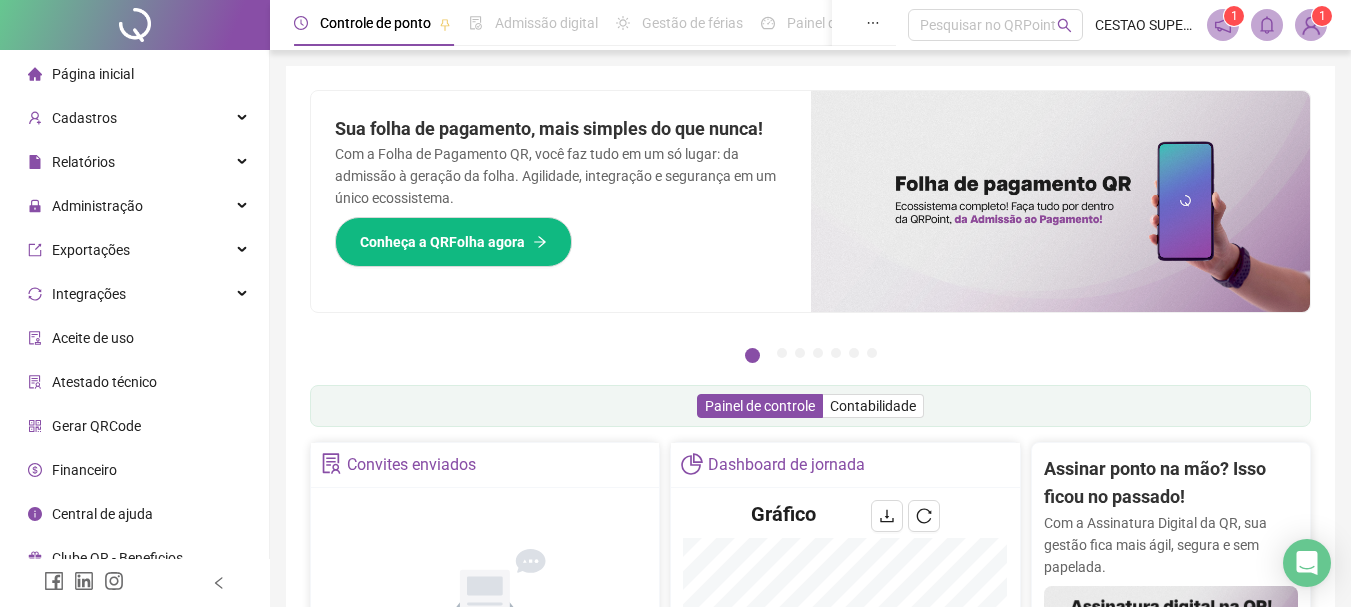 scroll, scrollTop: 200, scrollLeft: 0, axis: vertical 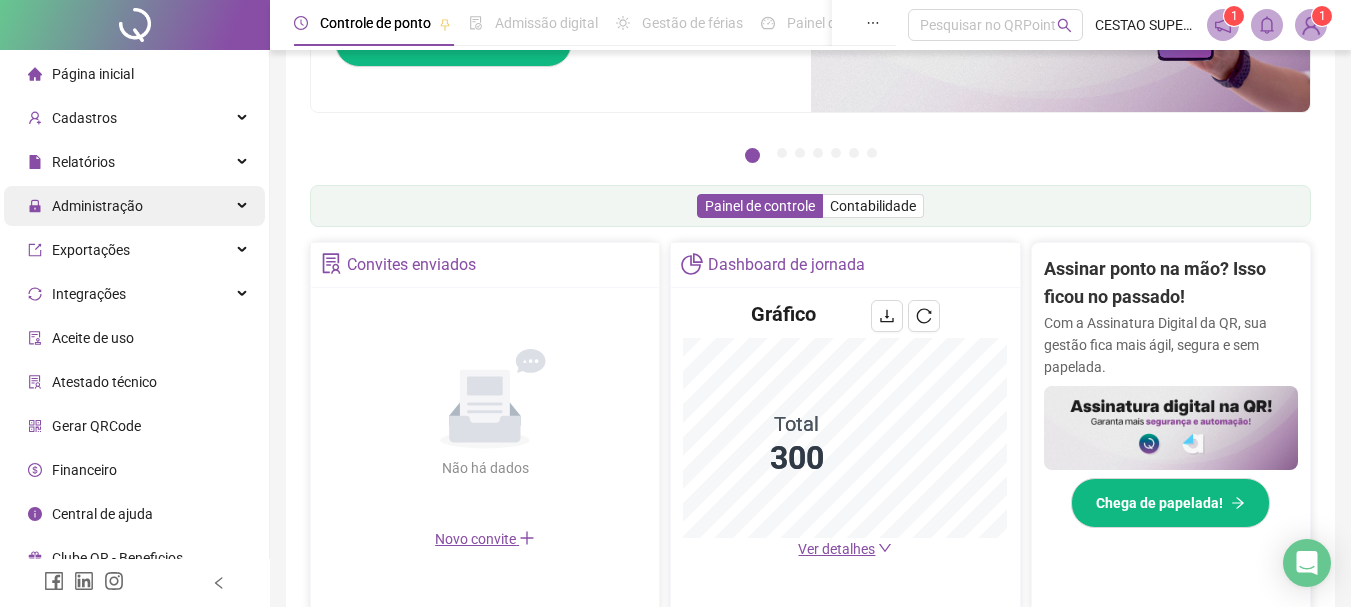 click on "Administração" at bounding box center (97, 206) 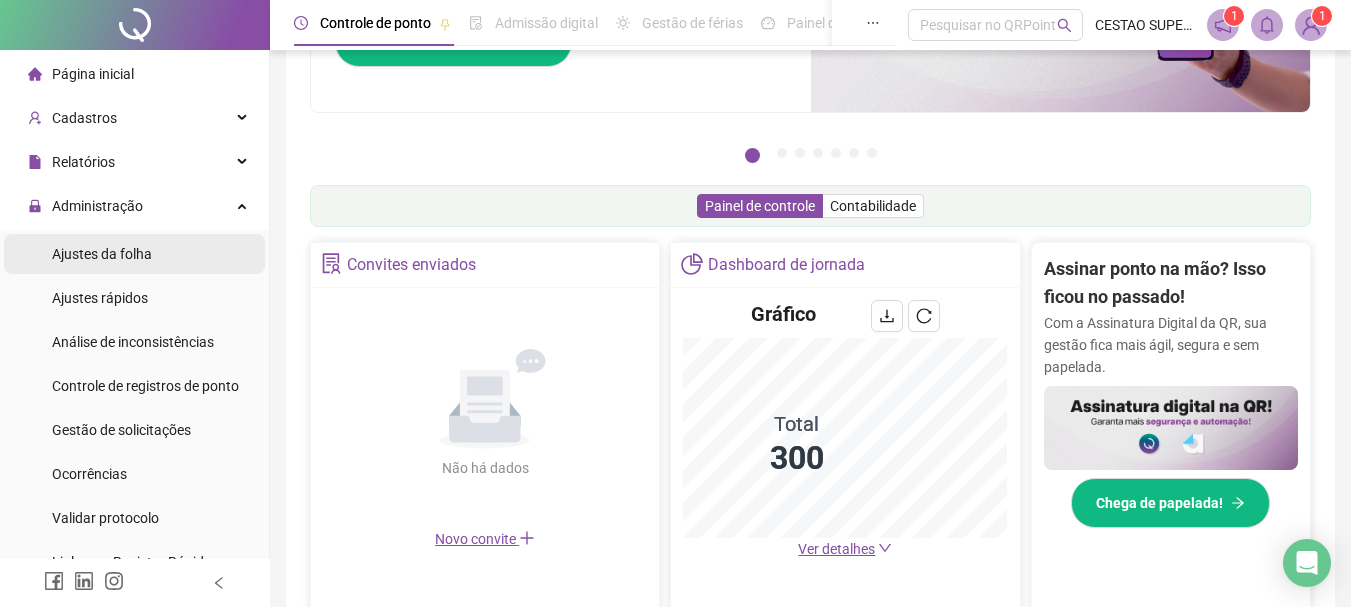 click on "Ajustes da folha" at bounding box center [102, 254] 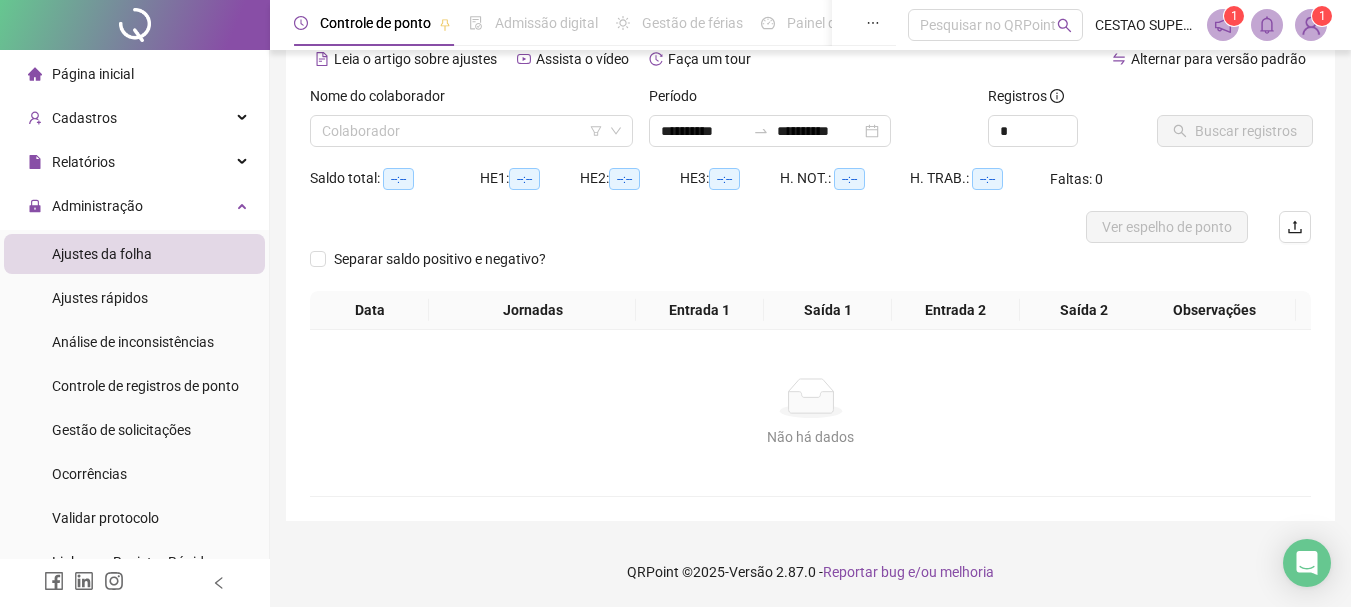 scroll, scrollTop: 99, scrollLeft: 0, axis: vertical 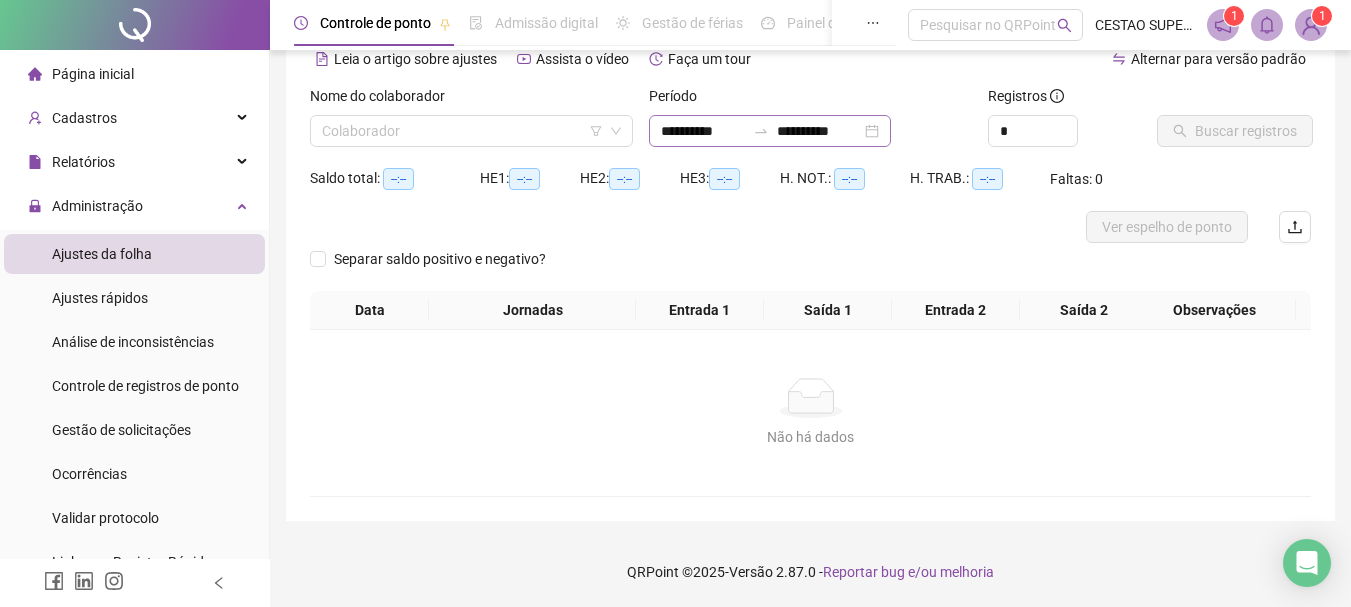 click on "**********" at bounding box center [770, 131] 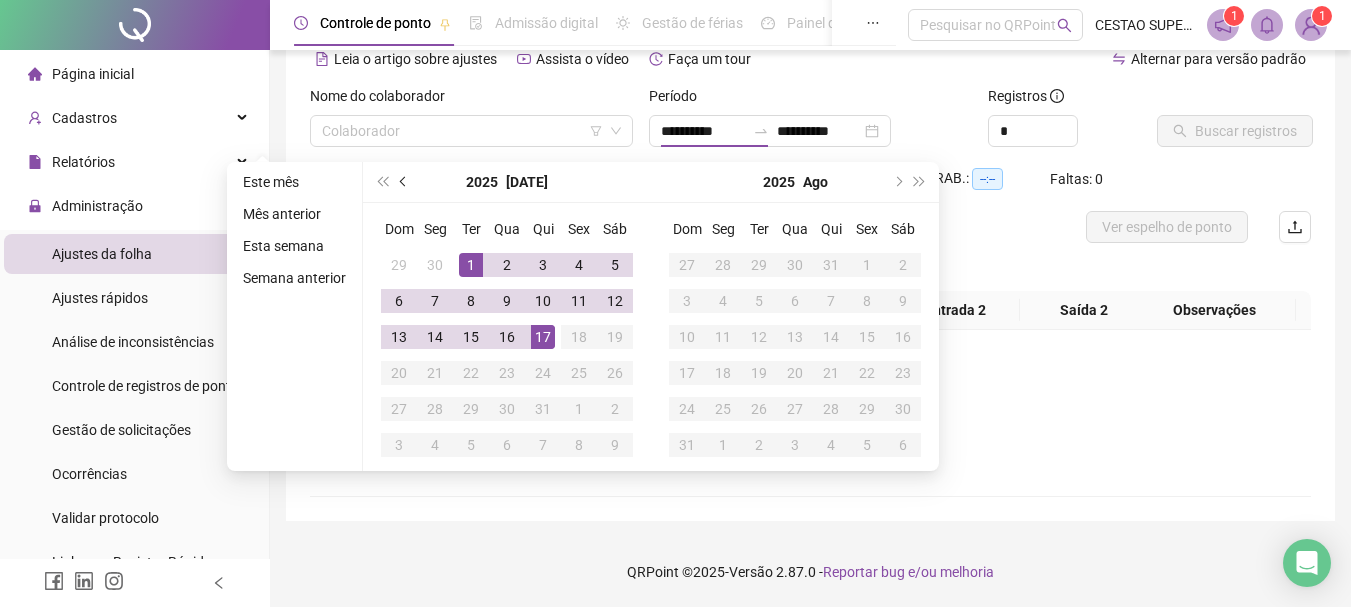 click at bounding box center (404, 182) 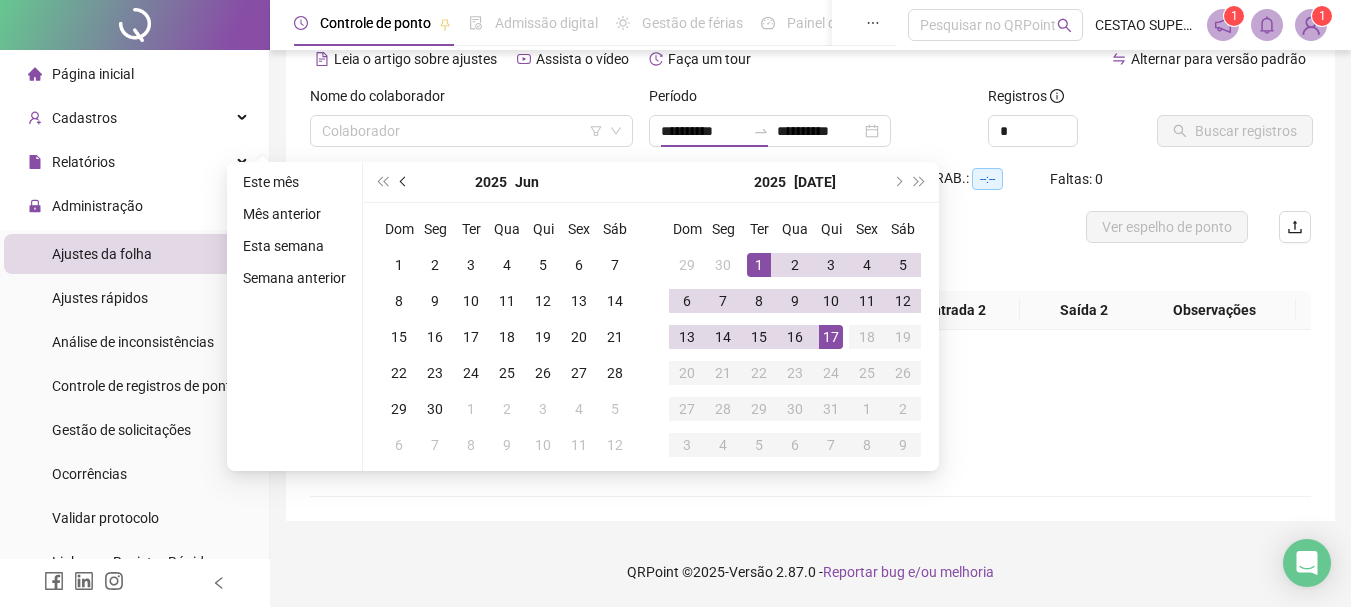 click at bounding box center [405, 182] 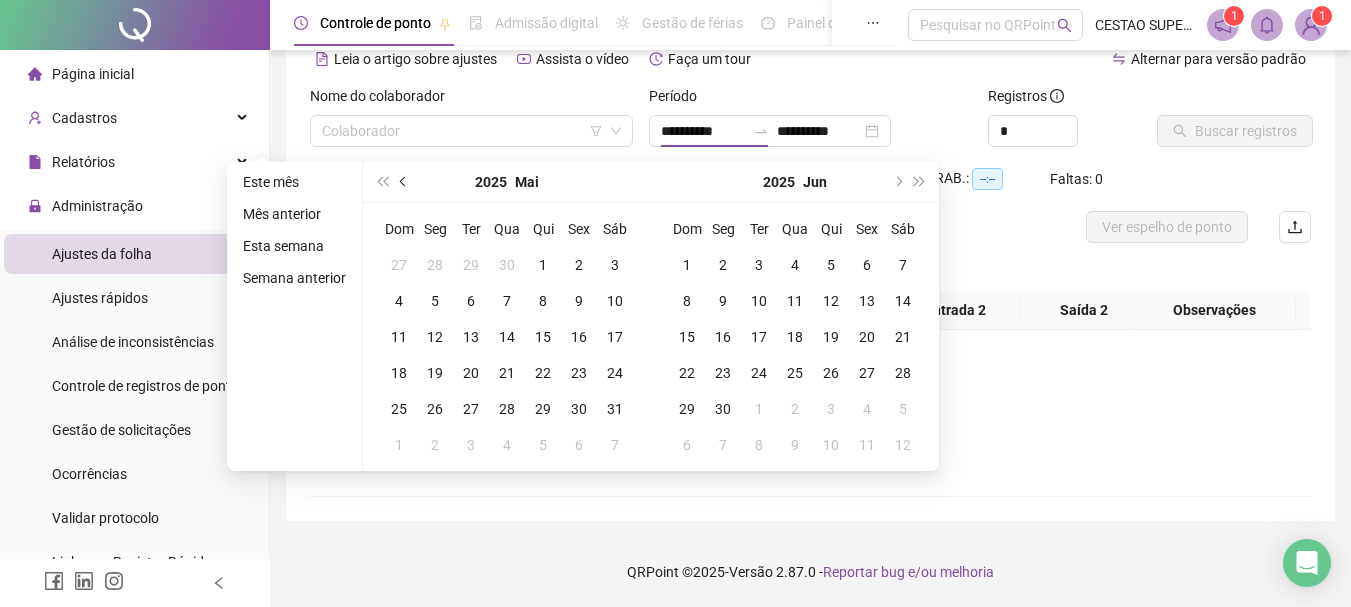 click at bounding box center (404, 182) 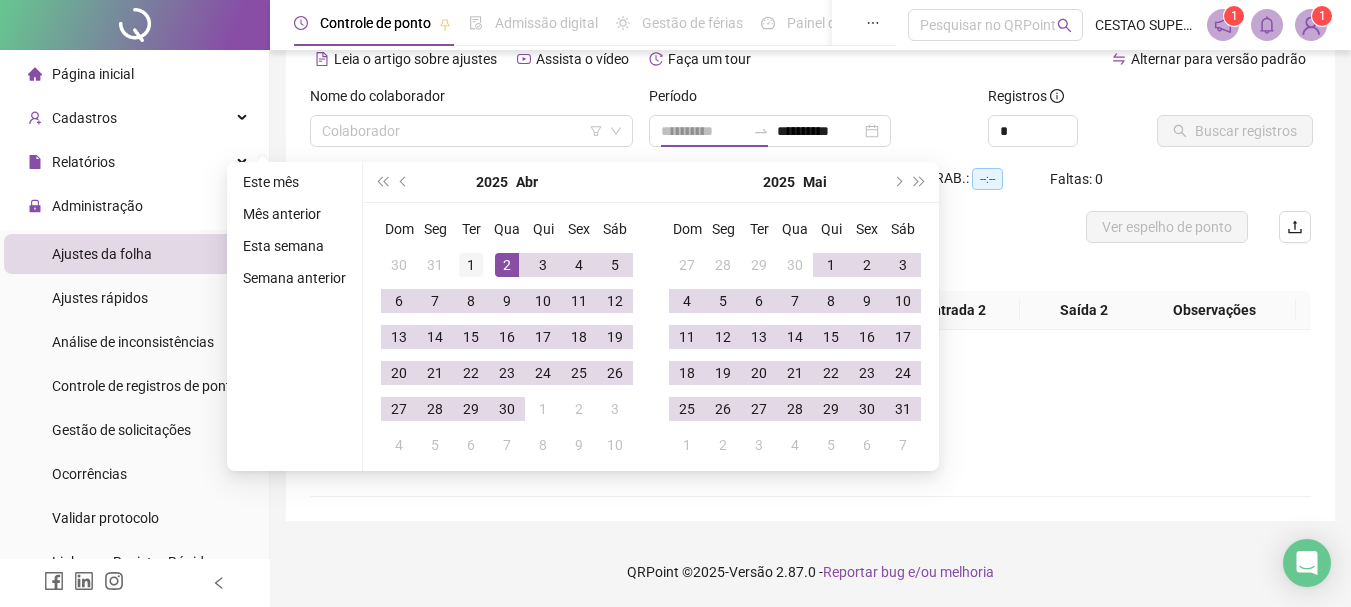 type on "**********" 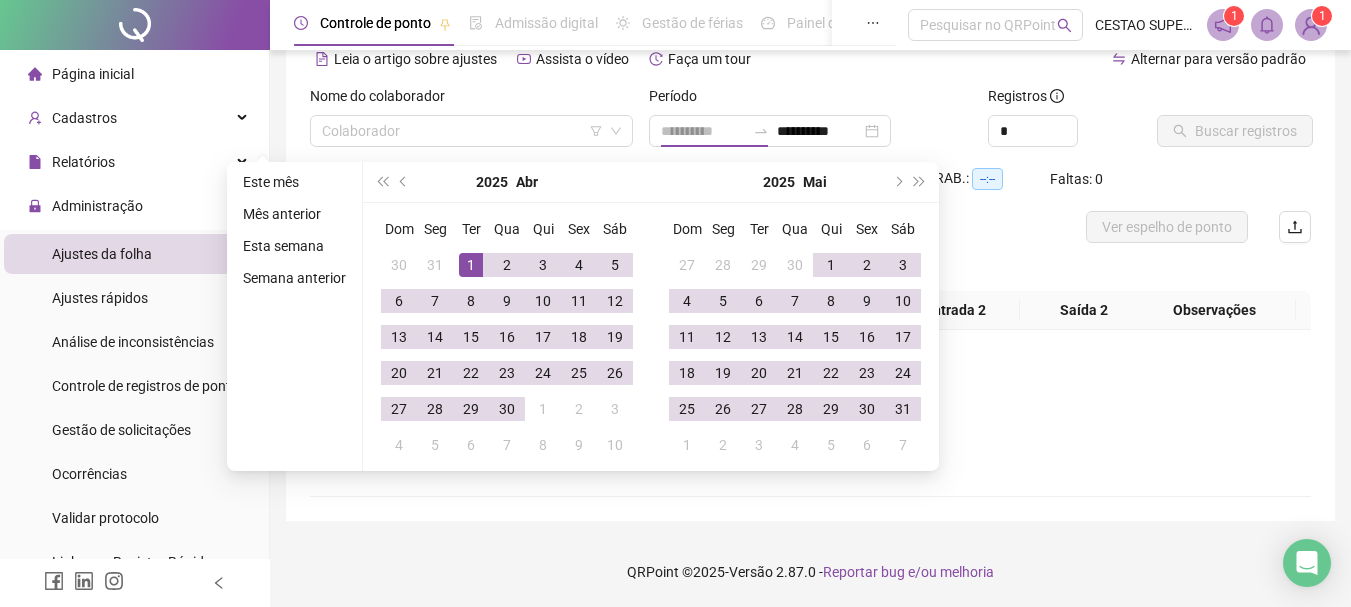 click on "1" at bounding box center [471, 265] 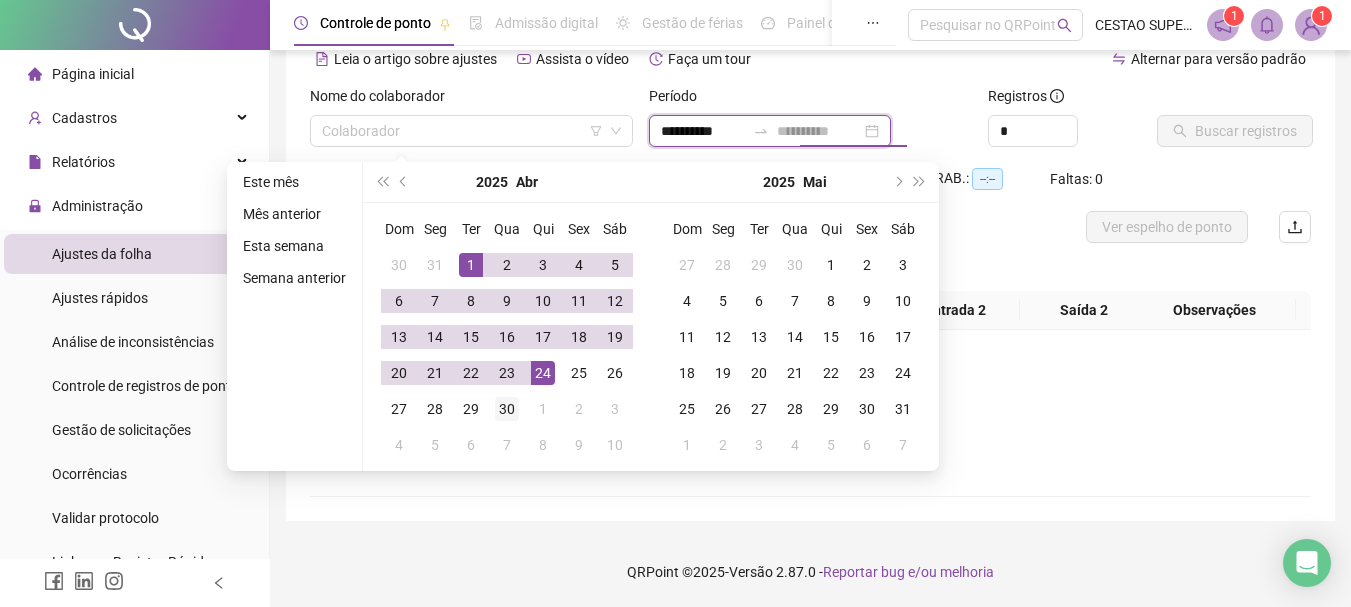 type on "**********" 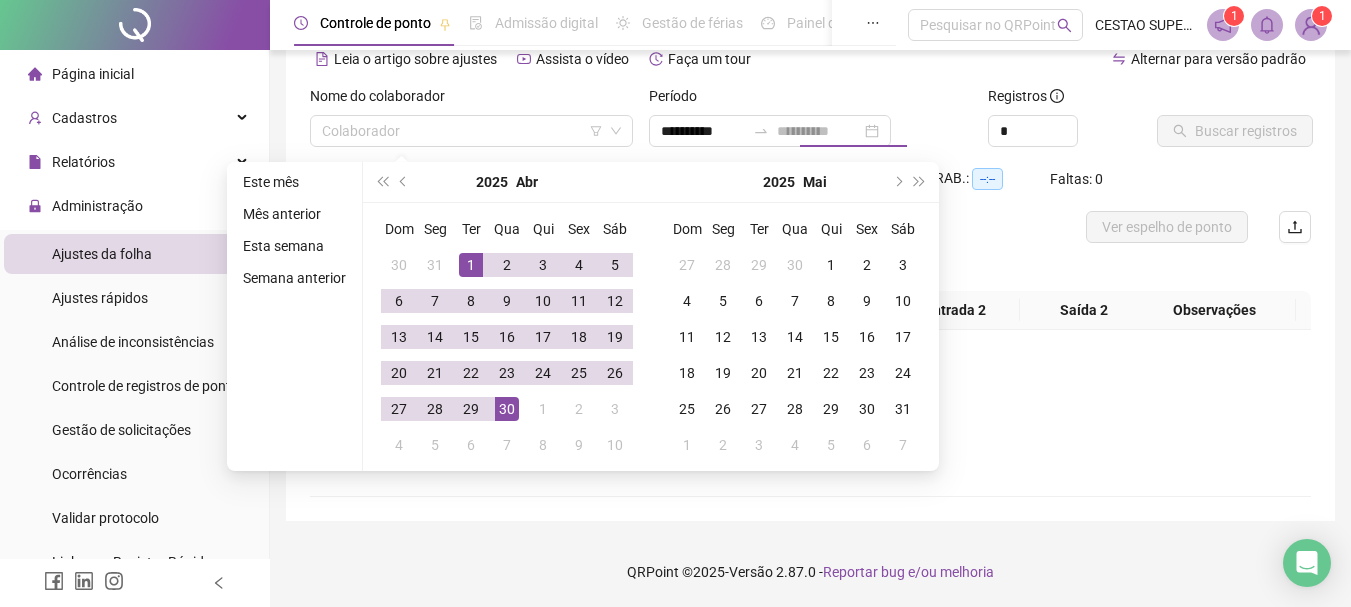 click on "30" at bounding box center (507, 409) 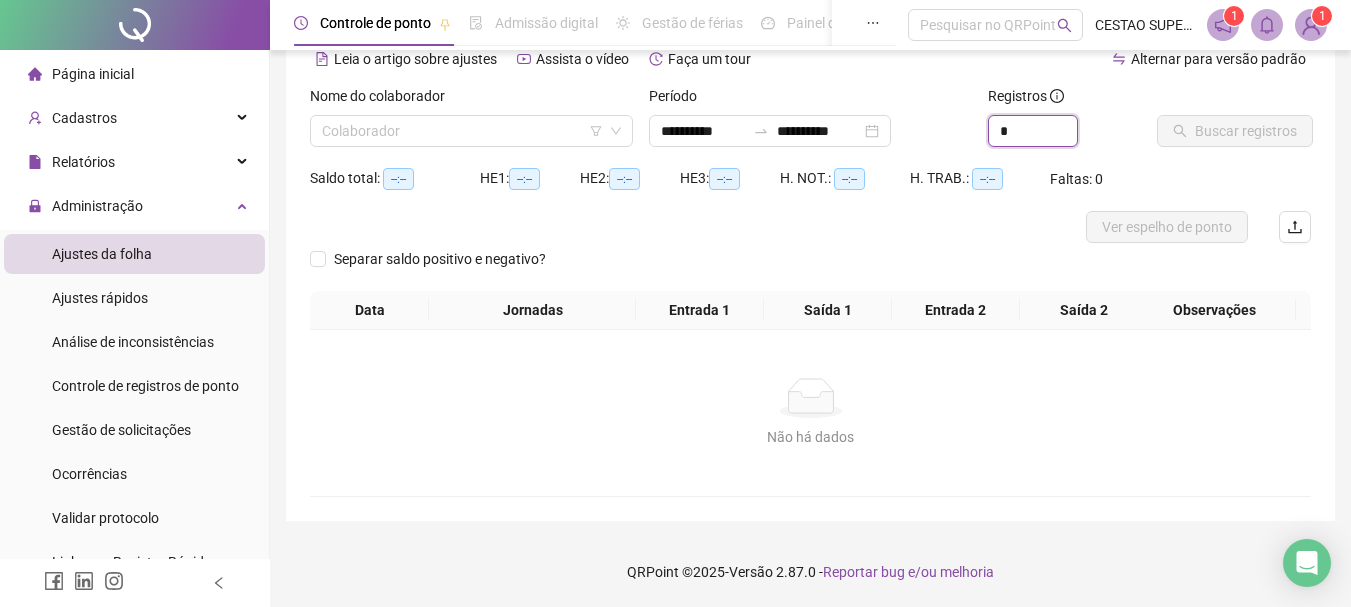 drag, startPoint x: 1020, startPoint y: 138, endPoint x: 889, endPoint y: 110, distance: 133.95895 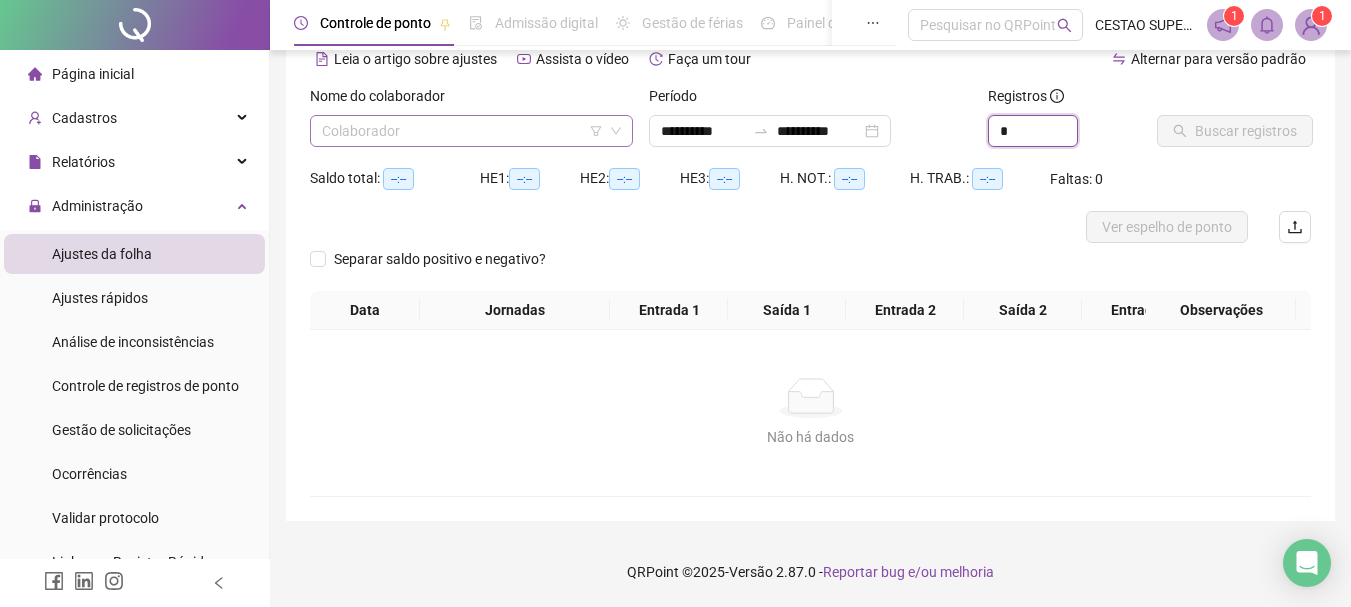 type on "*" 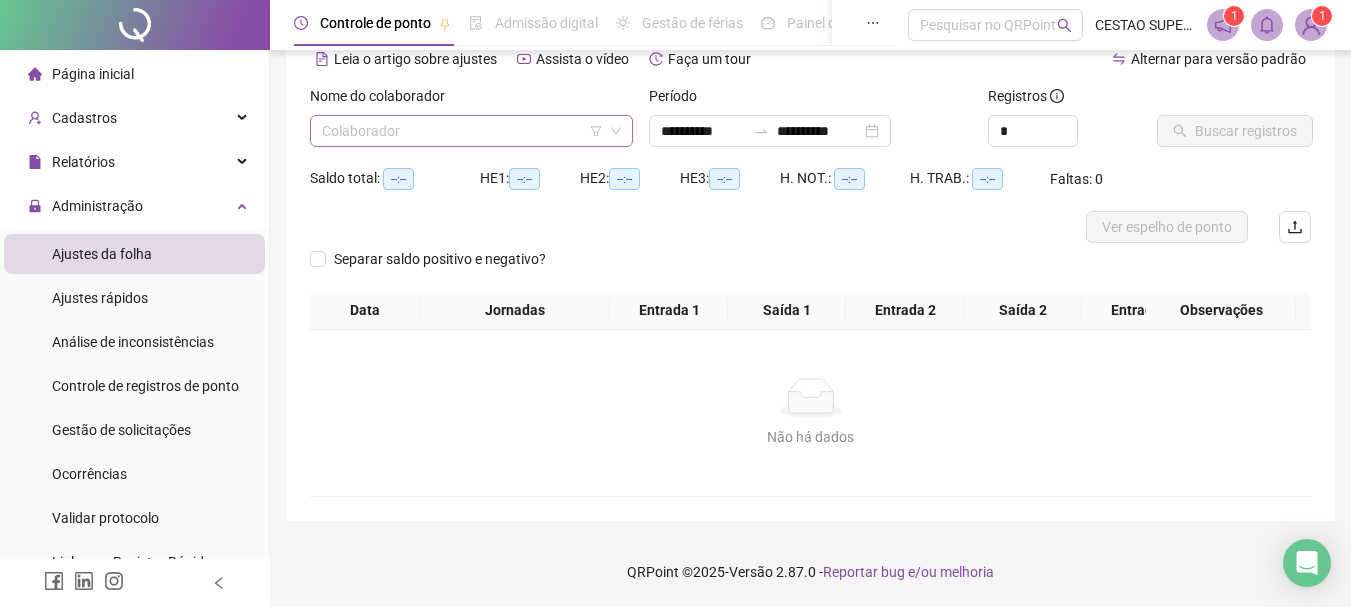 click at bounding box center [465, 131] 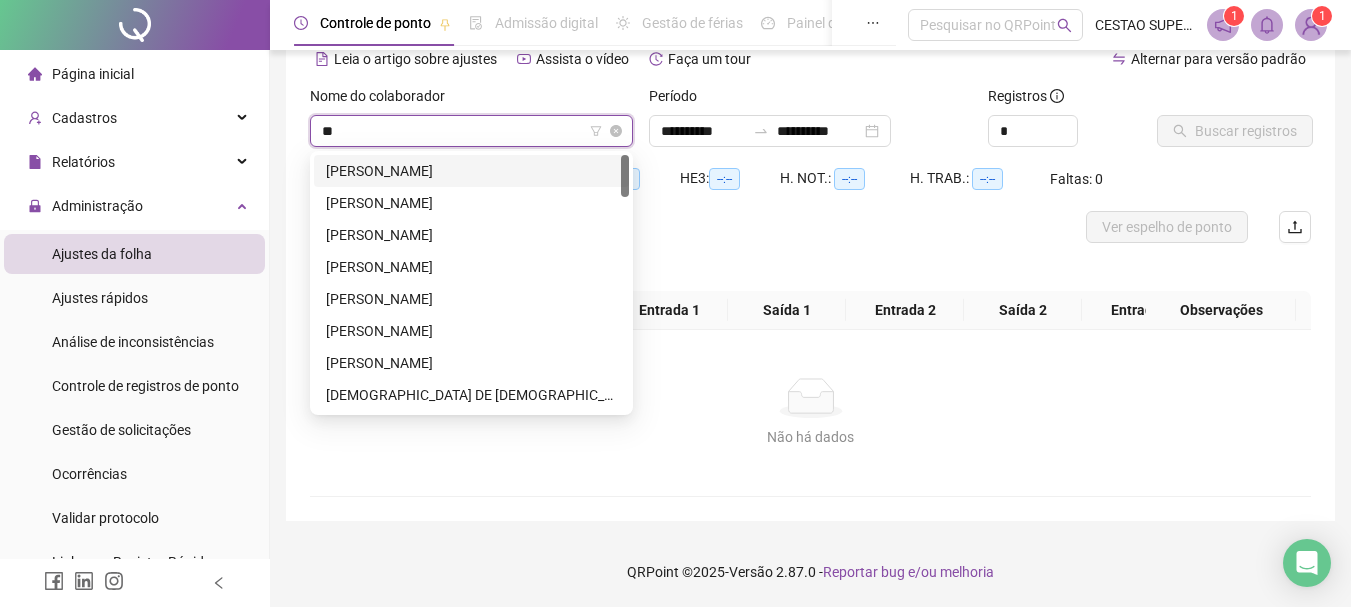 type on "***" 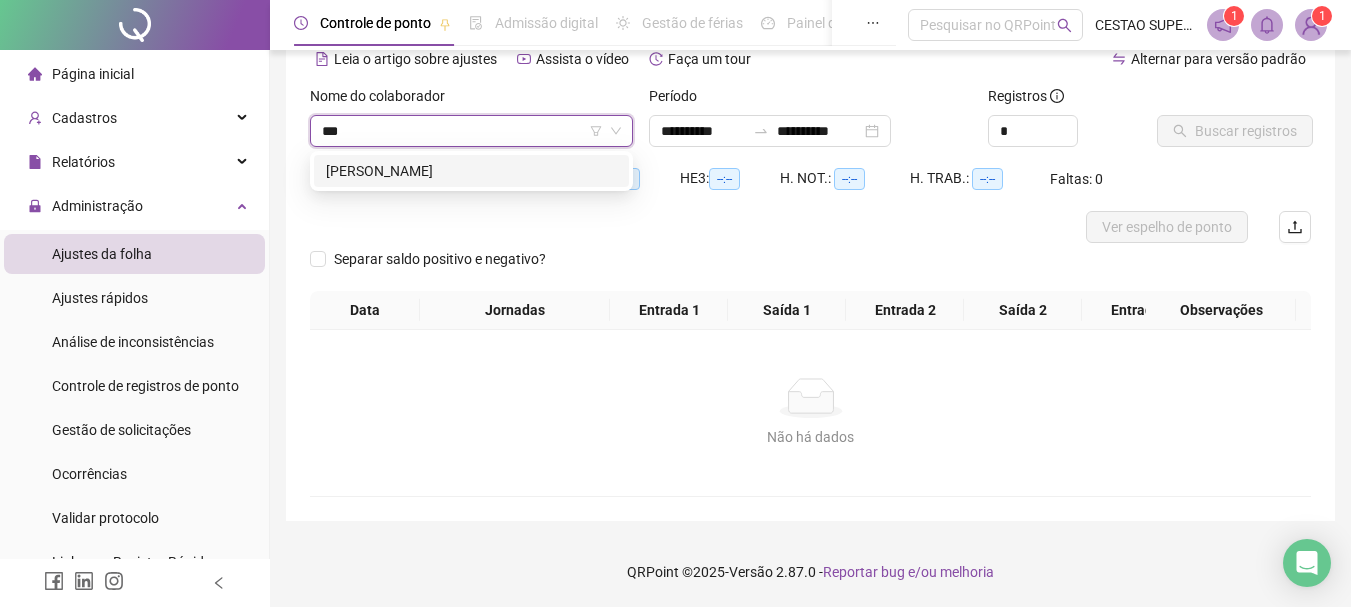 click on "[PERSON_NAME]" at bounding box center (471, 171) 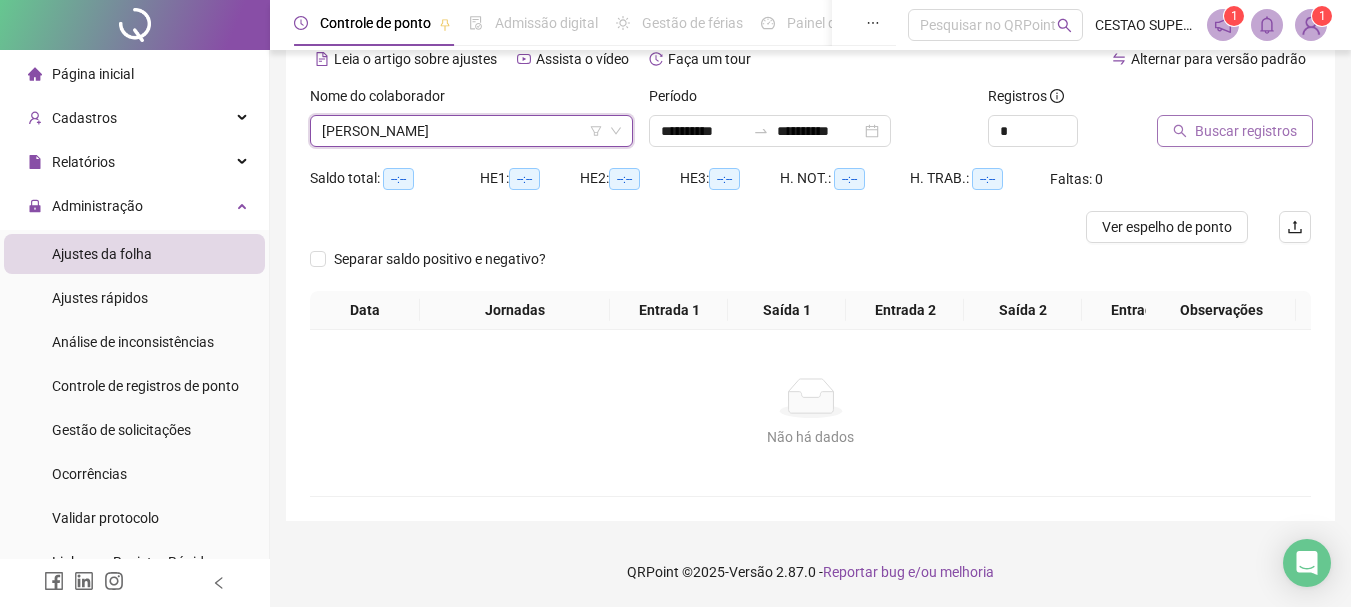 click on "Buscar registros" at bounding box center (1235, 131) 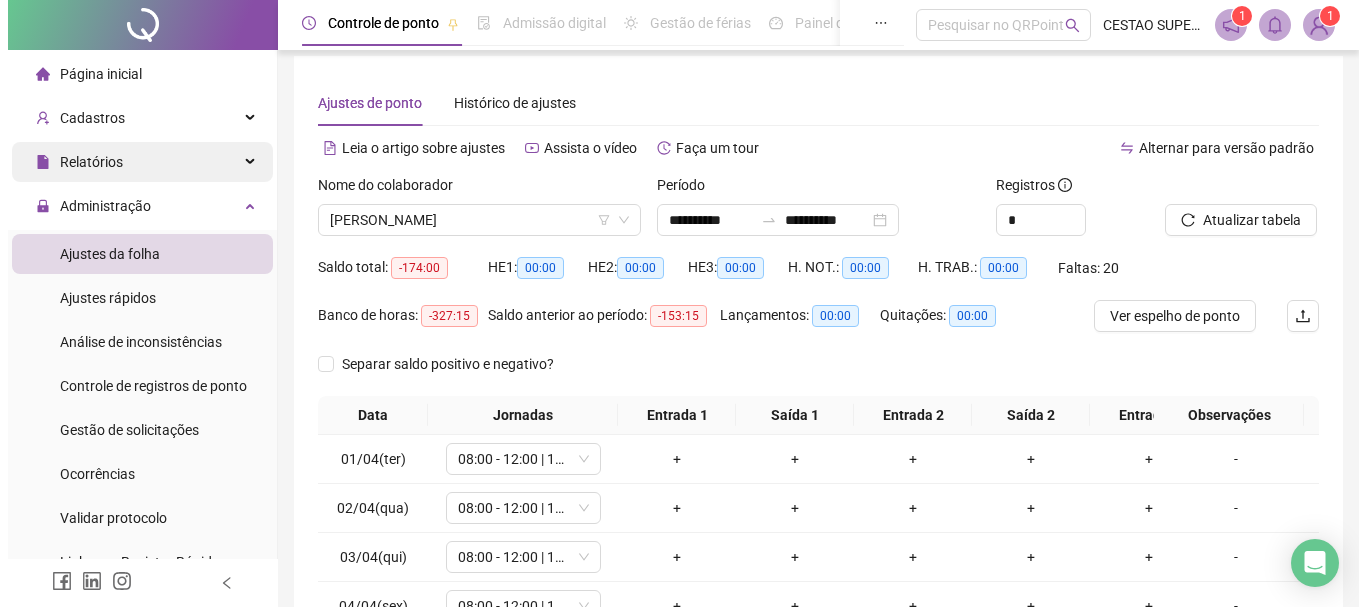 scroll, scrollTop: 0, scrollLeft: 0, axis: both 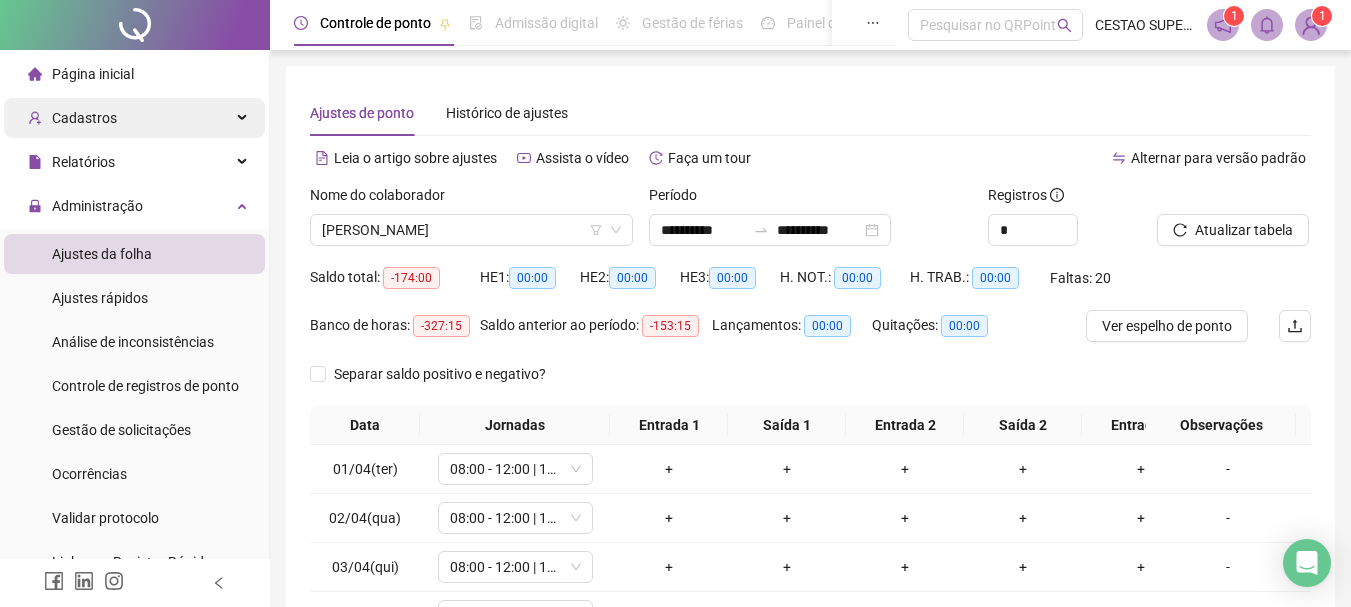 click on "Cadastros" at bounding box center [134, 118] 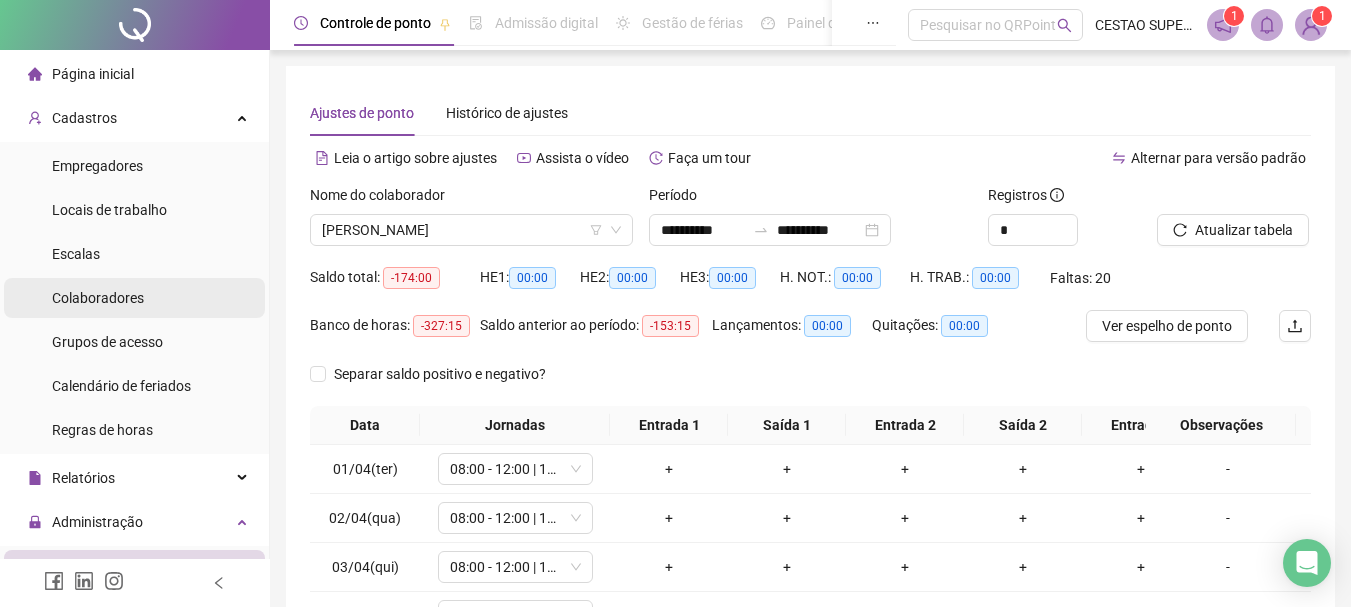 click on "Colaboradores" at bounding box center [98, 298] 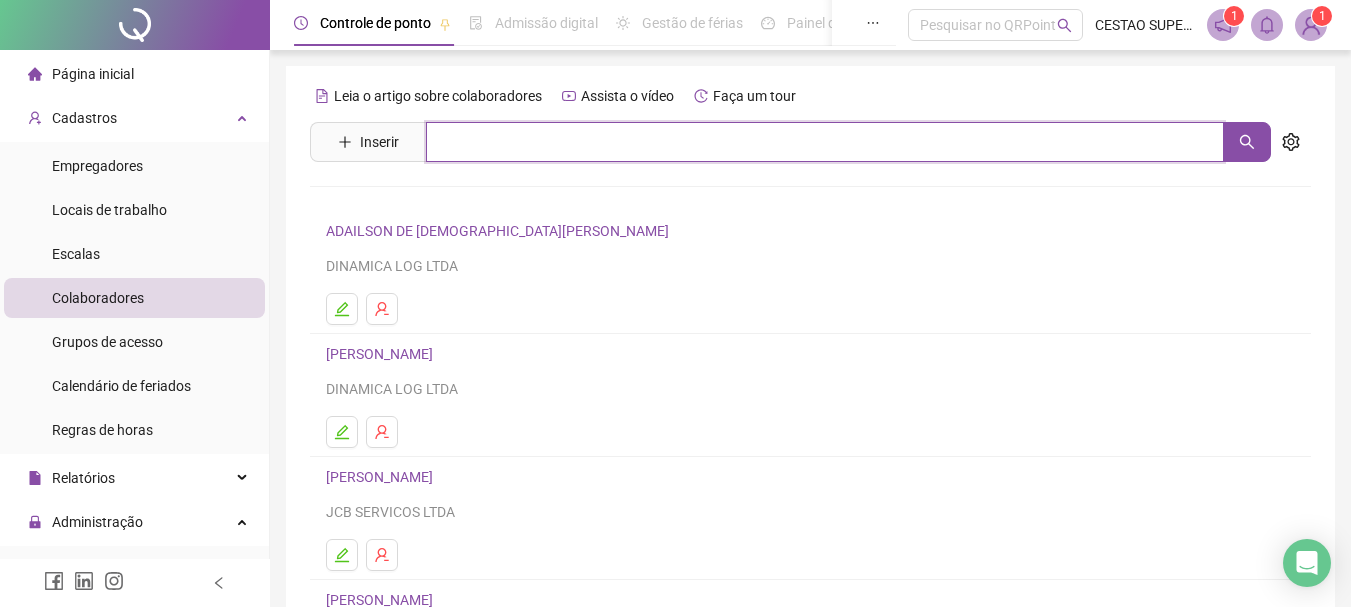 click at bounding box center (825, 142) 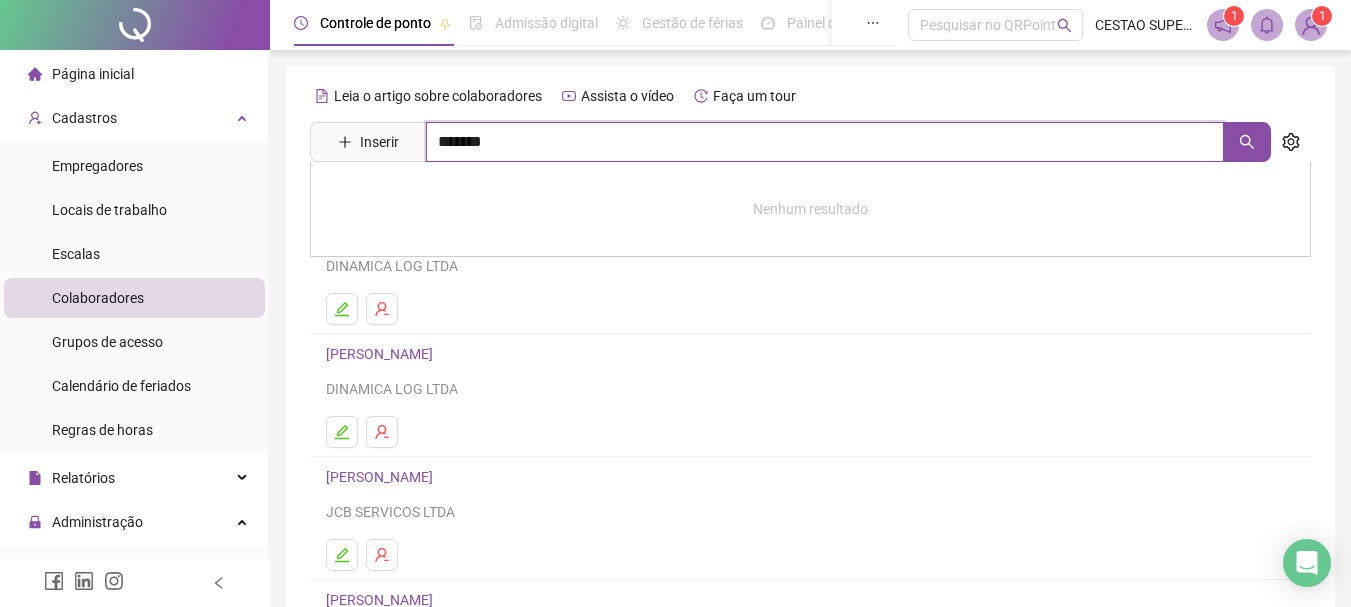 type on "*******" 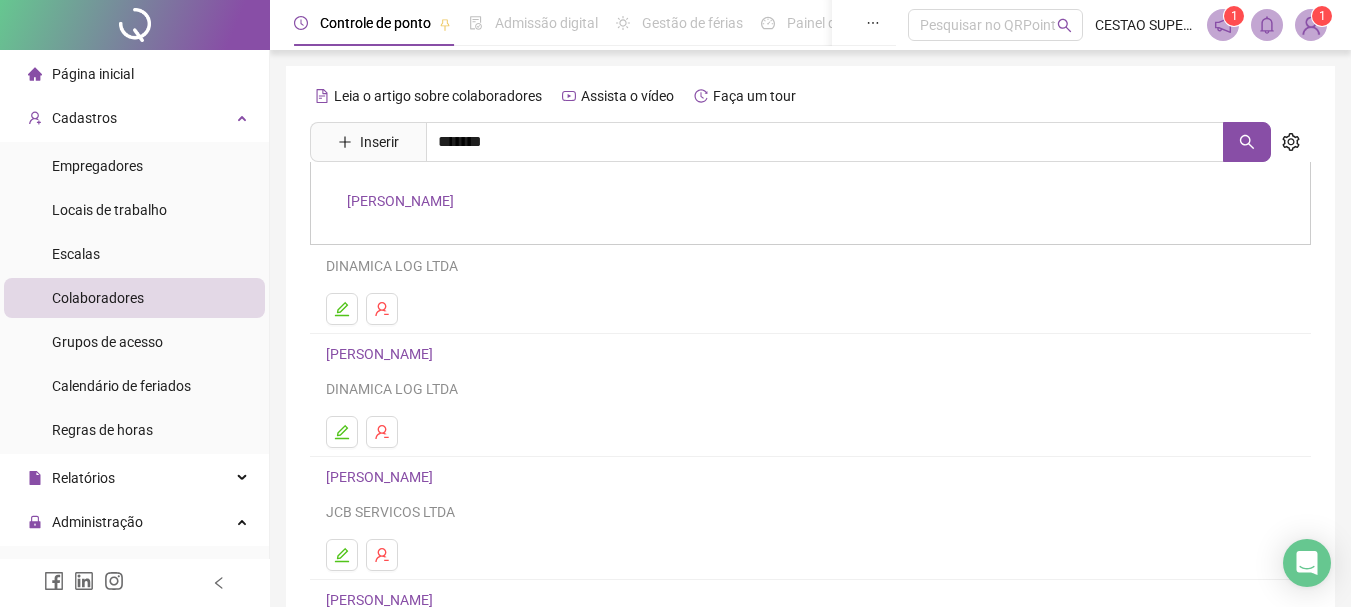click on "[PERSON_NAME]" at bounding box center [400, 201] 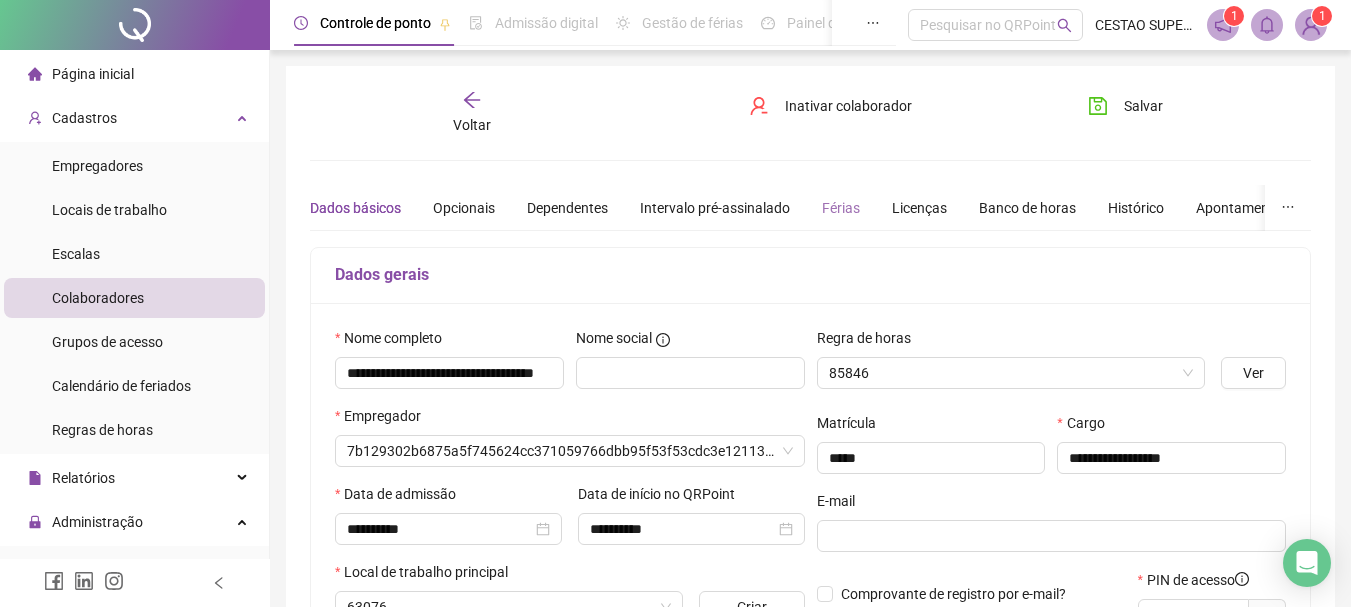 type on "**********" 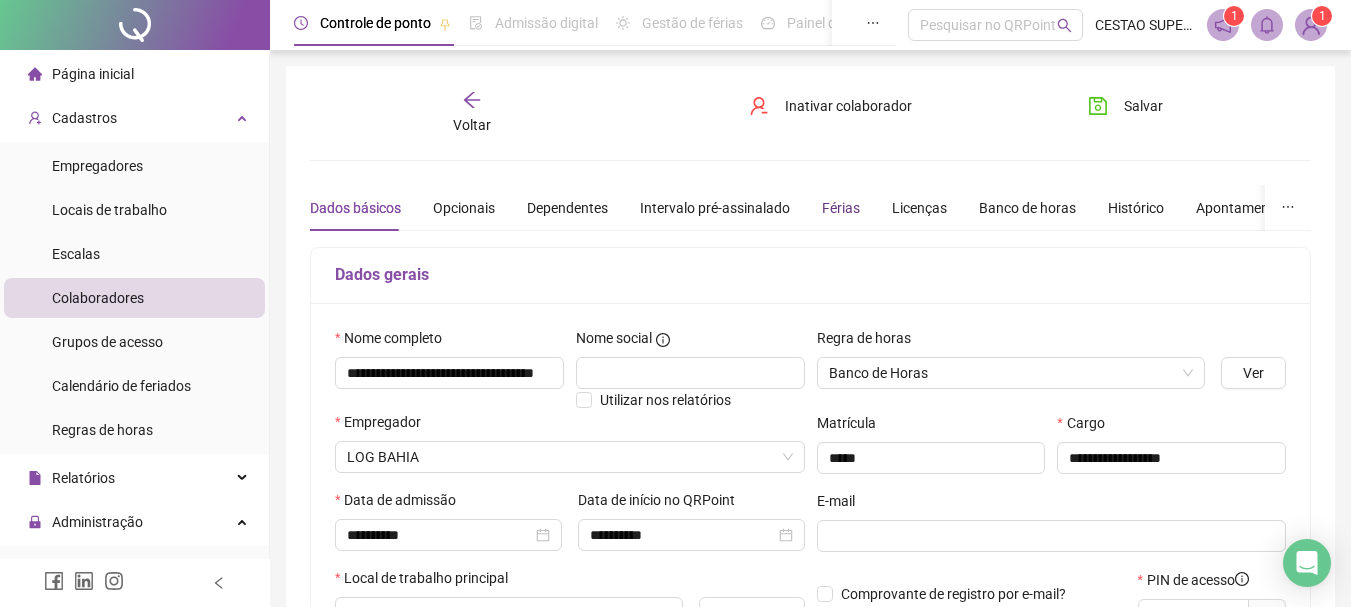 click on "Férias" at bounding box center [841, 208] 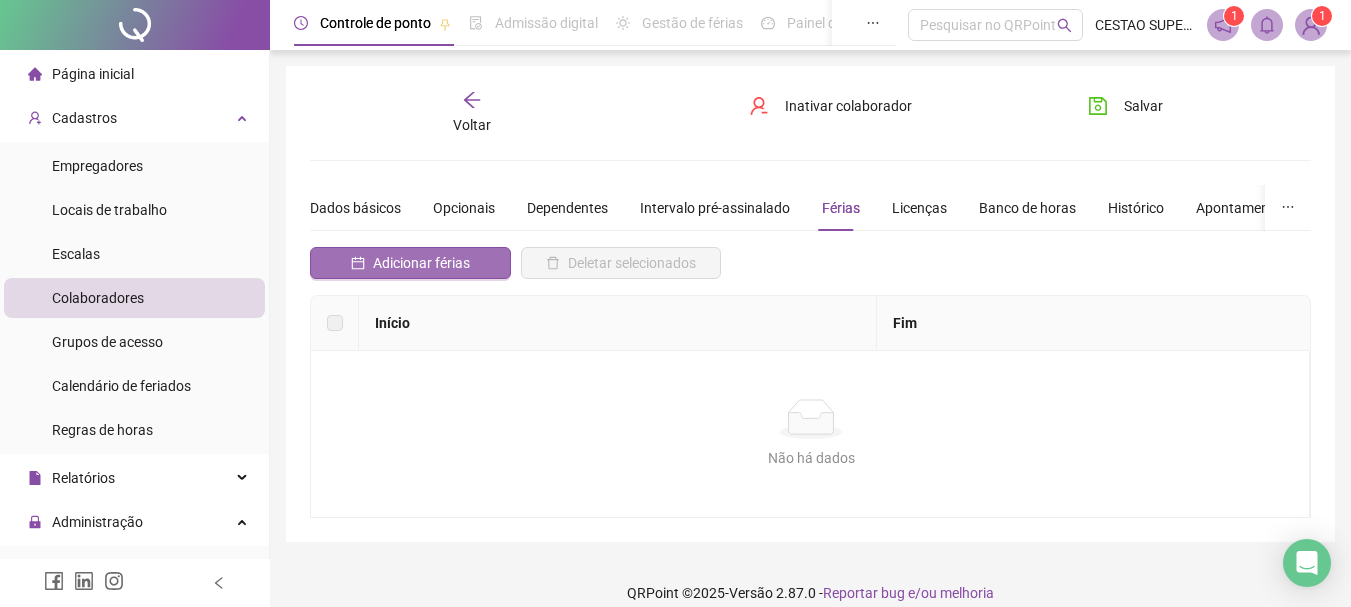 click on "Adicionar férias" at bounding box center [421, 263] 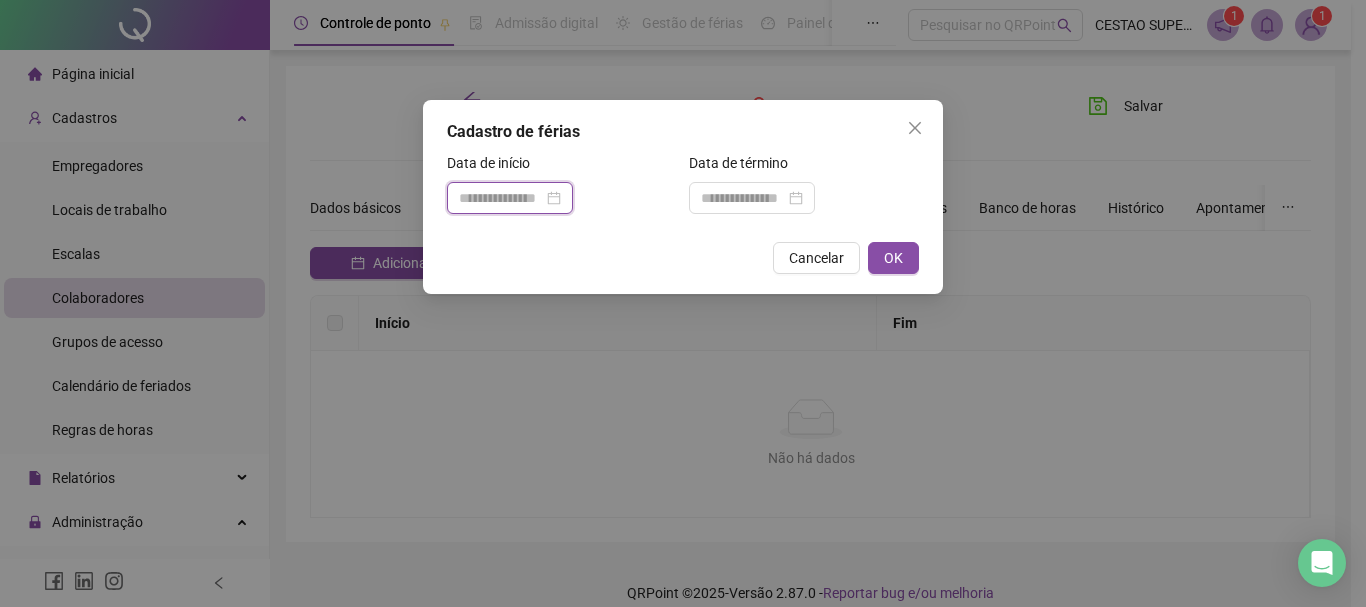 click at bounding box center (501, 198) 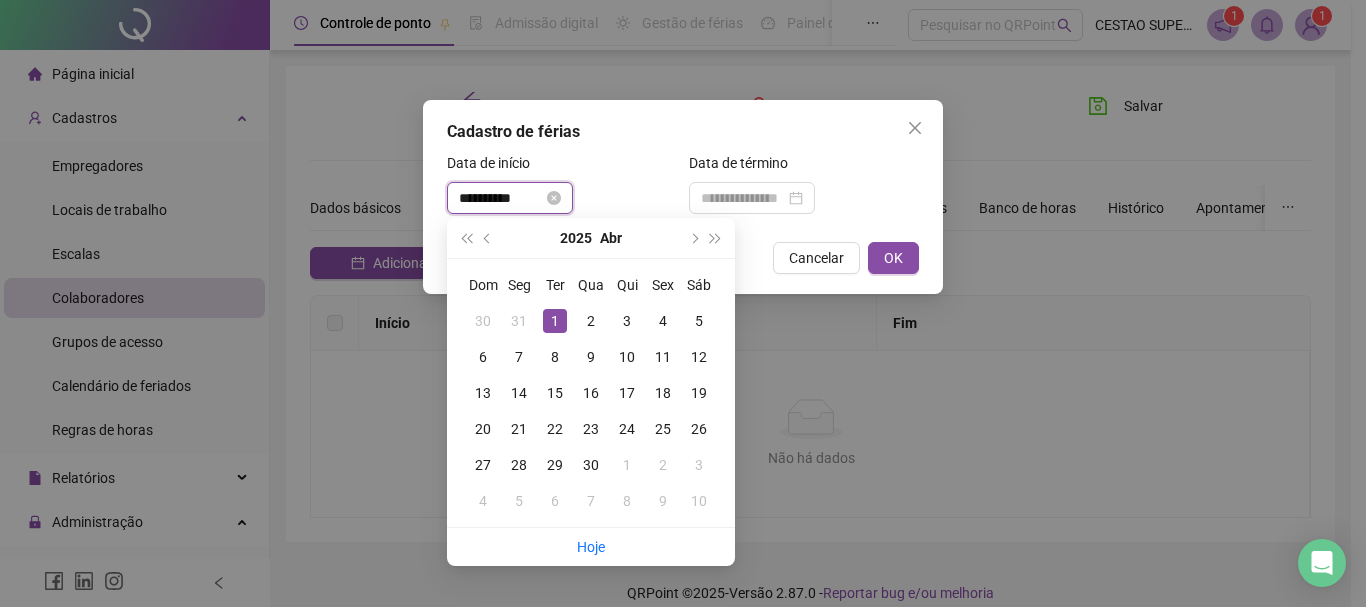 type on "**********" 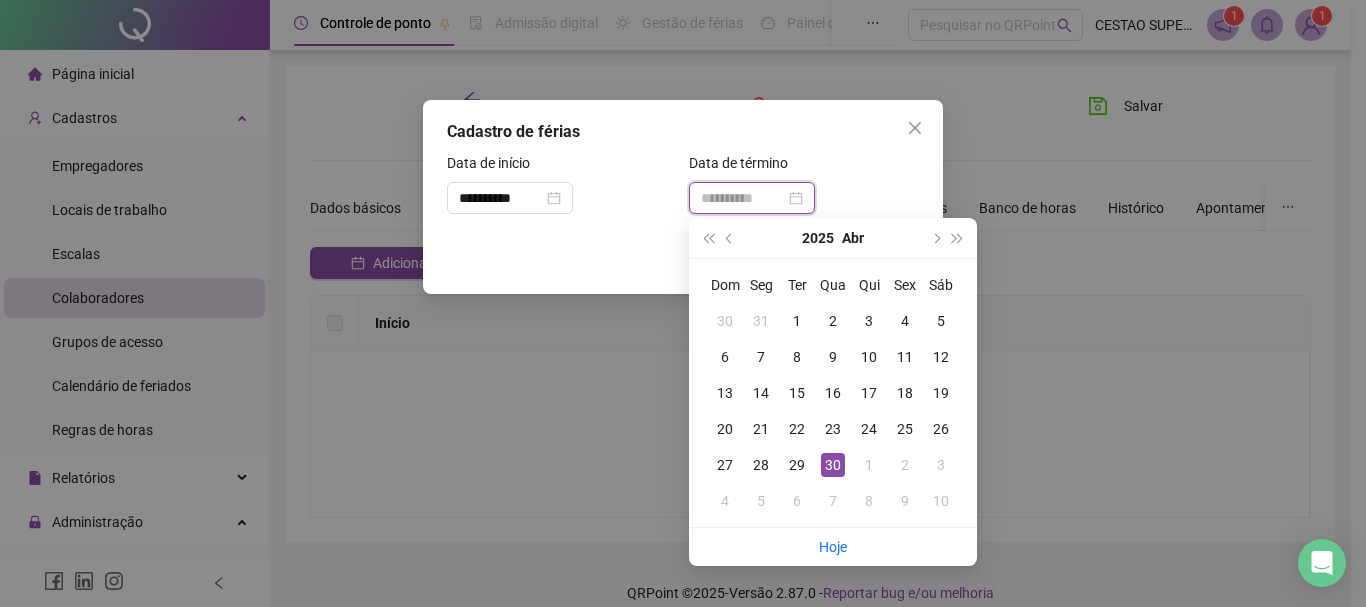 type on "**********" 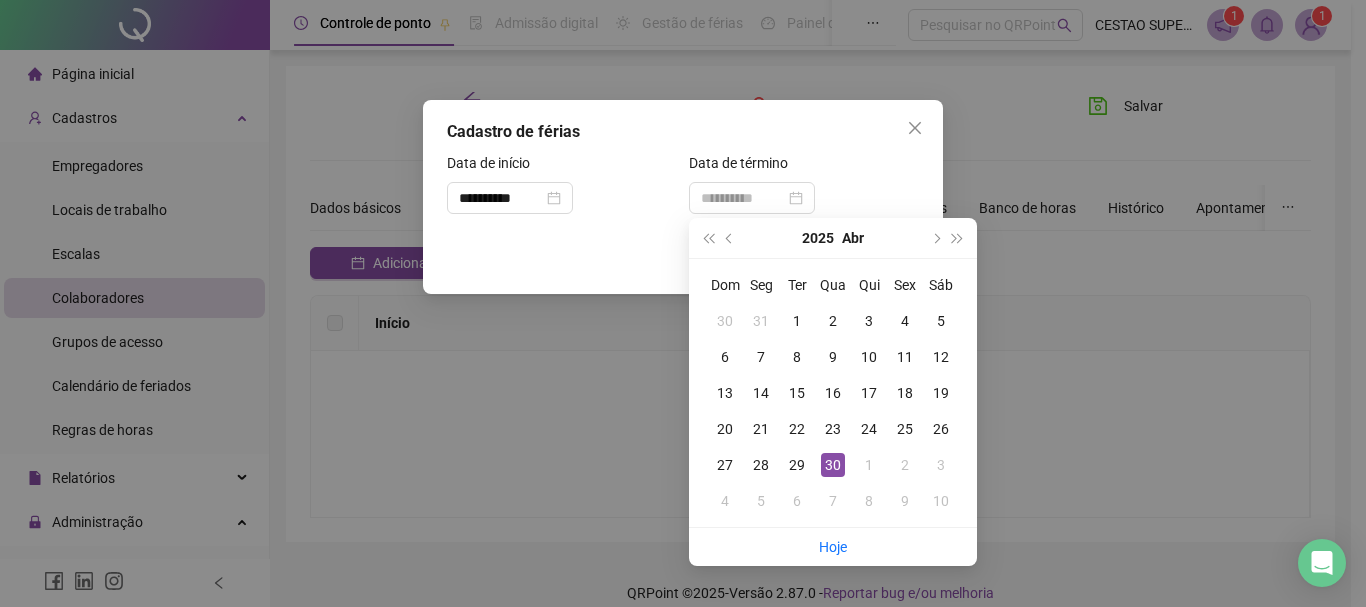 click on "30" at bounding box center (833, 465) 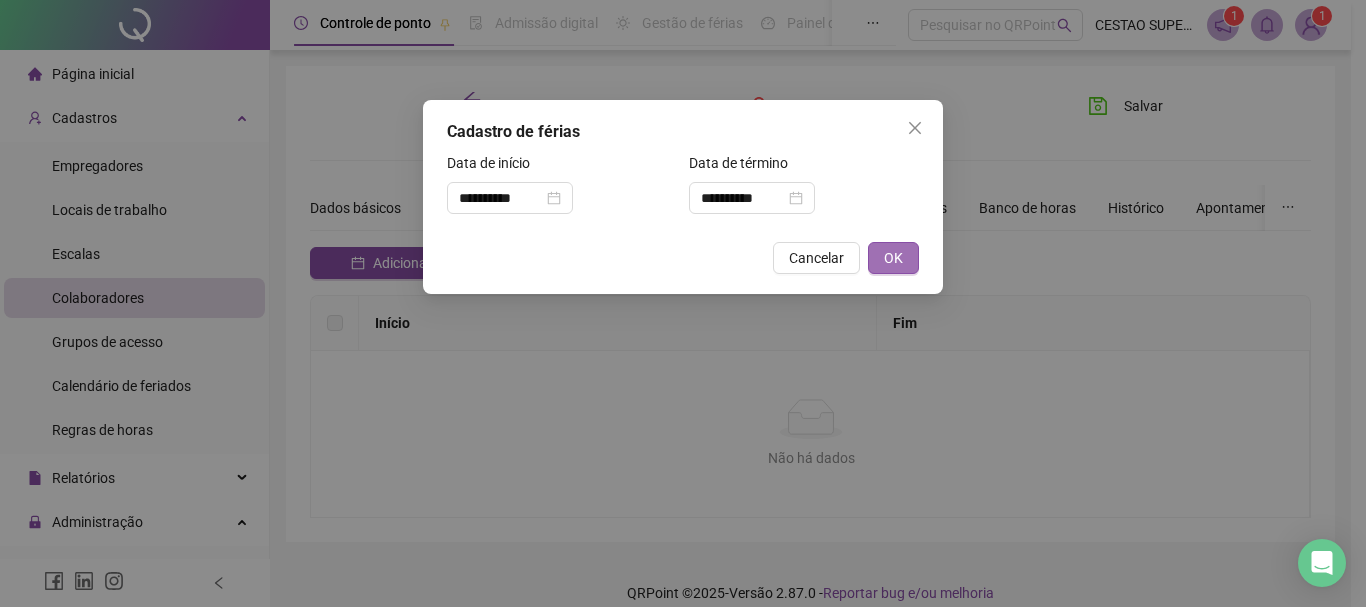 click on "OK" at bounding box center [893, 258] 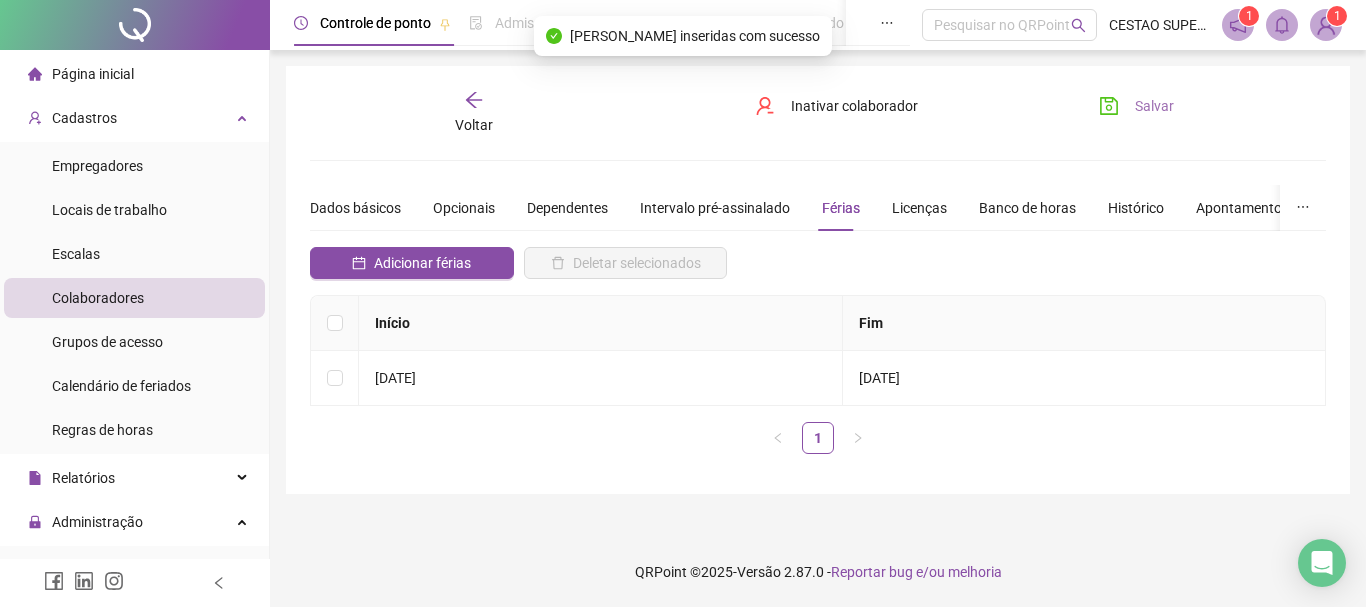 click on "Salvar" at bounding box center (1154, 106) 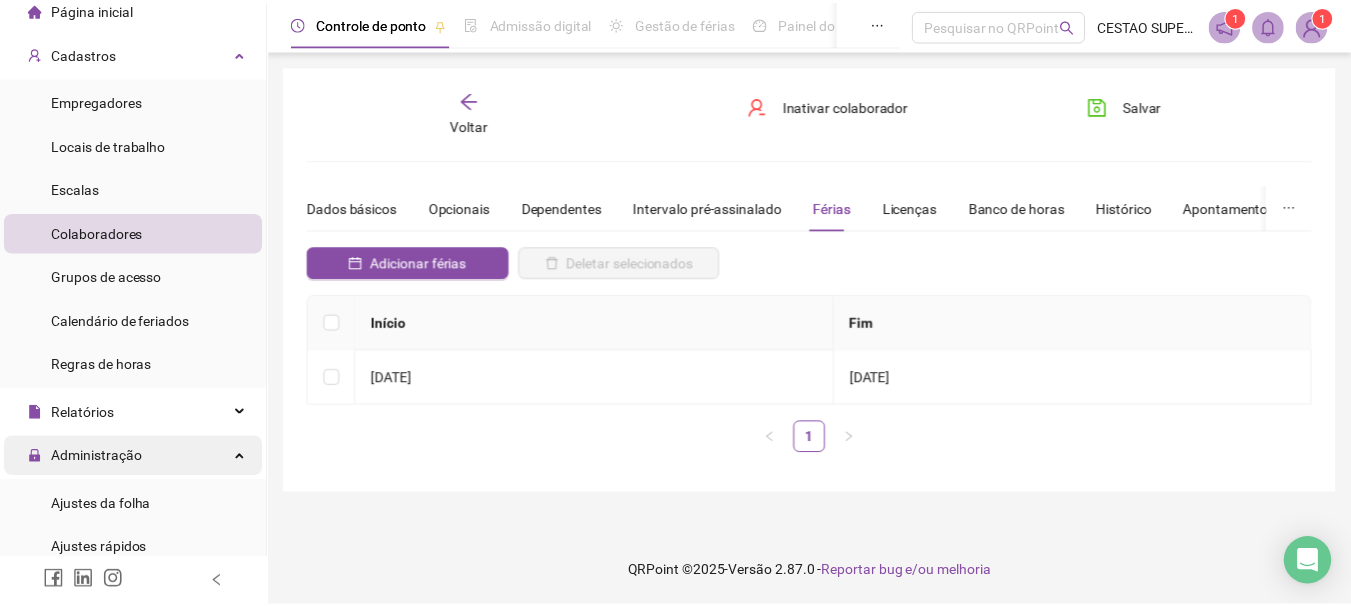 scroll, scrollTop: 100, scrollLeft: 0, axis: vertical 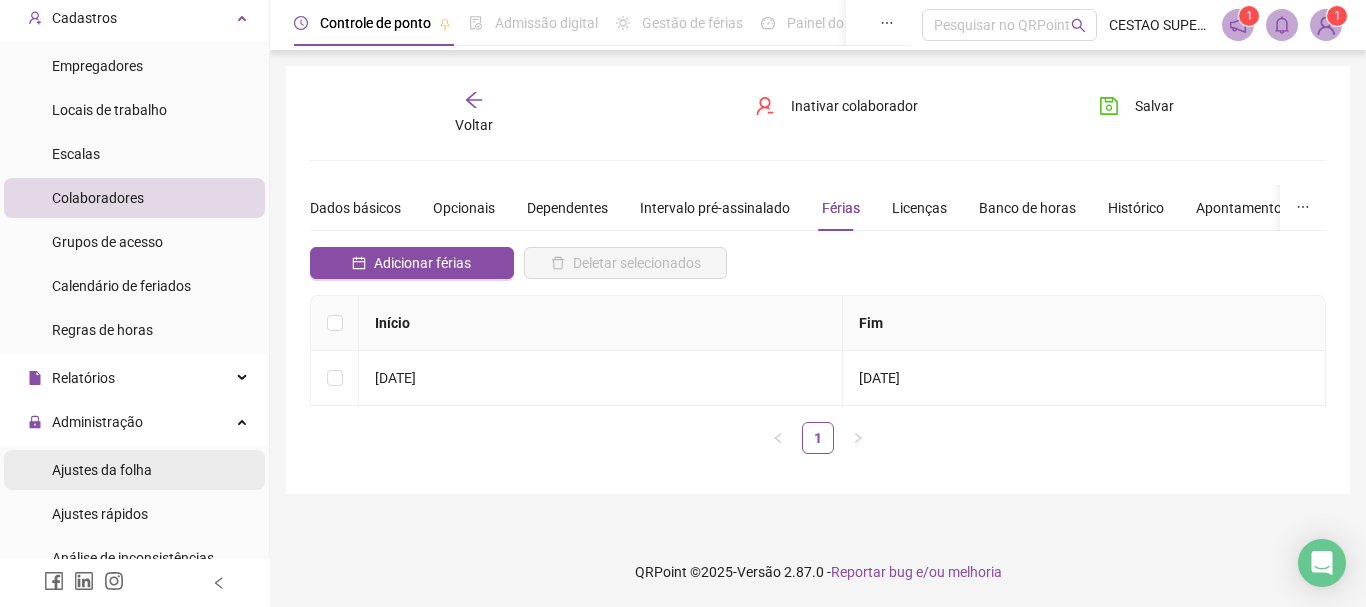 click on "Ajustes da folha" at bounding box center [102, 470] 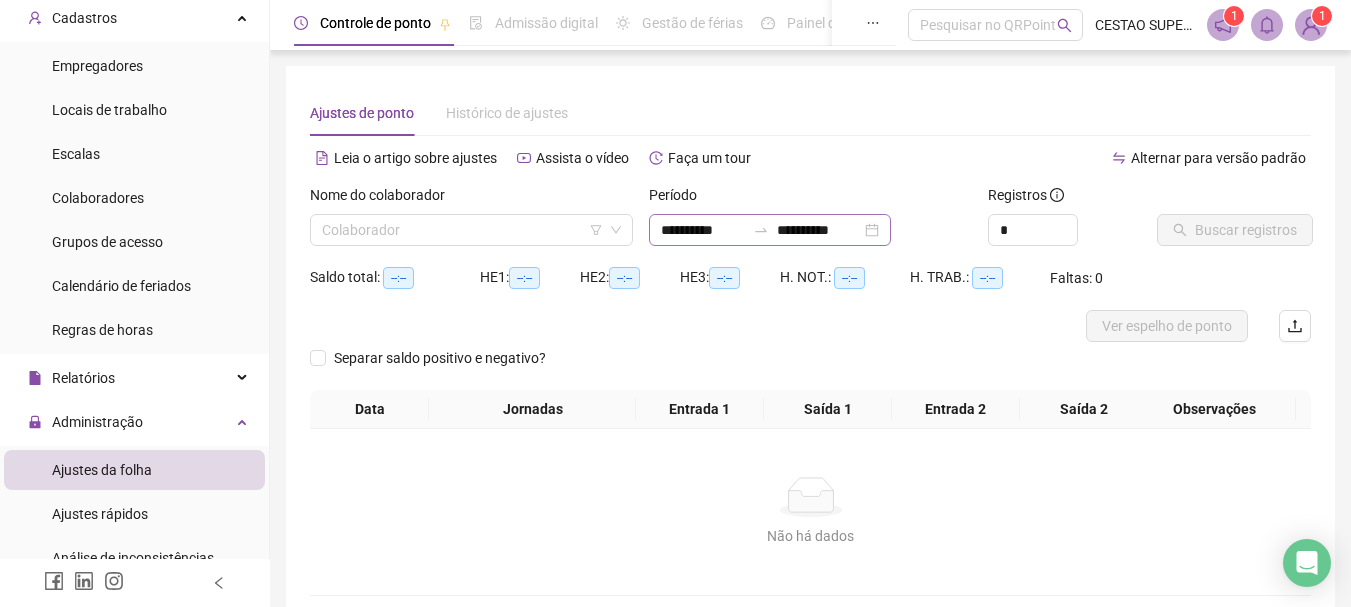 click on "**********" at bounding box center (770, 230) 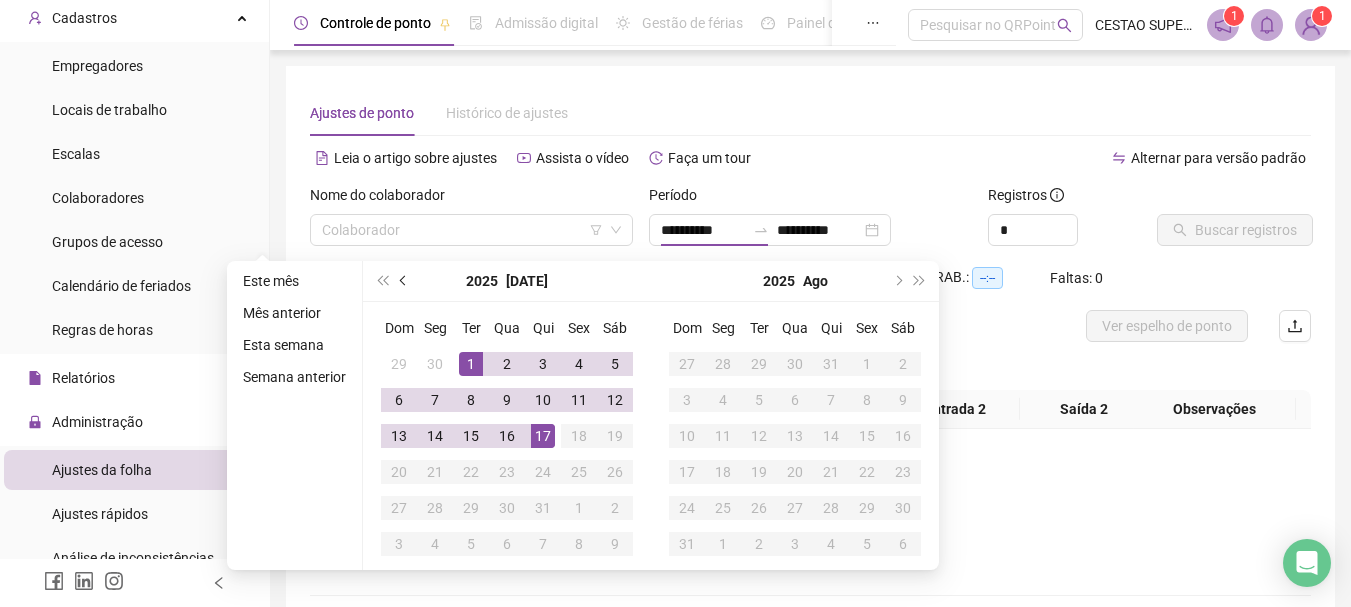 click at bounding box center [405, 281] 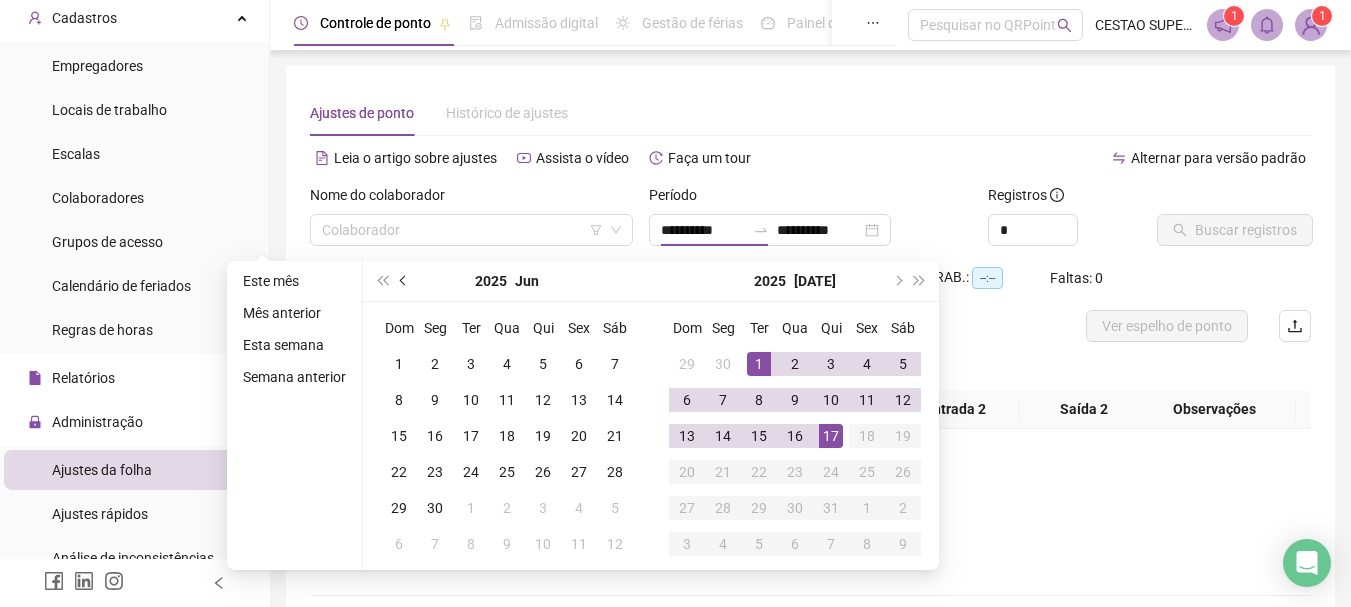 click at bounding box center [405, 281] 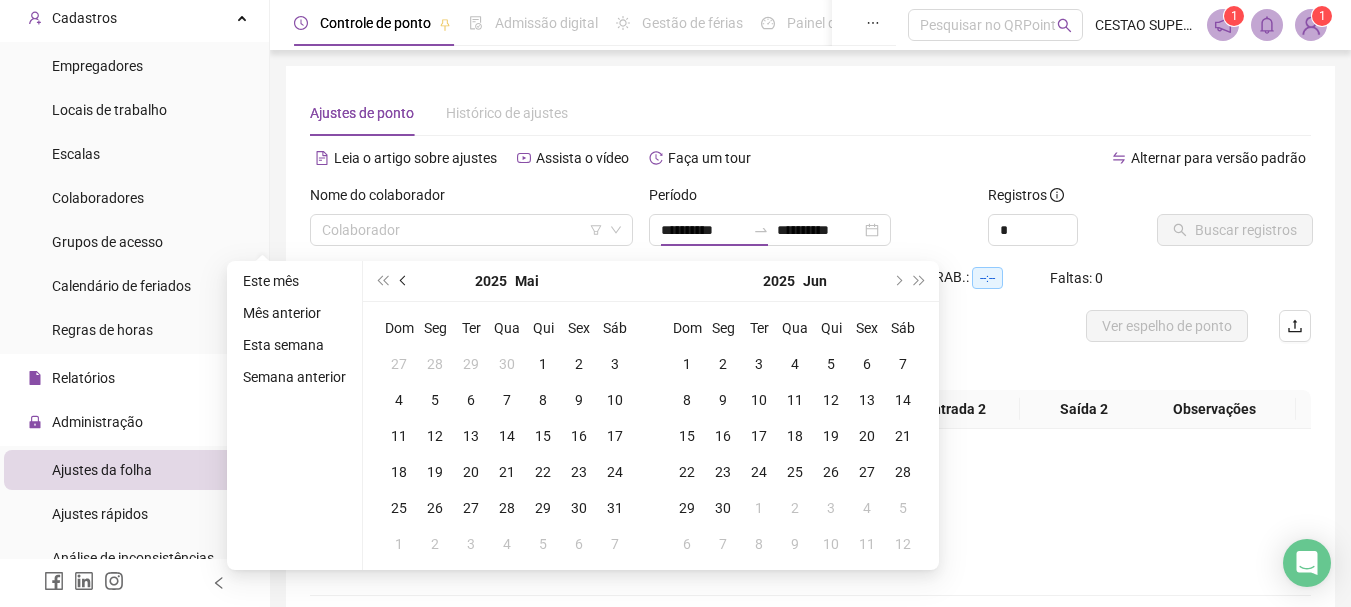 click at bounding box center (405, 281) 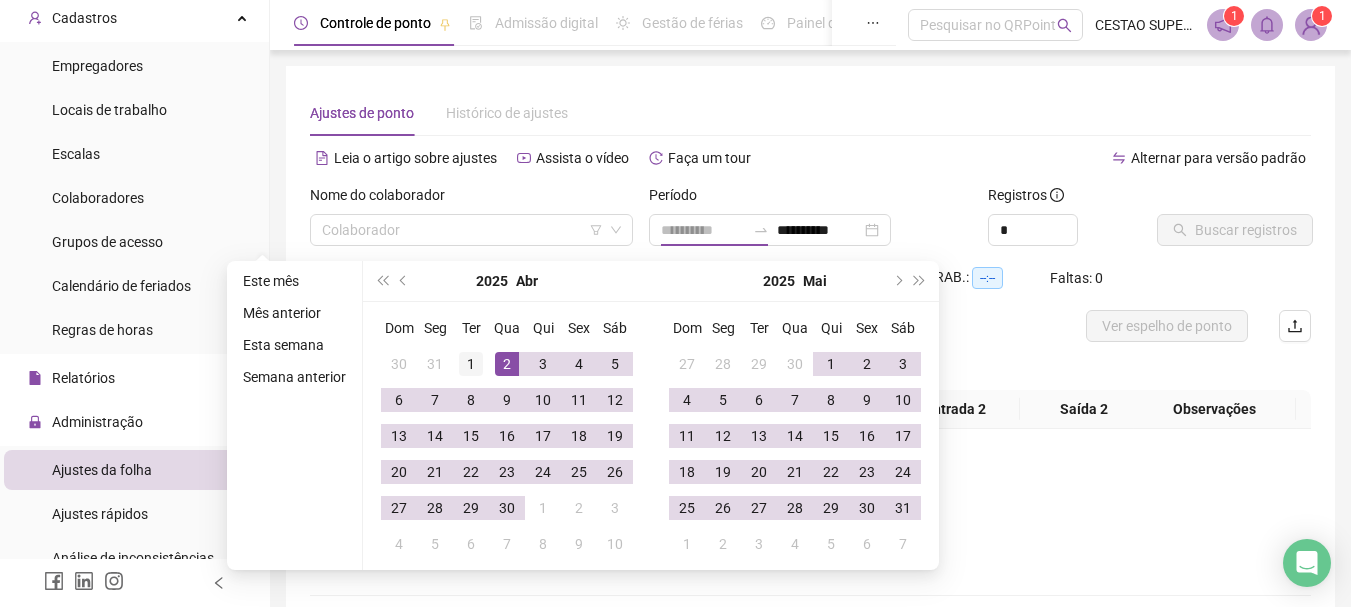 type on "**********" 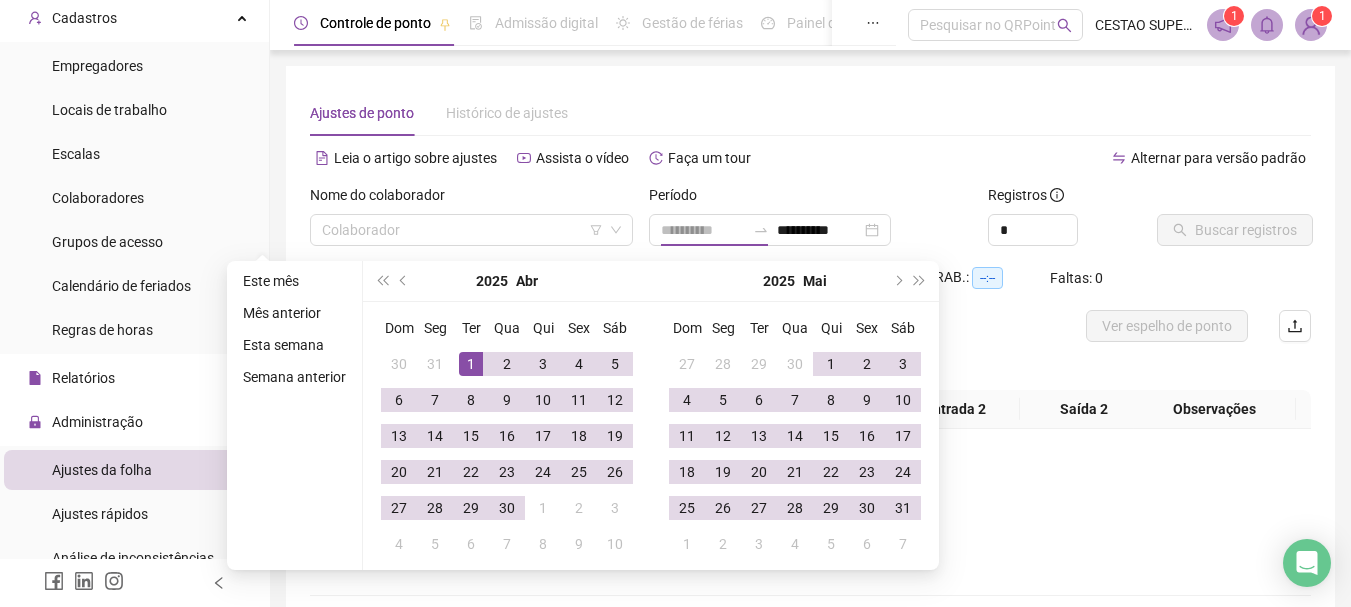 click on "1" at bounding box center (471, 364) 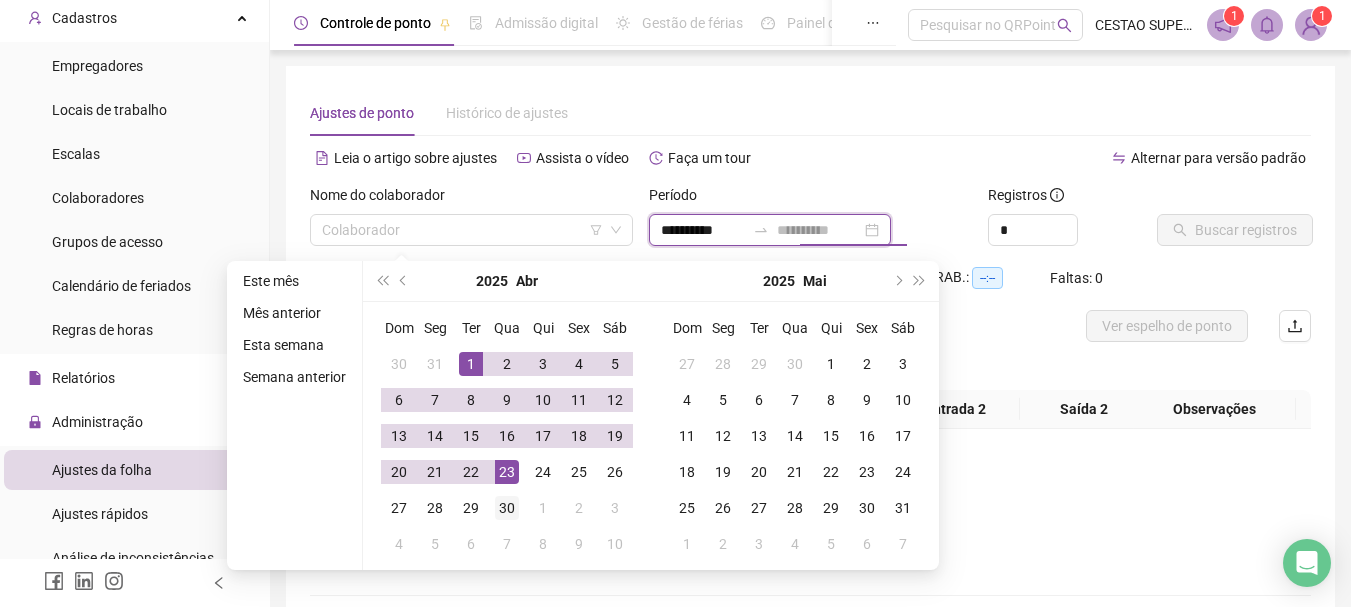 type on "**********" 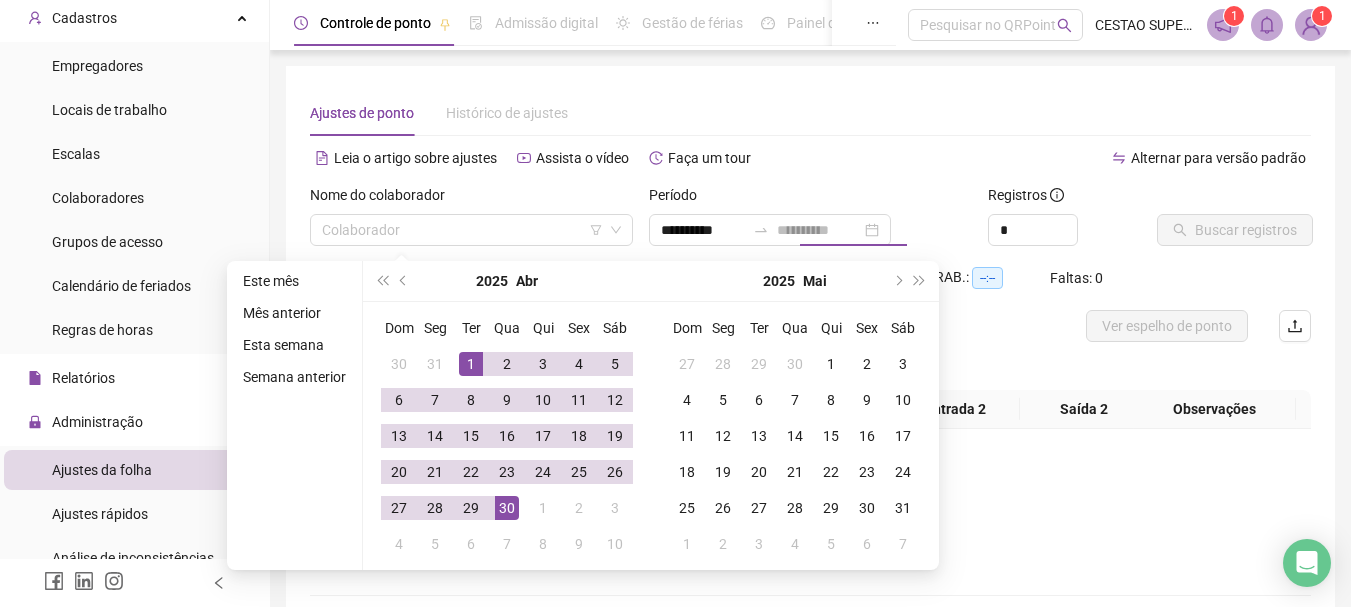 click on "30" at bounding box center [507, 508] 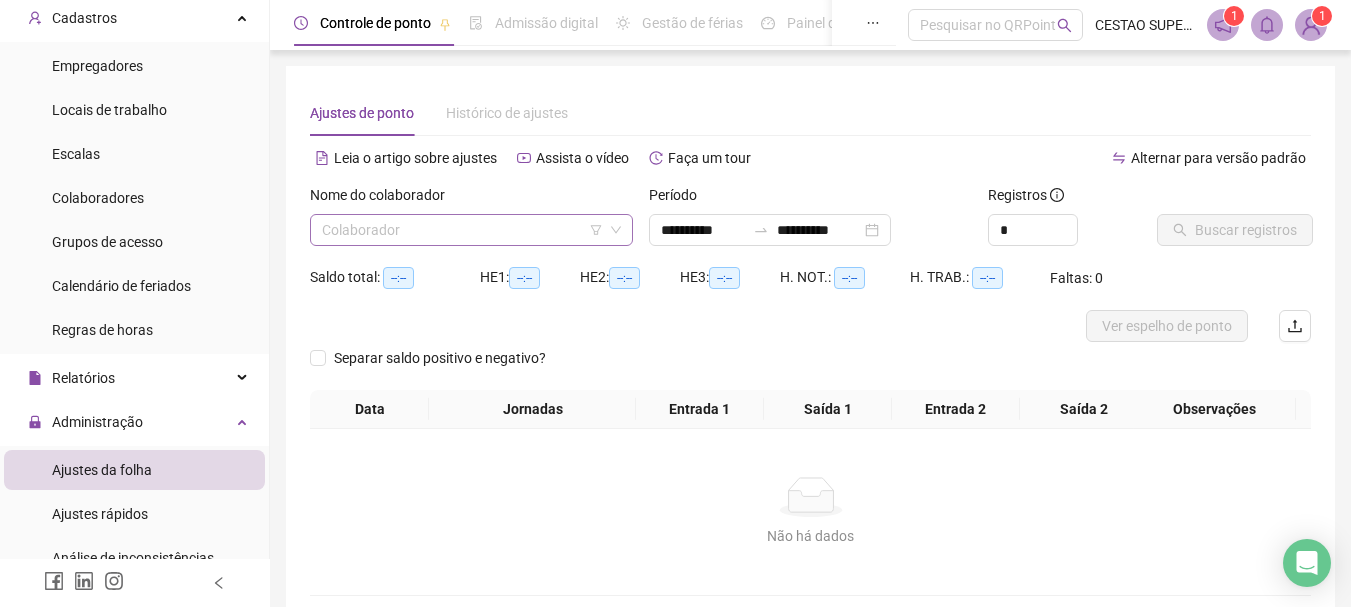 click at bounding box center (465, 230) 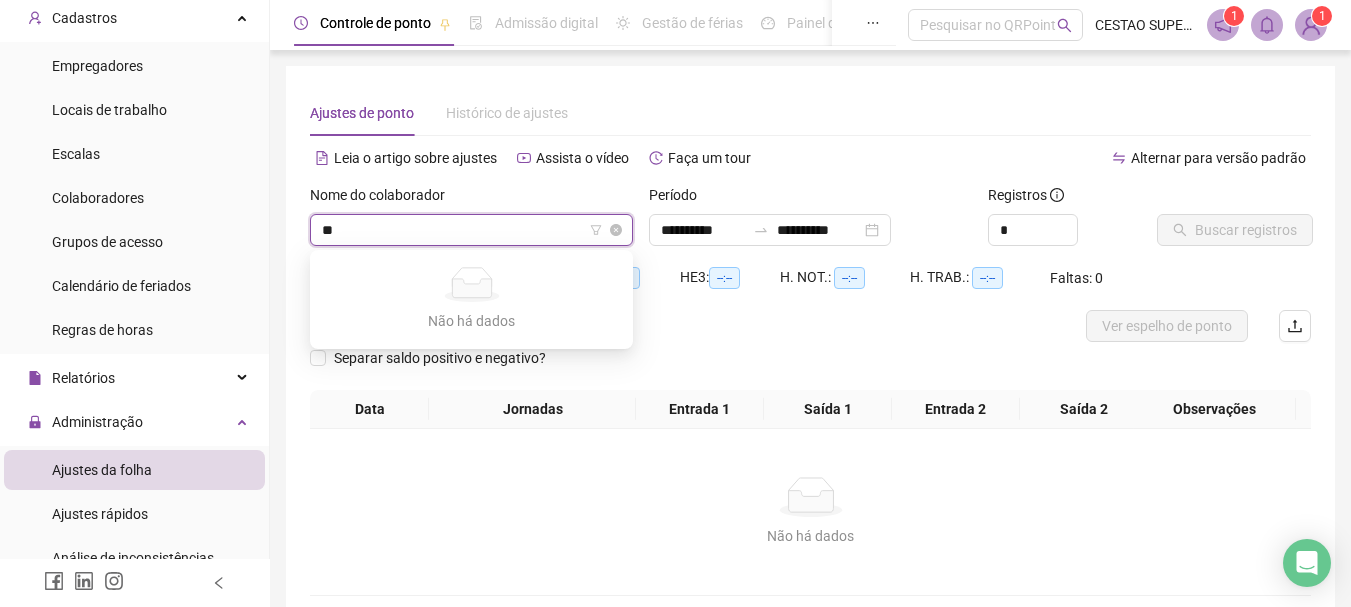 type on "***" 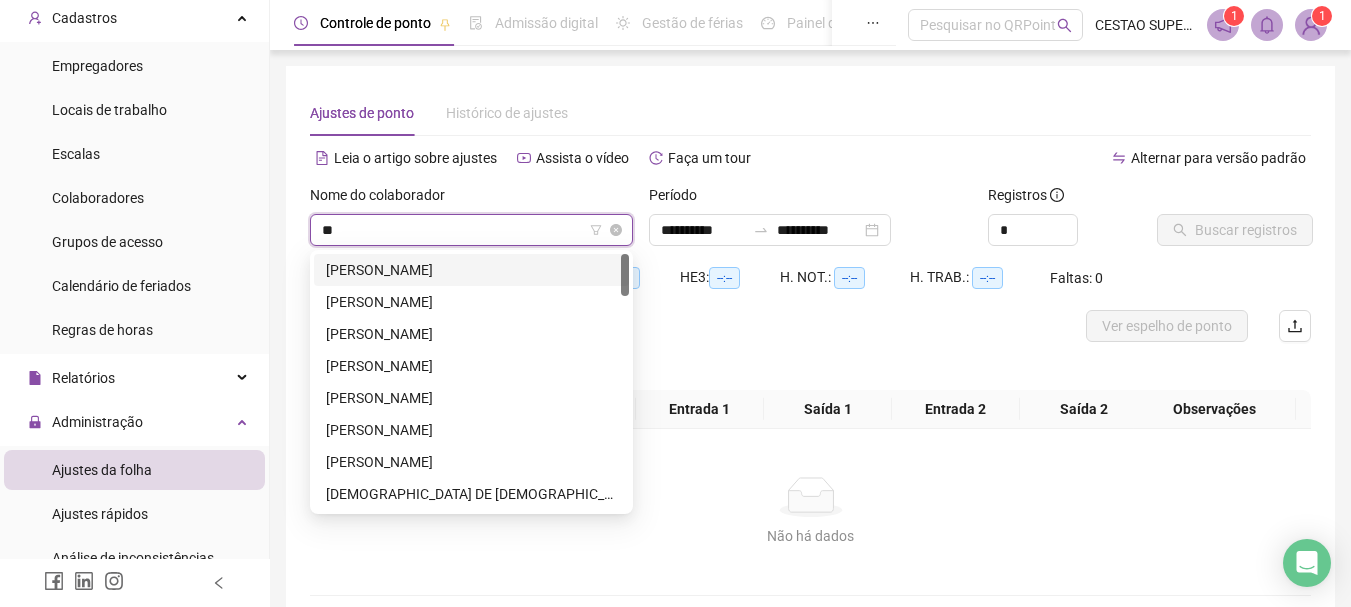 type on "***" 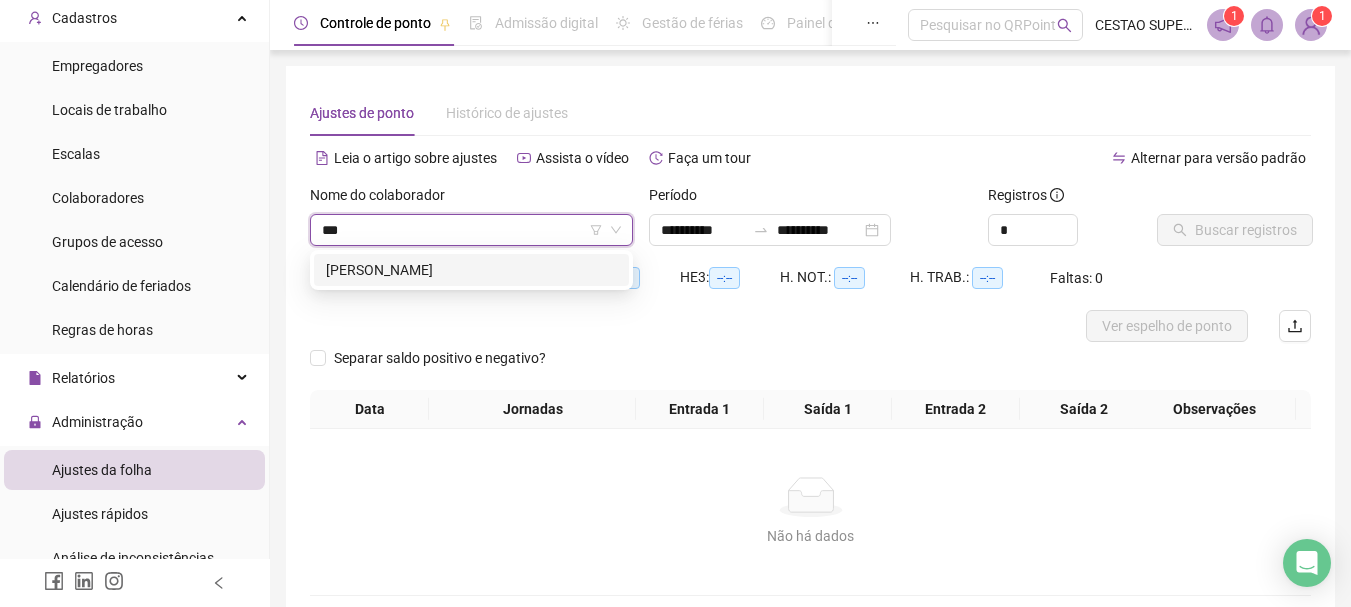 click on "[PERSON_NAME]" at bounding box center (471, 270) 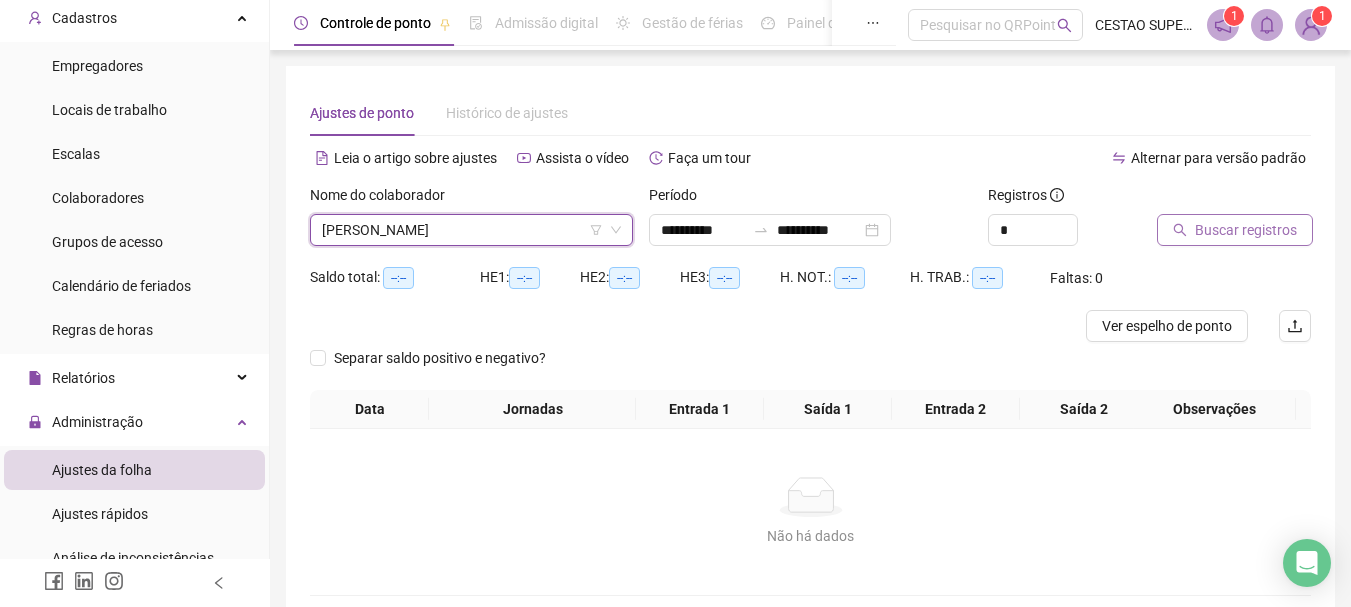 click on "Buscar registros" at bounding box center [1246, 230] 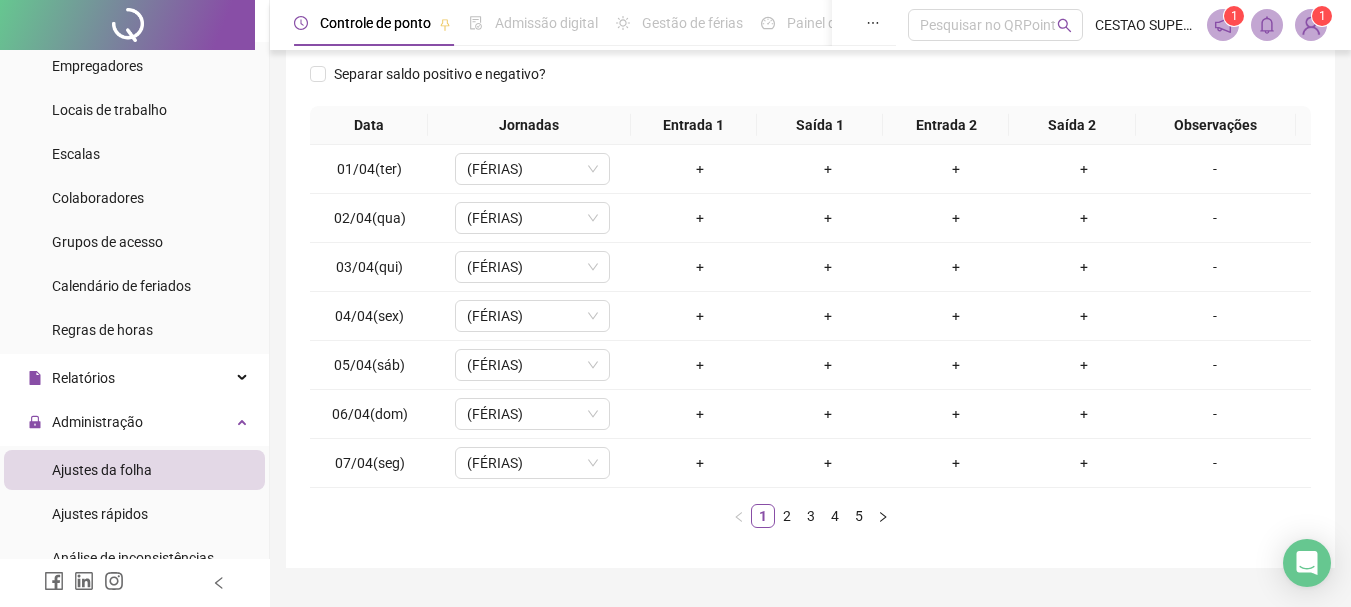scroll, scrollTop: 347, scrollLeft: 0, axis: vertical 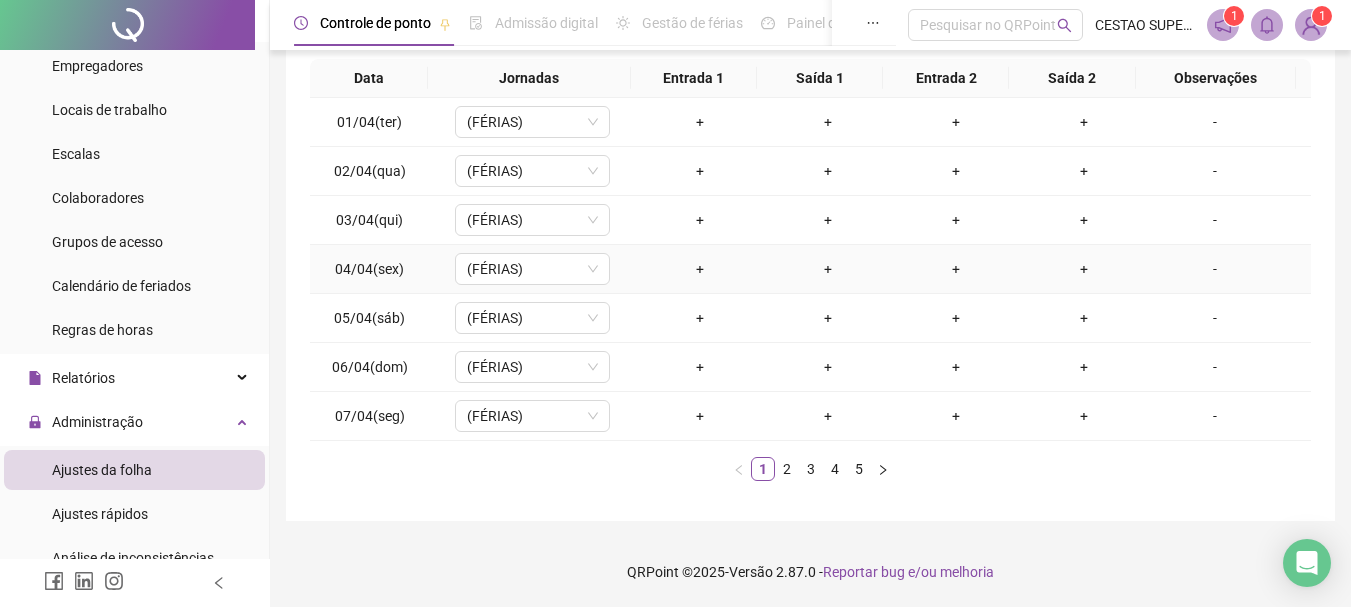 click on "-" at bounding box center (1215, 269) 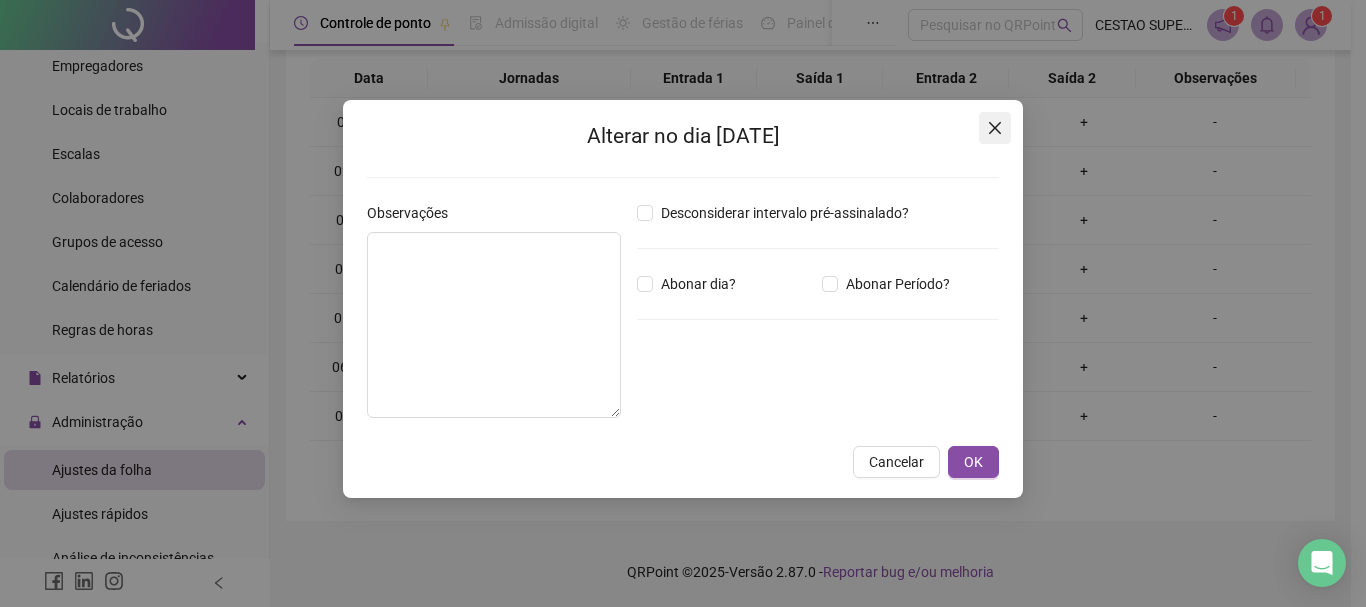 click at bounding box center (995, 128) 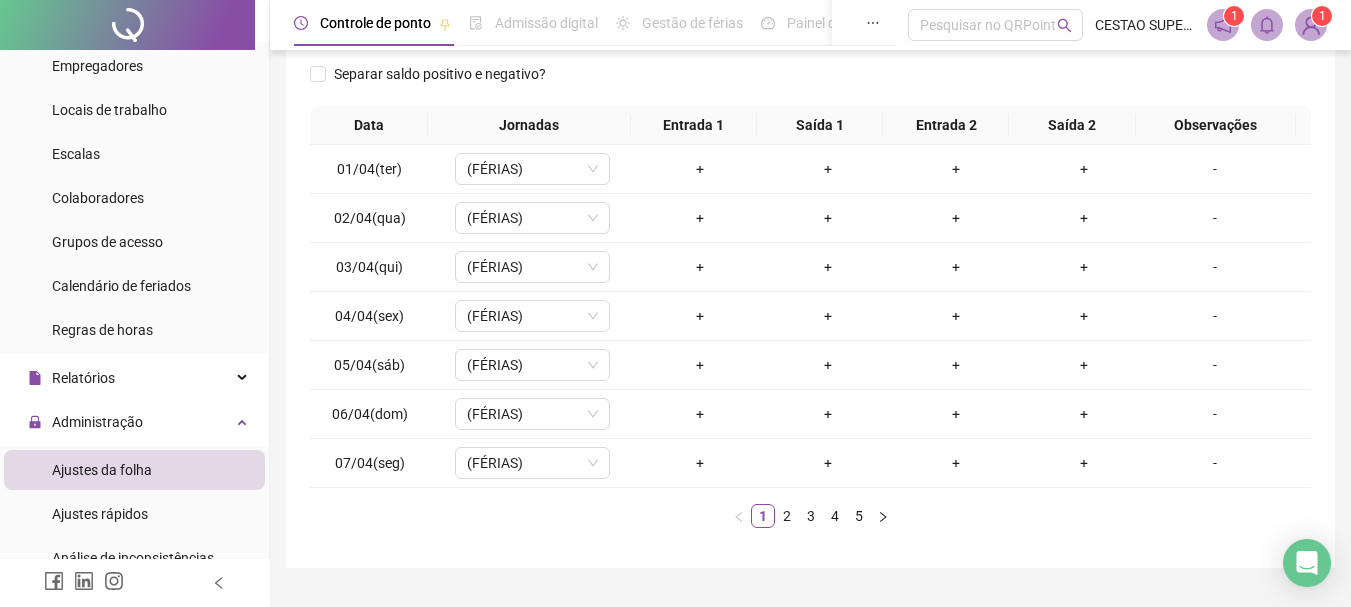 scroll, scrollTop: 347, scrollLeft: 0, axis: vertical 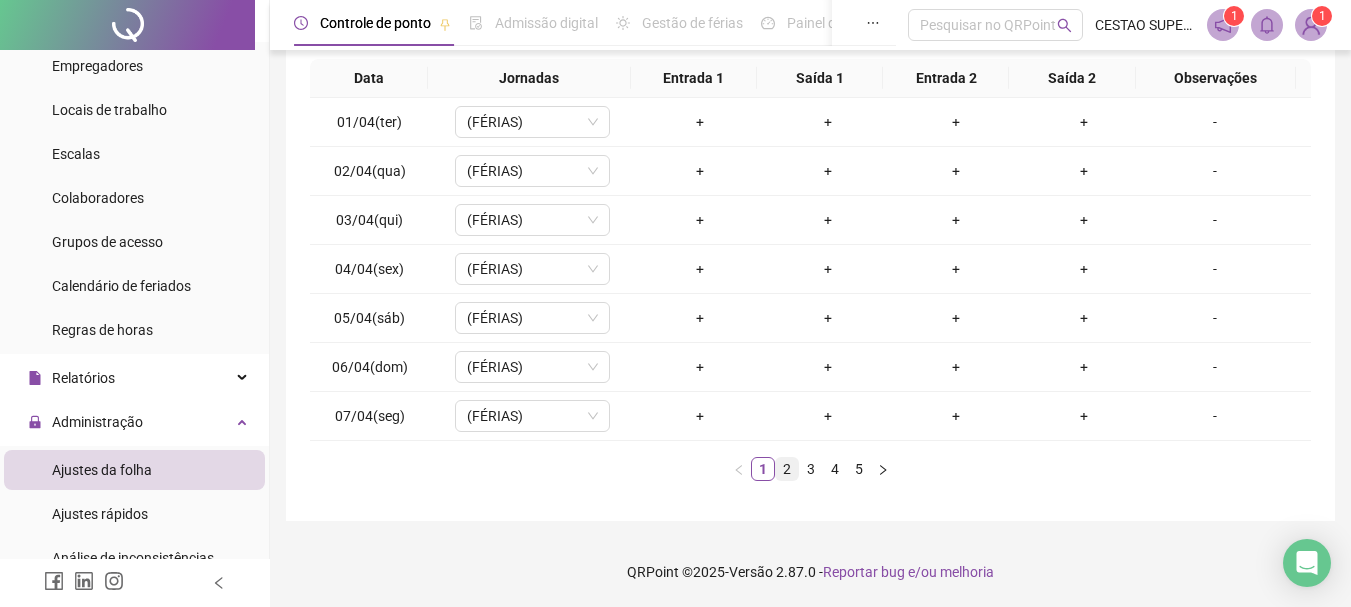 click on "2" at bounding box center [787, 469] 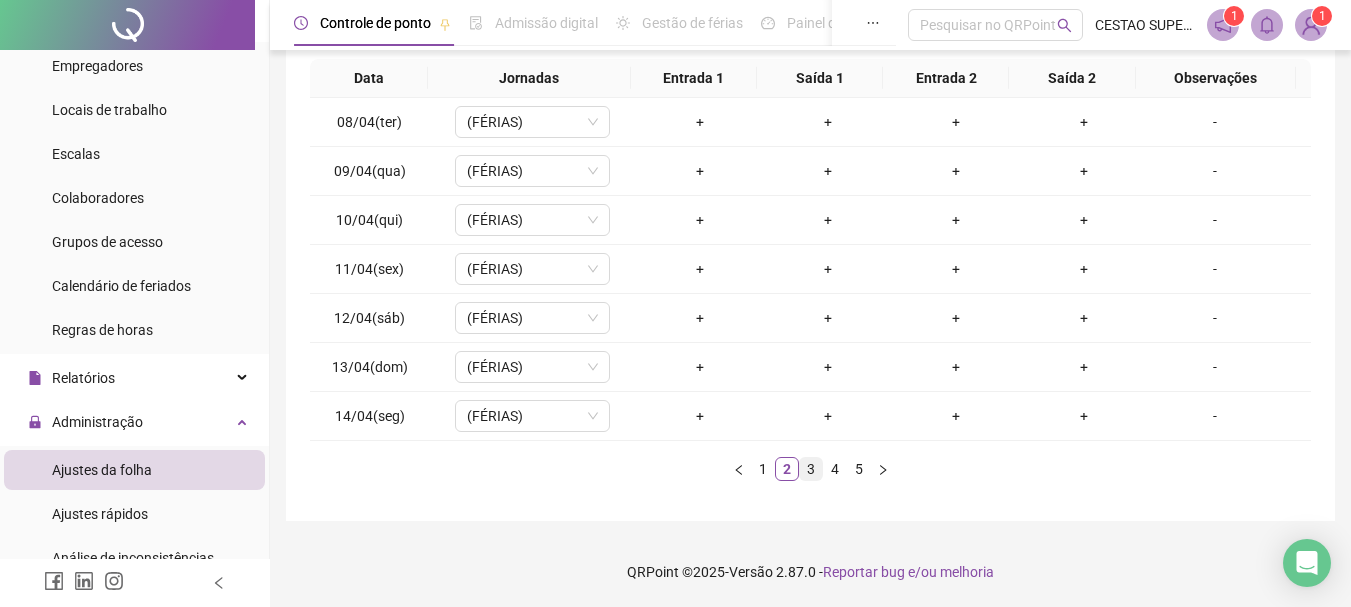 click on "3" at bounding box center [811, 469] 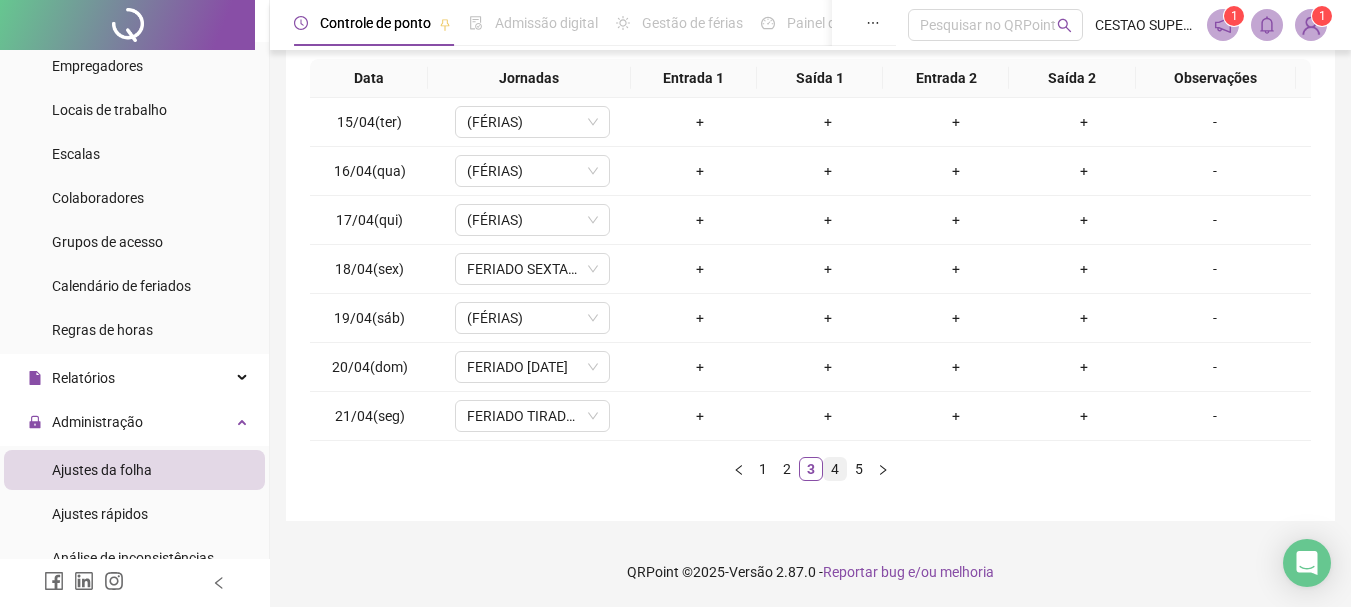 click on "4" at bounding box center [835, 469] 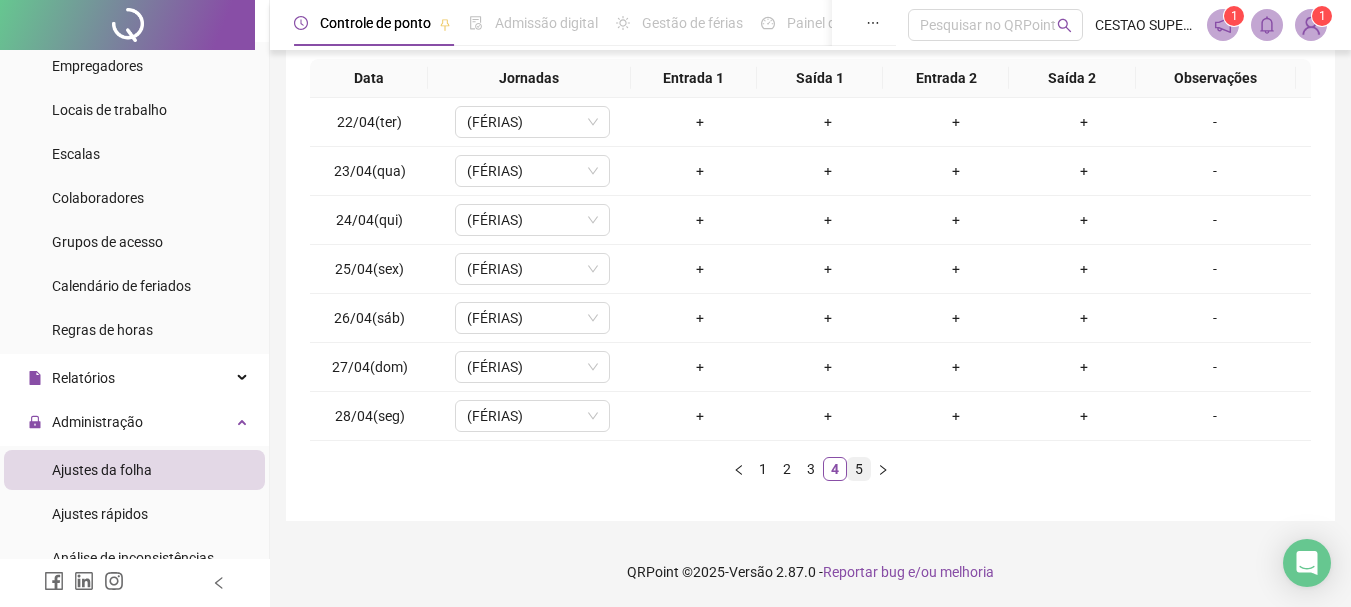 click on "5" at bounding box center [859, 469] 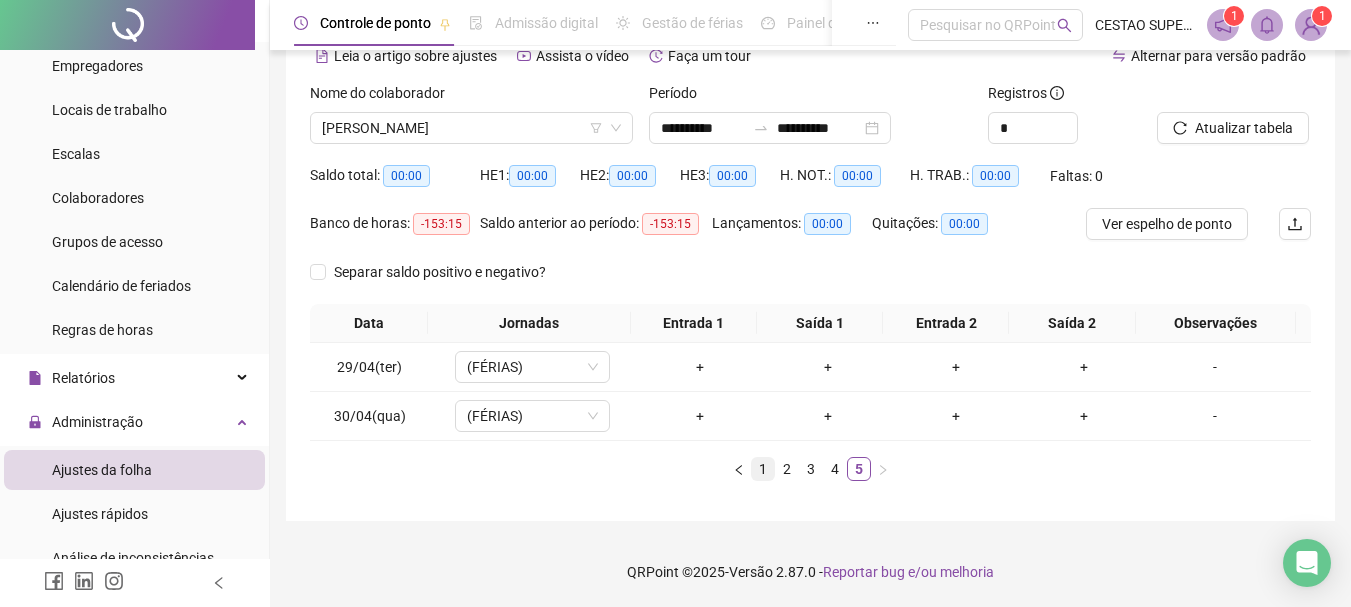 click on "1" at bounding box center (763, 469) 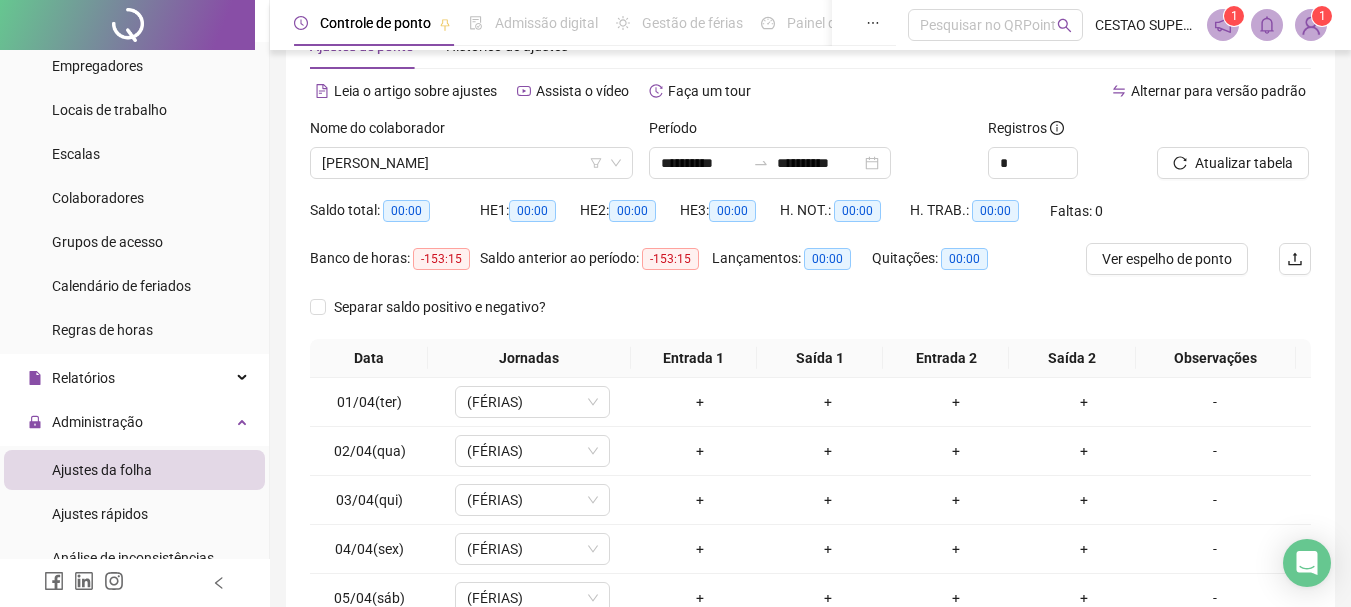 scroll, scrollTop: 102, scrollLeft: 0, axis: vertical 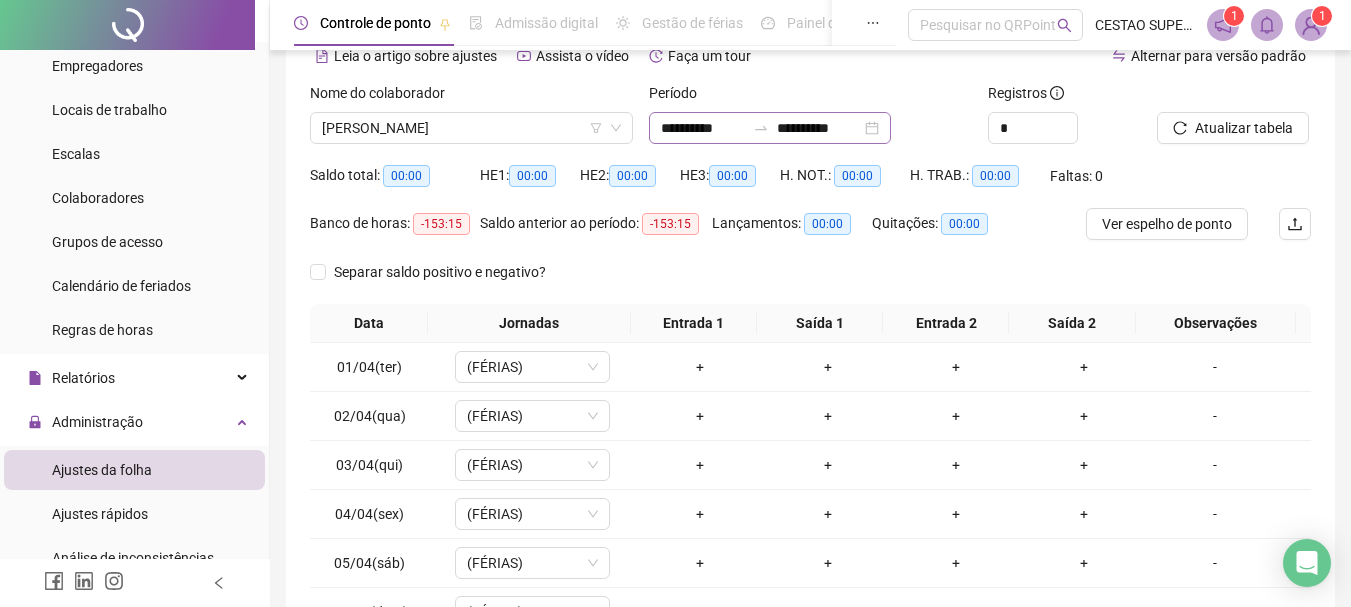 click on "**********" at bounding box center (770, 128) 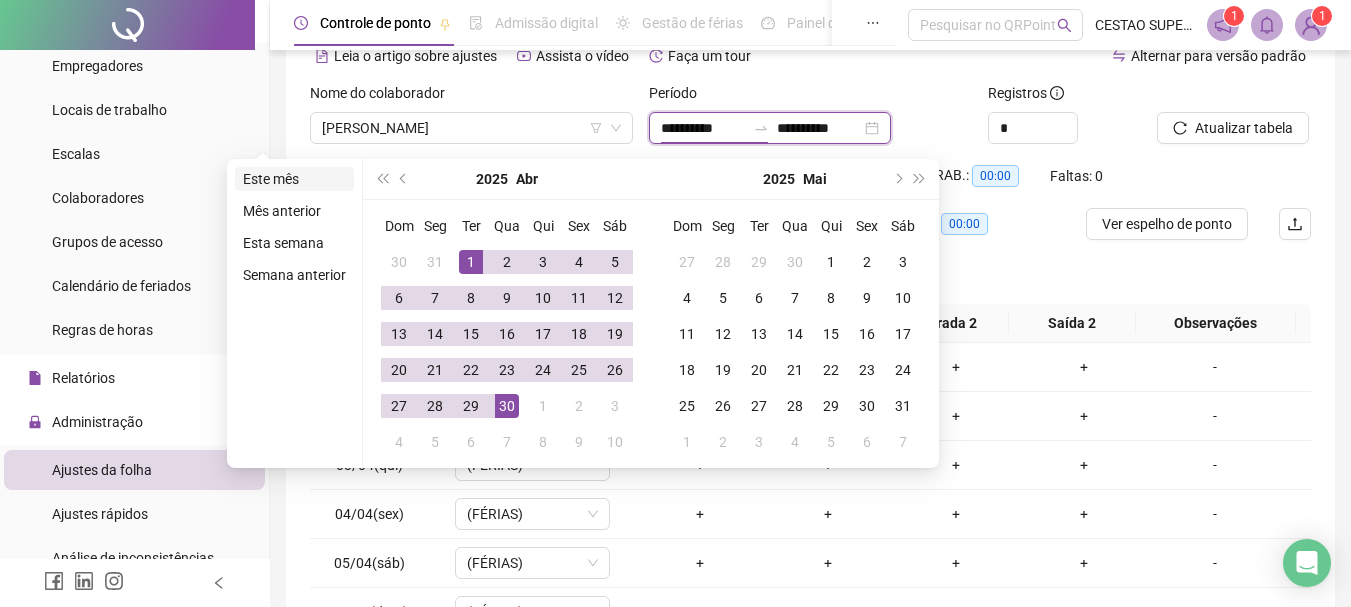 type on "**********" 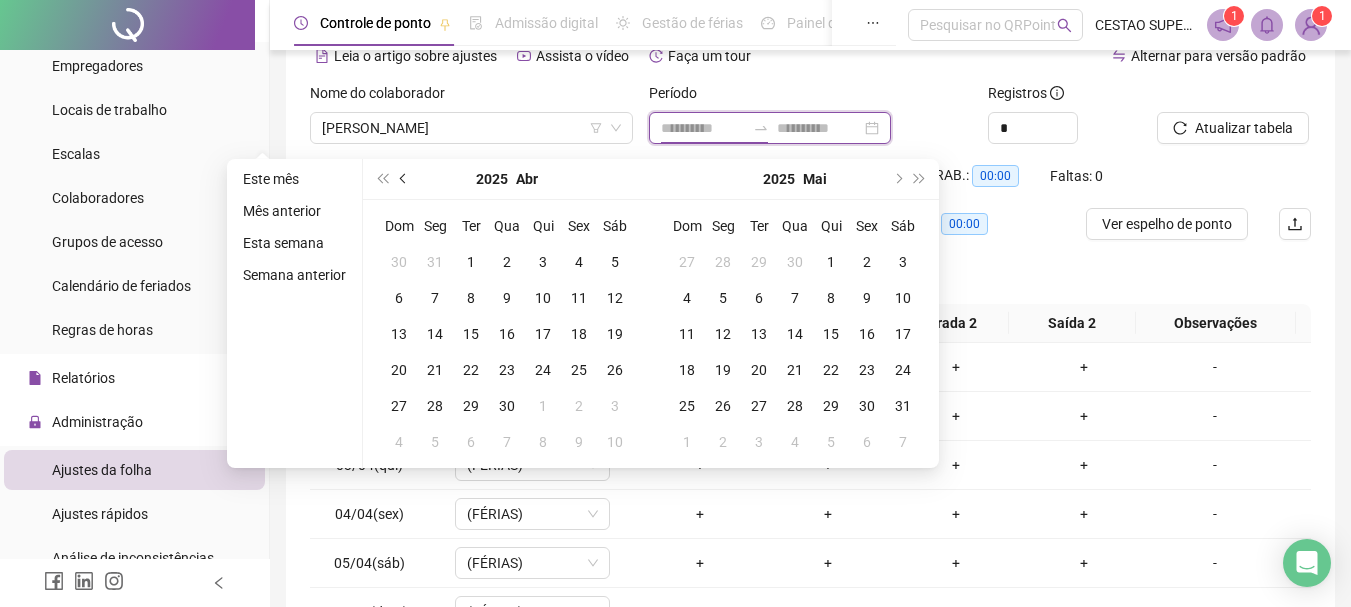 type on "**********" 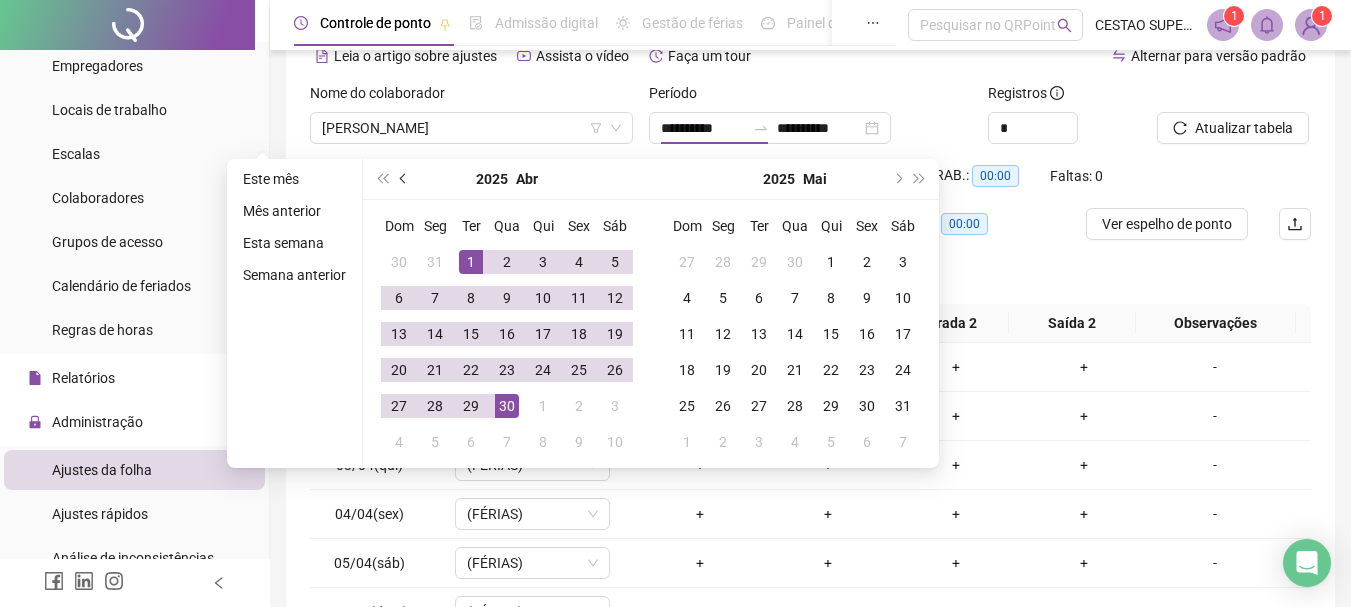 click at bounding box center [405, 179] 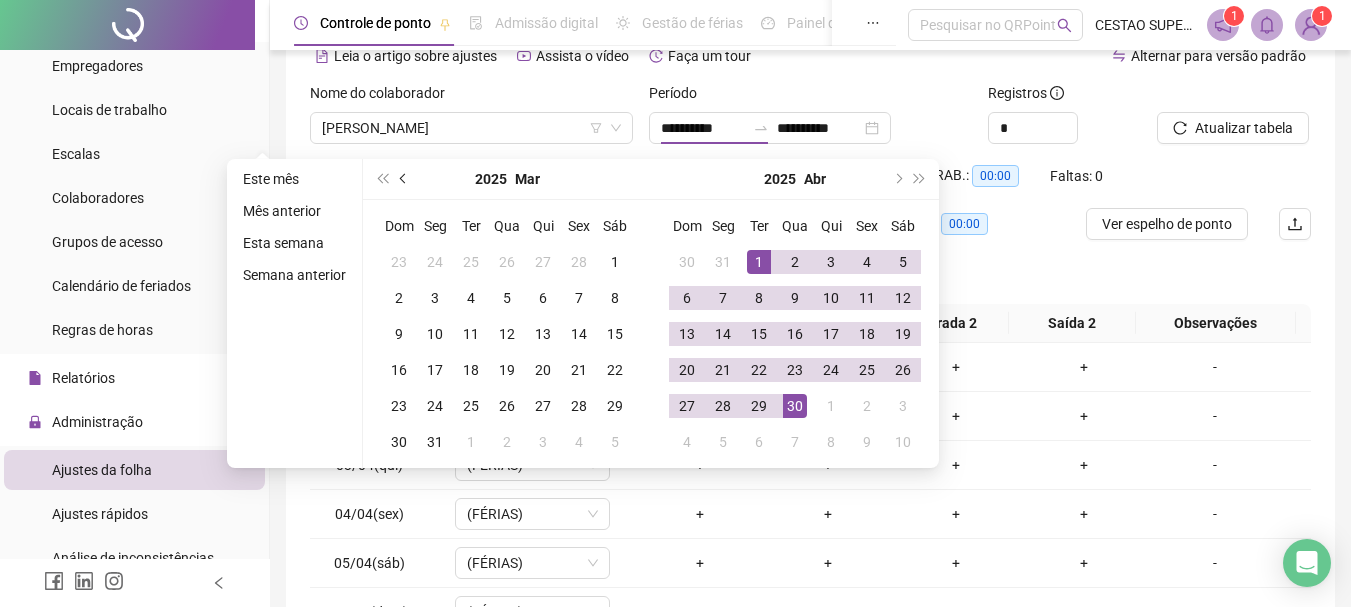 click at bounding box center (405, 179) 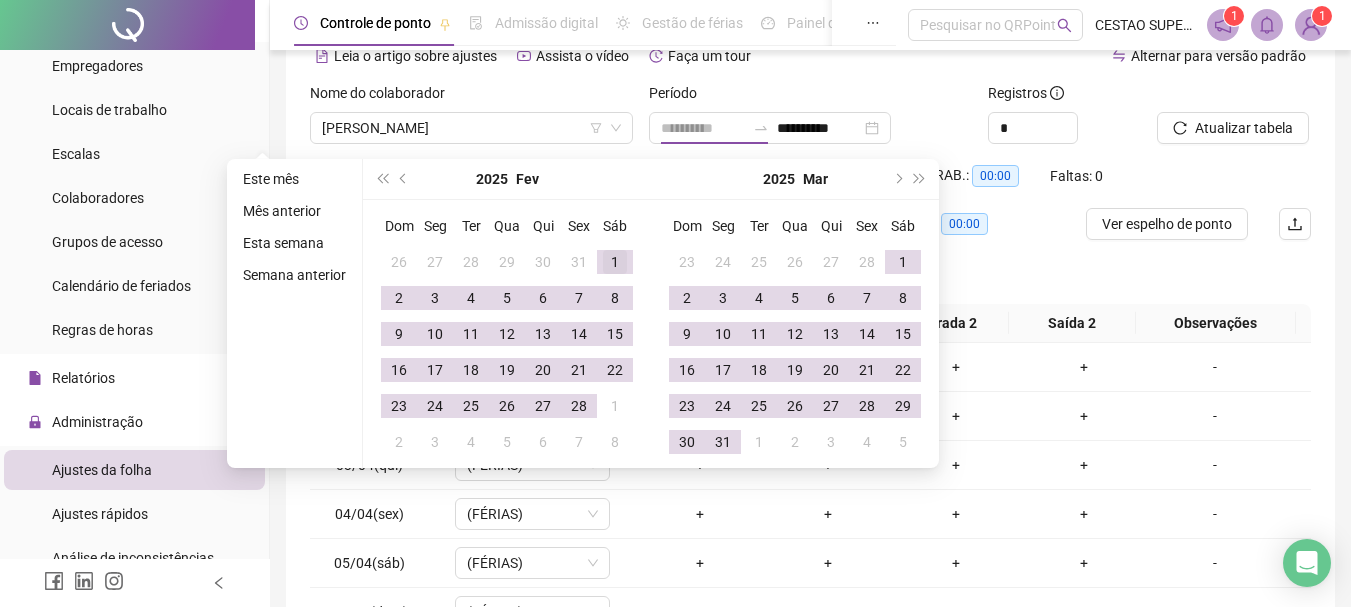 type on "**********" 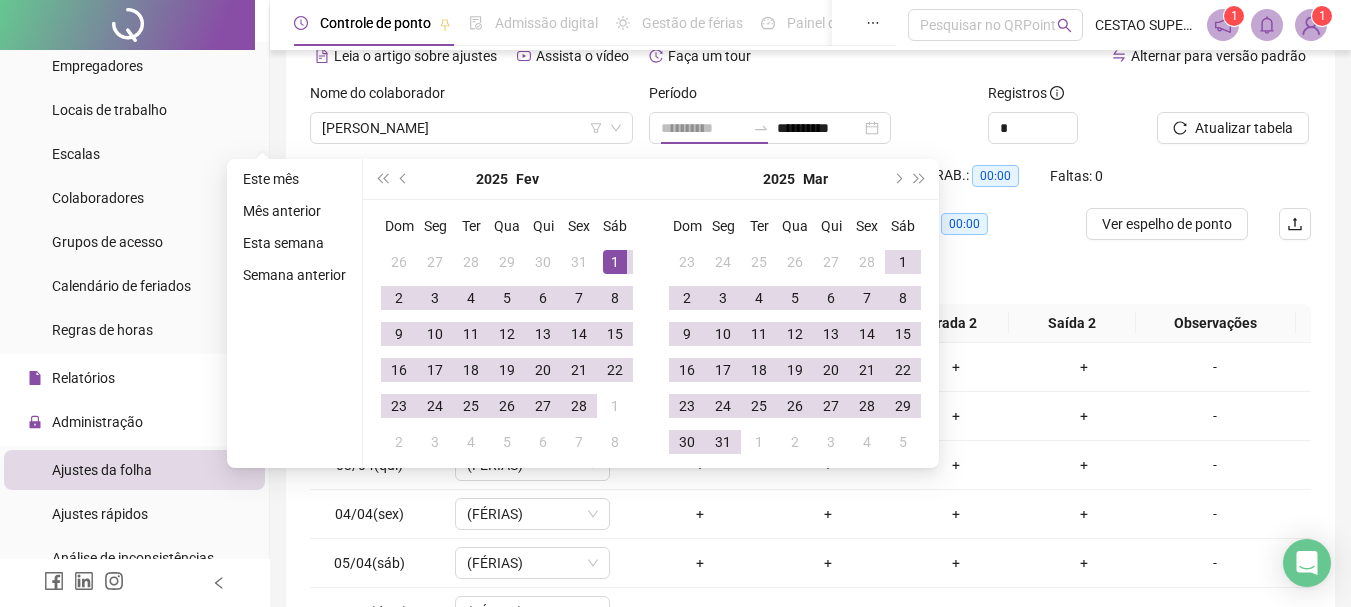 click on "1" at bounding box center [615, 262] 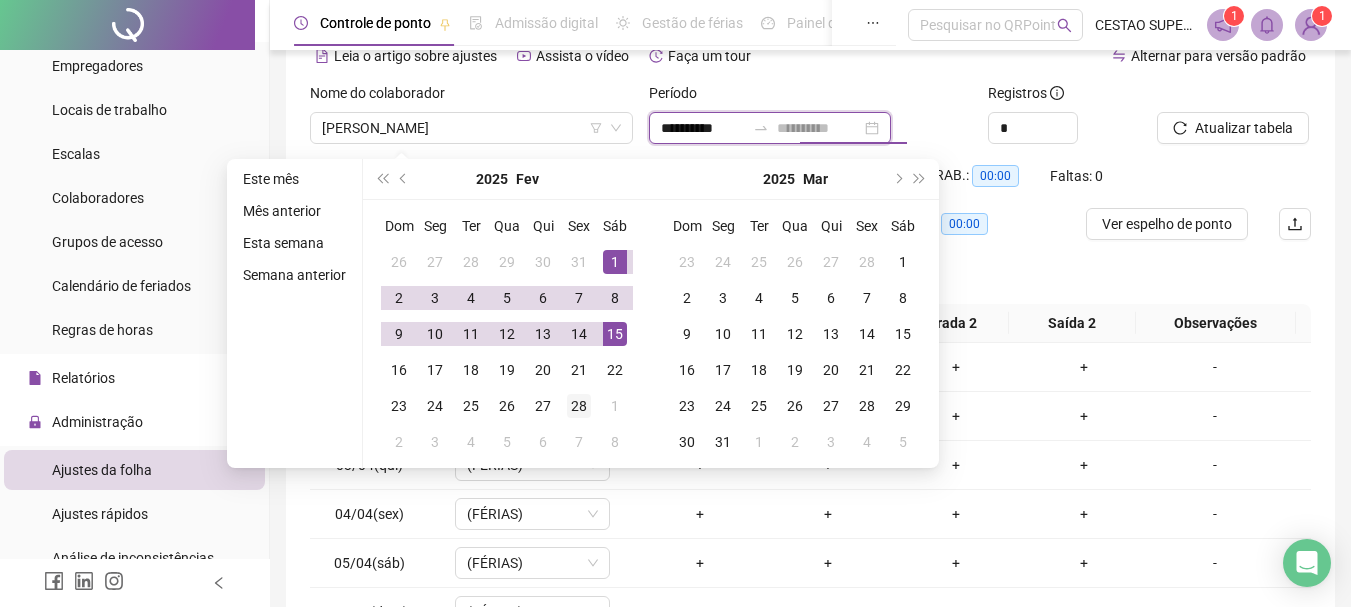 type on "**********" 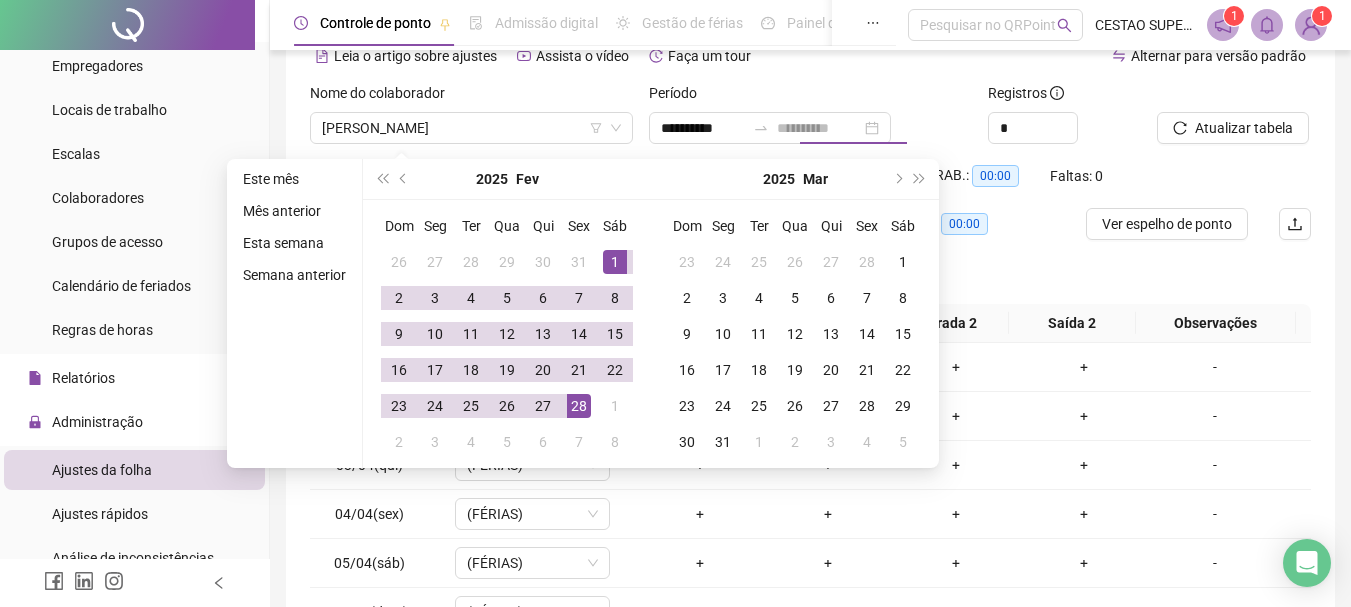 click on "28" at bounding box center [579, 406] 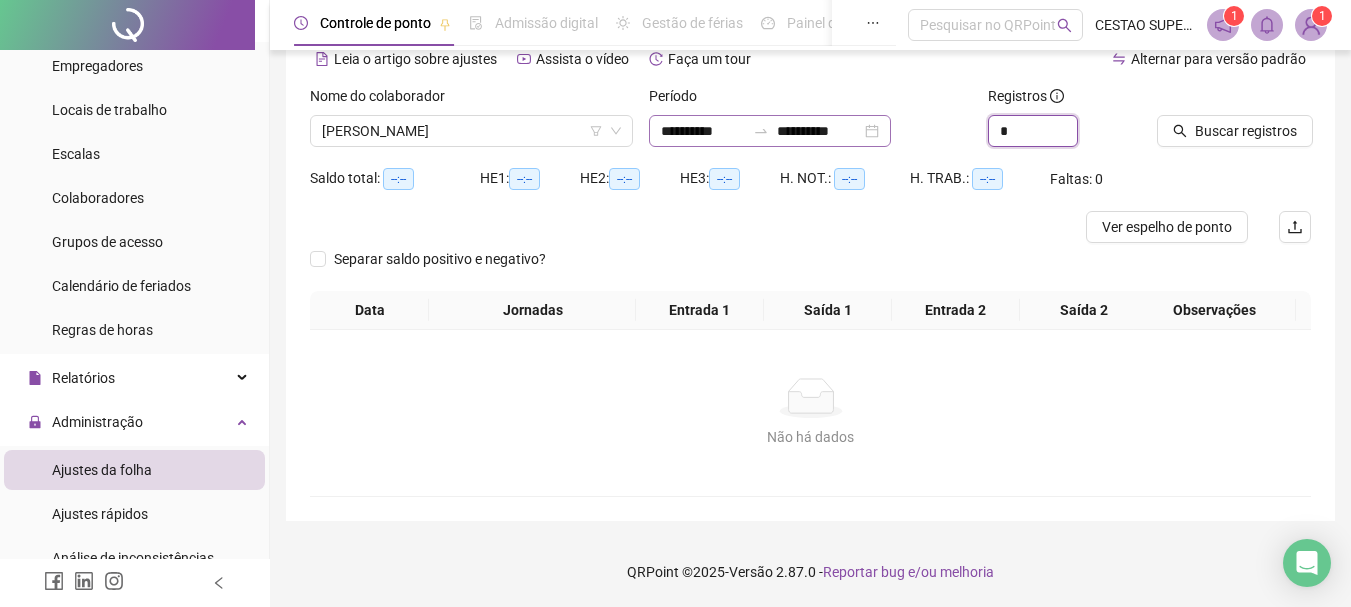 drag, startPoint x: 1023, startPoint y: 133, endPoint x: 838, endPoint y: 133, distance: 185 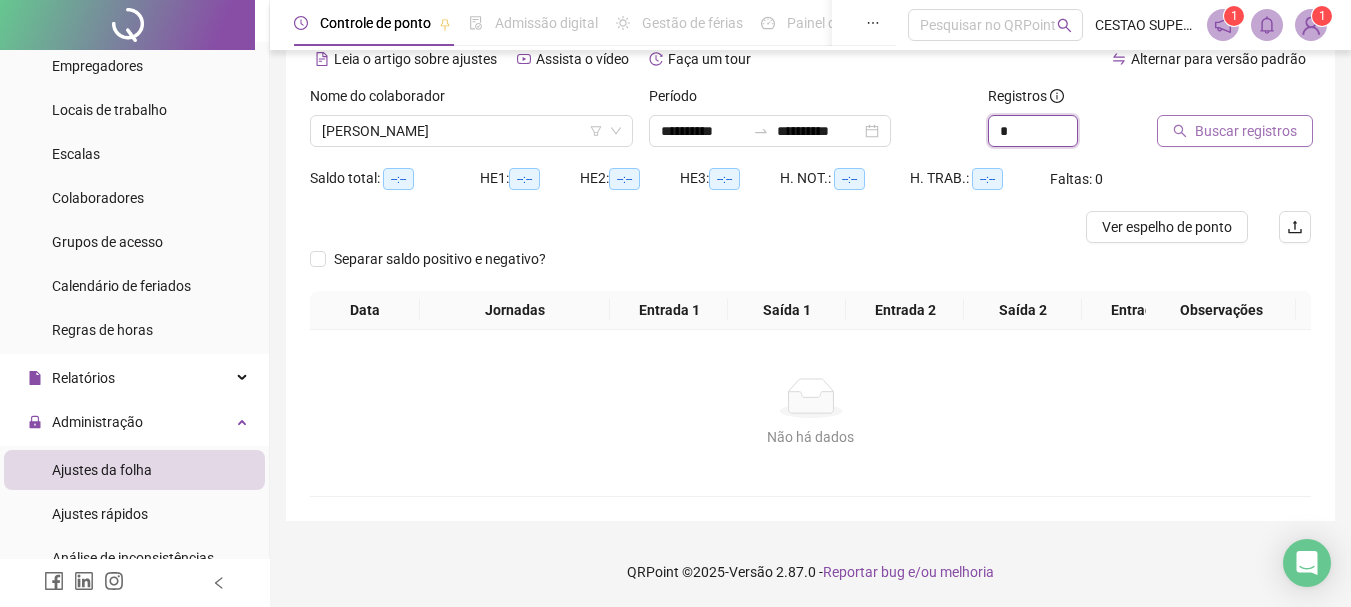 type on "*" 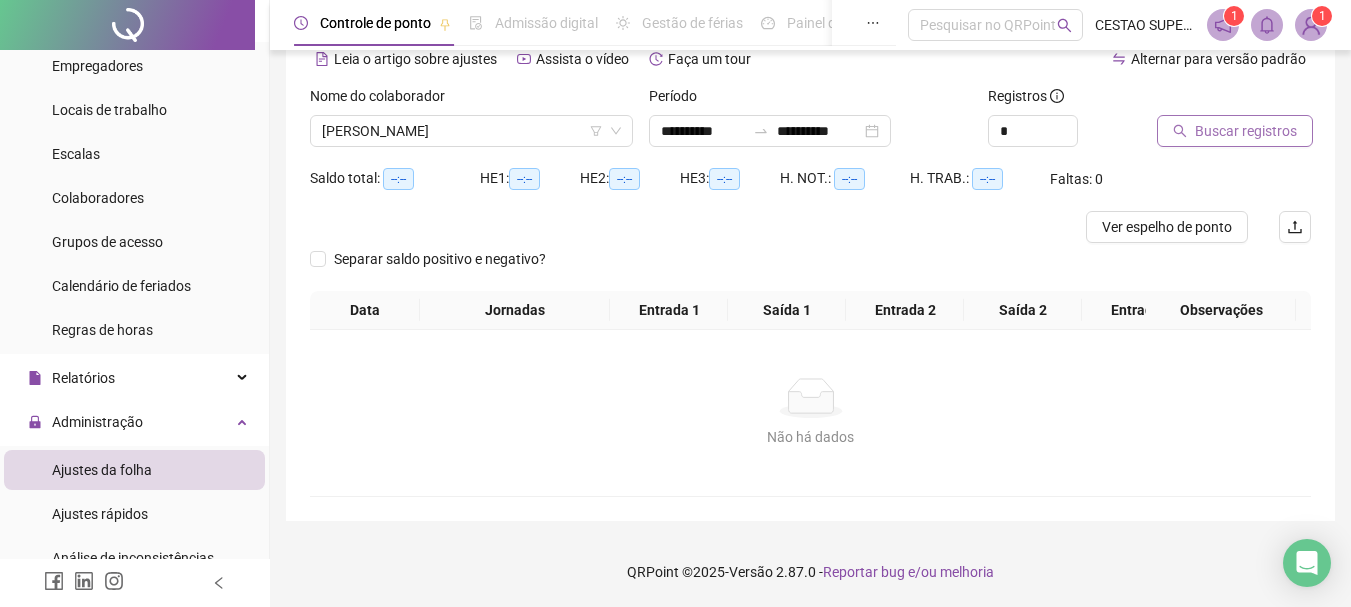click on "Buscar registros" at bounding box center (1246, 131) 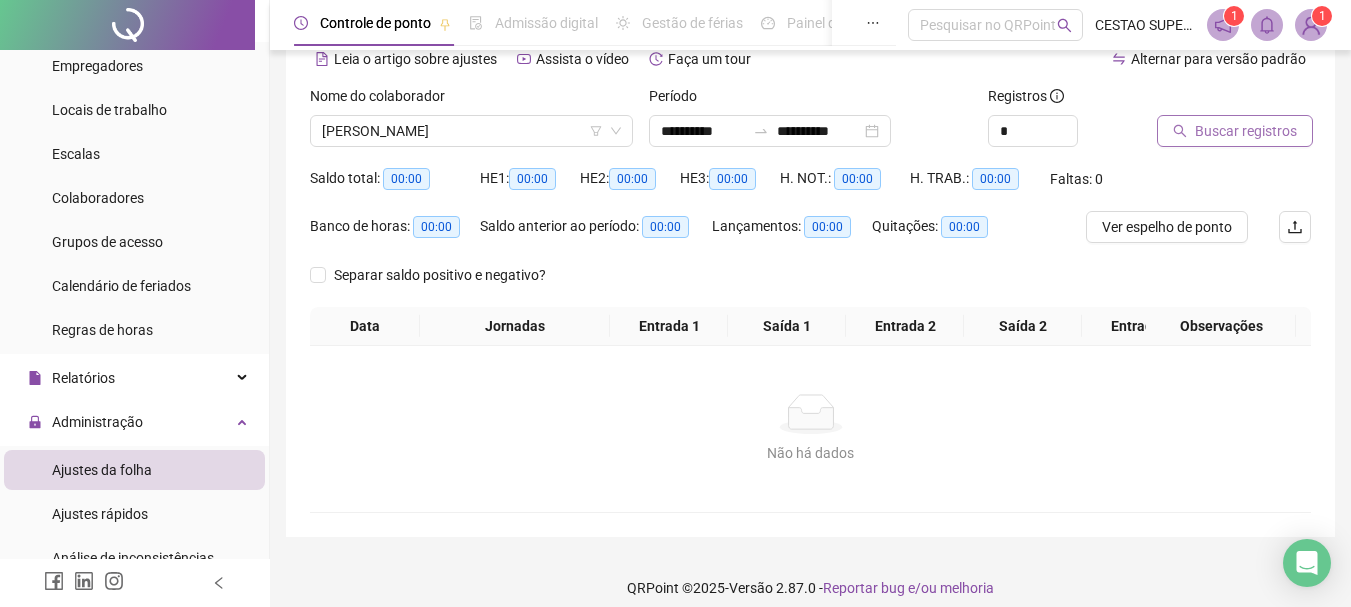 click on "Buscar registros" at bounding box center [1246, 131] 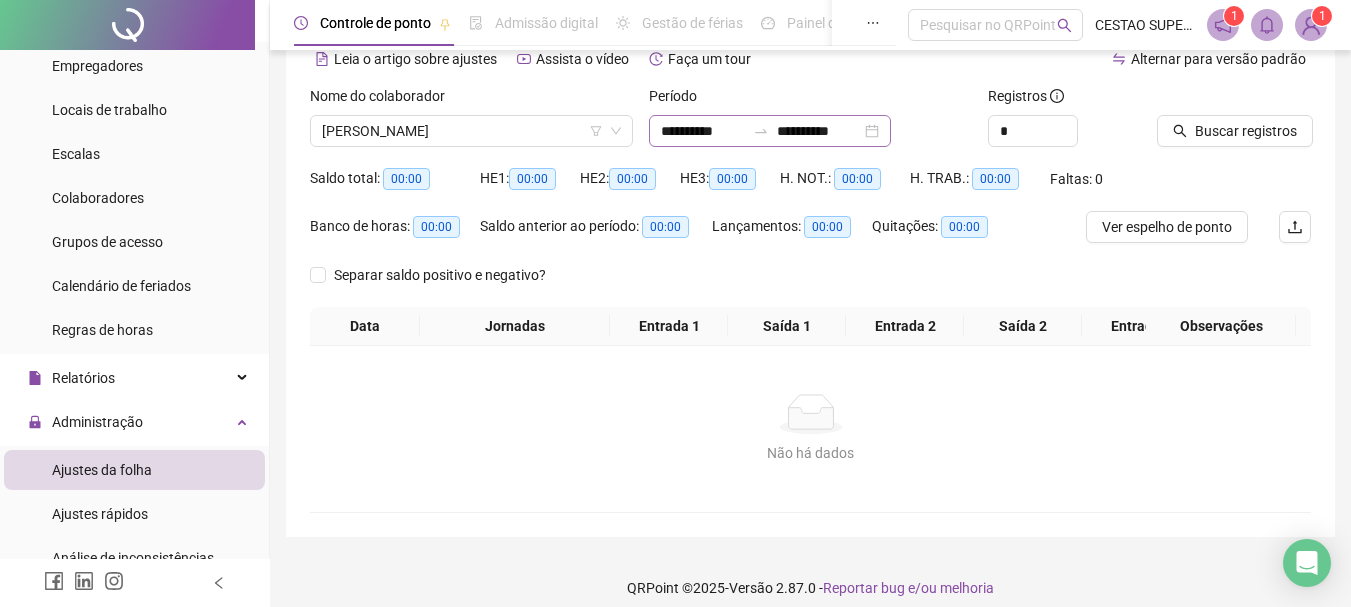 click on "**********" at bounding box center [770, 131] 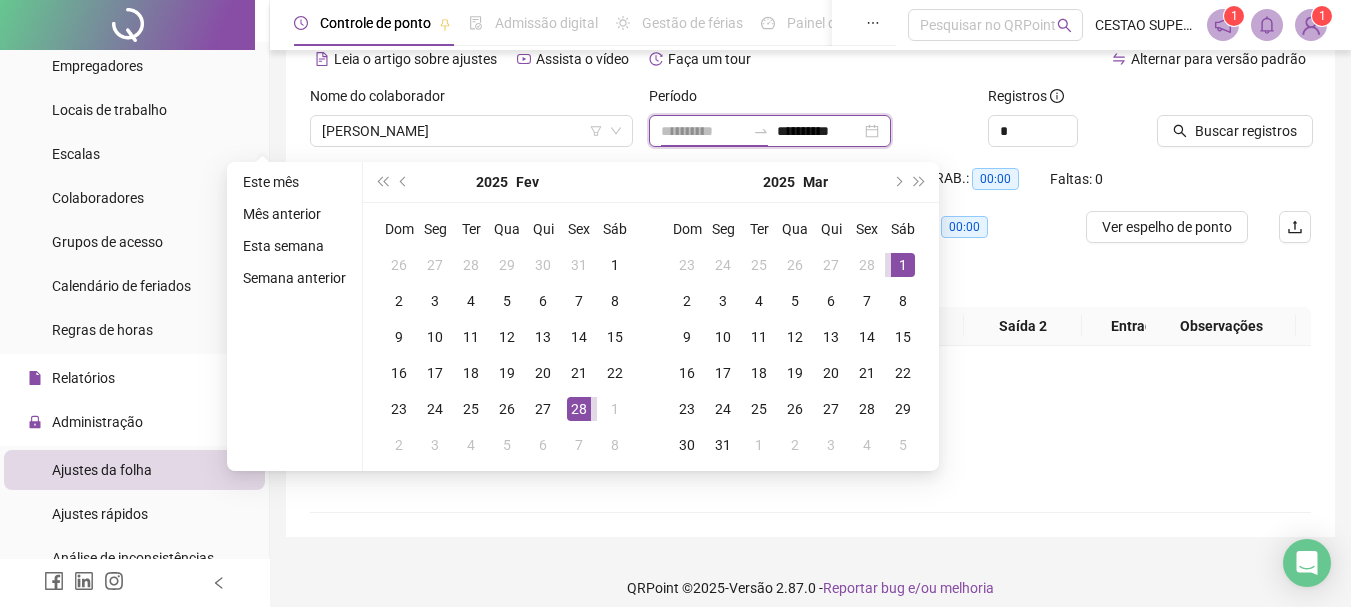 type on "**********" 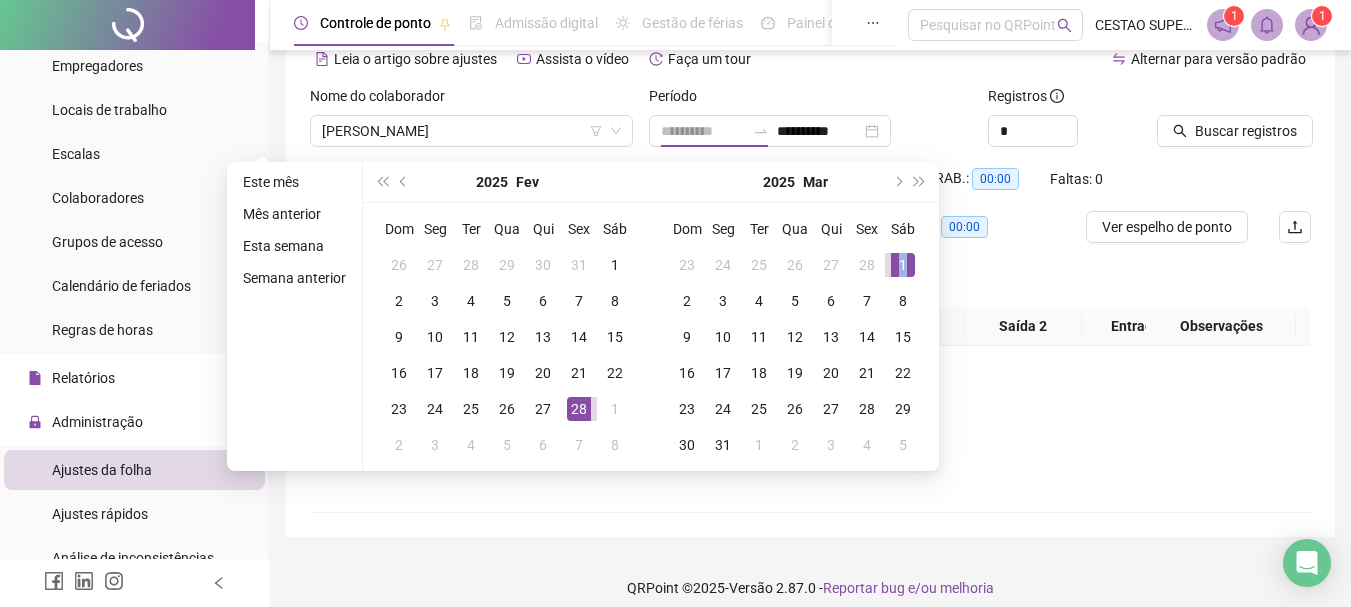 click on "1" at bounding box center (903, 265) 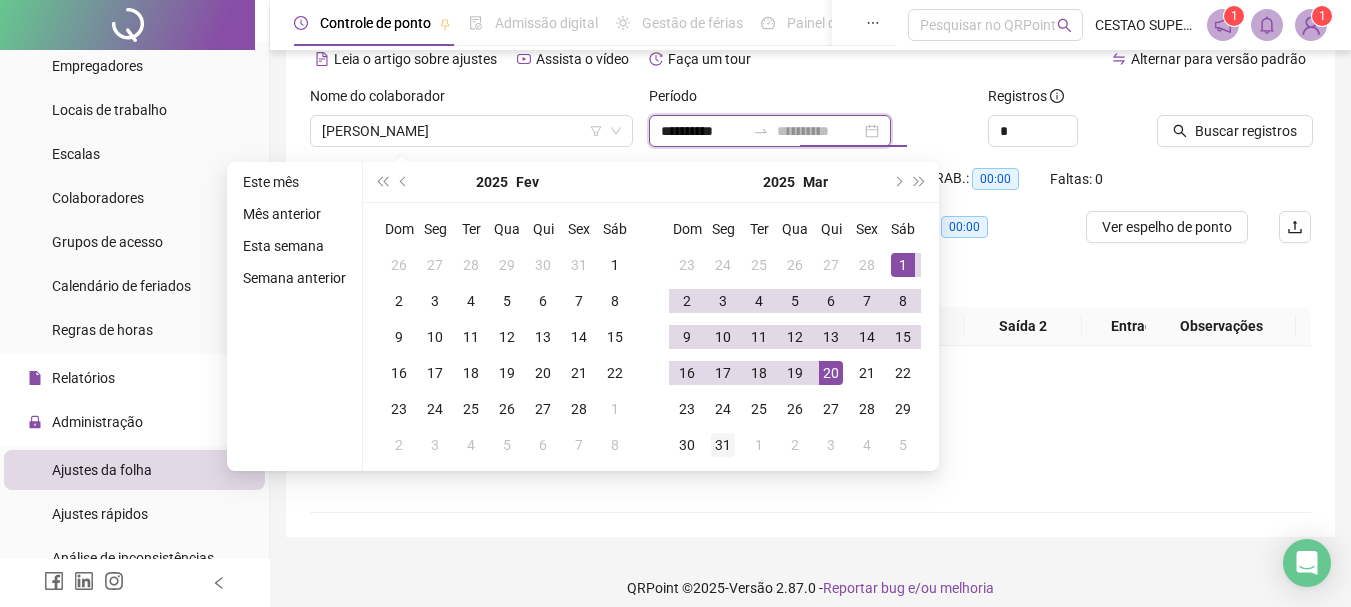 type on "**********" 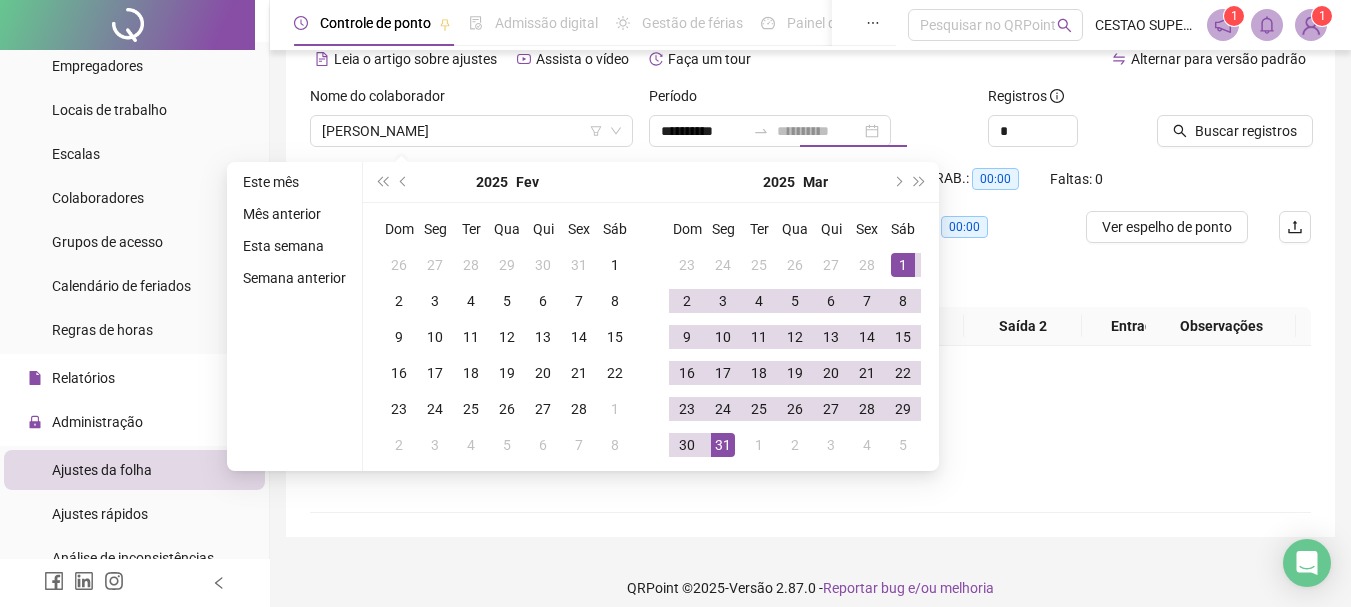 click on "31" at bounding box center [723, 445] 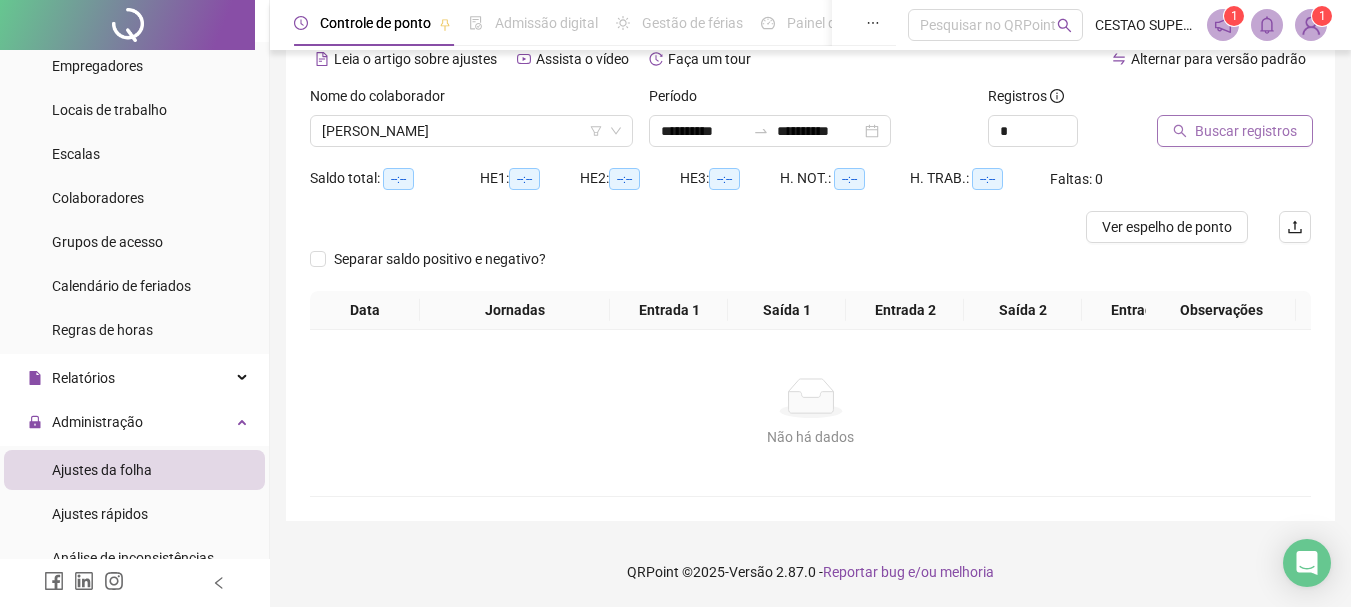 click on "Buscar registros" at bounding box center [1246, 131] 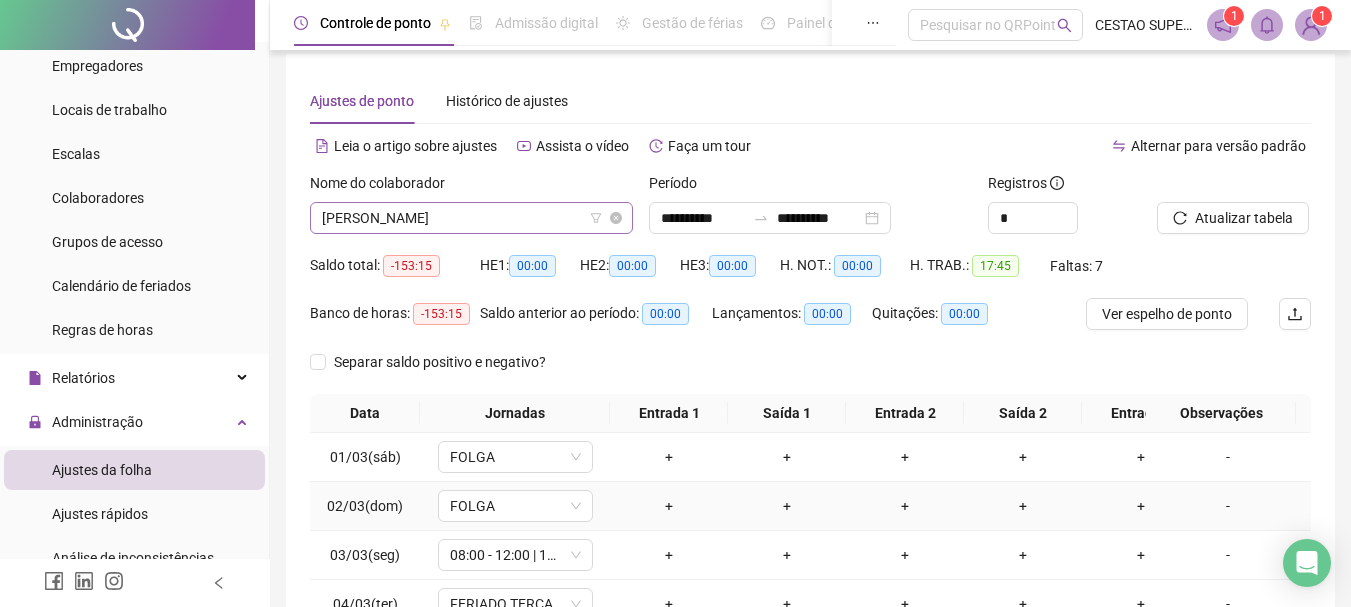 scroll, scrollTop: 0, scrollLeft: 0, axis: both 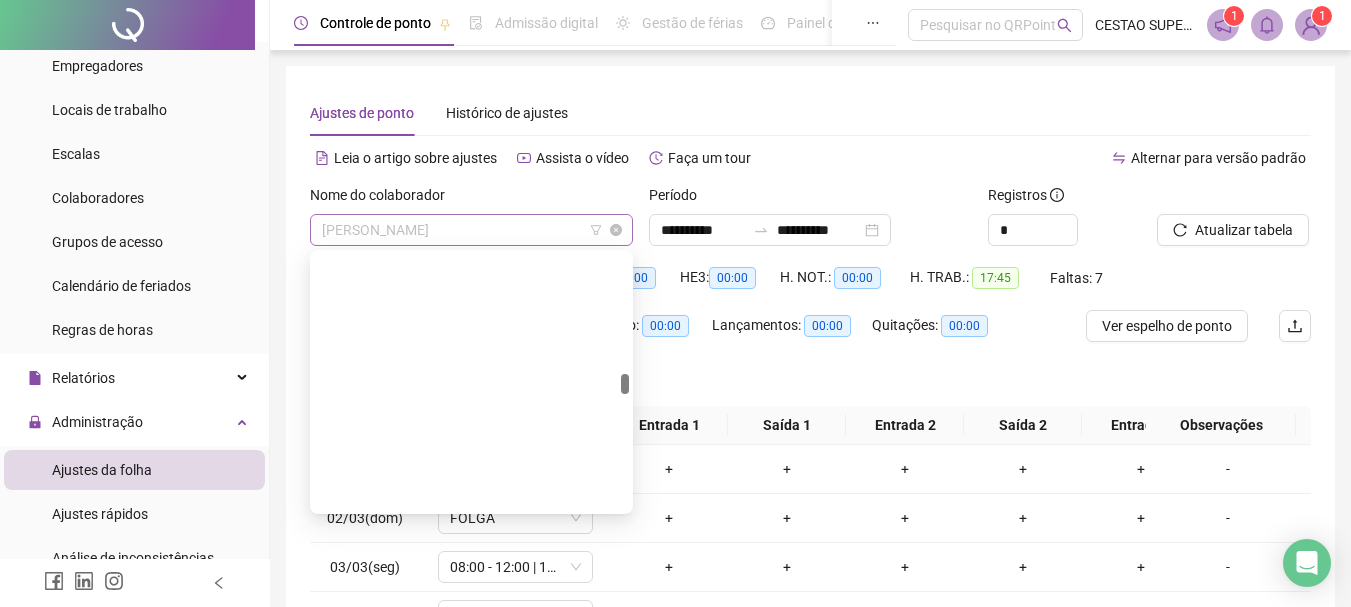 click on "[PERSON_NAME]" at bounding box center [471, 230] 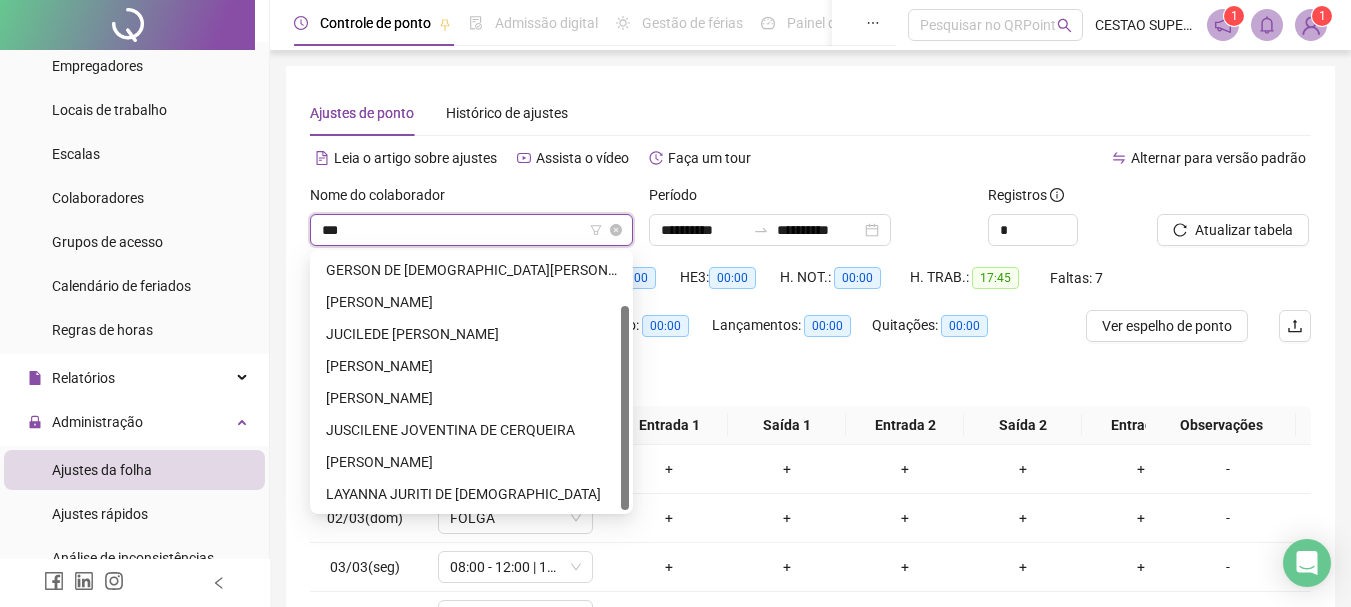 scroll, scrollTop: 0, scrollLeft: 0, axis: both 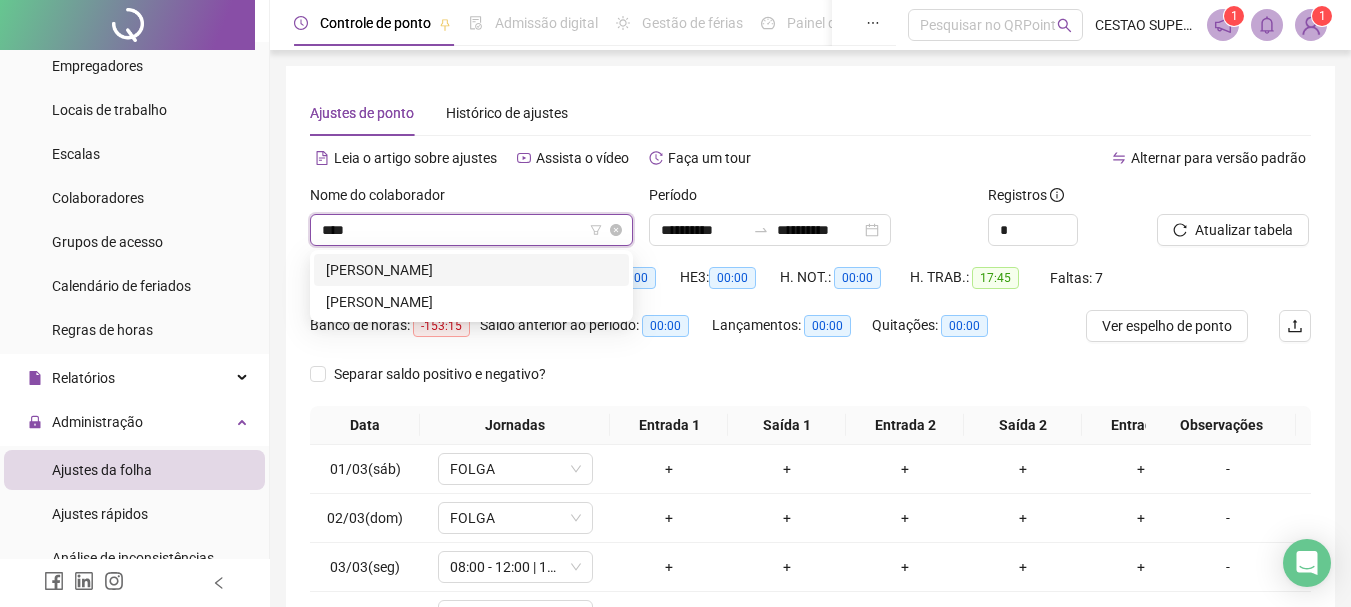 type on "*****" 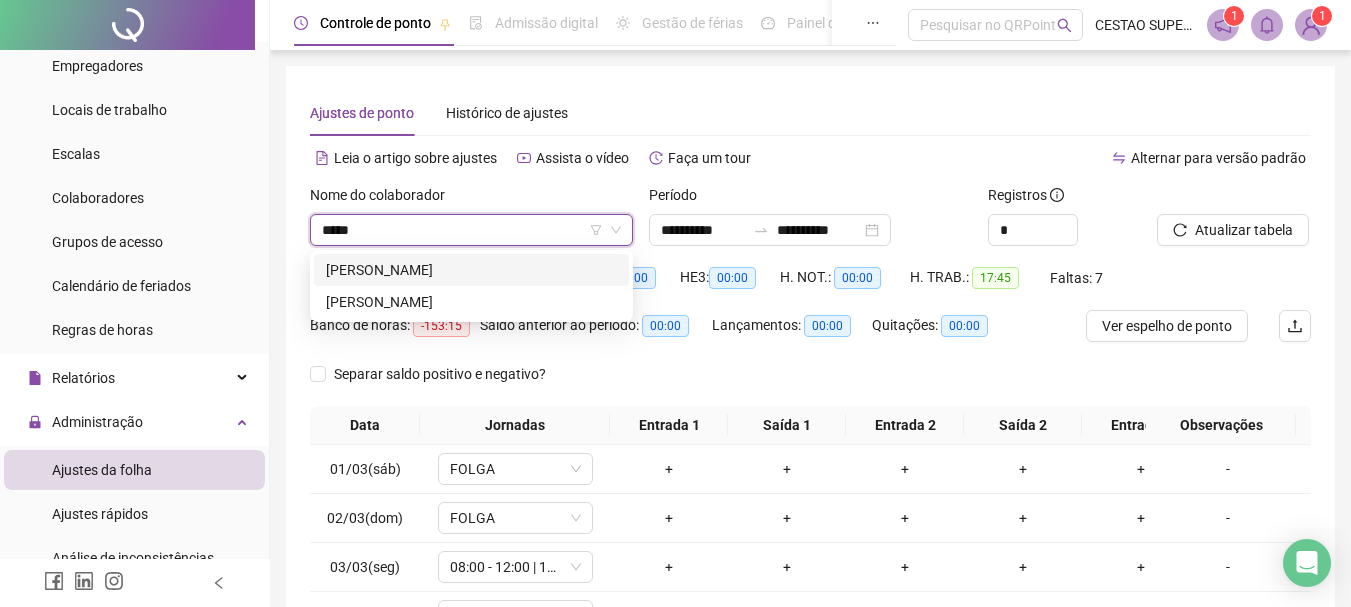 click on "[PERSON_NAME]" at bounding box center [471, 270] 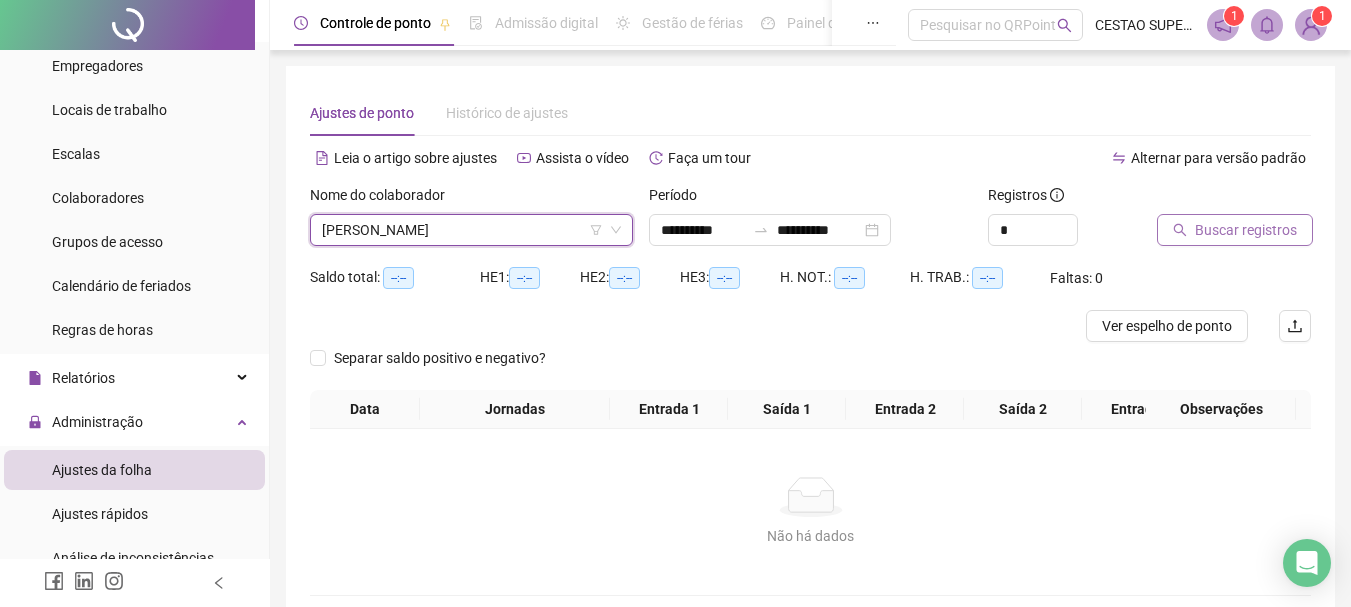 click on "Buscar registros" at bounding box center (1246, 230) 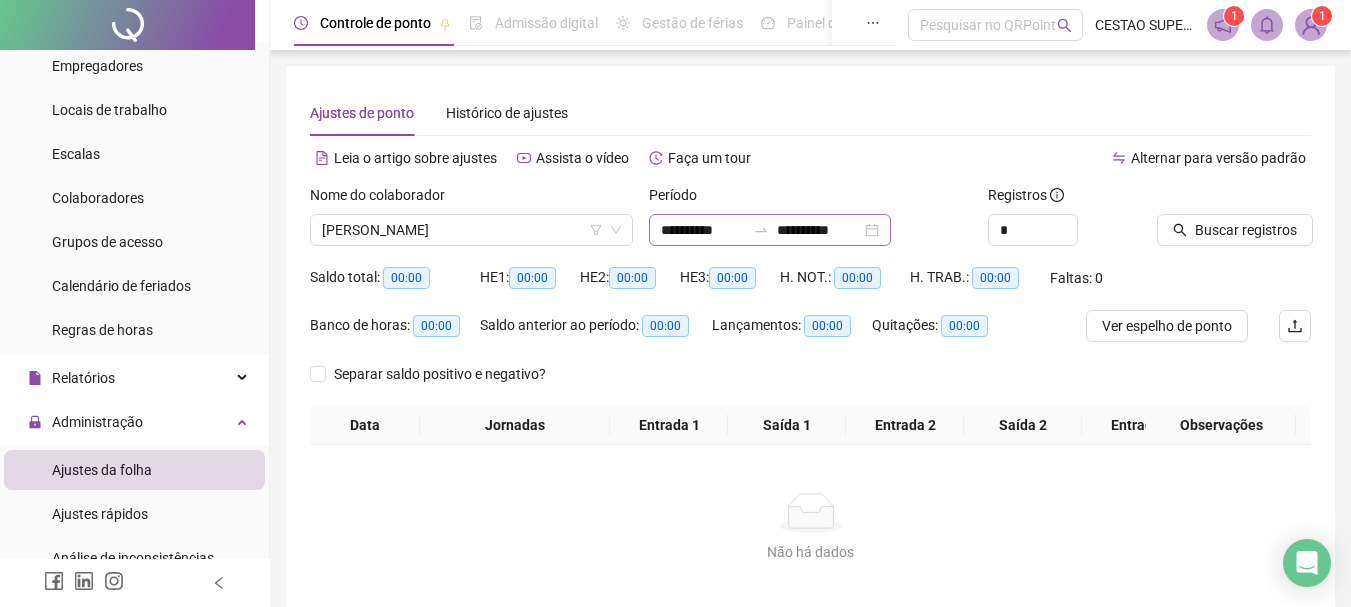 click on "**********" at bounding box center [770, 230] 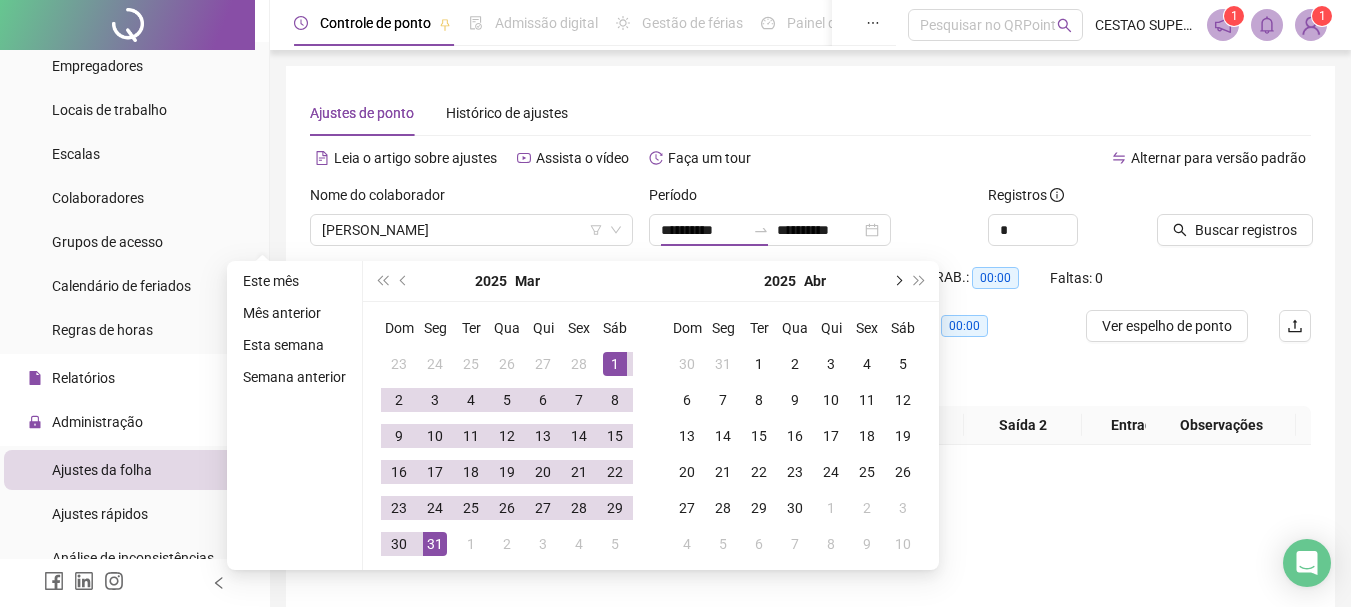 click at bounding box center (897, 281) 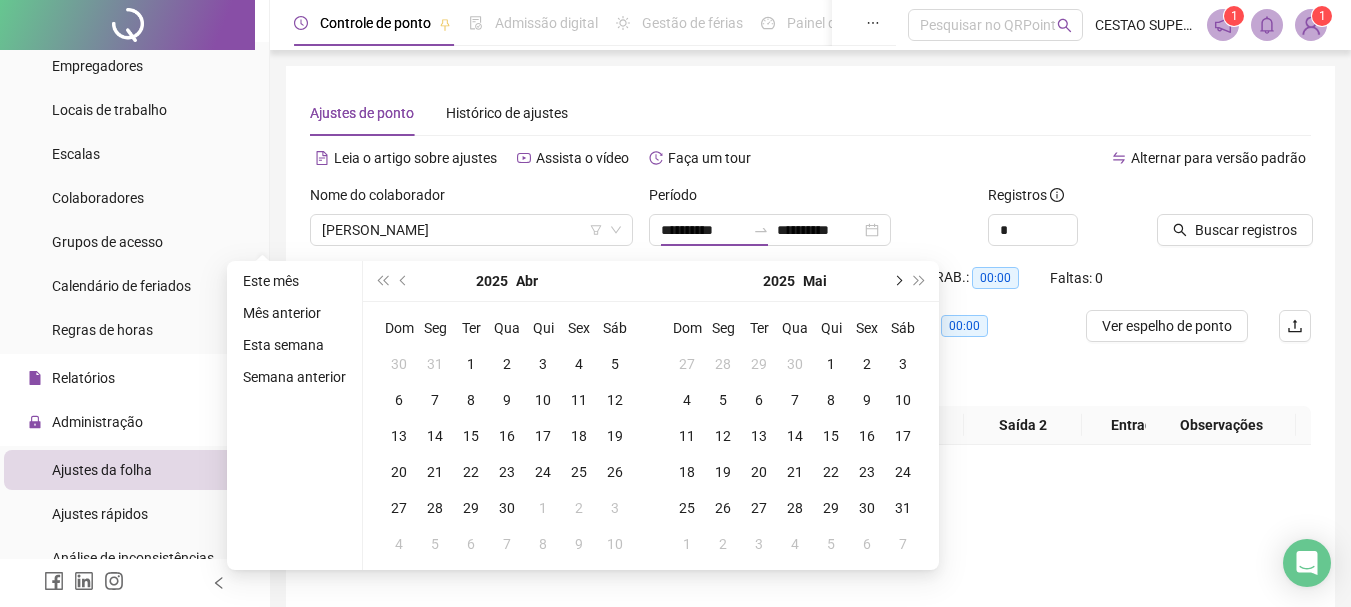 click at bounding box center (897, 281) 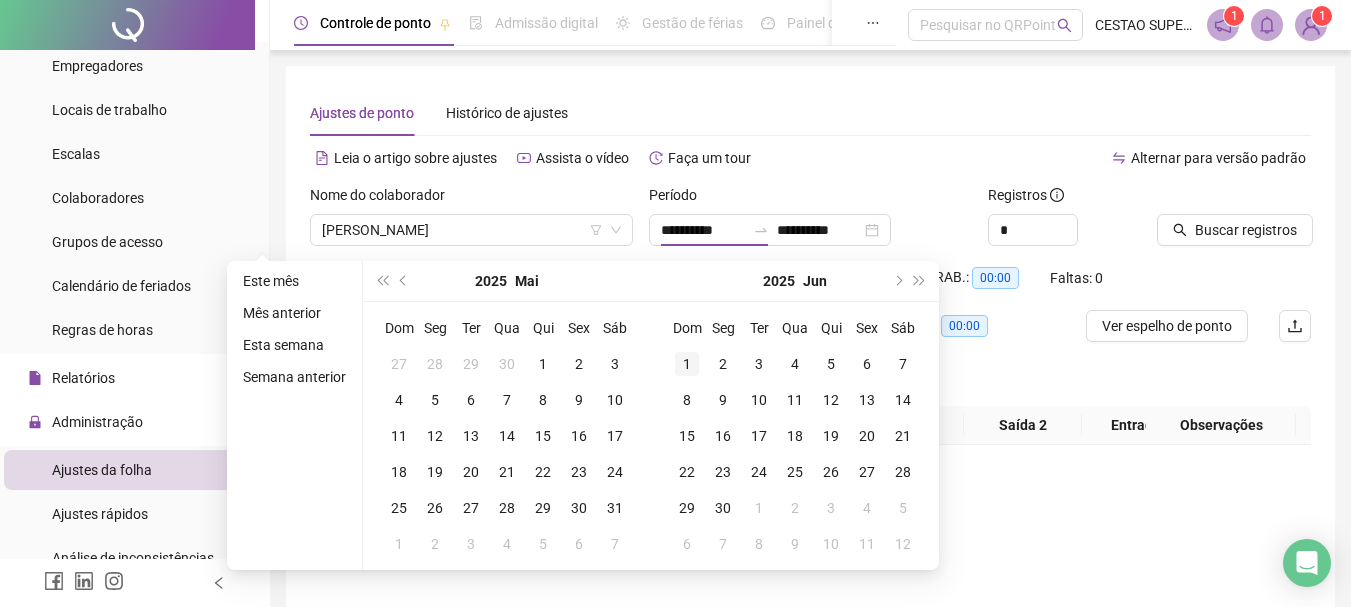 type on "**********" 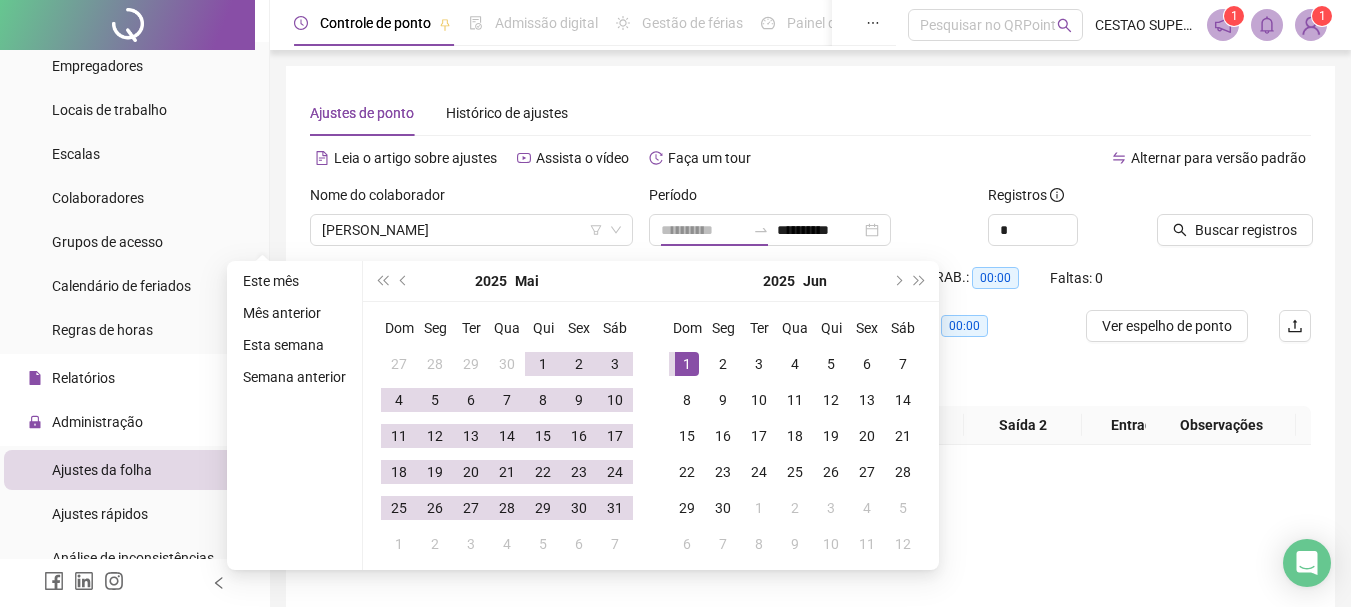 click on "1" at bounding box center [687, 364] 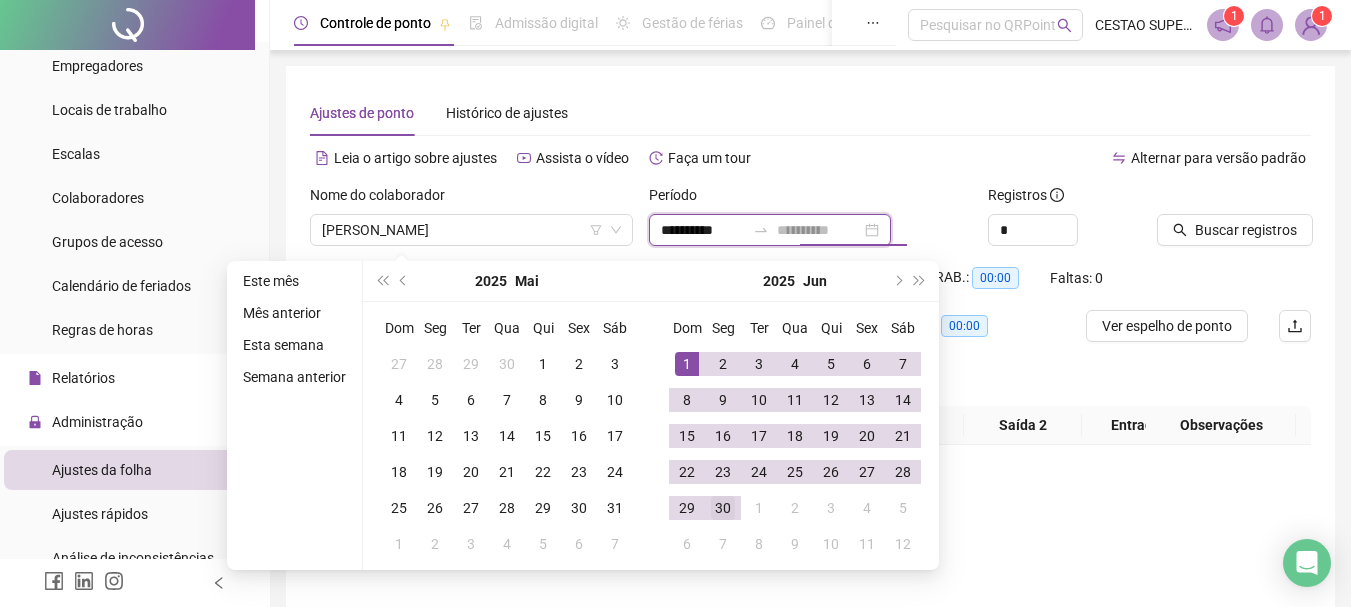 type on "**********" 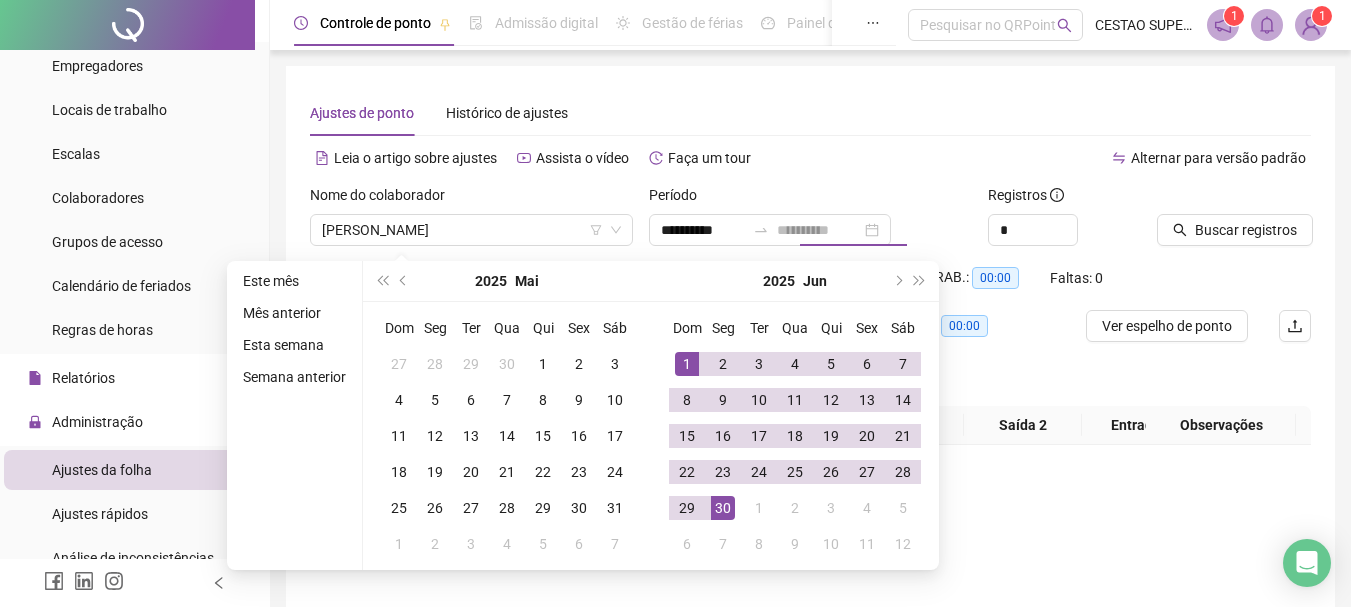 click on "30" at bounding box center (723, 508) 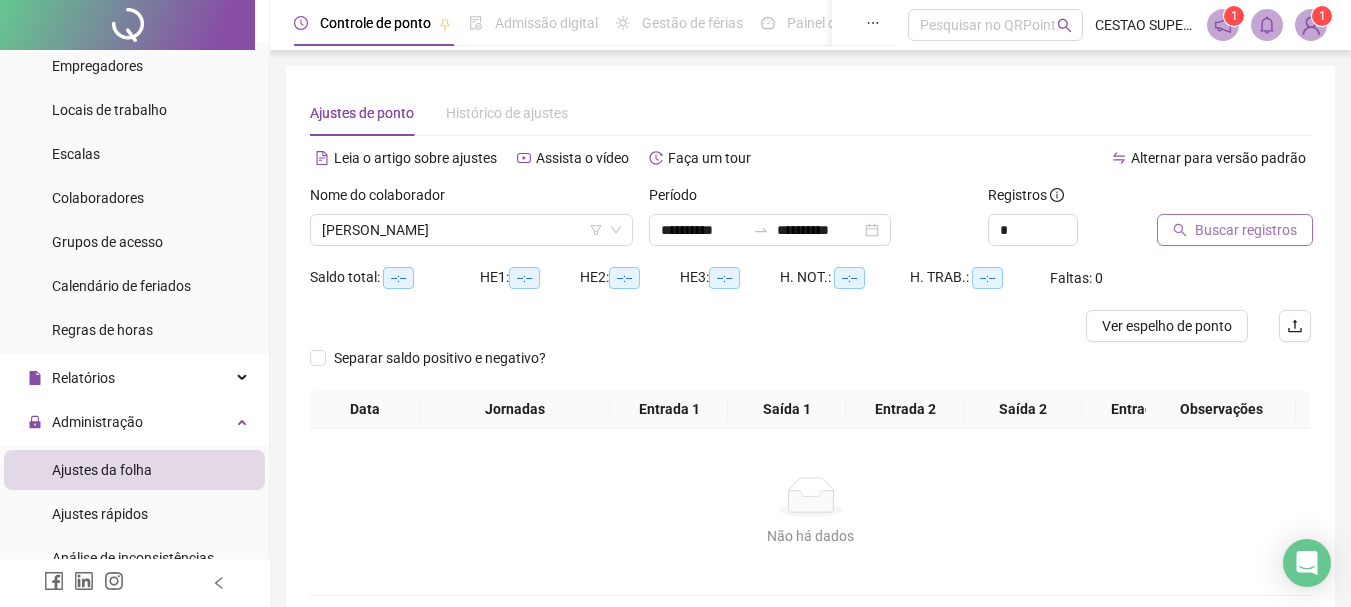 click on "Buscar registros" at bounding box center (1246, 230) 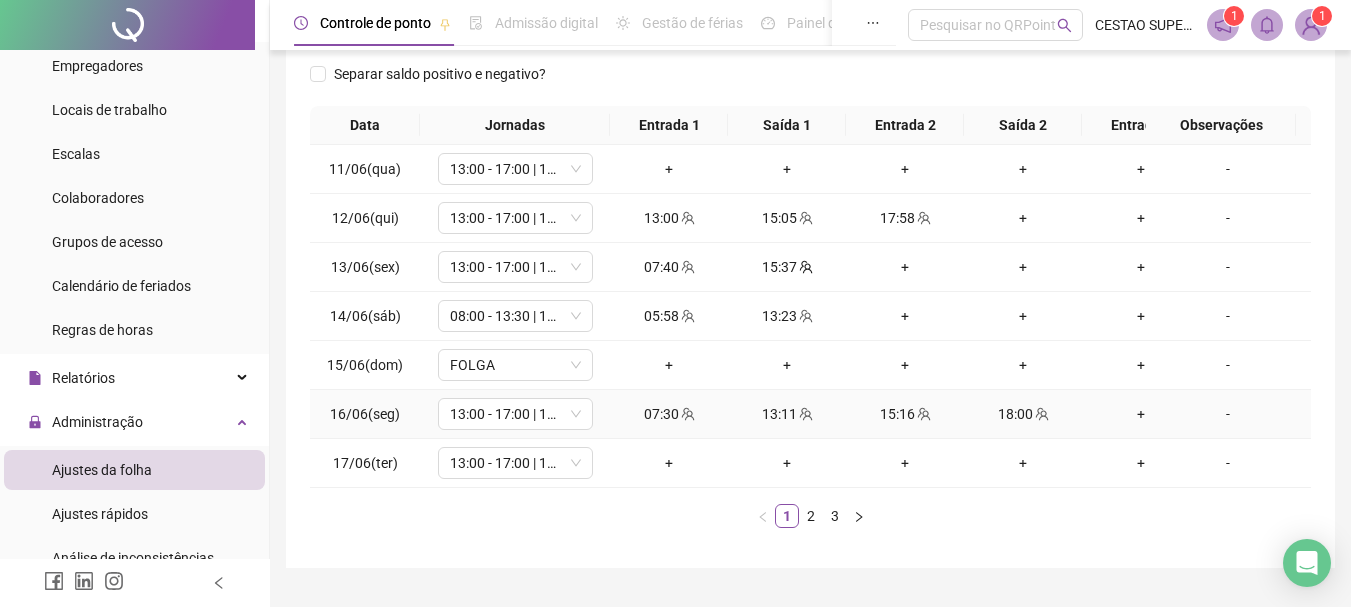 scroll, scrollTop: 362, scrollLeft: 0, axis: vertical 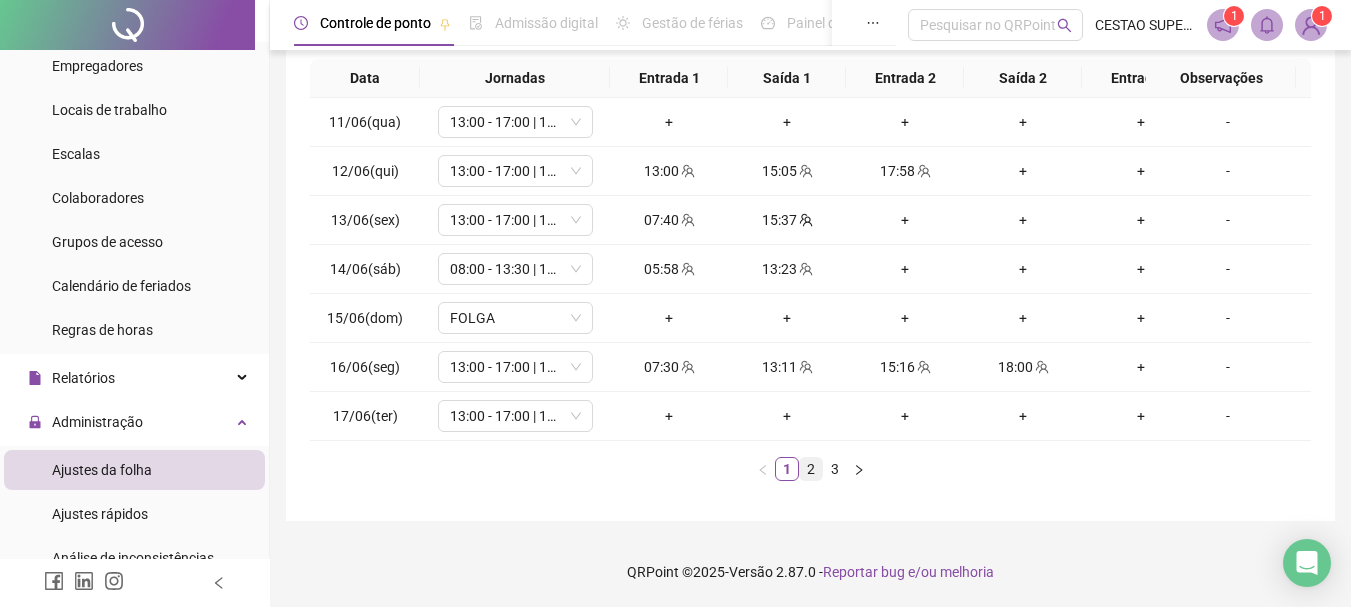 click on "2" at bounding box center [811, 469] 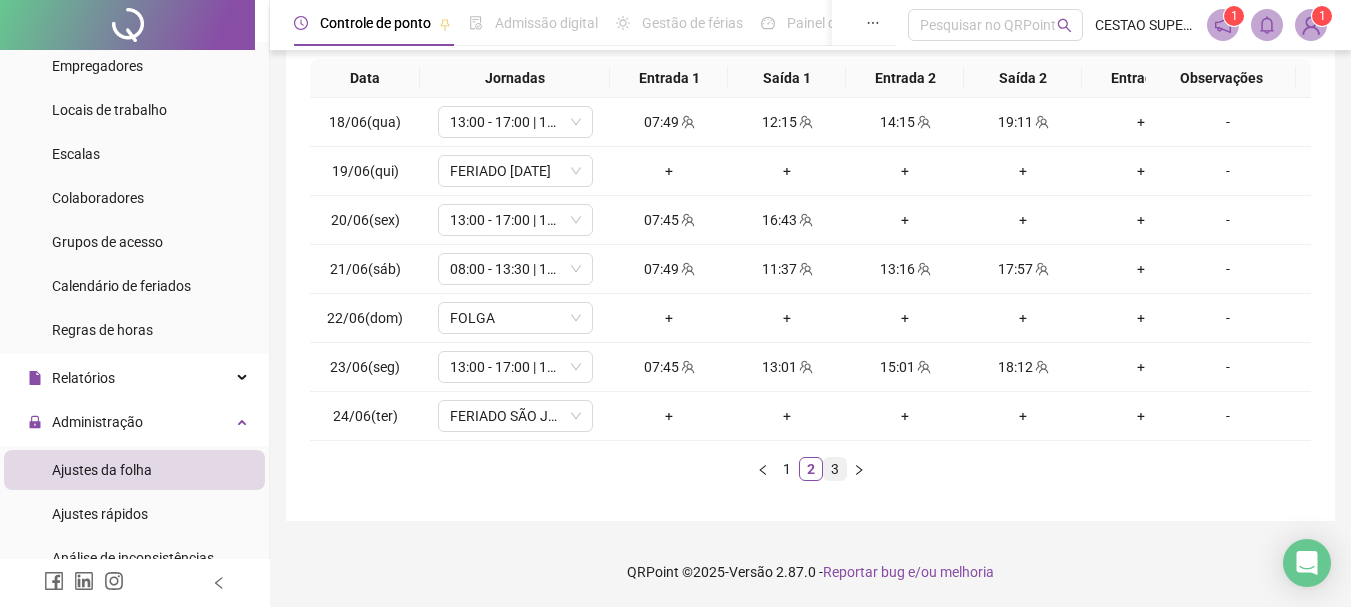 click on "3" at bounding box center (835, 469) 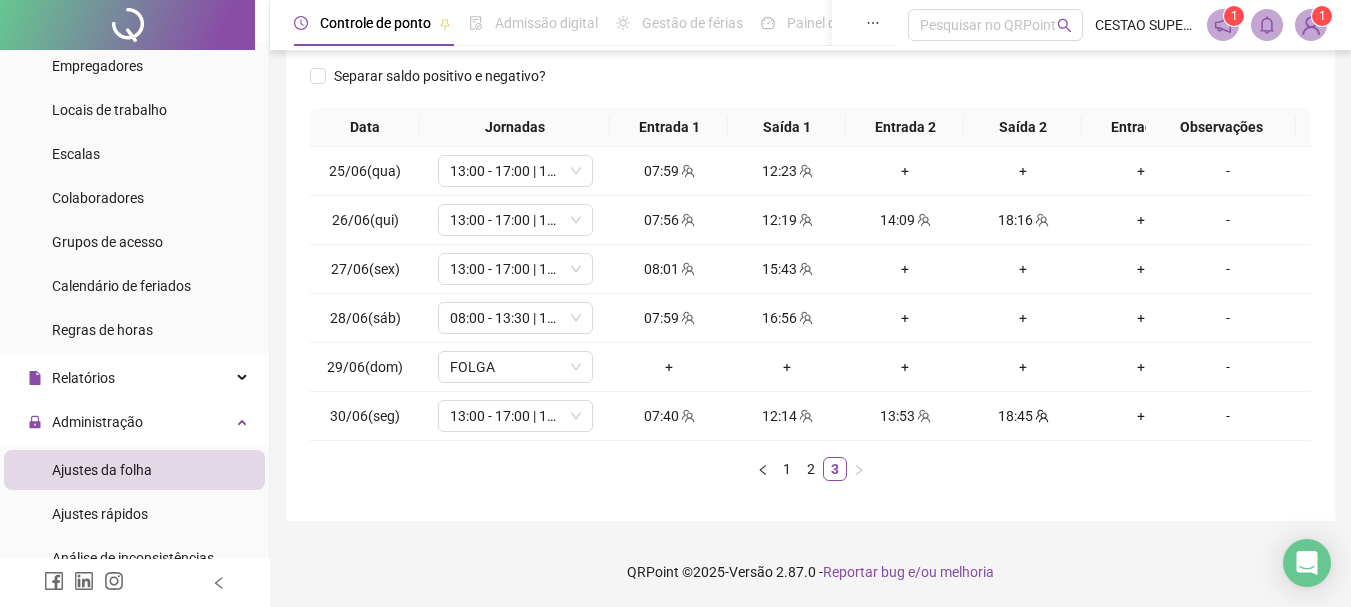 scroll, scrollTop: 313, scrollLeft: 0, axis: vertical 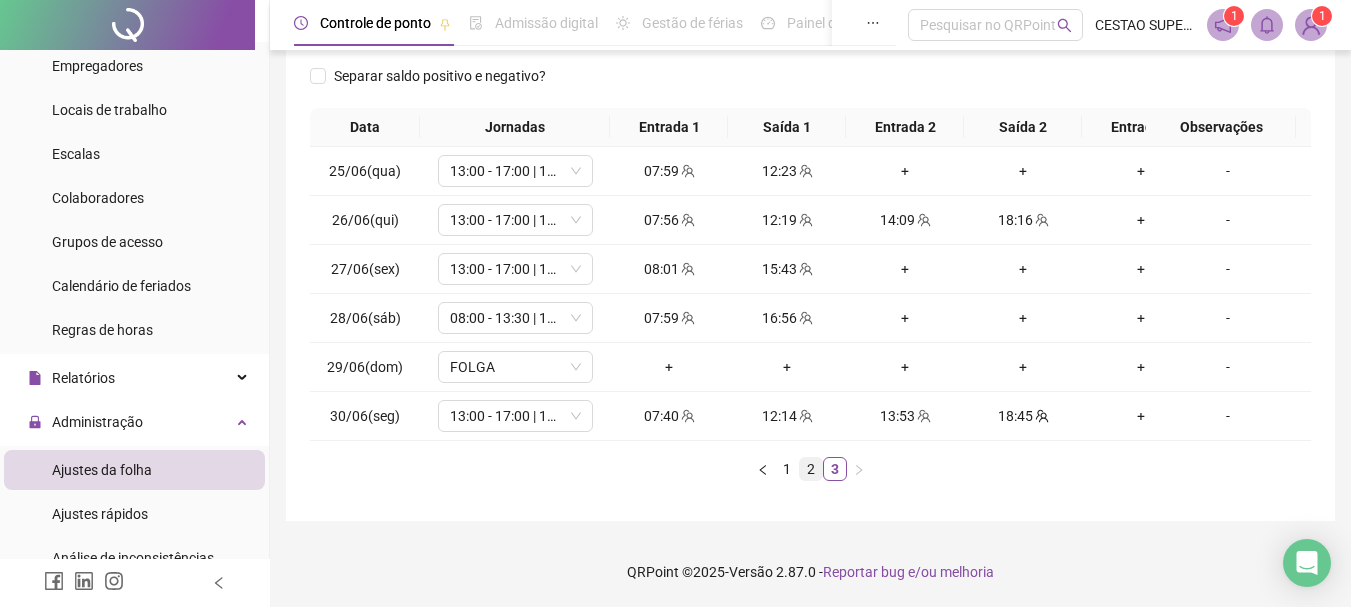 click on "2" at bounding box center (811, 469) 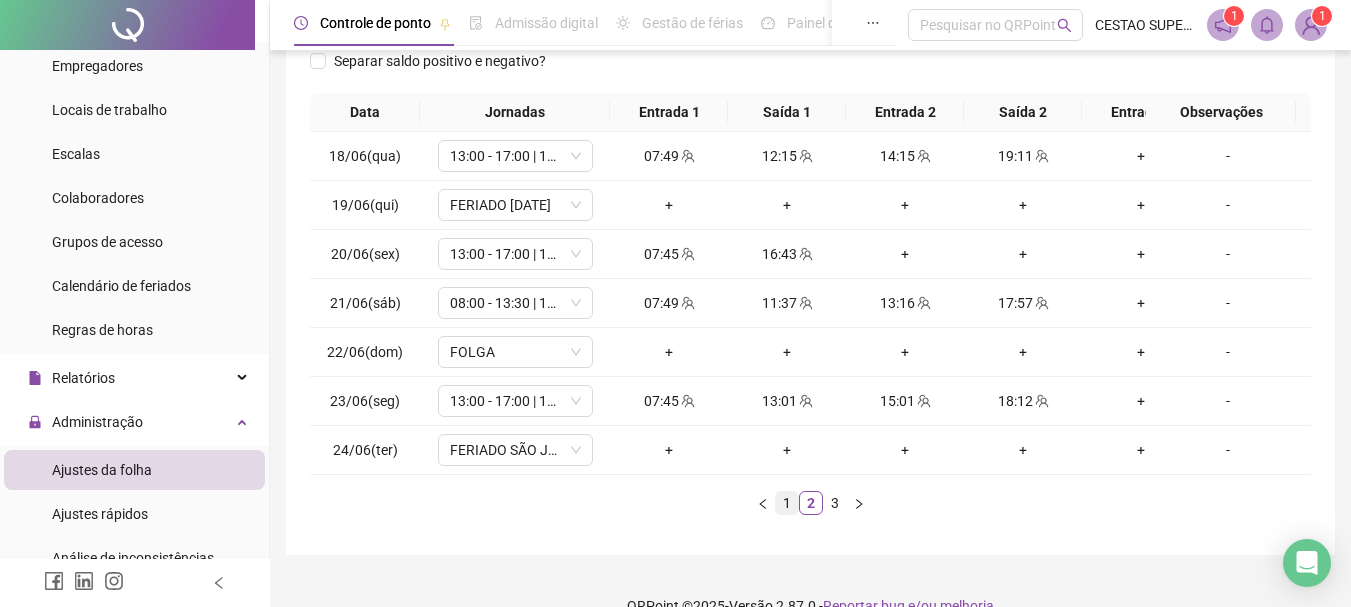 click on "1" at bounding box center [787, 503] 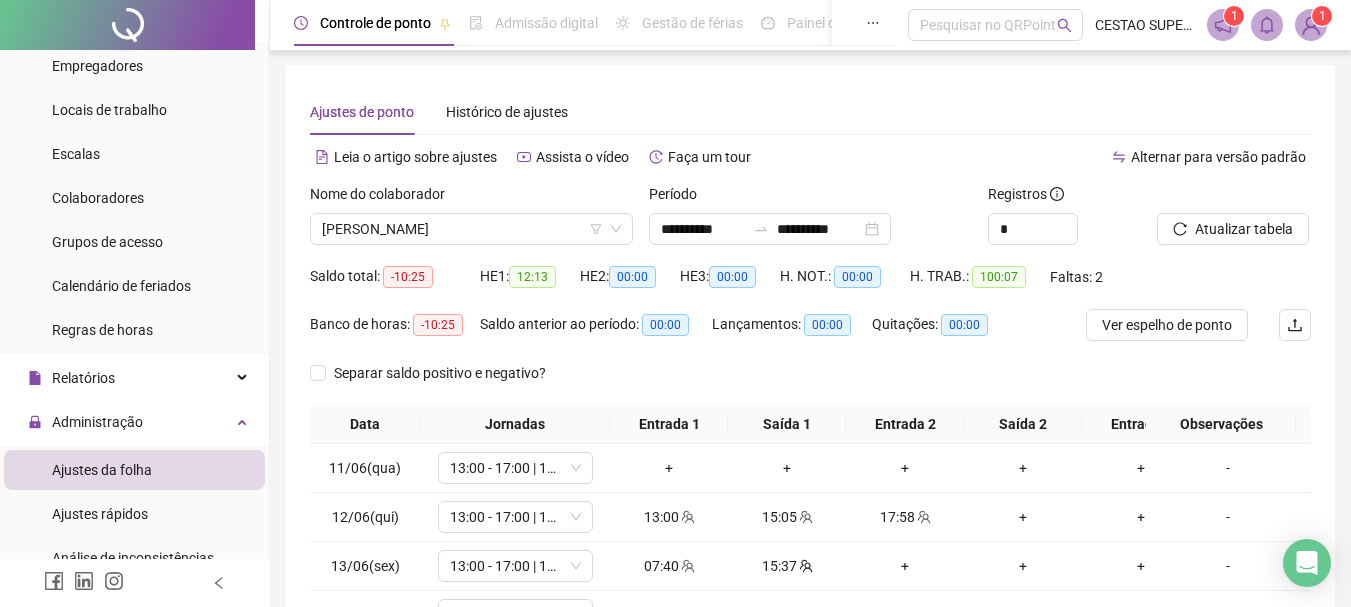 scroll, scrollTop: 0, scrollLeft: 0, axis: both 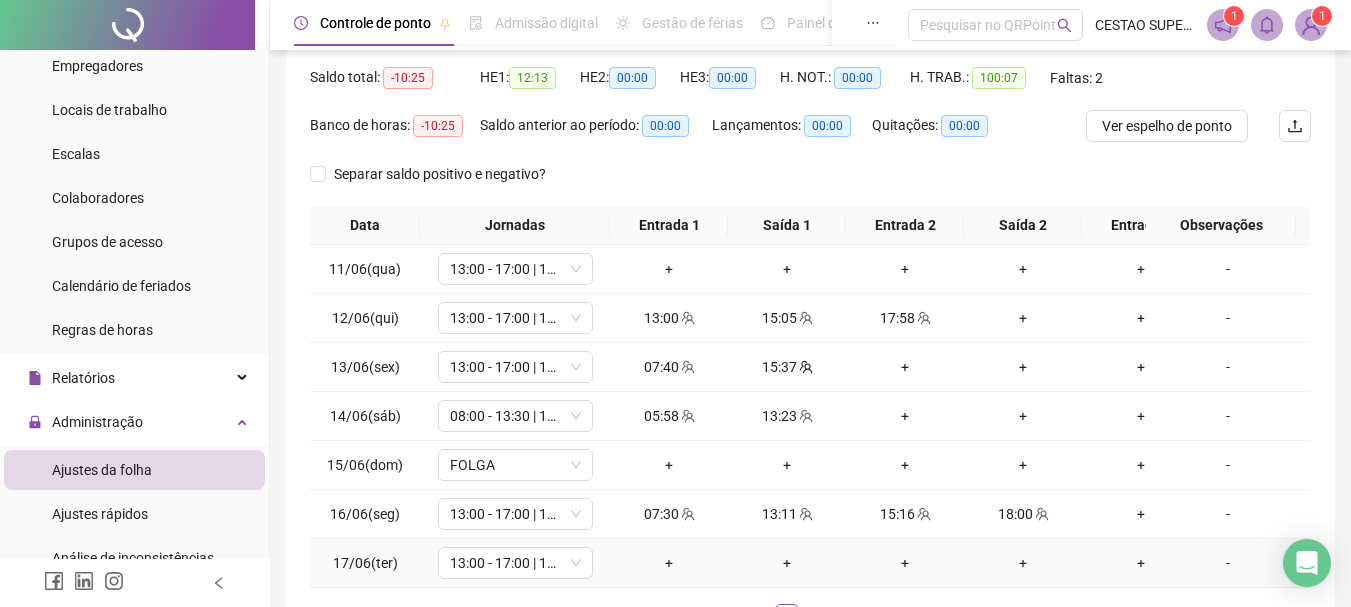 click on "+" at bounding box center (669, 563) 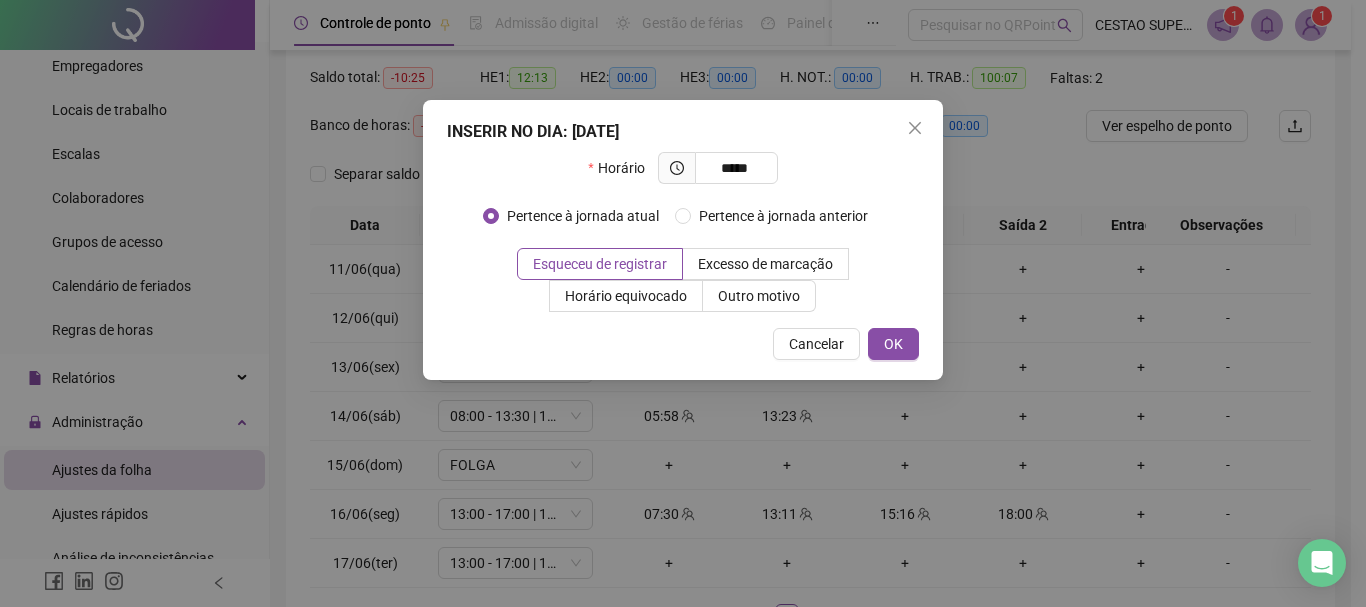 type on "*****" 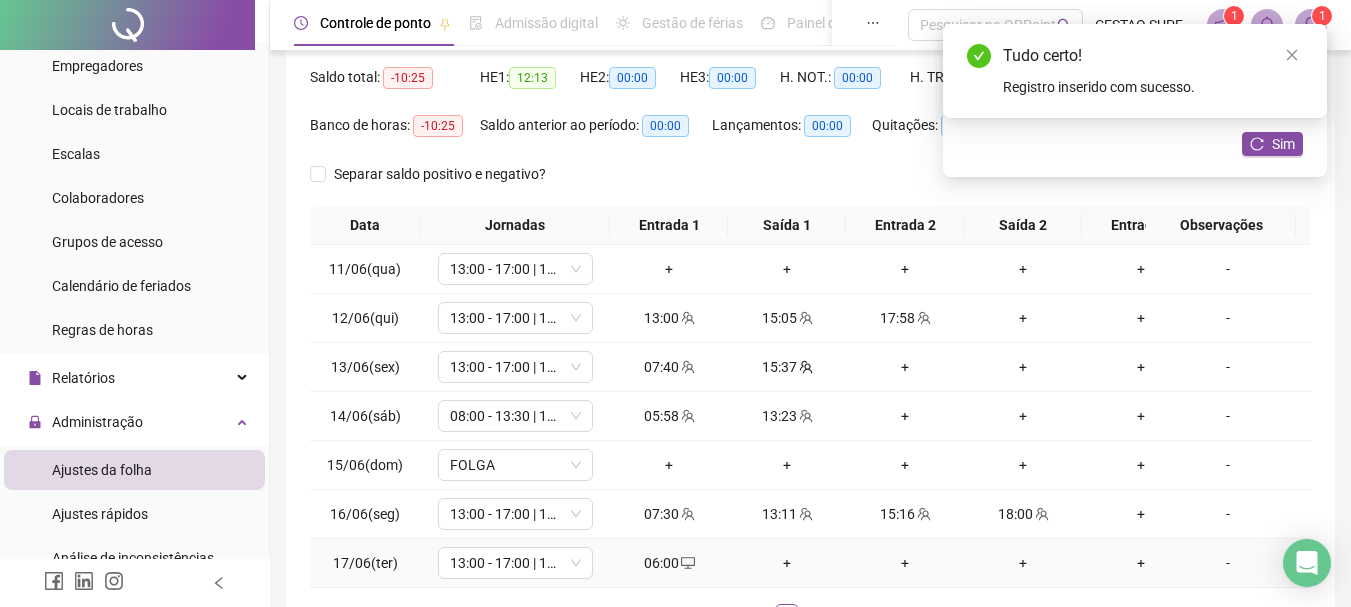 click on "+" at bounding box center [787, 563] 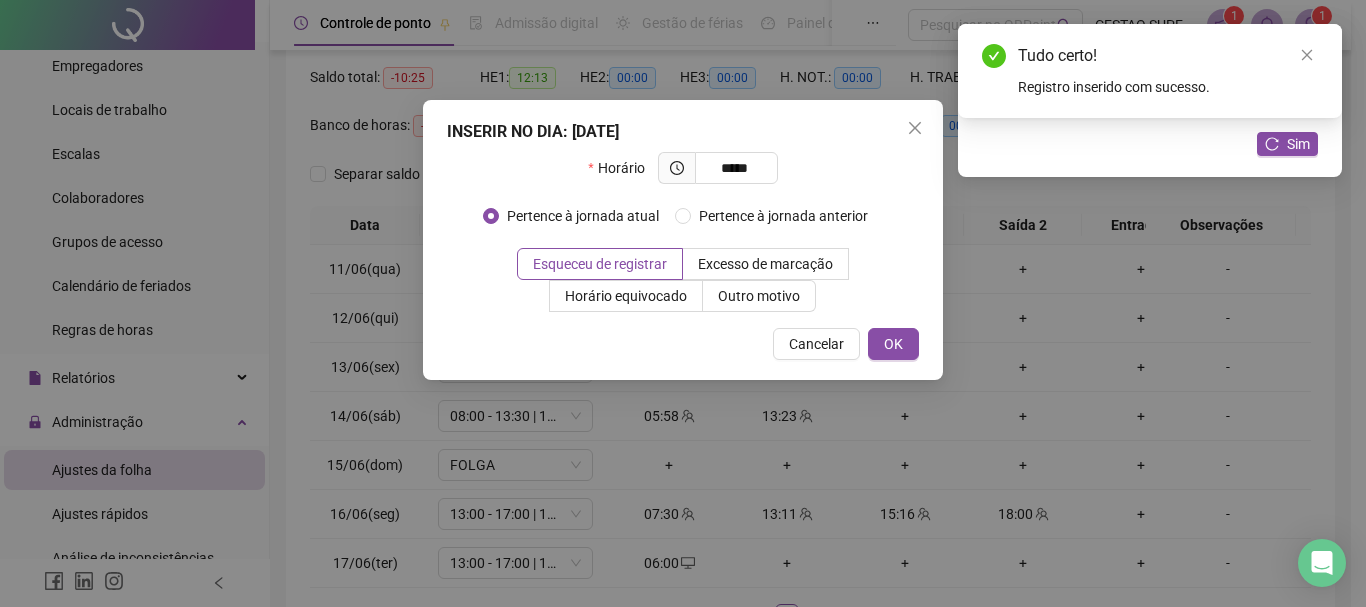 type on "*****" 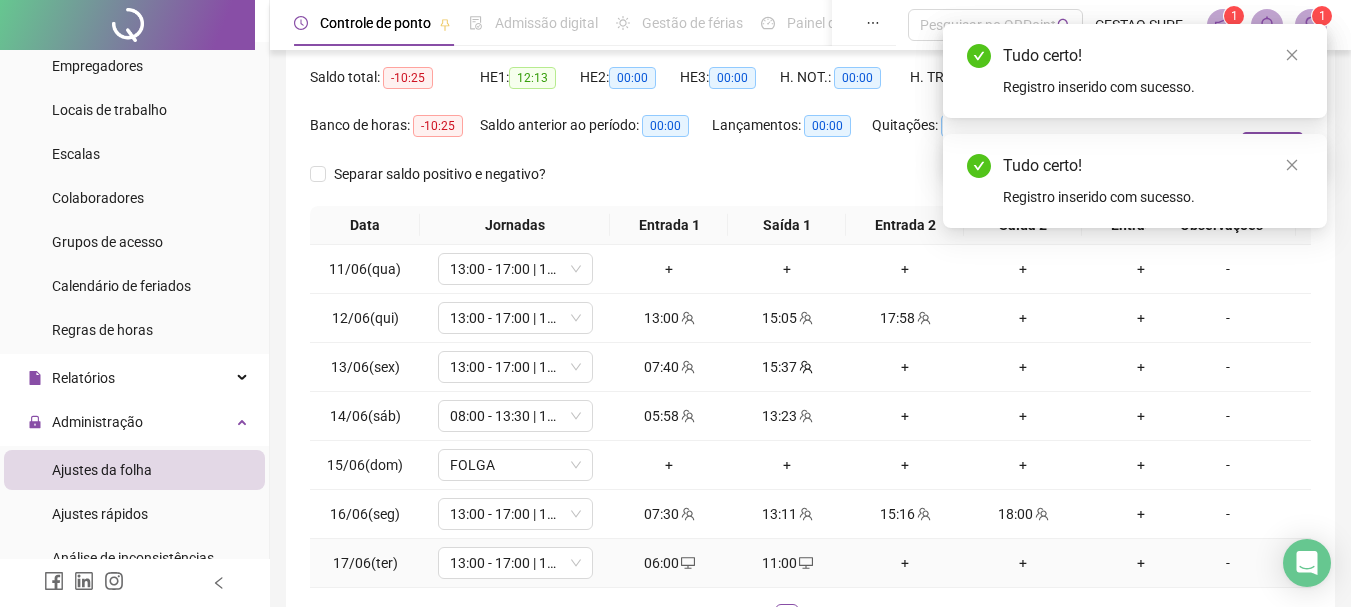 click on "+" at bounding box center [905, 563] 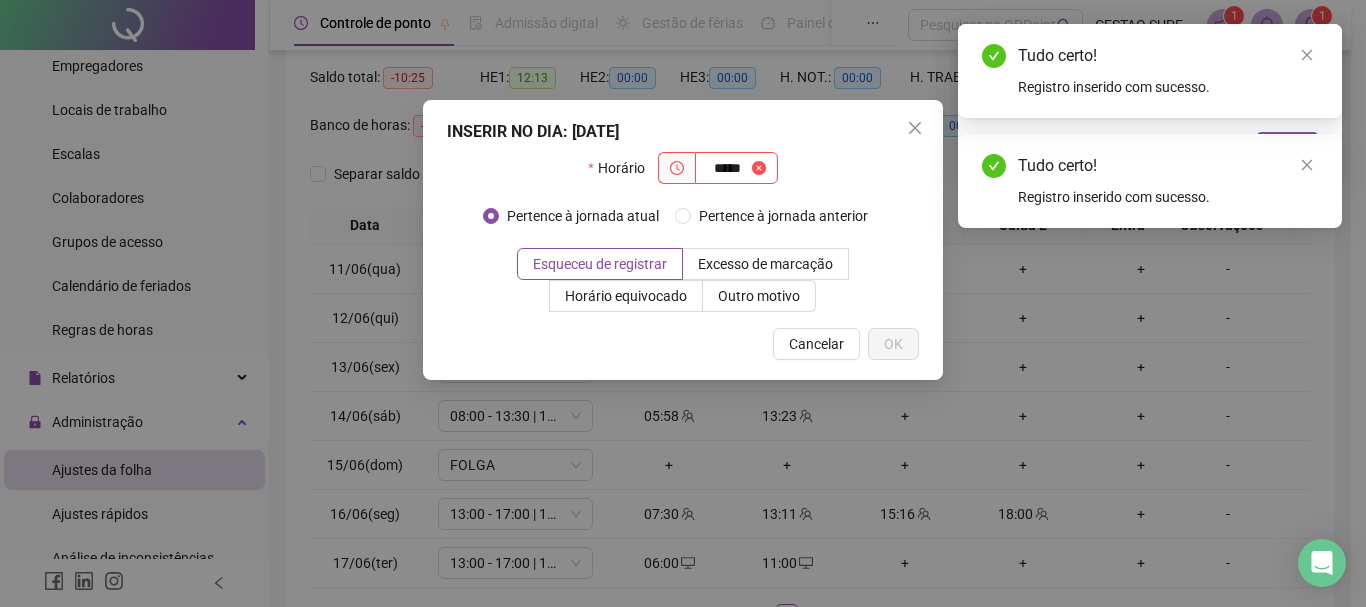 type on "*****" 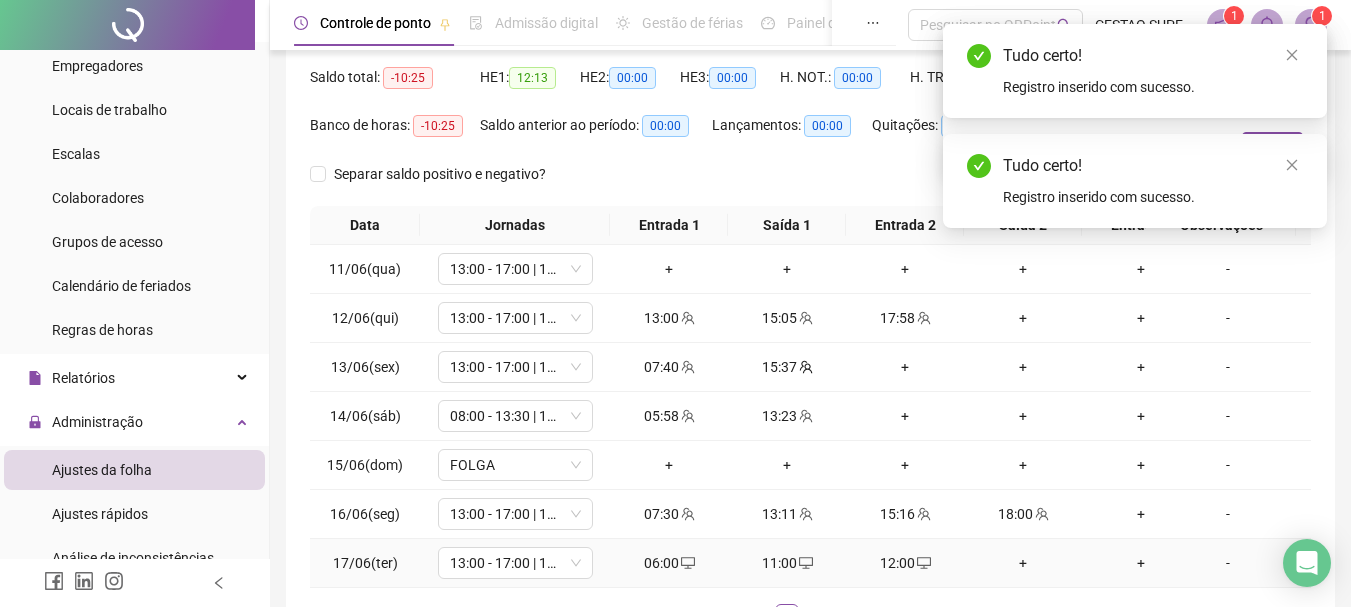 click on "+" at bounding box center (1023, 563) 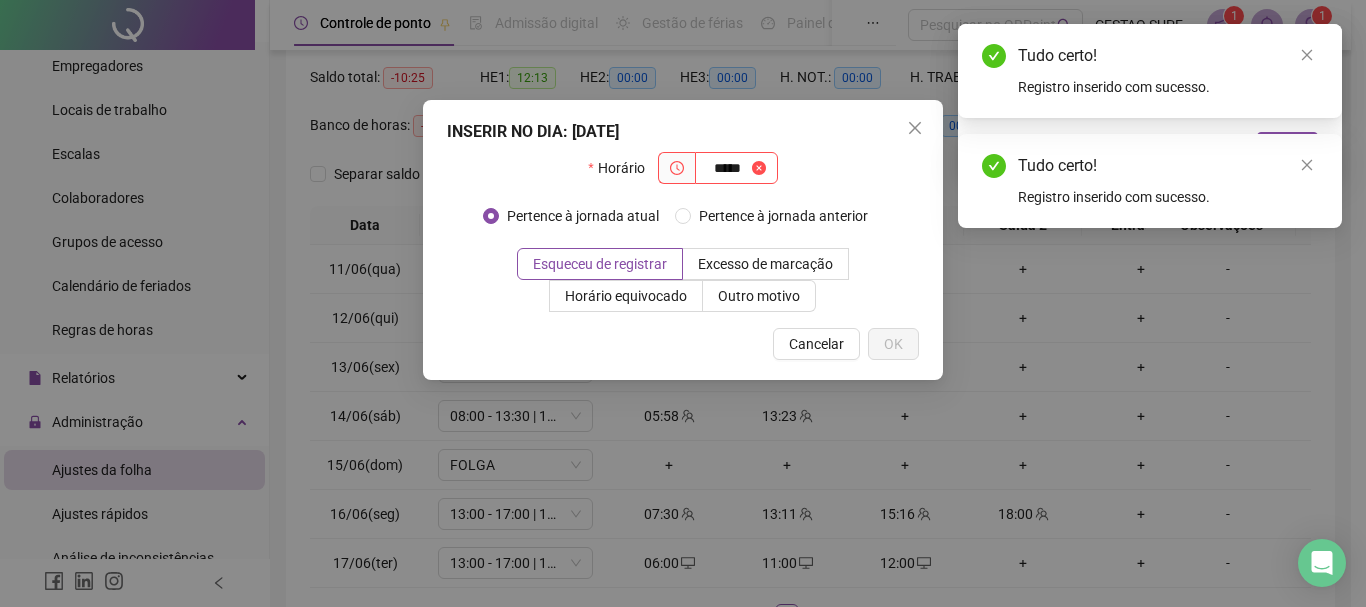 type on "*****" 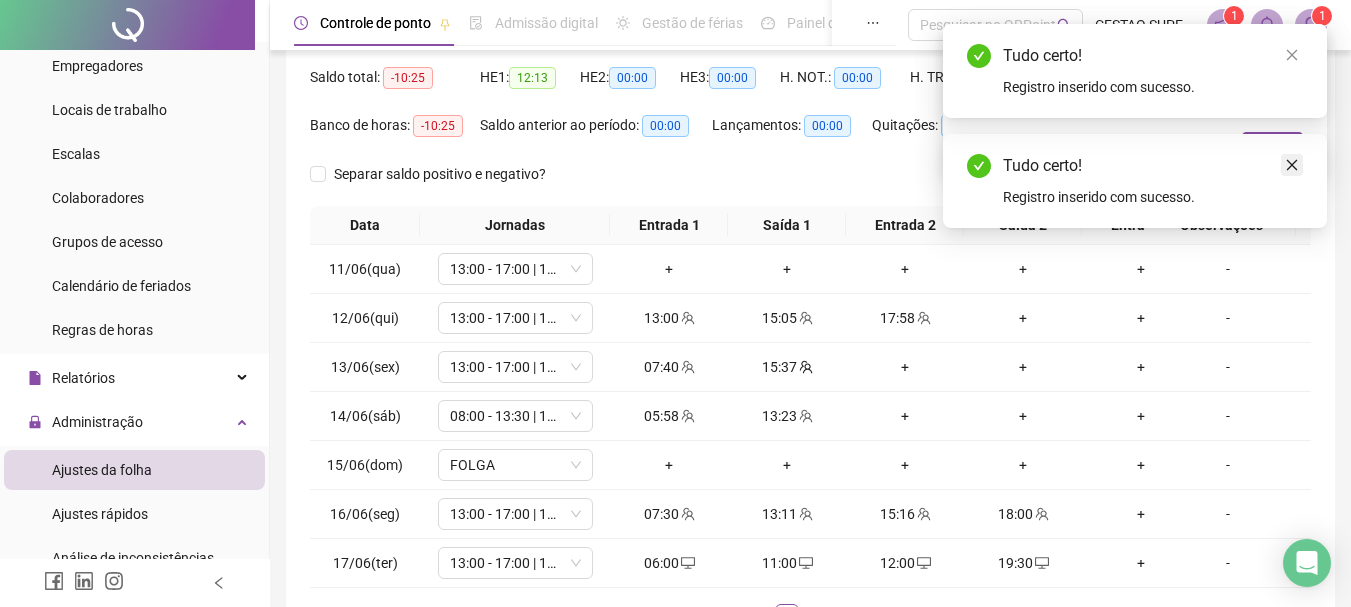 click 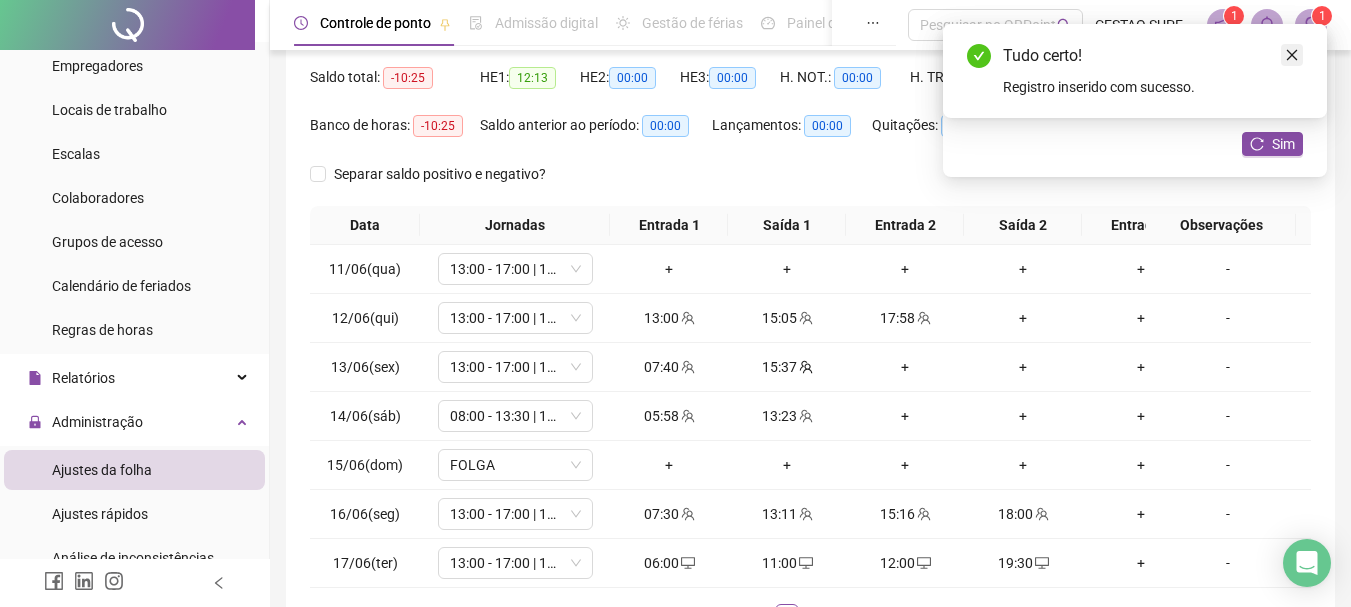 click 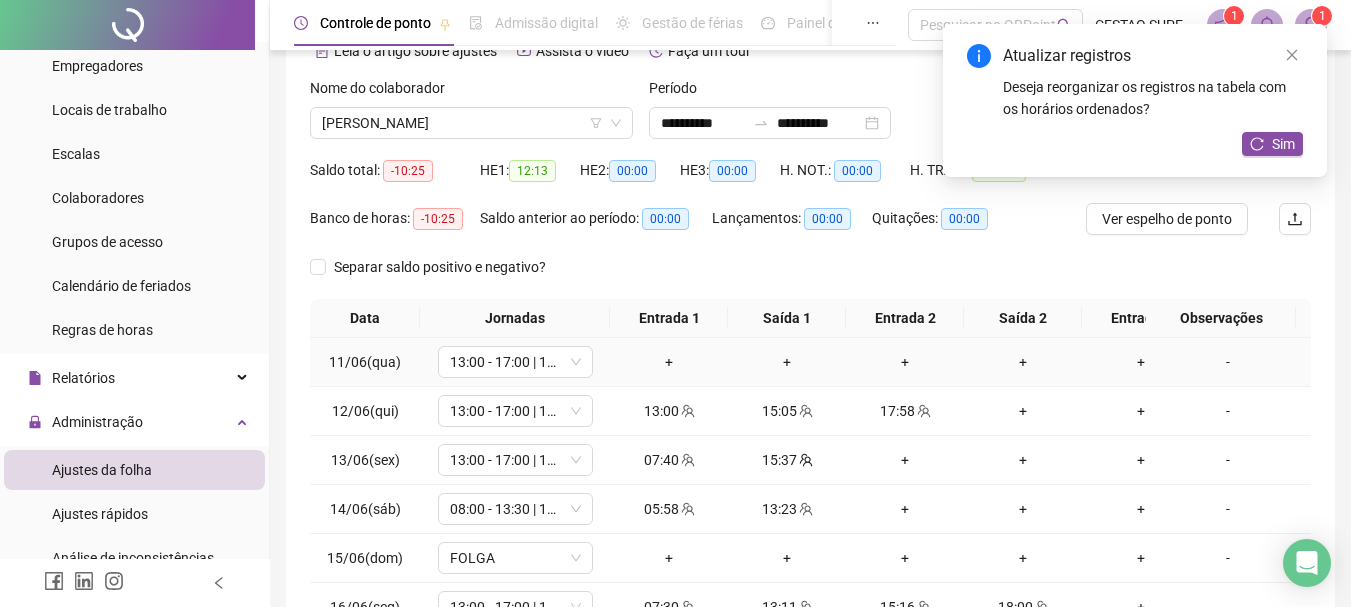 scroll, scrollTop: 0, scrollLeft: 0, axis: both 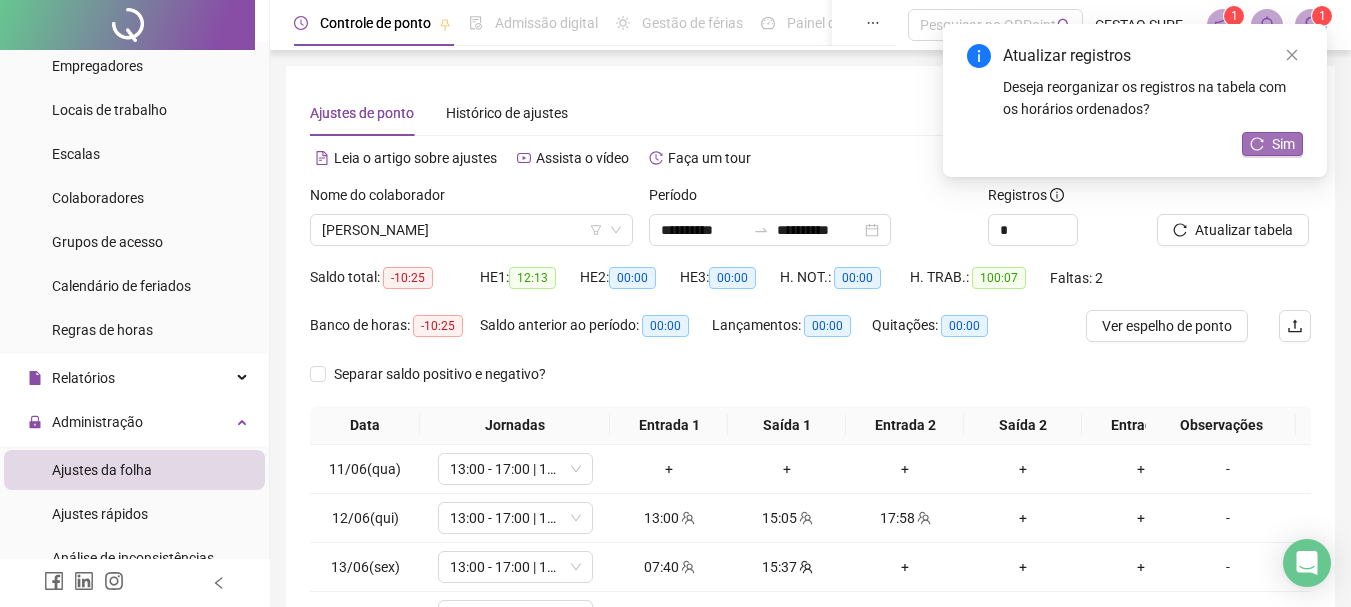 click on "Sim" at bounding box center [1272, 144] 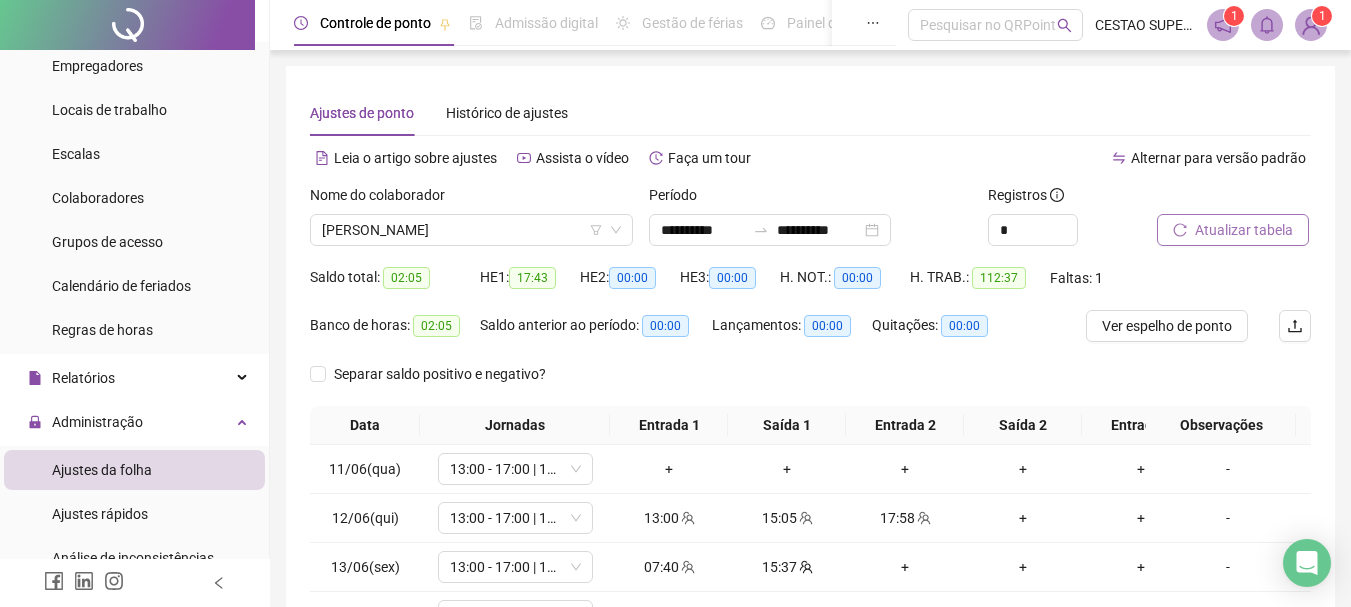 click on "Atualizar tabela" at bounding box center (1244, 230) 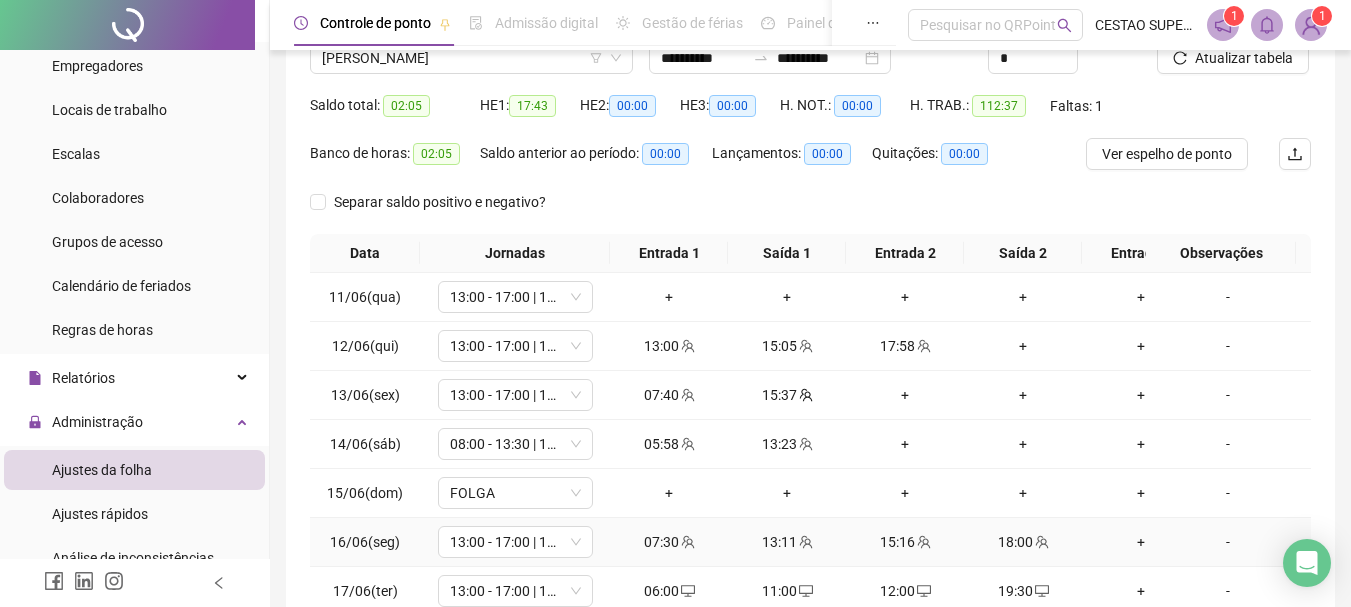 scroll, scrollTop: 200, scrollLeft: 0, axis: vertical 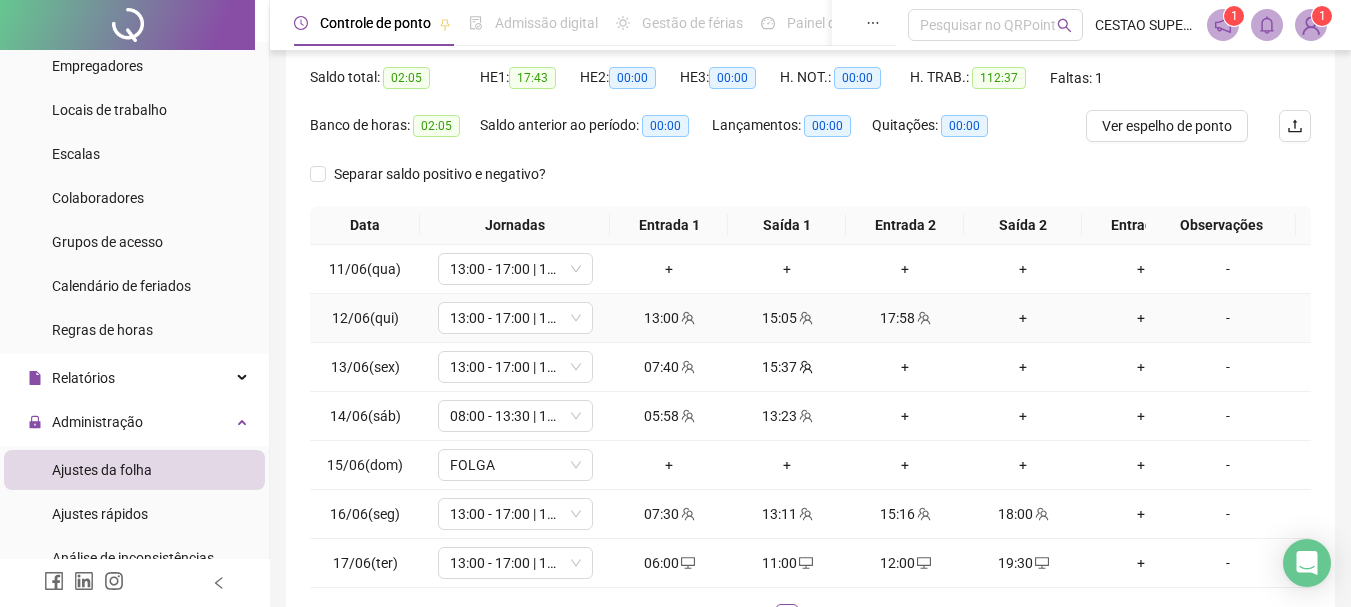 click on "+" at bounding box center (1023, 318) 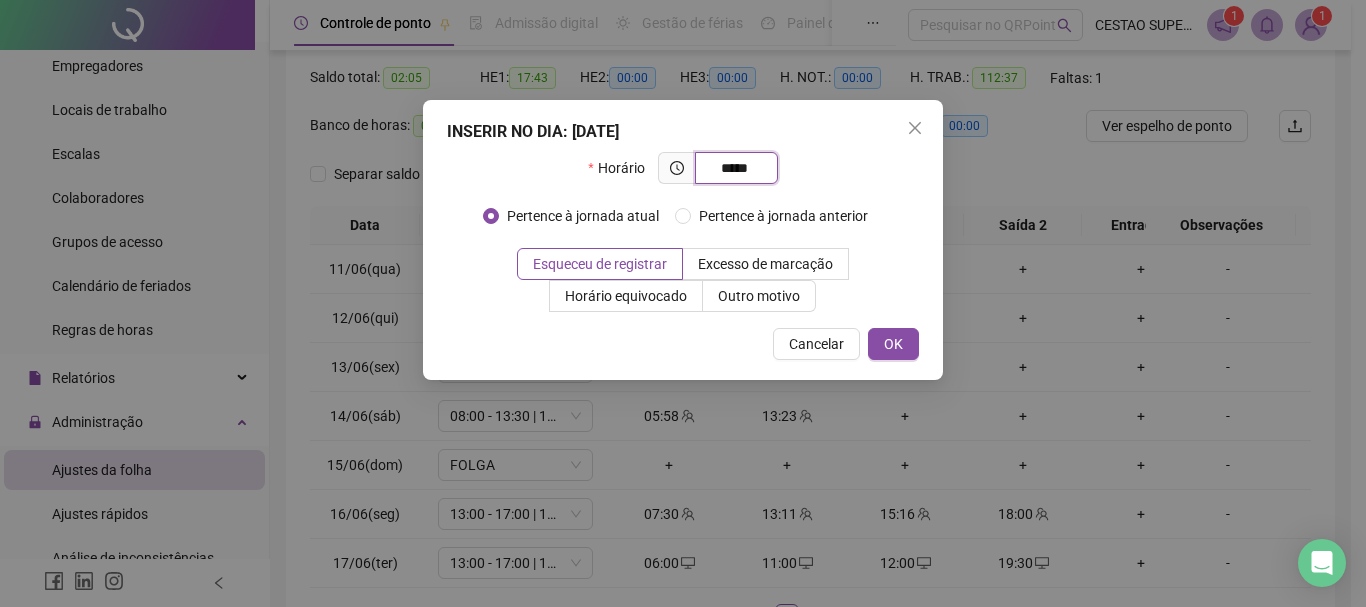 type on "*****" 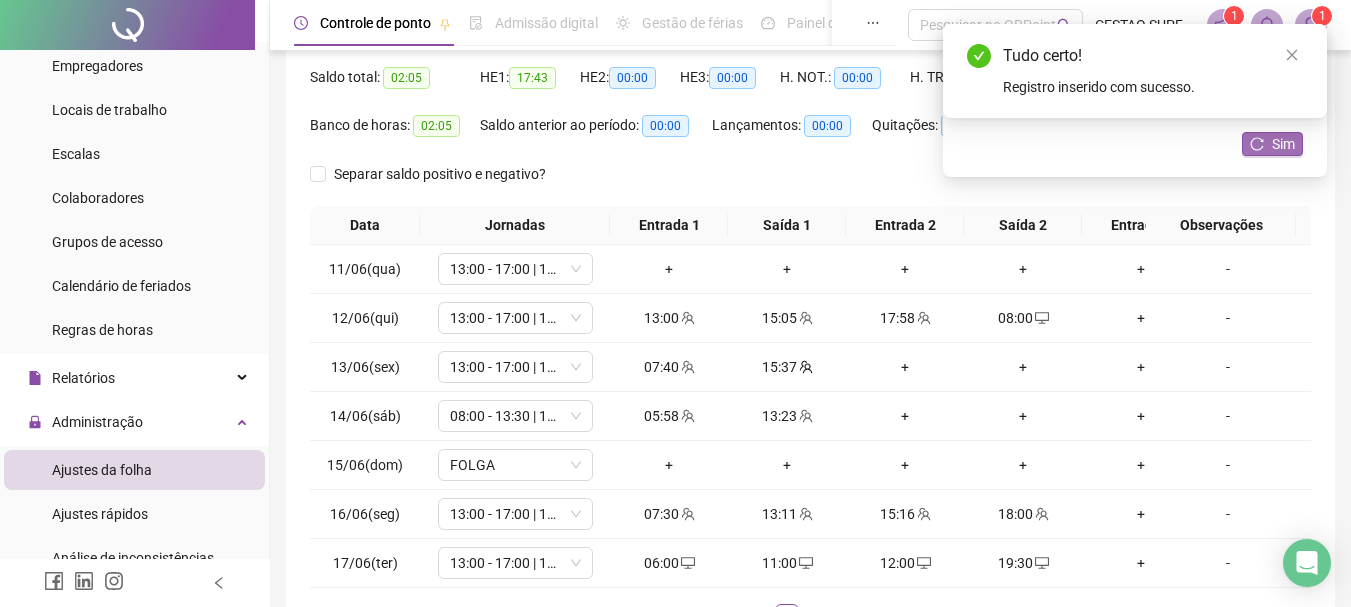 click on "Sim" at bounding box center (1283, 144) 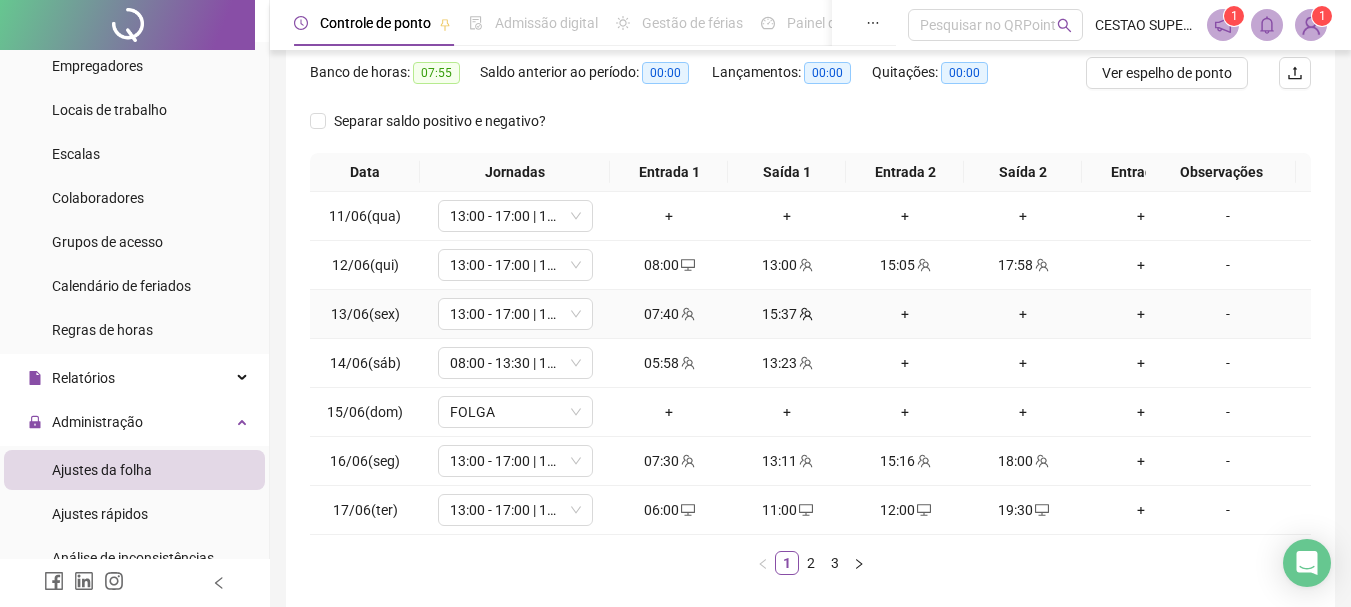scroll, scrollTop: 262, scrollLeft: 0, axis: vertical 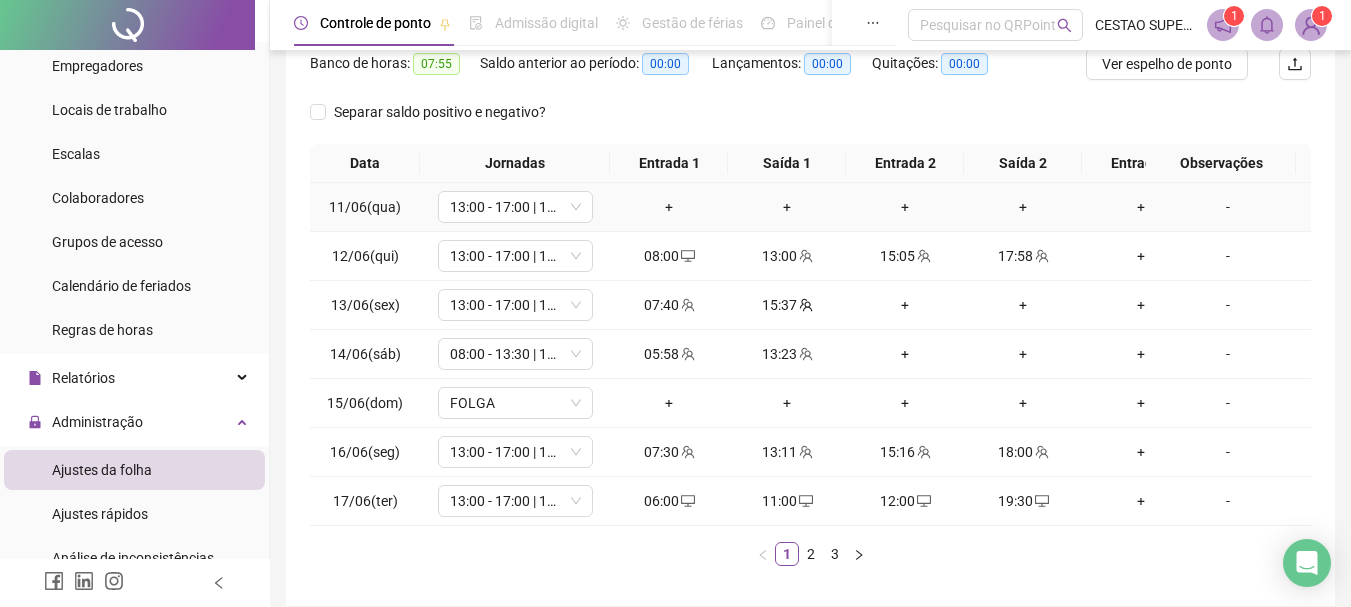 click on "-" at bounding box center (1228, 207) 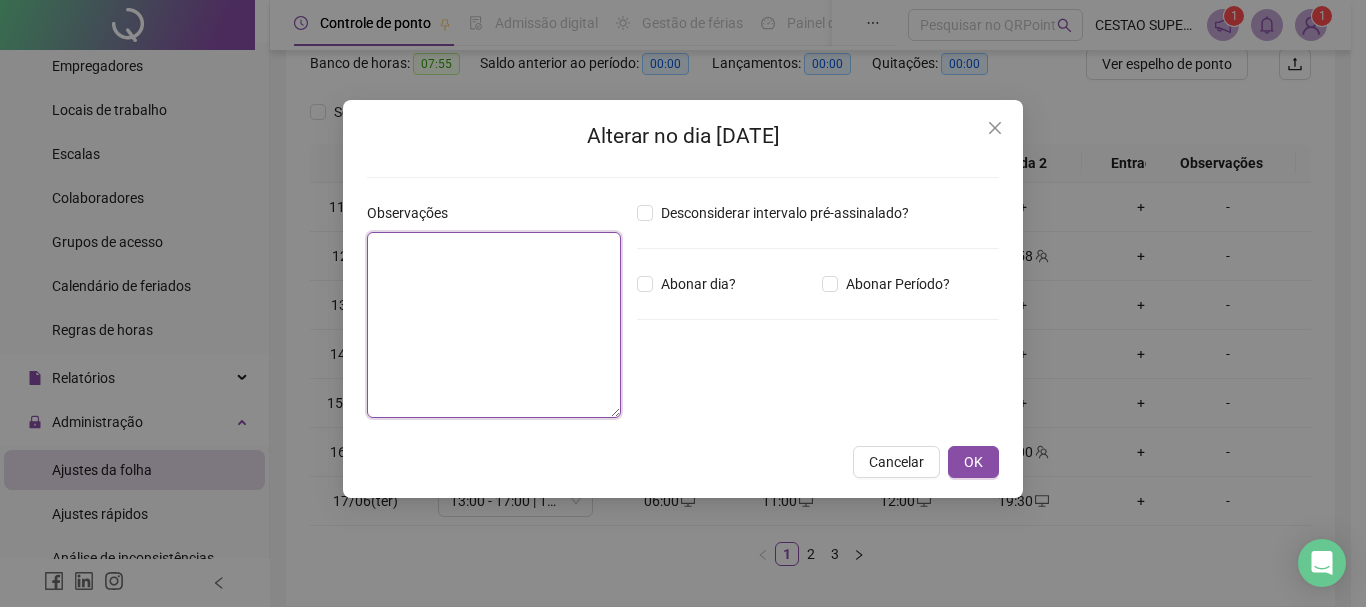 click at bounding box center (494, 325) 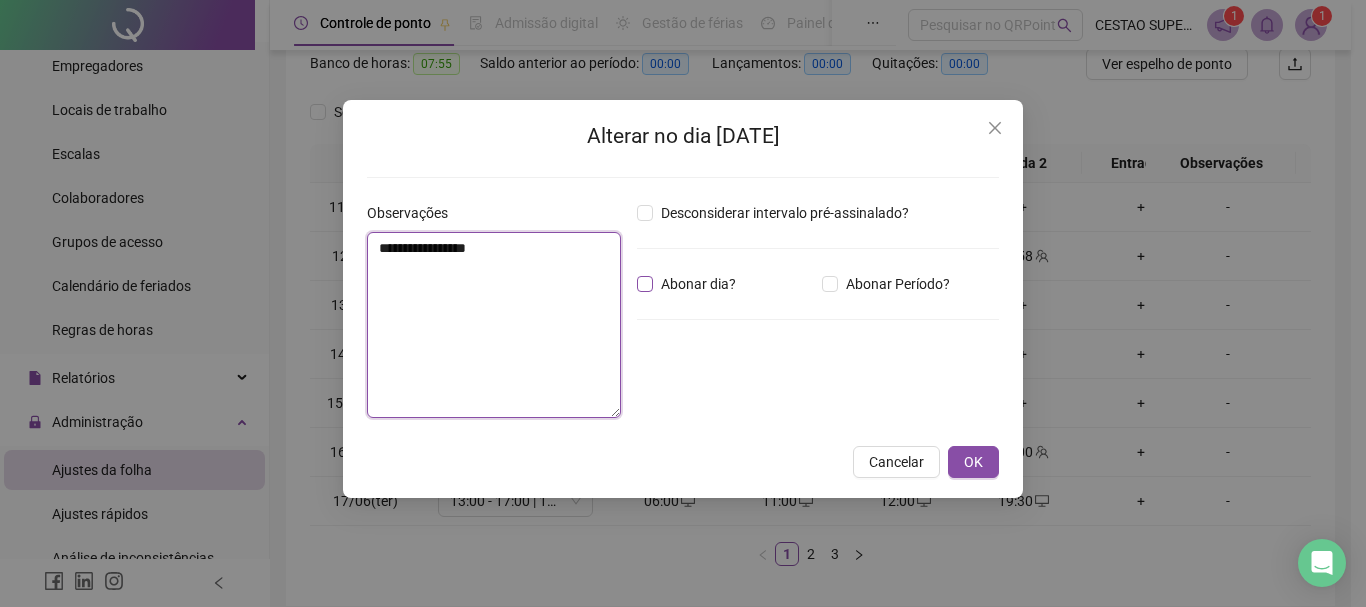 type on "**********" 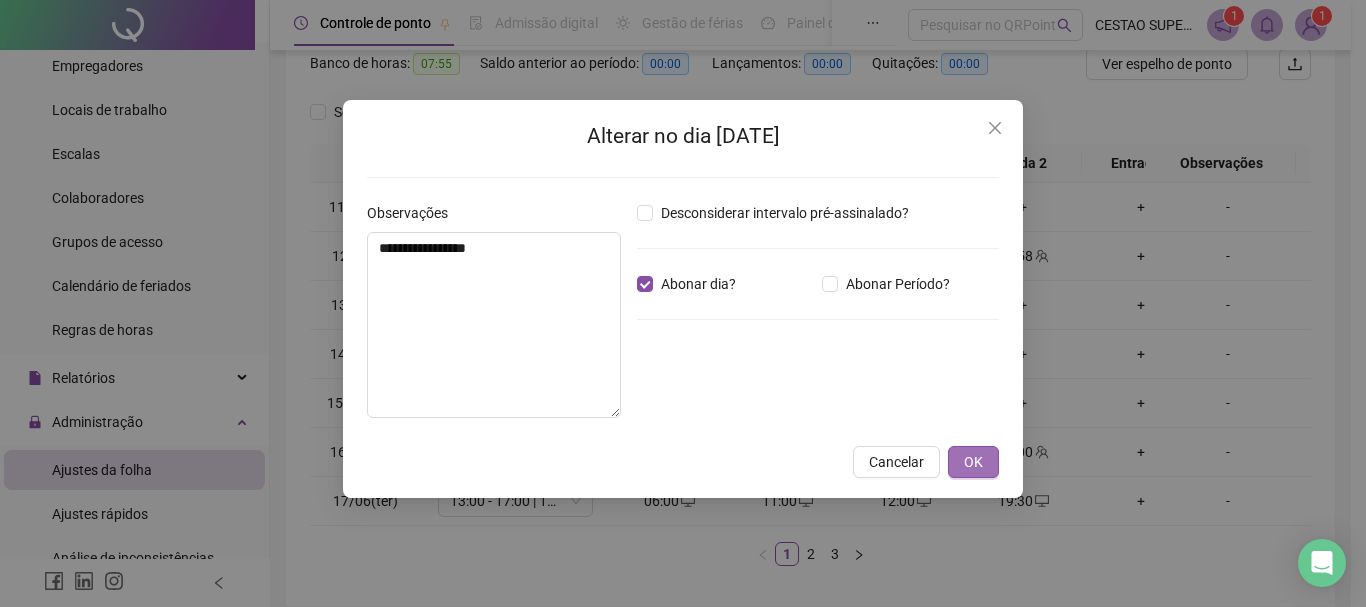 click on "OK" at bounding box center (973, 462) 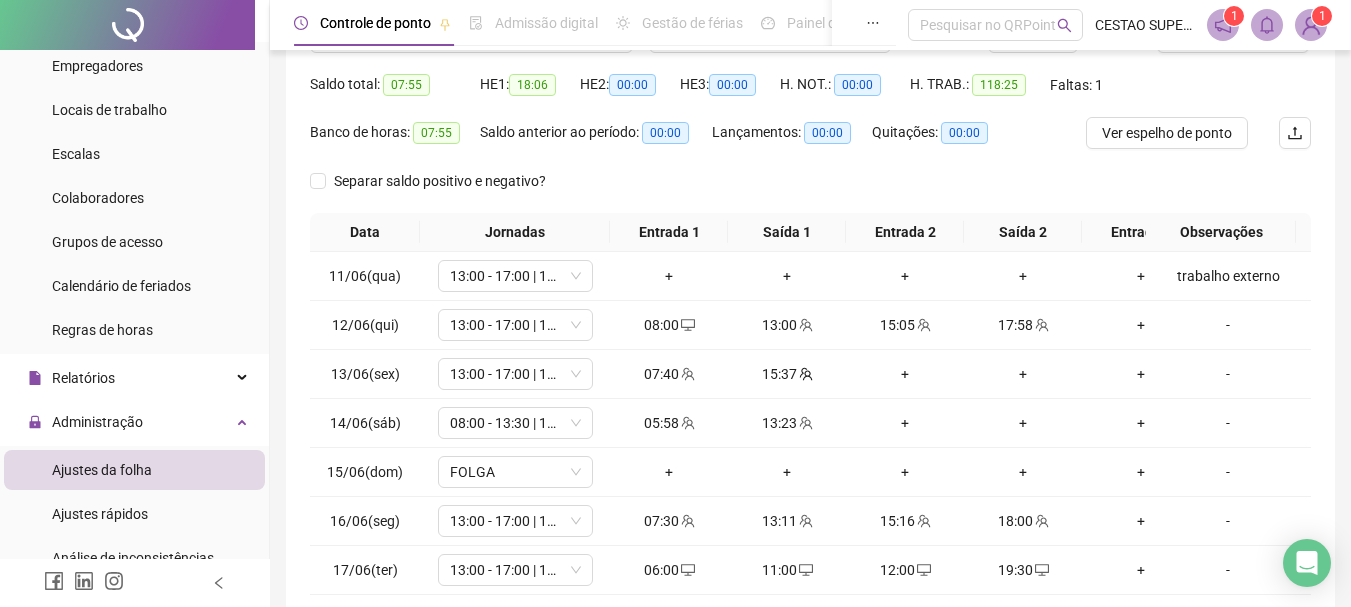 scroll, scrollTop: 162, scrollLeft: 0, axis: vertical 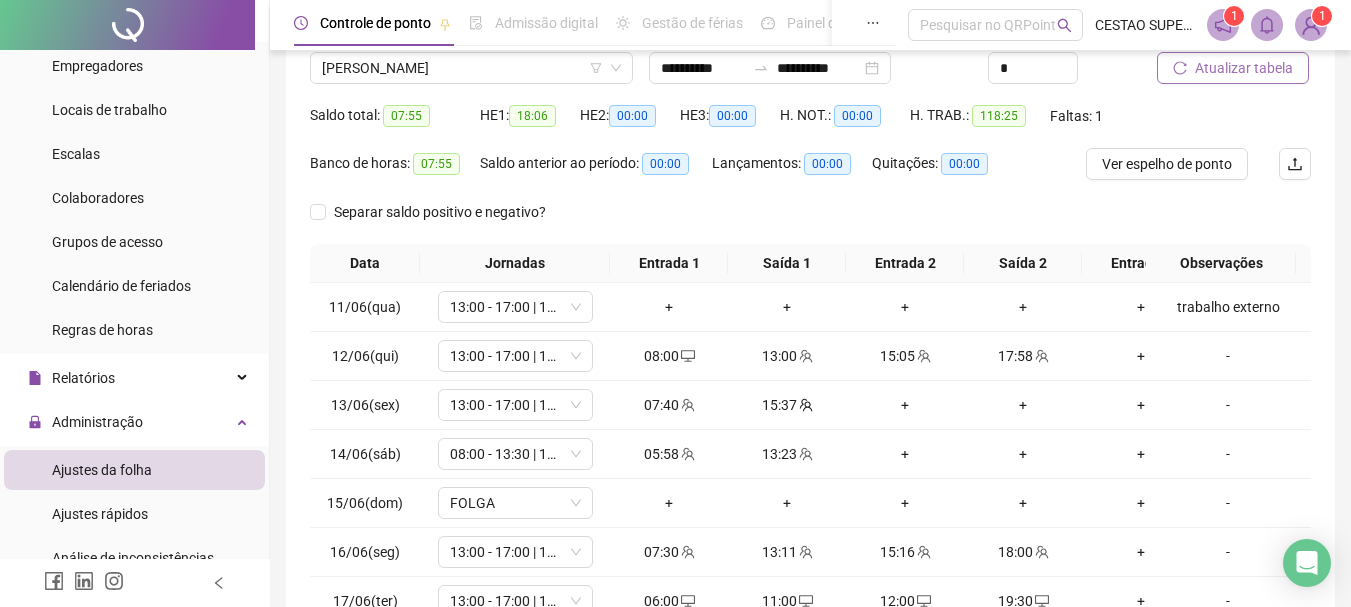 click on "Atualizar tabela" at bounding box center [1244, 68] 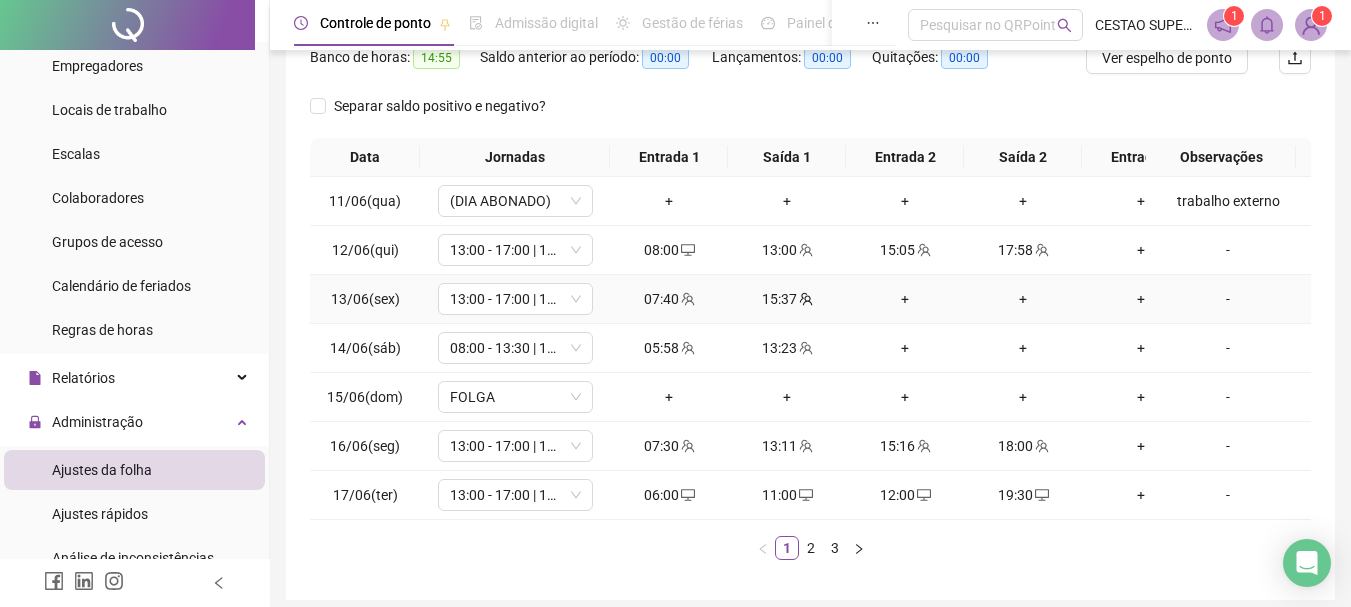 scroll, scrollTop: 362, scrollLeft: 0, axis: vertical 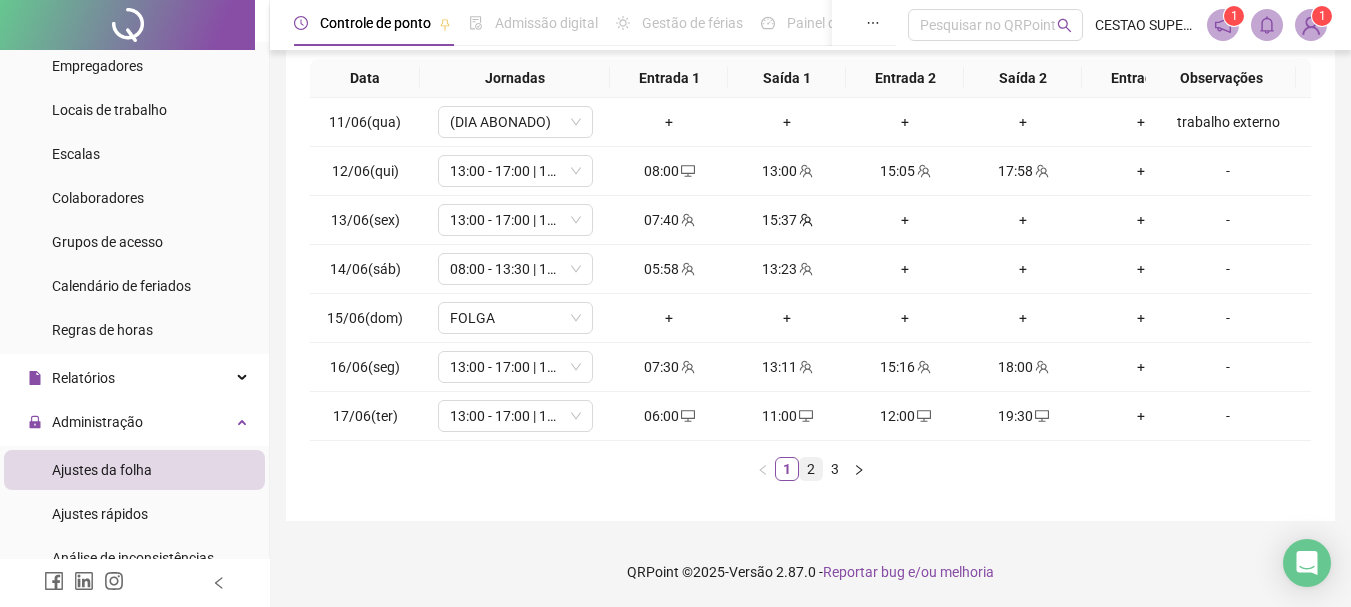 click on "2" at bounding box center [811, 469] 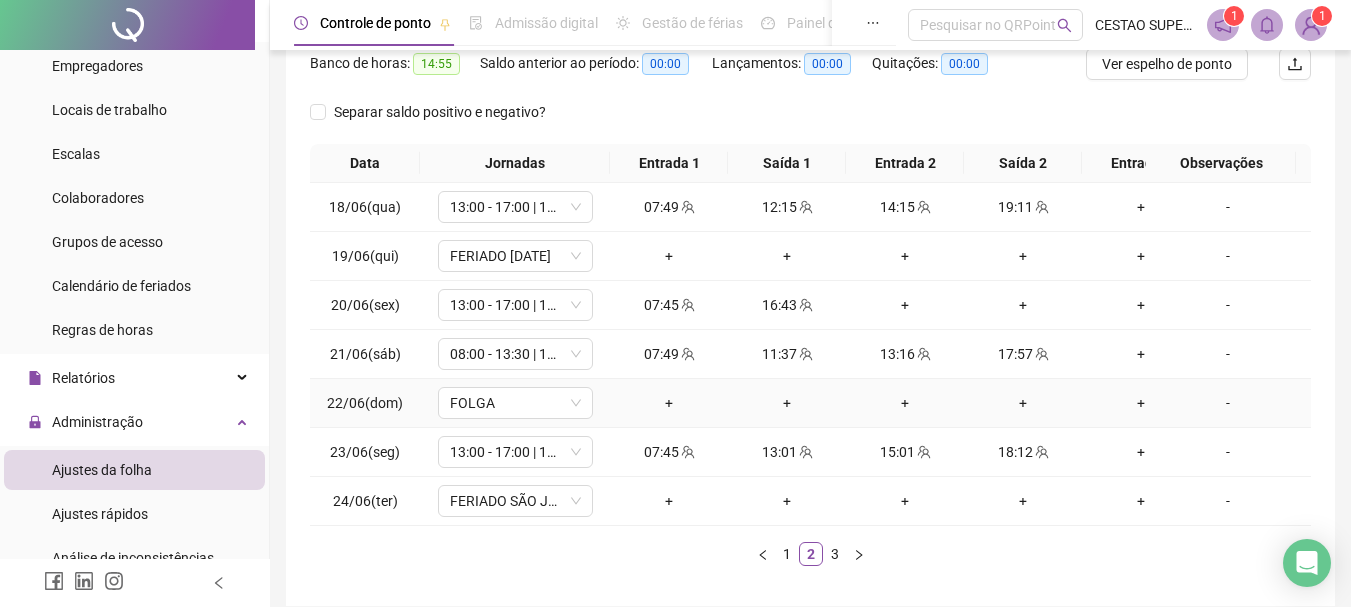 scroll, scrollTop: 362, scrollLeft: 0, axis: vertical 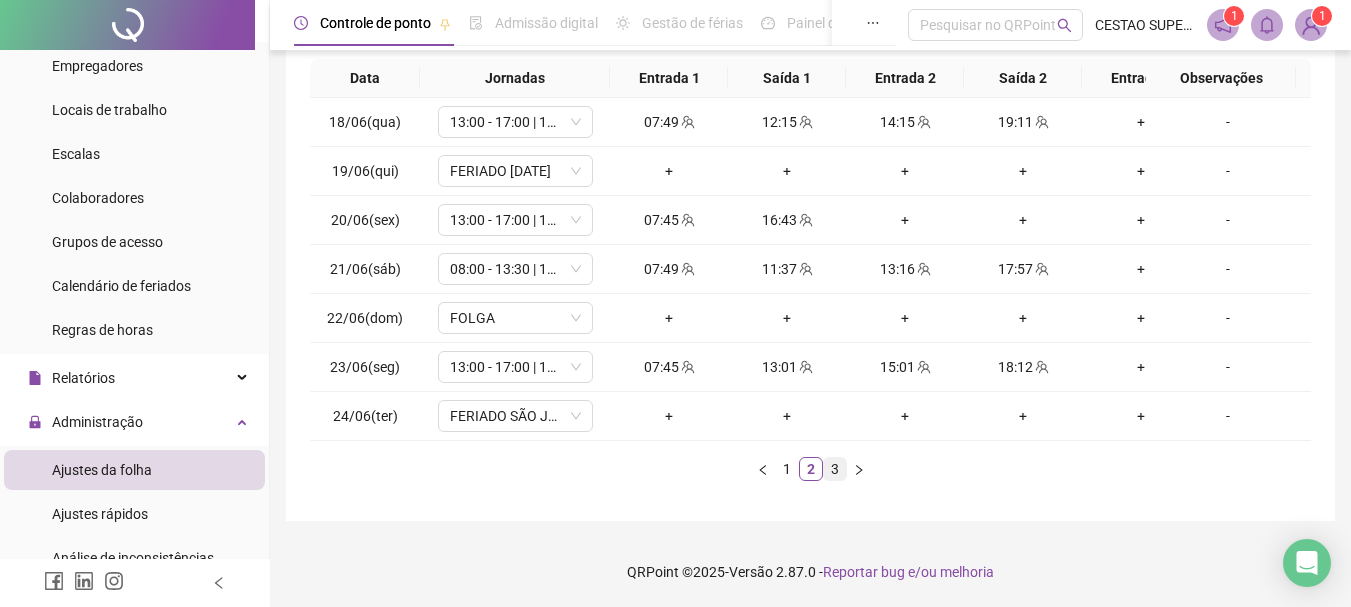 click on "3" at bounding box center [835, 469] 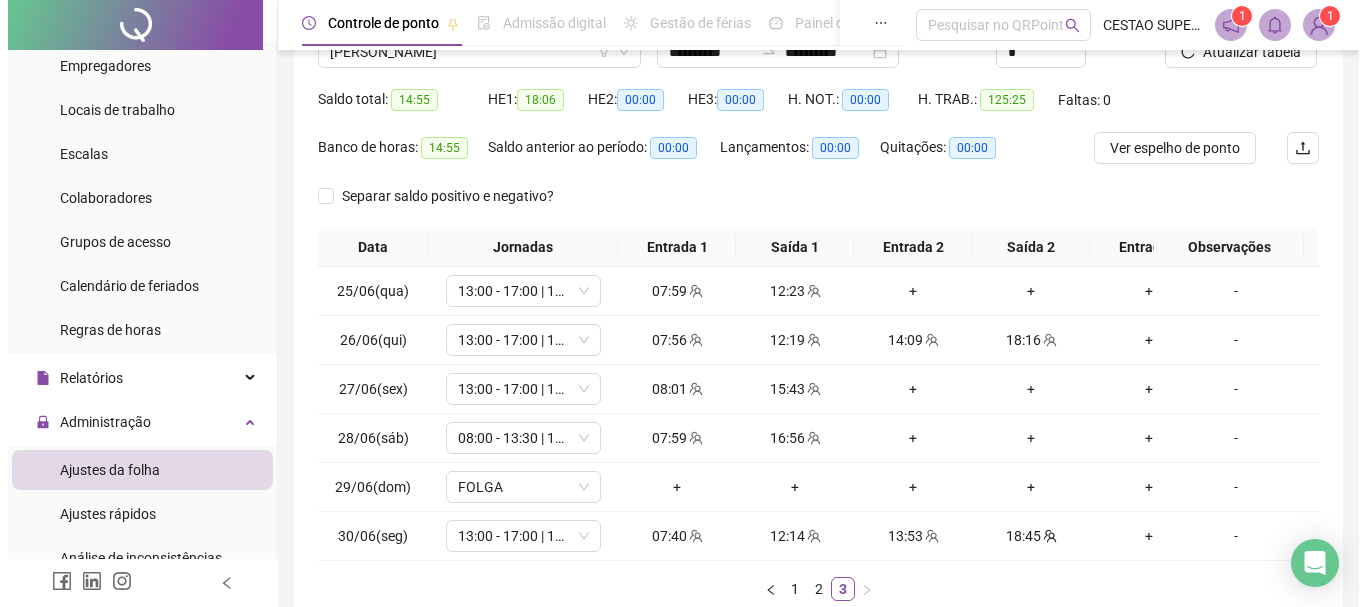 scroll, scrollTop: 213, scrollLeft: 0, axis: vertical 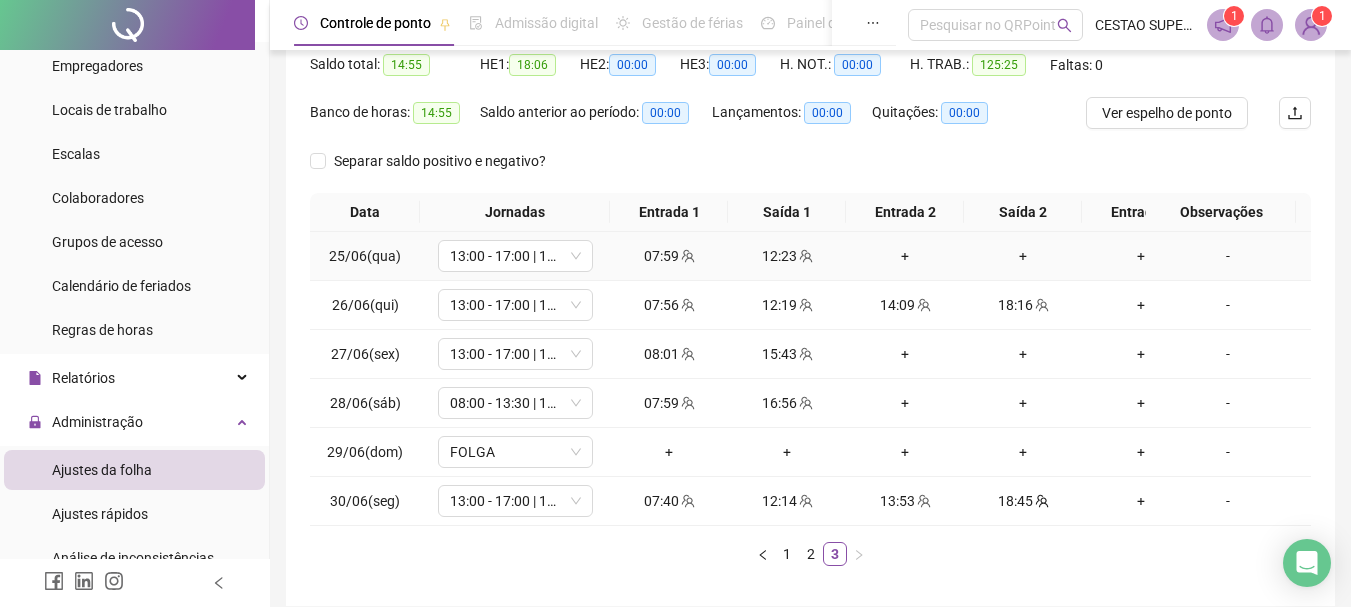 click on "-" at bounding box center (1228, 256) 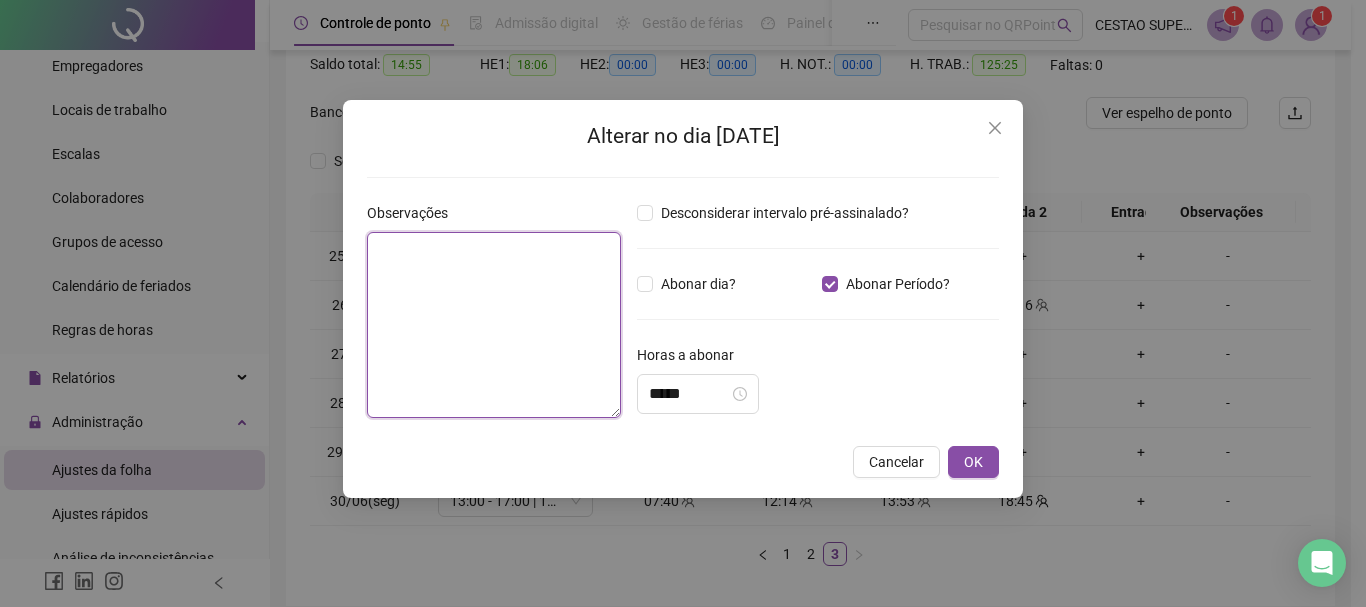 click at bounding box center [494, 325] 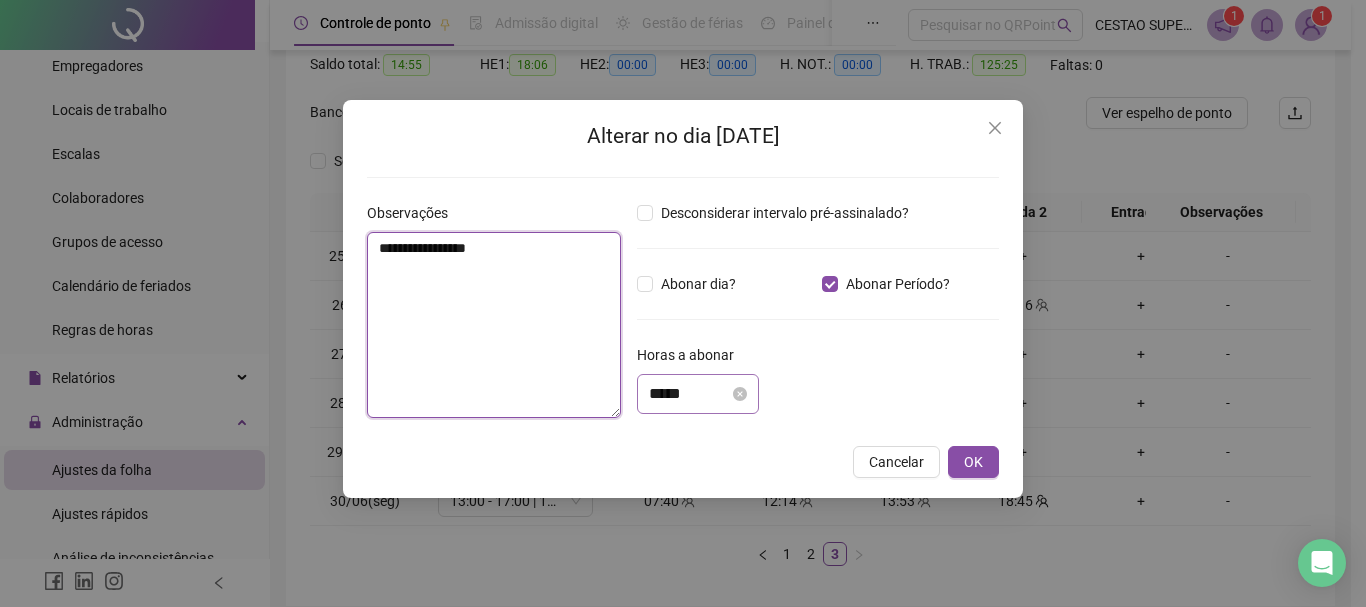 type on "**********" 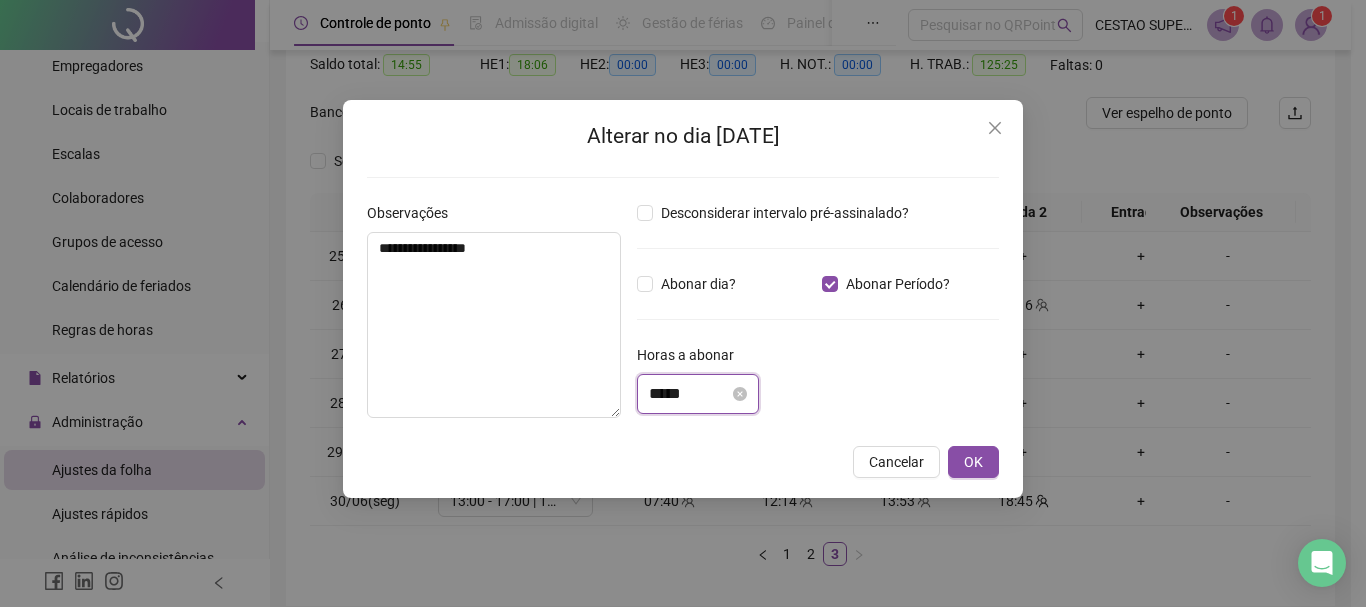 click on "*****" at bounding box center [689, 394] 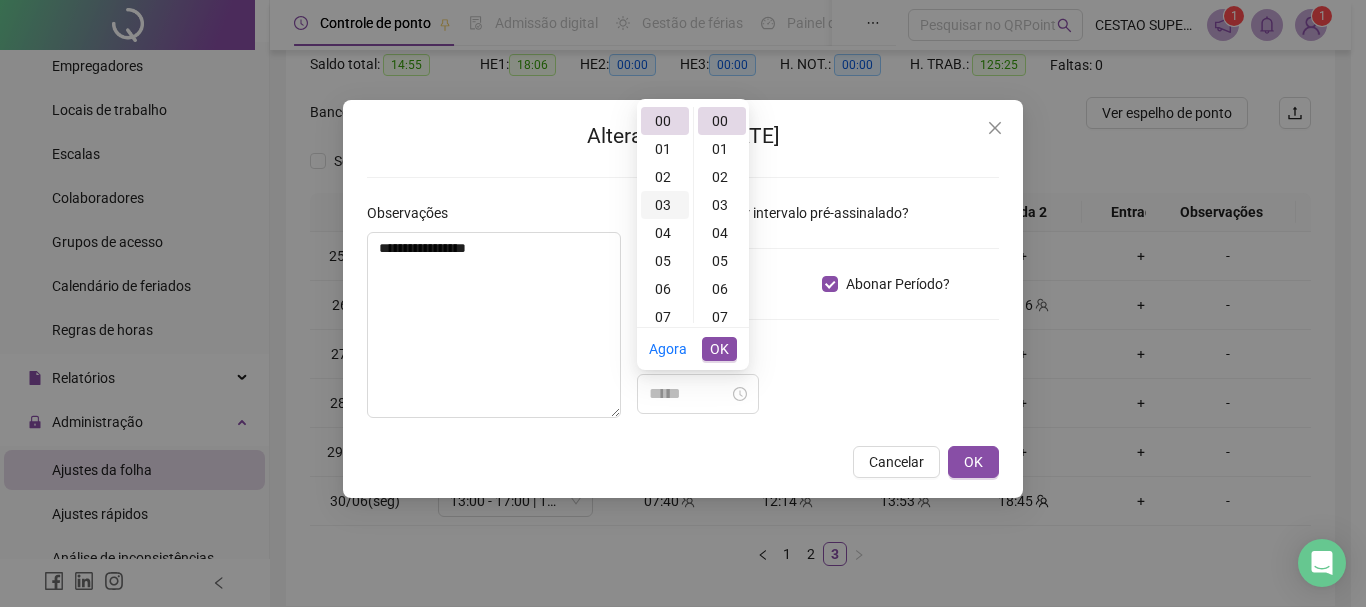 click on "03" at bounding box center (665, 205) 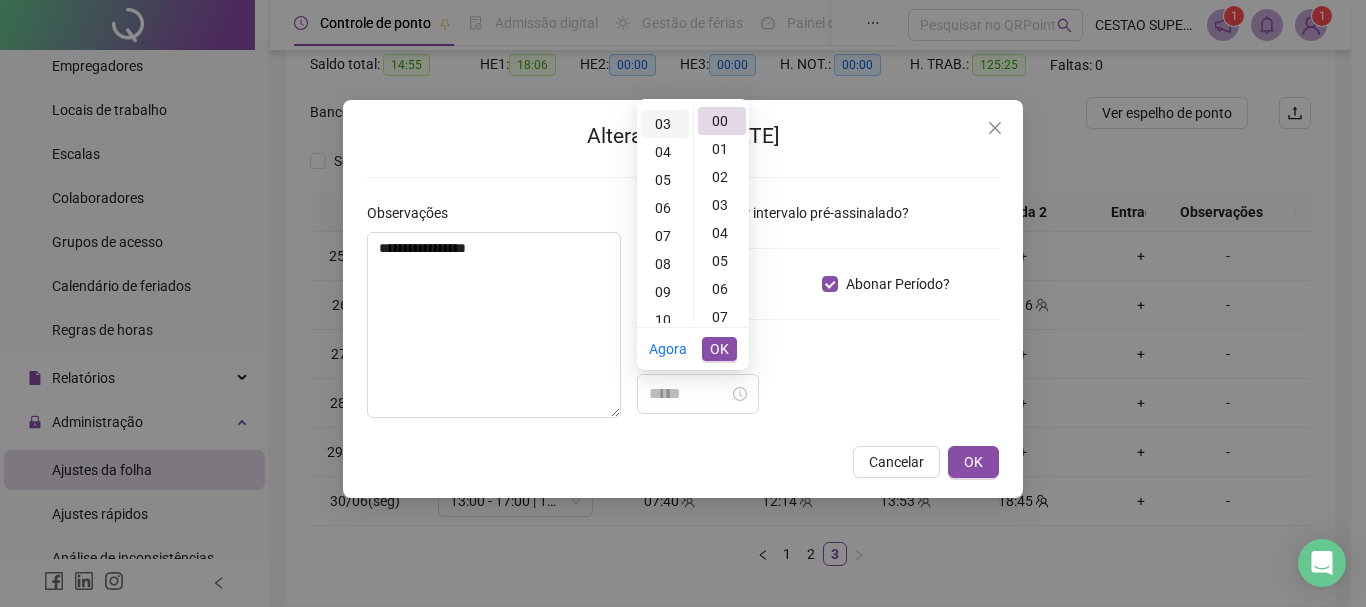 scroll, scrollTop: 84, scrollLeft: 0, axis: vertical 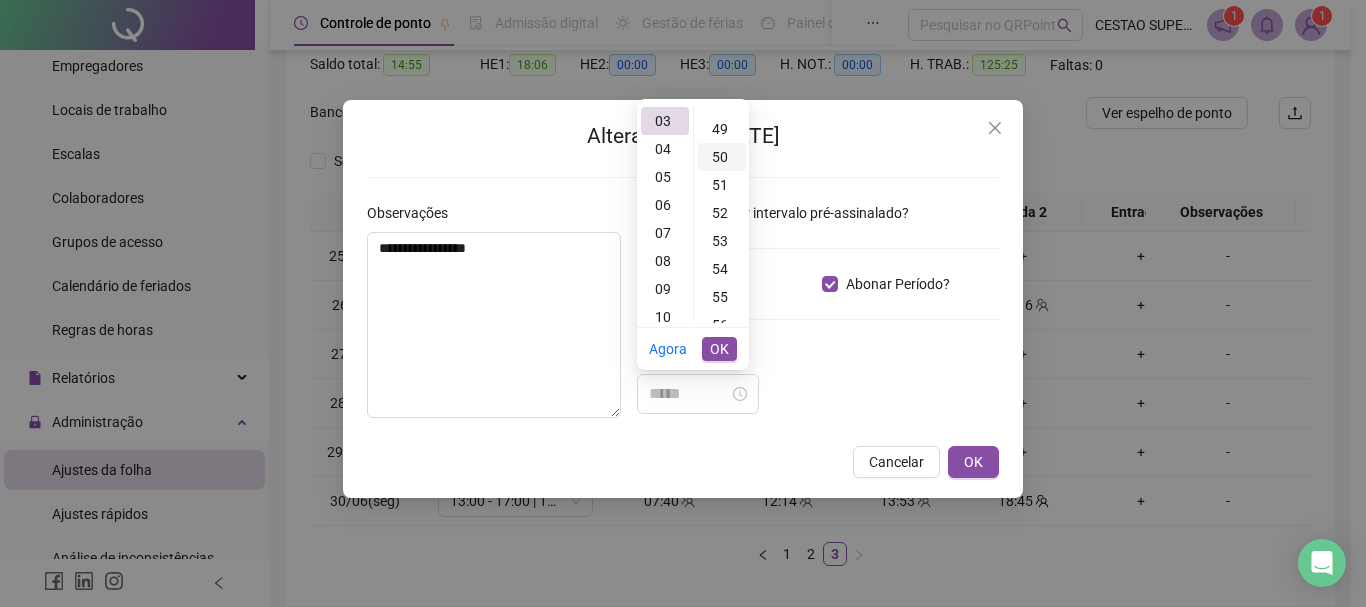 click on "50" at bounding box center [722, 157] 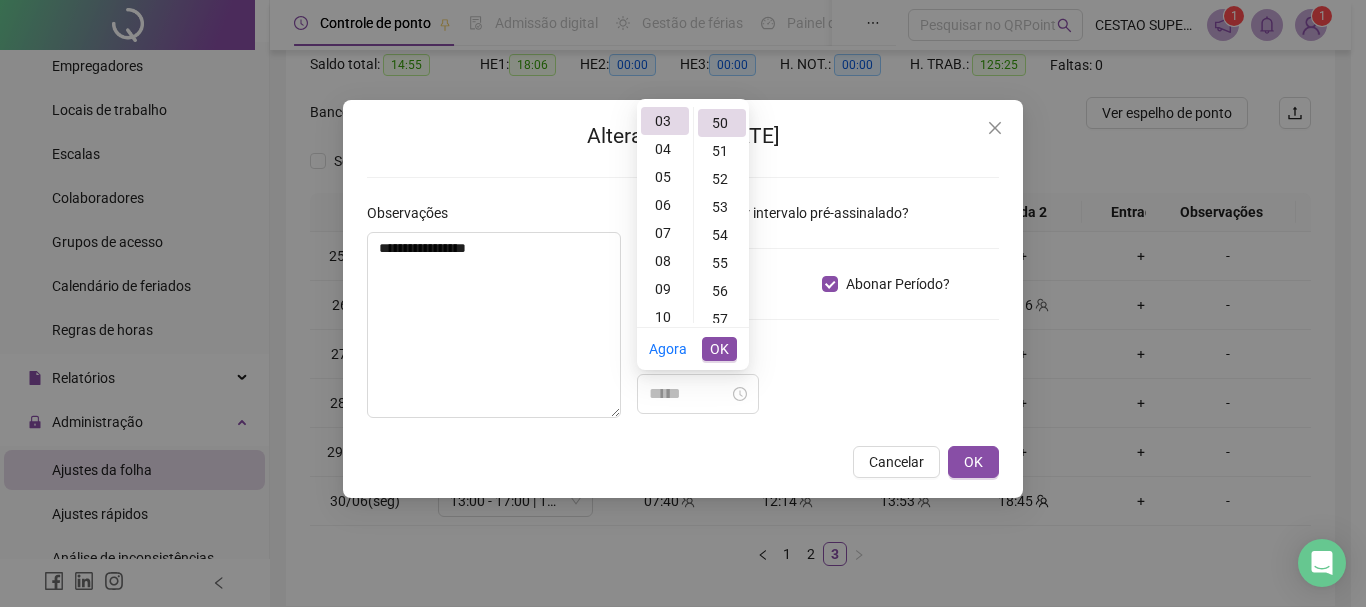 type on "*****" 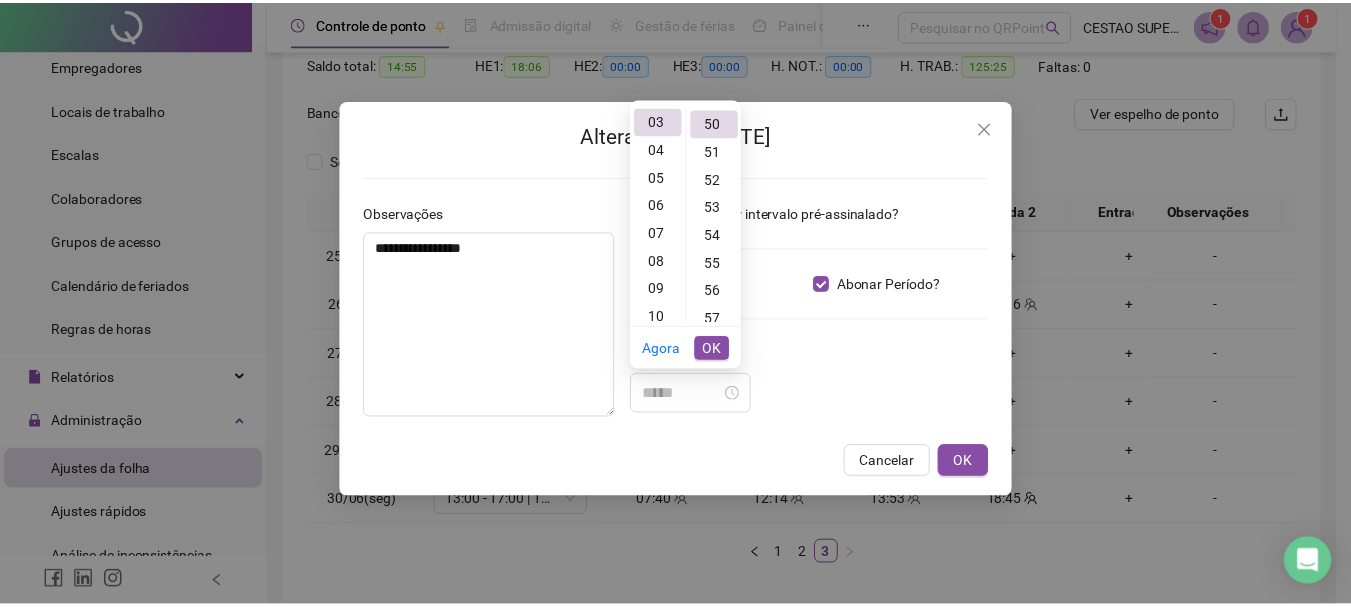 scroll, scrollTop: 1400, scrollLeft: 0, axis: vertical 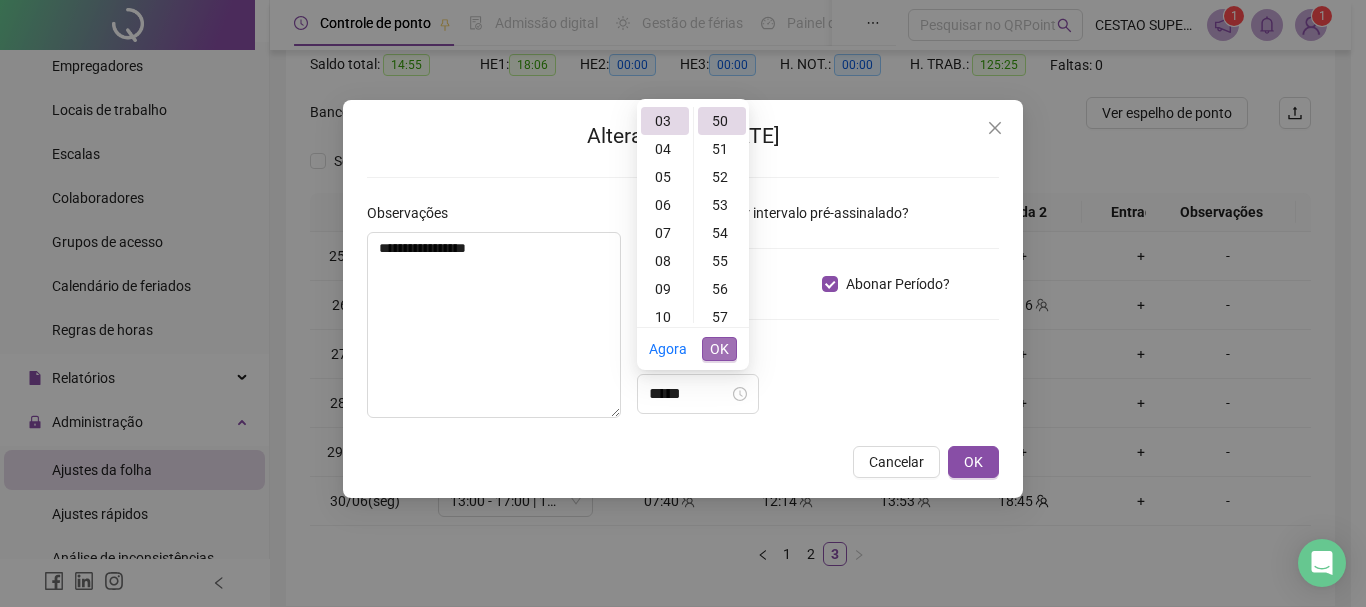 click on "OK" at bounding box center [719, 349] 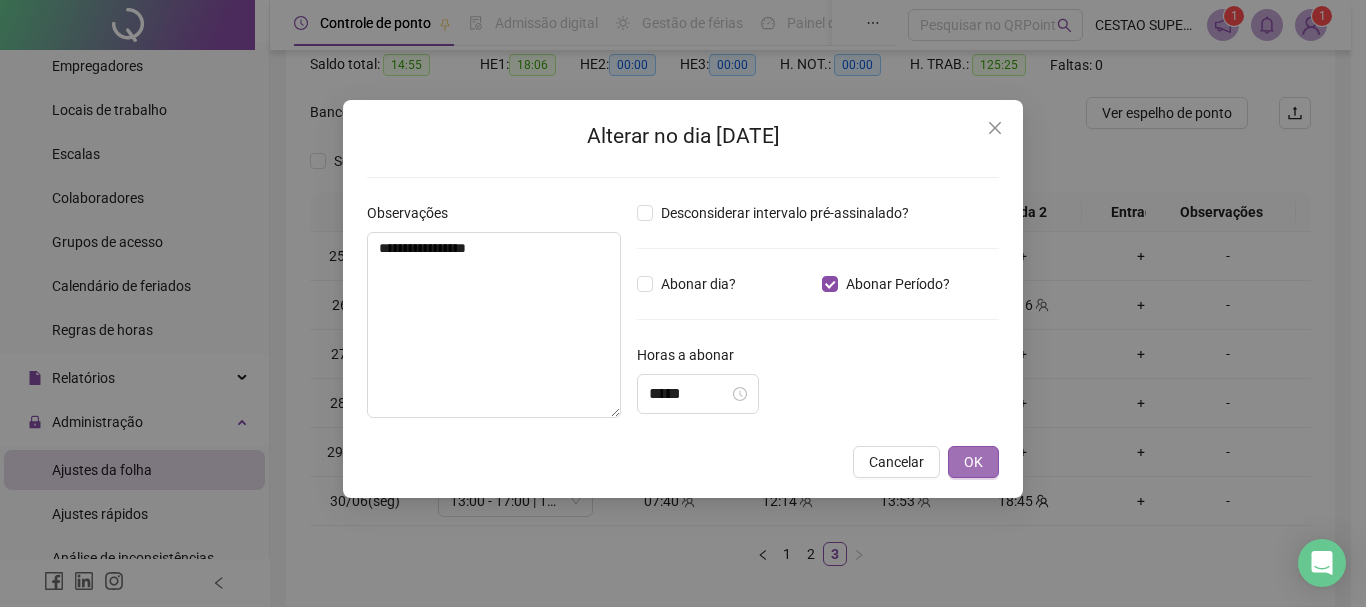 click on "OK" at bounding box center [973, 462] 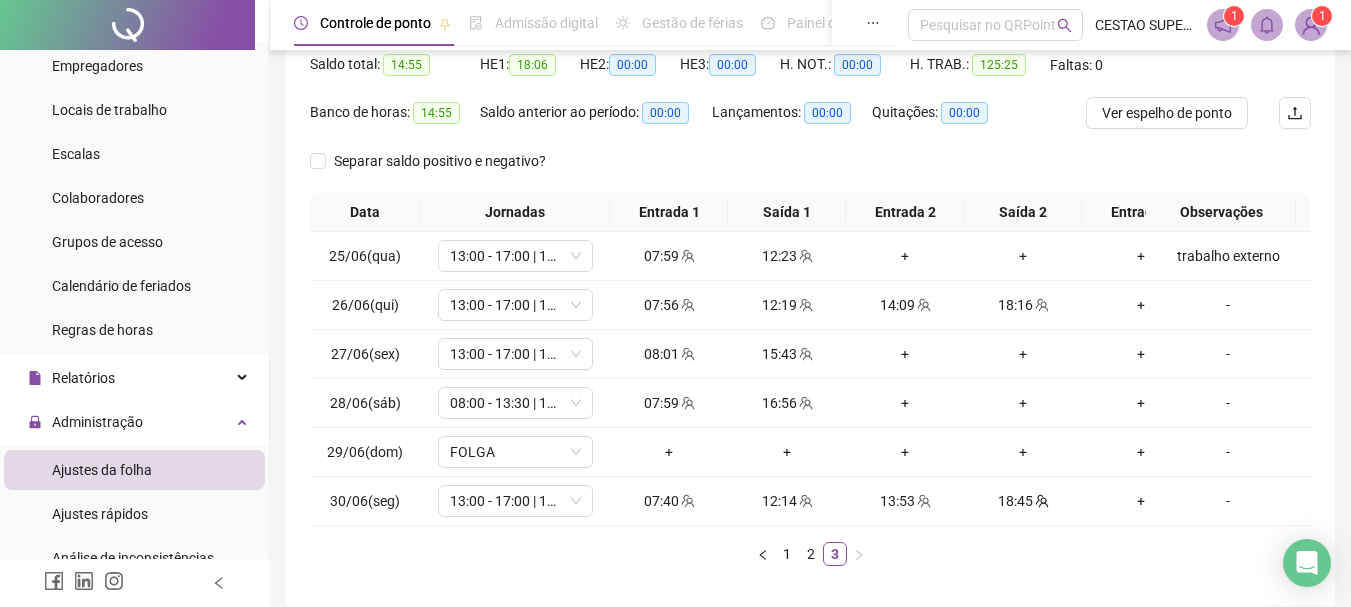 scroll, scrollTop: 13, scrollLeft: 0, axis: vertical 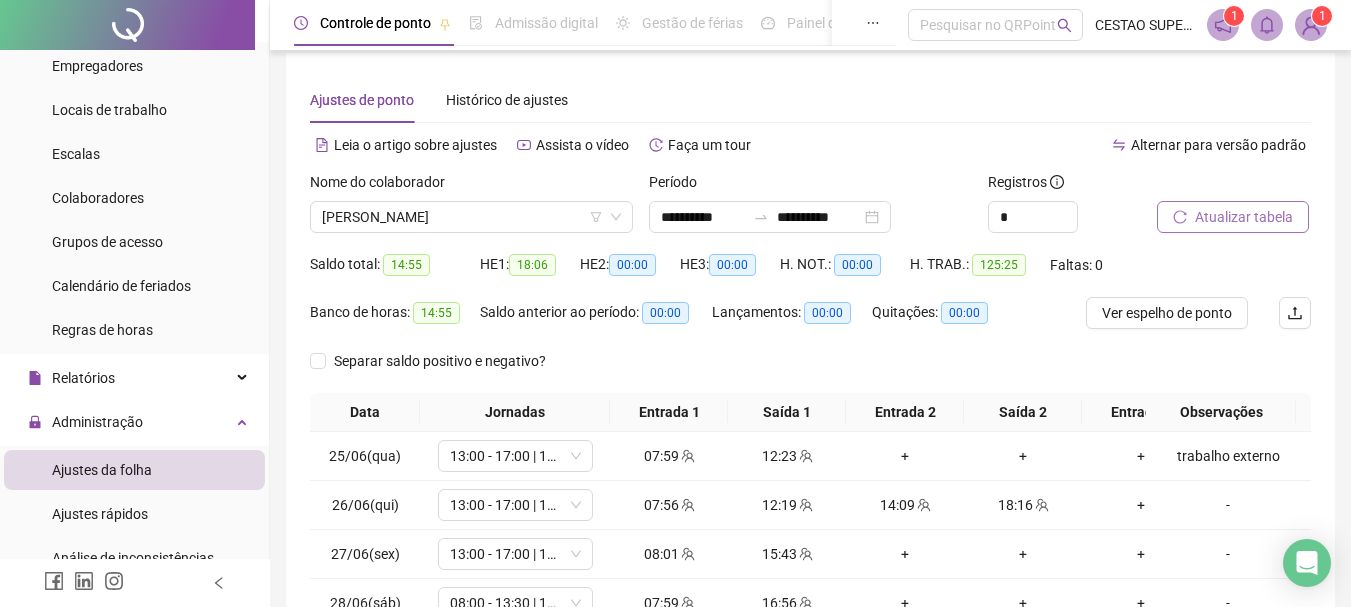 click on "Atualizar tabela" at bounding box center (1244, 217) 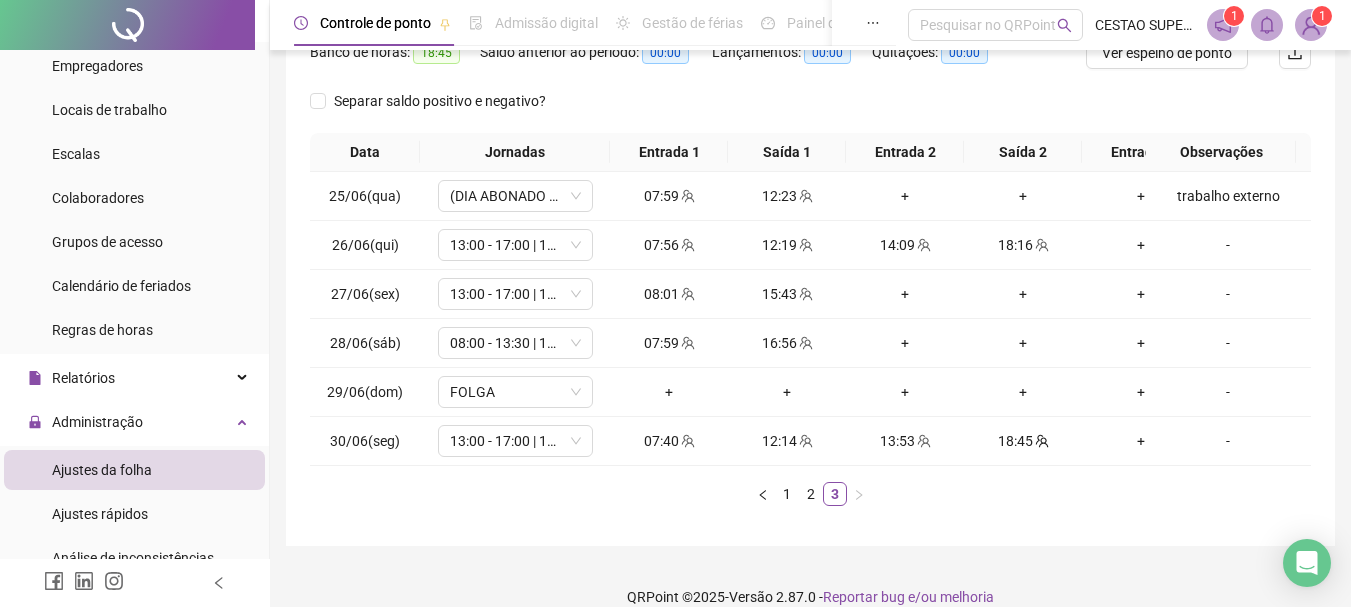 scroll, scrollTop: 313, scrollLeft: 0, axis: vertical 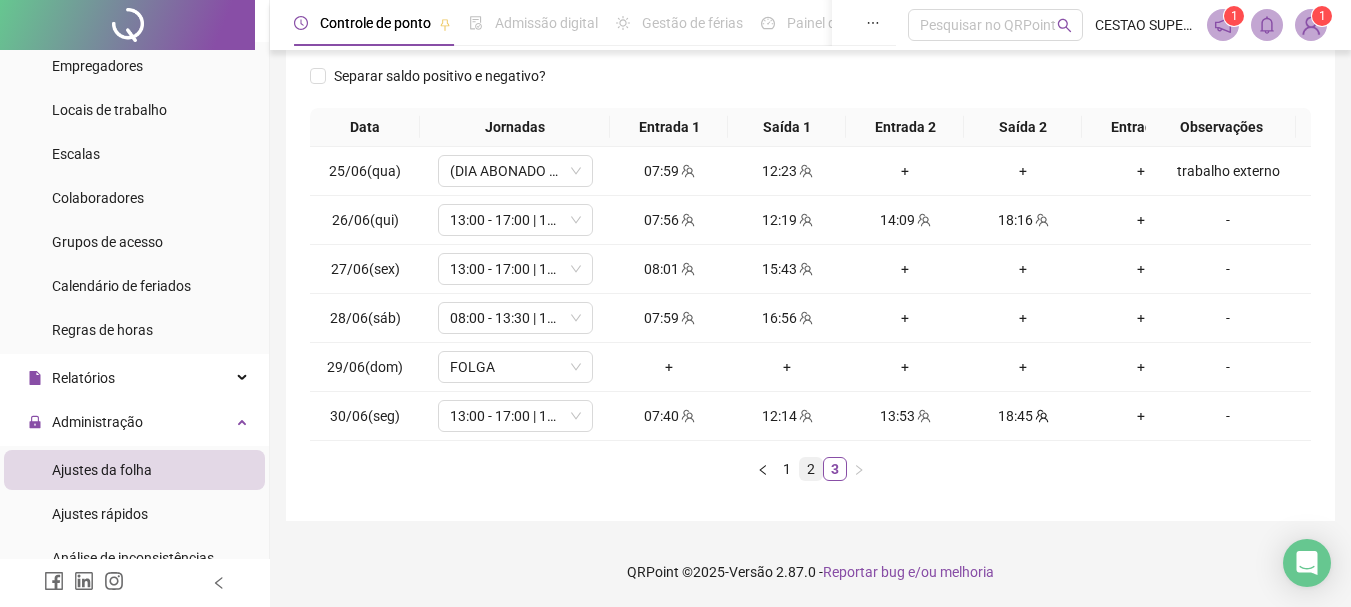 click on "2" at bounding box center (811, 469) 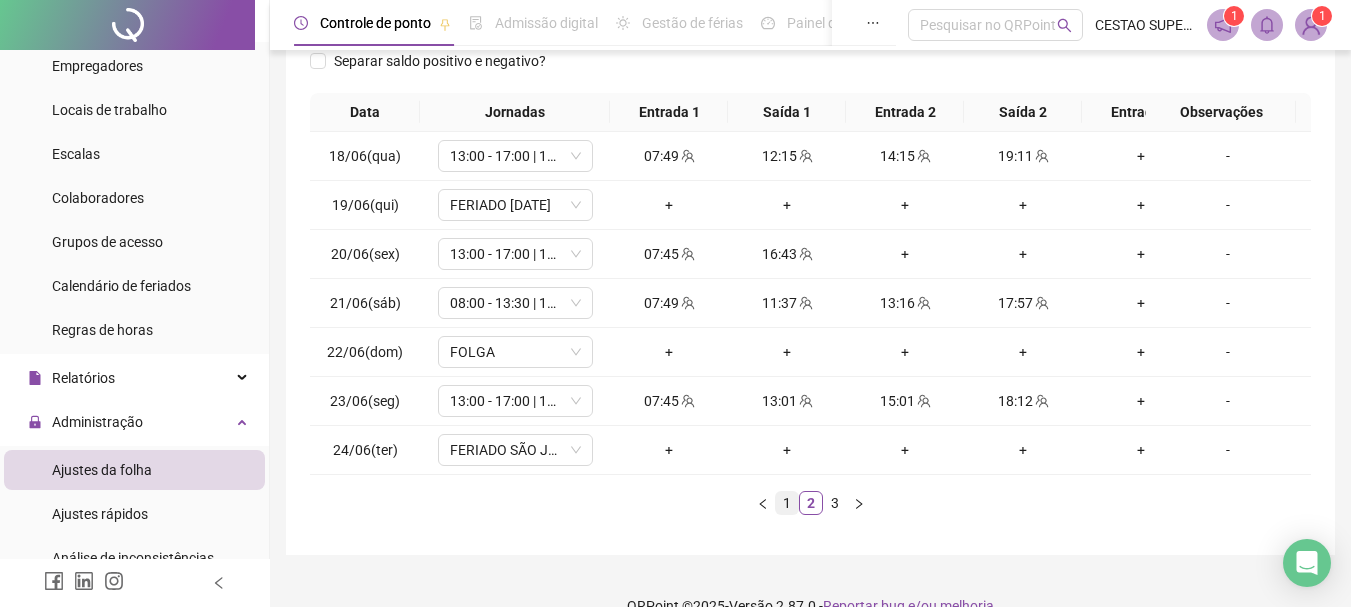 click on "1" at bounding box center [787, 503] 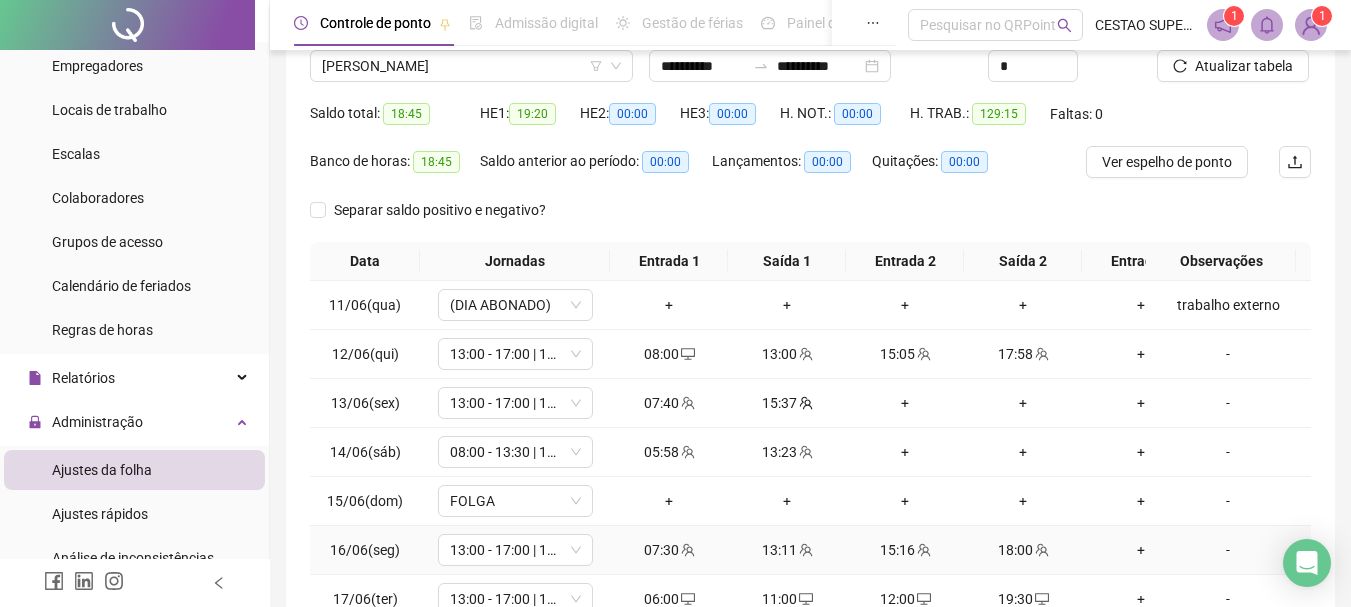 scroll, scrollTop: 62, scrollLeft: 0, axis: vertical 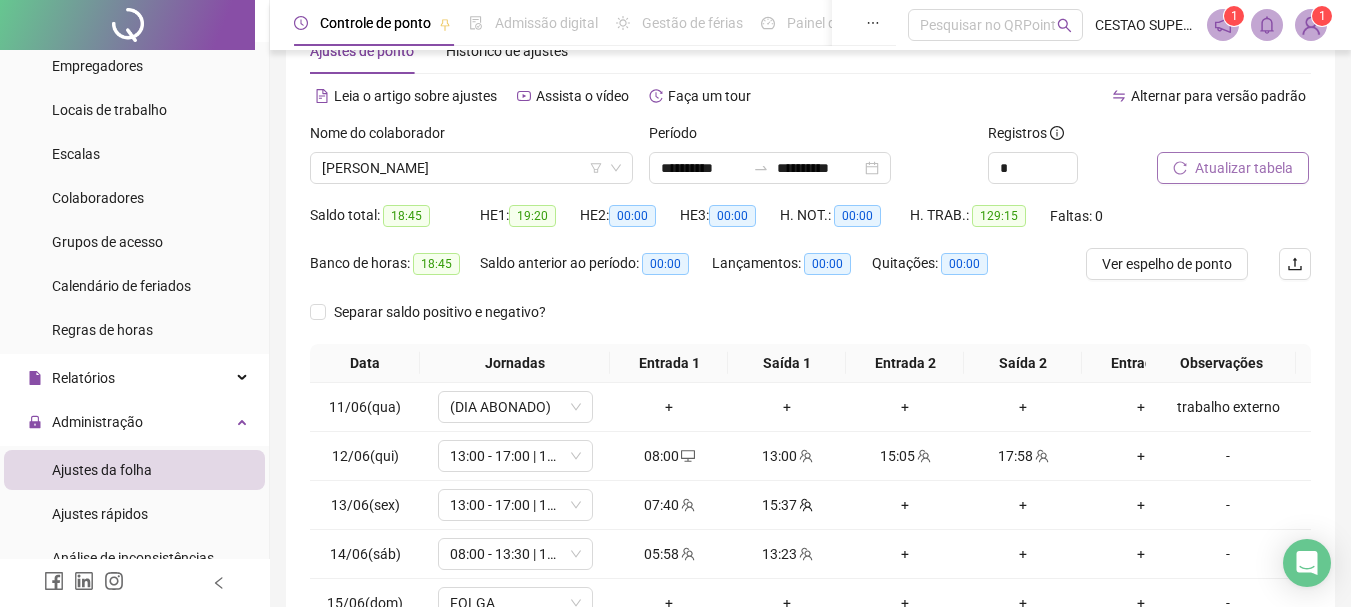 click on "Atualizar tabela" at bounding box center [1244, 168] 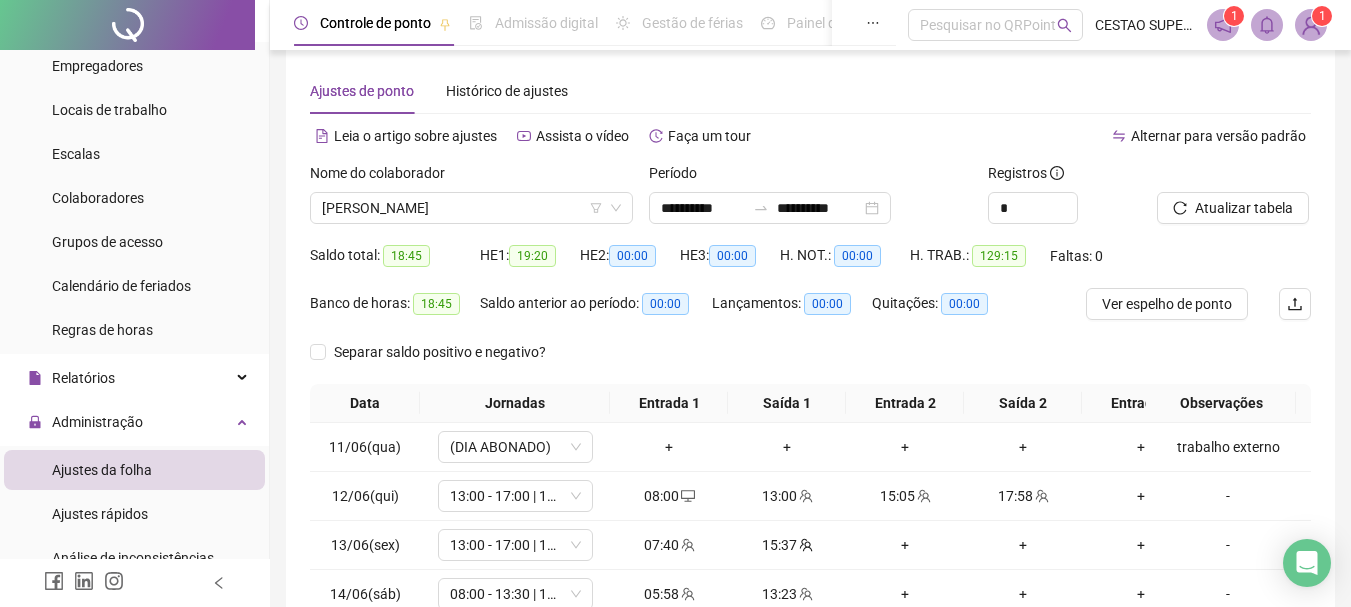 scroll, scrollTop: 0, scrollLeft: 0, axis: both 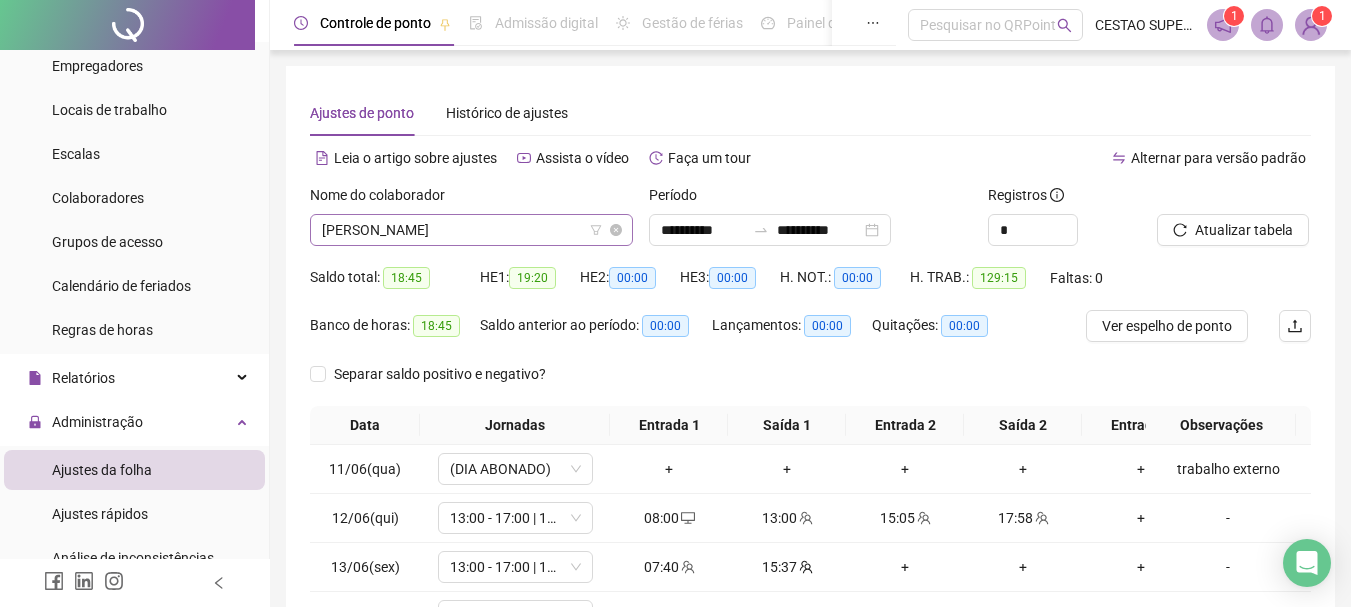 click on "[PERSON_NAME]" at bounding box center (471, 230) 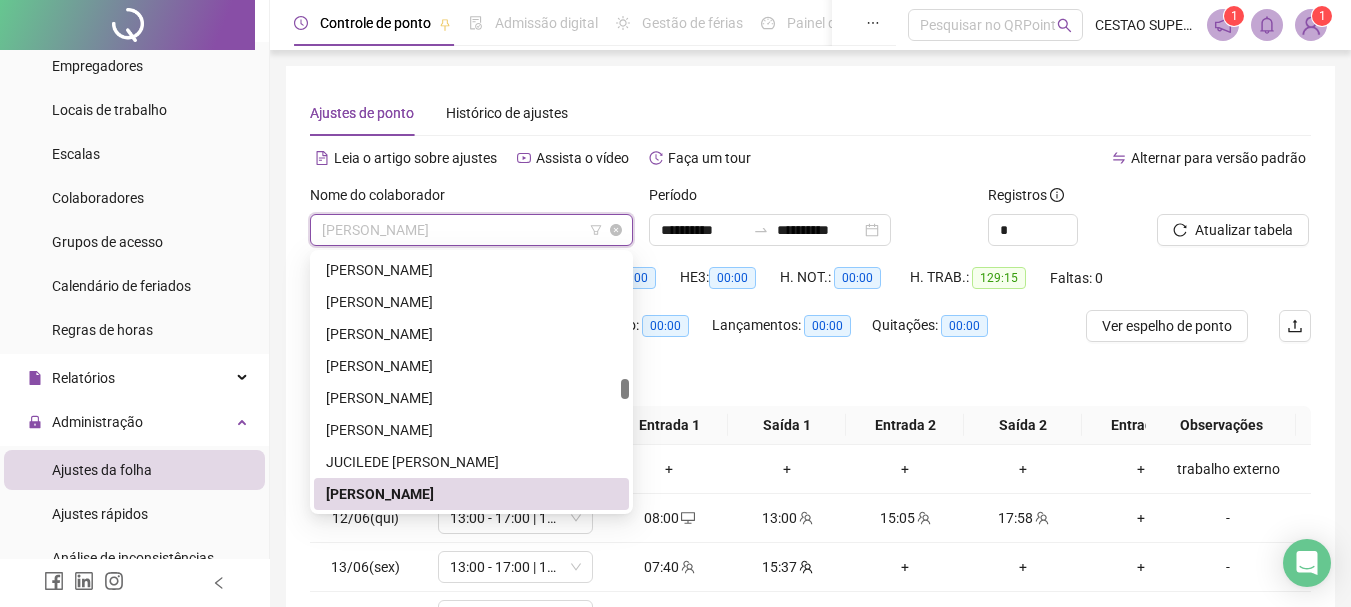 type on "*" 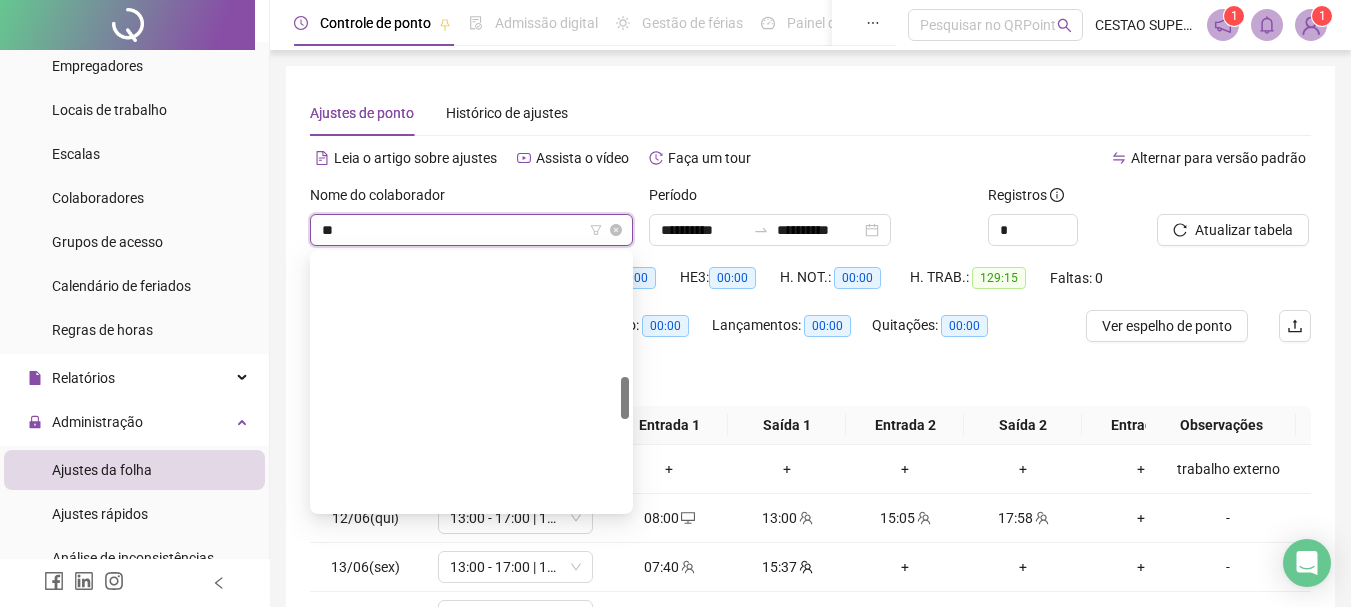 scroll, scrollTop: 736, scrollLeft: 0, axis: vertical 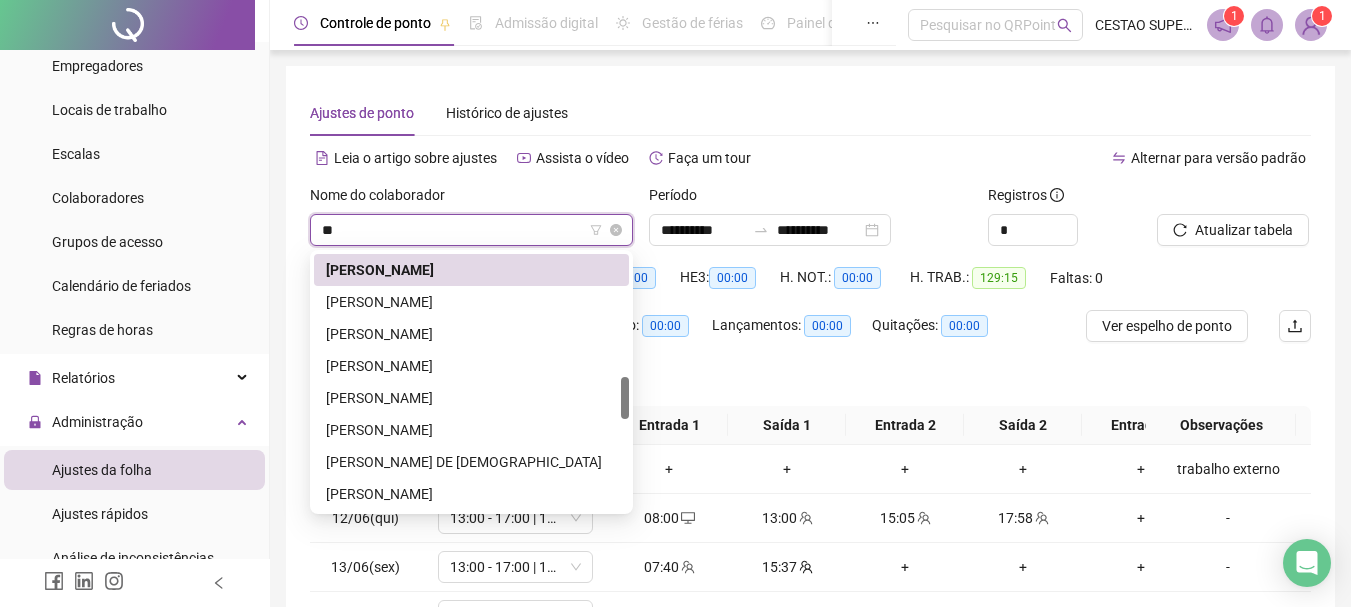 type on "***" 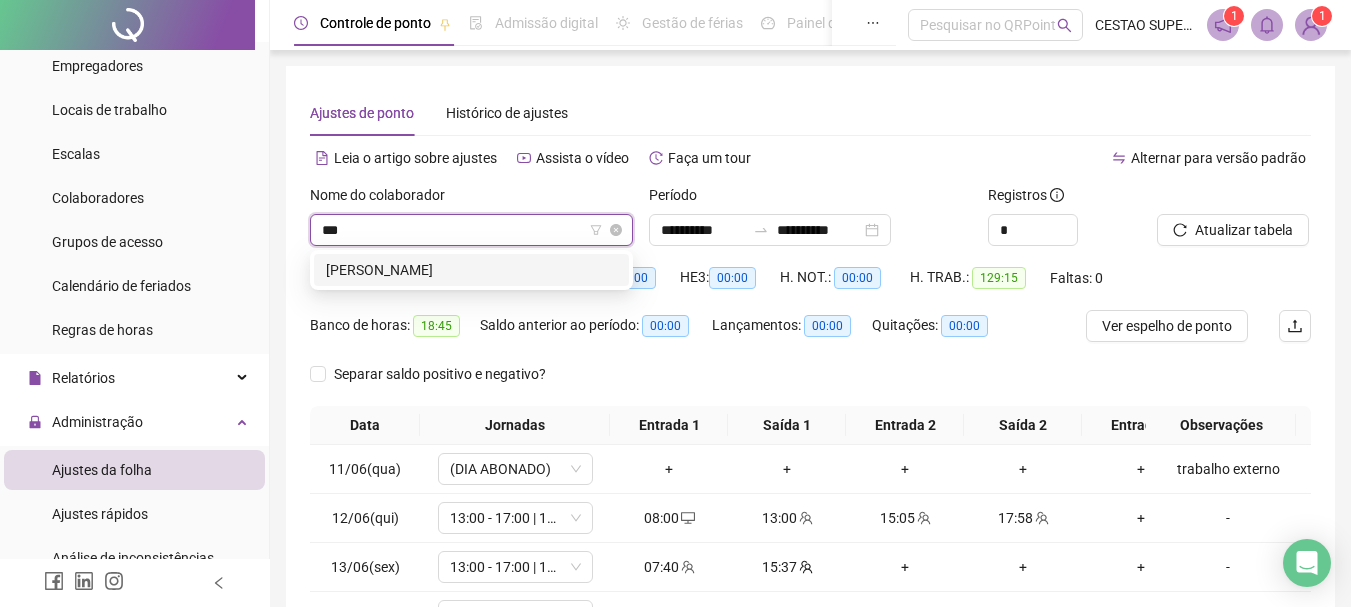 scroll, scrollTop: 0, scrollLeft: 0, axis: both 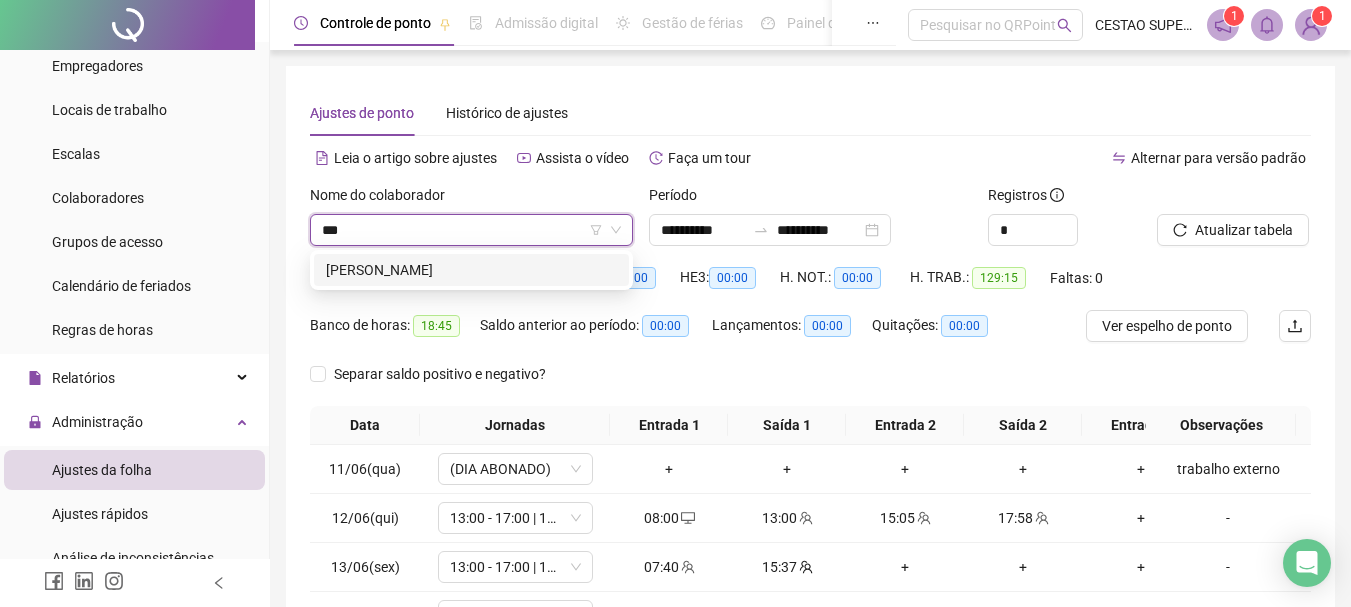 click on "[PERSON_NAME]" at bounding box center [471, 270] 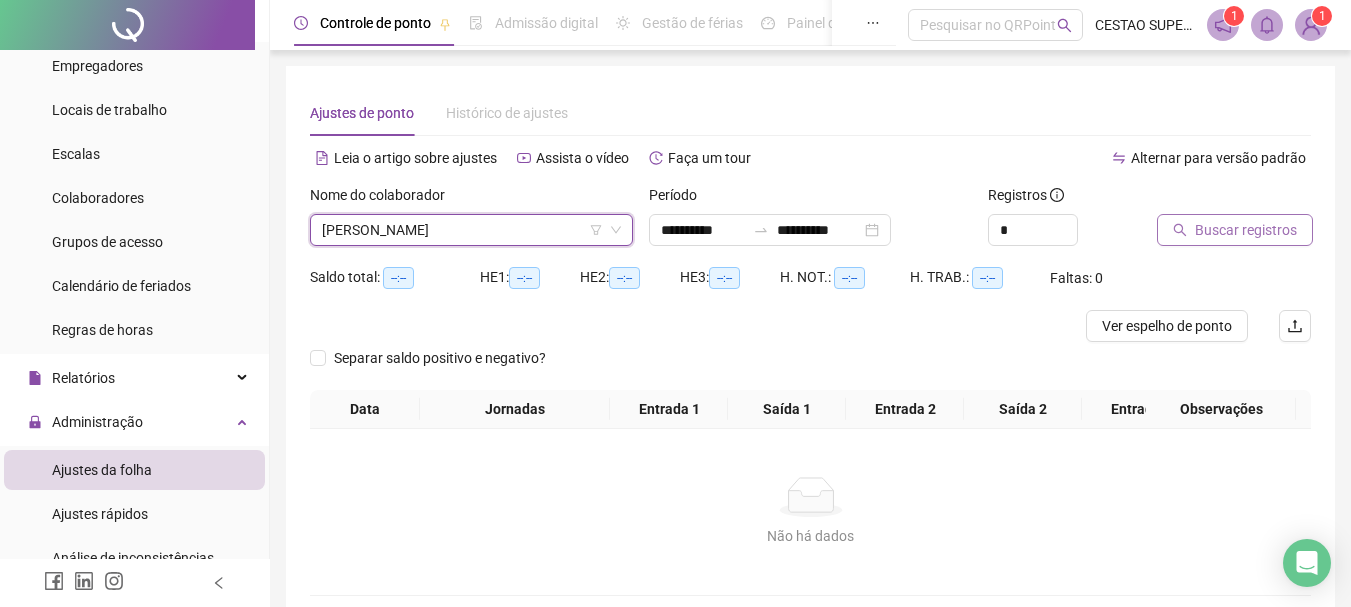 click on "Buscar registros" at bounding box center (1246, 230) 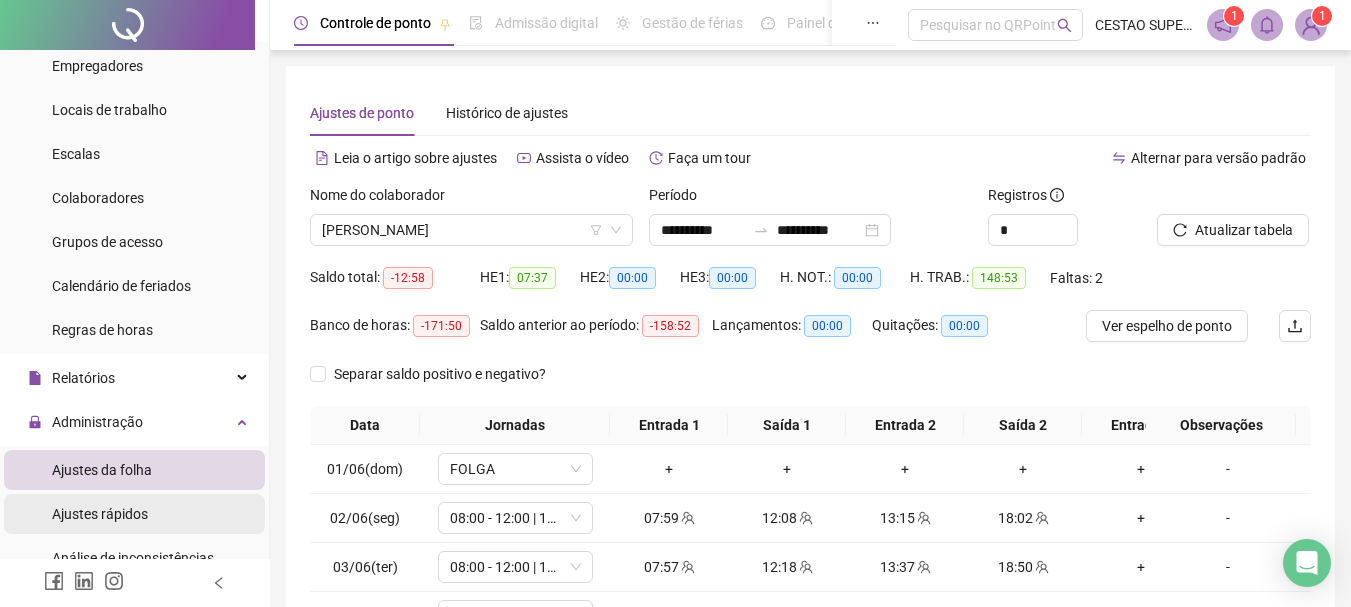click on "Ajustes rápidos" at bounding box center (100, 514) 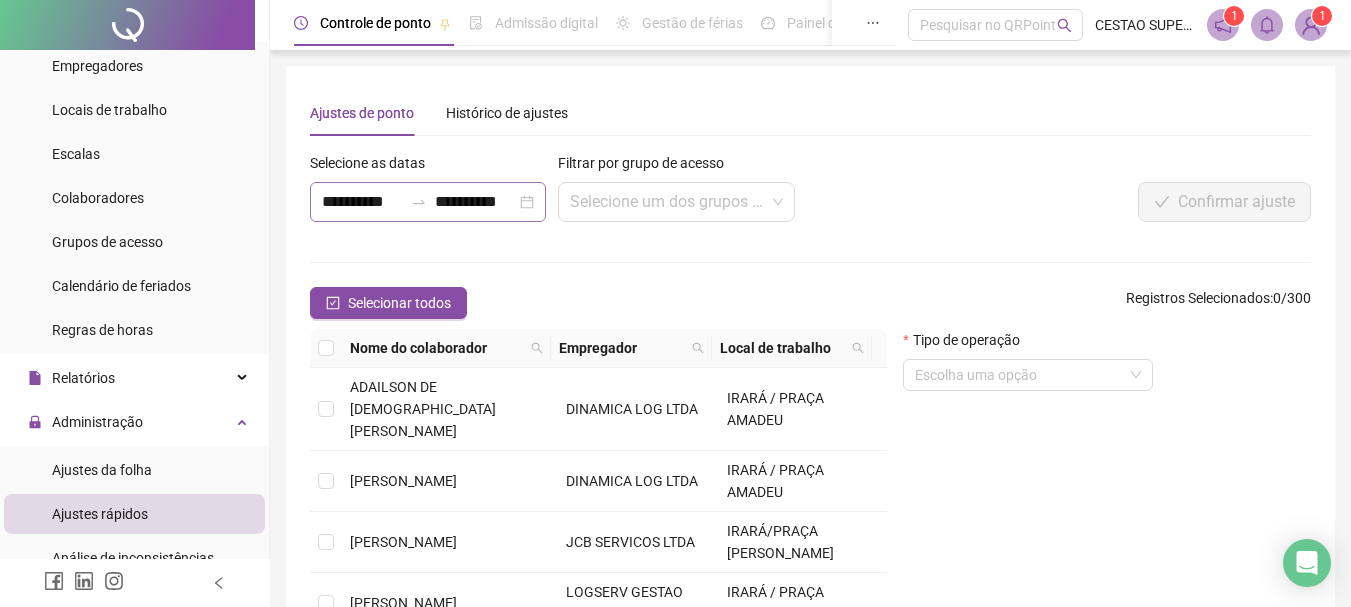 click on "**********" at bounding box center (428, 202) 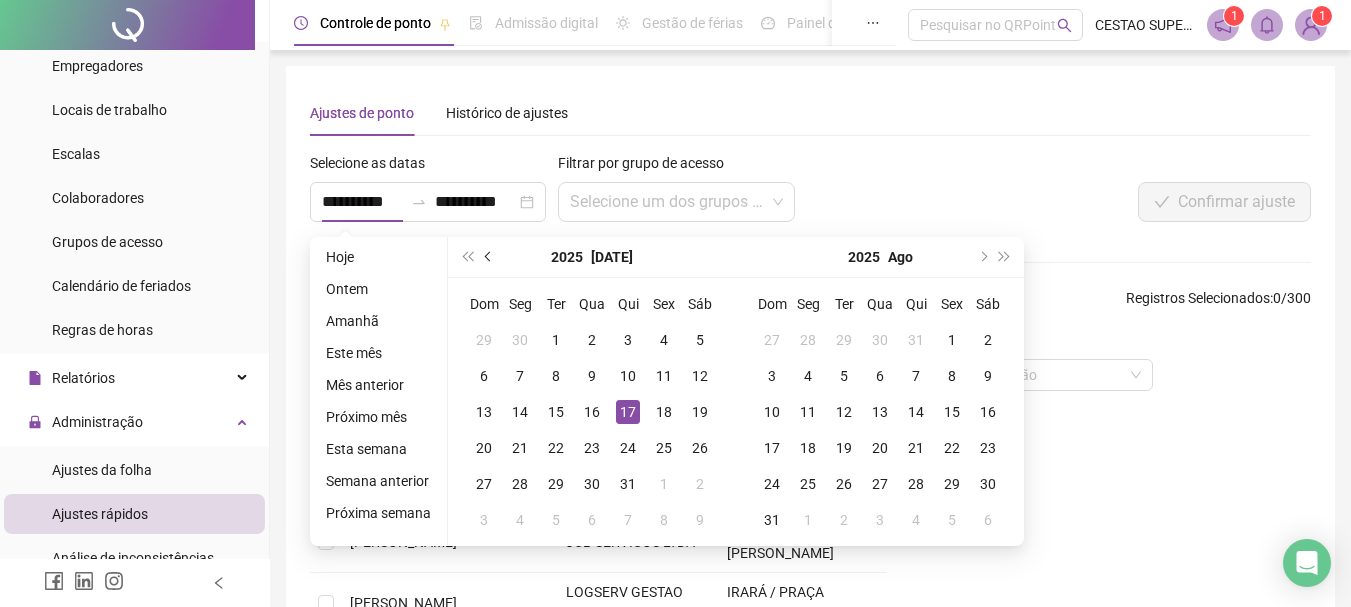 click at bounding box center (490, 257) 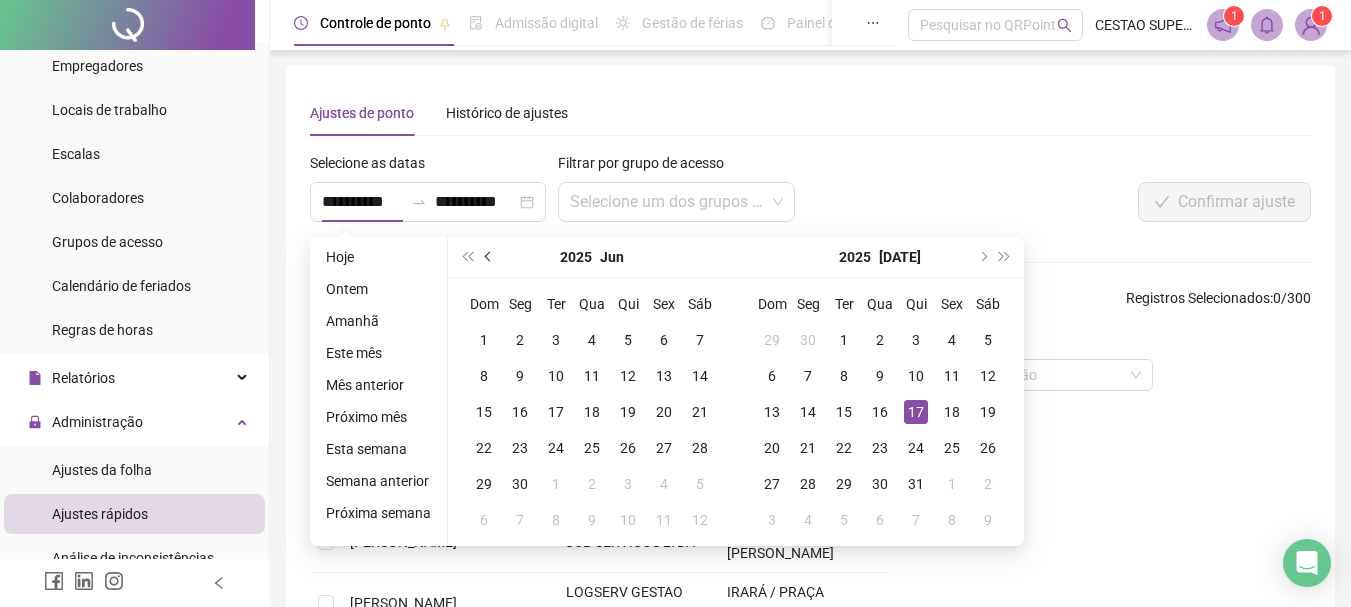 click at bounding box center [489, 257] 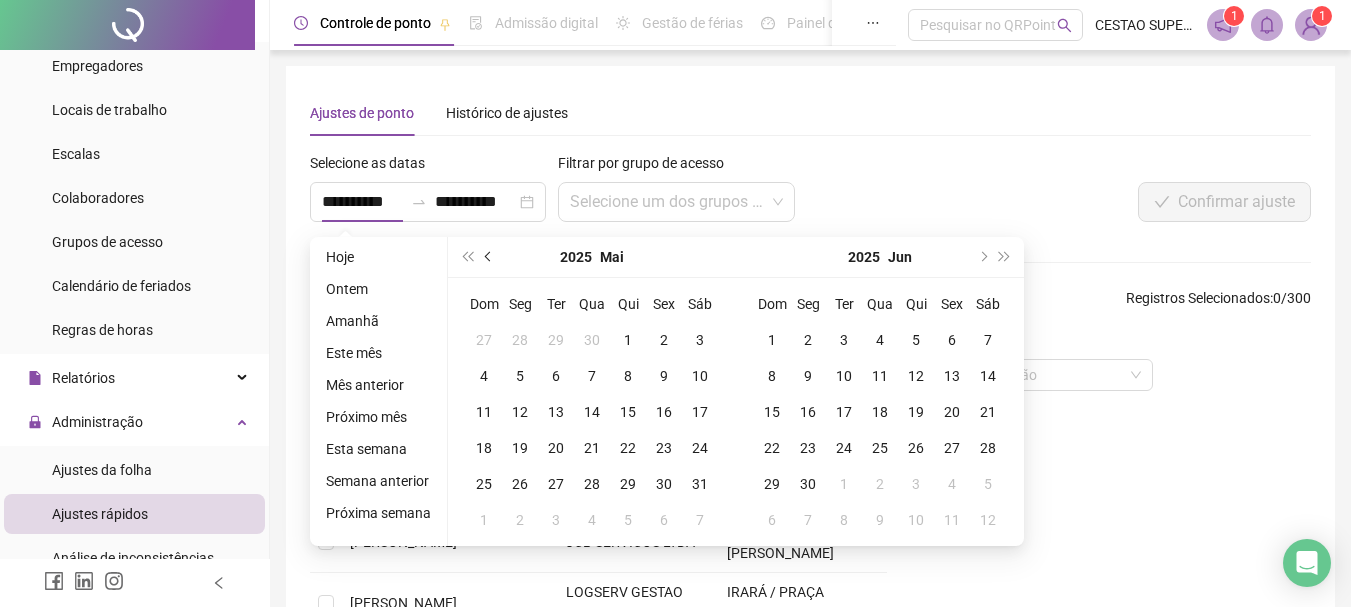 click at bounding box center (489, 257) 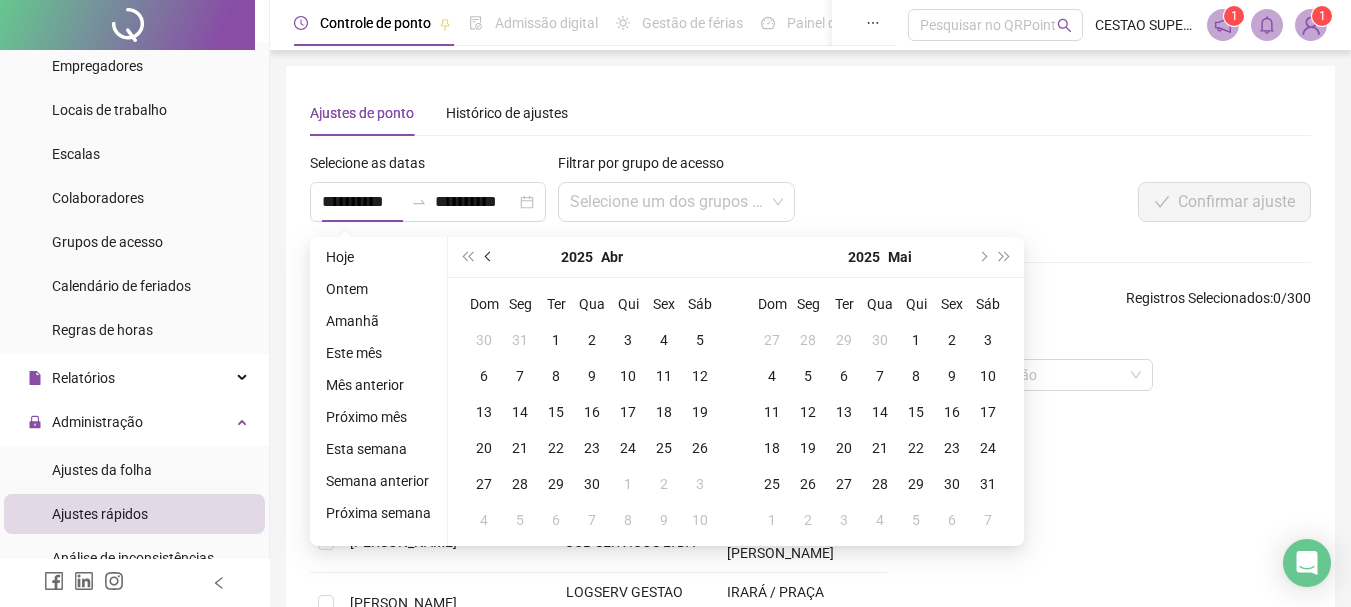 click at bounding box center [489, 257] 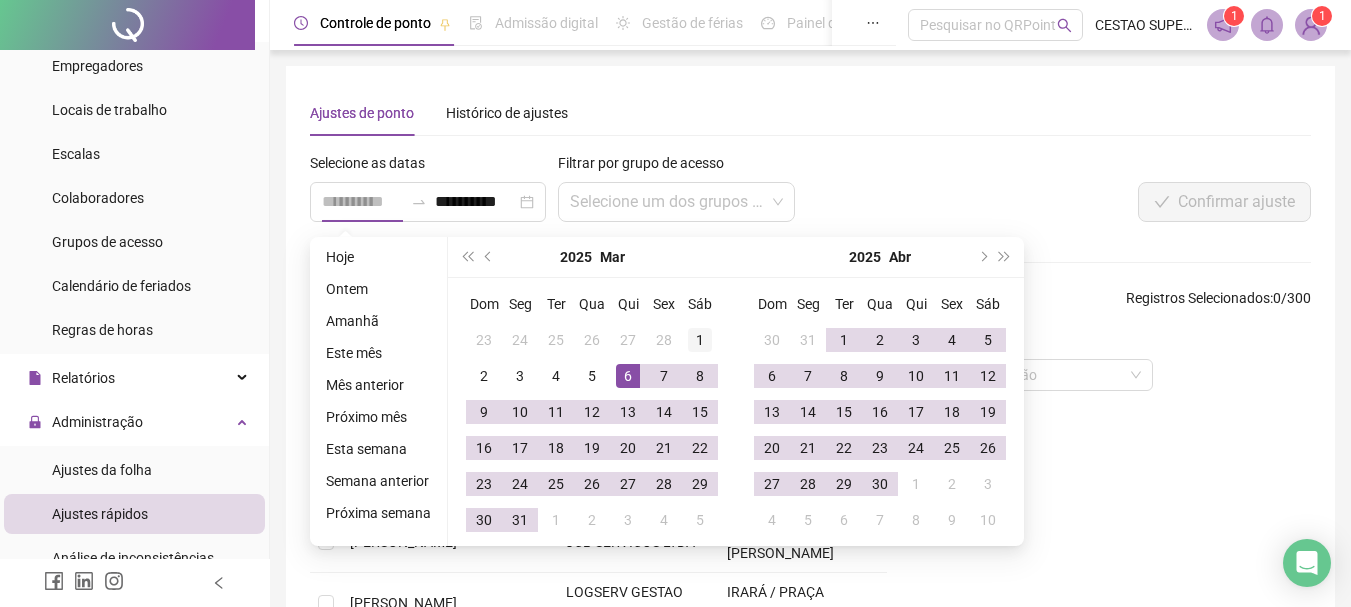 type on "**********" 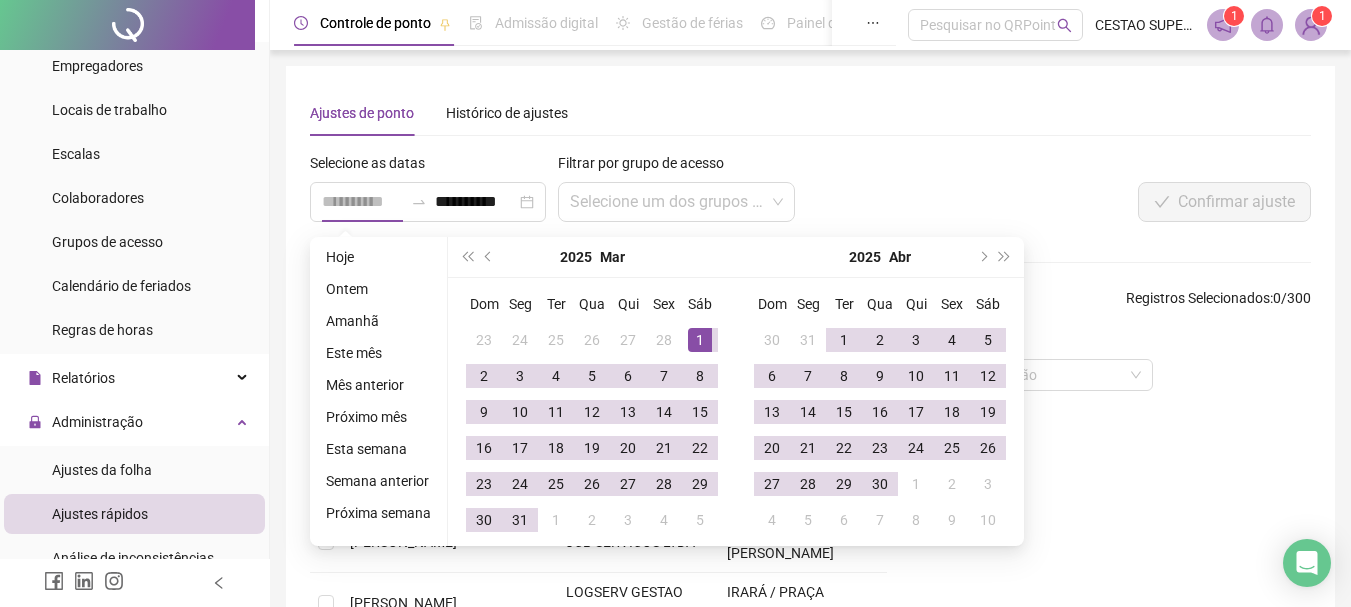 click on "1" at bounding box center [700, 340] 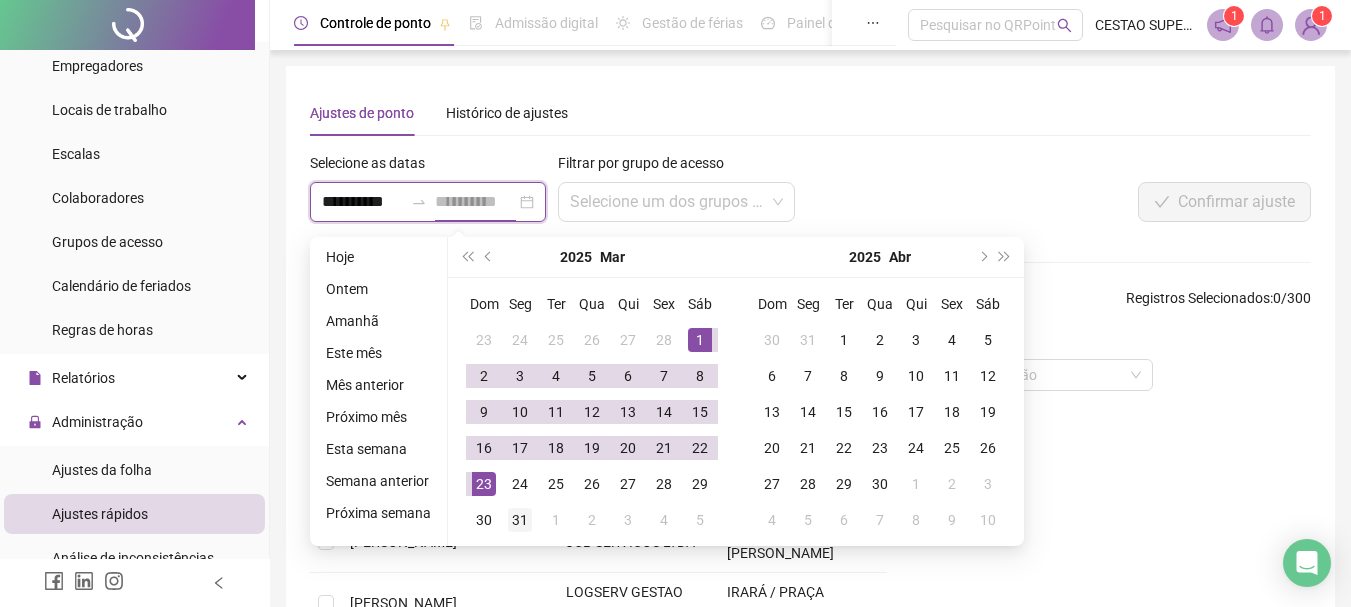 type on "**********" 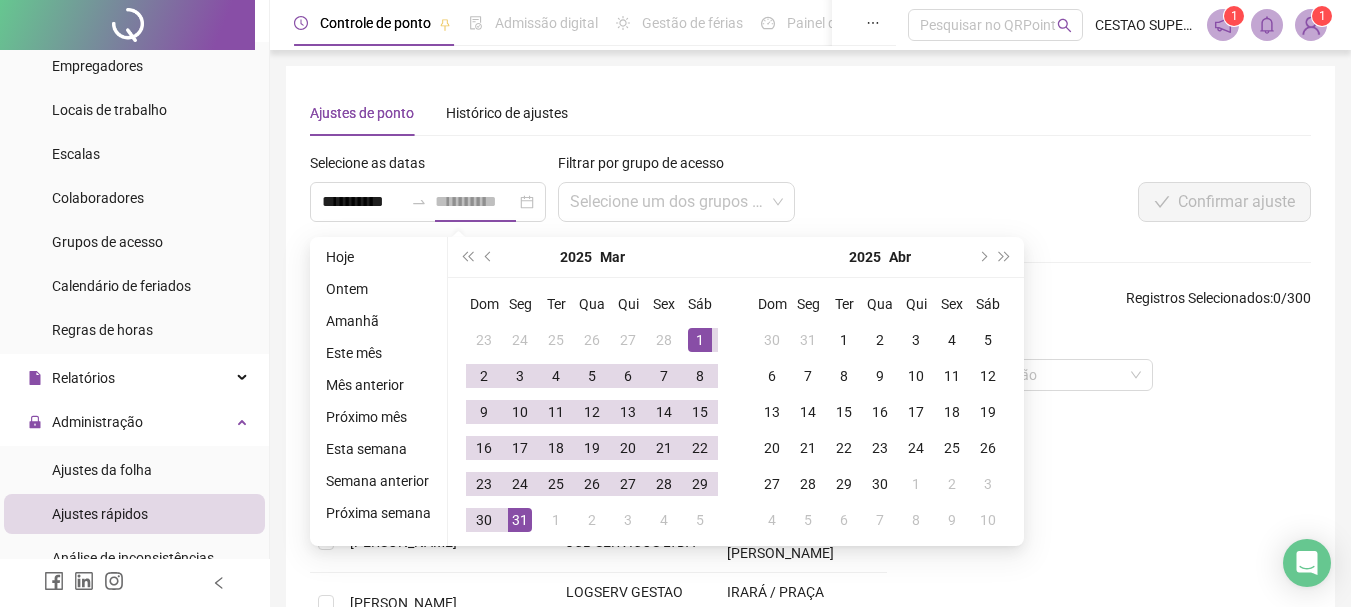 click on "31" at bounding box center (520, 520) 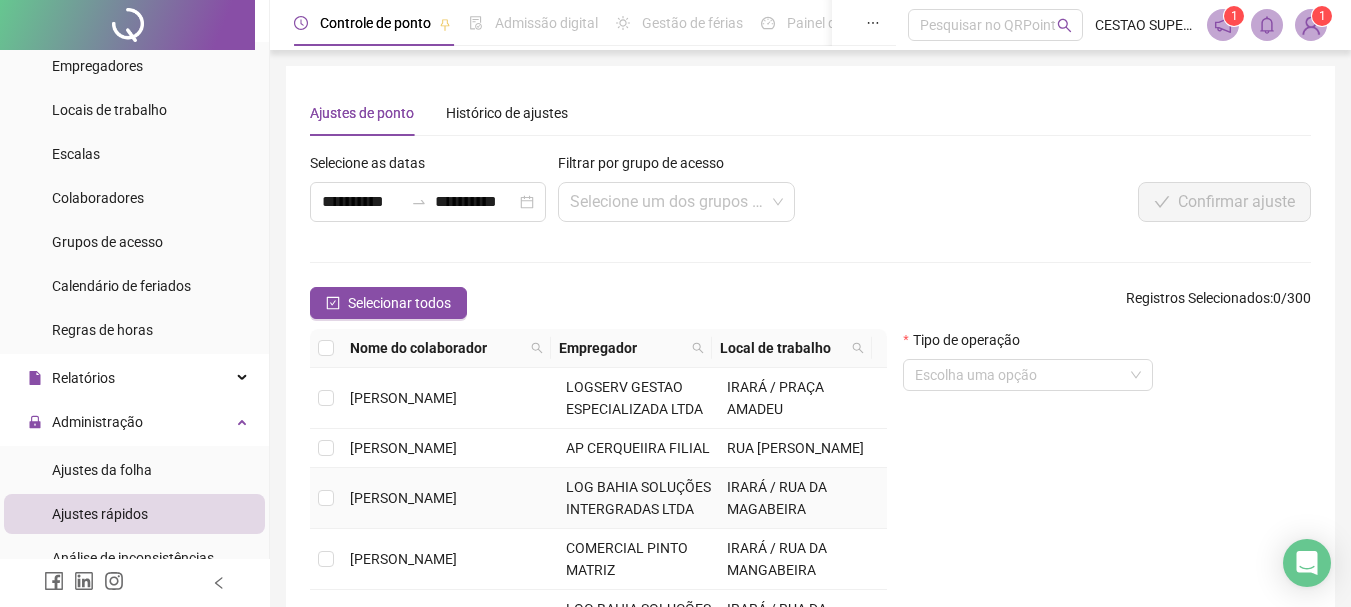 scroll, scrollTop: 300, scrollLeft: 0, axis: vertical 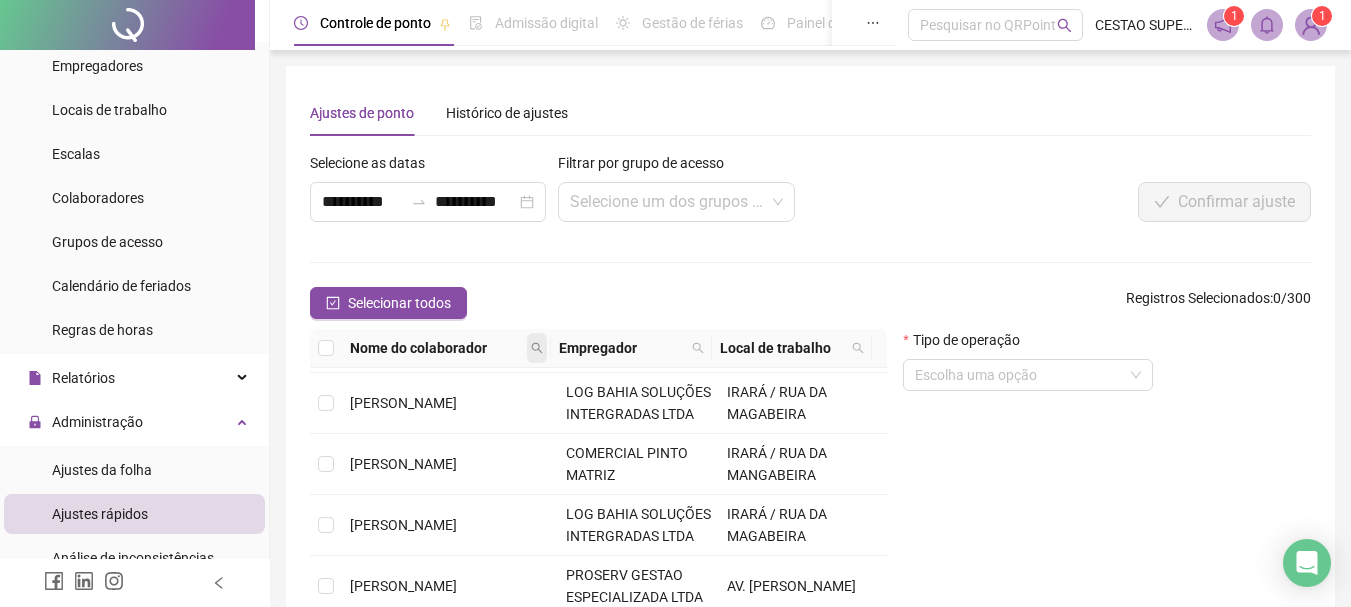 click at bounding box center [537, 348] 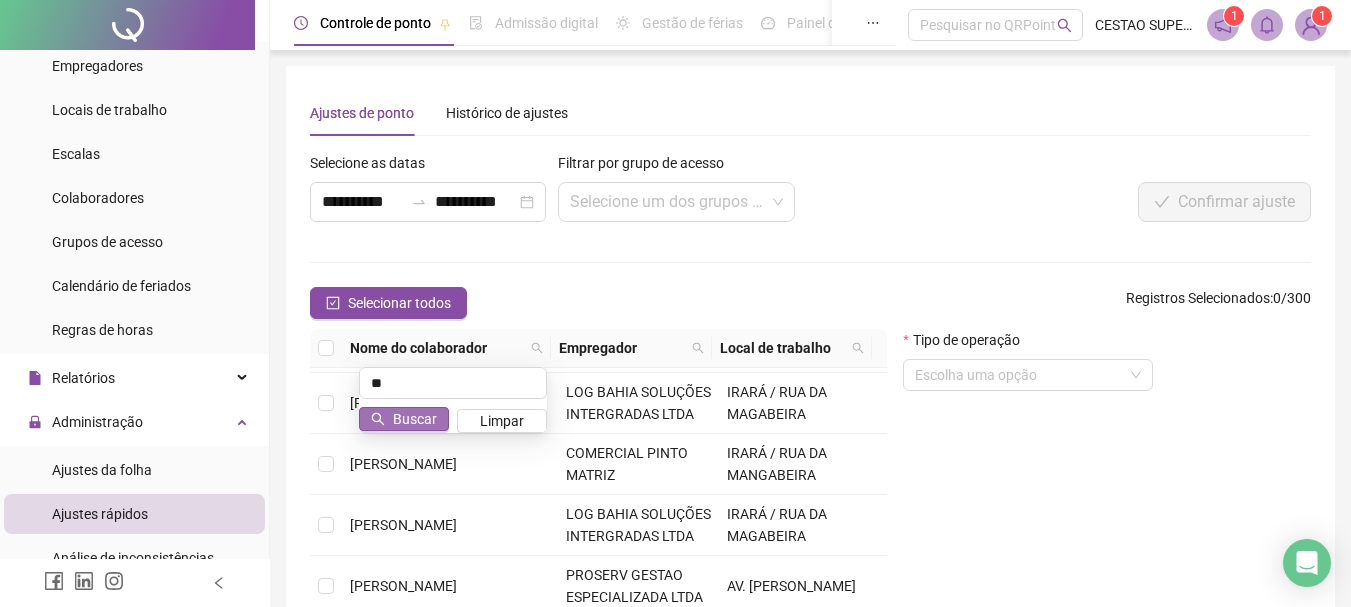 click on "Buscar" at bounding box center [415, 419] 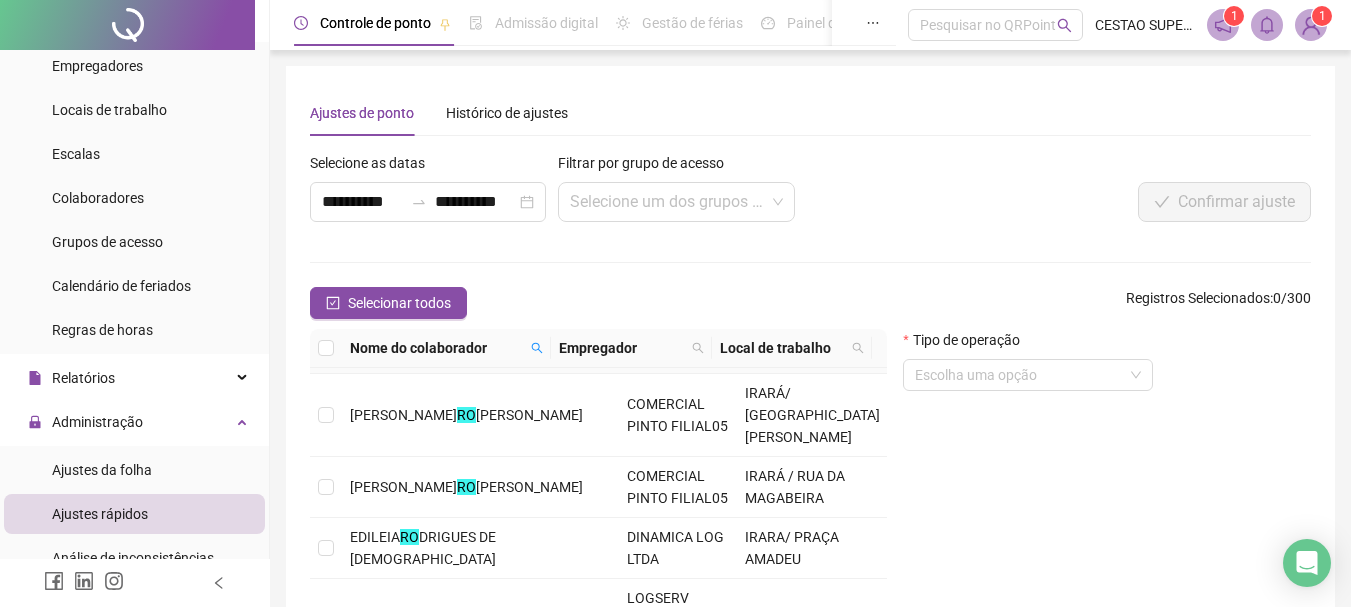 scroll, scrollTop: 615, scrollLeft: 0, axis: vertical 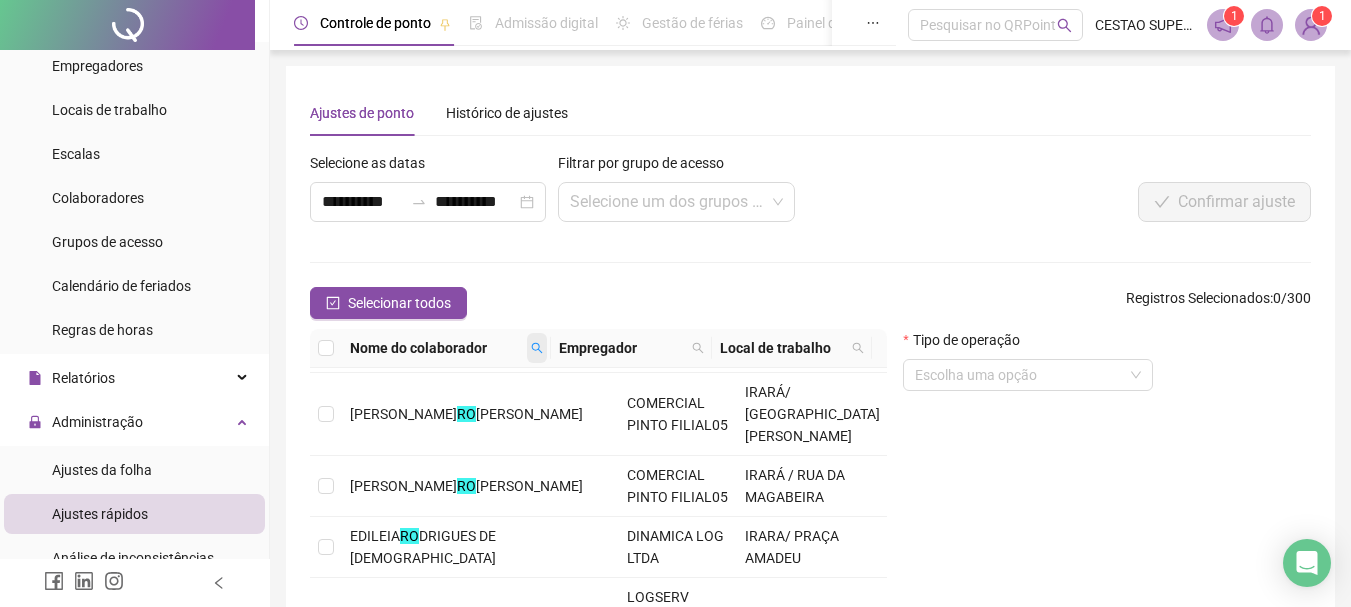 click 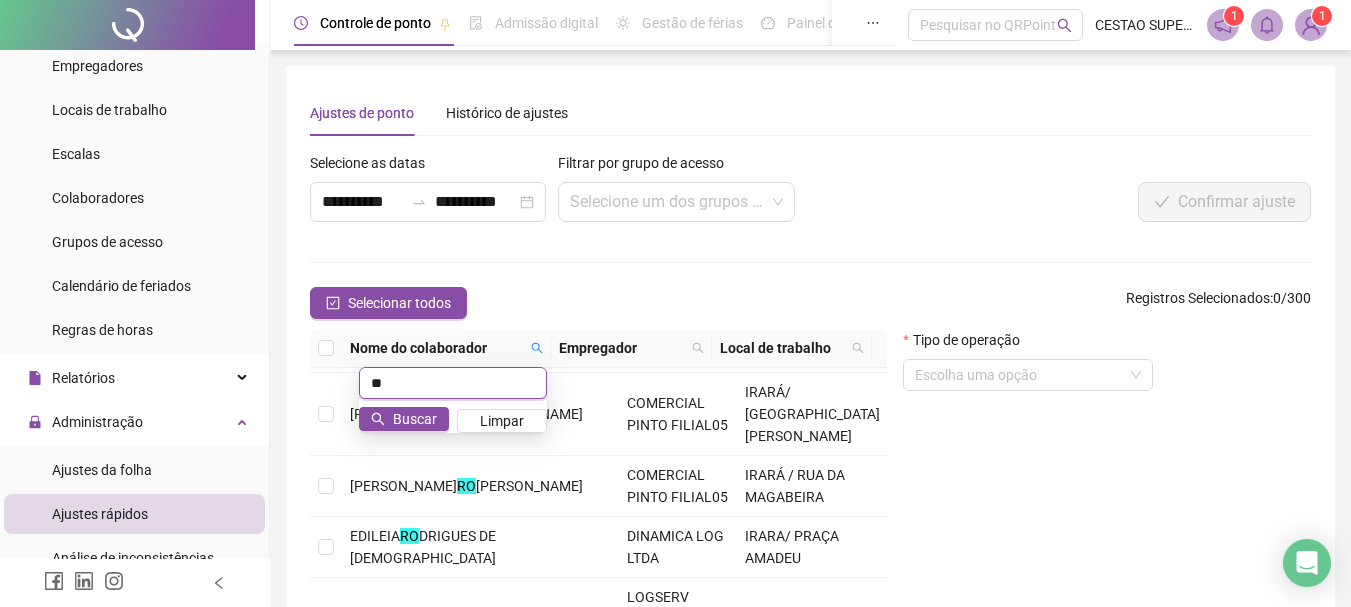 click on "**" at bounding box center (453, 383) 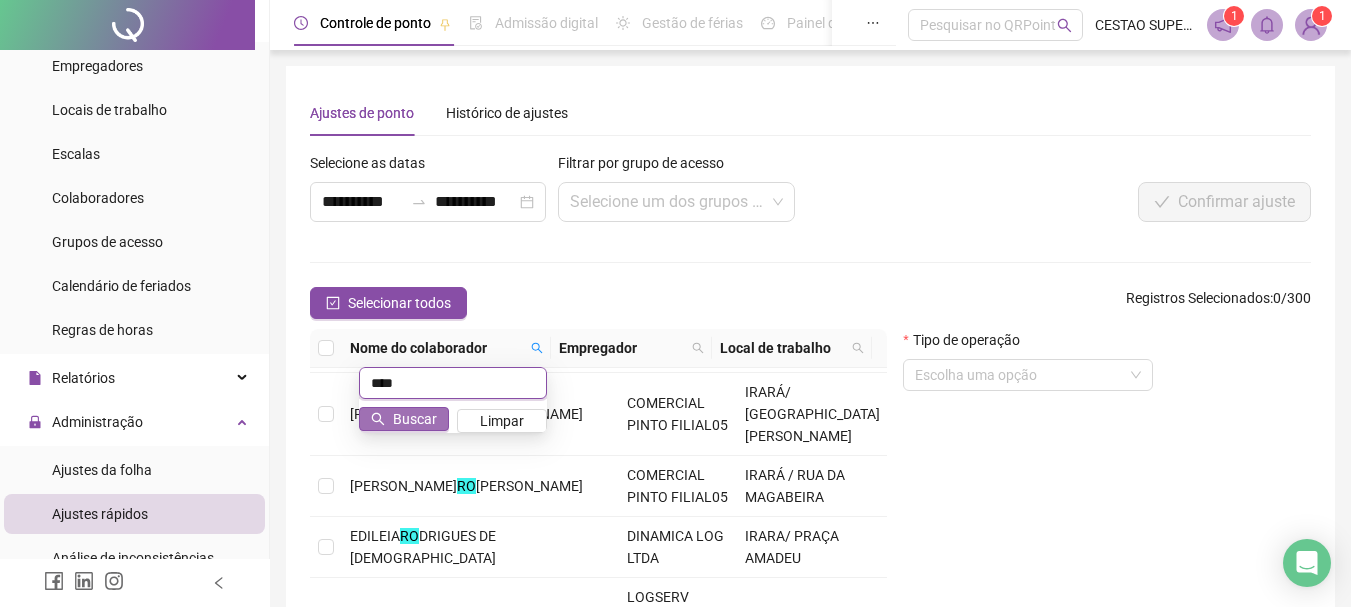 type on "****" 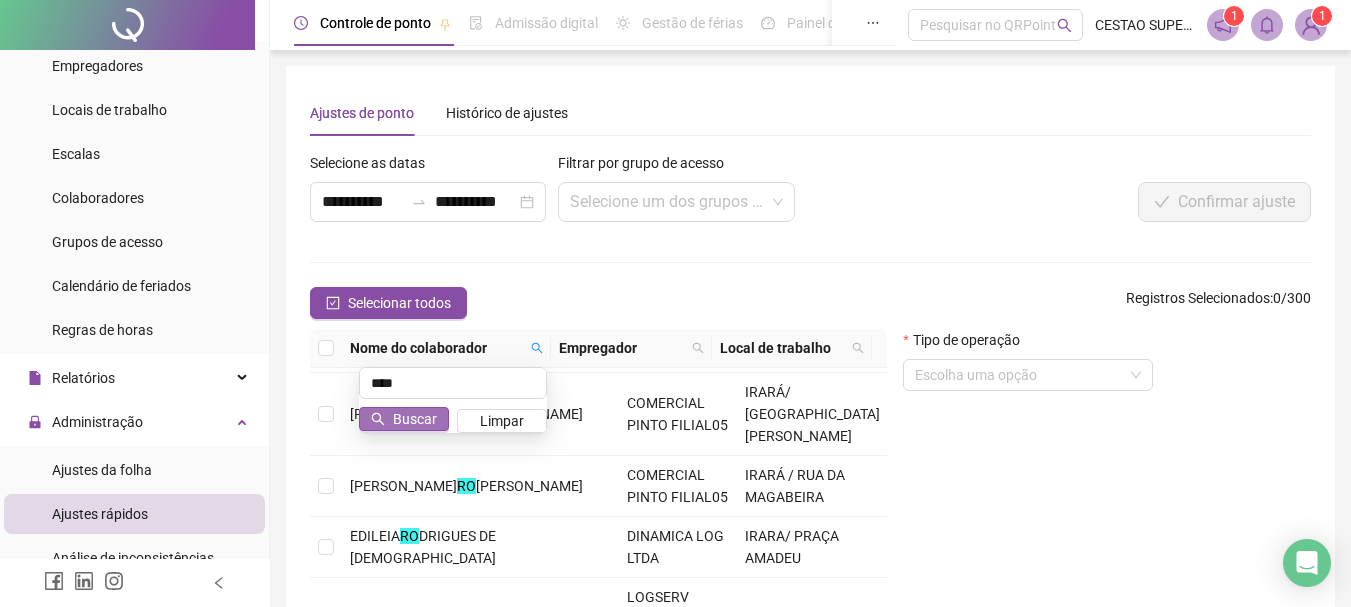 click on "Buscar" at bounding box center [415, 419] 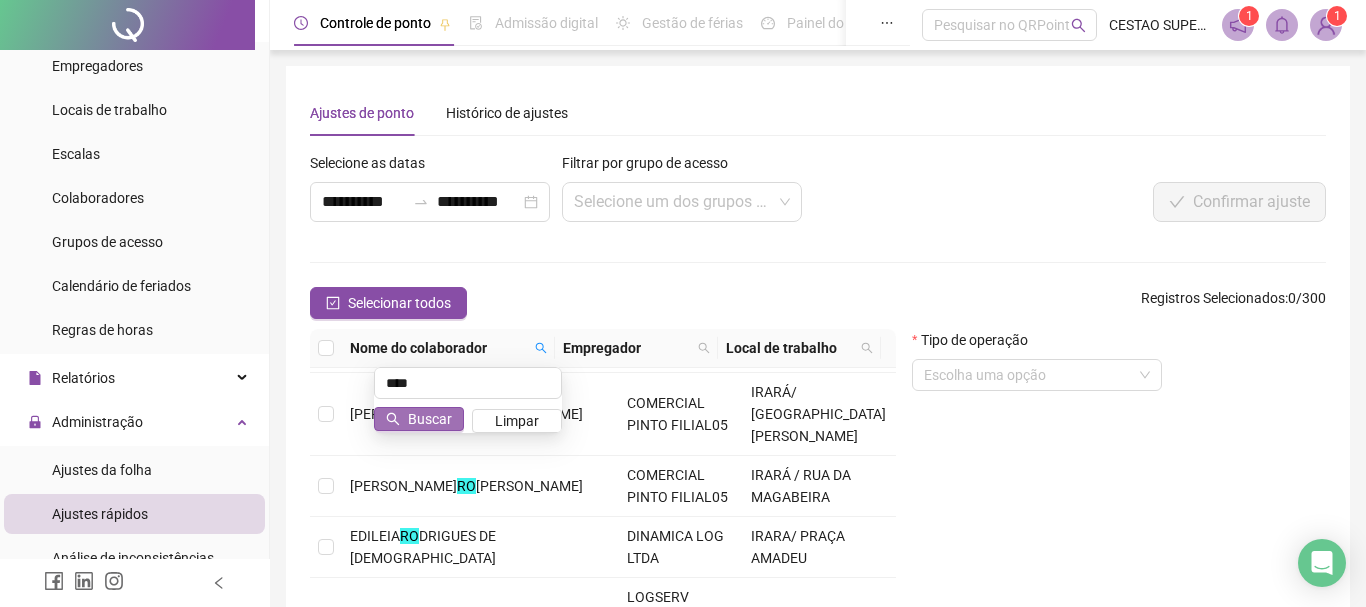 scroll, scrollTop: 0, scrollLeft: 0, axis: both 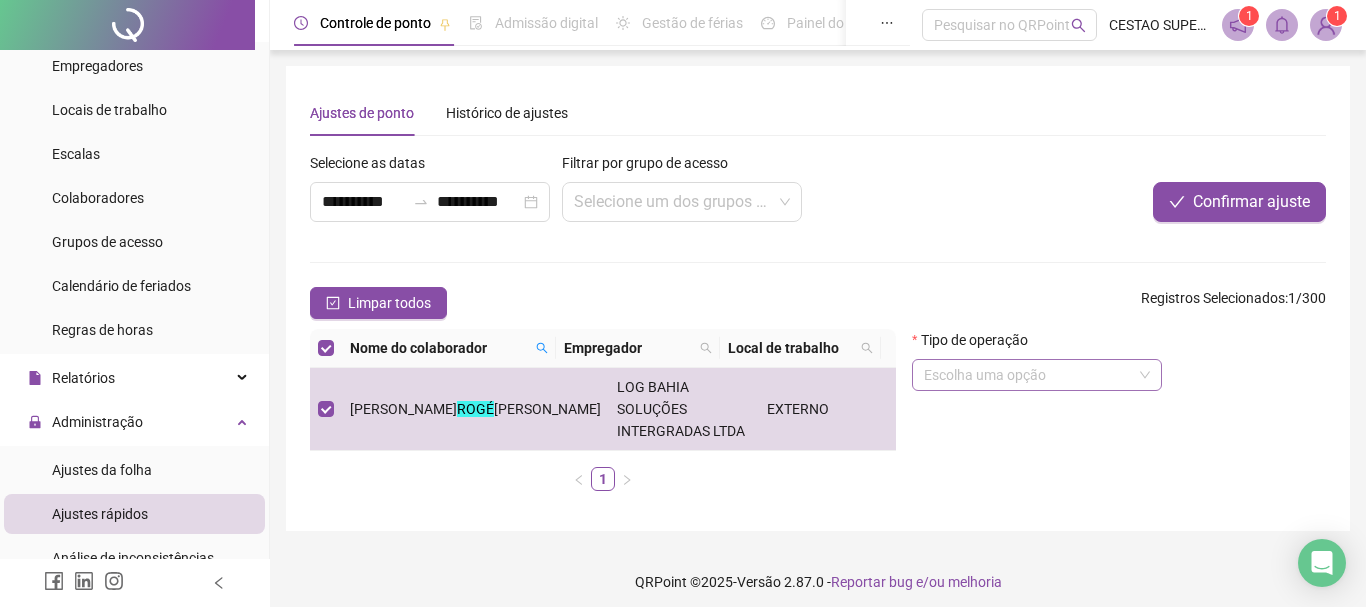 click on "Escolha uma opção" at bounding box center (1037, 375) 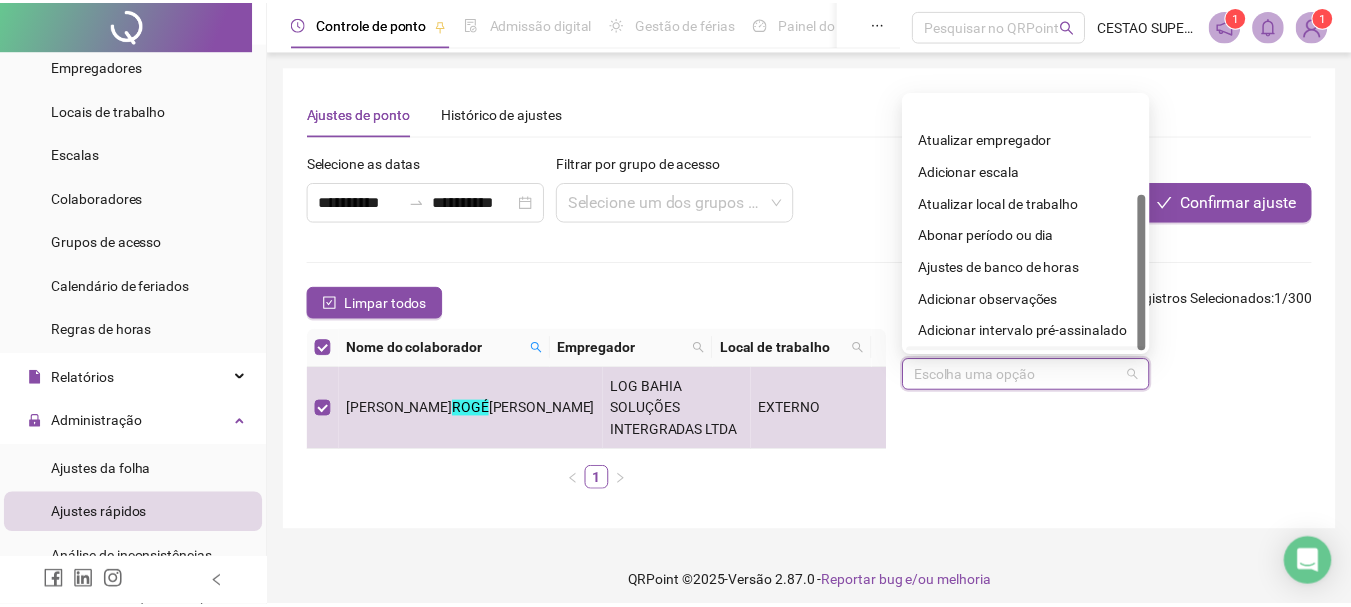 scroll, scrollTop: 160, scrollLeft: 0, axis: vertical 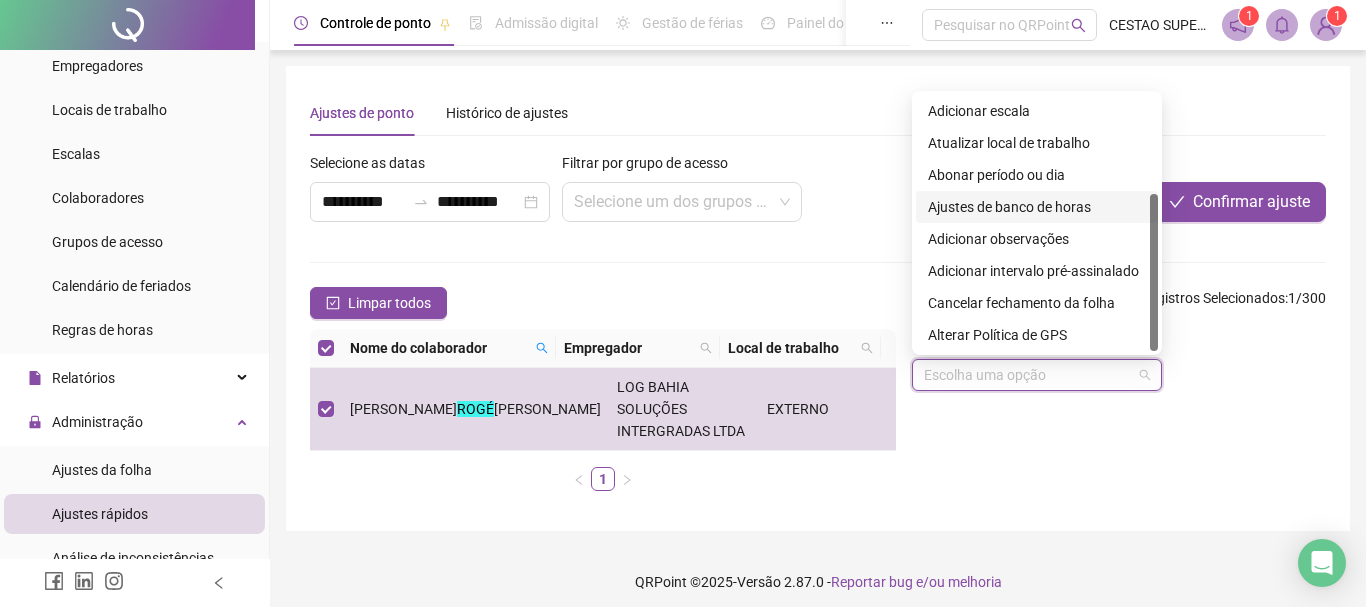 click on "Ajustes de banco de horas" at bounding box center (1037, 207) 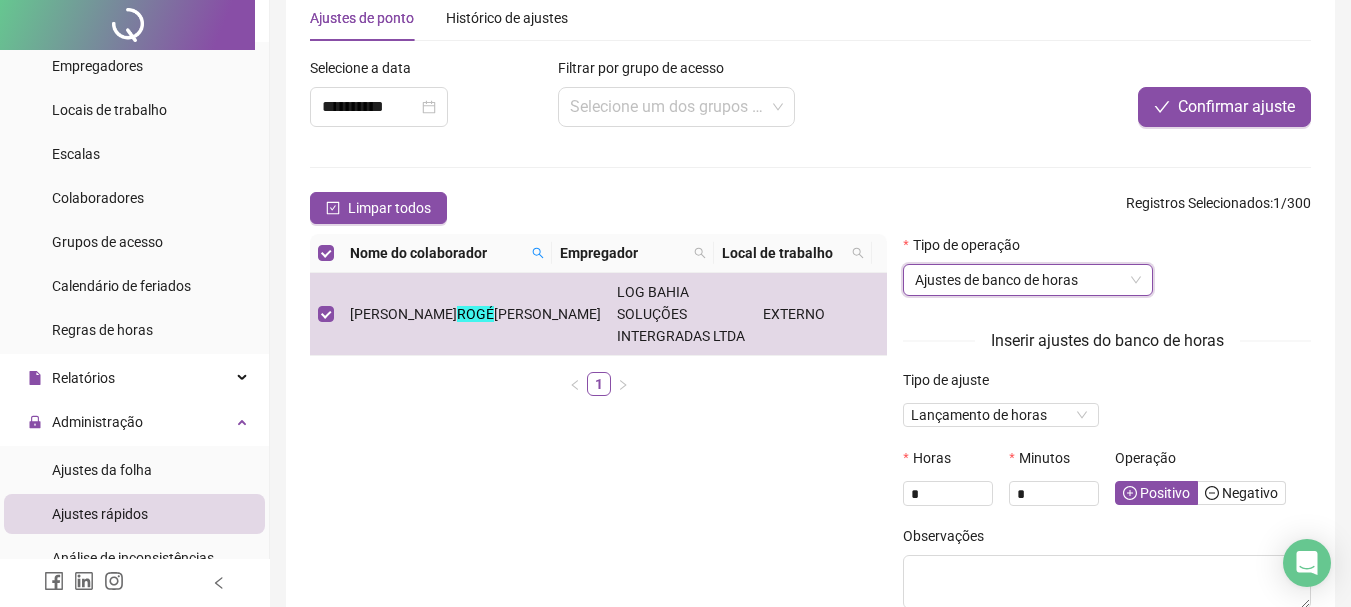 scroll, scrollTop: 200, scrollLeft: 0, axis: vertical 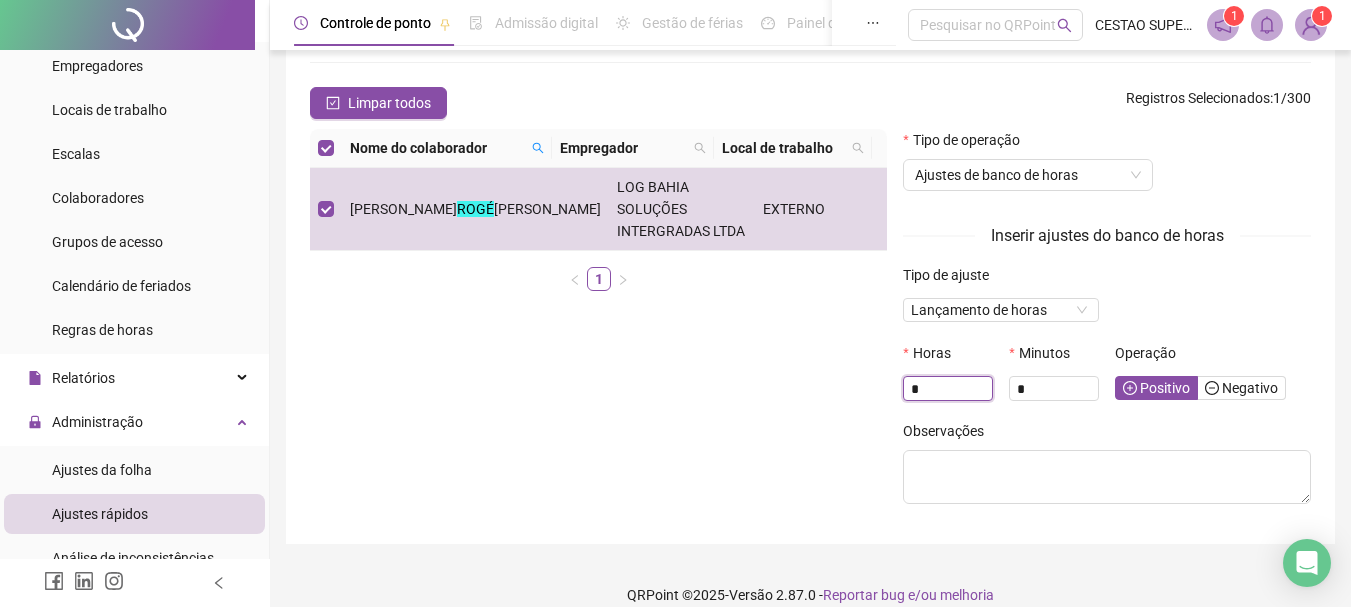 drag, startPoint x: 943, startPoint y: 386, endPoint x: 847, endPoint y: 373, distance: 96.87621 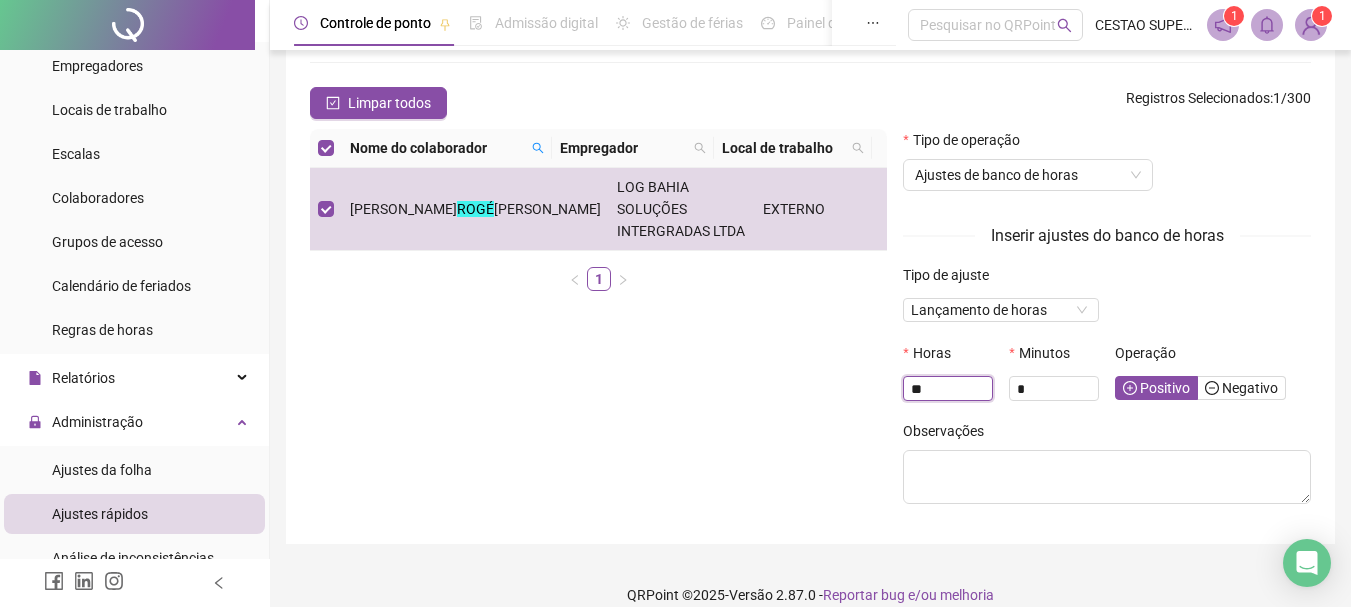 type on "**" 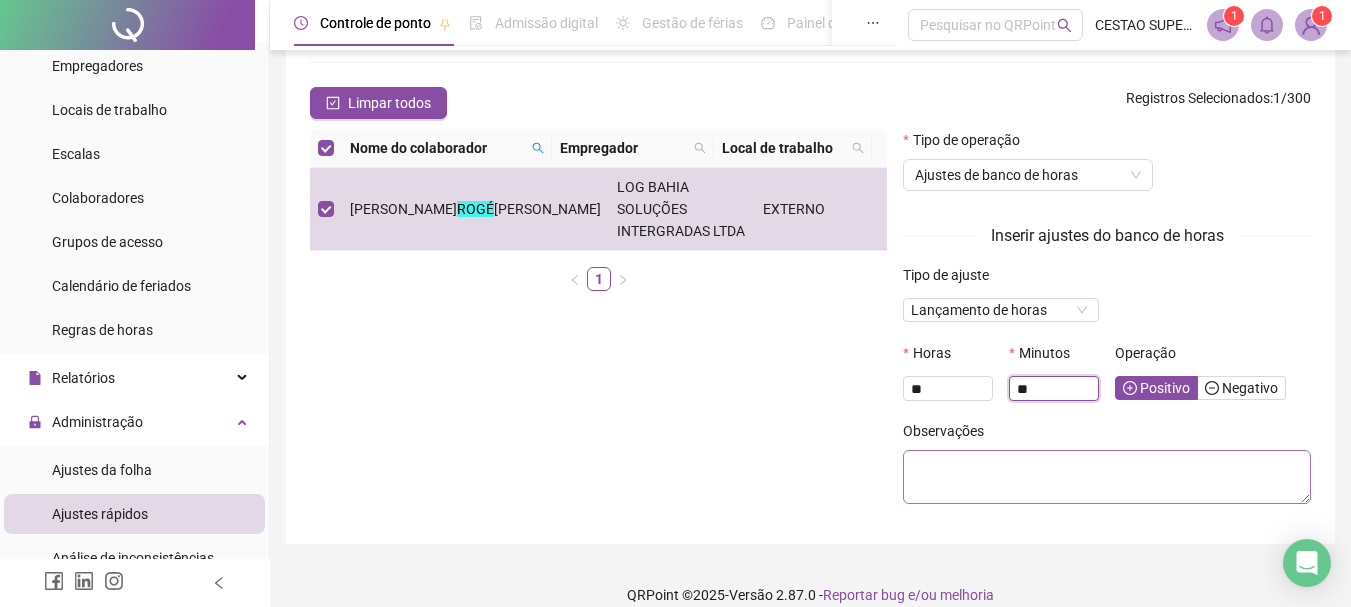 type on "**" 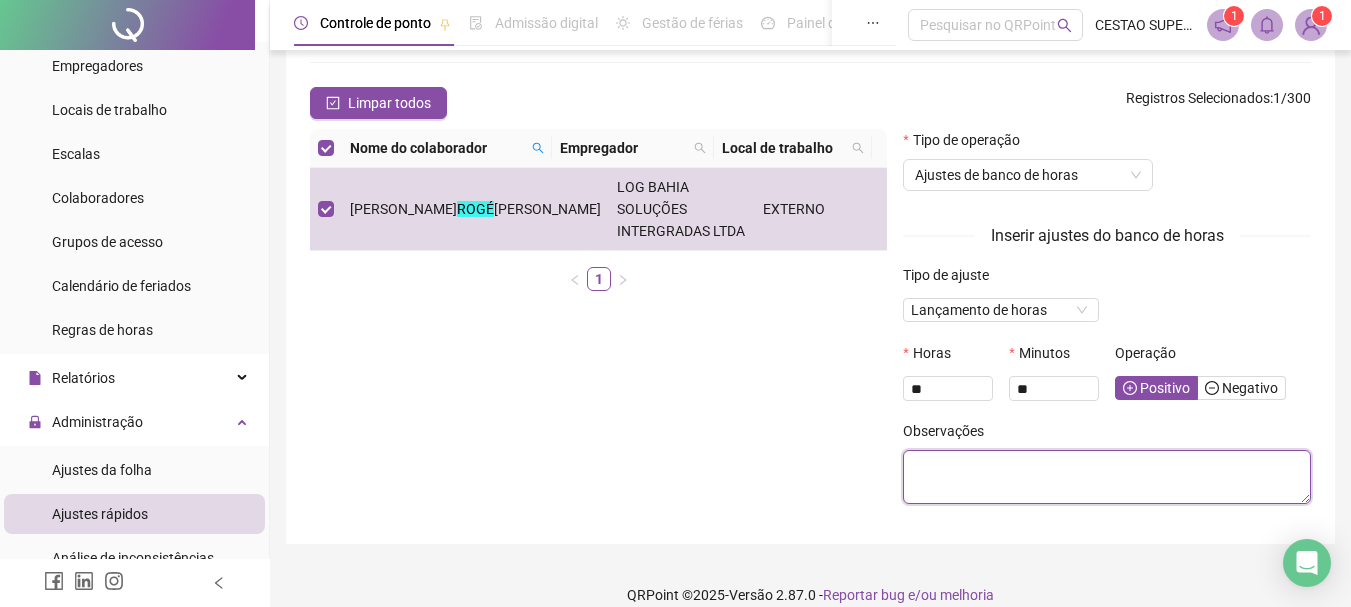 click at bounding box center (1107, 477) 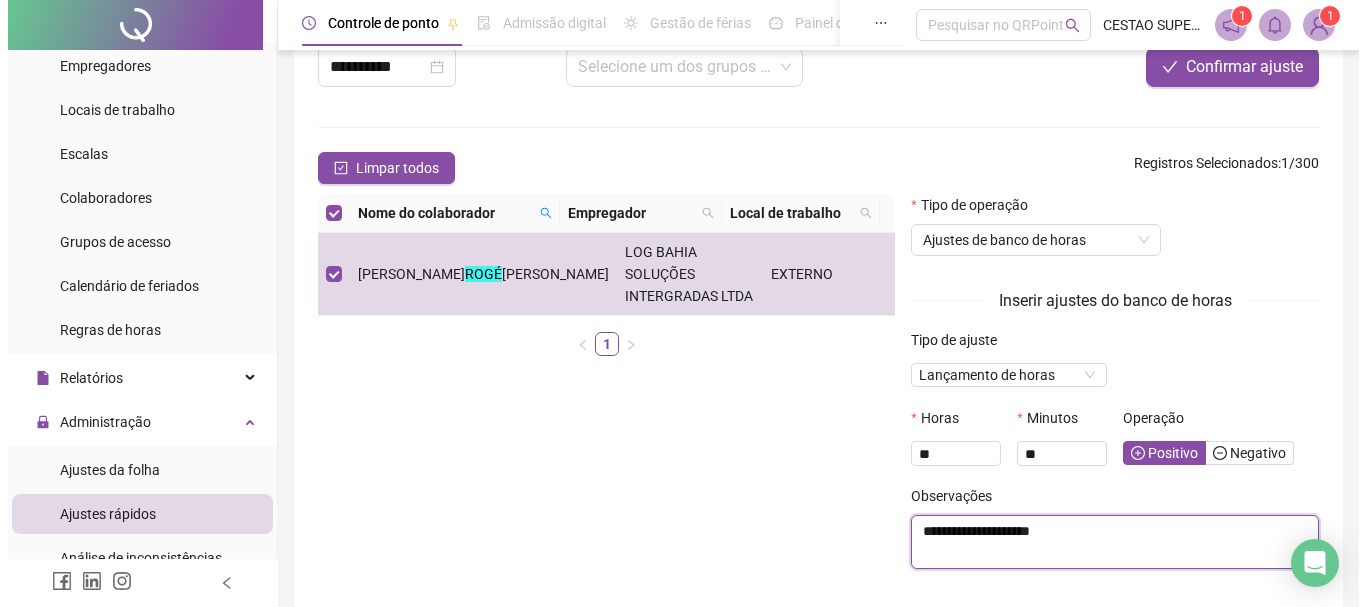 scroll, scrollTop: 100, scrollLeft: 0, axis: vertical 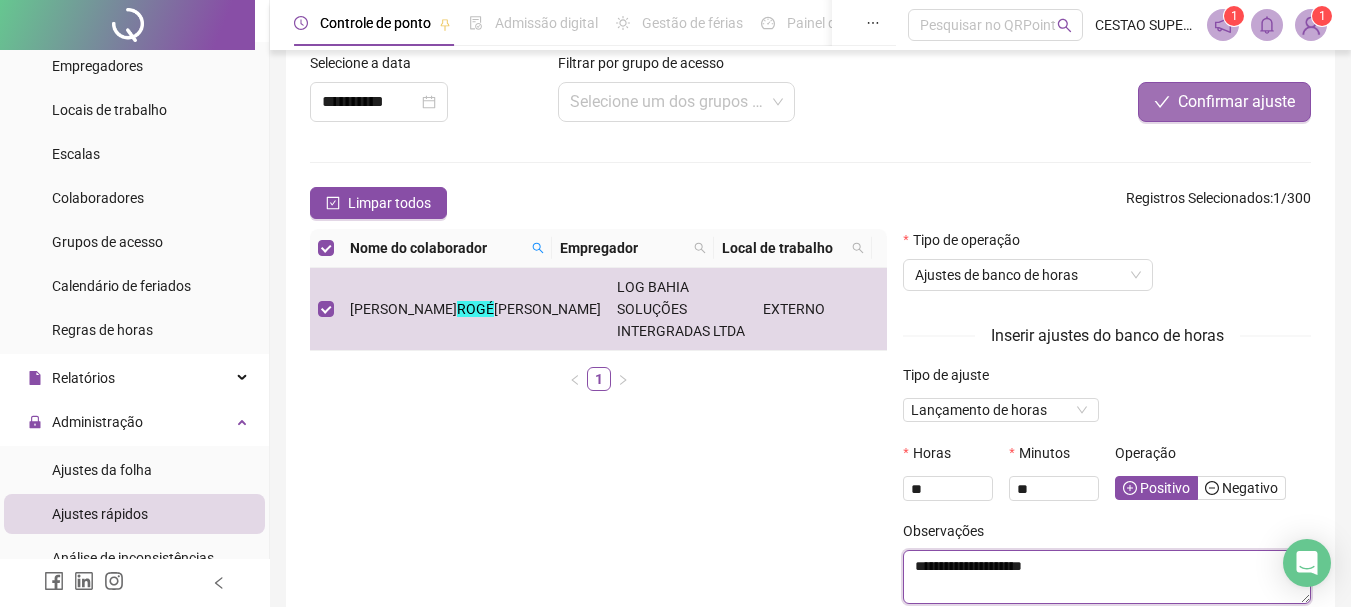 type on "**********" 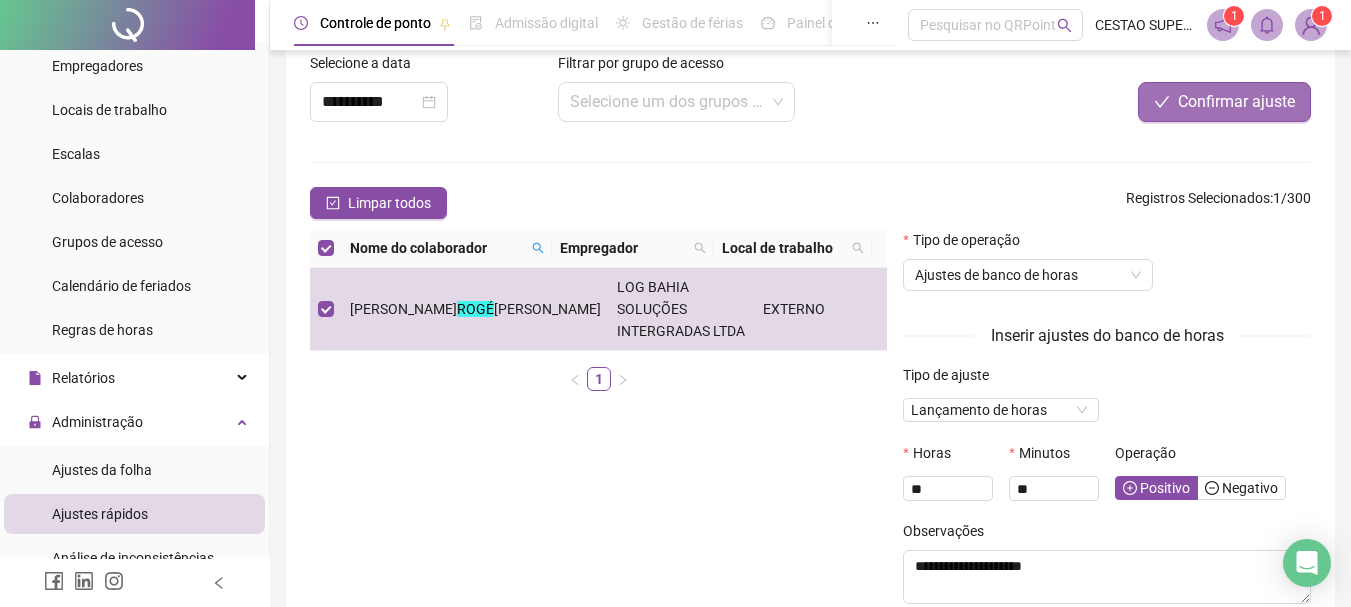click on "Confirmar ajuste" at bounding box center (1236, 102) 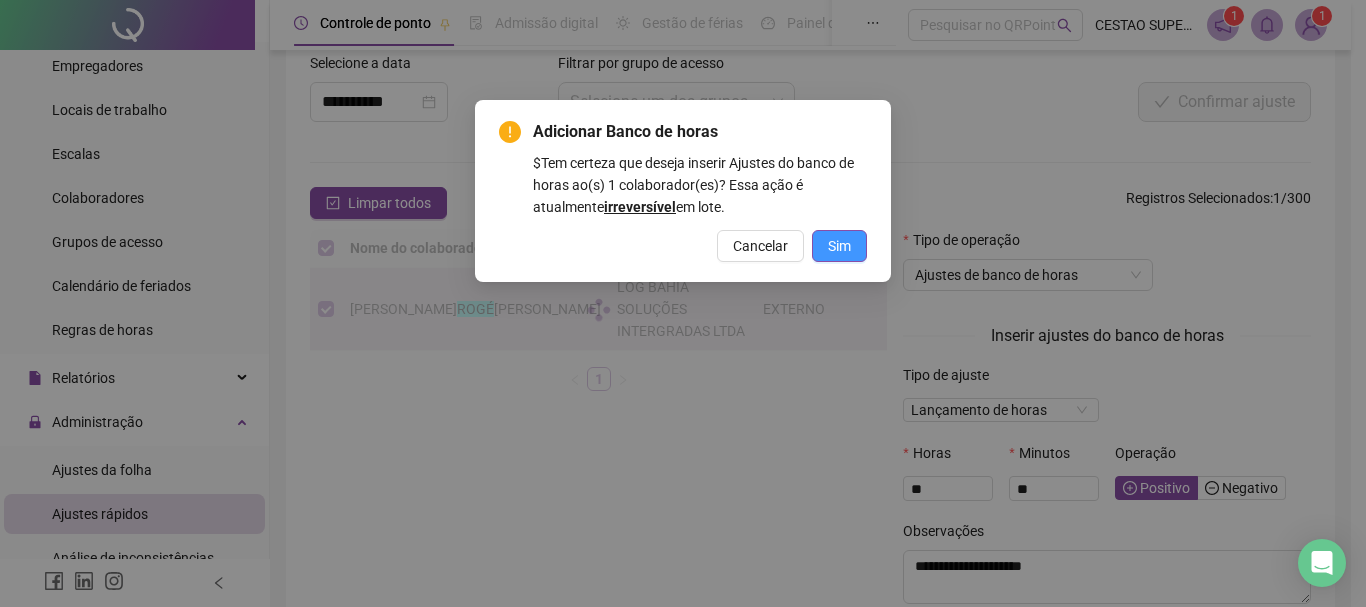 click on "Sim" at bounding box center (839, 246) 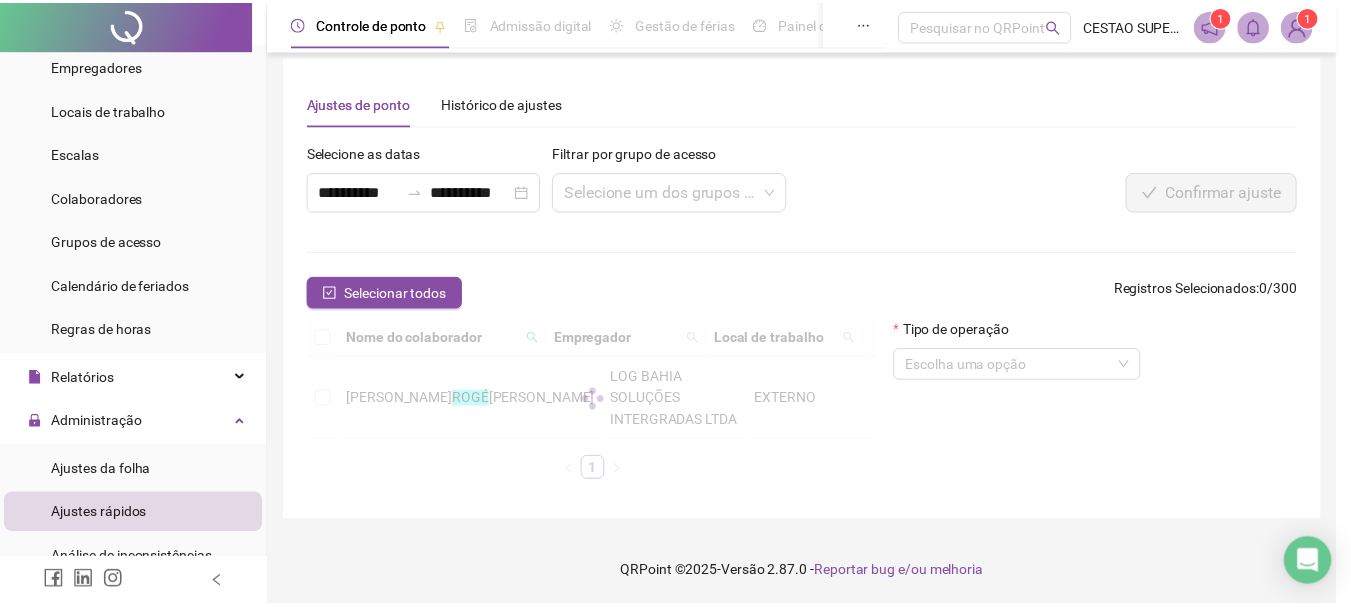 scroll, scrollTop: 0, scrollLeft: 0, axis: both 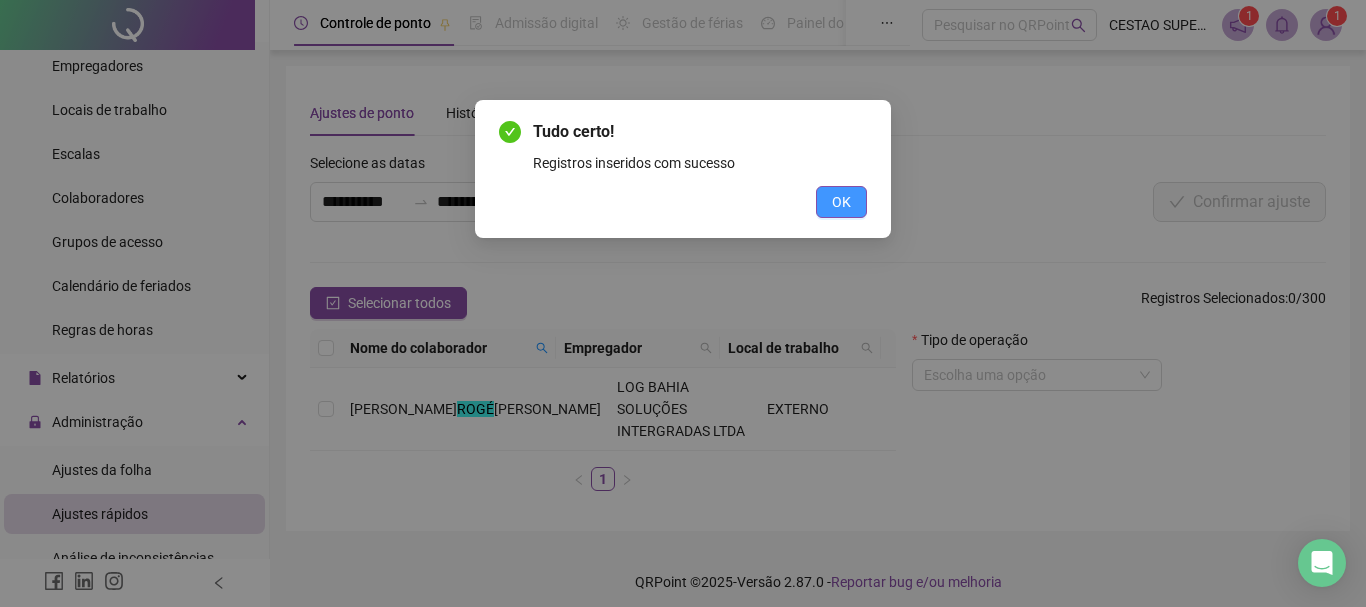 click on "OK" at bounding box center [841, 202] 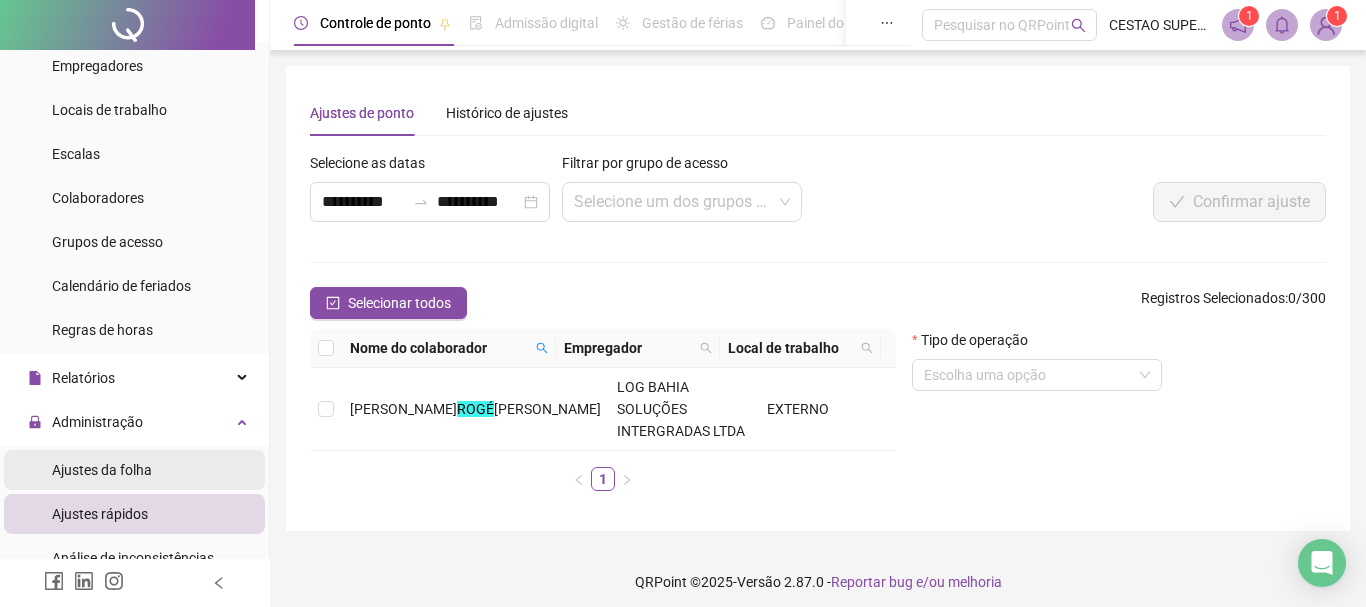 click on "Ajustes da folha" at bounding box center (102, 470) 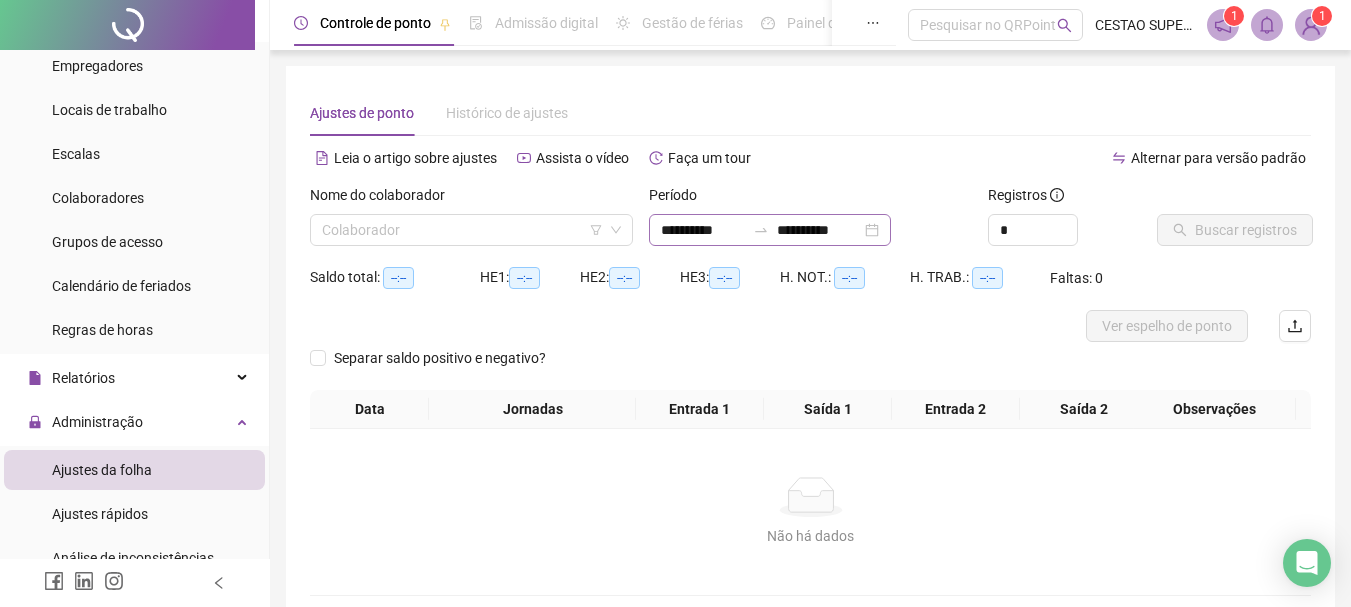 click on "**********" at bounding box center [770, 230] 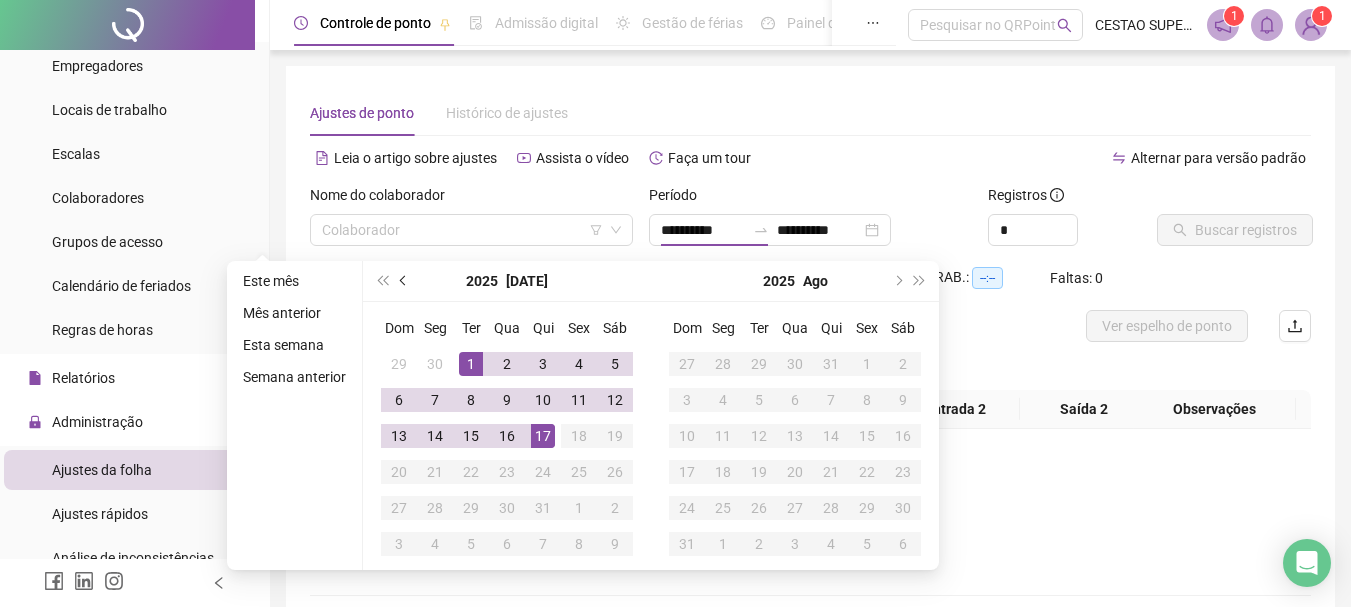 click at bounding box center [404, 281] 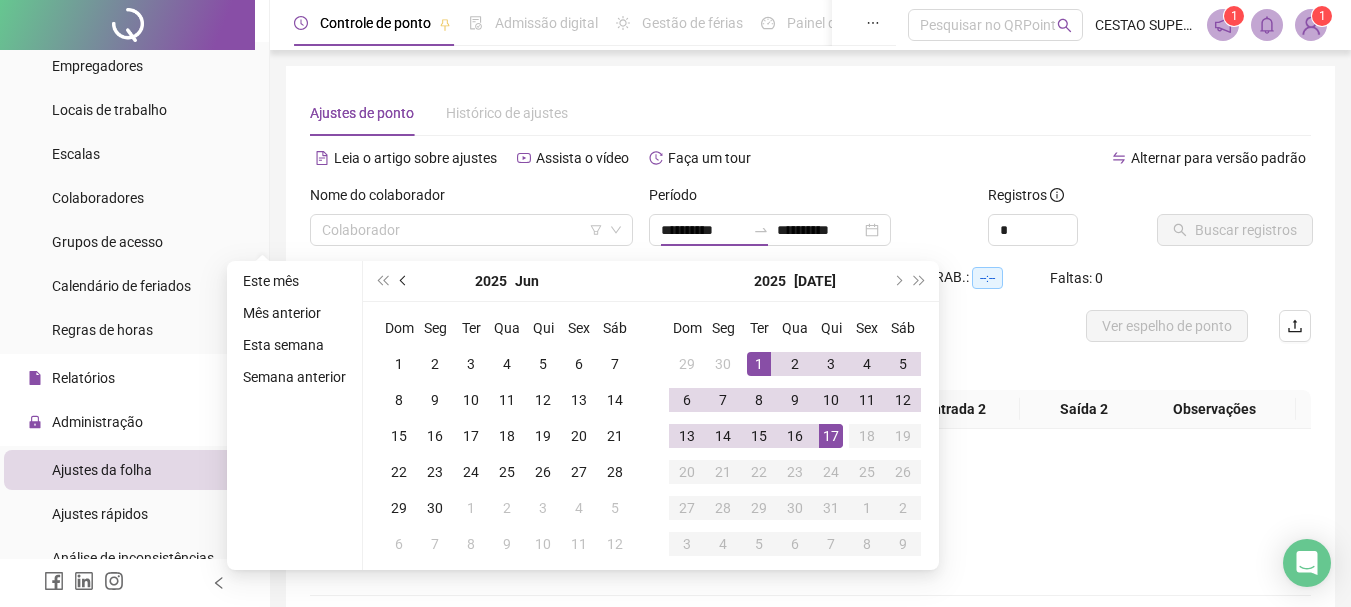 click at bounding box center (405, 281) 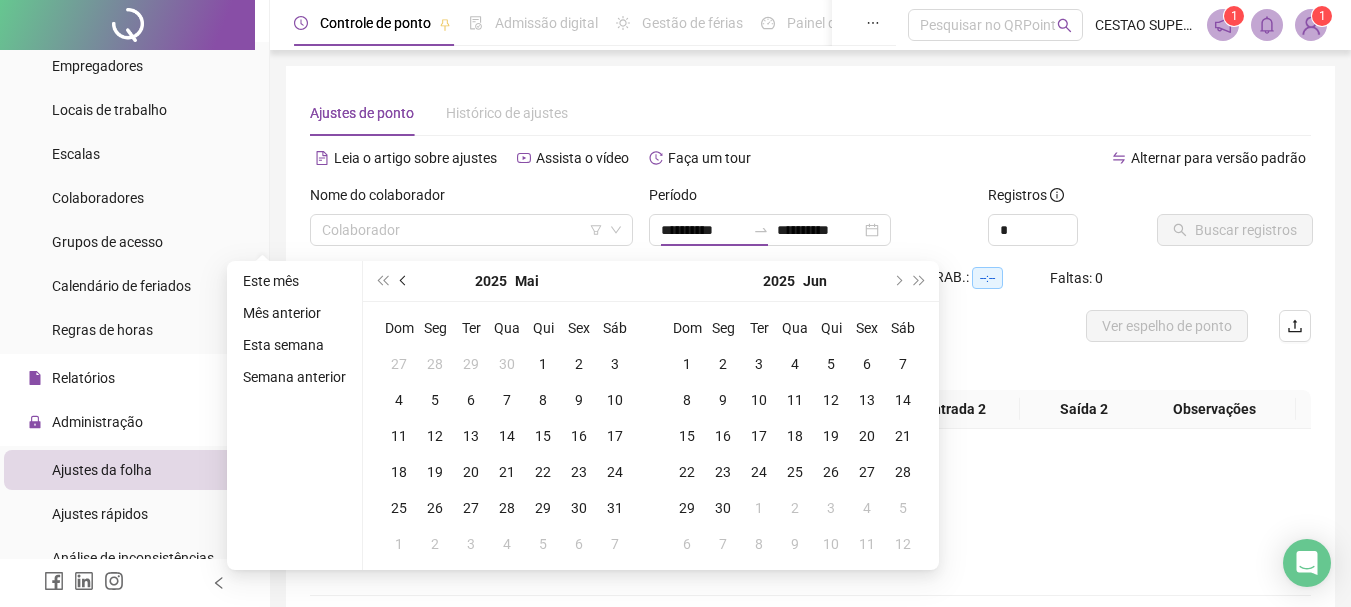 click at bounding box center [405, 281] 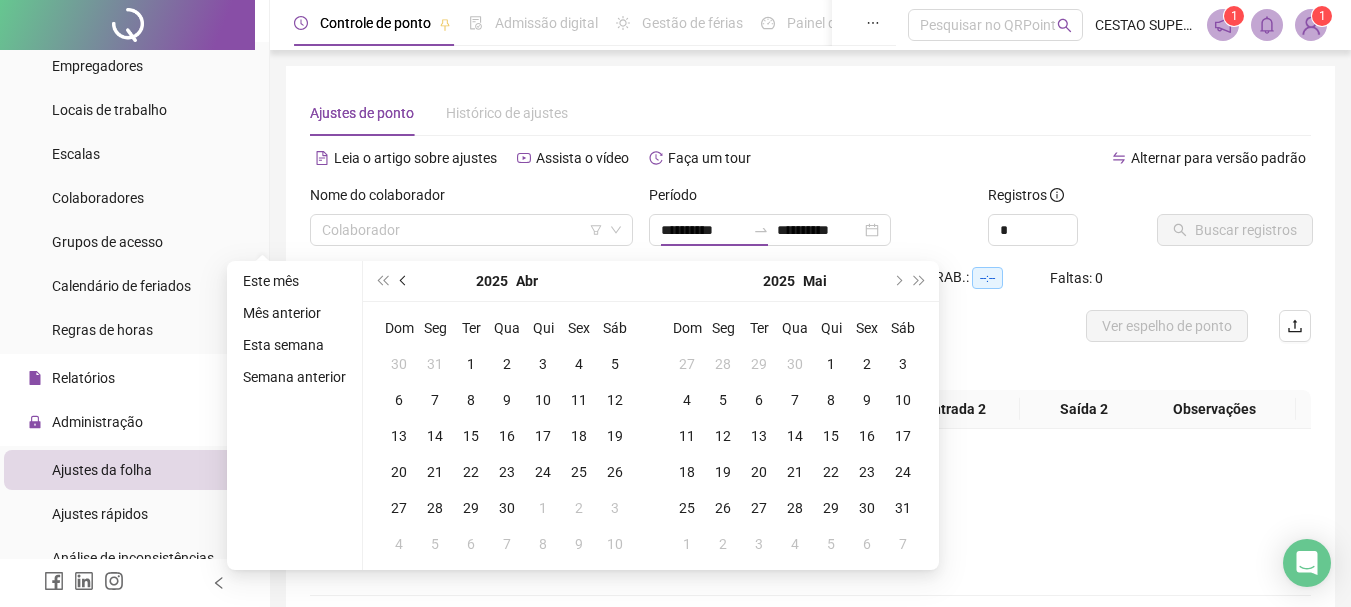 click at bounding box center [405, 281] 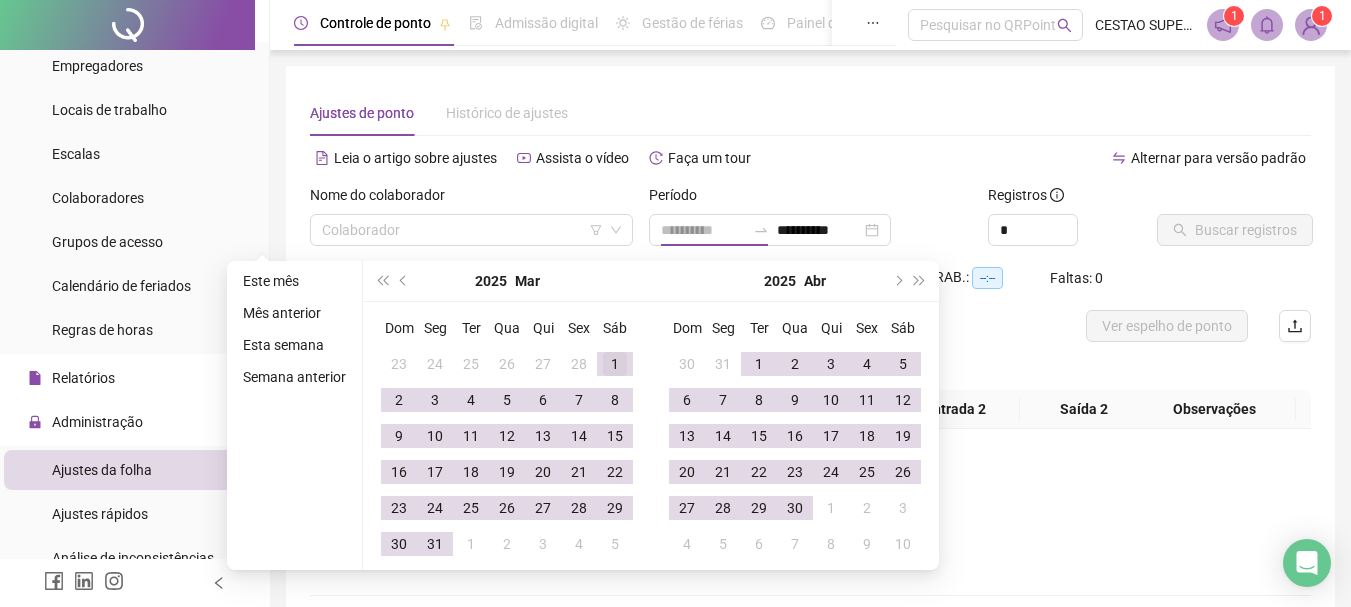 type on "**********" 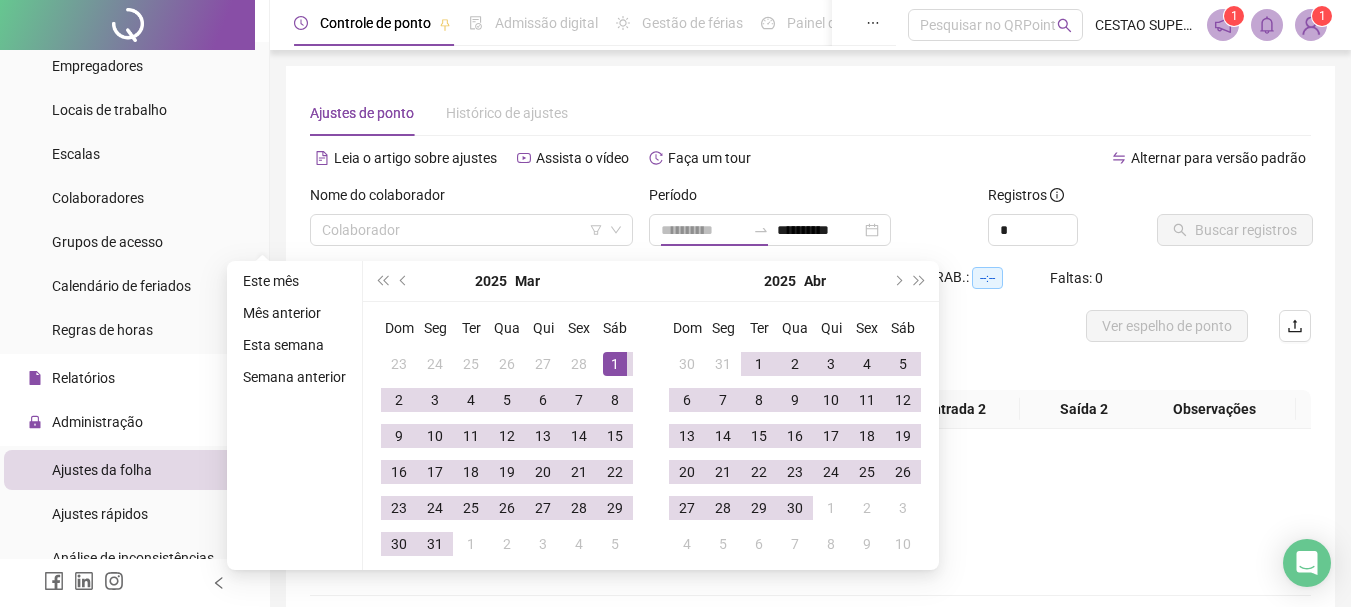 click on "1" at bounding box center [615, 364] 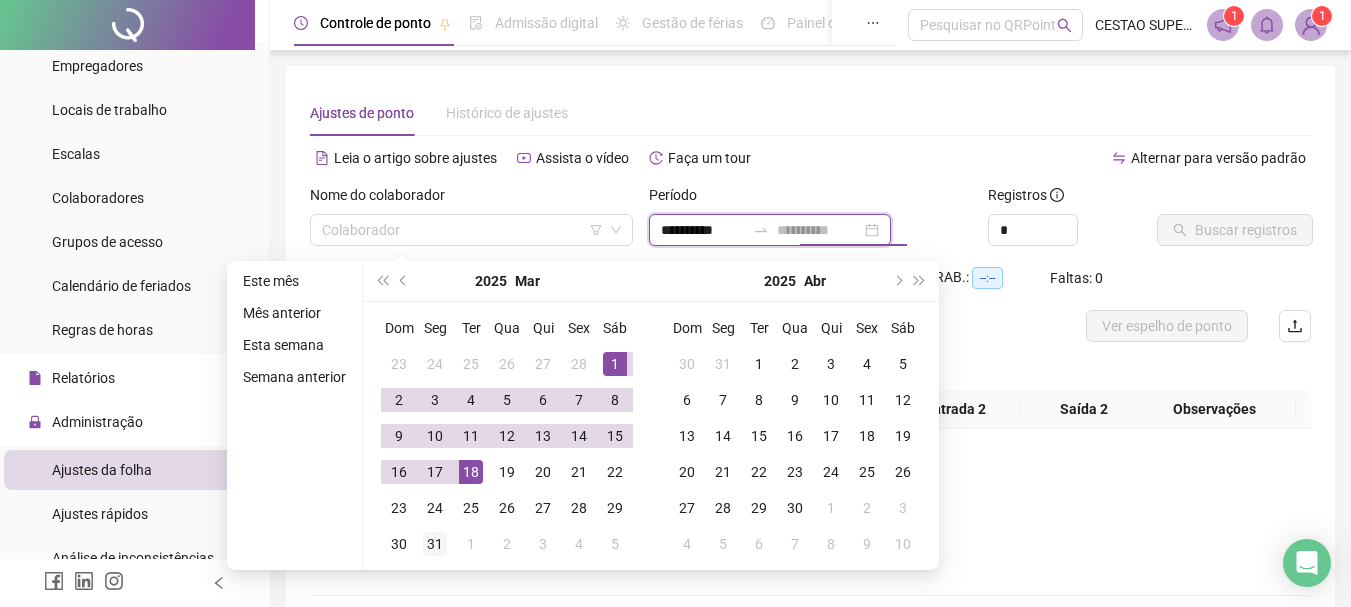 type on "**********" 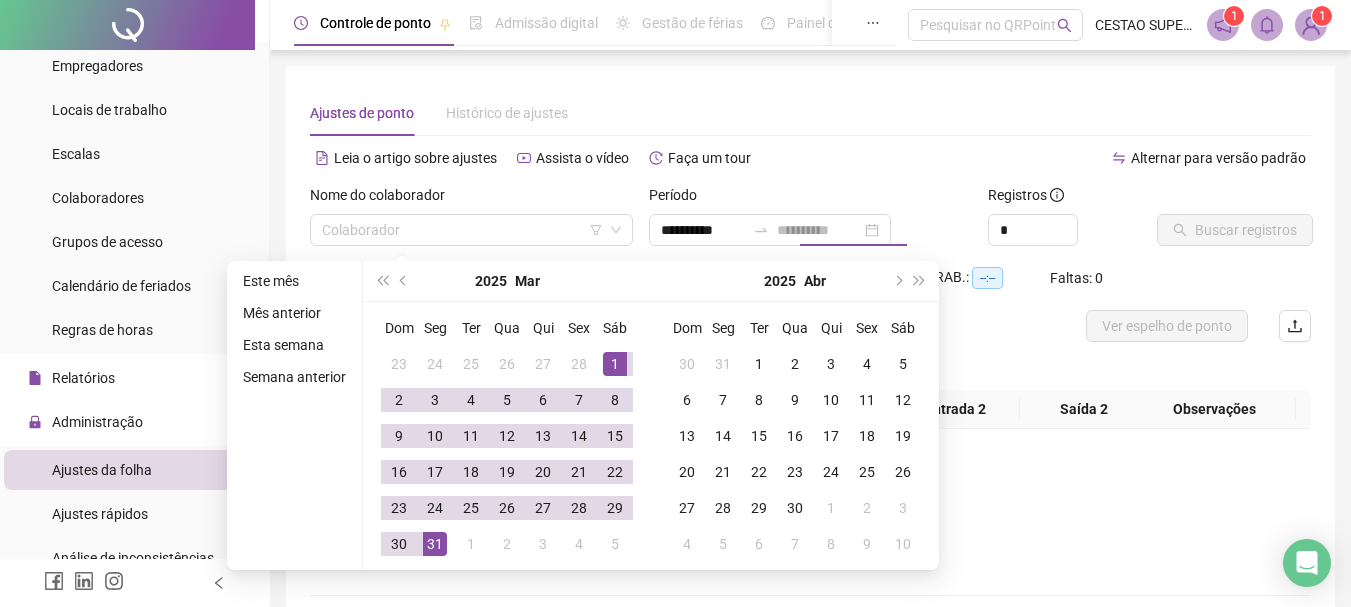 click on "31" at bounding box center [435, 544] 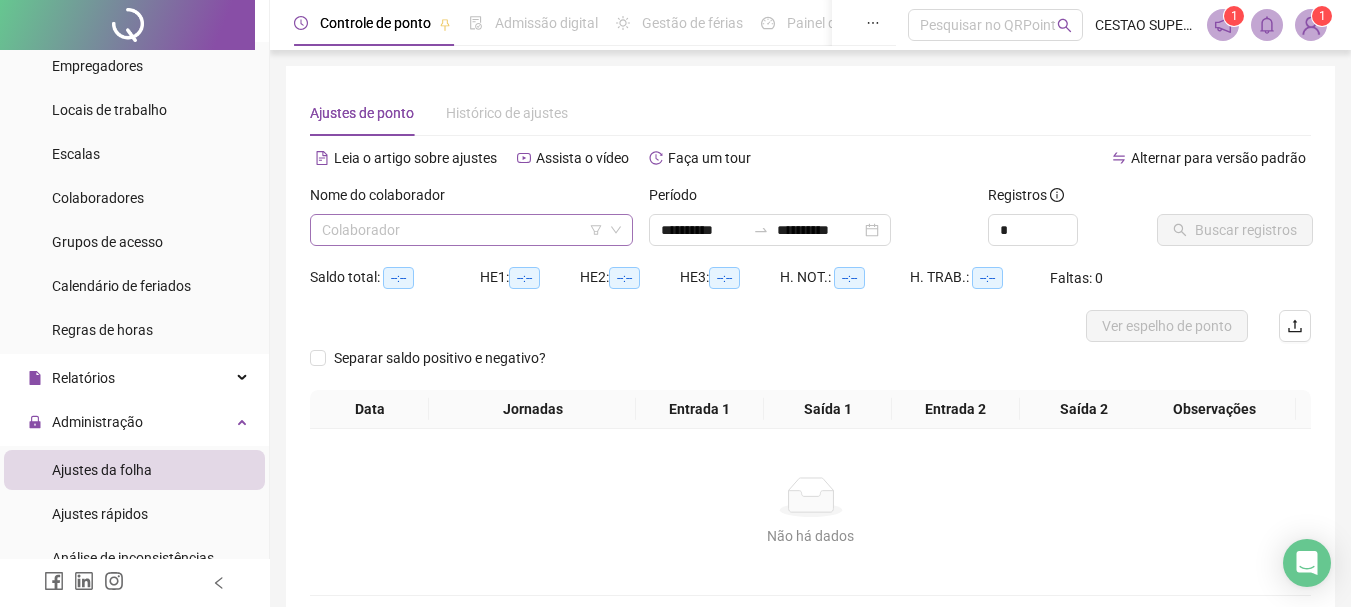 click at bounding box center (465, 230) 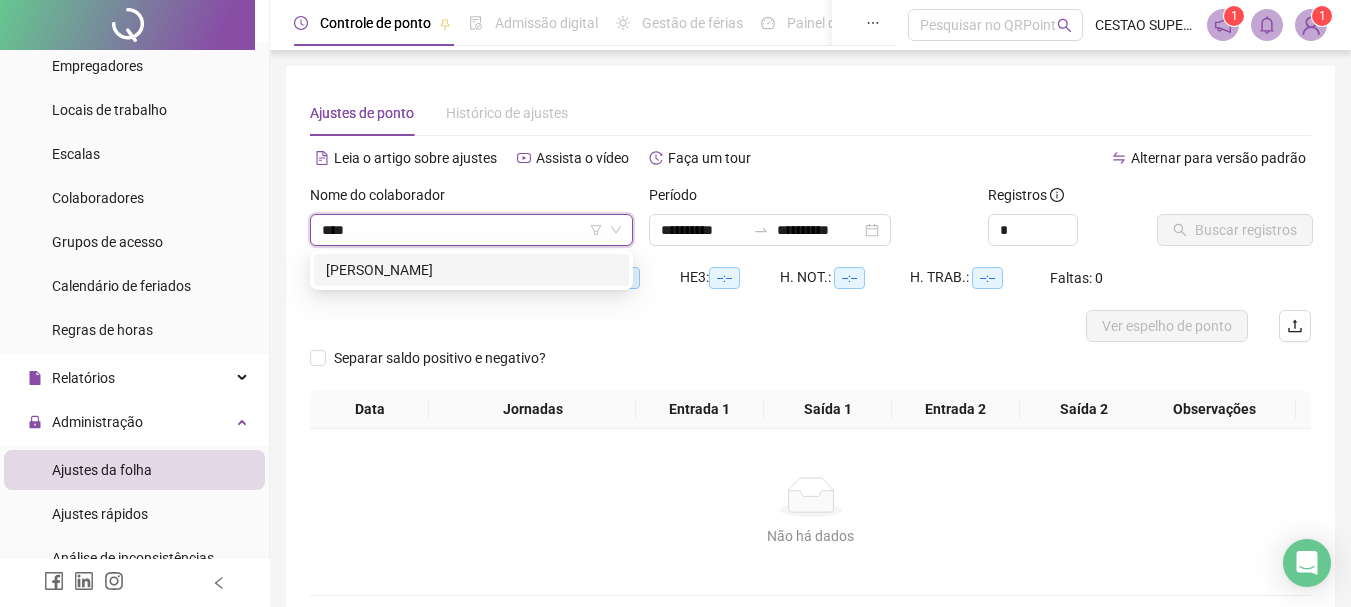 type on "****" 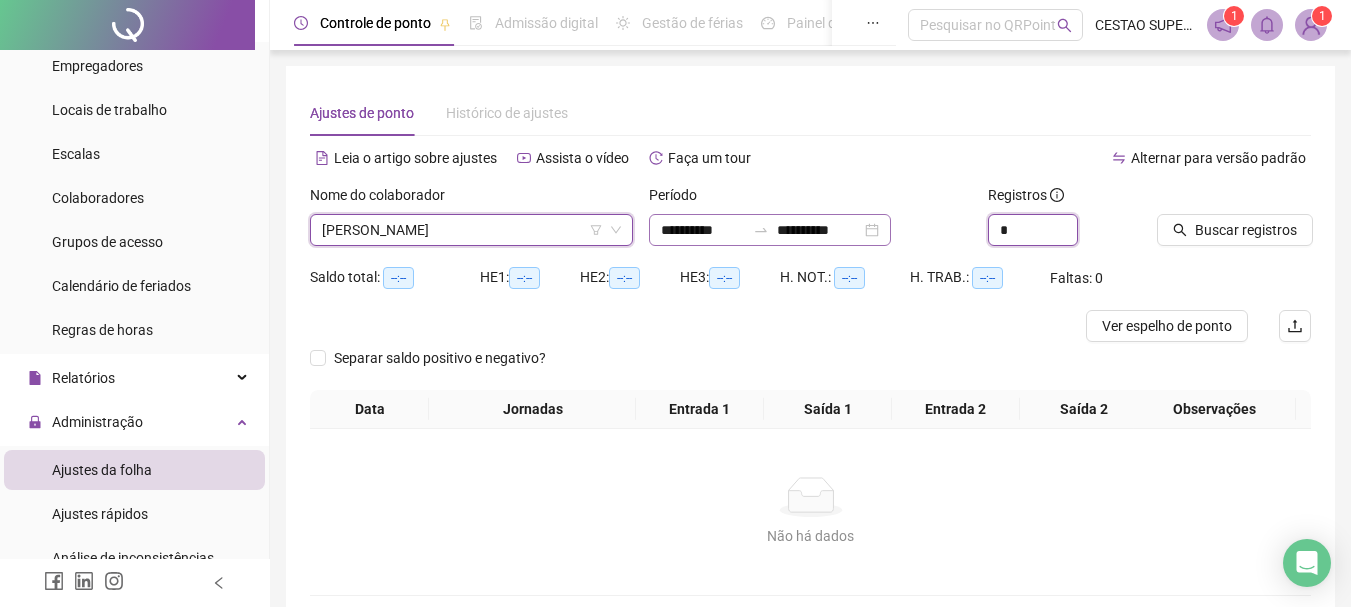 drag, startPoint x: 1030, startPoint y: 236, endPoint x: 906, endPoint y: 242, distance: 124.14507 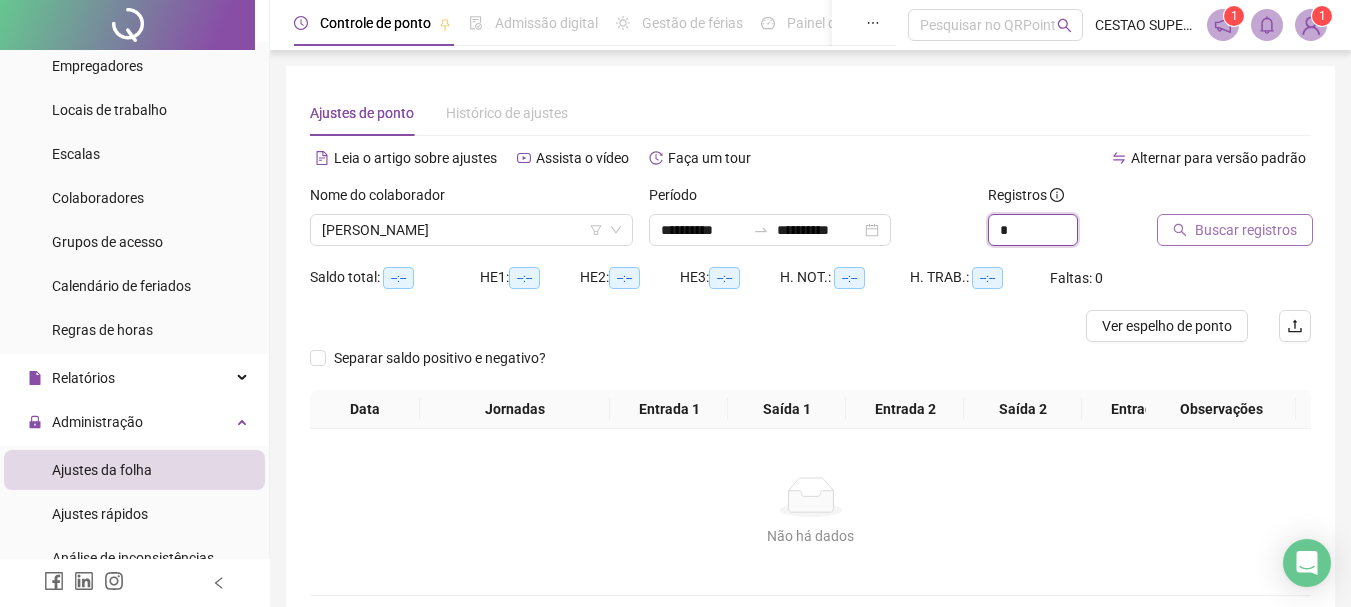type on "*" 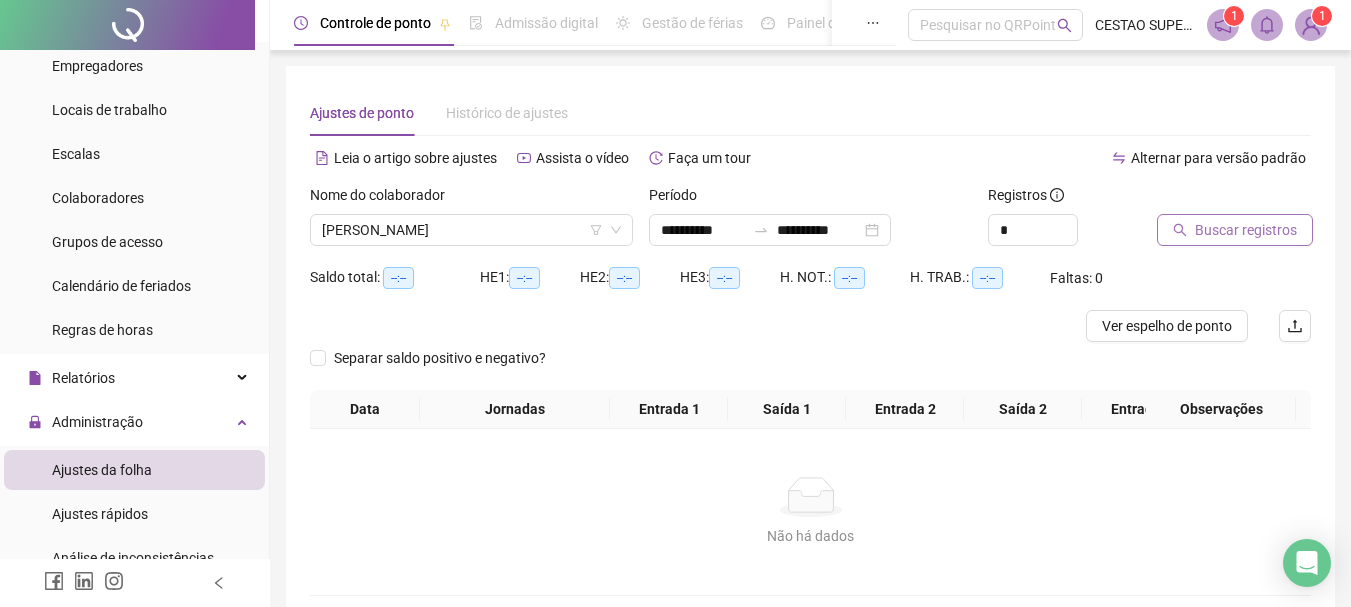 click on "Buscar registros" at bounding box center (1246, 230) 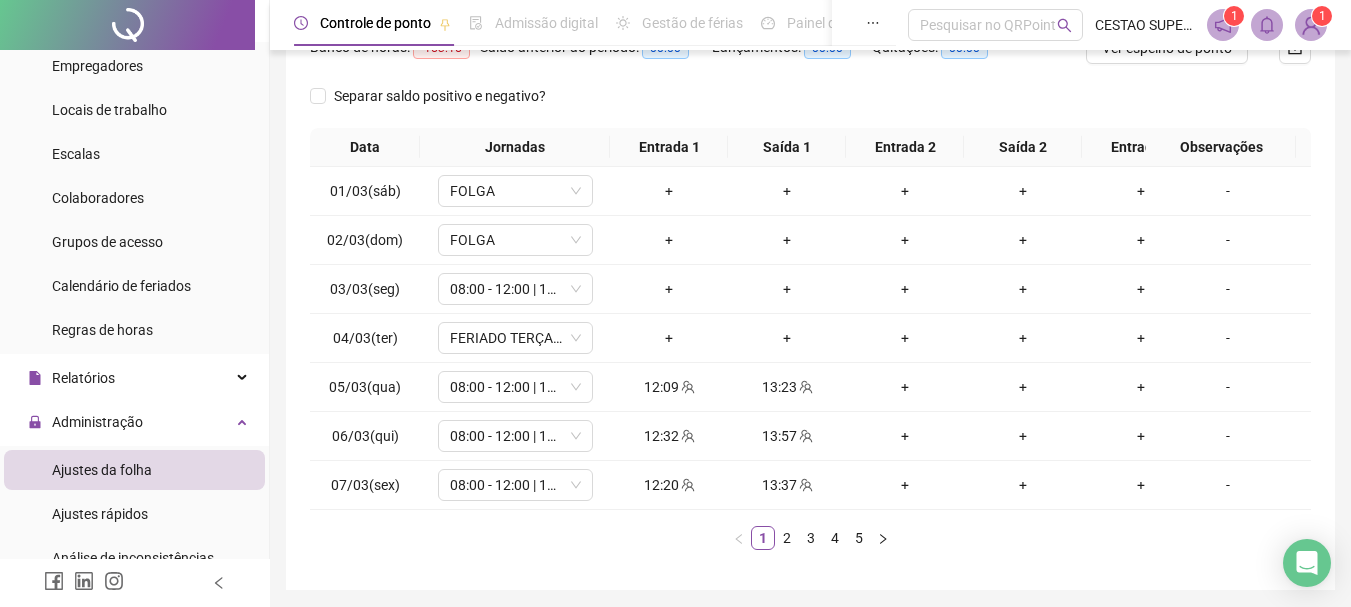 scroll, scrollTop: 300, scrollLeft: 0, axis: vertical 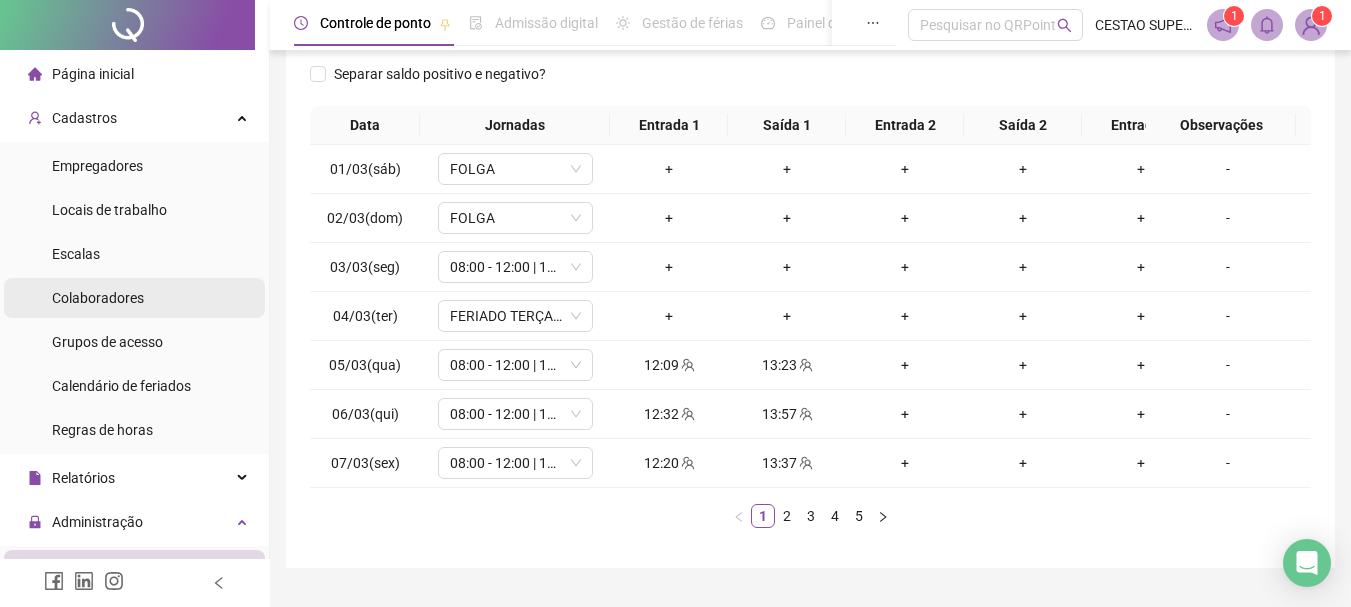 click on "Colaboradores" at bounding box center [98, 298] 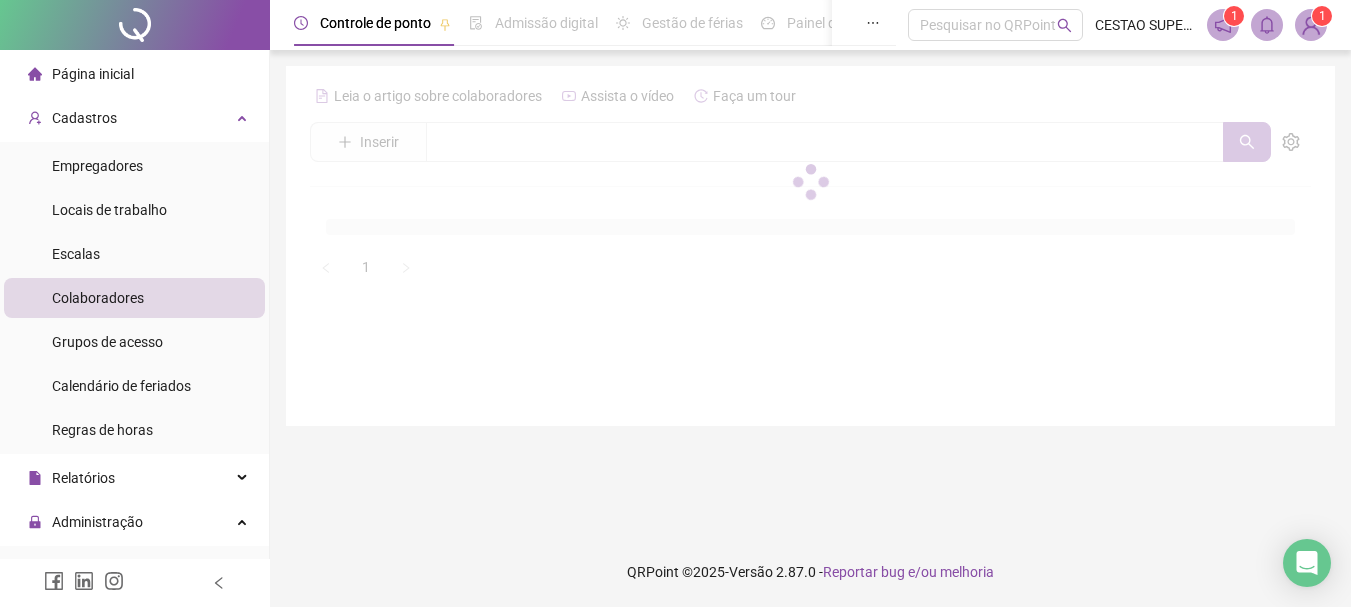 scroll, scrollTop: 0, scrollLeft: 0, axis: both 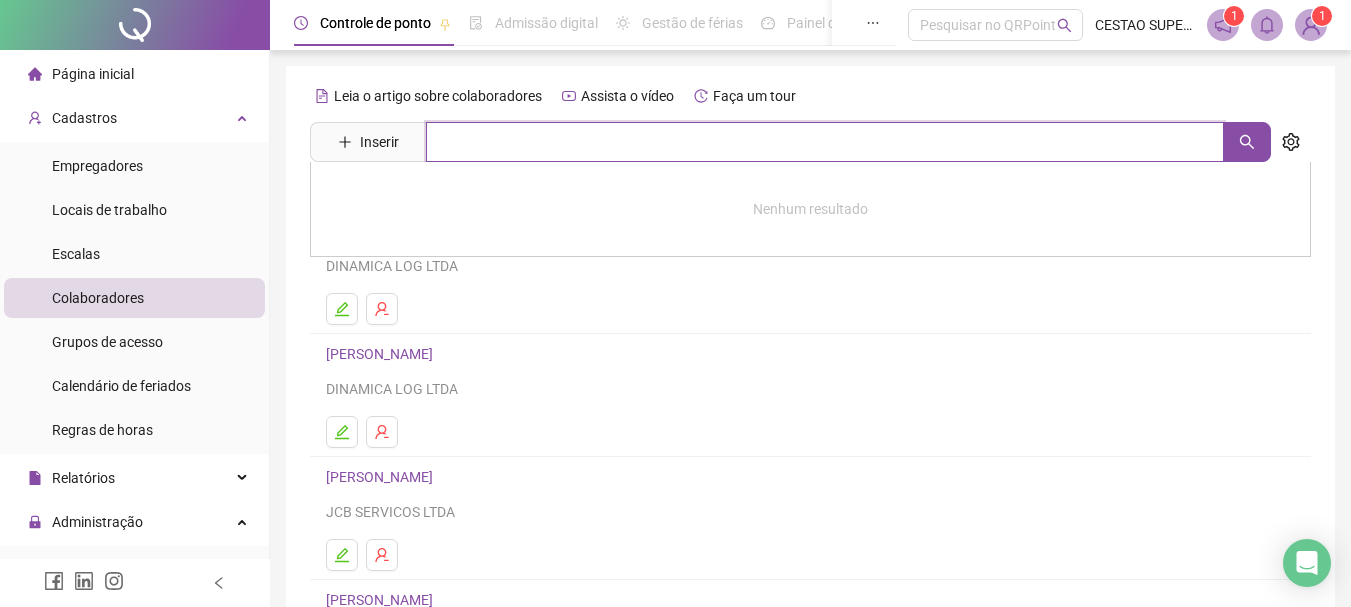 click at bounding box center (825, 142) 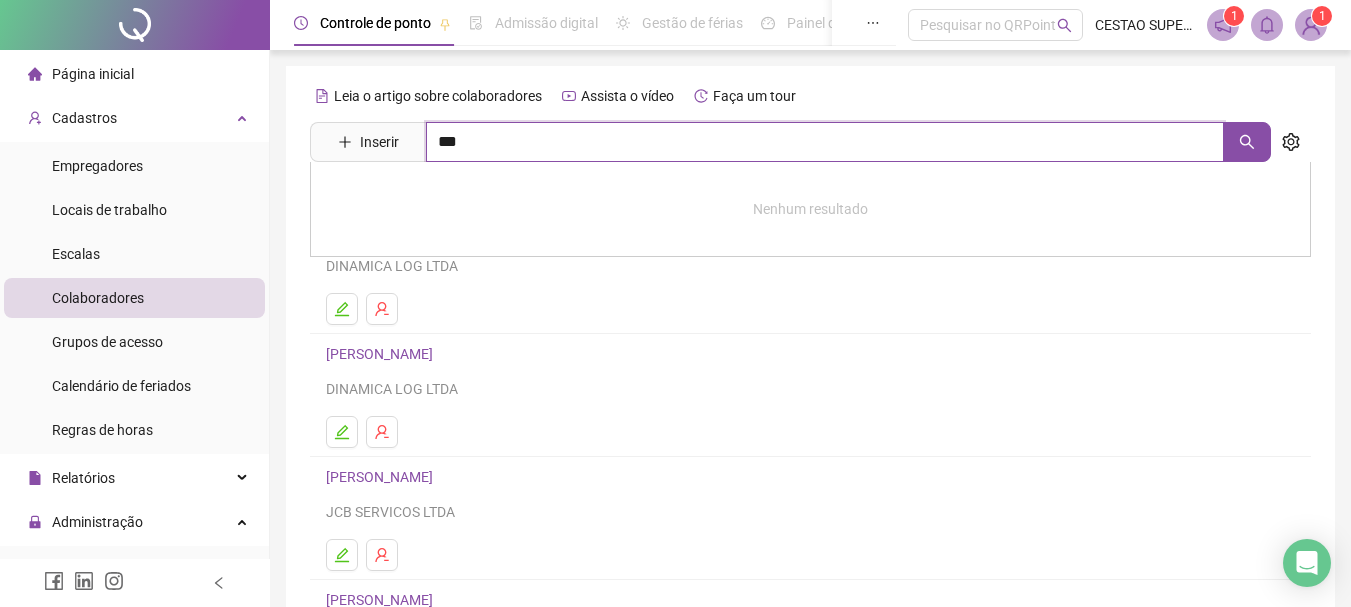 type on "***" 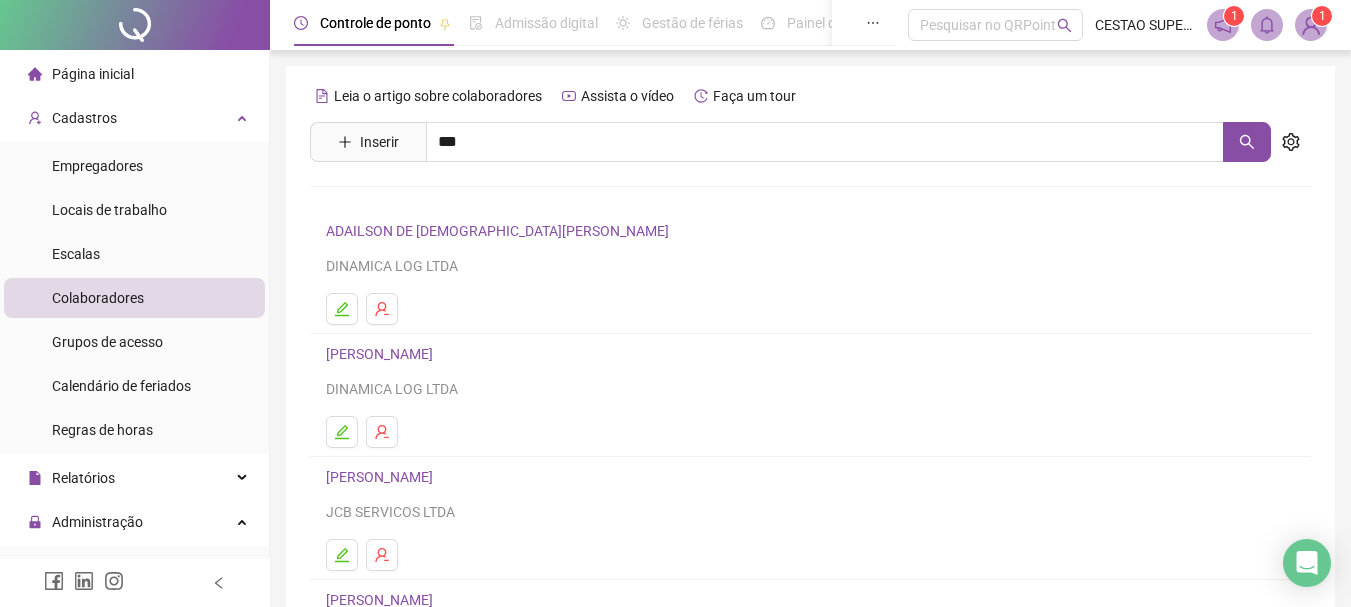 click on "[PERSON_NAME]" at bounding box center (400, 201) 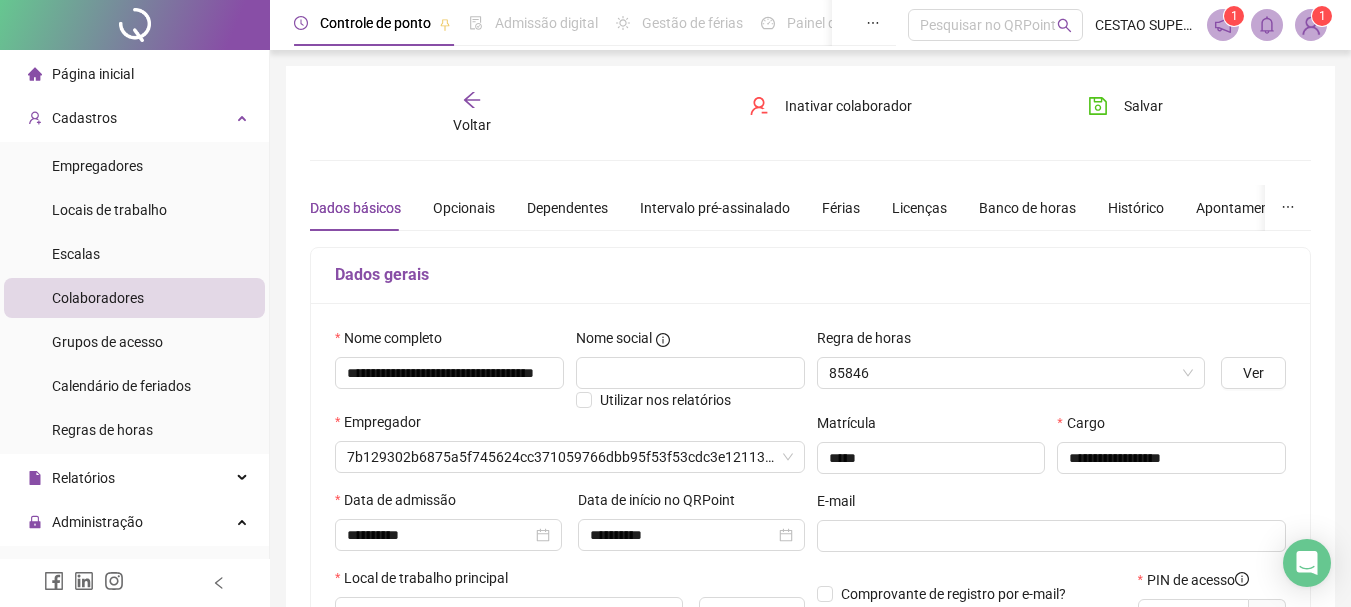 type on "**********" 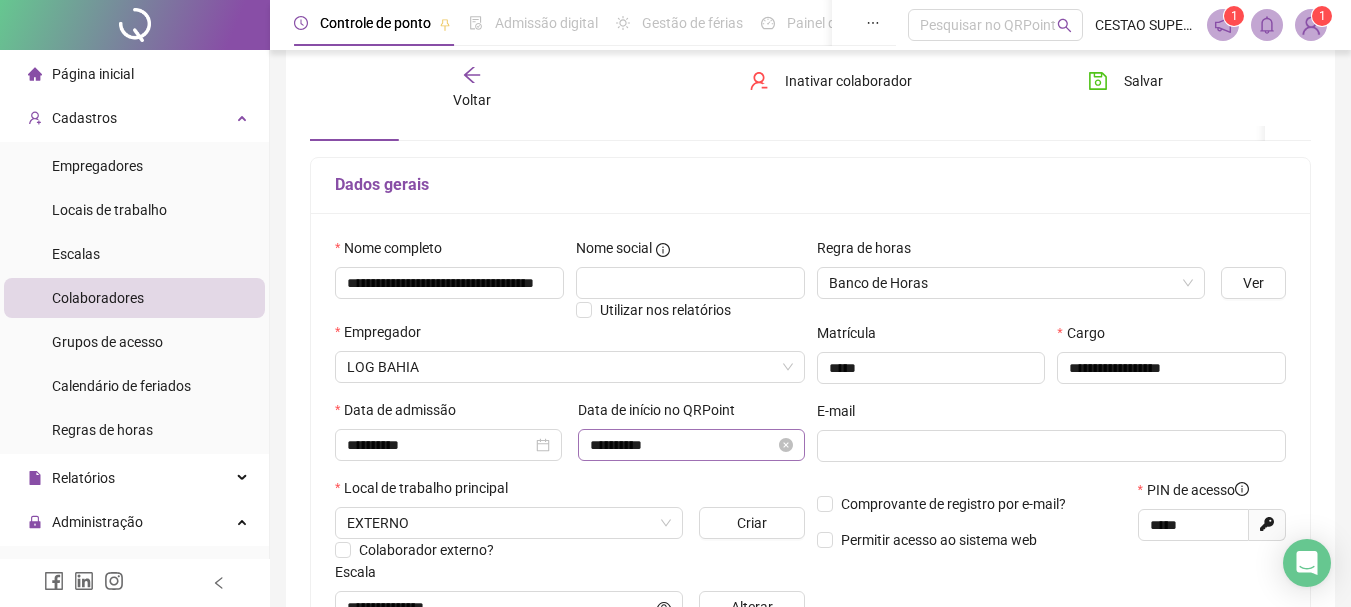 scroll, scrollTop: 200, scrollLeft: 0, axis: vertical 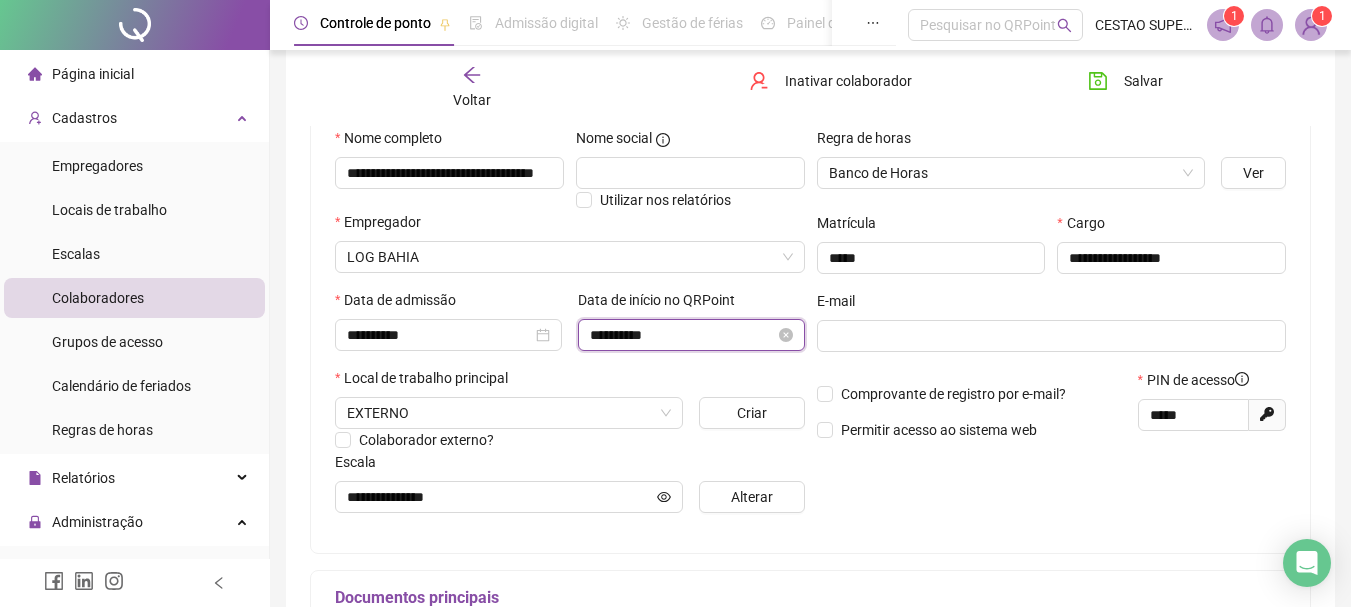 click on "**********" at bounding box center (682, 335) 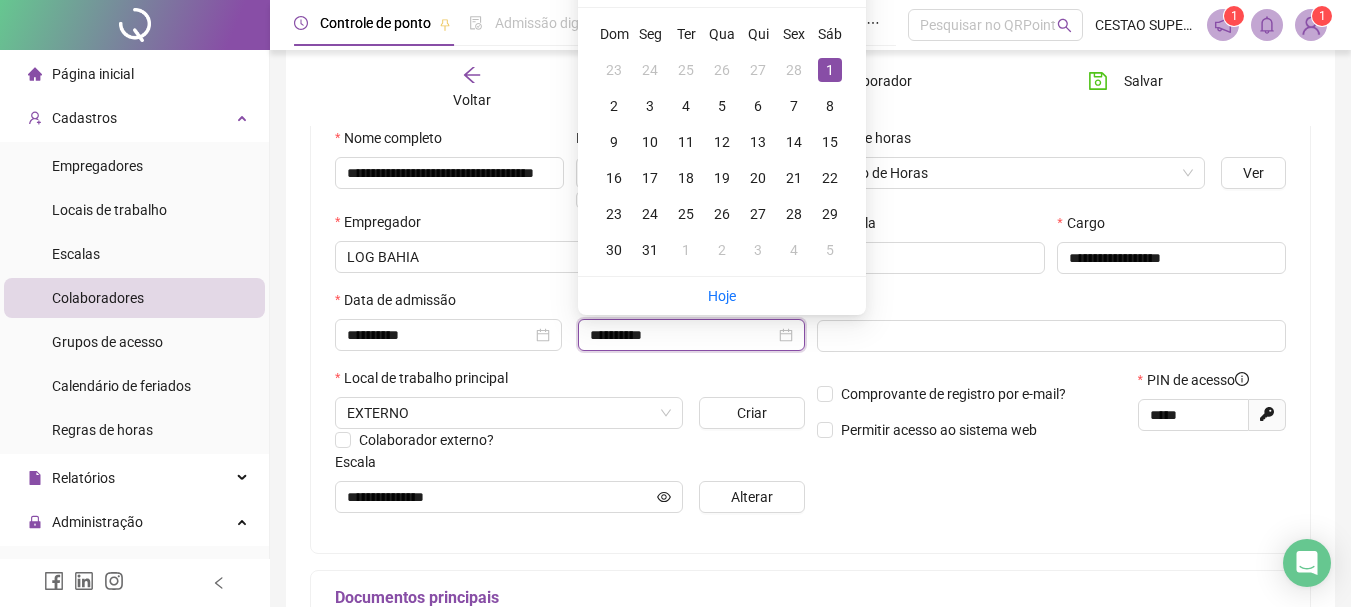 drag, startPoint x: 720, startPoint y: 341, endPoint x: 366, endPoint y: 273, distance: 360.47192 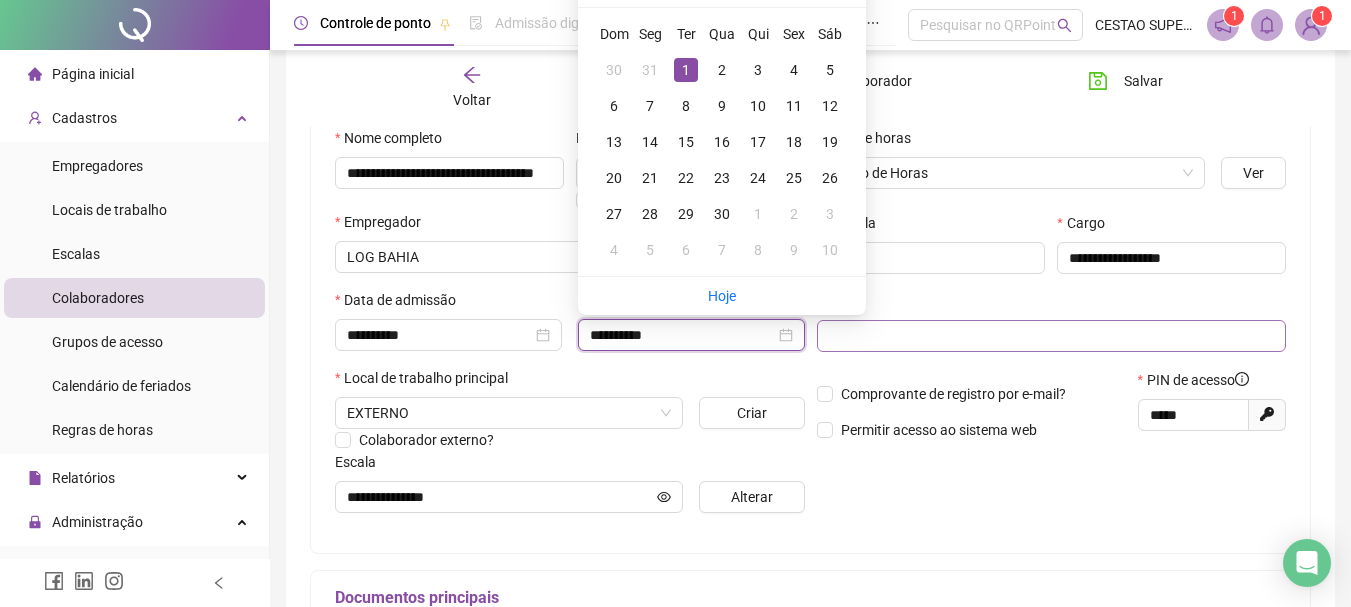 type on "**********" 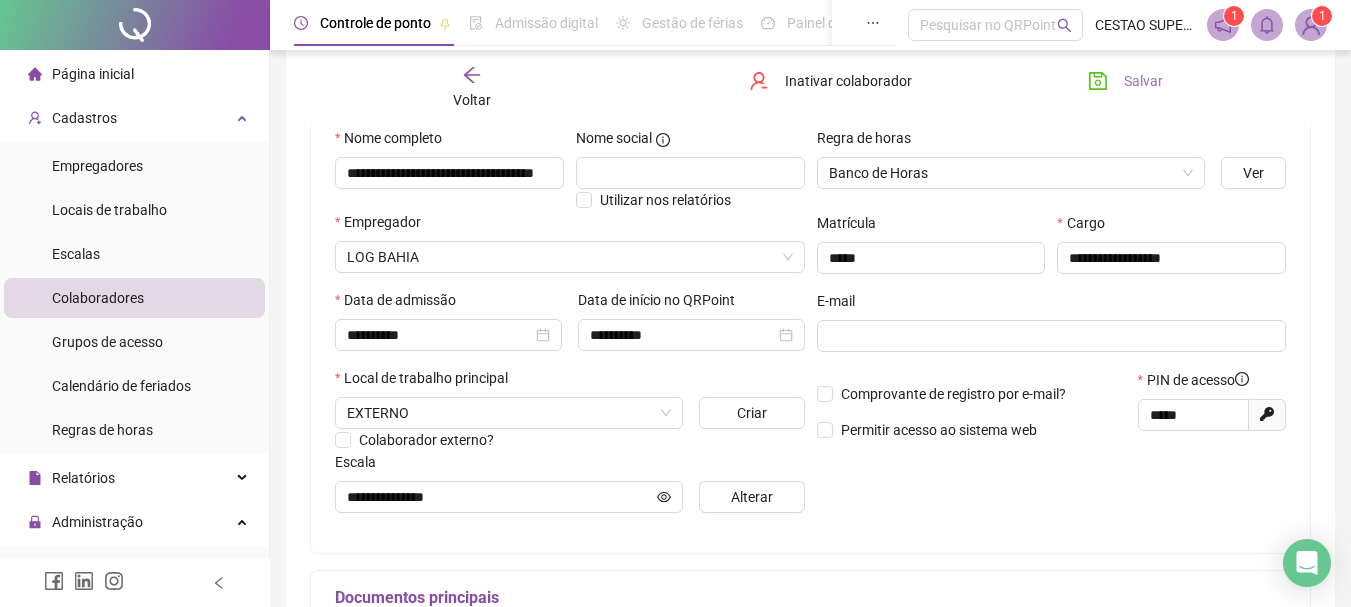 click on "Salvar" at bounding box center [1125, 81] 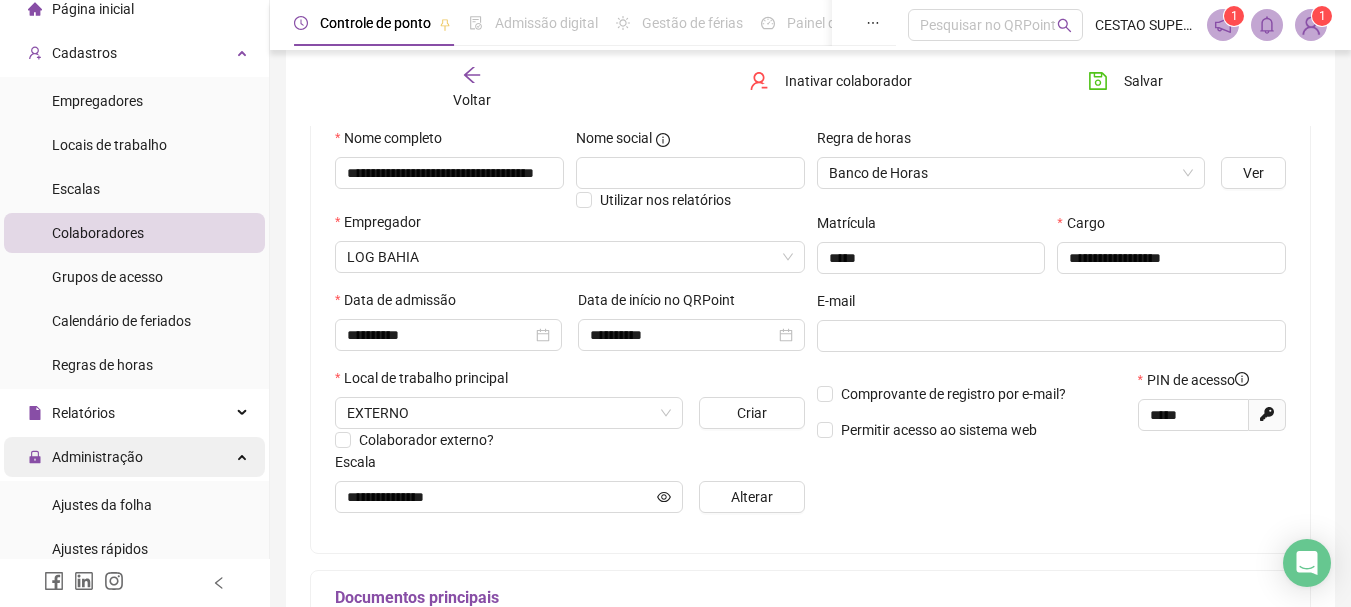 scroll, scrollTop: 100, scrollLeft: 0, axis: vertical 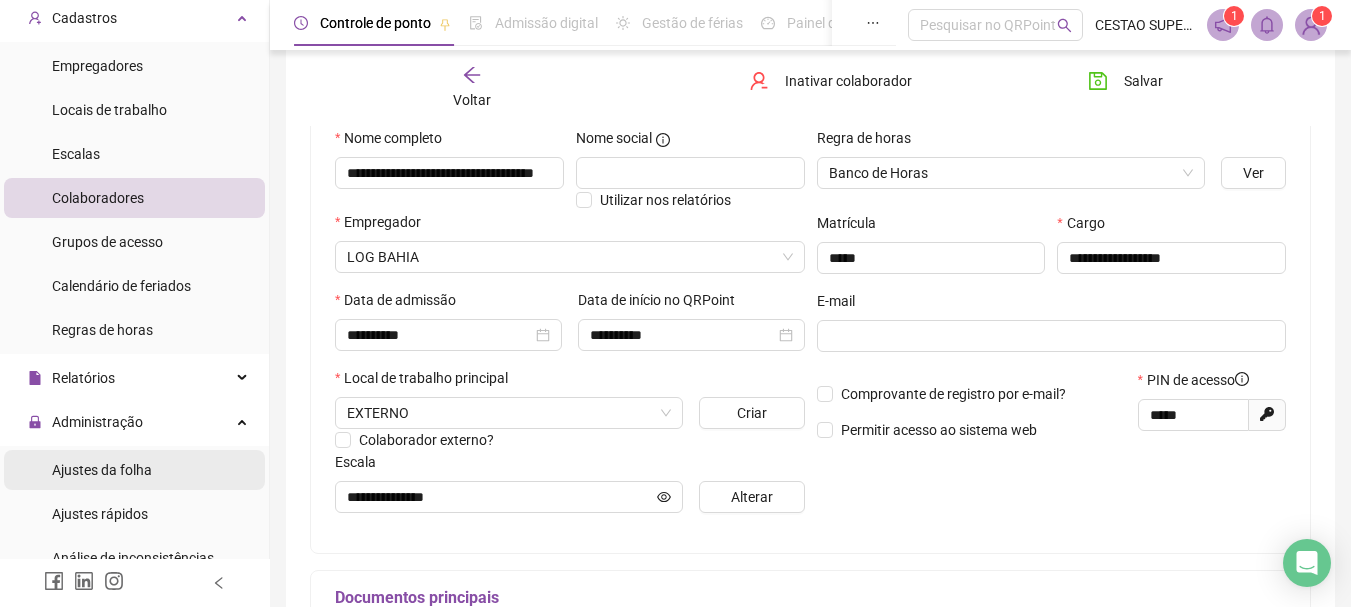 click on "Ajustes da folha" at bounding box center (102, 470) 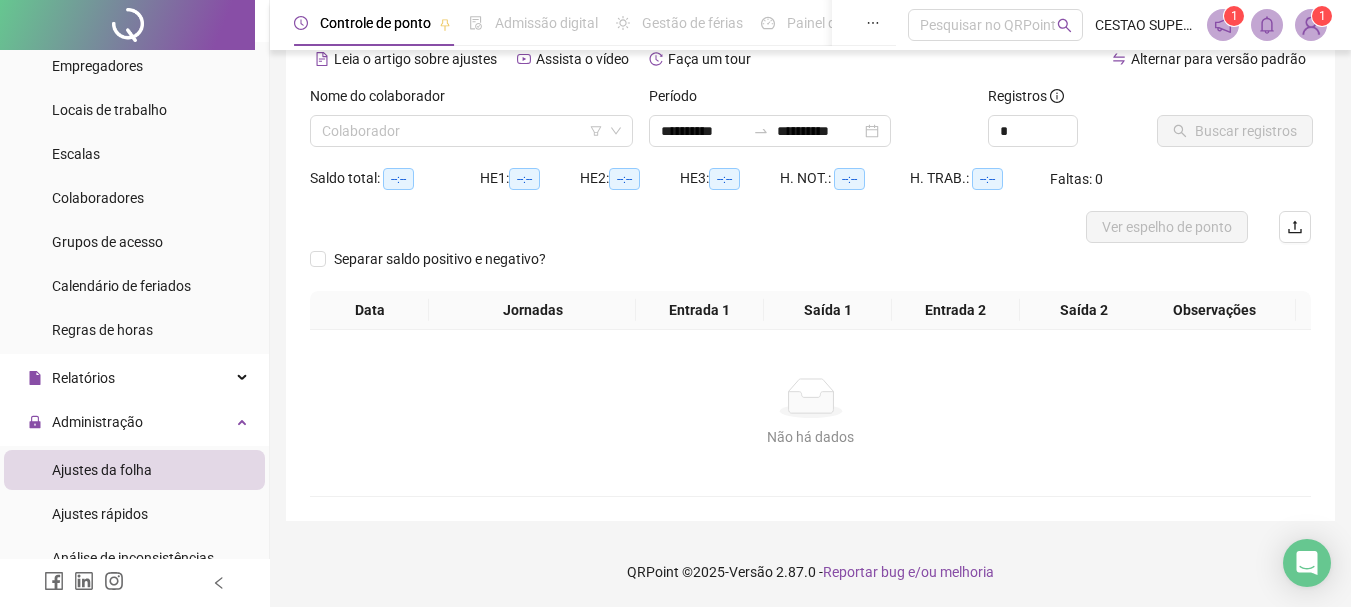 scroll, scrollTop: 99, scrollLeft: 0, axis: vertical 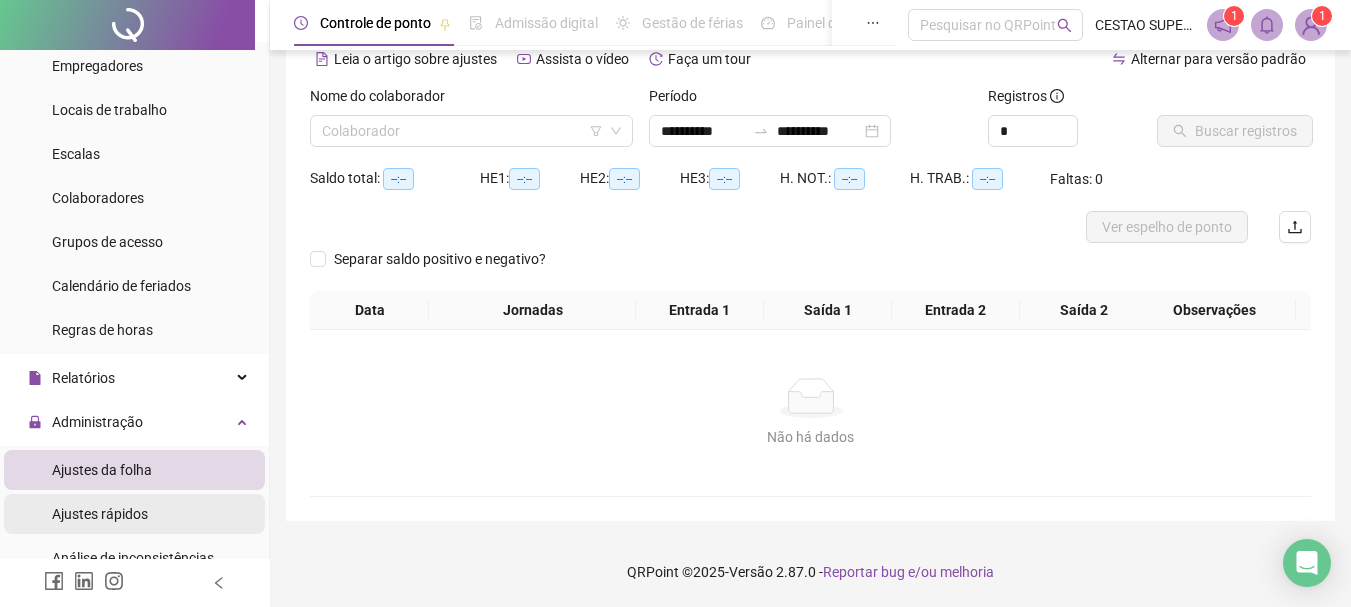 click on "Ajustes rápidos" at bounding box center [134, 514] 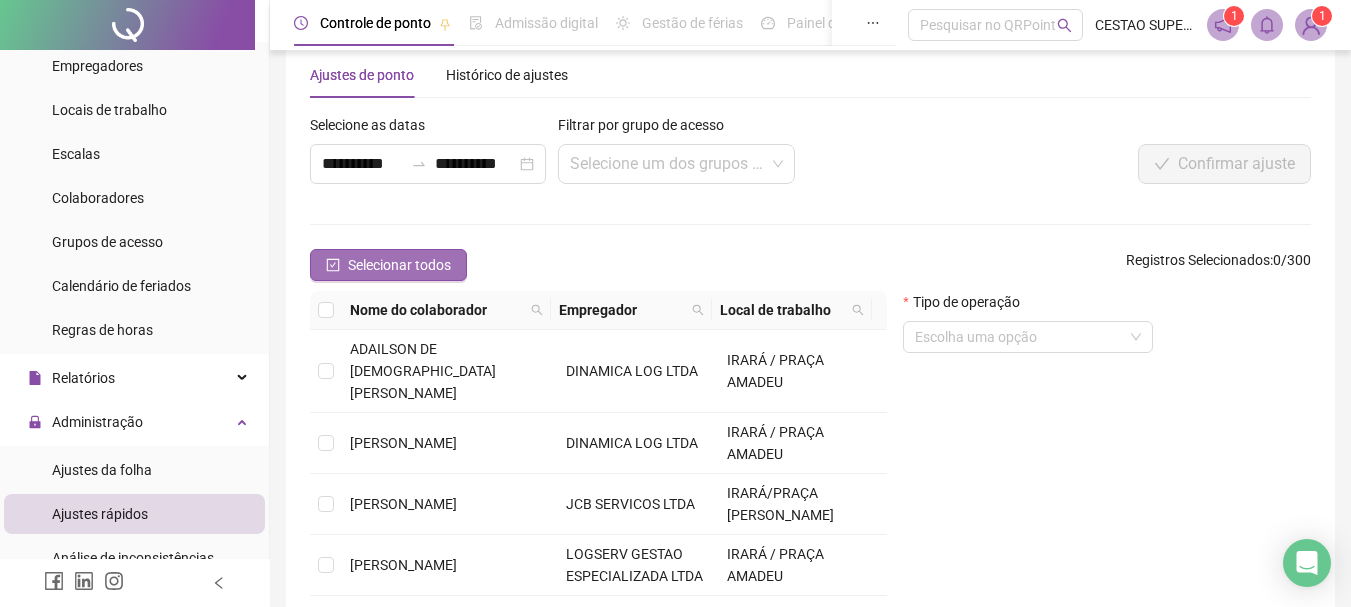 scroll, scrollTop: 99, scrollLeft: 0, axis: vertical 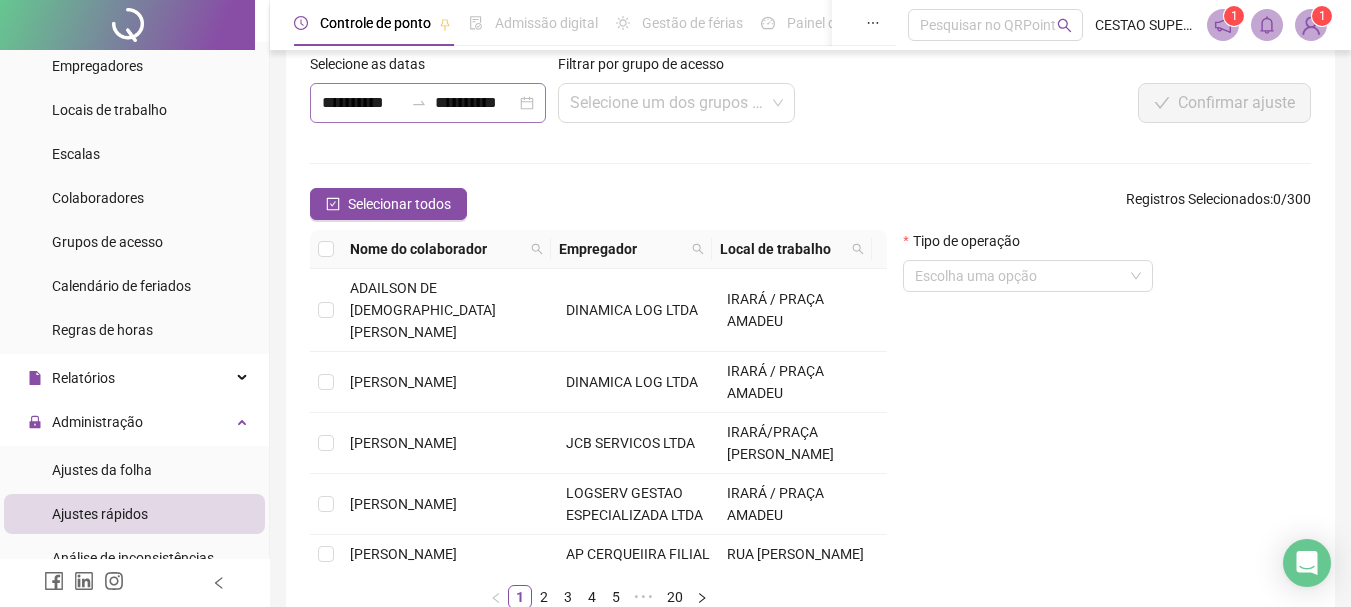 click on "**********" at bounding box center [428, 103] 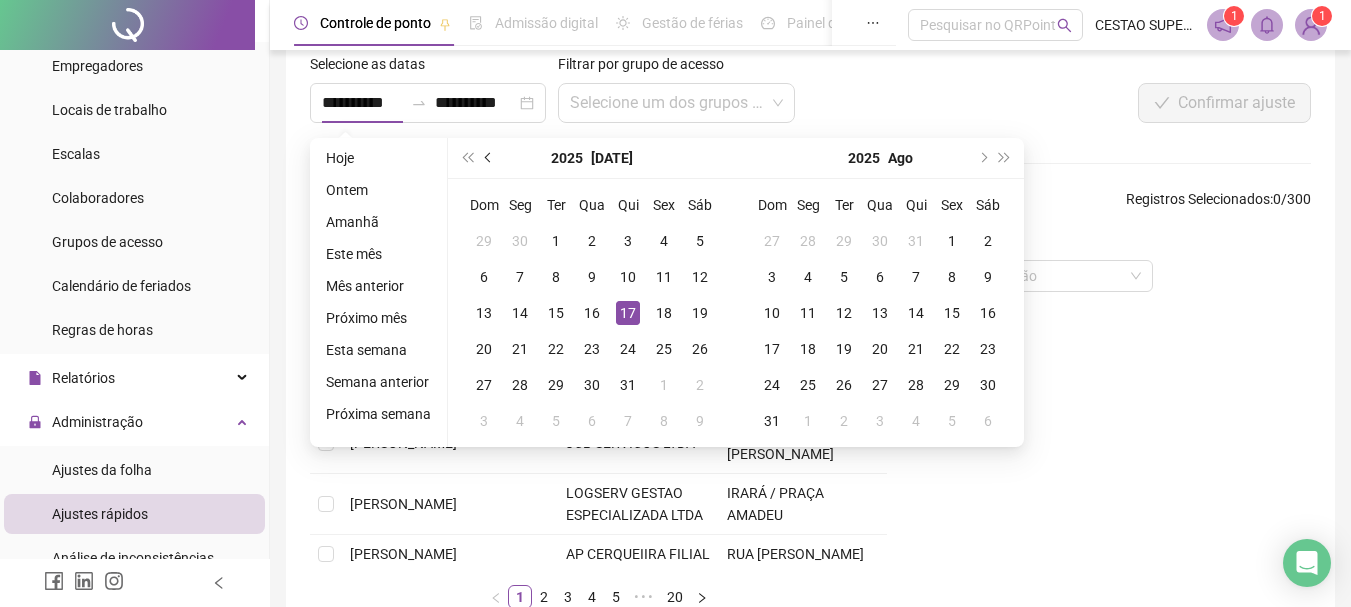 click at bounding box center (490, 158) 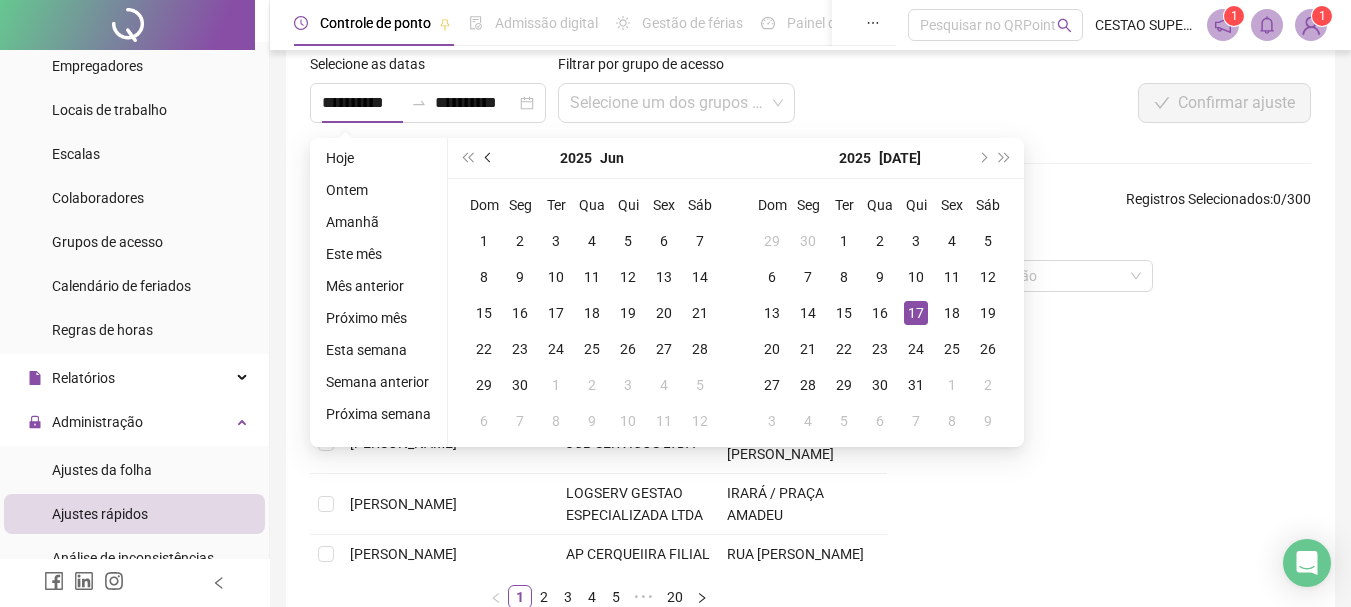 click at bounding box center (490, 158) 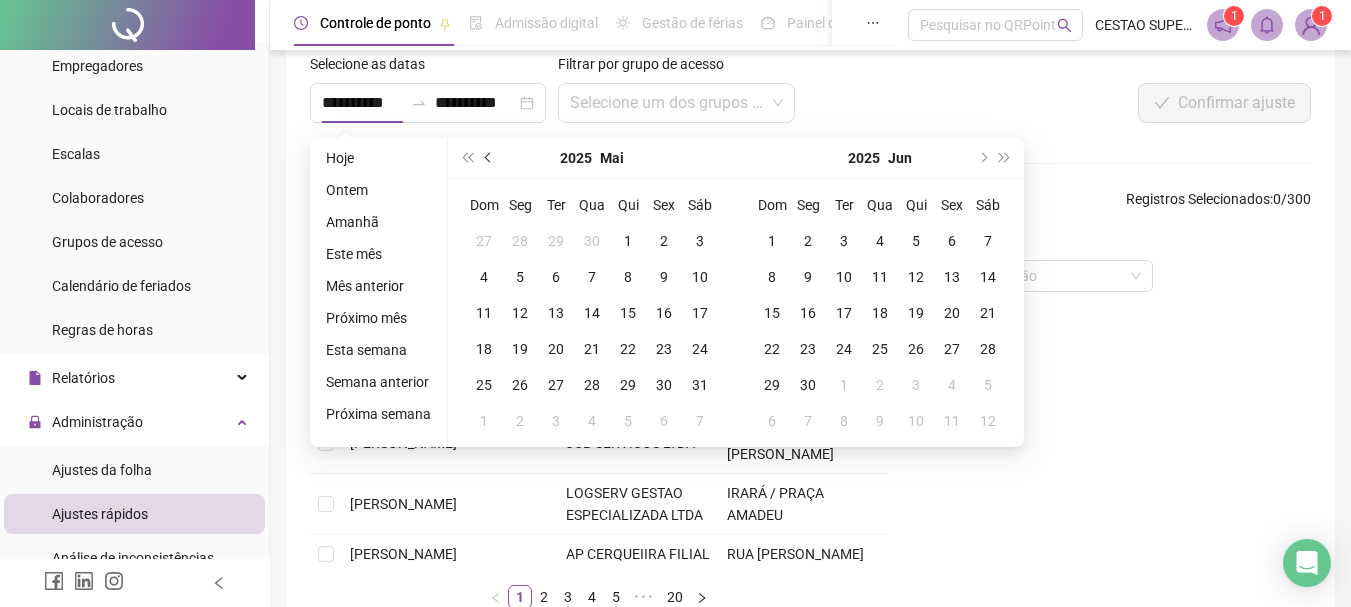 click at bounding box center (490, 158) 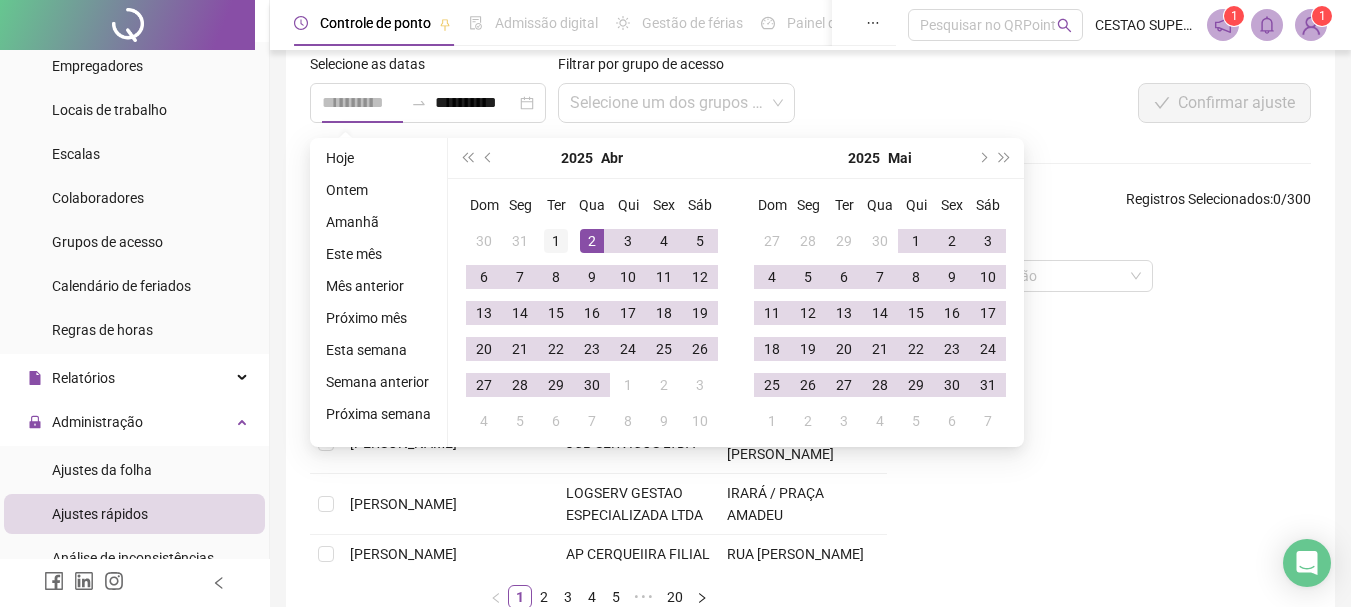 type on "**********" 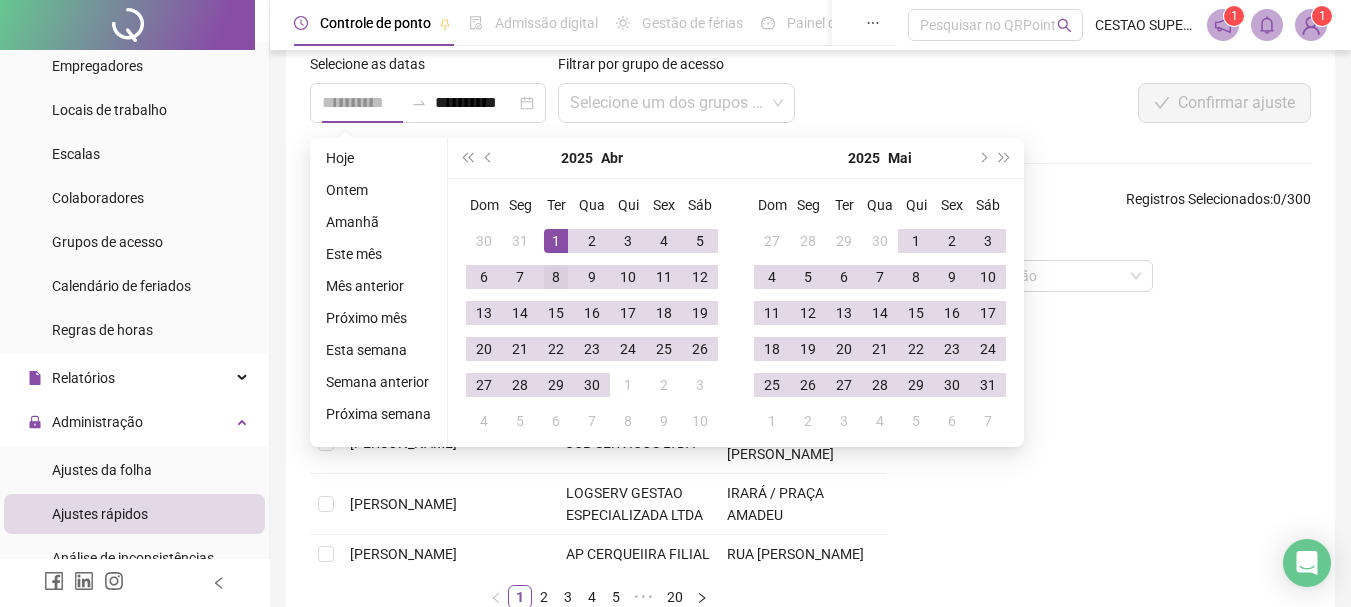 drag, startPoint x: 549, startPoint y: 242, endPoint x: 552, endPoint y: 269, distance: 27.166155 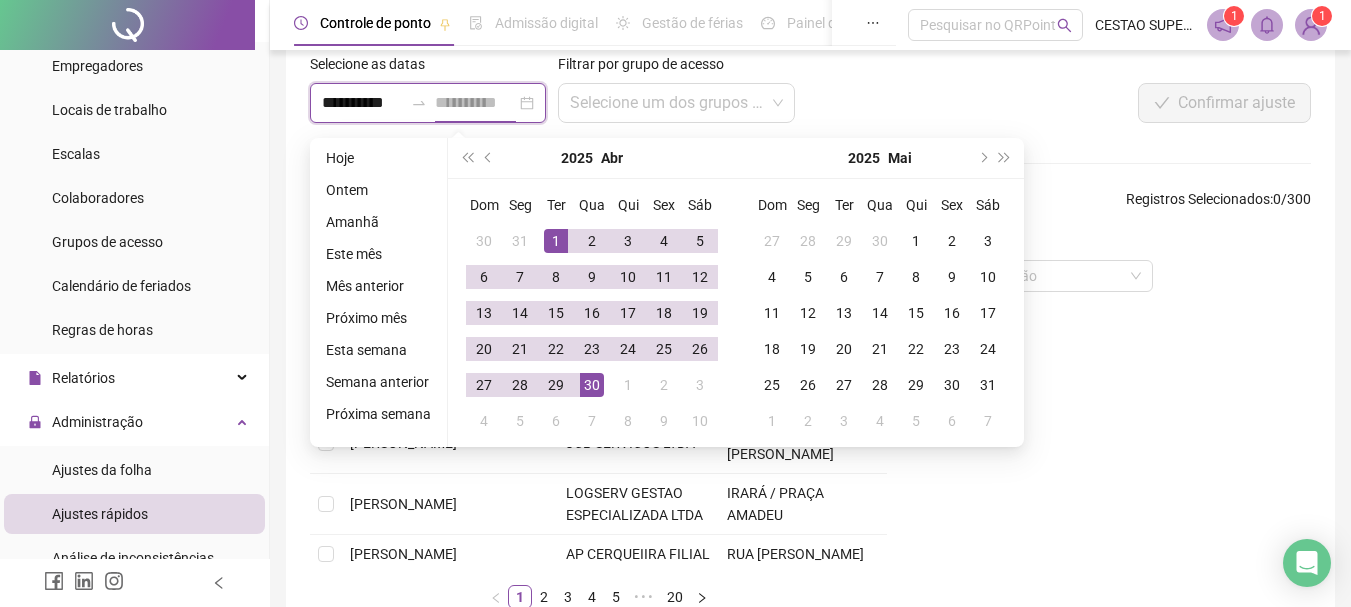 type on "**********" 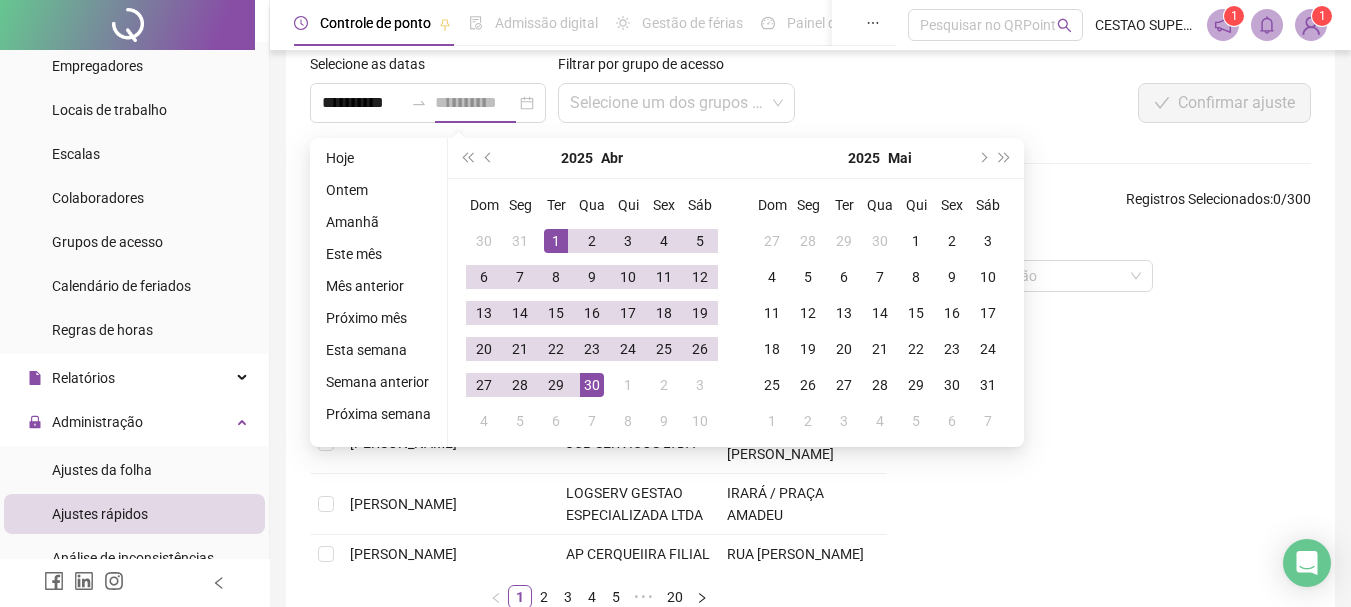 click on "30" at bounding box center (592, 385) 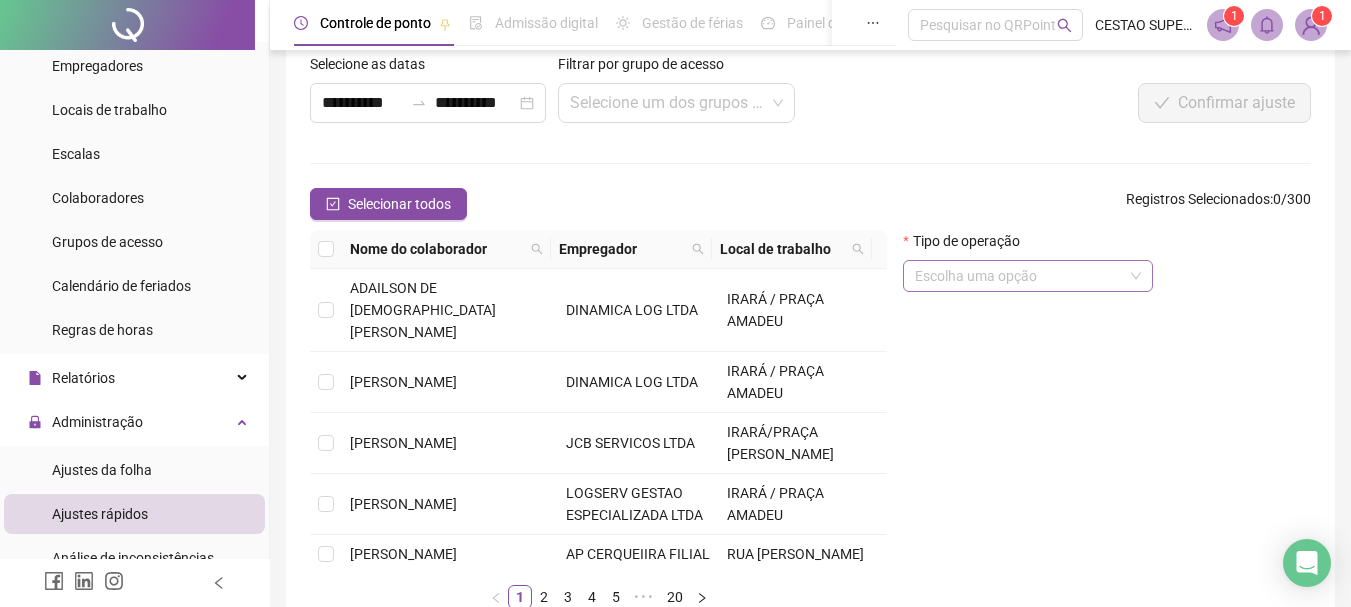 click at bounding box center [1022, 276] 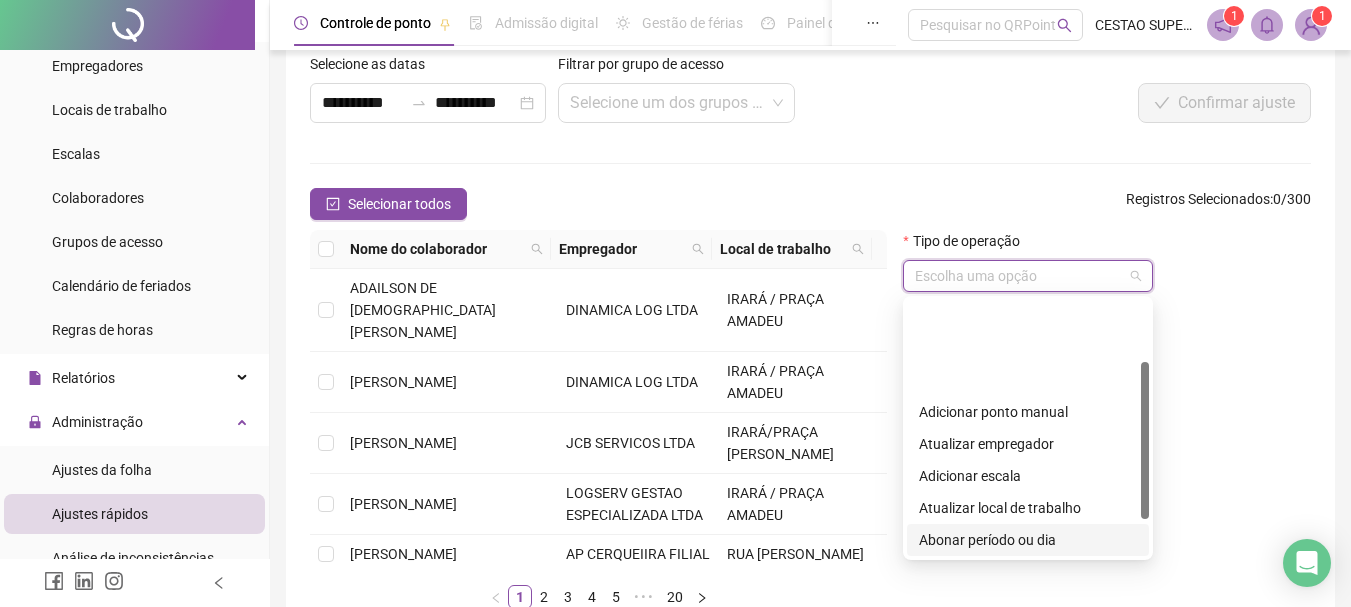 scroll, scrollTop: 160, scrollLeft: 0, axis: vertical 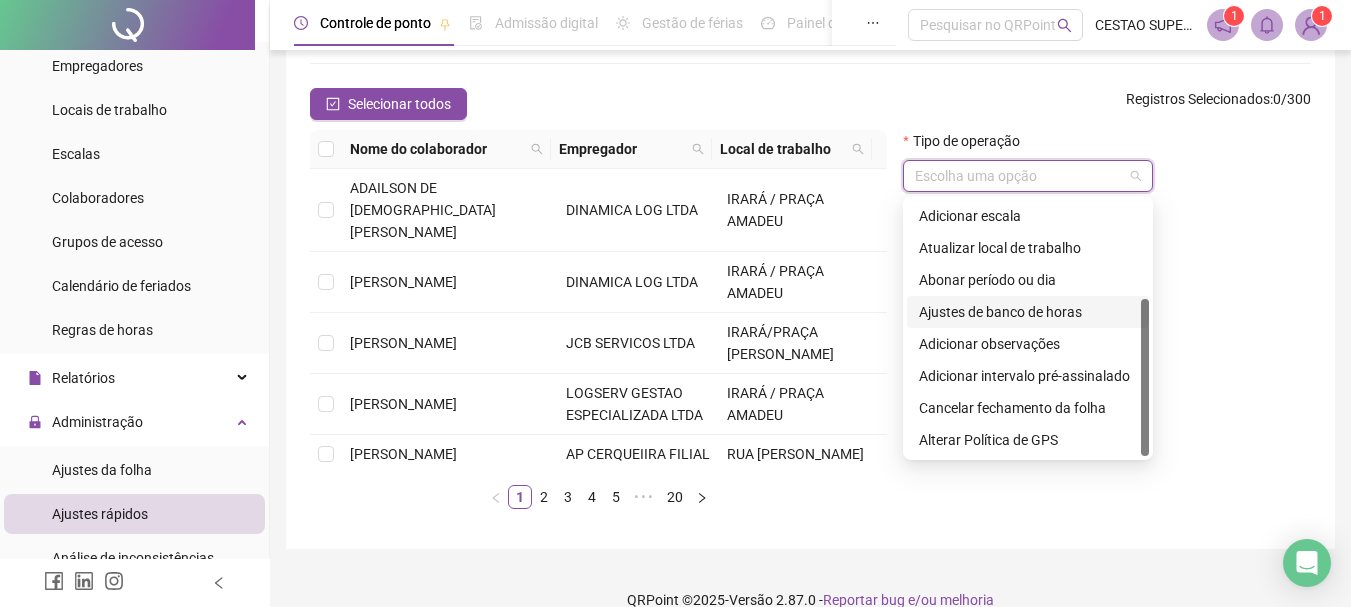 click on "Ajustes de banco de horas" at bounding box center (1028, 312) 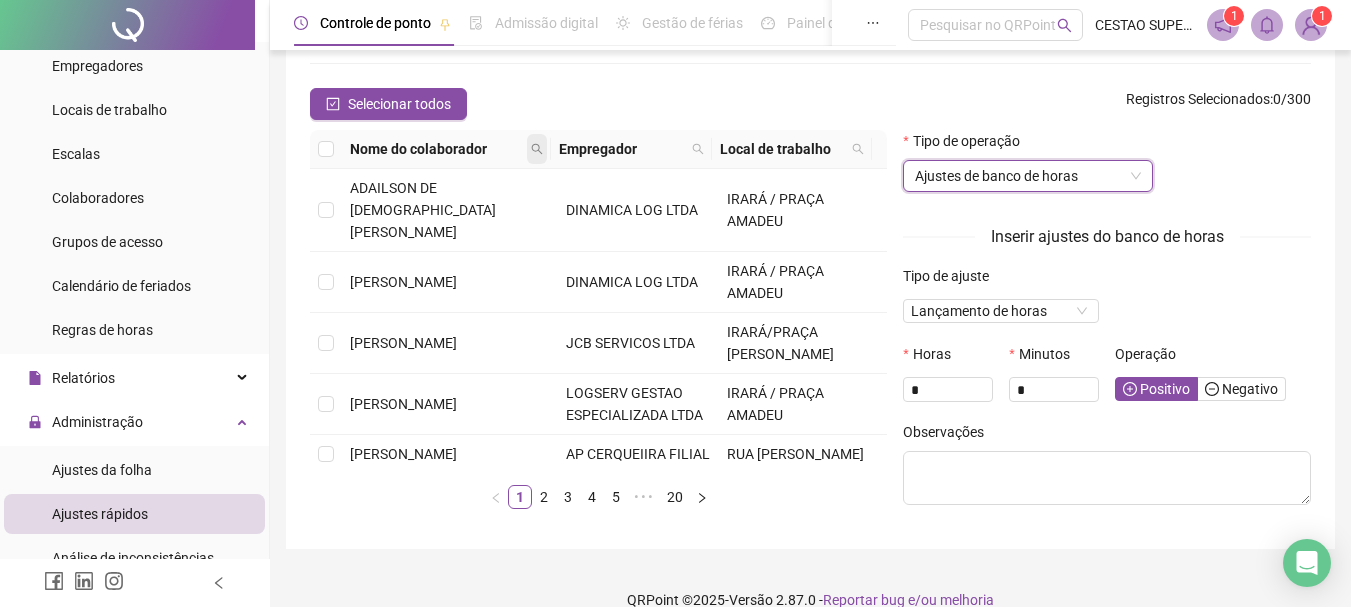 click 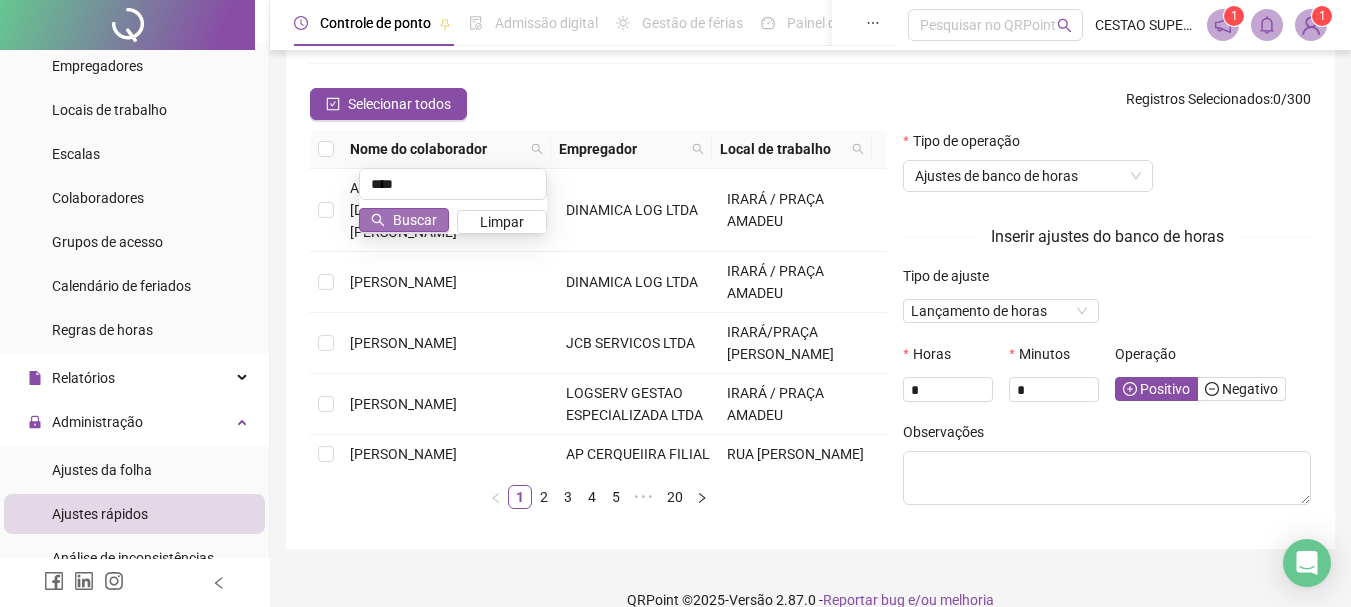type on "****" 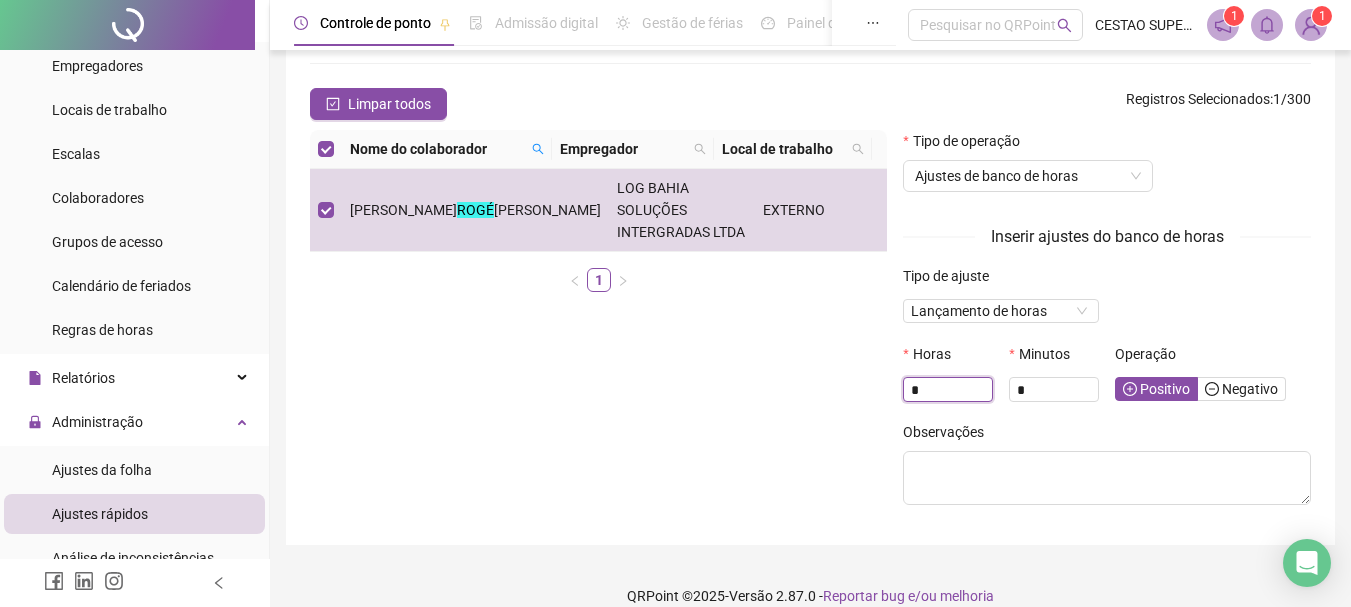 drag, startPoint x: 937, startPoint y: 398, endPoint x: 791, endPoint y: 368, distance: 149.05032 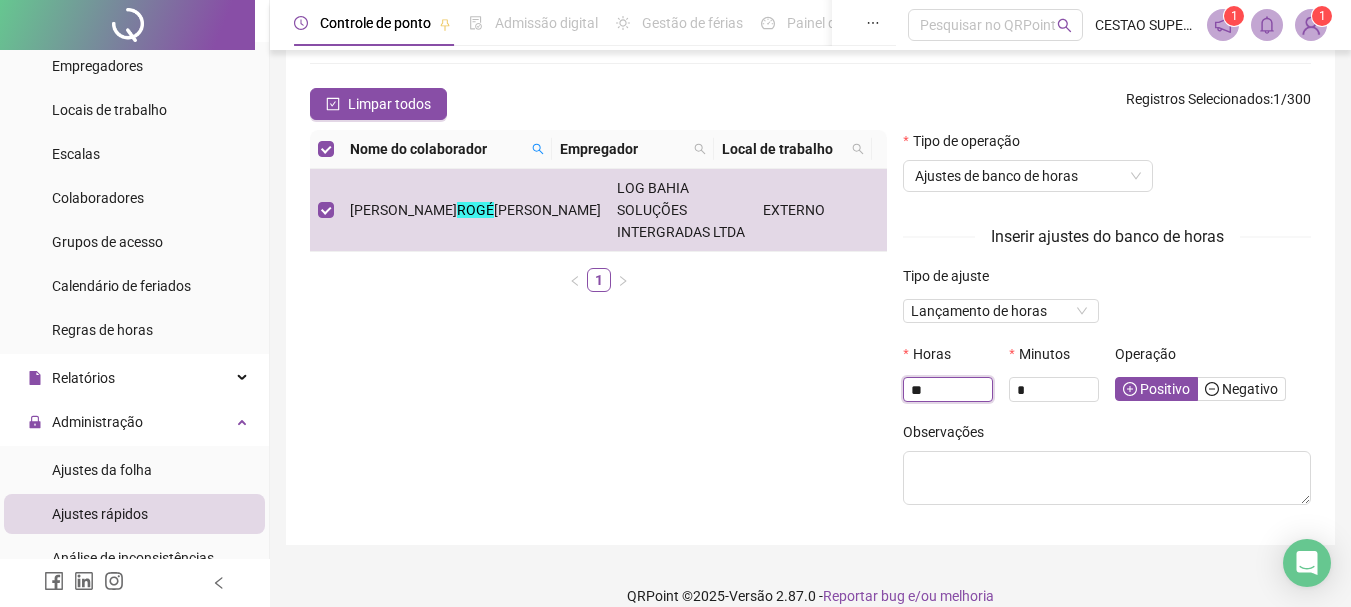 type on "**" 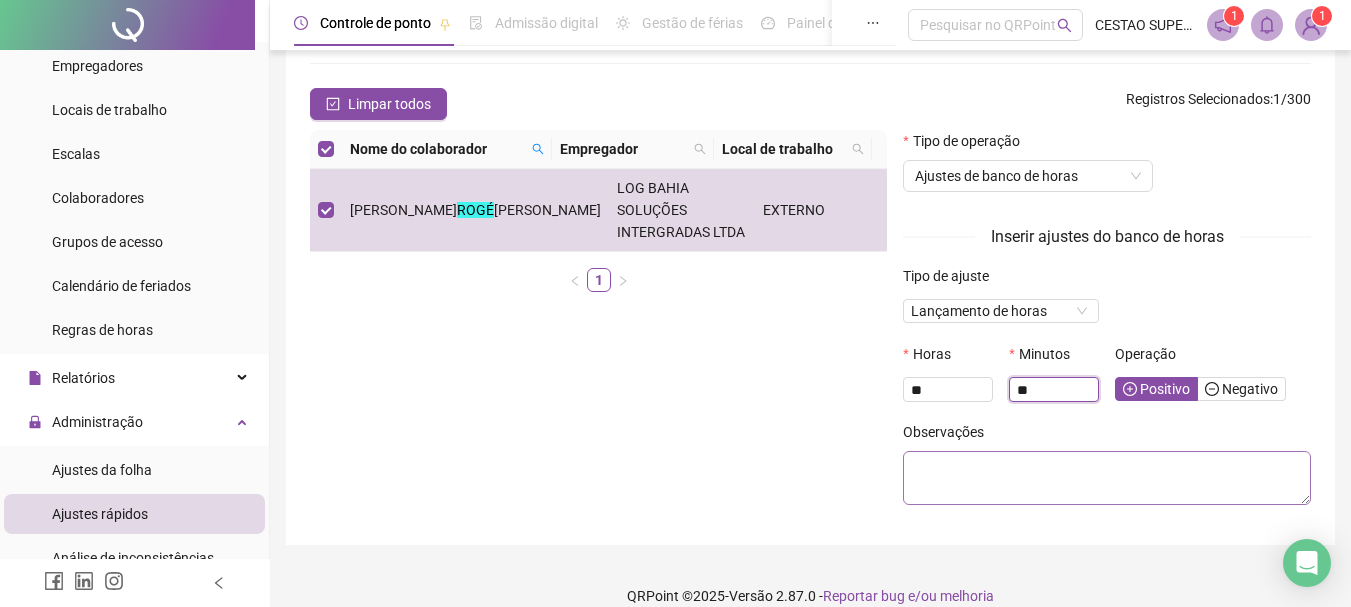 type on "**" 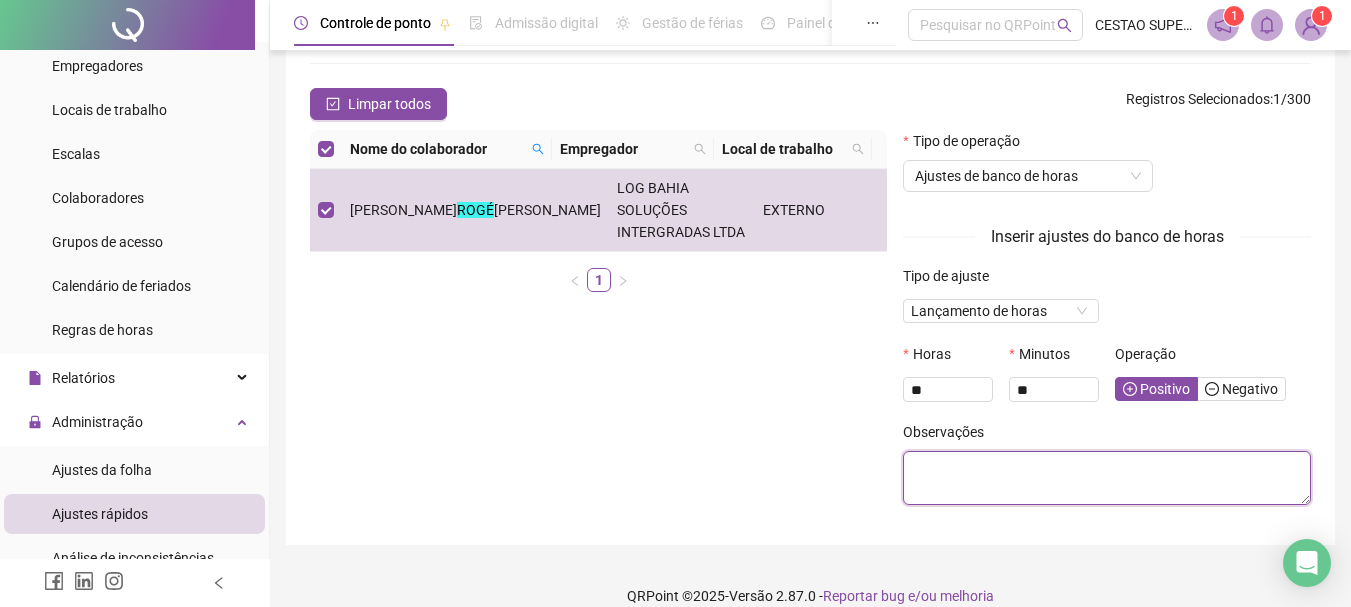 click at bounding box center [1107, 478] 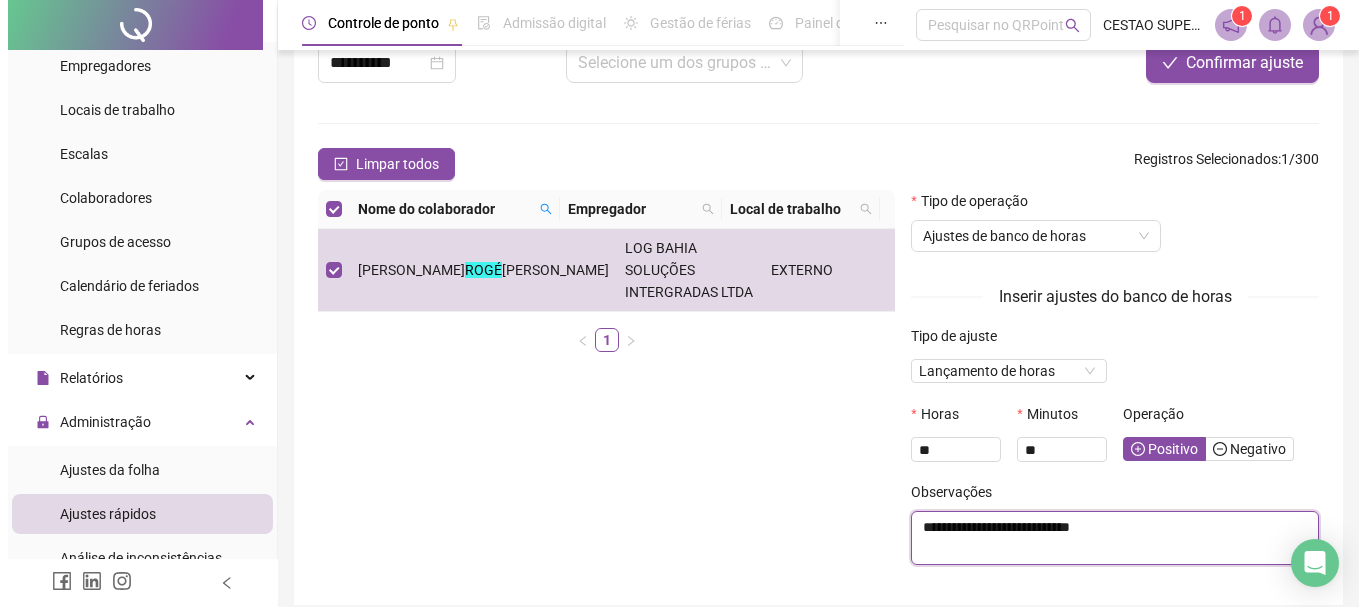 scroll, scrollTop: 23, scrollLeft: 0, axis: vertical 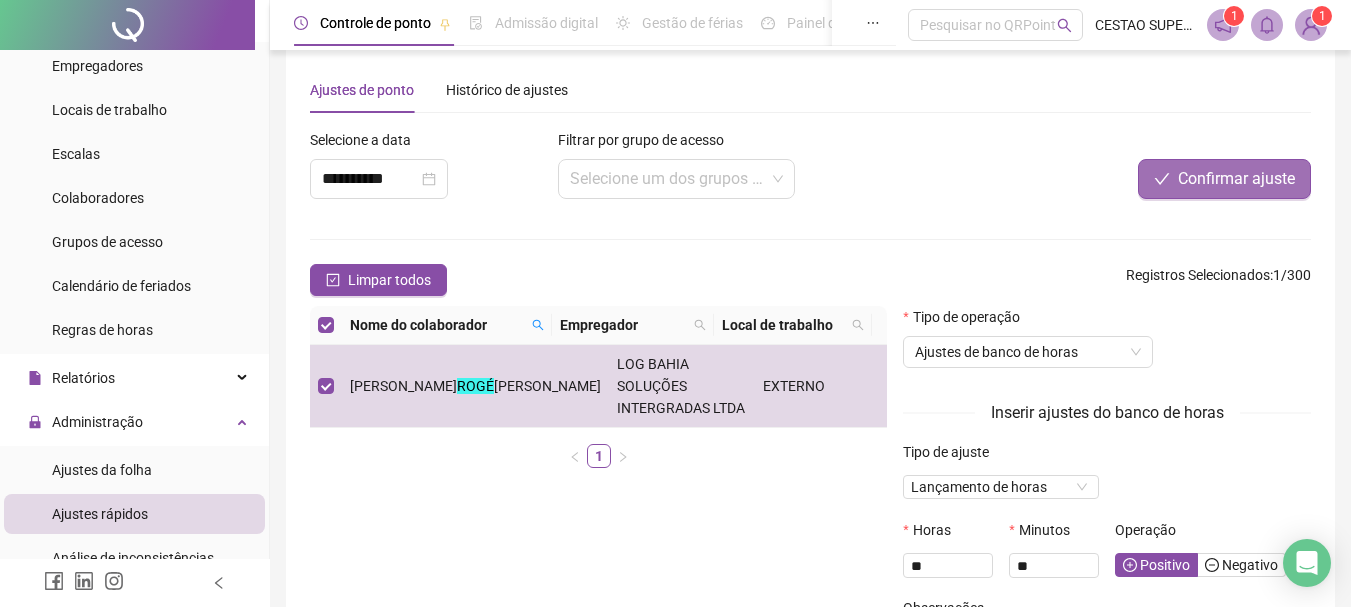 type on "**********" 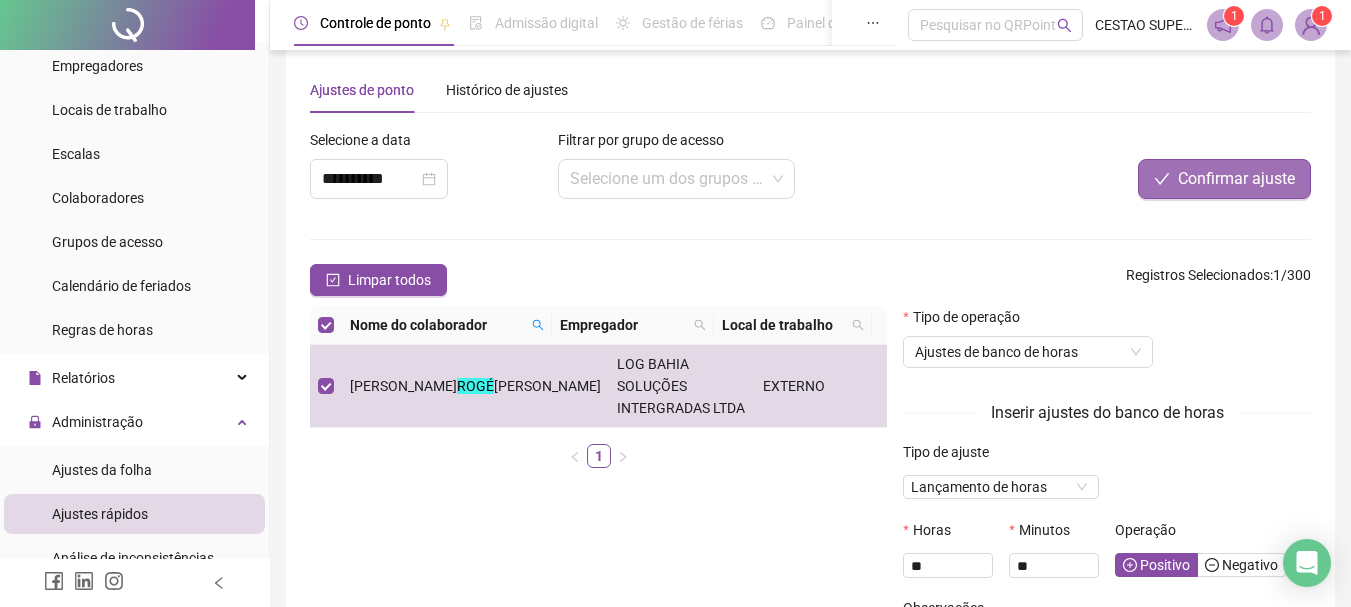 click on "Confirmar ajuste" at bounding box center [1224, 179] 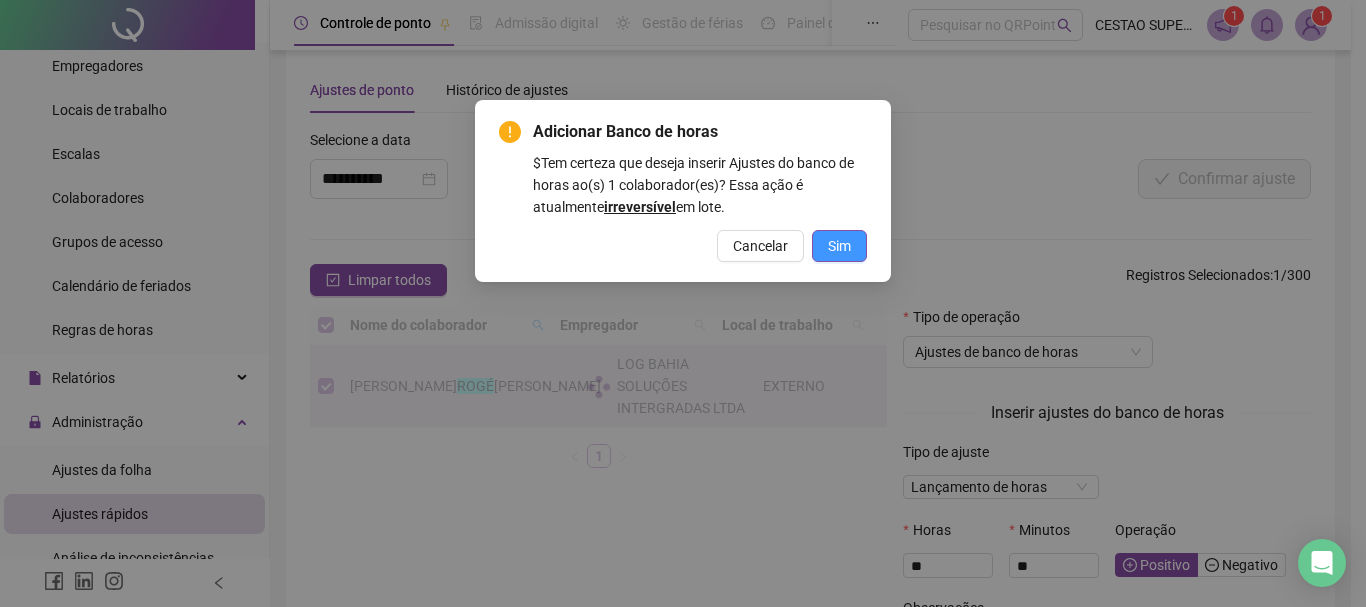 click on "Sim" at bounding box center [839, 246] 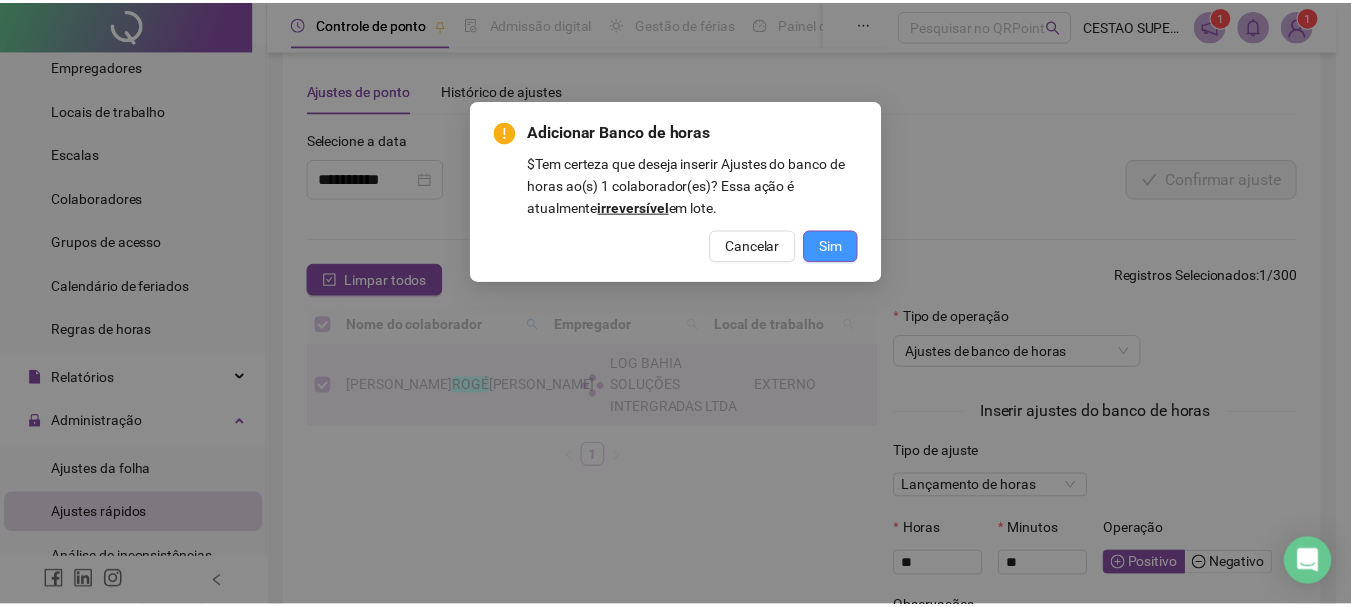 scroll, scrollTop: 0, scrollLeft: 0, axis: both 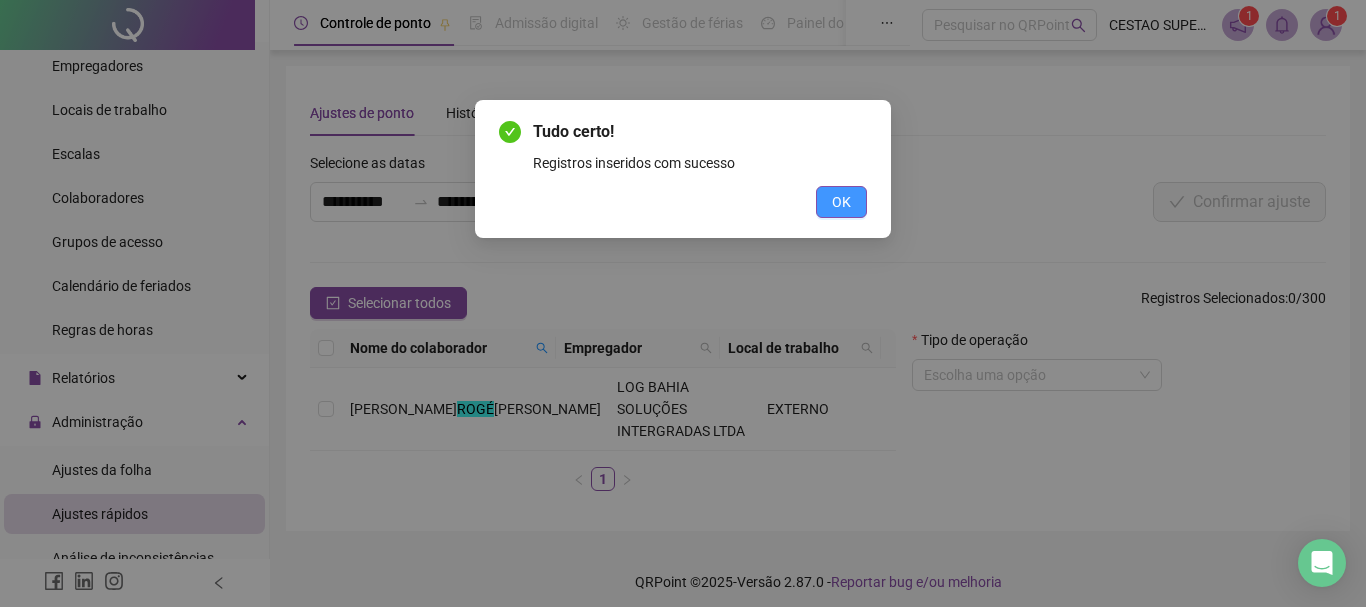 click on "OK" at bounding box center (841, 202) 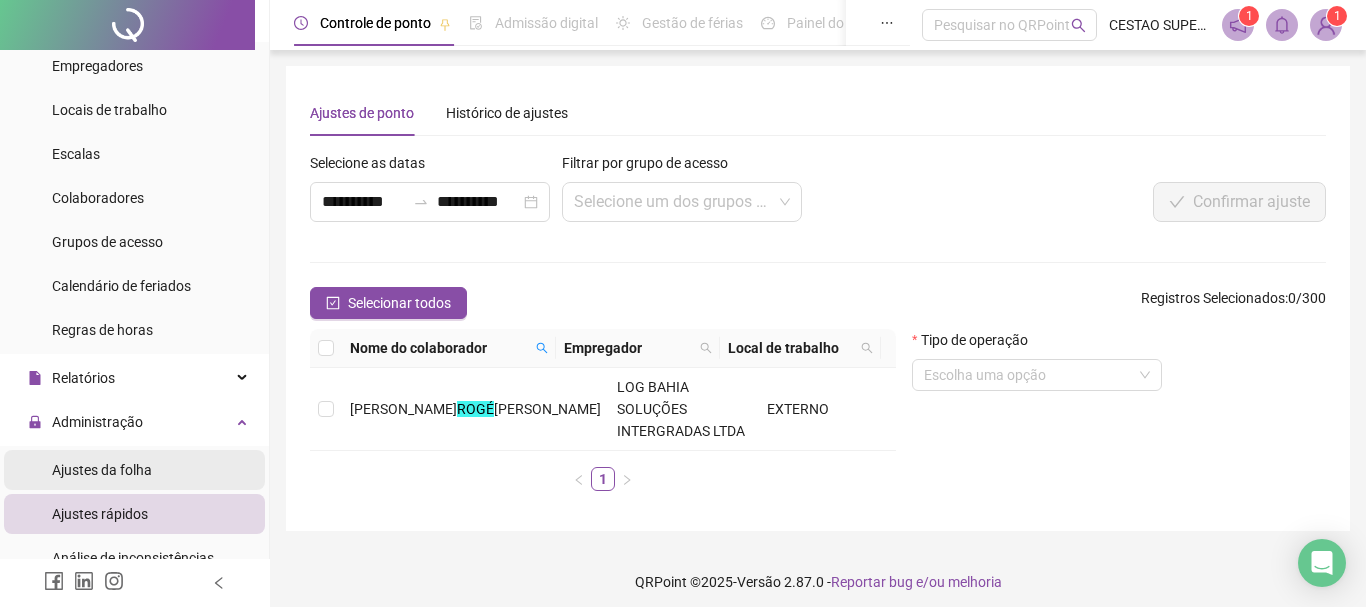 click on "Ajustes da folha" at bounding box center [134, 470] 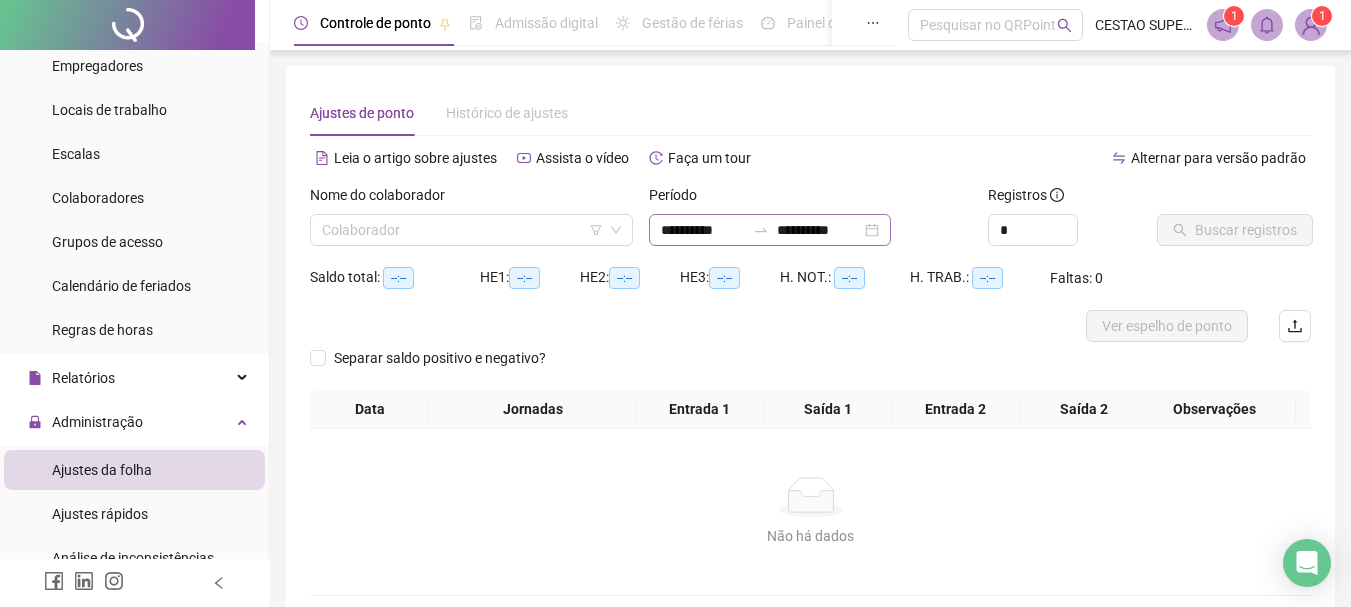 click on "**********" at bounding box center [770, 230] 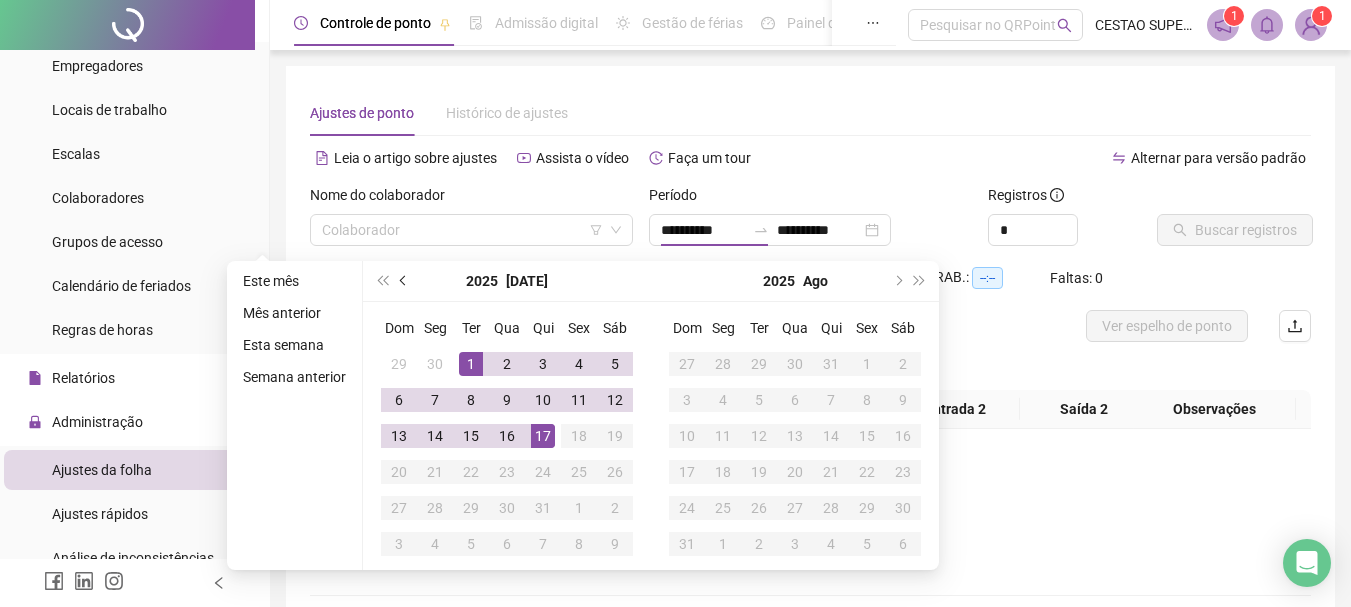 click at bounding box center [405, 281] 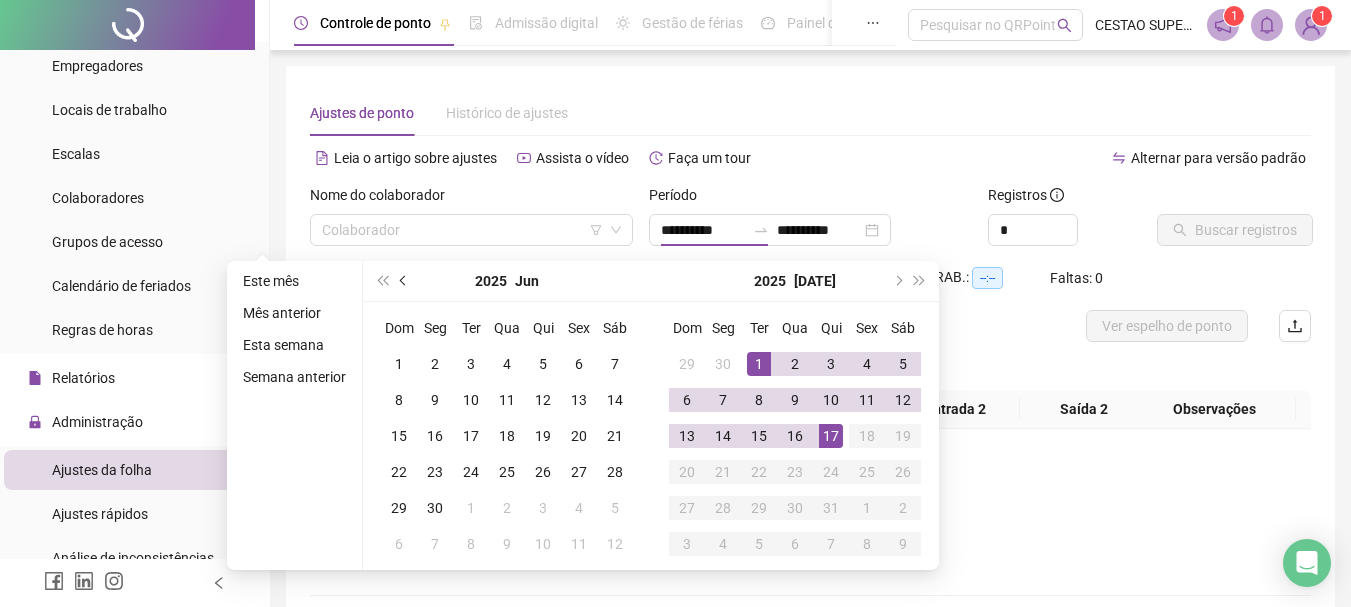 click at bounding box center [404, 281] 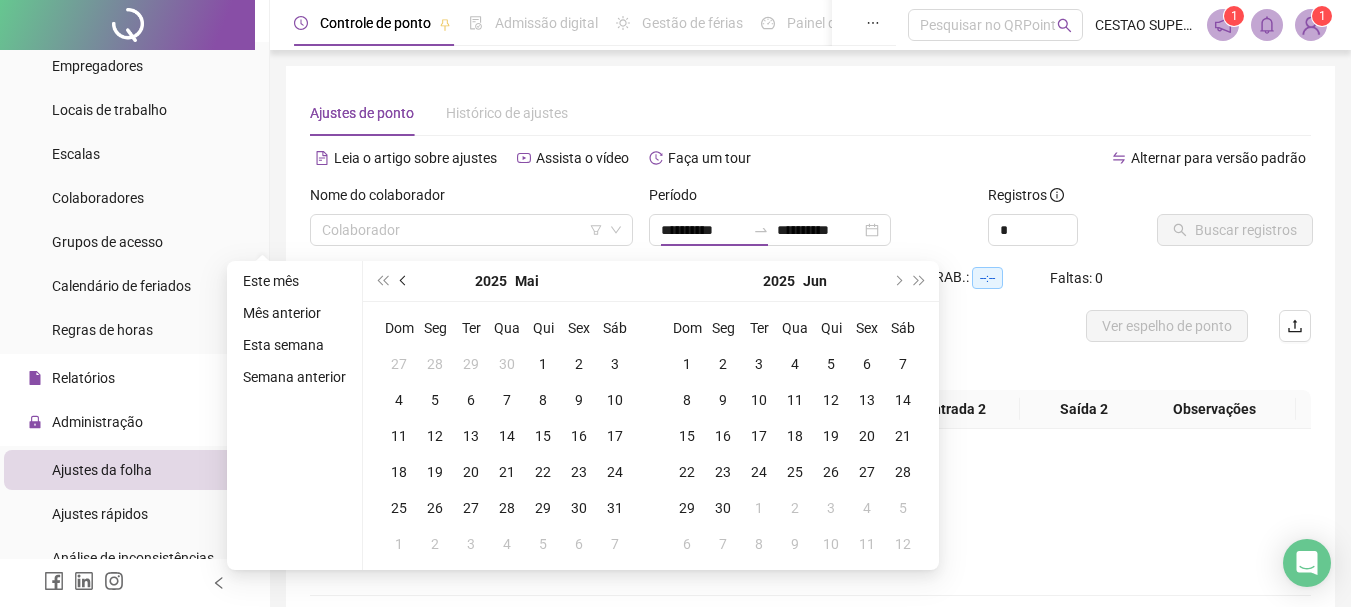 click at bounding box center (404, 281) 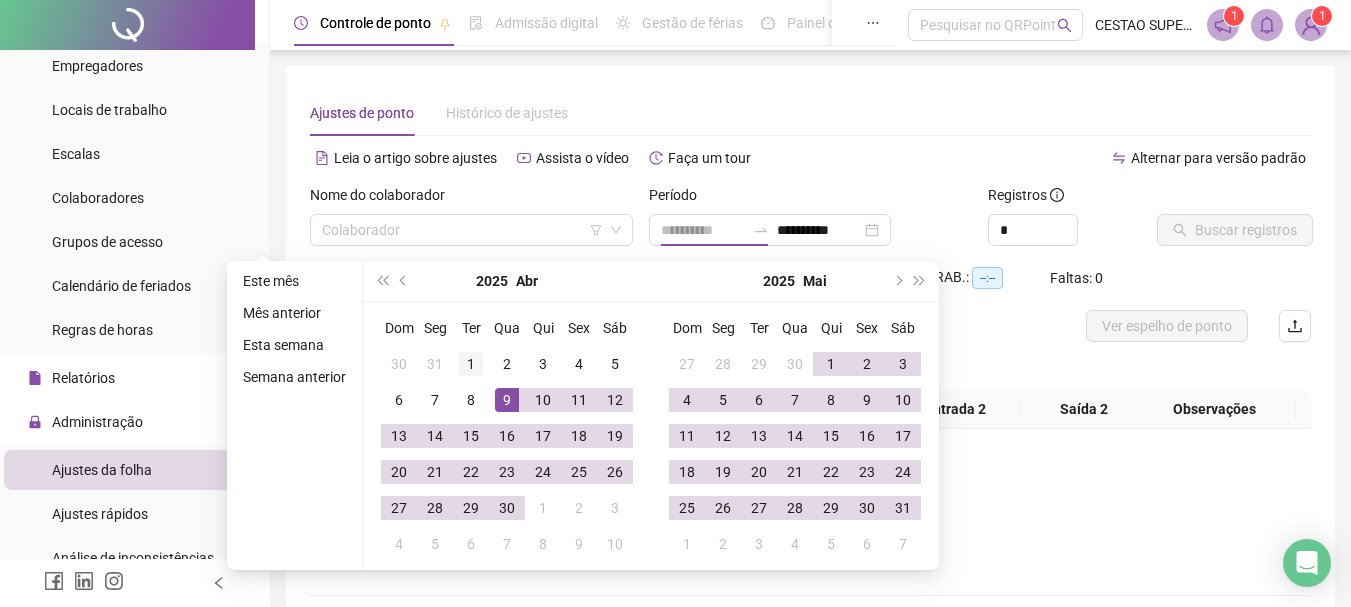 type on "**********" 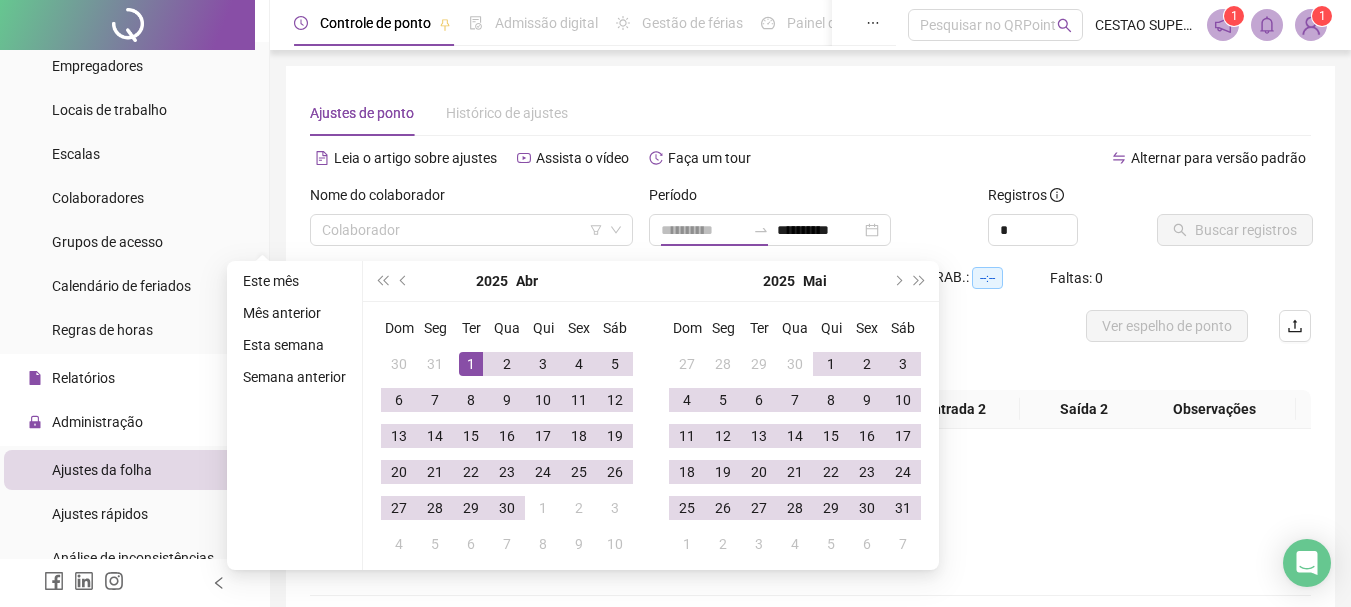 click on "1" at bounding box center (471, 364) 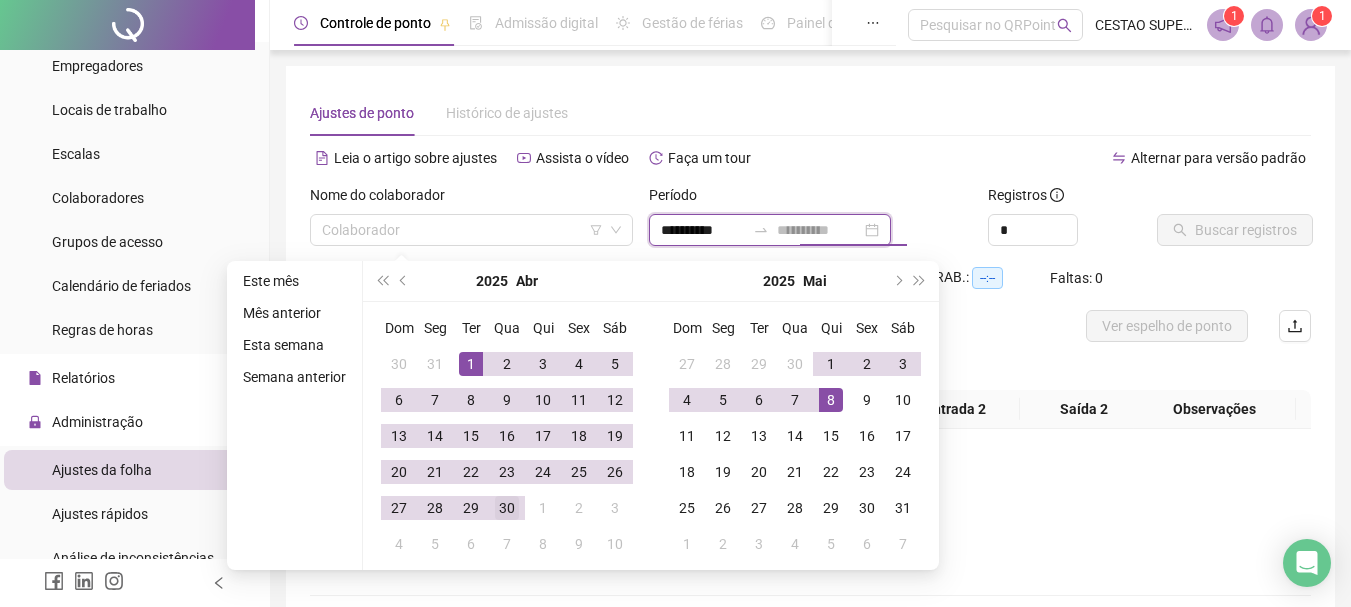 type on "**********" 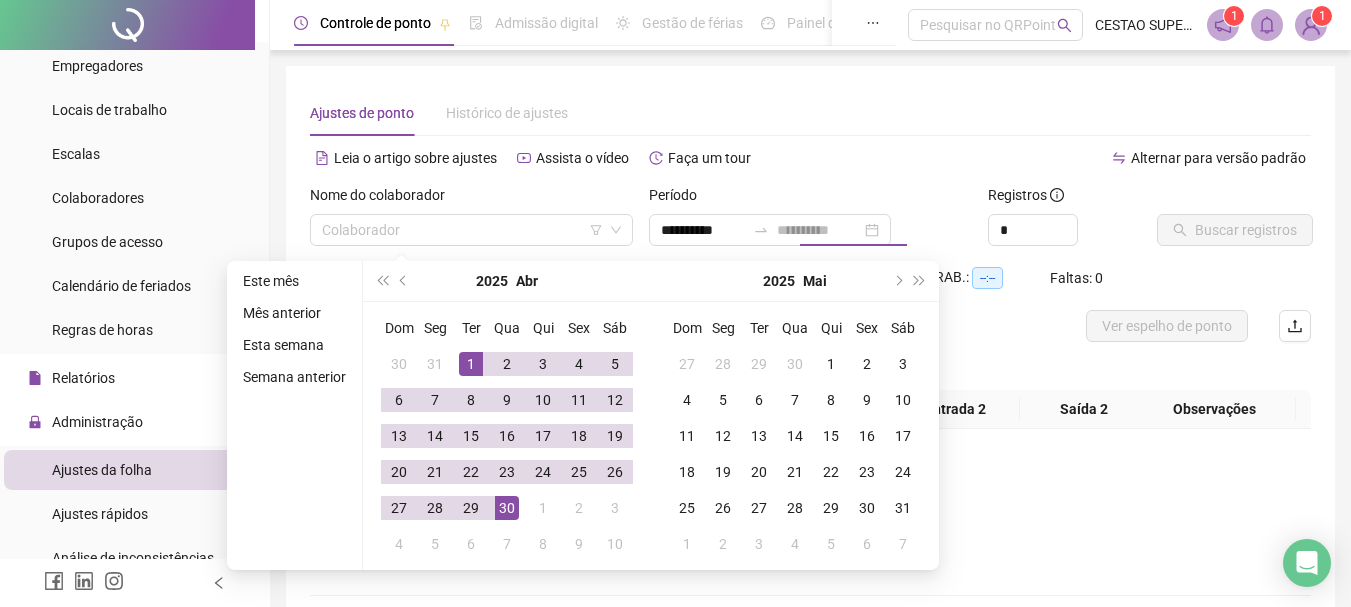 click on "30" at bounding box center (507, 508) 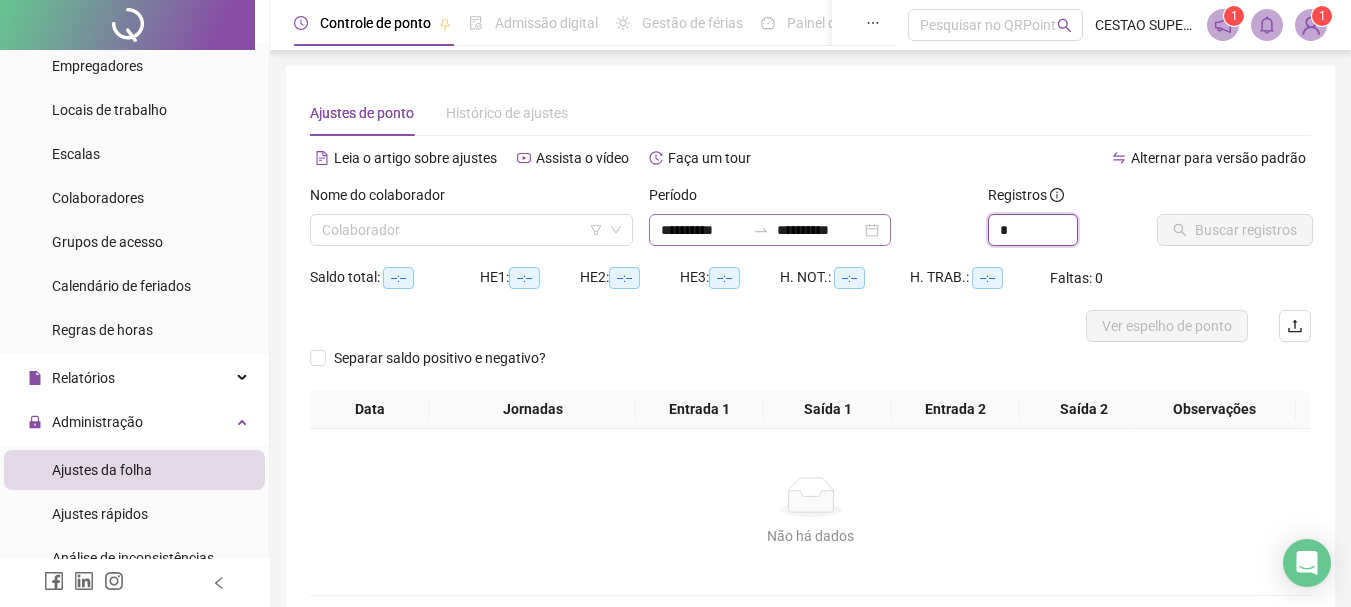 click on "**********" at bounding box center [810, 223] 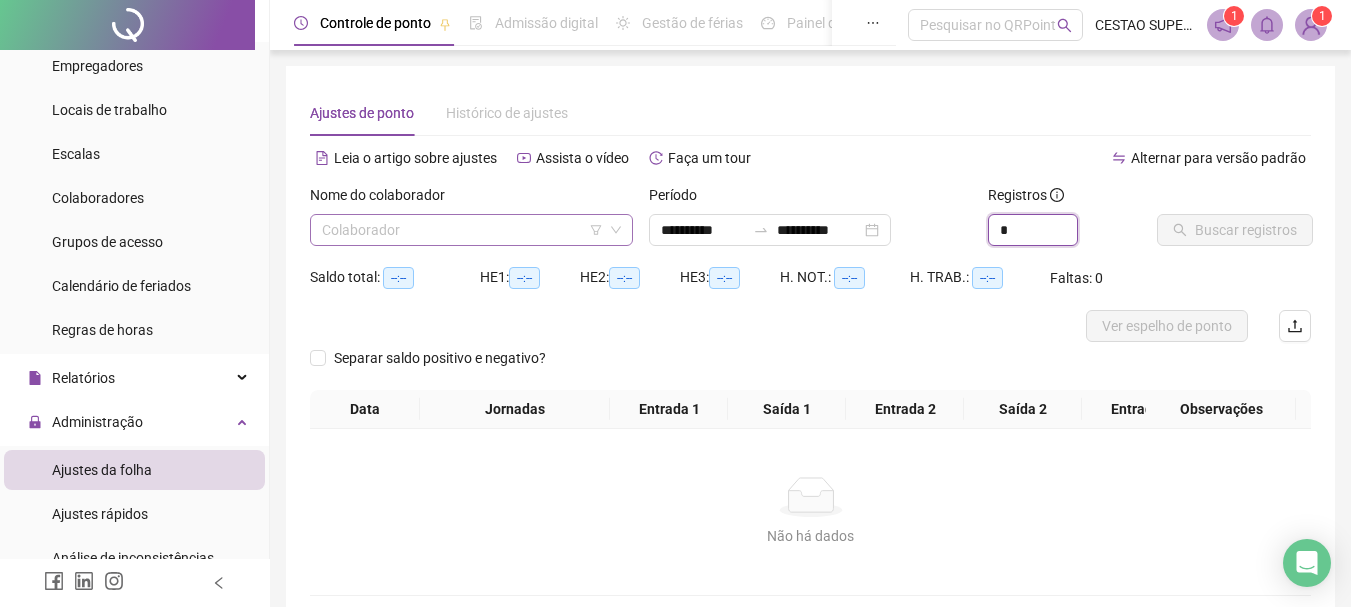 type on "*" 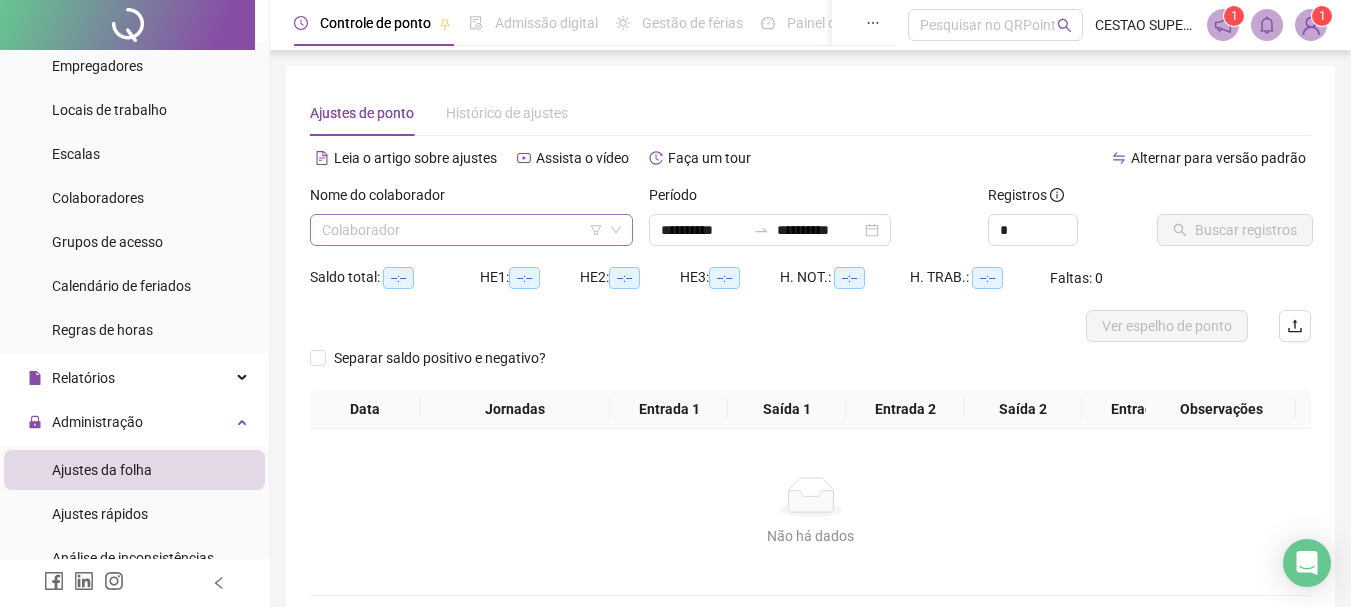 click at bounding box center [465, 230] 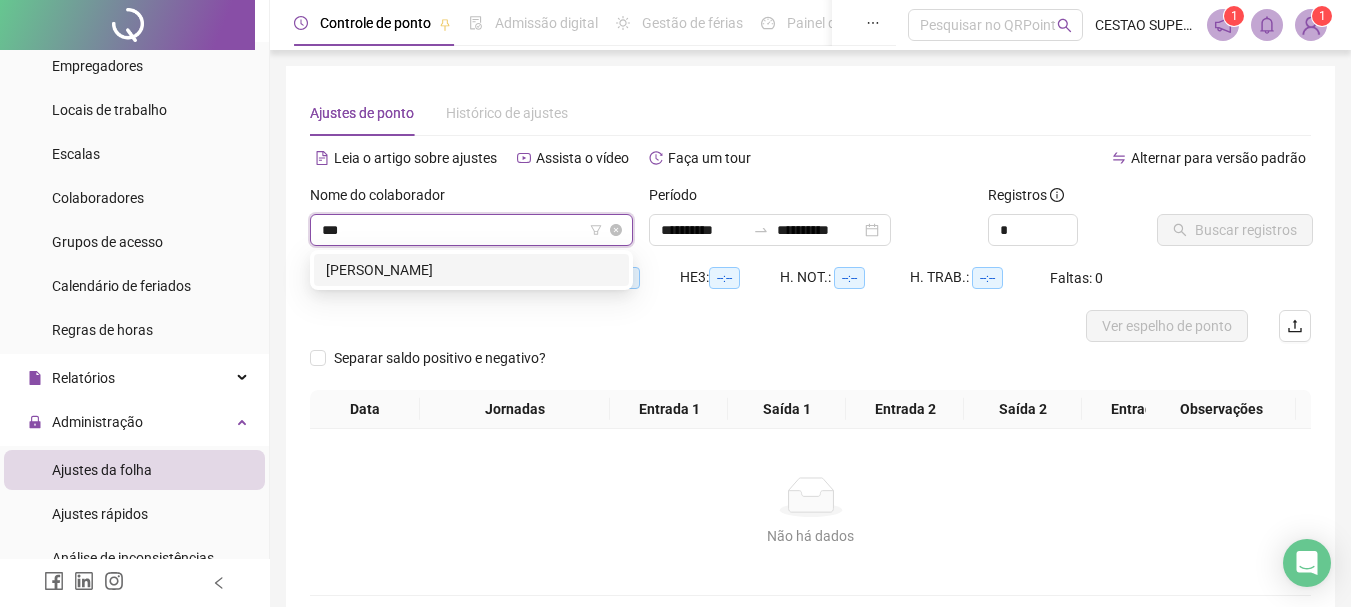 type on "****" 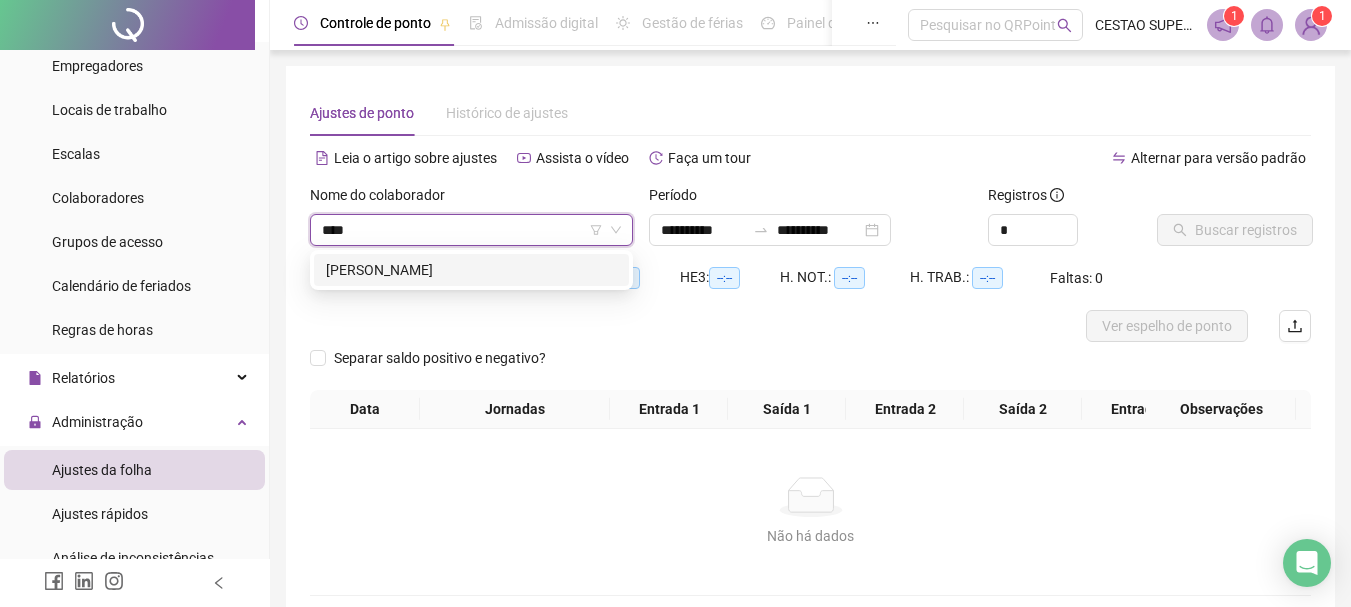 click on "[PERSON_NAME]" at bounding box center (471, 270) 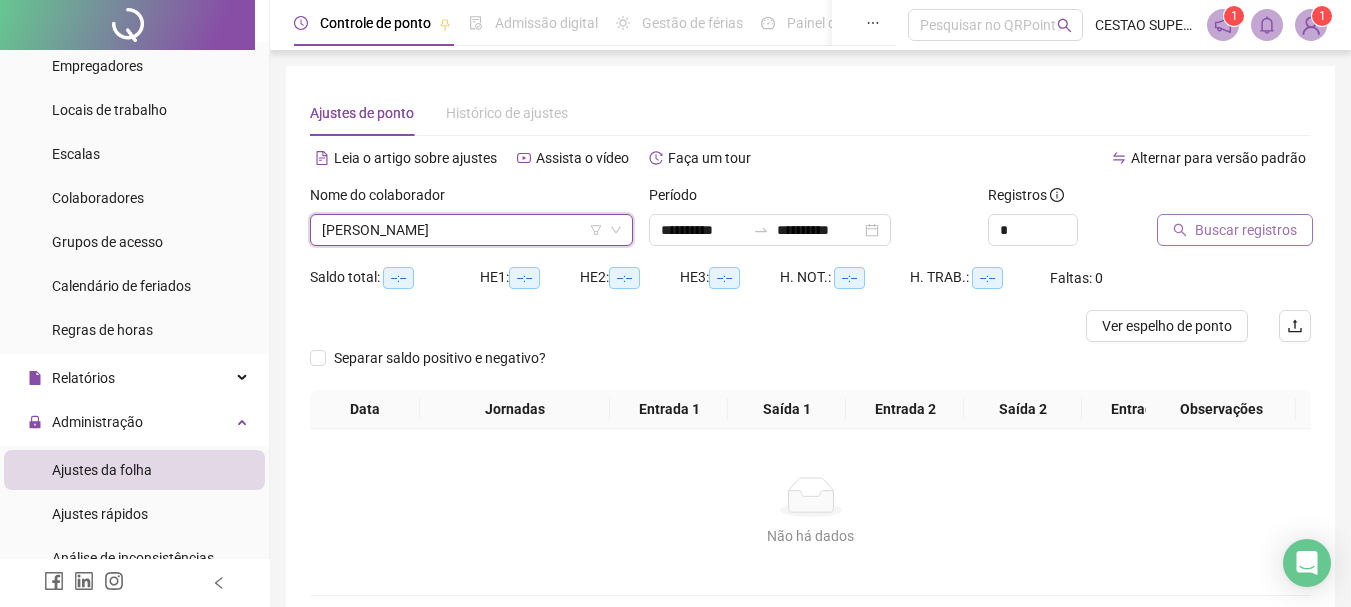click on "Buscar registros" at bounding box center [1246, 230] 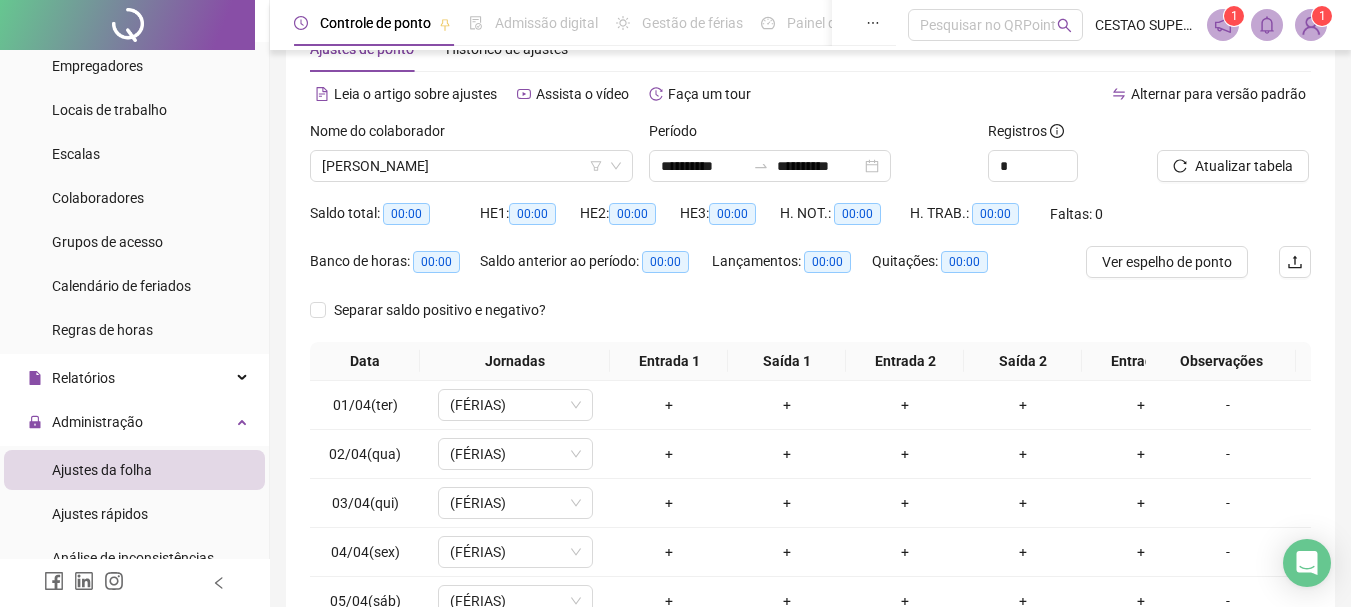 scroll, scrollTop: 62, scrollLeft: 0, axis: vertical 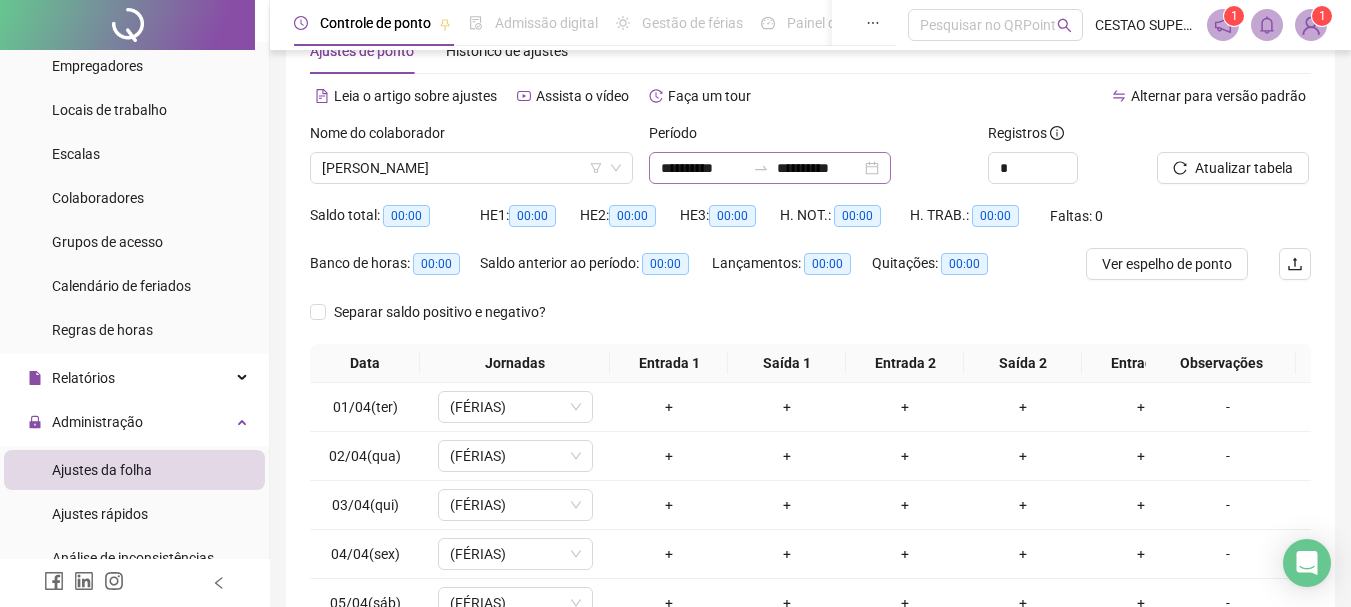 click on "**********" at bounding box center (770, 168) 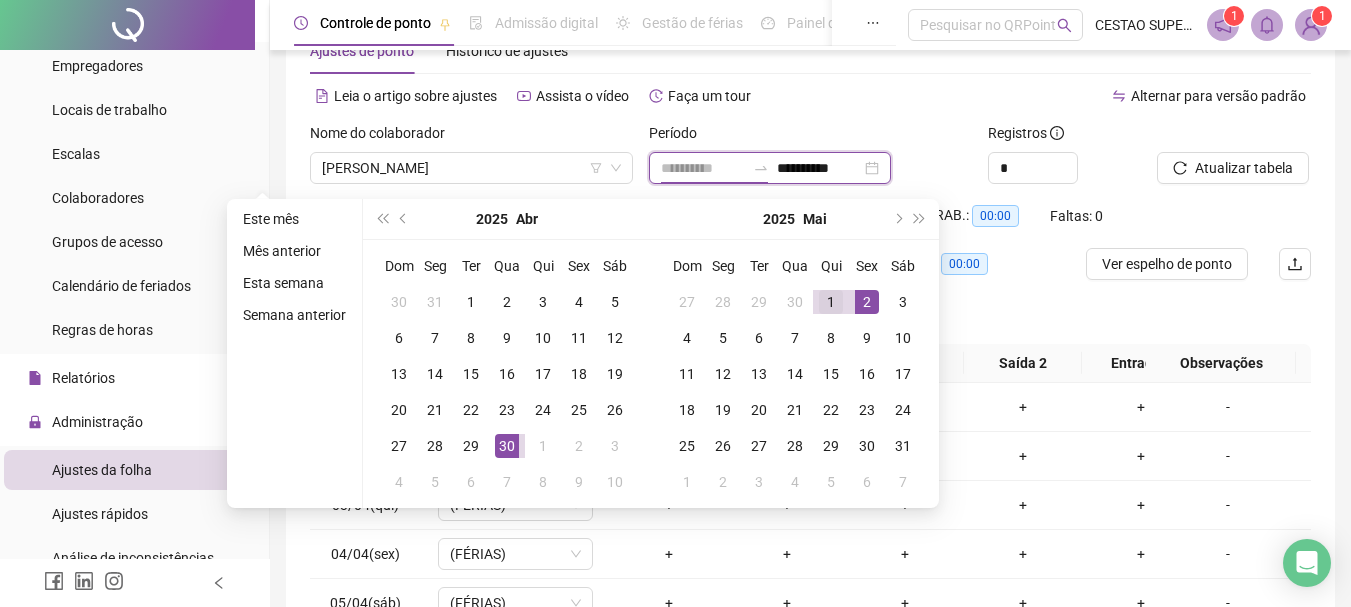 type on "**********" 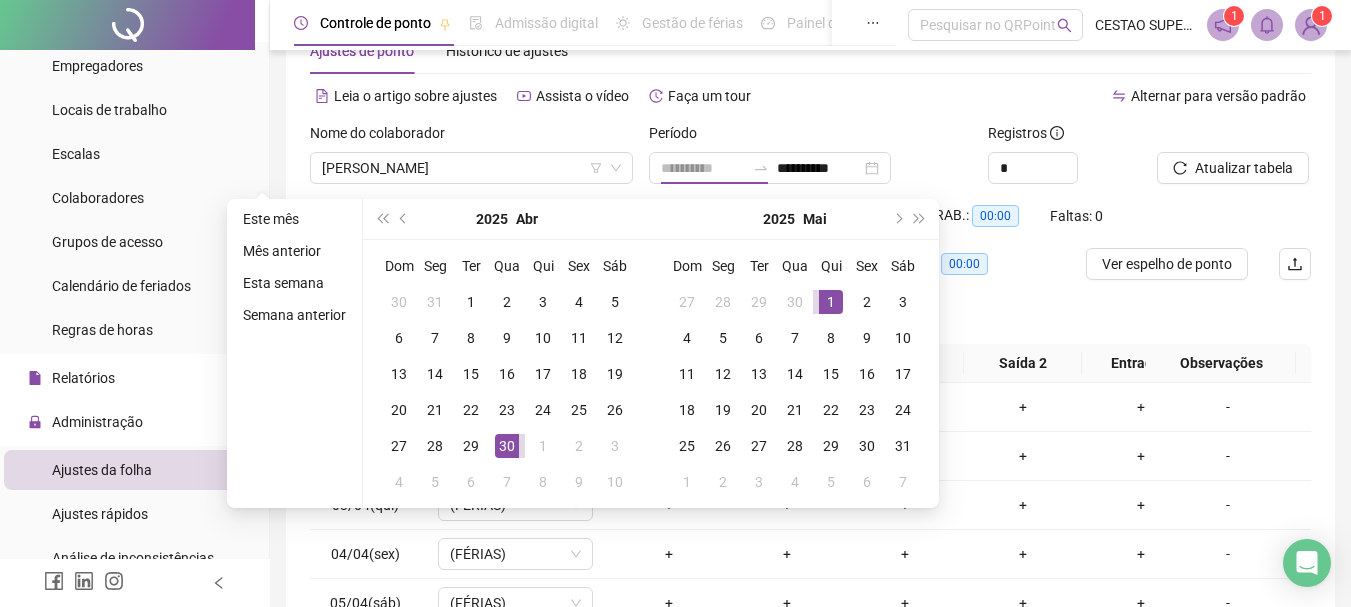 click on "1" at bounding box center [831, 302] 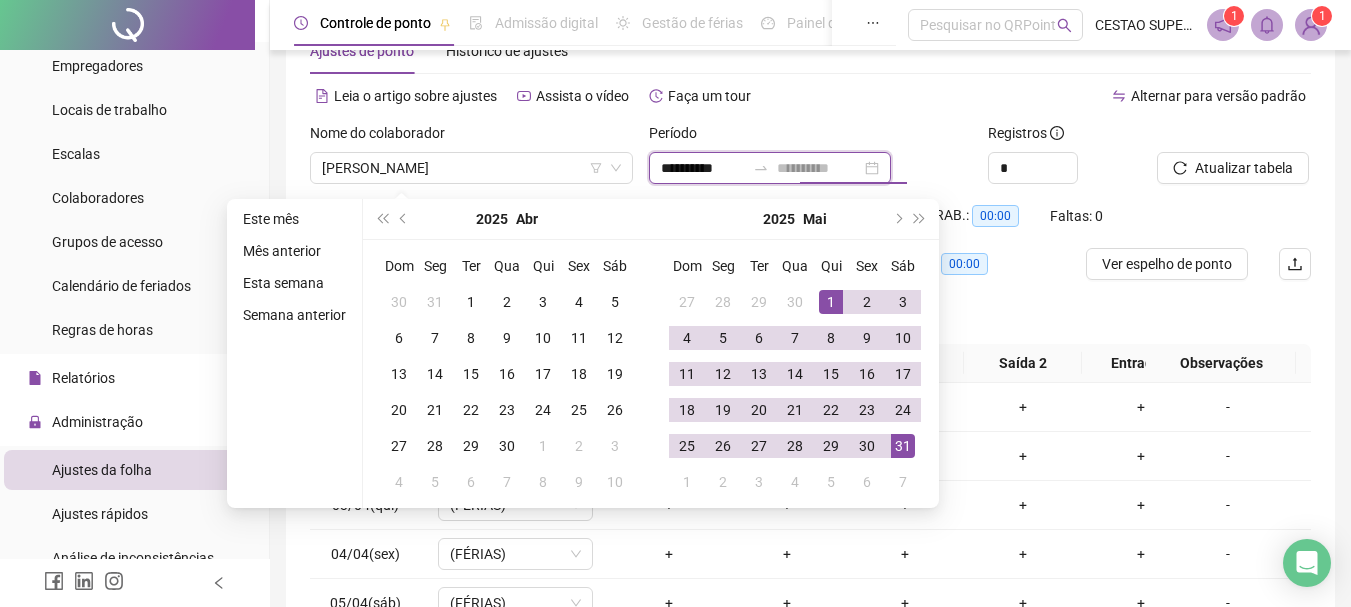 type on "**********" 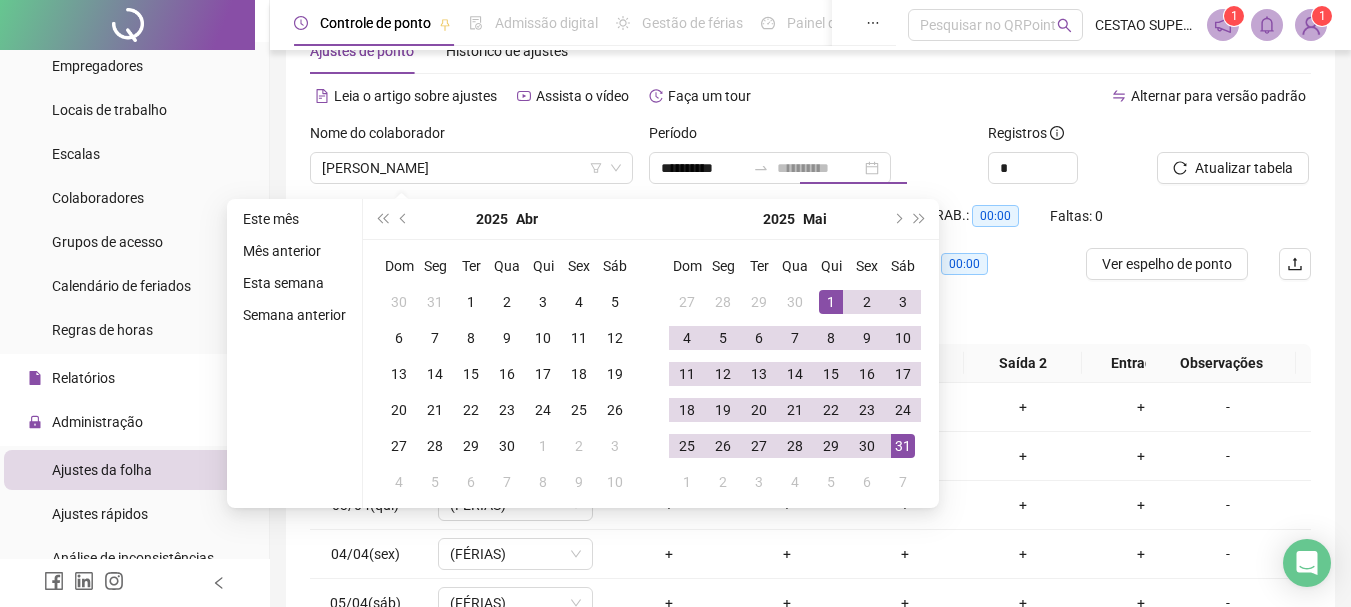 click on "31" at bounding box center (903, 446) 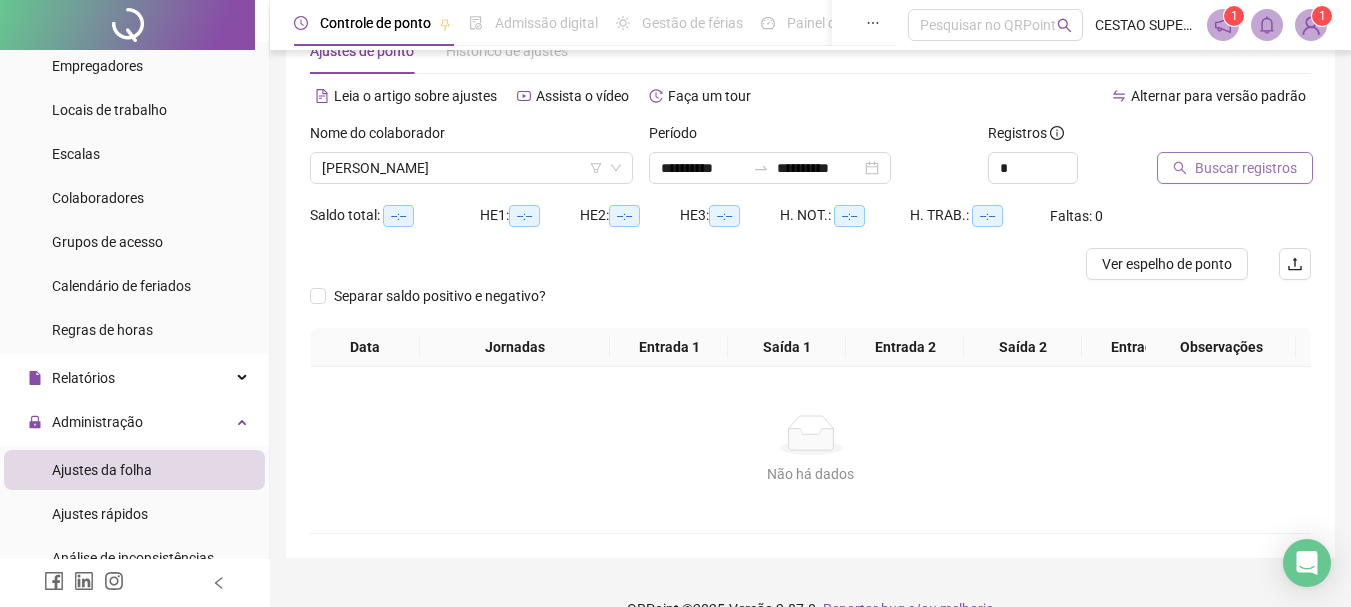 click on "Buscar registros" at bounding box center (1246, 168) 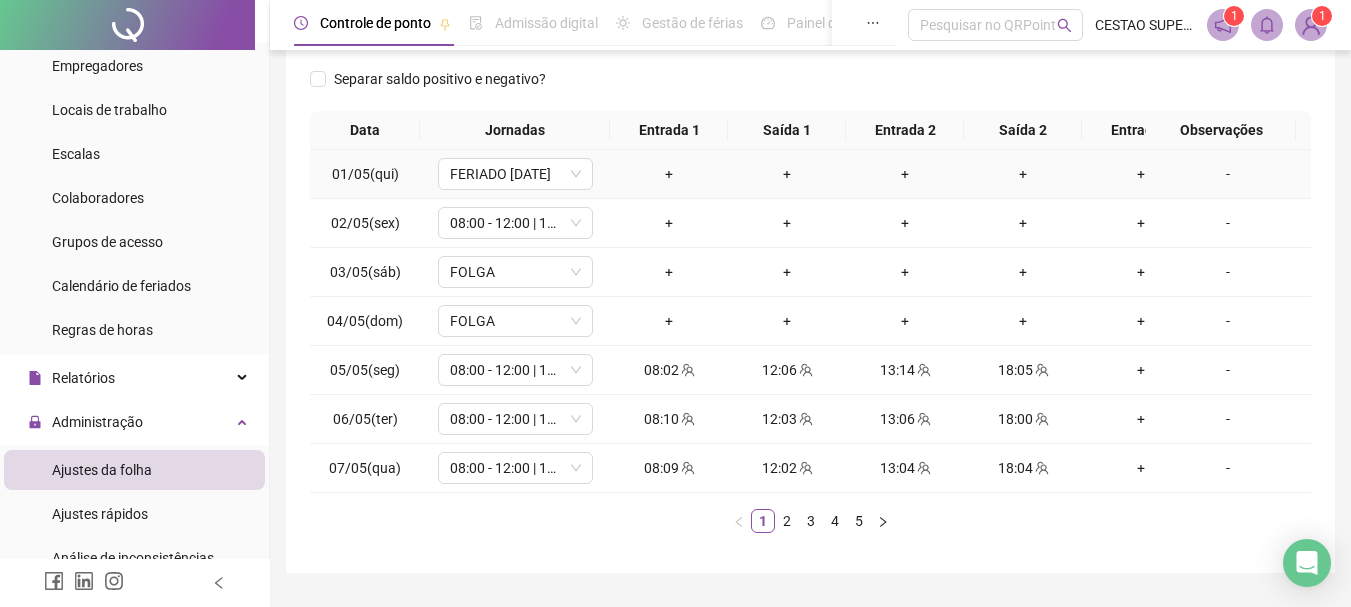 scroll, scrollTop: 300, scrollLeft: 0, axis: vertical 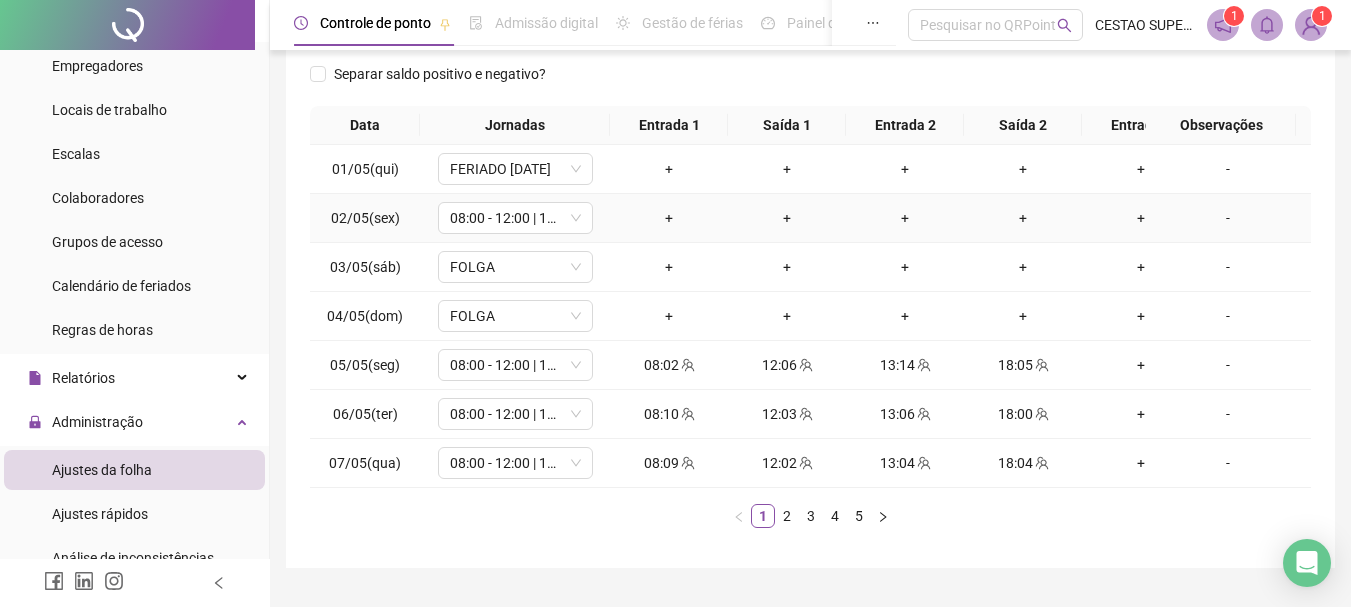 click on "-" at bounding box center [1228, 218] 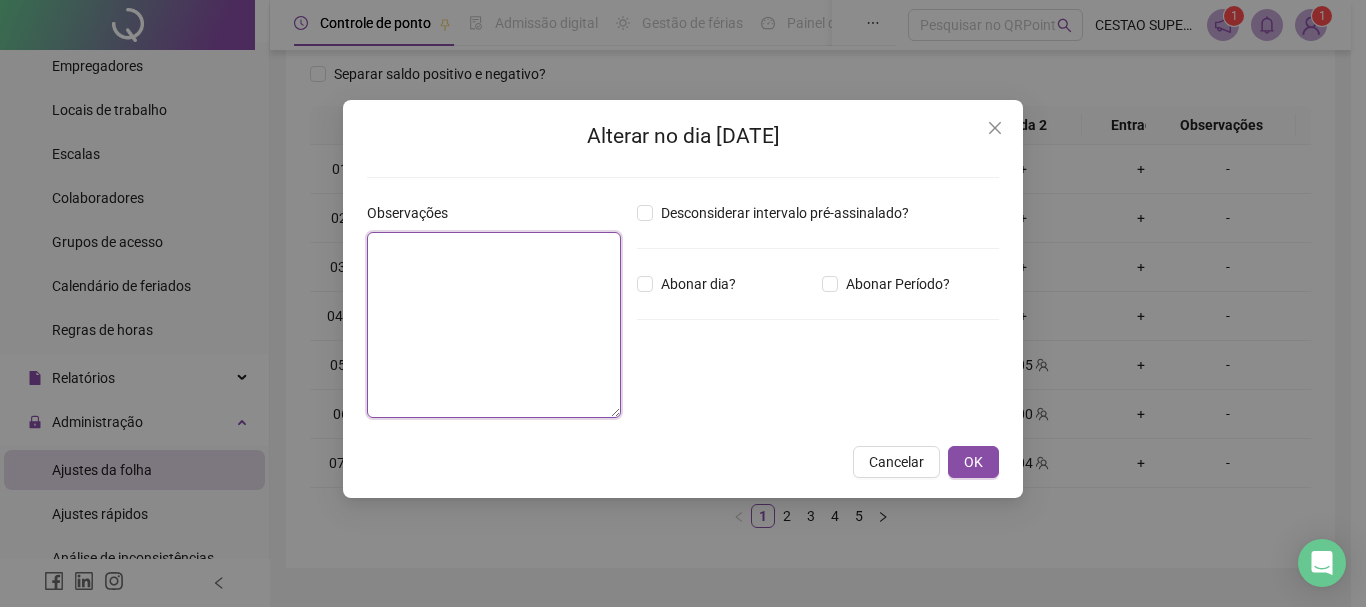 click at bounding box center (494, 325) 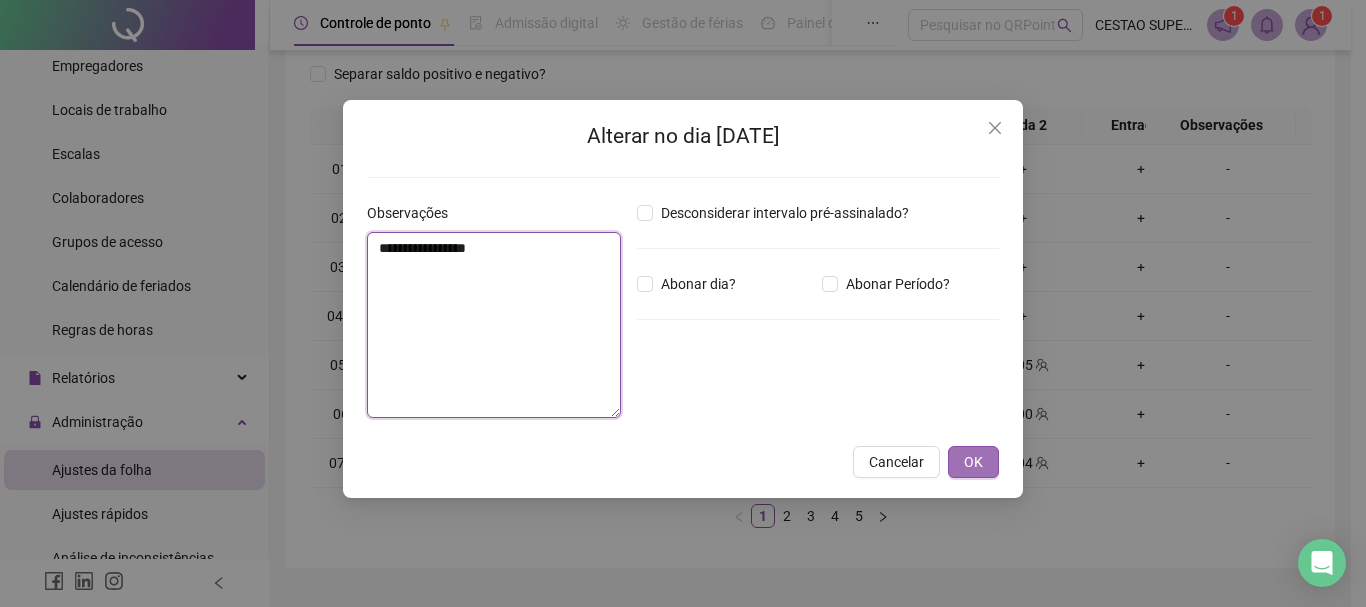 type on "**********" 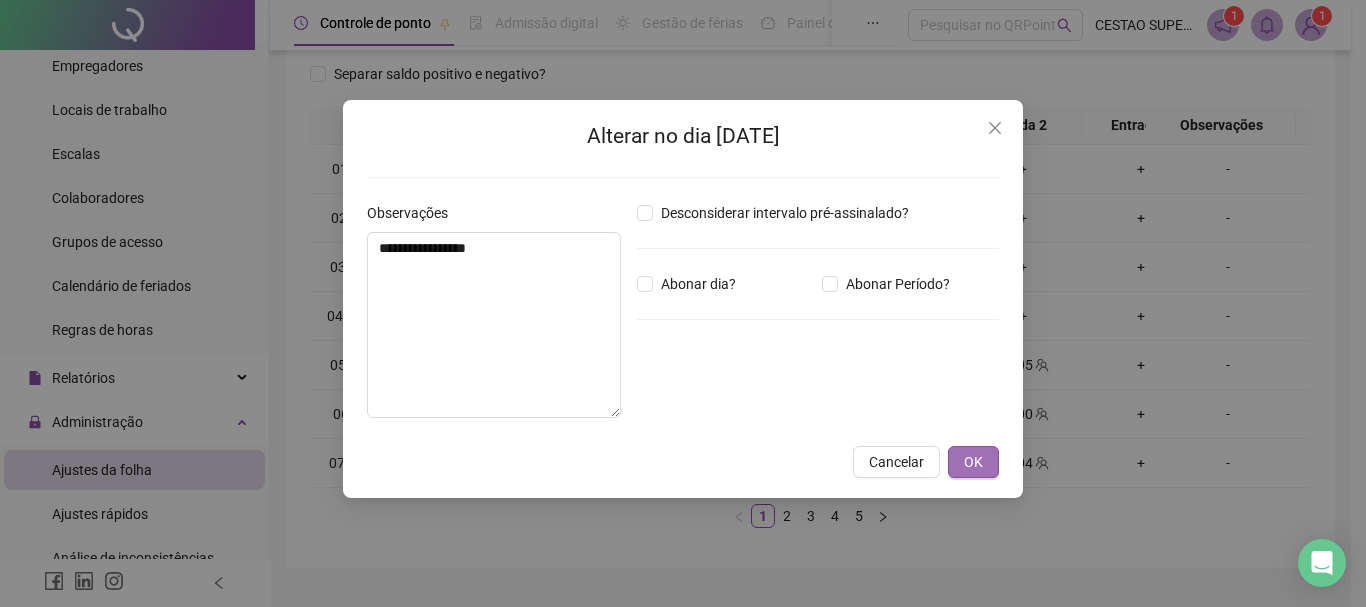 click on "OK" at bounding box center (973, 462) 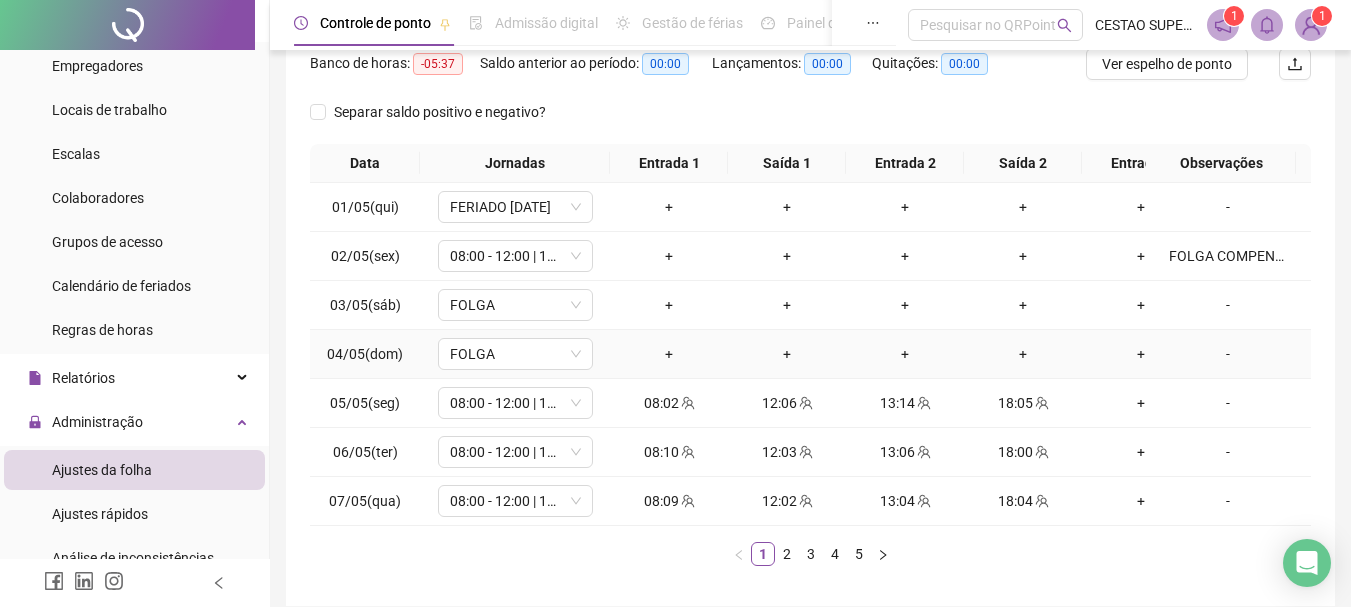 scroll, scrollTop: 162, scrollLeft: 0, axis: vertical 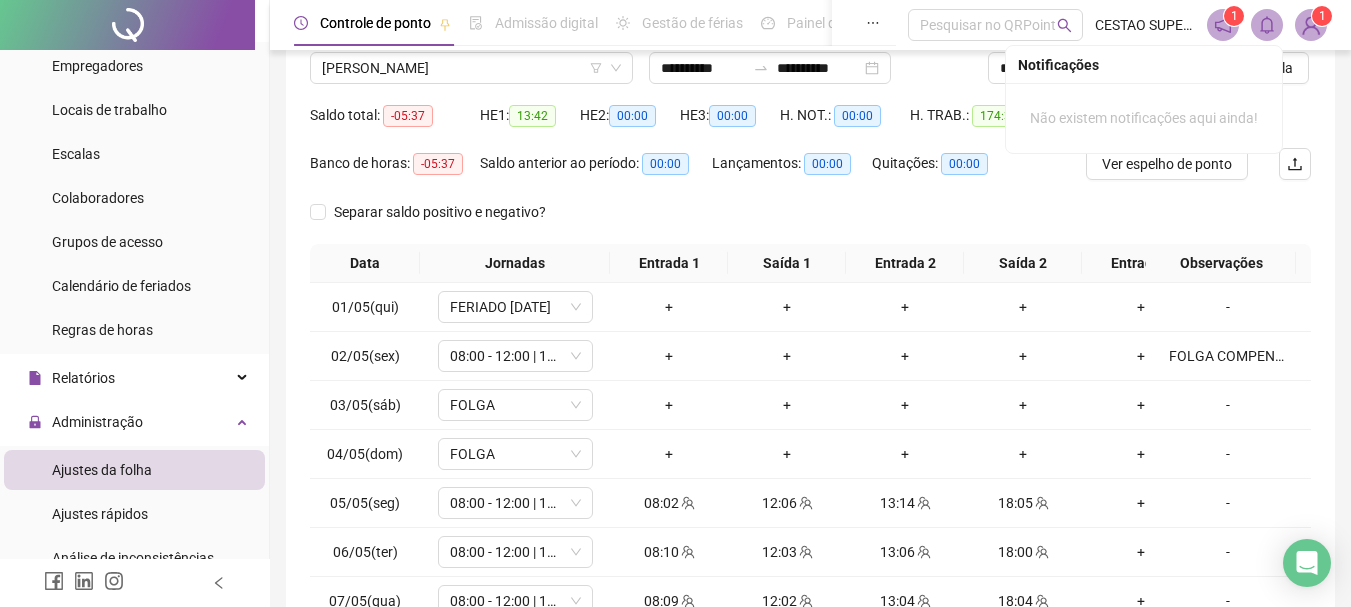 click on "Notificações" at bounding box center [1144, 65] 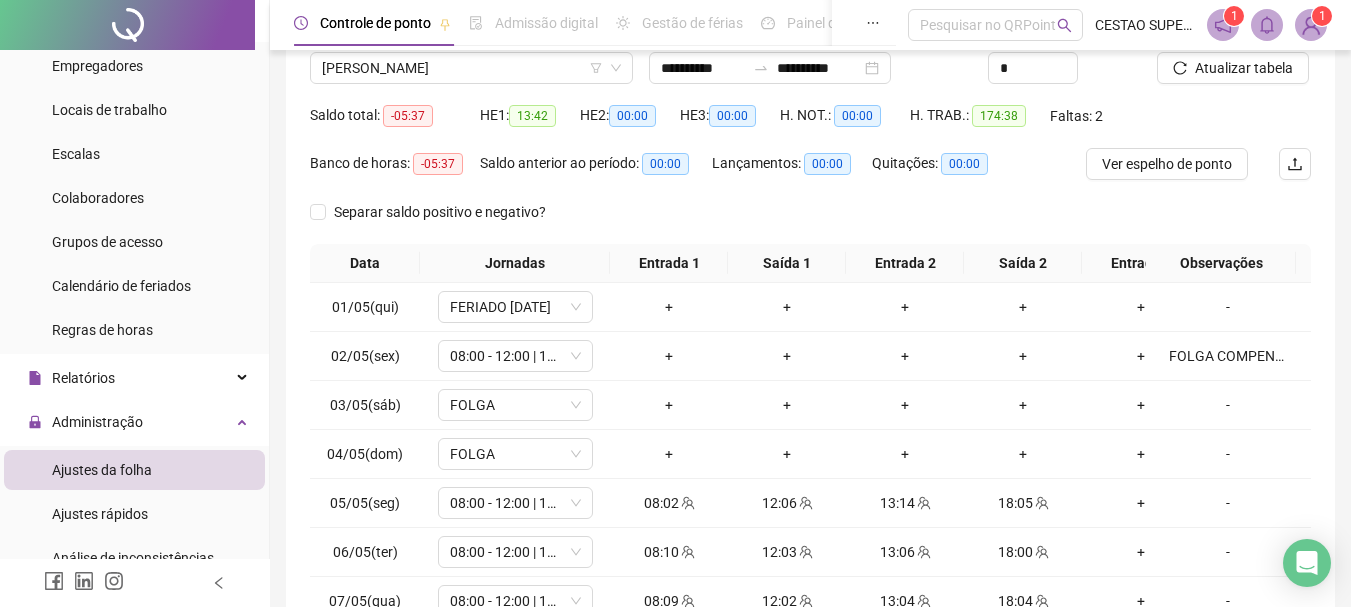click on "Ver espelho de ponto" at bounding box center [1169, 172] 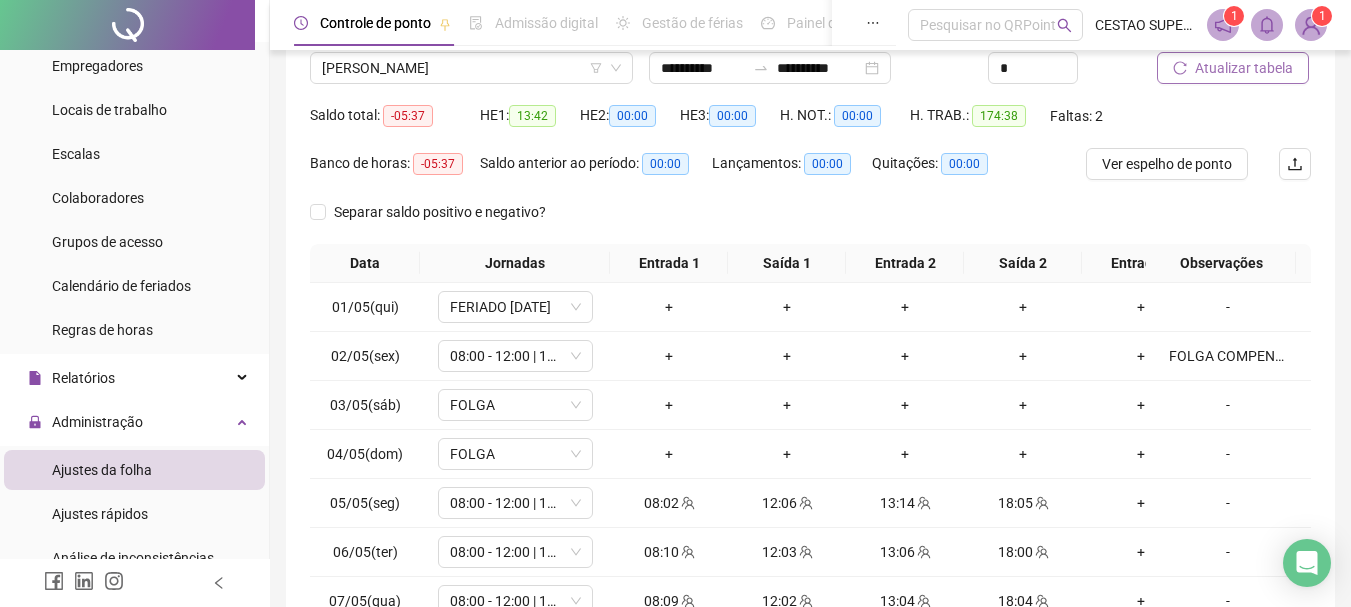 click on "Atualizar tabela" at bounding box center (1244, 68) 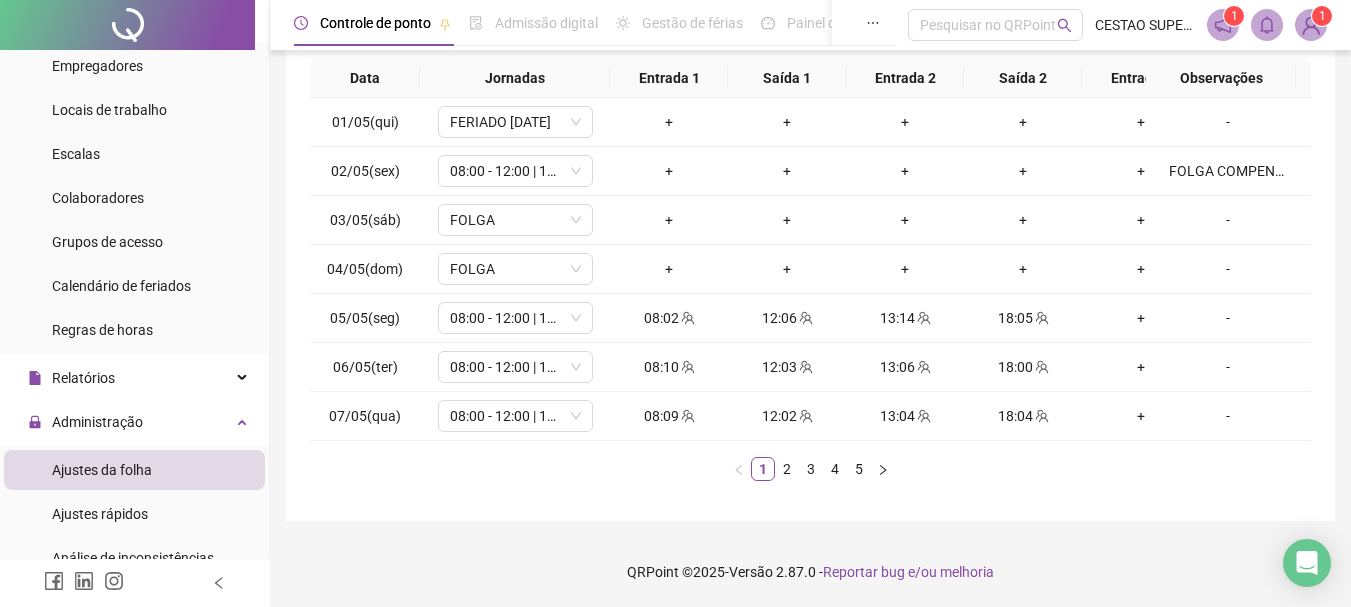 scroll, scrollTop: 362, scrollLeft: 0, axis: vertical 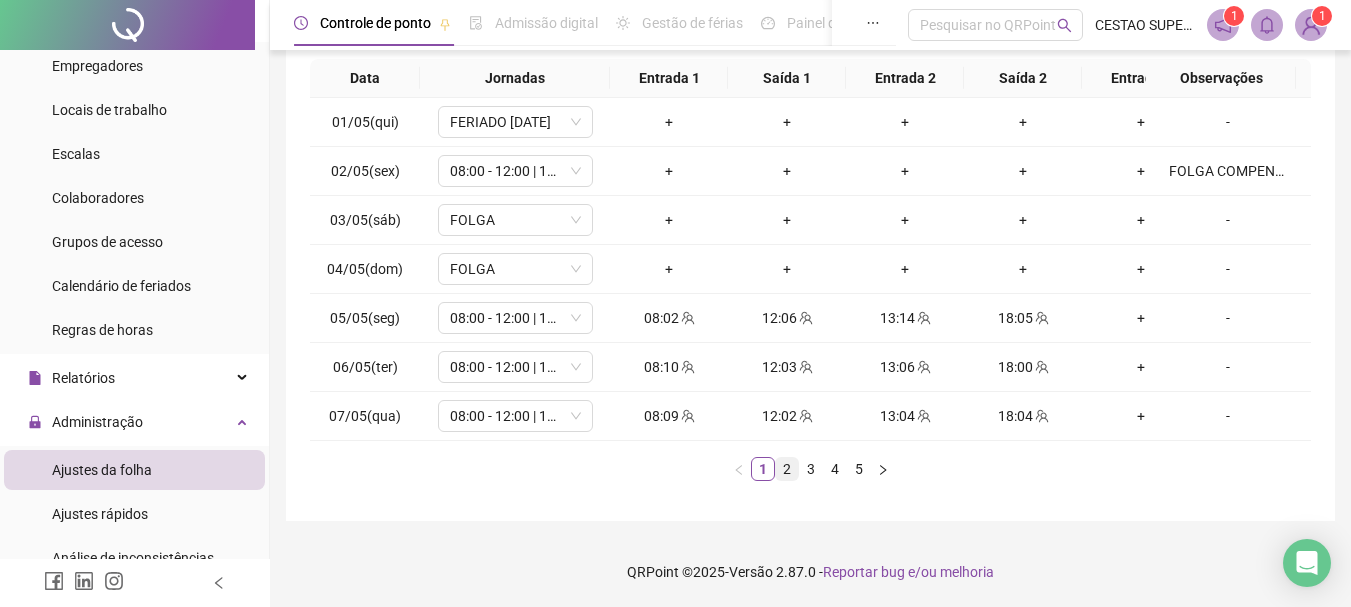 click on "2" at bounding box center [787, 469] 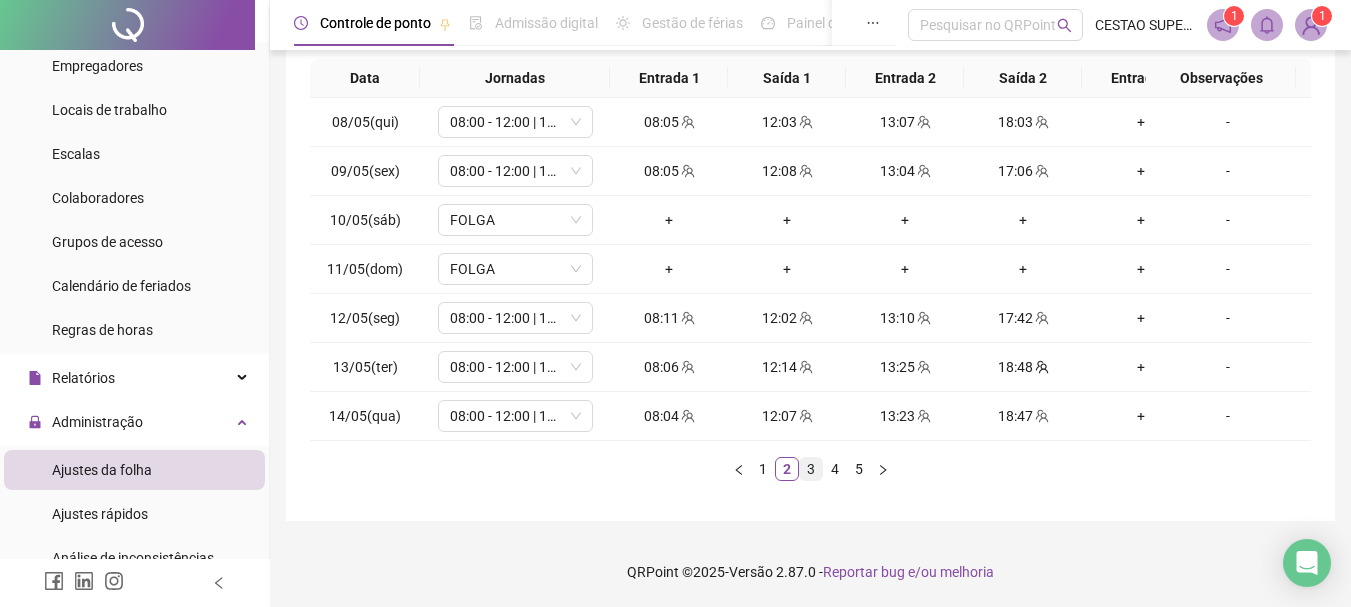 click on "3" at bounding box center [811, 469] 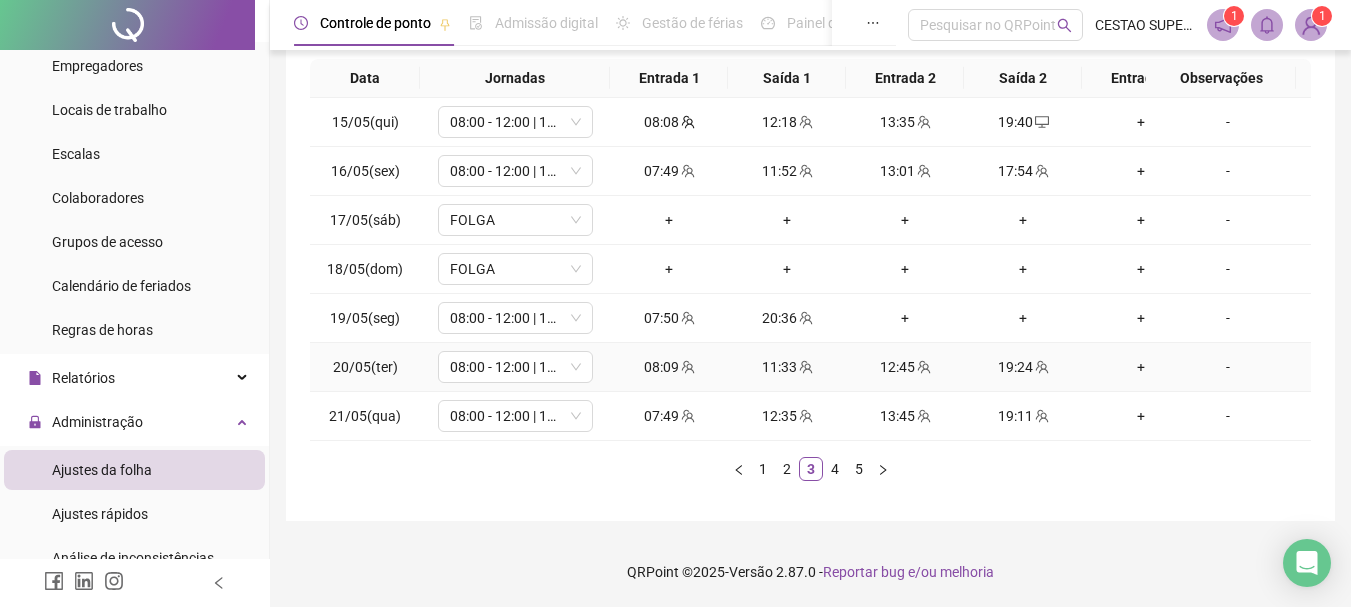 scroll, scrollTop: 262, scrollLeft: 0, axis: vertical 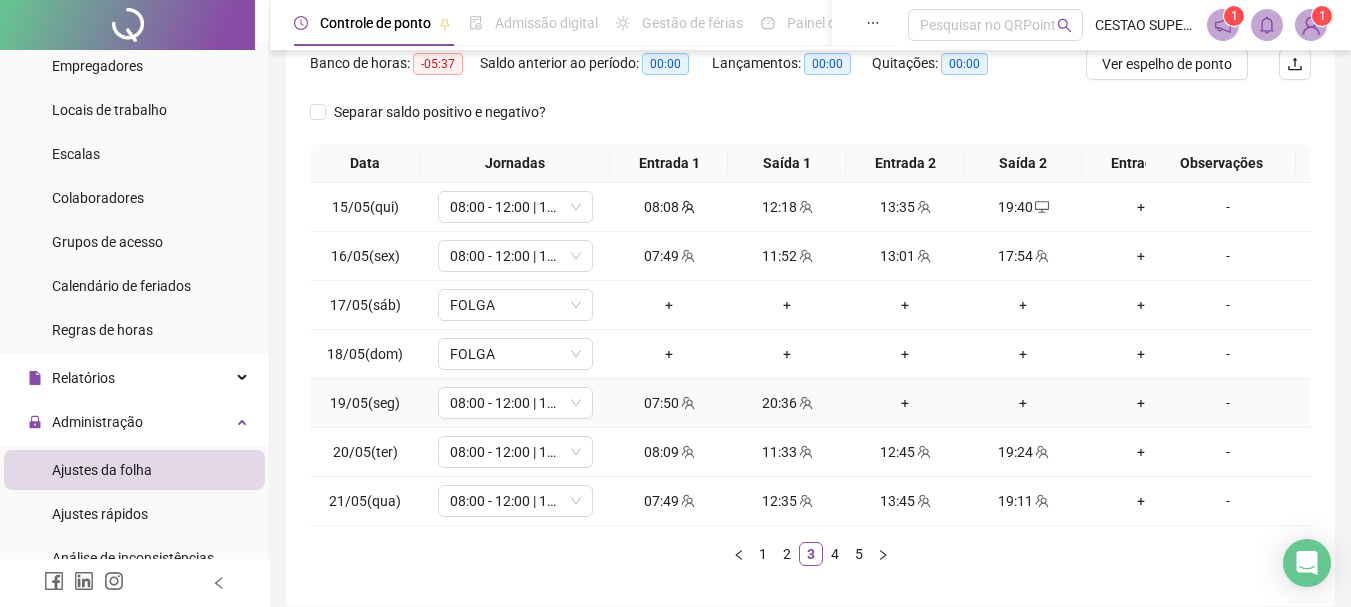 click on "+" at bounding box center [905, 403] 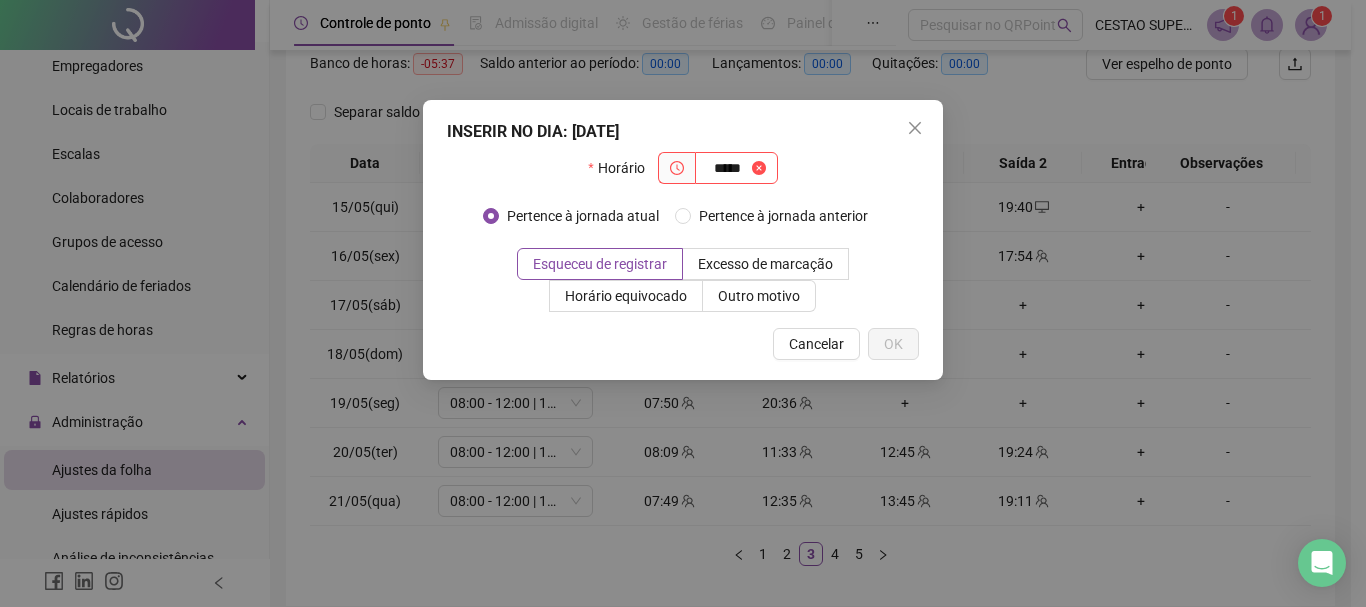 type on "*****" 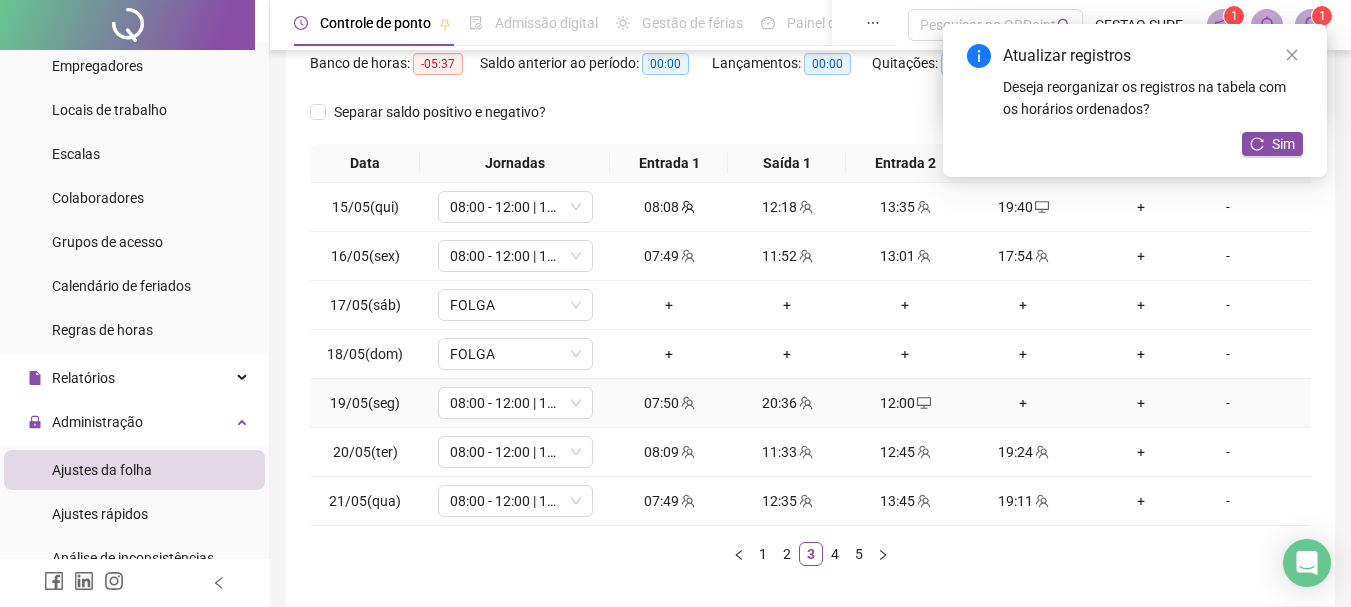 click on "+" at bounding box center (1023, 403) 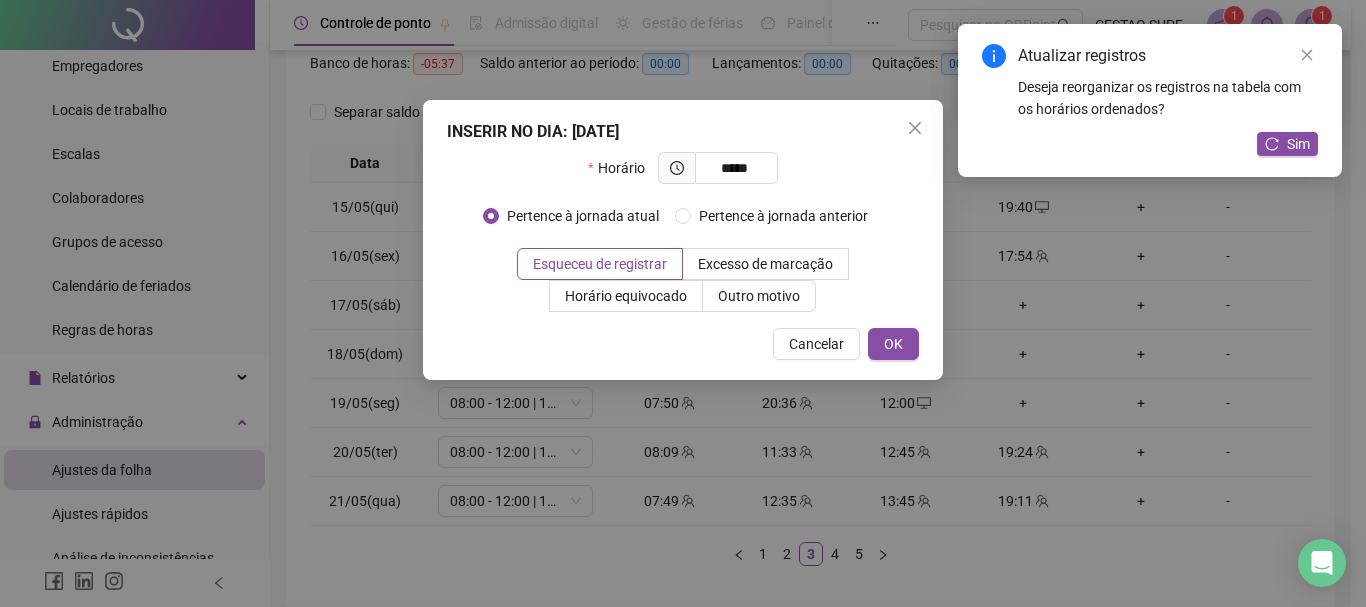 type on "*****" 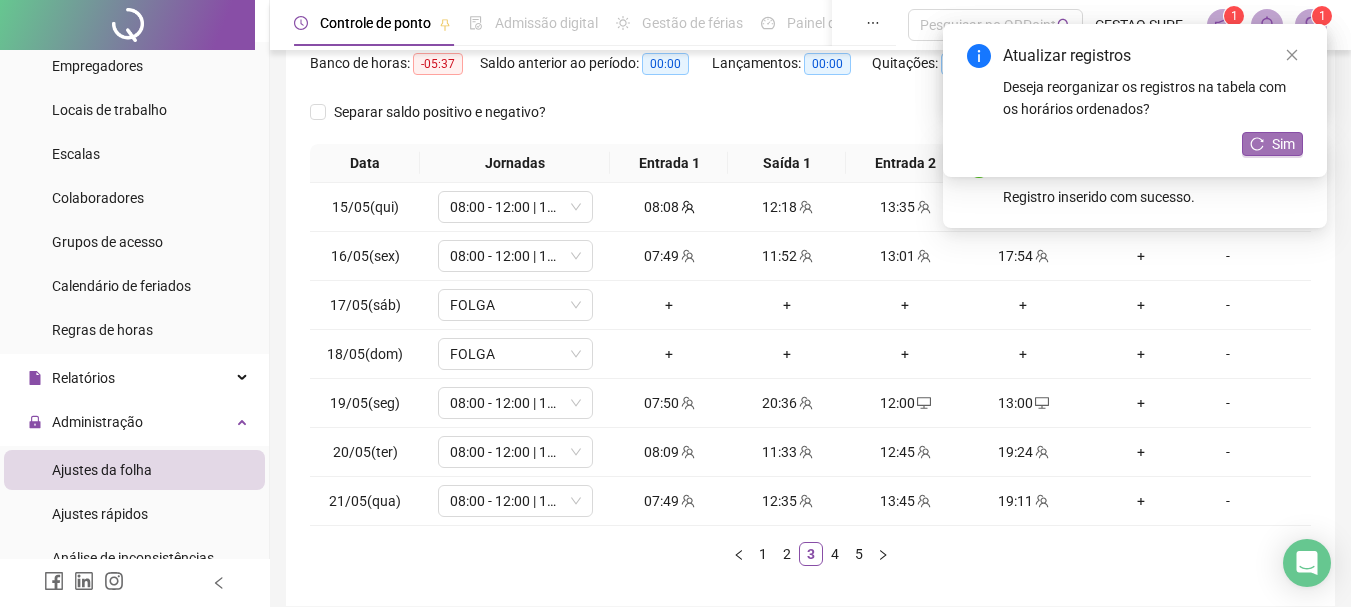 click on "Sim" at bounding box center (1283, 144) 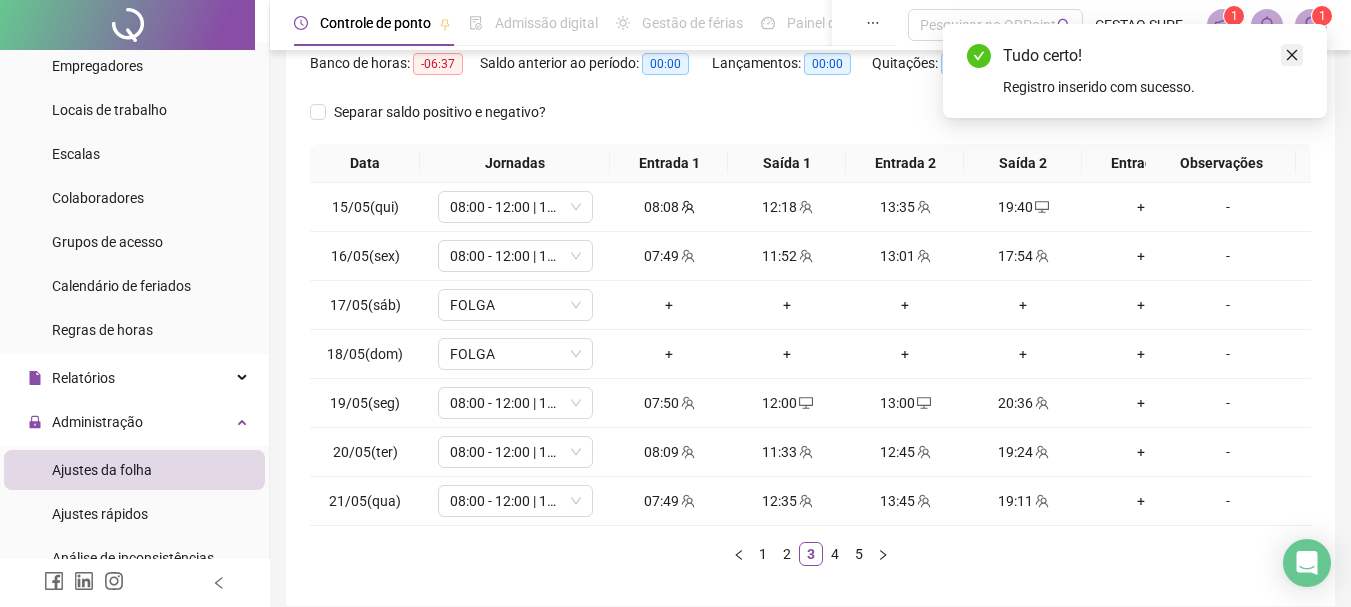 click at bounding box center [1292, 55] 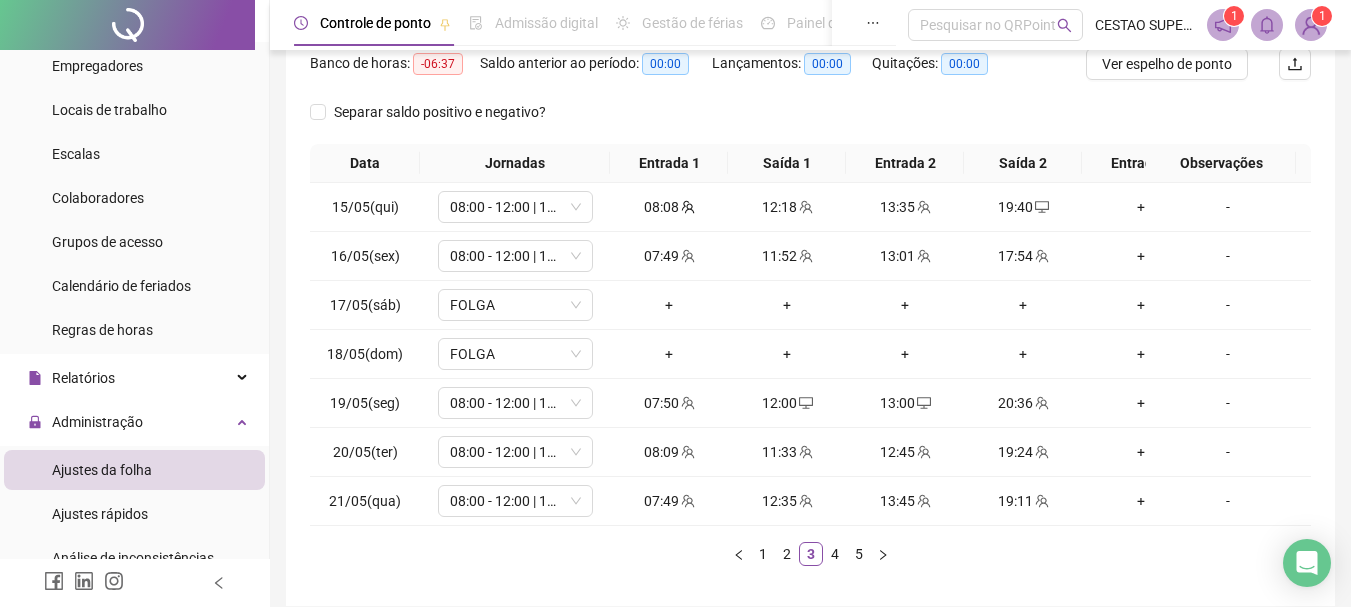 scroll, scrollTop: 162, scrollLeft: 0, axis: vertical 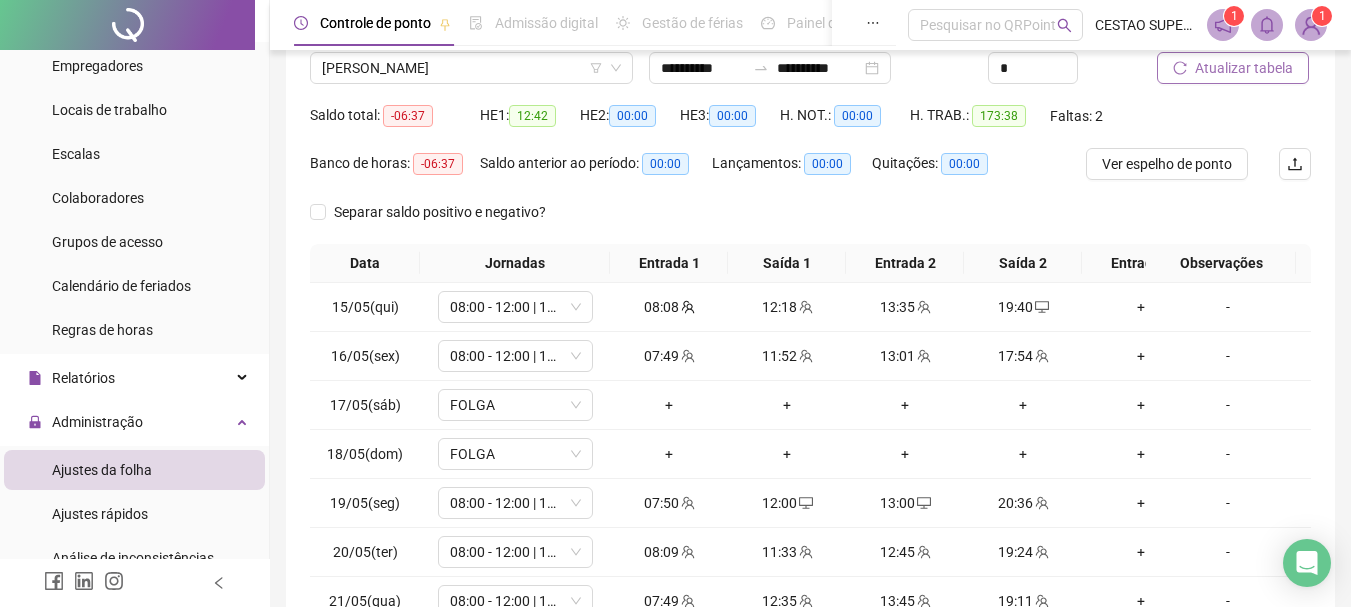 click on "Atualizar tabela" at bounding box center [1244, 68] 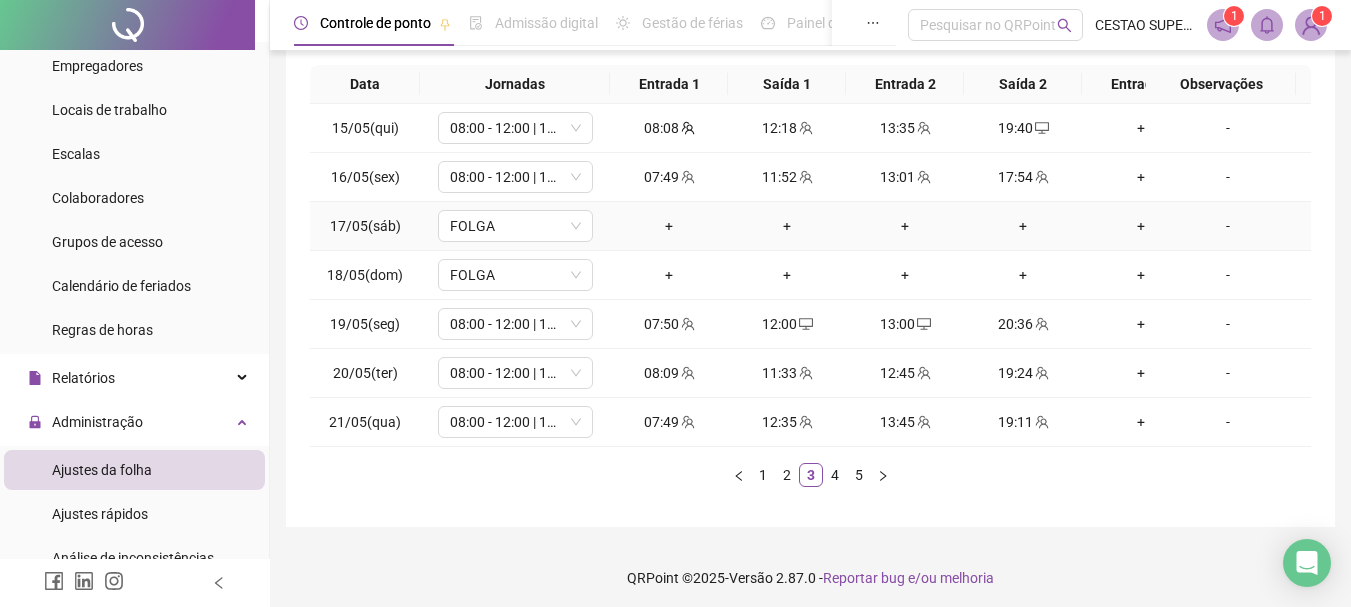 scroll, scrollTop: 362, scrollLeft: 0, axis: vertical 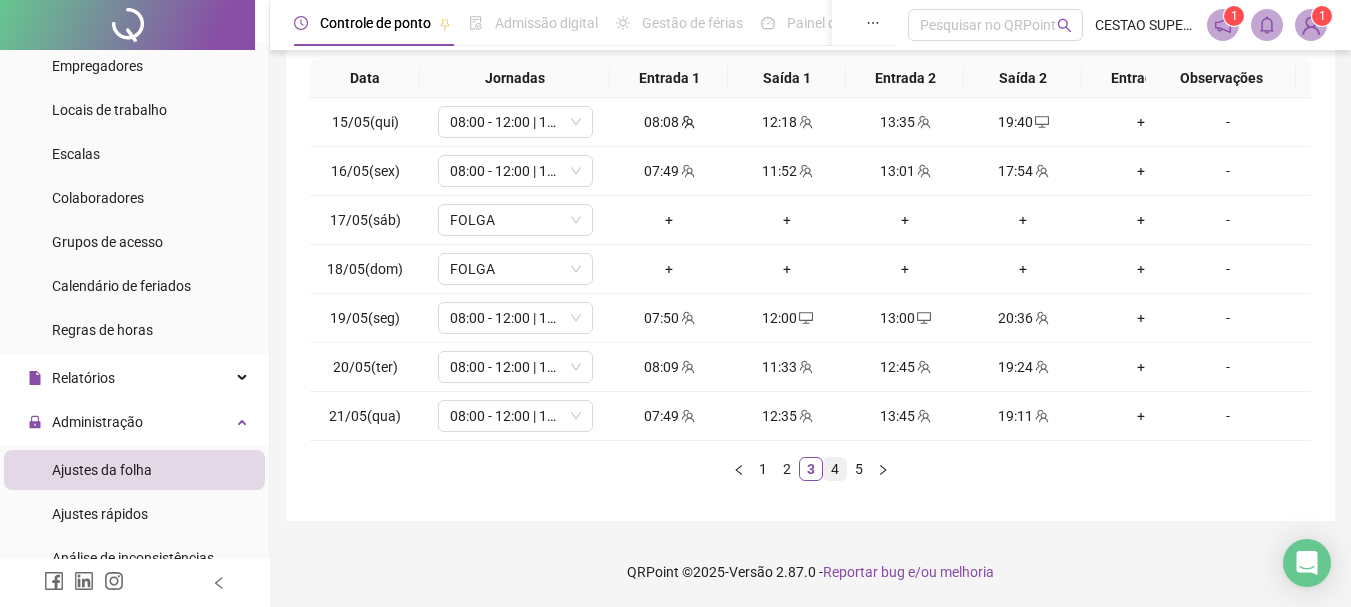 click on "4" at bounding box center (835, 469) 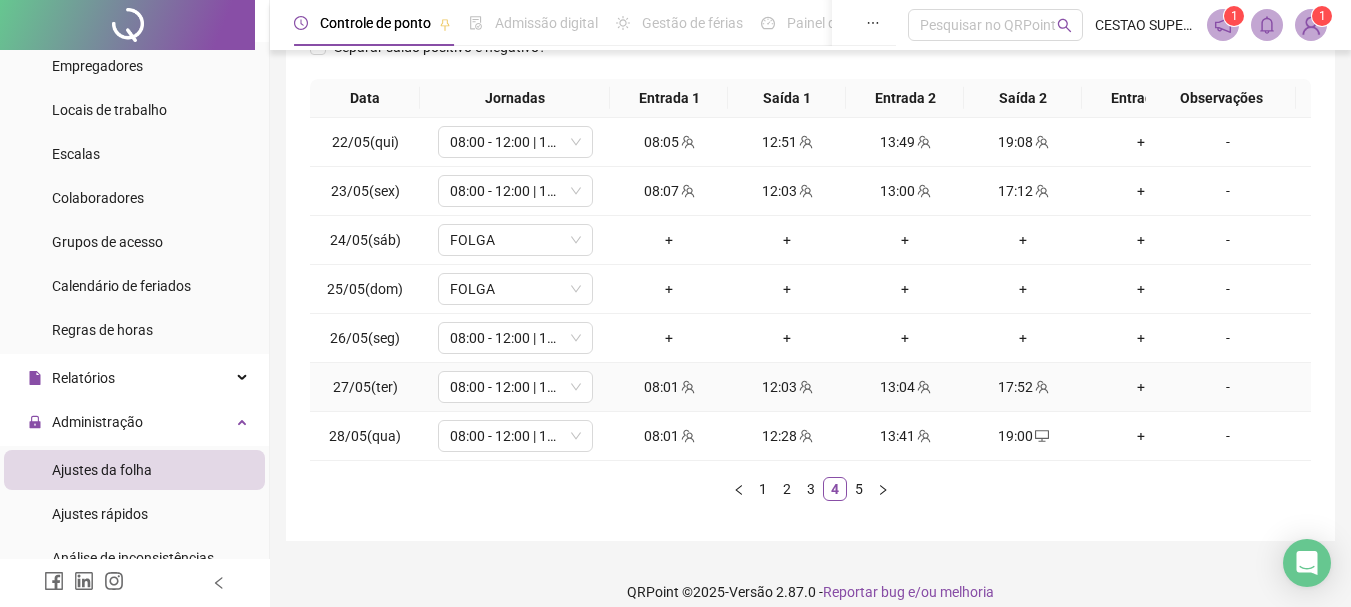 scroll, scrollTop: 362, scrollLeft: 0, axis: vertical 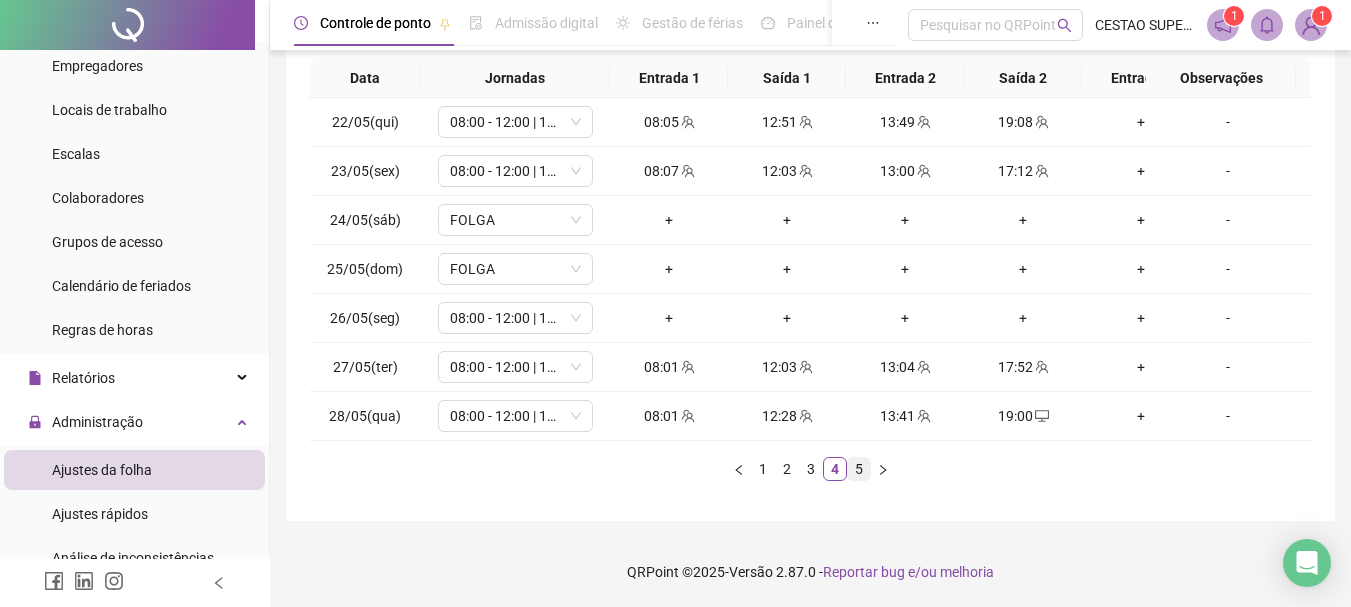 click on "5" at bounding box center (859, 469) 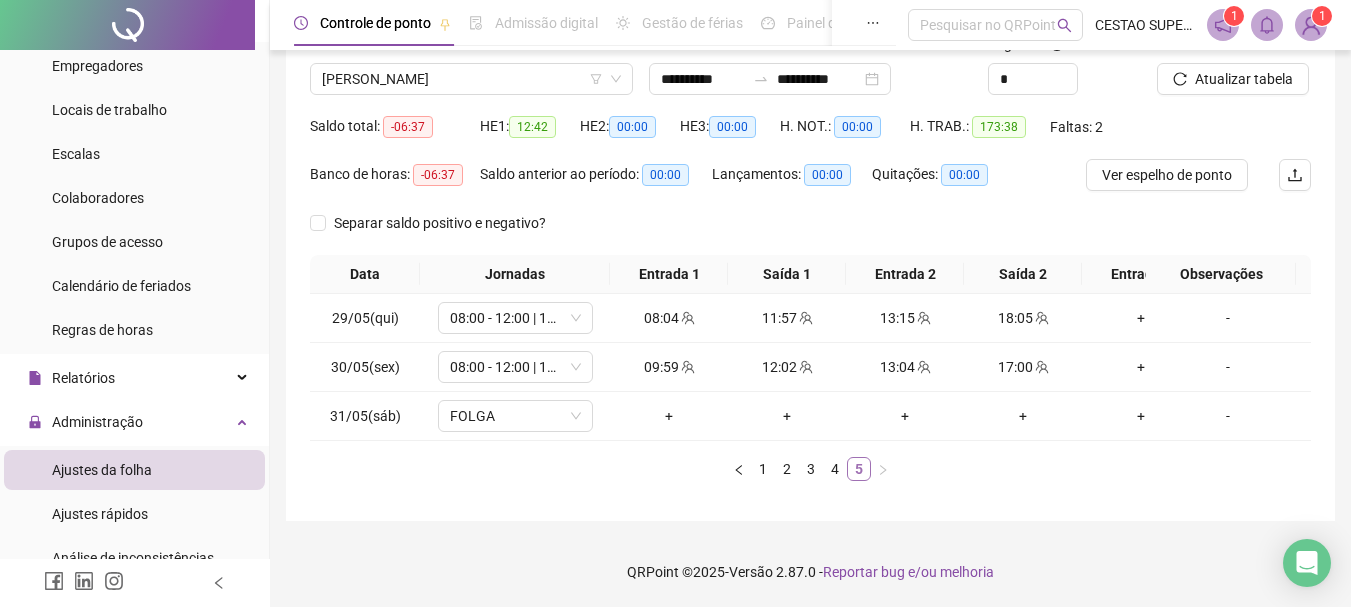 scroll, scrollTop: 166, scrollLeft: 0, axis: vertical 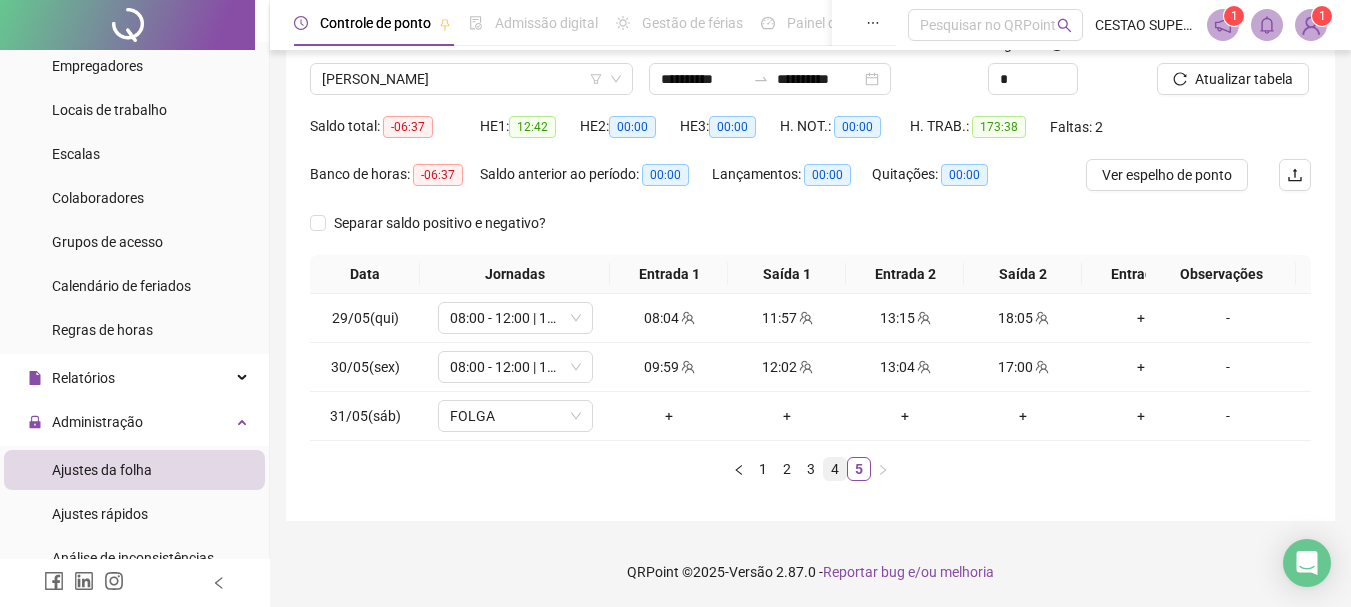 click on "4" at bounding box center (835, 469) 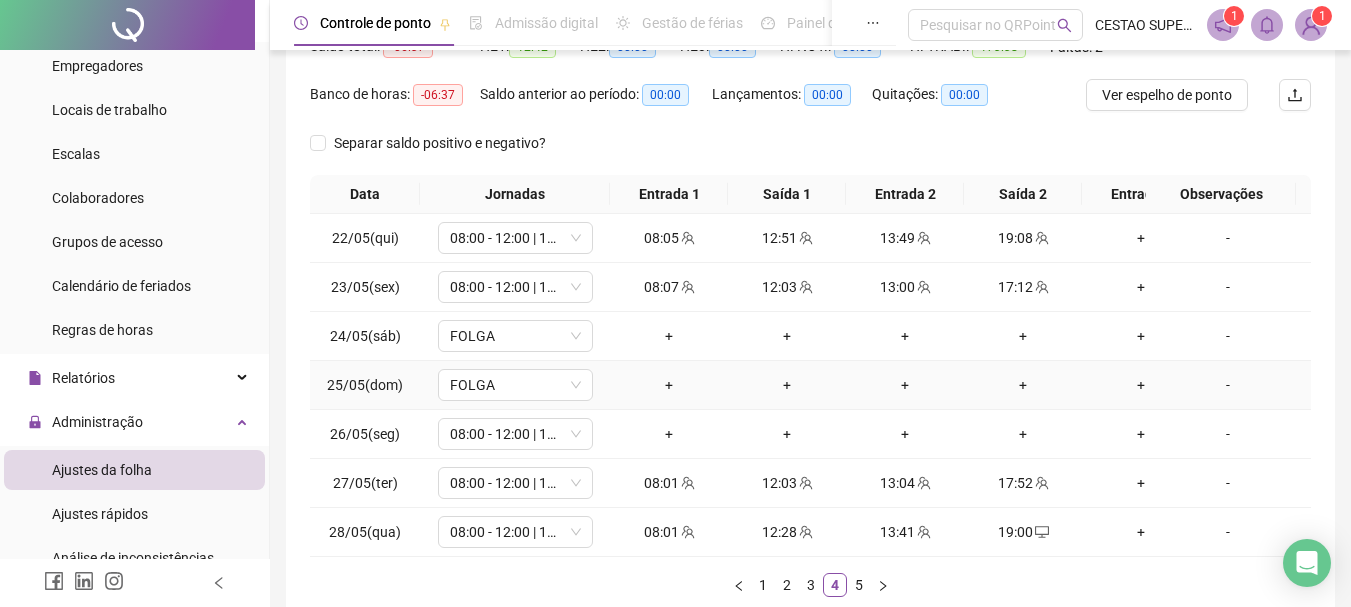 scroll, scrollTop: 362, scrollLeft: 0, axis: vertical 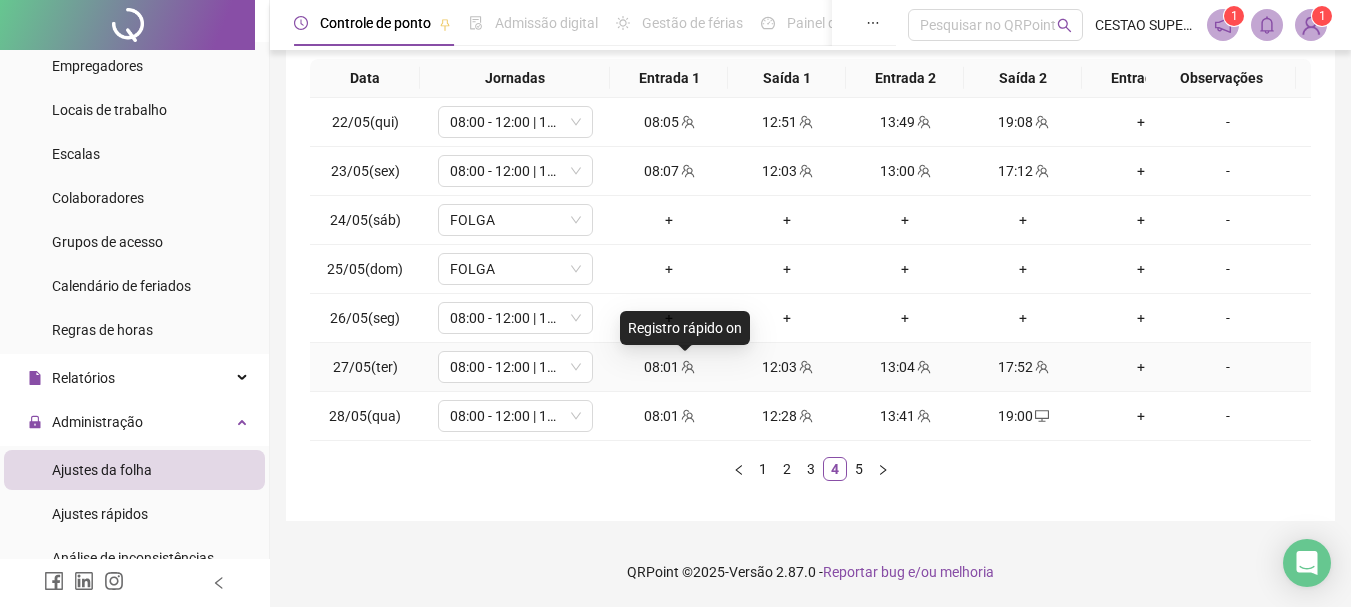 click 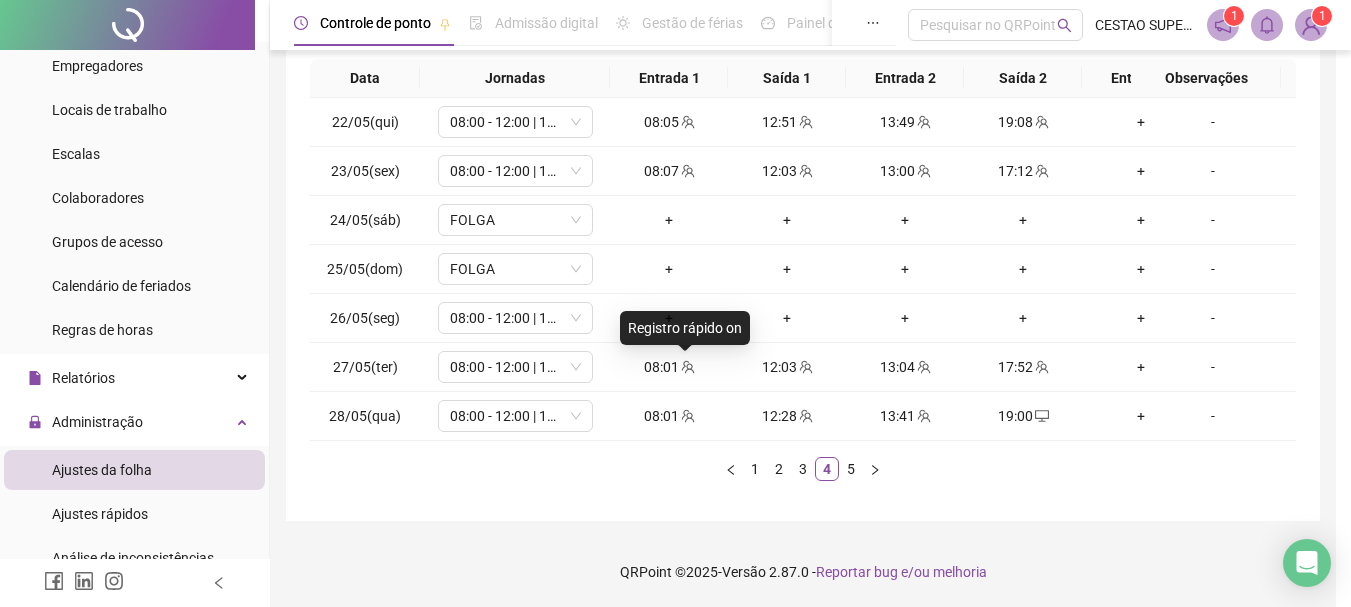 type on "**********" 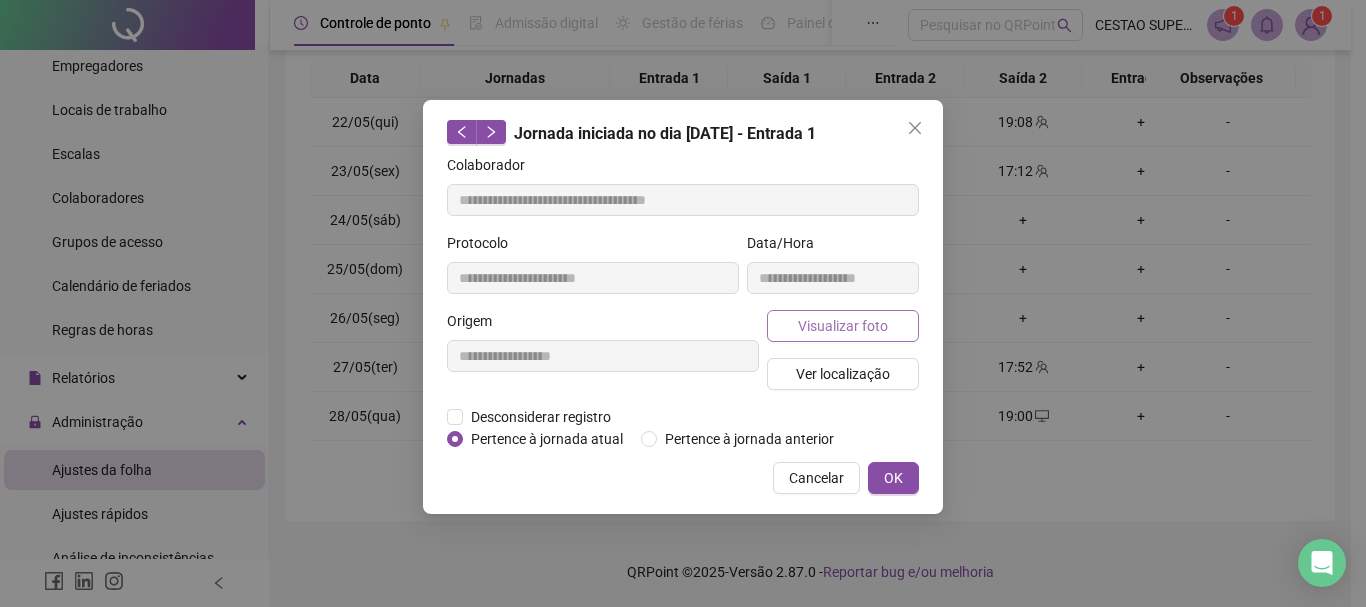 click on "Visualizar foto" at bounding box center (843, 326) 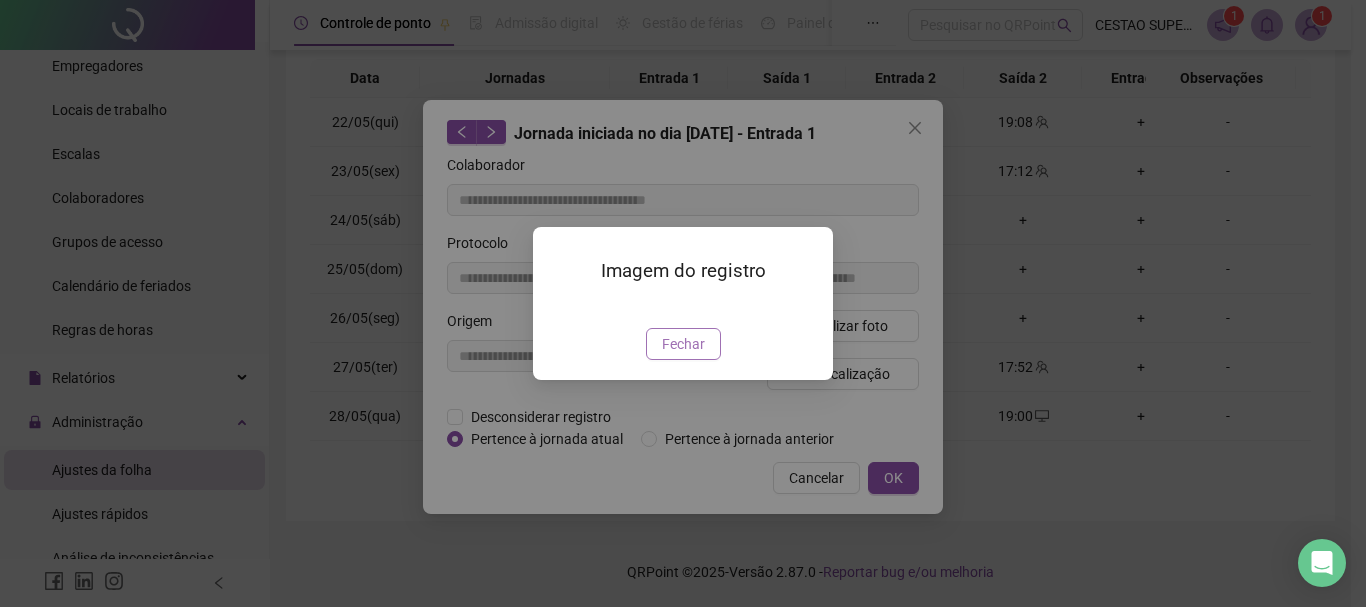 click on "Fechar" at bounding box center (683, 344) 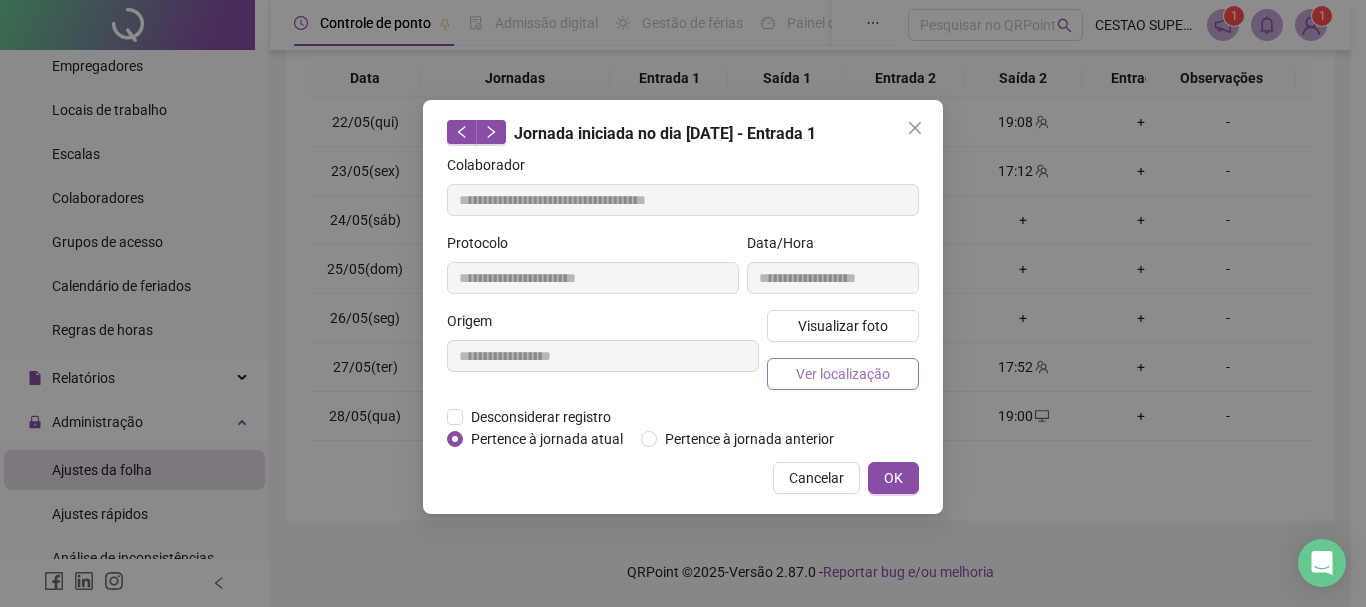 click on "Ver localização" at bounding box center [843, 374] 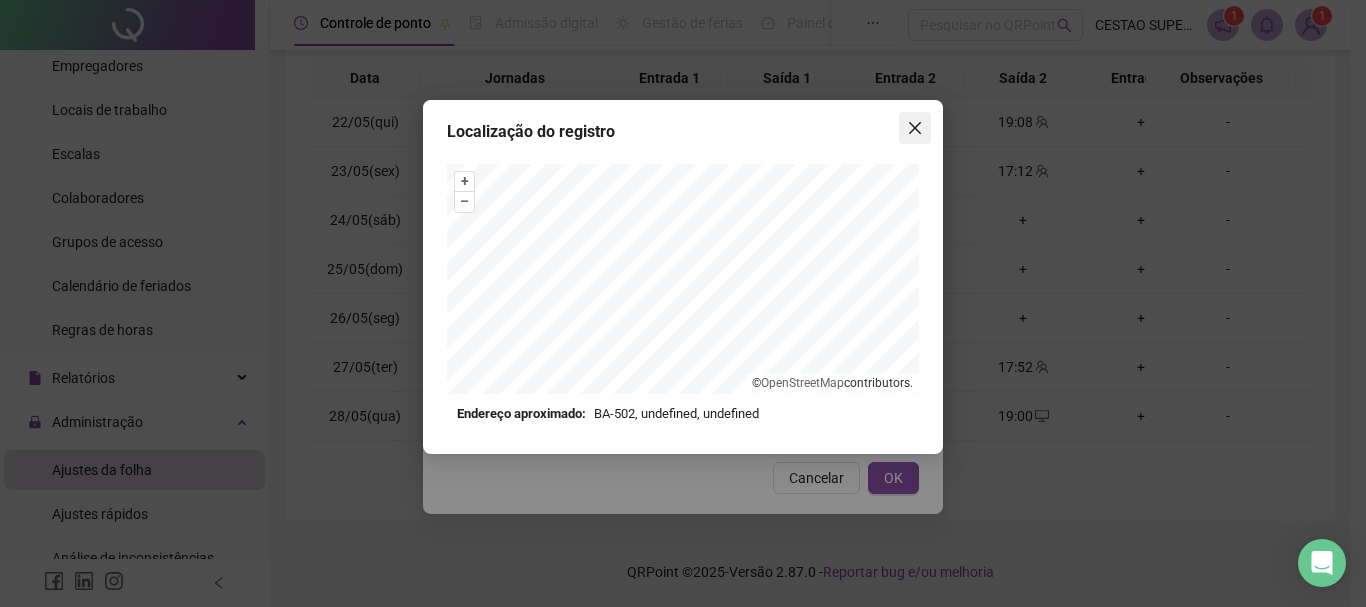 click at bounding box center (915, 128) 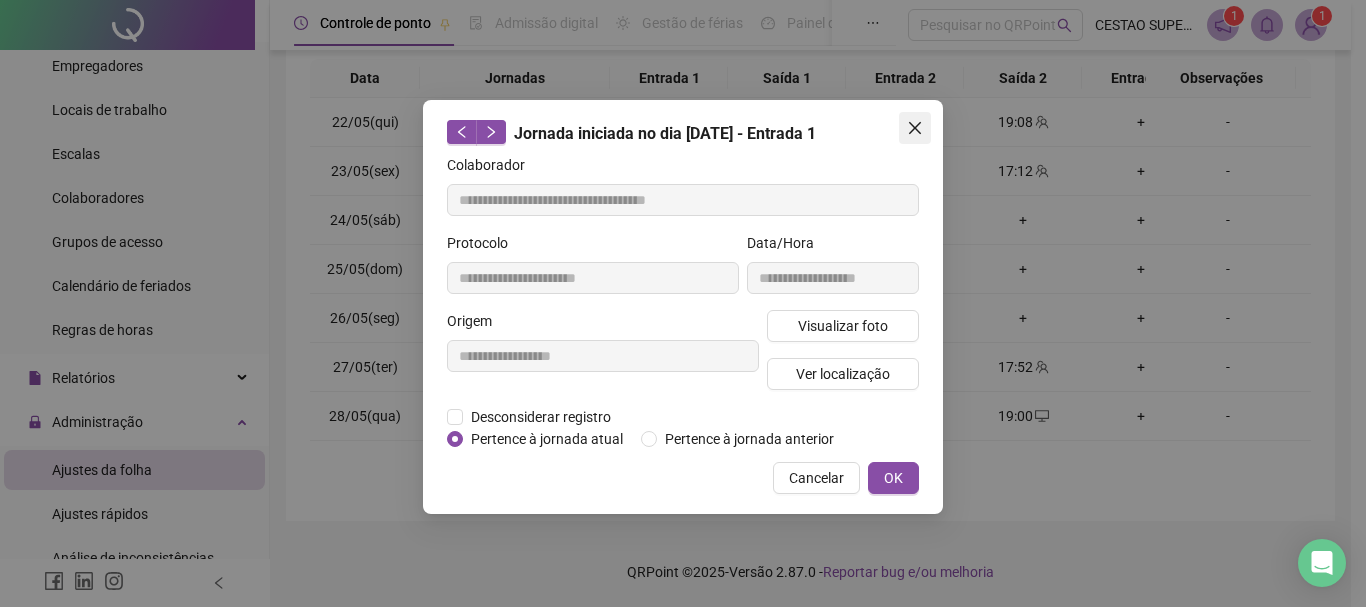 click 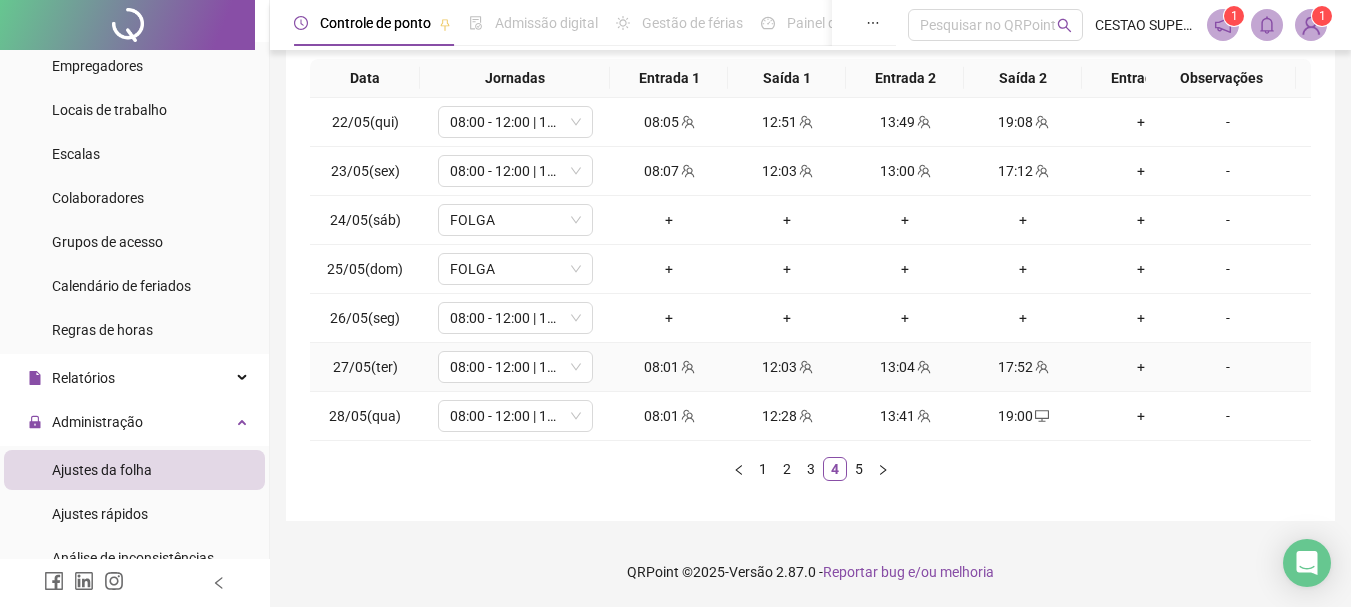 click 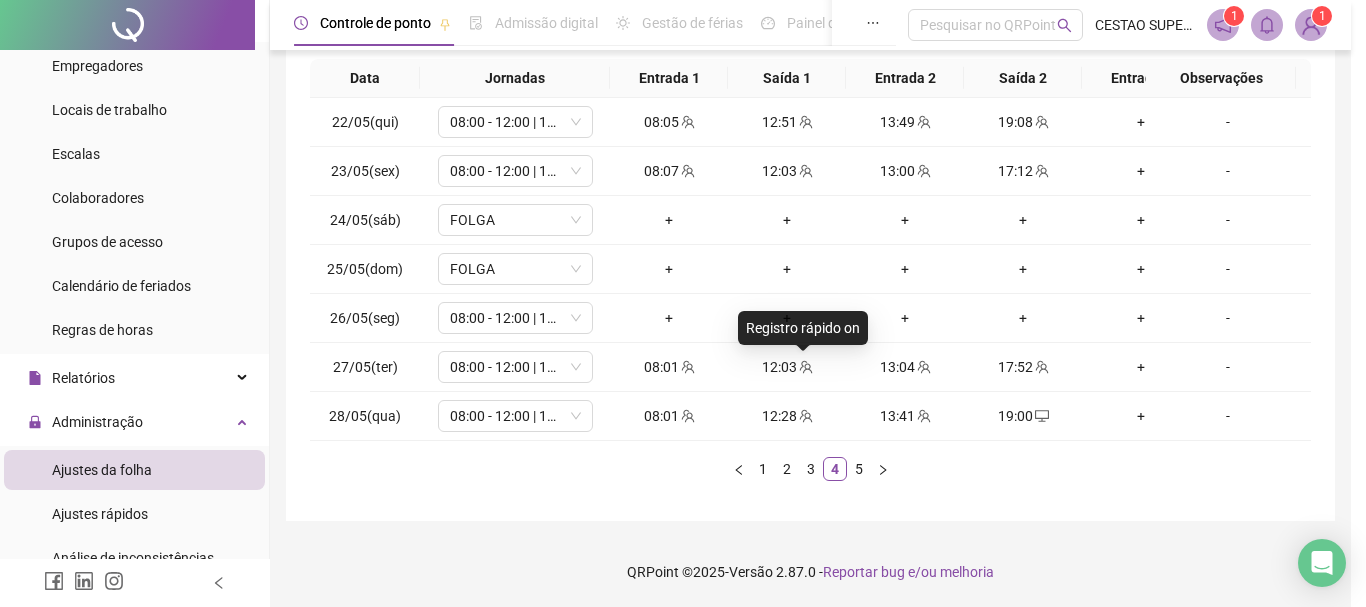 type on "**********" 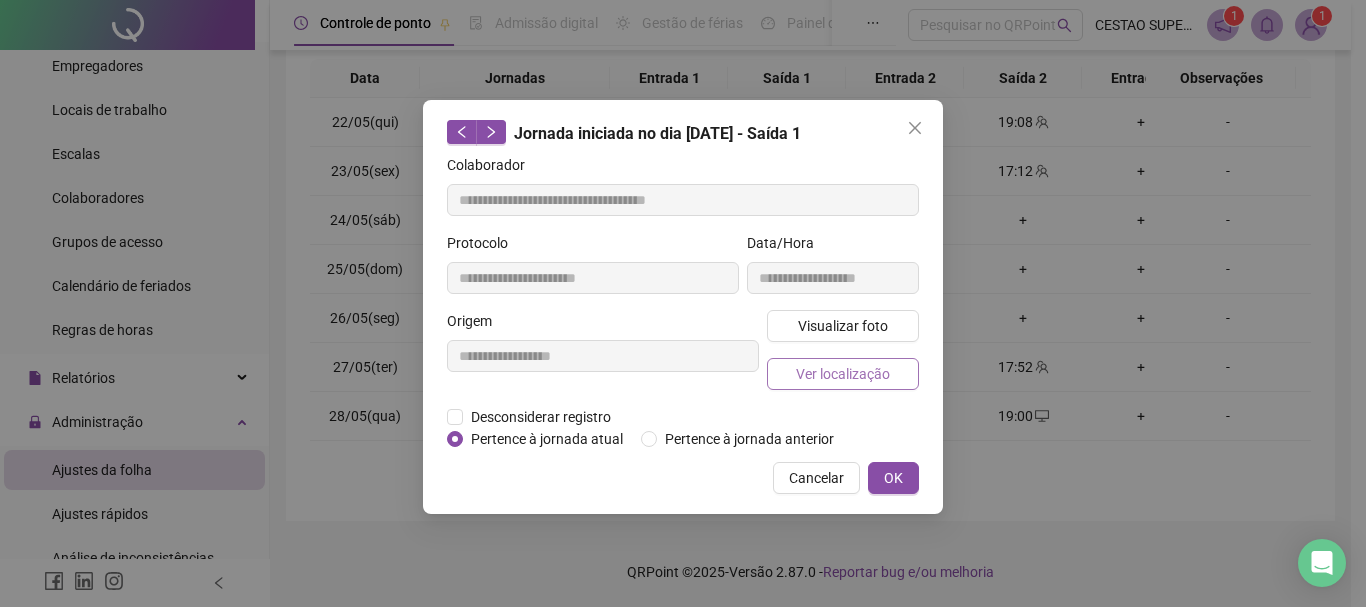 click on "Ver localização" at bounding box center [843, 374] 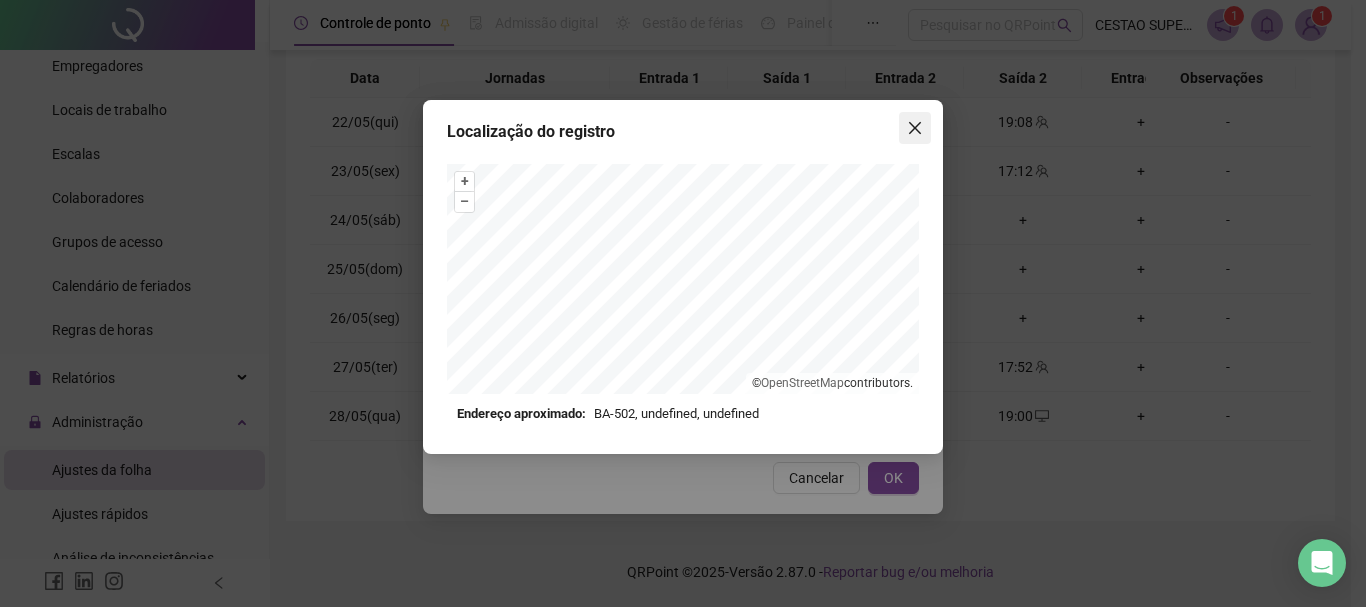 click 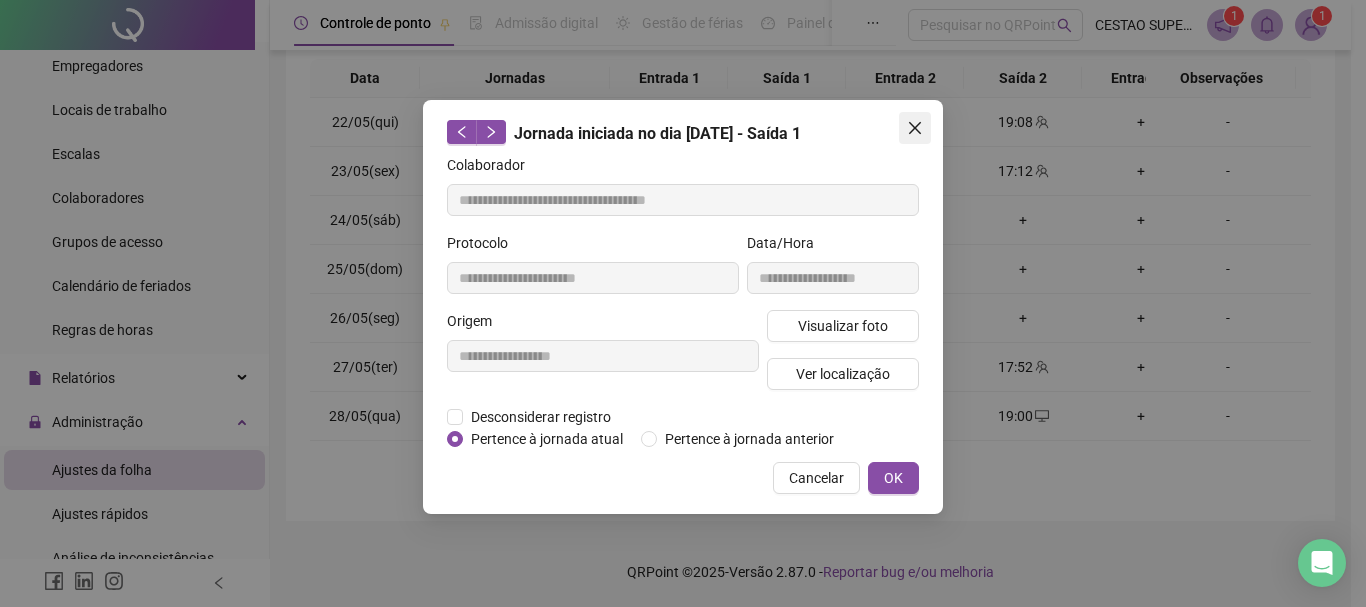 click 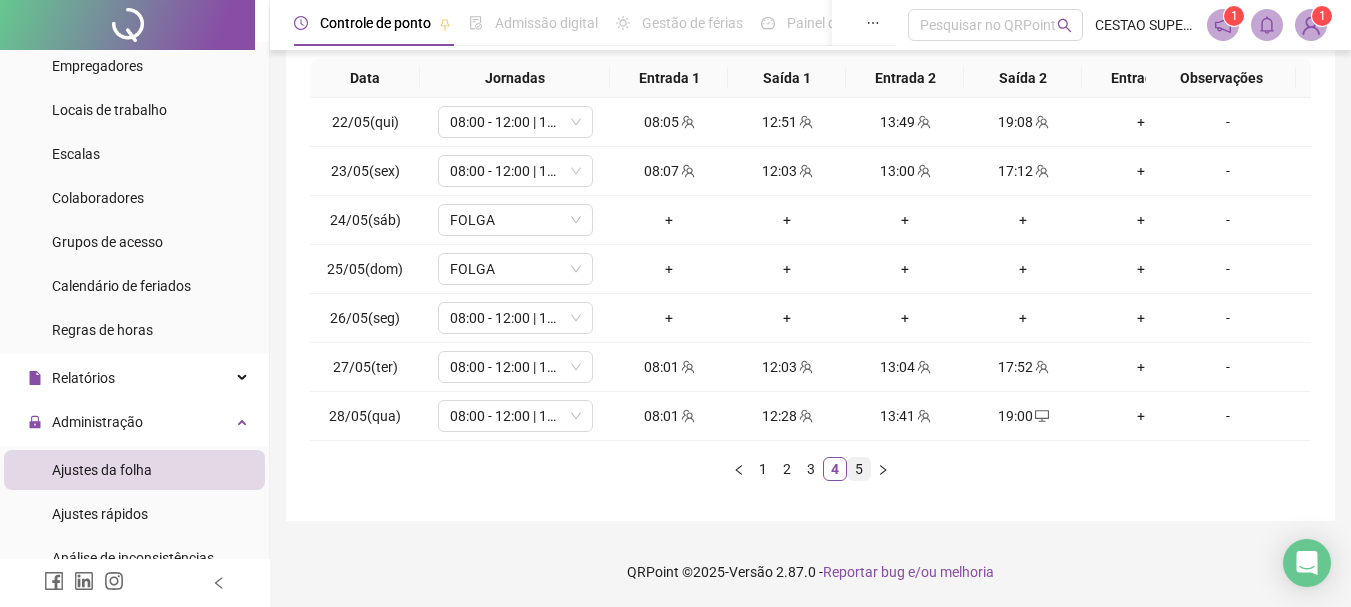 click on "5" at bounding box center [859, 469] 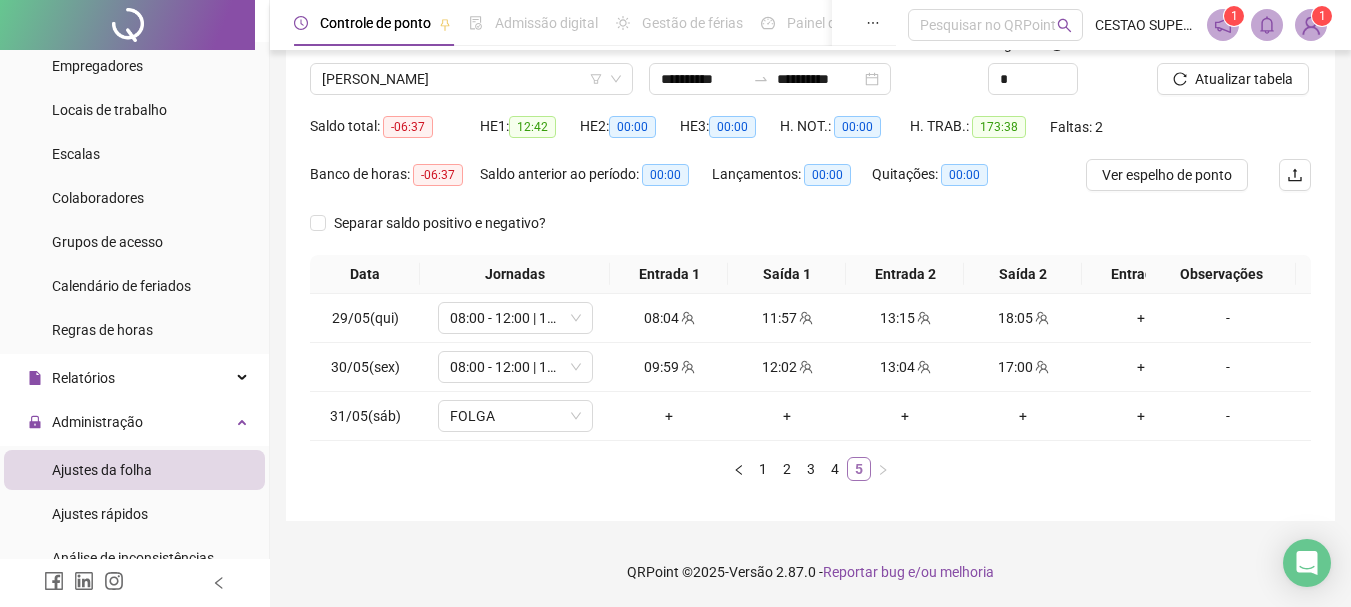 scroll, scrollTop: 166, scrollLeft: 0, axis: vertical 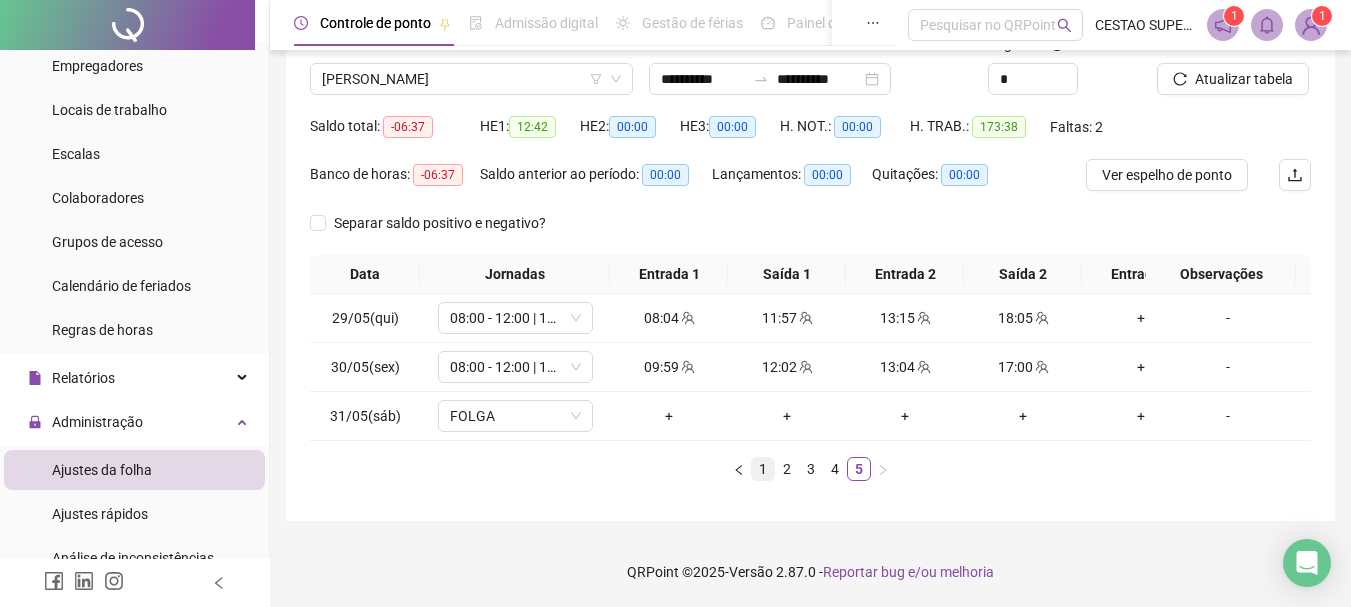 click on "1" at bounding box center (763, 469) 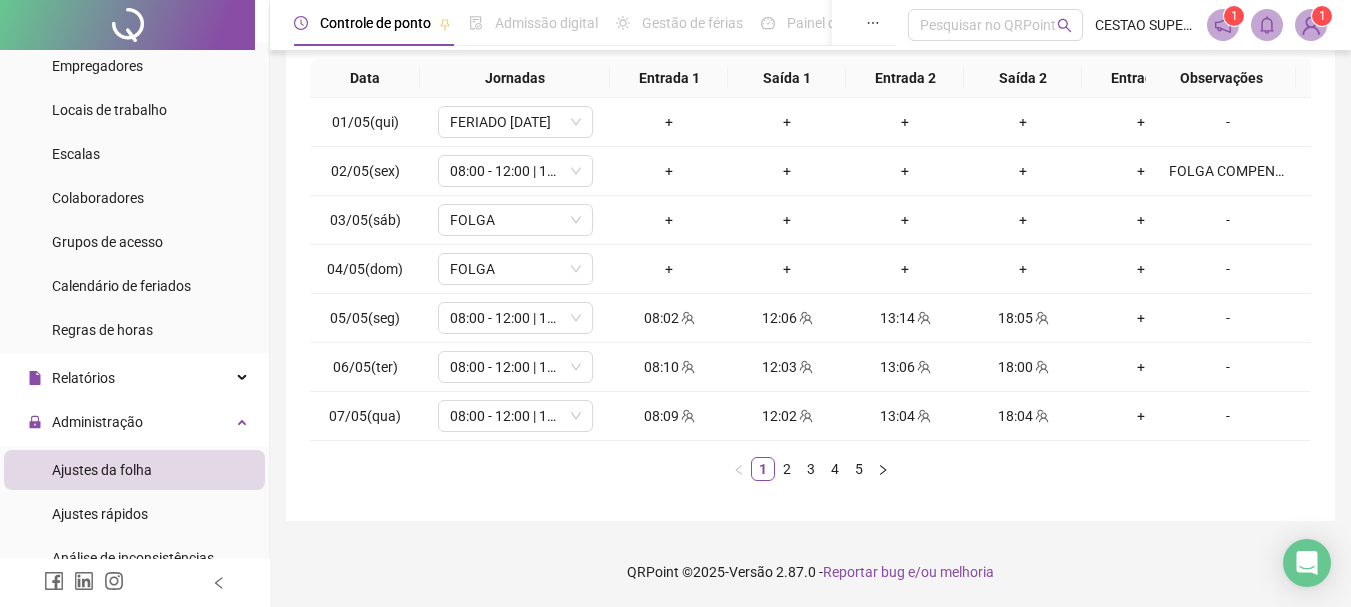 scroll, scrollTop: 262, scrollLeft: 0, axis: vertical 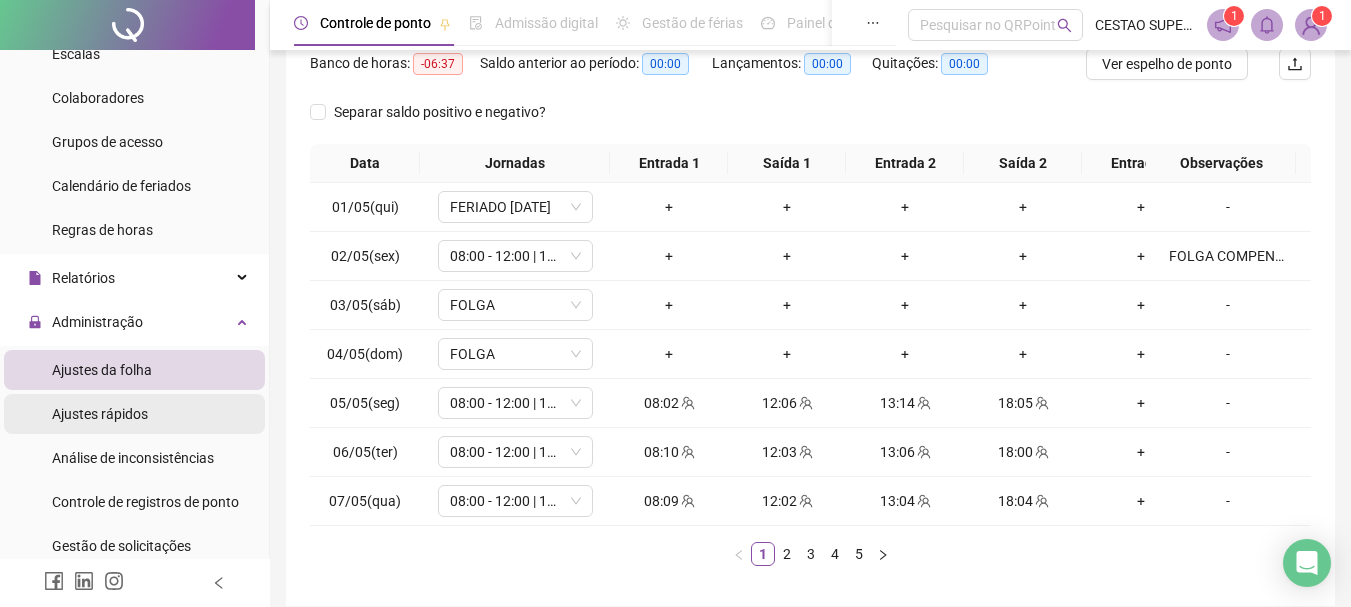 click on "Ajustes rápidos" at bounding box center (100, 414) 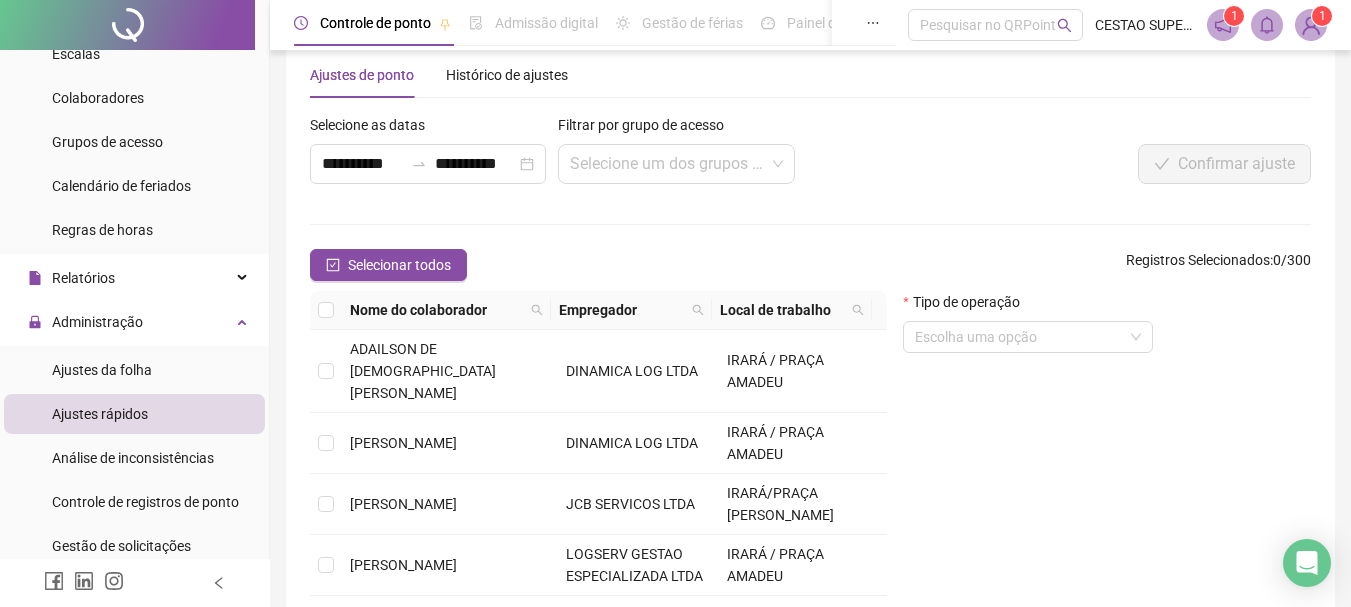 scroll, scrollTop: 227, scrollLeft: 0, axis: vertical 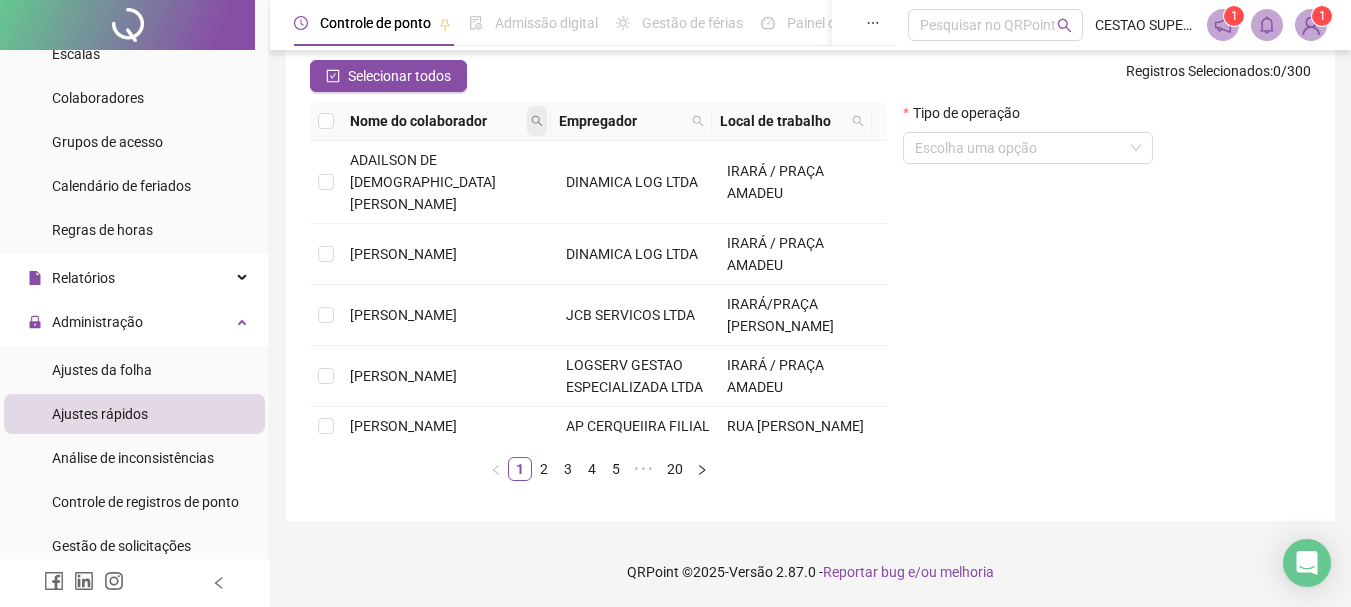 click at bounding box center [537, 121] 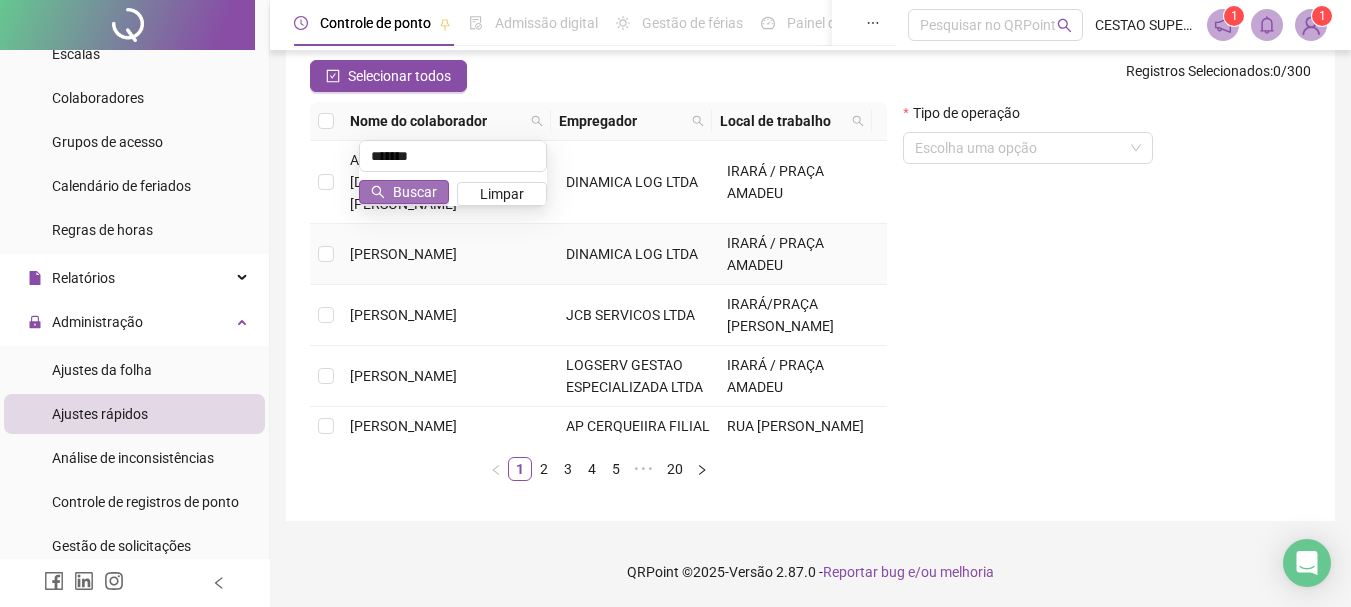 type on "*******" 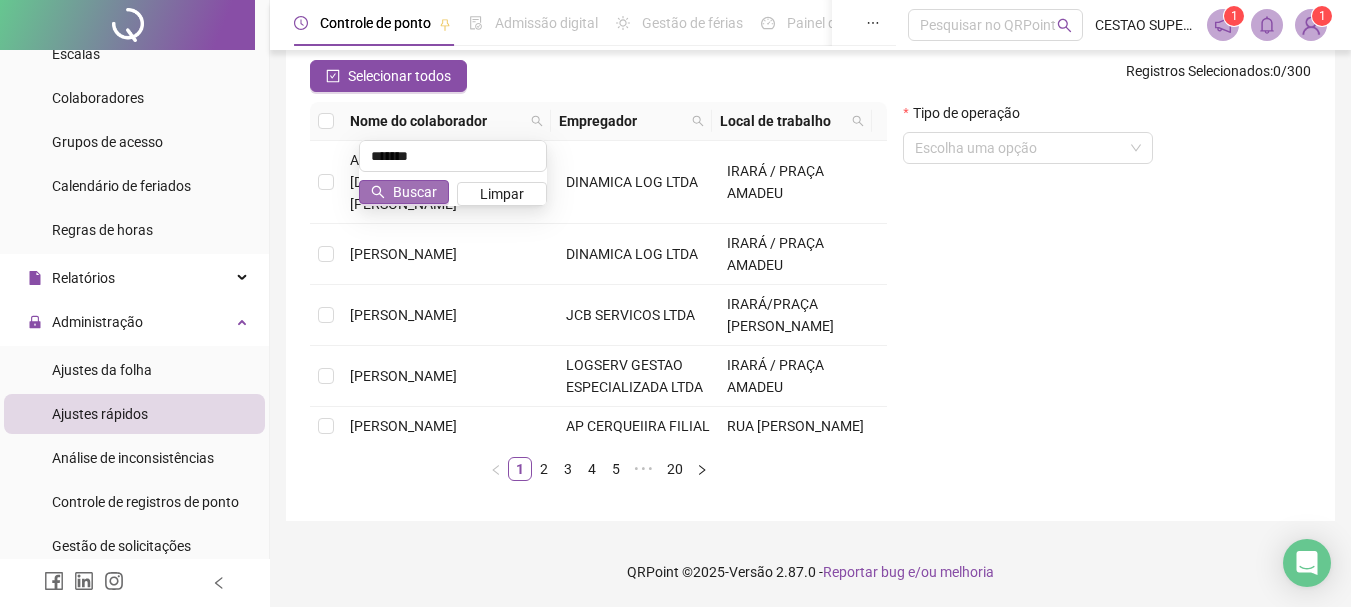 click on "Buscar" at bounding box center [415, 192] 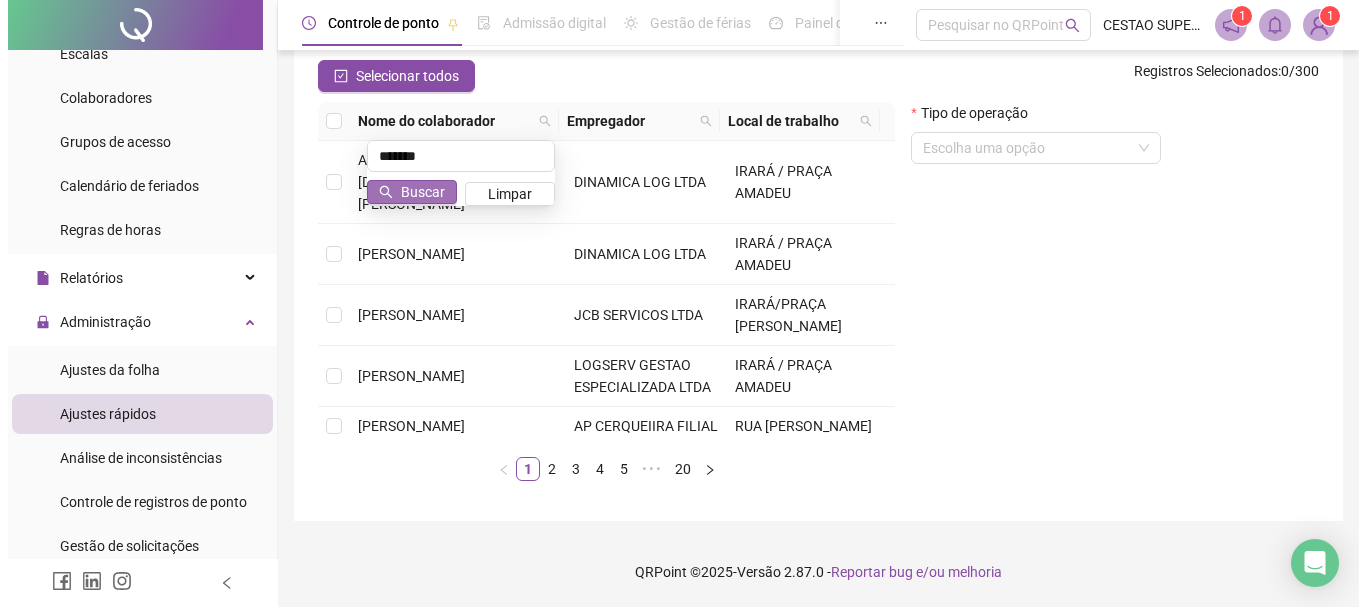 scroll, scrollTop: 0, scrollLeft: 0, axis: both 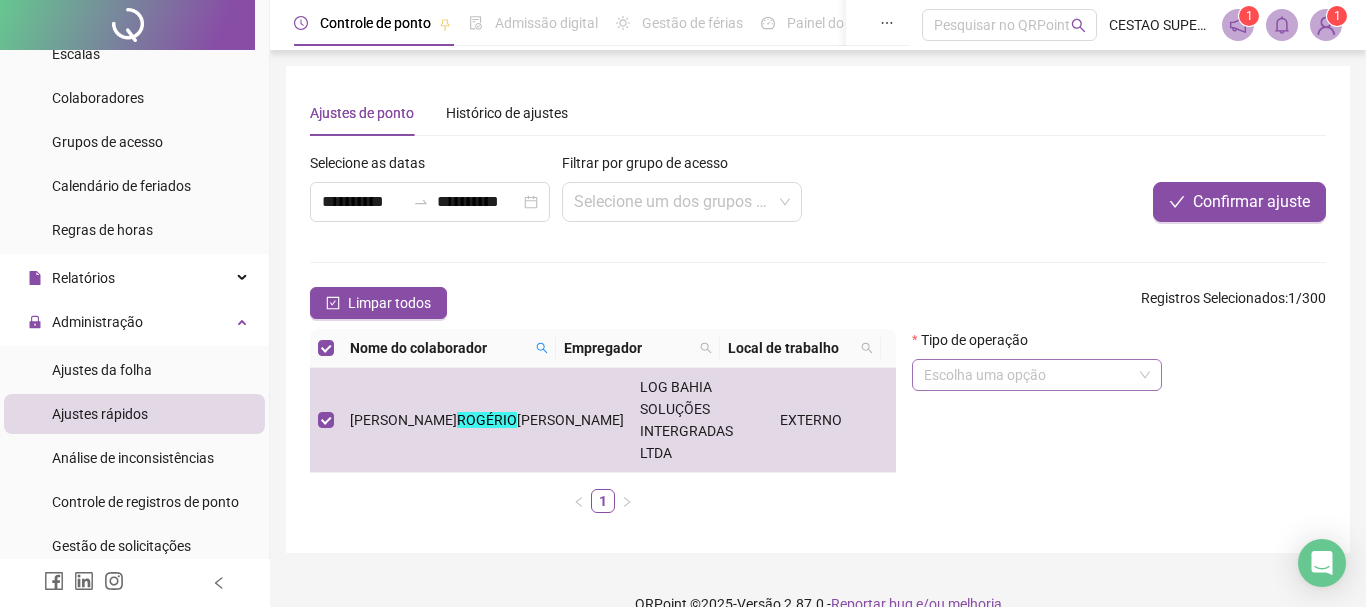 click at bounding box center (1031, 375) 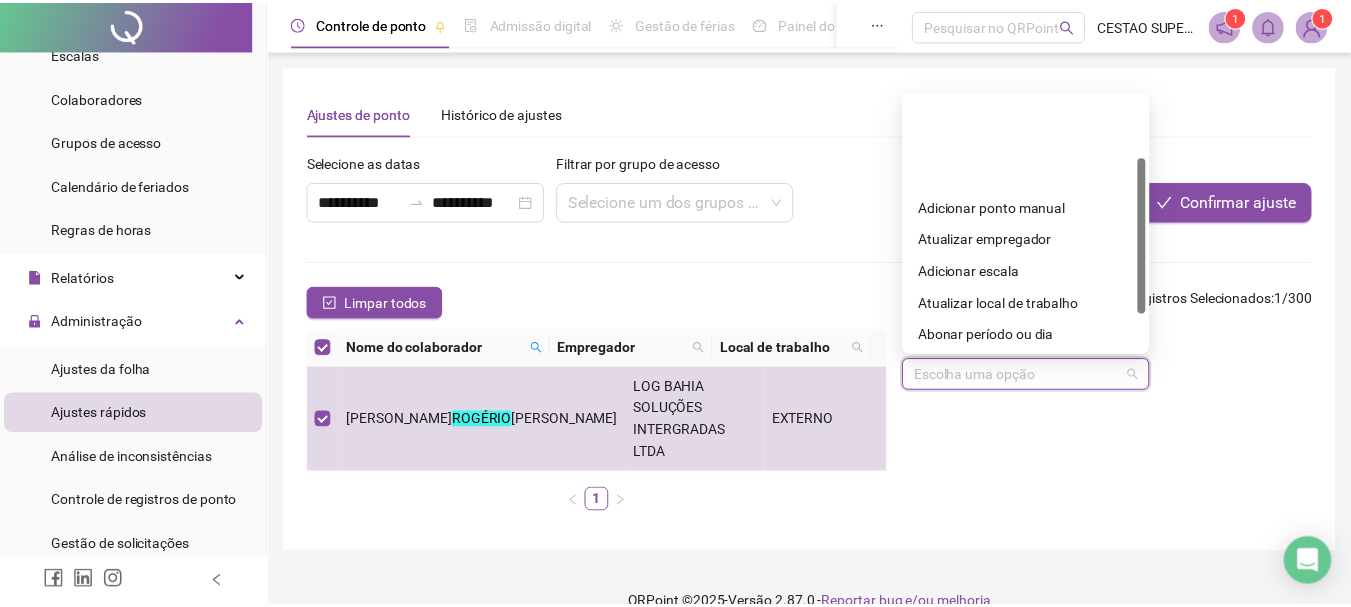 scroll, scrollTop: 100, scrollLeft: 0, axis: vertical 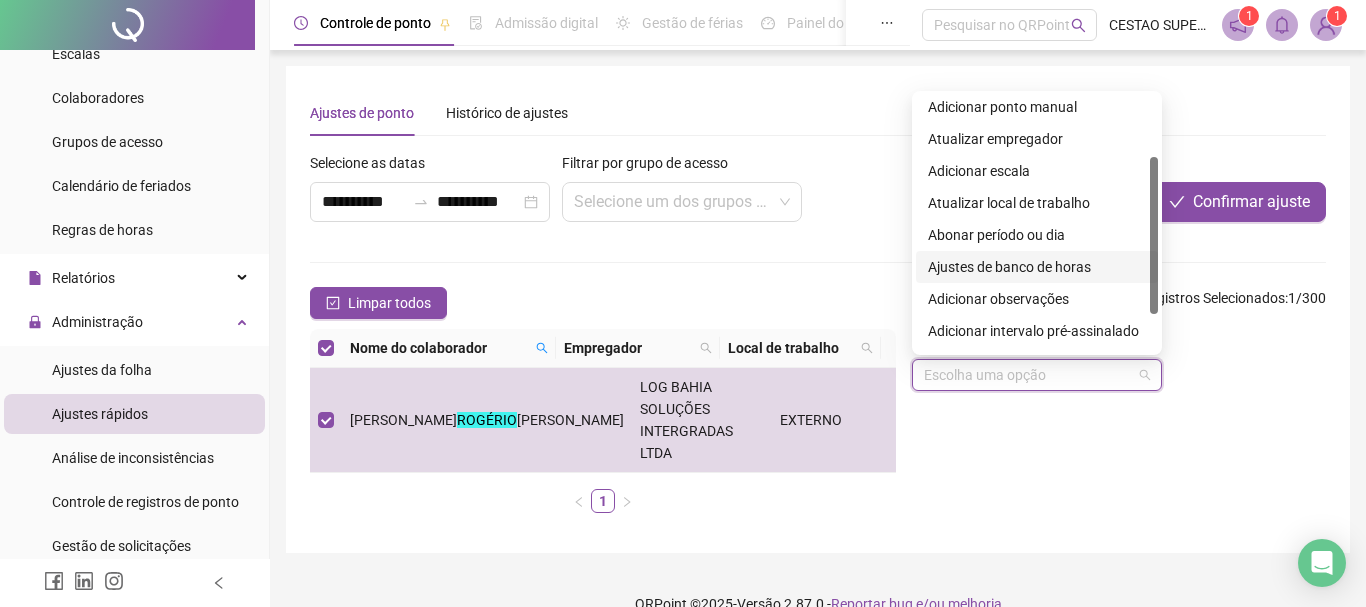 click on "Ajustes de banco de horas" at bounding box center (1037, 267) 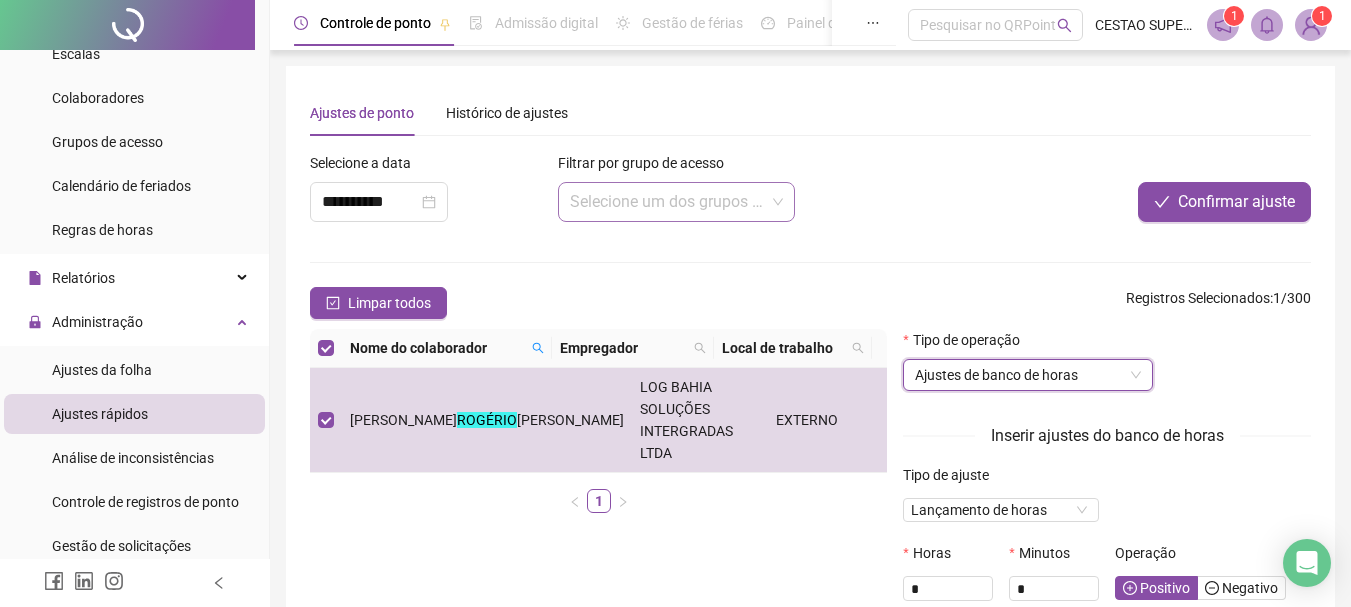click at bounding box center [670, 202] 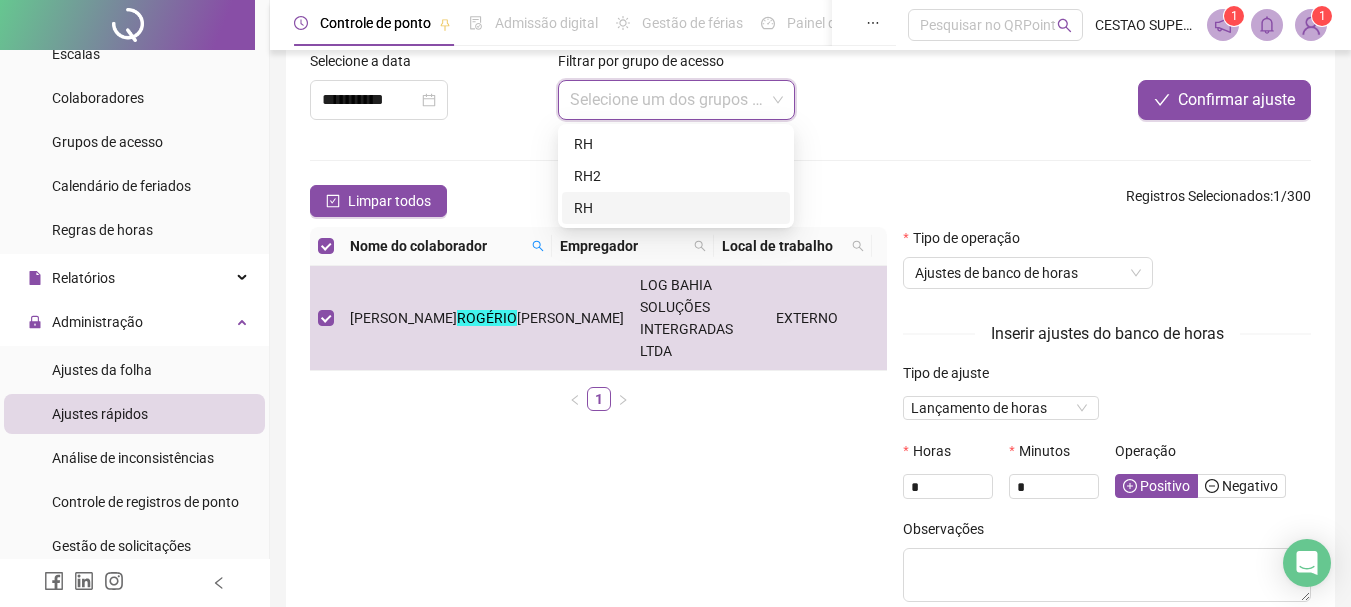 scroll, scrollTop: 223, scrollLeft: 0, axis: vertical 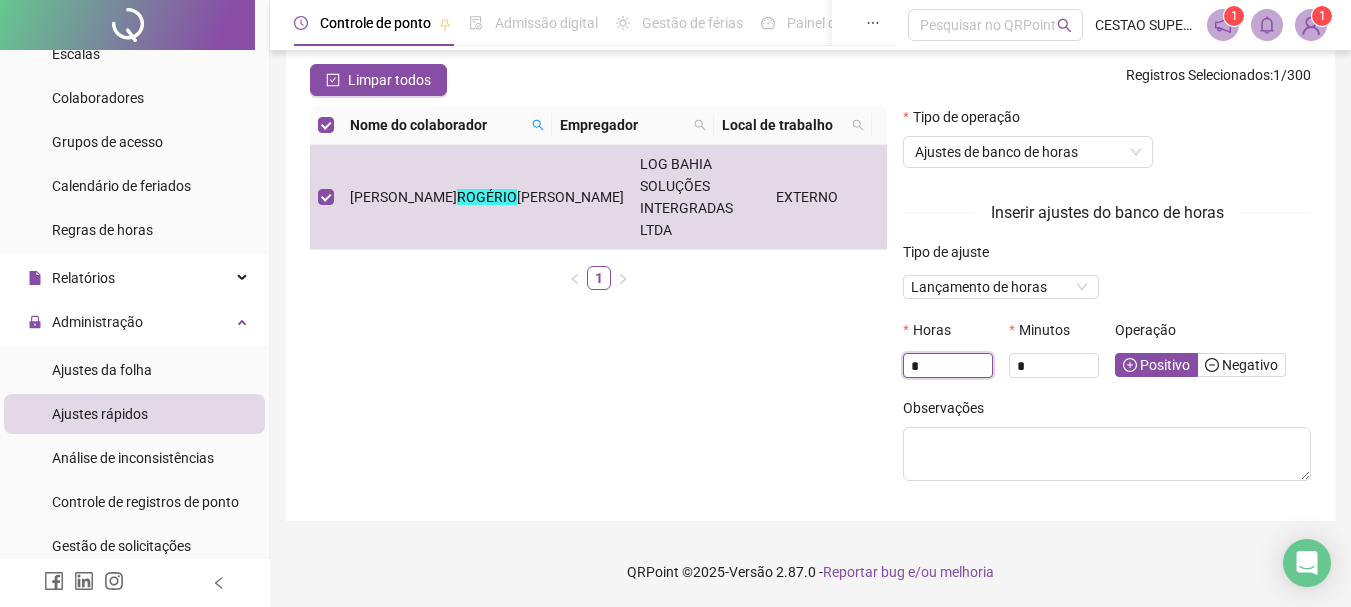 drag, startPoint x: 941, startPoint y: 367, endPoint x: 874, endPoint y: 354, distance: 68.24954 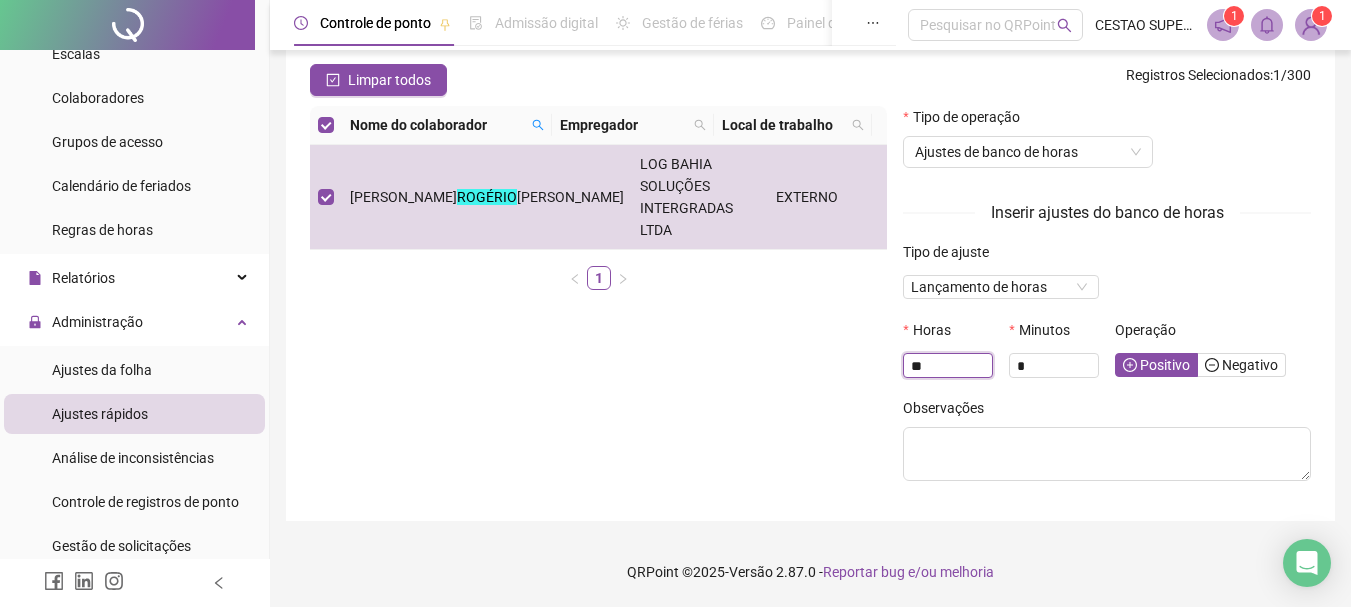 type on "**" 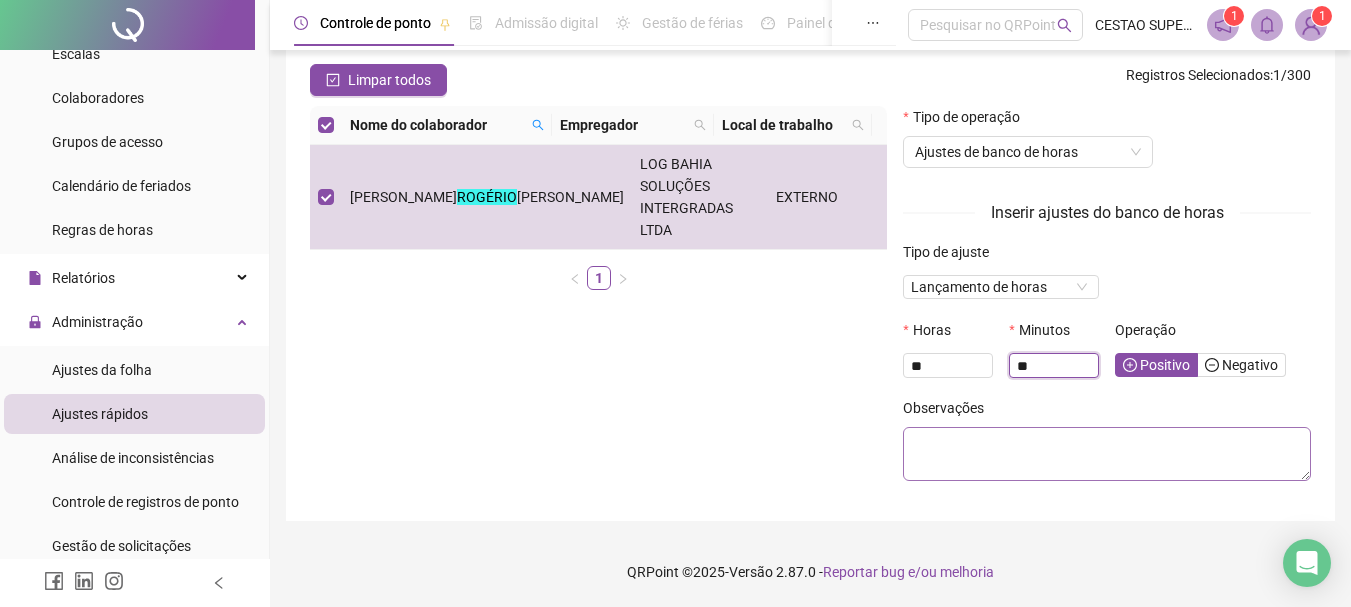 type on "**" 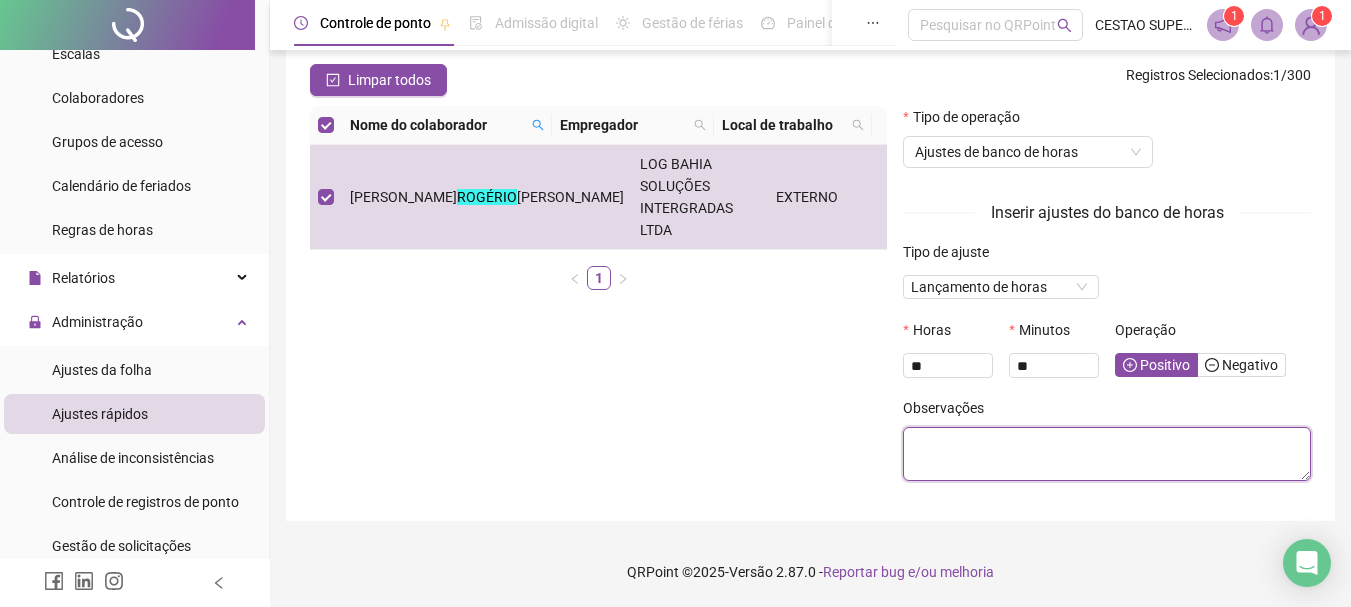 click at bounding box center (1107, 454) 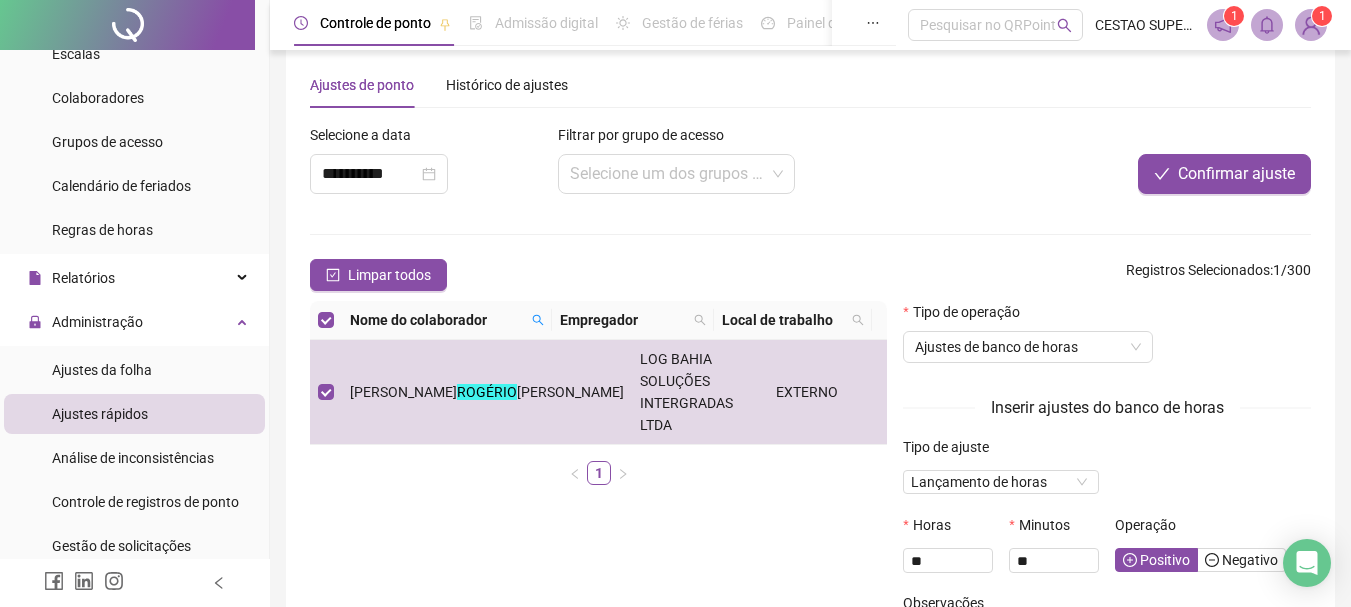 scroll, scrollTop: 23, scrollLeft: 0, axis: vertical 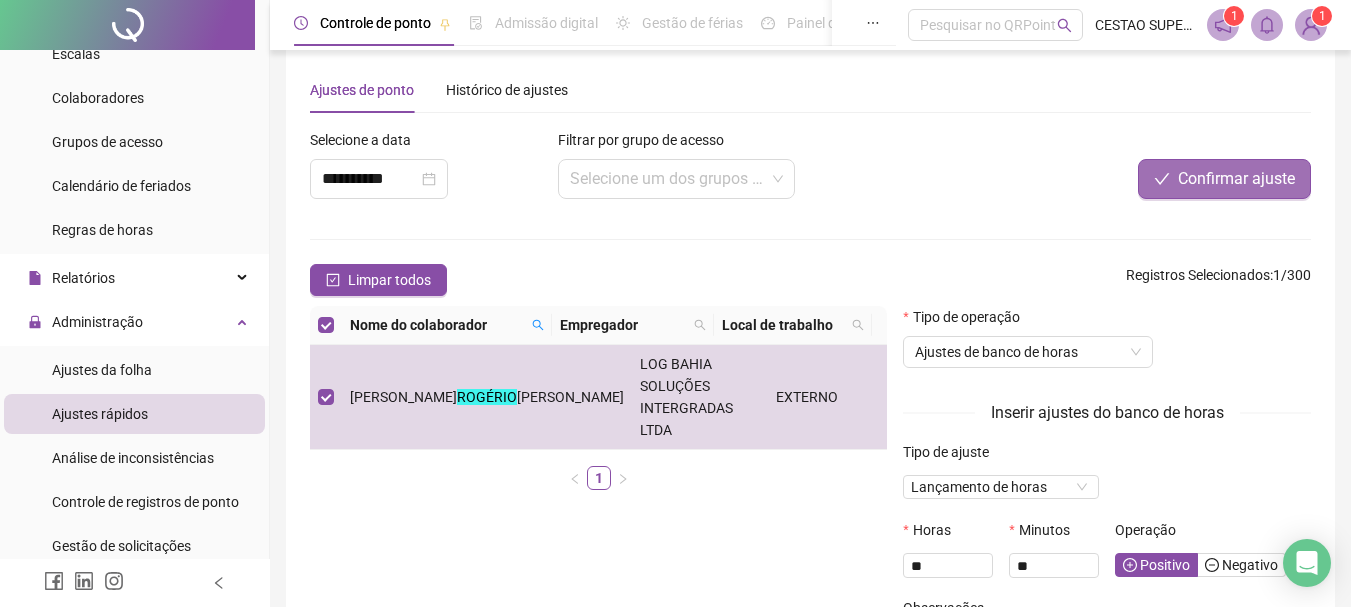 type on "**********" 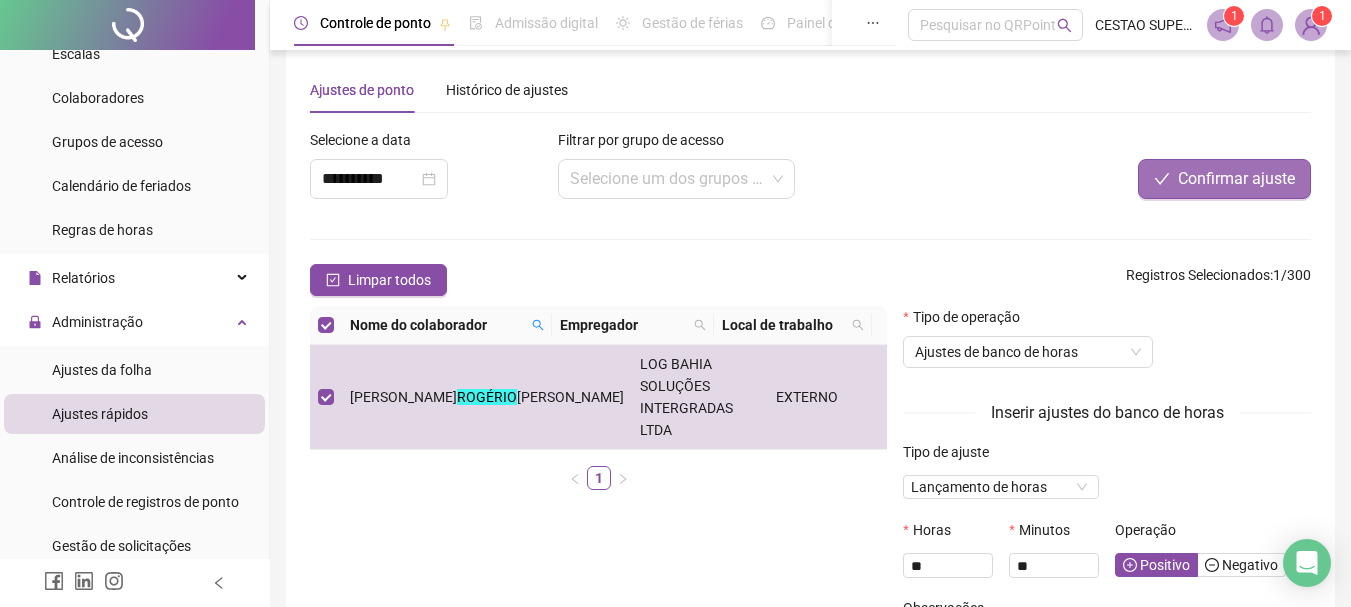 click on "Confirmar ajuste" at bounding box center [1236, 179] 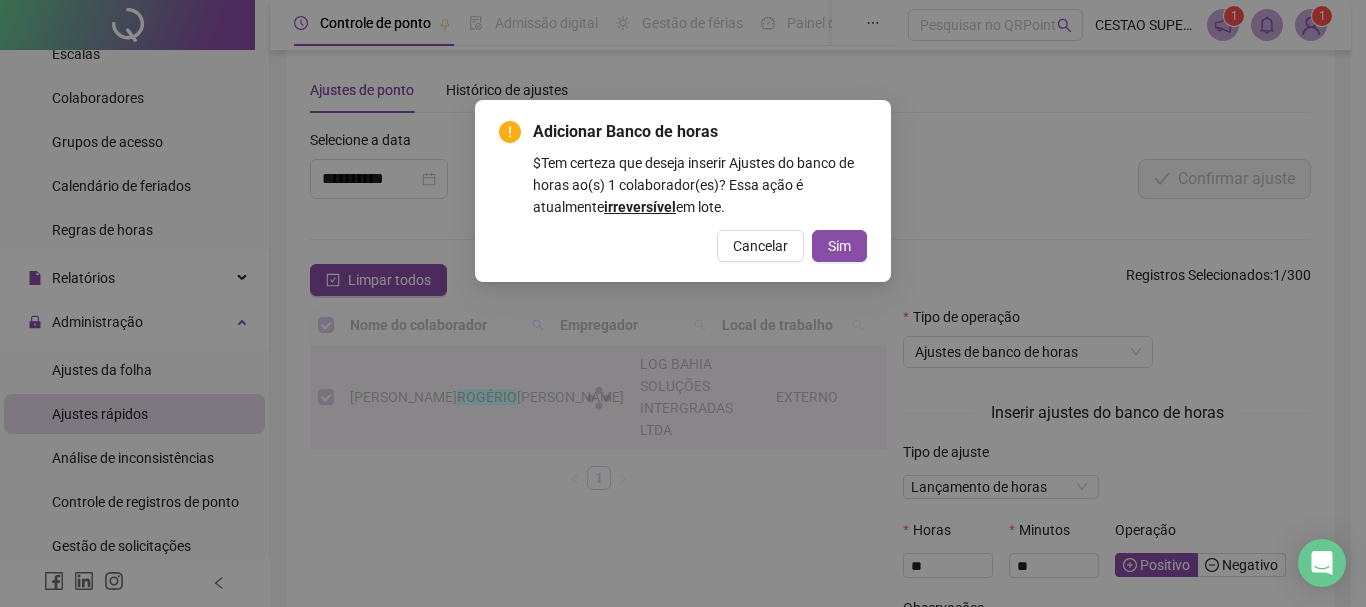 click on "Adicionar Banco de horas $ Tem certeza que deseja   inserir   Ajustes do banco de horas   ao(s)
1
colaborador(es)? Essa ação é atualmente  irreversível  em lote.  Cancelar Sim" at bounding box center [683, 191] 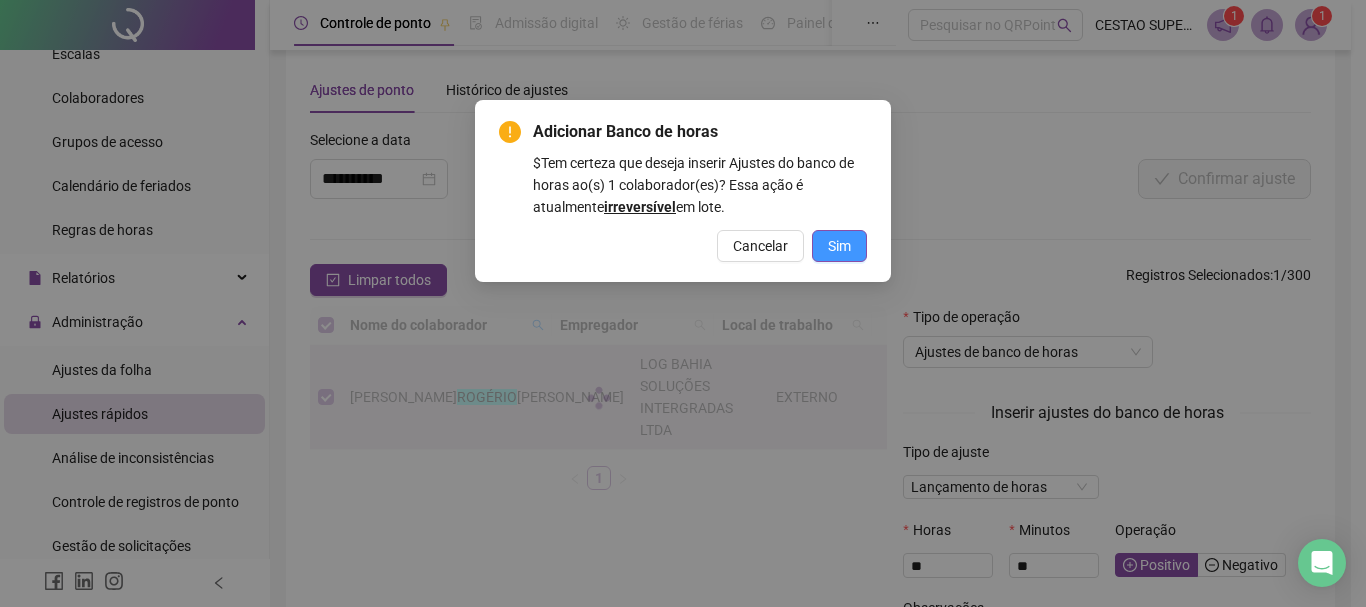 click on "Sim" at bounding box center [839, 246] 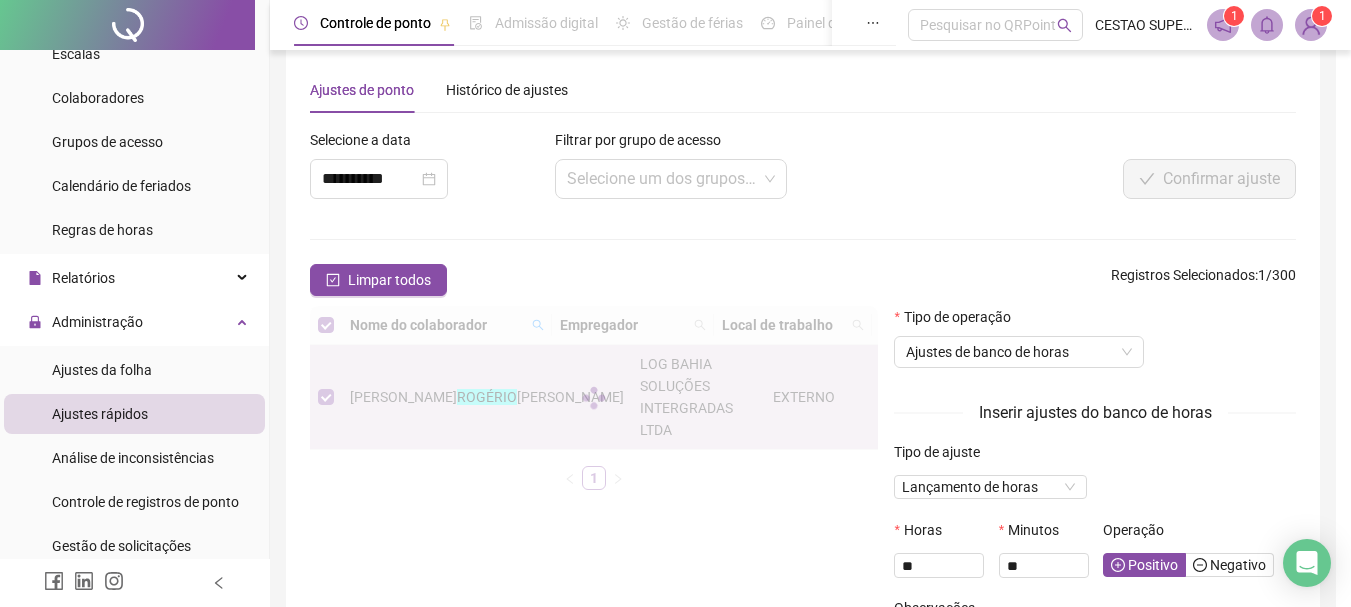 scroll, scrollTop: 0, scrollLeft: 0, axis: both 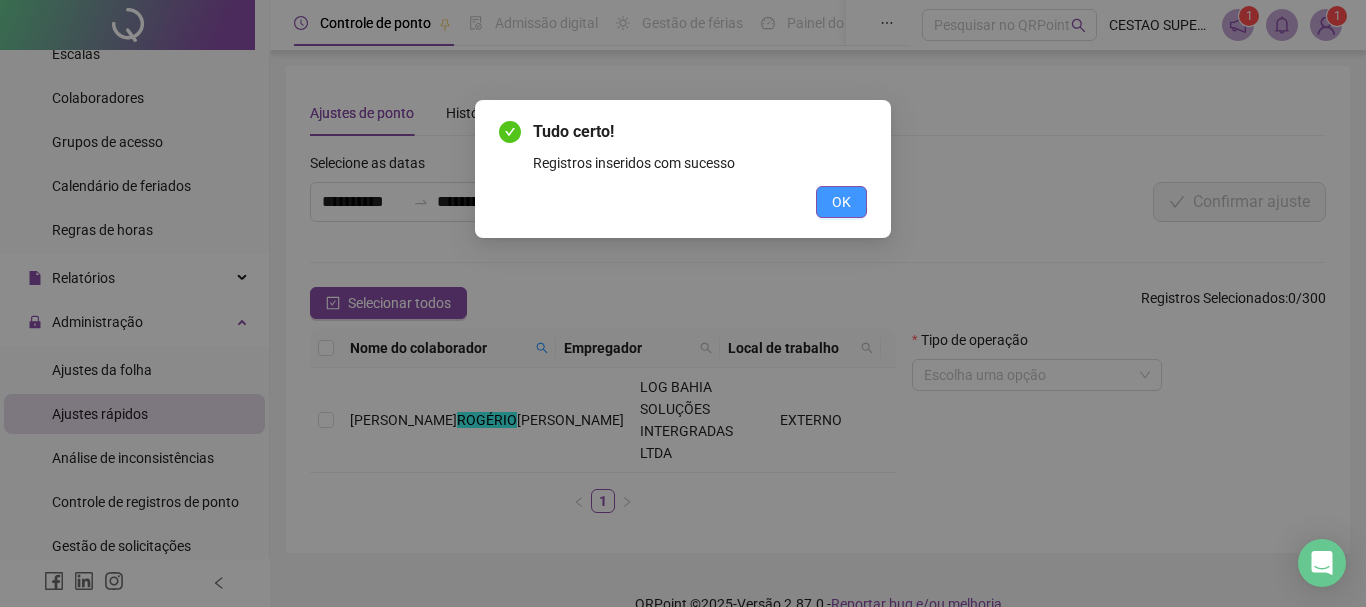 click on "OK" at bounding box center (841, 202) 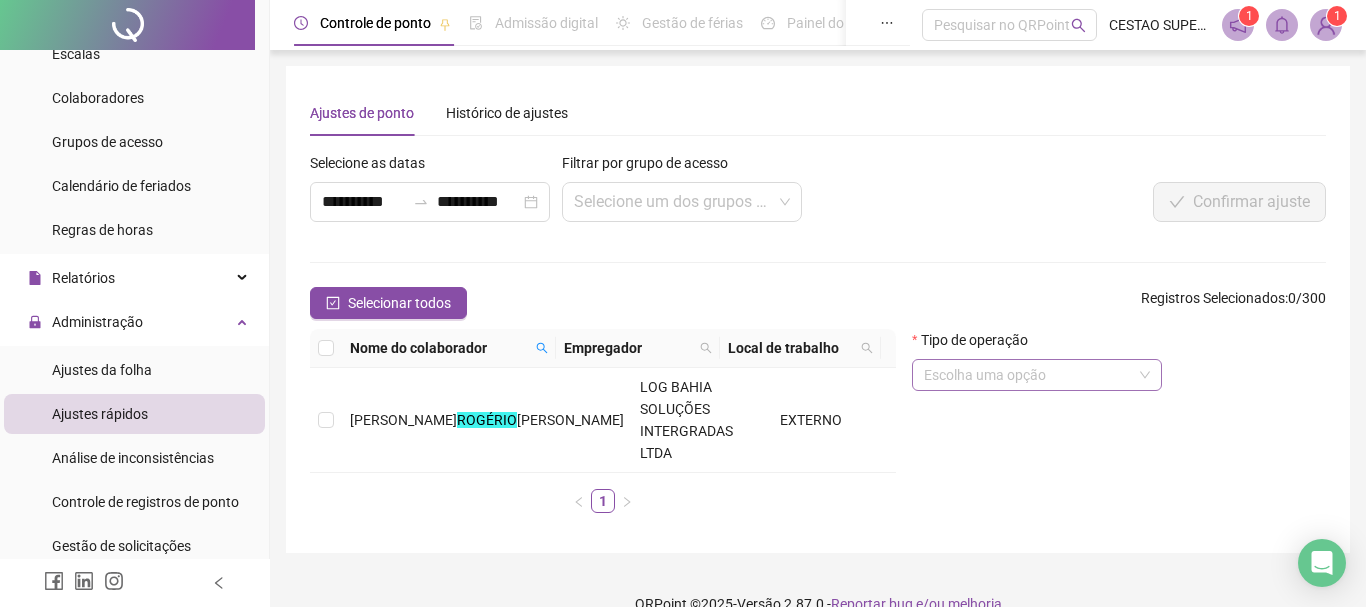 click at bounding box center [1031, 375] 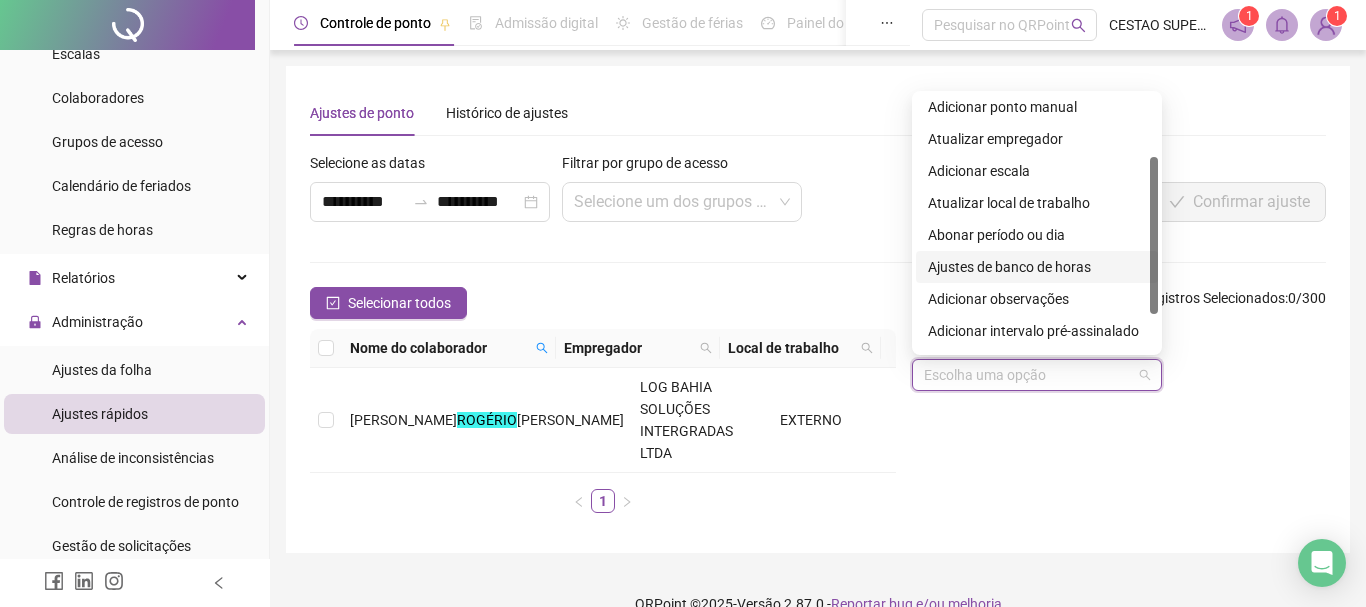 click on "Ajustes de banco de horas" at bounding box center (1037, 267) 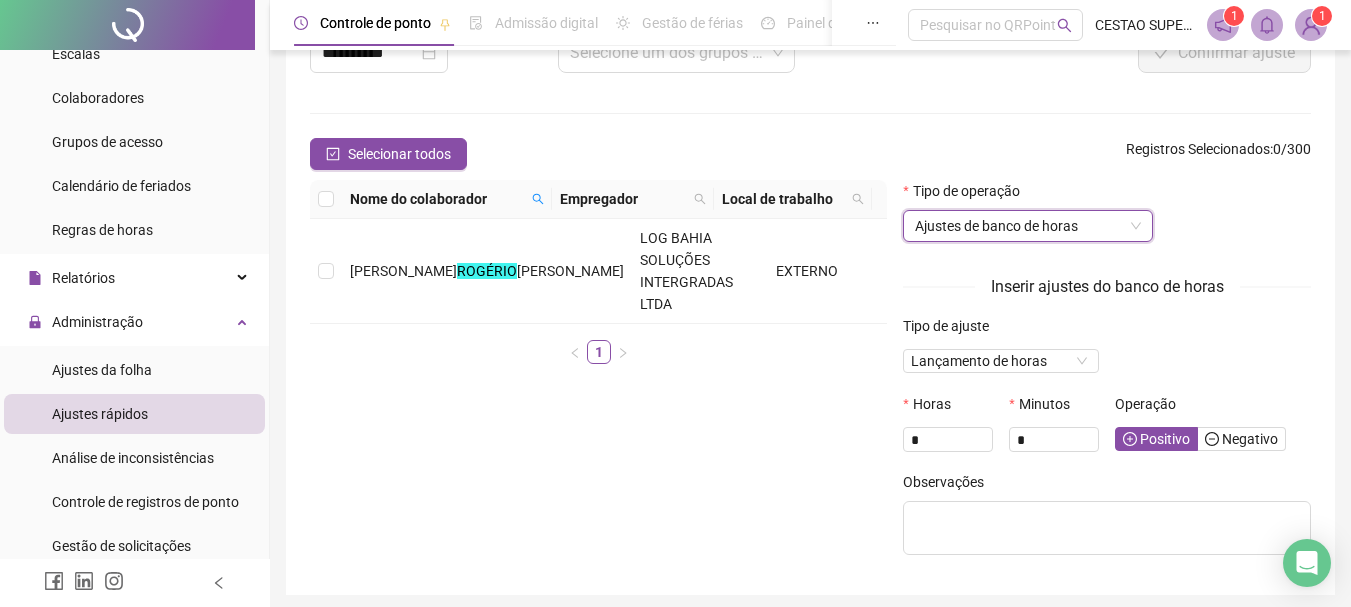 scroll, scrollTop: 200, scrollLeft: 0, axis: vertical 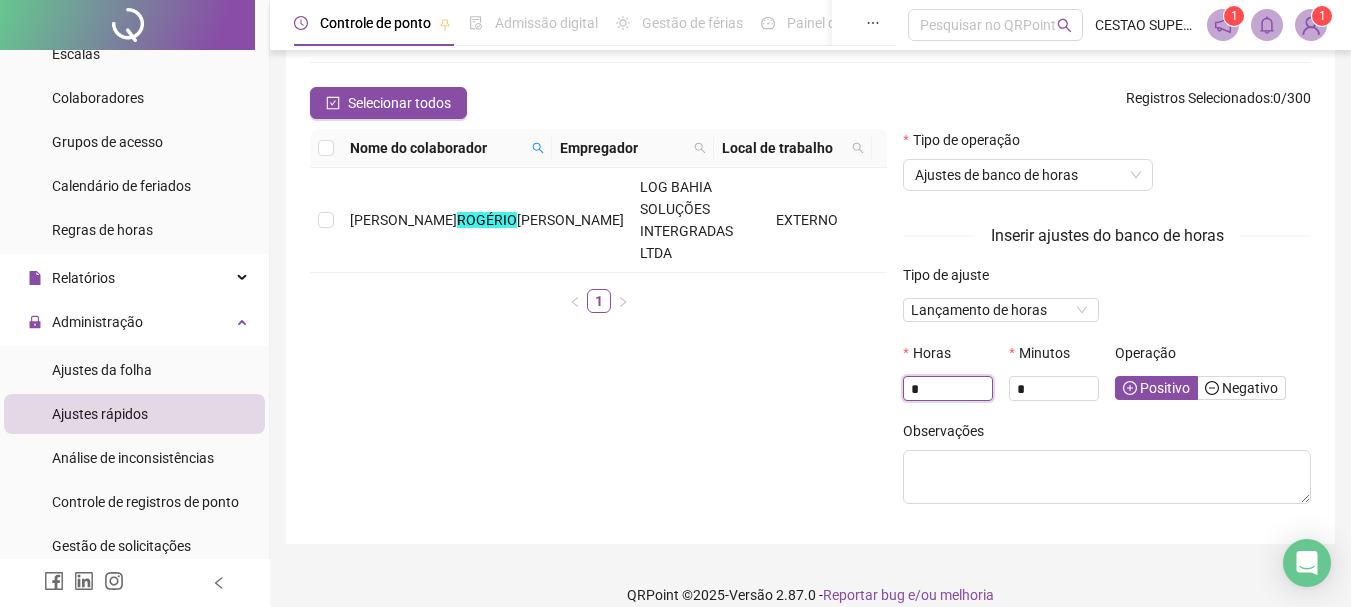 drag, startPoint x: 939, startPoint y: 392, endPoint x: 833, endPoint y: 395, distance: 106.04244 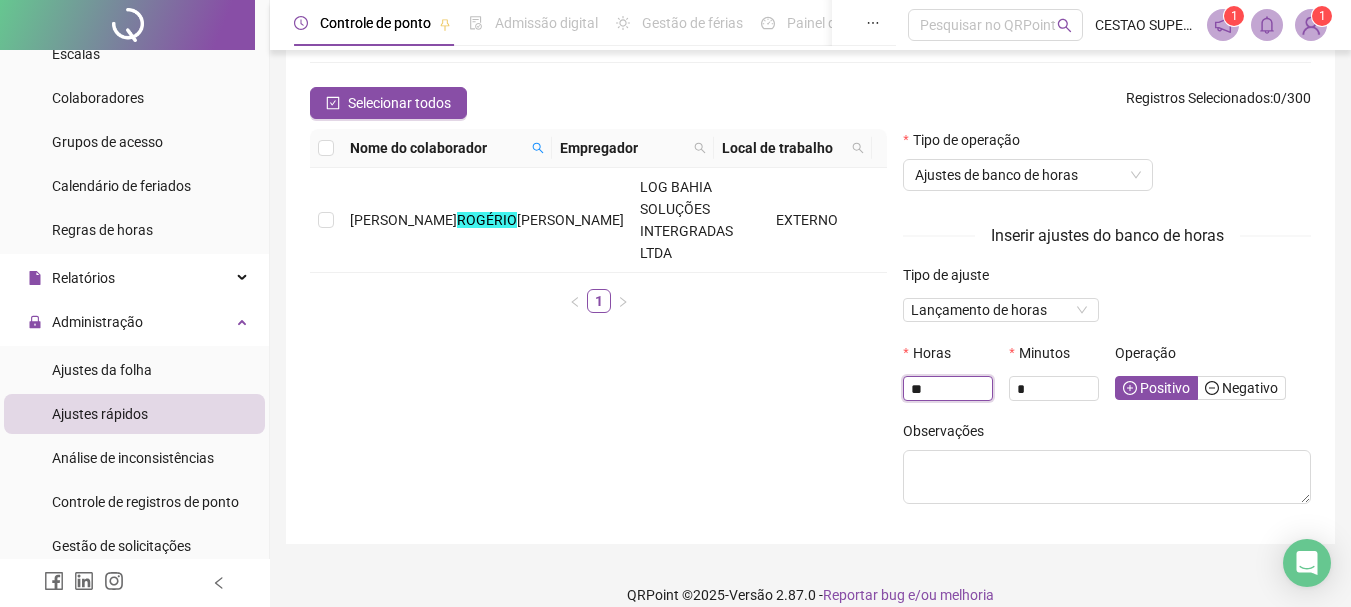 type on "**" 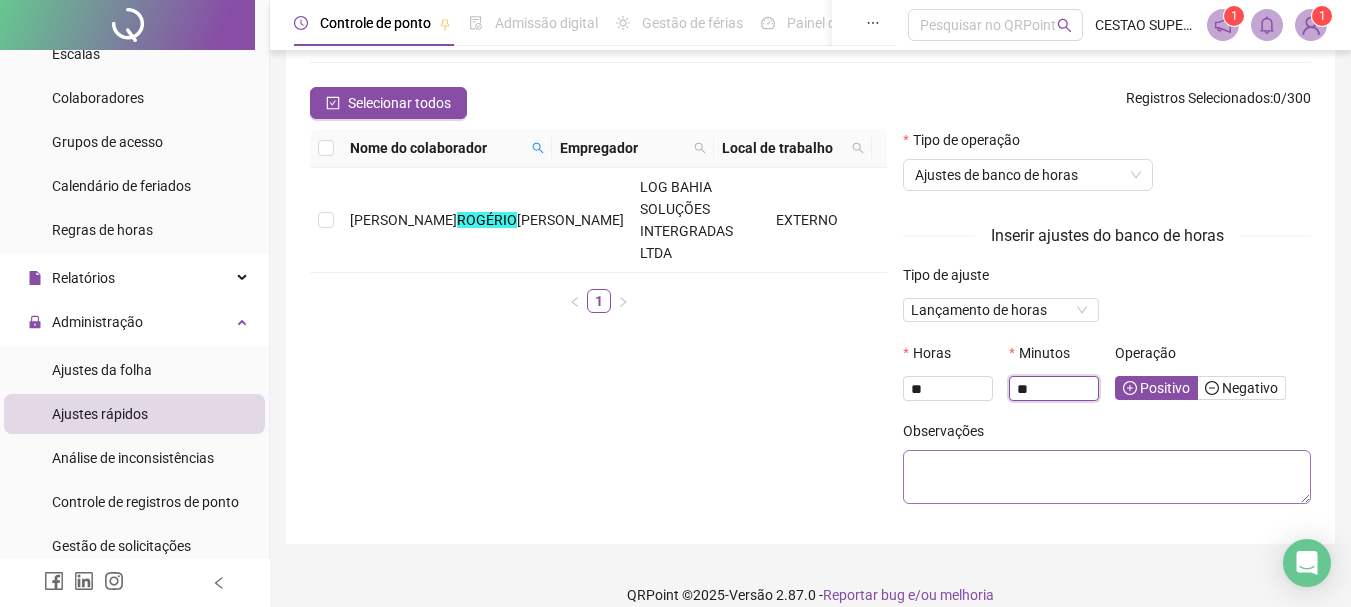 type on "**" 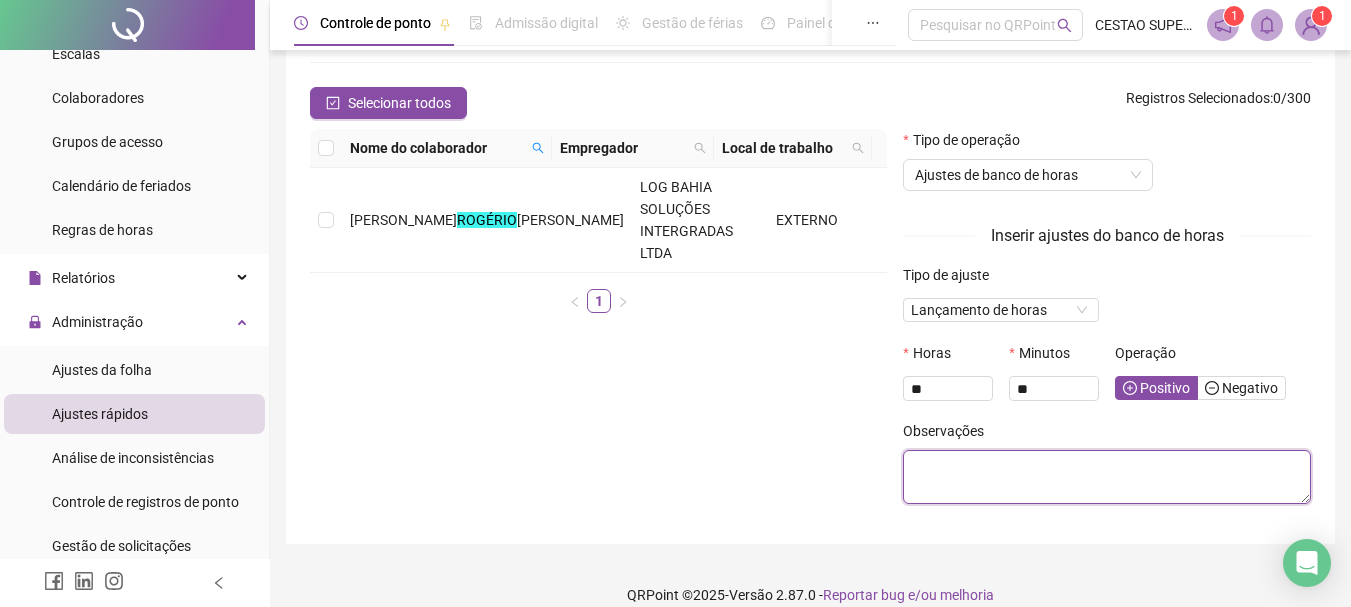 click at bounding box center [1107, 477] 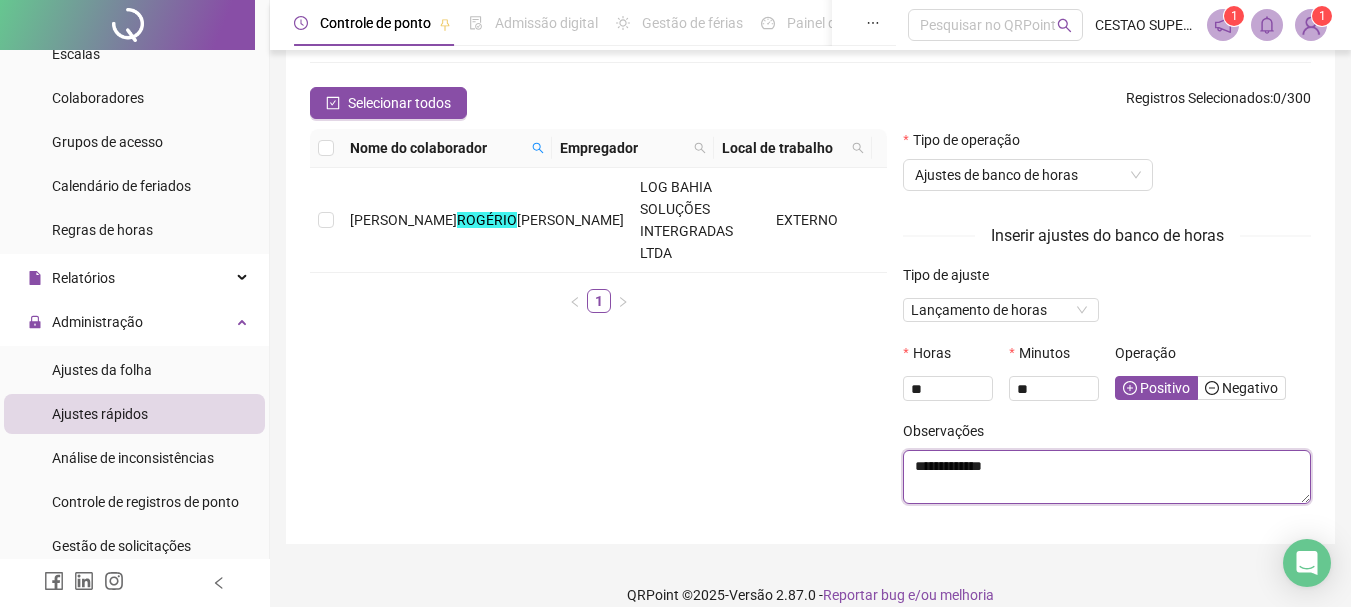 click on "**********" at bounding box center (1107, 477) 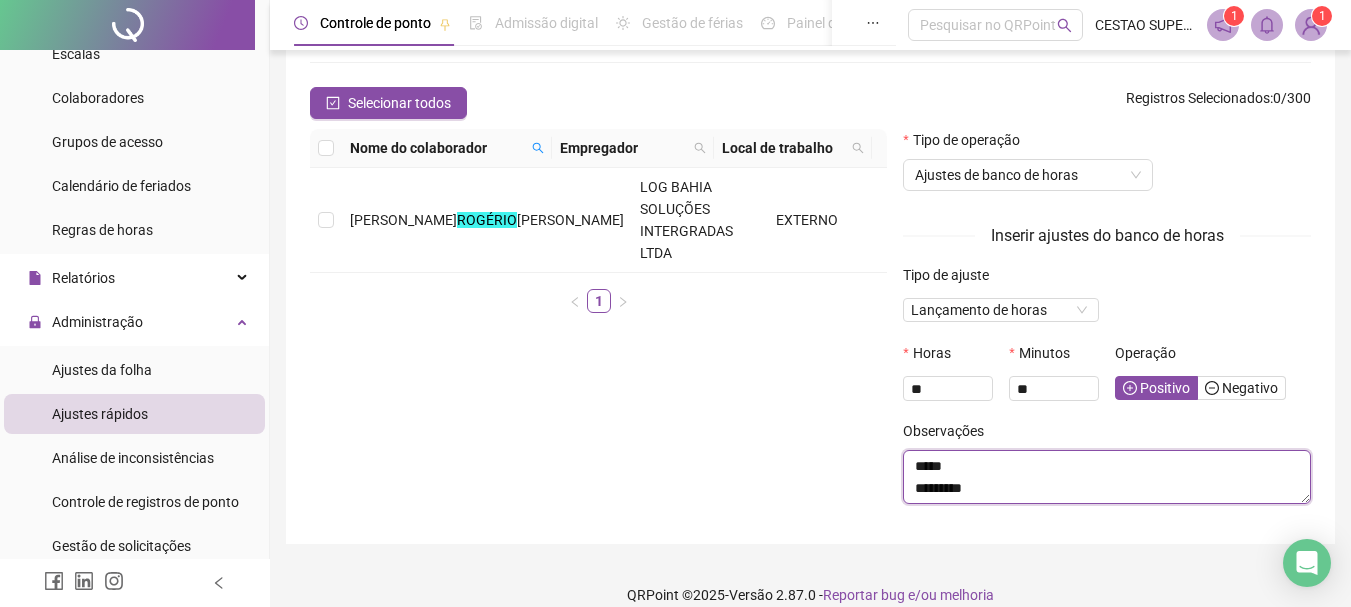 click on "*****
********" at bounding box center [1107, 477] 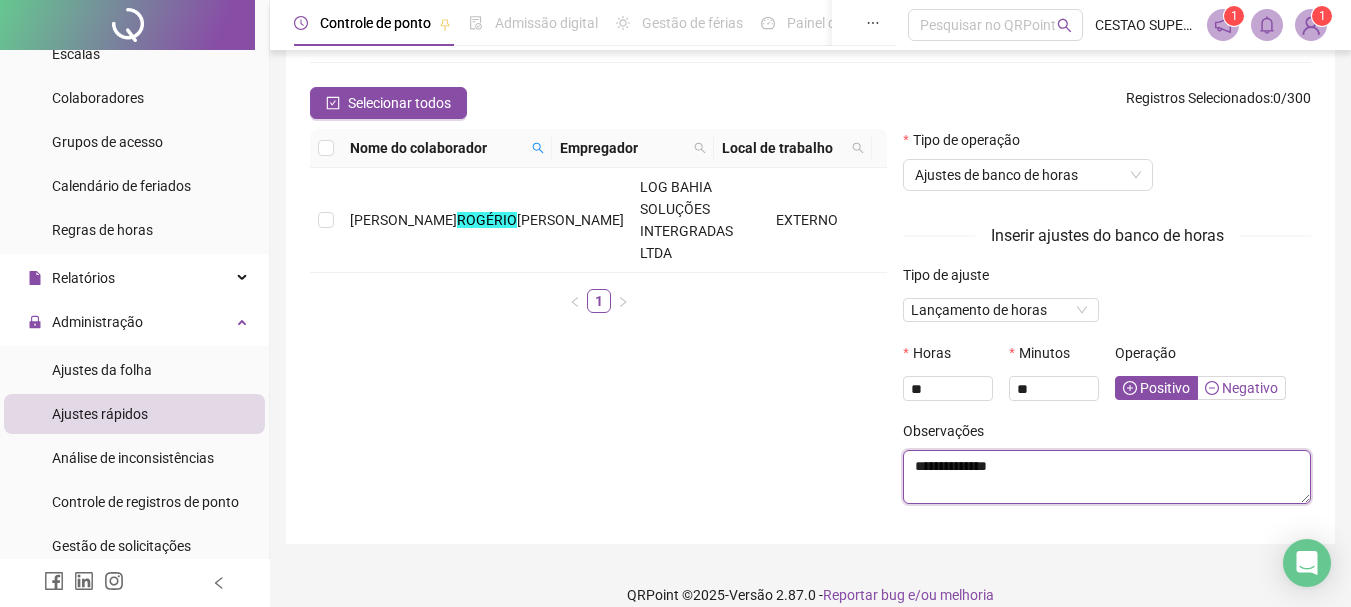 type on "**********" 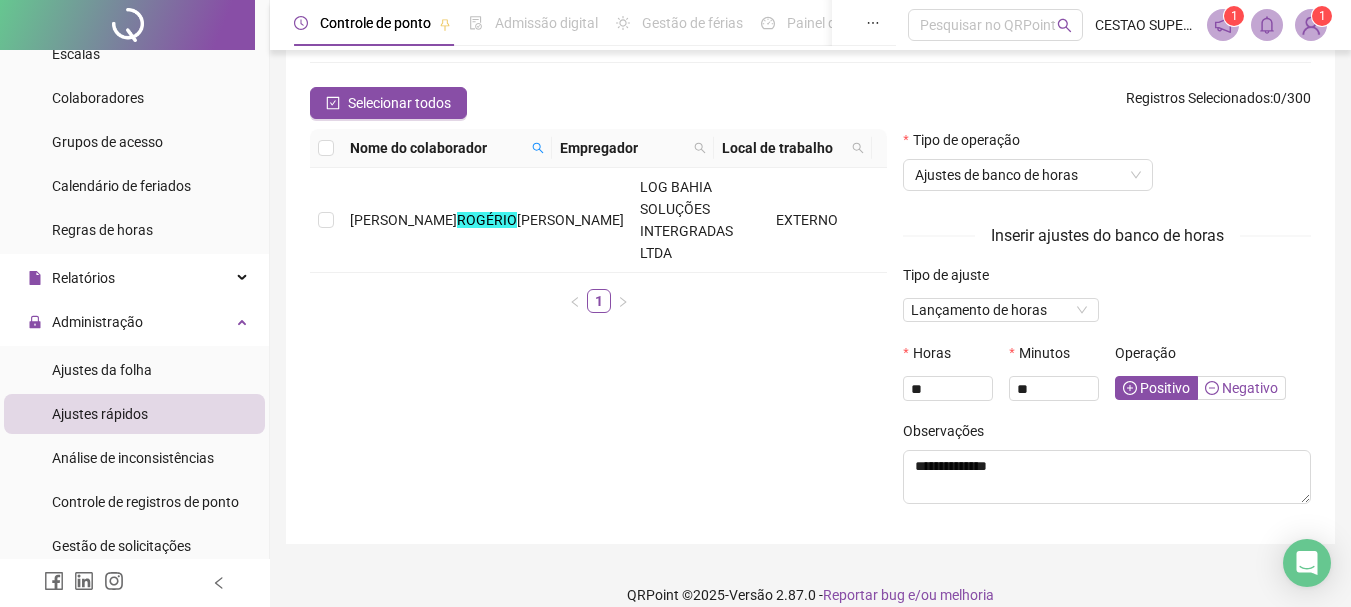 click on "Negativo" at bounding box center [1241, 388] 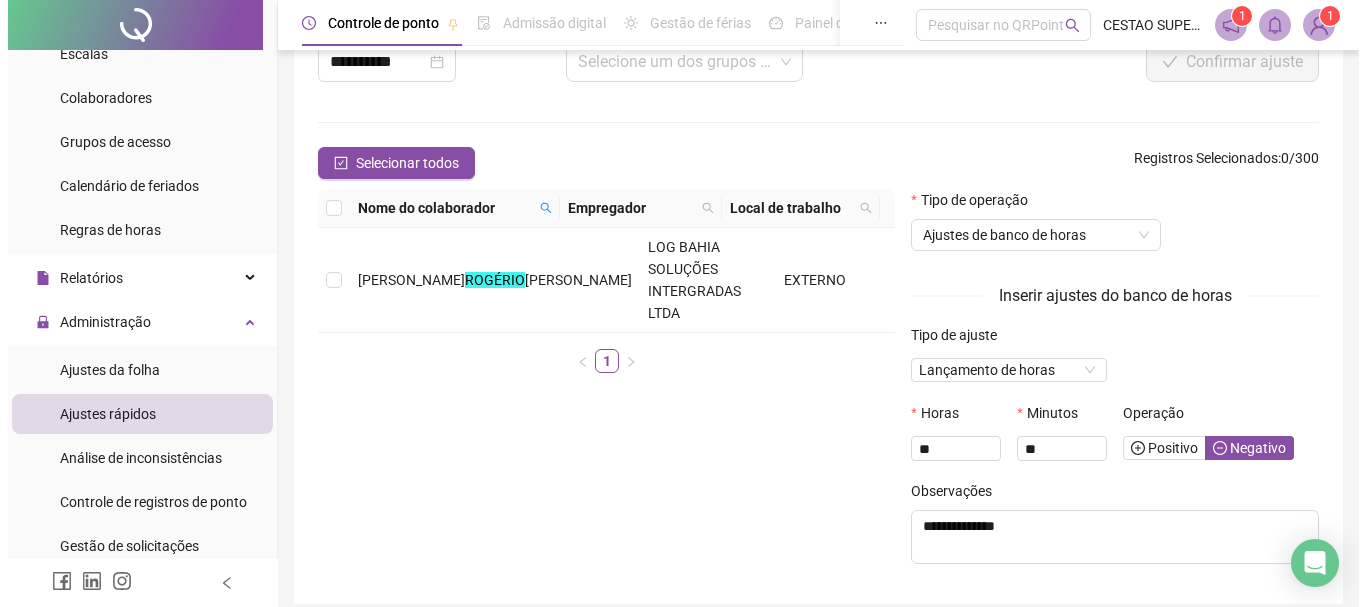 scroll, scrollTop: 23, scrollLeft: 0, axis: vertical 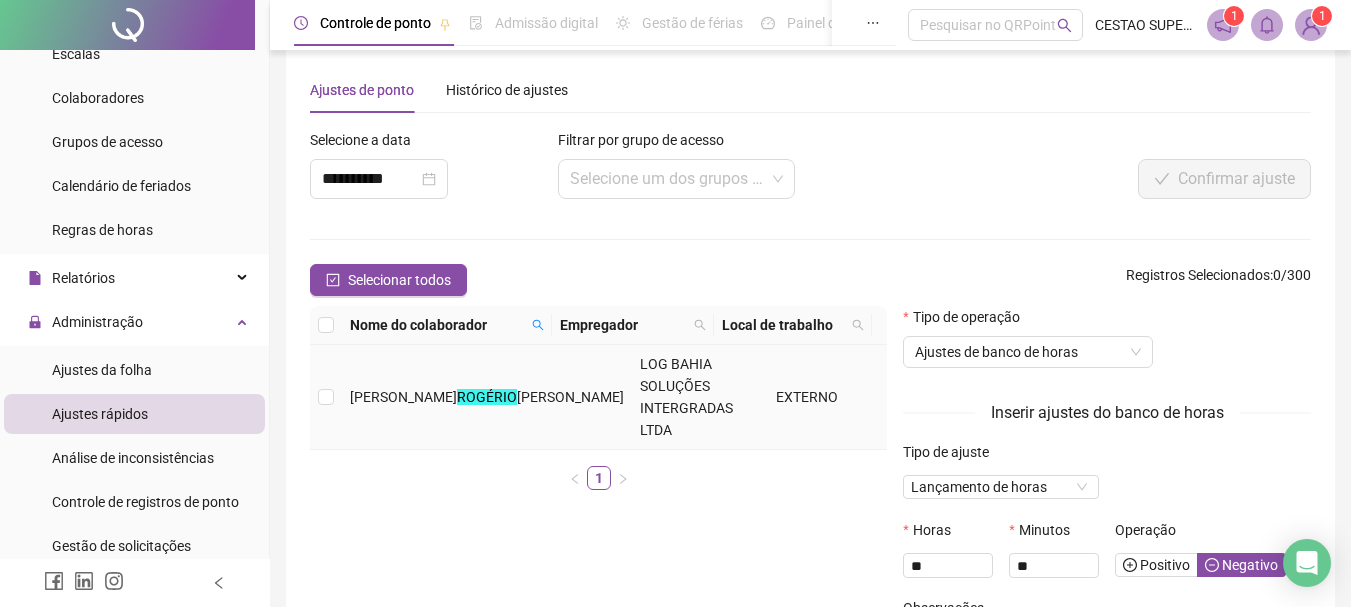 click at bounding box center (326, 397) 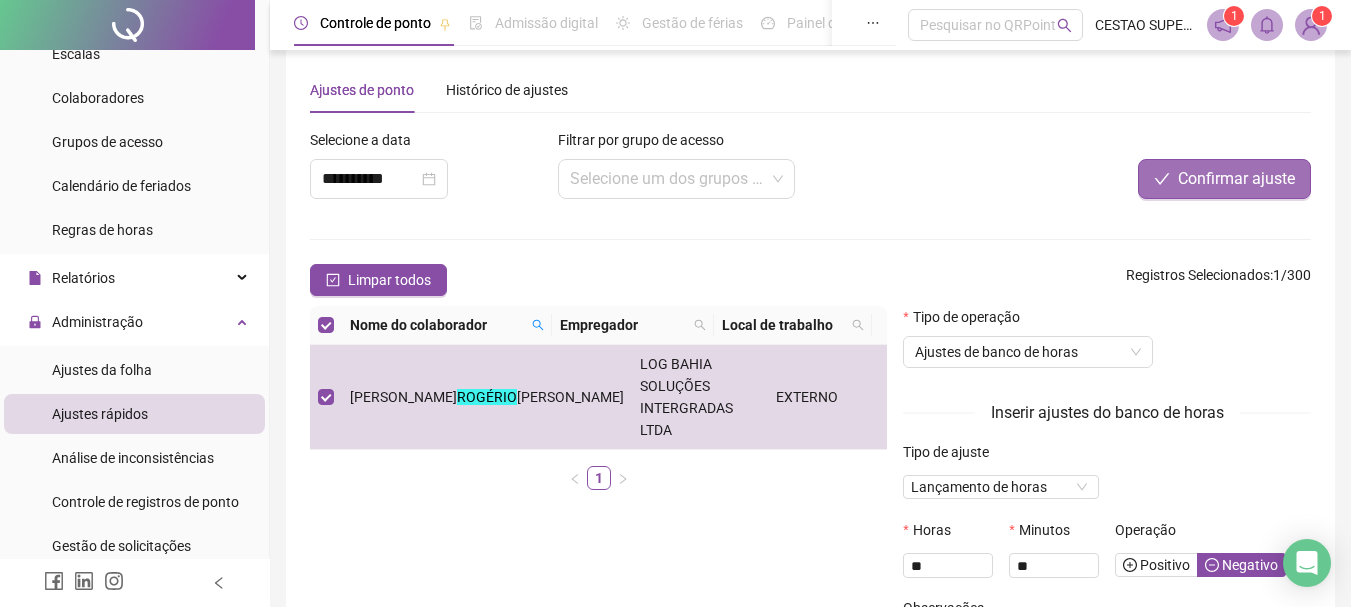click on "Confirmar ajuste" at bounding box center (1236, 179) 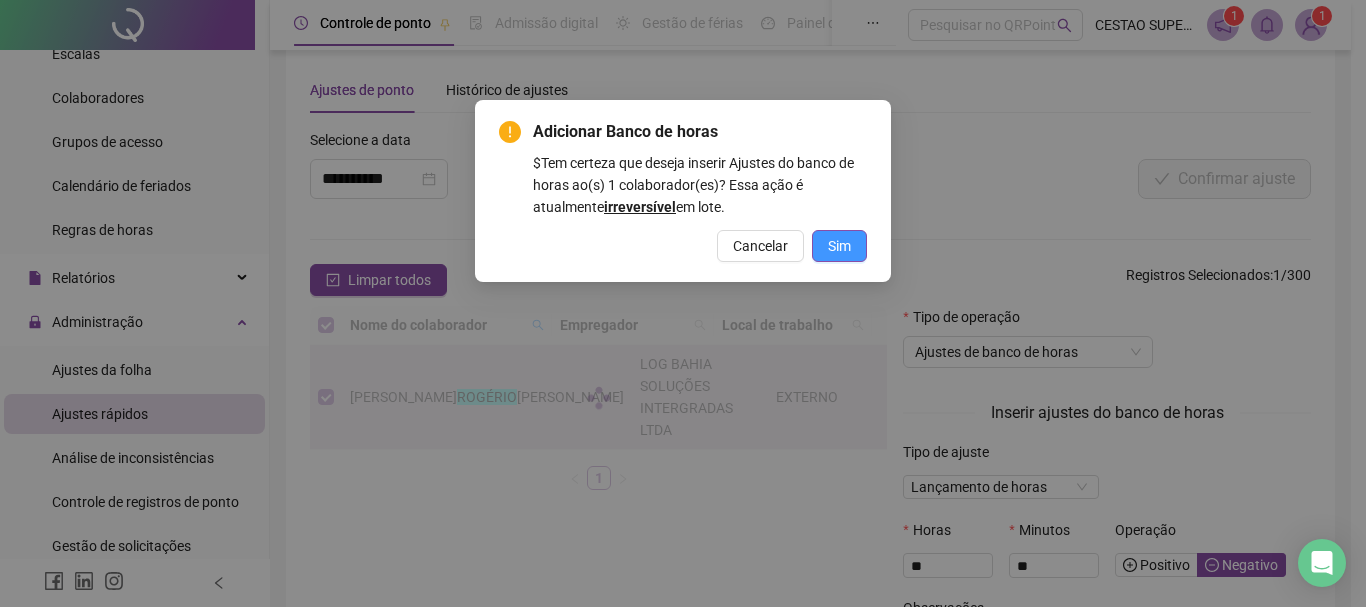 click on "Sim" at bounding box center (839, 246) 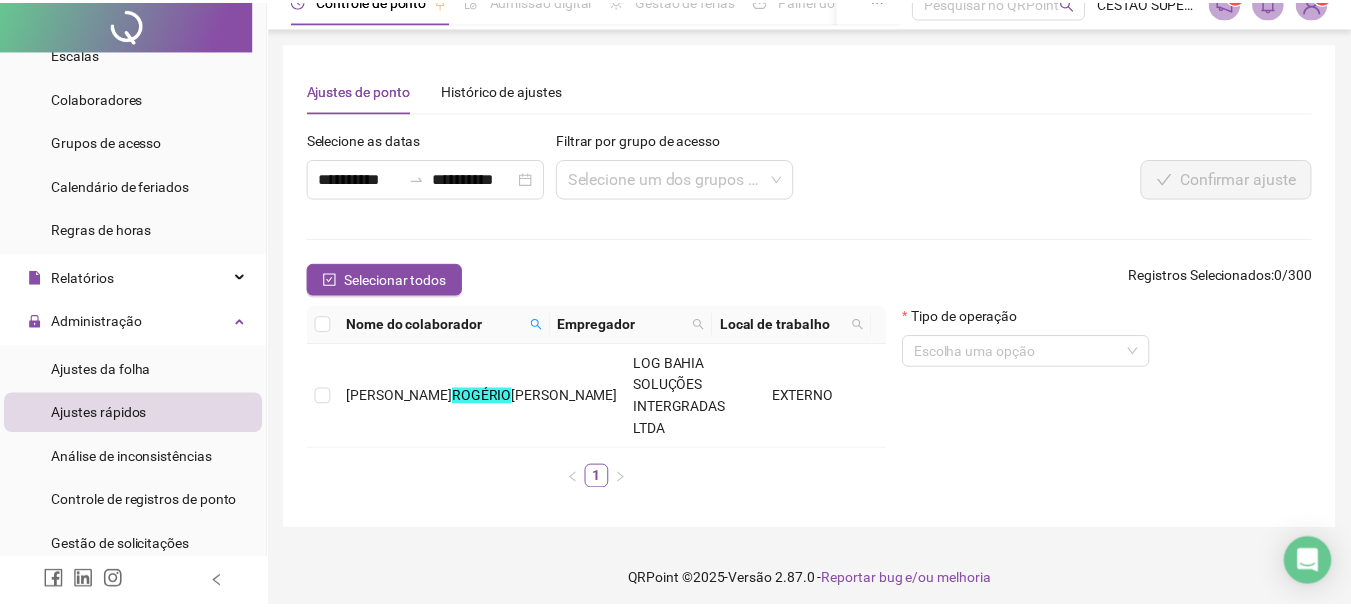 scroll, scrollTop: 0, scrollLeft: 0, axis: both 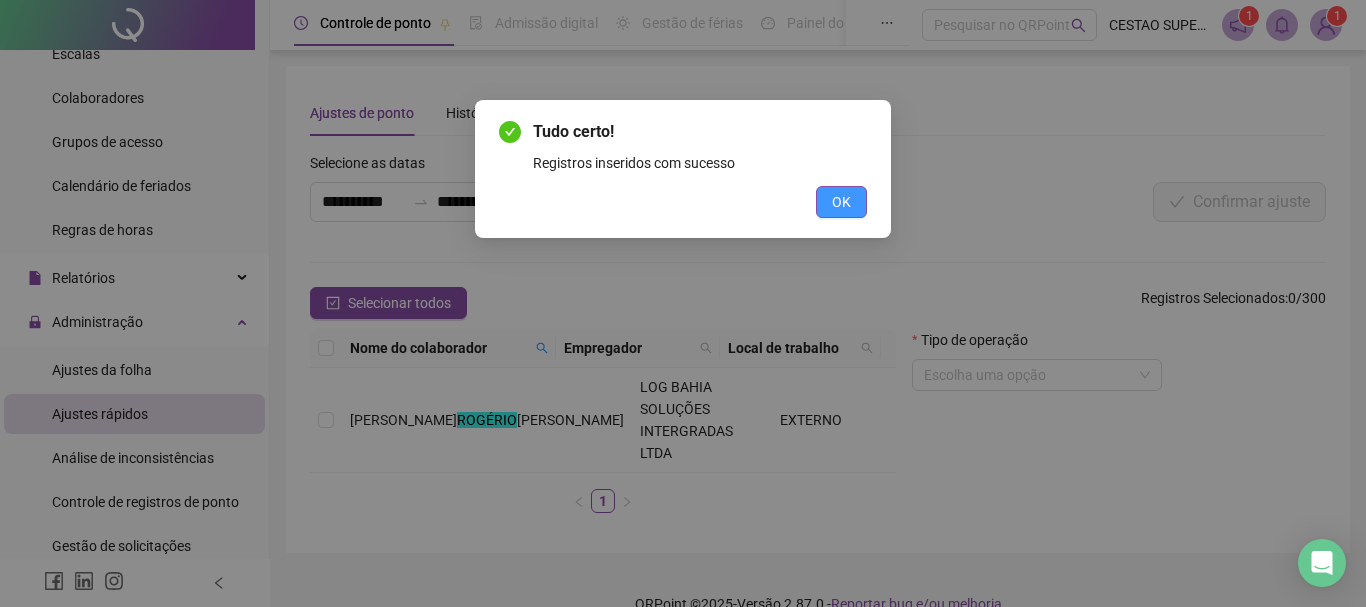 click on "OK" at bounding box center [841, 202] 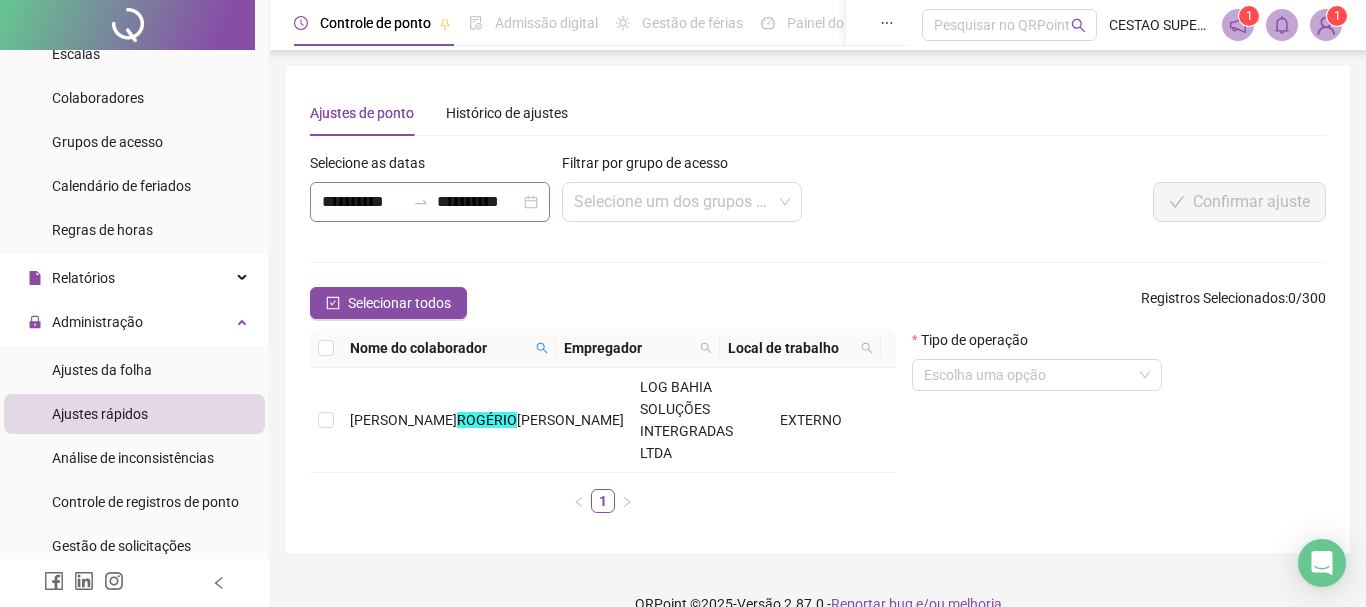 click on "**********" at bounding box center (430, 202) 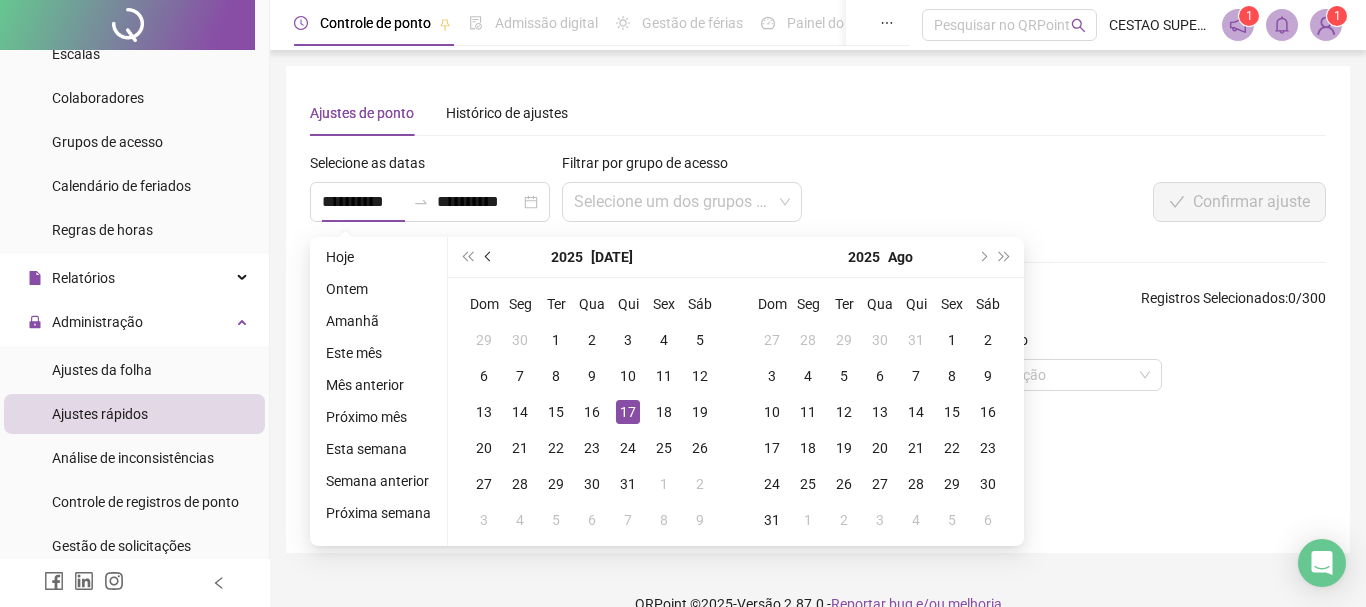 click at bounding box center (490, 257) 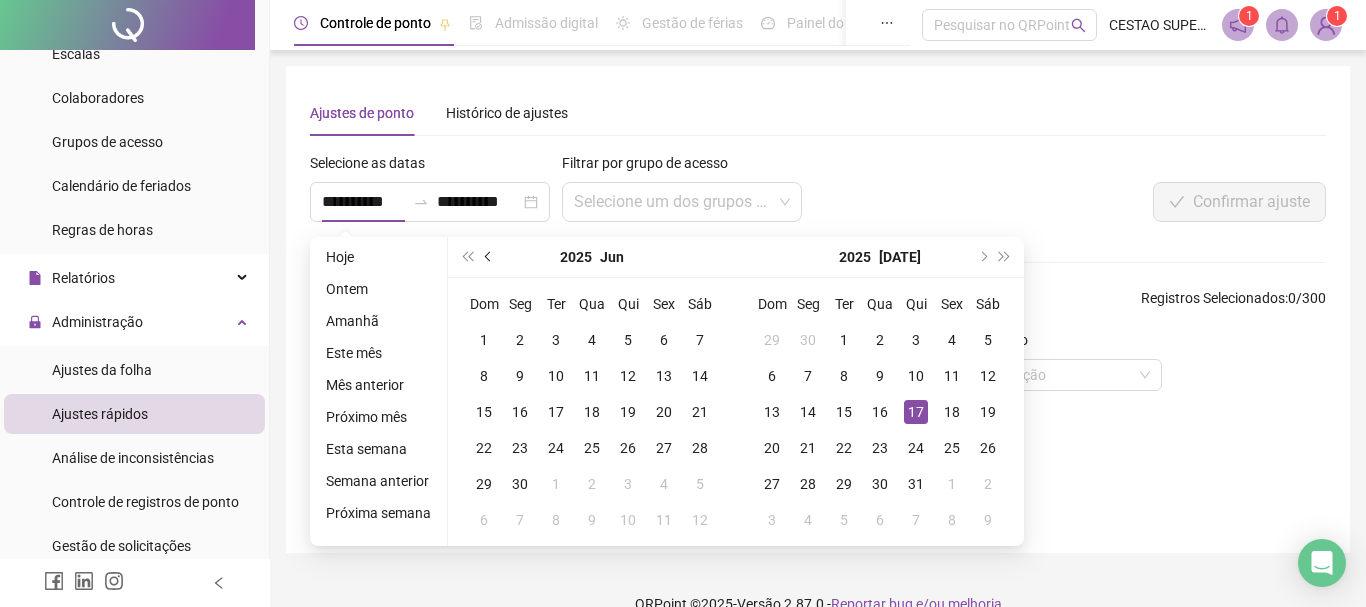 click at bounding box center (490, 257) 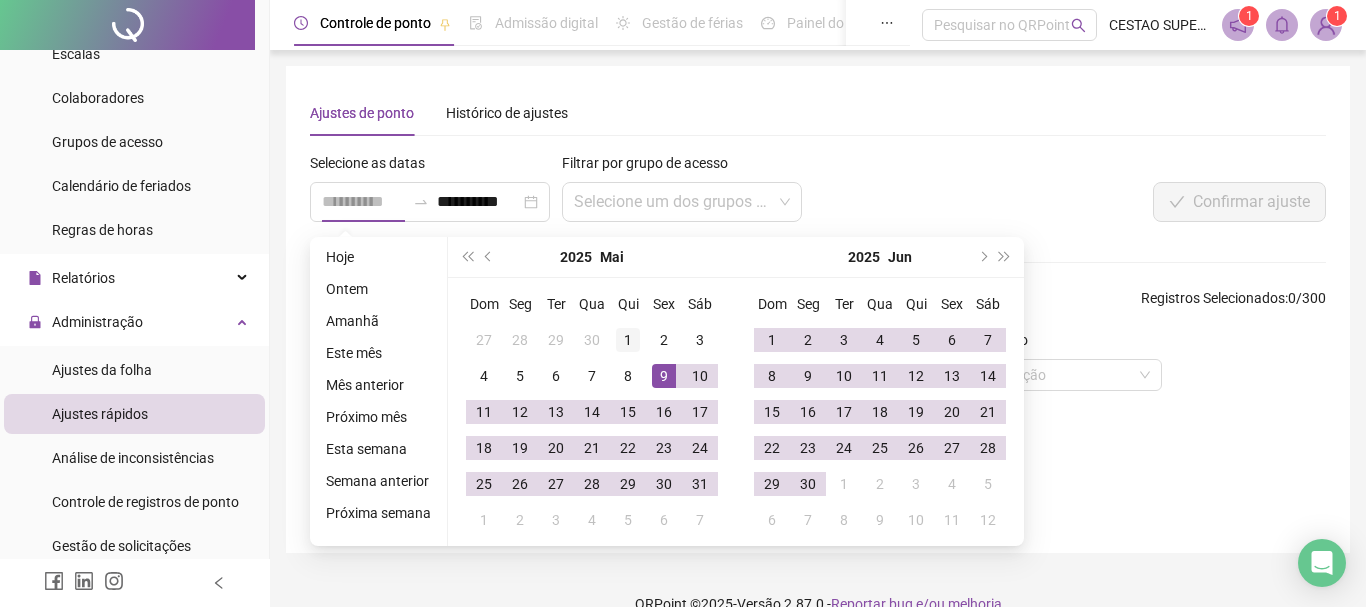 type on "**********" 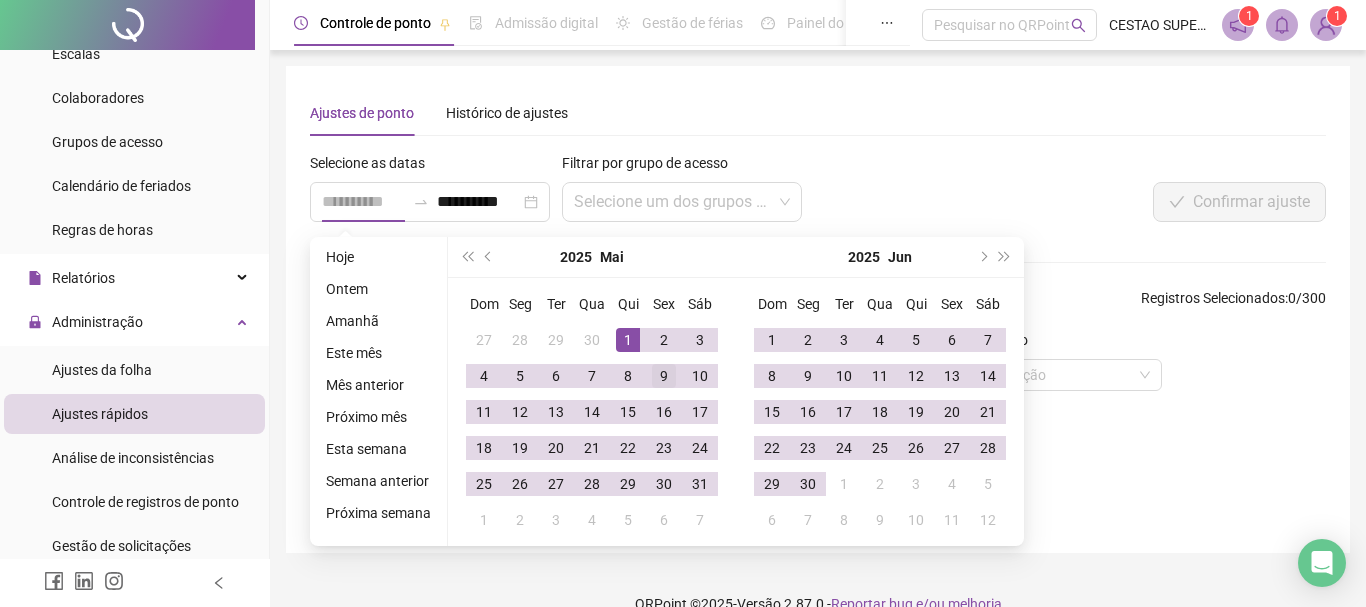 drag, startPoint x: 611, startPoint y: 334, endPoint x: 665, endPoint y: 382, distance: 72.249565 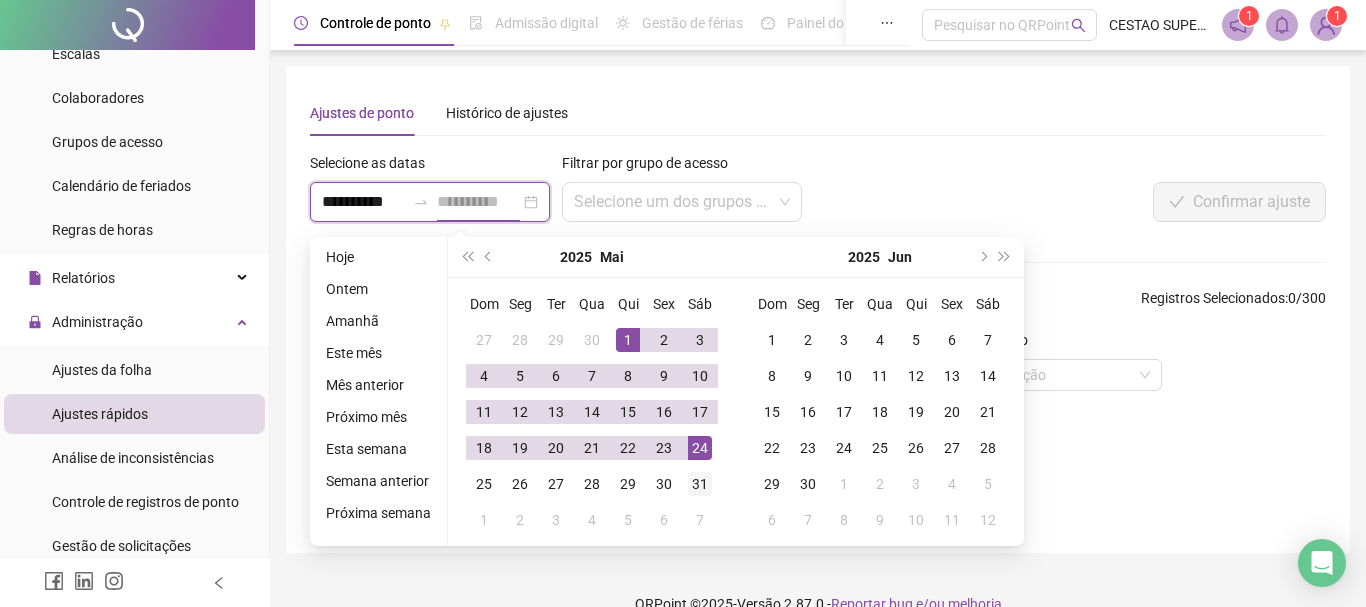 type on "**********" 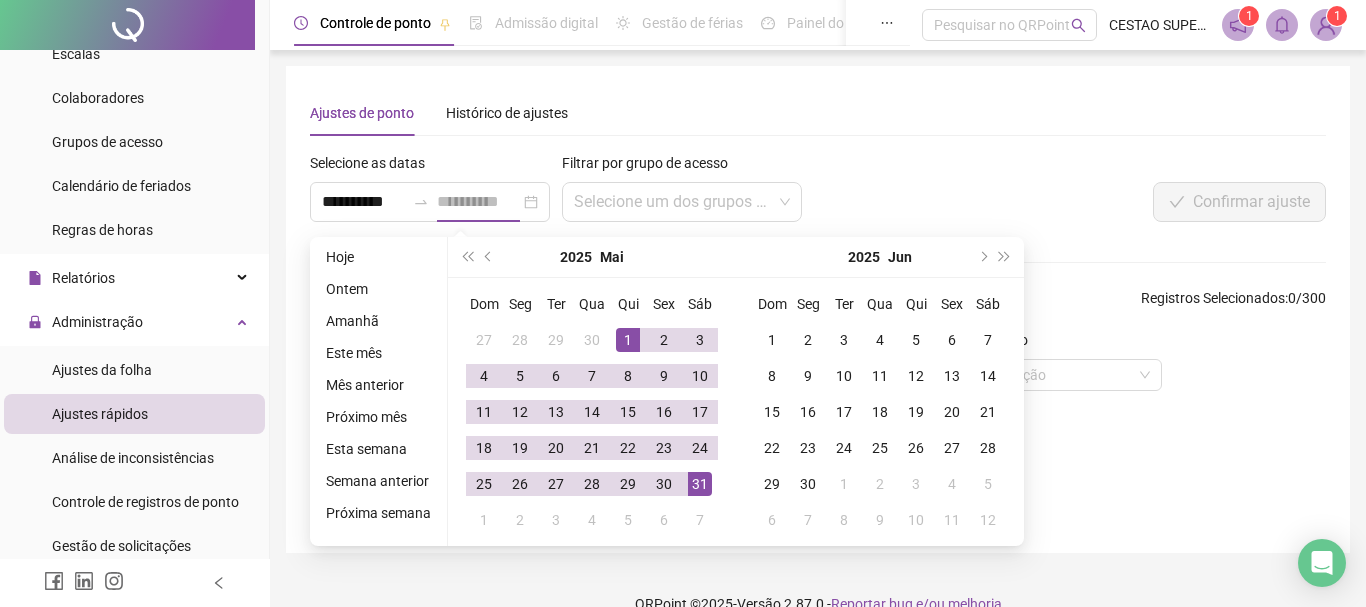 click on "31" at bounding box center (700, 484) 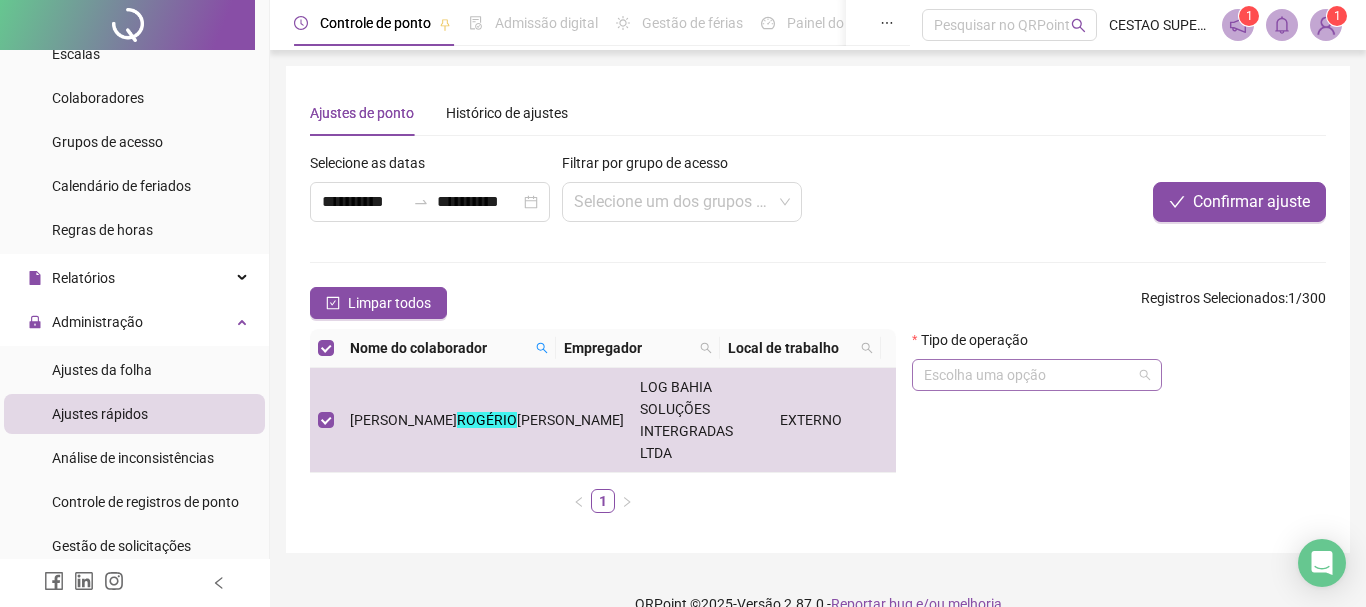 click at bounding box center [1031, 375] 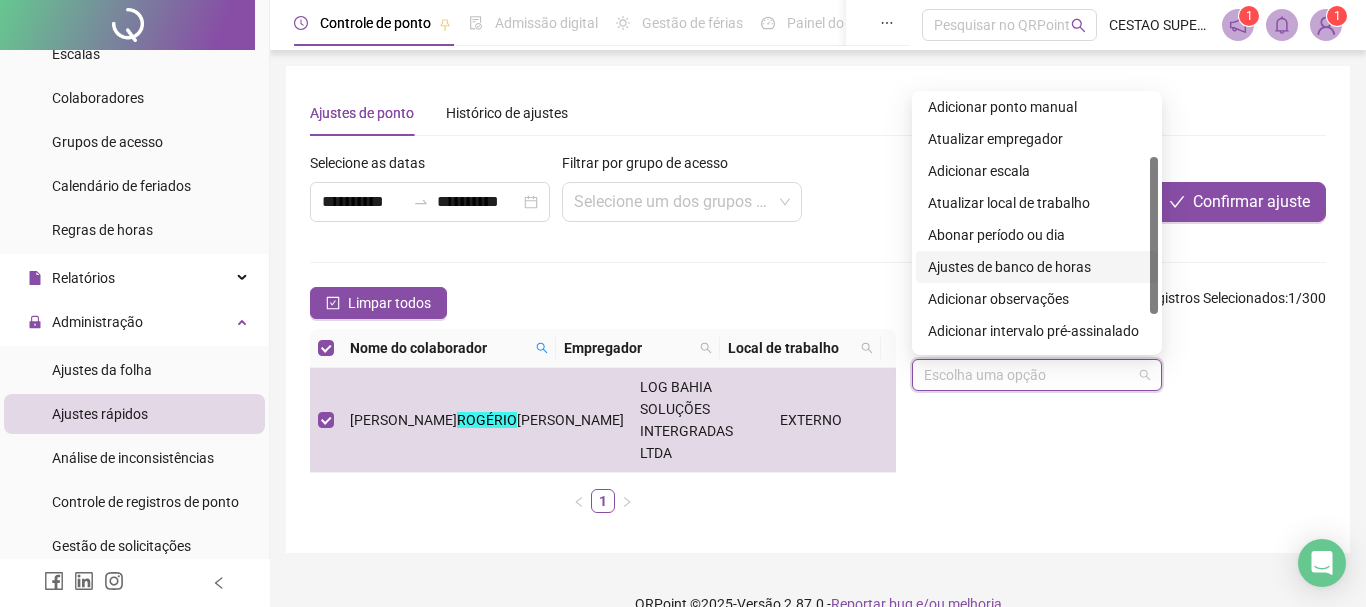 click on "Ajustes de banco de horas" at bounding box center (1037, 267) 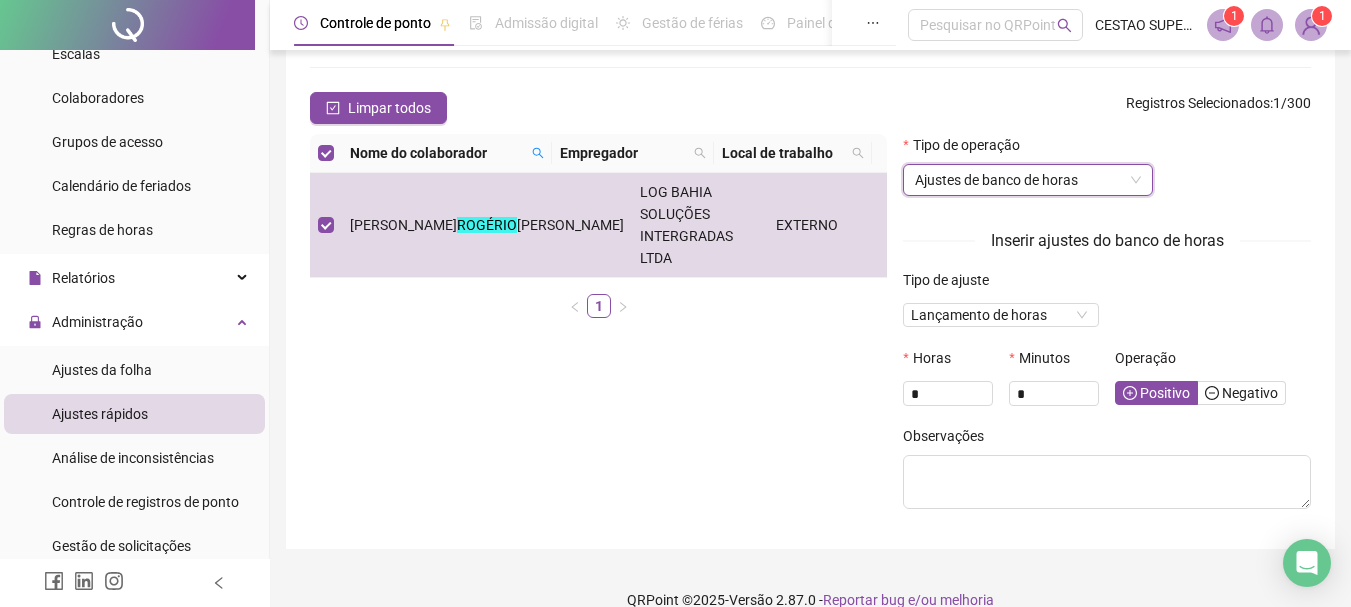 scroll, scrollTop: 200, scrollLeft: 0, axis: vertical 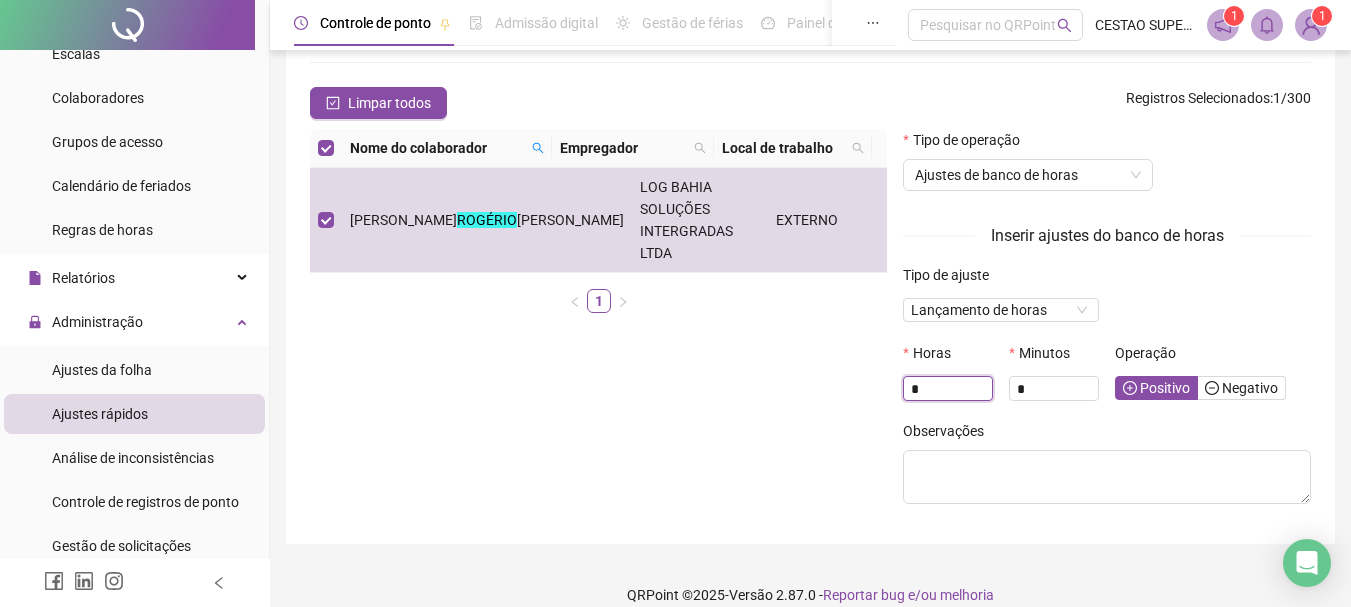 drag, startPoint x: 948, startPoint y: 394, endPoint x: 796, endPoint y: 372, distance: 153.58385 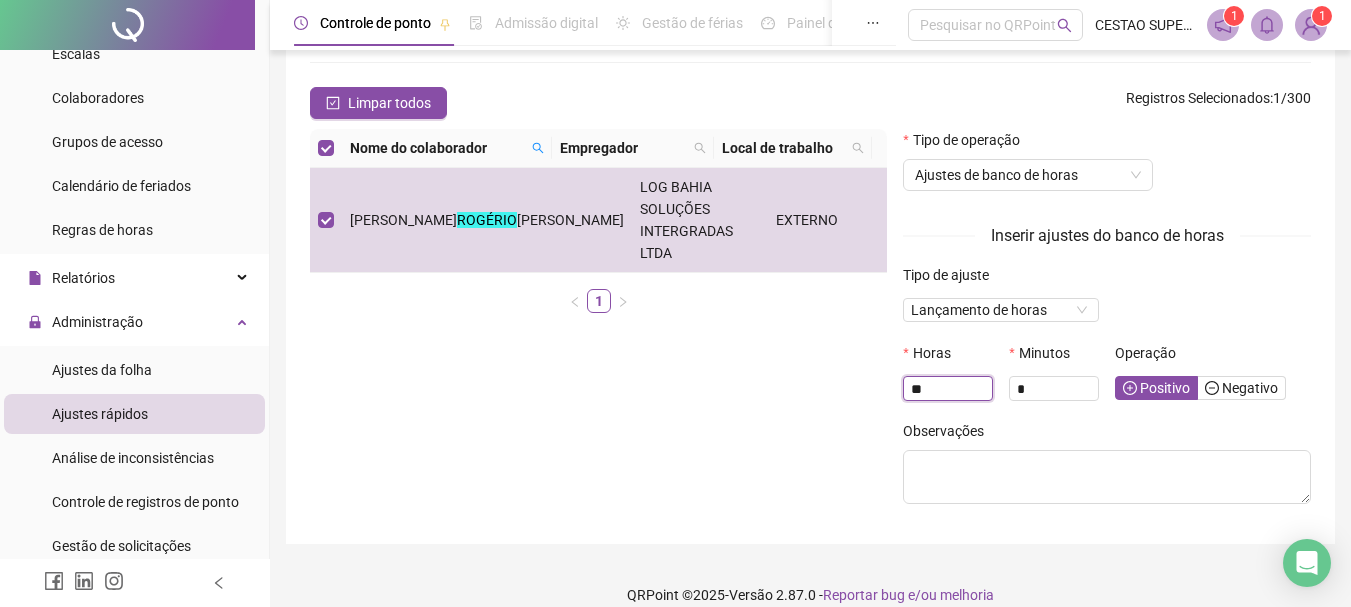 type on "*" 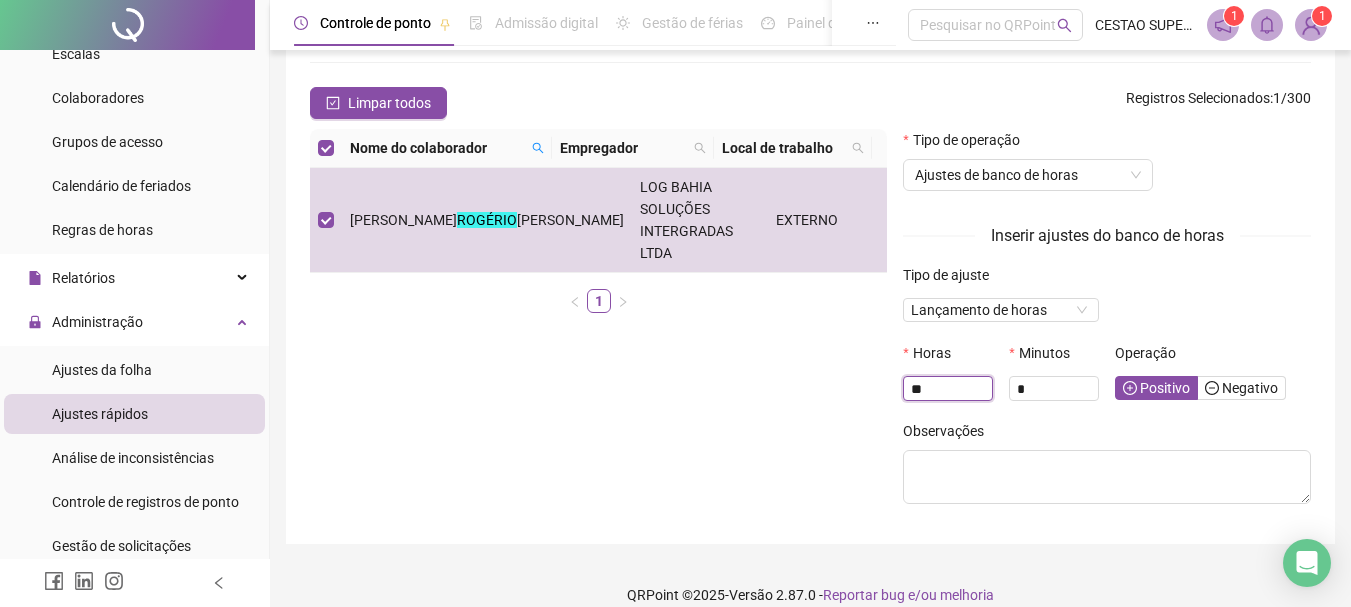 type on "**" 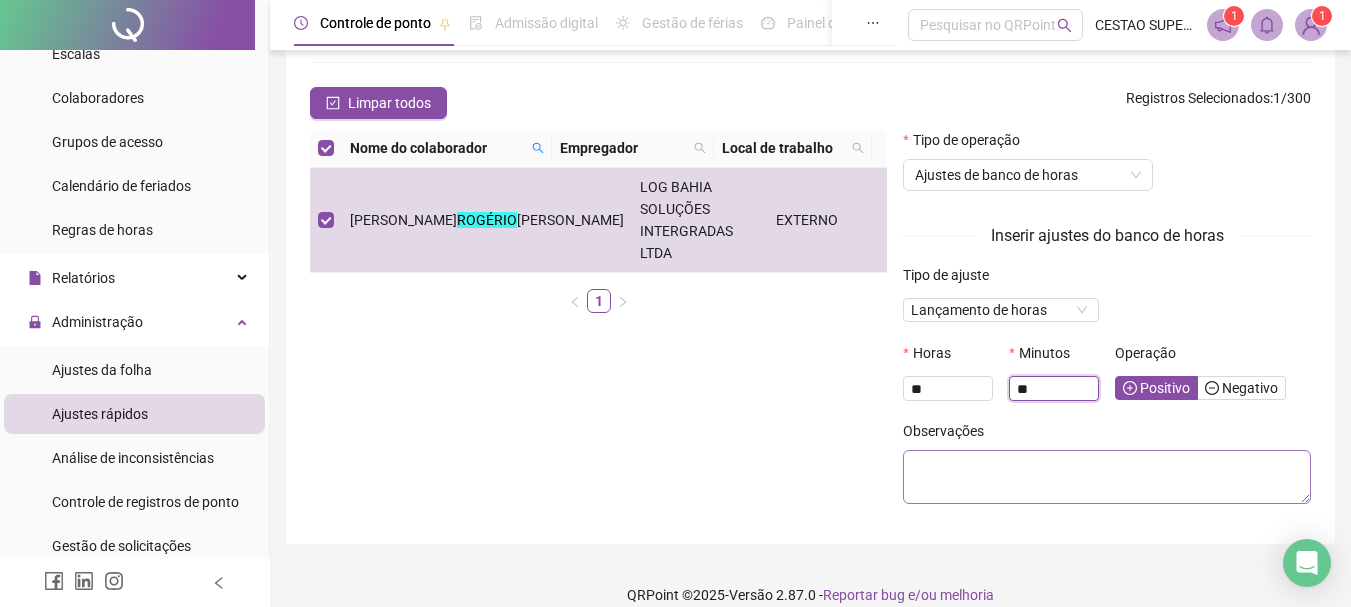 type on "**" 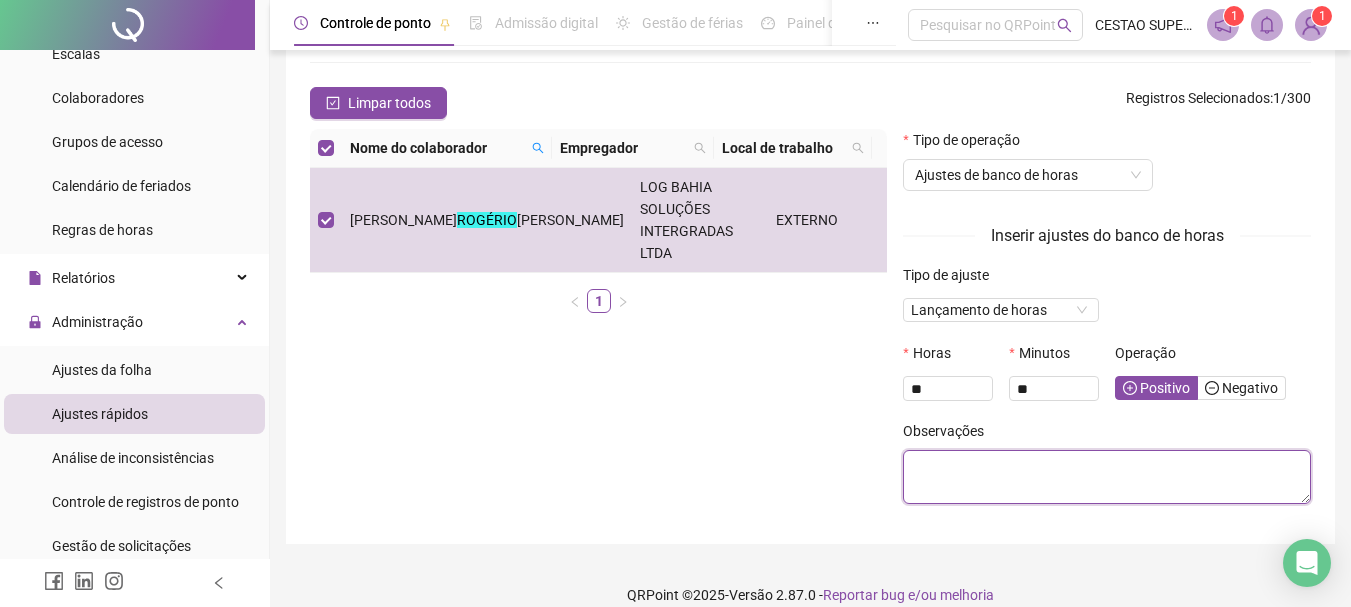 click at bounding box center [1107, 477] 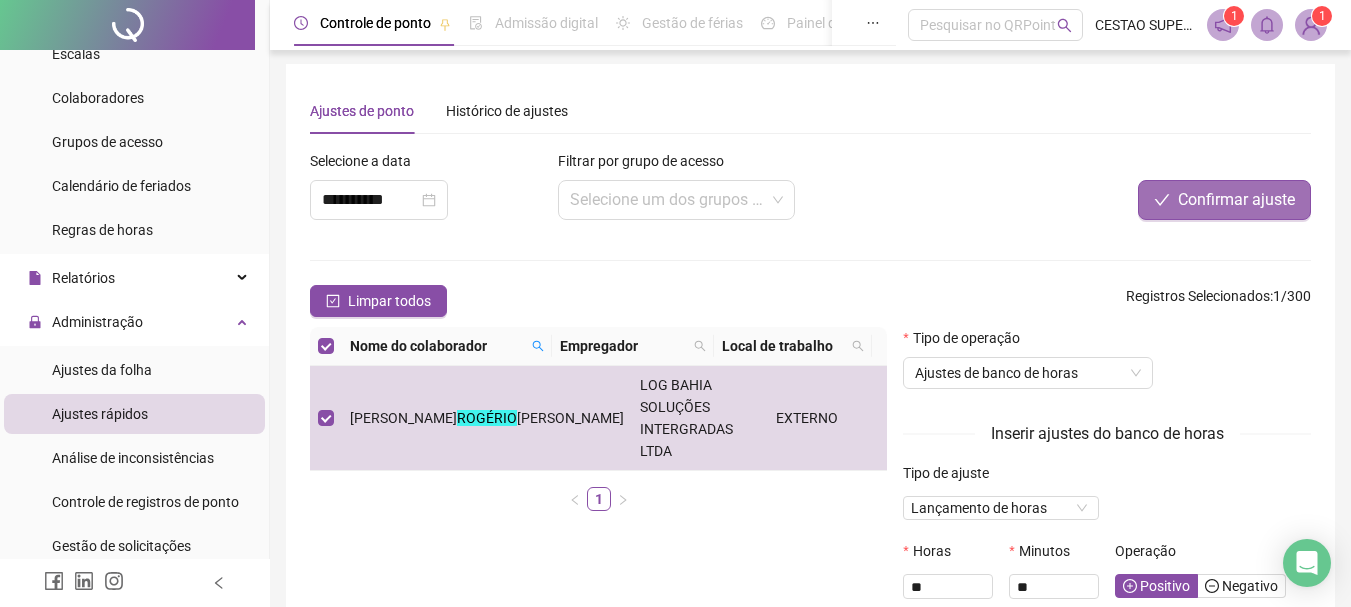scroll, scrollTop: 0, scrollLeft: 0, axis: both 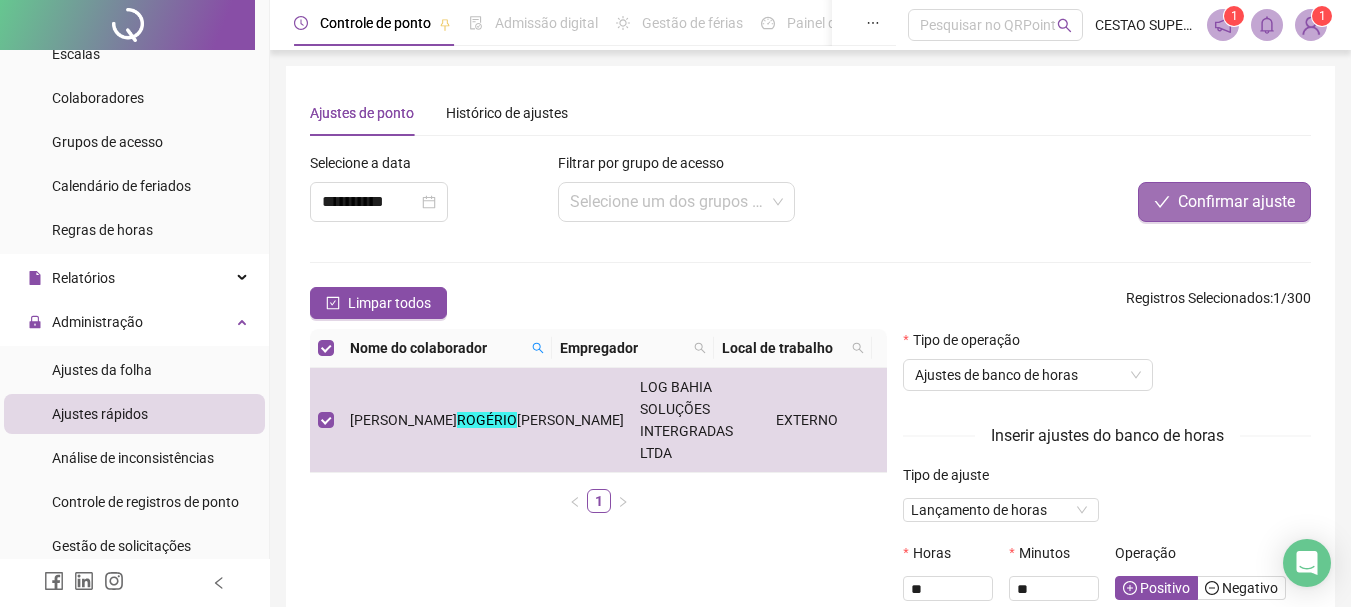 type on "**********" 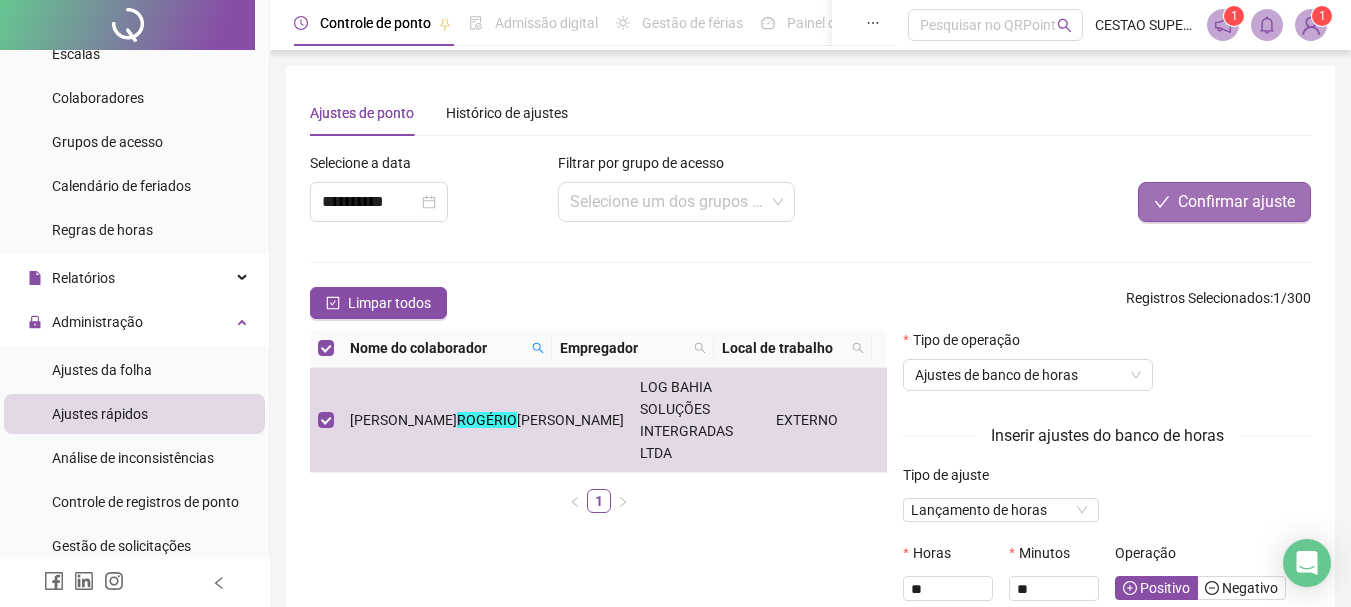 click on "Confirmar ajuste" at bounding box center (1236, 202) 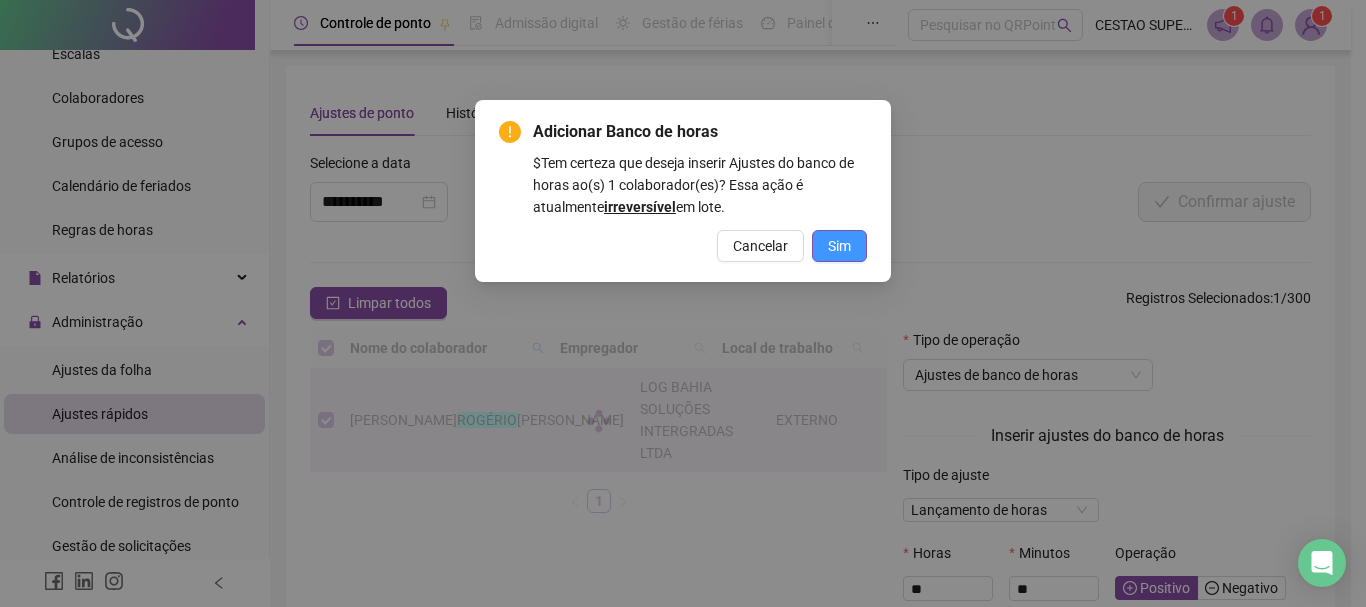 click on "Sim" at bounding box center (839, 246) 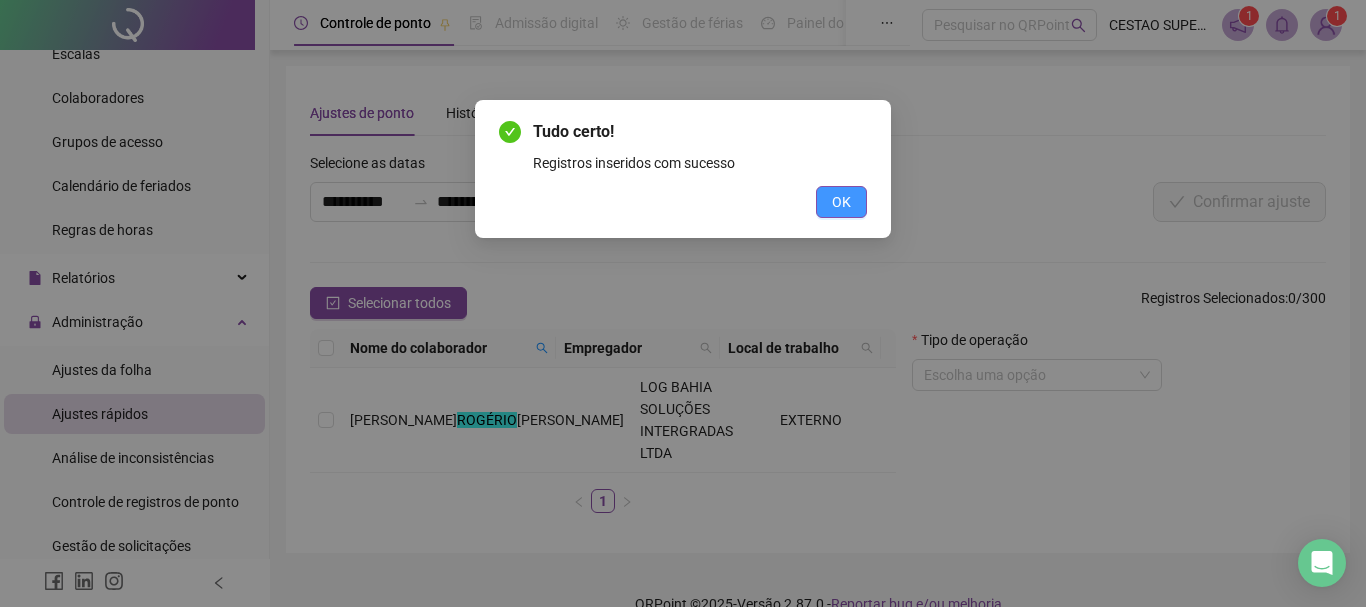 click on "OK" at bounding box center [841, 202] 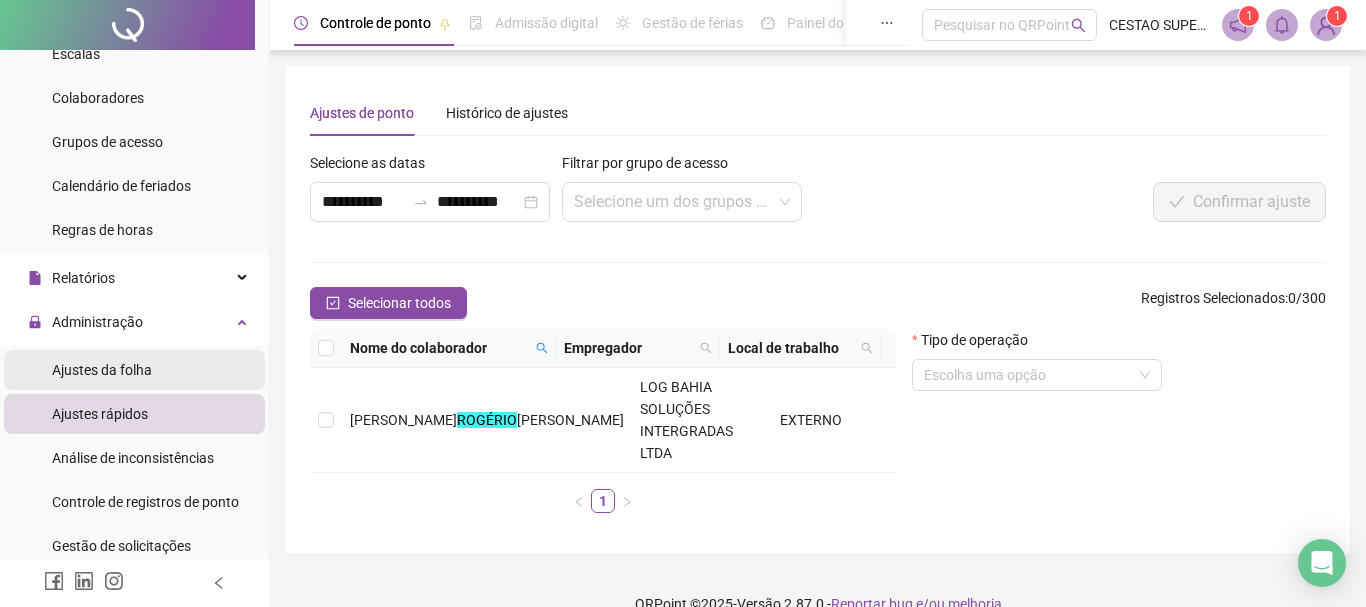 click on "Ajustes da folha" at bounding box center (102, 370) 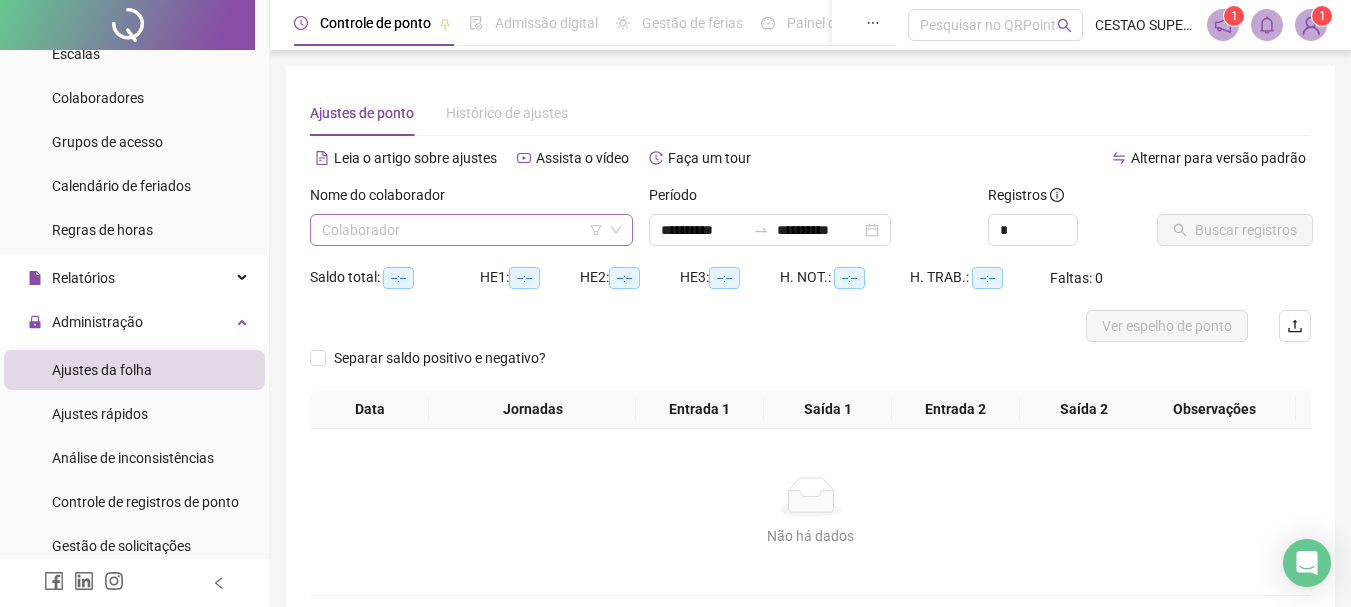 click at bounding box center [465, 230] 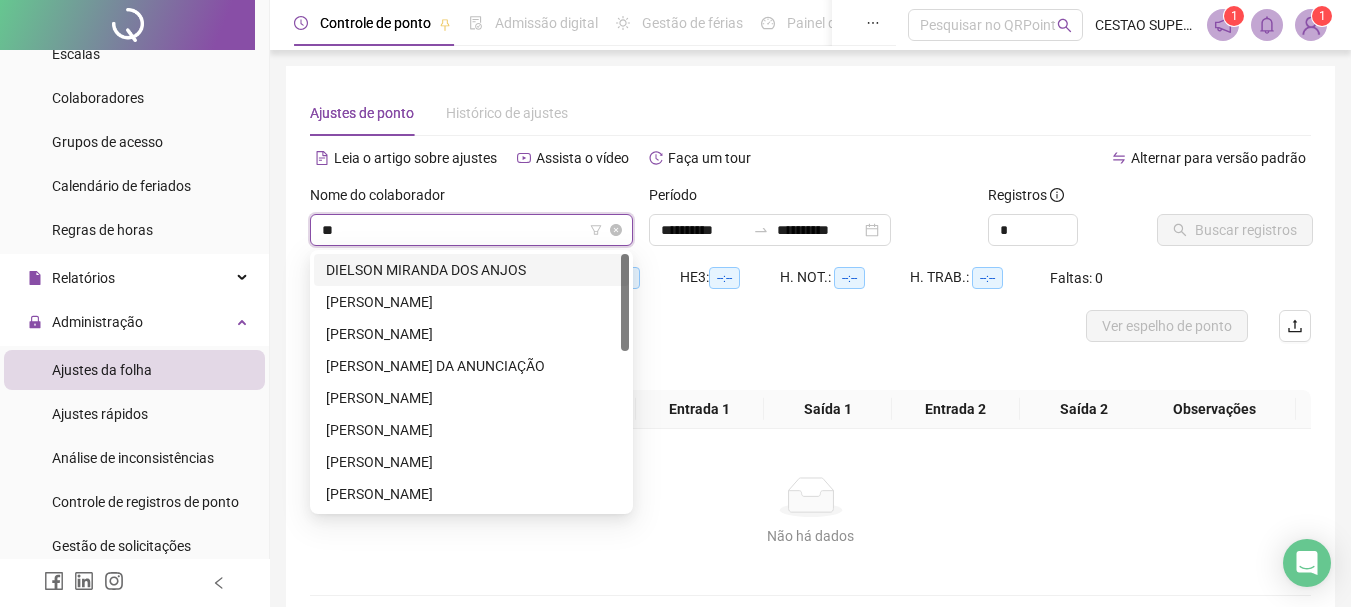 type on "*" 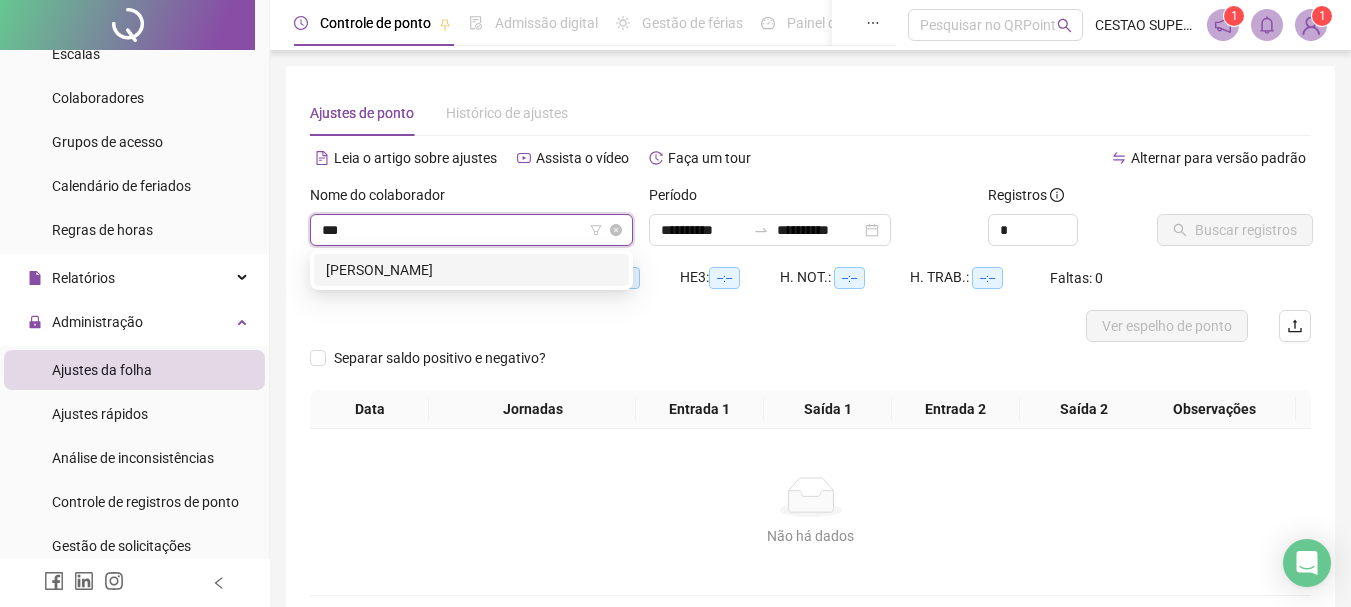 type on "****" 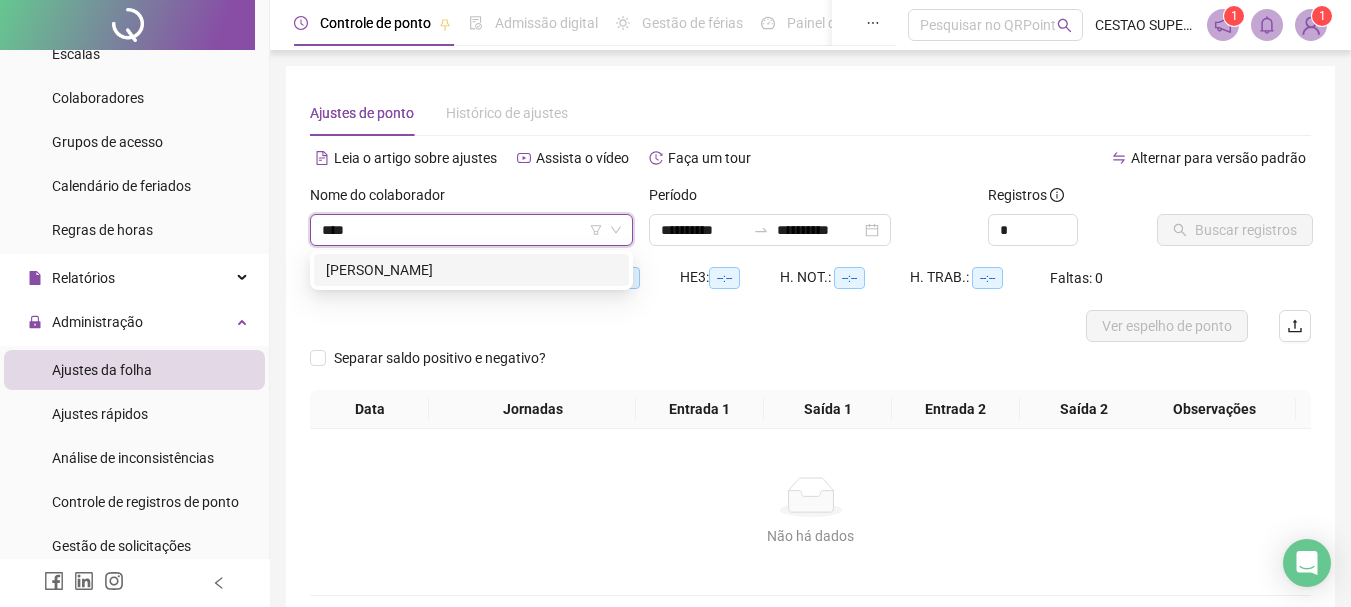 click on "[PERSON_NAME]" at bounding box center (471, 270) 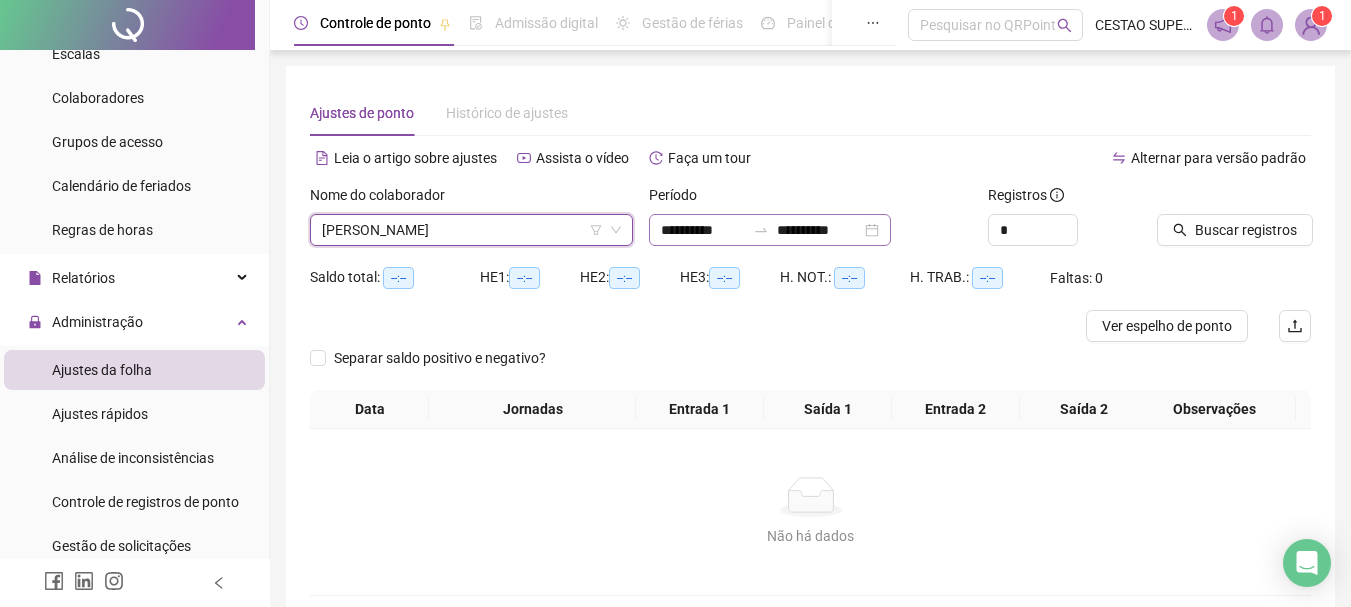 click on "**********" at bounding box center [770, 230] 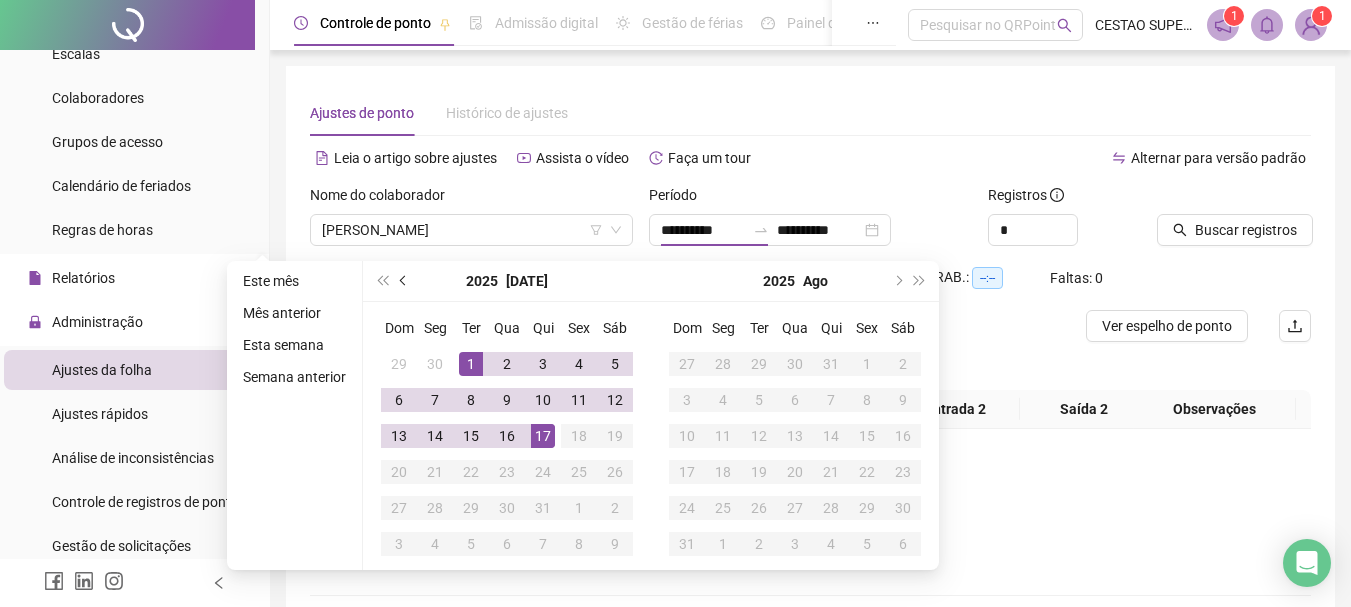 click at bounding box center [404, 281] 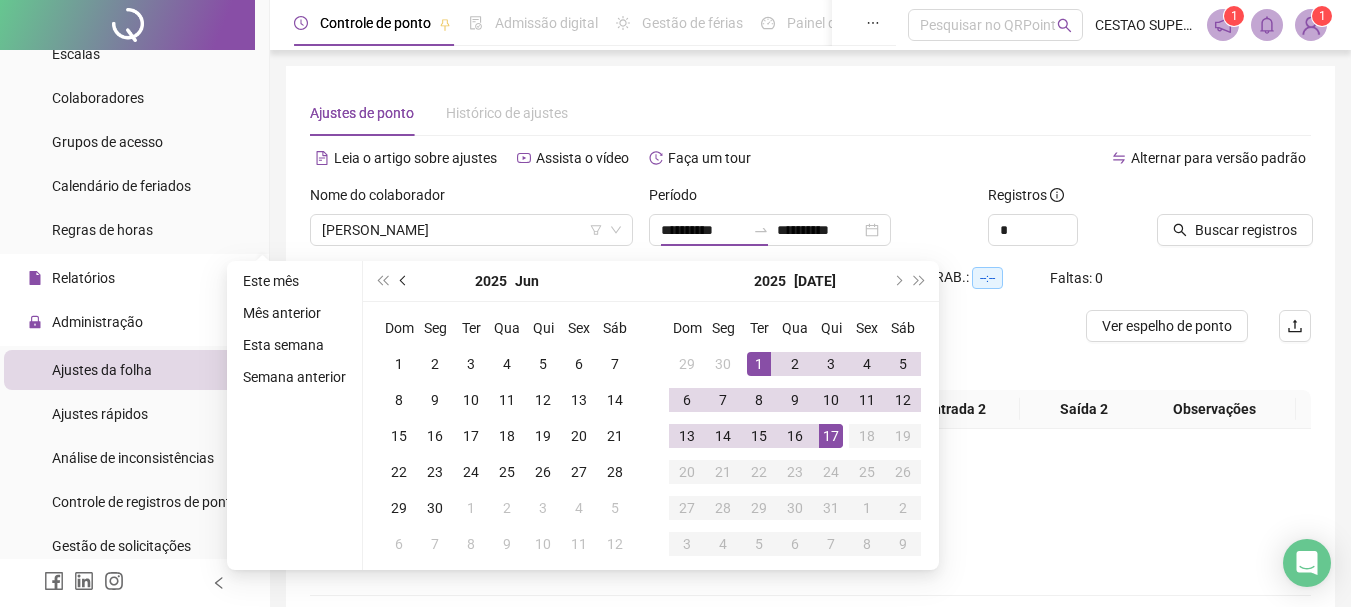 drag, startPoint x: 404, startPoint y: 278, endPoint x: 432, endPoint y: 295, distance: 32.75668 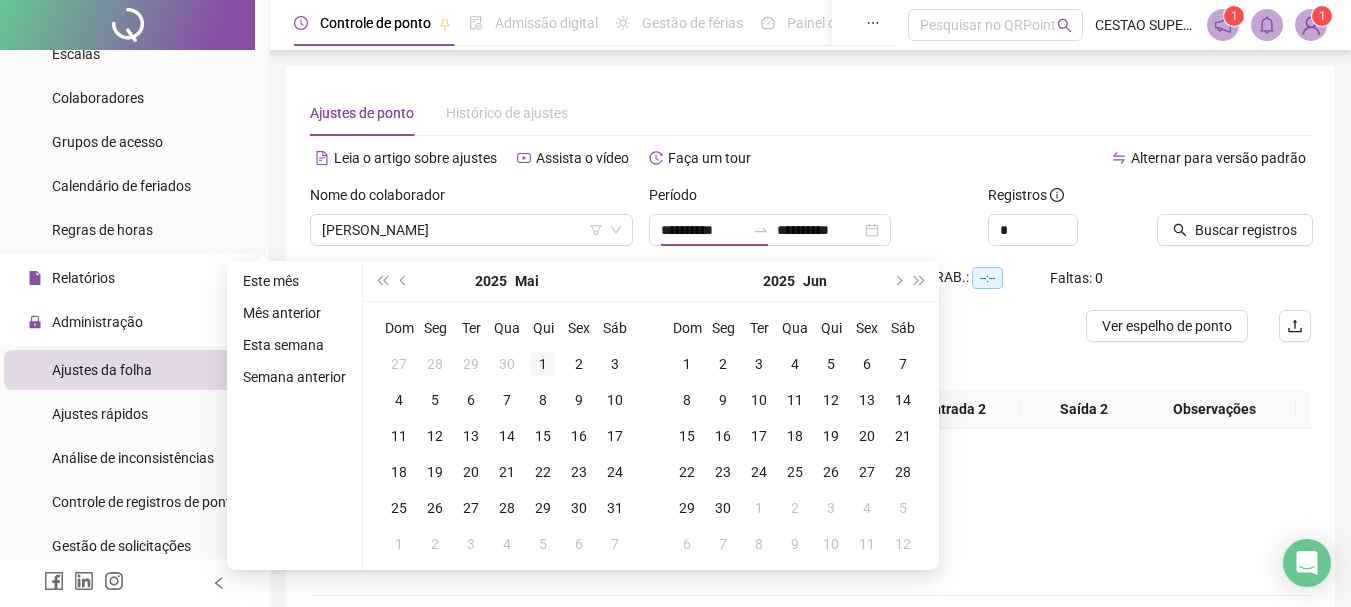 type on "**********" 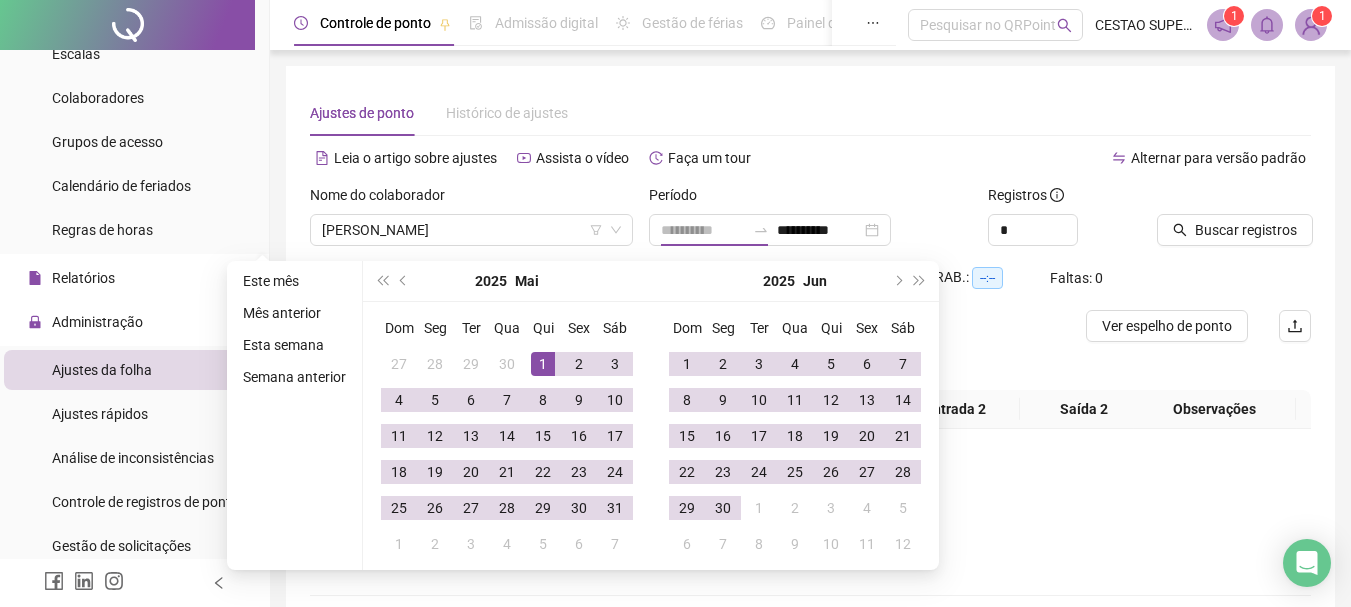 click on "1" at bounding box center (543, 364) 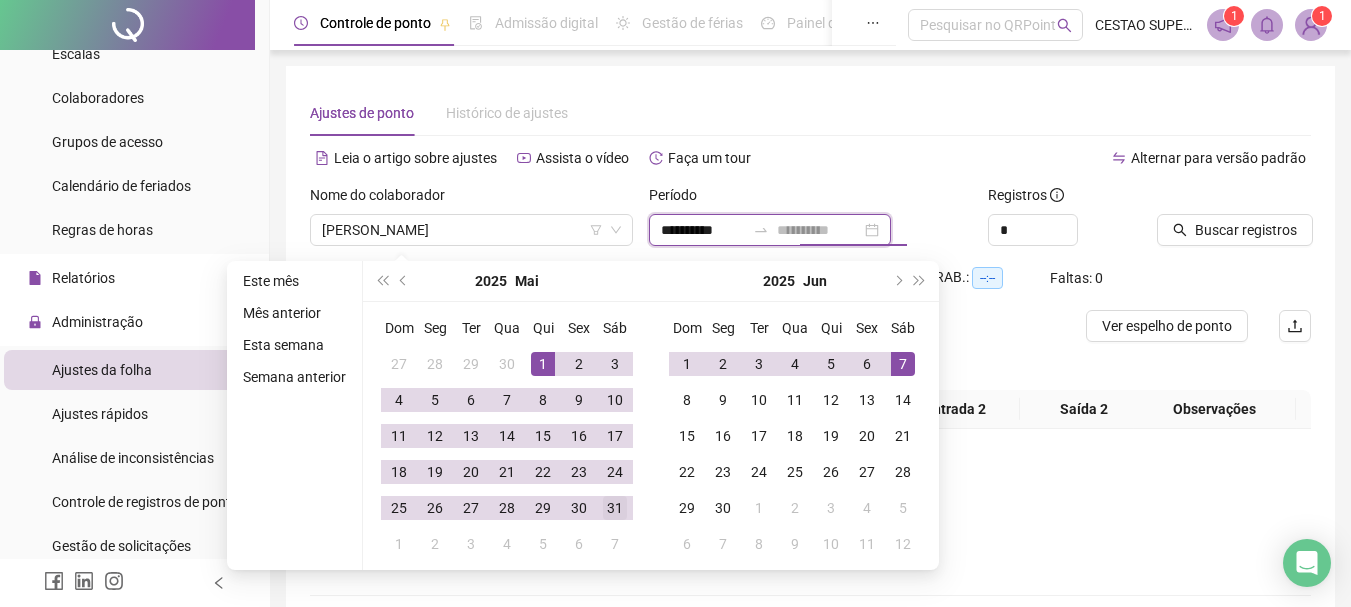 type on "**********" 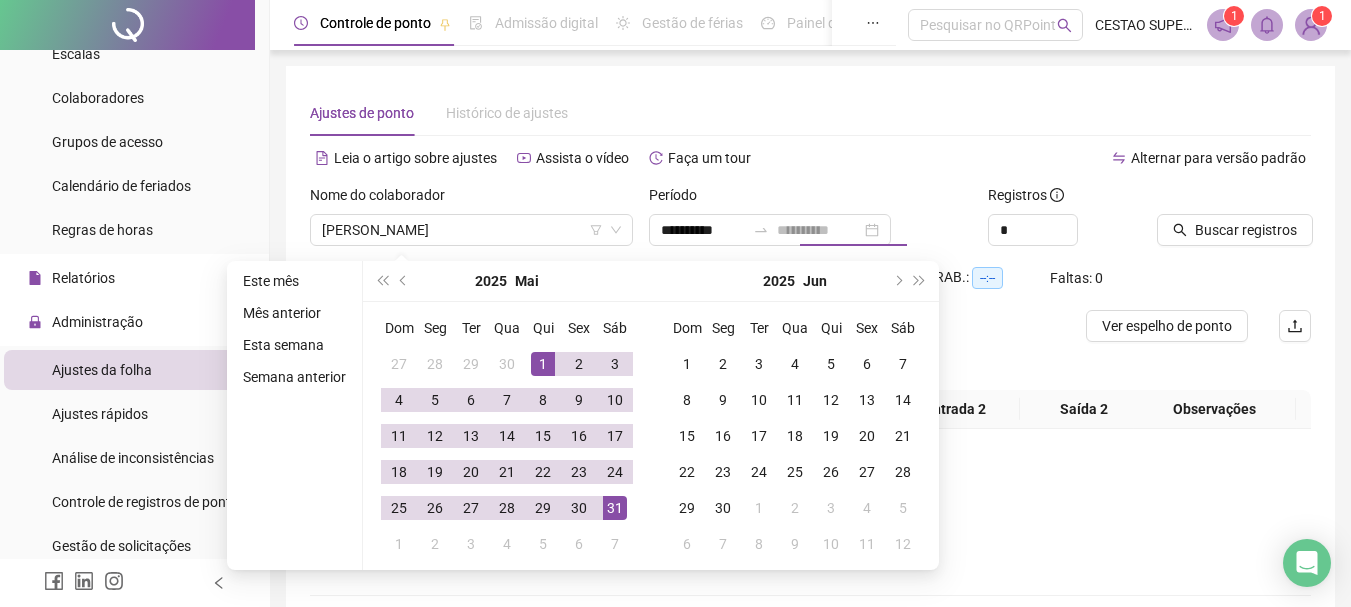 click on "31" at bounding box center [615, 508] 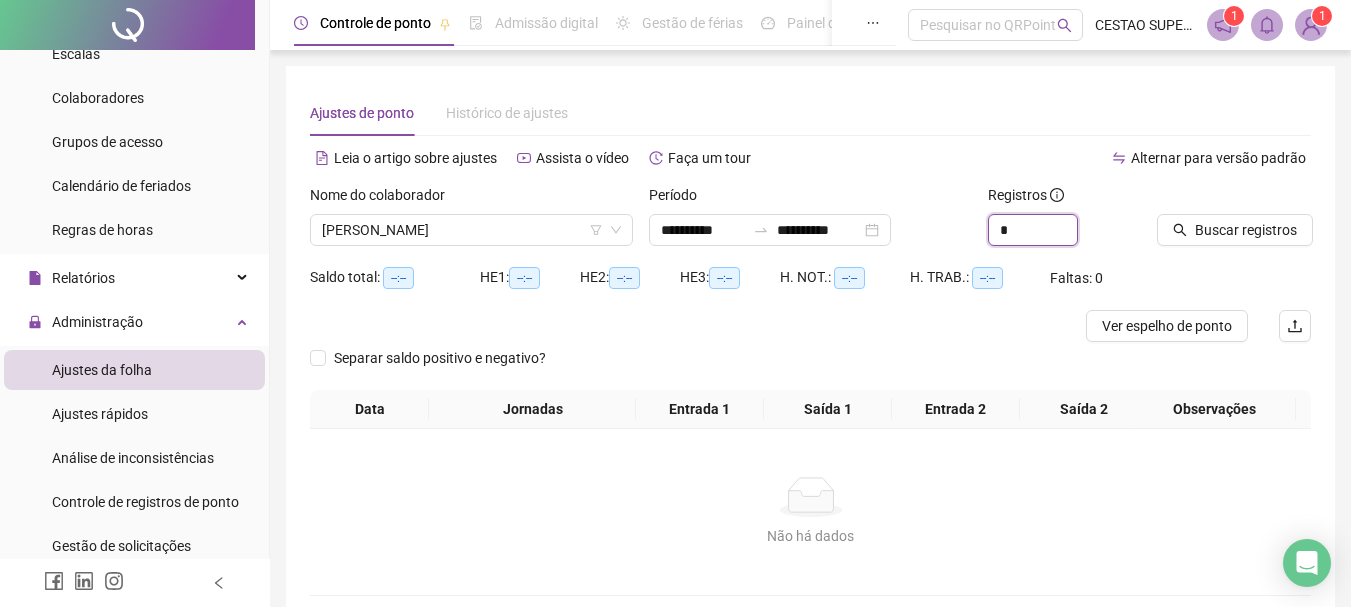 drag, startPoint x: 1008, startPoint y: 232, endPoint x: 848, endPoint y: 205, distance: 162.26213 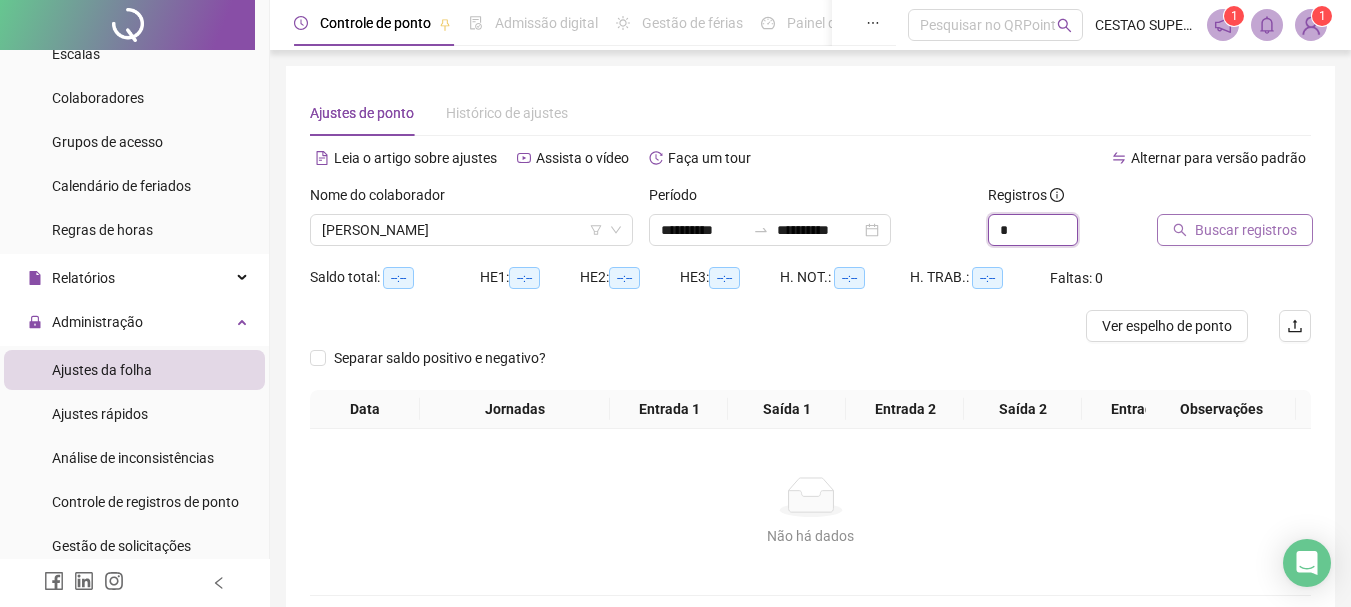 type on "*" 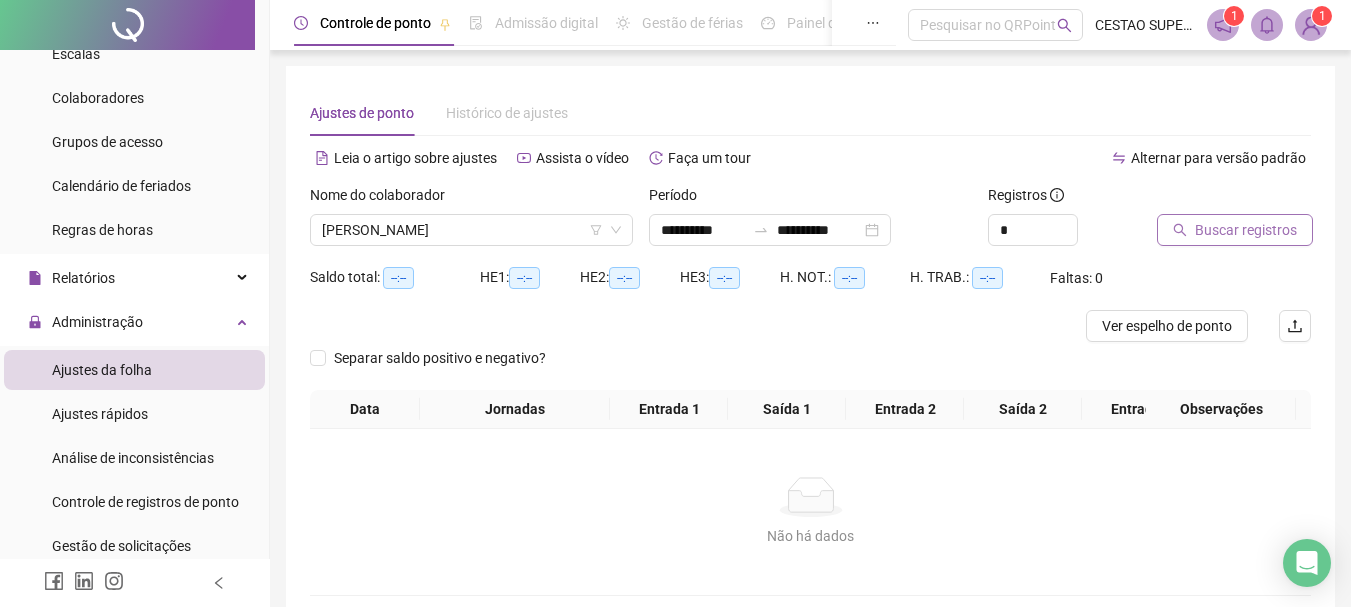 click on "Buscar registros" at bounding box center (1246, 230) 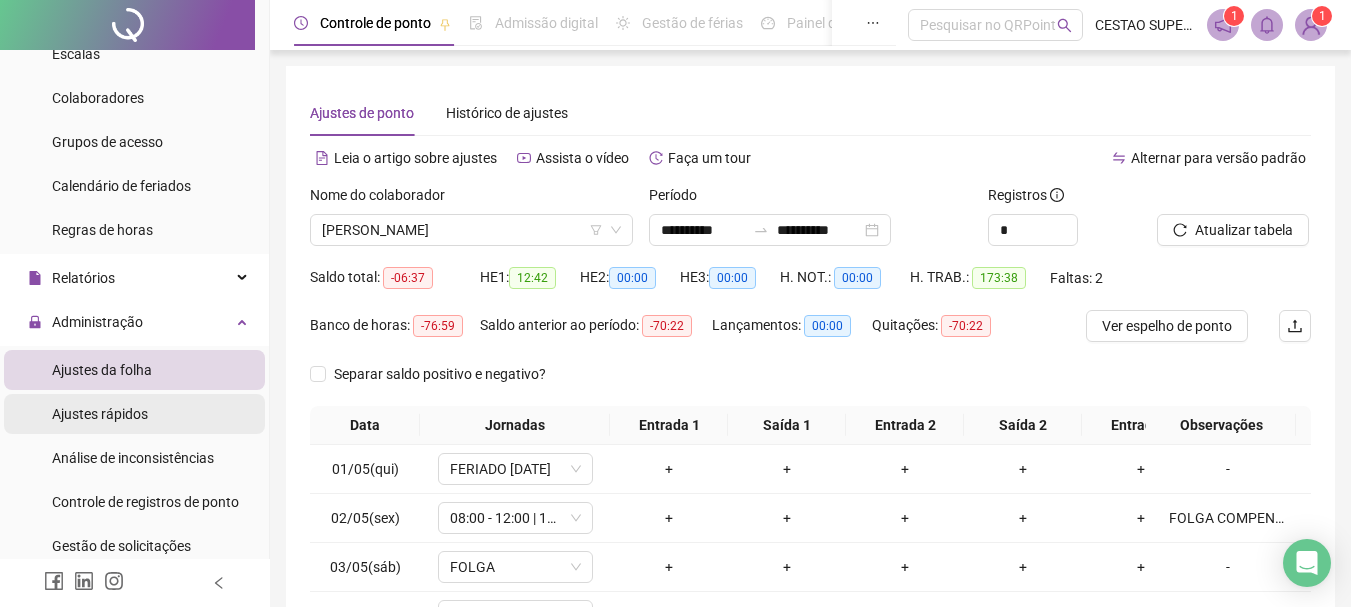 click on "Ajustes rápidos" at bounding box center (100, 414) 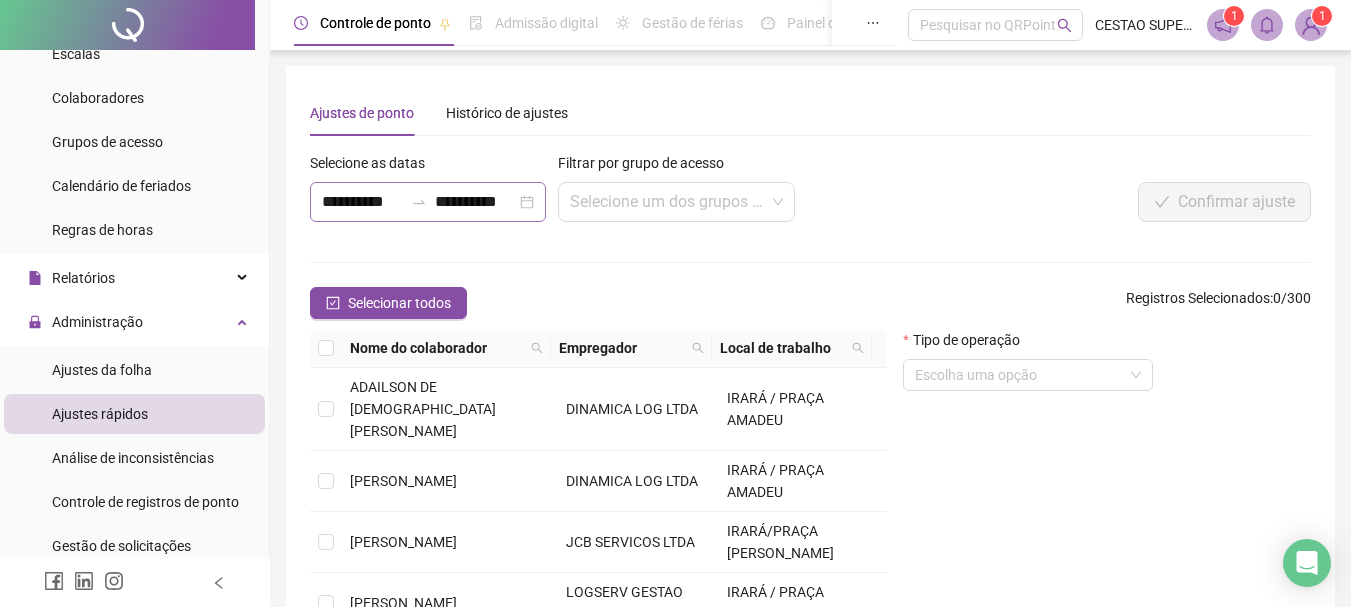 click on "**********" at bounding box center (428, 202) 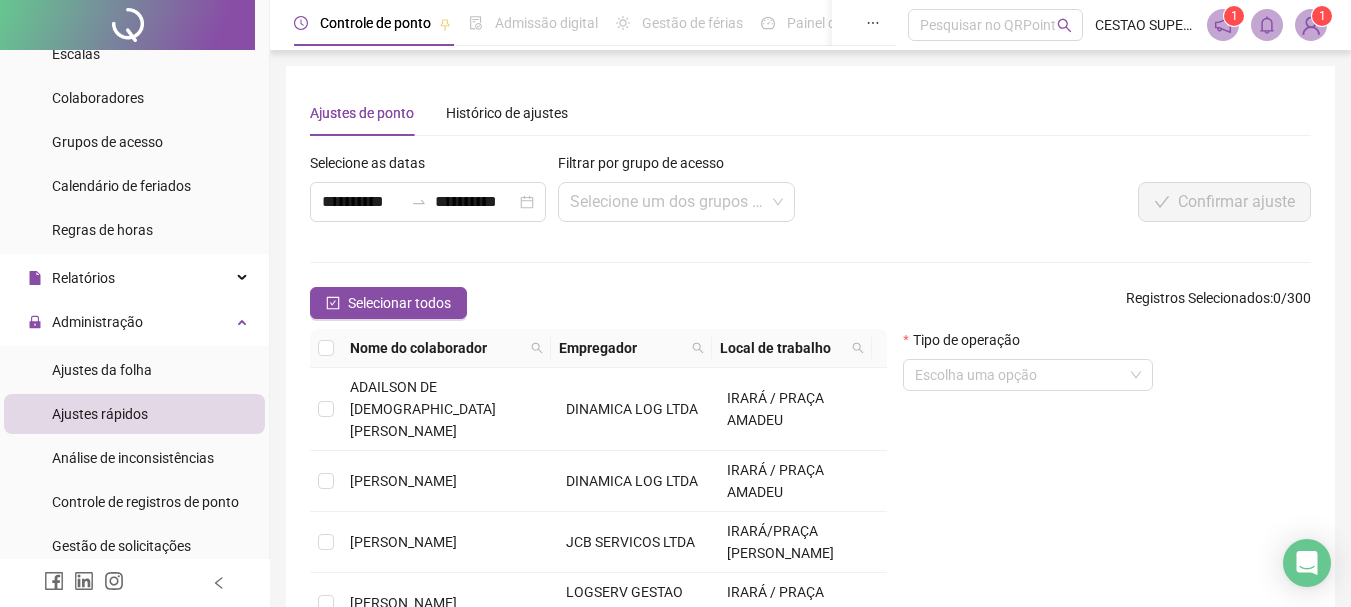 click at bounding box center (1102, 167) 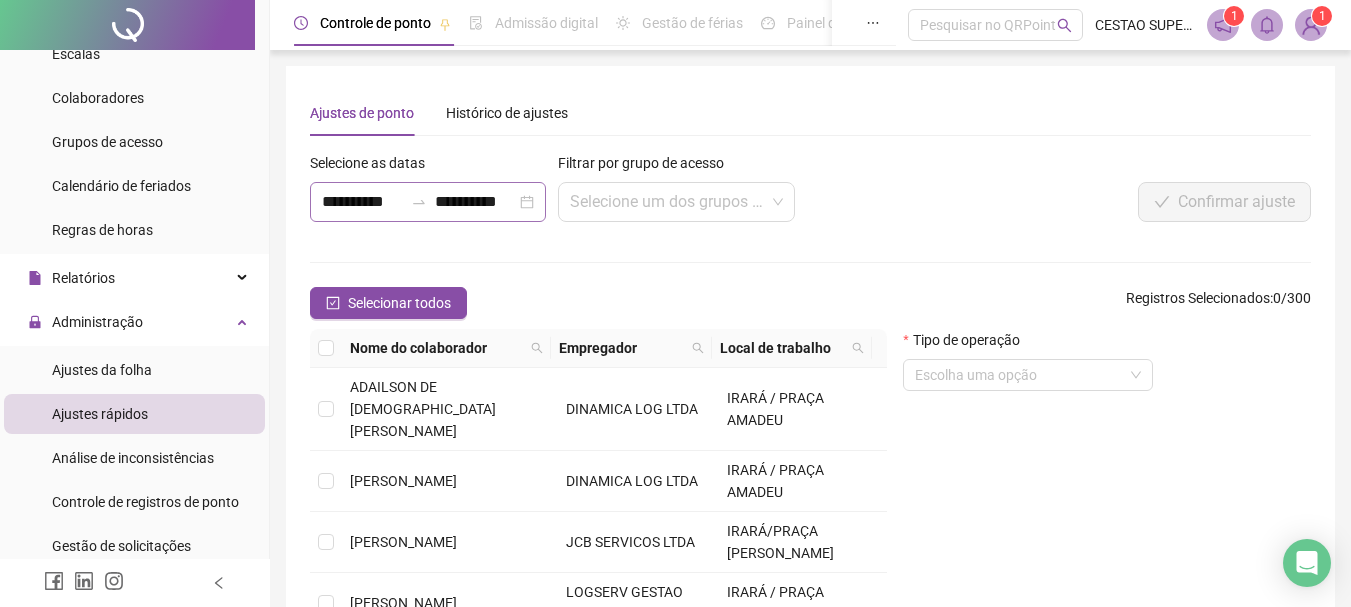 click on "**********" at bounding box center (428, 202) 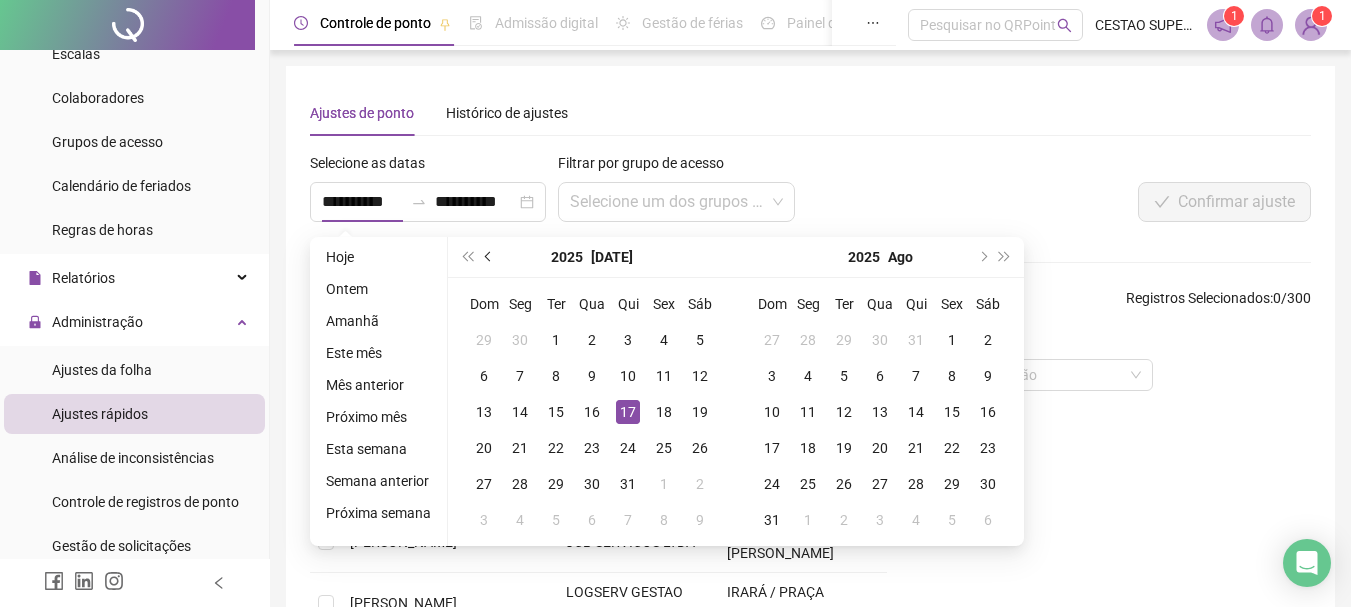 click at bounding box center (489, 257) 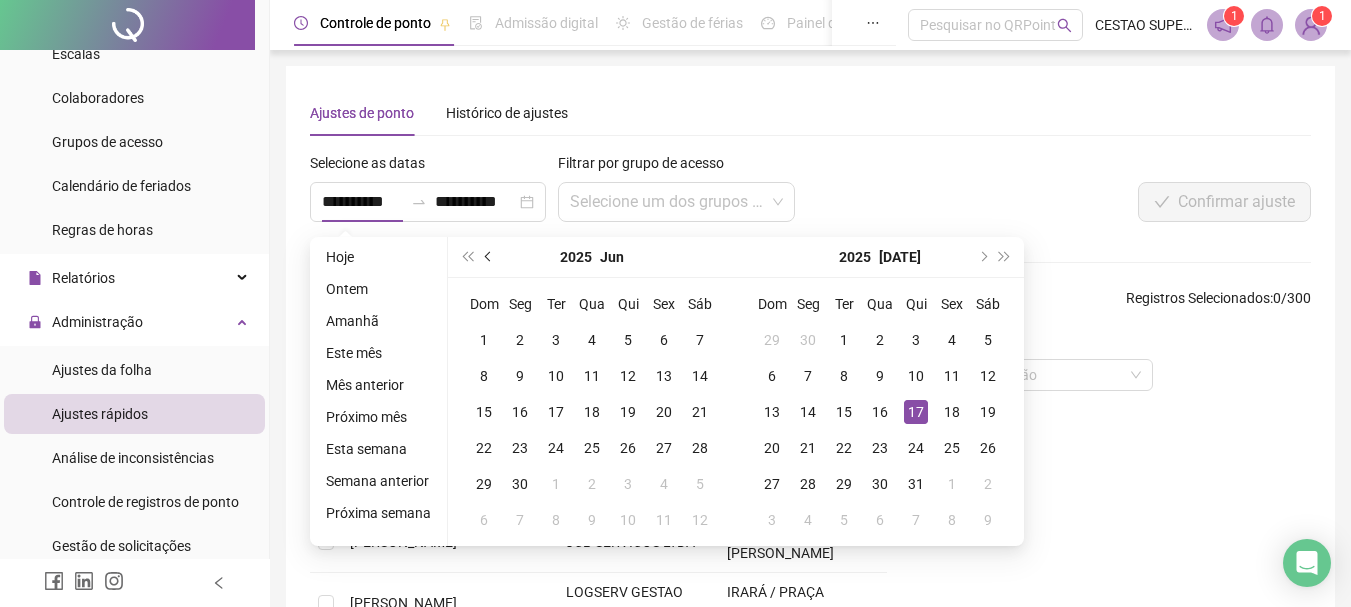 click at bounding box center [490, 257] 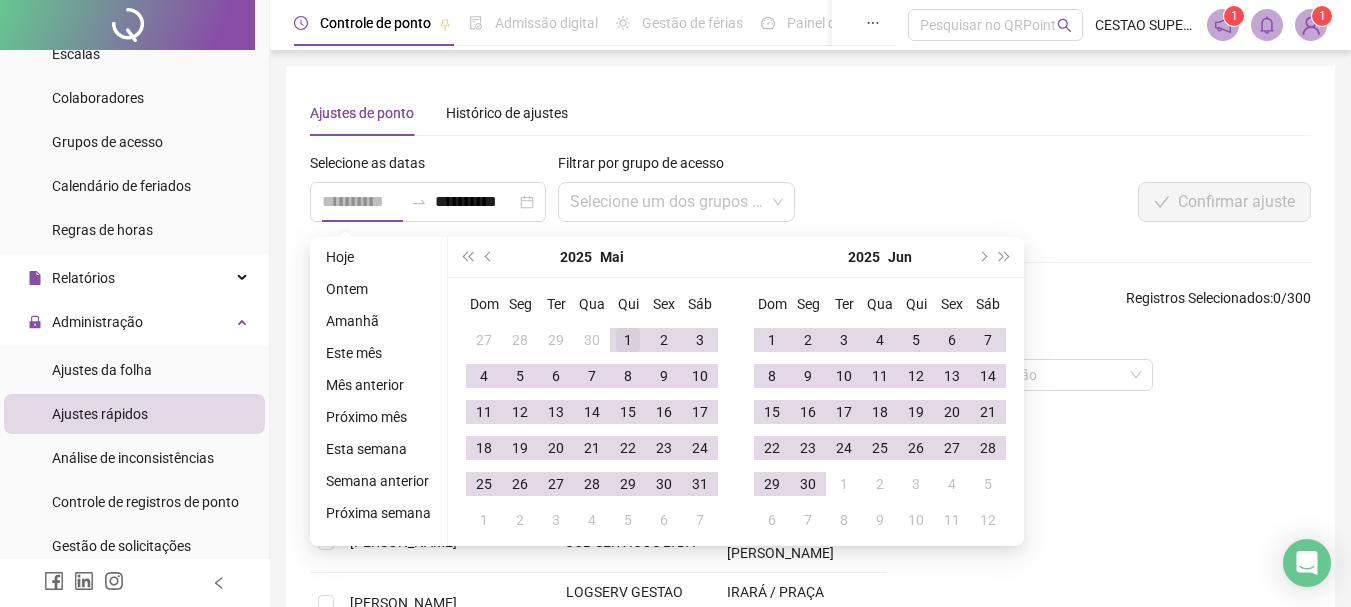 type on "**********" 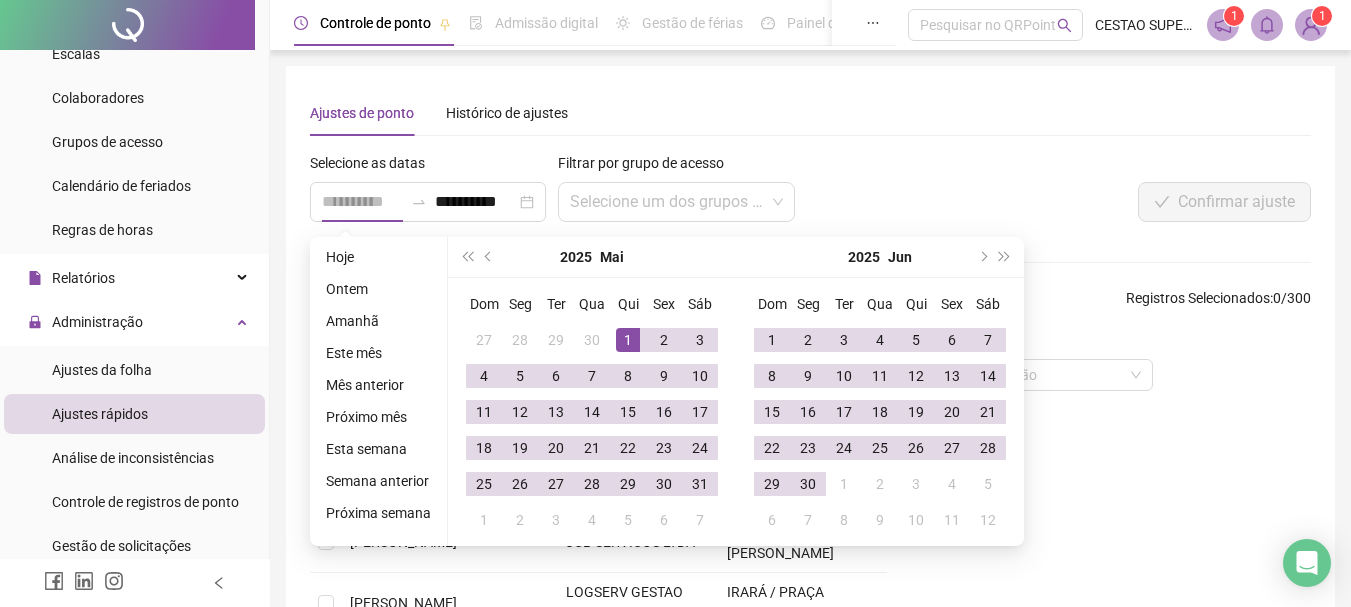drag, startPoint x: 622, startPoint y: 340, endPoint x: 630, endPoint y: 356, distance: 17.888544 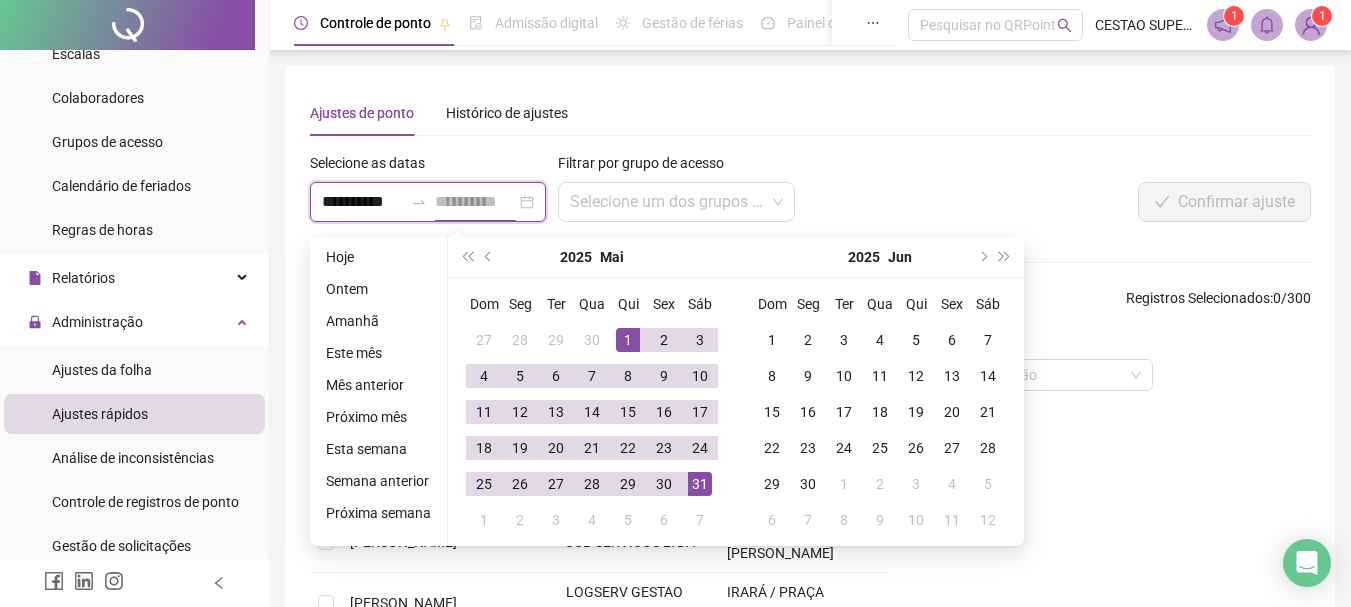 type on "**********" 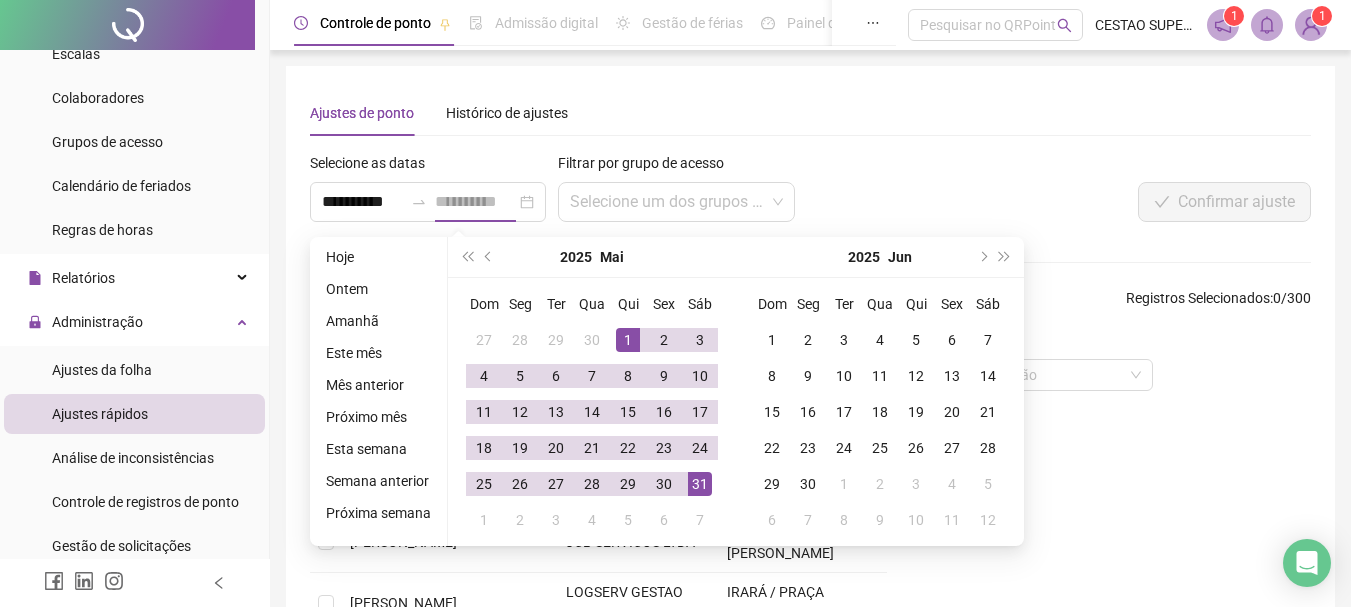 click on "31" at bounding box center (700, 484) 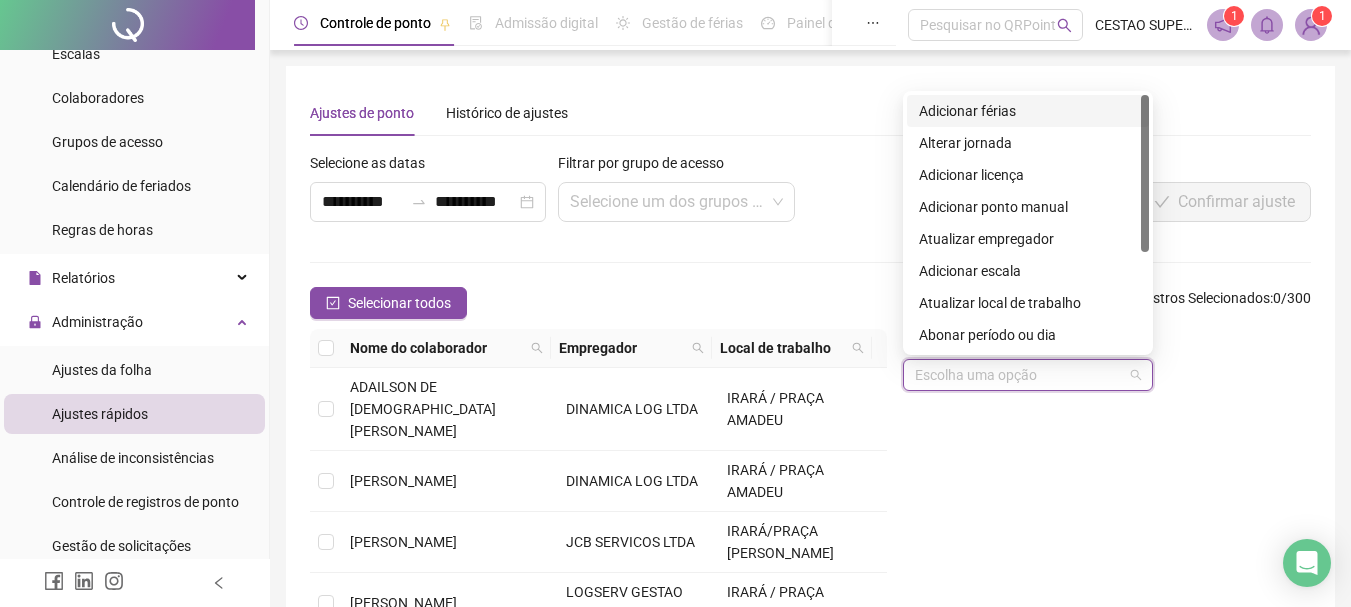 click at bounding box center [1022, 375] 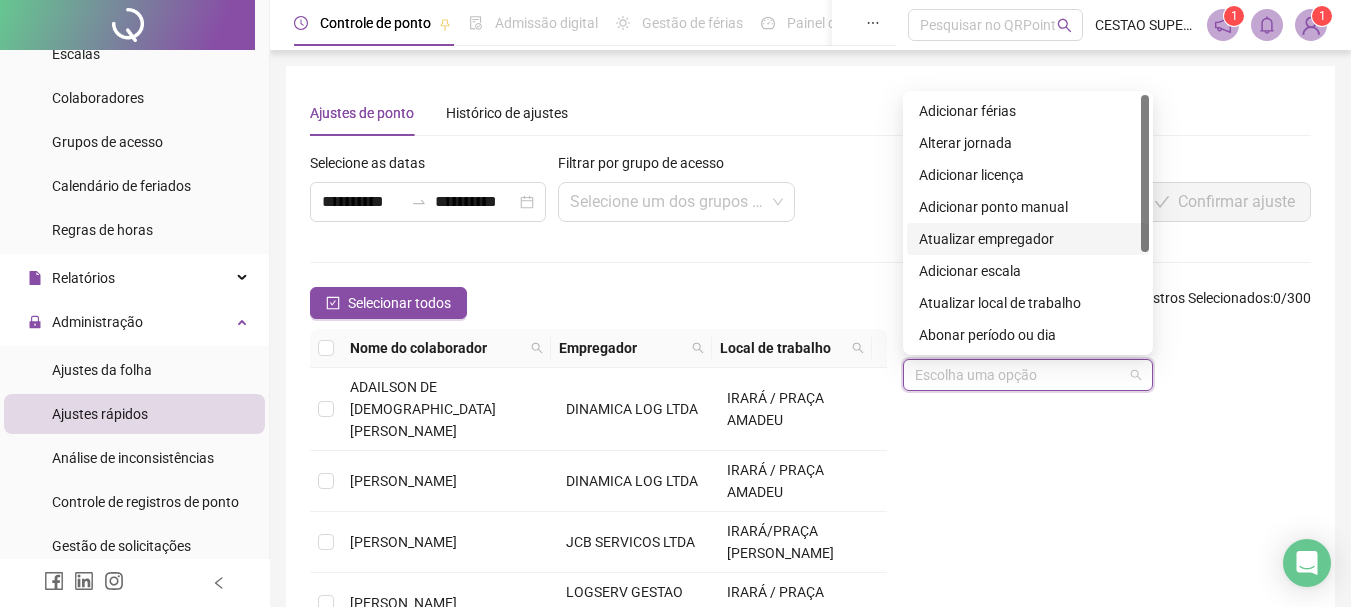 scroll, scrollTop: 100, scrollLeft: 0, axis: vertical 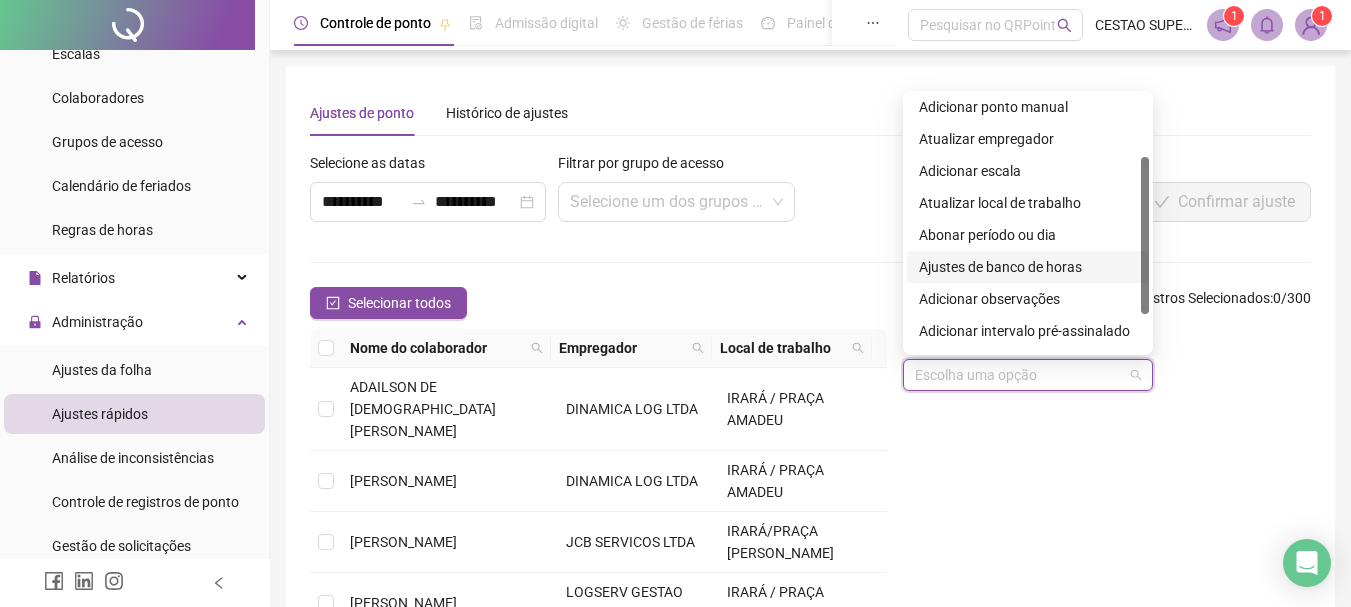 click on "Ajustes de banco de horas" at bounding box center [1028, 267] 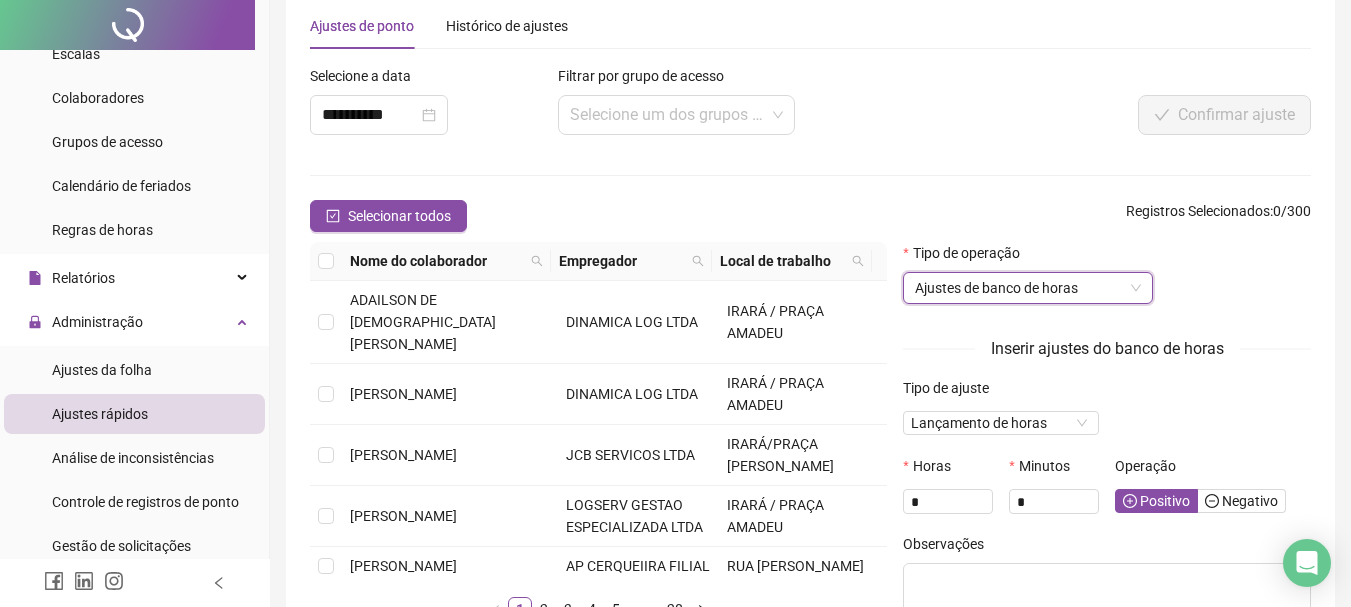 scroll, scrollTop: 200, scrollLeft: 0, axis: vertical 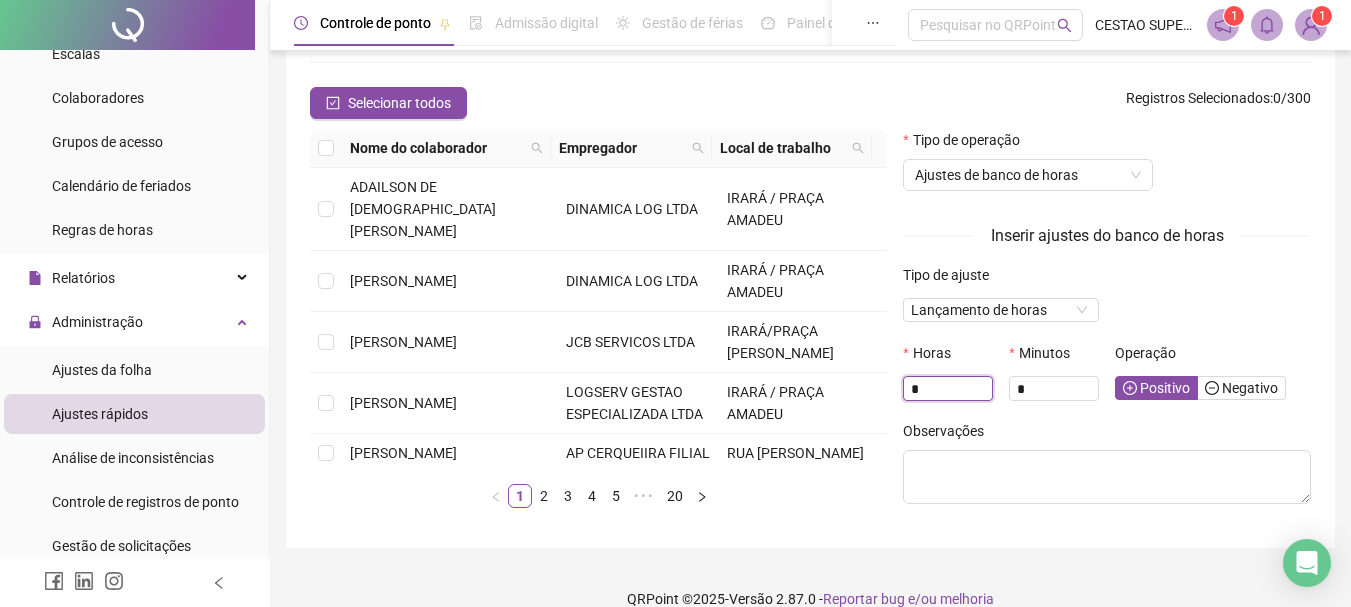 drag, startPoint x: 924, startPoint y: 382, endPoint x: 868, endPoint y: 395, distance: 57.48913 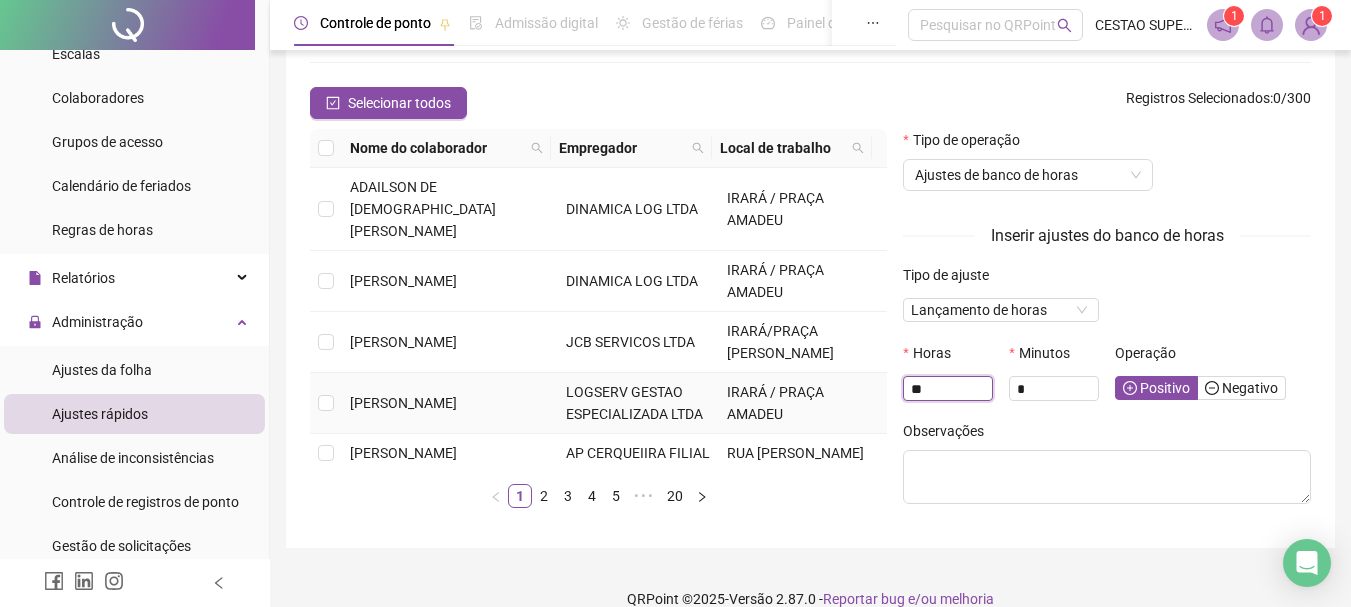 type on "**" 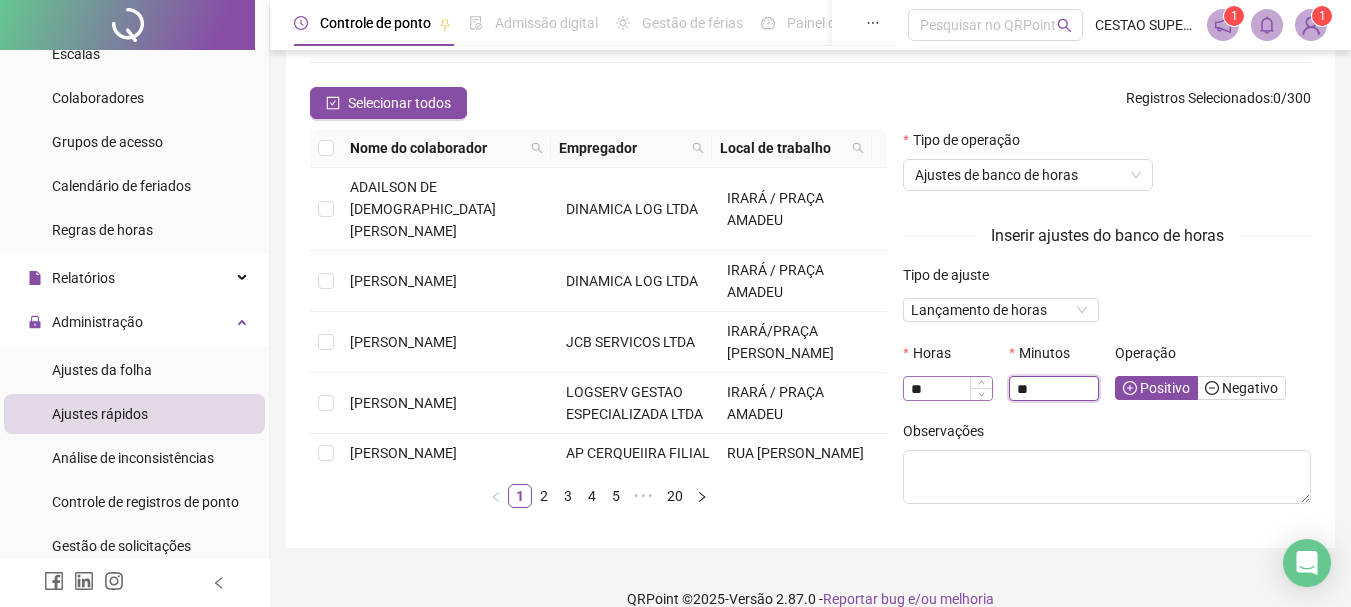 type on "**" 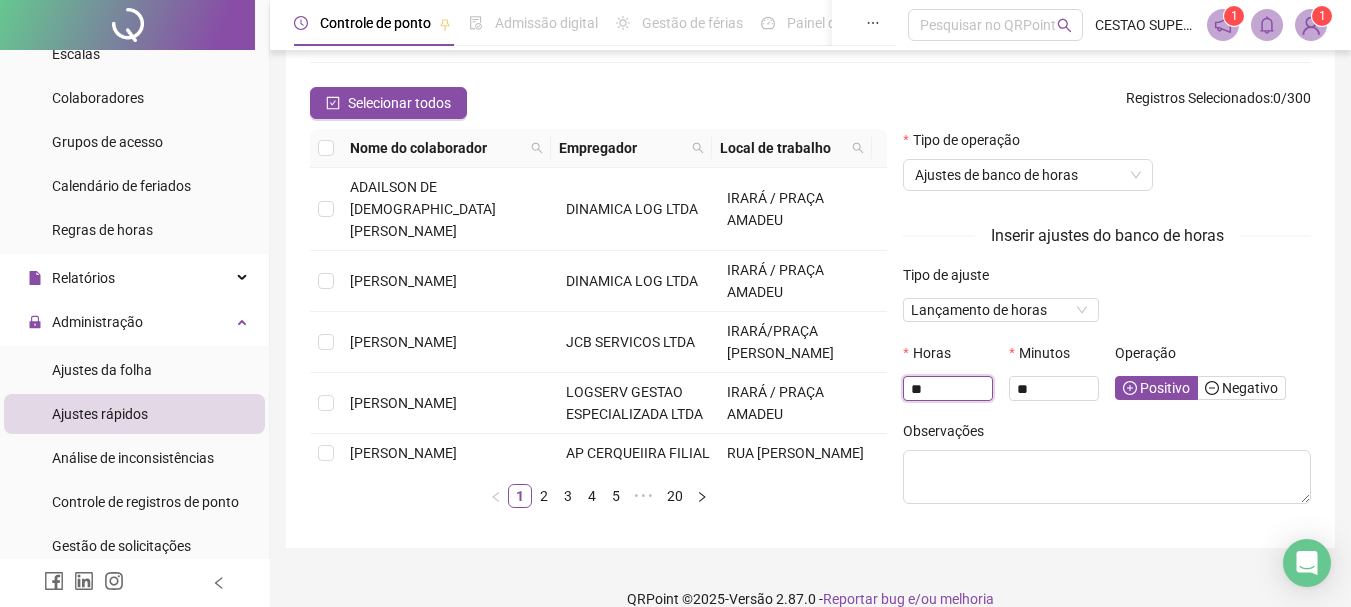 drag, startPoint x: 930, startPoint y: 392, endPoint x: 811, endPoint y: 396, distance: 119.06721 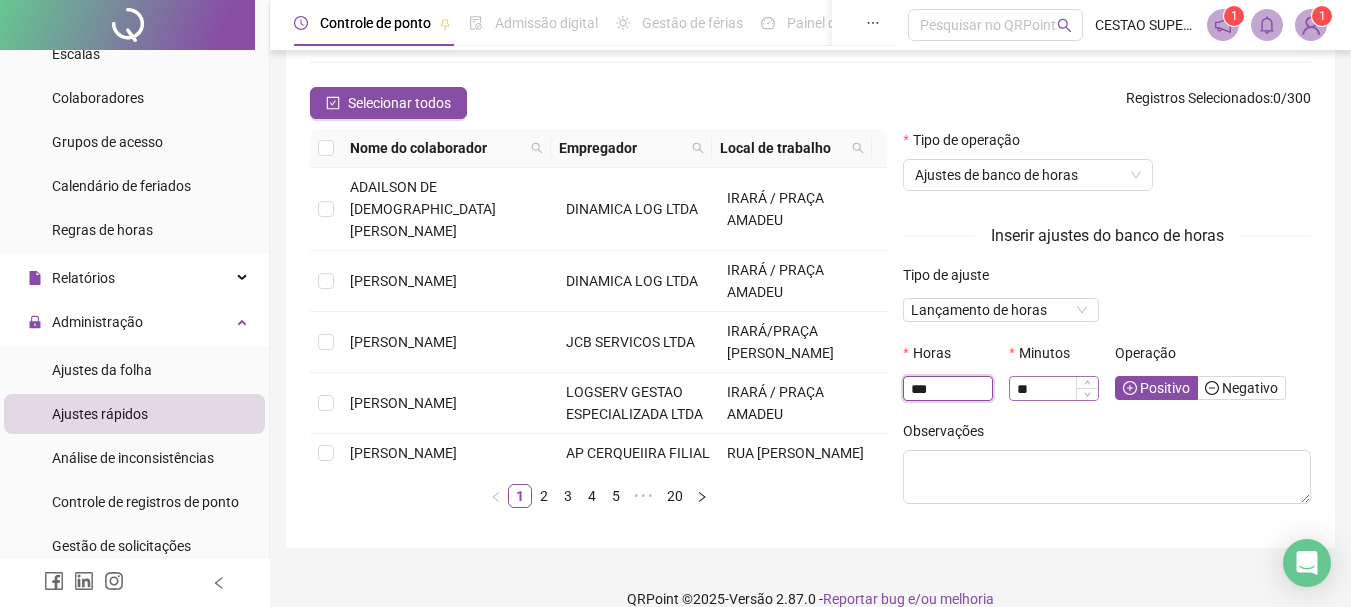type on "***" 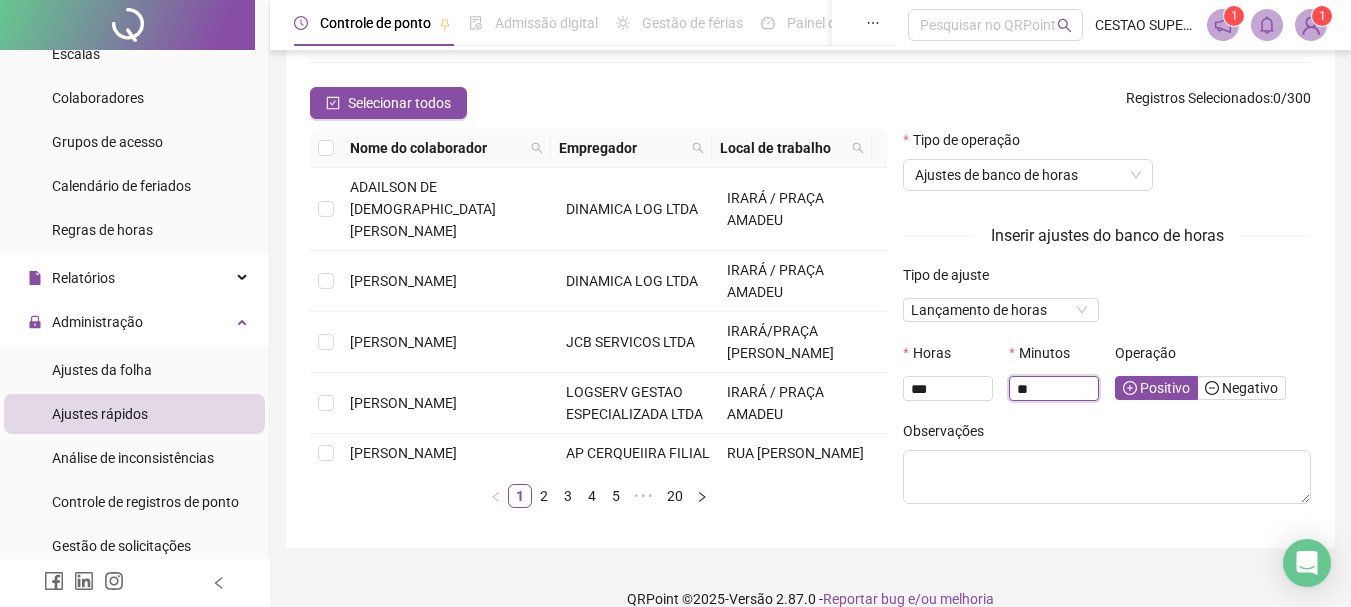 drag, startPoint x: 1054, startPoint y: 383, endPoint x: 795, endPoint y: 387, distance: 259.03088 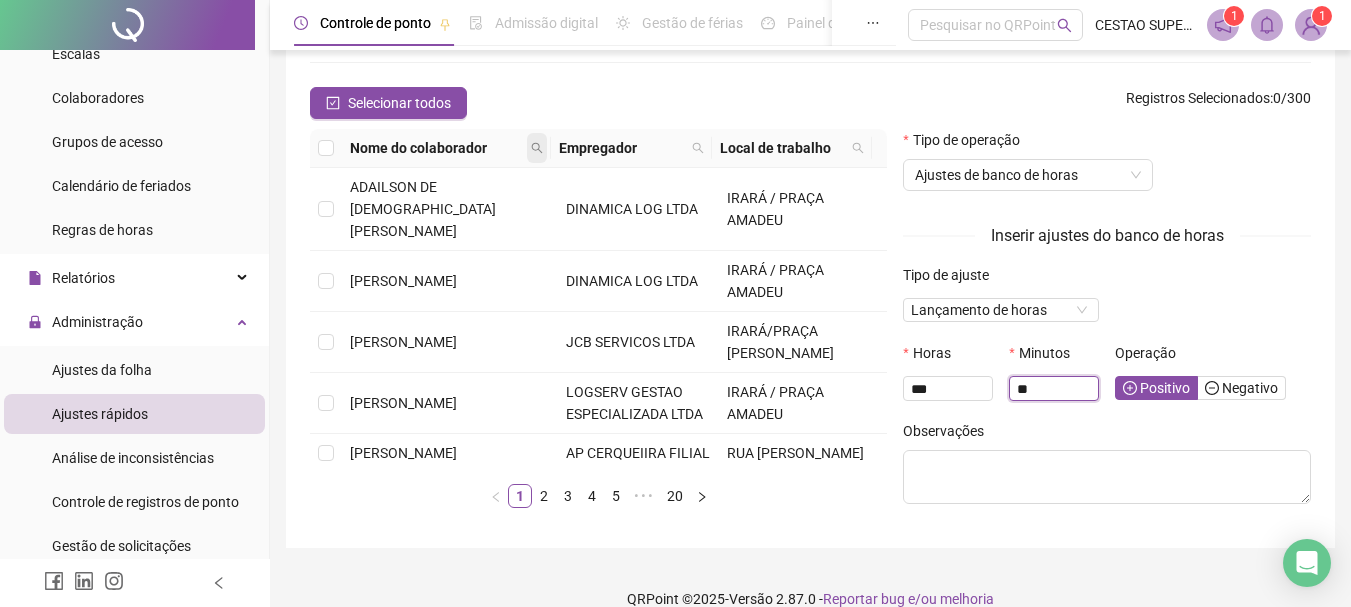 type on "**" 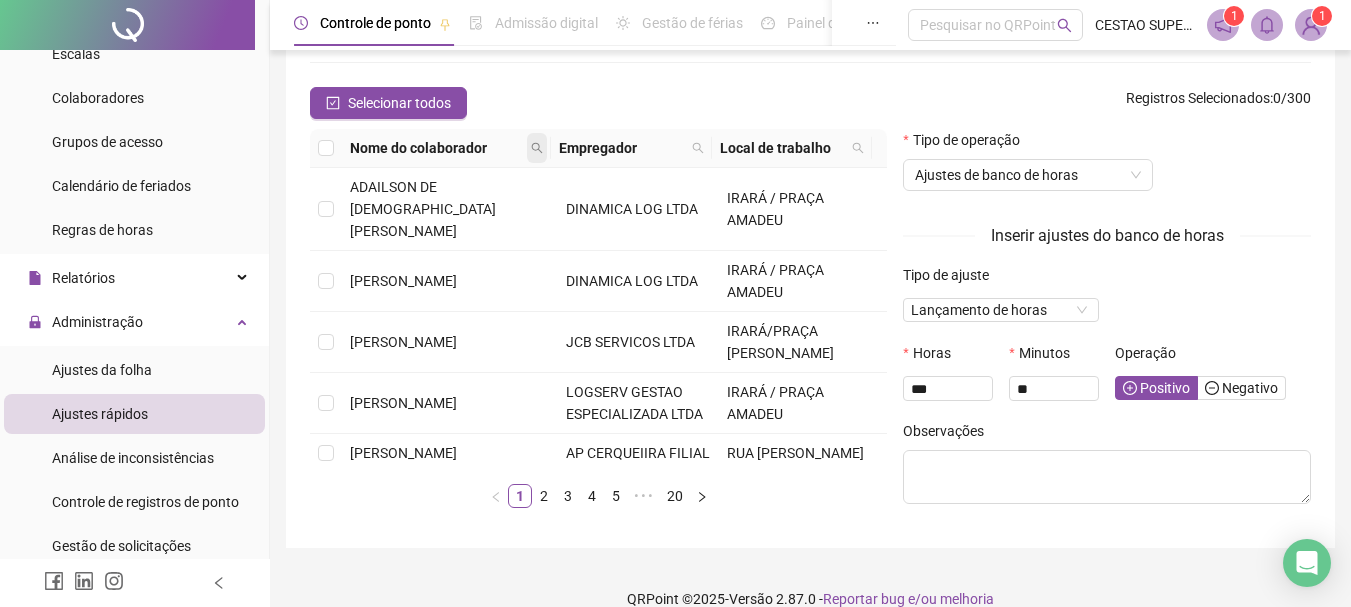 click at bounding box center [537, 148] 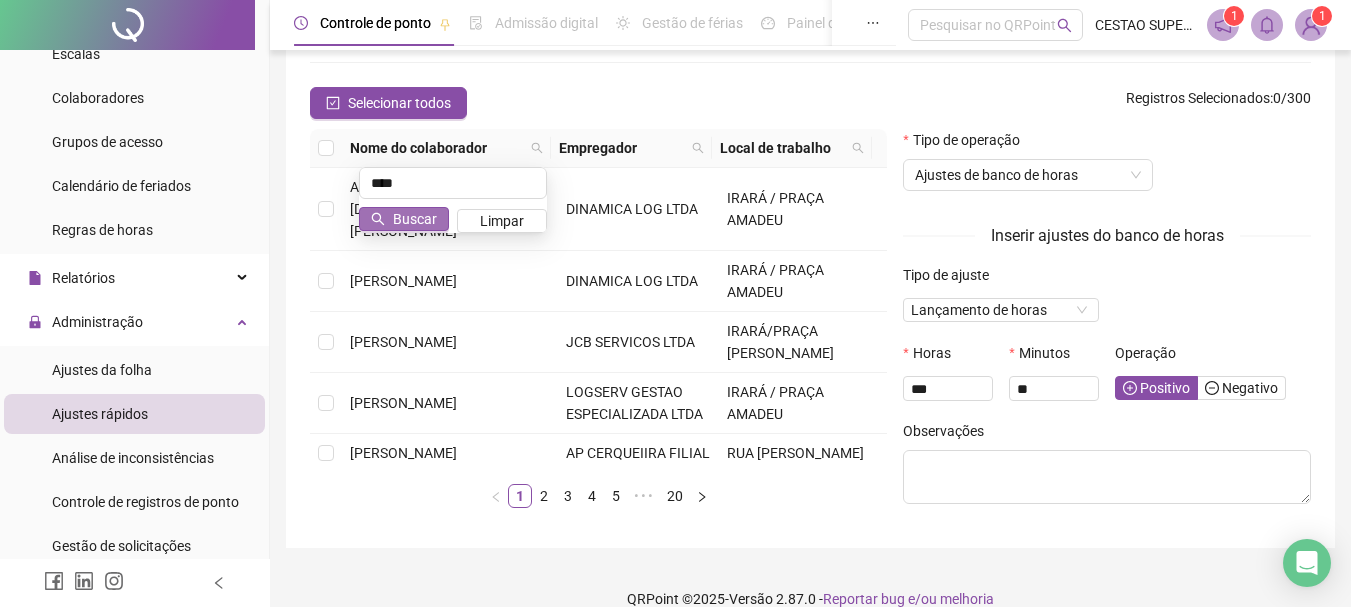 type on "****" 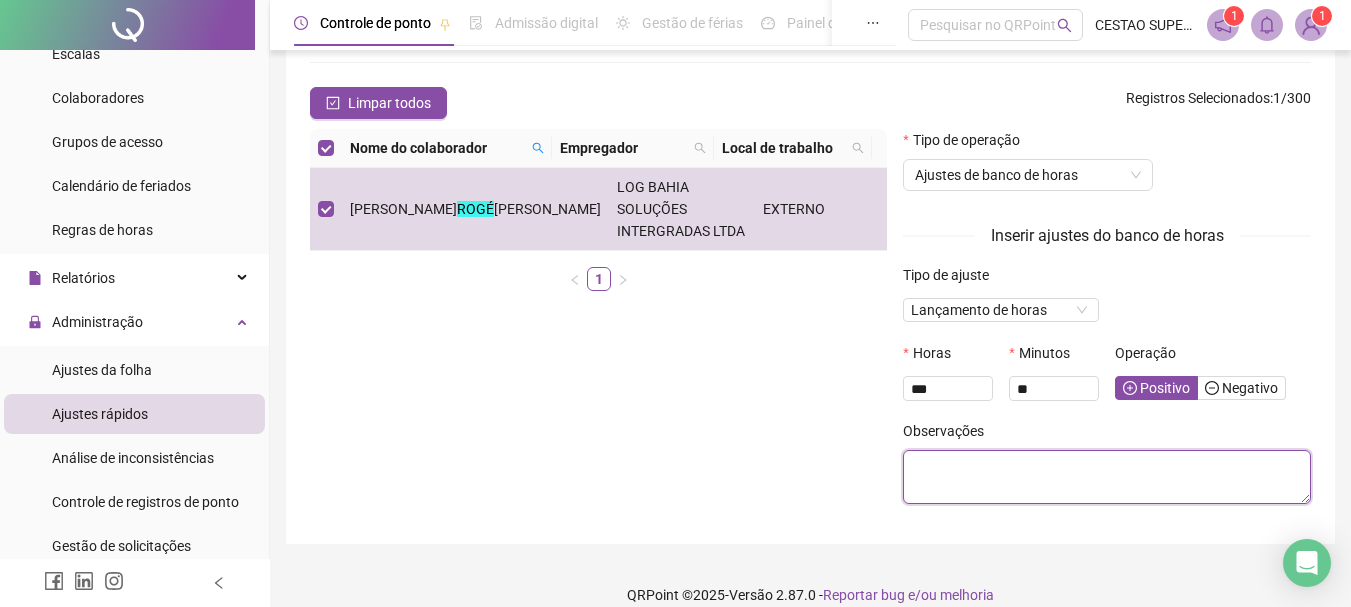 click at bounding box center (1107, 477) 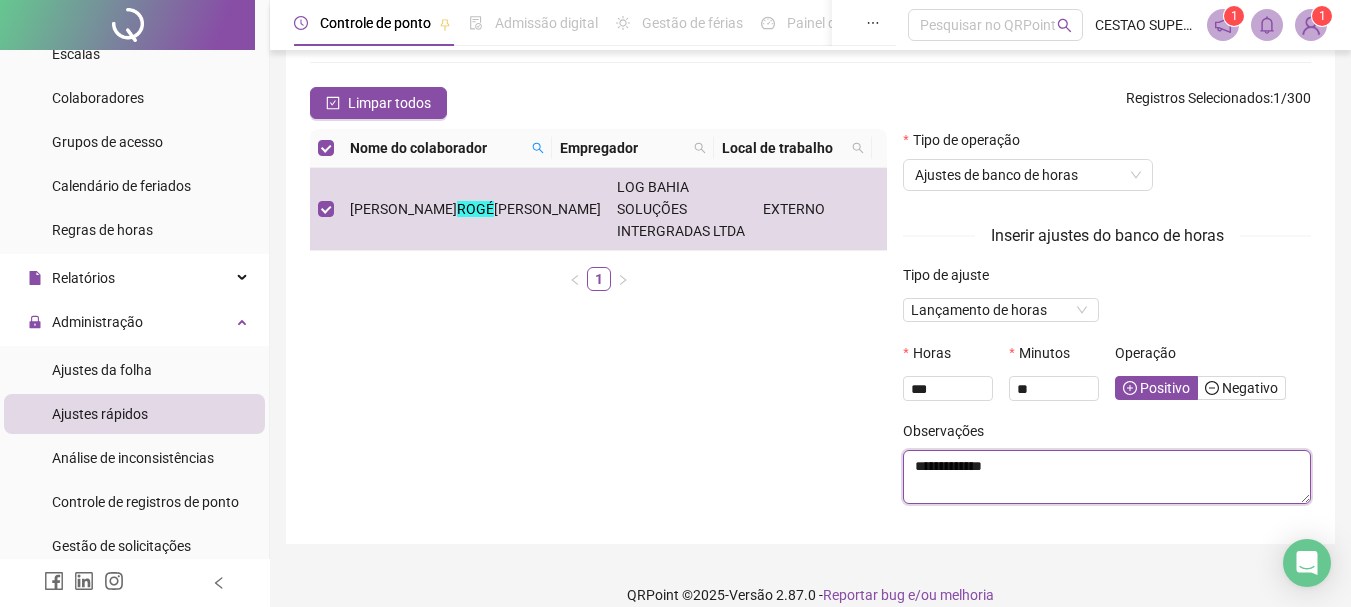 scroll, scrollTop: 100, scrollLeft: 0, axis: vertical 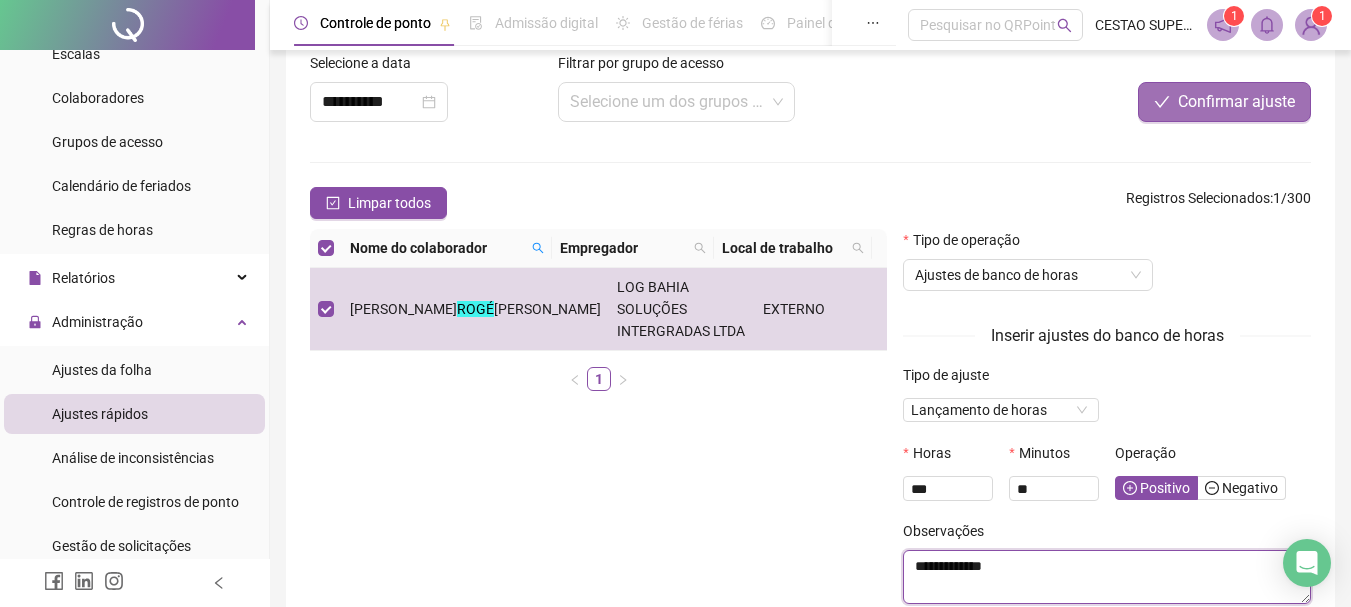 type on "**********" 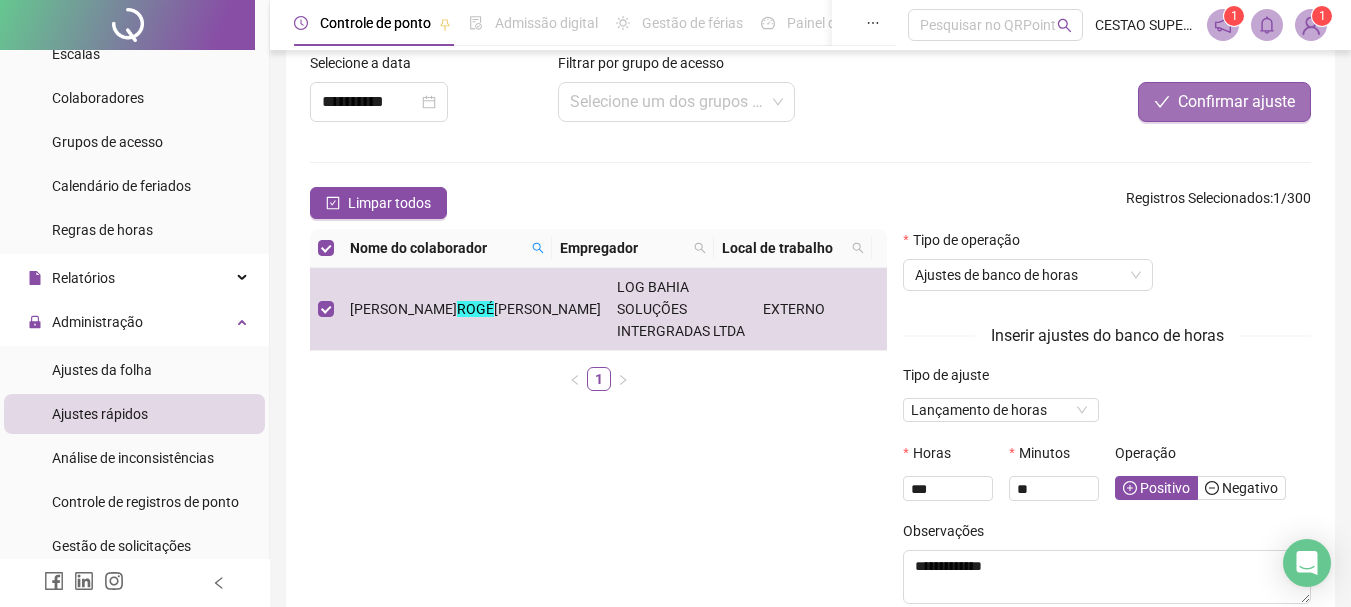 click on "Confirmar ajuste" at bounding box center [1236, 102] 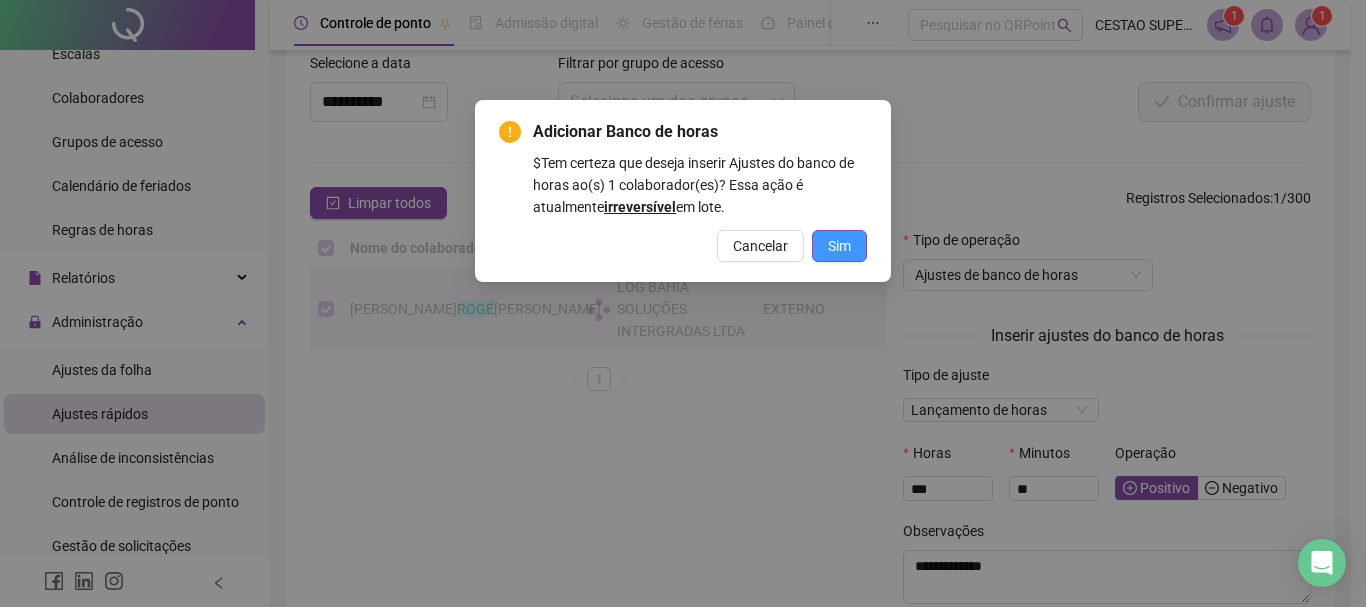 click on "Sim" at bounding box center (839, 246) 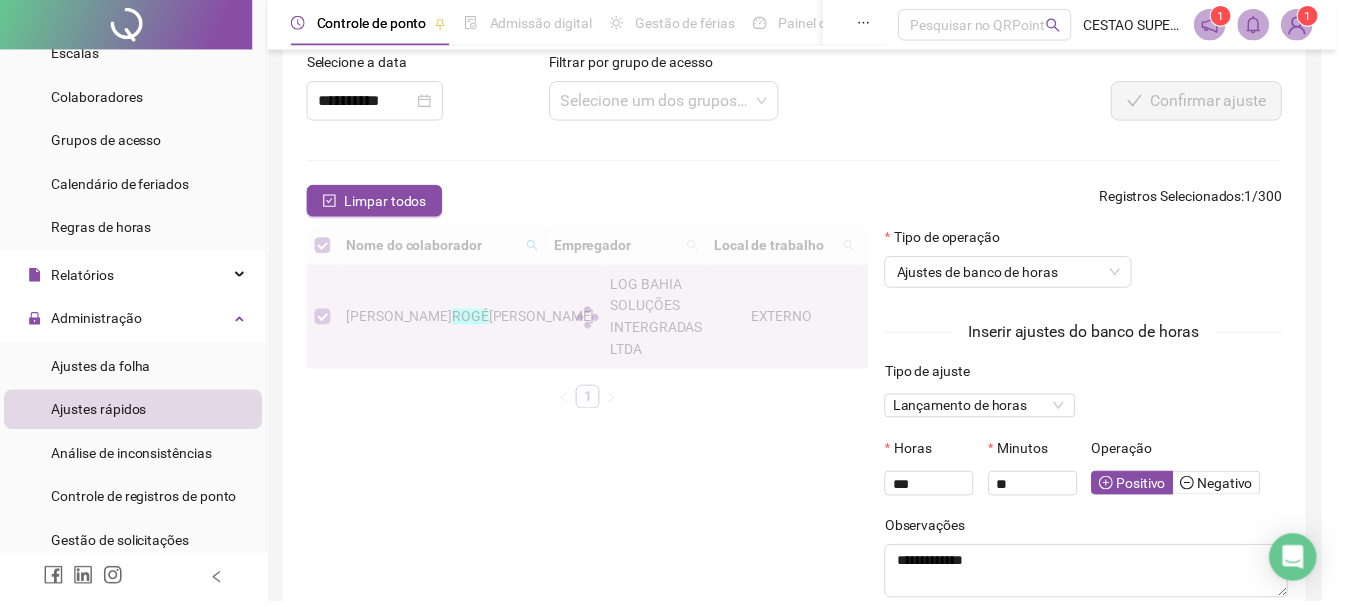 scroll, scrollTop: 0, scrollLeft: 0, axis: both 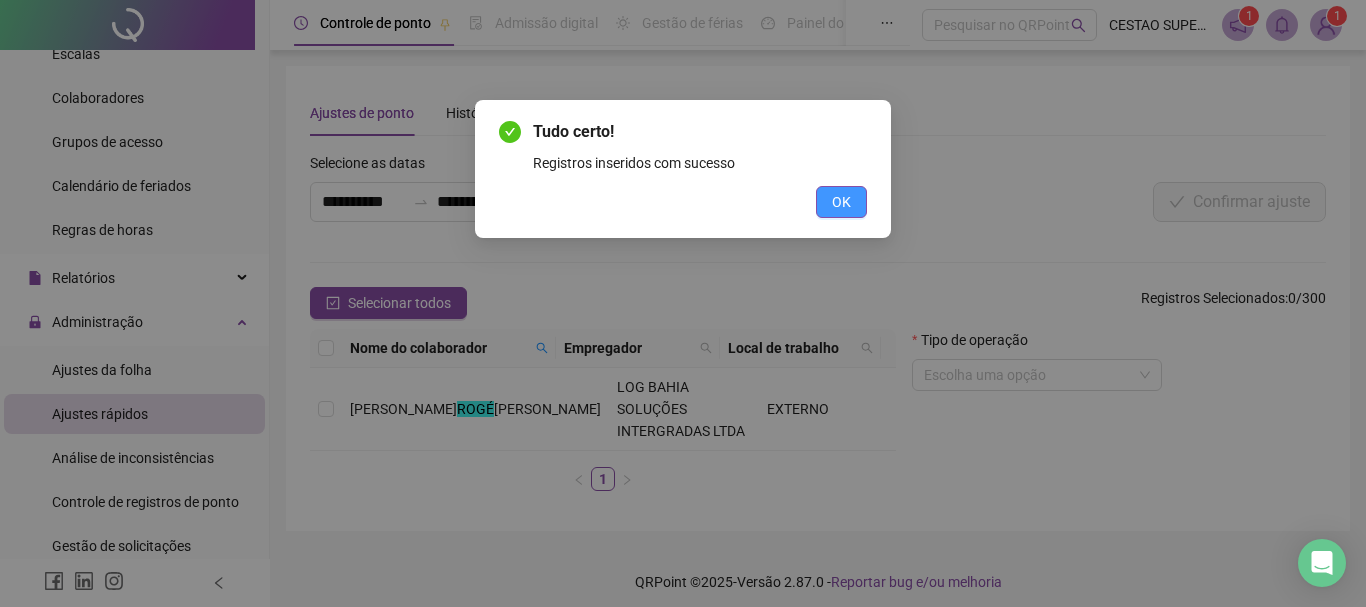 click on "OK" at bounding box center [841, 202] 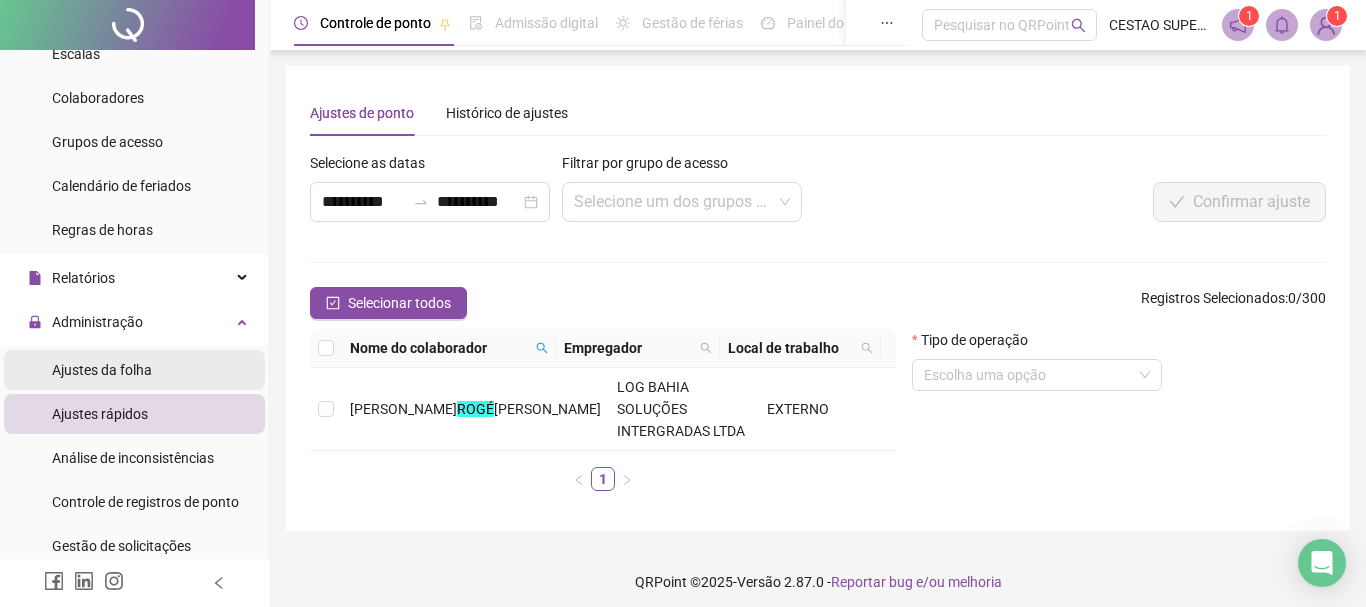 click on "Ajustes da folha" at bounding box center [102, 370] 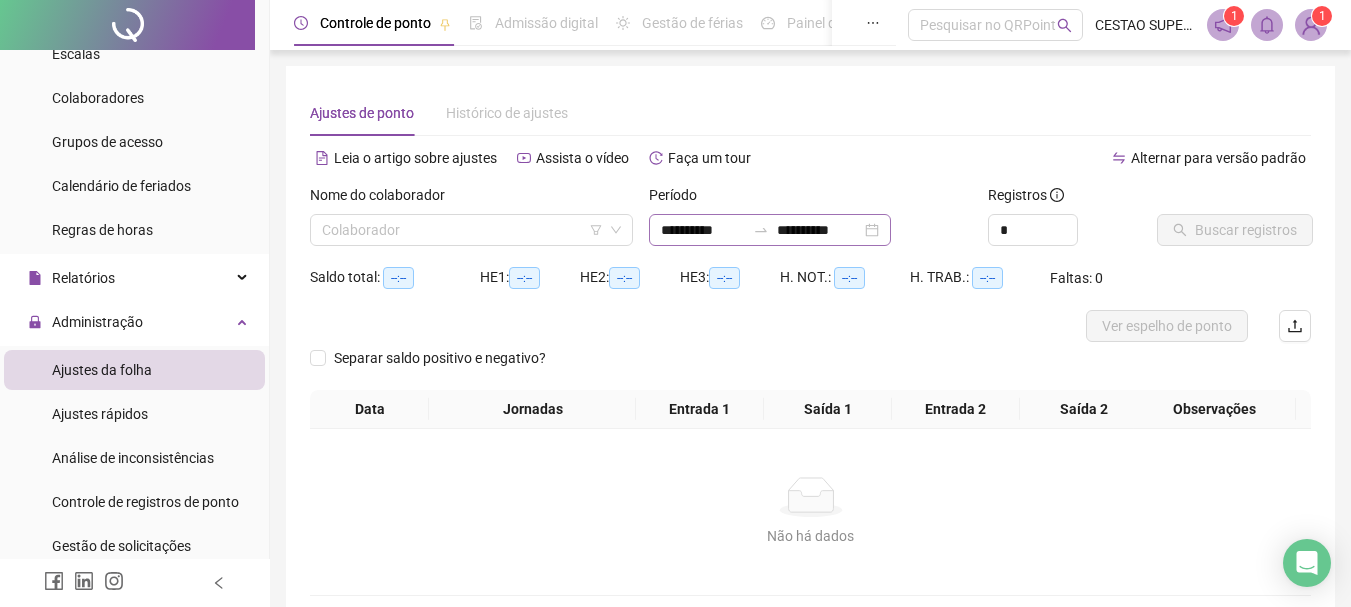 click on "**********" at bounding box center (770, 230) 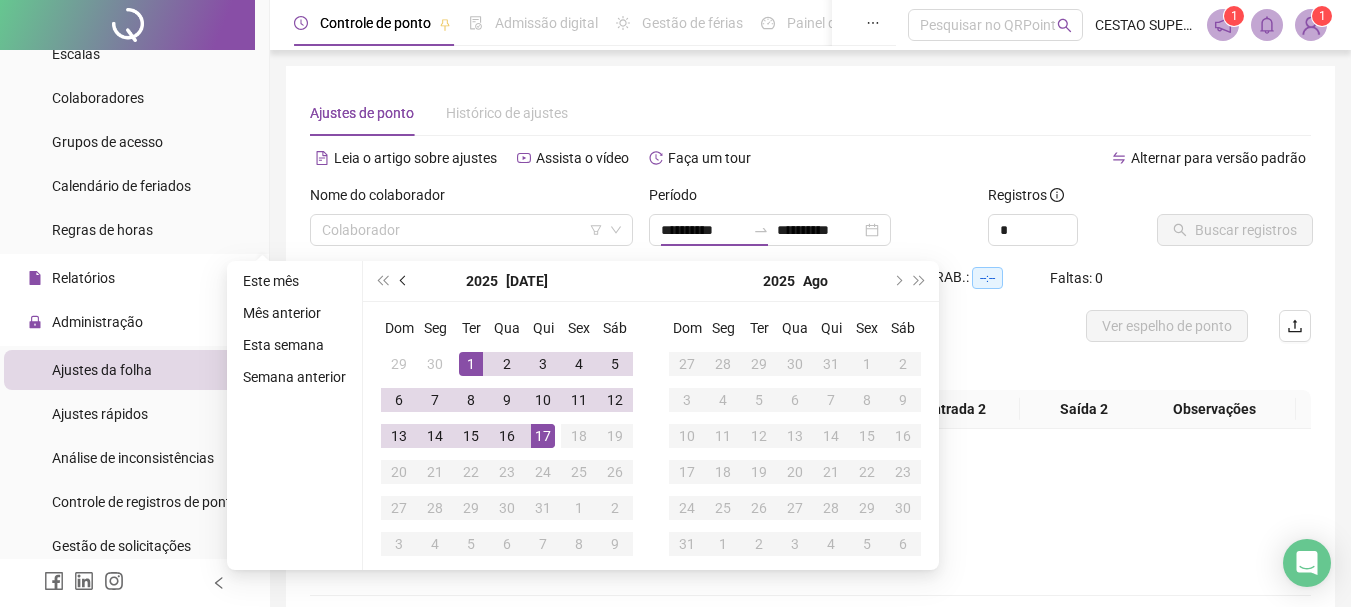 click at bounding box center [404, 281] 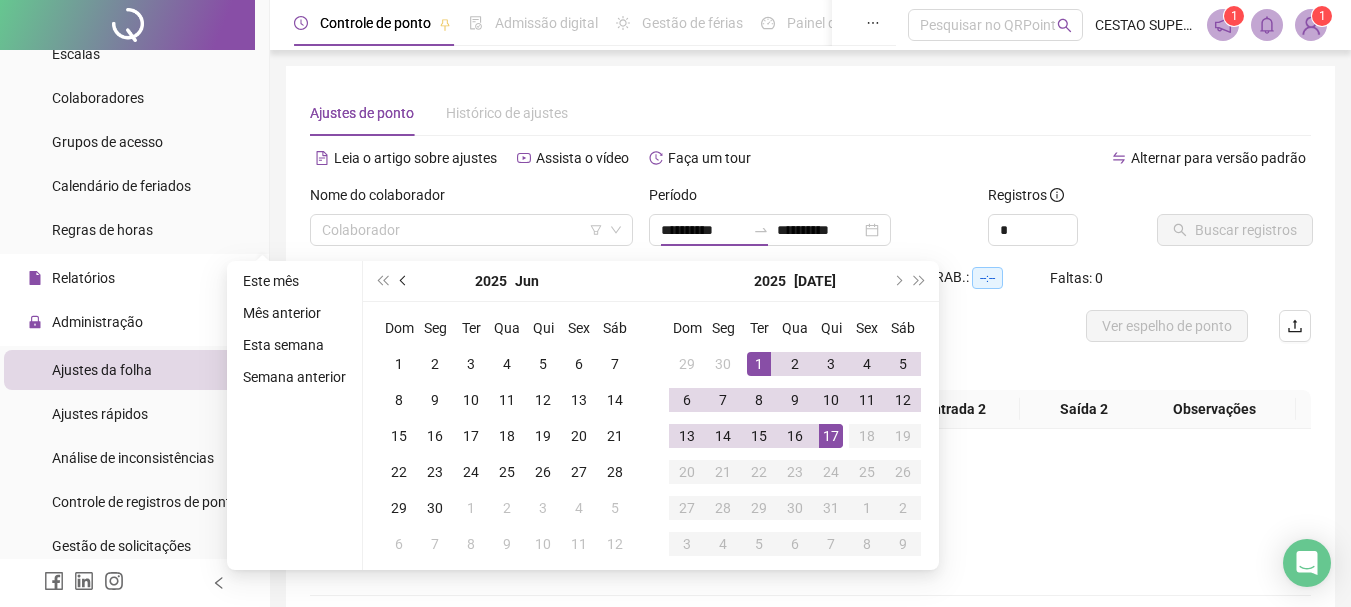 click at bounding box center [404, 281] 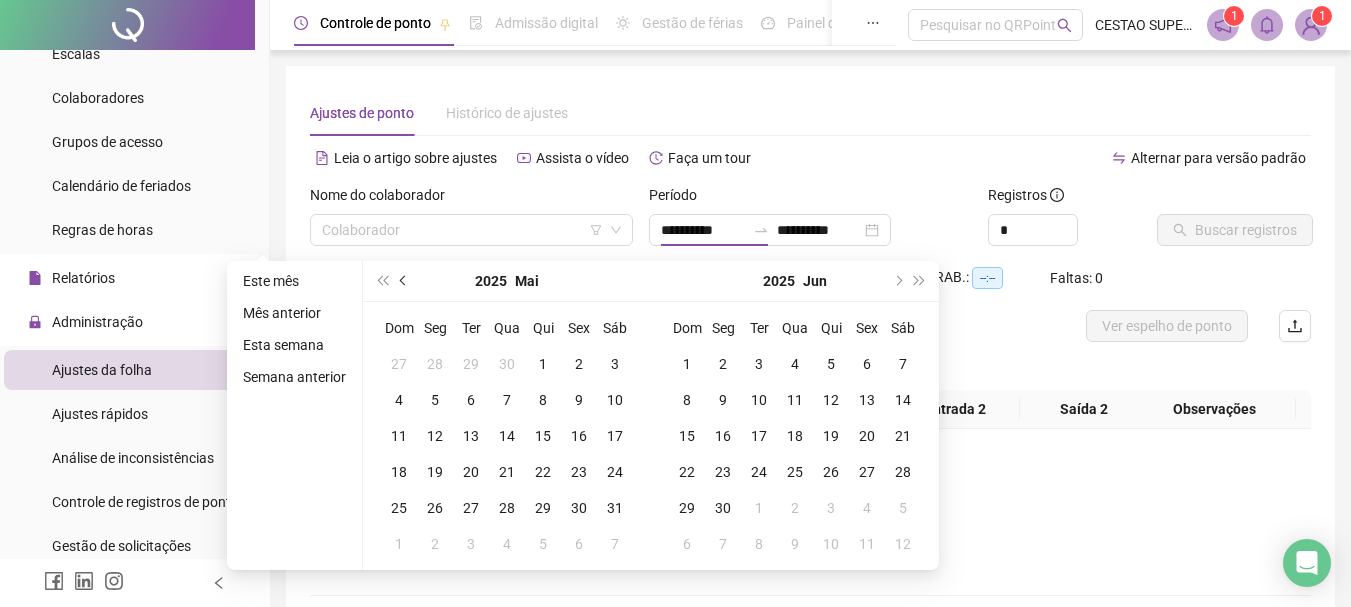 click at bounding box center (404, 281) 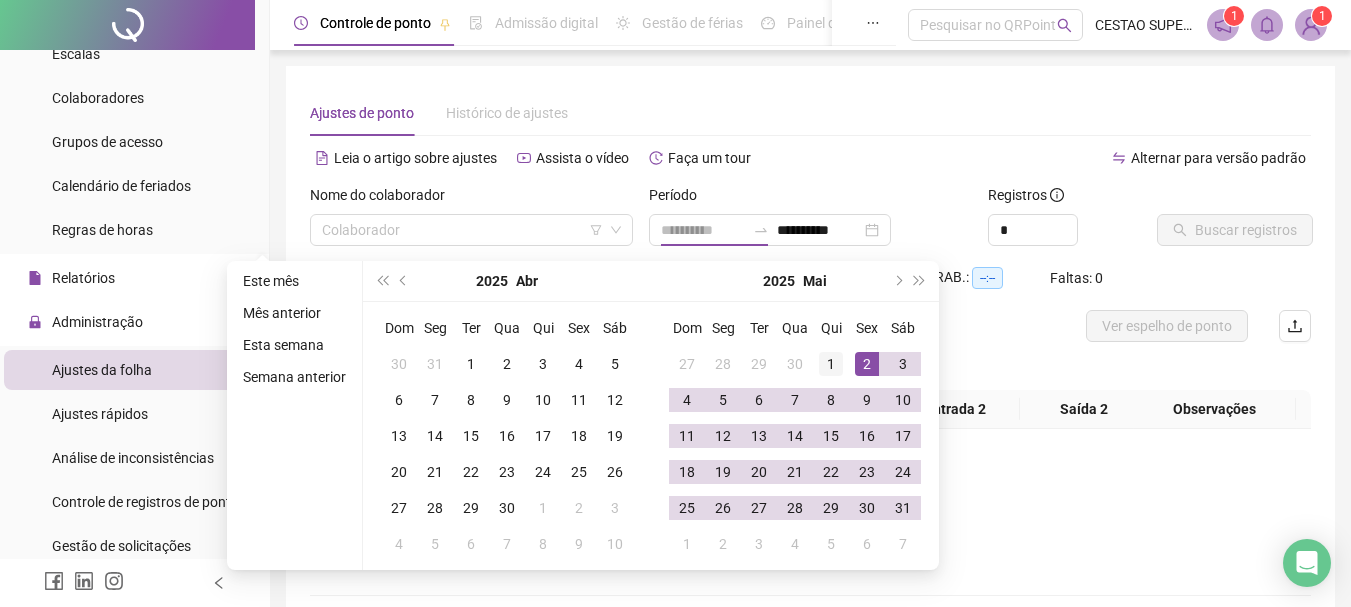type on "**********" 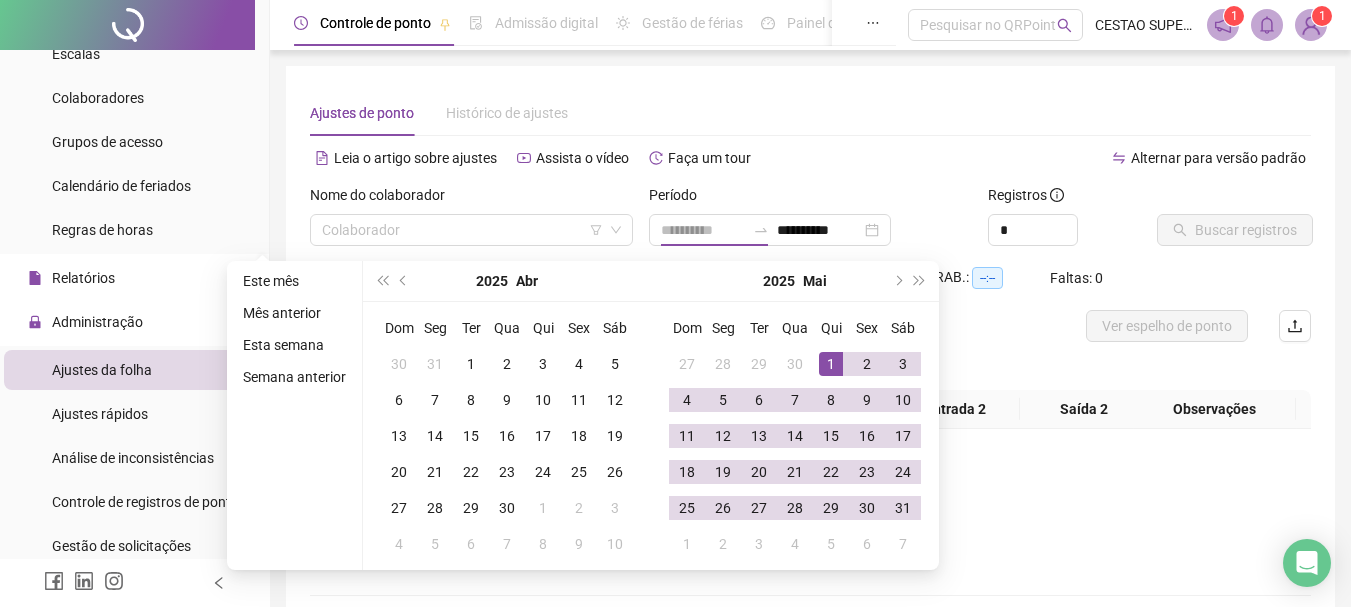 click on "1" at bounding box center (831, 364) 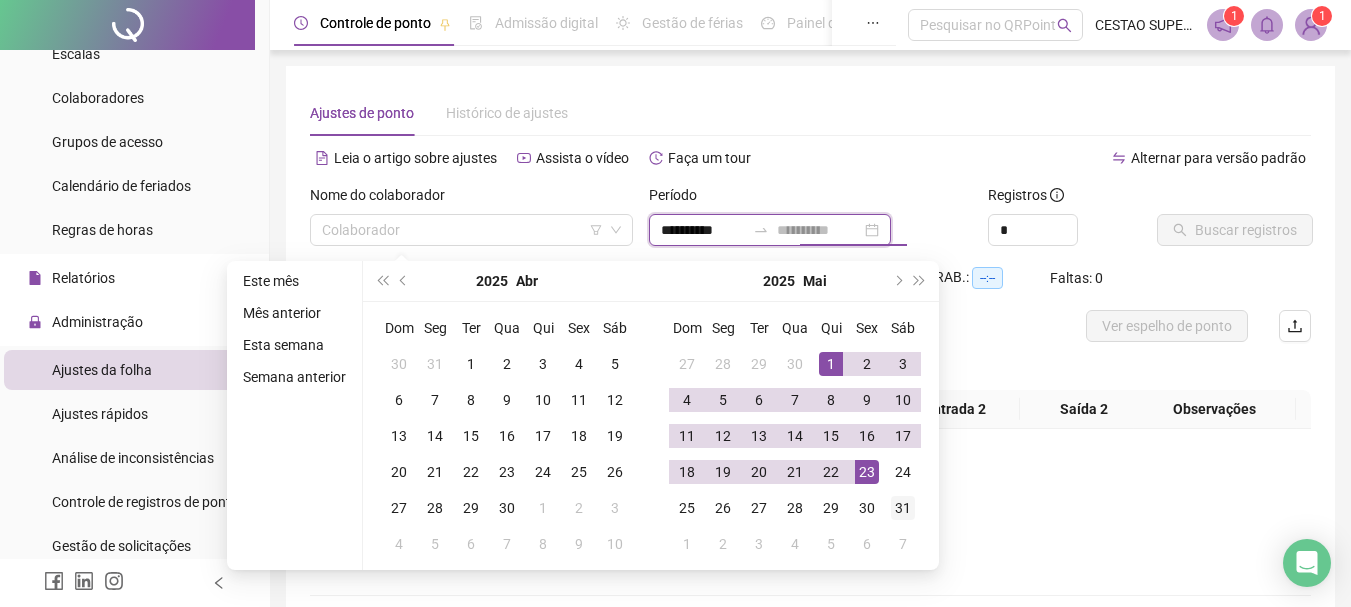 type on "**********" 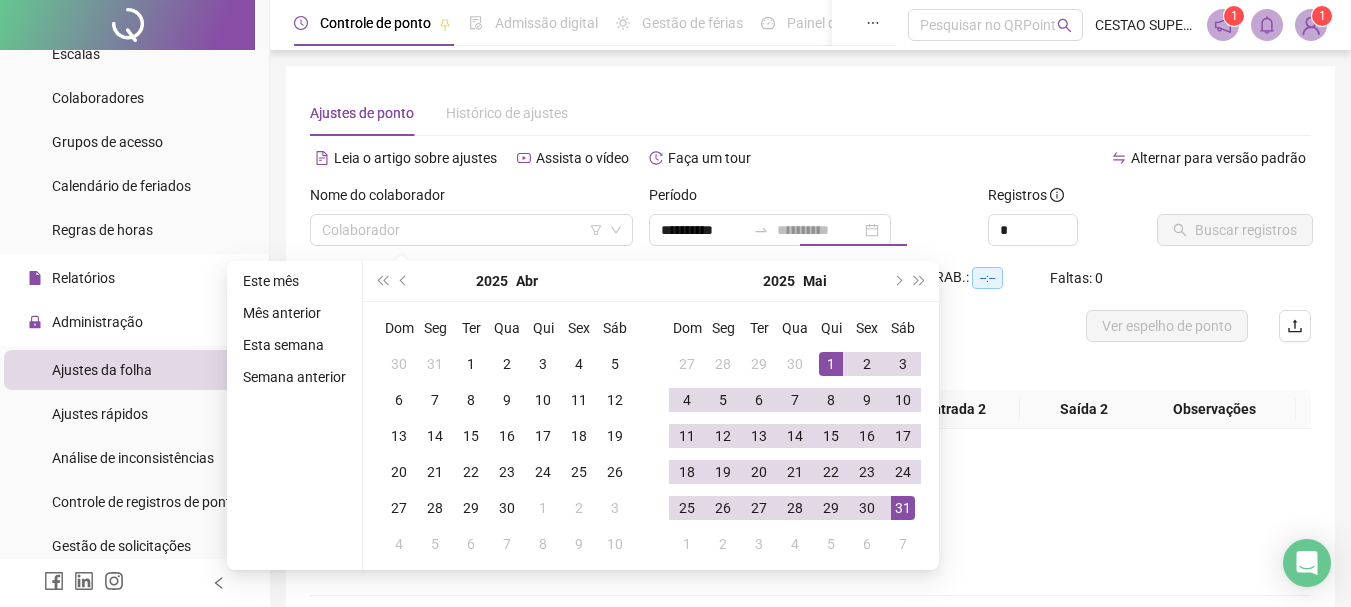 click on "31" at bounding box center (903, 508) 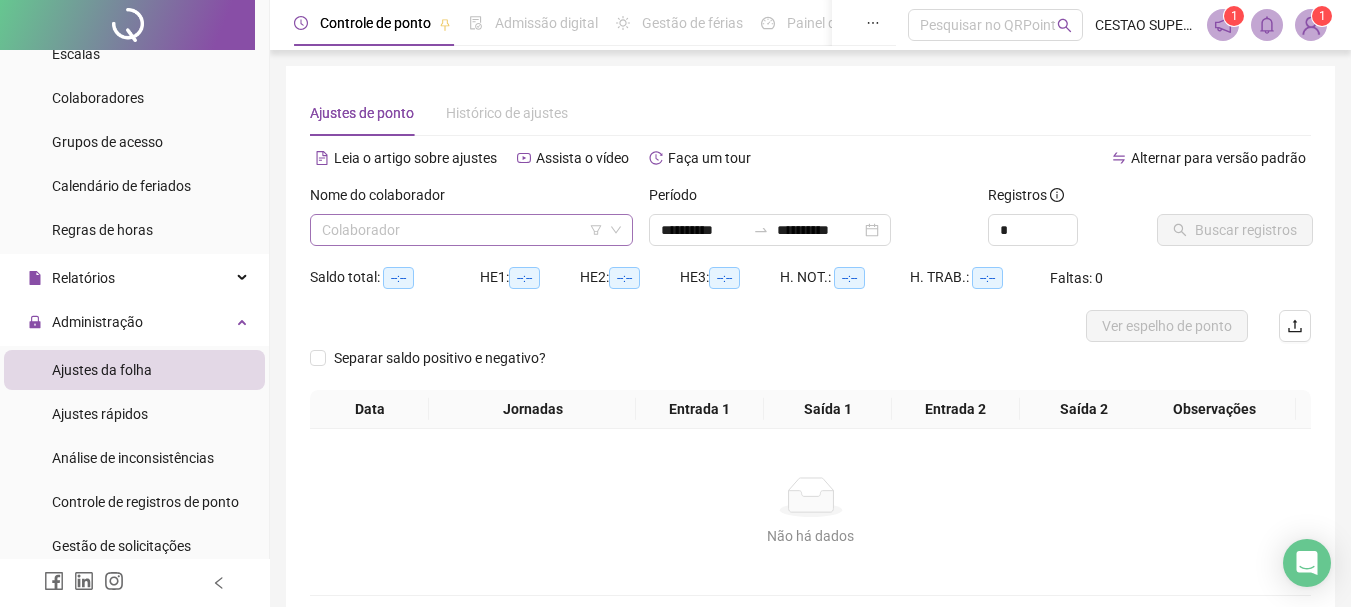 click at bounding box center [465, 230] 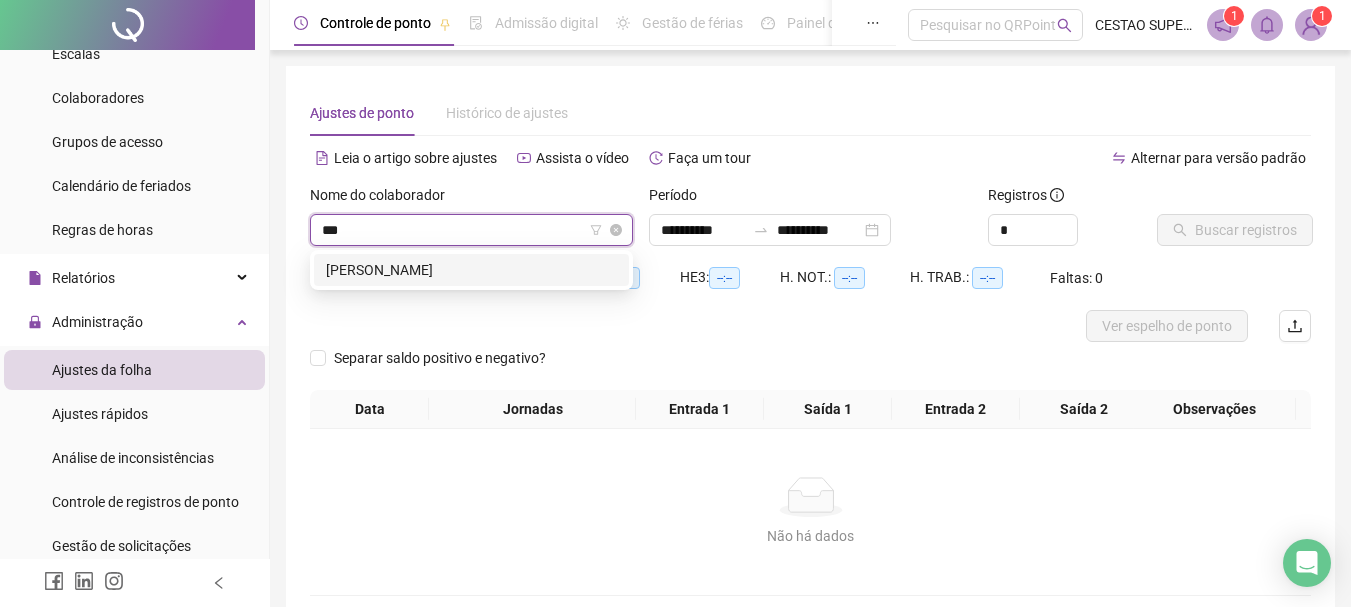 type on "****" 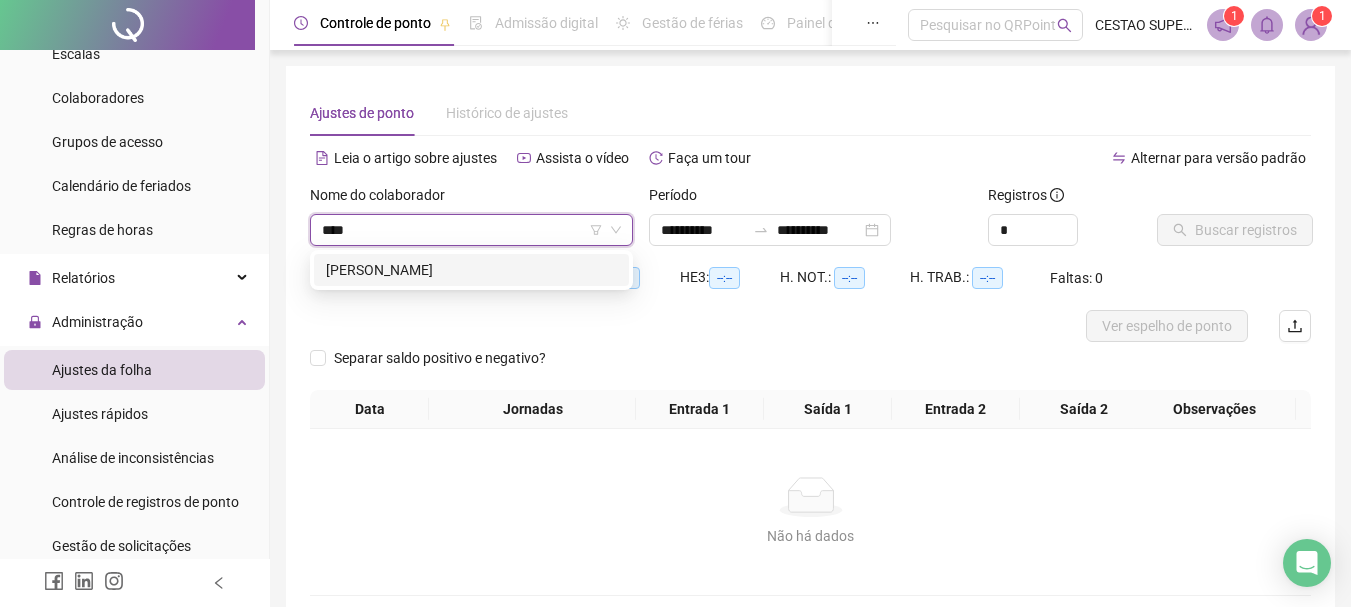click on "[PERSON_NAME]" at bounding box center [471, 270] 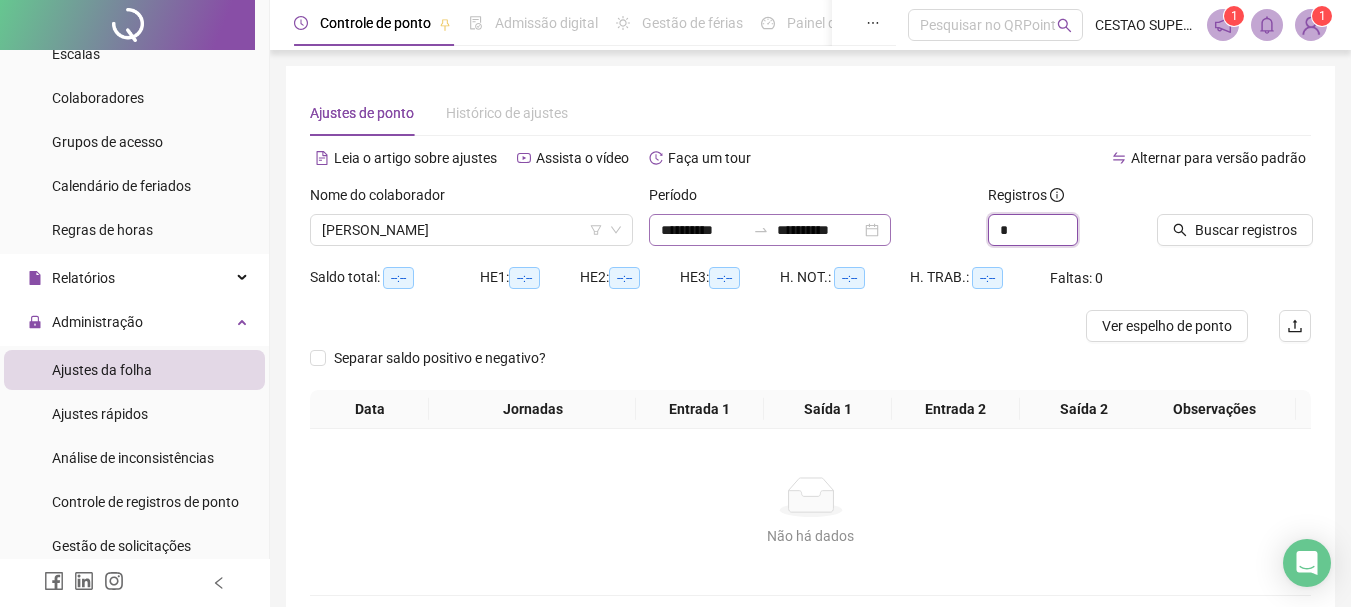 drag, startPoint x: 1024, startPoint y: 236, endPoint x: 844, endPoint y: 216, distance: 181.1077 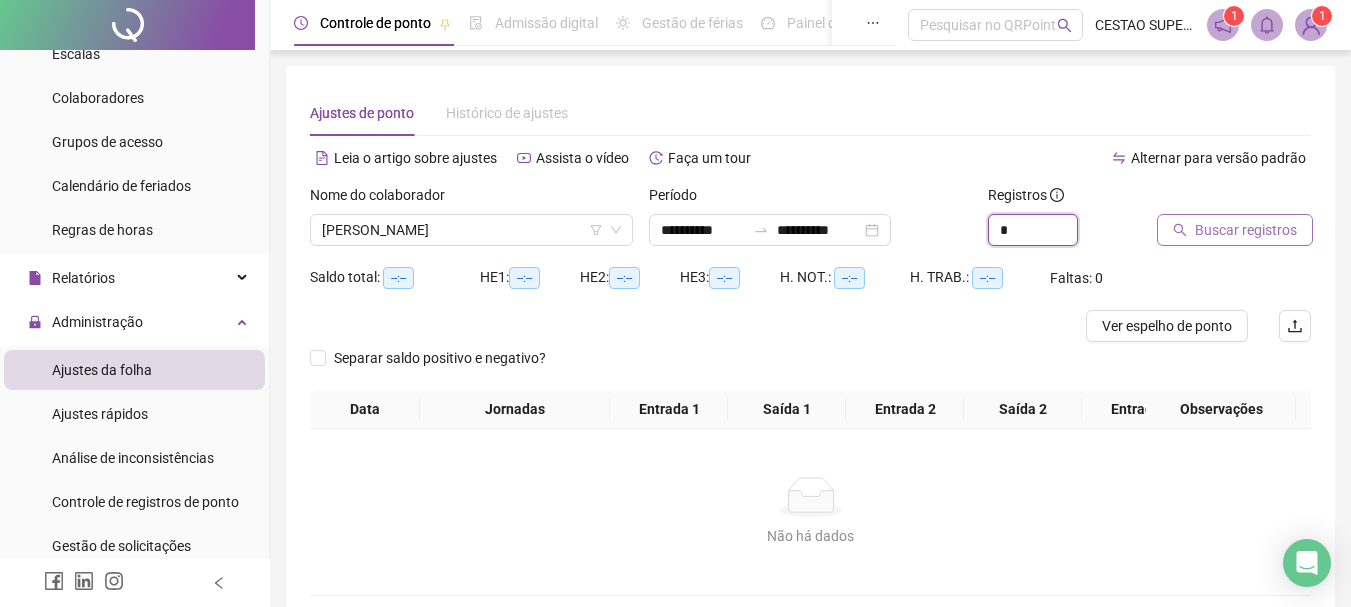 type on "*" 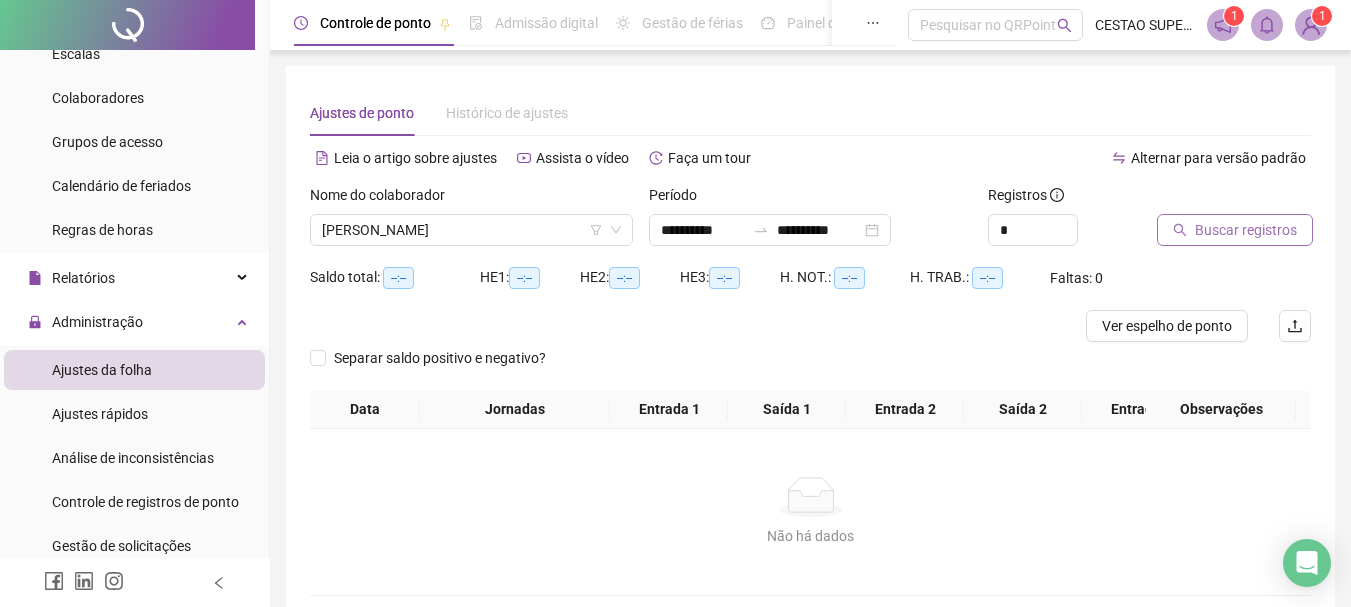 click on "Buscar registros" at bounding box center [1246, 230] 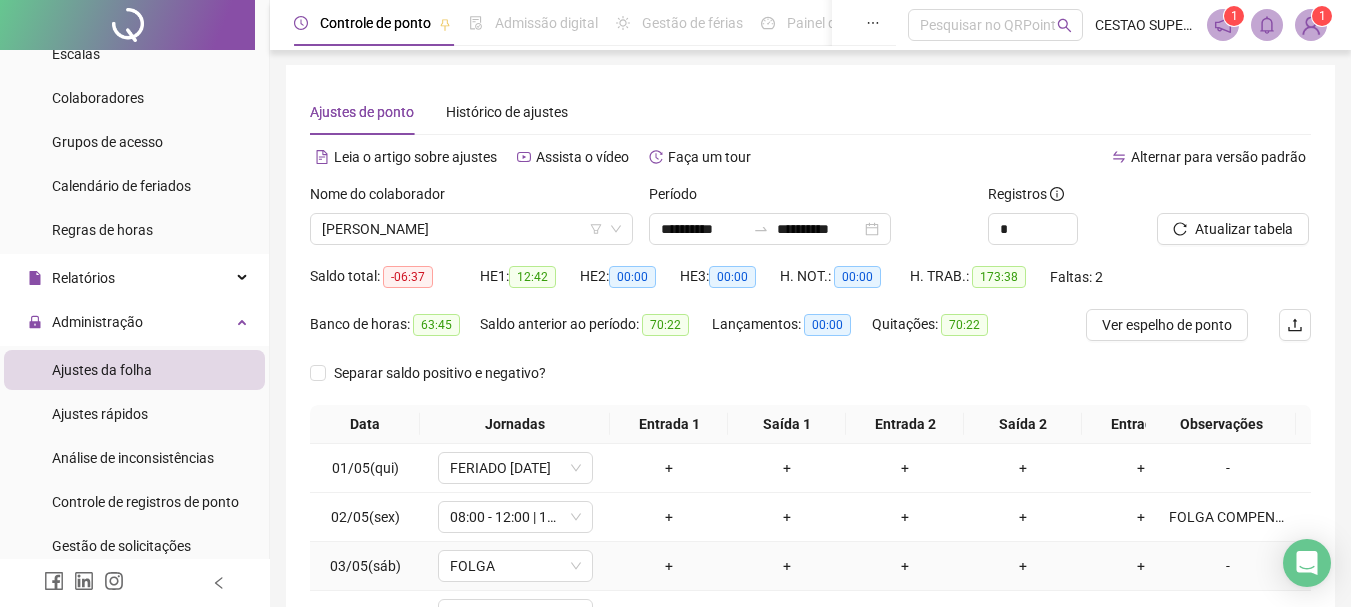 scroll, scrollTop: 0, scrollLeft: 0, axis: both 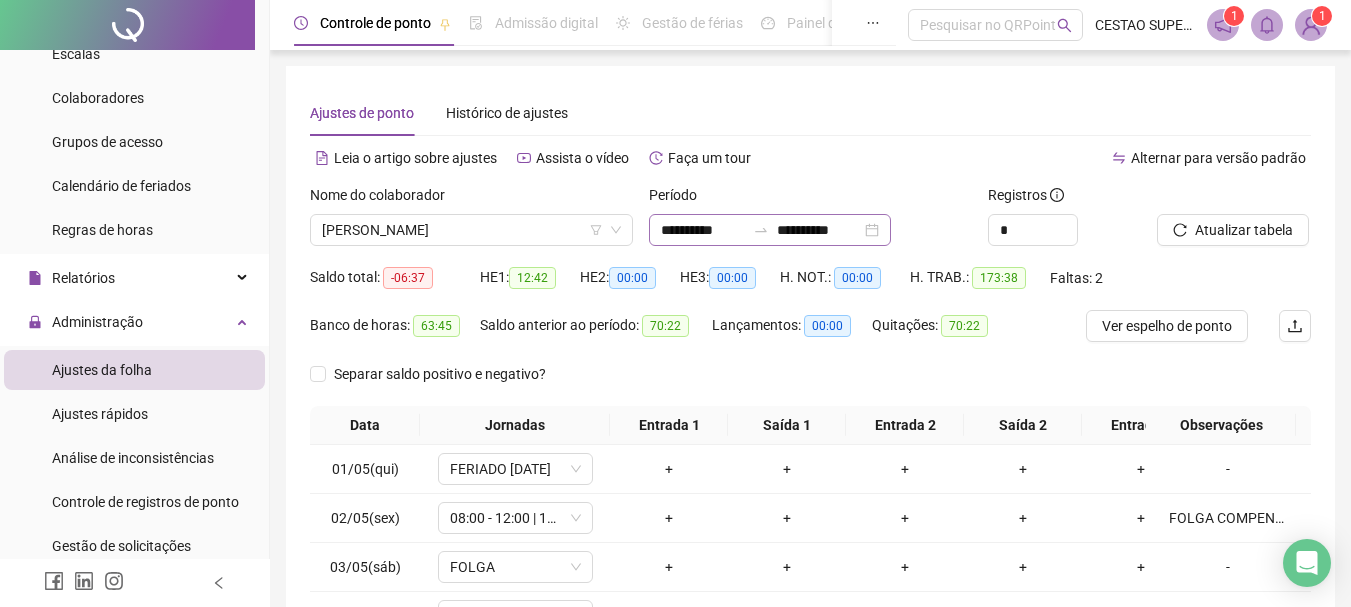 click on "**********" at bounding box center [770, 230] 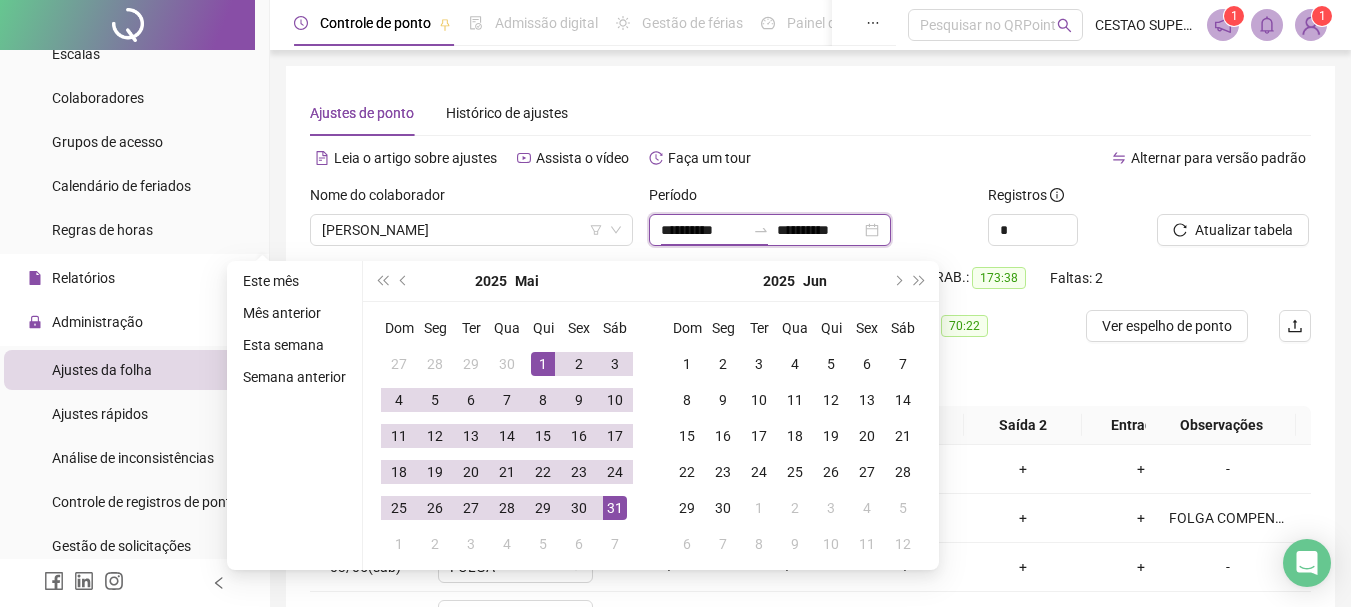 click on "**********" at bounding box center (770, 230) 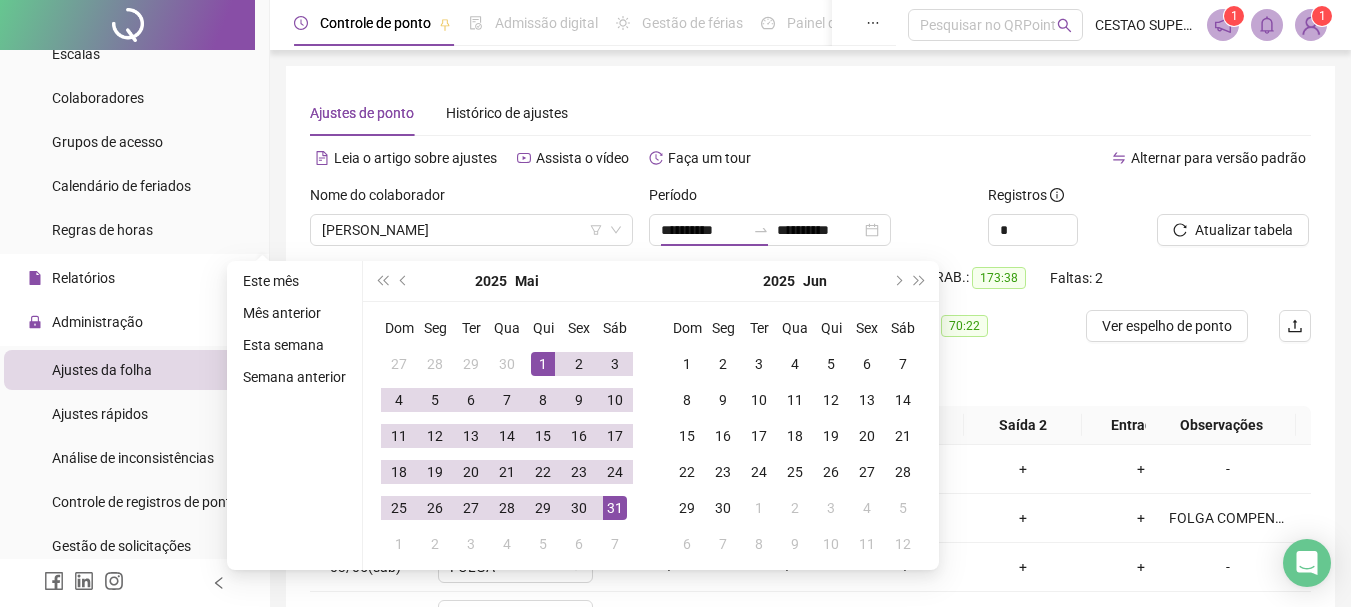 click on "Separar saldo positivo e negativo?" at bounding box center (810, 382) 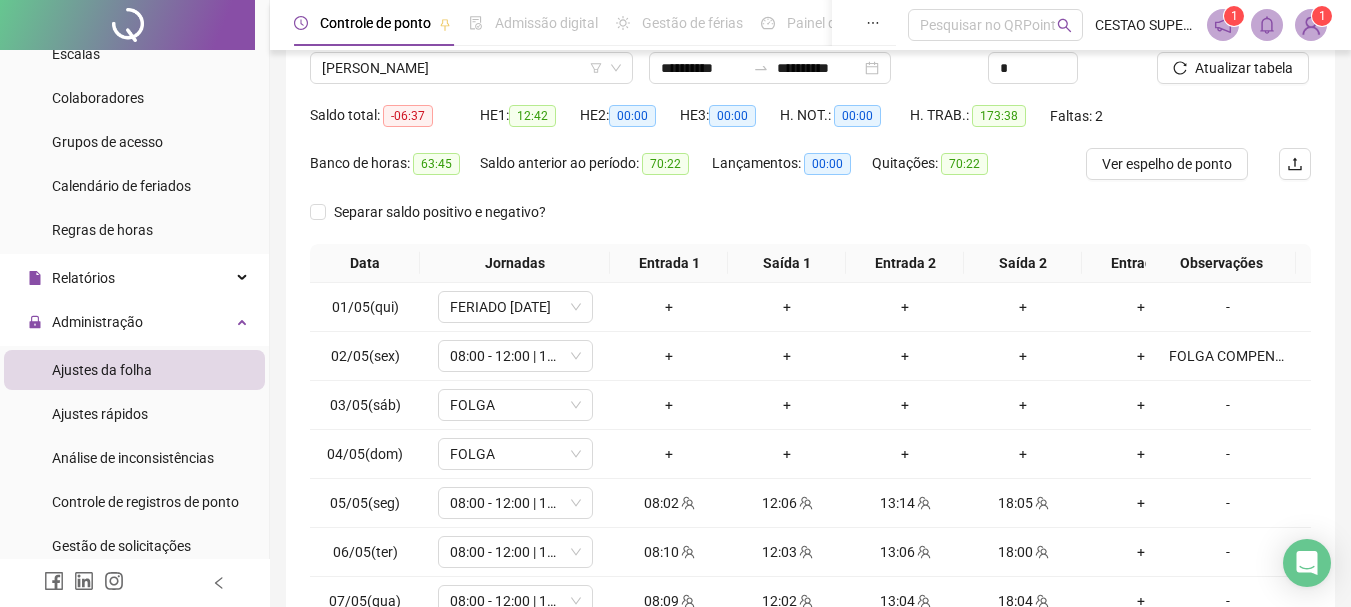 scroll, scrollTop: 62, scrollLeft: 0, axis: vertical 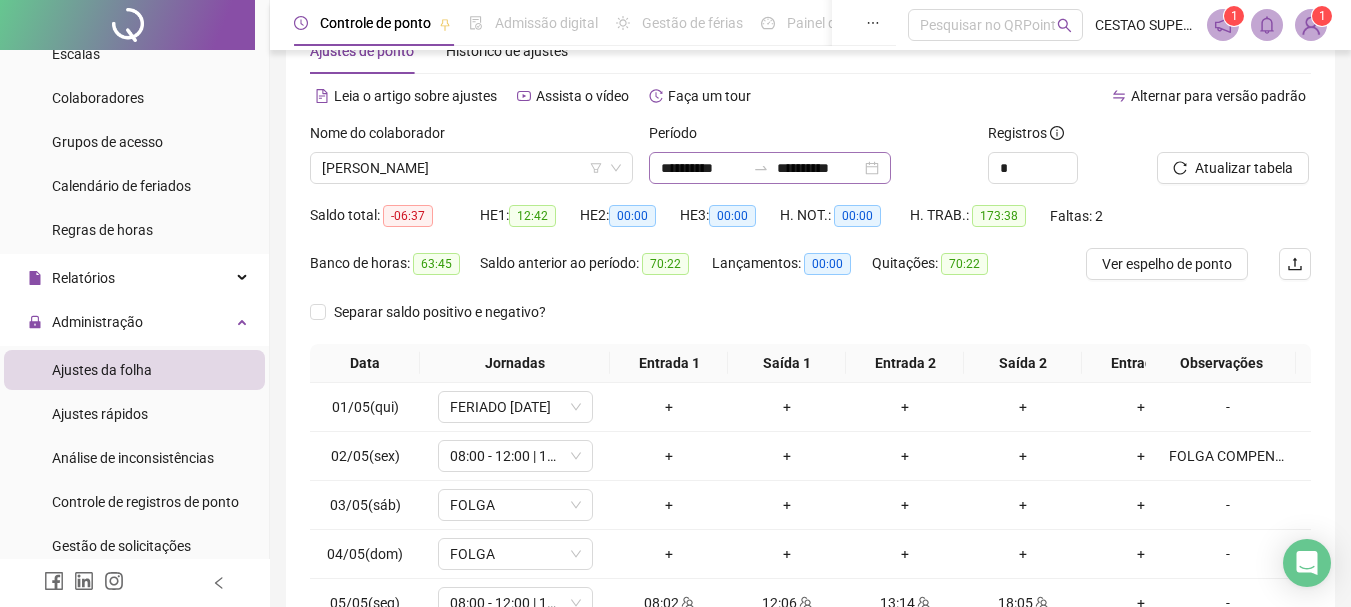 click on "**********" at bounding box center (770, 168) 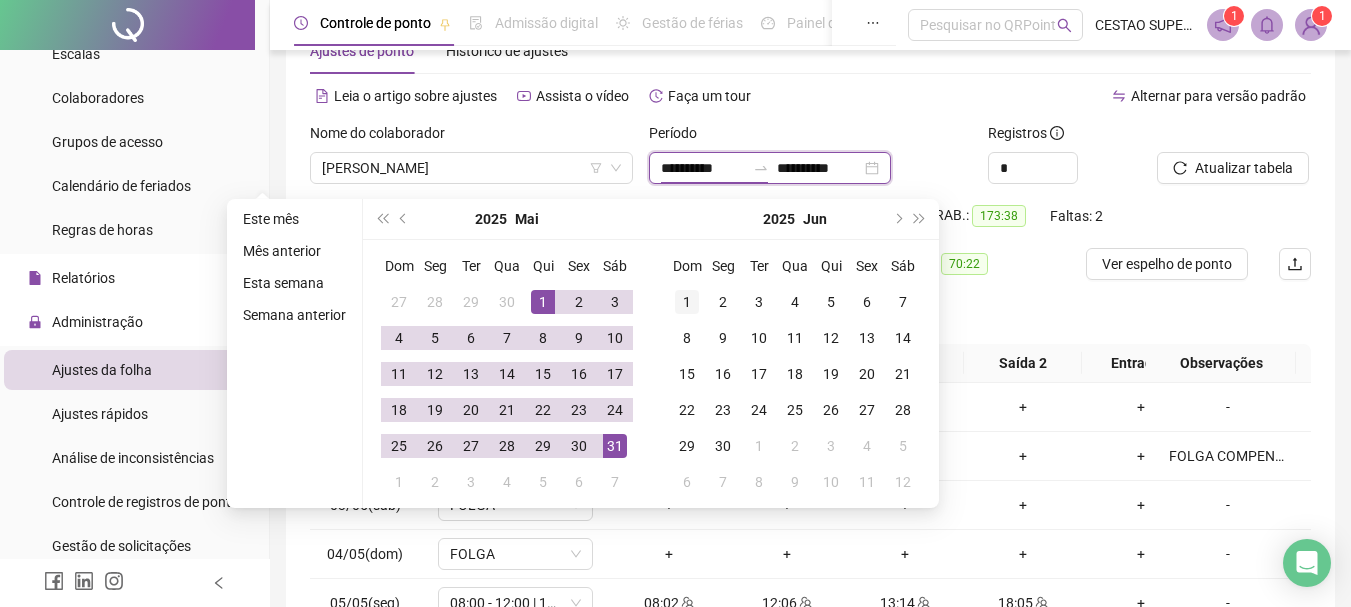 type on "**********" 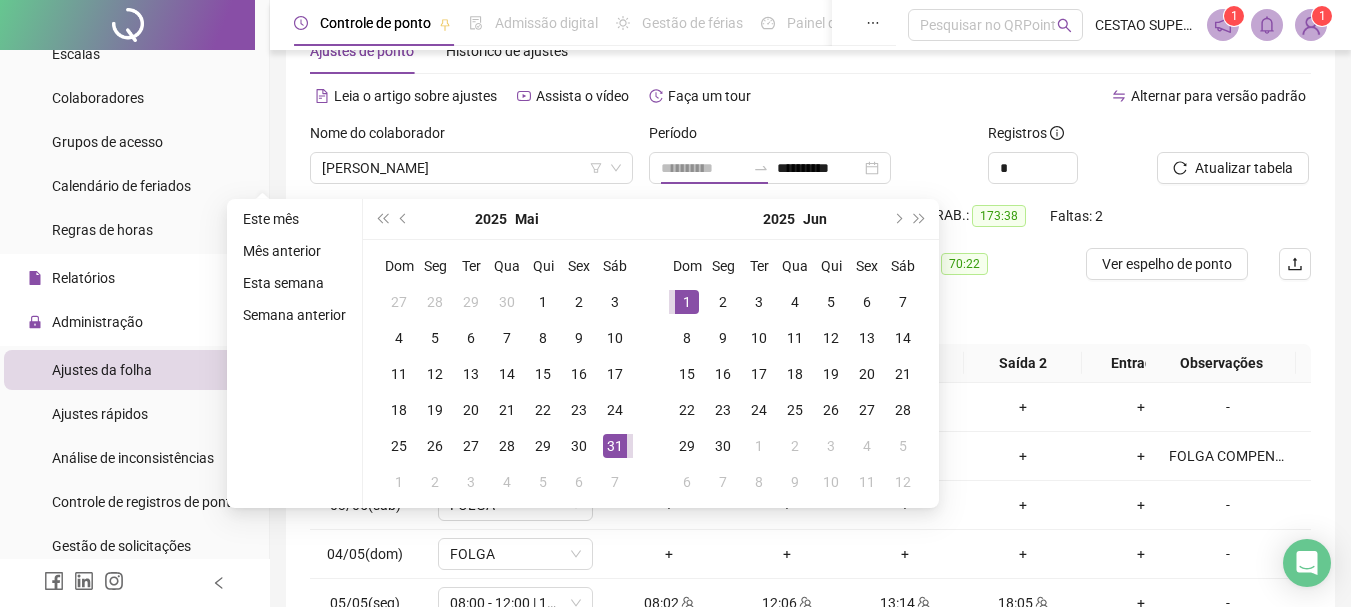 click on "1" at bounding box center [687, 302] 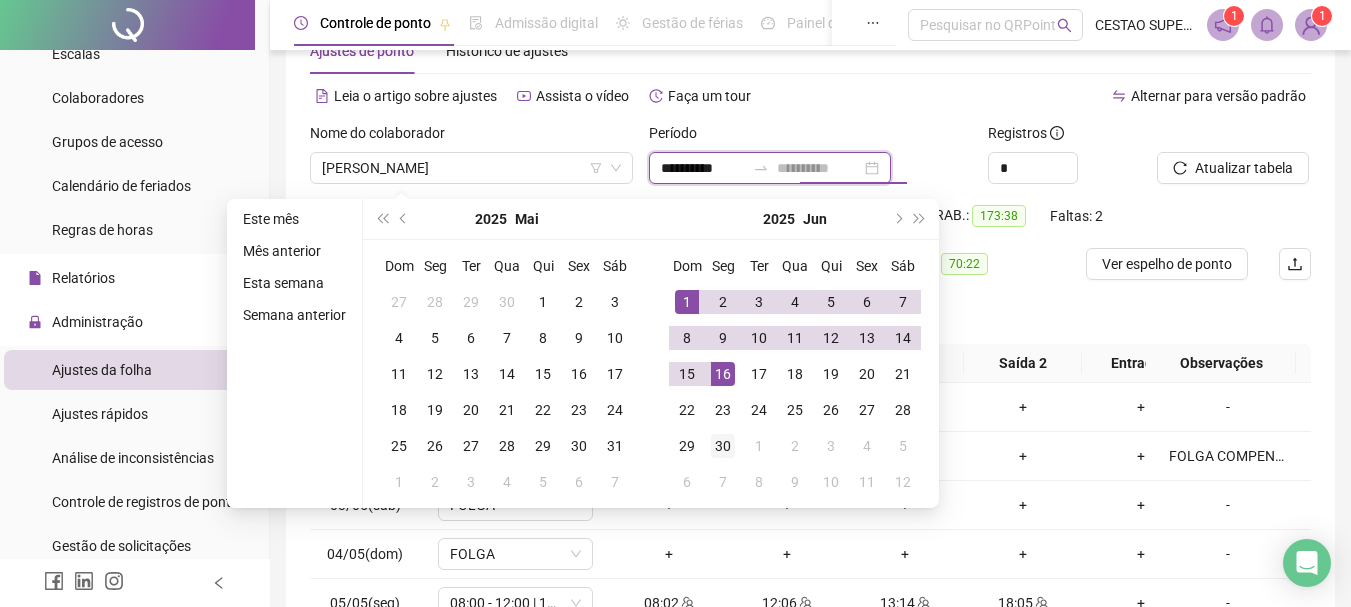 type on "**********" 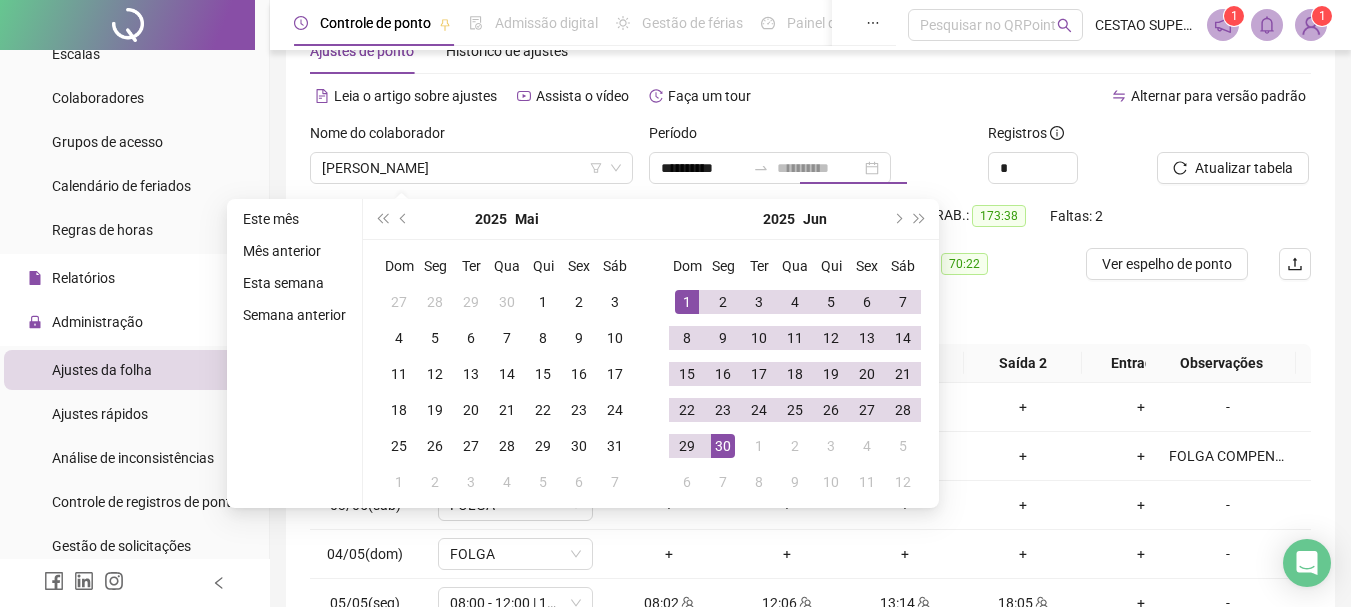 click on "30" at bounding box center (723, 446) 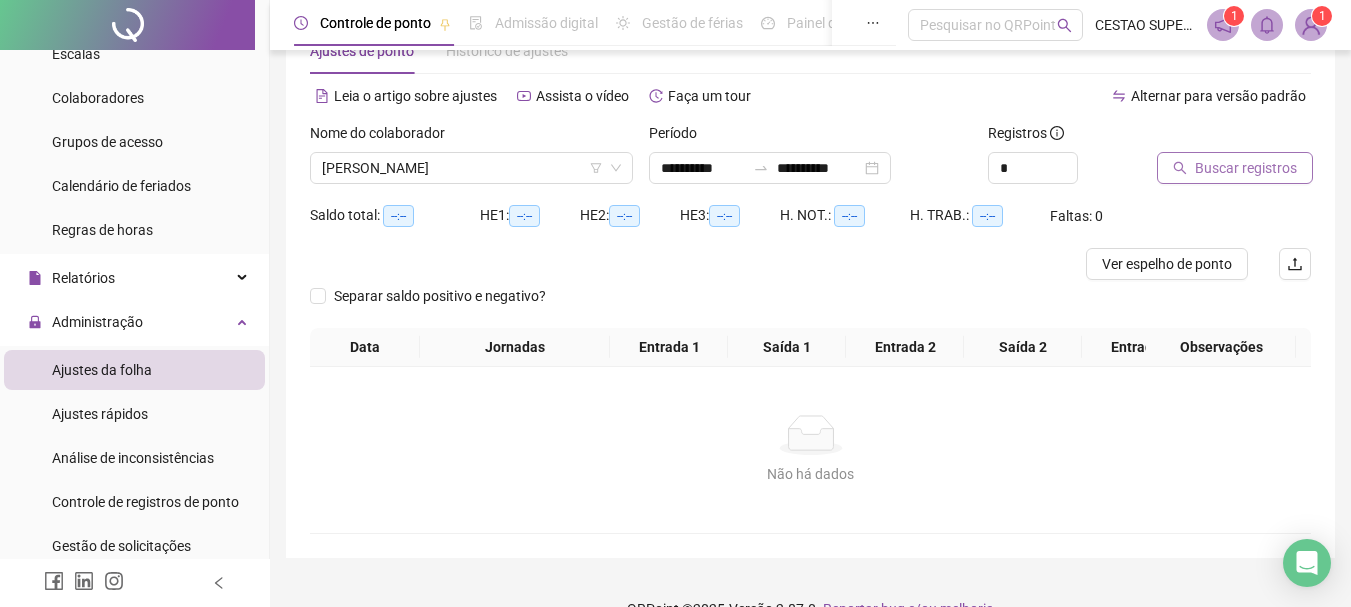 click on "Buscar registros" at bounding box center [1246, 168] 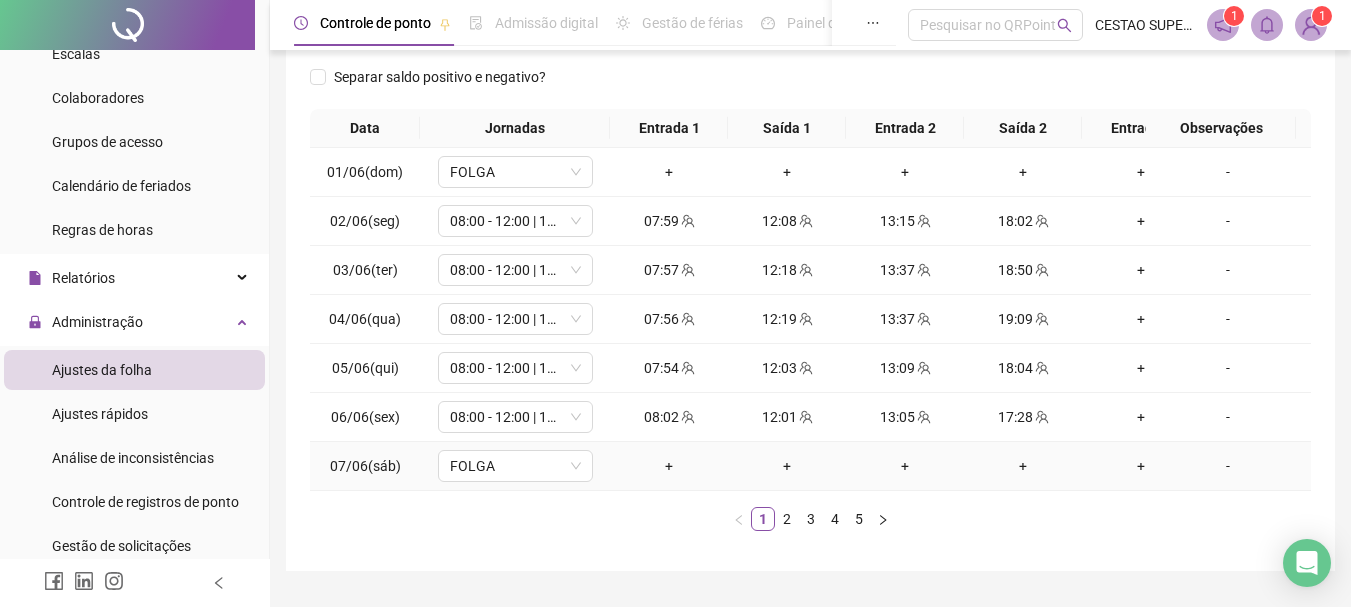 scroll, scrollTop: 262, scrollLeft: 0, axis: vertical 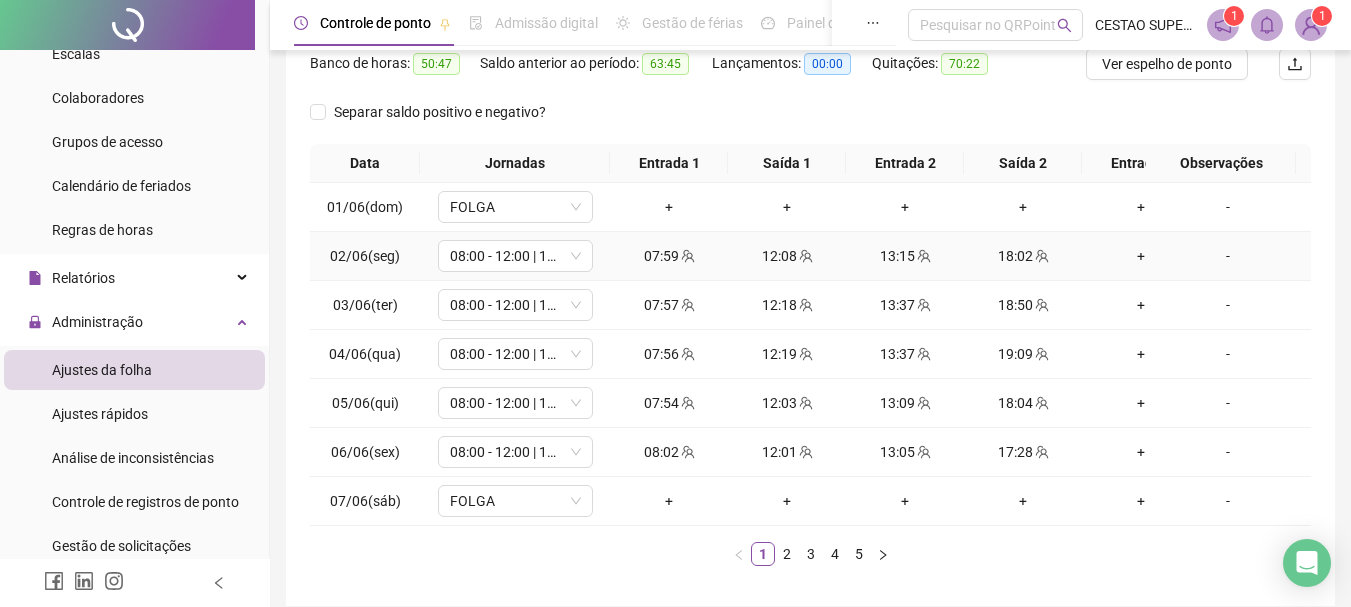 click 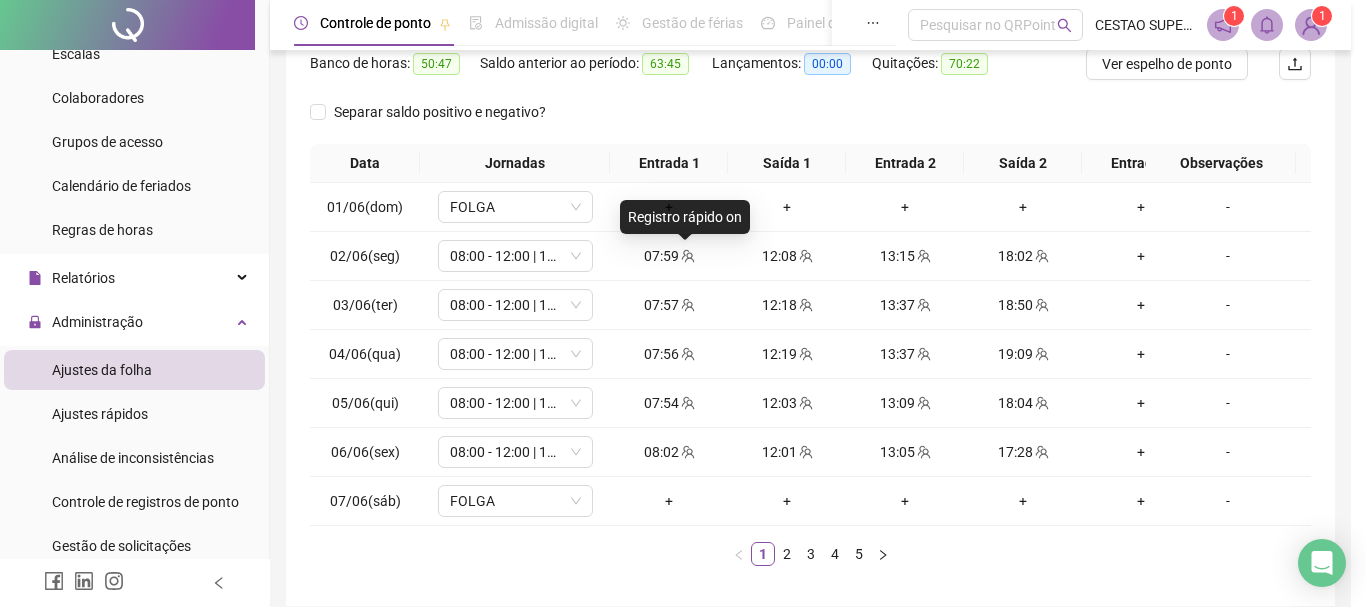 type on "**********" 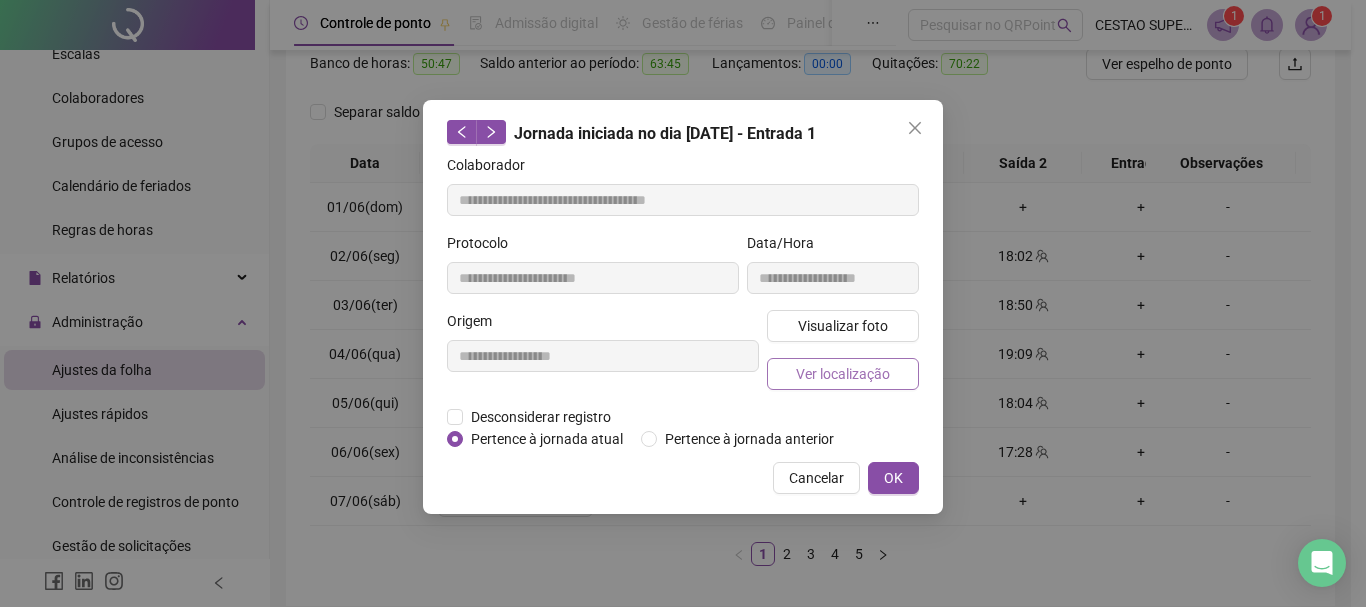click on "Ver localização" at bounding box center (843, 374) 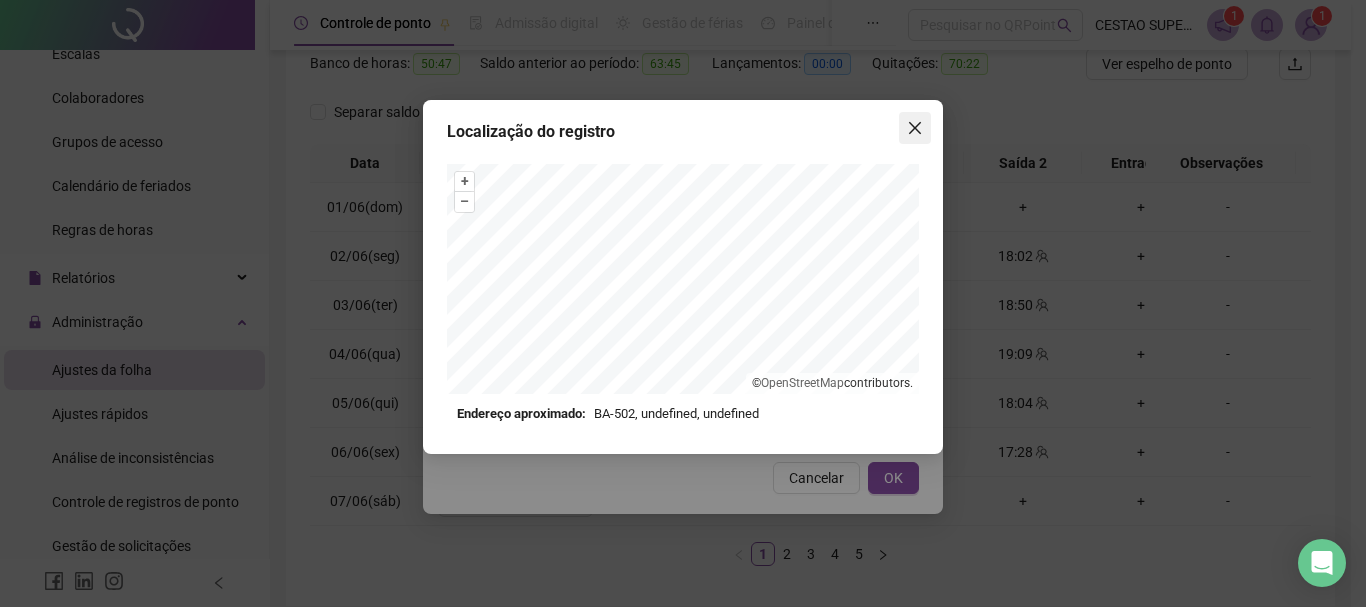 click 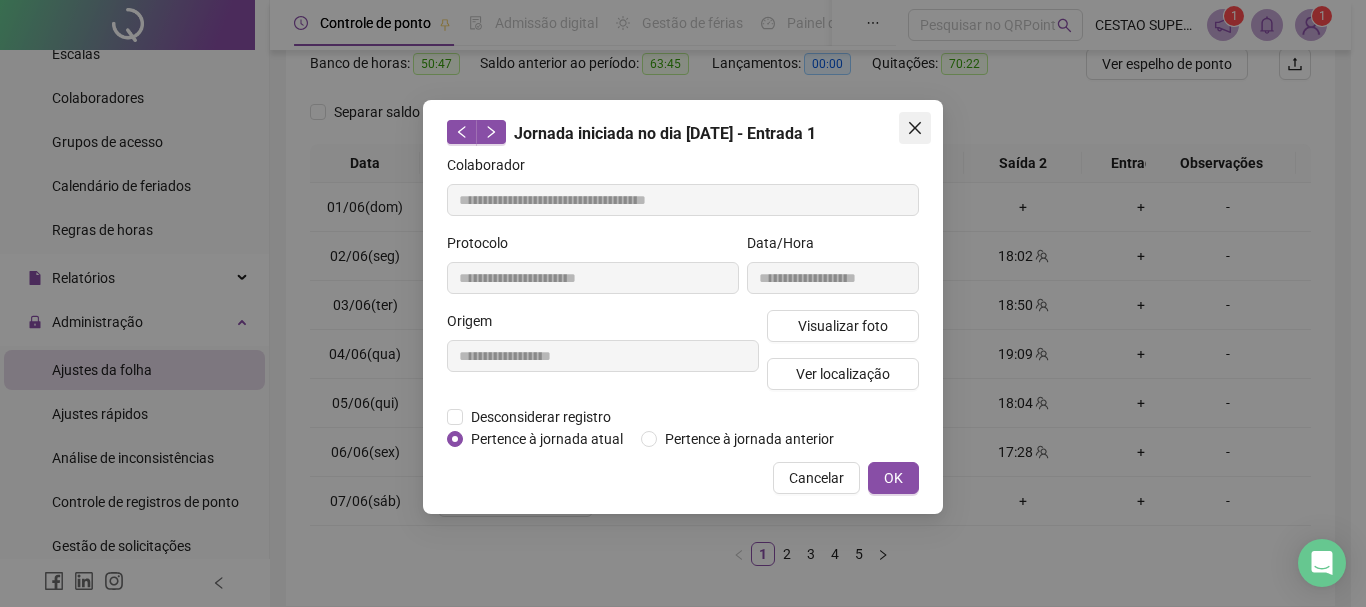 click at bounding box center [915, 128] 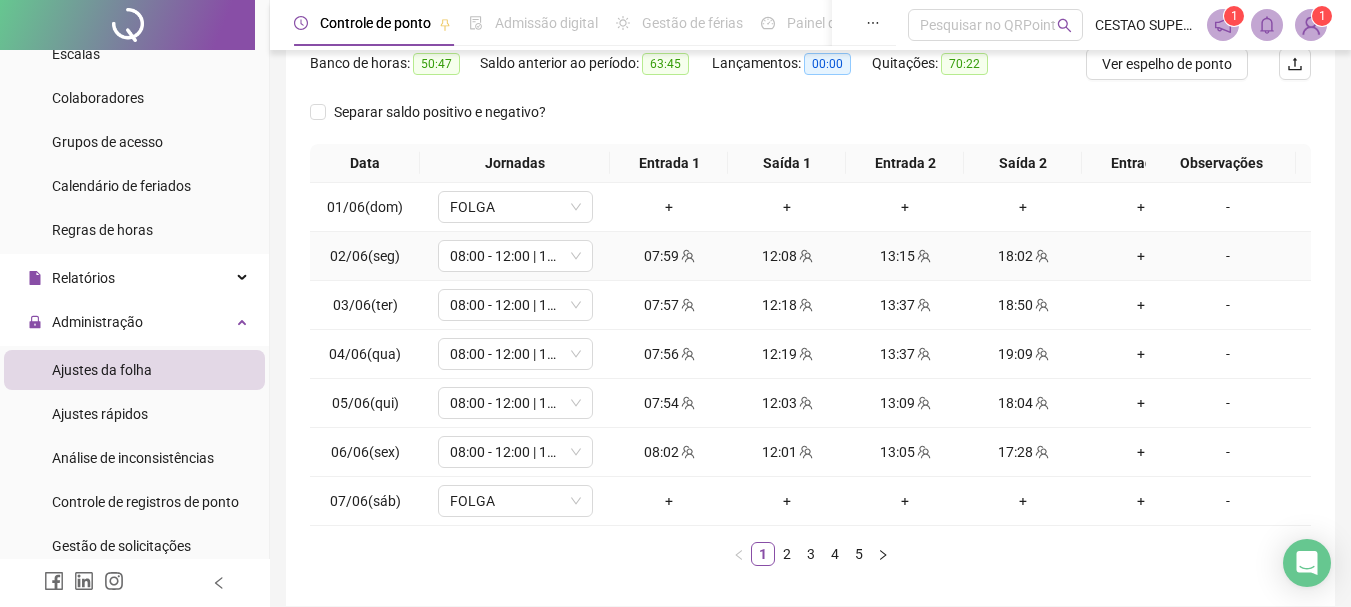 click 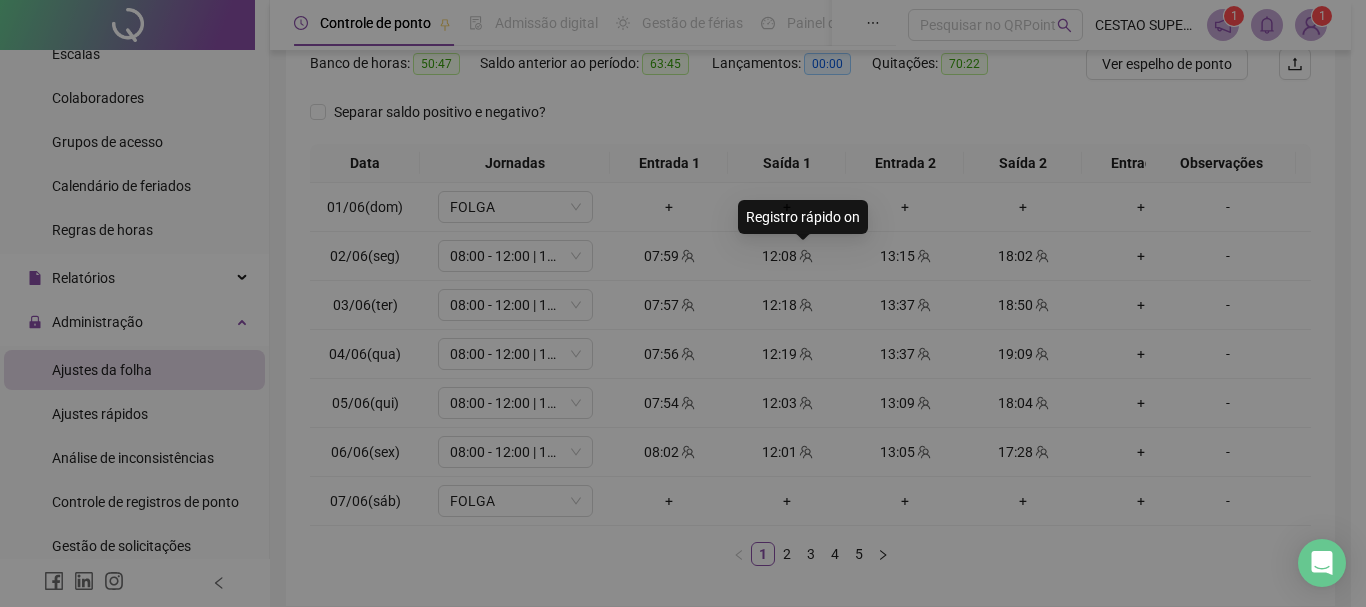 type on "**********" 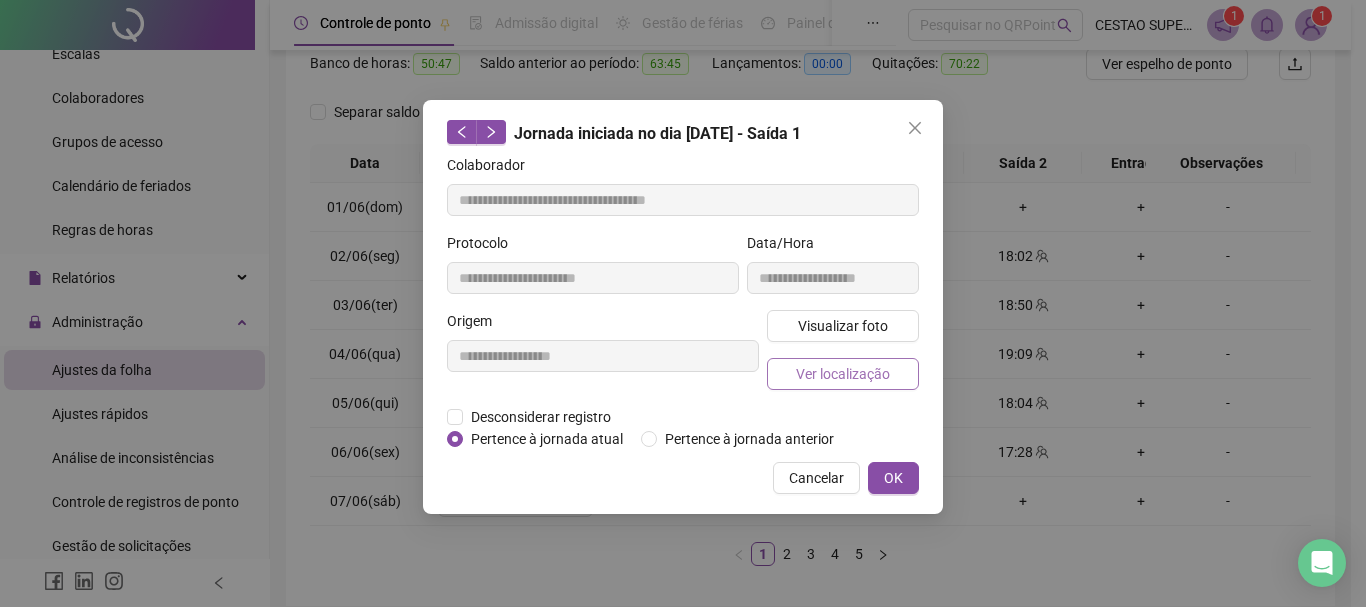 click on "Ver localização" at bounding box center [843, 374] 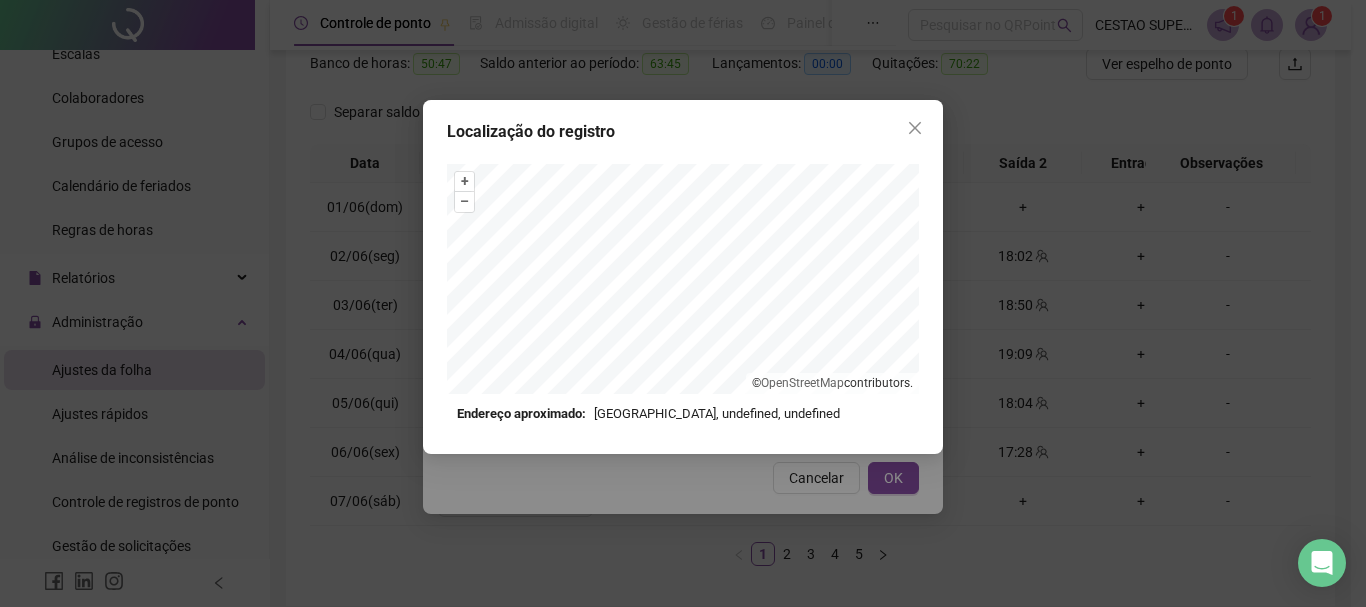 click at bounding box center (915, 128) 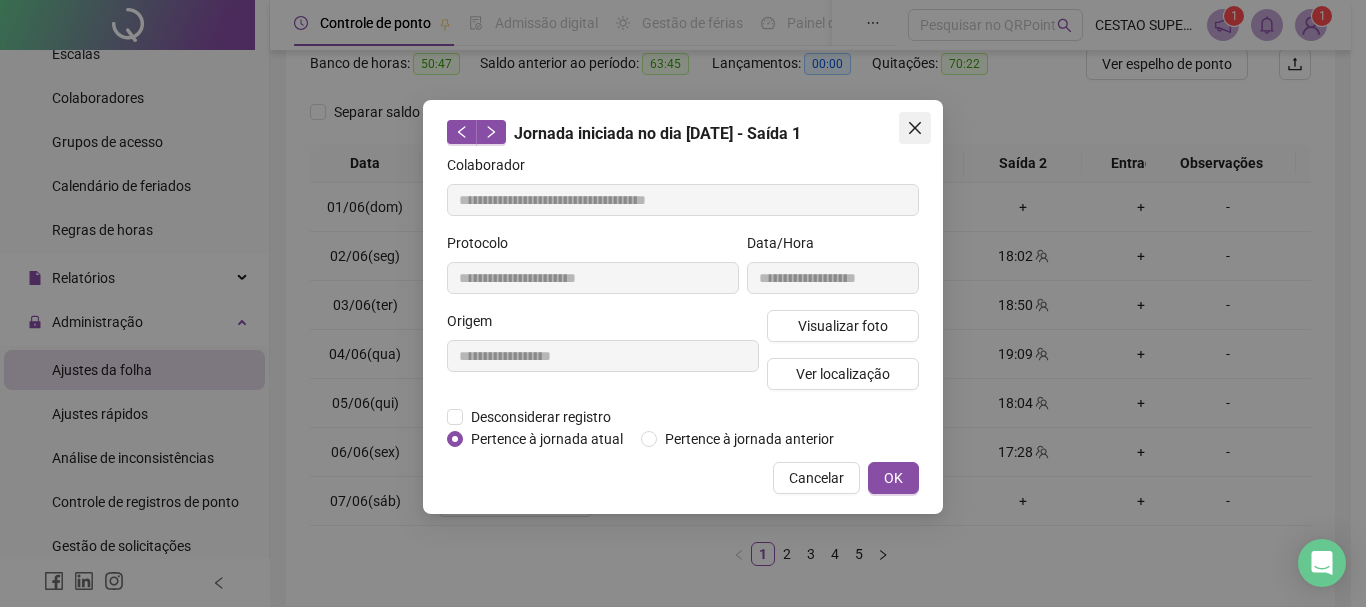 click 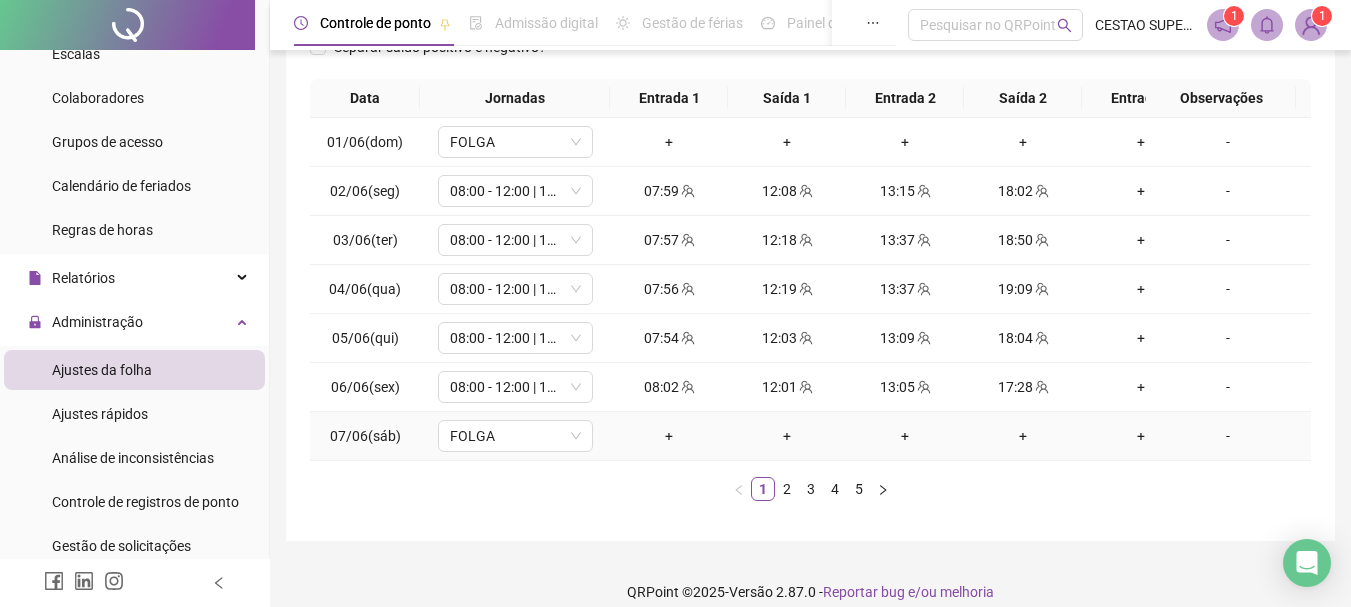 scroll, scrollTop: 362, scrollLeft: 0, axis: vertical 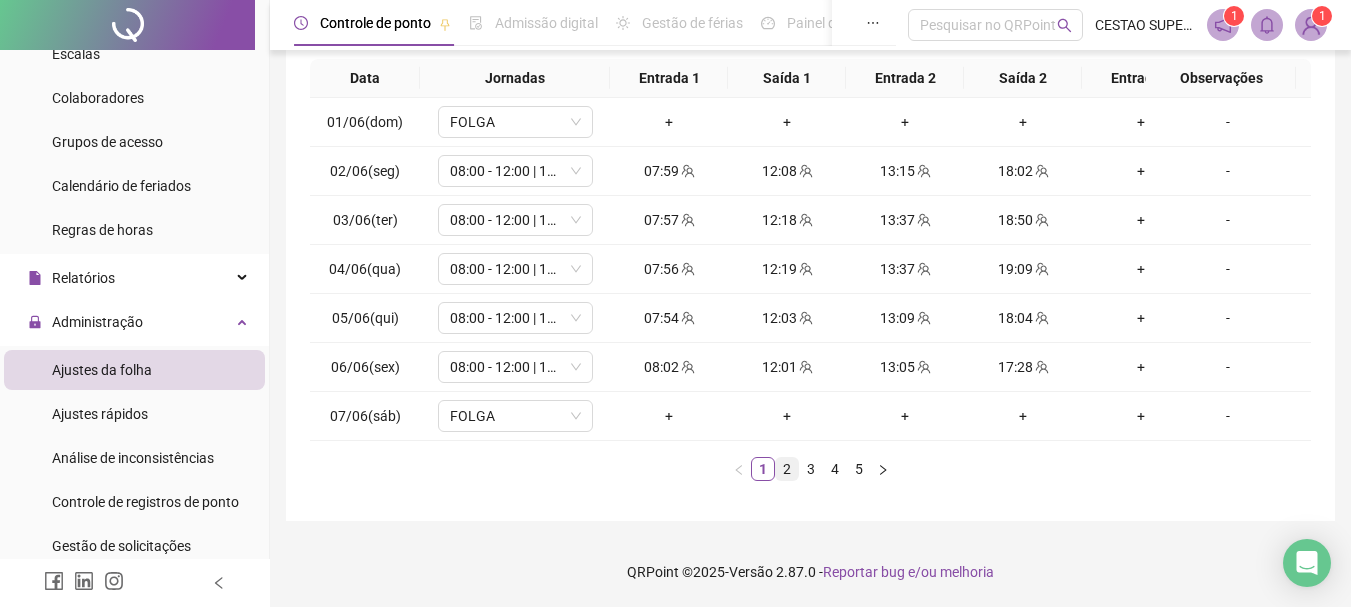 click on "2" at bounding box center (787, 469) 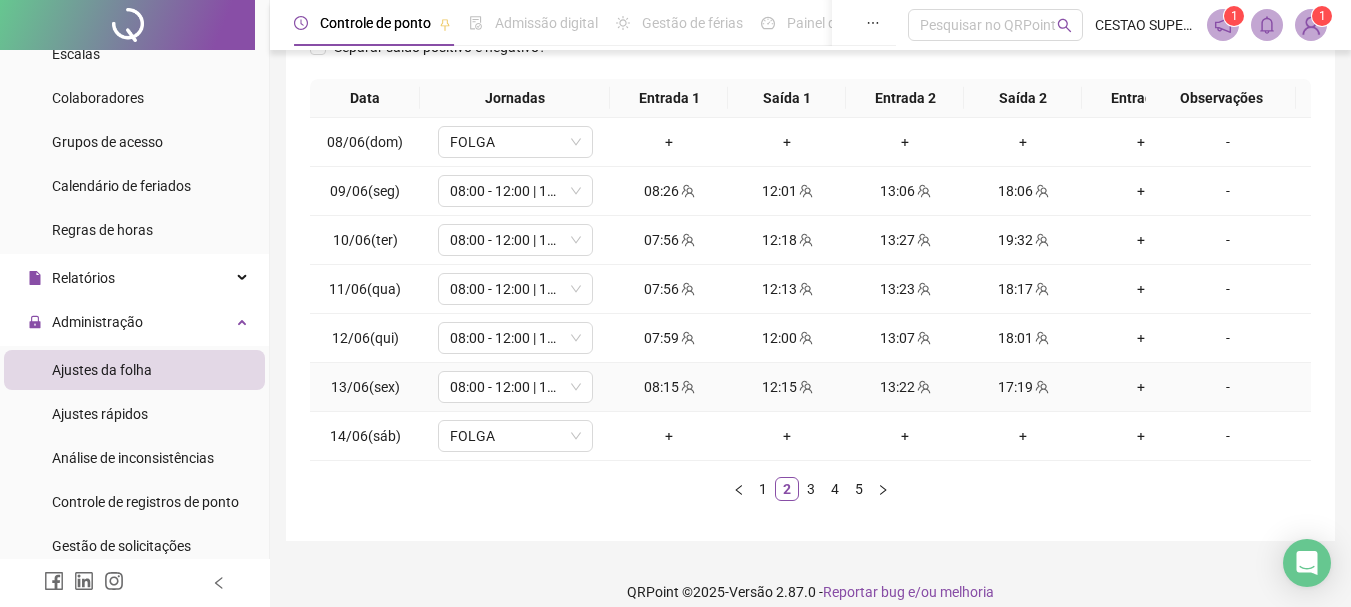 scroll, scrollTop: 362, scrollLeft: 0, axis: vertical 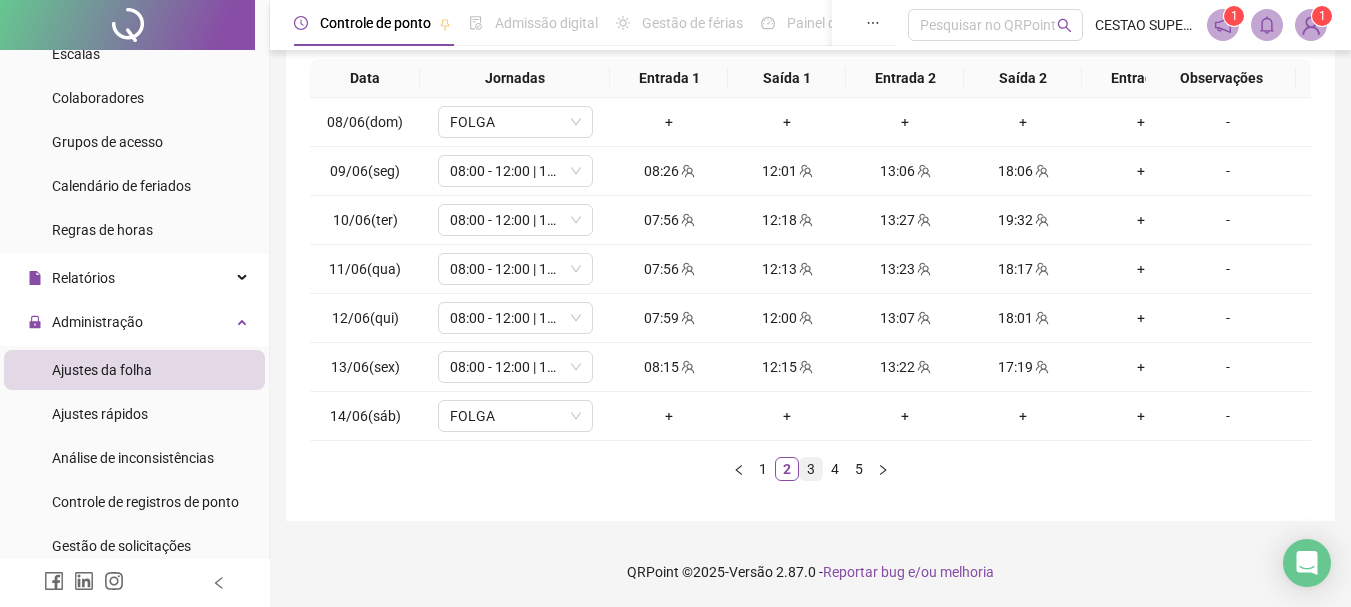 click on "3" at bounding box center [811, 469] 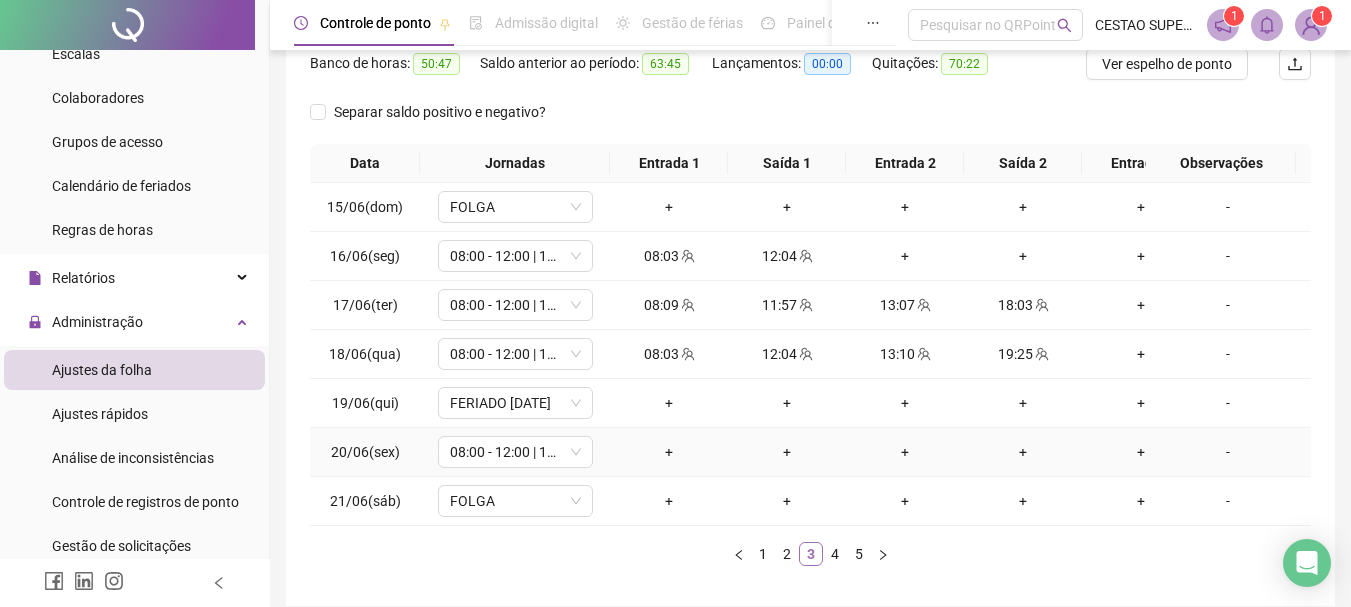 scroll, scrollTop: 362, scrollLeft: 0, axis: vertical 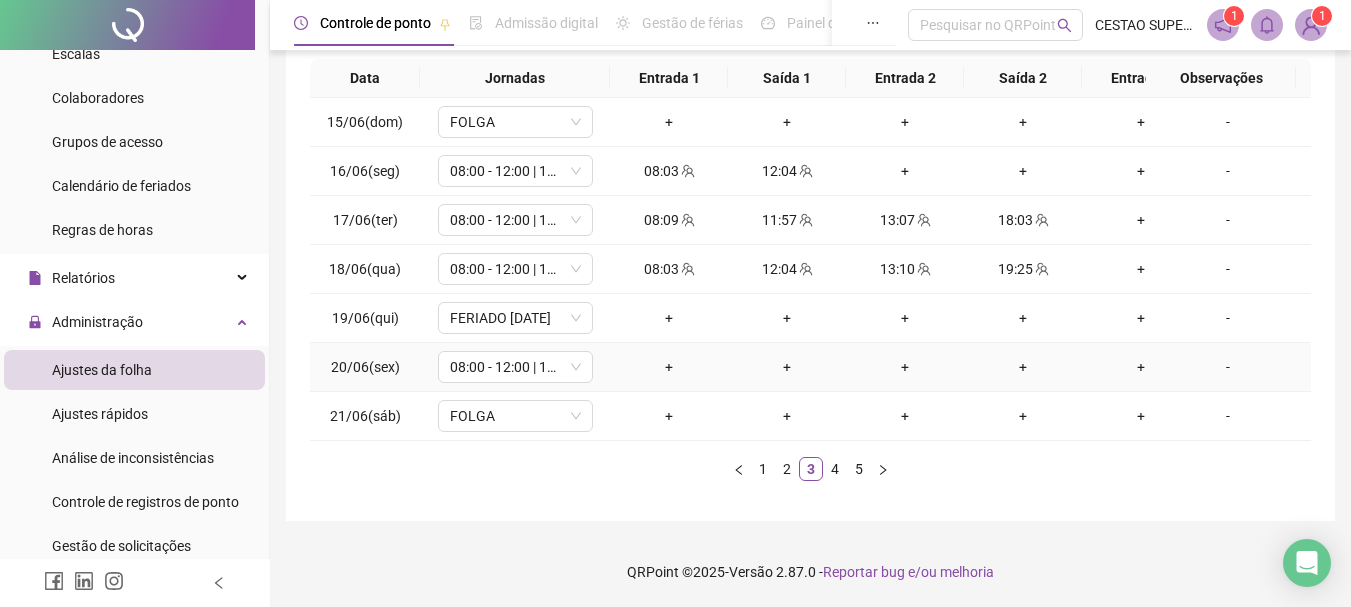 click on "-" at bounding box center [1228, 367] 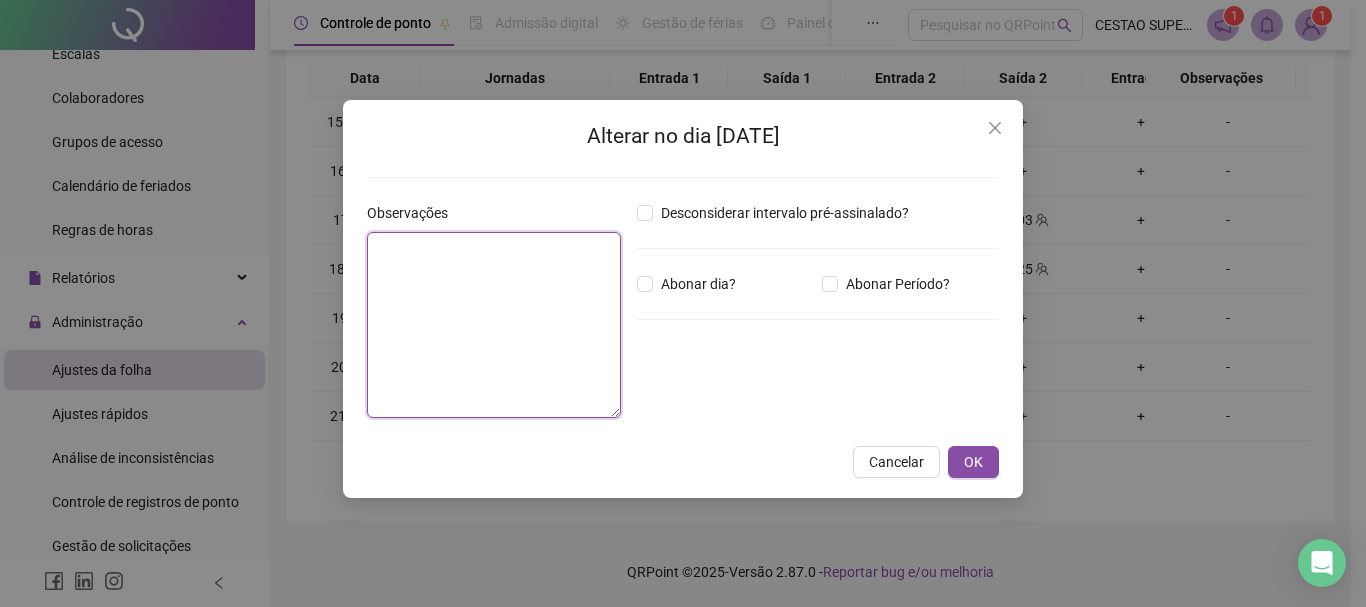 click at bounding box center [494, 325] 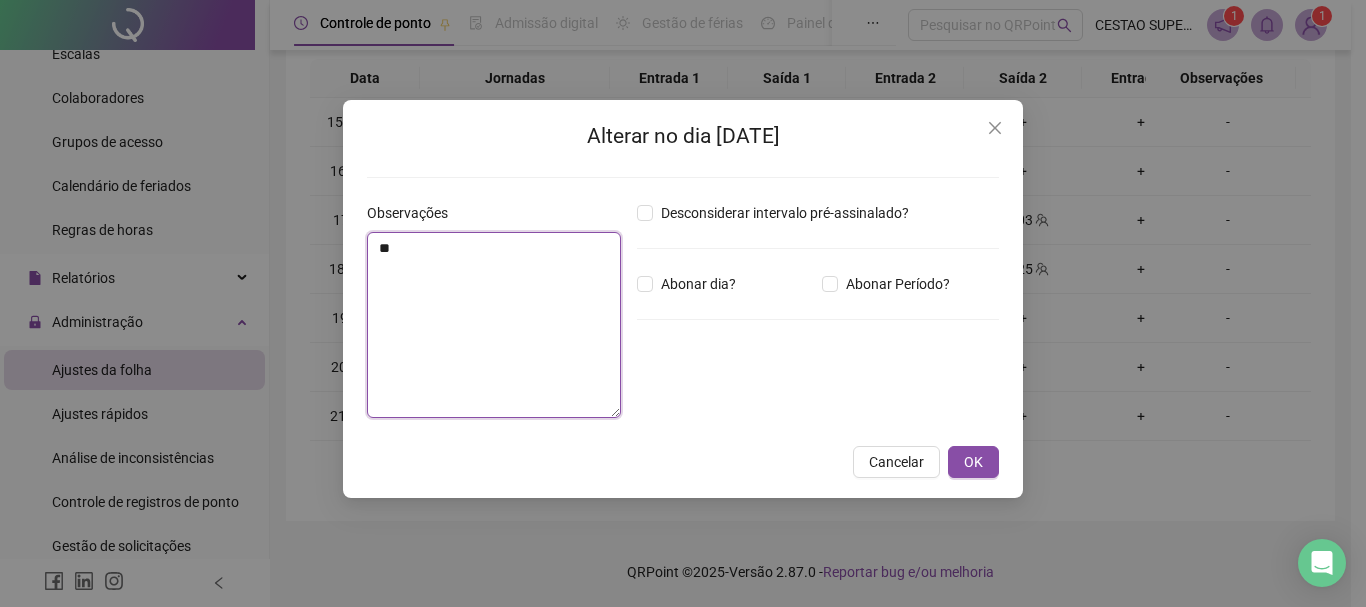 type on "*" 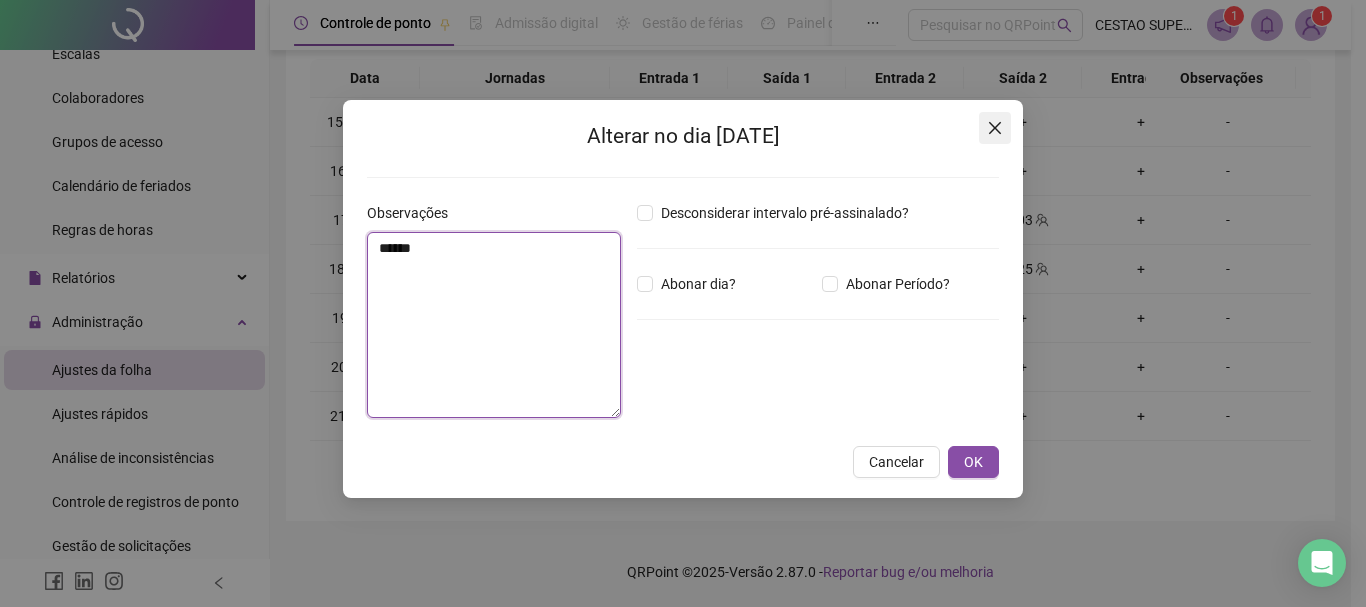 type on "*****" 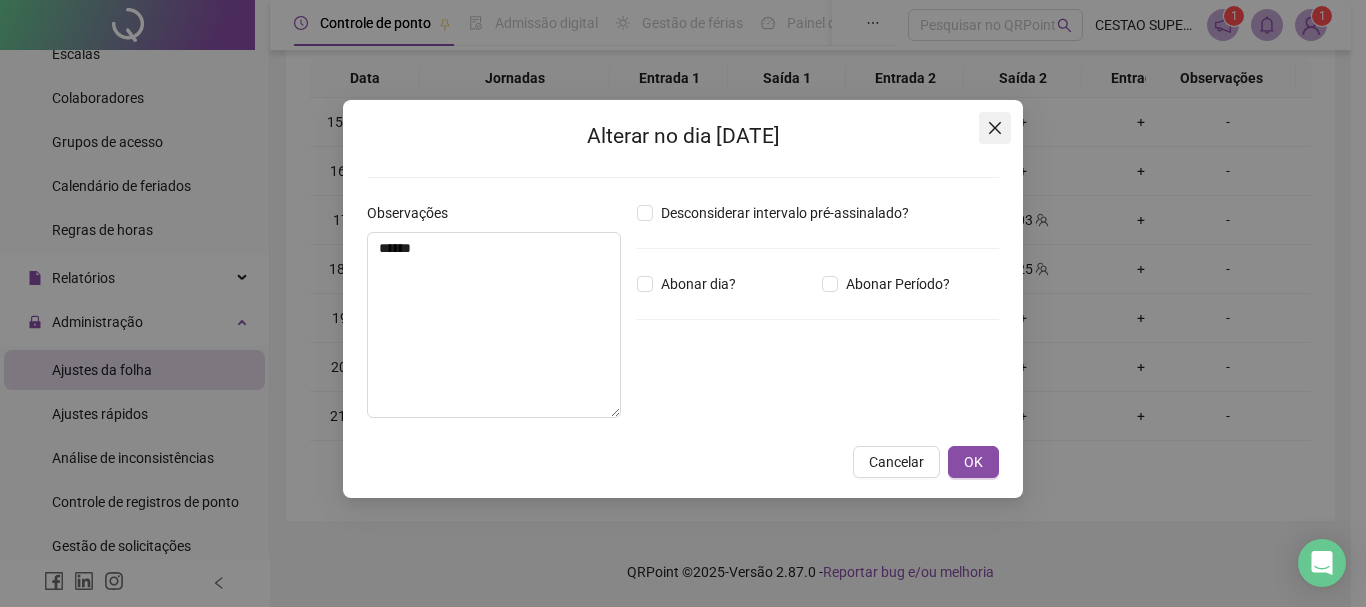 click 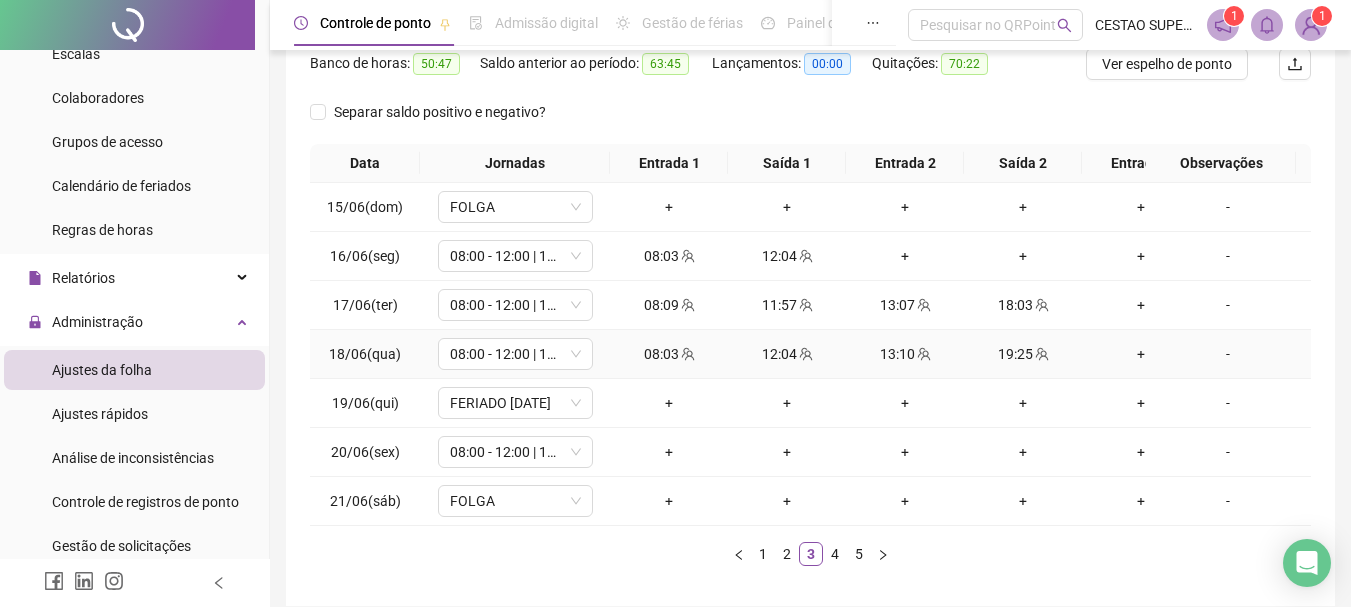 scroll, scrollTop: 362, scrollLeft: 0, axis: vertical 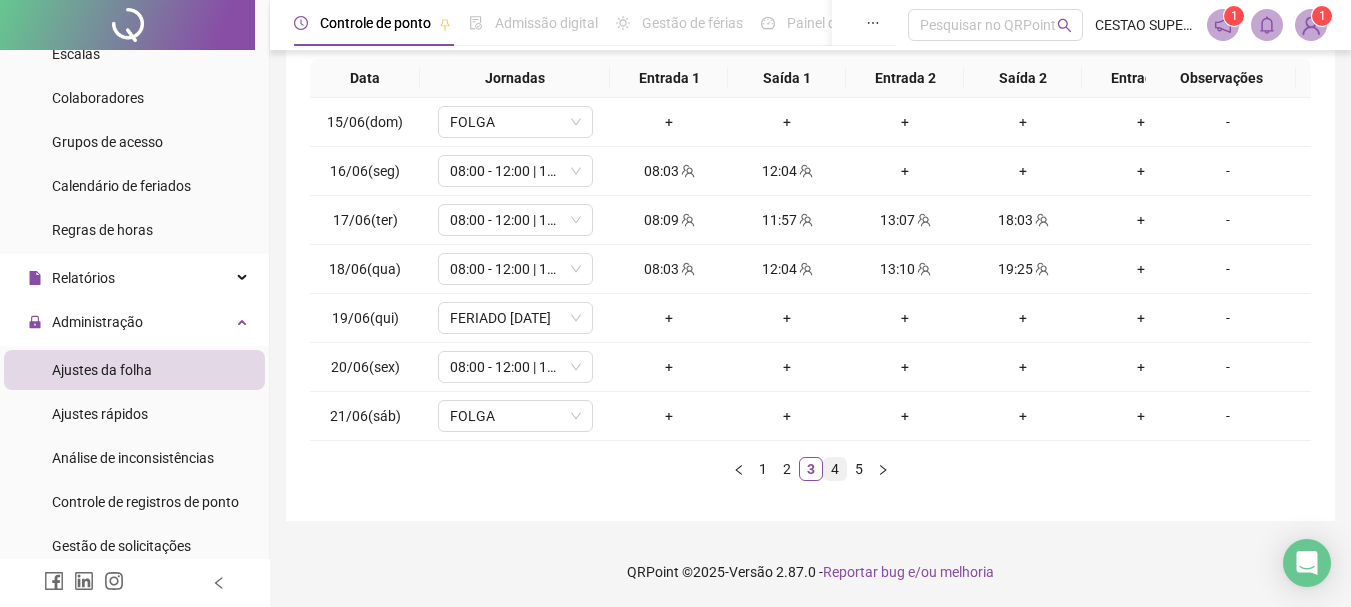 click on "4" at bounding box center (835, 469) 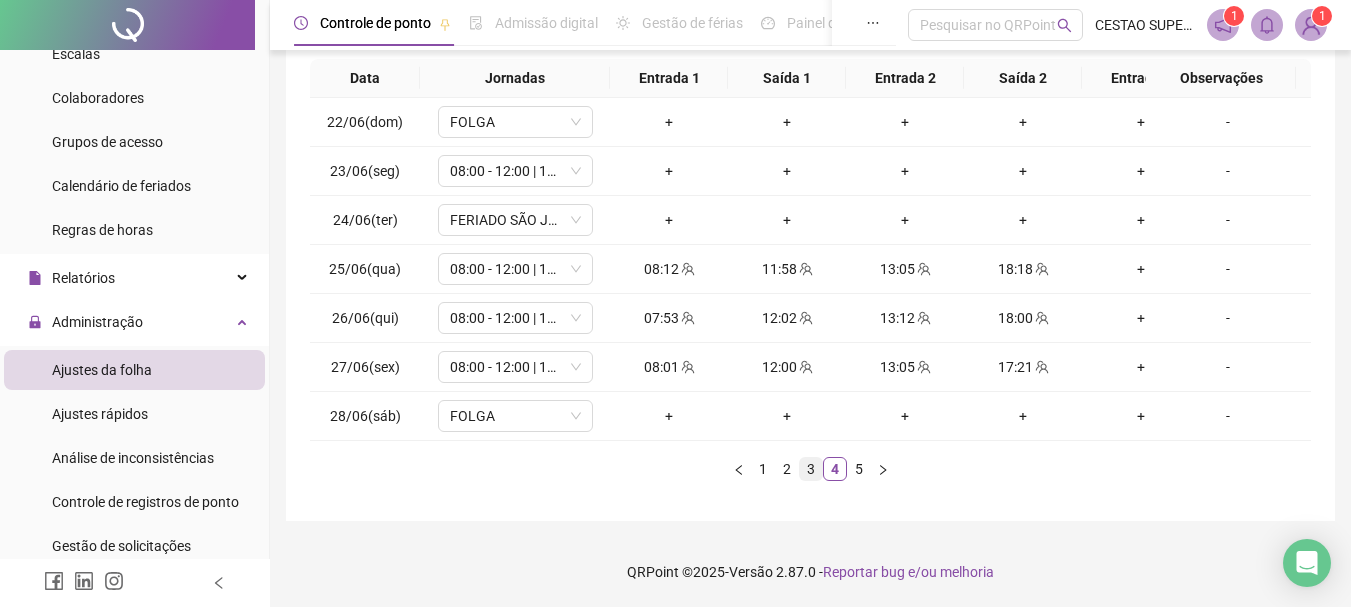 click on "3" at bounding box center [811, 469] 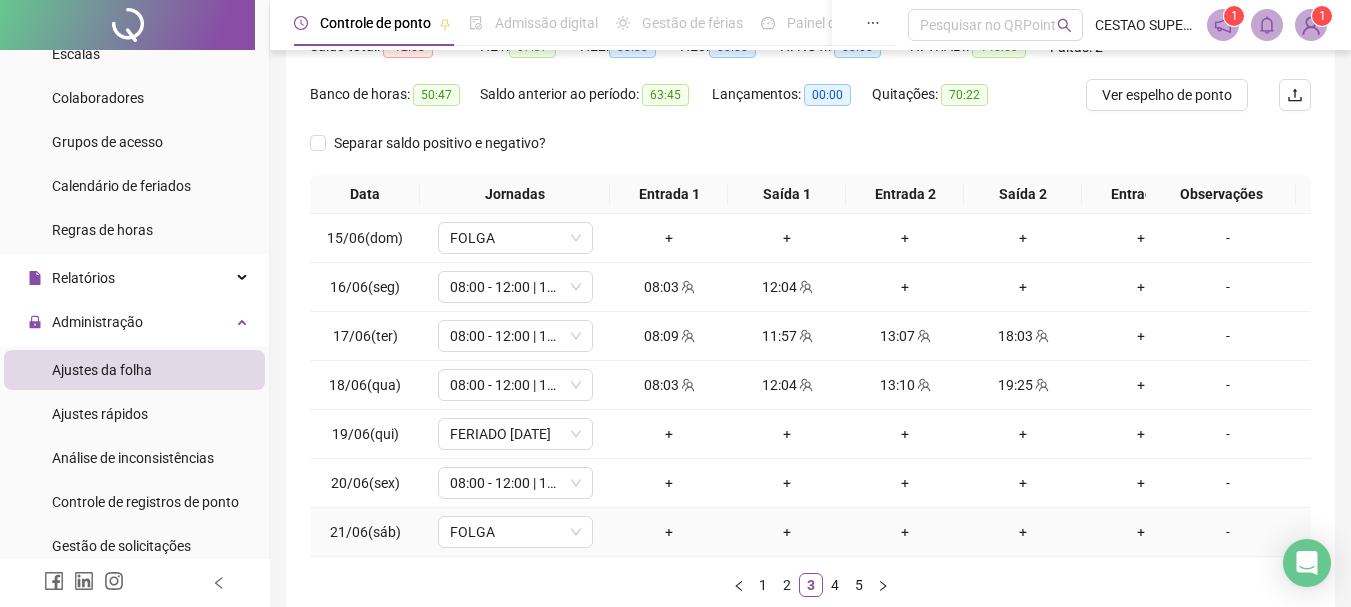 scroll, scrollTop: 300, scrollLeft: 0, axis: vertical 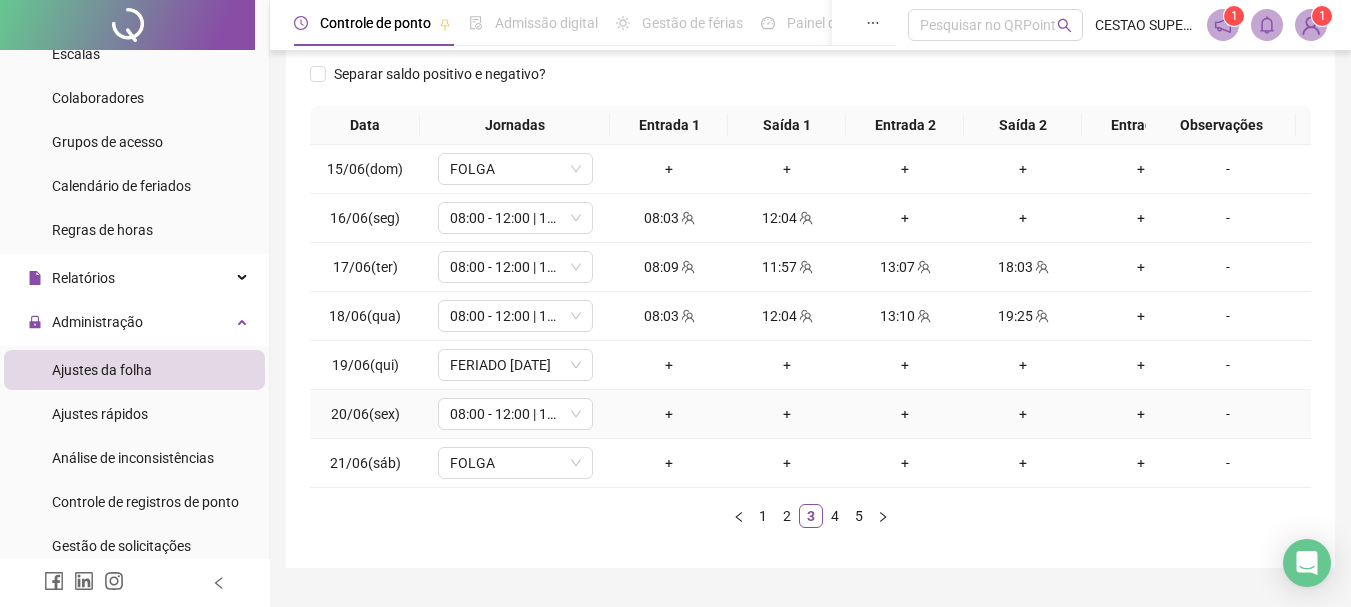 click on "-" at bounding box center [1228, 414] 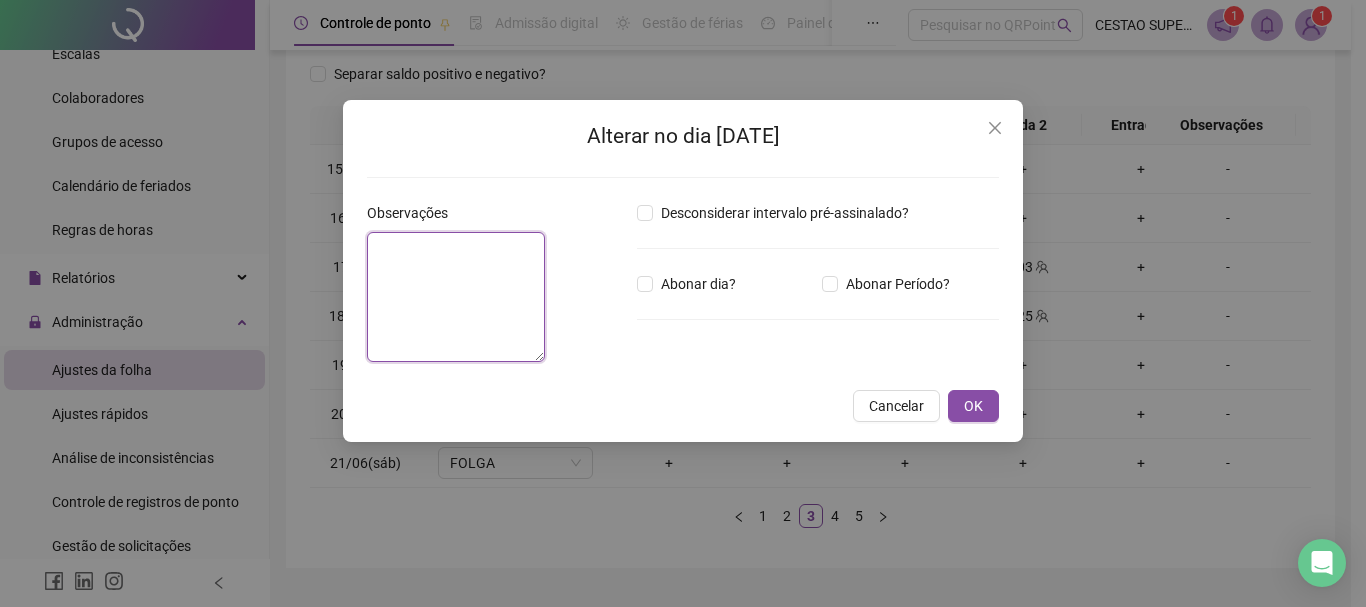 click at bounding box center (456, 297) 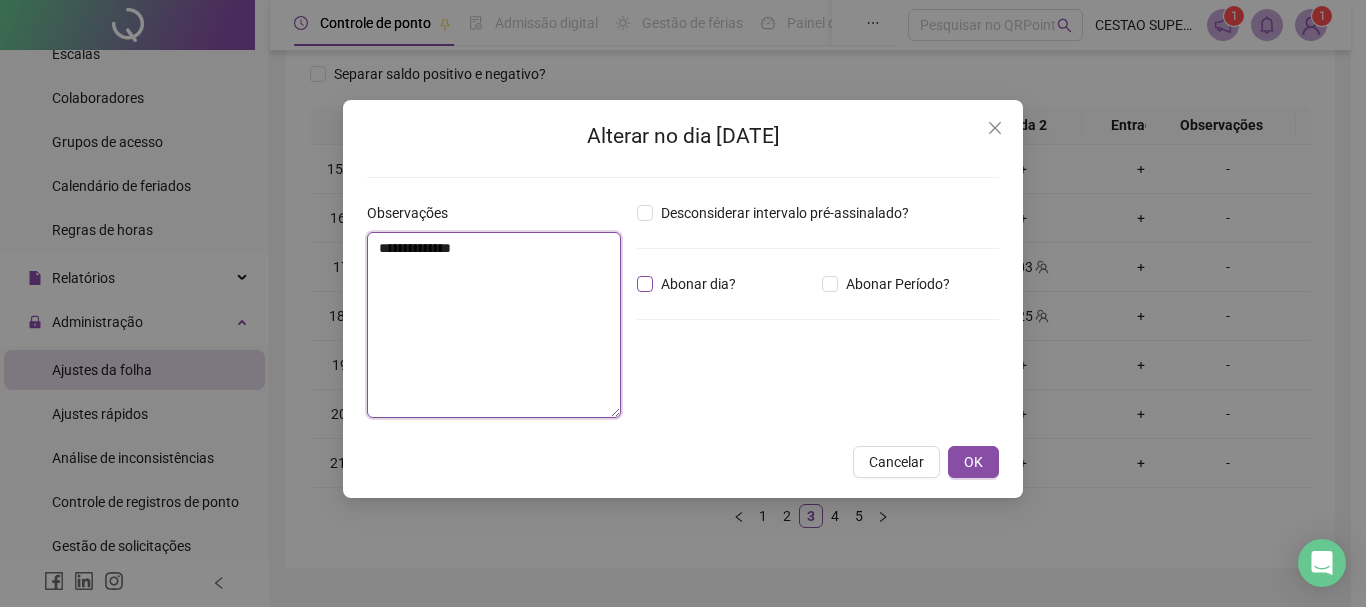 type on "**********" 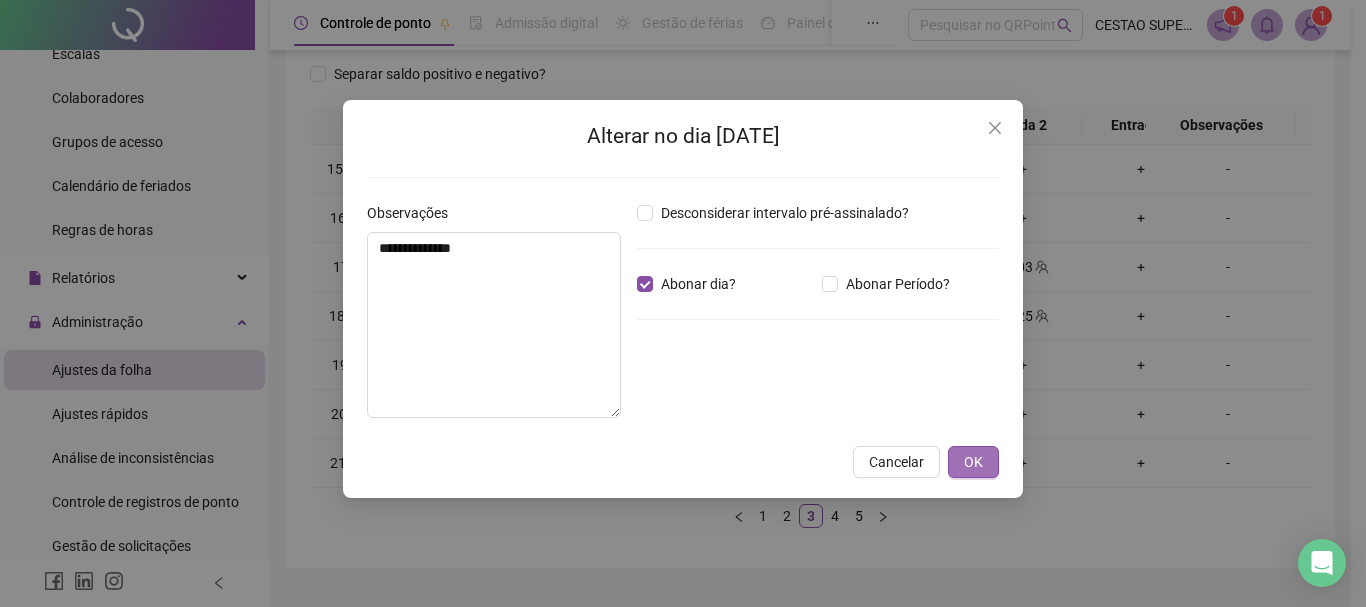 click on "OK" at bounding box center [973, 462] 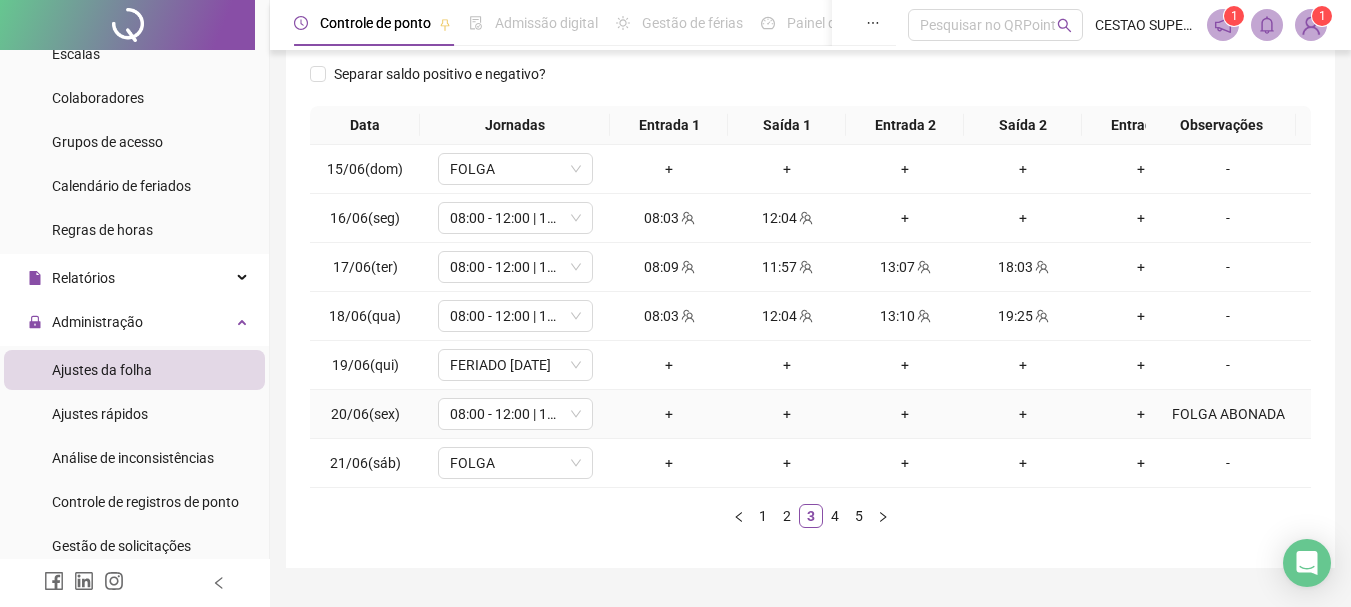 click on "FOLGA ABONADA" at bounding box center (1228, 414) 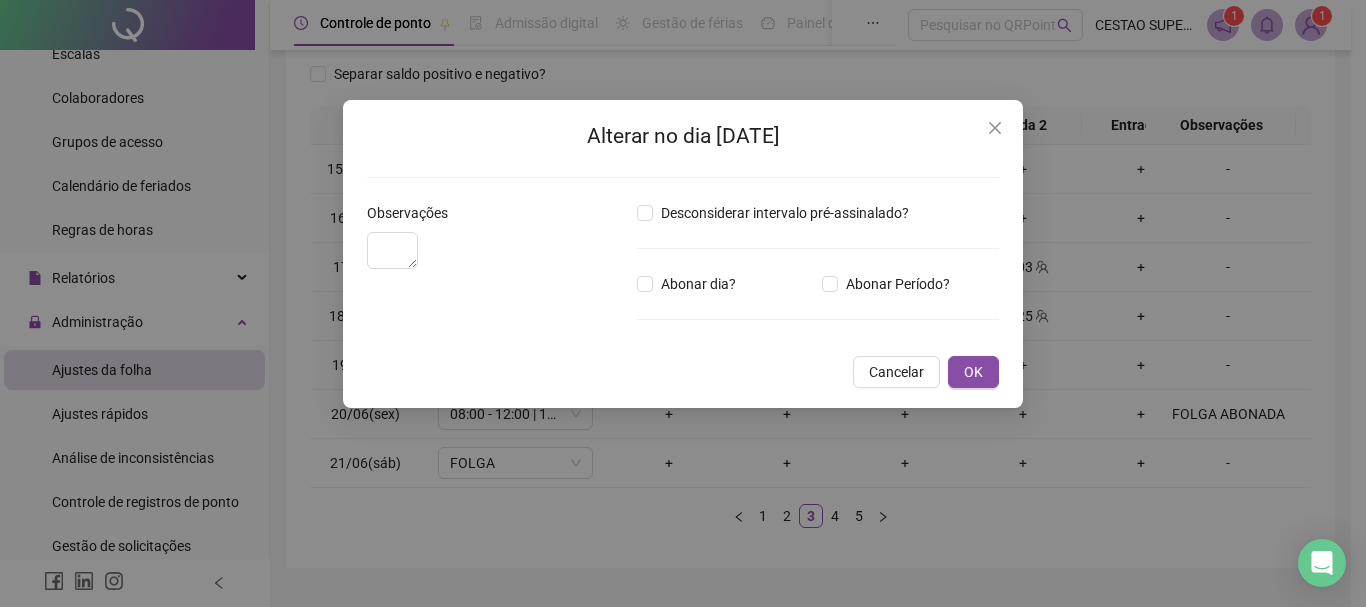type on "**********" 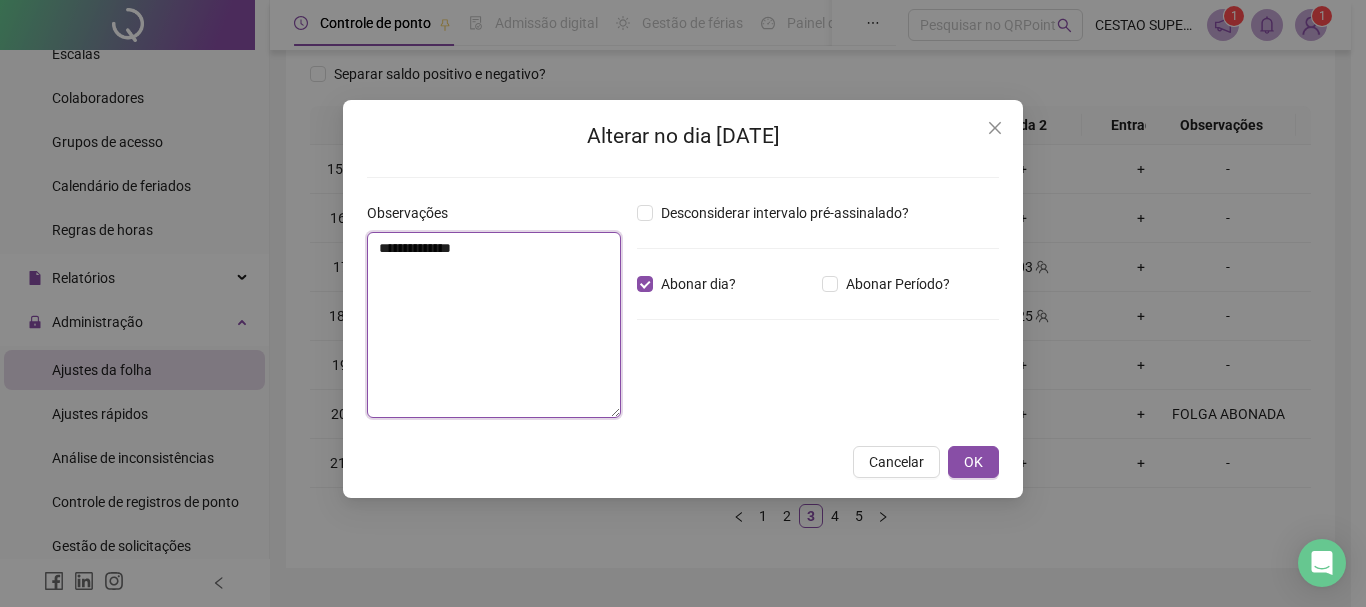 drag, startPoint x: 378, startPoint y: 257, endPoint x: 530, endPoint y: 257, distance: 152 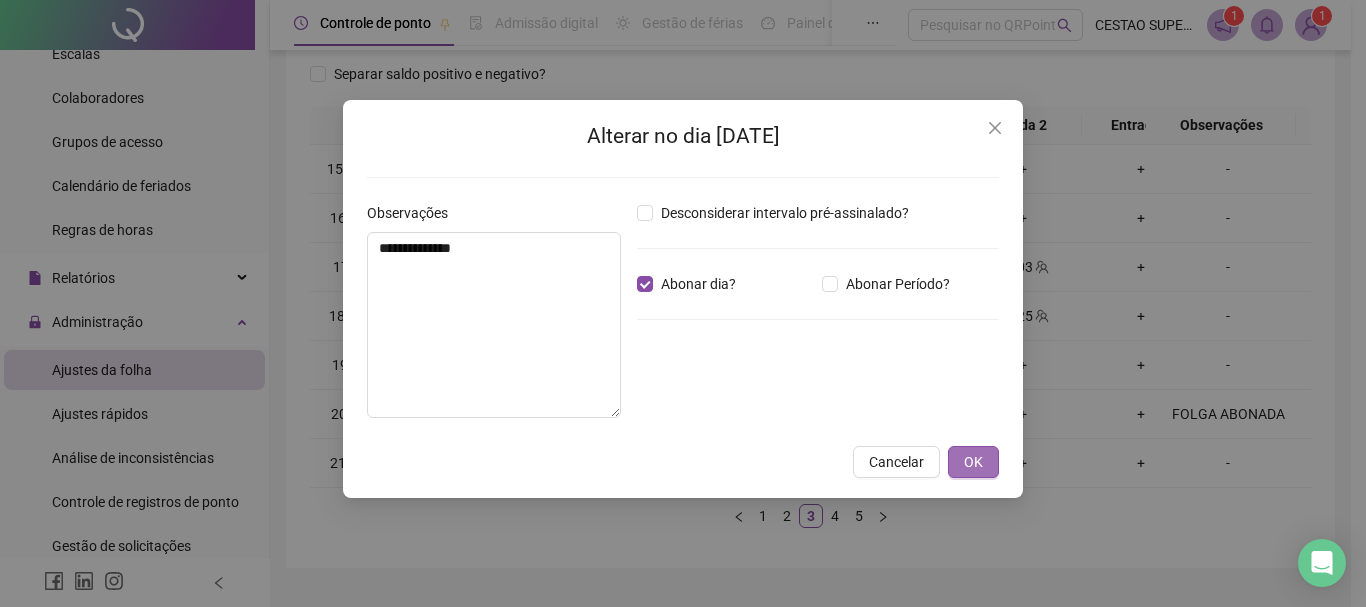 click on "OK" at bounding box center [973, 462] 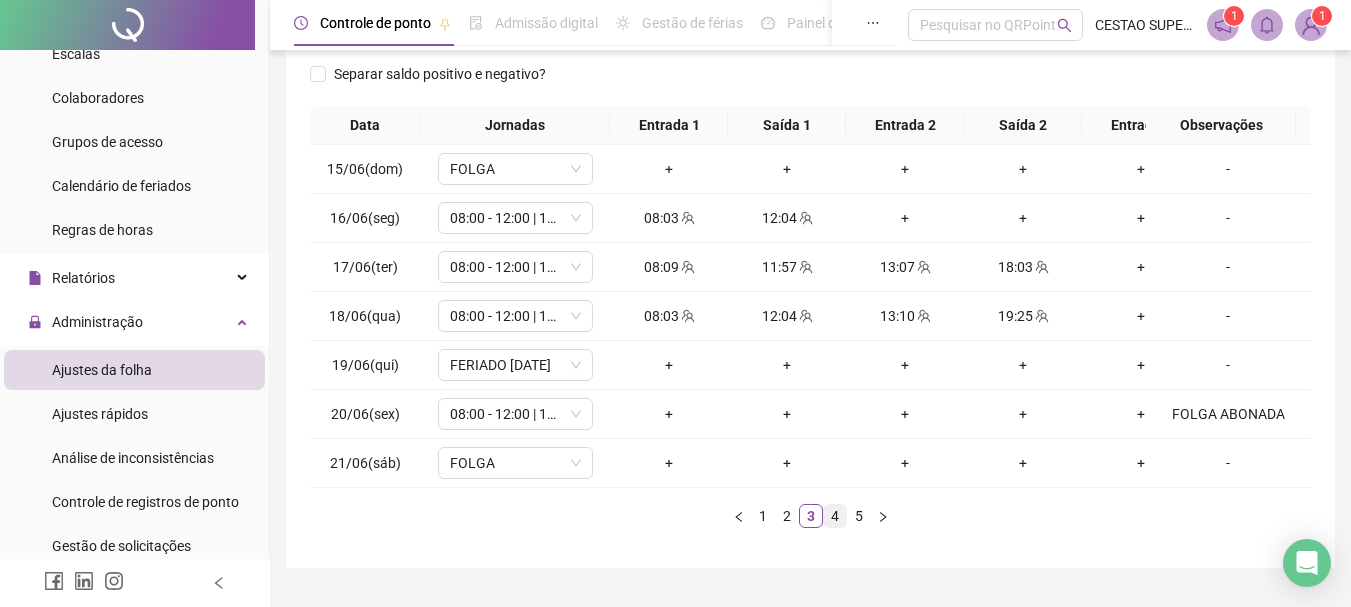 click on "4" at bounding box center (835, 516) 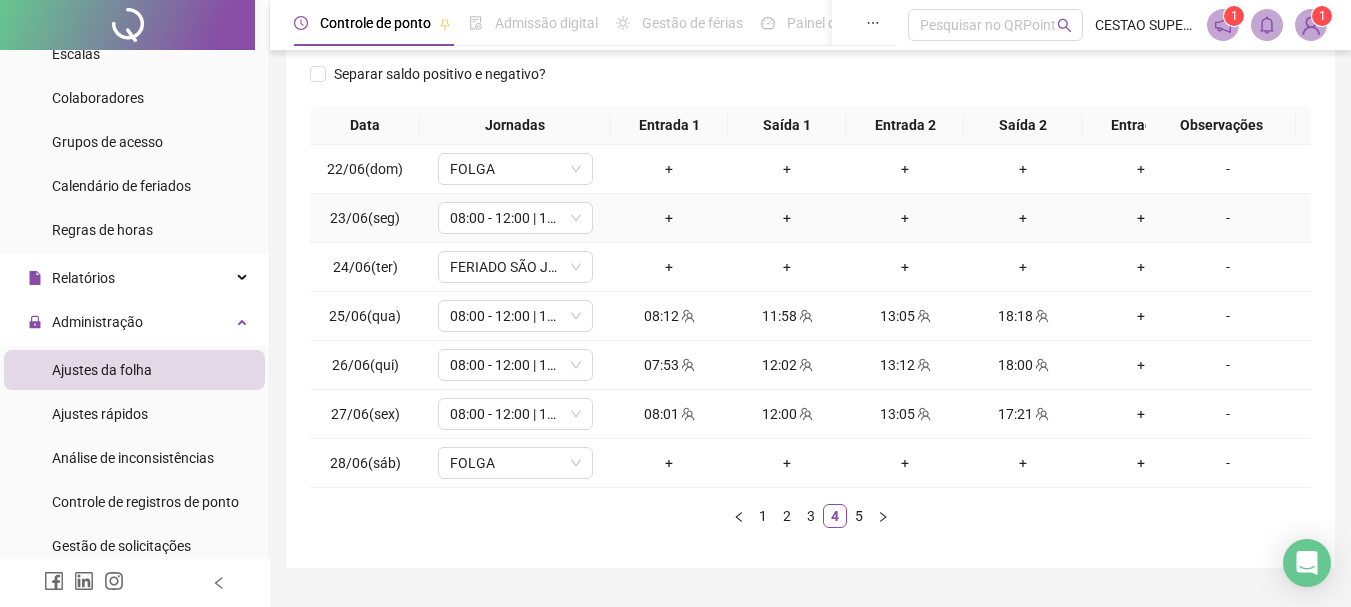 click on "-" at bounding box center (1228, 218) 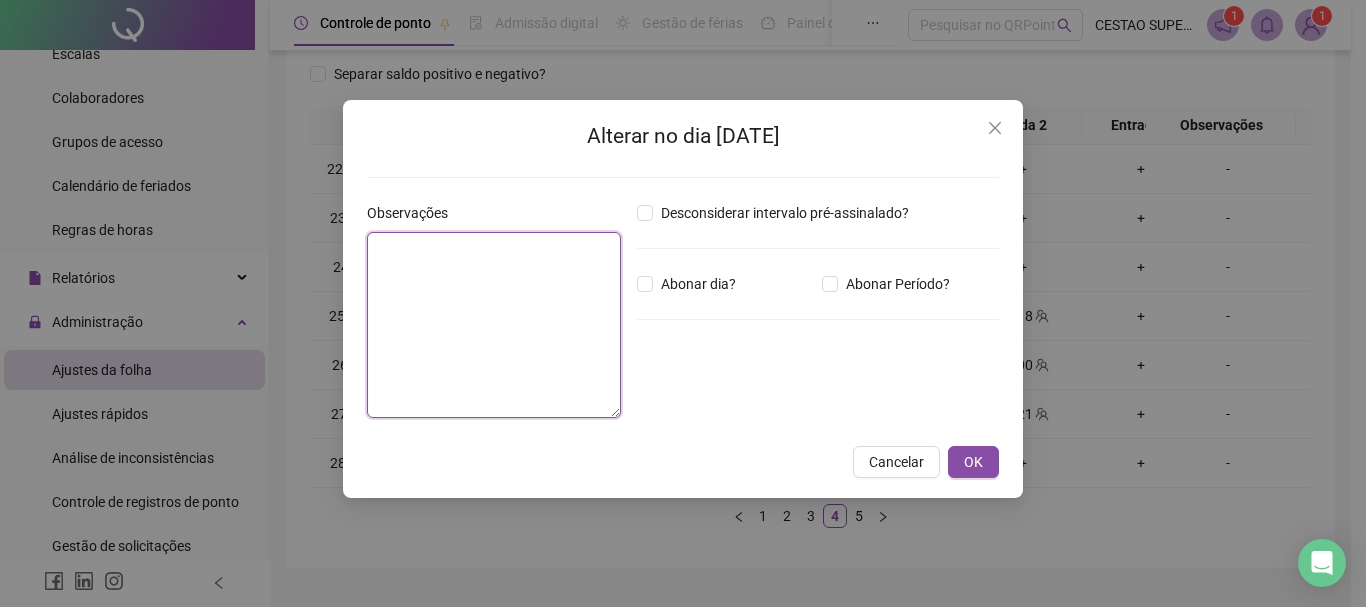 click at bounding box center (494, 325) 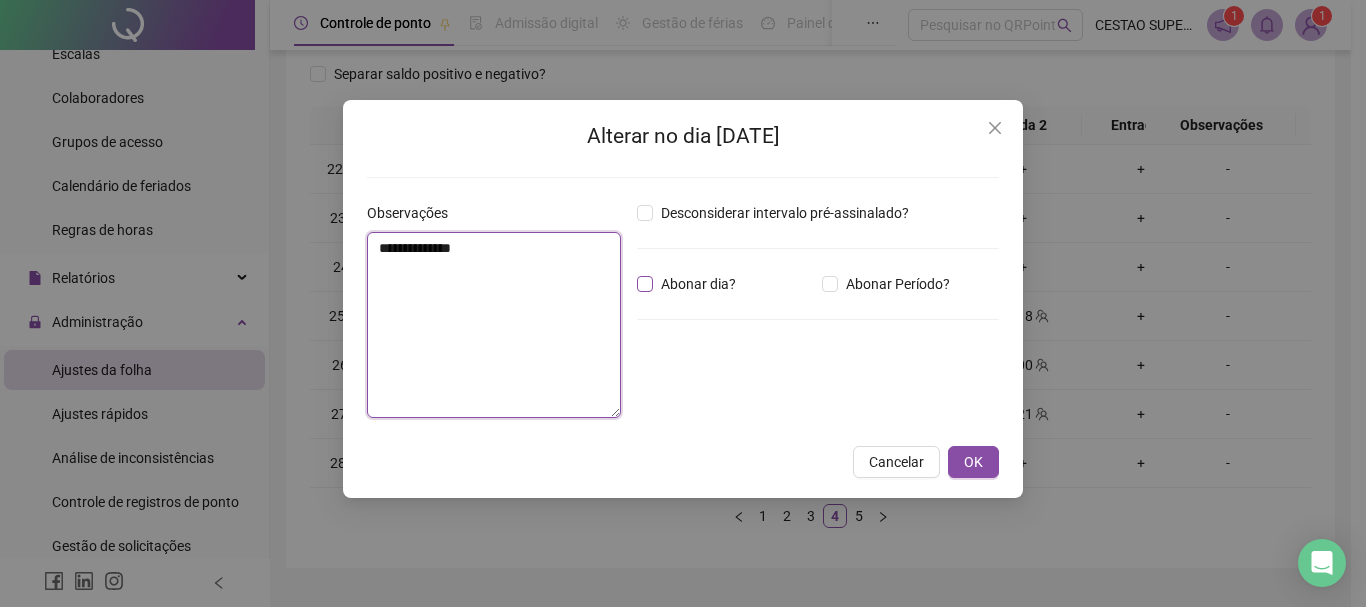 type on "**********" 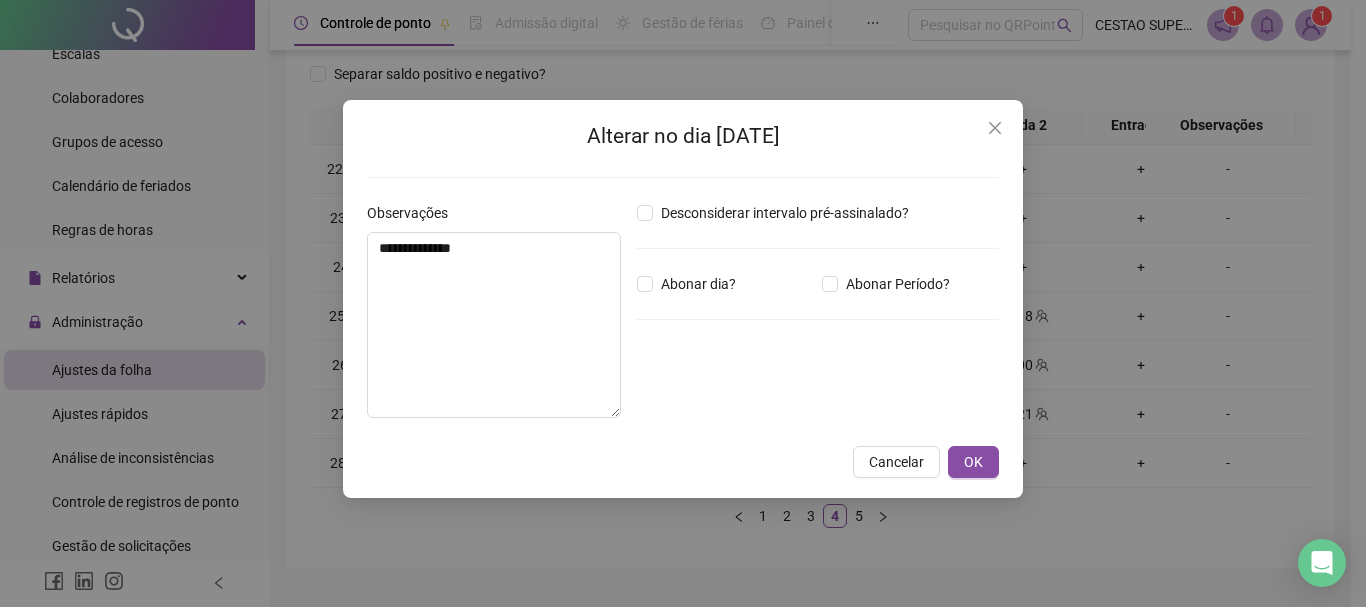 click on "Abonar dia?" at bounding box center (690, 284) 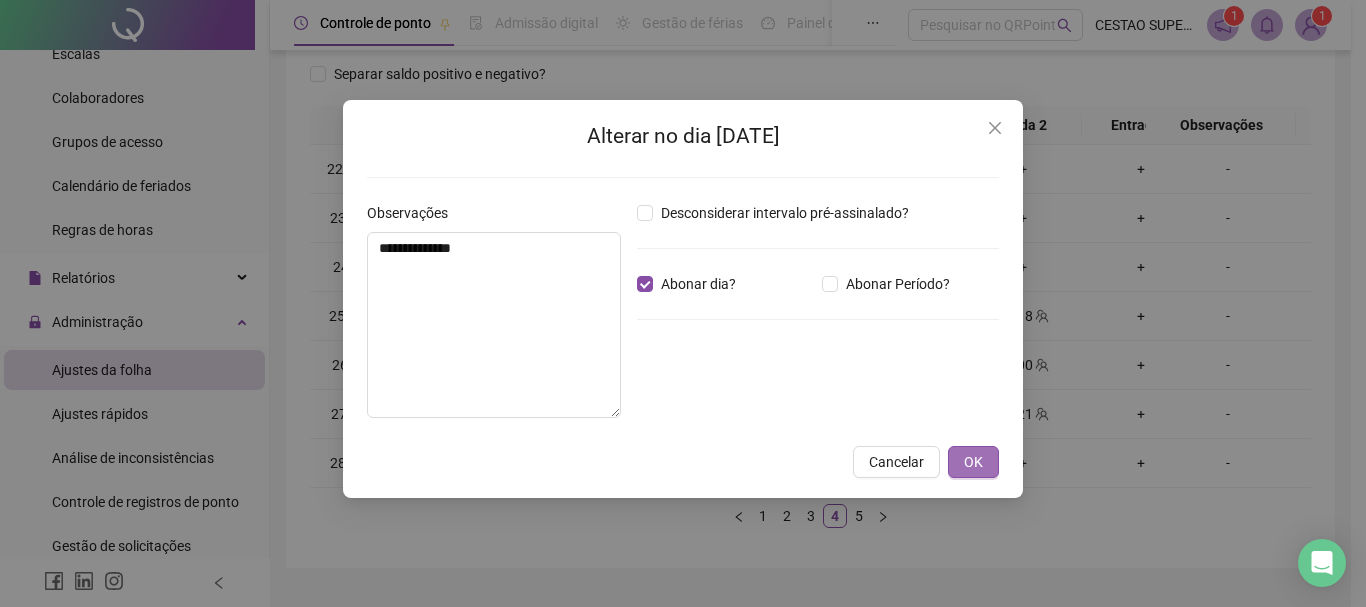 click on "OK" at bounding box center [973, 462] 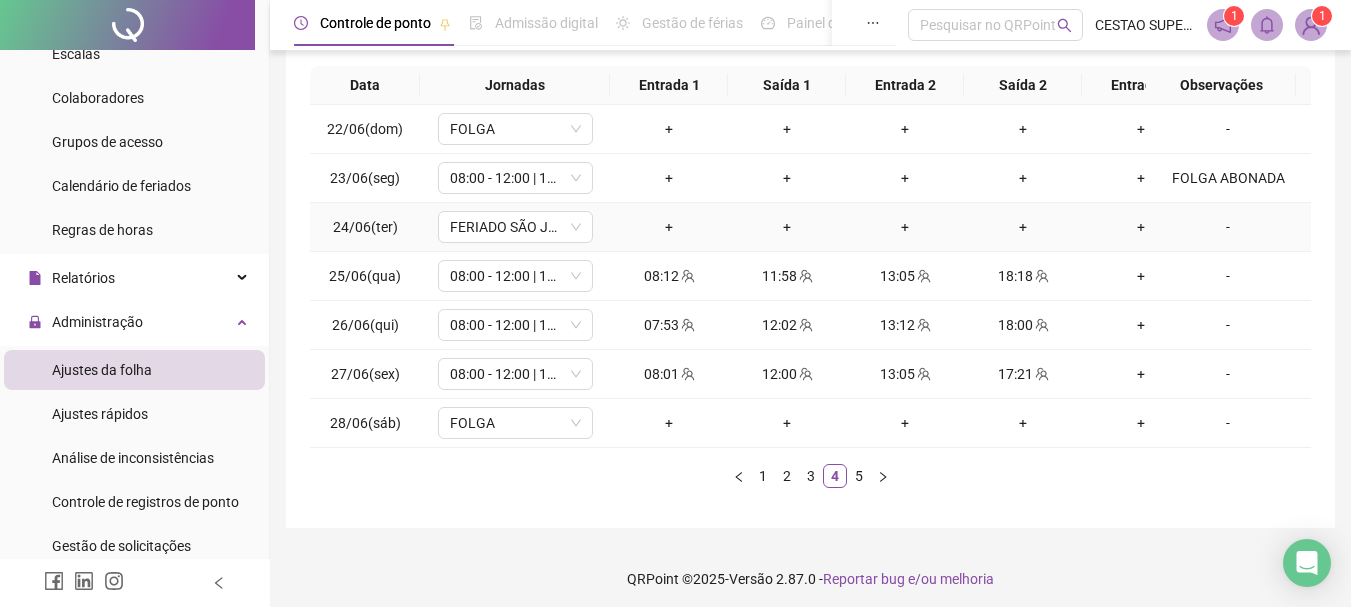 scroll, scrollTop: 362, scrollLeft: 0, axis: vertical 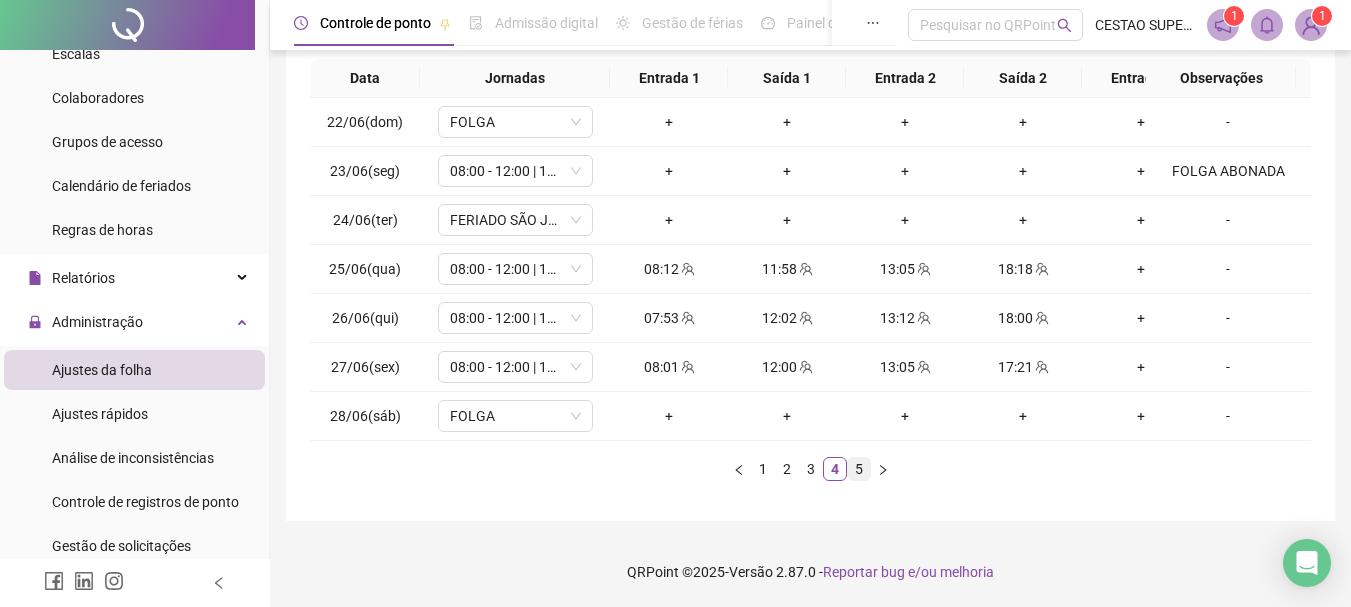 click on "5" at bounding box center [859, 469] 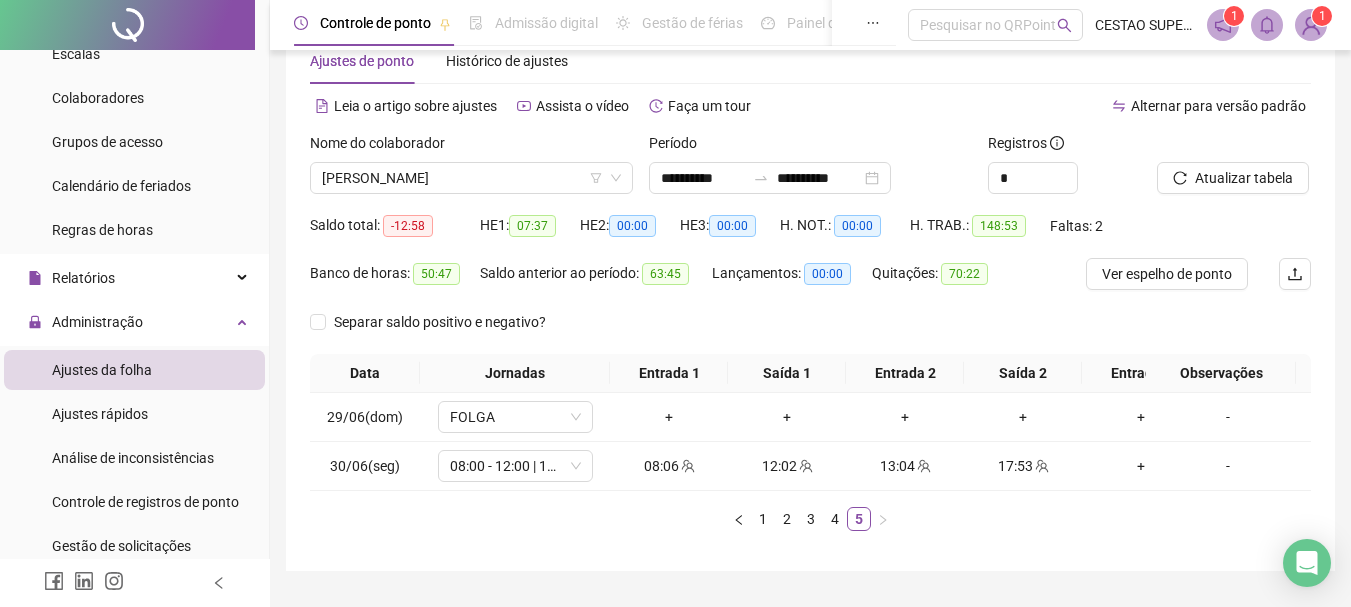 scroll, scrollTop: 17, scrollLeft: 0, axis: vertical 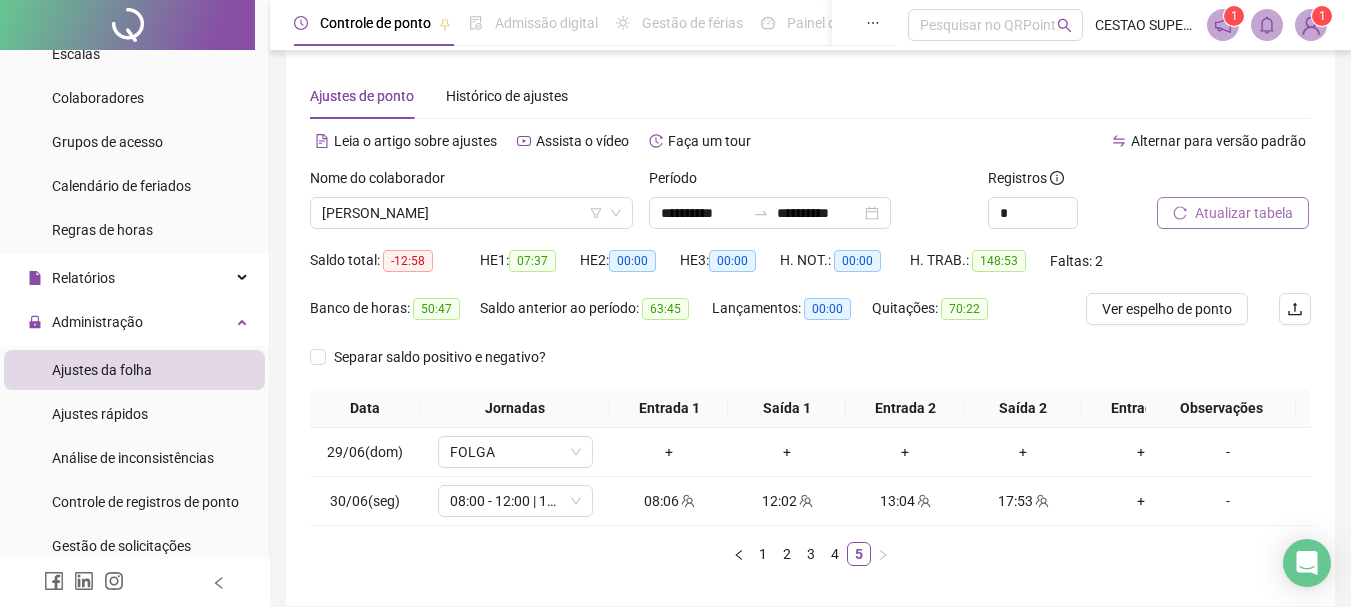 click on "Atualizar tabela" at bounding box center [1244, 213] 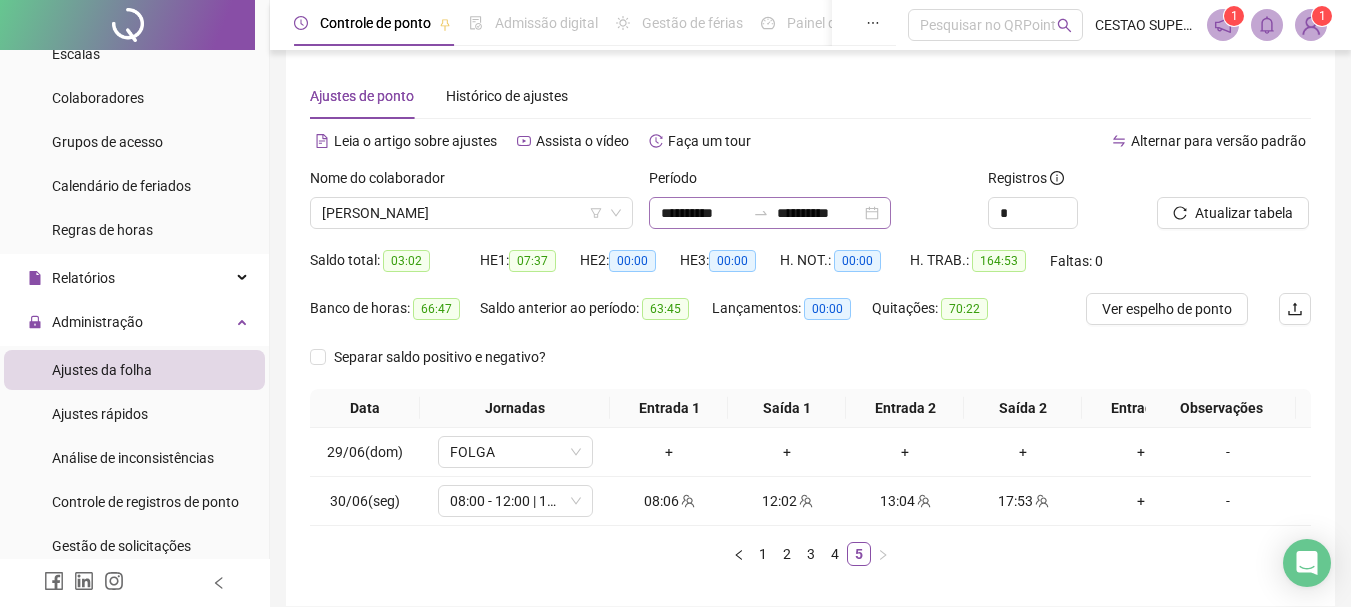 click on "**********" at bounding box center [770, 213] 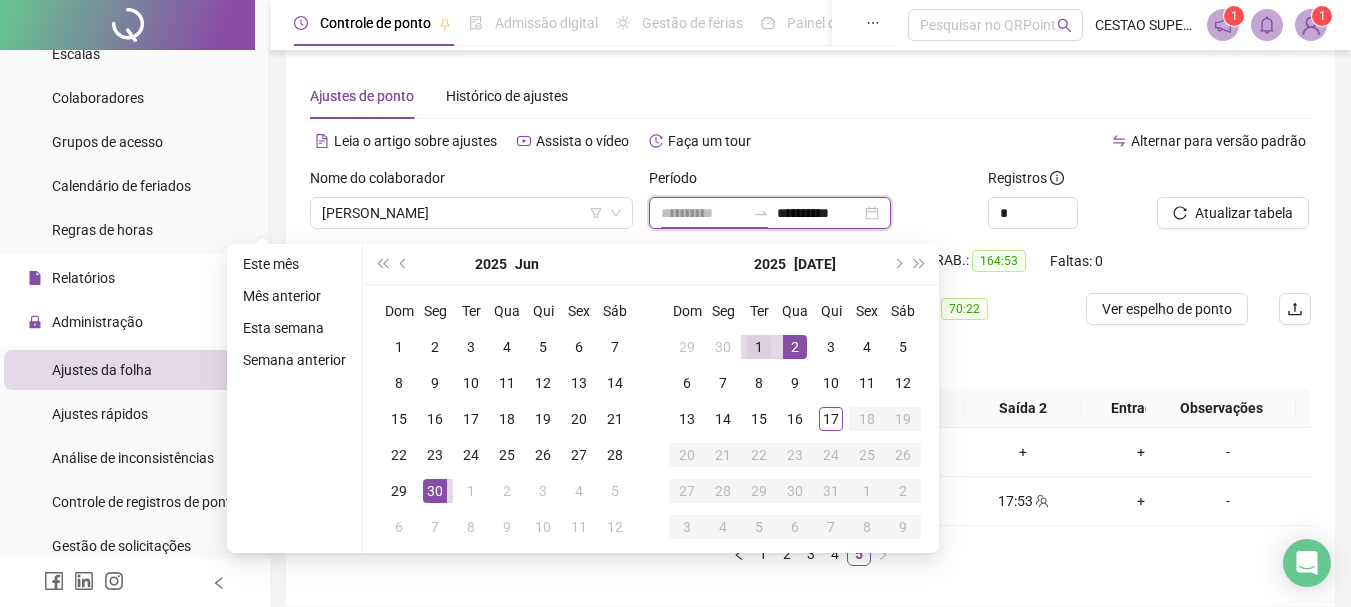 type on "**********" 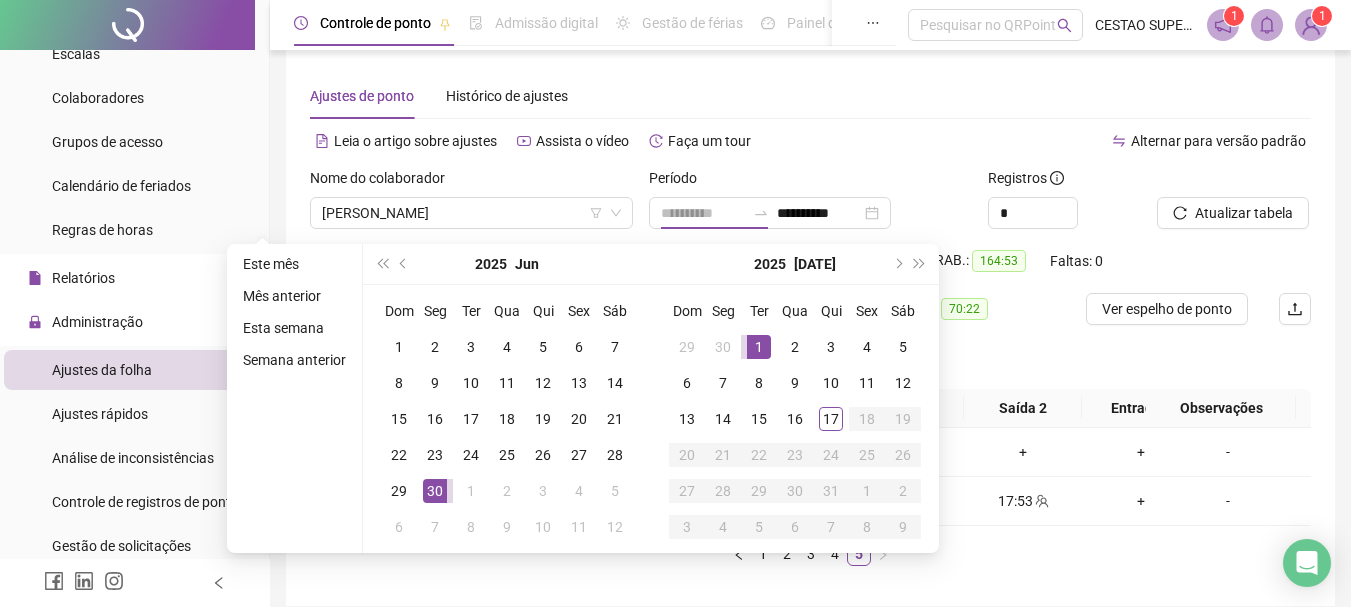 click on "1" at bounding box center (759, 347) 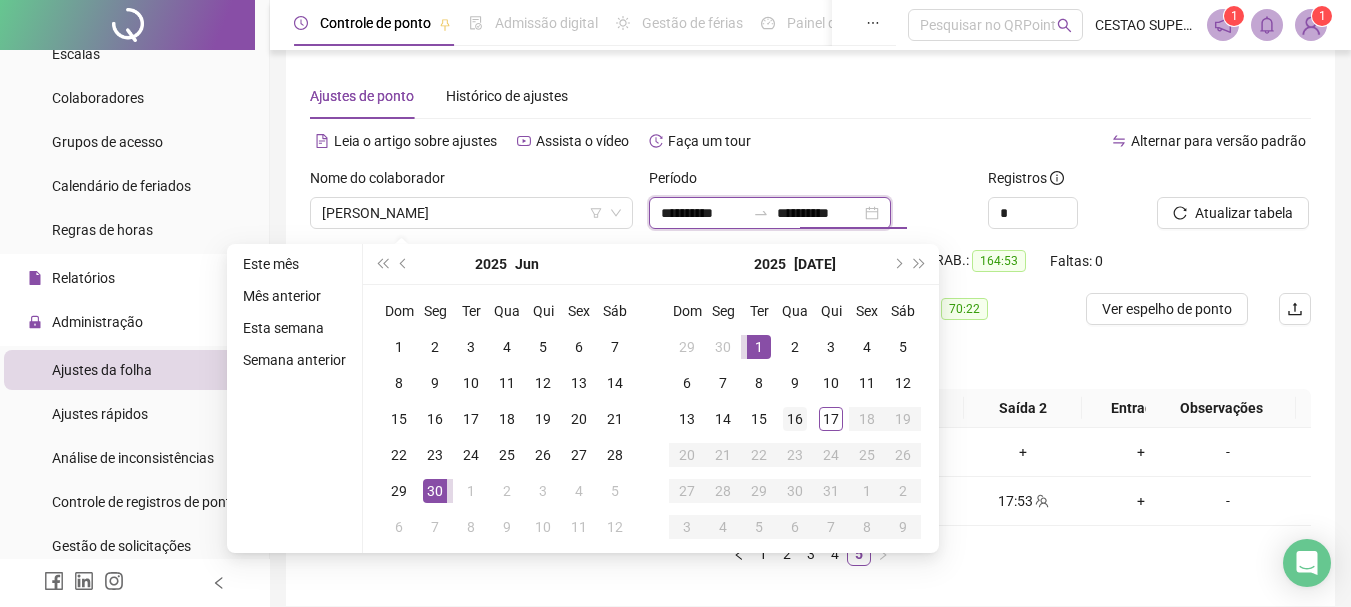 type on "**********" 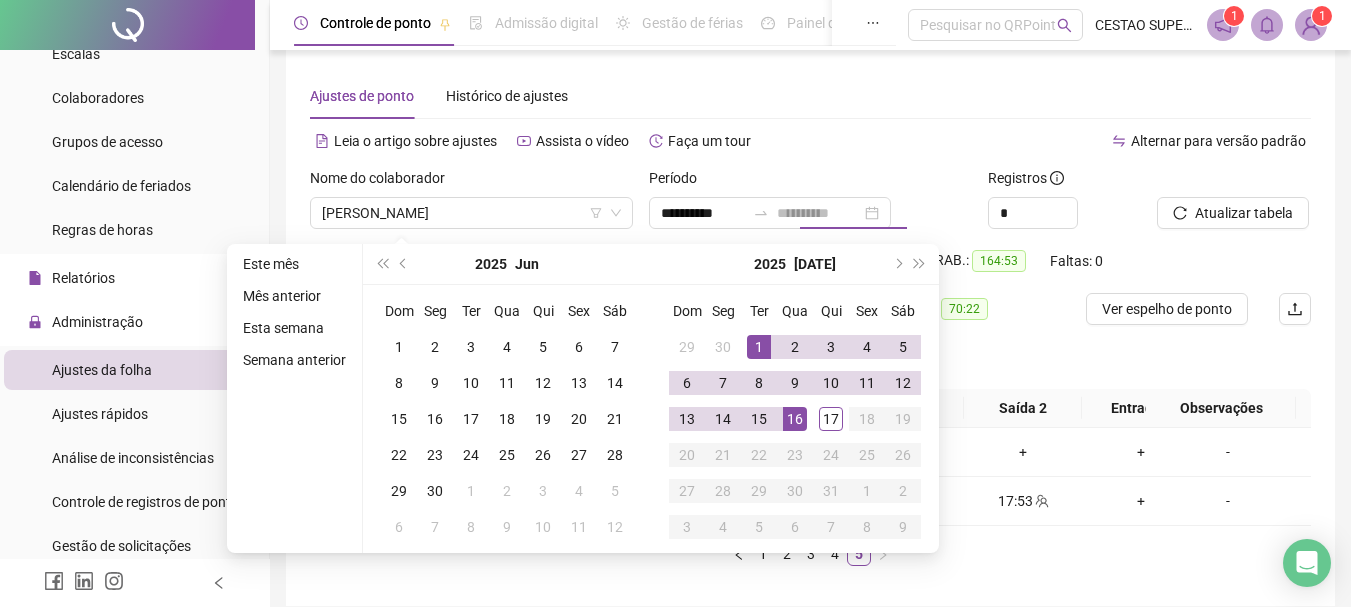 click on "16" at bounding box center (795, 419) 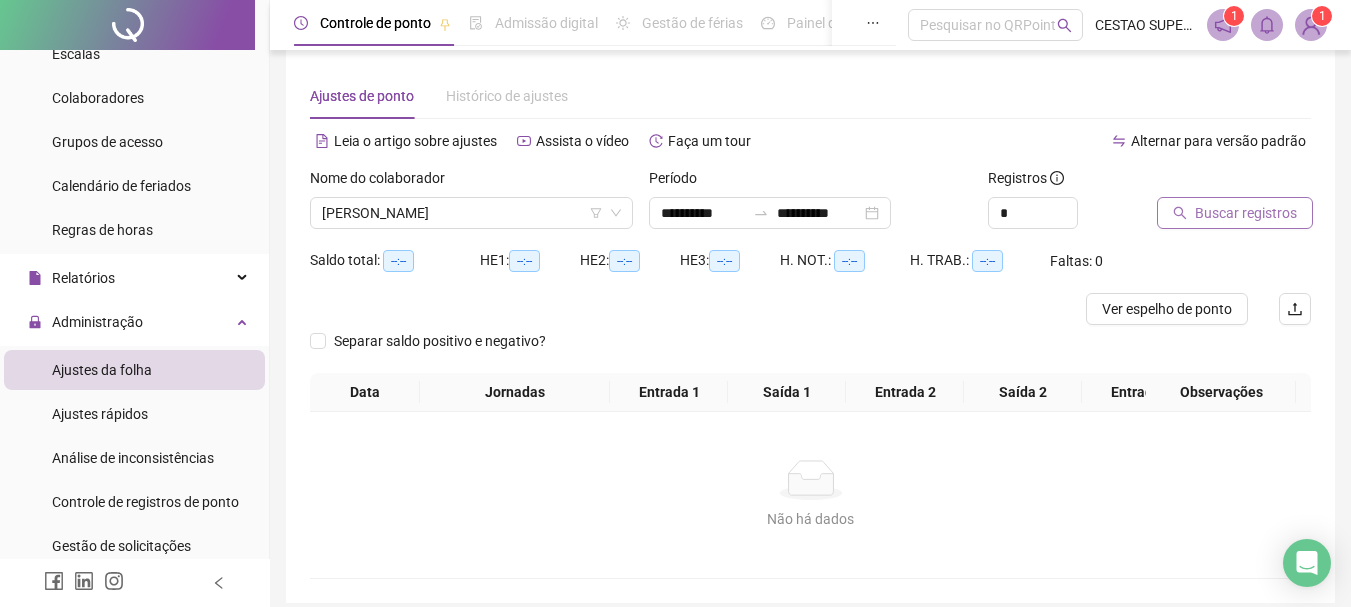 click on "Buscar registros" at bounding box center (1246, 213) 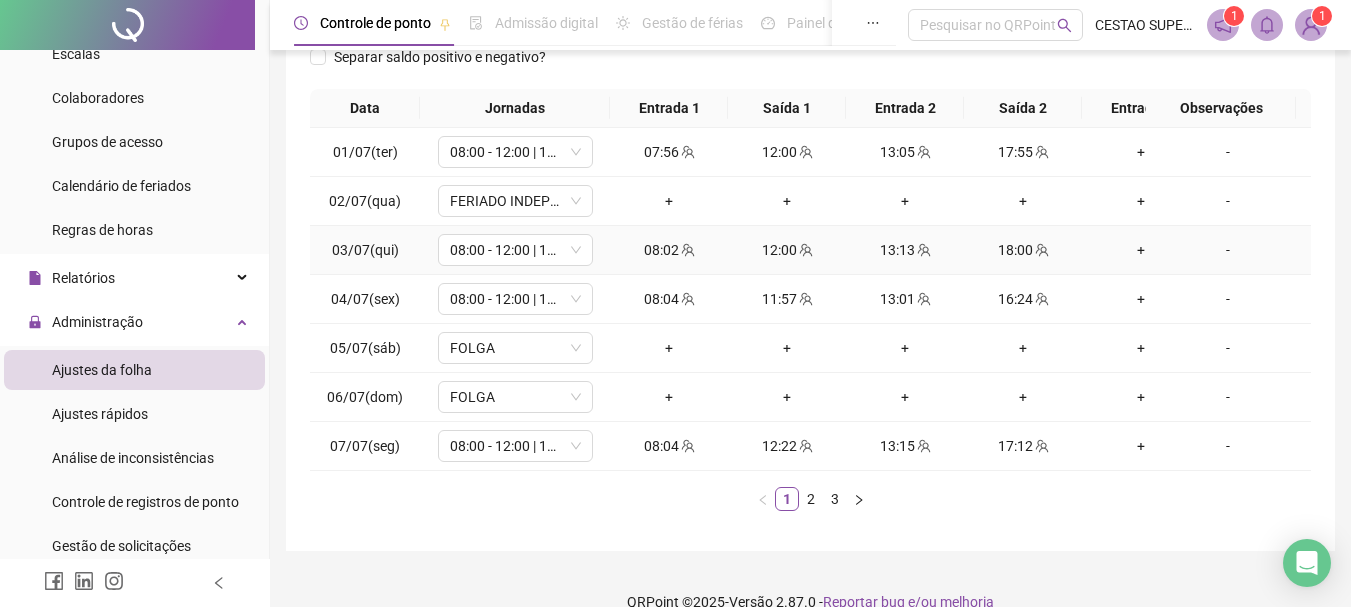 scroll, scrollTop: 362, scrollLeft: 0, axis: vertical 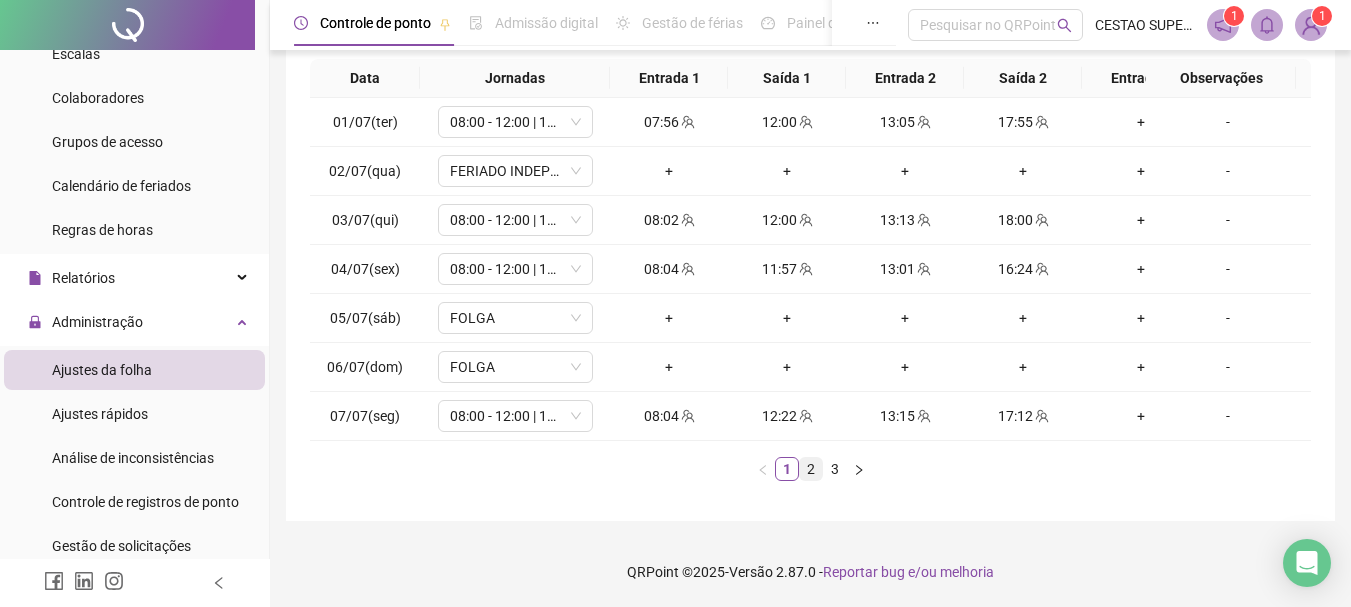 click on "2" at bounding box center [811, 469] 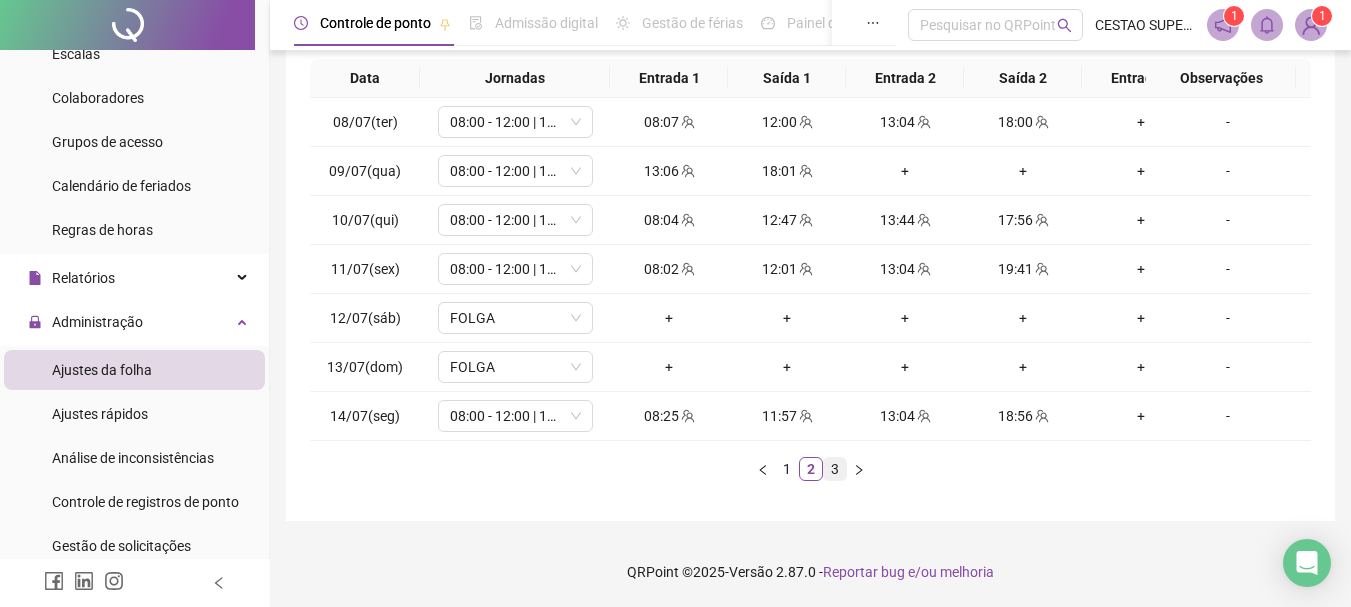 click on "3" at bounding box center [835, 469] 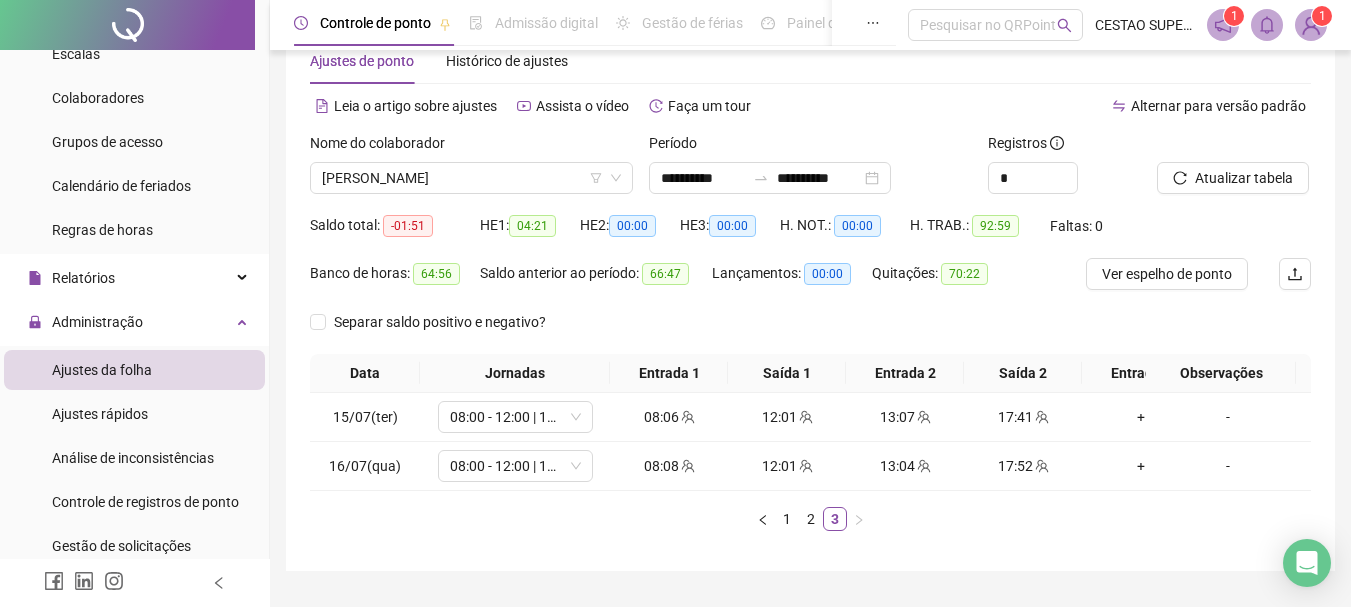 scroll, scrollTop: 17, scrollLeft: 0, axis: vertical 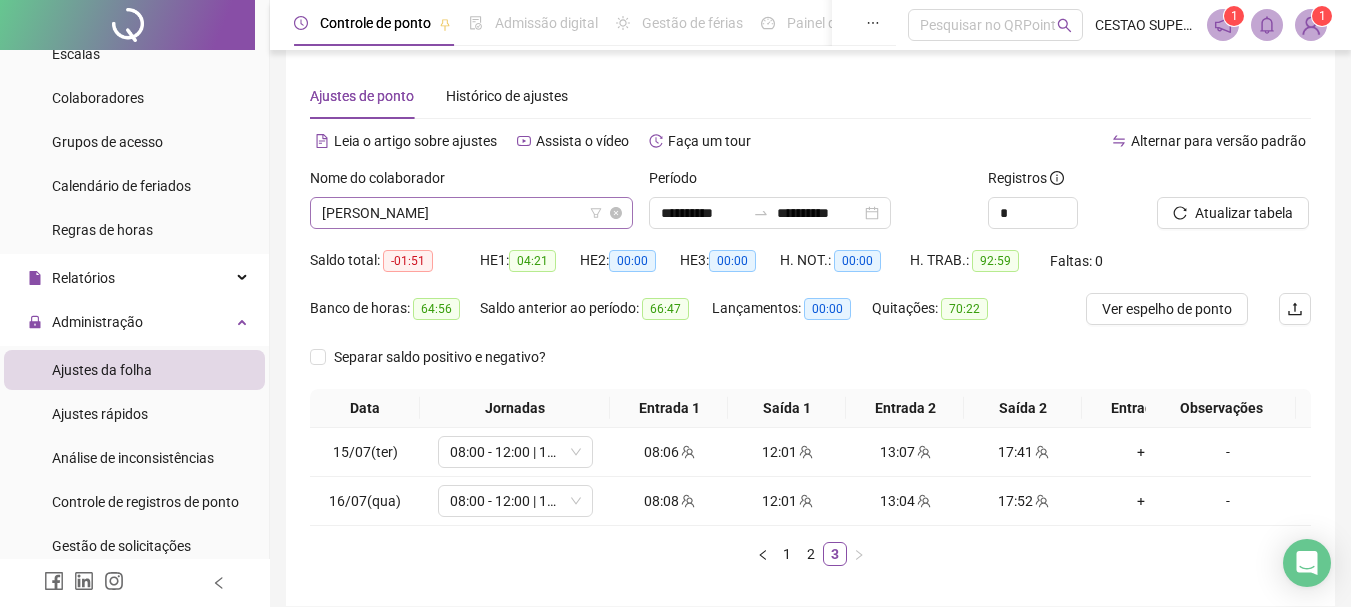 click on "[PERSON_NAME]" at bounding box center [471, 213] 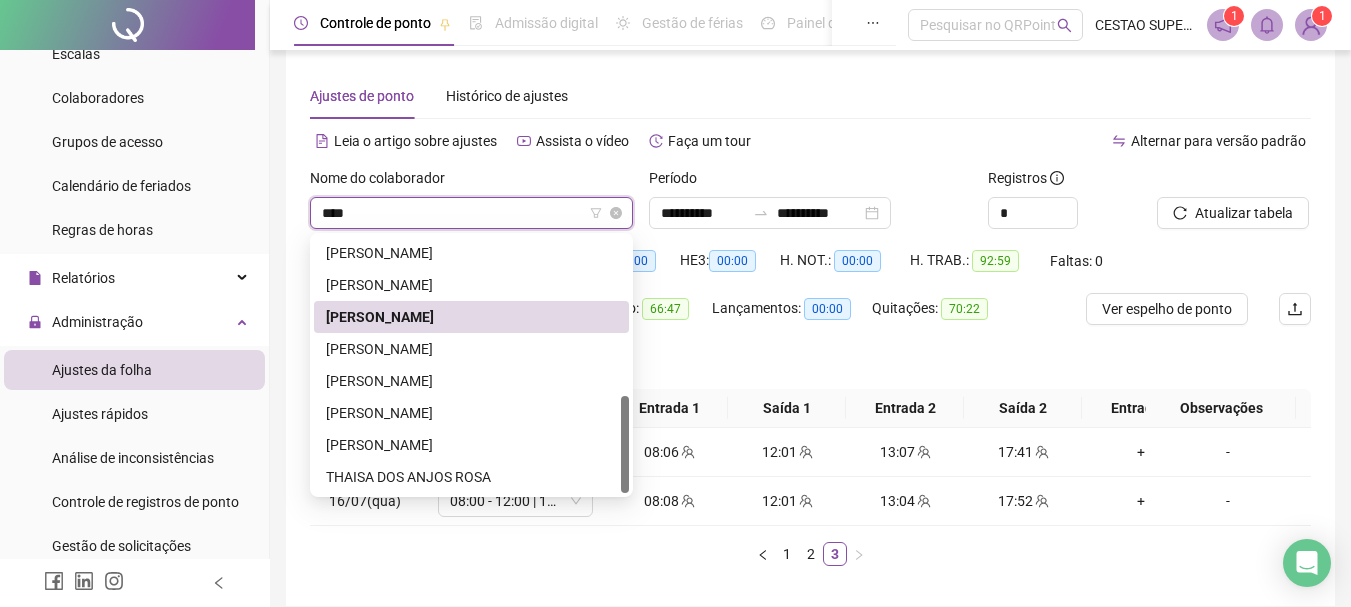 scroll, scrollTop: 0, scrollLeft: 0, axis: both 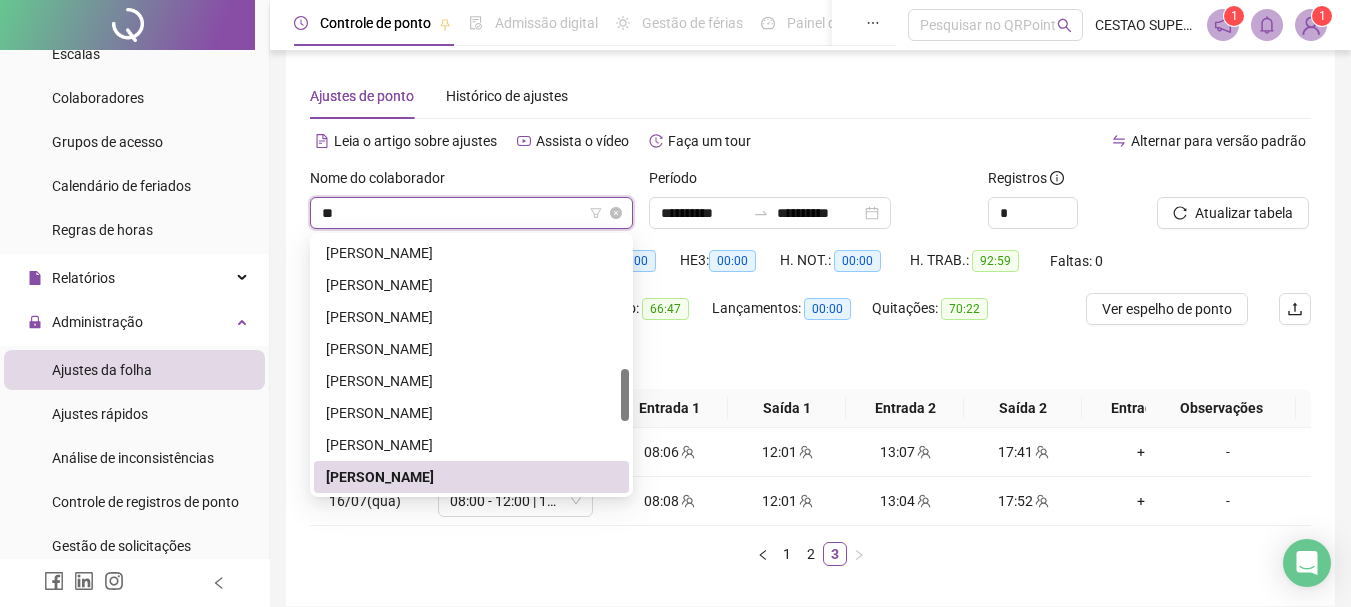 type on "*" 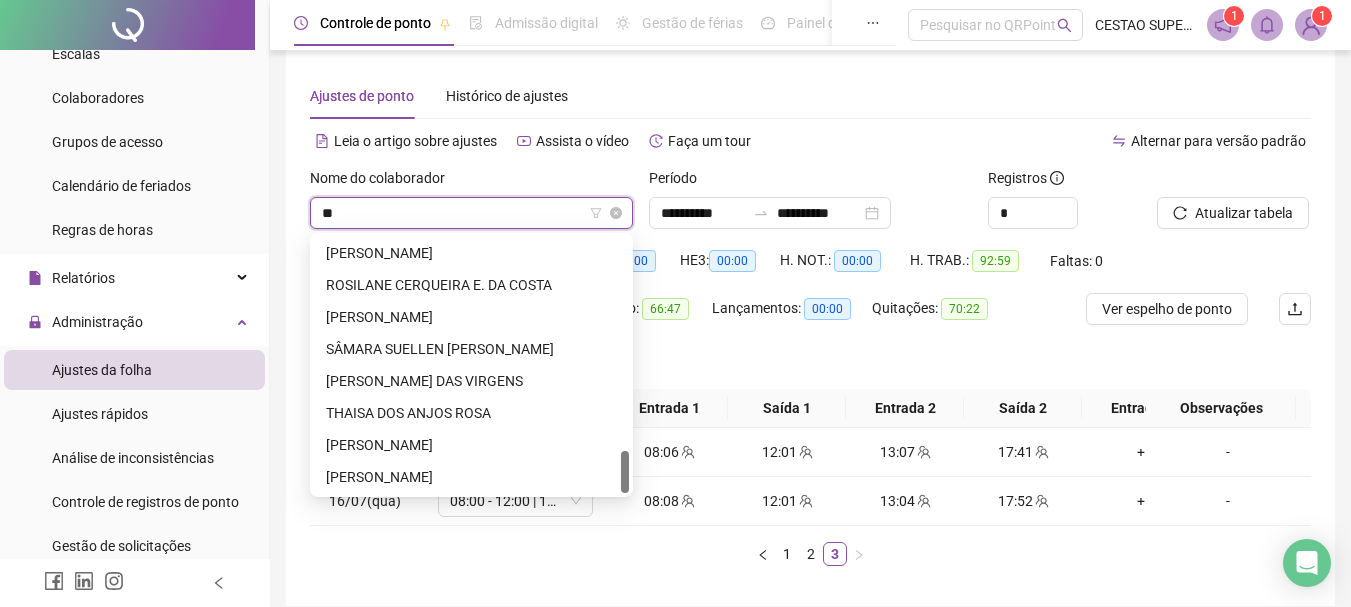 scroll, scrollTop: 0, scrollLeft: 0, axis: both 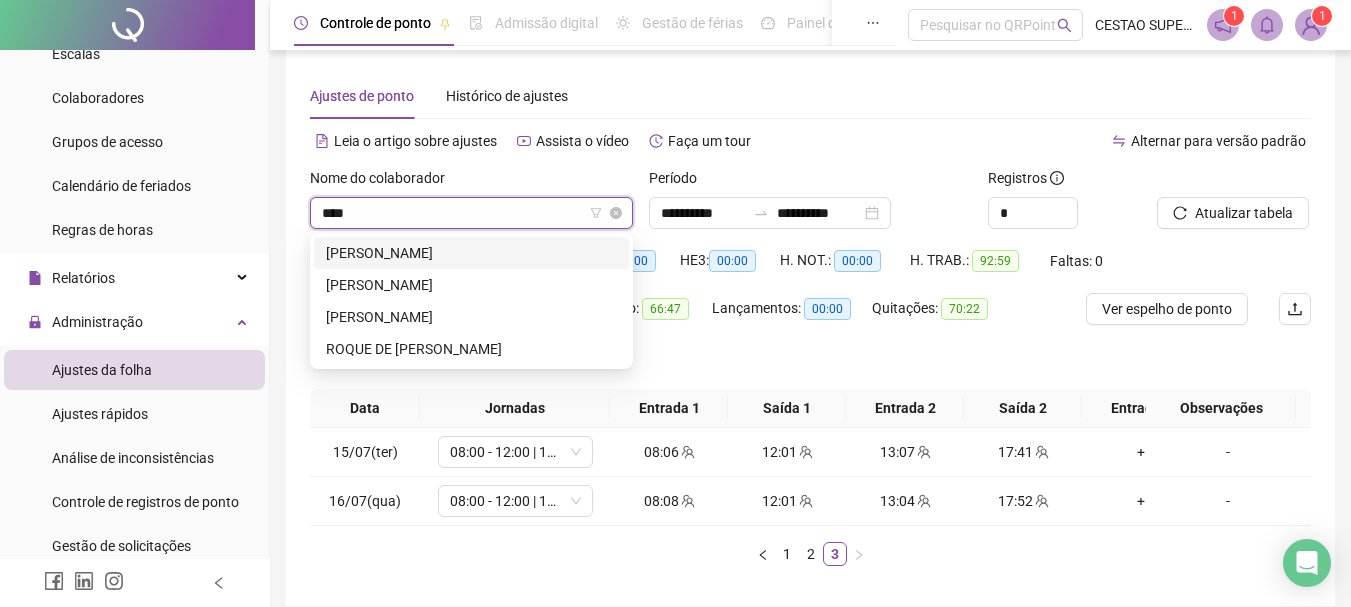 type on "*****" 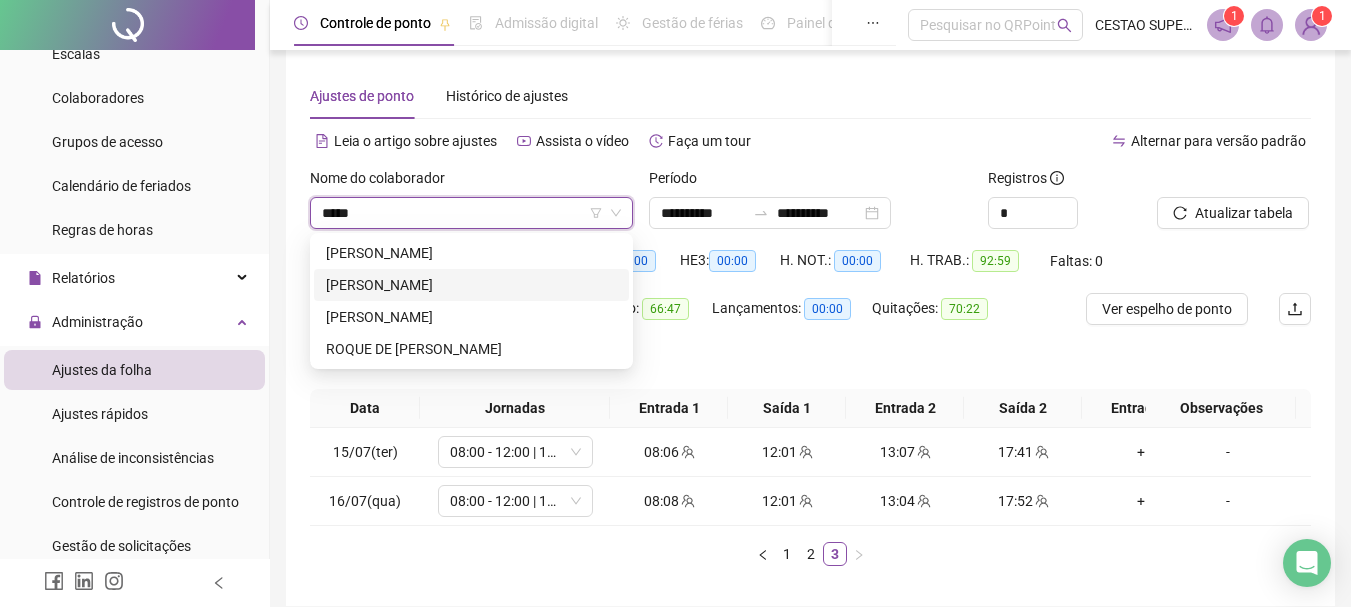 click on "[PERSON_NAME]" at bounding box center (471, 285) 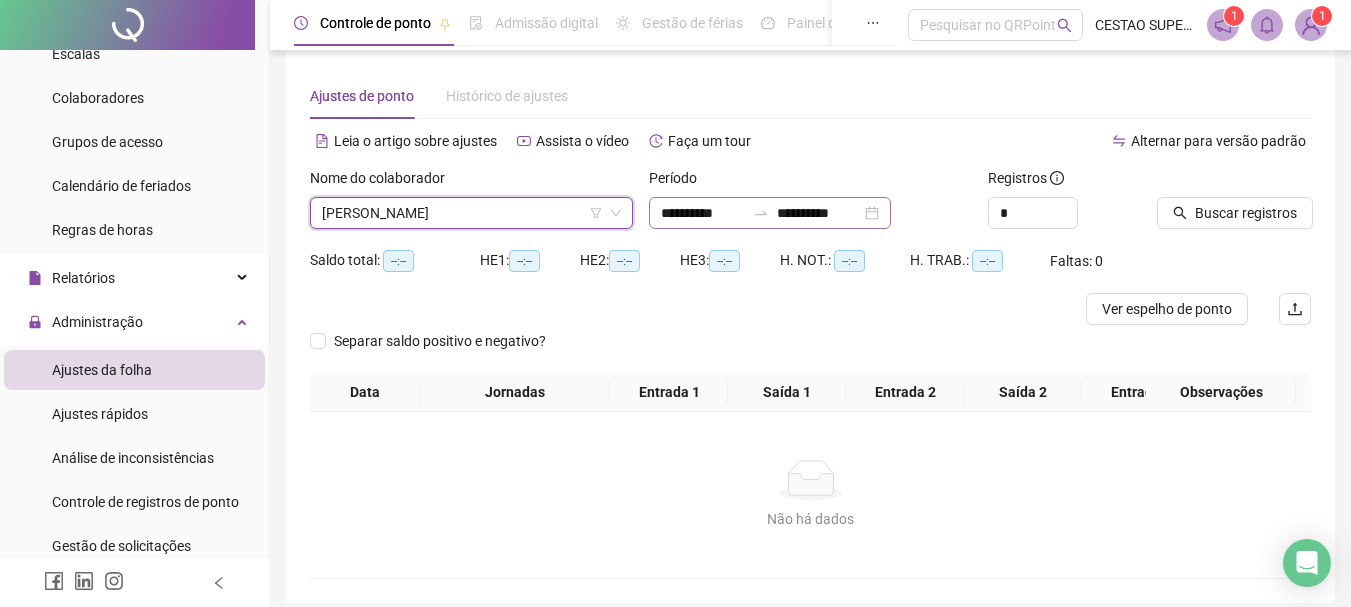 click on "**********" at bounding box center [770, 213] 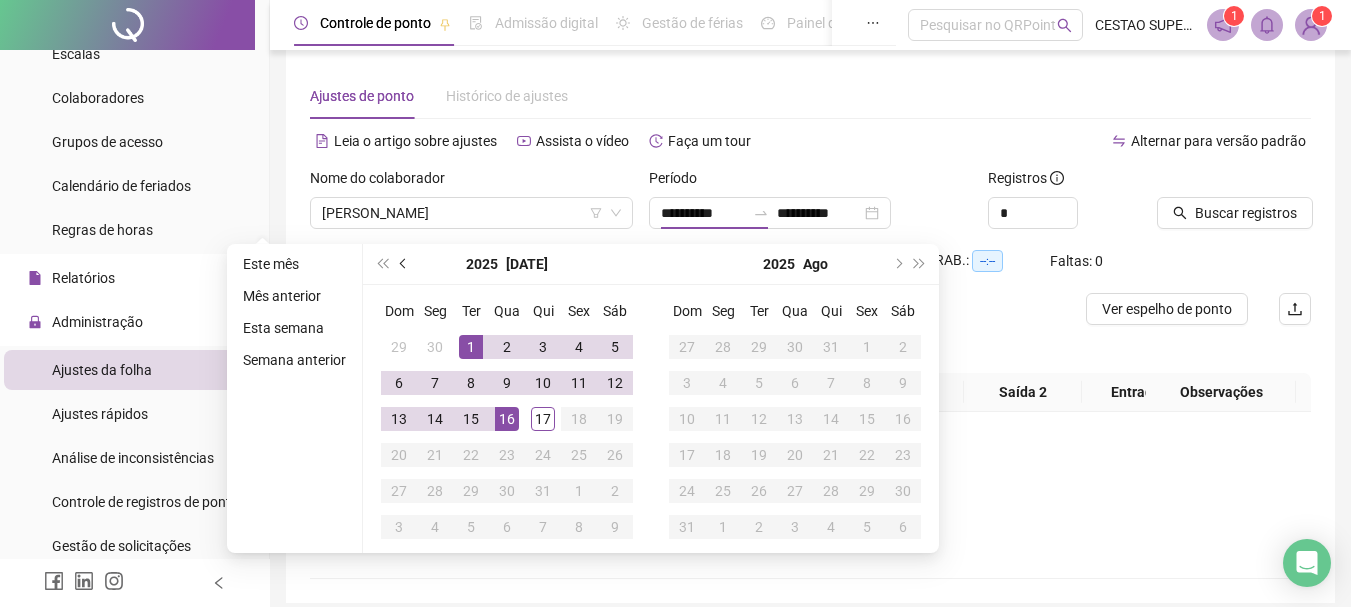 click at bounding box center (404, 264) 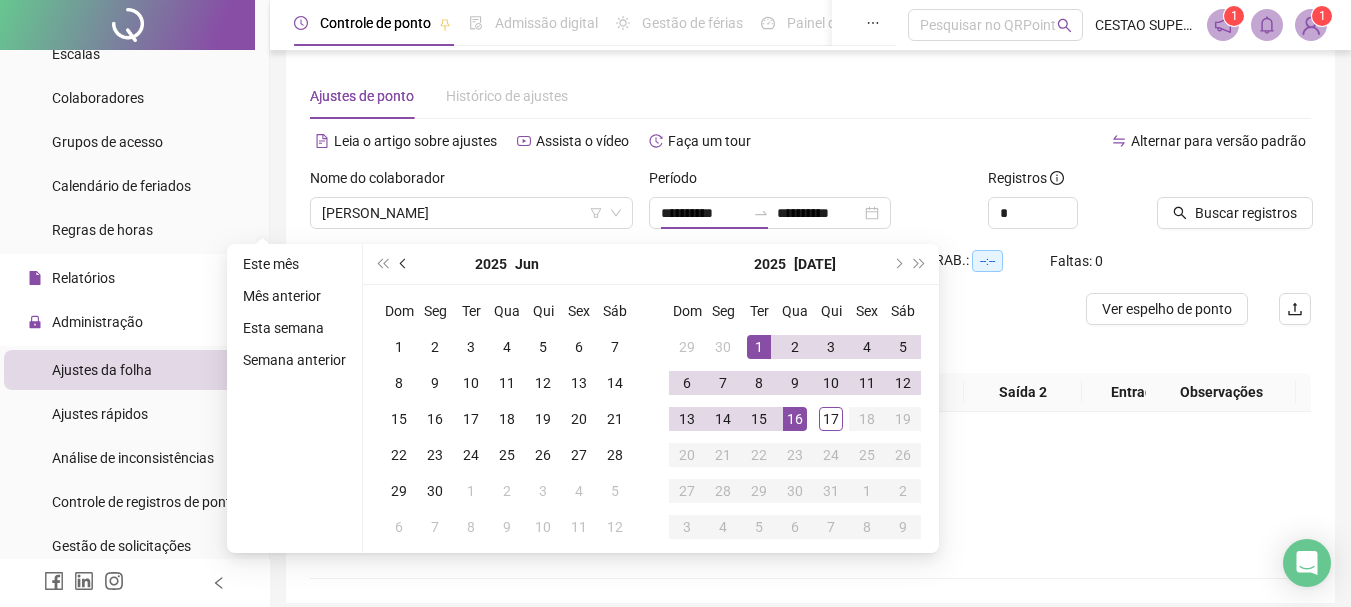 click at bounding box center [404, 264] 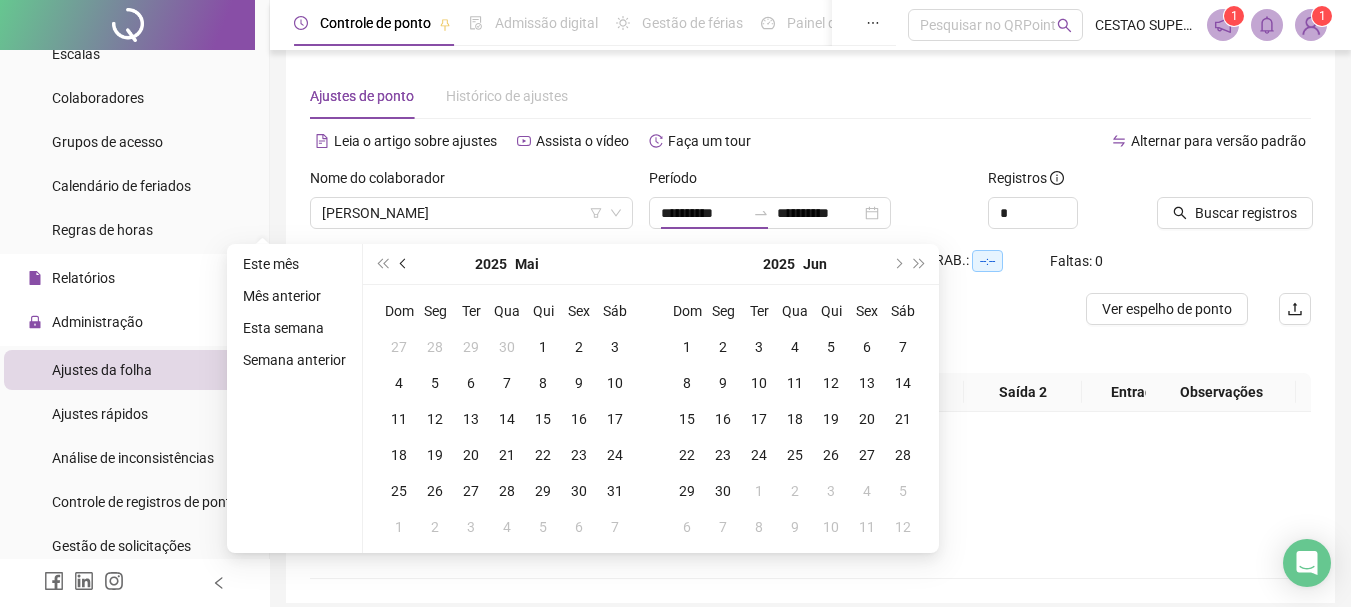 click at bounding box center (404, 264) 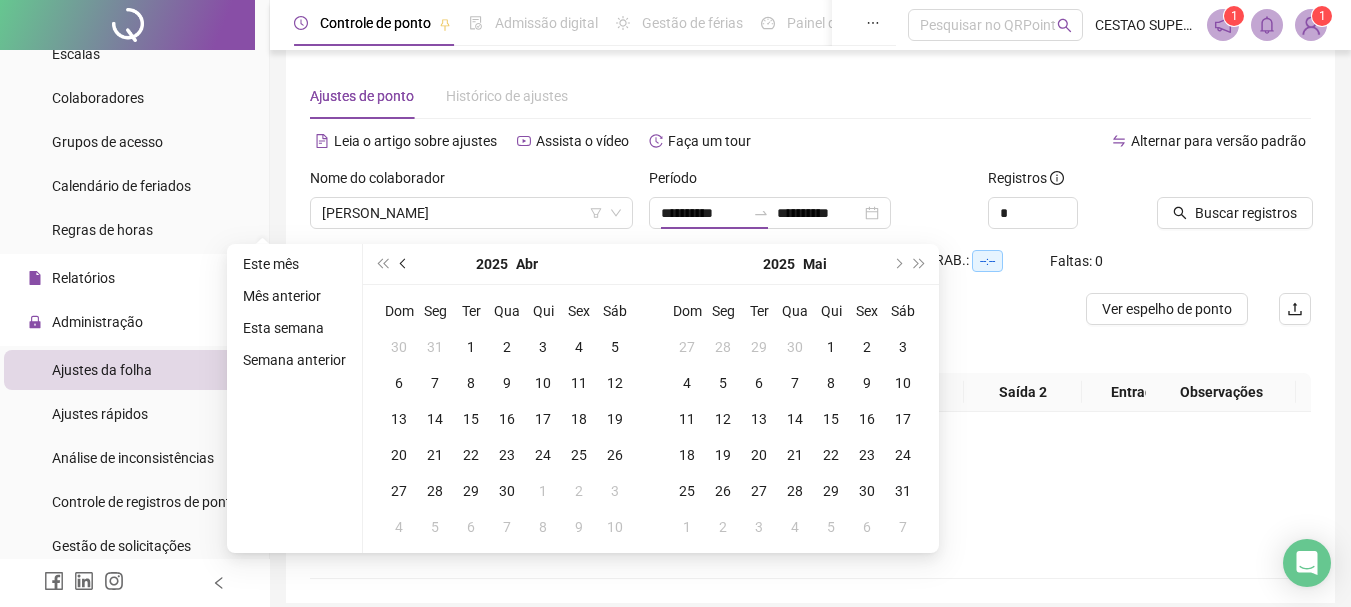click at bounding box center (404, 264) 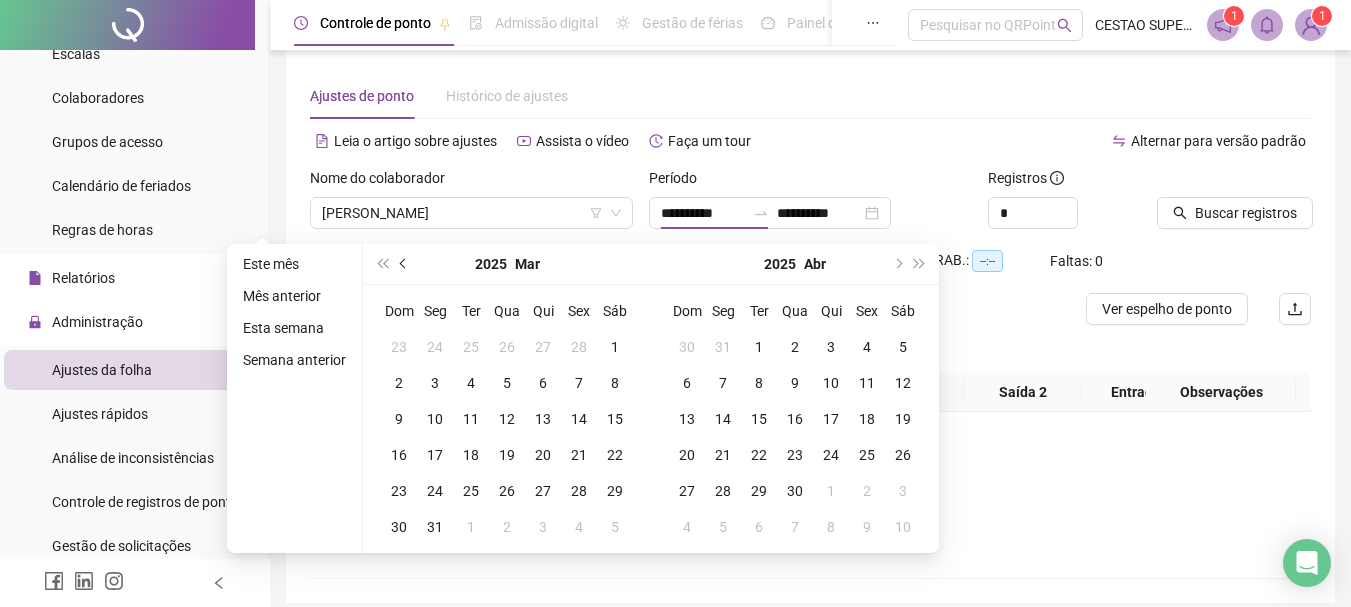 click at bounding box center [404, 264] 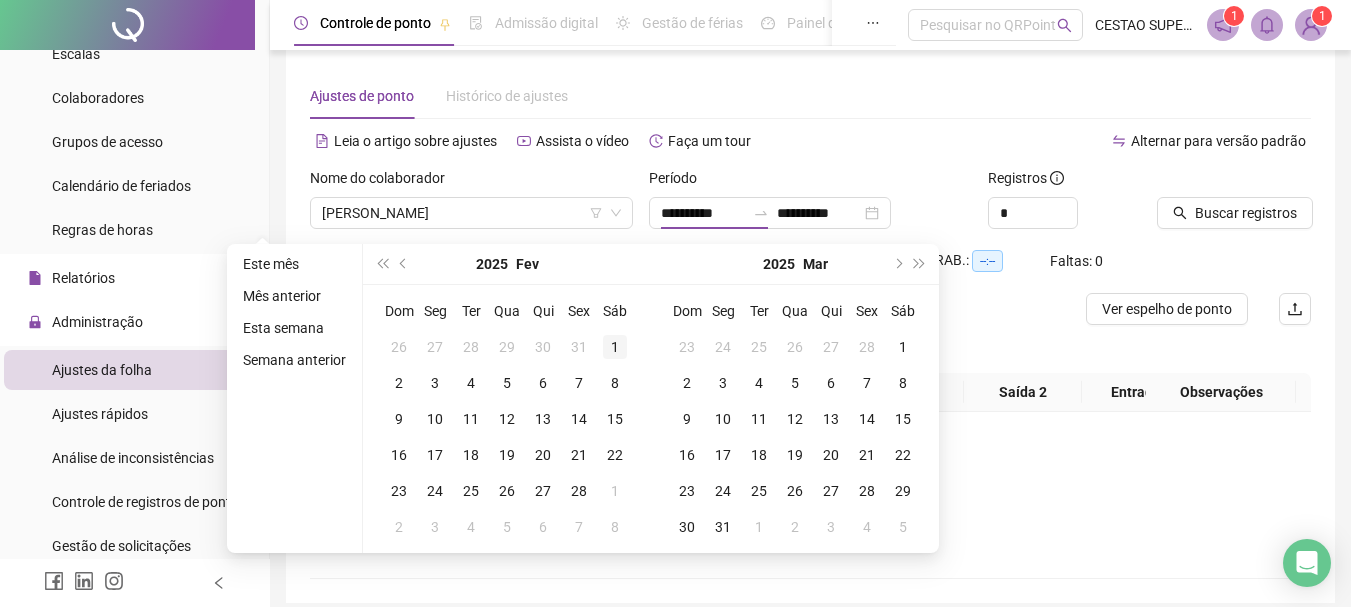 type on "**********" 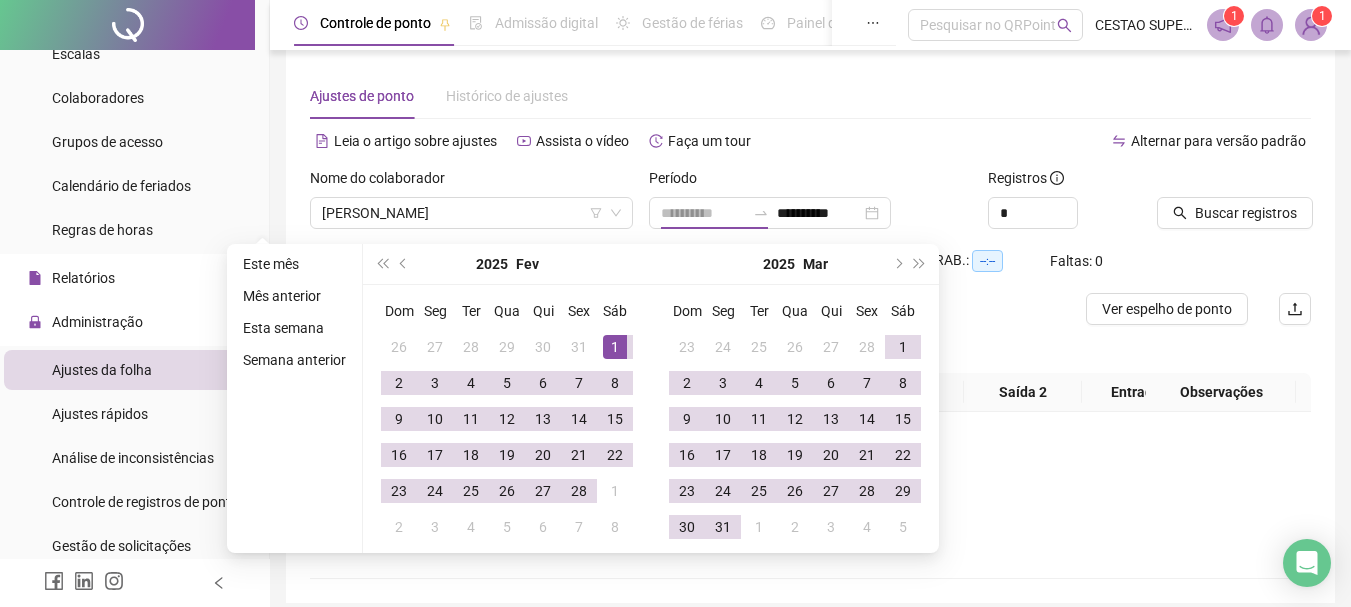 click on "1" at bounding box center (615, 347) 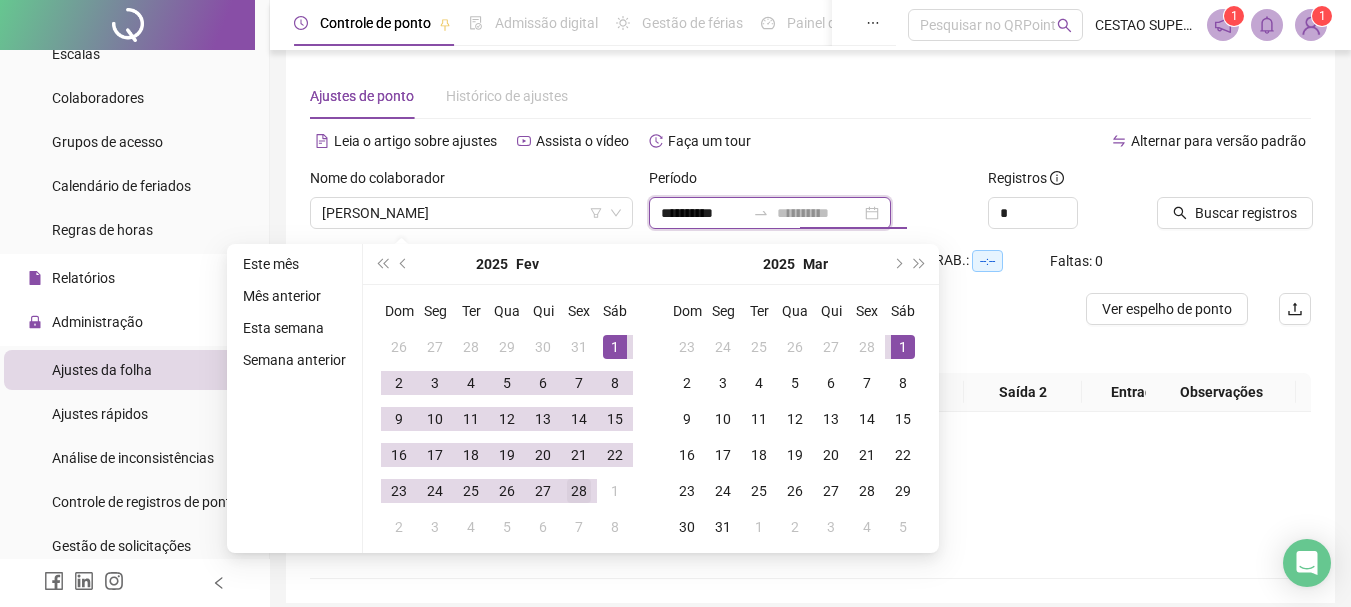 type on "**********" 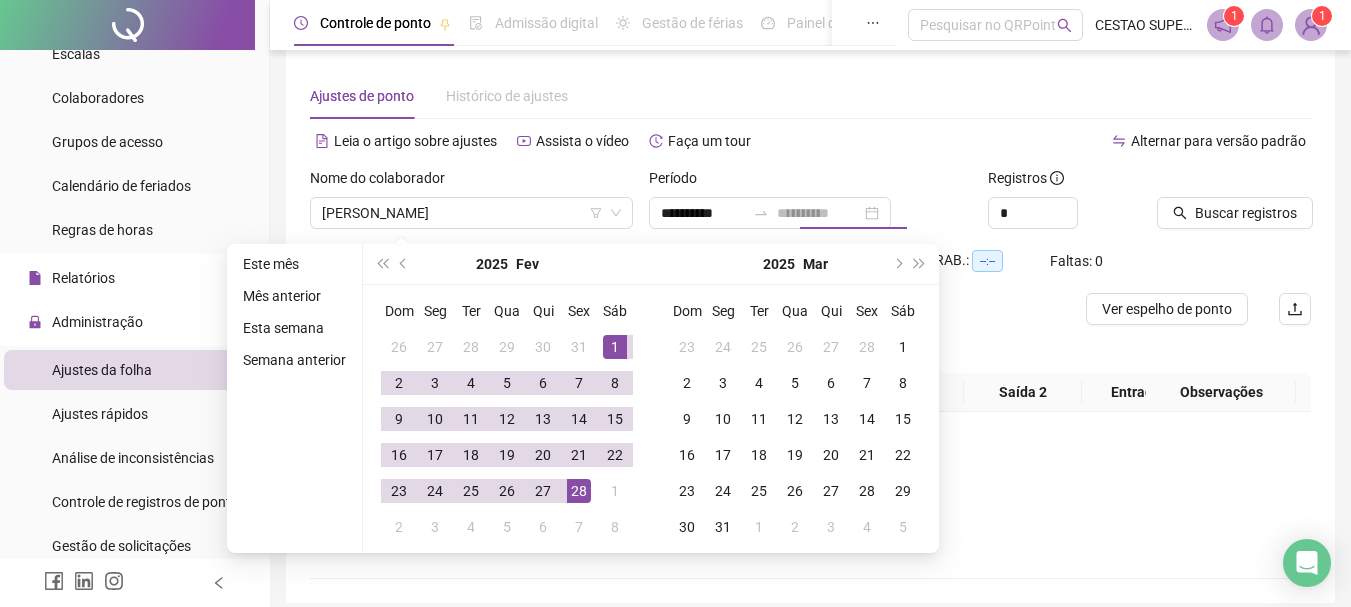 click on "28" at bounding box center (579, 491) 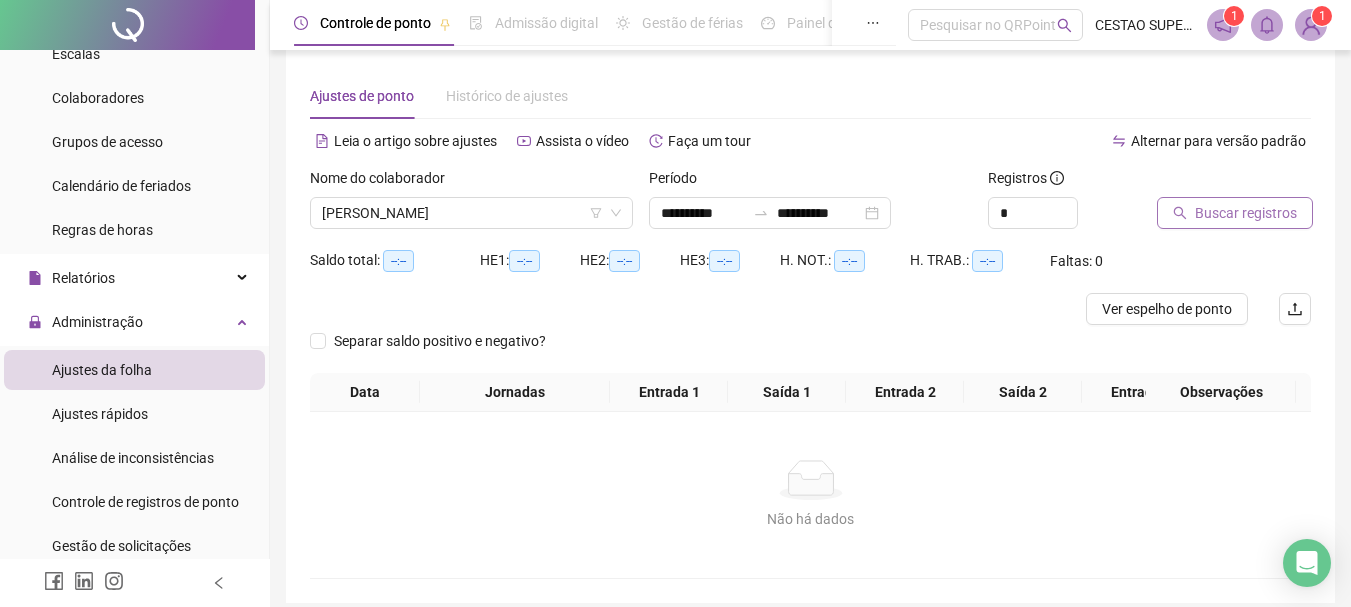 click on "Buscar registros" at bounding box center [1246, 213] 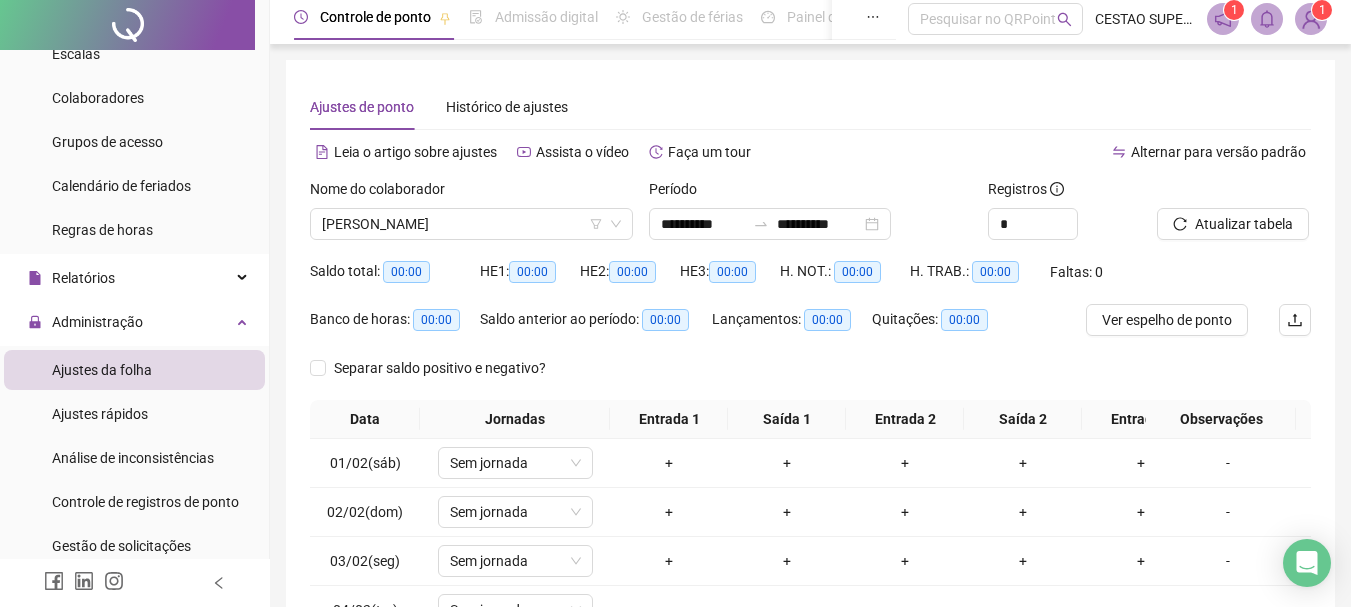 scroll, scrollTop: 0, scrollLeft: 0, axis: both 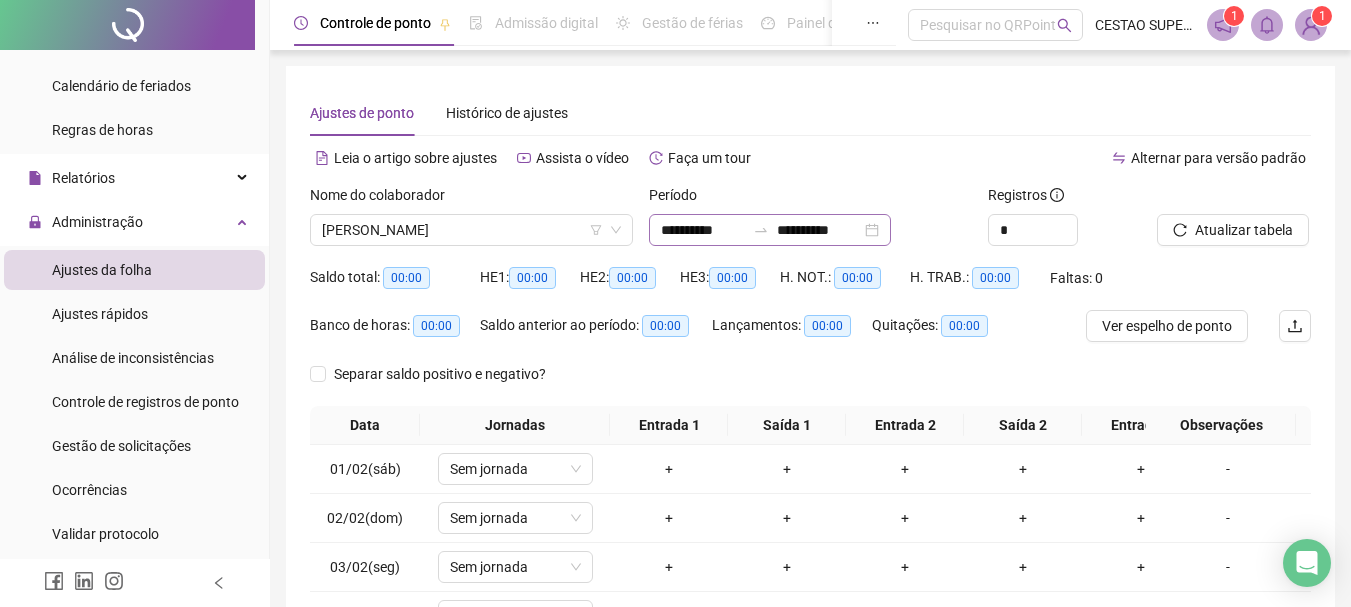 click on "**********" at bounding box center (770, 230) 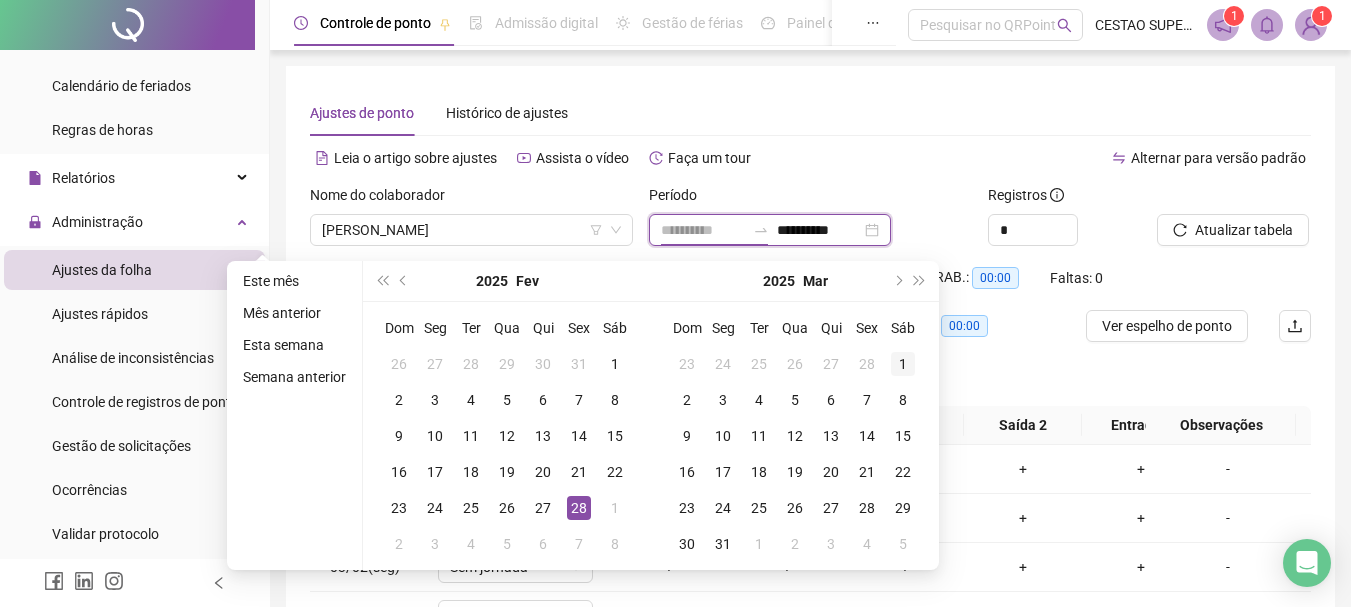 type on "**********" 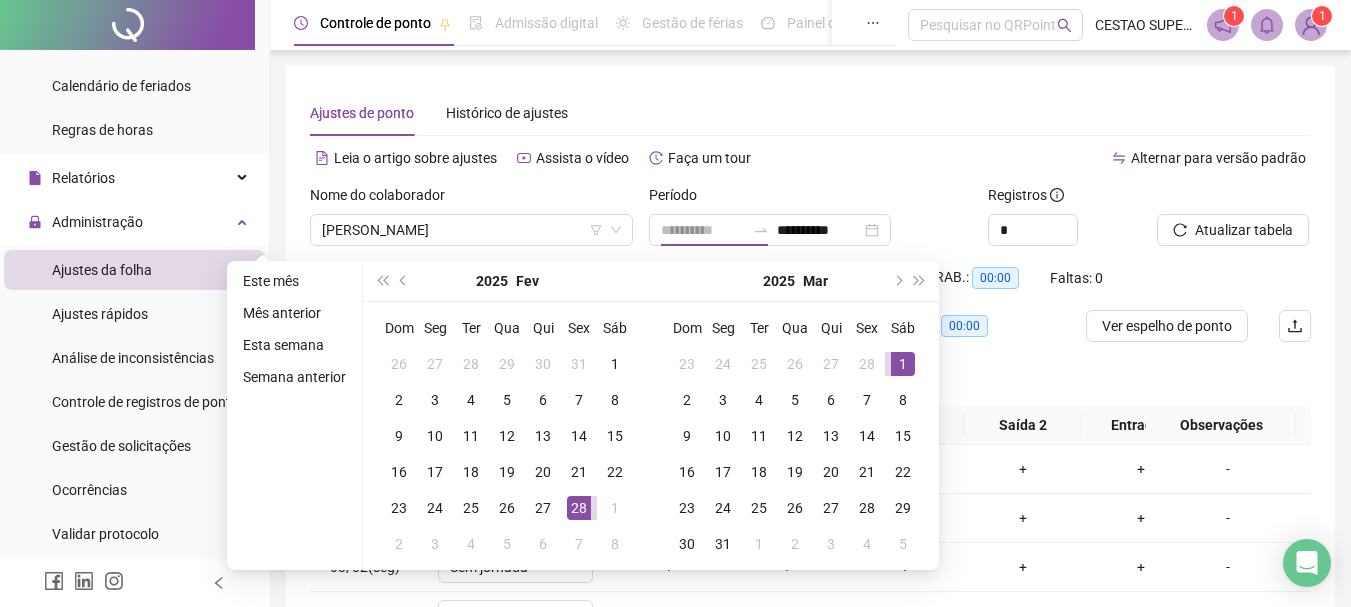 click on "1" at bounding box center [903, 364] 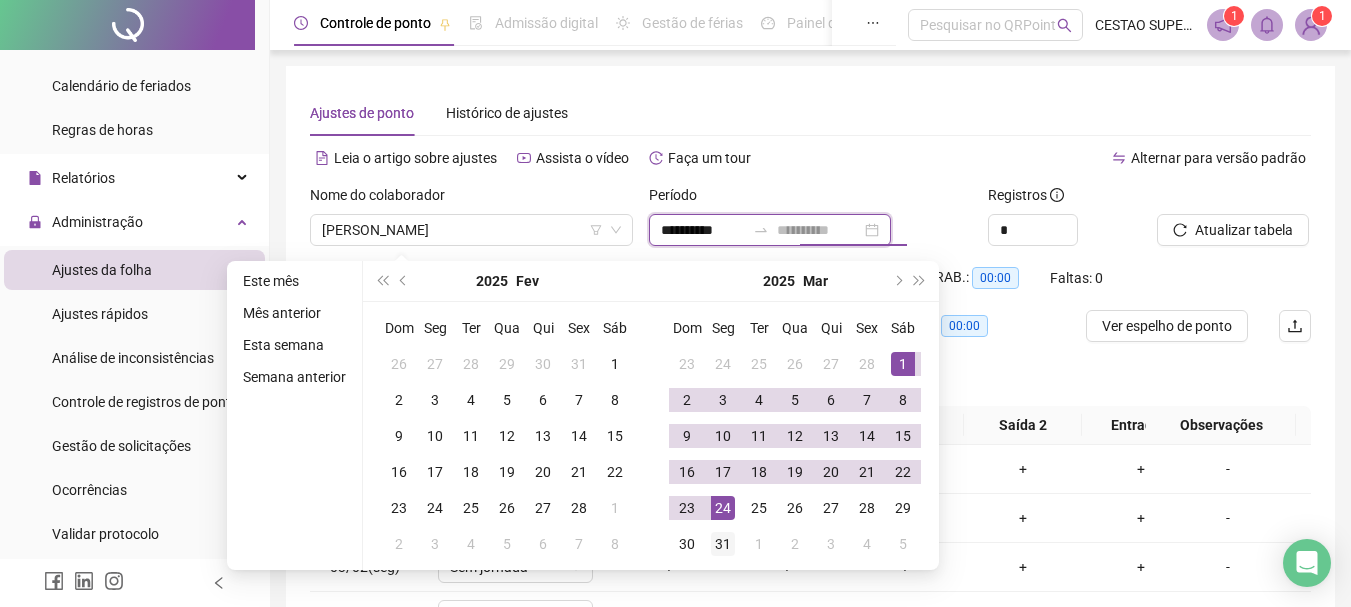 type on "**********" 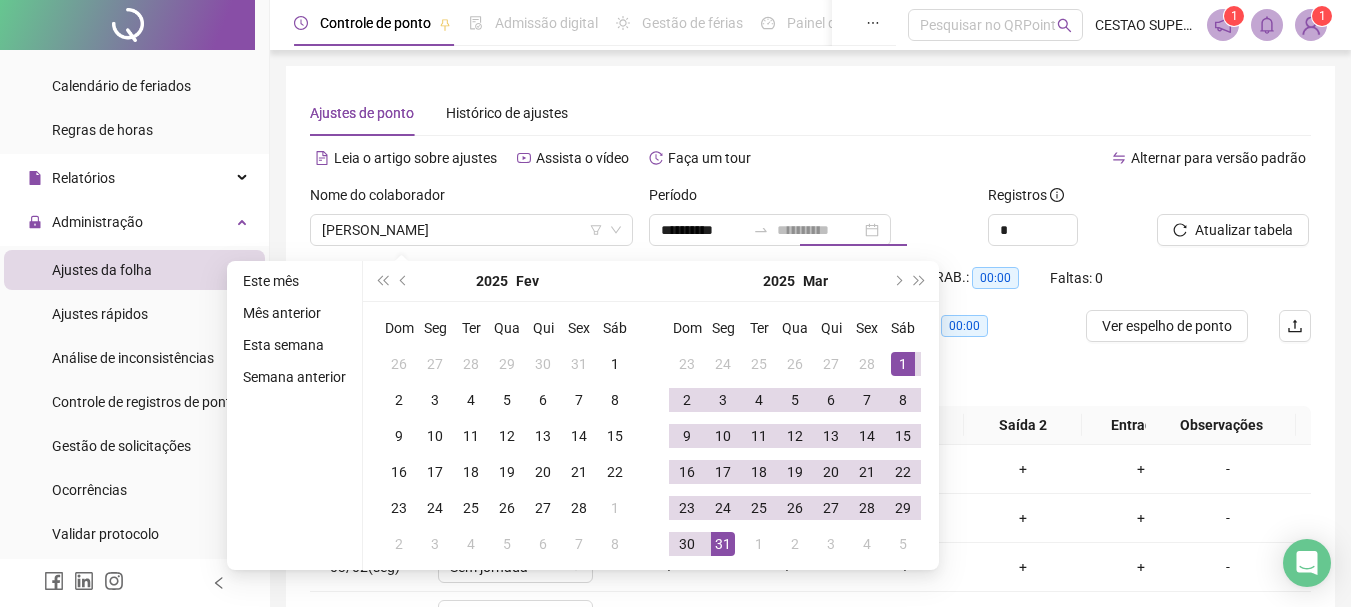 click on "31" at bounding box center (723, 544) 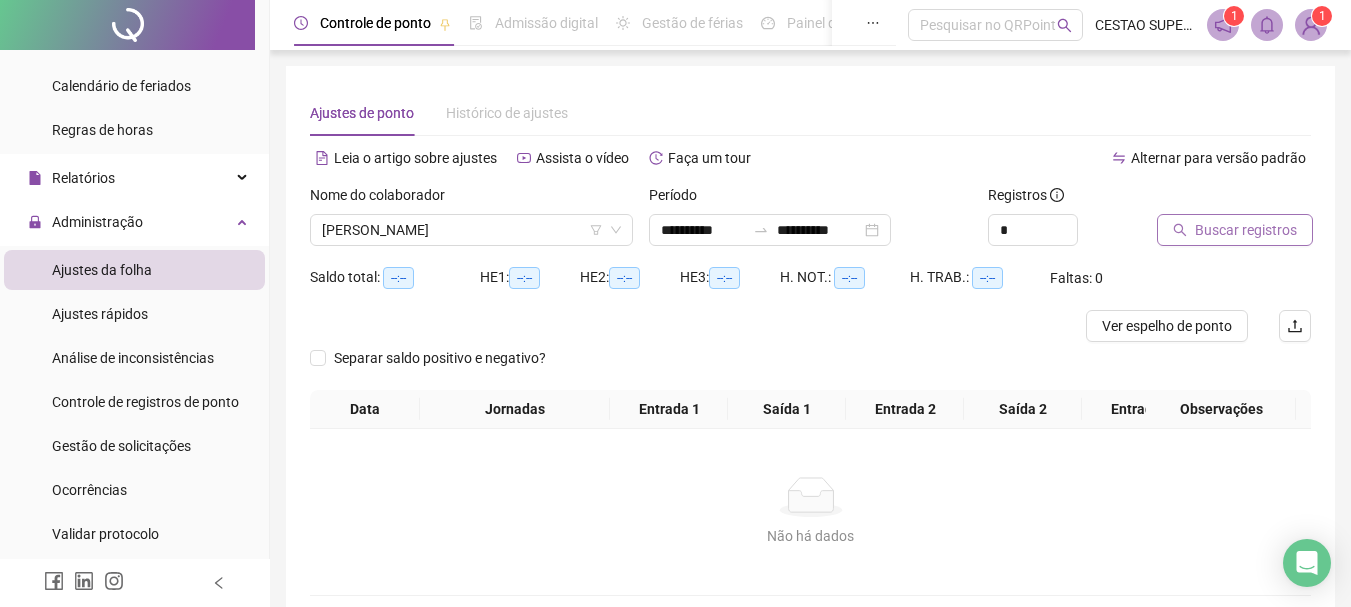 click on "Buscar registros" at bounding box center (1246, 230) 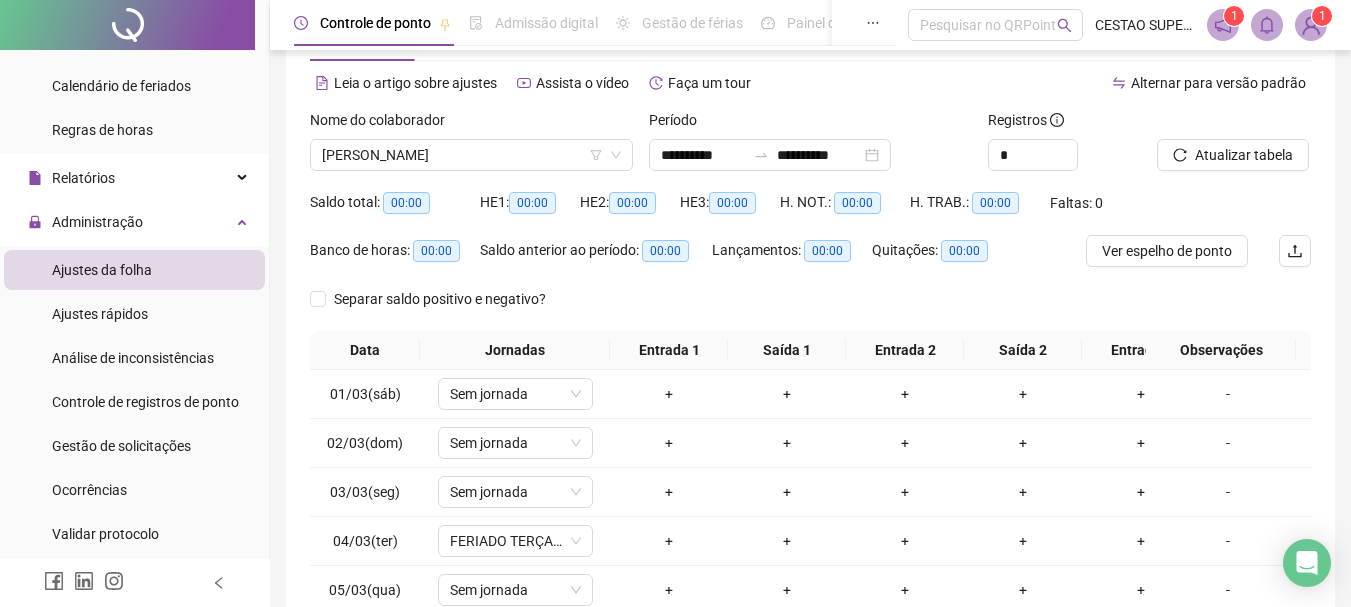 scroll, scrollTop: 0, scrollLeft: 0, axis: both 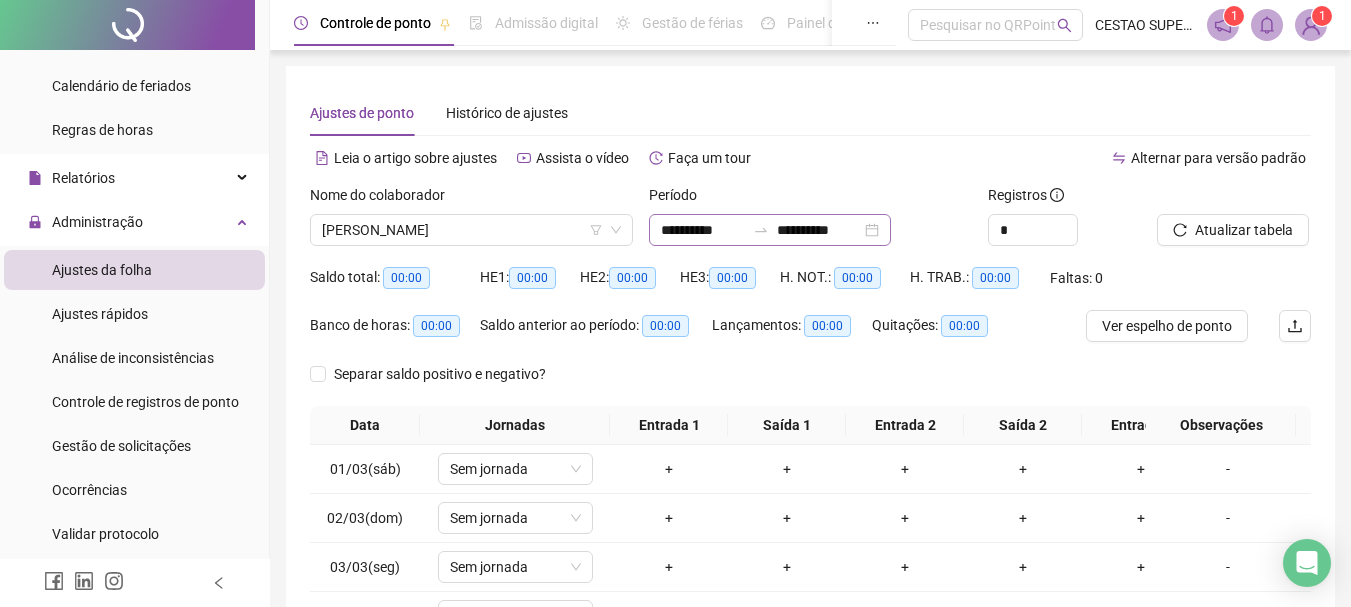 click on "**********" at bounding box center [770, 230] 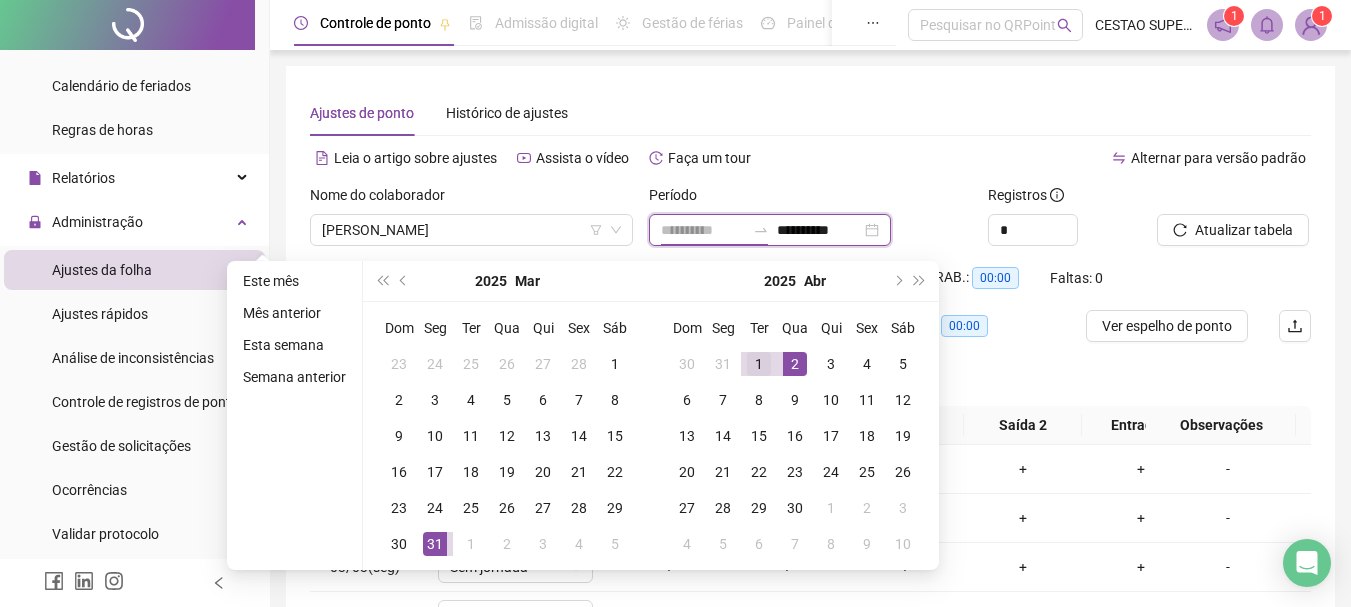 type on "**********" 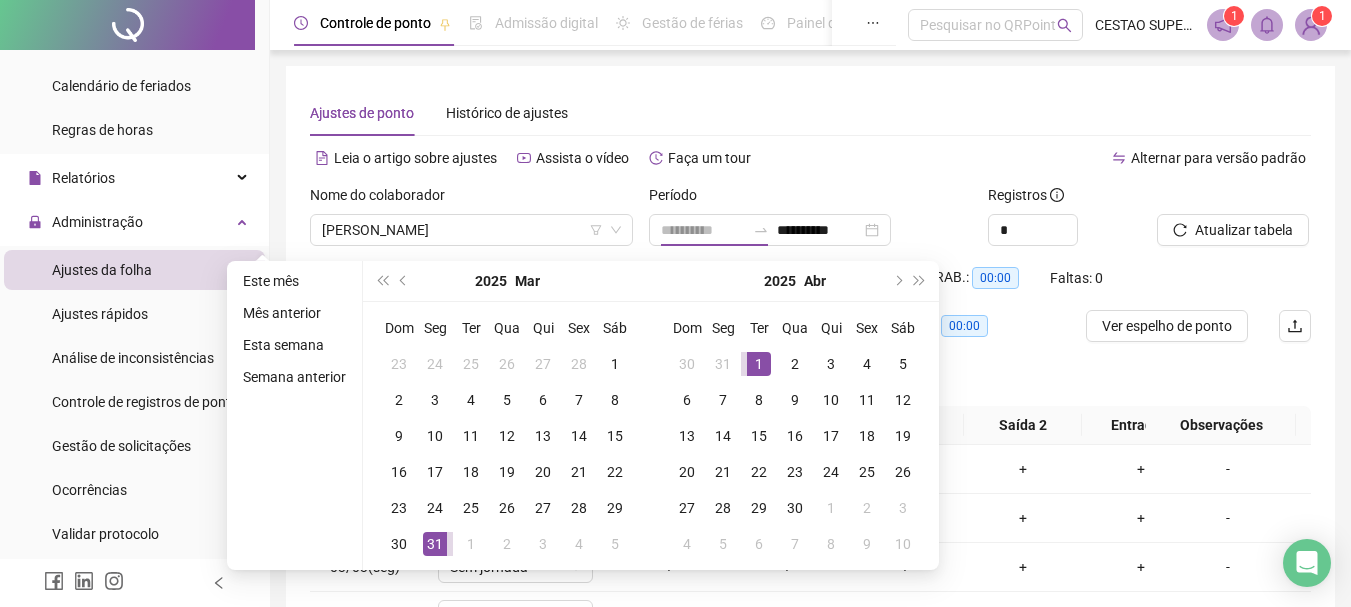 click on "1" at bounding box center [759, 364] 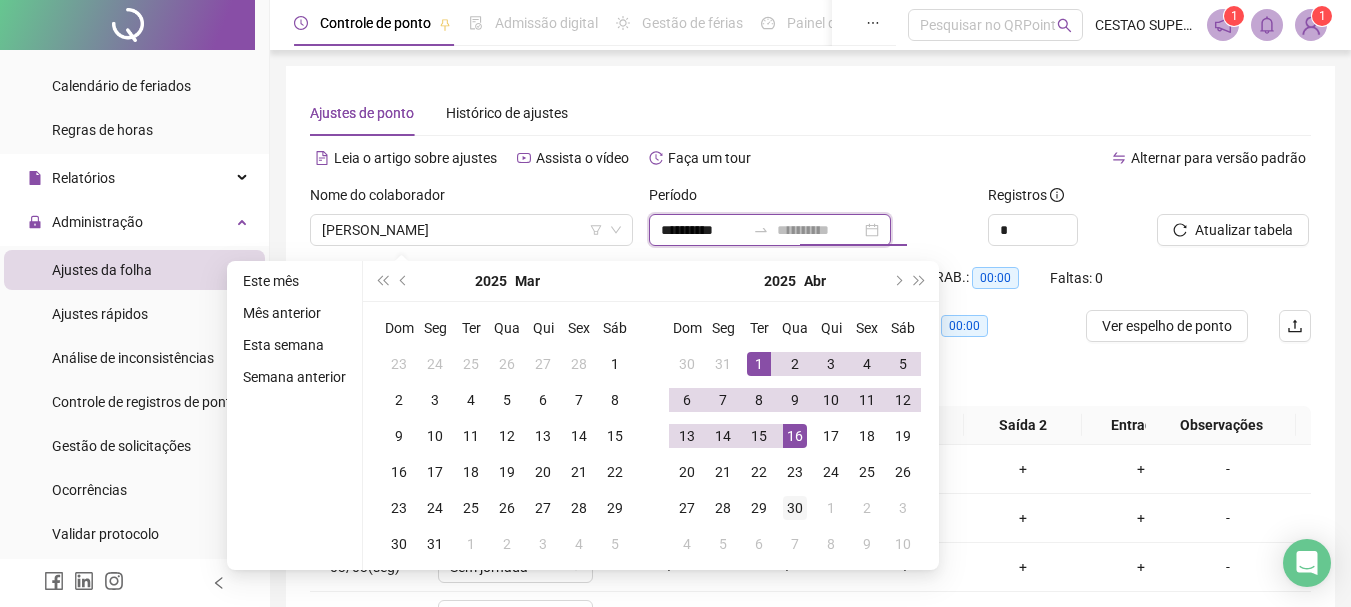 type on "**********" 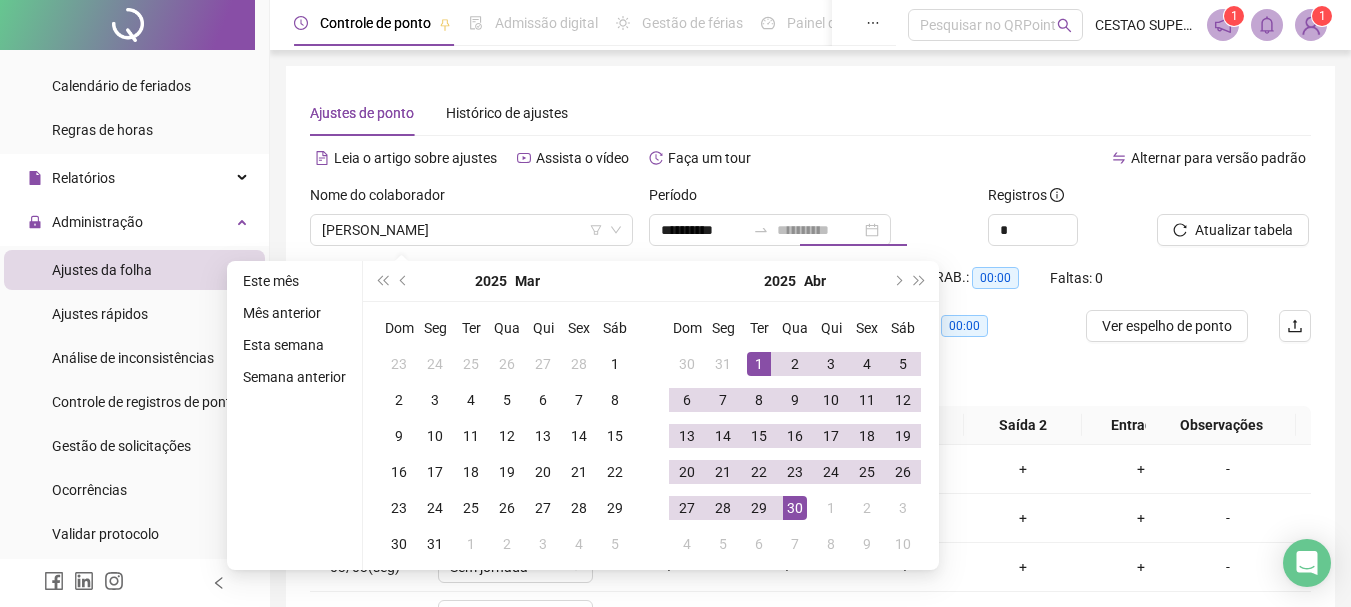 drag, startPoint x: 789, startPoint y: 511, endPoint x: 987, endPoint y: 423, distance: 216.67487 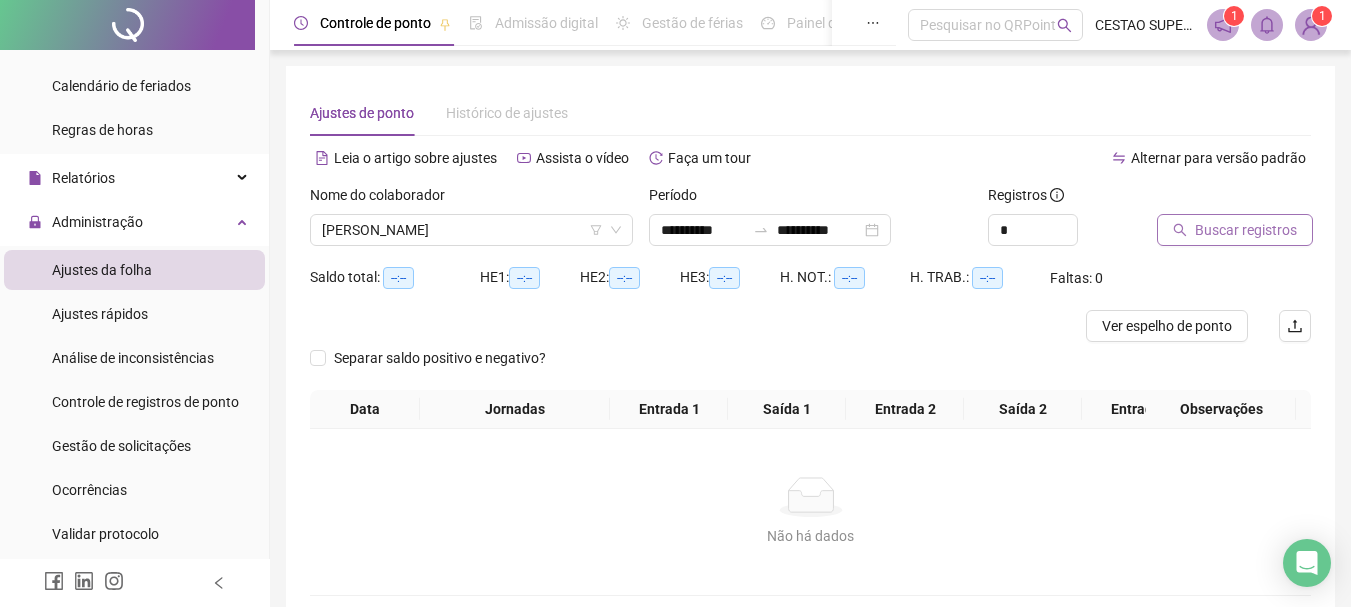 click on "Buscar registros" at bounding box center [1246, 230] 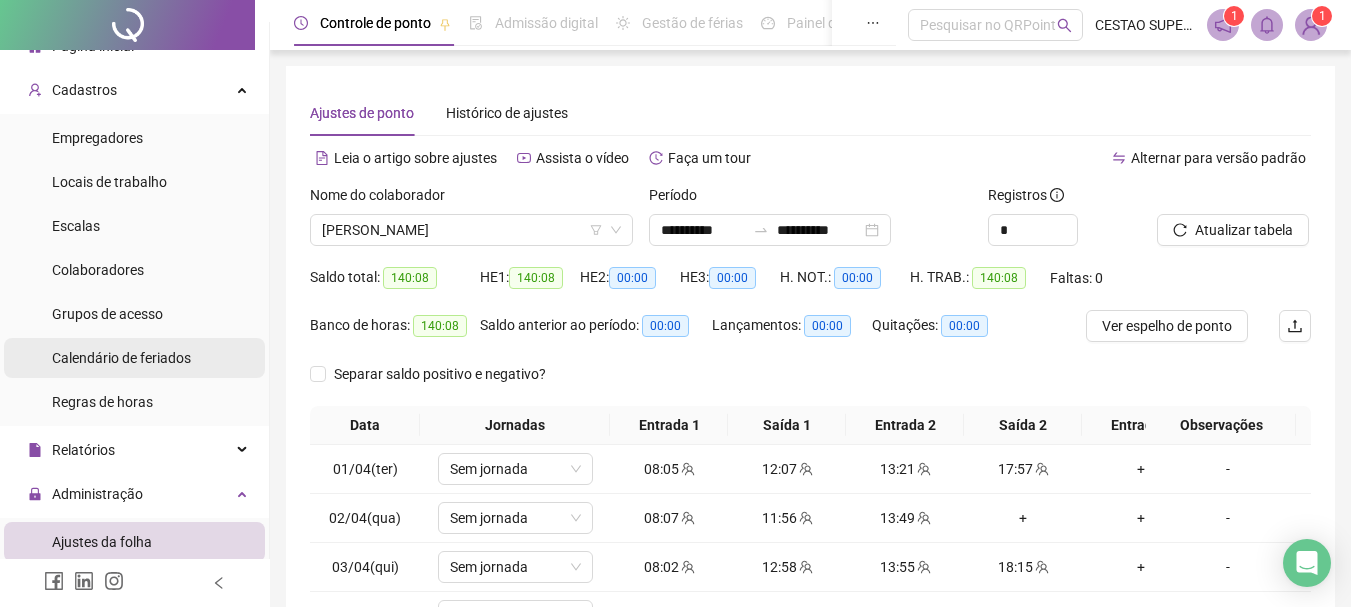 scroll, scrollTop: 0, scrollLeft: 0, axis: both 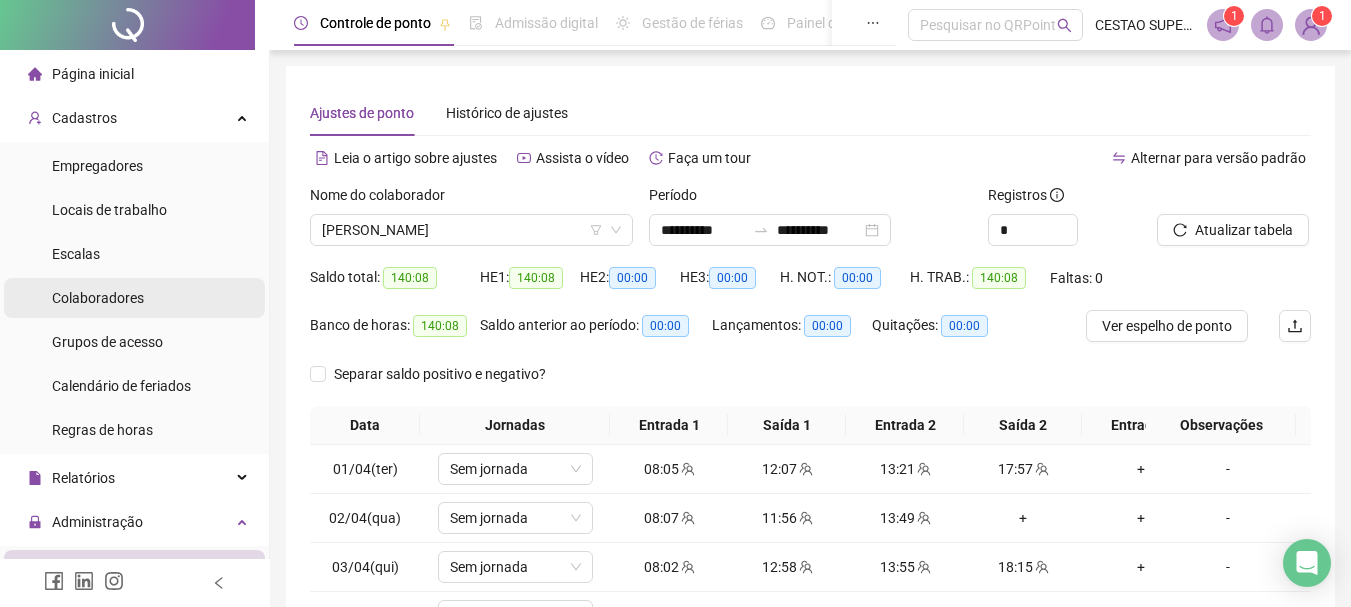click on "Colaboradores" at bounding box center (134, 298) 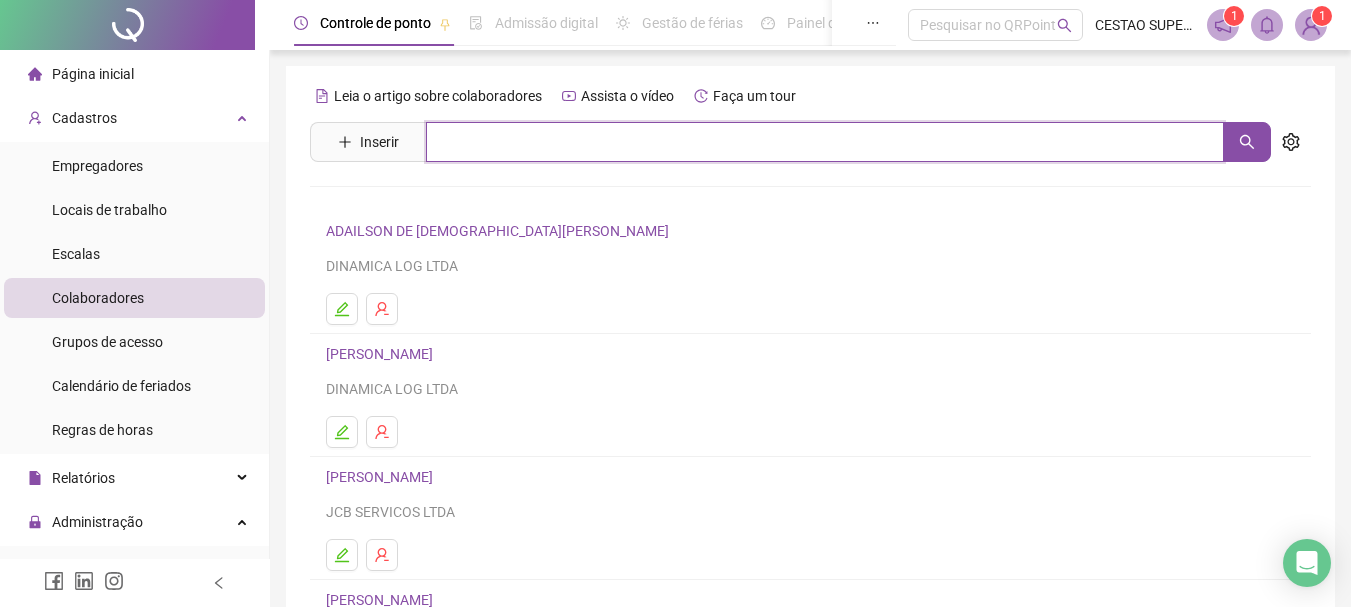 click at bounding box center (825, 142) 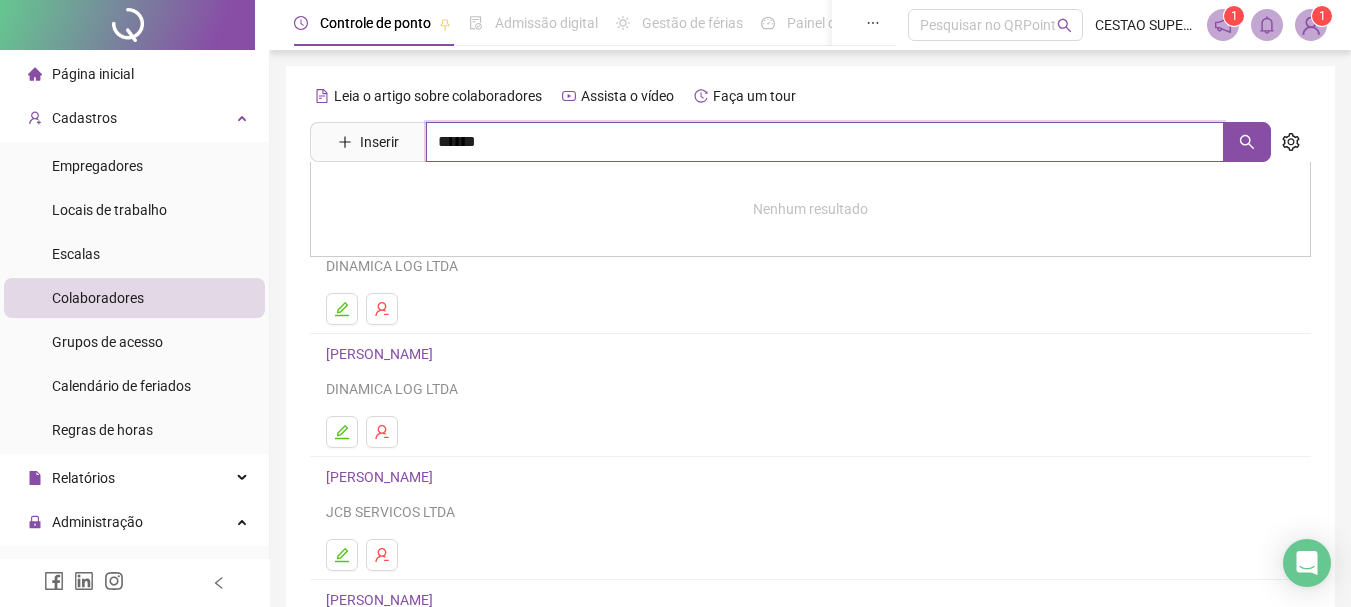 type on "*****" 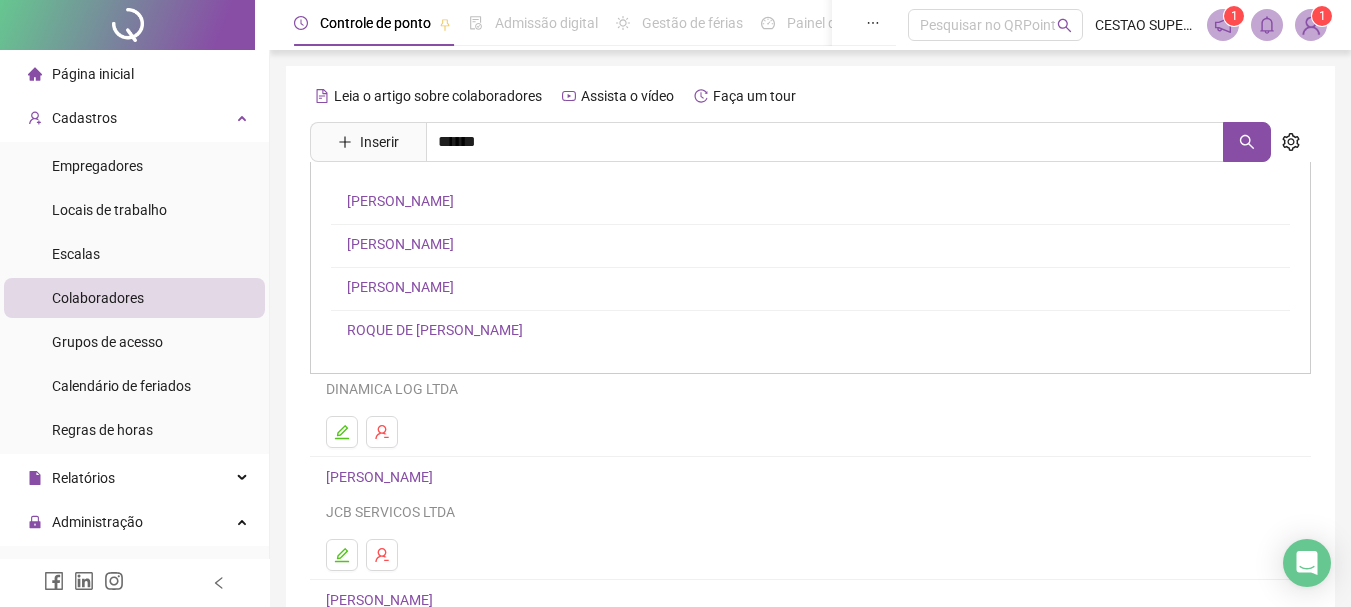 click on "[PERSON_NAME]" at bounding box center (400, 244) 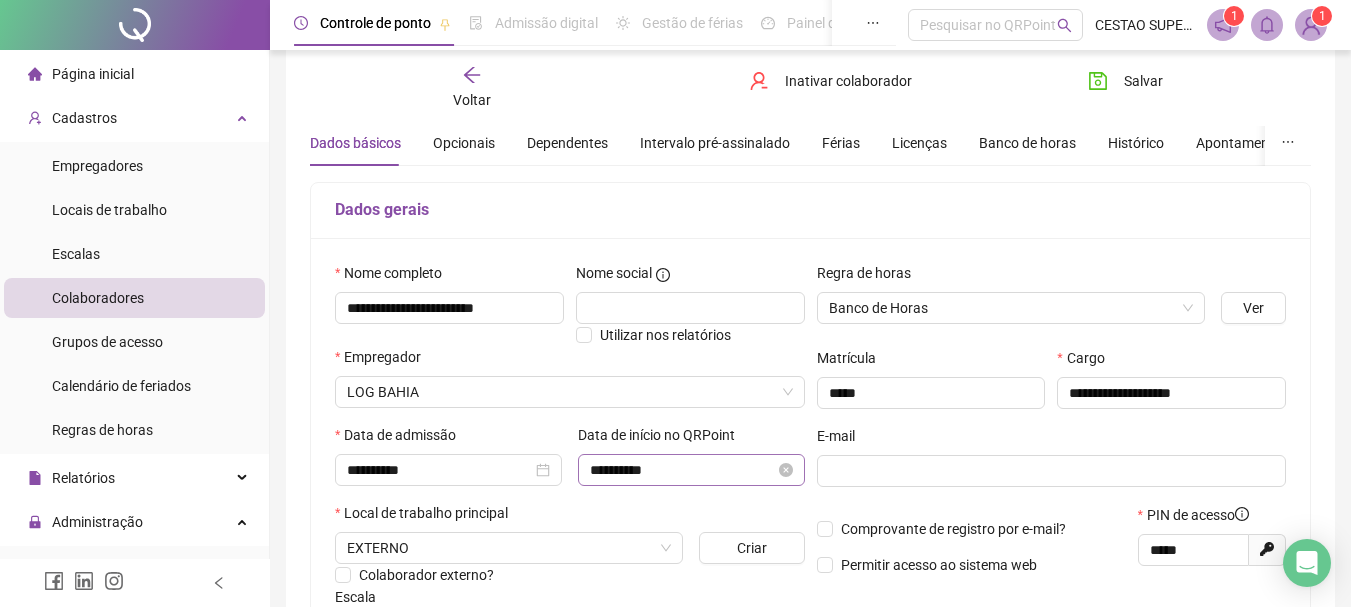 scroll, scrollTop: 100, scrollLeft: 0, axis: vertical 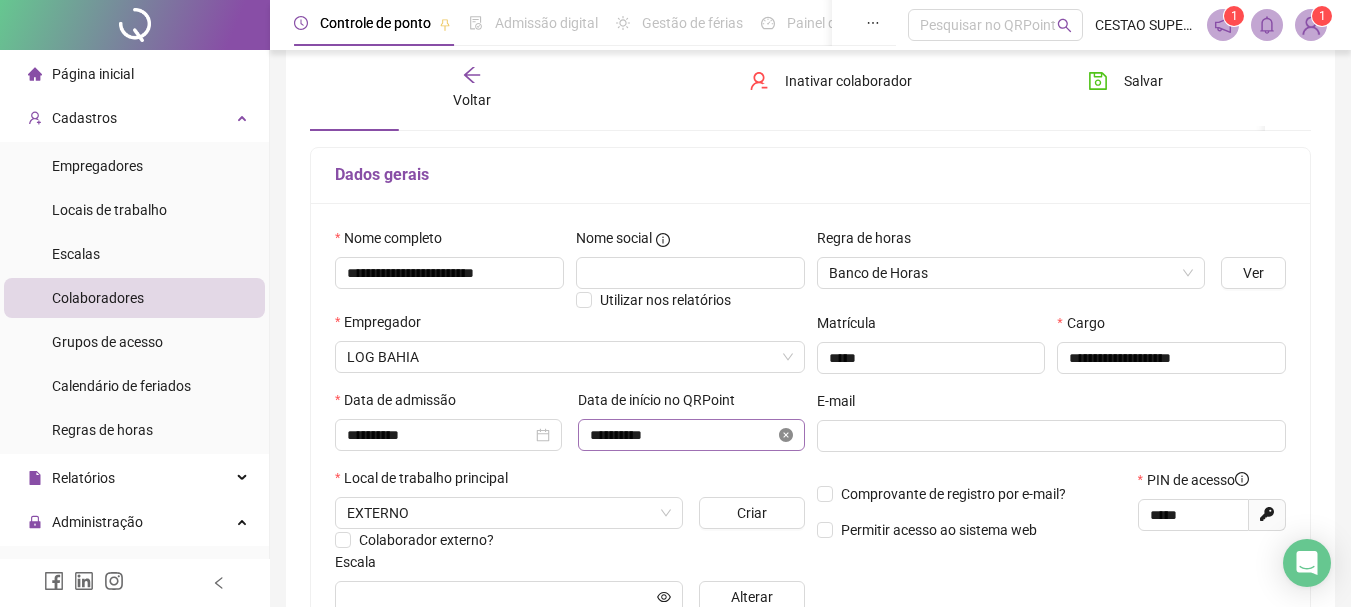 click 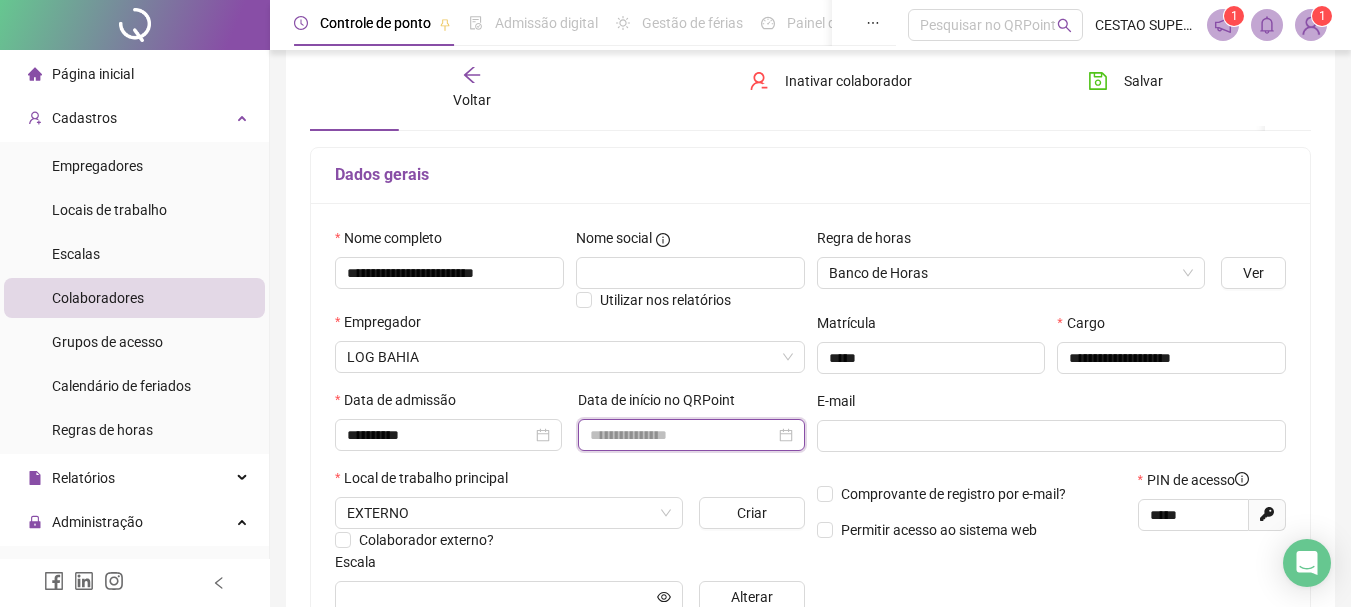 click at bounding box center (682, 435) 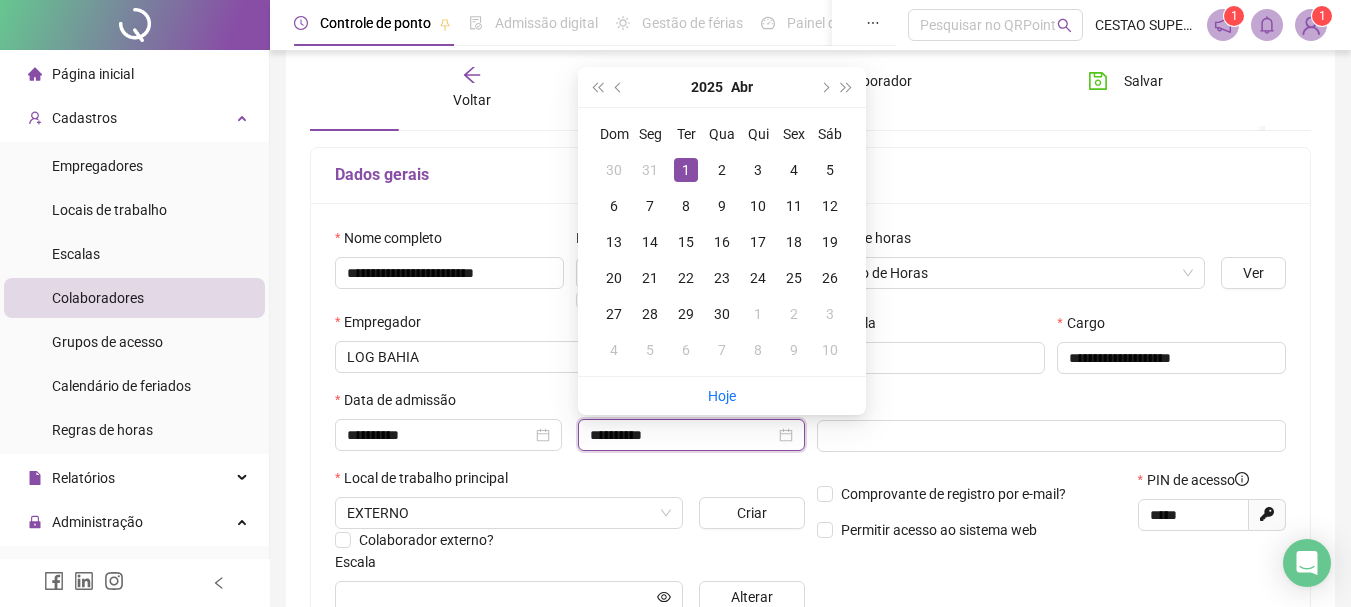 type on "**********" 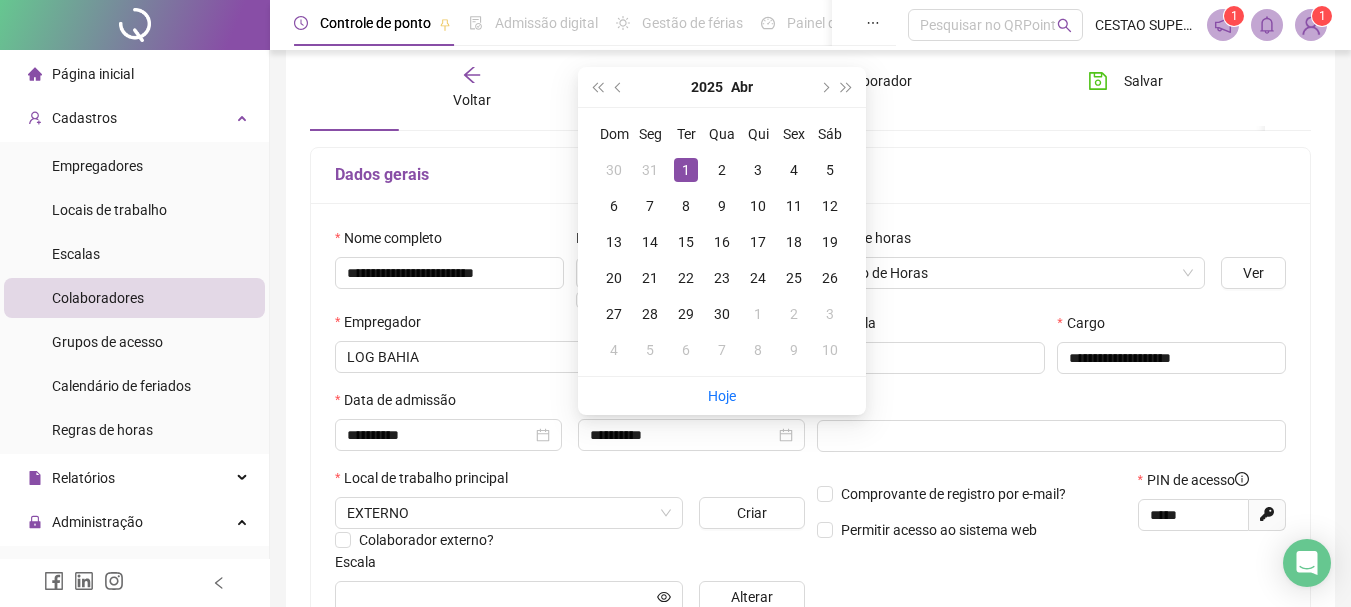 click on "Local de trabalho principal" at bounding box center [570, 482] 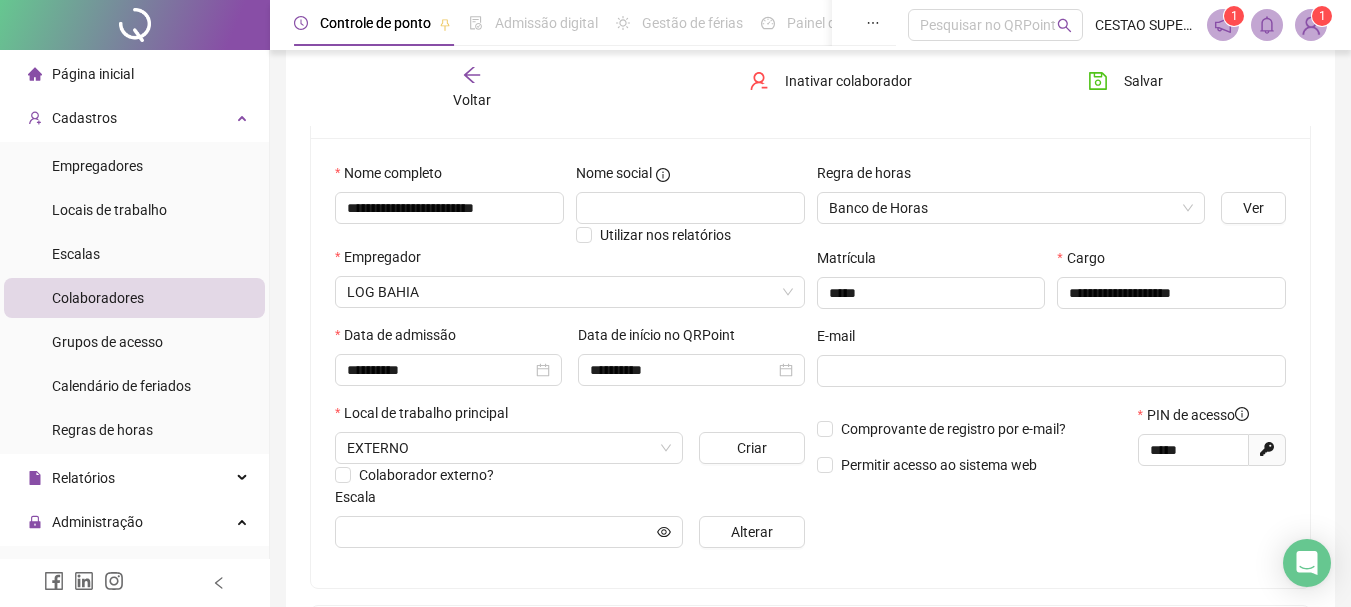 scroll, scrollTop: 200, scrollLeft: 0, axis: vertical 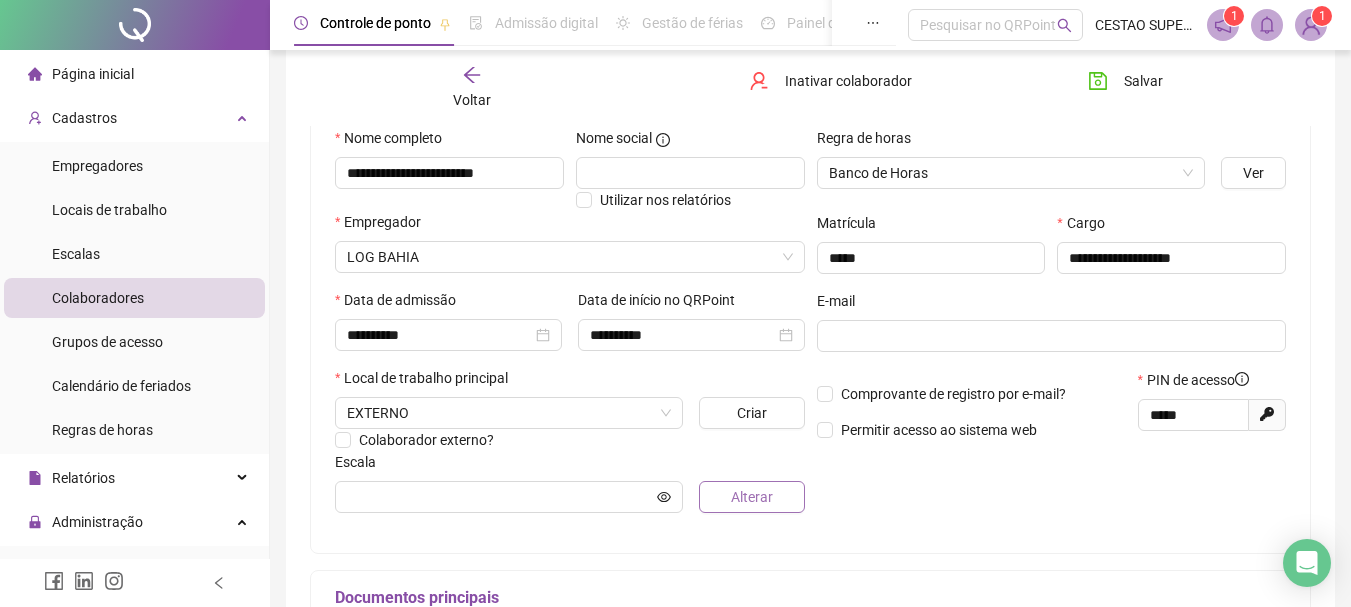 click on "Alterar" at bounding box center (752, 497) 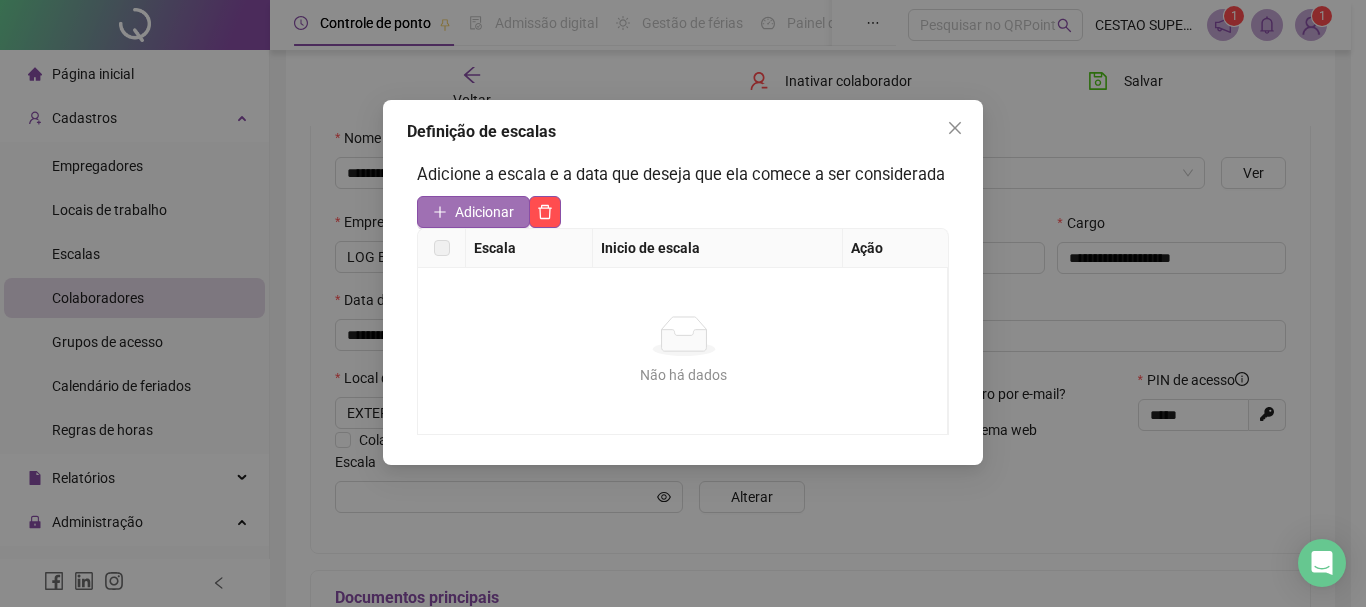 click on "Adicionar" at bounding box center (484, 212) 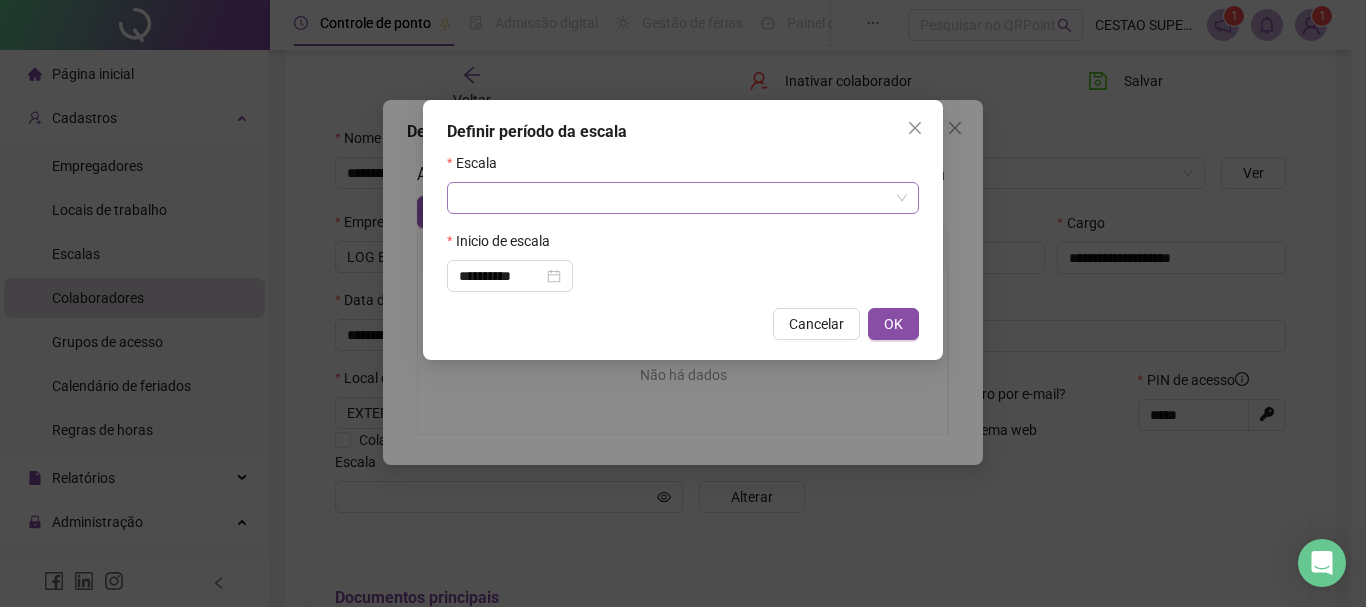 click at bounding box center [677, 198] 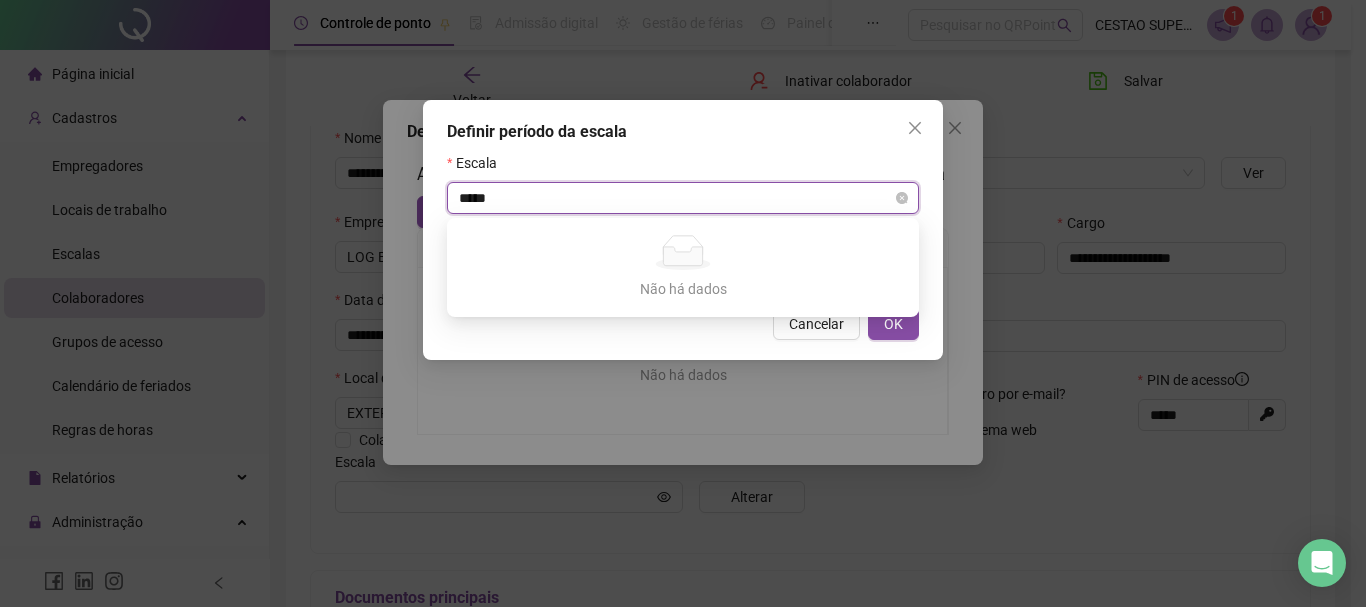type on "******" 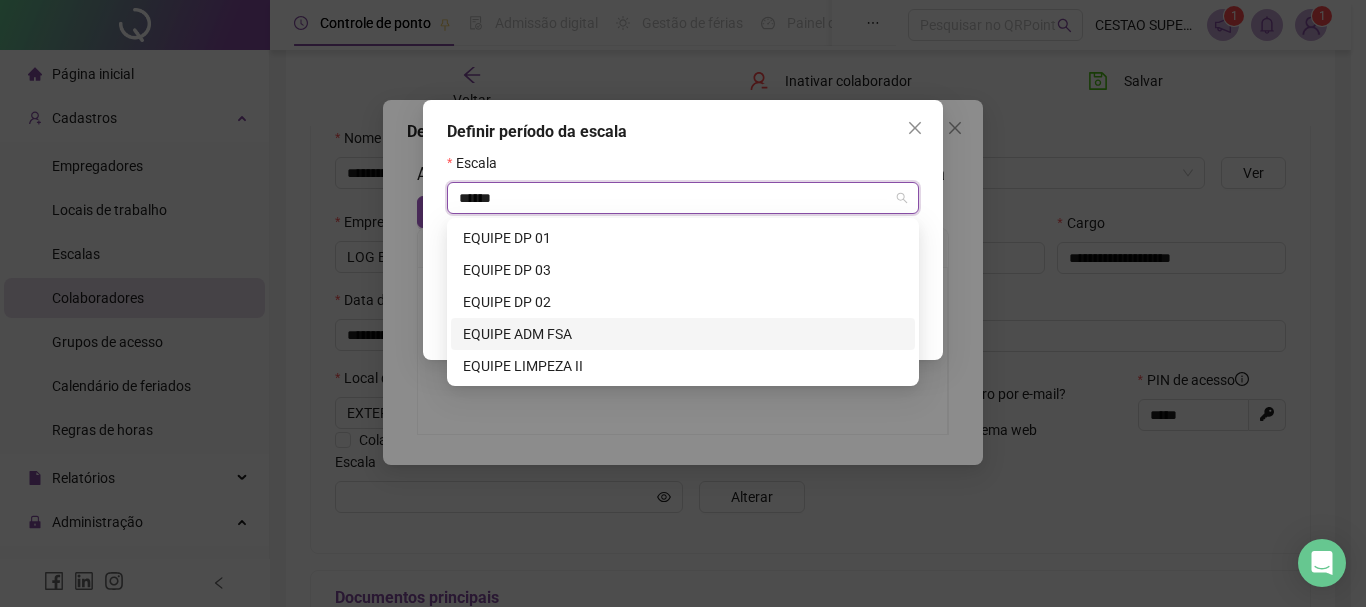 click on "EQUIPE ADM FSA" at bounding box center (683, 334) 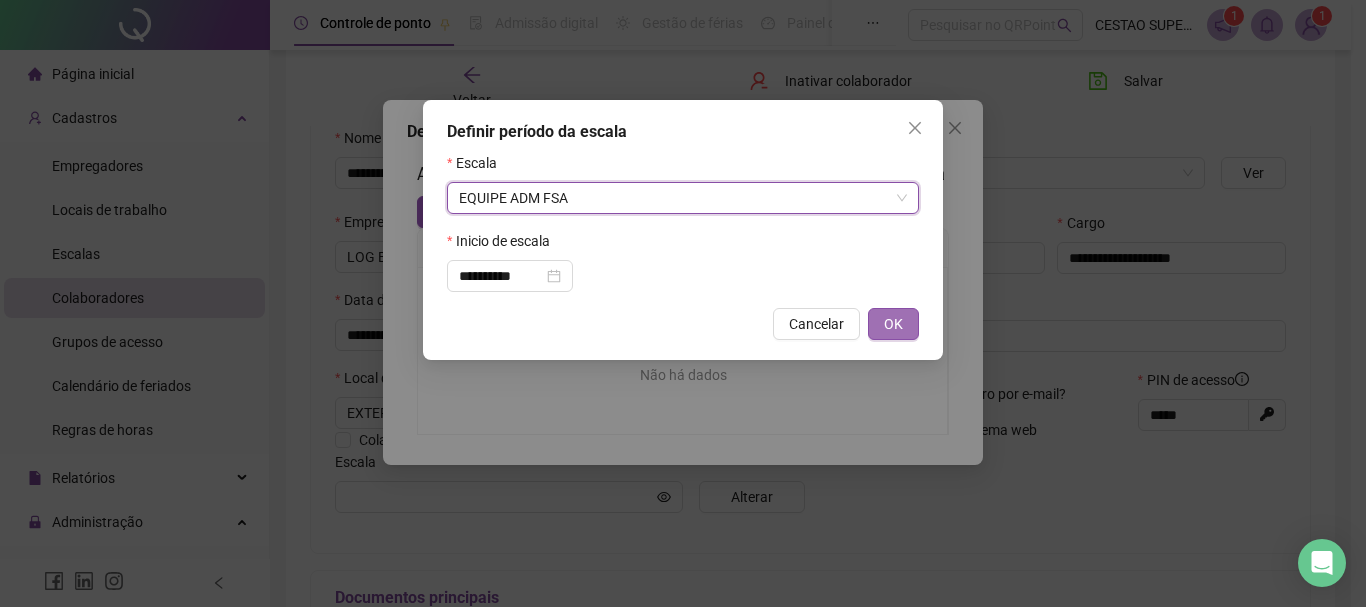 click on "OK" at bounding box center (893, 324) 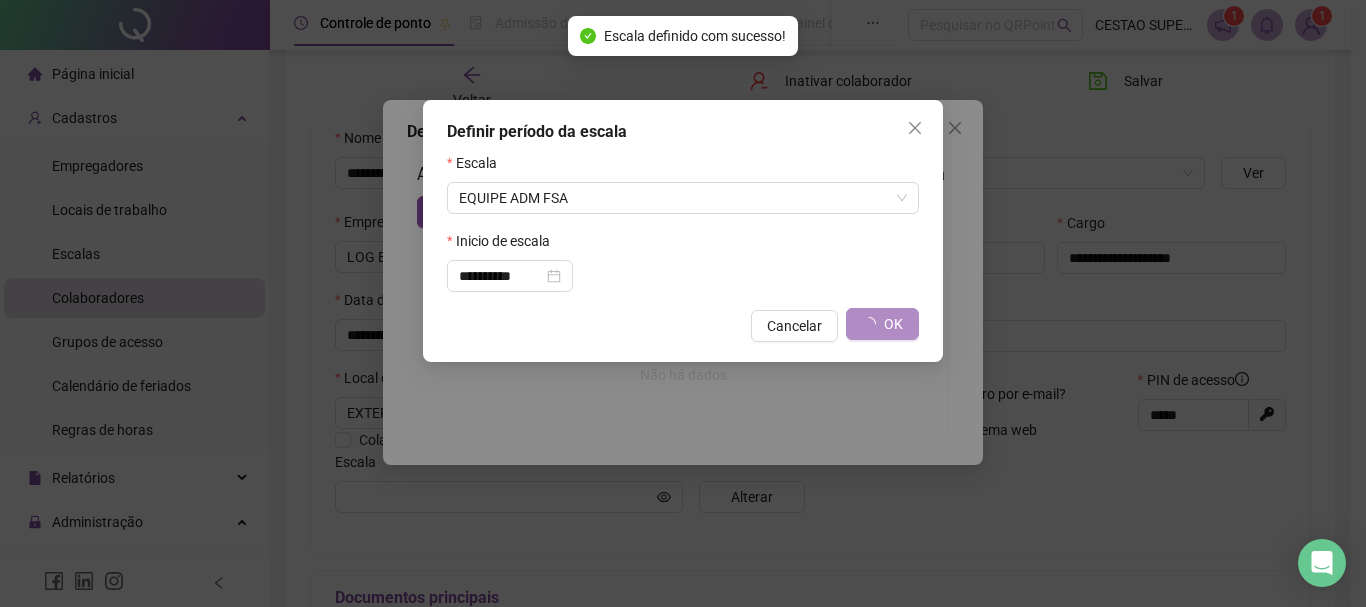 type on "**********" 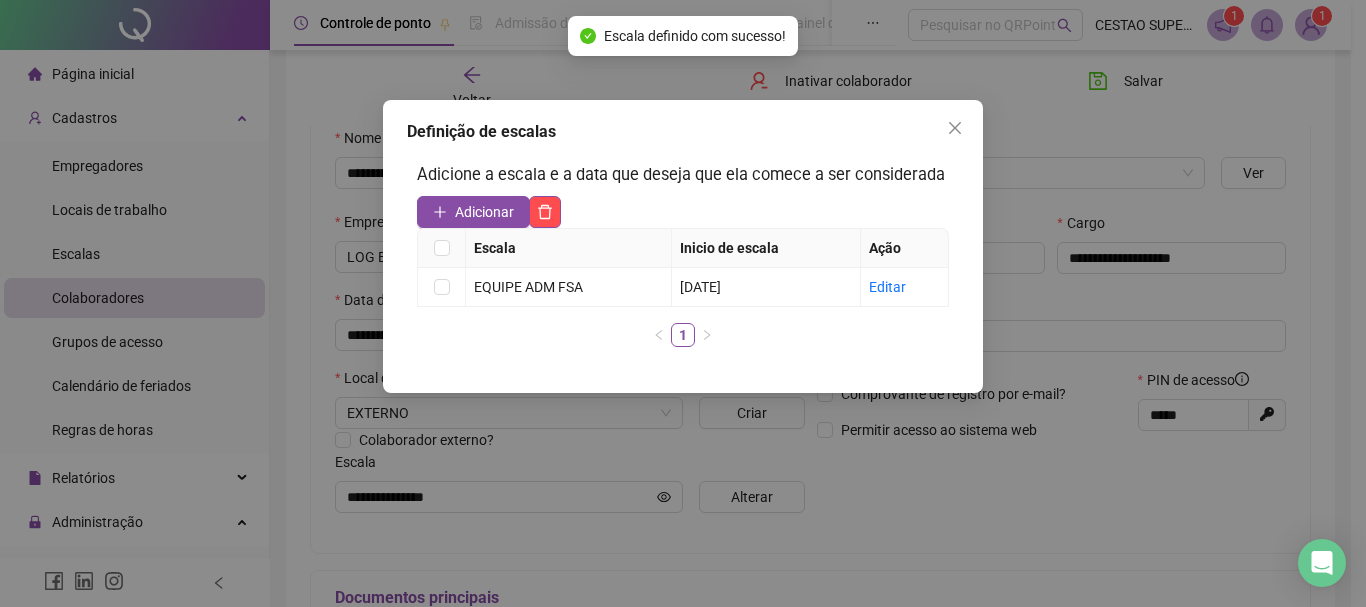 click on "Definição de escalas Adicione a escala e a data que deseja que ela comece a ser considerada Adicionar Escala Inicio de escala Ação         EQUIPE ADM FSA    [DATE] Editar 1" at bounding box center (683, 246) 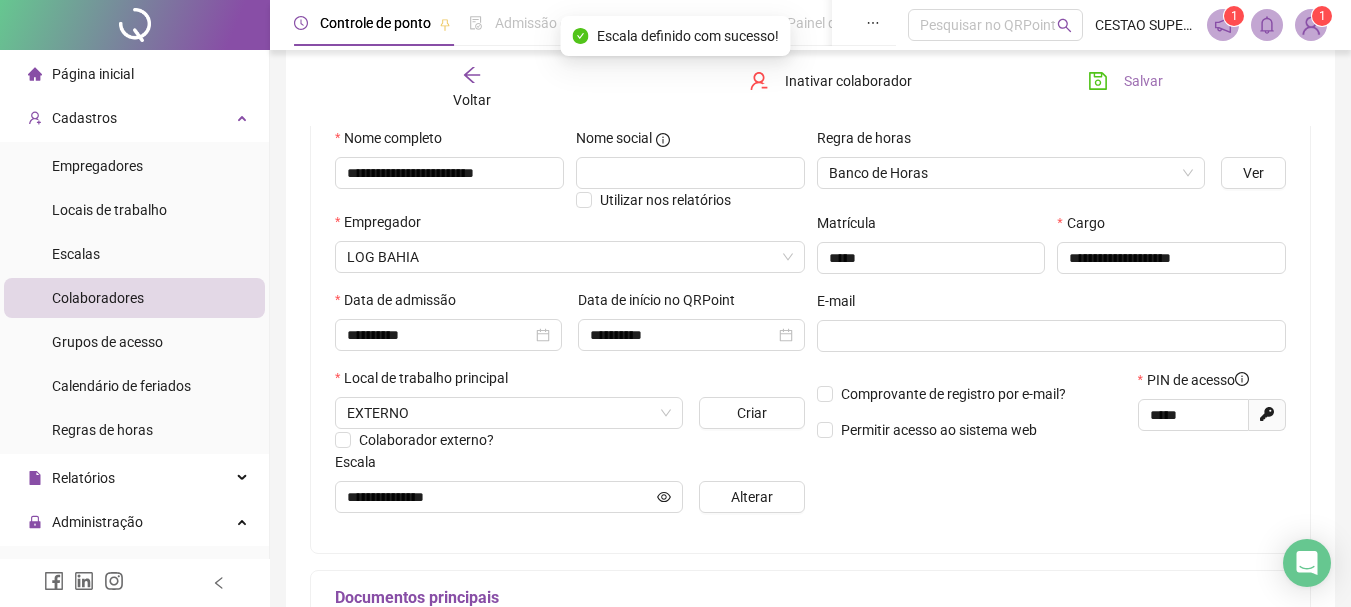 click on "Salvar" at bounding box center (1143, 81) 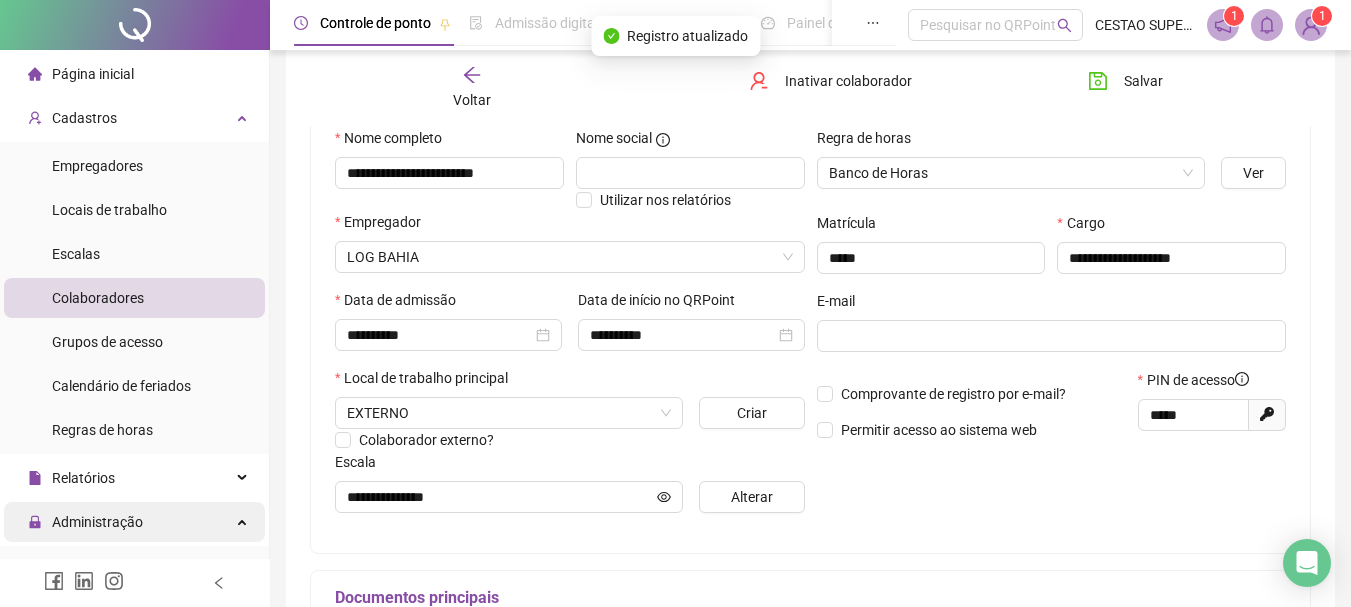 scroll, scrollTop: 200, scrollLeft: 0, axis: vertical 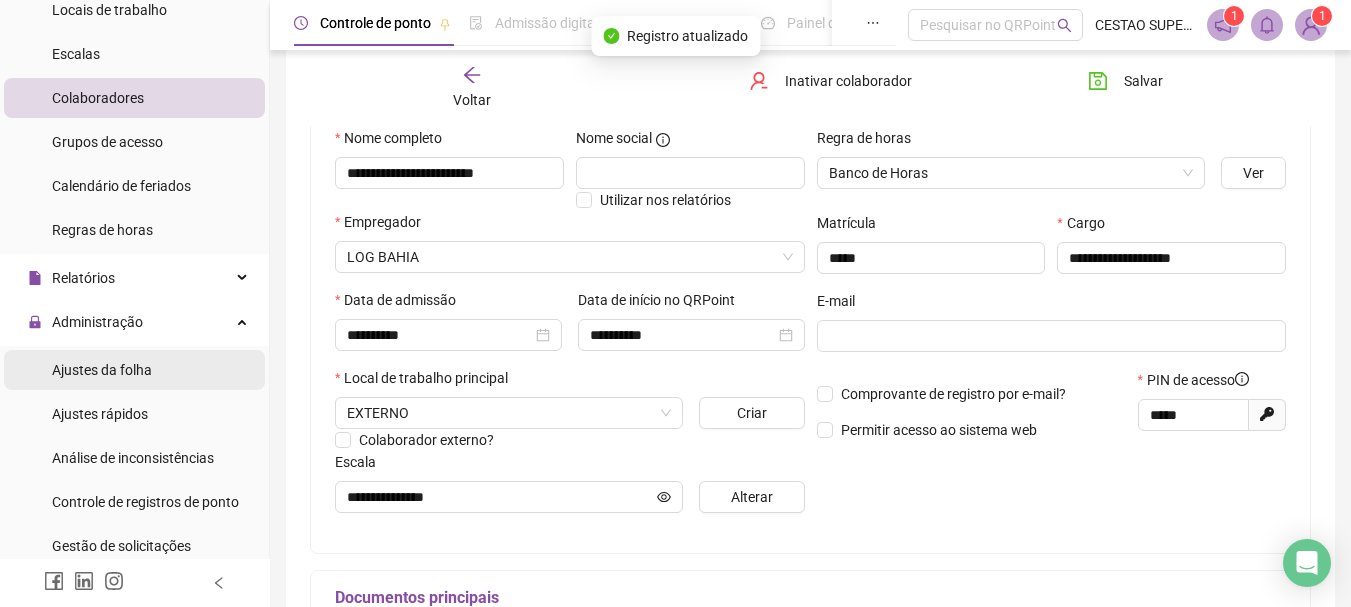click on "Ajustes da folha" at bounding box center [102, 370] 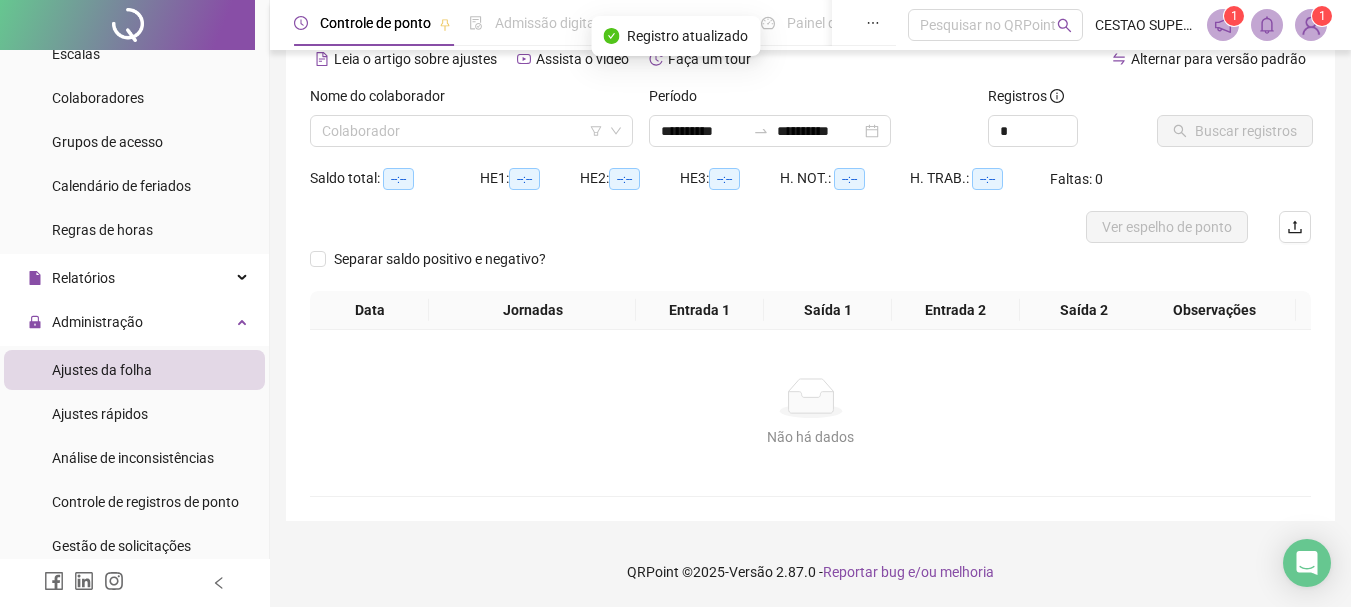scroll, scrollTop: 99, scrollLeft: 0, axis: vertical 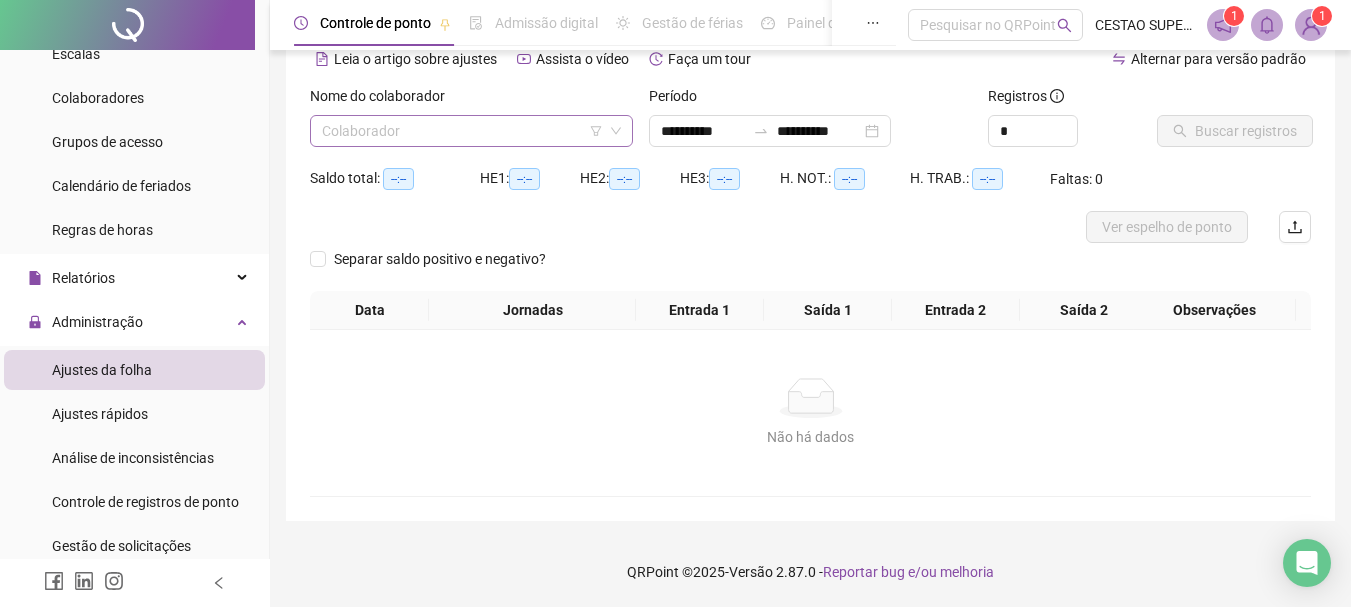 click at bounding box center (465, 131) 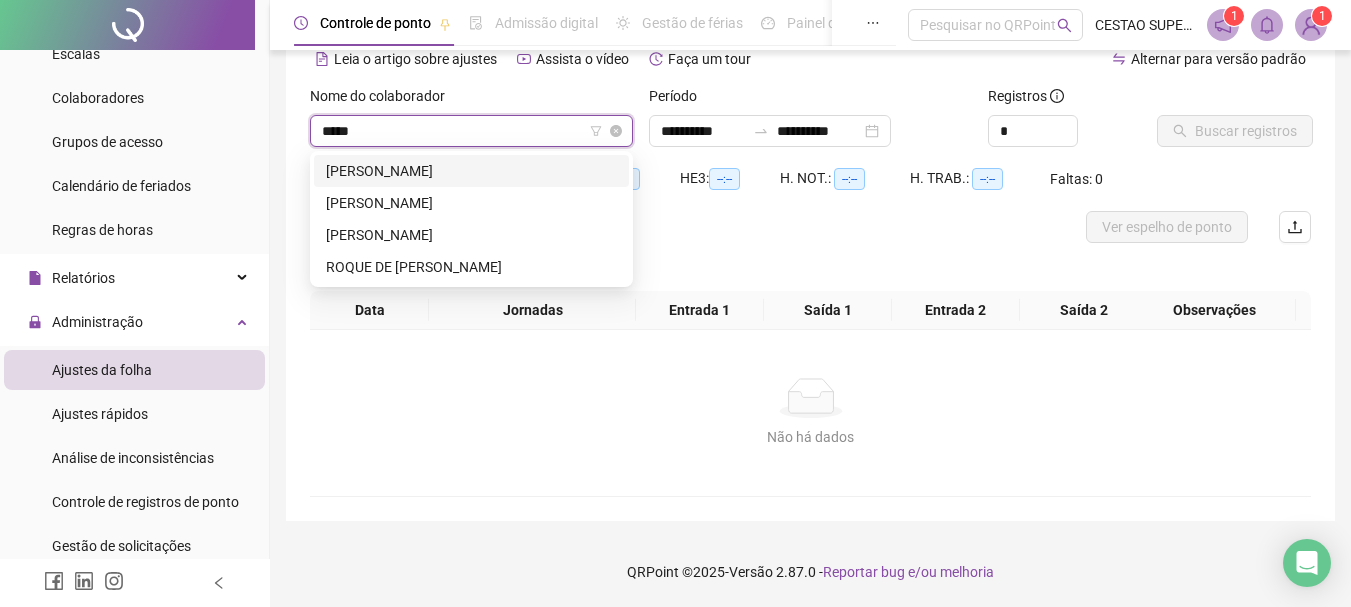 type on "*****" 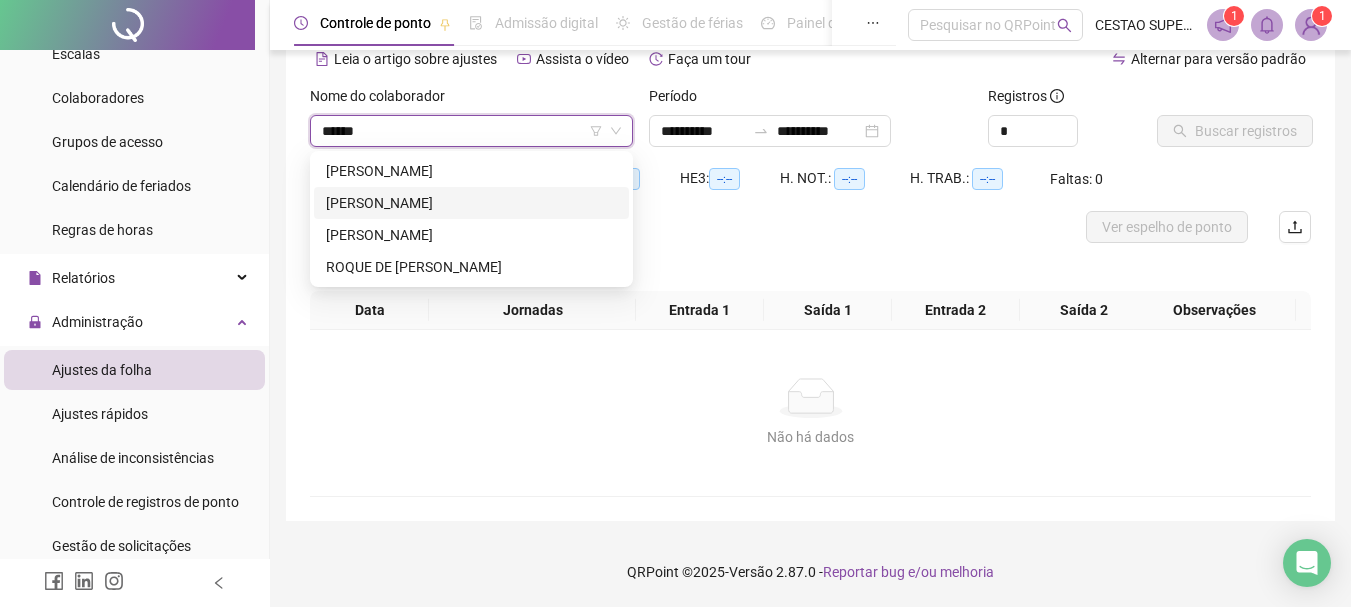 click on "[PERSON_NAME]" at bounding box center [471, 203] 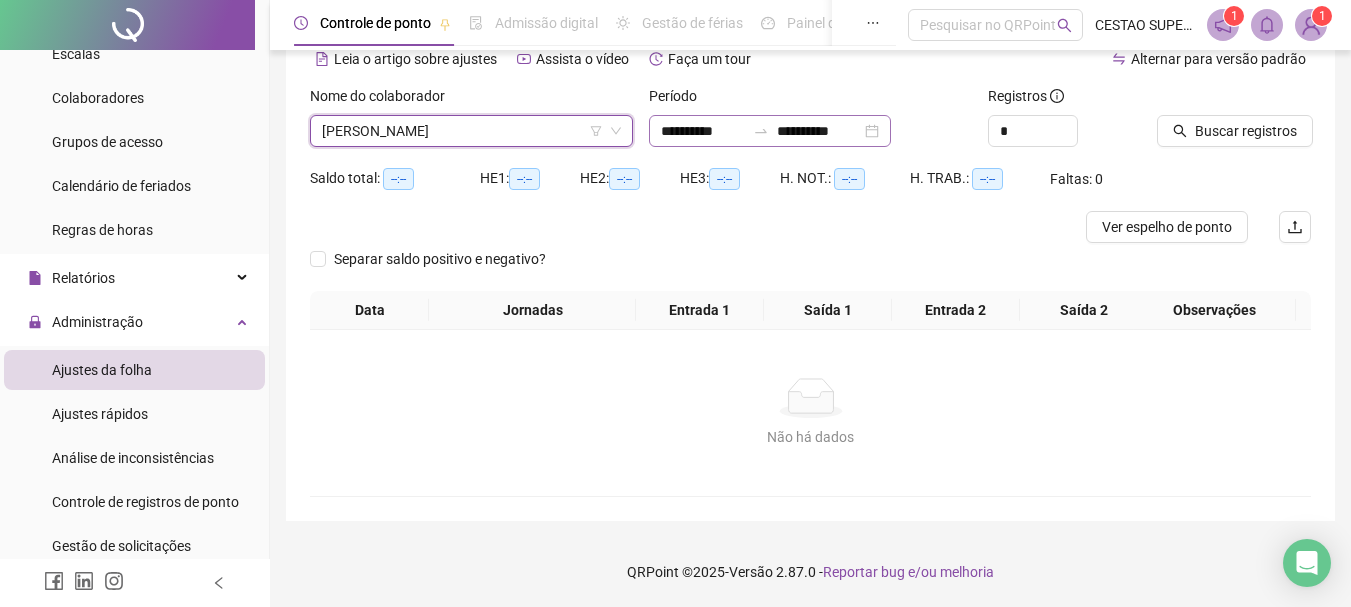 click on "**********" at bounding box center [770, 131] 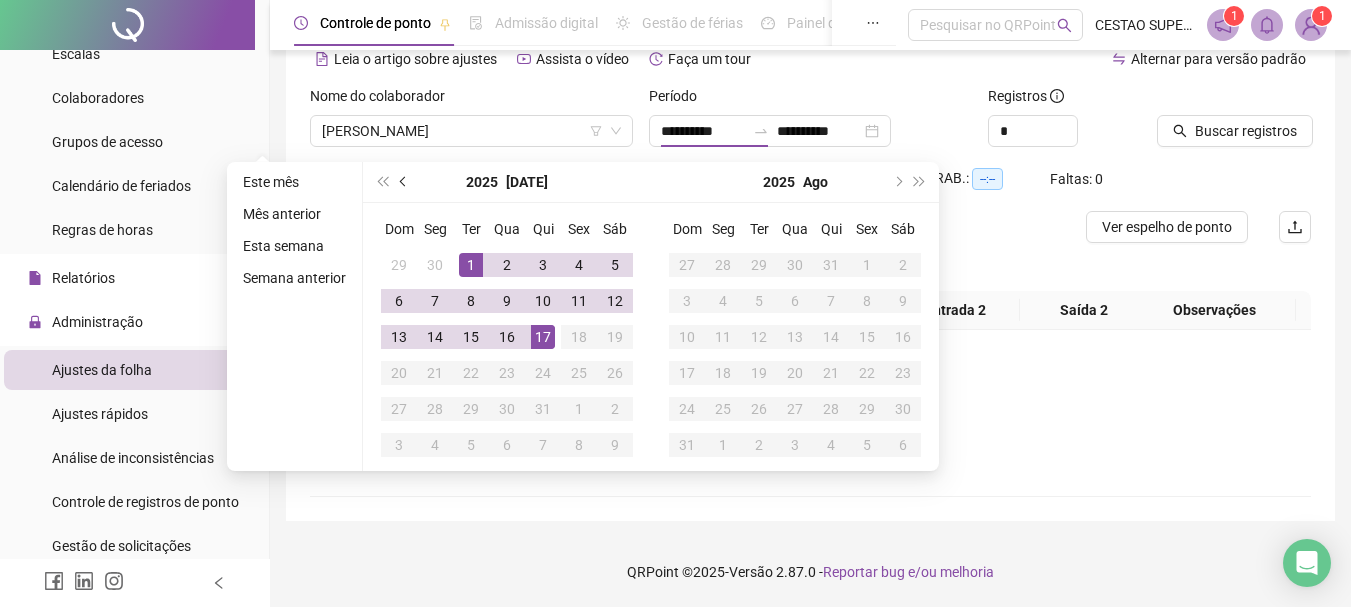 click at bounding box center [404, 182] 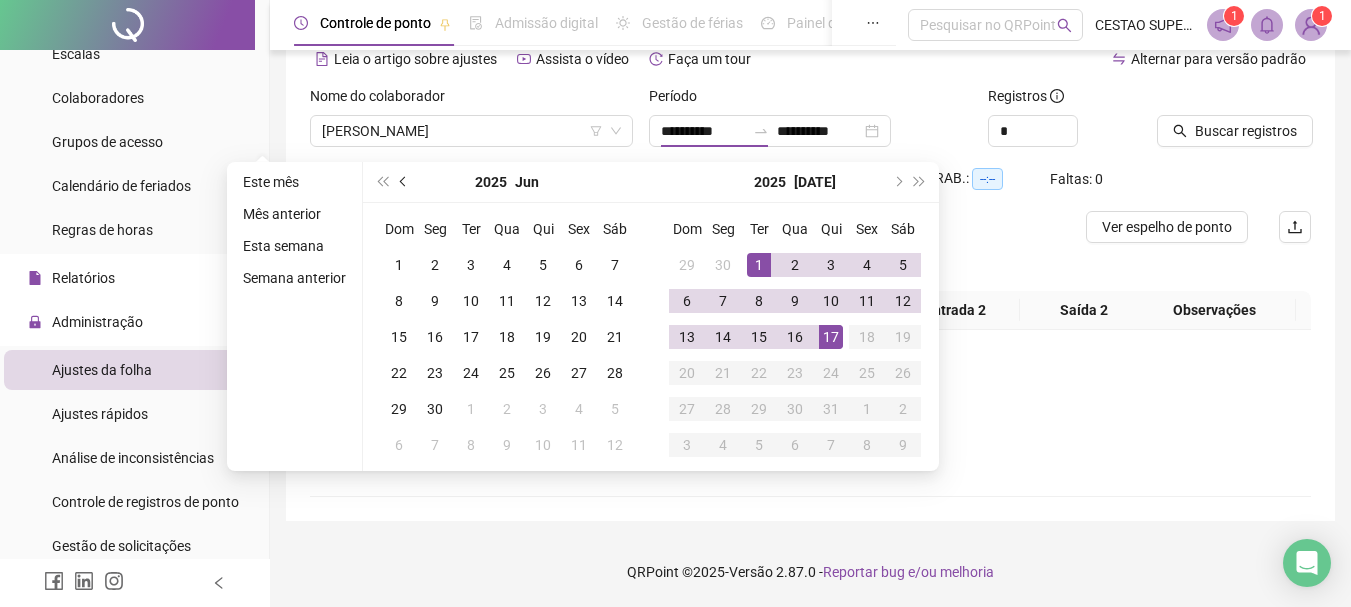 click at bounding box center [404, 182] 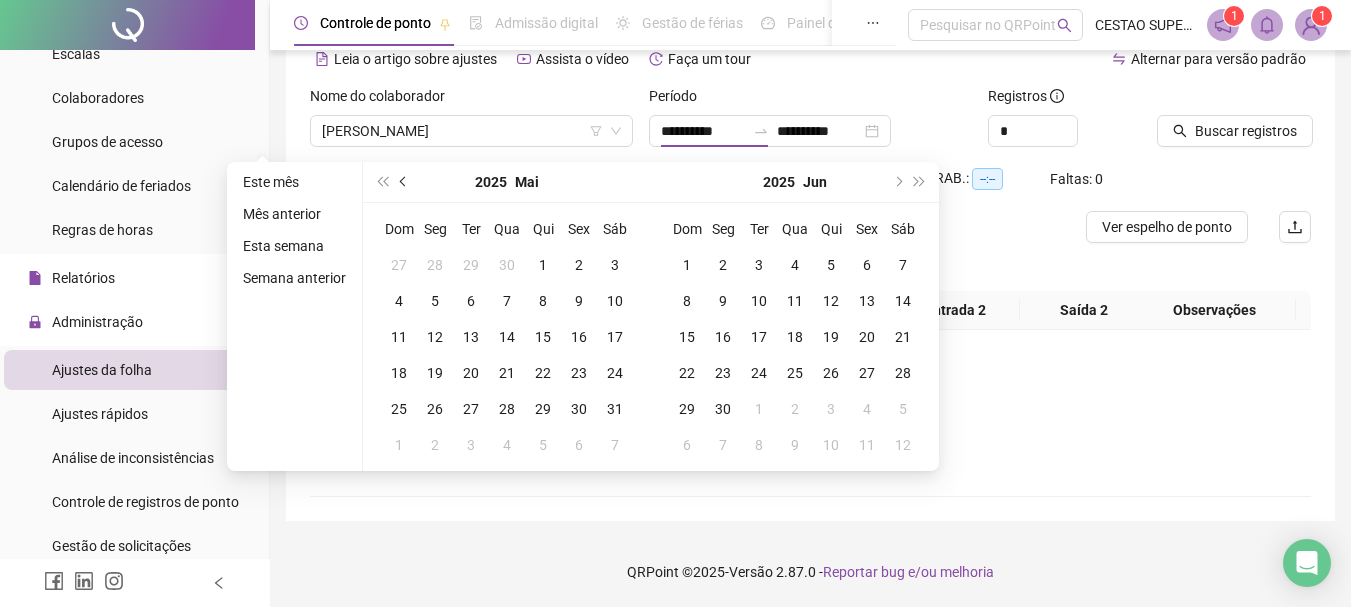 click at bounding box center (404, 182) 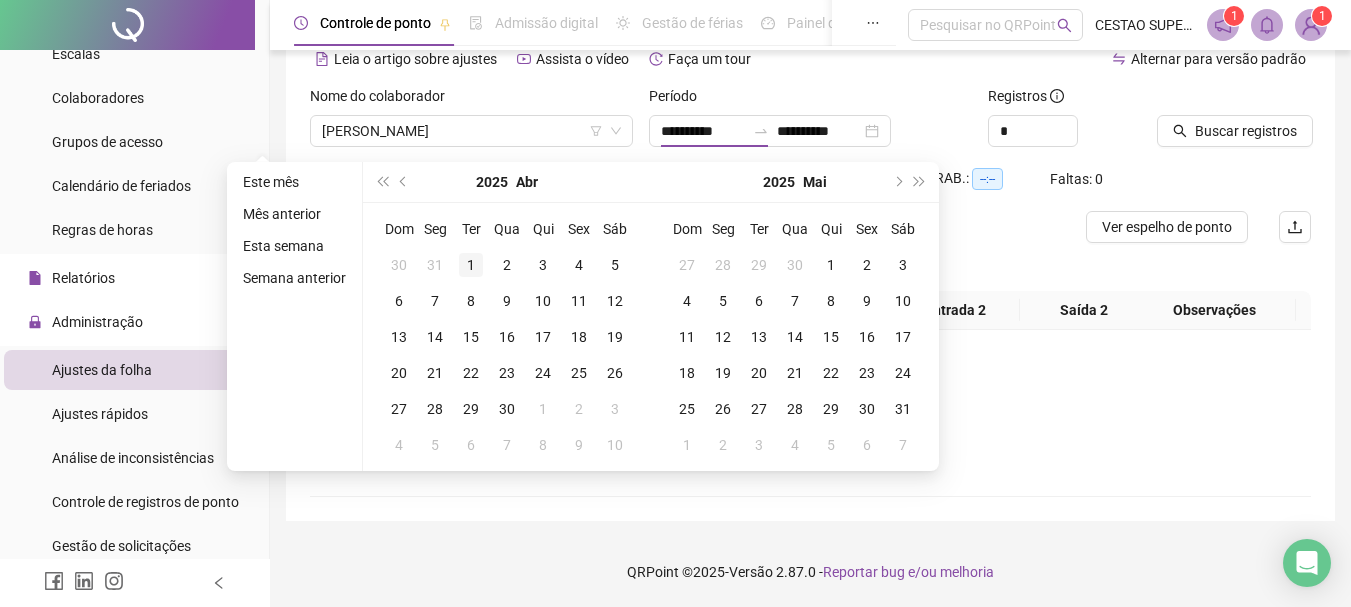 type on "**********" 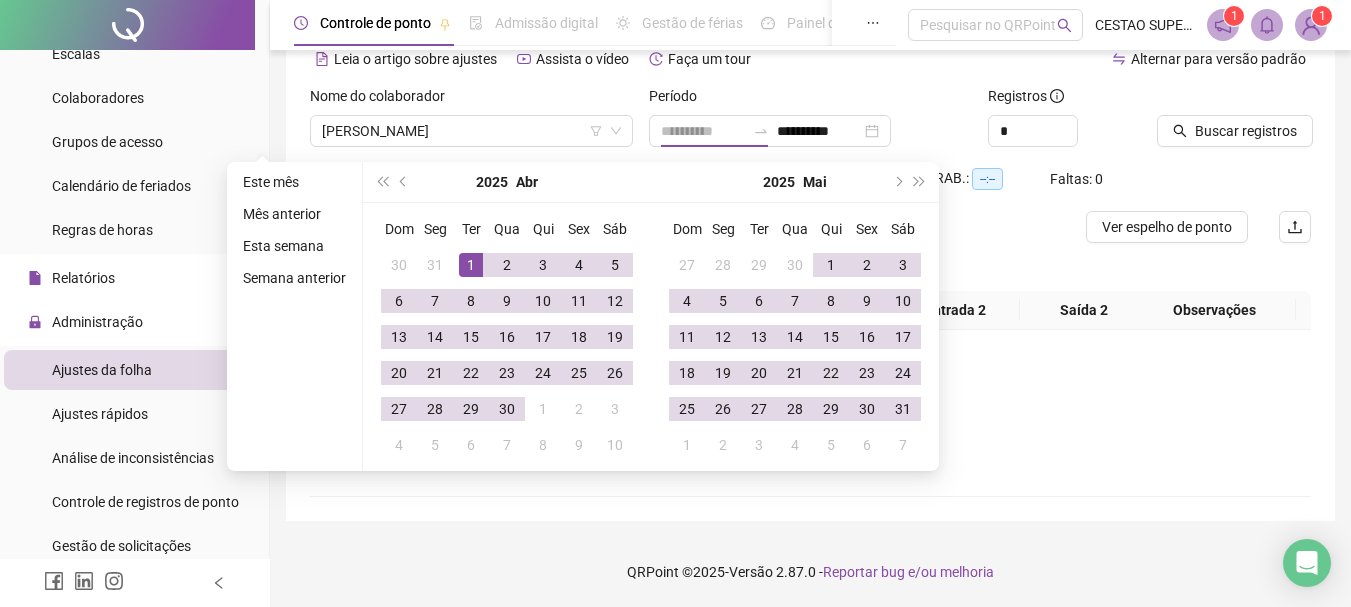 click on "1" at bounding box center (471, 265) 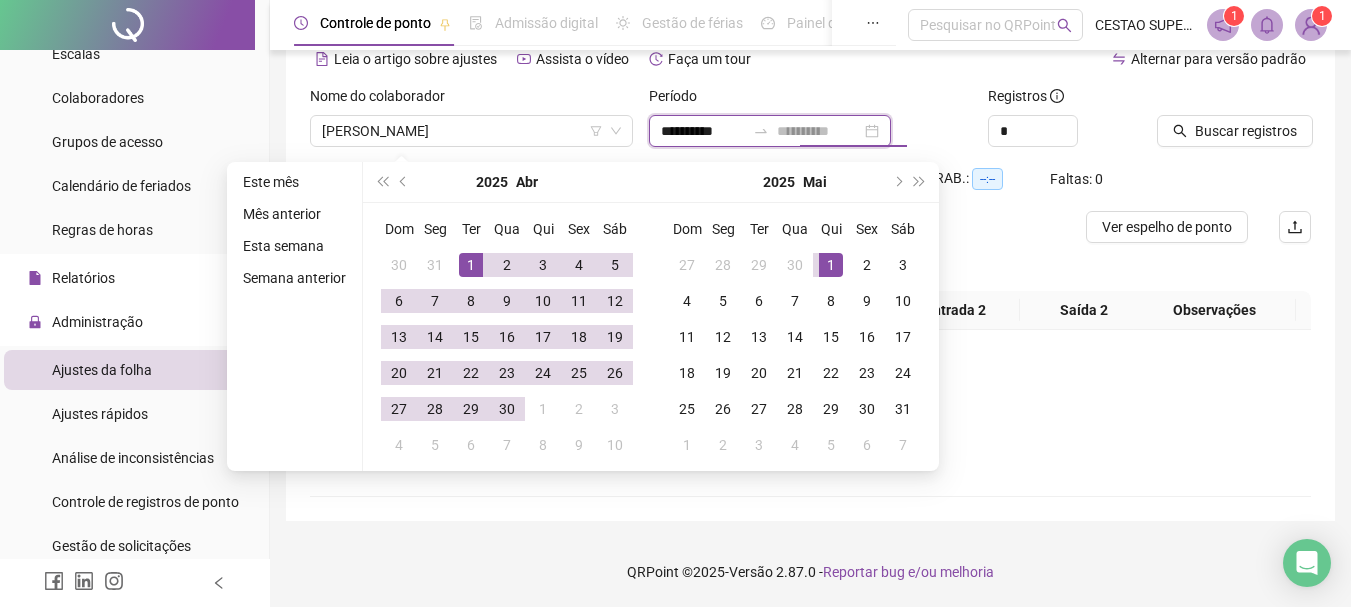 type on "**********" 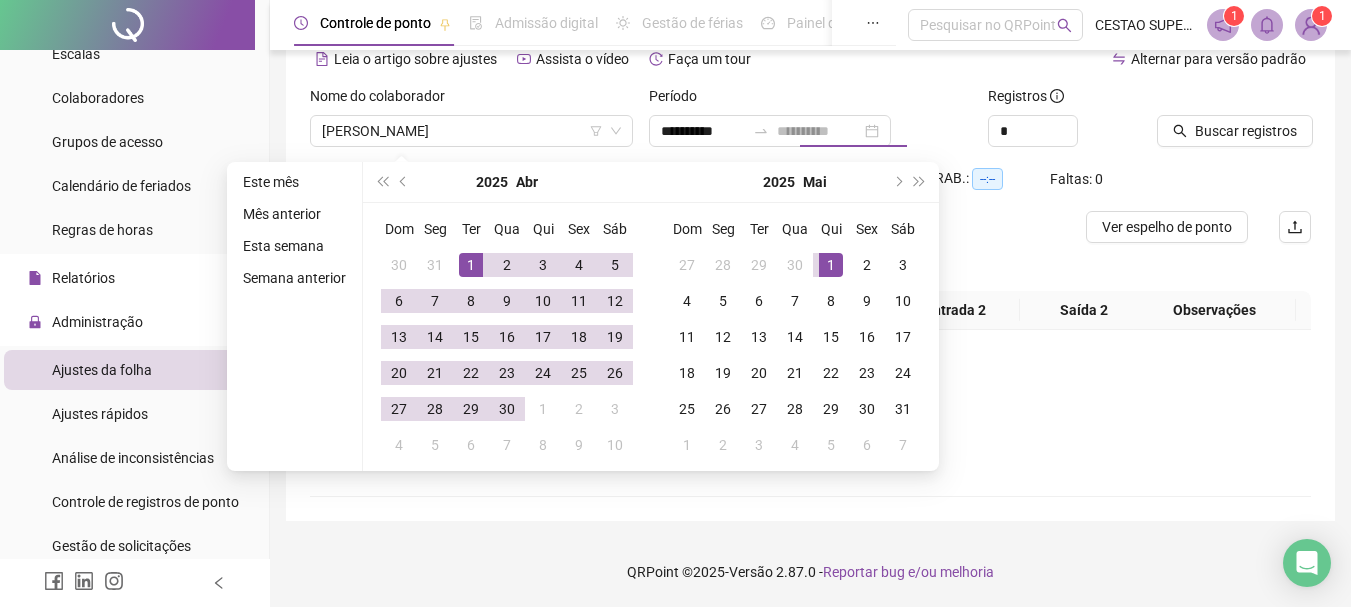 click on "30" at bounding box center [507, 409] 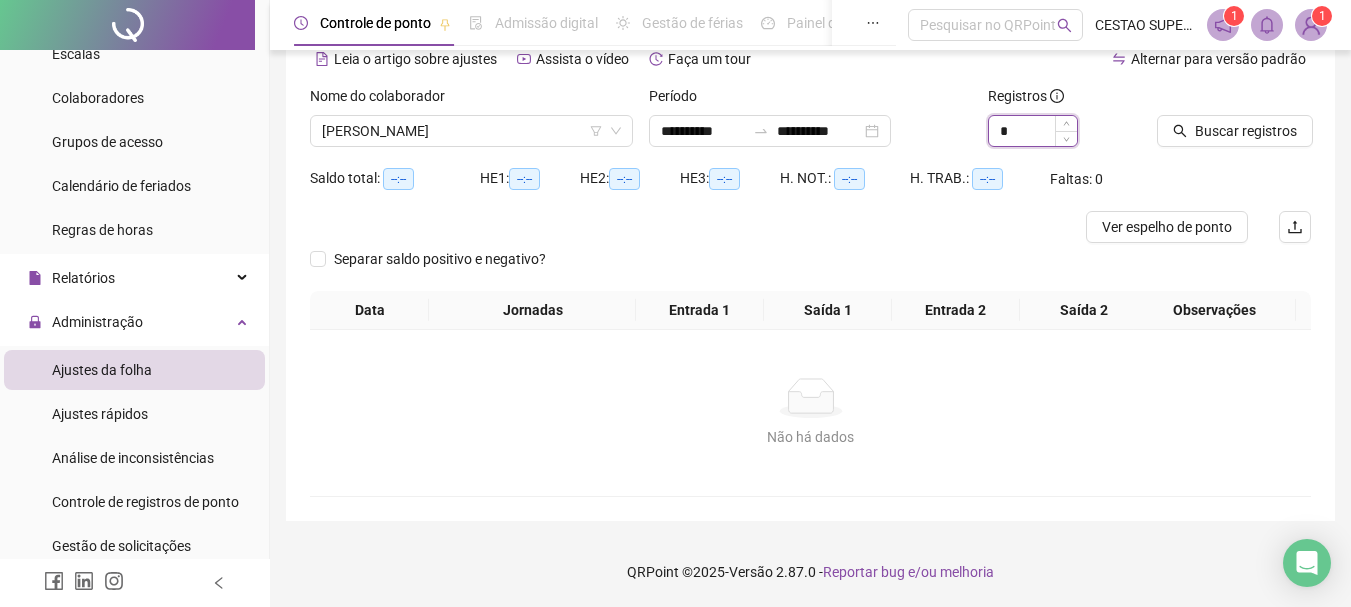 drag, startPoint x: 1027, startPoint y: 136, endPoint x: 994, endPoint y: 136, distance: 33 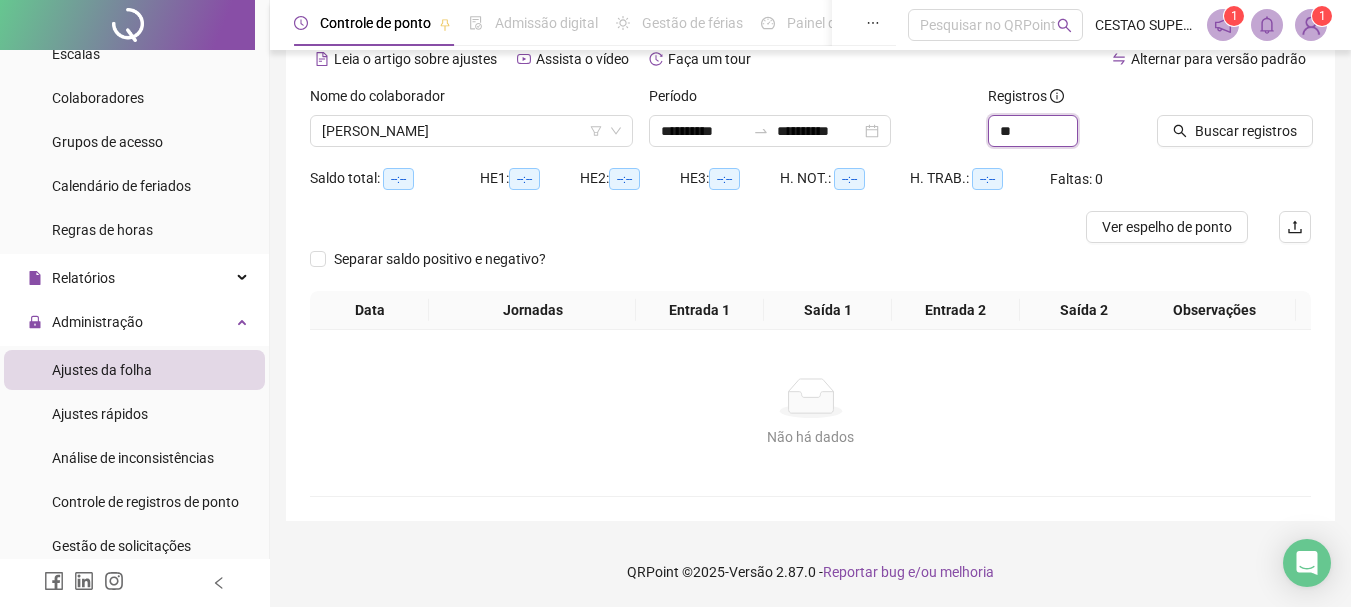 type on "*" 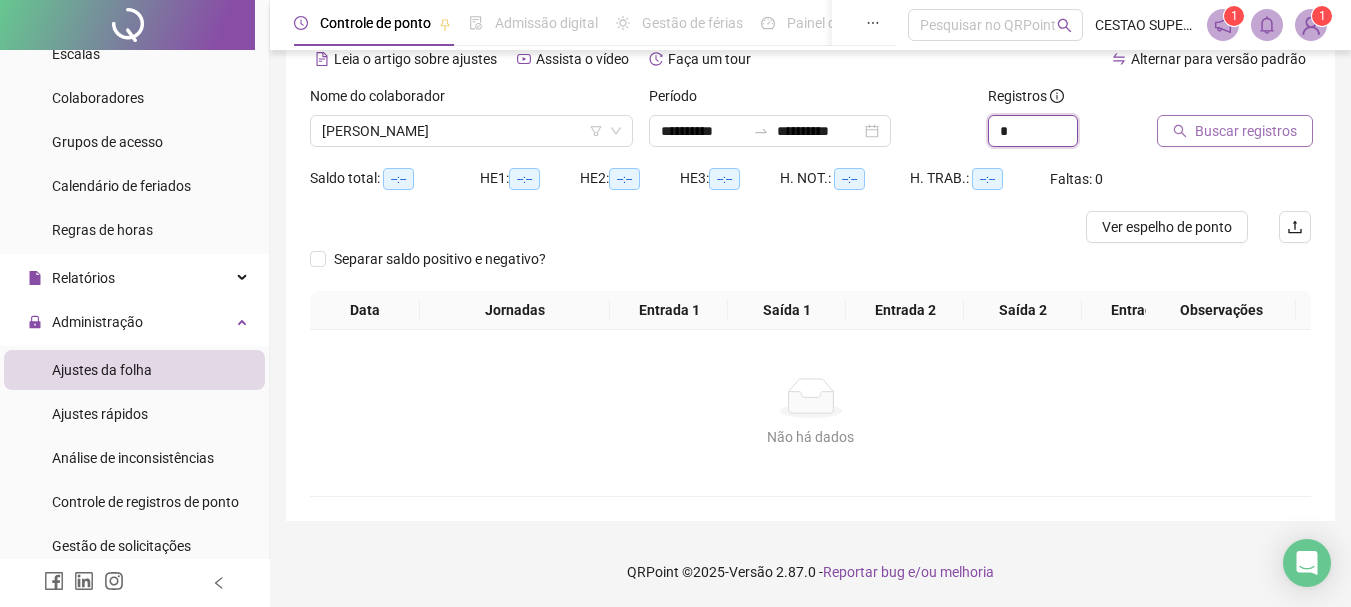 type on "*" 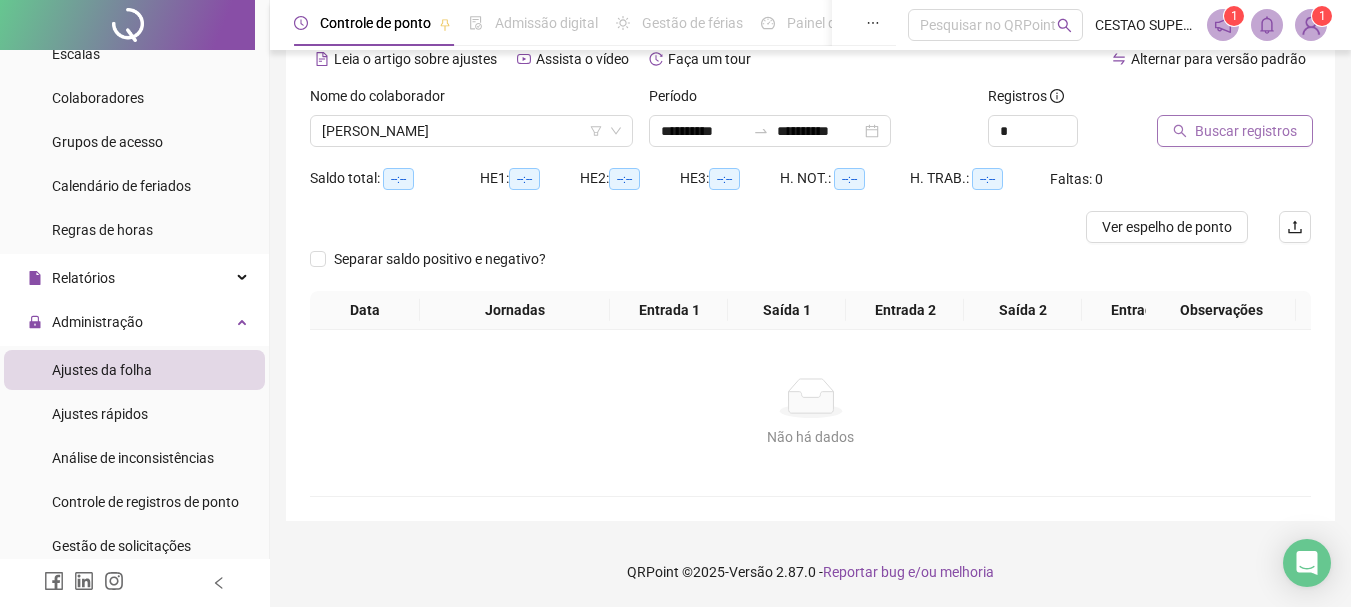 click on "Buscar registros" at bounding box center [1235, 131] 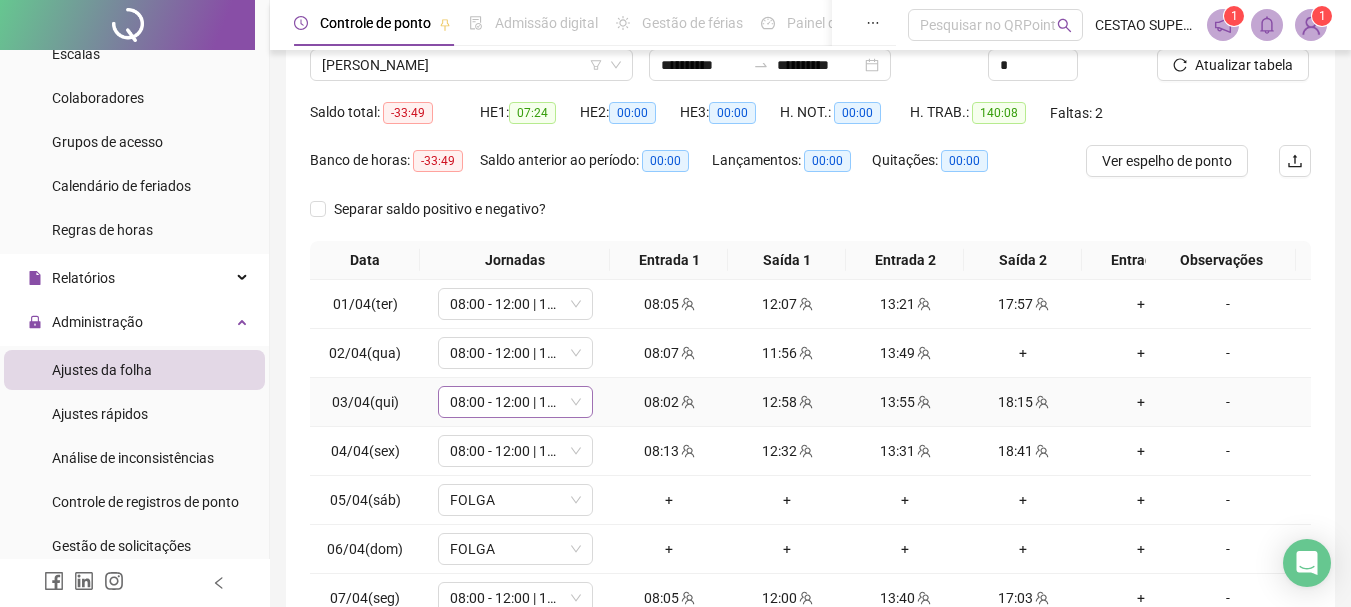 scroll, scrollTop: 199, scrollLeft: 0, axis: vertical 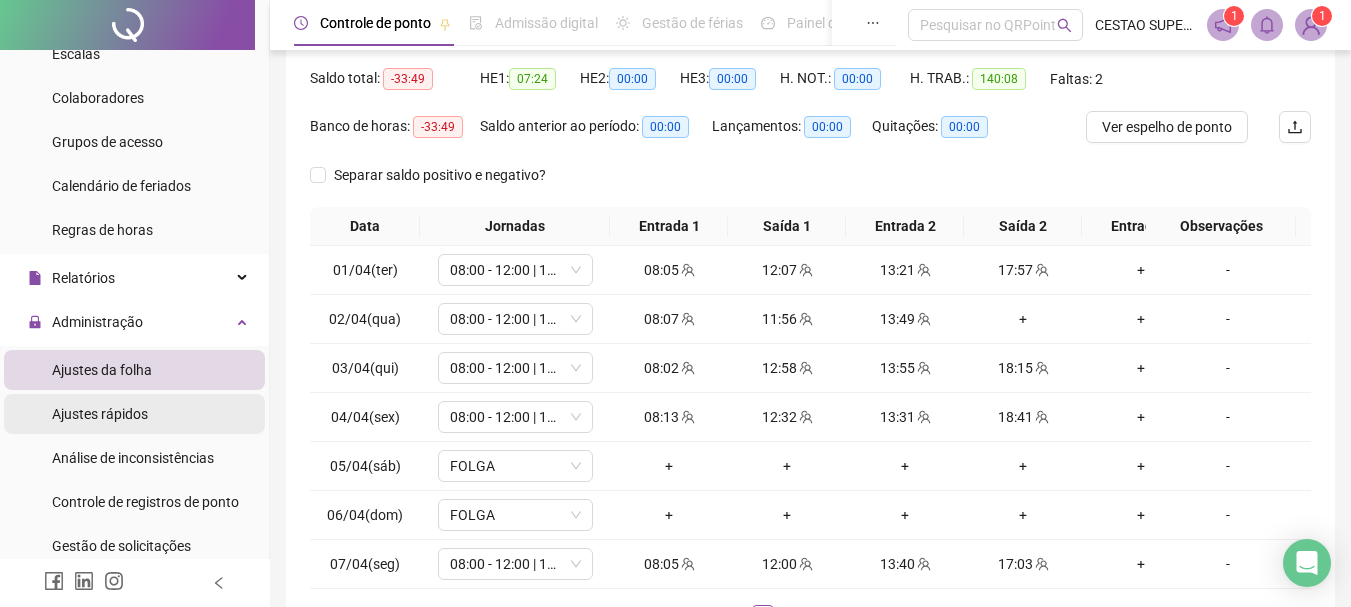 click on "Ajustes rápidos" at bounding box center (134, 414) 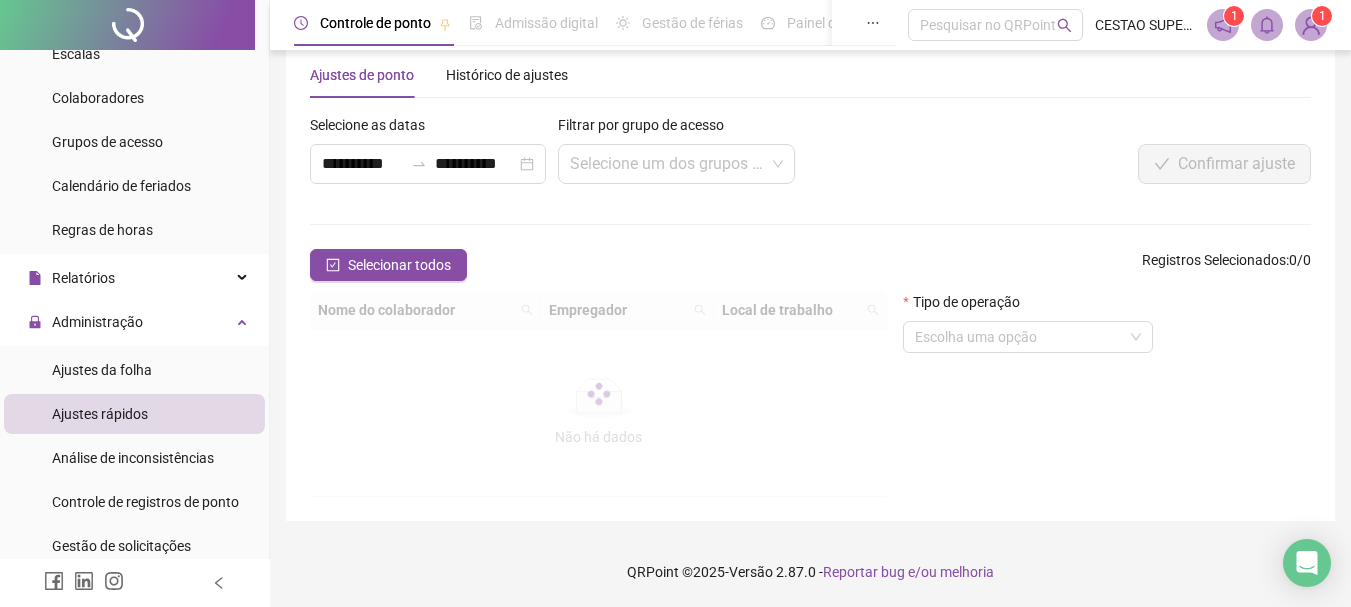 scroll, scrollTop: 199, scrollLeft: 0, axis: vertical 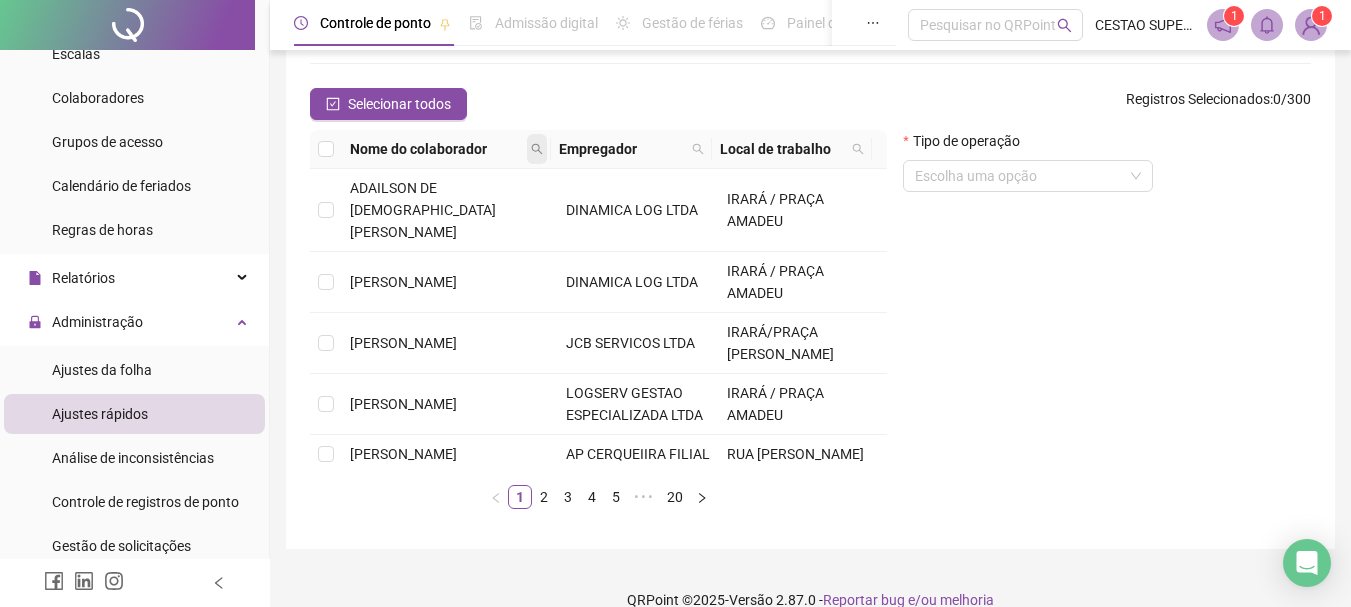 click 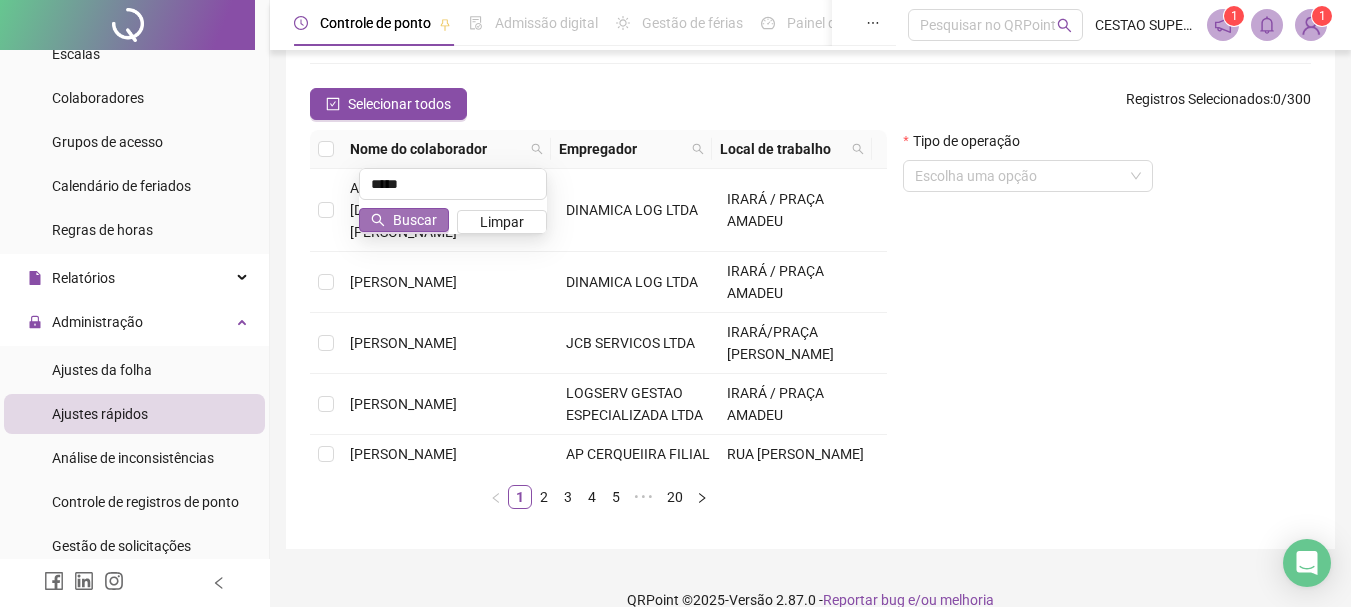 type on "*****" 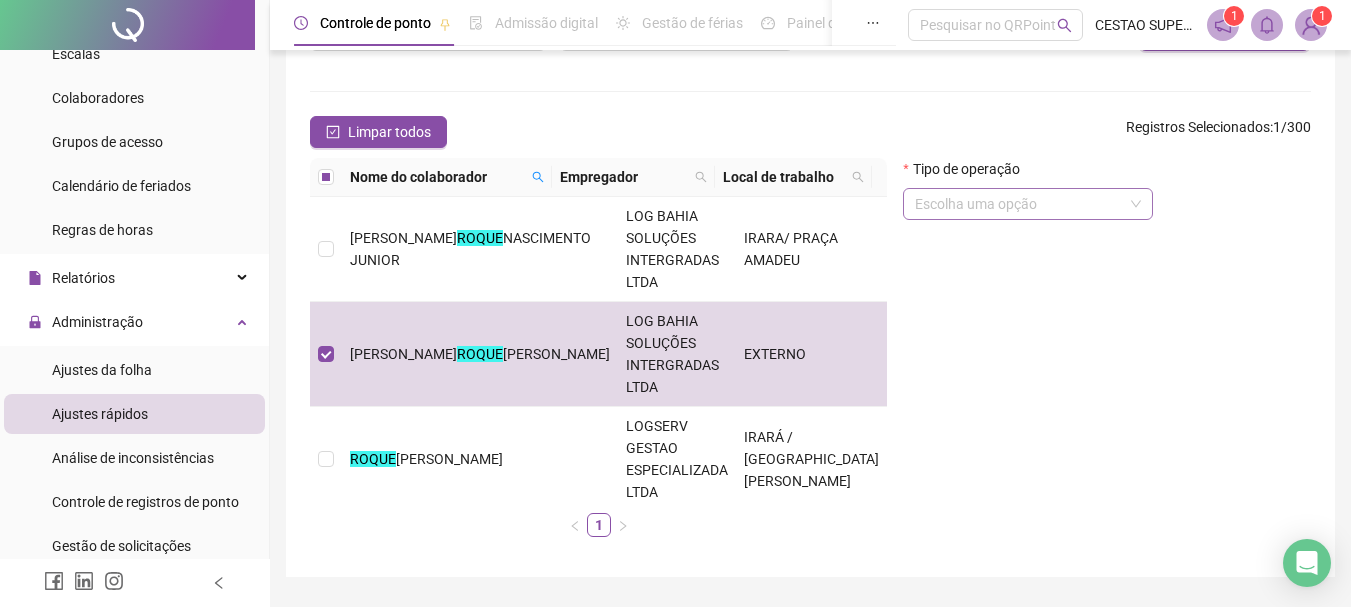 click at bounding box center (1022, 204) 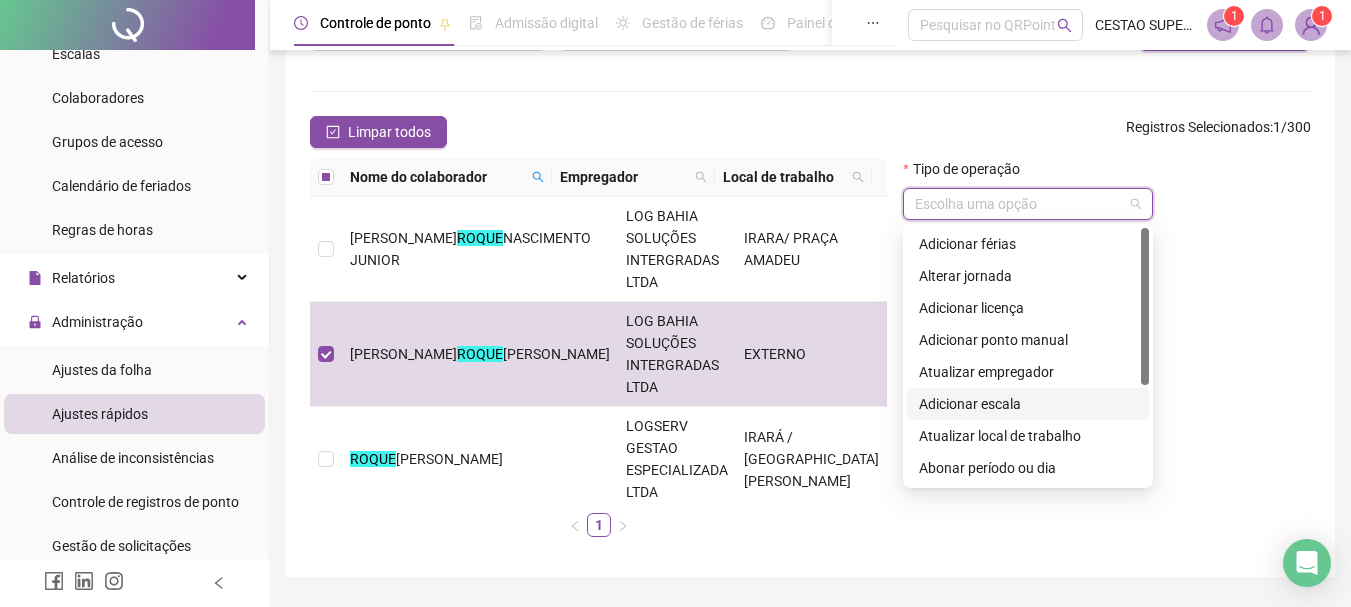 scroll, scrollTop: 100, scrollLeft: 0, axis: vertical 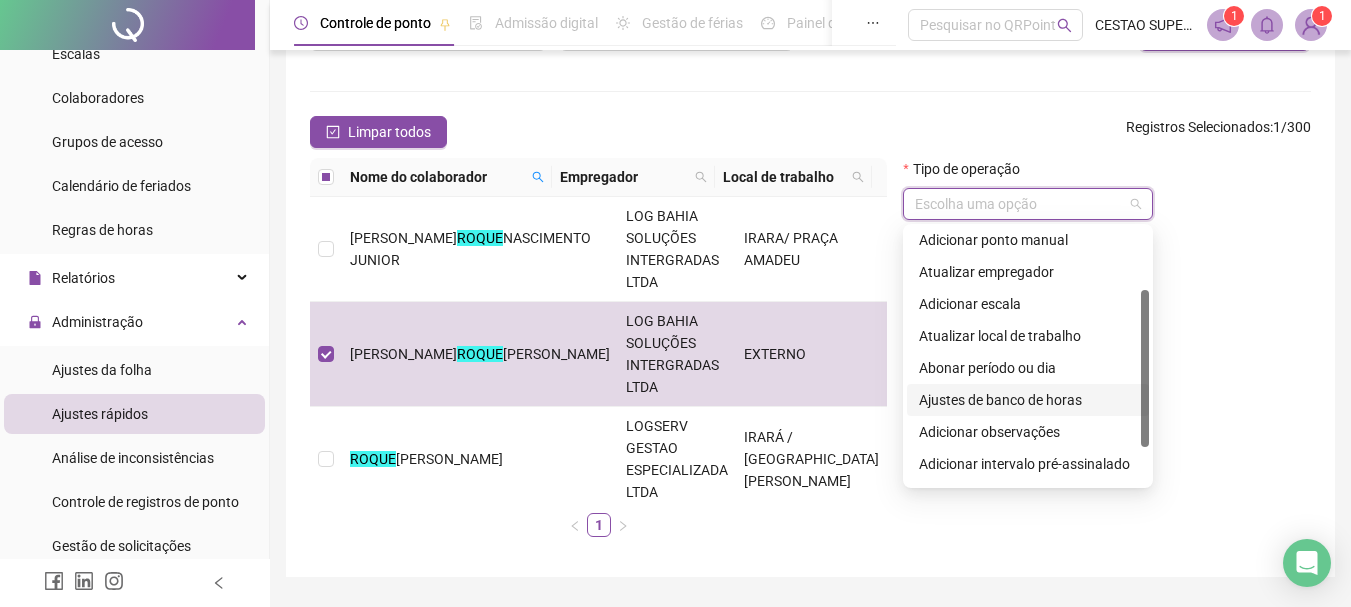 click on "Ajustes de banco de horas" at bounding box center (1028, 400) 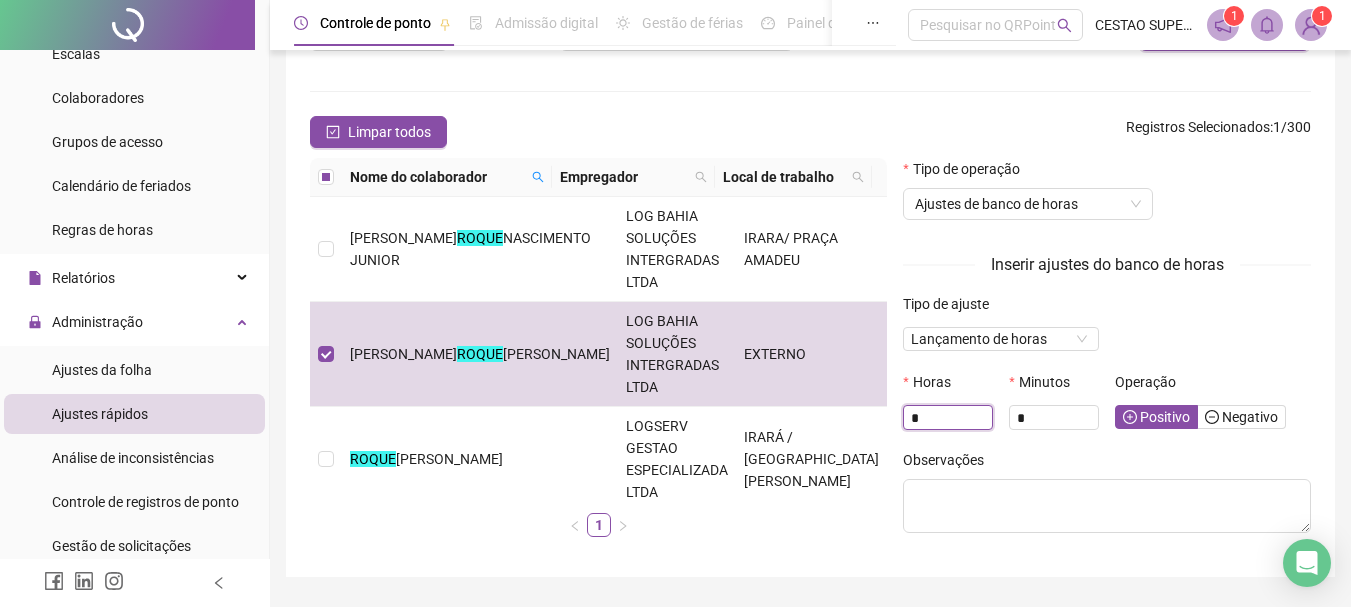 drag, startPoint x: 920, startPoint y: 413, endPoint x: 862, endPoint y: 398, distance: 59.908264 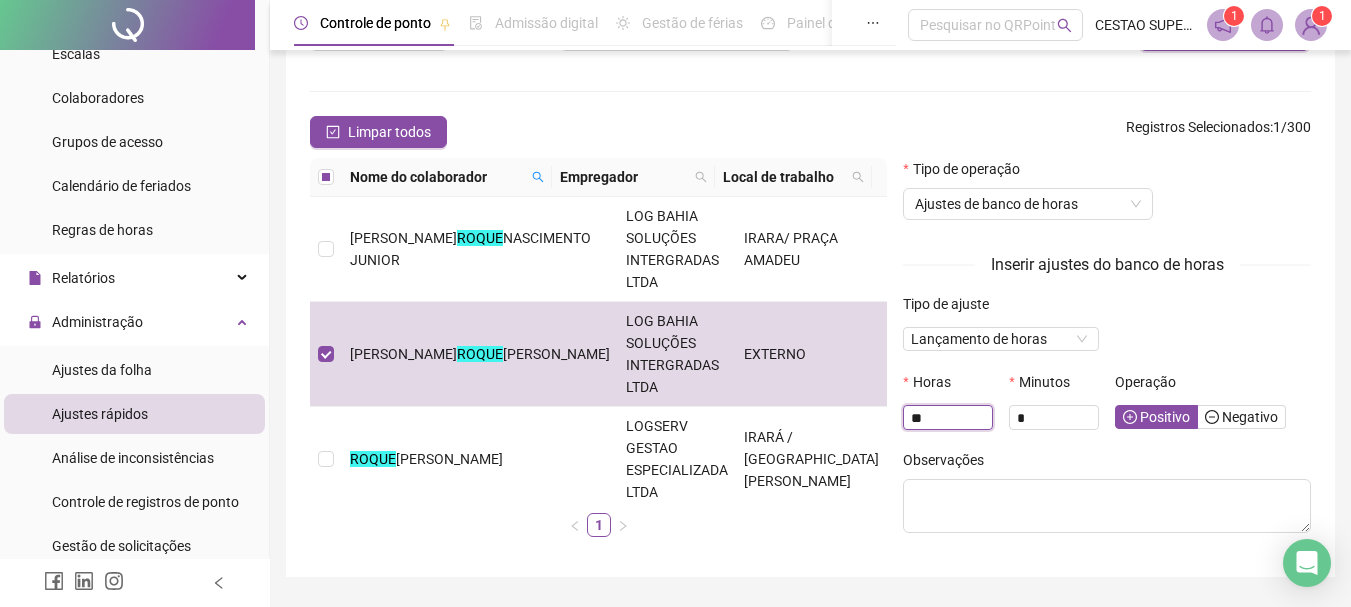 type on "**" 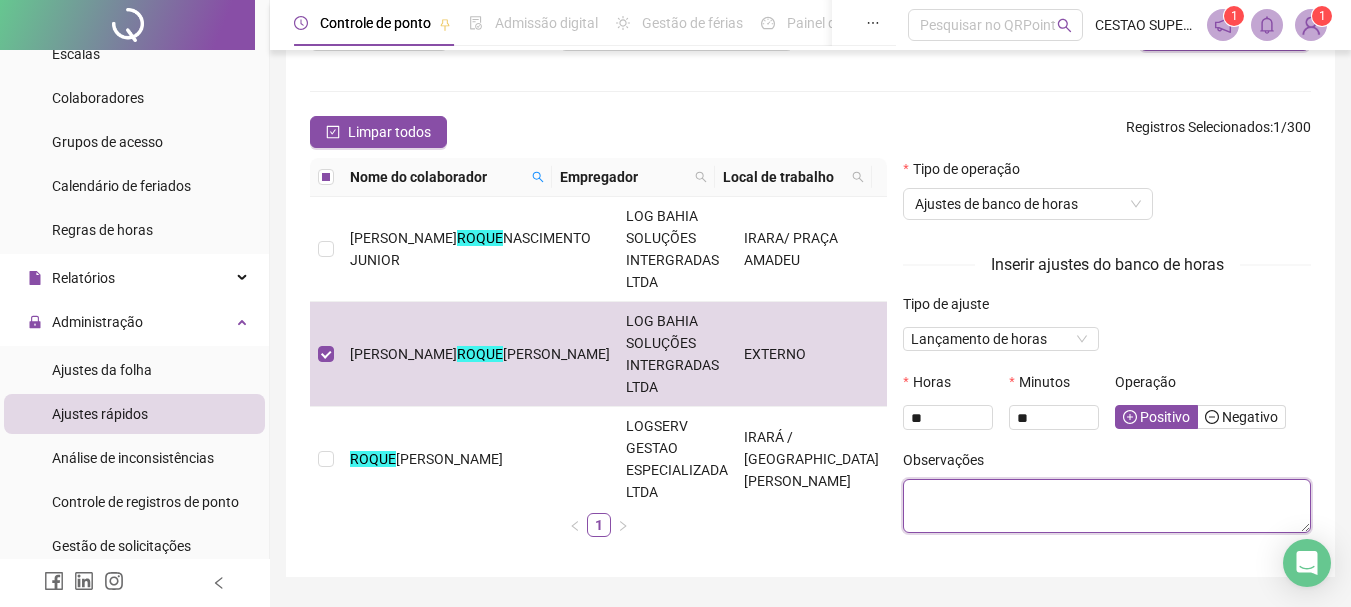 type on "*" 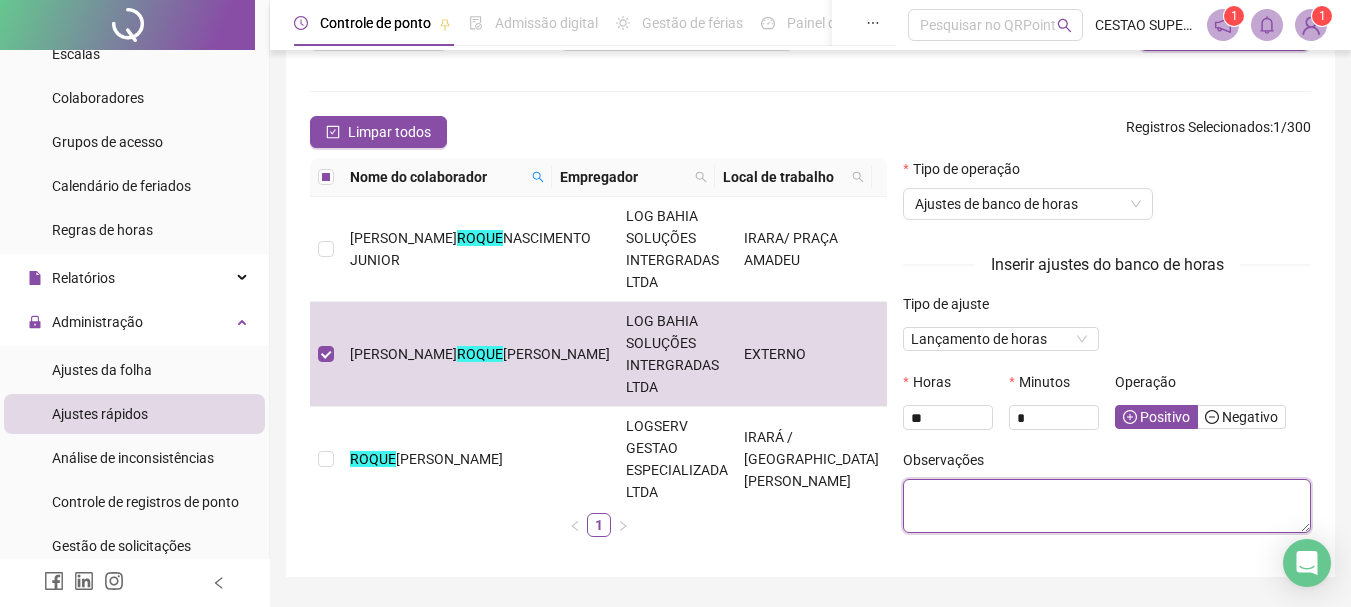 click at bounding box center [1107, 506] 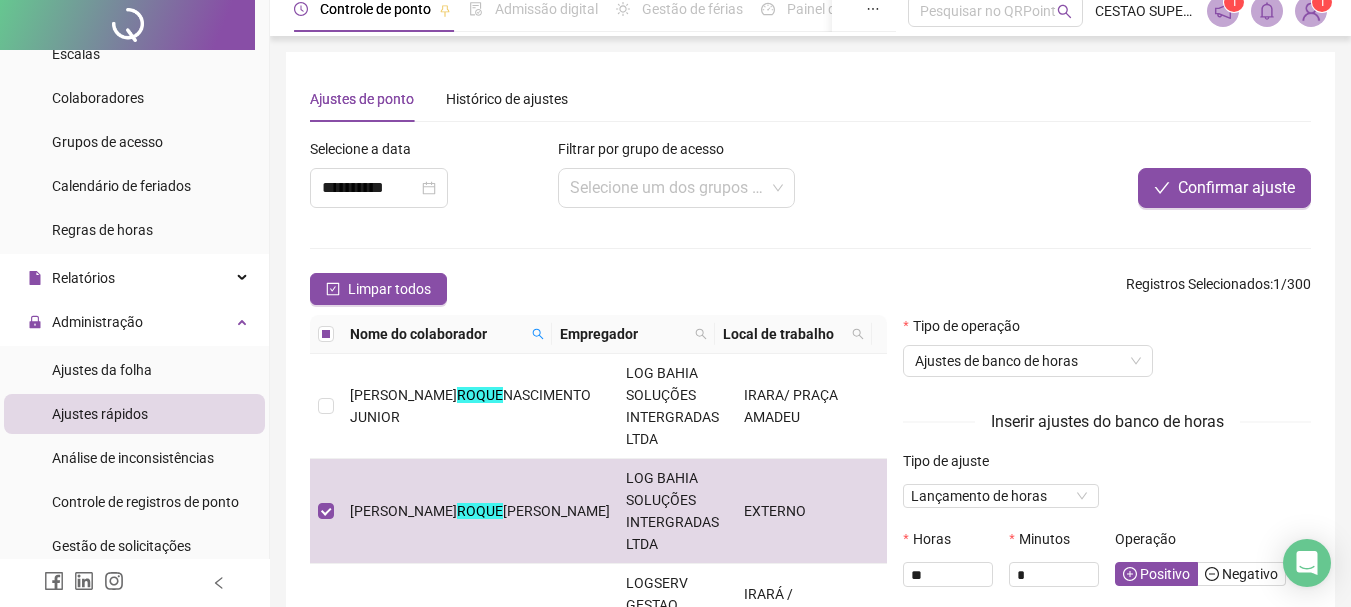 scroll, scrollTop: 0, scrollLeft: 0, axis: both 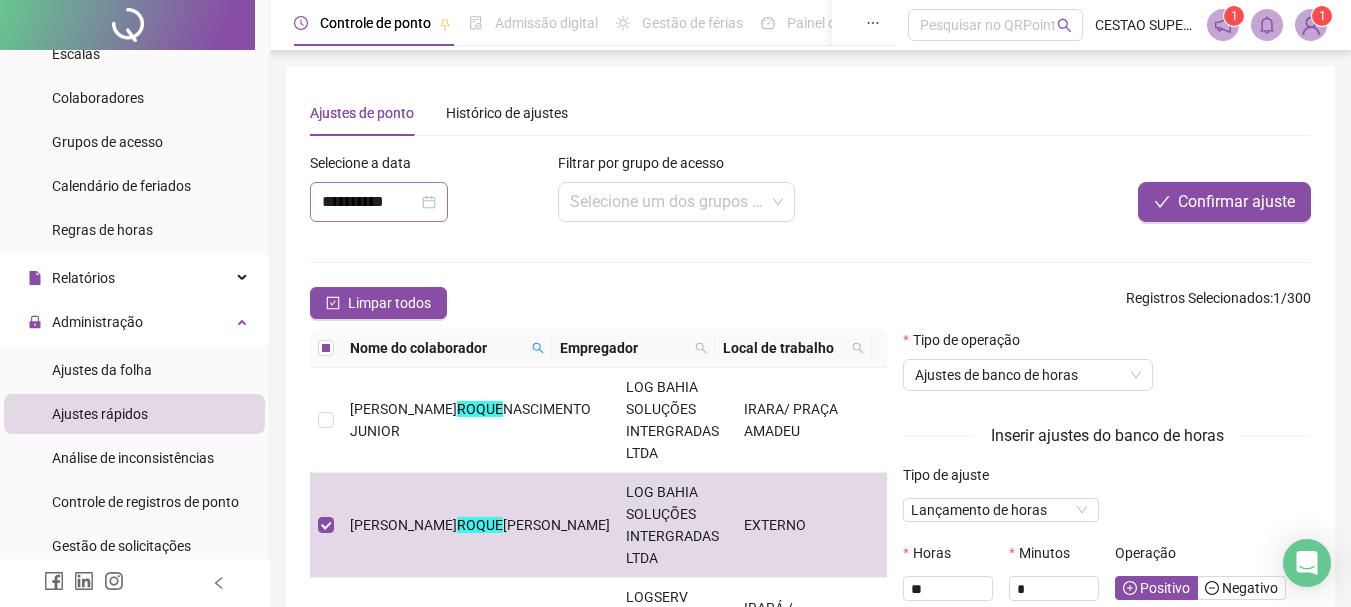 click on "**********" at bounding box center (379, 202) 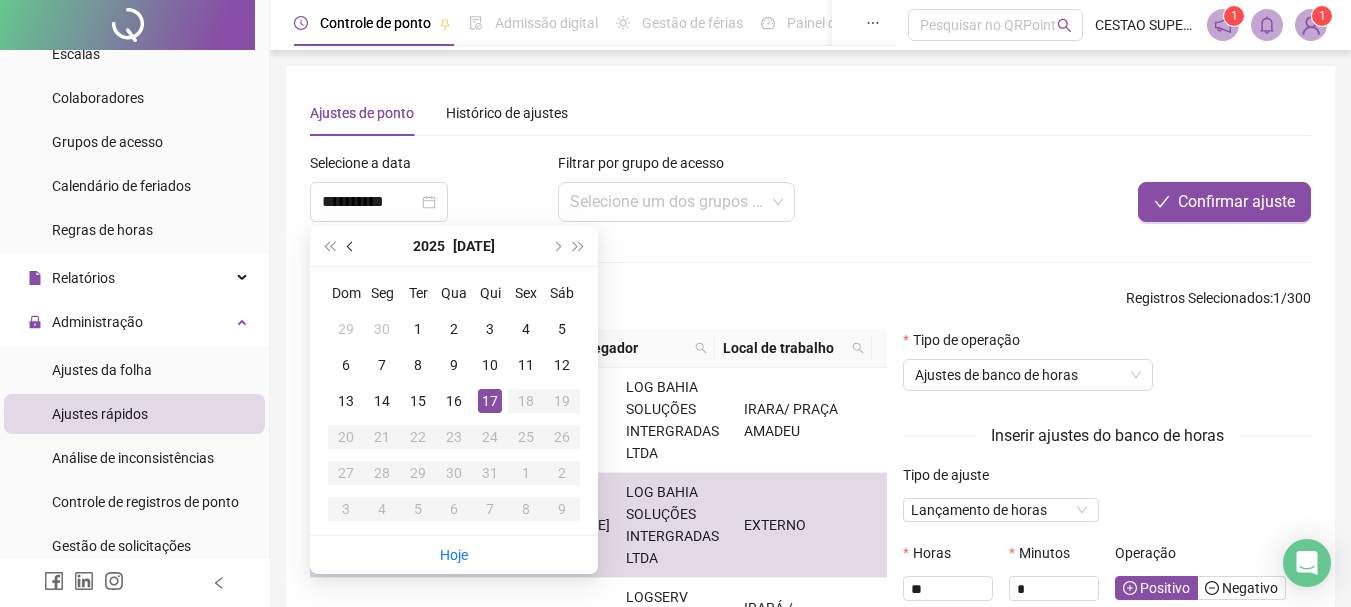 click at bounding box center (352, 246) 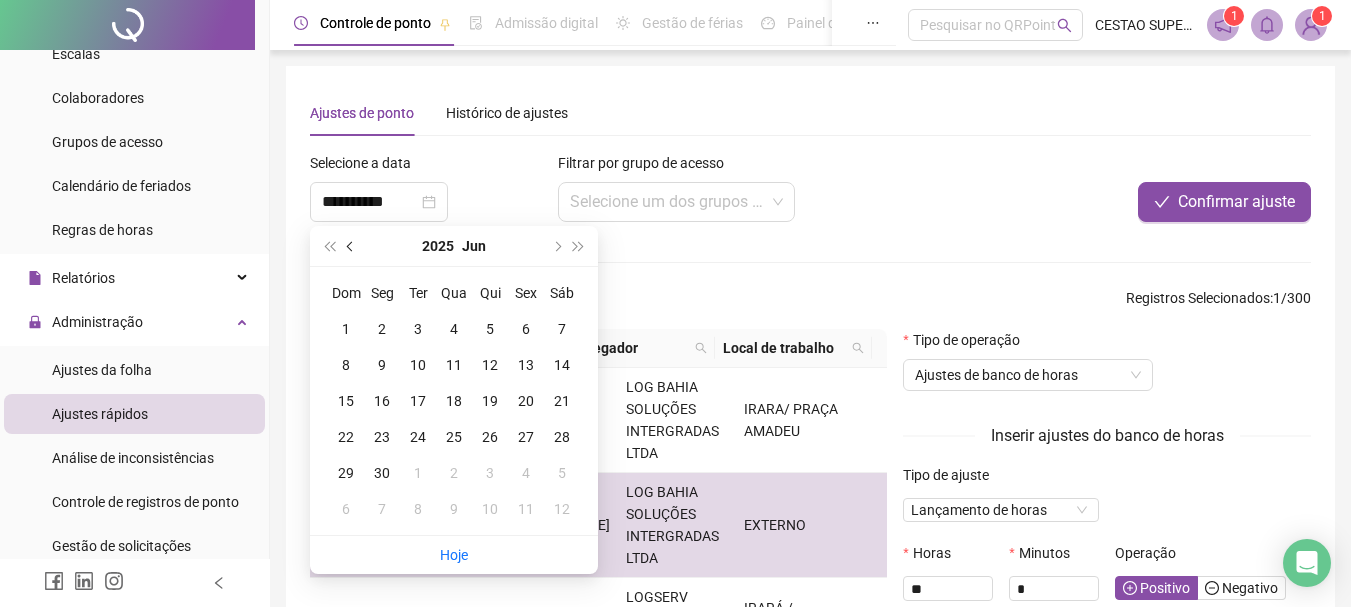 click at bounding box center (352, 246) 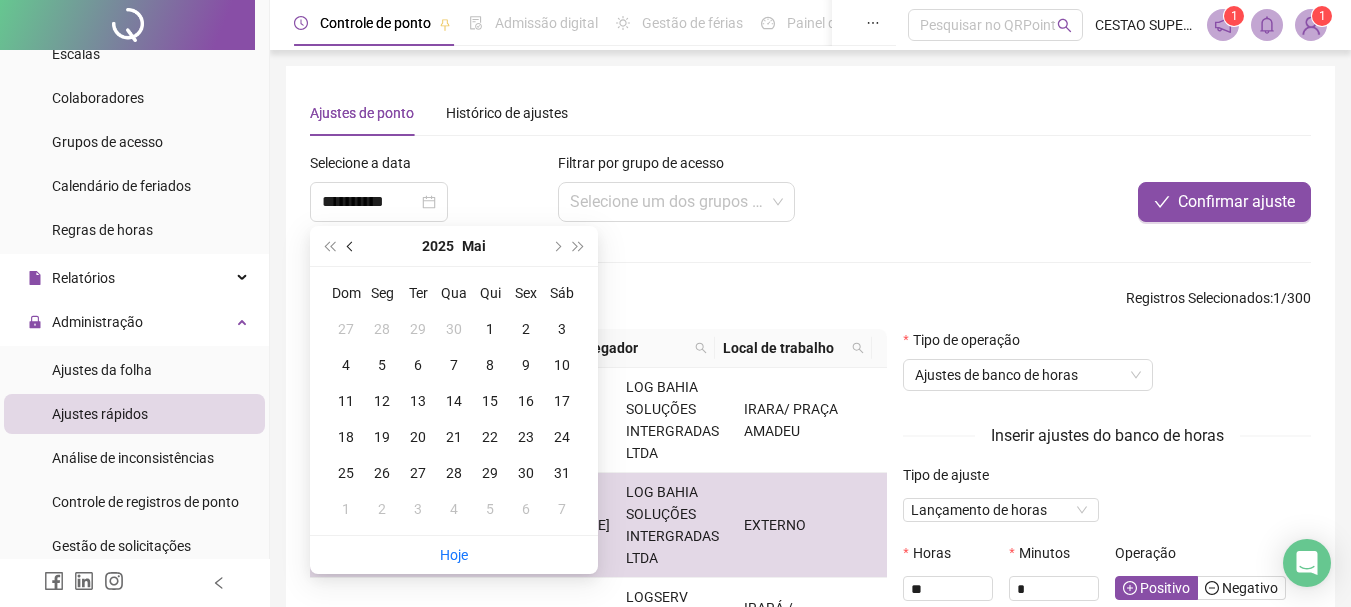 click at bounding box center [352, 246] 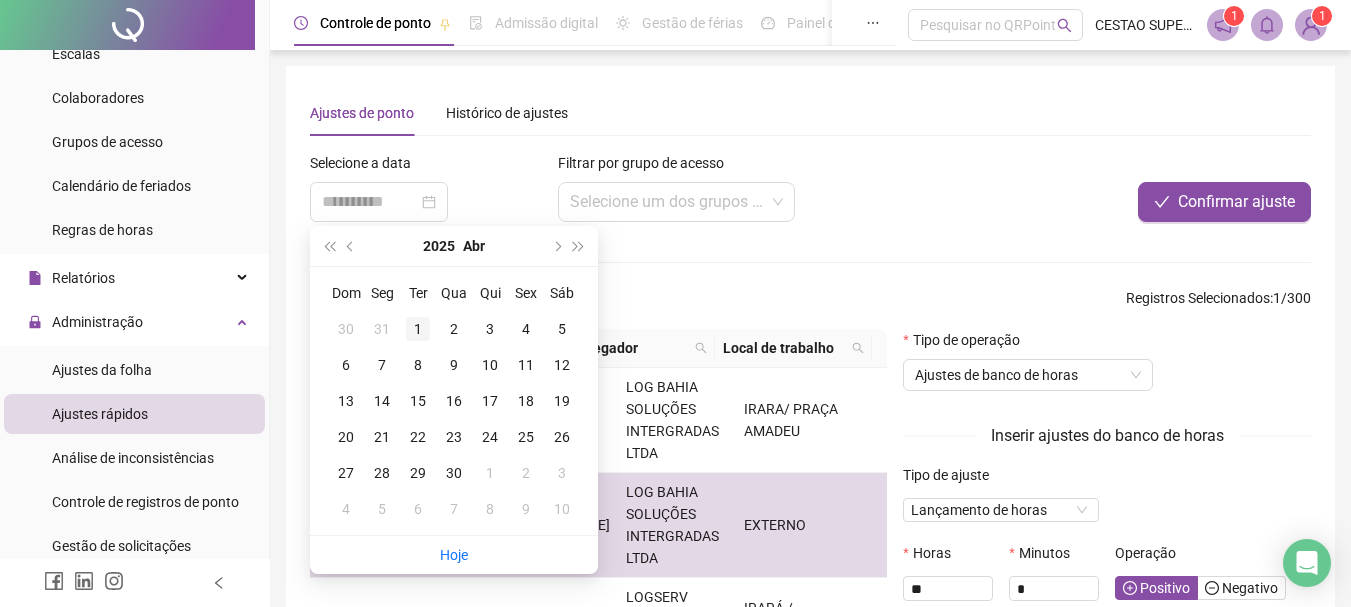 click on "1" at bounding box center (418, 329) 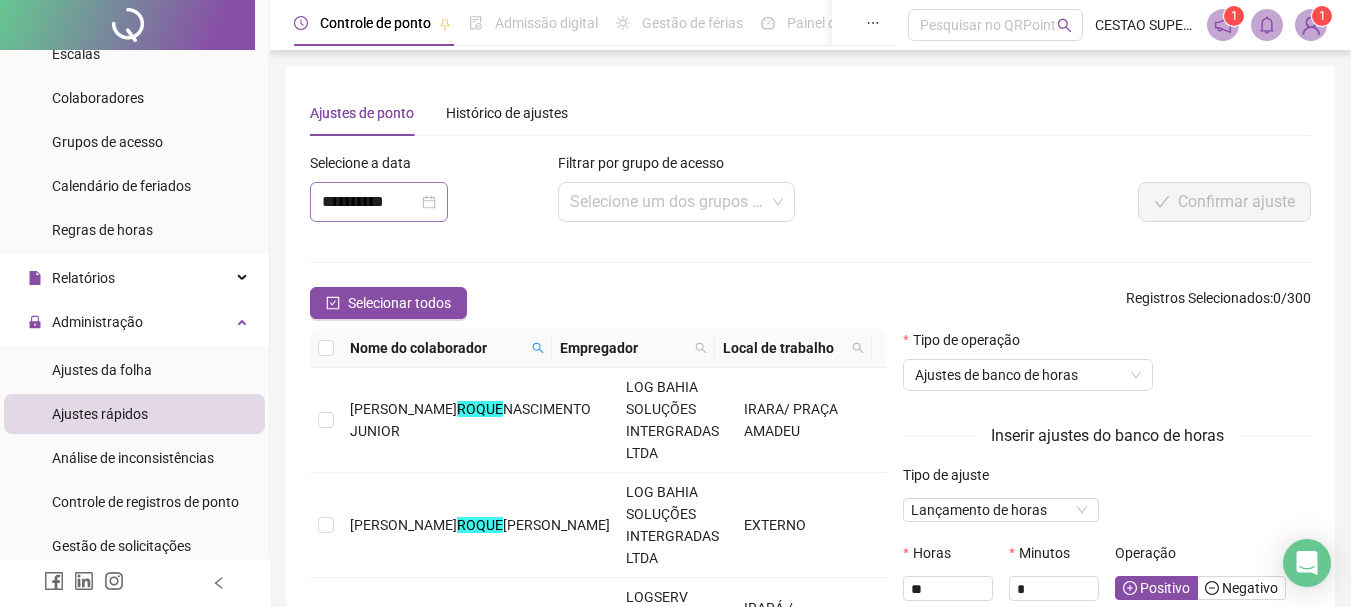click on "**********" at bounding box center (379, 202) 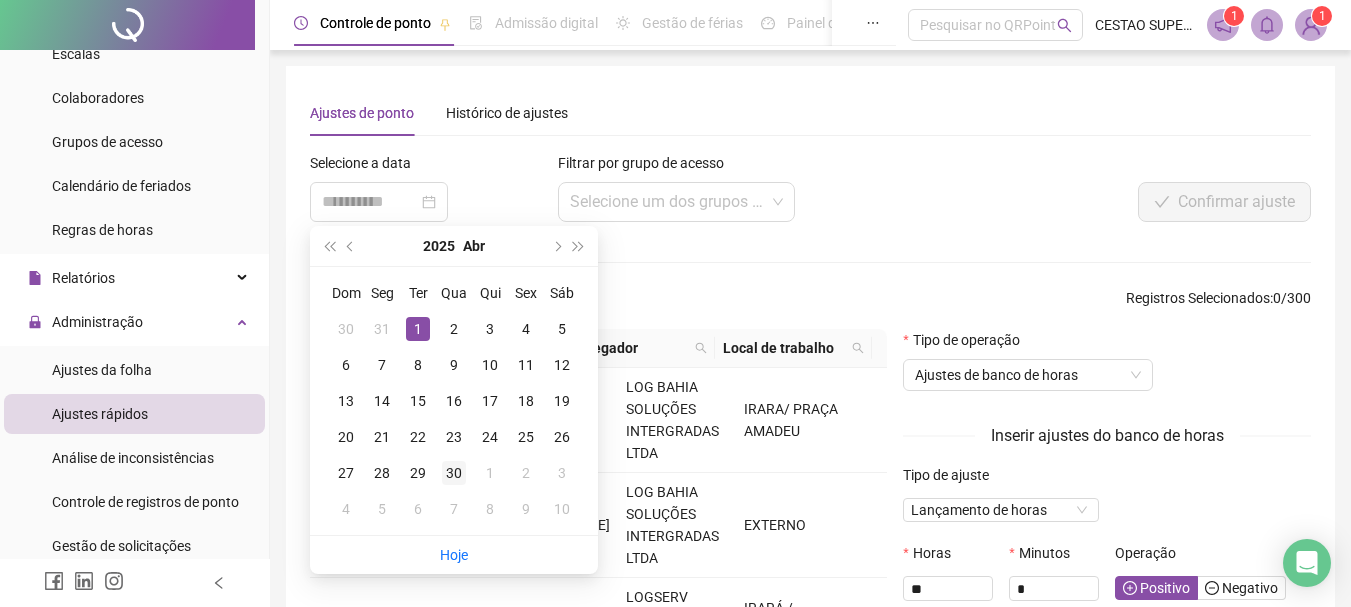 click on "30" at bounding box center [454, 473] 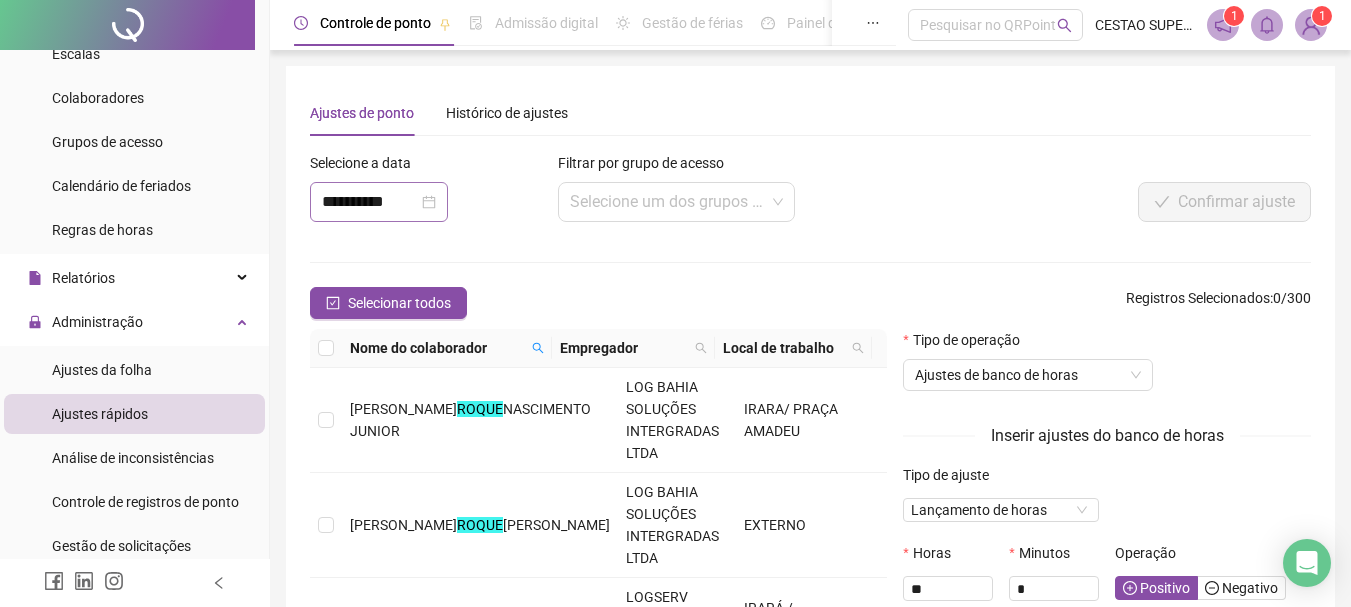 click on "**********" at bounding box center [379, 202] 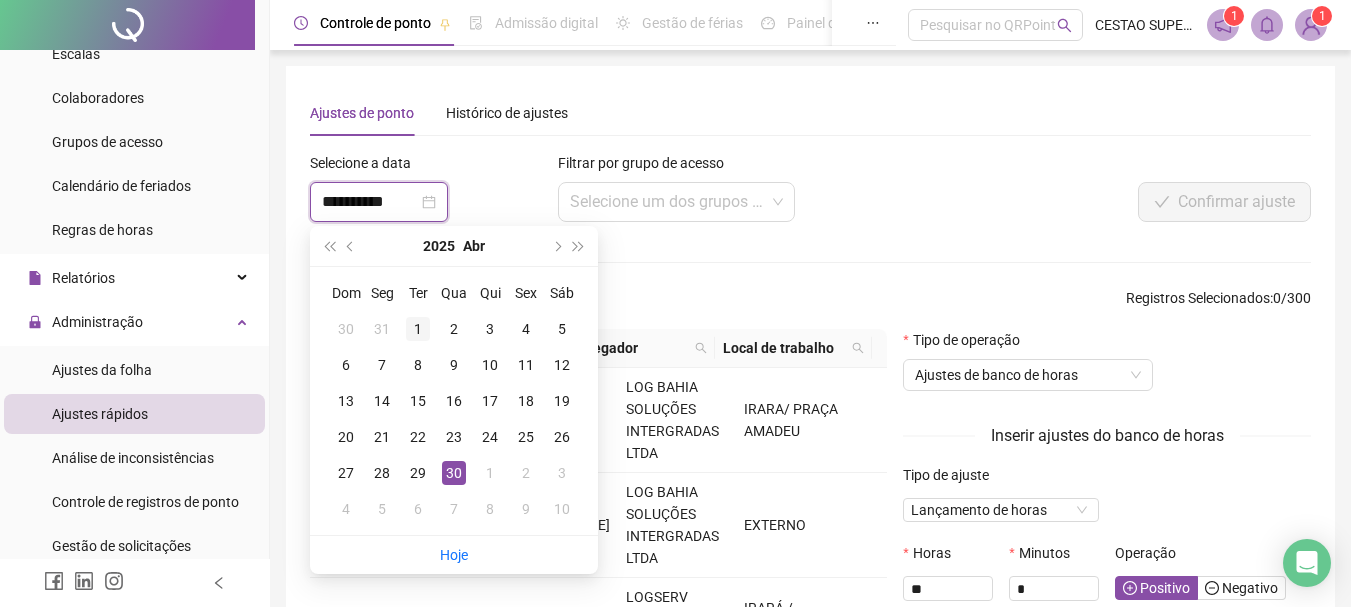 type on "**********" 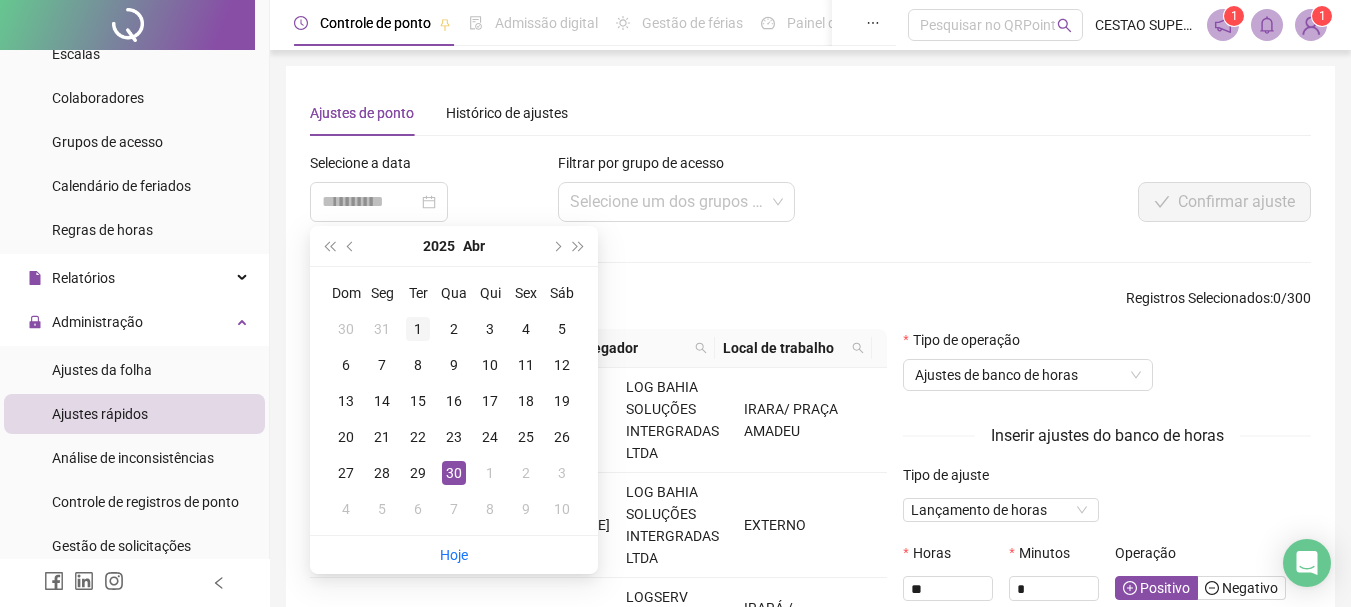 click on "1" at bounding box center (418, 329) 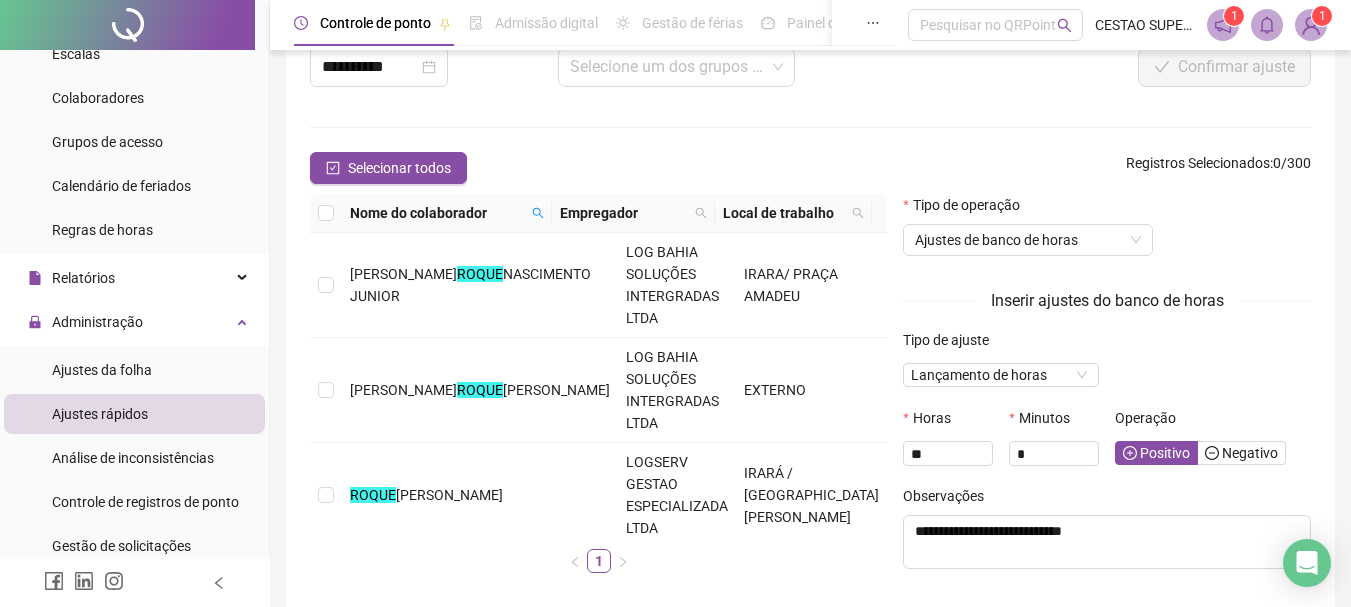 scroll, scrollTop: 100, scrollLeft: 0, axis: vertical 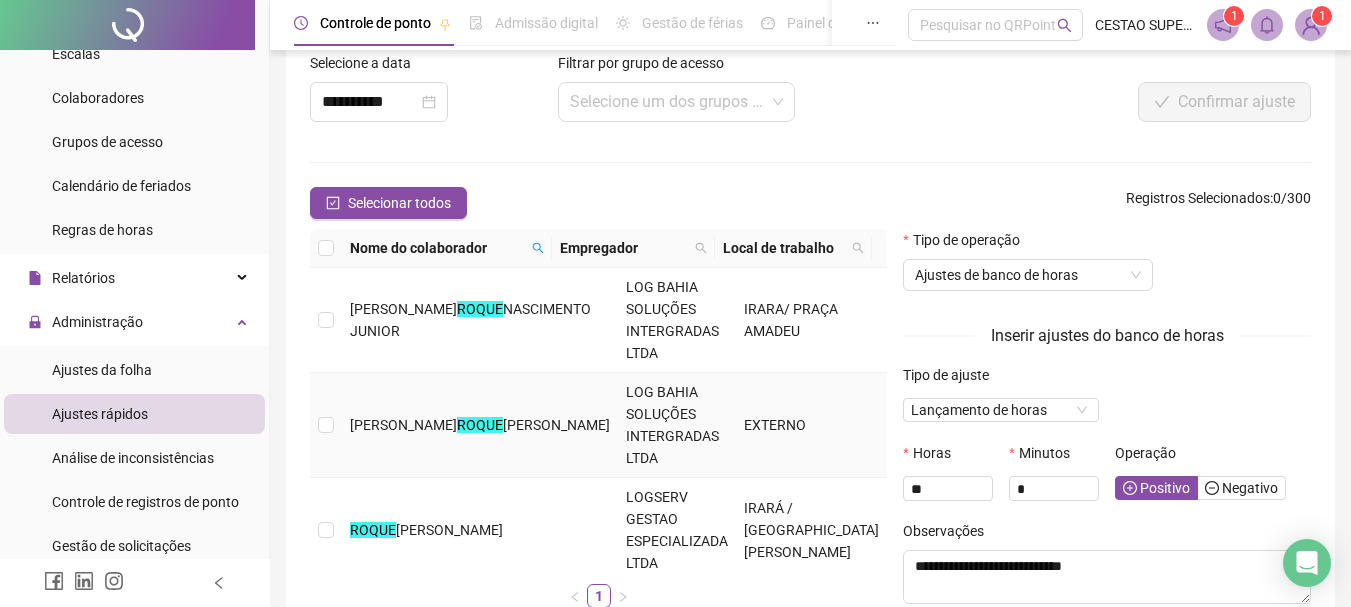 click at bounding box center [326, 425] 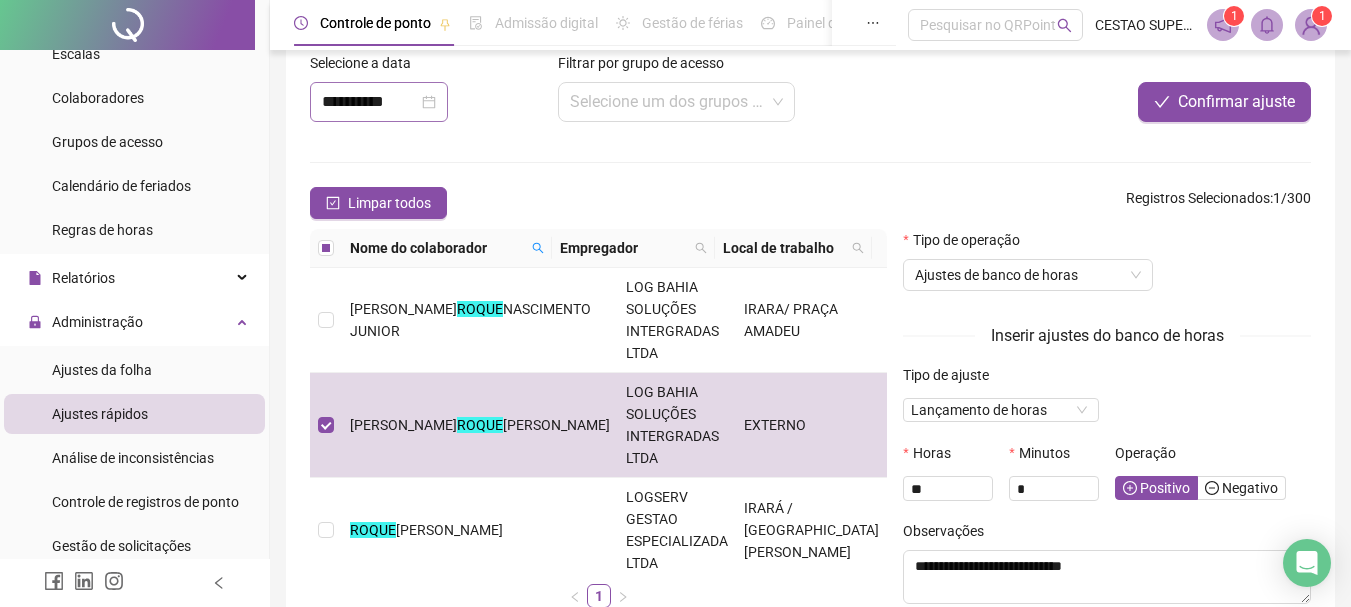 click on "**********" at bounding box center [379, 102] 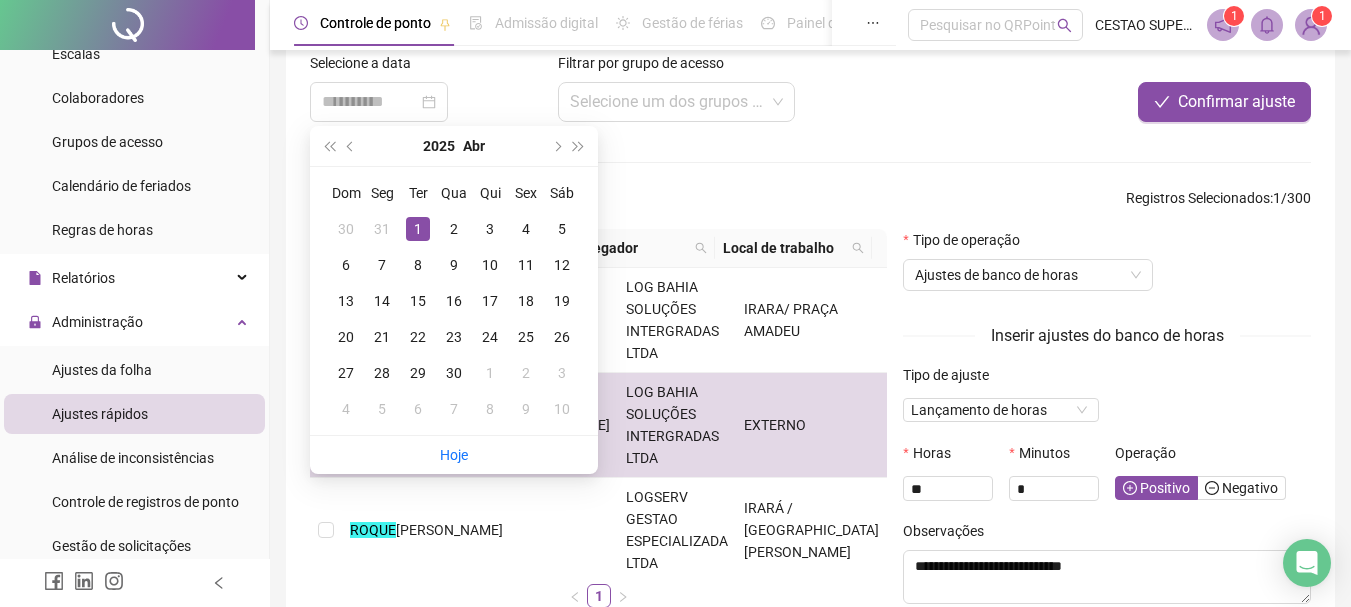 click on "1" at bounding box center [418, 229] 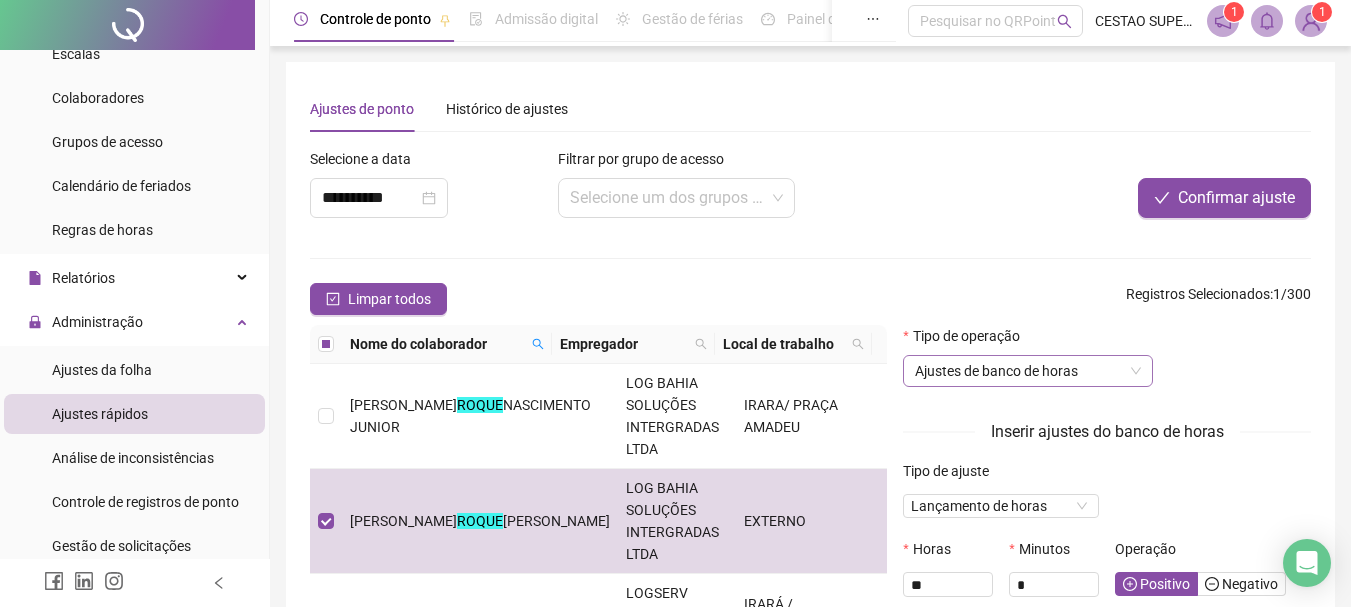 scroll, scrollTop: 0, scrollLeft: 0, axis: both 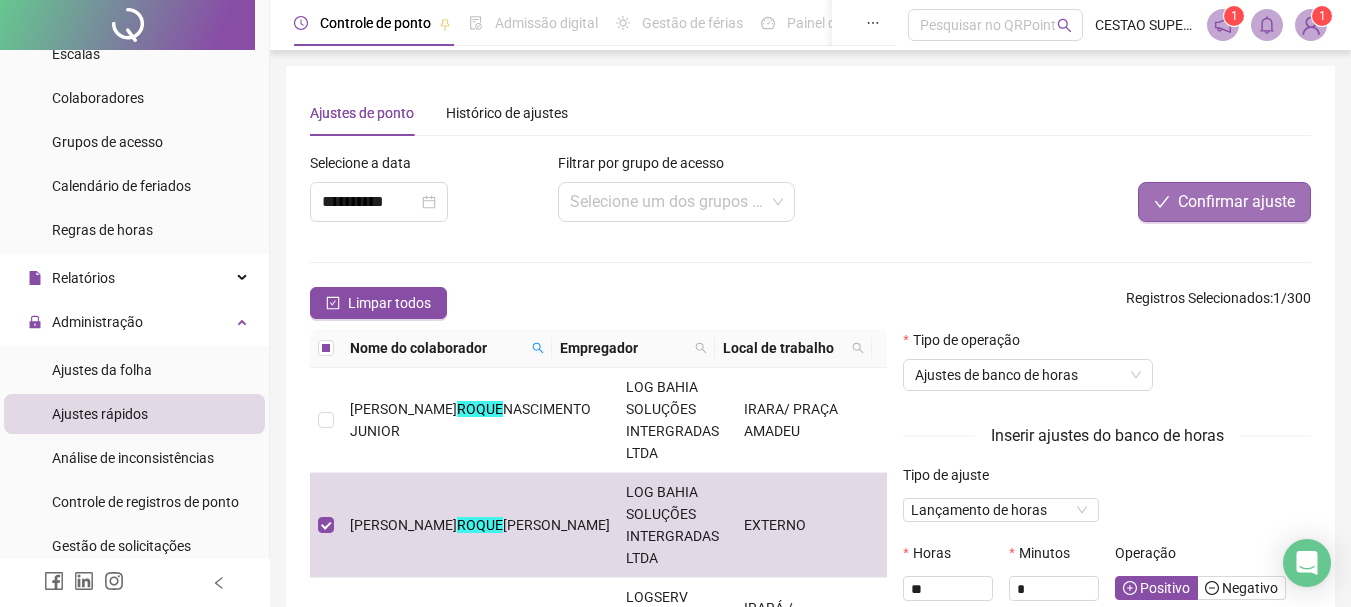 click on "Confirmar ajuste" at bounding box center [1236, 202] 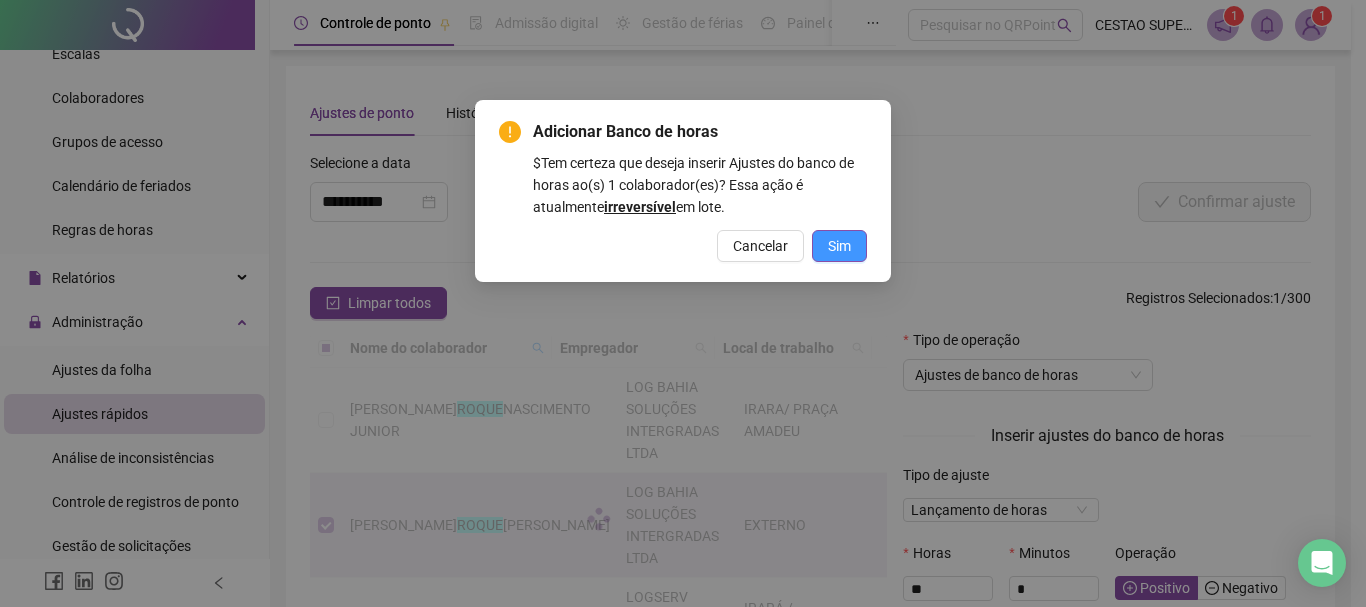 click on "Sim" at bounding box center (839, 246) 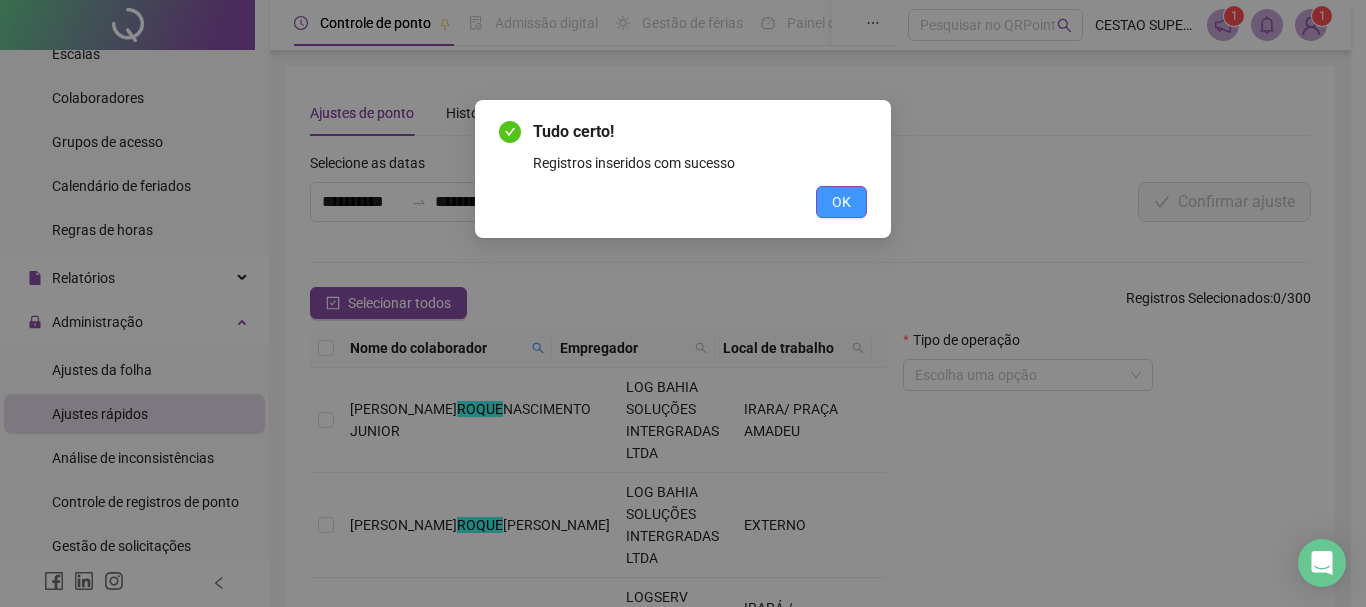click on "OK" at bounding box center (841, 202) 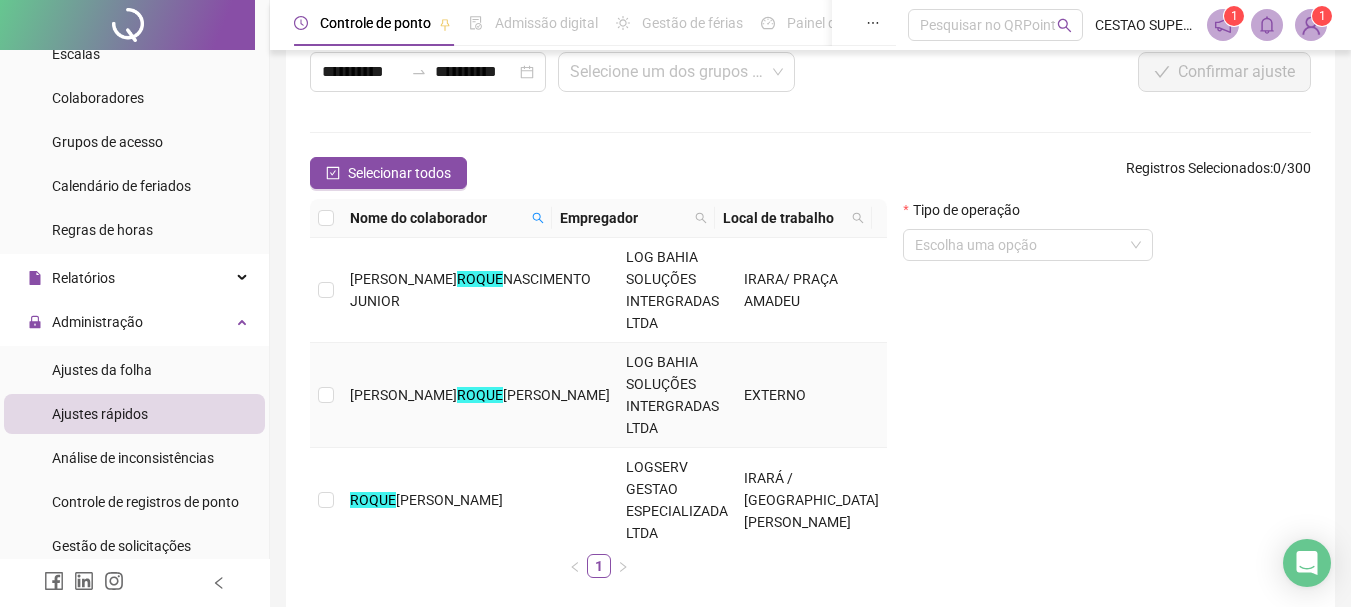 scroll, scrollTop: 171, scrollLeft: 0, axis: vertical 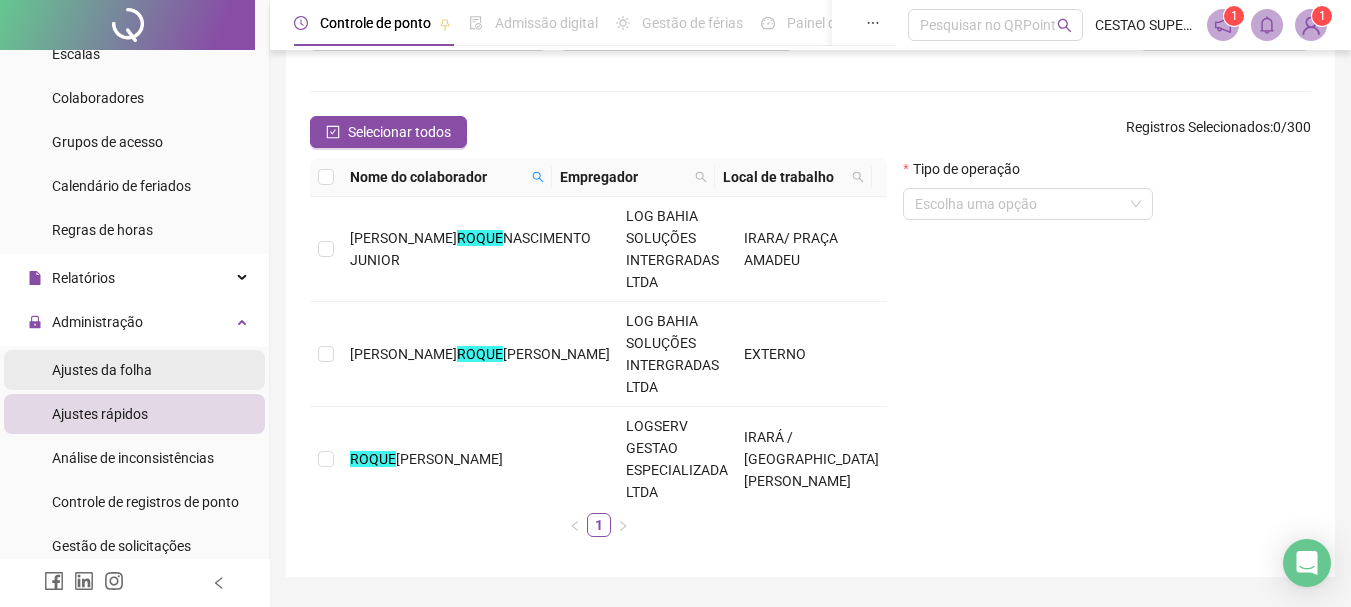 click on "Ajustes da folha" at bounding box center (102, 370) 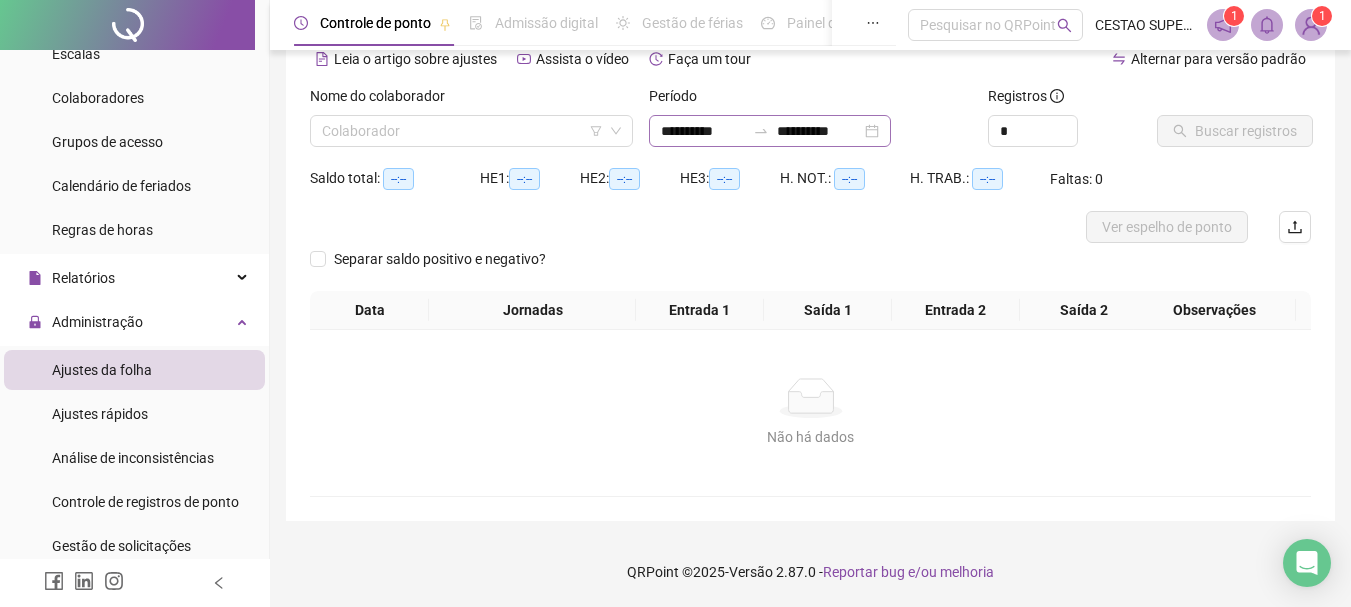 click on "**********" at bounding box center (770, 131) 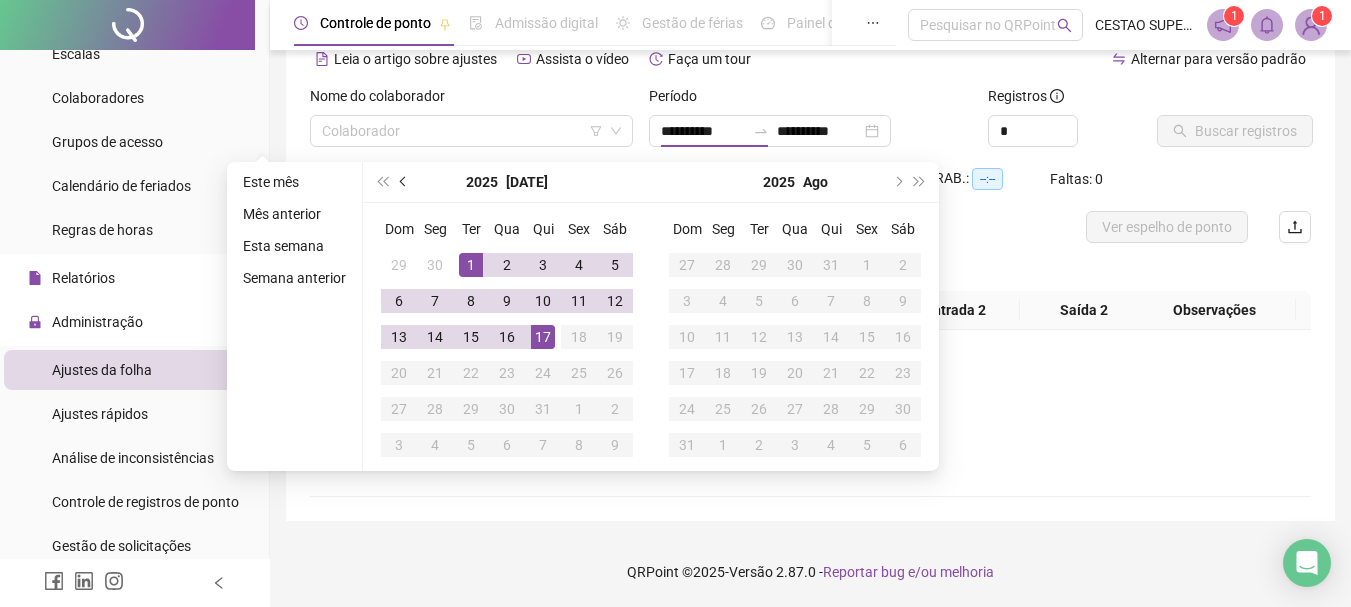 click at bounding box center (404, 182) 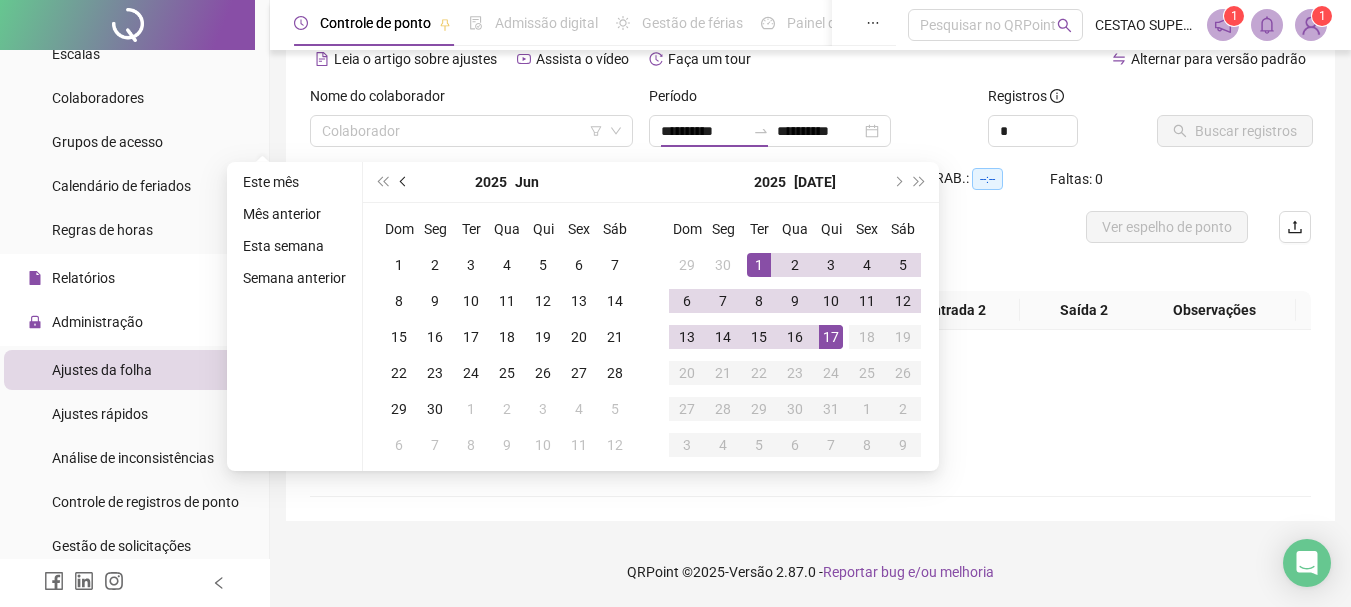click at bounding box center [404, 182] 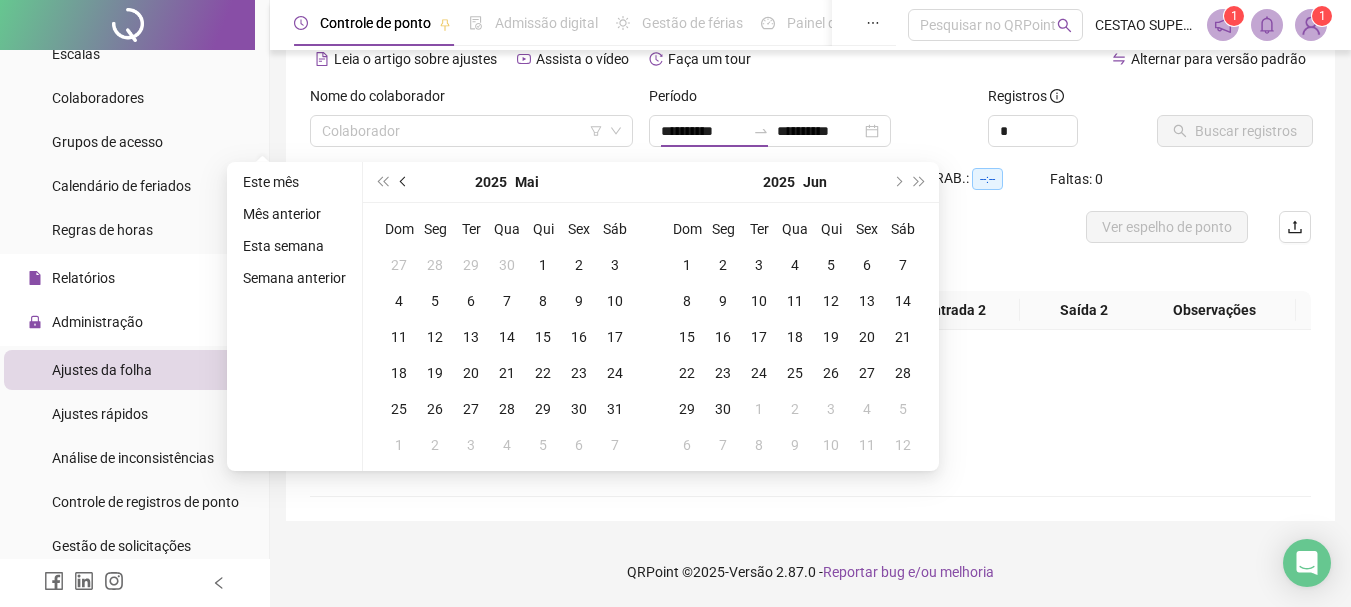 click at bounding box center [404, 182] 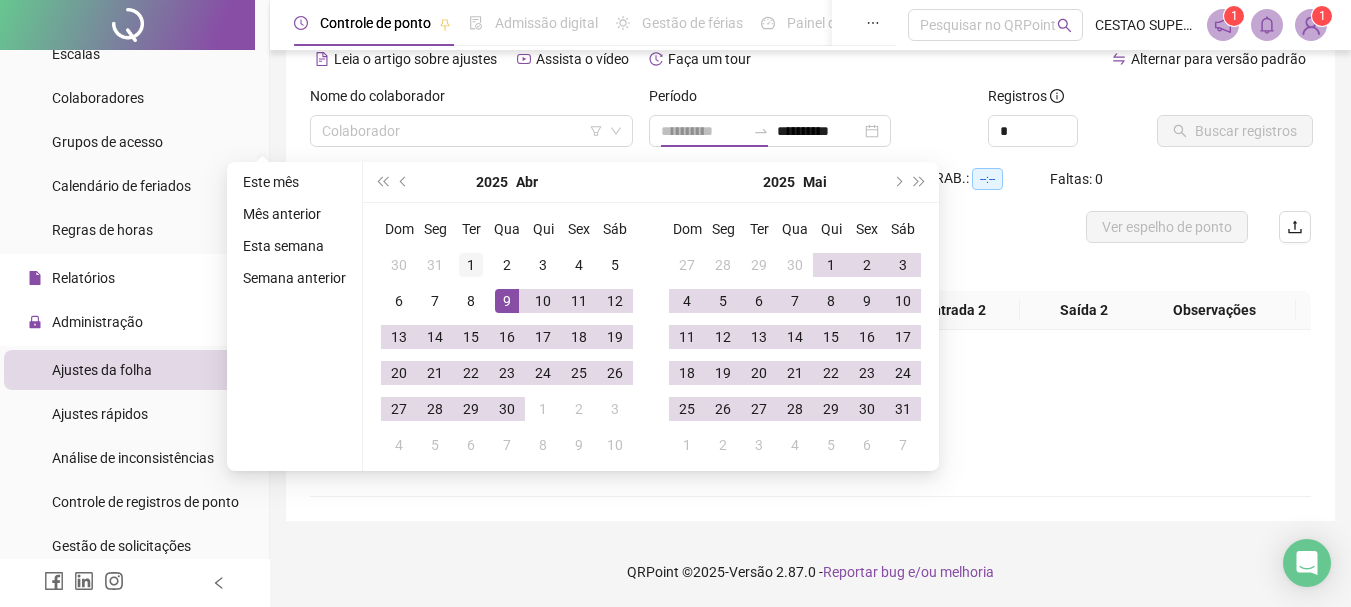 type on "**********" 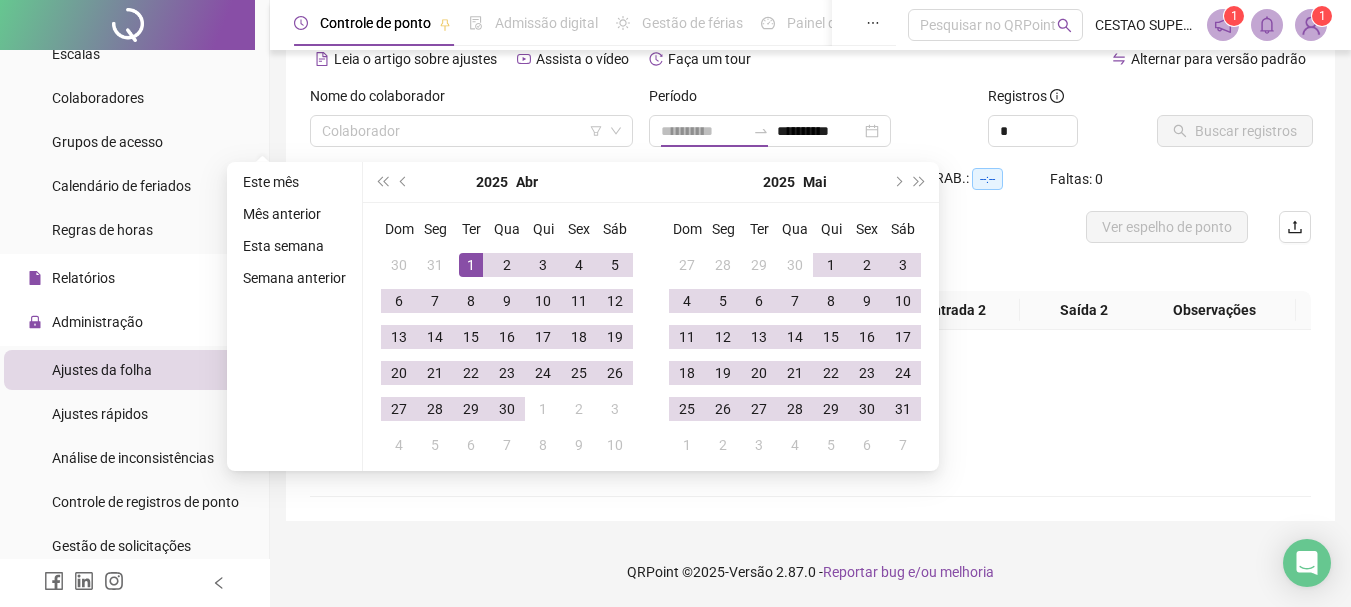 click on "1" at bounding box center (471, 265) 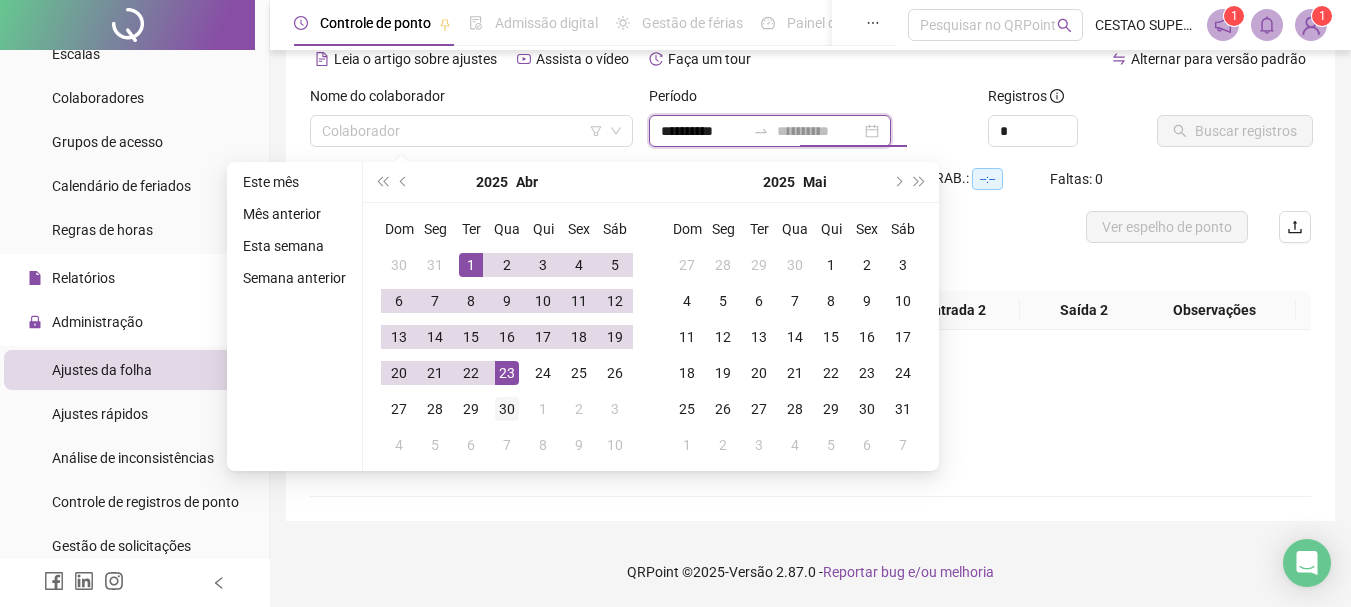 type on "**********" 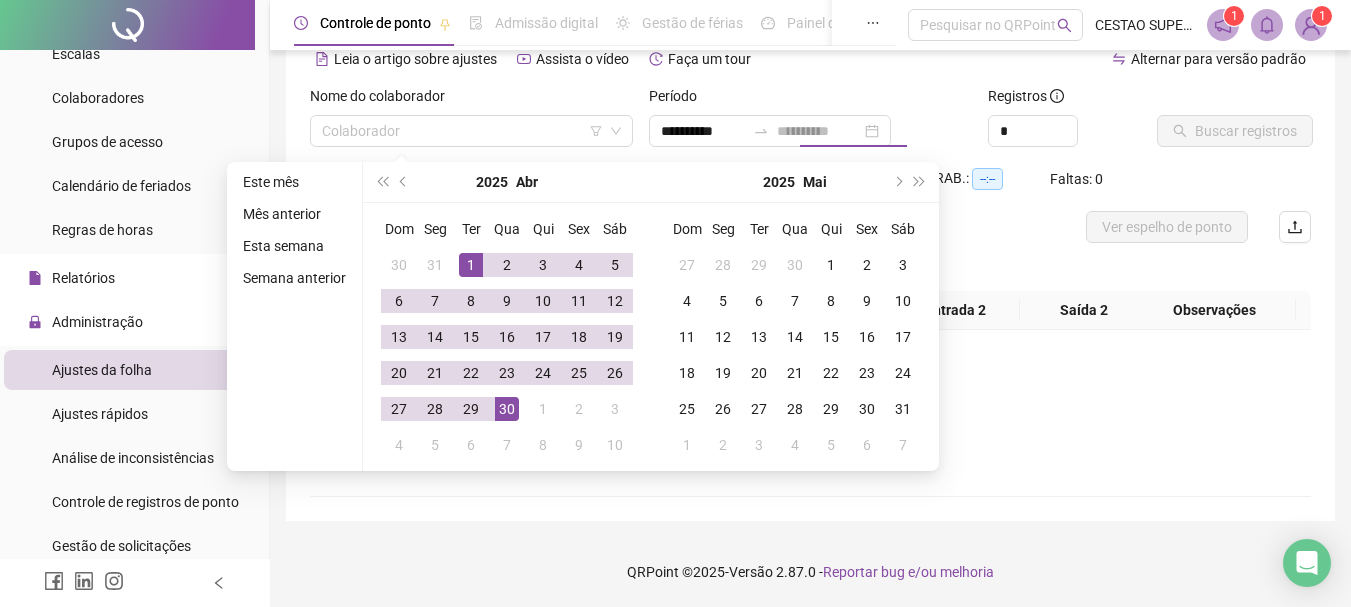 click on "30" at bounding box center (507, 409) 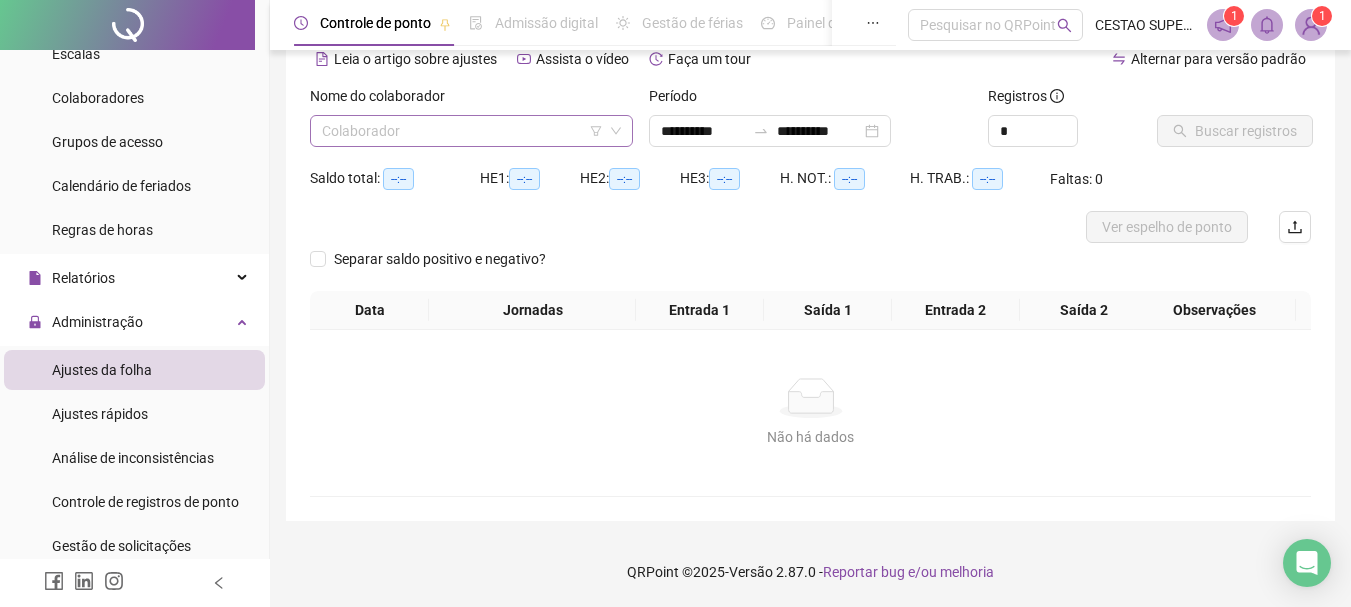 click at bounding box center (465, 131) 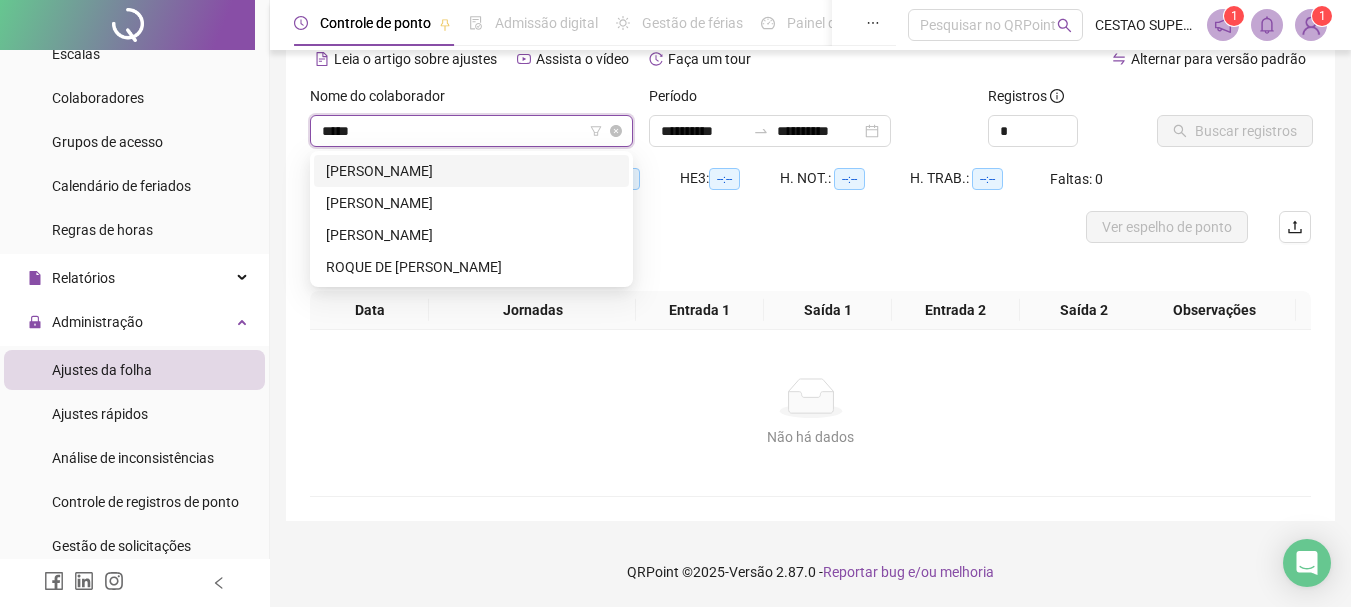 type on "*****" 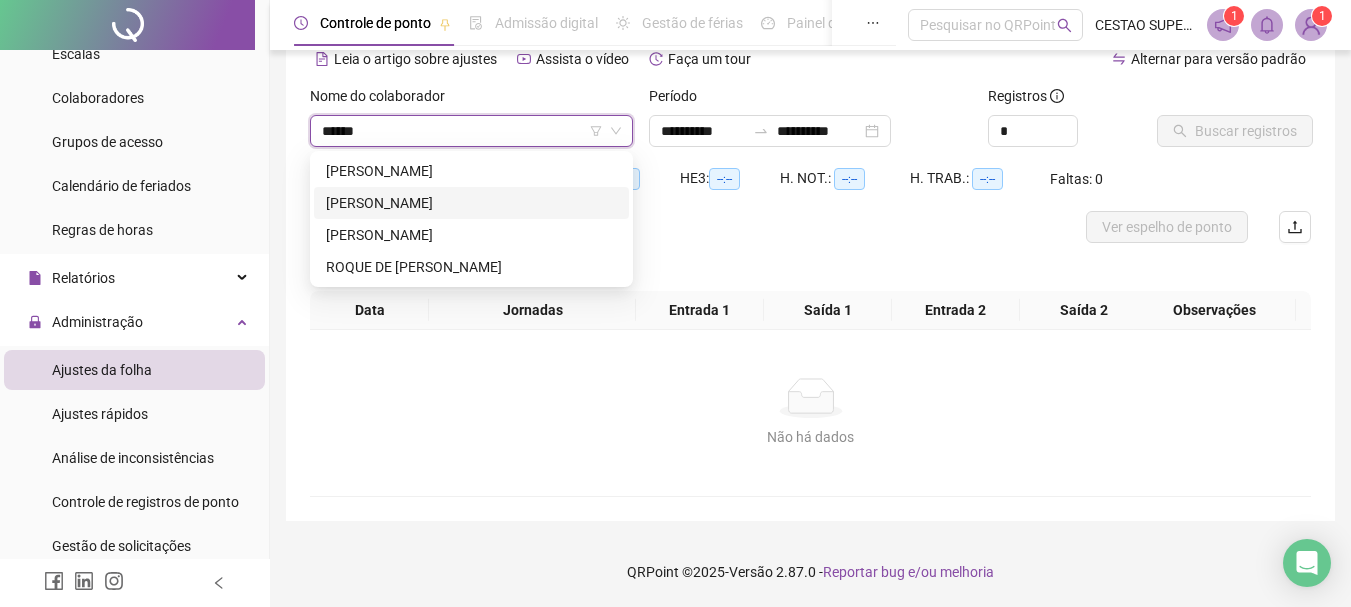 click on "[PERSON_NAME]" at bounding box center [471, 203] 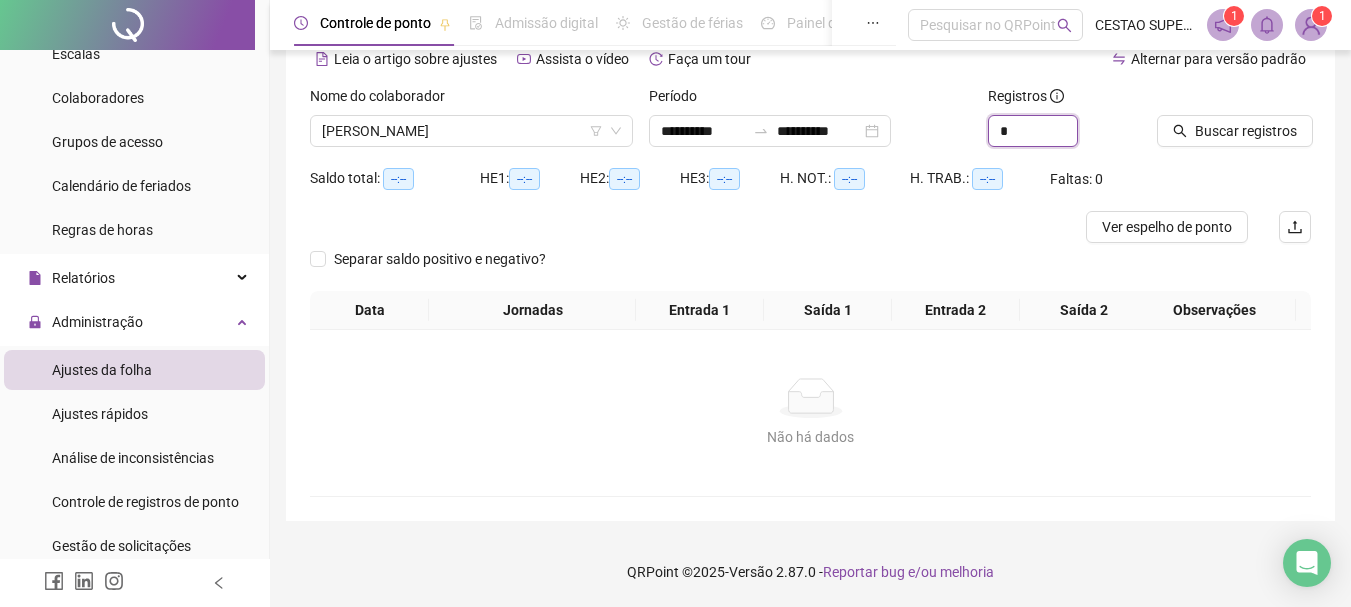 drag, startPoint x: 1015, startPoint y: 134, endPoint x: 830, endPoint y: 97, distance: 188.66373 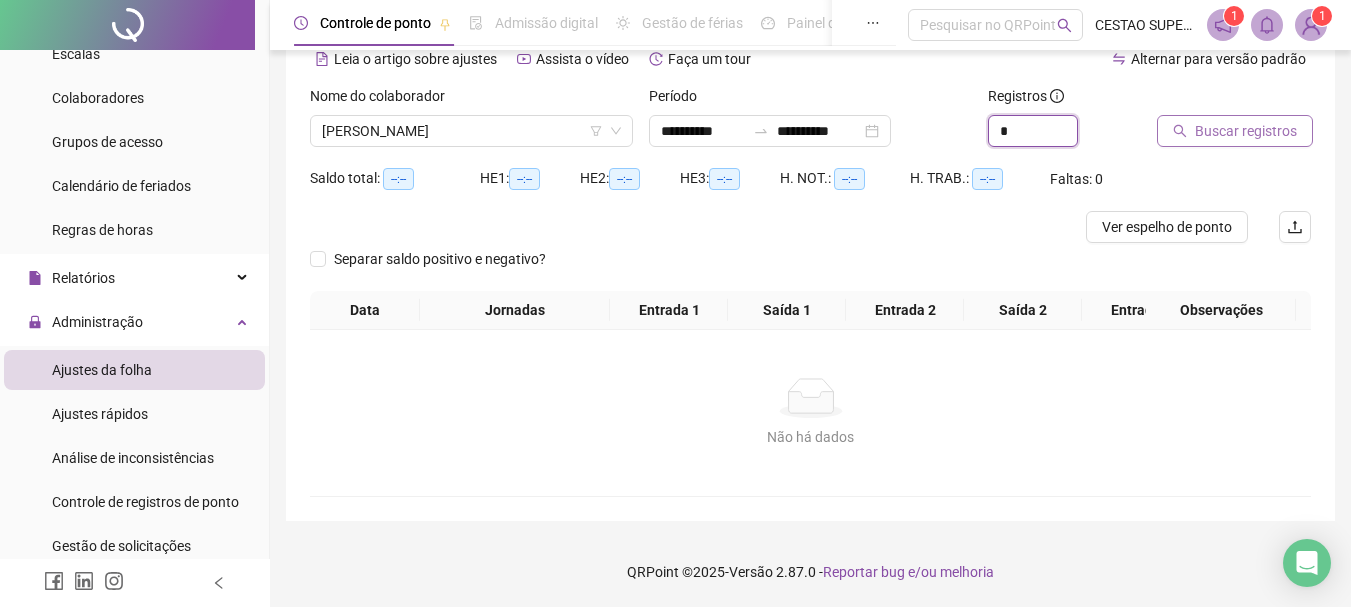 type on "*" 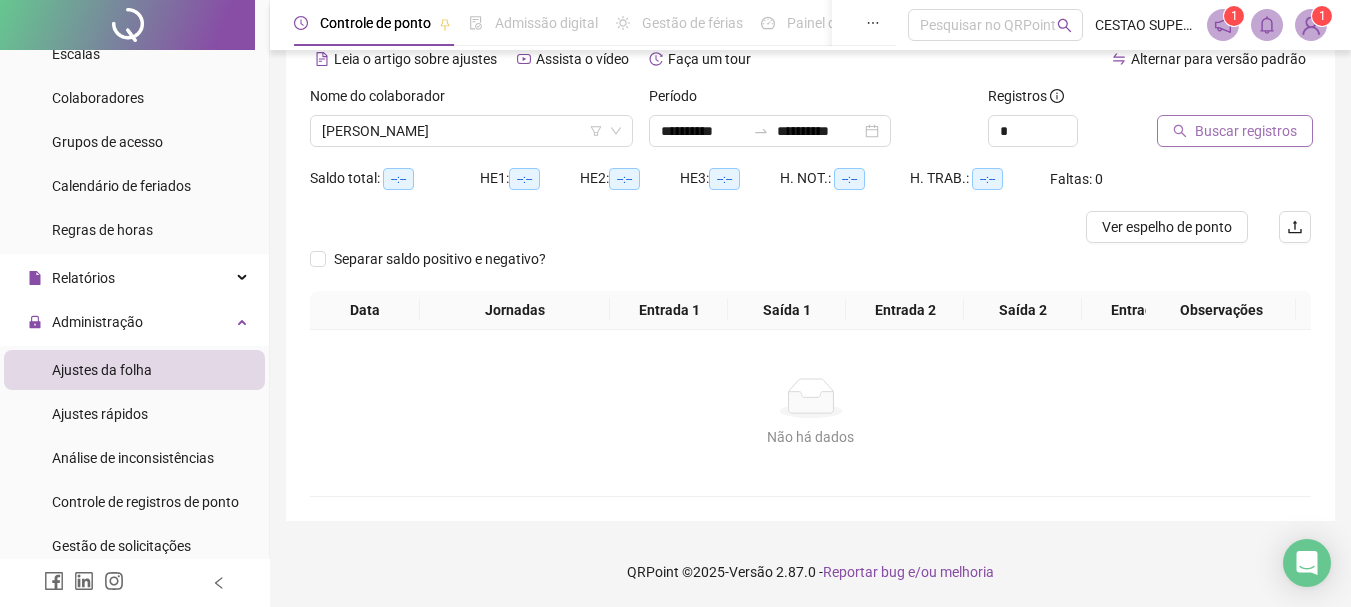 click on "Buscar registros" at bounding box center [1246, 131] 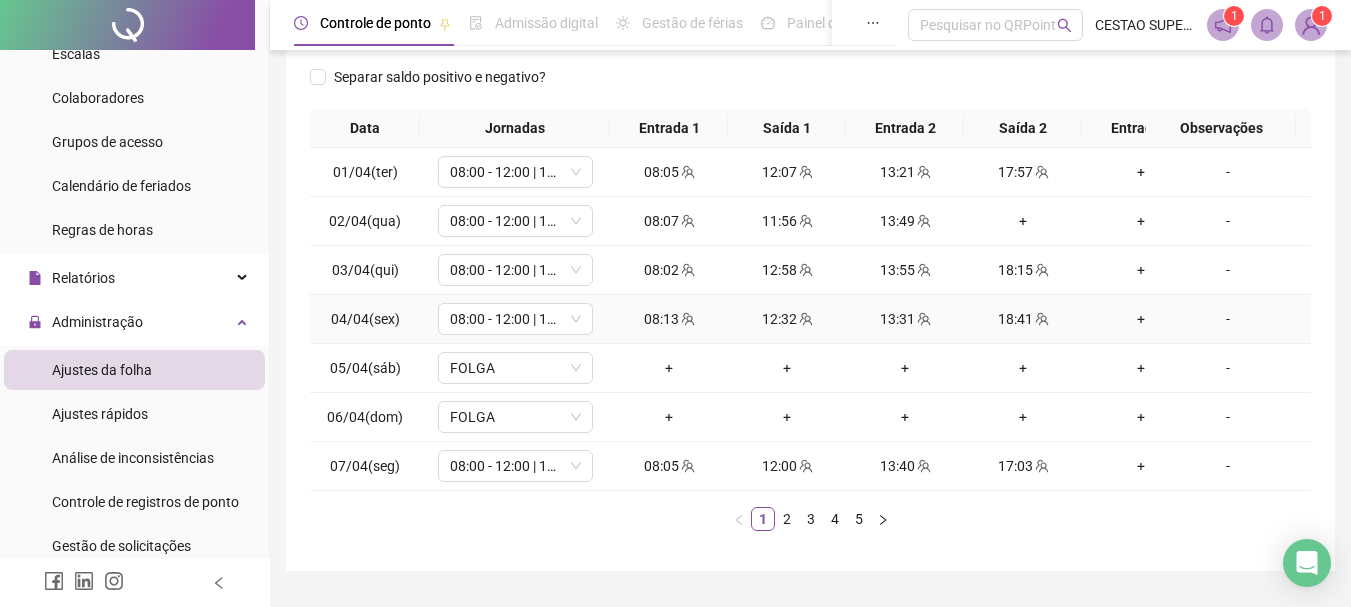 scroll, scrollTop: 262, scrollLeft: 0, axis: vertical 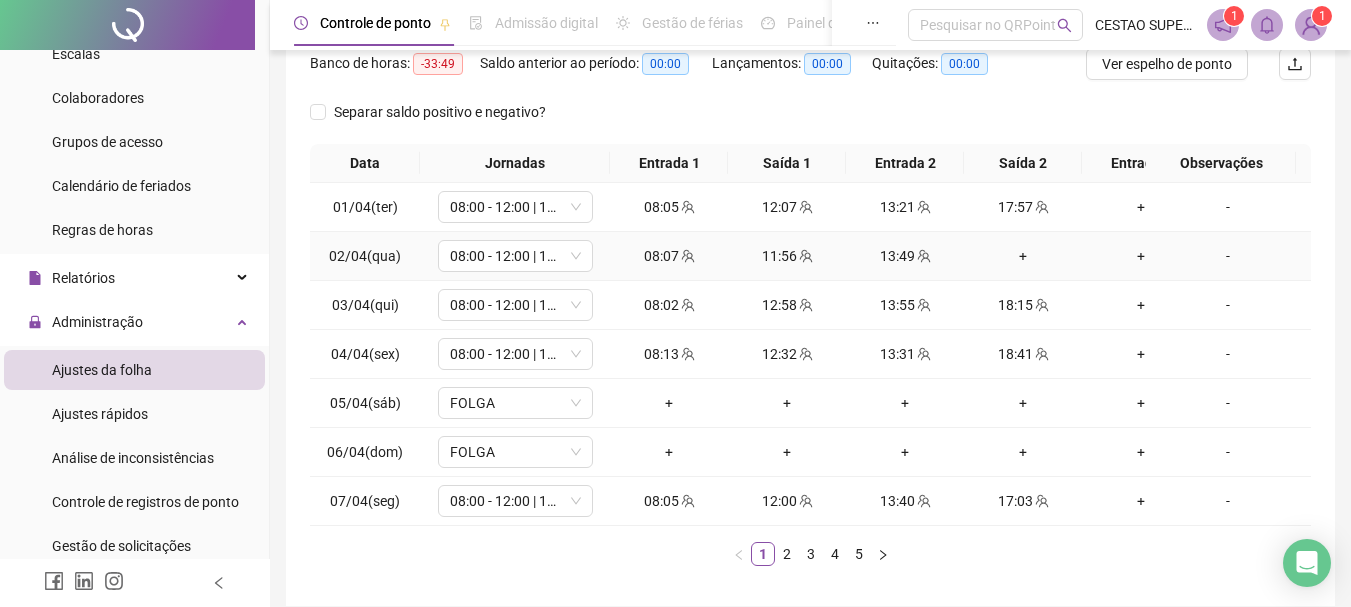 click on "+" at bounding box center (1023, 256) 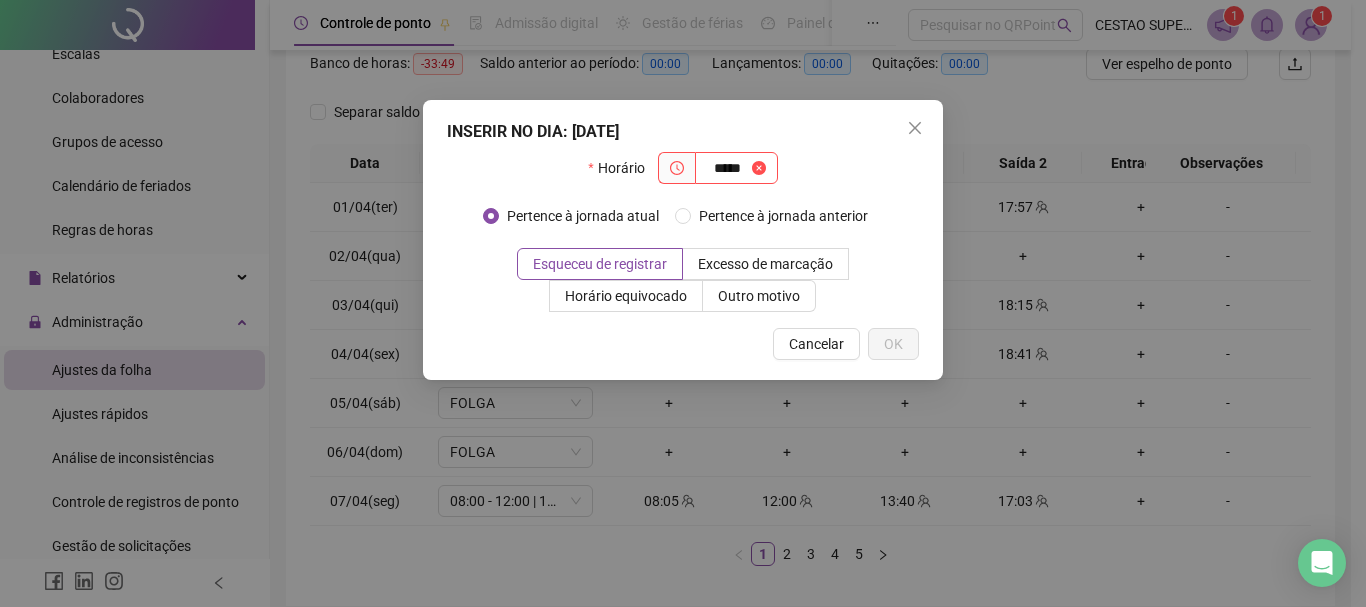 type on "*****" 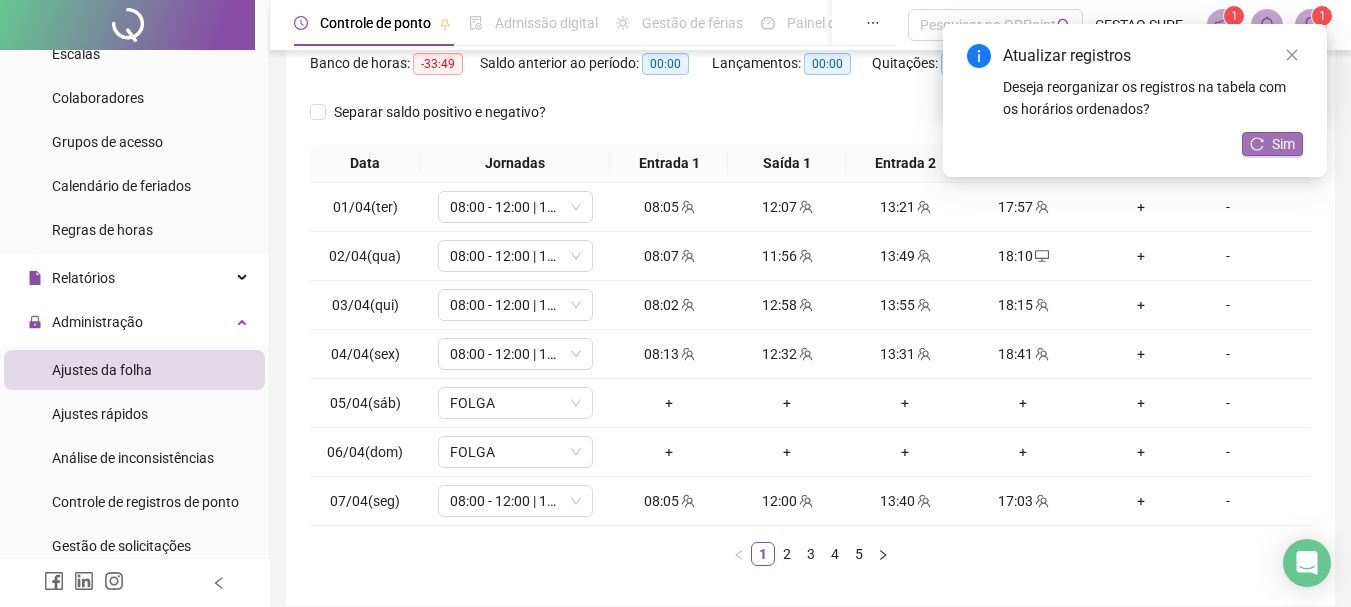 click on "Sim" at bounding box center (1283, 144) 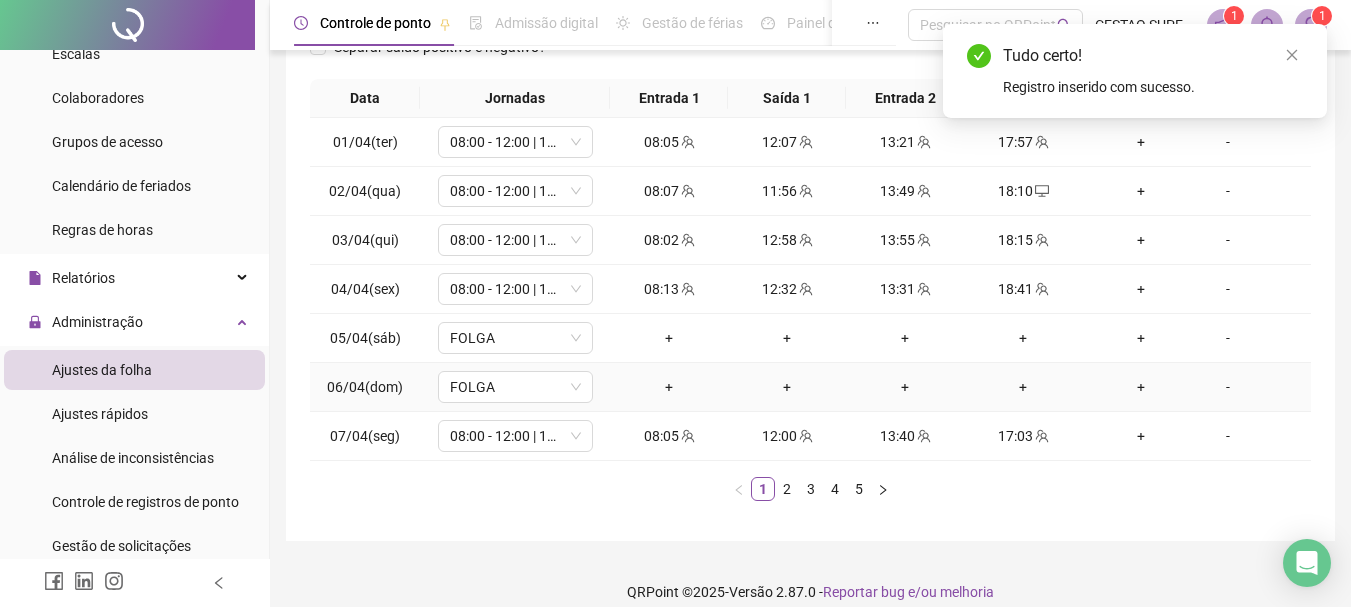 scroll, scrollTop: 362, scrollLeft: 0, axis: vertical 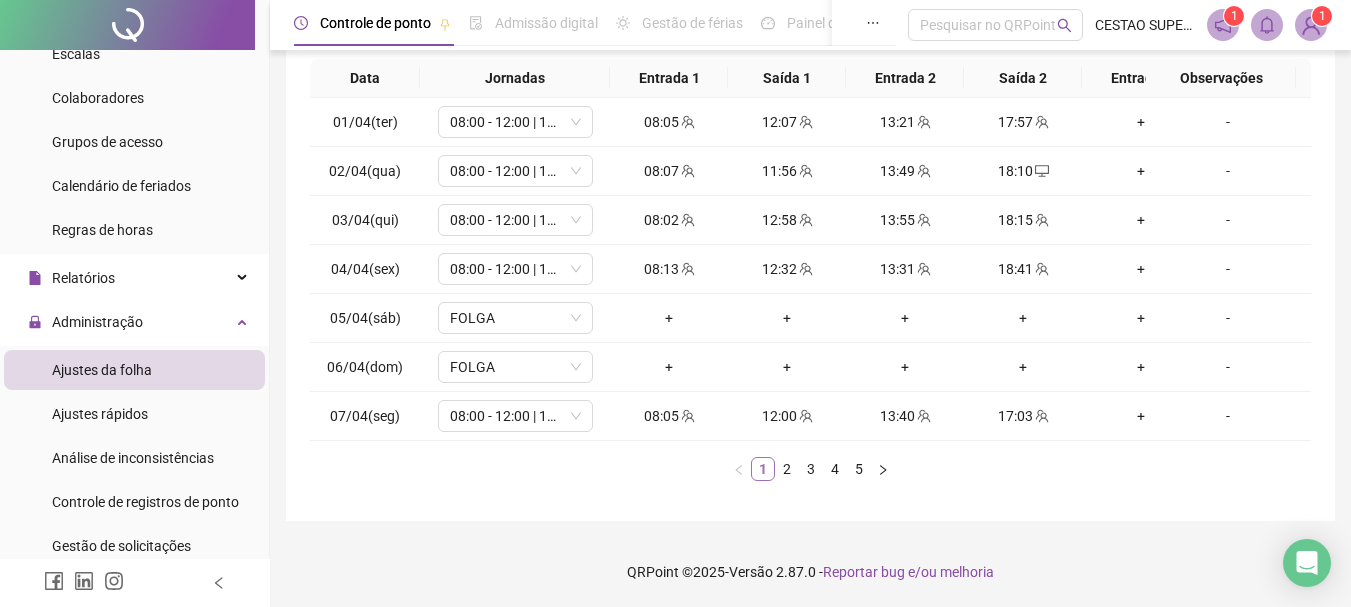click on "1" at bounding box center [763, 469] 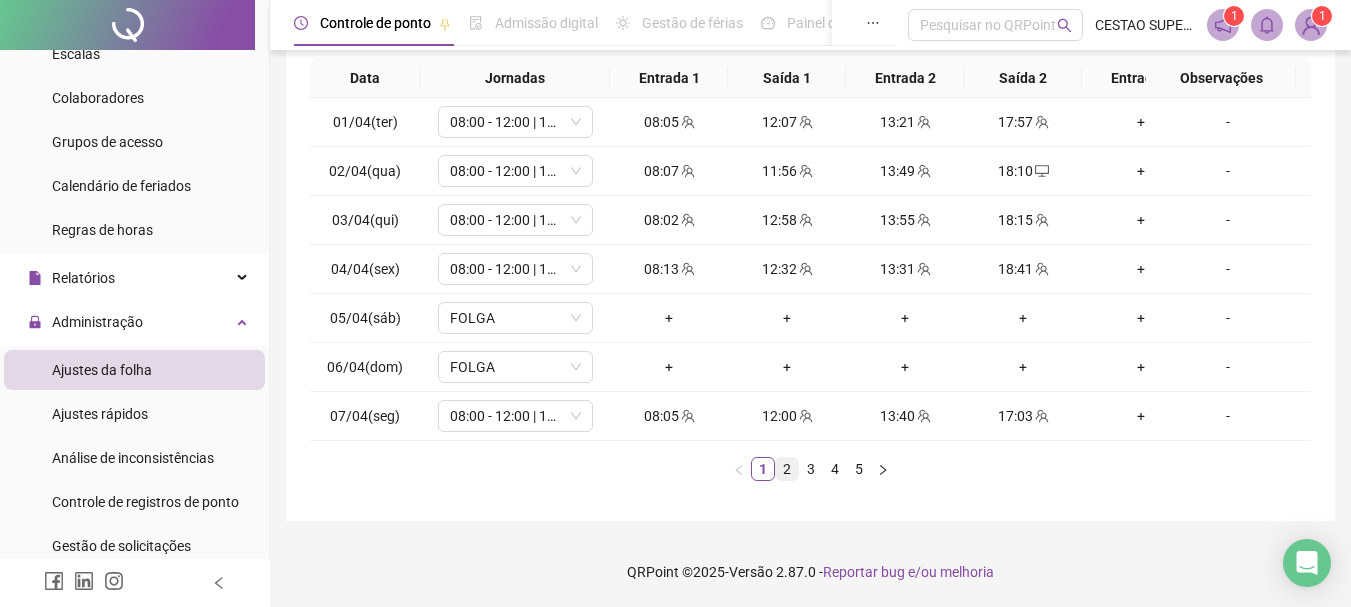 click on "2" at bounding box center [787, 469] 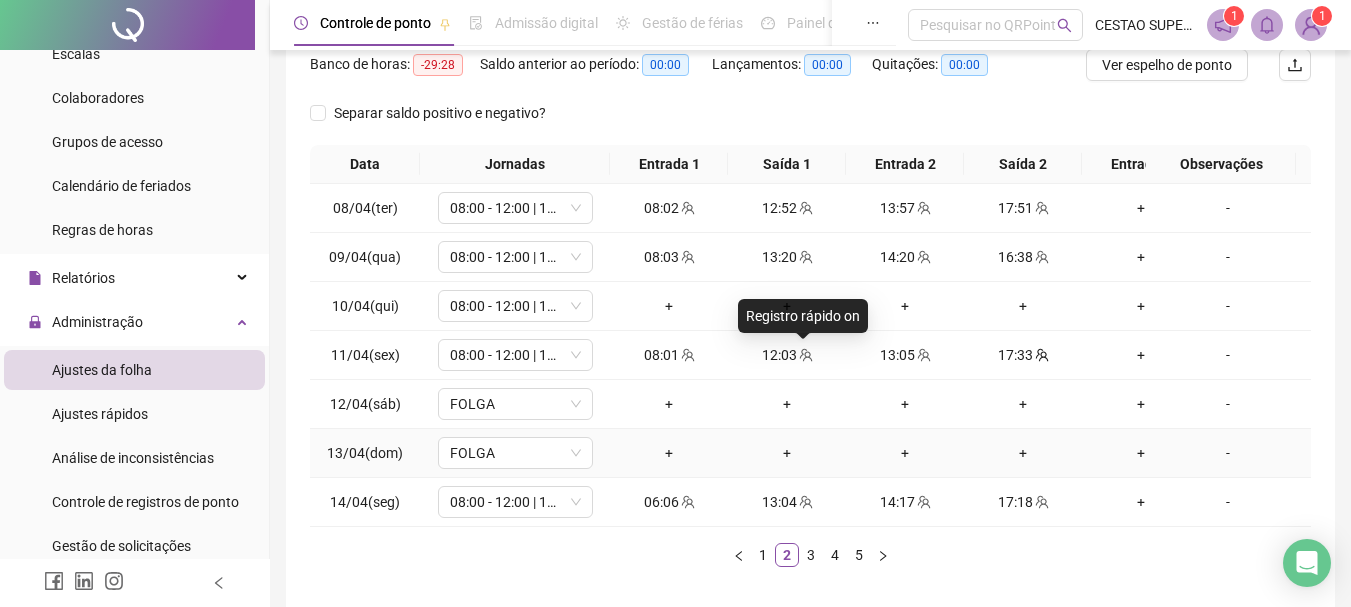 scroll, scrollTop: 262, scrollLeft: 0, axis: vertical 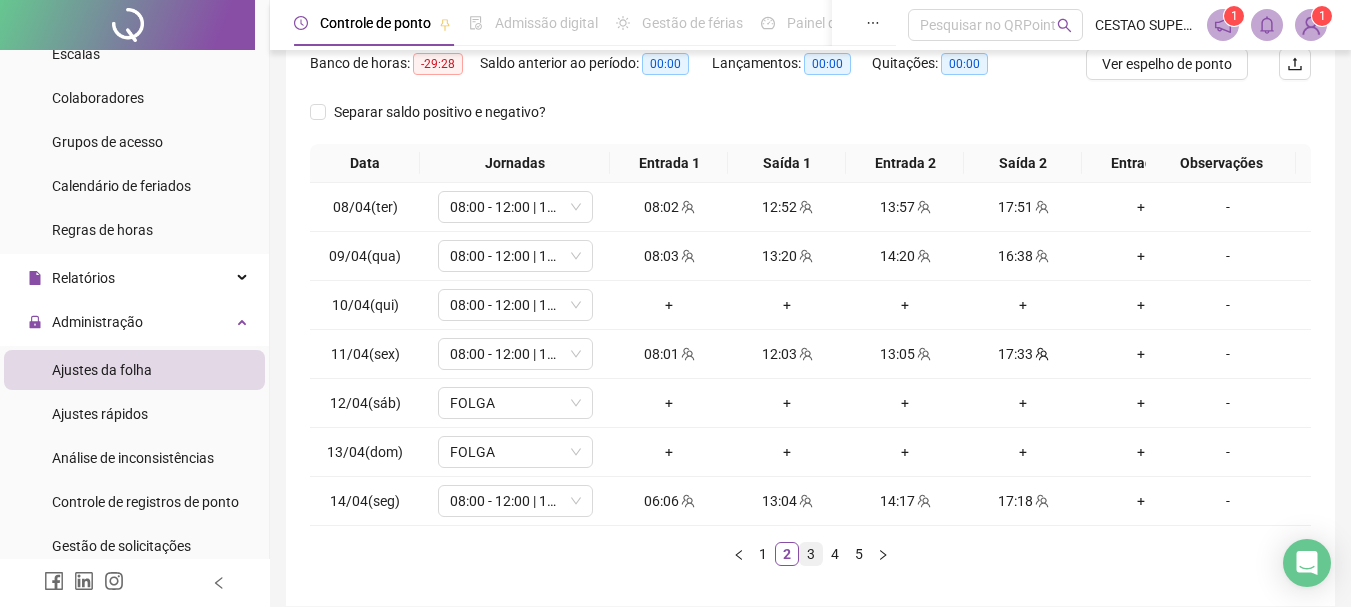 click on "3" at bounding box center (811, 554) 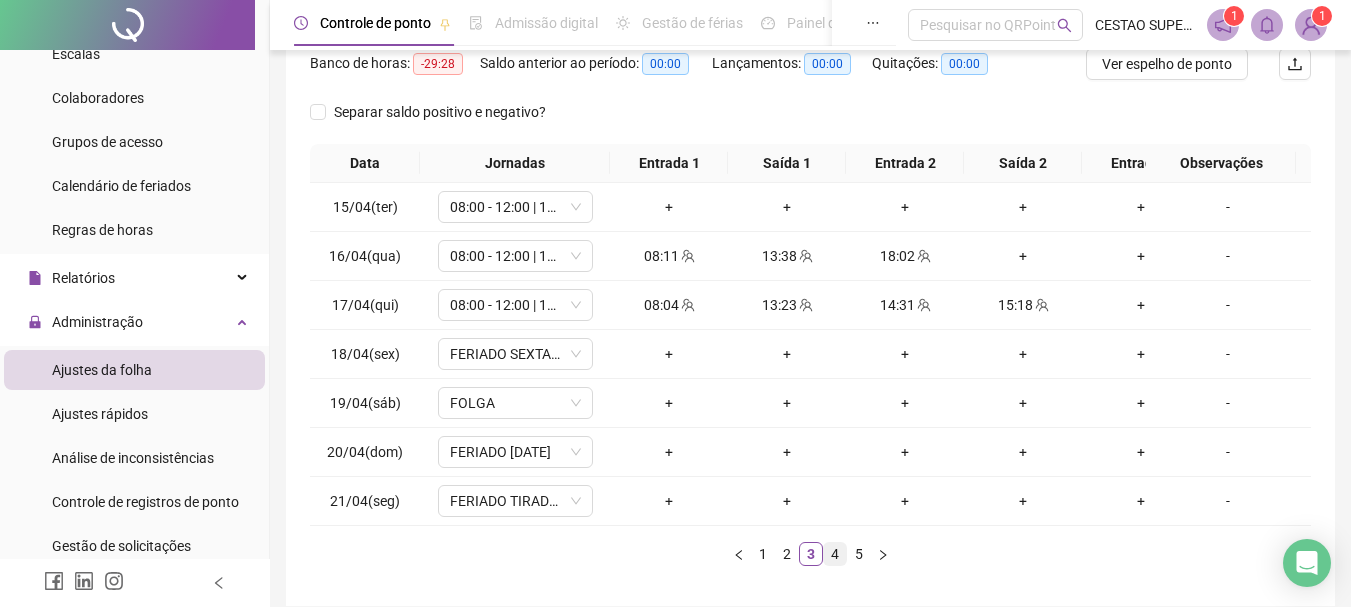 click on "4" at bounding box center [835, 554] 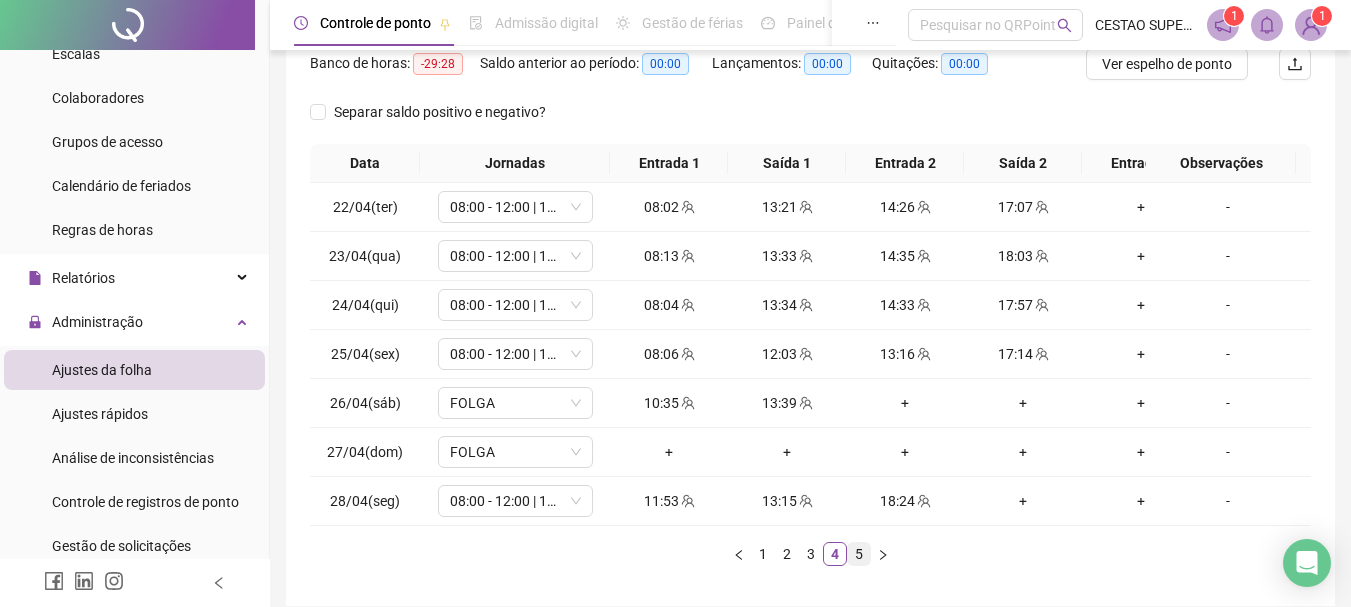 click on "5" at bounding box center [859, 554] 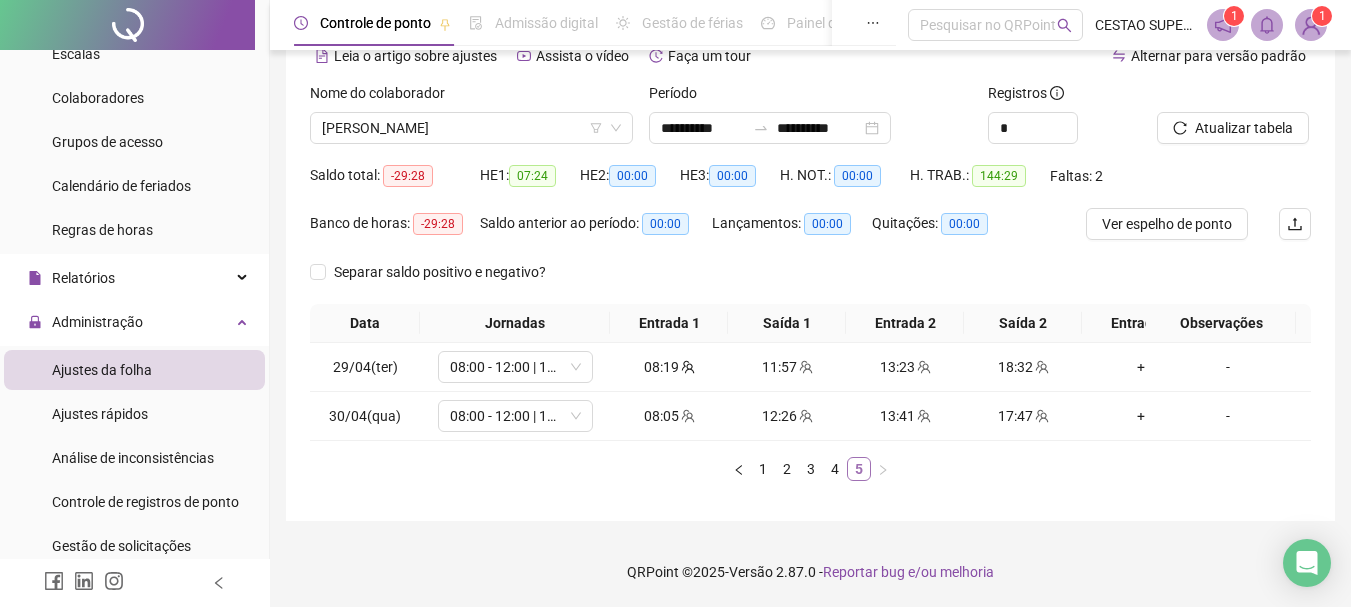 scroll, scrollTop: 117, scrollLeft: 0, axis: vertical 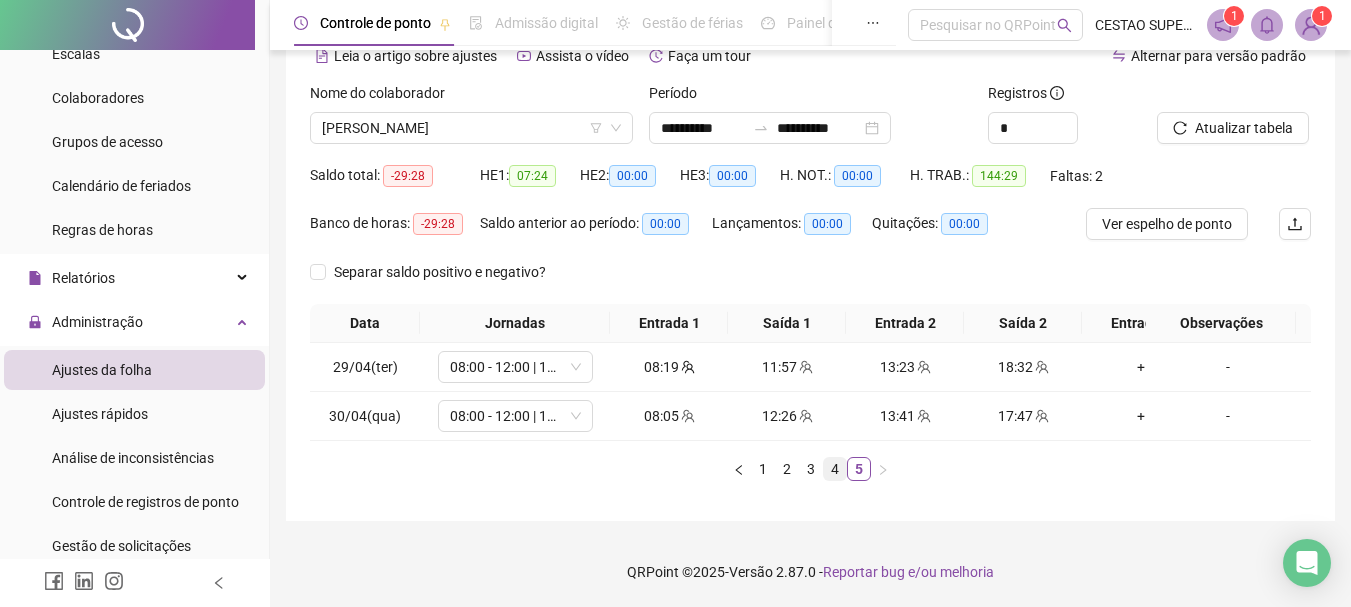 click on "4" at bounding box center [835, 469] 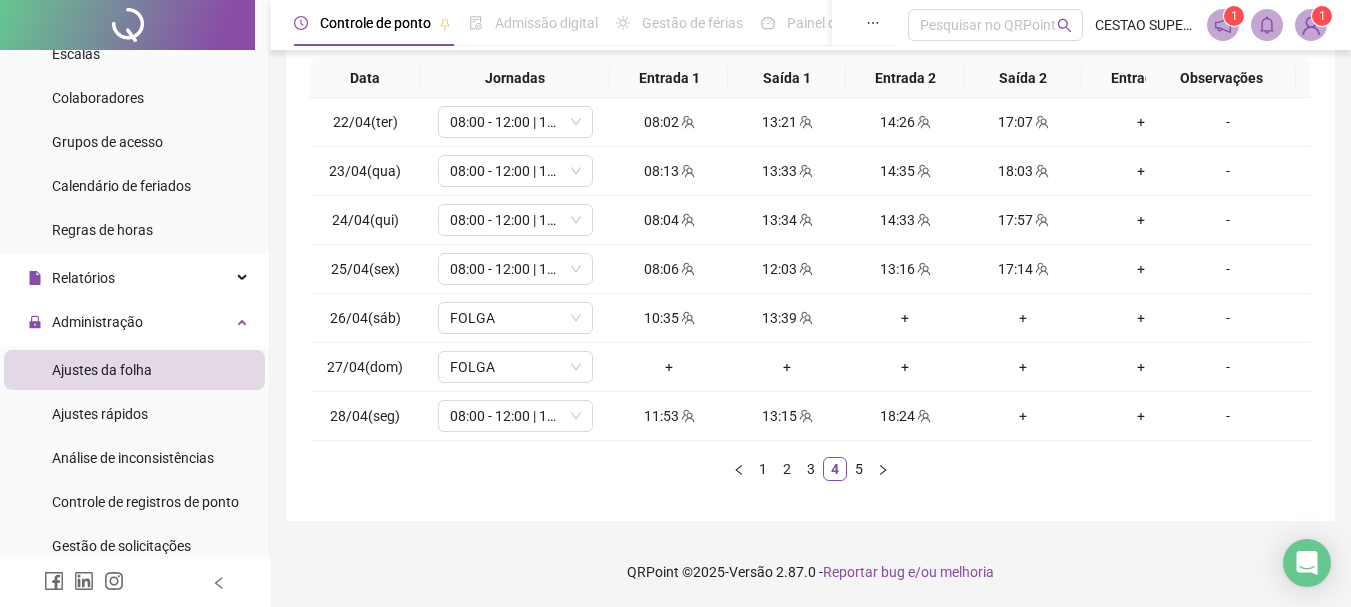 scroll, scrollTop: 362, scrollLeft: 0, axis: vertical 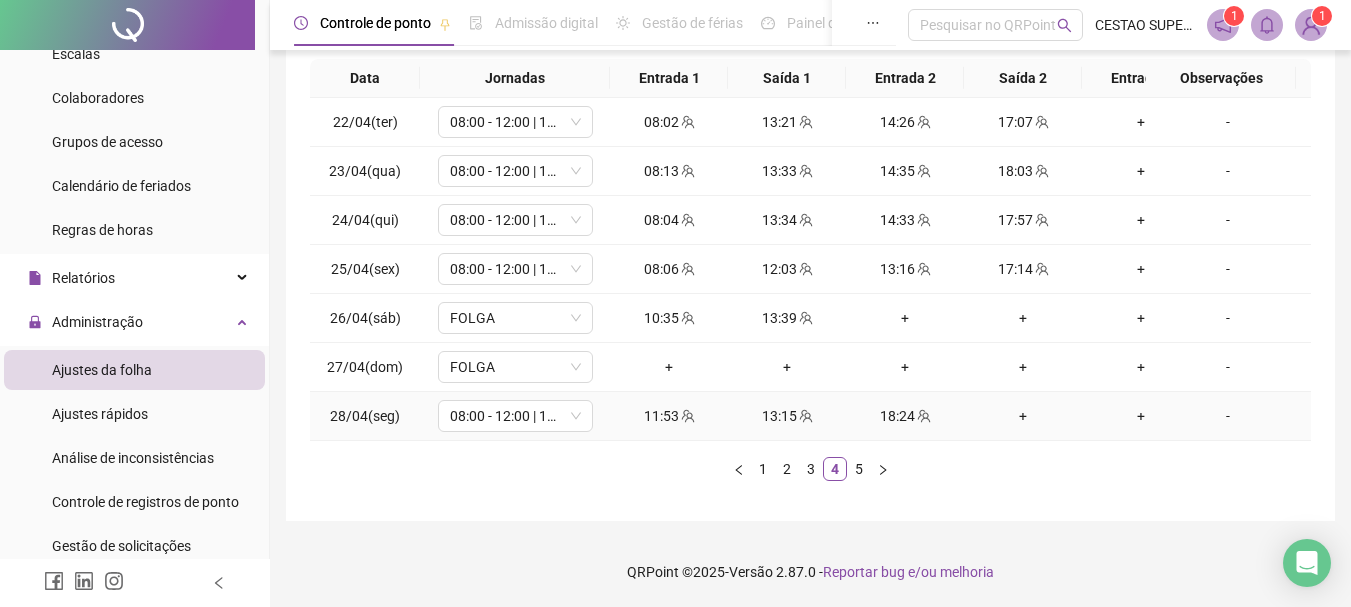 click on "+" at bounding box center (1023, 416) 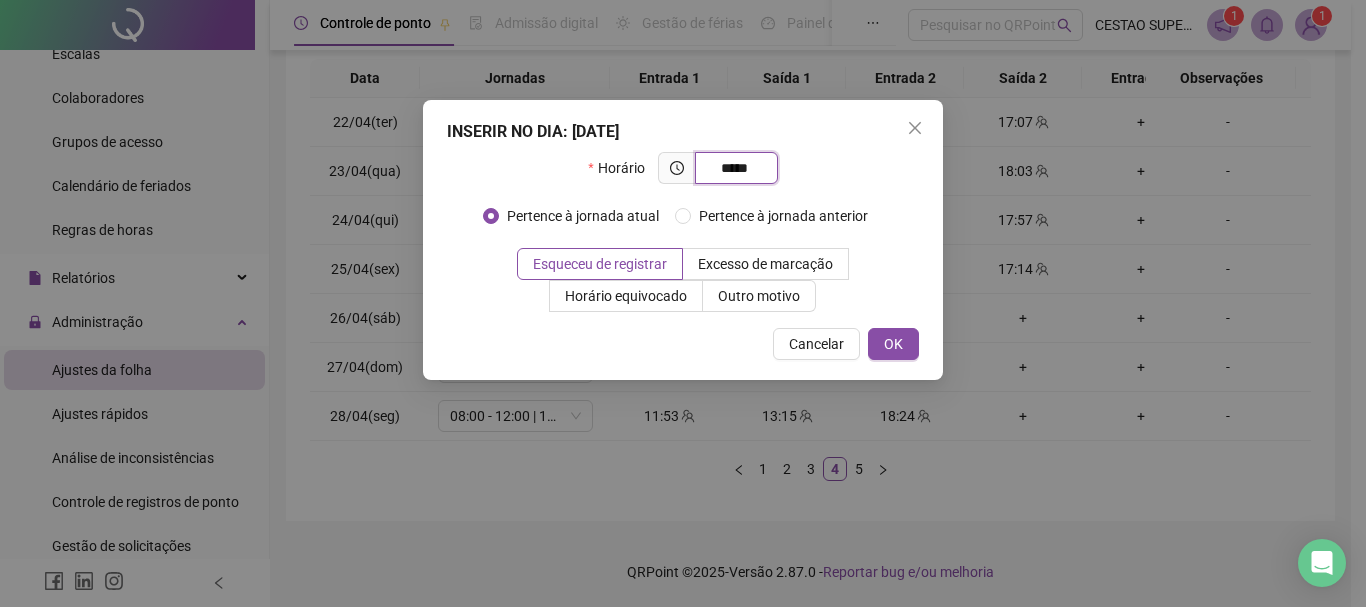 type on "*****" 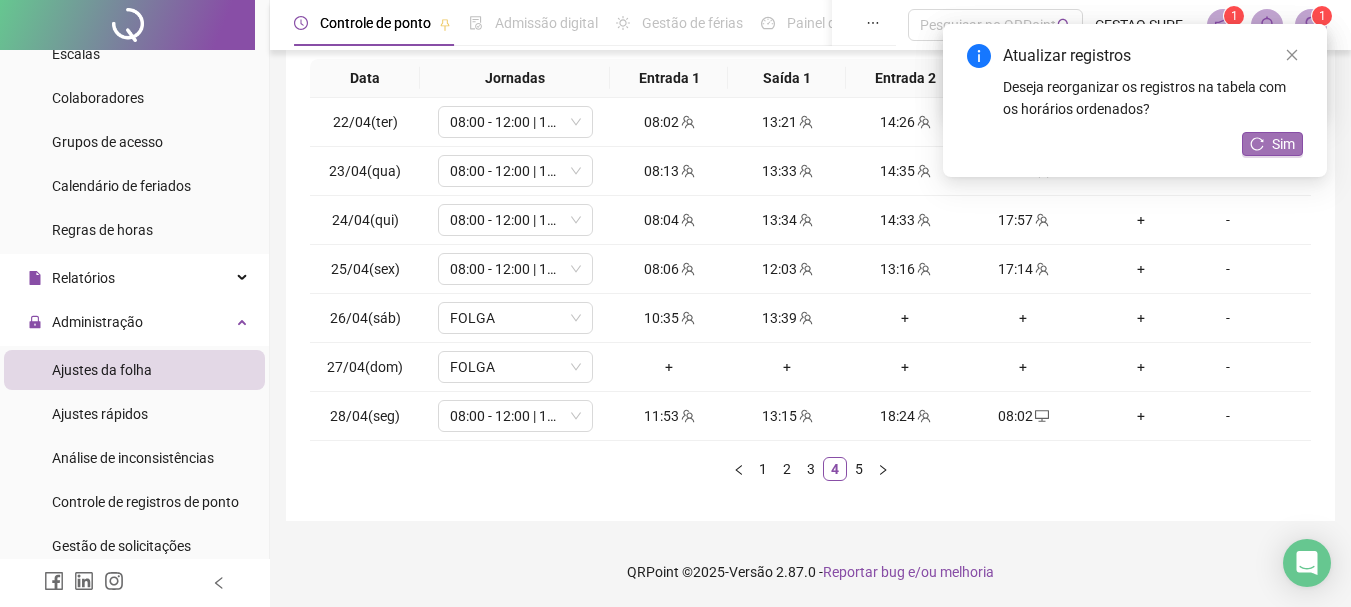 click on "Sim" at bounding box center [1283, 144] 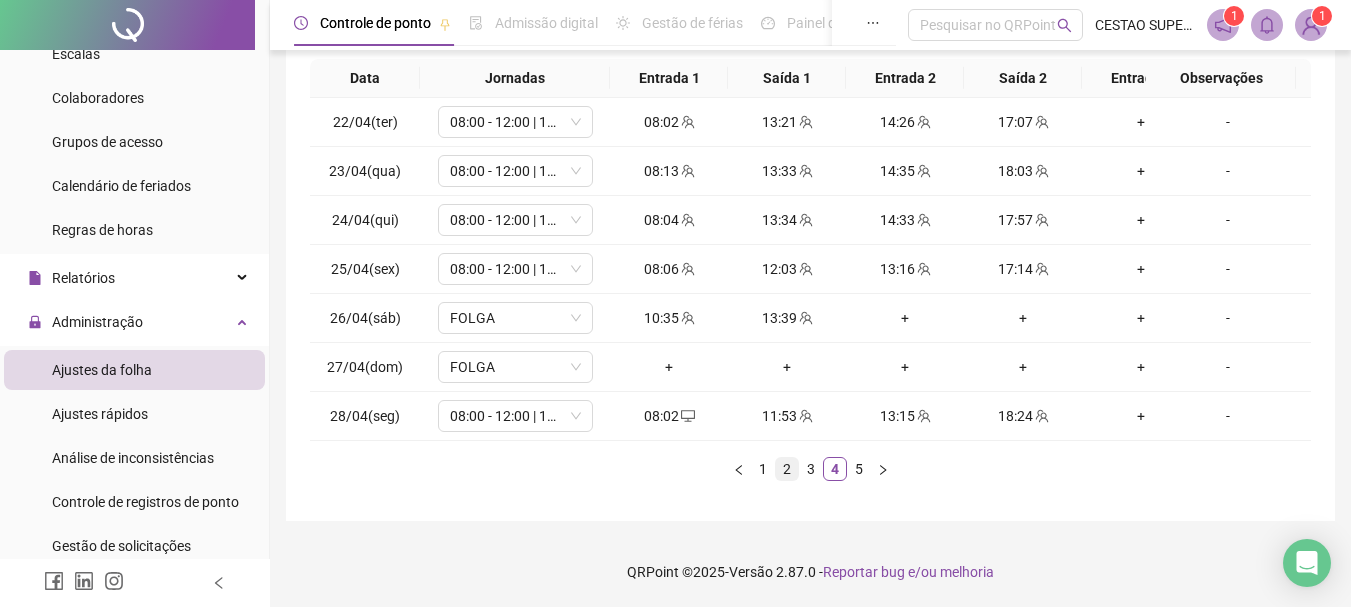 click on "2" at bounding box center (787, 469) 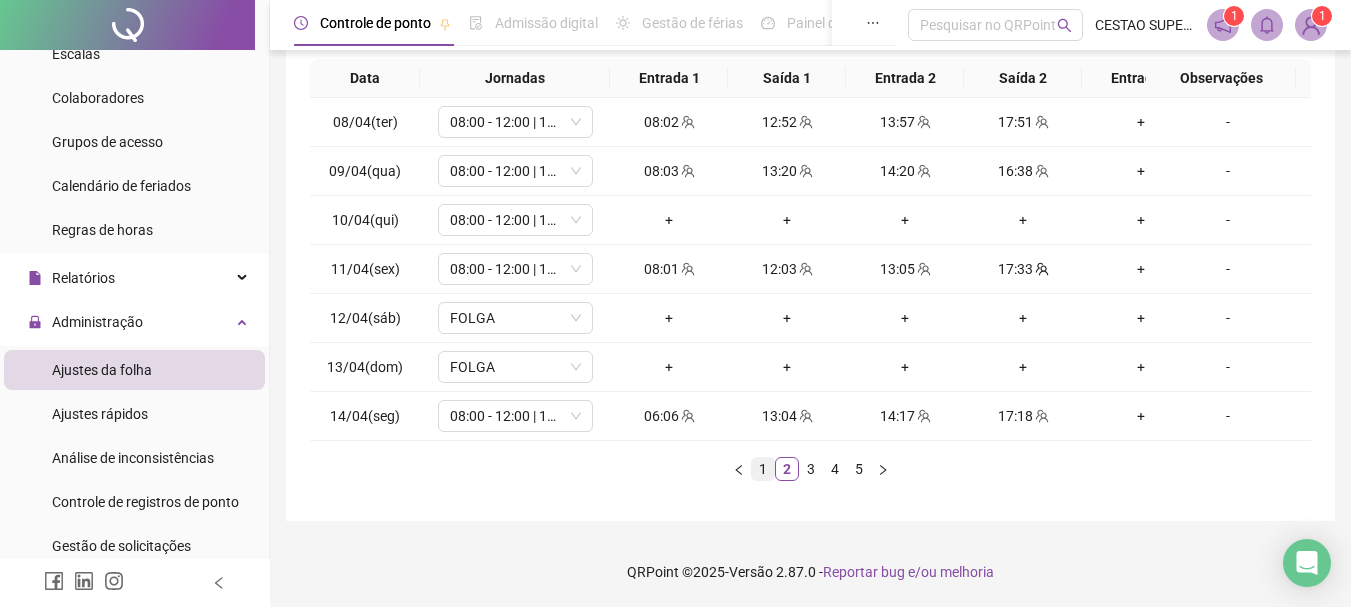 click on "1" at bounding box center (763, 469) 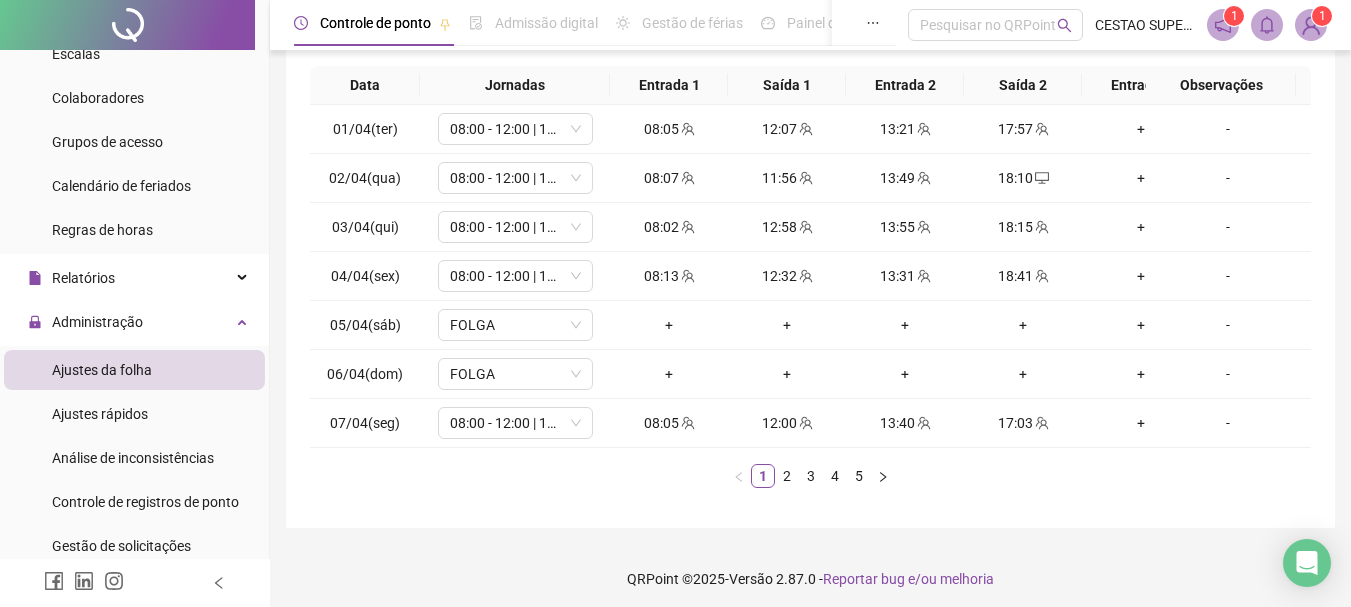 scroll, scrollTop: 362, scrollLeft: 0, axis: vertical 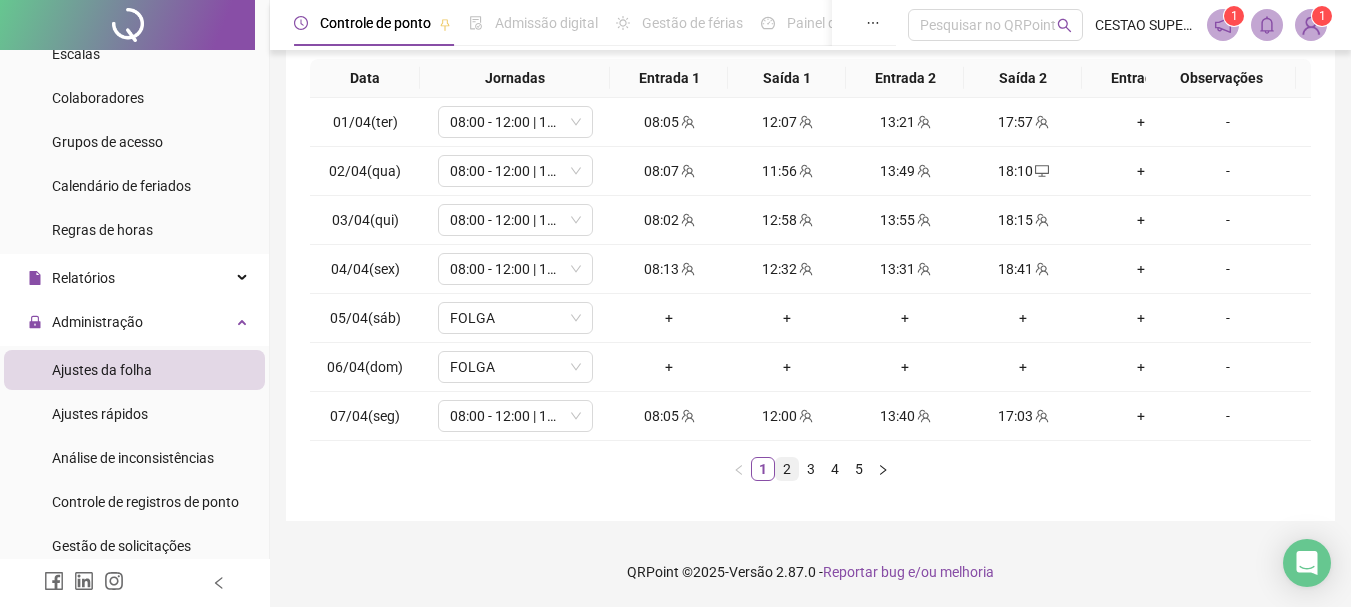 click on "2" at bounding box center [787, 469] 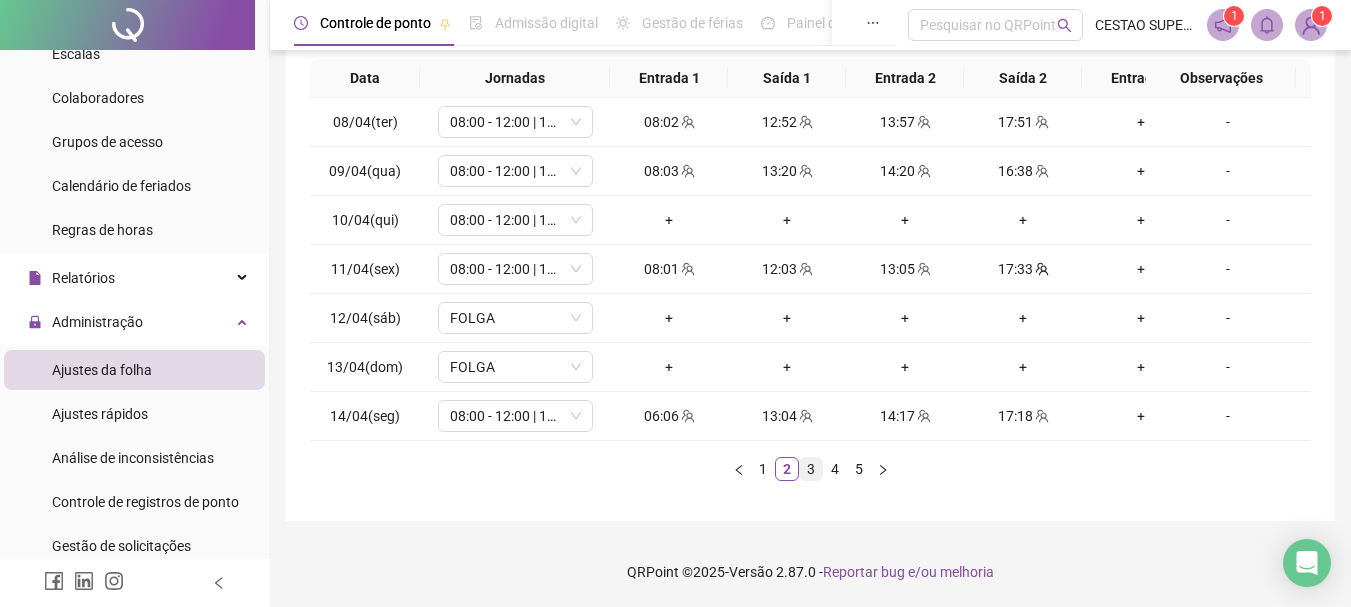 click on "3" at bounding box center (811, 469) 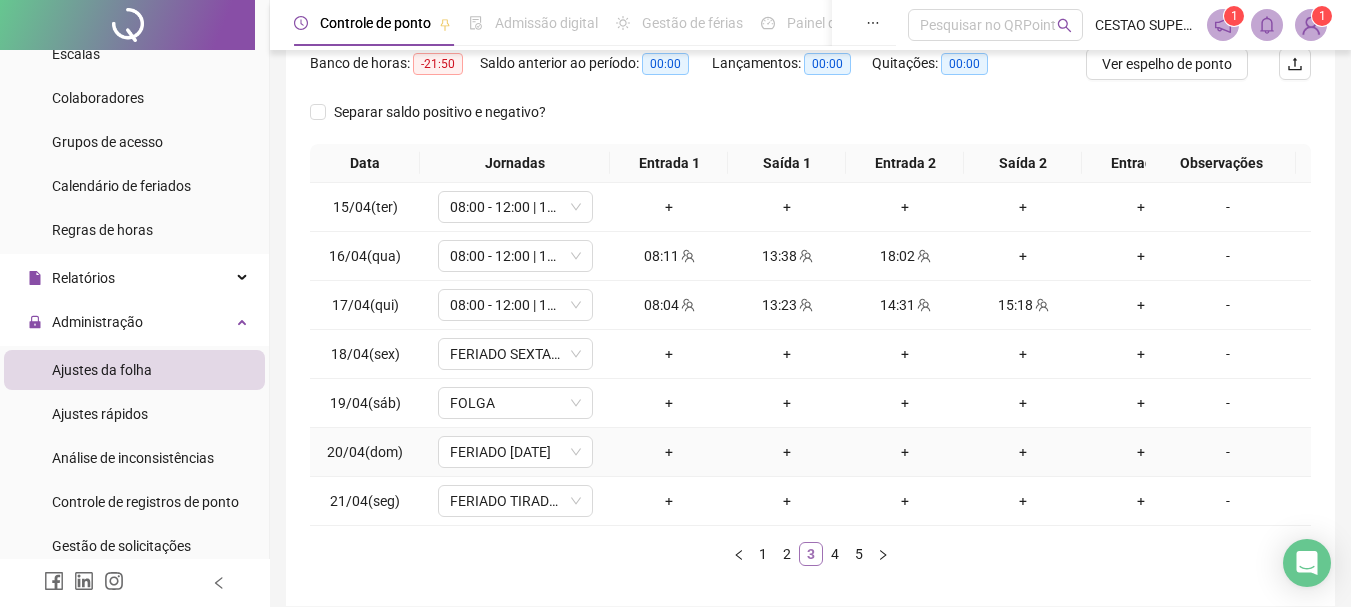 scroll, scrollTop: 362, scrollLeft: 0, axis: vertical 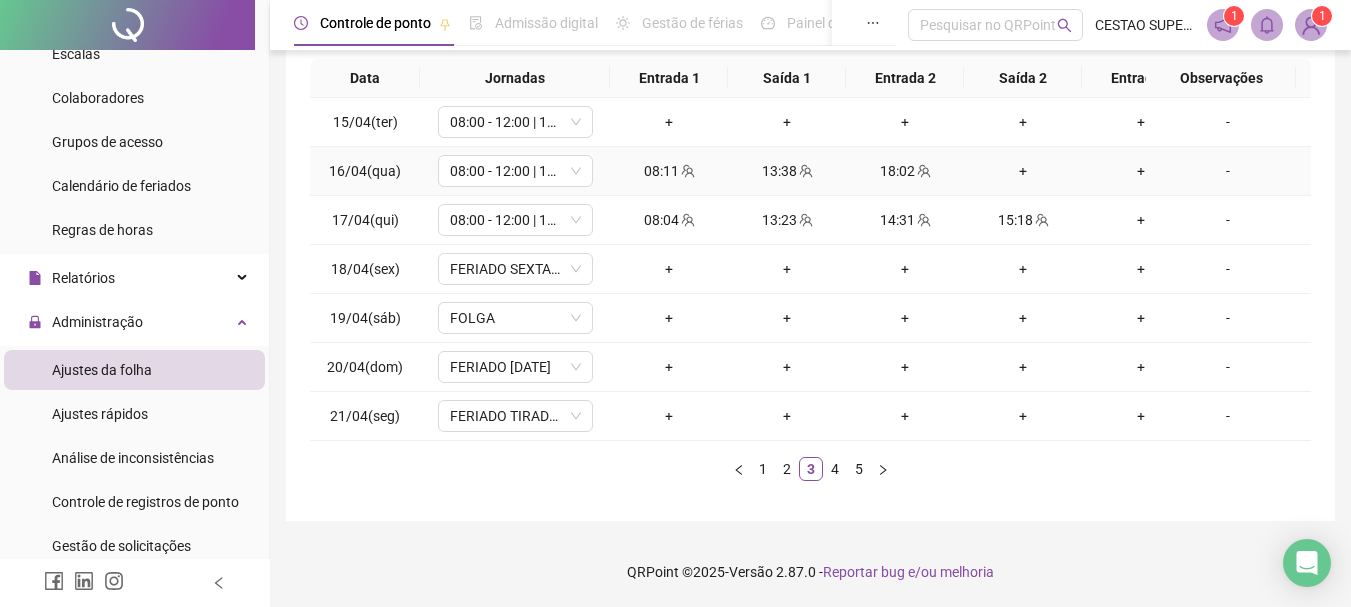click on "+" at bounding box center (1023, 171) 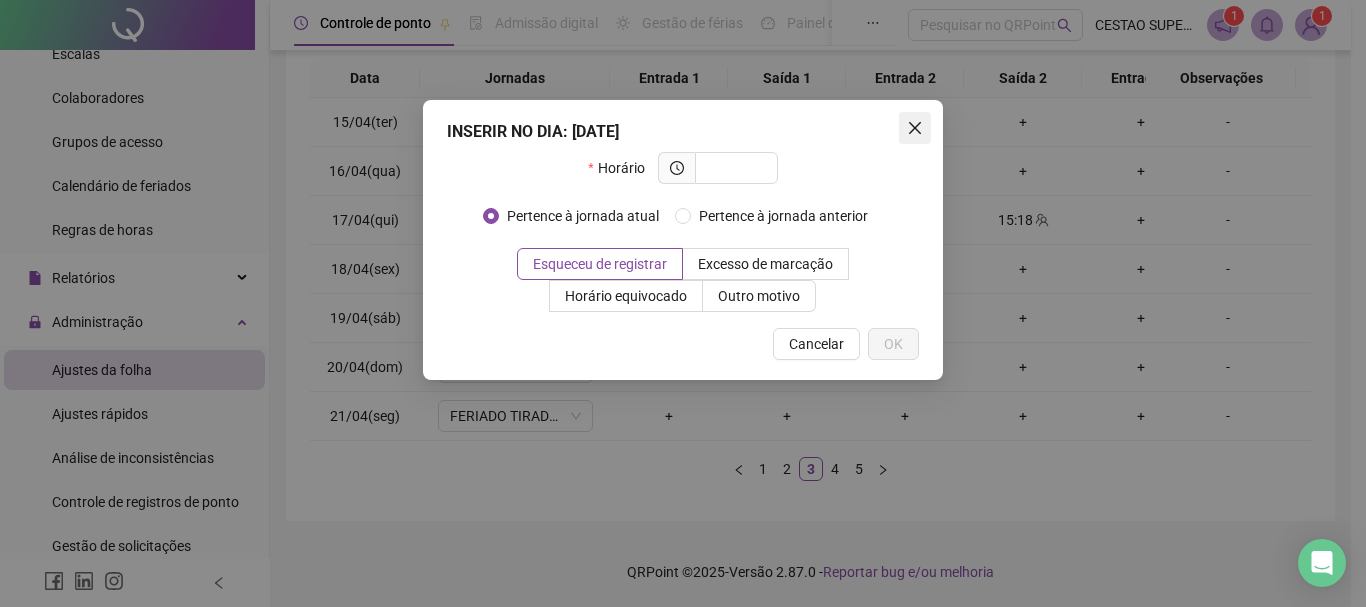click at bounding box center [915, 128] 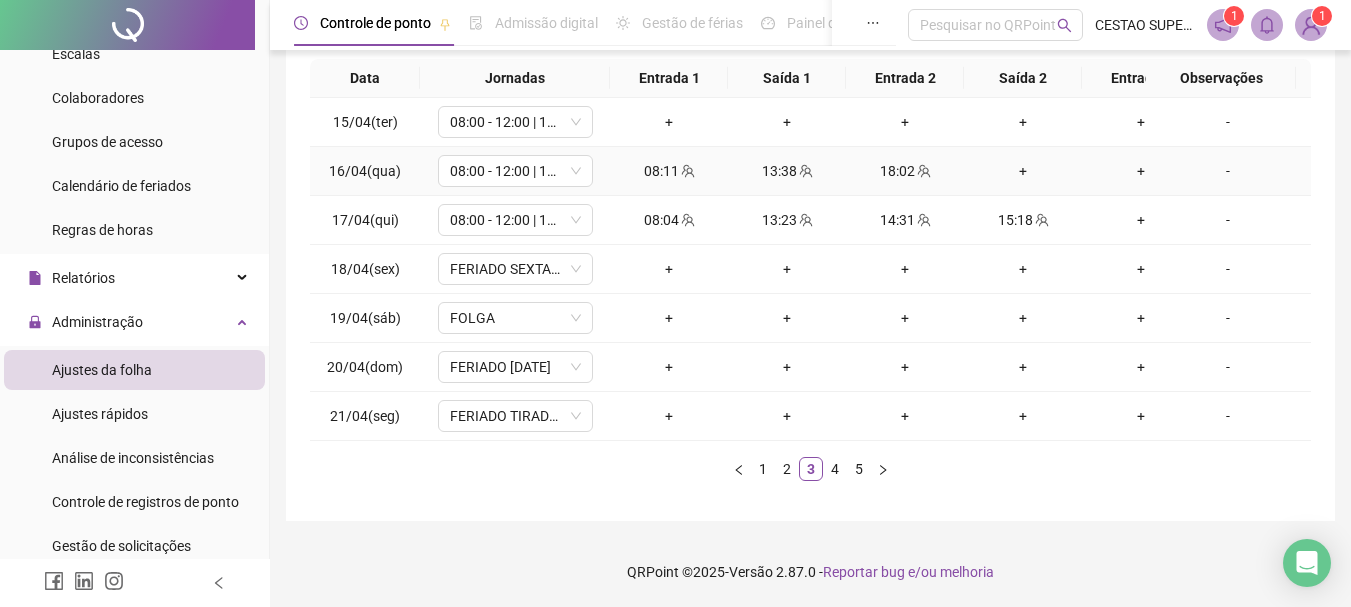 click on "+" at bounding box center [1023, 171] 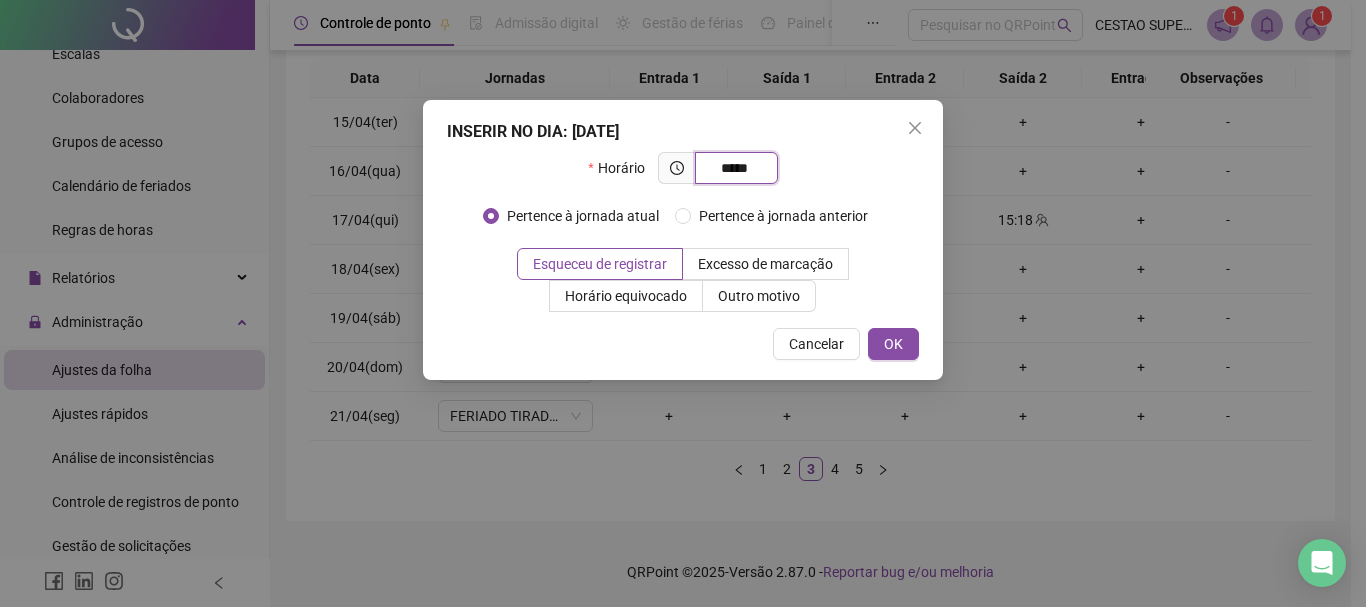 type on "*****" 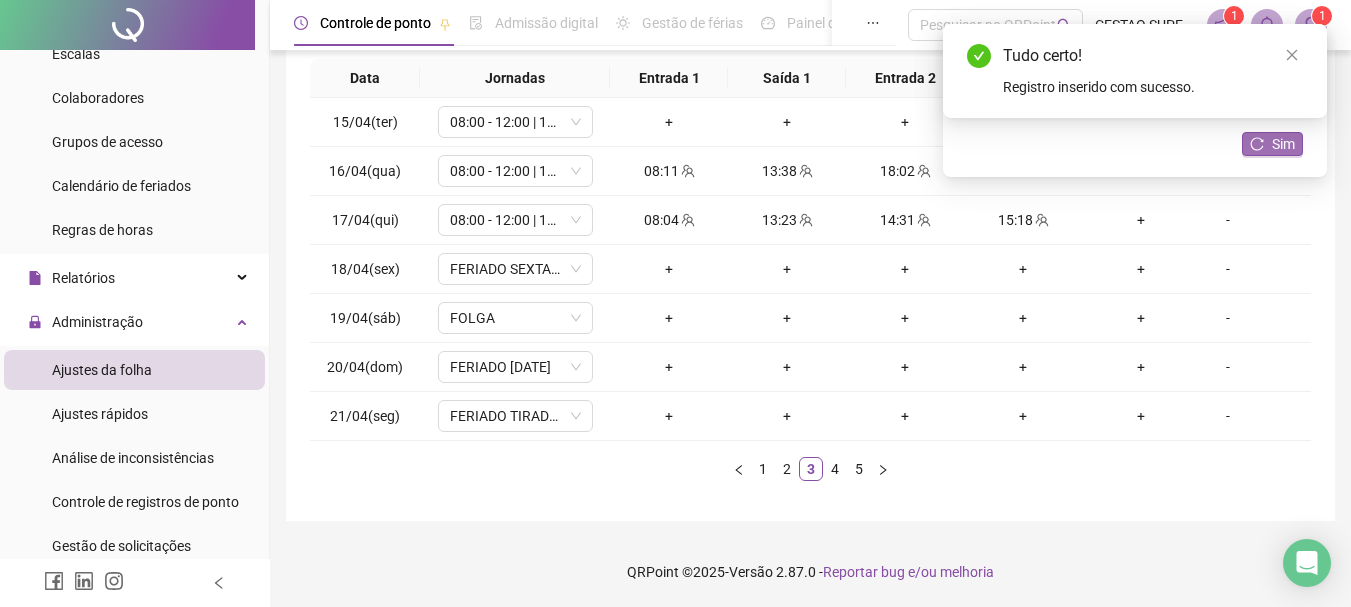 click 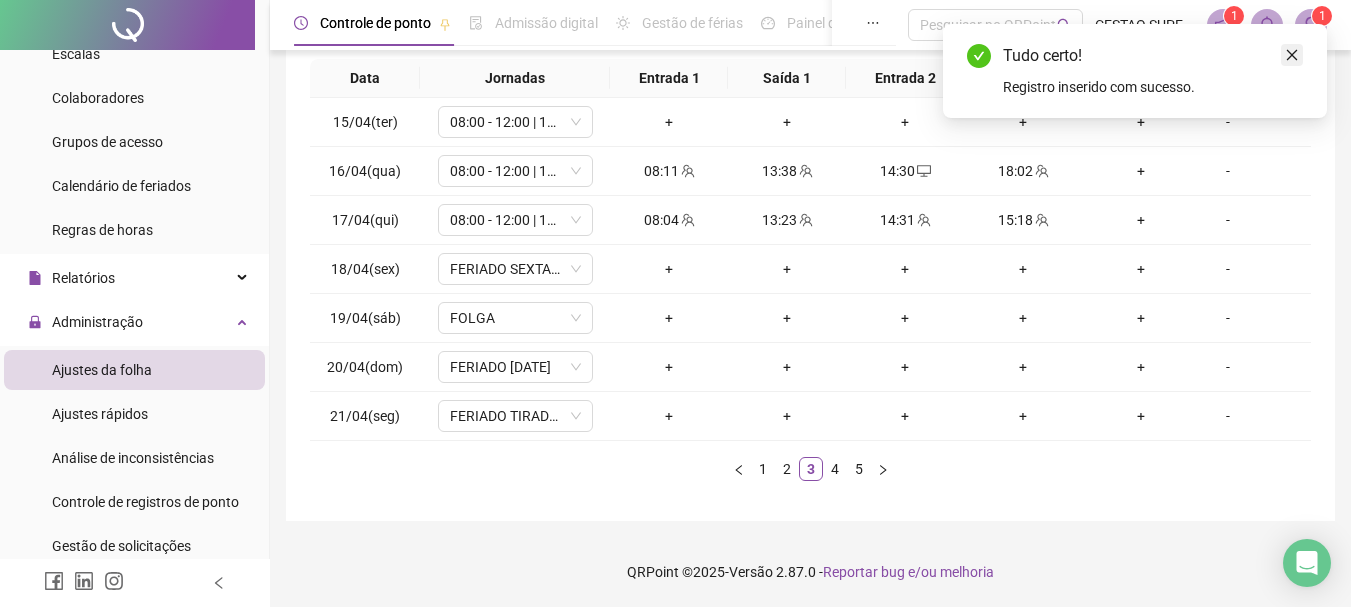 click 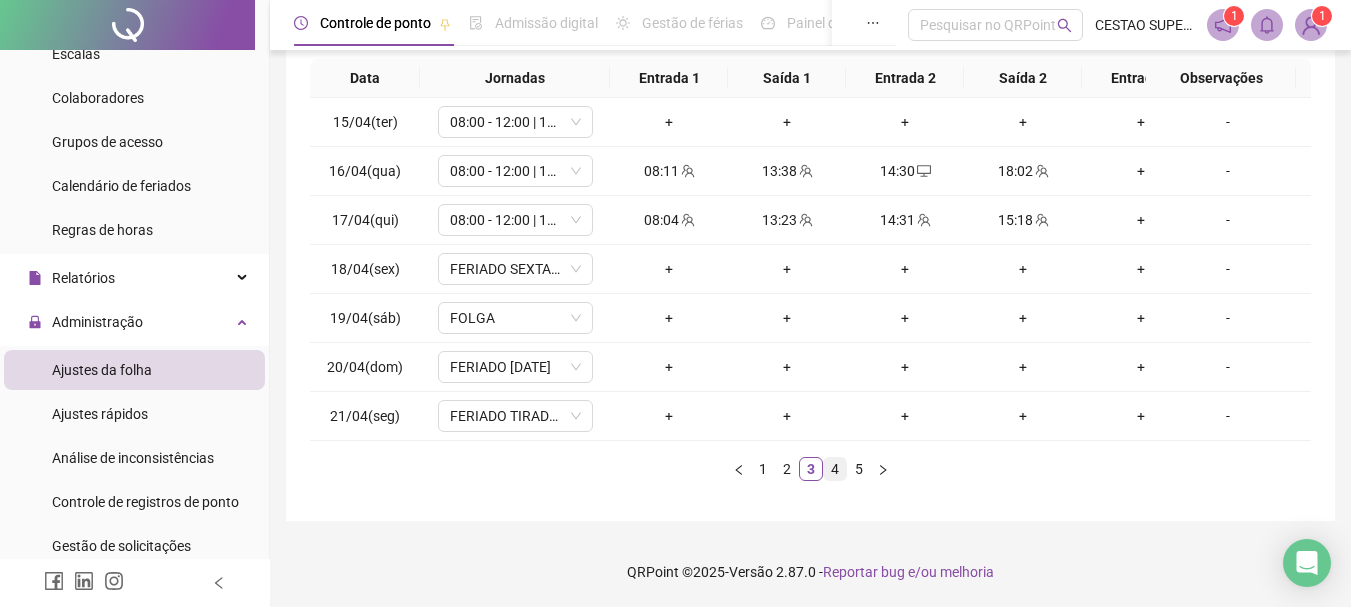 click on "4" at bounding box center (835, 469) 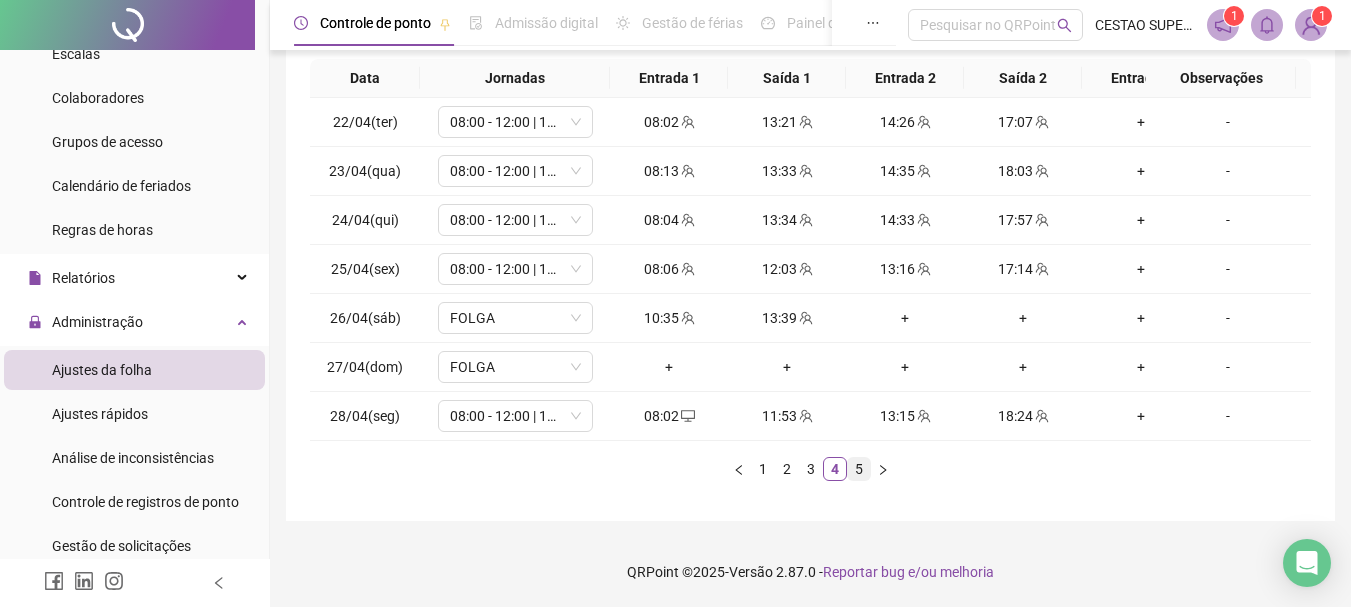 click on "5" at bounding box center [859, 469] 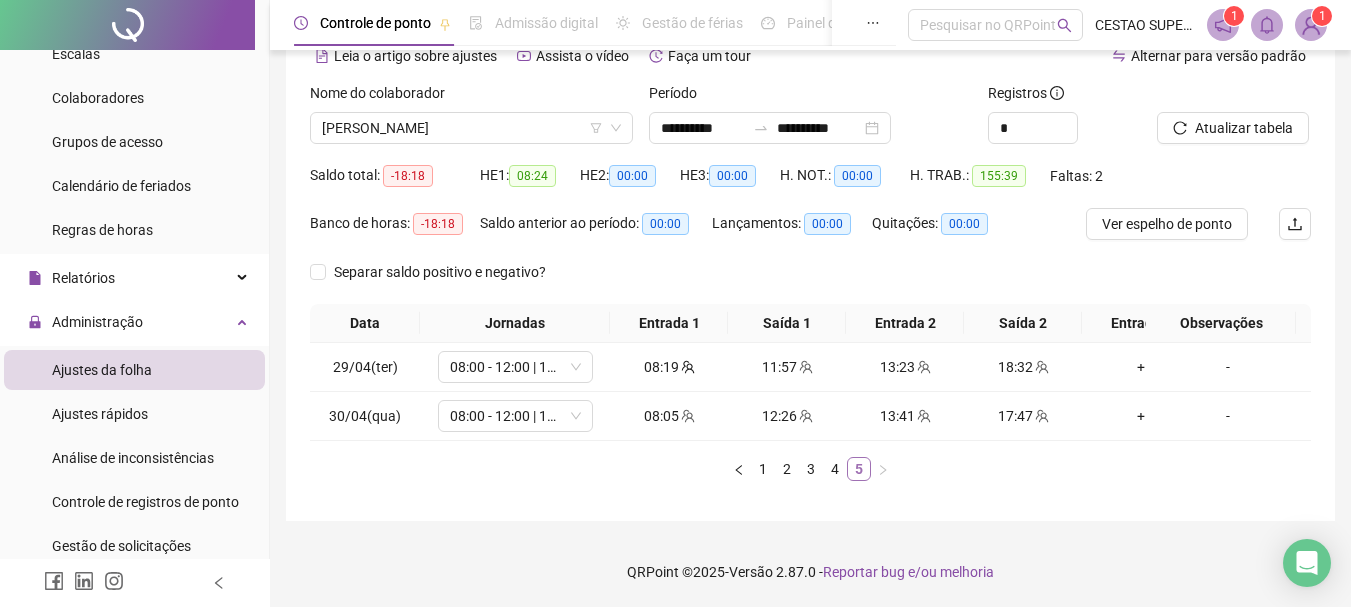 scroll, scrollTop: 117, scrollLeft: 0, axis: vertical 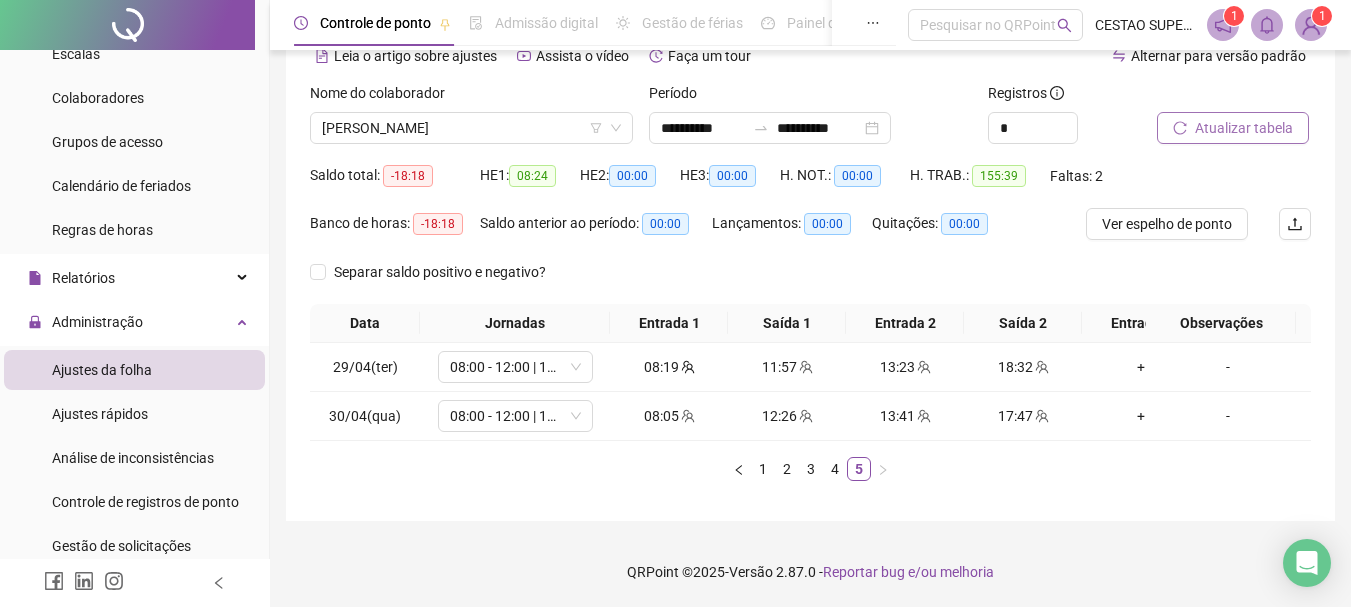 click on "Atualizar tabela" at bounding box center (1244, 128) 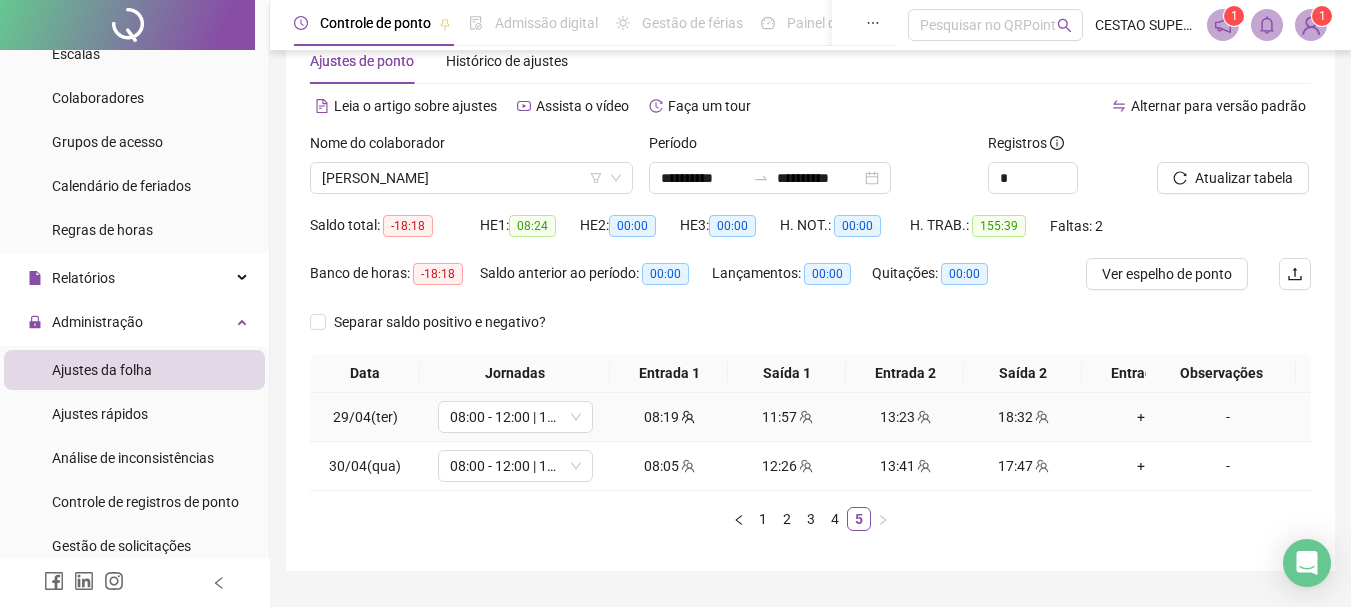scroll, scrollTop: 17, scrollLeft: 0, axis: vertical 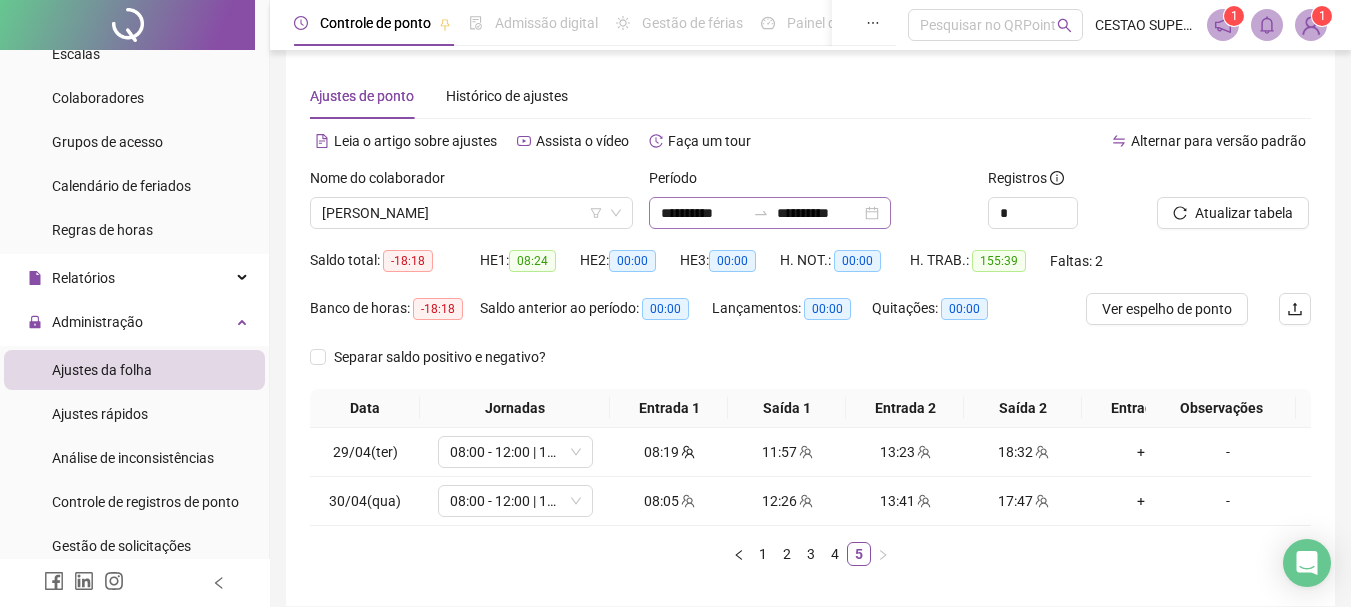 click on "**********" at bounding box center (770, 213) 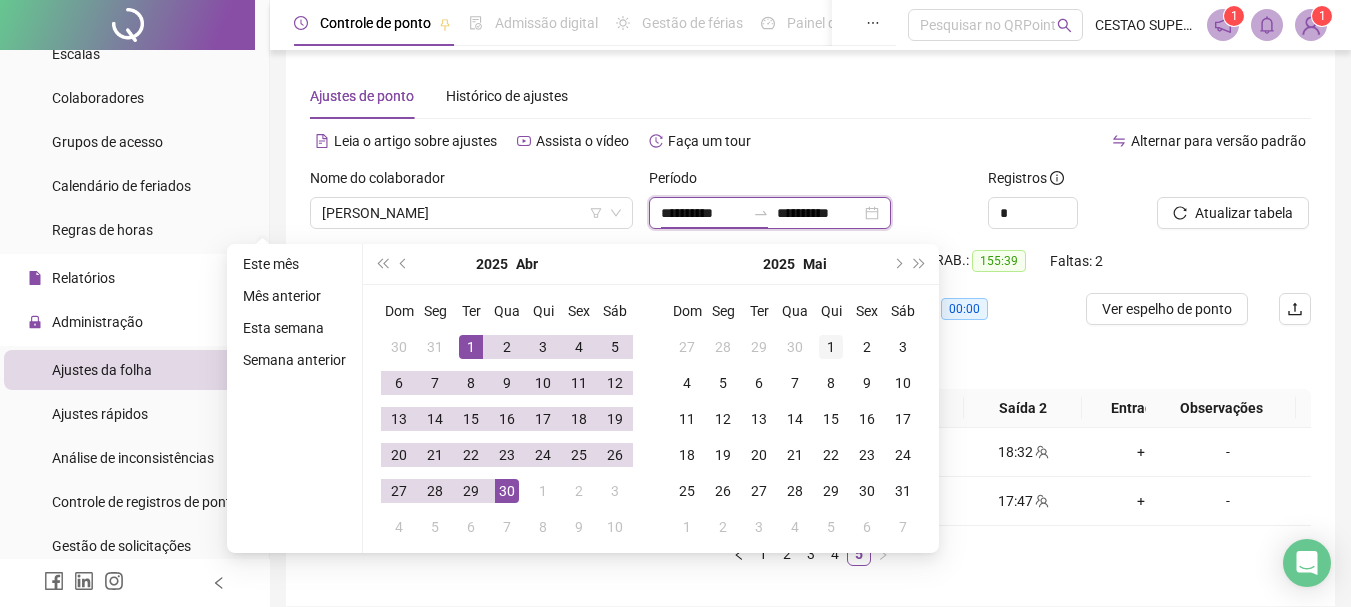 type on "**********" 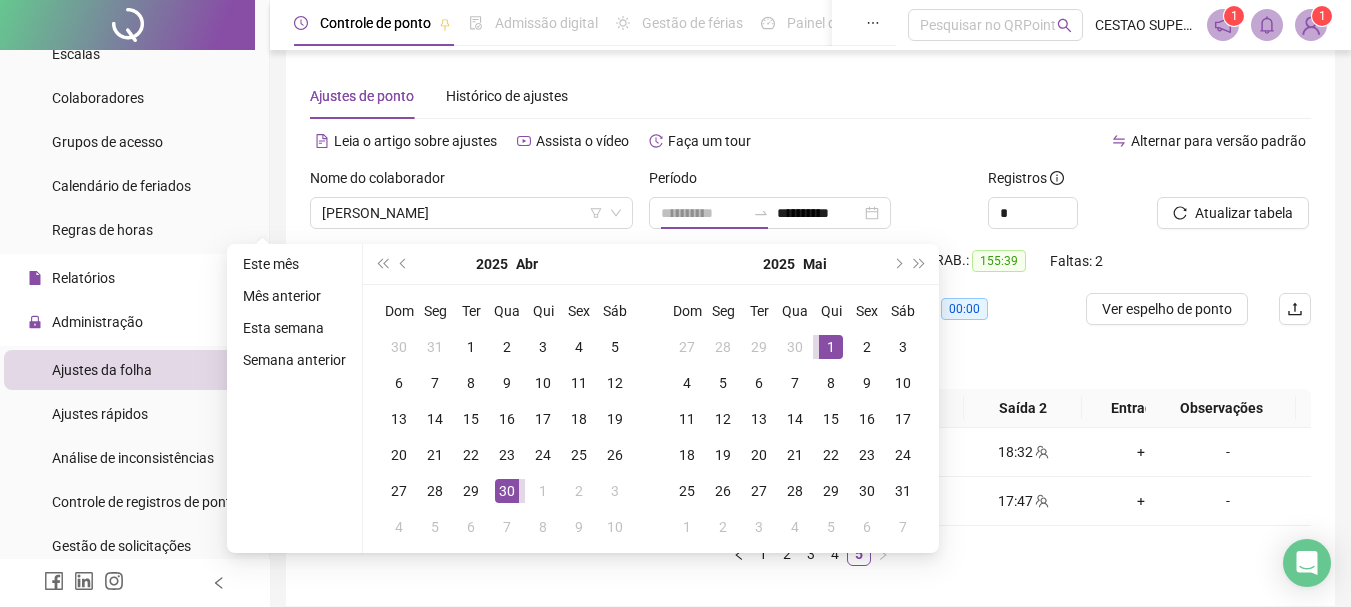 click on "1" at bounding box center (831, 347) 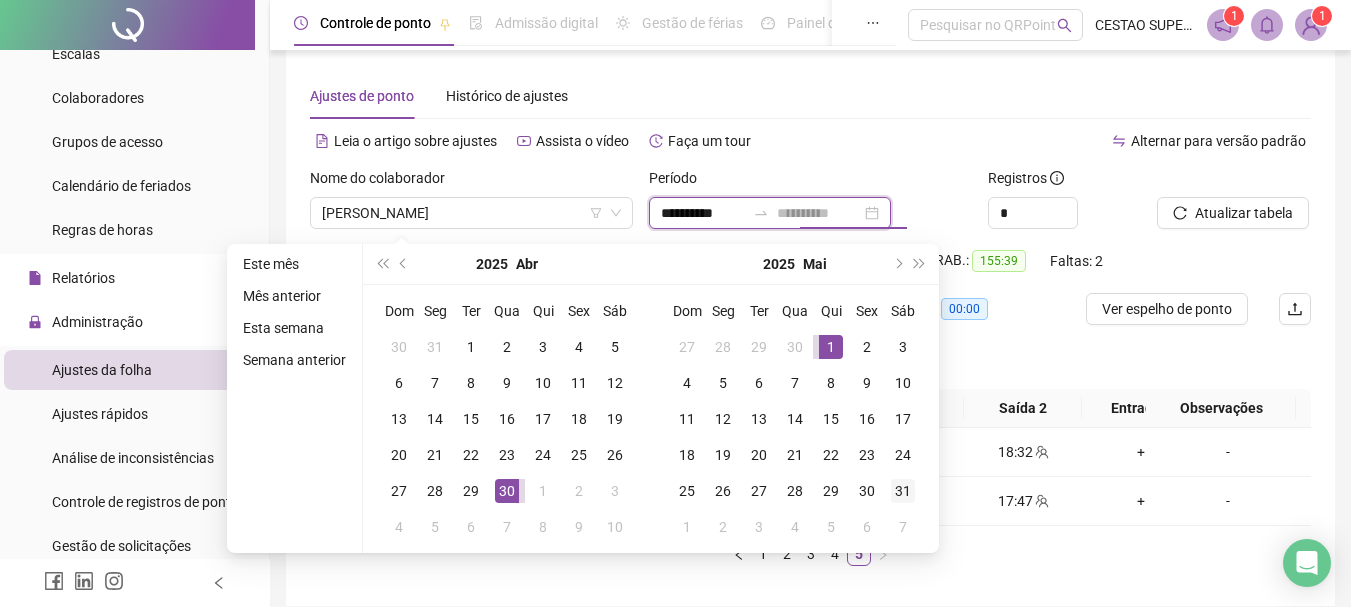 type on "**********" 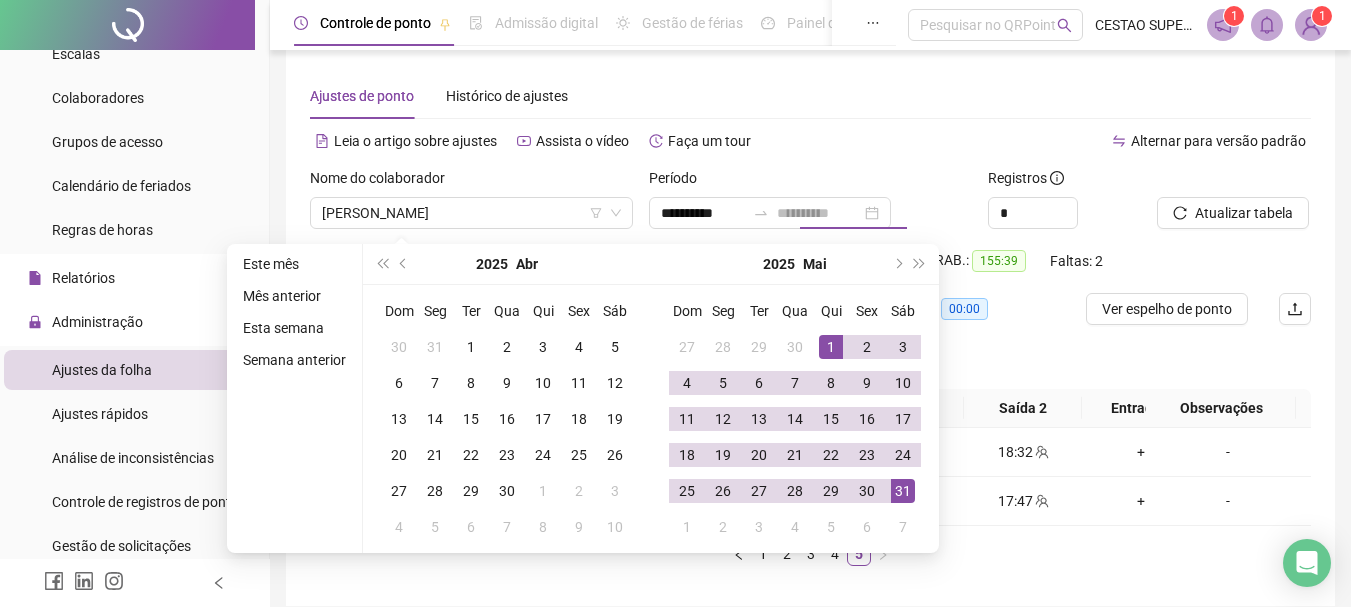 click on "31" at bounding box center (903, 491) 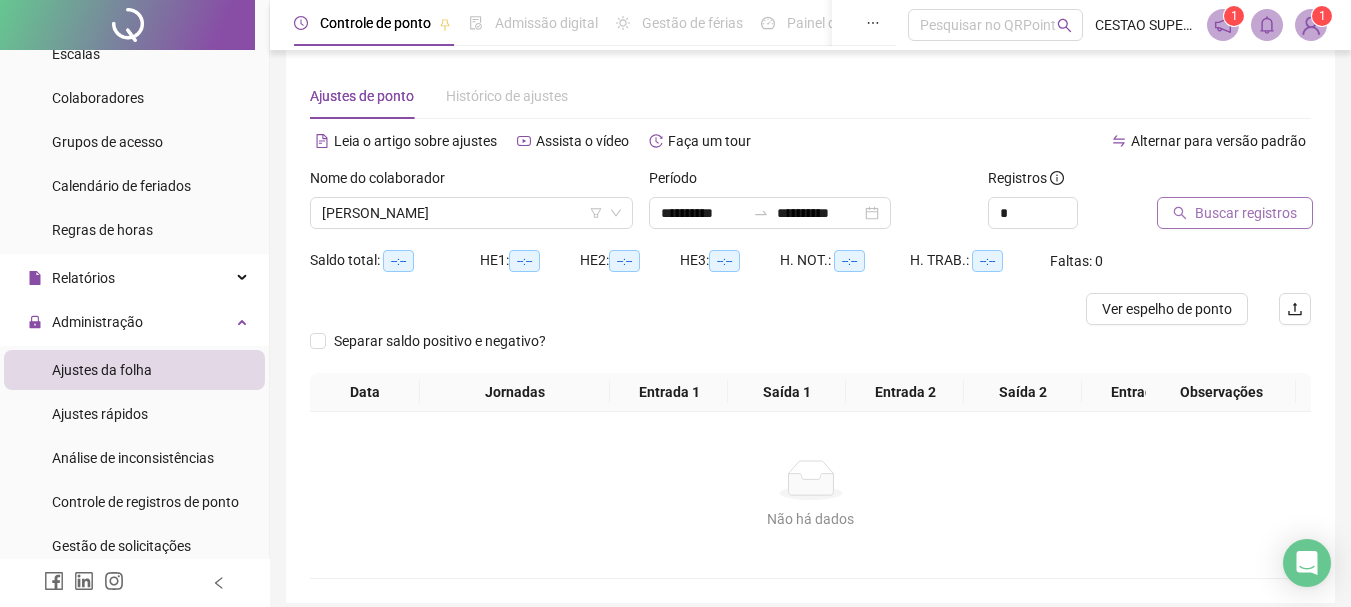 click on "Buscar registros" at bounding box center [1246, 213] 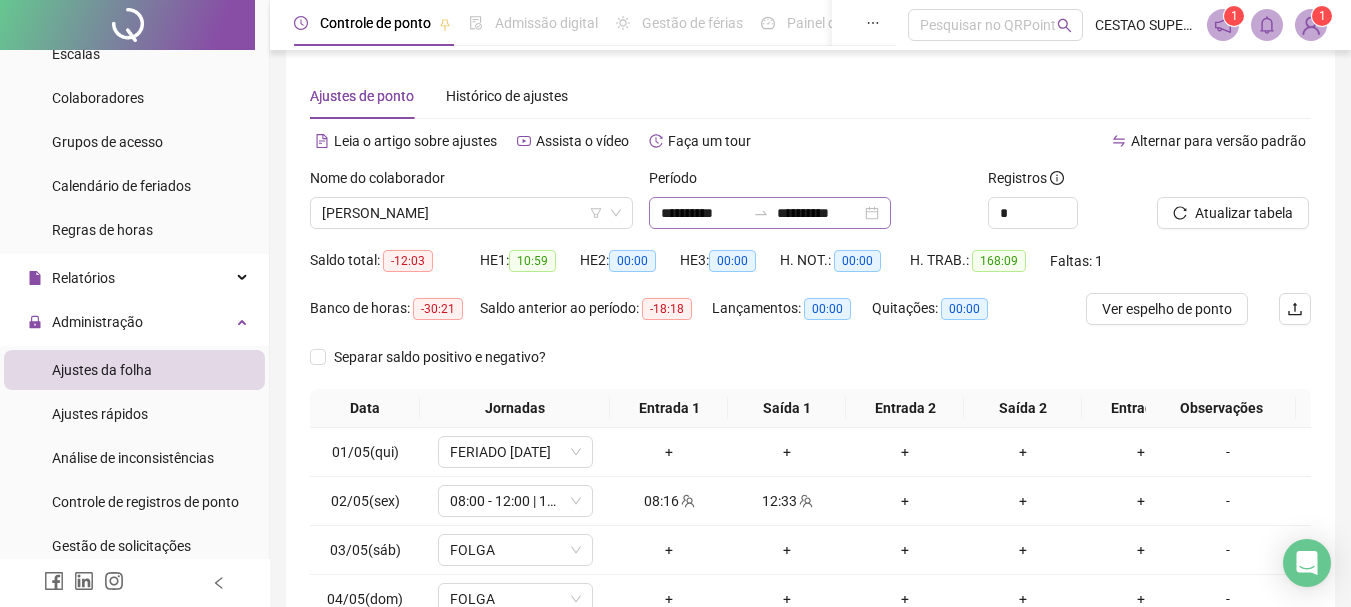 click on "**********" at bounding box center (770, 213) 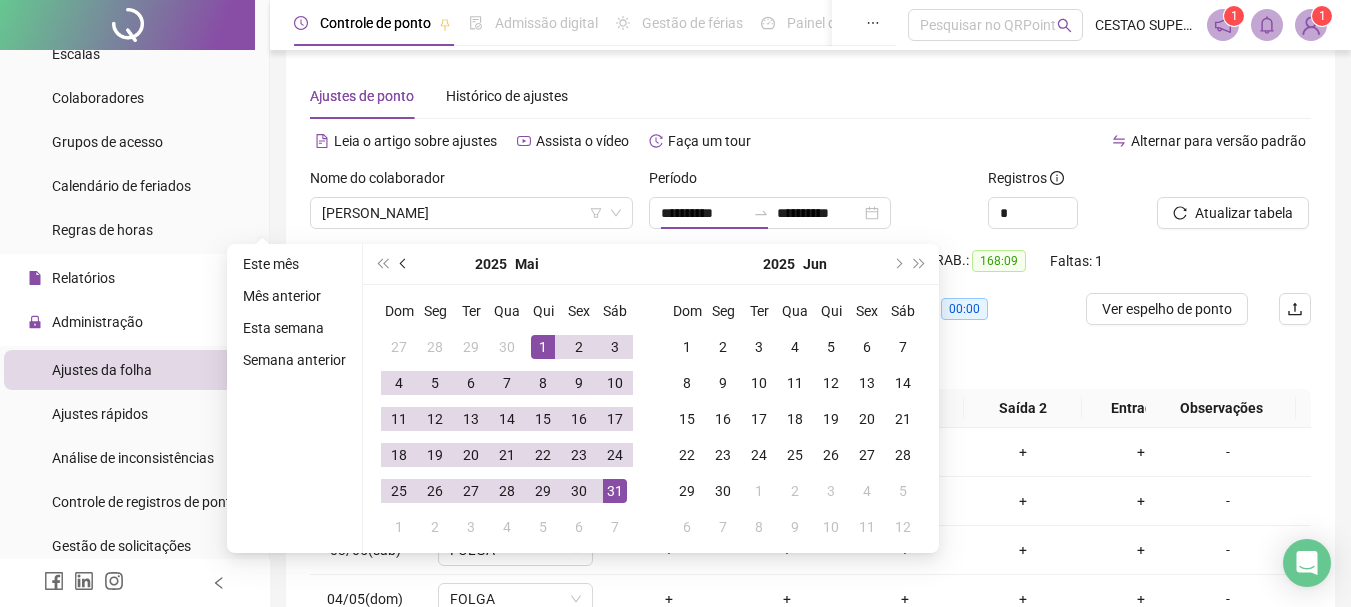 click at bounding box center [404, 264] 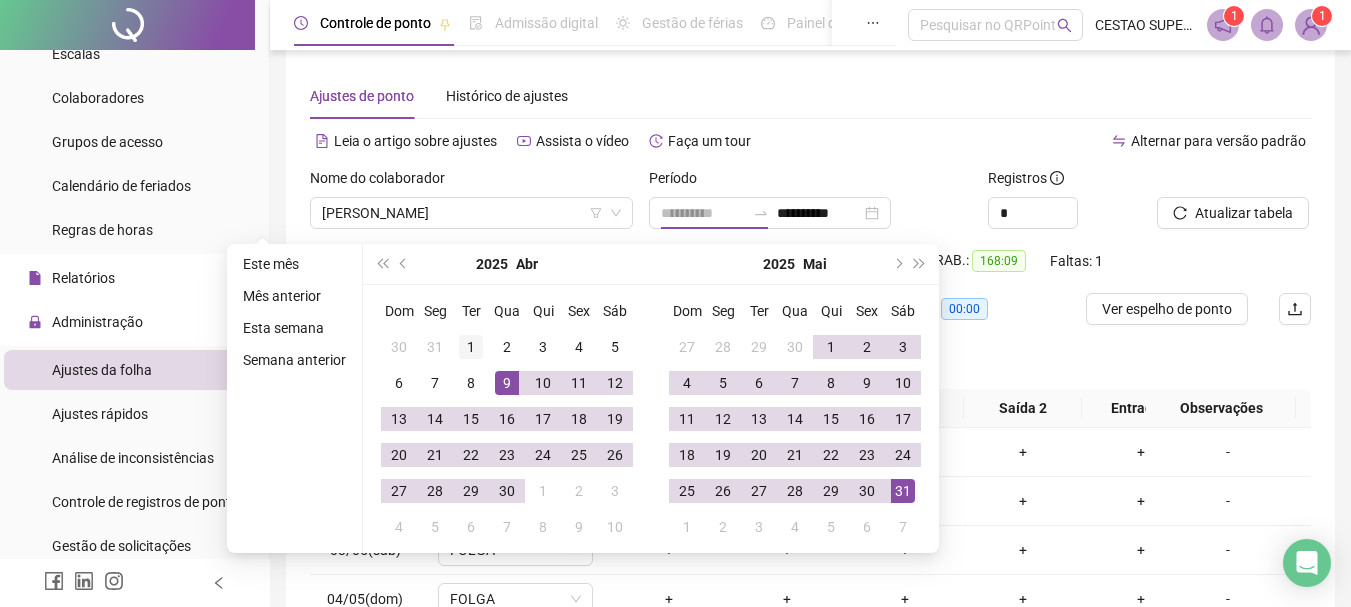 type on "**********" 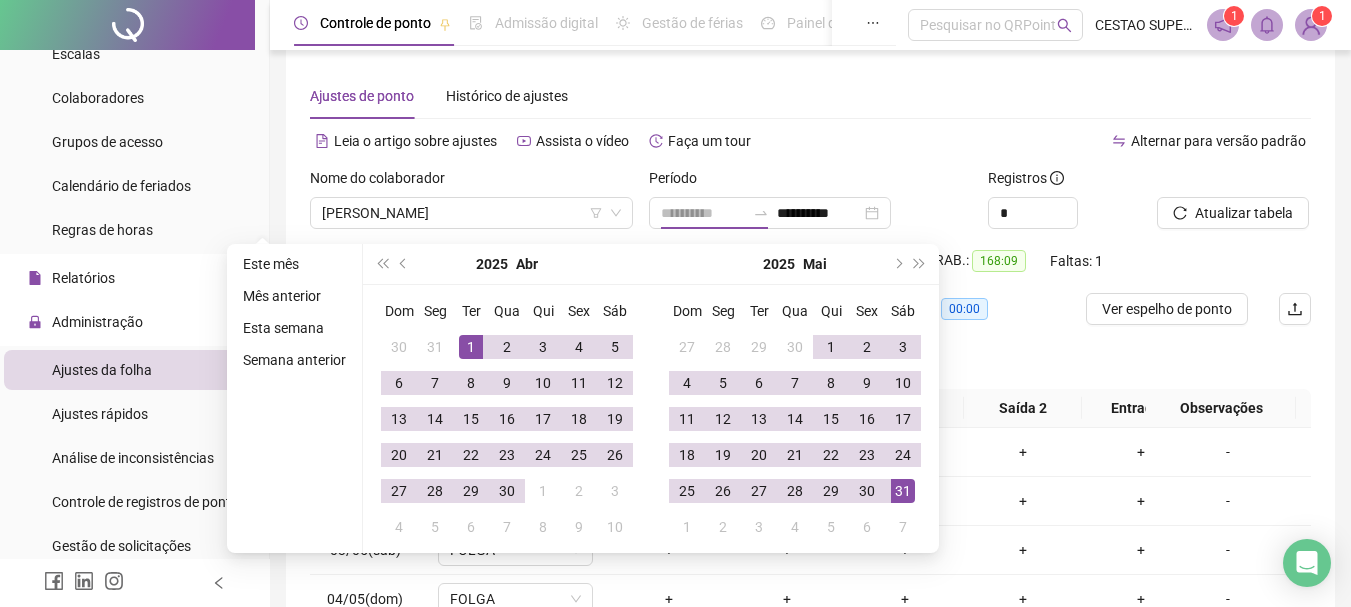 click on "1" at bounding box center (471, 347) 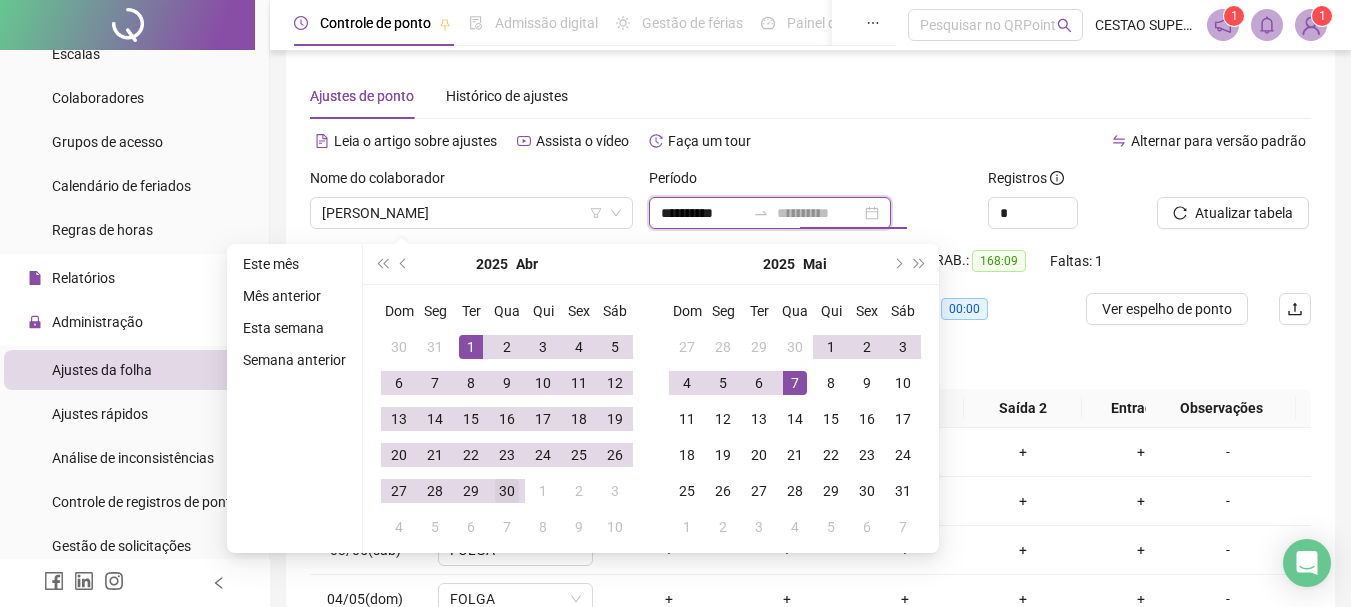 type on "**********" 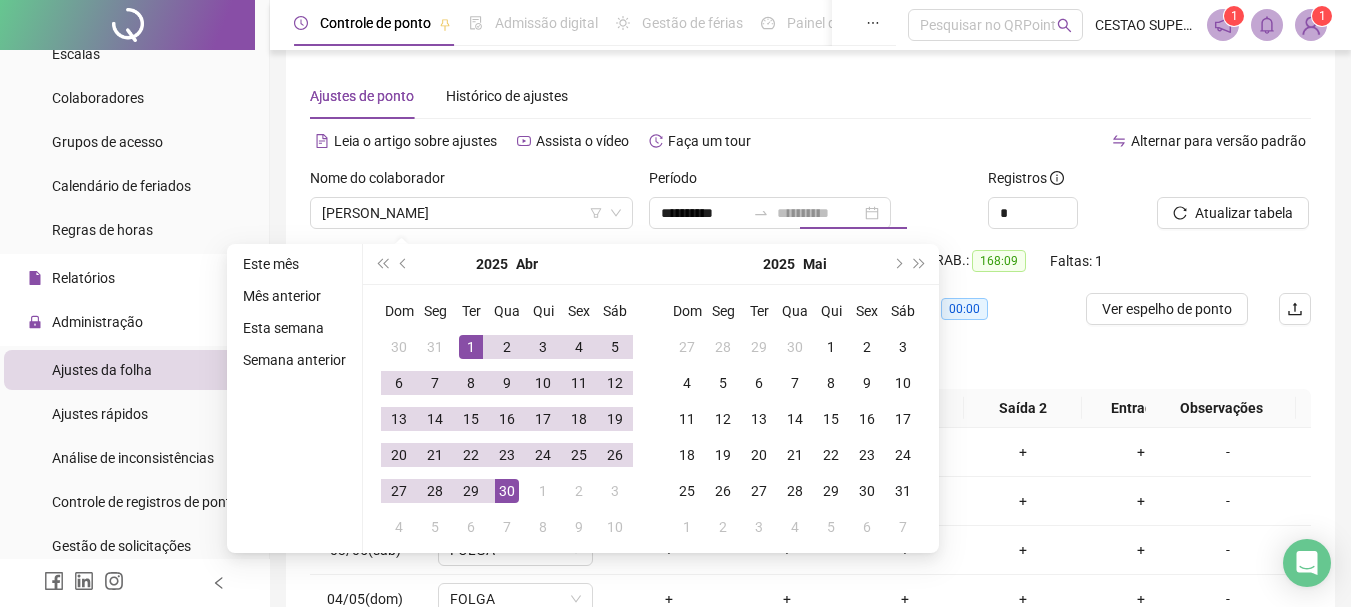 click on "30" at bounding box center [507, 491] 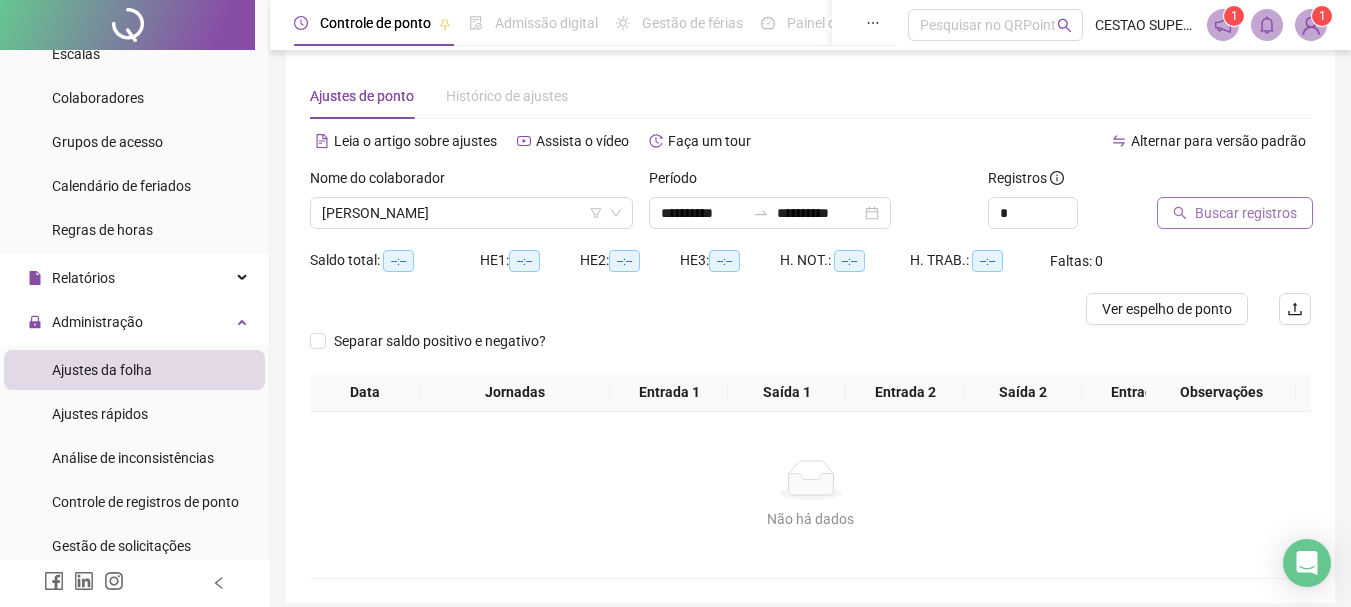 click on "Buscar registros" at bounding box center [1246, 213] 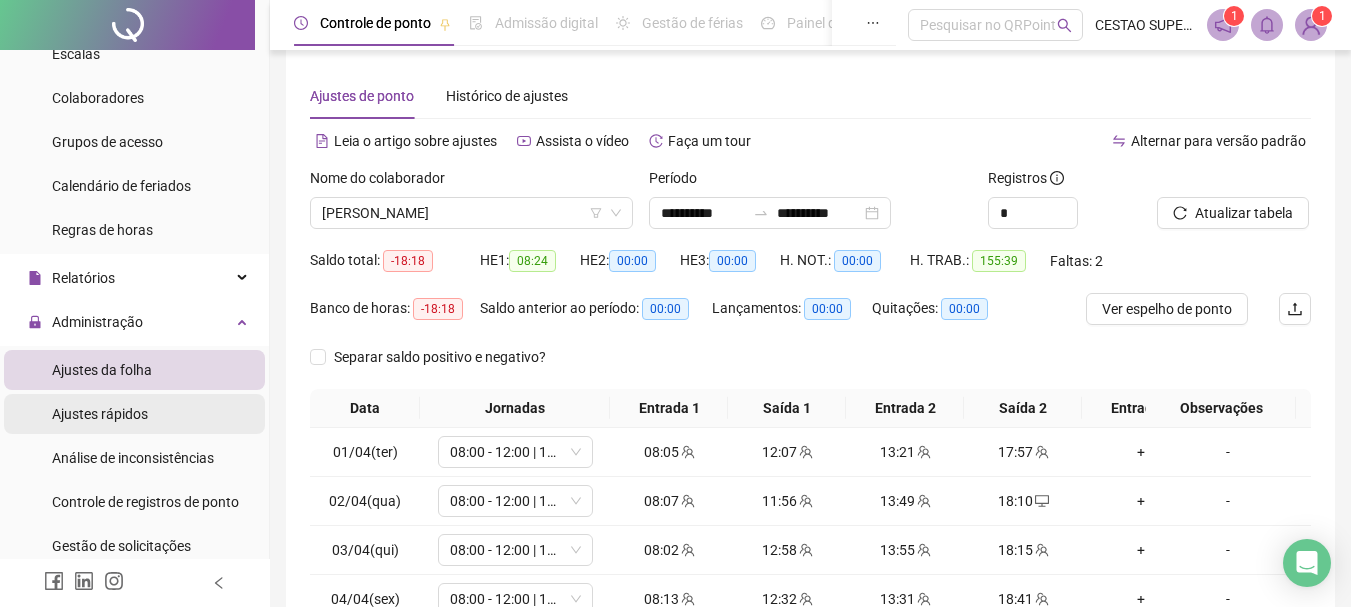 click on "Ajustes rápidos" at bounding box center [100, 414] 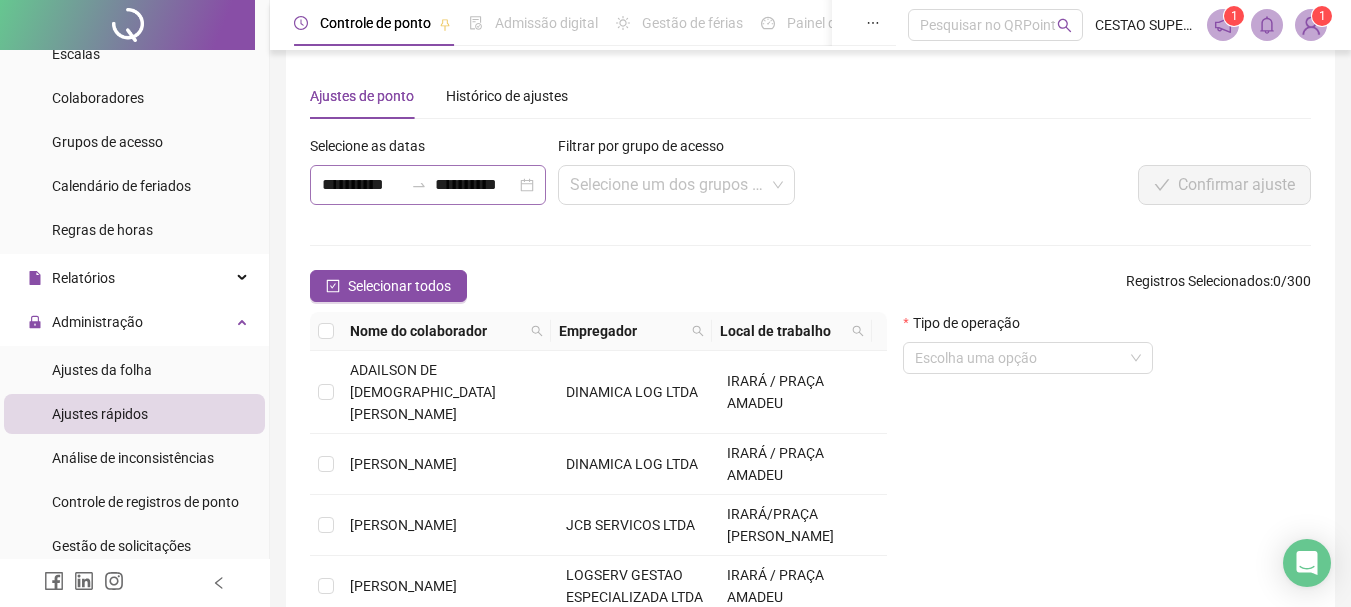 click on "**********" at bounding box center (428, 185) 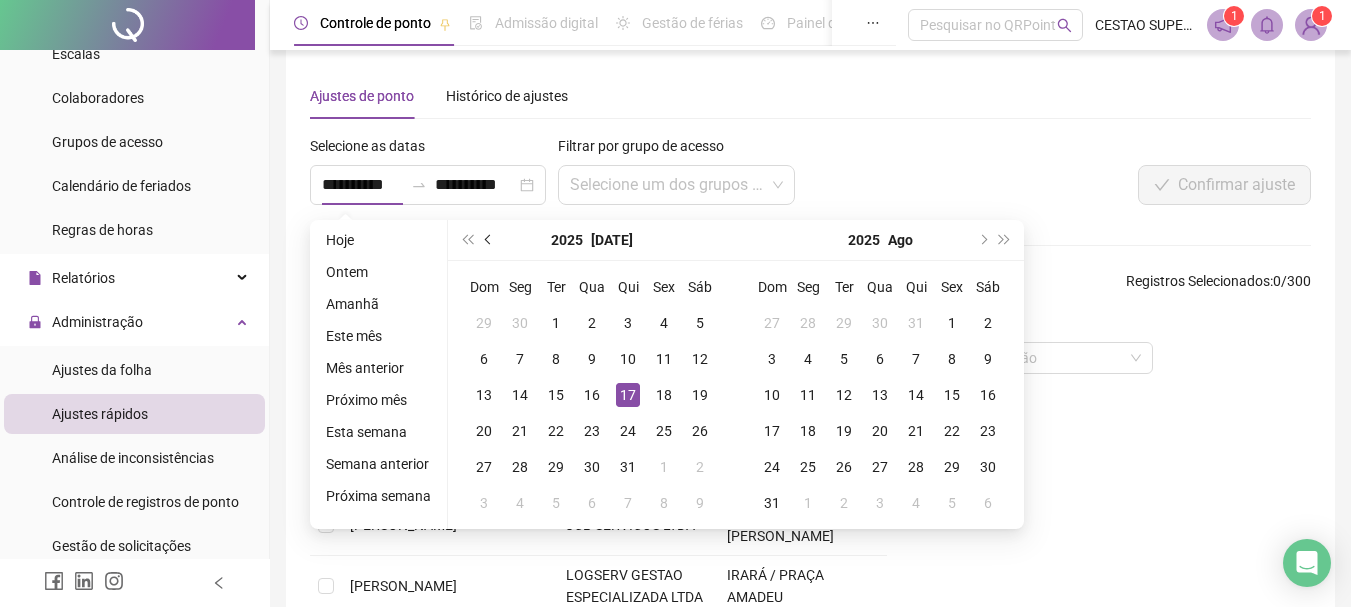 click at bounding box center (489, 240) 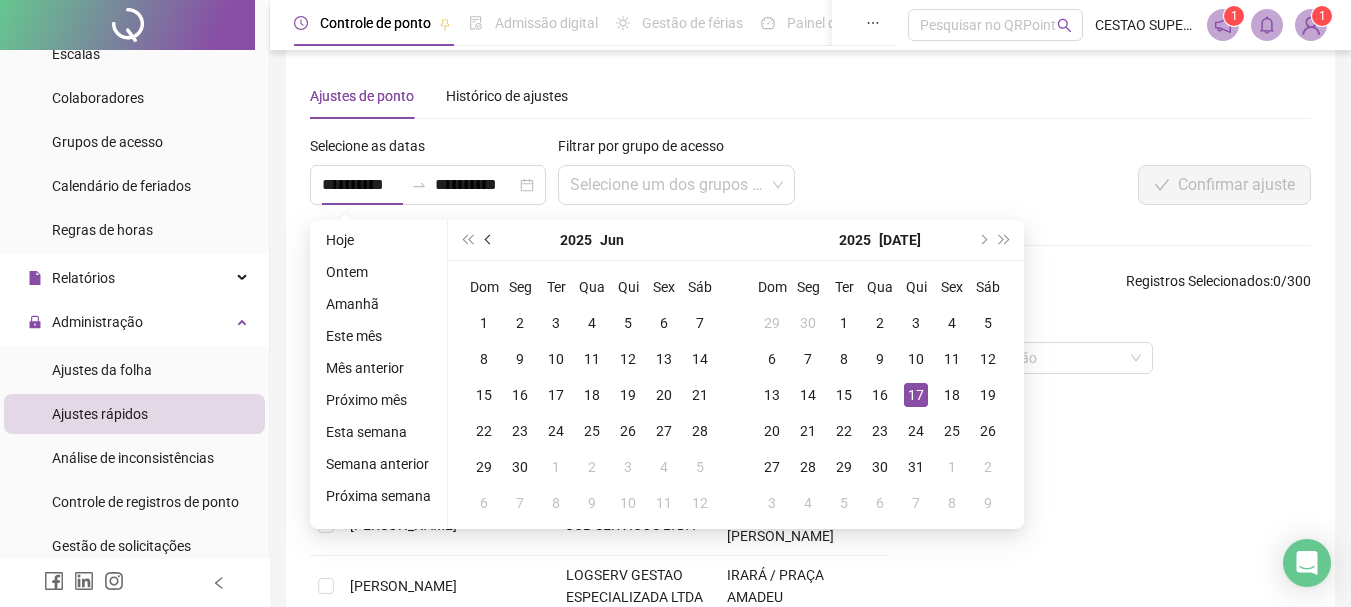 click at bounding box center (489, 240) 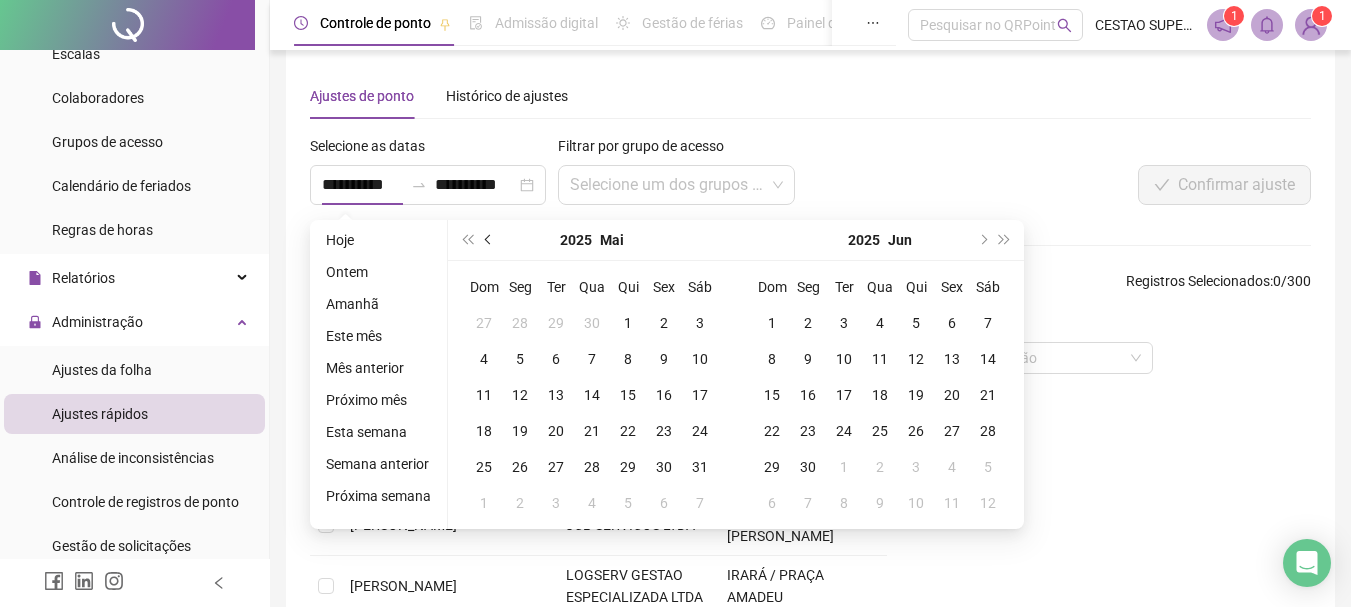 click at bounding box center [489, 240] 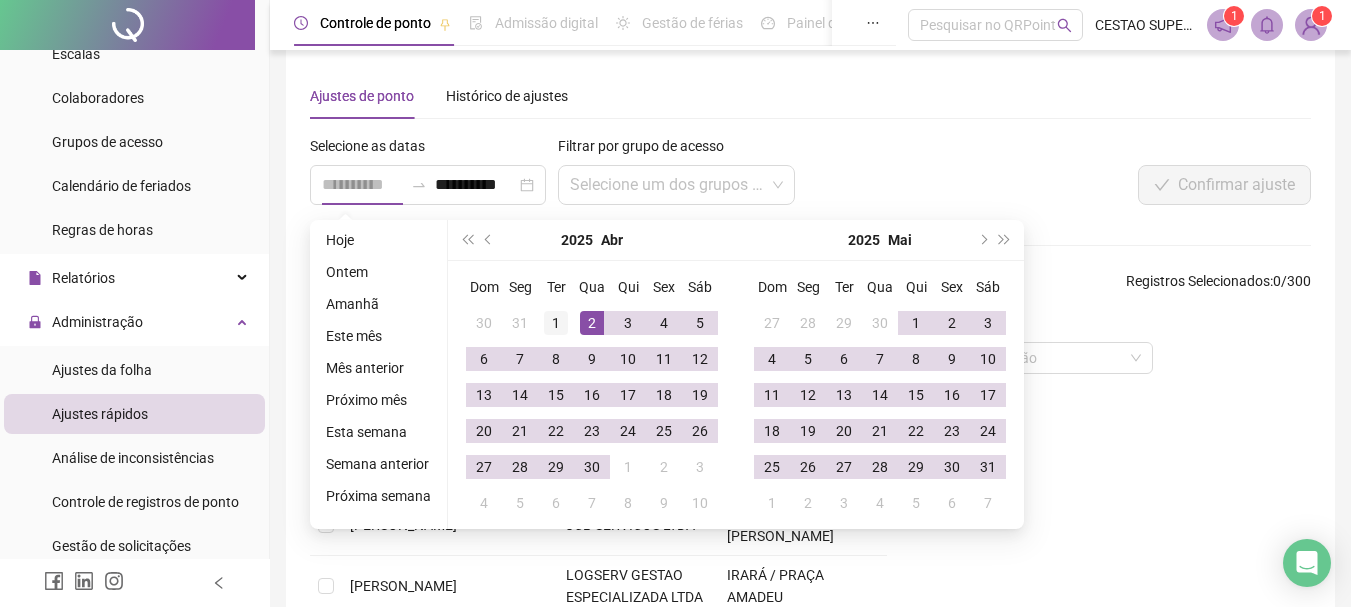 type on "**********" 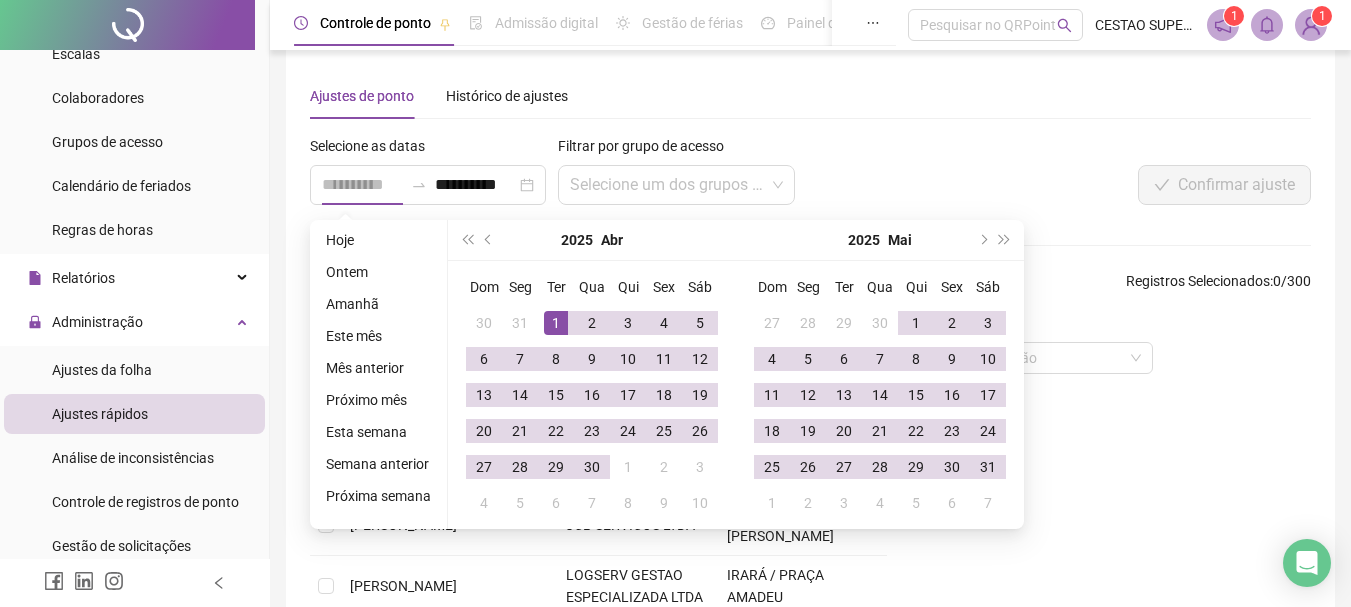 click on "1" at bounding box center (556, 323) 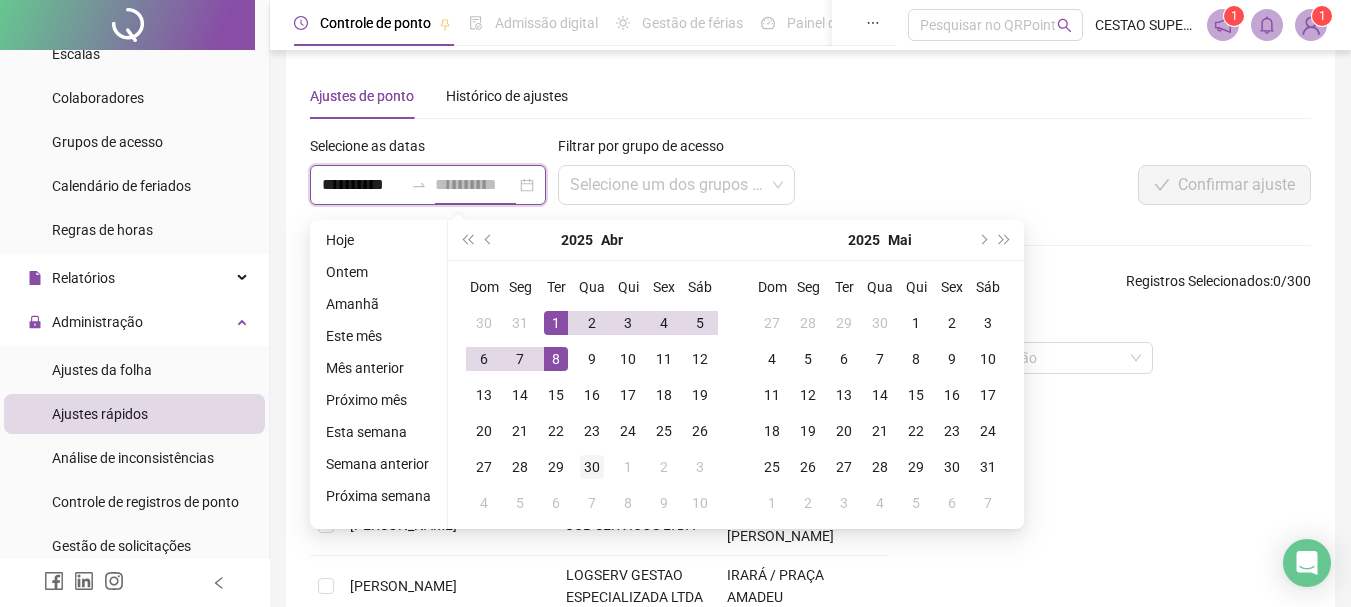 type on "**********" 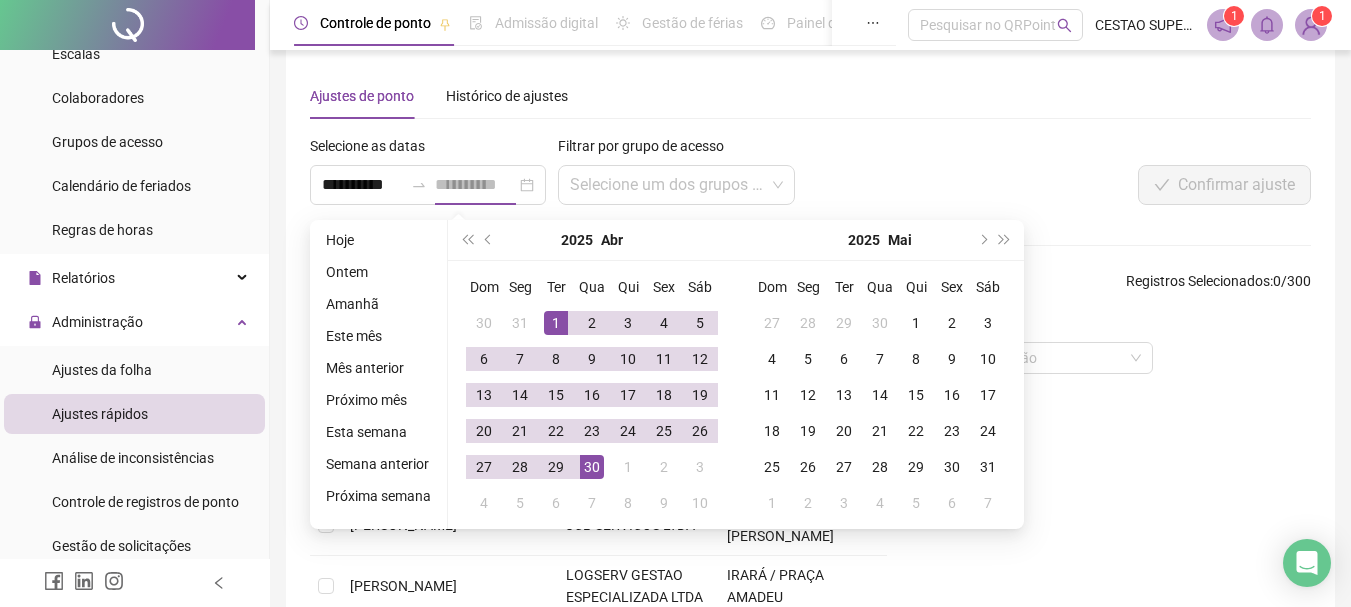 click on "30" at bounding box center [592, 467] 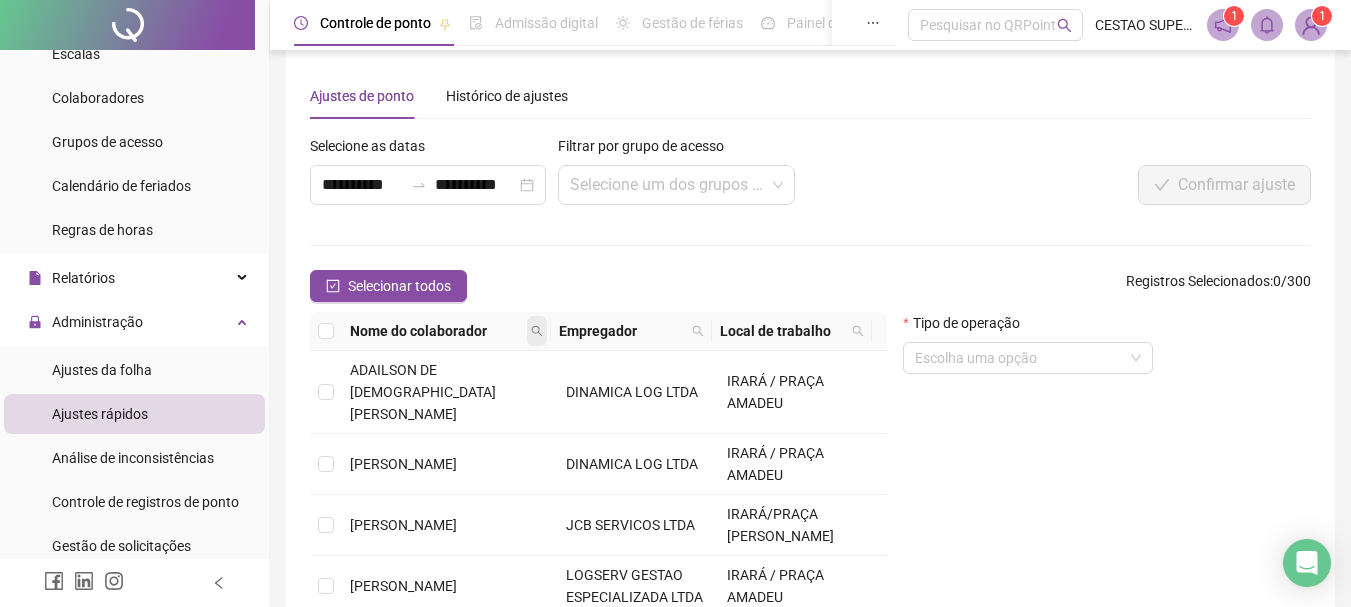 click 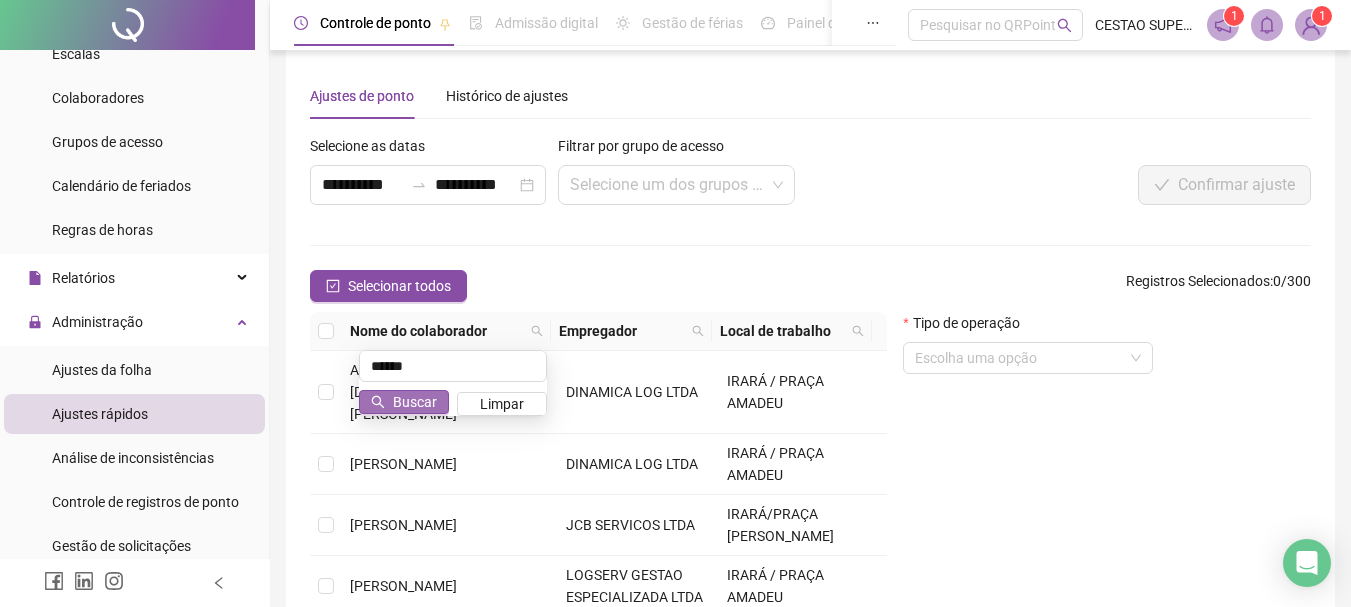 type on "*****" 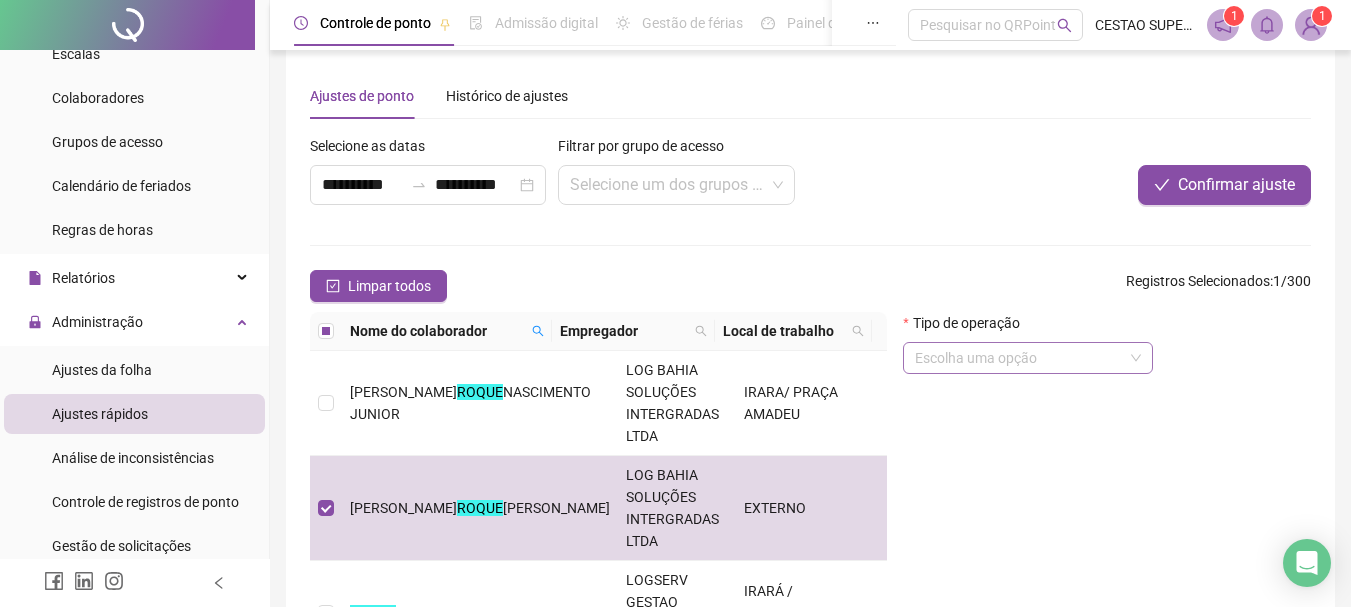 click at bounding box center [1022, 358] 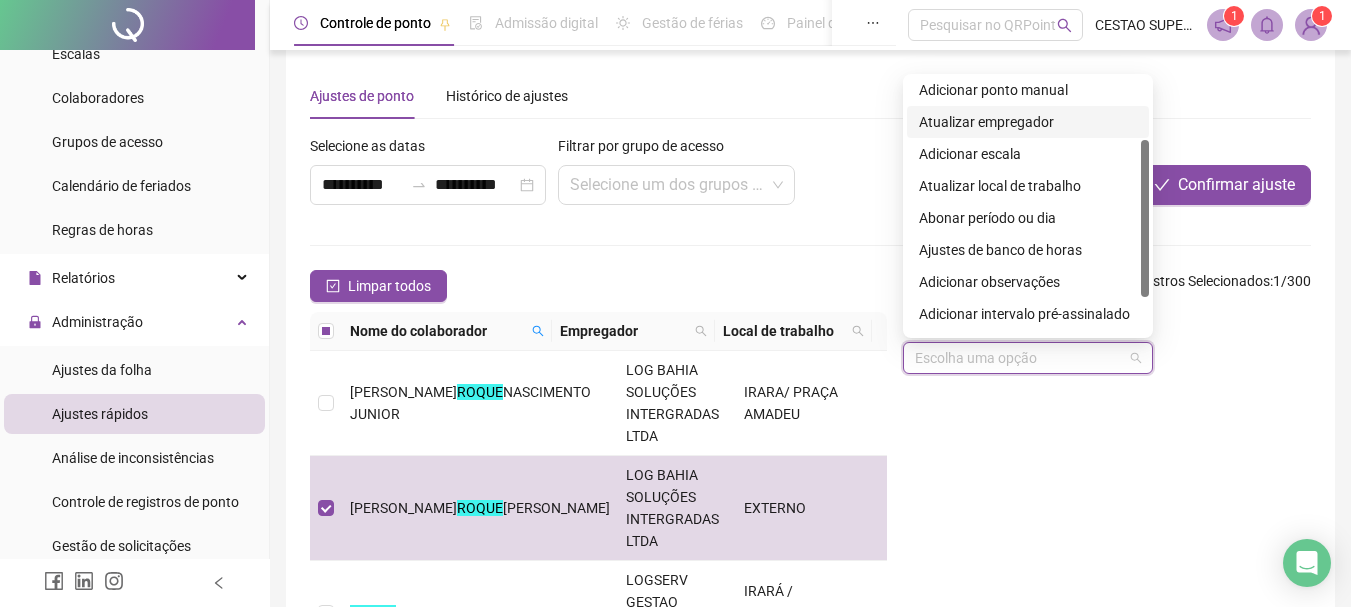 scroll, scrollTop: 160, scrollLeft: 0, axis: vertical 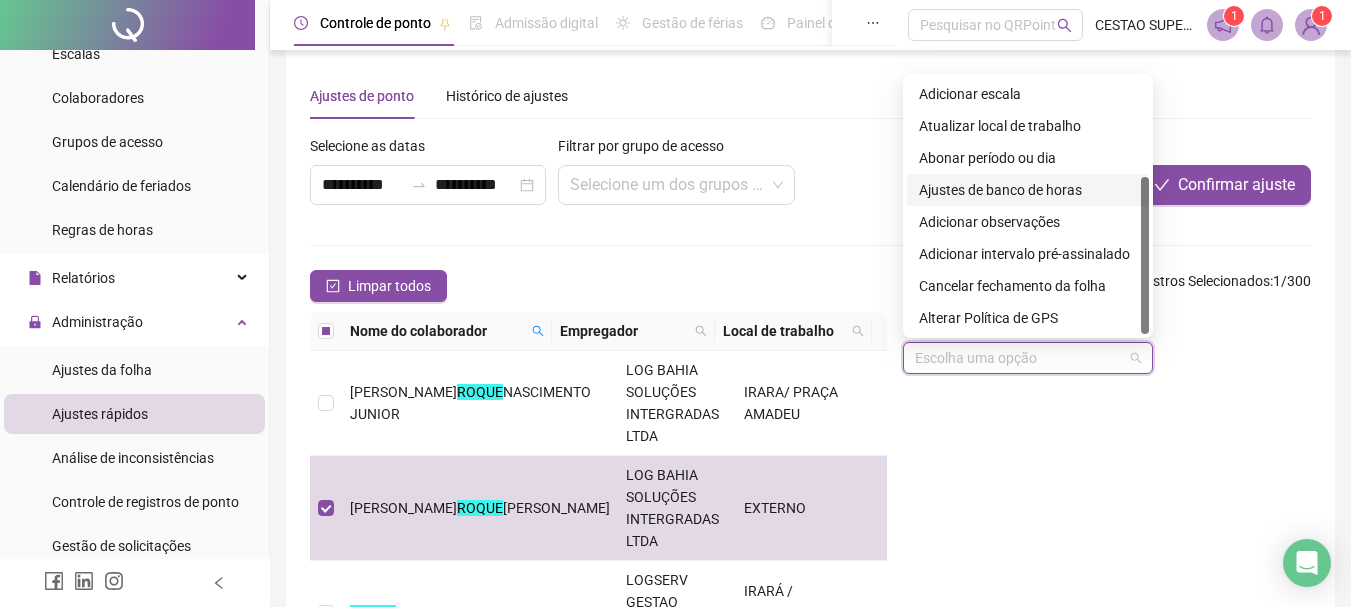 click on "Ajustes de banco de horas" at bounding box center [1028, 190] 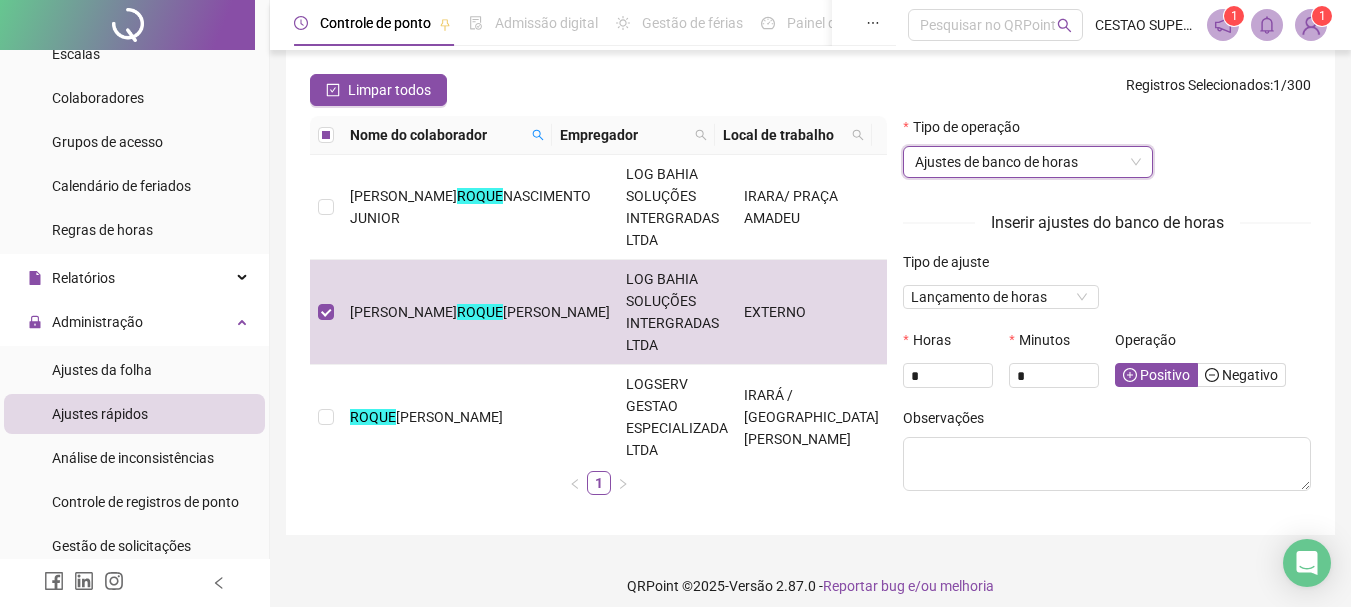 scroll, scrollTop: 217, scrollLeft: 0, axis: vertical 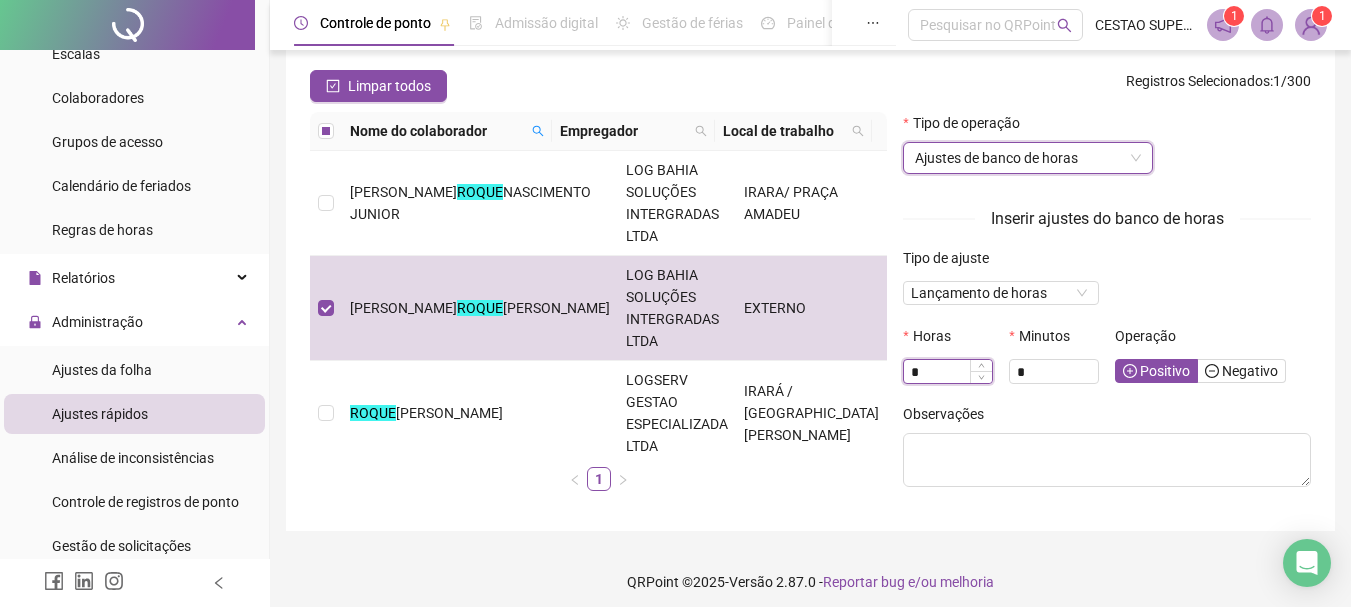 click on "*" at bounding box center (948, 372) 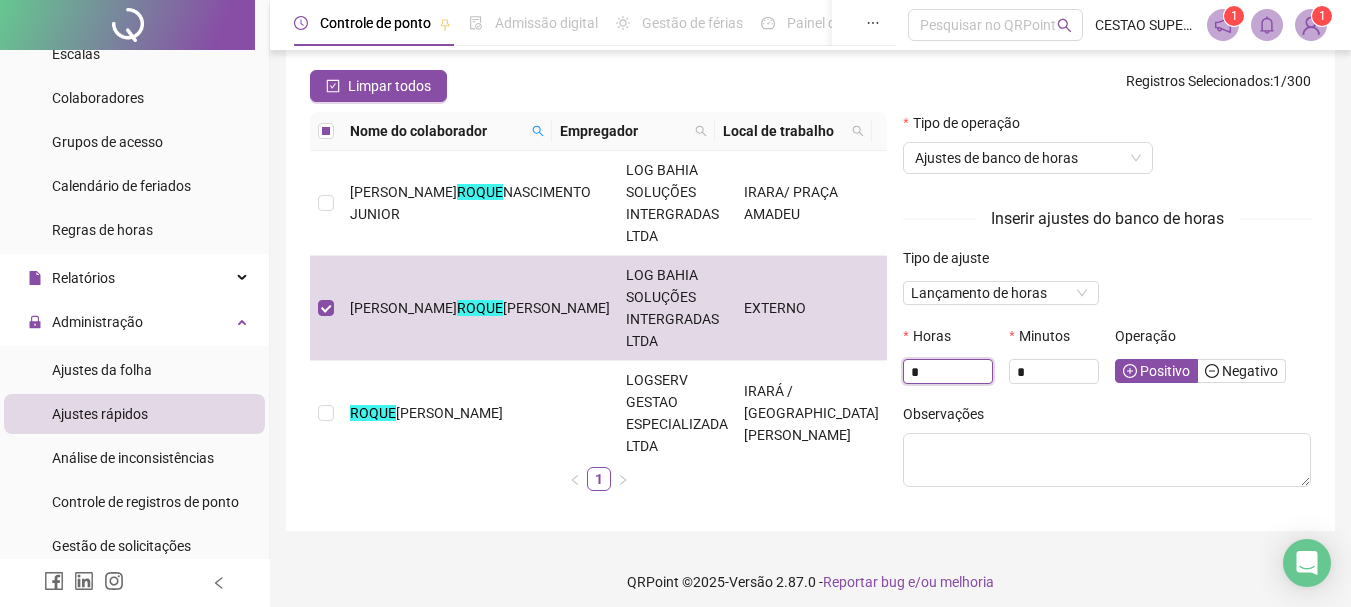 drag, startPoint x: 931, startPoint y: 372, endPoint x: 872, endPoint y: 363, distance: 59.682495 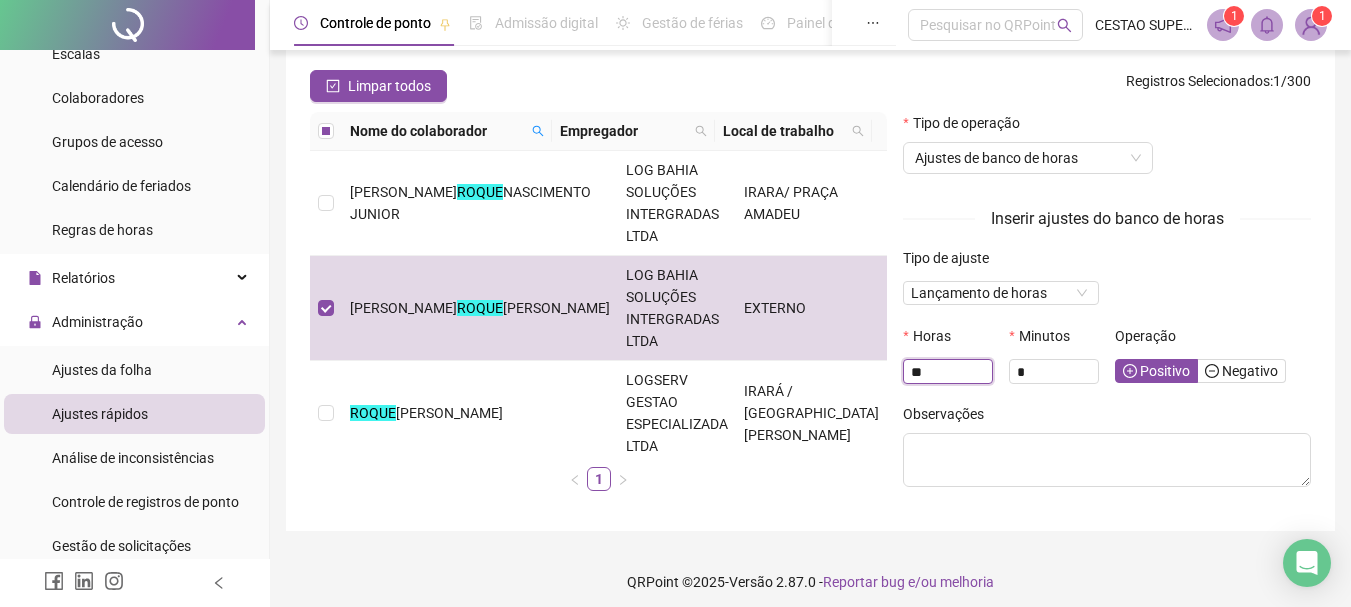 type on "**" 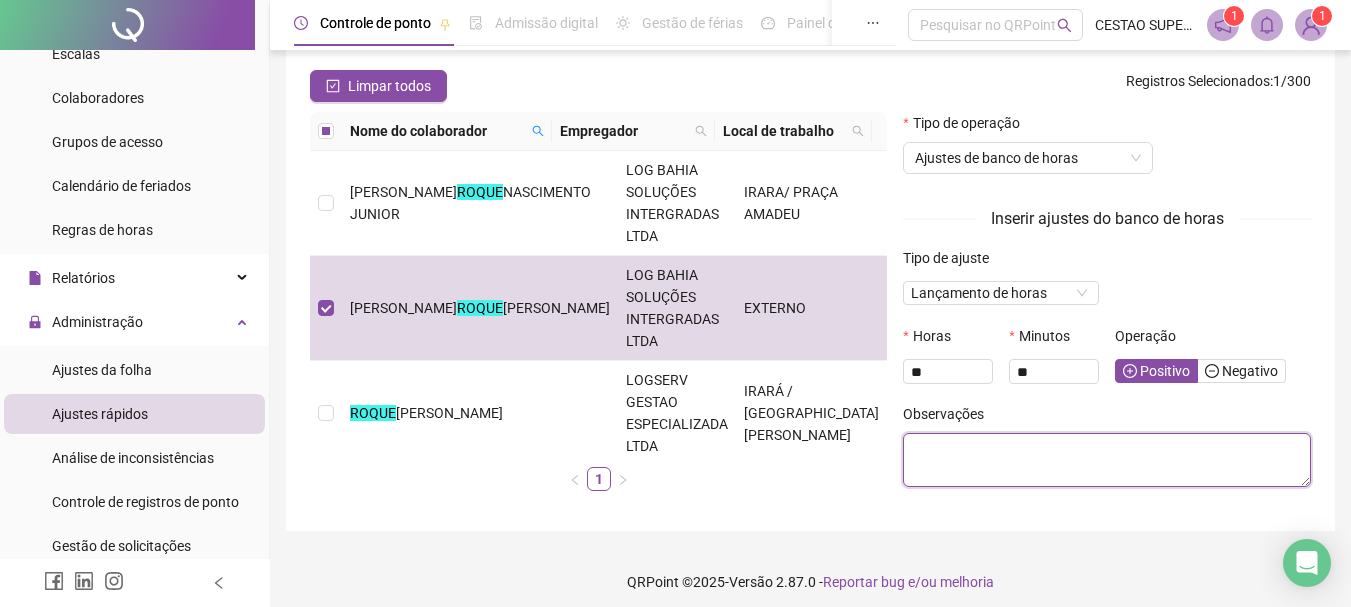 type on "*" 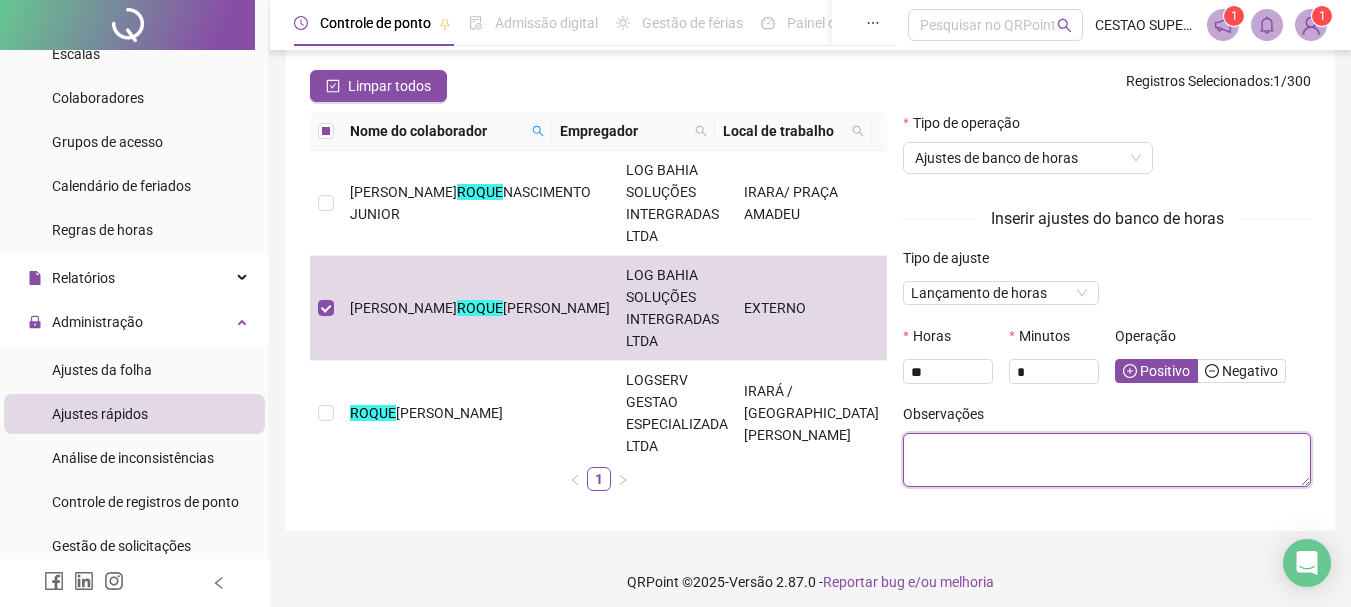 click at bounding box center [1107, 460] 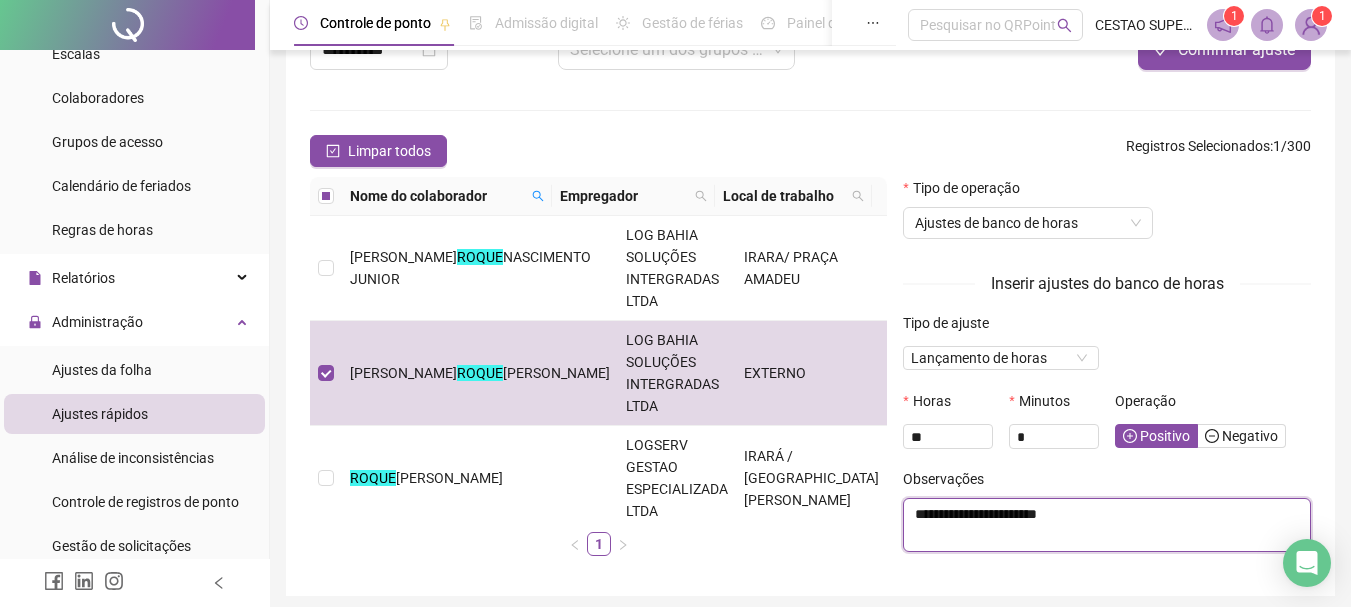 scroll, scrollTop: 117, scrollLeft: 0, axis: vertical 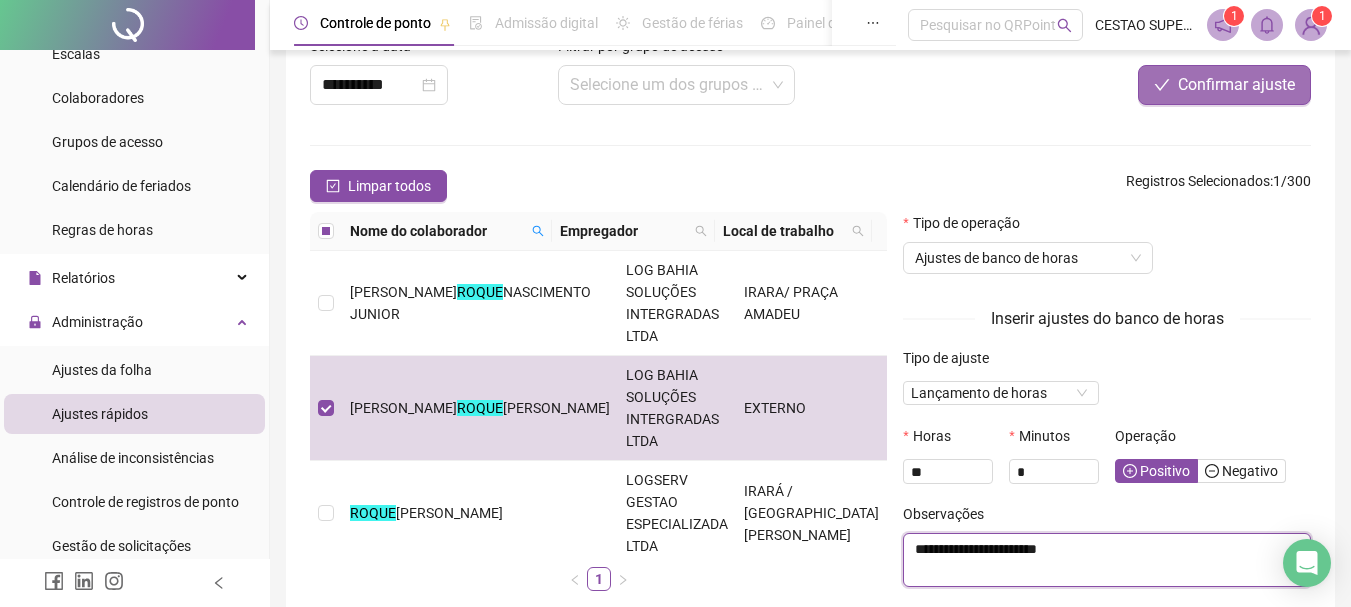 type on "**********" 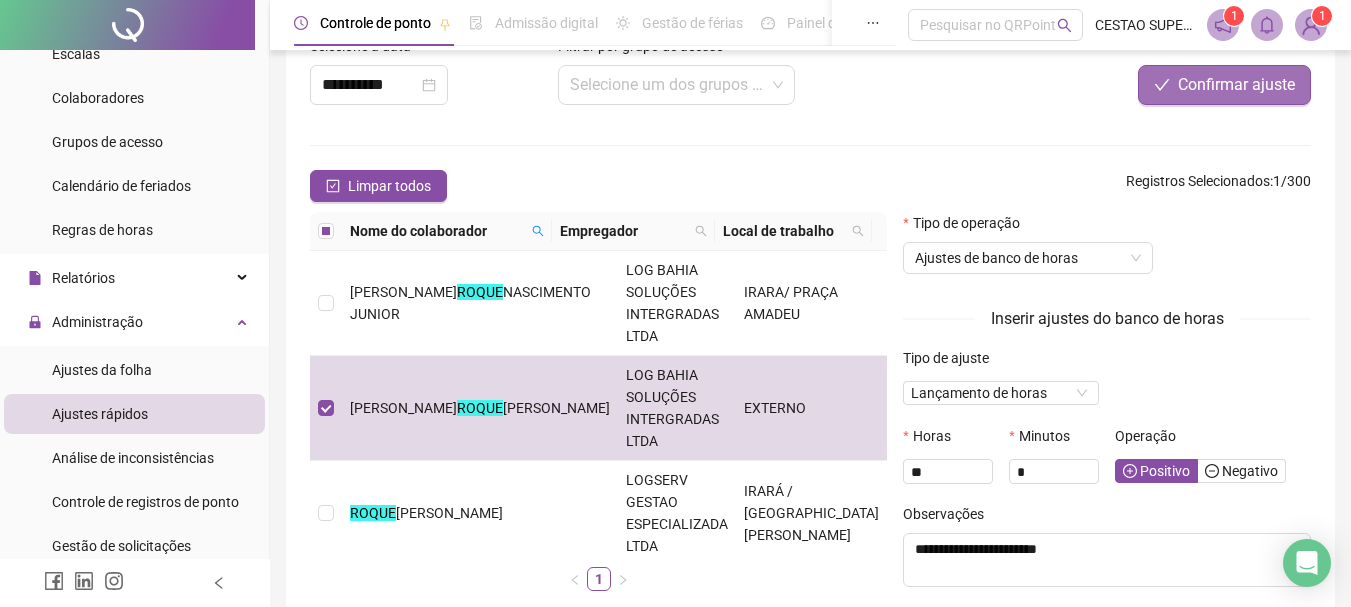 click on "Confirmar ajuste" at bounding box center [1236, 85] 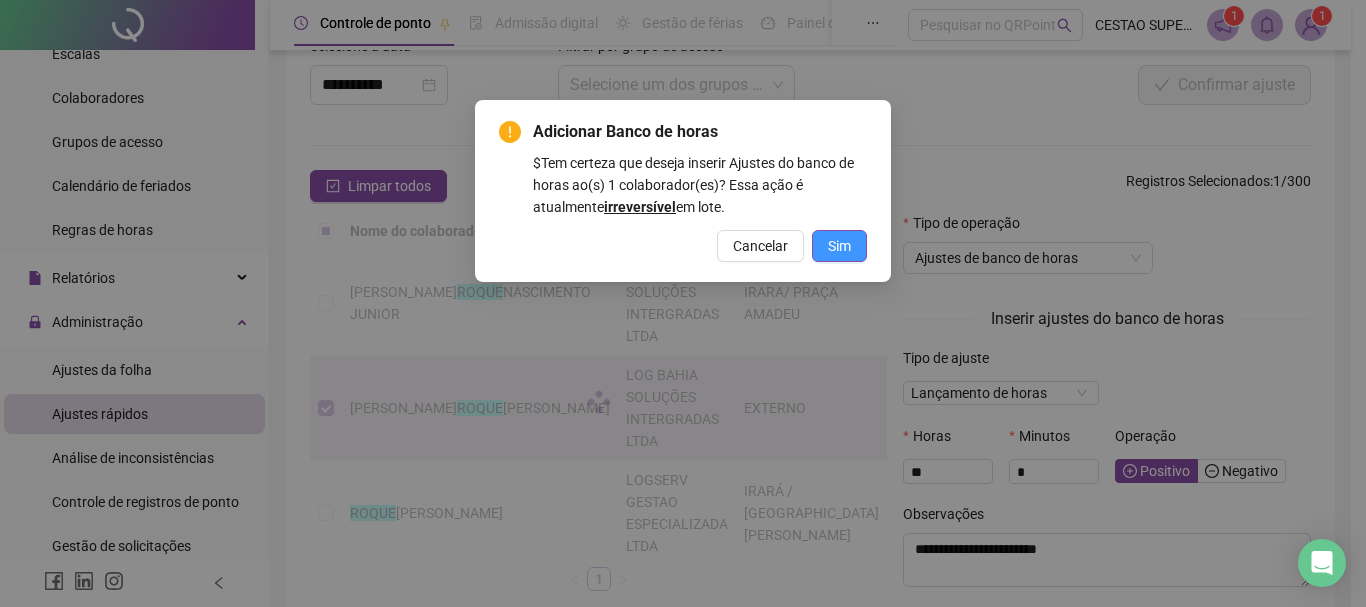 click on "Sim" at bounding box center (839, 246) 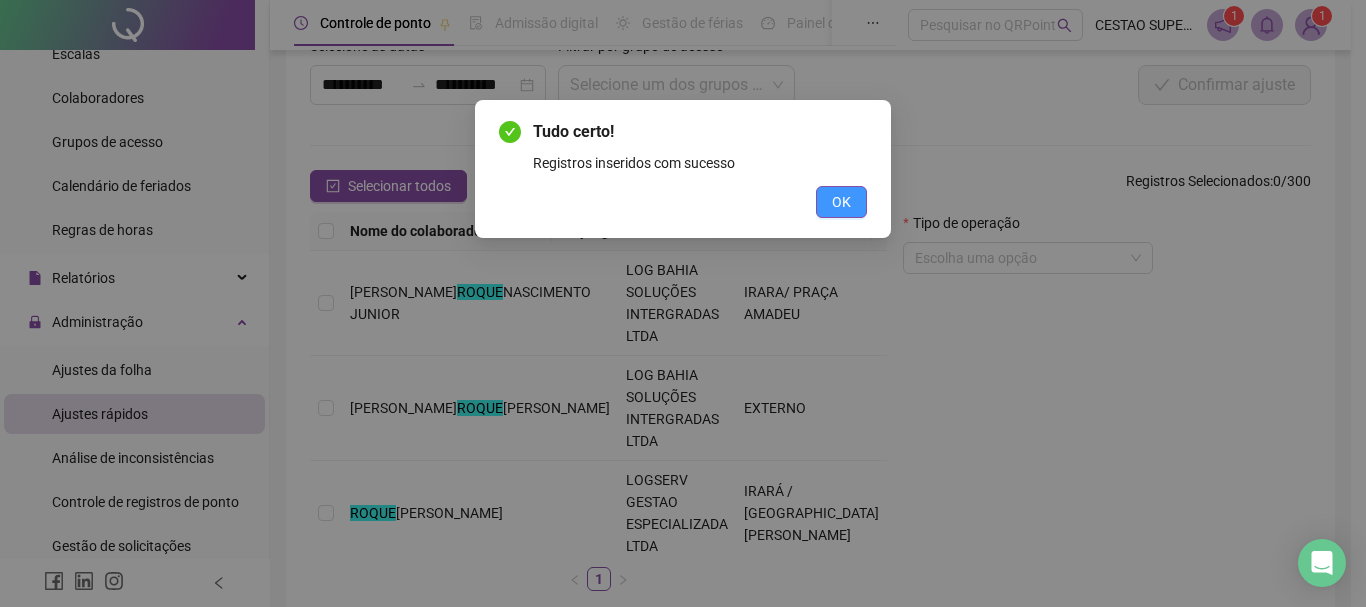 click on "OK" at bounding box center (841, 202) 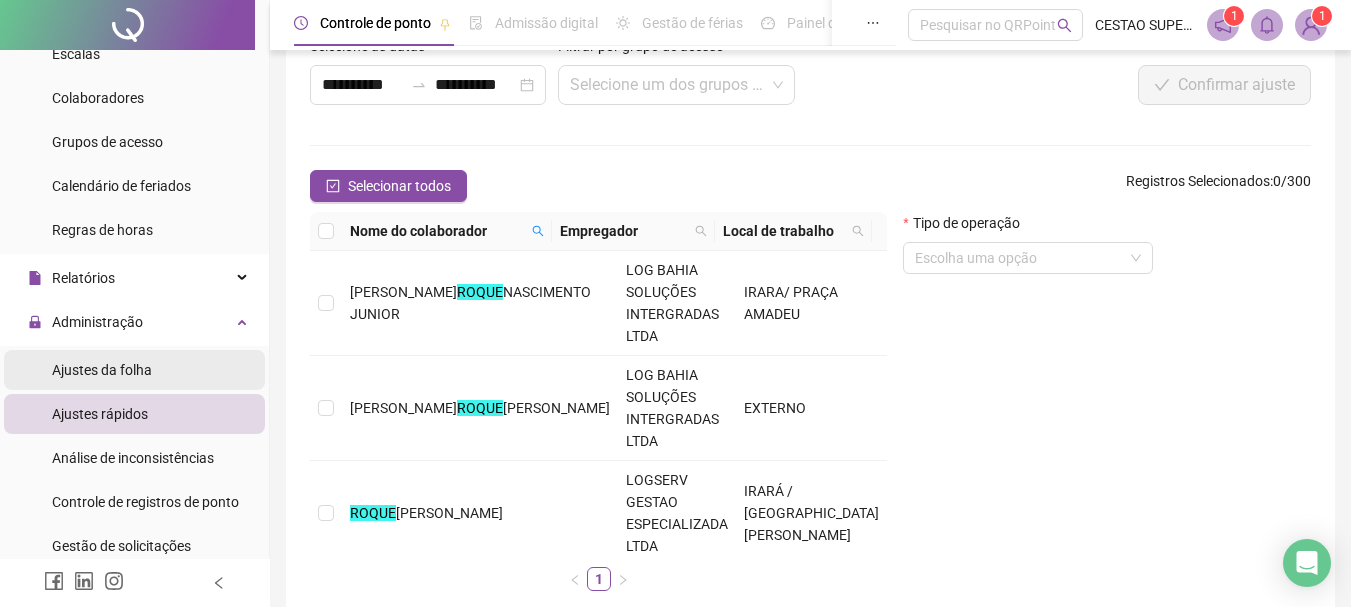 click on "Ajustes da folha" at bounding box center (102, 370) 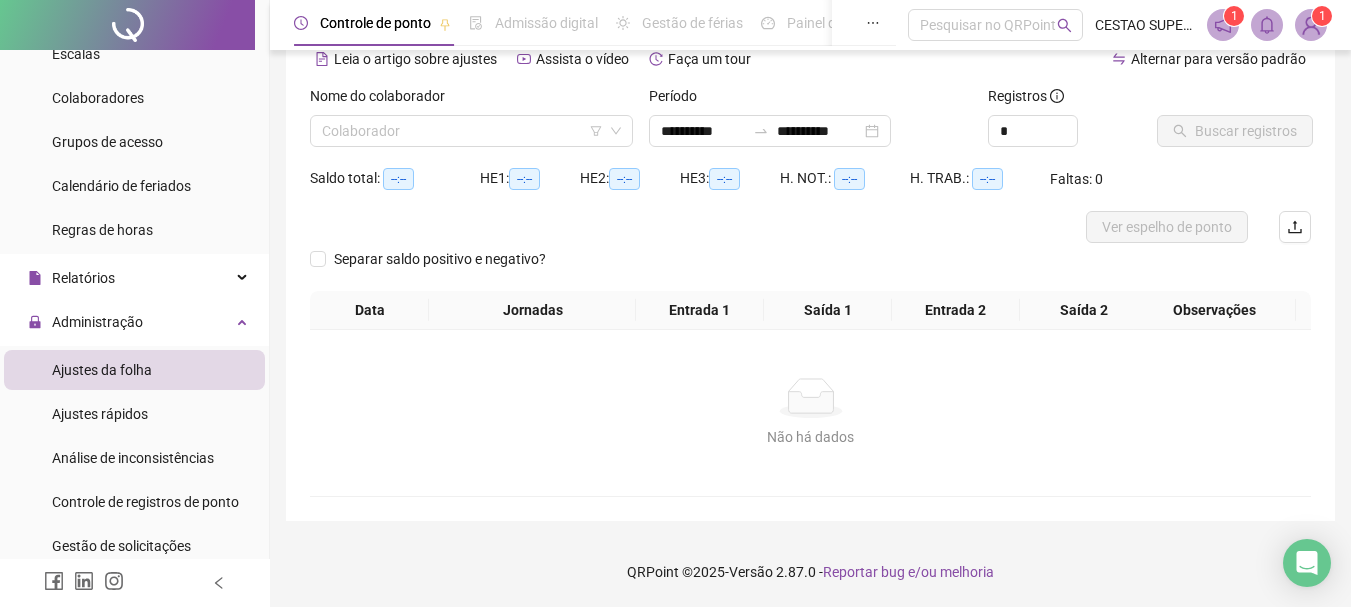 scroll, scrollTop: 99, scrollLeft: 0, axis: vertical 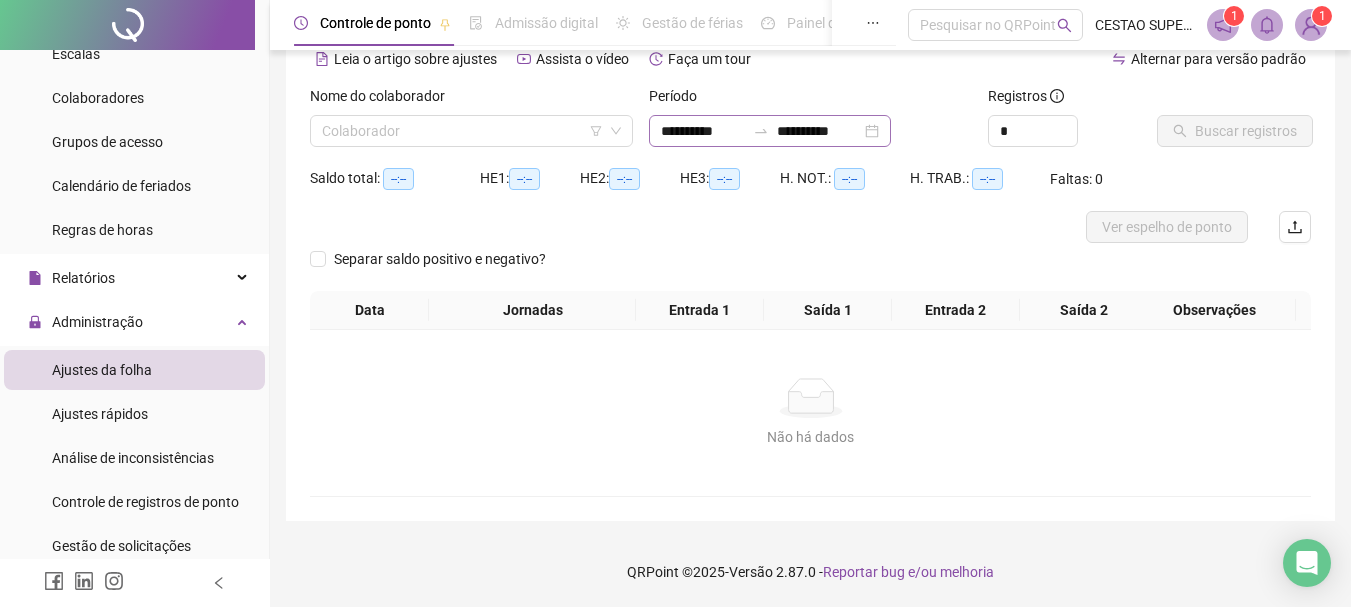 click on "**********" at bounding box center [770, 131] 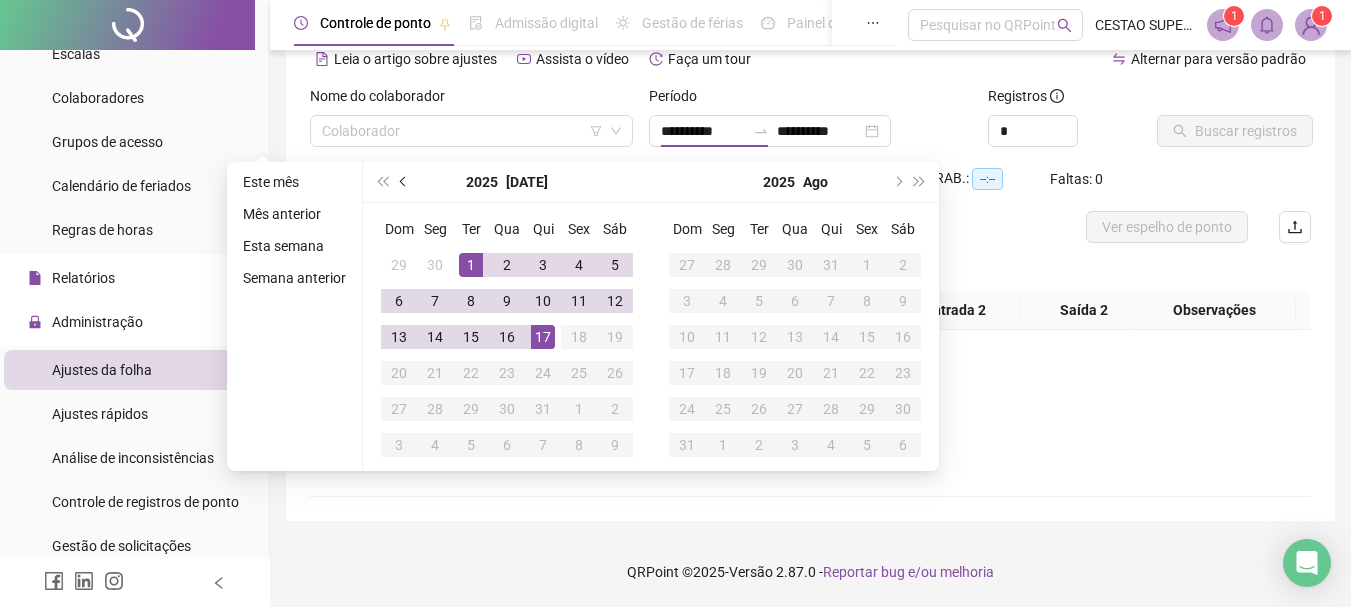 click at bounding box center [404, 182] 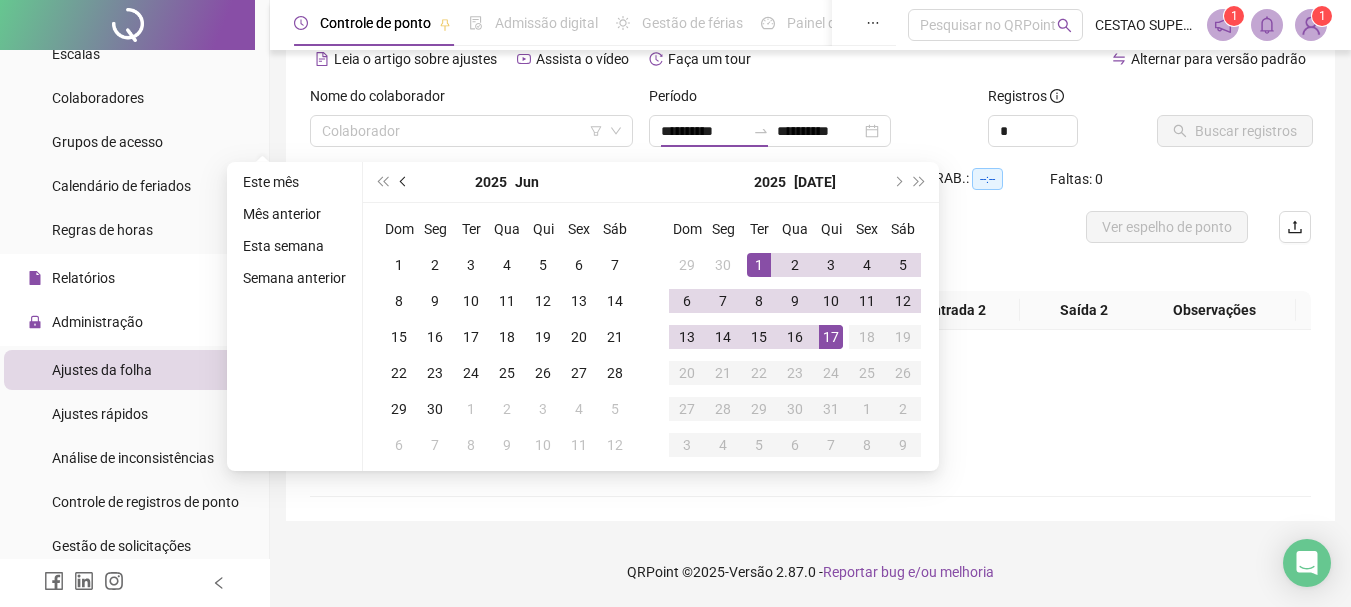 click at bounding box center [404, 182] 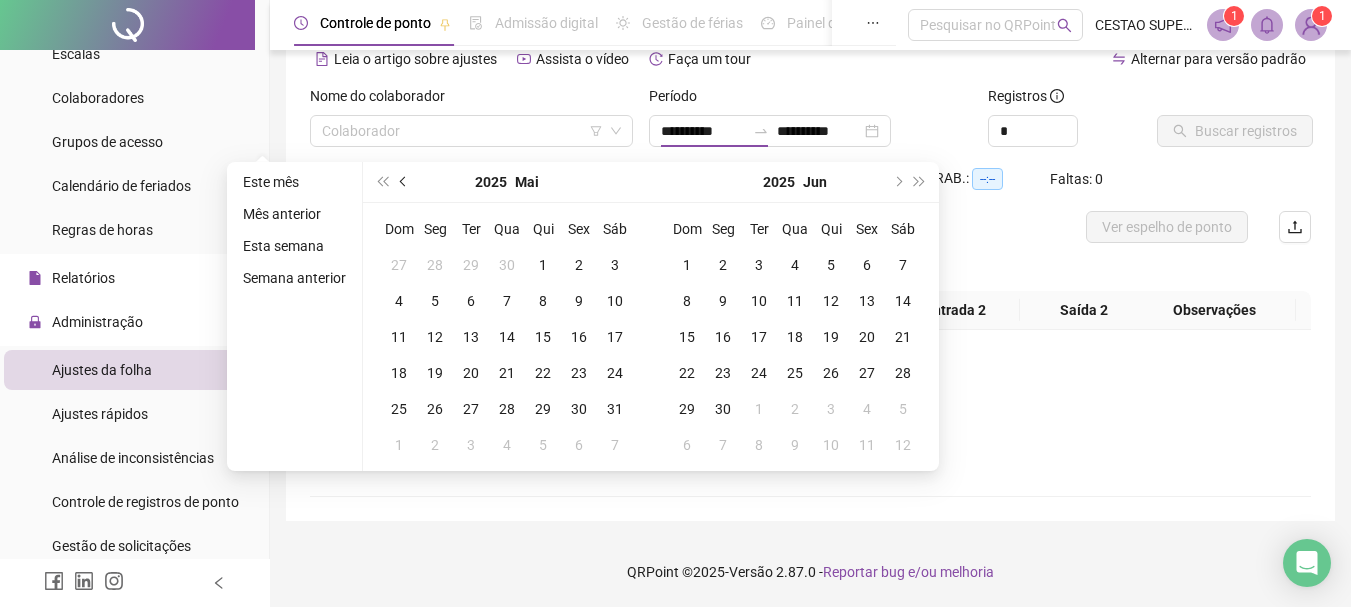 click at bounding box center (404, 182) 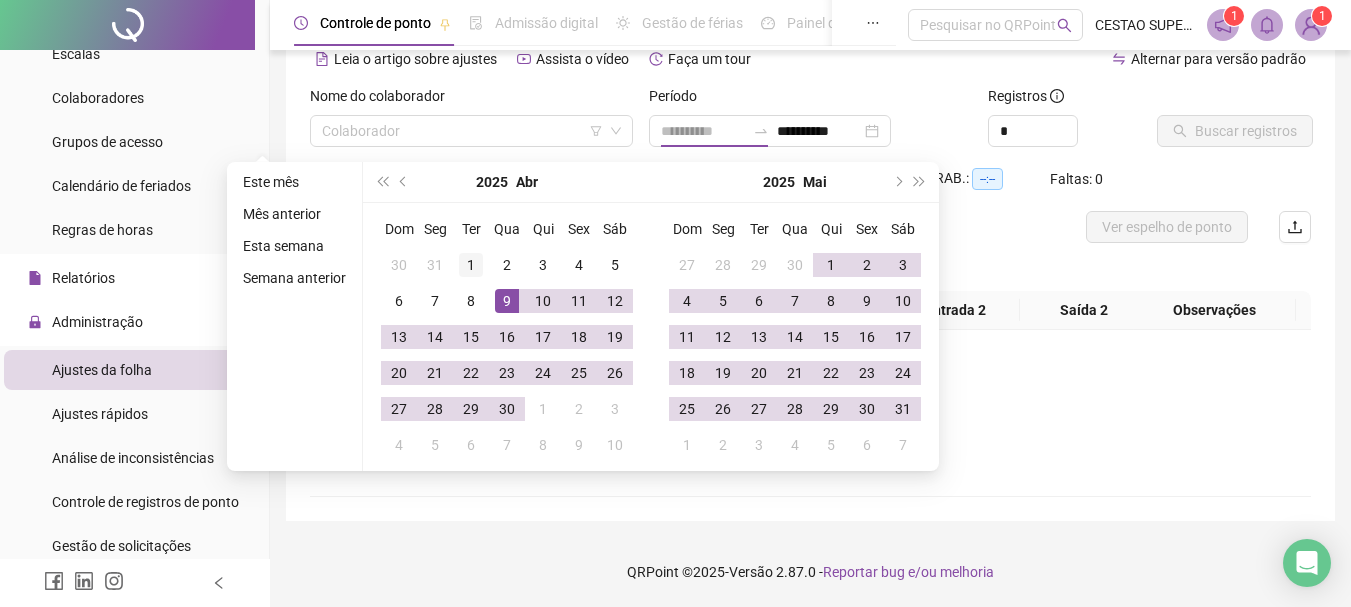 type on "**********" 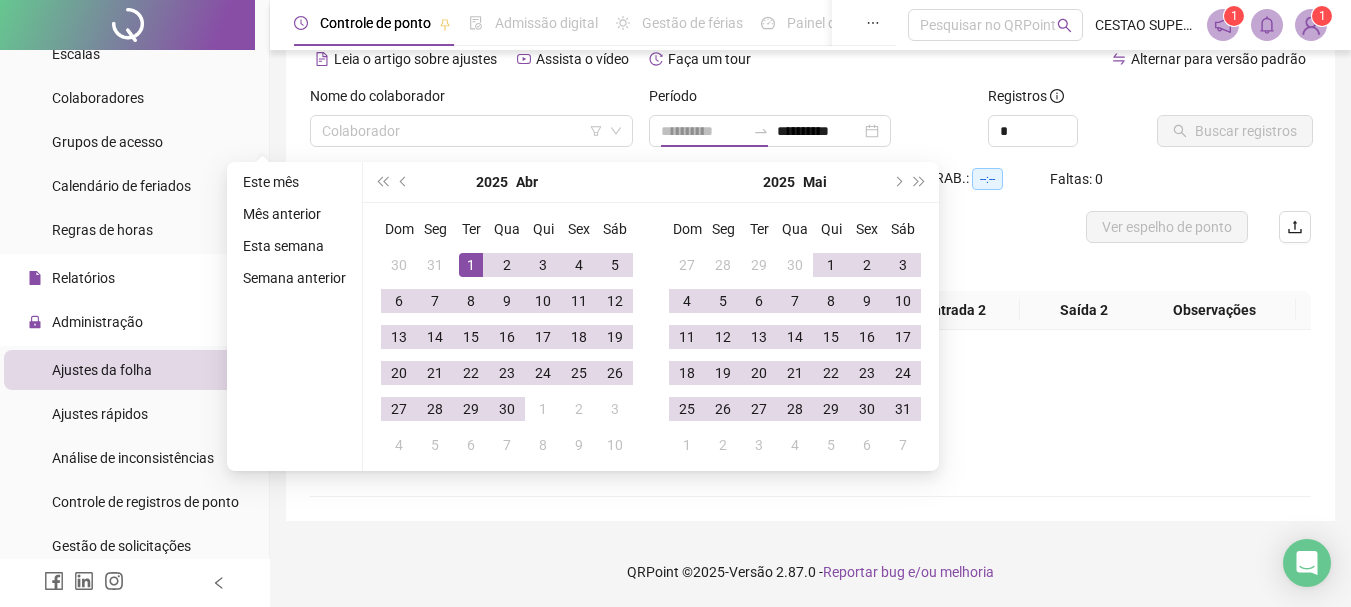 click on "1" at bounding box center [471, 265] 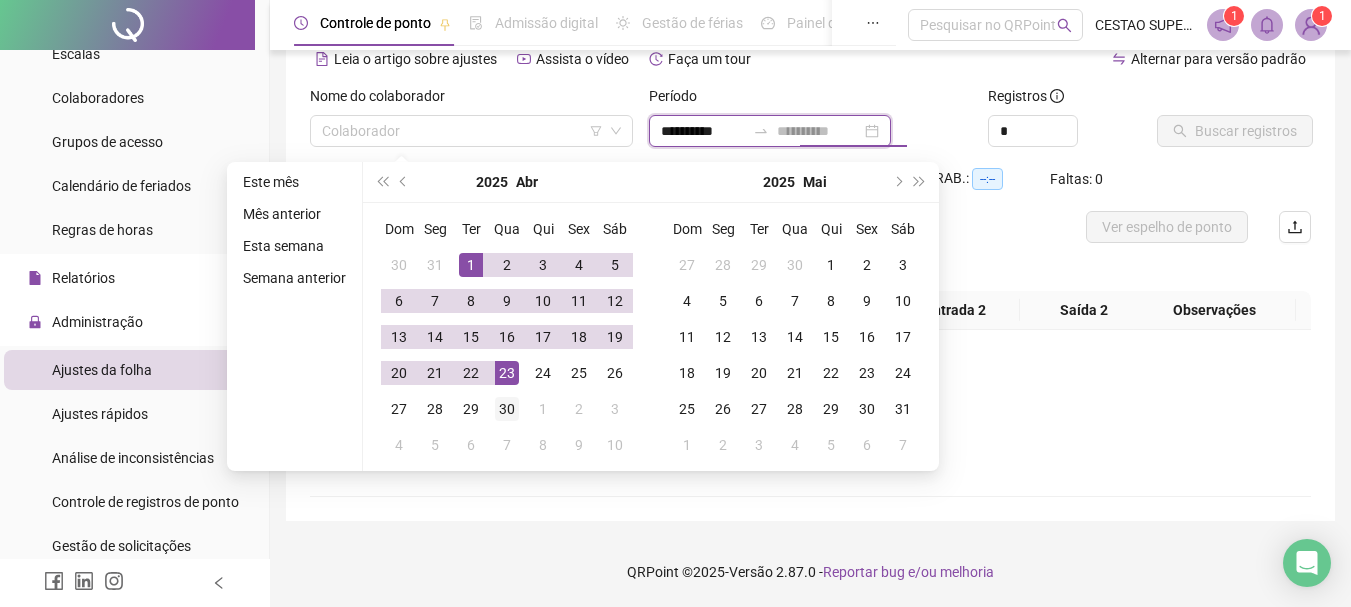 type on "**********" 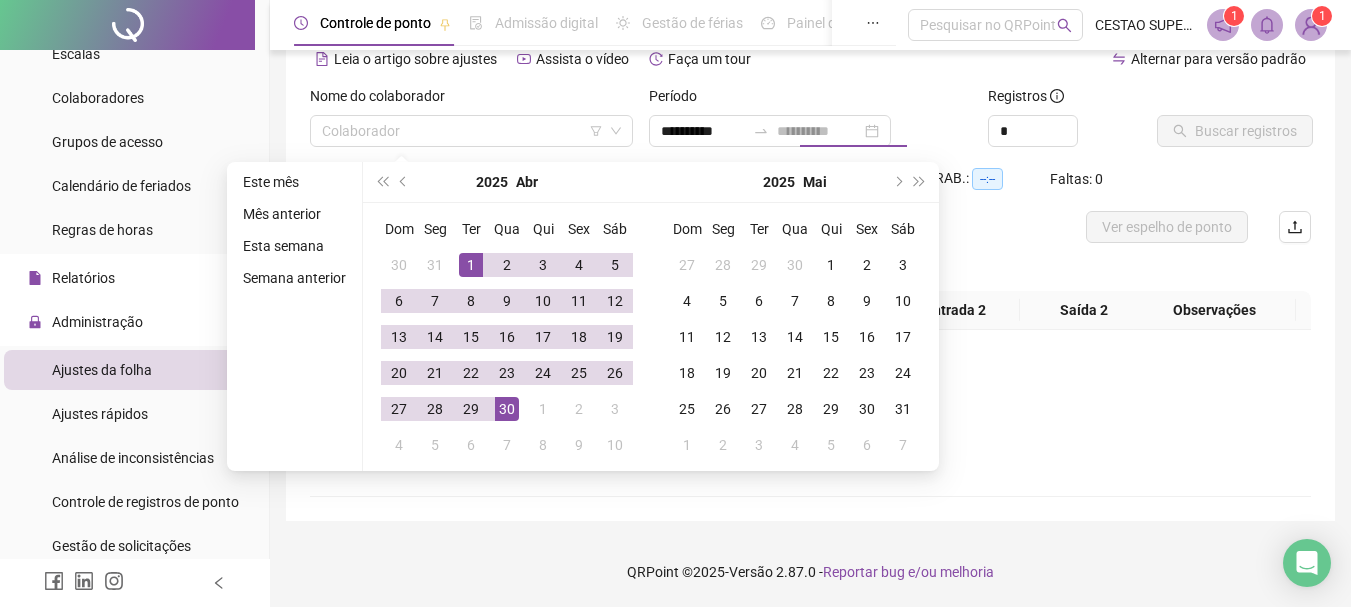 click on "30" at bounding box center [507, 409] 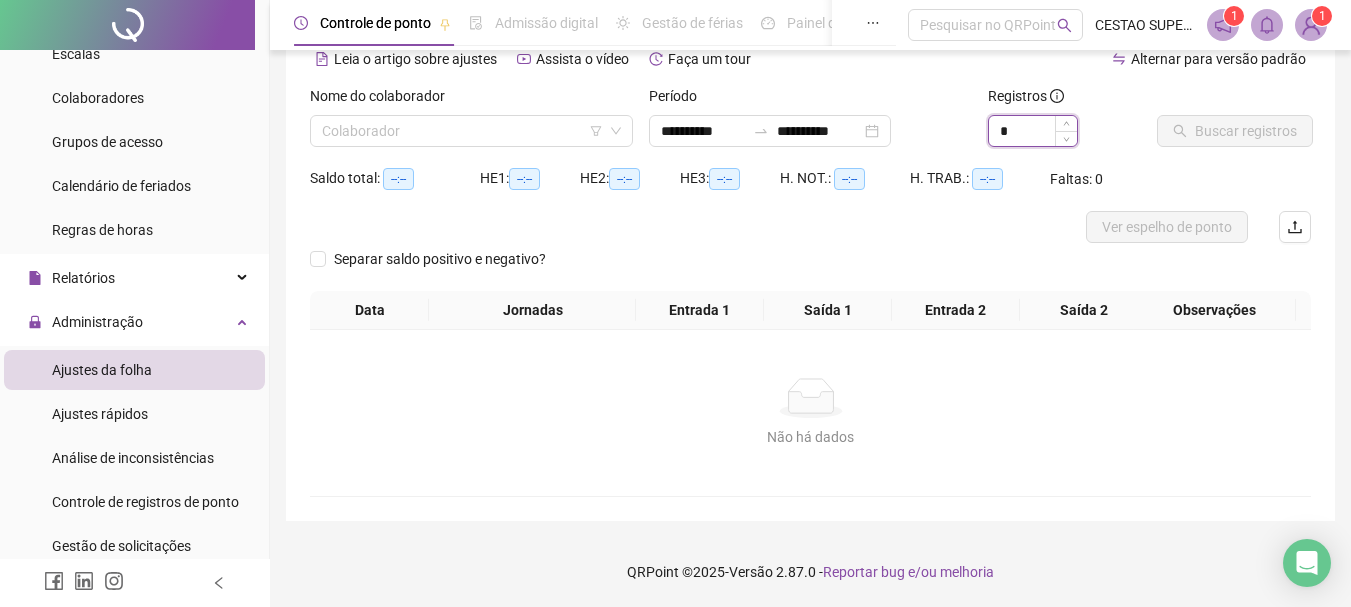 drag, startPoint x: 1011, startPoint y: 130, endPoint x: 995, endPoint y: 132, distance: 16.124516 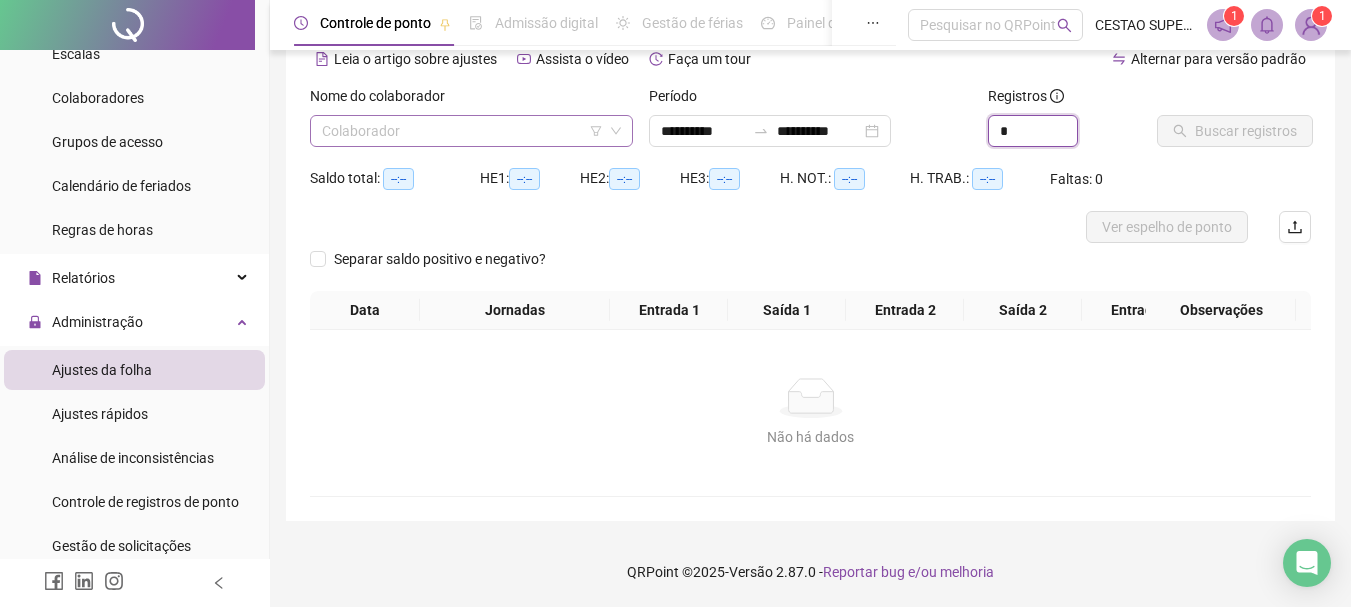 type on "*" 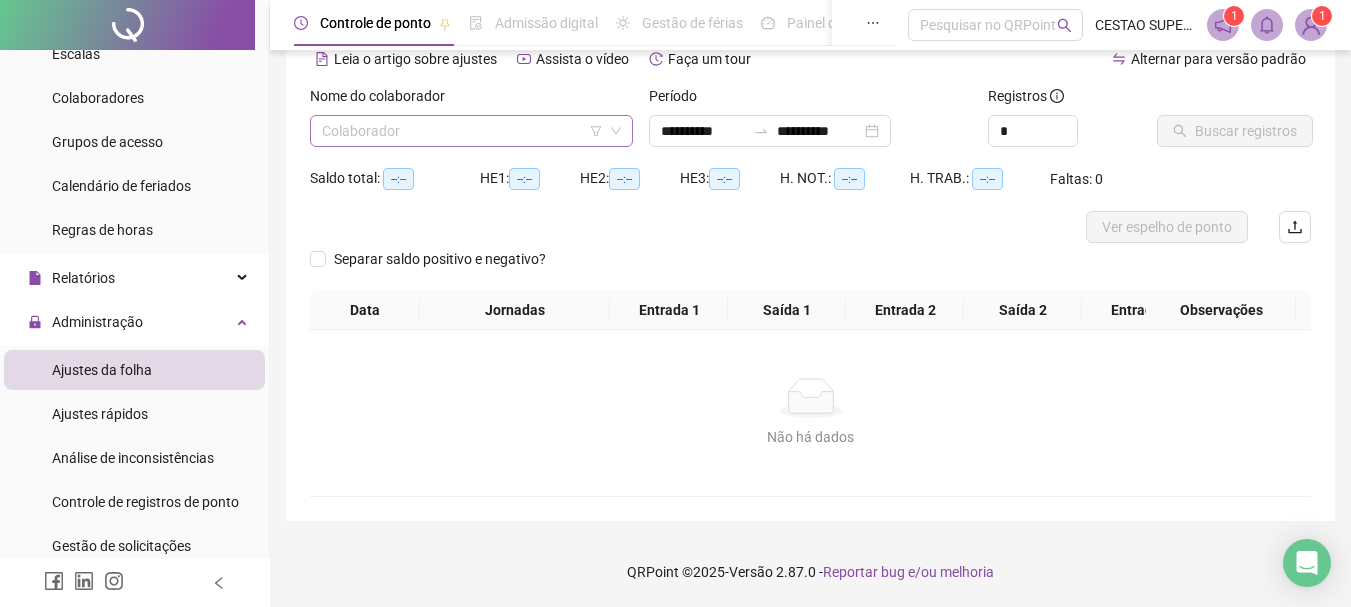 click at bounding box center (465, 131) 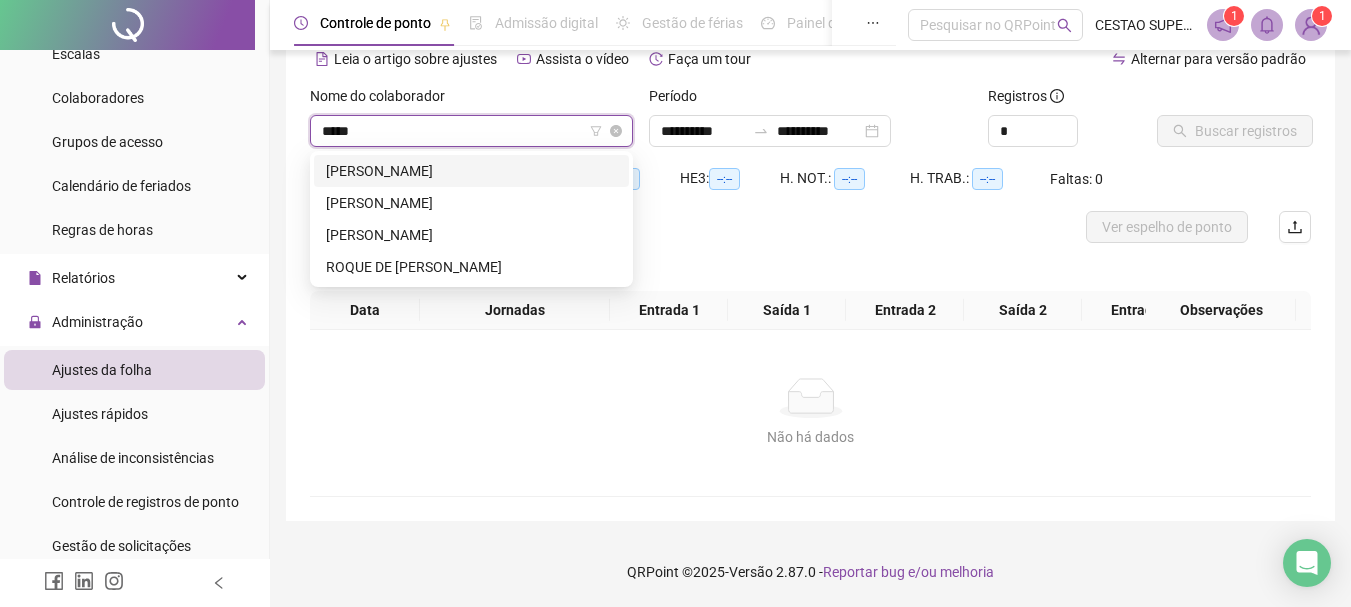 type on "*****" 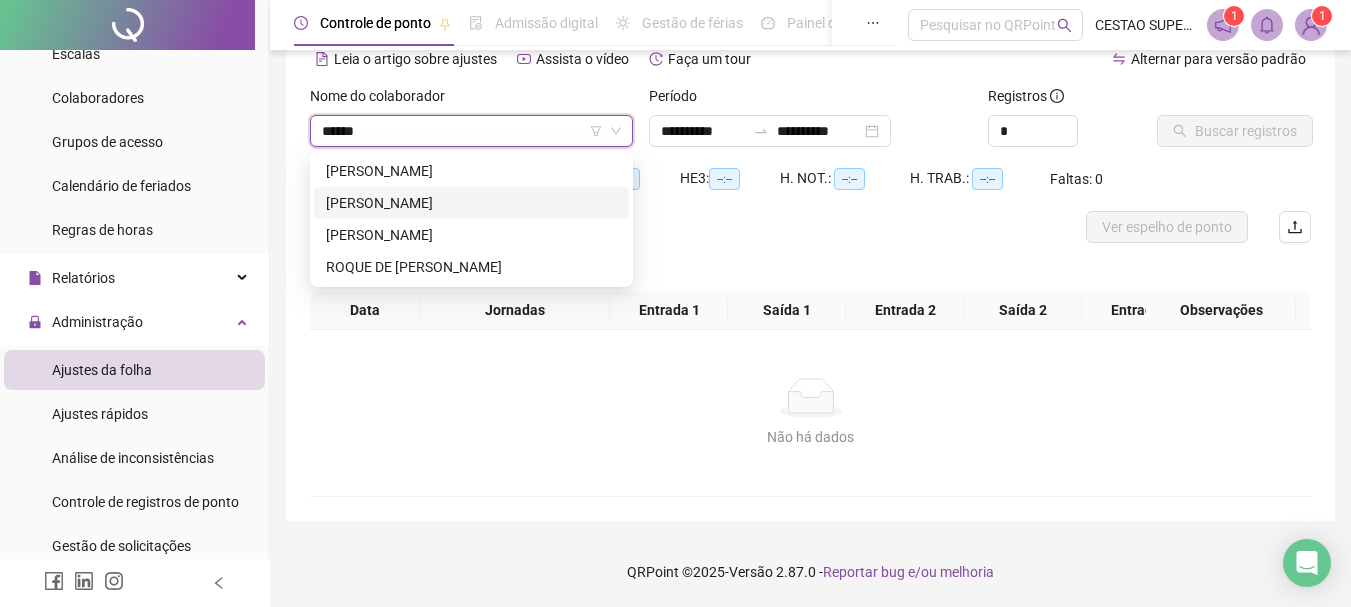 click on "[PERSON_NAME]" at bounding box center (471, 203) 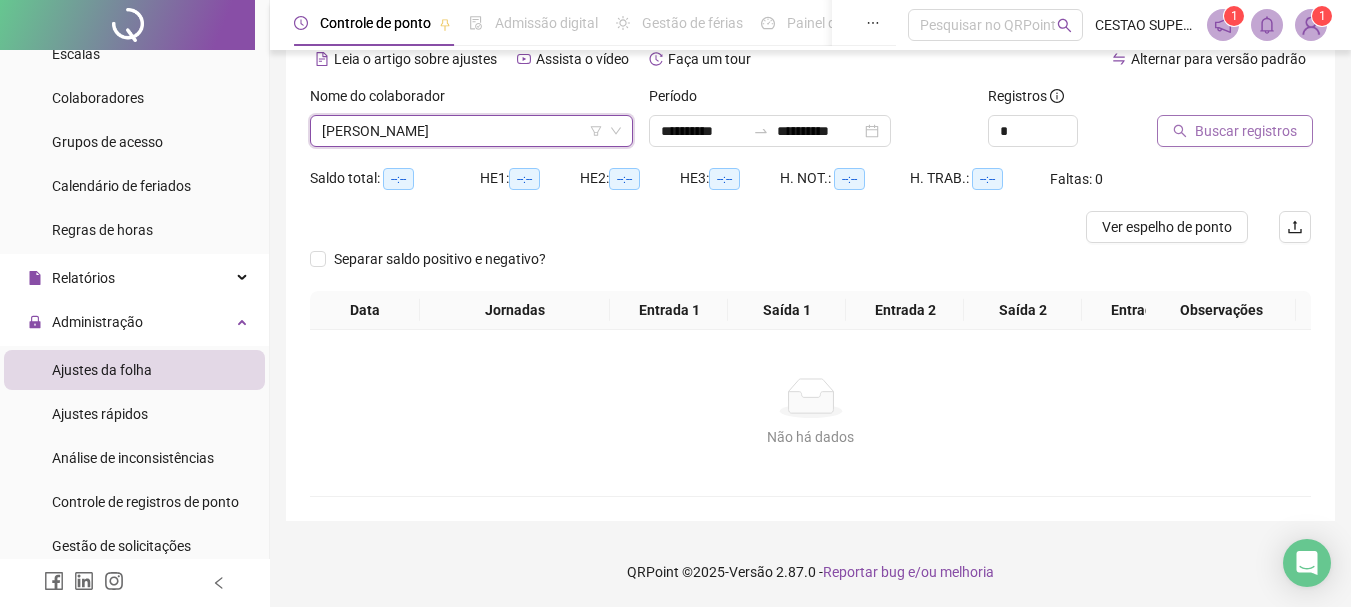 click on "Buscar registros" at bounding box center [1246, 131] 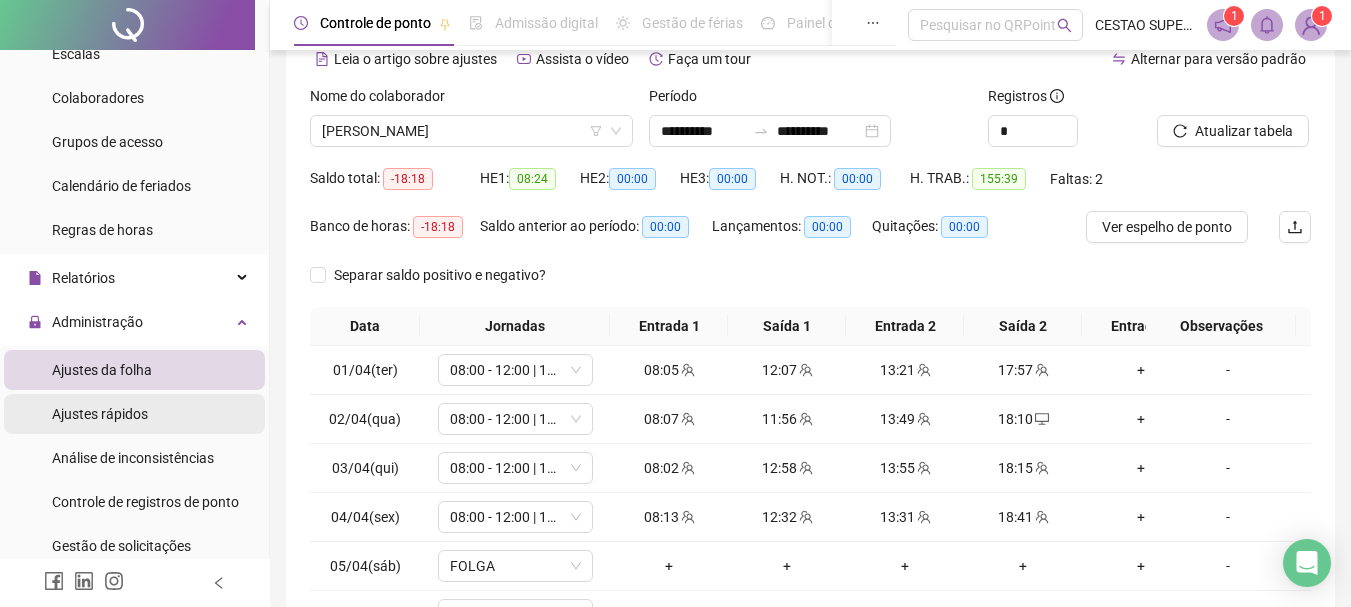click on "Ajustes rápidos" at bounding box center (134, 414) 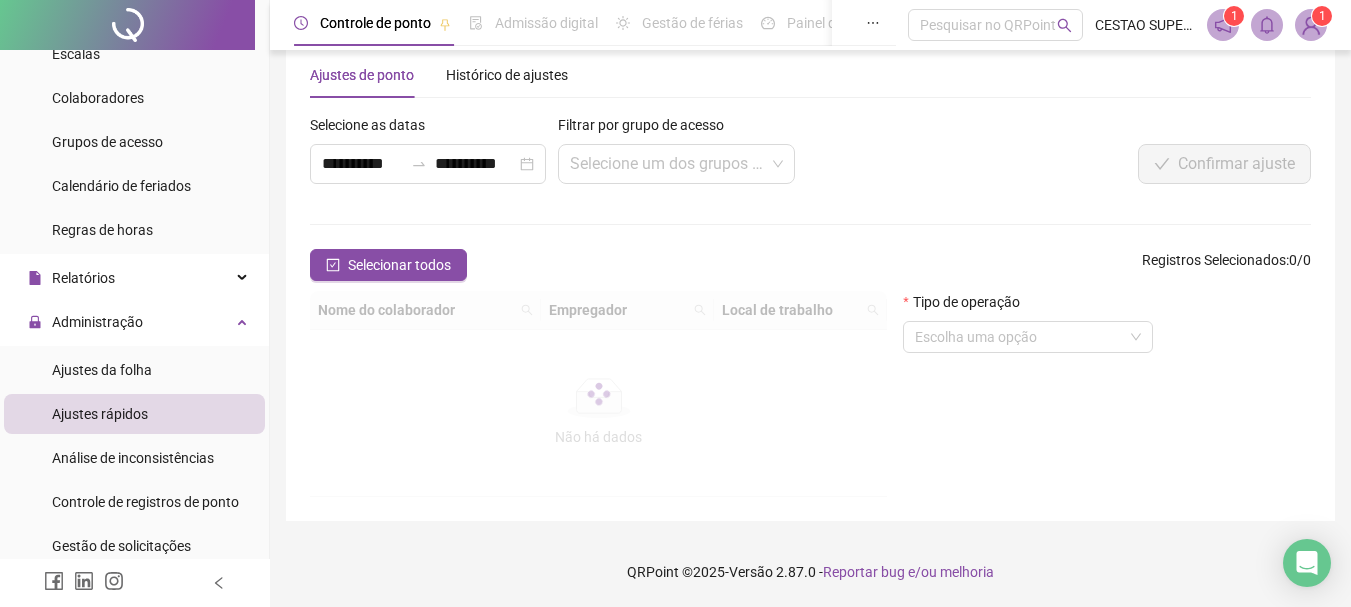 scroll, scrollTop: 99, scrollLeft: 0, axis: vertical 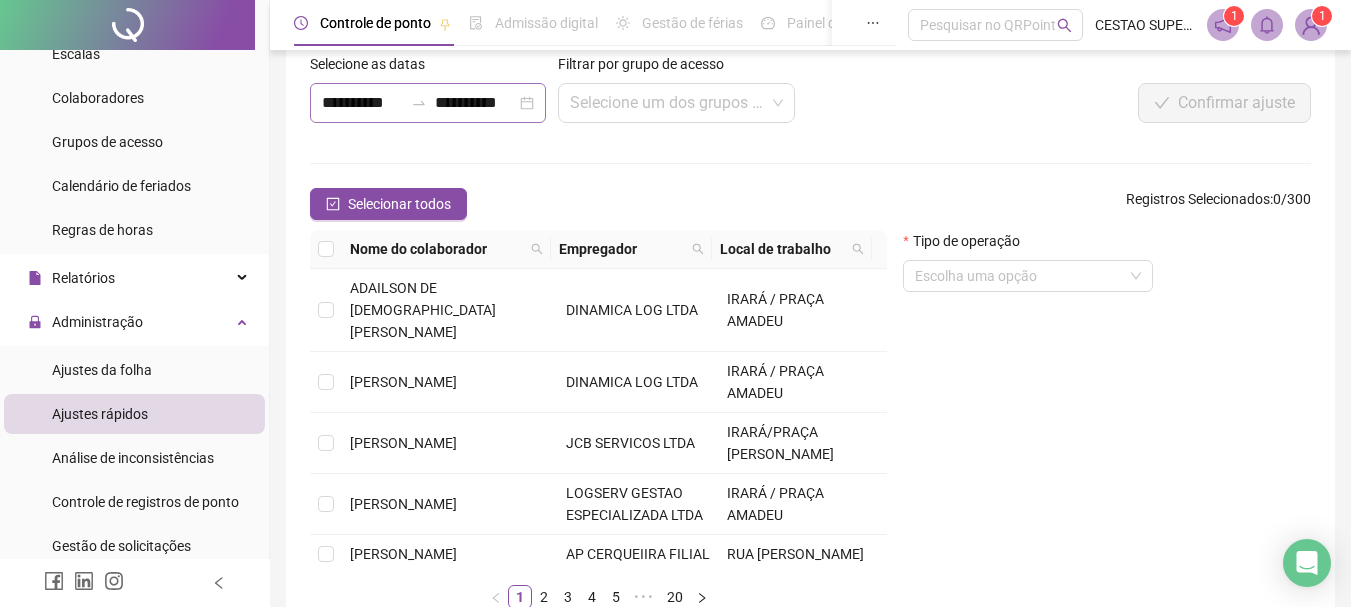 click on "**********" at bounding box center [428, 103] 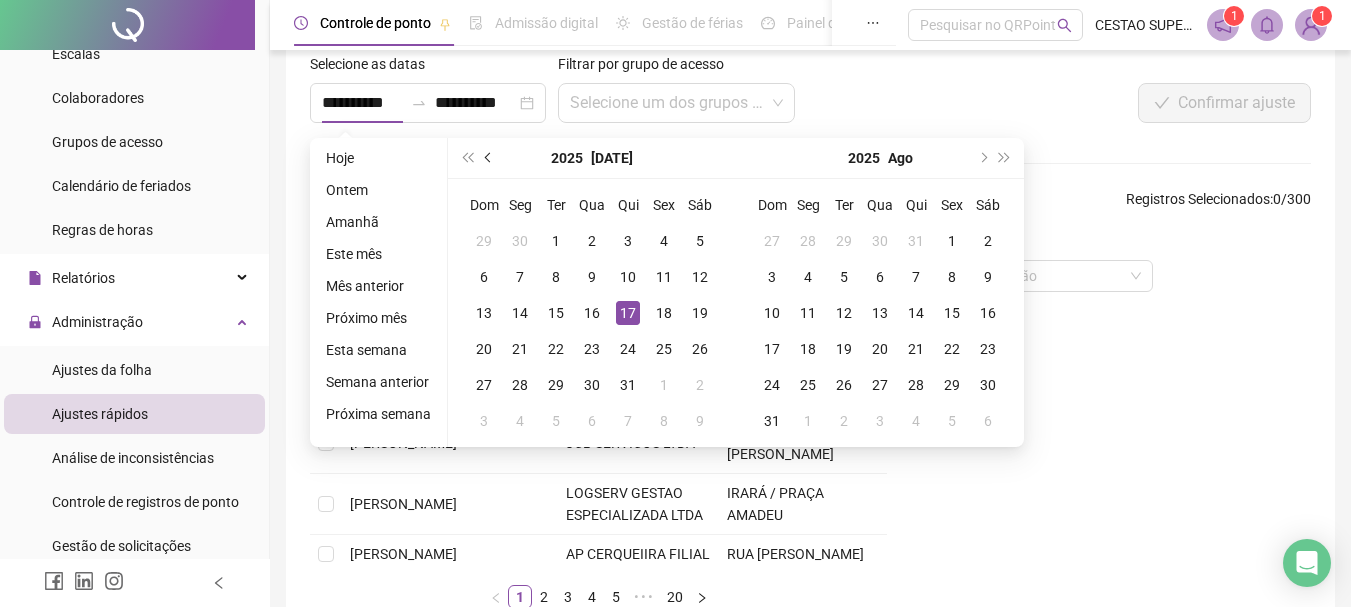 click at bounding box center [489, 158] 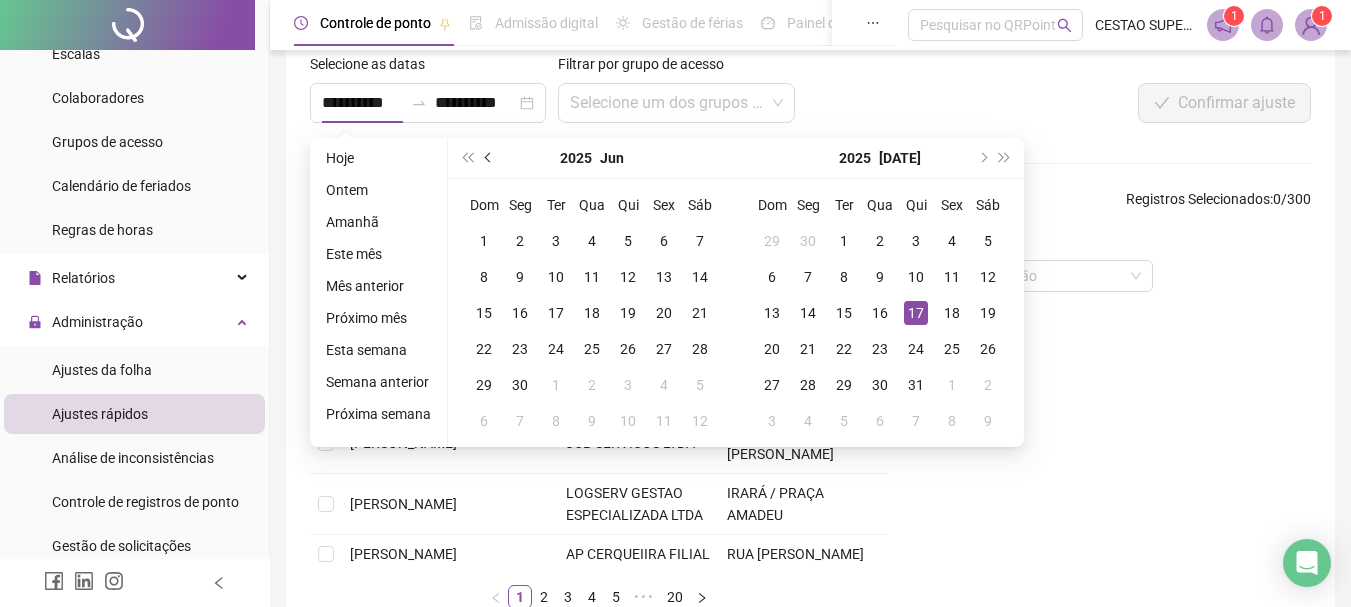 click at bounding box center (489, 158) 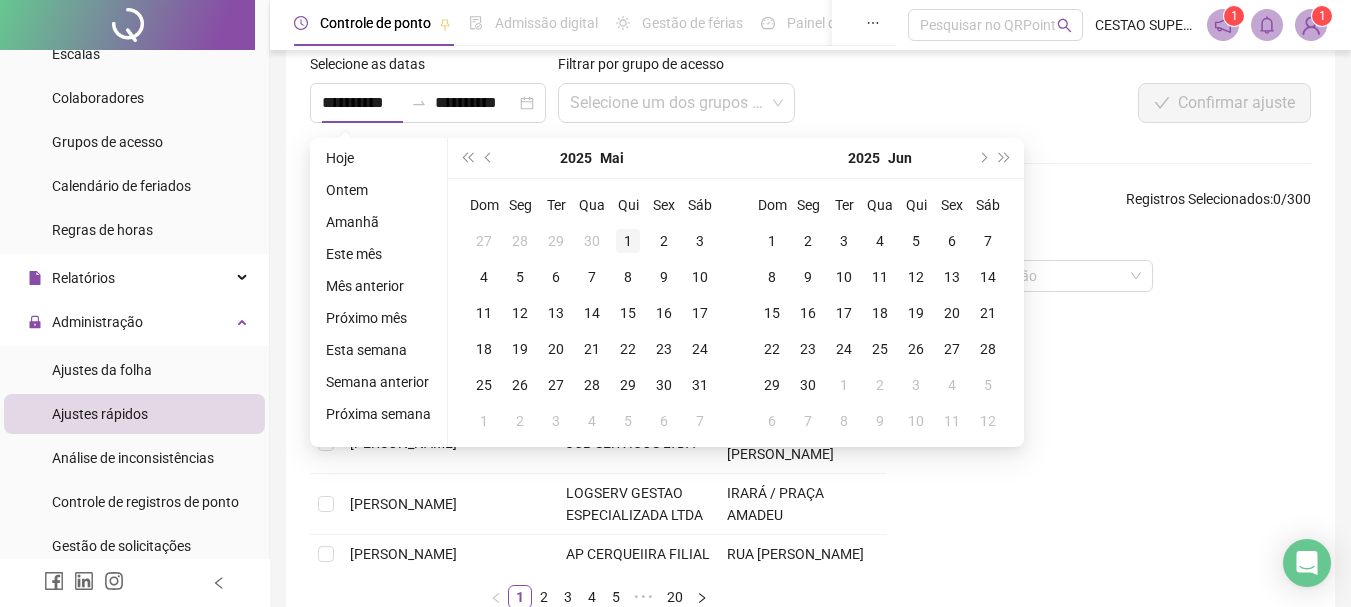 type on "**********" 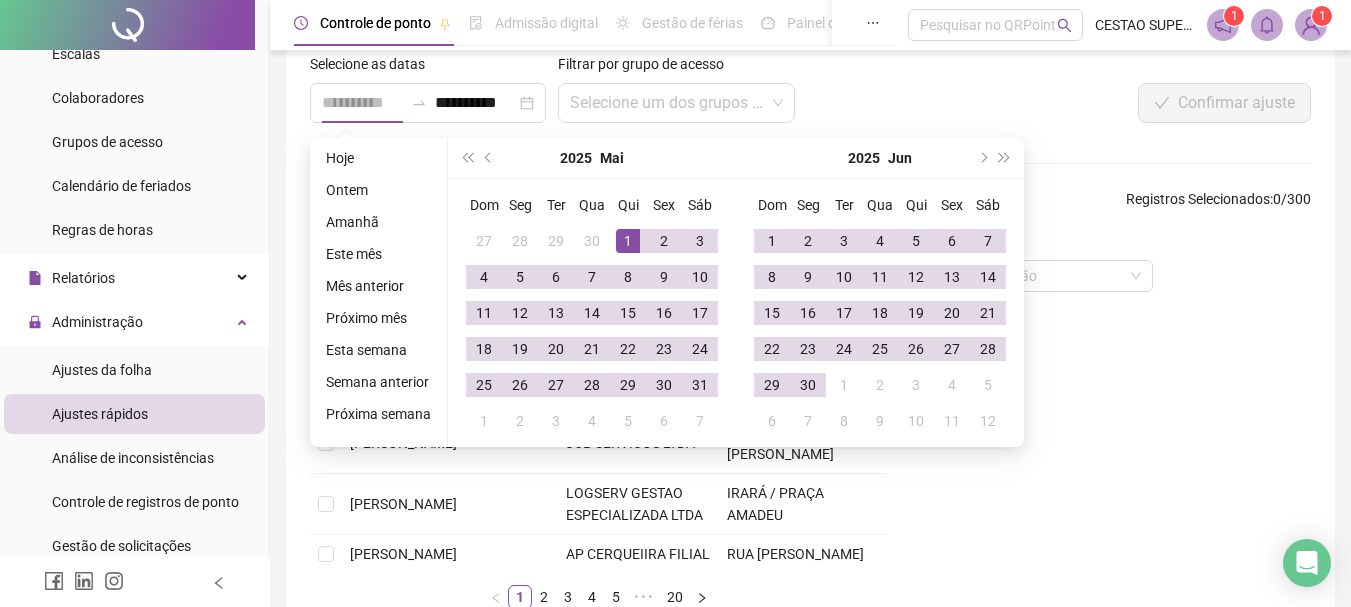 click on "1" at bounding box center [628, 241] 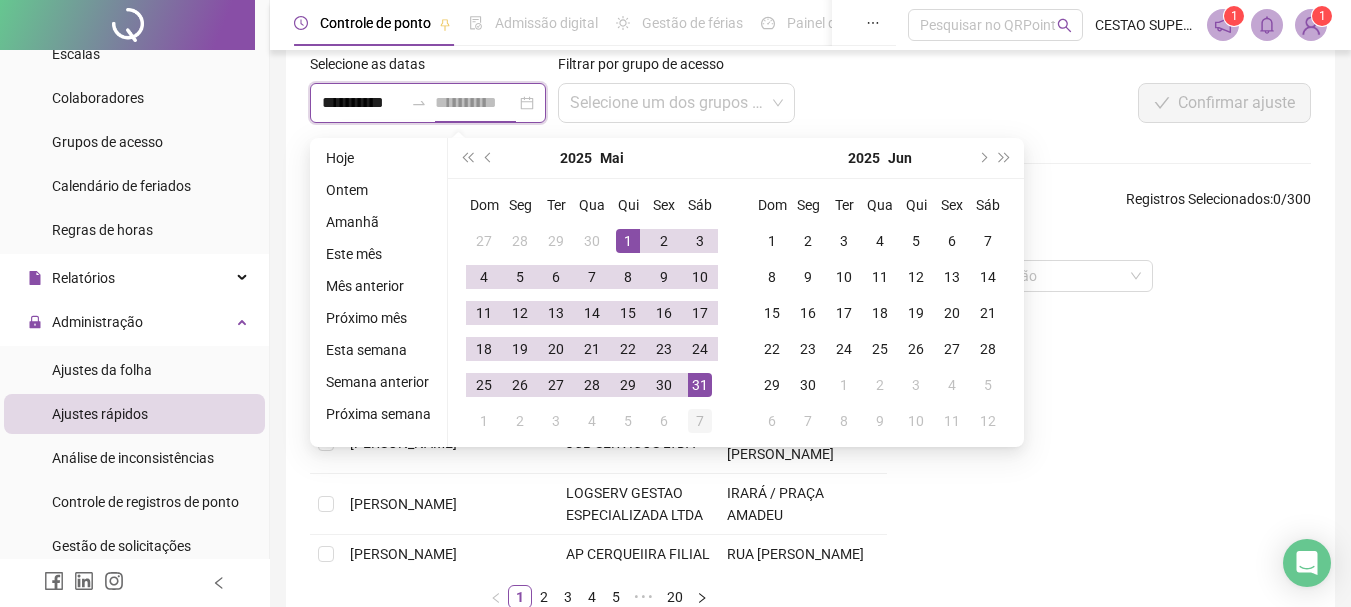 type on "**********" 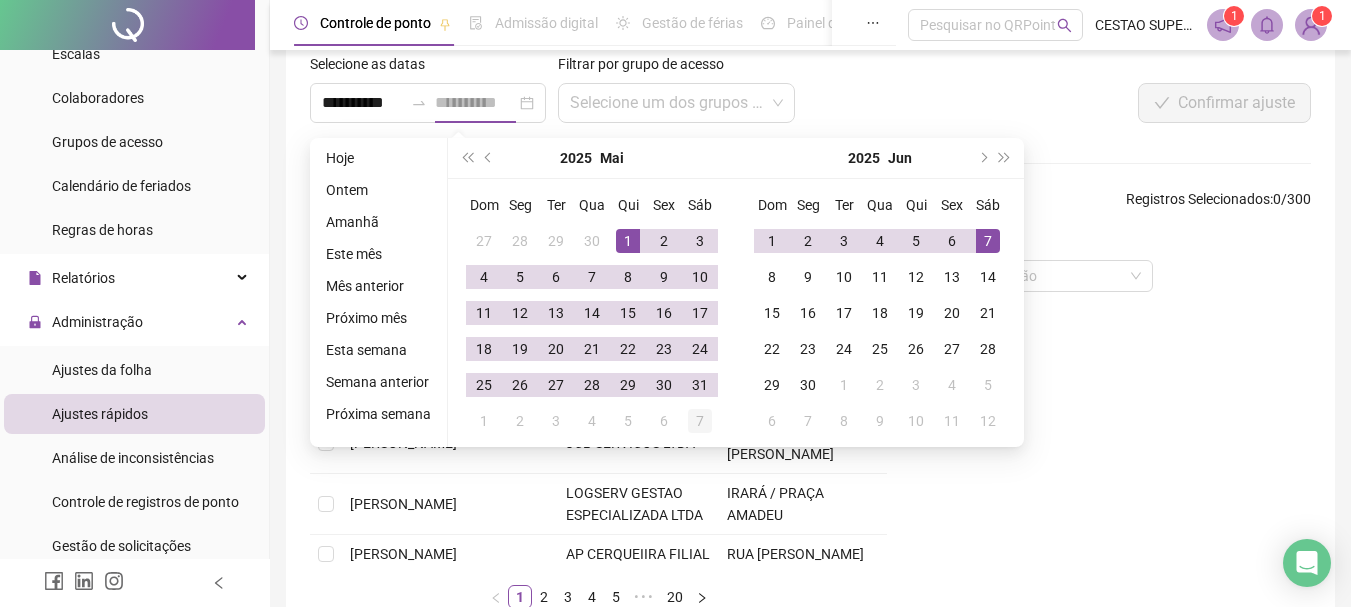 click on "7" at bounding box center (700, 421) 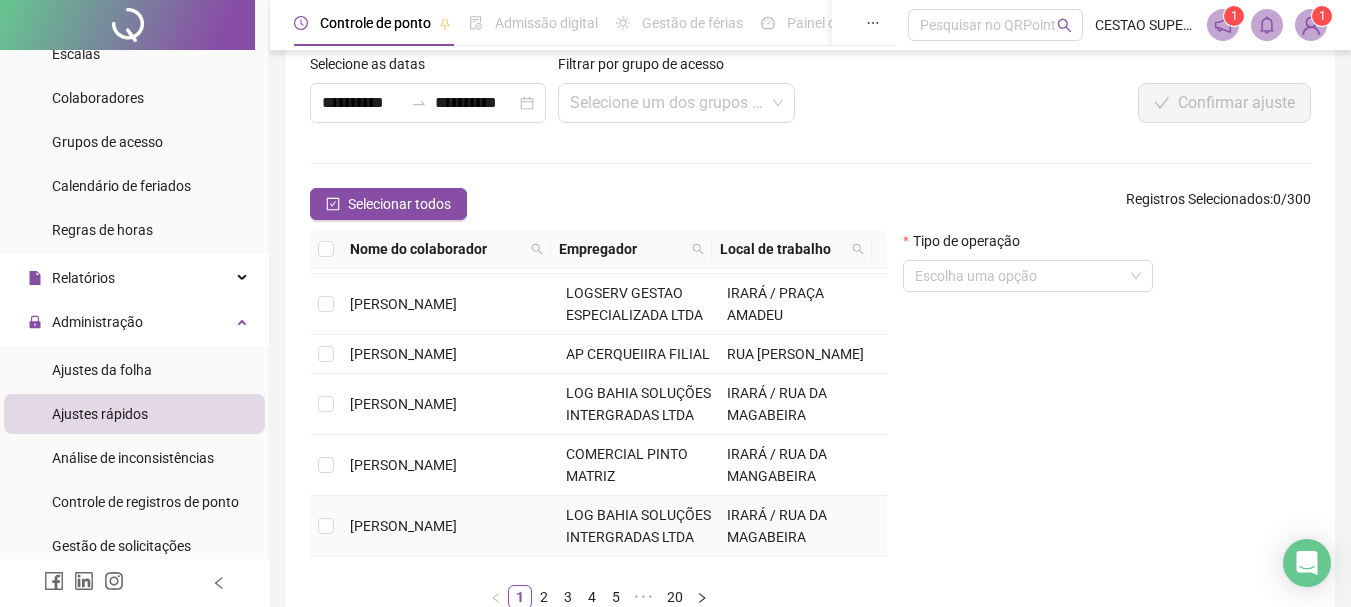 scroll, scrollTop: 100, scrollLeft: 0, axis: vertical 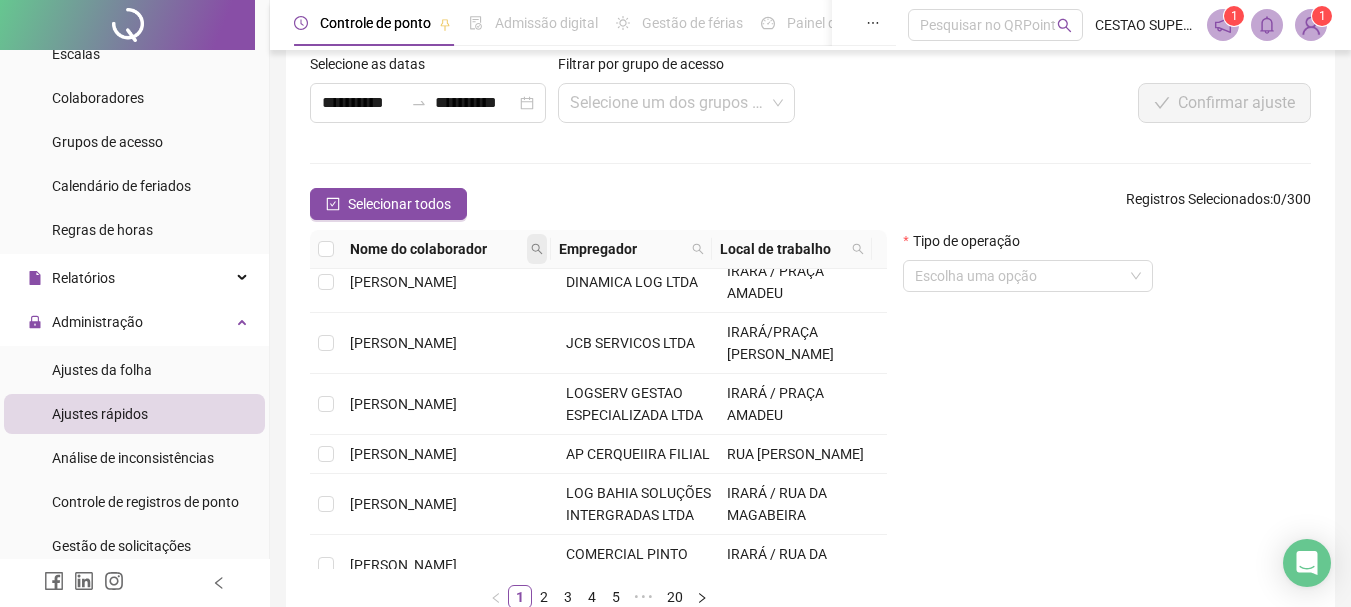 click 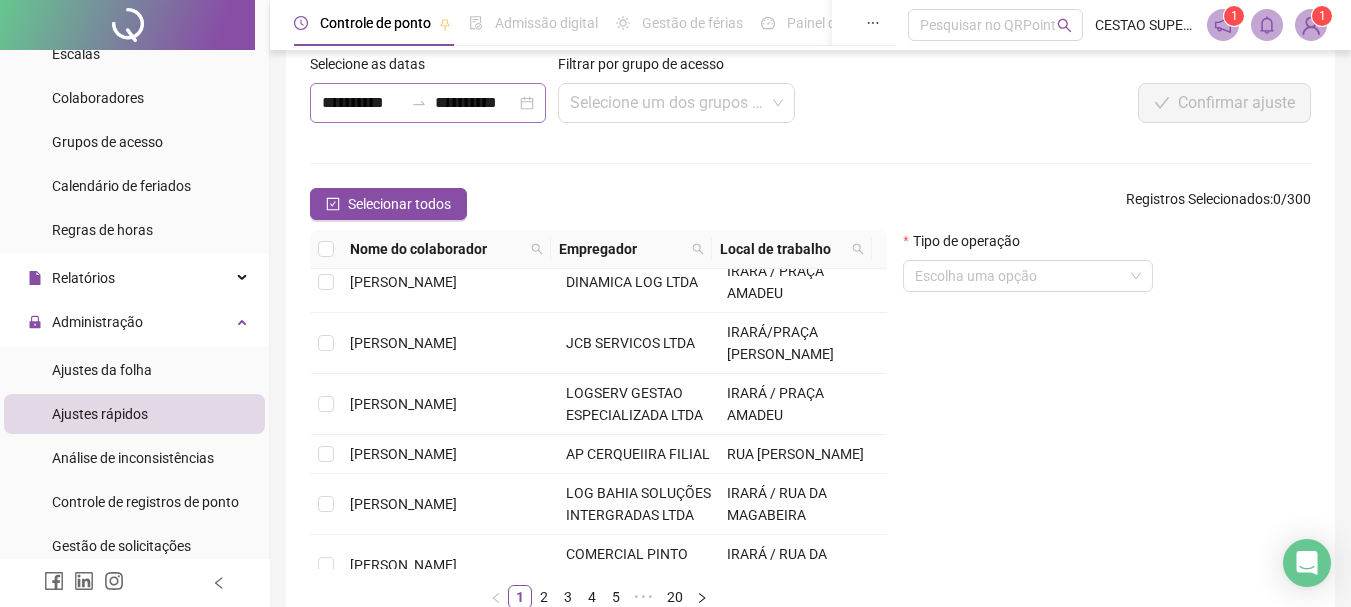 click on "**********" at bounding box center [428, 103] 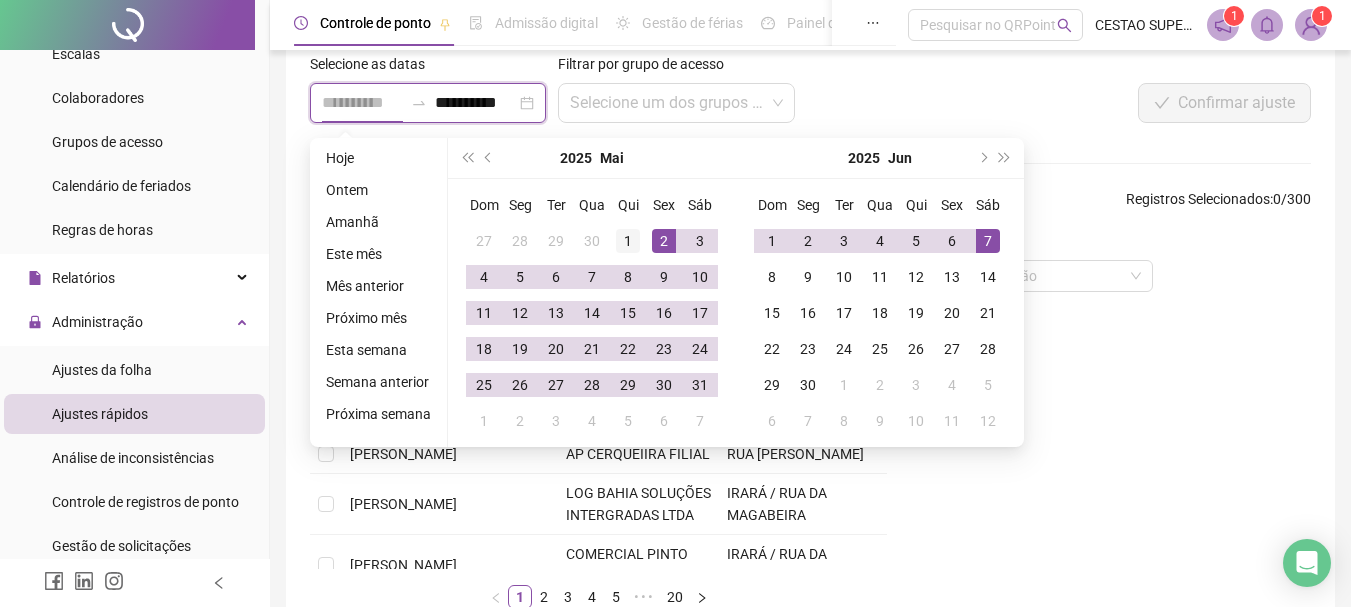 type on "**********" 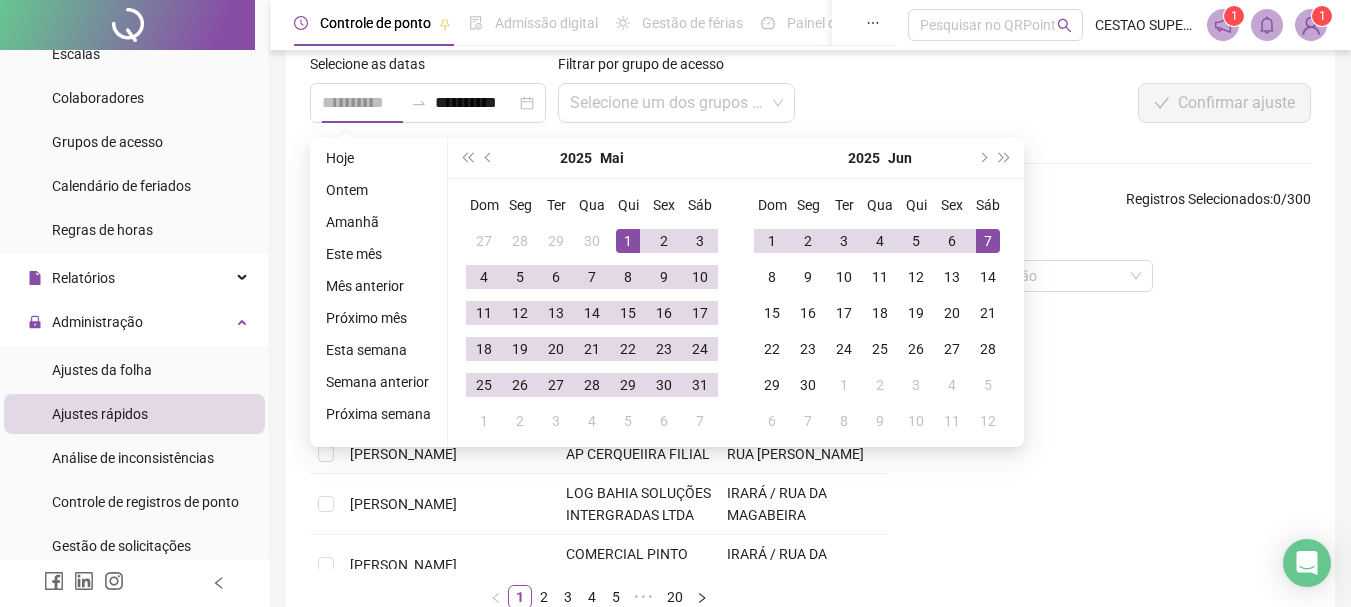 click on "1" at bounding box center [628, 241] 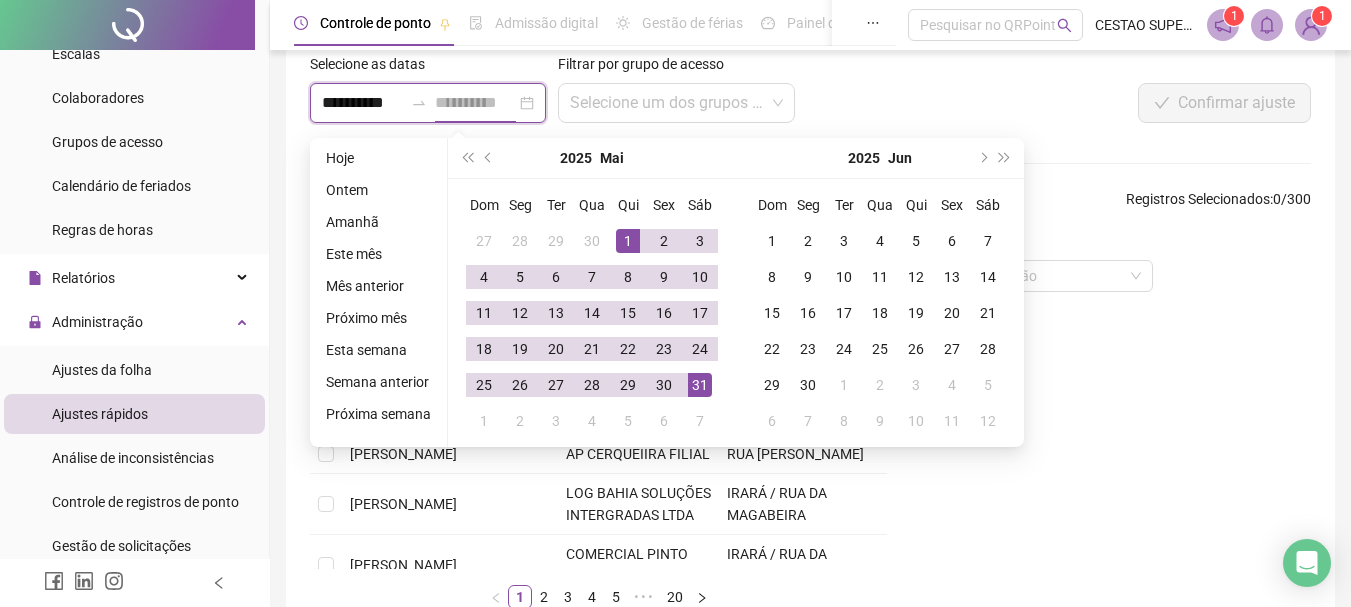 type on "**********" 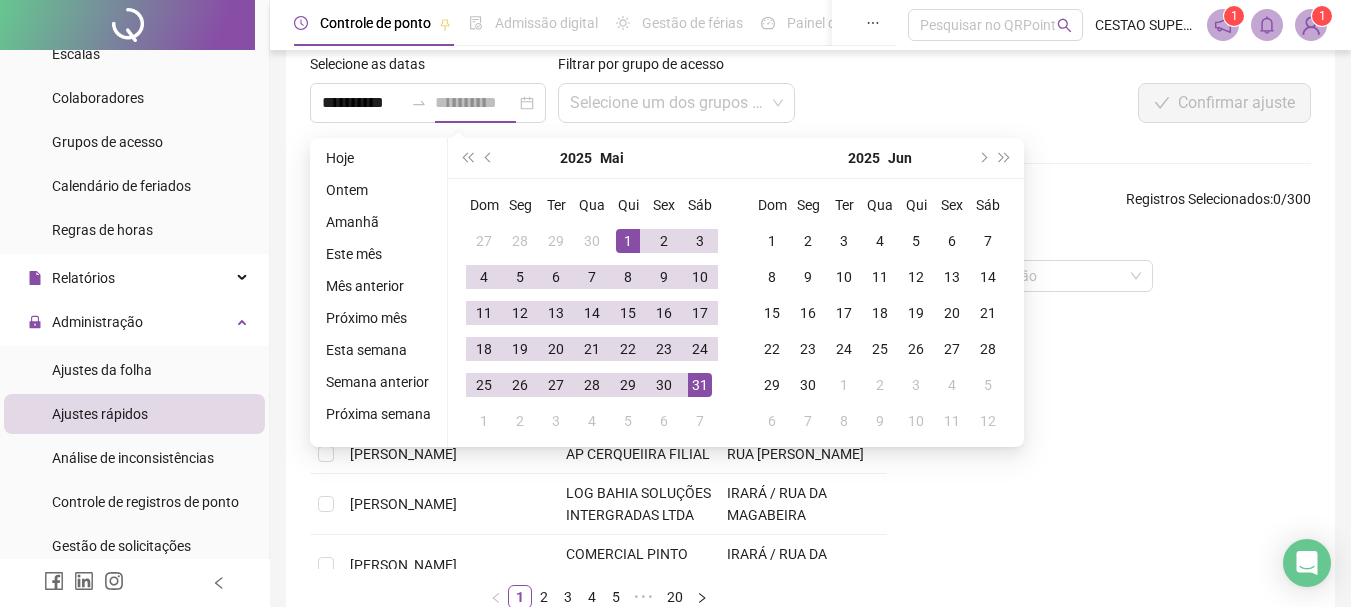 click on "31" at bounding box center [700, 385] 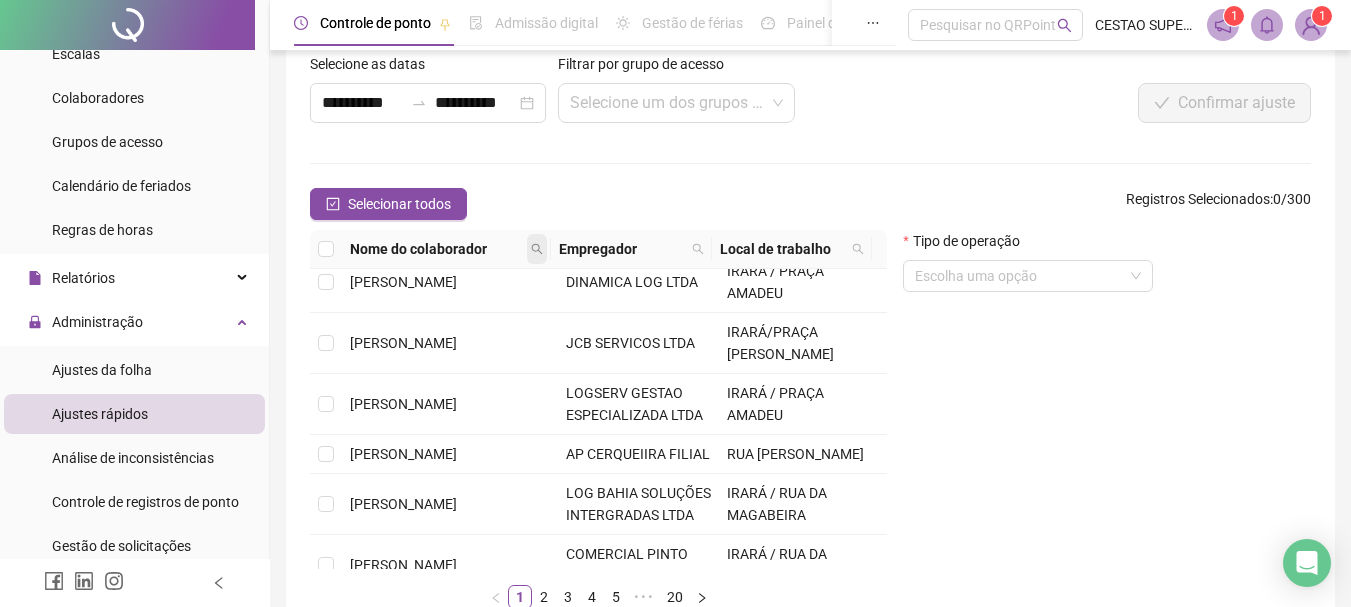 click 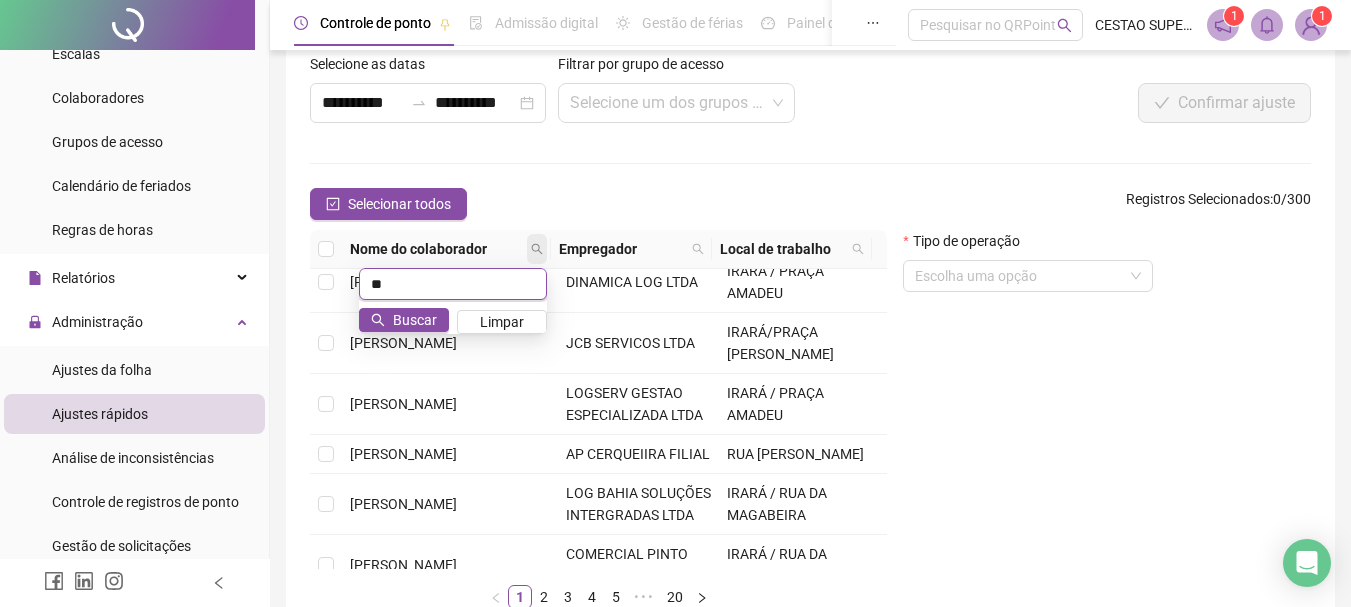 type on "*" 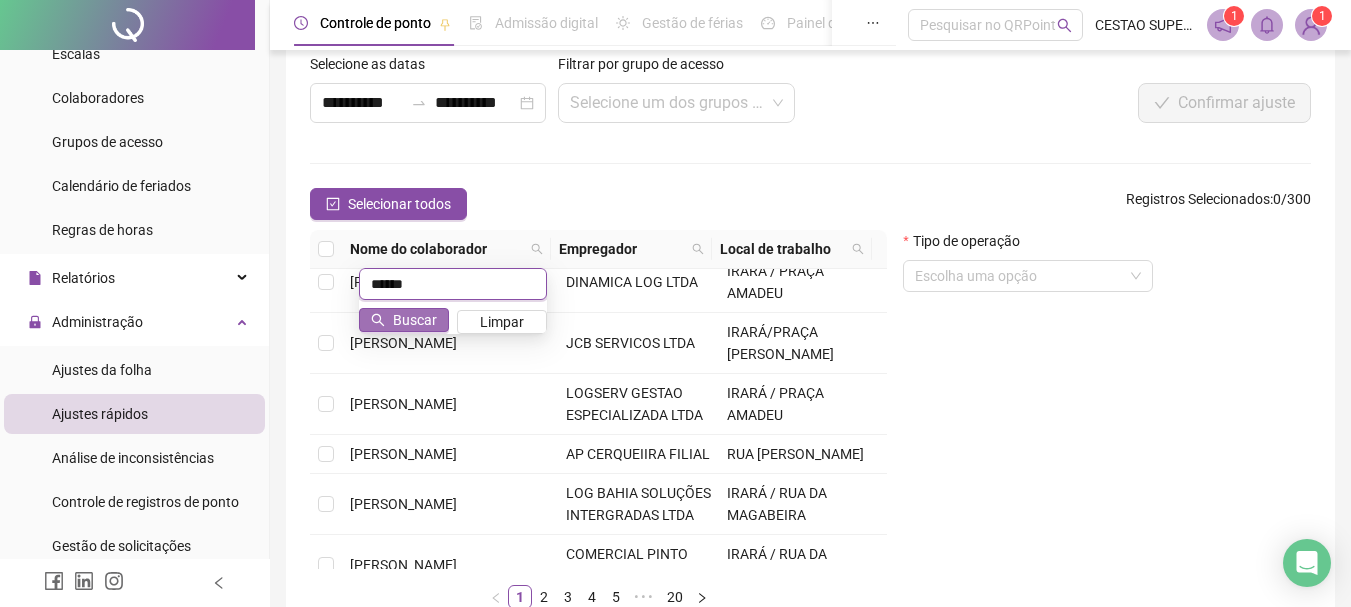 type on "*****" 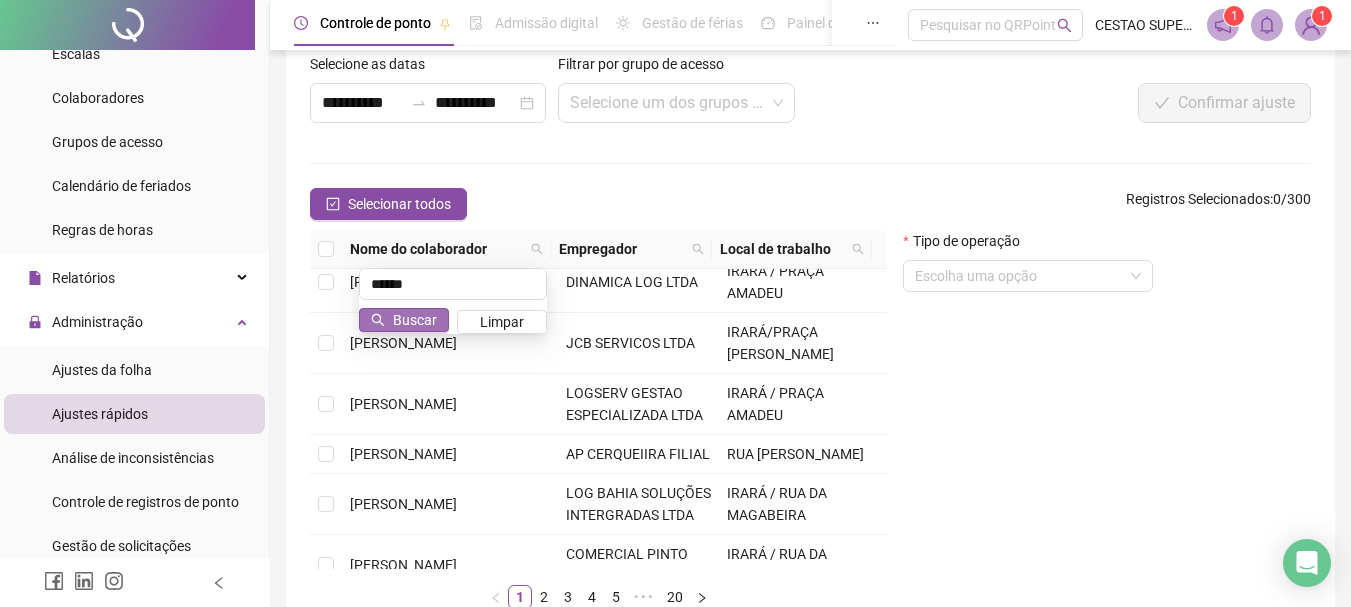 click on "Buscar" at bounding box center (415, 320) 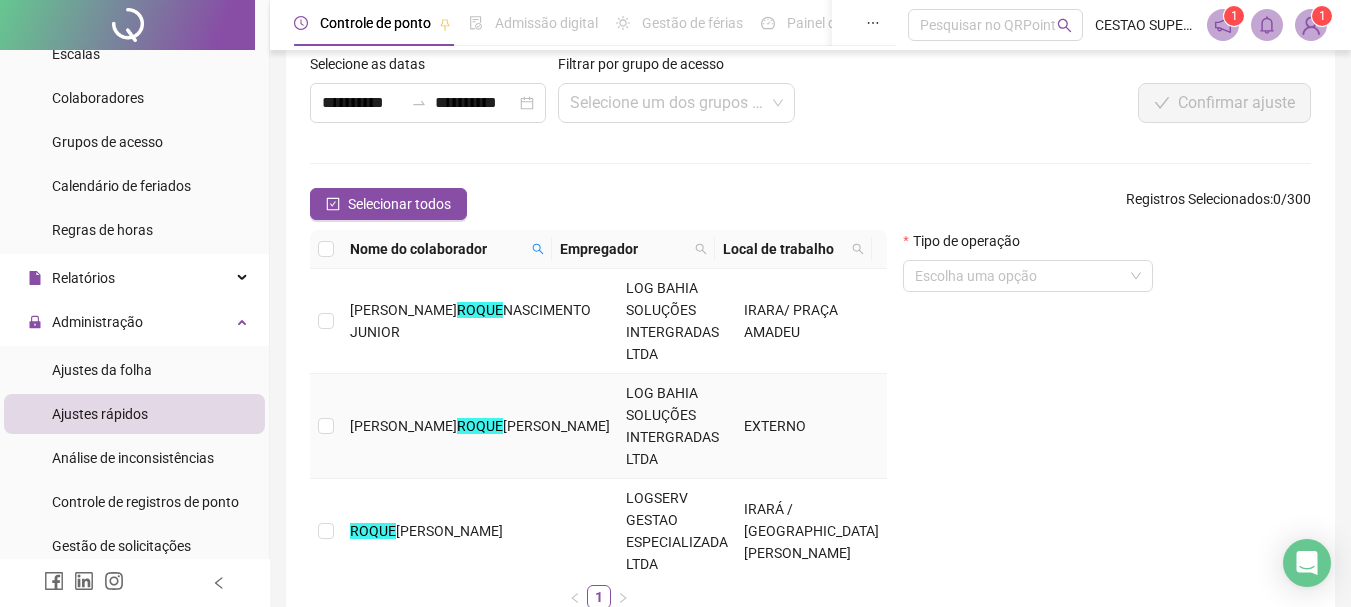 click at bounding box center [326, 426] 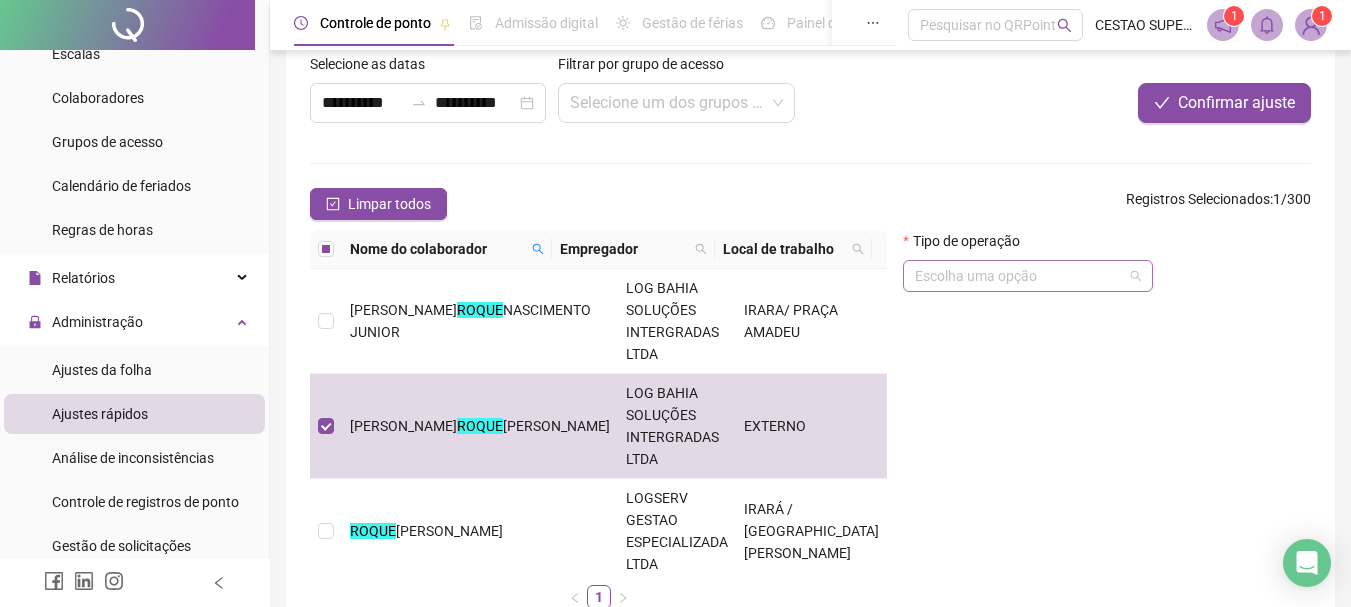 click at bounding box center (1022, 276) 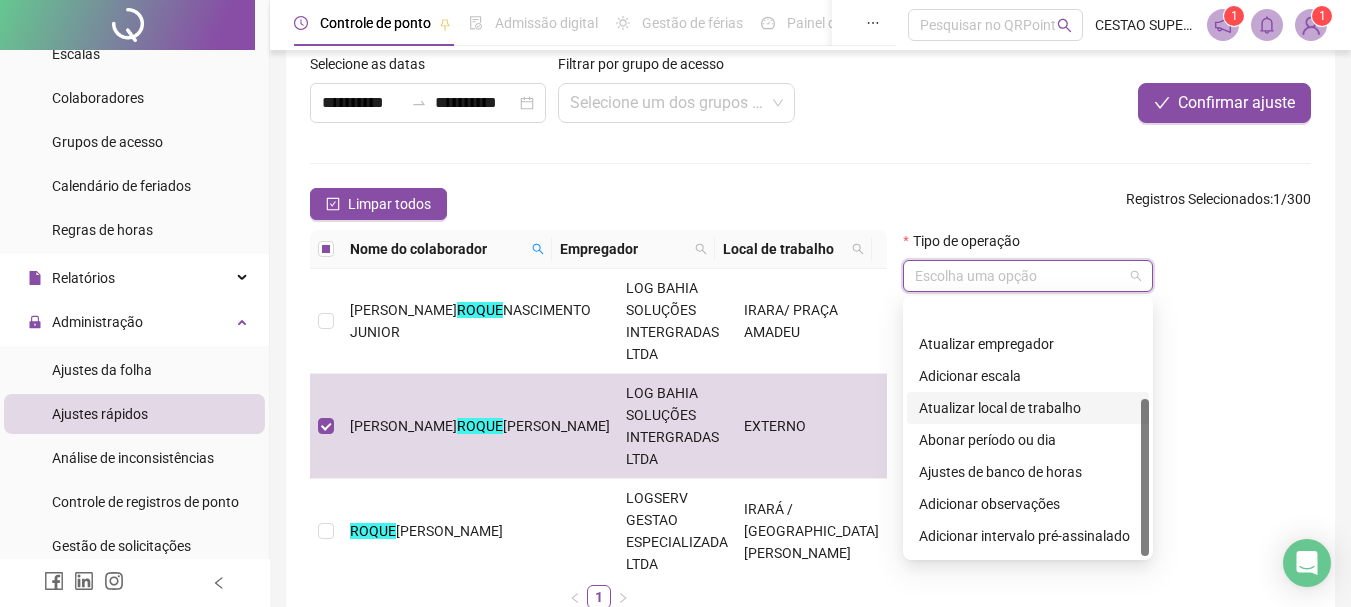 scroll, scrollTop: 160, scrollLeft: 0, axis: vertical 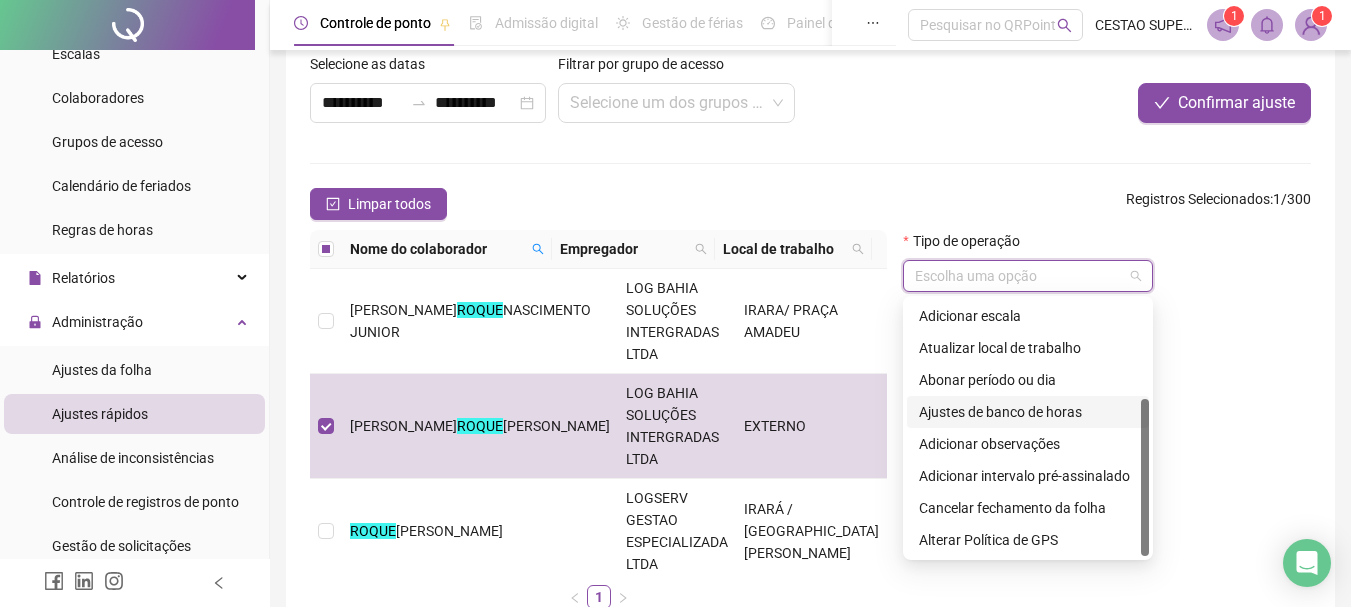 click on "Ajustes de banco de horas" at bounding box center [1028, 412] 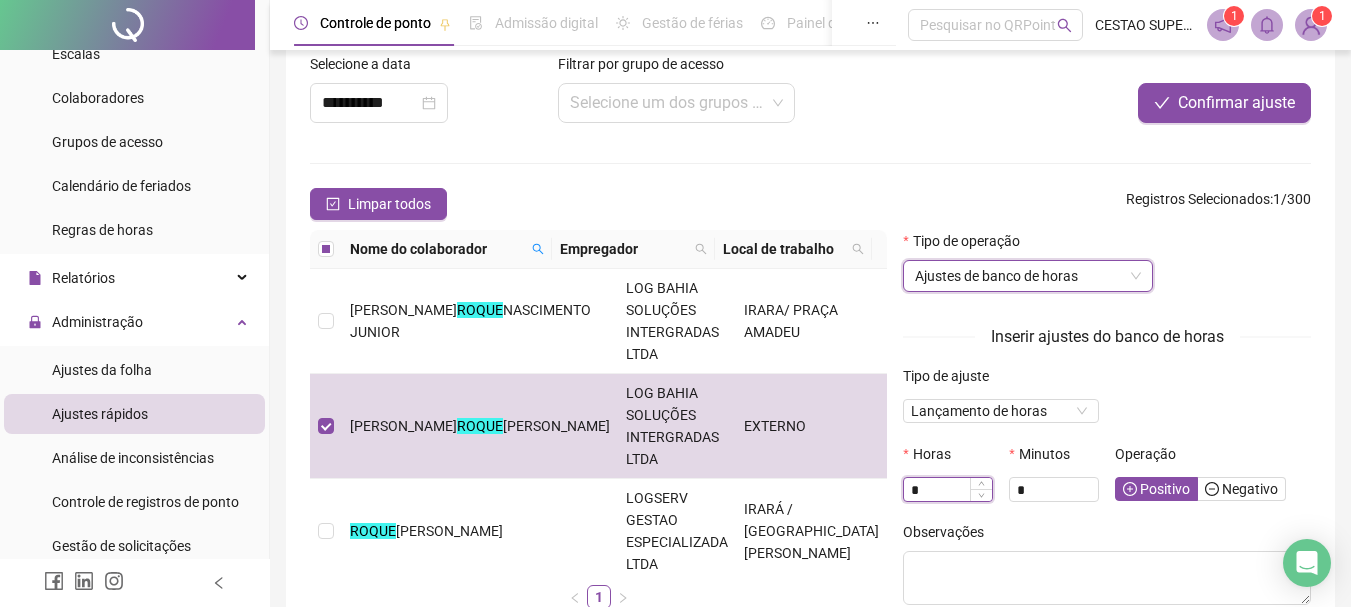 click on "*" at bounding box center (948, 490) 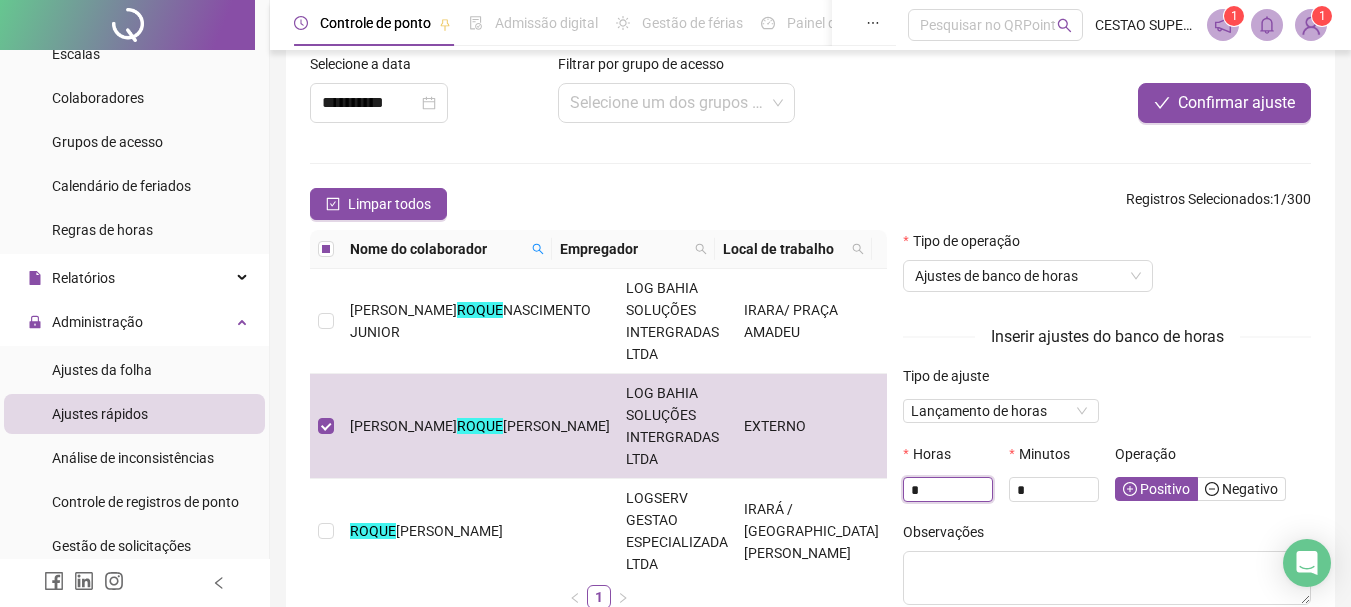 drag, startPoint x: 918, startPoint y: 495, endPoint x: 812, endPoint y: 484, distance: 106.56923 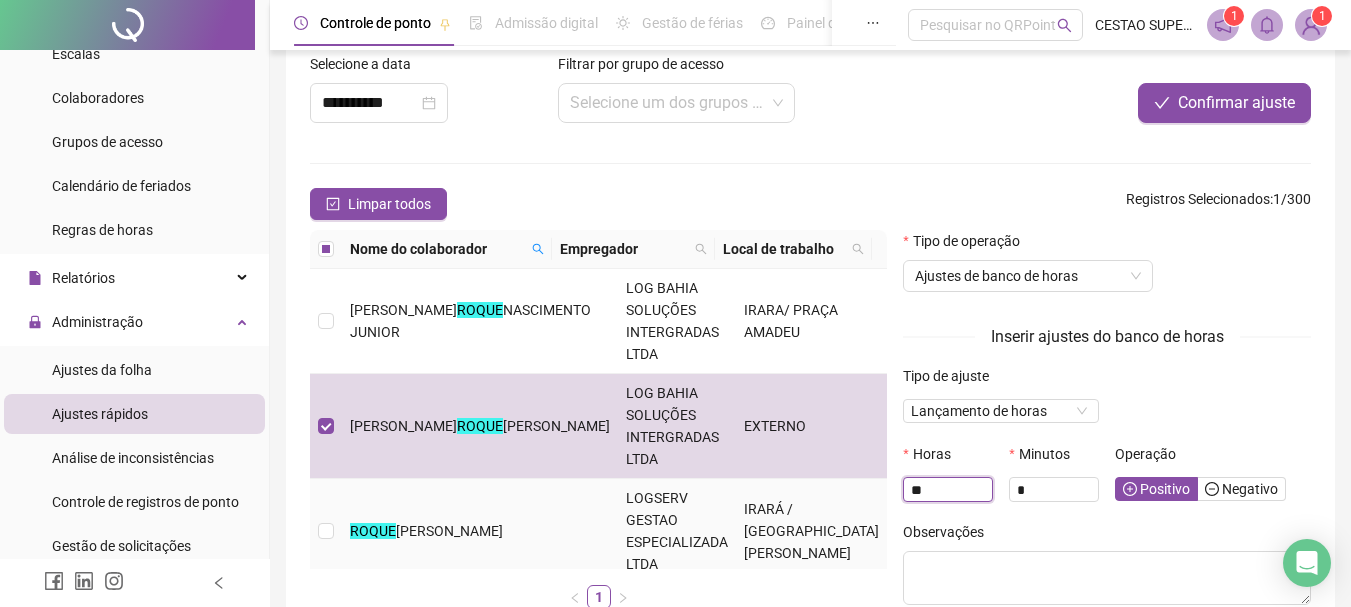 type on "**" 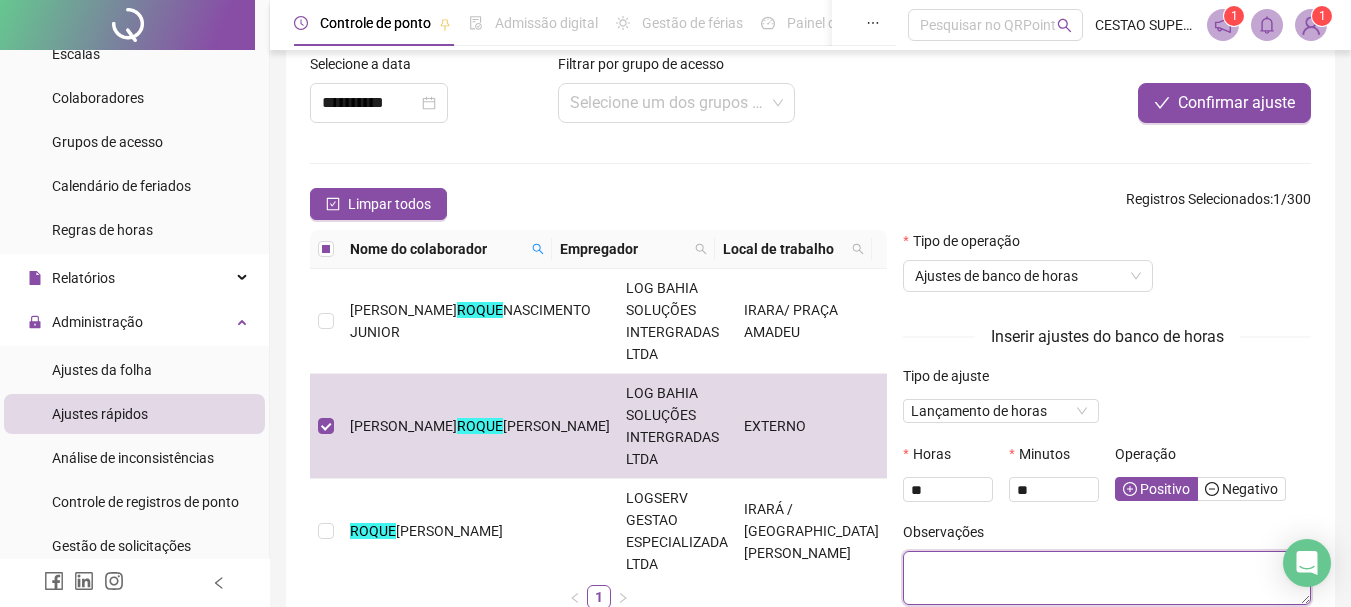 type on "*" 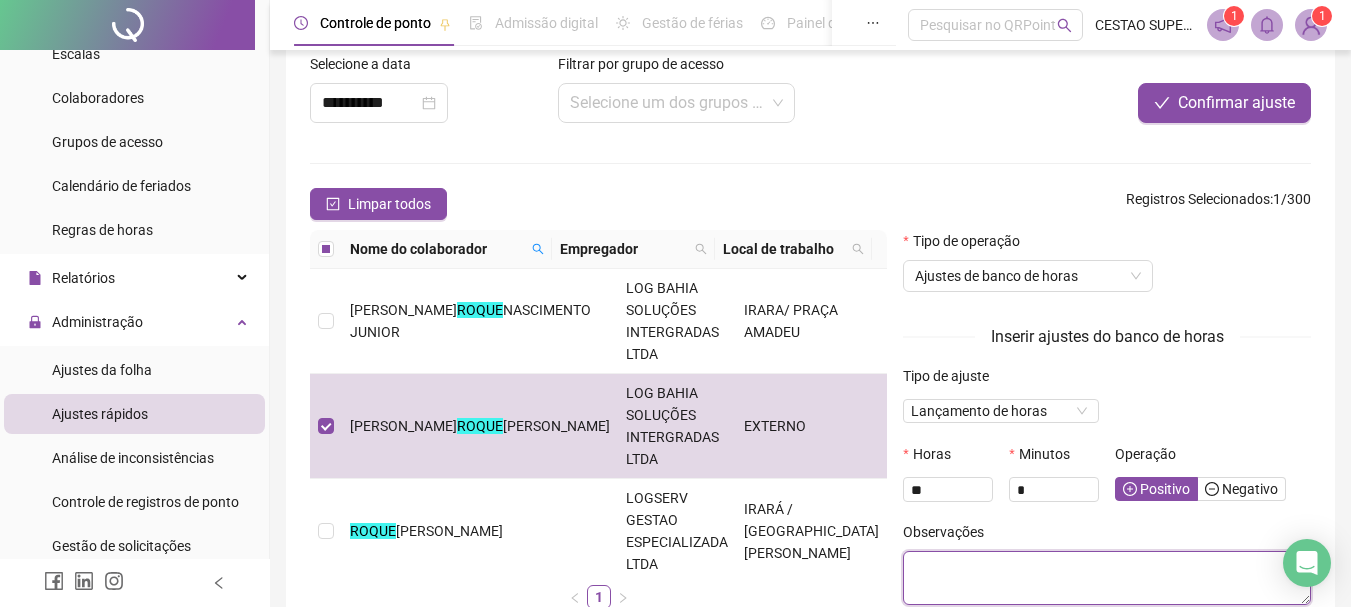 click at bounding box center [1107, 578] 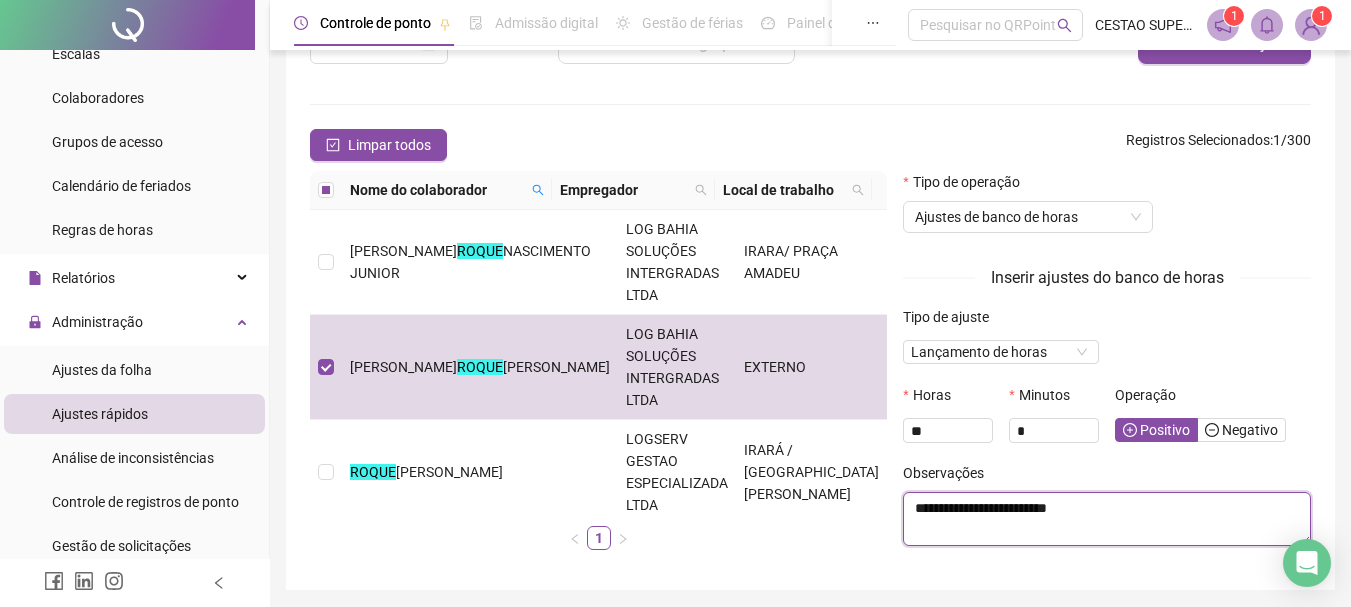 scroll, scrollTop: 123, scrollLeft: 0, axis: vertical 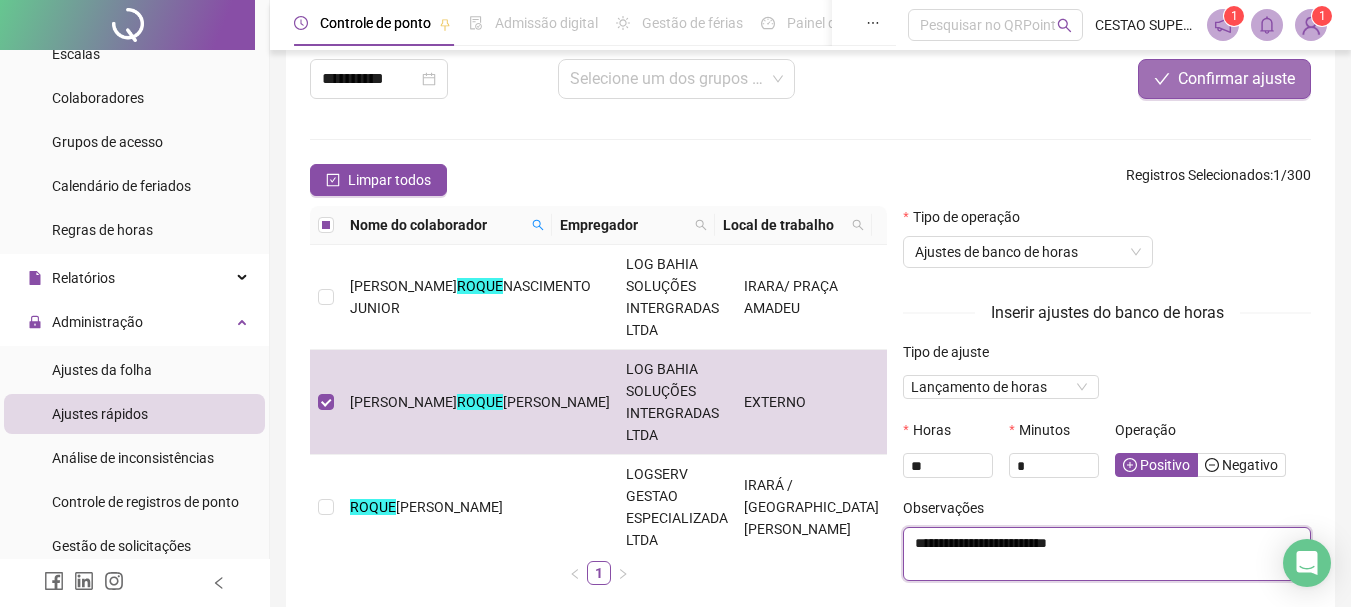 type on "**********" 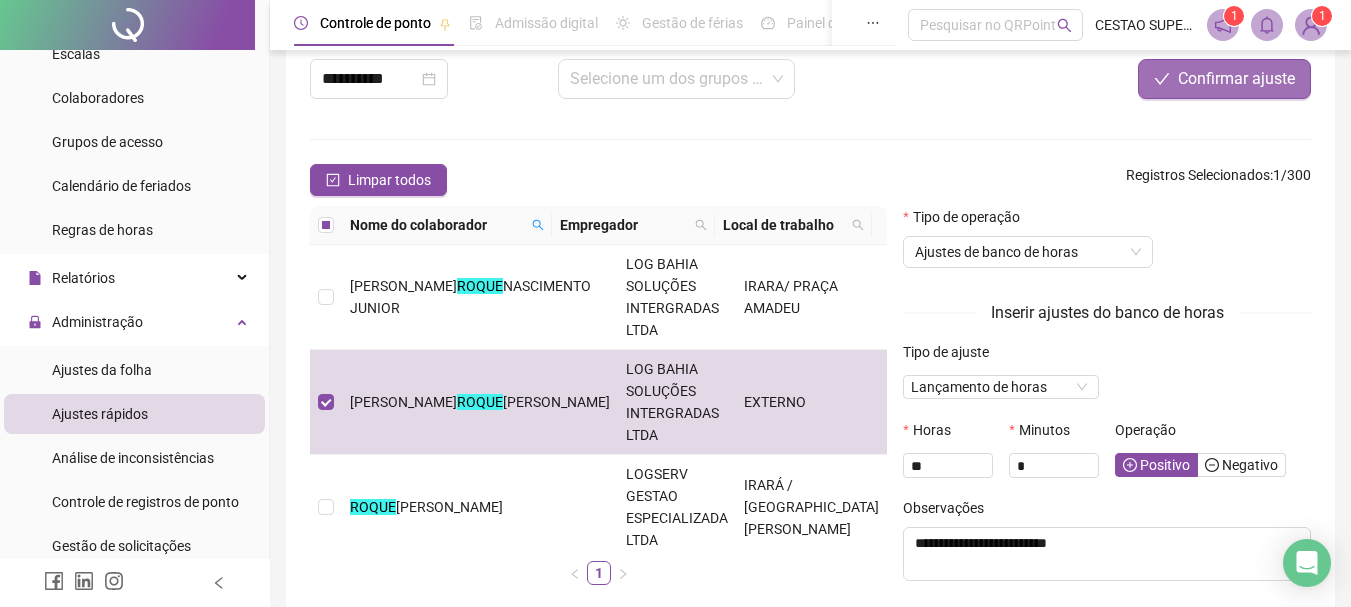 click on "Confirmar ajuste" at bounding box center [1236, 79] 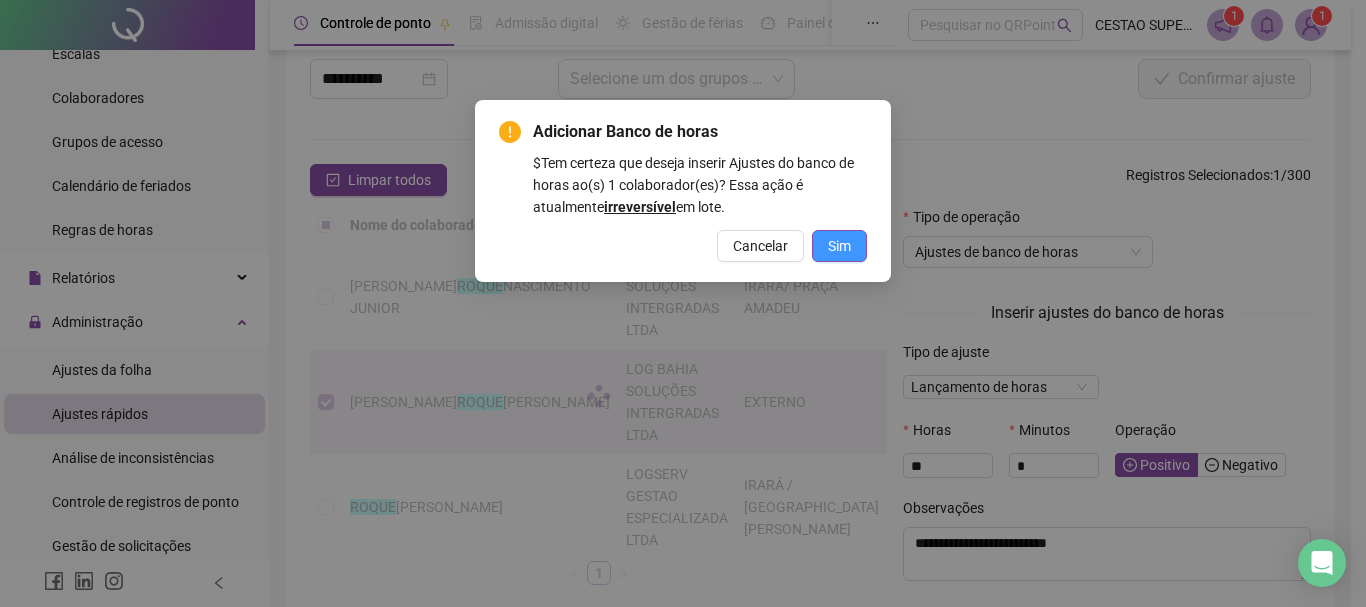 click on "Sim" at bounding box center [839, 246] 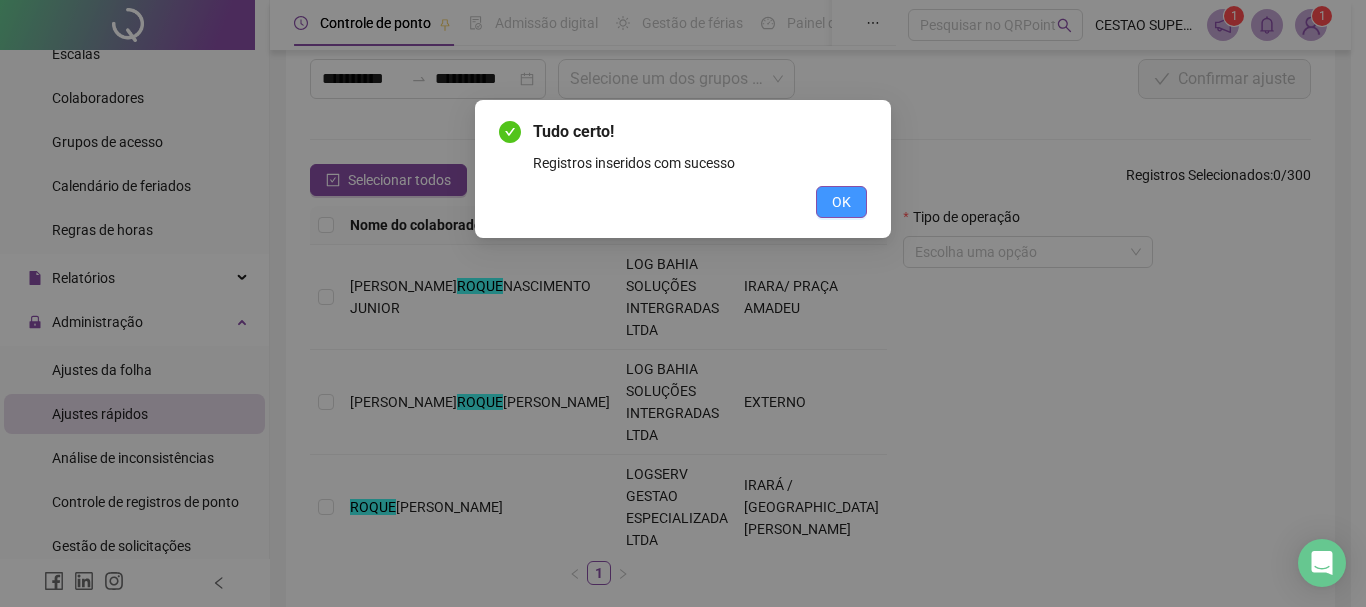 click on "OK" at bounding box center (841, 202) 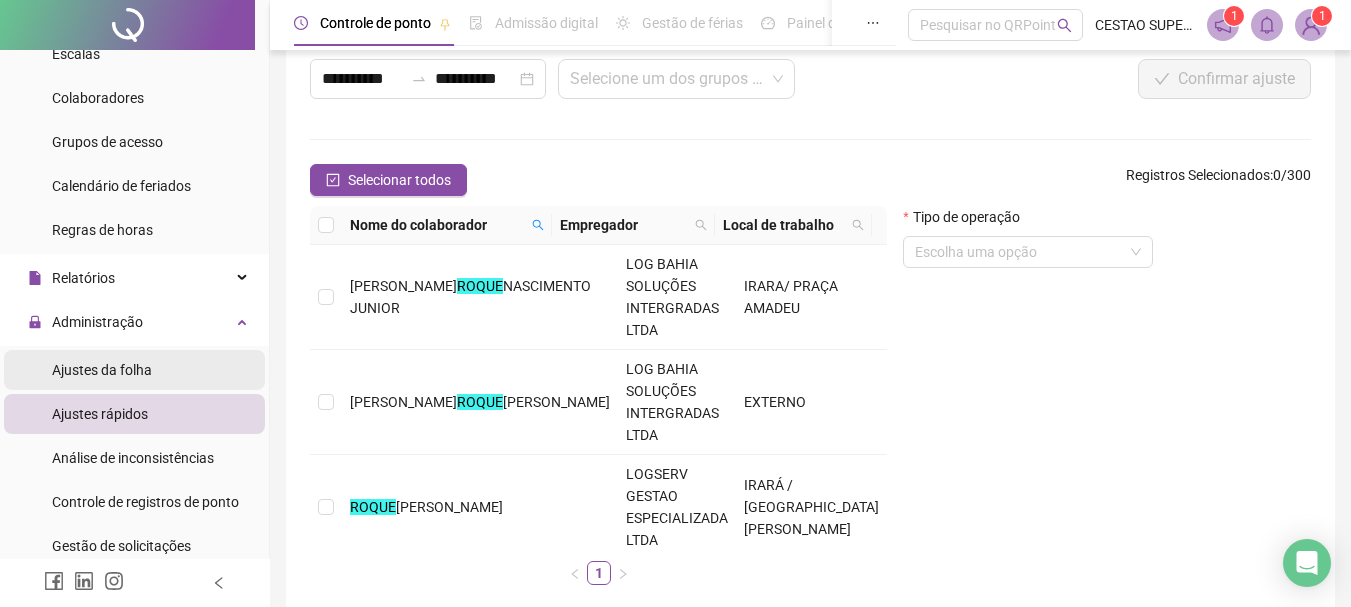 click on "Ajustes da folha" at bounding box center [102, 370] 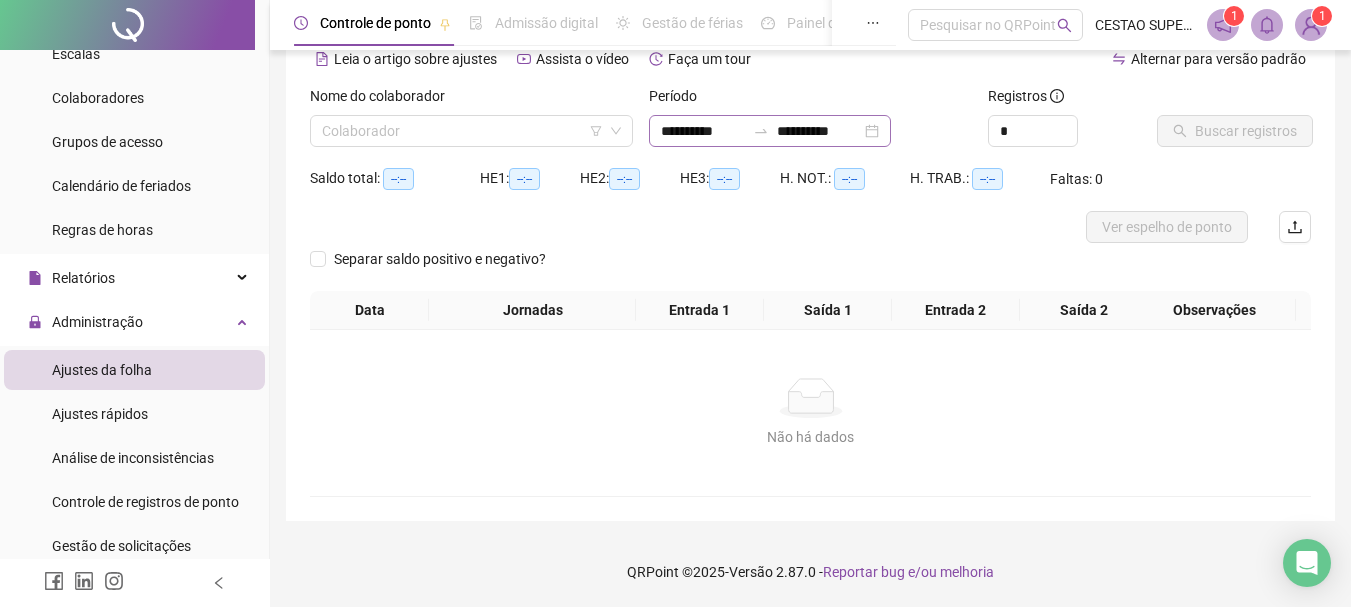 click on "**********" at bounding box center [770, 131] 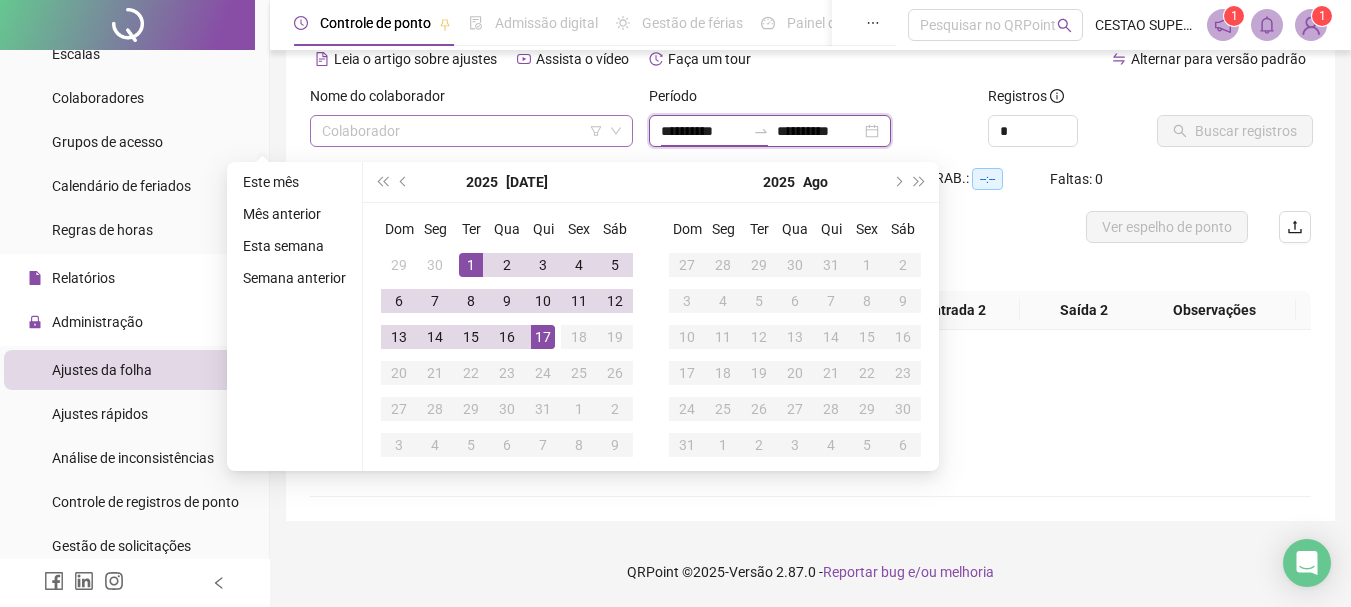 click 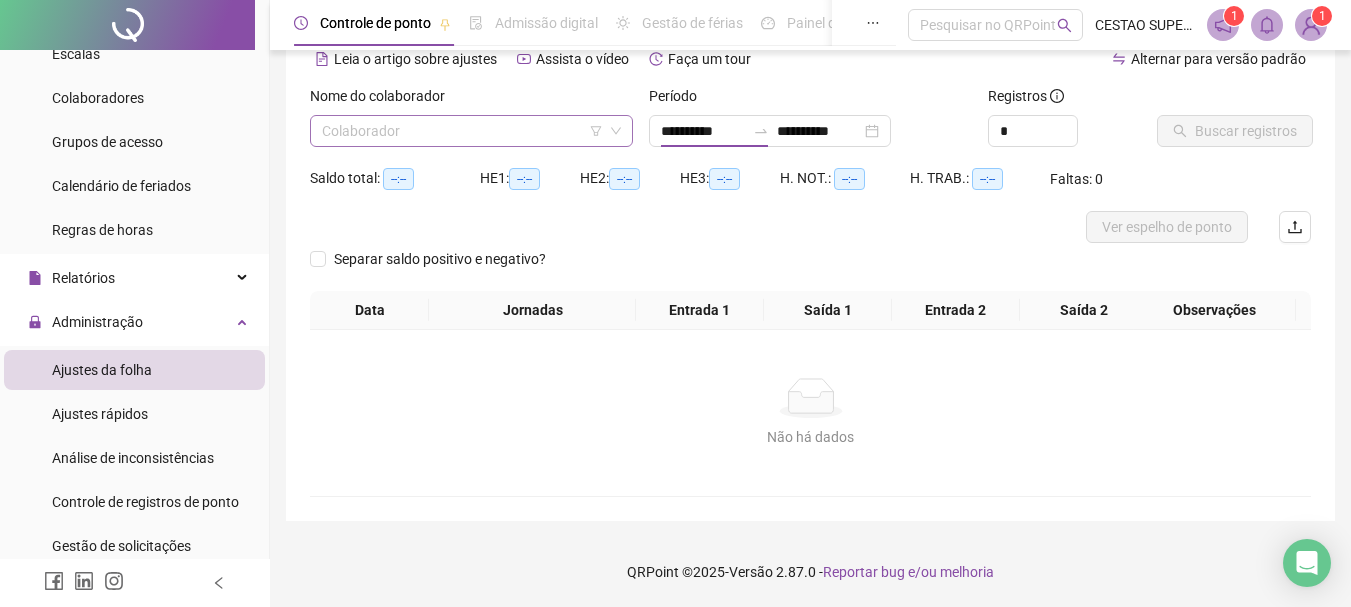 click at bounding box center (465, 131) 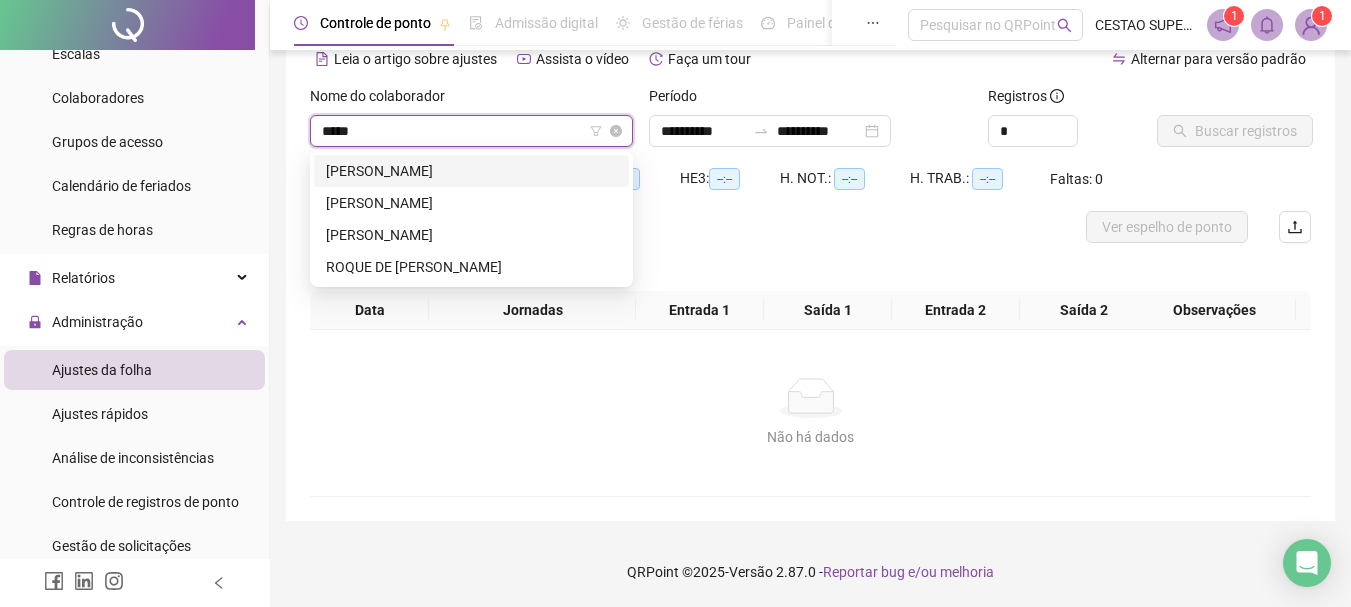 type on "*****" 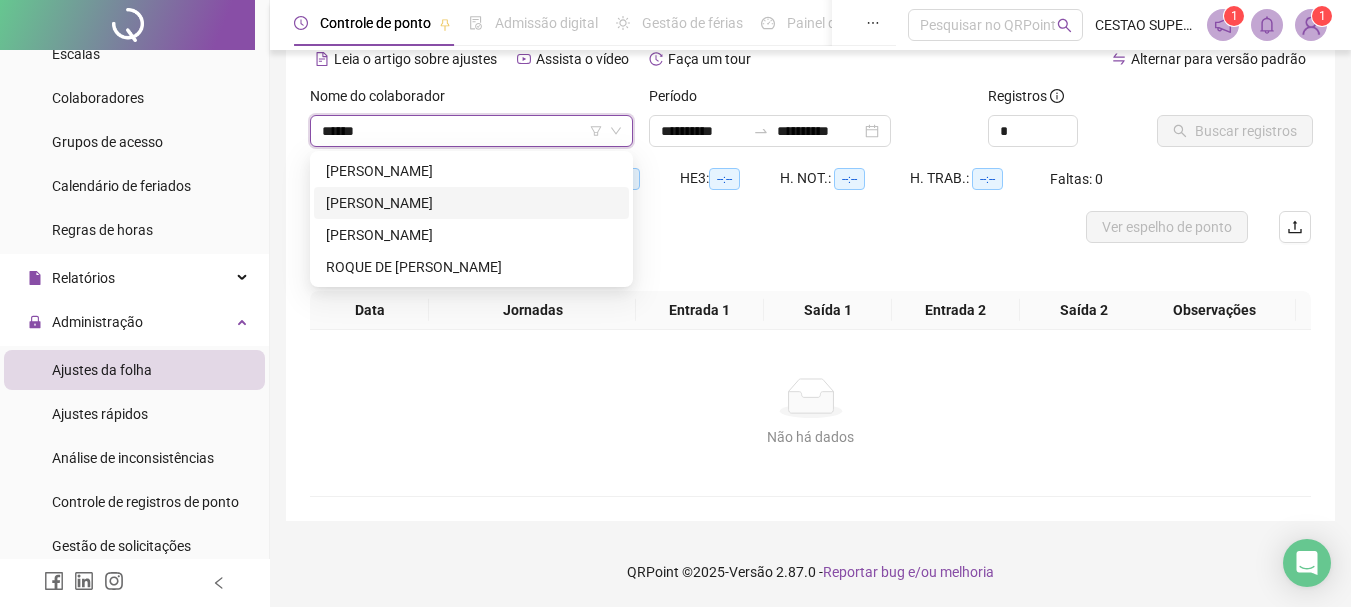 click on "[PERSON_NAME]" at bounding box center [471, 203] 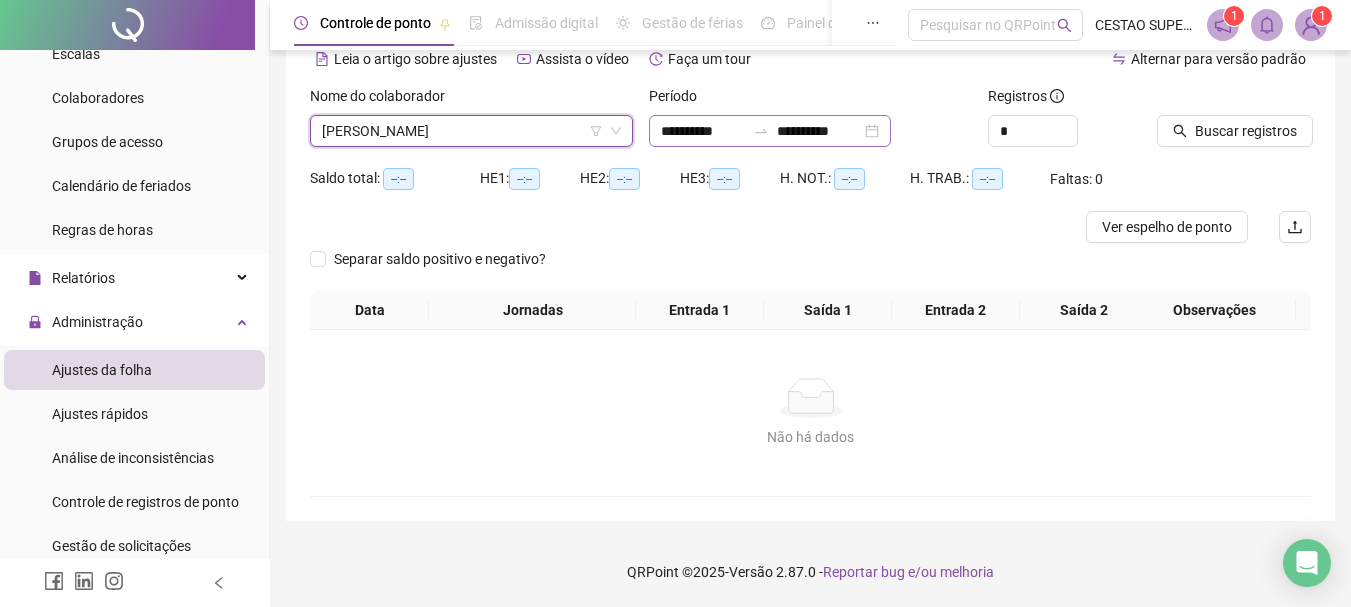 click on "**********" at bounding box center [770, 131] 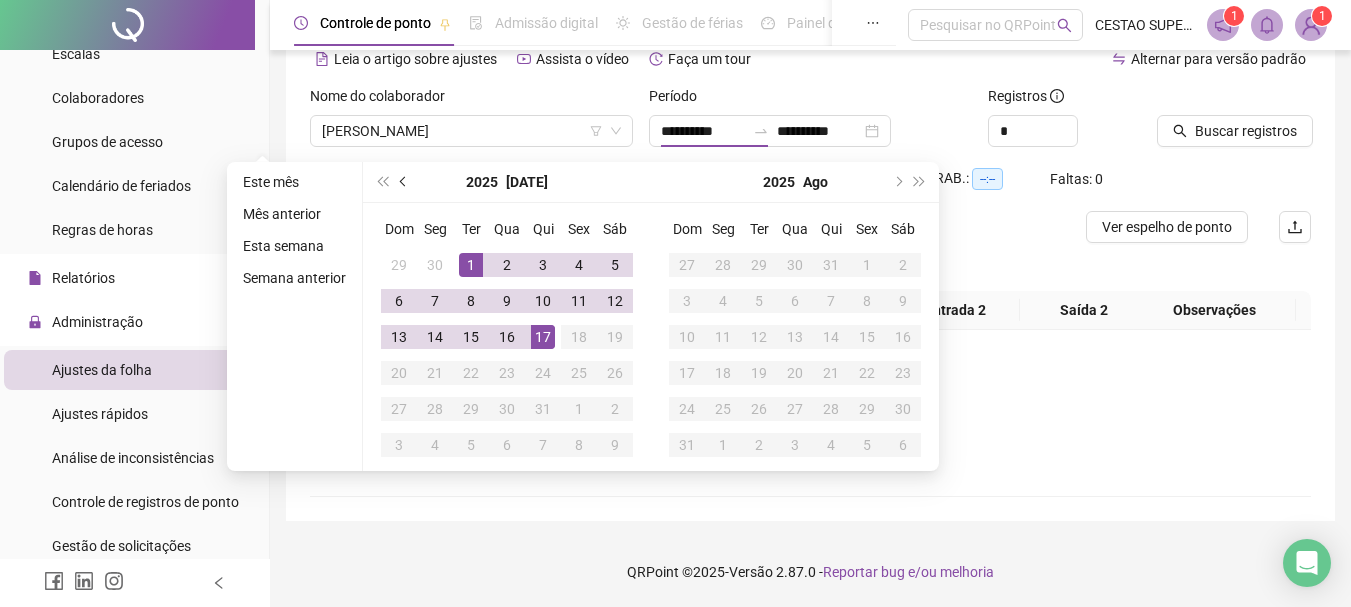 click at bounding box center [404, 182] 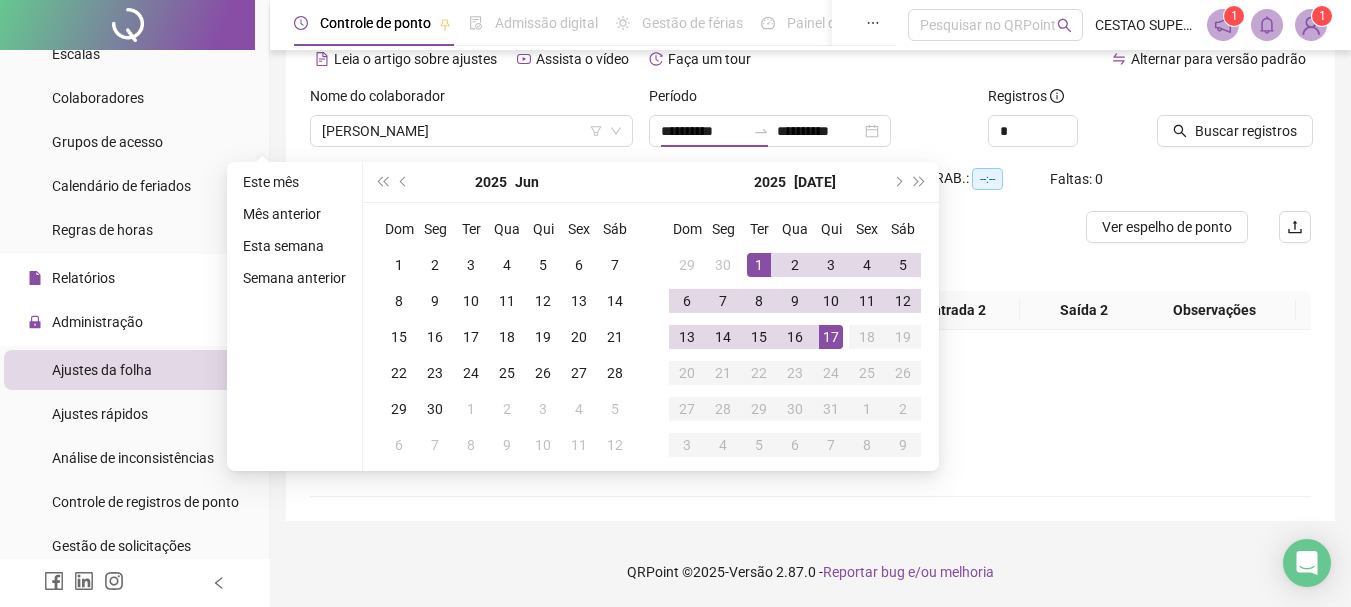 click on "[DATE]" at bounding box center (507, 182) 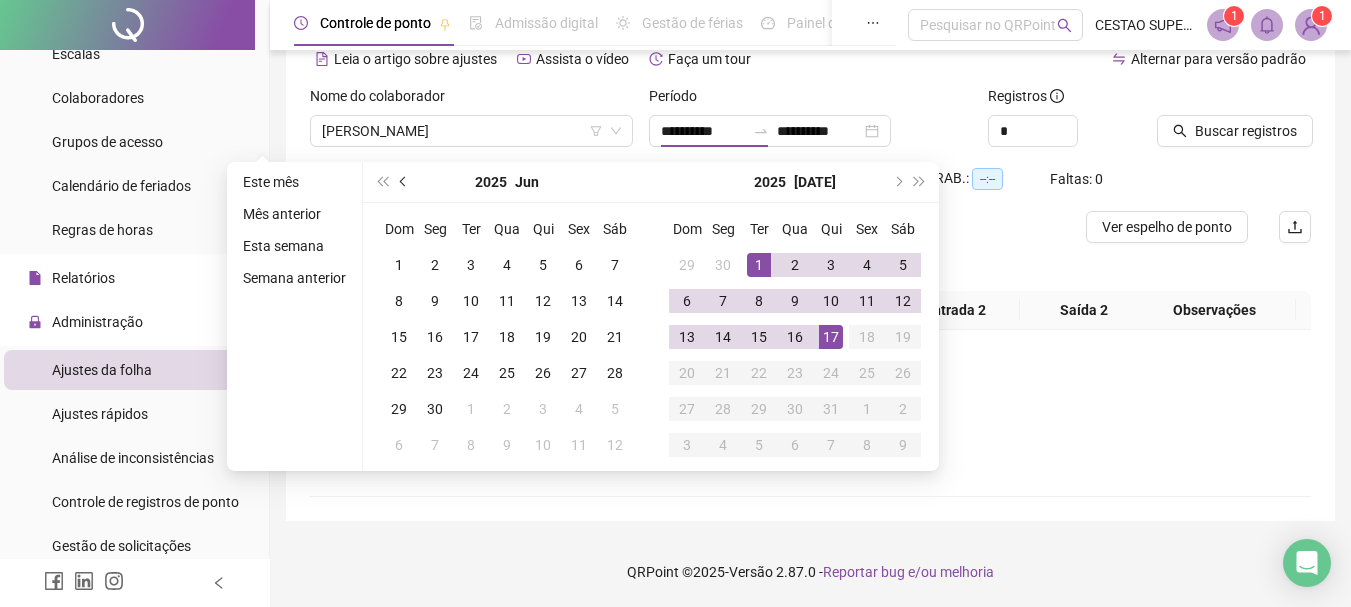 click at bounding box center [405, 182] 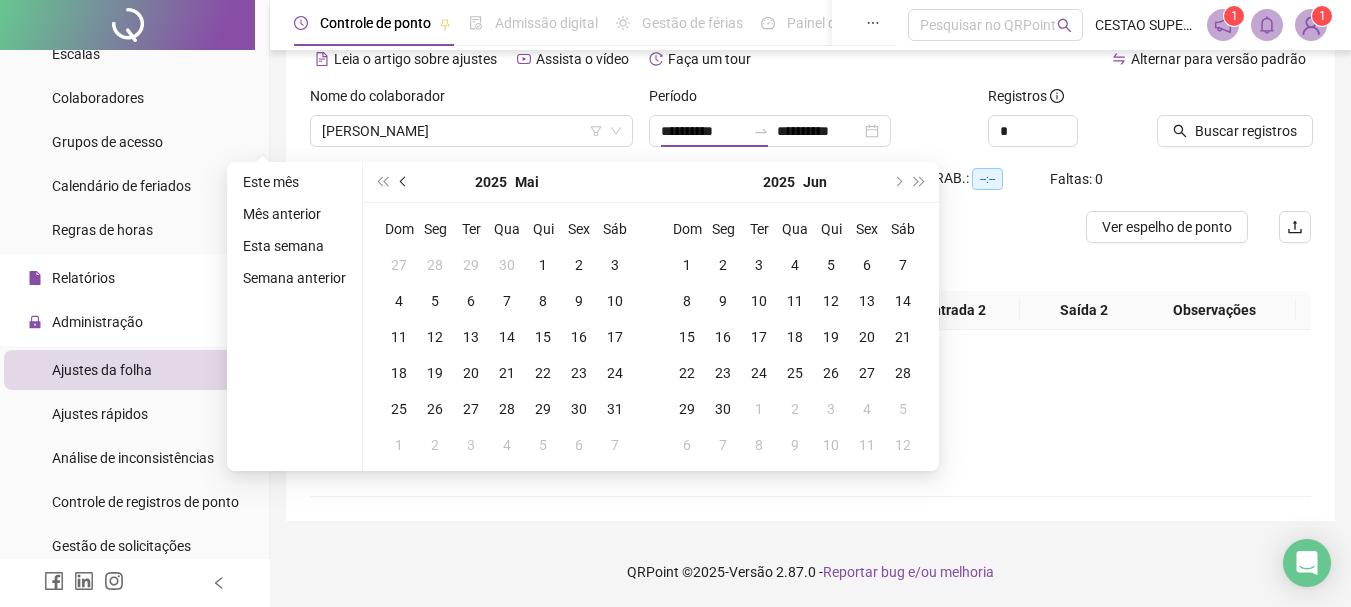 click at bounding box center [405, 182] 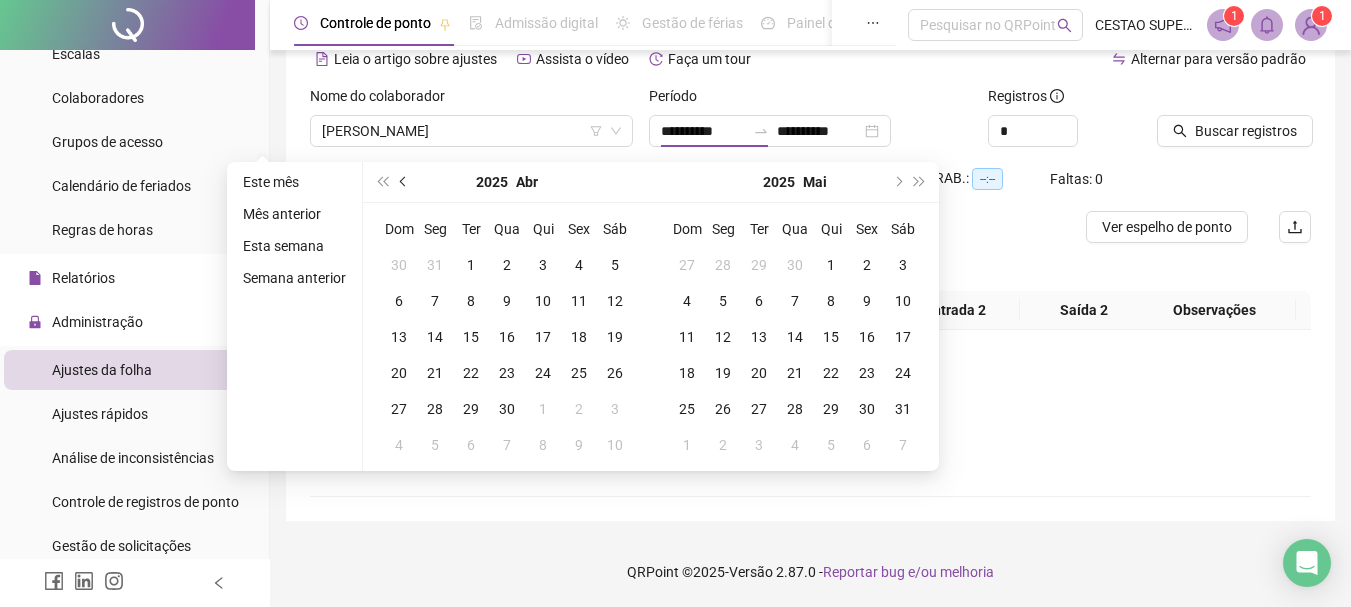 click at bounding box center (405, 182) 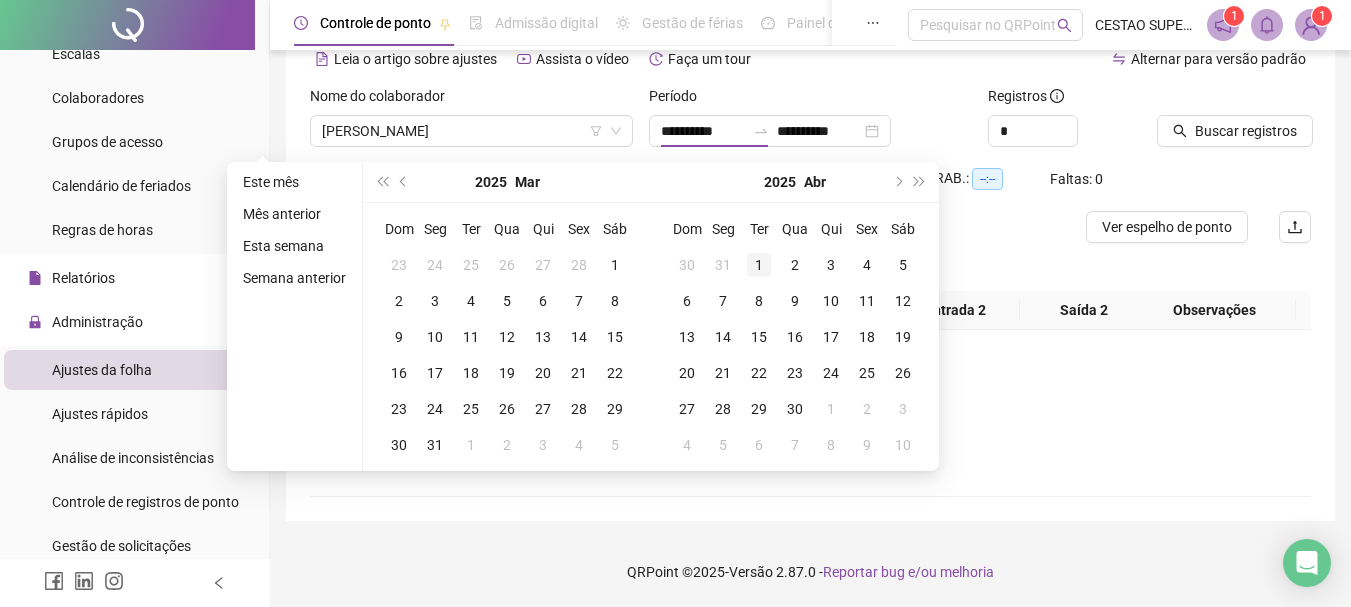 type on "**********" 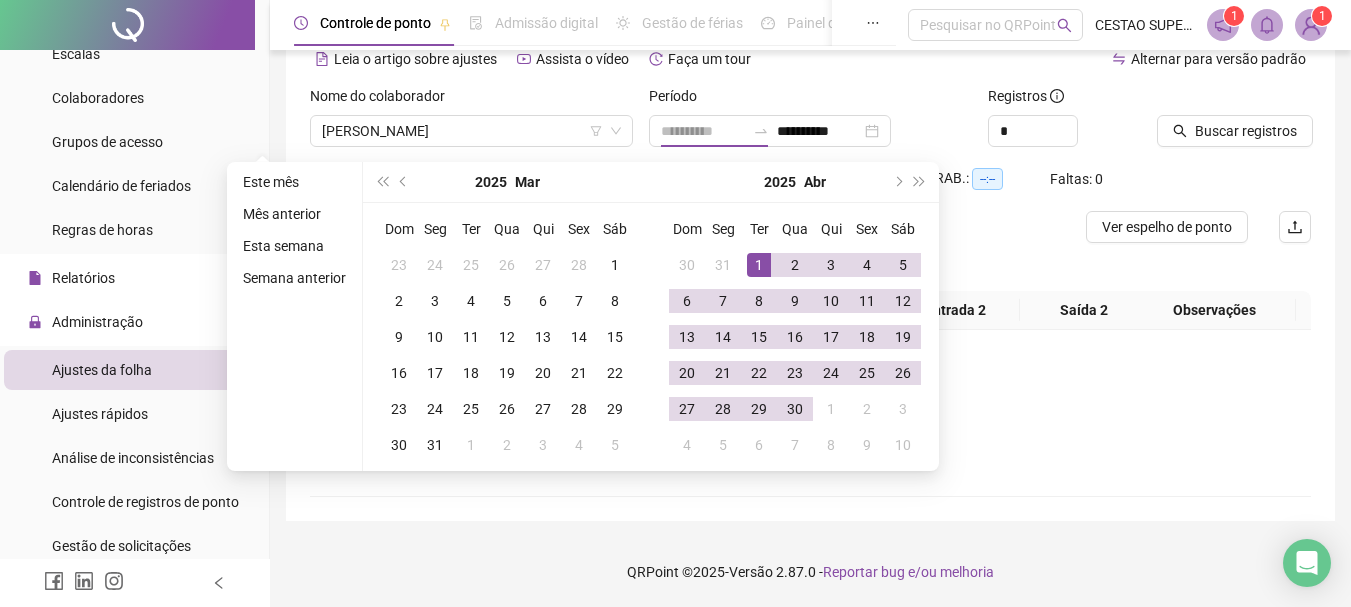 click on "1" at bounding box center (759, 265) 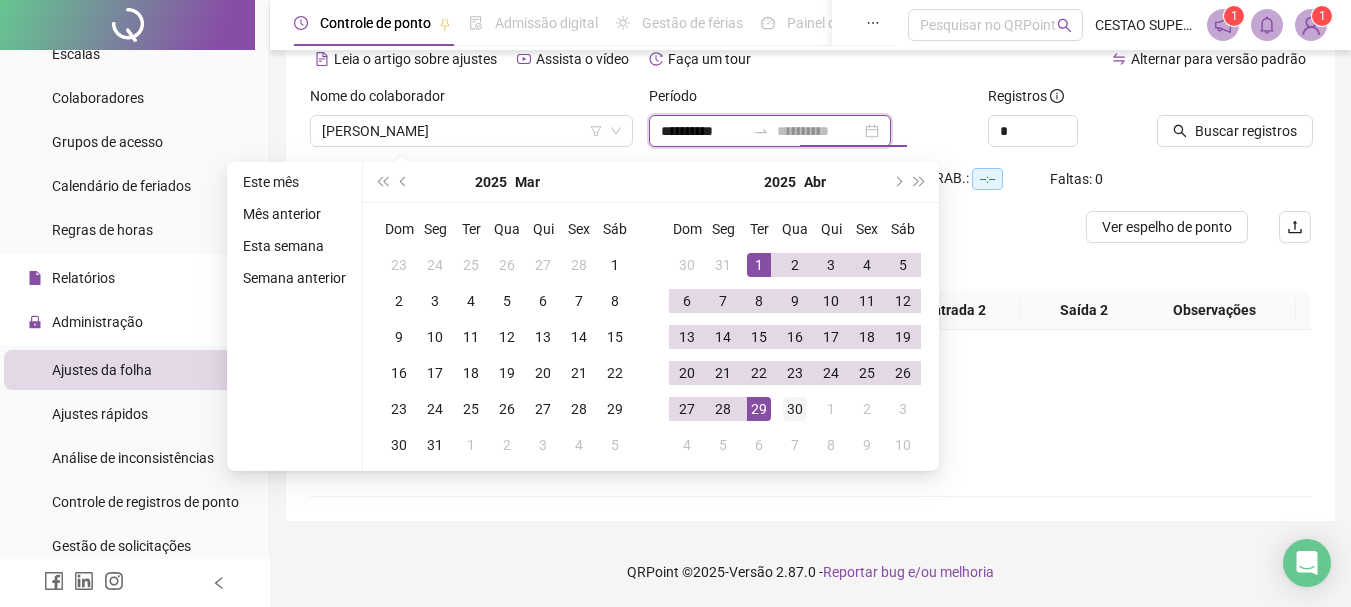 type on "**********" 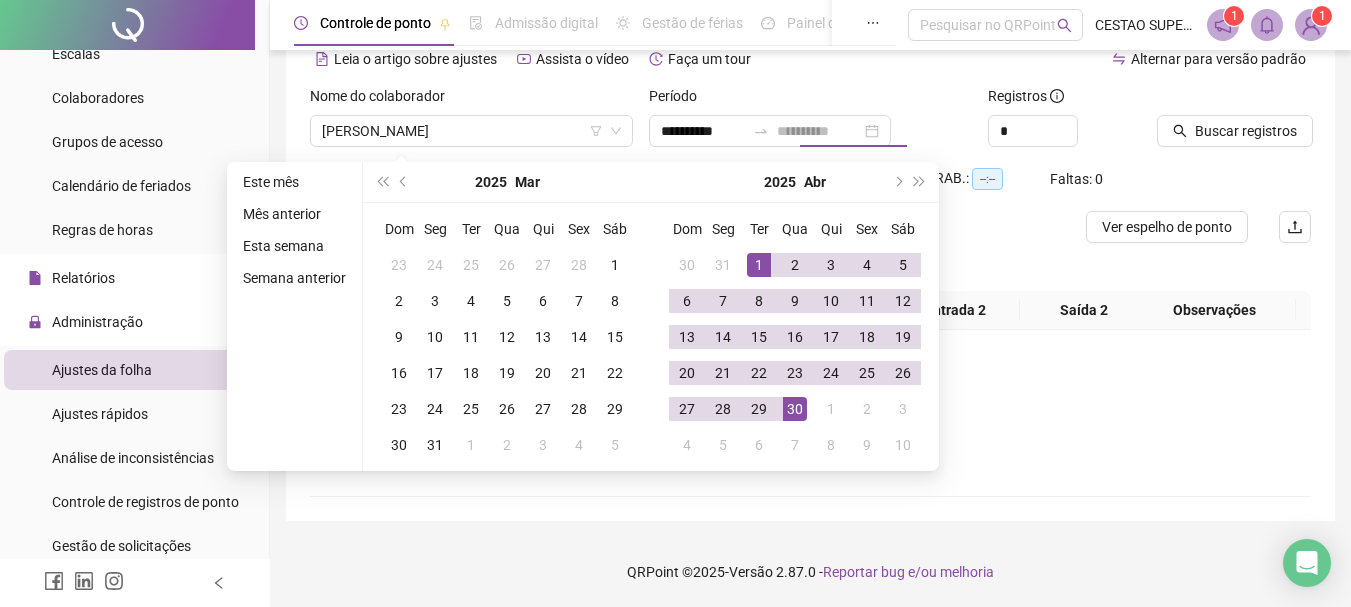 click on "30" at bounding box center [795, 409] 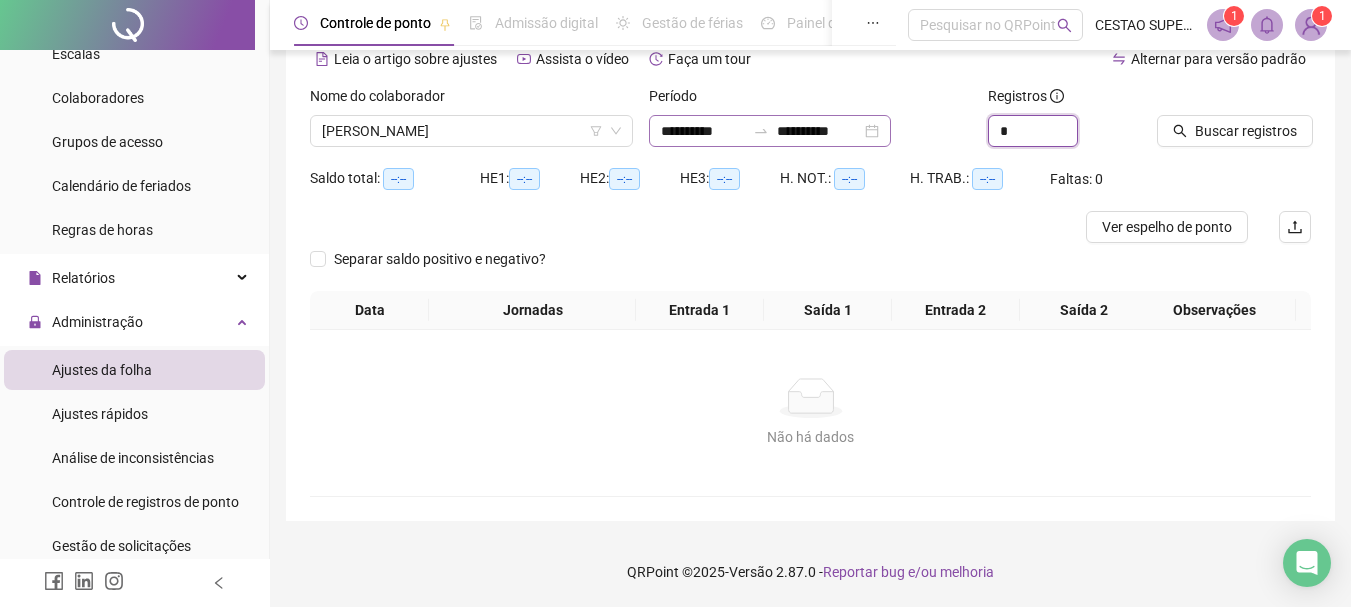 drag, startPoint x: 1019, startPoint y: 135, endPoint x: 907, endPoint y: 132, distance: 112.04017 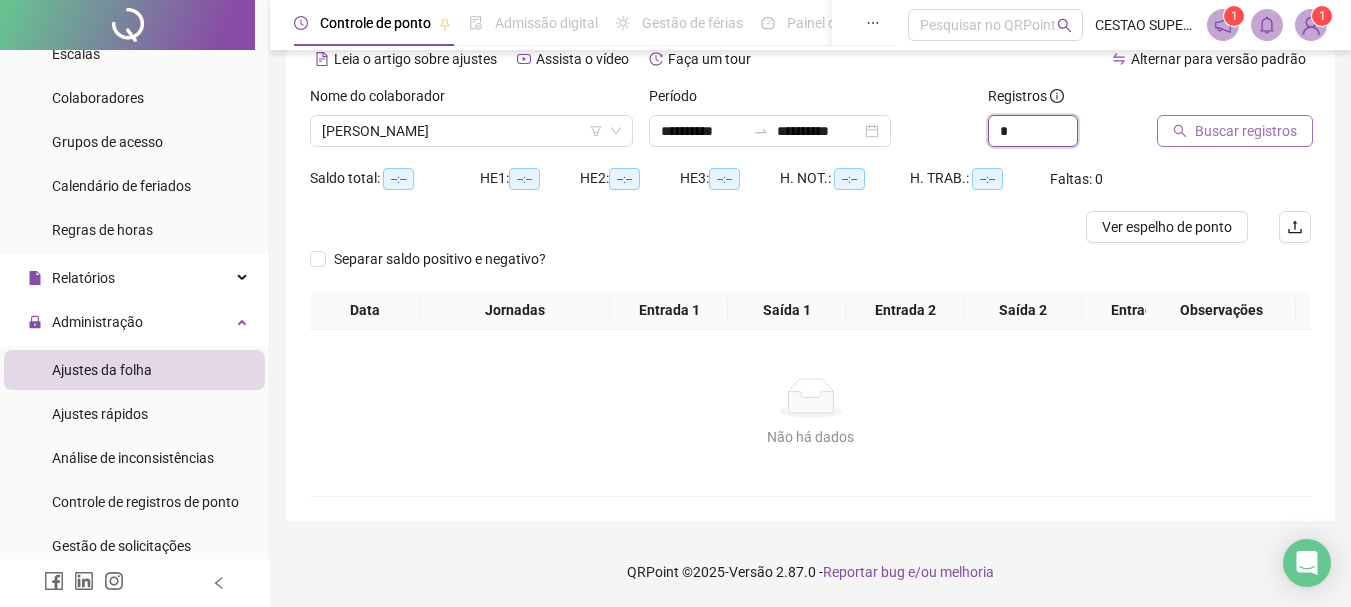 type on "*" 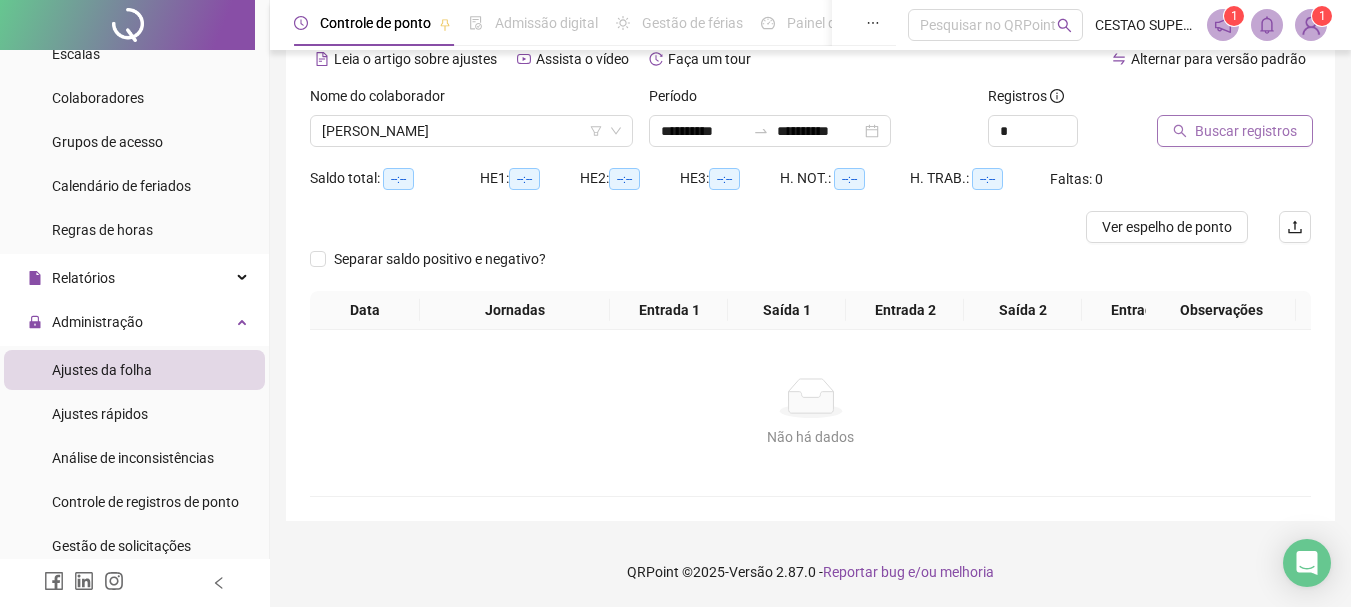 click on "Buscar registros" at bounding box center (1246, 131) 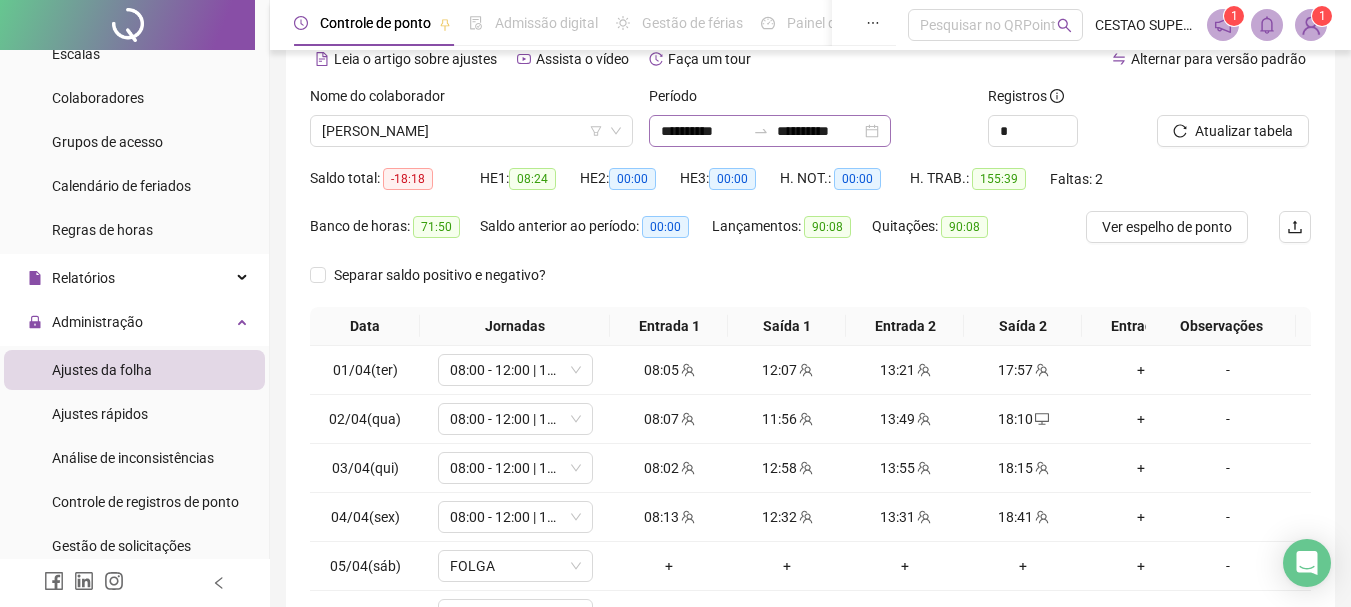 click on "**********" at bounding box center (770, 131) 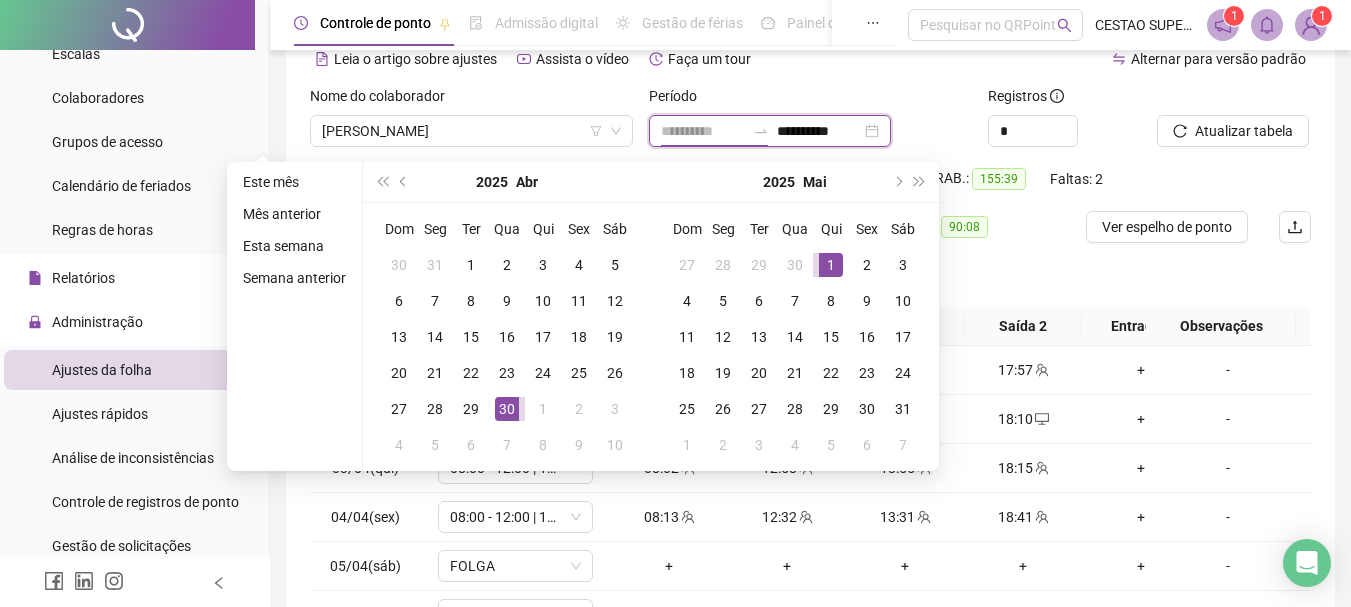 type on "**********" 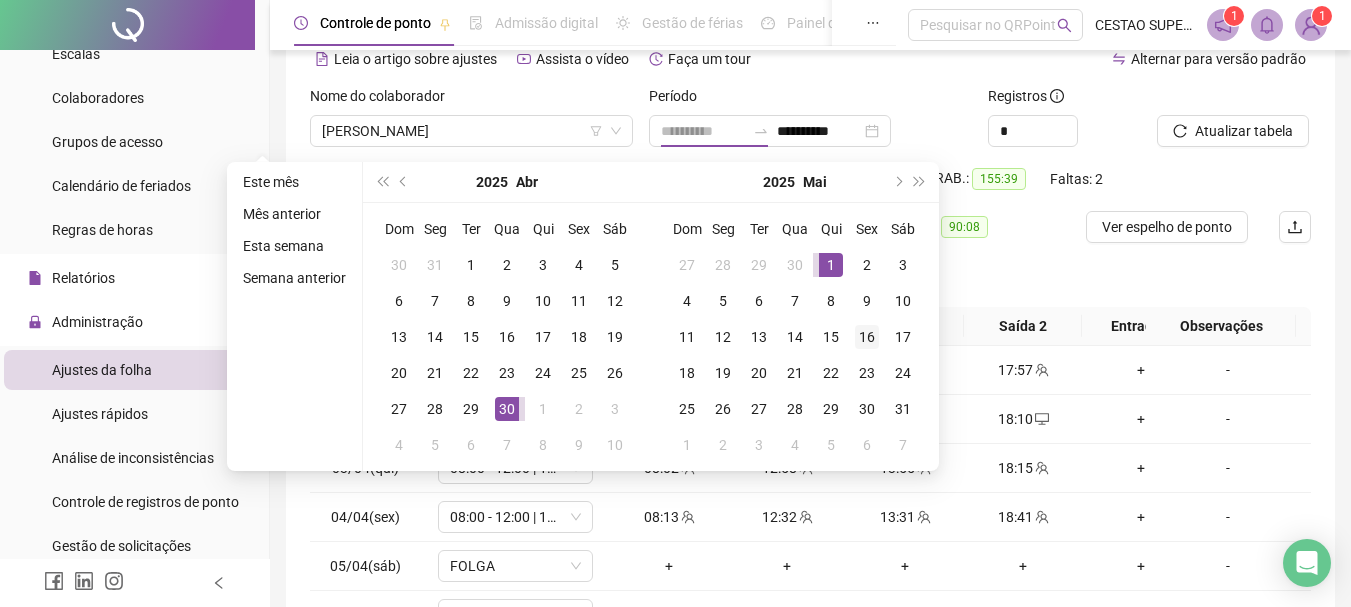 drag, startPoint x: 830, startPoint y: 275, endPoint x: 847, endPoint y: 351, distance: 77.87811 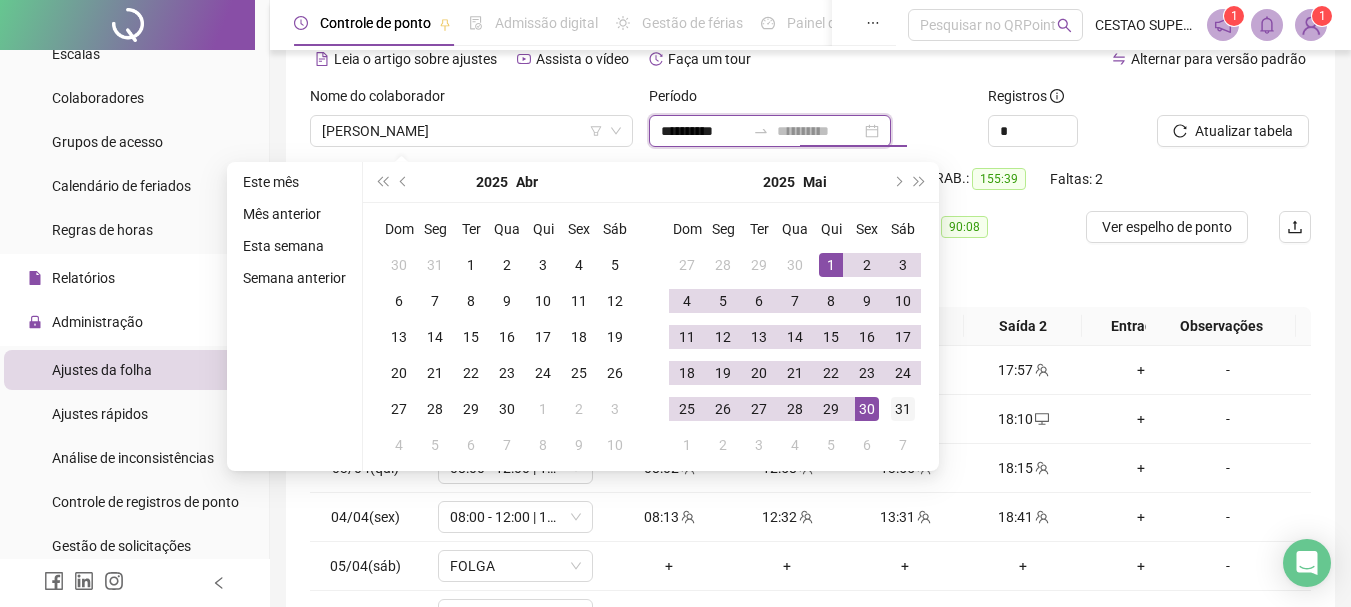 type on "**********" 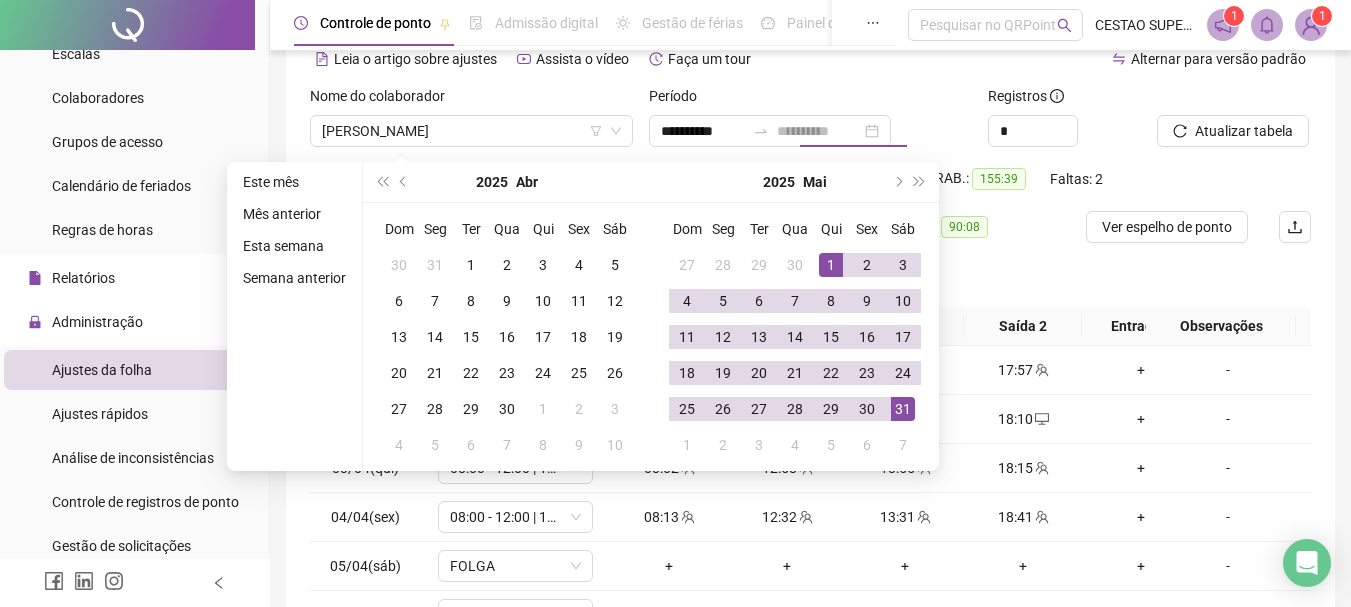 click on "31" at bounding box center (903, 409) 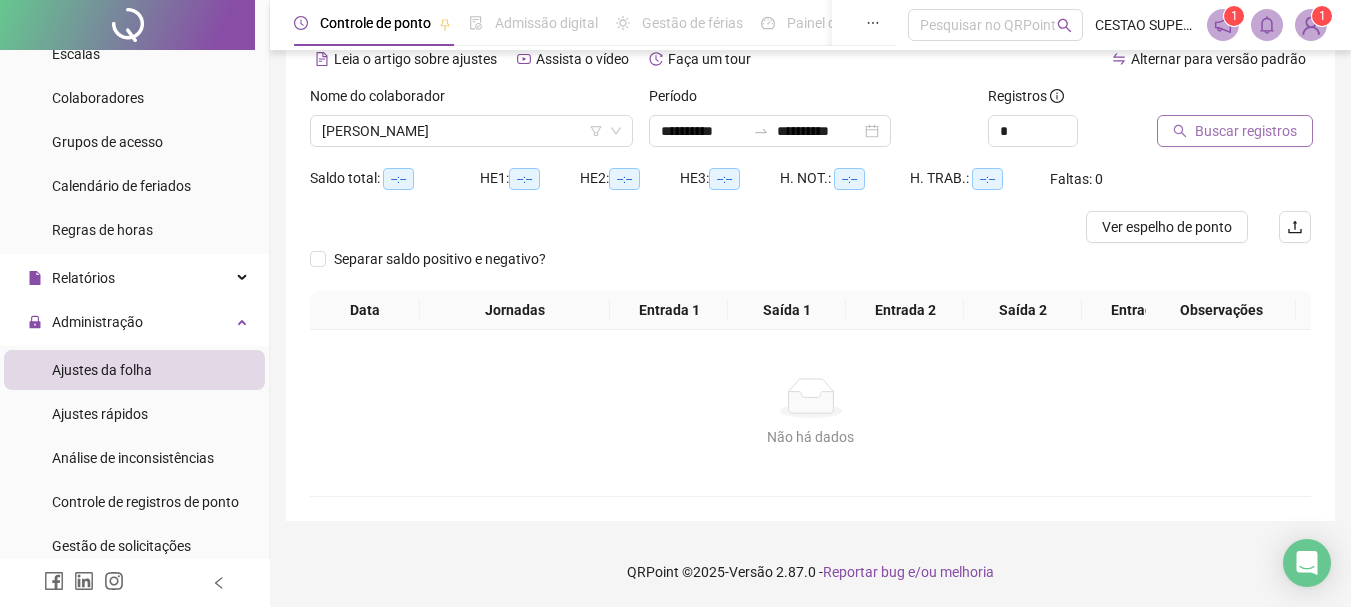 click on "Buscar registros" at bounding box center [1246, 131] 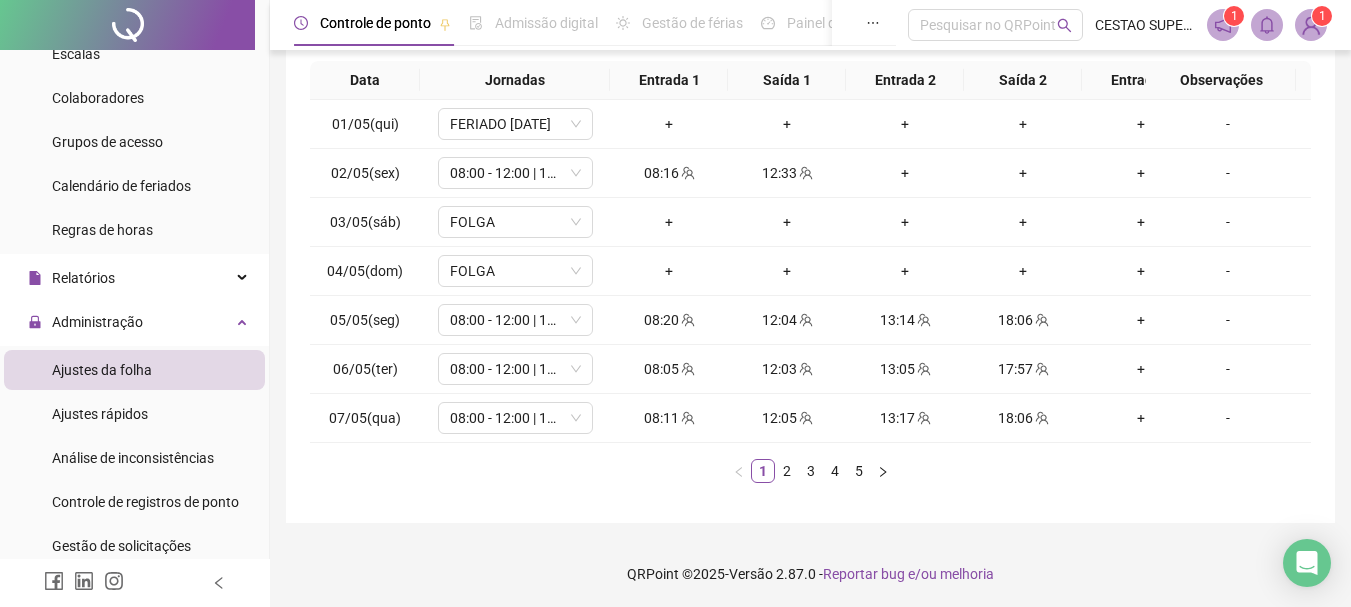 scroll, scrollTop: 362, scrollLeft: 0, axis: vertical 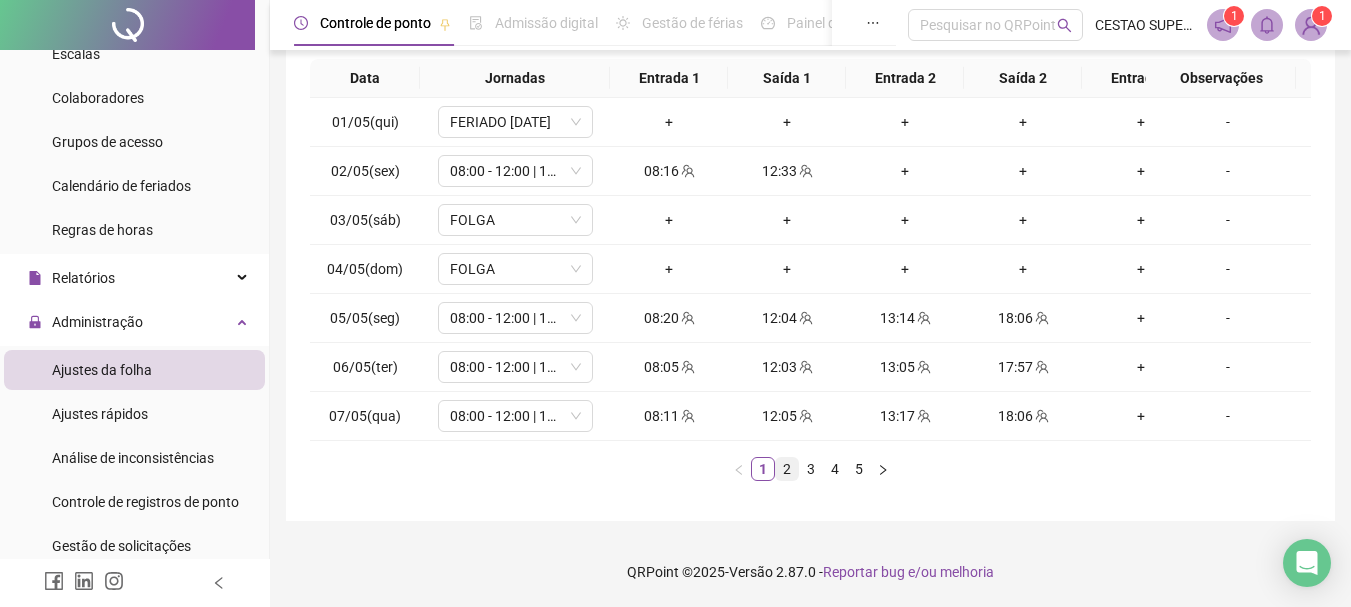 click on "2" at bounding box center [787, 469] 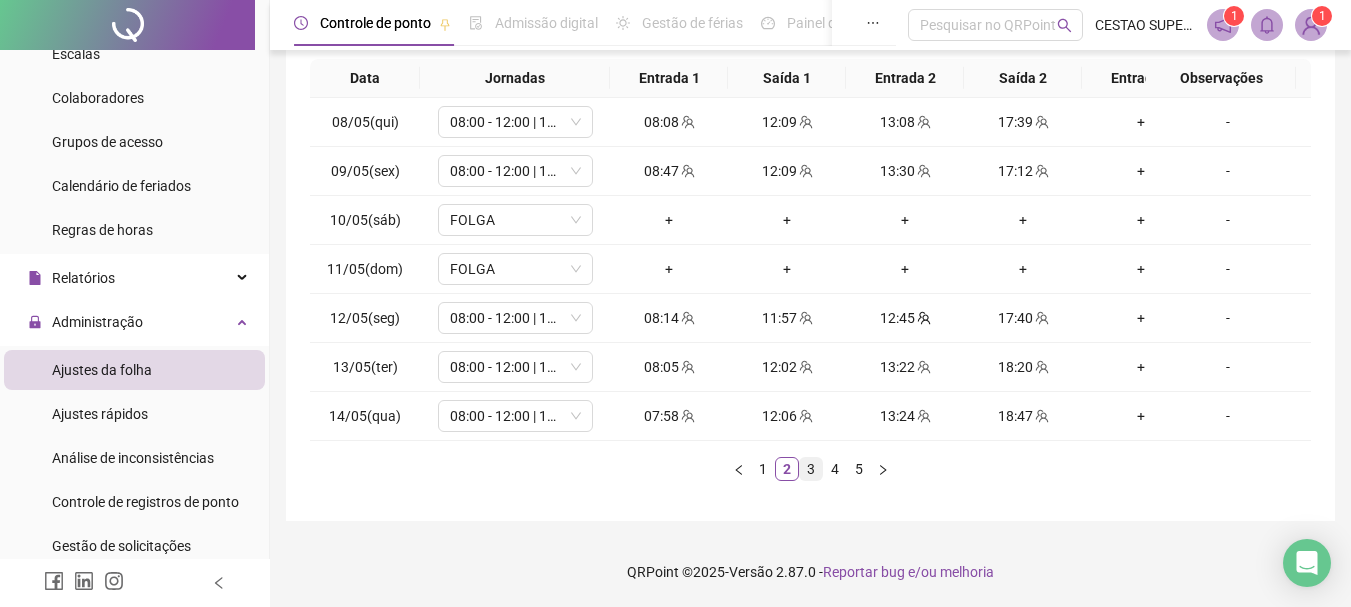 click on "3" at bounding box center (811, 469) 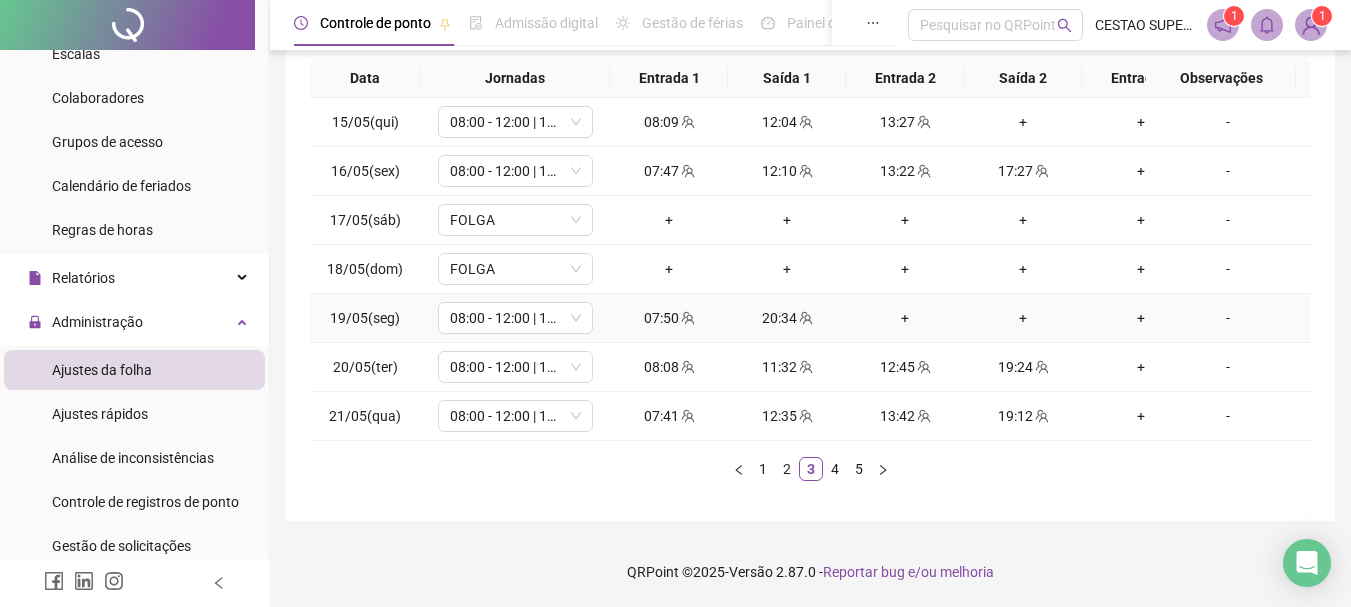 click on "20:34" at bounding box center [787, 318] 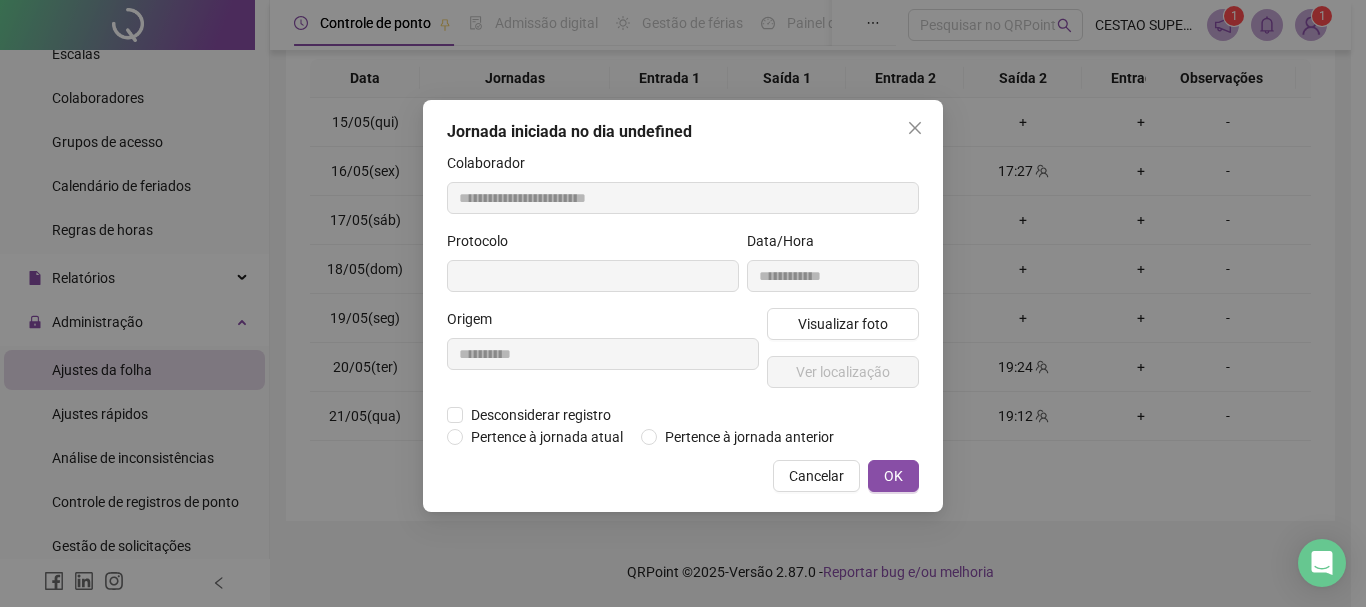 type on "**********" 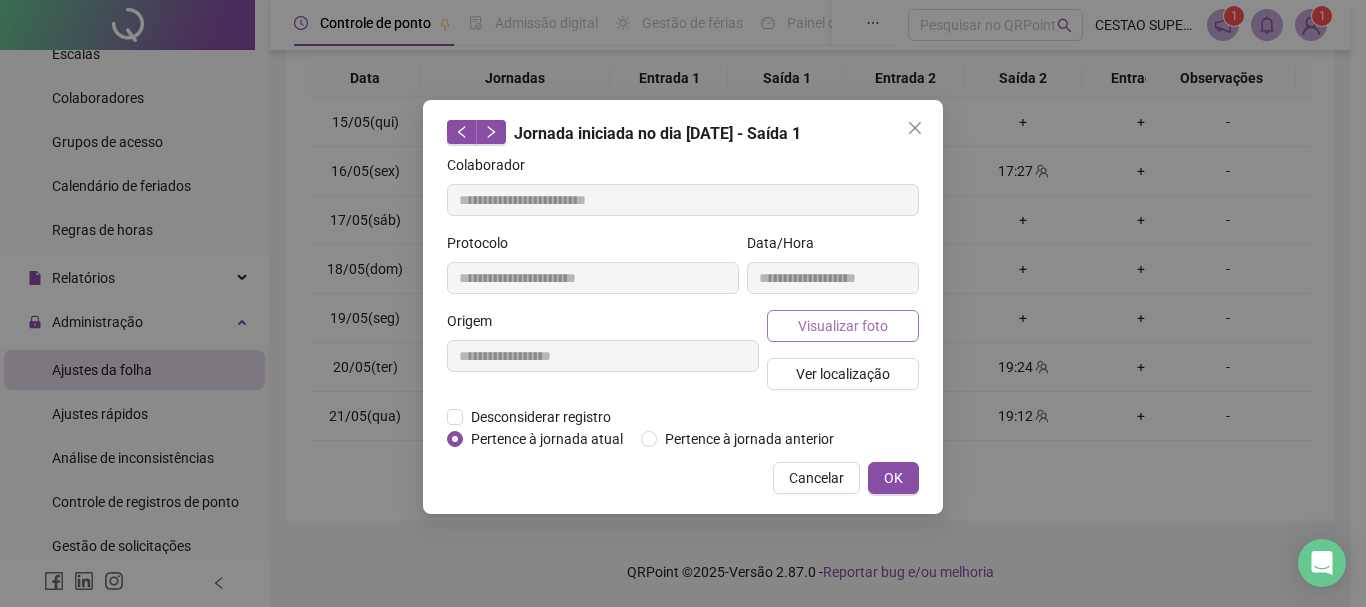 click on "Visualizar foto" at bounding box center [843, 326] 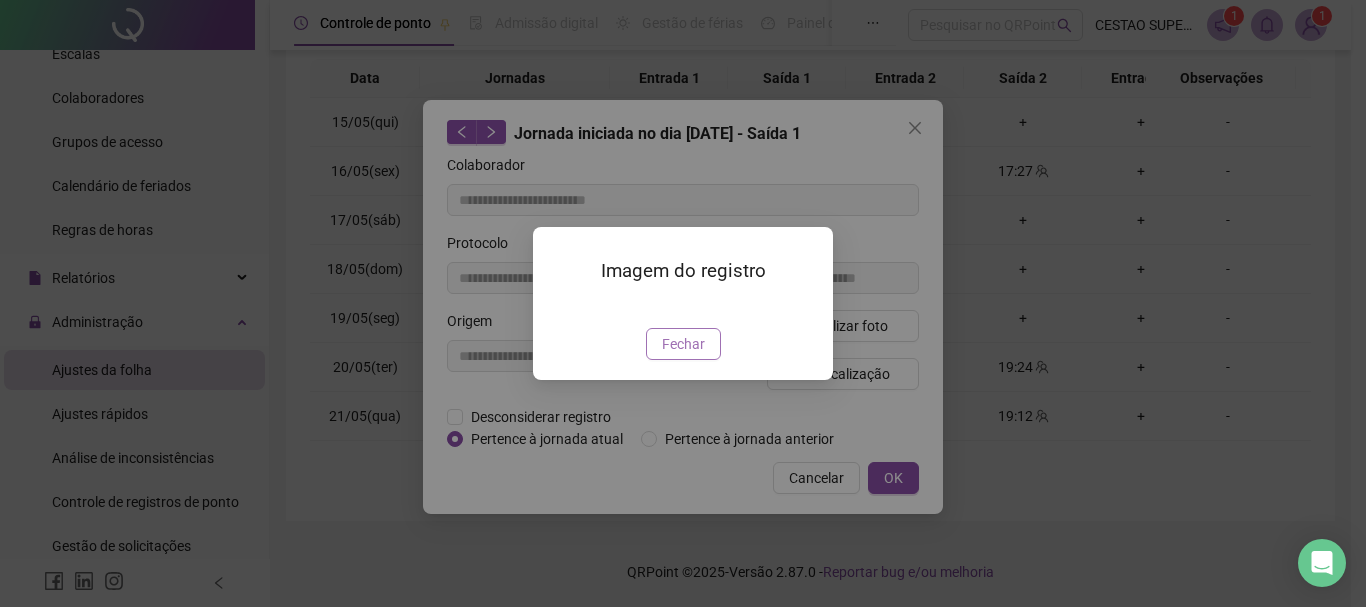 click on "Fechar" at bounding box center [683, 344] 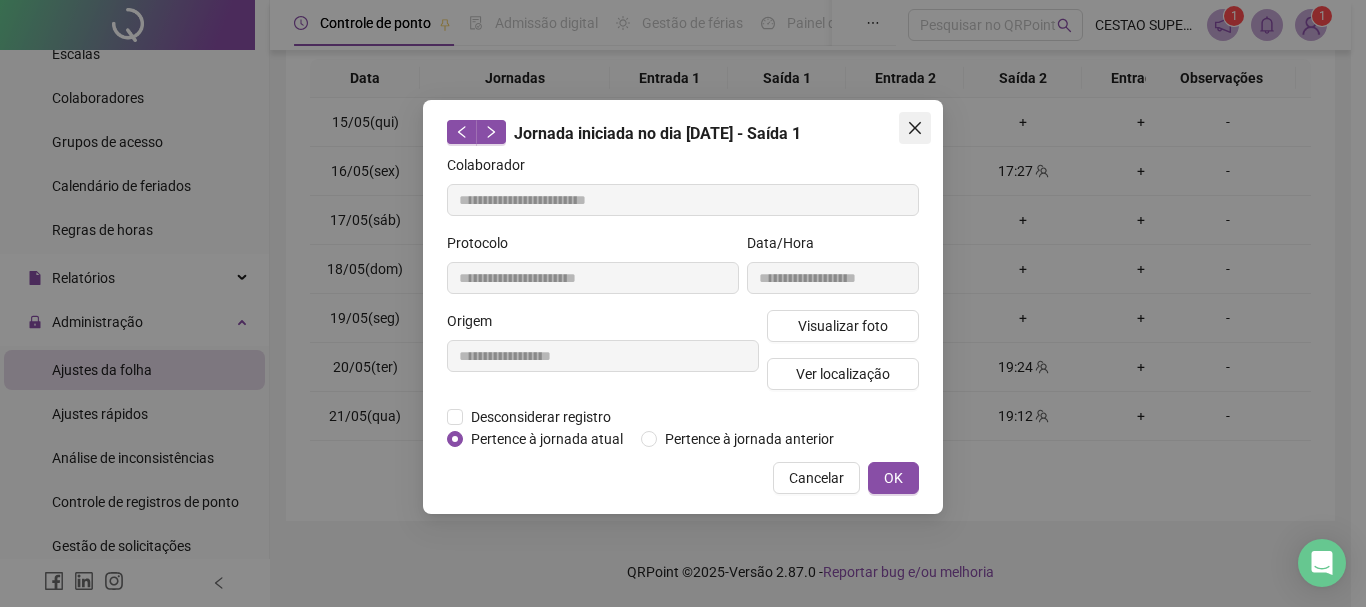 click at bounding box center (915, 128) 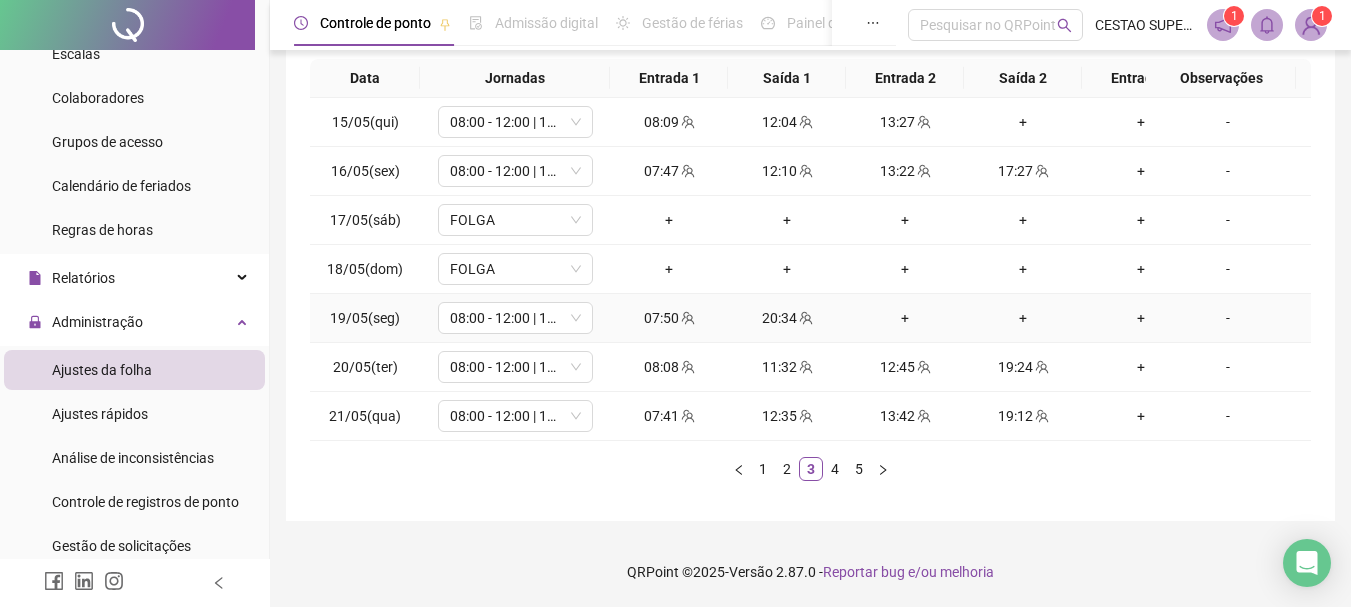 click on "+" at bounding box center (905, 318) 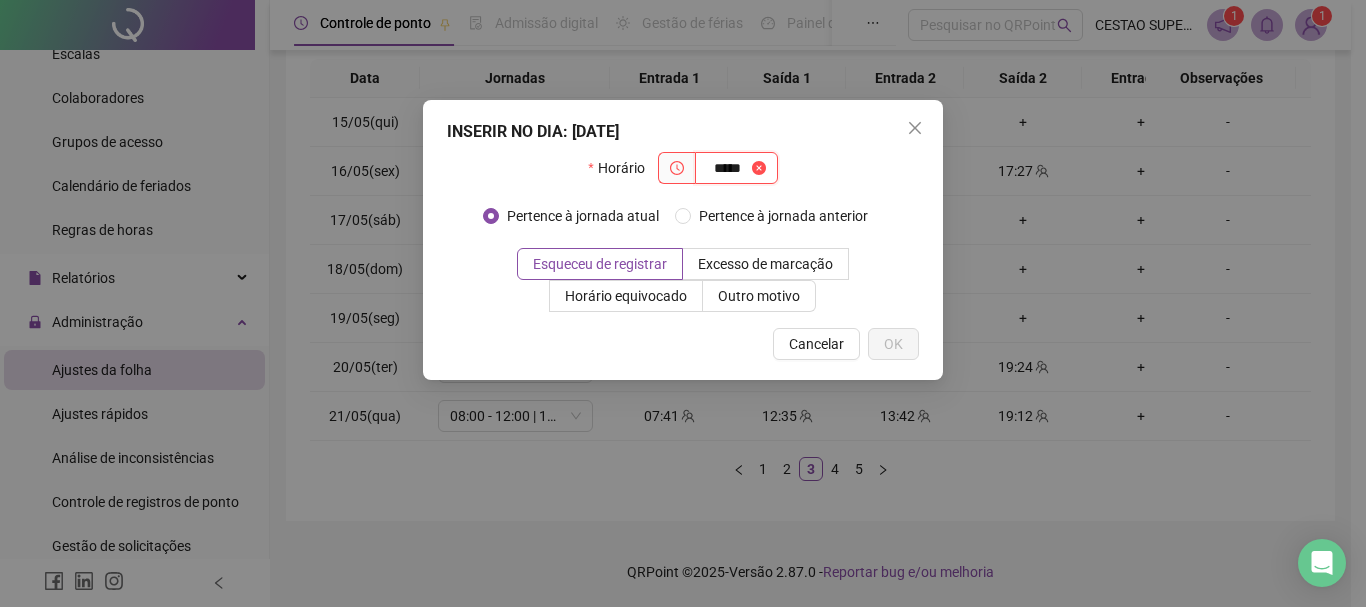 type on "*****" 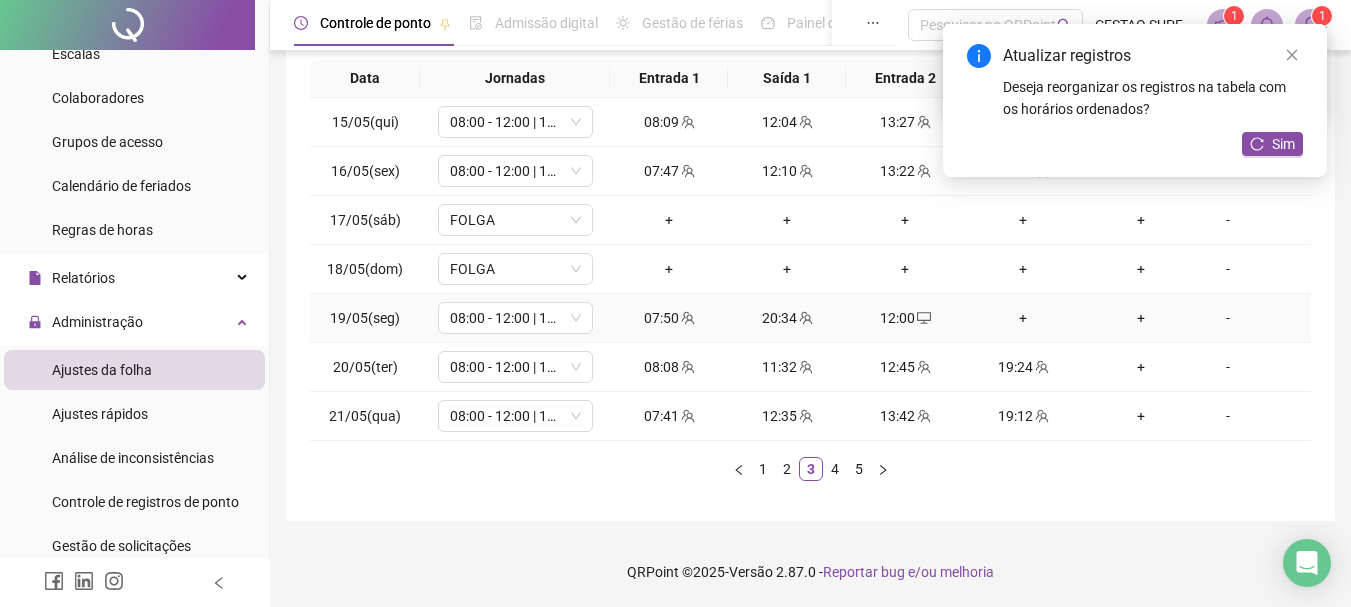 click on "+" at bounding box center [1023, 318] 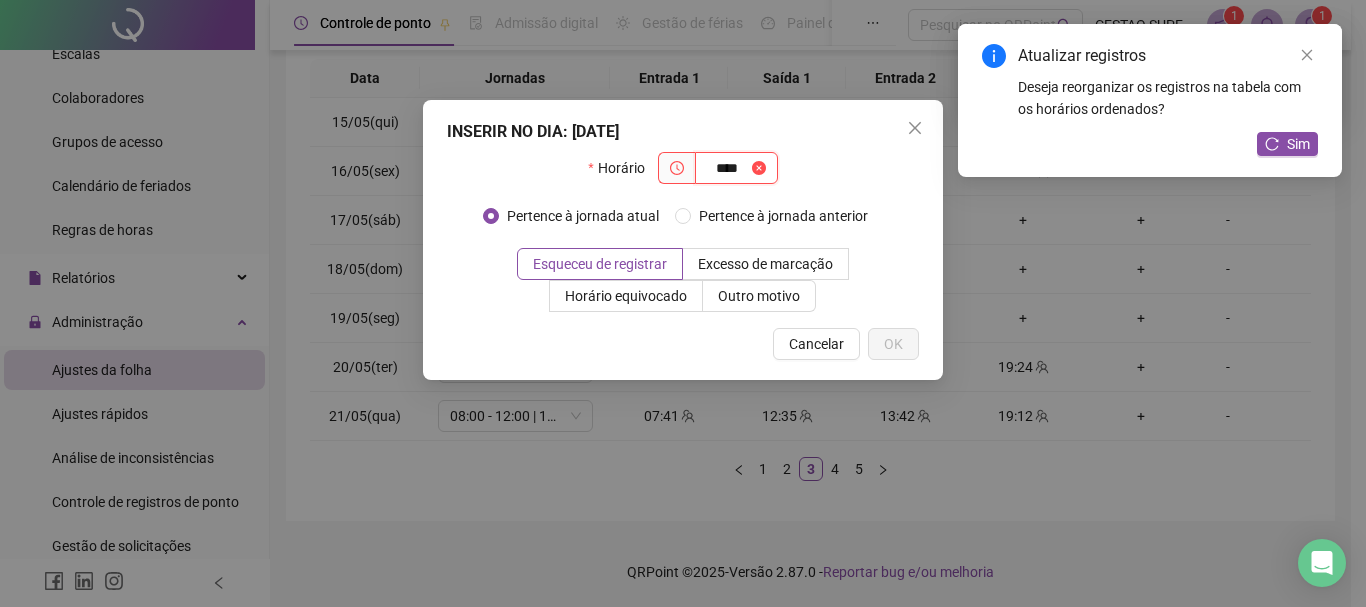 type on "****" 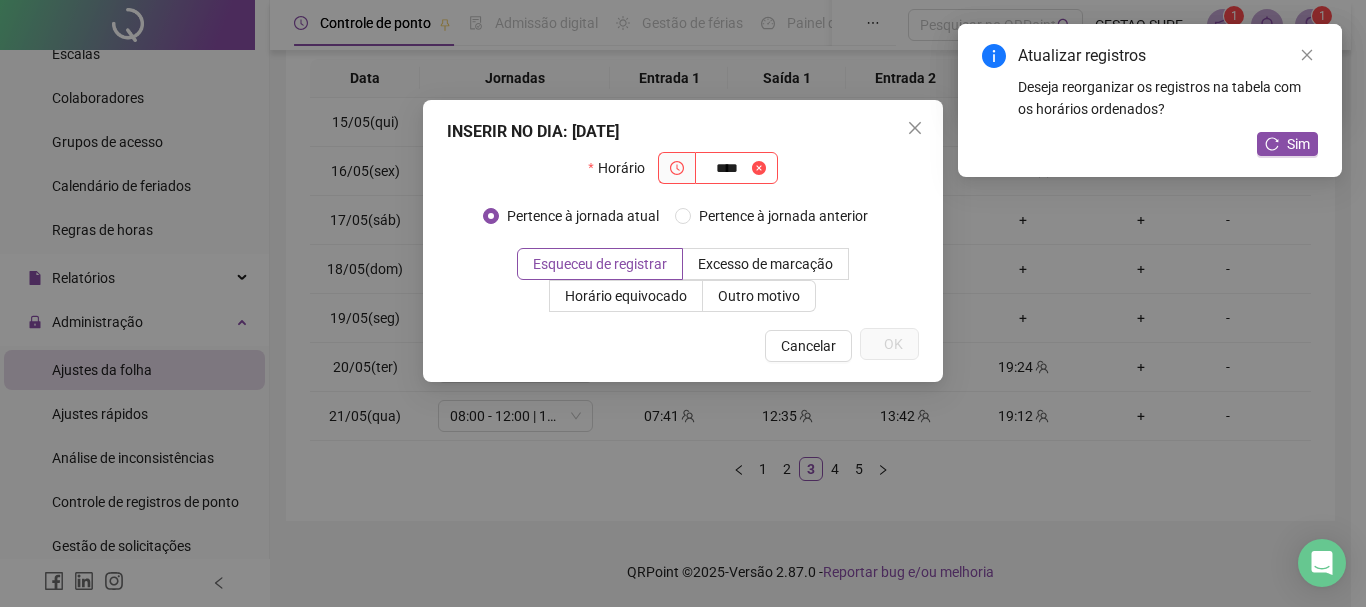 type 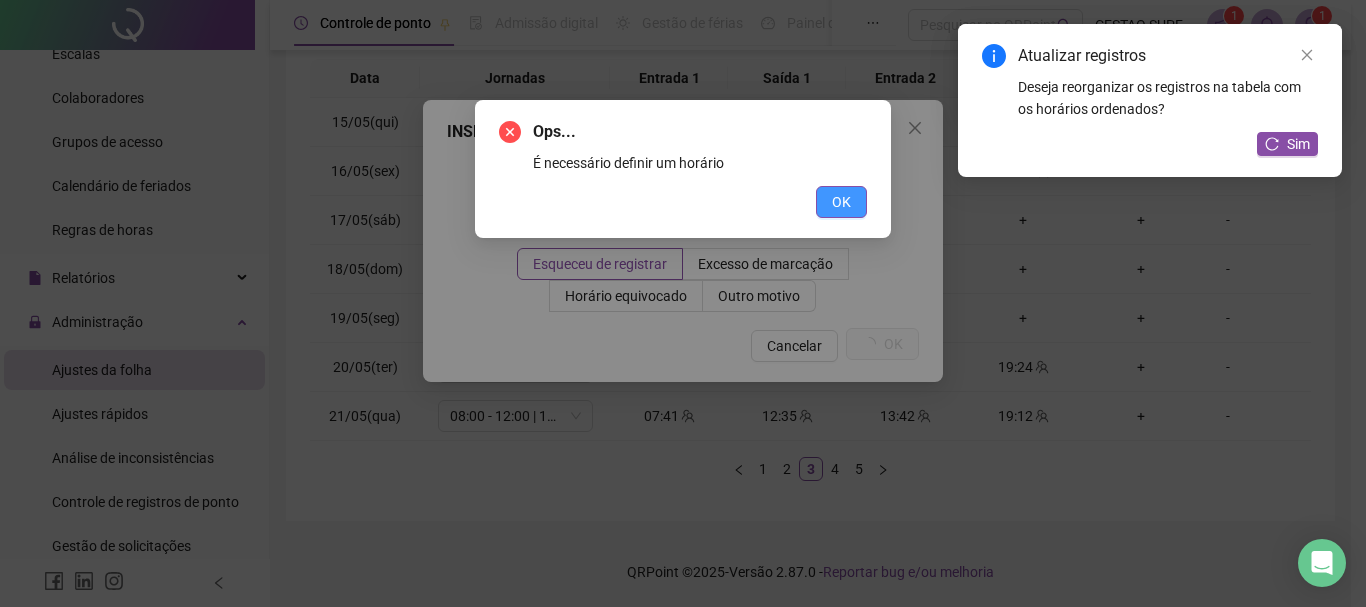 click on "OK" at bounding box center [841, 202] 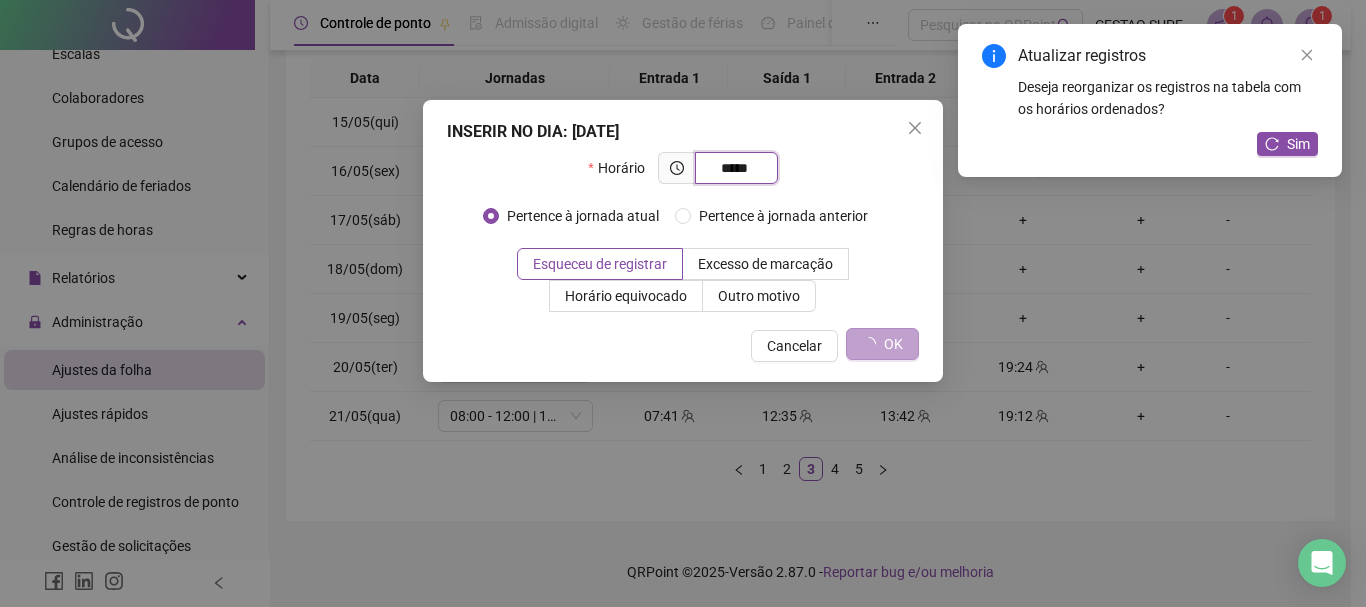type on "*****" 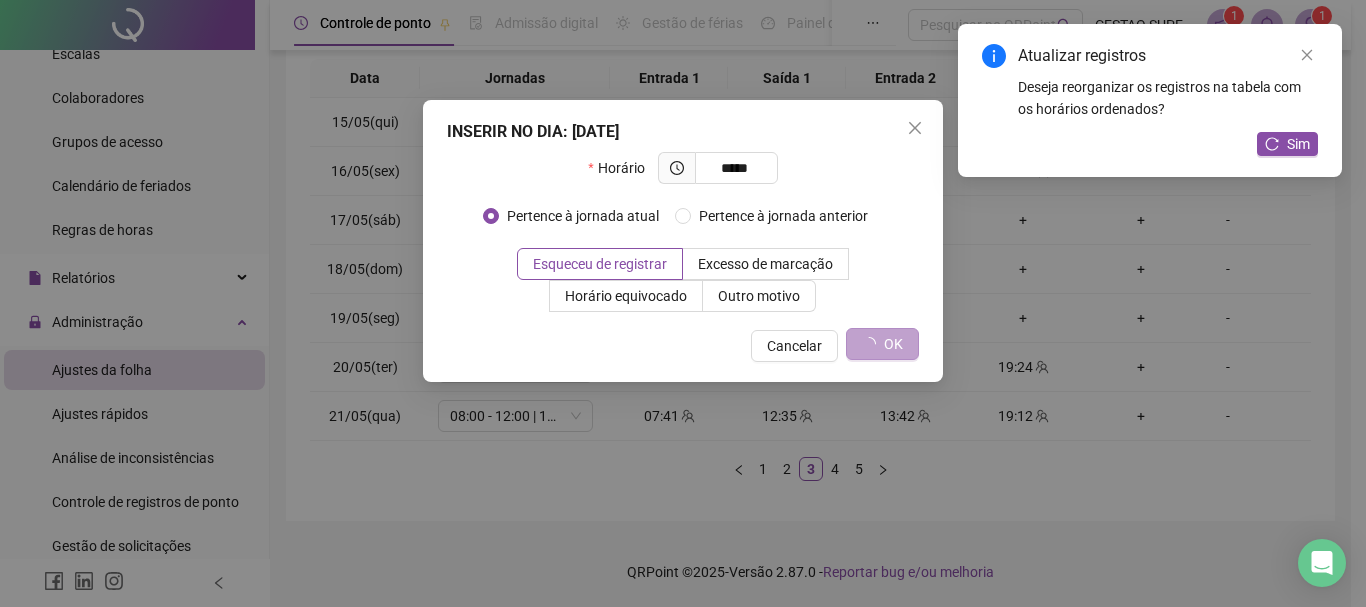 click on "OK" at bounding box center (893, 344) 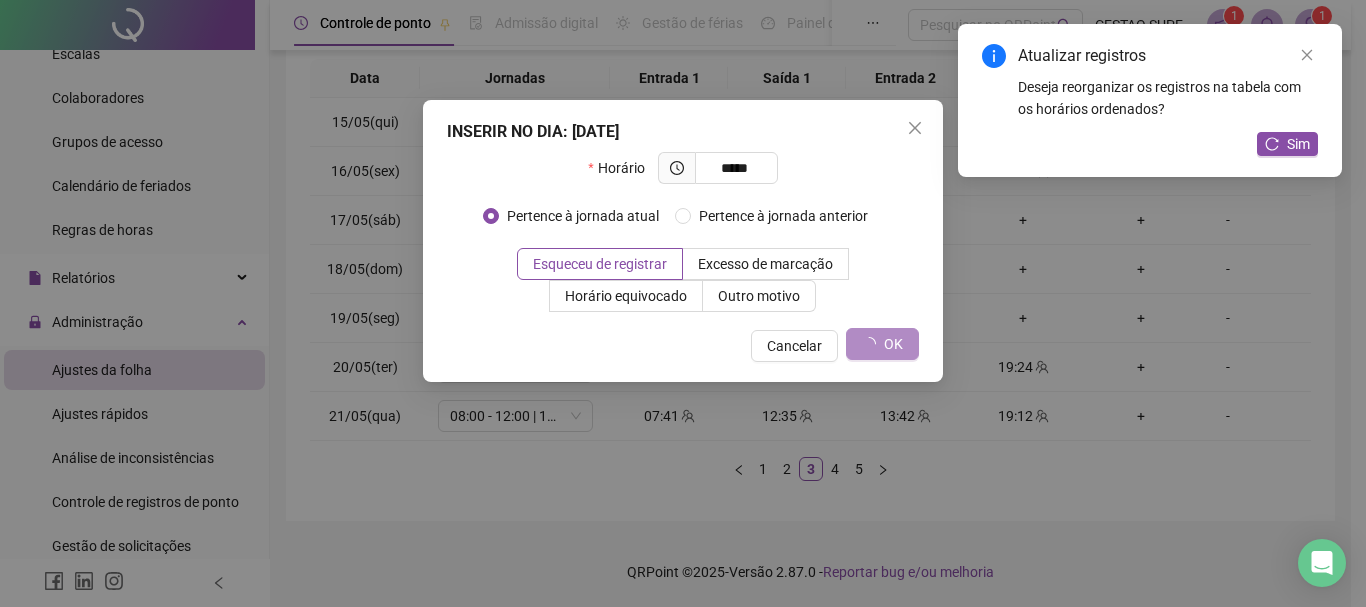 click on "Atualizar registros Deseja reorganizar os registros na tabela com os horários ordenados? Sim" at bounding box center (1150, 100) 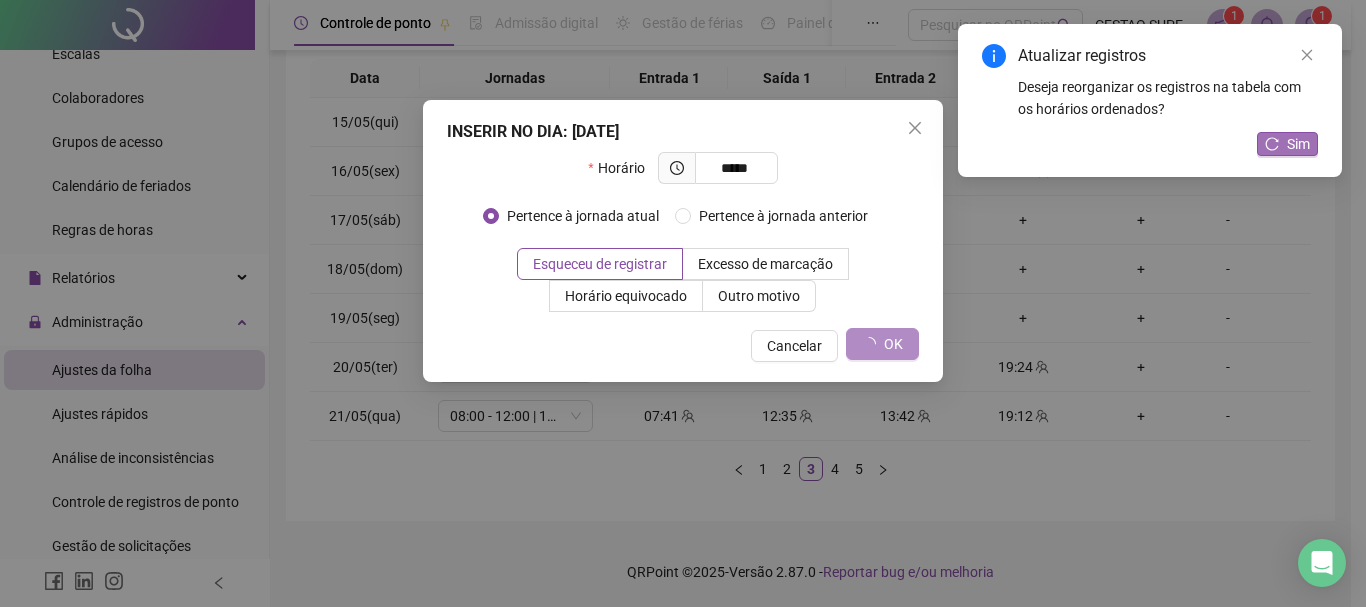 click 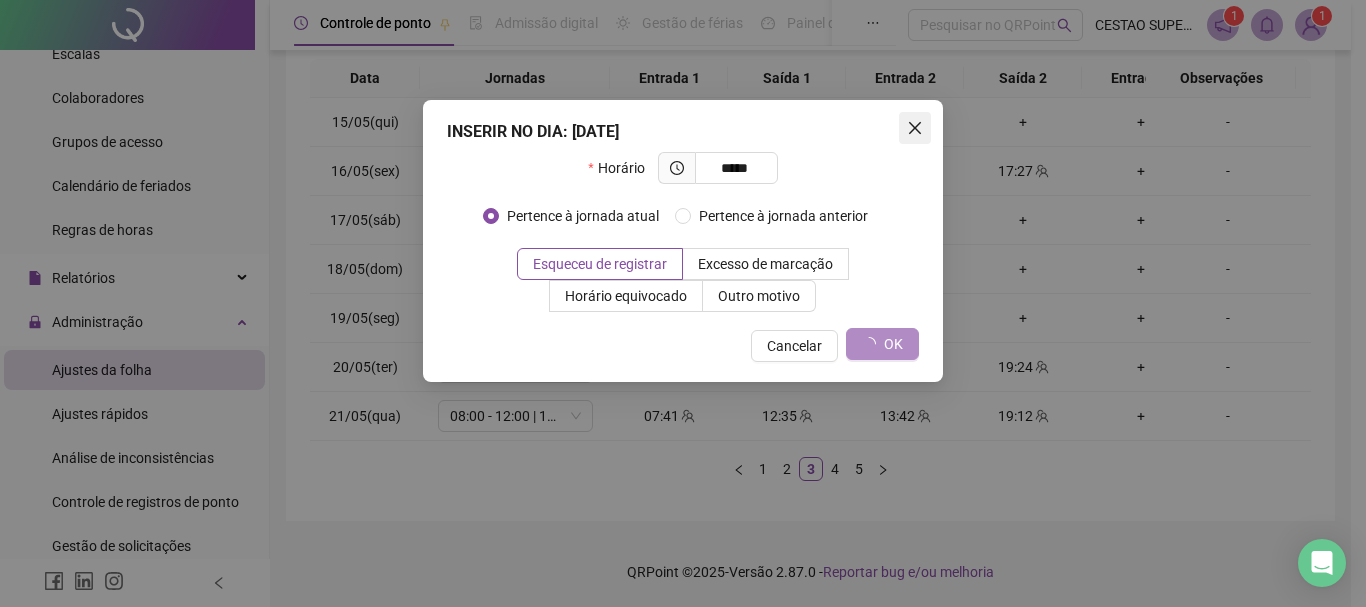 click at bounding box center (915, 128) 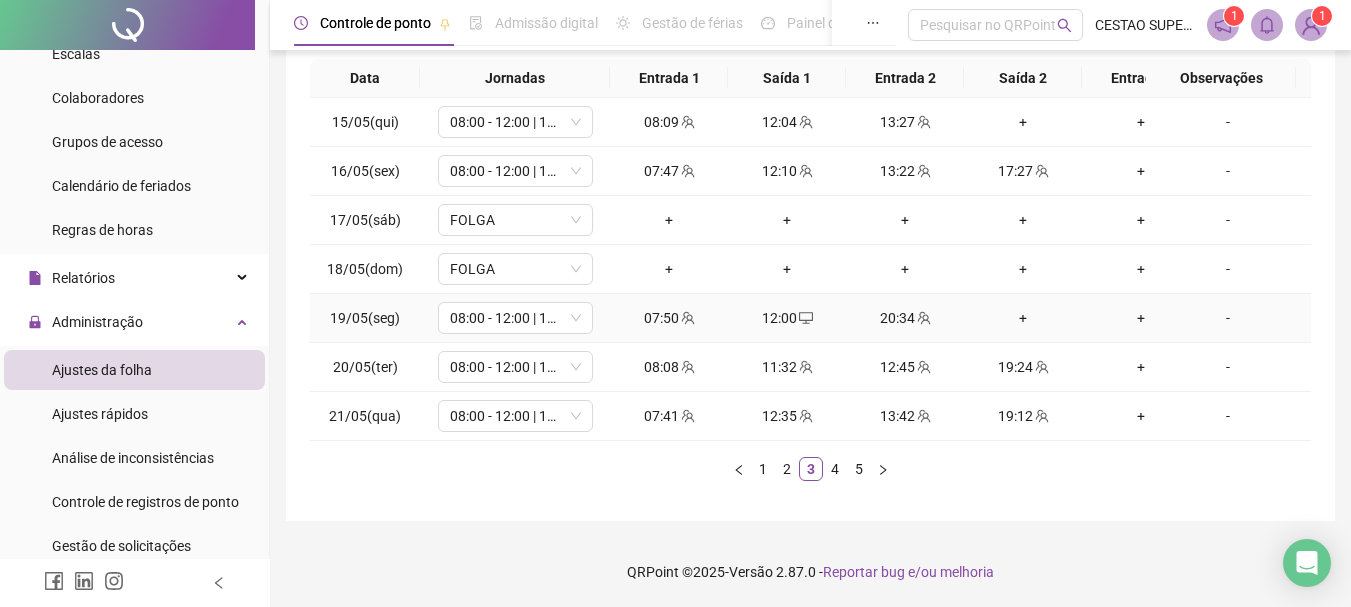 click on "+" at bounding box center (1023, 318) 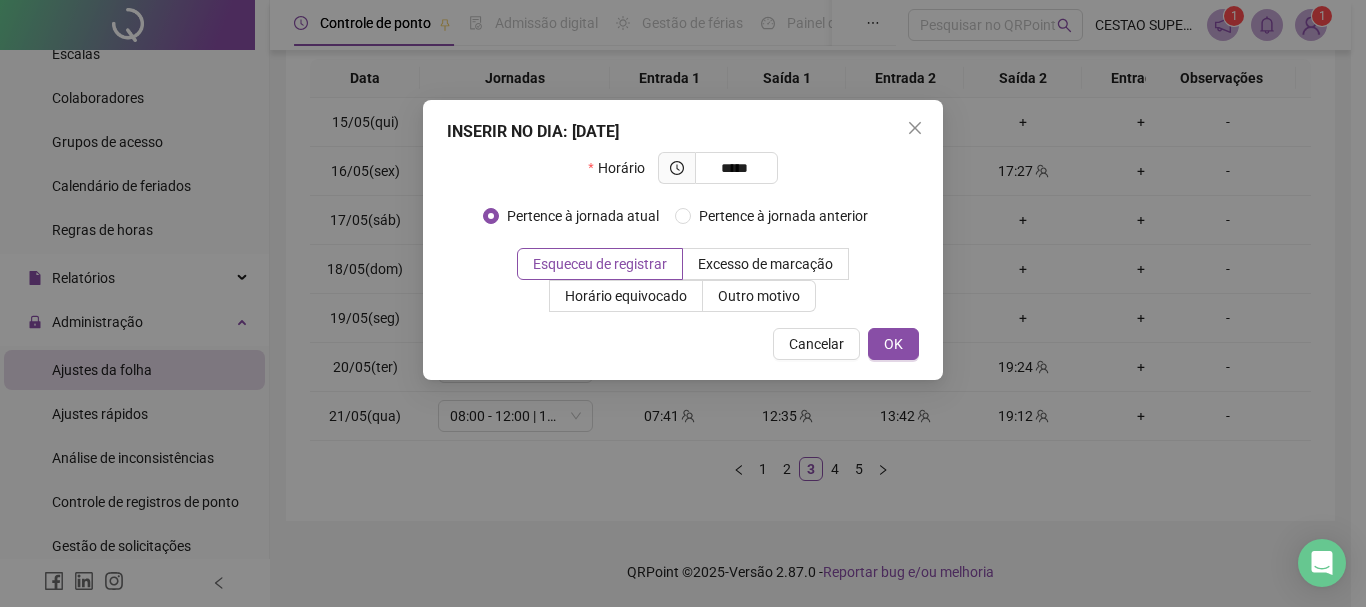 type on "*****" 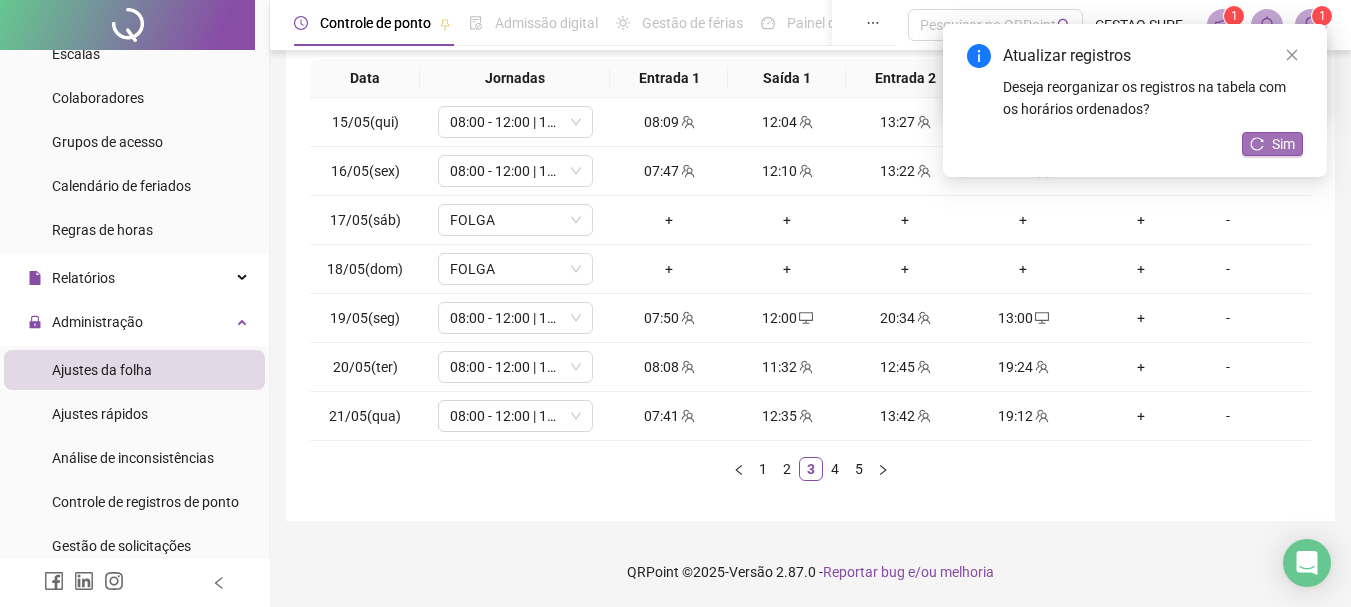 click on "Sim" at bounding box center (1283, 144) 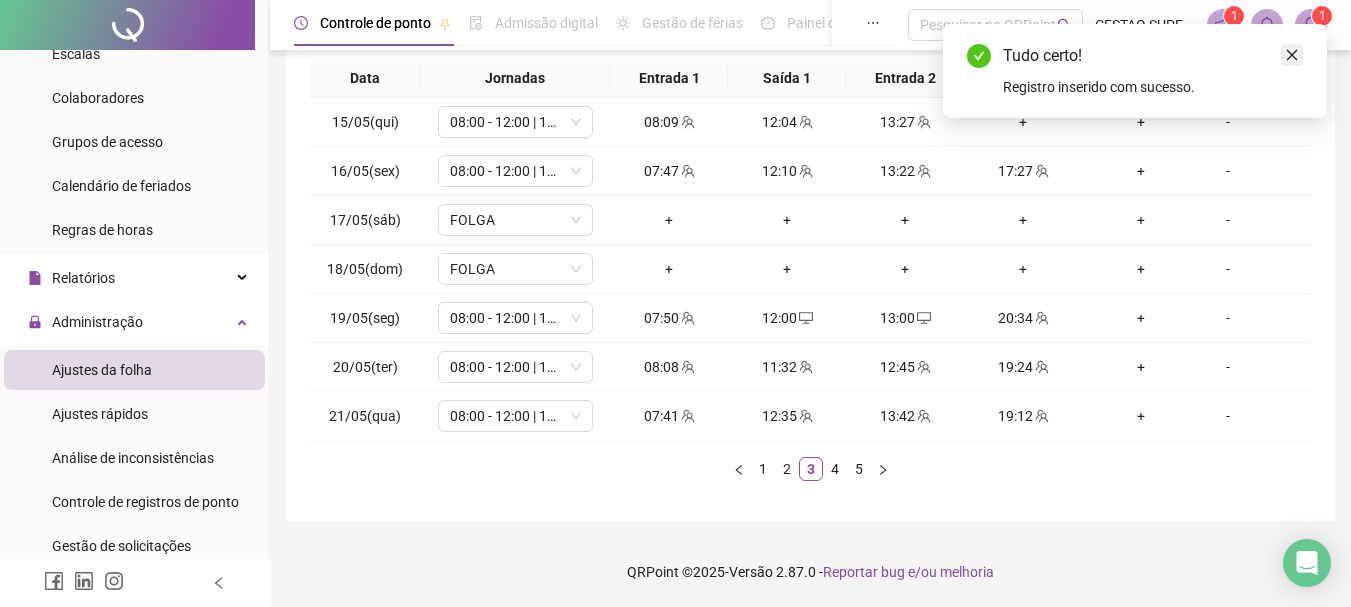 click at bounding box center [1292, 55] 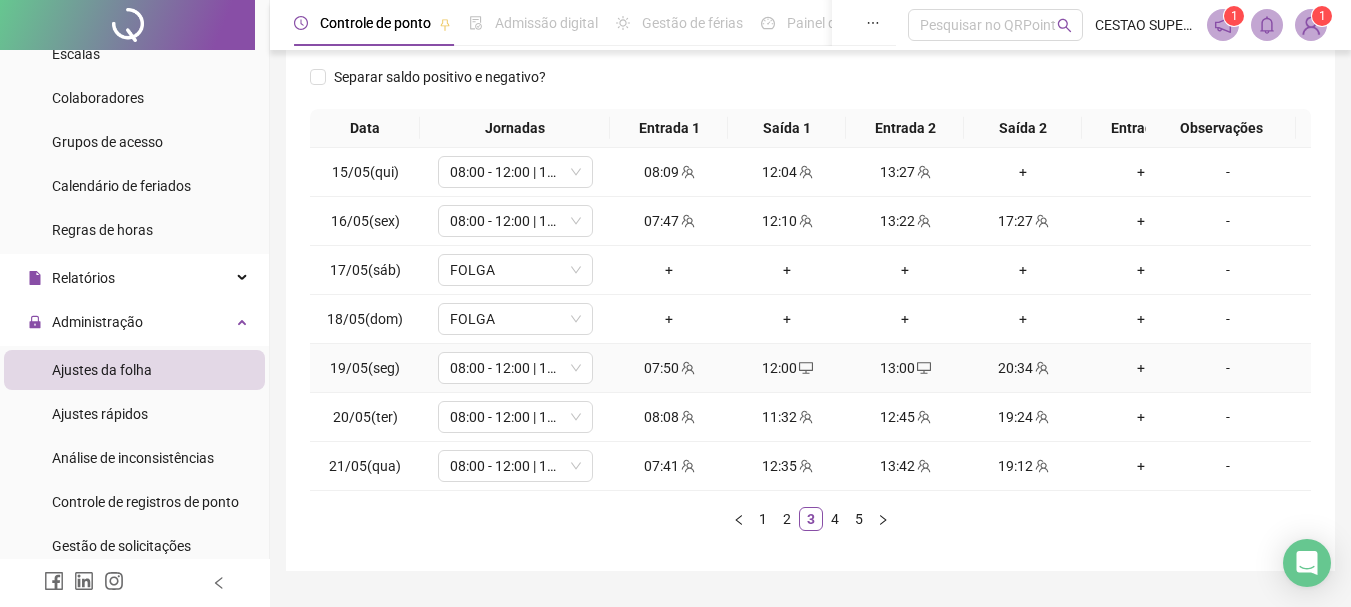 scroll, scrollTop: 262, scrollLeft: 0, axis: vertical 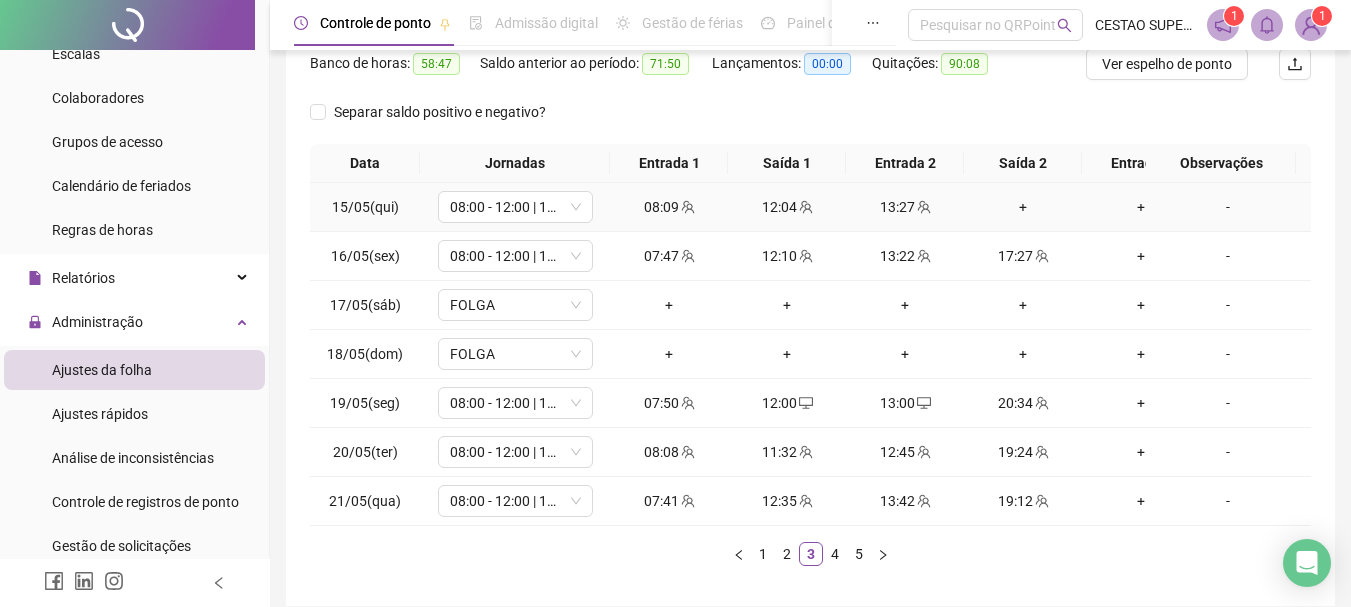 click on "+" at bounding box center [1023, 207] 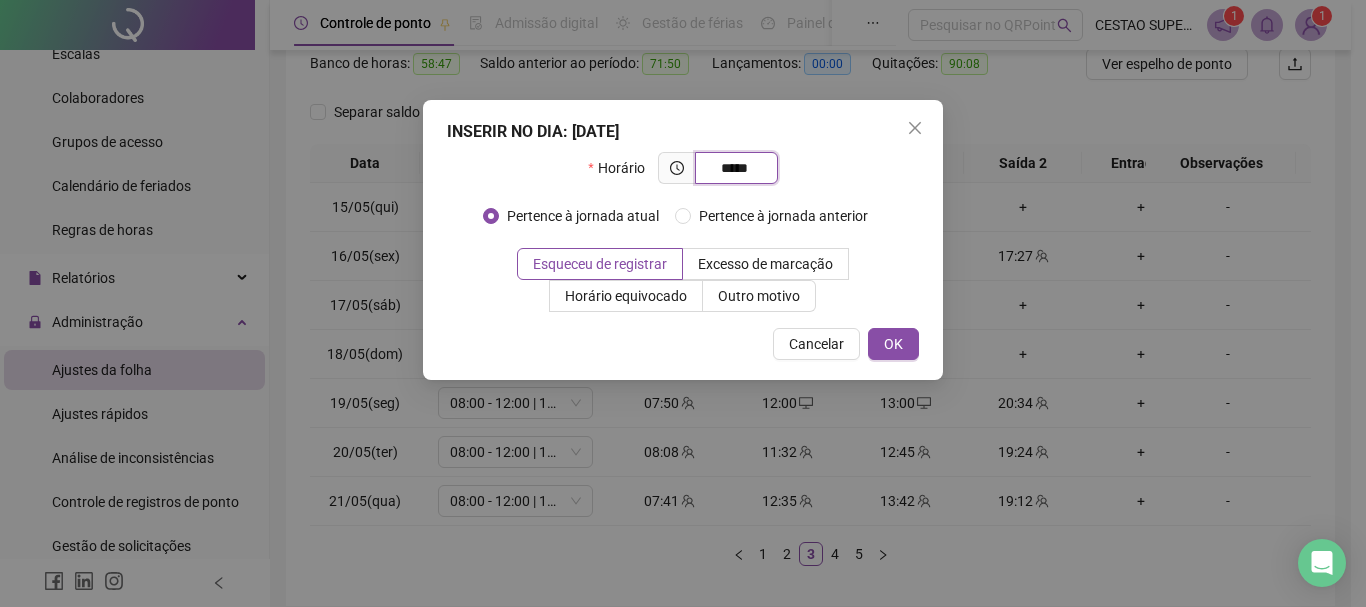 type on "*****" 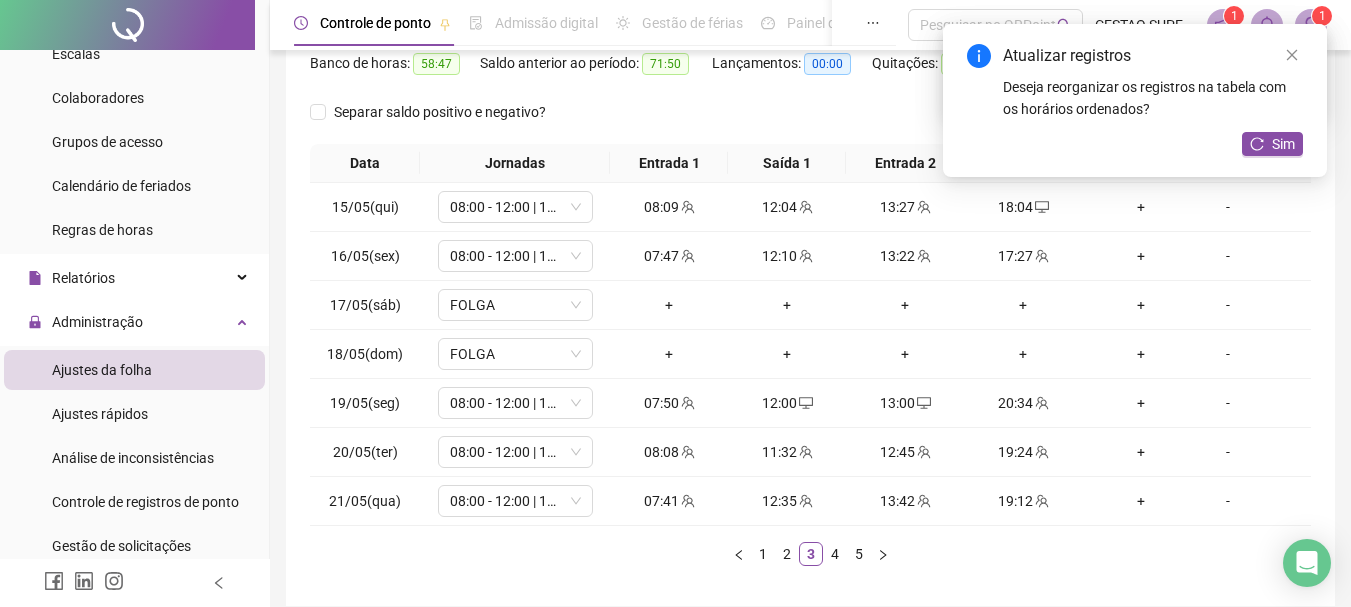 click on "Atualizar registros Deseja reorganizar os registros na tabela com os horários ordenados? Sim" at bounding box center (1135, 100) 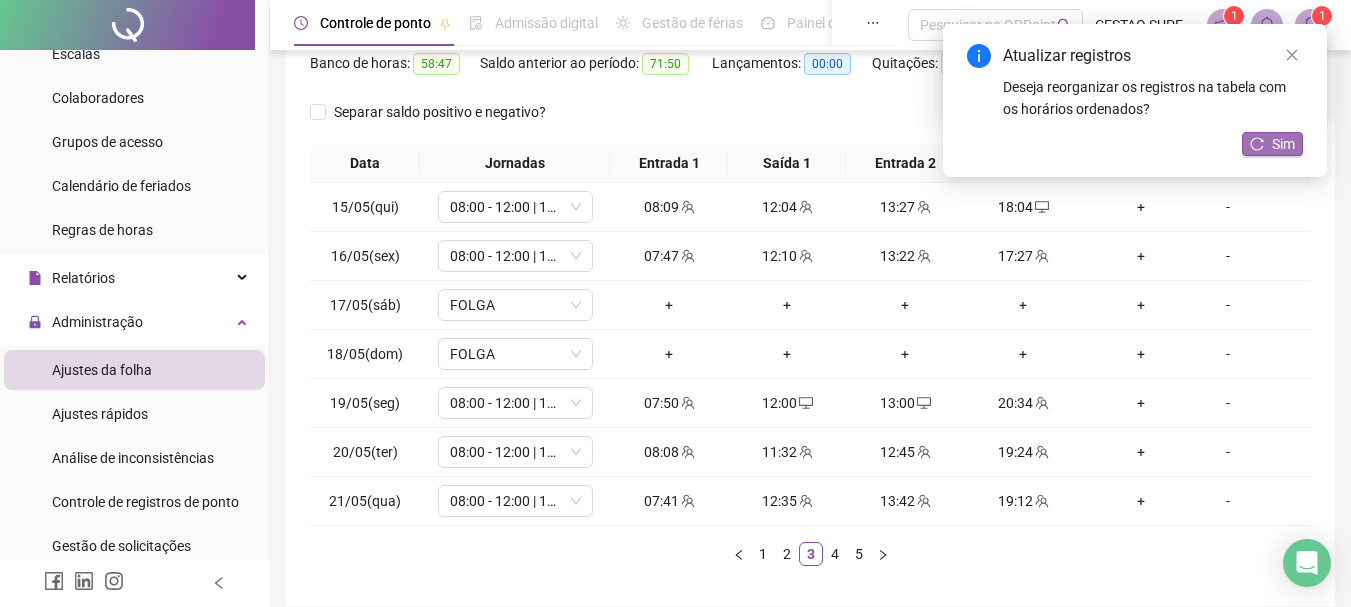 click on "Sim" at bounding box center [1283, 144] 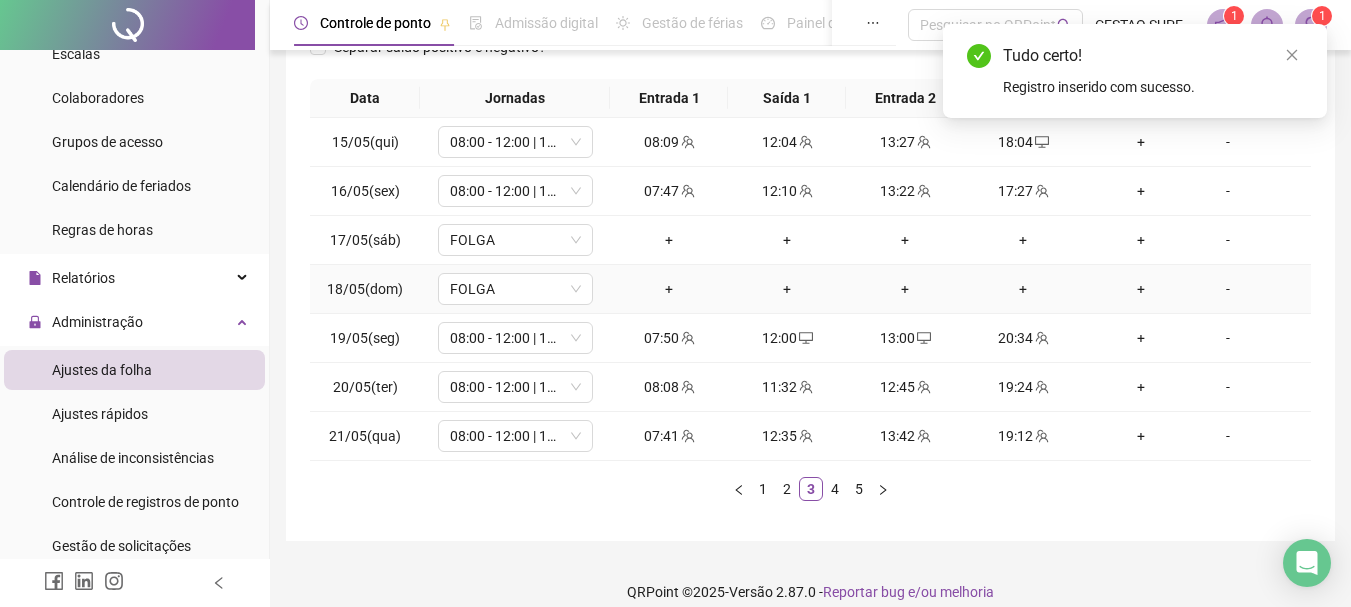 scroll, scrollTop: 362, scrollLeft: 0, axis: vertical 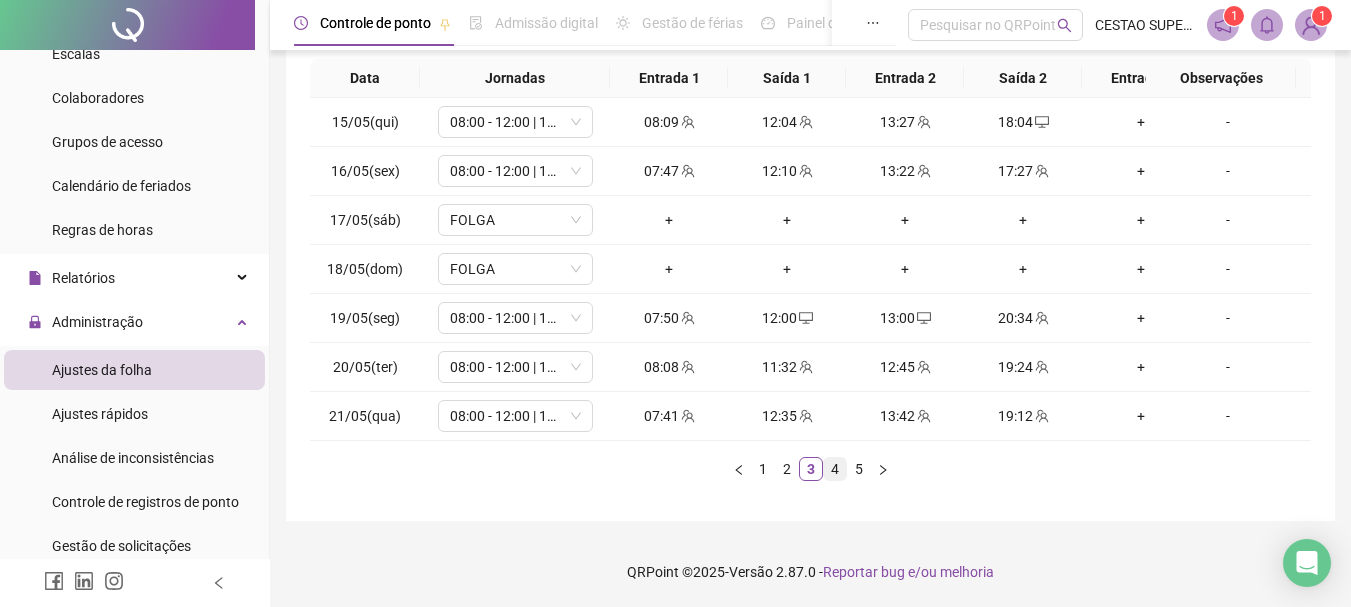 click on "4" at bounding box center [835, 469] 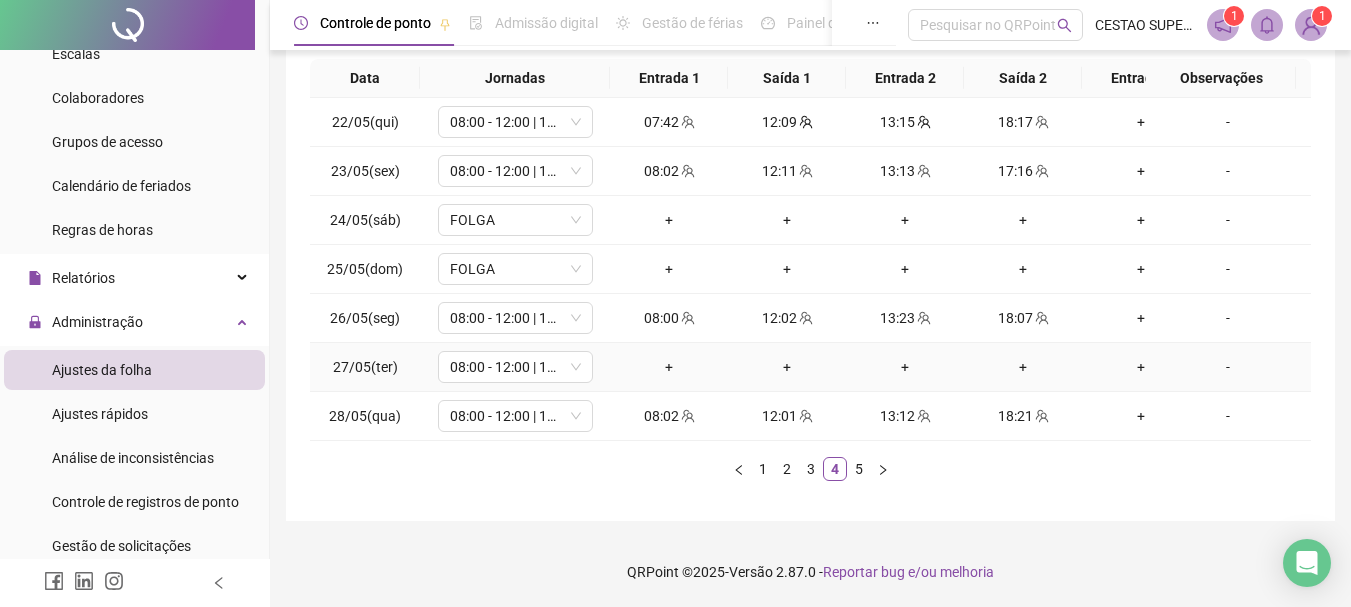 click on "-" at bounding box center (1228, 367) 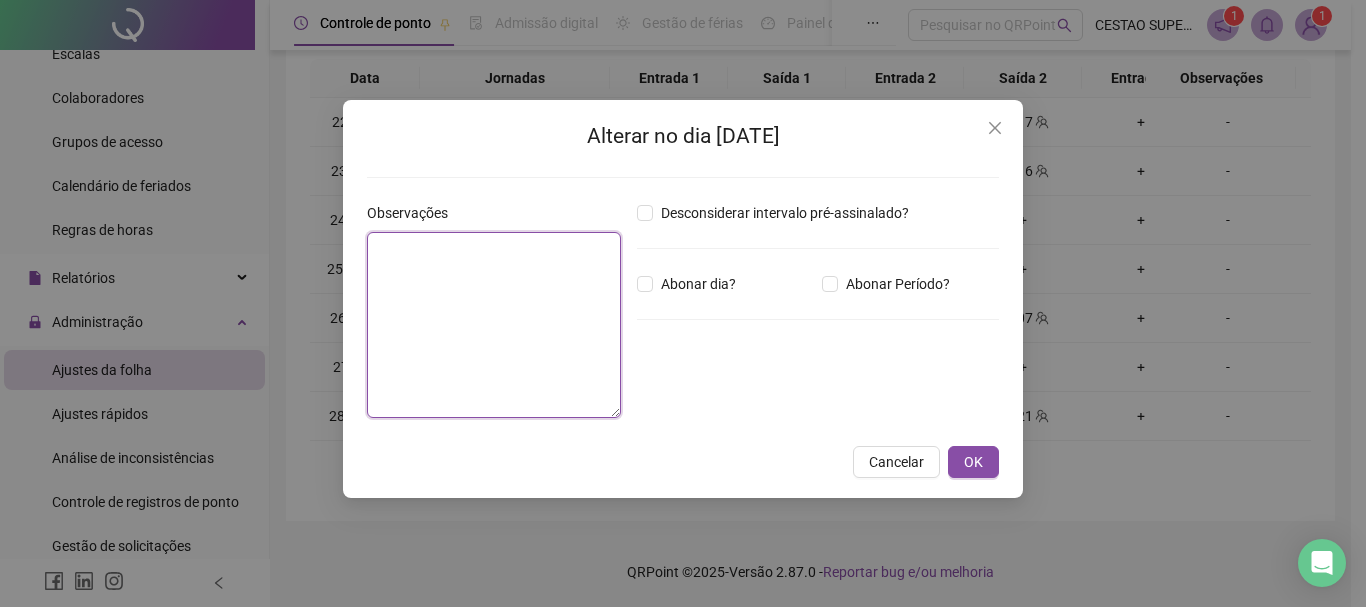 click at bounding box center [494, 325] 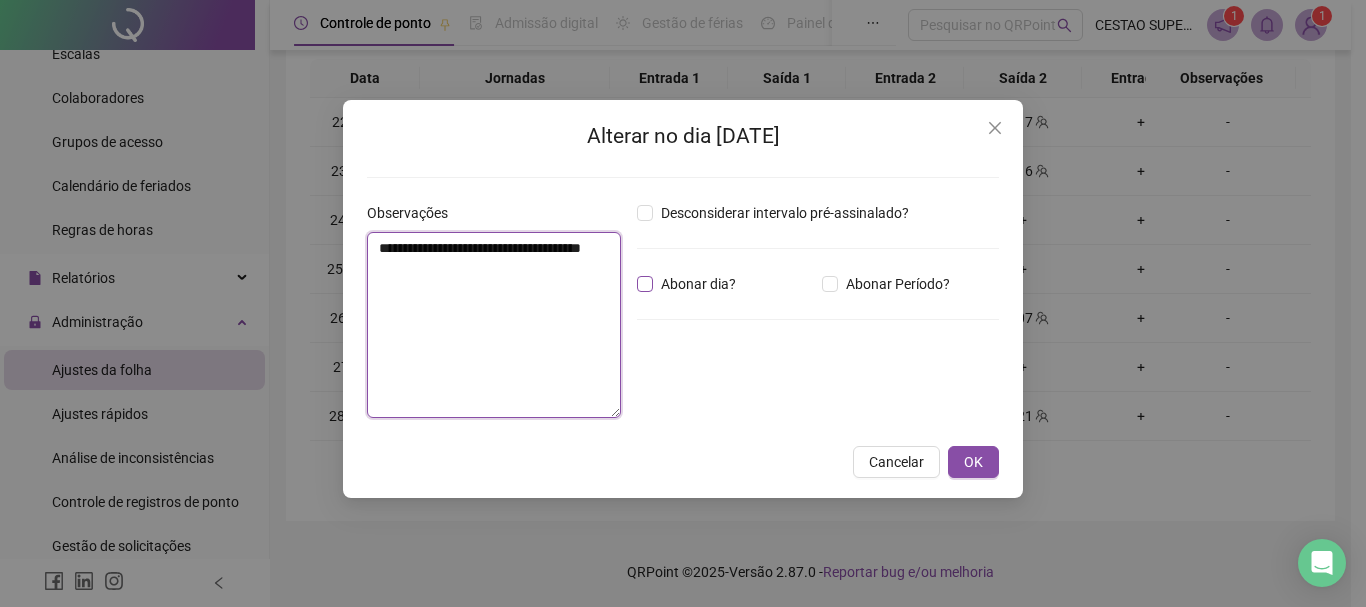 type on "**********" 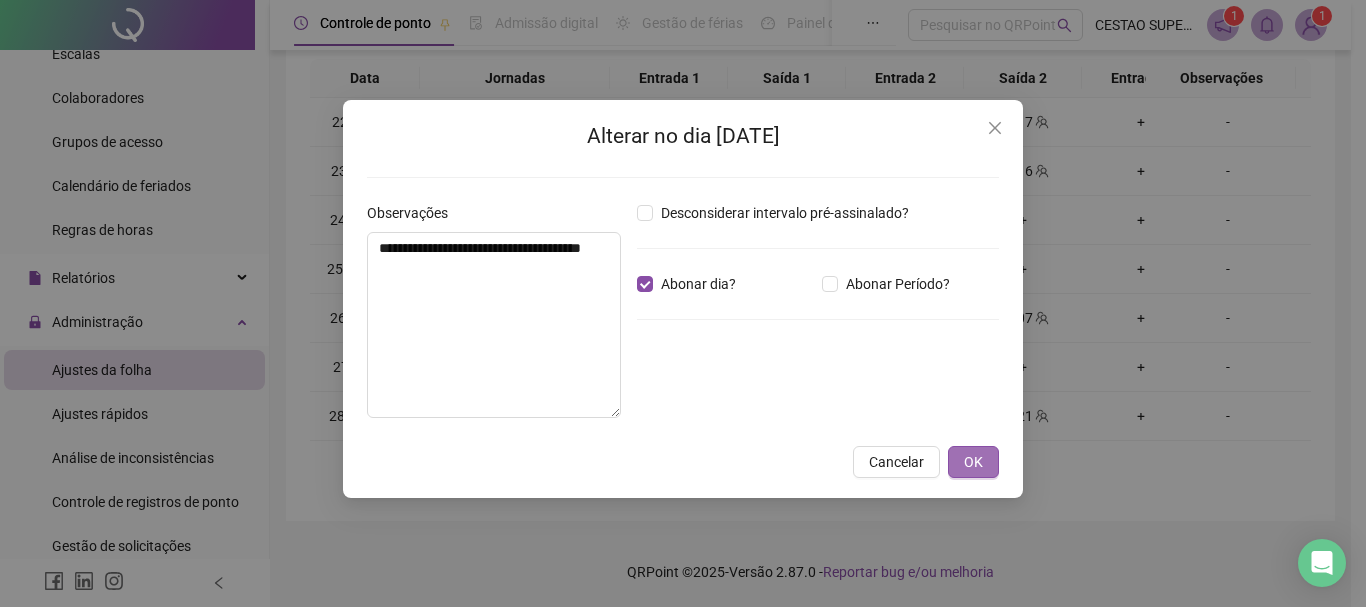 click on "OK" at bounding box center [973, 462] 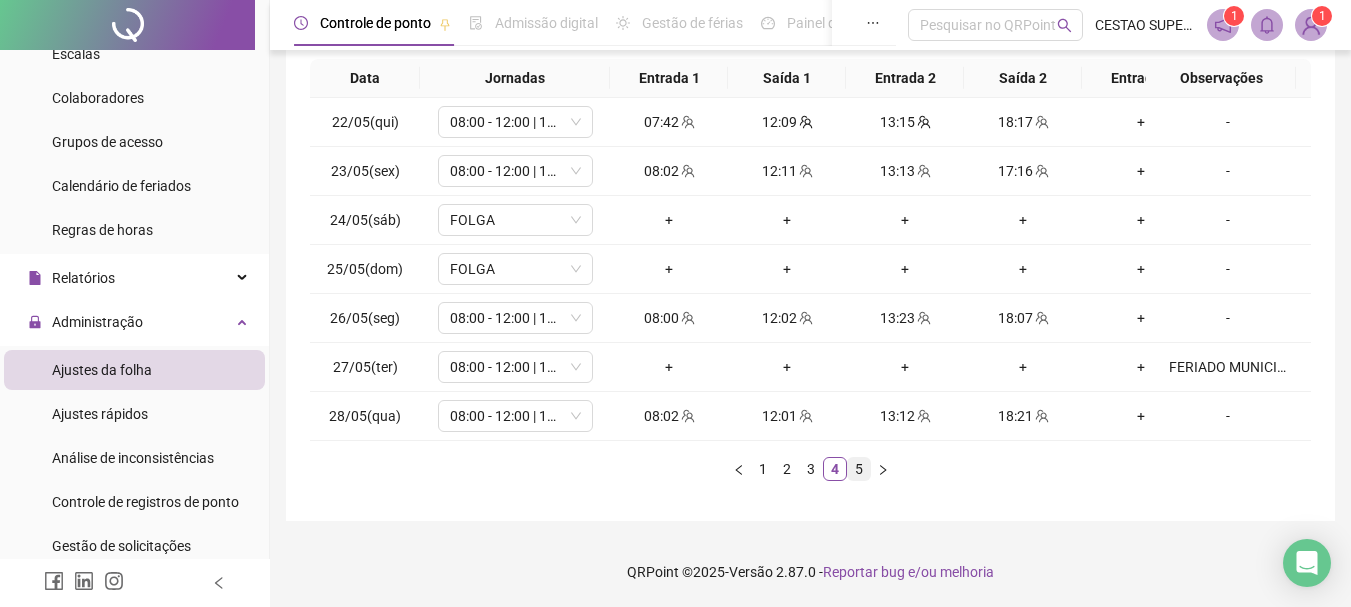 click on "5" at bounding box center [859, 469] 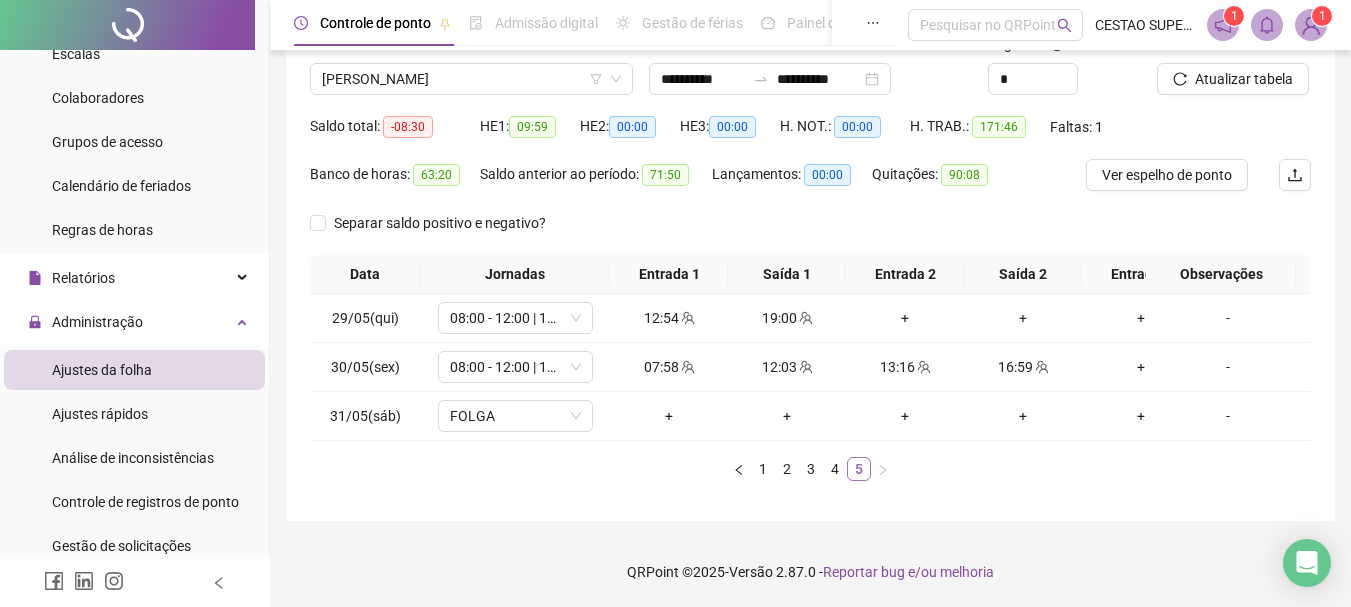 scroll, scrollTop: 166, scrollLeft: 0, axis: vertical 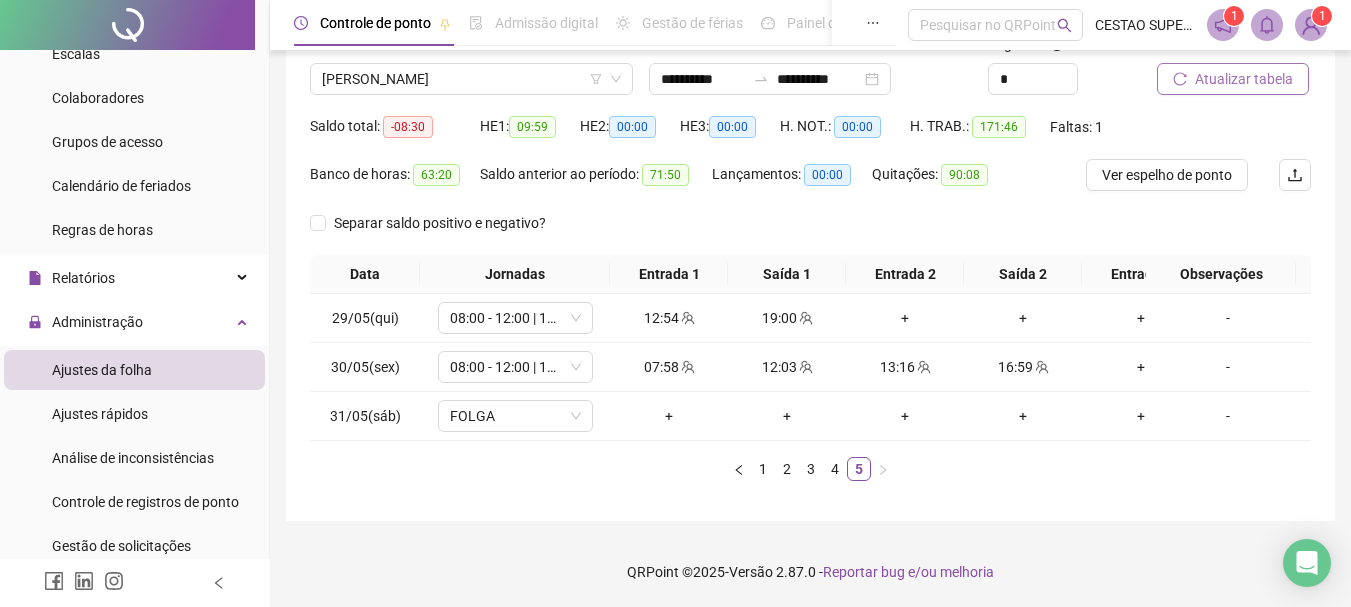 click on "Atualizar tabela" at bounding box center [1244, 79] 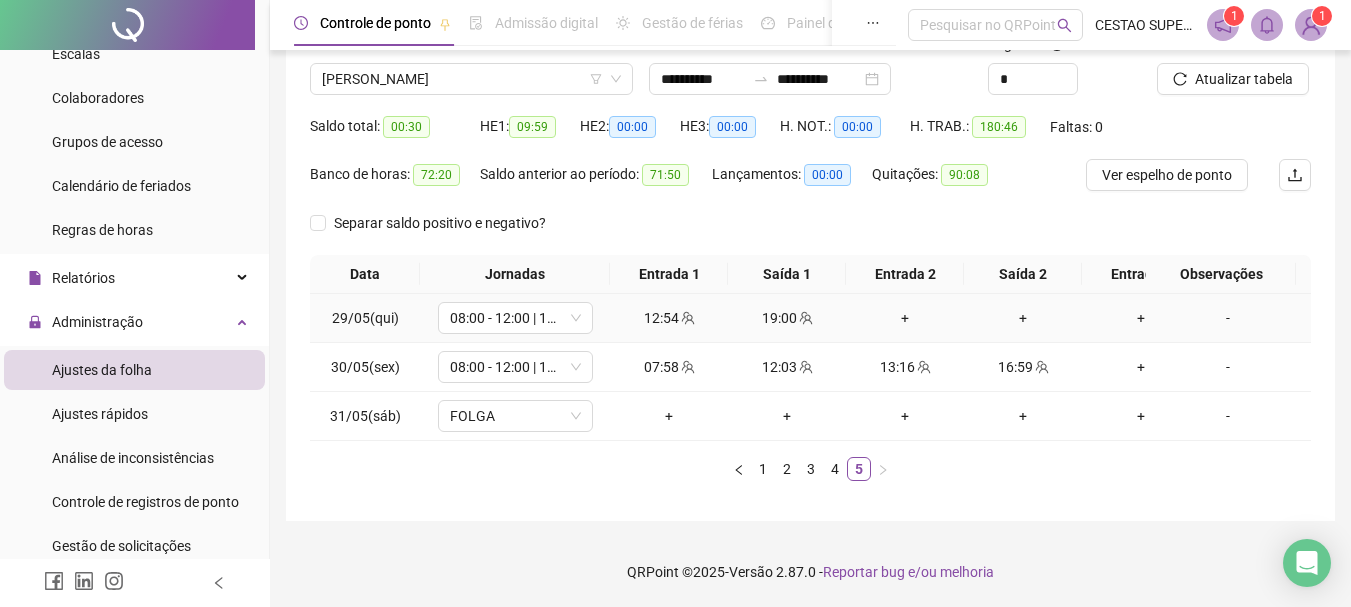 click on "19:00" at bounding box center [787, 318] 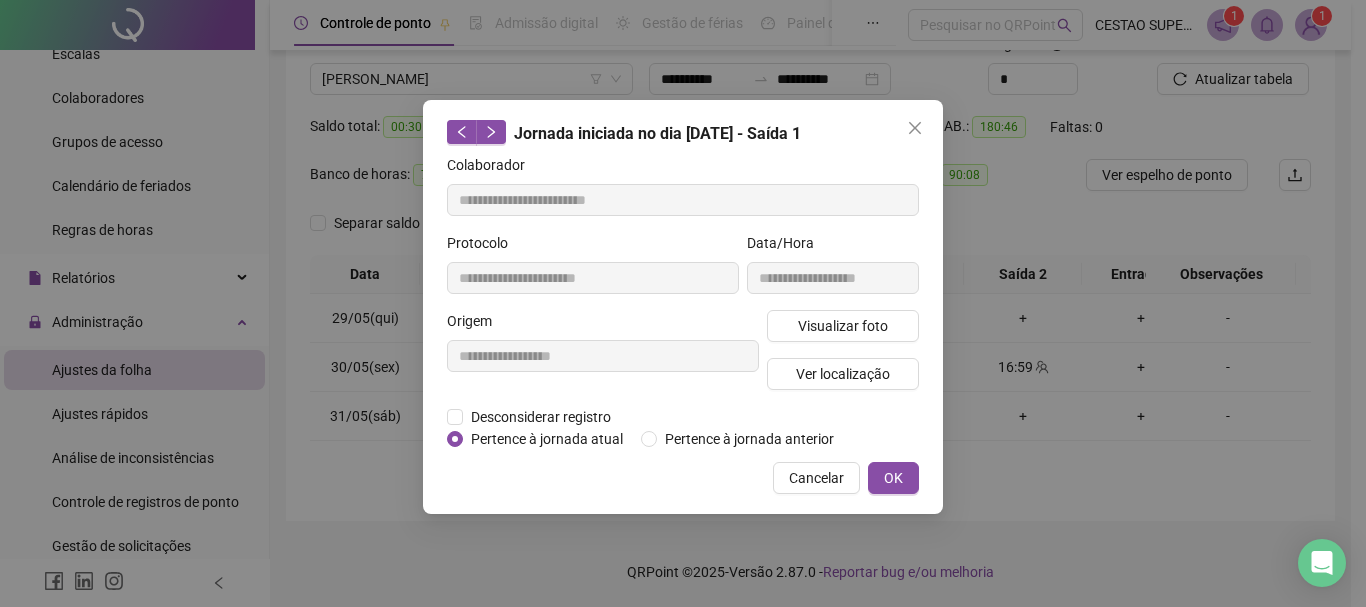 type on "**********" 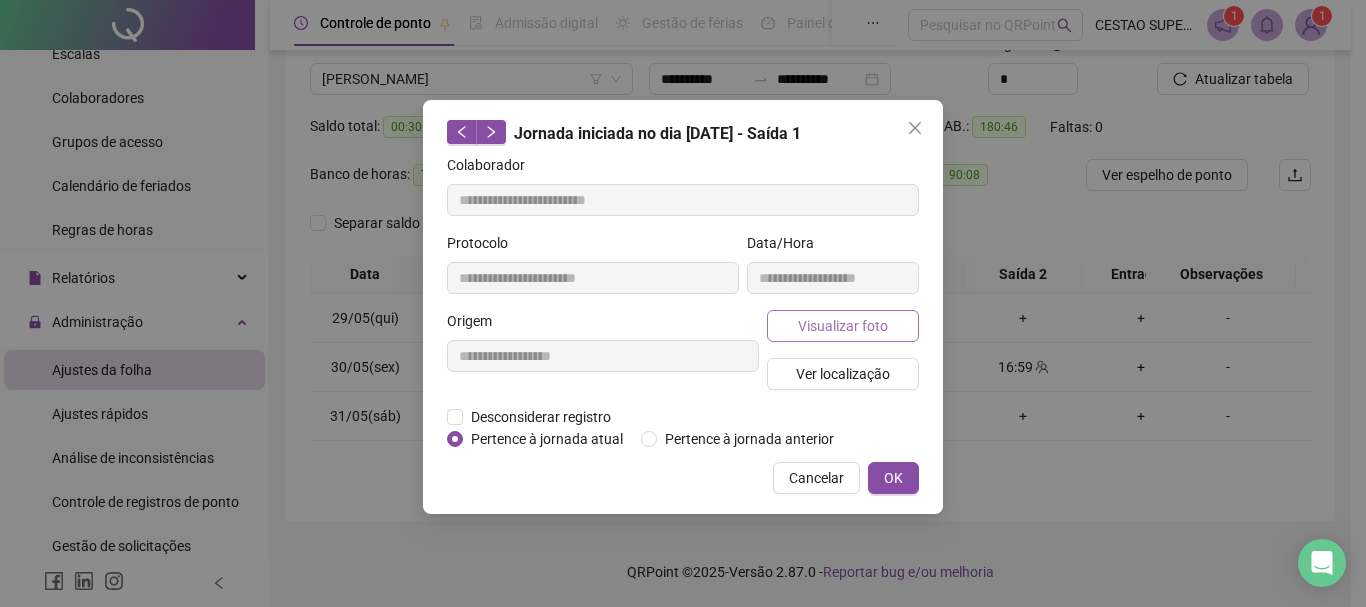 click on "Visualizar foto" at bounding box center (843, 326) 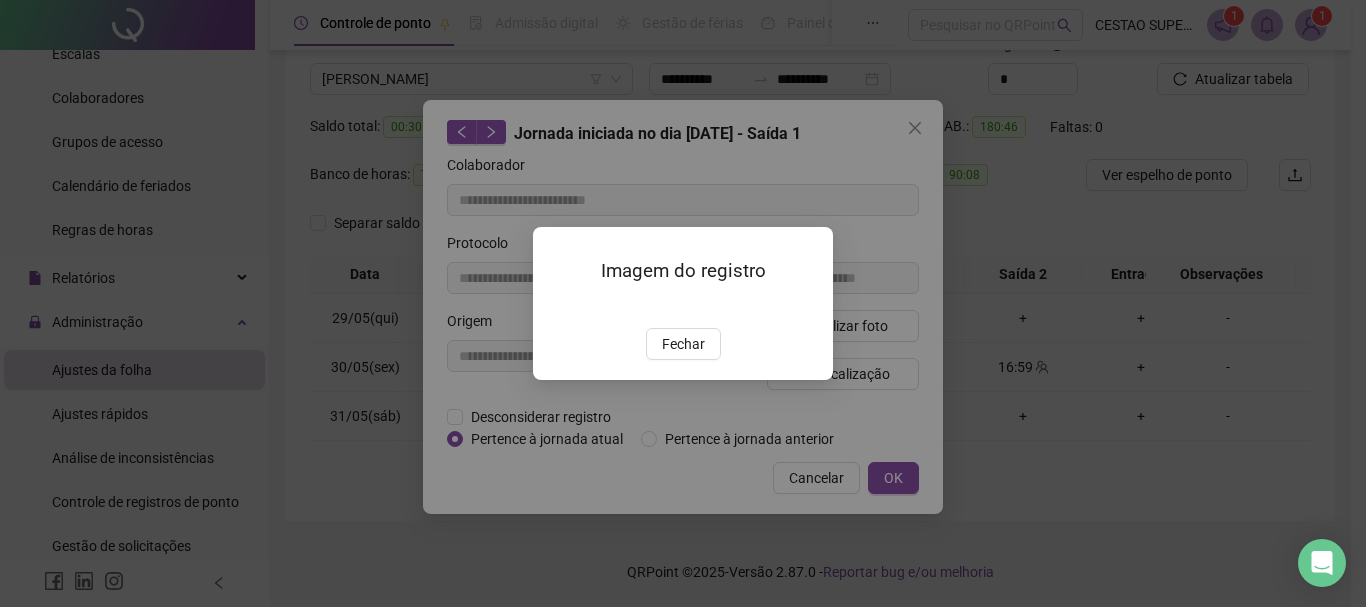 click on "Imagem do registro Fechar" at bounding box center [683, 303] 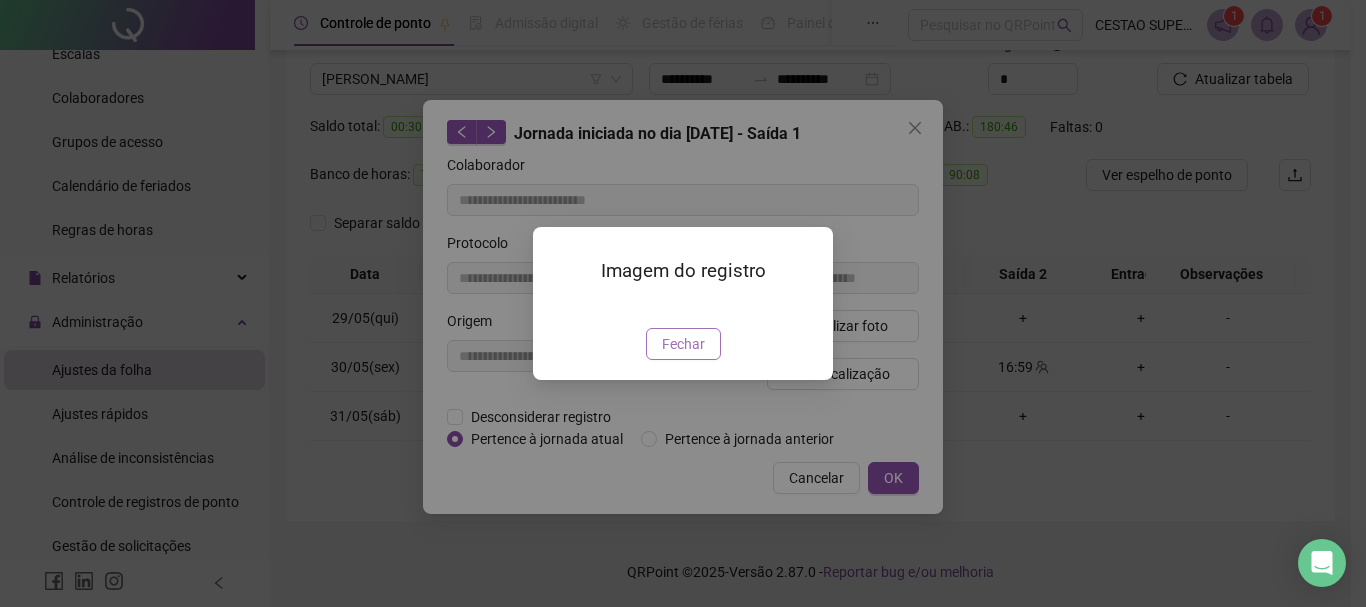 click on "Fechar" at bounding box center [683, 344] 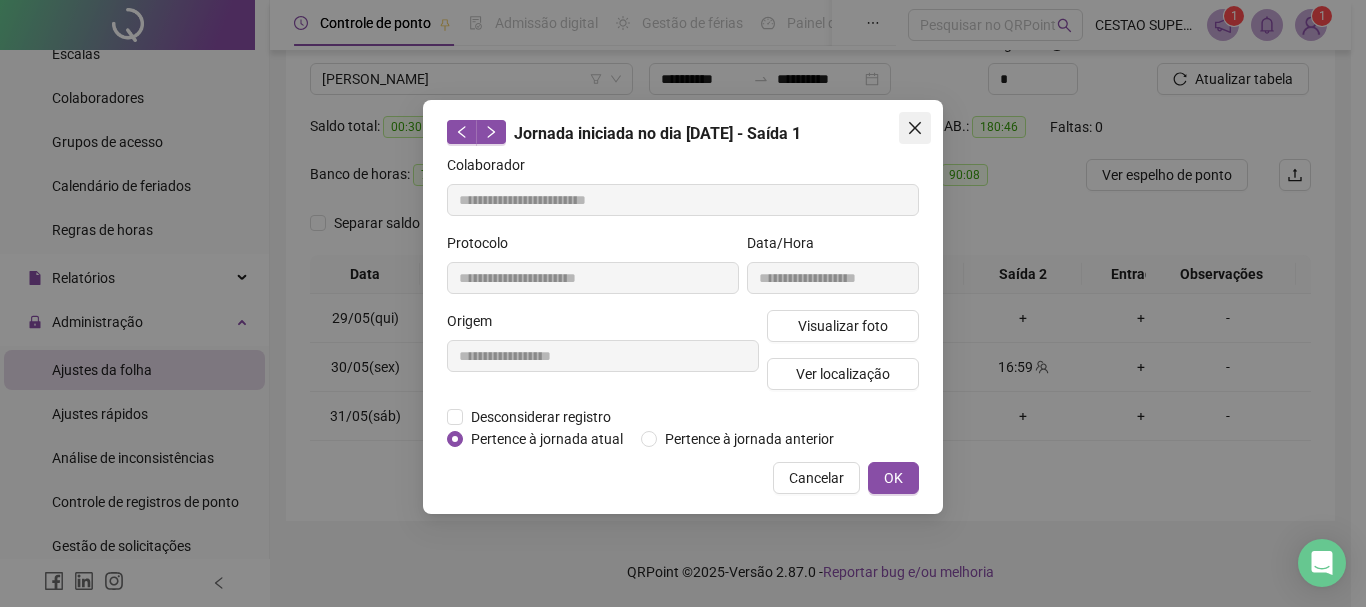 click 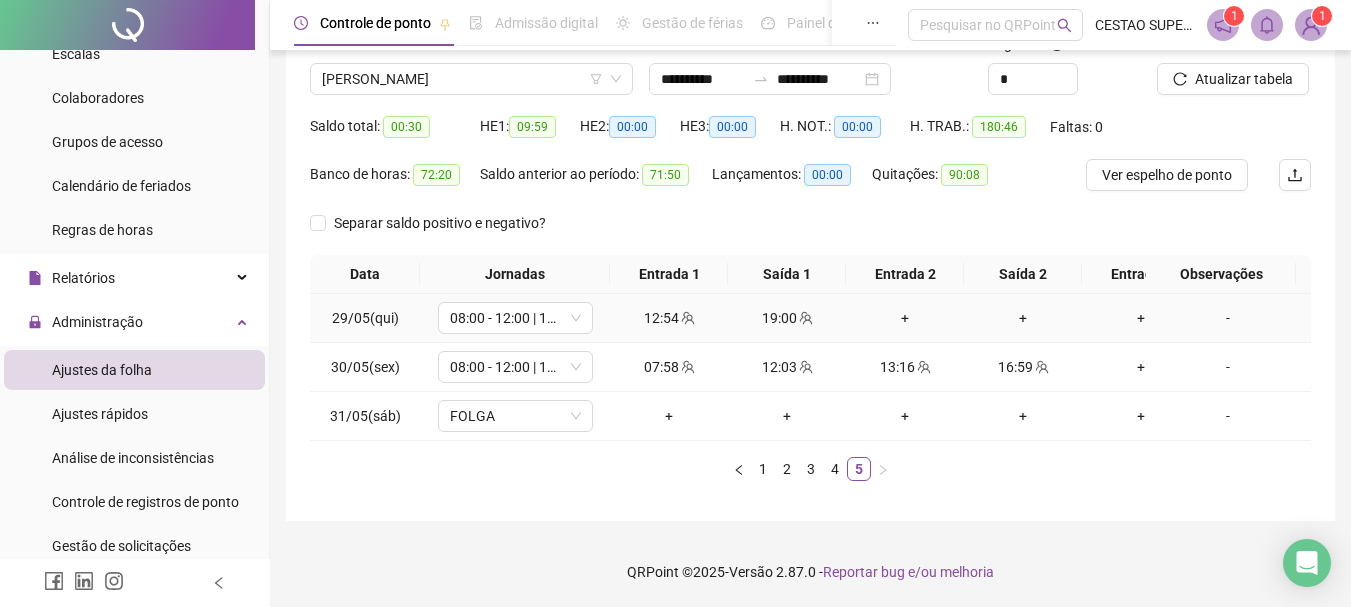 click at bounding box center [687, 318] 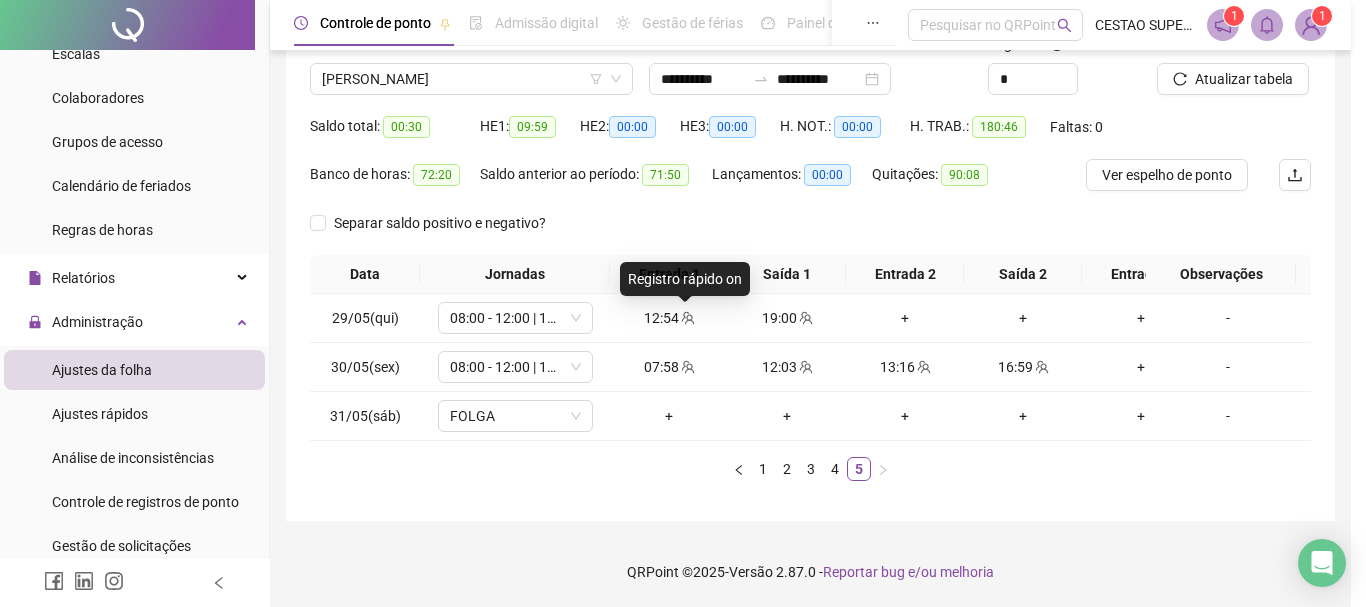 type on "**********" 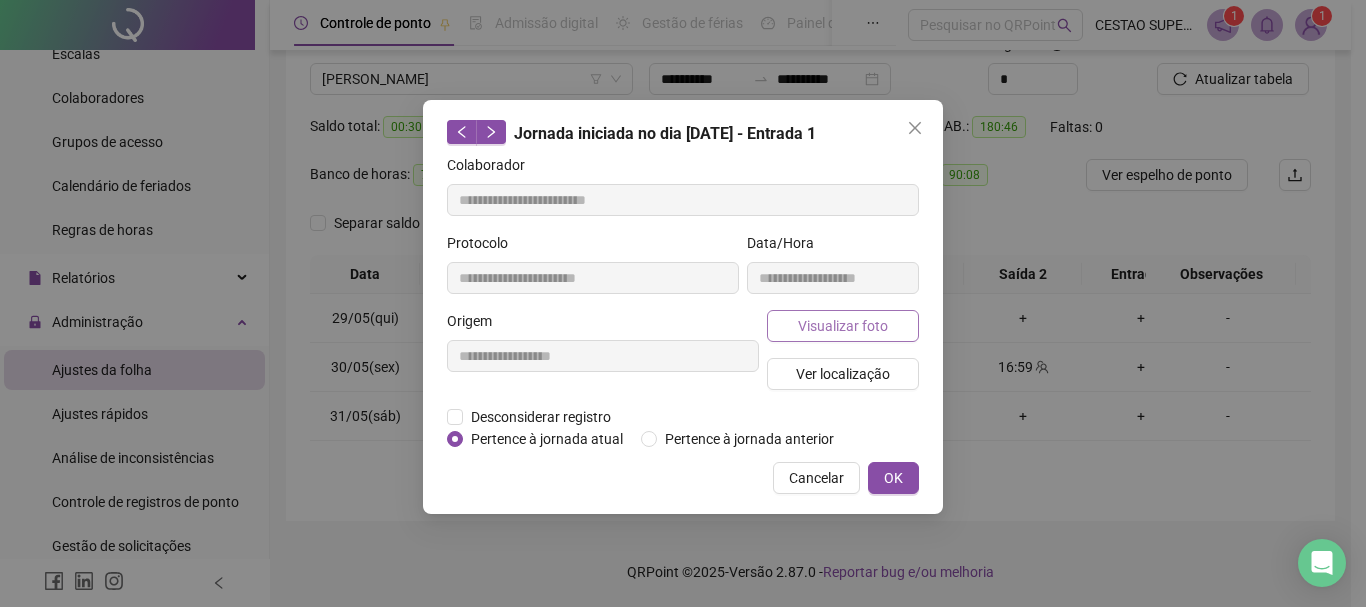 click on "Visualizar foto" at bounding box center [843, 326] 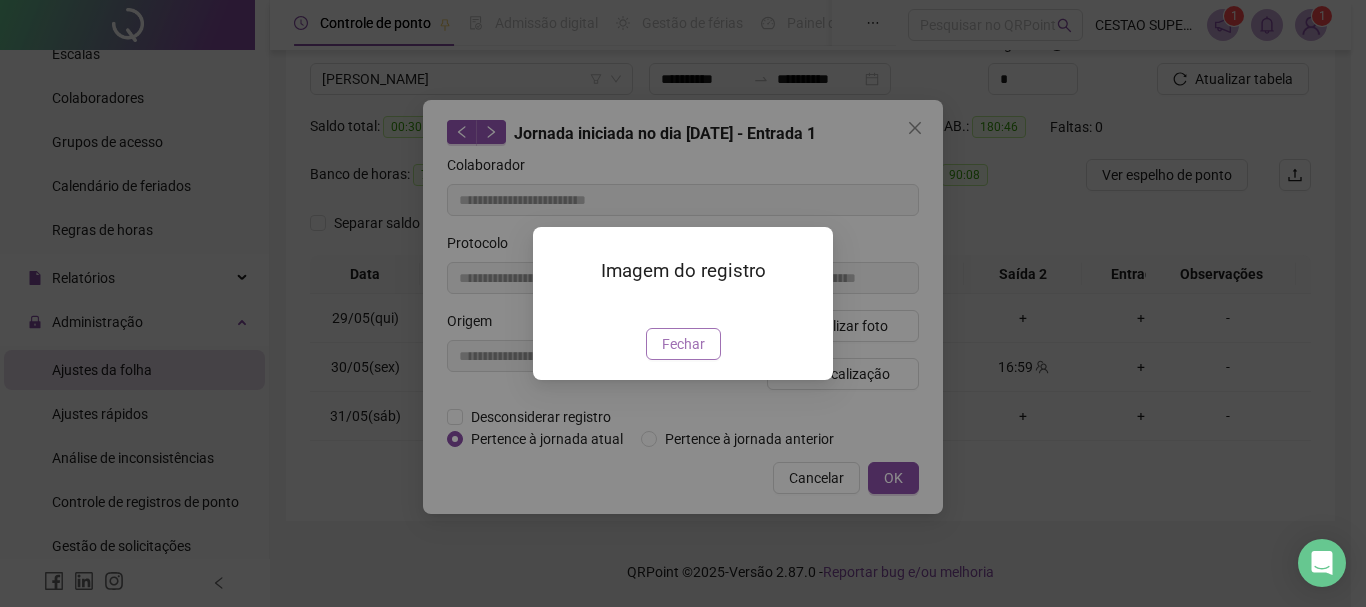 click on "Fechar" at bounding box center [683, 344] 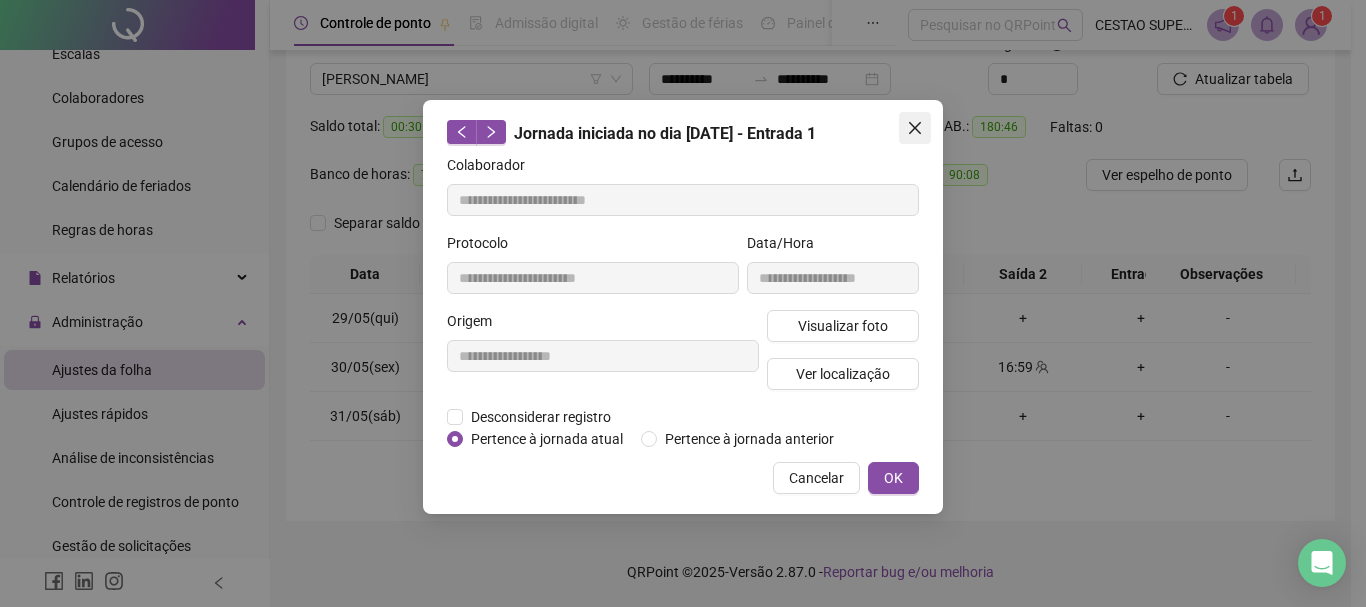 click 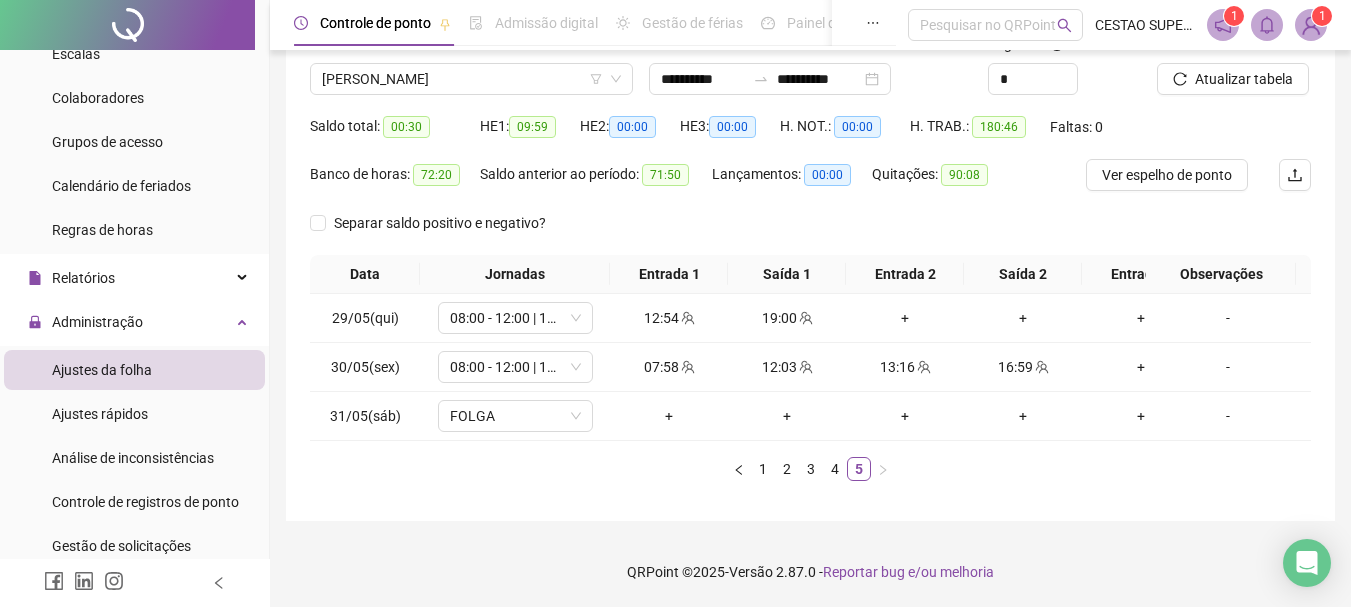 scroll, scrollTop: 0, scrollLeft: 0, axis: both 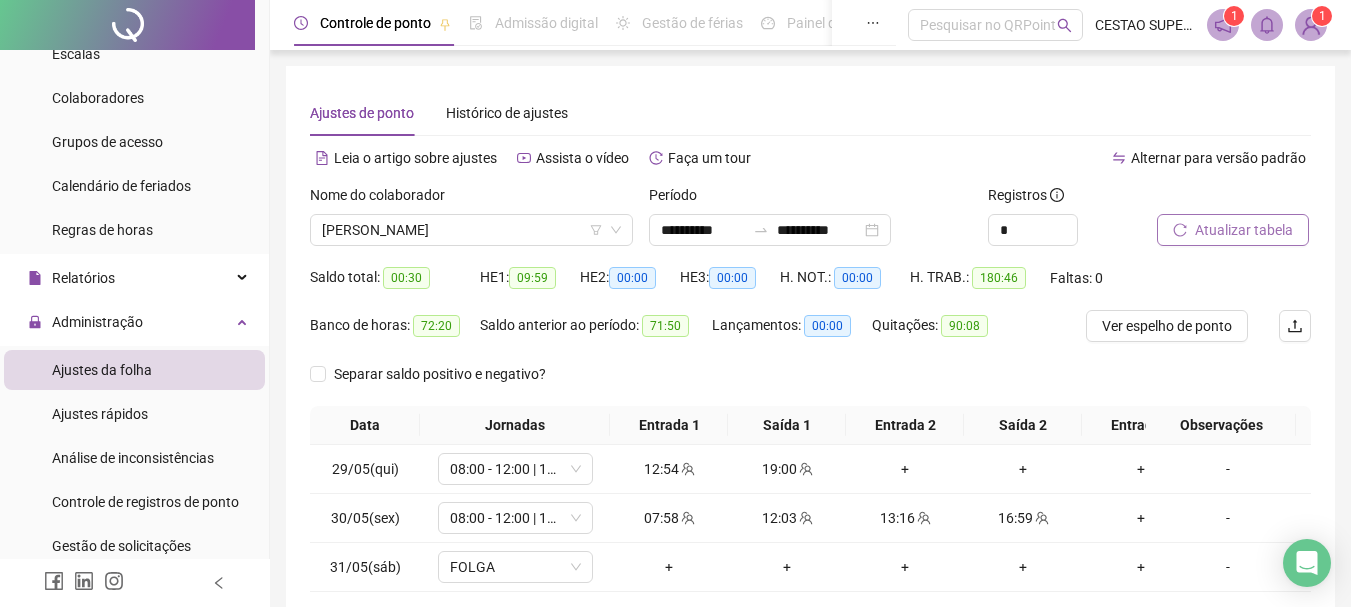 click on "Atualizar tabela" at bounding box center [1244, 230] 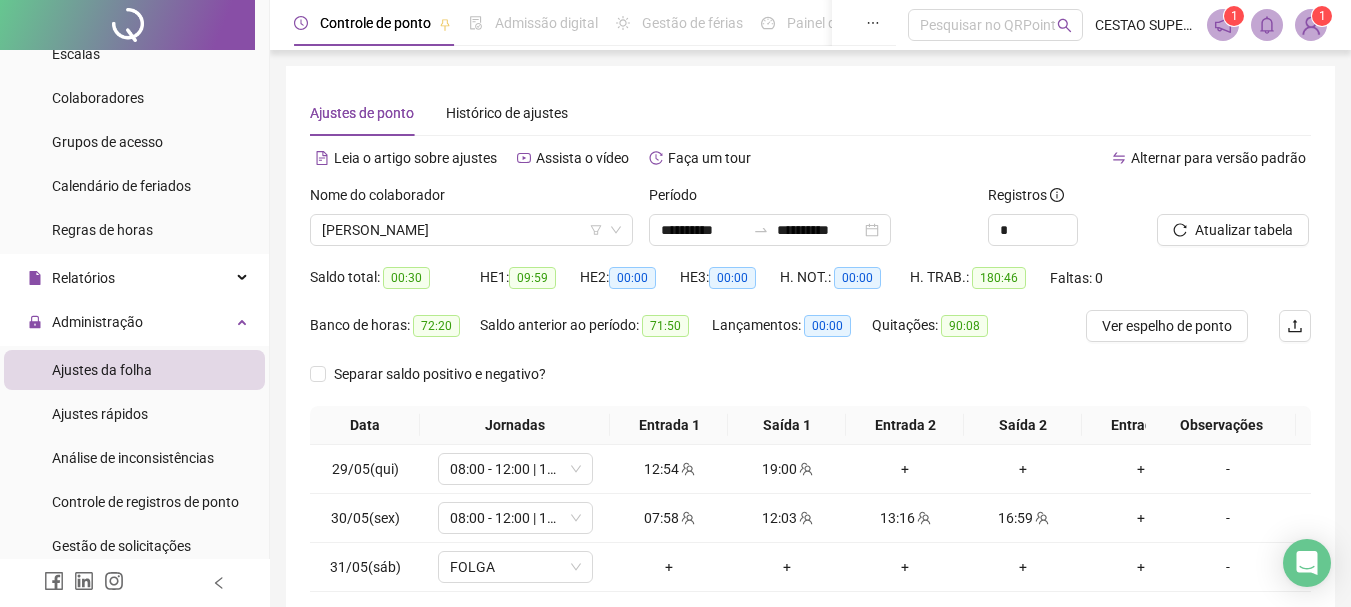 click on "**********" at bounding box center (810, 230) 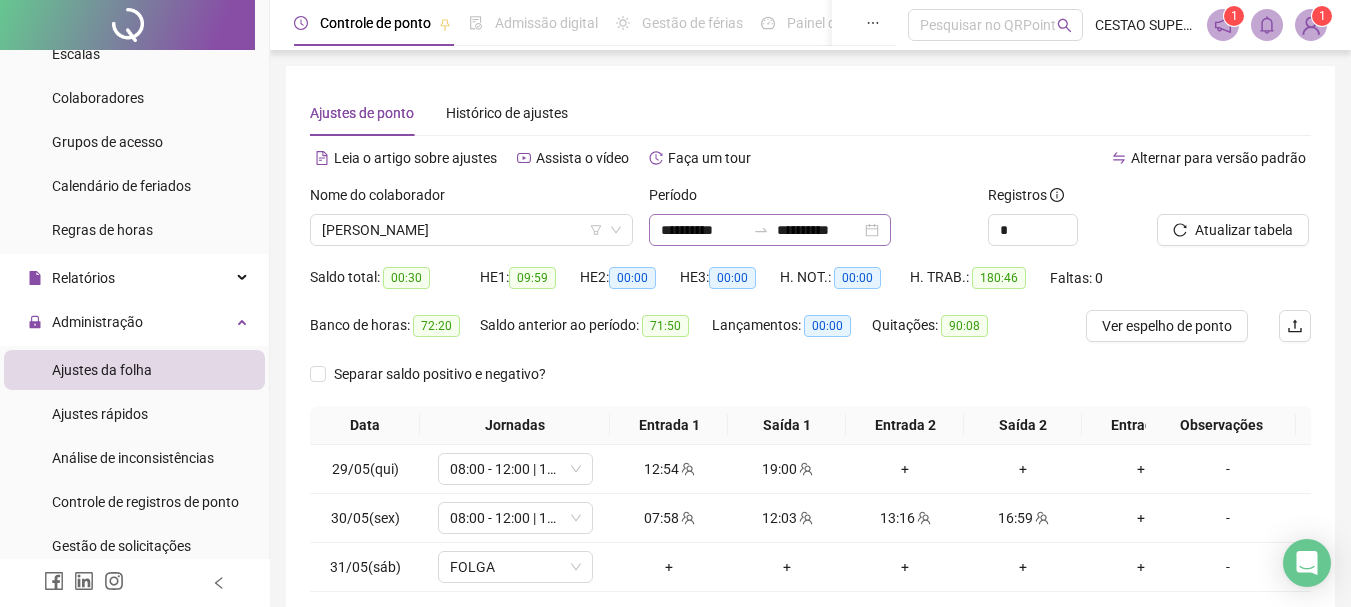 click on "**********" at bounding box center [770, 230] 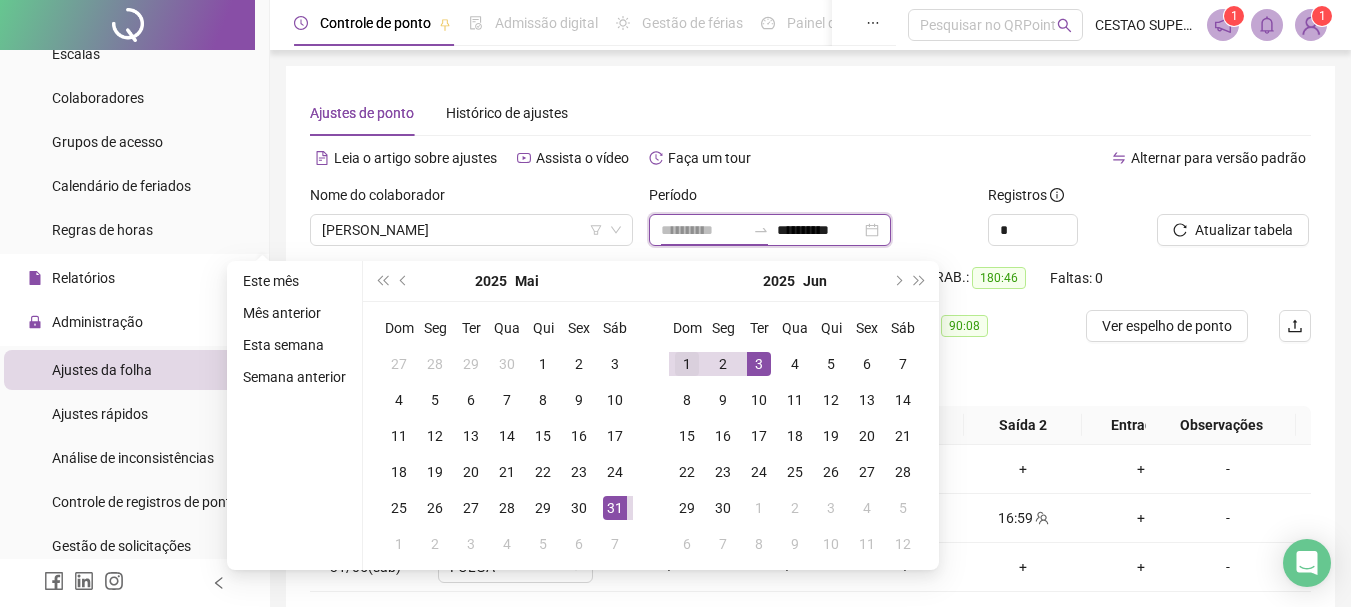 type on "**********" 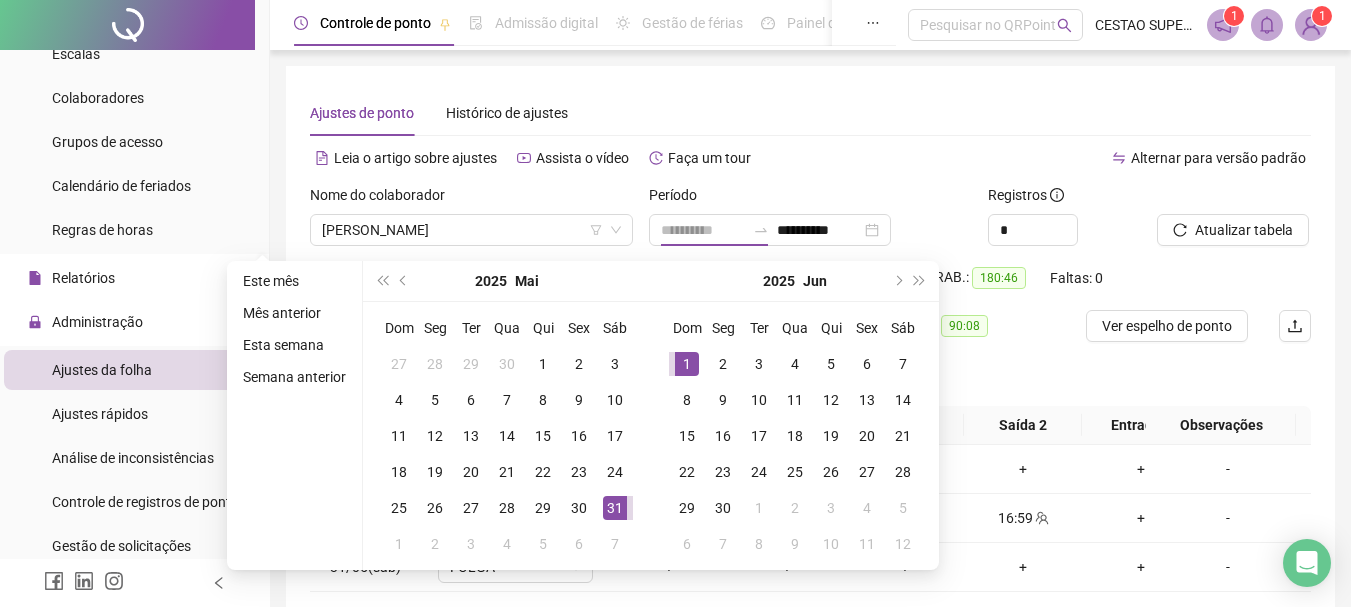 click on "1" at bounding box center (687, 364) 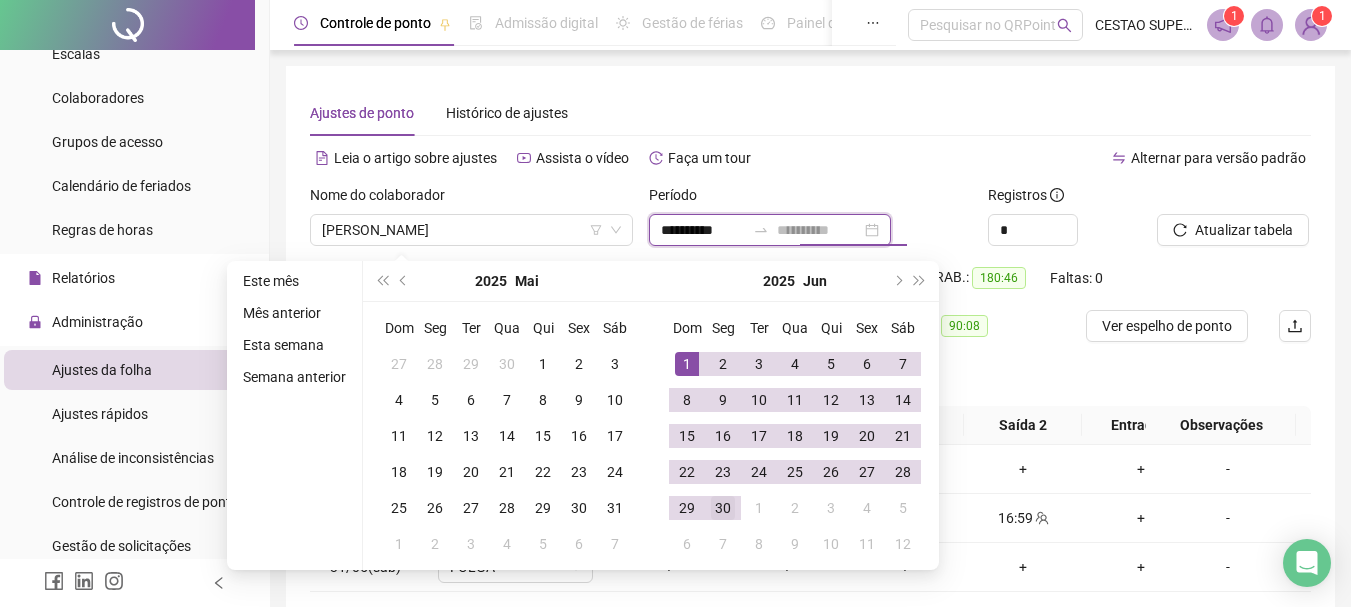 type on "**********" 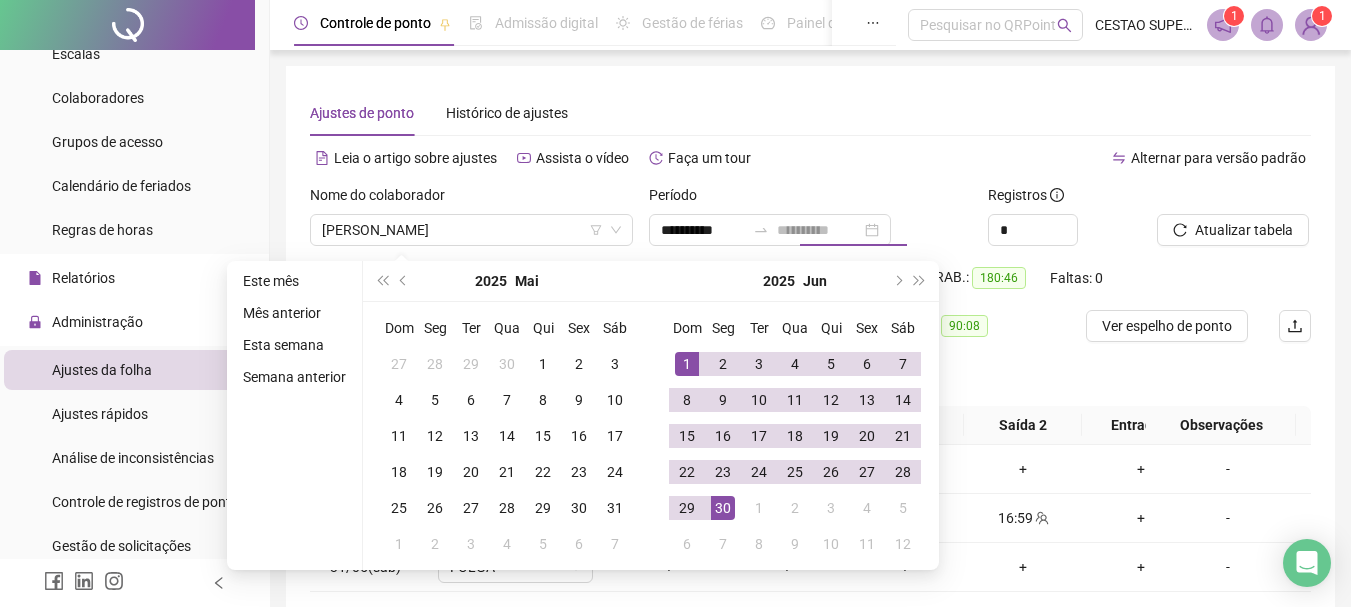 click on "30" at bounding box center [723, 508] 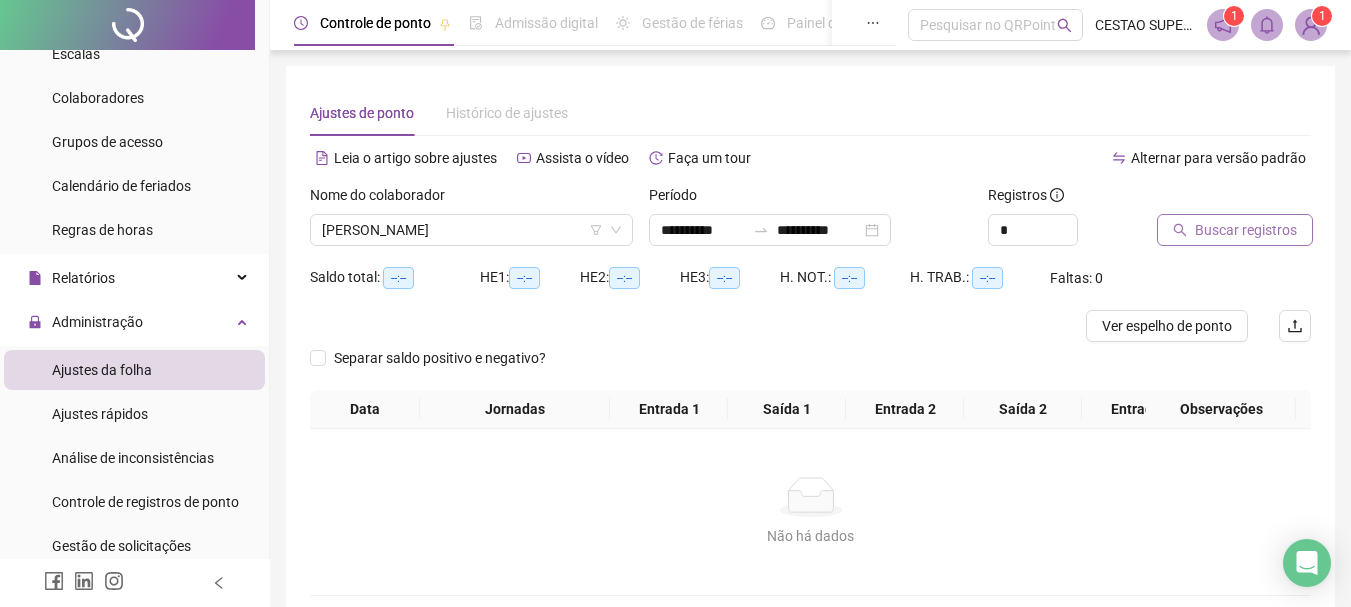 click on "Buscar registros" at bounding box center (1246, 230) 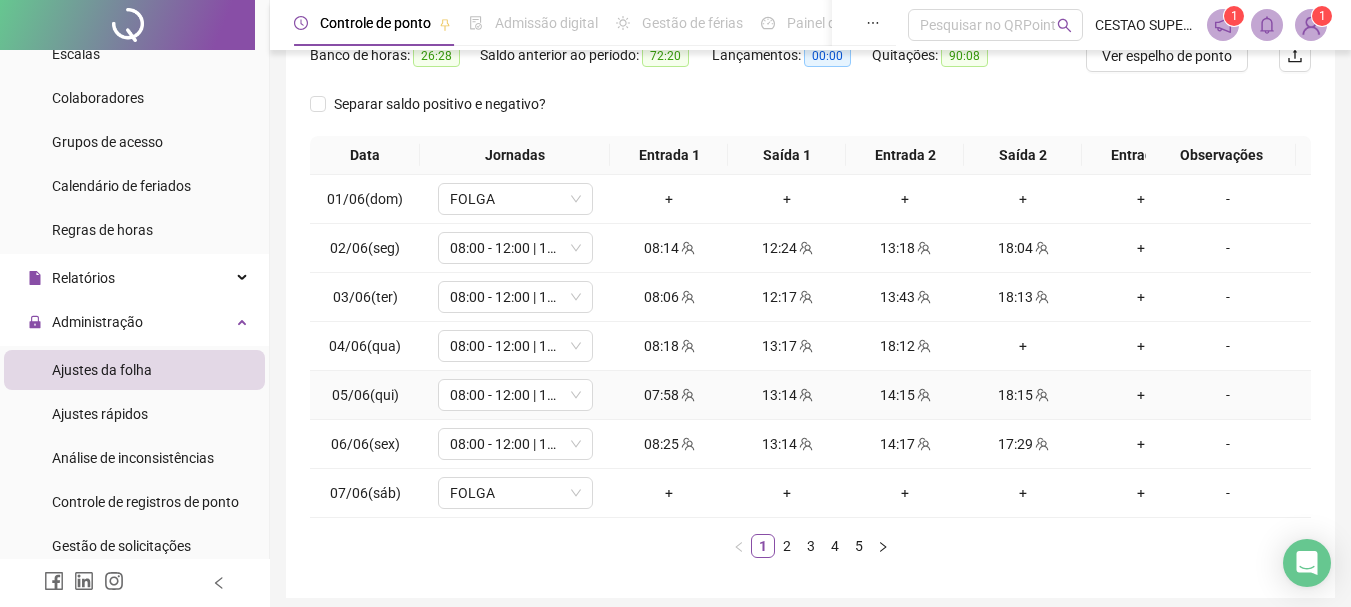 scroll, scrollTop: 362, scrollLeft: 0, axis: vertical 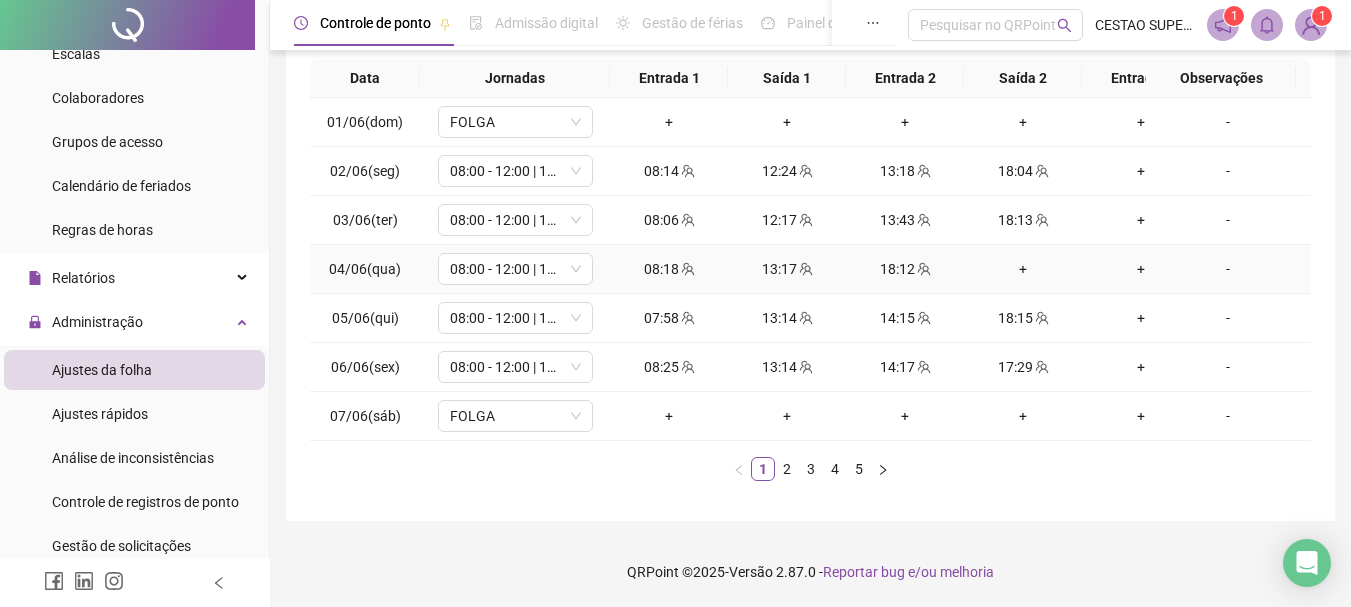 click 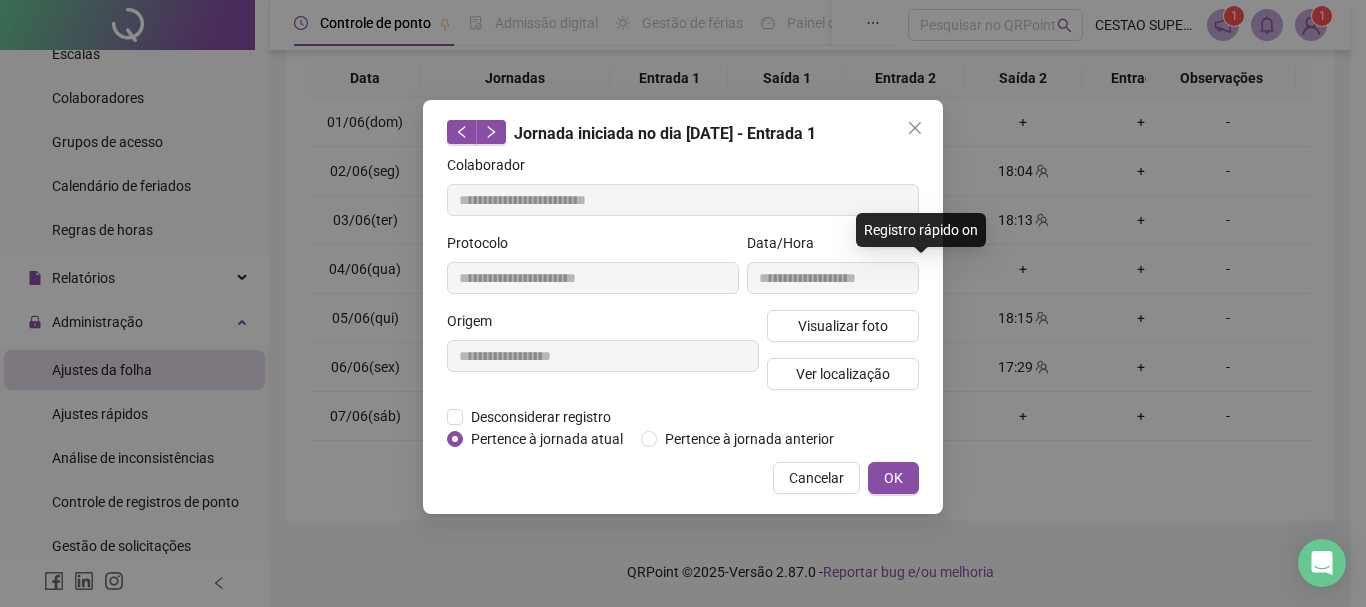 type on "**********" 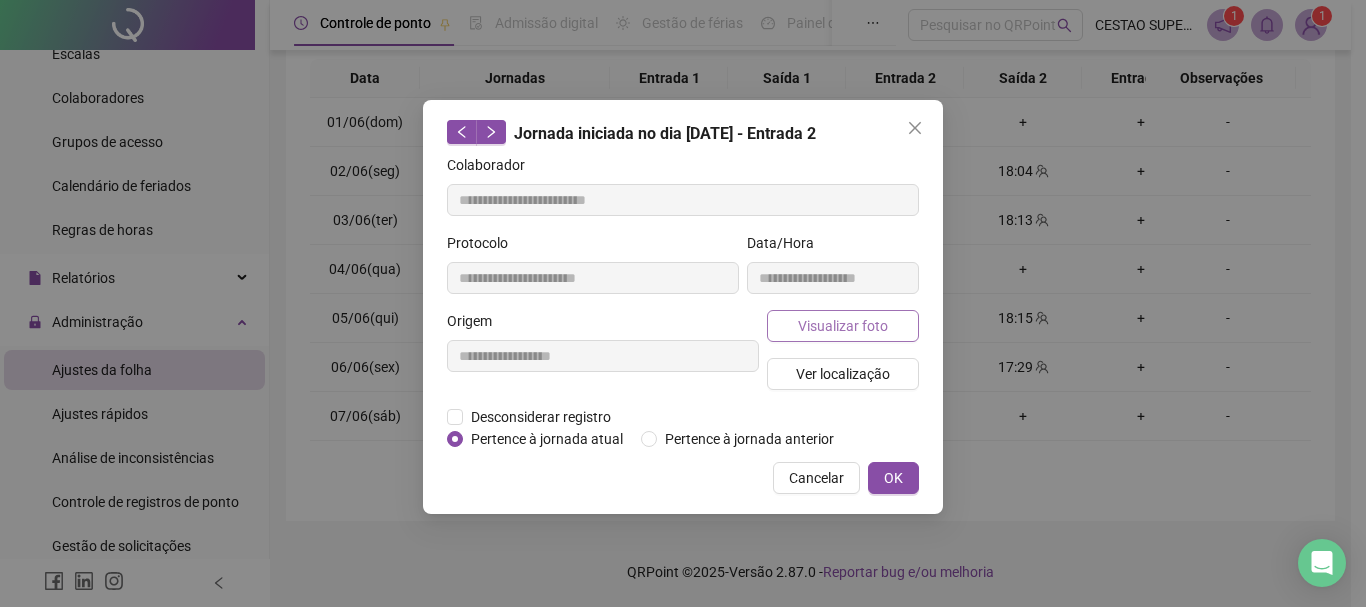 click on "Visualizar foto" at bounding box center [843, 326] 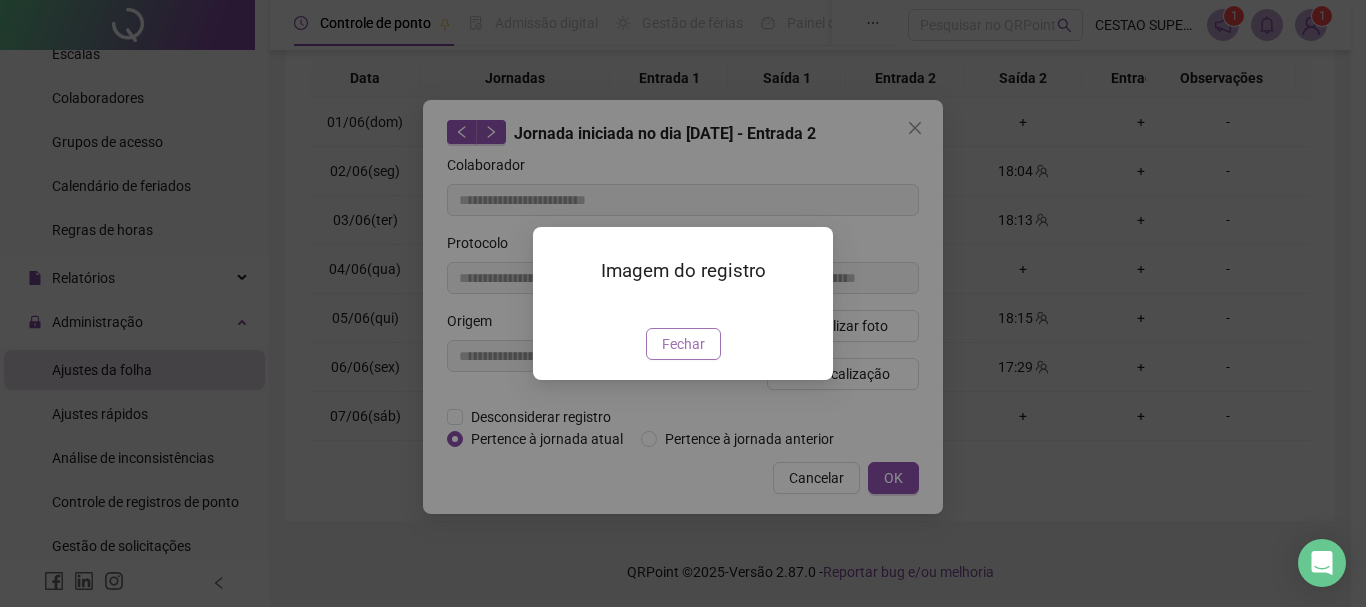 click on "Fechar" at bounding box center [683, 344] 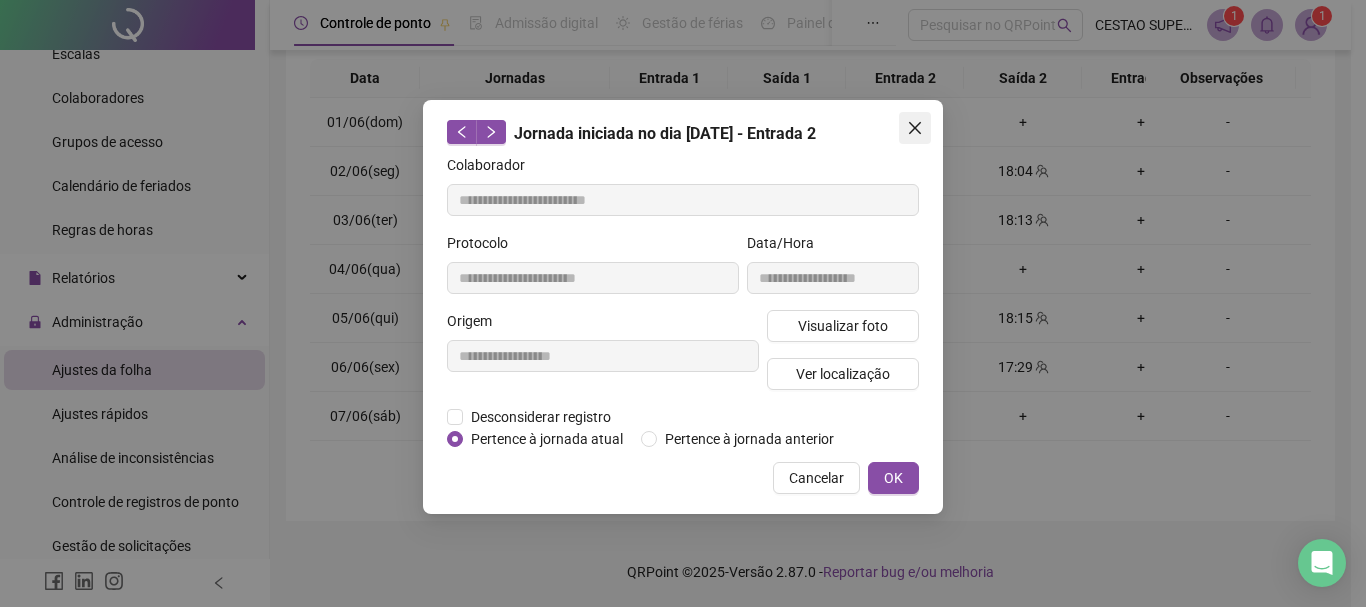 click 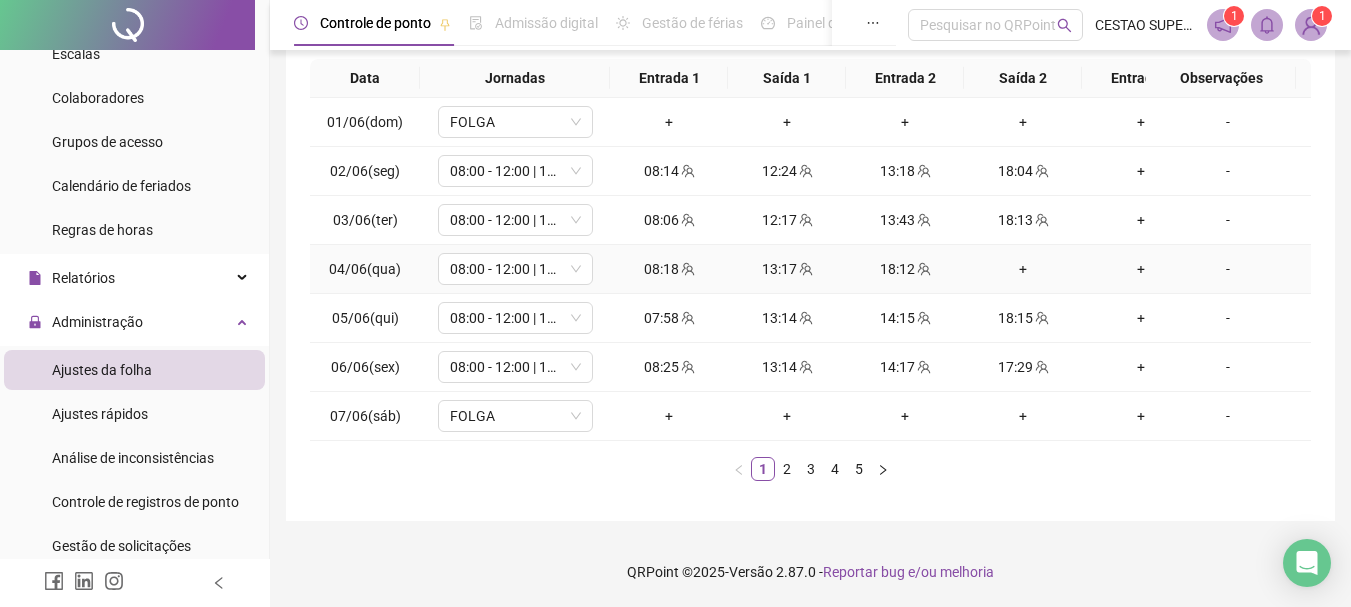 click on "+" at bounding box center (1023, 269) 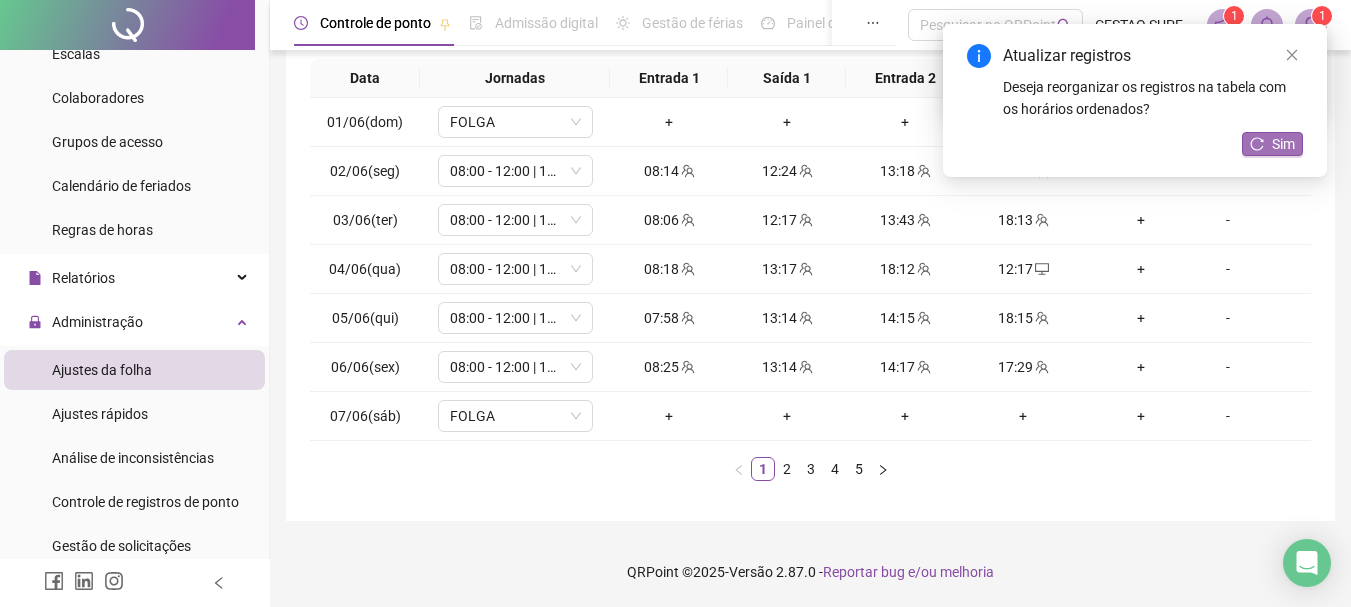 click on "Sim" at bounding box center [1283, 144] 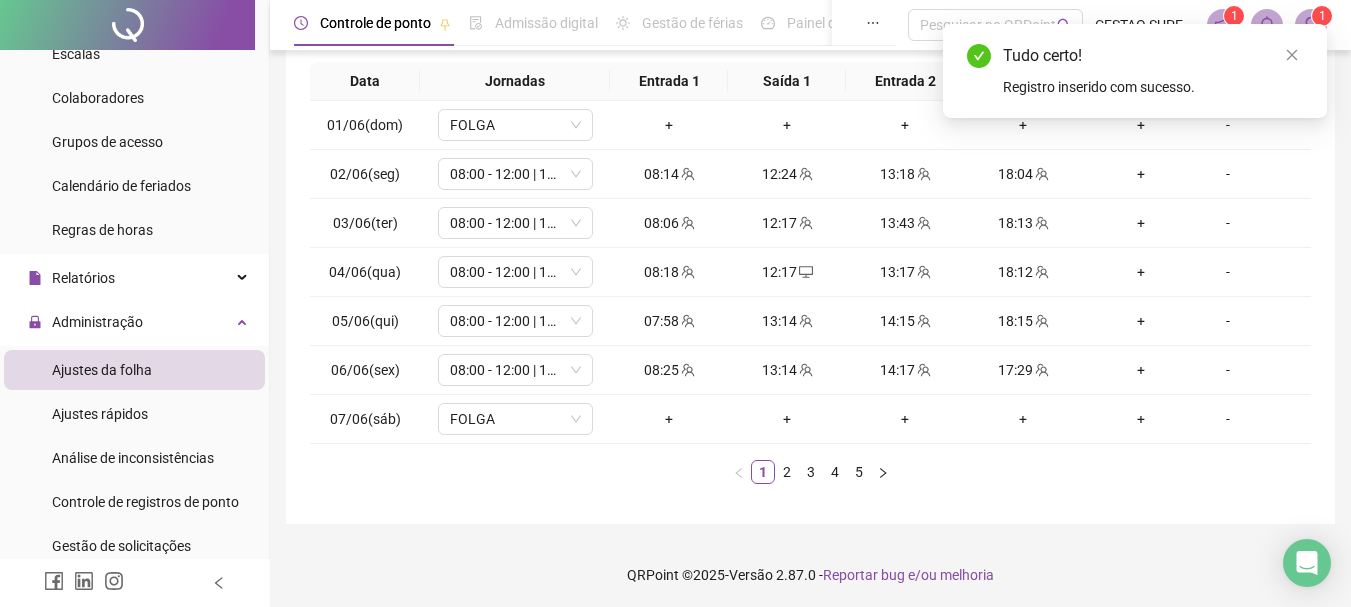scroll, scrollTop: 362, scrollLeft: 0, axis: vertical 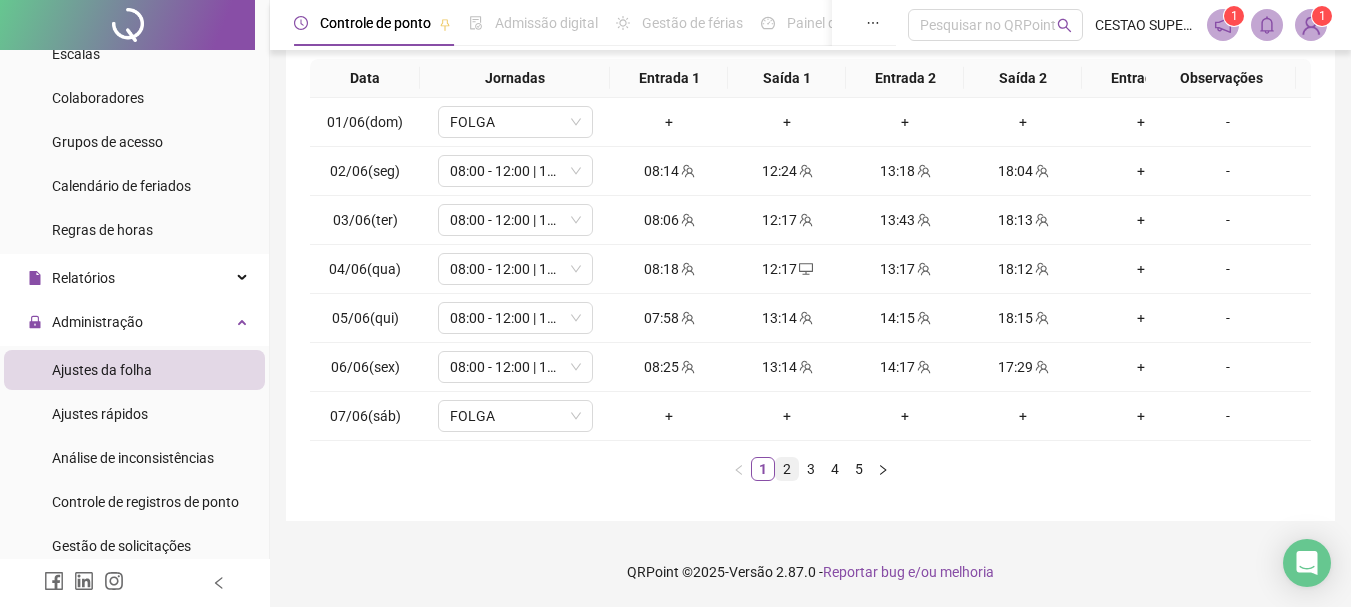 click on "2" at bounding box center [787, 469] 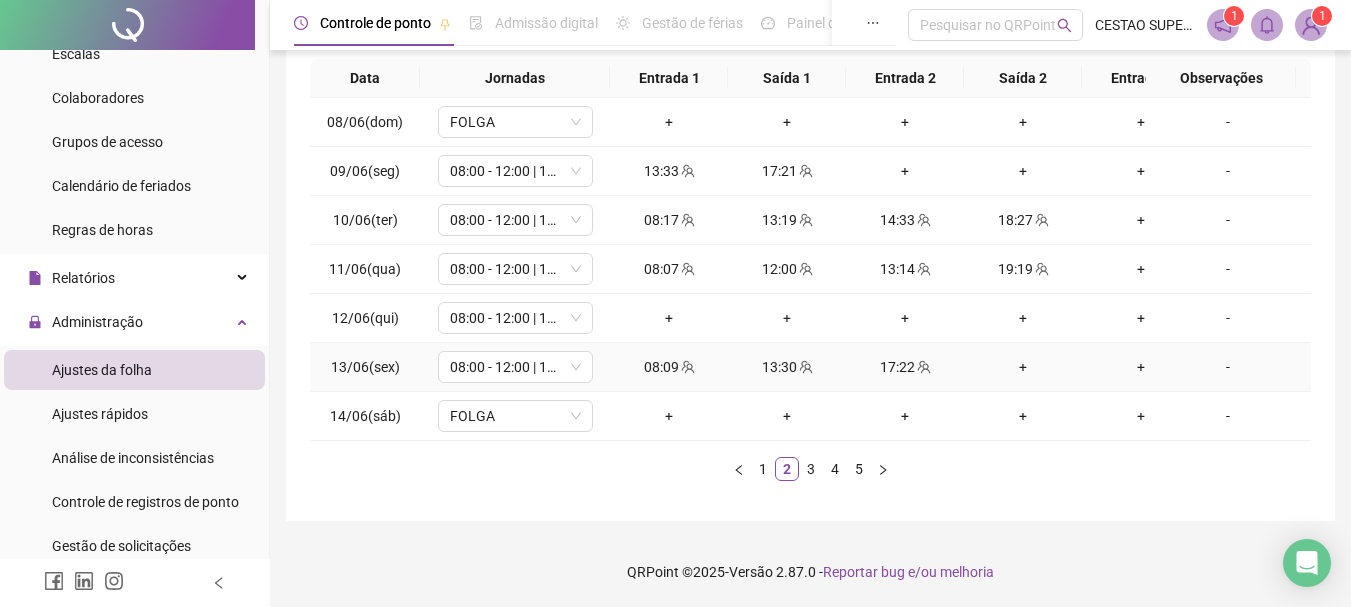 click on "+" at bounding box center (1023, 367) 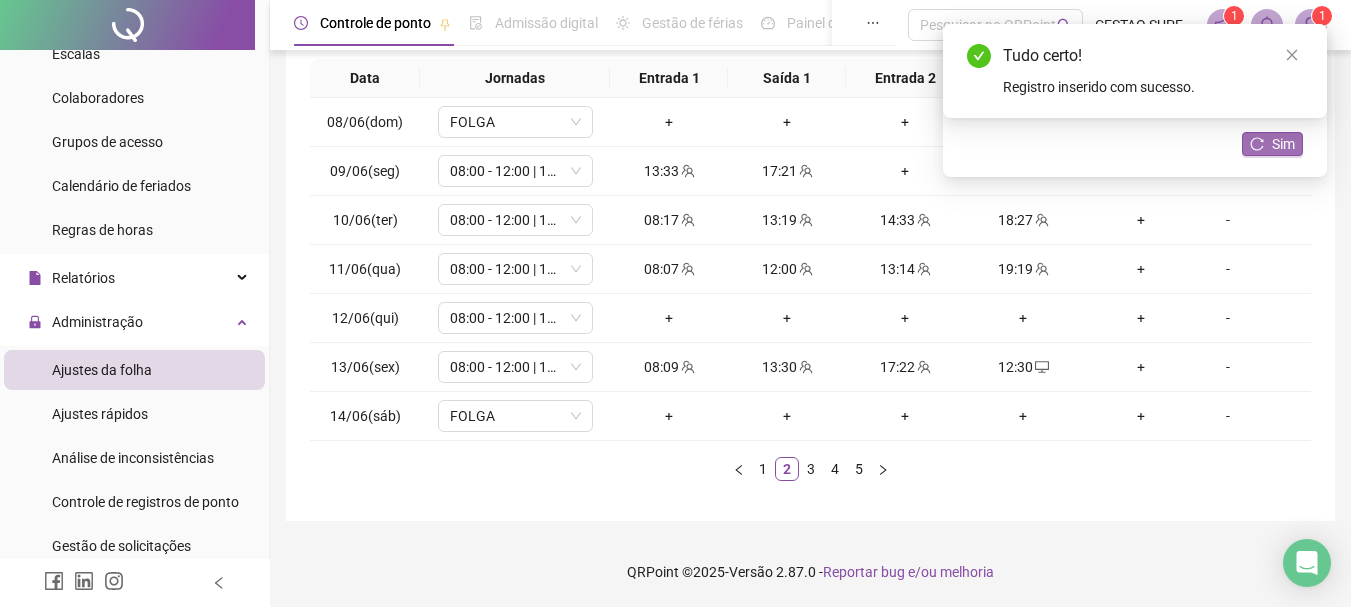 click 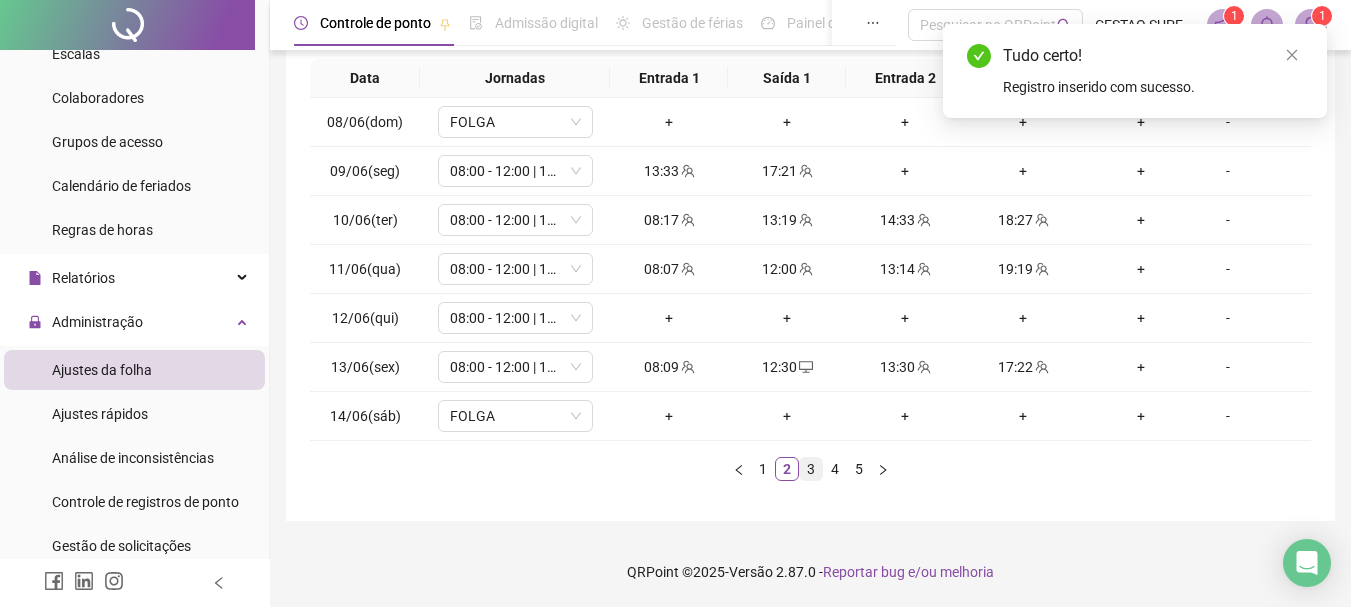 click on "3" at bounding box center [811, 469] 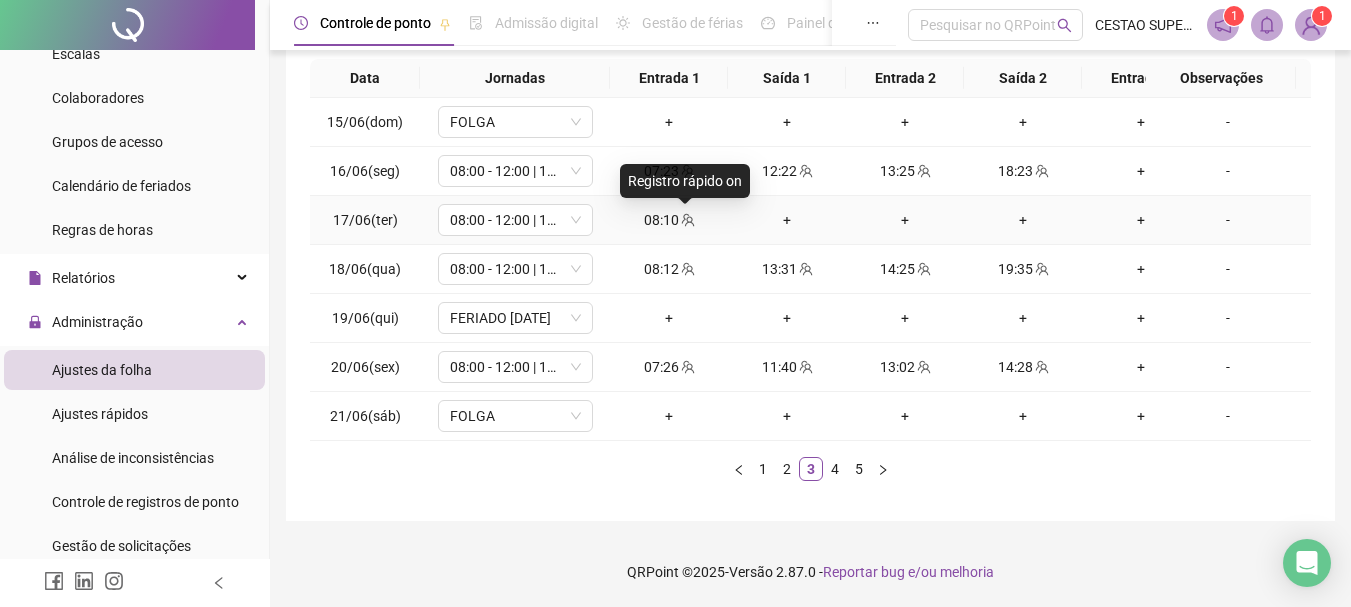 click 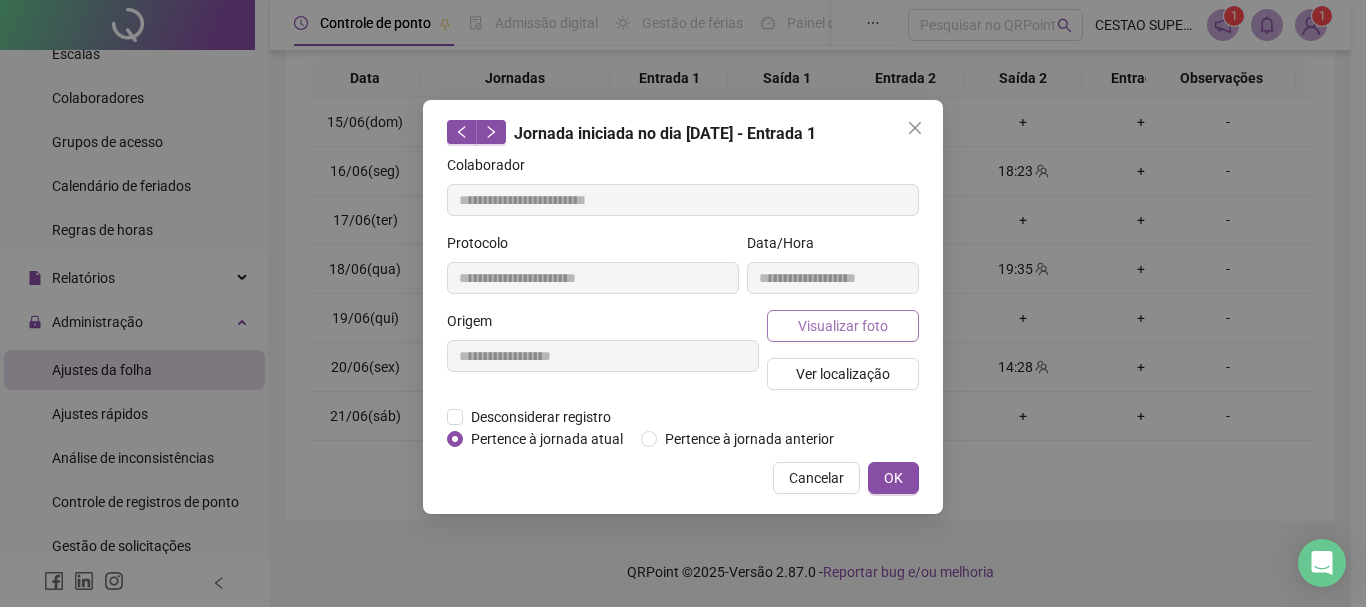 click on "Visualizar foto" at bounding box center [843, 326] 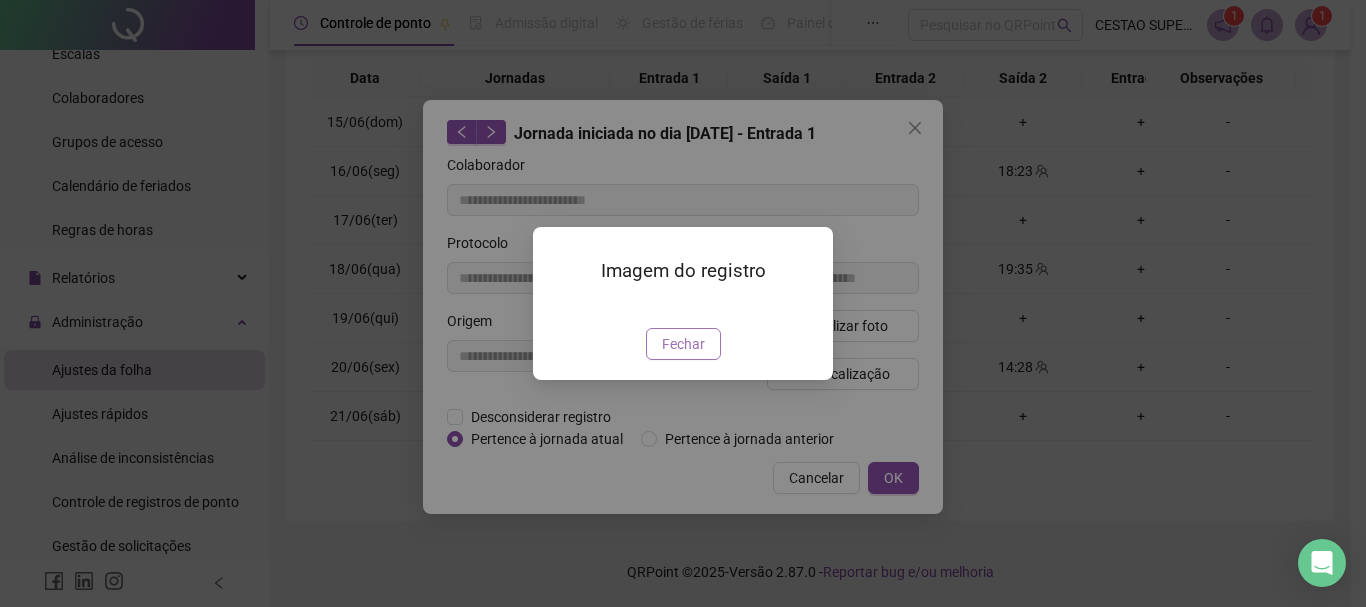 click on "Fechar" at bounding box center [683, 344] 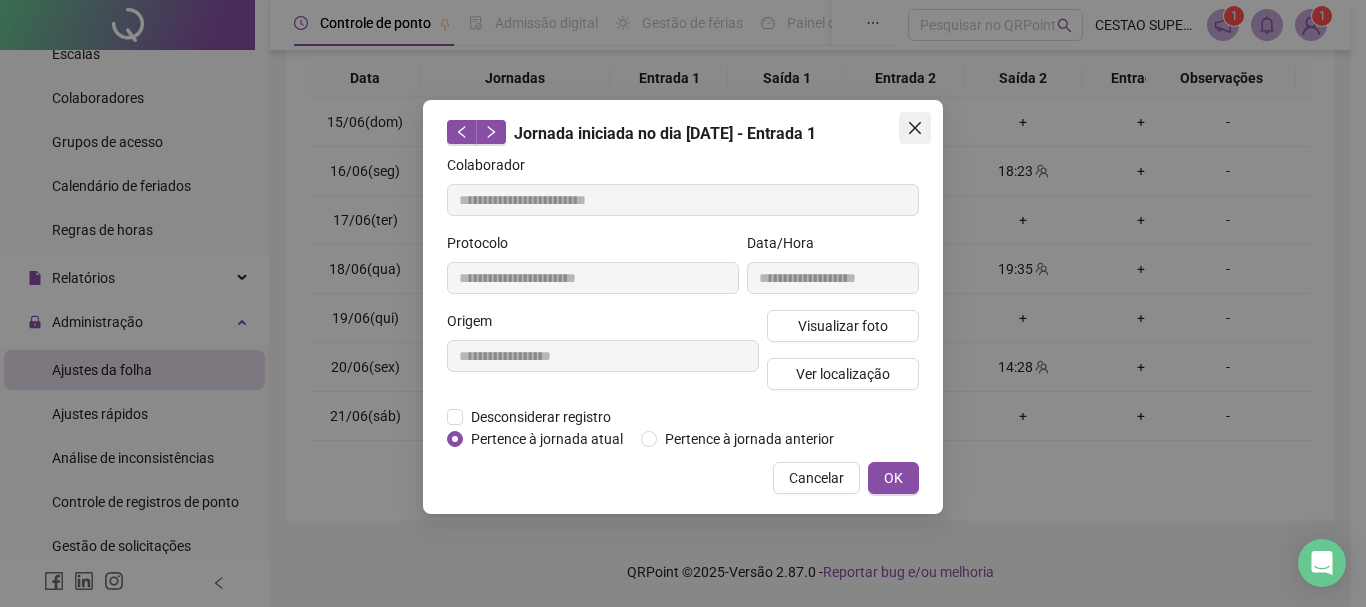 click at bounding box center (915, 128) 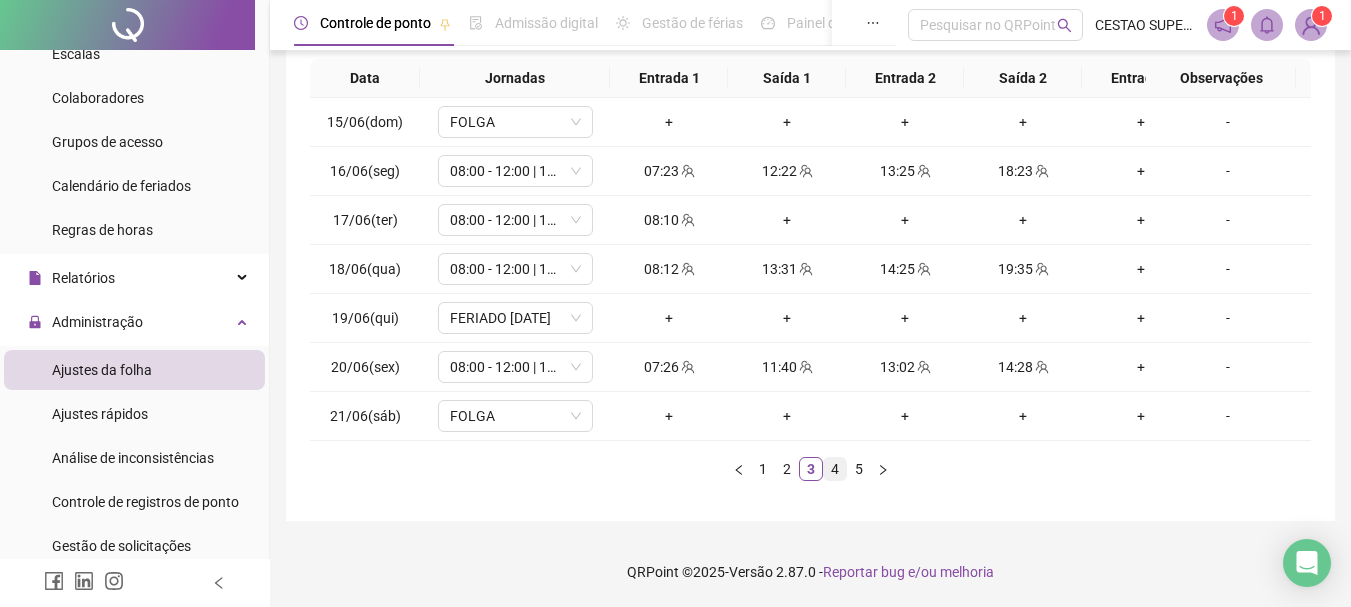 click on "4" at bounding box center [835, 469] 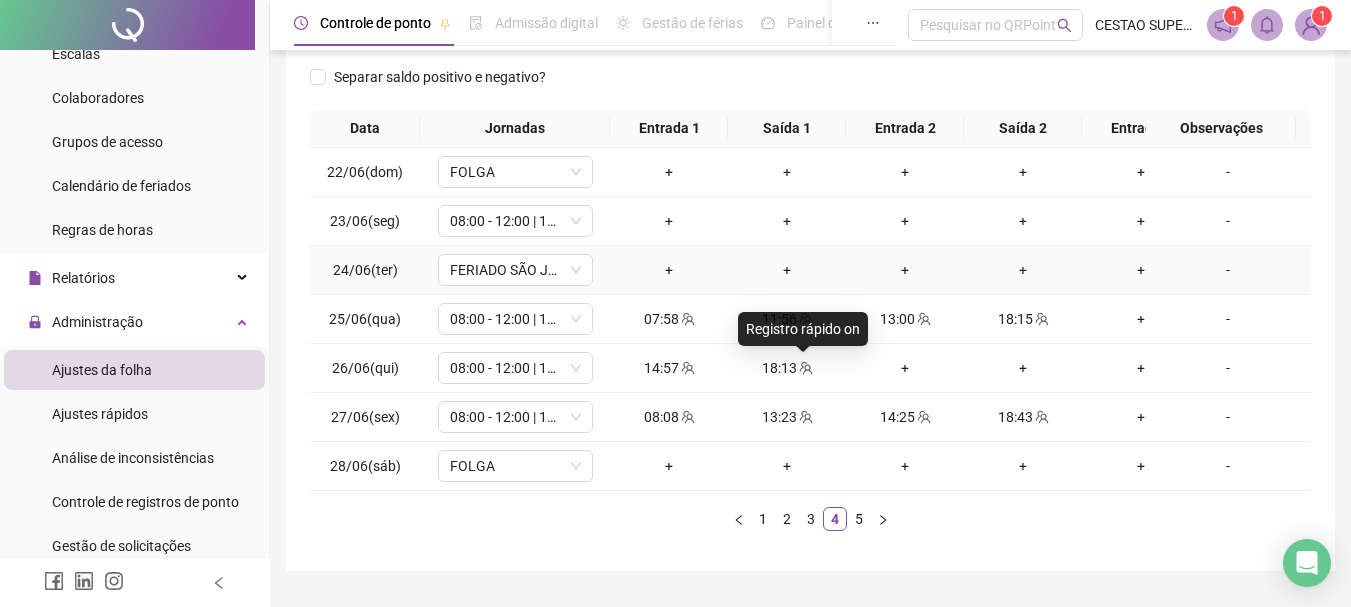 scroll, scrollTop: 262, scrollLeft: 0, axis: vertical 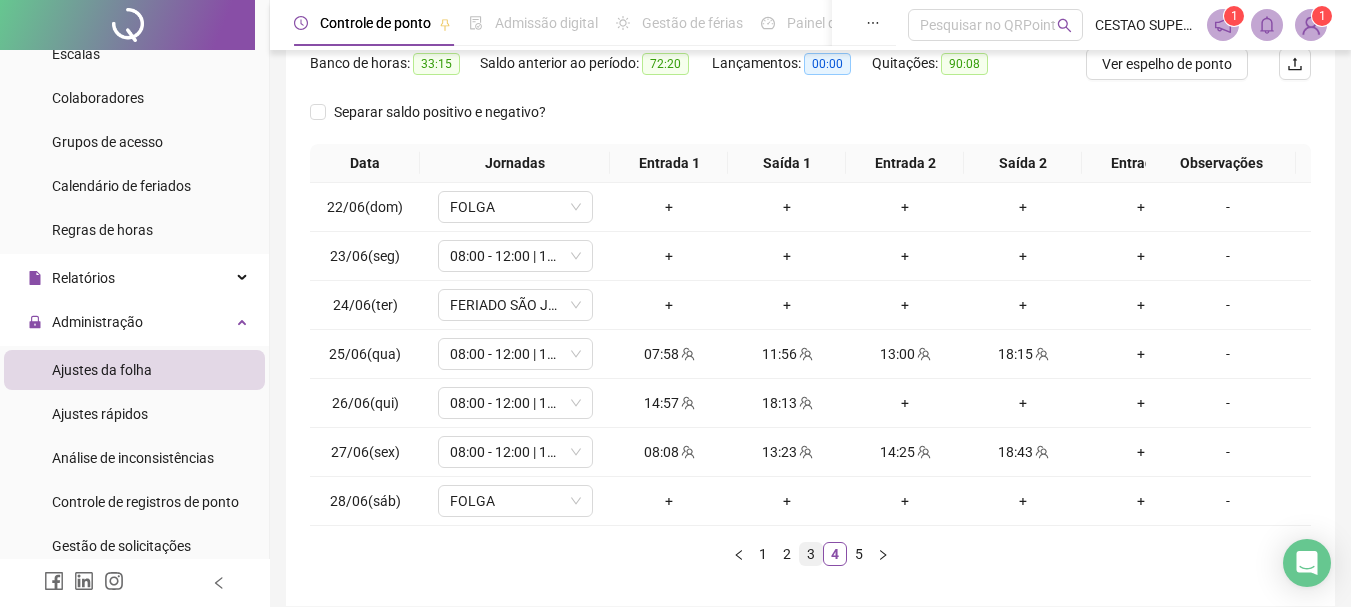 click on "3" at bounding box center [811, 554] 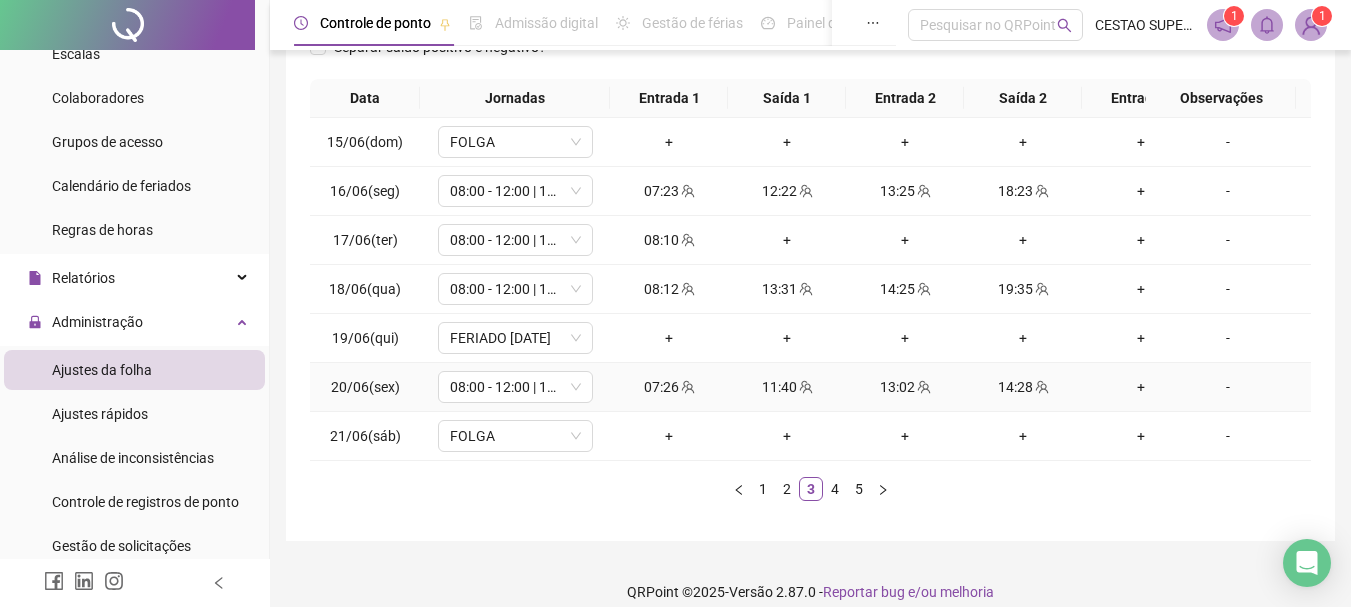 scroll, scrollTop: 362, scrollLeft: 0, axis: vertical 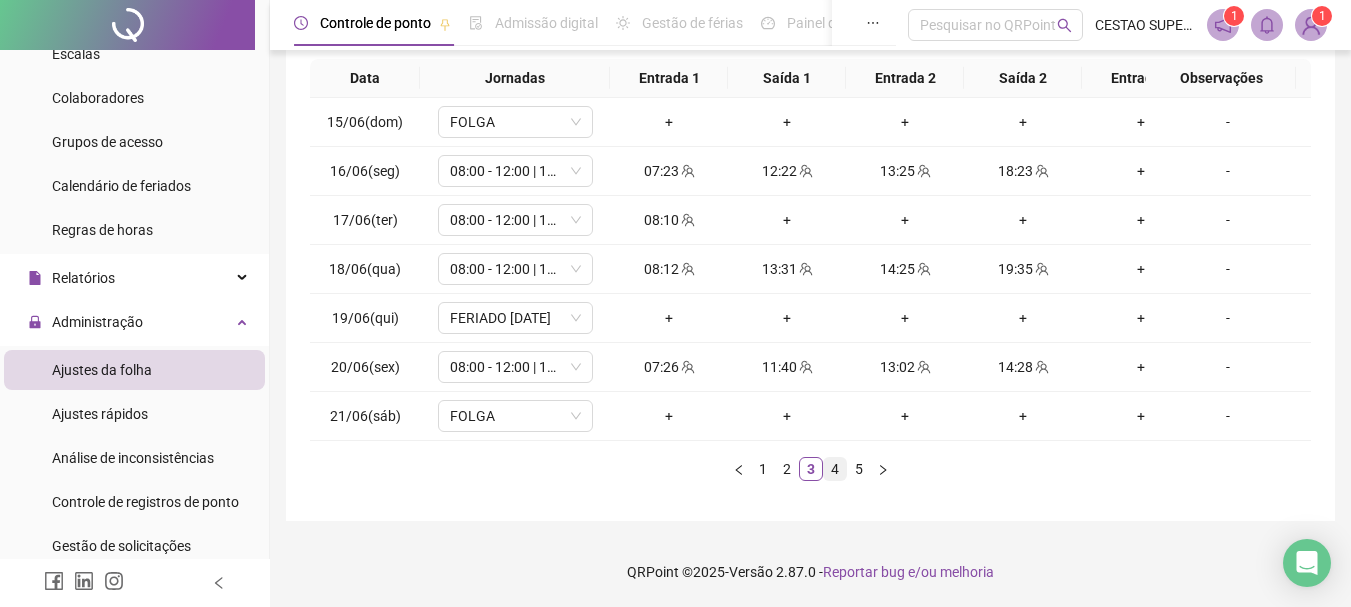 click on "4" at bounding box center [835, 469] 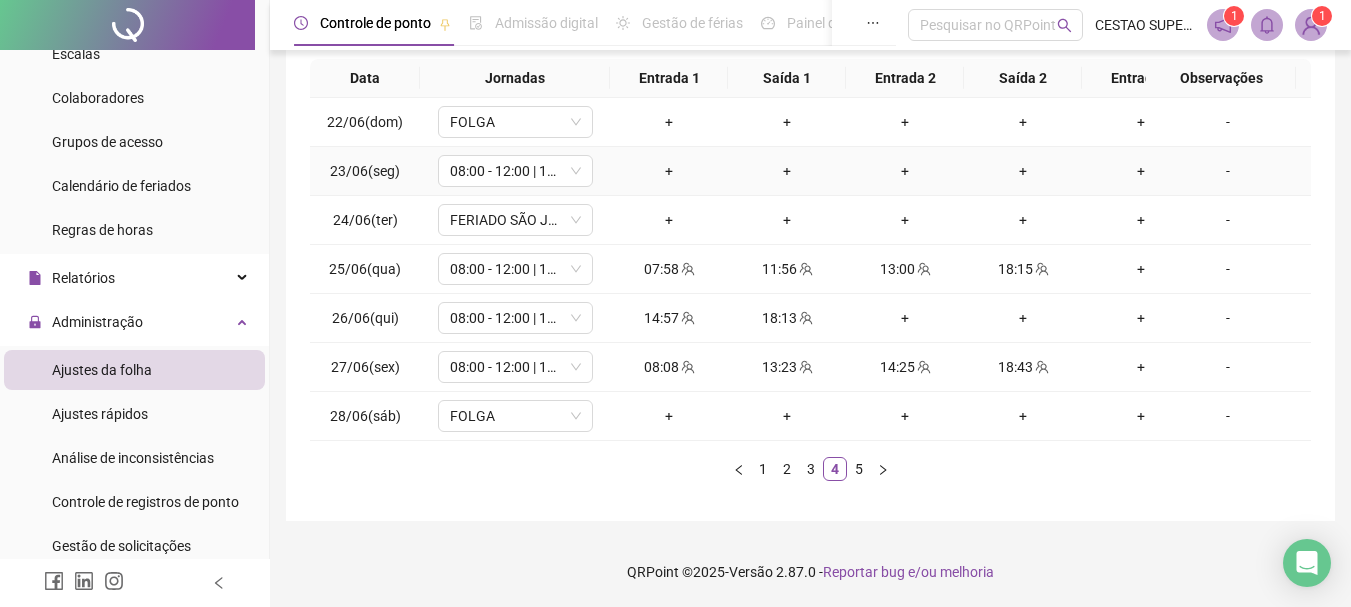 click on "-" at bounding box center [1228, 171] 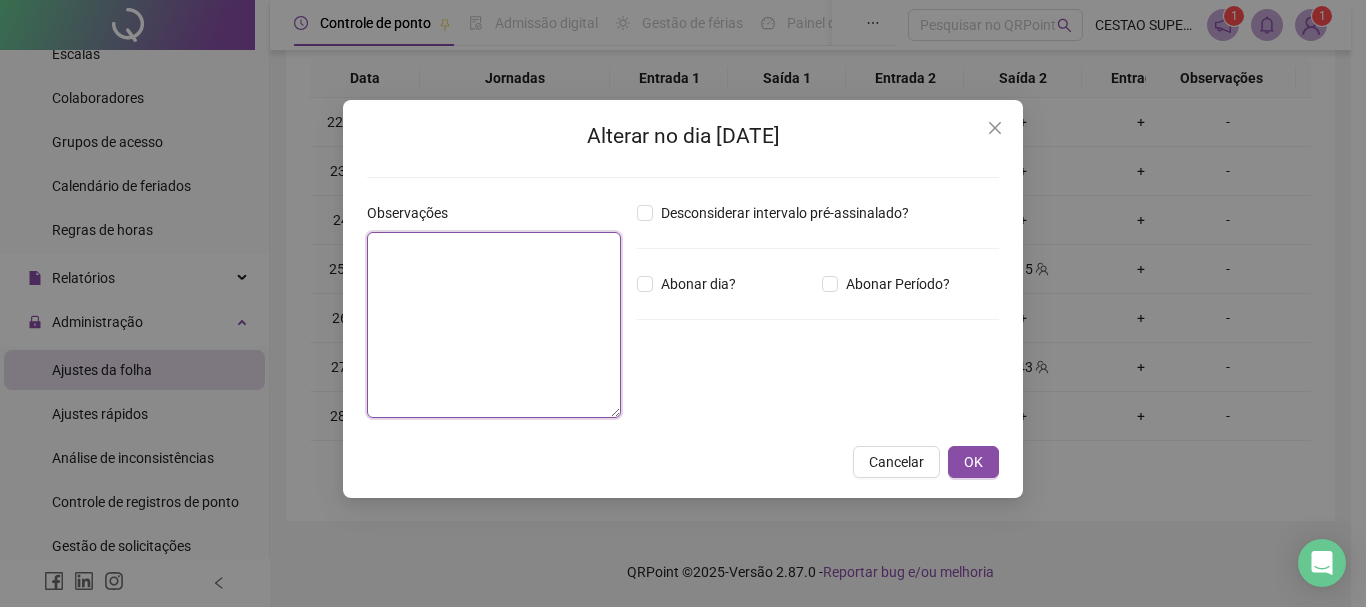 click at bounding box center (494, 325) 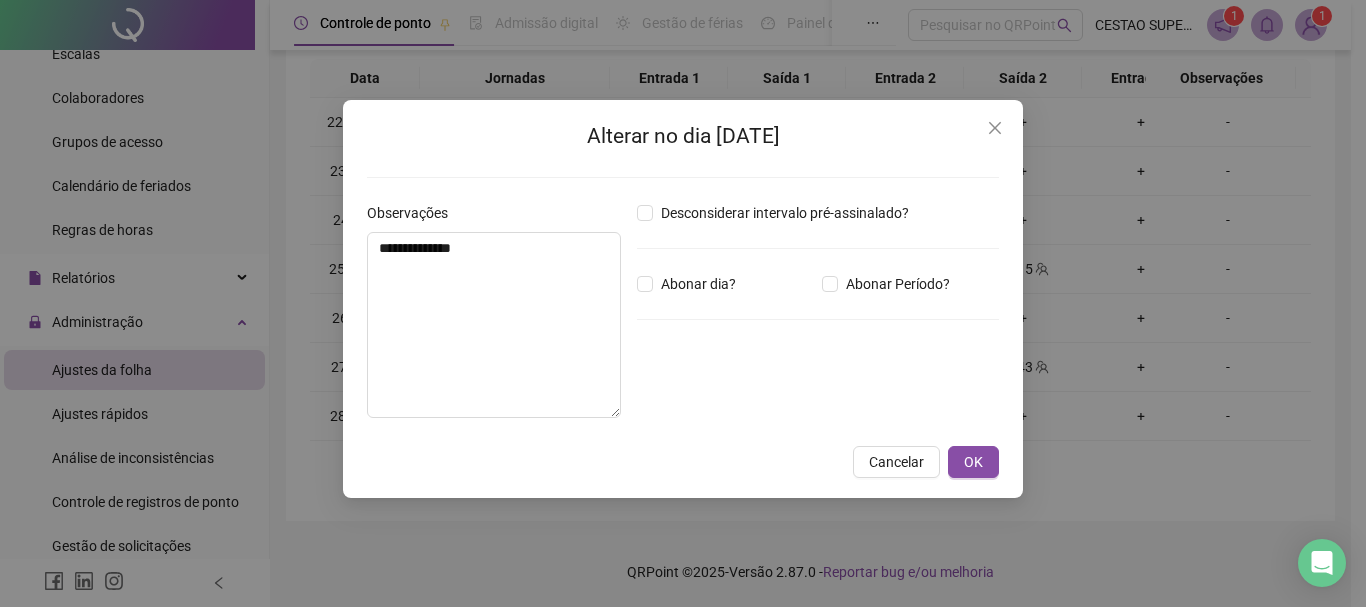 click on "Abonar dia?" at bounding box center [690, 284] 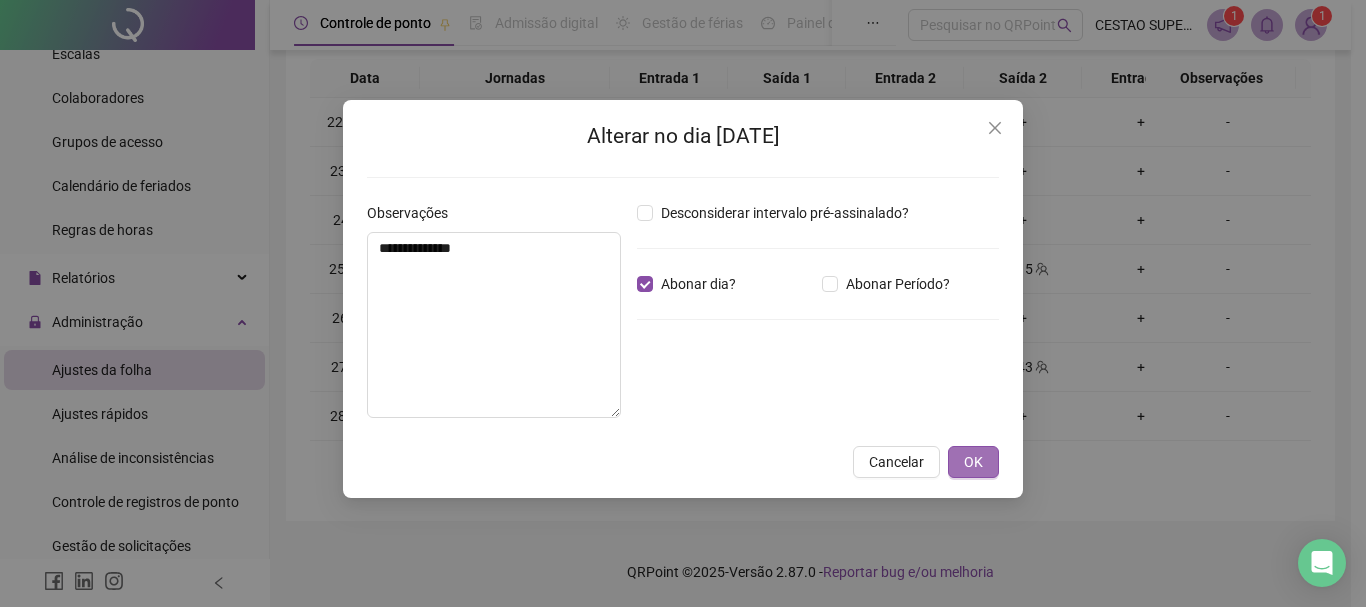 click on "OK" at bounding box center (973, 462) 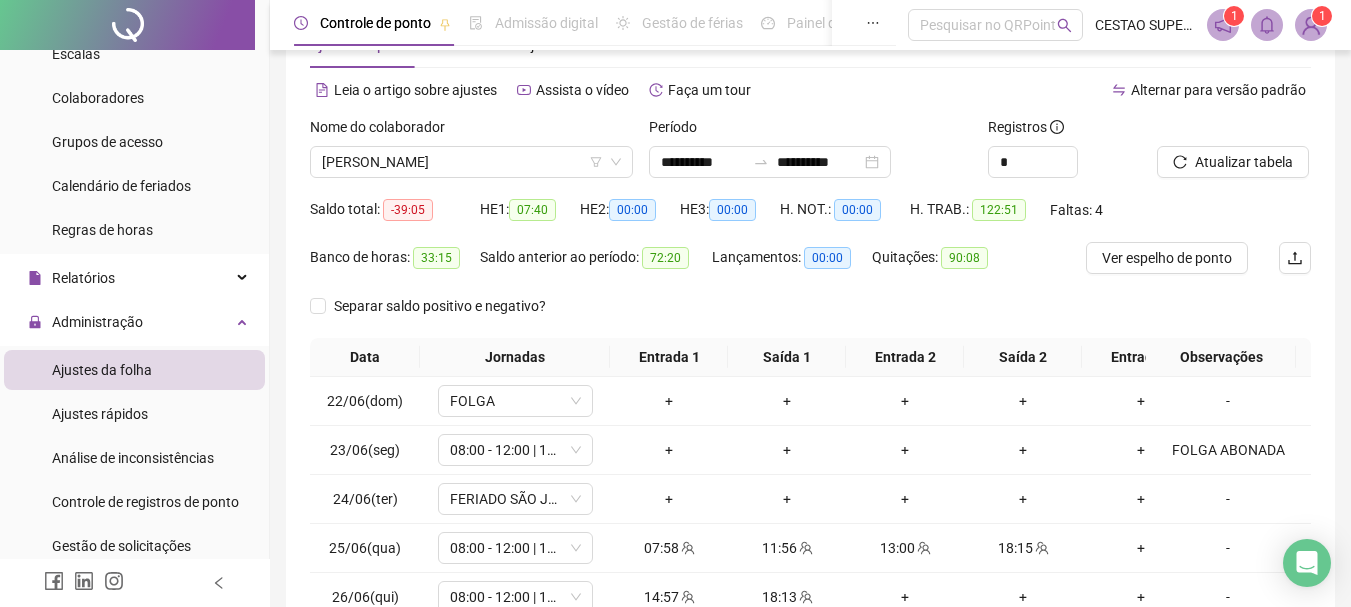 scroll, scrollTop: 62, scrollLeft: 0, axis: vertical 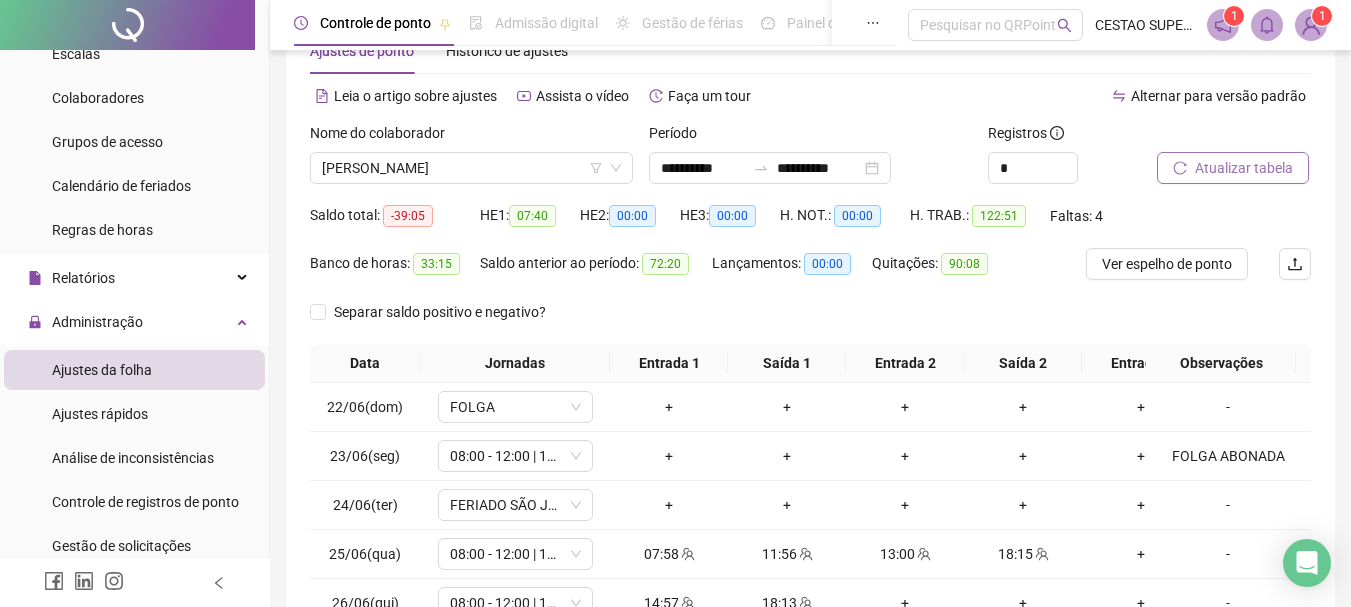 click on "Atualizar tabela" at bounding box center [1244, 168] 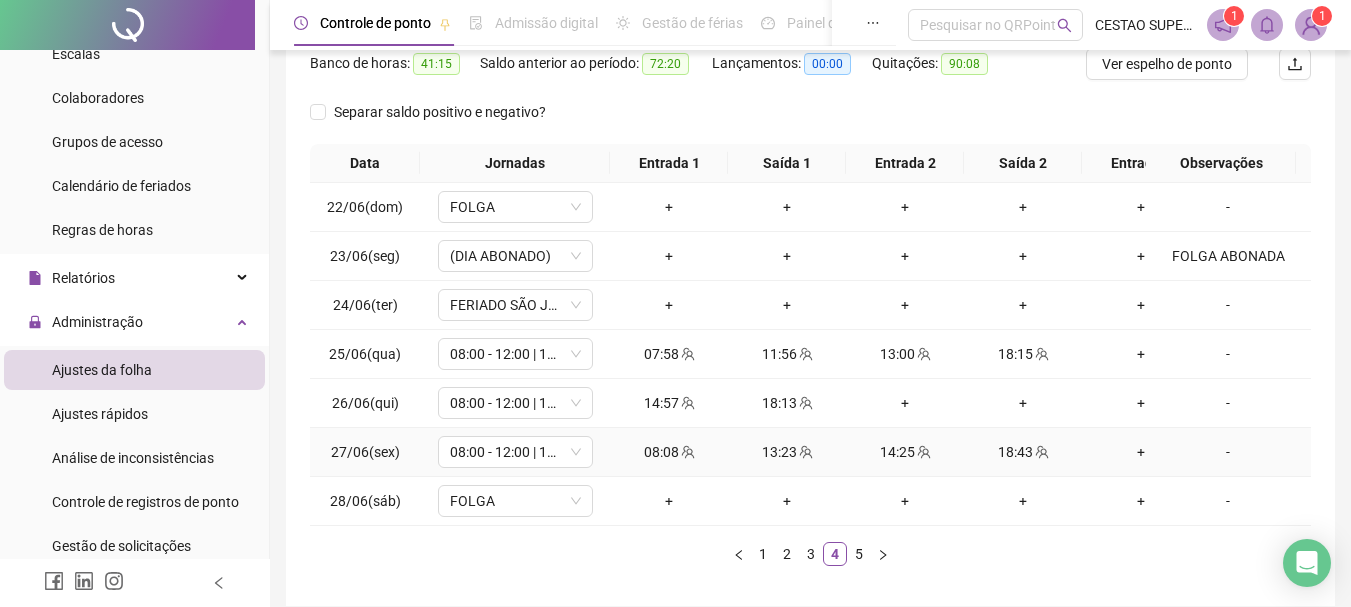 scroll, scrollTop: 362, scrollLeft: 0, axis: vertical 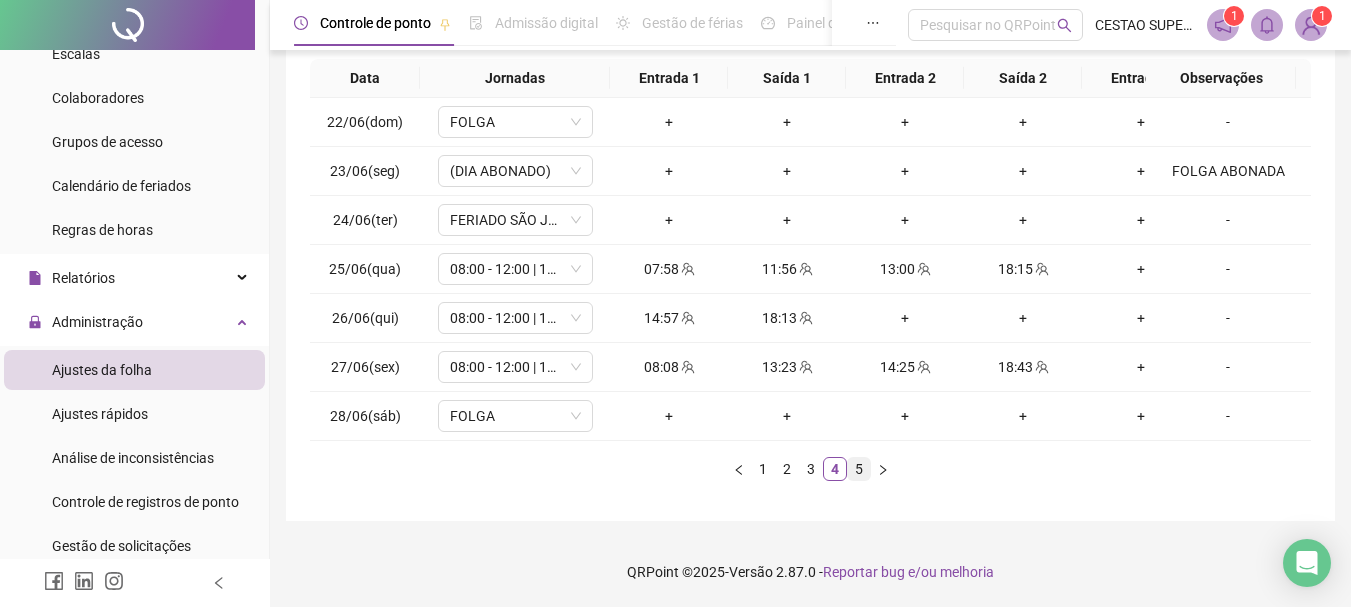 click on "5" at bounding box center [859, 469] 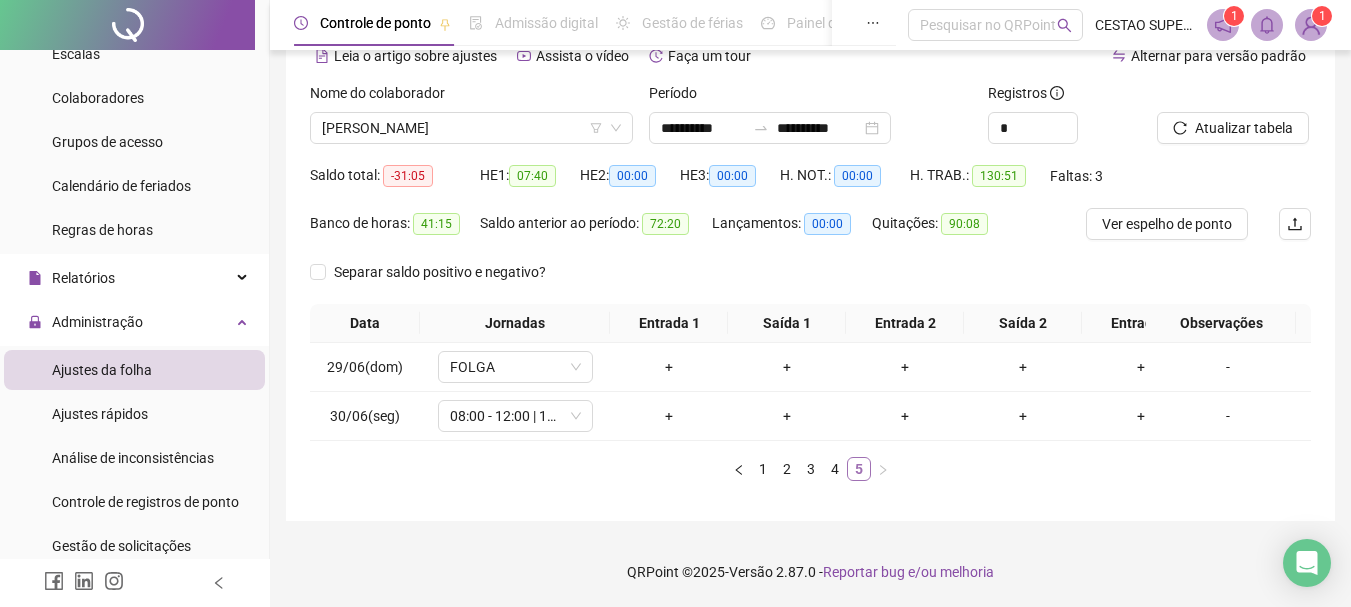 scroll, scrollTop: 117, scrollLeft: 0, axis: vertical 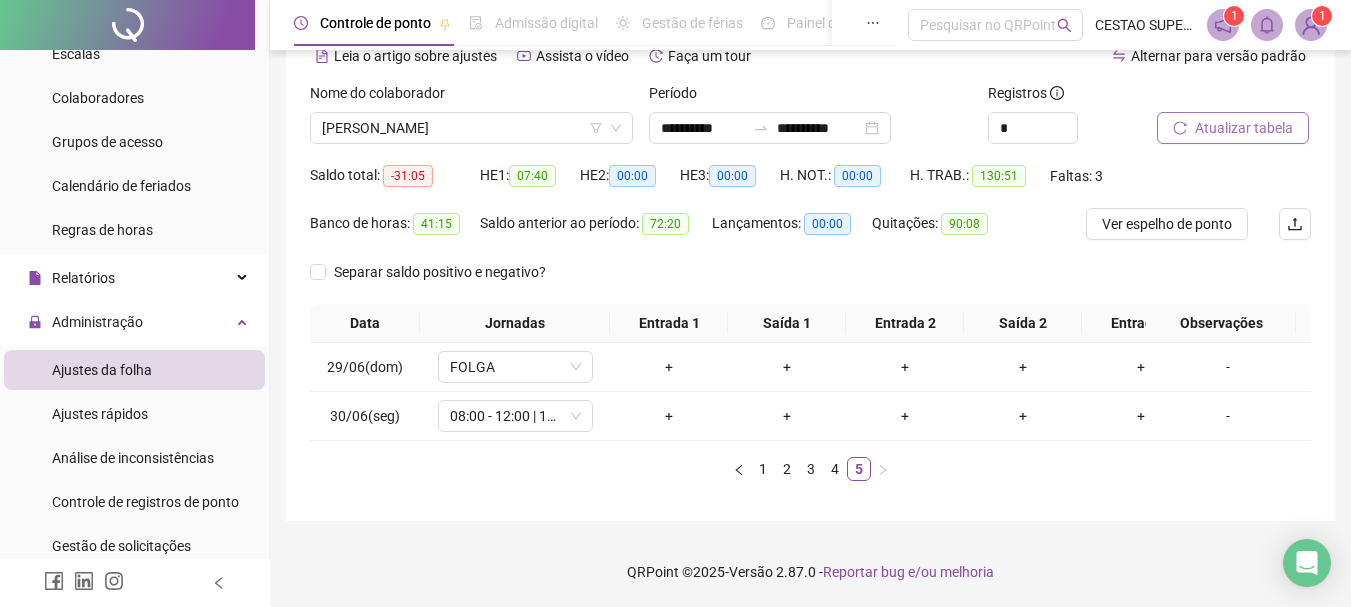 click on "Atualizar tabela" at bounding box center (1244, 128) 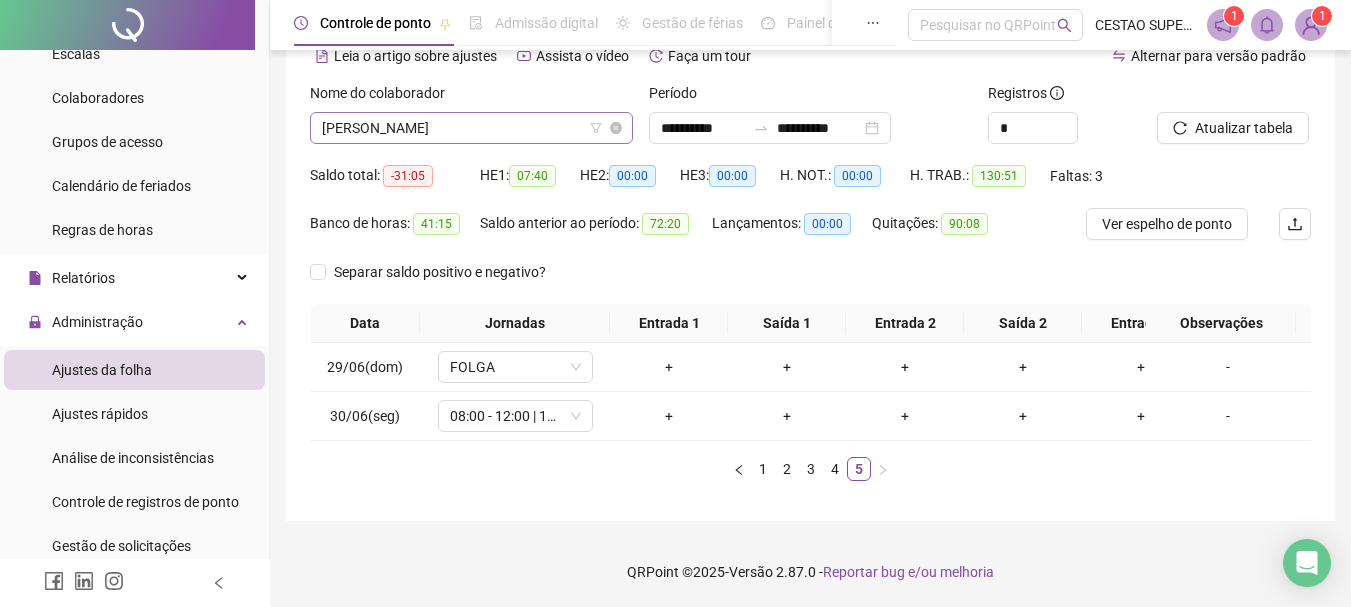 click on "[PERSON_NAME]" at bounding box center [471, 128] 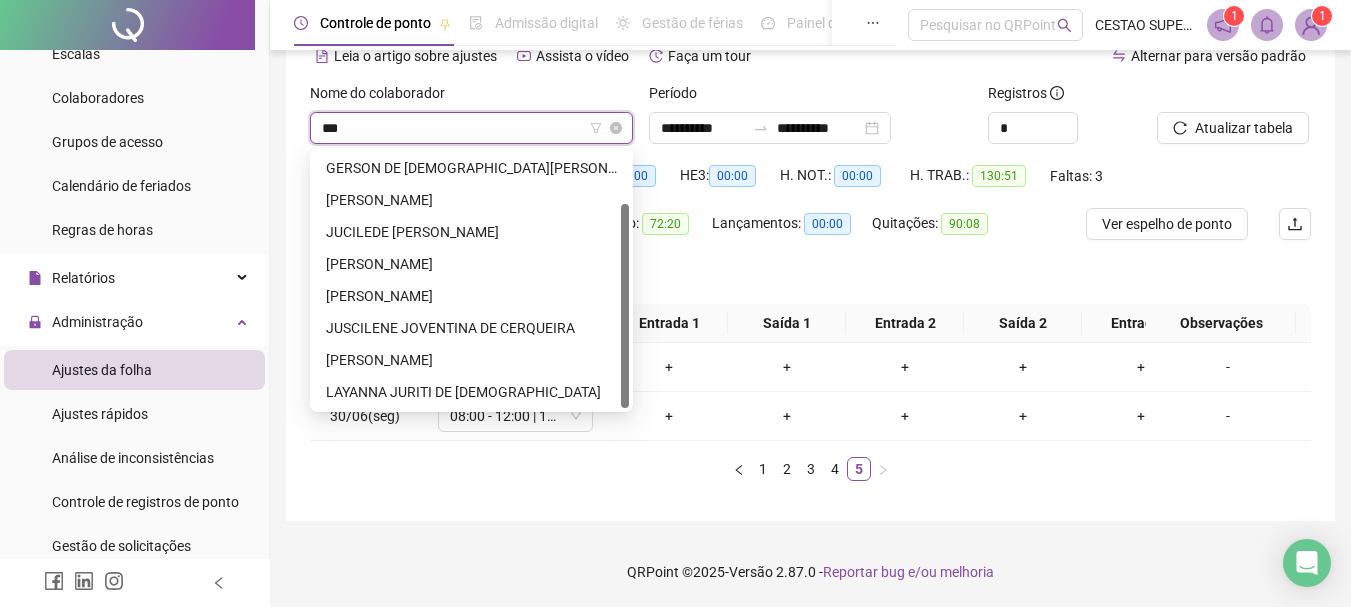 scroll, scrollTop: 0, scrollLeft: 0, axis: both 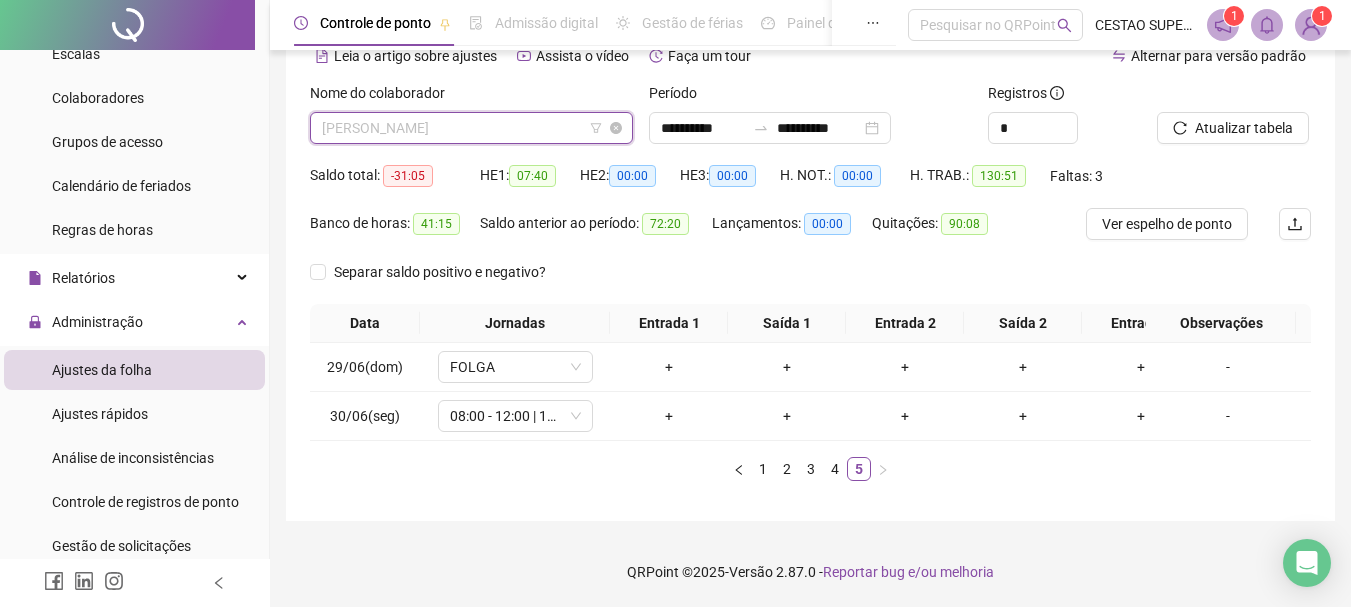 click on "[PERSON_NAME]" at bounding box center (471, 128) 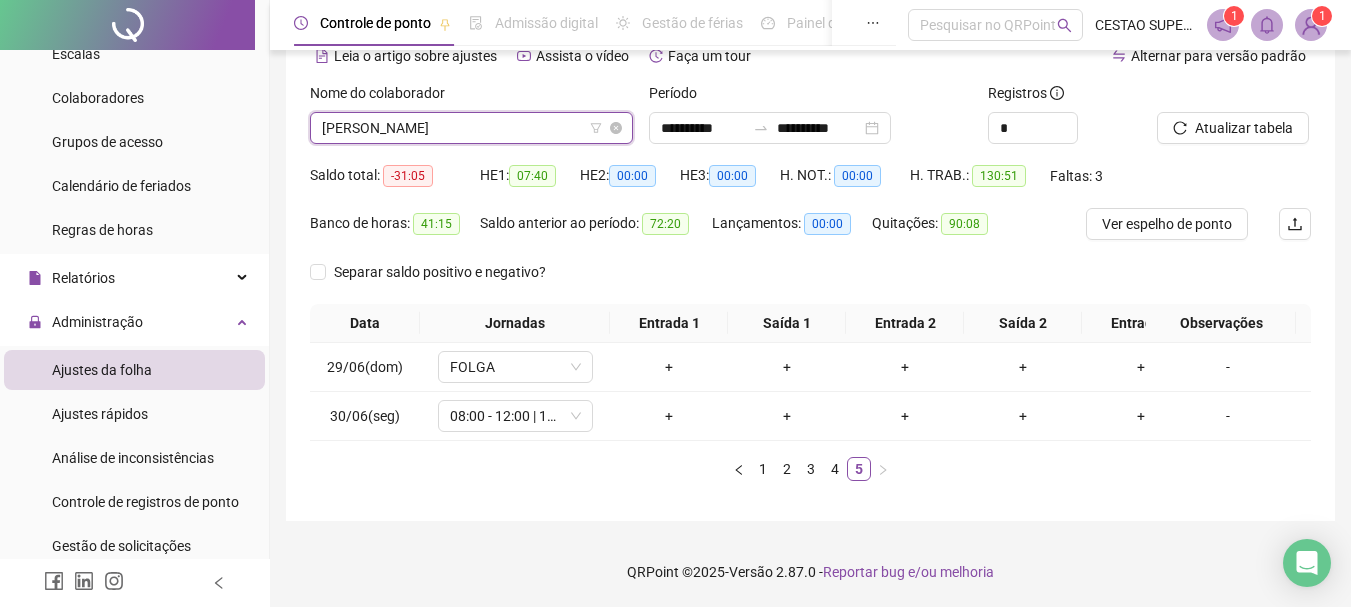 click on "[PERSON_NAME]" at bounding box center [471, 128] 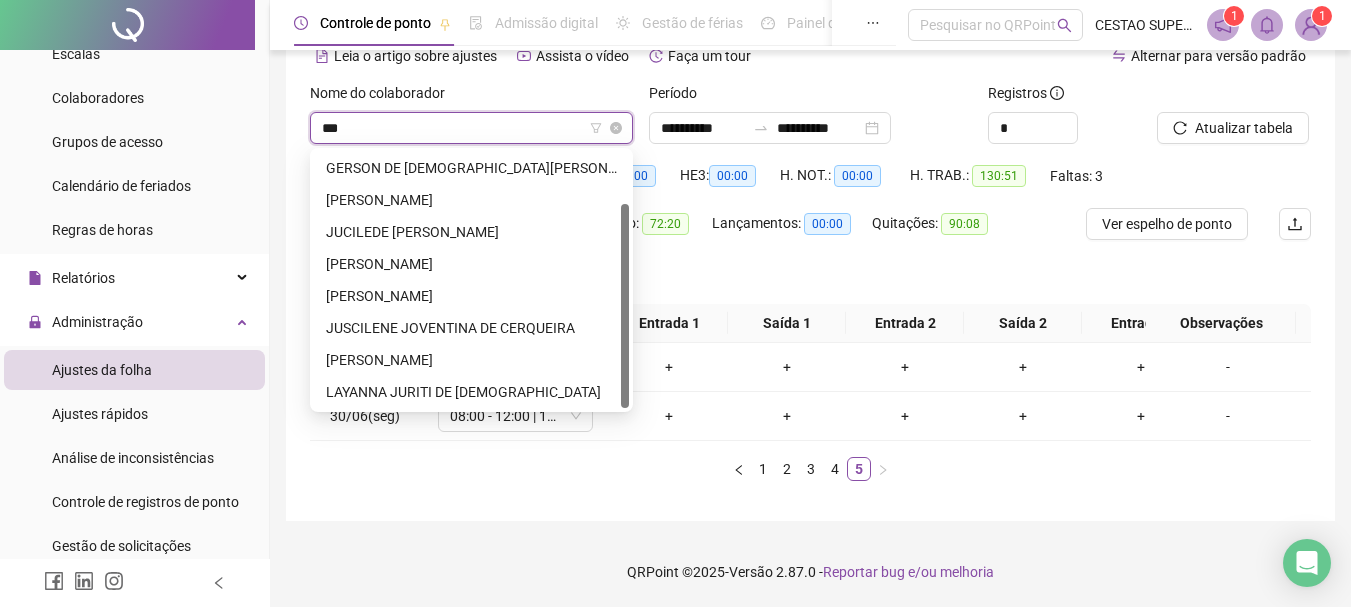 scroll, scrollTop: 0, scrollLeft: 0, axis: both 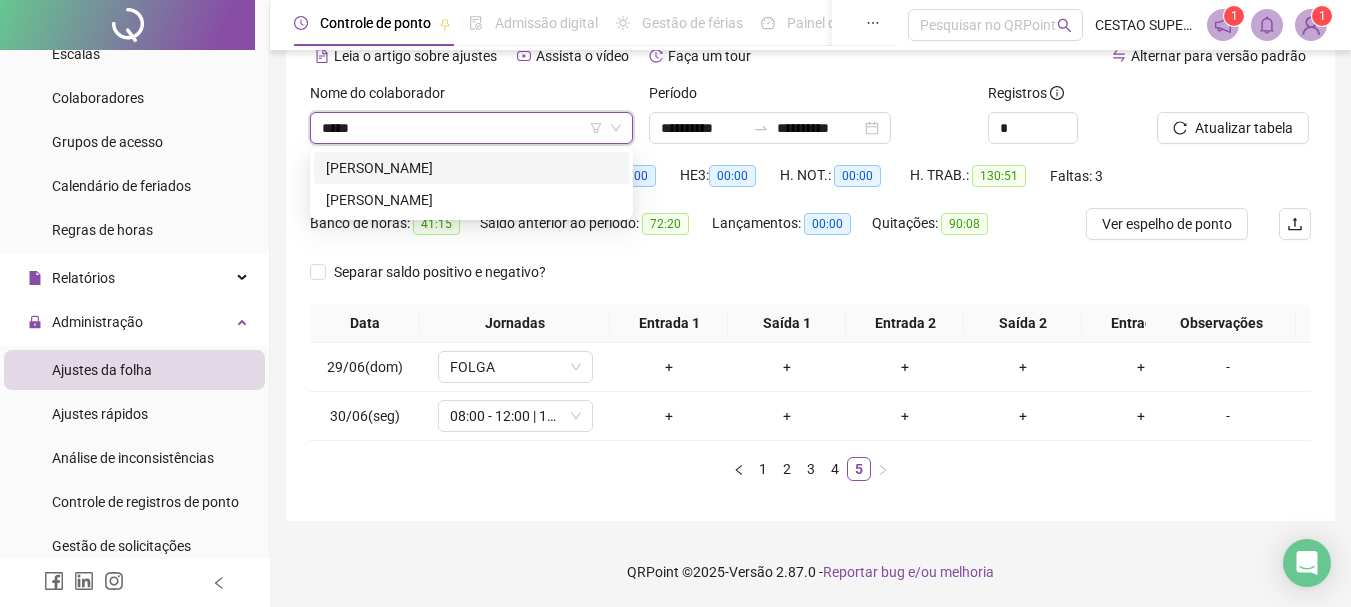 click on "[PERSON_NAME]" at bounding box center (471, 168) 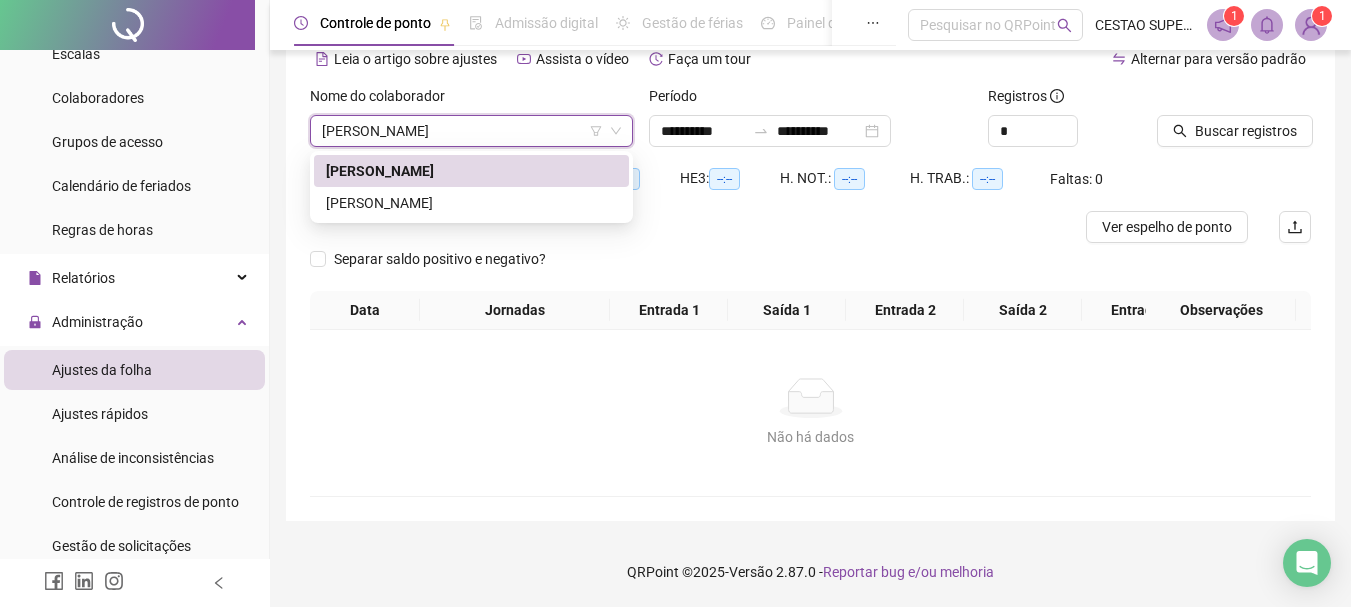 scroll, scrollTop: 114, scrollLeft: 0, axis: vertical 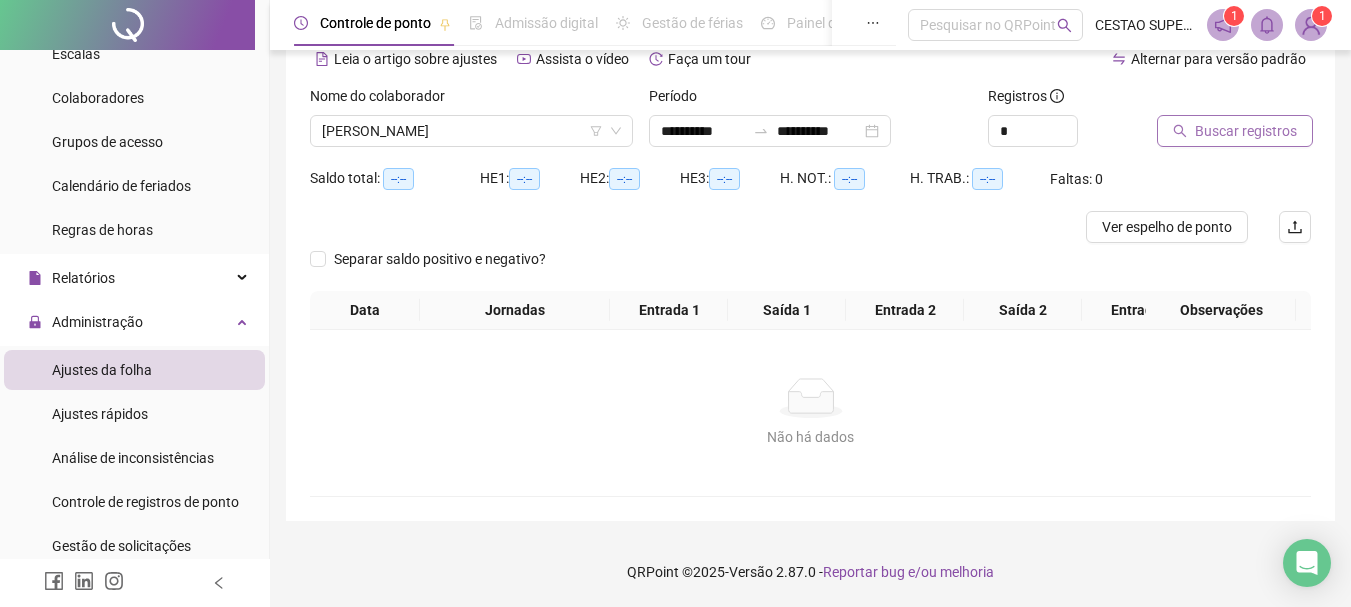 click on "Buscar registros" at bounding box center (1246, 131) 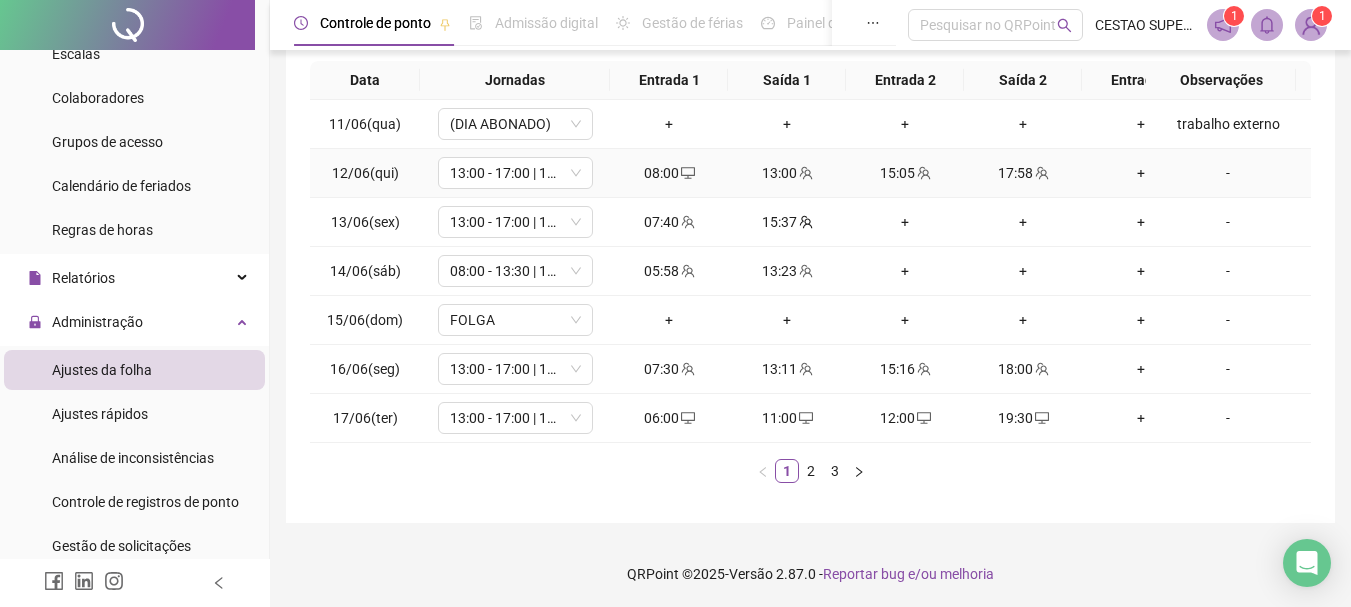 scroll, scrollTop: 362, scrollLeft: 0, axis: vertical 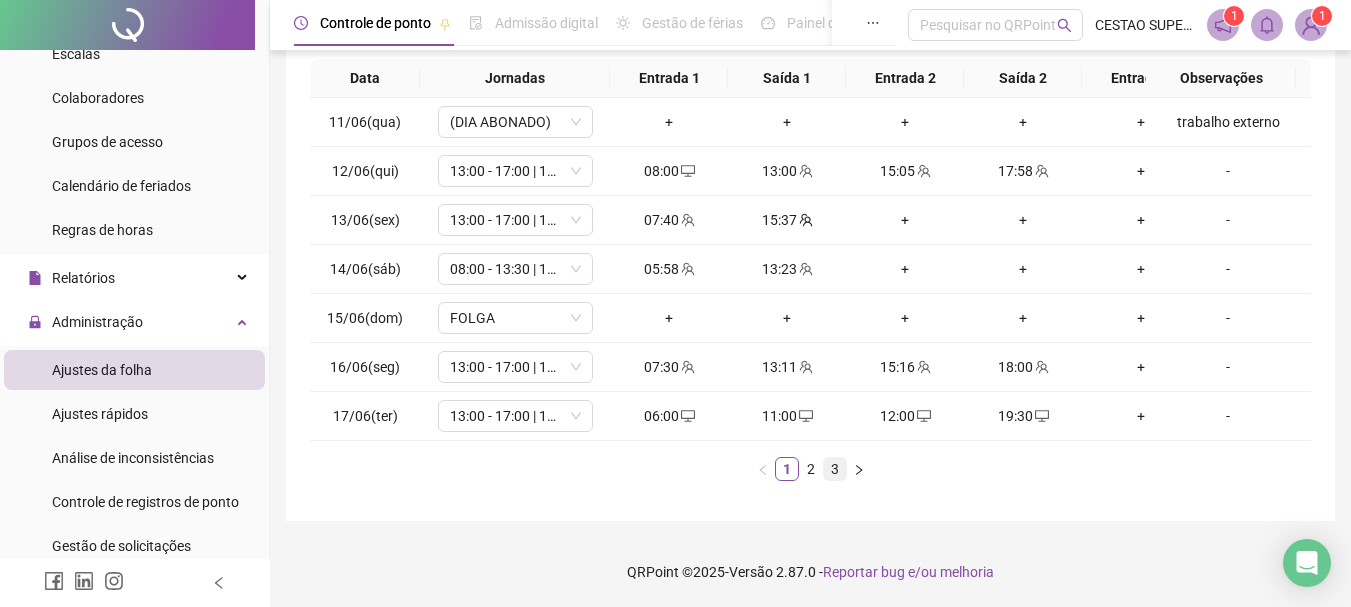 click on "3" at bounding box center [835, 469] 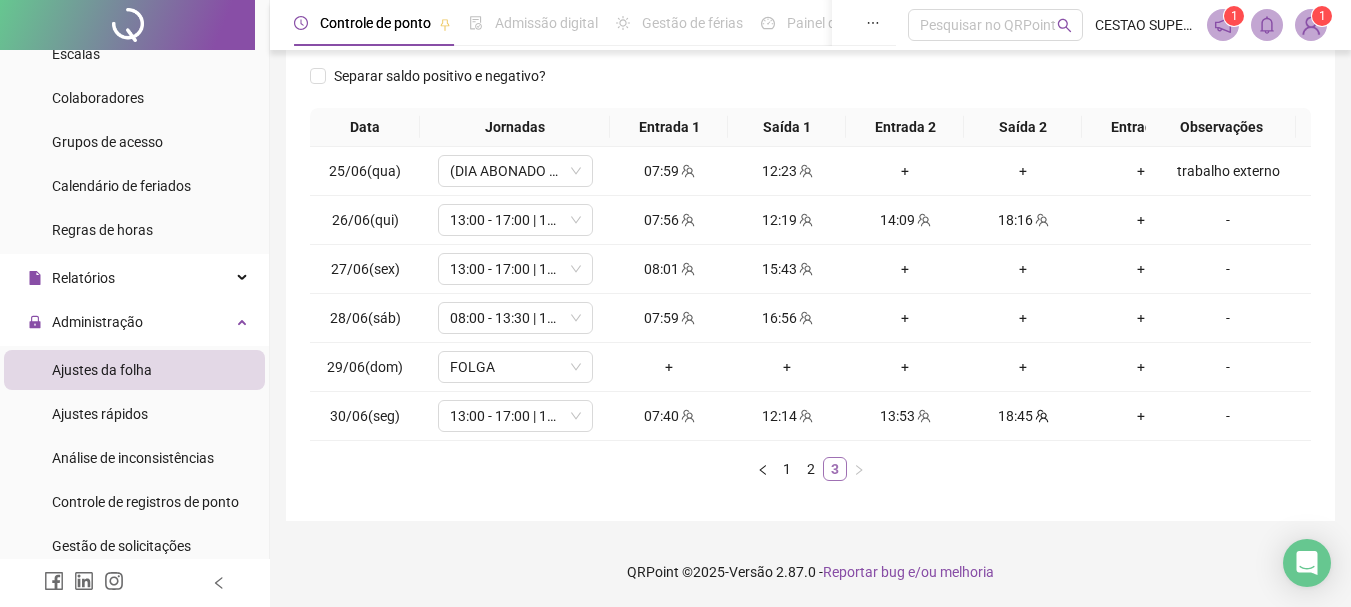 scroll, scrollTop: 313, scrollLeft: 0, axis: vertical 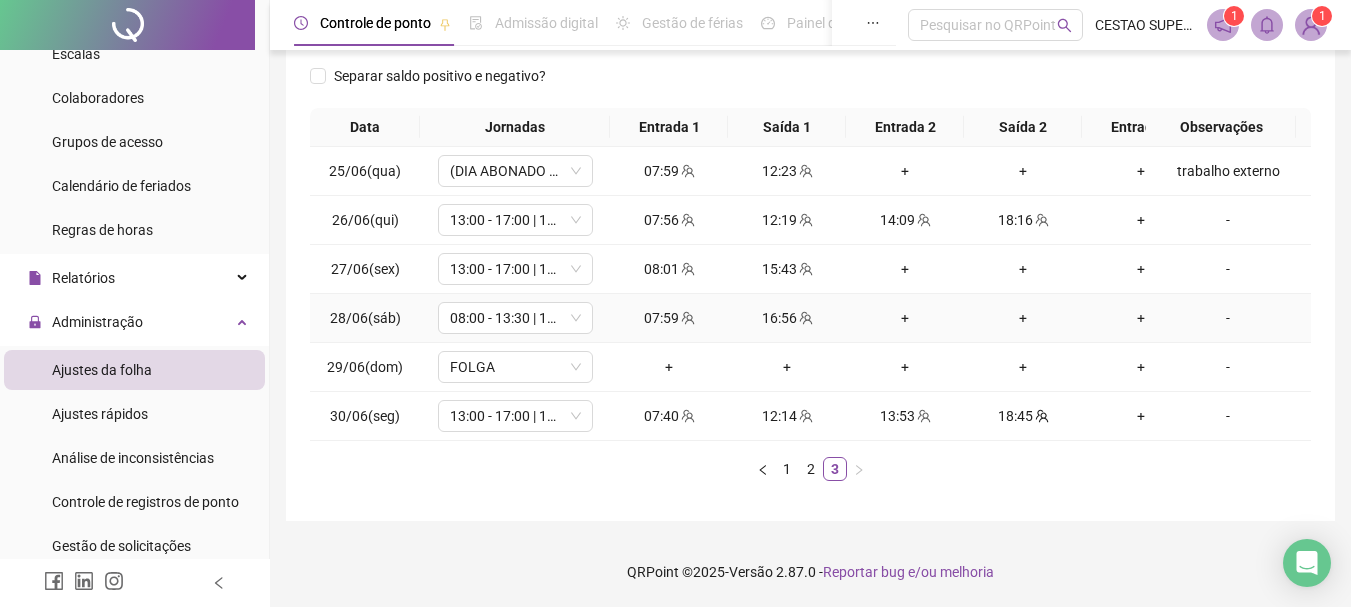 click on "+" at bounding box center [905, 318] 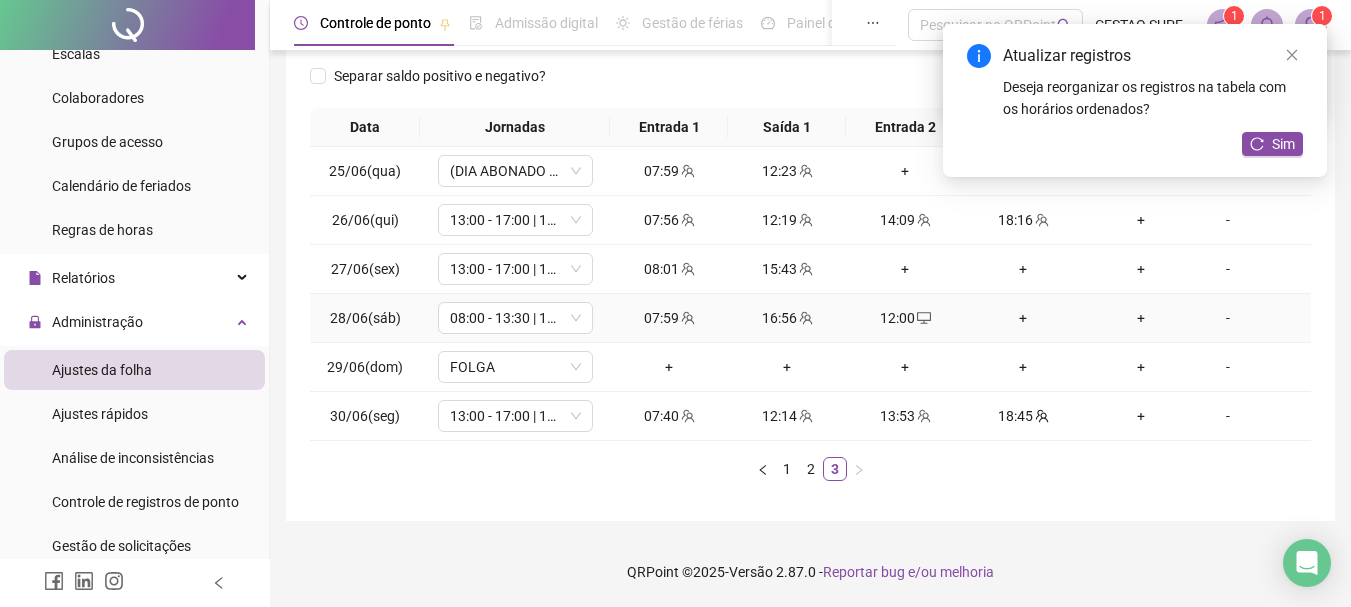 click on "+" at bounding box center [1023, 318] 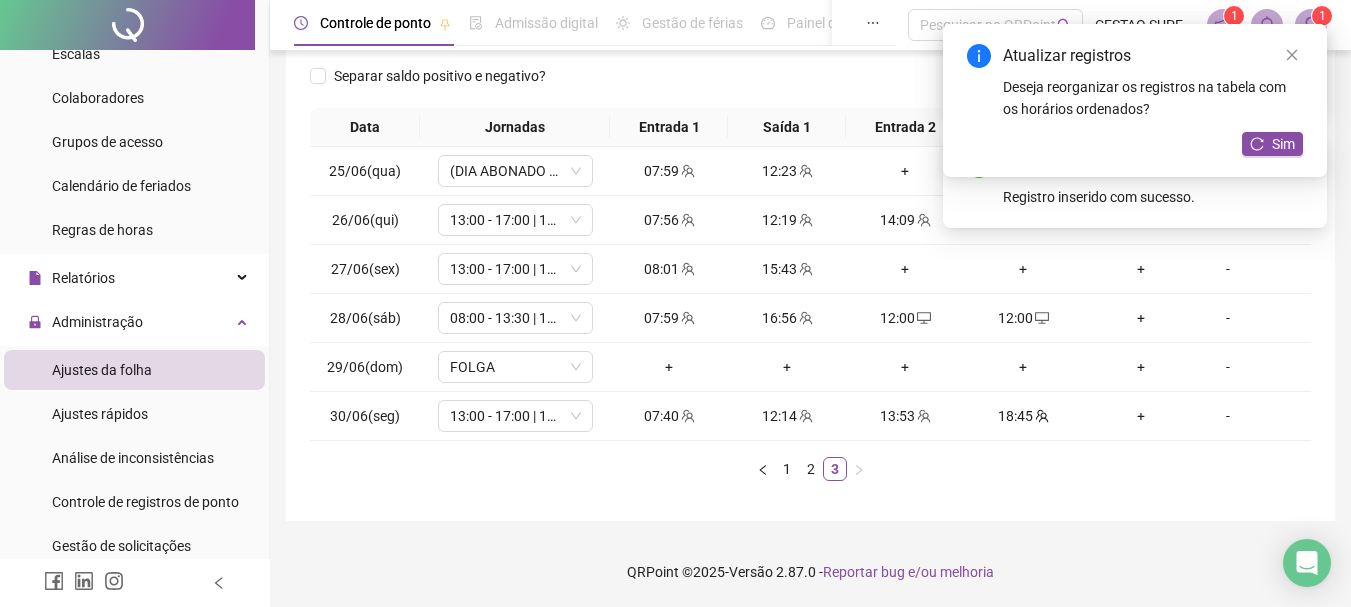 click on "Atualizar registros Deseja reorganizar os registros na tabela com os horários ordenados? Sim" at bounding box center [1135, 100] 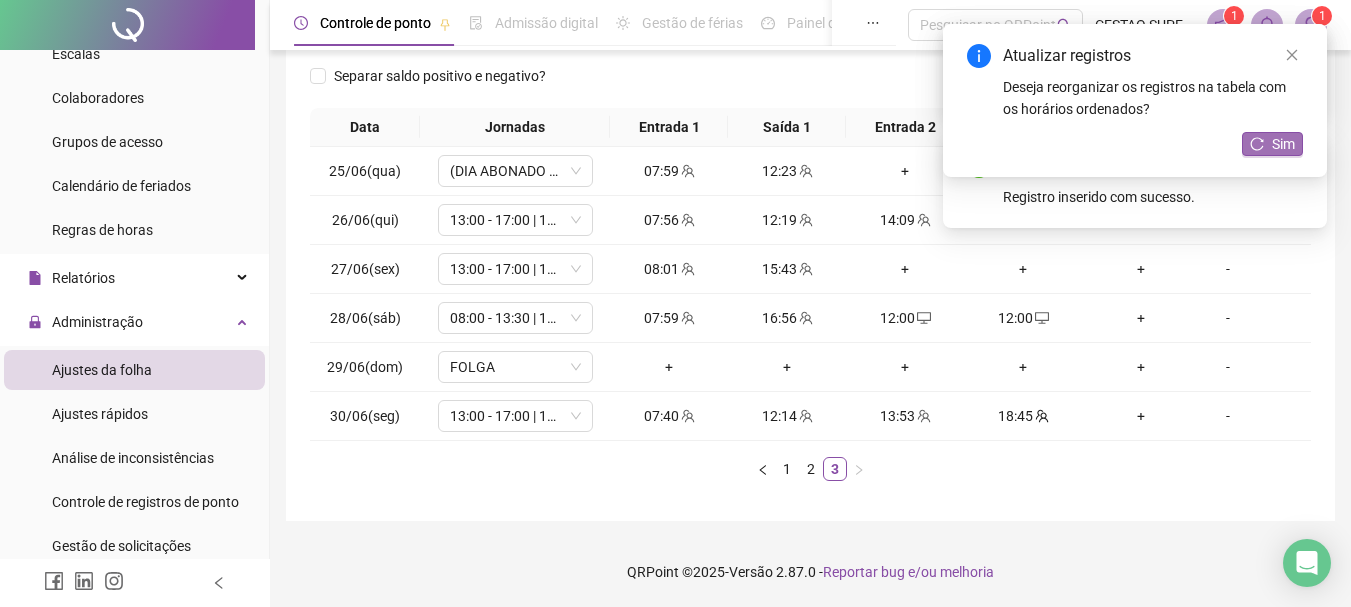 click on "Sim" at bounding box center [1283, 144] 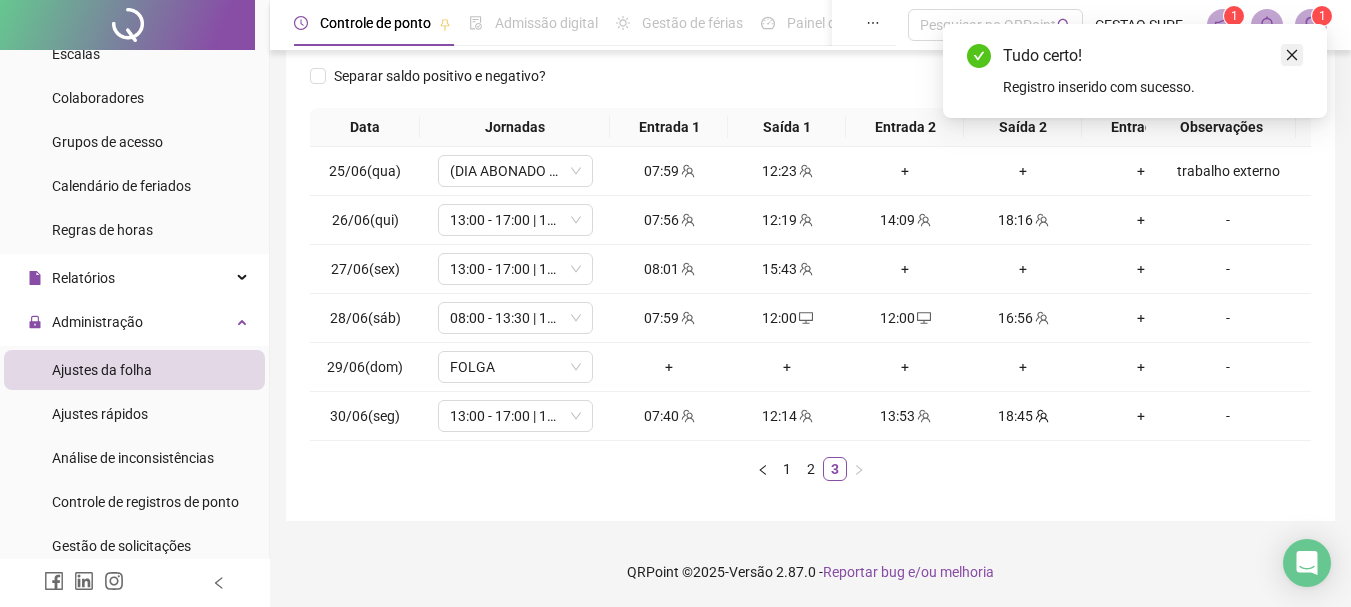 click at bounding box center [1292, 55] 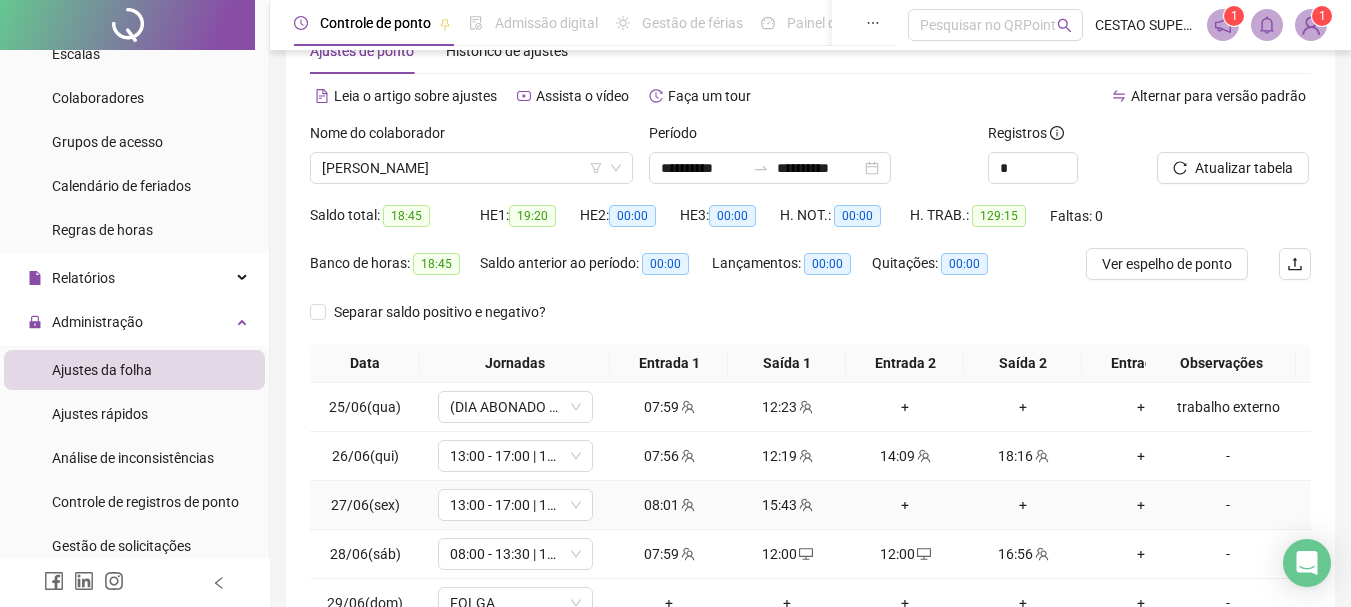 scroll, scrollTop: 13, scrollLeft: 0, axis: vertical 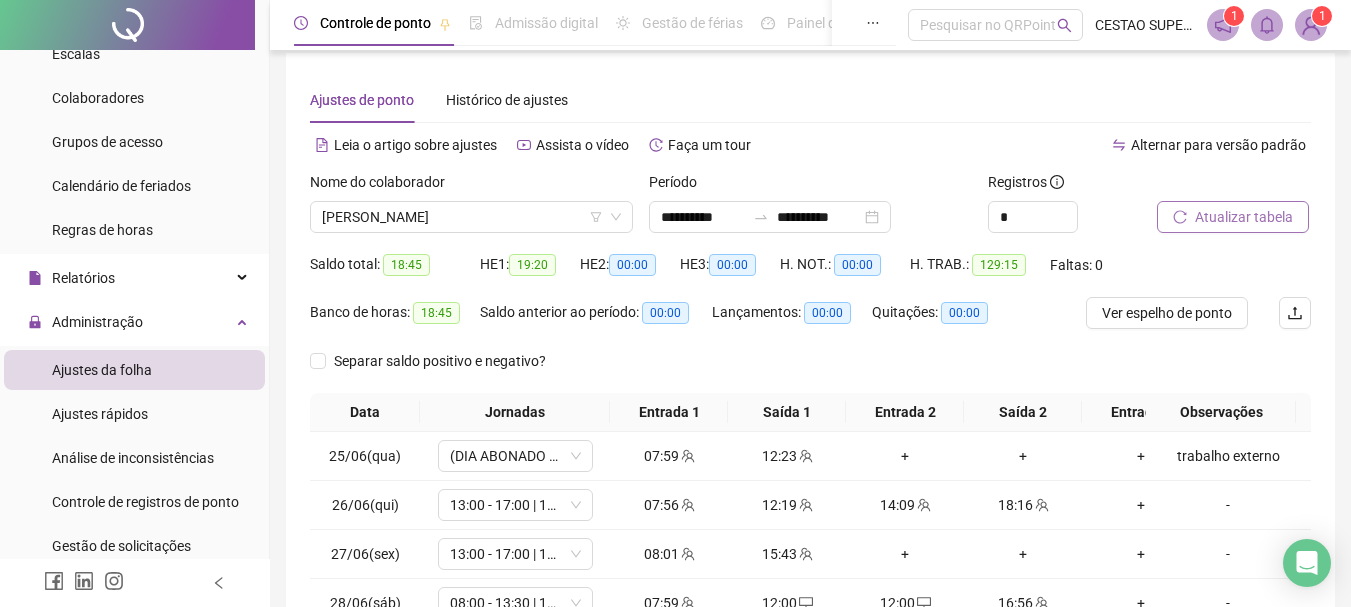 click on "Atualizar tabela" at bounding box center [1244, 217] 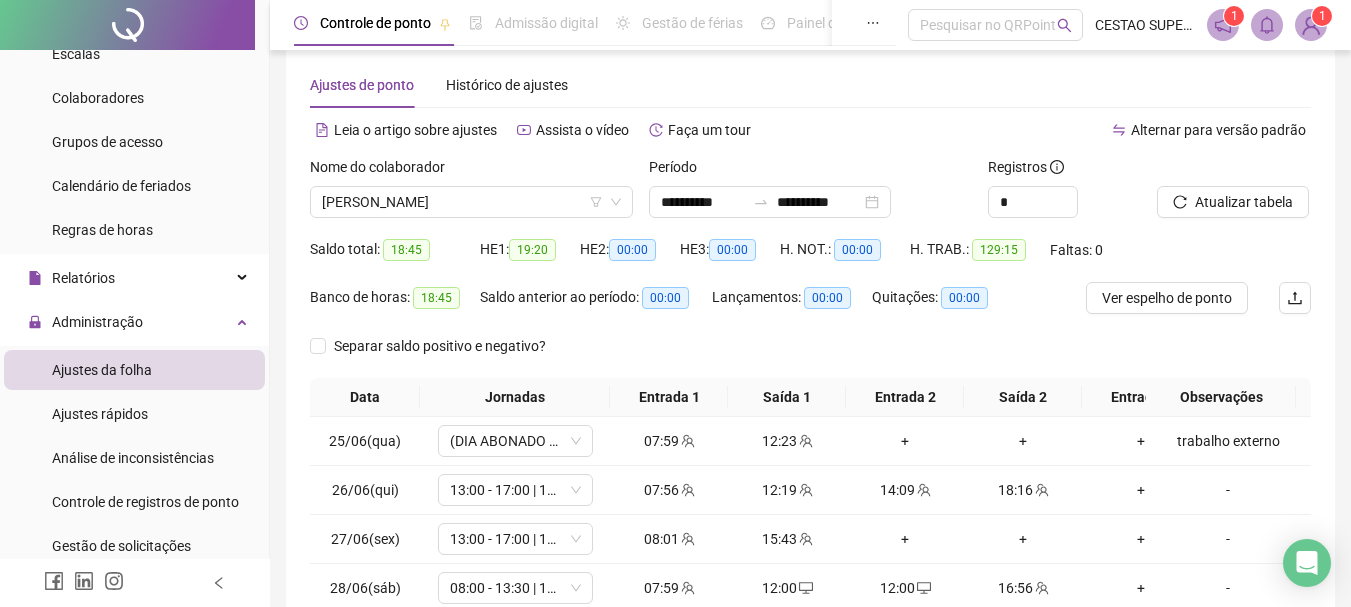 scroll, scrollTop: 13, scrollLeft: 0, axis: vertical 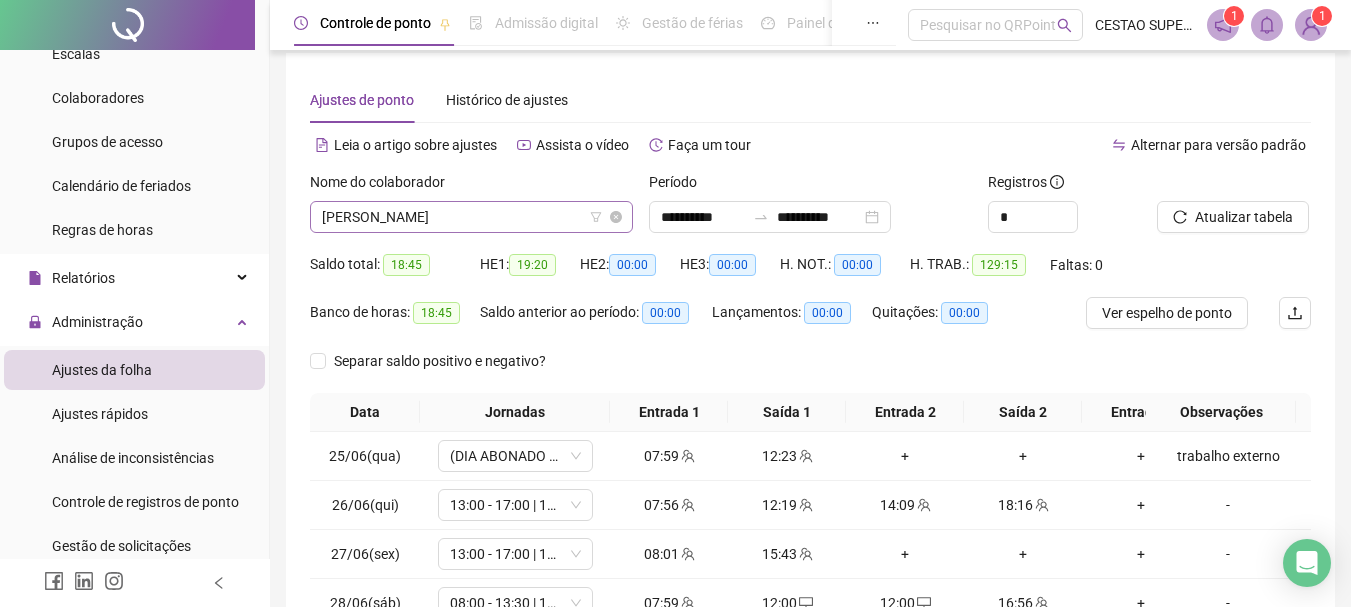 click on "[PERSON_NAME]" at bounding box center (471, 217) 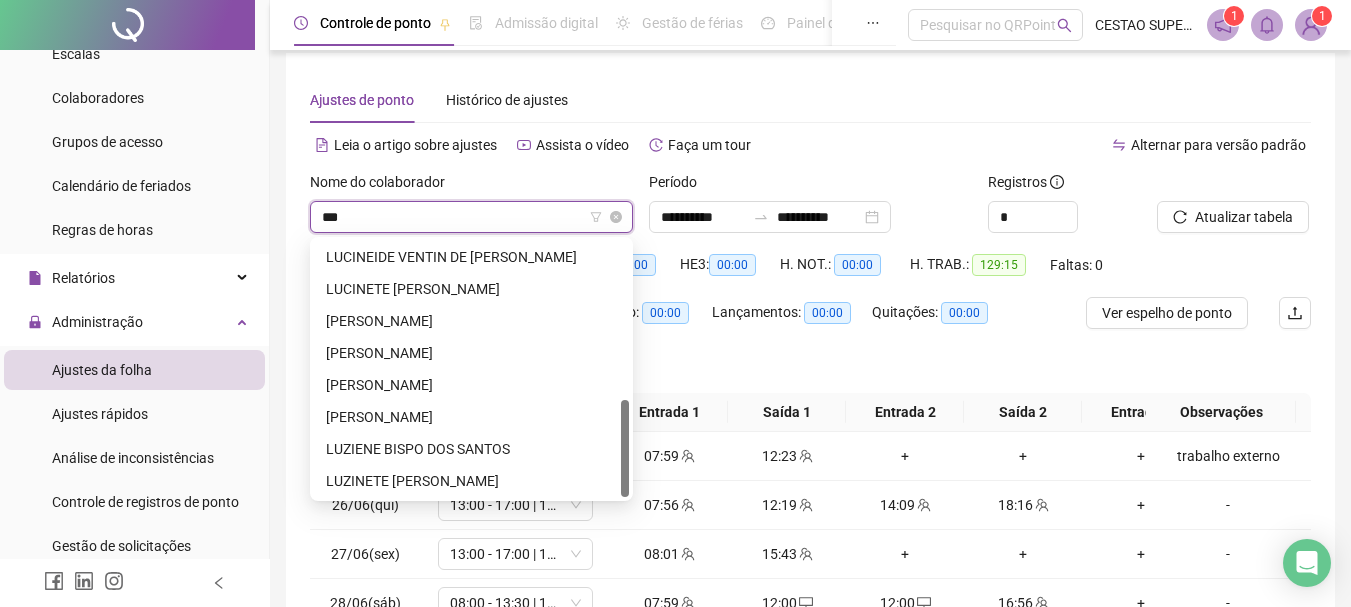 scroll, scrollTop: 0, scrollLeft: 0, axis: both 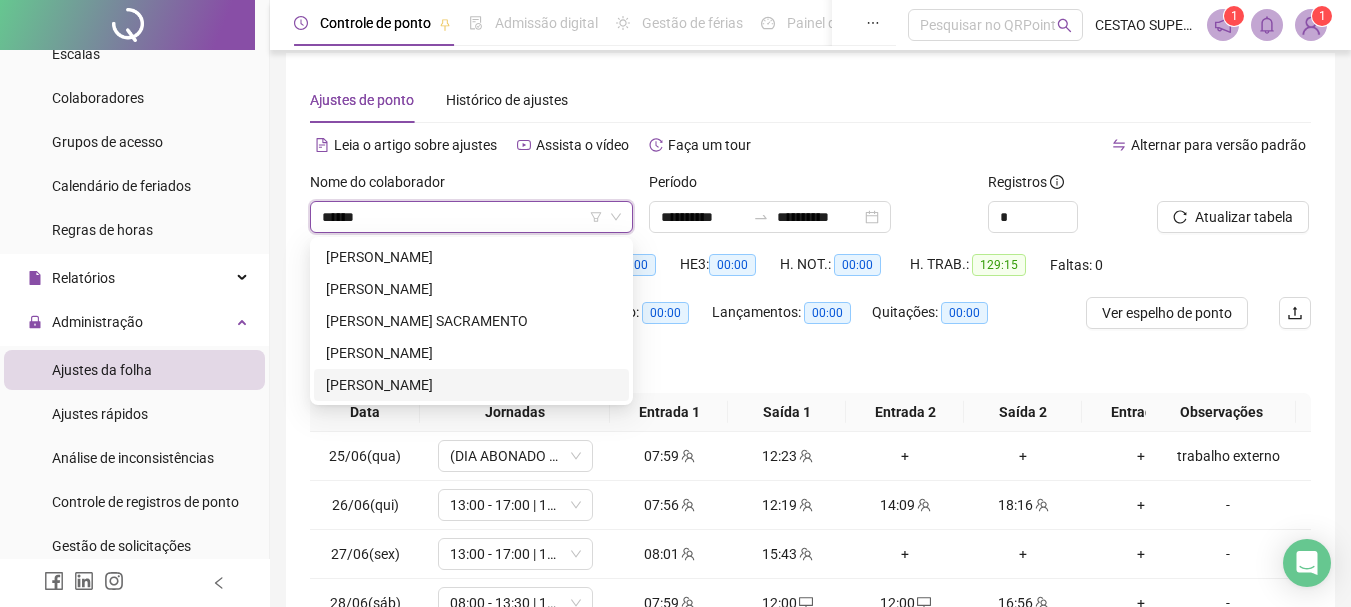 click on "[PERSON_NAME]" at bounding box center [471, 385] 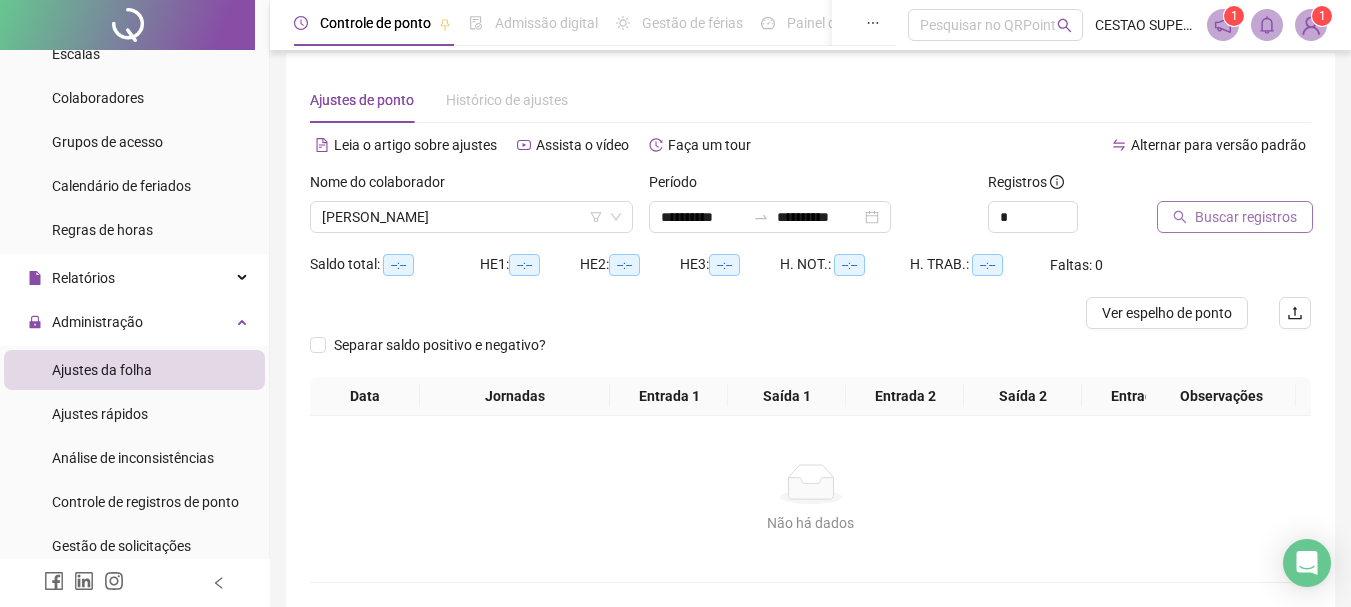 click on "Buscar registros" at bounding box center (1246, 217) 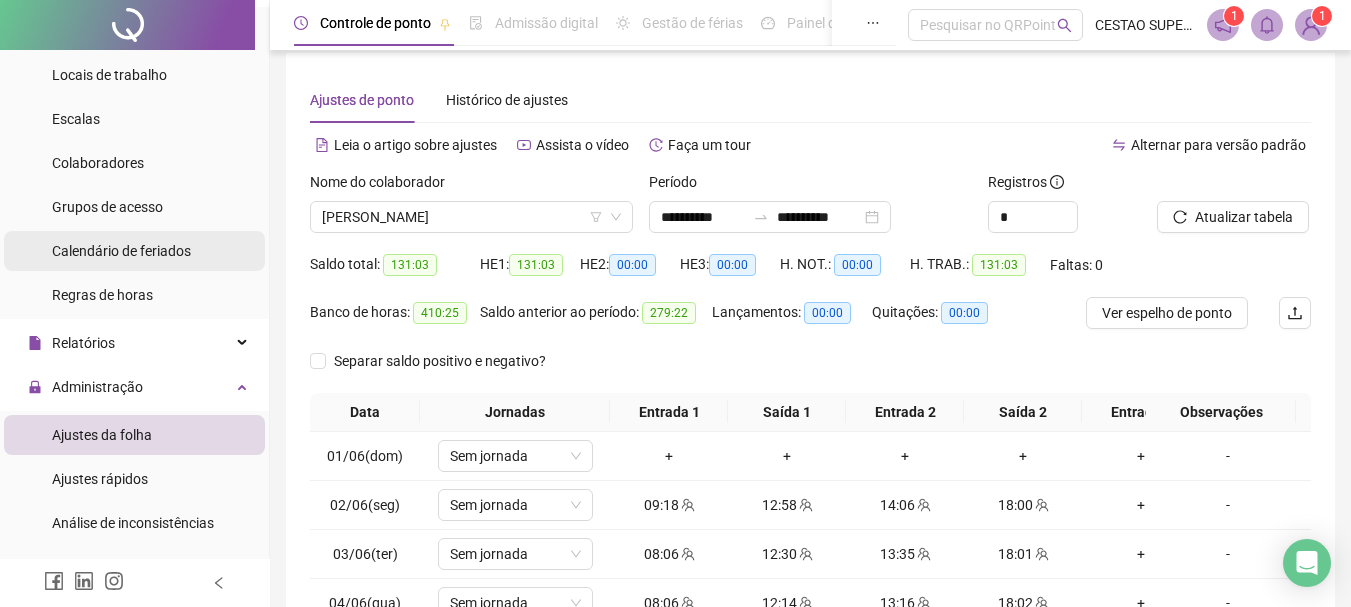scroll, scrollTop: 100, scrollLeft: 0, axis: vertical 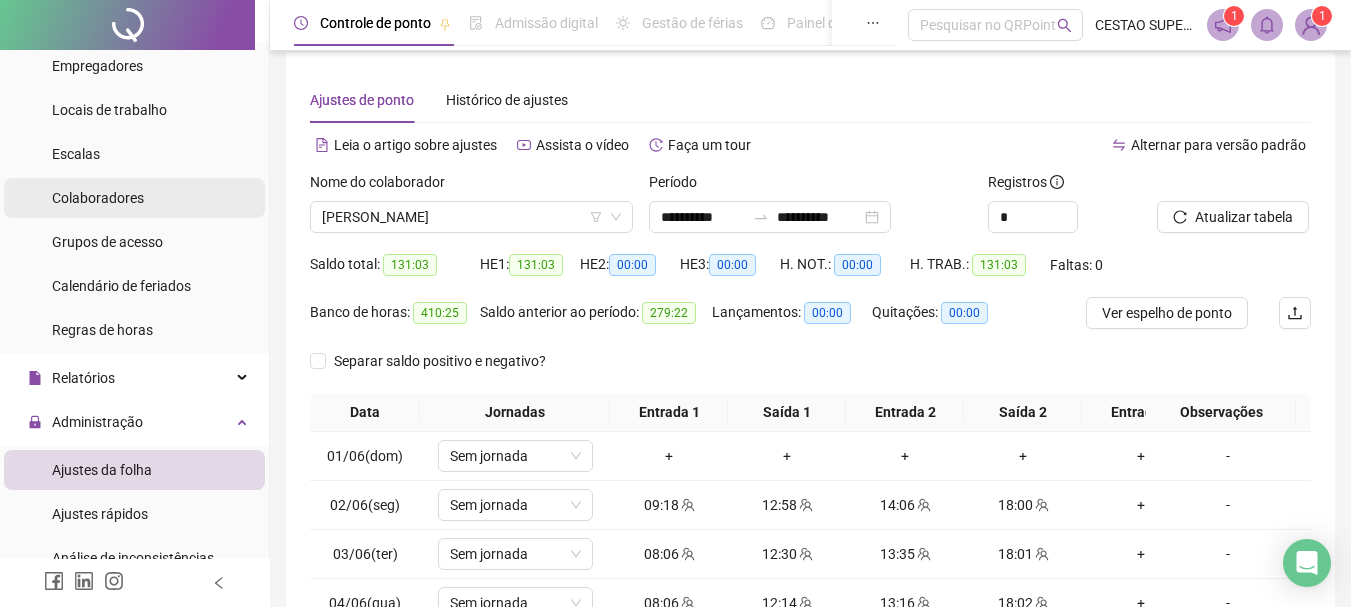 click on "Colaboradores" at bounding box center [98, 198] 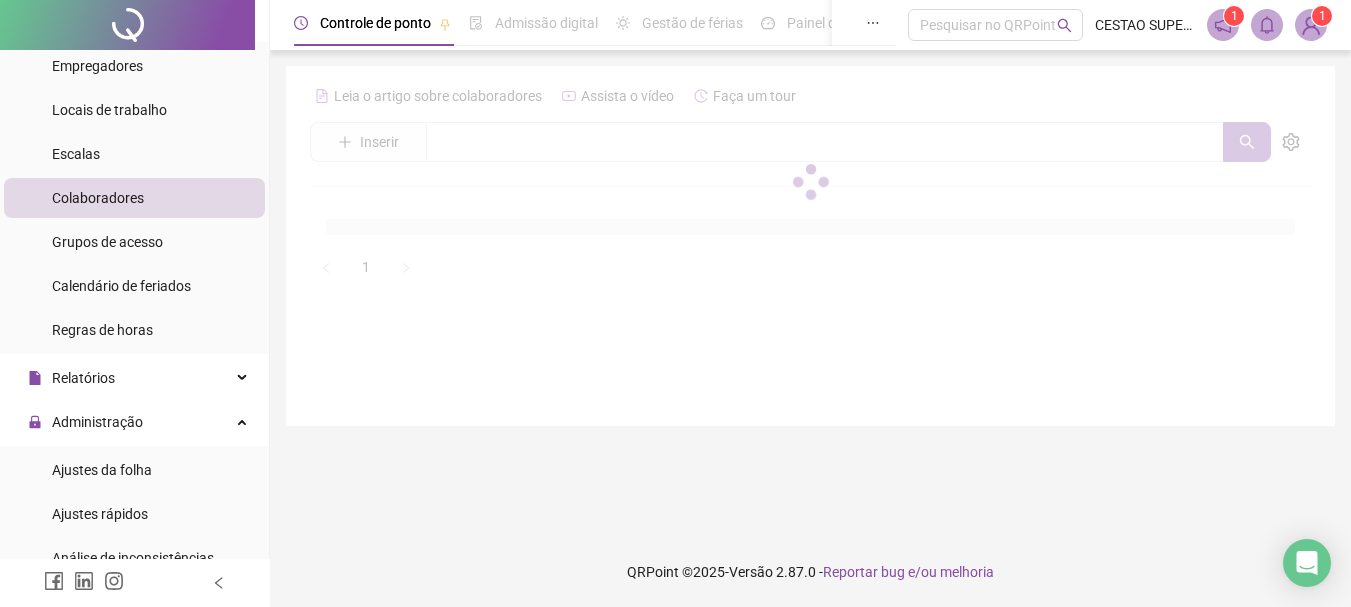 scroll, scrollTop: 0, scrollLeft: 0, axis: both 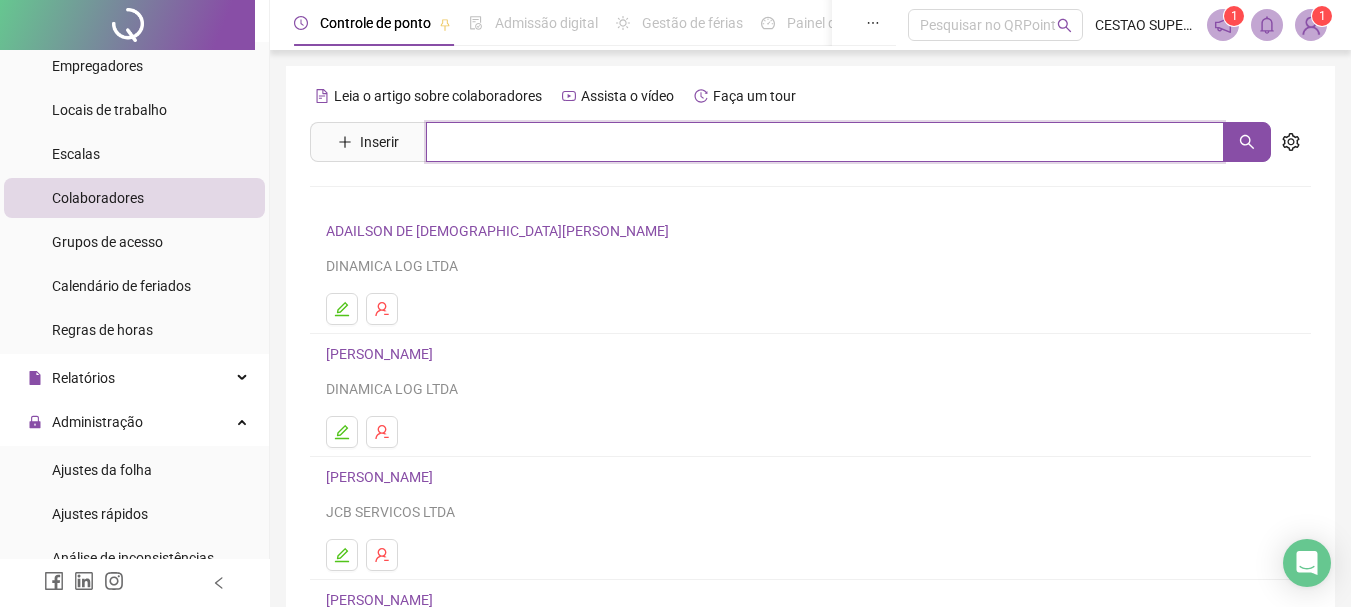 click at bounding box center [825, 142] 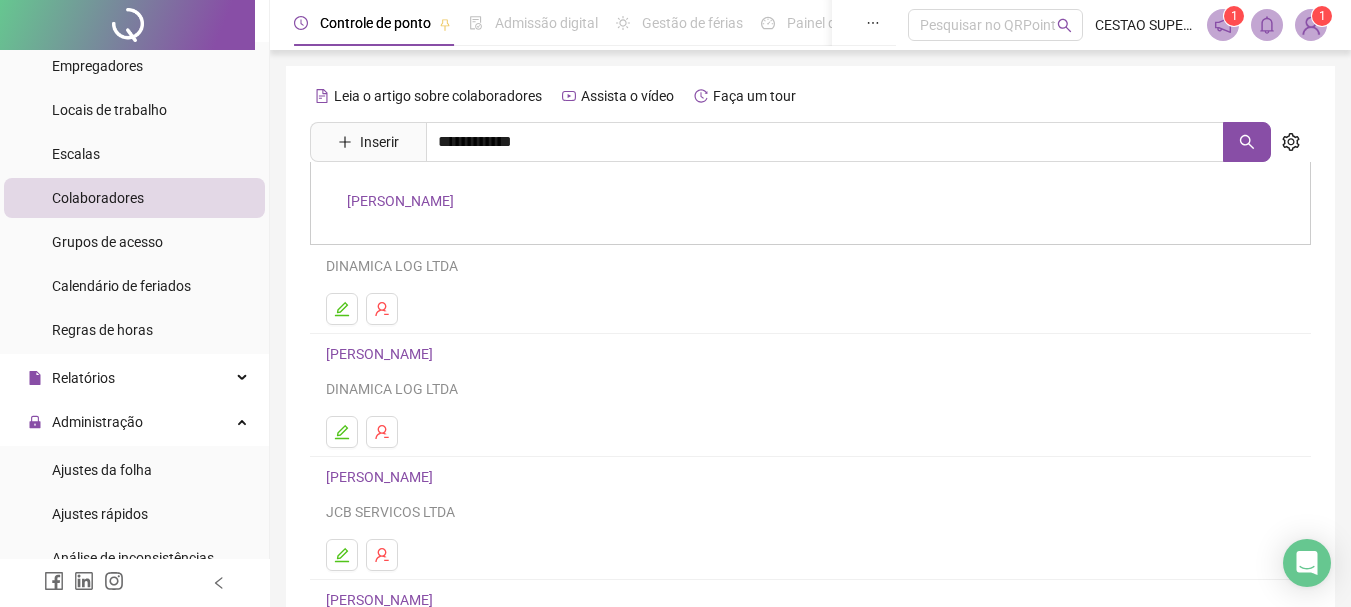 click on "[PERSON_NAME]" at bounding box center [400, 201] 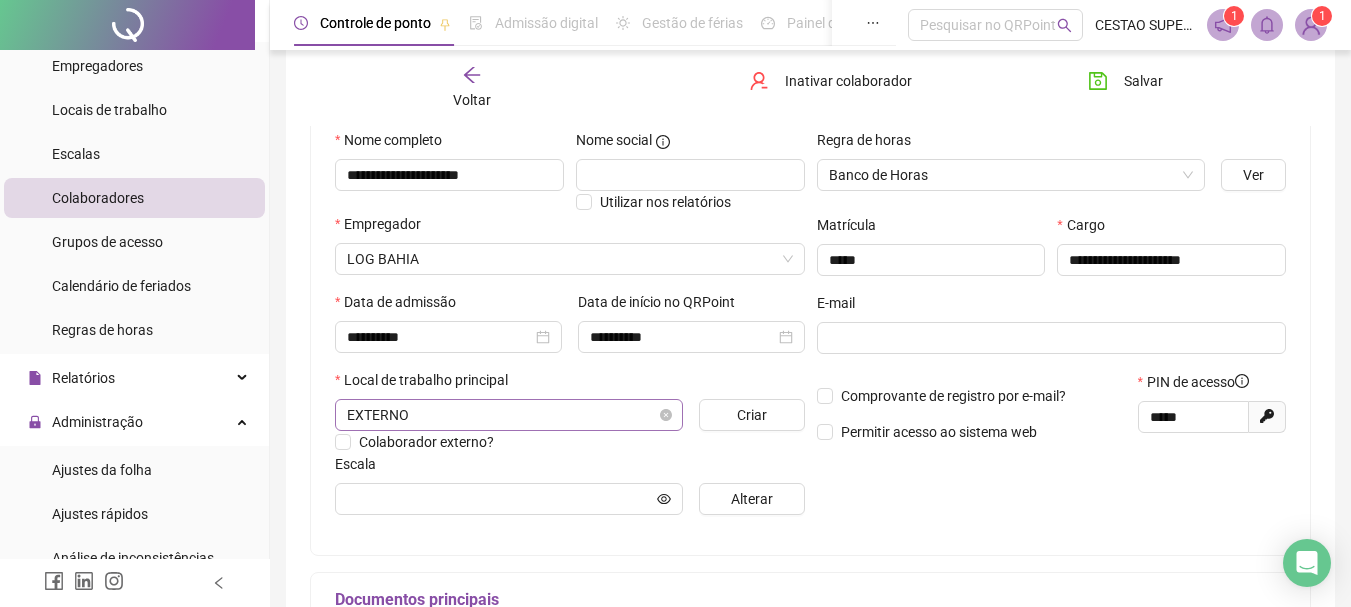 scroll, scrollTop: 200, scrollLeft: 0, axis: vertical 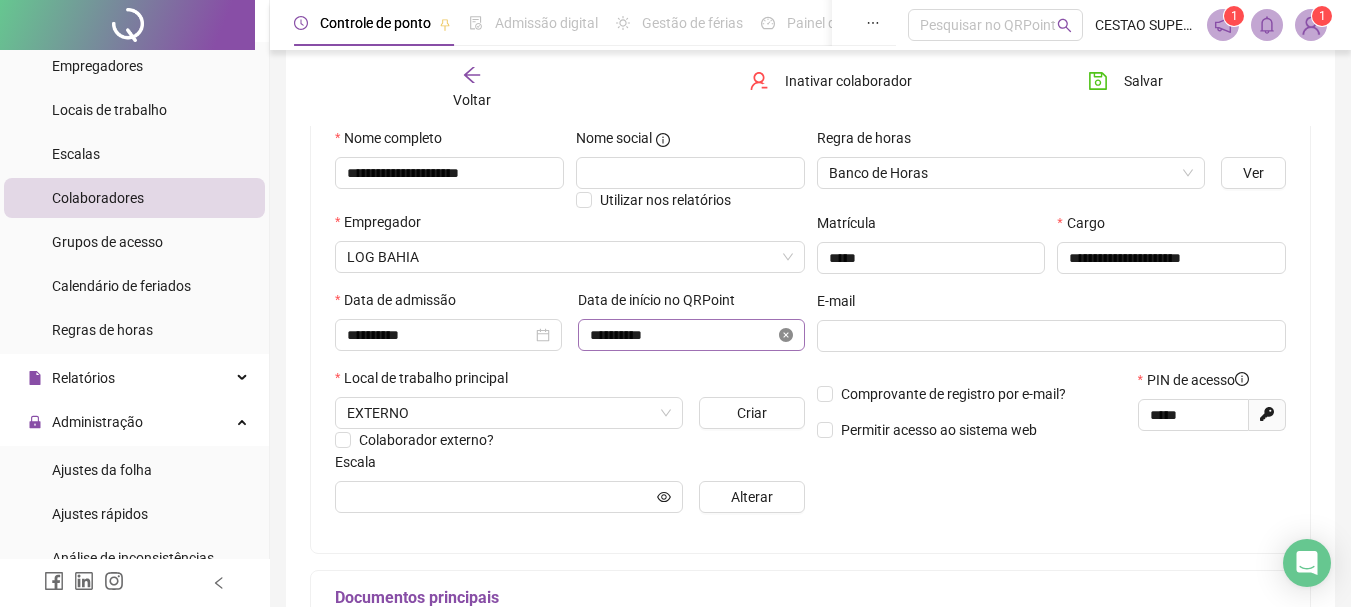 click 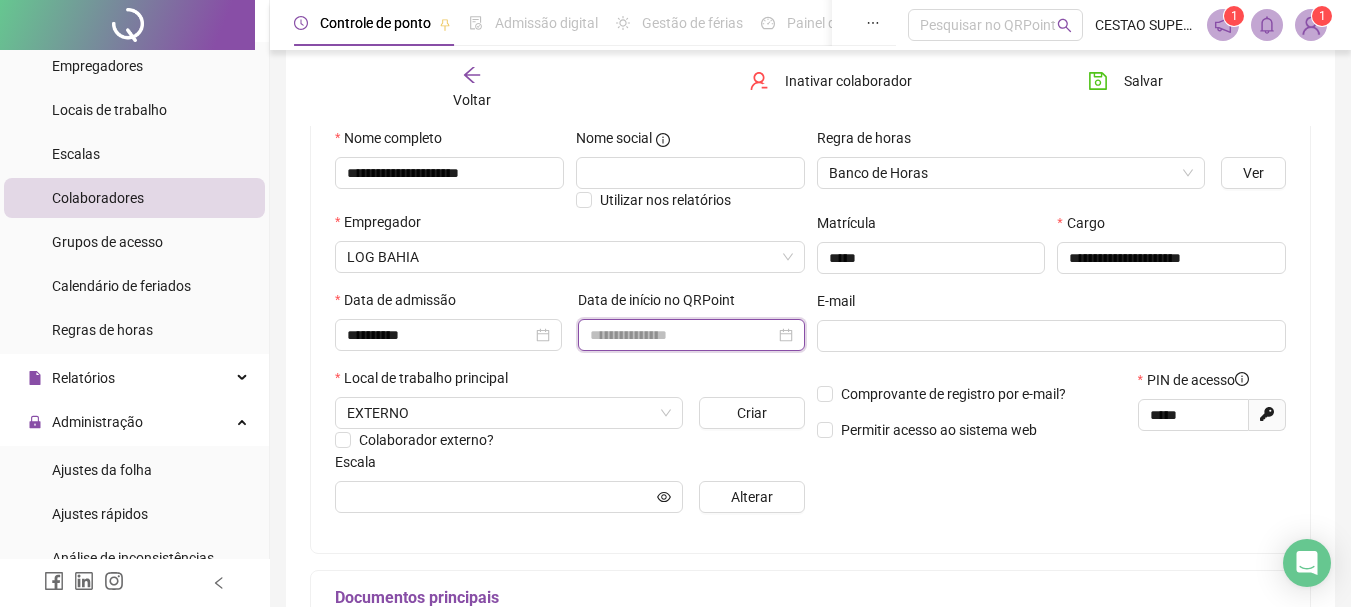 click at bounding box center (682, 335) 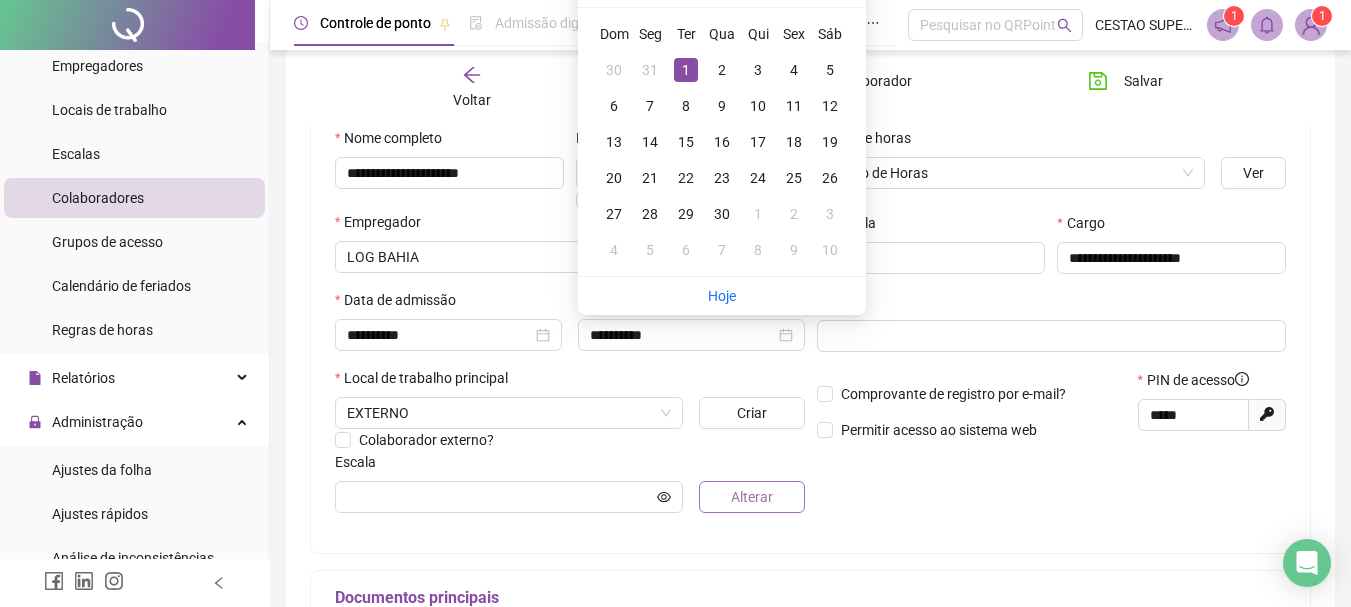 click on "Alterar" at bounding box center [751, 497] 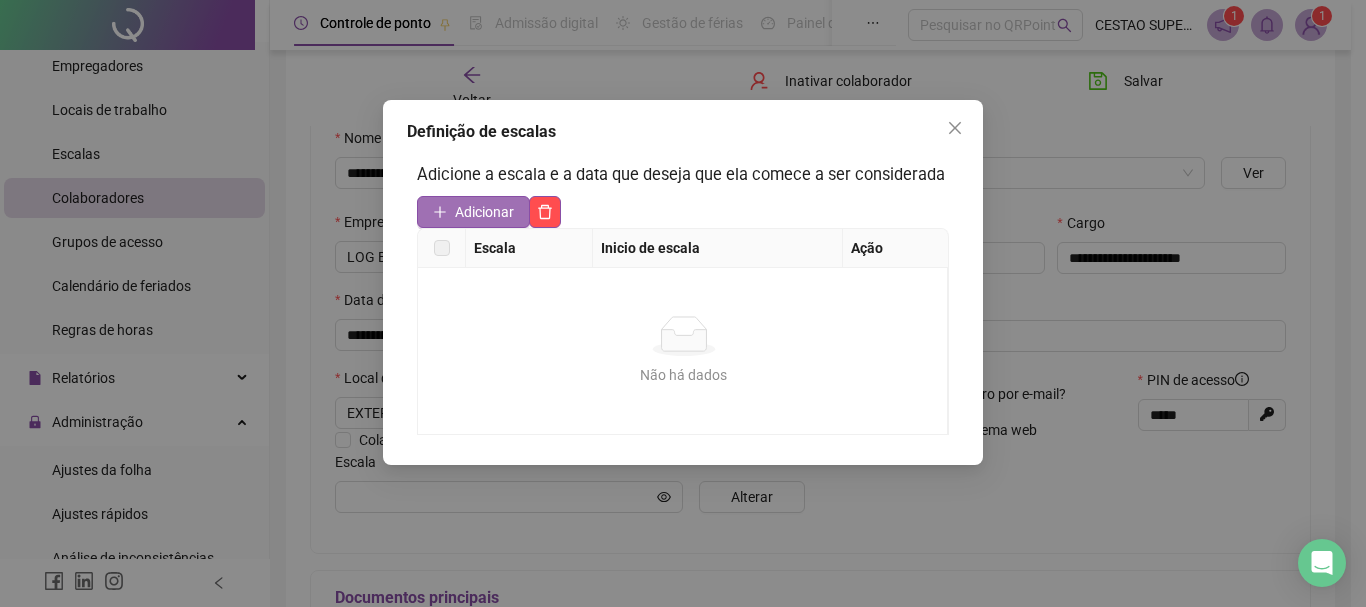 click on "Adicionar" at bounding box center [484, 212] 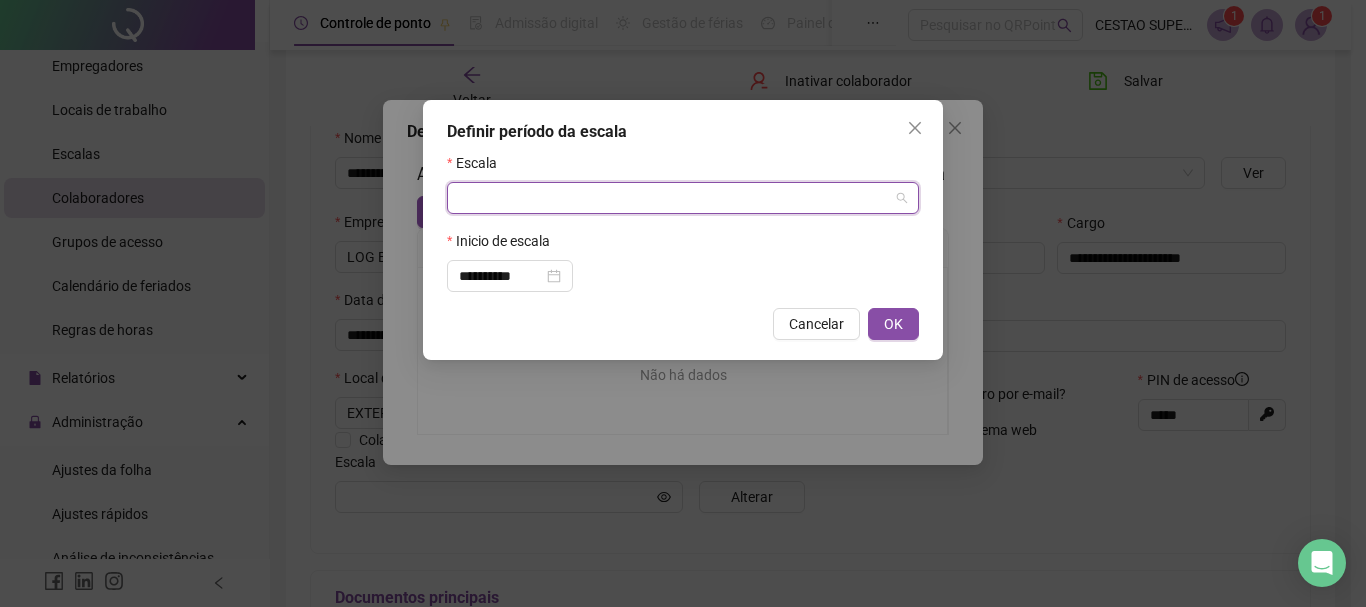 click at bounding box center [677, 198] 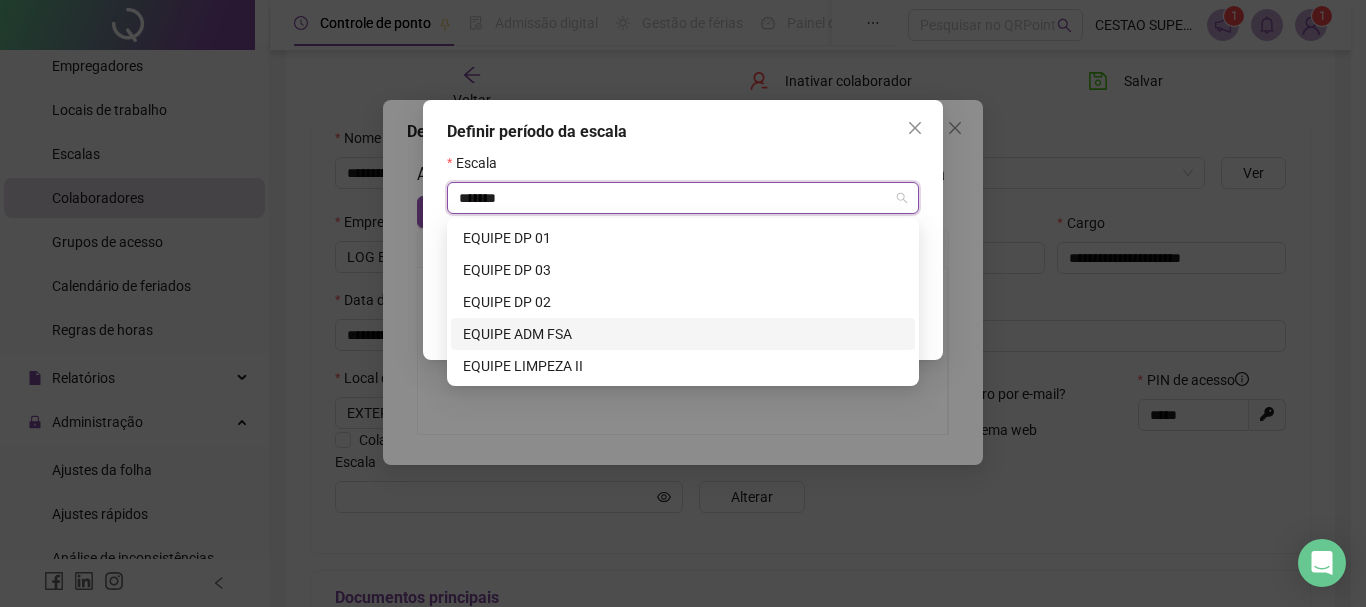 click on "EQUIPE ADM FSA" at bounding box center (683, 334) 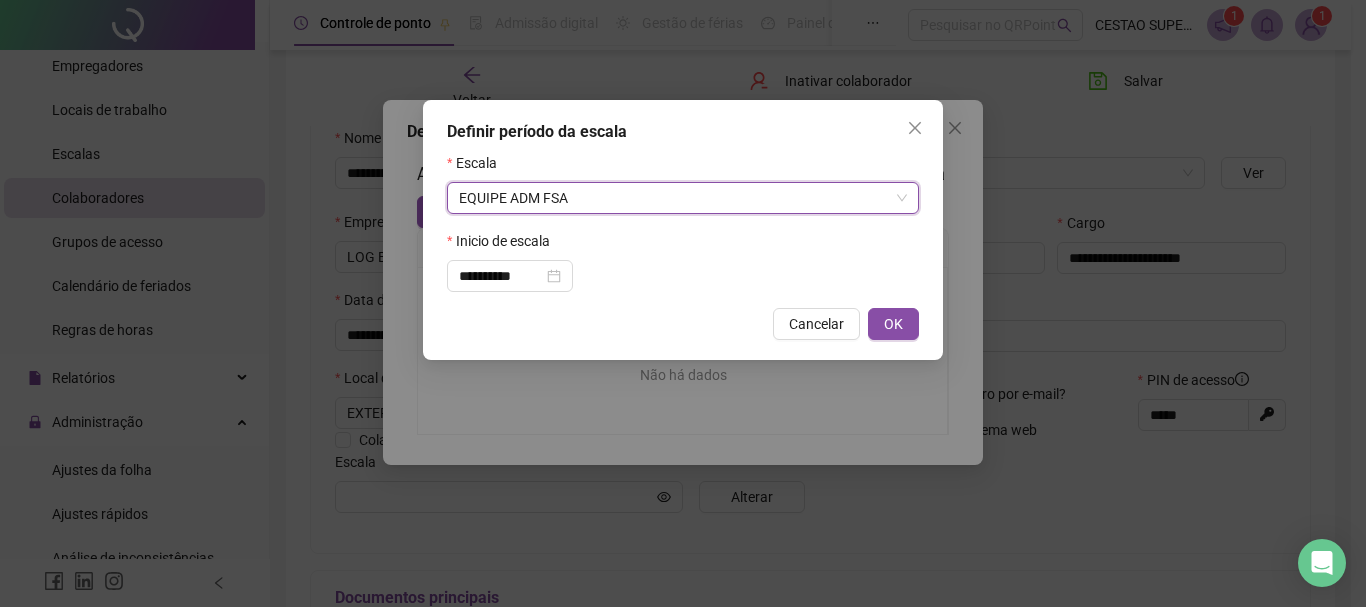 click on "Cancelar OK" at bounding box center (683, 324) 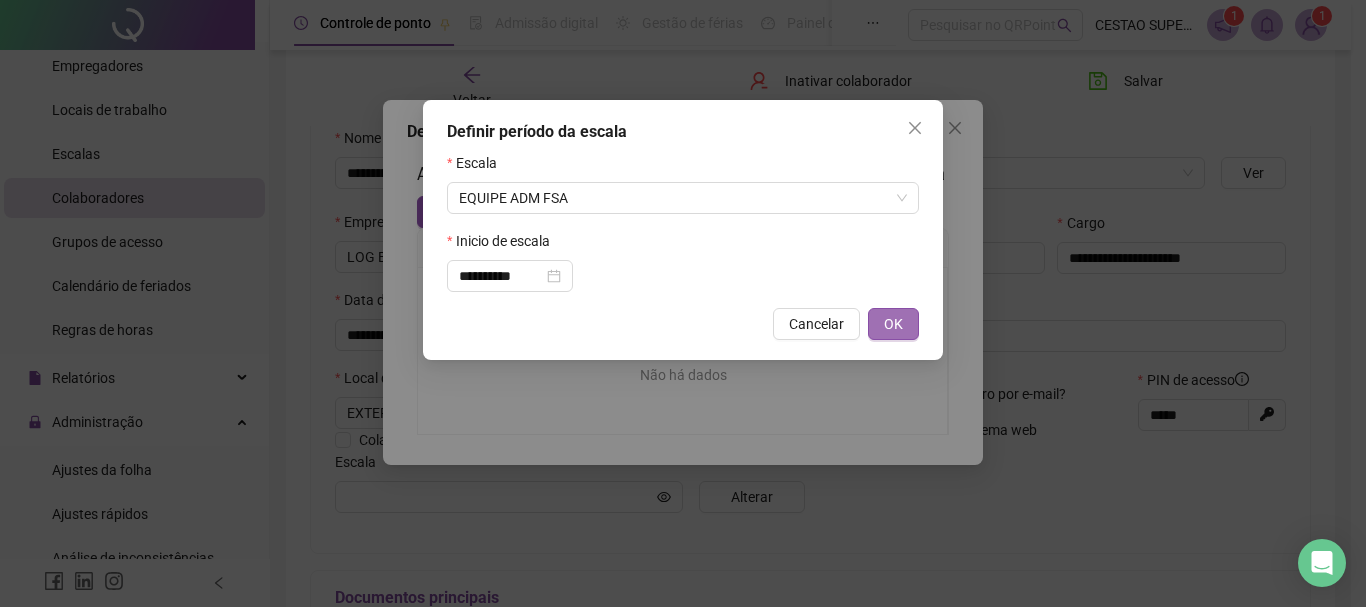 click on "OK" at bounding box center (893, 324) 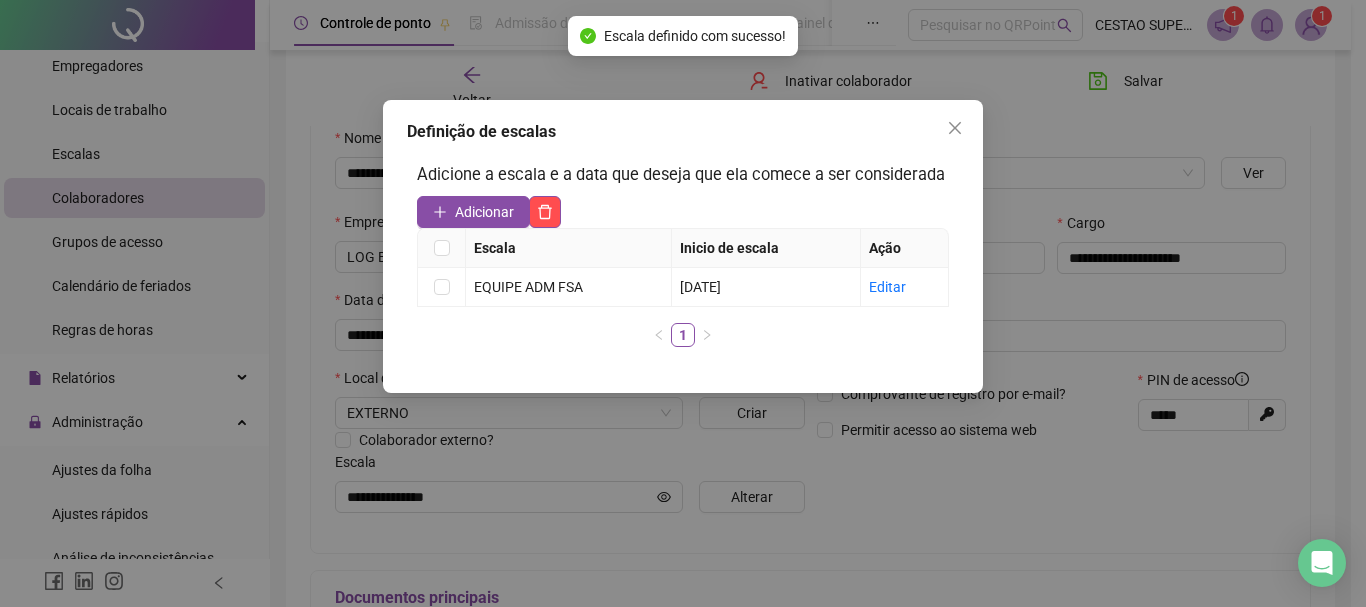 drag, startPoint x: 951, startPoint y: 119, endPoint x: 975, endPoint y: 120, distance: 24.020824 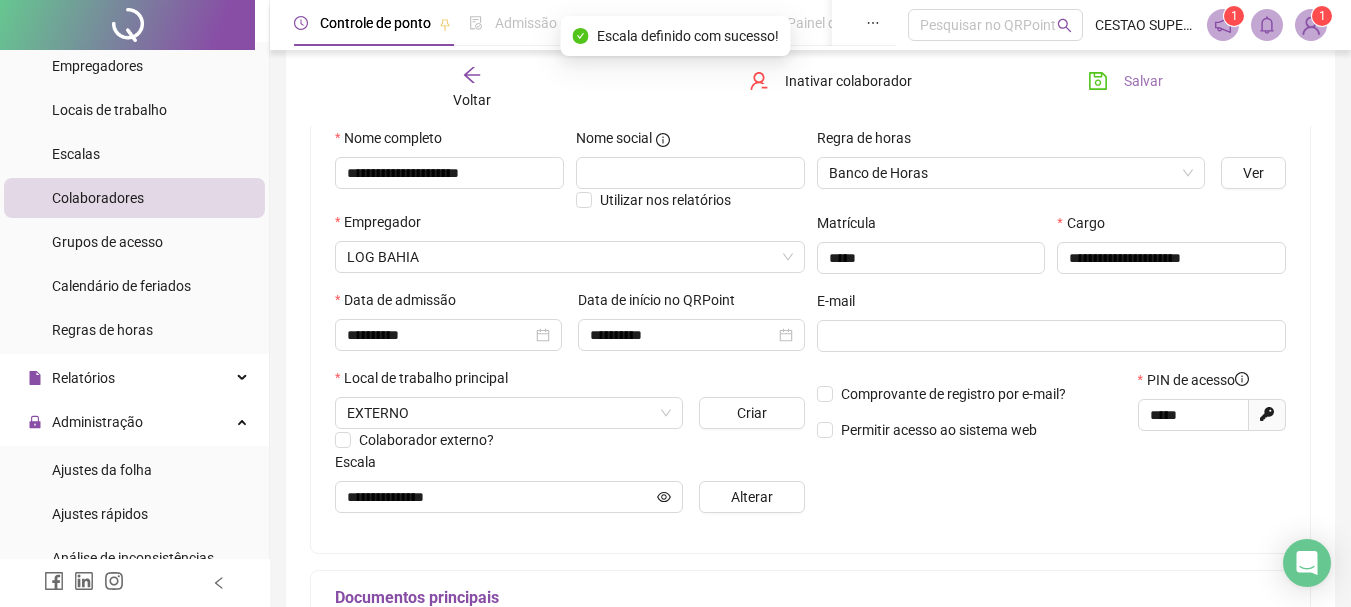 click on "Salvar" at bounding box center [1143, 81] 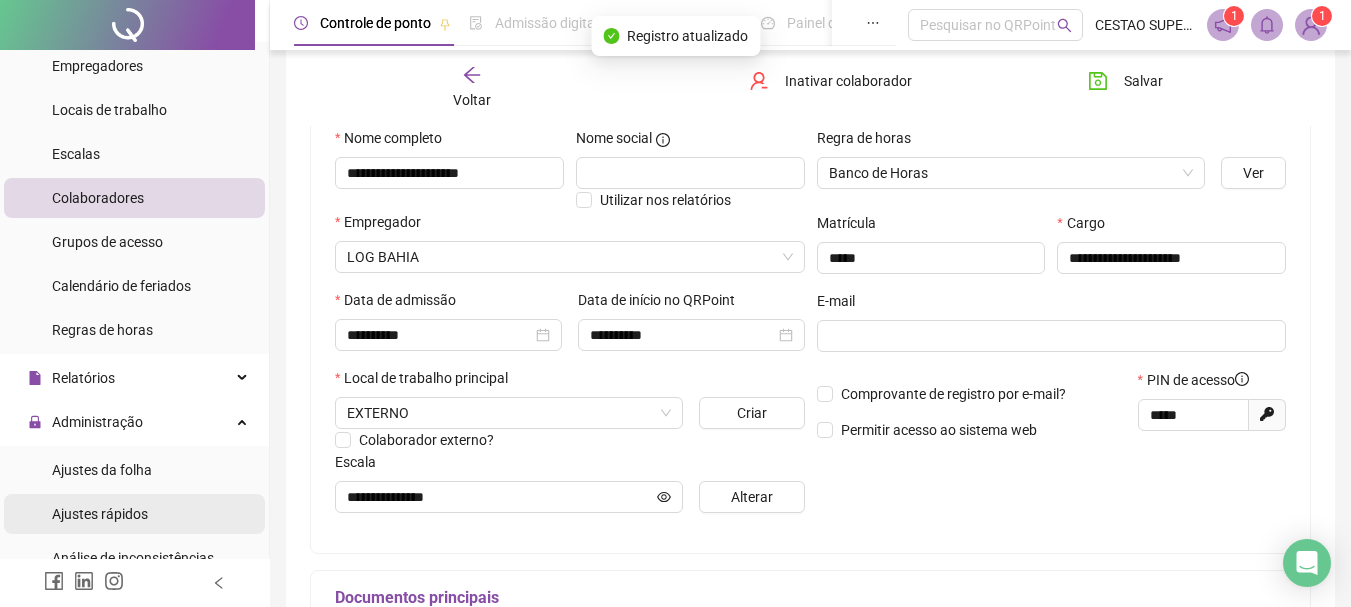 click on "Ajustes rápidos" at bounding box center (100, 514) 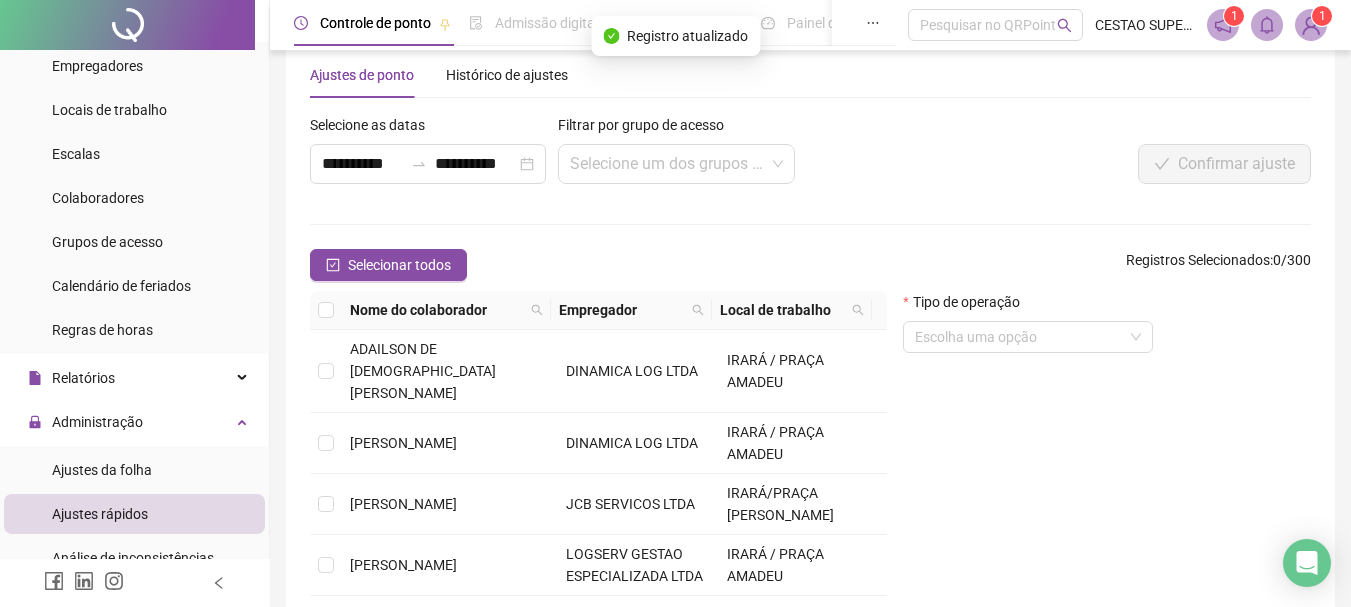 scroll, scrollTop: 200, scrollLeft: 0, axis: vertical 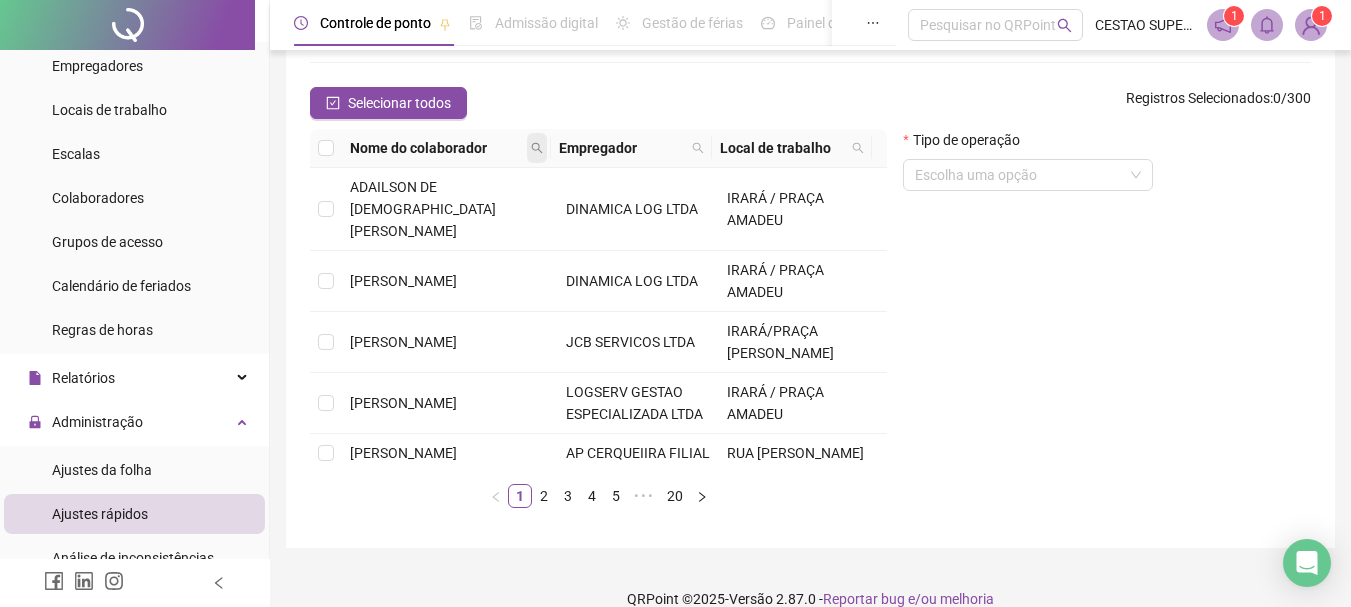 click 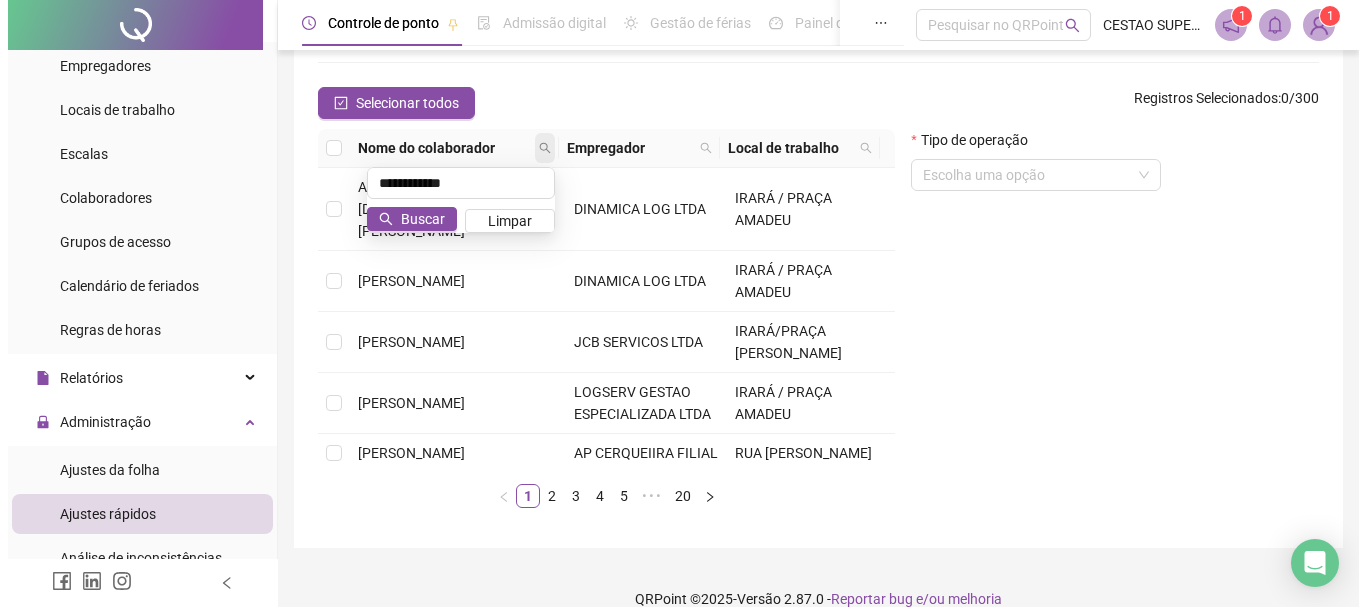 scroll, scrollTop: 0, scrollLeft: 0, axis: both 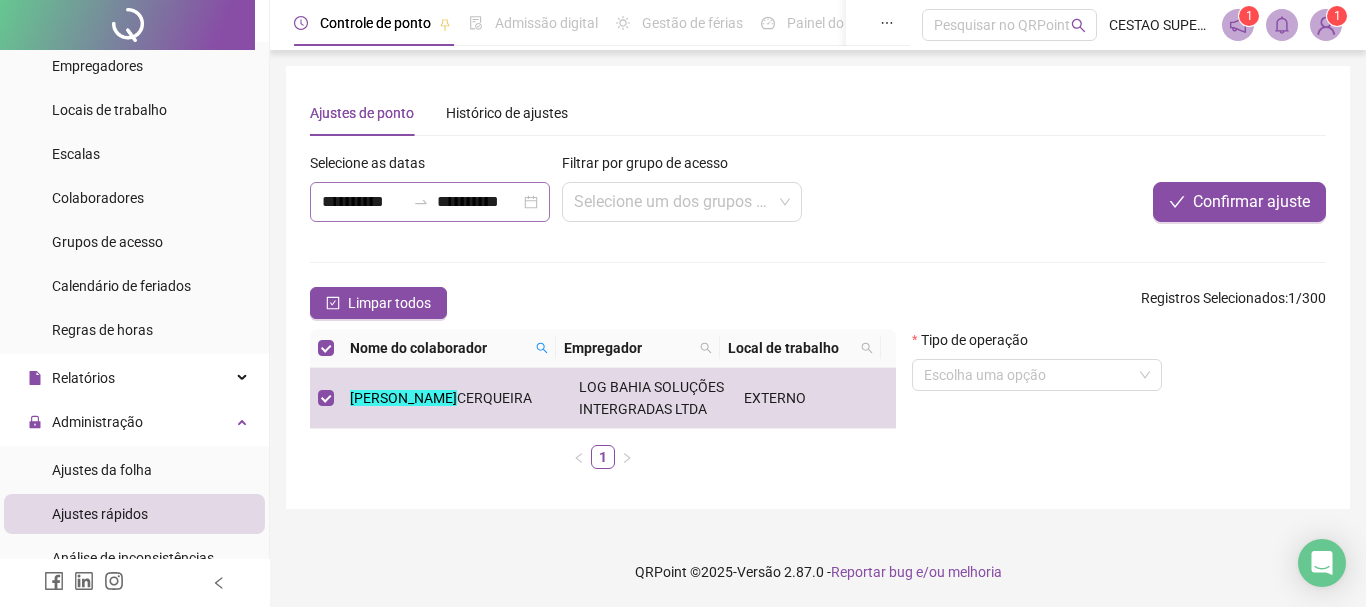 click on "**********" at bounding box center (430, 202) 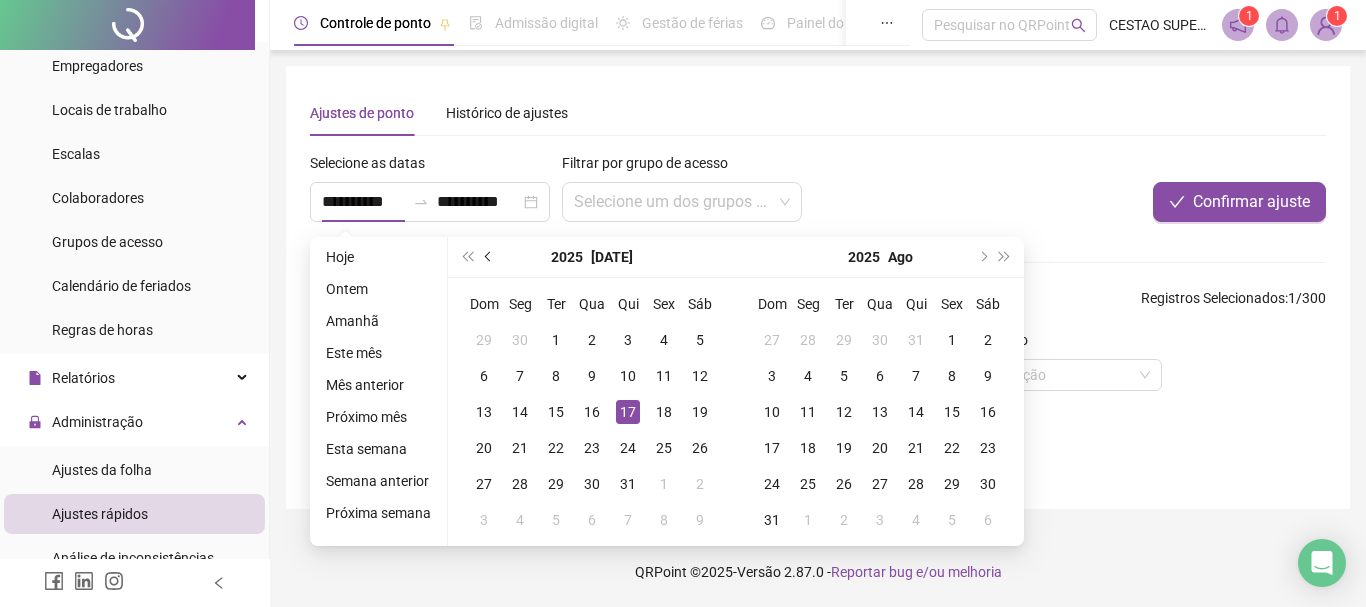 click at bounding box center (490, 257) 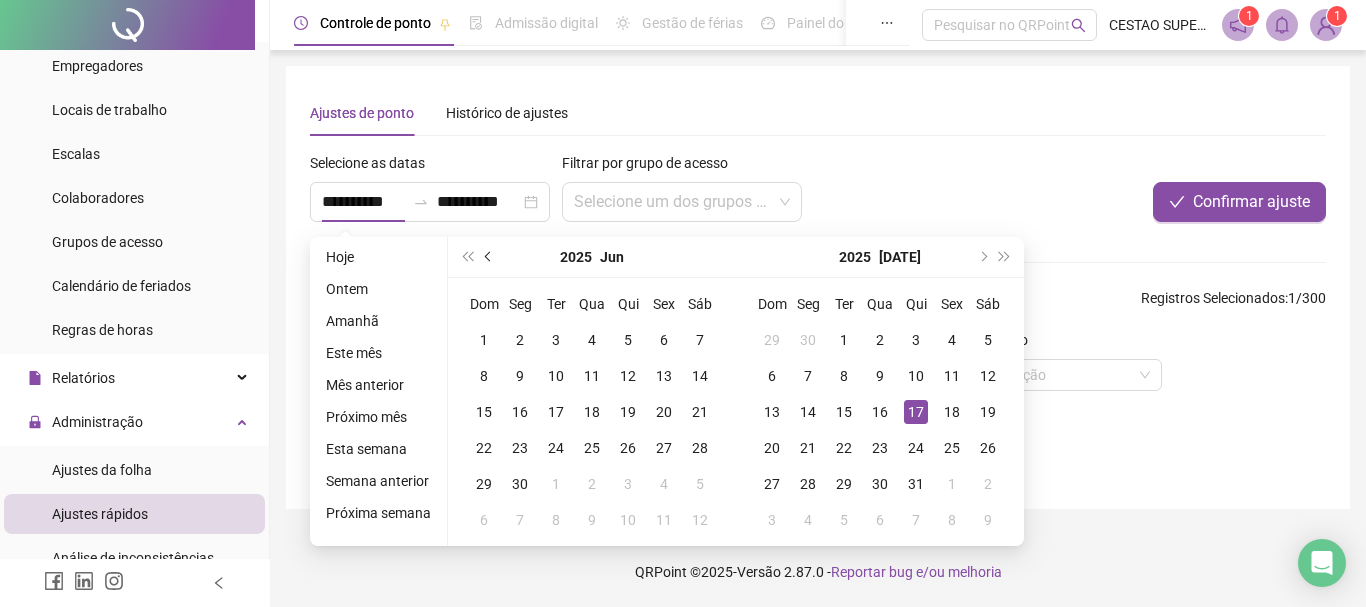 click at bounding box center [490, 257] 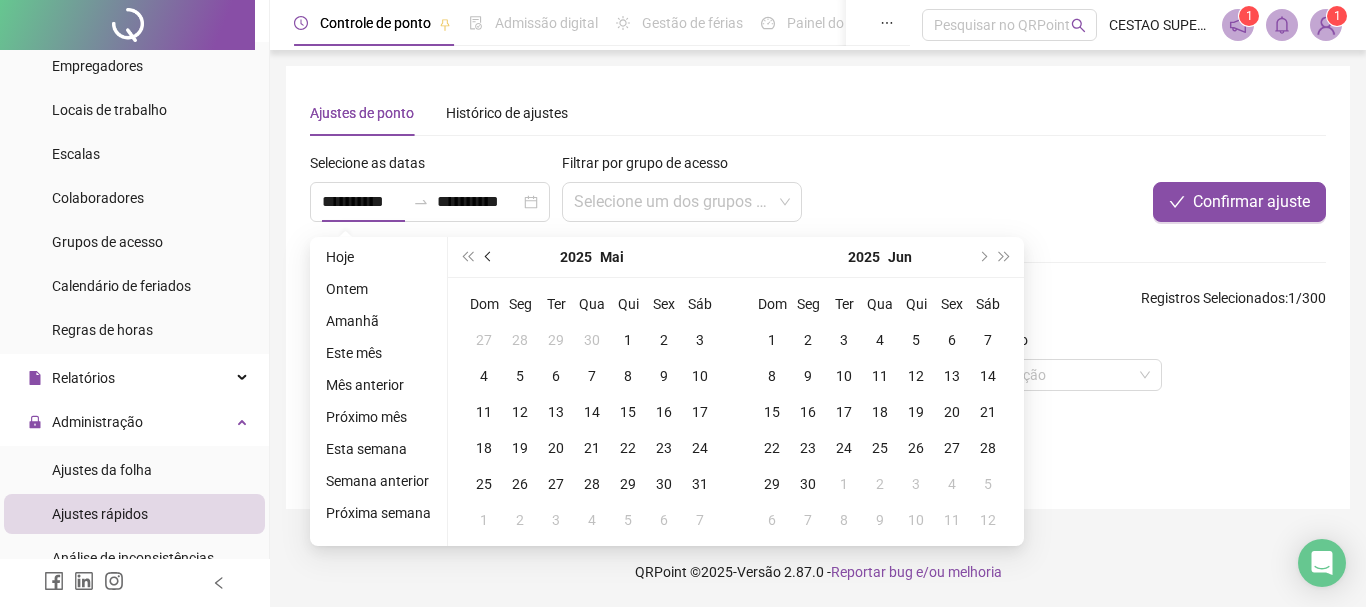 click at bounding box center [490, 257] 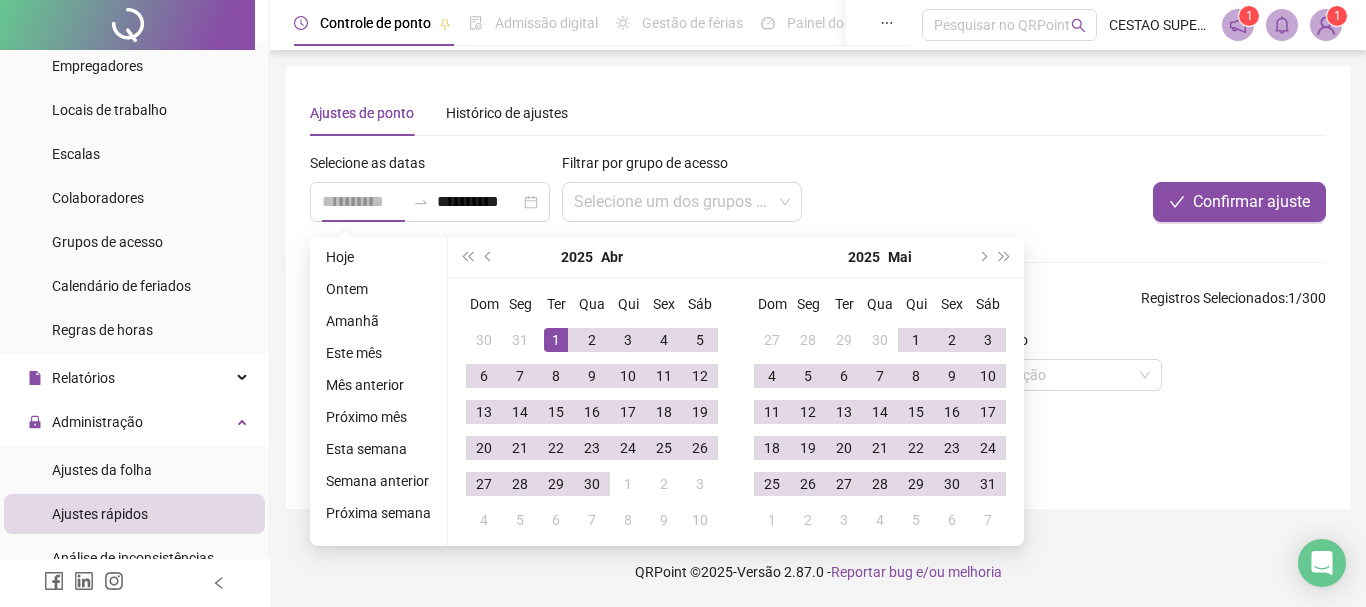 click on "1" at bounding box center [556, 340] 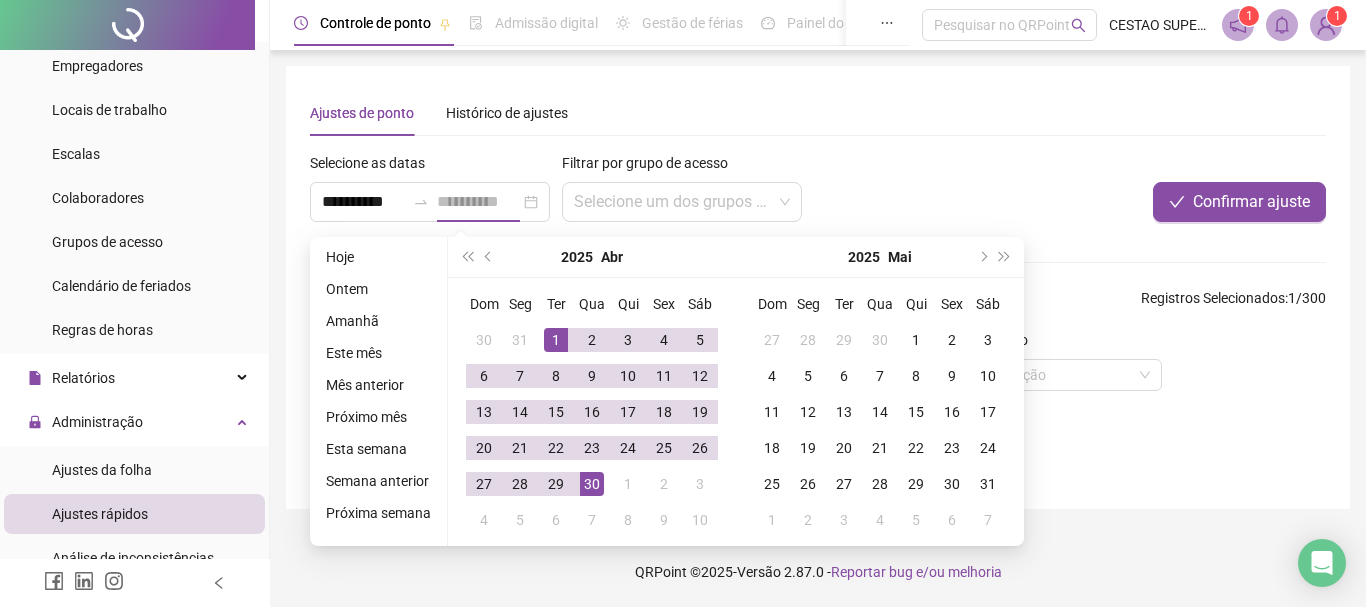 click on "30" at bounding box center [592, 484] 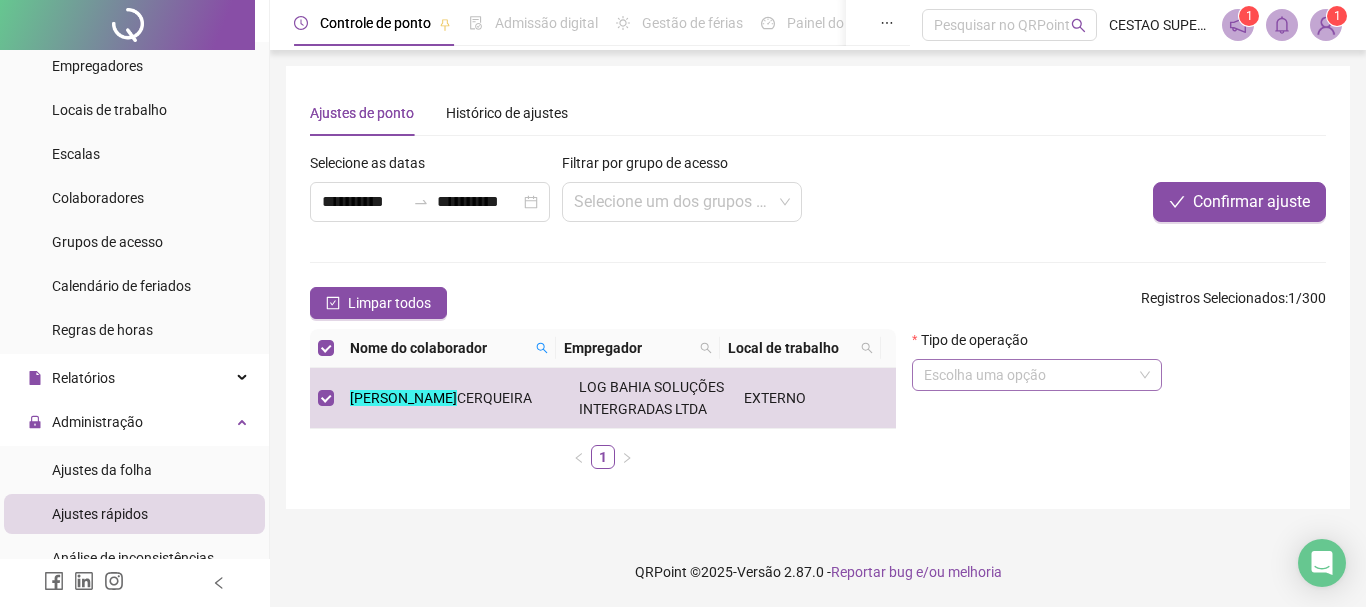 click at bounding box center (1031, 375) 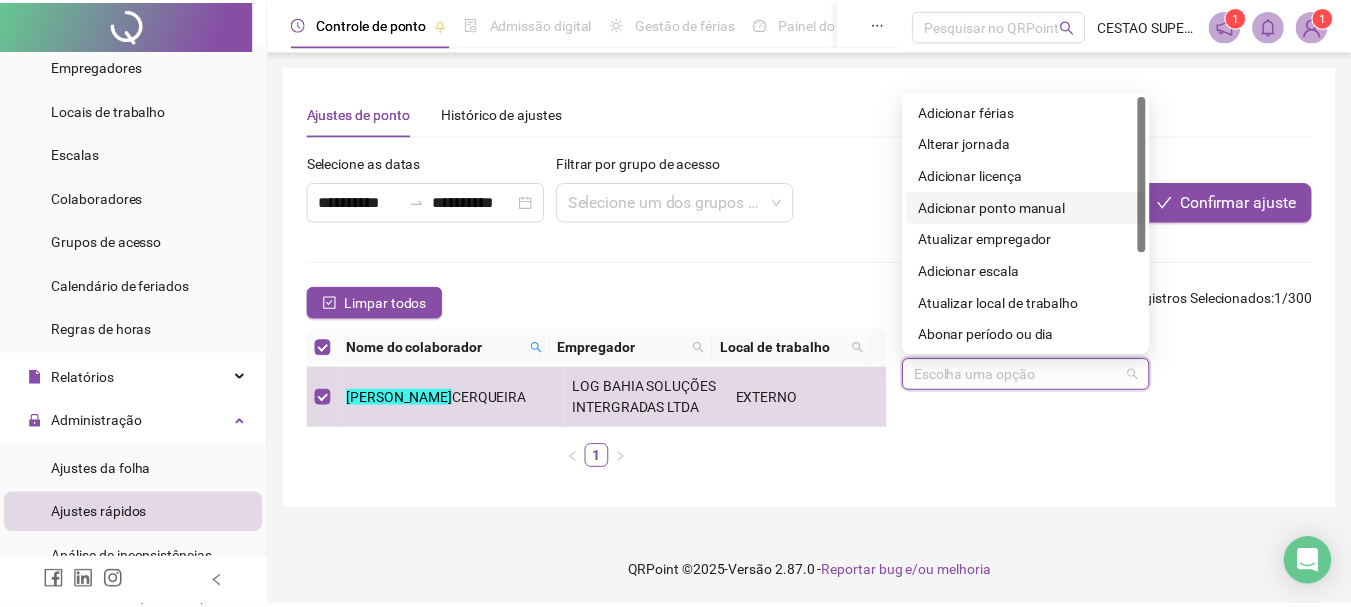 scroll, scrollTop: 100, scrollLeft: 0, axis: vertical 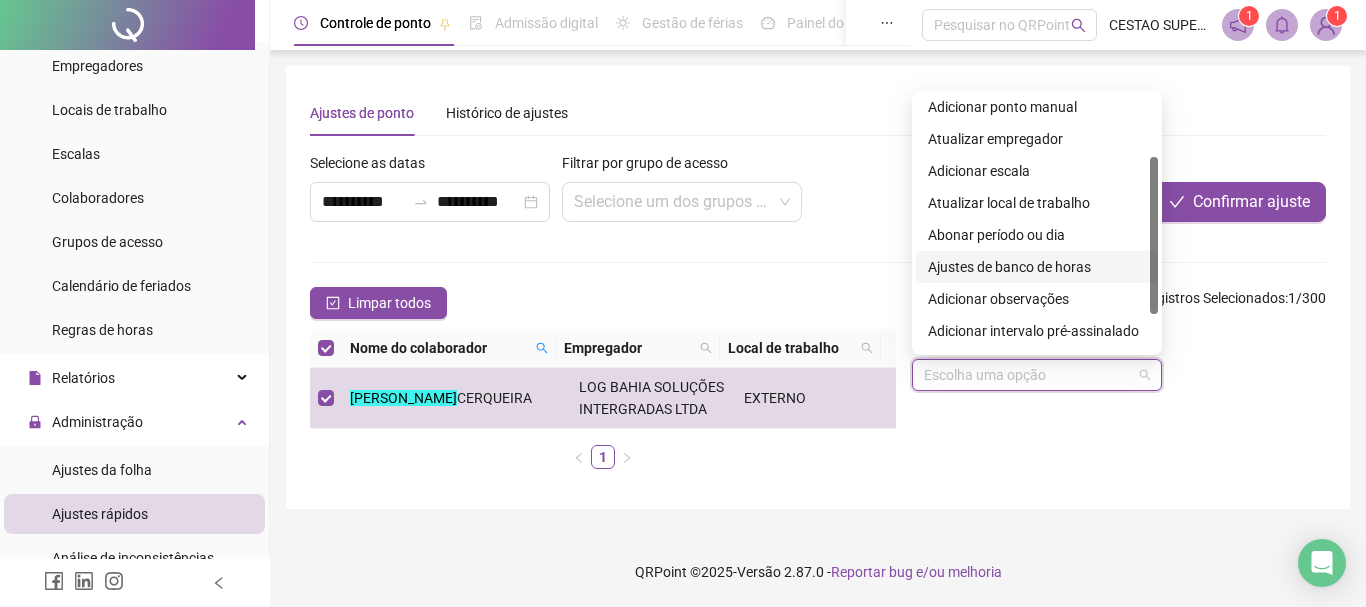 click on "Ajustes de banco de horas" at bounding box center (1037, 267) 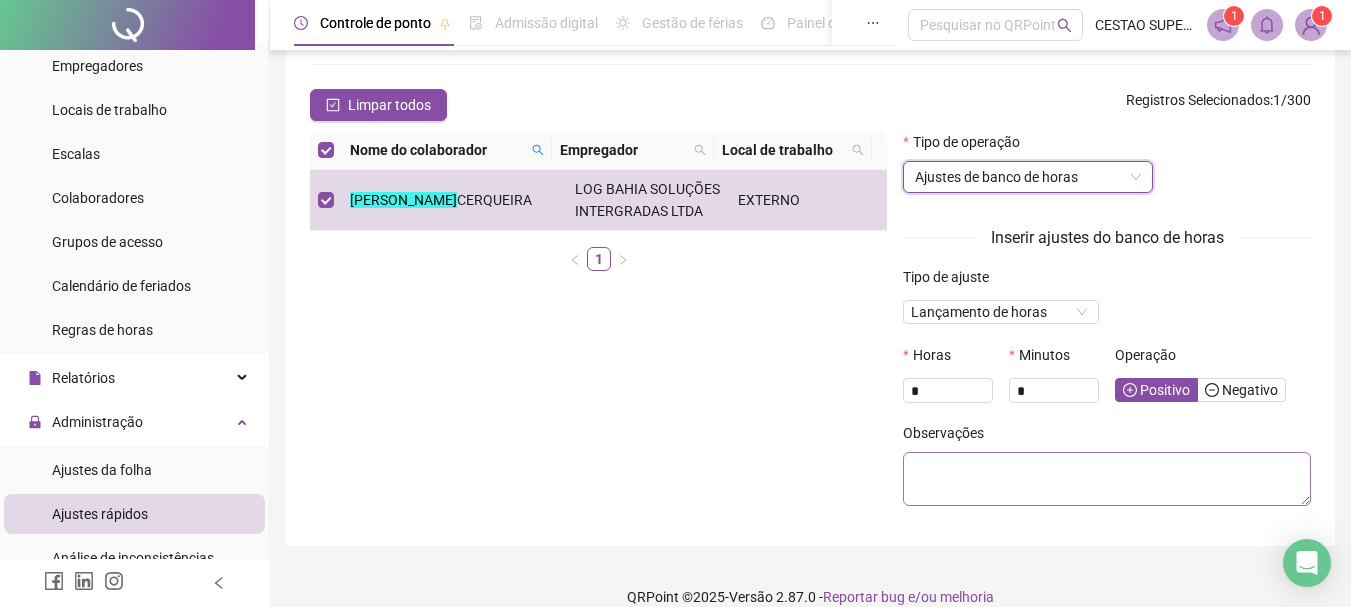 scroll, scrollTop: 200, scrollLeft: 0, axis: vertical 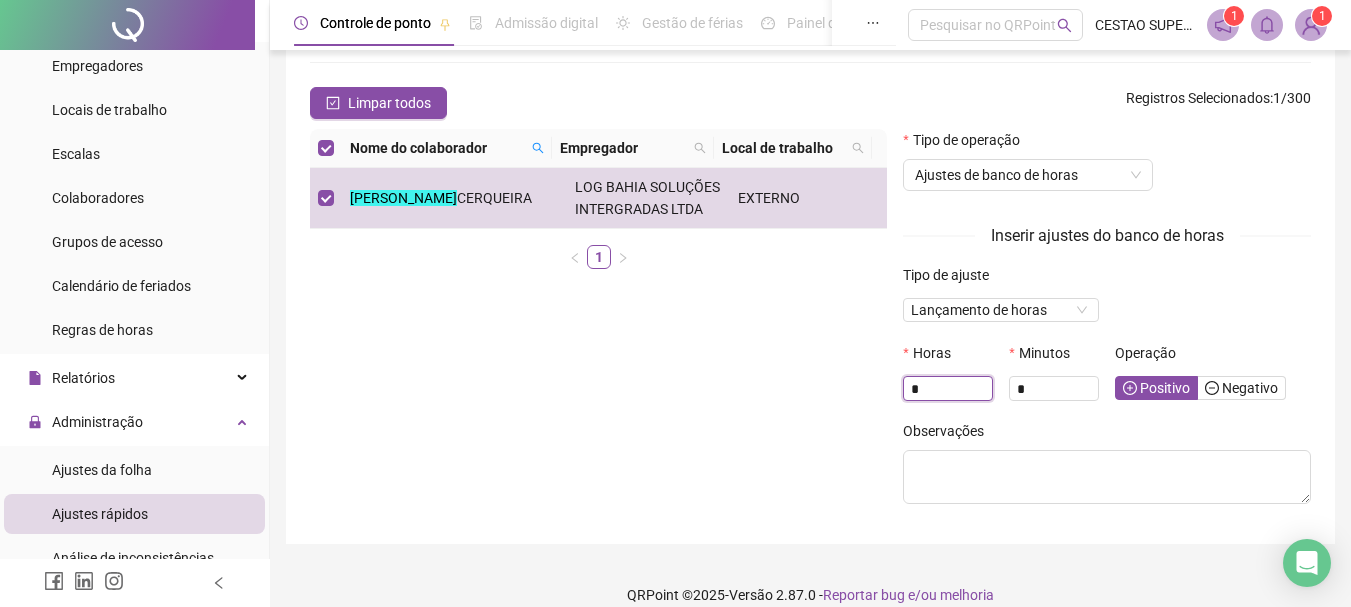 drag, startPoint x: 940, startPoint y: 393, endPoint x: 716, endPoint y: 352, distance: 227.72131 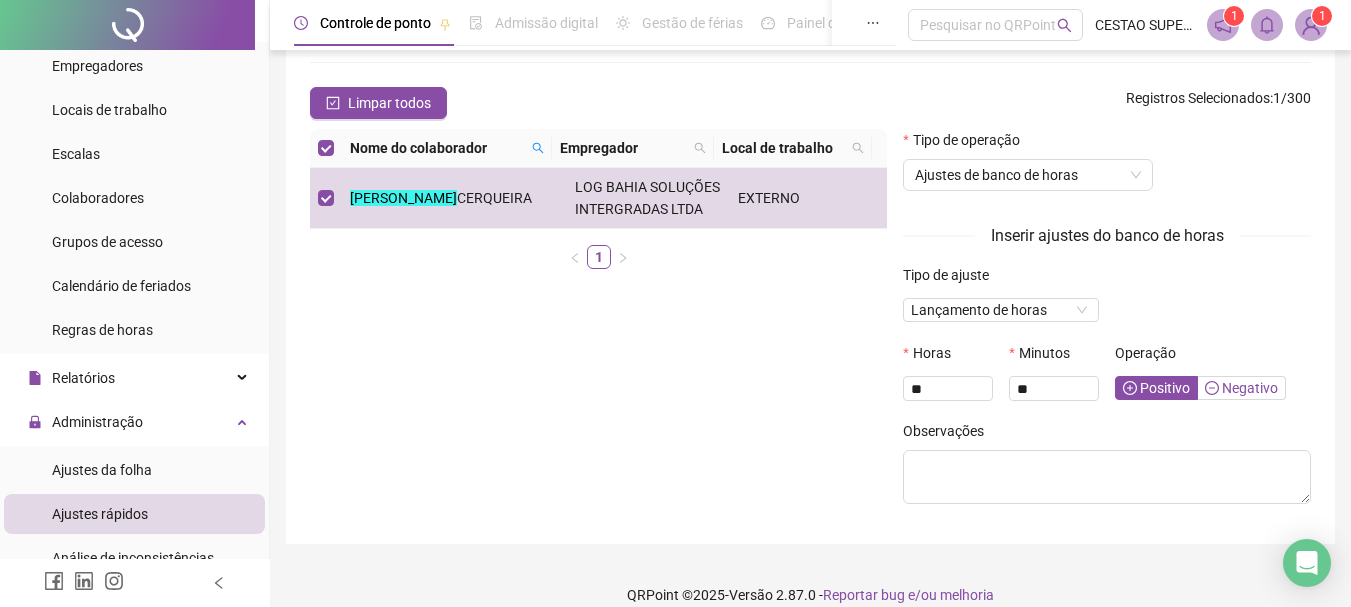 click on "Negativo" at bounding box center (1241, 388) 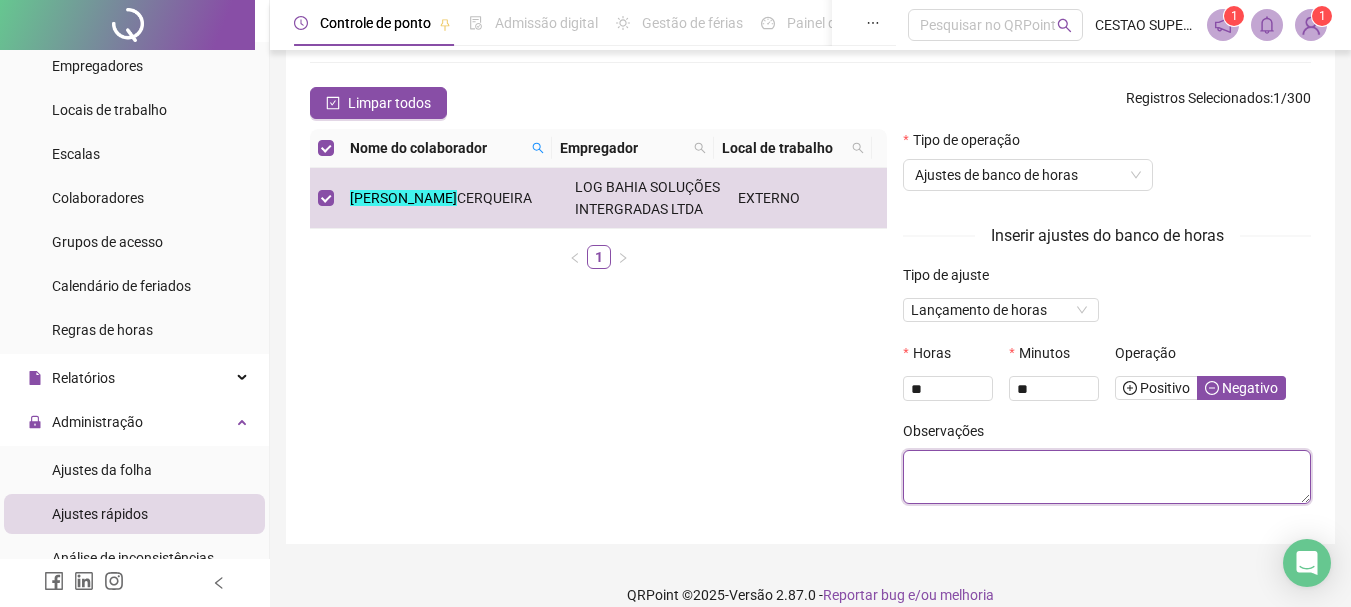 click at bounding box center (1107, 477) 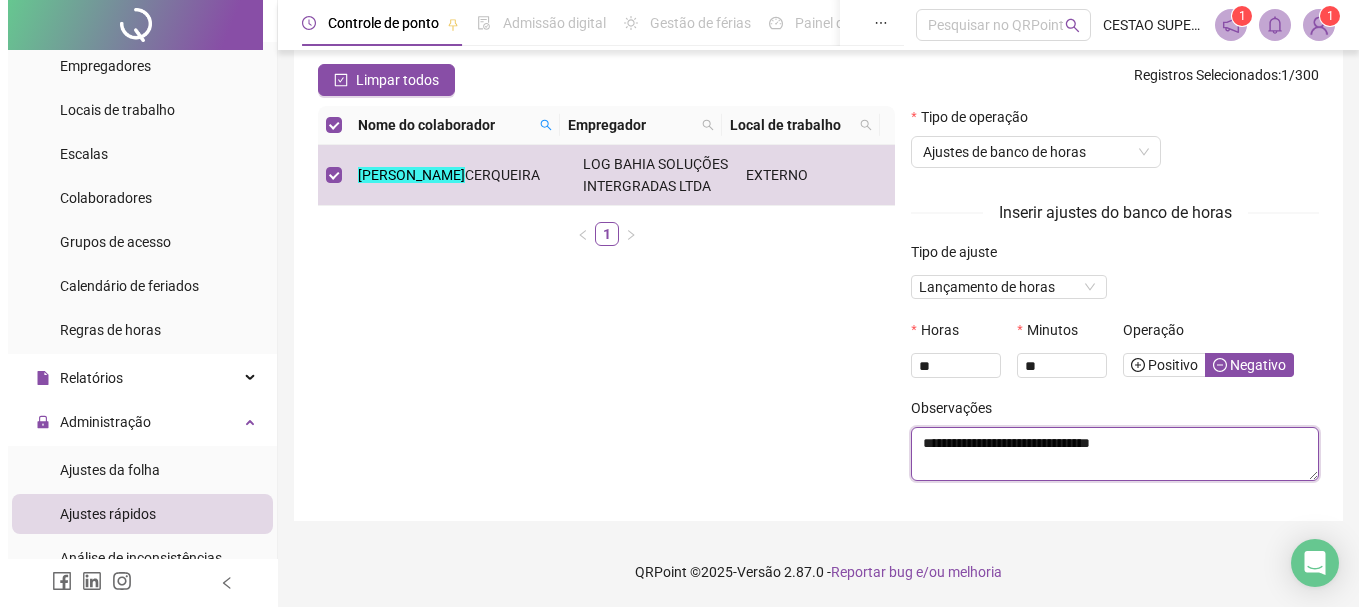 scroll, scrollTop: 123, scrollLeft: 0, axis: vertical 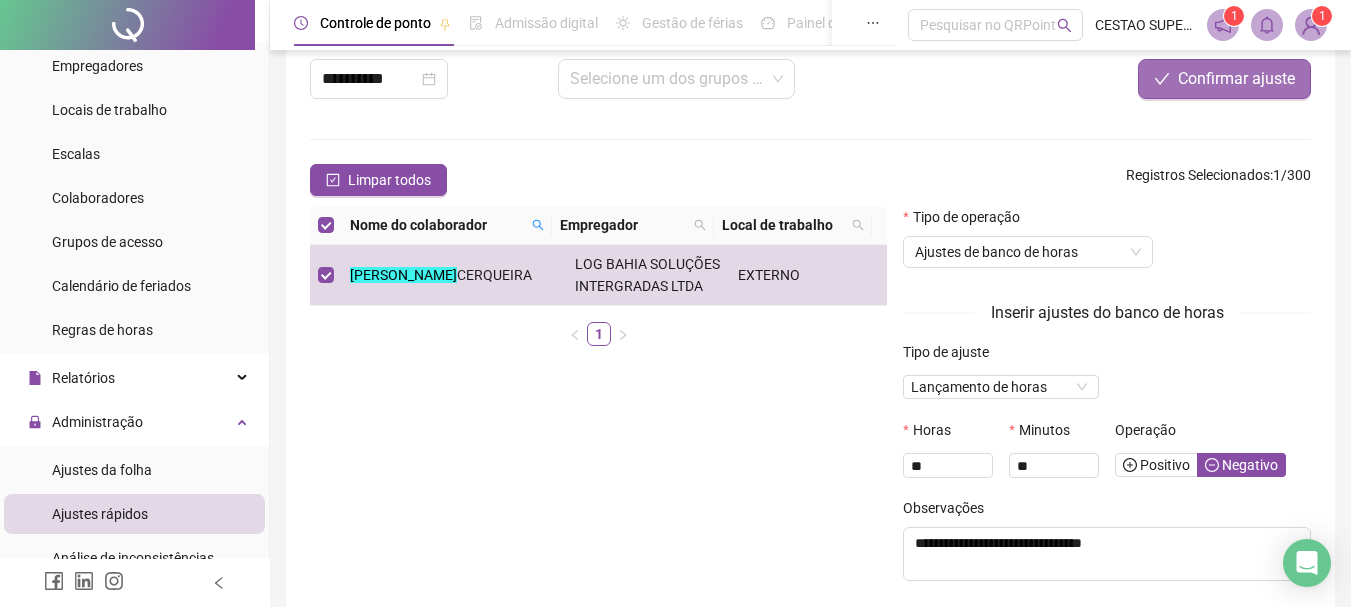 click on "Confirmar ajuste" at bounding box center [1236, 79] 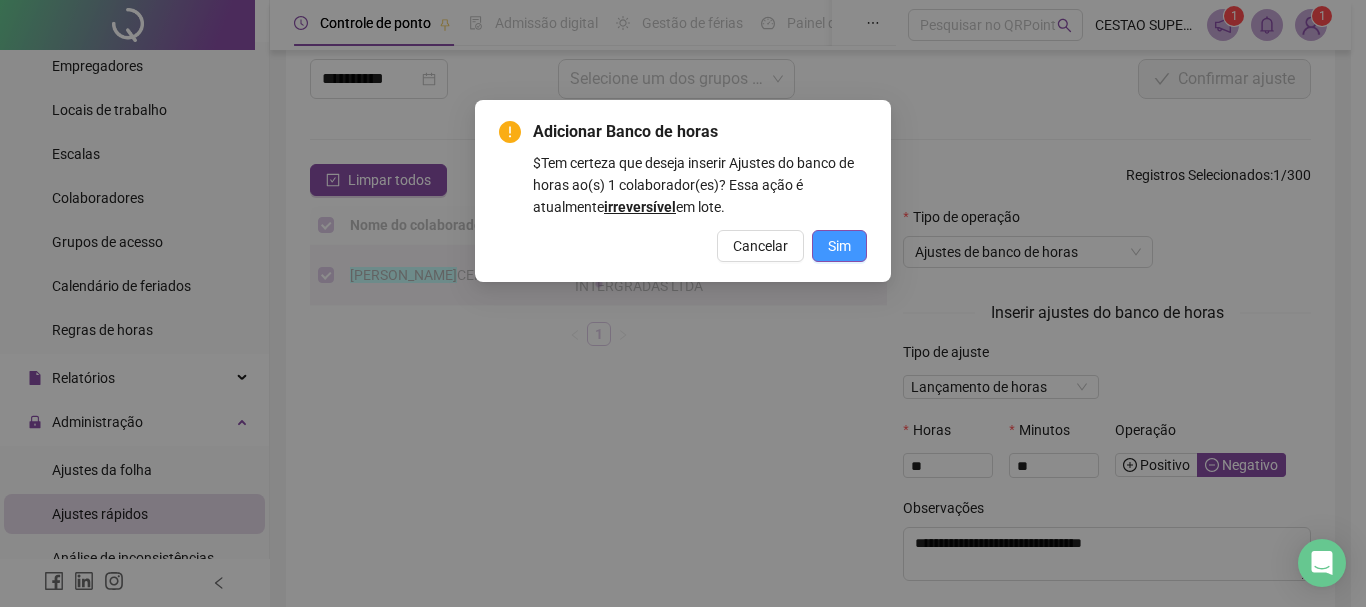 click on "Sim" at bounding box center (839, 246) 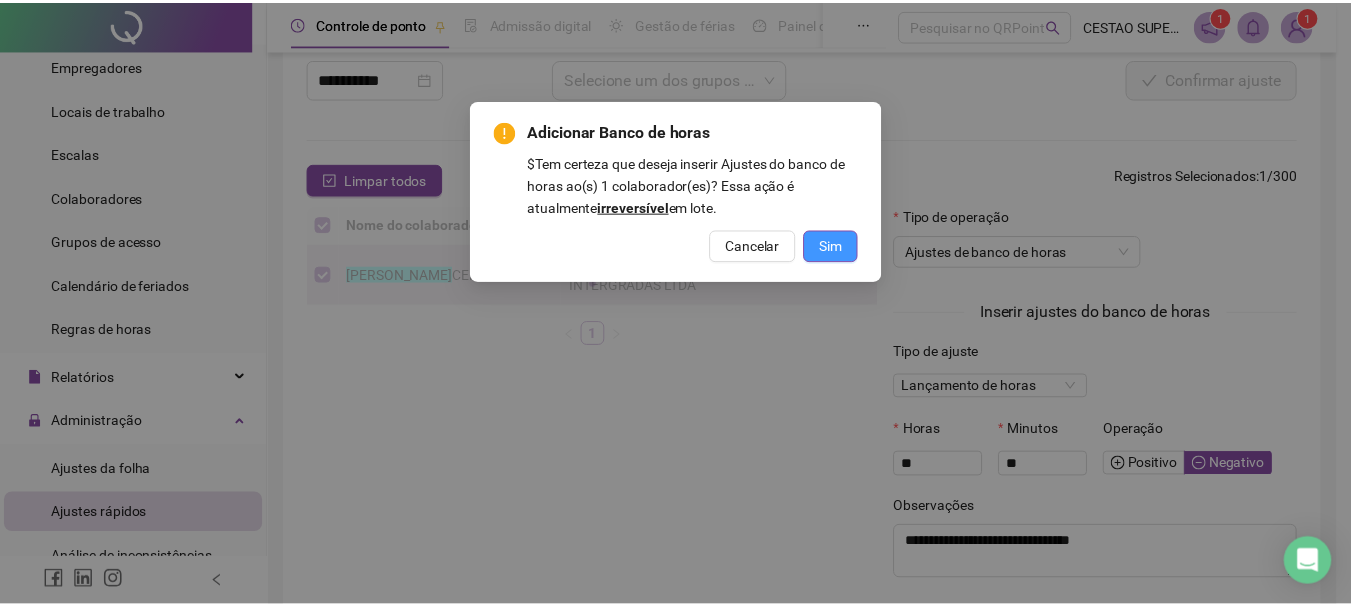 scroll, scrollTop: 0, scrollLeft: 0, axis: both 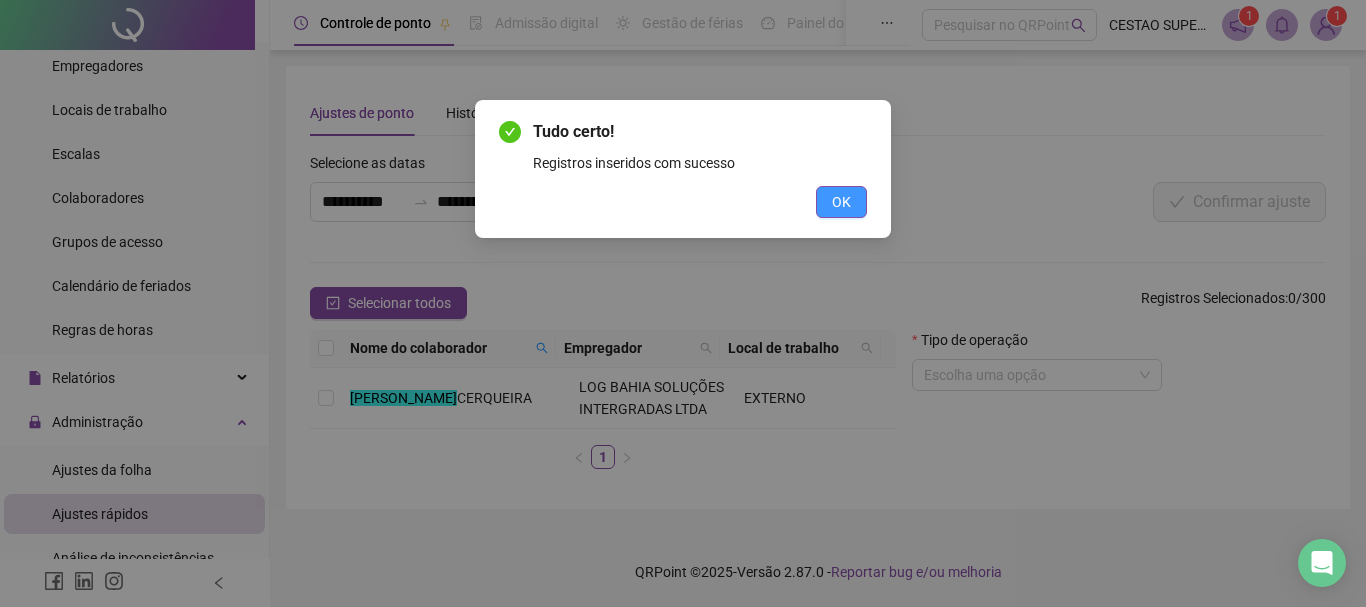 click on "OK" at bounding box center (841, 202) 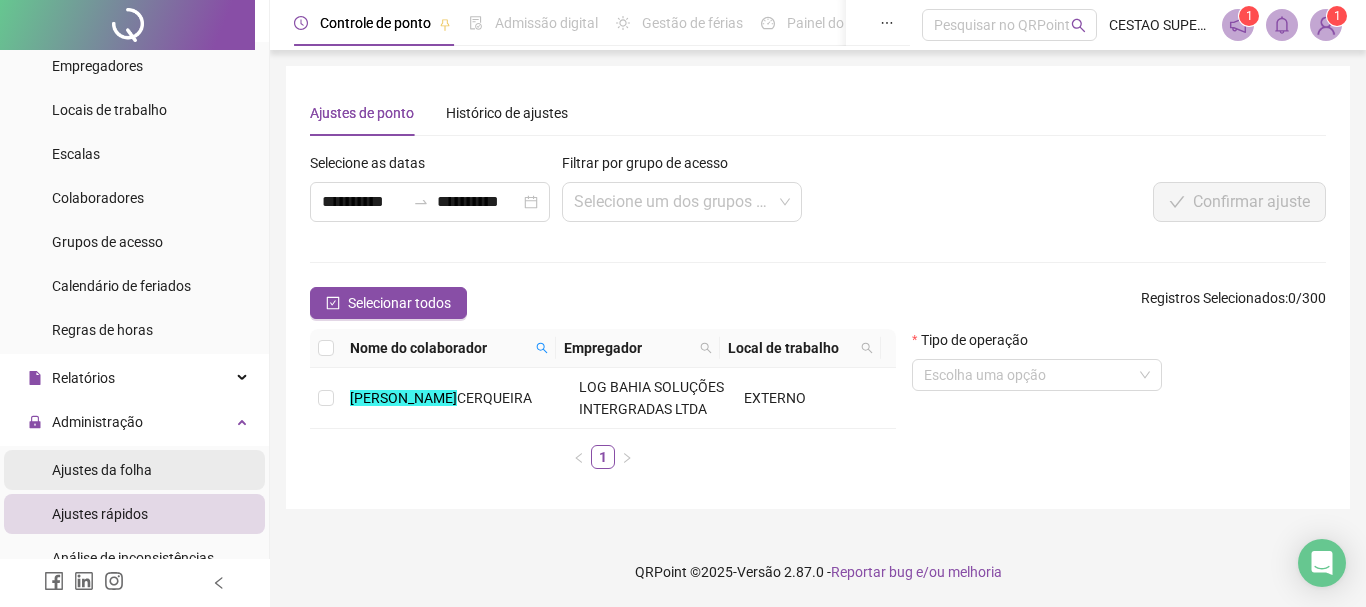 click on "Ajustes da folha" at bounding box center [102, 470] 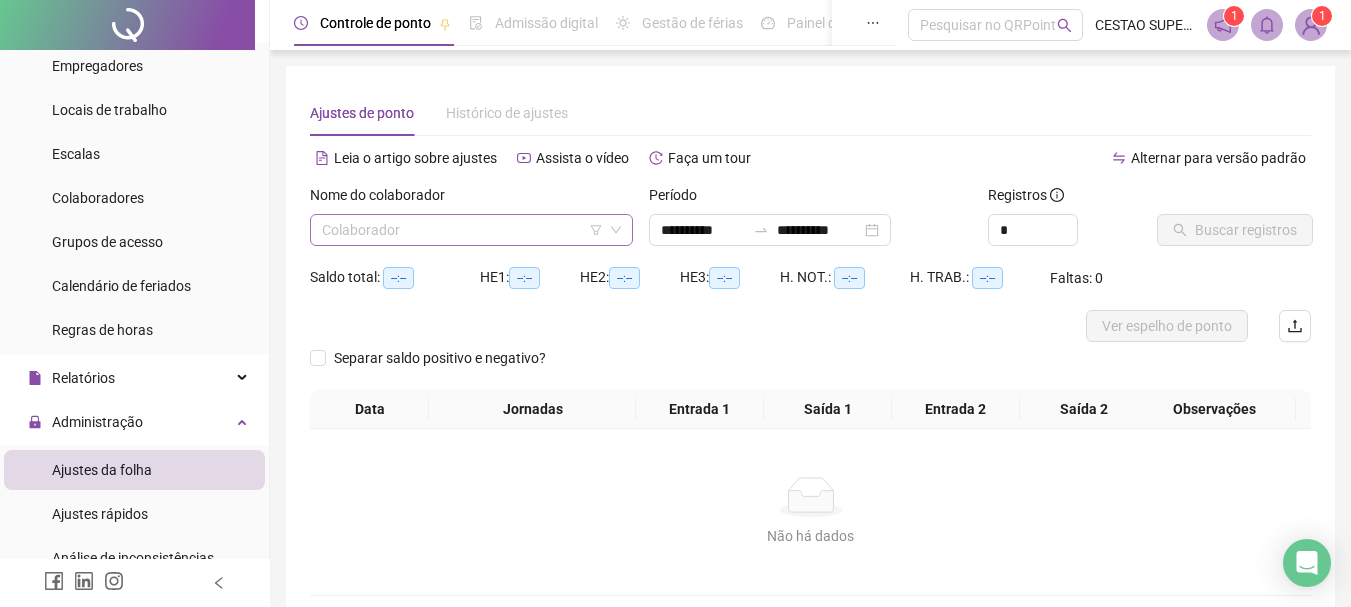 click at bounding box center [465, 230] 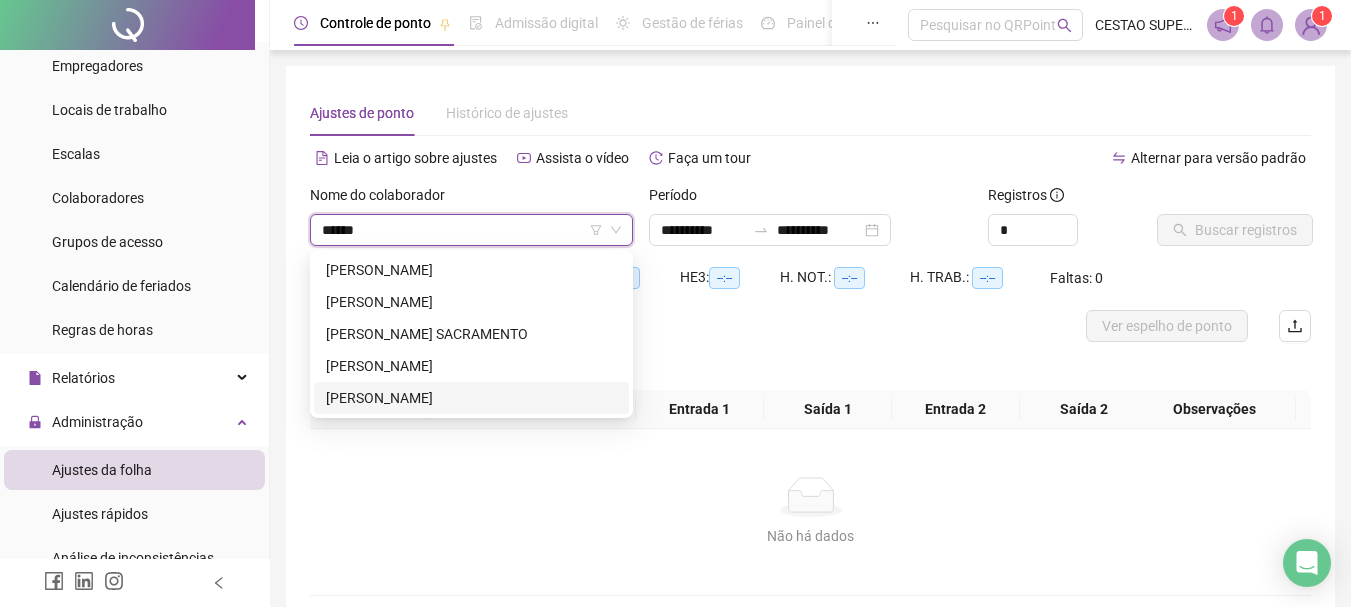 click on "[PERSON_NAME]" at bounding box center (471, 398) 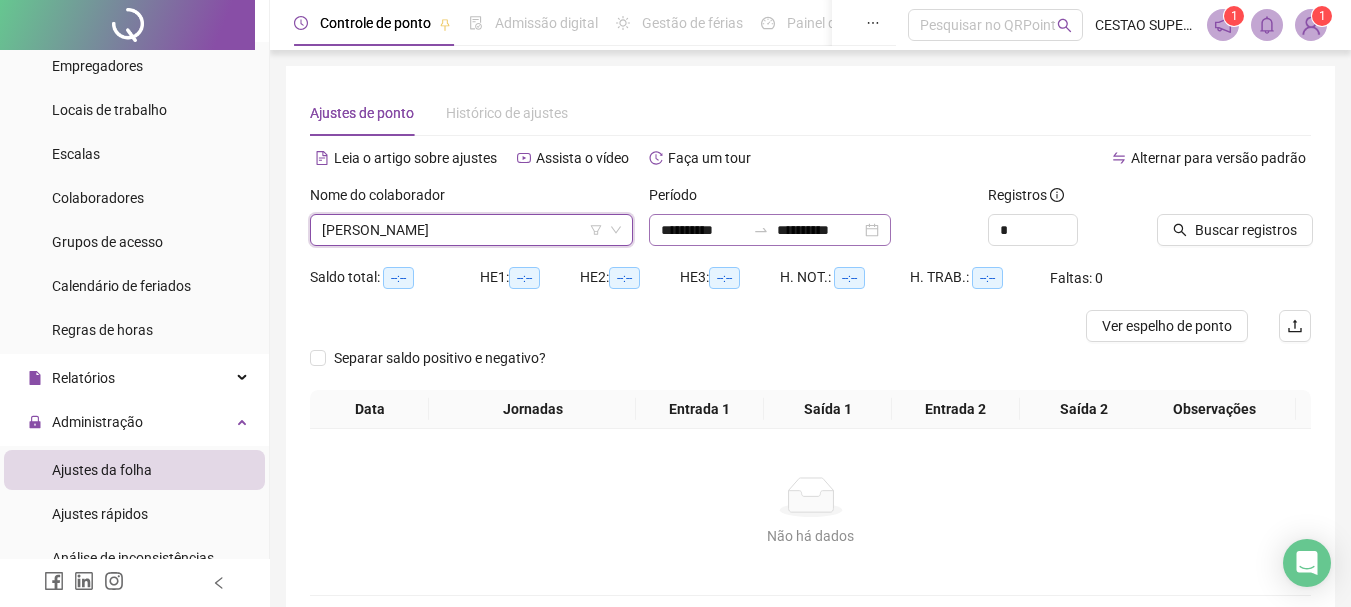 click on "**********" at bounding box center (770, 230) 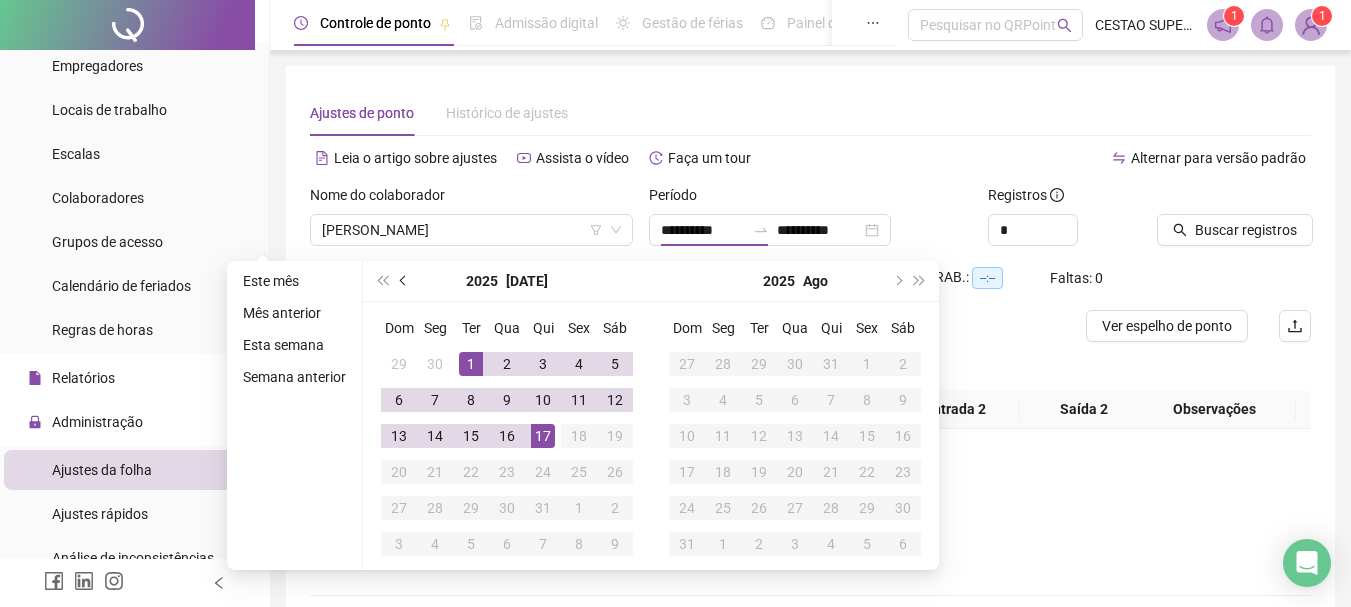 click at bounding box center (404, 281) 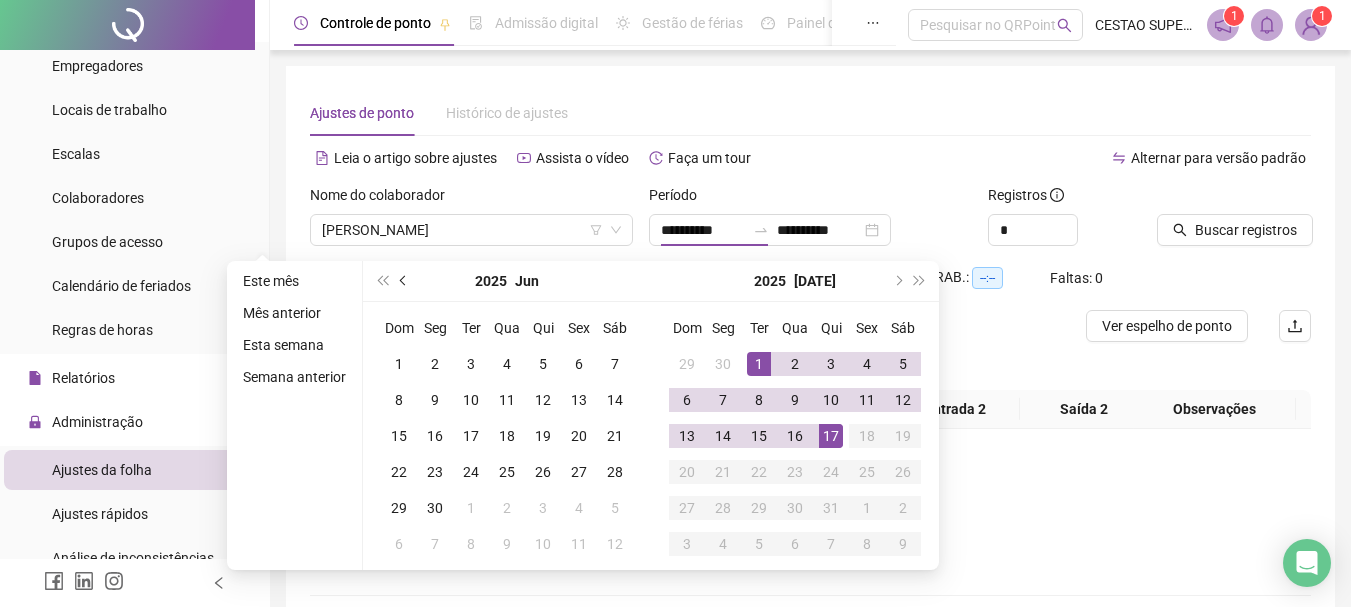 click at bounding box center [404, 281] 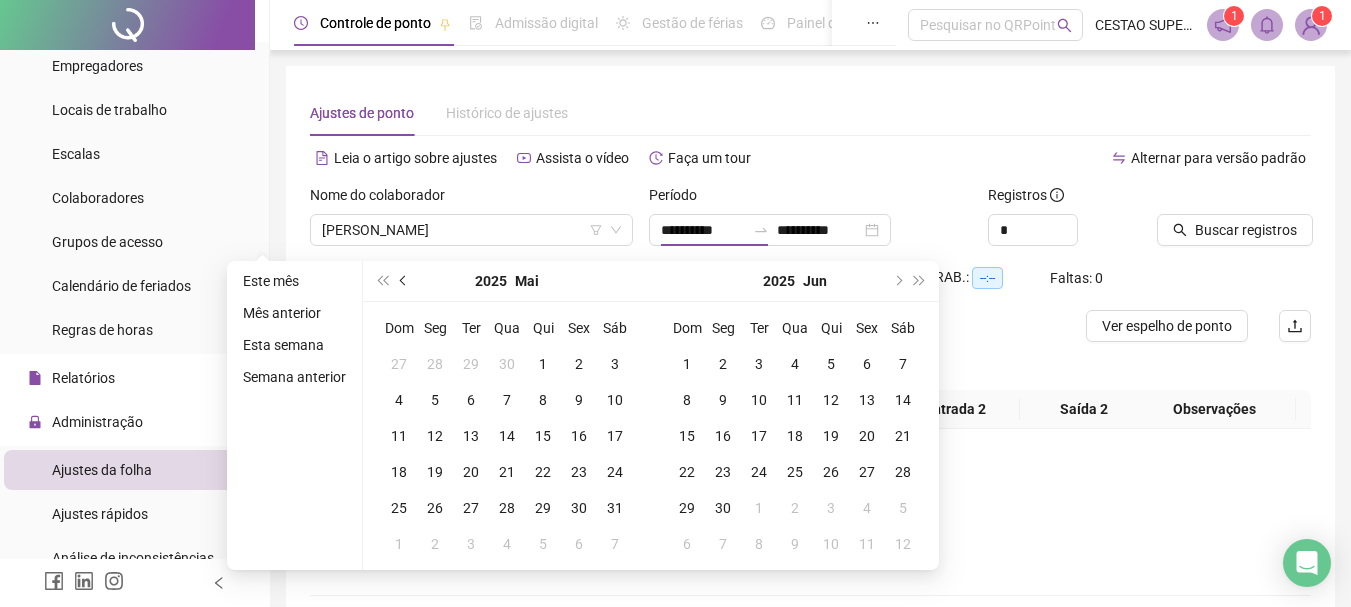 click at bounding box center [404, 281] 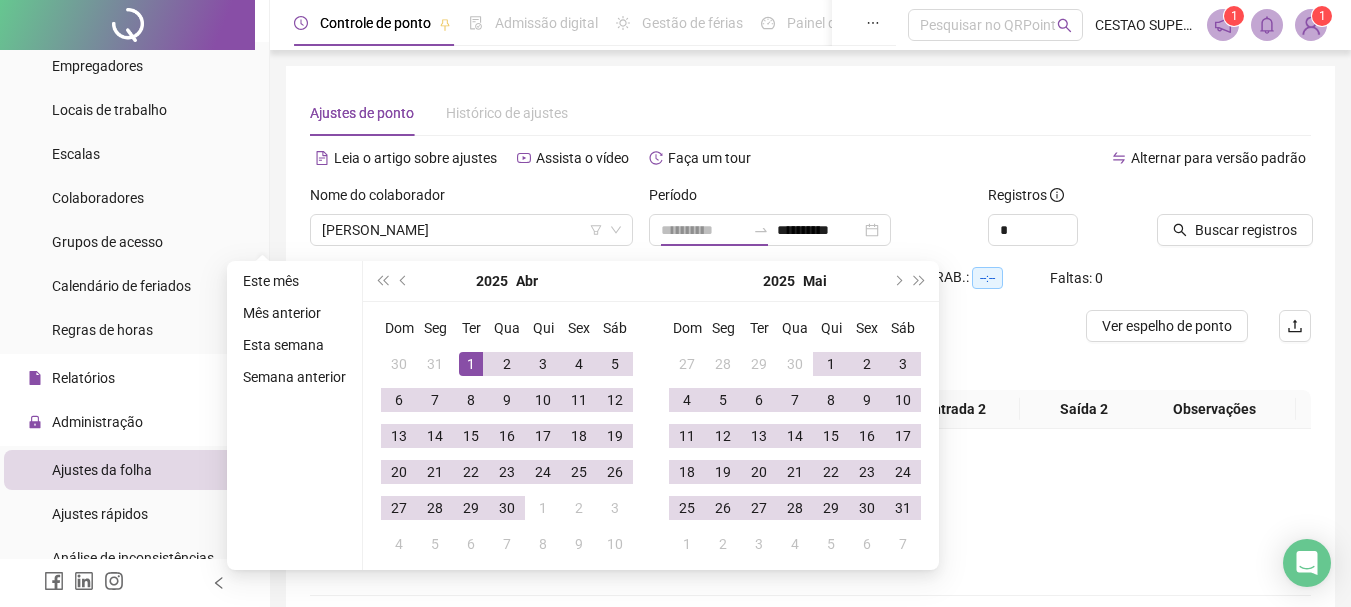 click on "1" at bounding box center (471, 364) 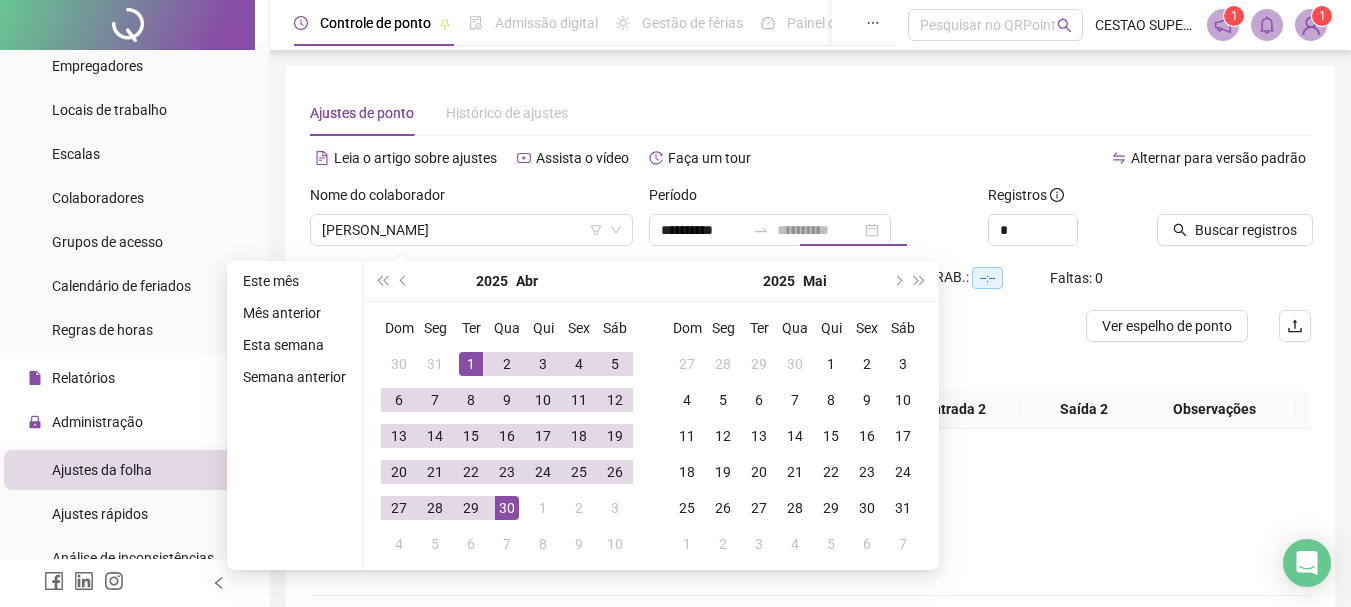 click on "30" at bounding box center [507, 508] 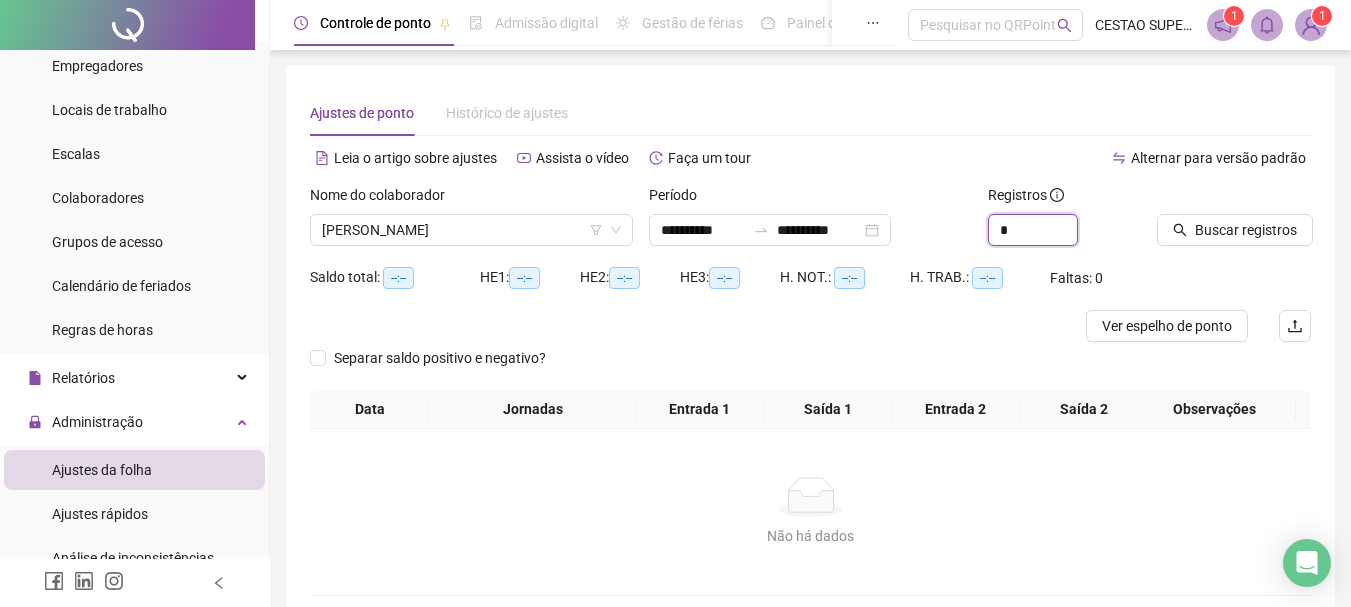click on "**********" at bounding box center [810, 223] 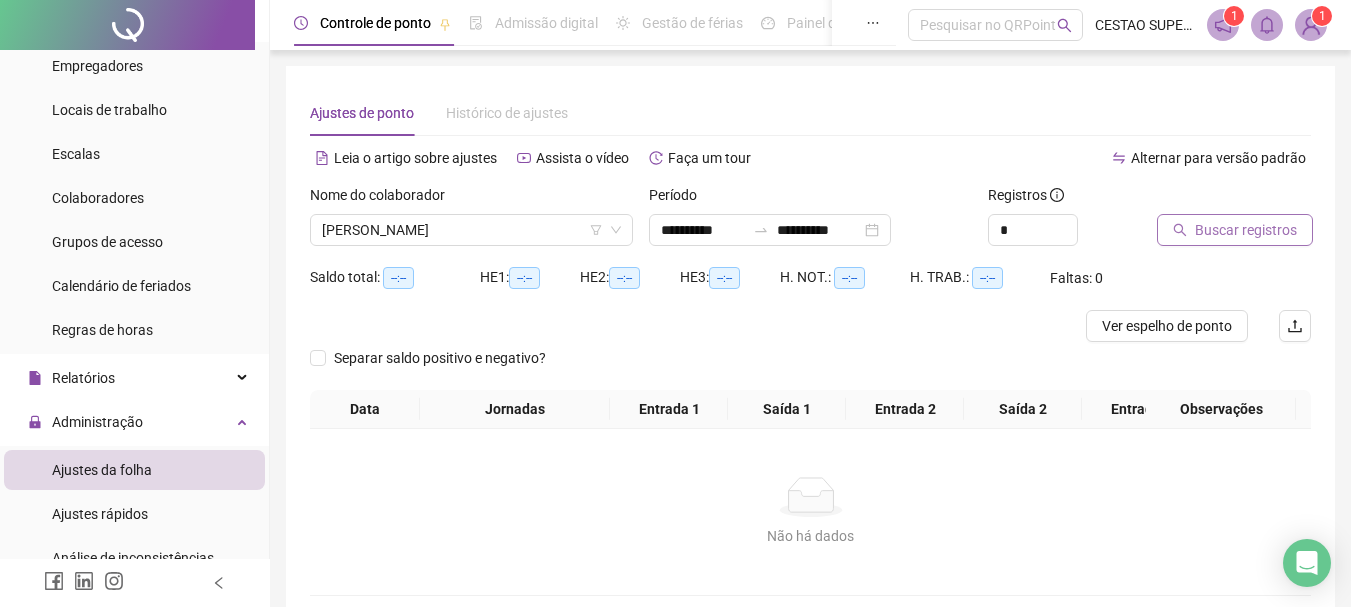 click on "Buscar registros" at bounding box center [1235, 230] 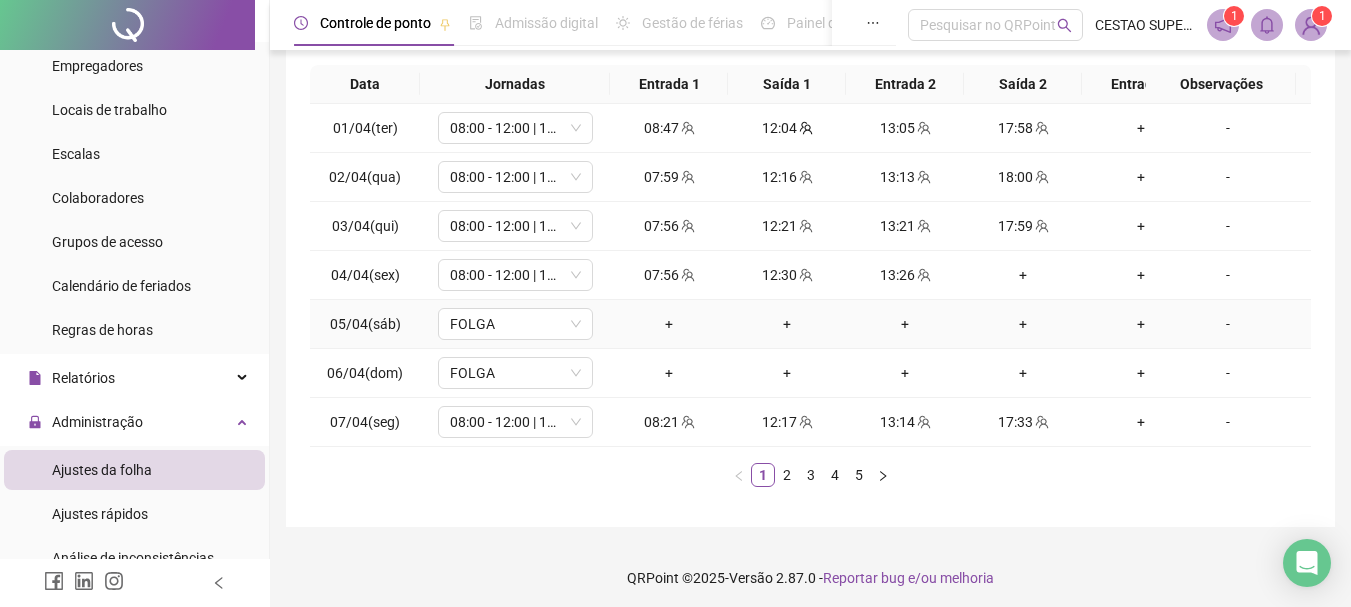 scroll, scrollTop: 362, scrollLeft: 0, axis: vertical 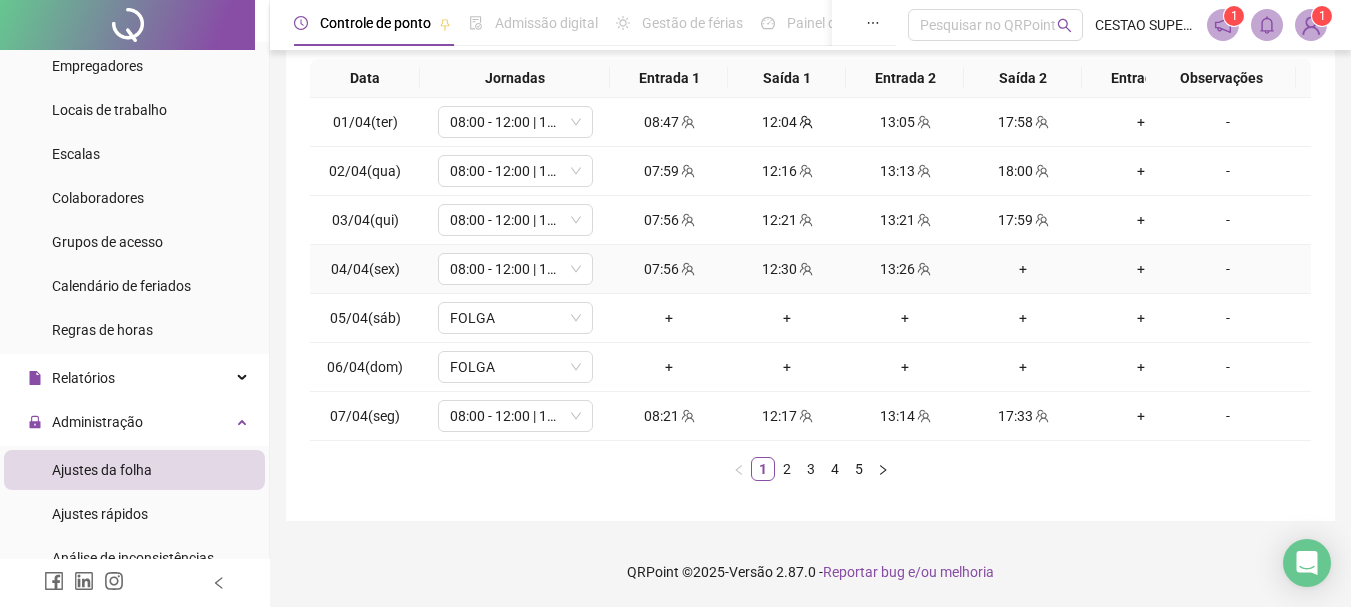click on "+" at bounding box center (1023, 269) 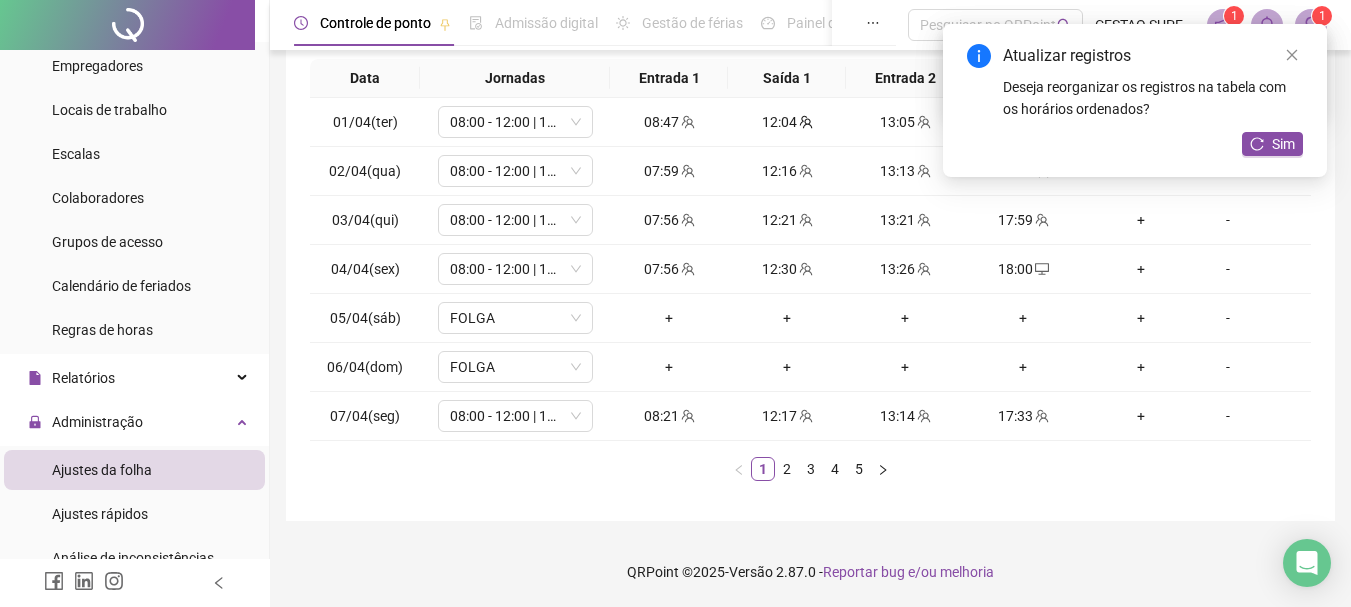 click on "Atualizar registros Deseja reorganizar os registros na tabela com os horários ordenados? Sim" at bounding box center [1135, 100] 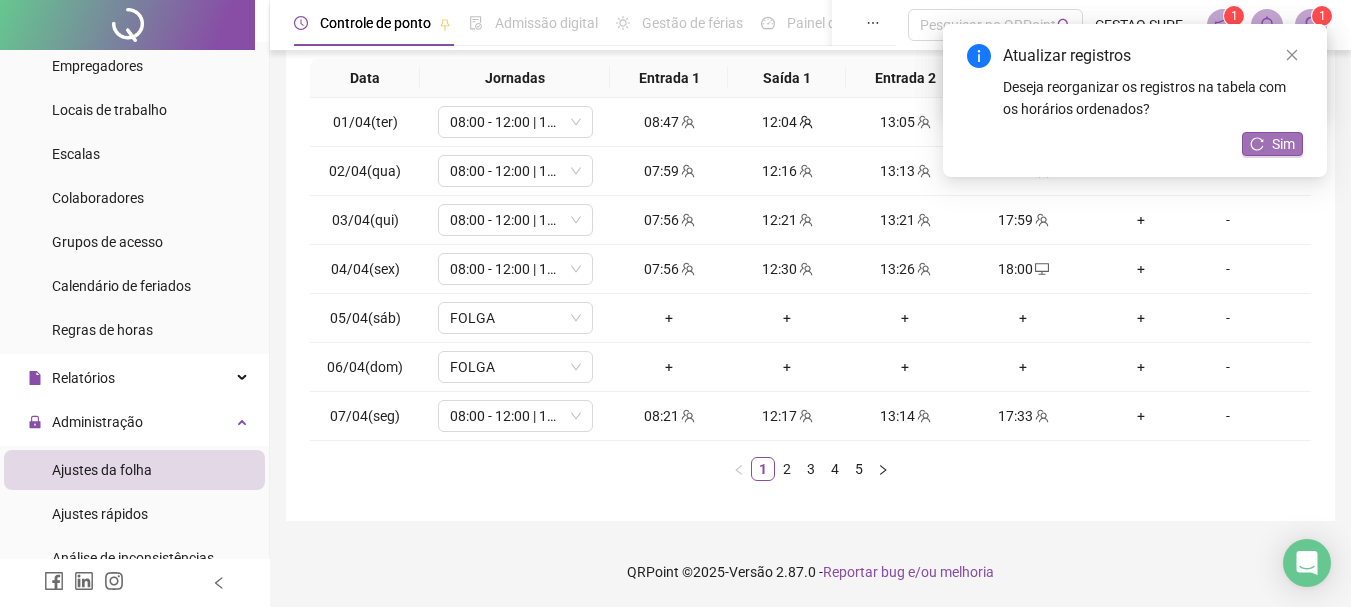 click on "Sim" at bounding box center (1272, 144) 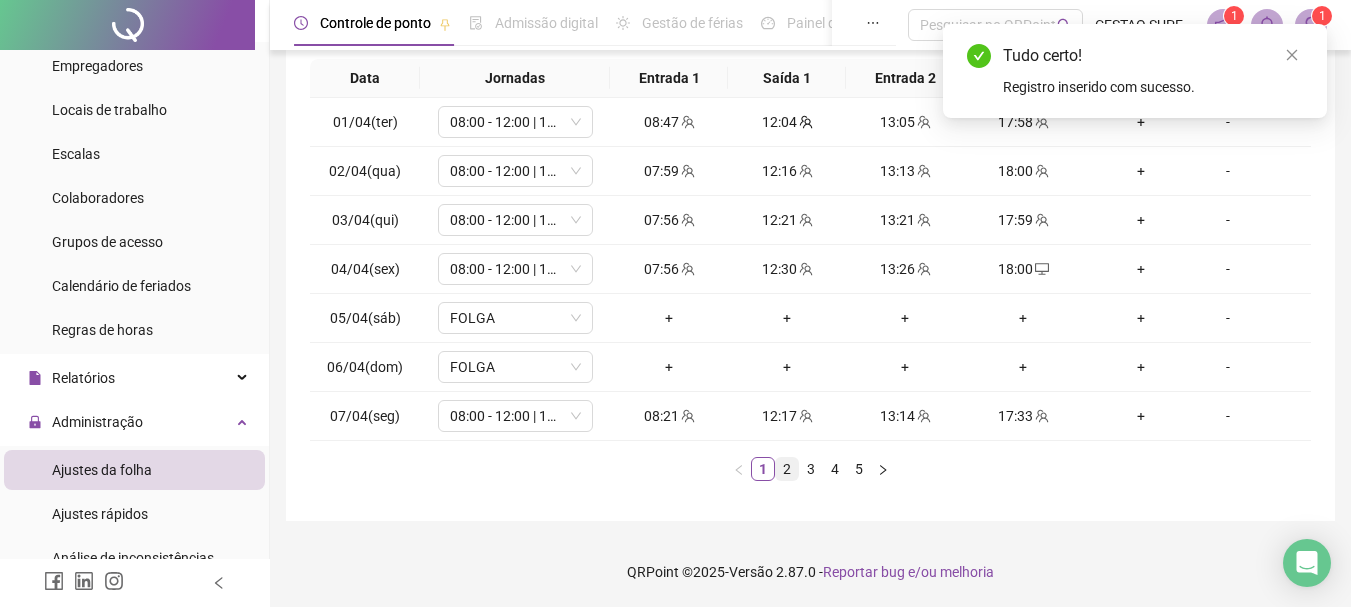 click on "2" at bounding box center [787, 469] 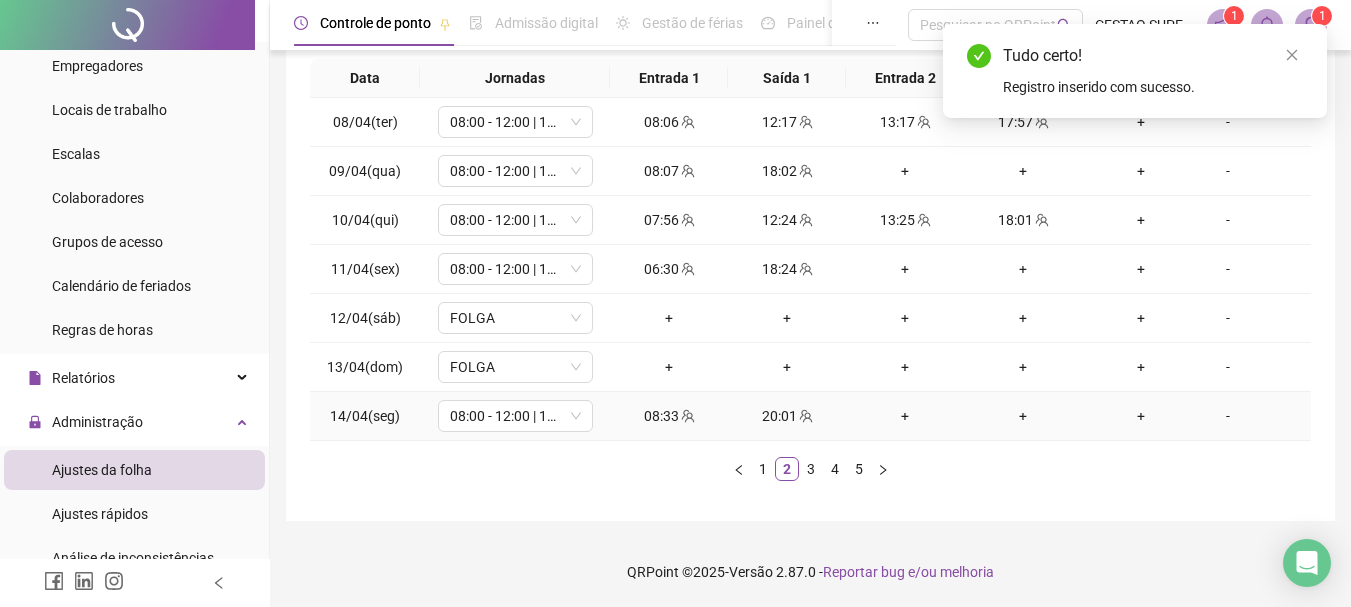 scroll, scrollTop: 262, scrollLeft: 0, axis: vertical 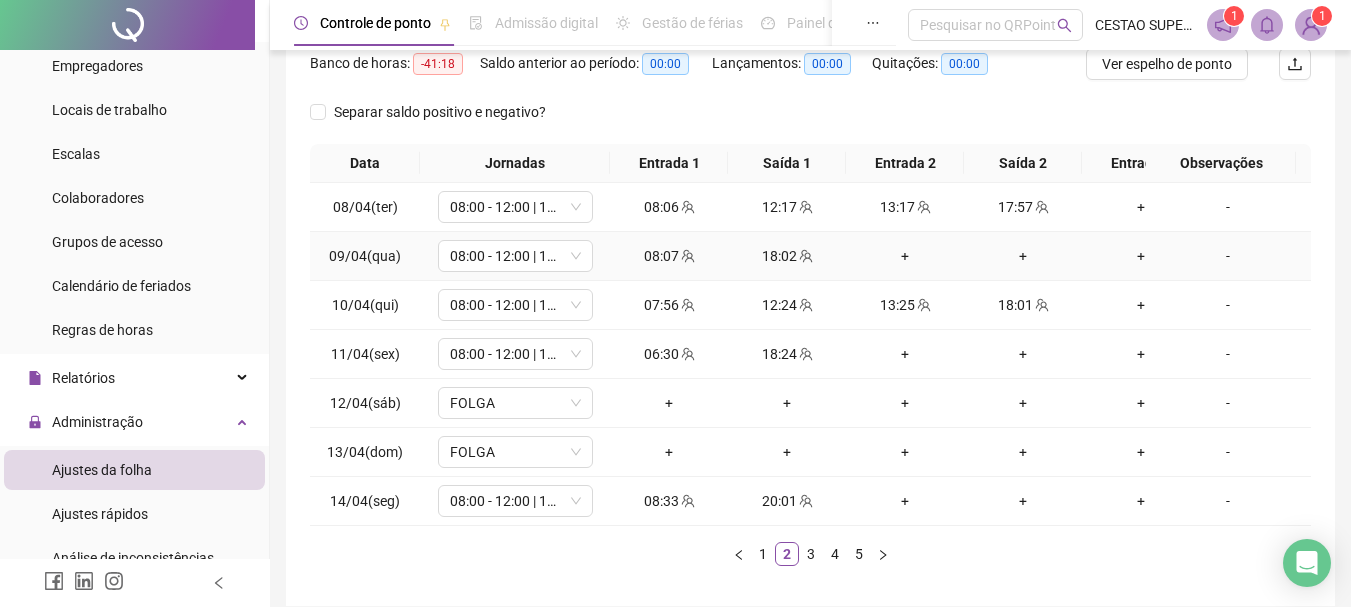 click on "+" at bounding box center (905, 256) 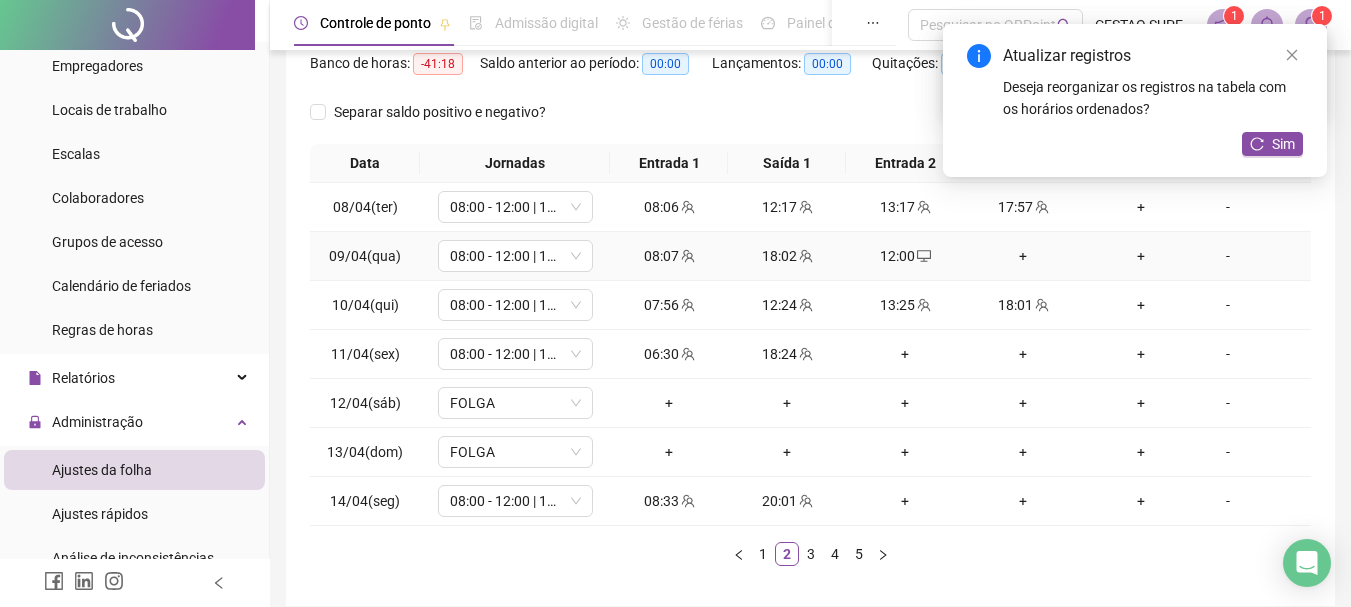 click on "+" at bounding box center [1023, 256] 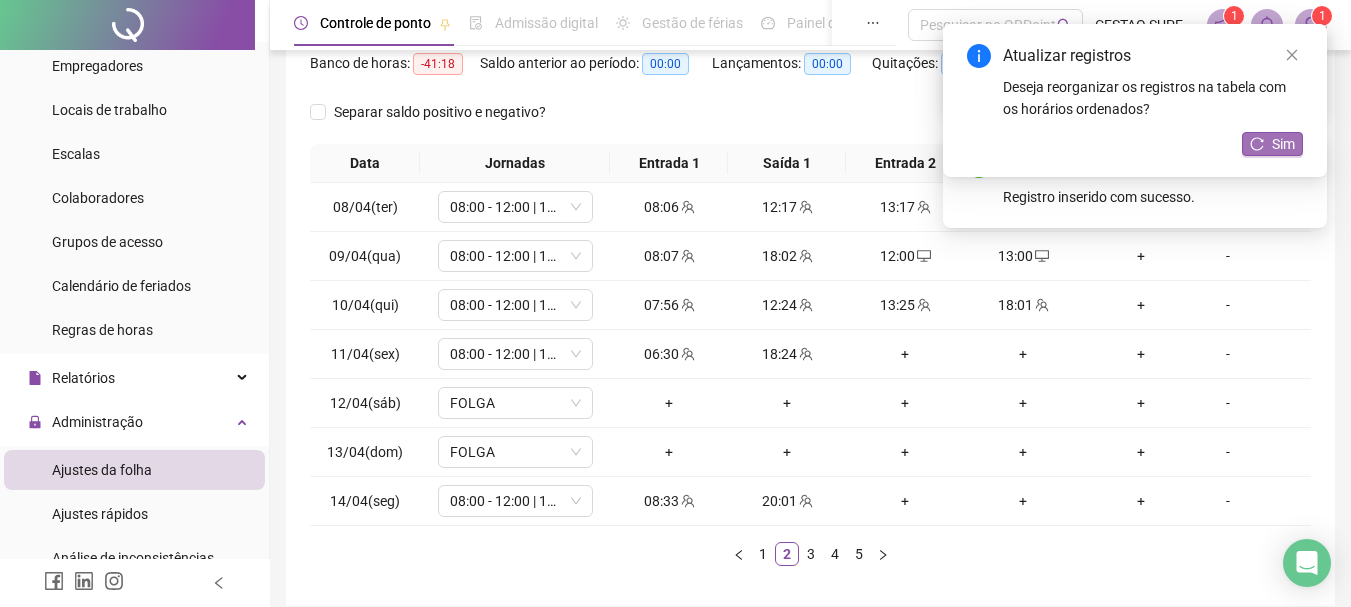 click on "Sim" at bounding box center (1272, 144) 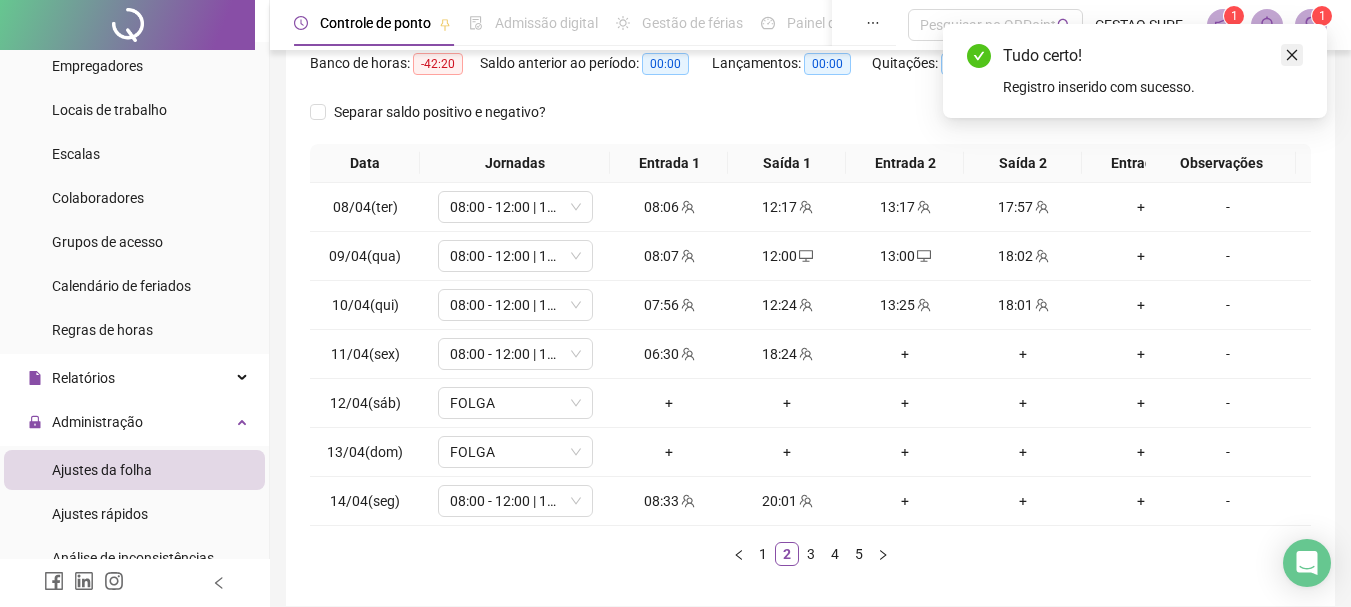 click 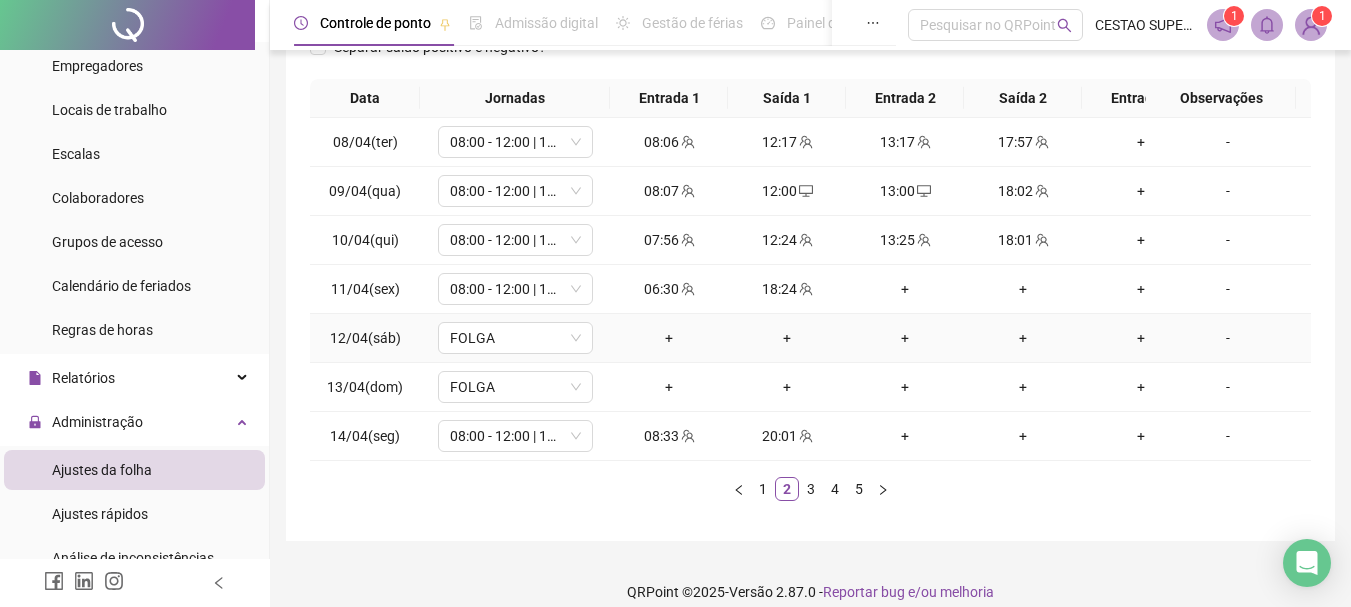 scroll, scrollTop: 362, scrollLeft: 0, axis: vertical 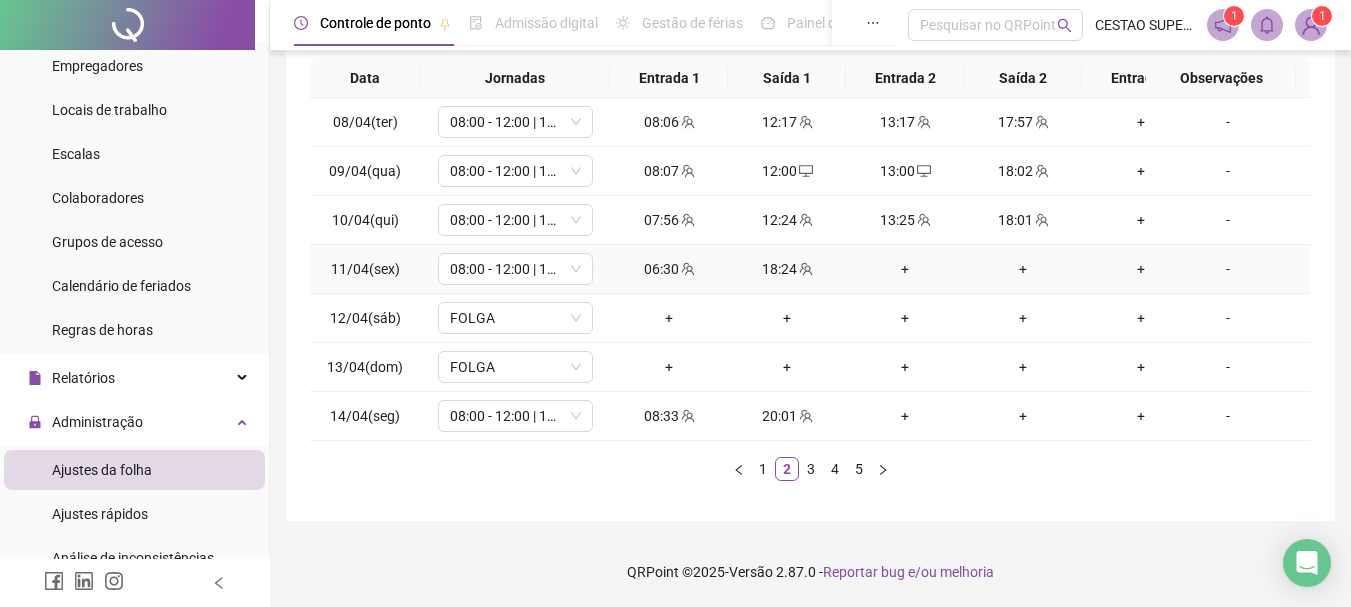 click on "+" at bounding box center [905, 269] 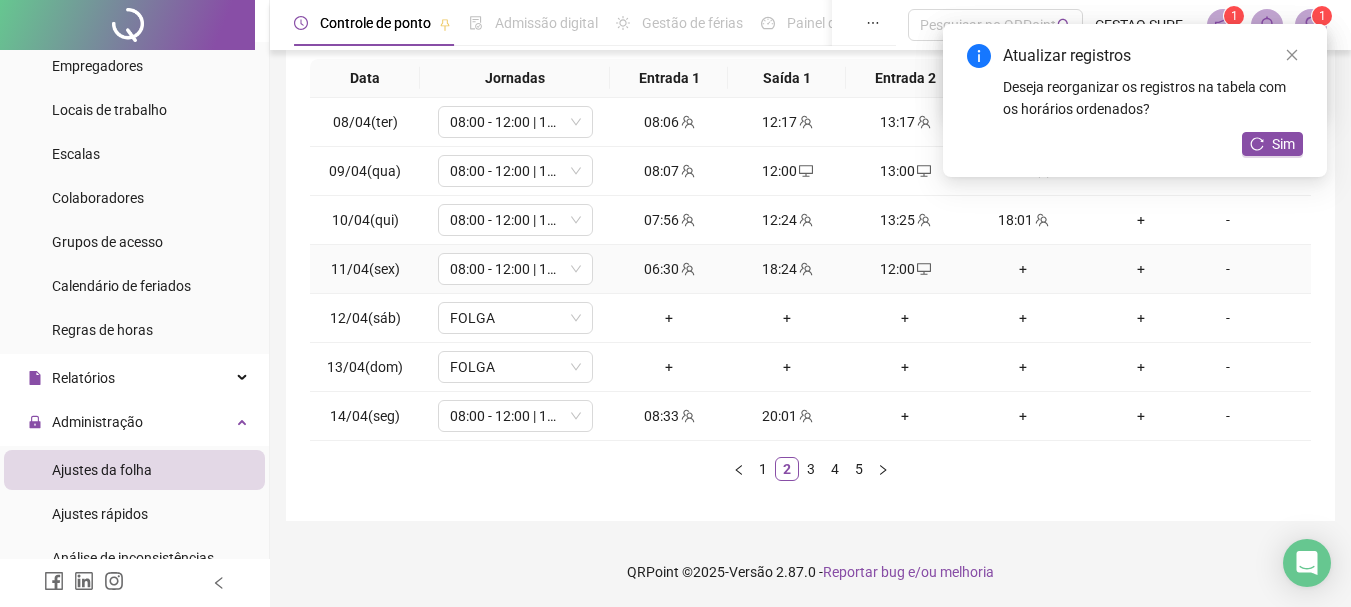 click on "+" at bounding box center (1023, 269) 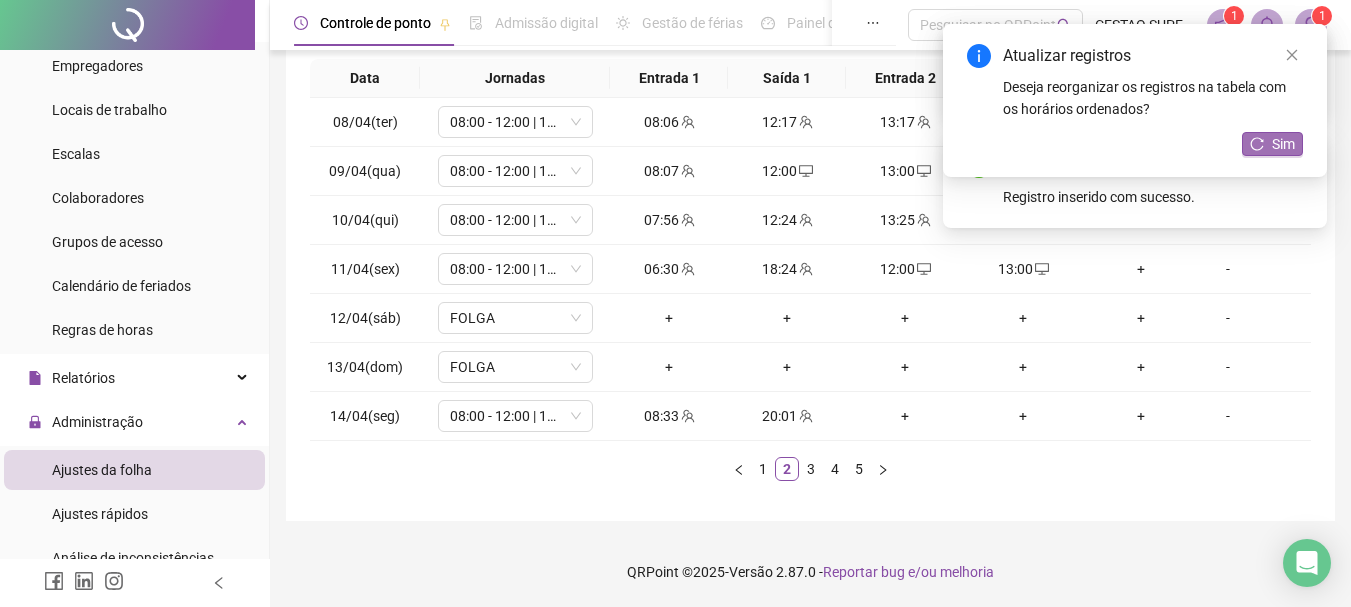 click on "Sim" at bounding box center (1283, 144) 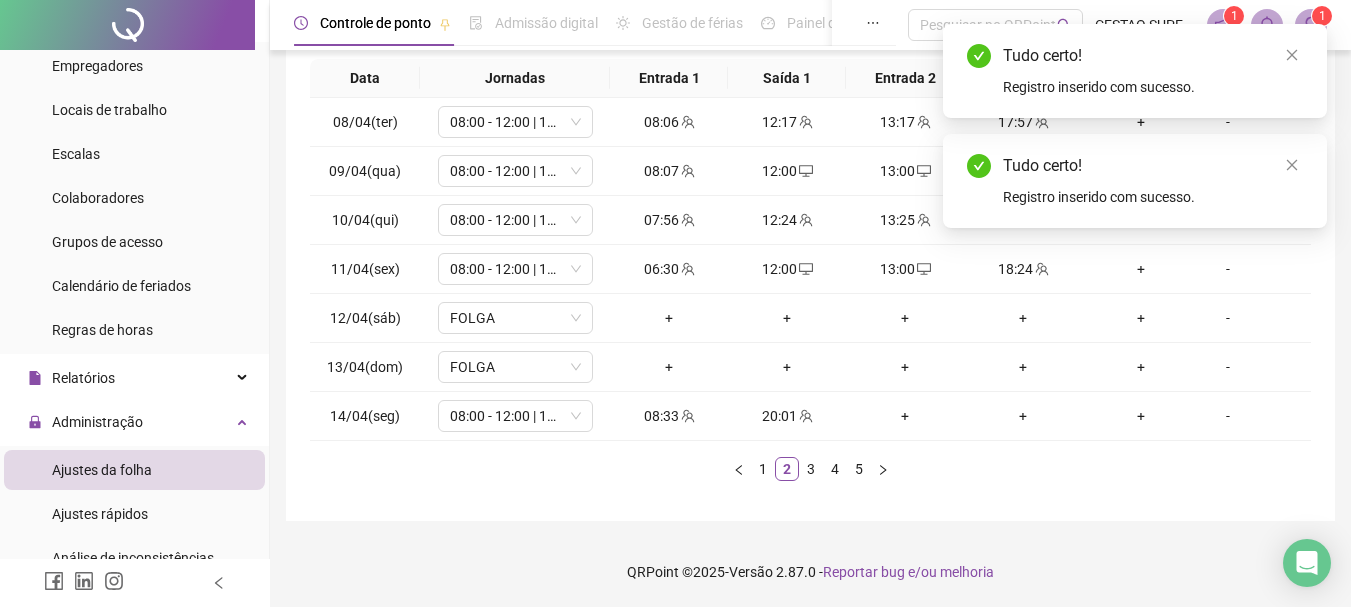 click on "Tudo certo! Registro inserido com sucesso." at bounding box center (1135, 181) 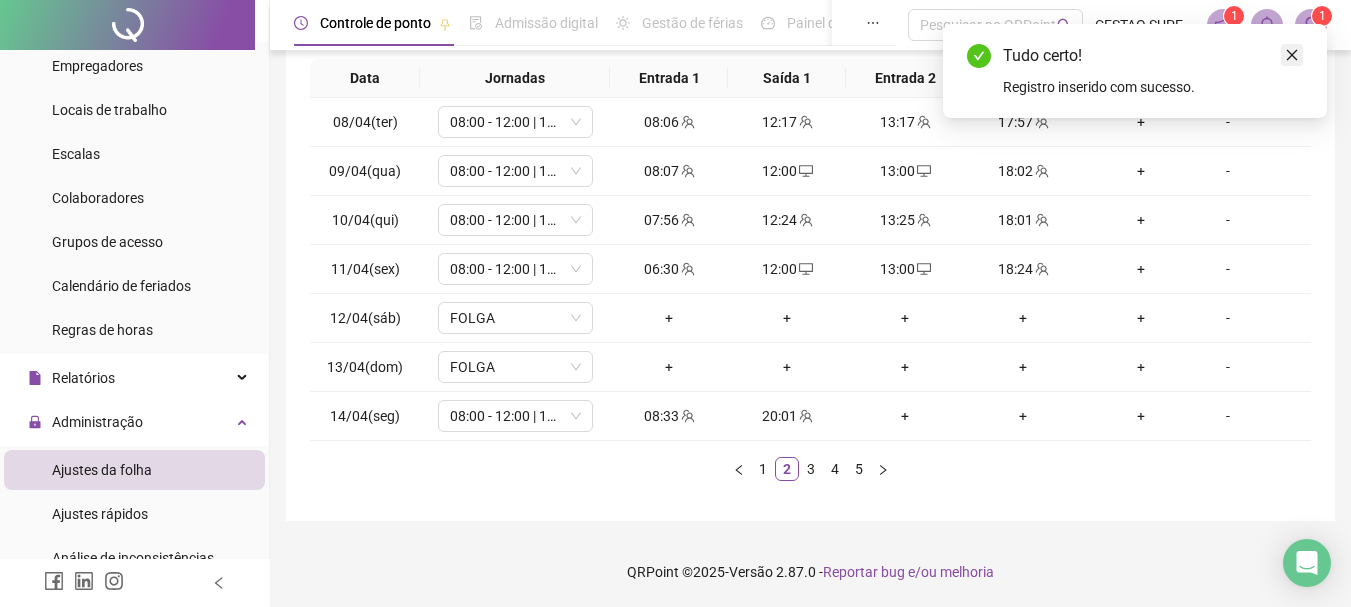 click at bounding box center [1292, 55] 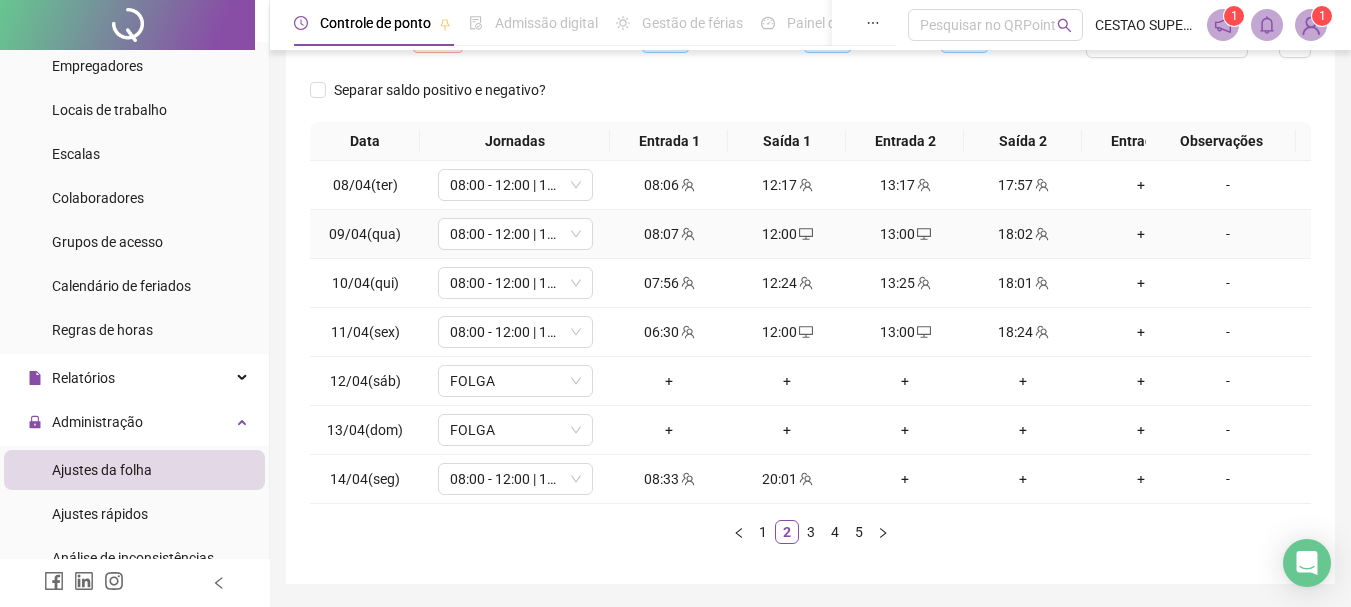 scroll, scrollTop: 162, scrollLeft: 0, axis: vertical 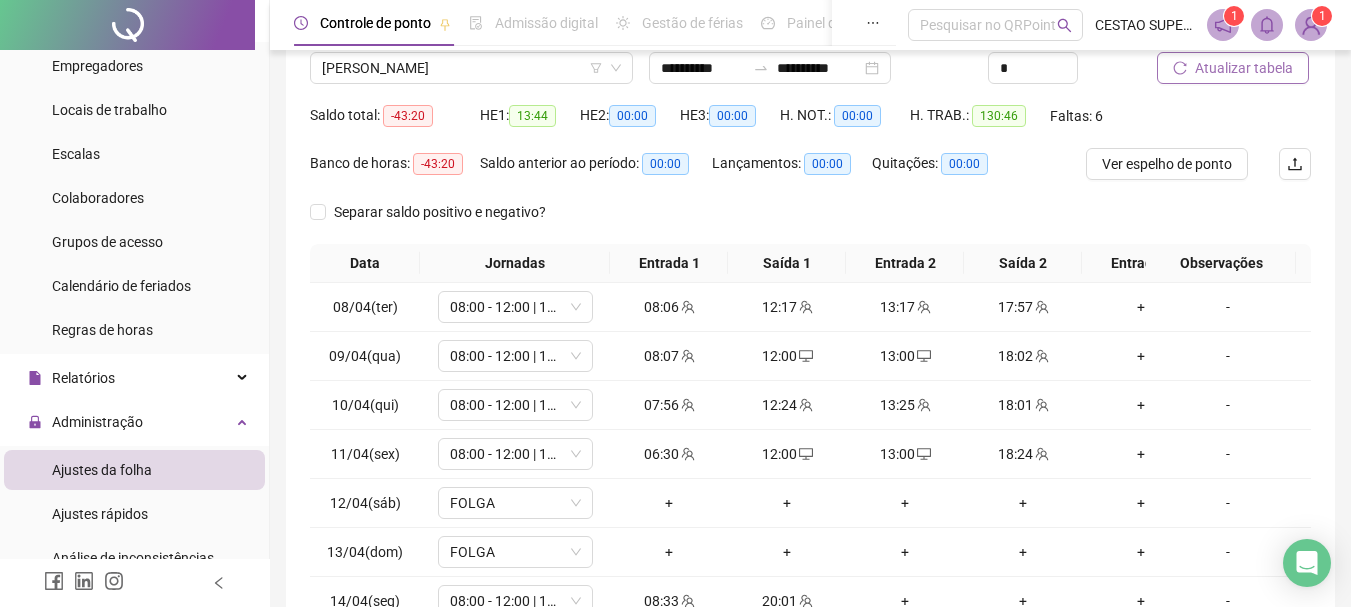 click on "Atualizar tabela" at bounding box center [1244, 68] 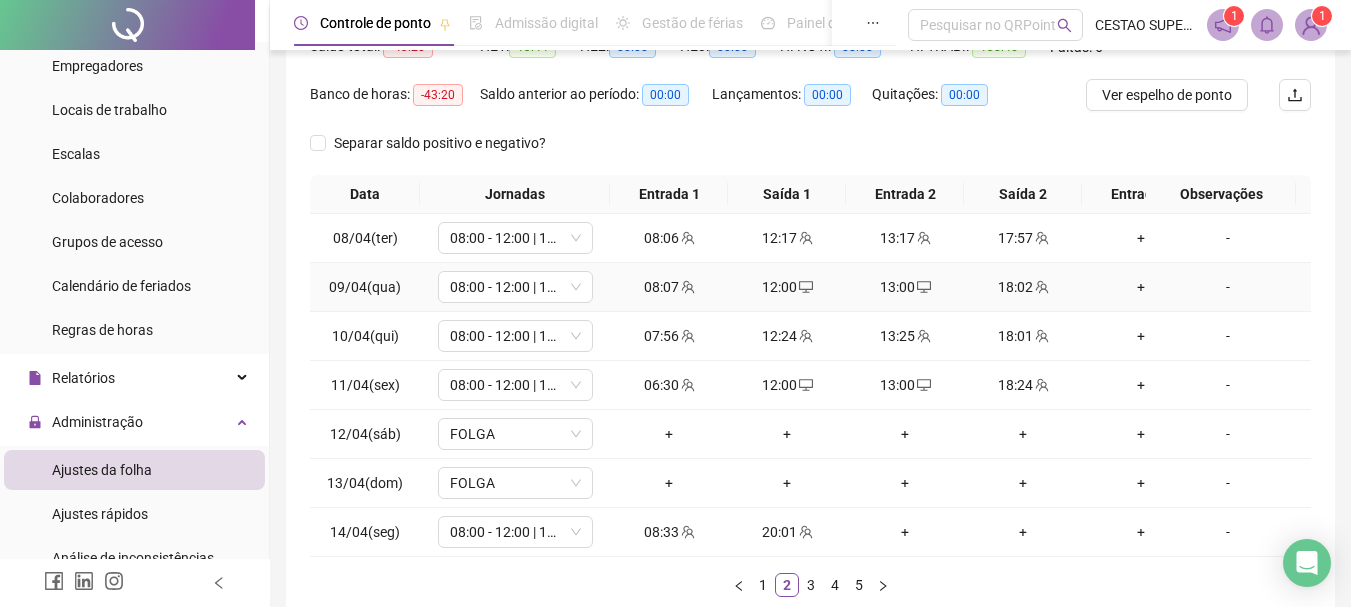 scroll, scrollTop: 362, scrollLeft: 0, axis: vertical 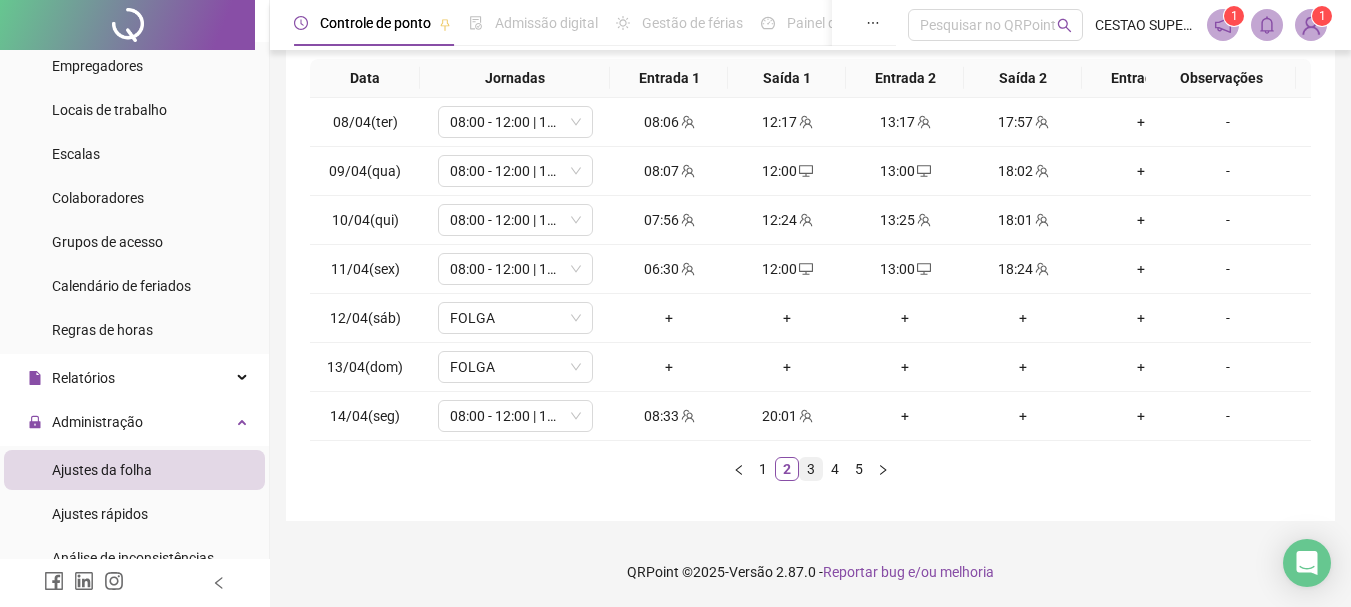 click on "3" at bounding box center [811, 469] 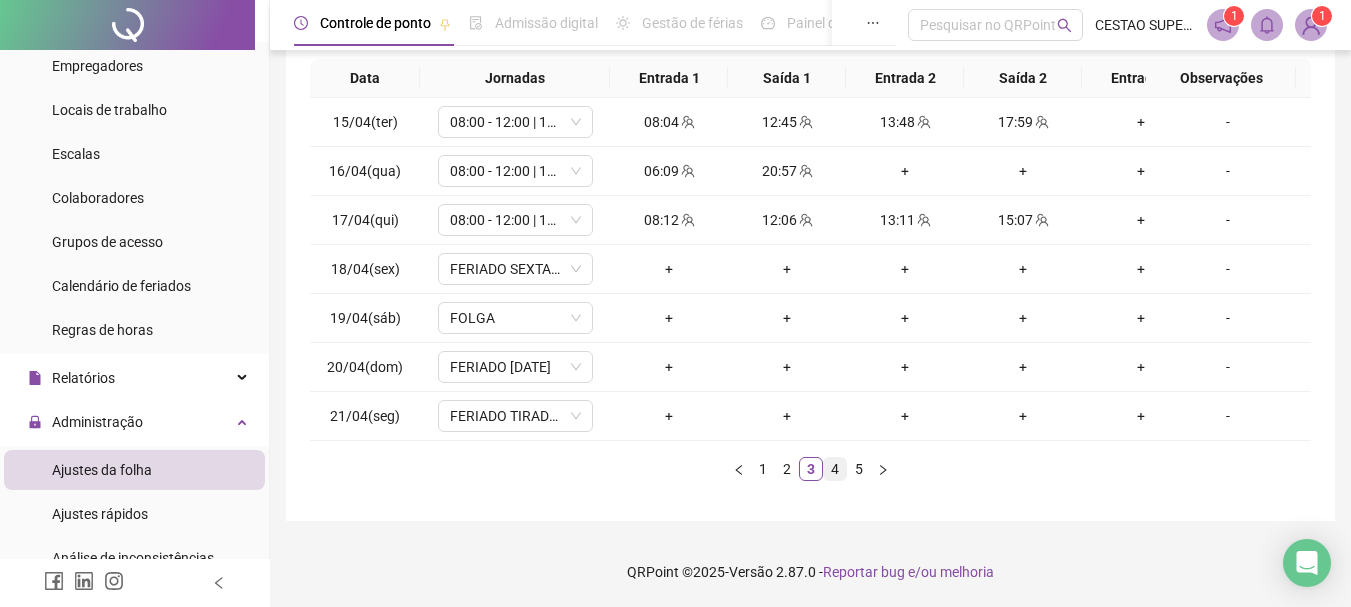 click on "4" at bounding box center (835, 469) 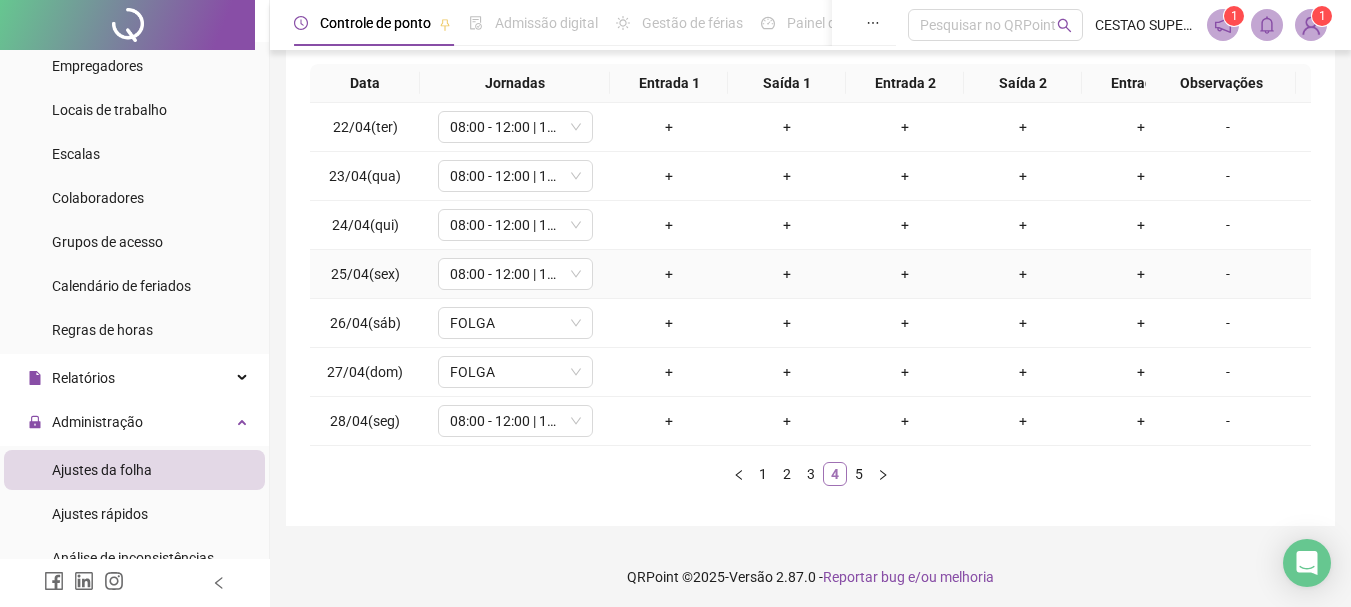 scroll, scrollTop: 362, scrollLeft: 0, axis: vertical 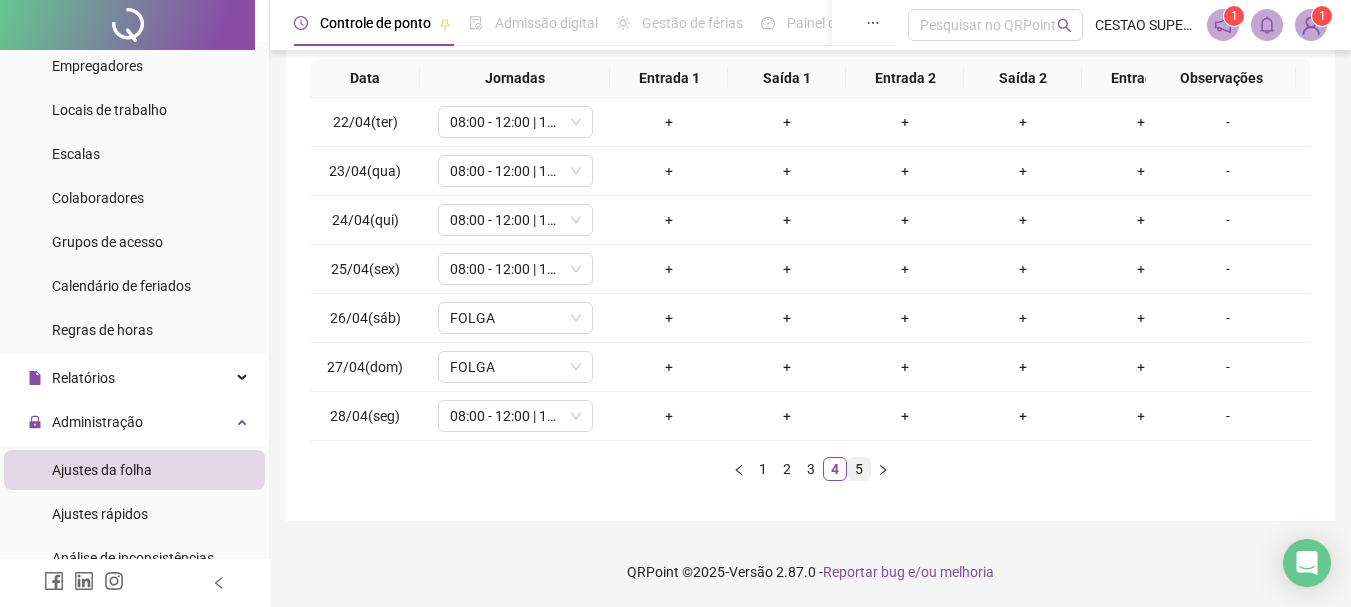 click on "5" at bounding box center [859, 469] 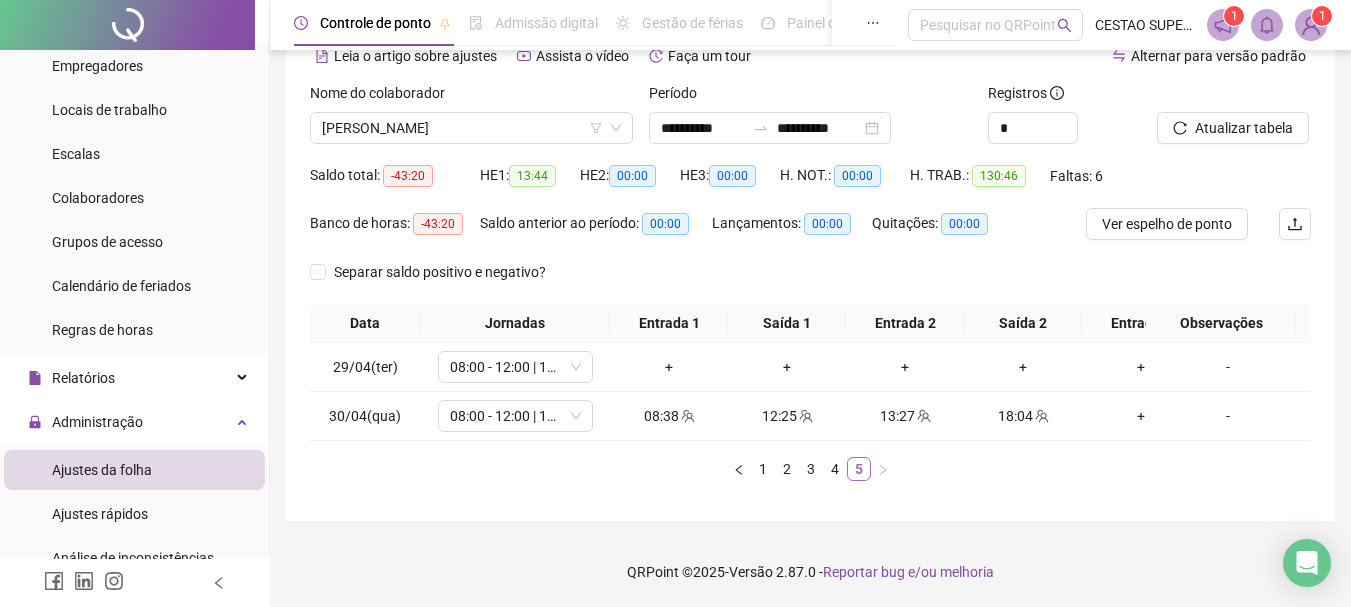 scroll, scrollTop: 117, scrollLeft: 0, axis: vertical 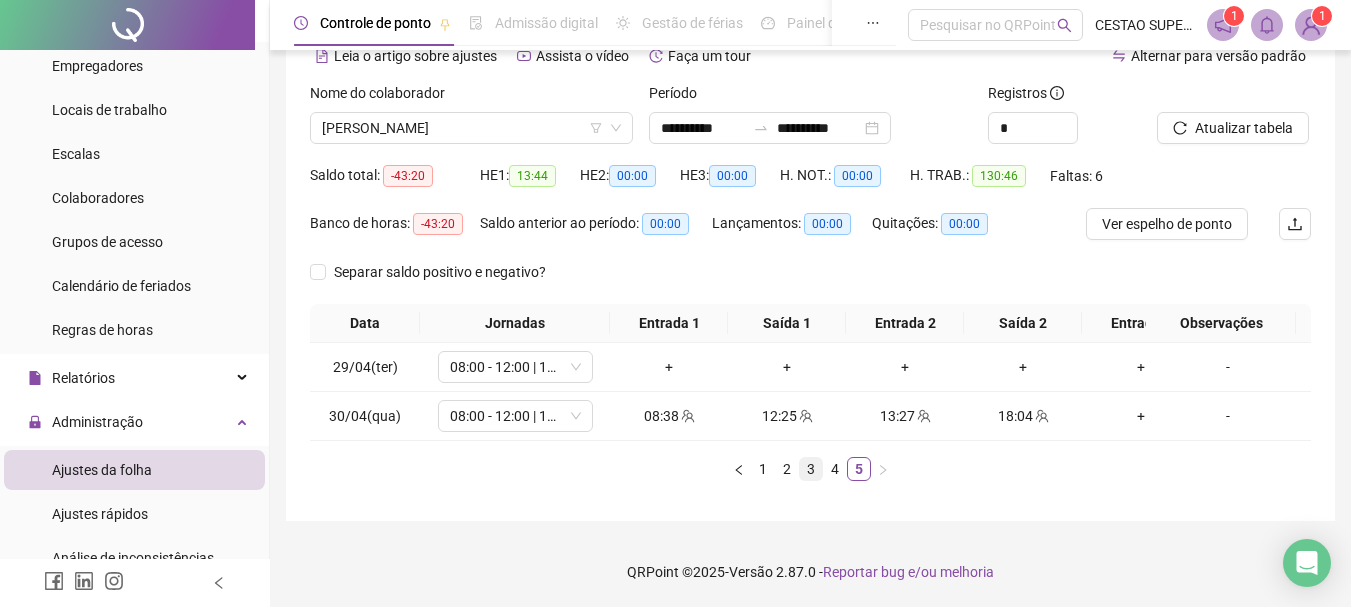 click on "3" at bounding box center [811, 469] 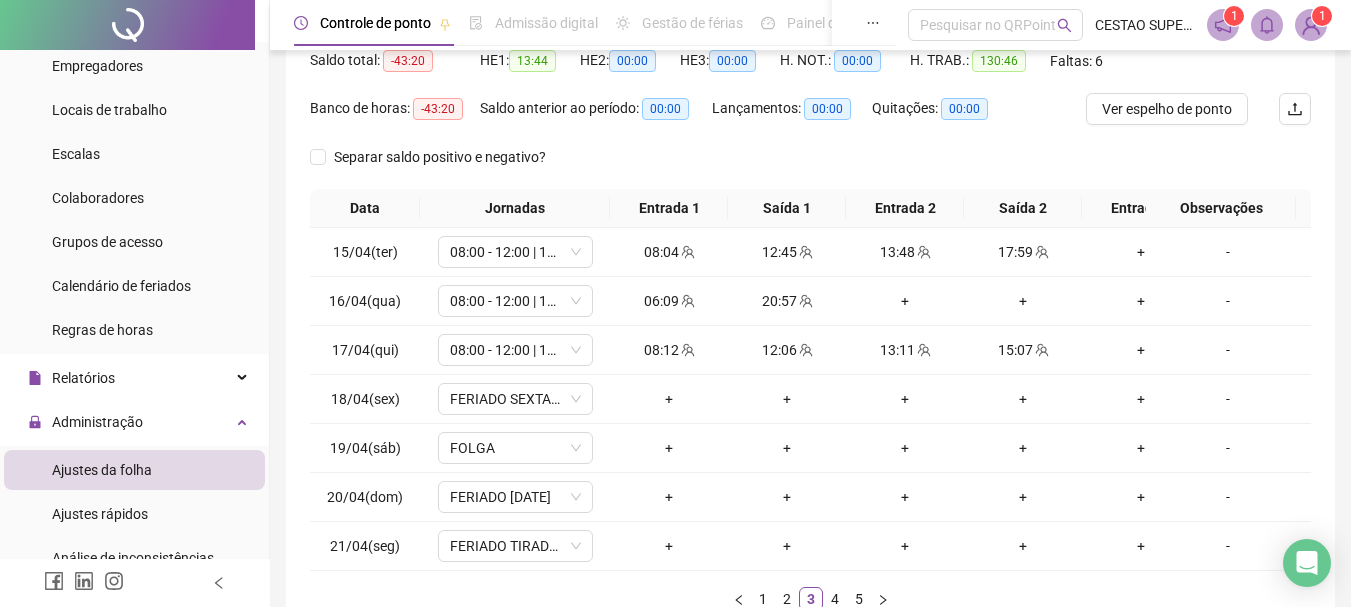 scroll, scrollTop: 317, scrollLeft: 0, axis: vertical 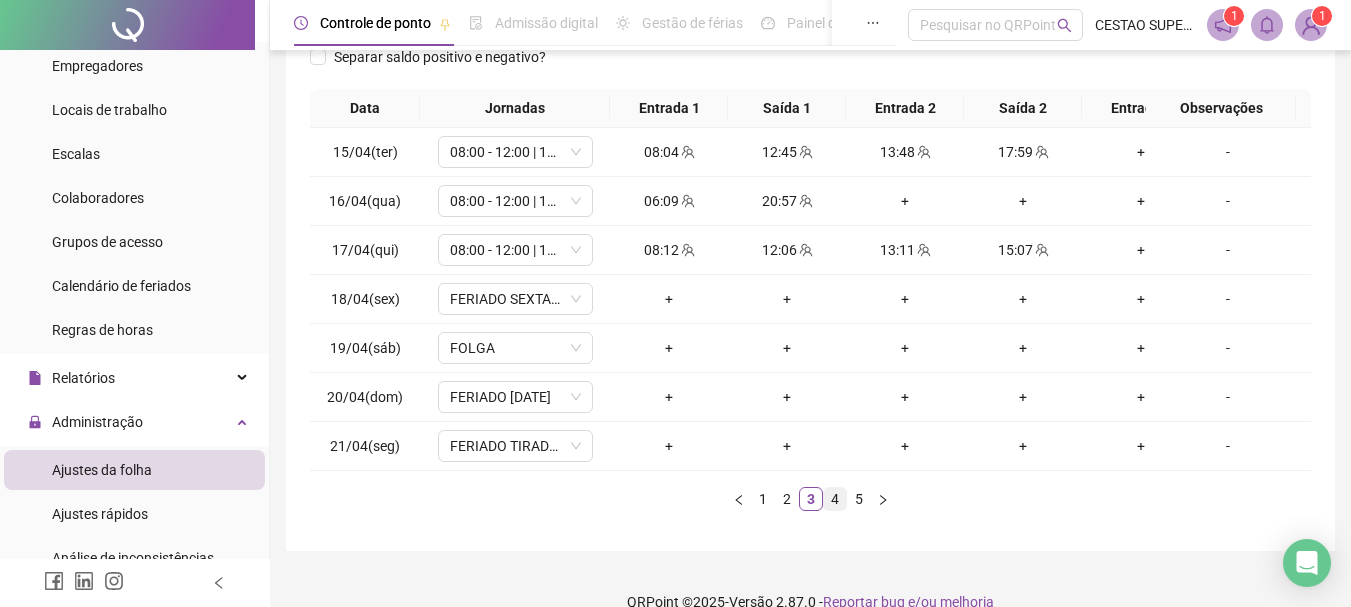 click on "4" at bounding box center [835, 499] 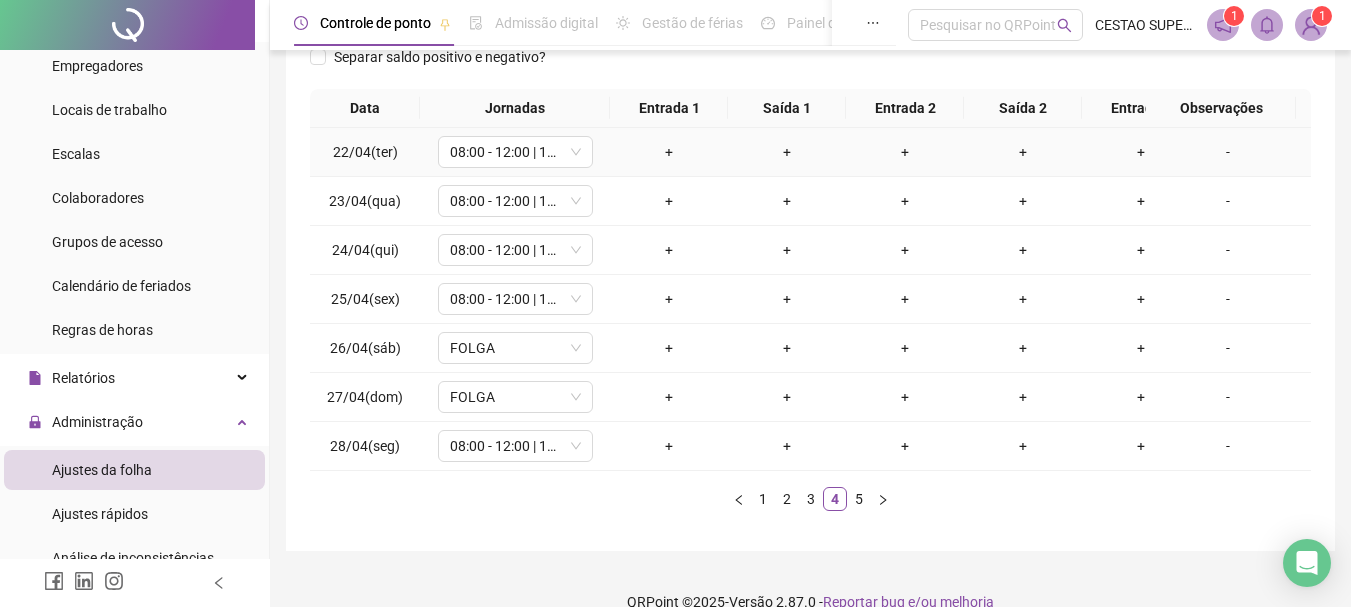 click on "-" at bounding box center (1228, 152) 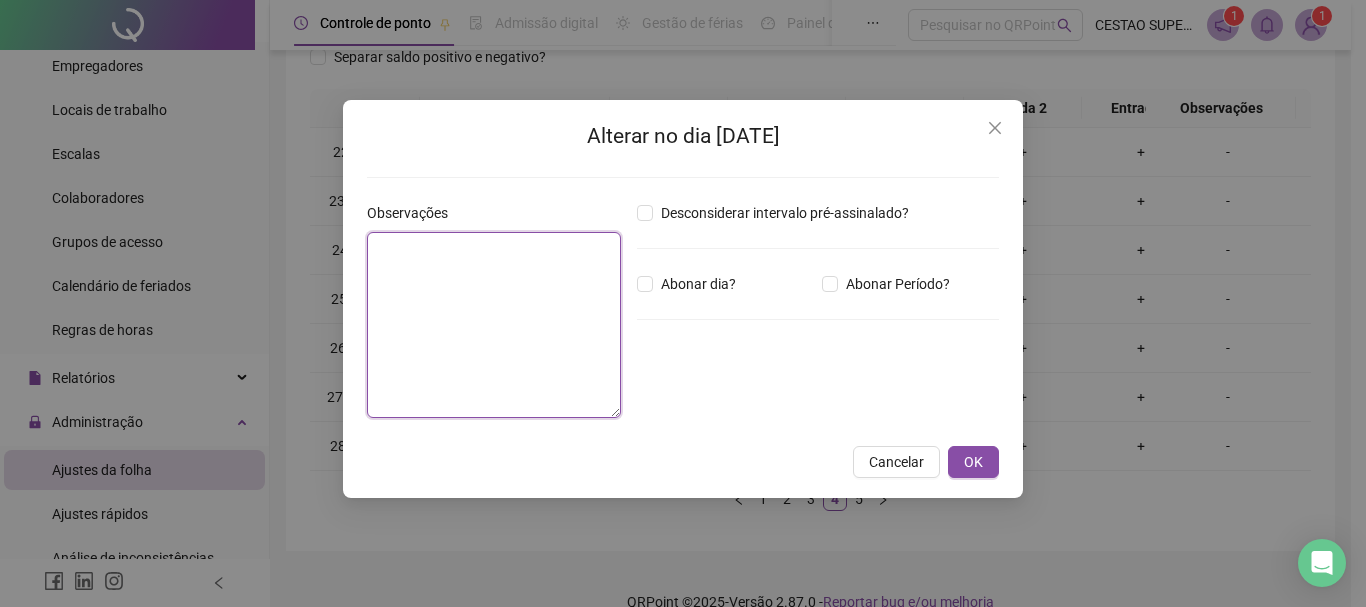 click at bounding box center [494, 325] 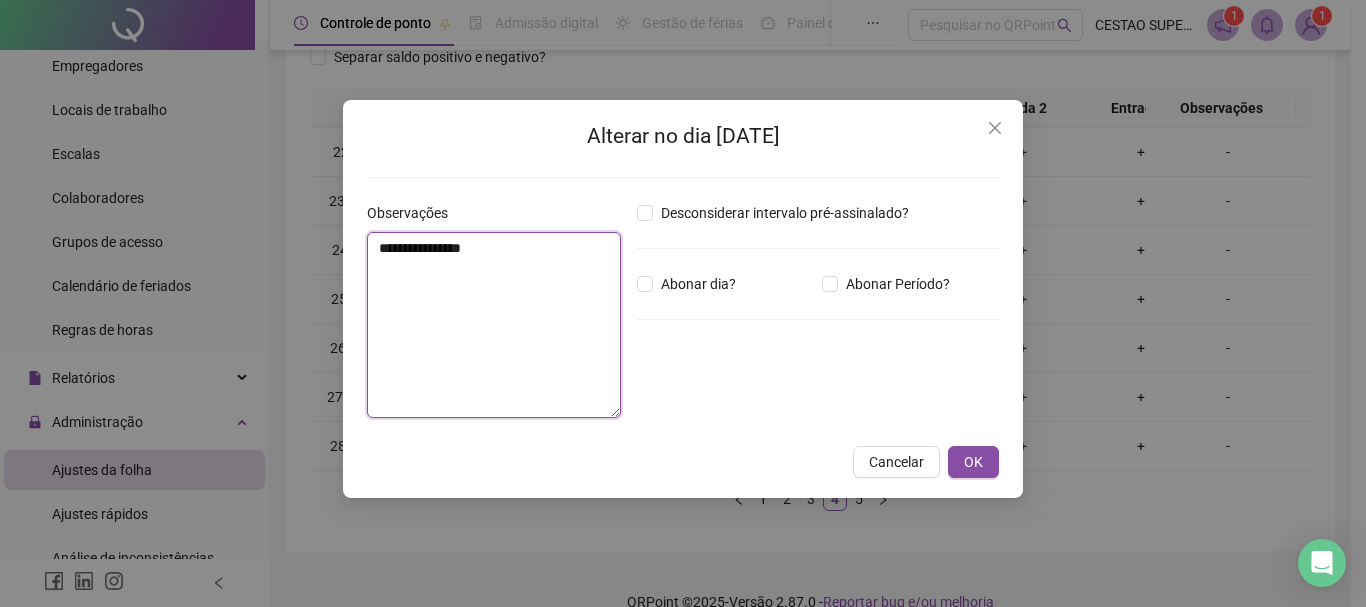 drag, startPoint x: 492, startPoint y: 243, endPoint x: 279, endPoint y: 261, distance: 213.75922 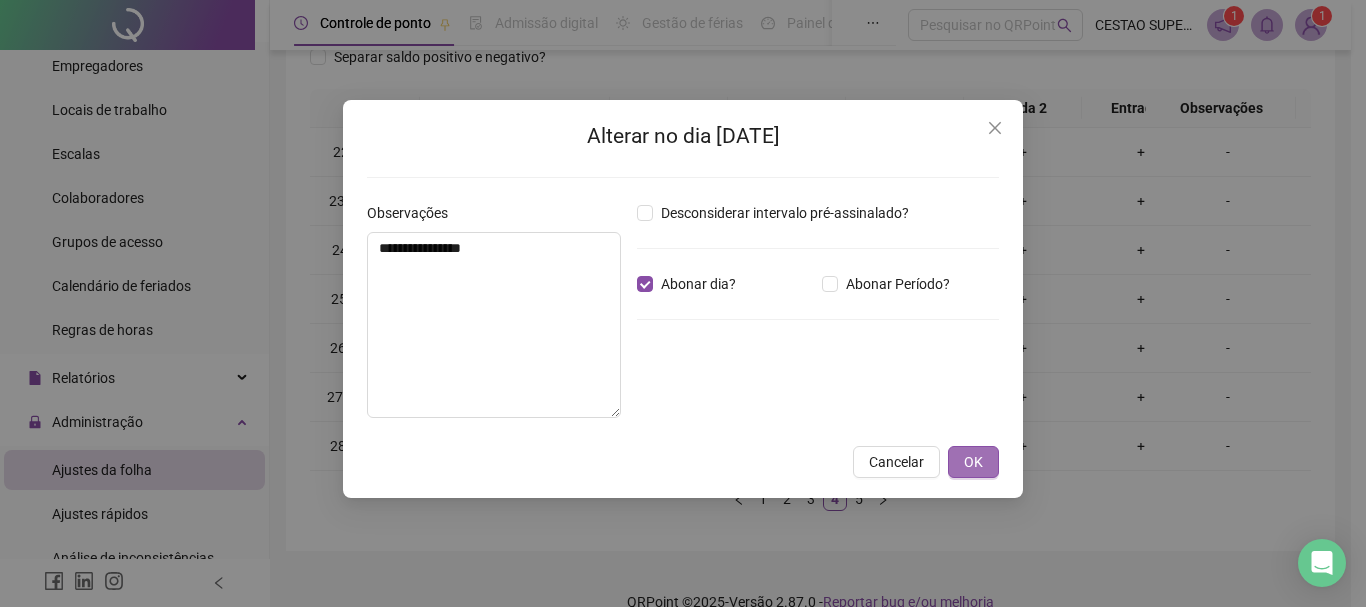 click on "OK" at bounding box center [973, 462] 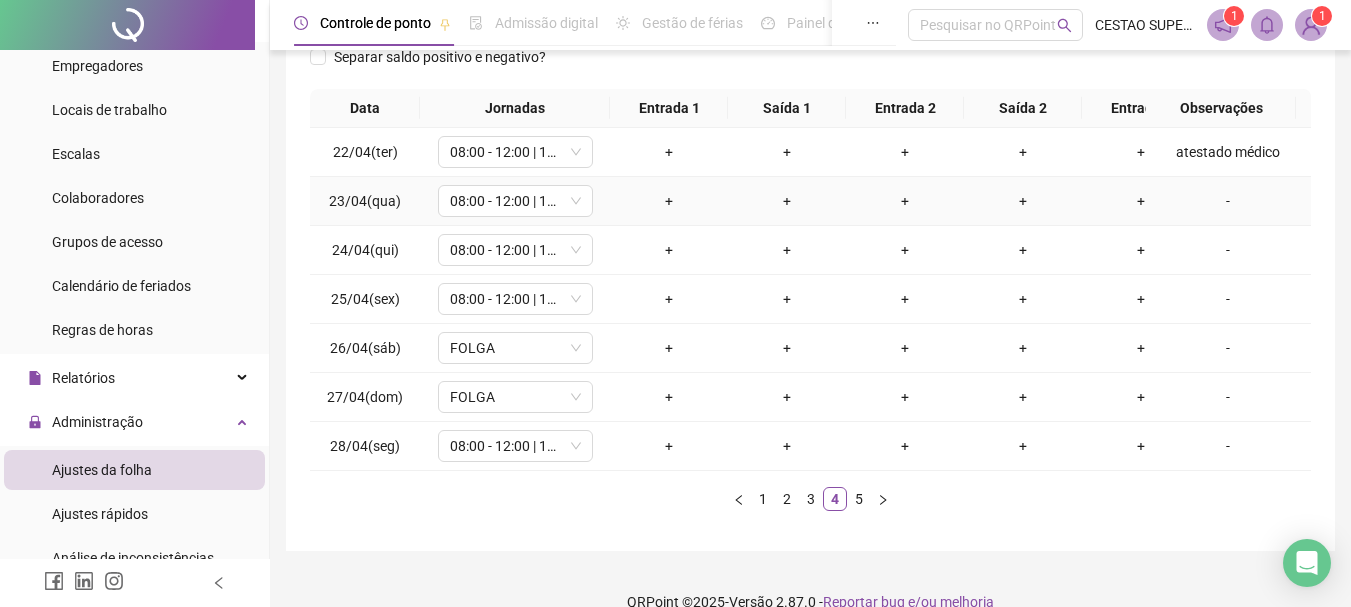 click on "-" at bounding box center (1228, 201) 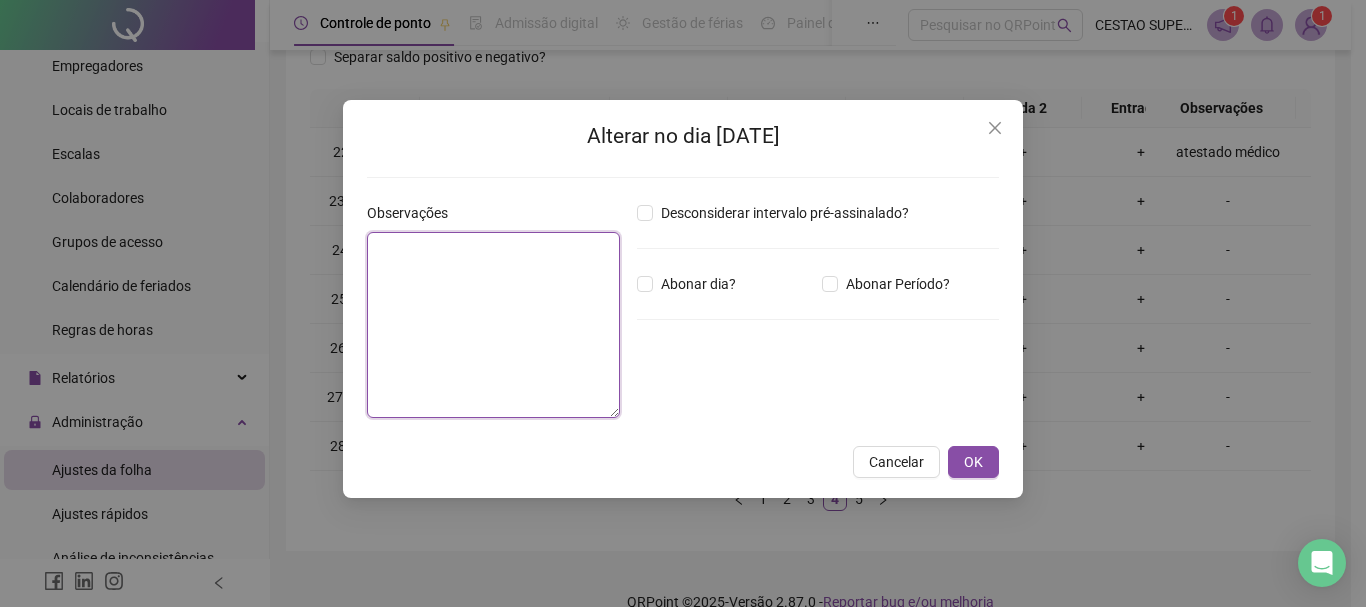 click at bounding box center [493, 325] 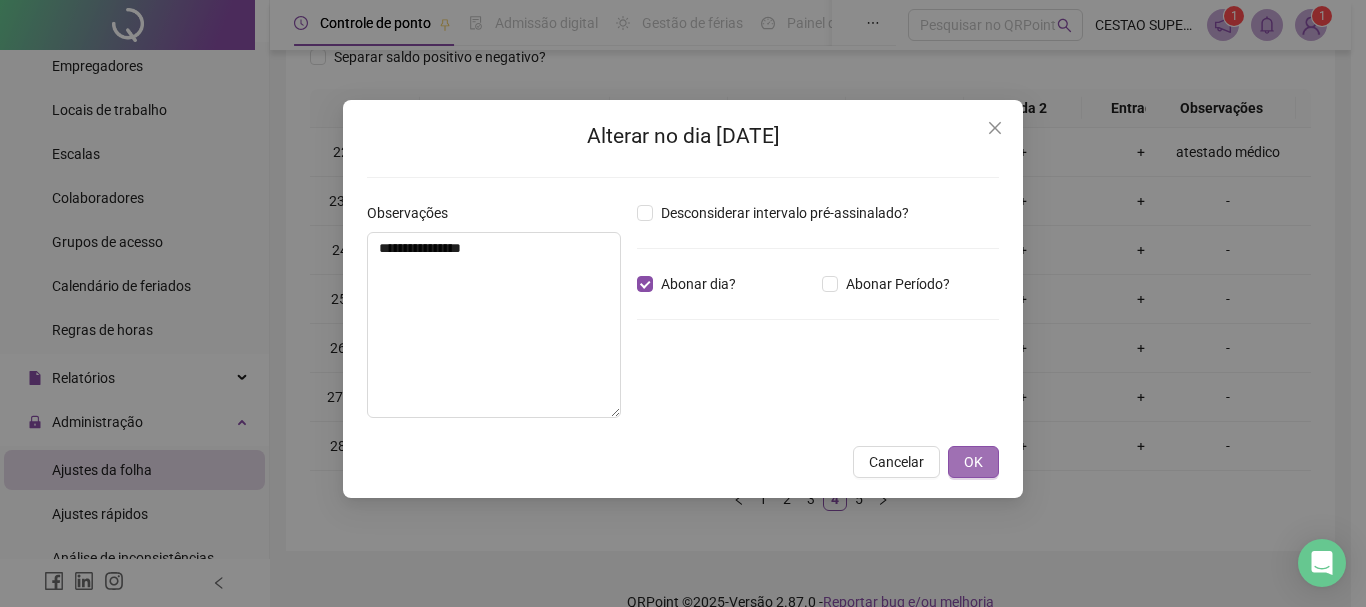 click on "OK" at bounding box center (973, 462) 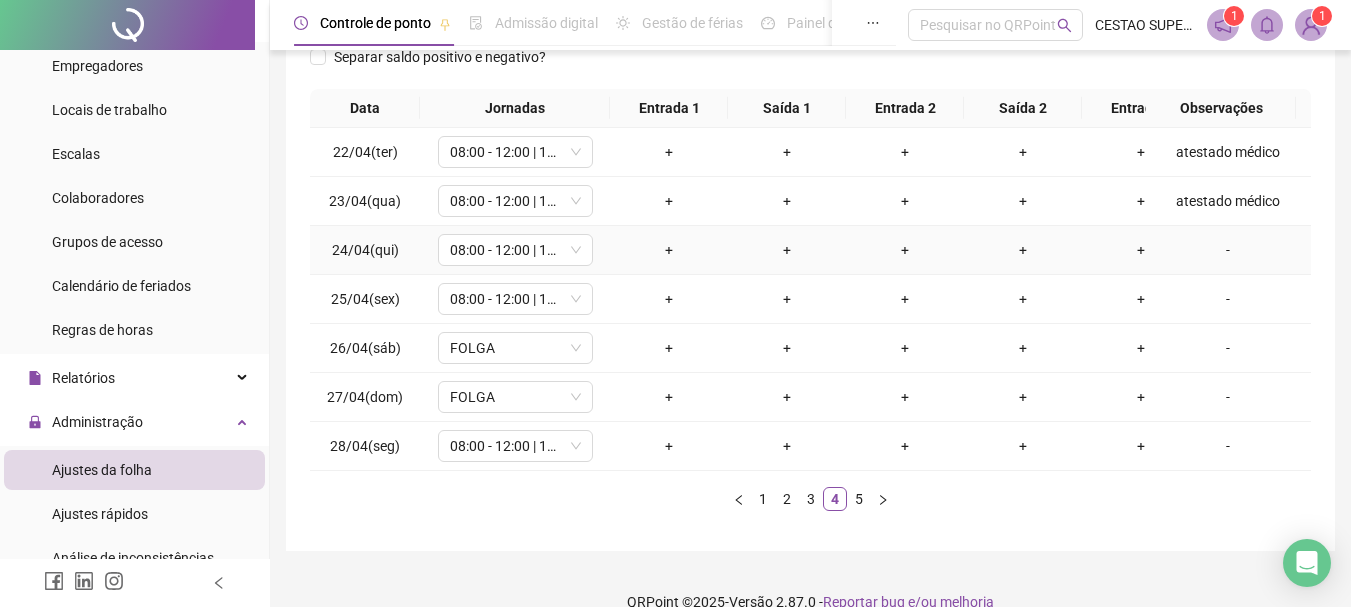 click on "-" at bounding box center (1228, 250) 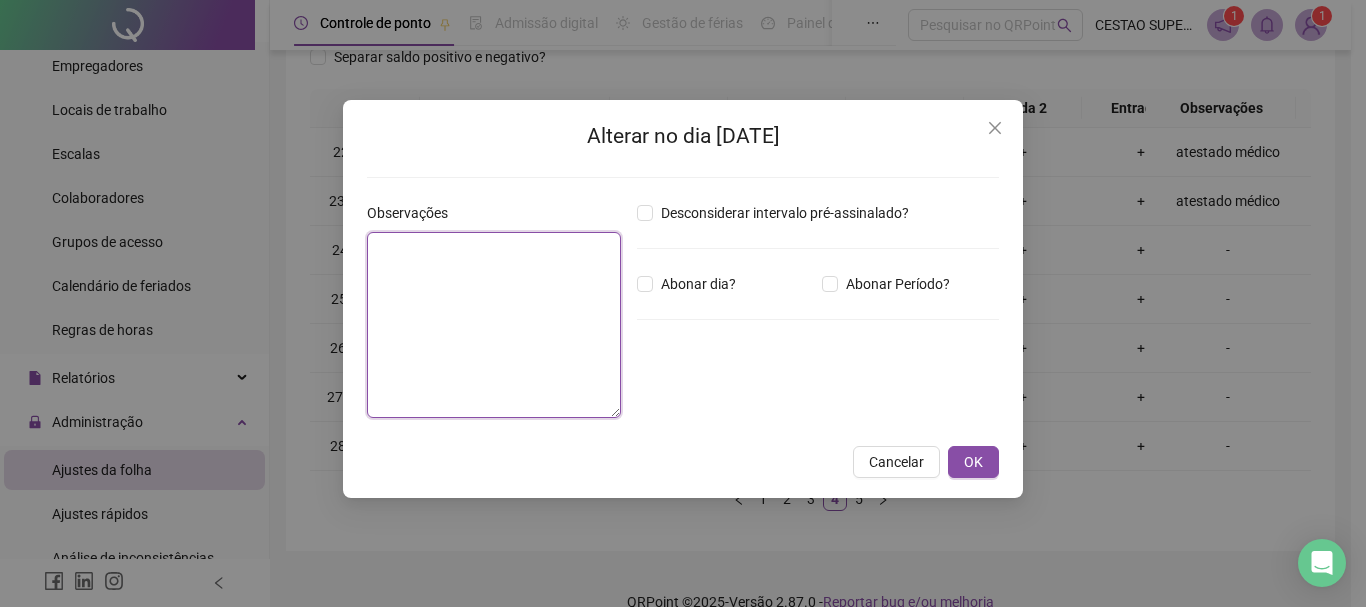 click at bounding box center [494, 325] 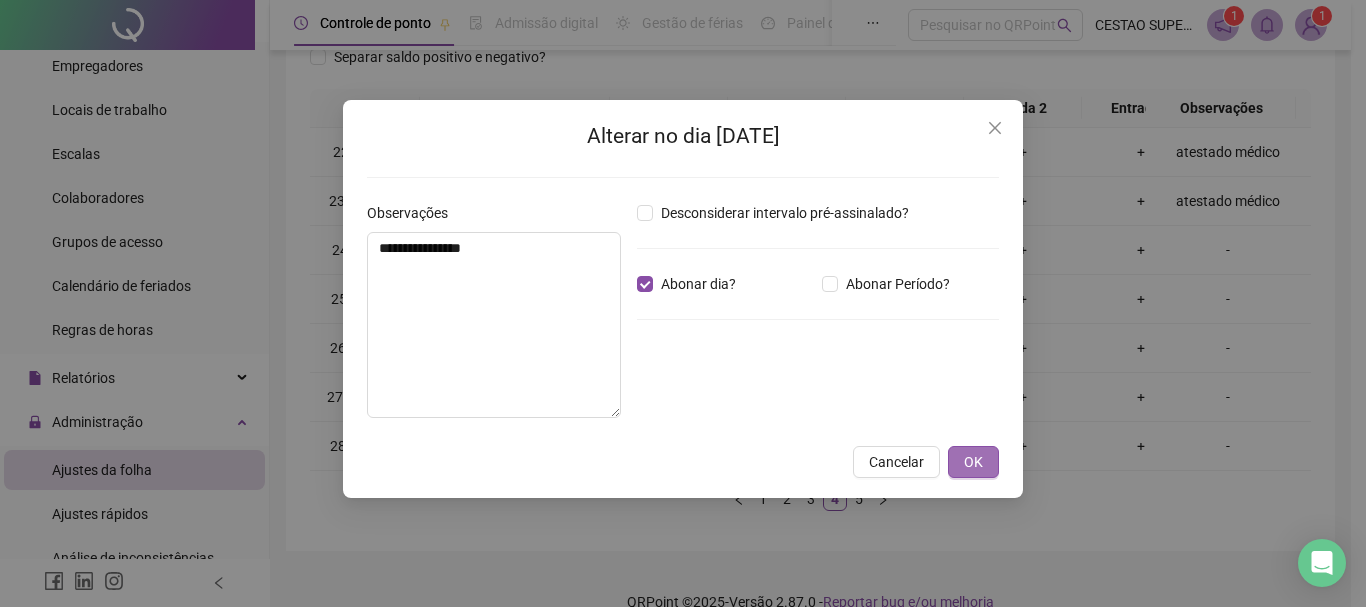 click on "OK" at bounding box center [973, 462] 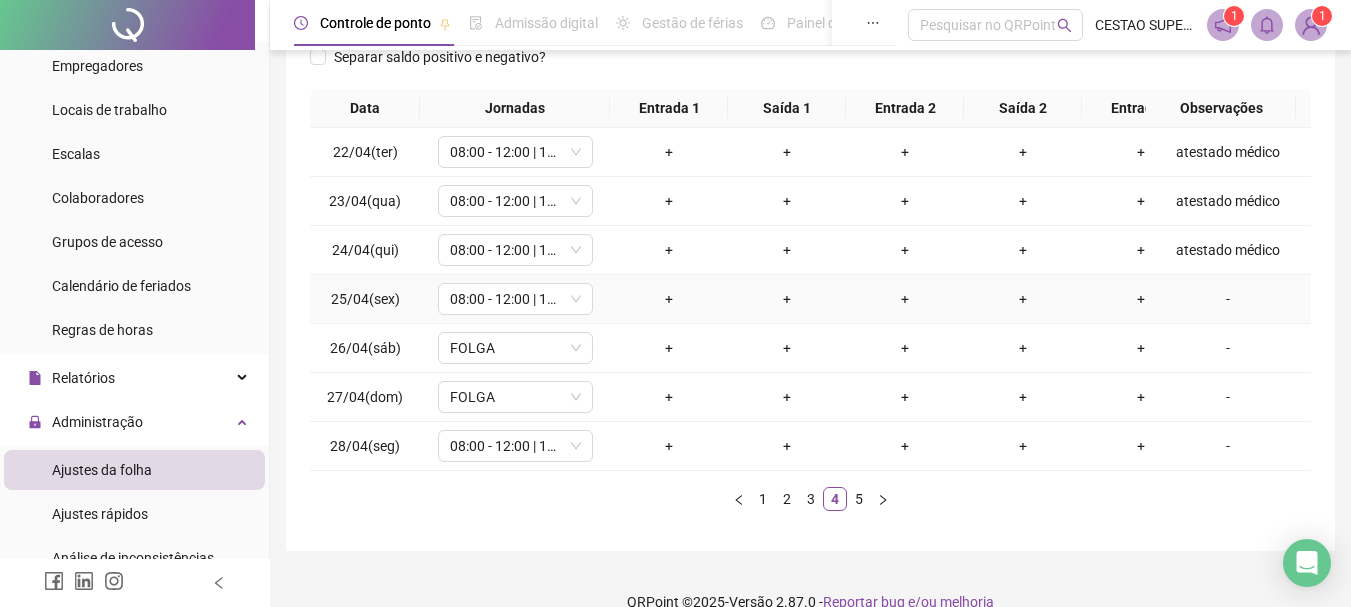 click on "-" at bounding box center [1228, 299] 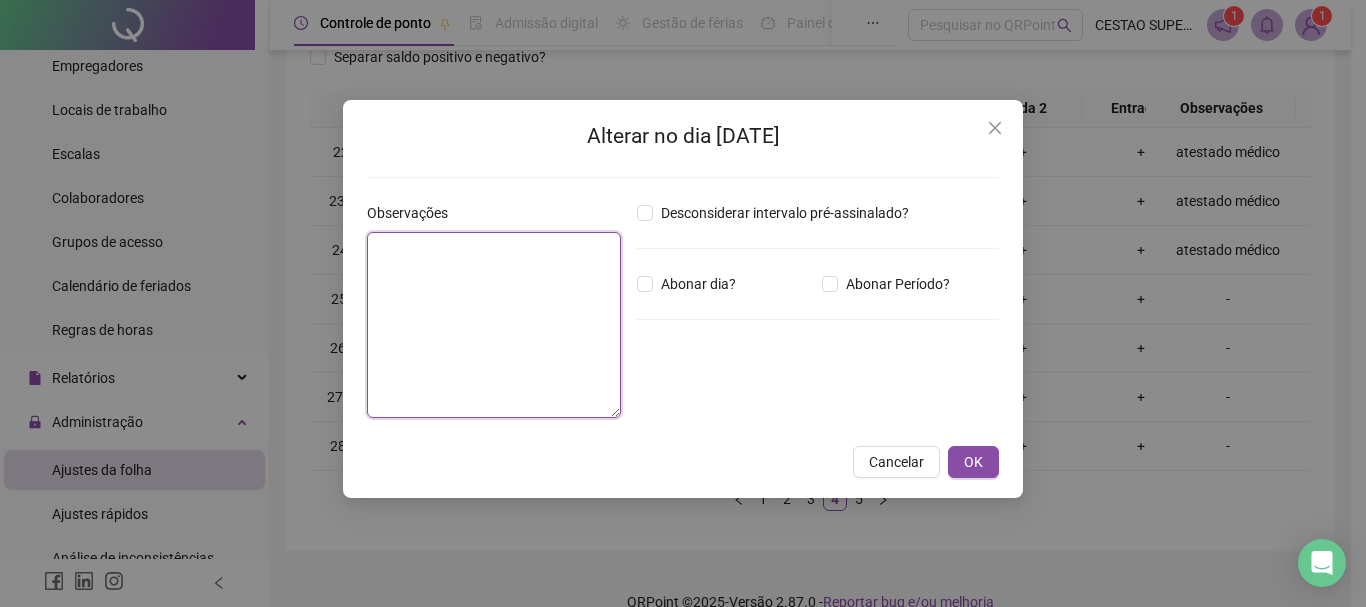 click at bounding box center (494, 325) 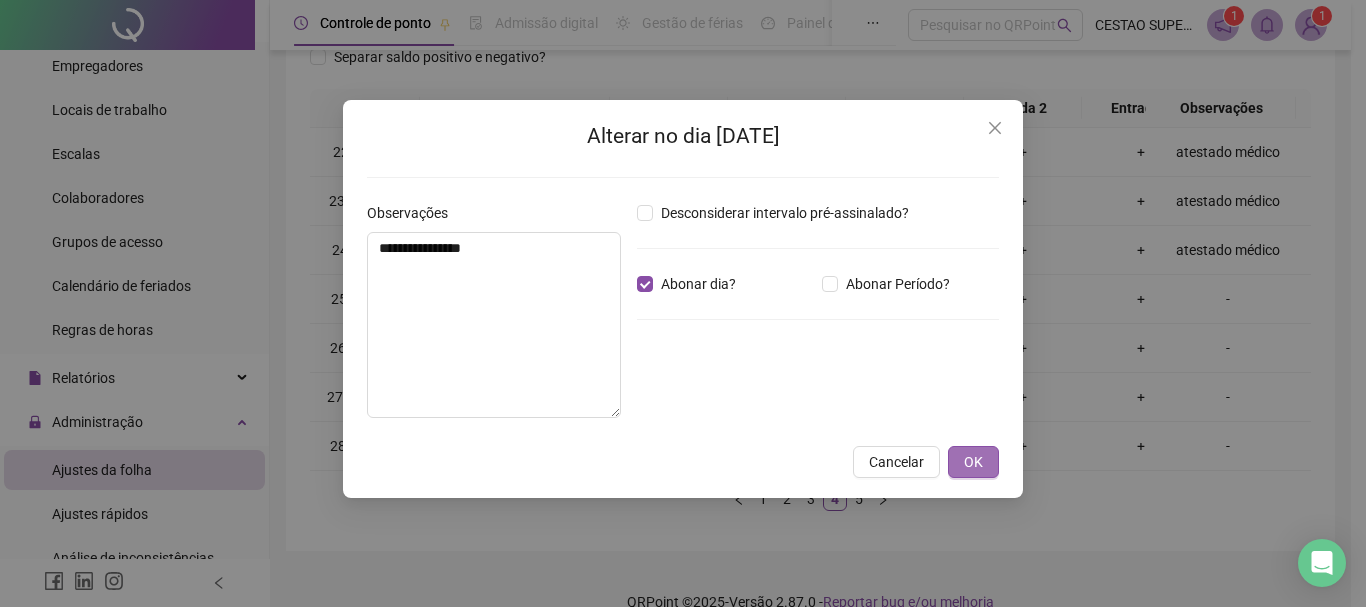 click on "OK" at bounding box center (973, 462) 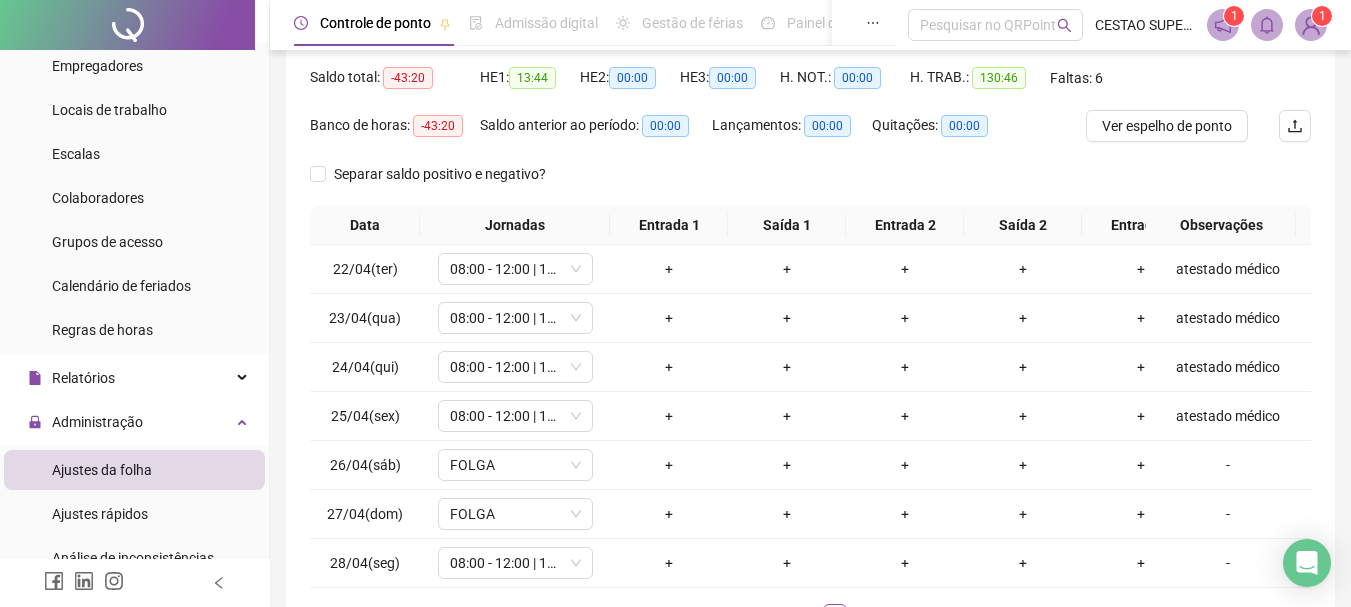 scroll, scrollTop: 0, scrollLeft: 0, axis: both 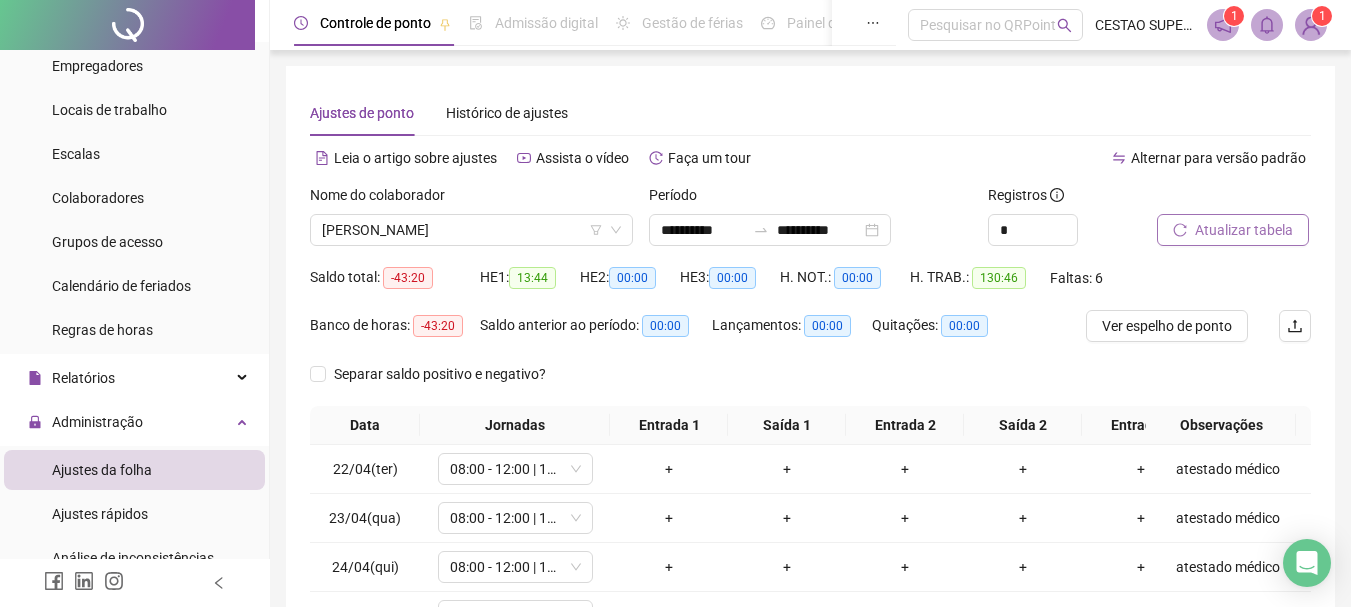 click on "Atualizar tabela" at bounding box center (1244, 230) 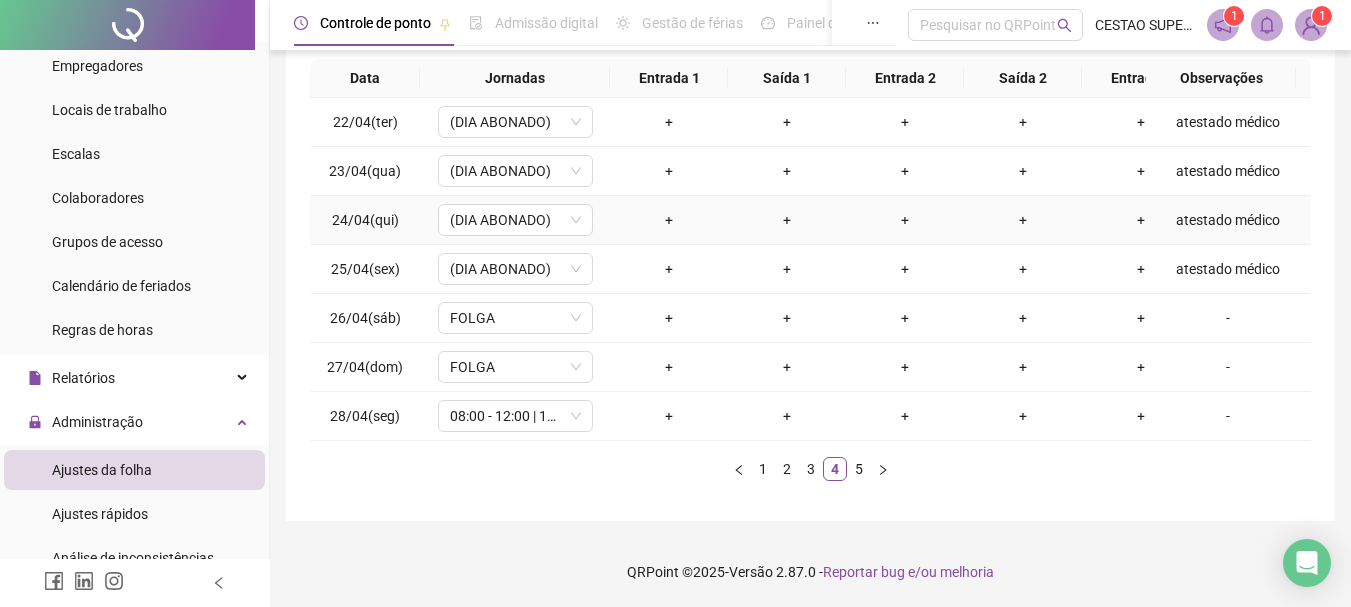 scroll, scrollTop: 362, scrollLeft: 0, axis: vertical 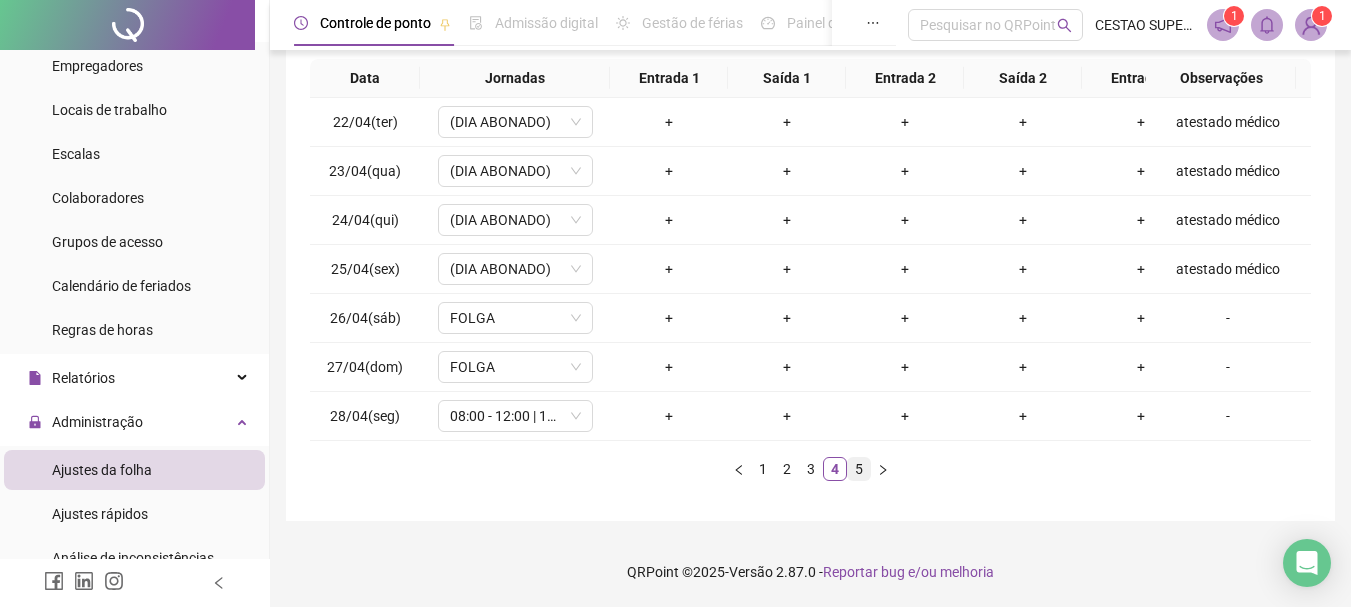 click on "5" at bounding box center (859, 469) 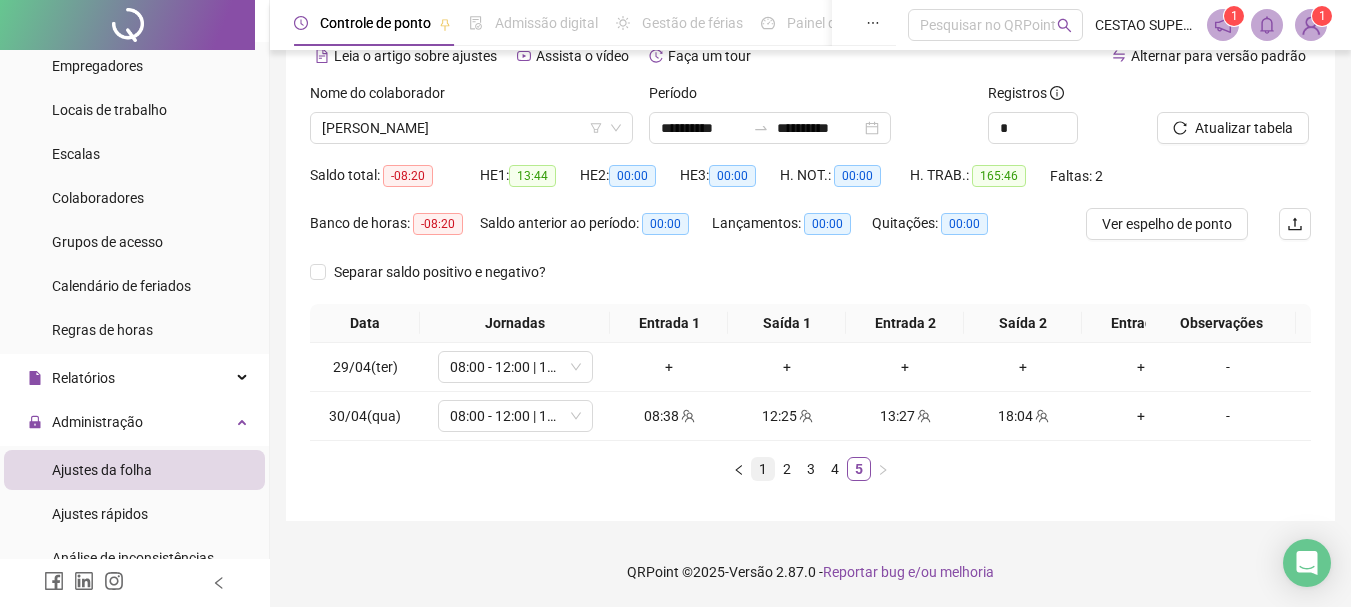 click on "1" at bounding box center [763, 469] 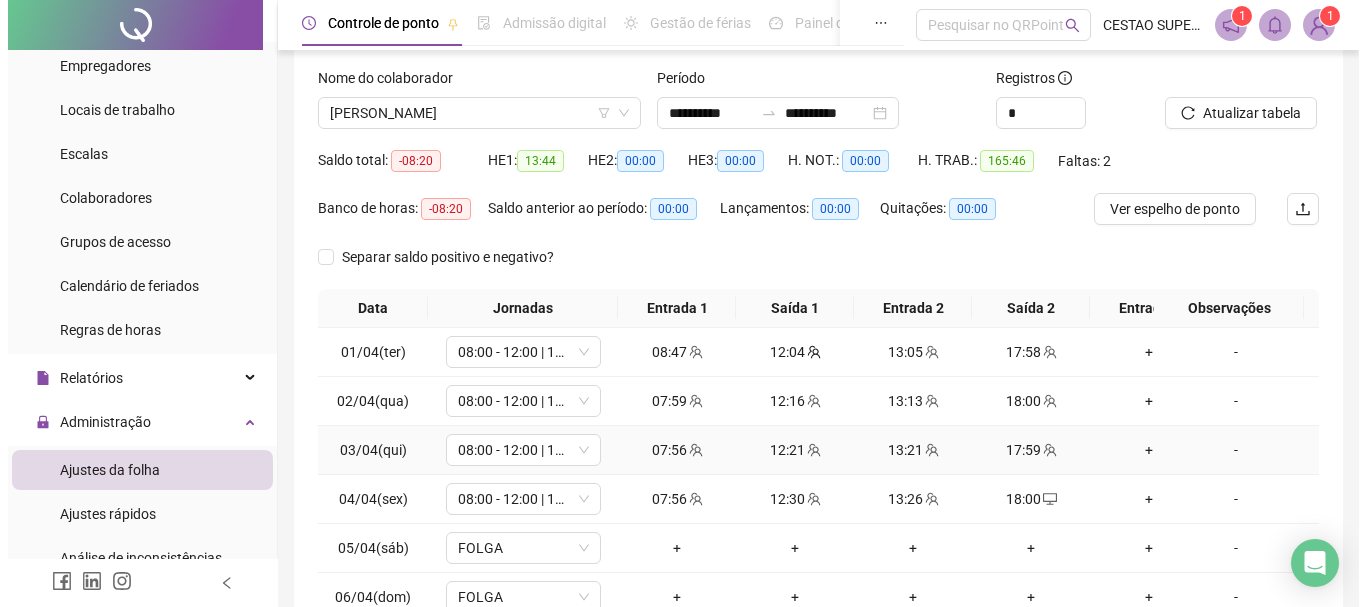 scroll, scrollTop: 362, scrollLeft: 0, axis: vertical 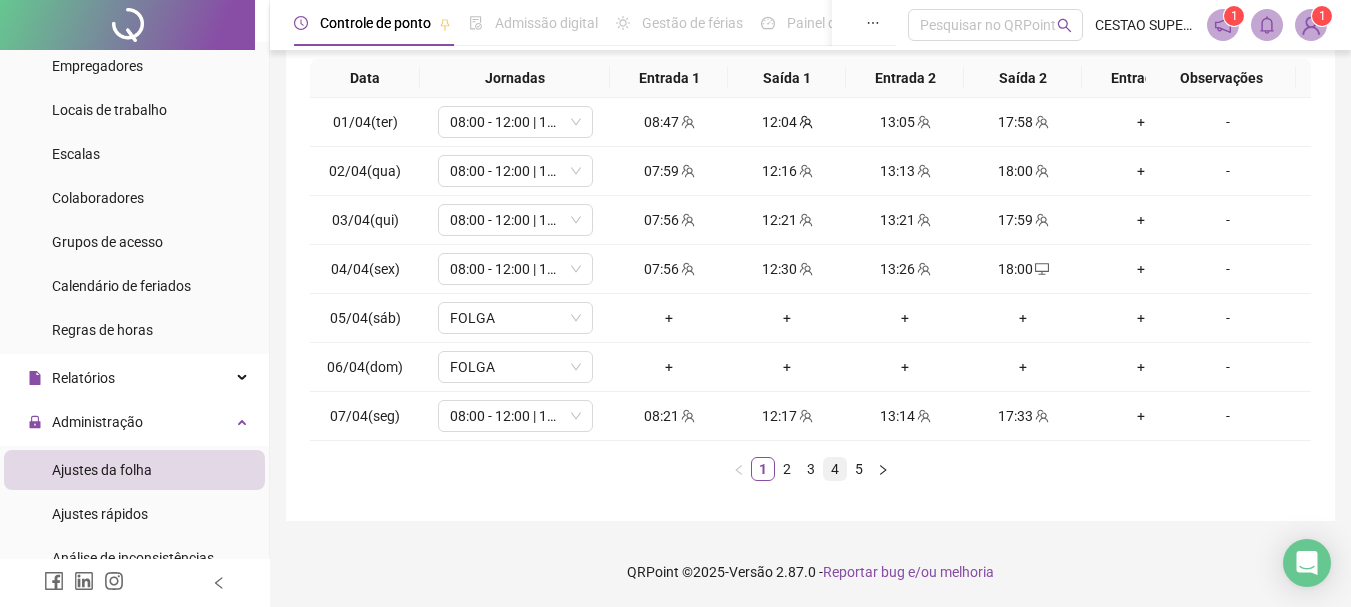 click on "4" at bounding box center [835, 469] 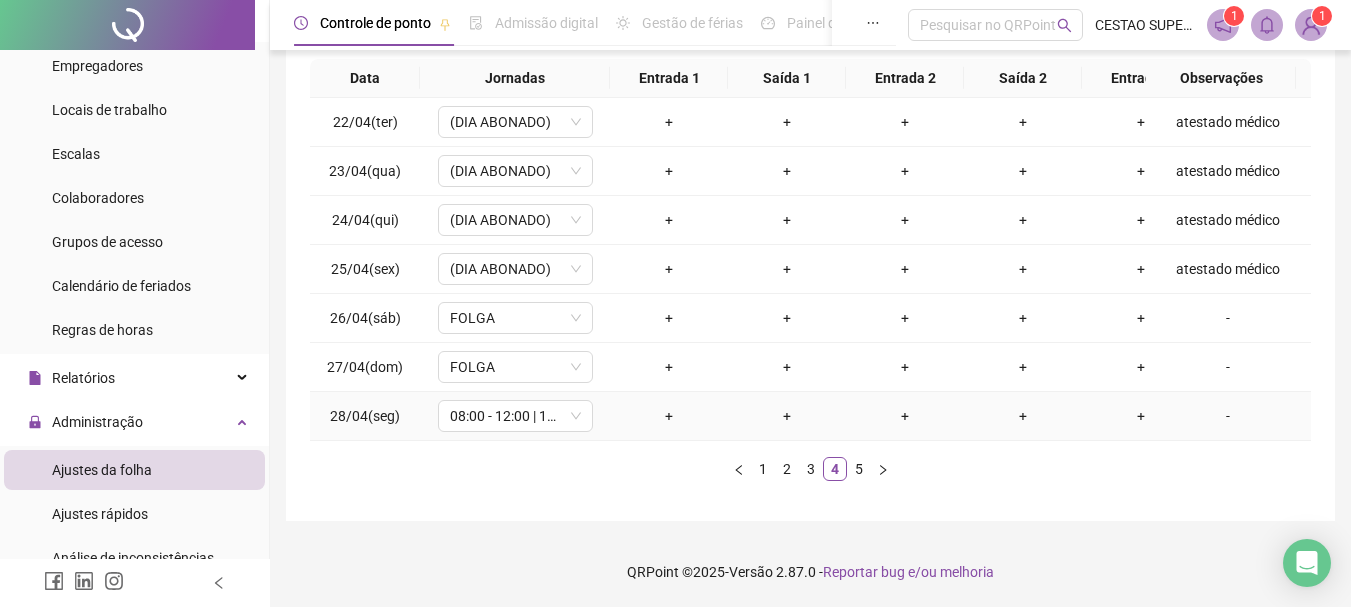 click on "-" at bounding box center [1228, 416] 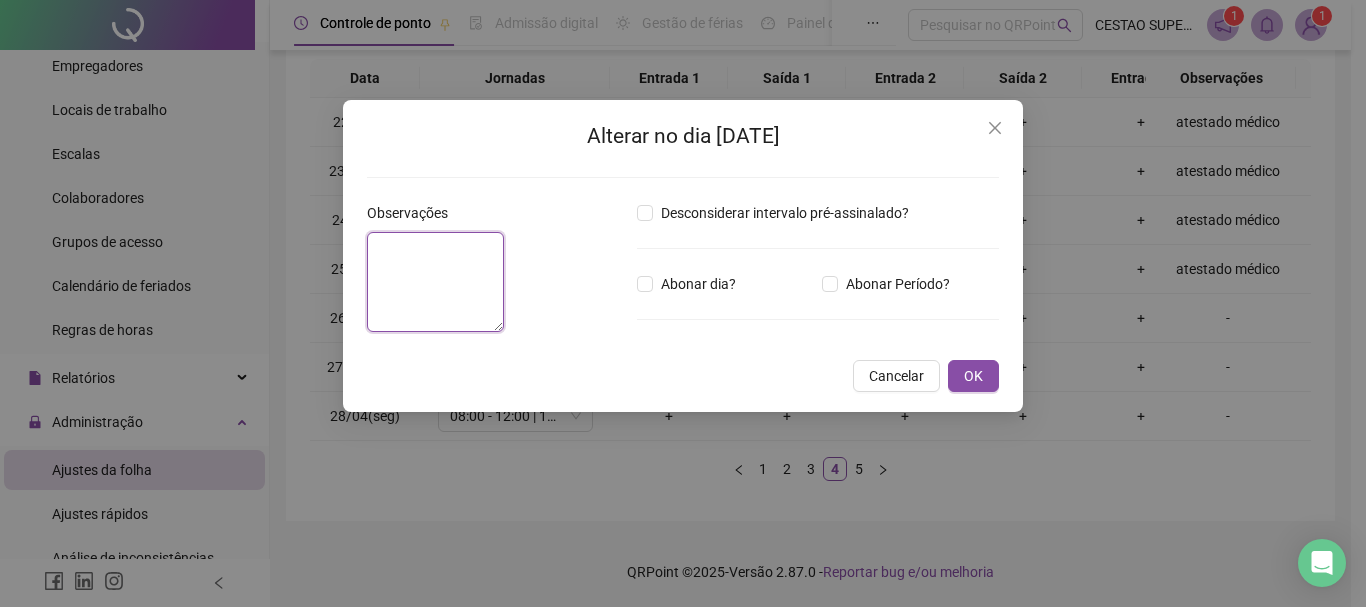 click at bounding box center [435, 282] 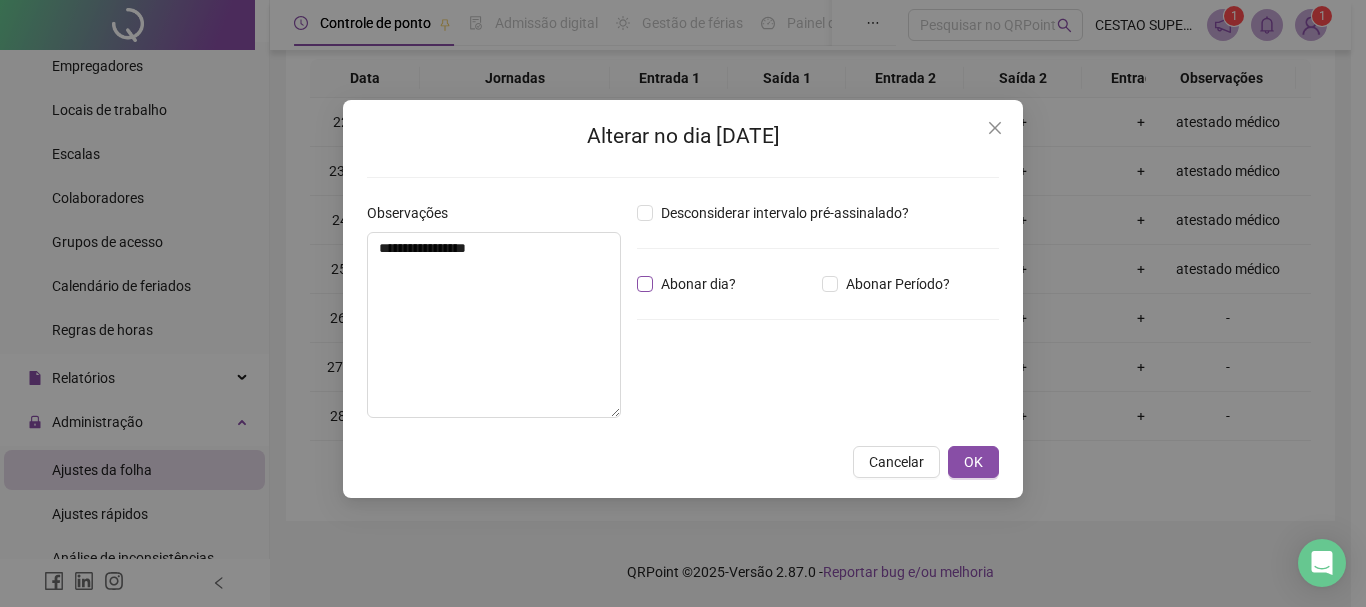 click on "Abonar dia?" at bounding box center [698, 284] 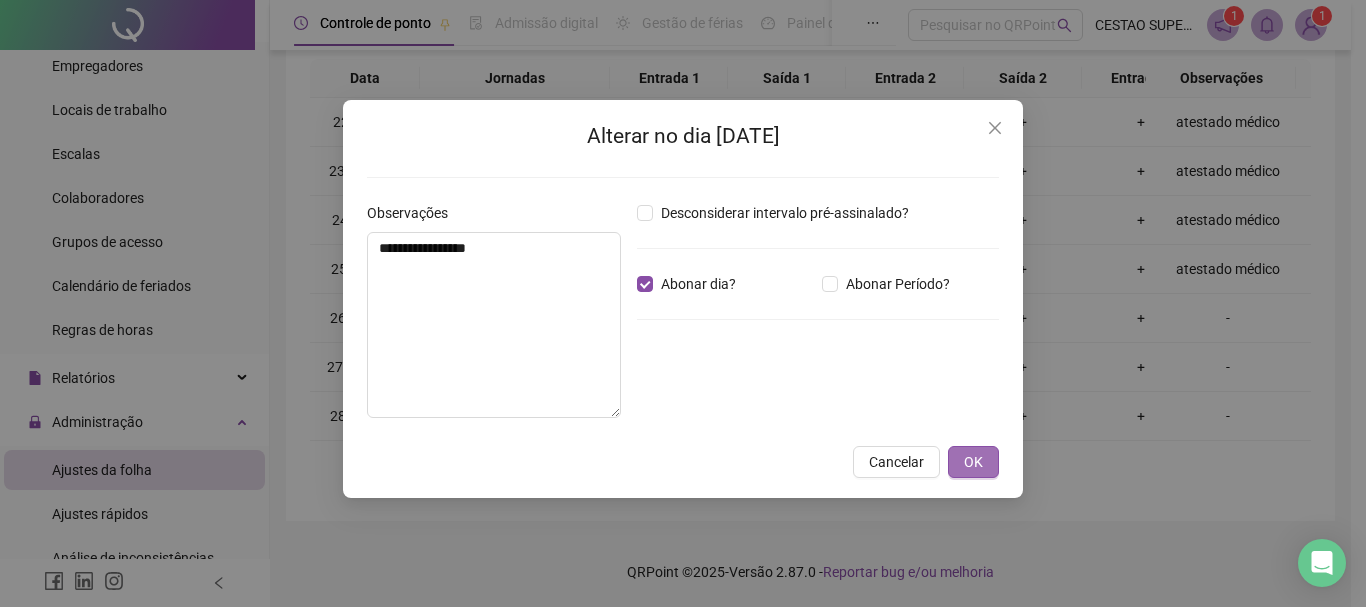click on "OK" at bounding box center [973, 462] 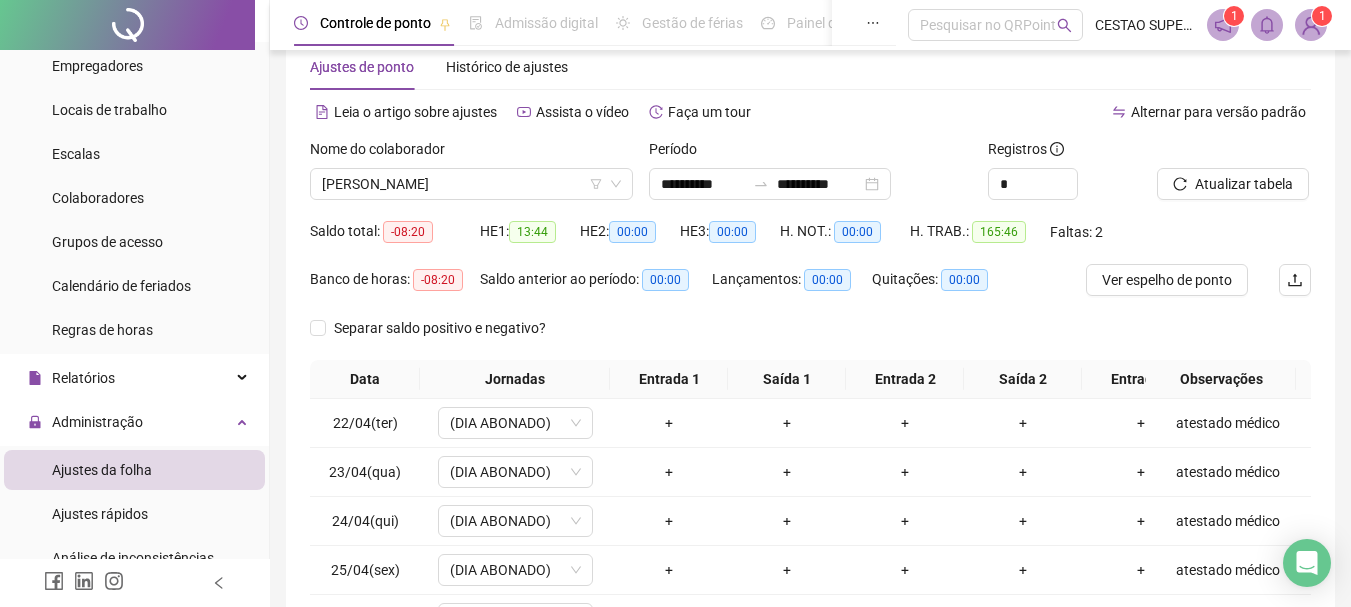 scroll, scrollTop: 0, scrollLeft: 0, axis: both 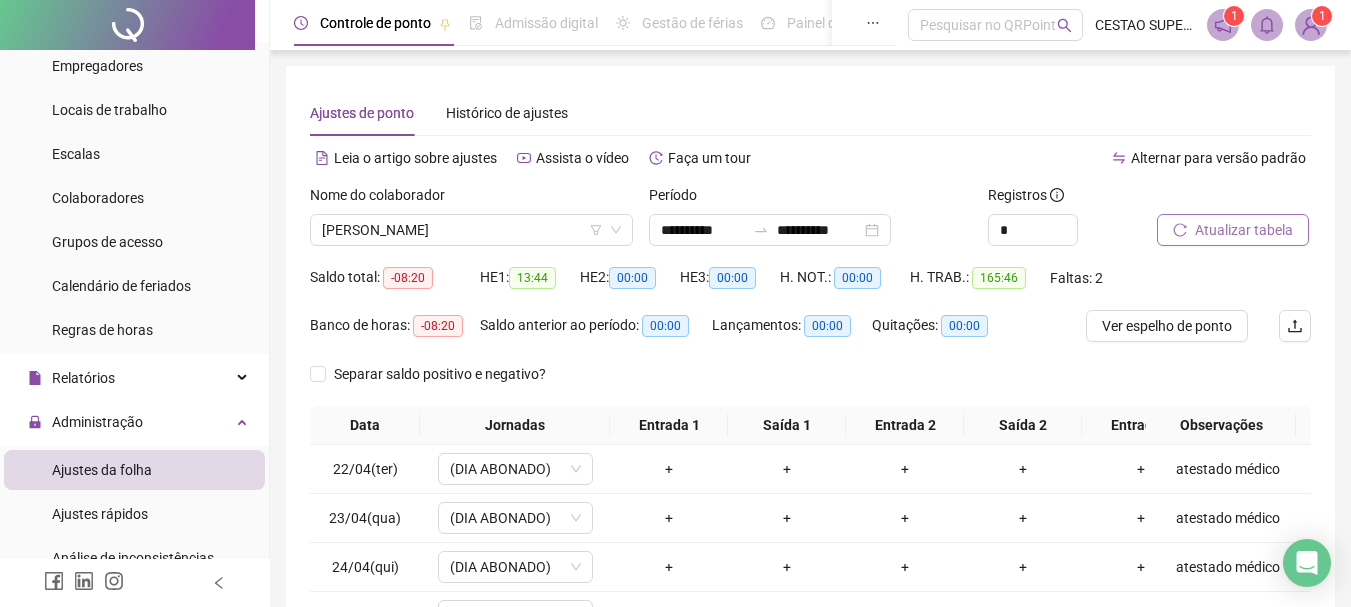click on "Atualizar tabela" at bounding box center [1244, 230] 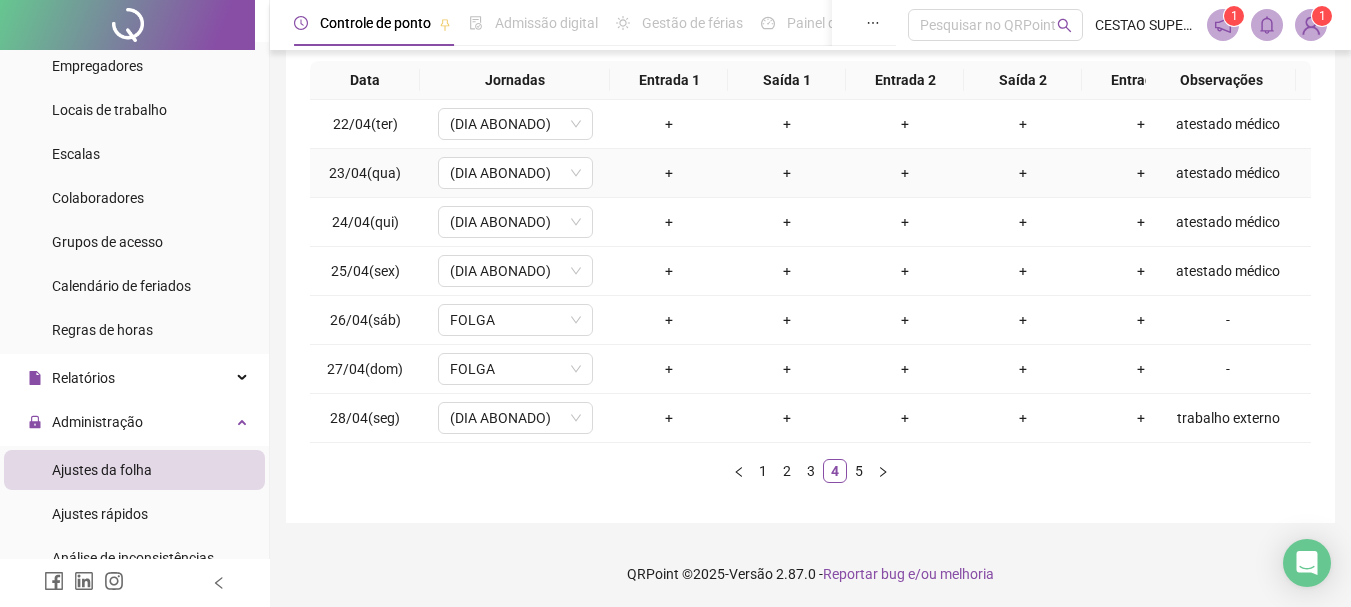 scroll, scrollTop: 362, scrollLeft: 0, axis: vertical 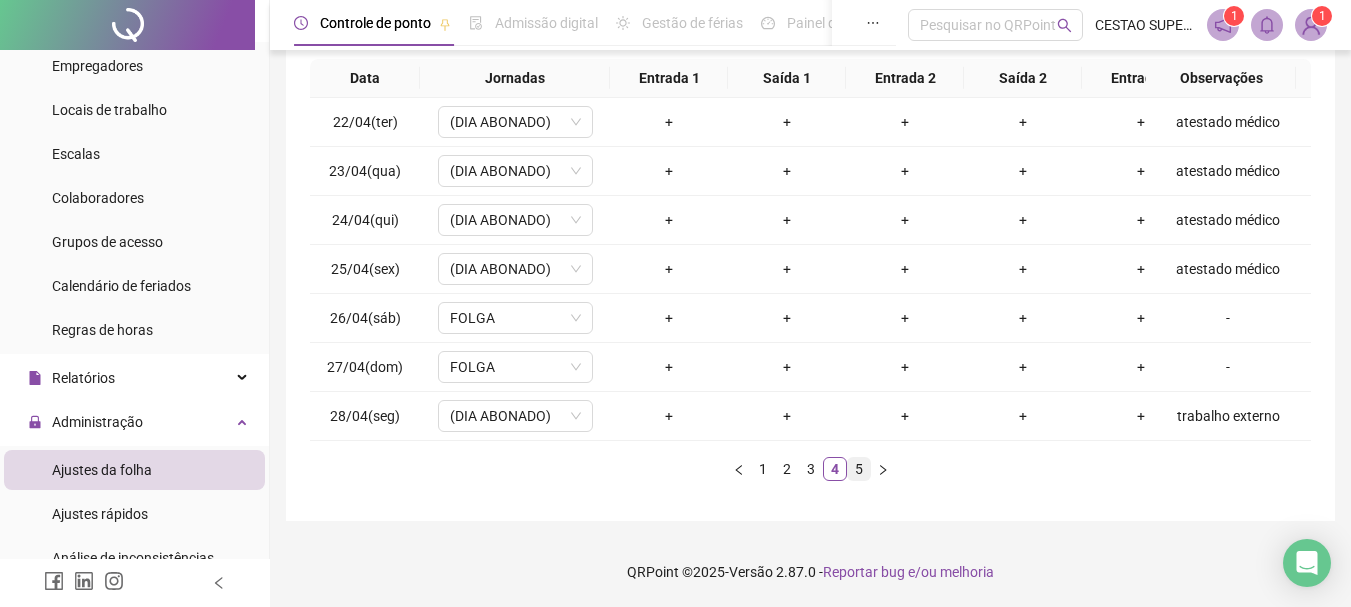click on "5" at bounding box center [859, 469] 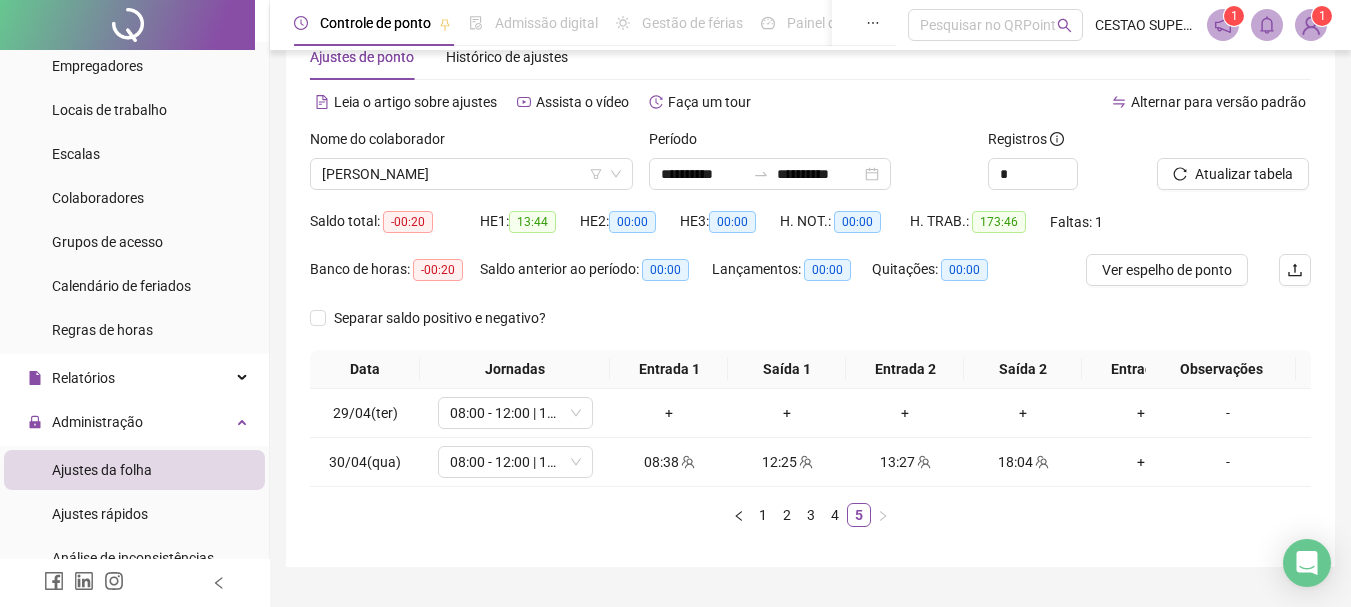 scroll, scrollTop: 0, scrollLeft: 0, axis: both 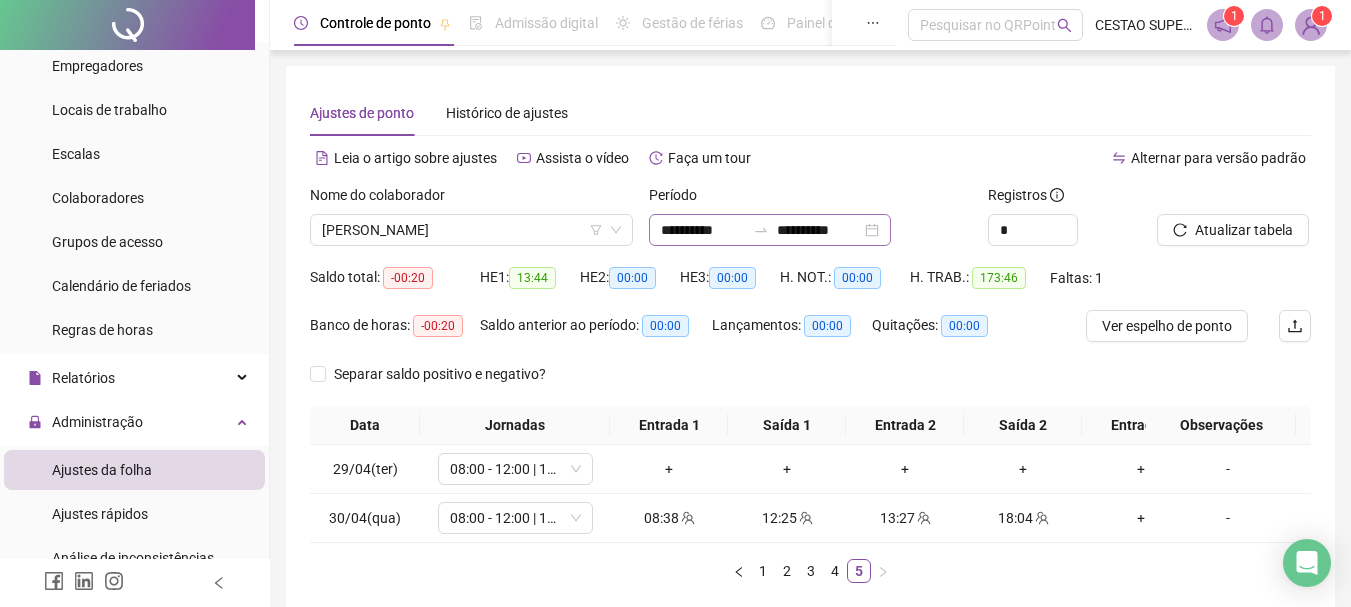 click on "**********" at bounding box center [770, 230] 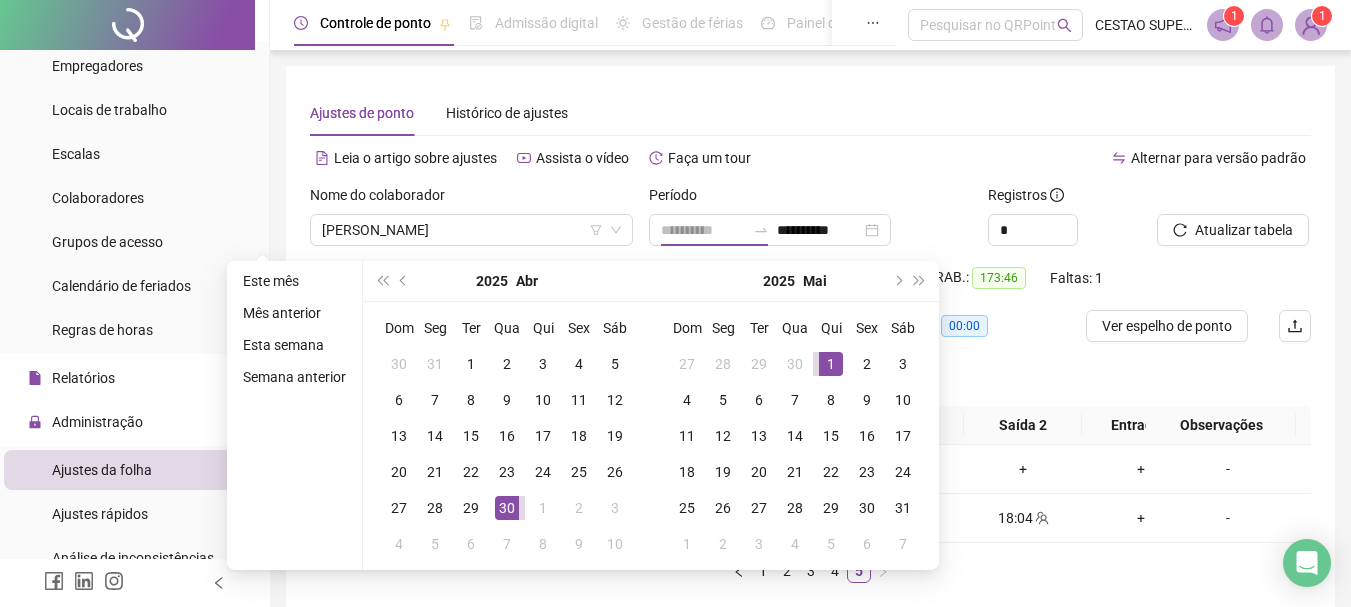 click on "1" at bounding box center (831, 364) 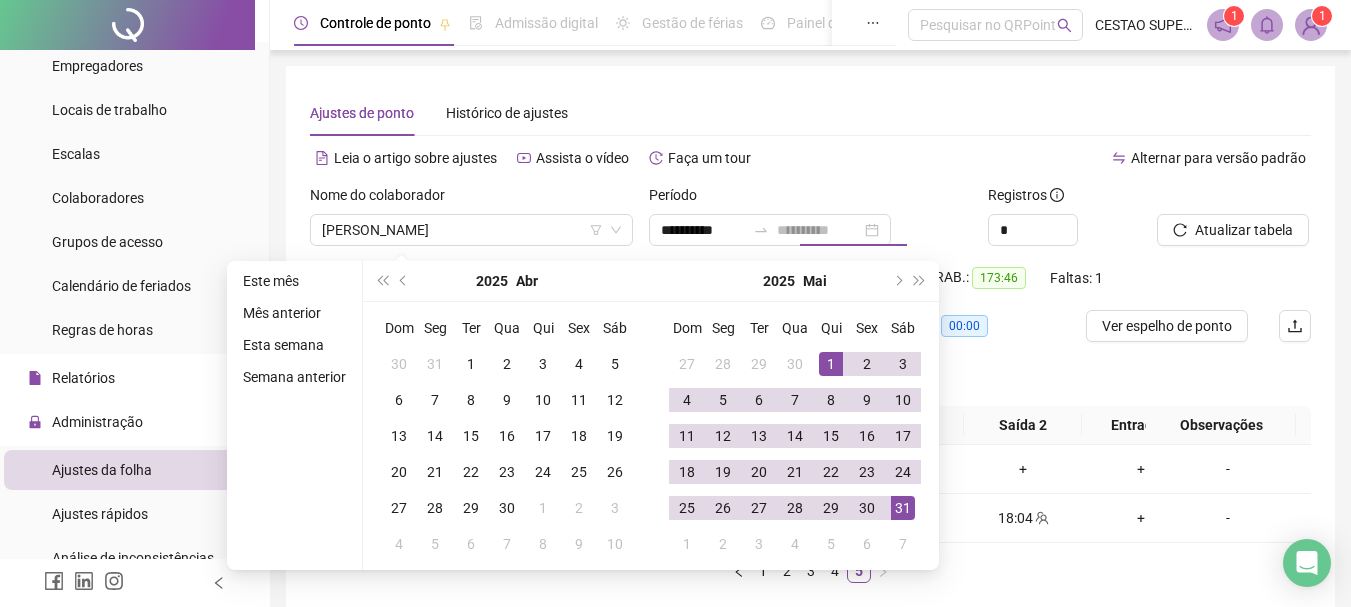 click on "31" at bounding box center [903, 508] 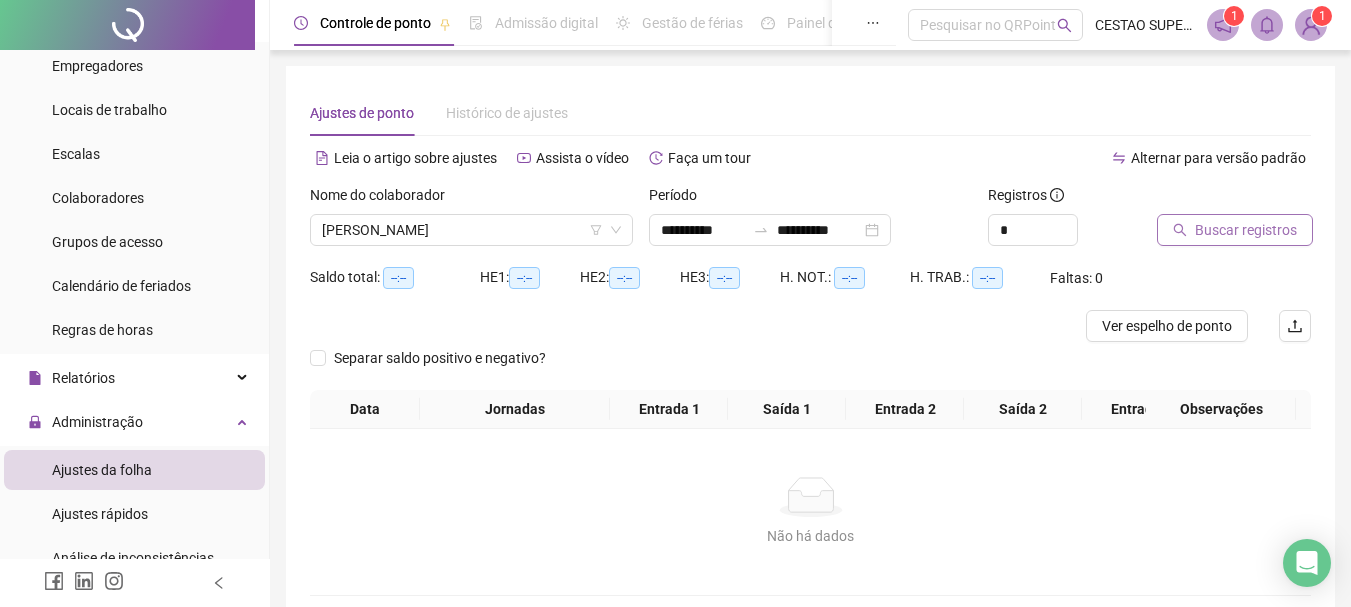 click on "Buscar registros" at bounding box center [1246, 230] 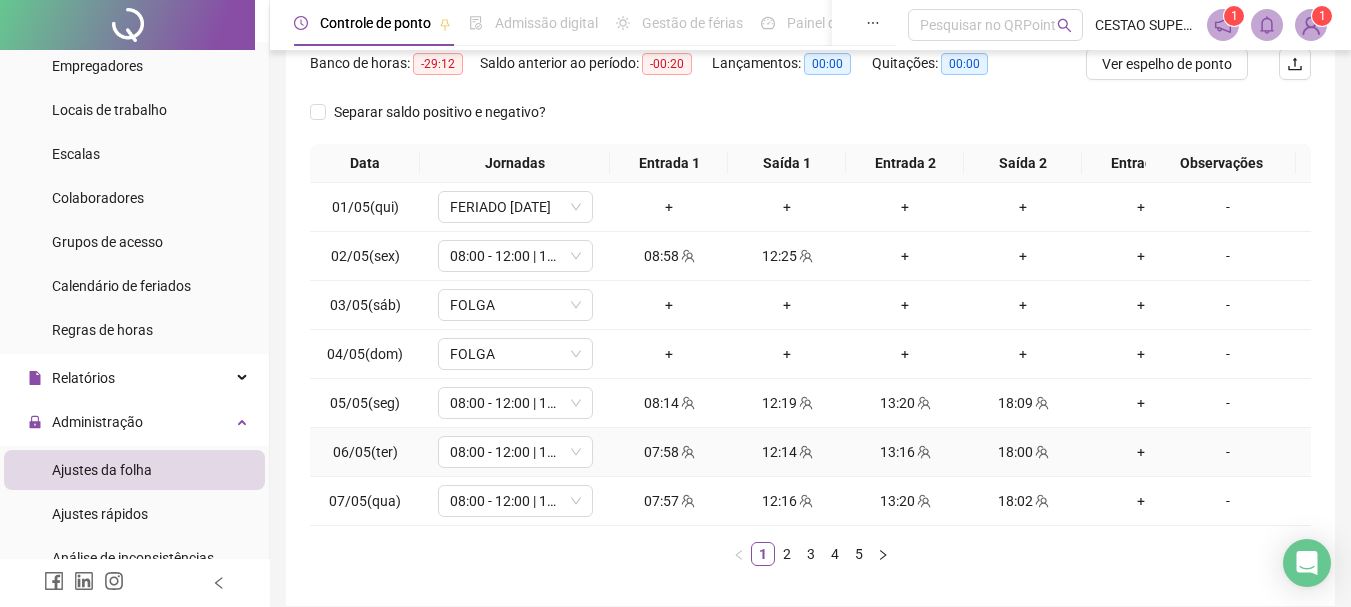 scroll, scrollTop: 362, scrollLeft: 0, axis: vertical 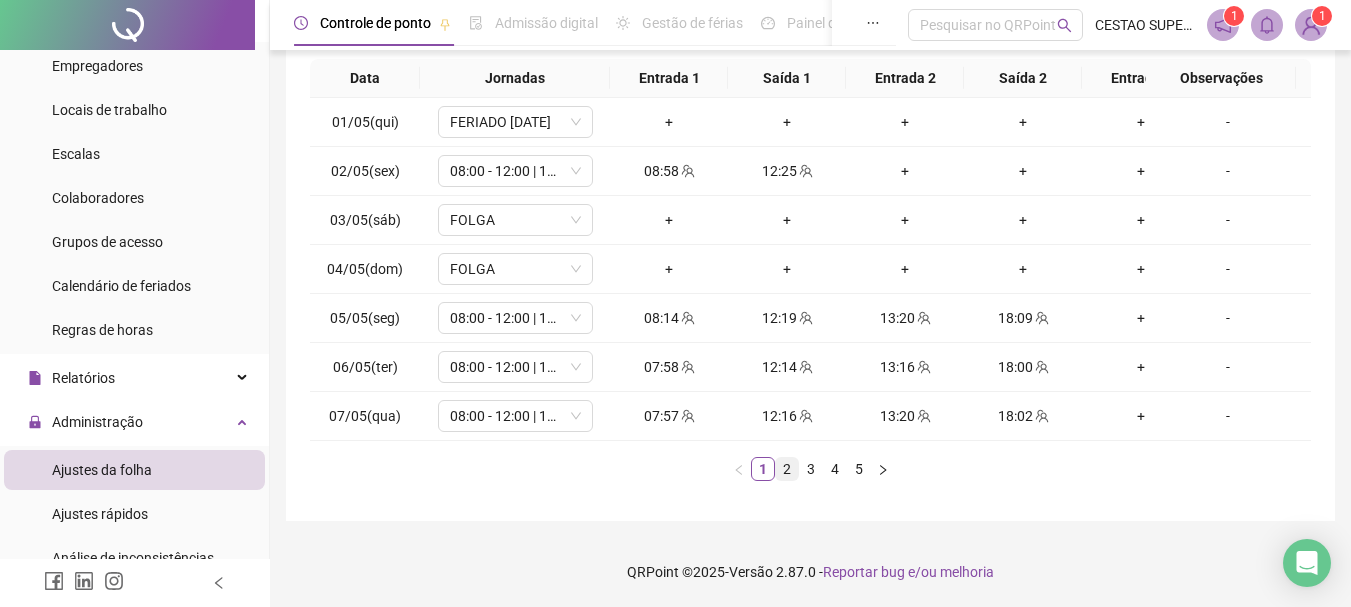 click on "2" at bounding box center (787, 469) 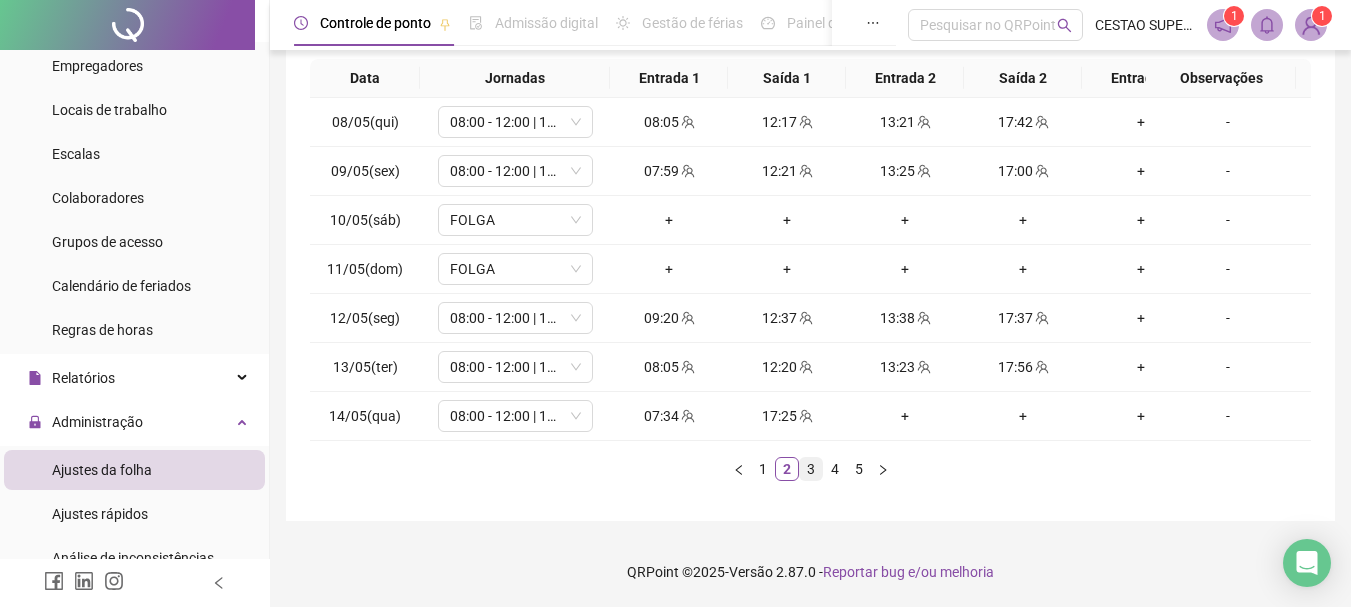 click on "3" at bounding box center (811, 469) 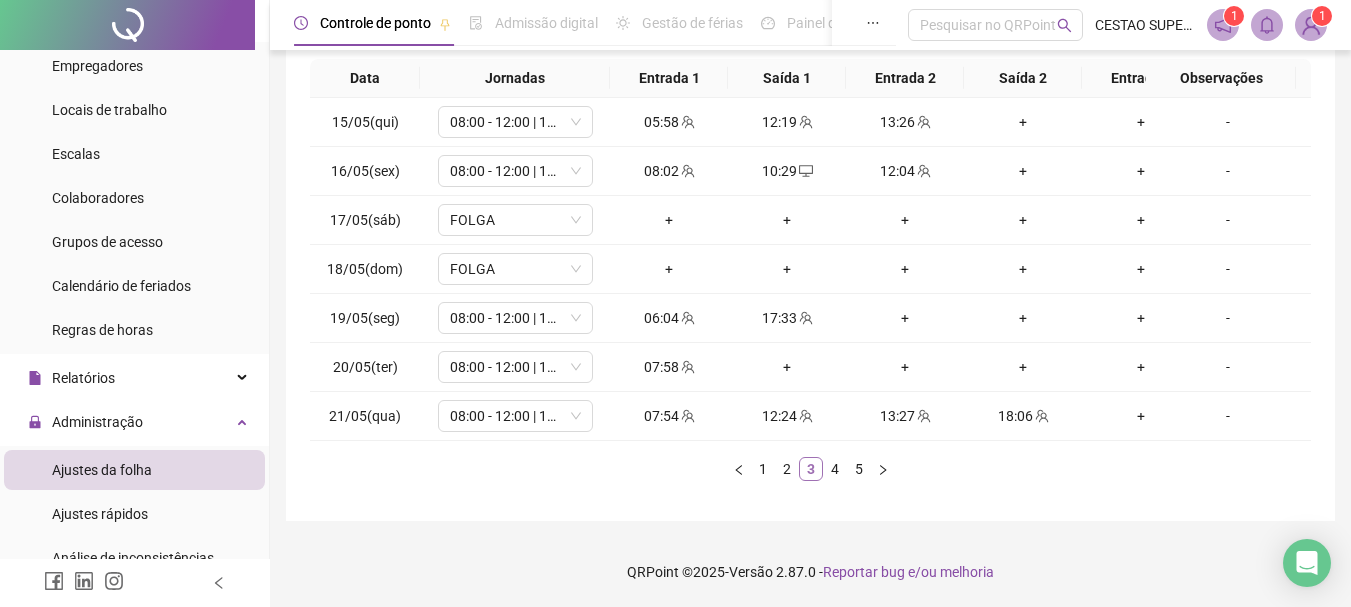 scroll, scrollTop: 262, scrollLeft: 0, axis: vertical 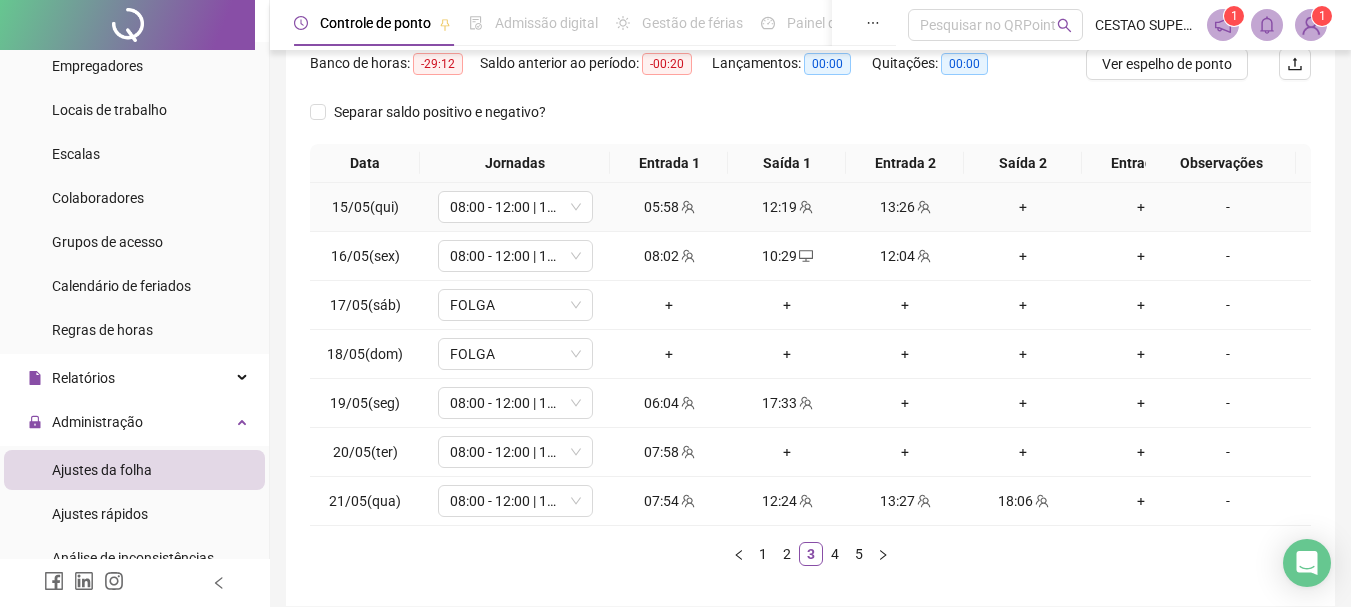 click on "+" at bounding box center (1023, 207) 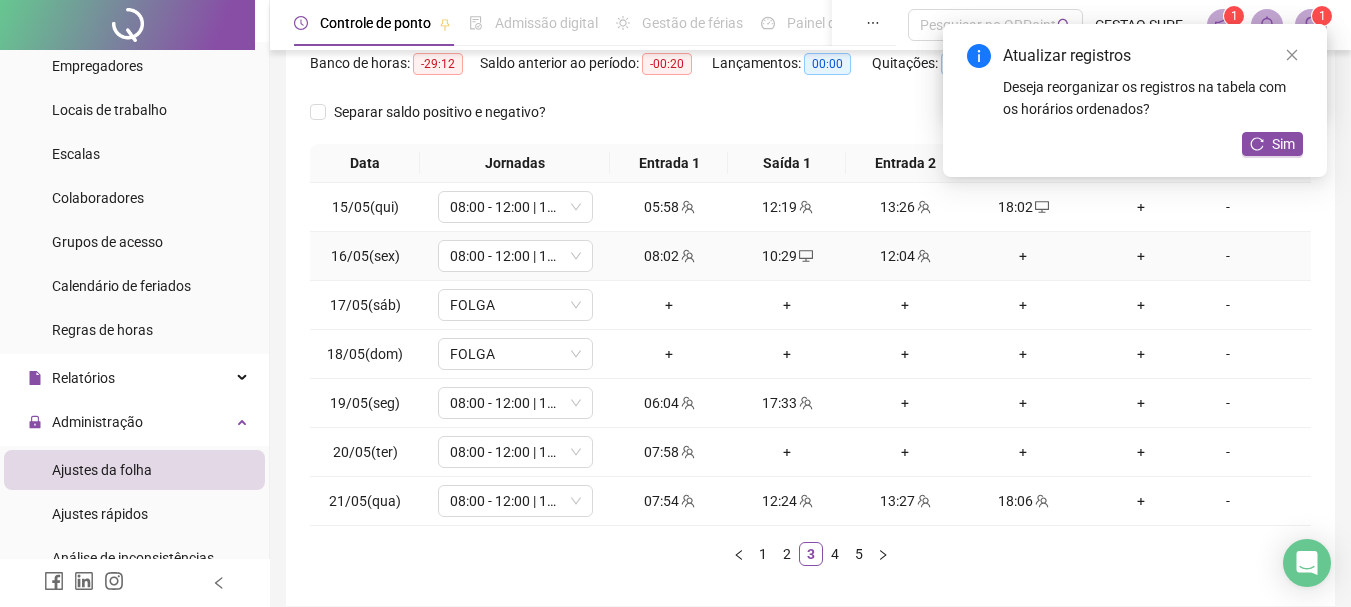 click on "+" at bounding box center [1023, 256] 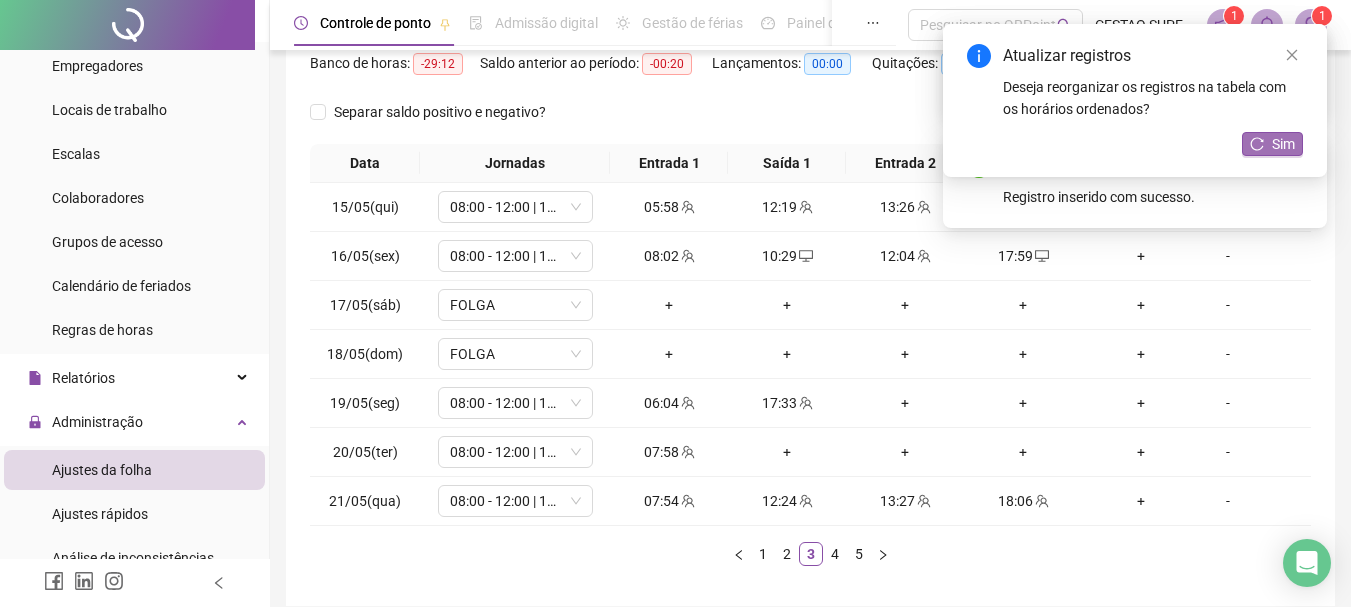click on "Sim" at bounding box center [1283, 144] 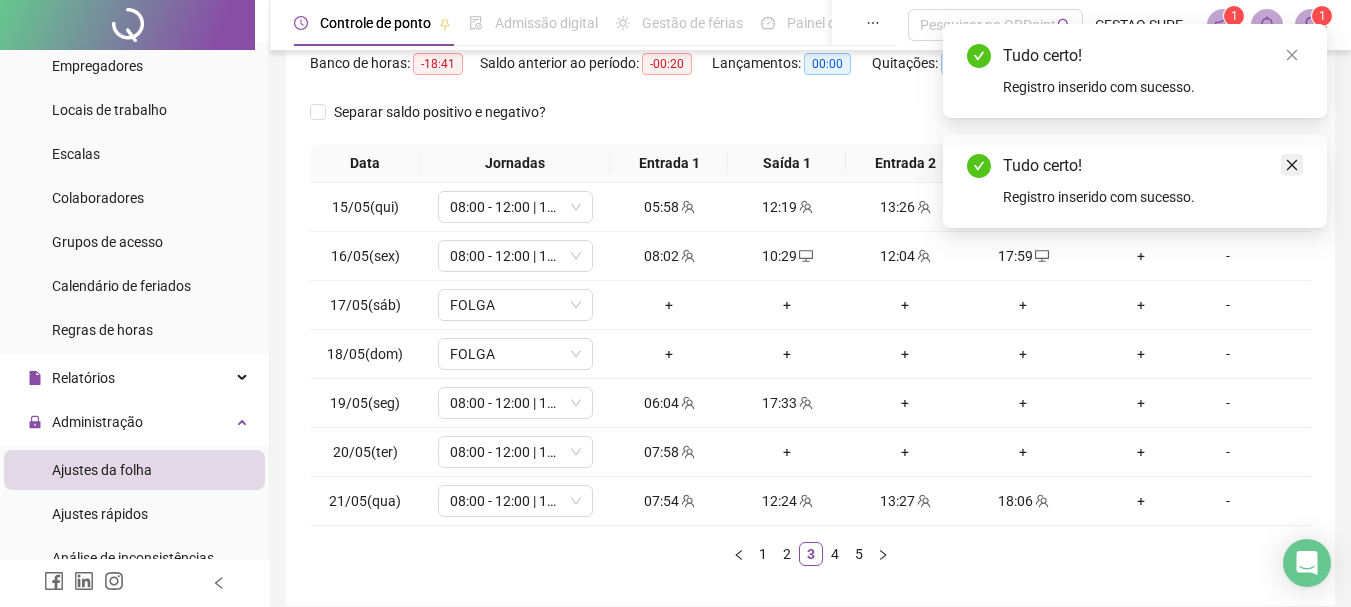 click at bounding box center [1292, 165] 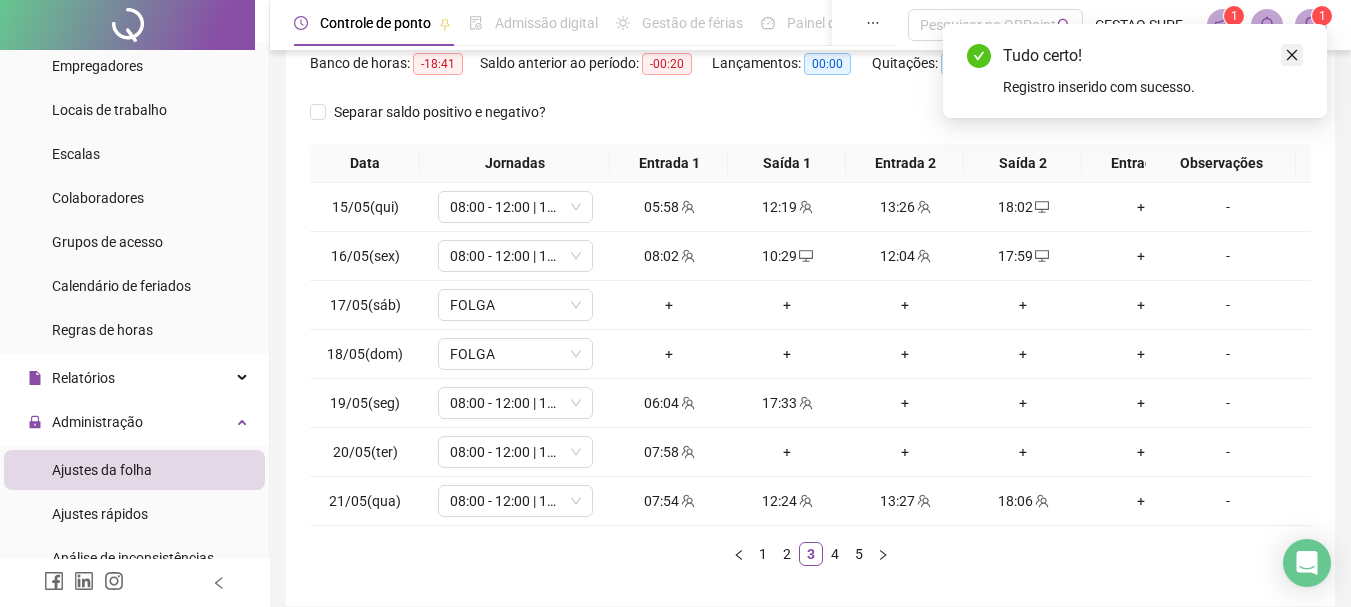 click 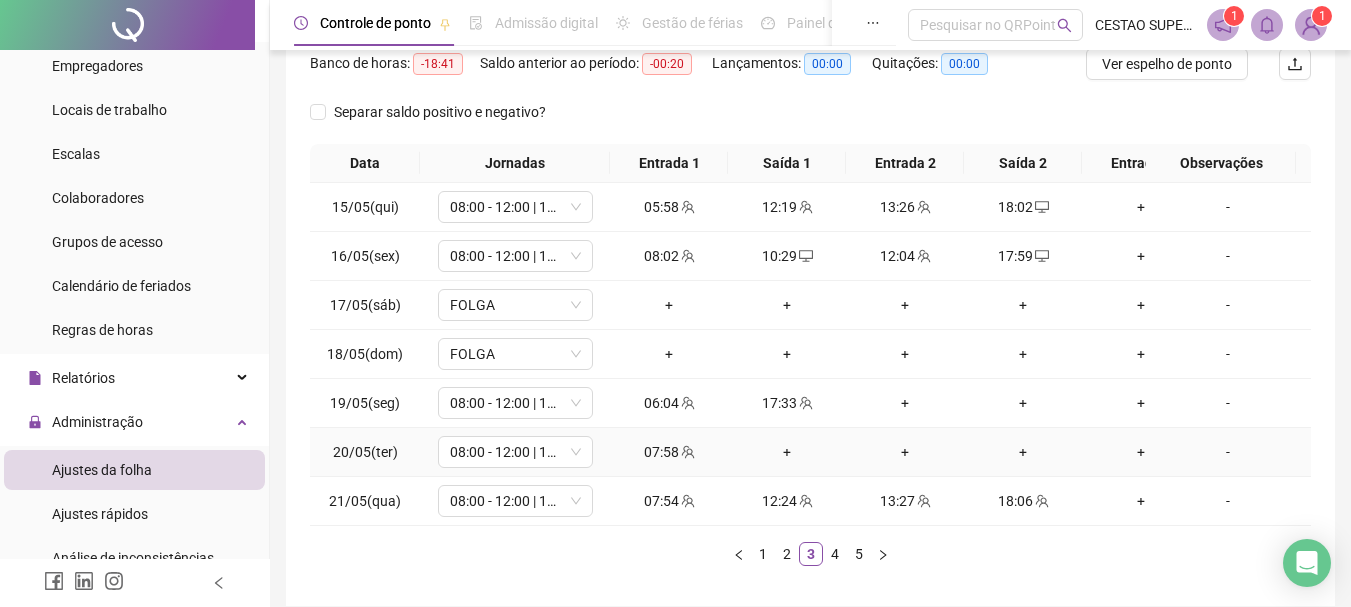 click on "-" at bounding box center [1228, 452] 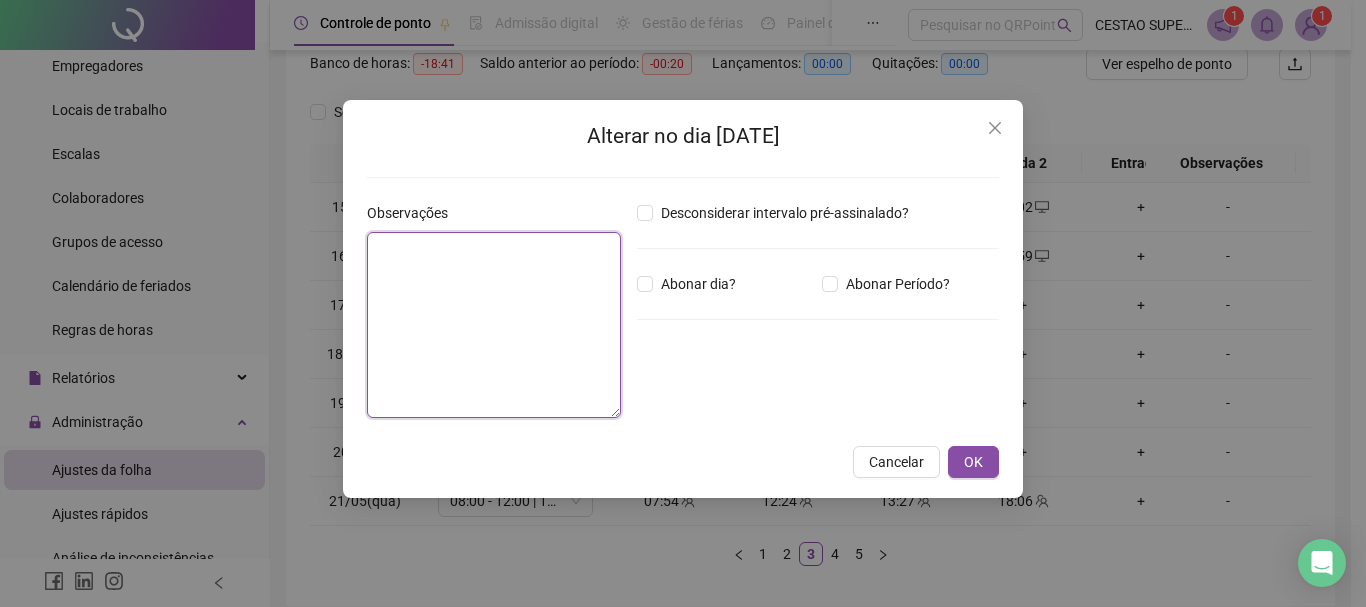 click at bounding box center [494, 325] 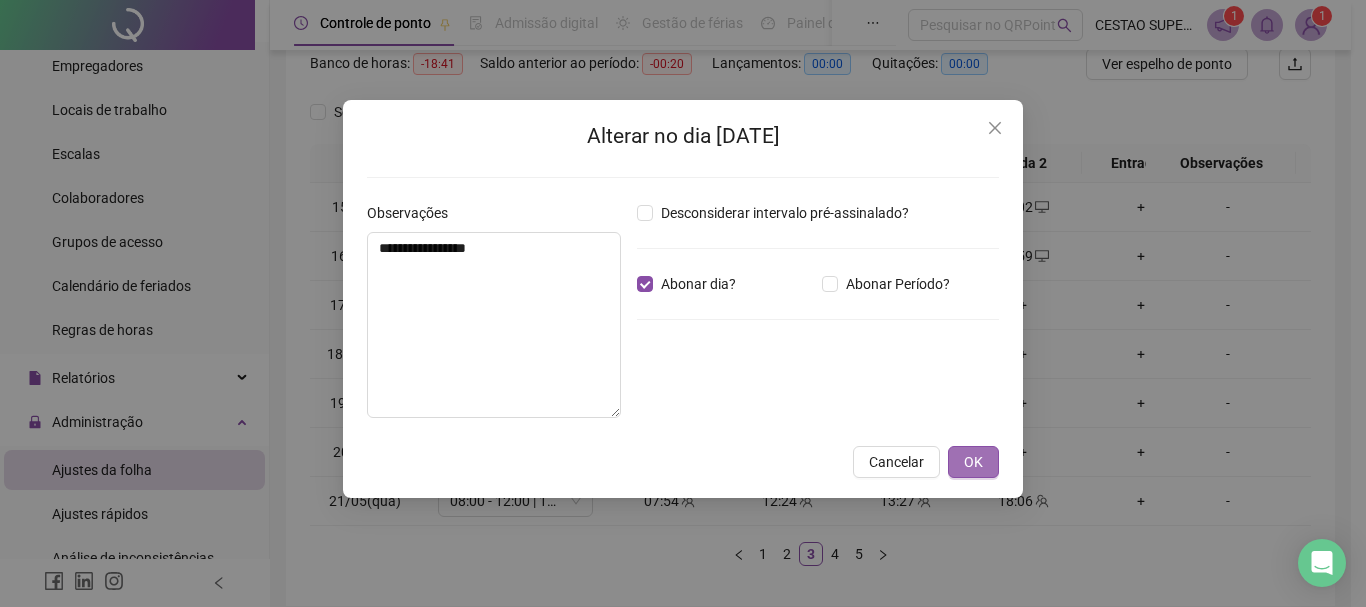 click on "OK" at bounding box center (973, 462) 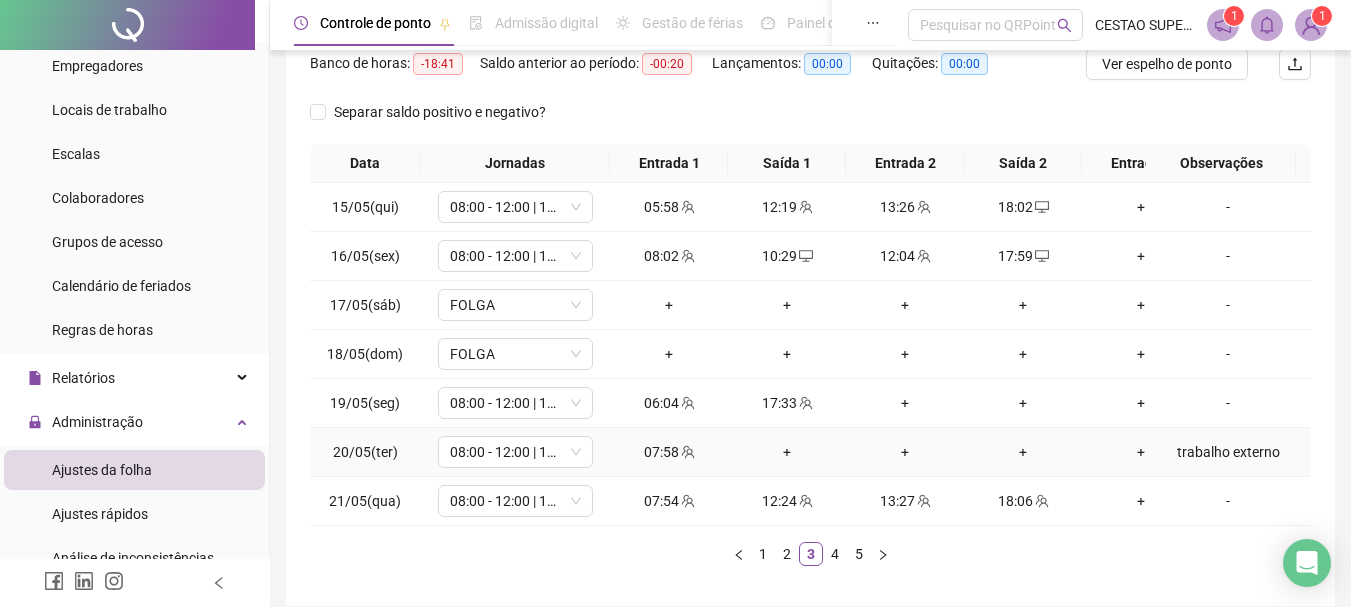 scroll, scrollTop: 362, scrollLeft: 0, axis: vertical 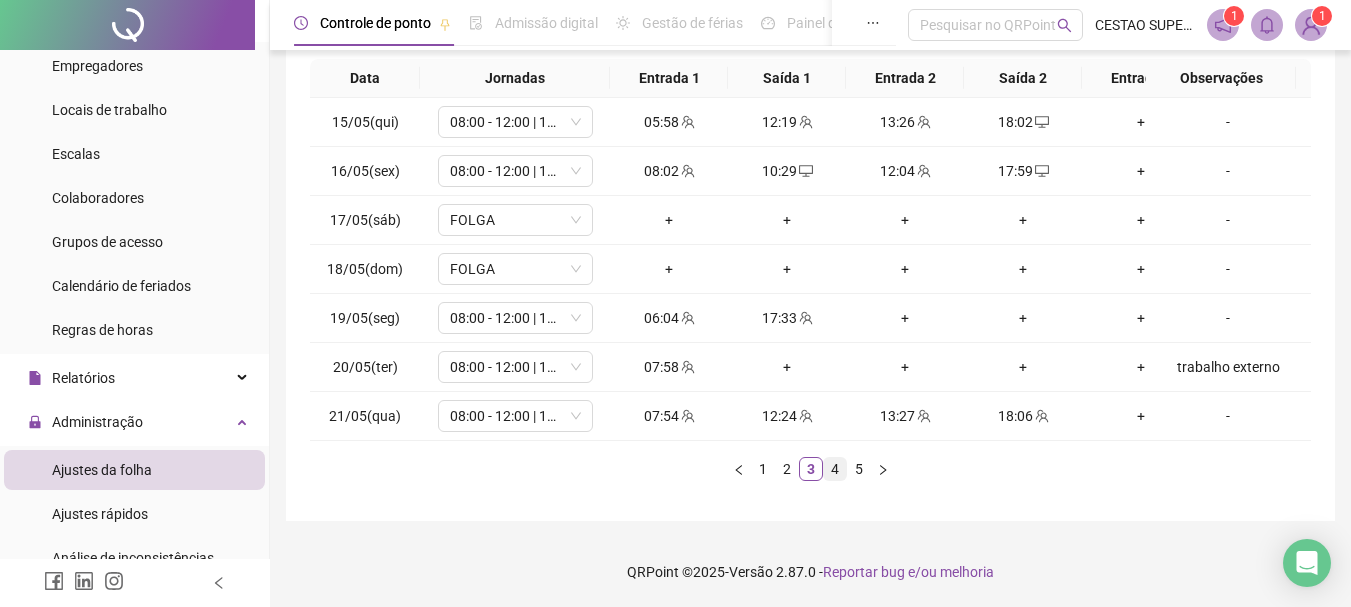 click on "4" at bounding box center (835, 469) 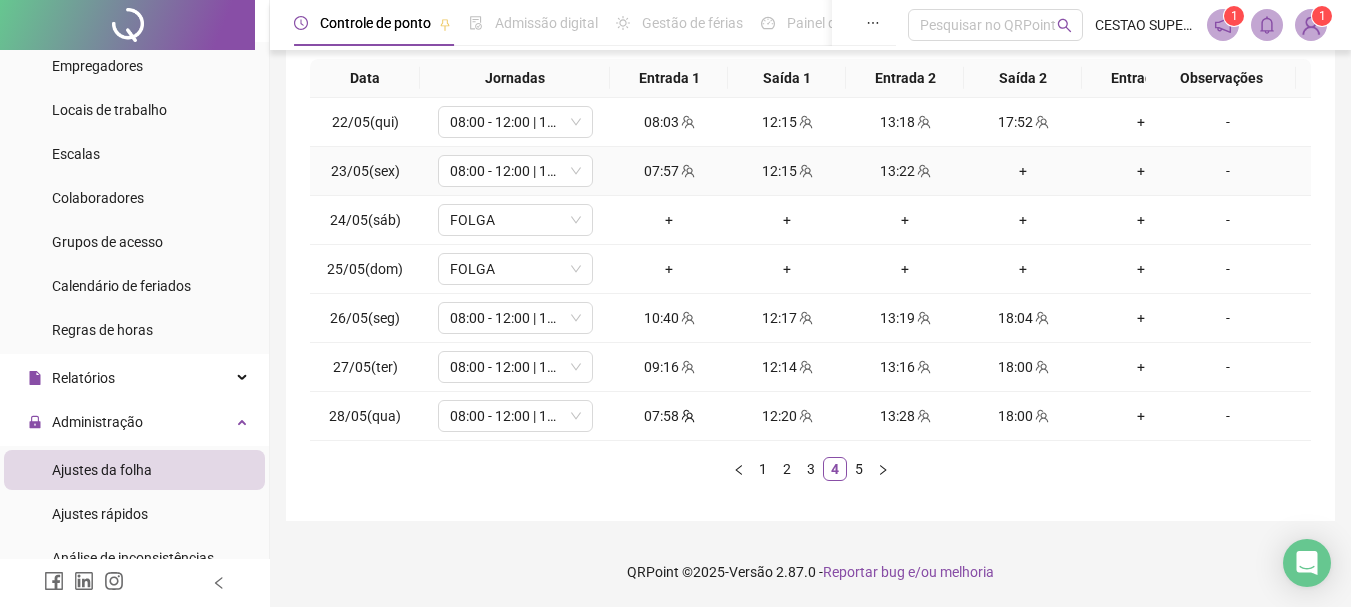 click on "+" at bounding box center [1023, 171] 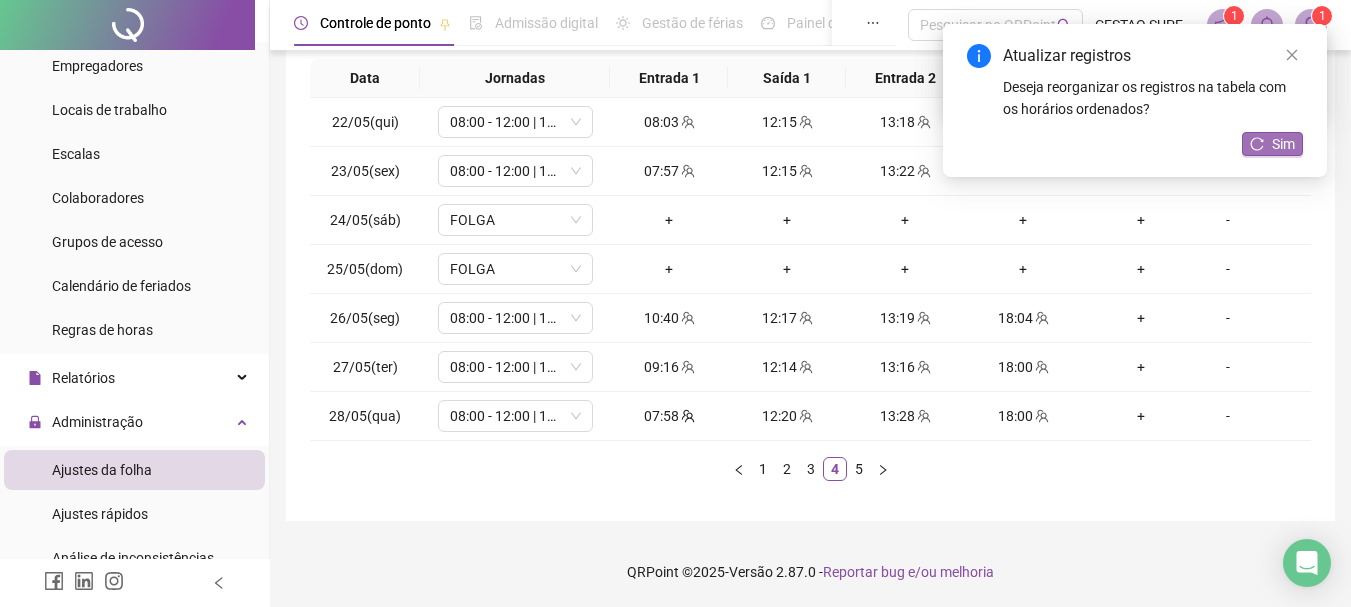 click on "Sim" at bounding box center [1283, 144] 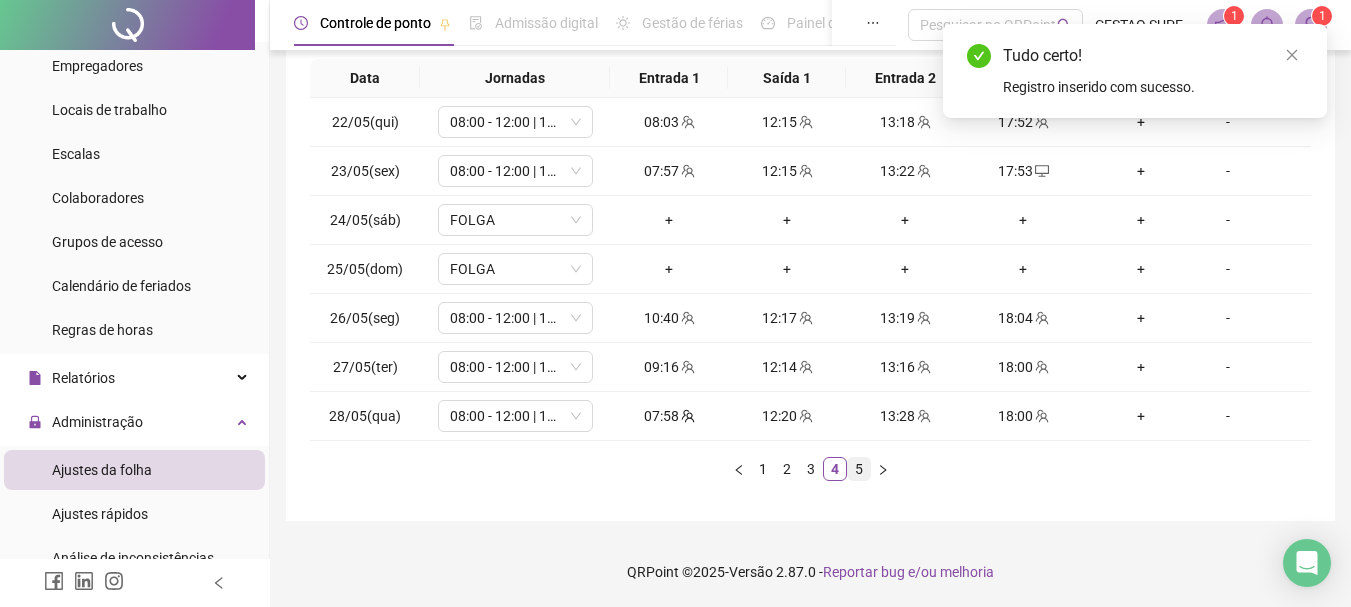 click on "5" at bounding box center (859, 469) 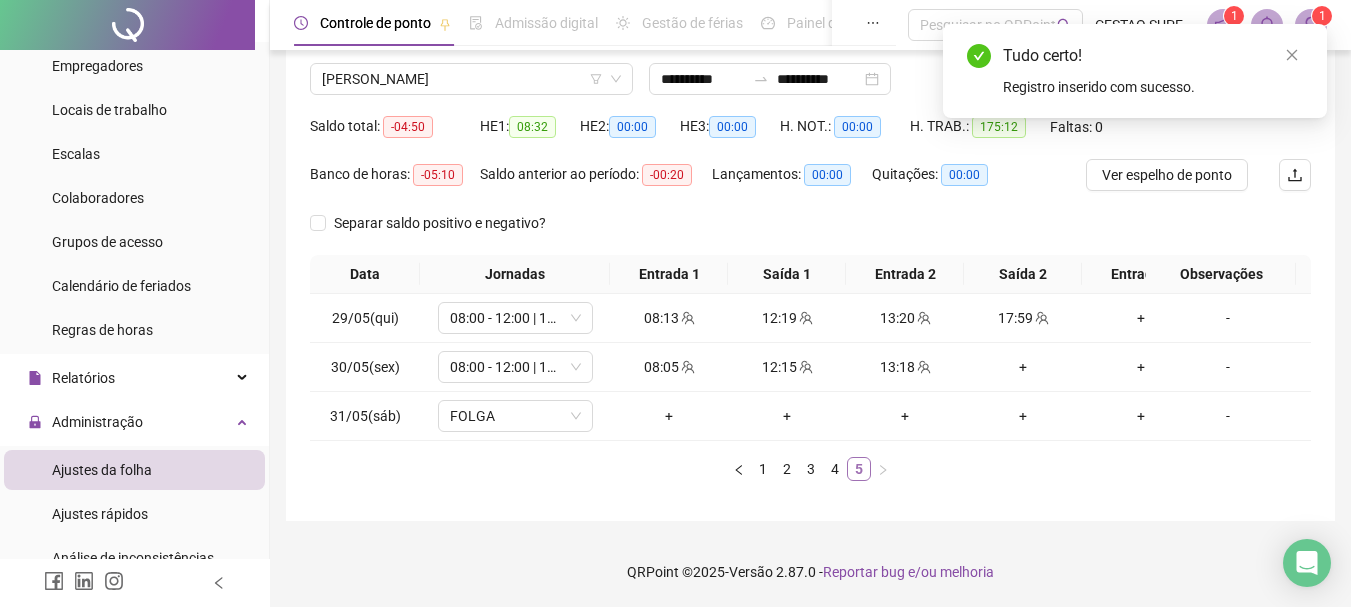 scroll, scrollTop: 166, scrollLeft: 0, axis: vertical 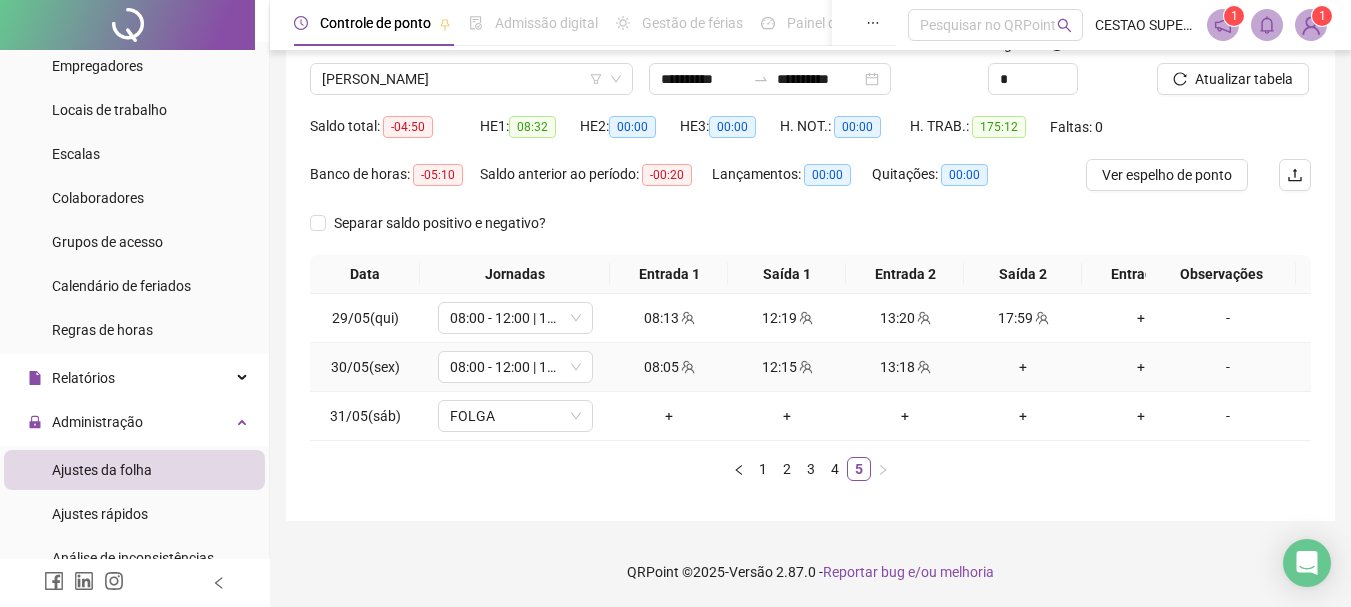 click on "+" at bounding box center [1023, 367] 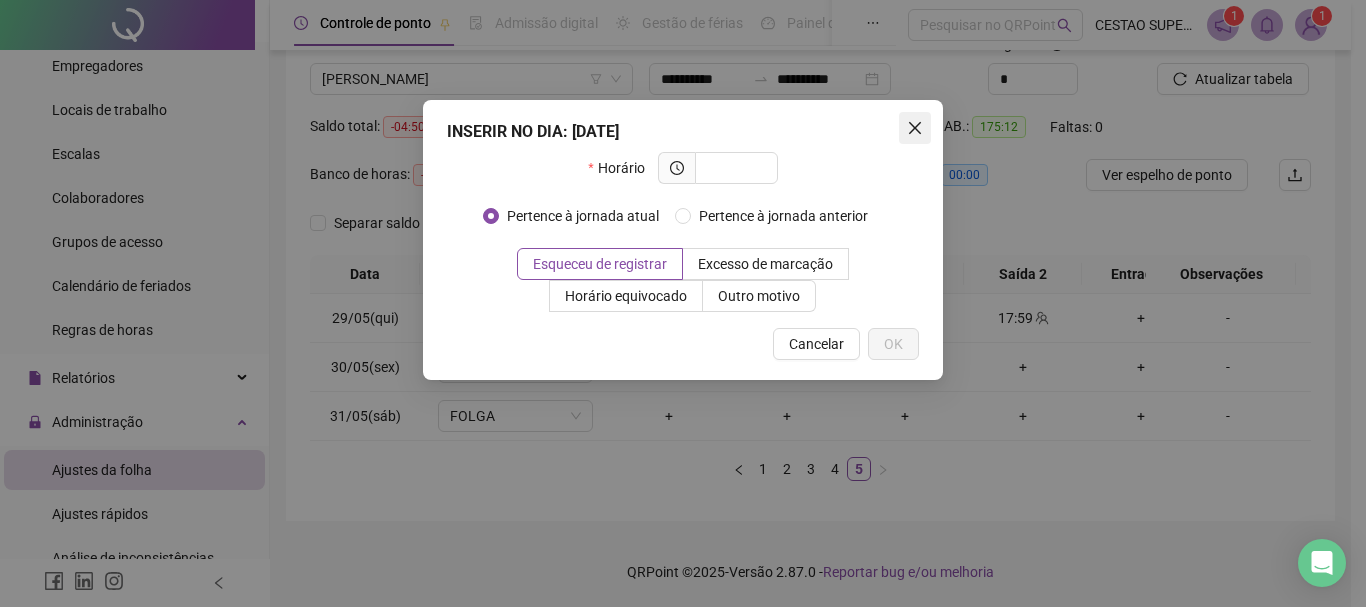 click at bounding box center (915, 128) 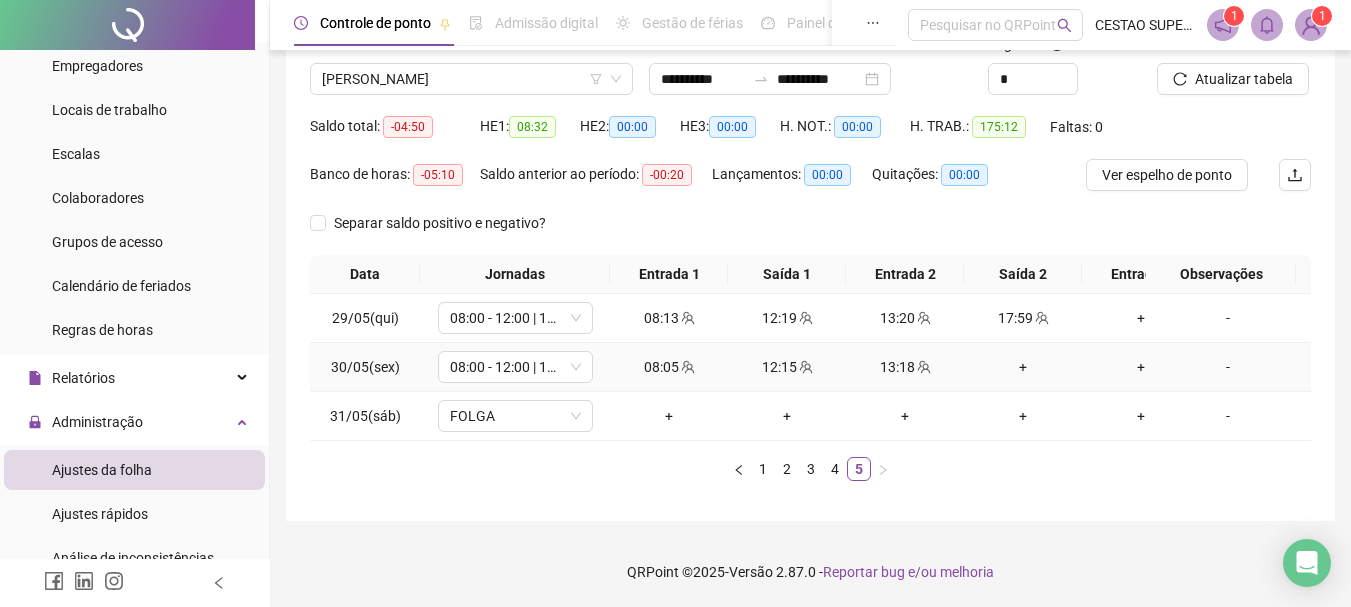 click on "+" at bounding box center [1023, 367] 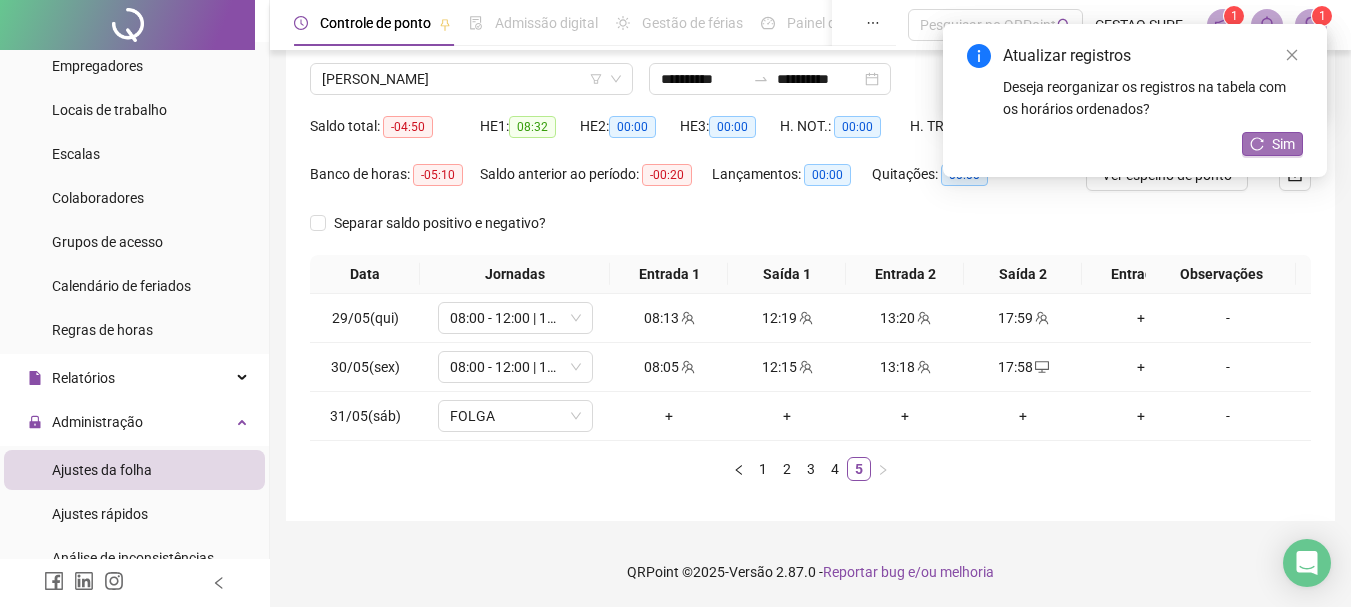 click on "Sim" at bounding box center [1283, 144] 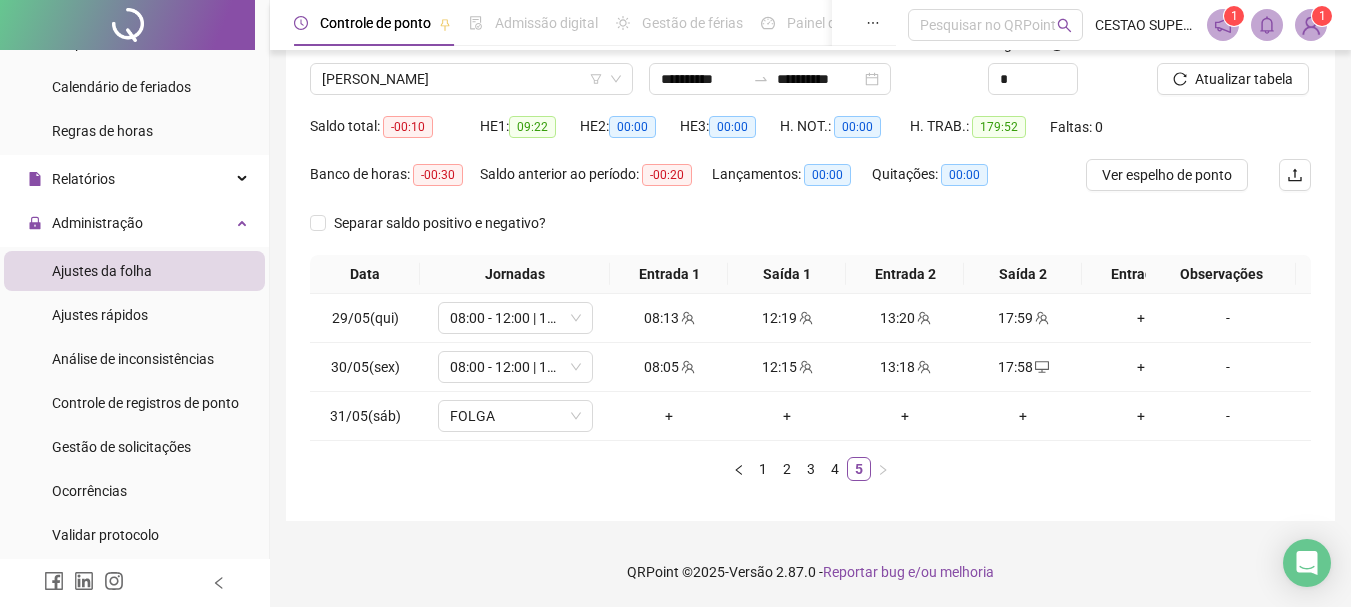 scroll, scrollTop: 300, scrollLeft: 0, axis: vertical 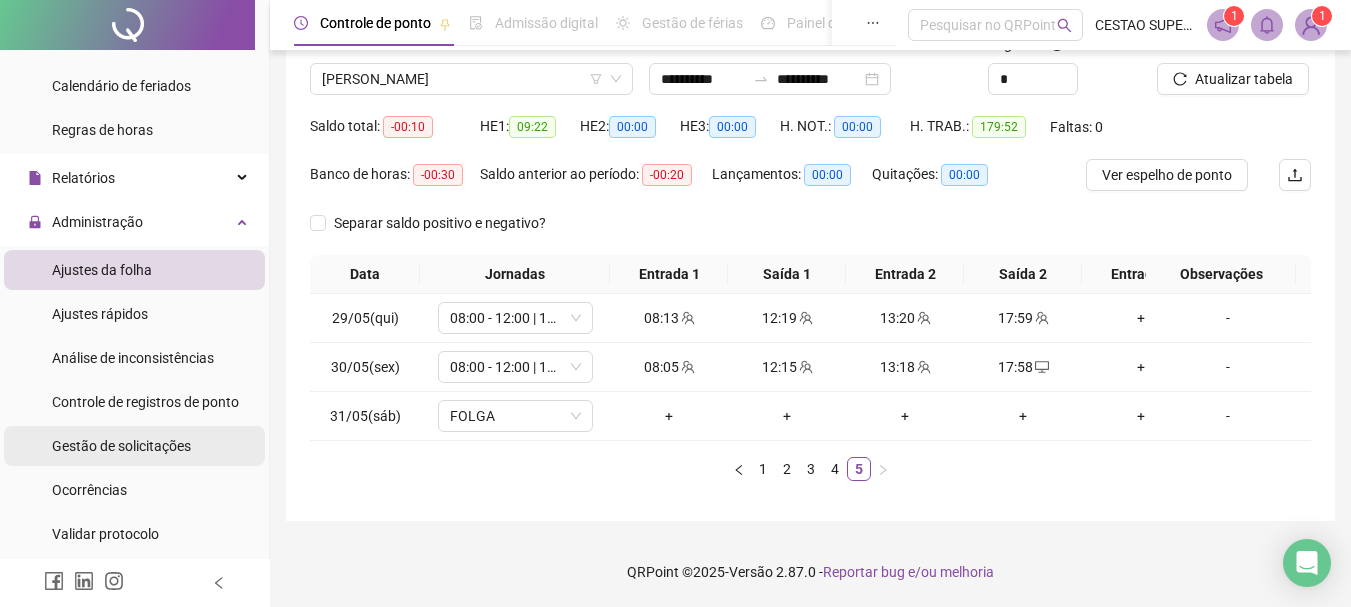 click on "Gestão de solicitações" at bounding box center [121, 446] 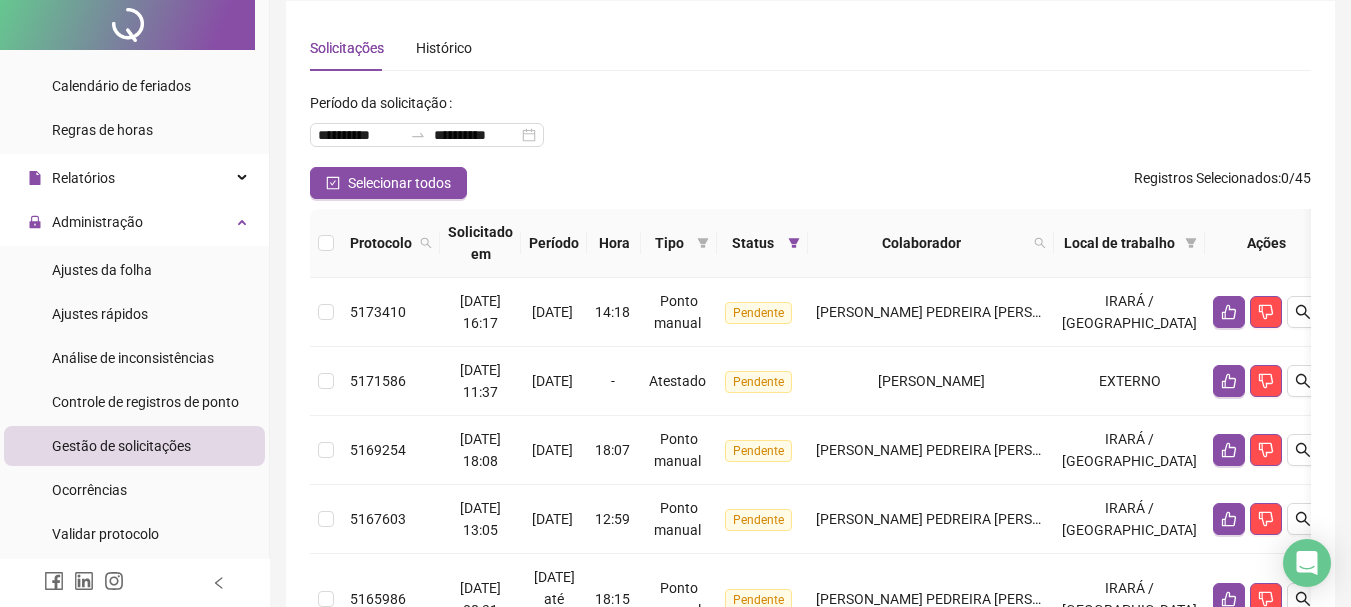 scroll, scrollTop: 100, scrollLeft: 0, axis: vertical 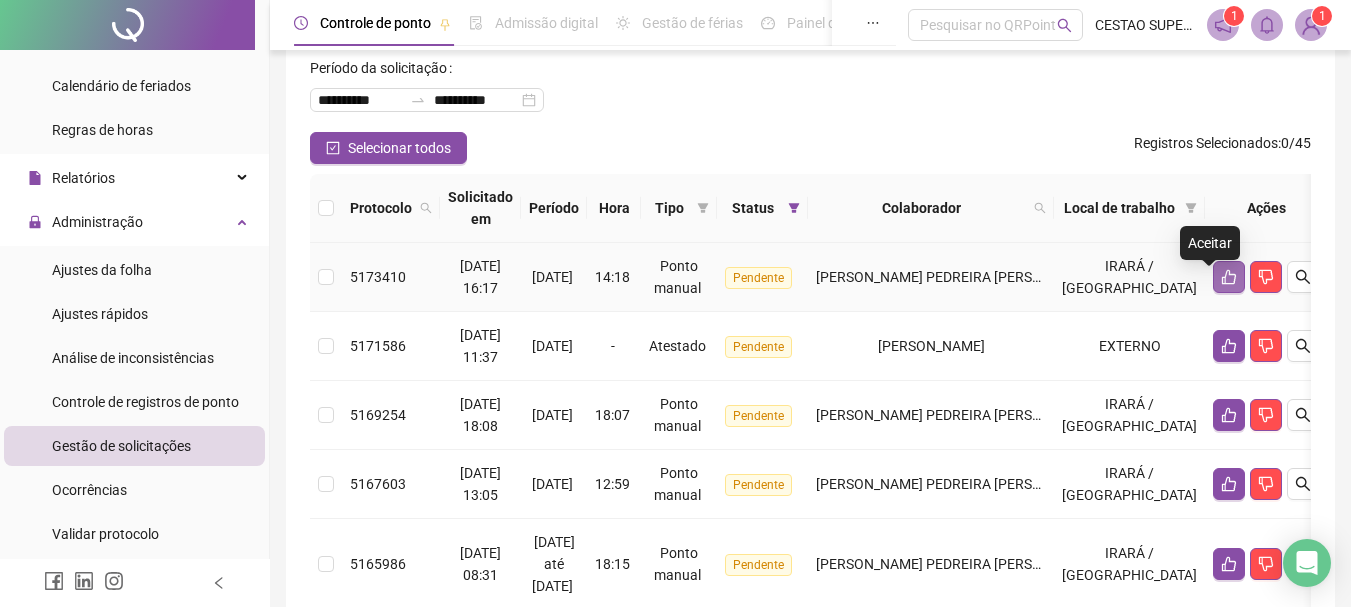 click 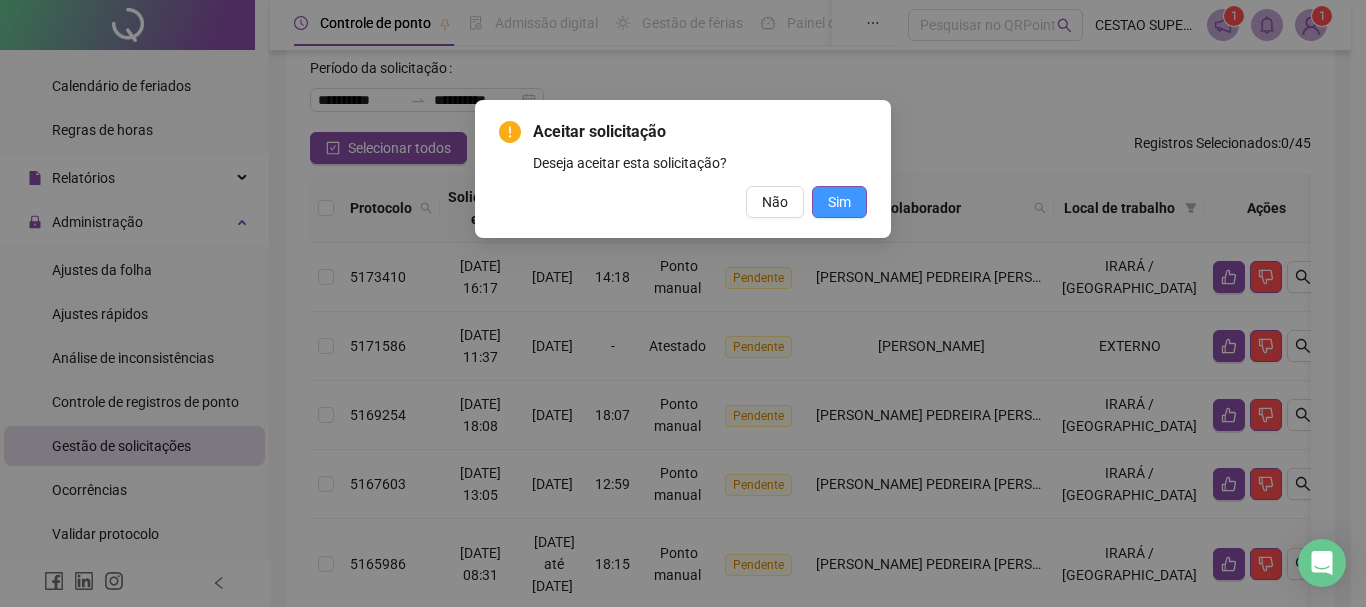 click on "Sim" at bounding box center (839, 202) 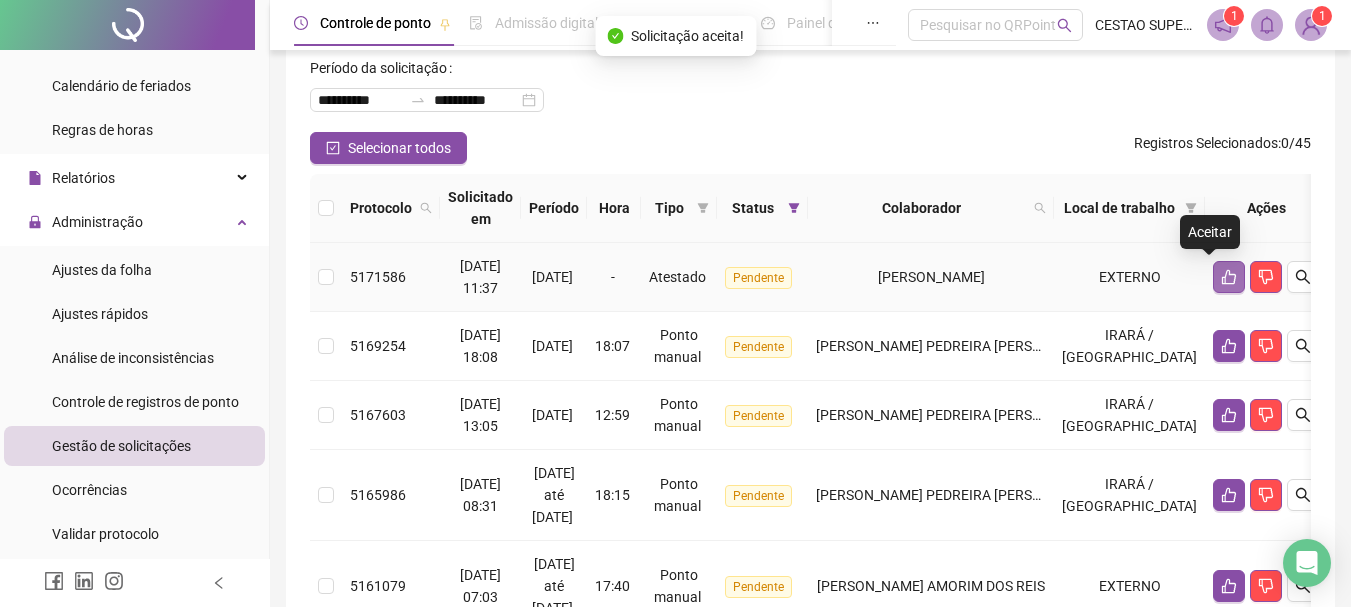 click 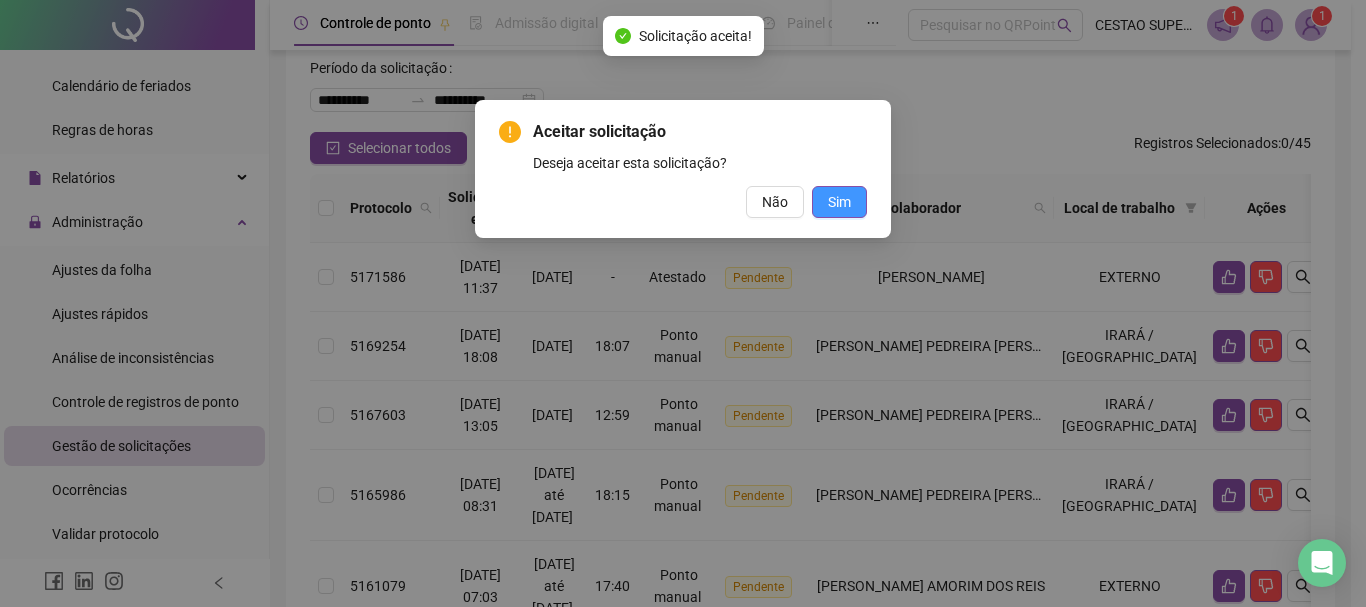 click on "Sim" at bounding box center (839, 202) 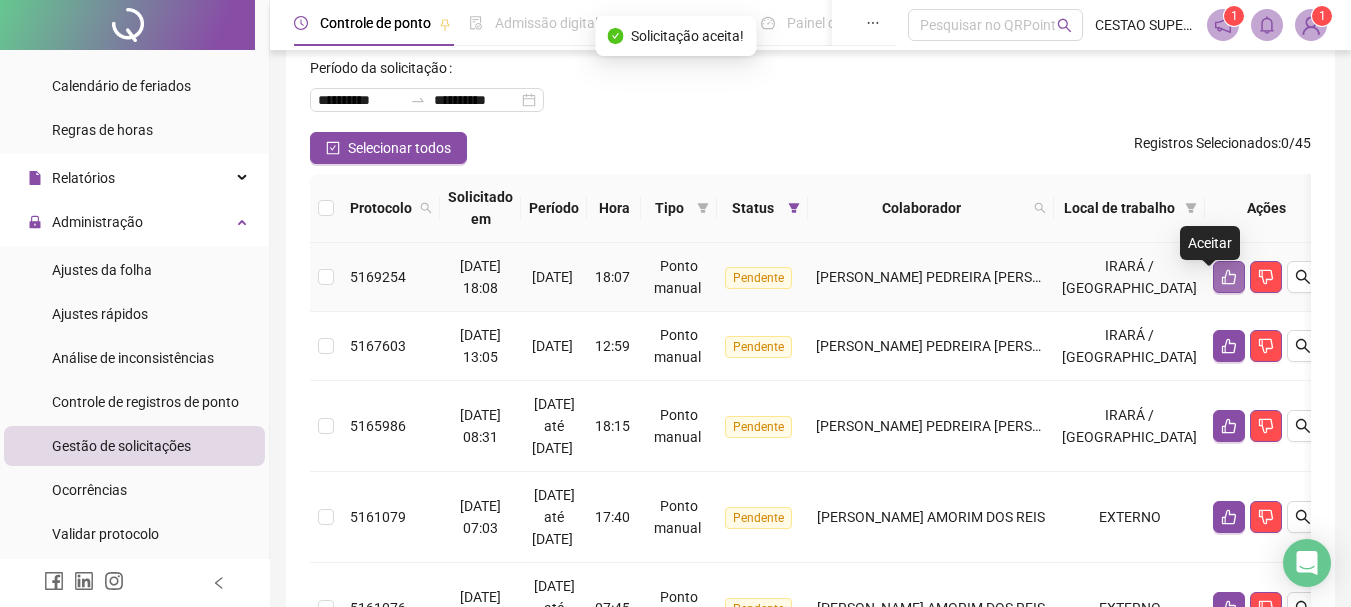 click 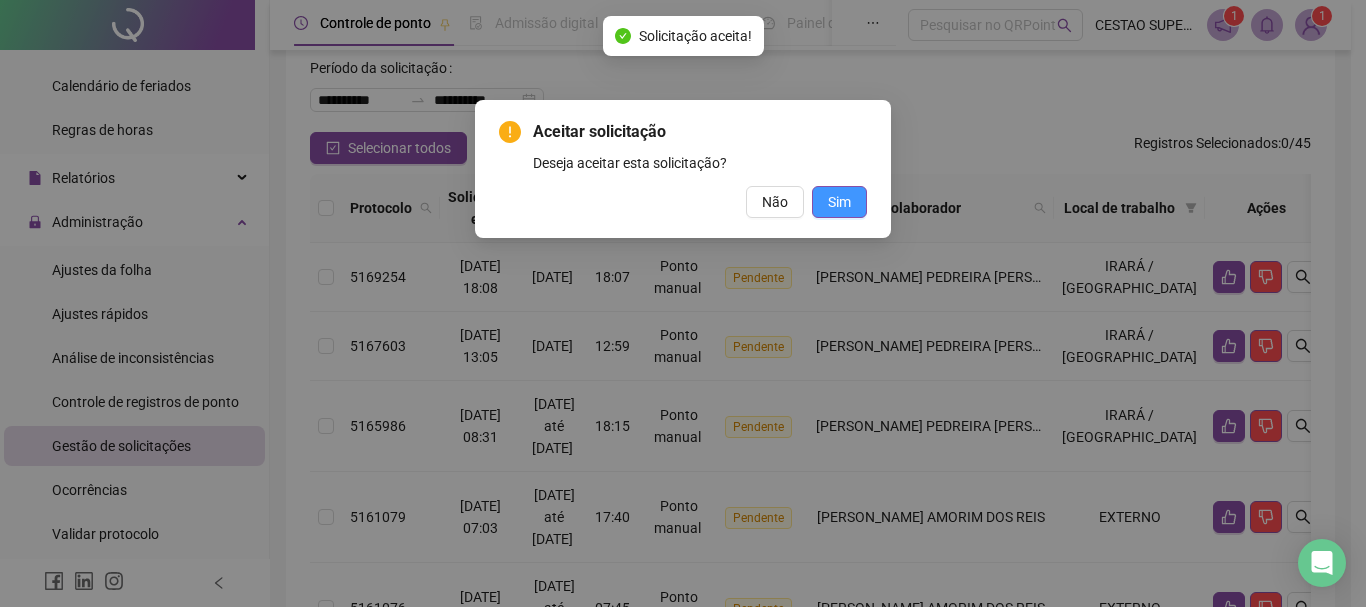 click on "Sim" at bounding box center (839, 202) 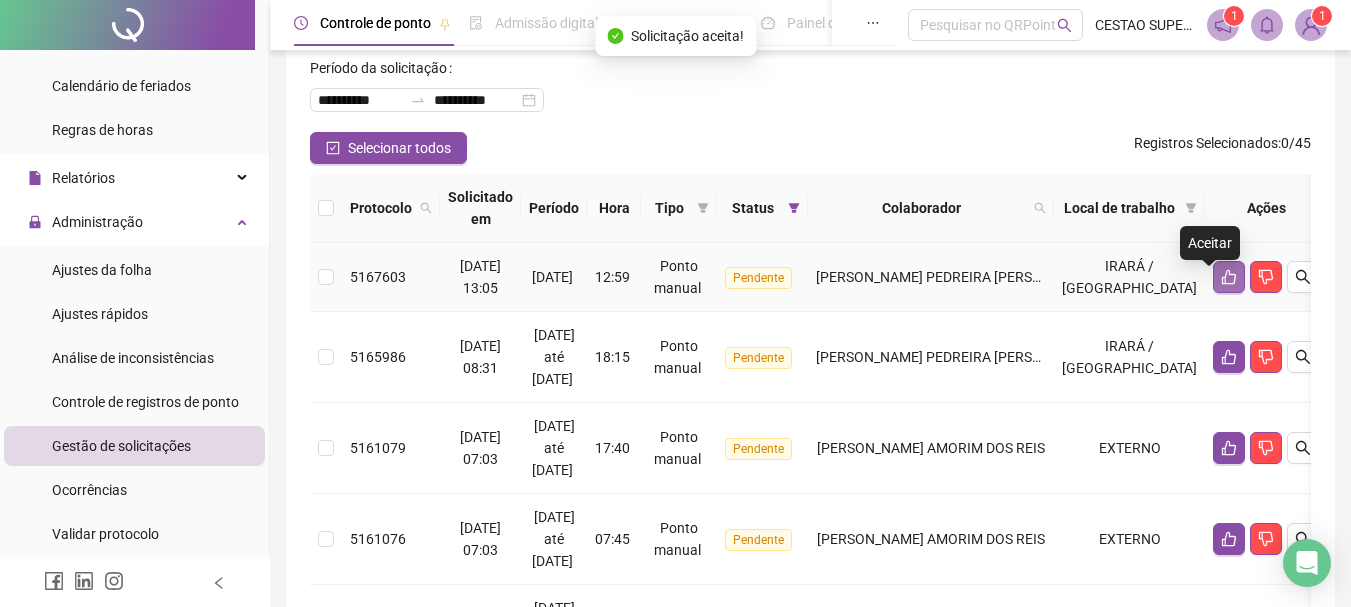 click 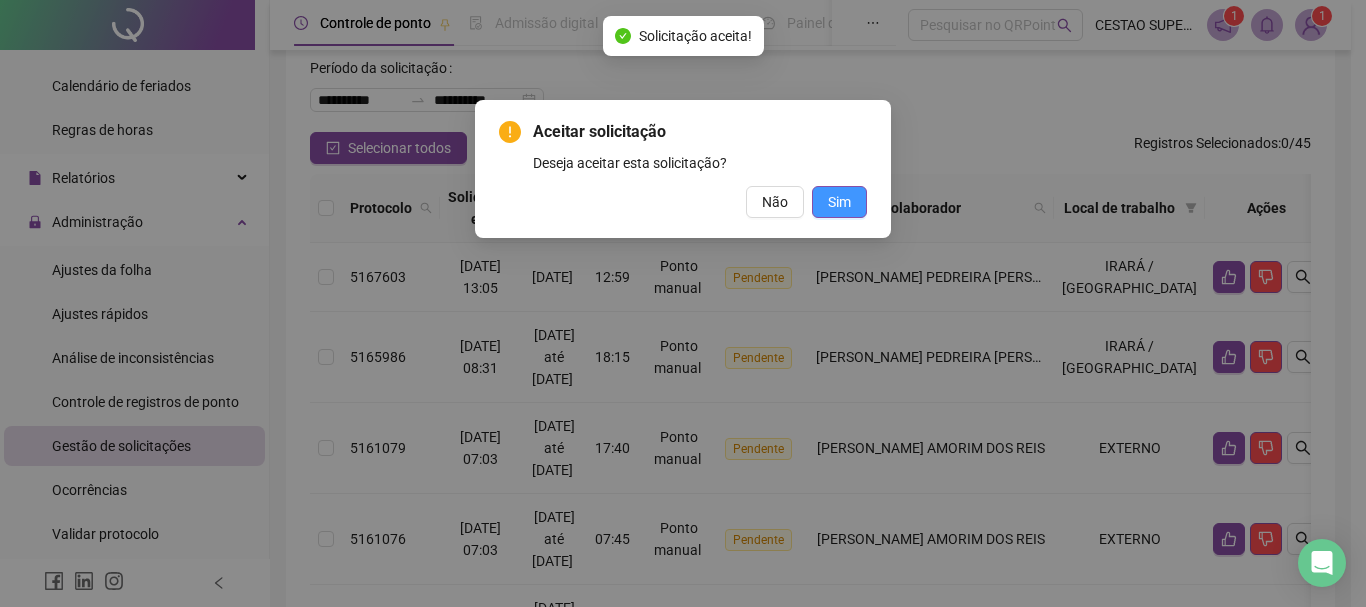 click on "Sim" at bounding box center (839, 202) 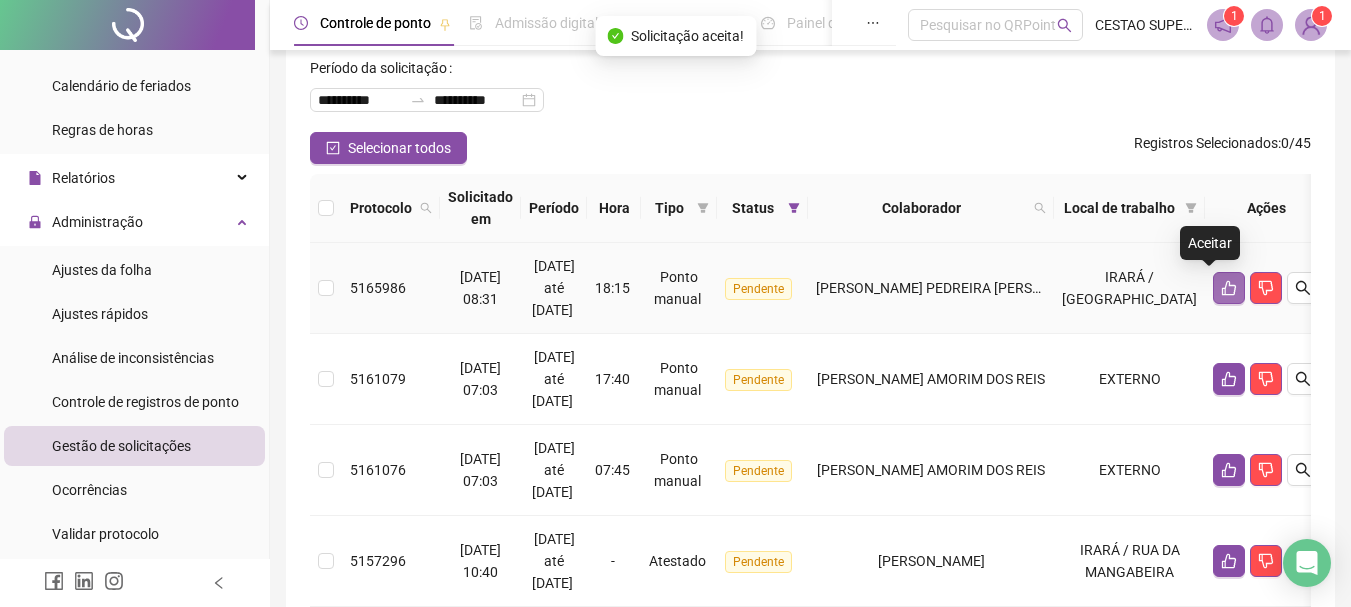 click 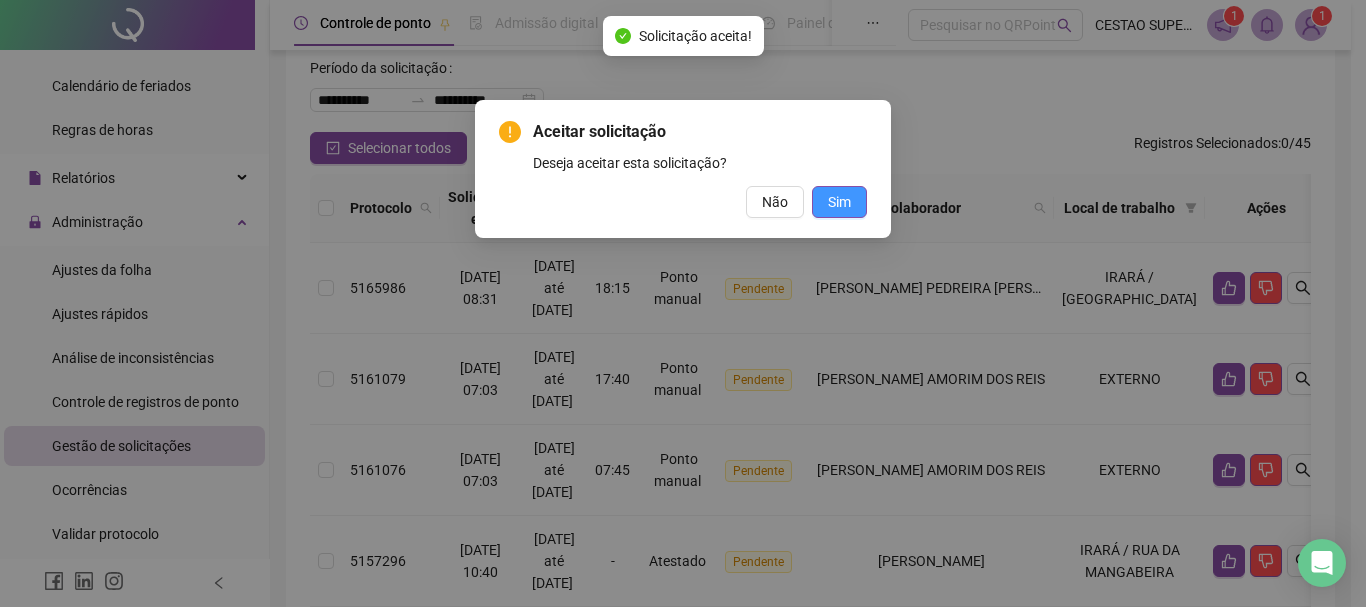 click on "Sim" at bounding box center [839, 202] 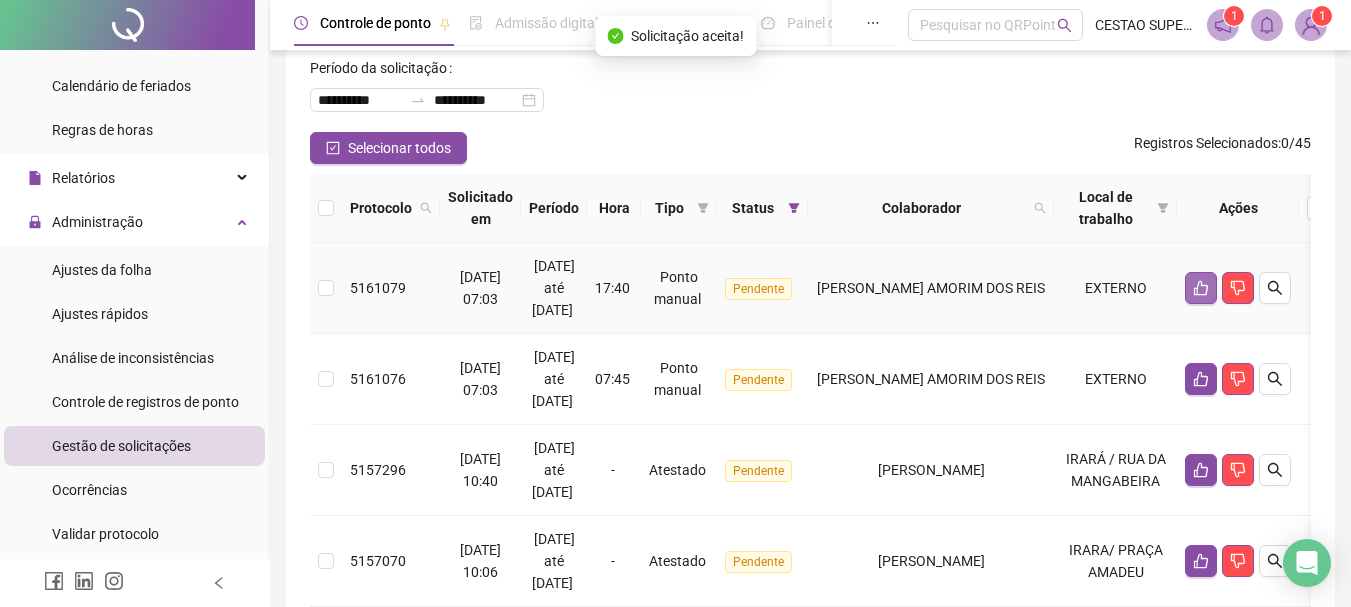 click 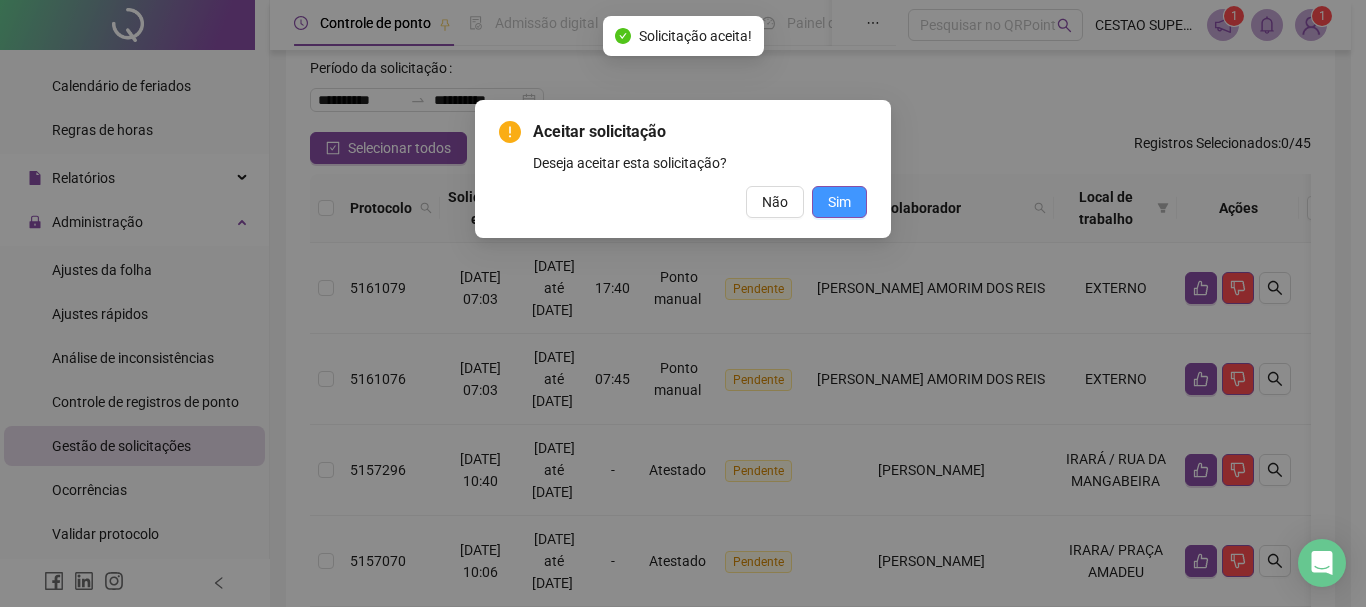 click on "Sim" at bounding box center [839, 202] 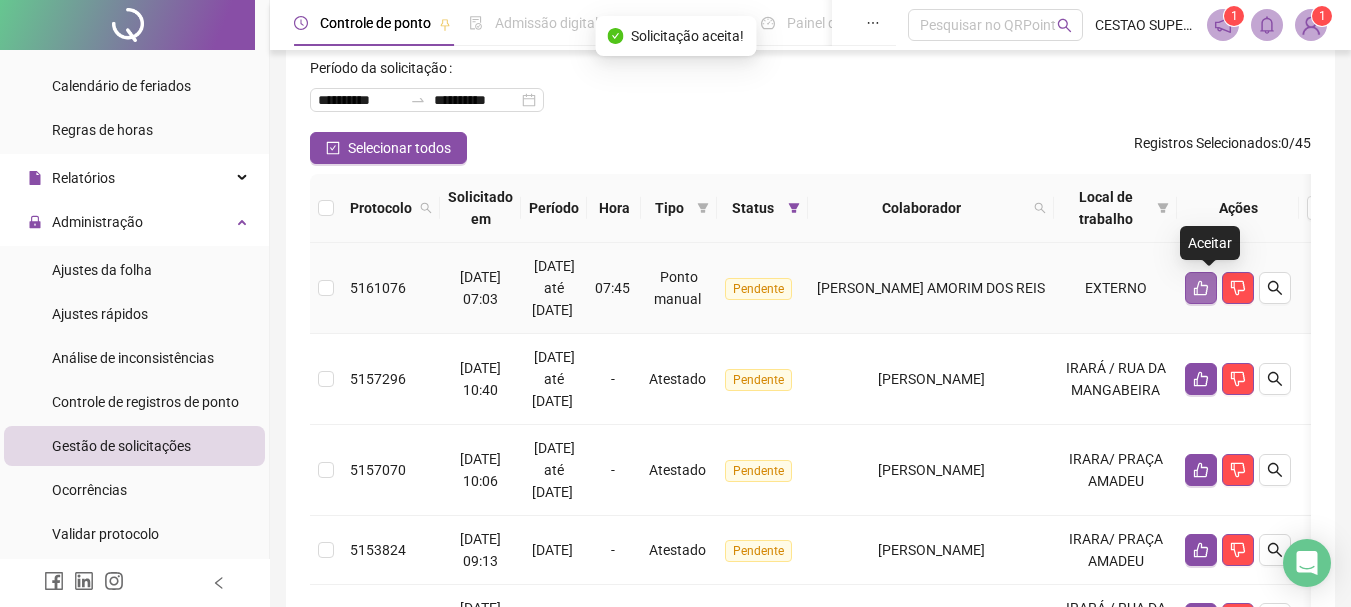 click 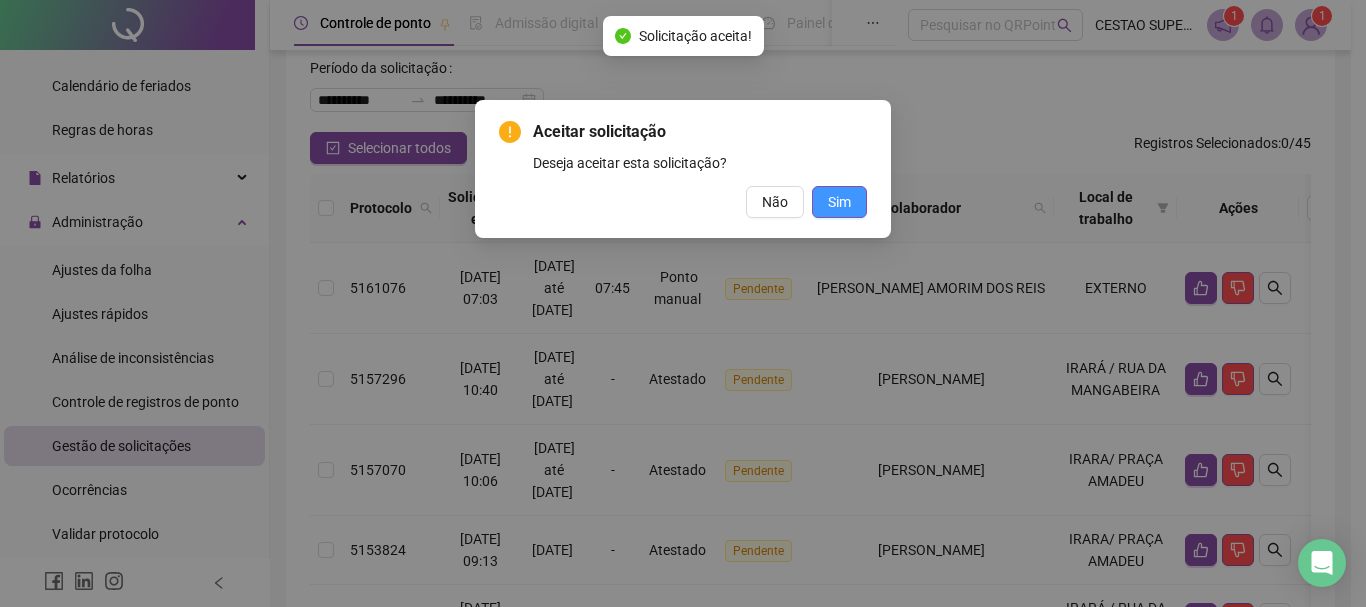 click on "Sim" at bounding box center (839, 202) 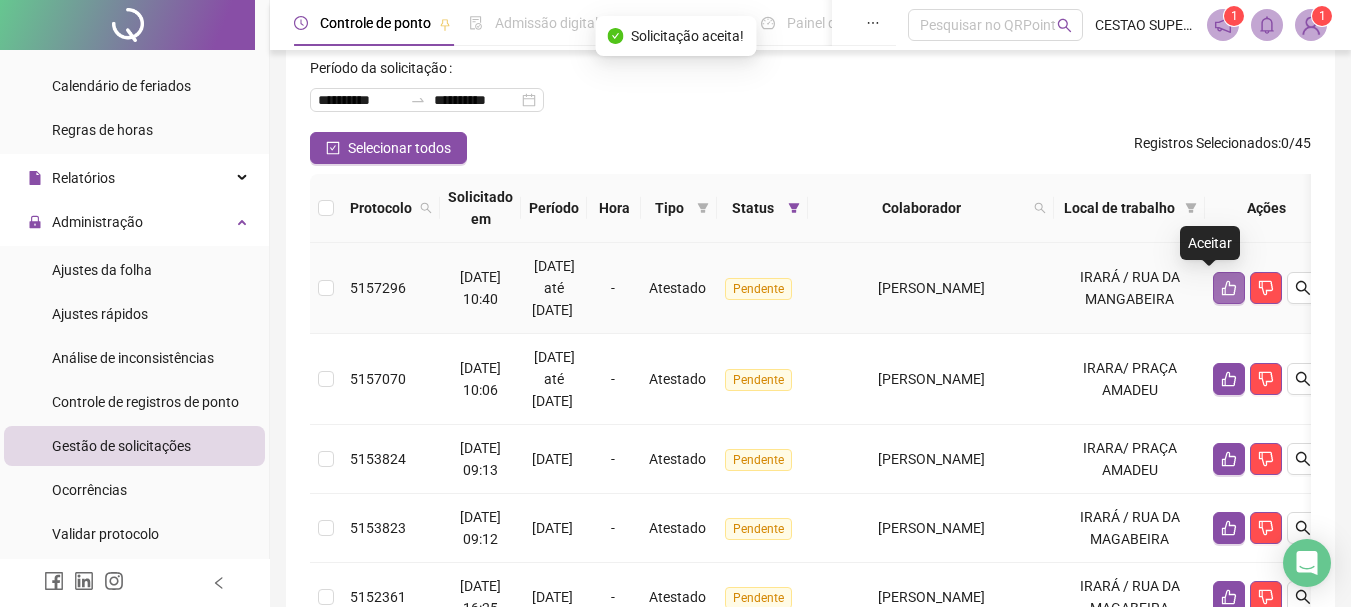 click 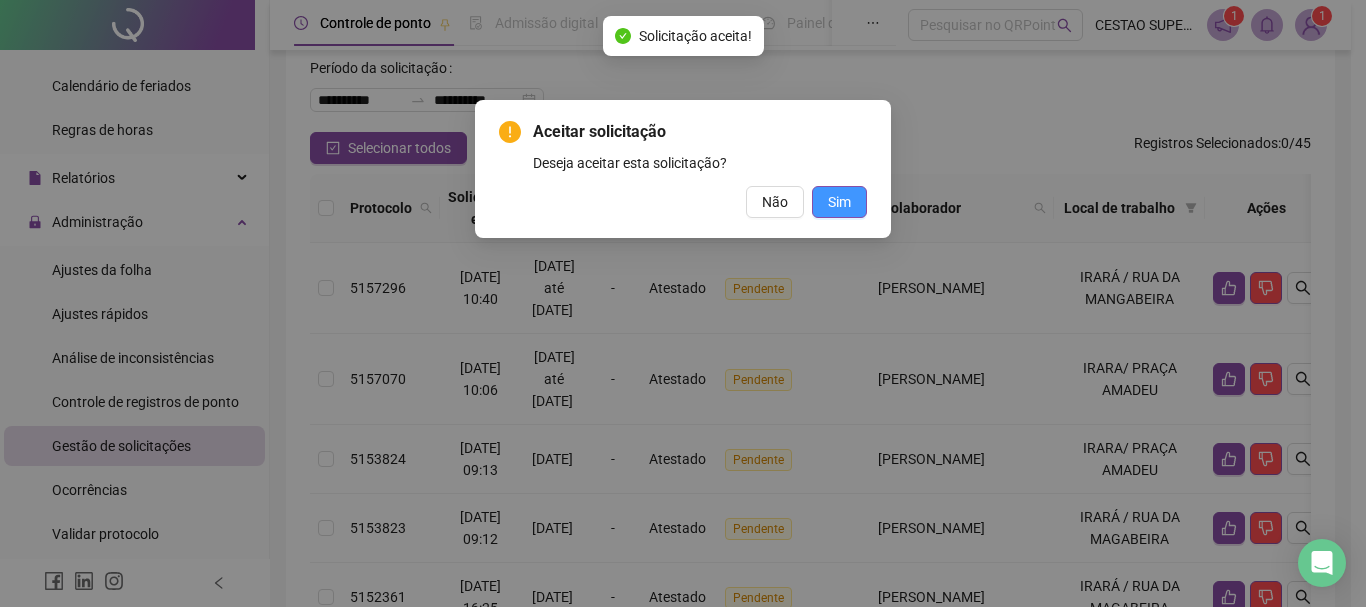 click on "Sim" at bounding box center (839, 202) 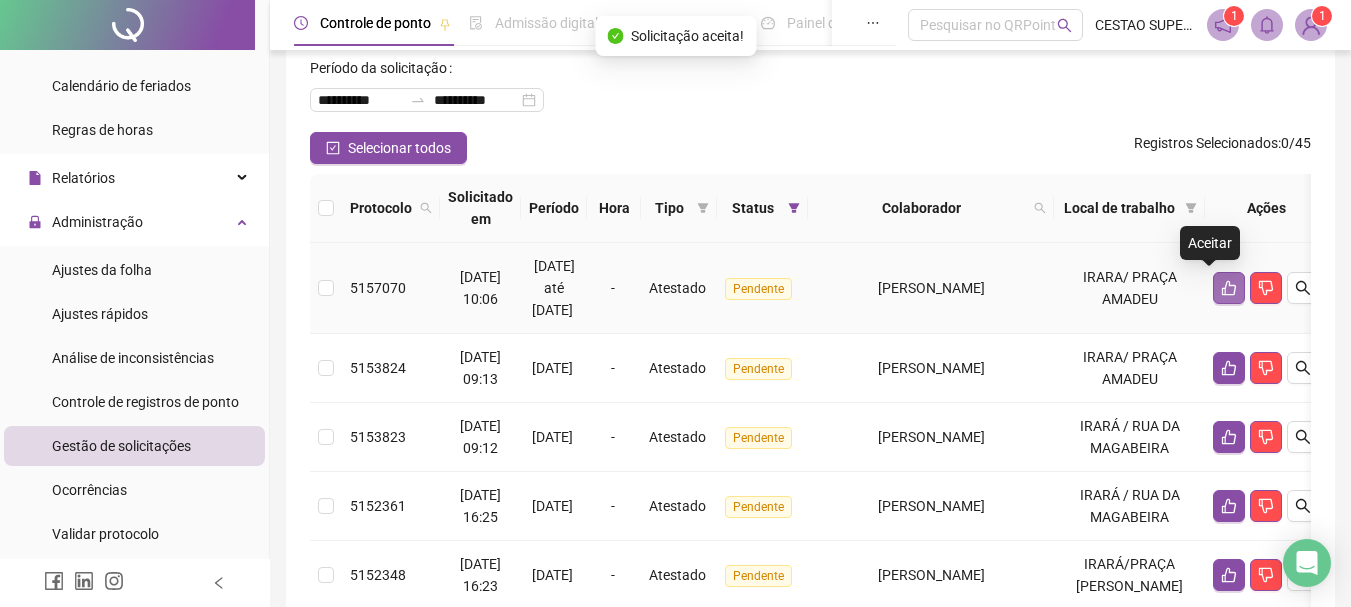 click 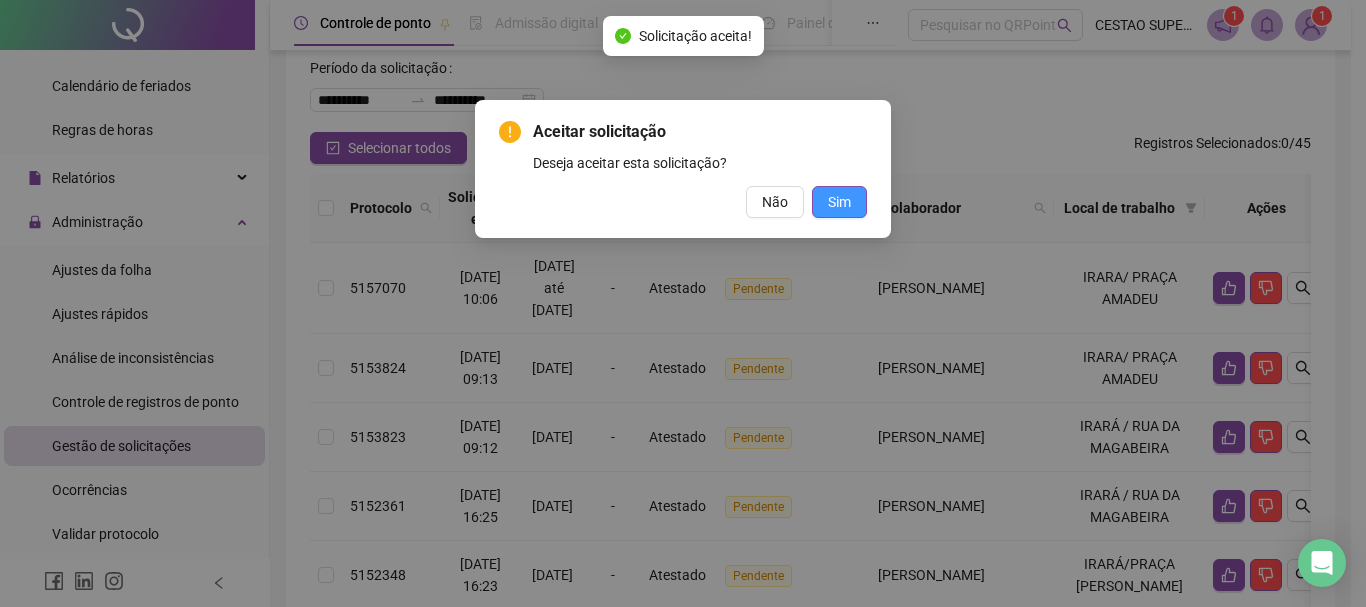 click on "Sim" at bounding box center [839, 202] 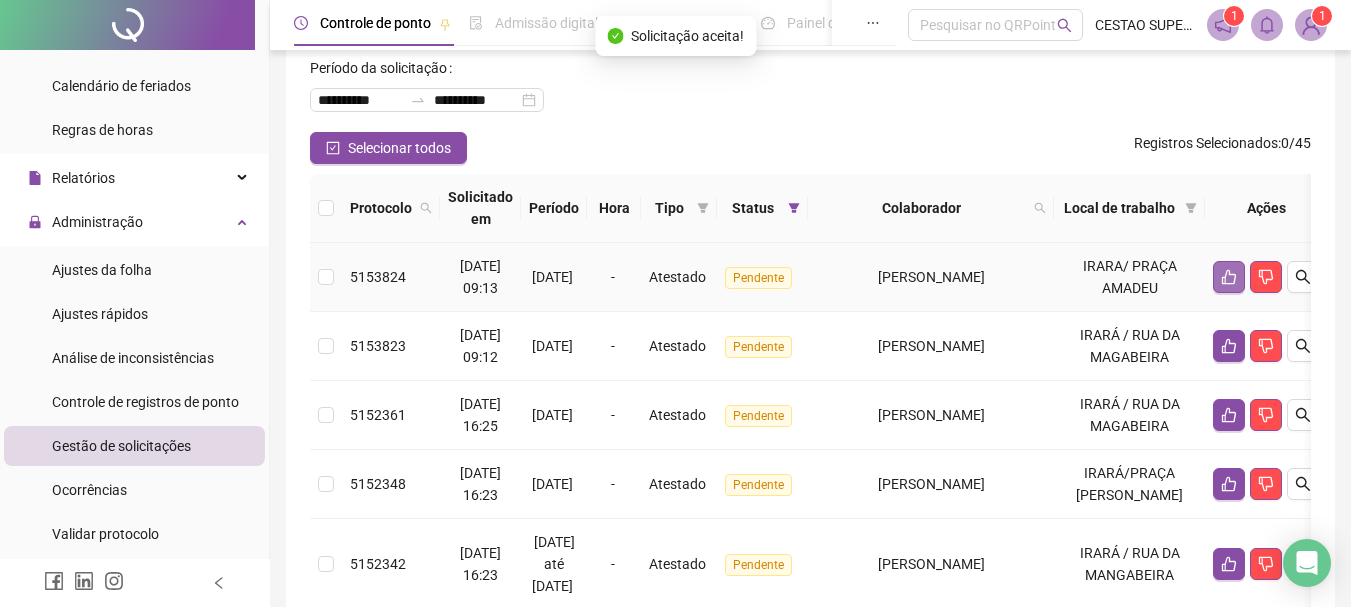 click 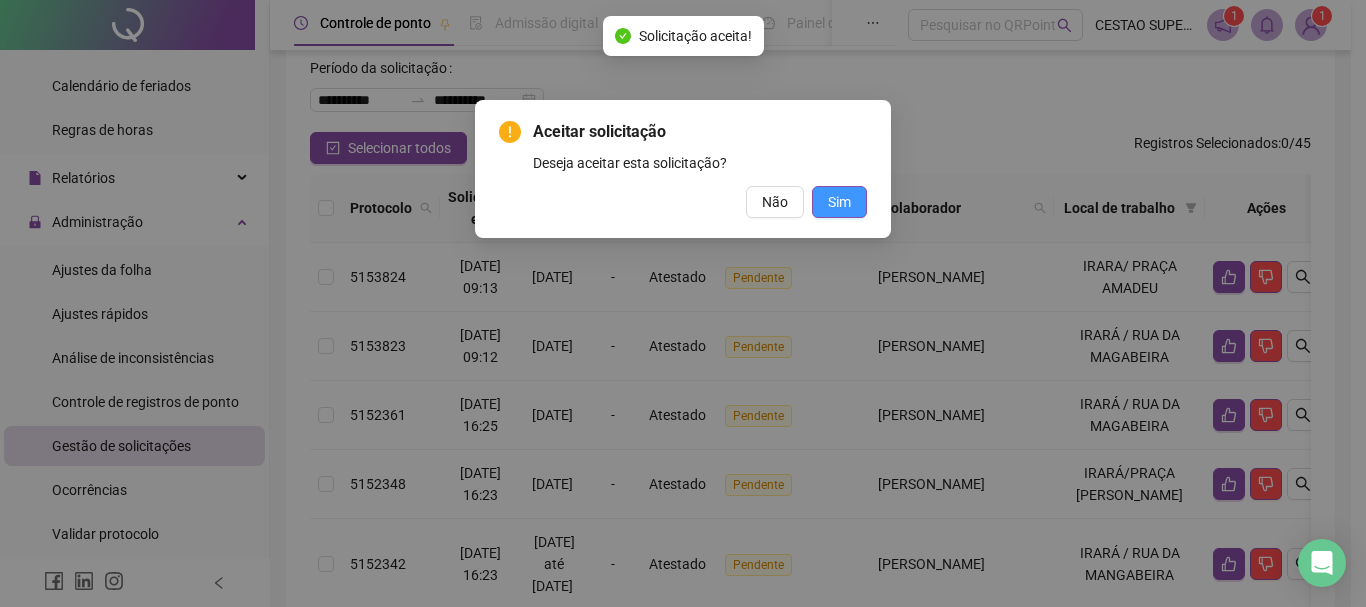 click on "Sim" at bounding box center [839, 202] 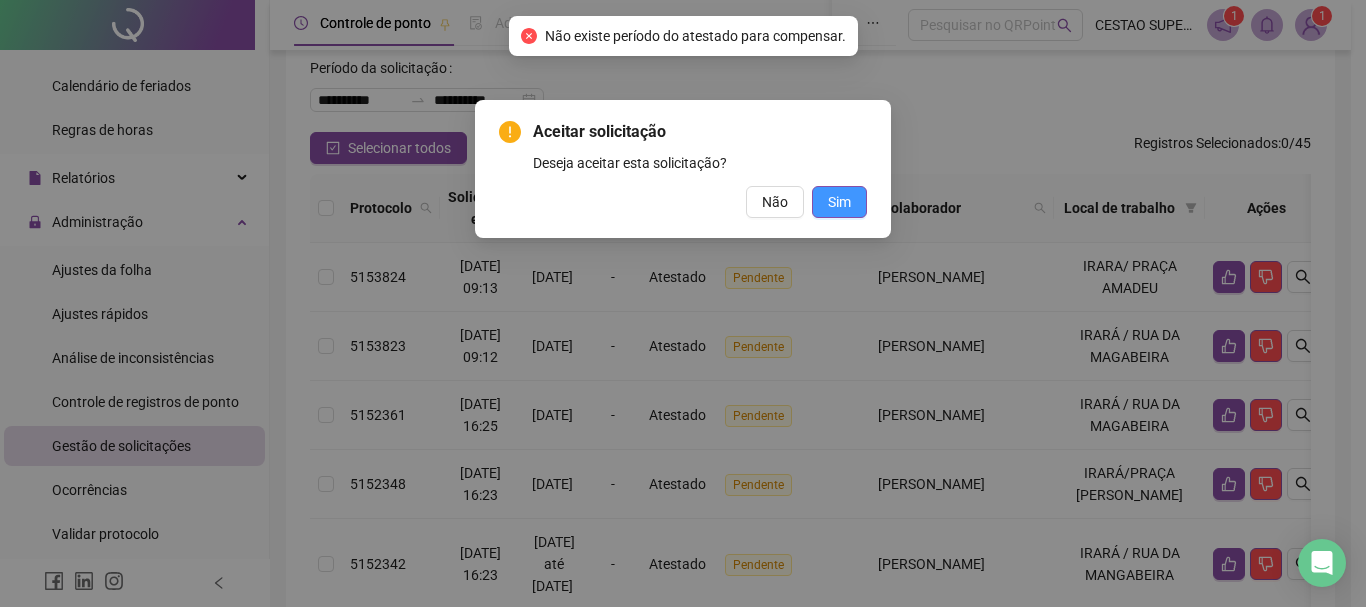 click on "Sim" at bounding box center (839, 202) 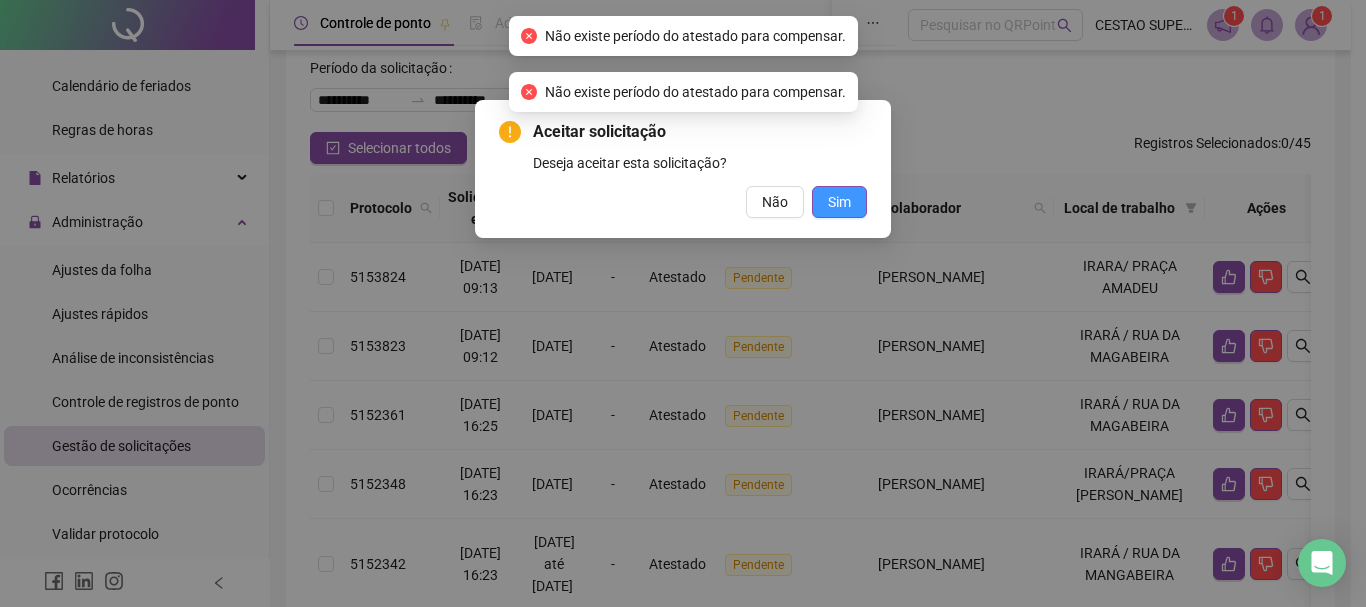 click on "Sim" at bounding box center (839, 202) 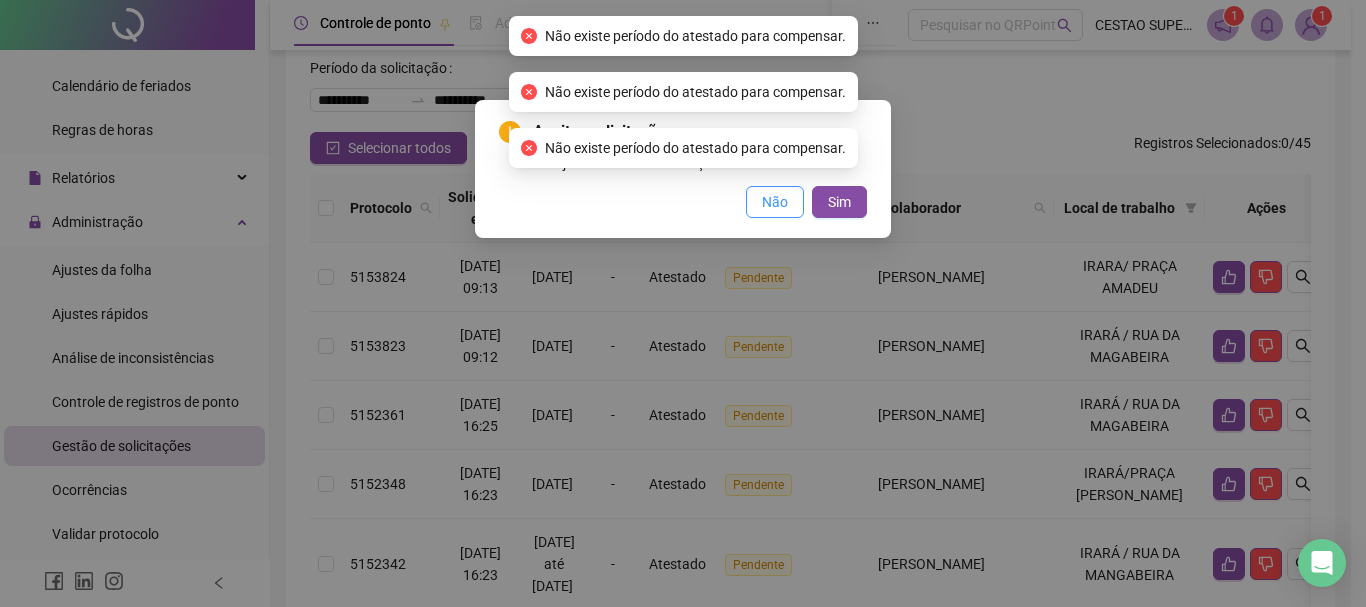 click on "Não" at bounding box center (775, 202) 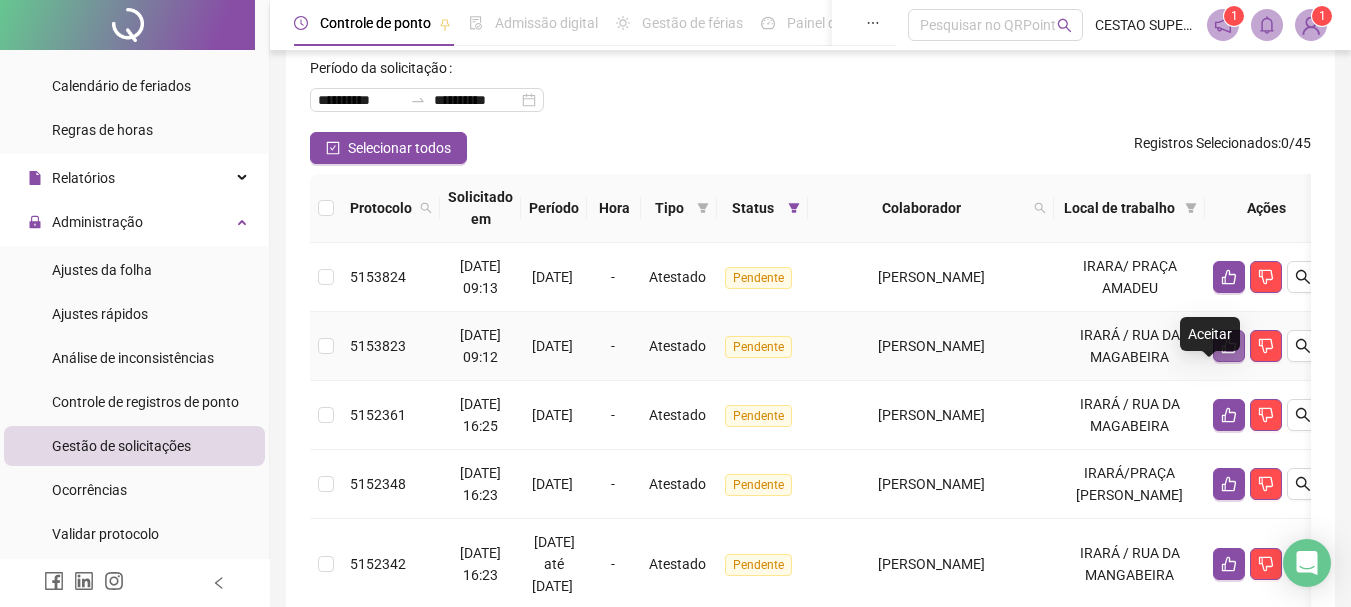 click 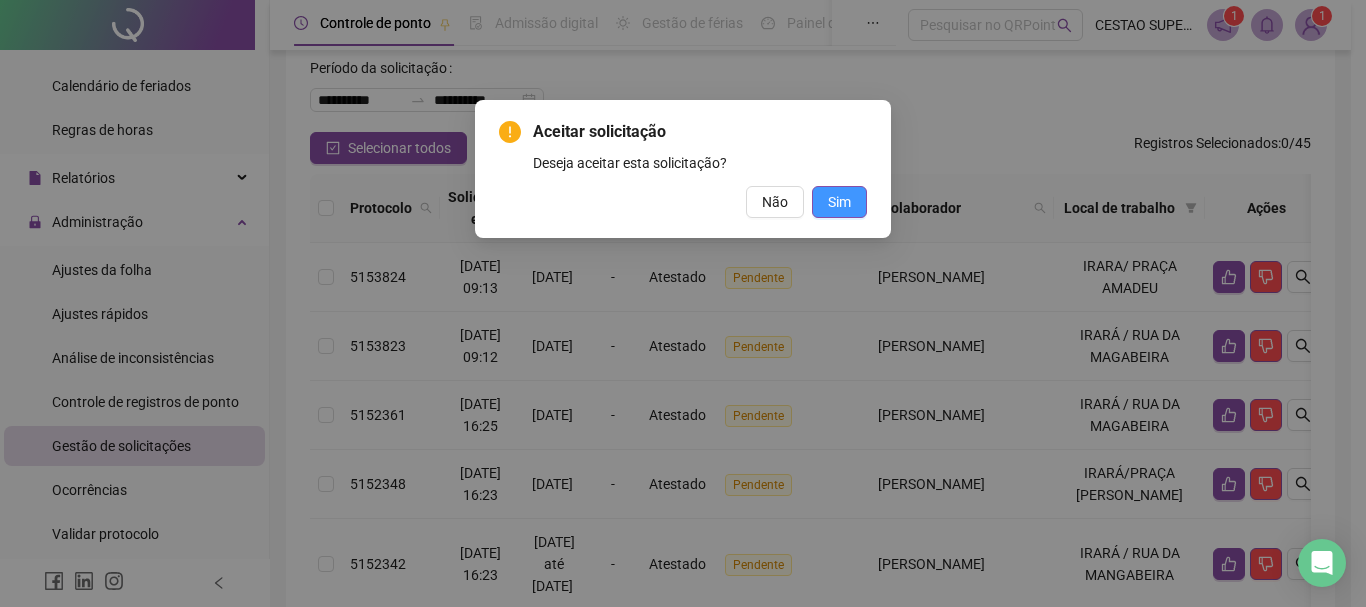 click on "Sim" at bounding box center [839, 202] 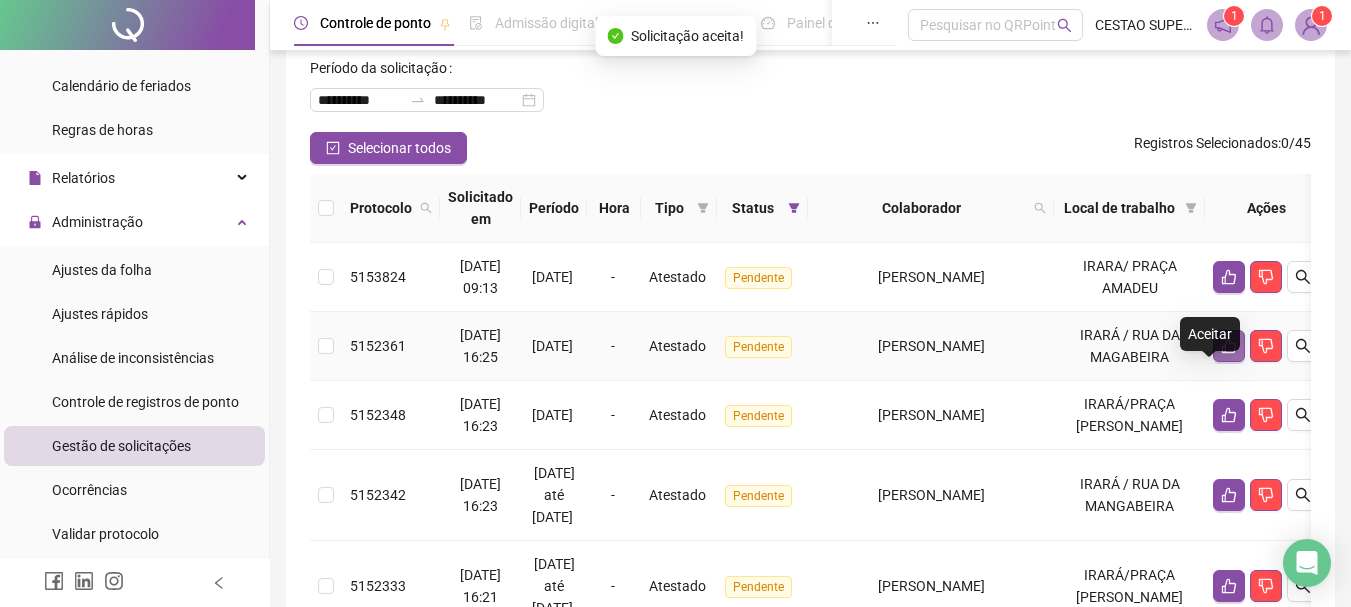click at bounding box center [1229, 346] 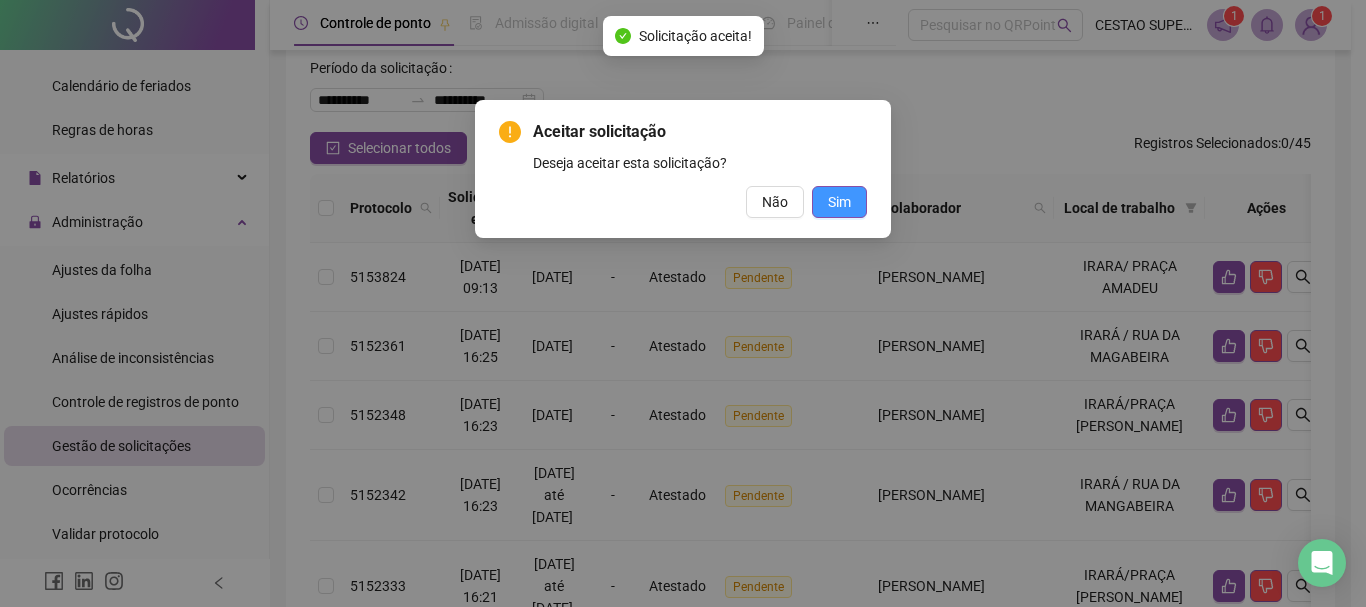 click on "Sim" at bounding box center [839, 202] 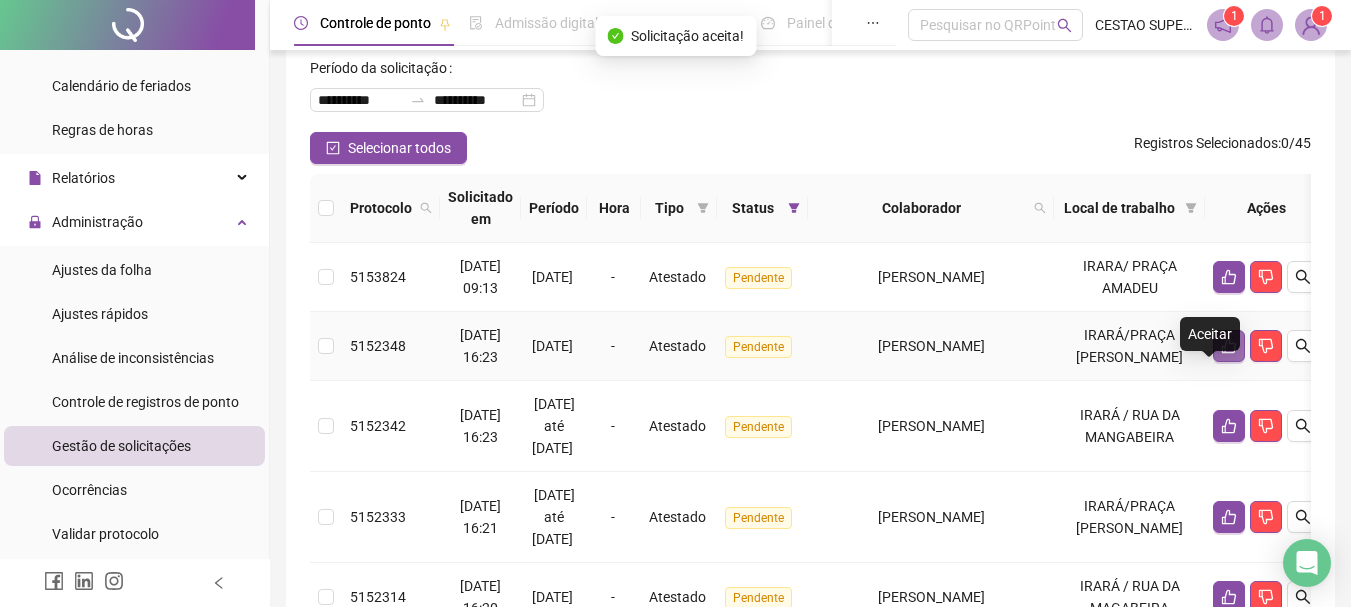 click 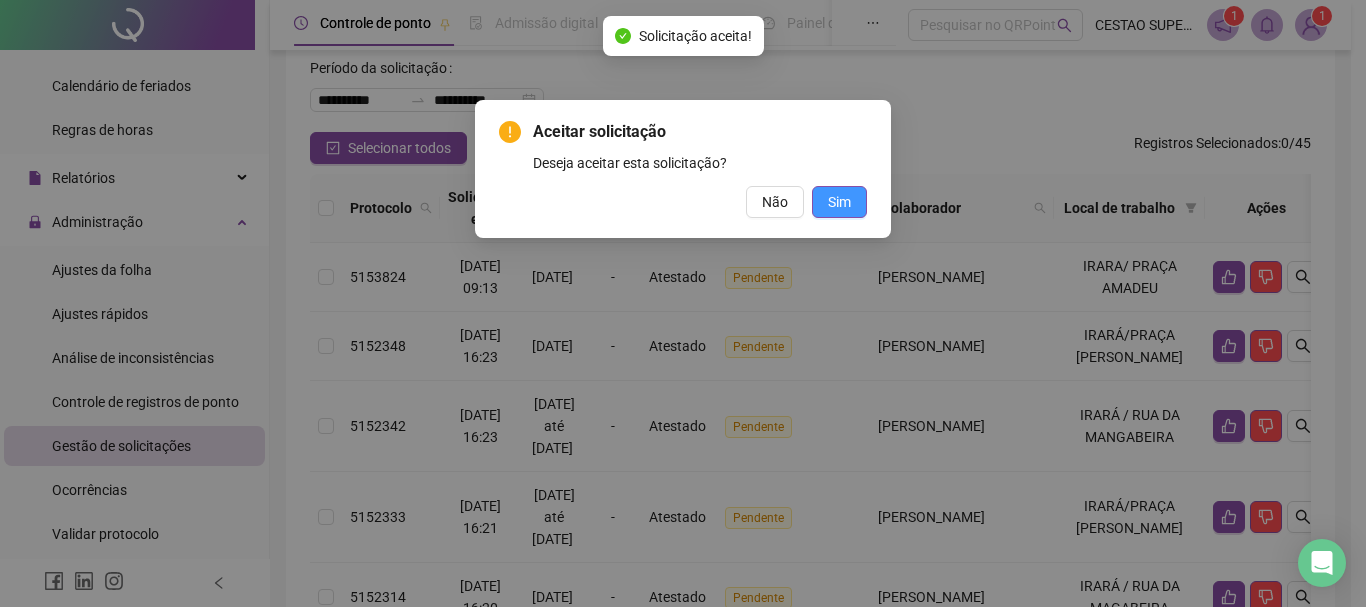 click on "Sim" at bounding box center (839, 202) 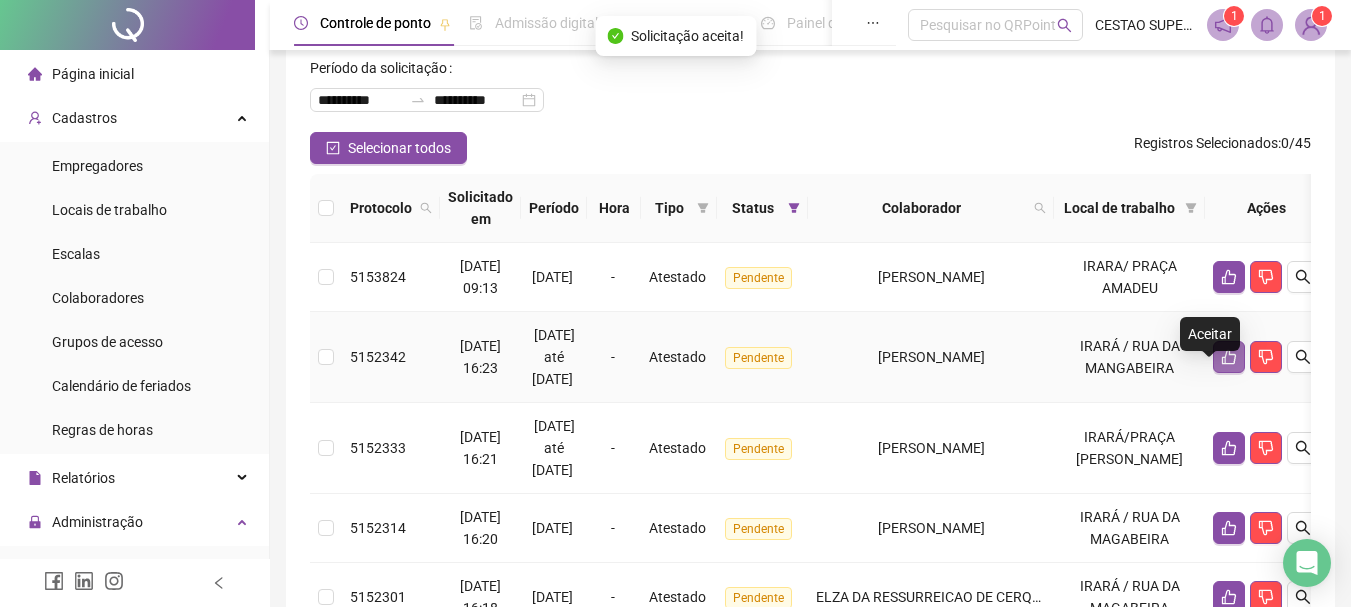 click 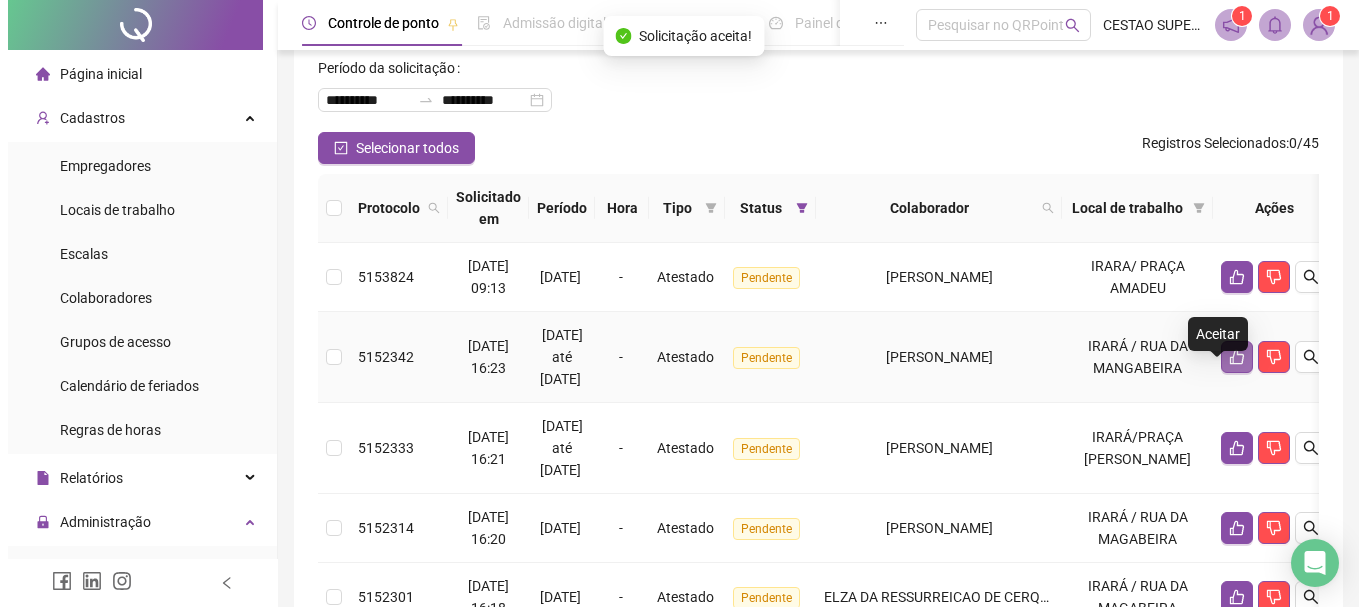 scroll, scrollTop: 300, scrollLeft: 0, axis: vertical 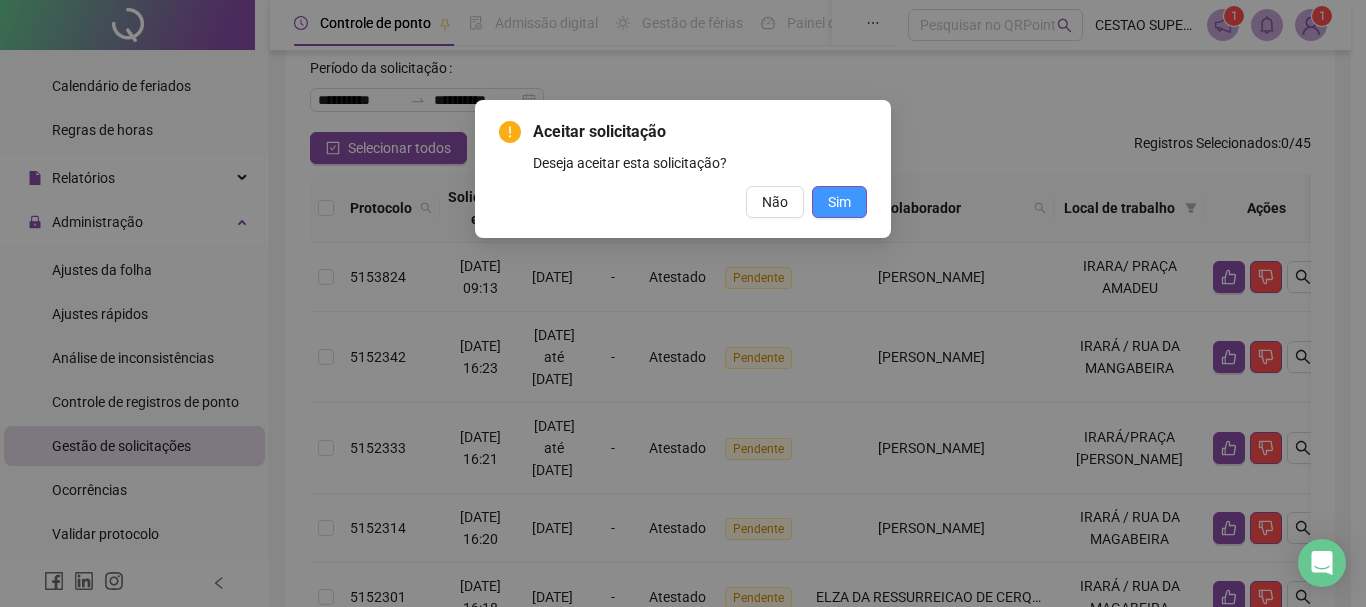 click on "Sim" at bounding box center [839, 202] 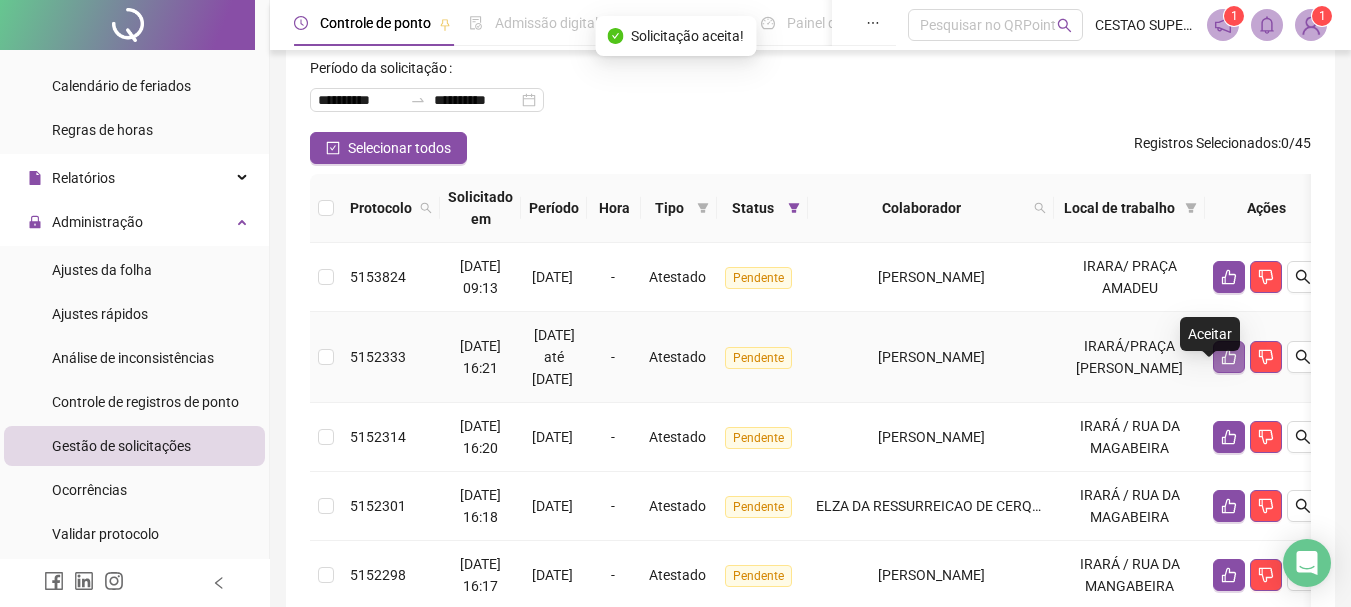 click 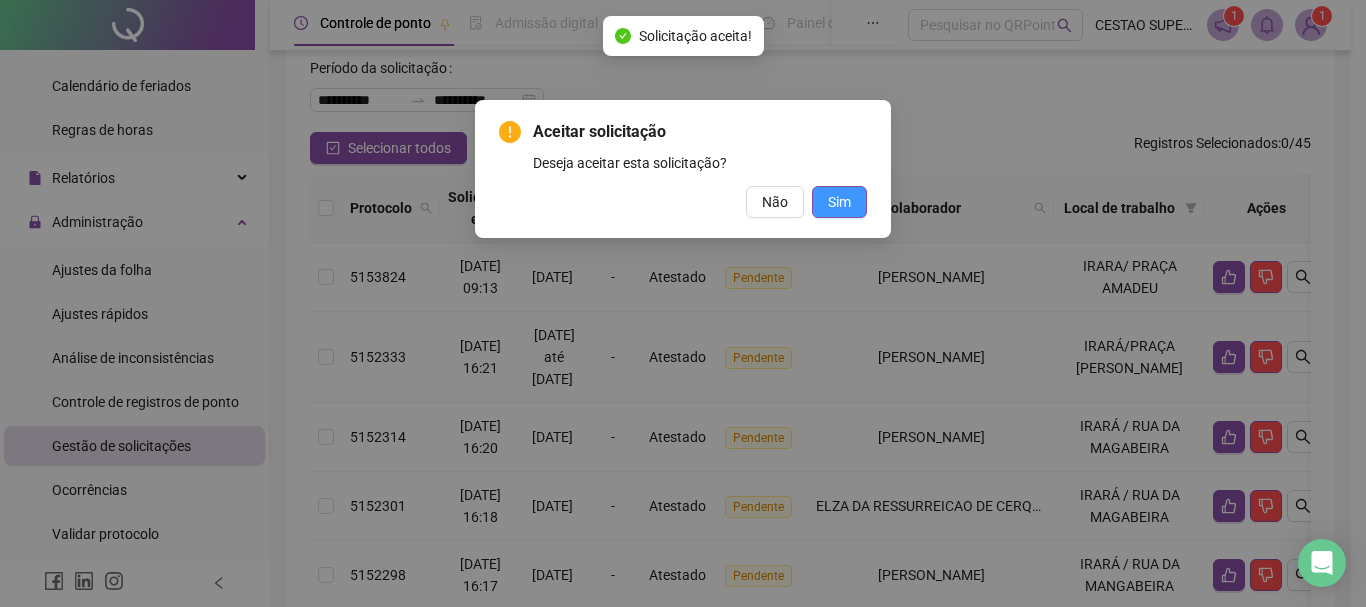 click on "Sim" at bounding box center (839, 202) 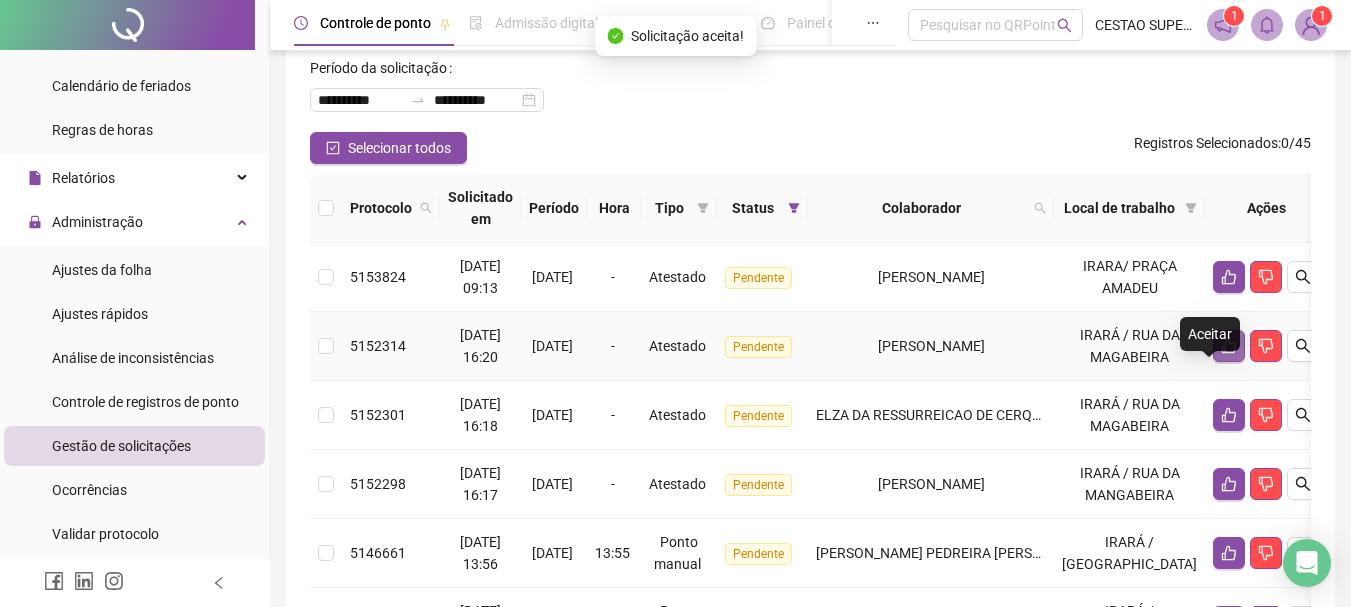 click at bounding box center (1229, 346) 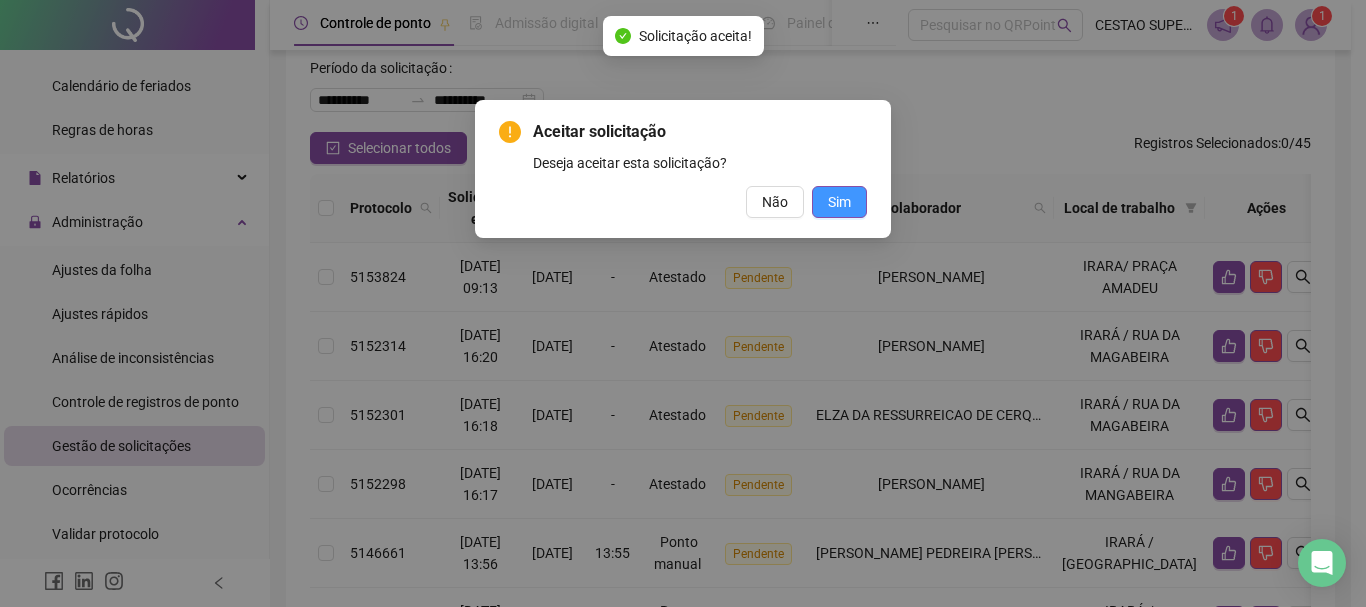 click on "Sim" at bounding box center [839, 202] 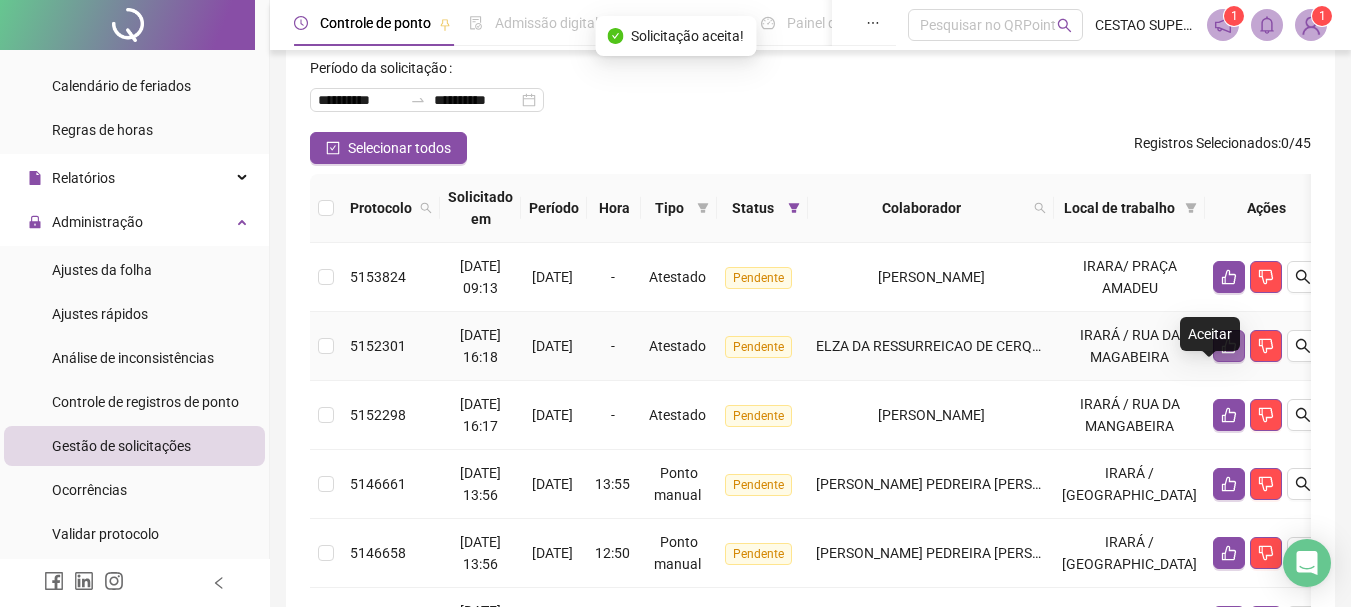 click 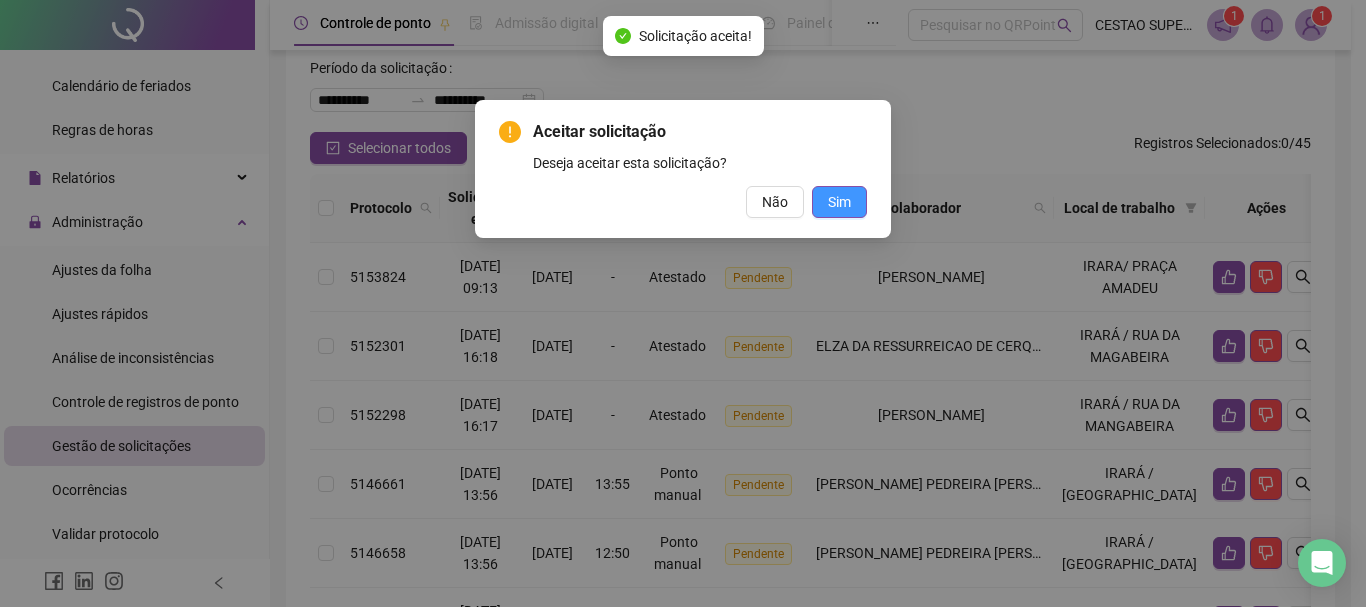 click on "Sim" at bounding box center [839, 202] 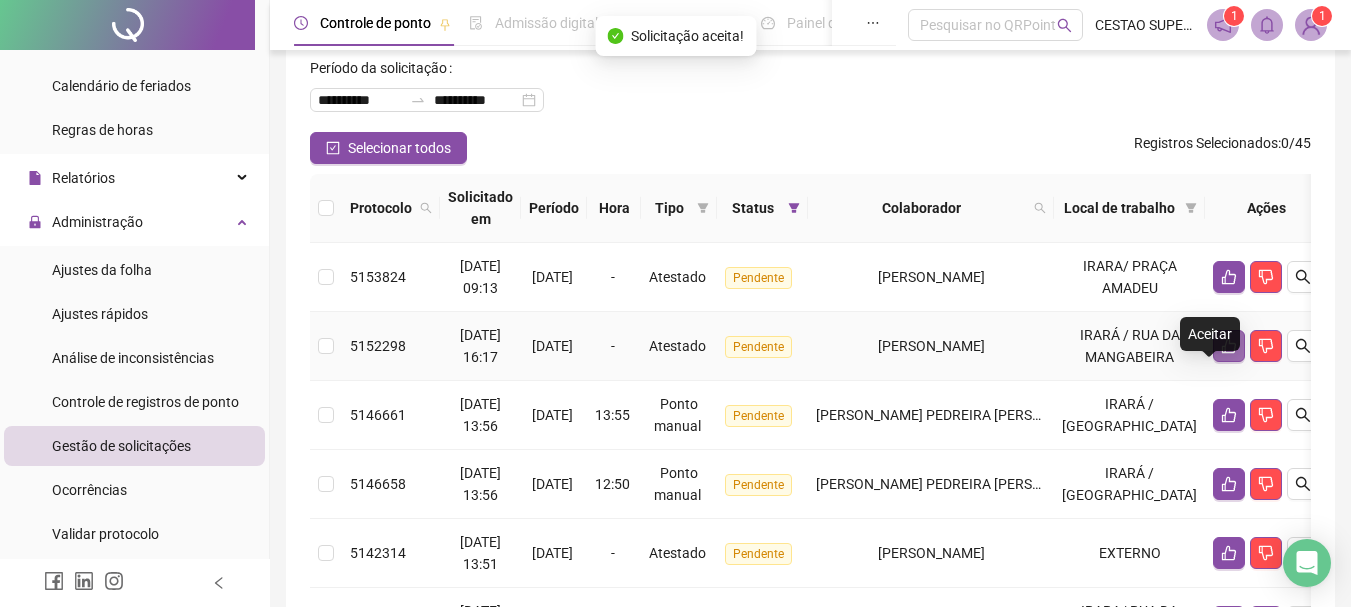 click at bounding box center [1229, 346] 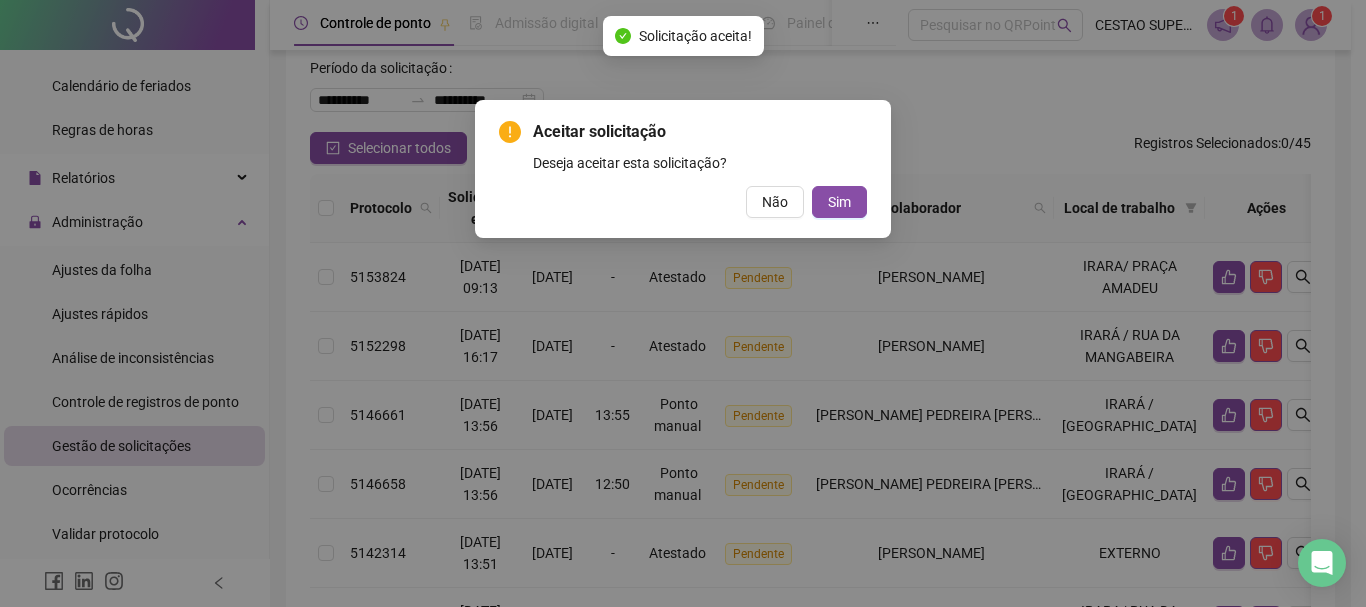 click on "Não Sim" at bounding box center (683, 202) 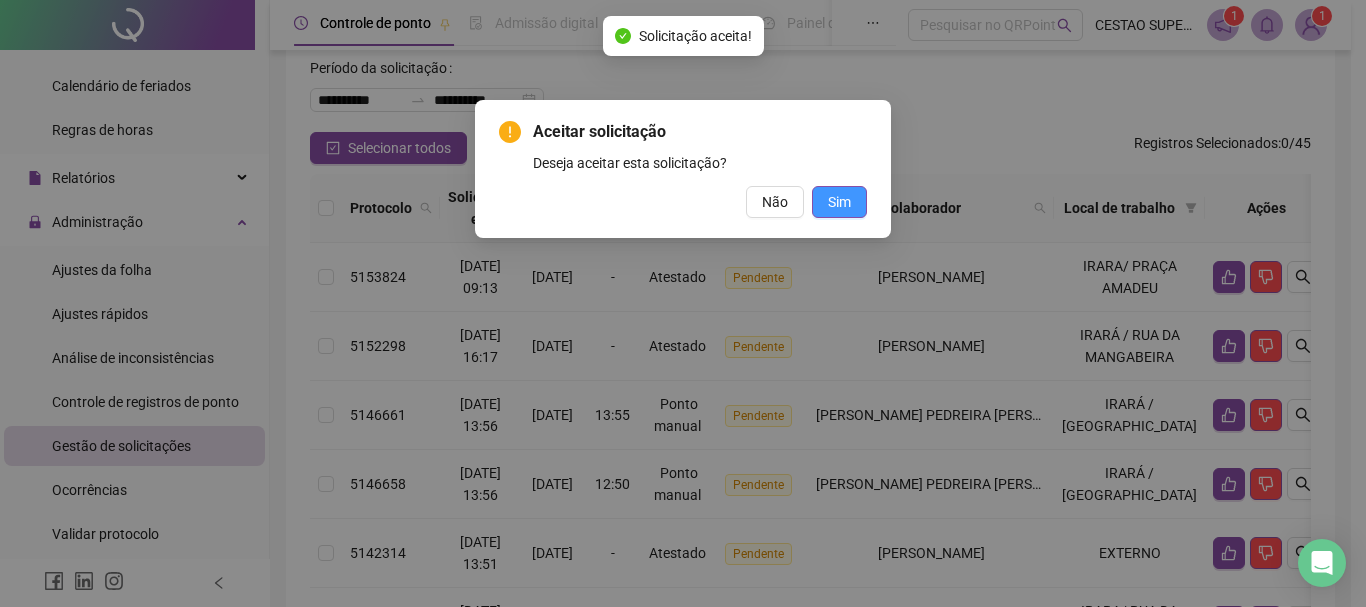 click on "Sim" at bounding box center [839, 202] 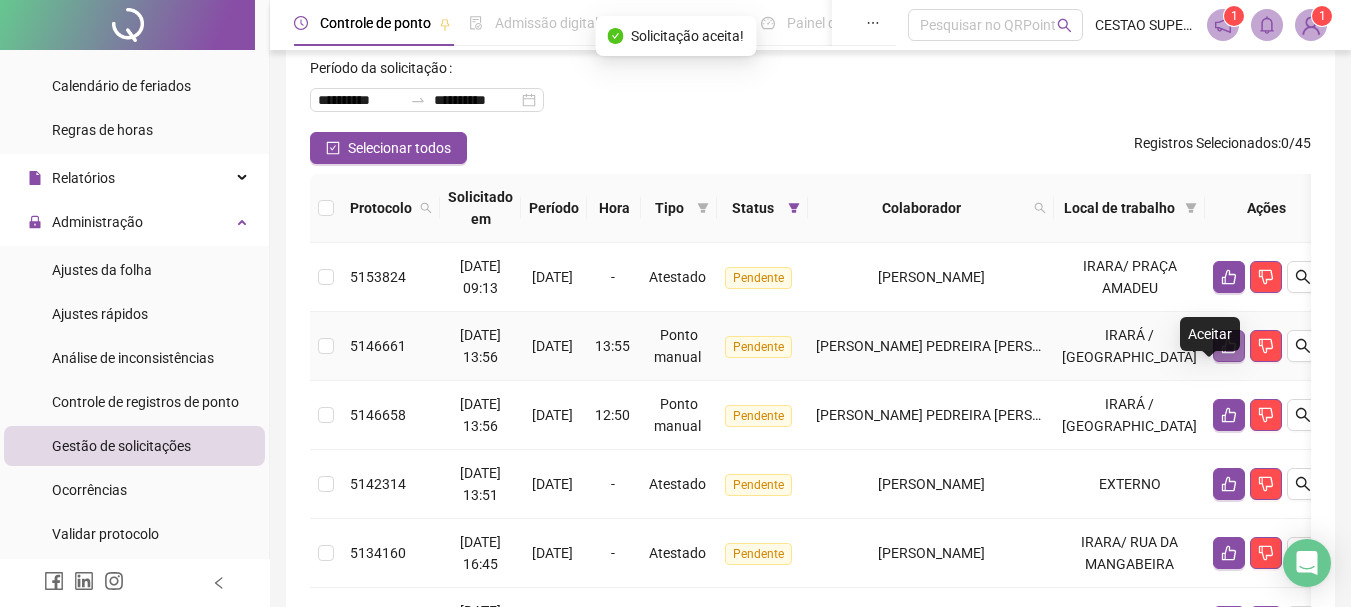 click 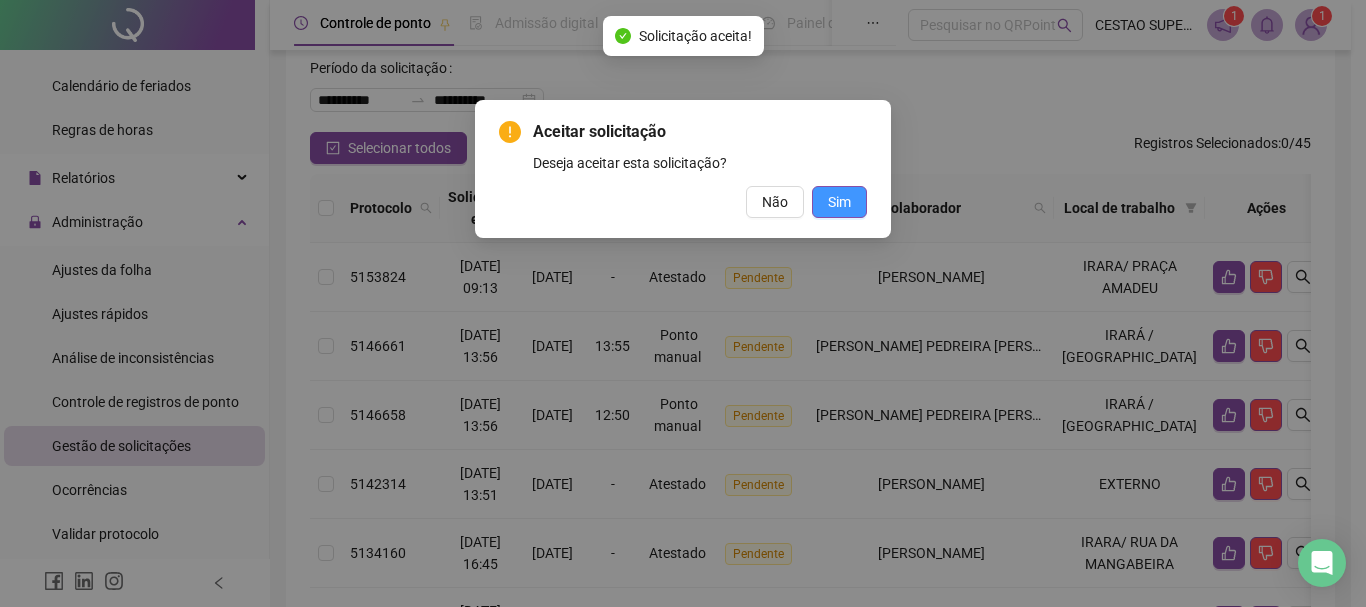 click on "Sim" at bounding box center (839, 202) 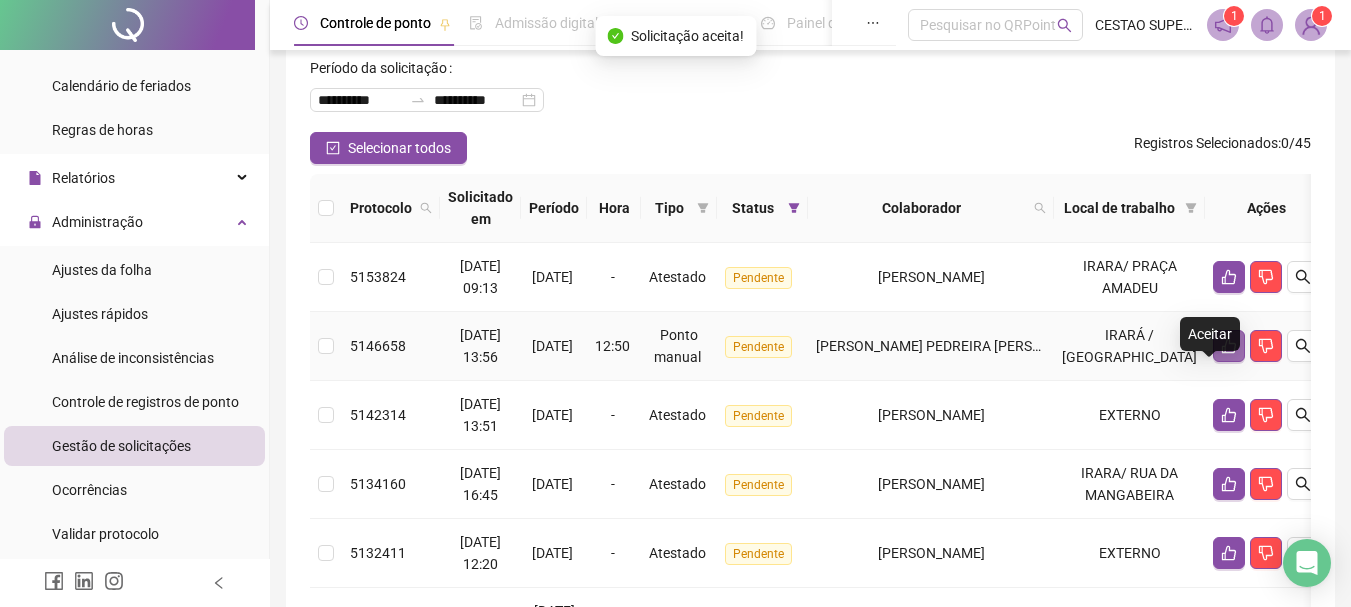 click 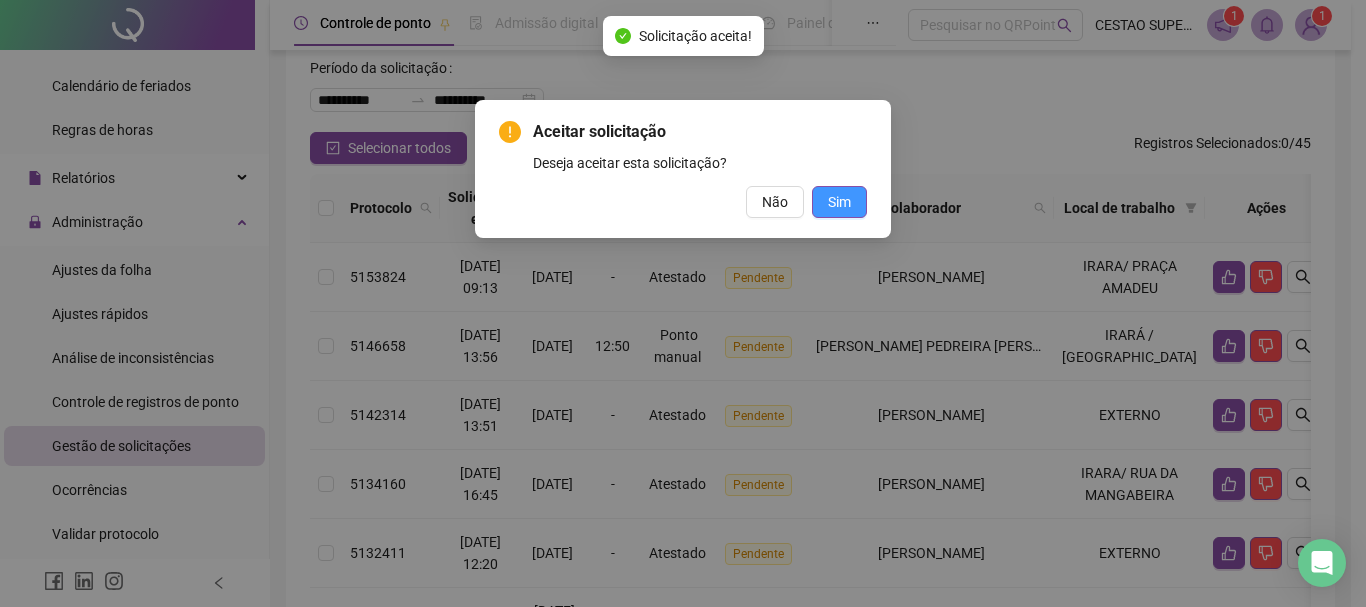 click on "Sim" at bounding box center [839, 202] 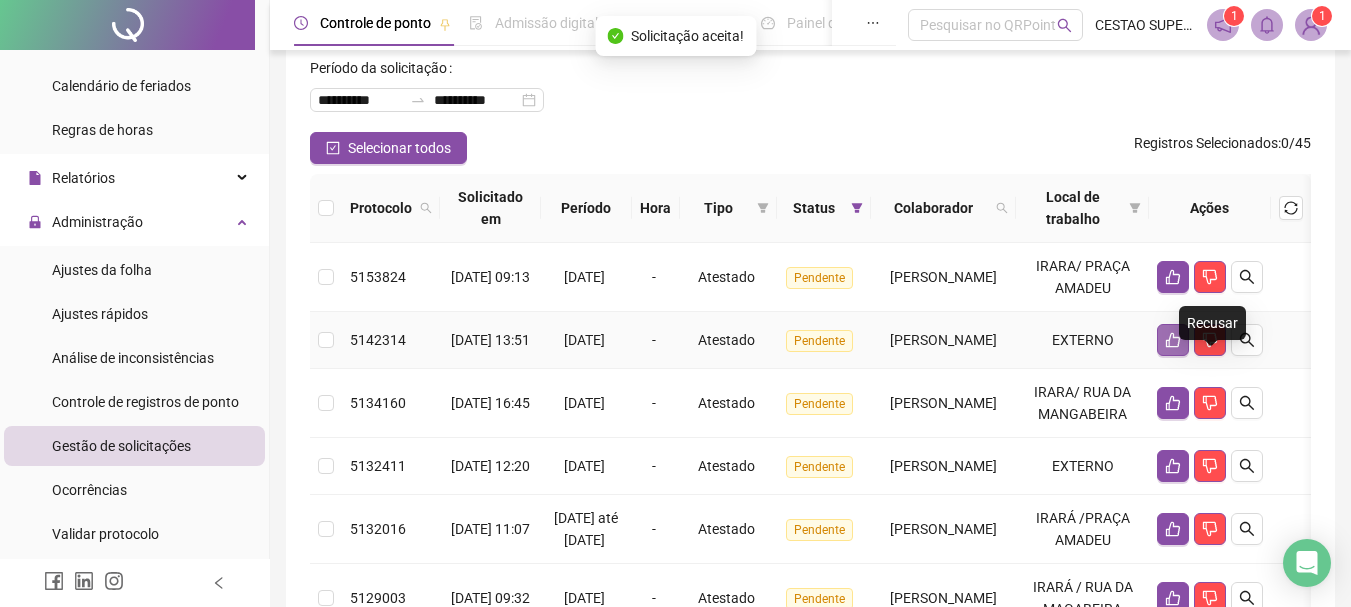 click at bounding box center [1173, 340] 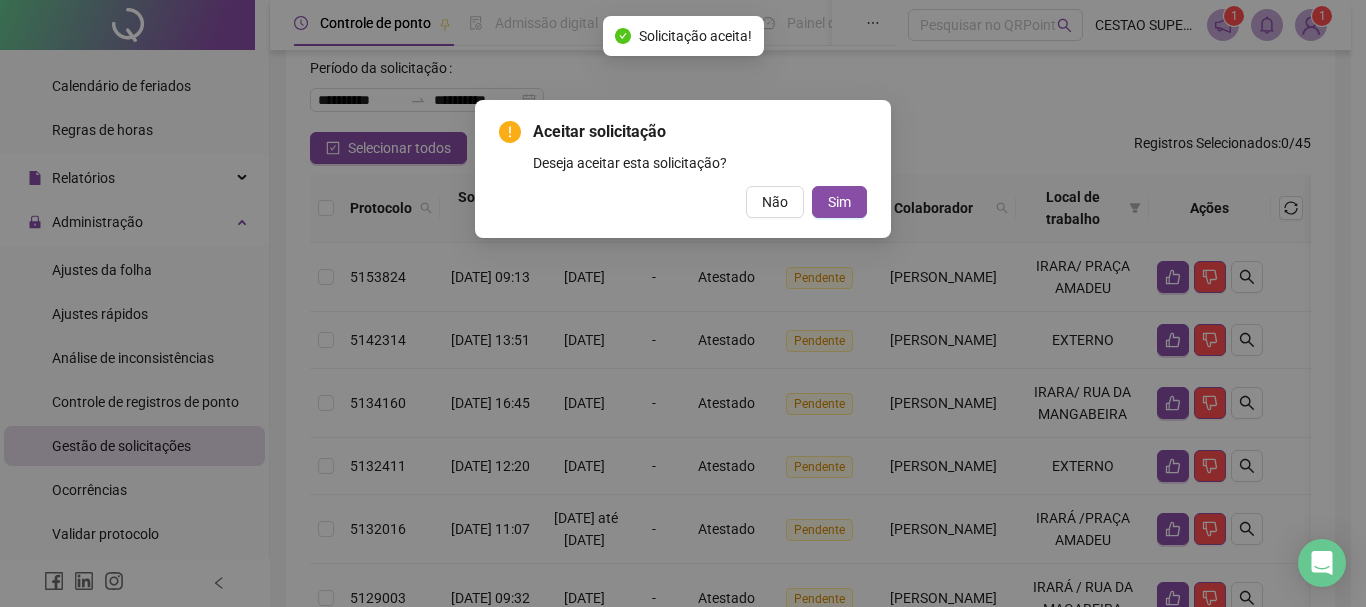 click on "Aceitar solicitação Deseja aceitar esta solicitação? Não Sim" at bounding box center (683, 169) 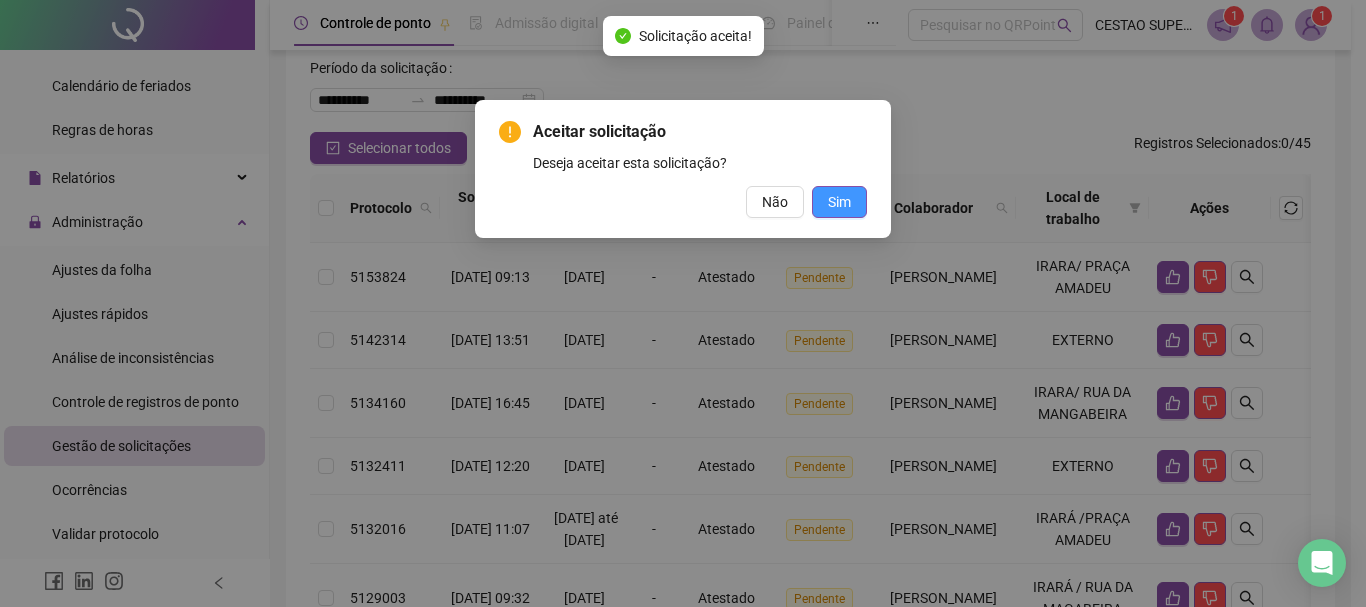 click on "Sim" at bounding box center [839, 202] 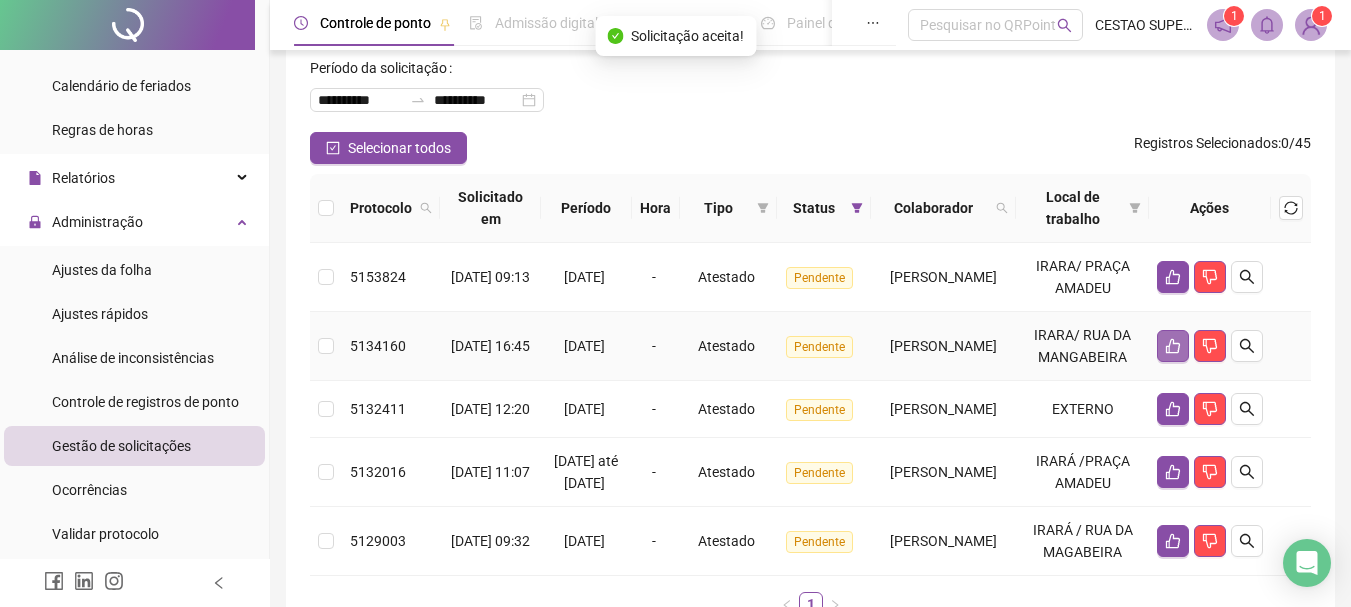 click at bounding box center (1173, 346) 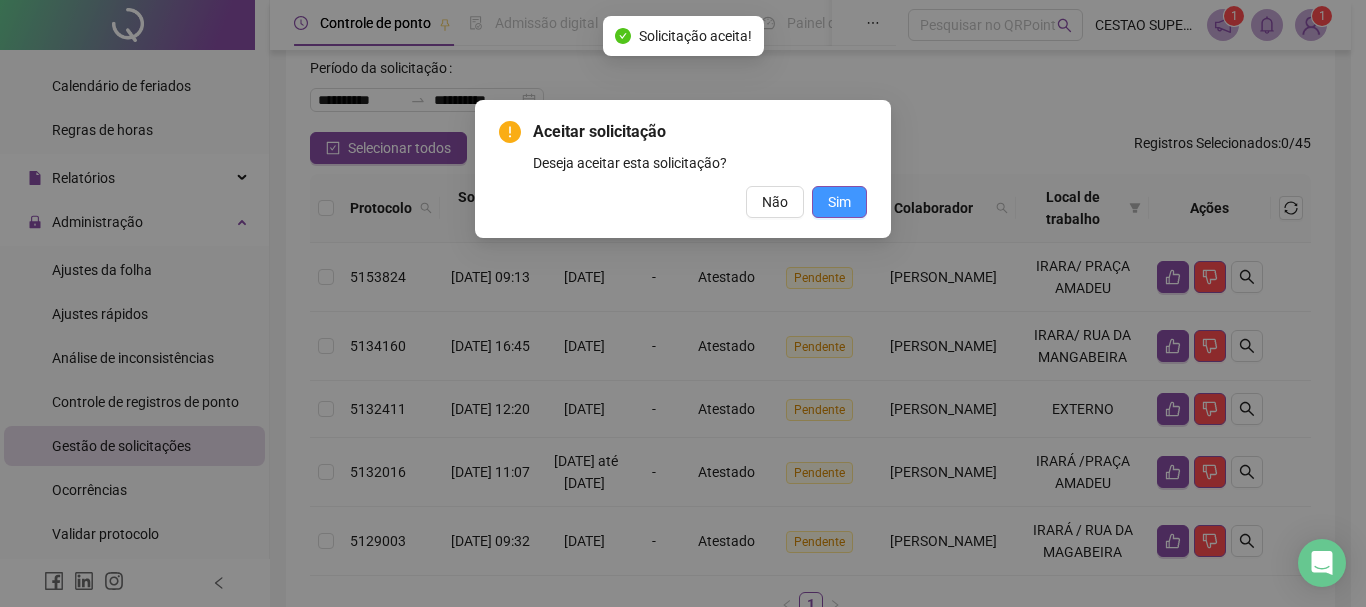 click on "Sim" at bounding box center [839, 202] 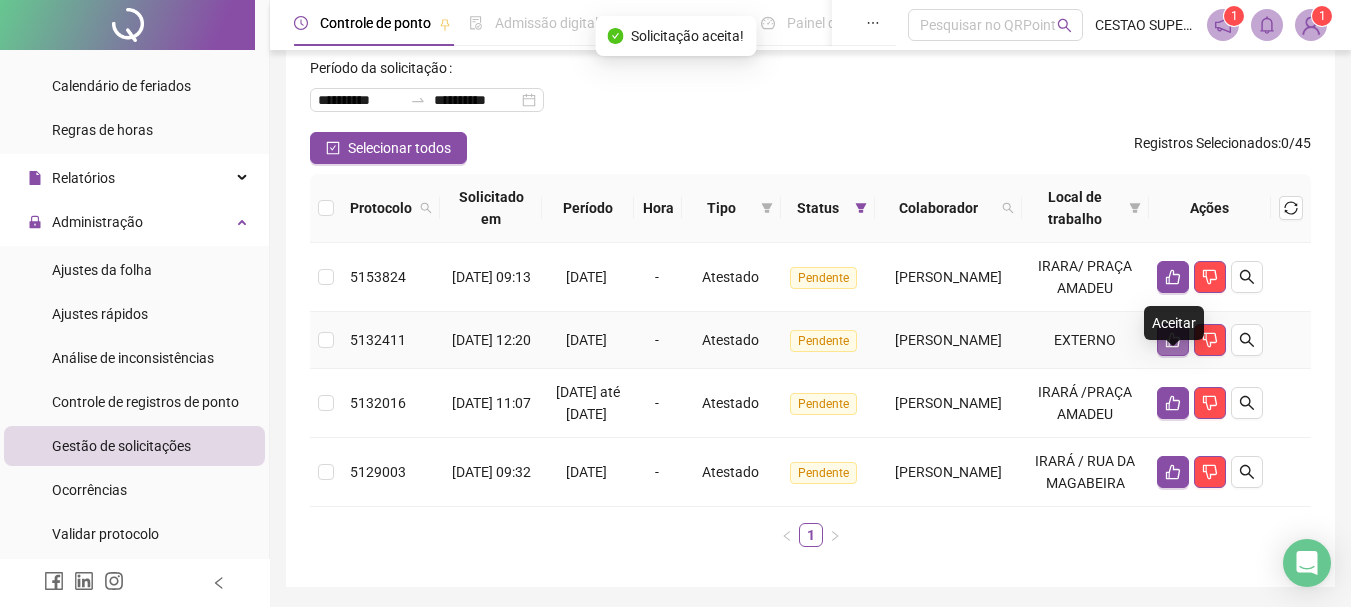 click 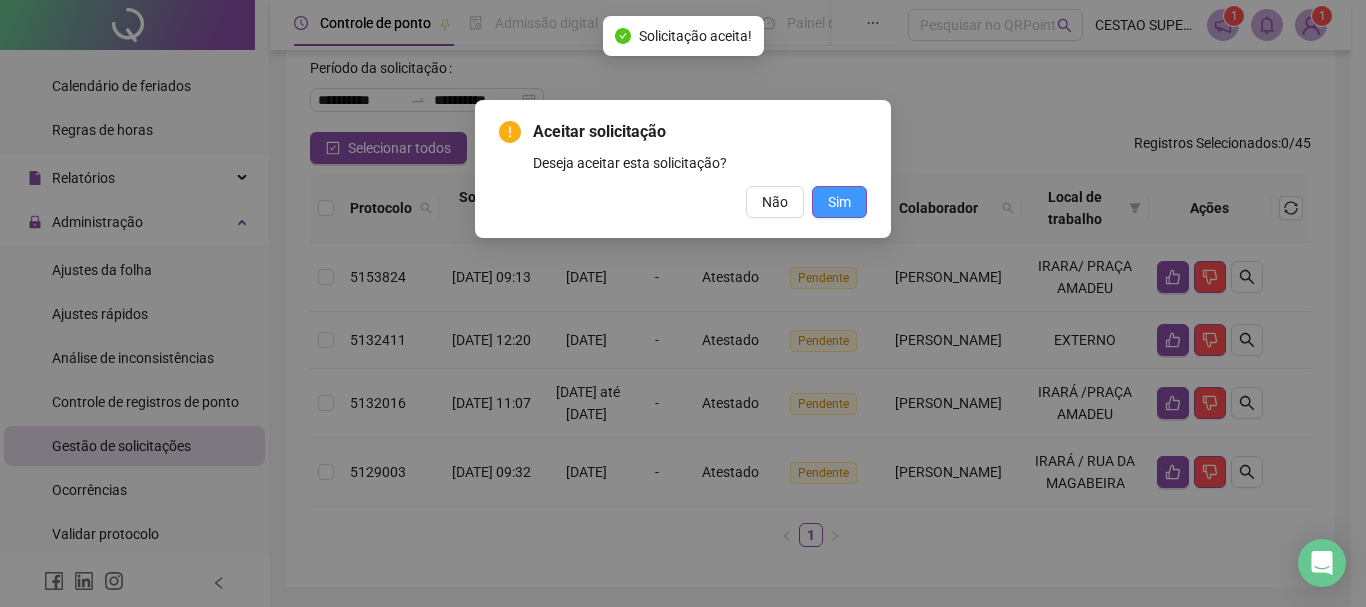 click on "Sim" at bounding box center (839, 202) 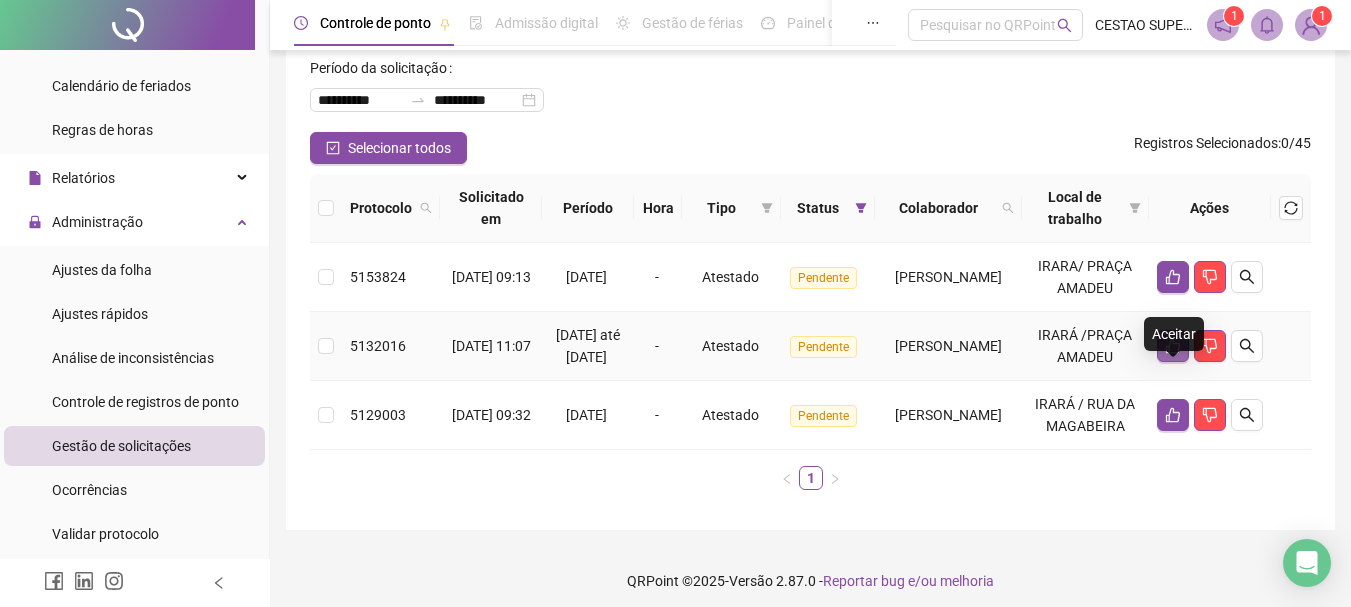 click 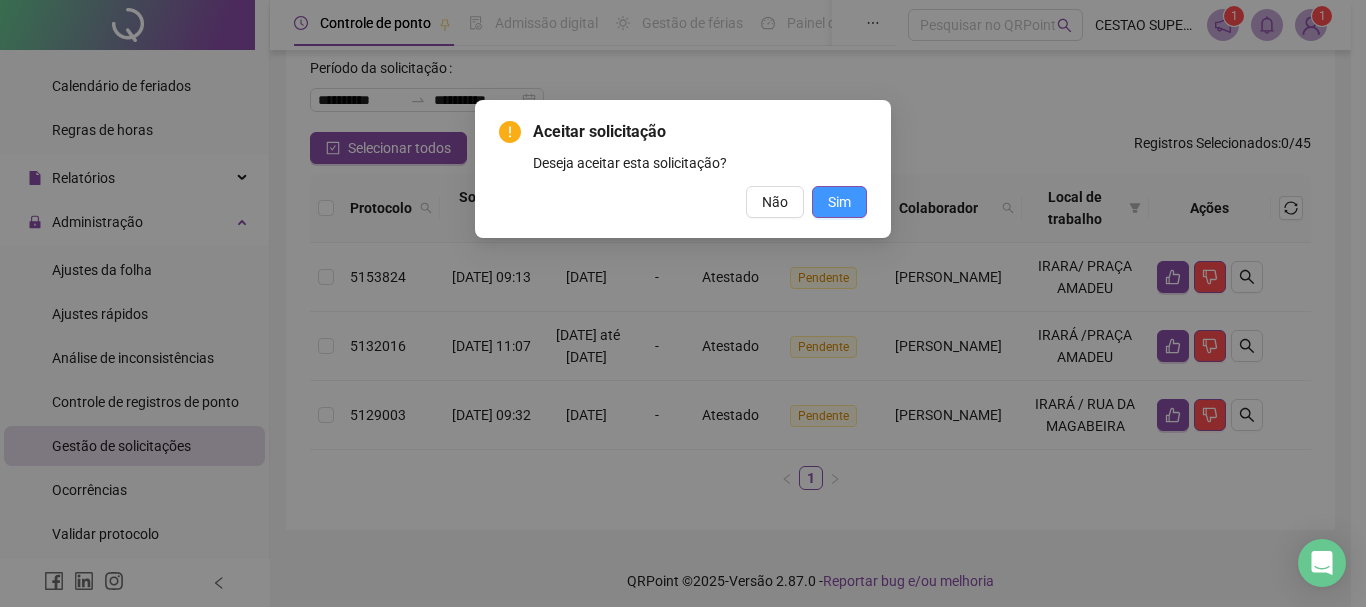 click on "Sim" at bounding box center [839, 202] 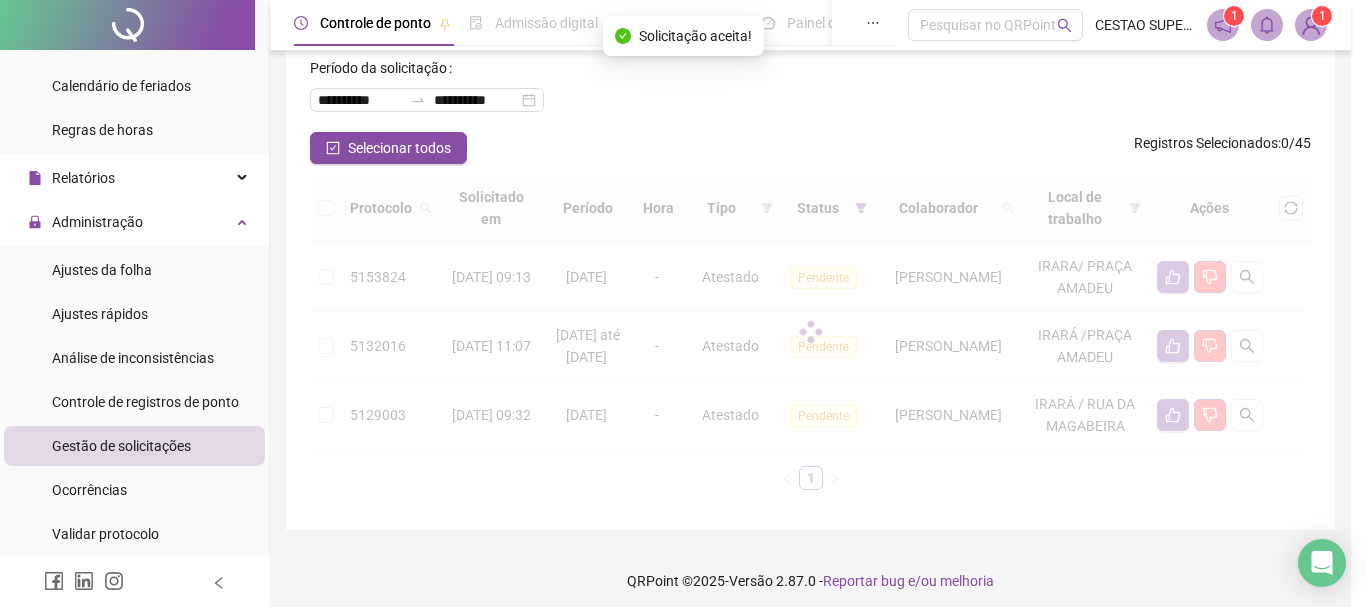 scroll, scrollTop: 84, scrollLeft: 0, axis: vertical 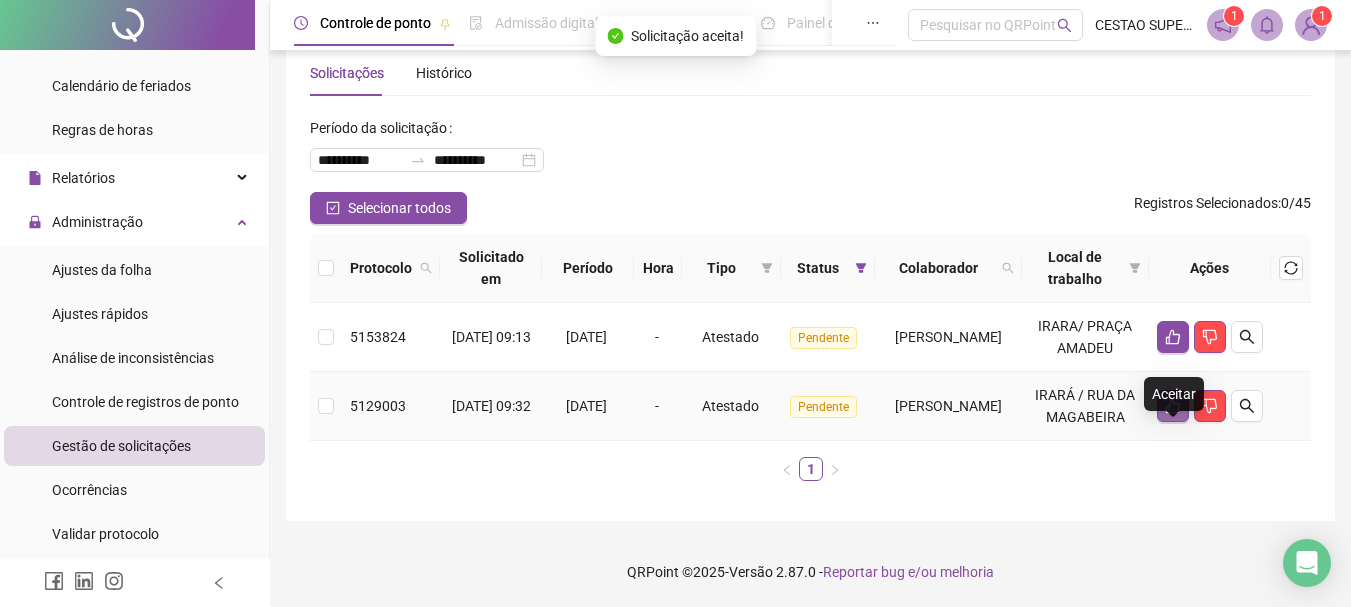 click 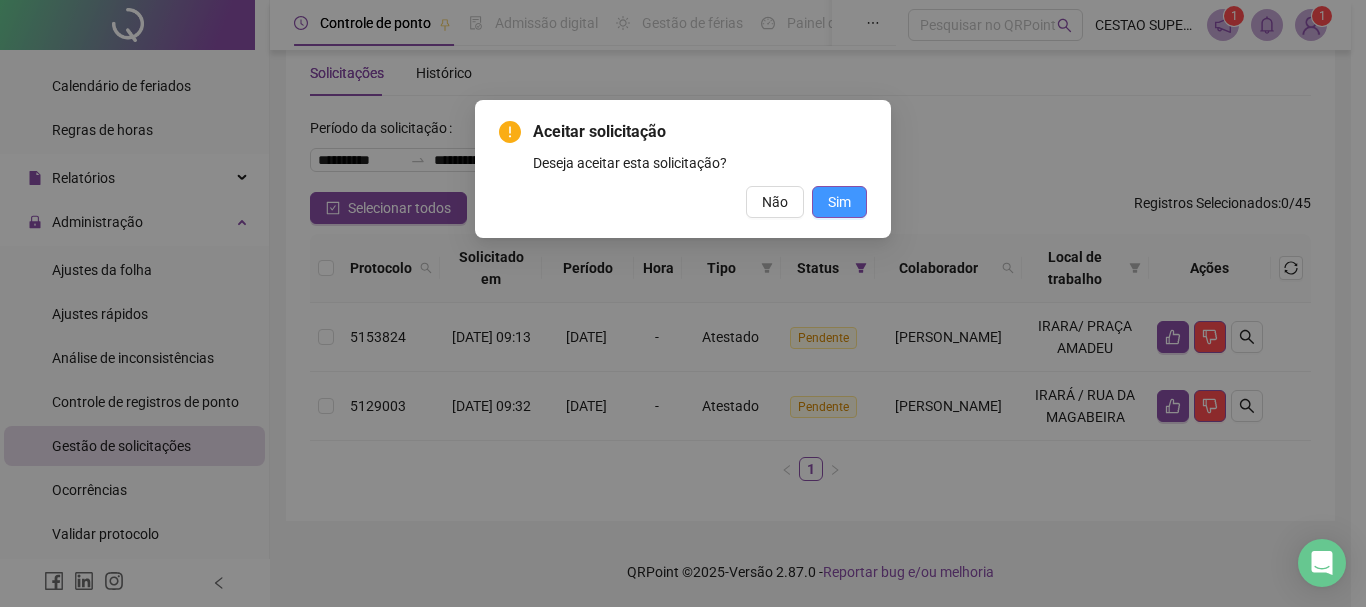 click on "Sim" at bounding box center (839, 202) 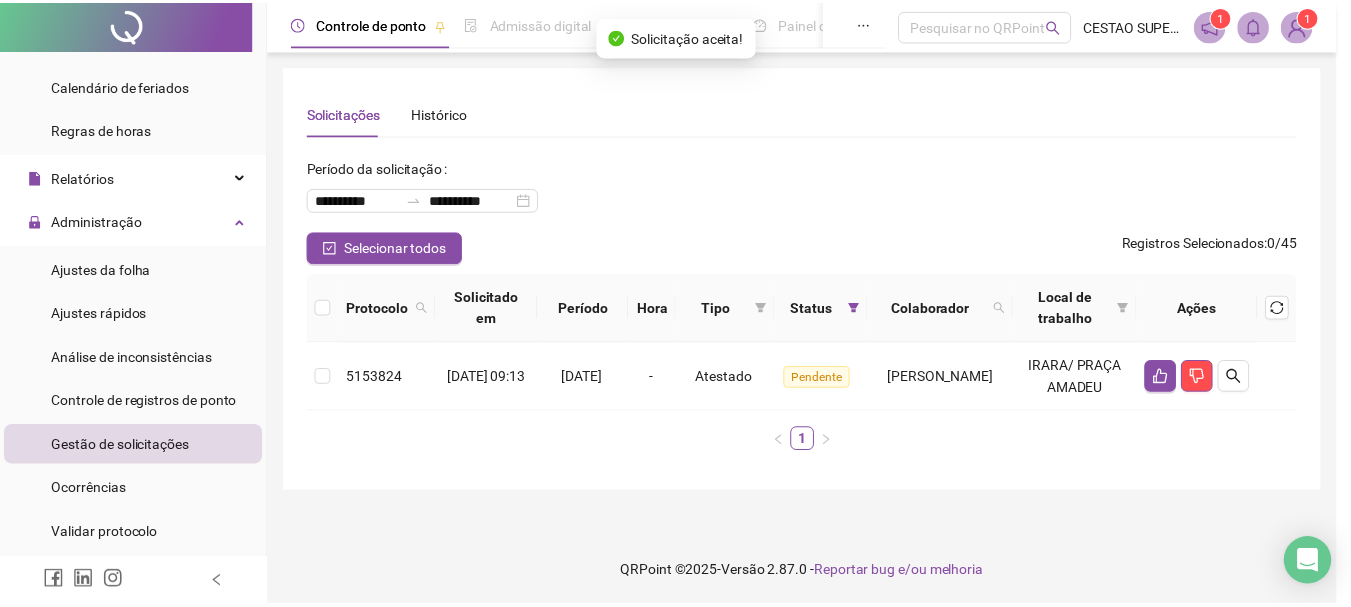 scroll, scrollTop: 0, scrollLeft: 0, axis: both 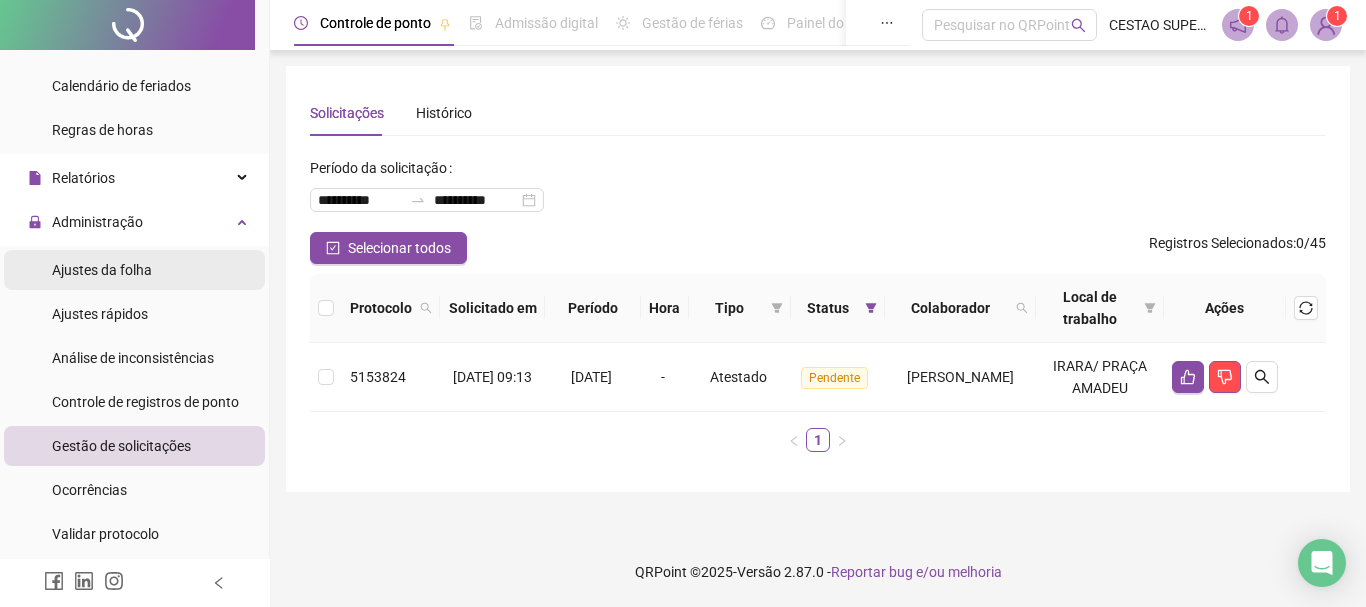 click on "Ajustes da folha" at bounding box center [102, 270] 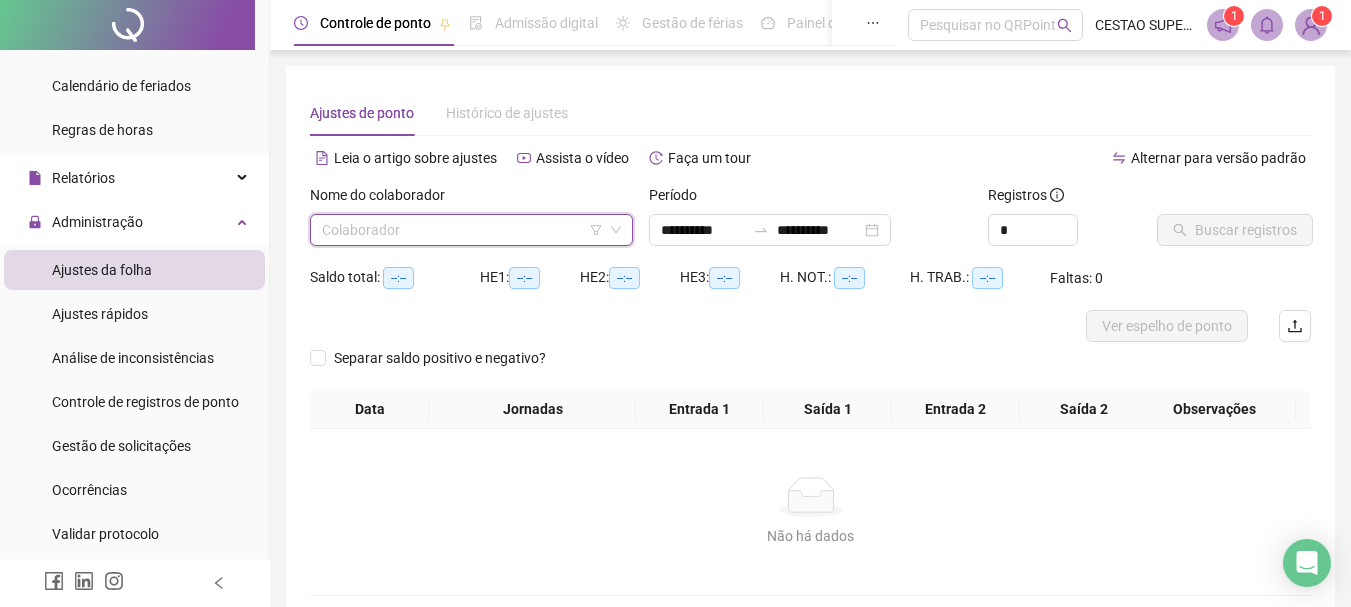 click at bounding box center [465, 230] 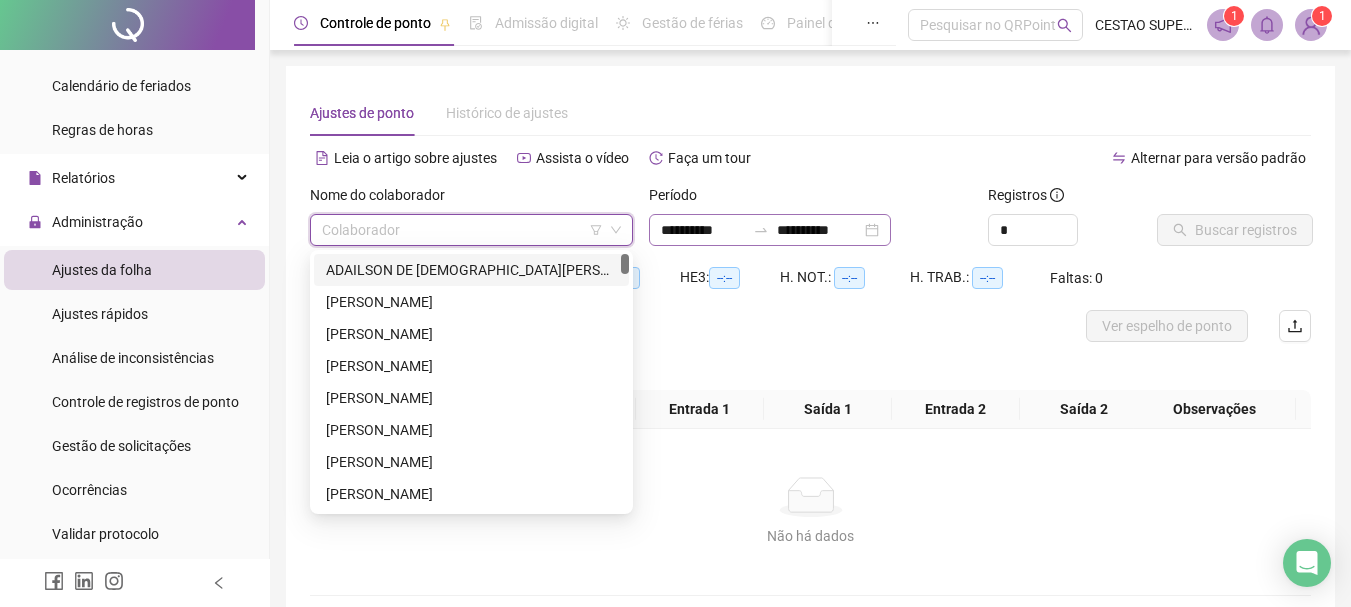 click on "**********" at bounding box center (770, 230) 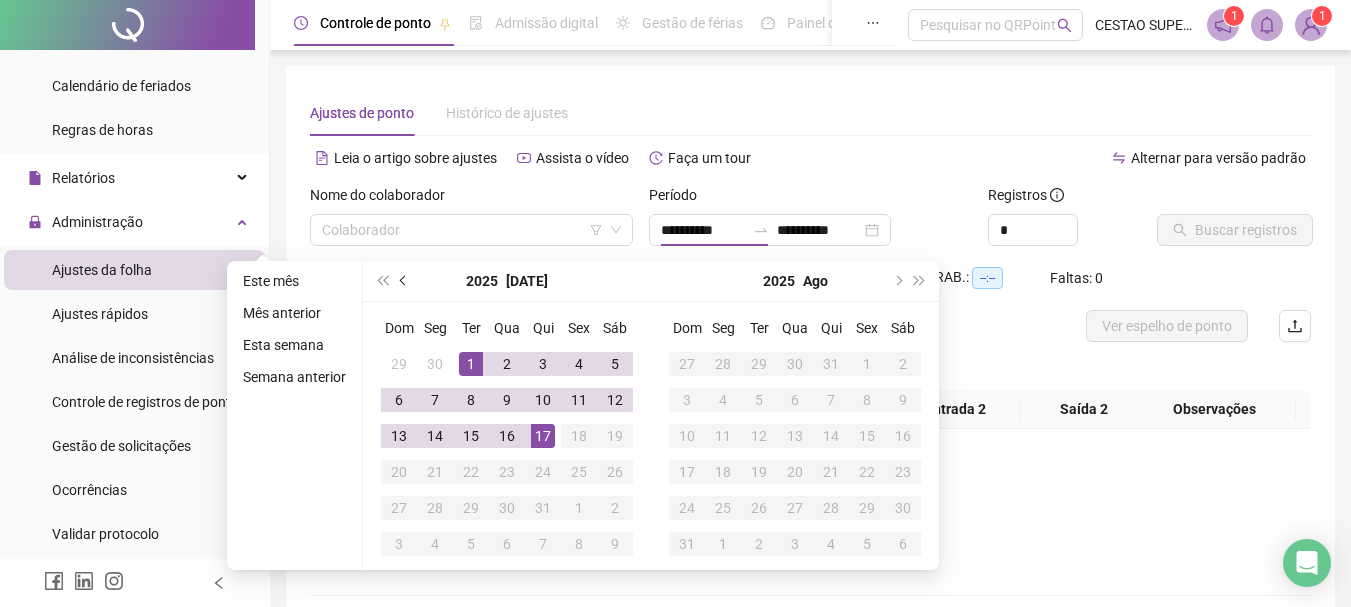 click at bounding box center (404, 281) 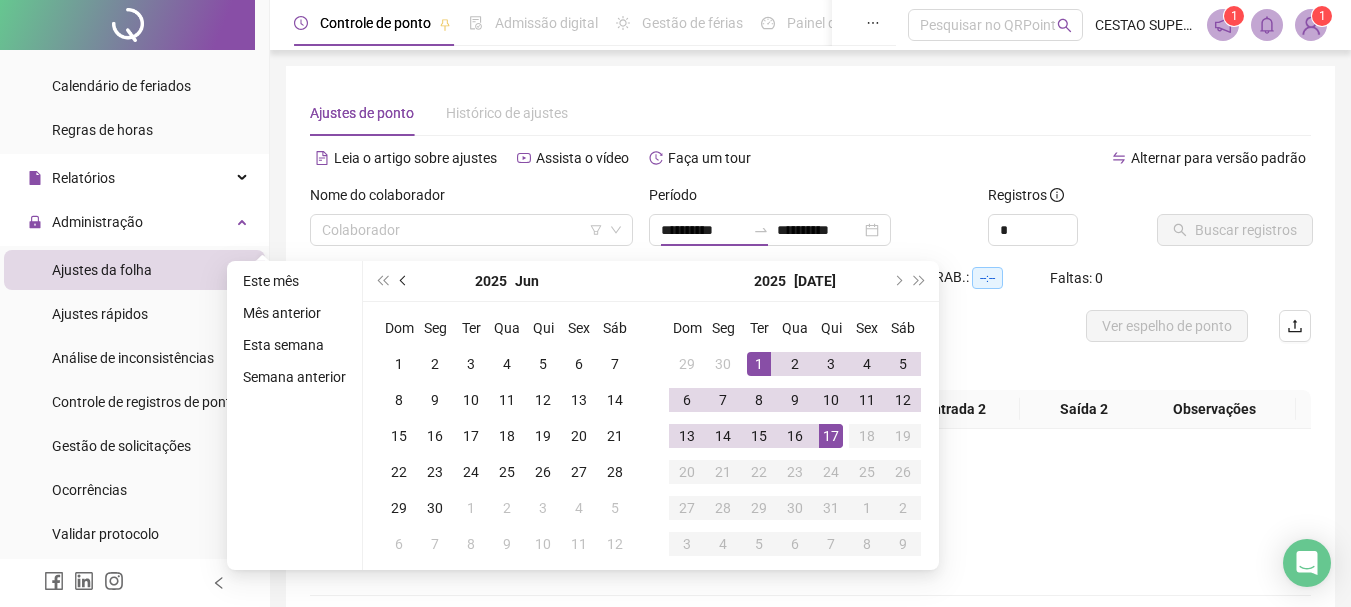 click at bounding box center (404, 281) 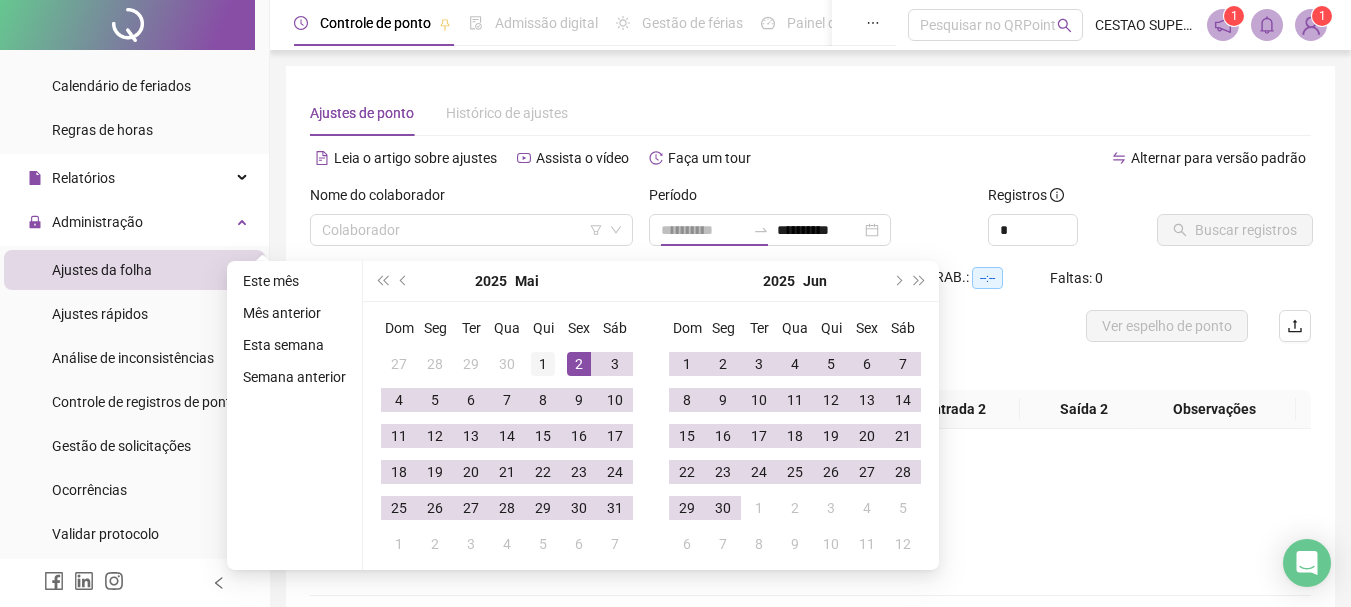 type on "**********" 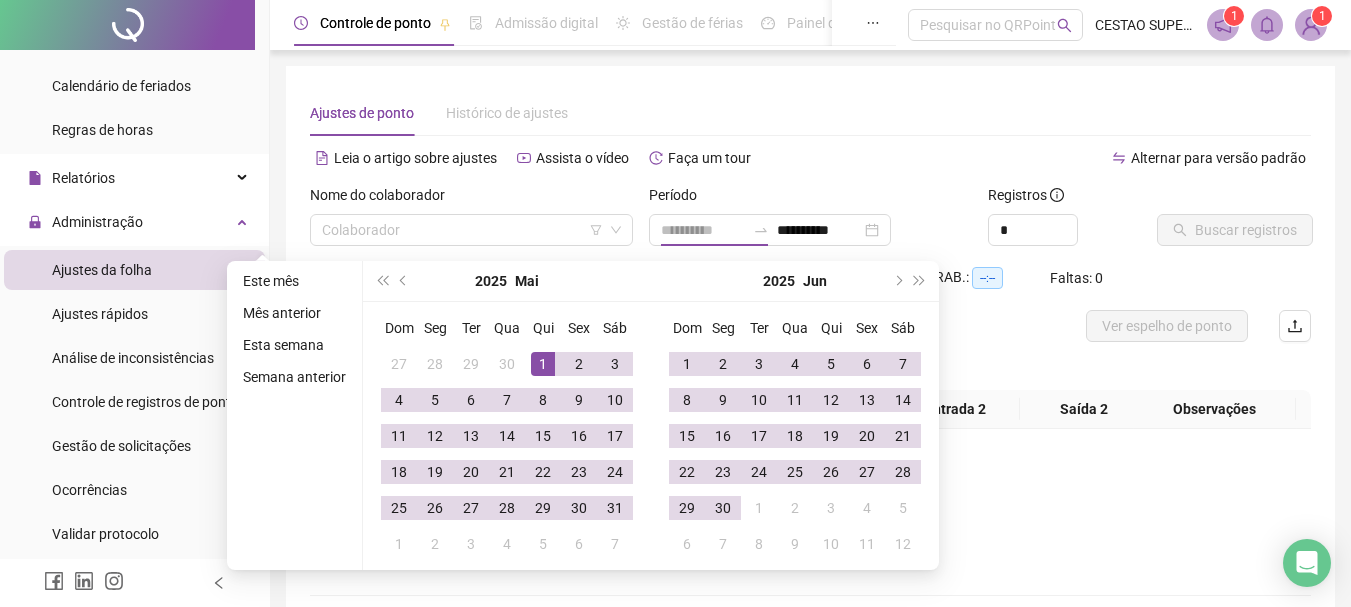 click on "1" at bounding box center [543, 364] 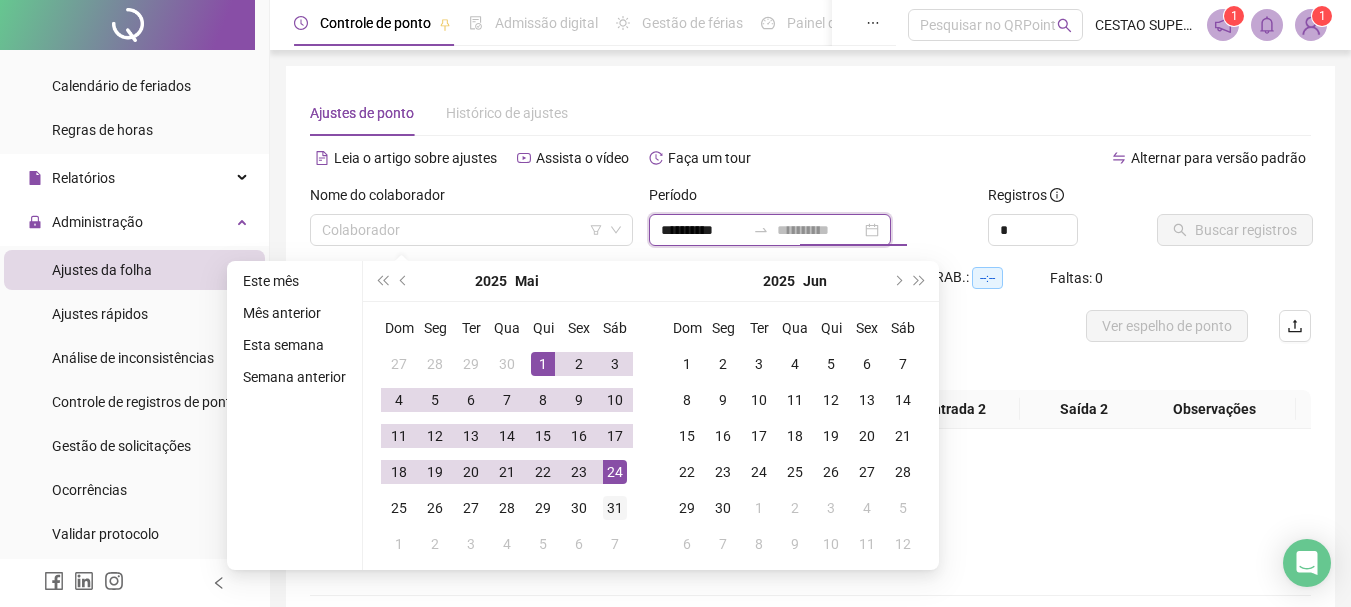 type on "**********" 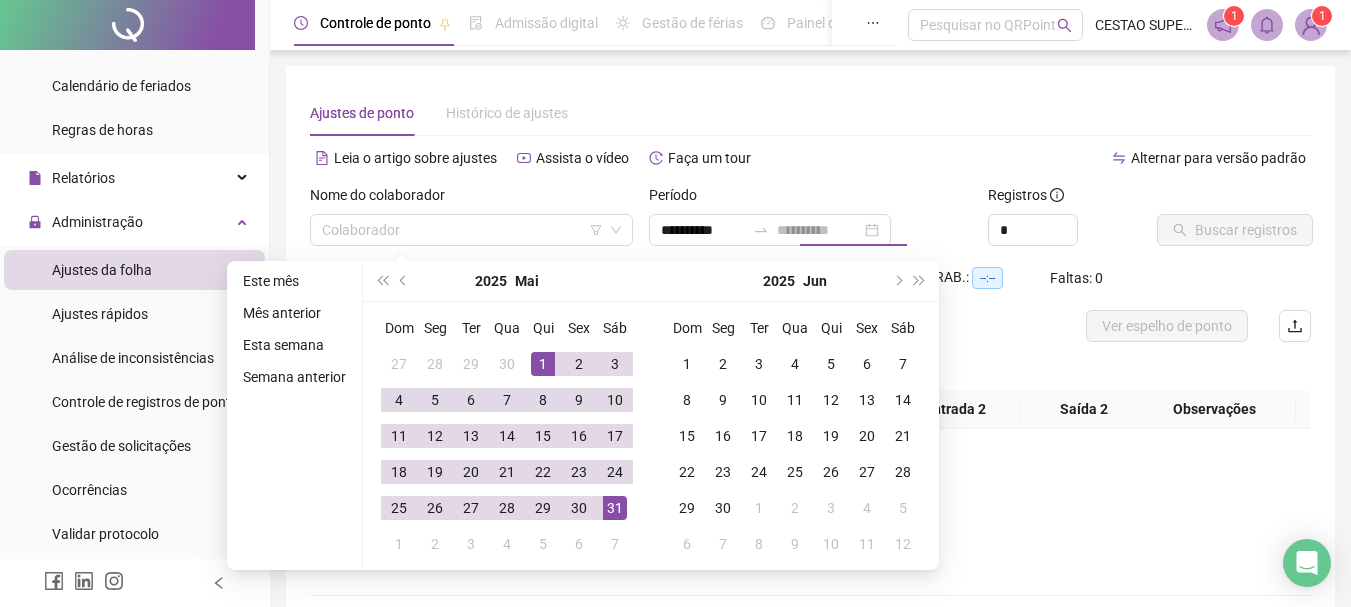 click on "31" at bounding box center [615, 508] 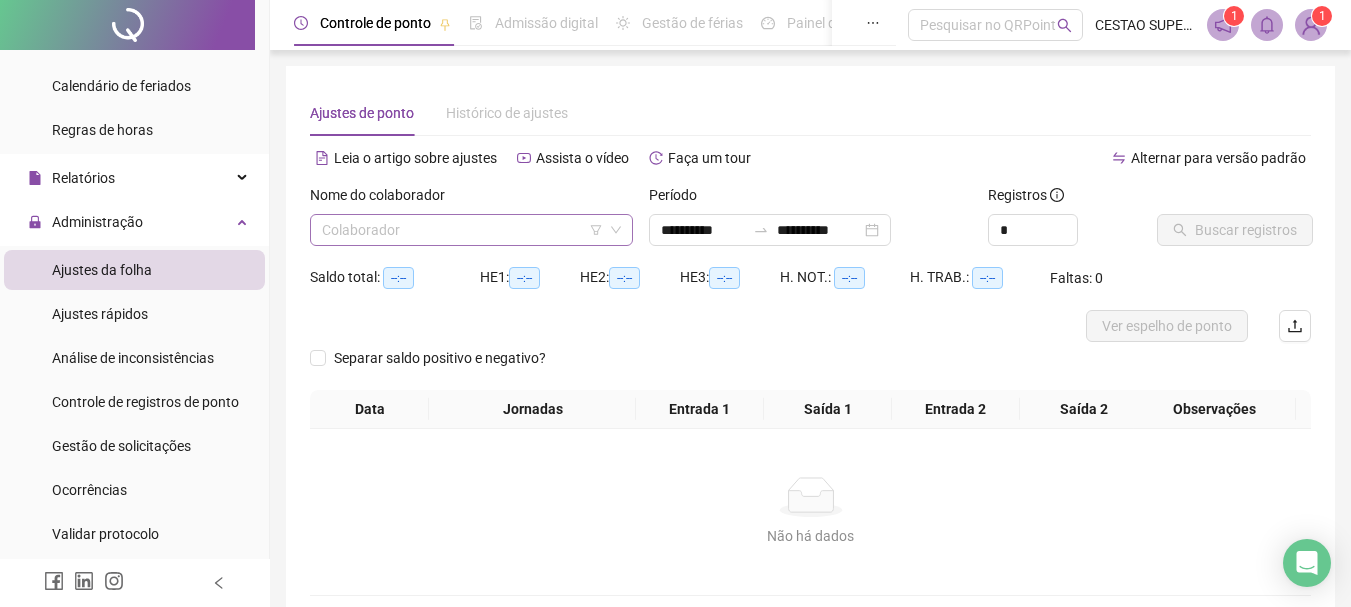 click at bounding box center (465, 230) 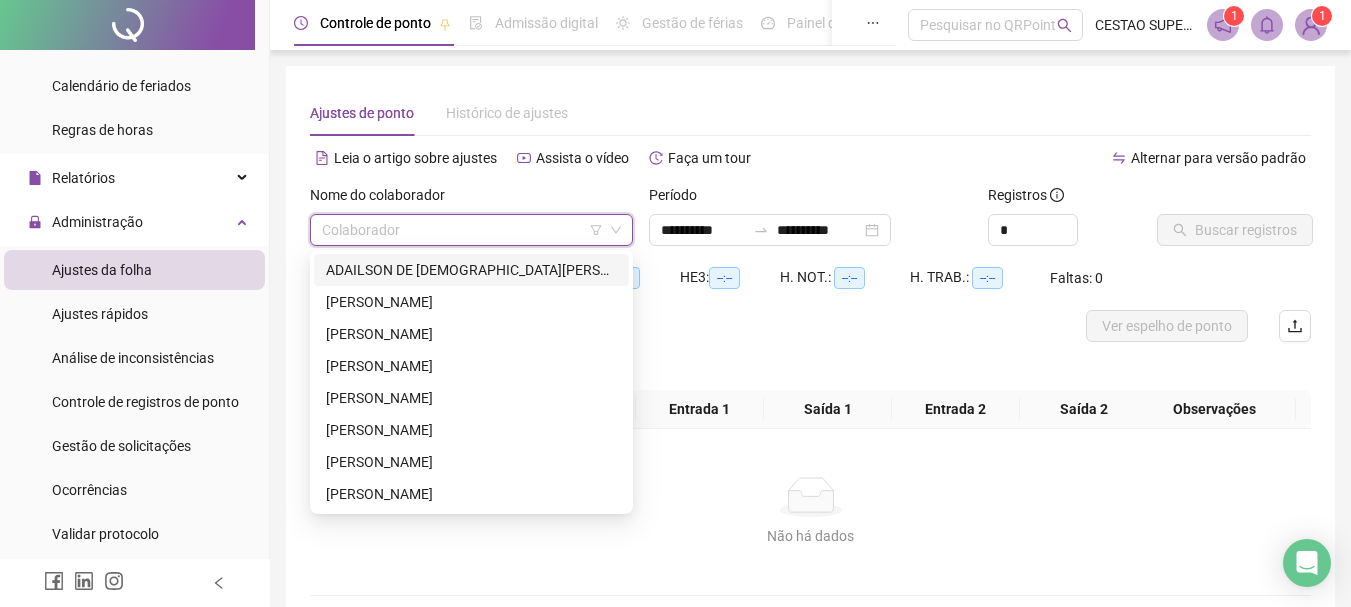 type on "*" 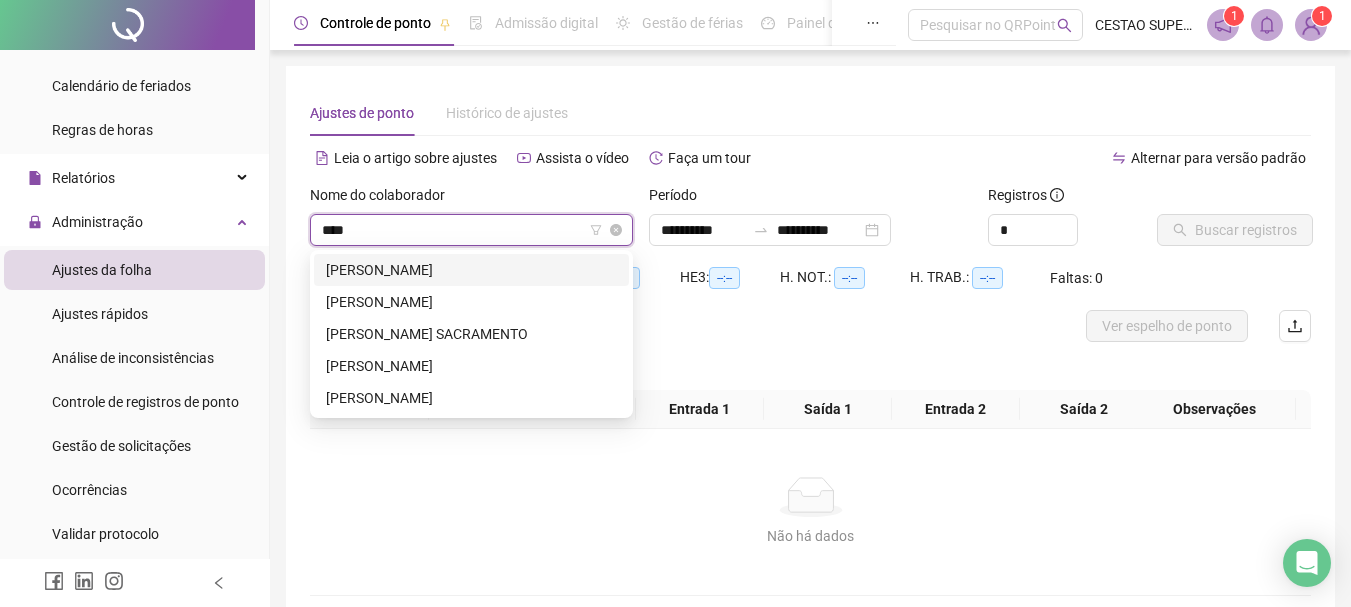 type on "*****" 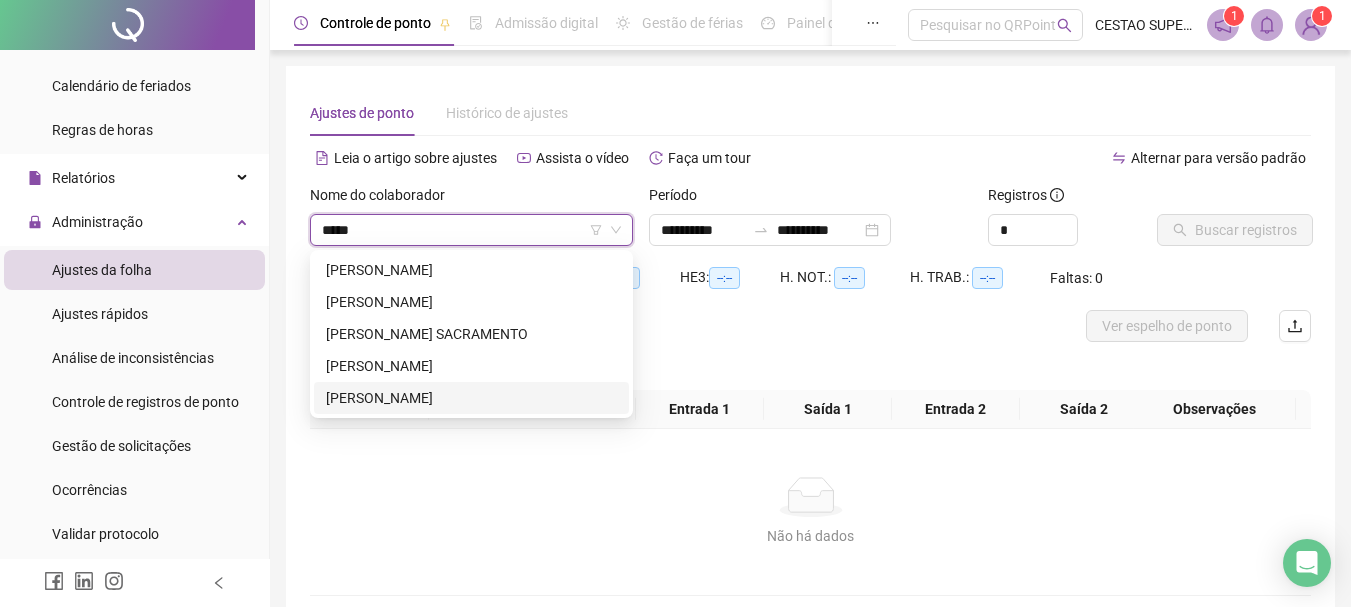 drag, startPoint x: 417, startPoint y: 387, endPoint x: 436, endPoint y: 385, distance: 19.104973 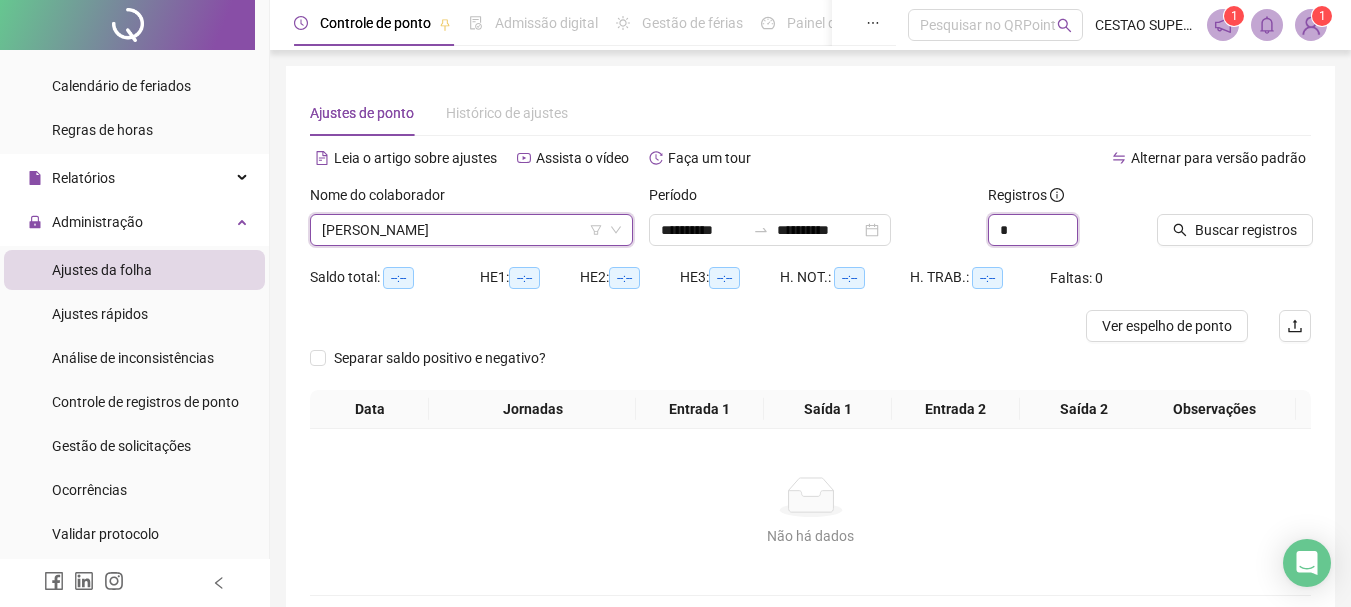 drag, startPoint x: 1041, startPoint y: 230, endPoint x: 812, endPoint y: 177, distance: 235.05319 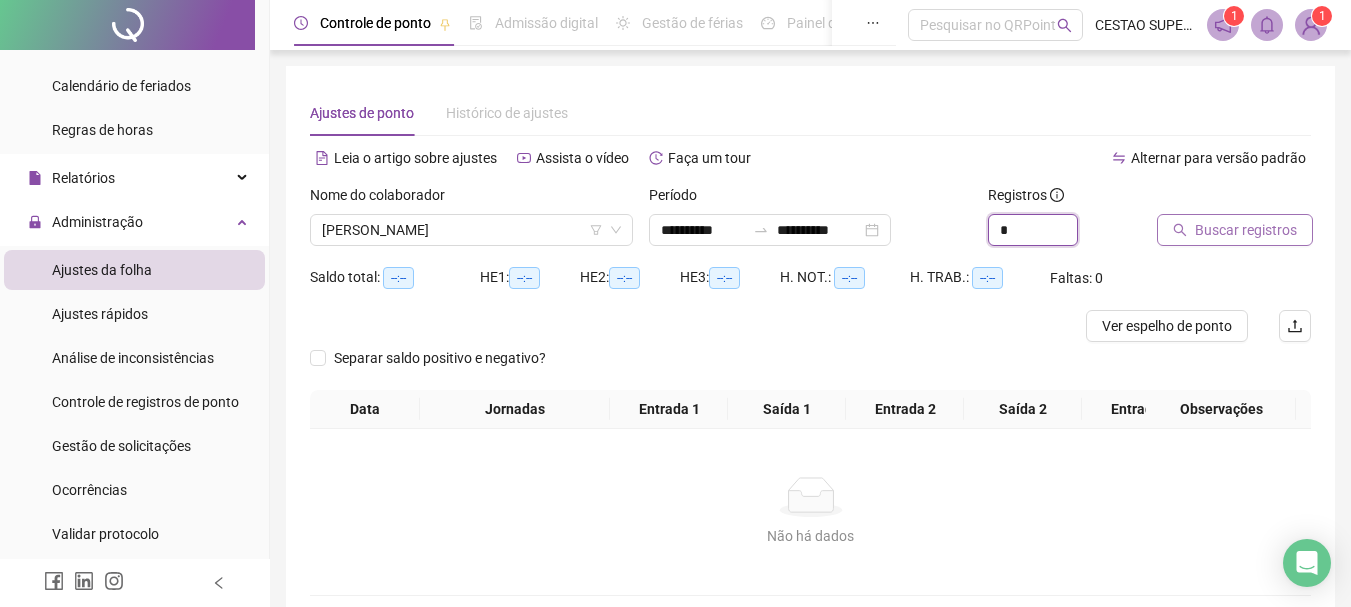 type on "*" 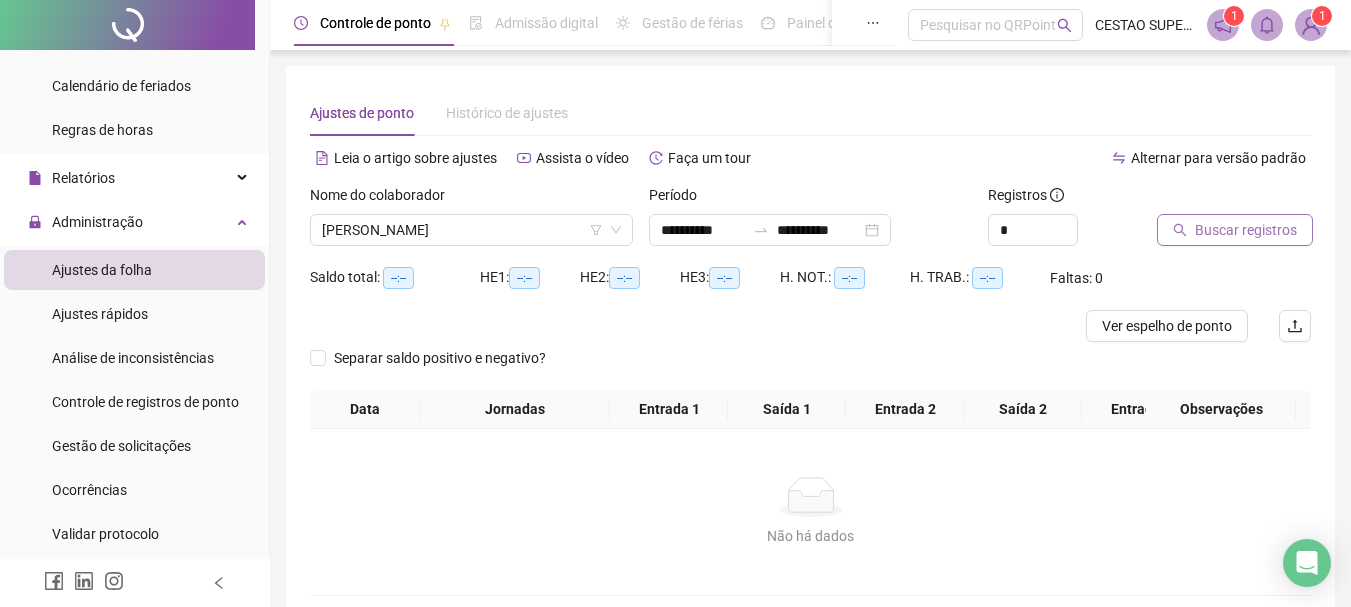 click on "Buscar registros" at bounding box center [1246, 230] 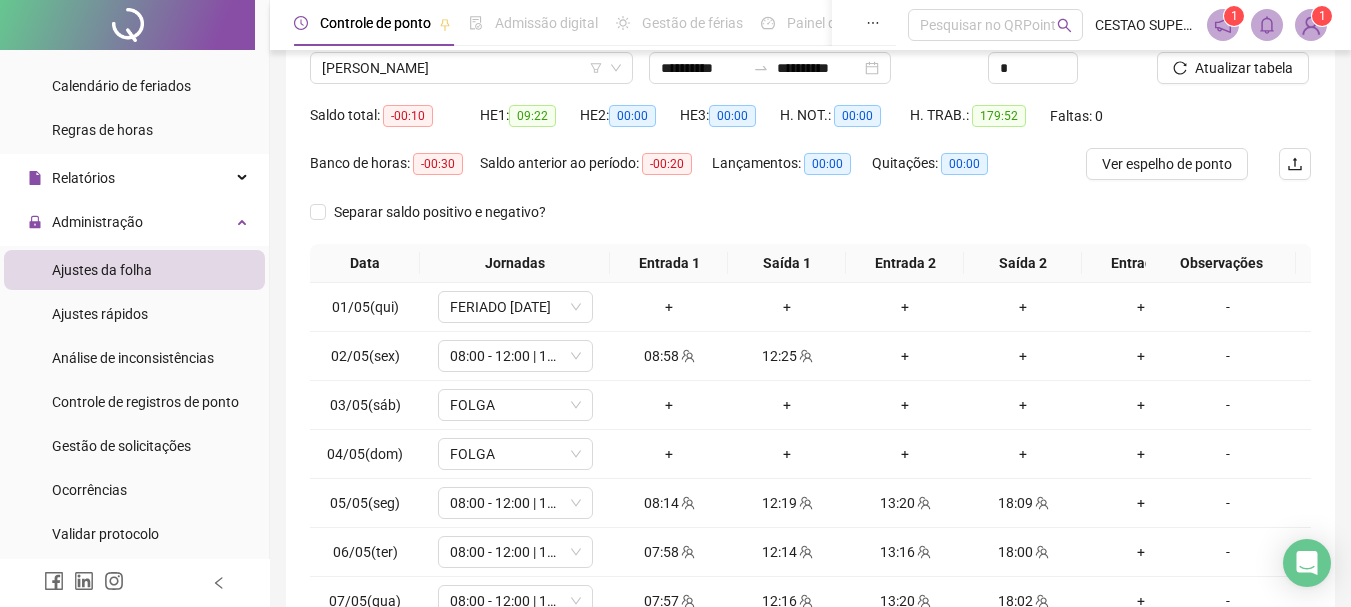 scroll, scrollTop: 62, scrollLeft: 0, axis: vertical 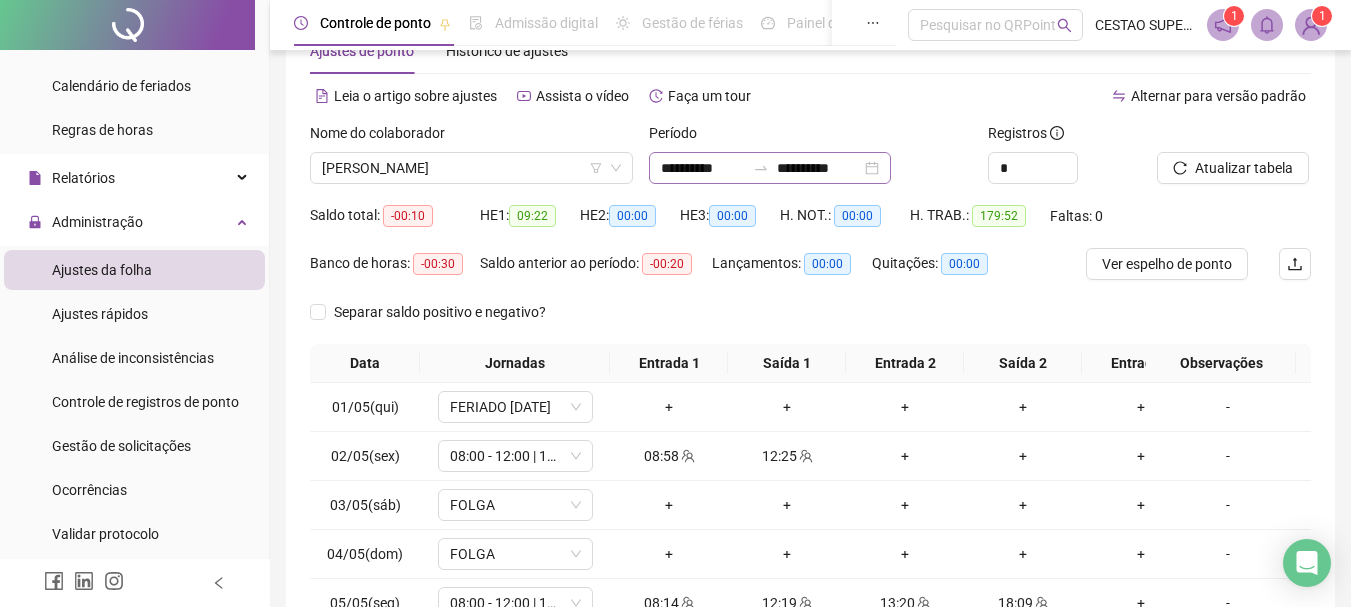 click on "**********" at bounding box center [770, 168] 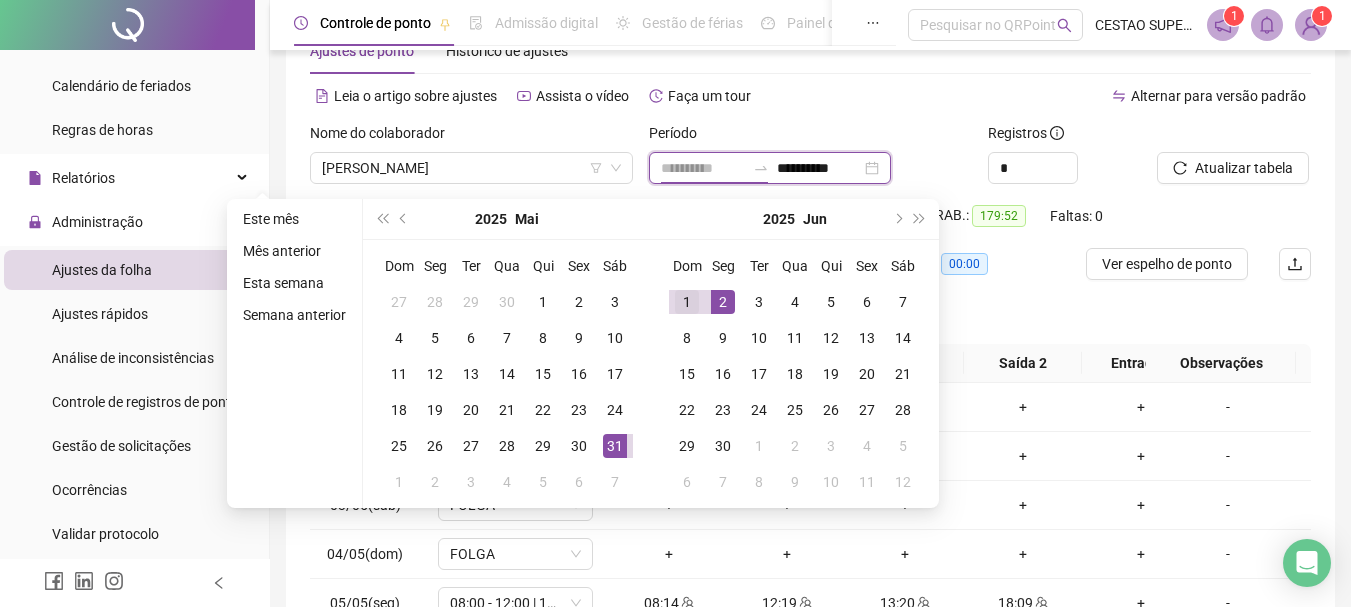 type on "**********" 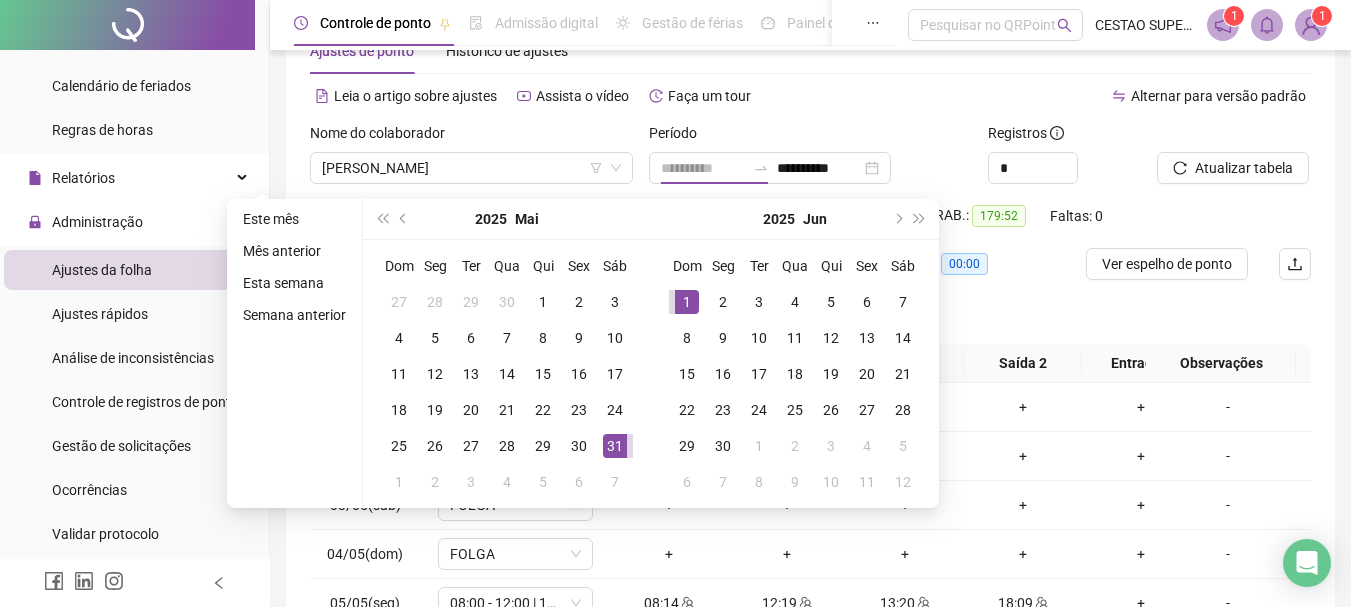 click on "1" at bounding box center (687, 302) 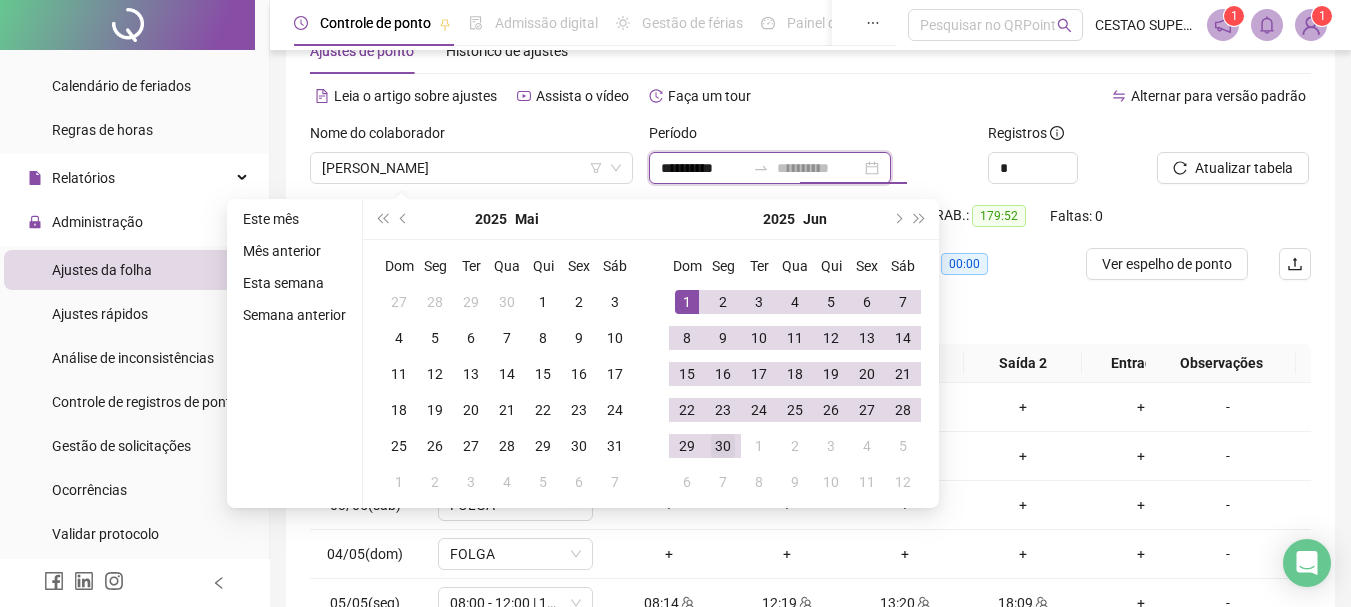 type on "**********" 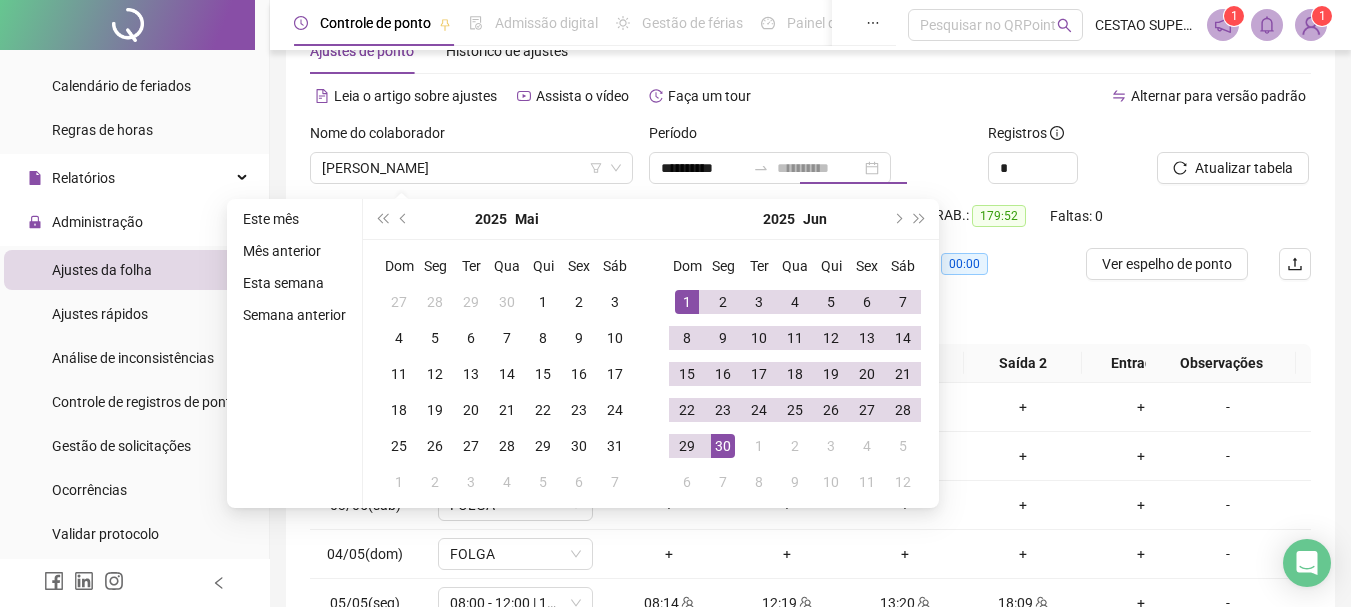 click on "30" at bounding box center (723, 446) 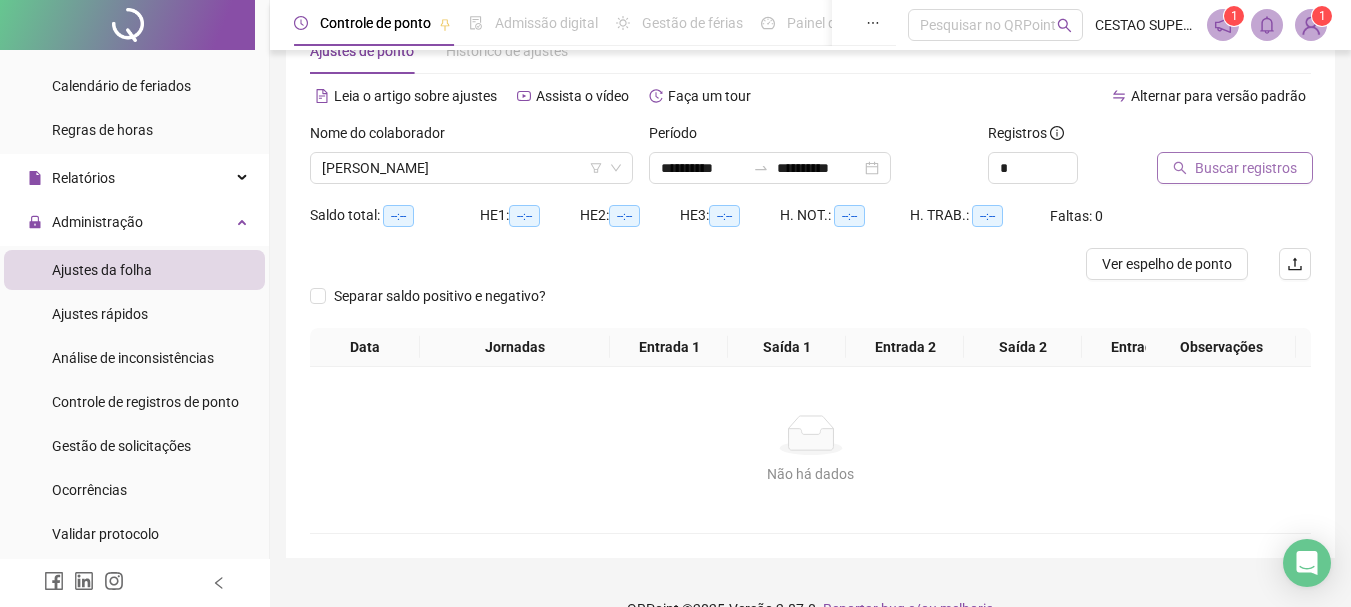 click on "Buscar registros" at bounding box center (1246, 168) 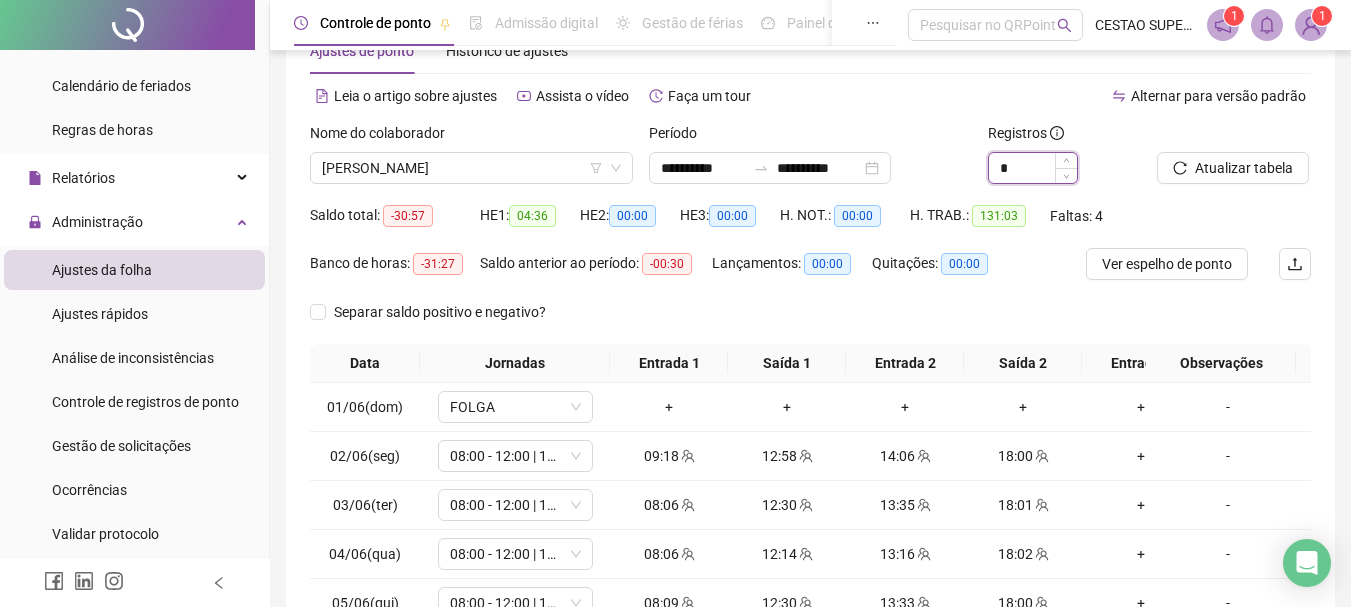 drag, startPoint x: 1024, startPoint y: 164, endPoint x: 997, endPoint y: 171, distance: 27.89265 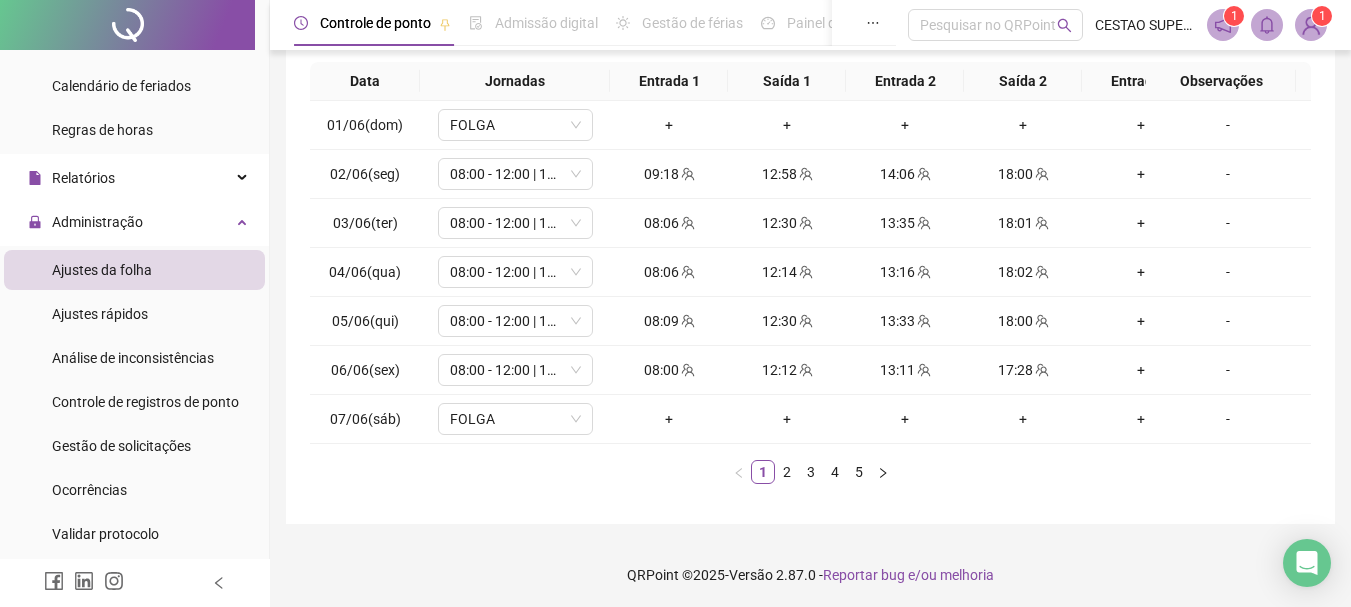 scroll, scrollTop: 362, scrollLeft: 0, axis: vertical 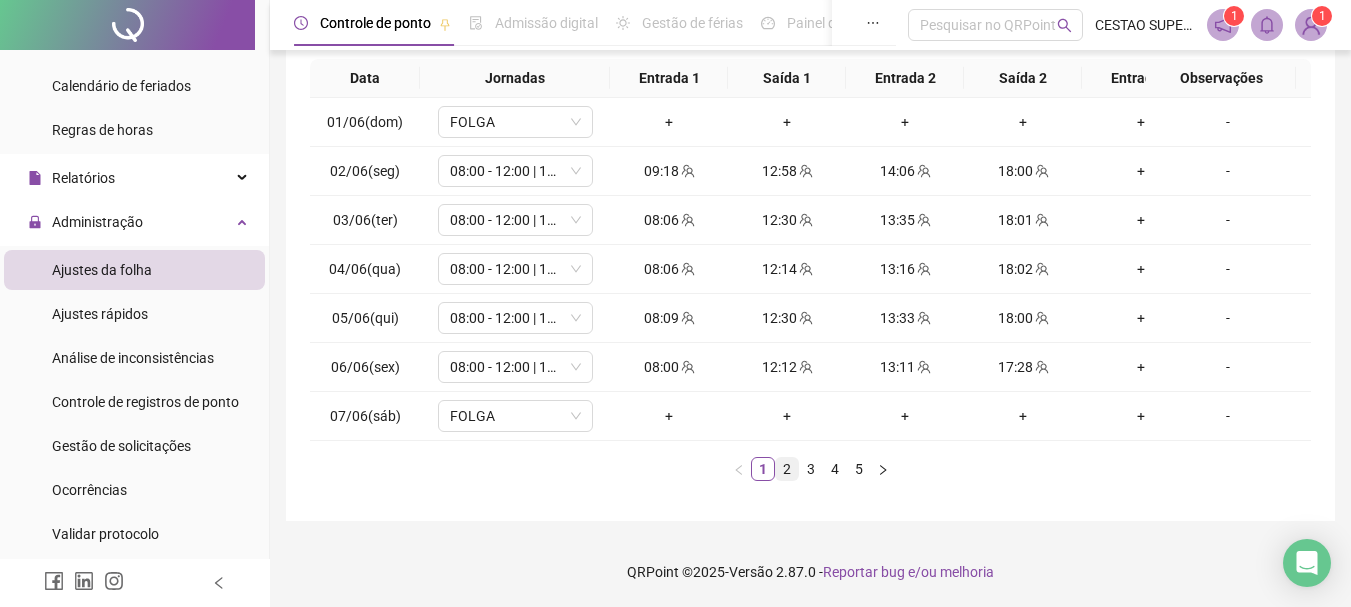 click on "2" at bounding box center (787, 469) 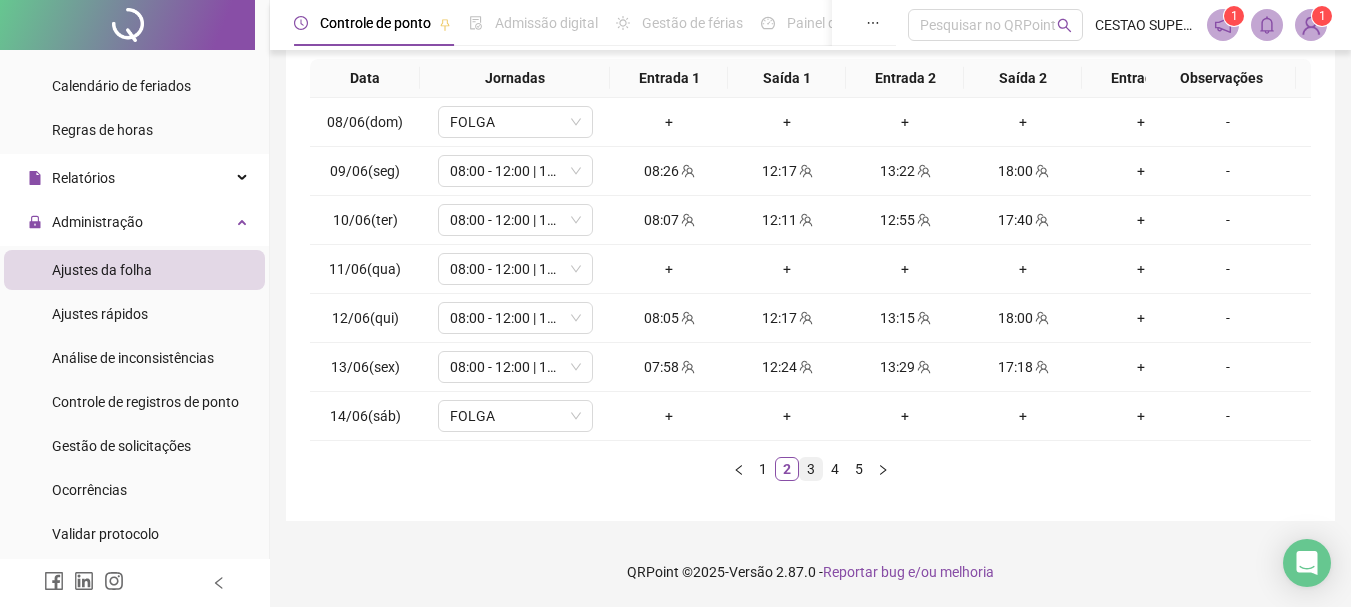click on "3" at bounding box center [811, 469] 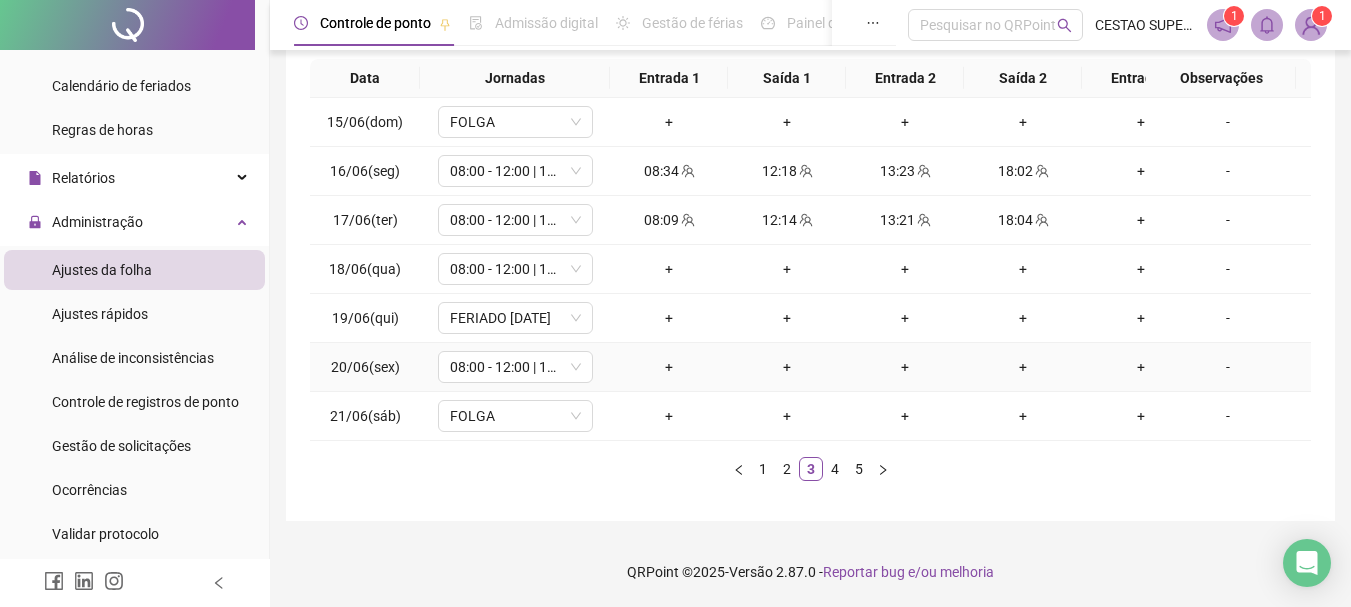 click on "-" at bounding box center [1228, 367] 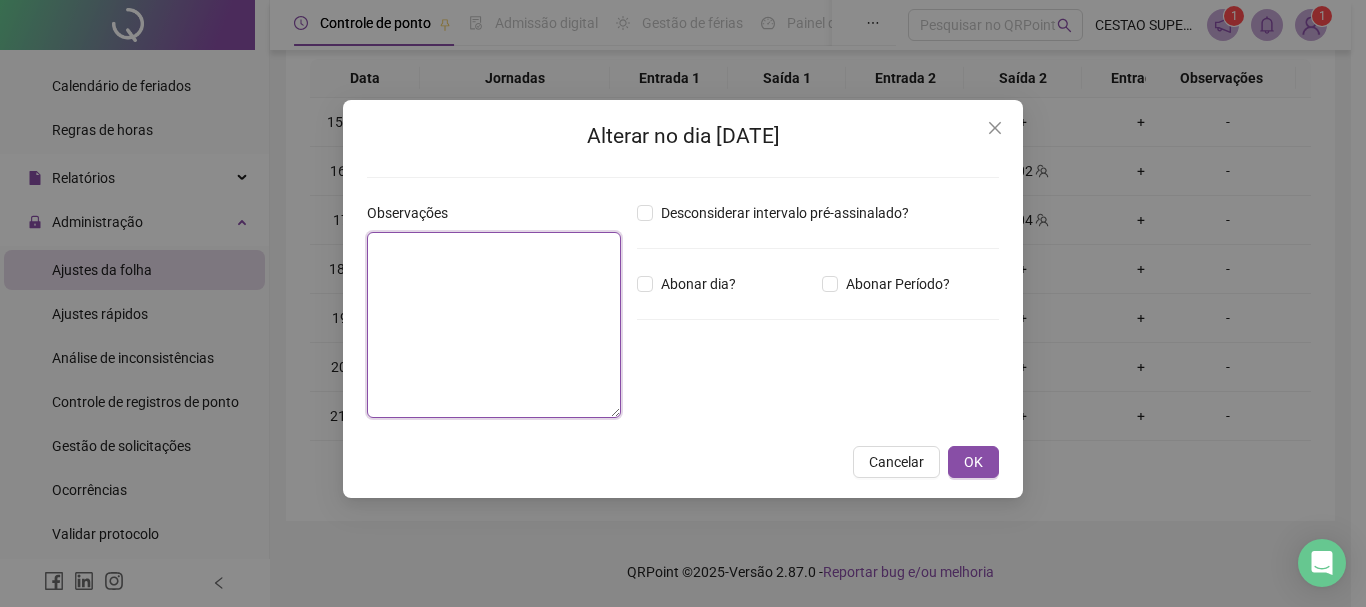 click at bounding box center [494, 325] 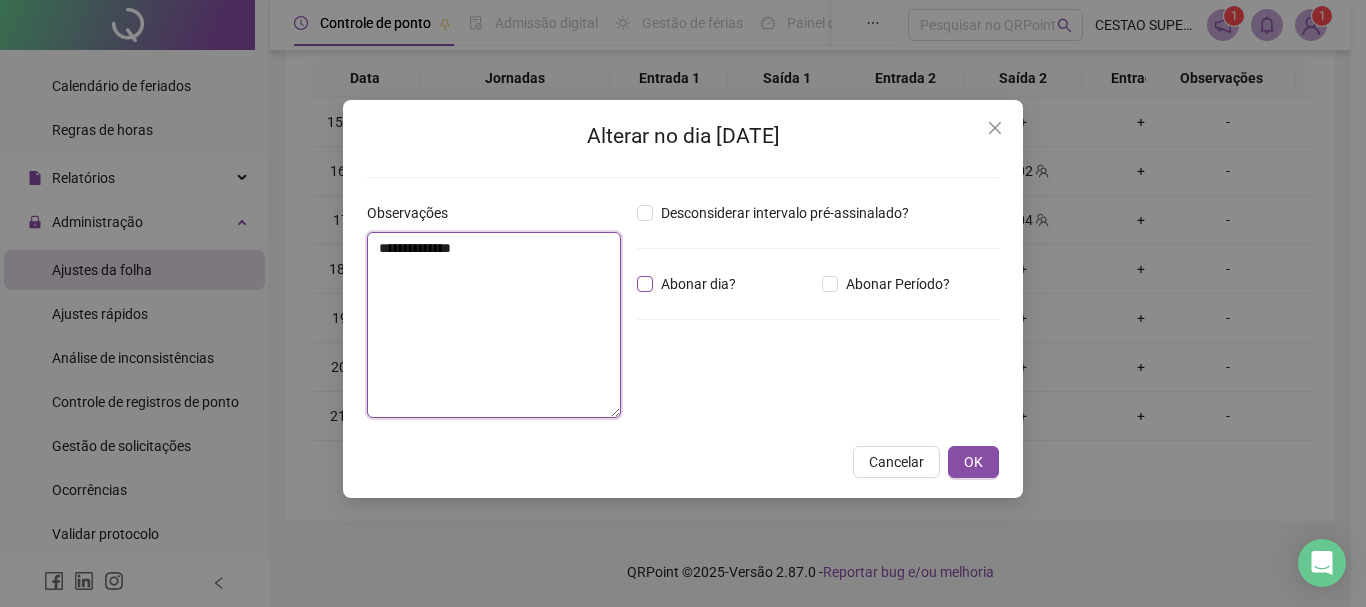 type on "**********" 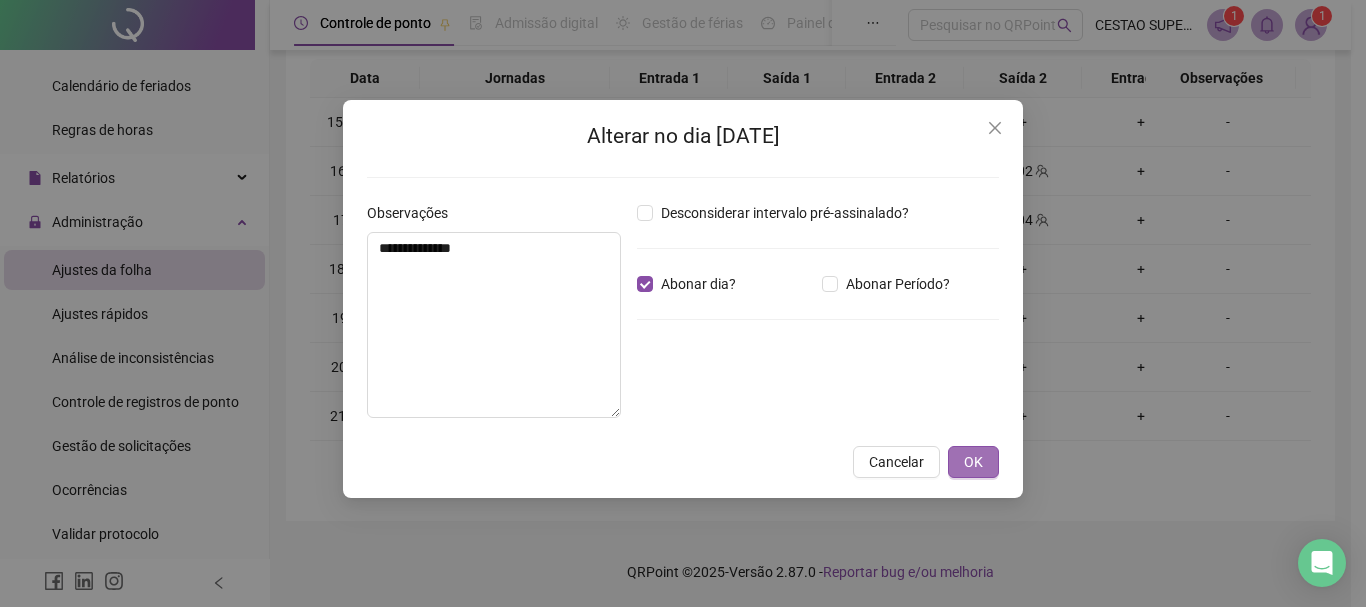 click on "OK" at bounding box center [973, 462] 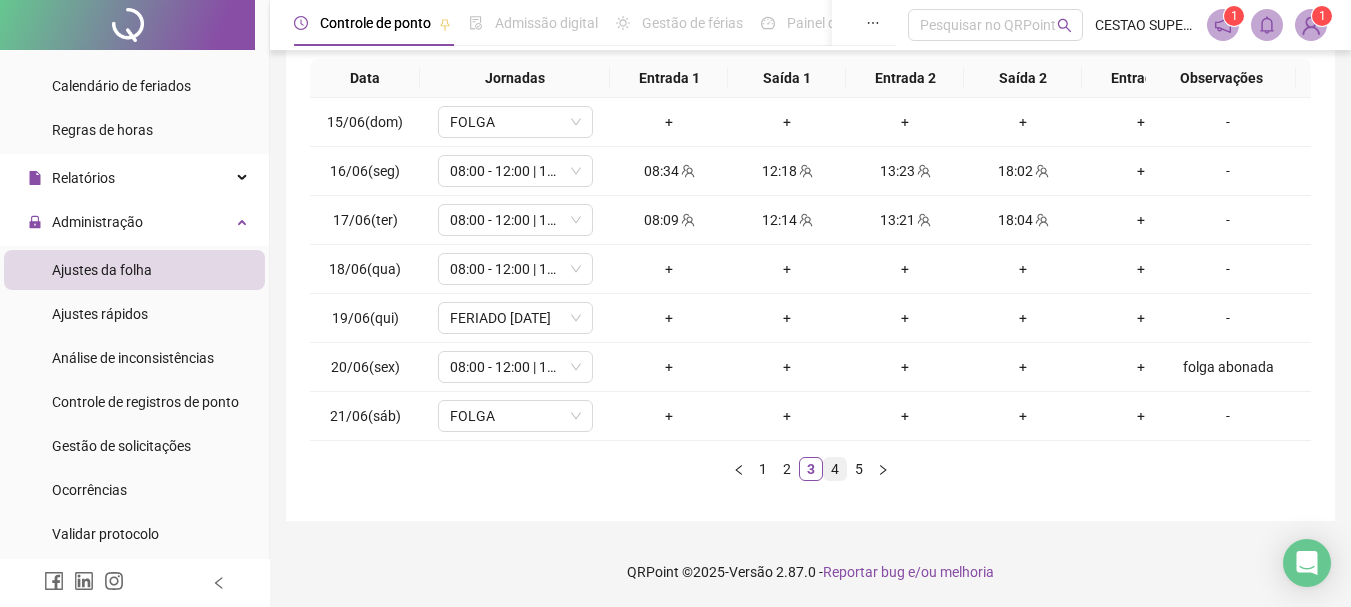 click on "4" at bounding box center [835, 469] 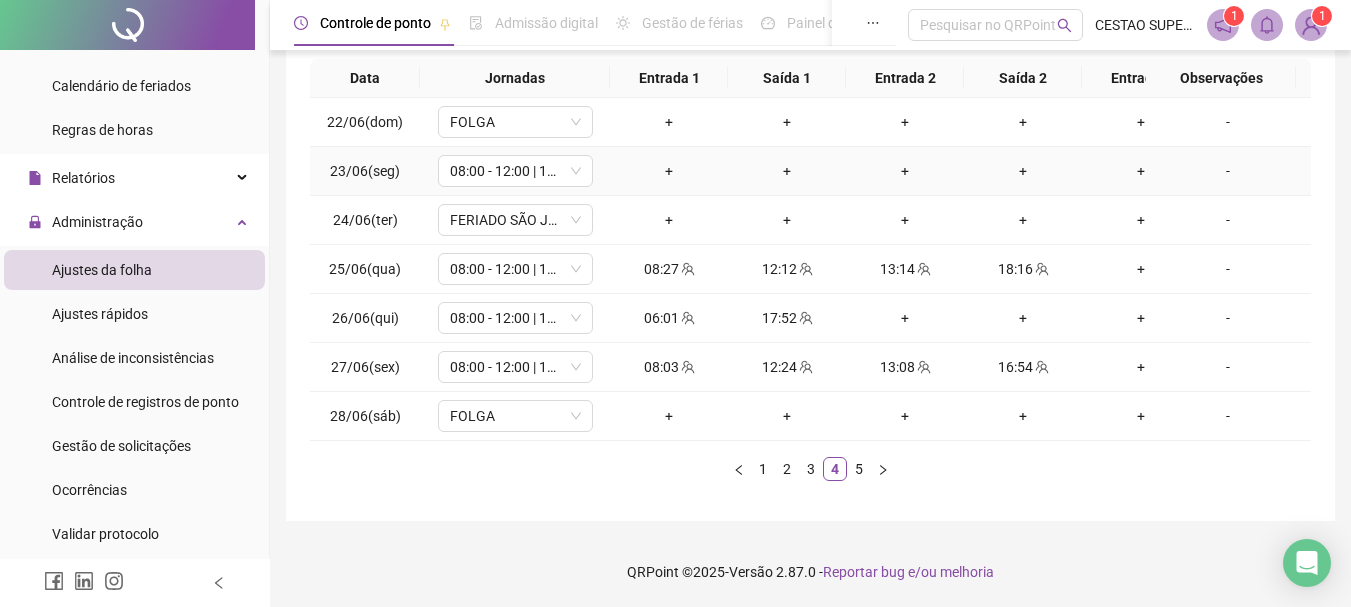 click on "-" at bounding box center (1228, 171) 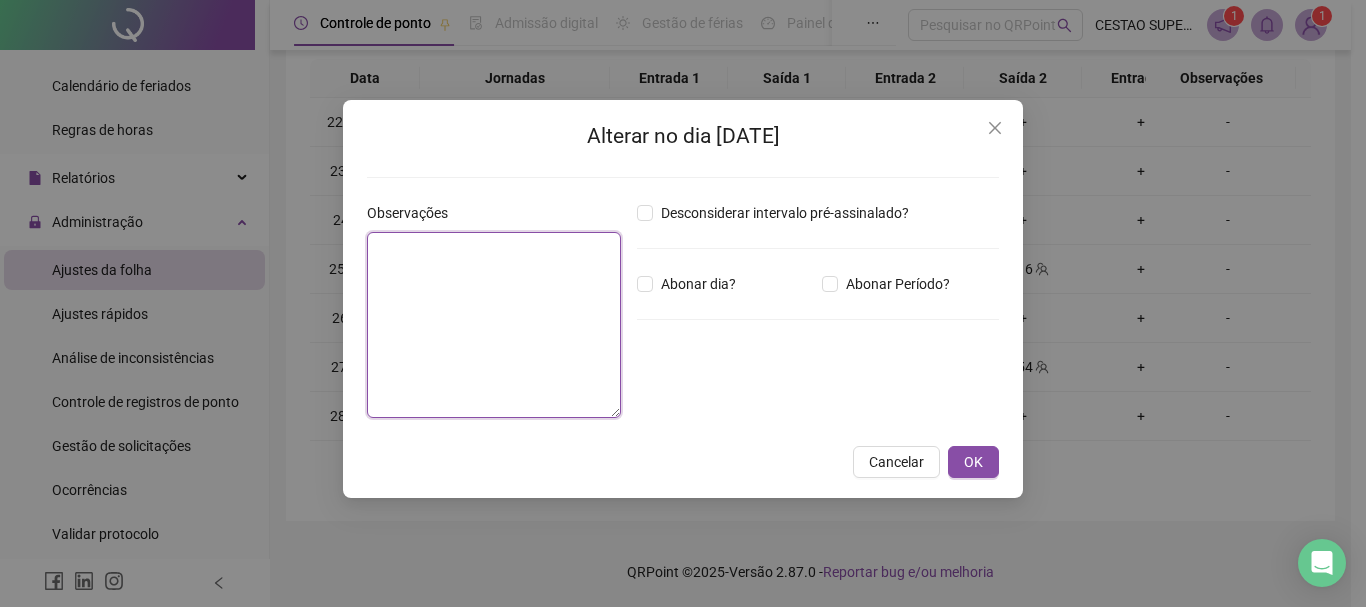 click at bounding box center [494, 325] 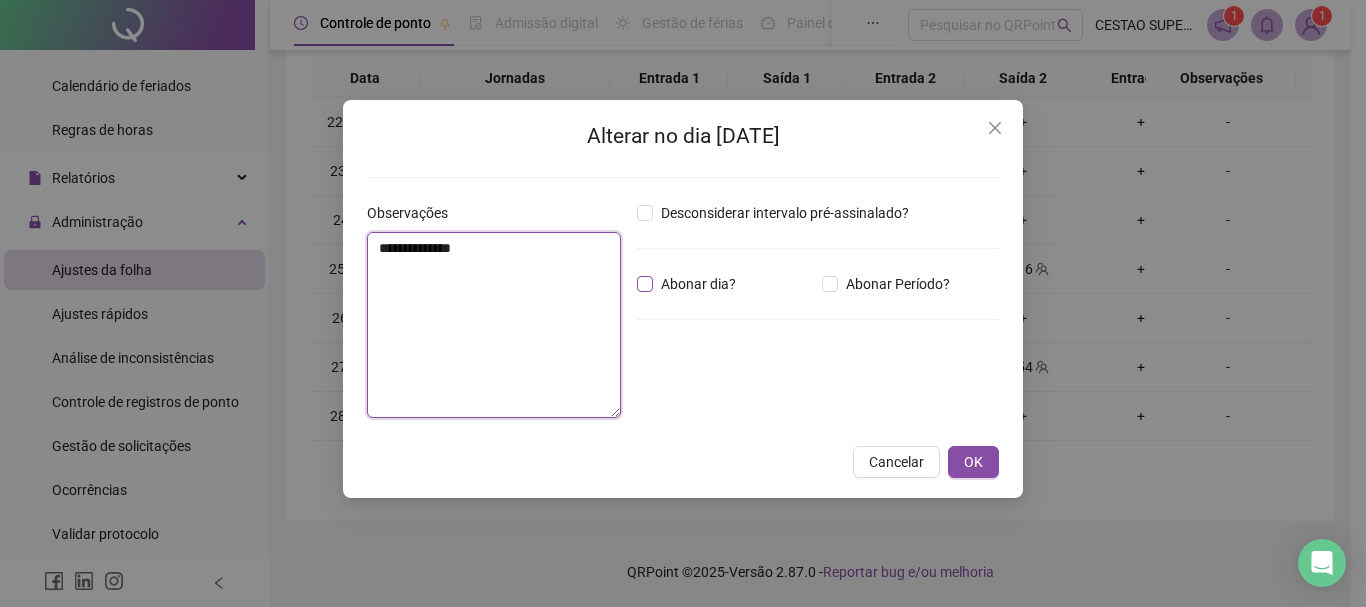 type on "**********" 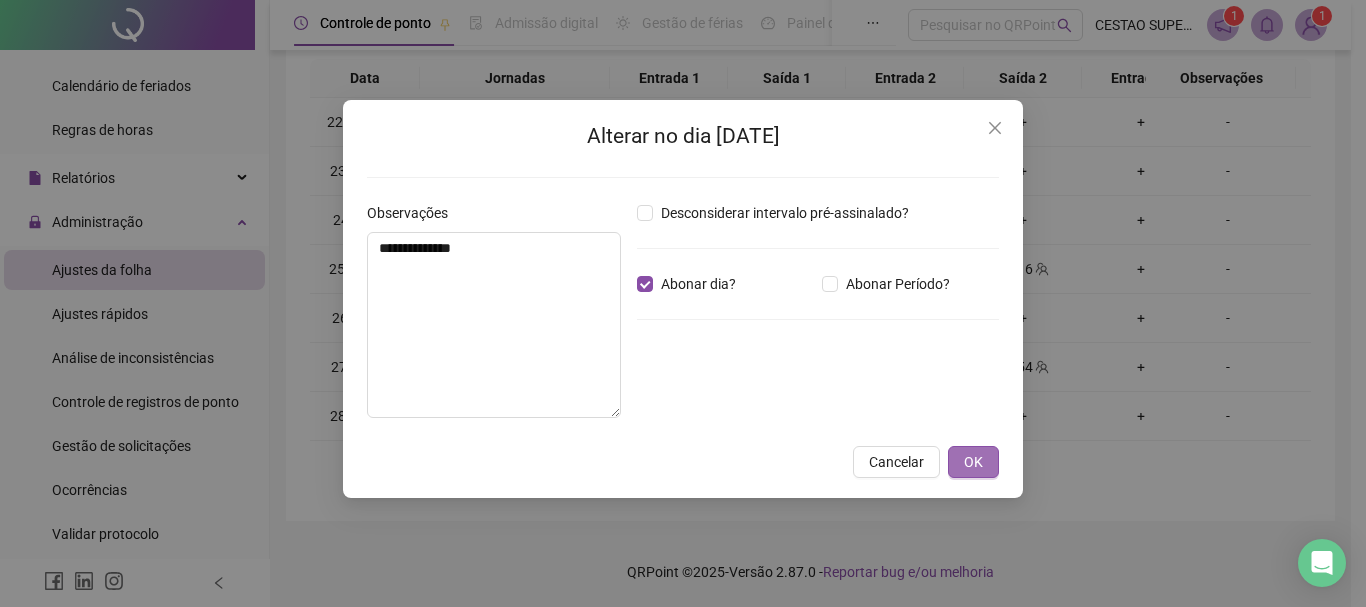 click on "OK" at bounding box center [973, 462] 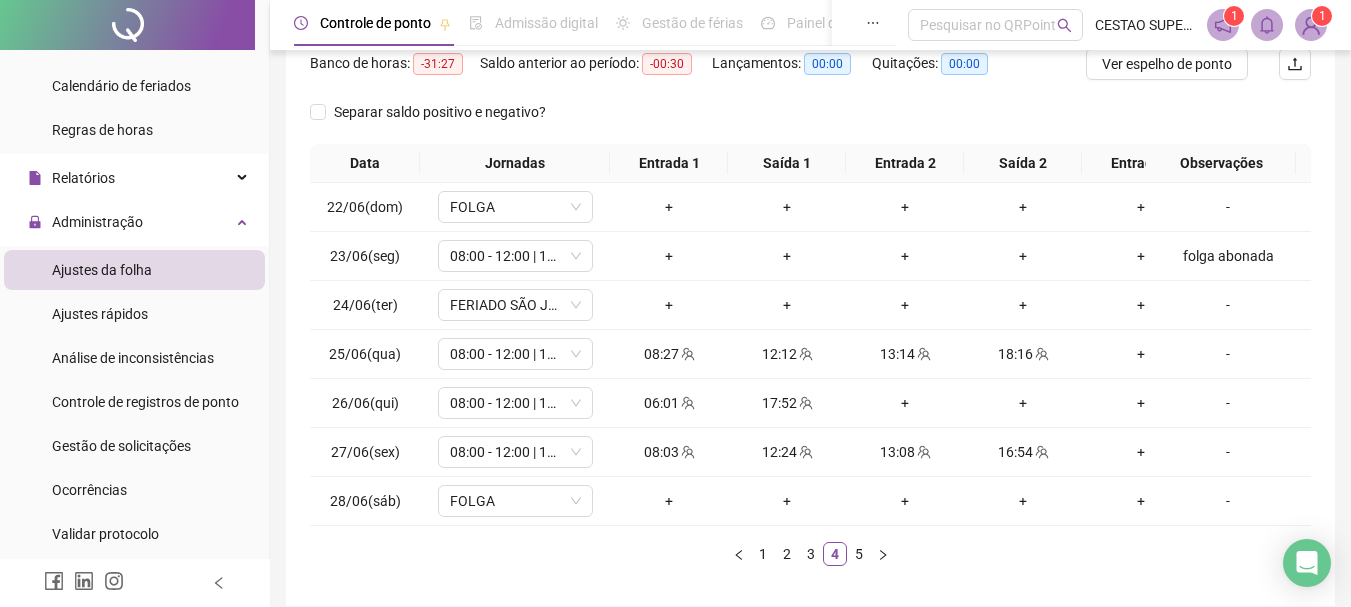 scroll, scrollTop: 162, scrollLeft: 0, axis: vertical 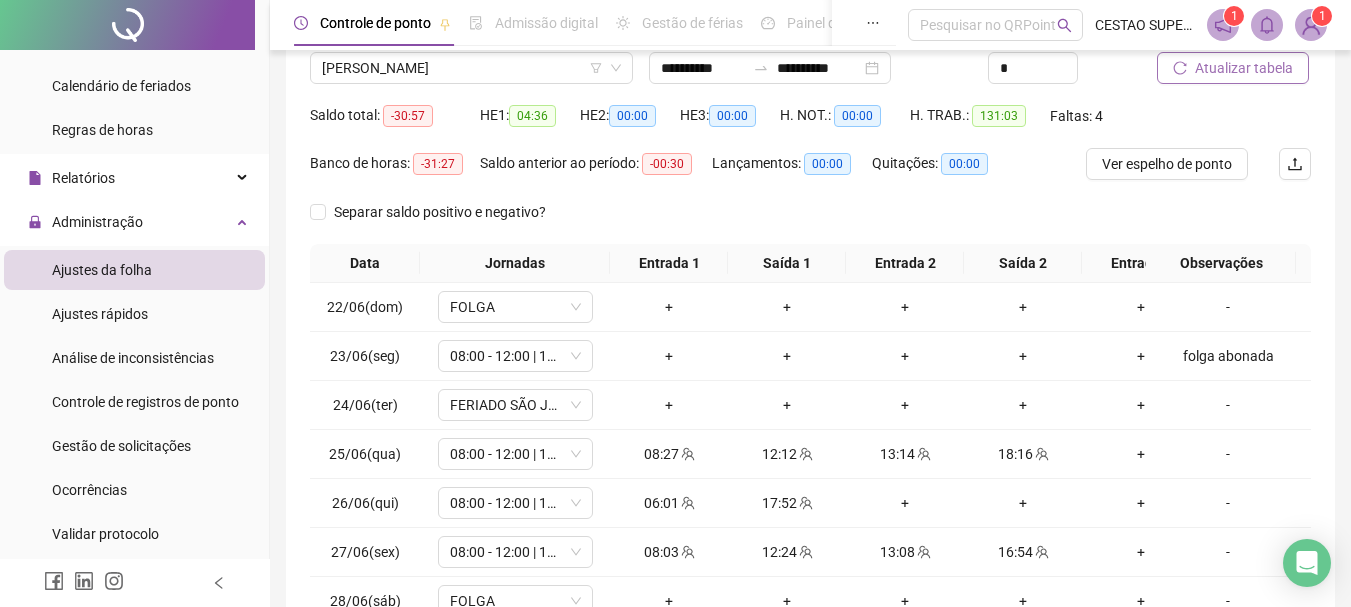click on "Atualizar tabela" at bounding box center [1244, 68] 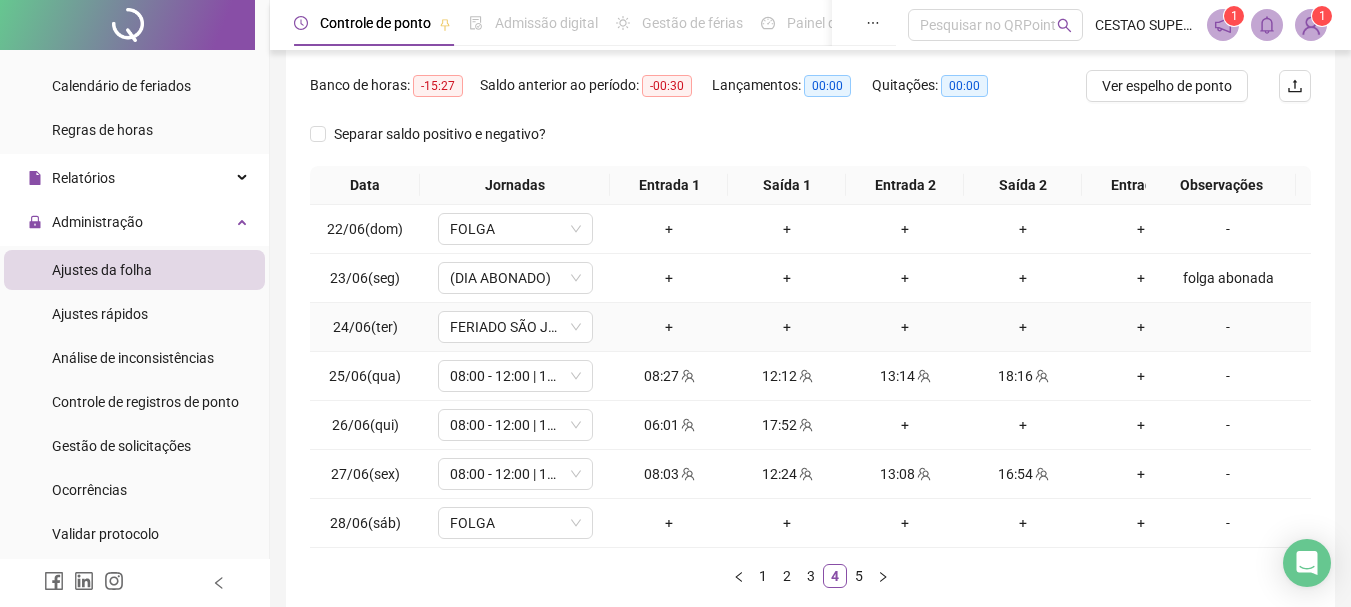 scroll, scrollTop: 362, scrollLeft: 0, axis: vertical 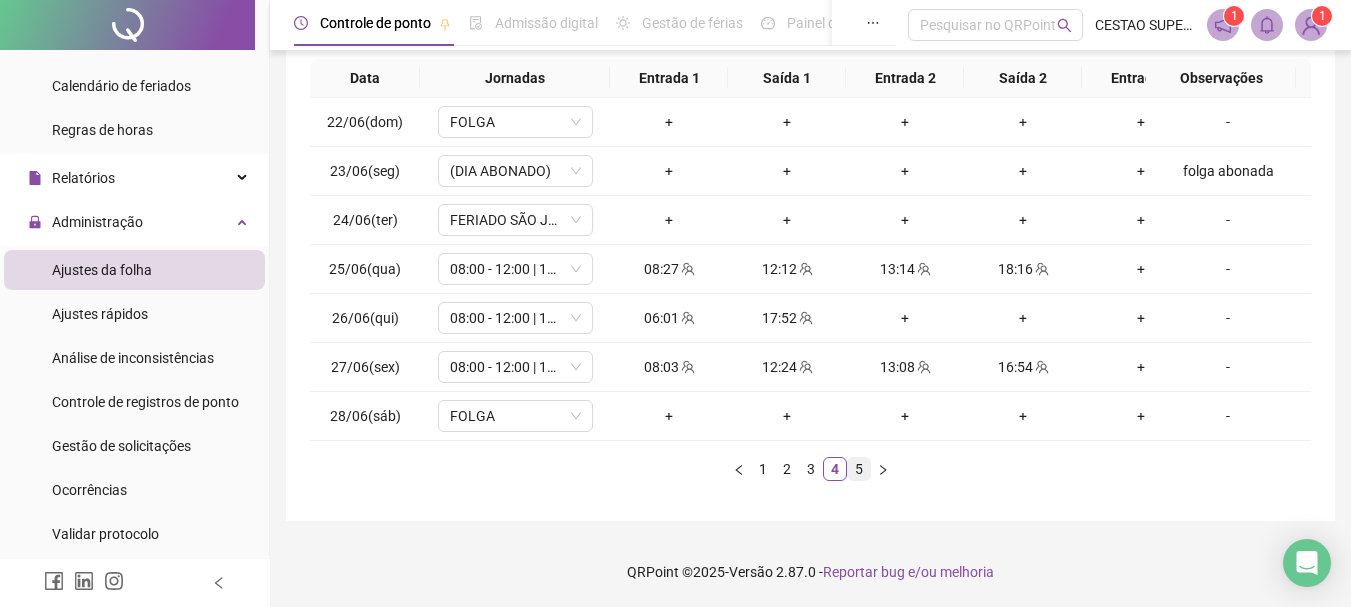 click on "5" at bounding box center [859, 469] 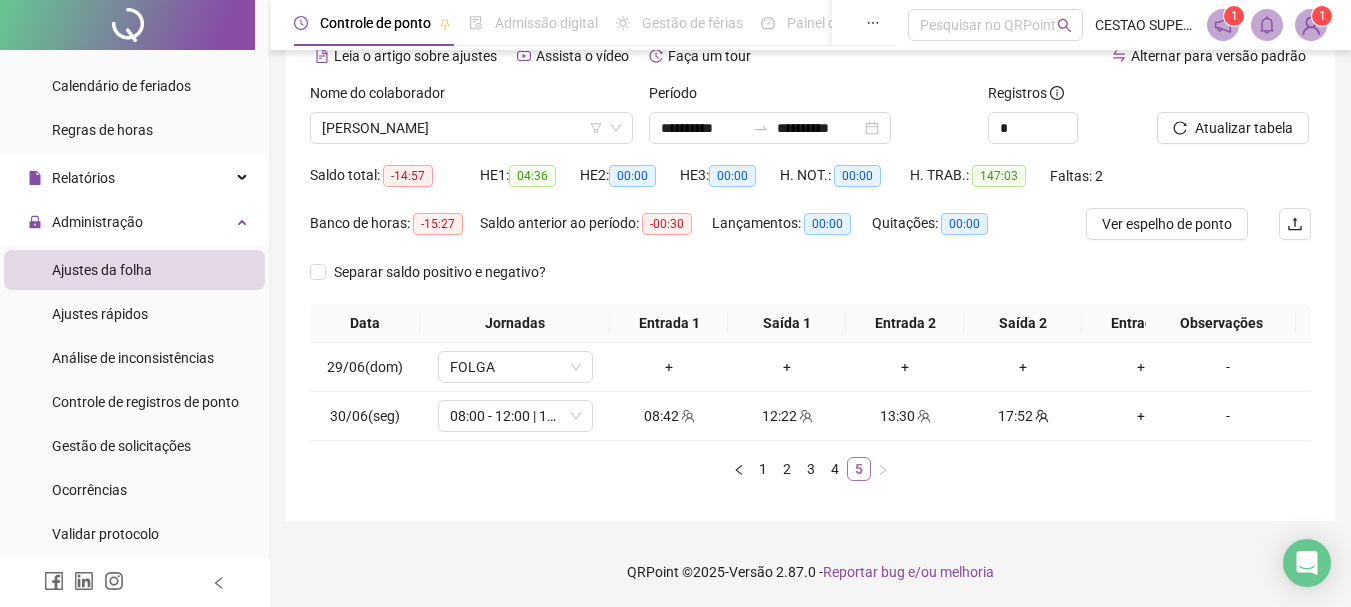 scroll, scrollTop: 117, scrollLeft: 0, axis: vertical 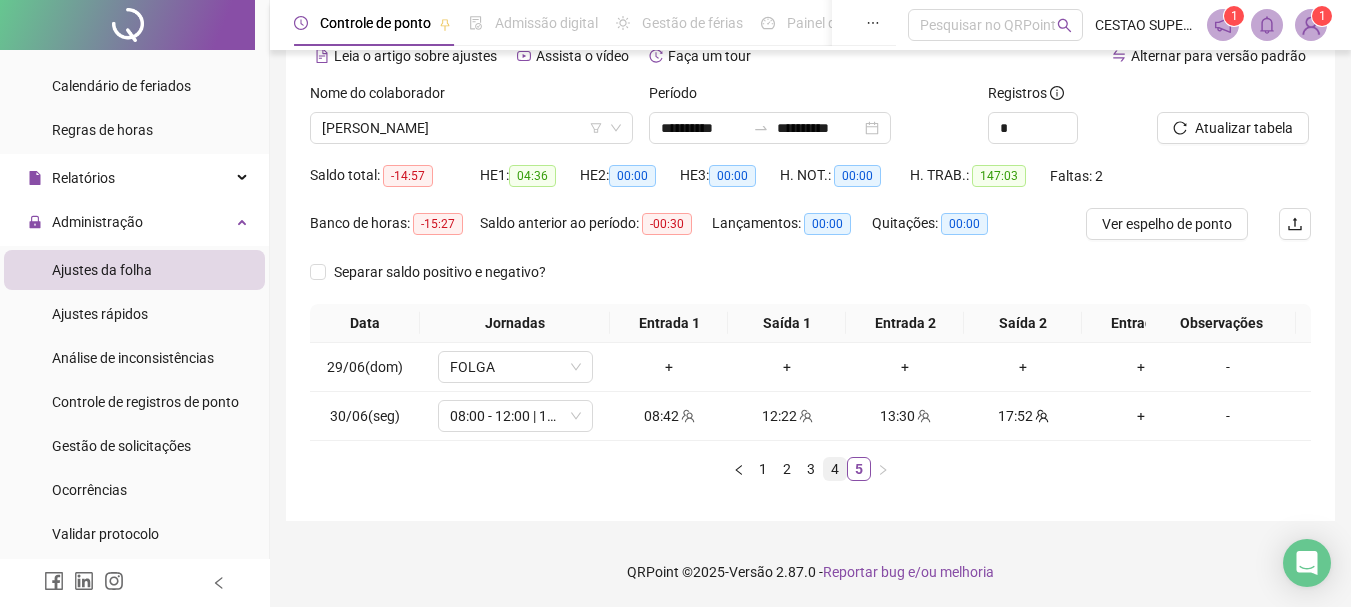 click on "4" at bounding box center (835, 469) 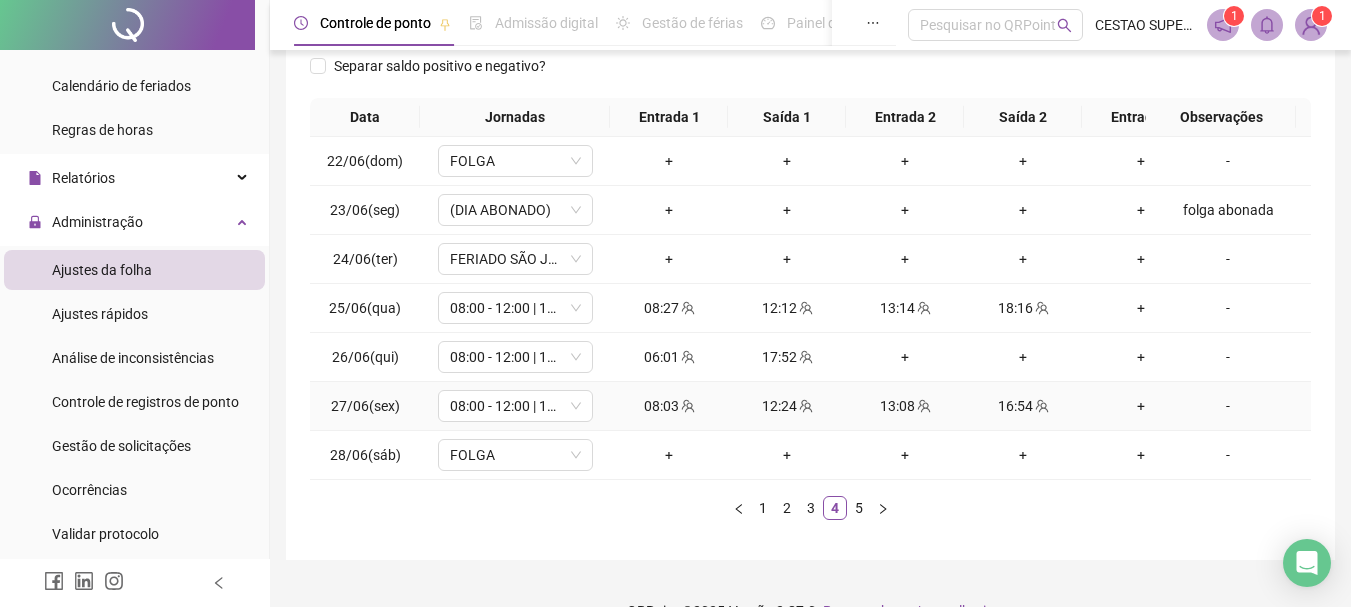 scroll, scrollTop: 317, scrollLeft: 0, axis: vertical 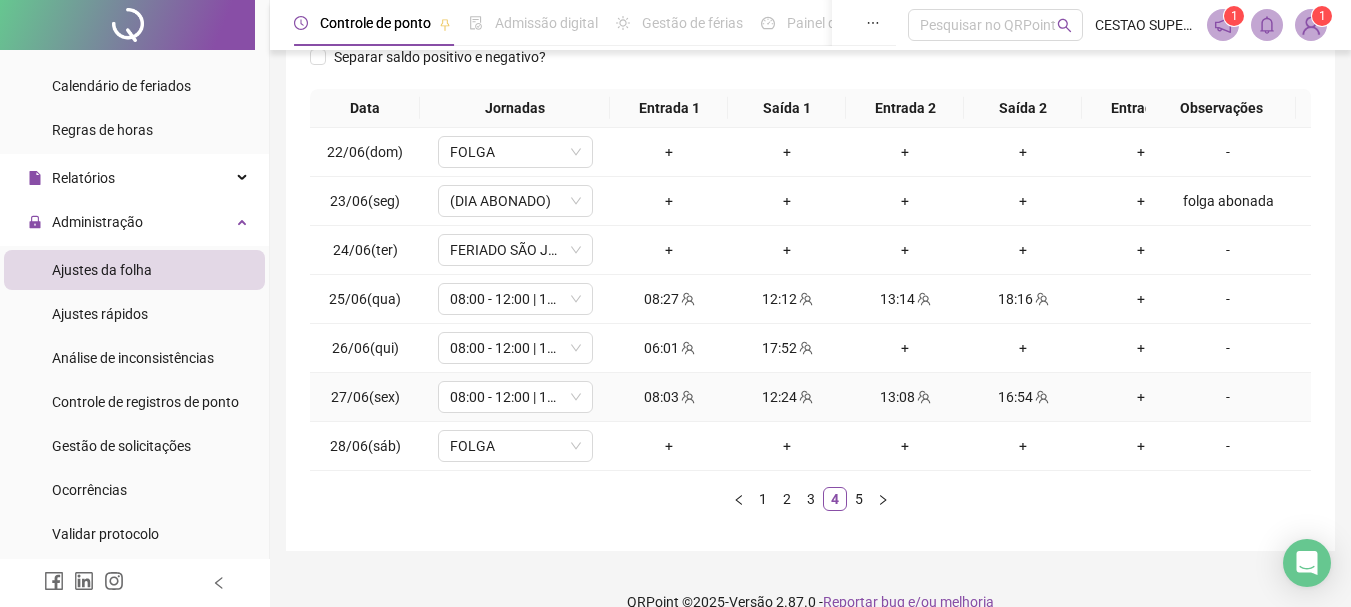 click on "13:08" at bounding box center (905, 397) 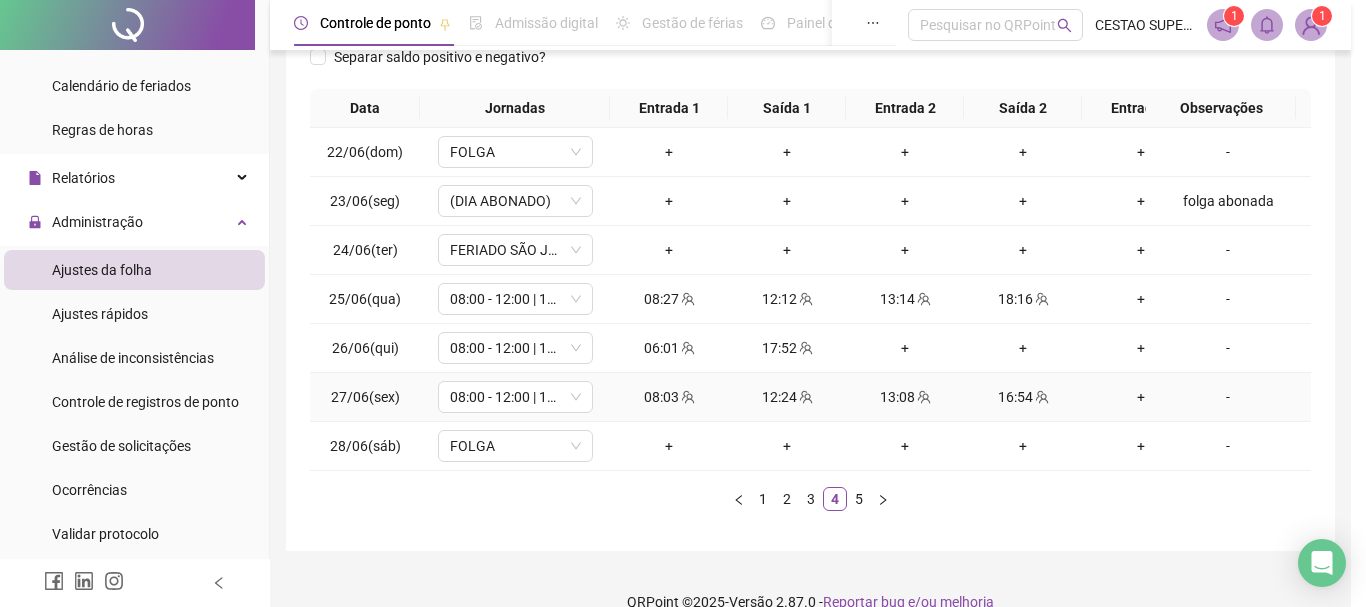 type on "**********" 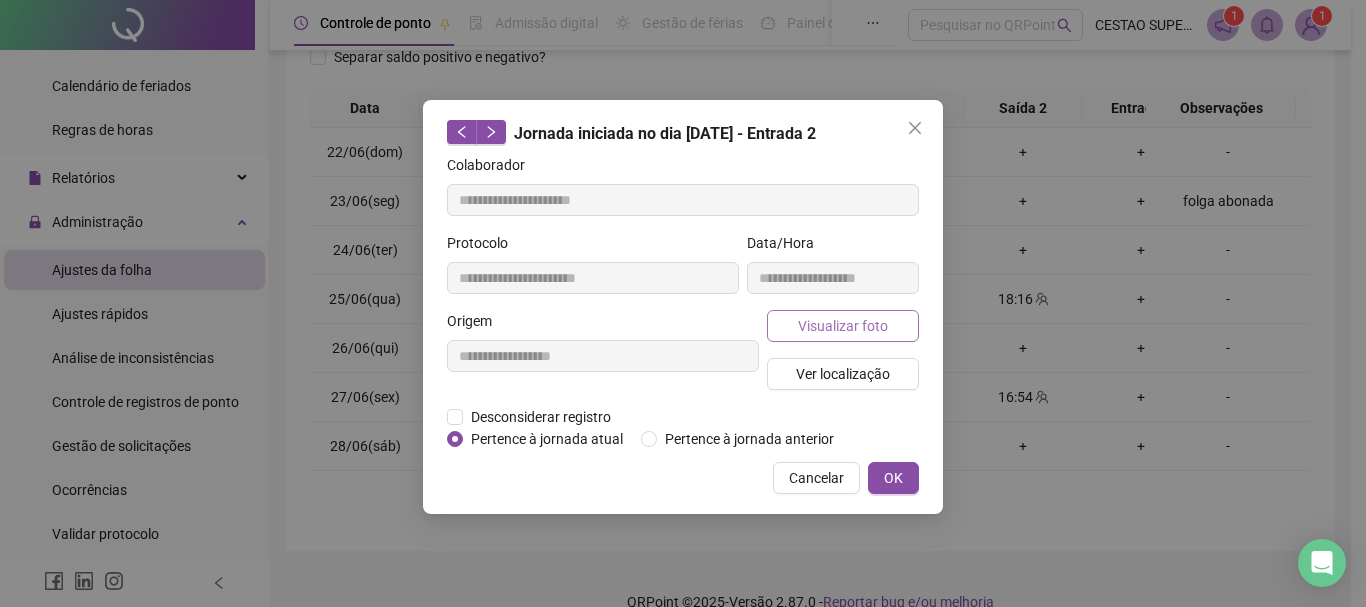 click on "Visualizar foto" at bounding box center [843, 326] 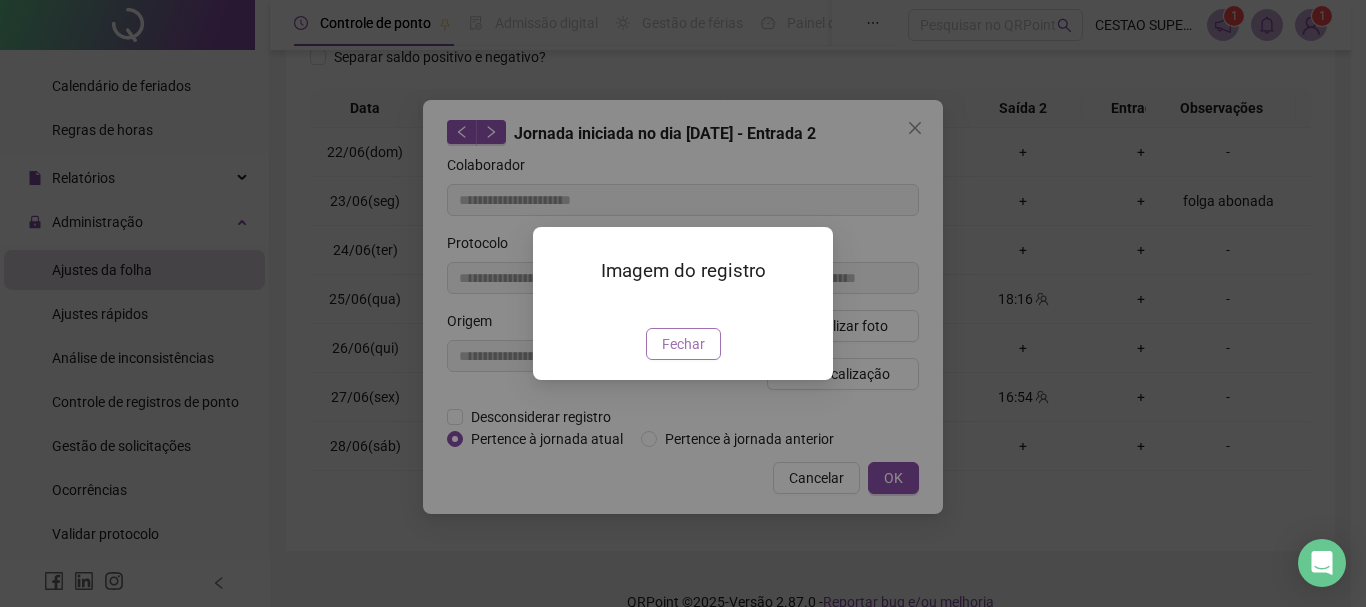 click on "Fechar" at bounding box center (683, 344) 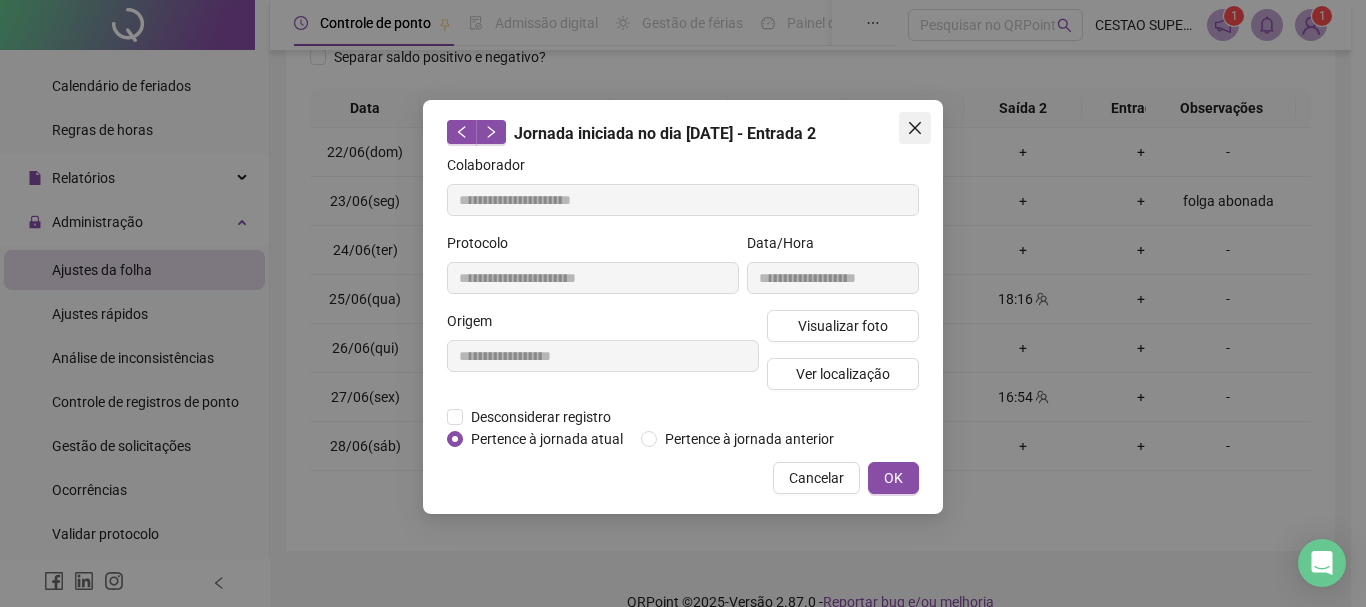 click at bounding box center (915, 128) 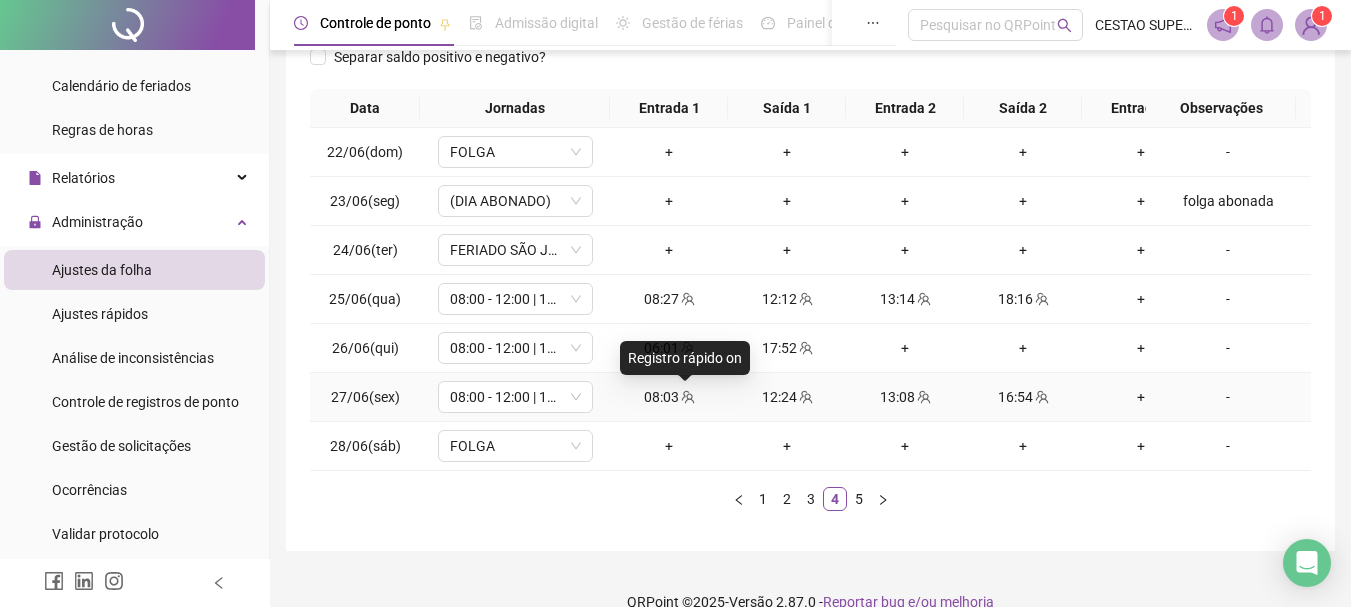click 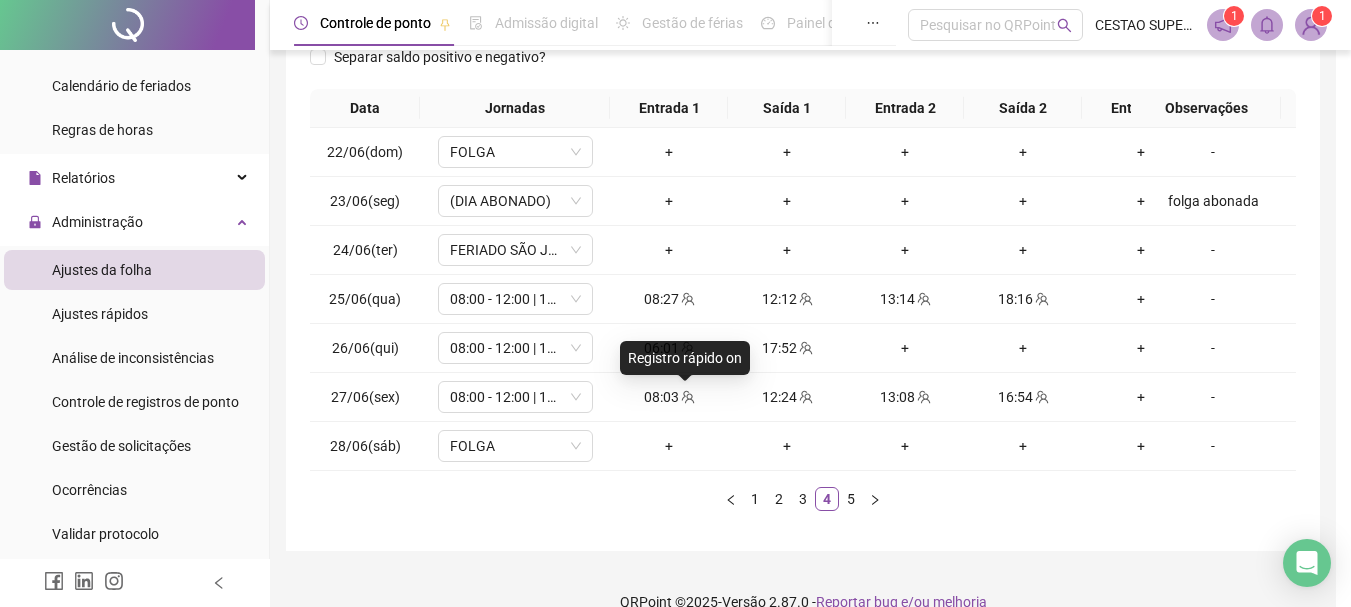 type on "**********" 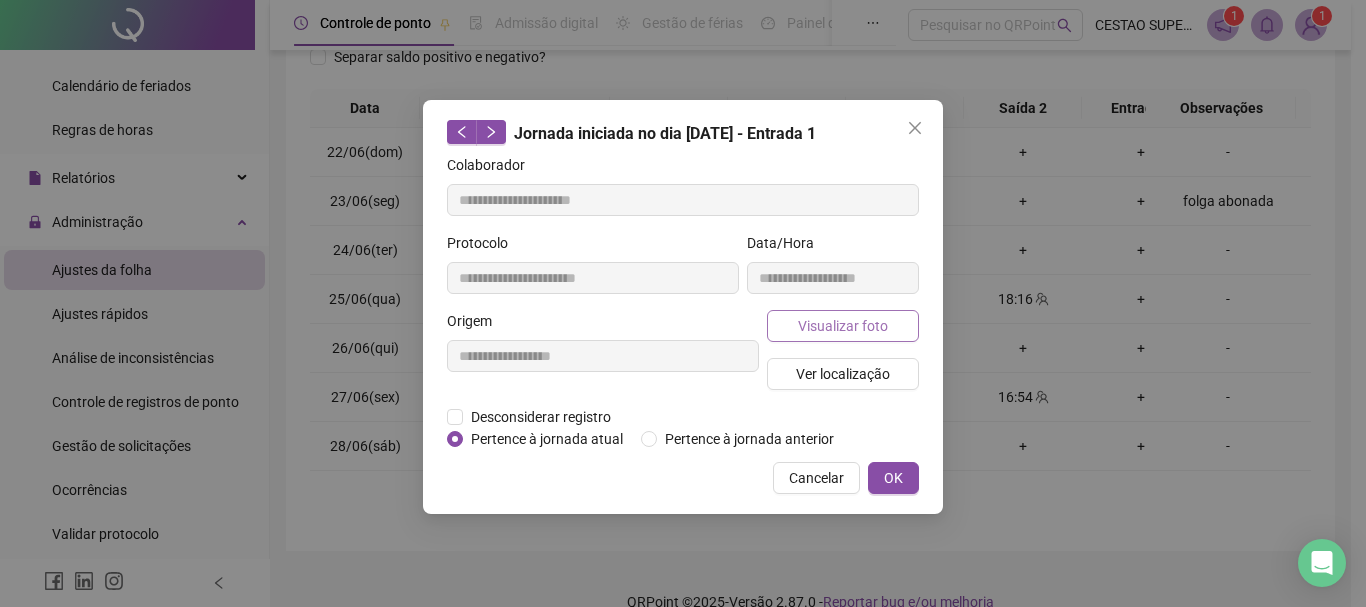 click on "Visualizar foto" at bounding box center (843, 326) 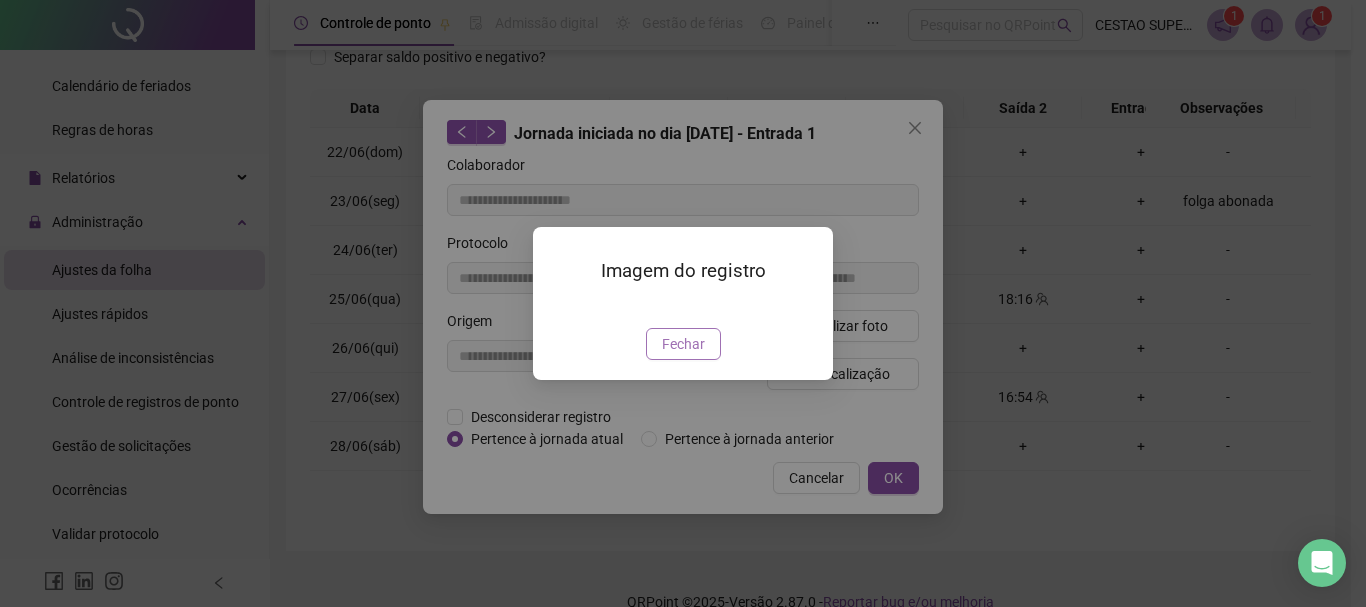 click on "Fechar" at bounding box center (683, 344) 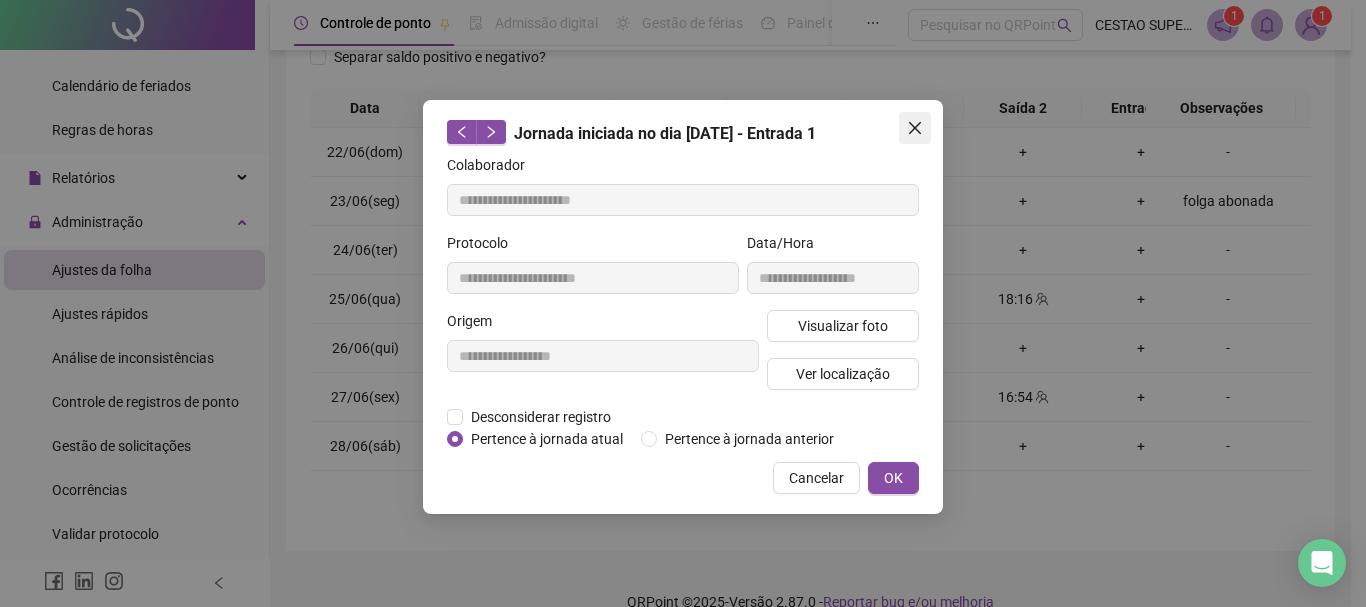 click at bounding box center (915, 128) 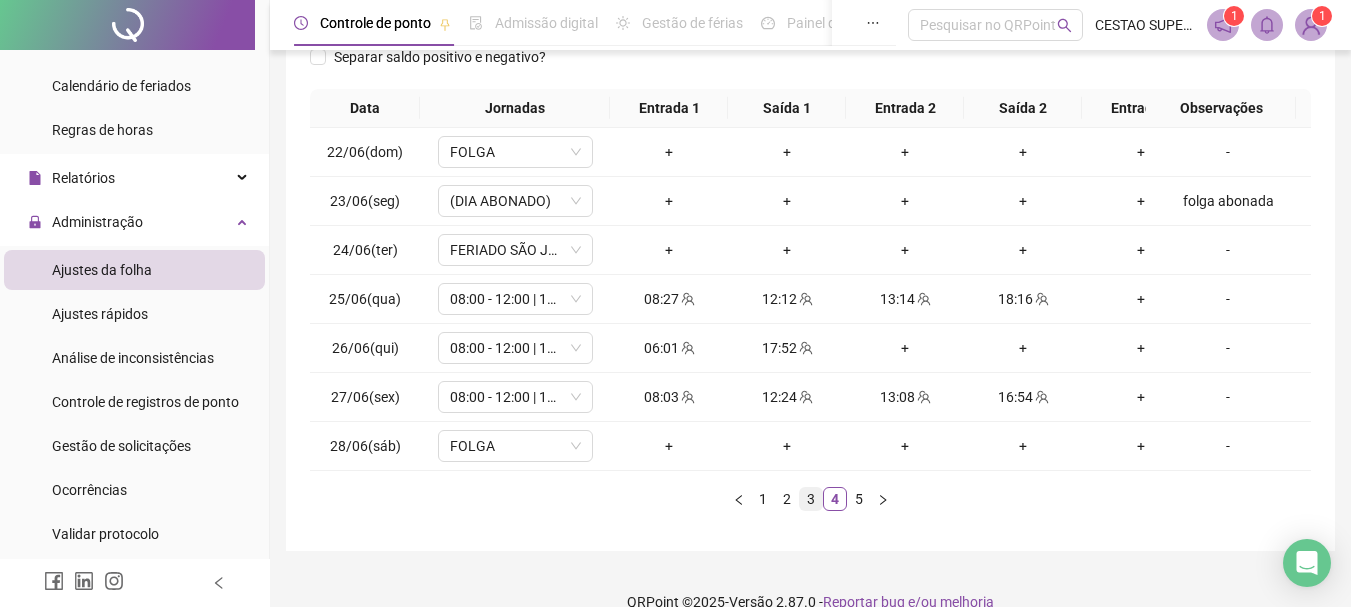 click on "3" at bounding box center (811, 499) 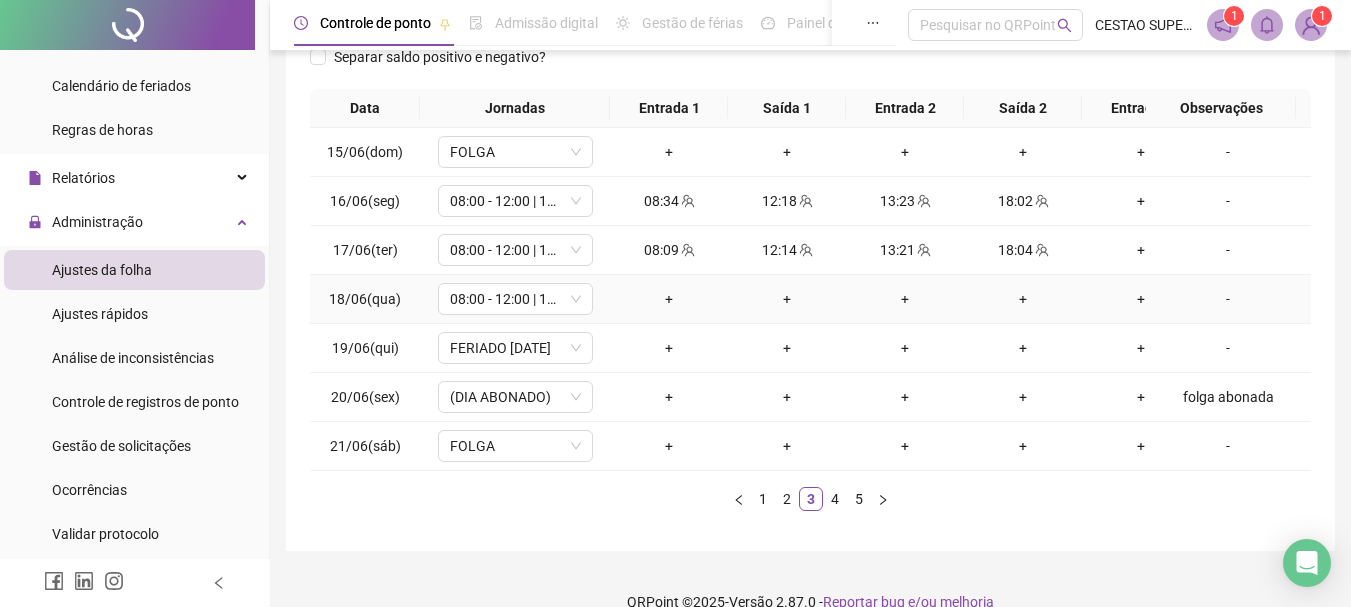 click on "-" at bounding box center (1236, 299) 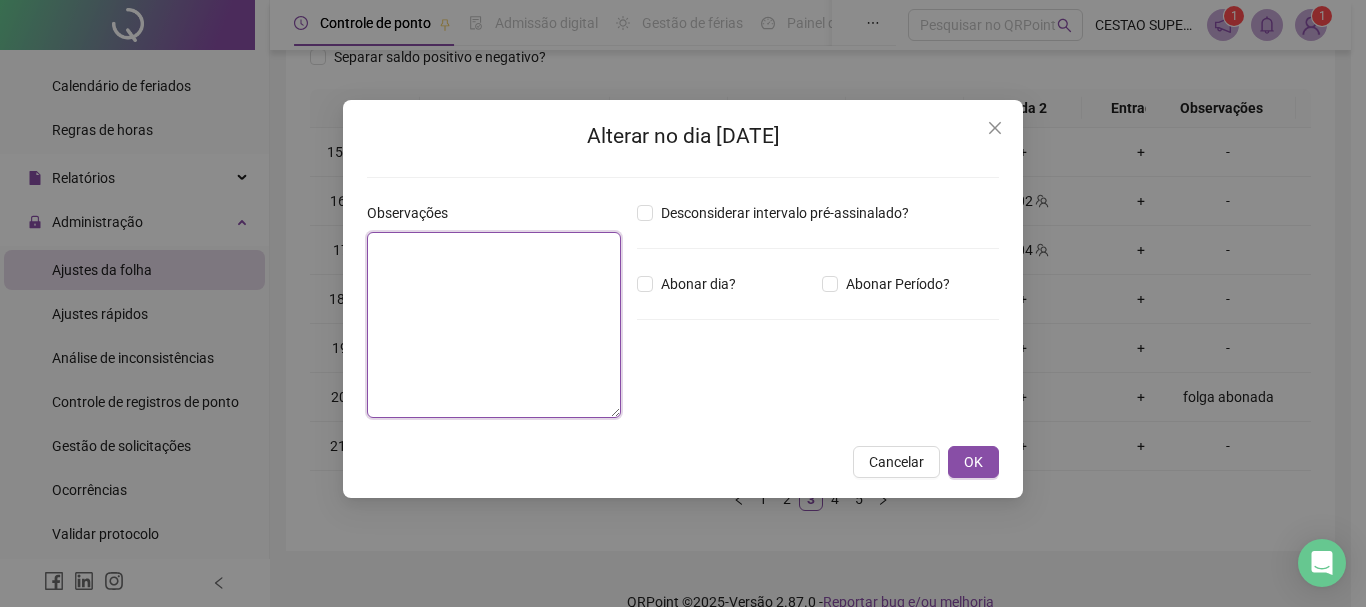 click at bounding box center (494, 325) 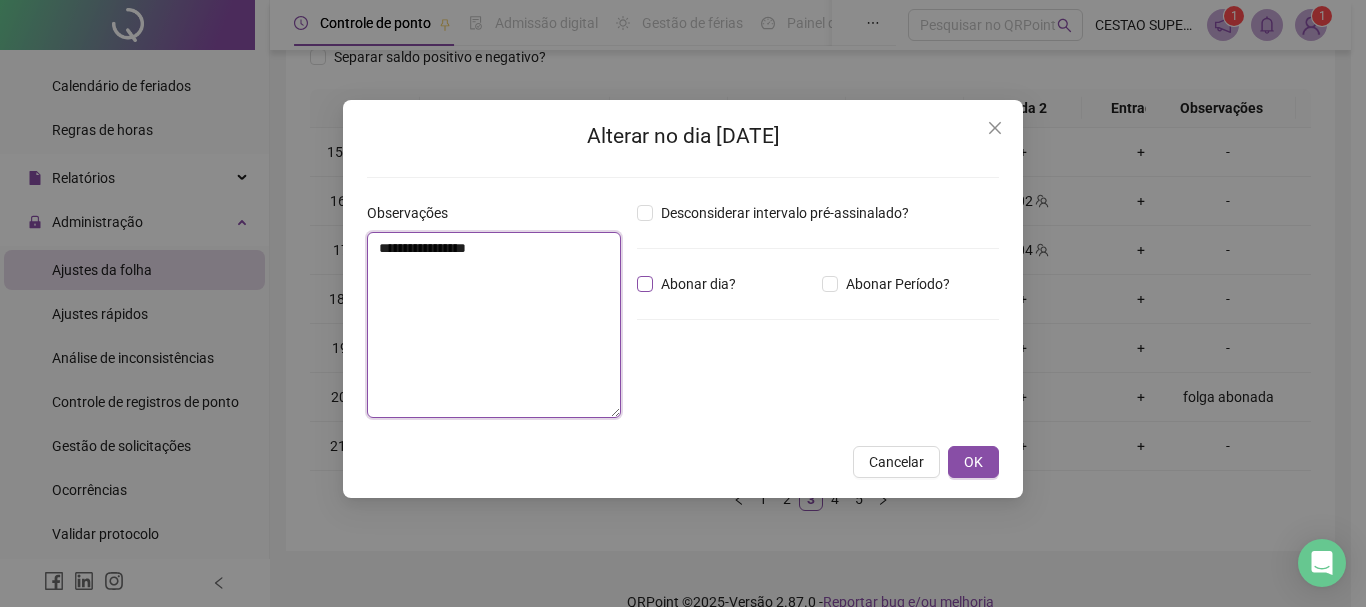 type on "**********" 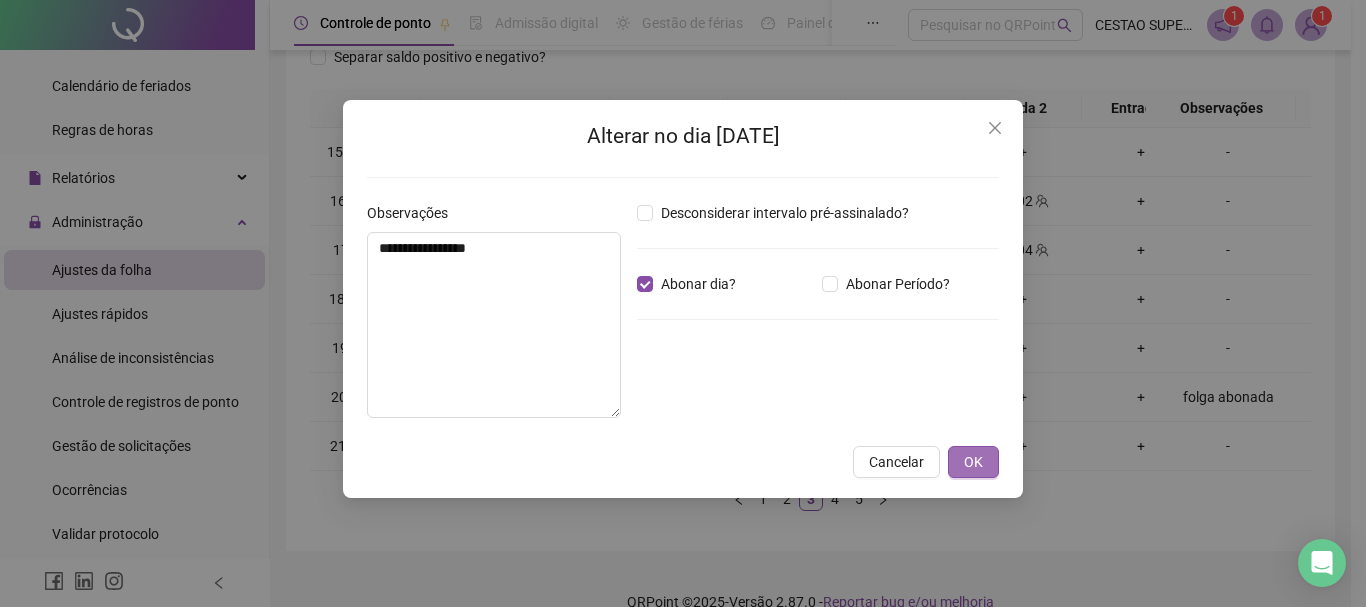 click on "OK" at bounding box center (973, 462) 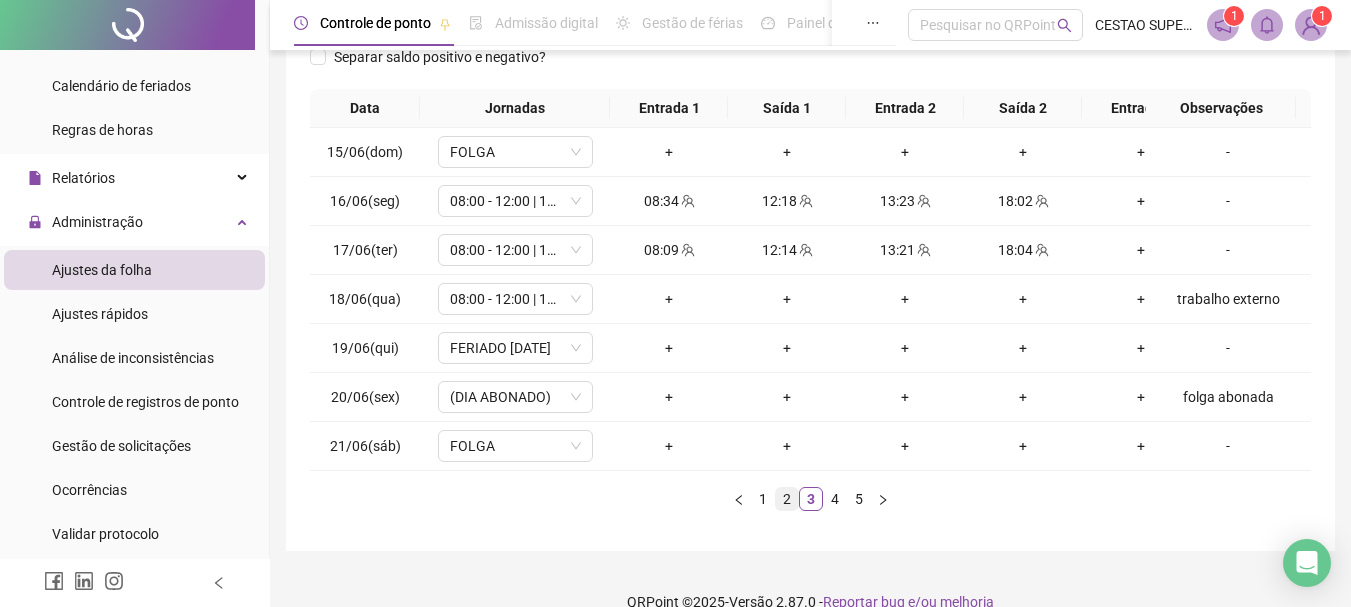 click on "2" at bounding box center [787, 499] 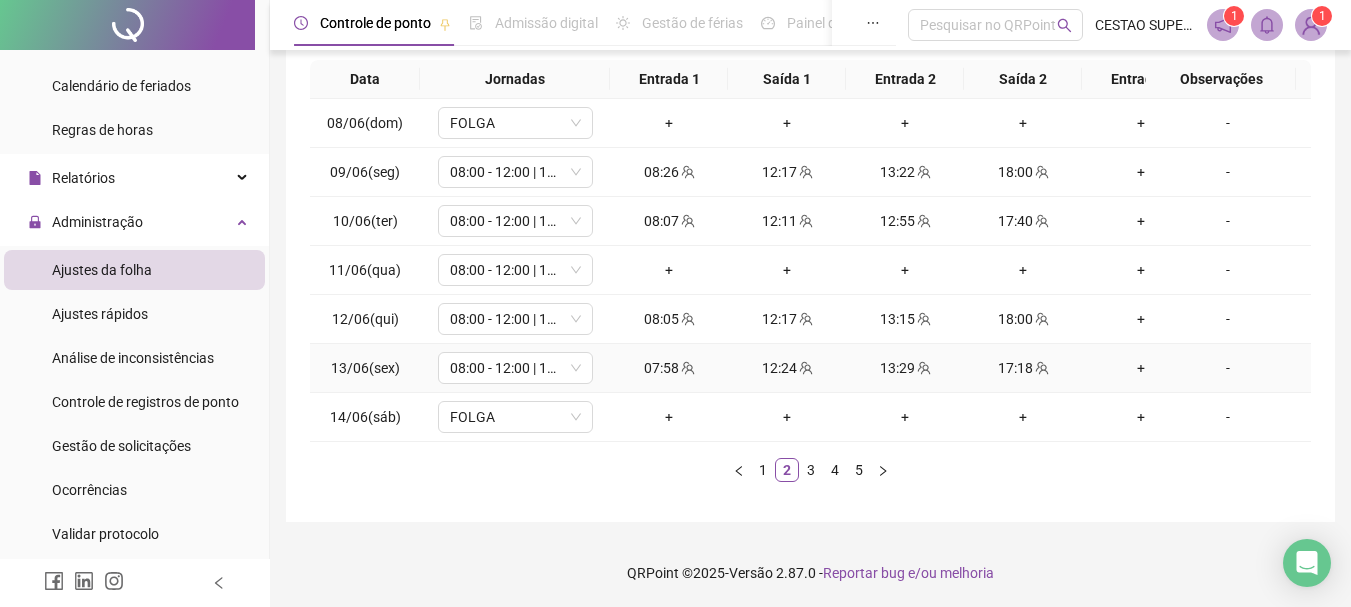 scroll, scrollTop: 362, scrollLeft: 0, axis: vertical 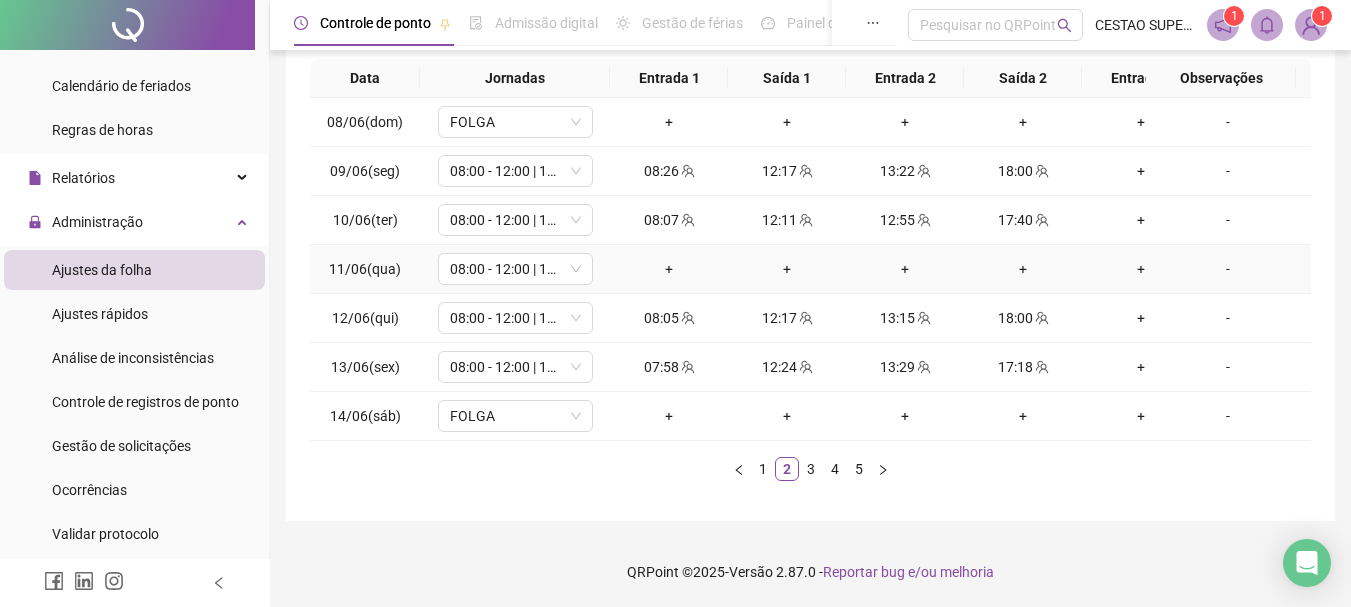 click on "-" at bounding box center [1228, 269] 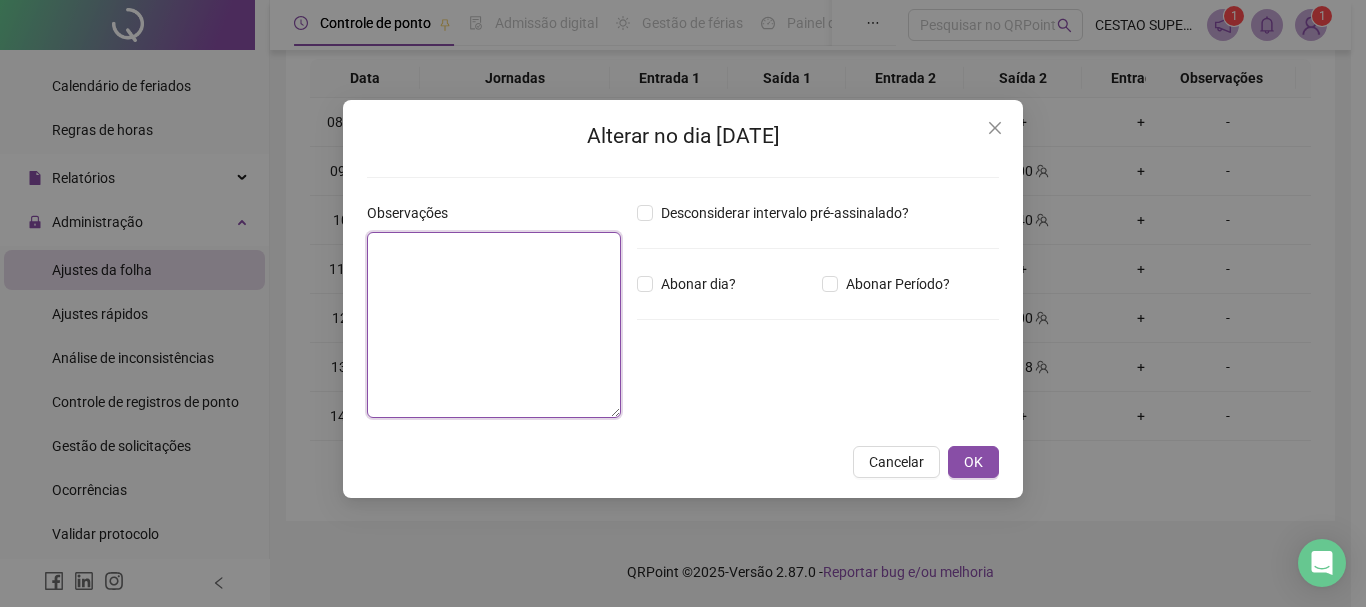 click at bounding box center [494, 325] 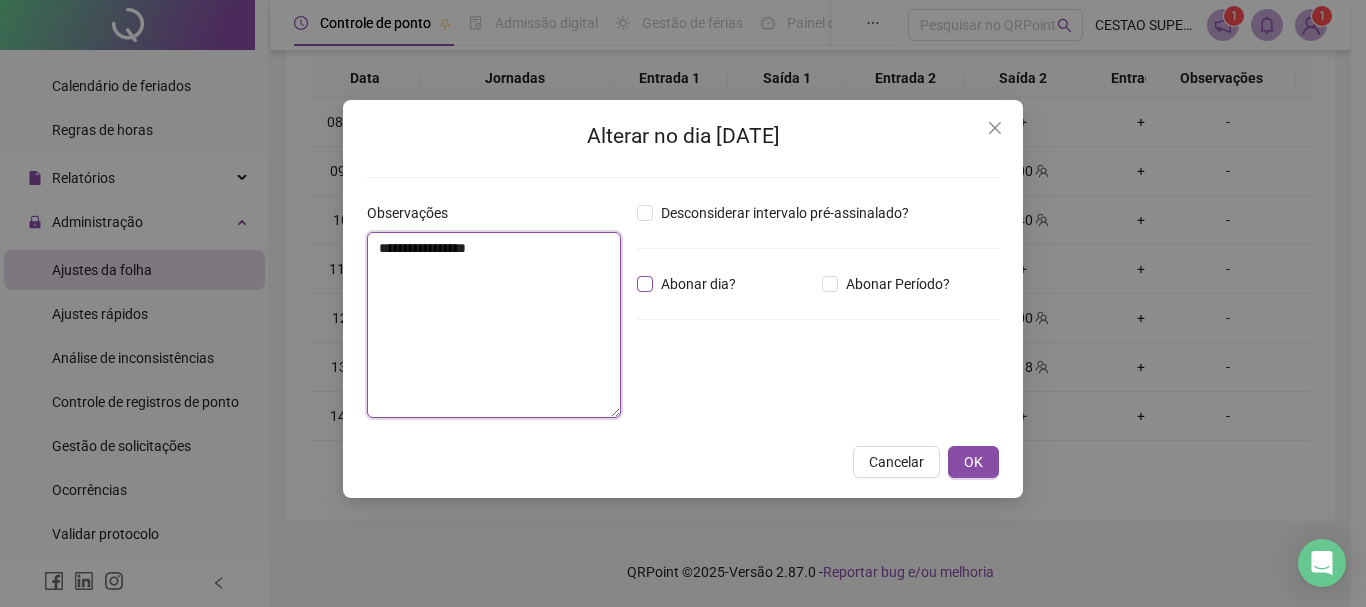 type on "**********" 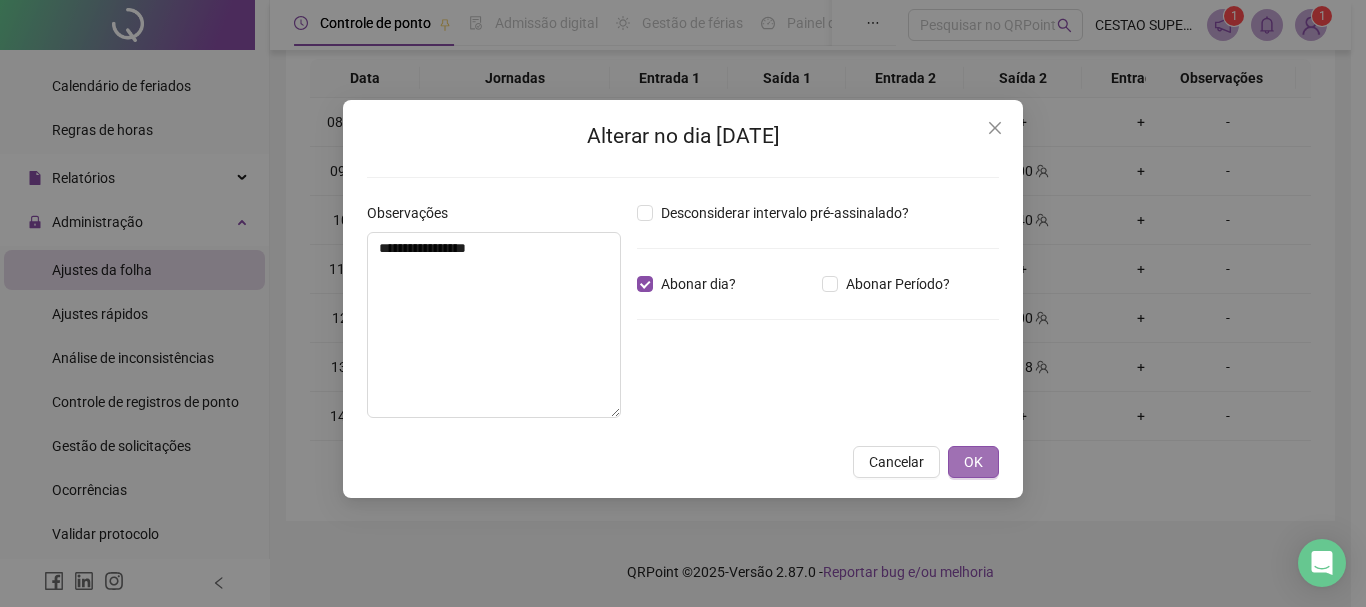 click on "OK" at bounding box center (973, 462) 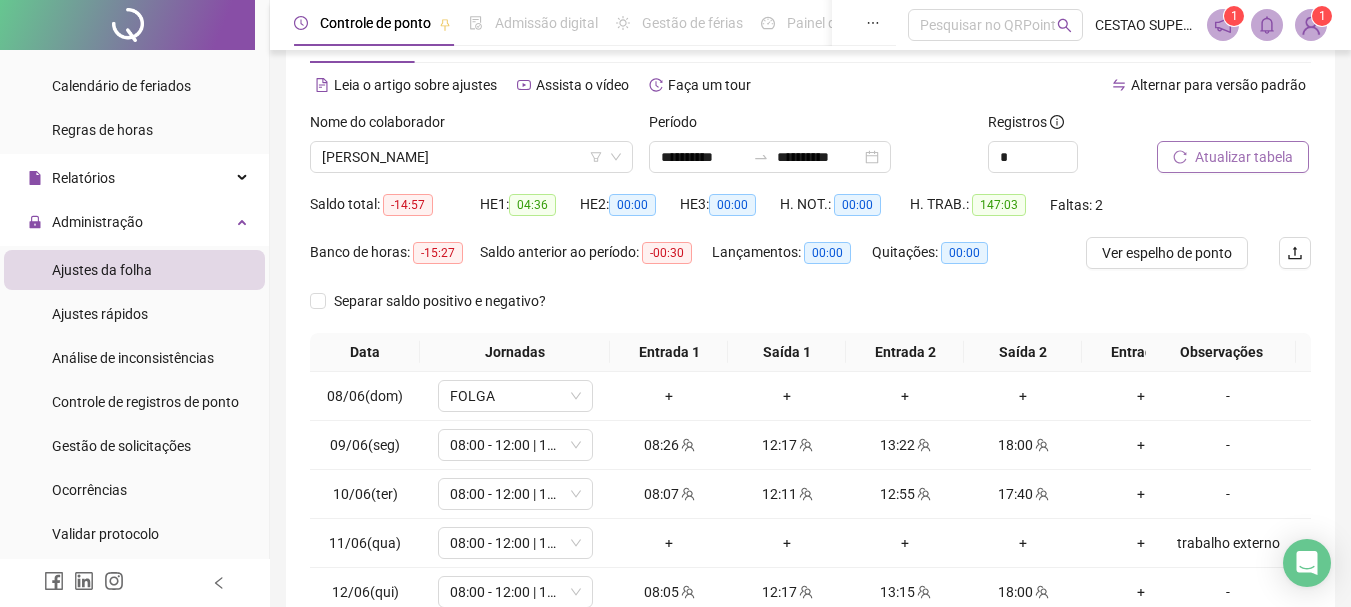 scroll, scrollTop: 62, scrollLeft: 0, axis: vertical 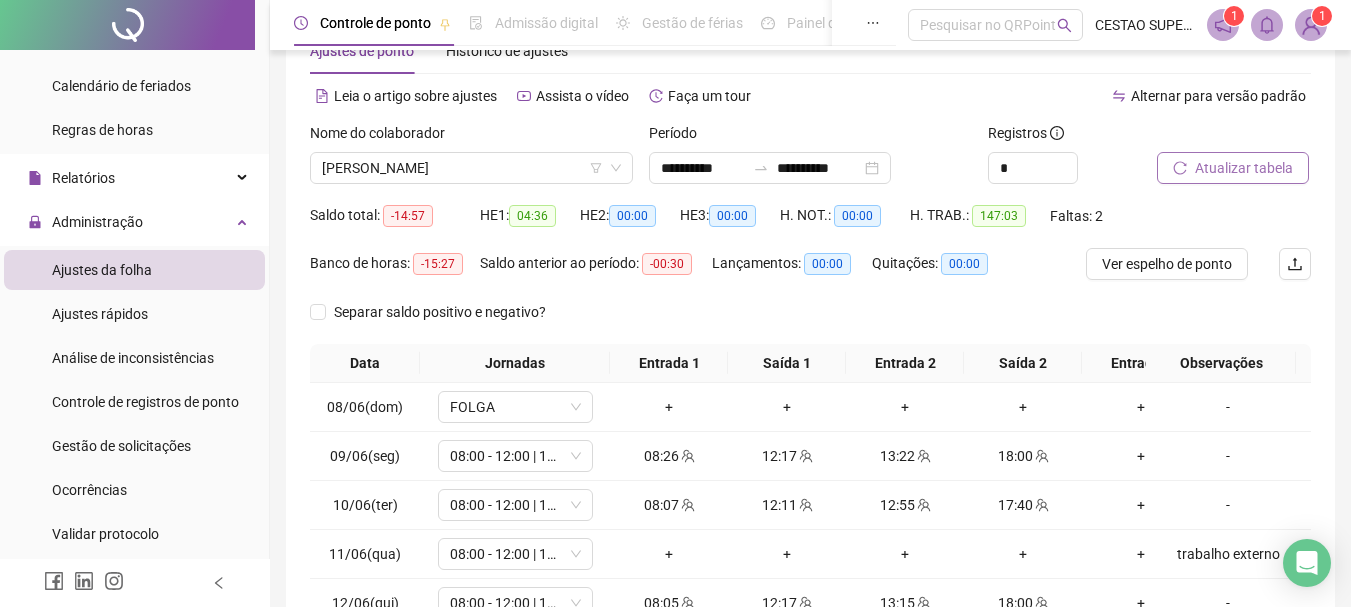 click on "Atualizar tabela" at bounding box center [1244, 168] 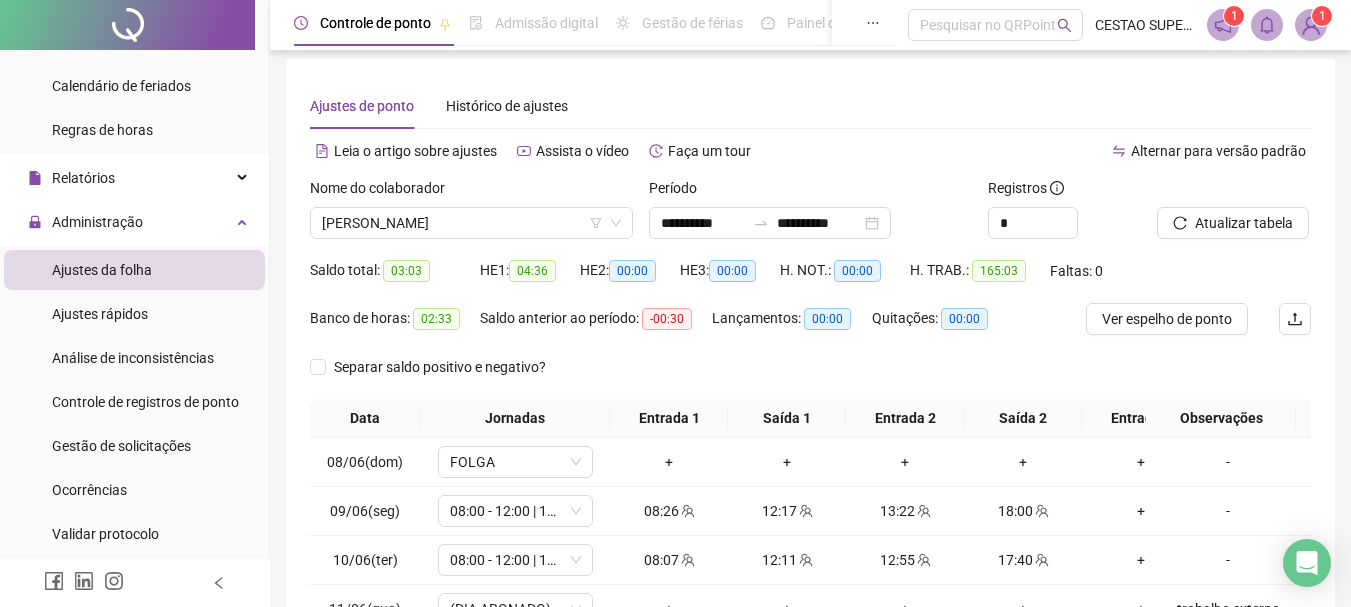 scroll, scrollTop: 0, scrollLeft: 0, axis: both 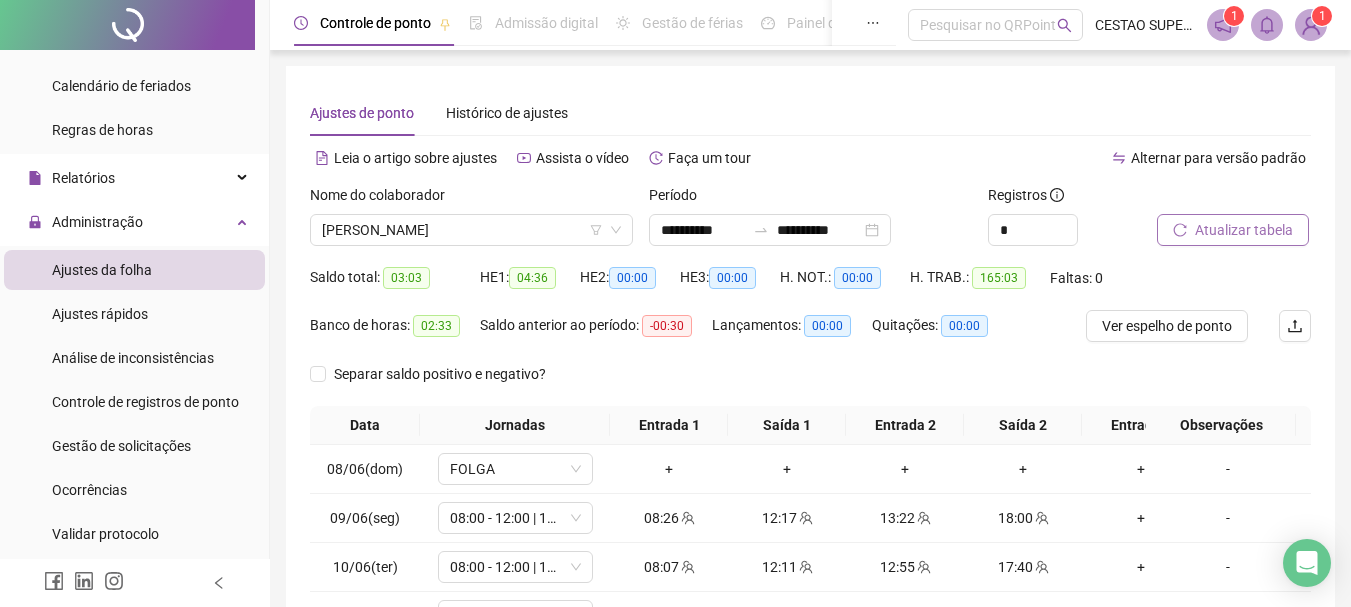 click on "Atualizar tabela" at bounding box center (1244, 230) 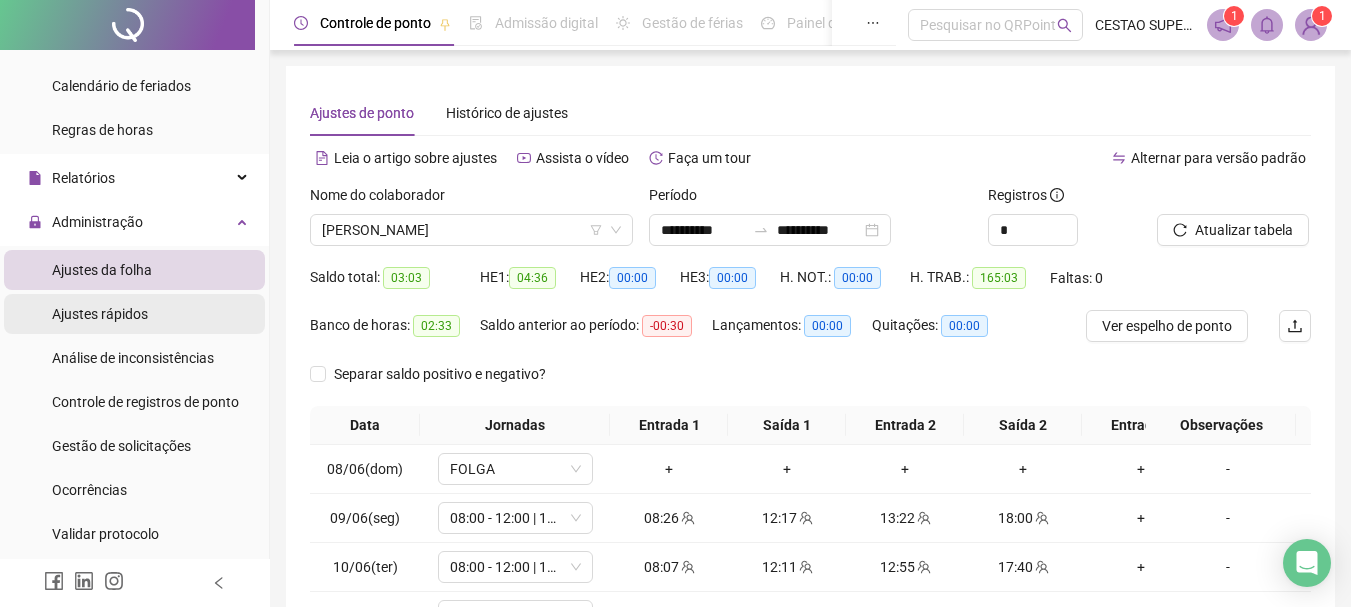click on "Ajustes rápidos" at bounding box center (100, 314) 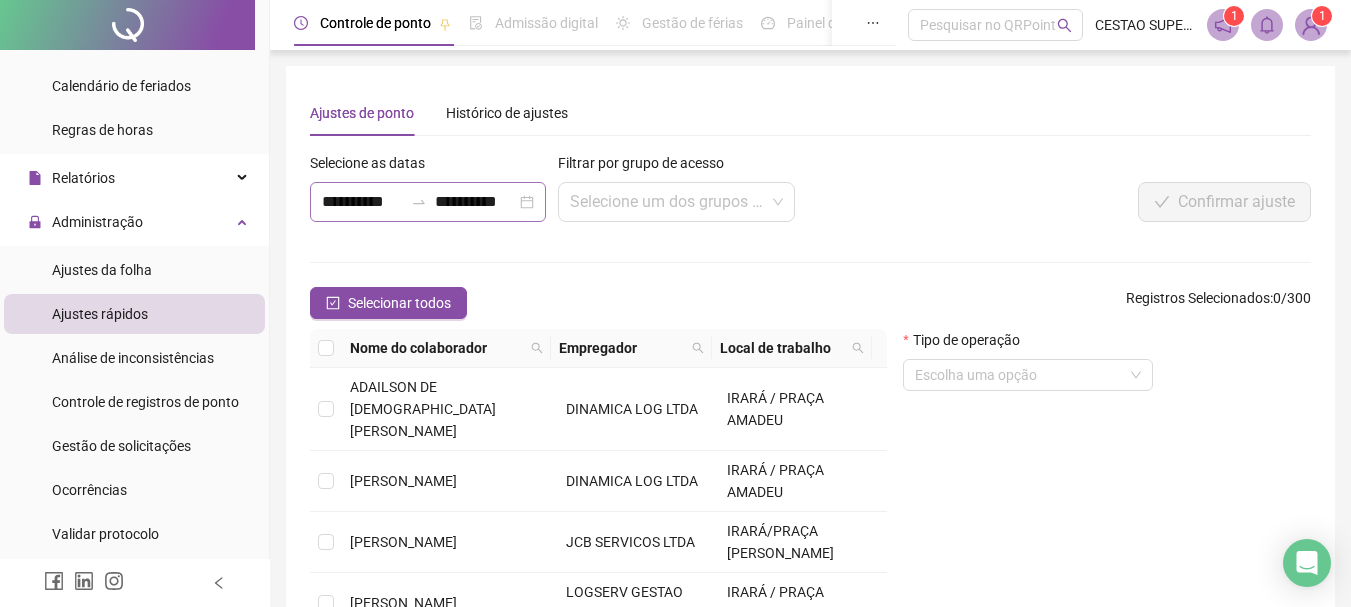 click on "**********" at bounding box center [428, 202] 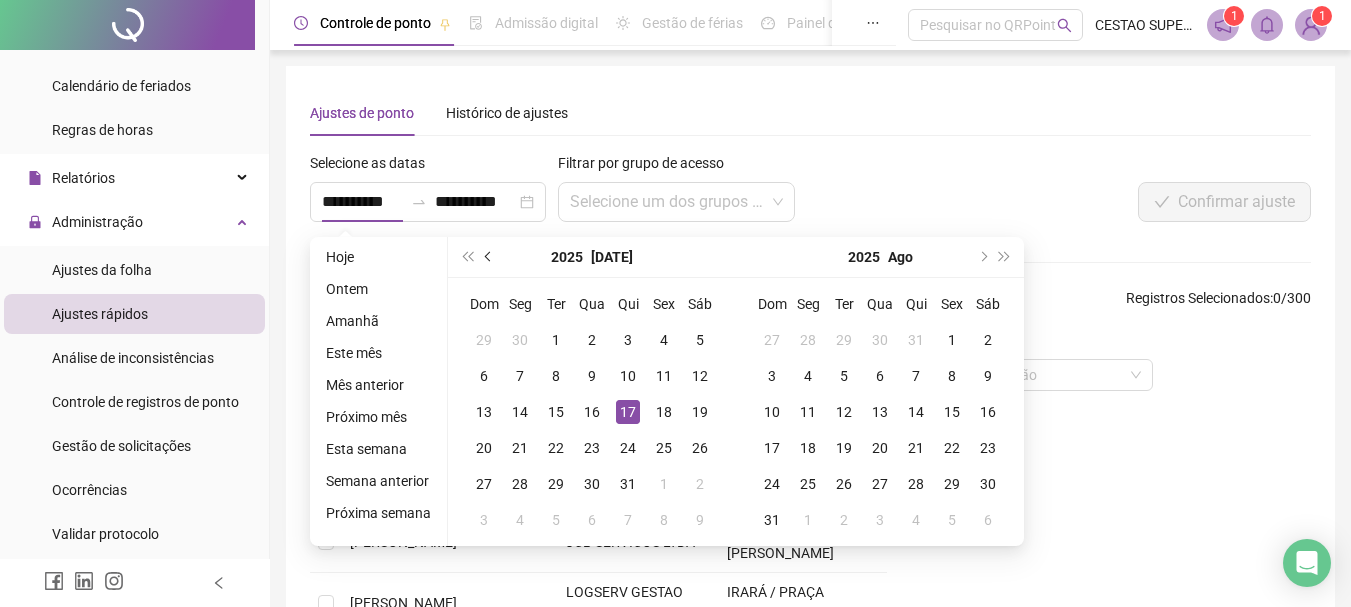 click at bounding box center [489, 257] 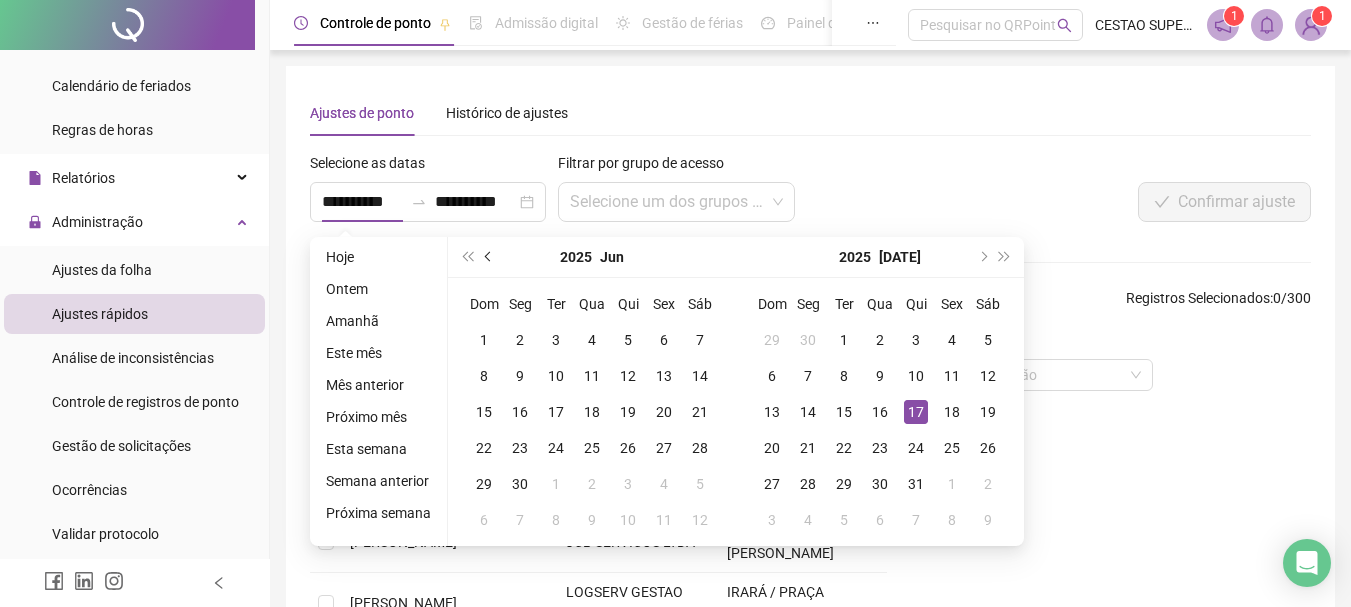 click at bounding box center [489, 257] 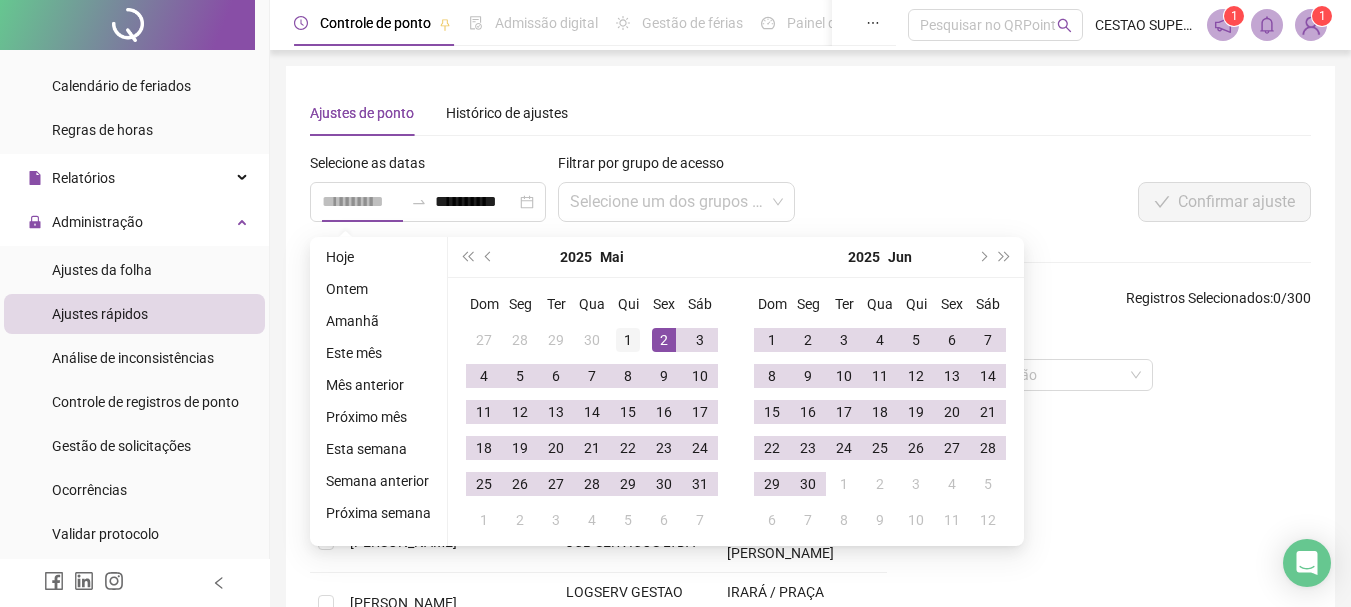 type on "**********" 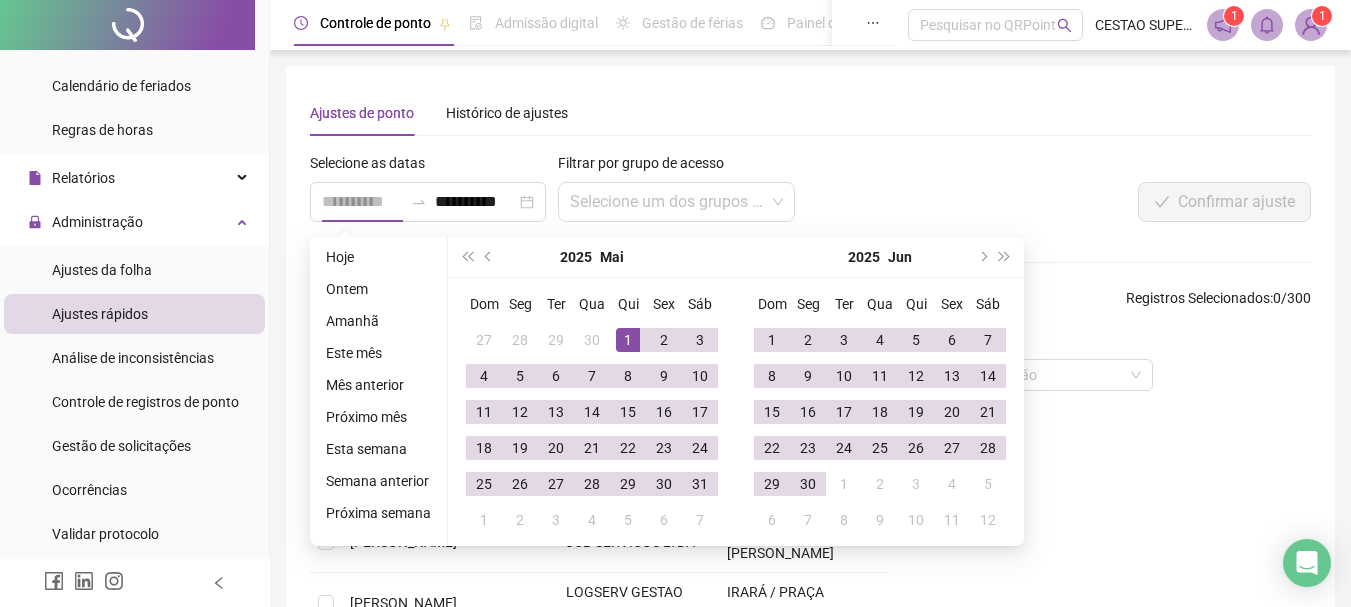 click on "1" at bounding box center [628, 340] 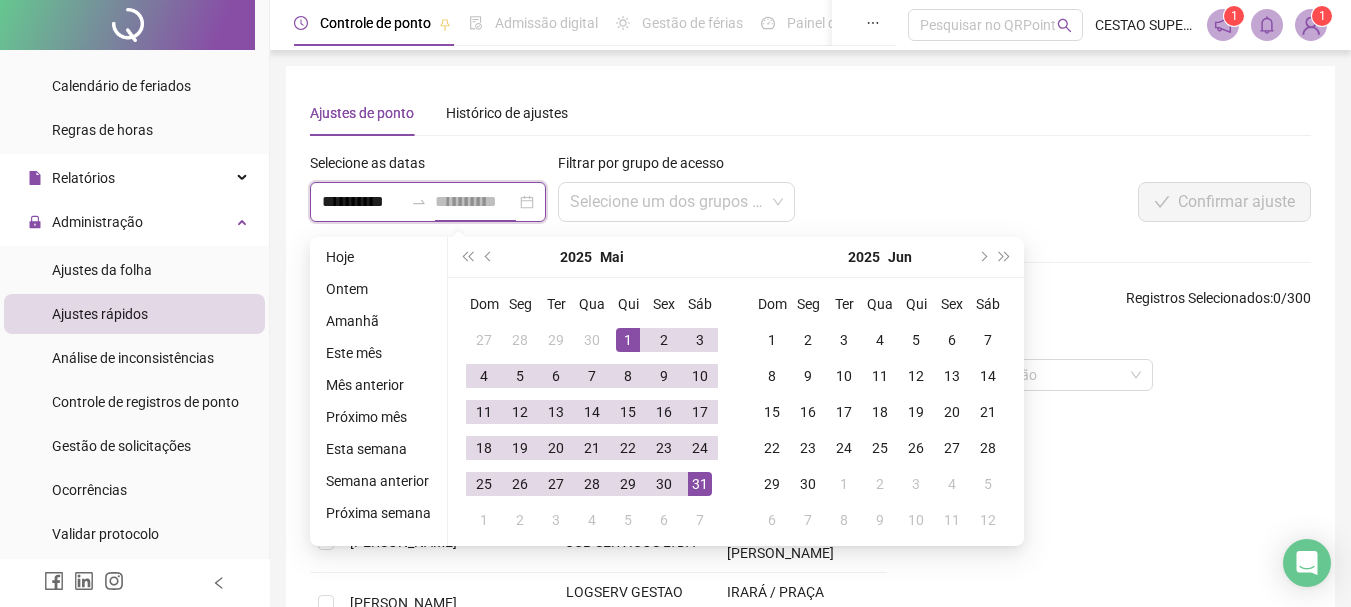 type on "**********" 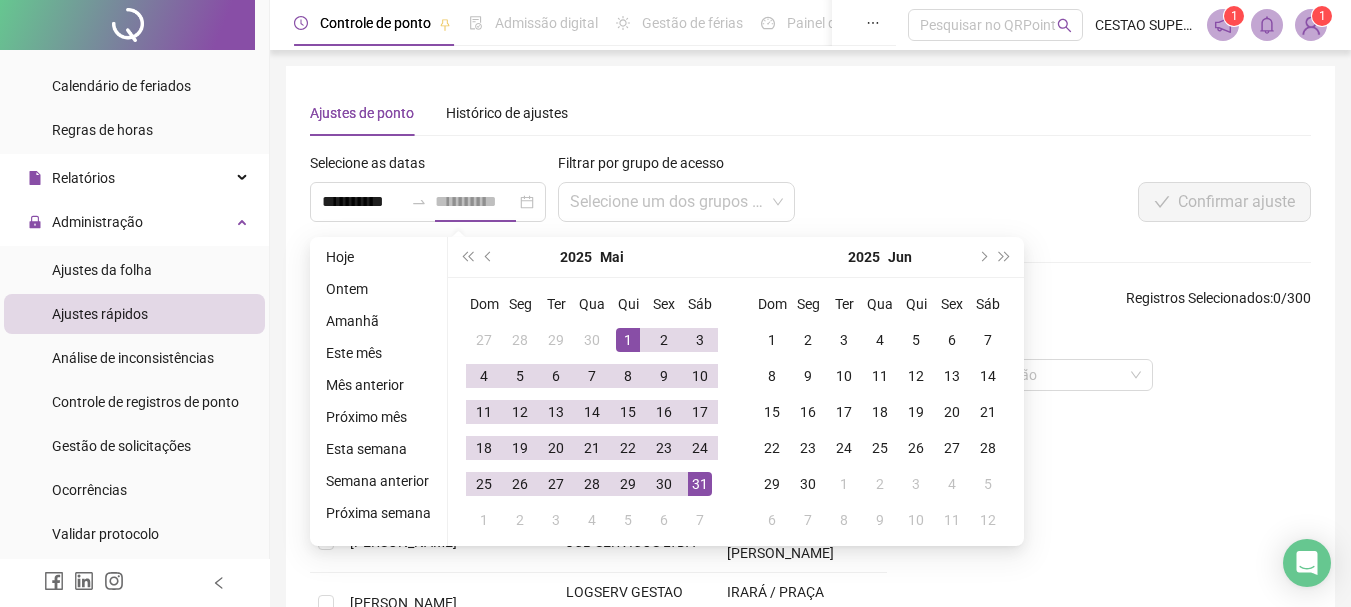 click on "31" at bounding box center (700, 484) 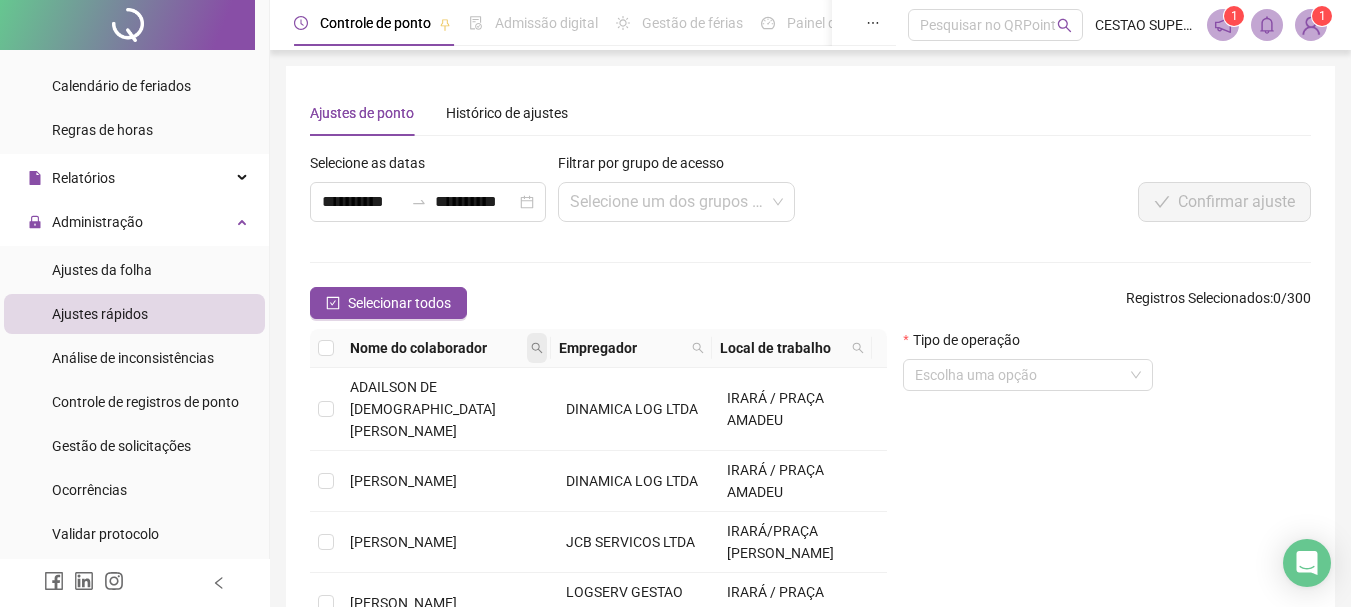 click at bounding box center (537, 348) 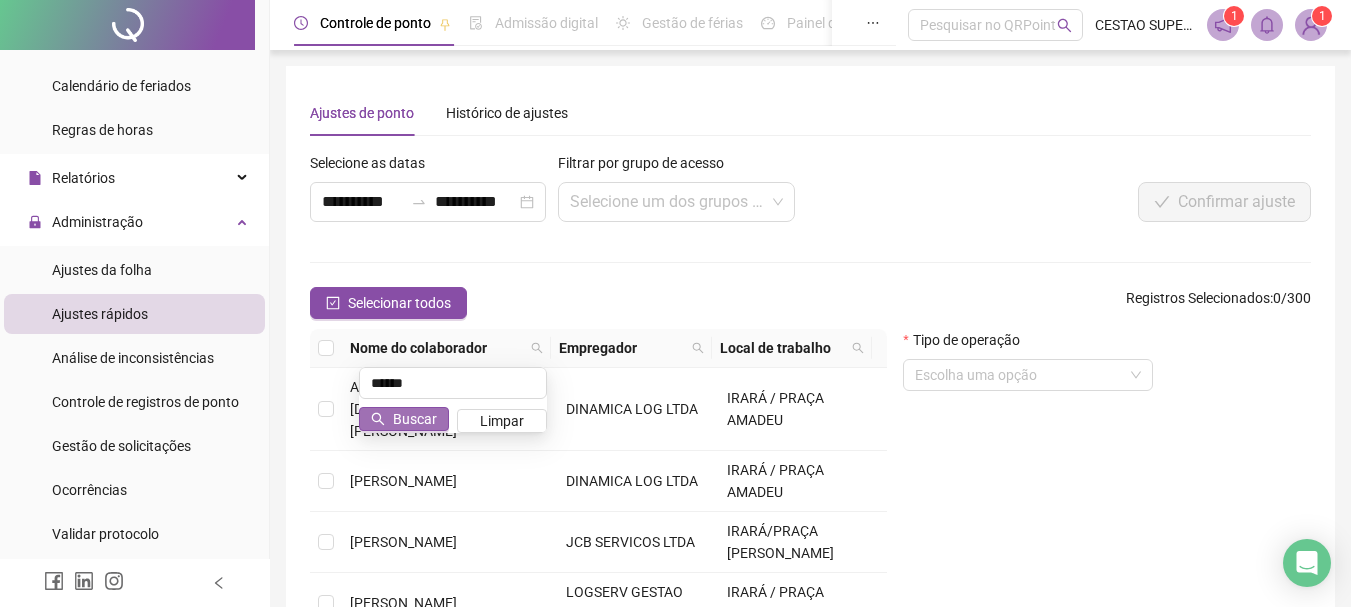 type on "*****" 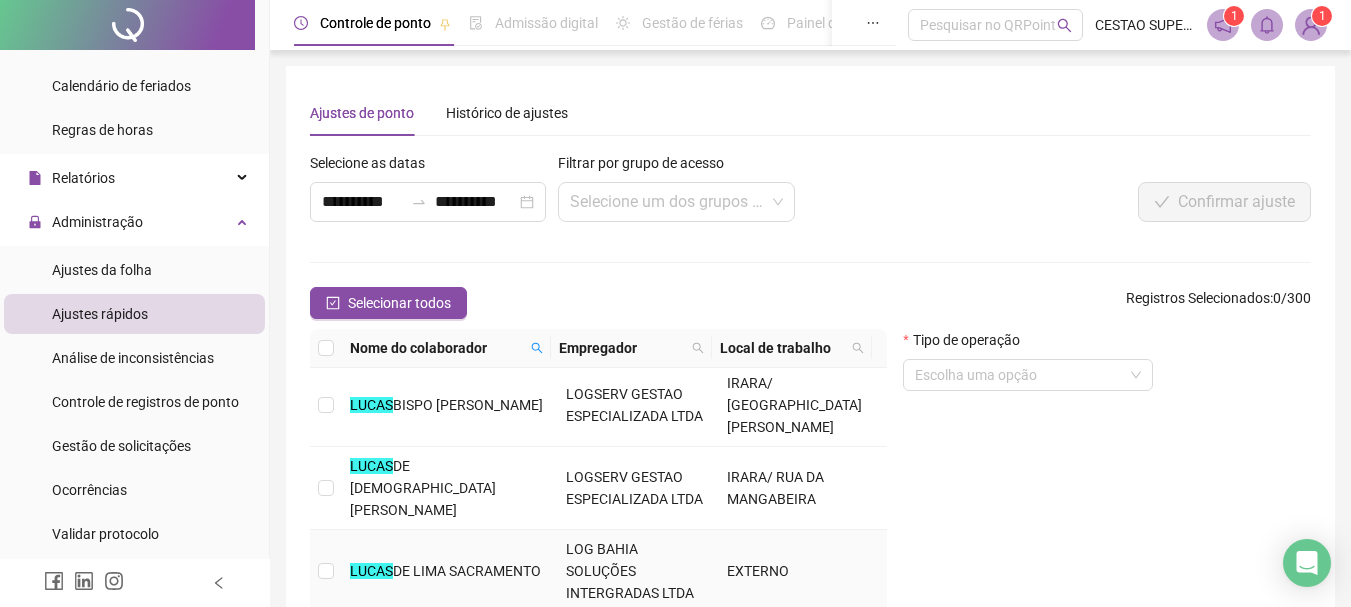 scroll, scrollTop: 5, scrollLeft: 0, axis: vertical 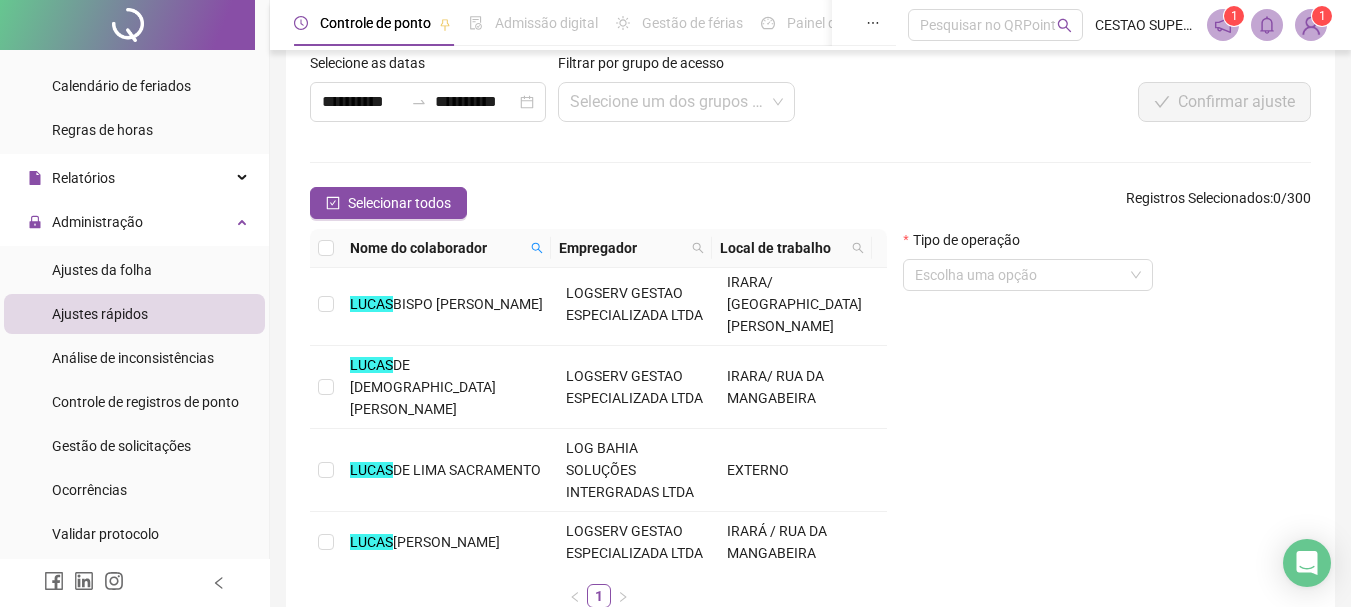 click at bounding box center [326, 614] 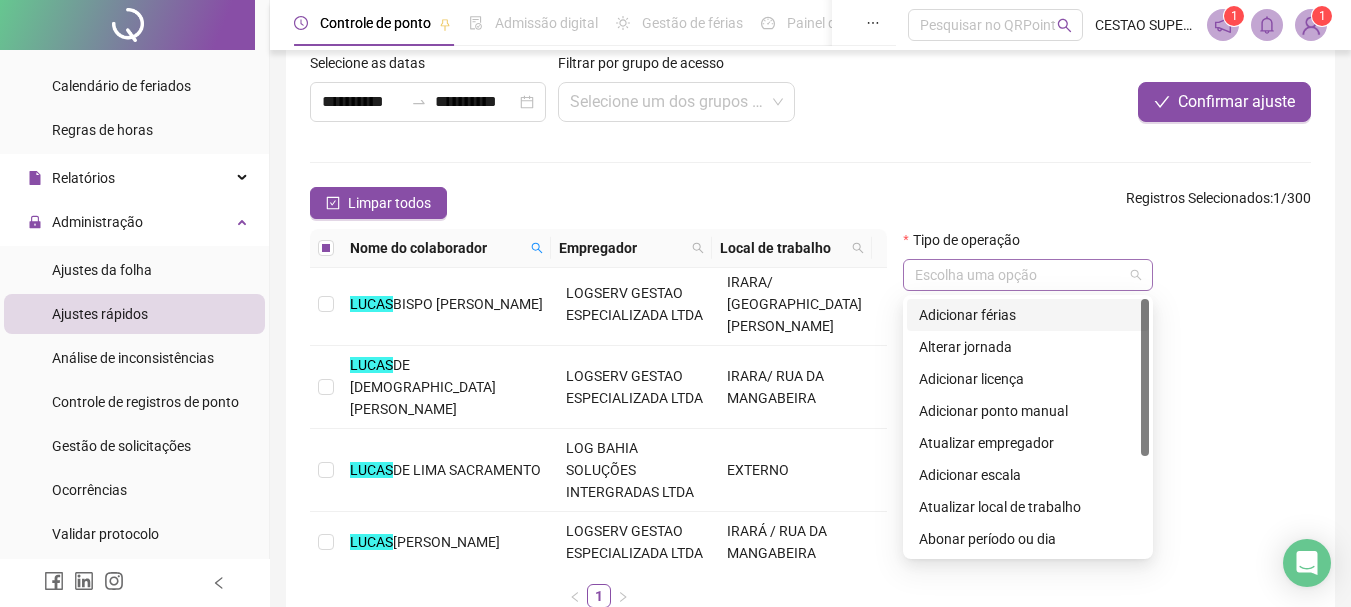 click on "Escolha uma opção" at bounding box center [1028, 275] 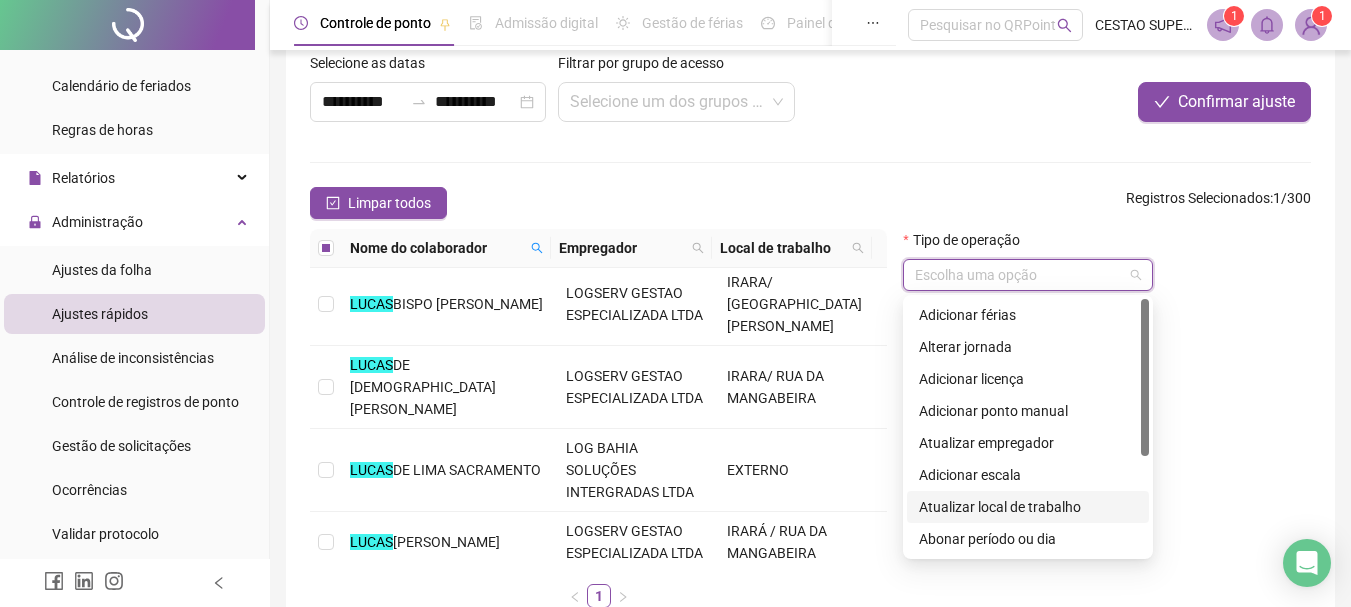 scroll, scrollTop: 100, scrollLeft: 0, axis: vertical 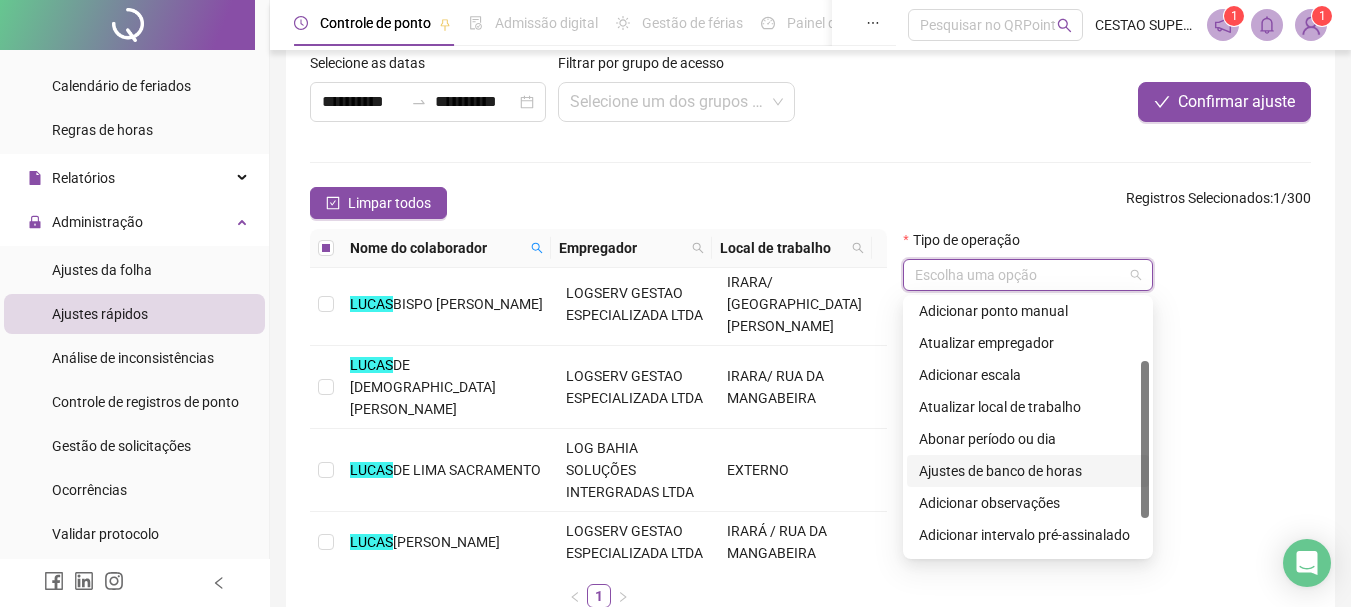 click on "Ajustes de banco de horas" at bounding box center (1028, 471) 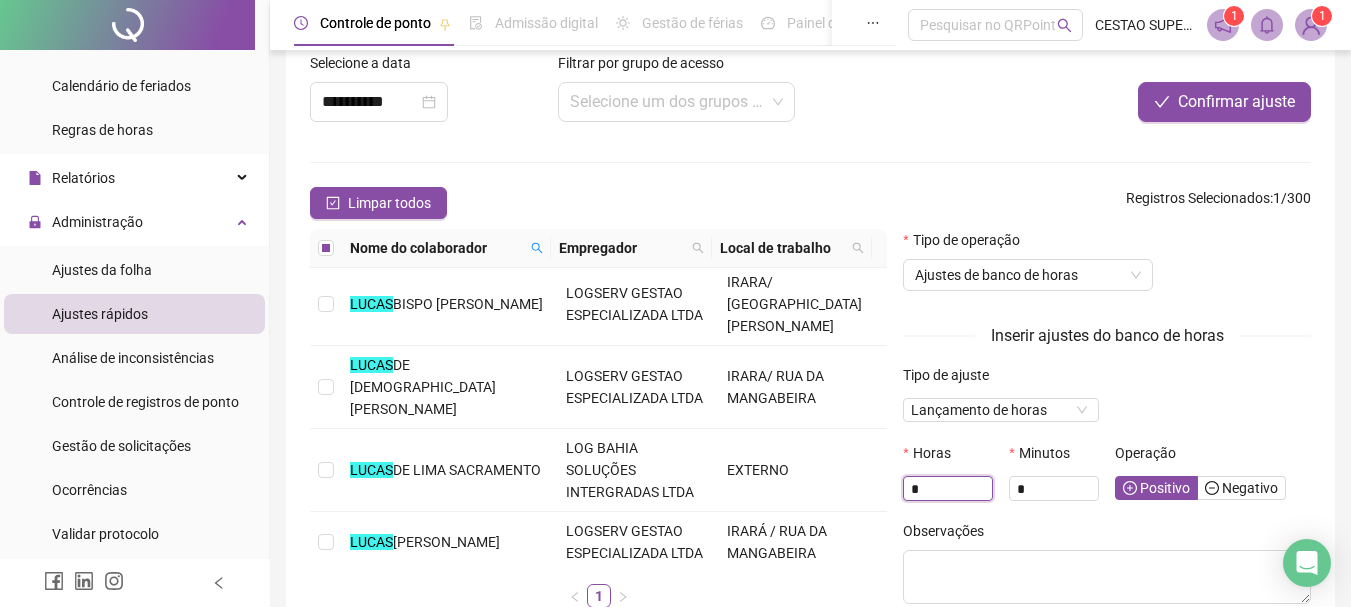 drag, startPoint x: 941, startPoint y: 480, endPoint x: 843, endPoint y: 487, distance: 98.24968 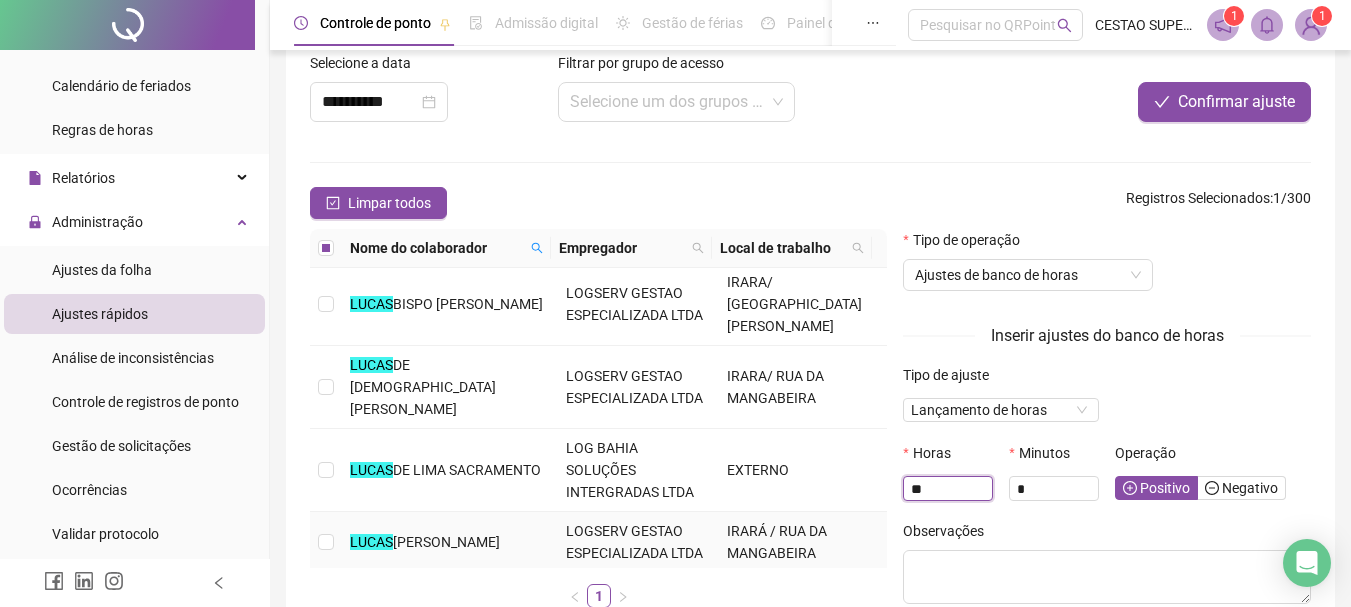 type on "**" 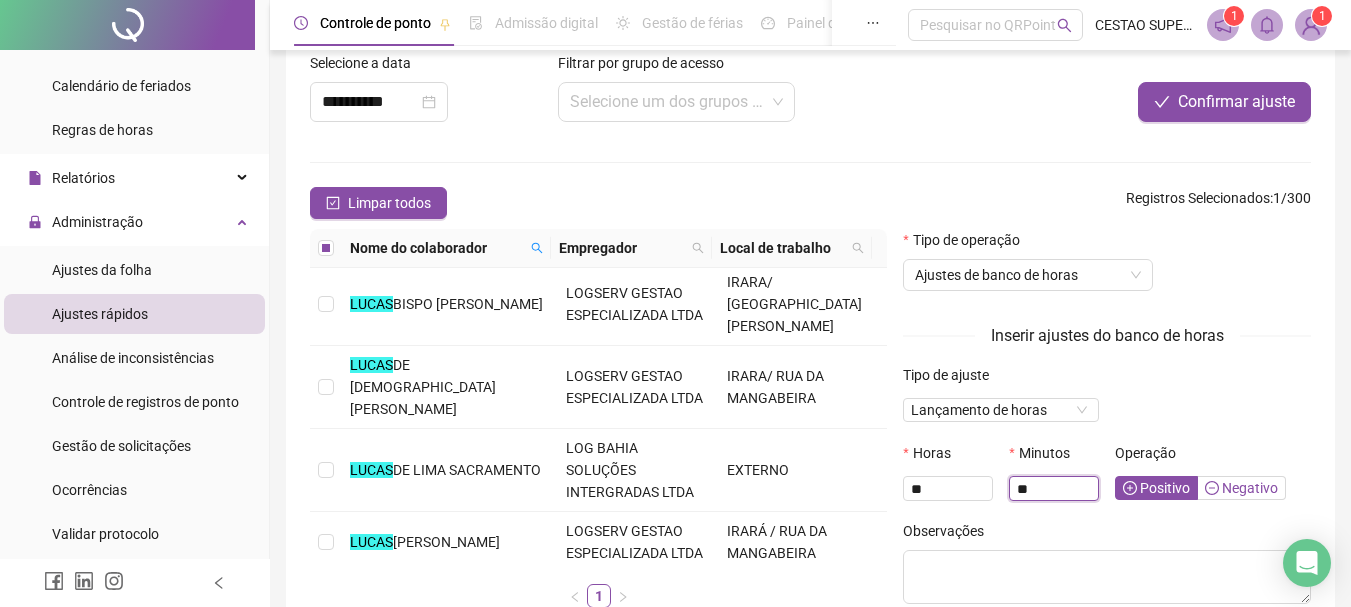 type on "**" 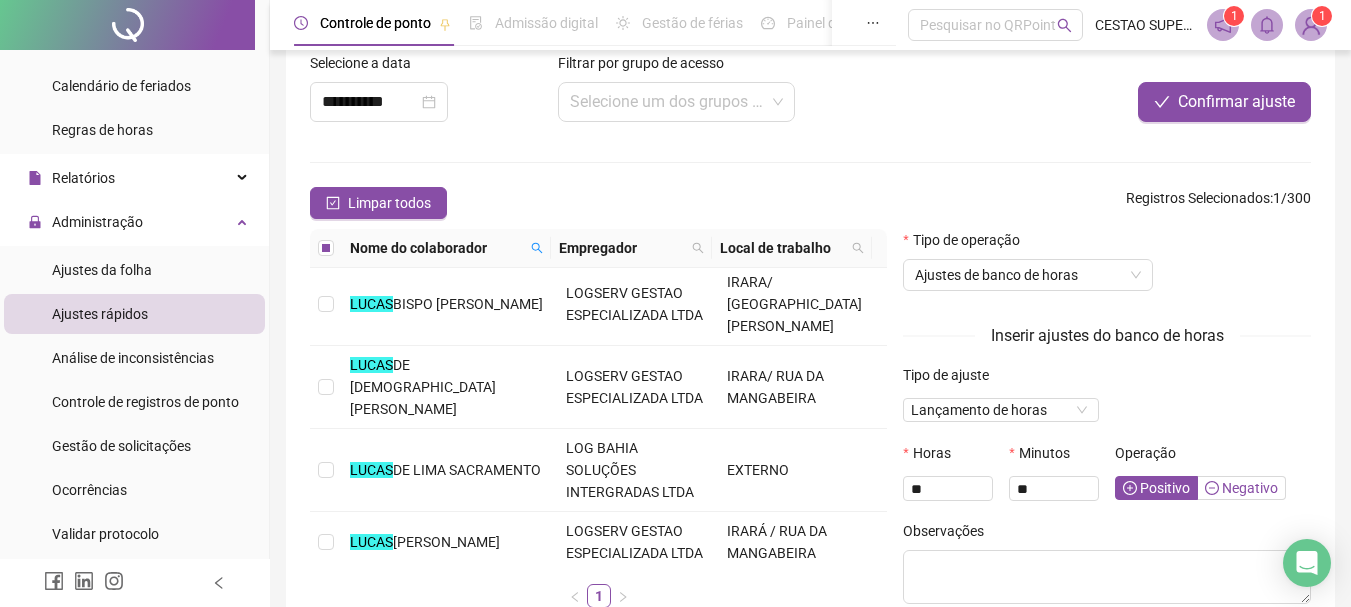 click on "Negativo" at bounding box center (1241, 488) 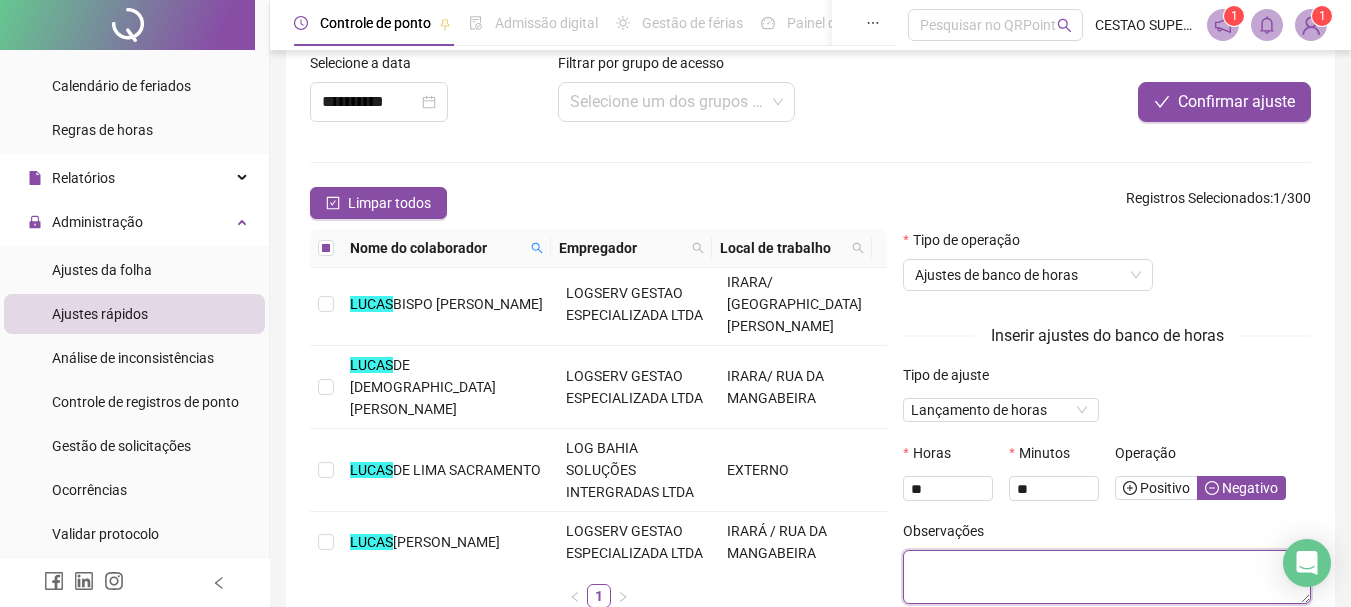 click at bounding box center [1107, 577] 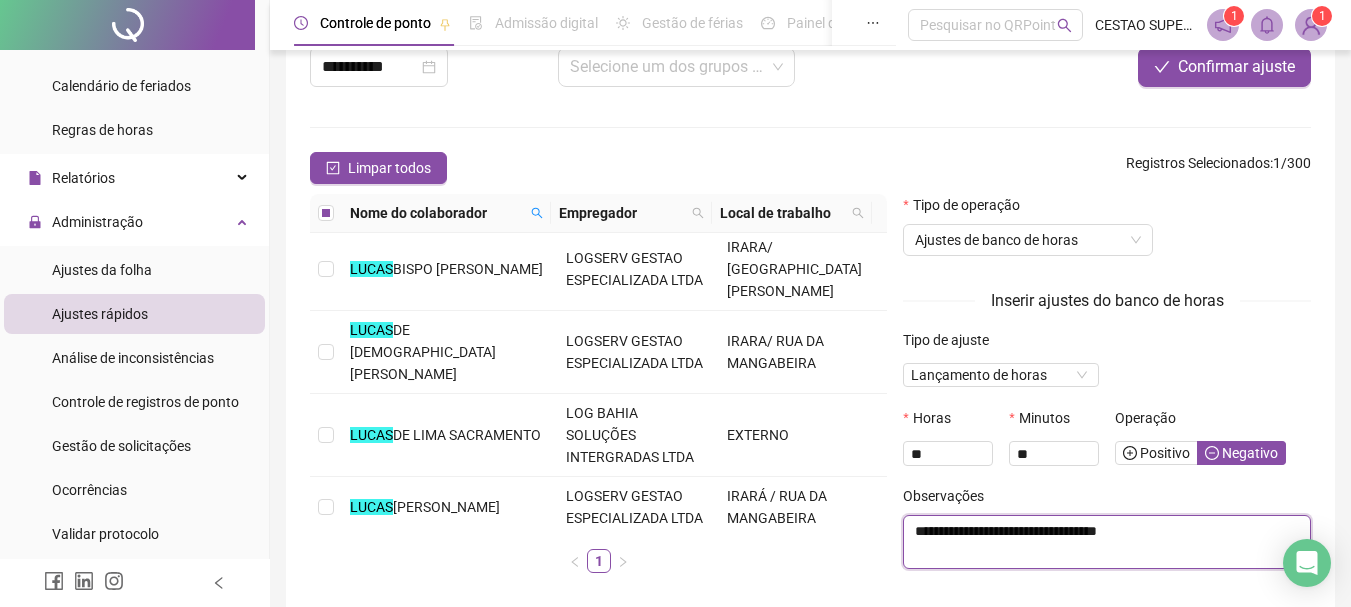 scroll, scrollTop: 100, scrollLeft: 0, axis: vertical 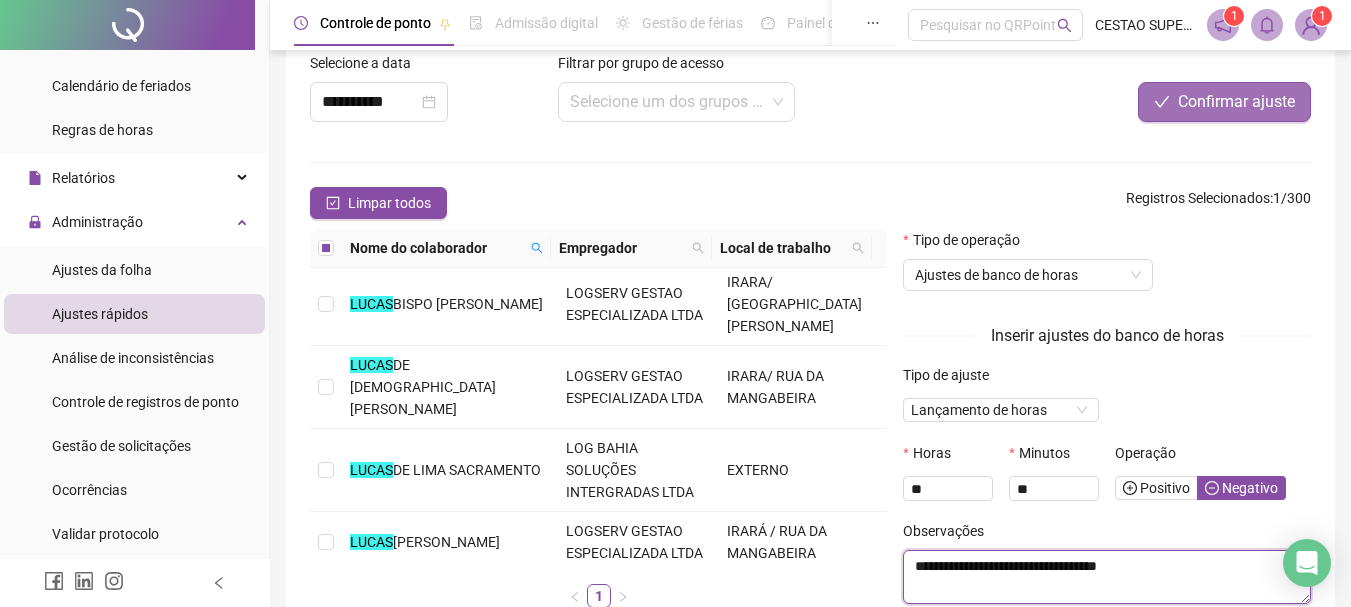 type on "**********" 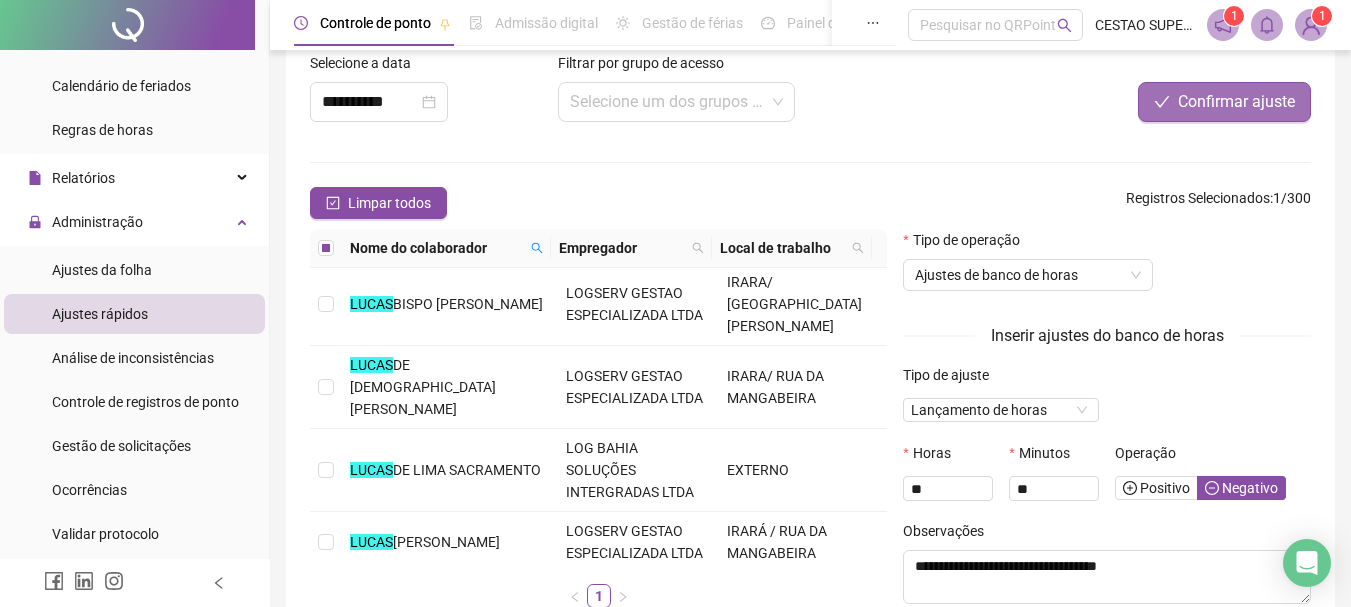 click on "Confirmar ajuste" at bounding box center (1236, 102) 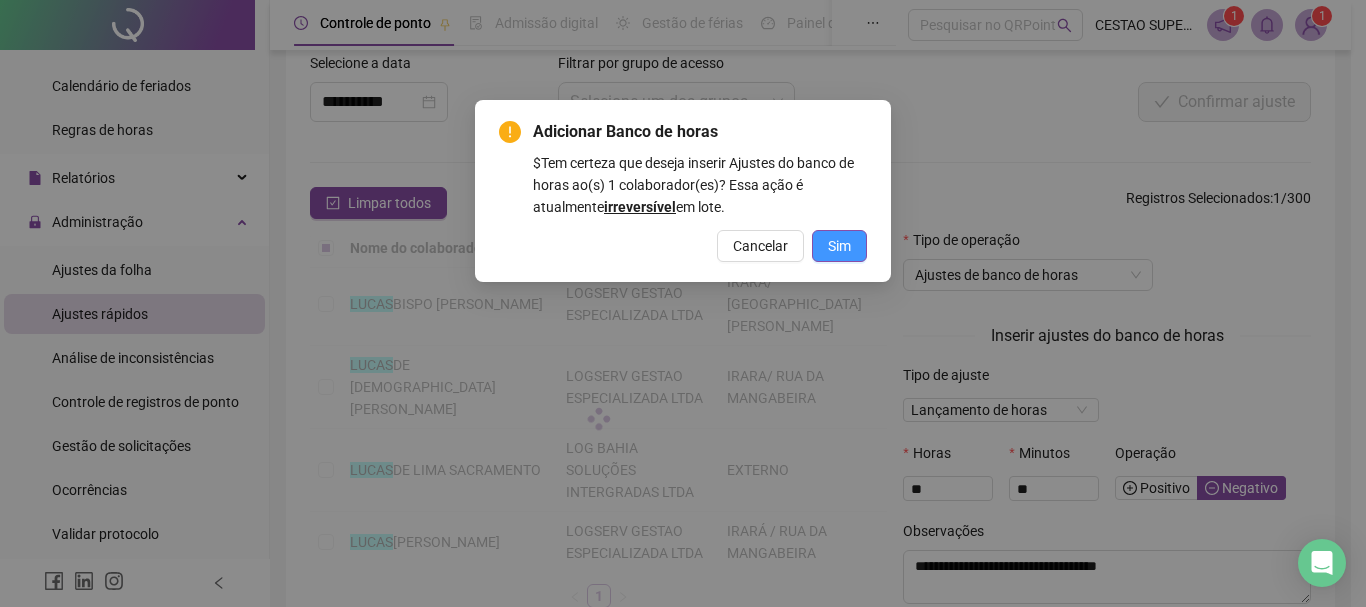 click on "Sim" at bounding box center (839, 246) 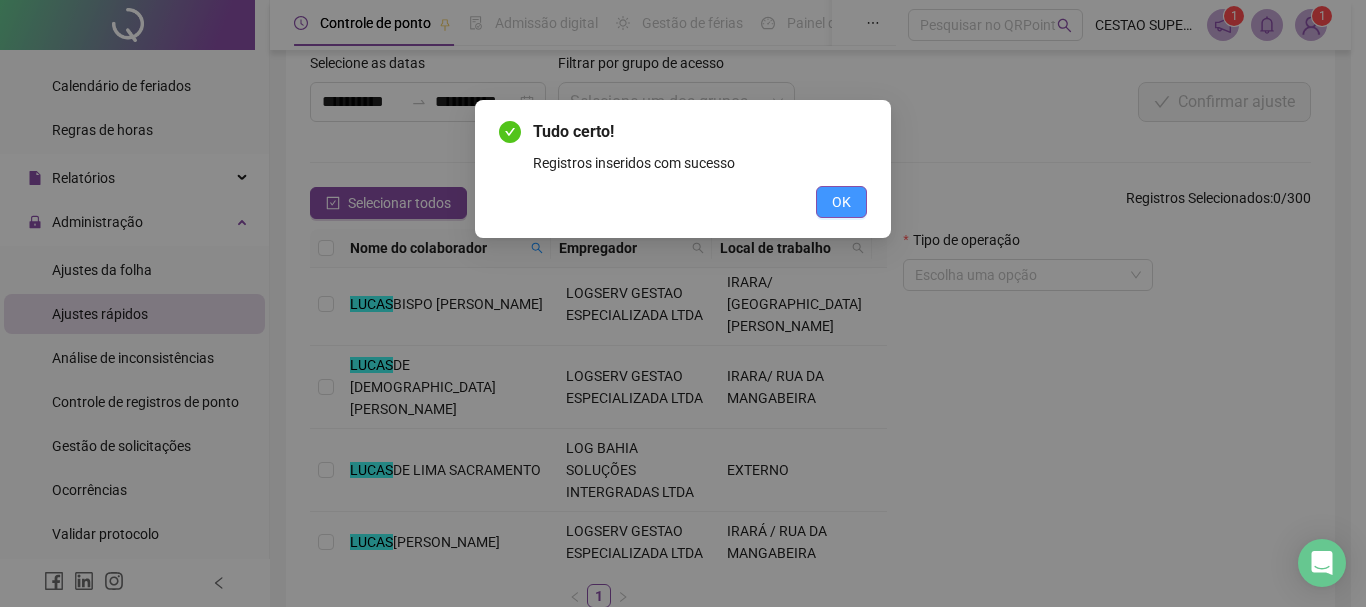 click on "OK" at bounding box center (841, 202) 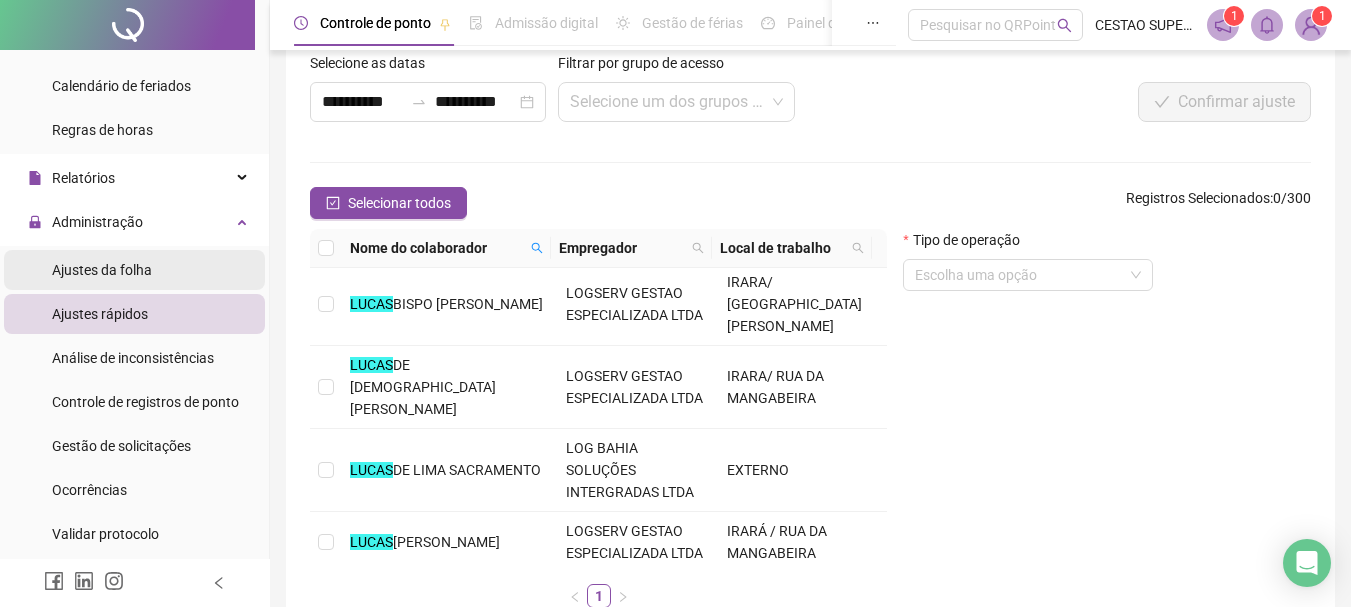 click on "Ajustes da folha" at bounding box center [102, 270] 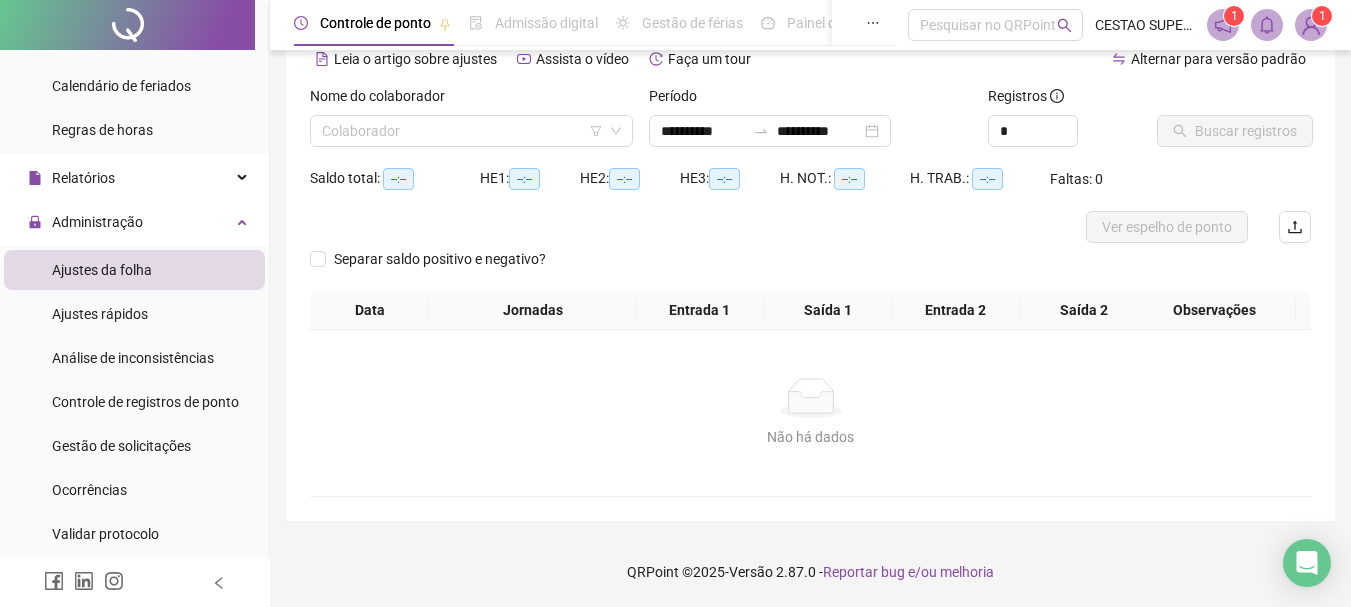 scroll, scrollTop: 99, scrollLeft: 0, axis: vertical 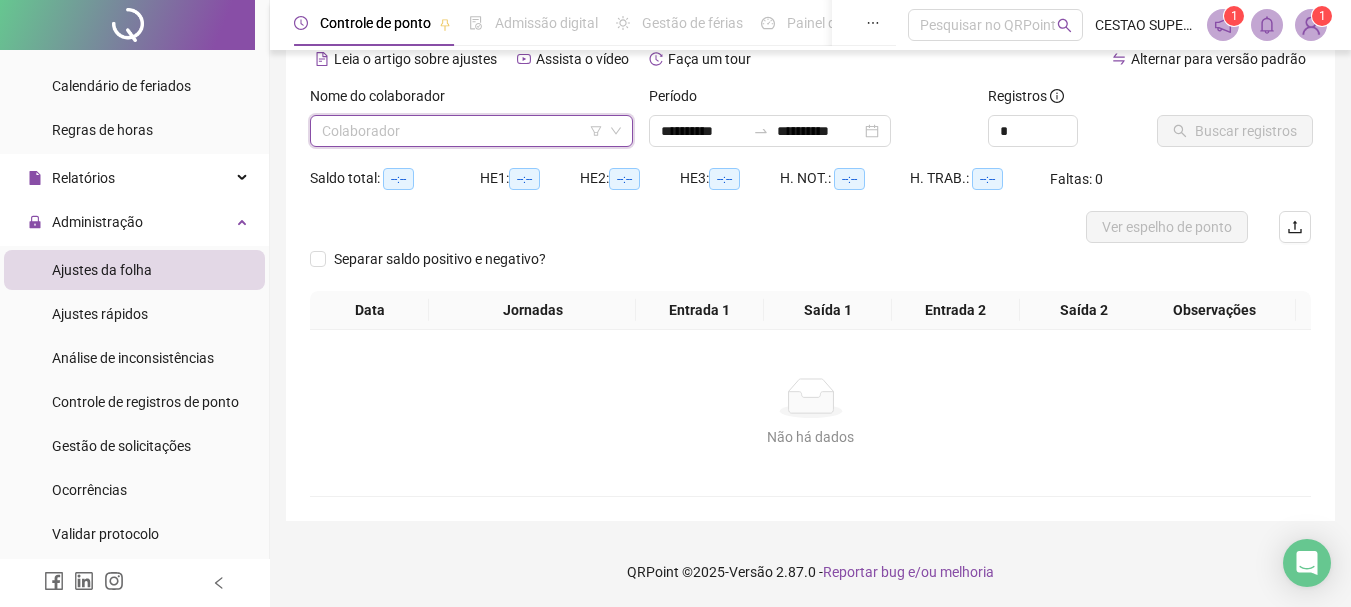 click at bounding box center [465, 131] 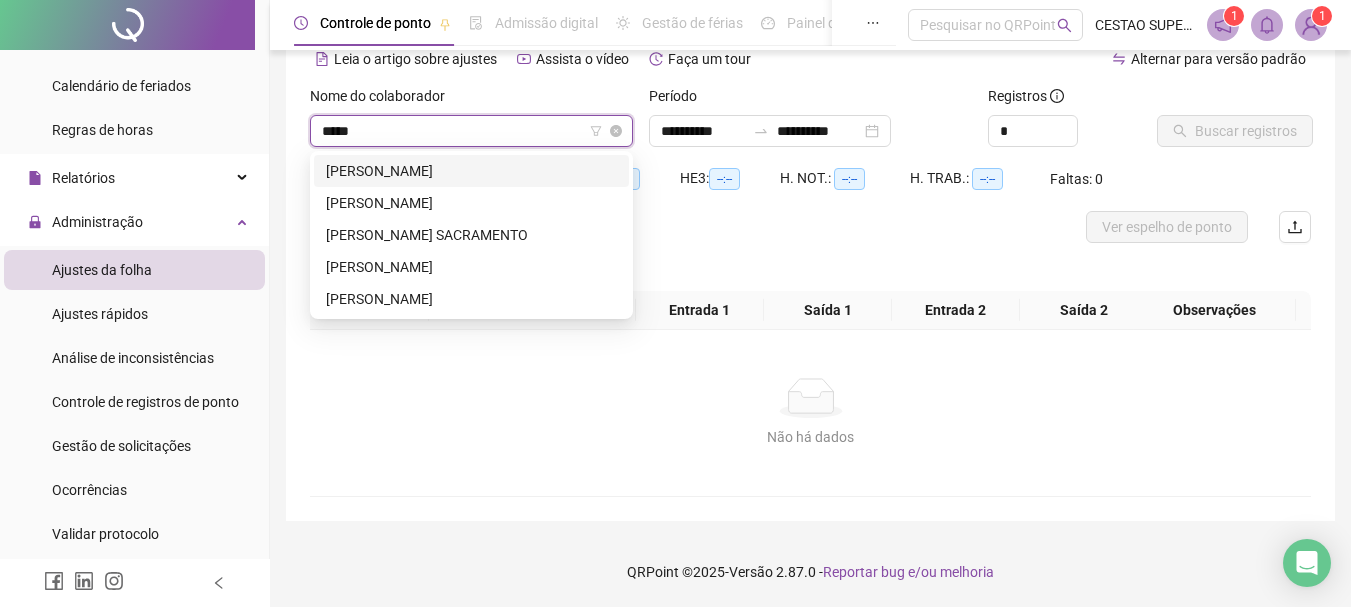 type on "*****" 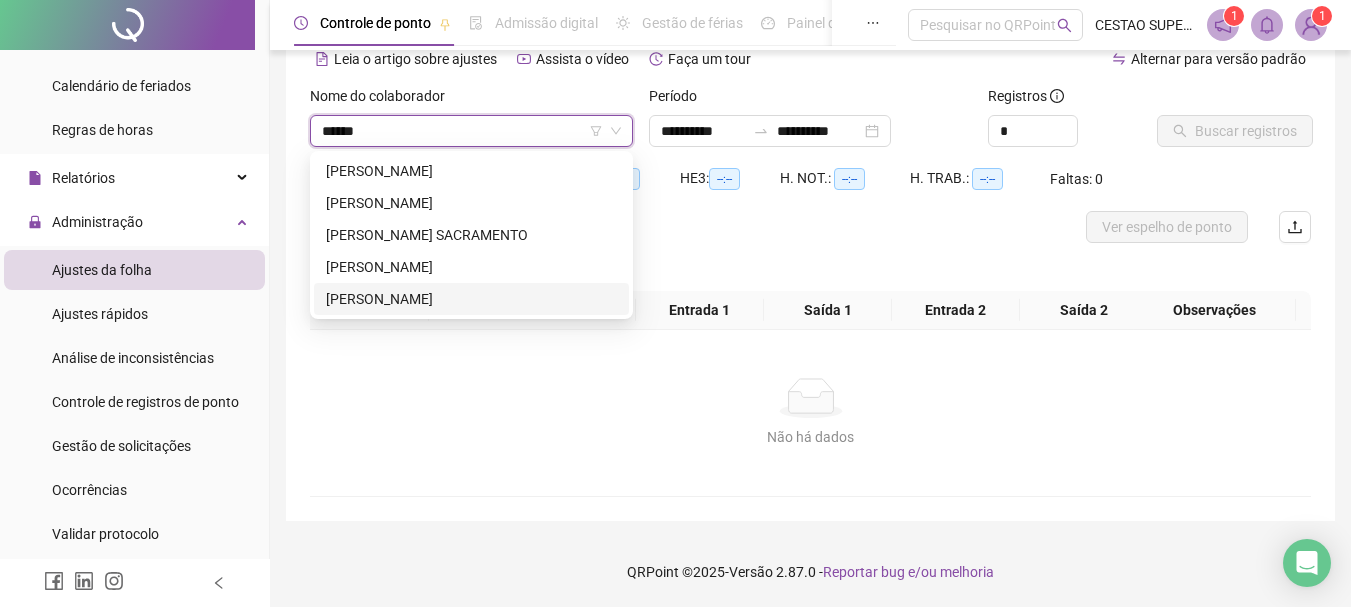click on "[PERSON_NAME]" at bounding box center (471, 299) 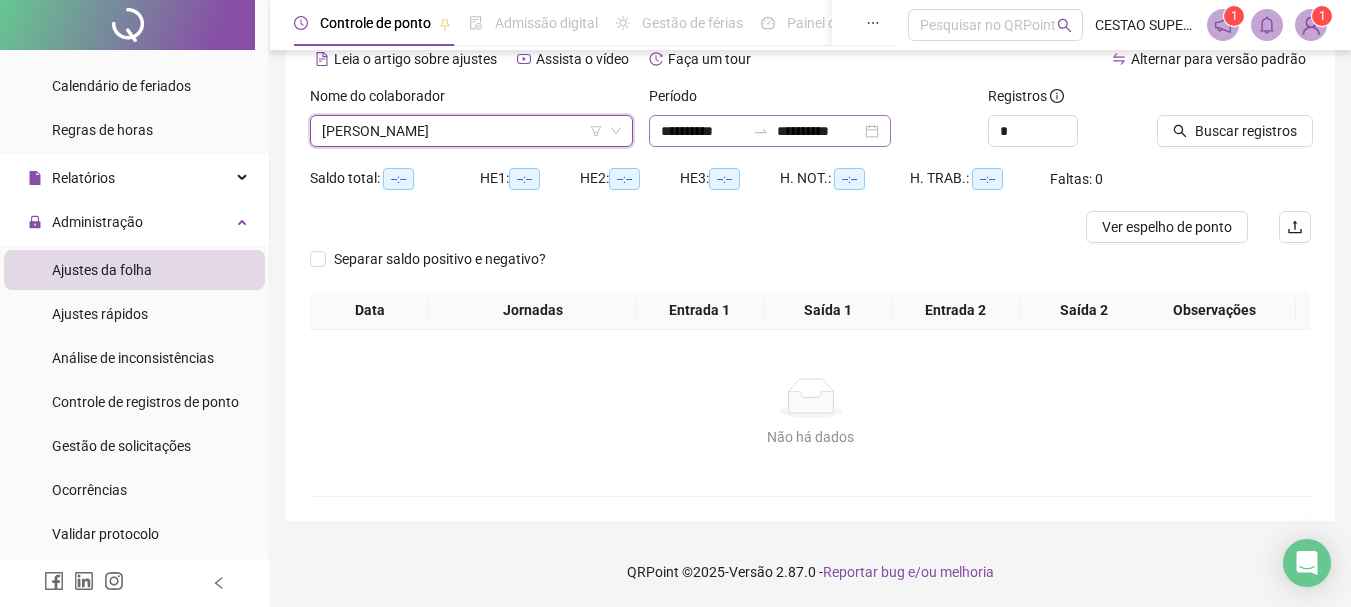 click on "**********" at bounding box center [770, 131] 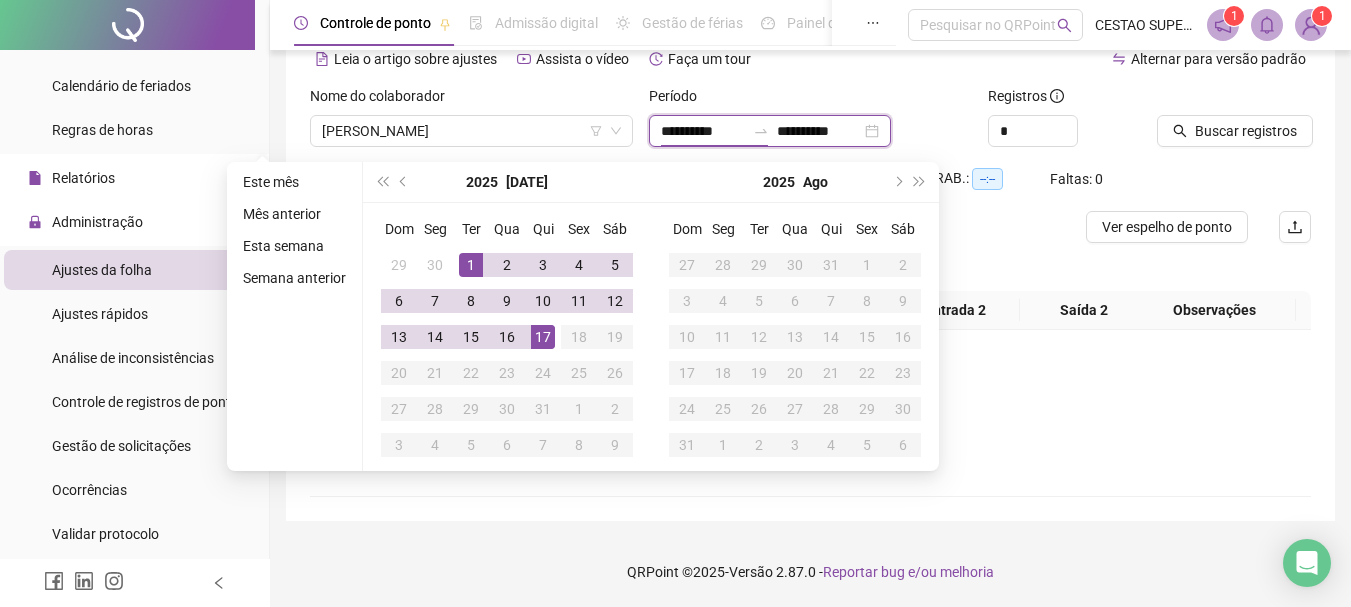click on "**********" at bounding box center [770, 131] 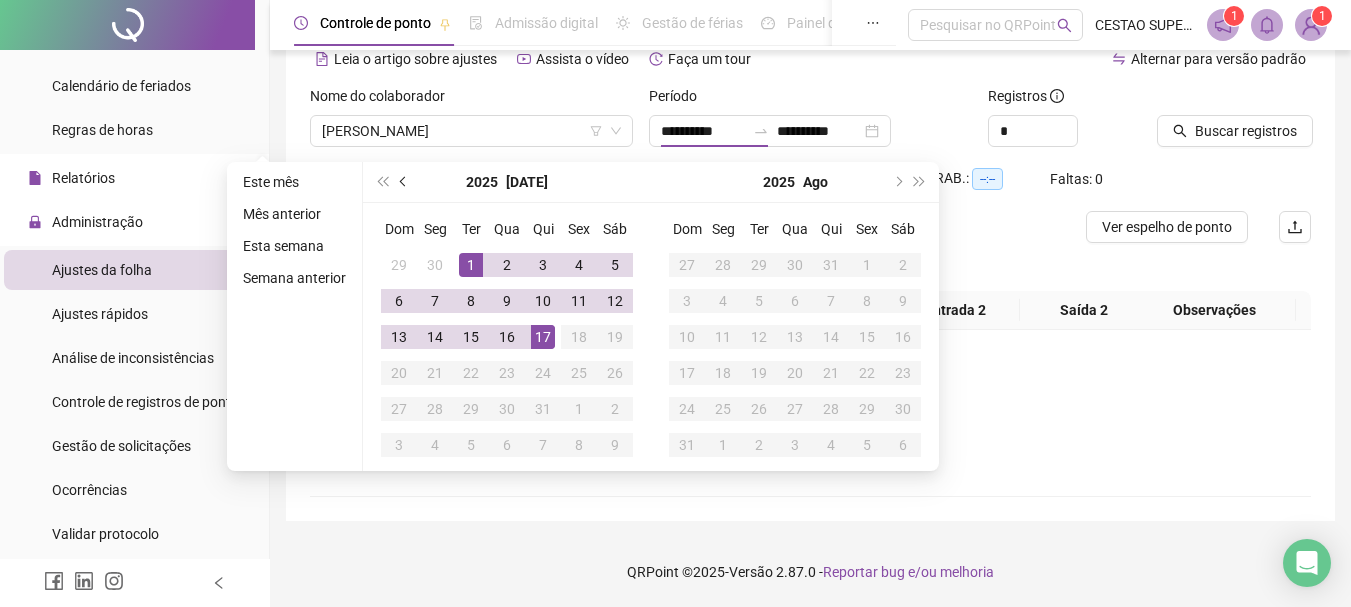 click at bounding box center (405, 182) 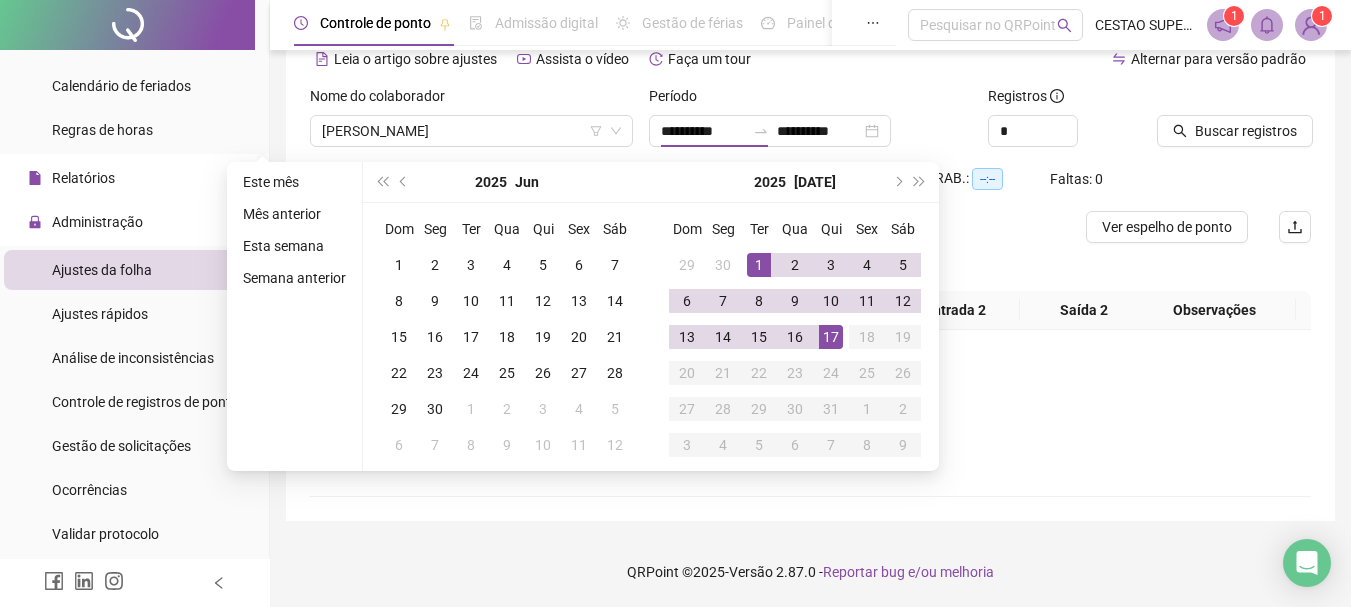 click on "[DATE]" at bounding box center (507, 182) 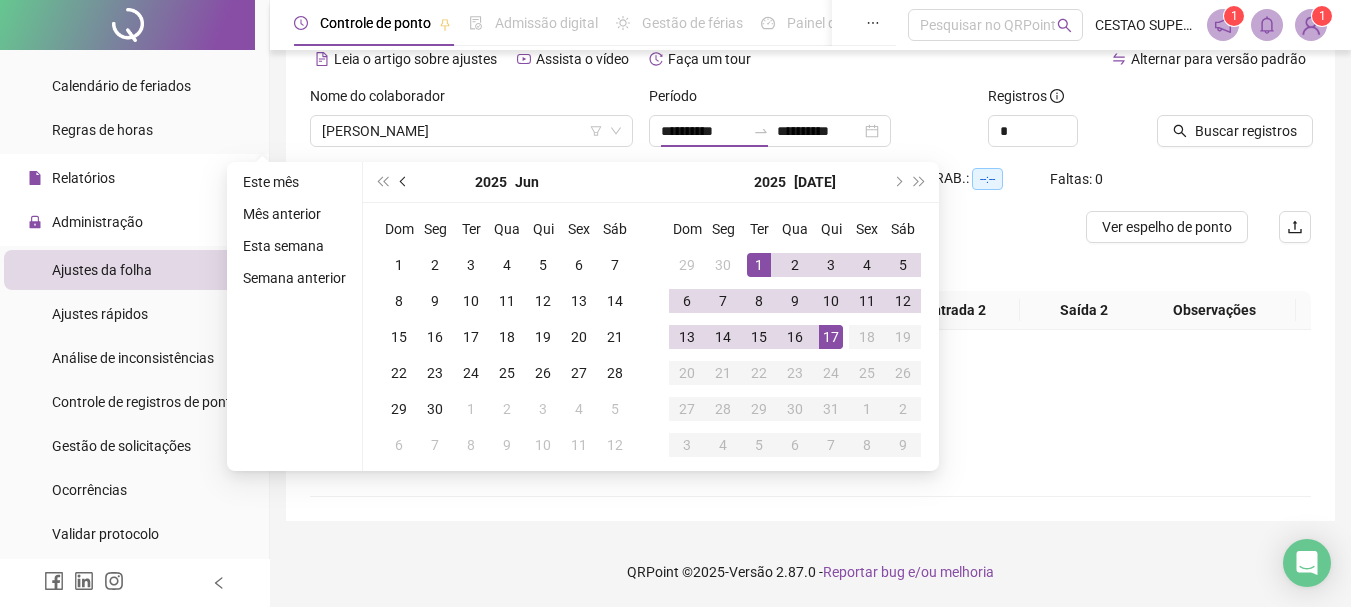 click at bounding box center (404, 182) 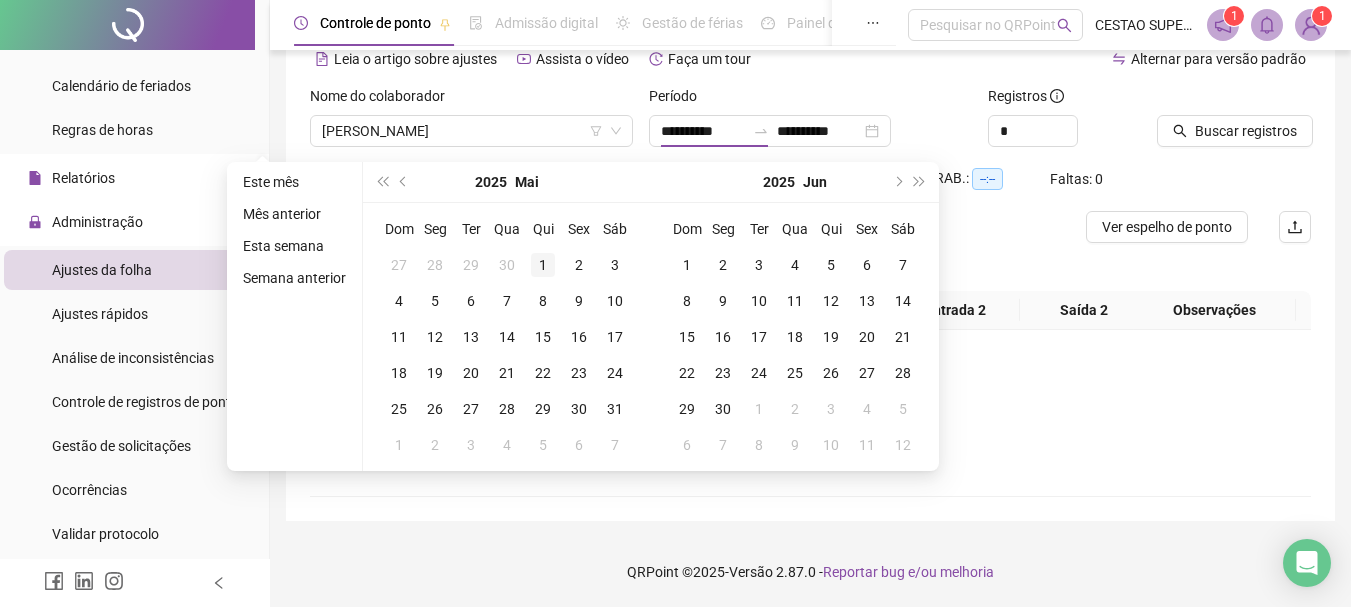 type on "**********" 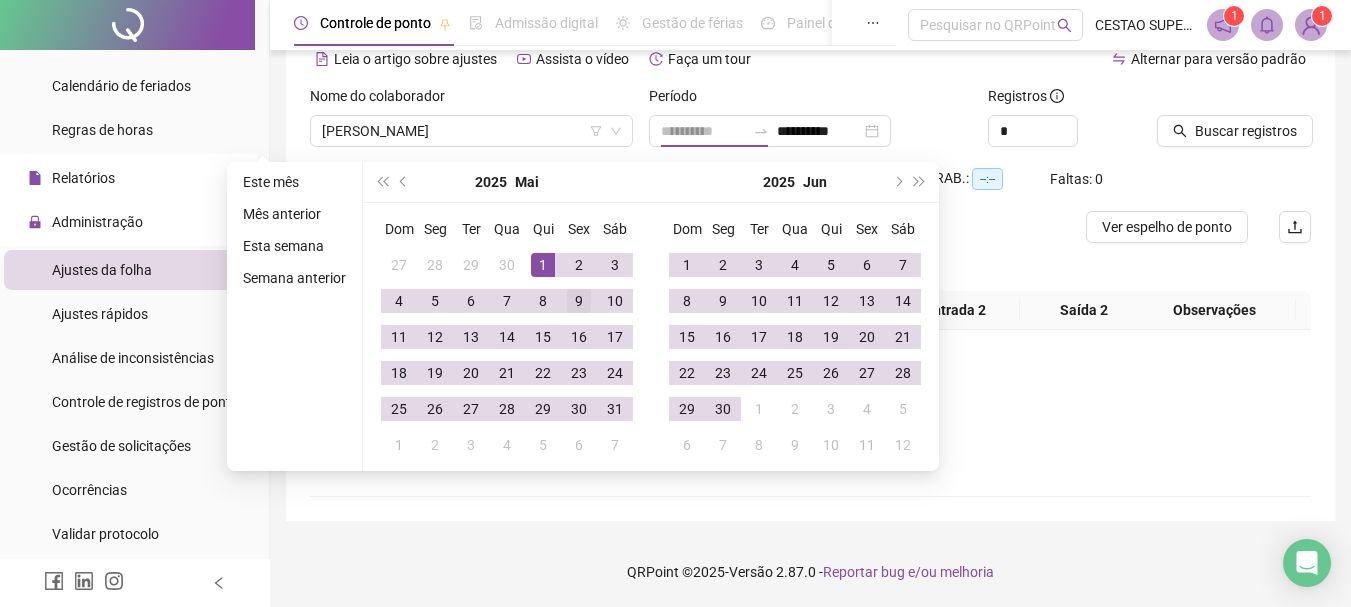 click on "1" at bounding box center (543, 265) 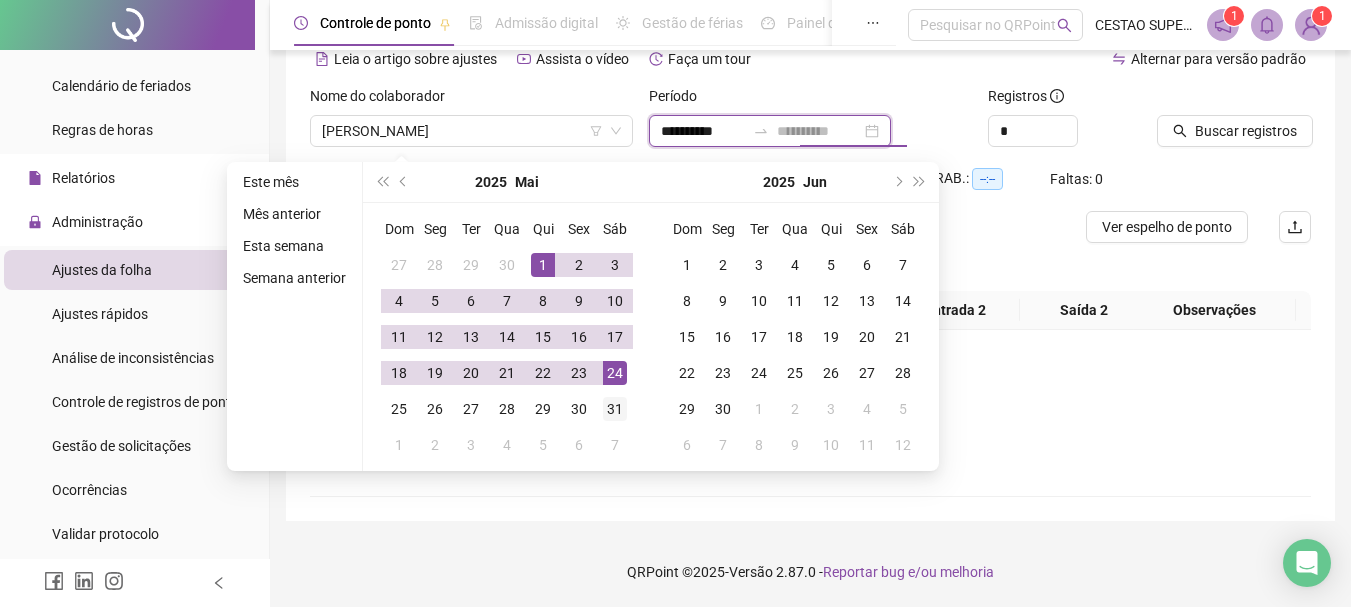 type on "**********" 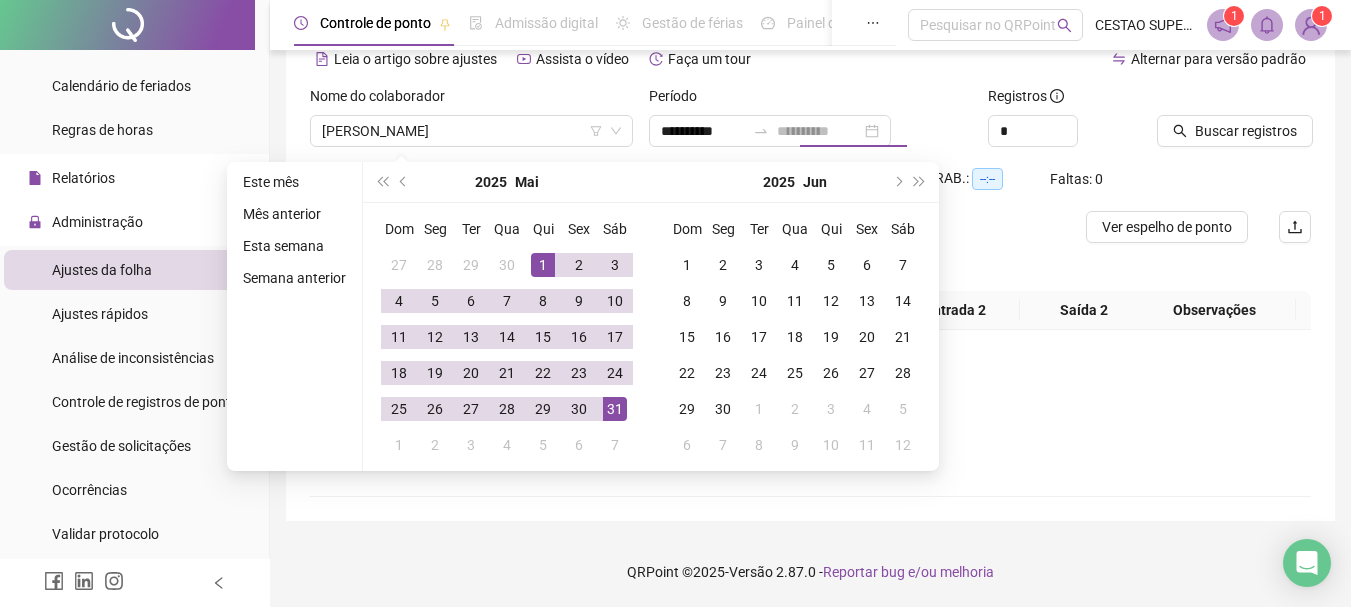 click on "31" at bounding box center (615, 409) 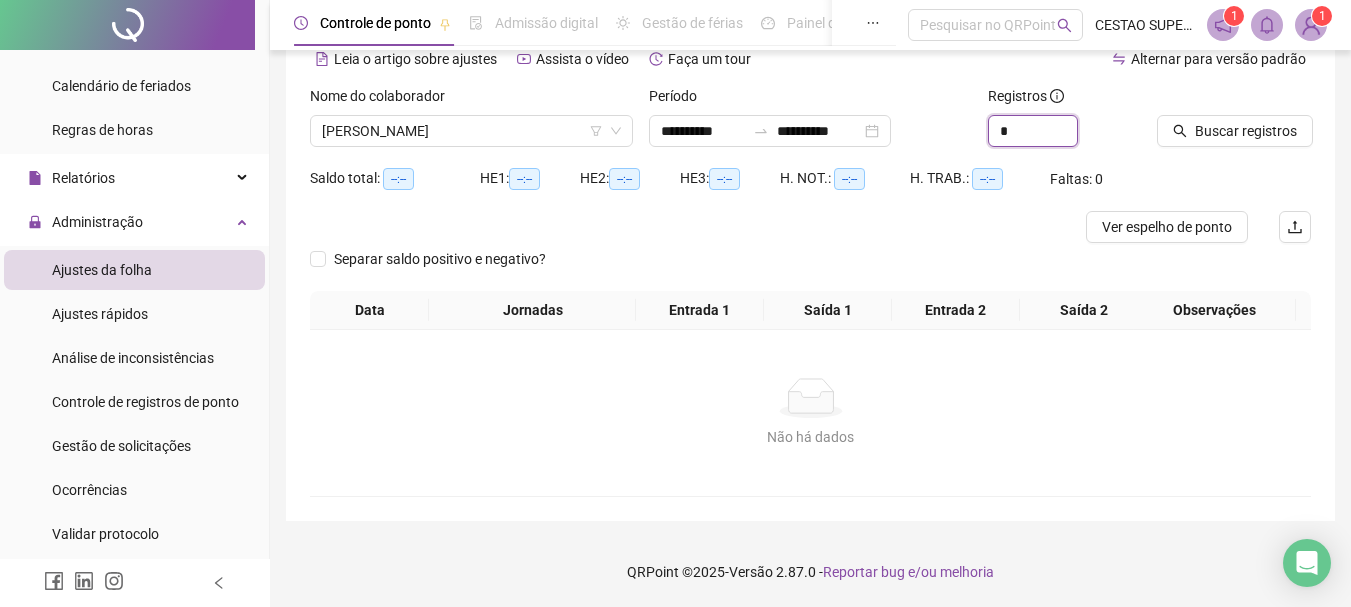 drag, startPoint x: 1021, startPoint y: 138, endPoint x: 795, endPoint y: 167, distance: 227.85303 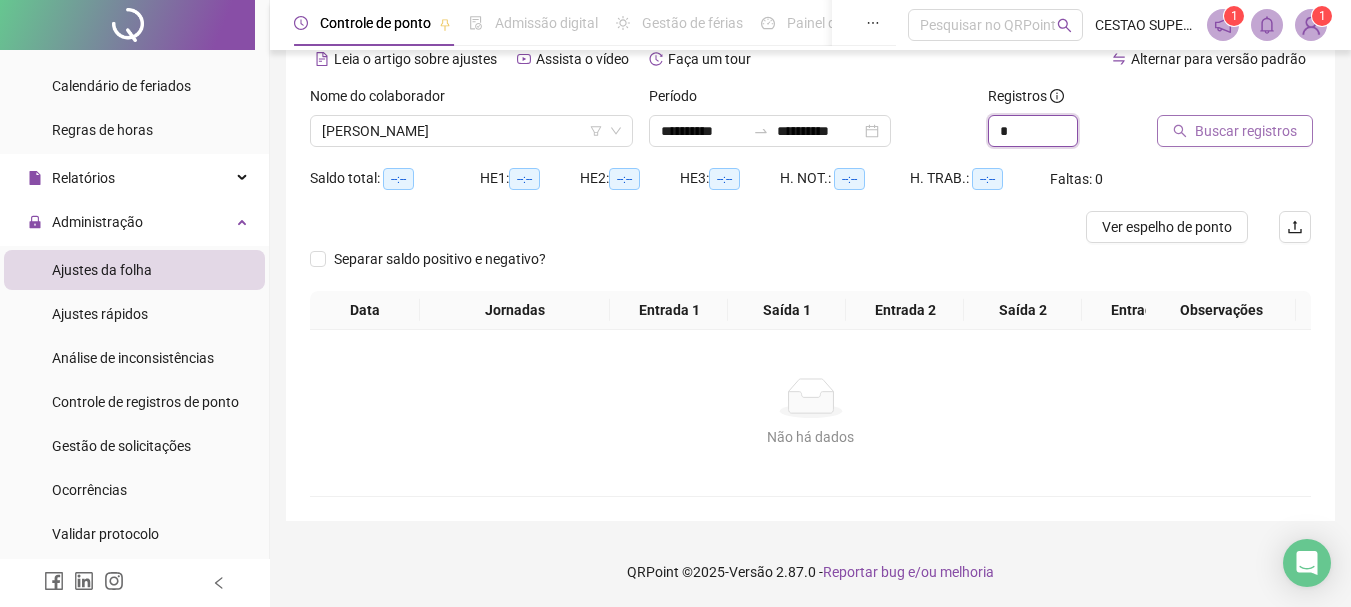type on "*" 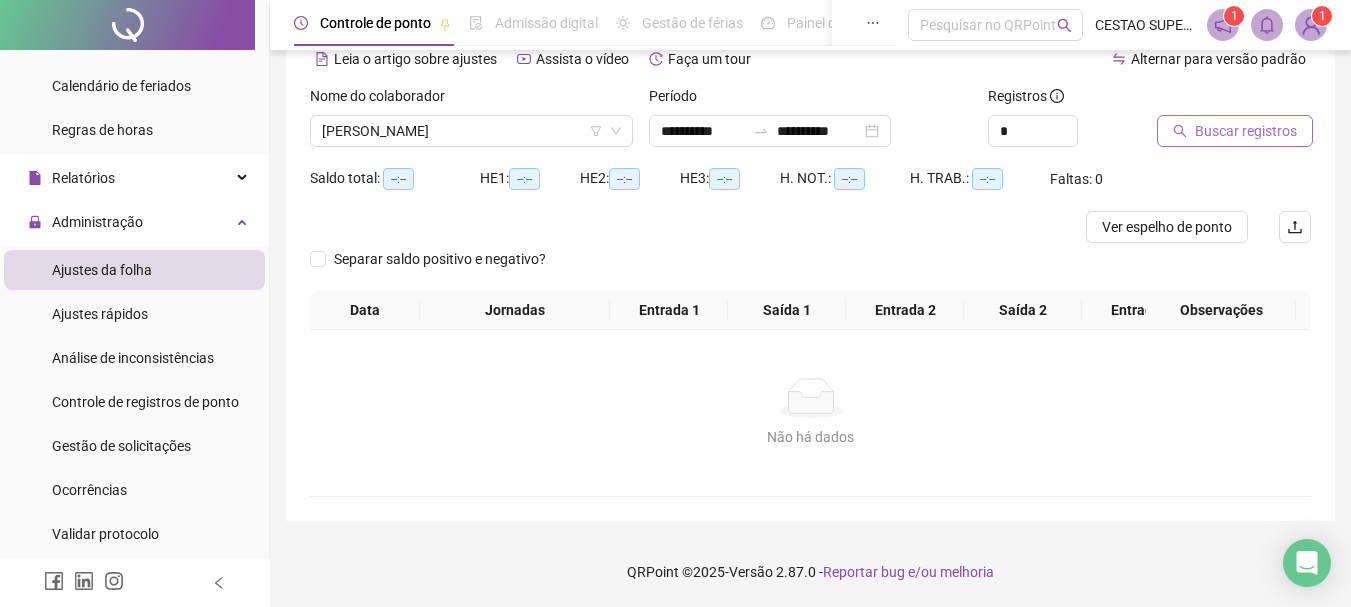 click on "Buscar registros" at bounding box center [1246, 131] 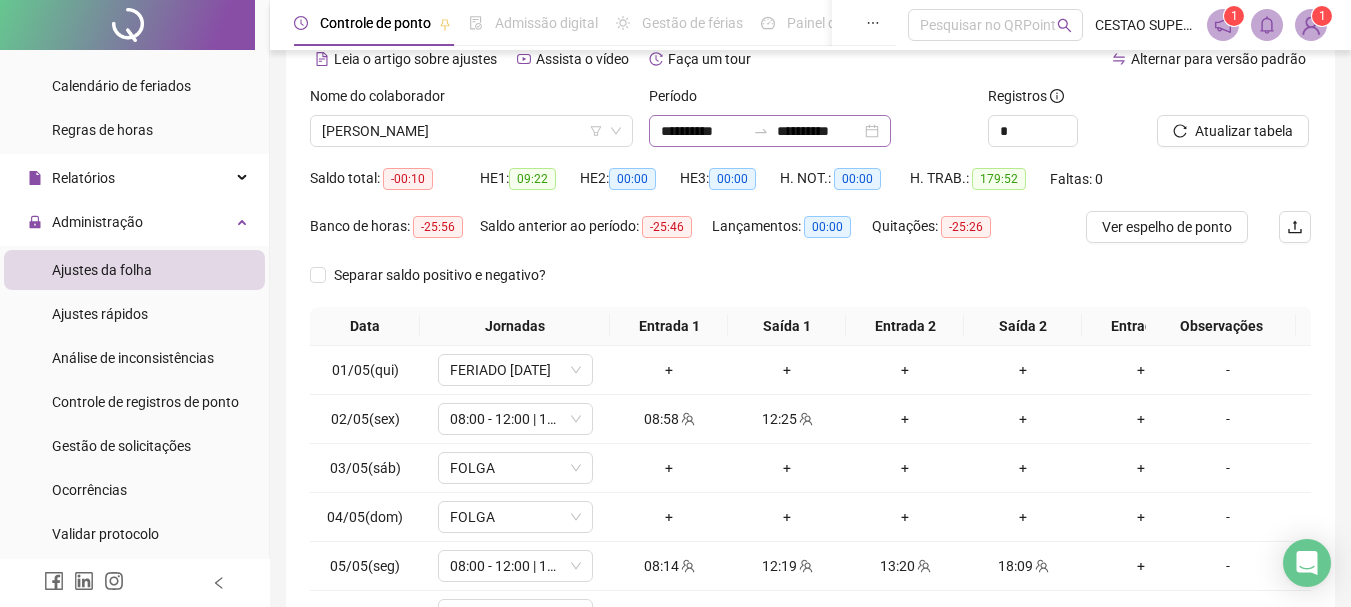 click on "**********" at bounding box center [770, 131] 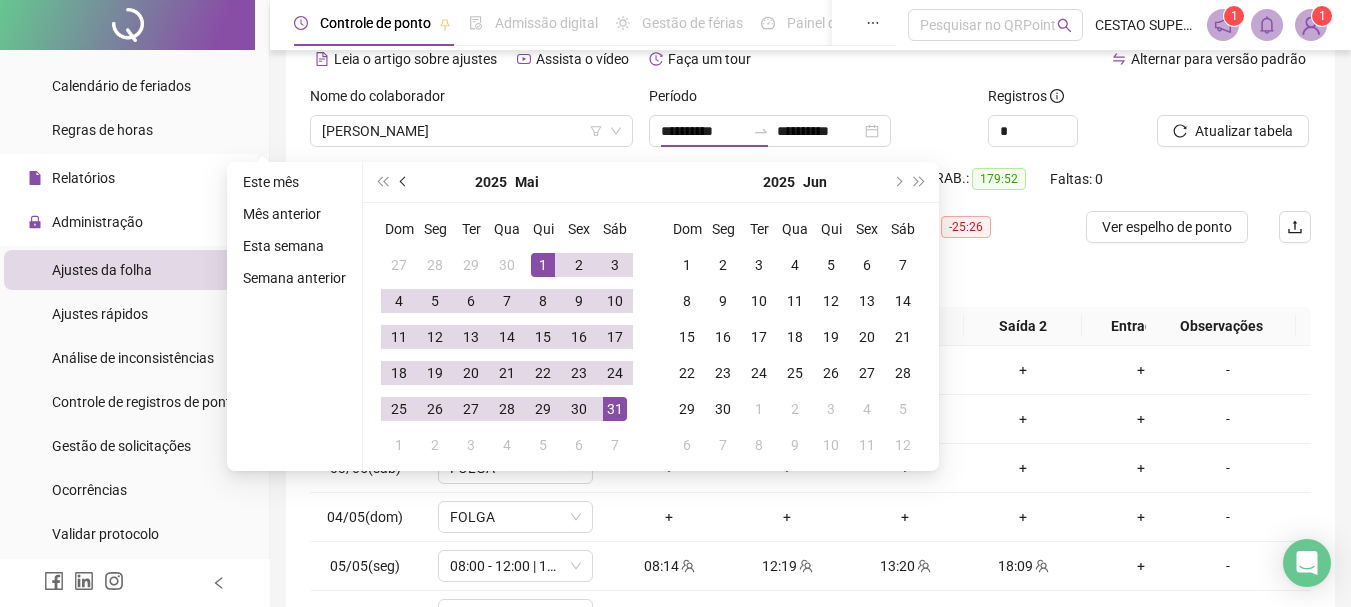 click at bounding box center [404, 182] 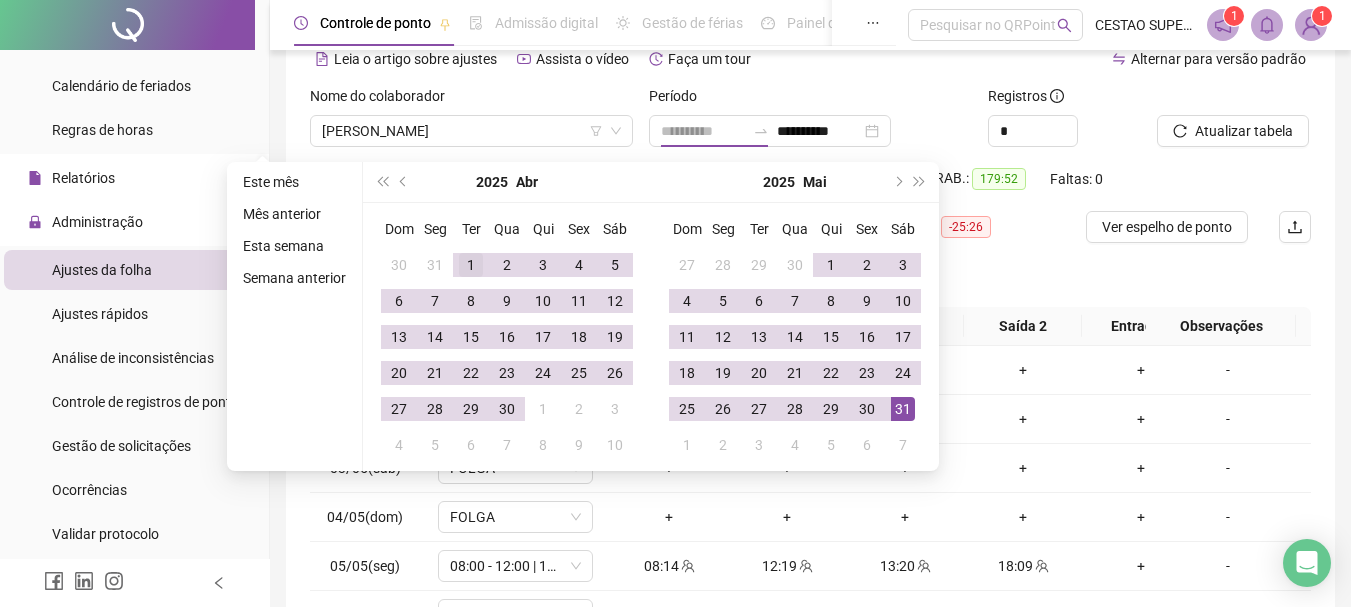 type on "**********" 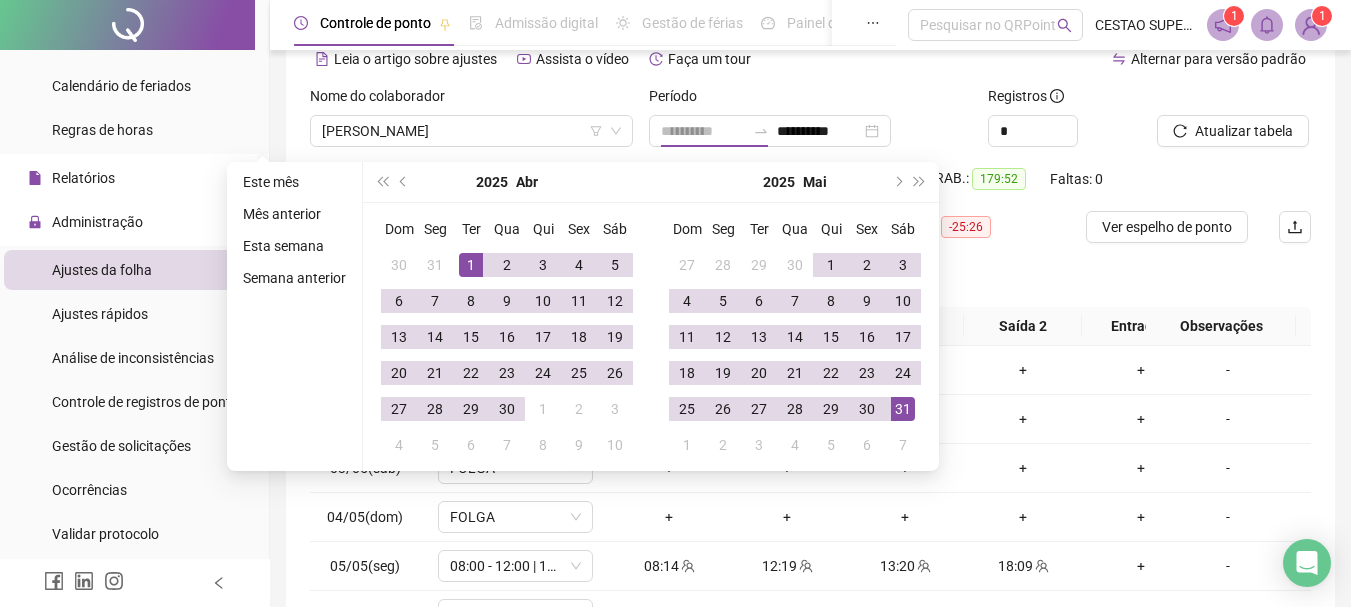 click on "1" at bounding box center (471, 265) 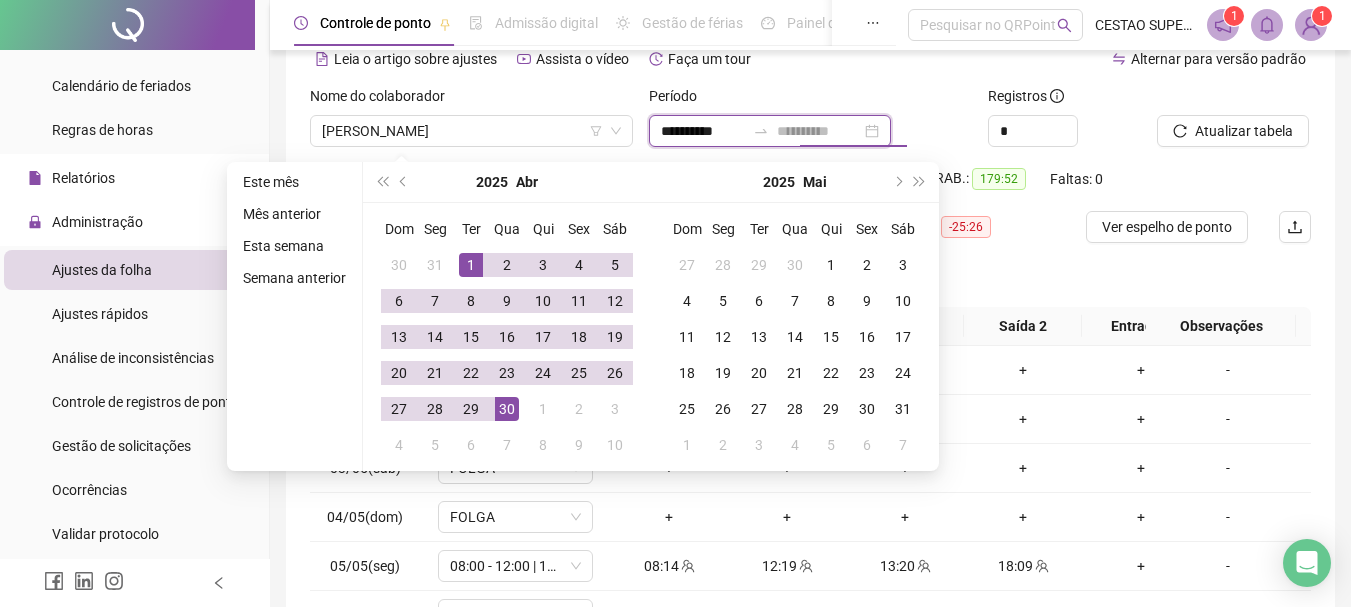 type on "**********" 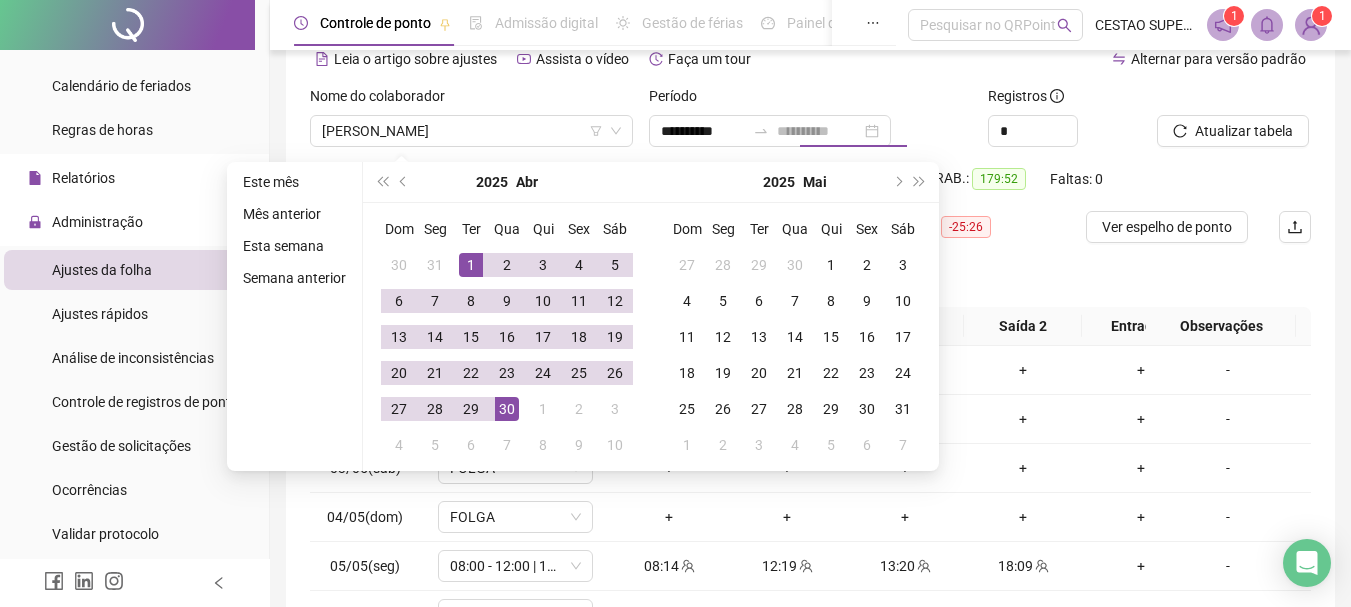 click on "30" at bounding box center (507, 409) 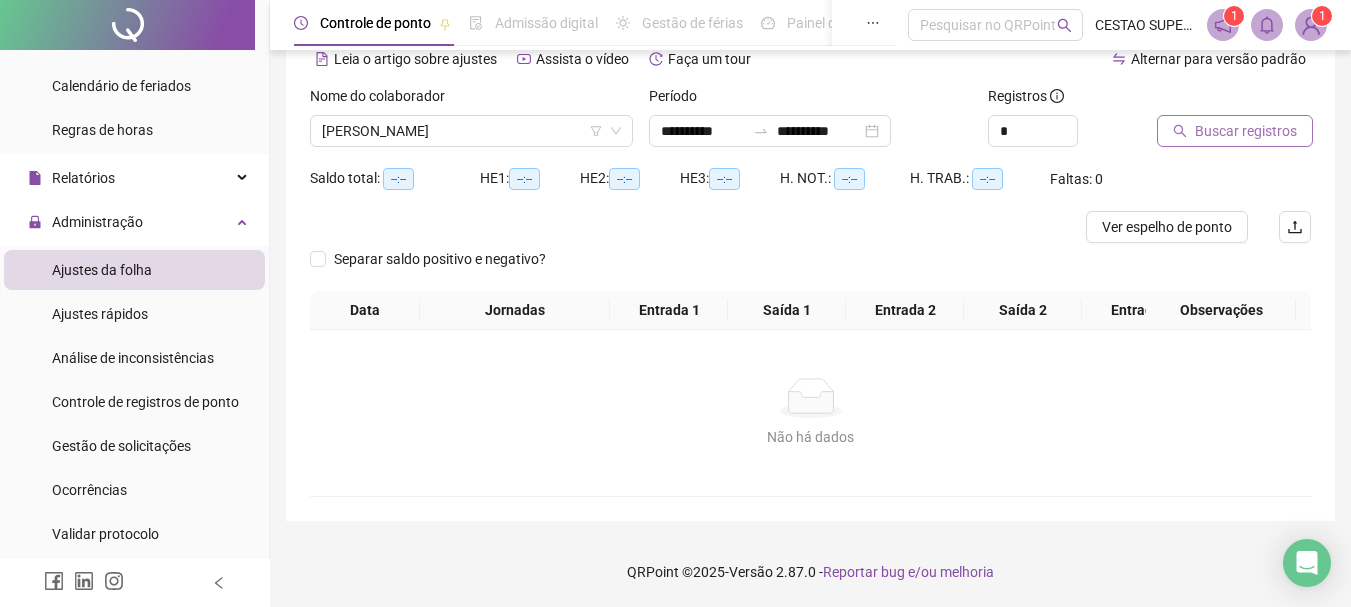 click on "Buscar registros" at bounding box center (1246, 131) 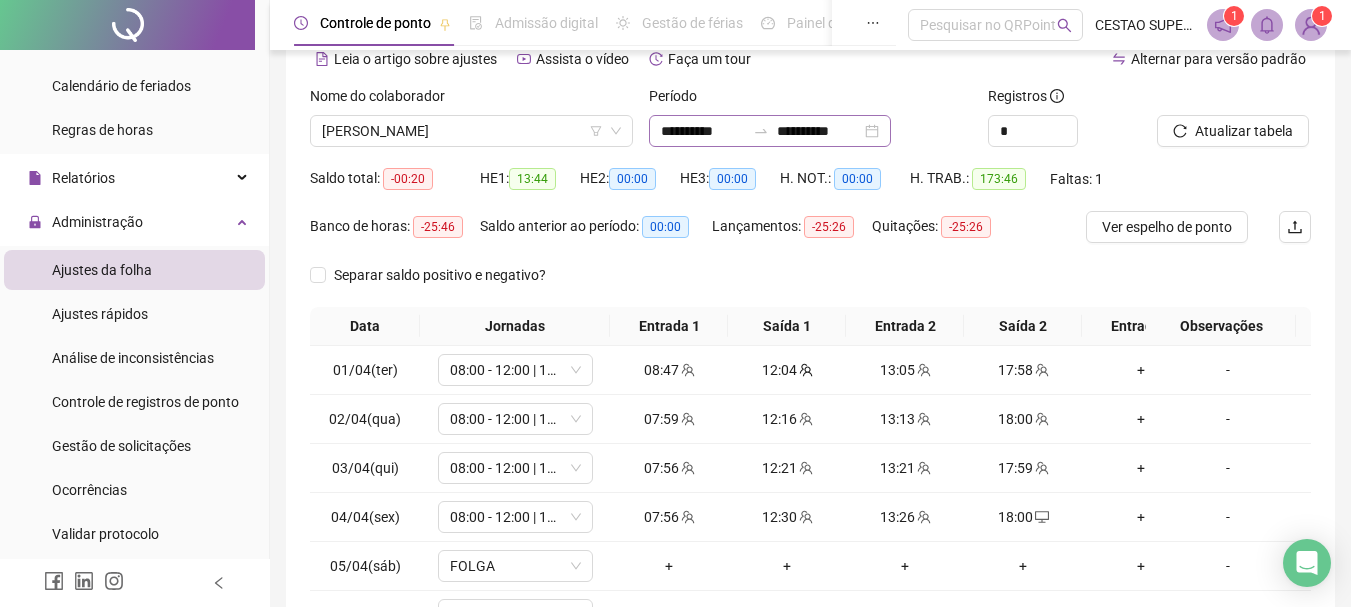 click on "**********" at bounding box center [770, 131] 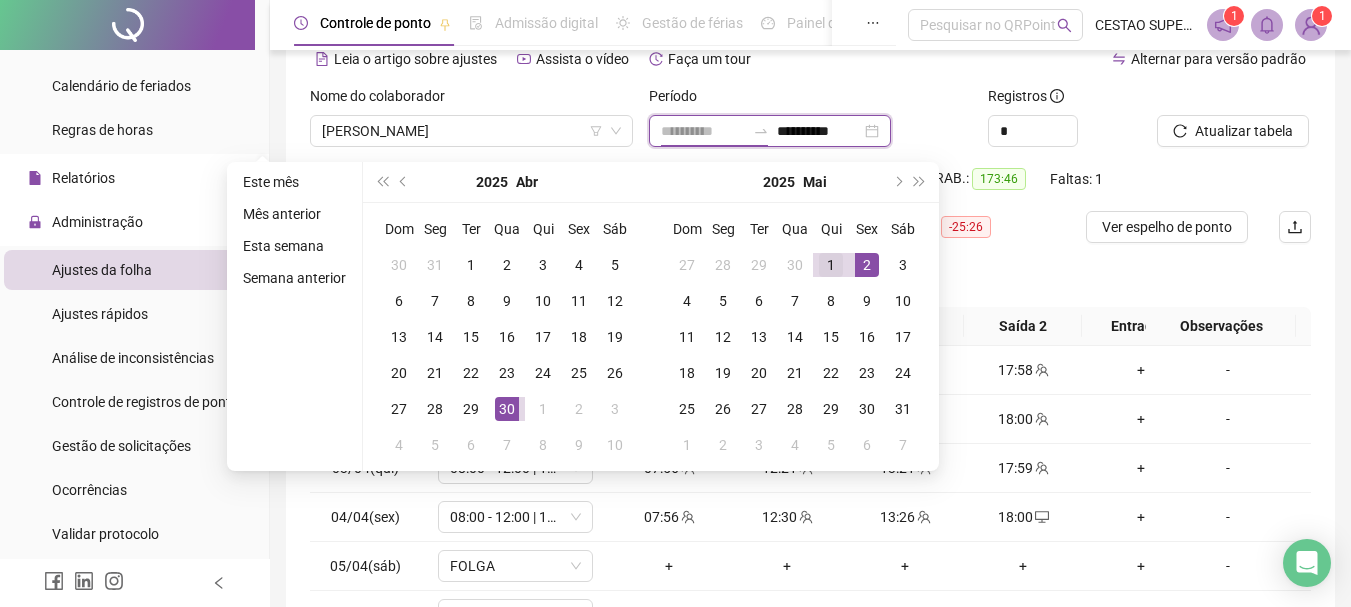 type on "**********" 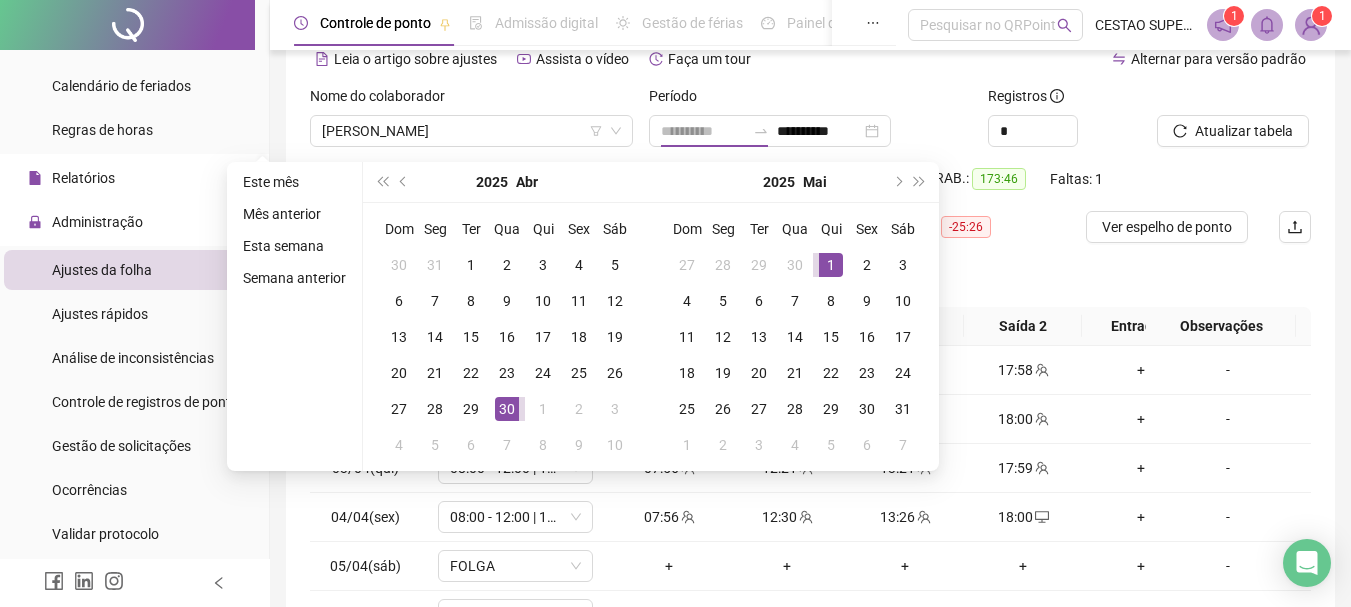 click on "1" at bounding box center [831, 265] 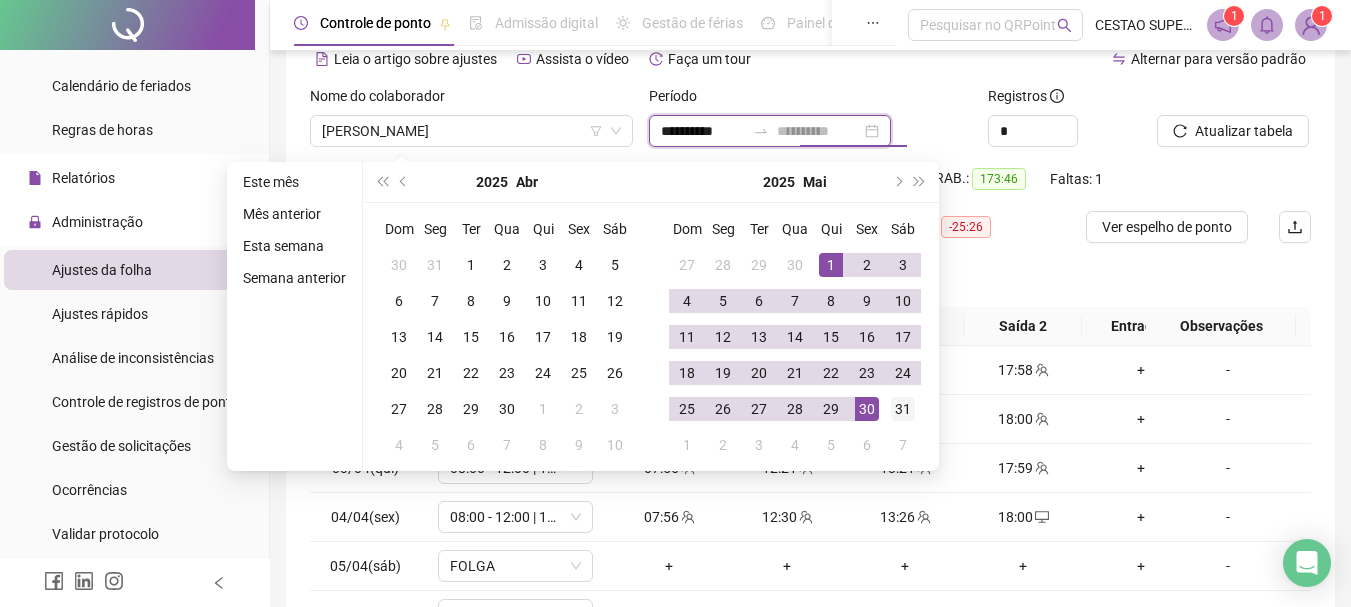 type on "**********" 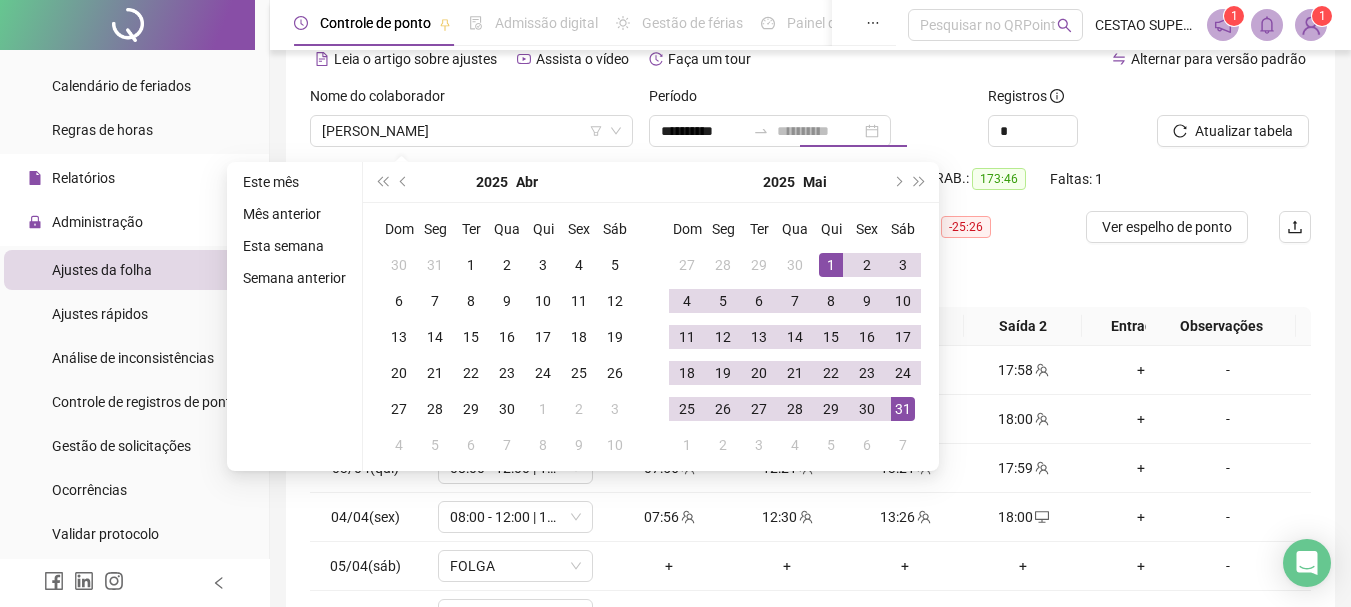 click on "31" at bounding box center [903, 409] 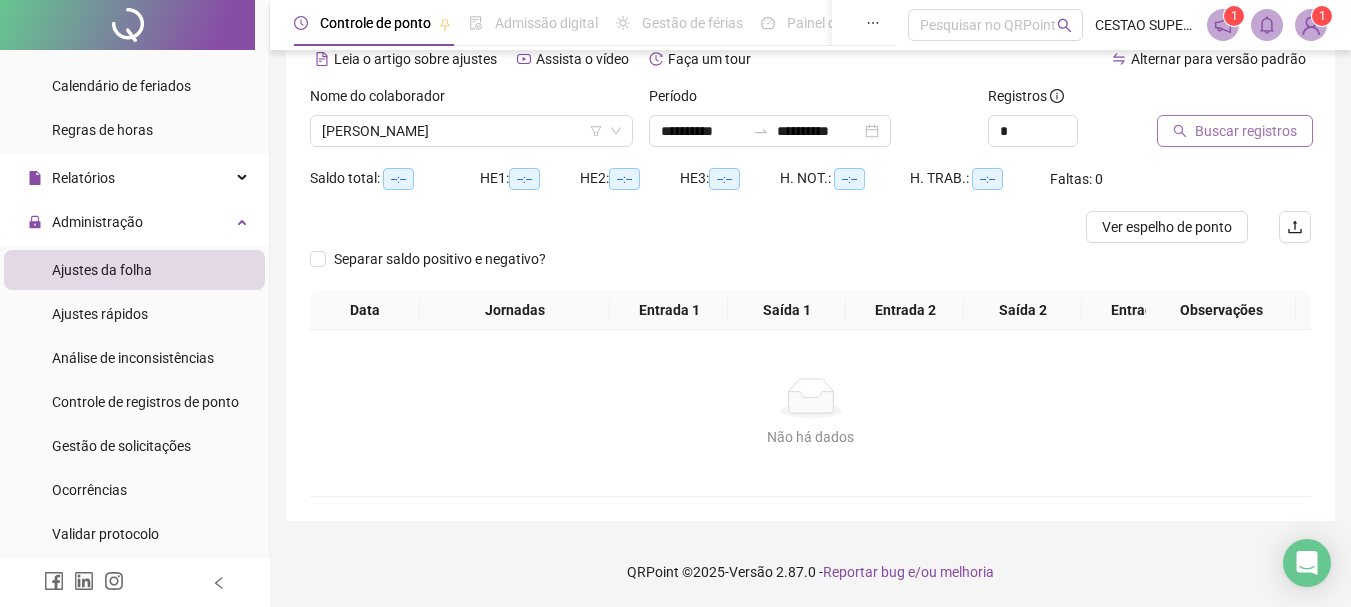 click on "Buscar registros" at bounding box center (1246, 131) 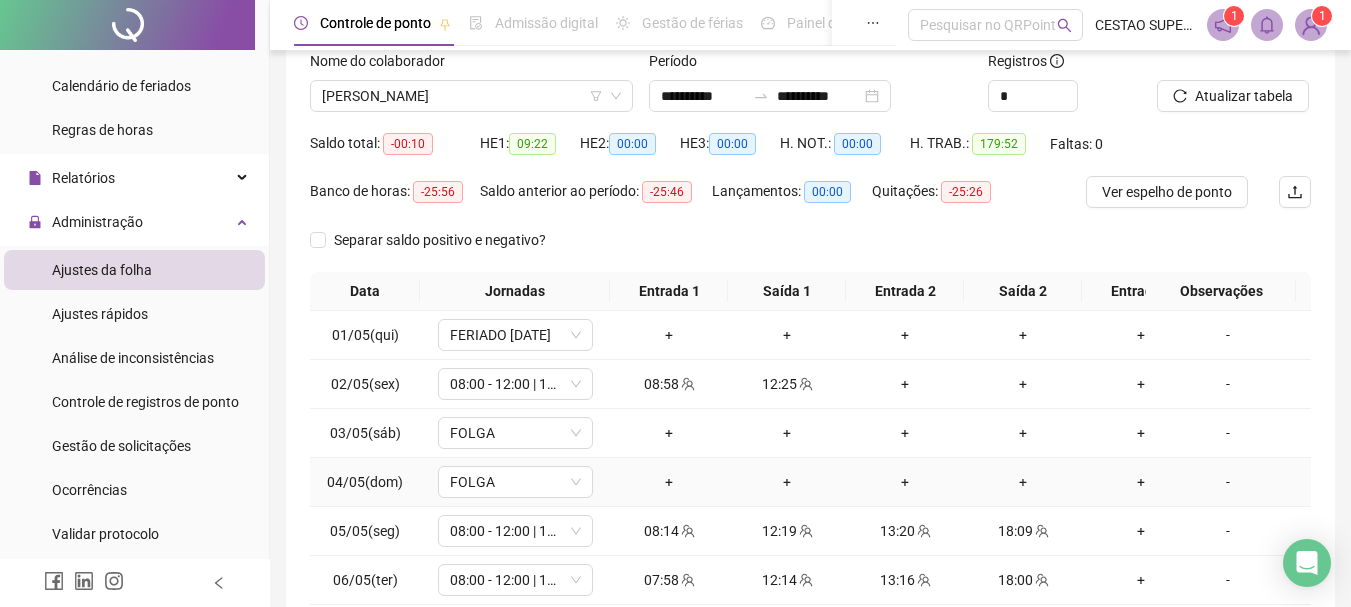 scroll, scrollTop: 99, scrollLeft: 0, axis: vertical 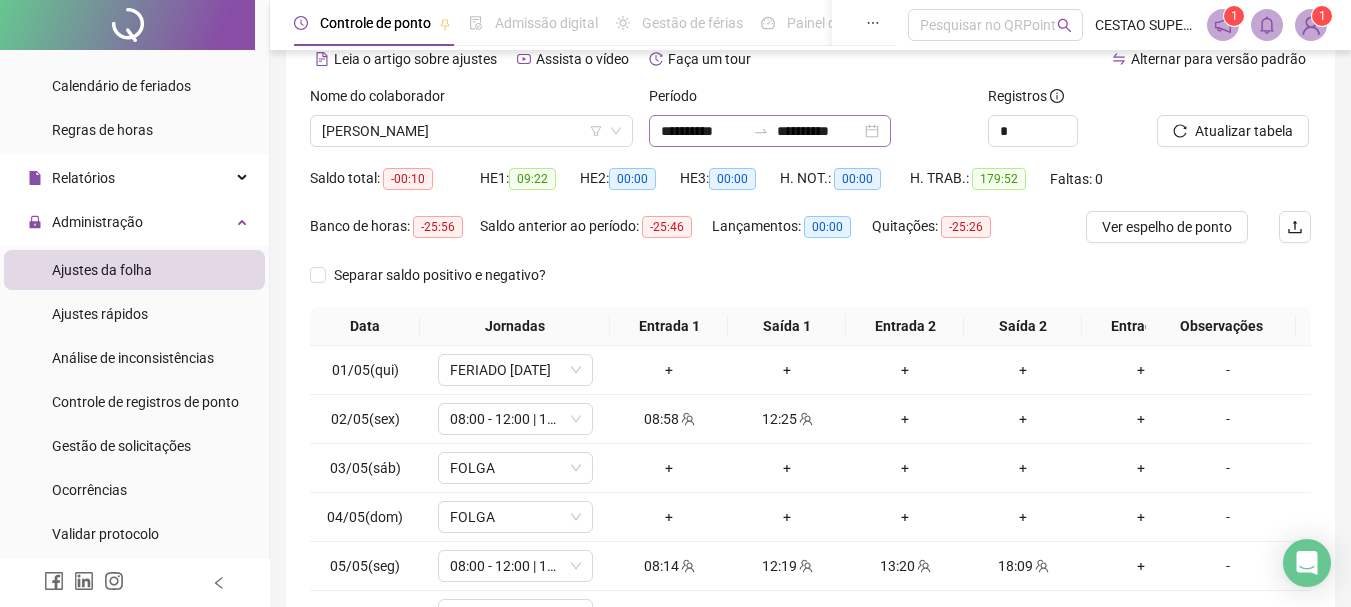 click on "**********" at bounding box center [770, 131] 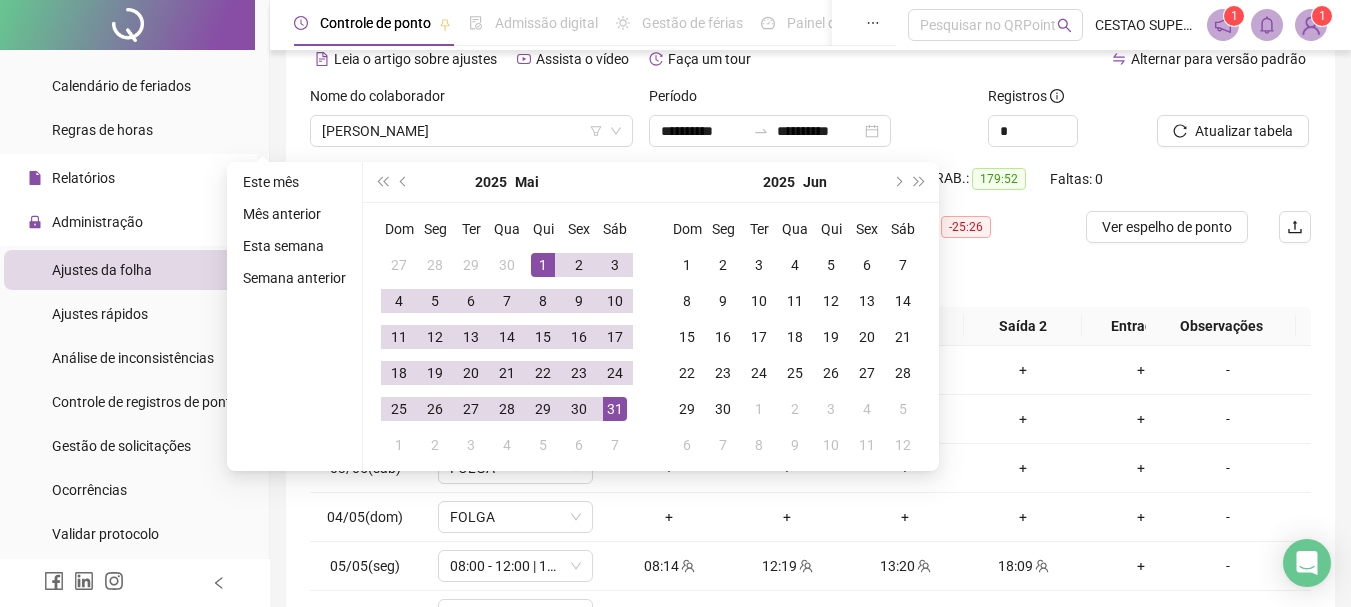 click on "**********" at bounding box center (810, 131) 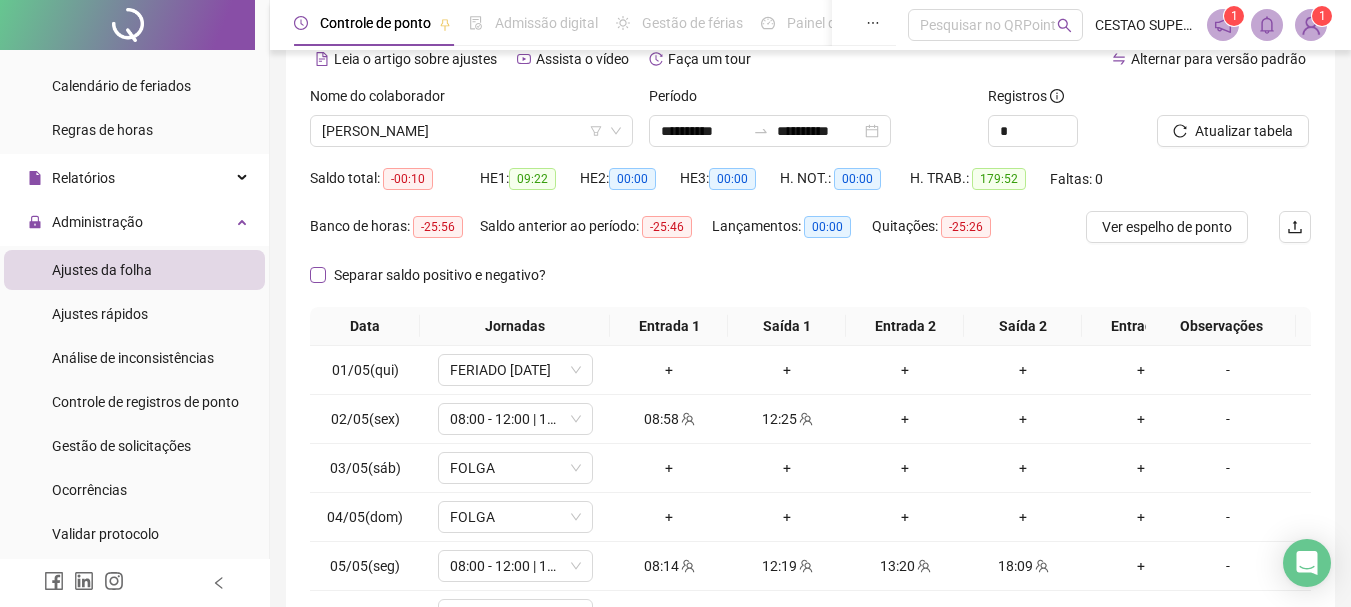 click on "Separar saldo positivo e negativo?" at bounding box center (440, 275) 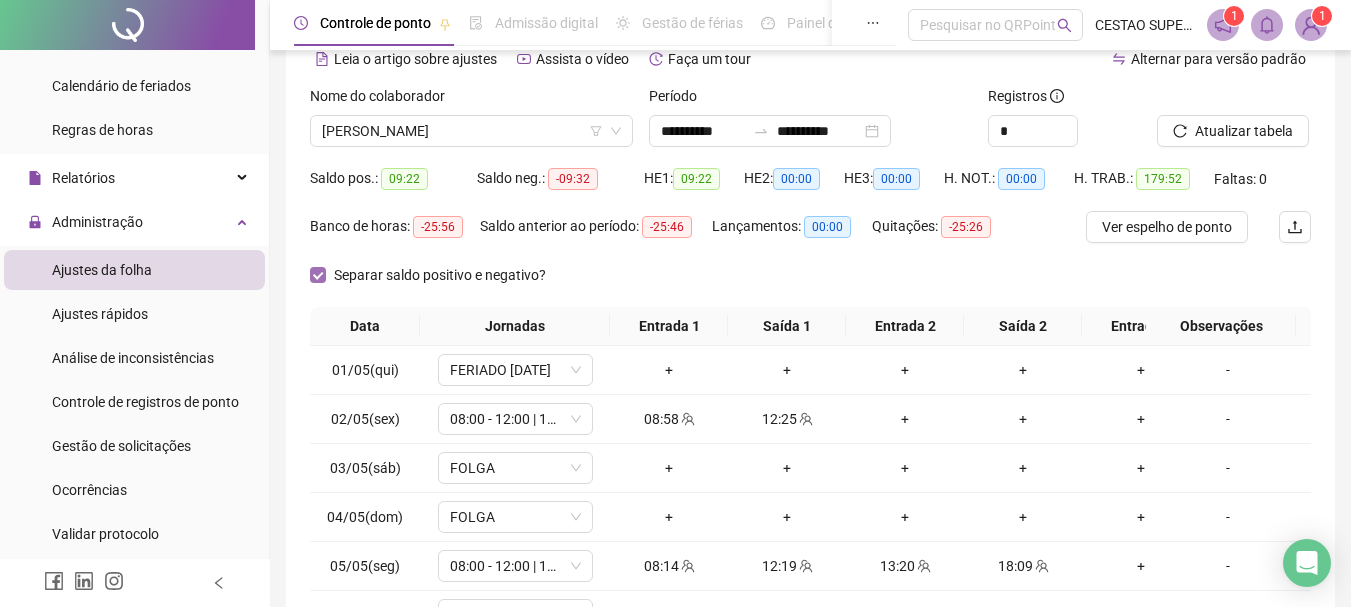 click at bounding box center (318, 275) 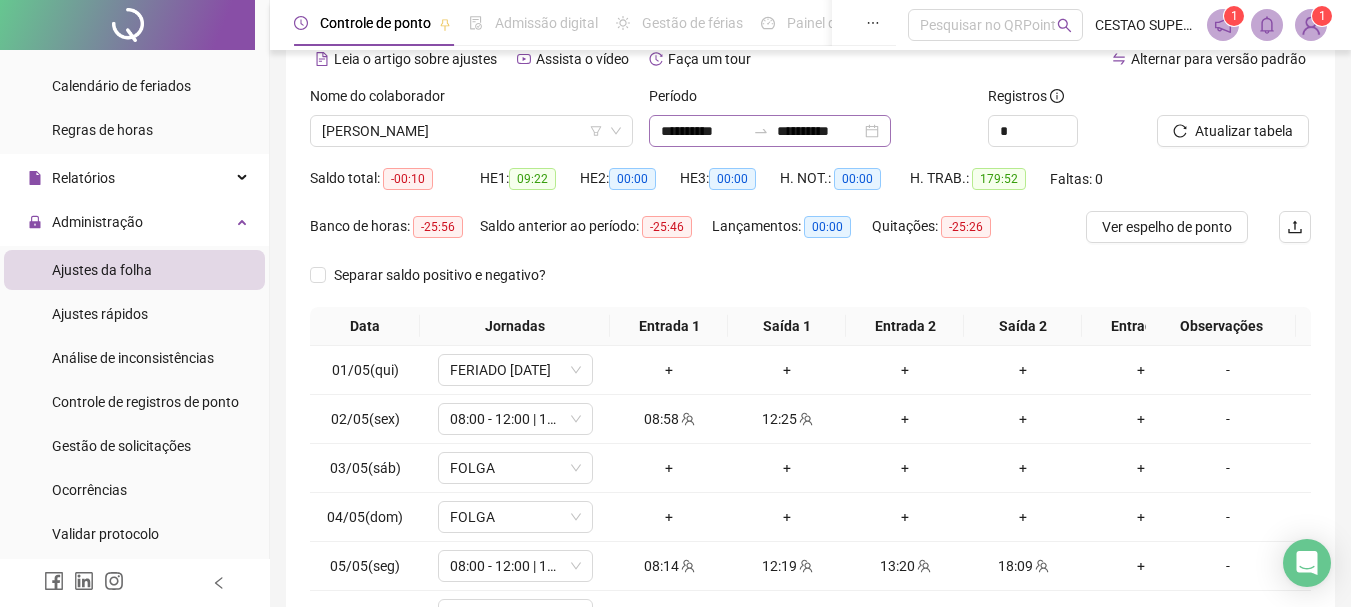 click on "**********" at bounding box center (770, 131) 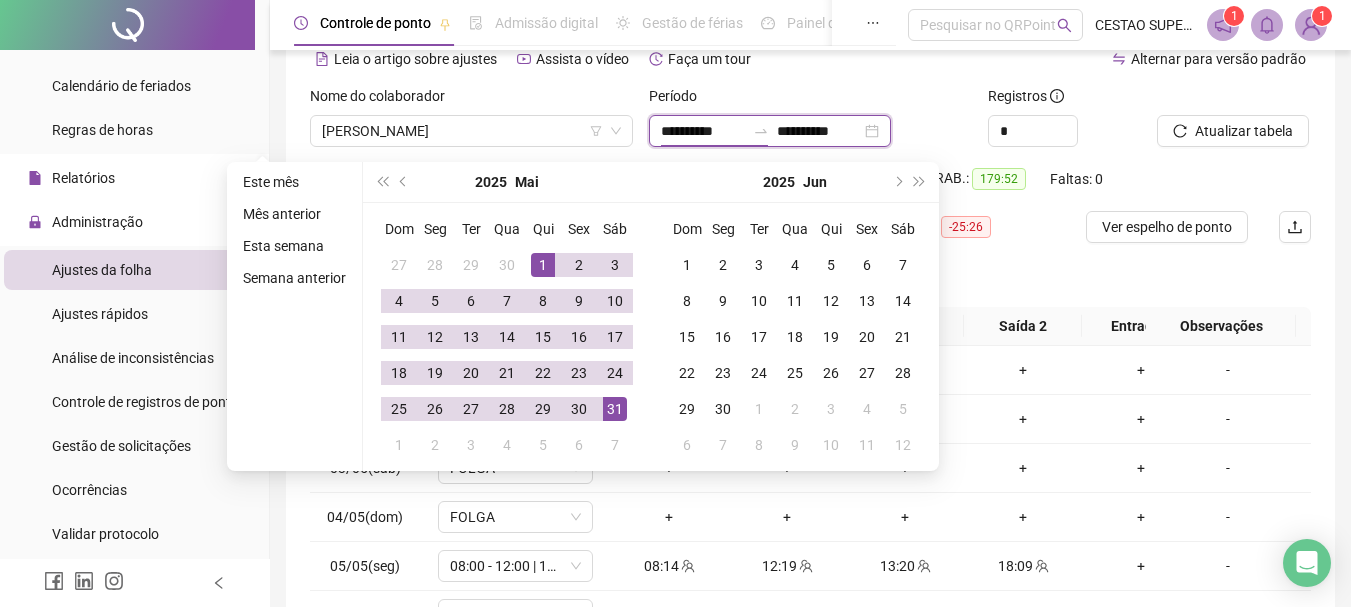 click on "**********" at bounding box center [770, 131] 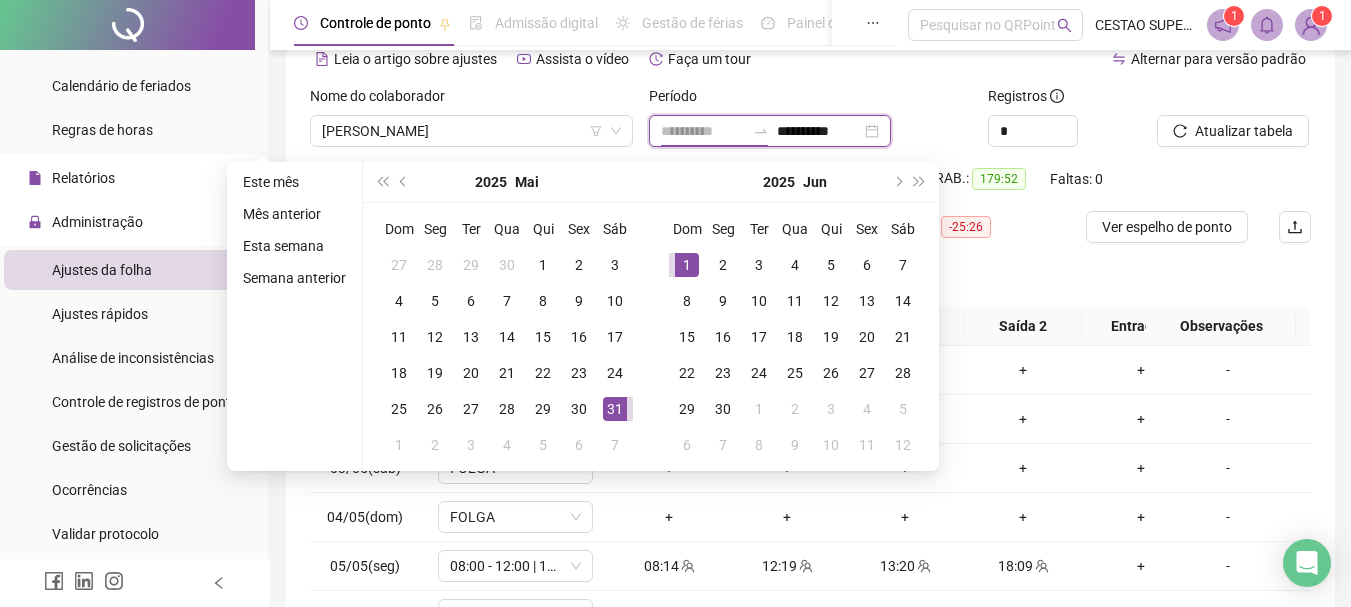 type on "**********" 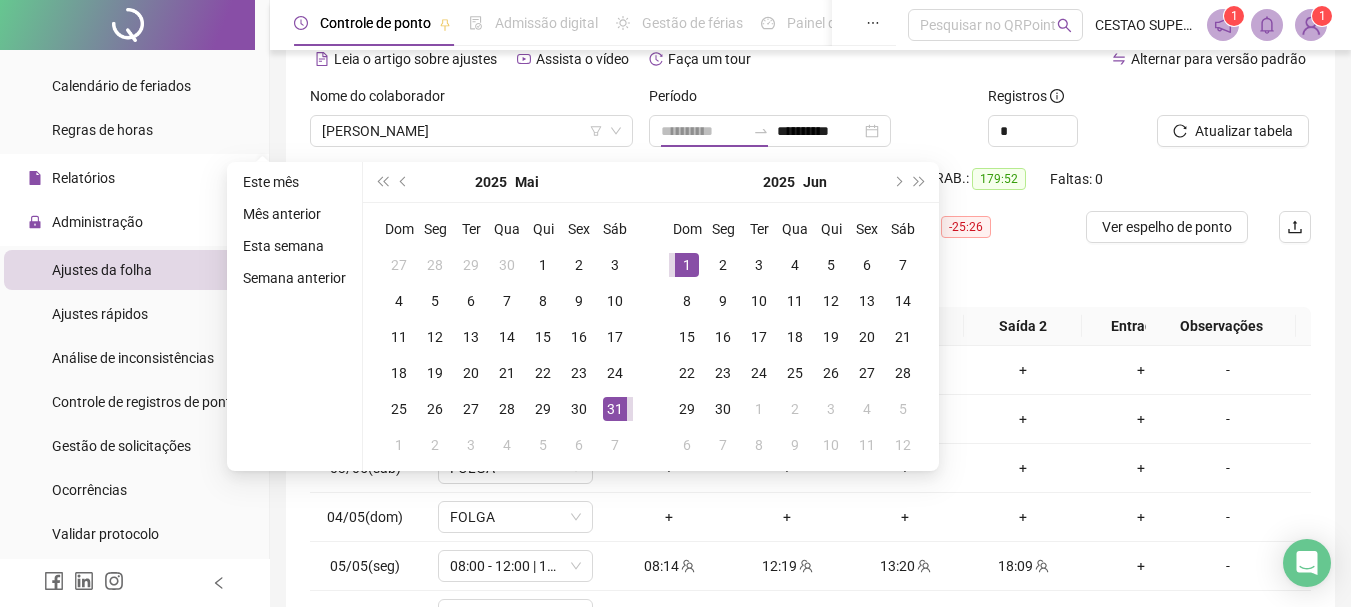 click on "1" at bounding box center (687, 265) 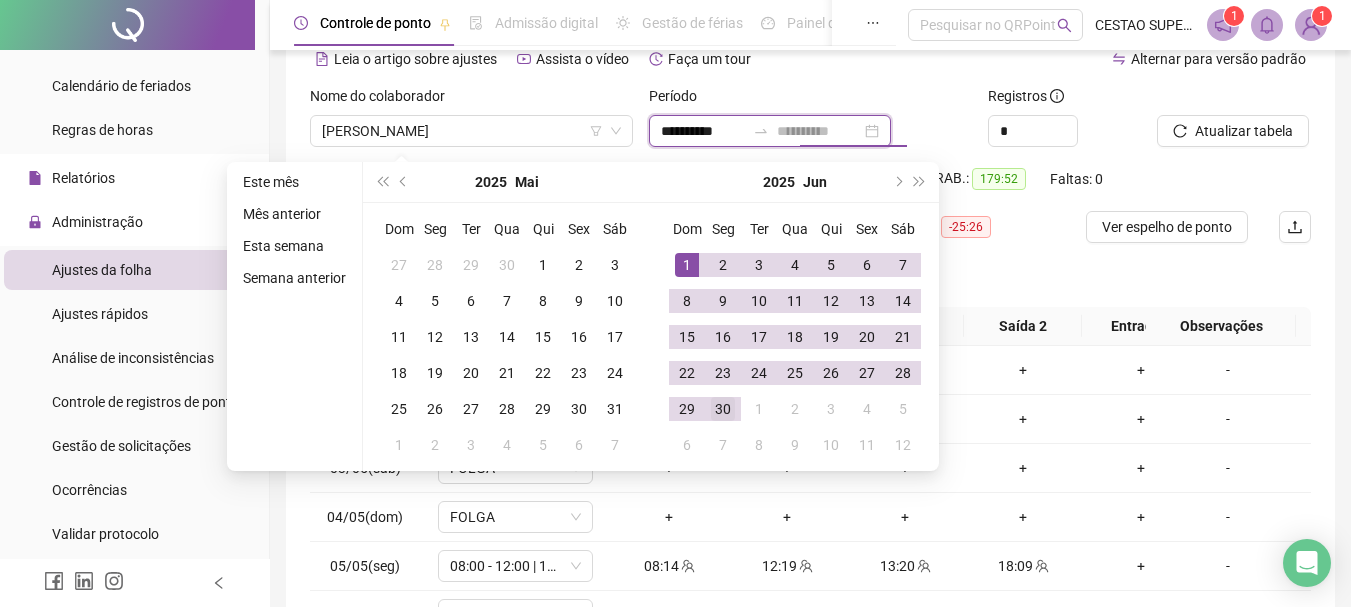 type on "**********" 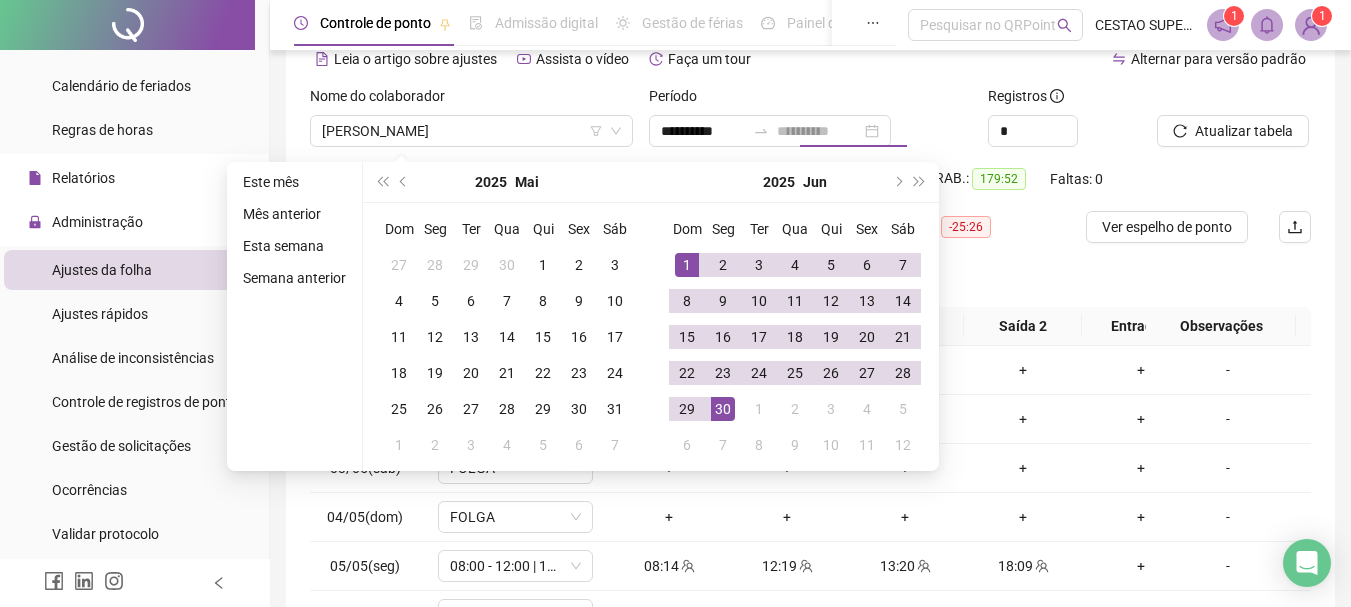 click on "30" at bounding box center [723, 409] 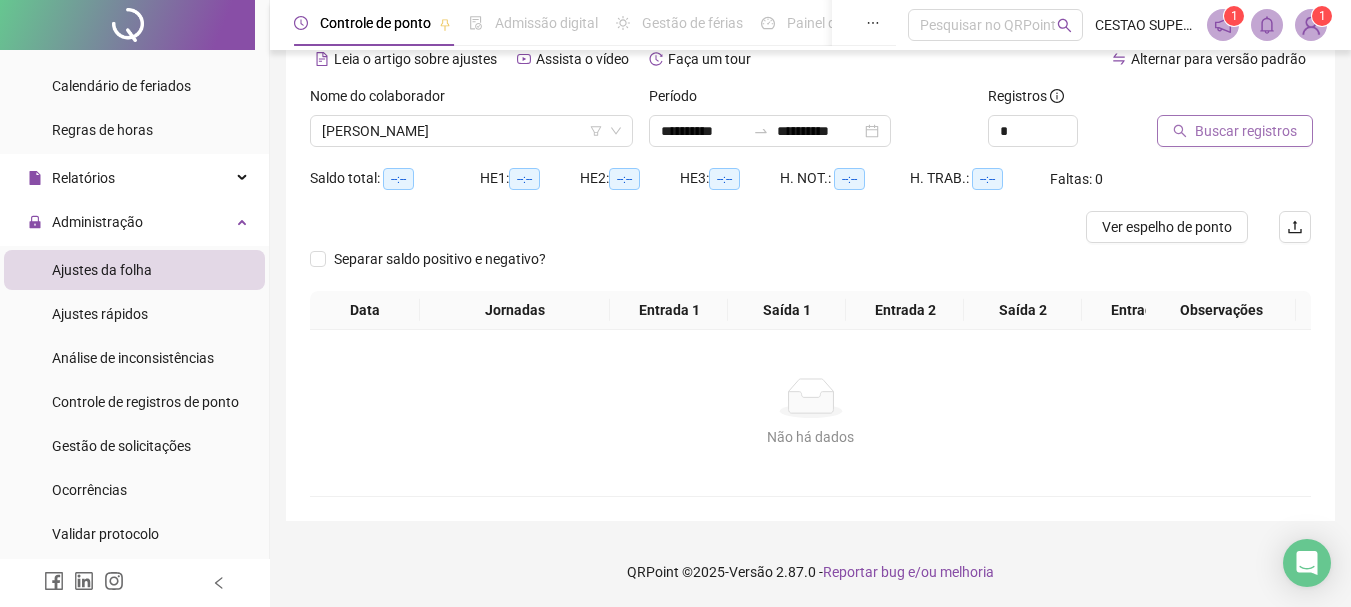 click on "Buscar registros" at bounding box center (1246, 131) 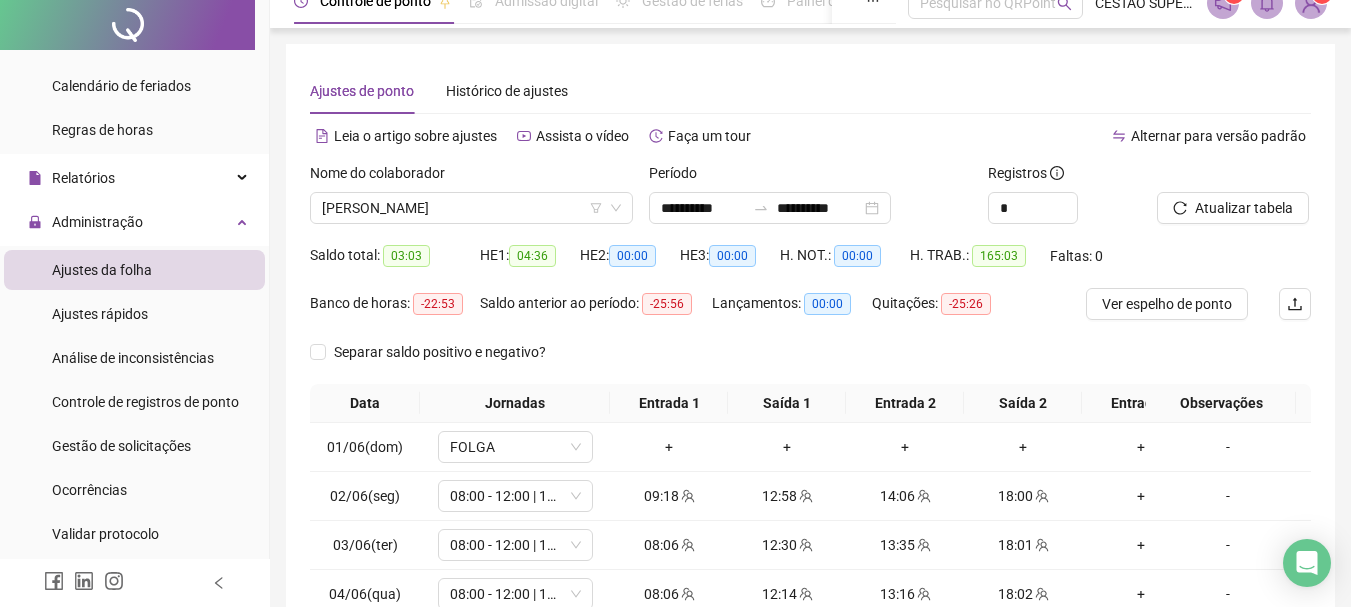 scroll, scrollTop: 0, scrollLeft: 0, axis: both 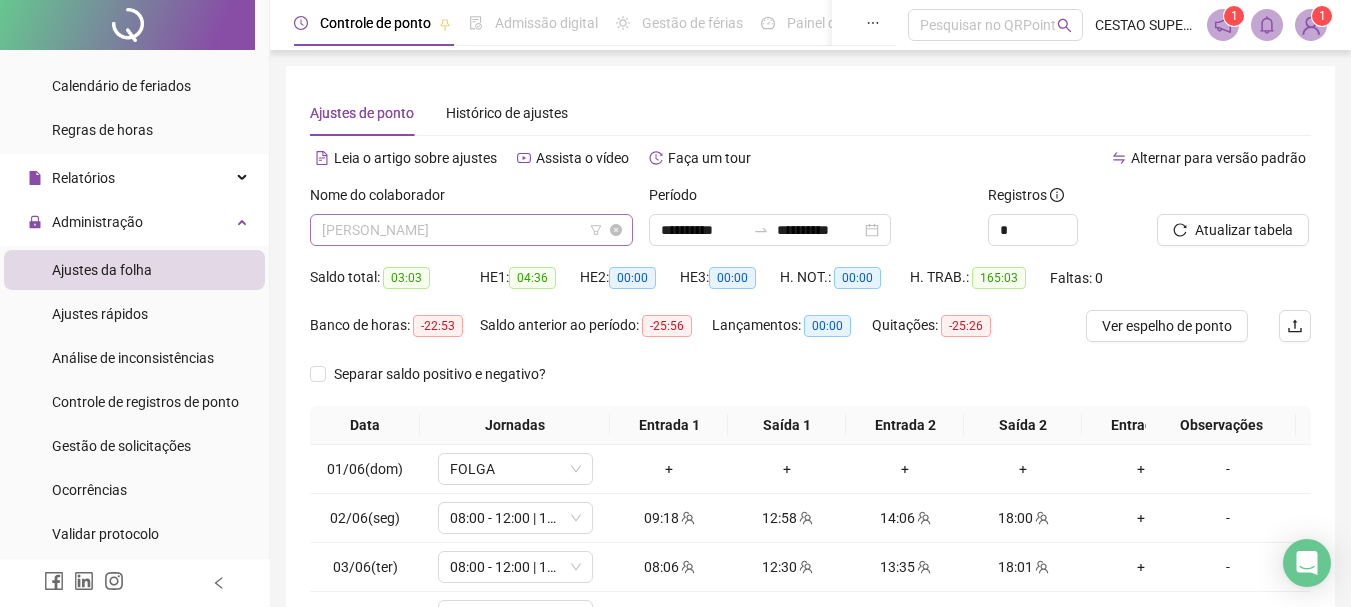 click on "[PERSON_NAME]" at bounding box center (471, 230) 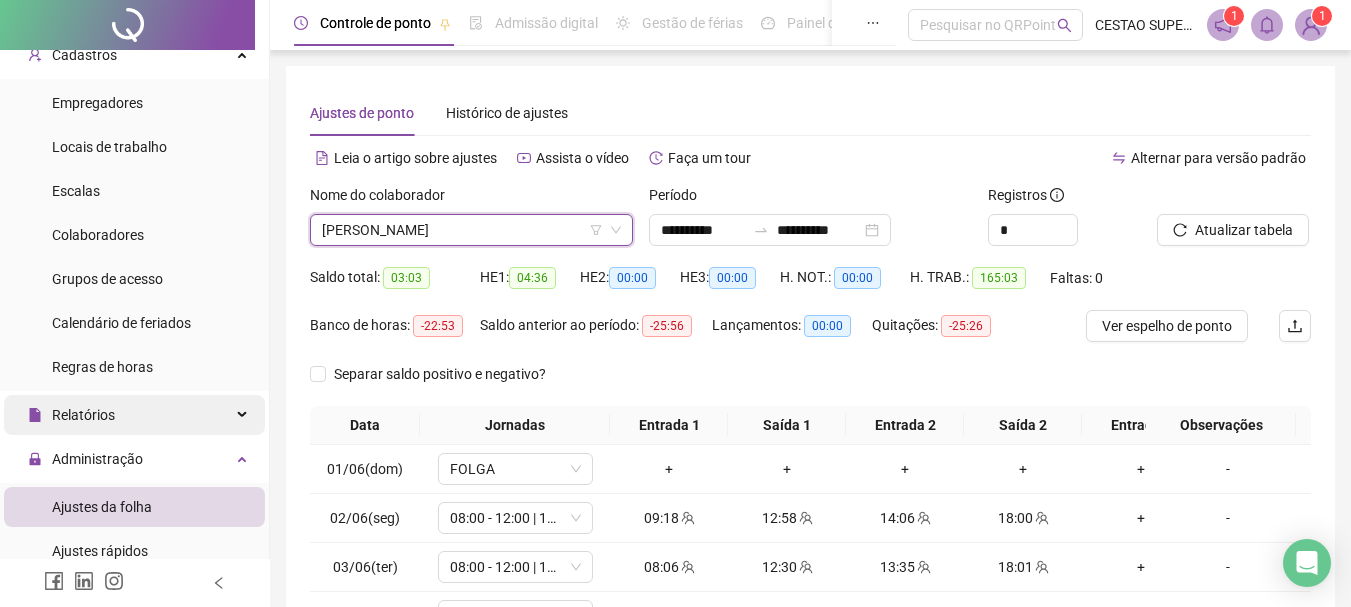 scroll, scrollTop: 0, scrollLeft: 0, axis: both 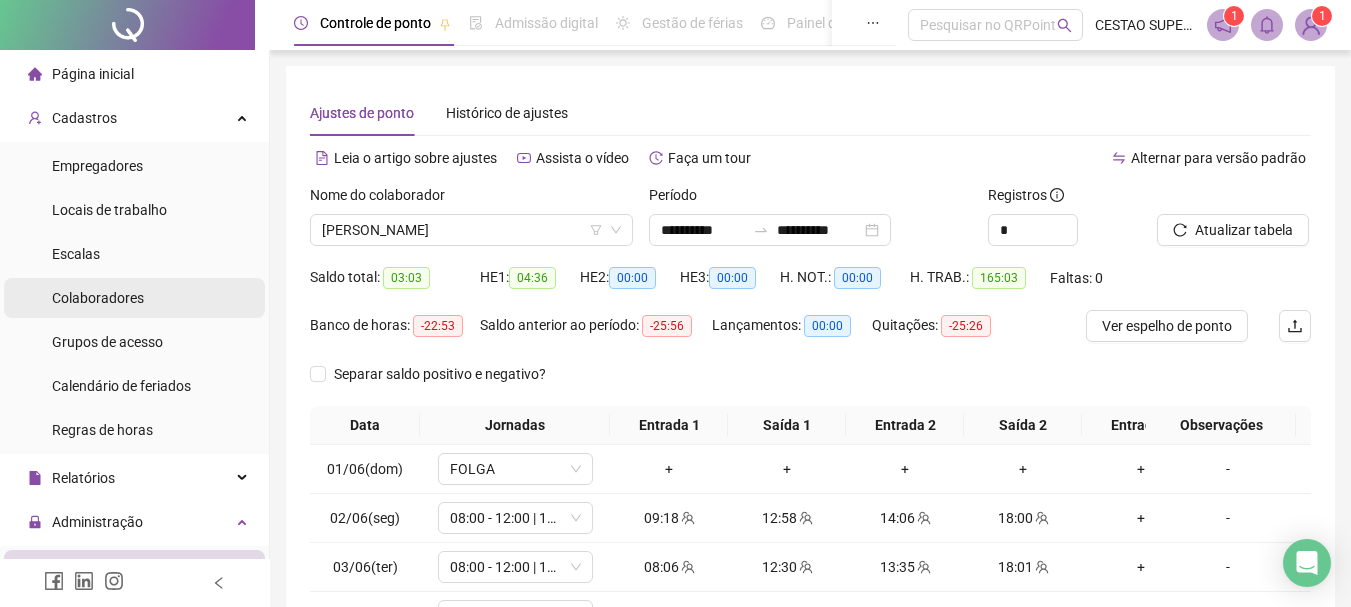 click on "Colaboradores" at bounding box center (98, 298) 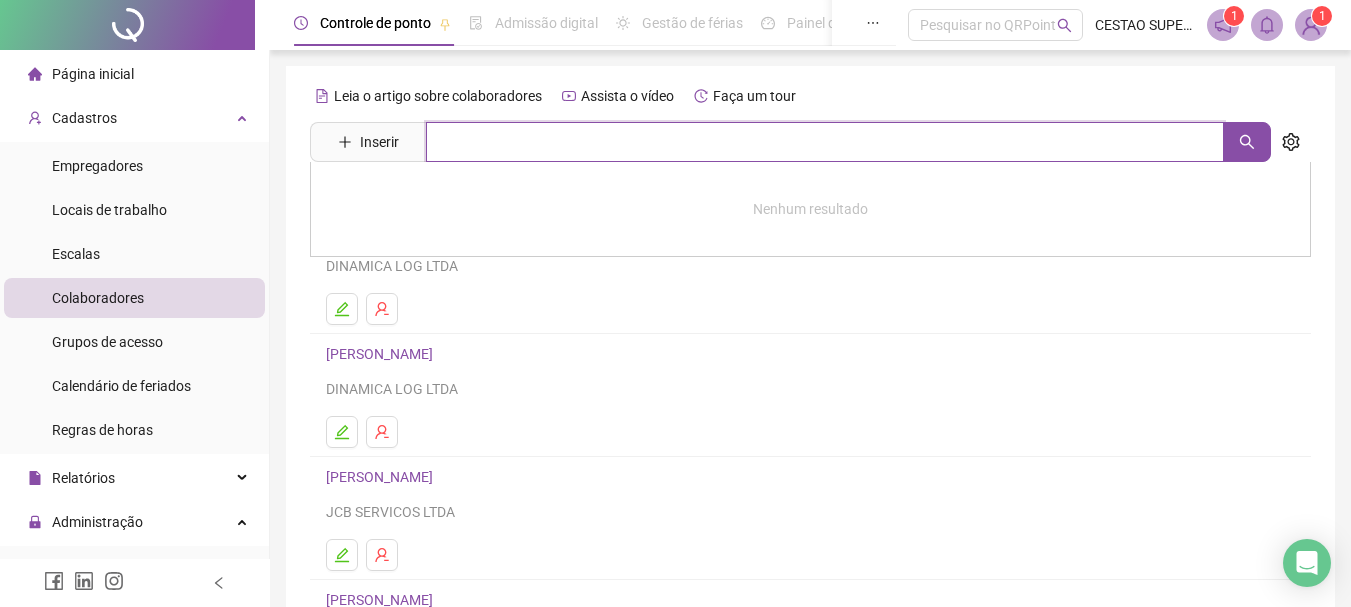 click at bounding box center (825, 142) 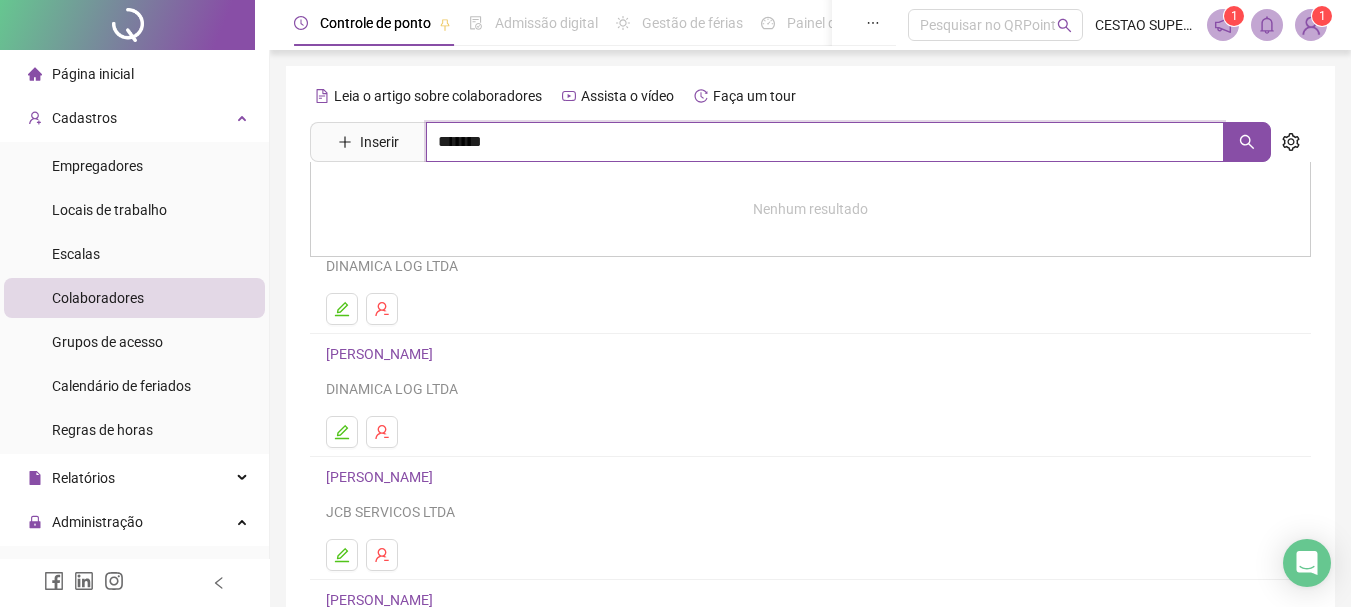 type on "*******" 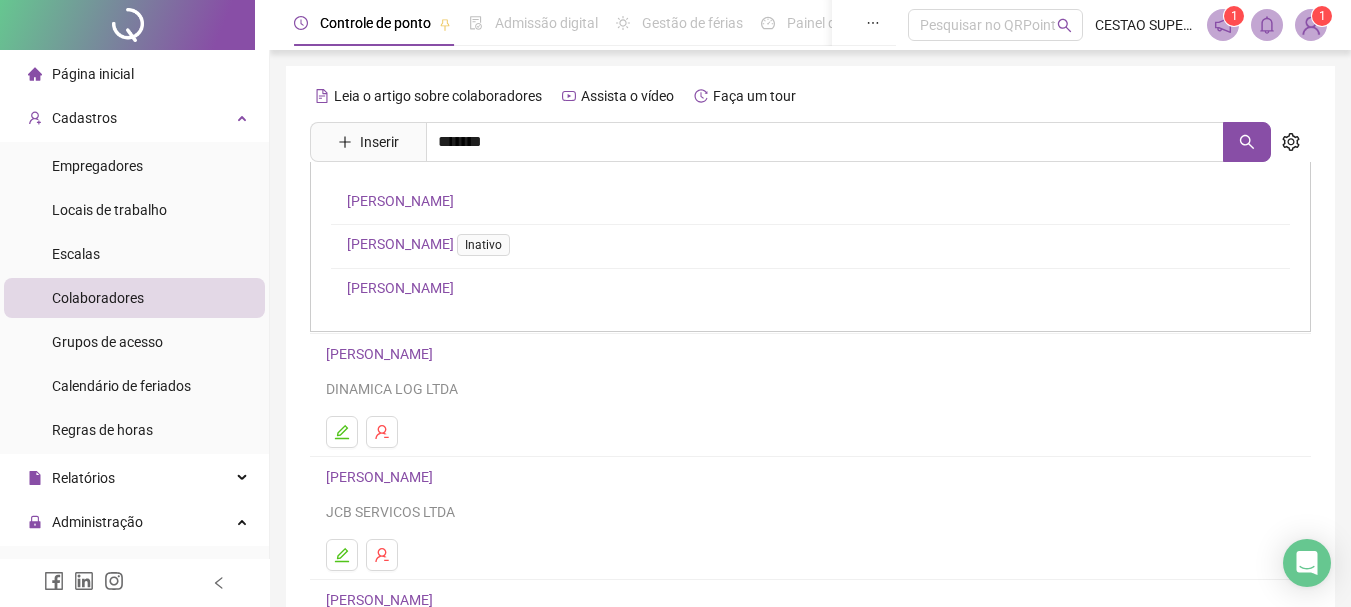 click on "REGINALDO DOS SANTOS MIRANDA" at bounding box center (400, 288) 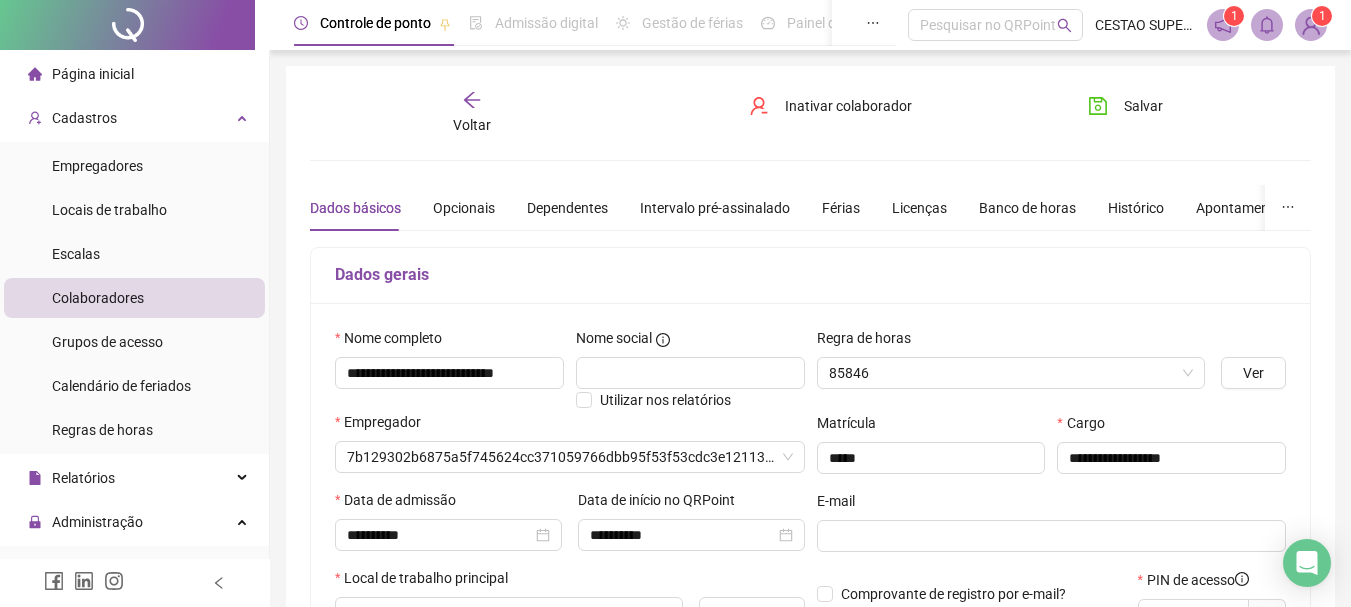 type on "**********" 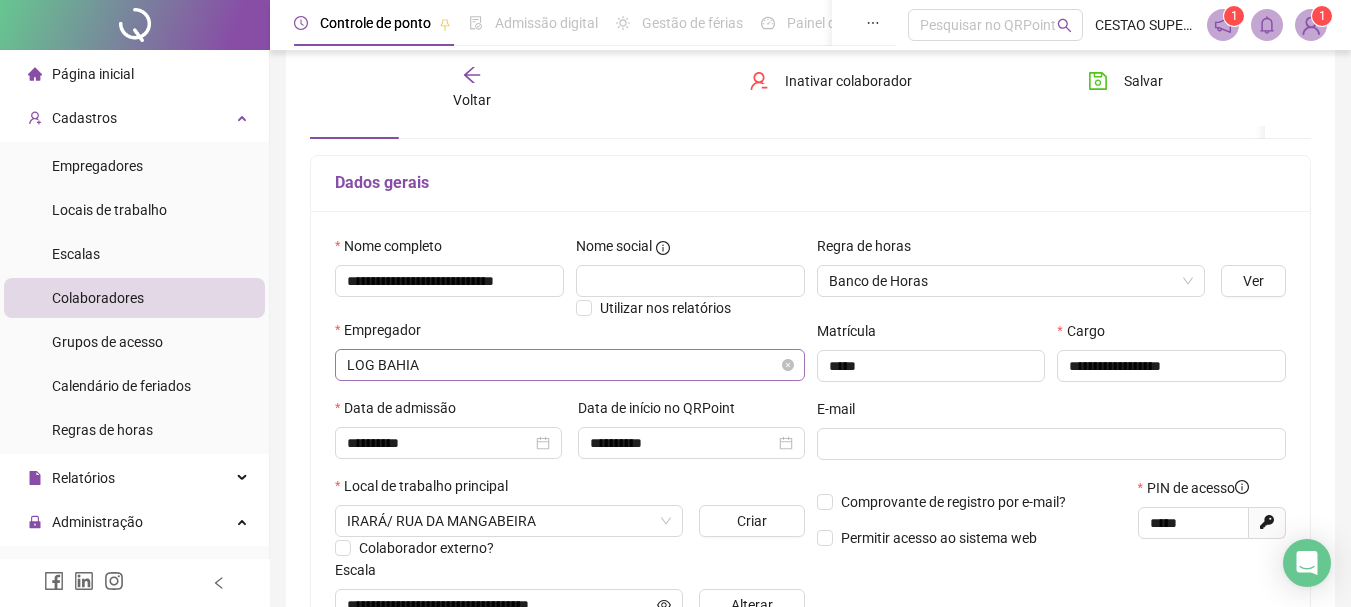 scroll, scrollTop: 200, scrollLeft: 0, axis: vertical 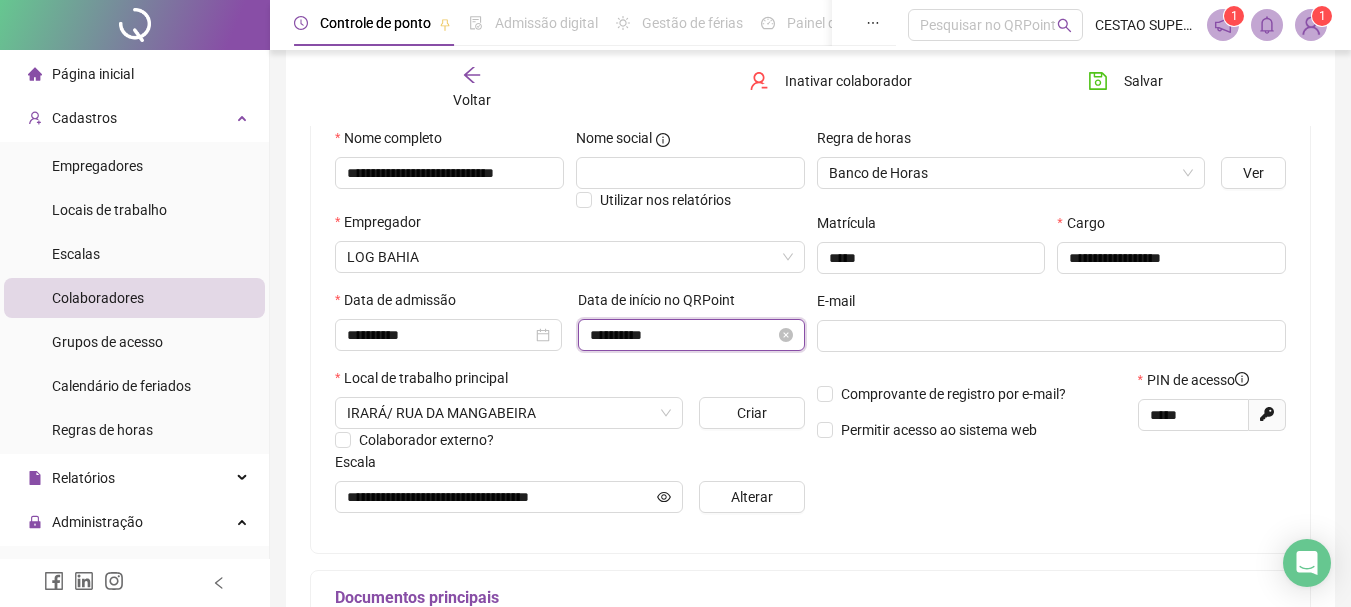 click on "**********" at bounding box center [682, 335] 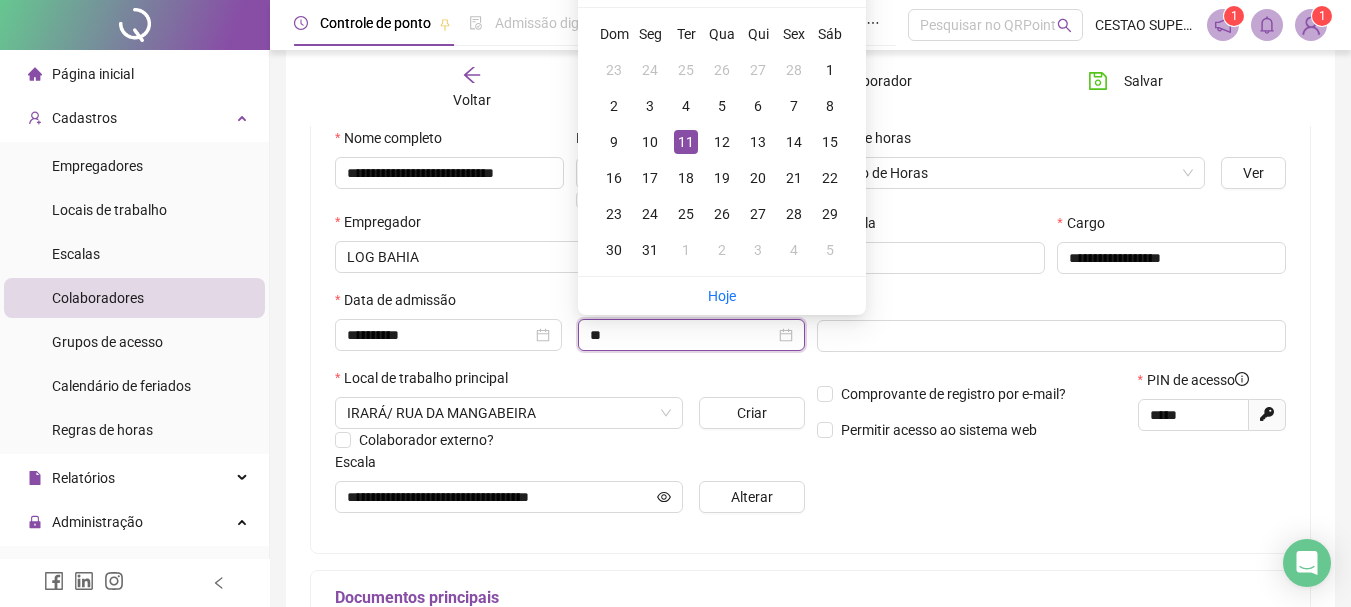 type on "*" 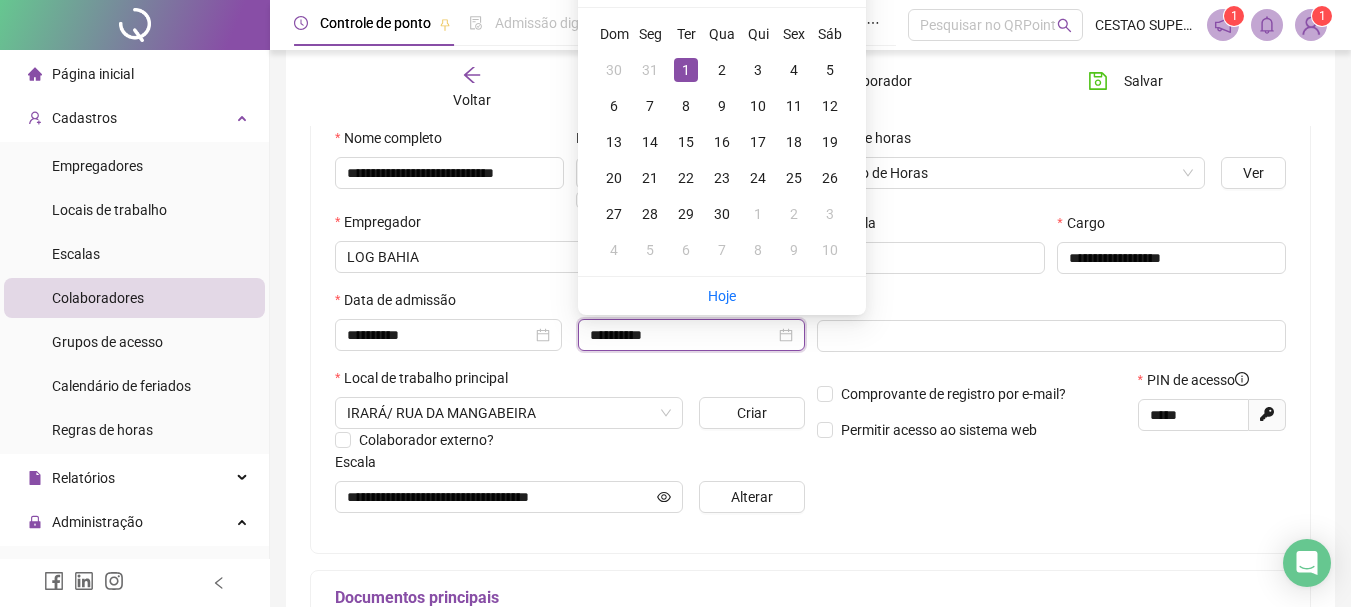 type on "**********" 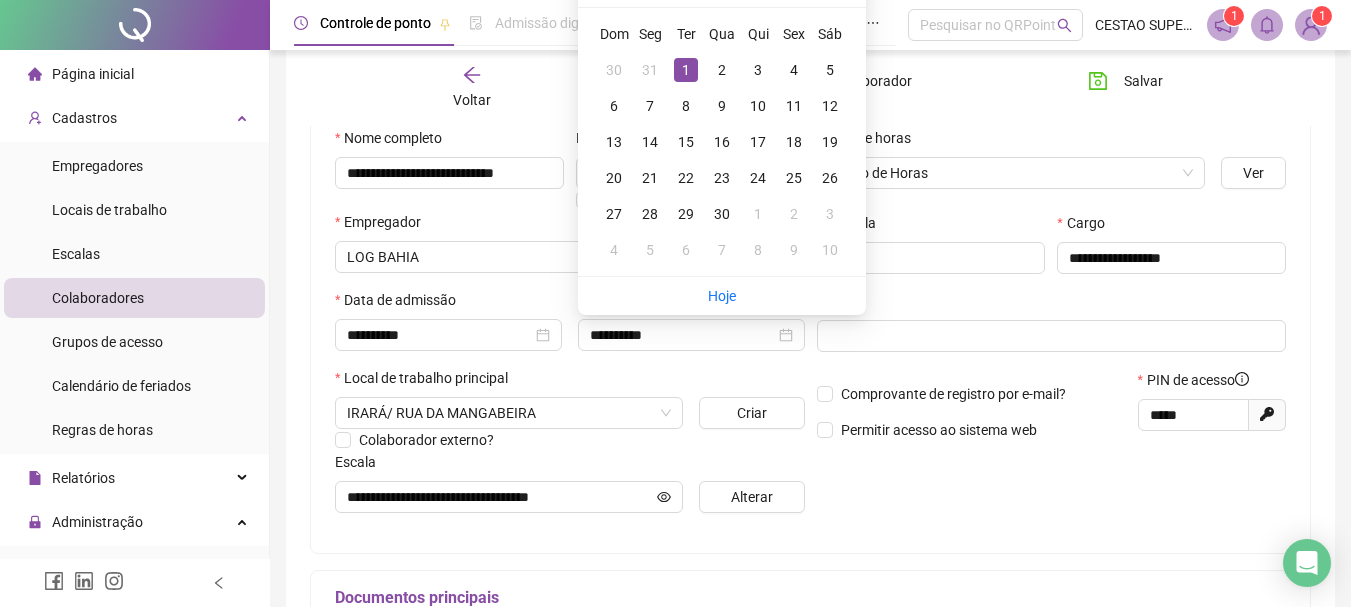 click on "Local de trabalho principal" at bounding box center (570, 382) 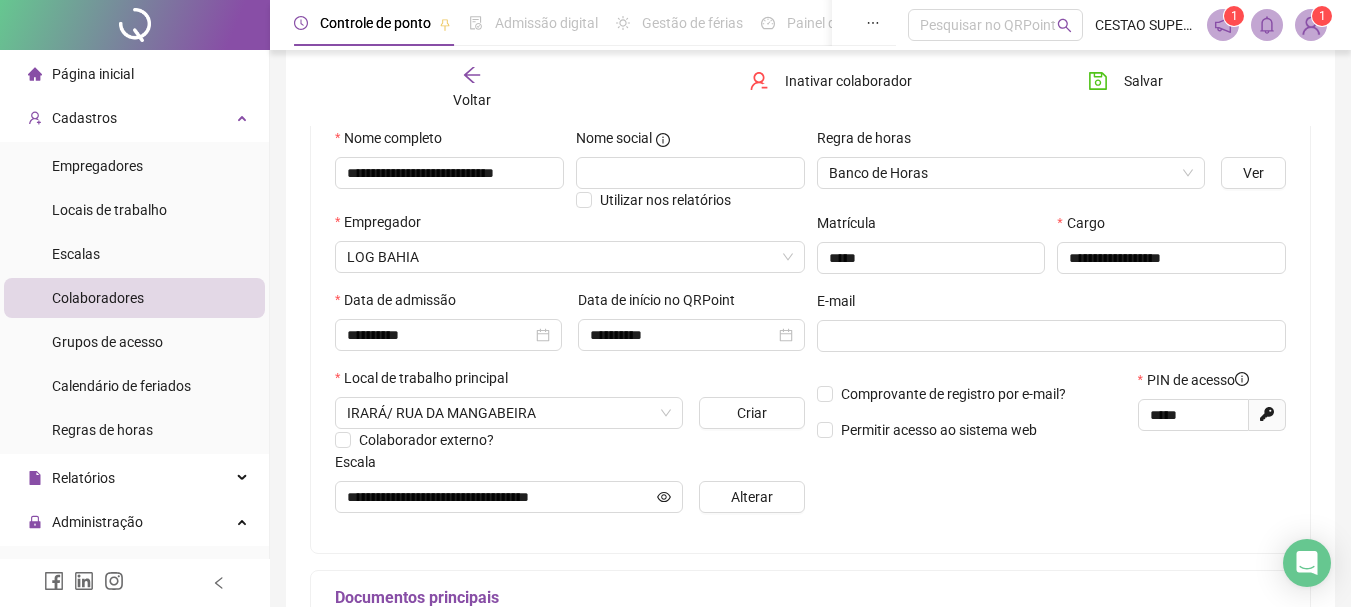 scroll, scrollTop: 300, scrollLeft: 0, axis: vertical 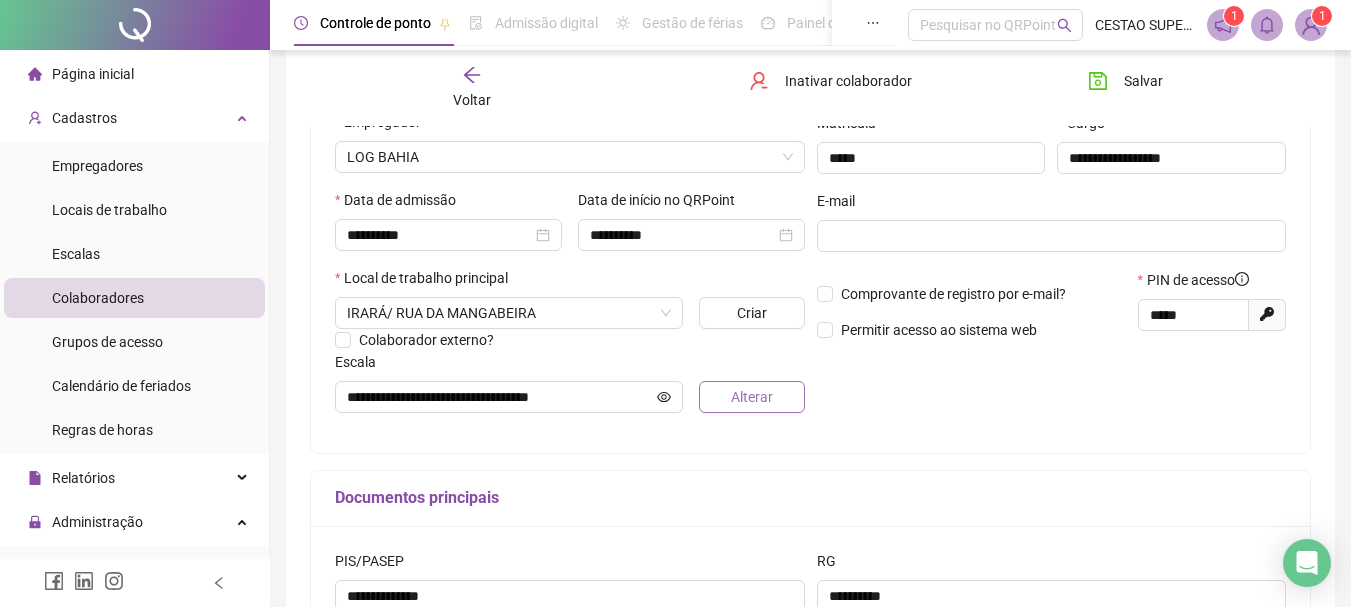 click on "Alterar" at bounding box center (752, 397) 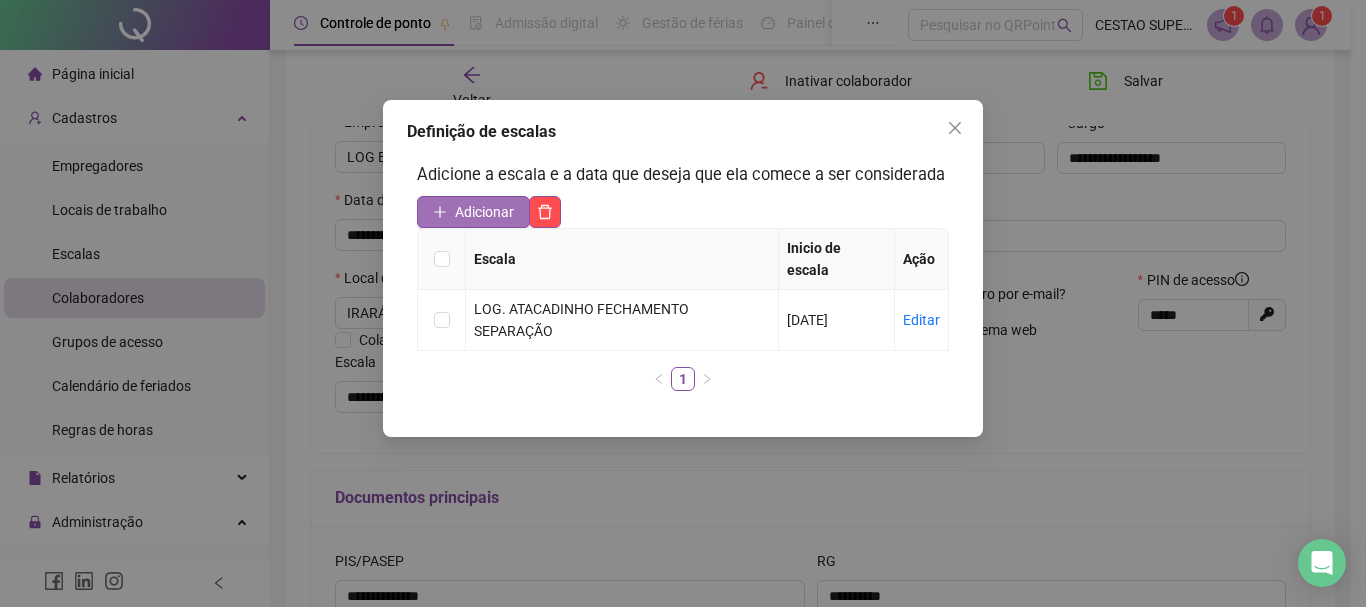 click on "Adicionar" at bounding box center (473, 212) 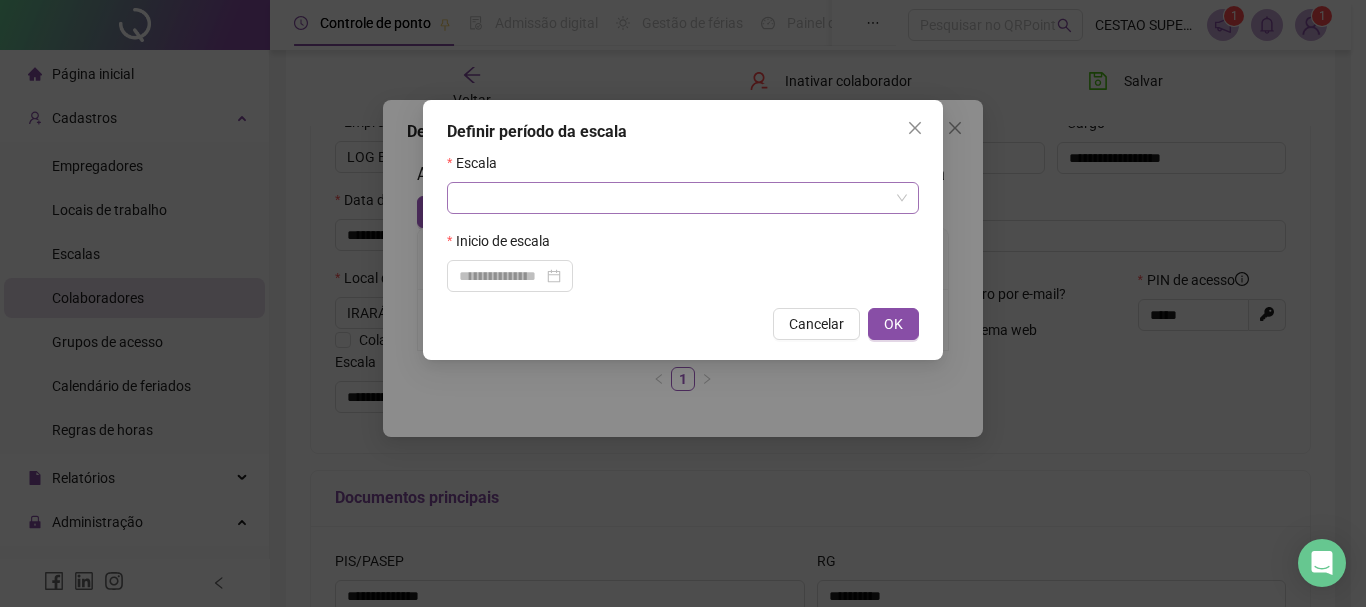 click at bounding box center [677, 198] 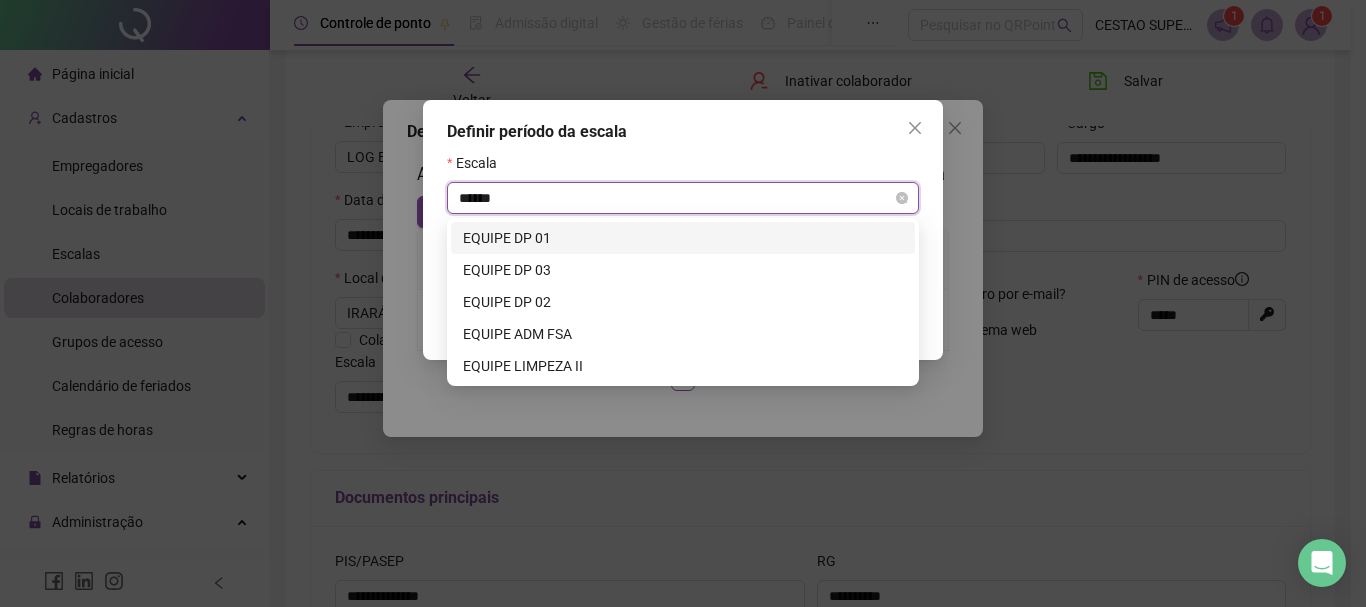 type on "******" 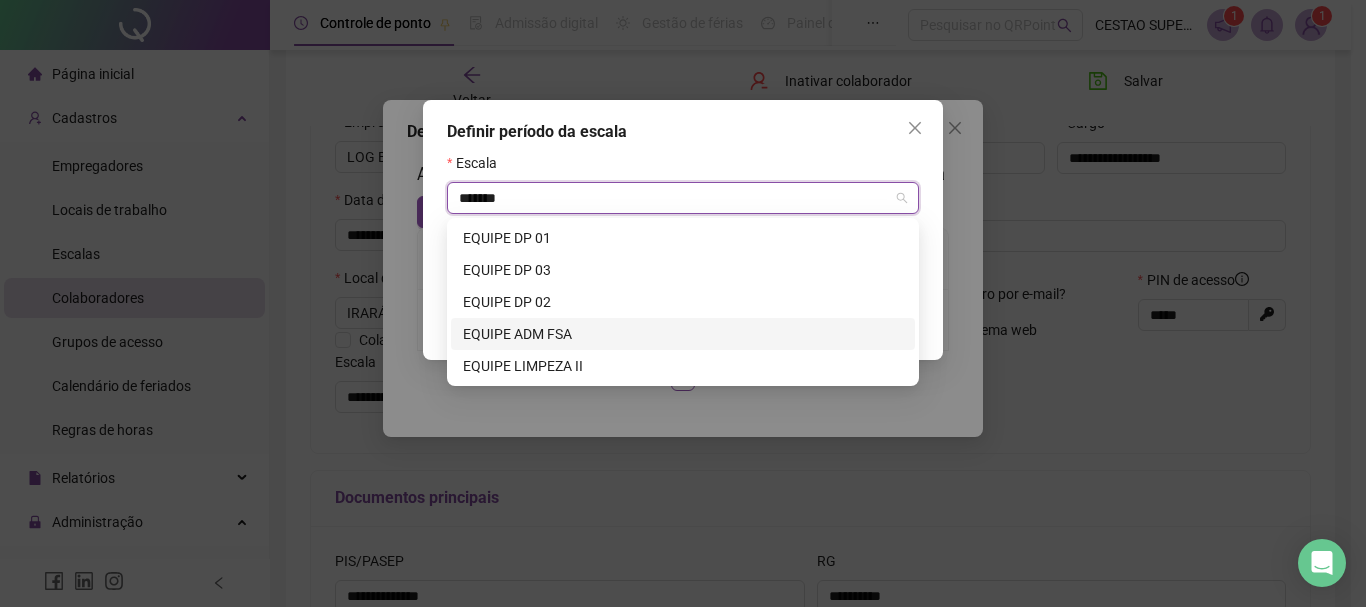 click on "EQUIPE ADM FSA" at bounding box center [683, 334] 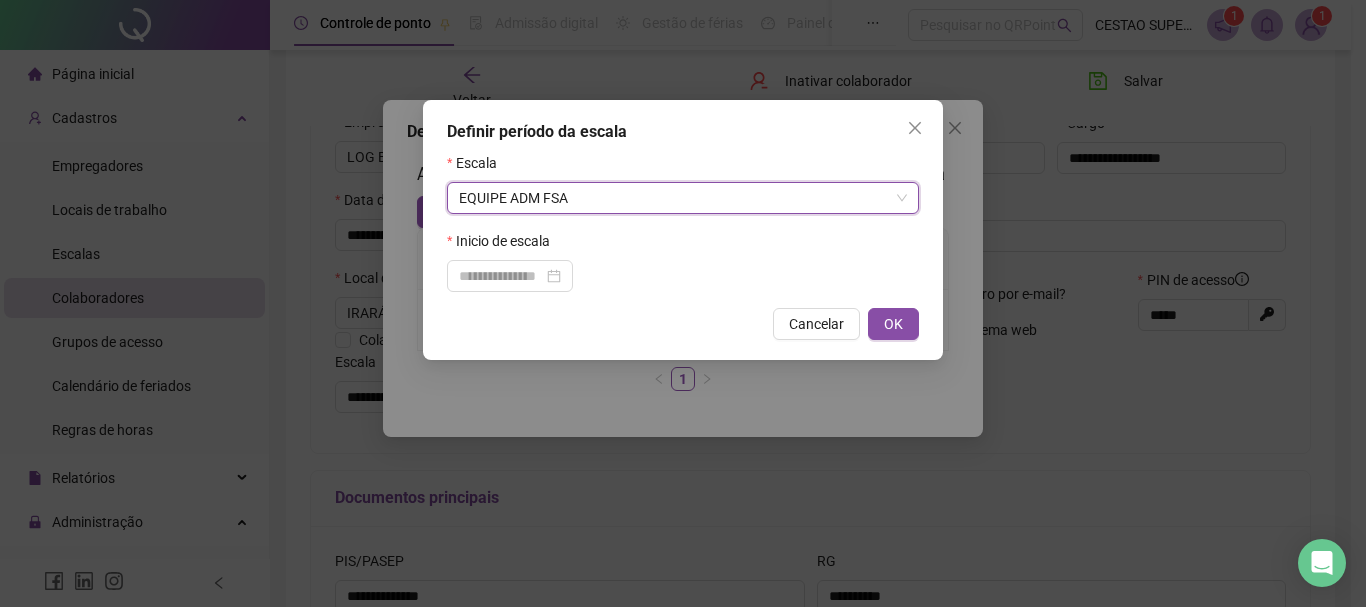 click on "Cancelar OK" at bounding box center (683, 324) 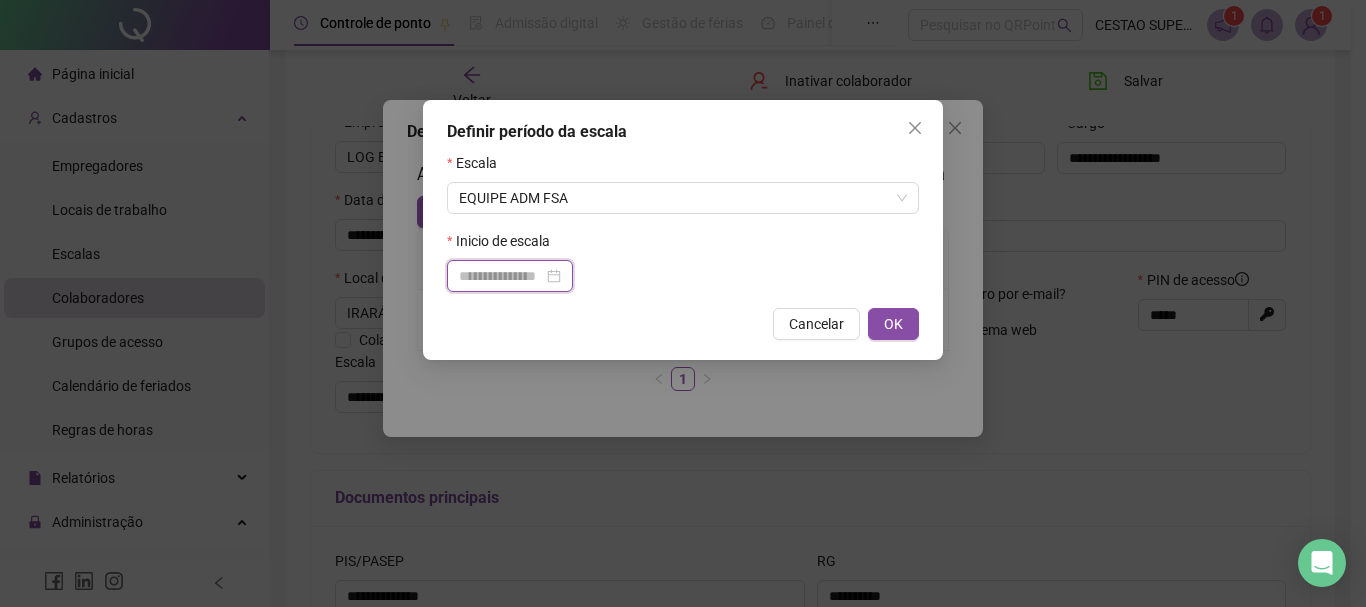 click at bounding box center (501, 276) 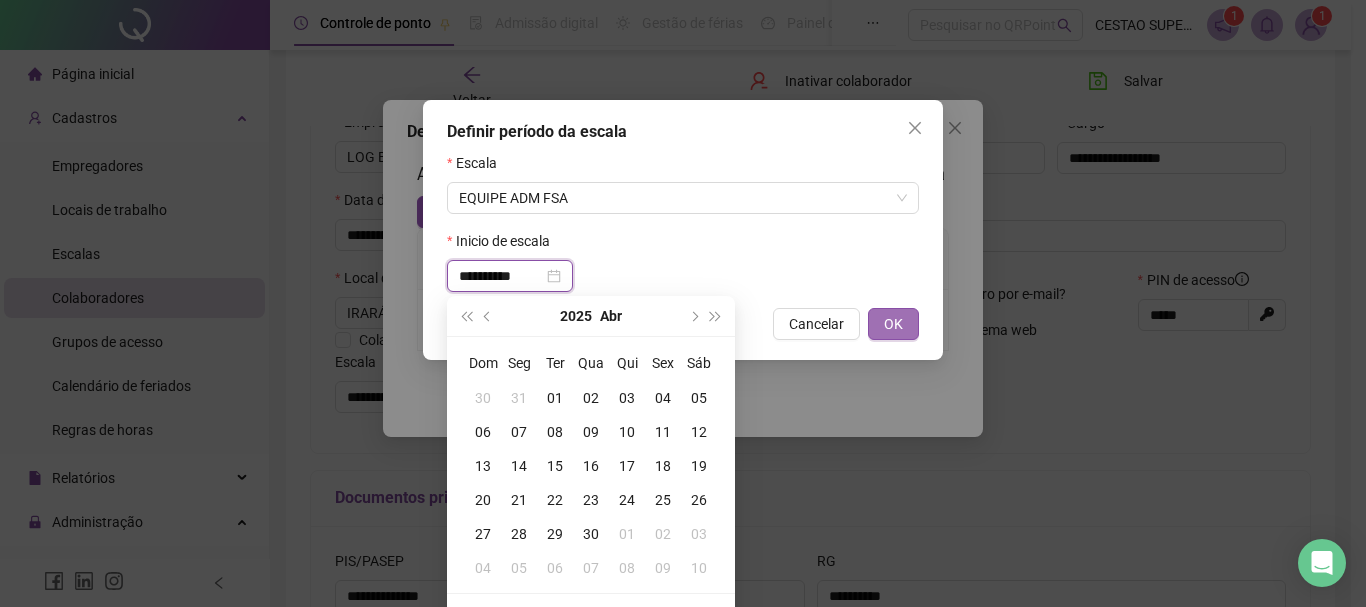 type on "**********" 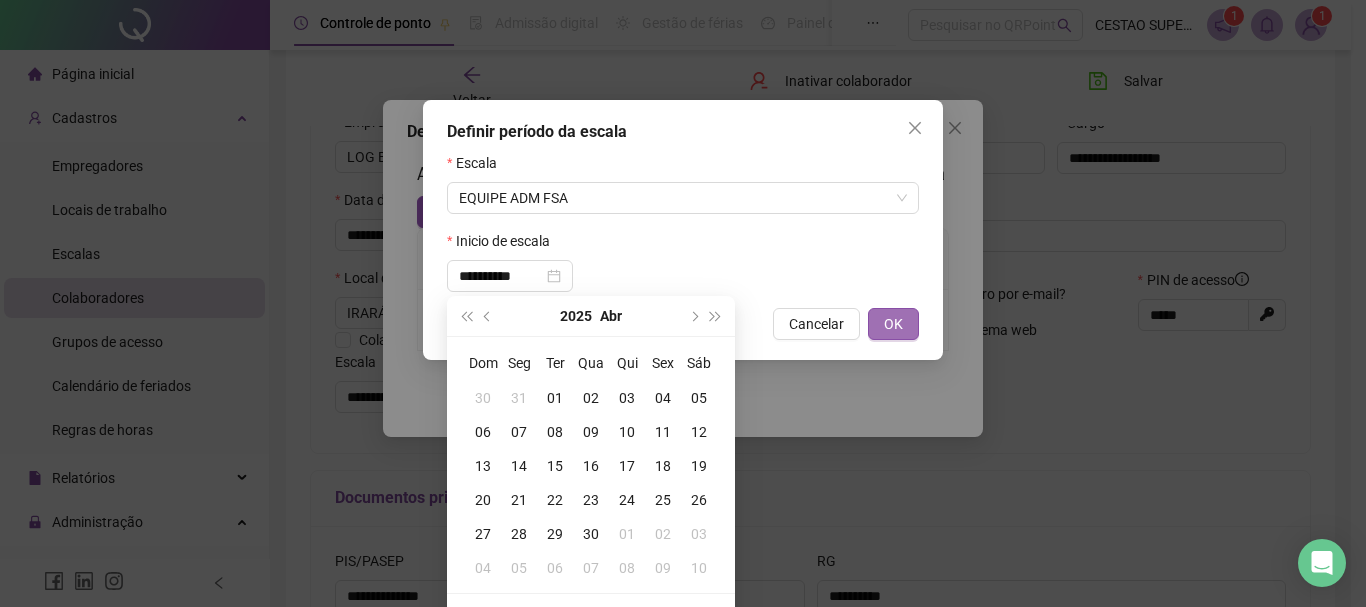 click on "OK" at bounding box center (893, 324) 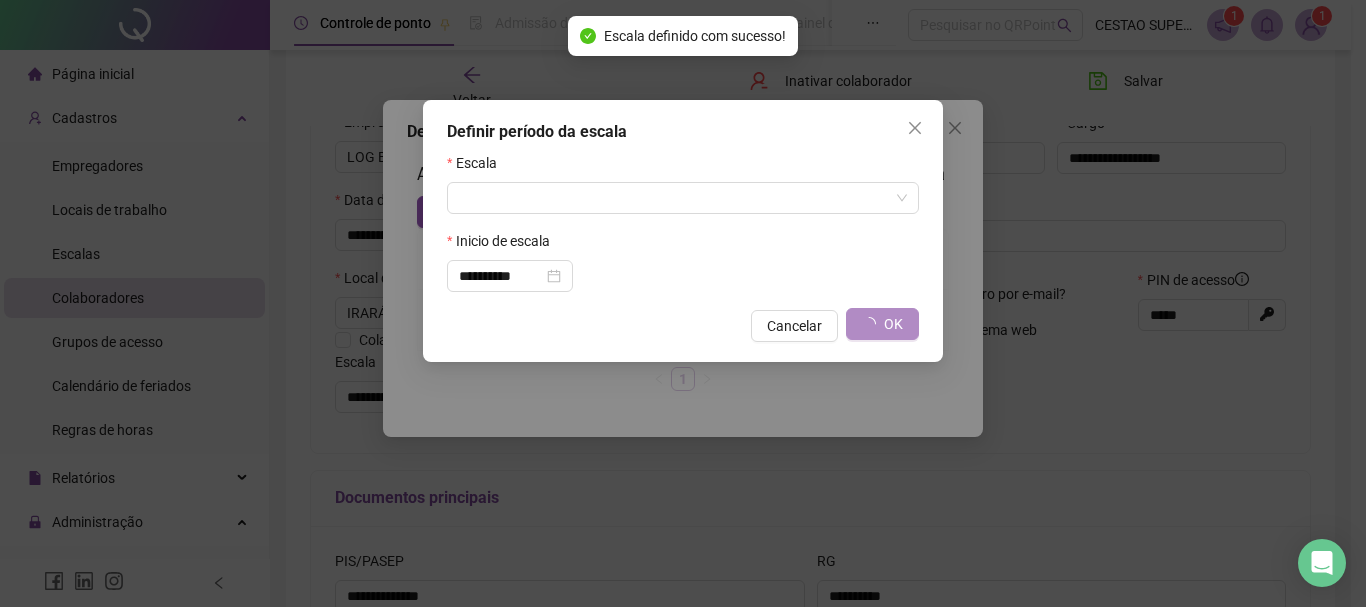 type on "**********" 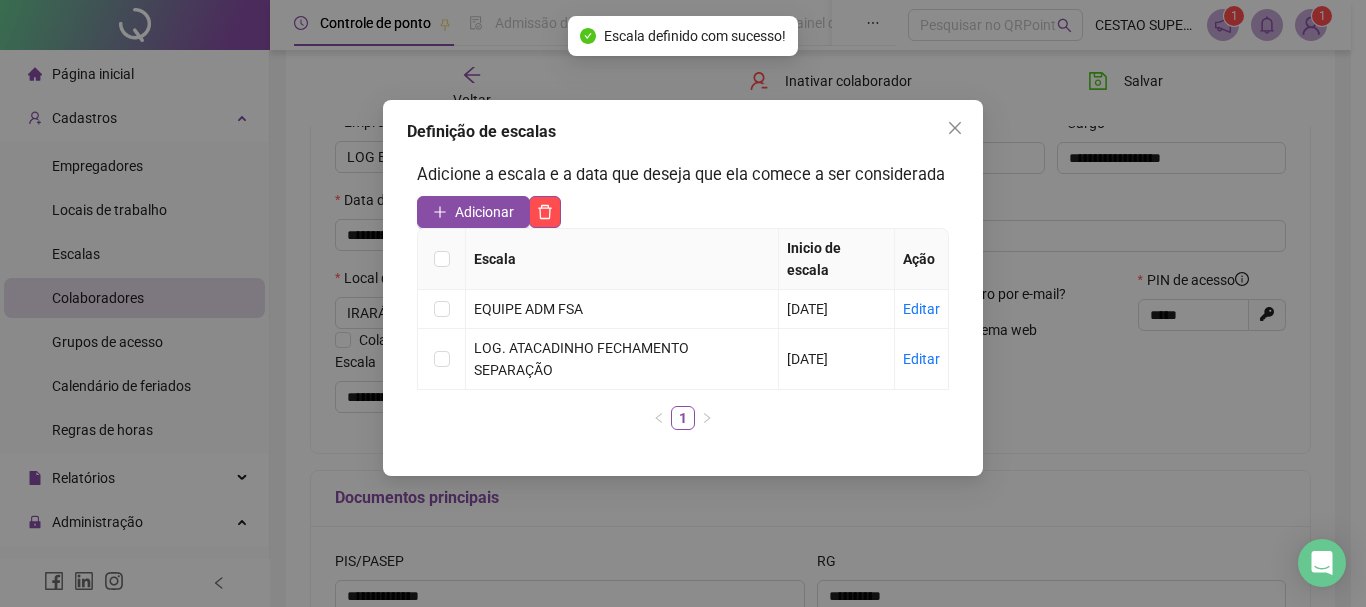 click at bounding box center [955, 128] 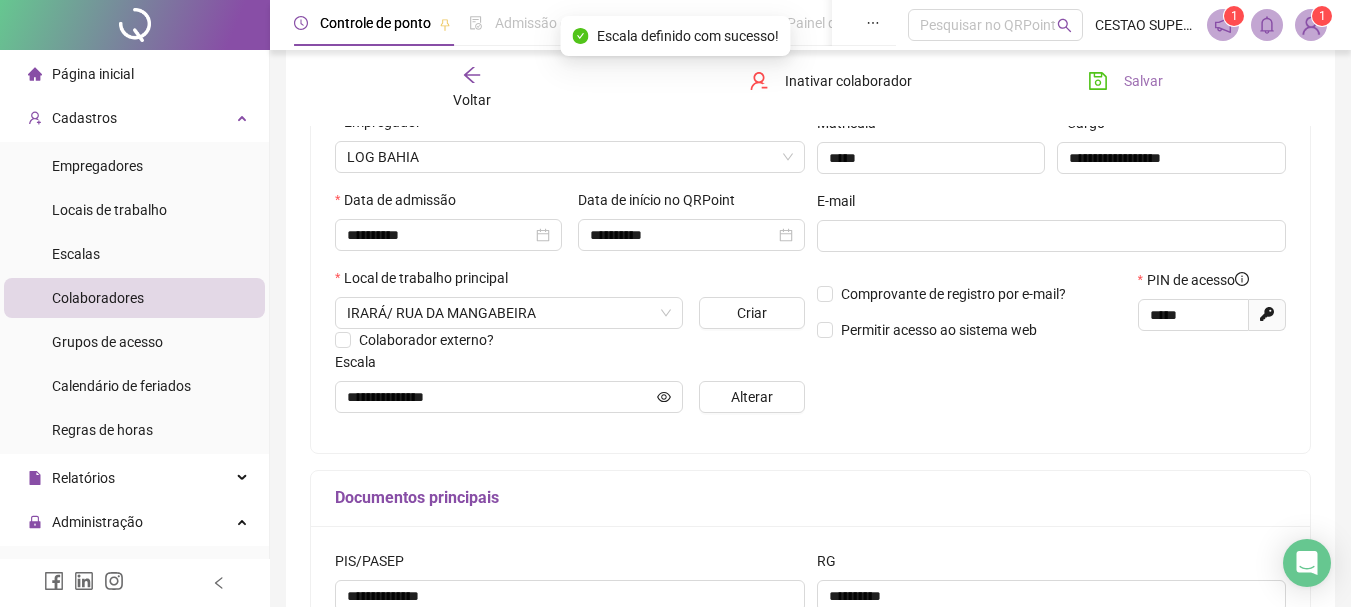 click on "Salvar" at bounding box center [1143, 81] 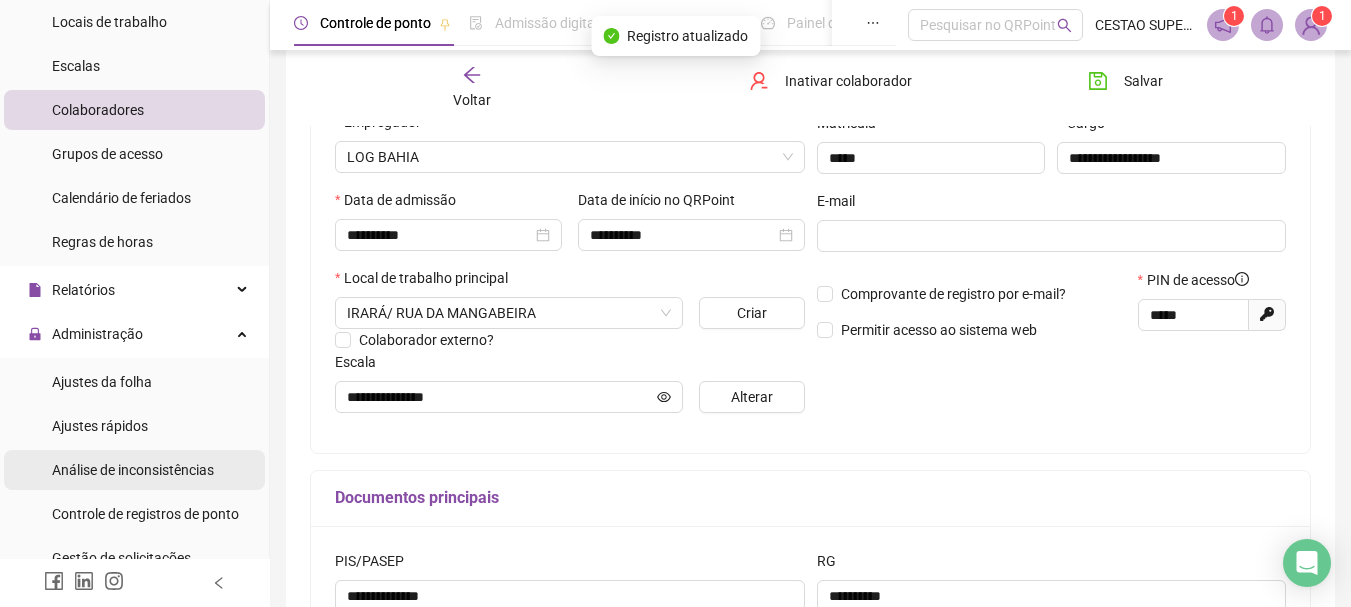 scroll, scrollTop: 200, scrollLeft: 0, axis: vertical 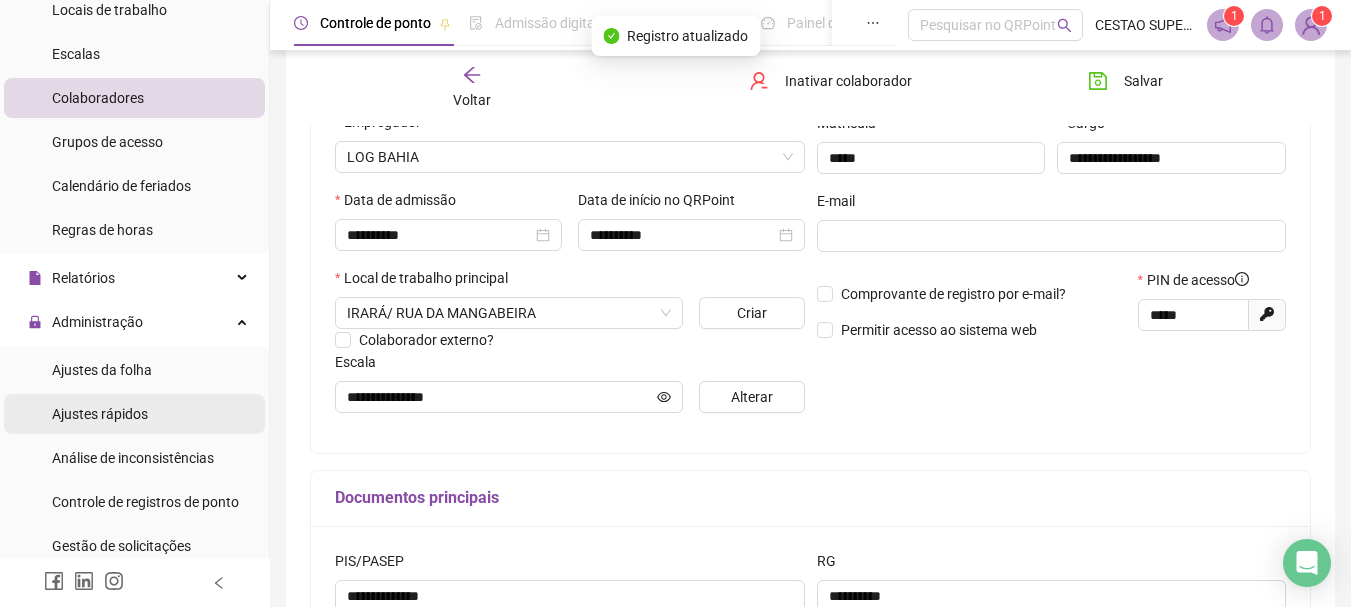 click on "Ajustes rápidos" at bounding box center [100, 414] 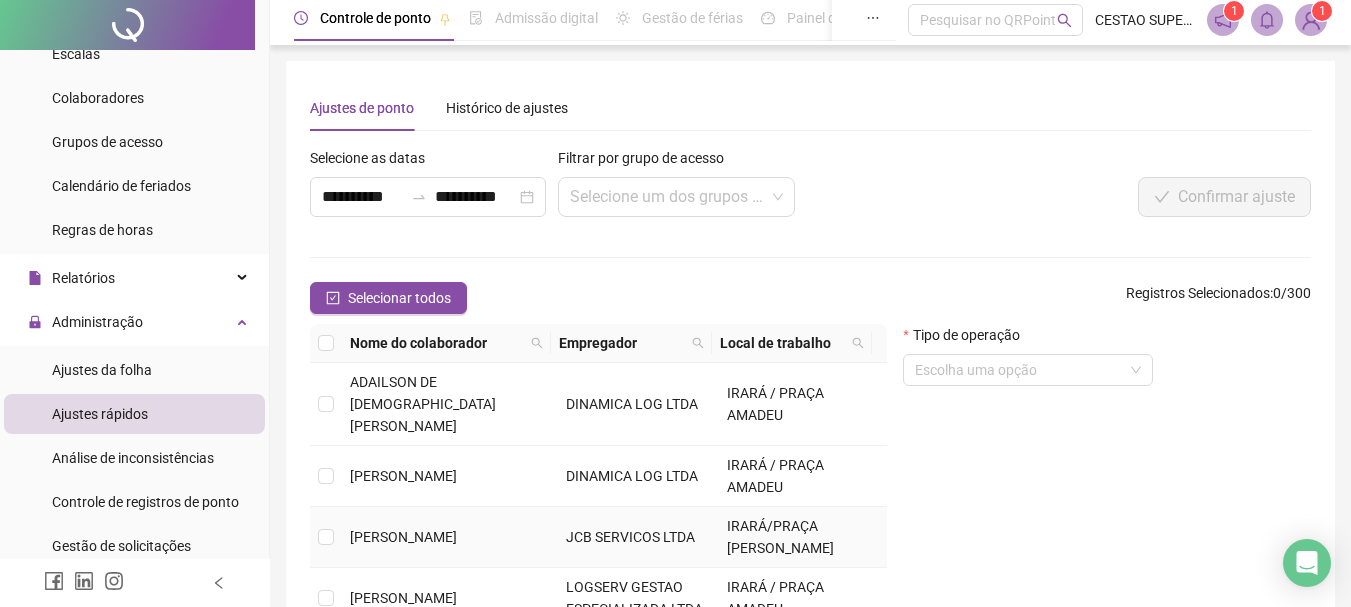 scroll, scrollTop: 0, scrollLeft: 0, axis: both 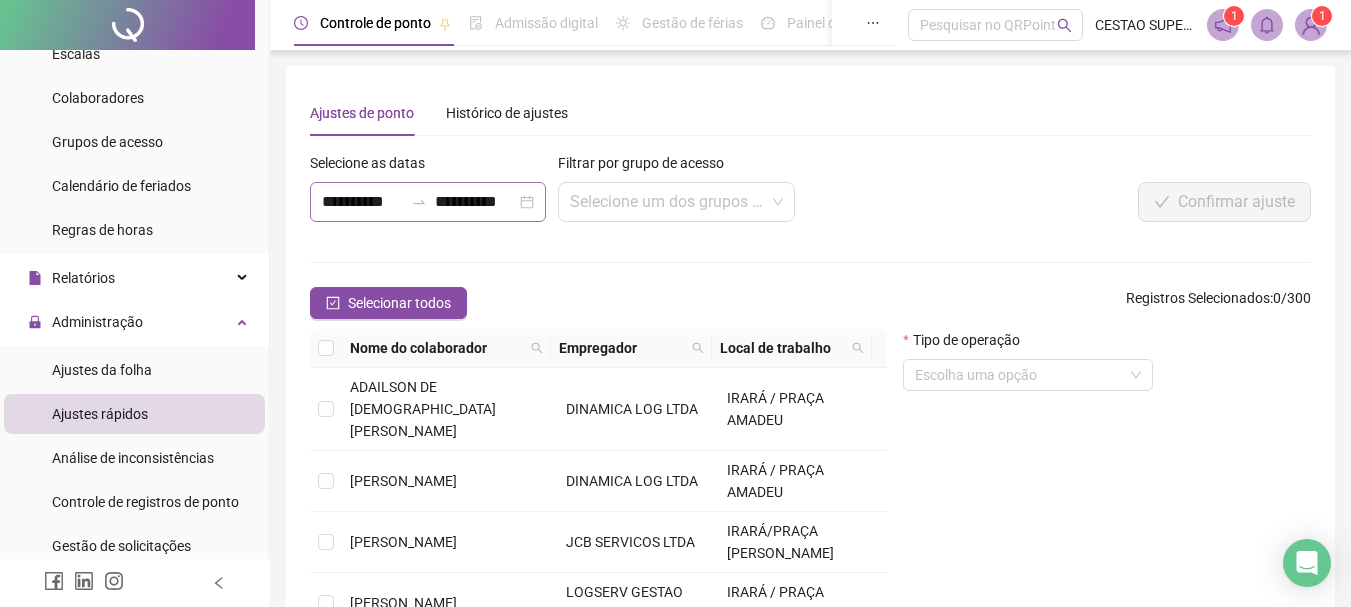 click on "**********" at bounding box center [428, 202] 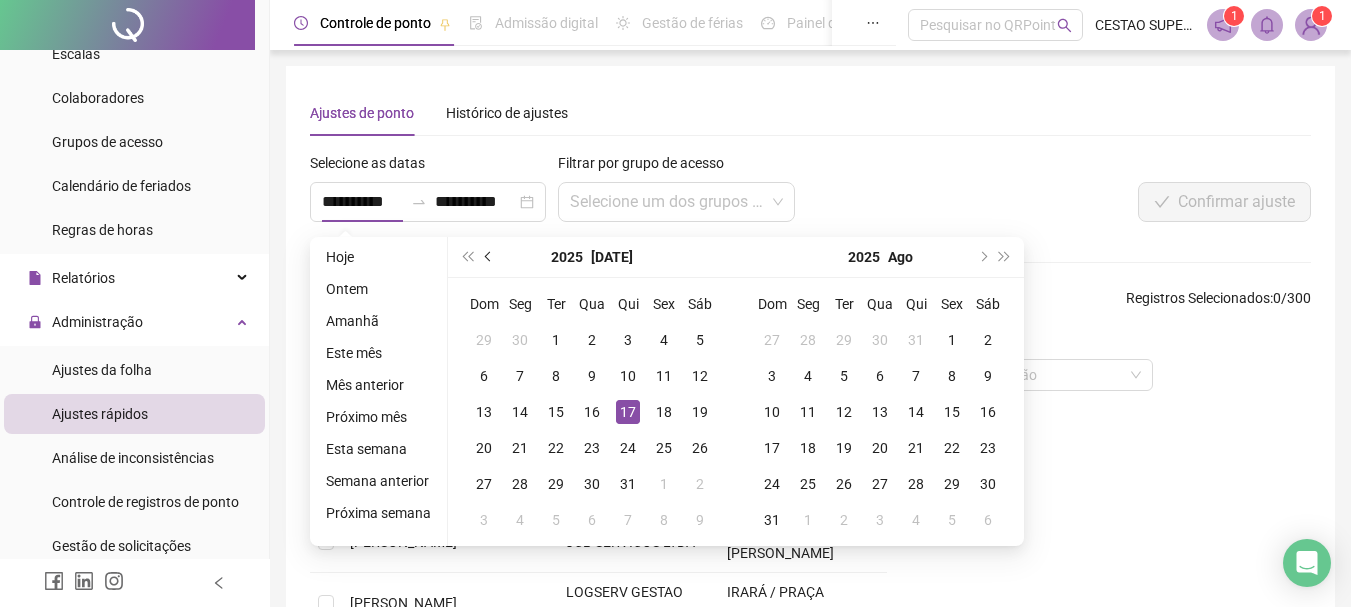 click at bounding box center (489, 257) 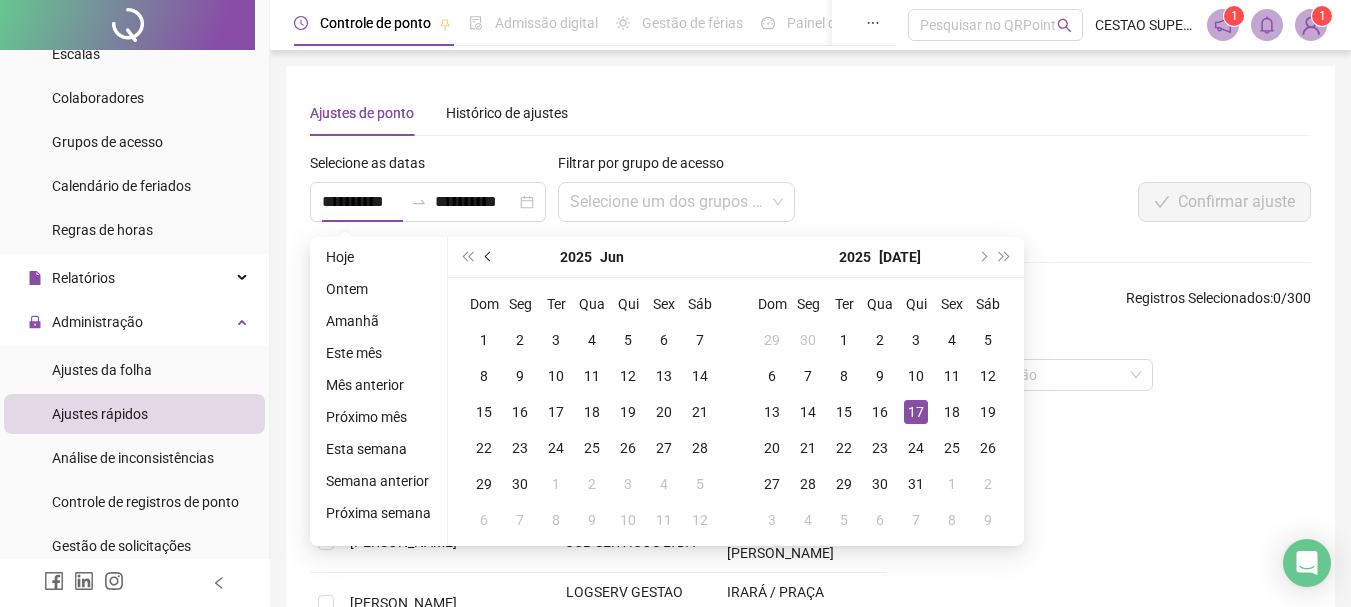 click at bounding box center (489, 257) 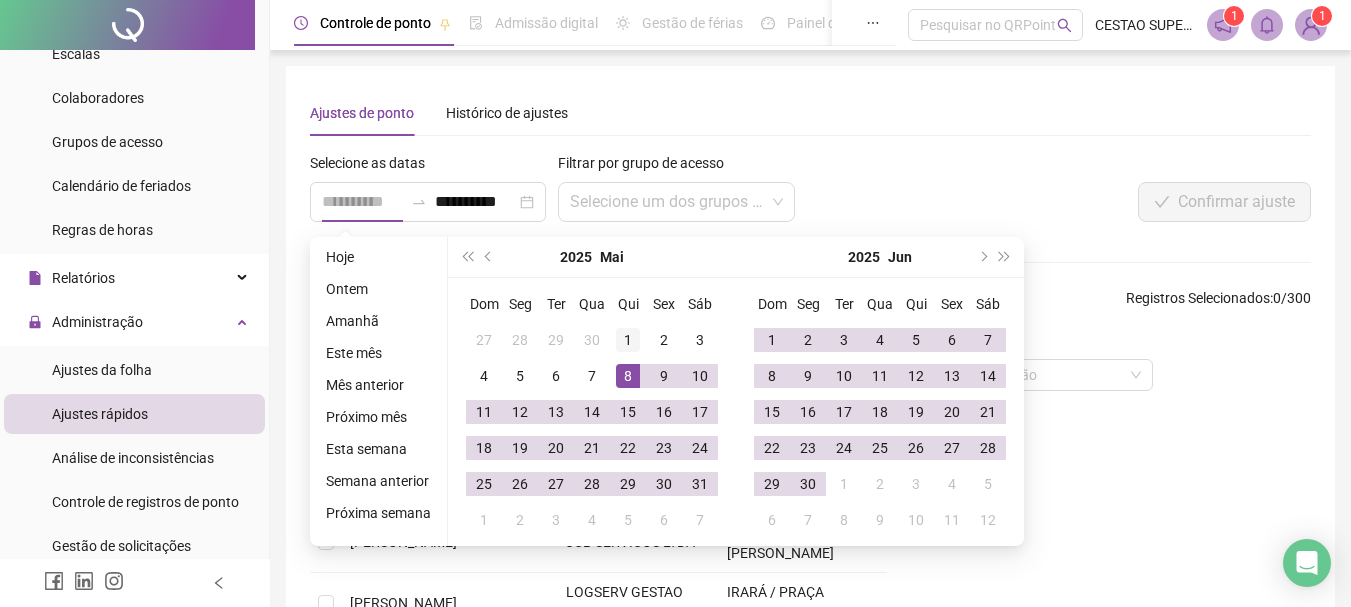 type on "**********" 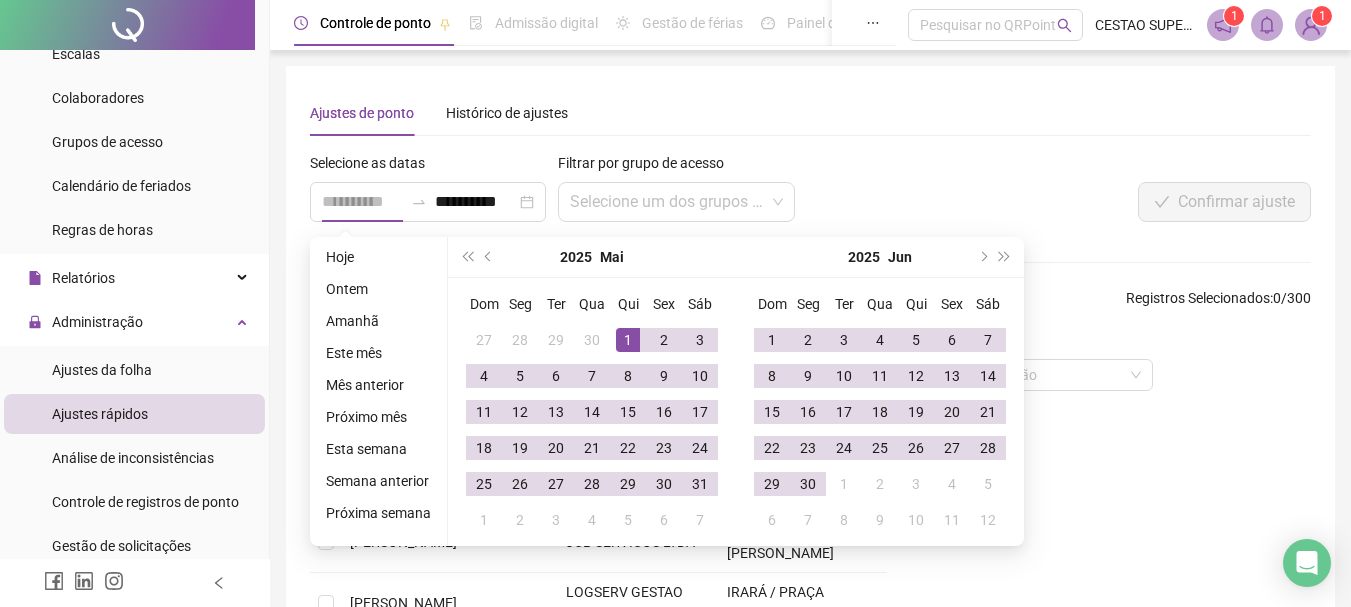 click on "1" at bounding box center [628, 340] 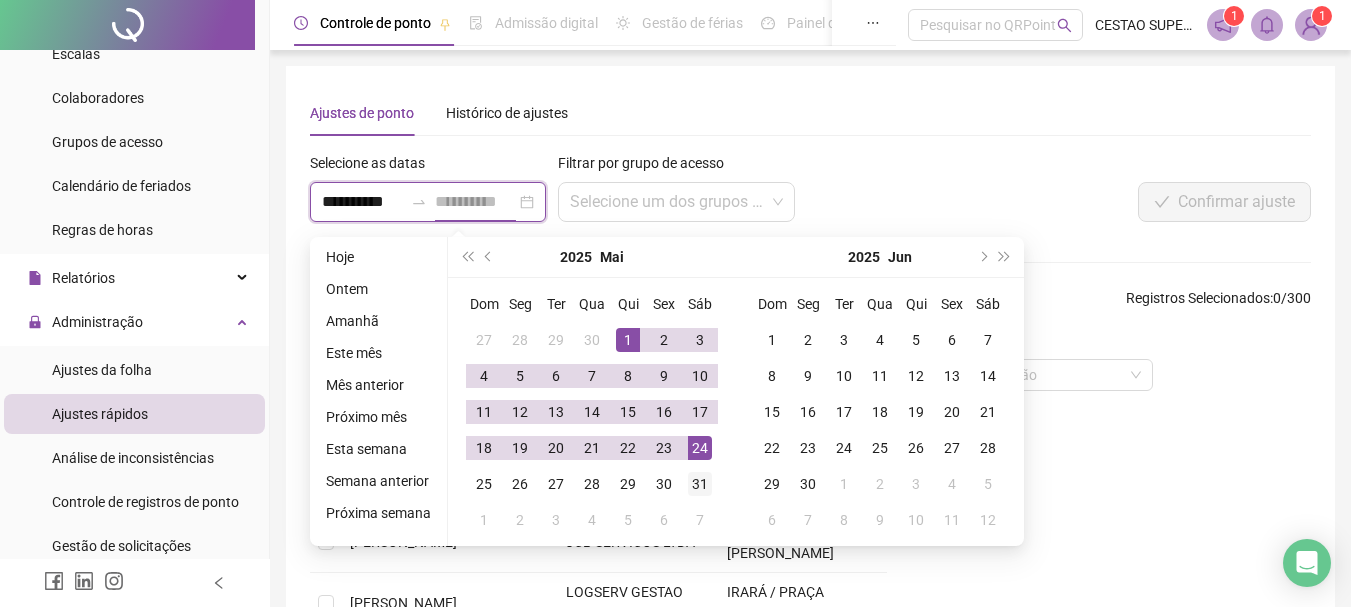 type on "**********" 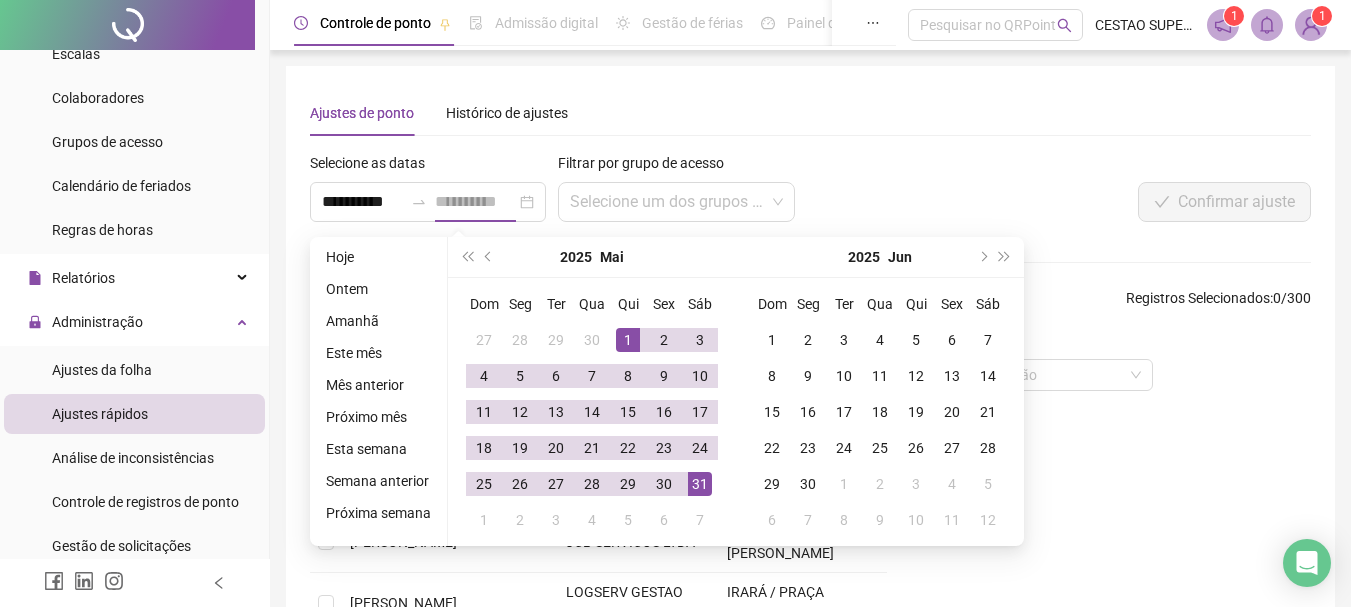 click on "31" at bounding box center [700, 484] 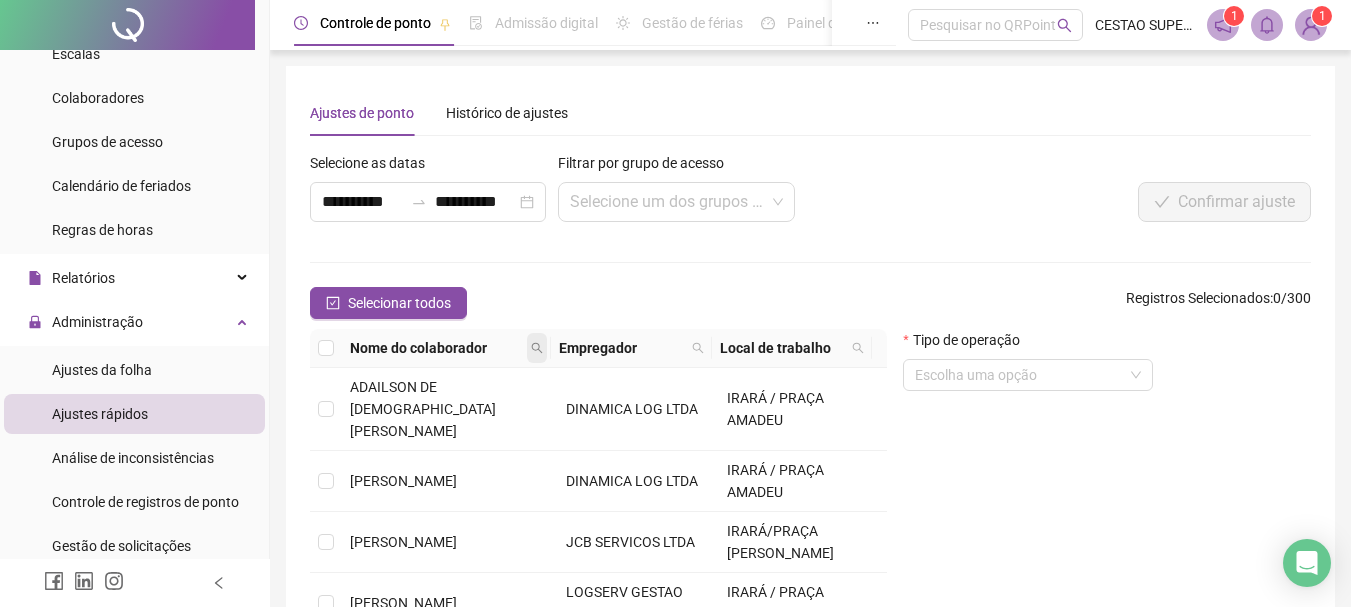 click at bounding box center [537, 348] 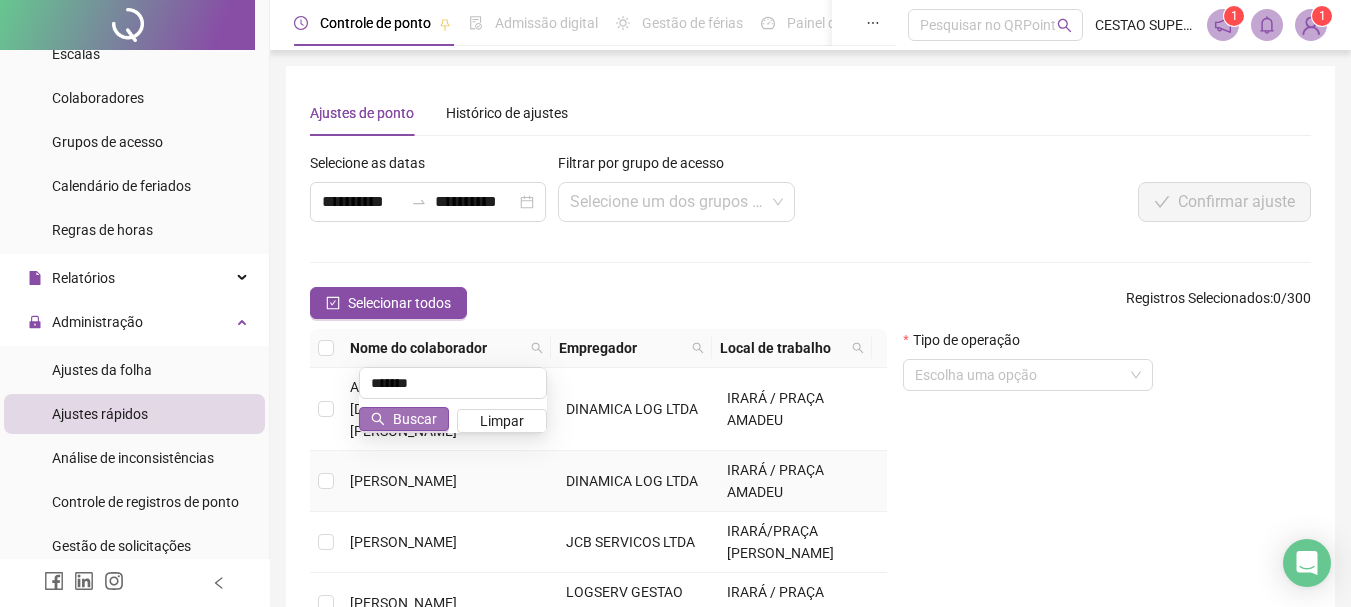 type on "*******" 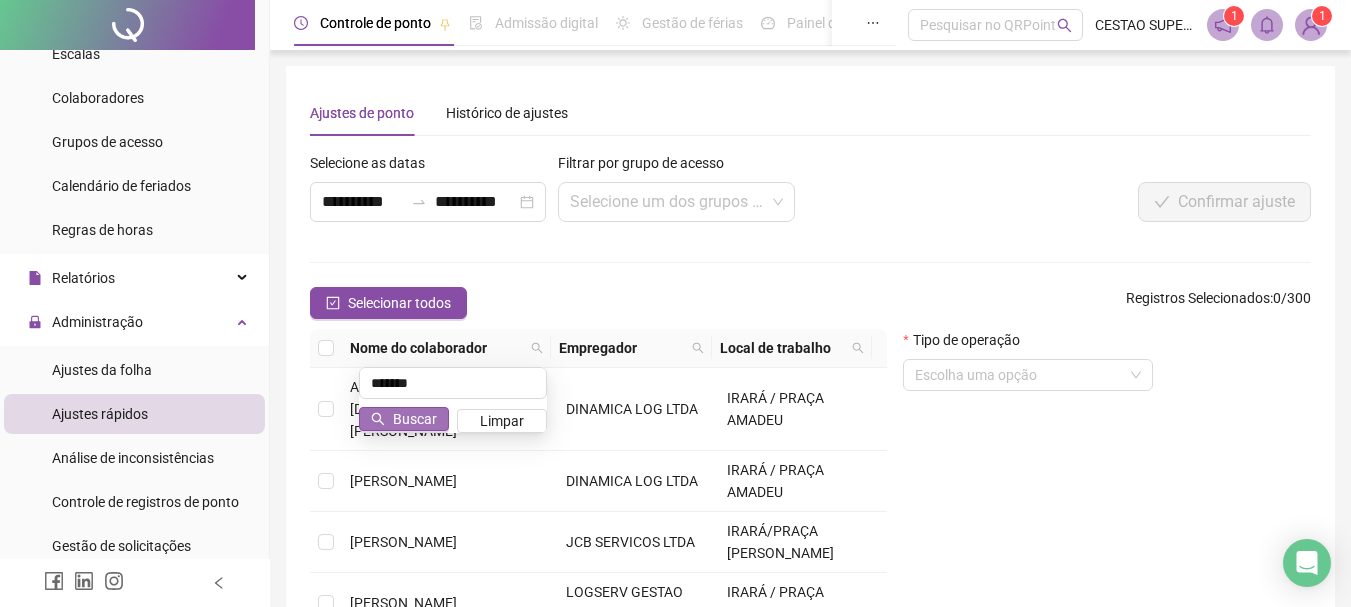 click on "Buscar" at bounding box center (404, 419) 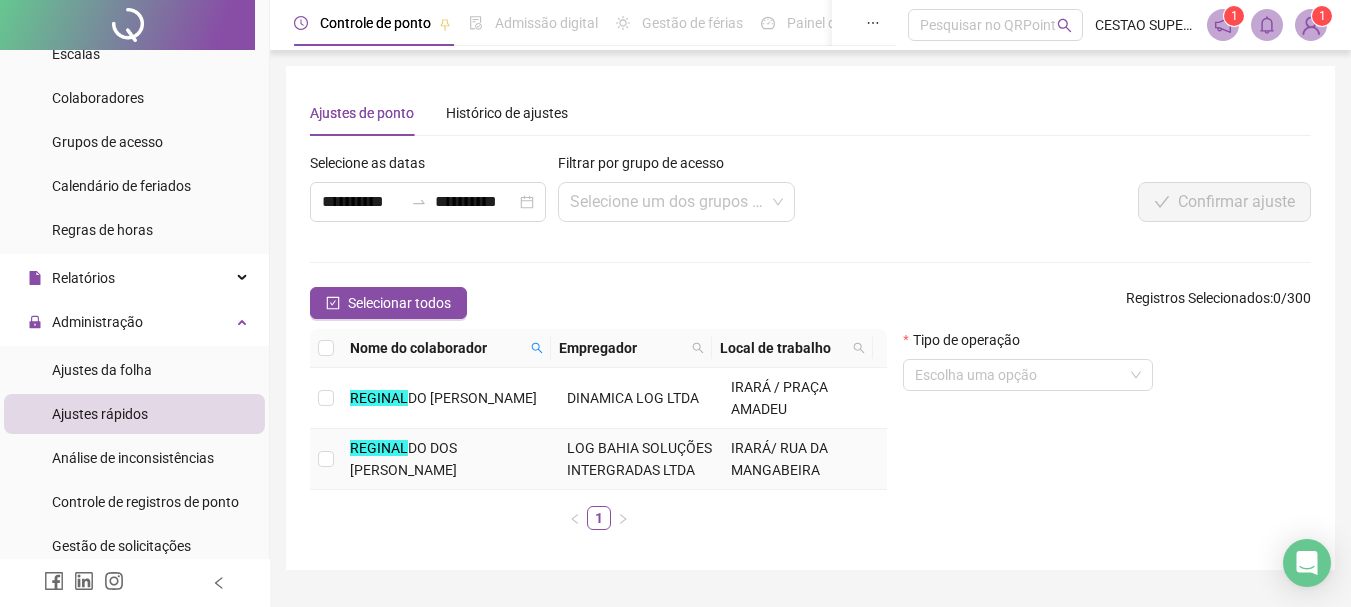 click at bounding box center (326, 459) 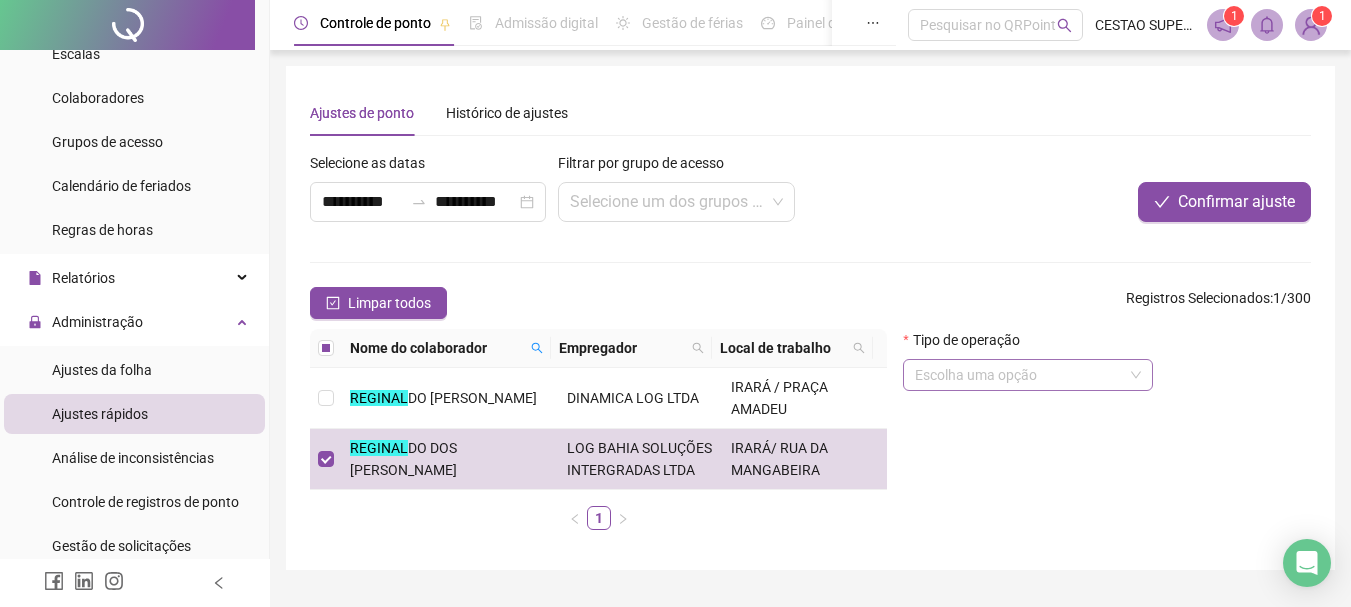 click at bounding box center [1022, 375] 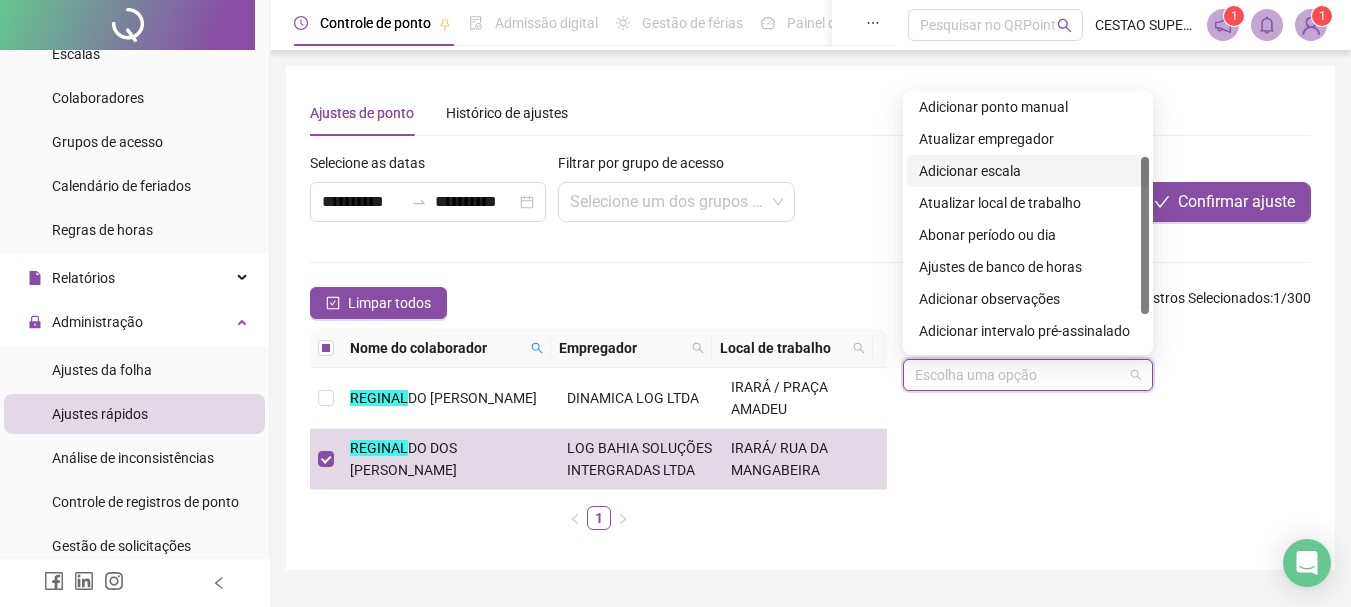 scroll, scrollTop: 160, scrollLeft: 0, axis: vertical 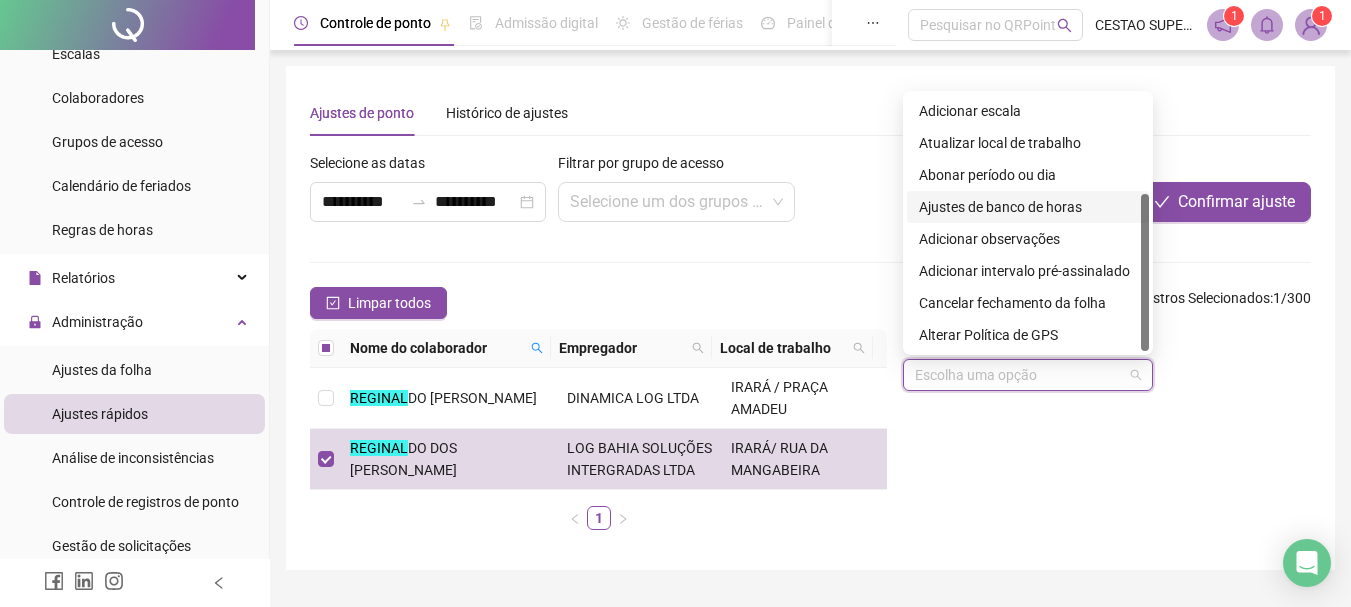 click on "Ajustes de banco de horas" at bounding box center [1028, 207] 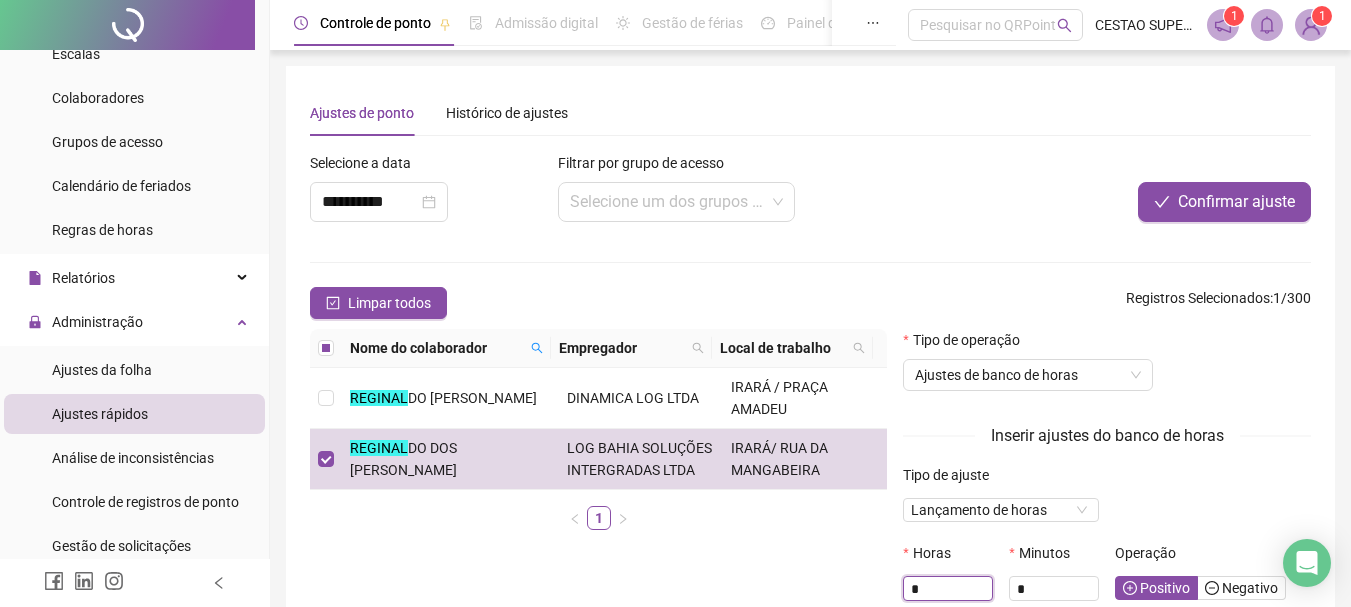 scroll, scrollTop: 2, scrollLeft: 0, axis: vertical 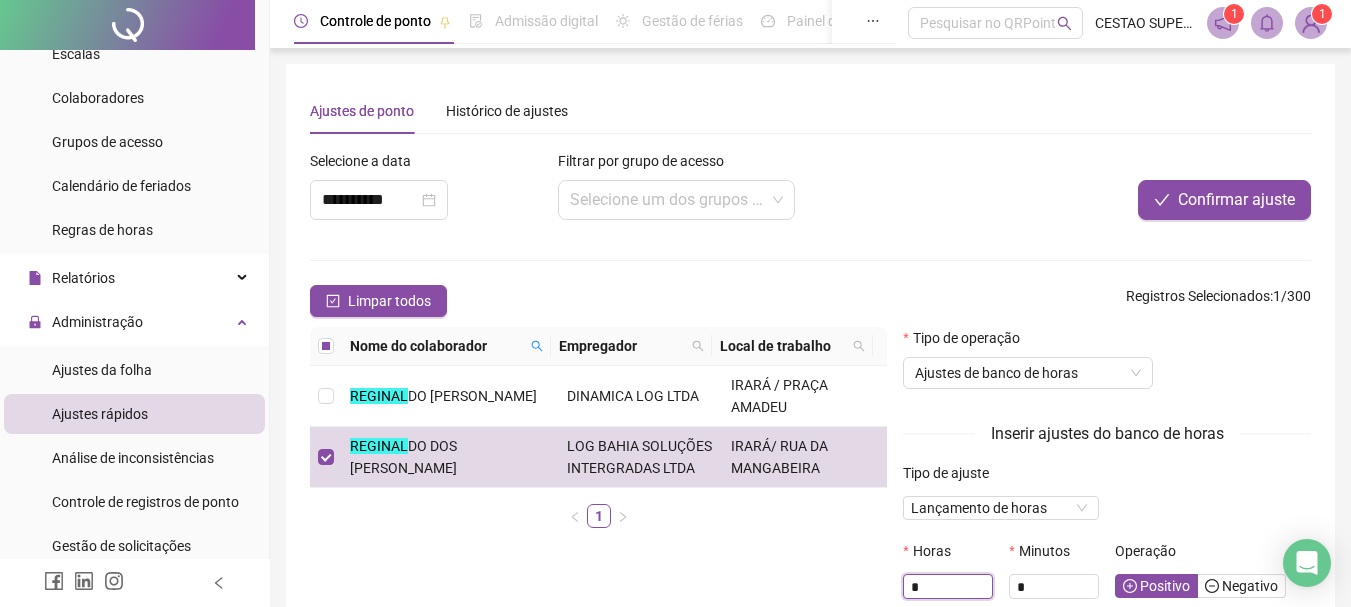 drag, startPoint x: 932, startPoint y: 588, endPoint x: 782, endPoint y: 574, distance: 150.65192 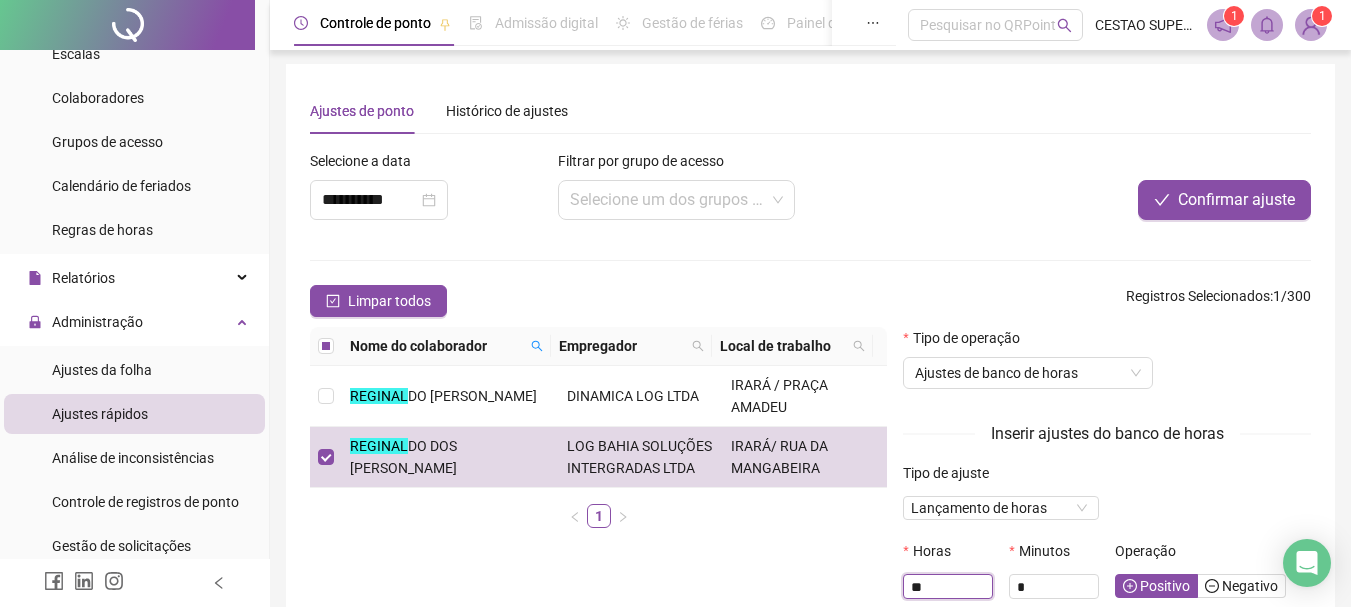 type on "**" 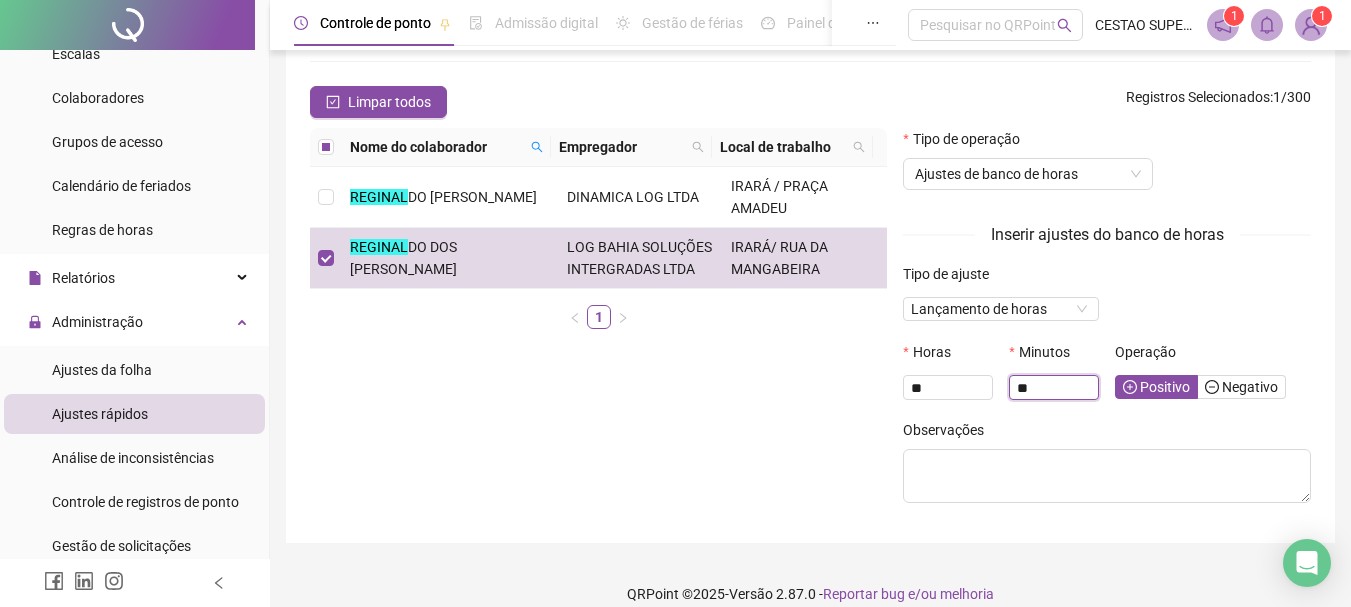 scroll, scrollTop: 202, scrollLeft: 0, axis: vertical 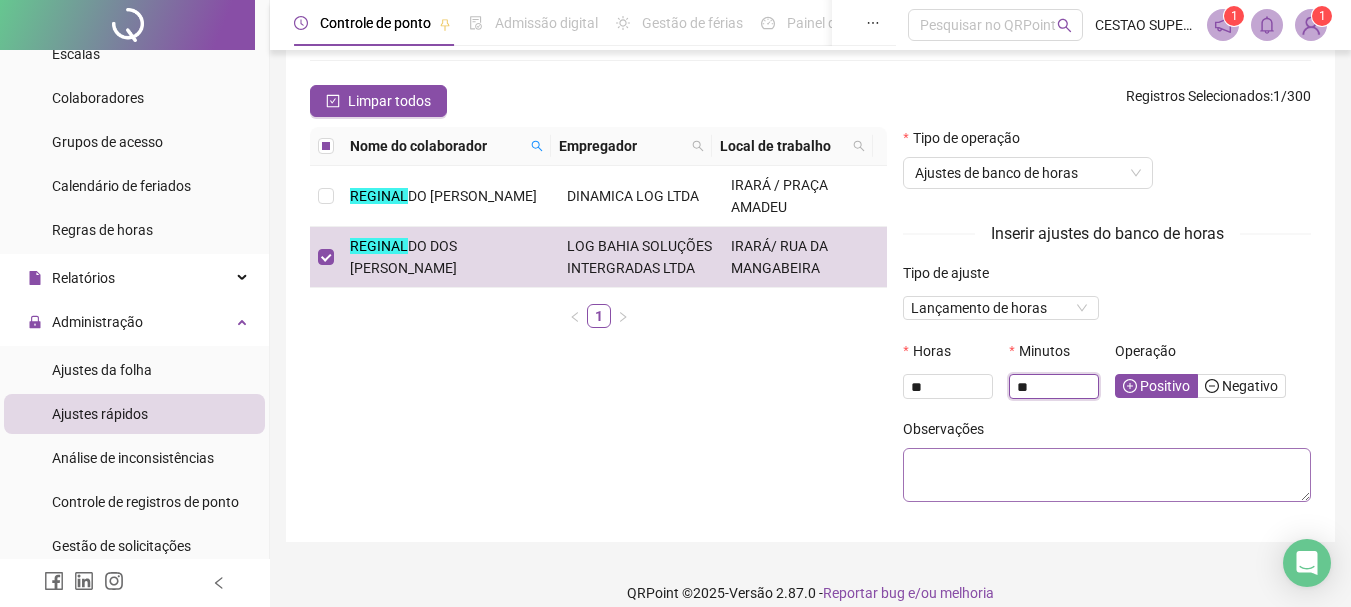 type on "**" 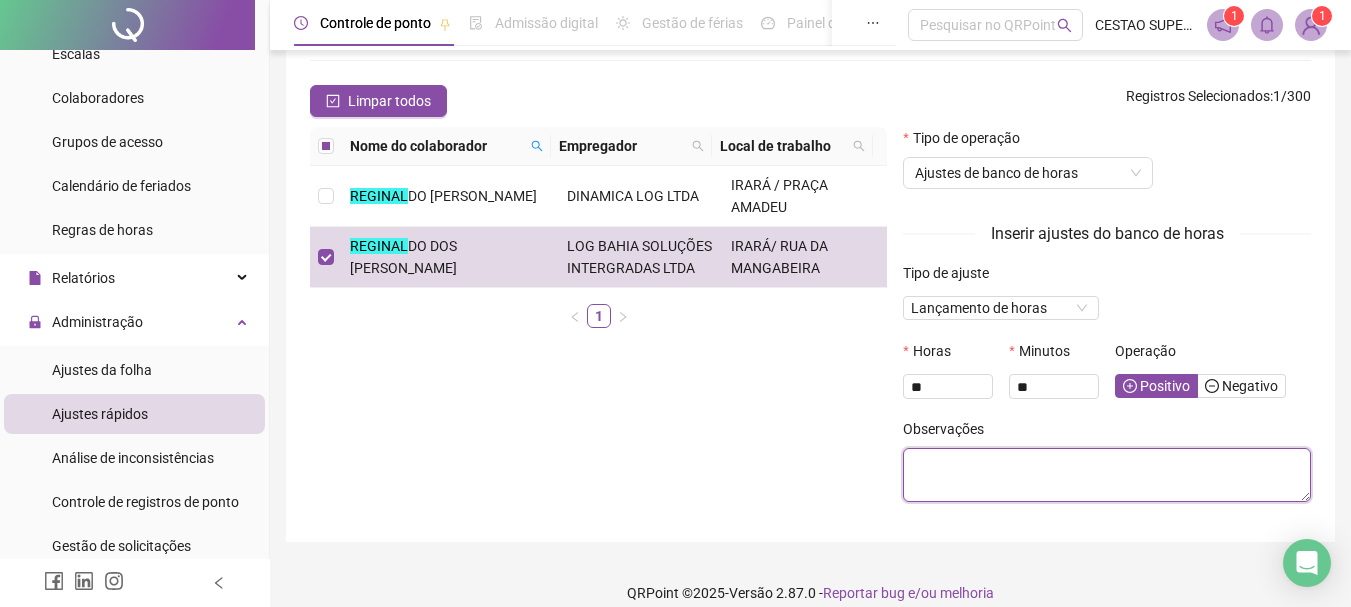 click at bounding box center [1107, 475] 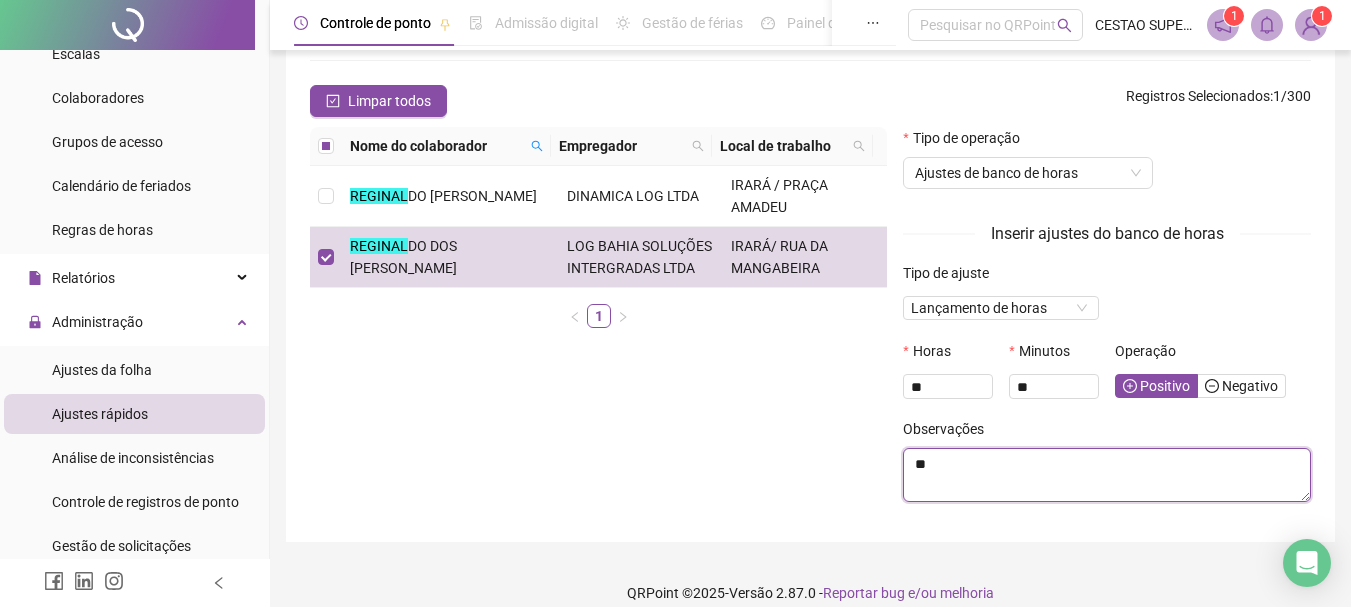 type on "*" 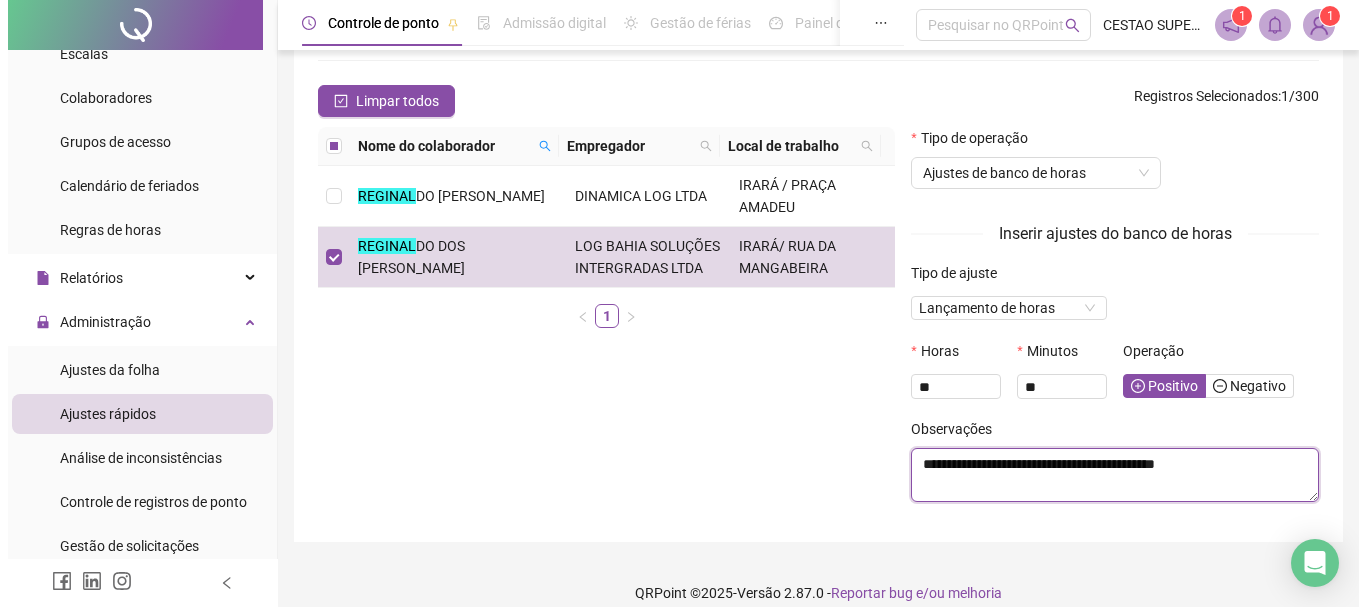 scroll, scrollTop: 102, scrollLeft: 0, axis: vertical 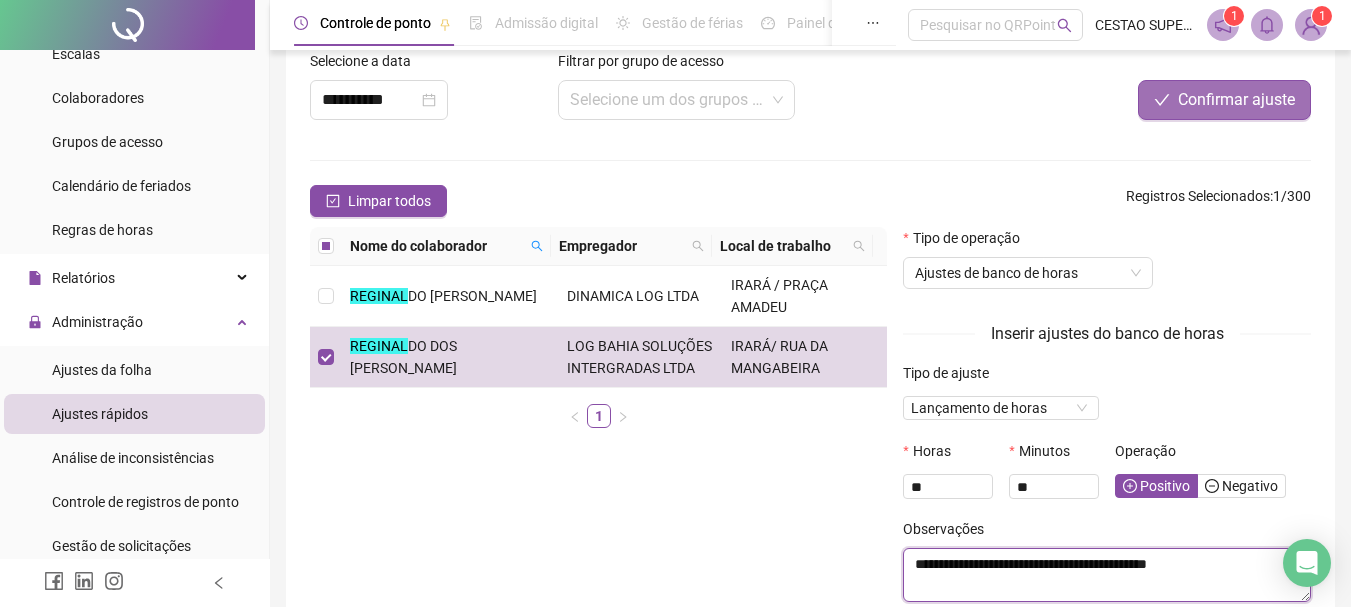 type on "**********" 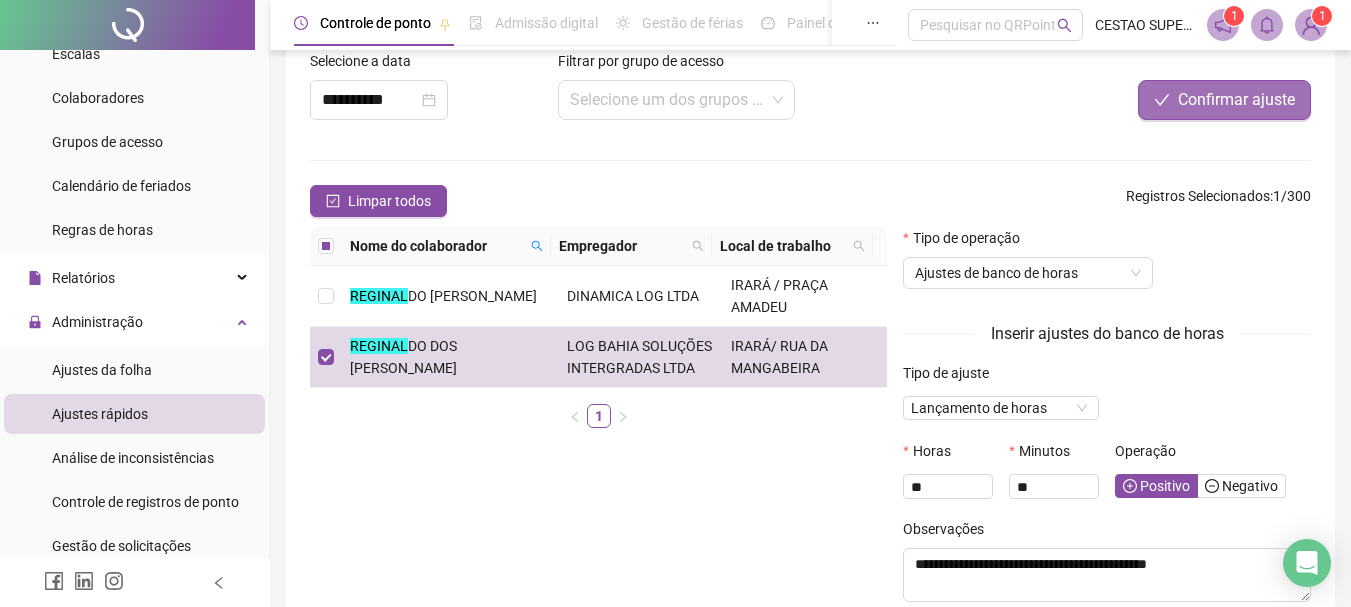 click on "Confirmar ajuste" at bounding box center [1236, 100] 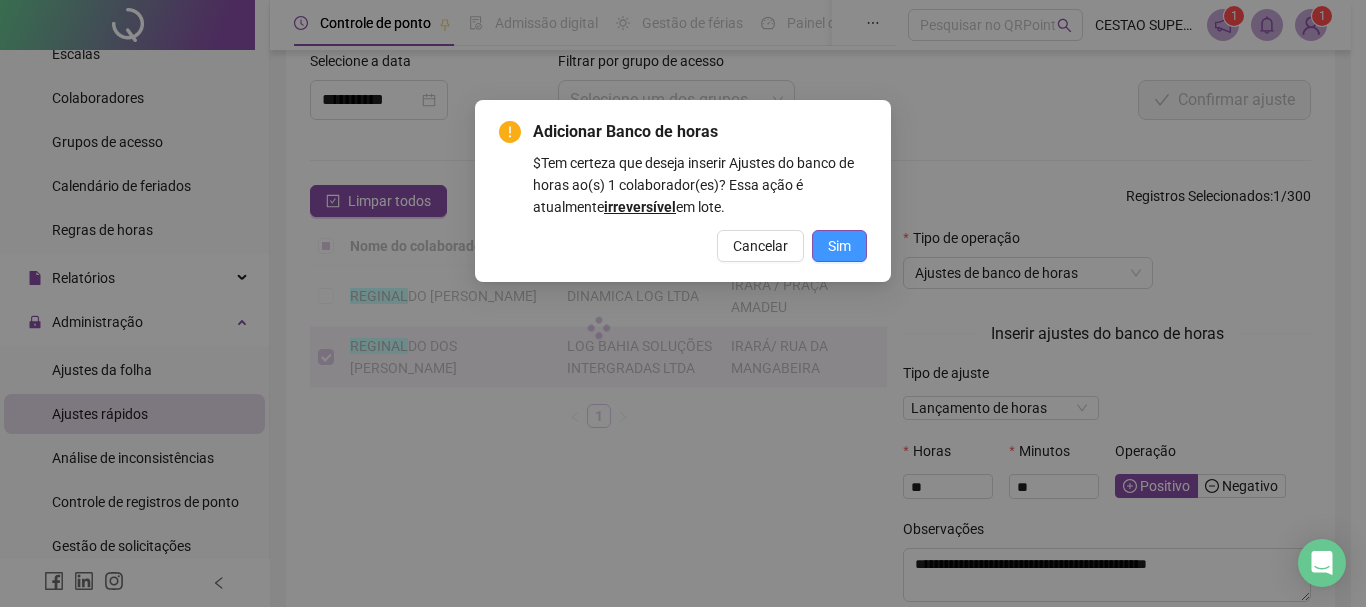 click on "Sim" at bounding box center [839, 246] 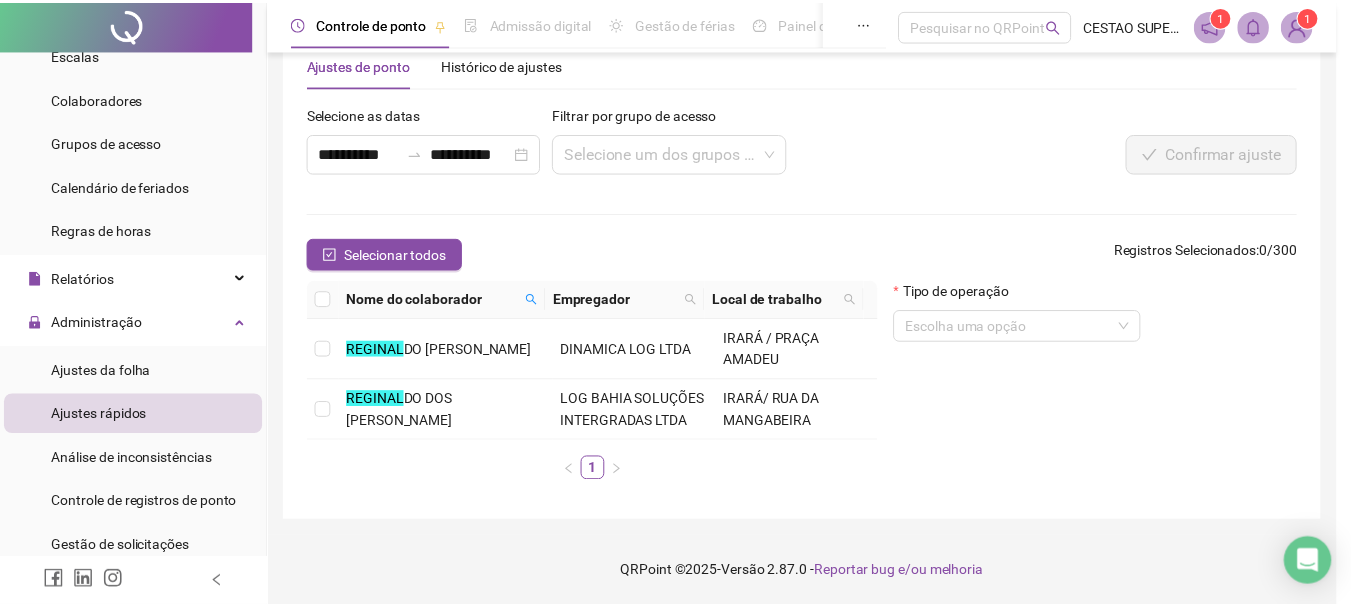 scroll, scrollTop: 49, scrollLeft: 0, axis: vertical 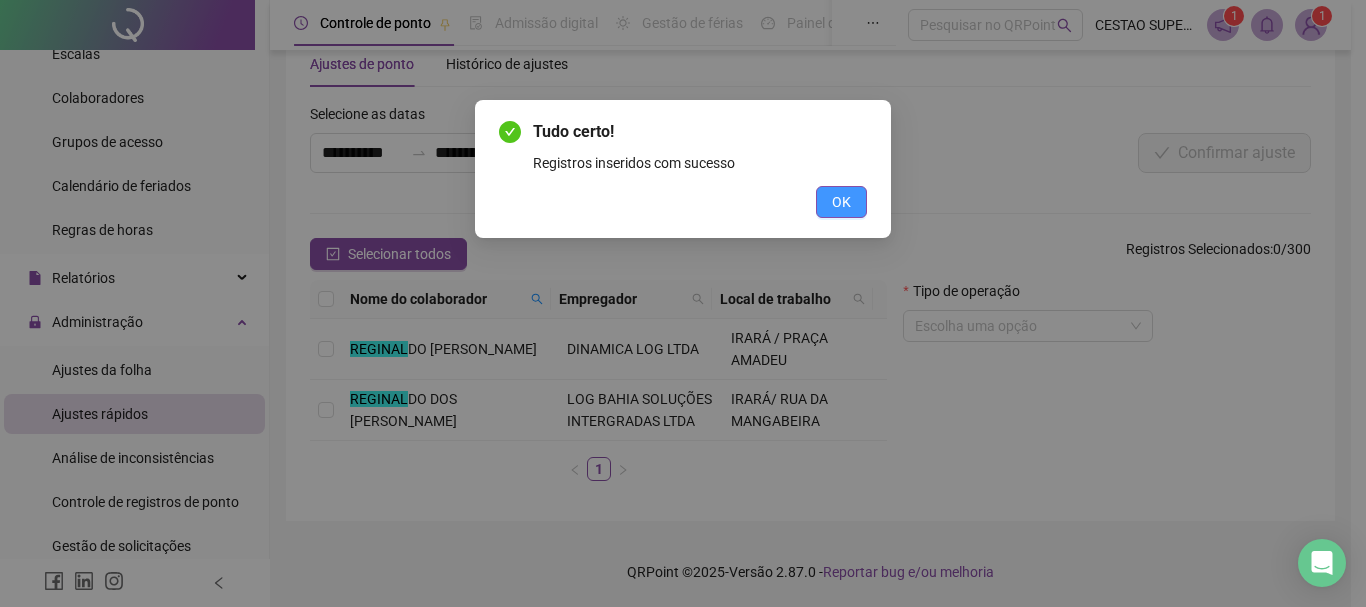 click on "OK" at bounding box center (841, 202) 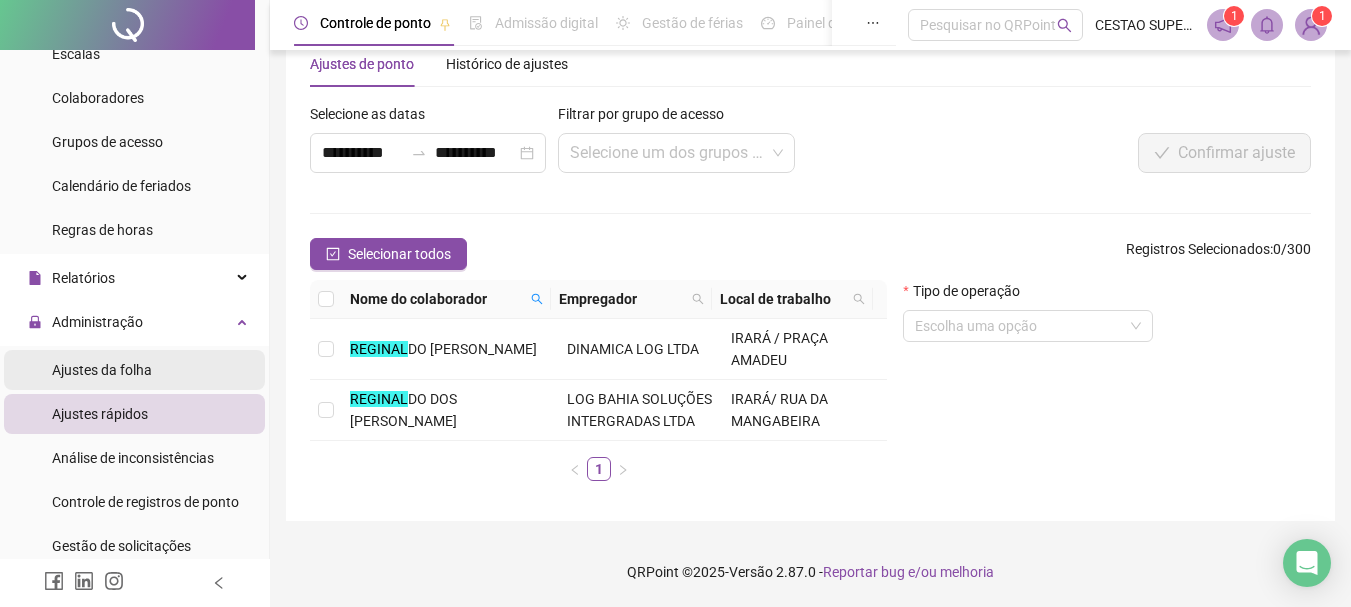click on "Ajustes da folha" at bounding box center [102, 370] 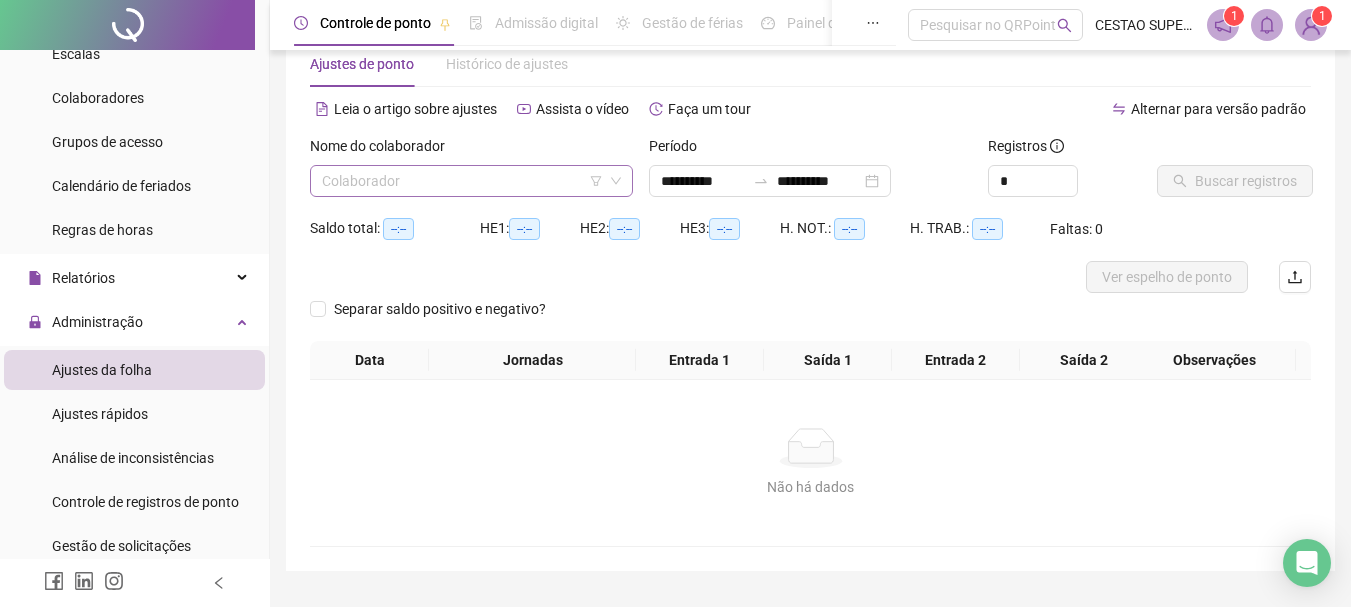 click at bounding box center [465, 181] 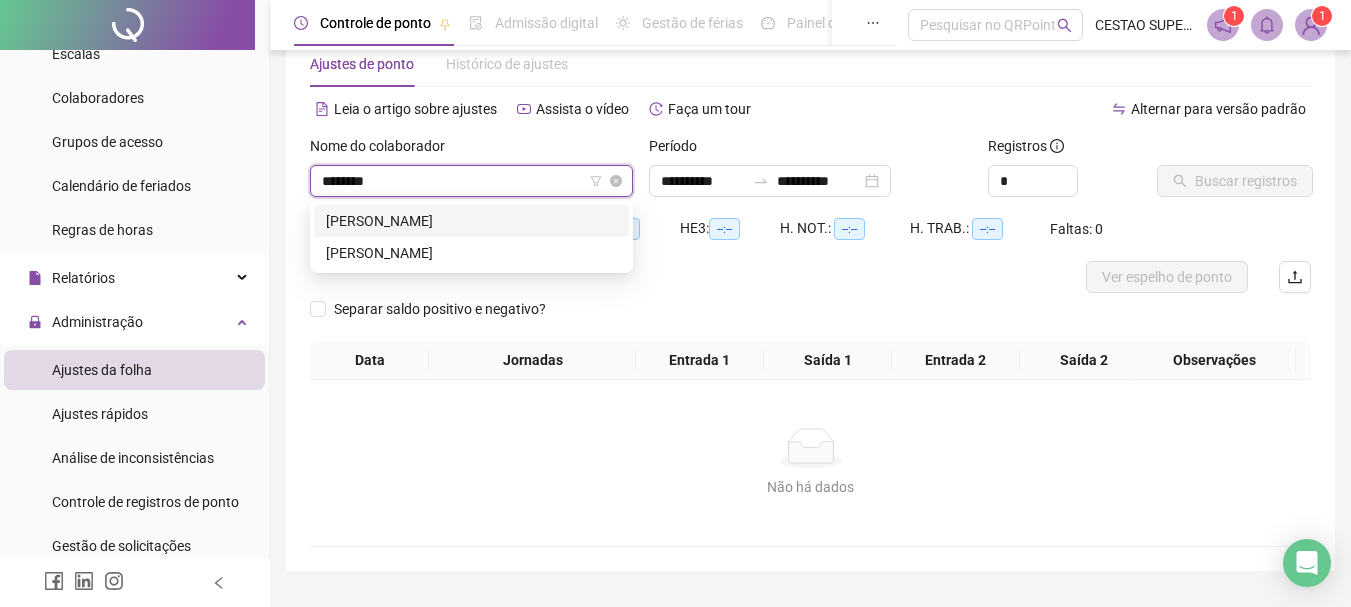 type on "*********" 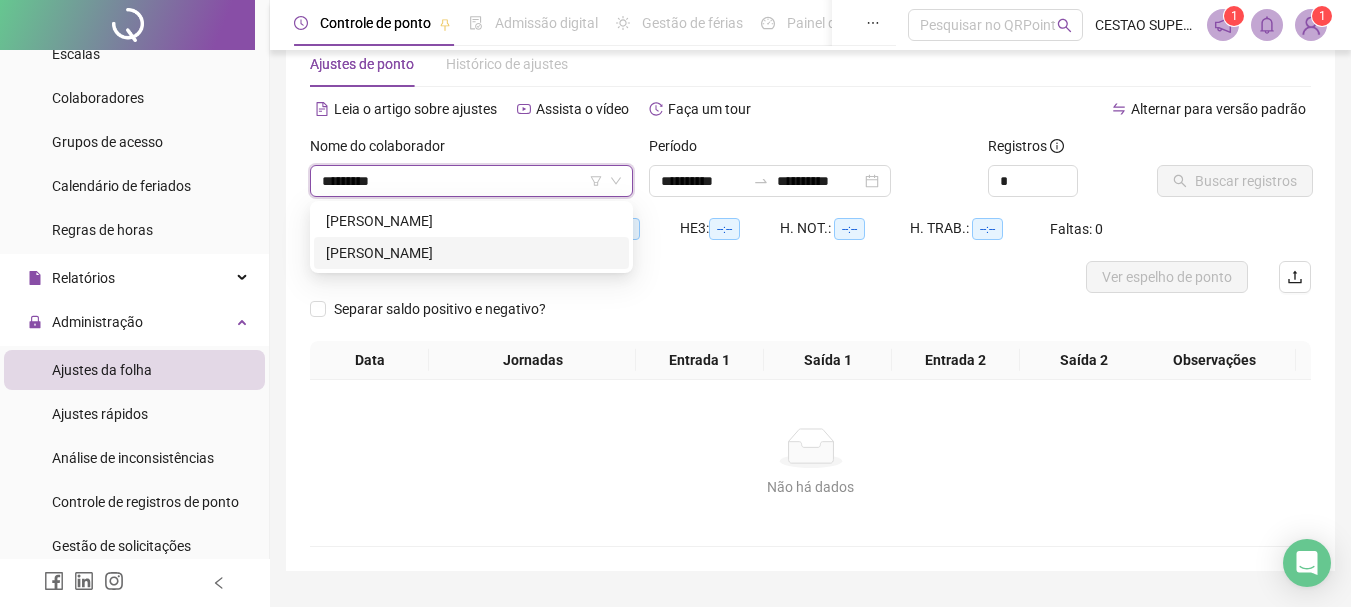 click on "REGINALDO DOS SANTOS MIRANDA" at bounding box center (471, 253) 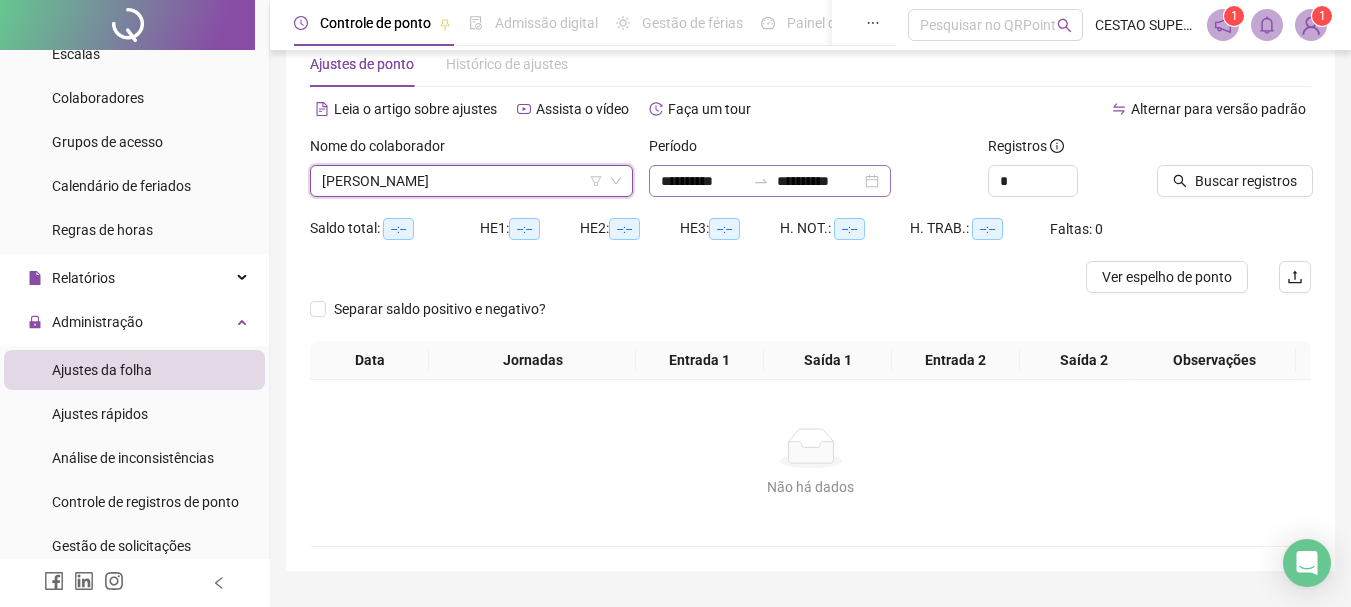 click on "**********" at bounding box center (770, 181) 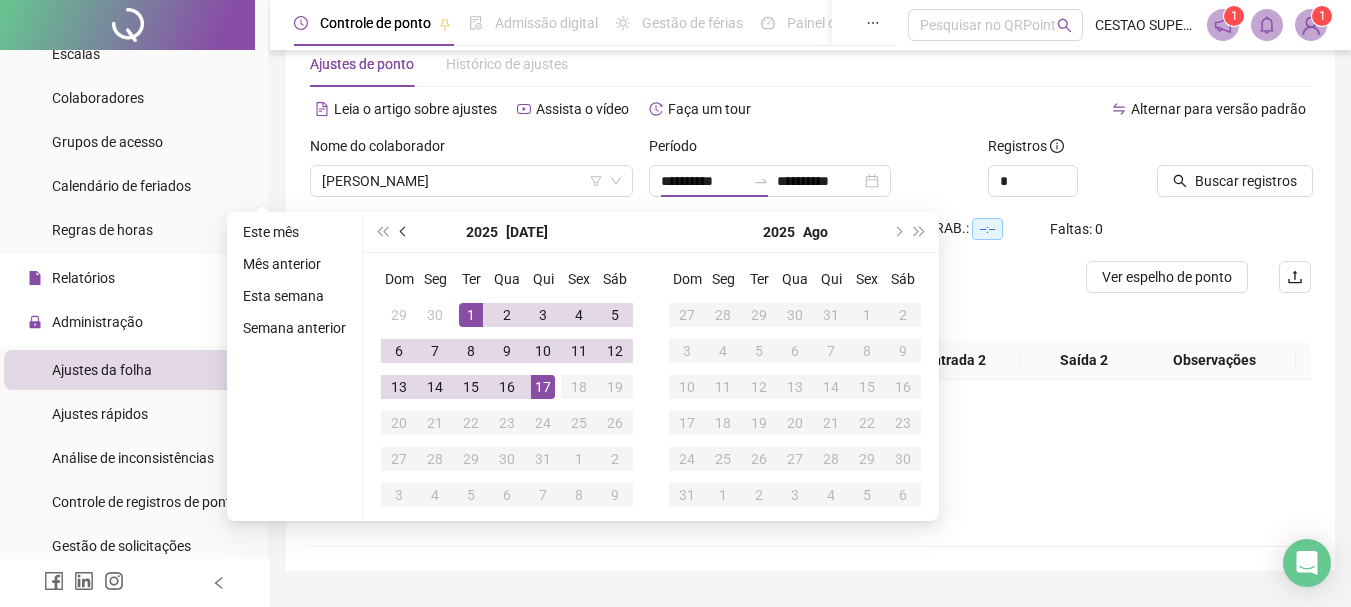 click at bounding box center [404, 232] 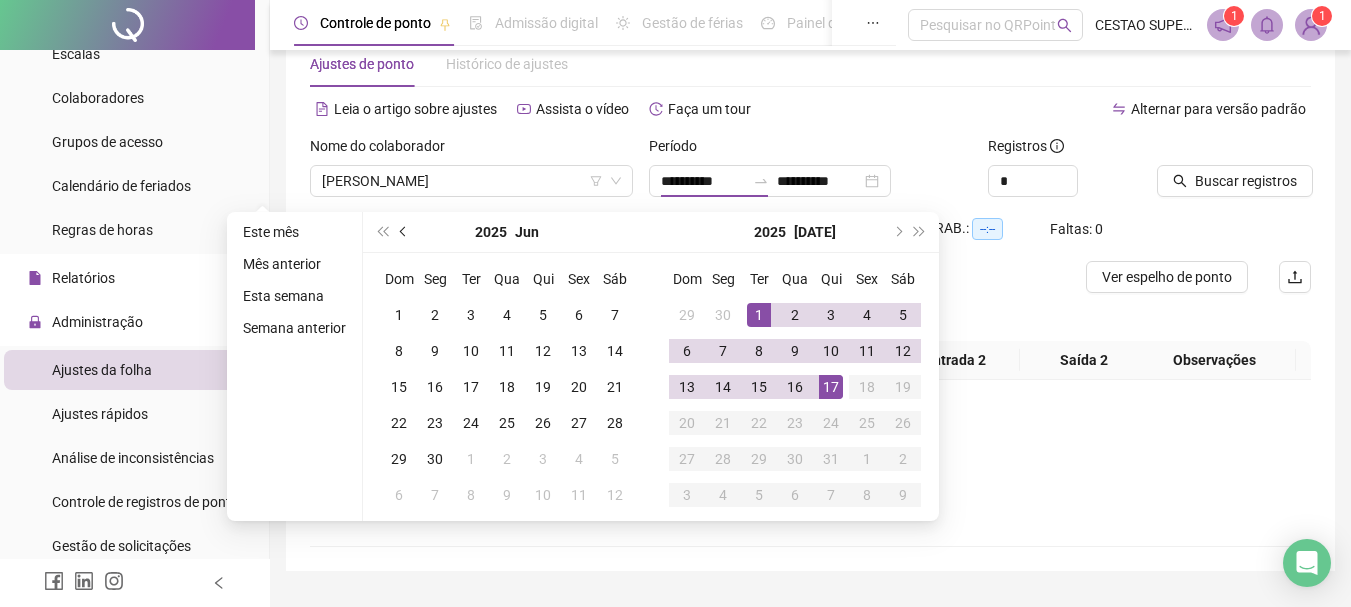 click at bounding box center (404, 232) 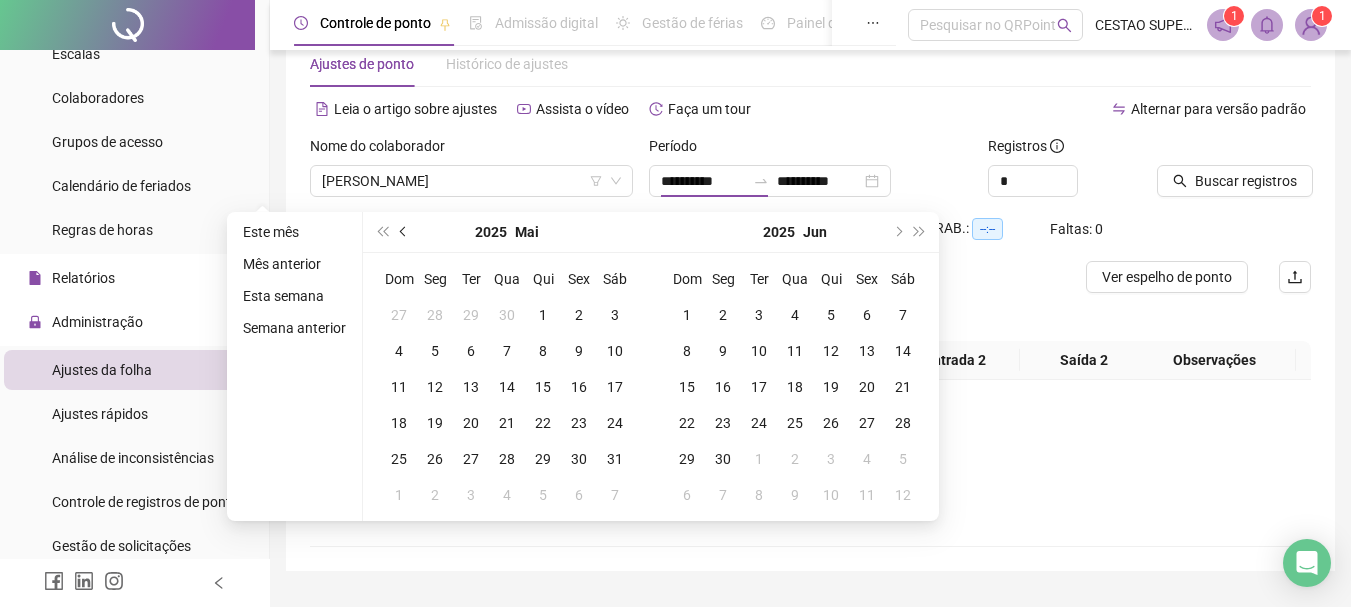 click at bounding box center [404, 232] 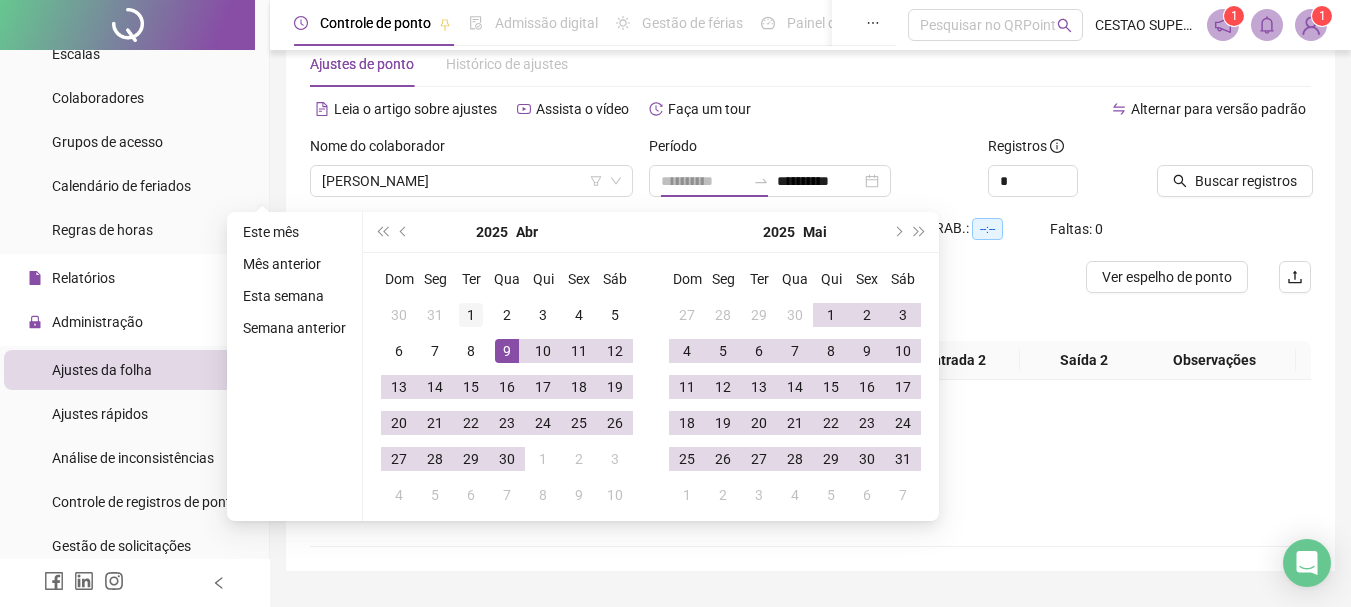 type on "**********" 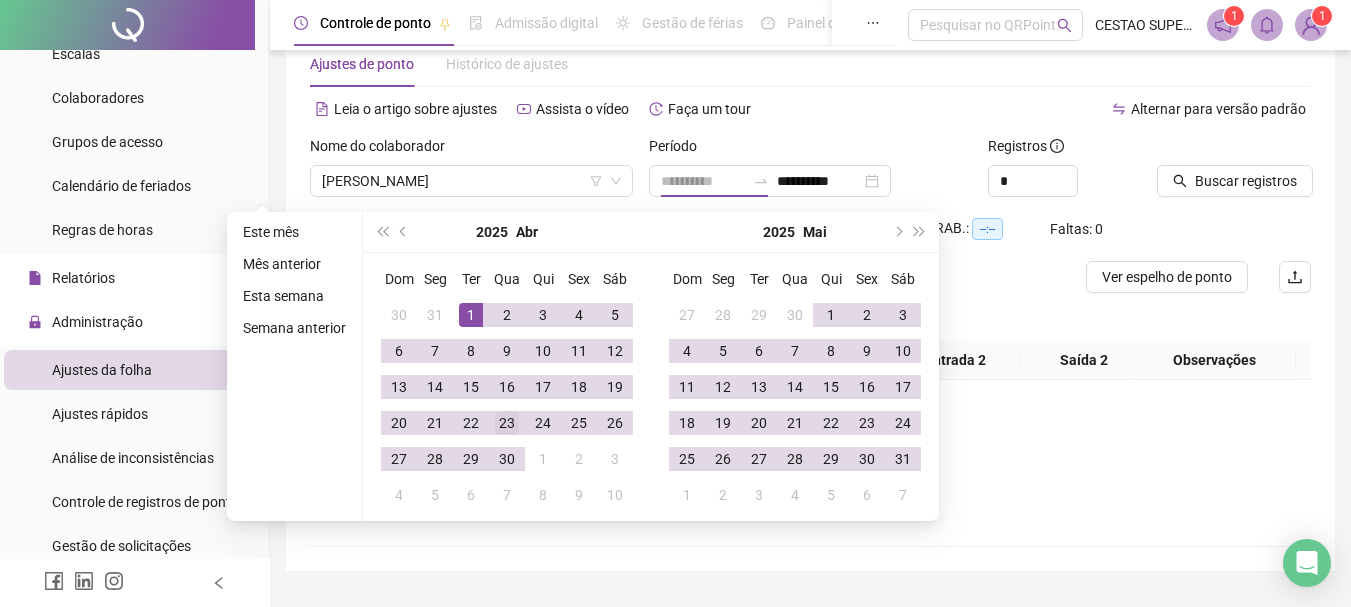 click on "1" at bounding box center (471, 315) 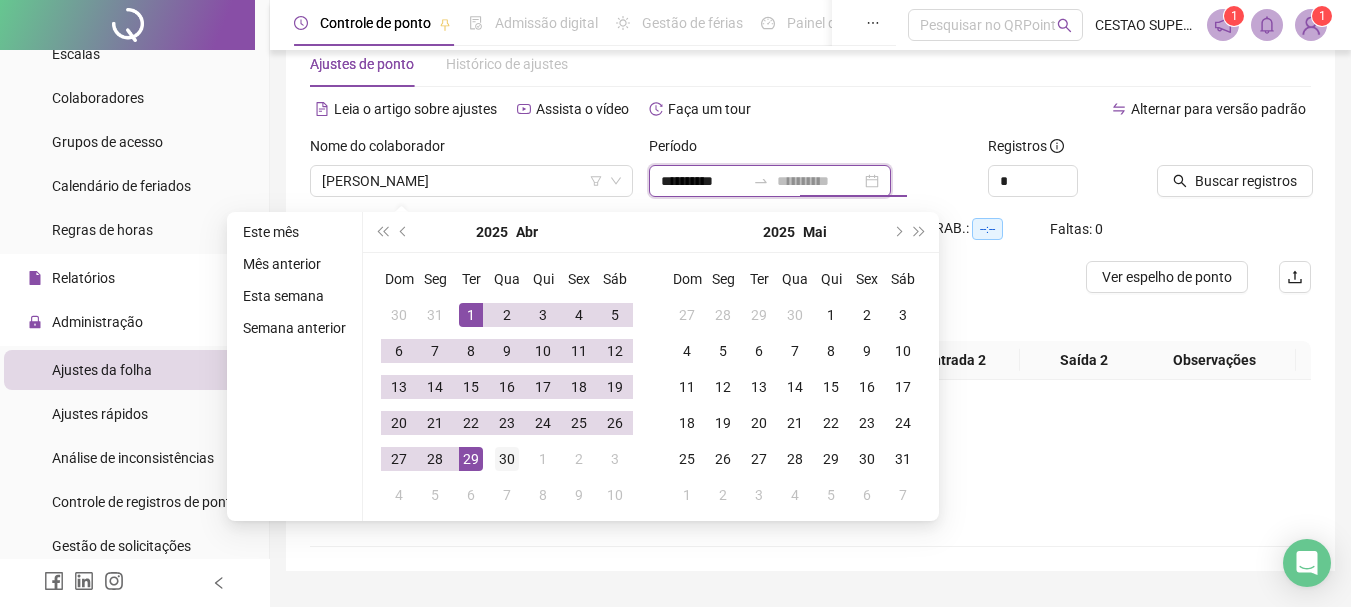 type on "**********" 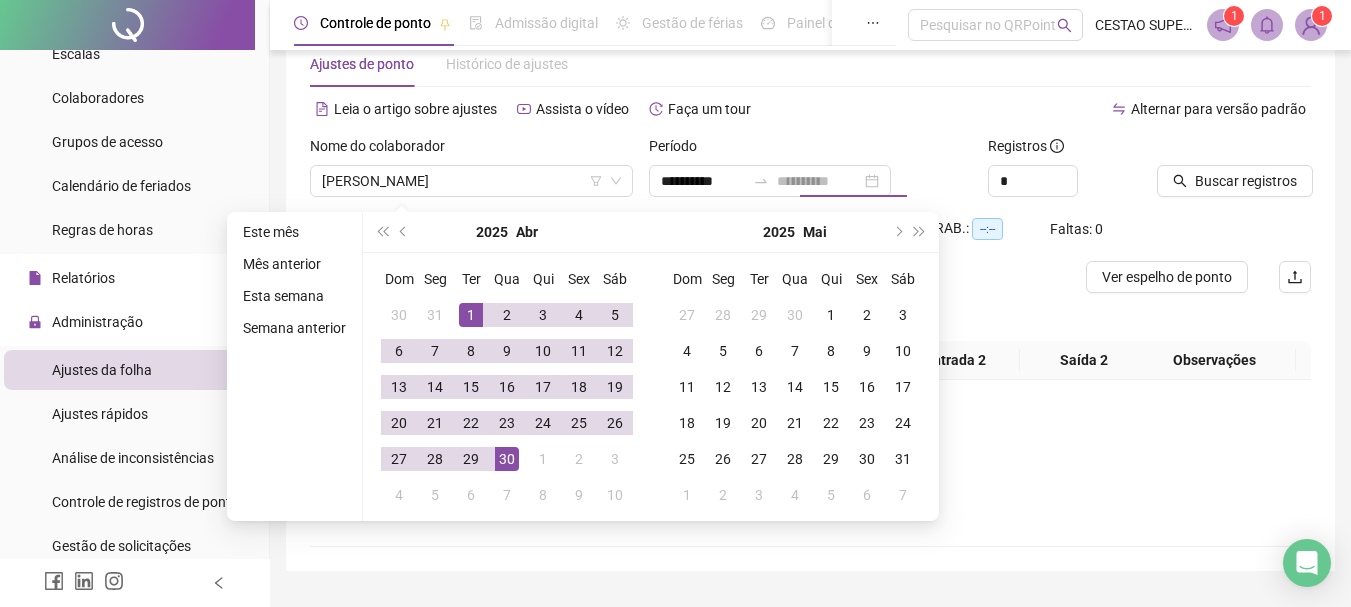click on "30" at bounding box center [507, 459] 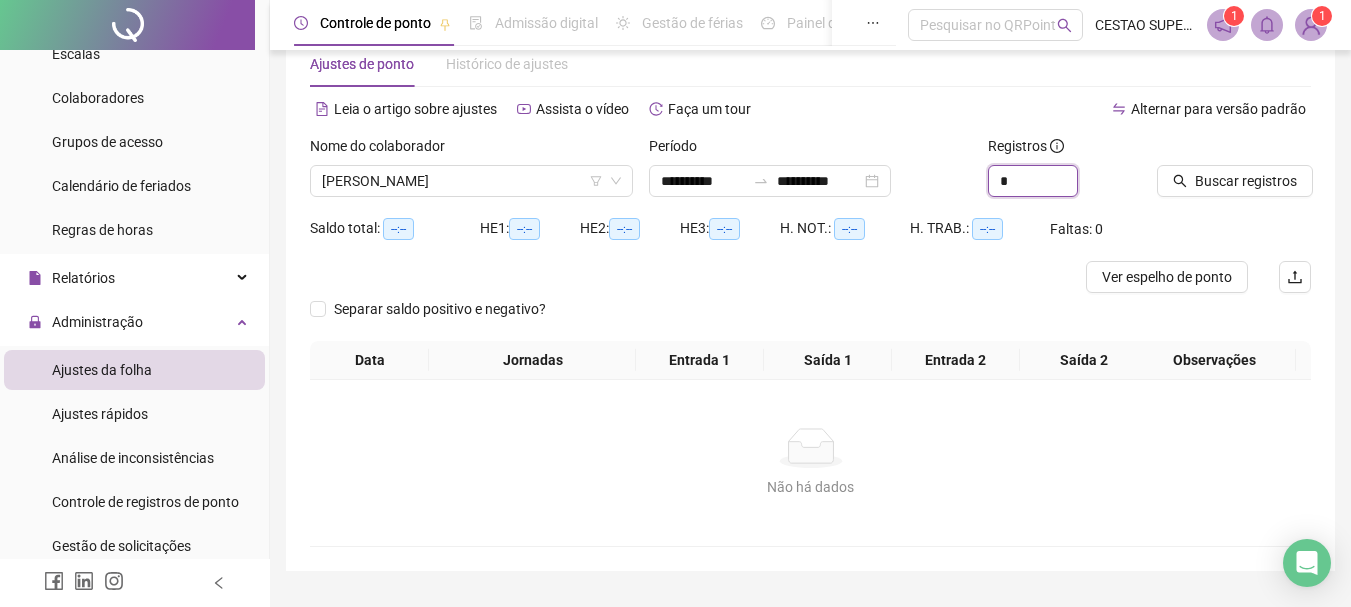 drag, startPoint x: 1030, startPoint y: 175, endPoint x: 912, endPoint y: 204, distance: 121.511314 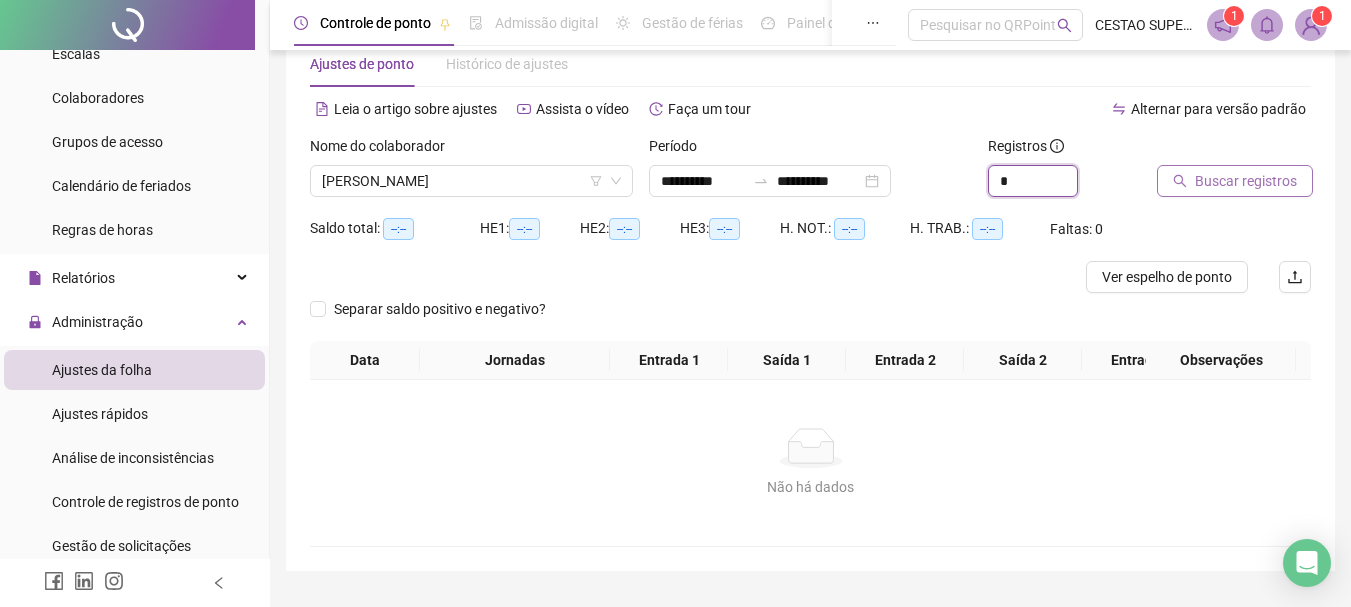 type on "*" 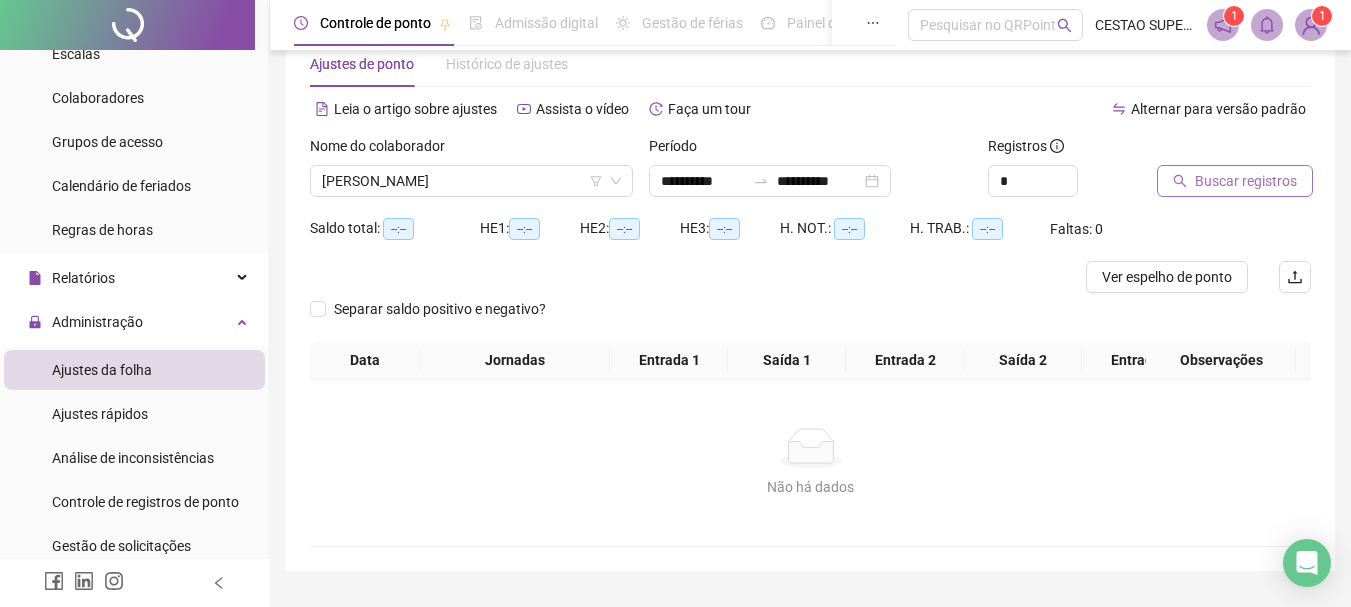 click on "Buscar registros" at bounding box center (1246, 181) 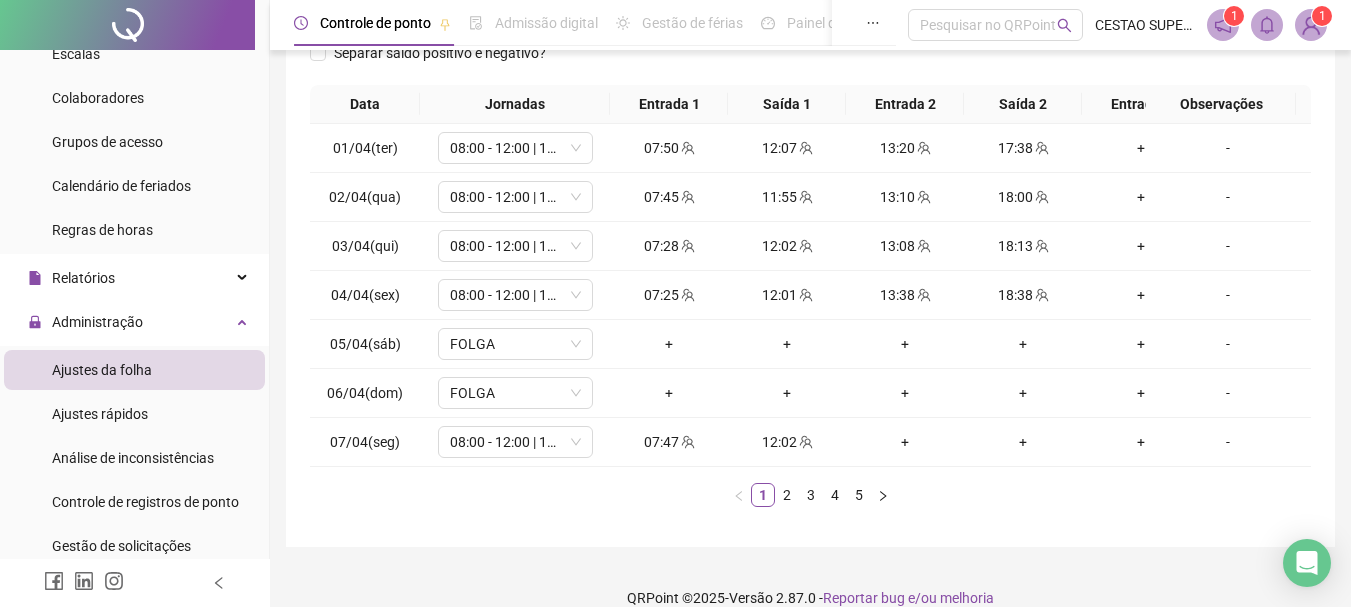 scroll, scrollTop: 349, scrollLeft: 0, axis: vertical 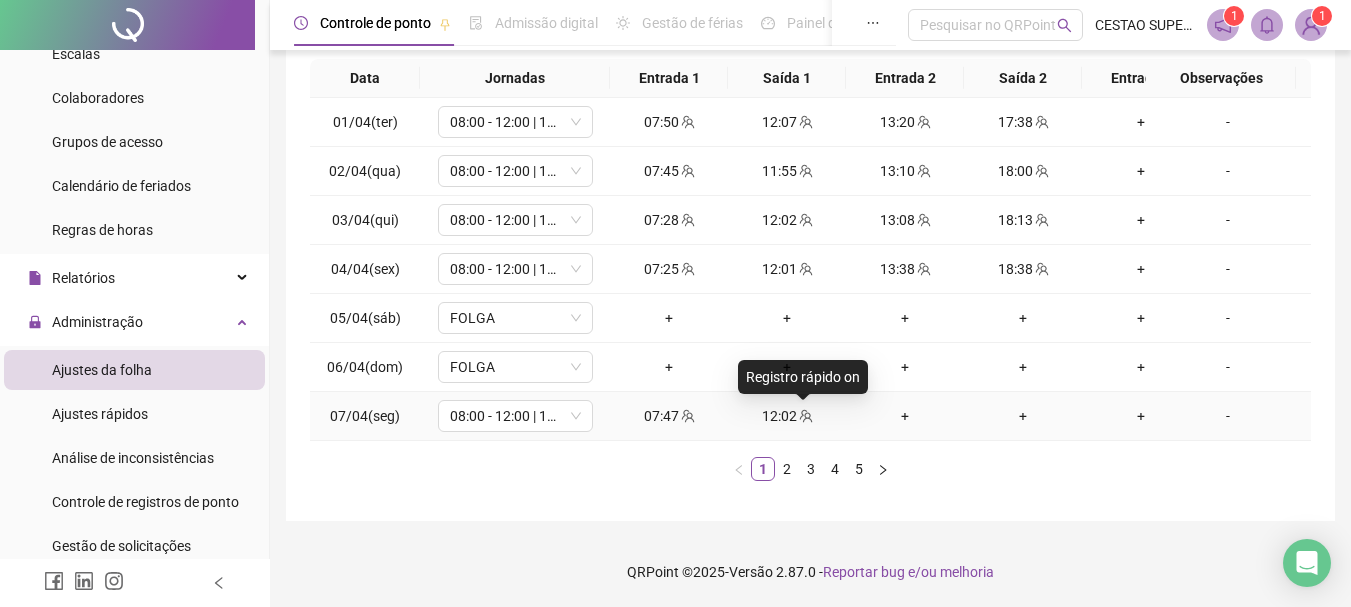click 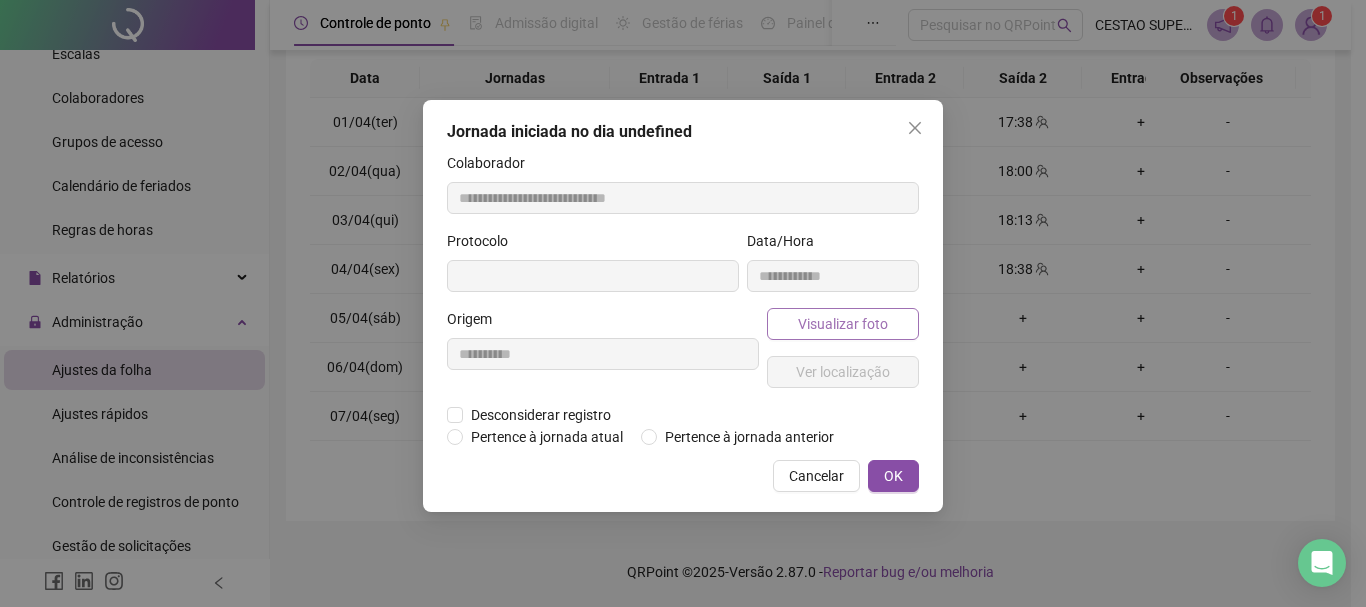 type on "**********" 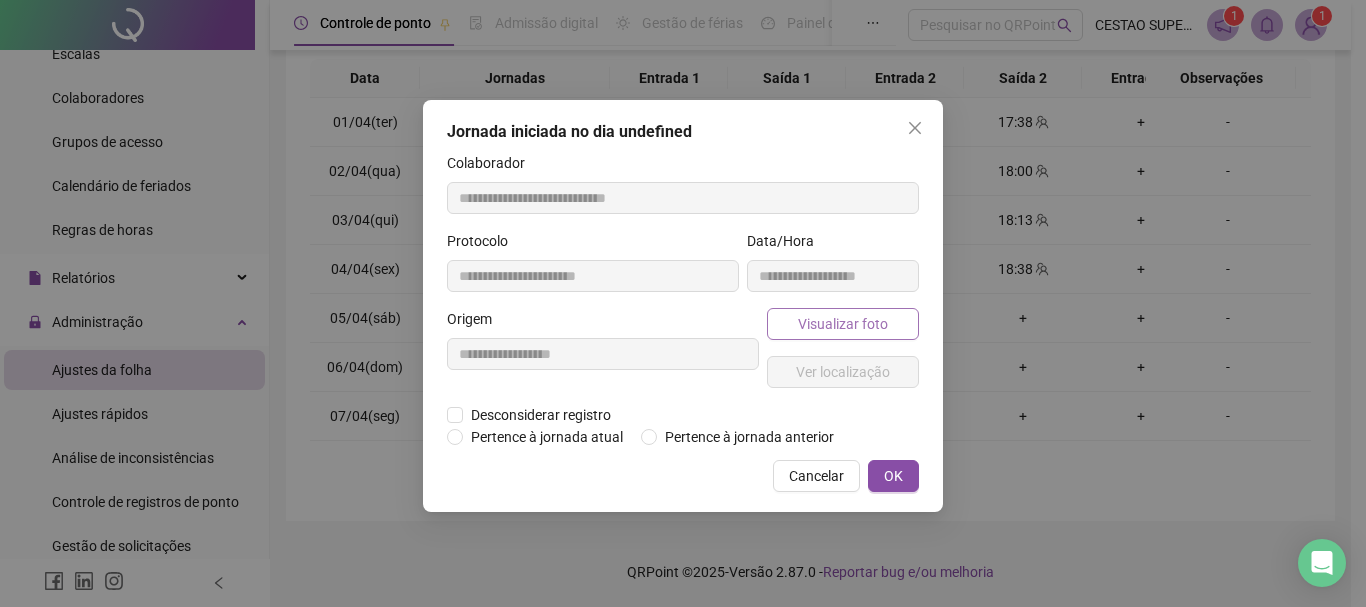 click on "Visualizar foto" at bounding box center (843, 324) 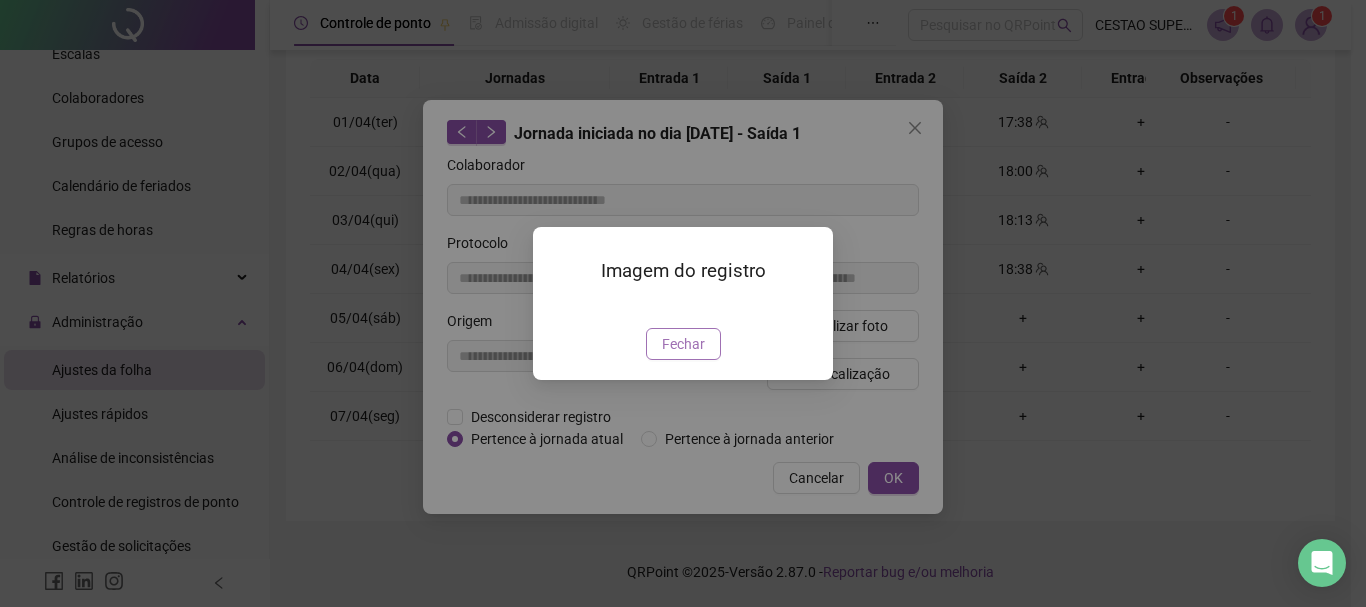 click on "Fechar" at bounding box center [683, 344] 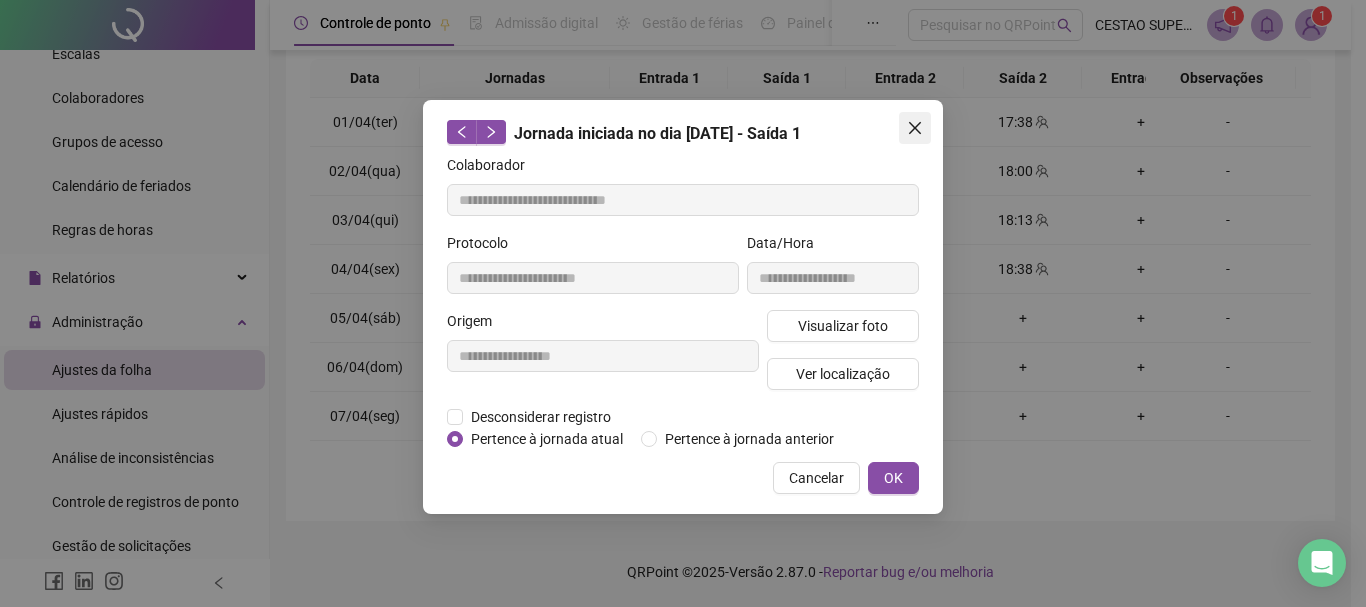 click at bounding box center [915, 128] 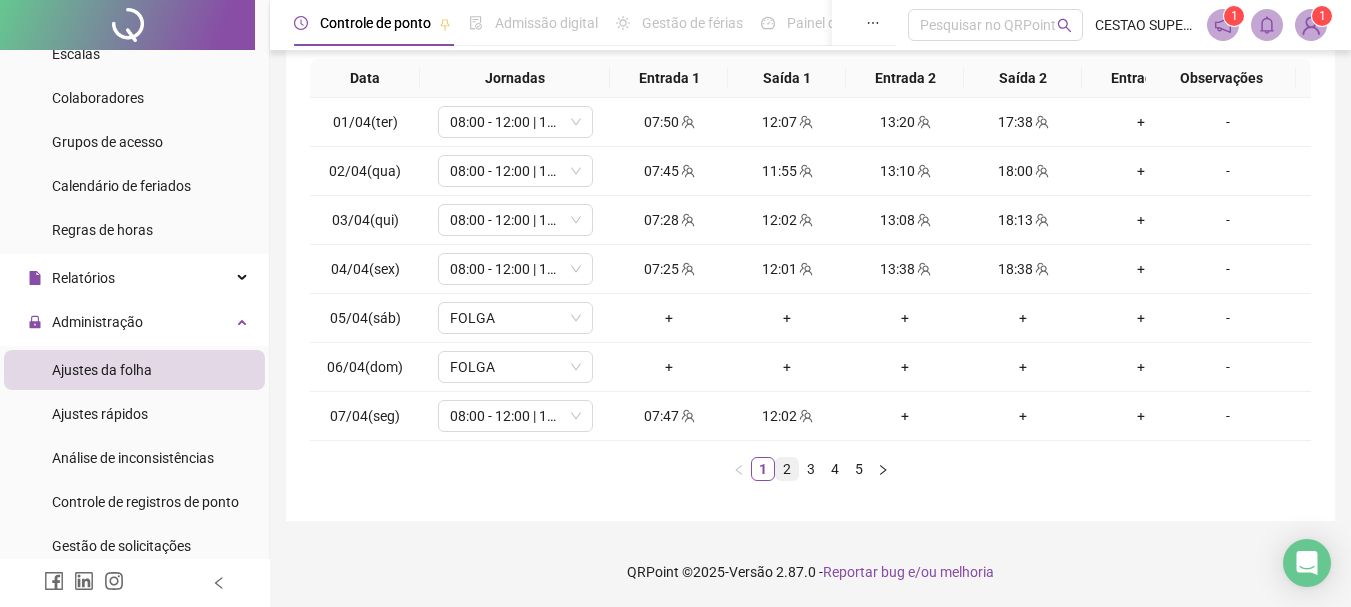 click on "2" at bounding box center (787, 469) 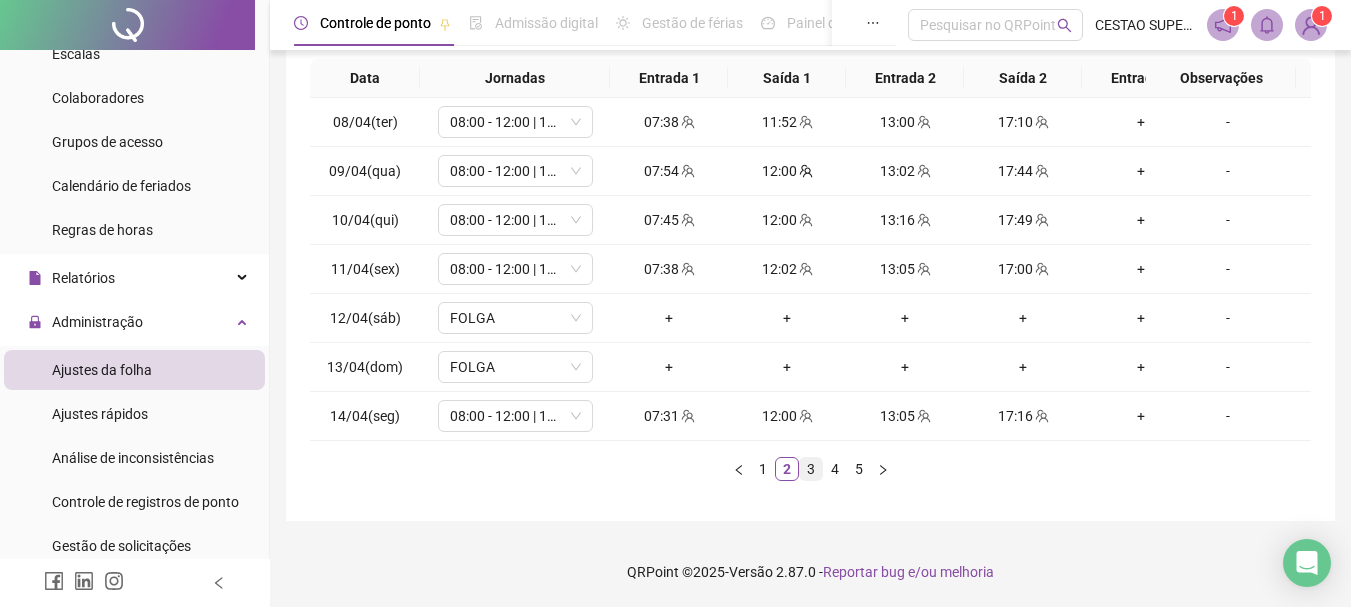 click on "3" at bounding box center [811, 469] 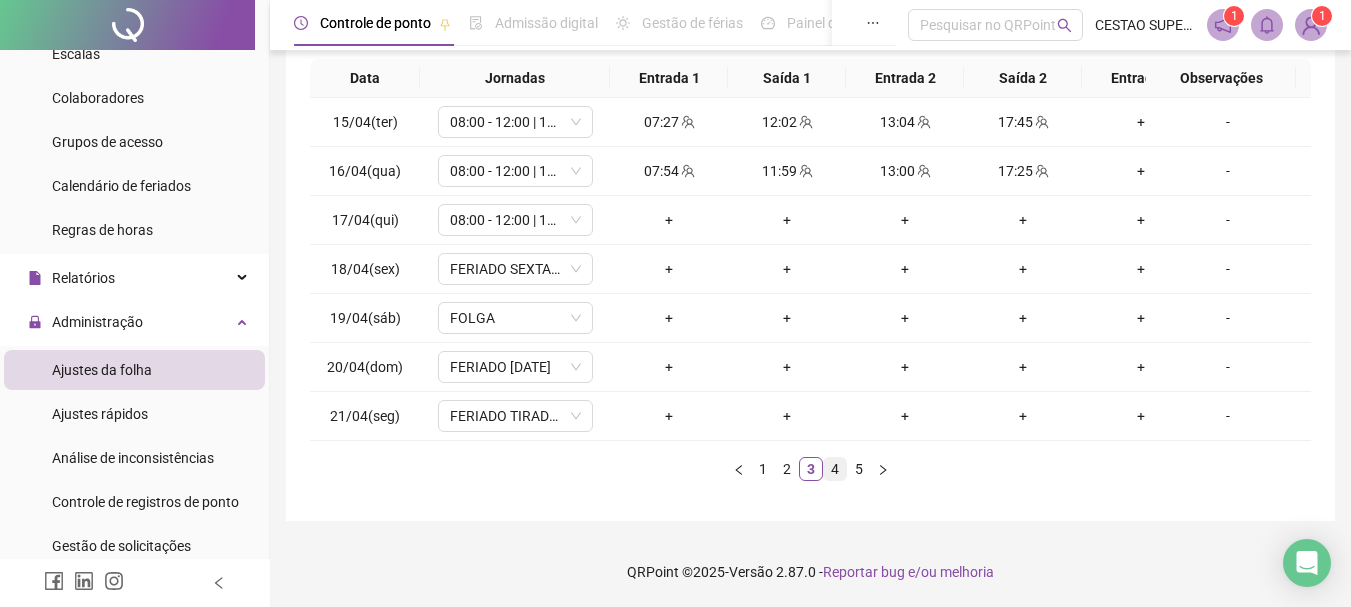 click on "4" at bounding box center (835, 469) 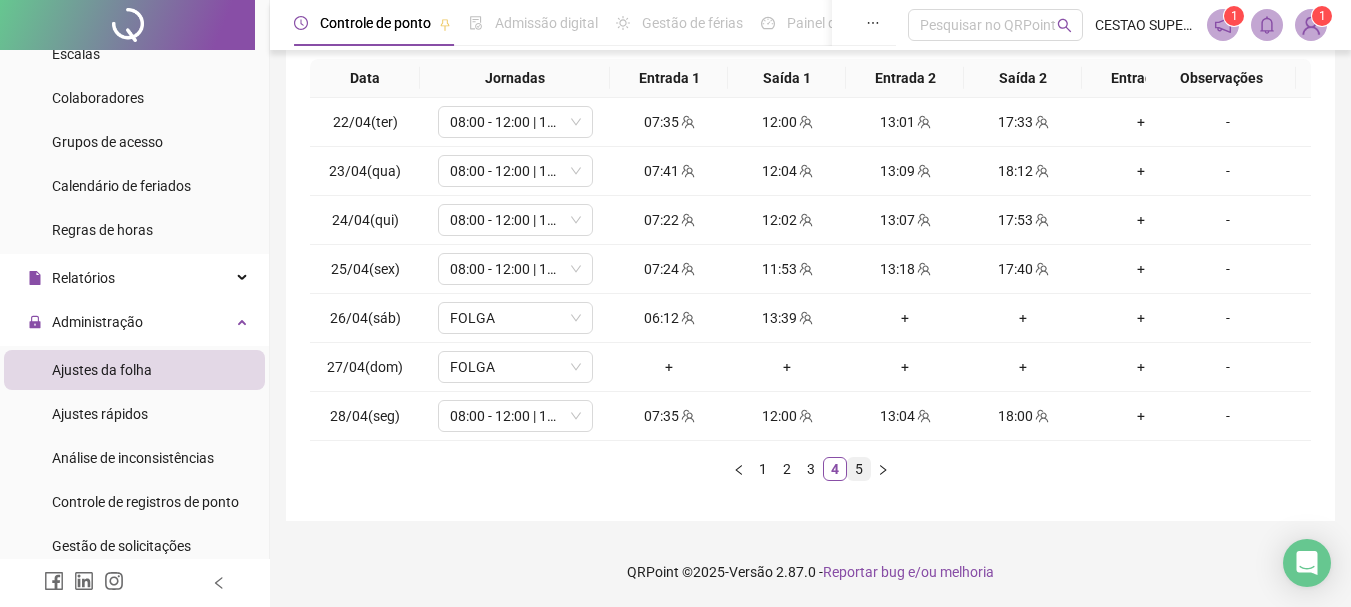 click on "5" at bounding box center [859, 469] 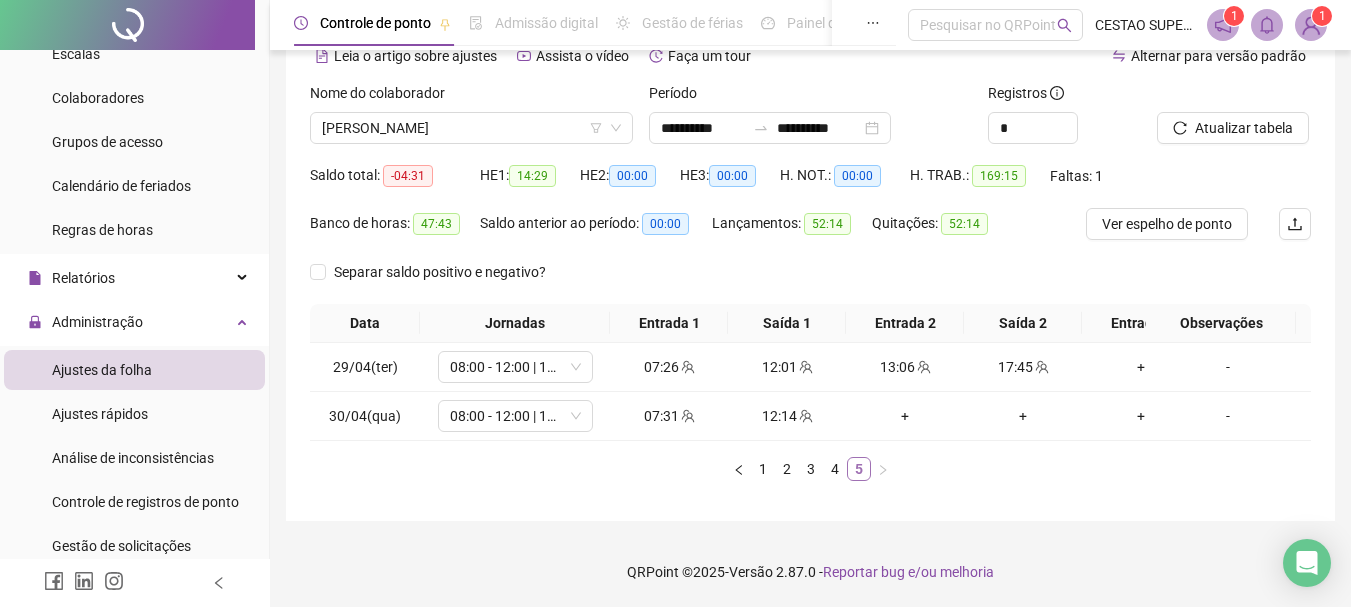 scroll, scrollTop: 117, scrollLeft: 0, axis: vertical 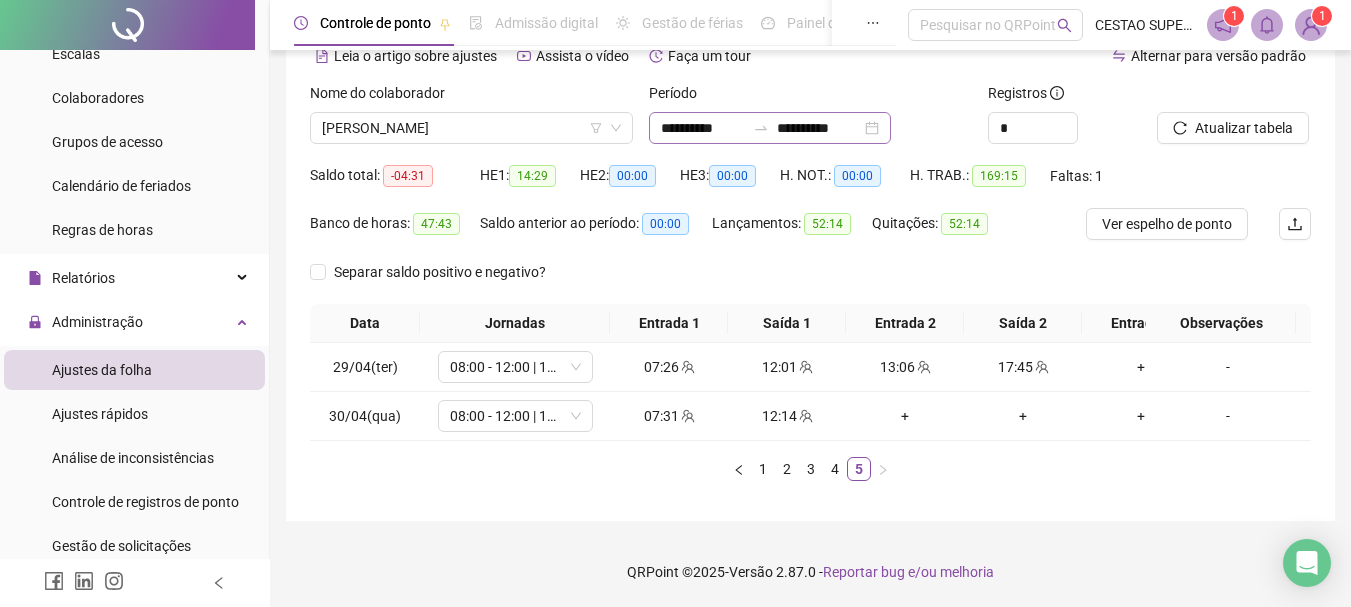 click on "**********" at bounding box center [770, 128] 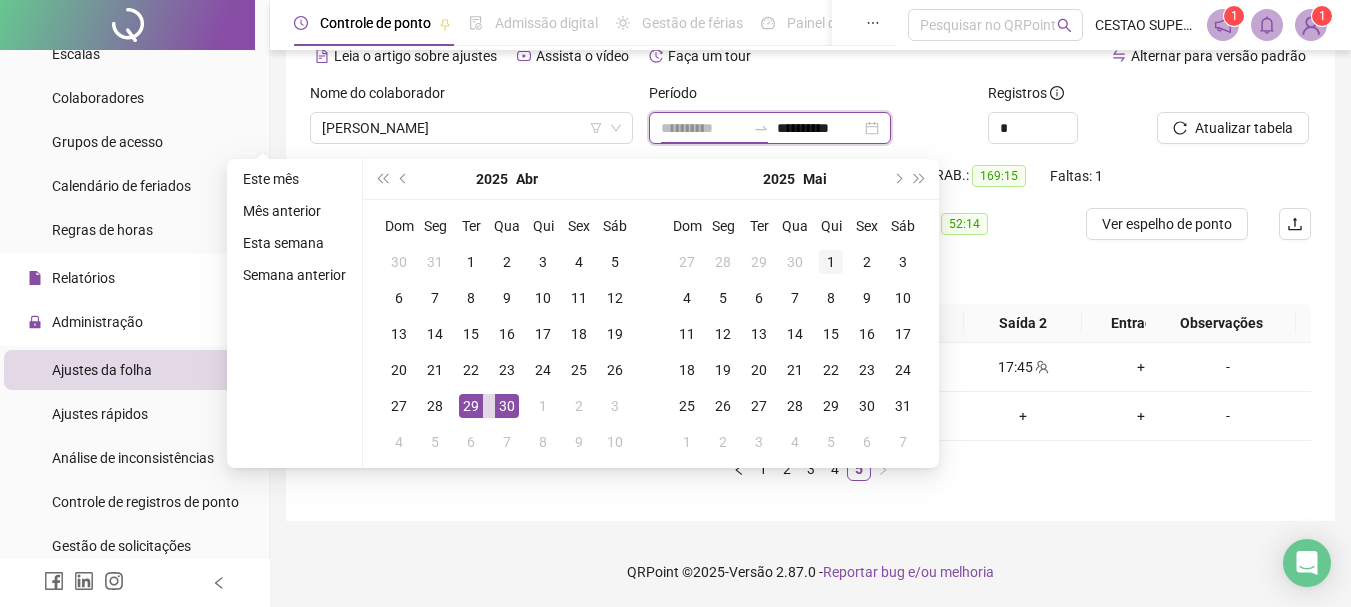 type on "**********" 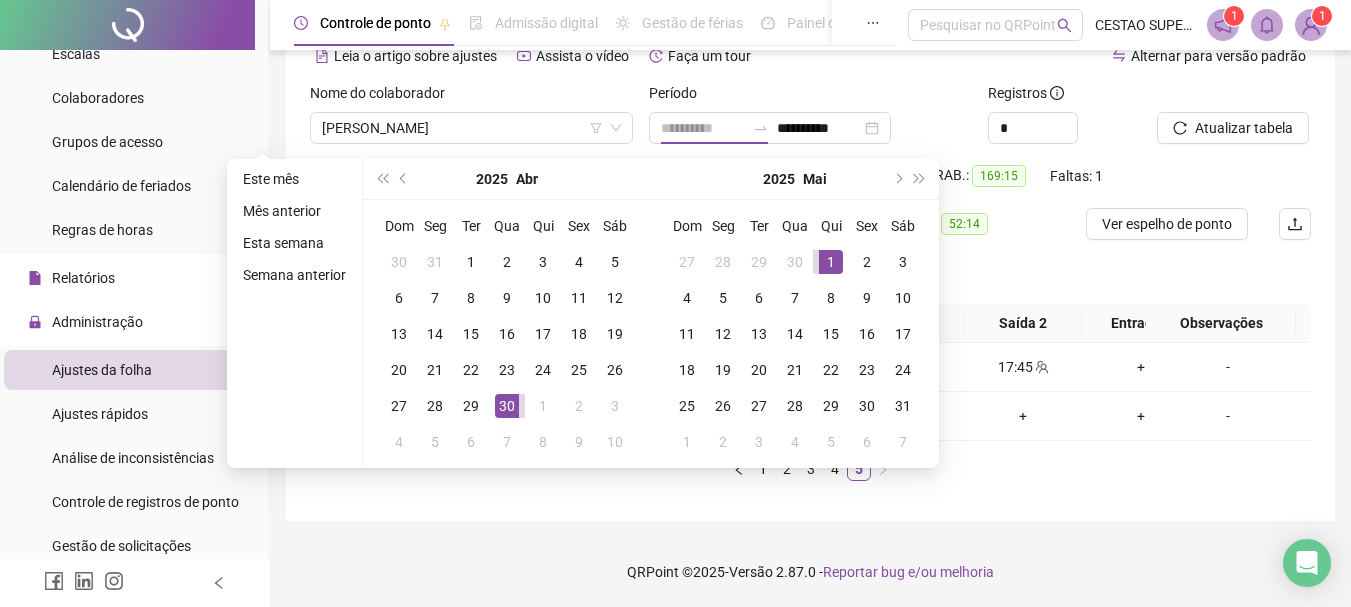 click on "1" at bounding box center (831, 262) 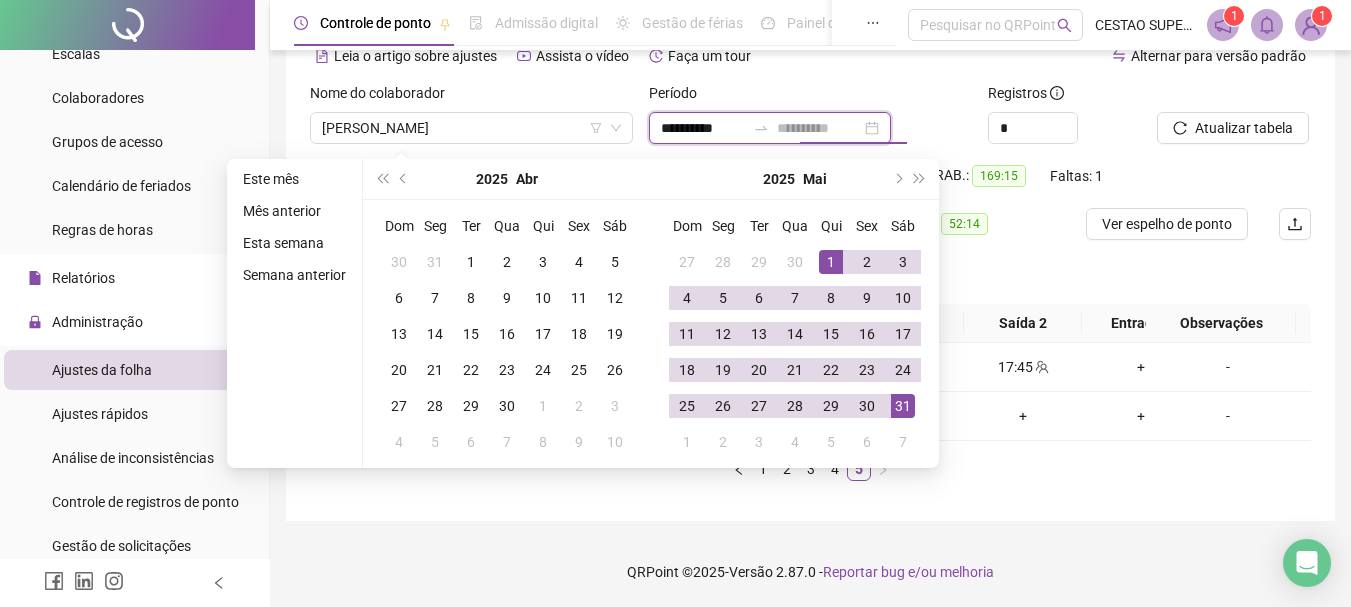 type on "**********" 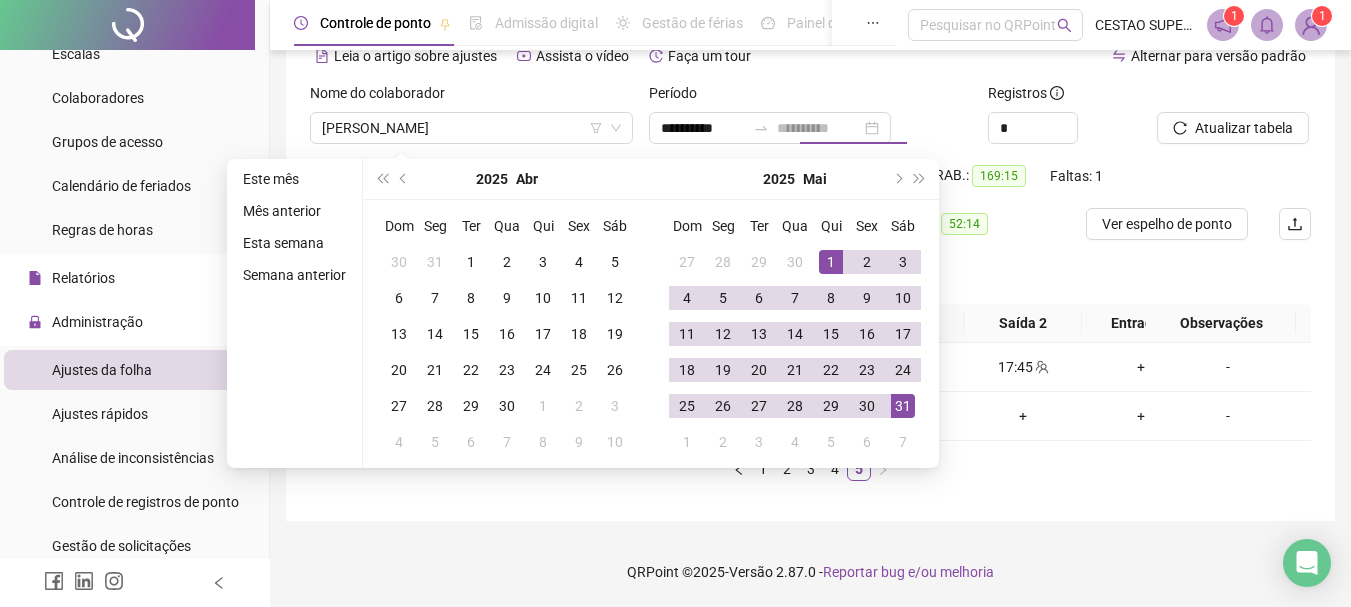 click on "31" at bounding box center [903, 406] 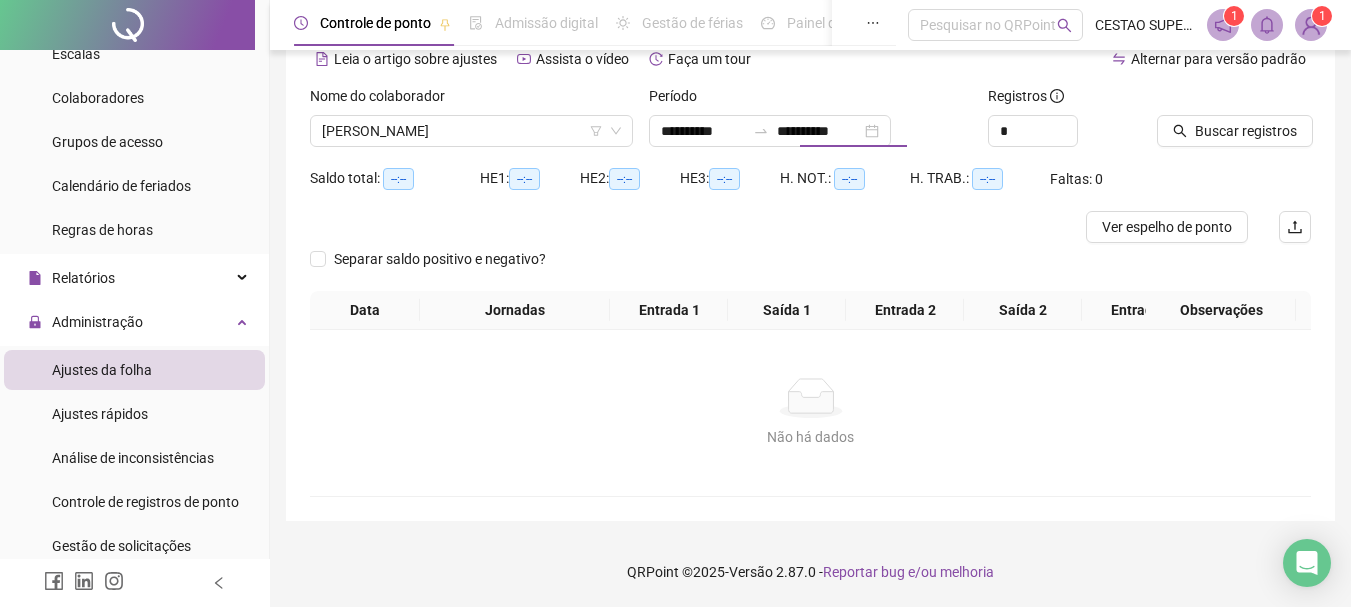 scroll, scrollTop: 114, scrollLeft: 0, axis: vertical 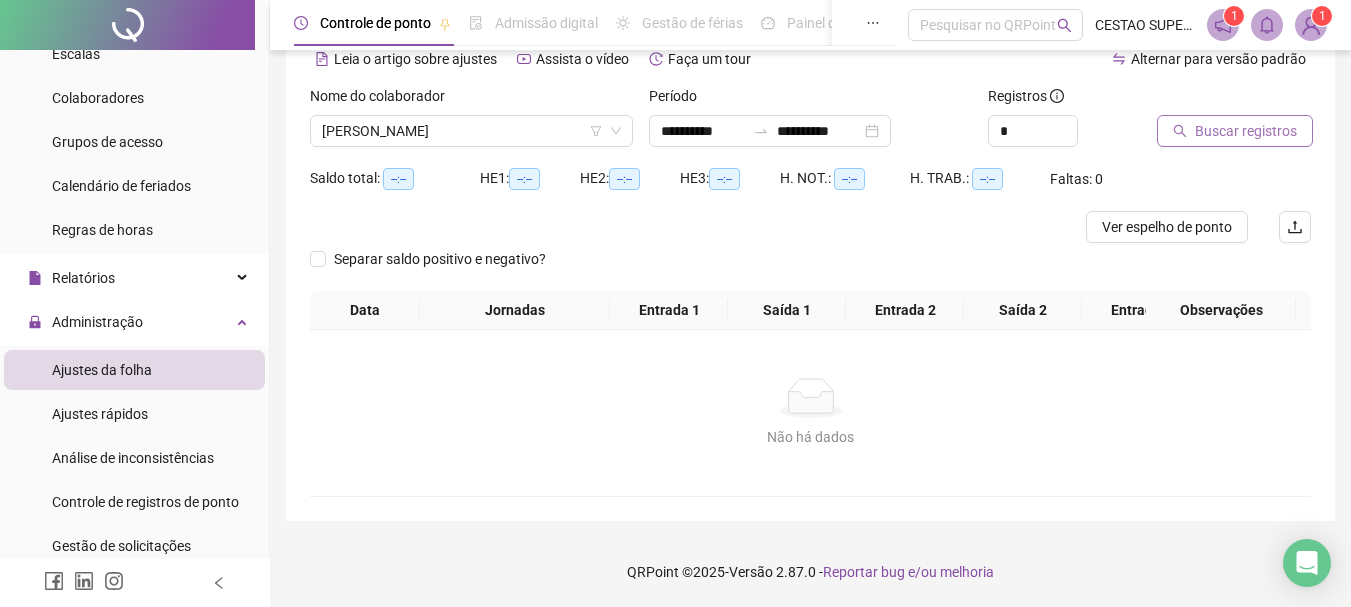 click on "Buscar registros" at bounding box center [1235, 131] 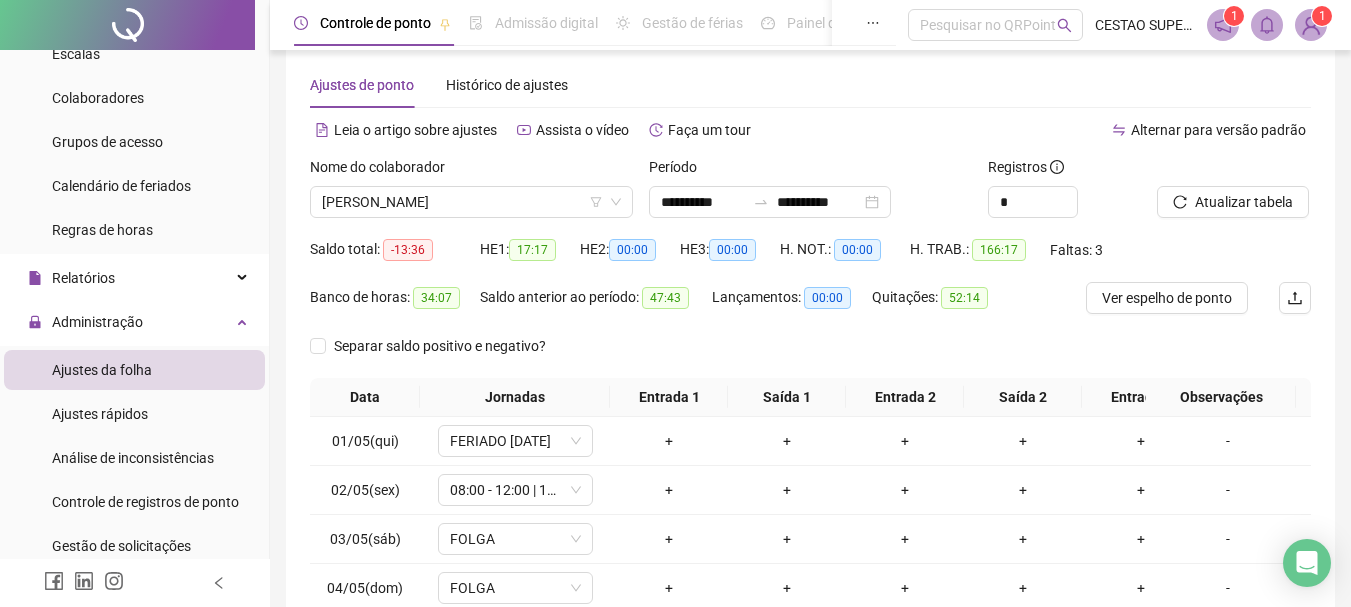 scroll, scrollTop: 14, scrollLeft: 0, axis: vertical 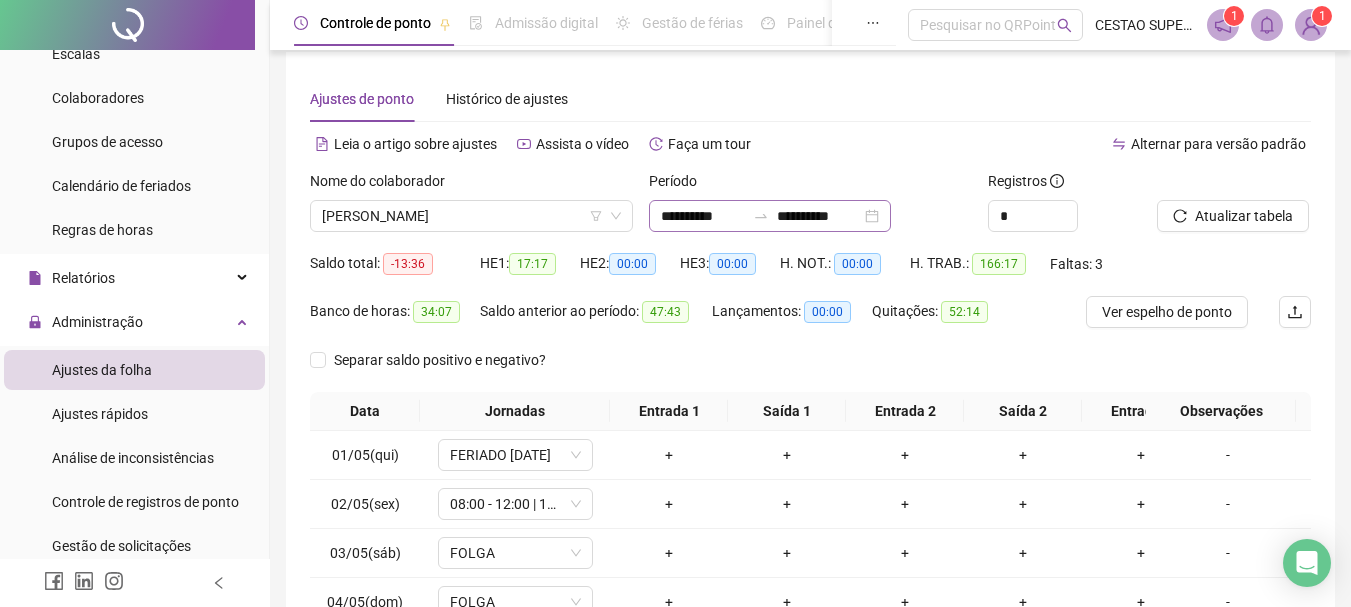 click on "**********" at bounding box center [770, 216] 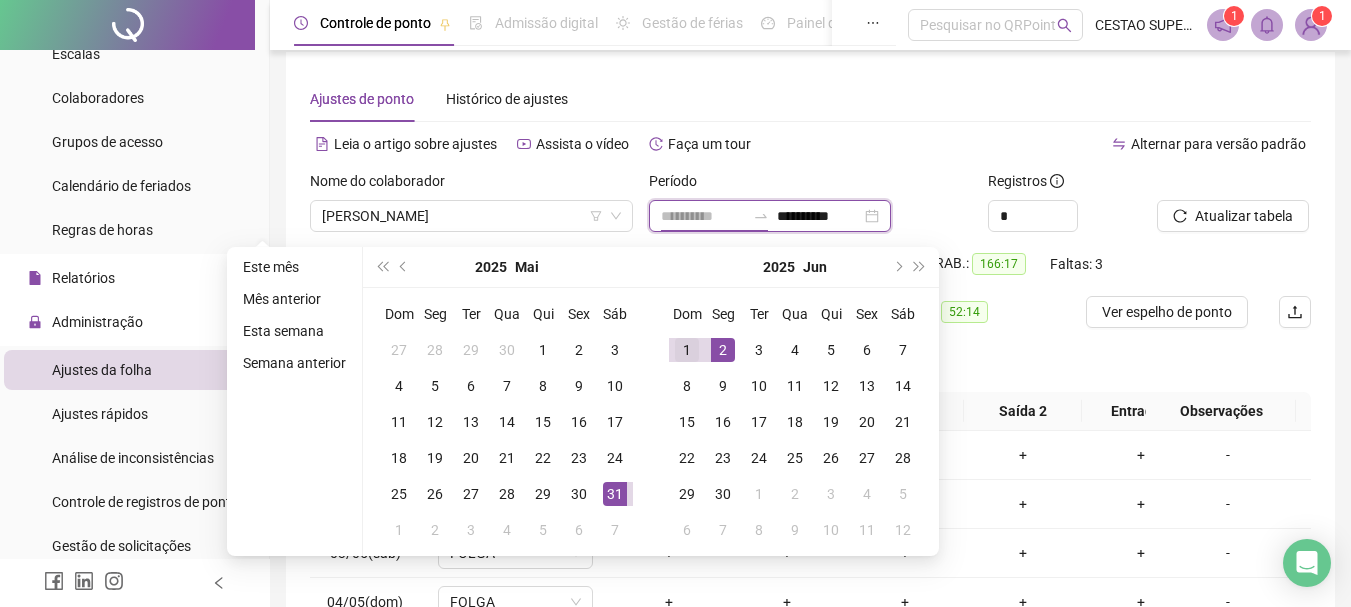 type on "**********" 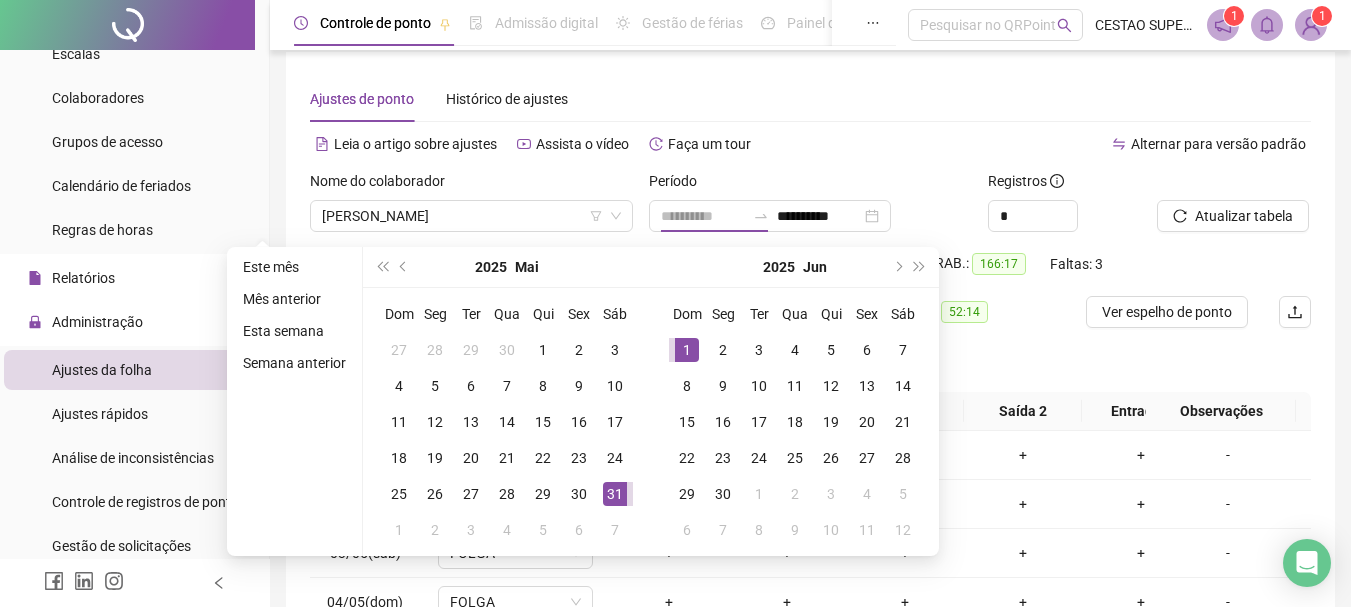 click on "1" at bounding box center [687, 350] 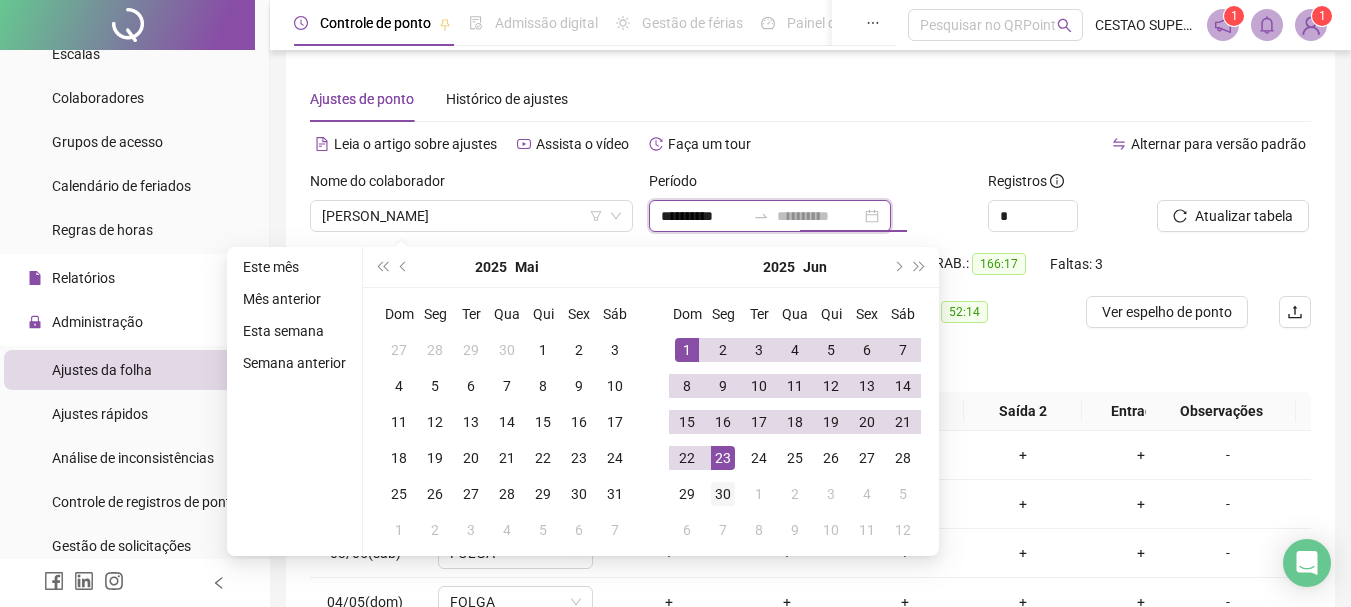 type on "**********" 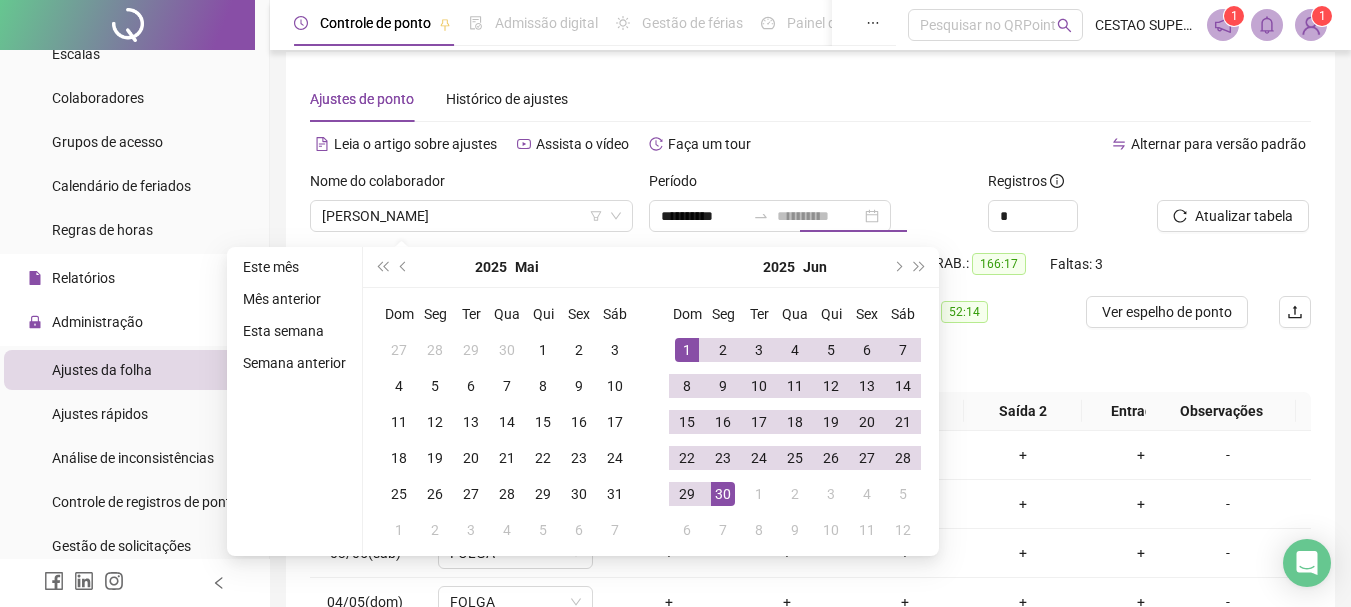 click on "30" at bounding box center [723, 494] 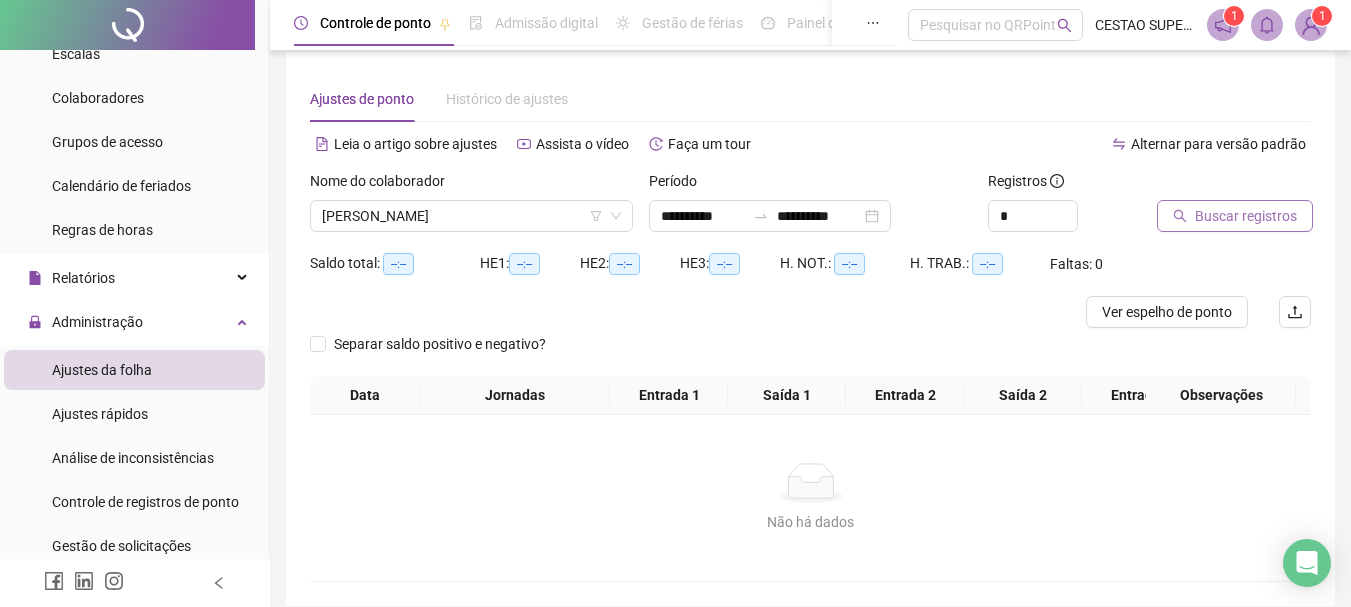 click on "Buscar registros" at bounding box center (1246, 216) 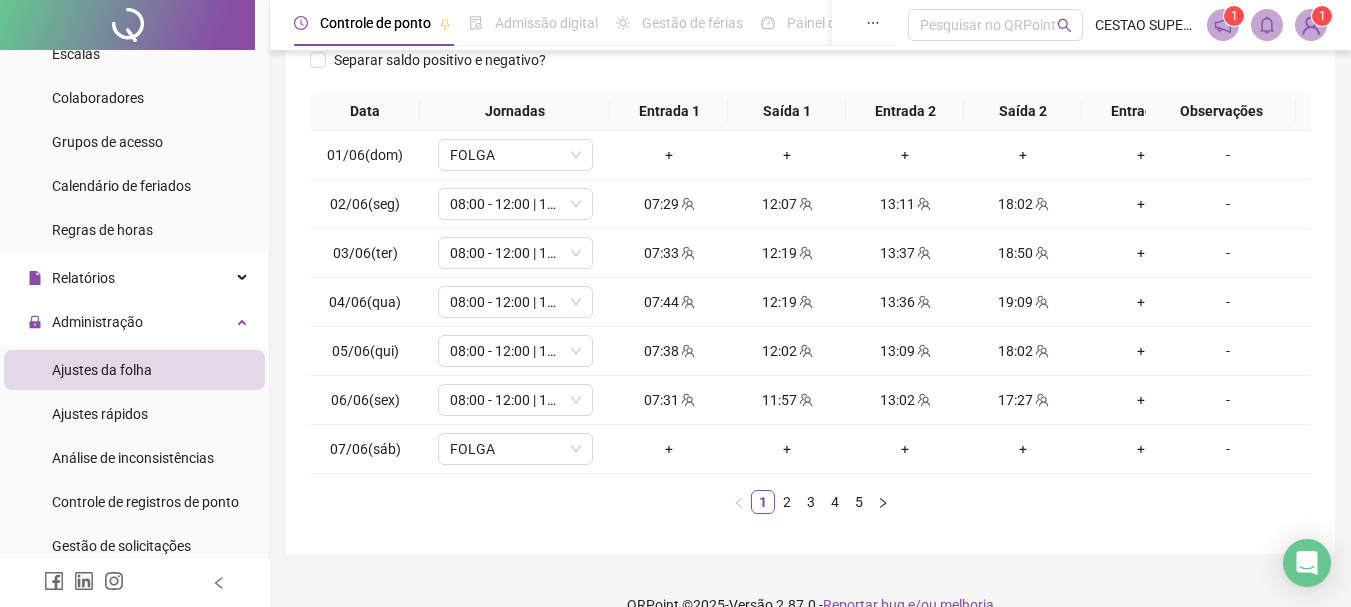 scroll, scrollTop: 362, scrollLeft: 0, axis: vertical 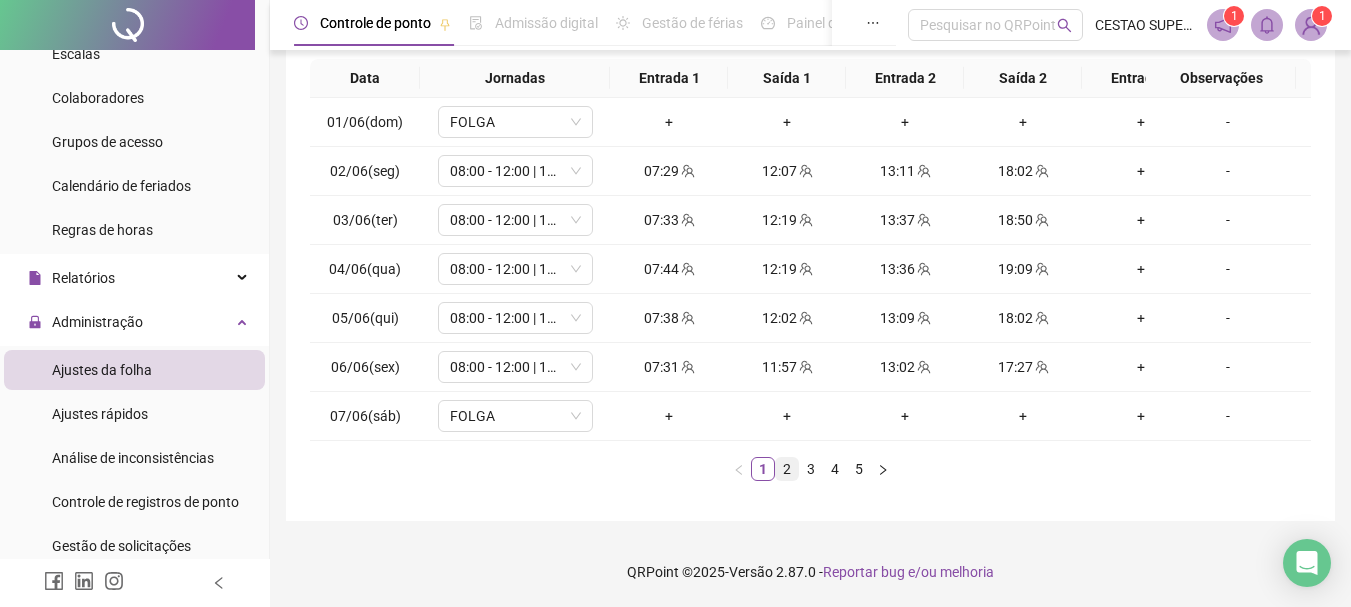 click on "2" at bounding box center (787, 469) 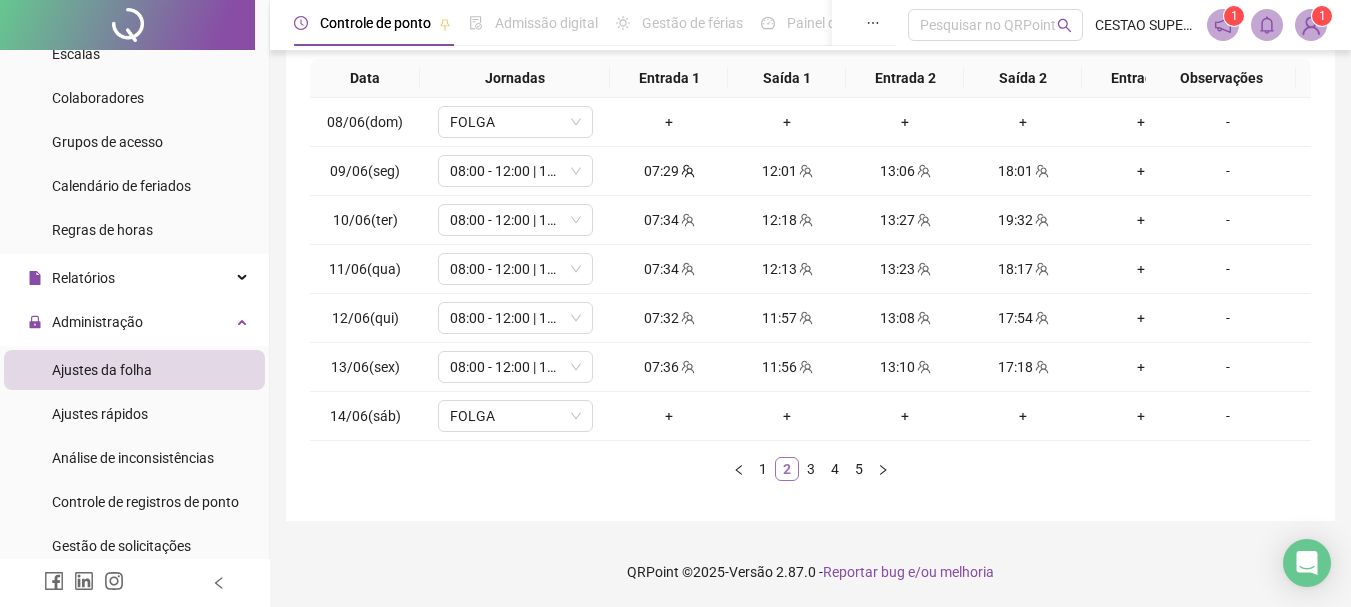 click on "2" at bounding box center (787, 469) 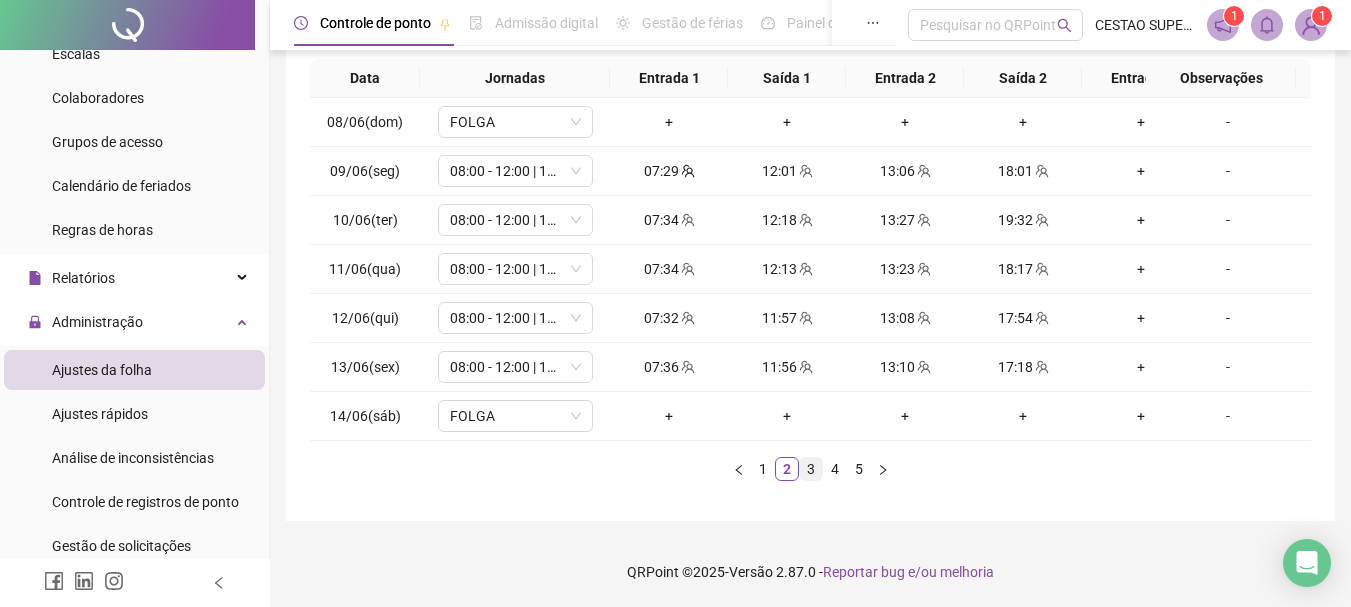 click on "3" at bounding box center (811, 469) 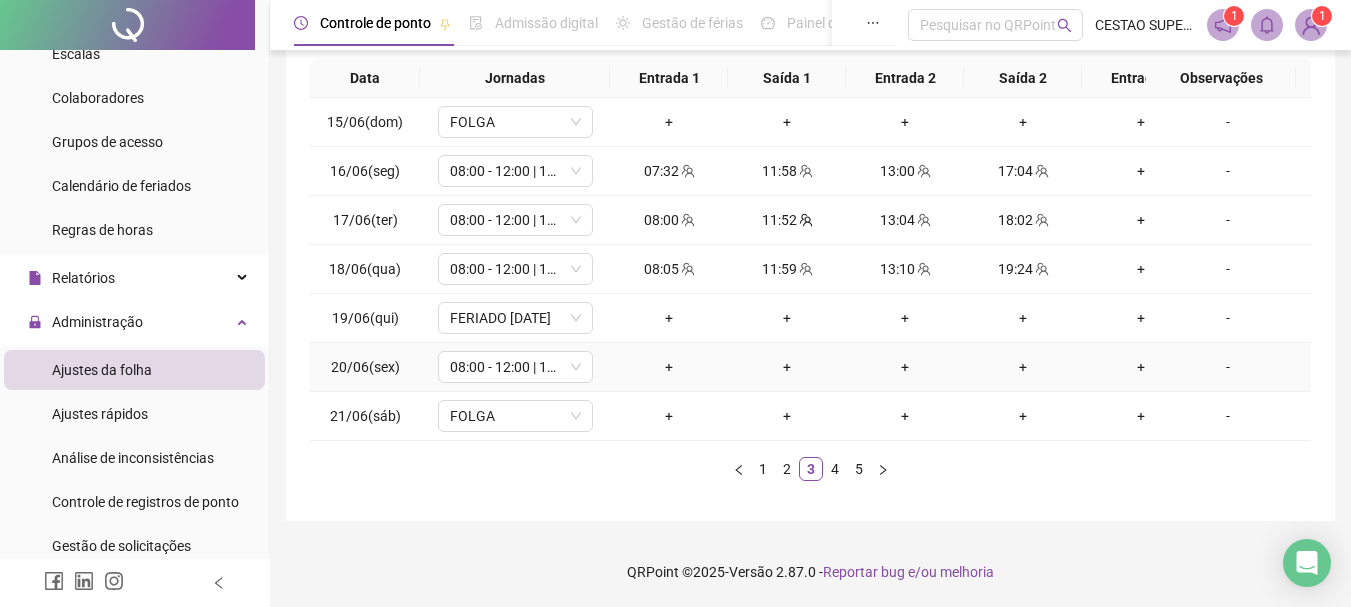 click on "-" at bounding box center (1228, 367) 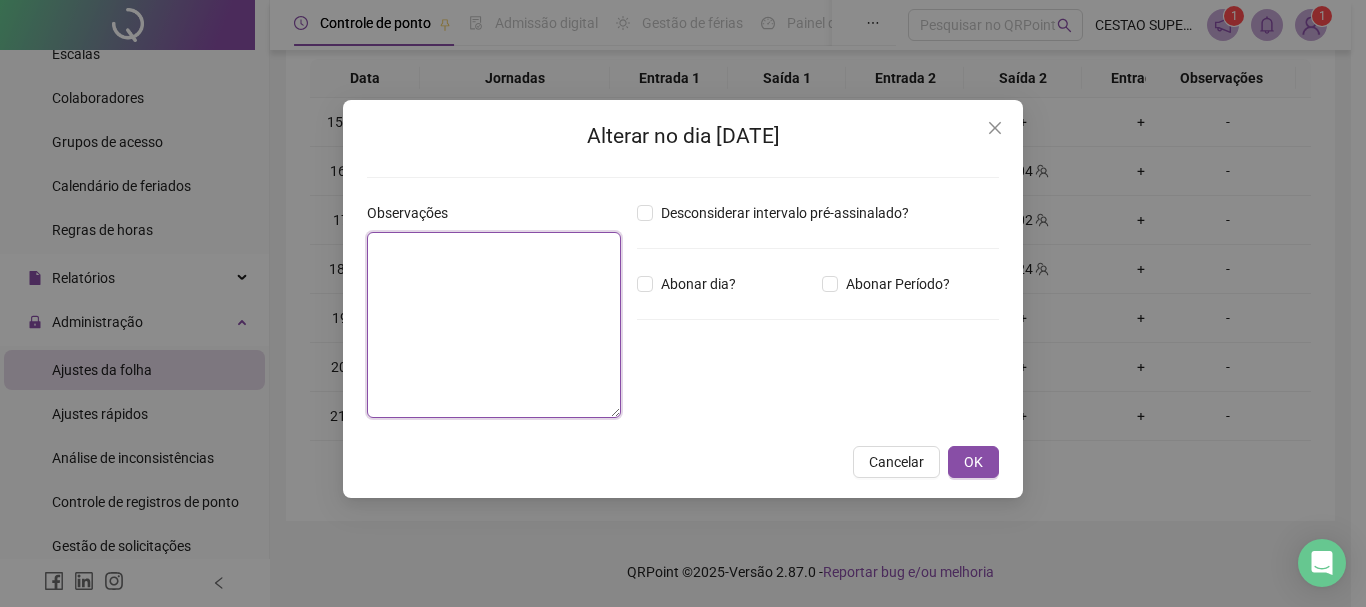 click at bounding box center [494, 325] 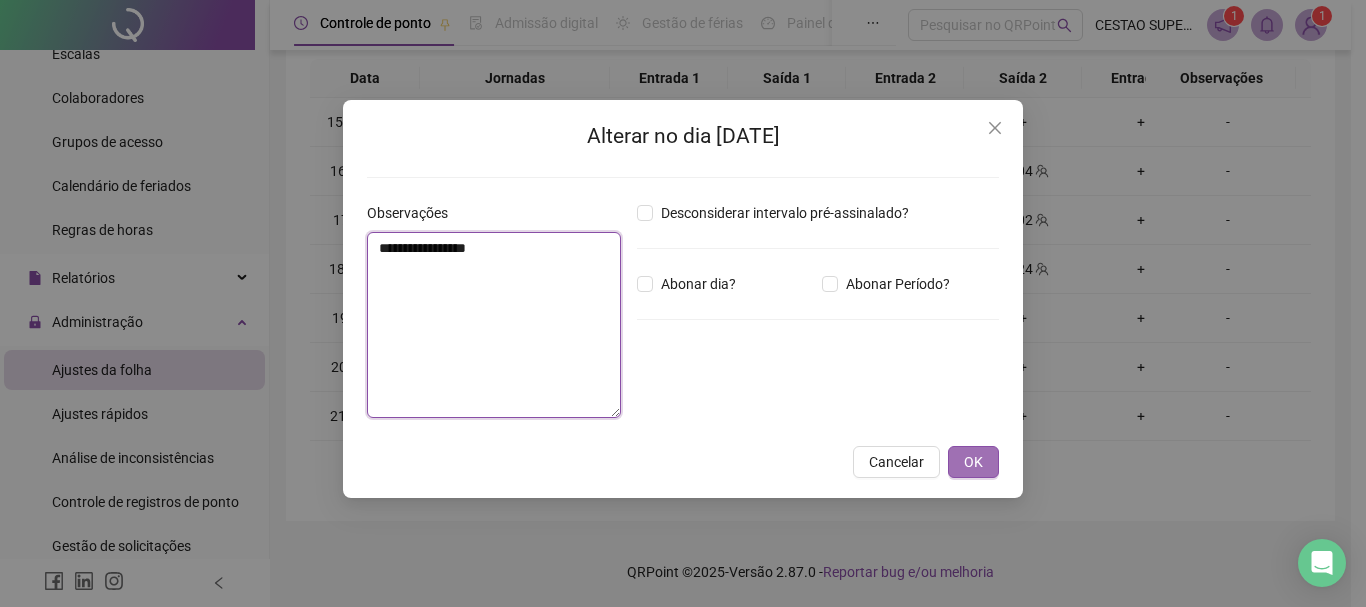 type on "**********" 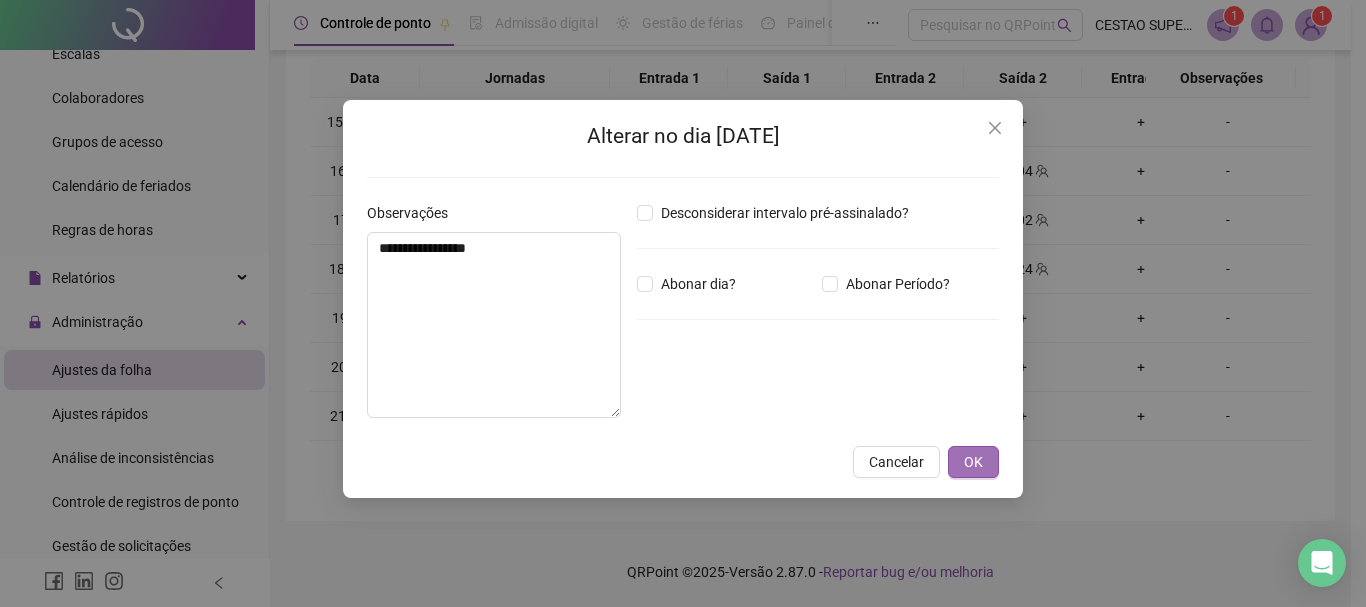 click on "OK" at bounding box center (973, 462) 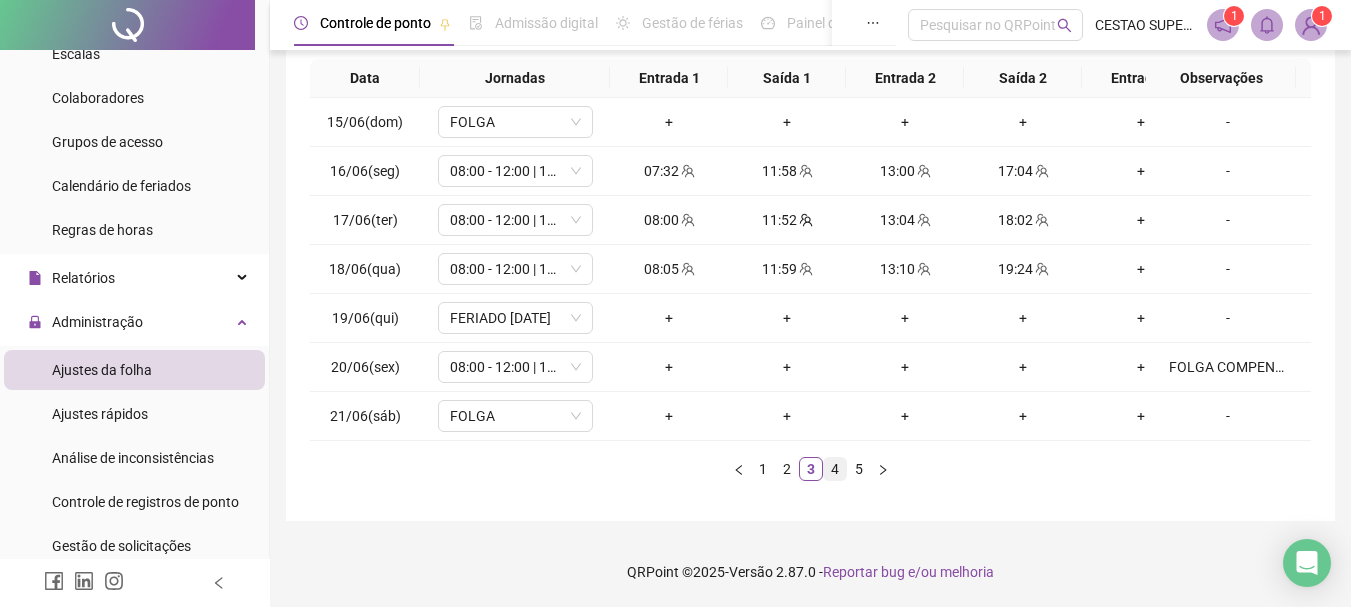 click on "4" at bounding box center [835, 469] 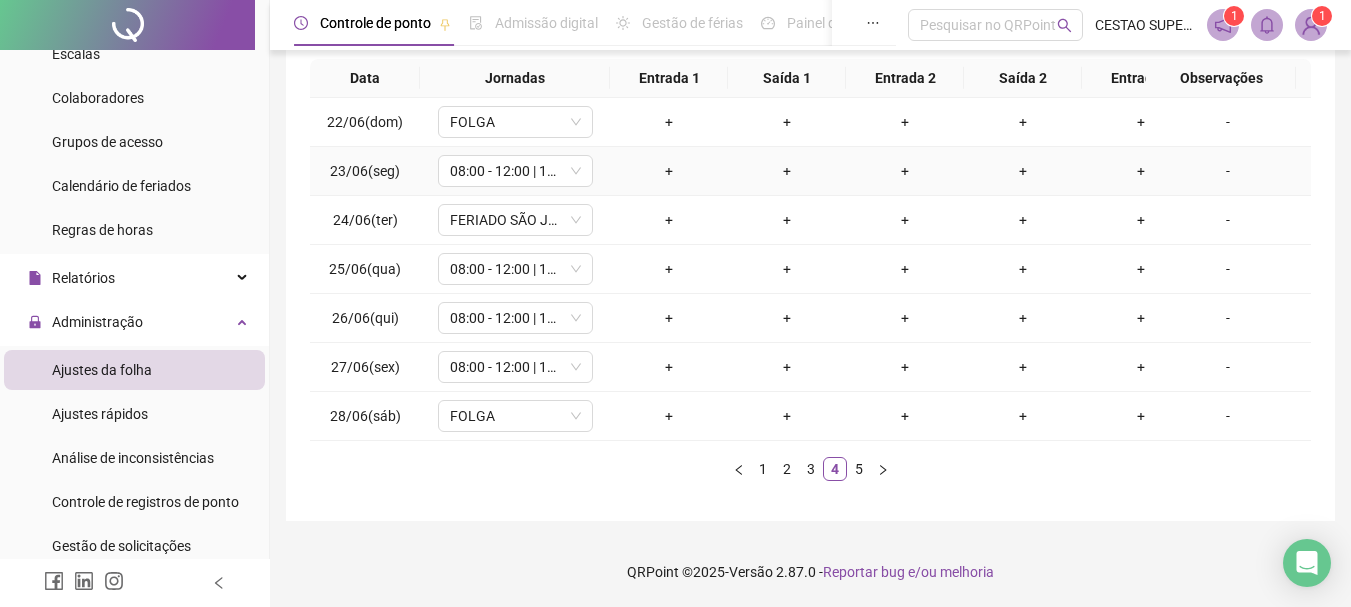 click on "-" at bounding box center (1228, 171) 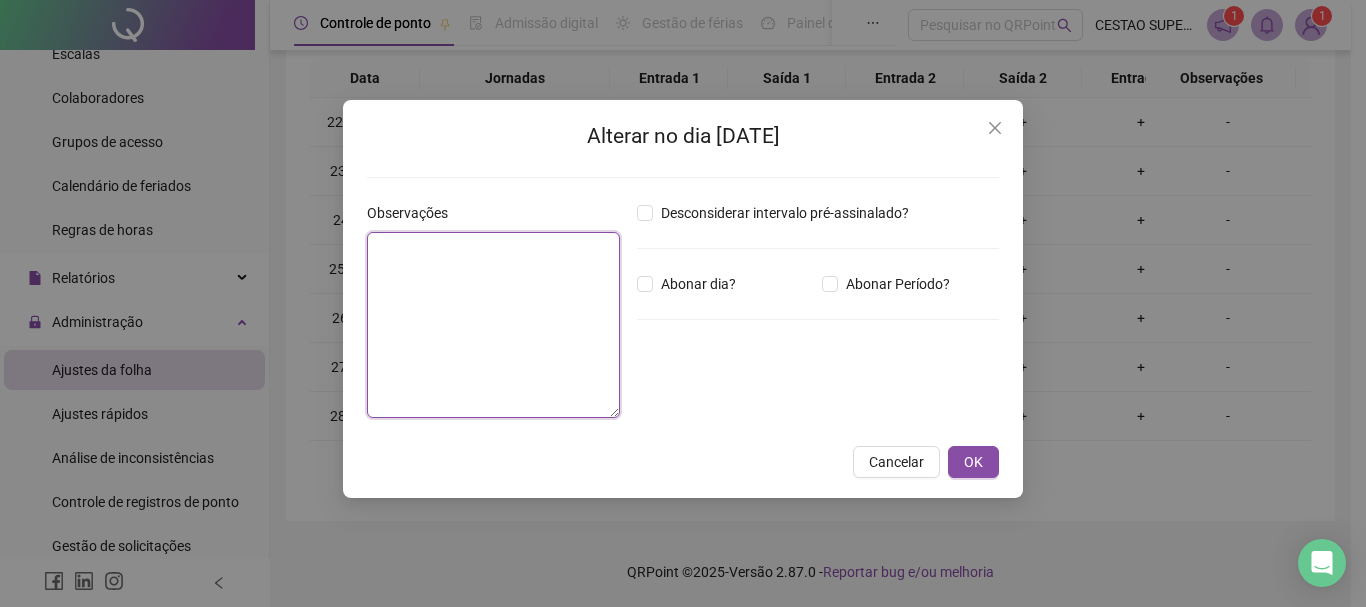 click at bounding box center [493, 325] 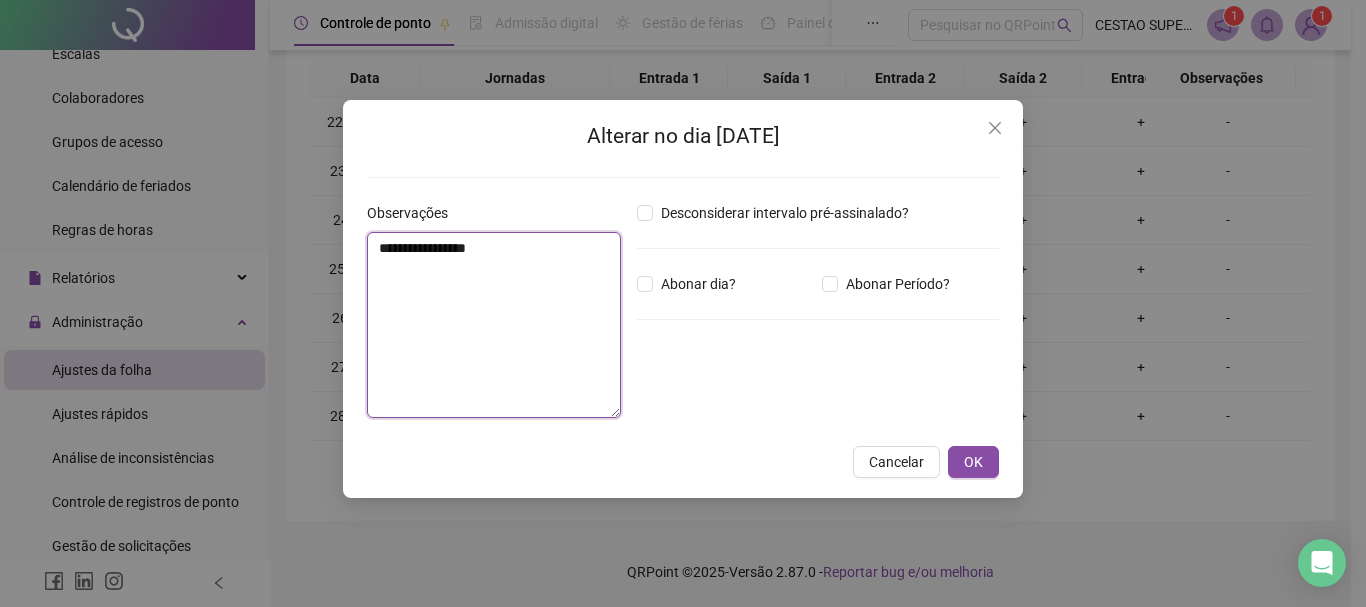 drag, startPoint x: 542, startPoint y: 255, endPoint x: 190, endPoint y: 209, distance: 354.99295 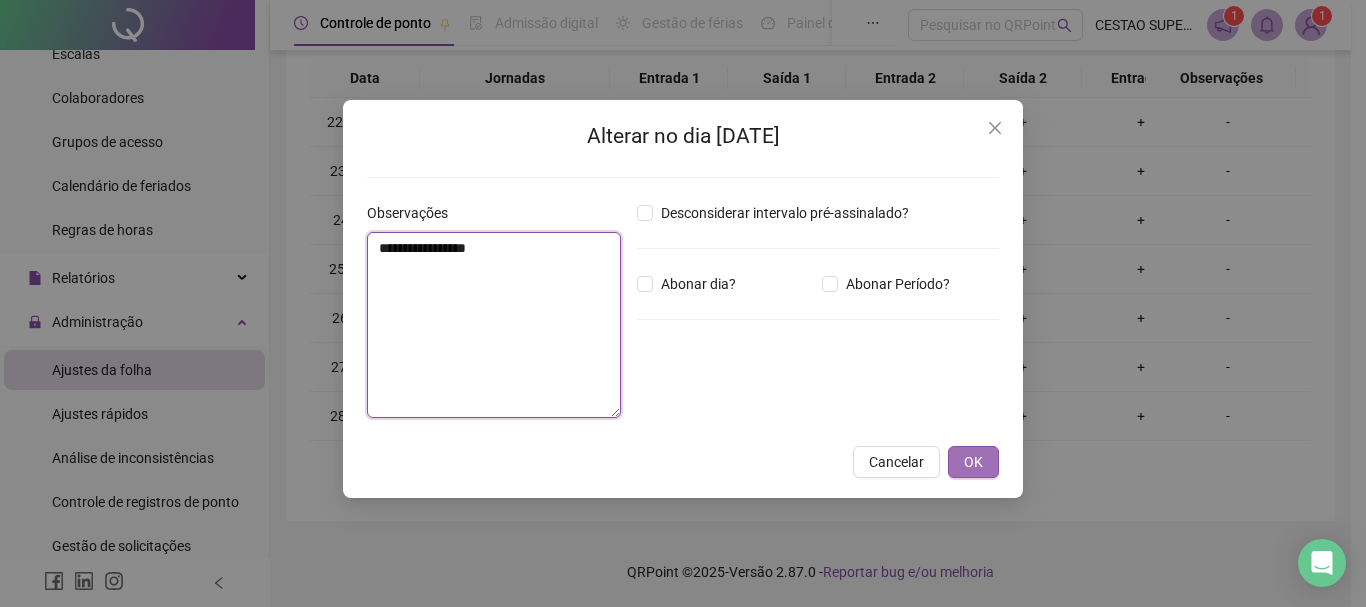 type on "**********" 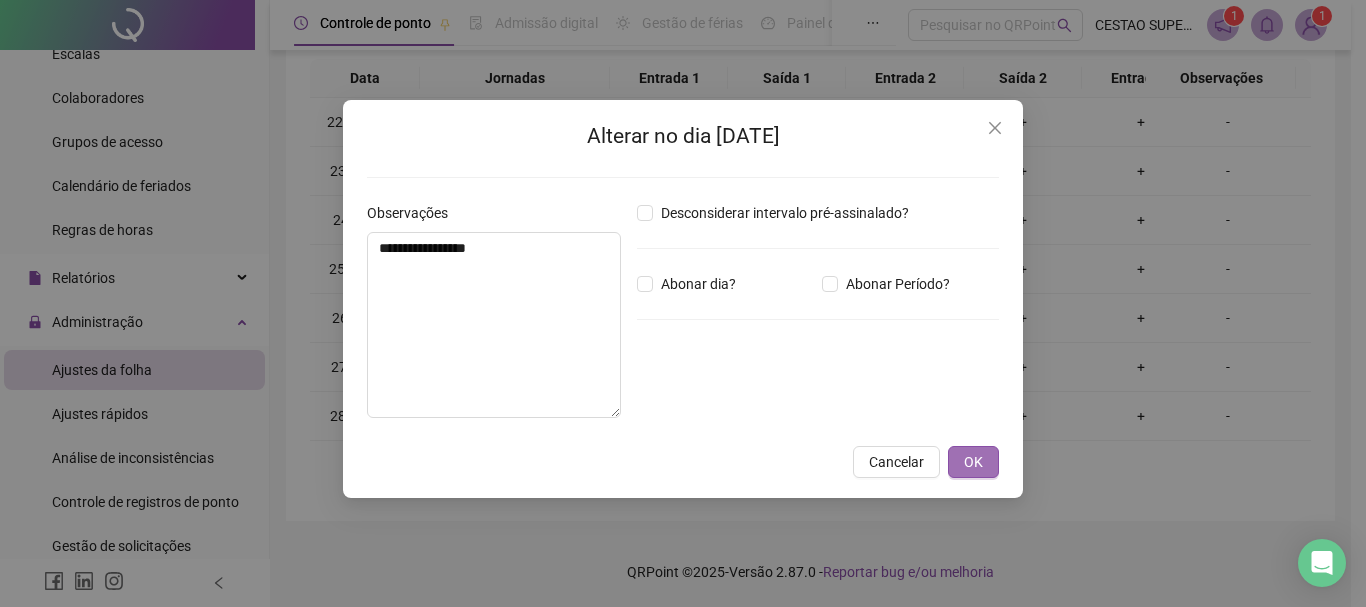 click on "OK" at bounding box center (973, 462) 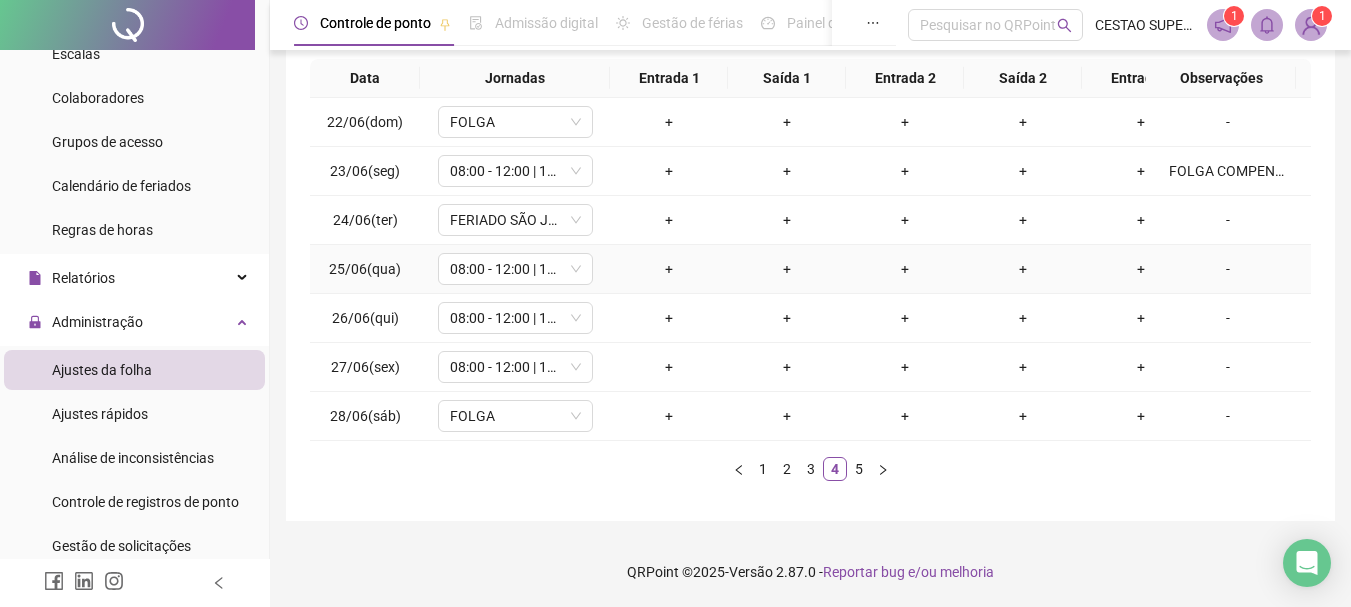 click on "-" at bounding box center [1228, 269] 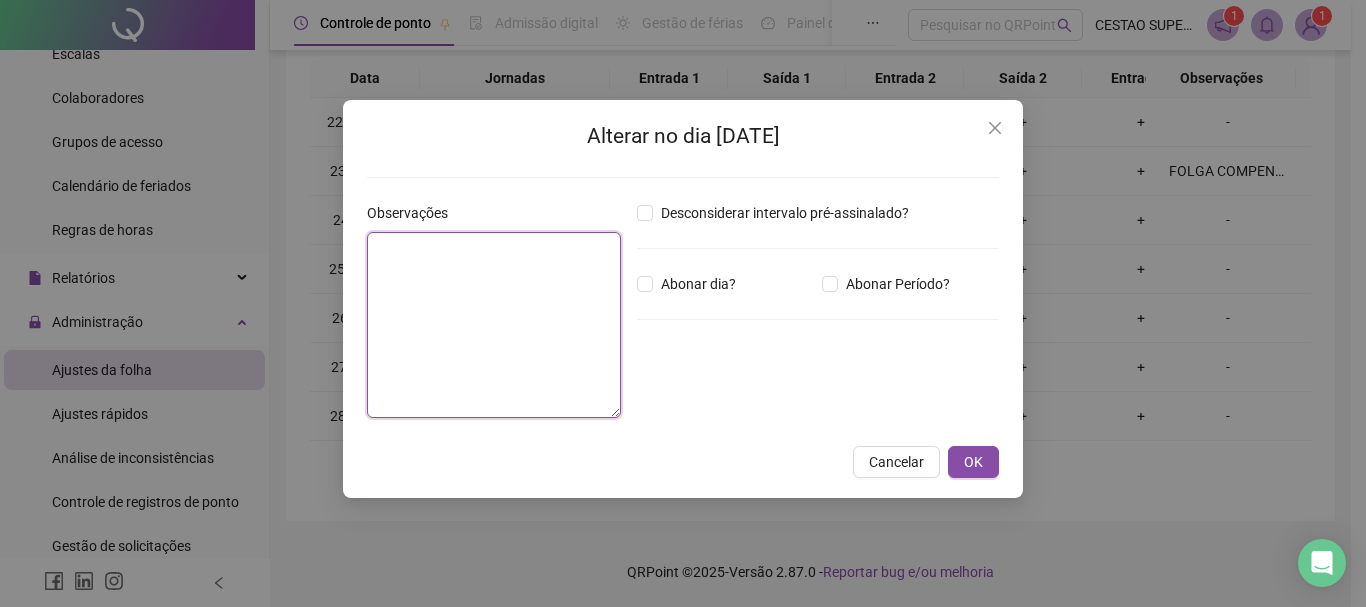 click at bounding box center (494, 325) 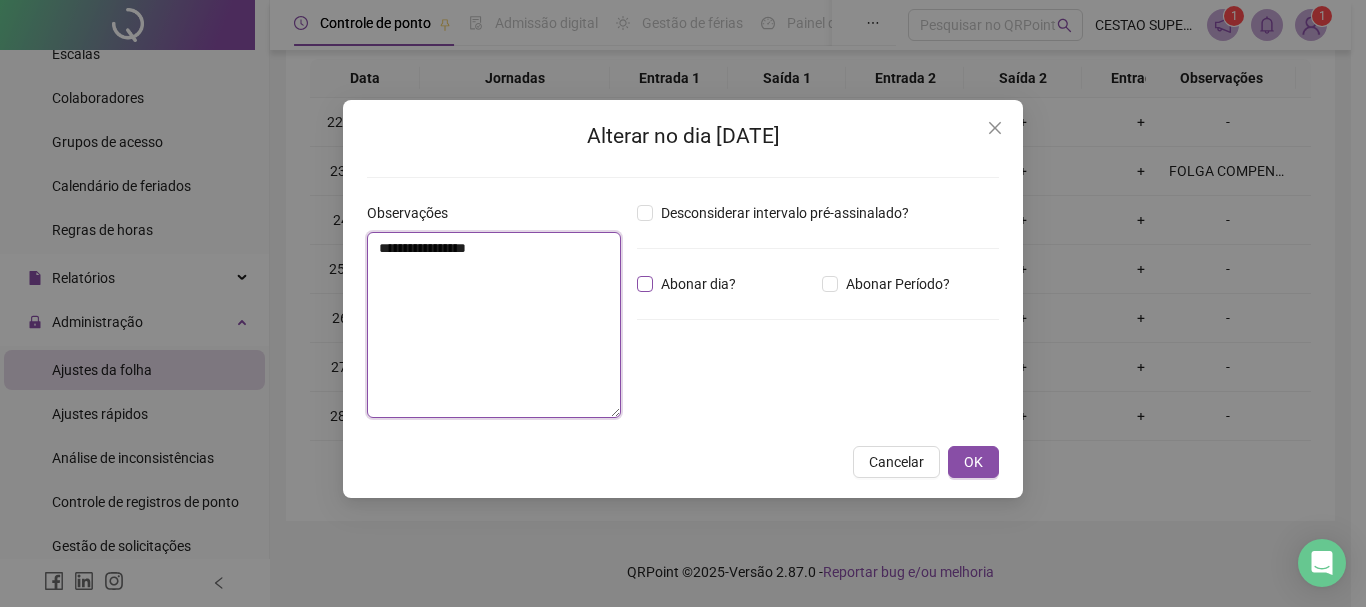 type on "**********" 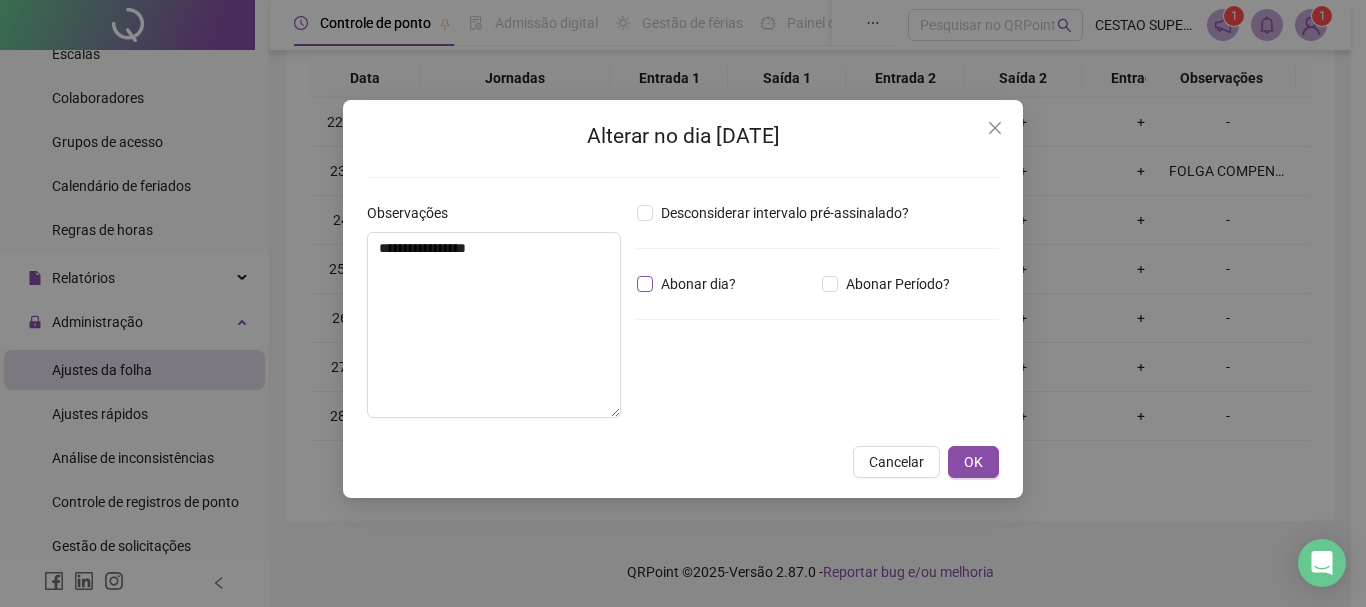 click on "Abonar dia?" at bounding box center (698, 284) 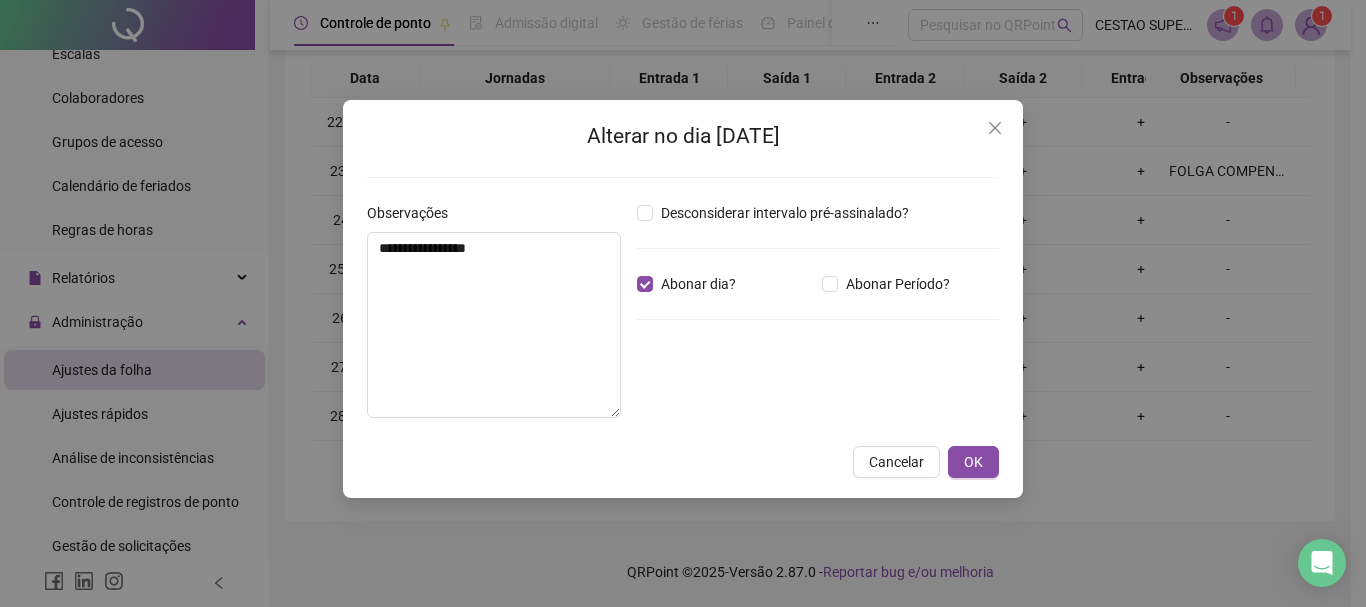 drag, startPoint x: 983, startPoint y: 463, endPoint x: 1017, endPoint y: 443, distance: 39.446167 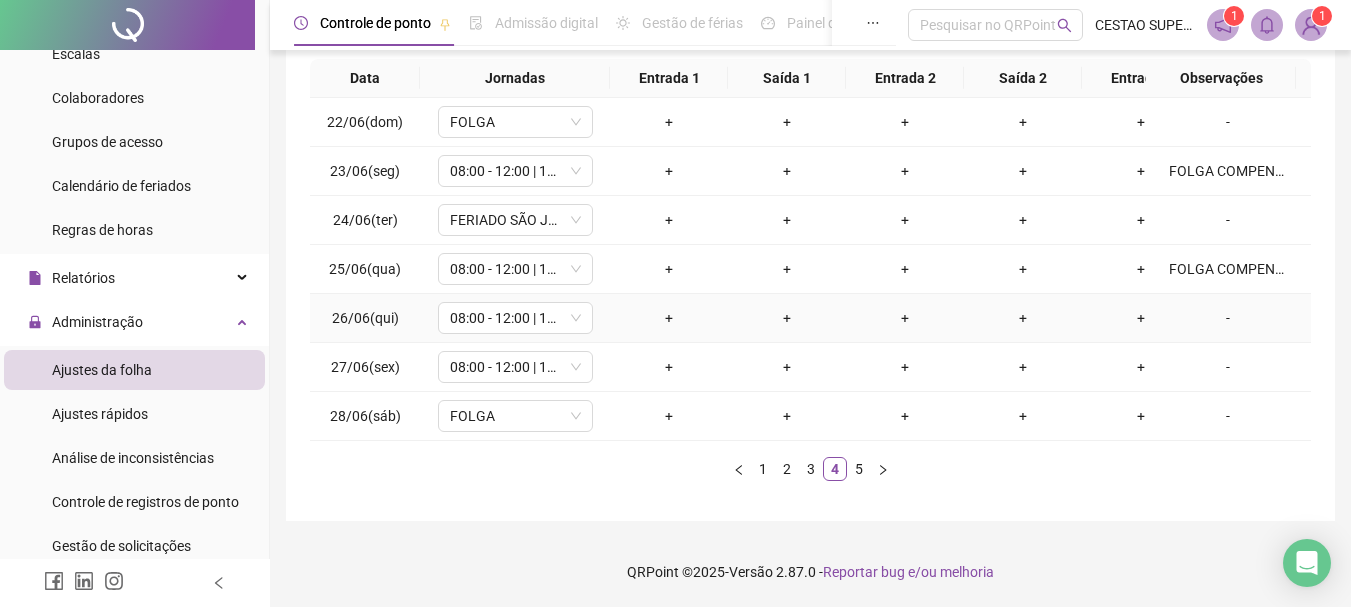 click on "-" at bounding box center (1228, 318) 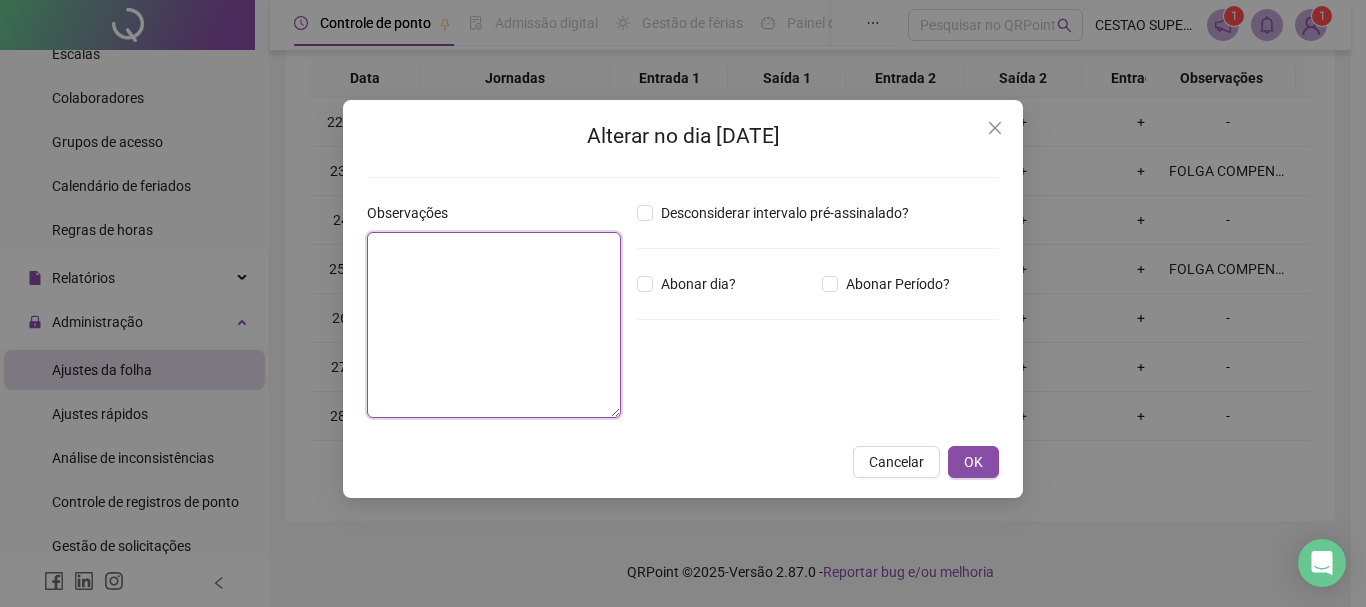 click at bounding box center [494, 325] 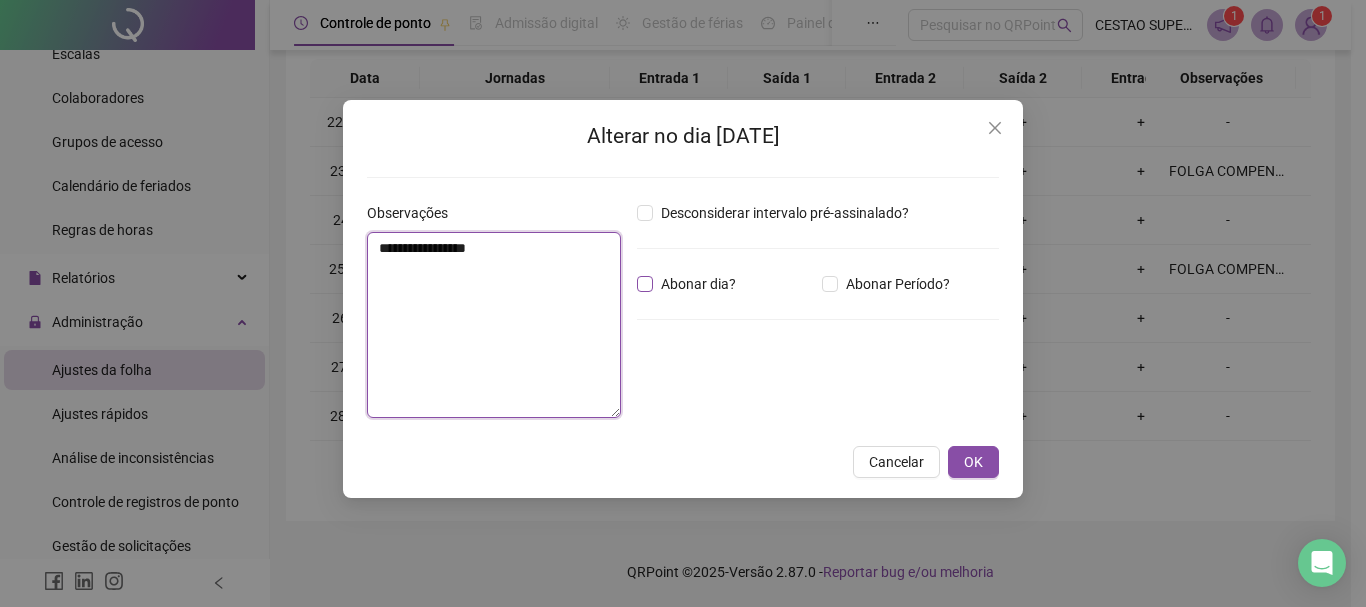 type on "**********" 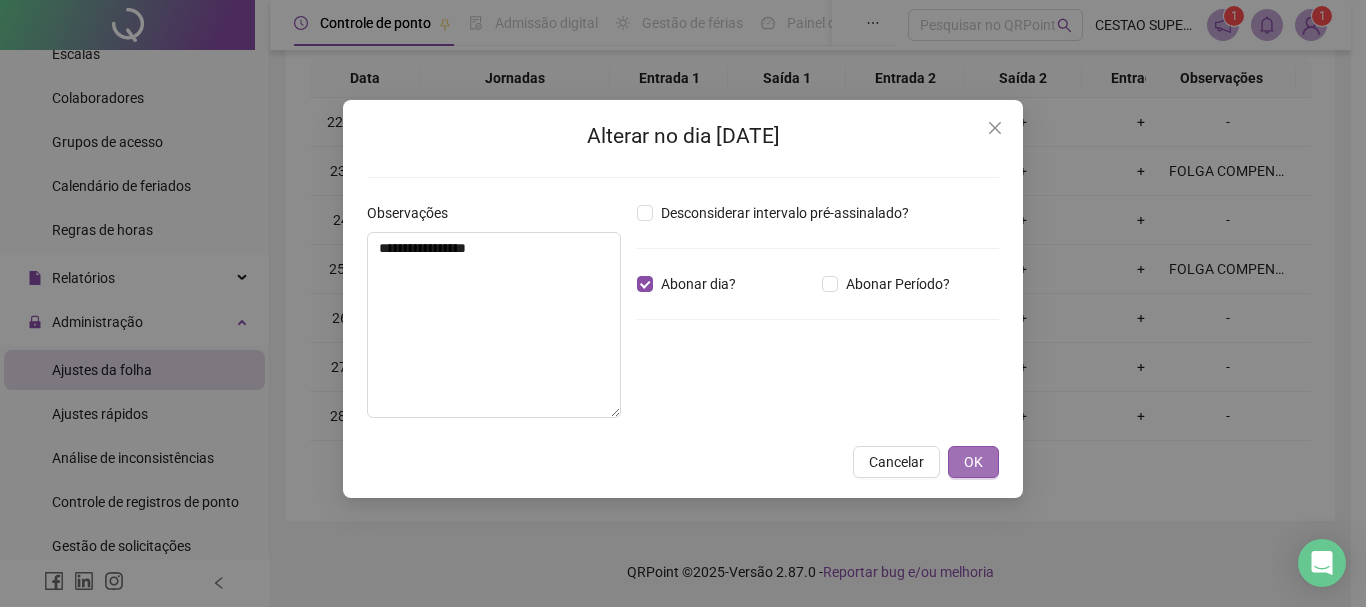 click on "OK" at bounding box center [973, 462] 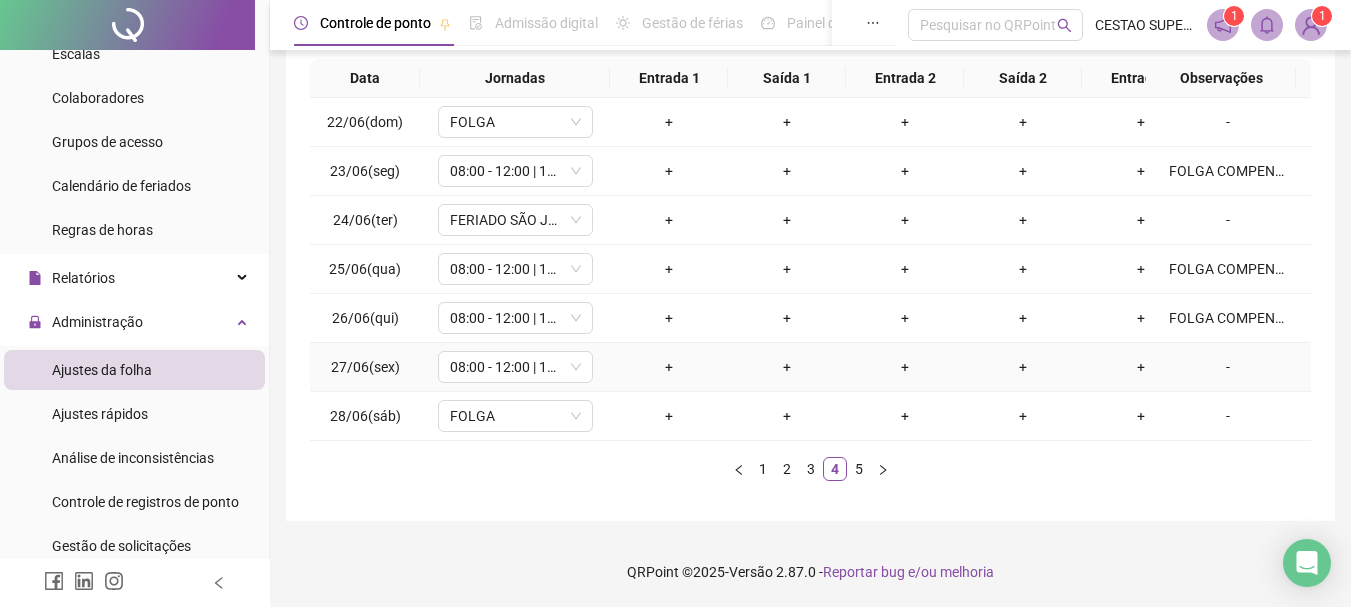 click on "-" at bounding box center (1228, 367) 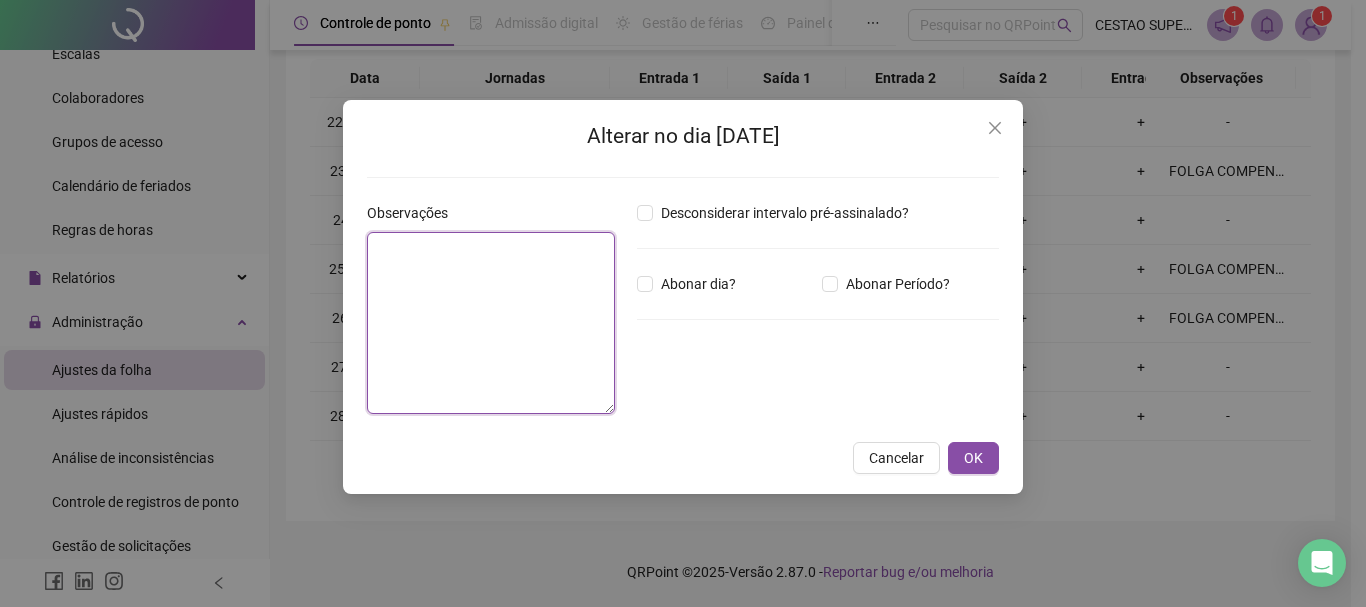click at bounding box center (491, 323) 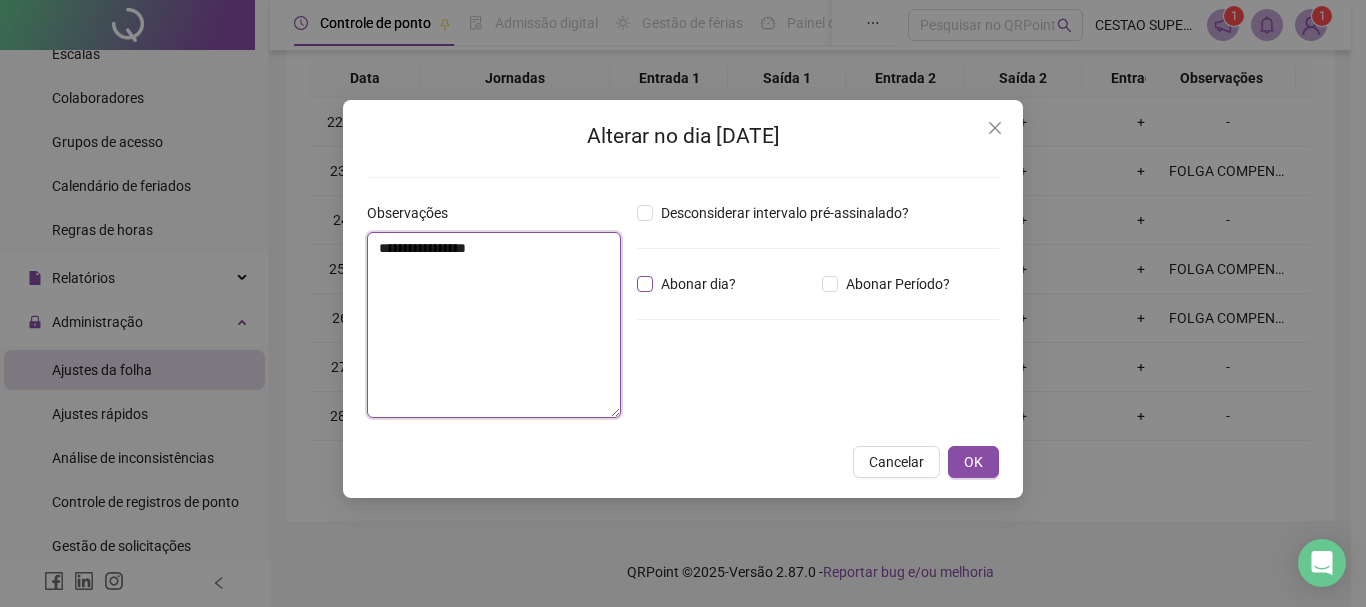 type on "**********" 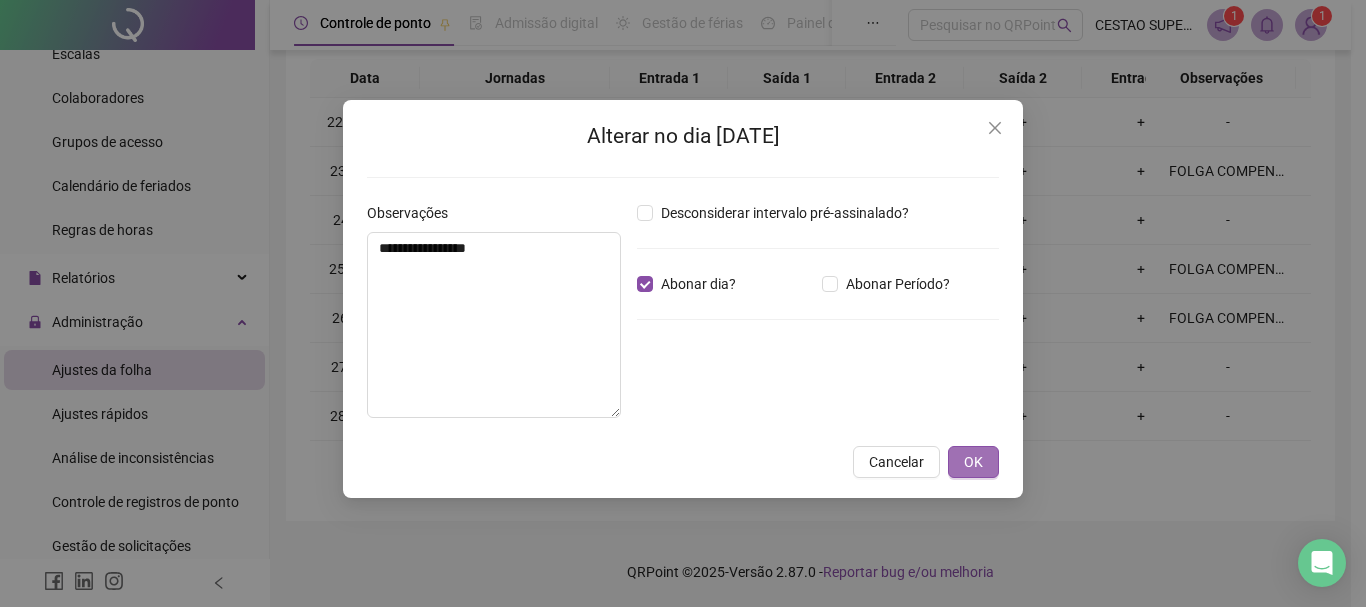 click on "OK" at bounding box center [973, 462] 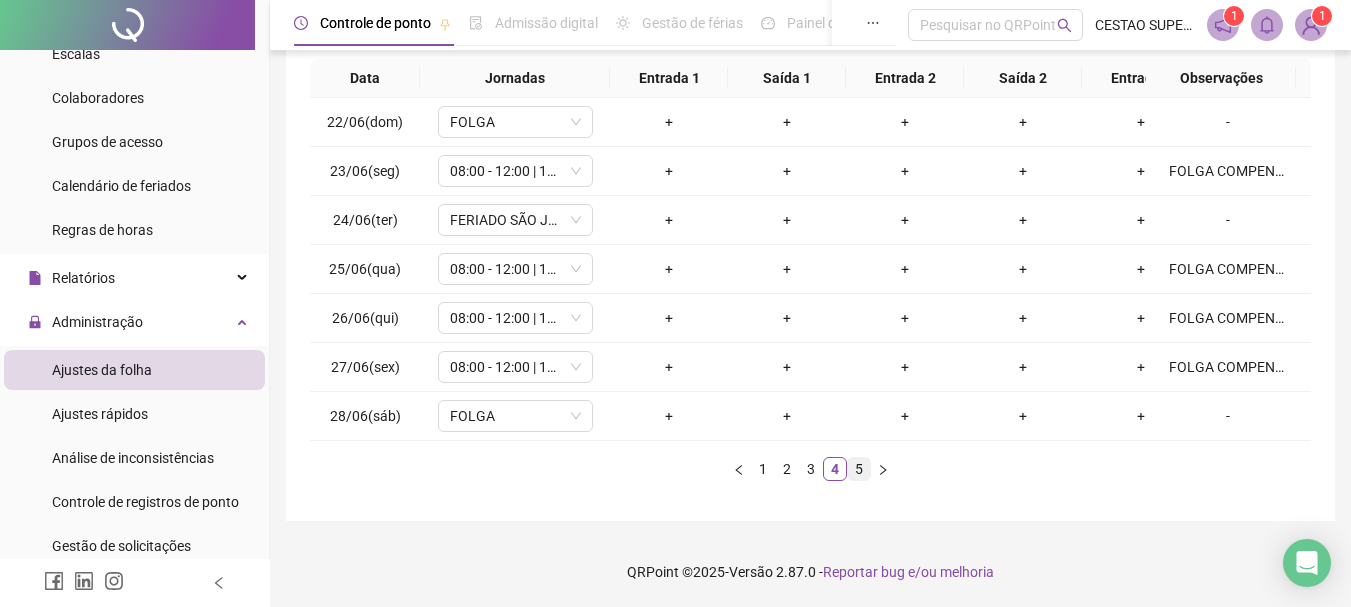 click on "5" at bounding box center (859, 469) 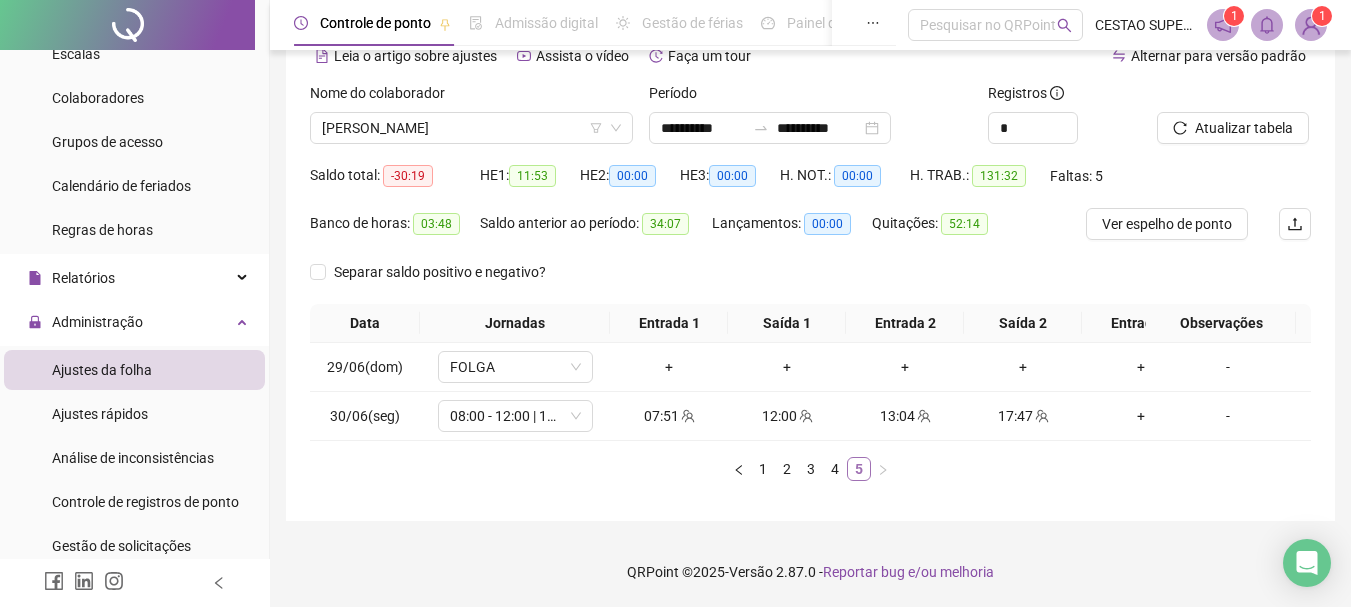 scroll, scrollTop: 117, scrollLeft: 0, axis: vertical 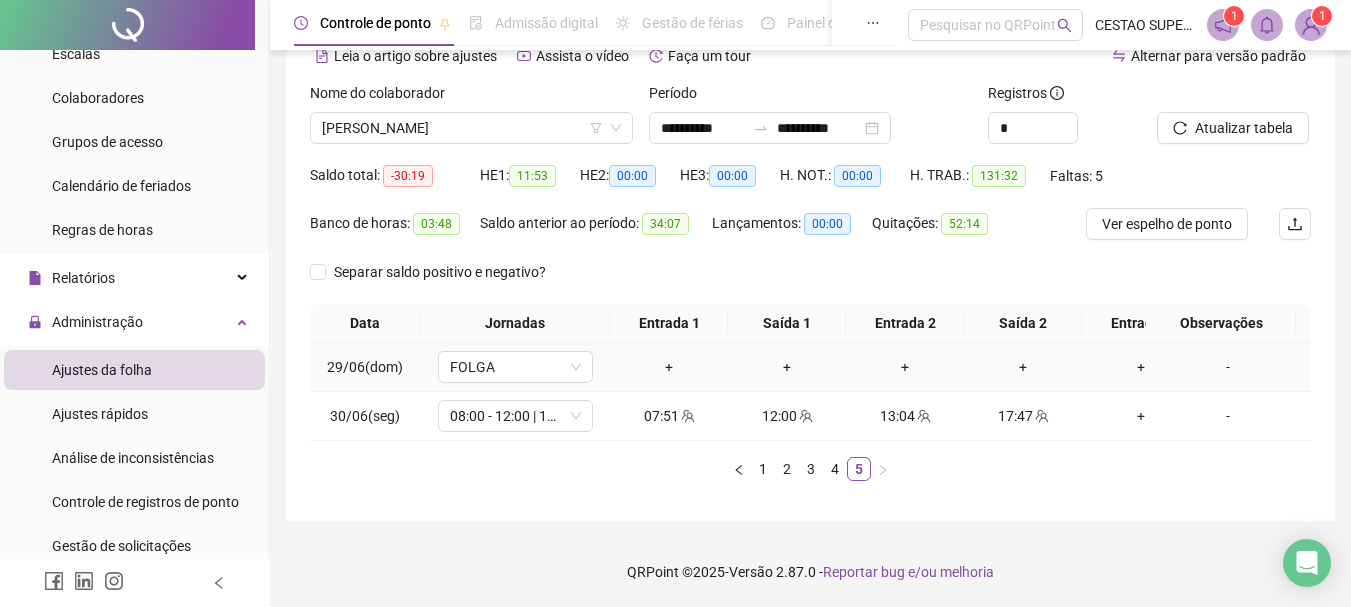 click on "-" at bounding box center (1228, 367) 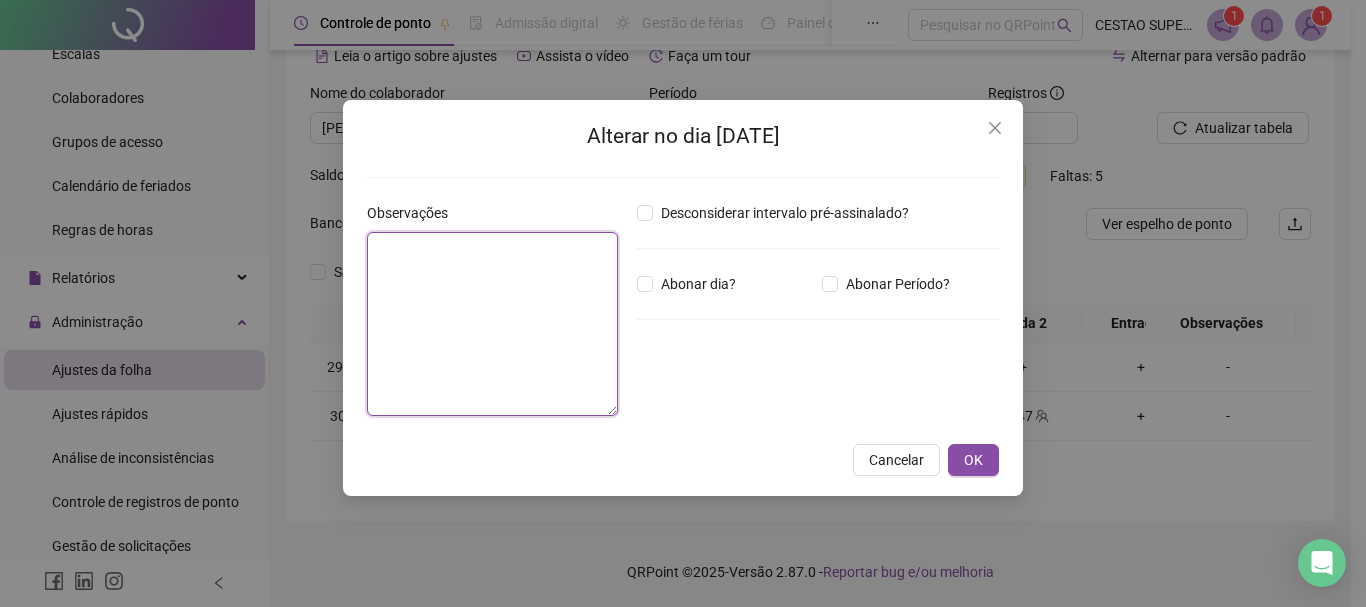 click at bounding box center [492, 324] 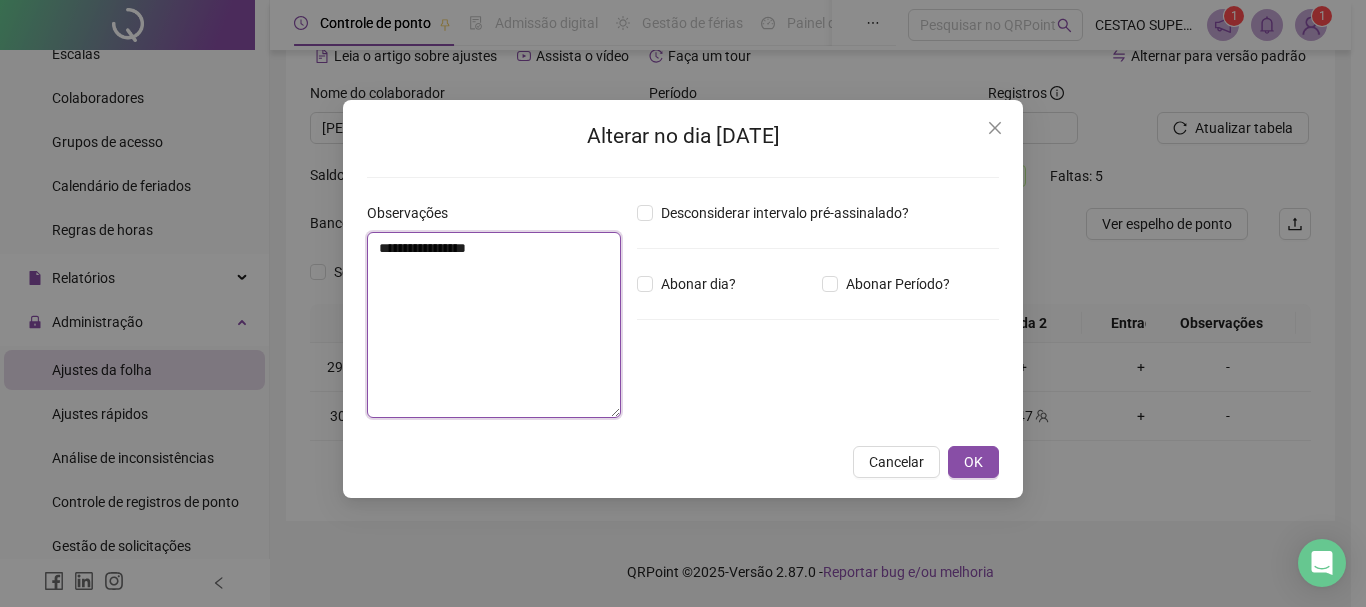 type on "**********" 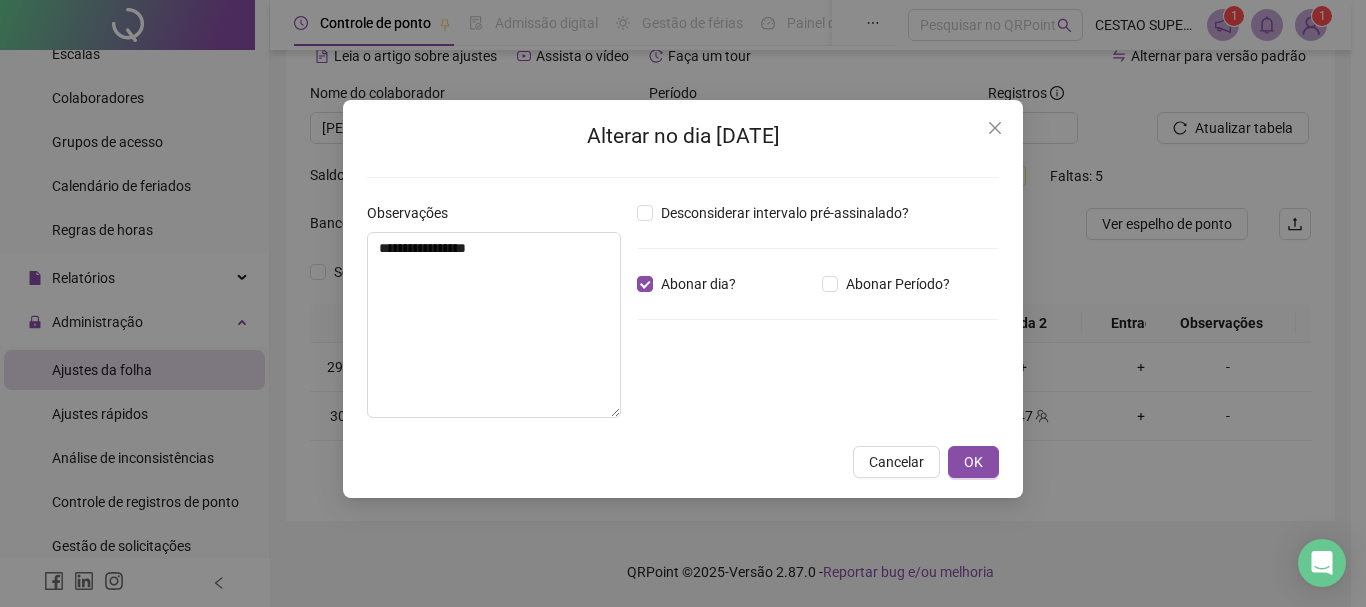 click on "**********" at bounding box center [683, 299] 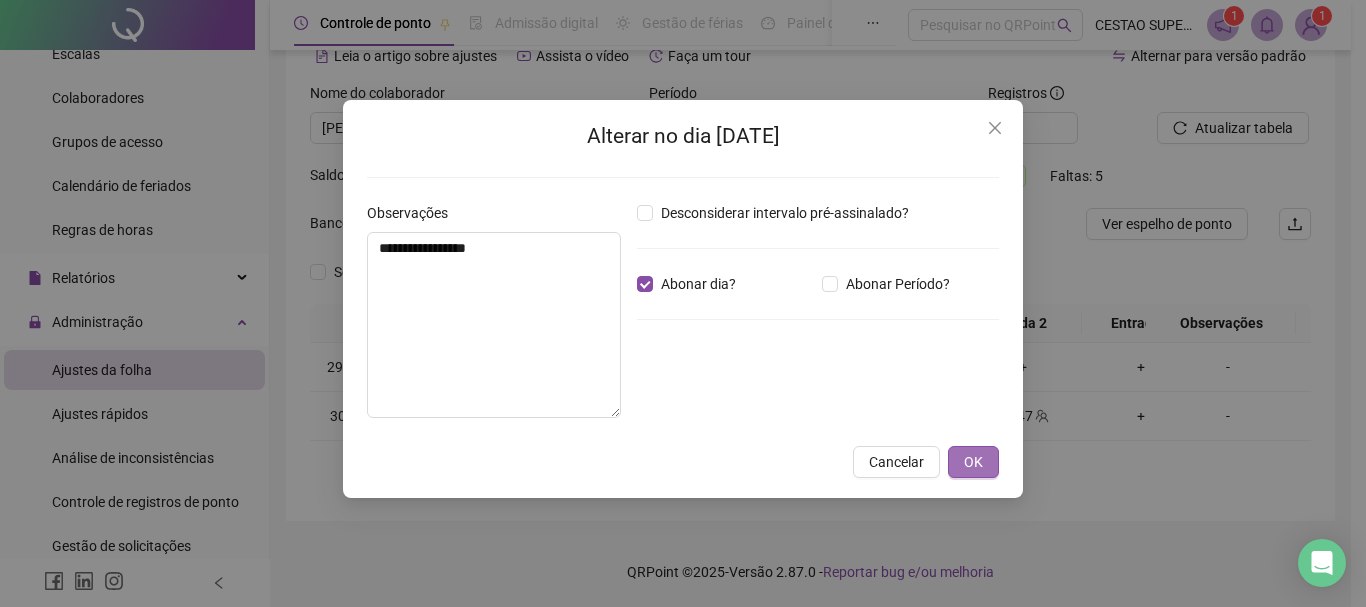 click on "OK" at bounding box center (973, 462) 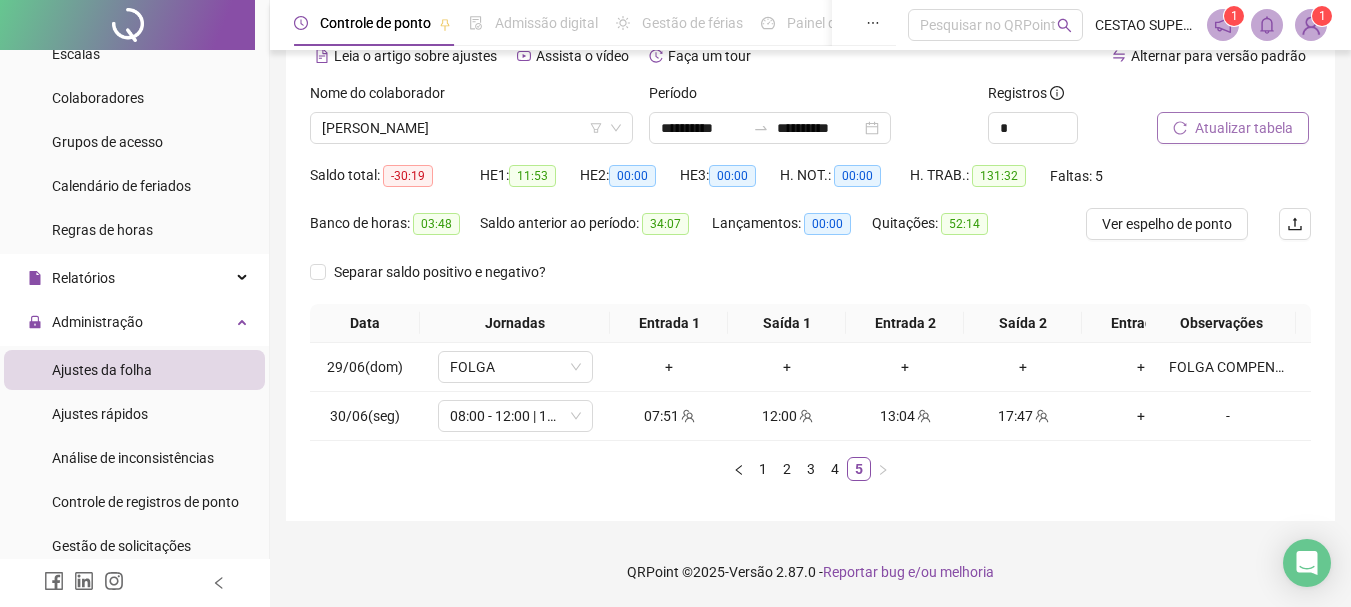 click on "Atualizar tabela" at bounding box center (1244, 128) 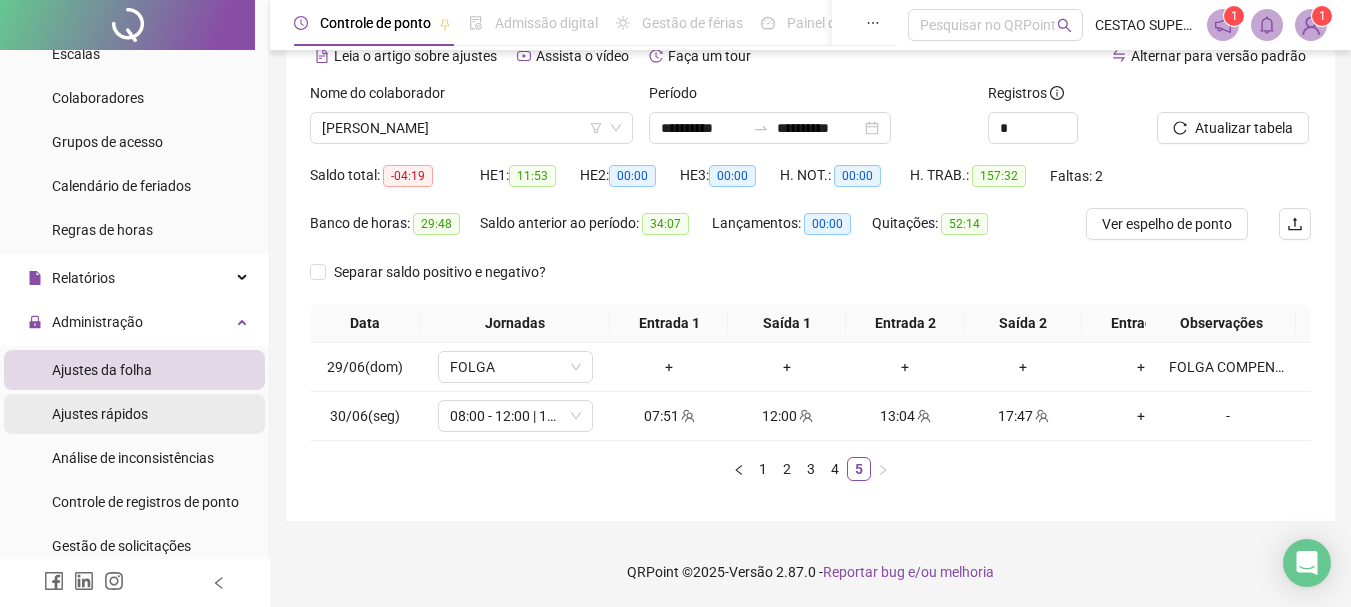 click on "Ajustes rápidos" at bounding box center [100, 414] 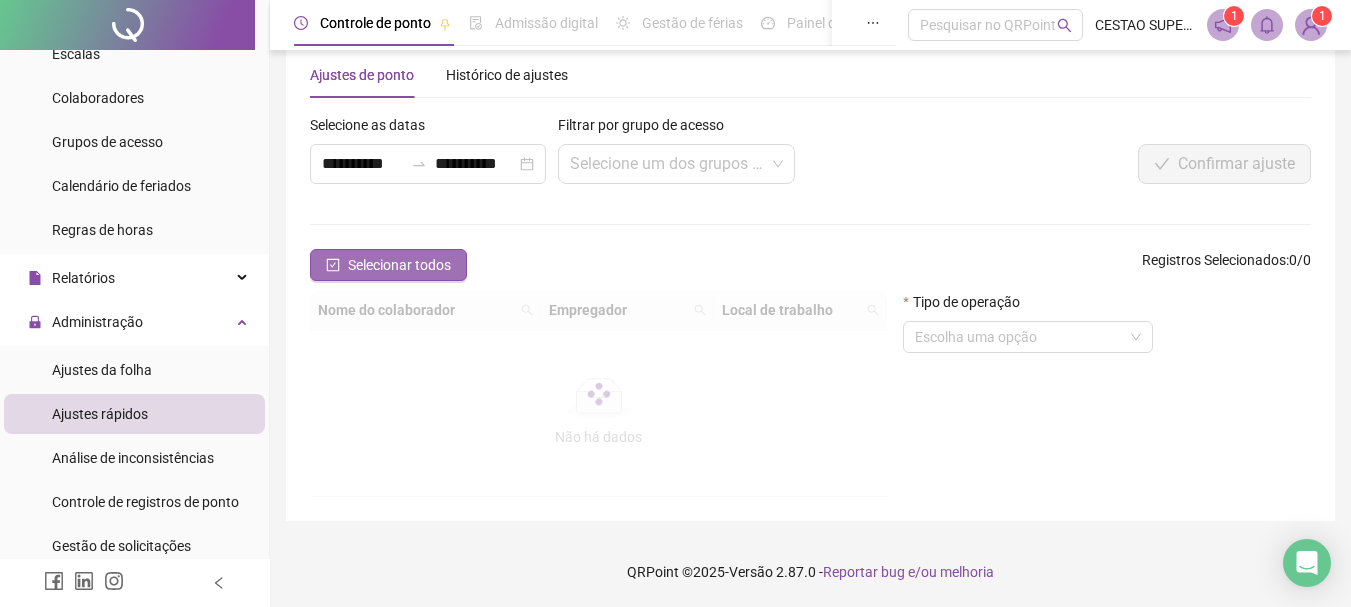 scroll, scrollTop: 117, scrollLeft: 0, axis: vertical 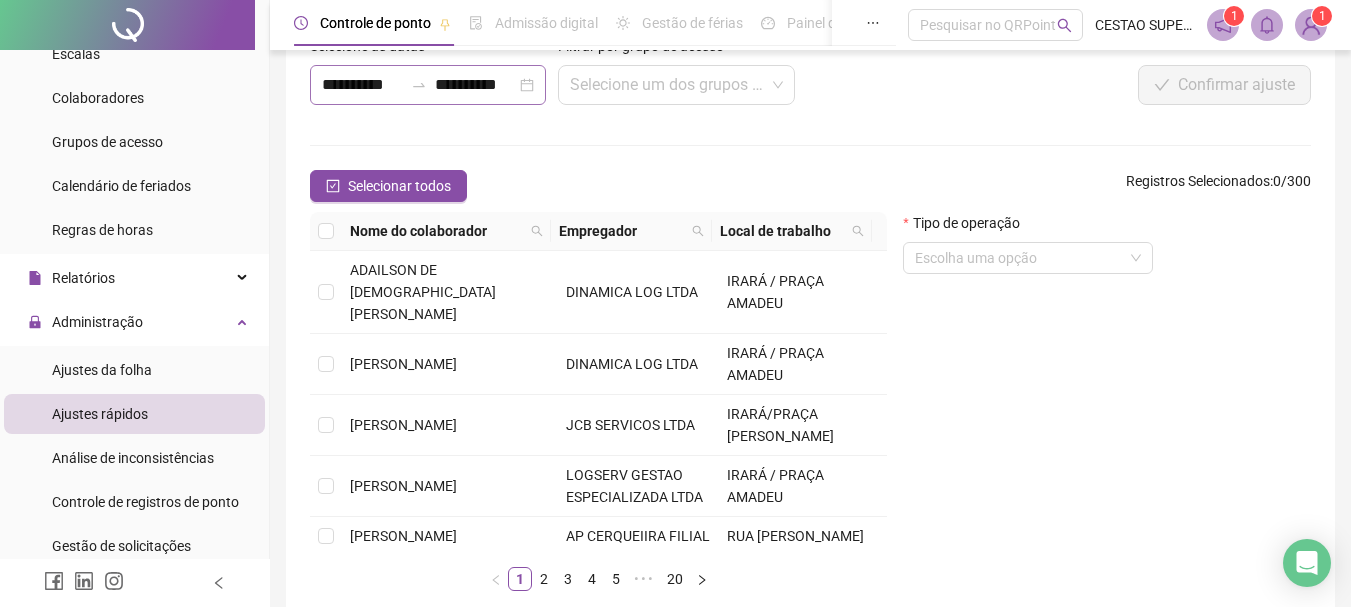 click on "**********" at bounding box center [428, 85] 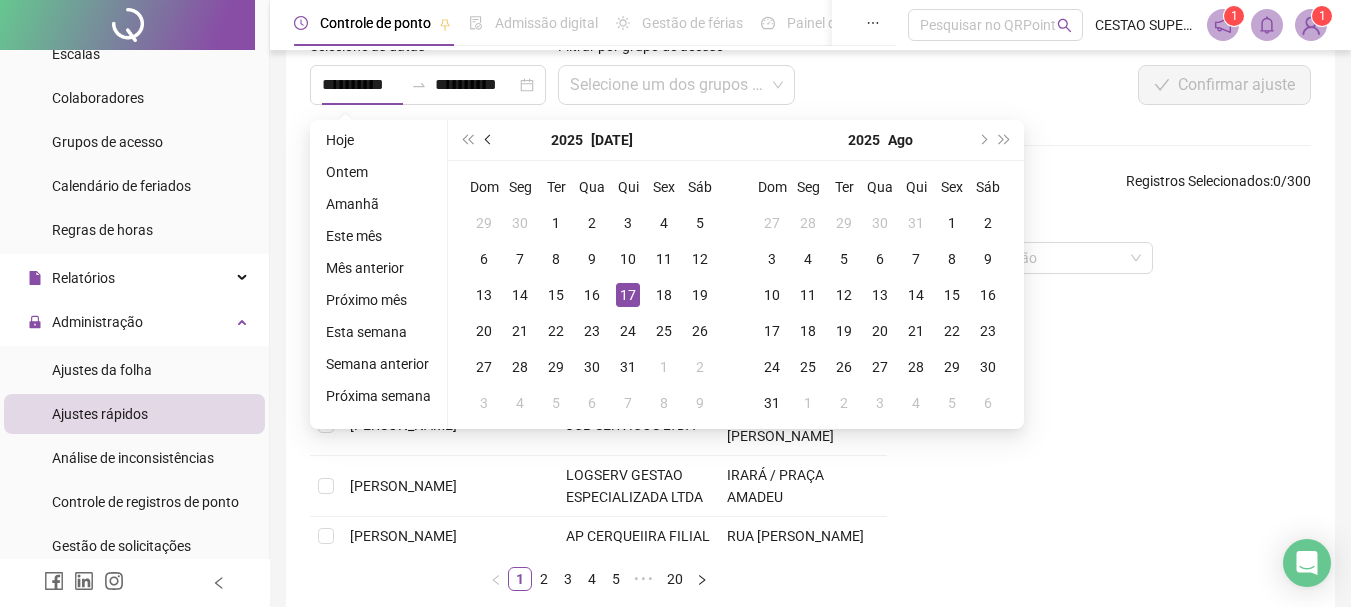 click at bounding box center (489, 140) 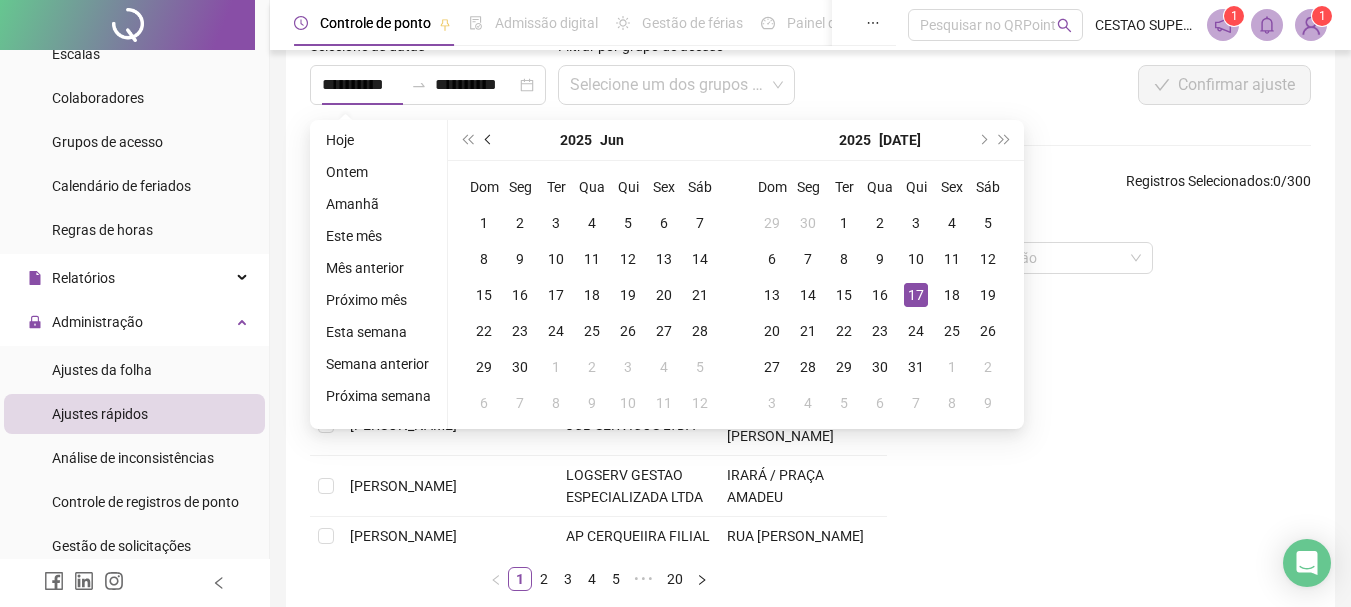 click at bounding box center [489, 140] 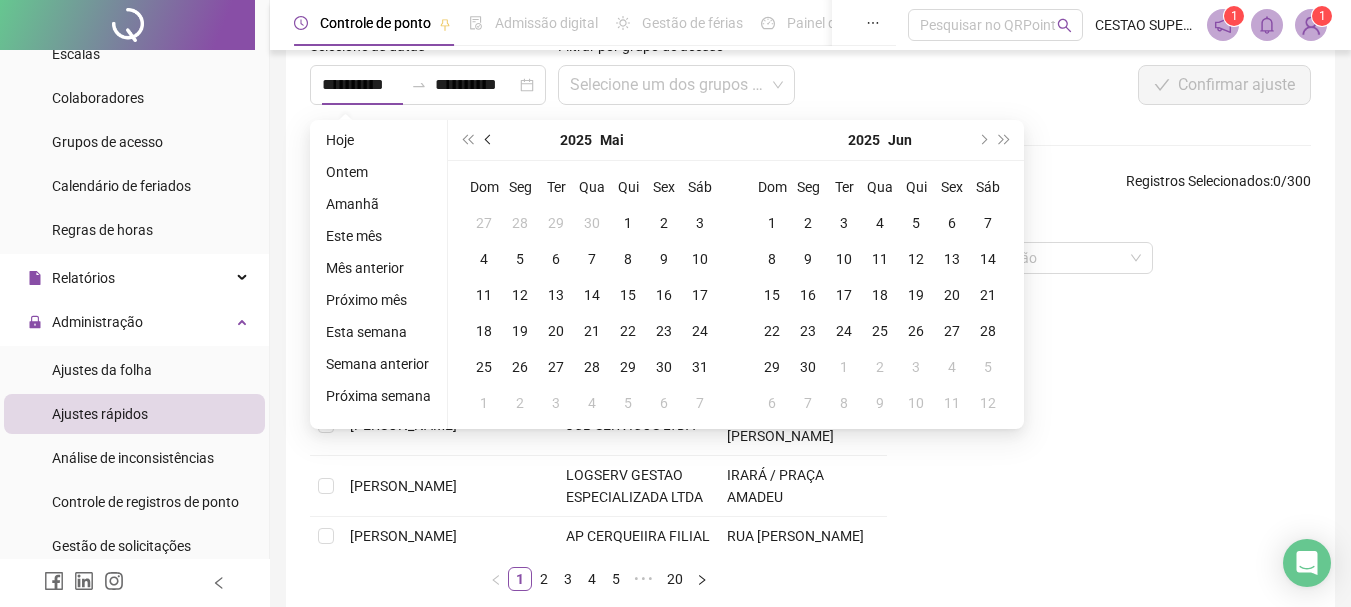 click at bounding box center (489, 140) 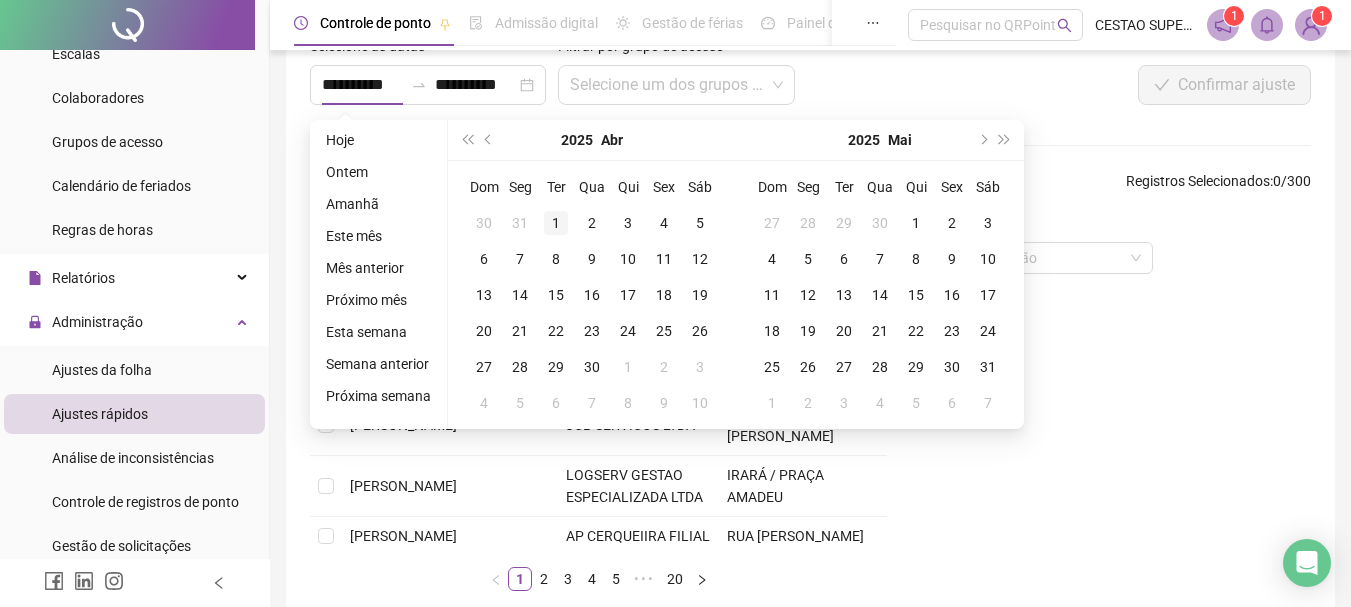type on "**********" 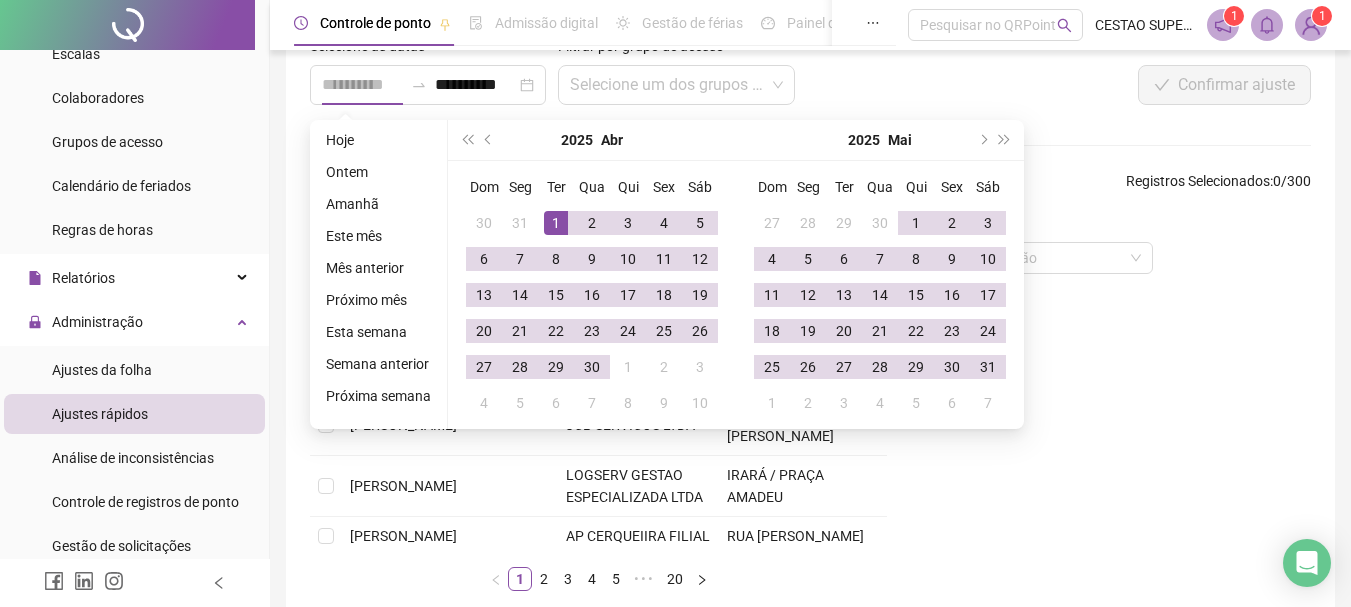 click on "1" at bounding box center (556, 223) 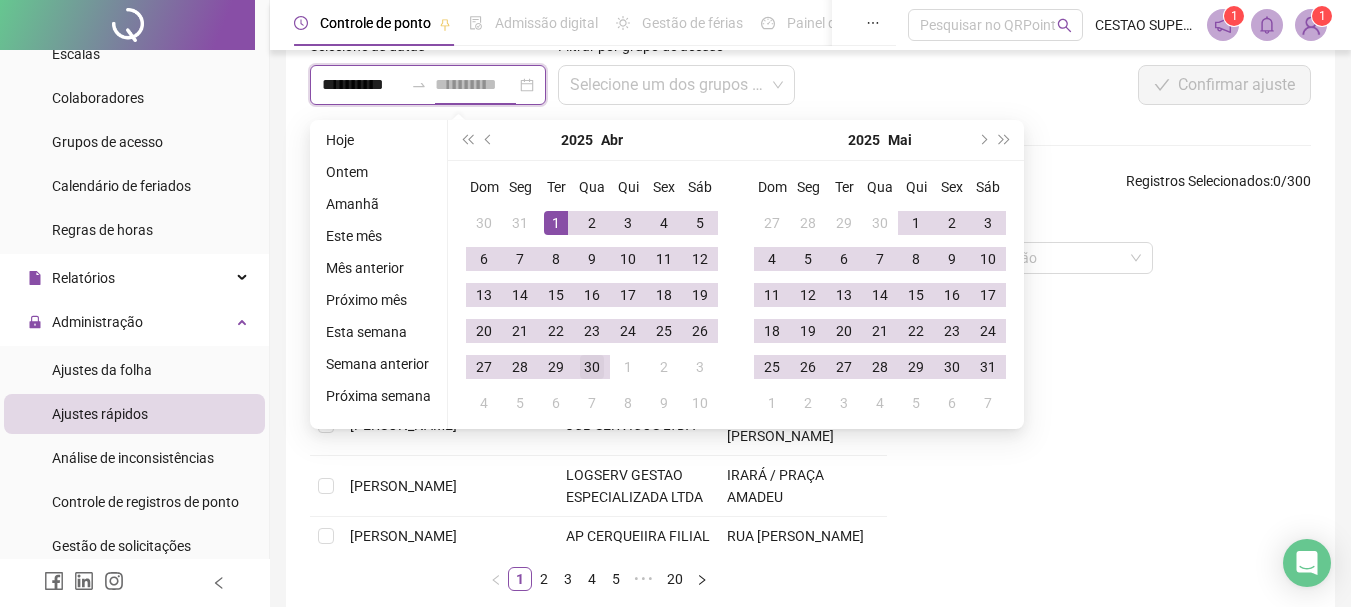 type on "**********" 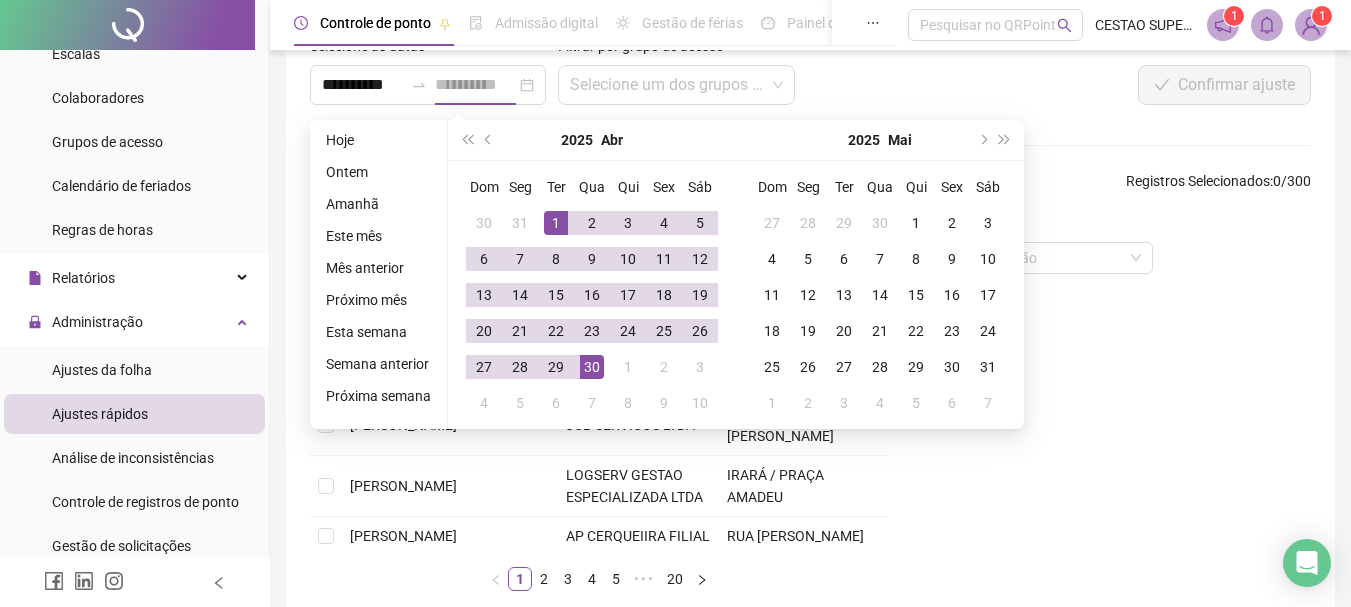 click on "30" at bounding box center (592, 367) 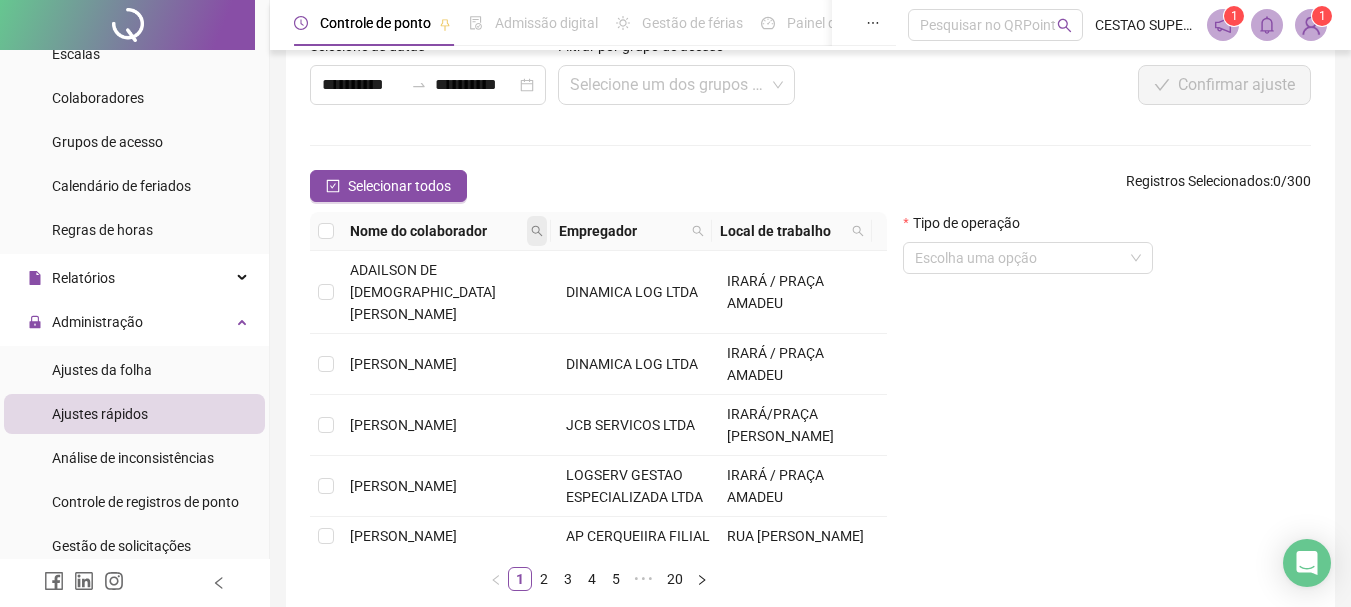 click 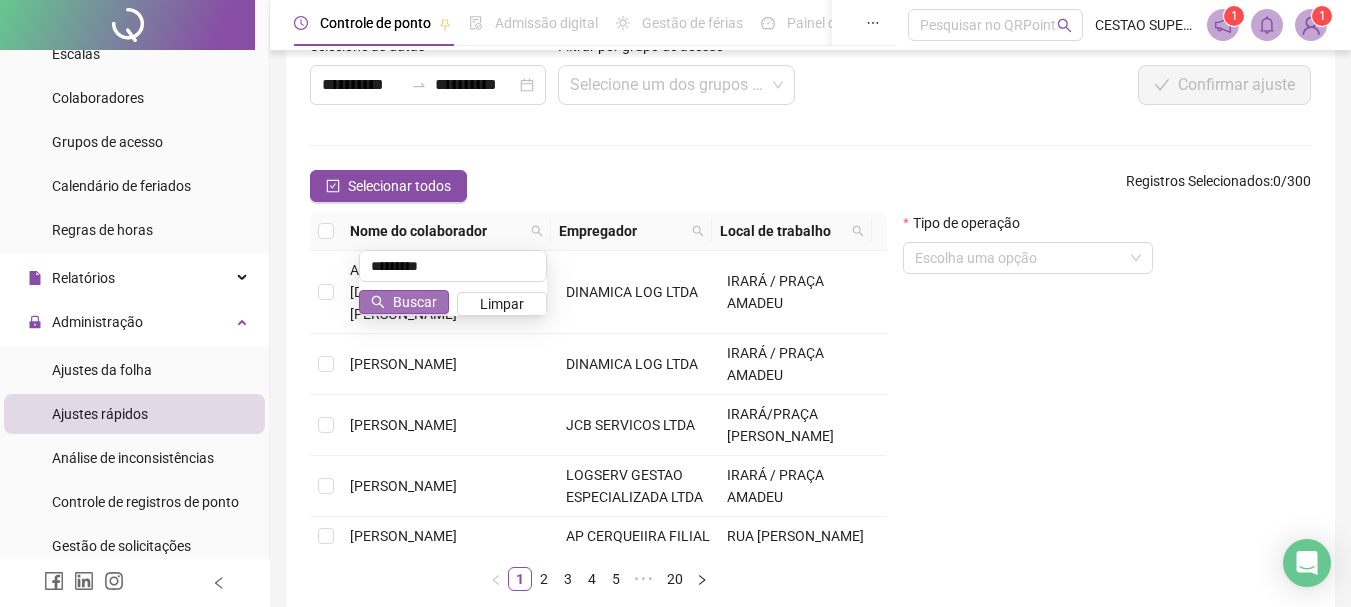 type on "*********" 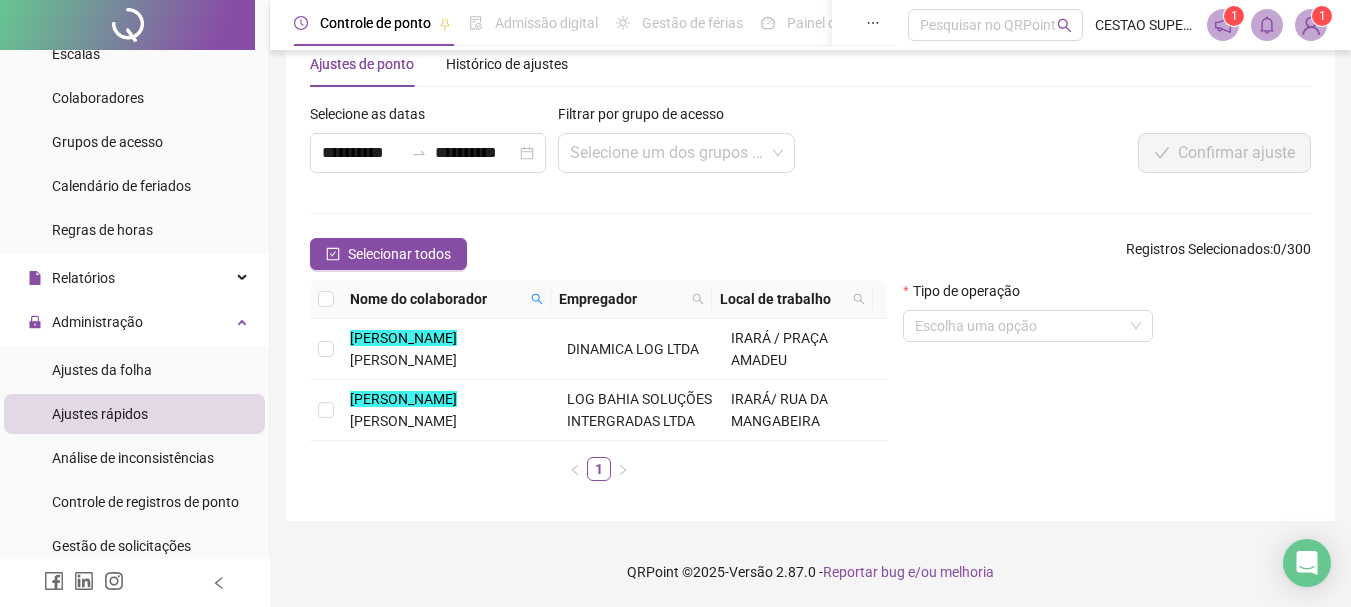 scroll, scrollTop: 49, scrollLeft: 0, axis: vertical 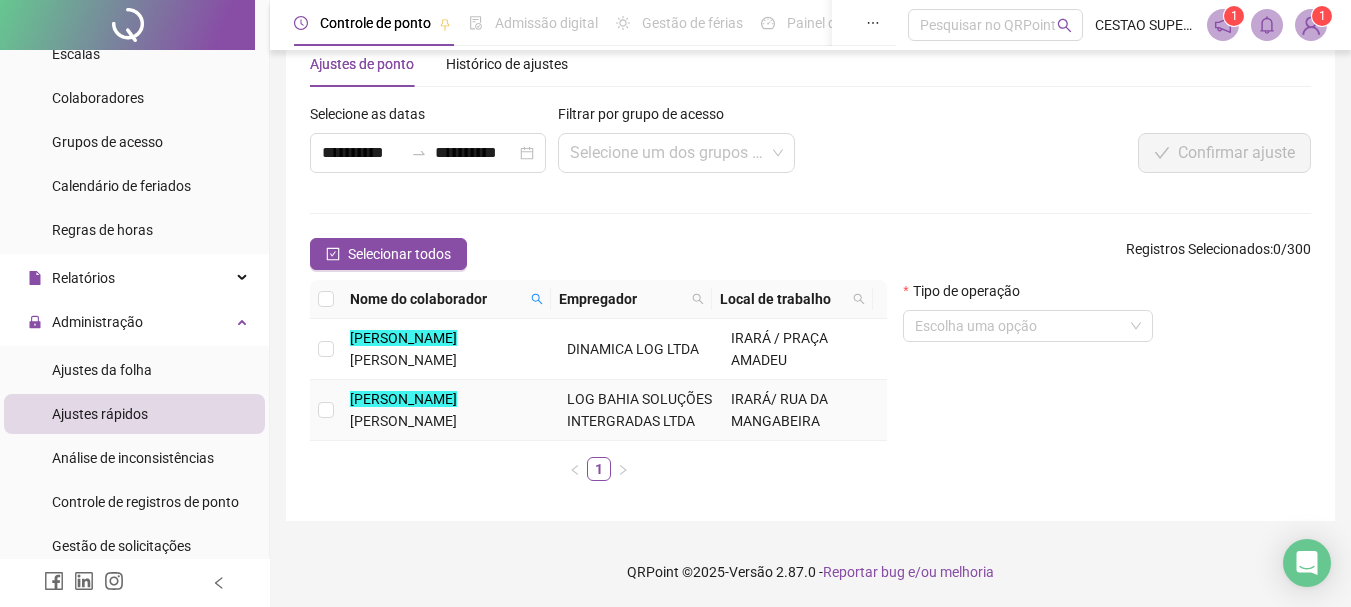 click at bounding box center (326, 410) 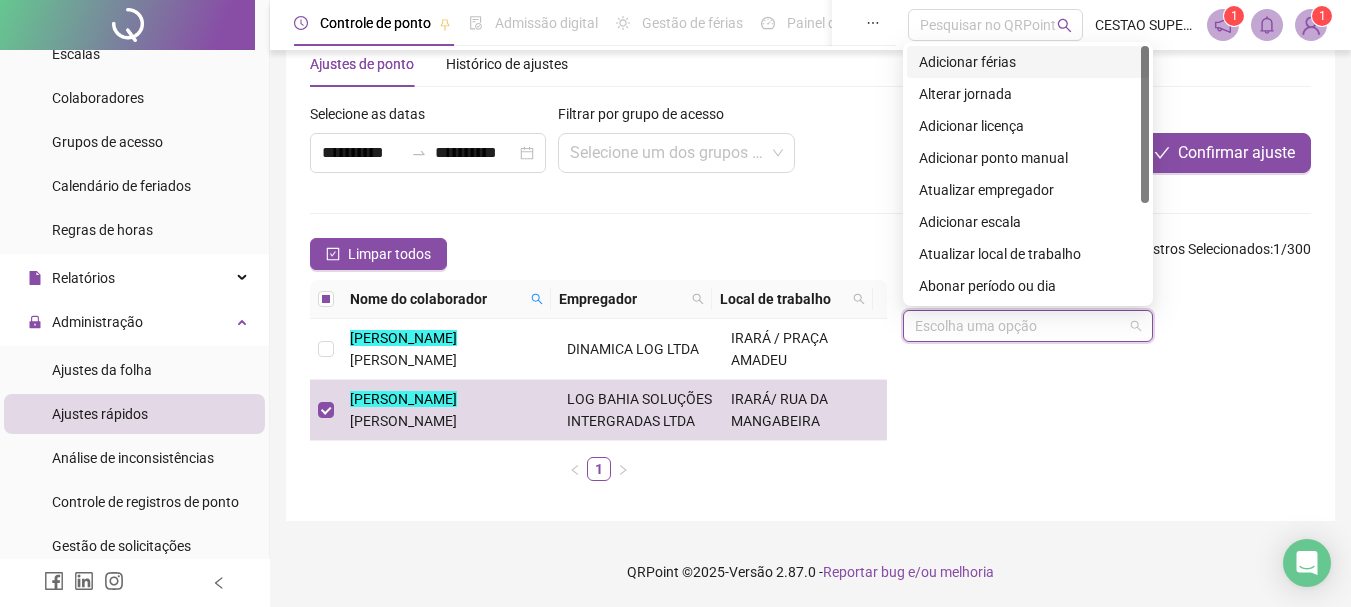 click at bounding box center (1022, 326) 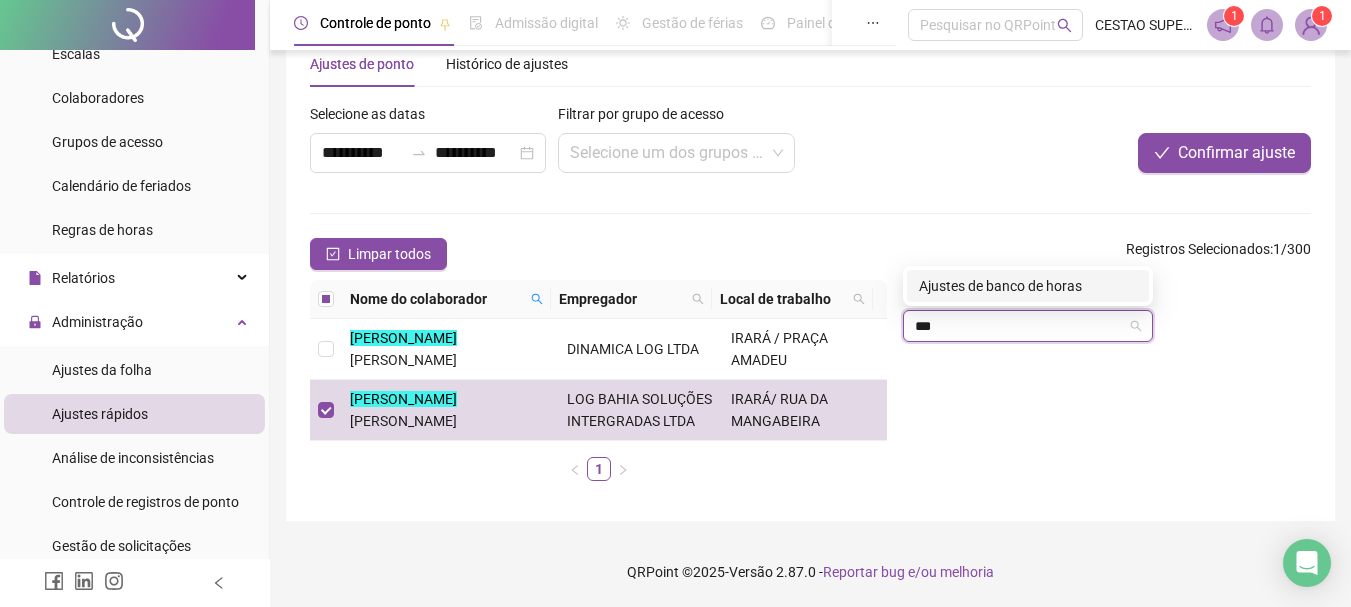 type on "**" 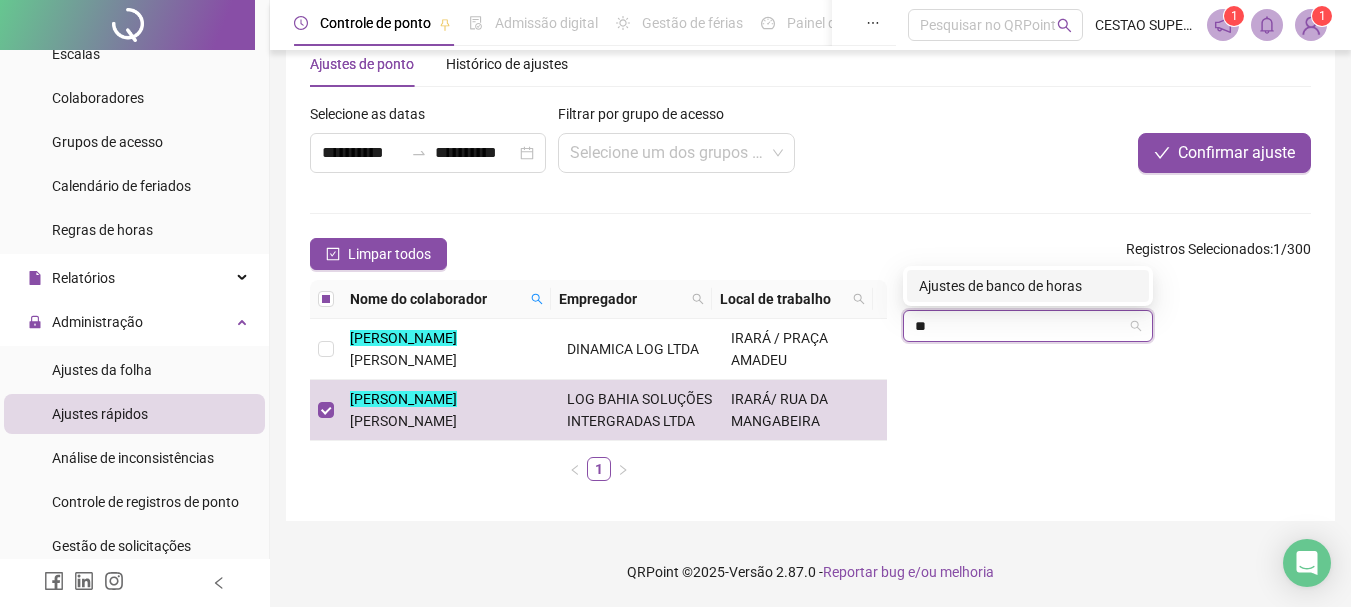 click on "Ajustes de banco de horas" at bounding box center [1028, 286] 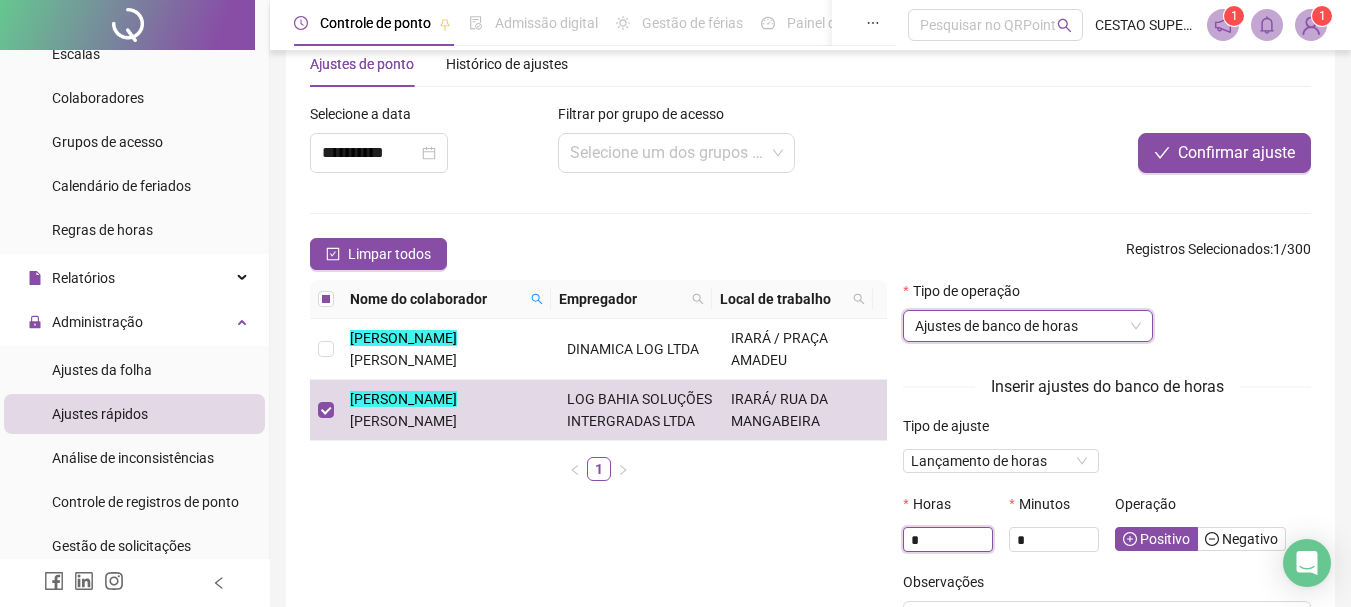 drag, startPoint x: 931, startPoint y: 544, endPoint x: 781, endPoint y: 521, distance: 151.75308 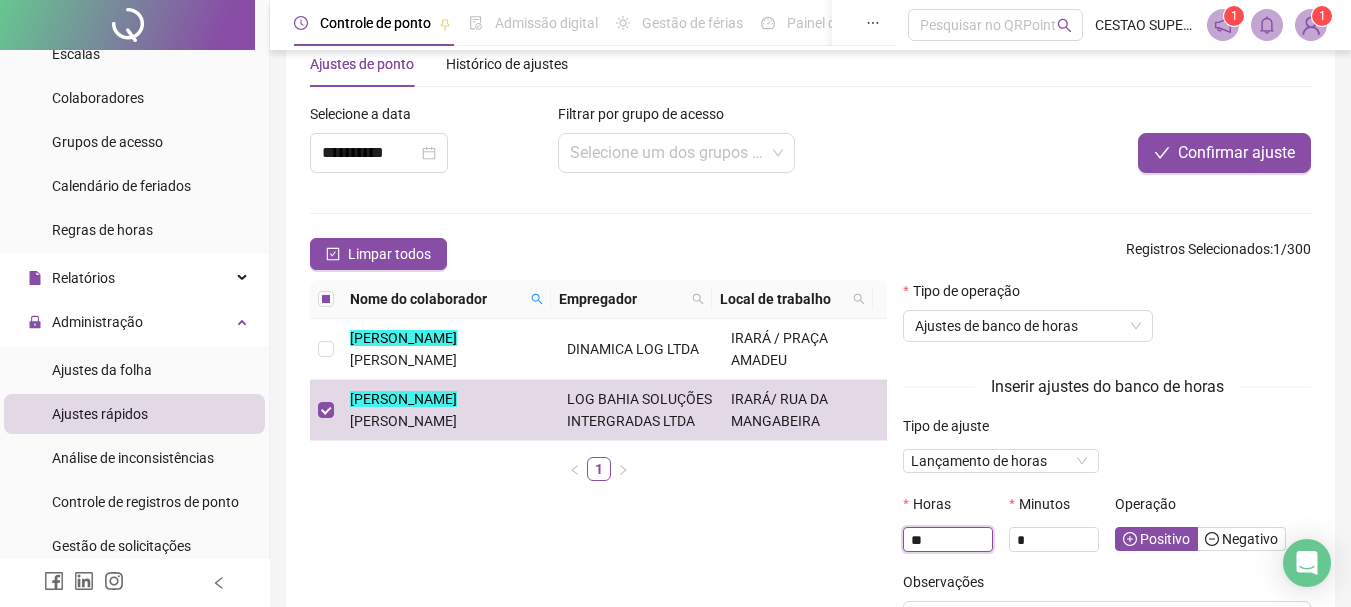 type on "**" 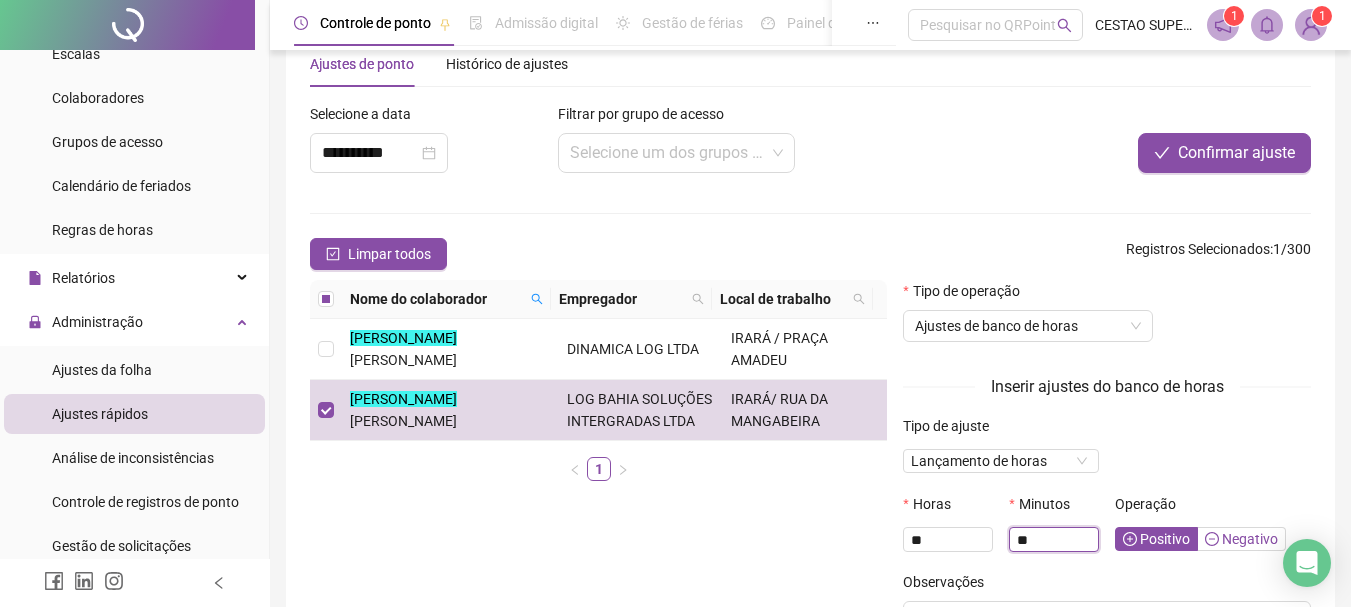 type on "**" 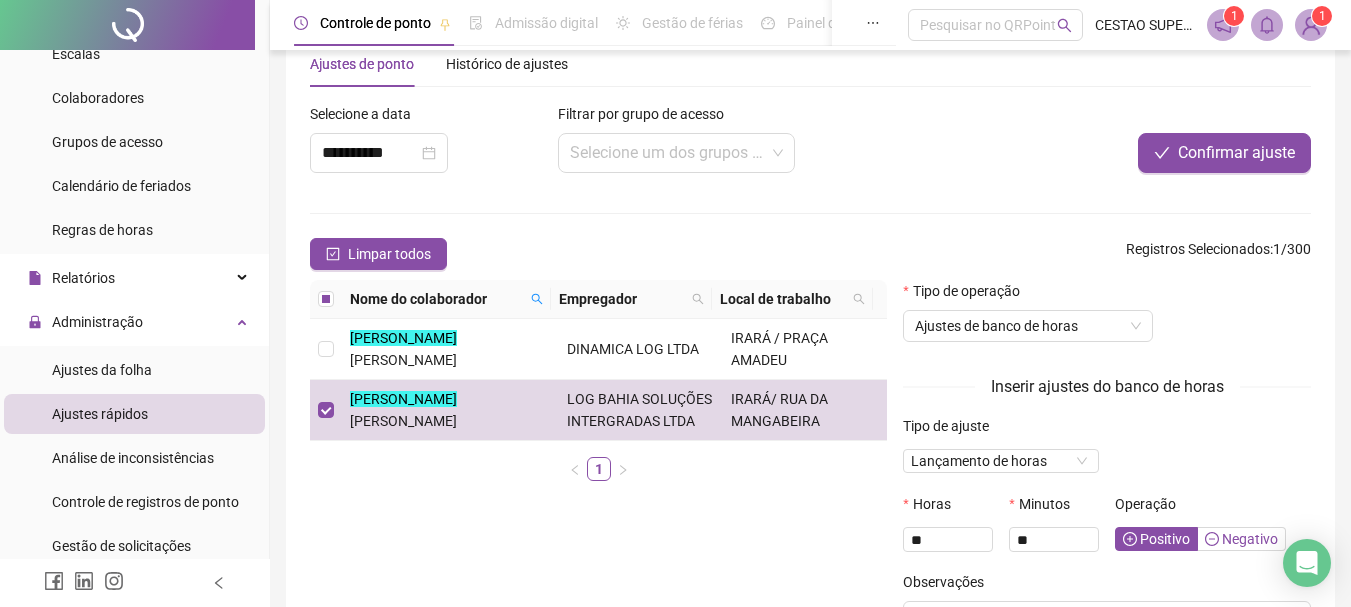 click on "Negativo" at bounding box center [1241, 539] 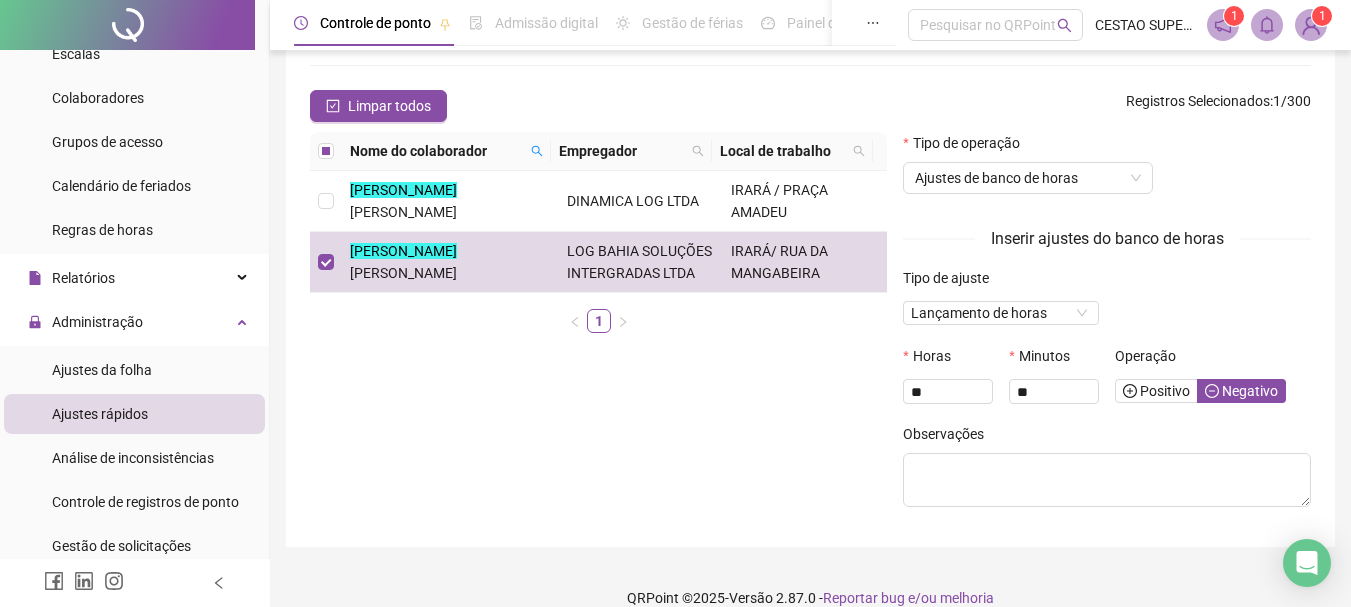 scroll, scrollTop: 223, scrollLeft: 0, axis: vertical 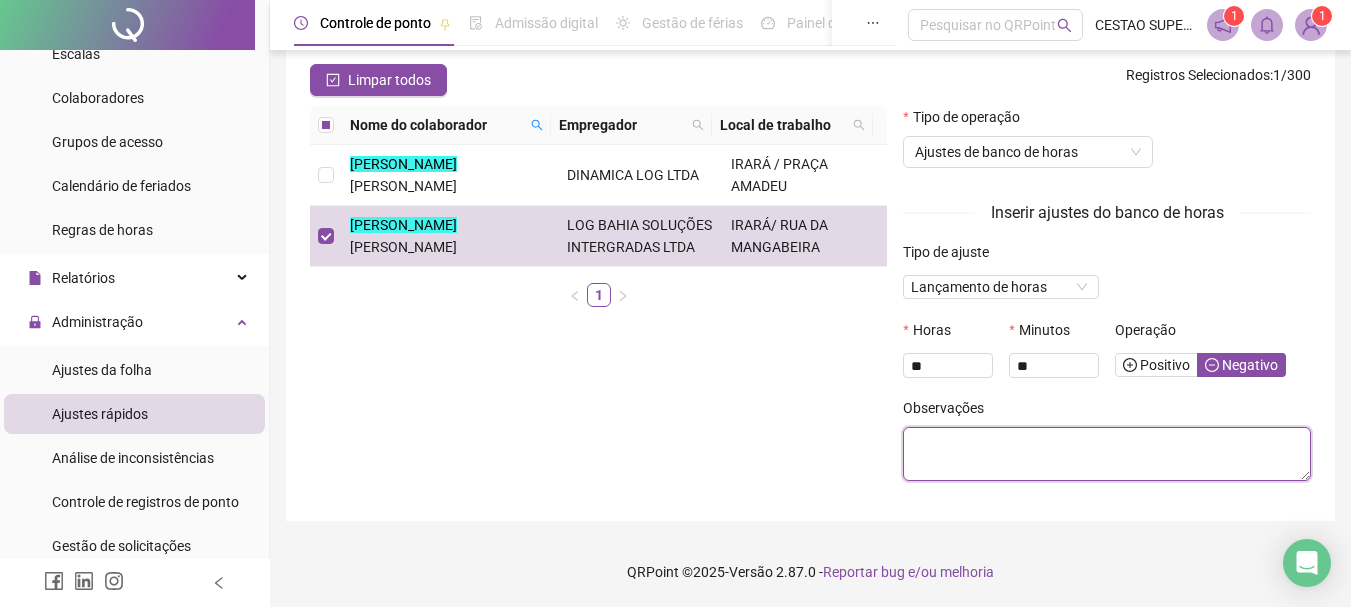 click at bounding box center [1107, 454] 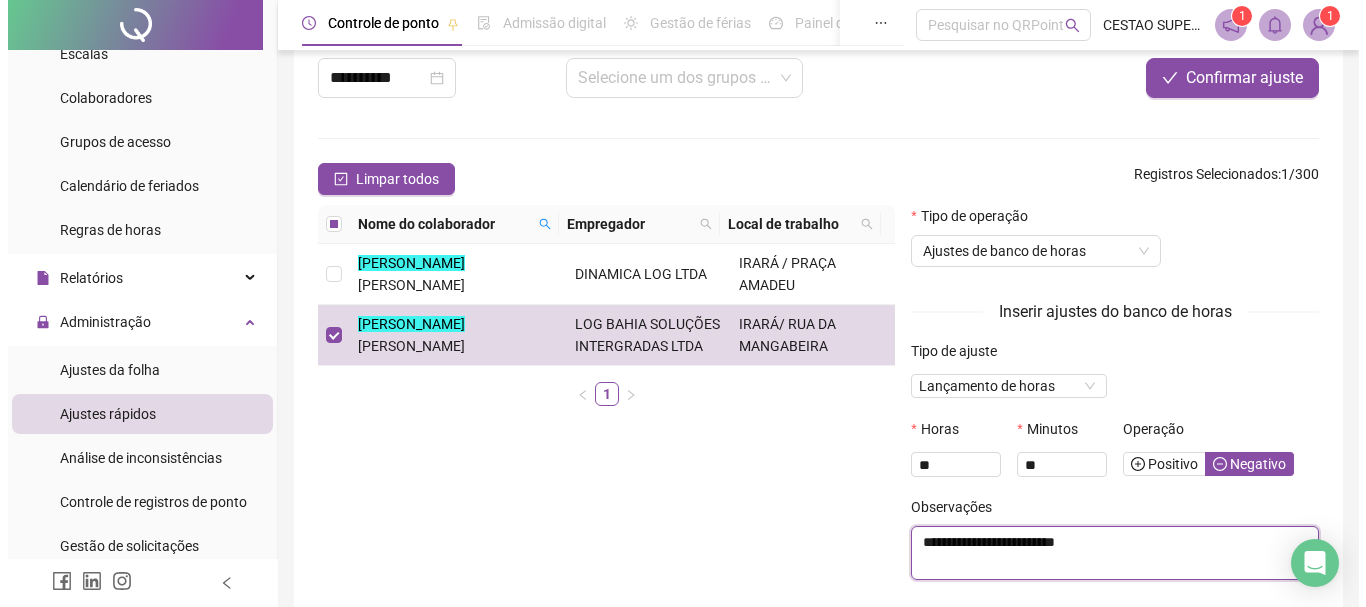 scroll, scrollTop: 123, scrollLeft: 0, axis: vertical 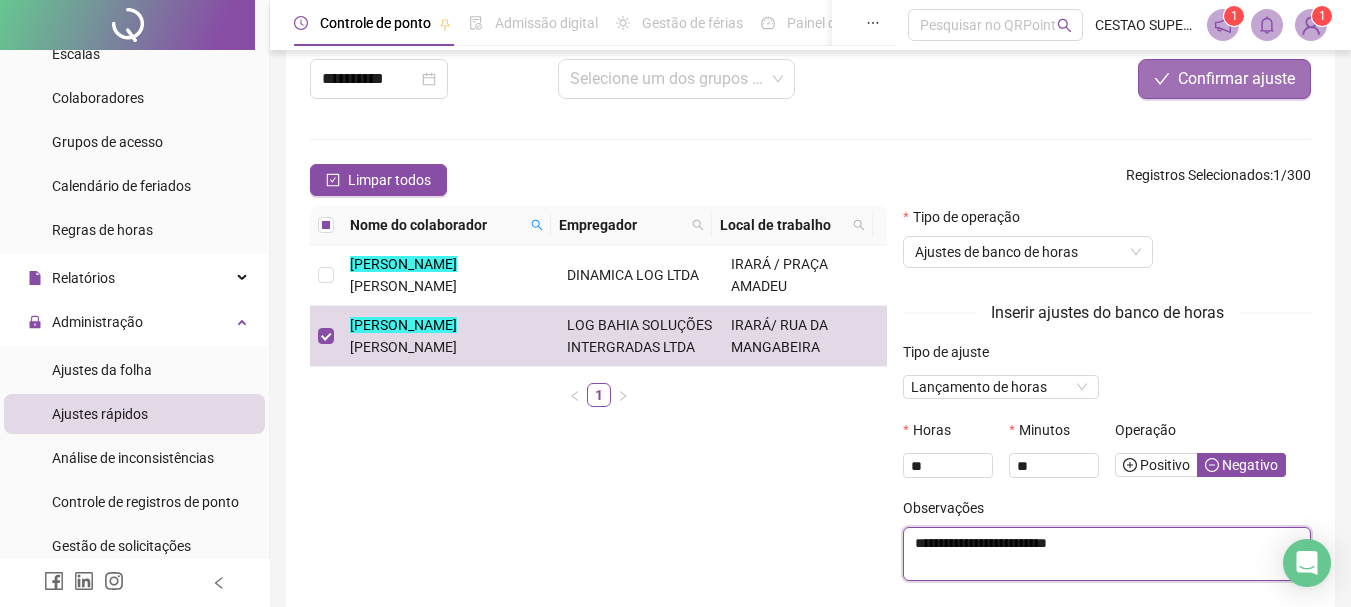 type on "**********" 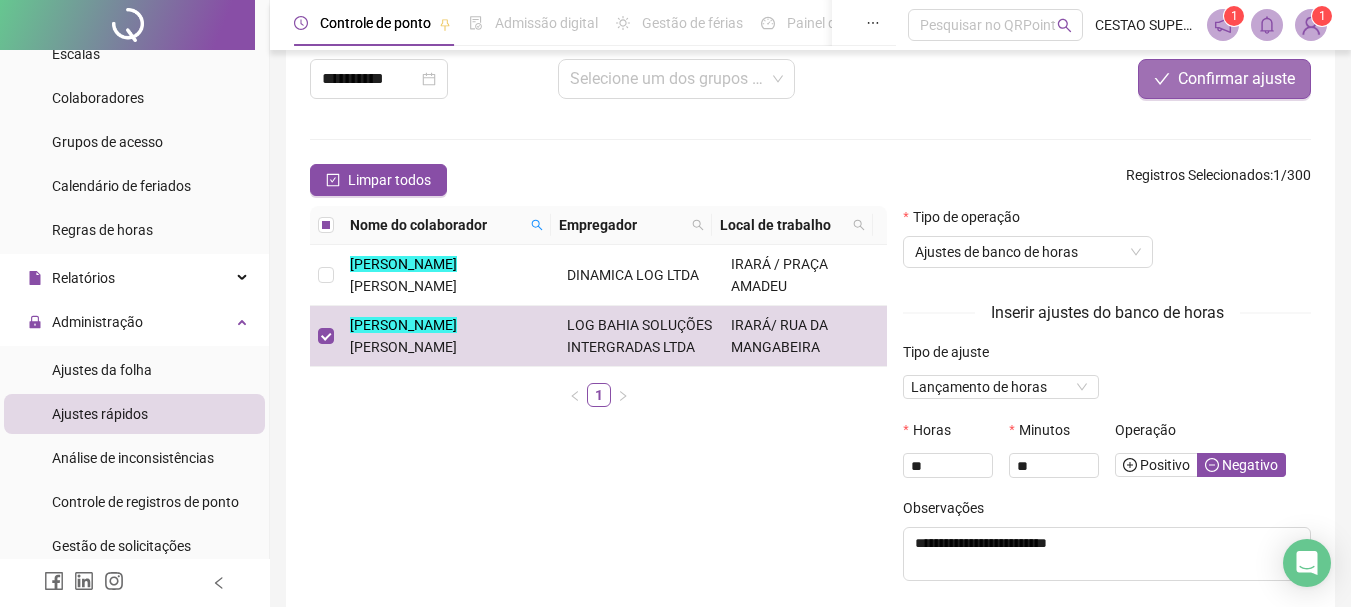 click on "Confirmar ajuste" at bounding box center (1236, 79) 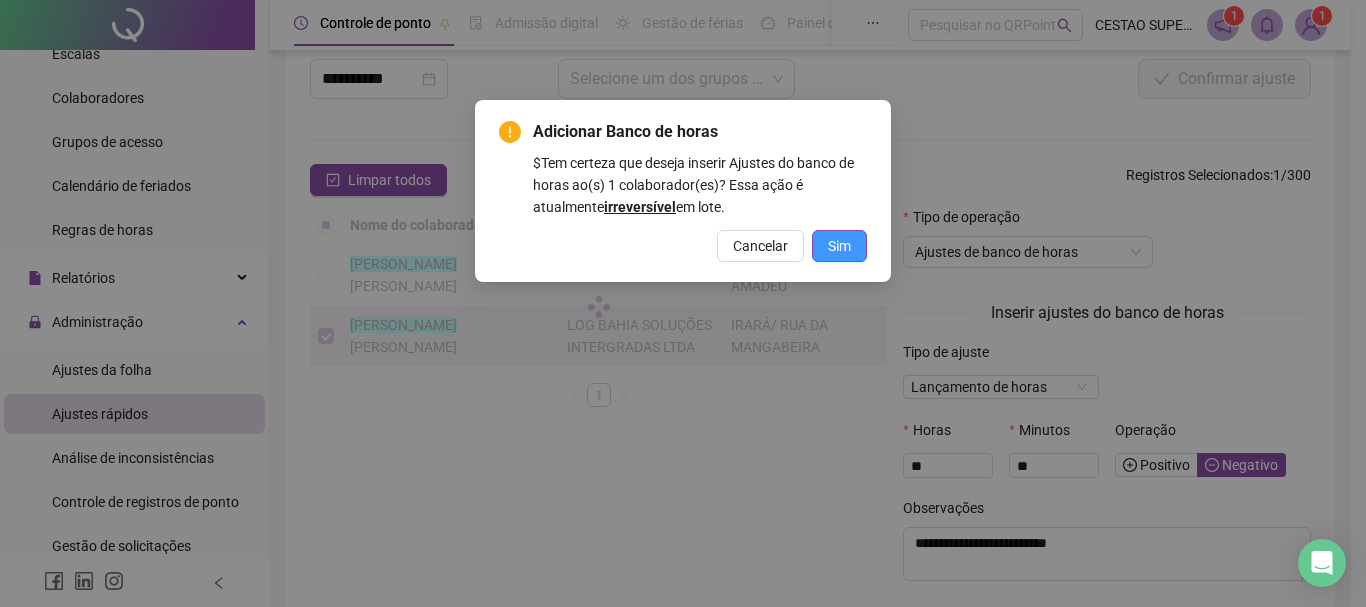 click on "Sim" at bounding box center [839, 246] 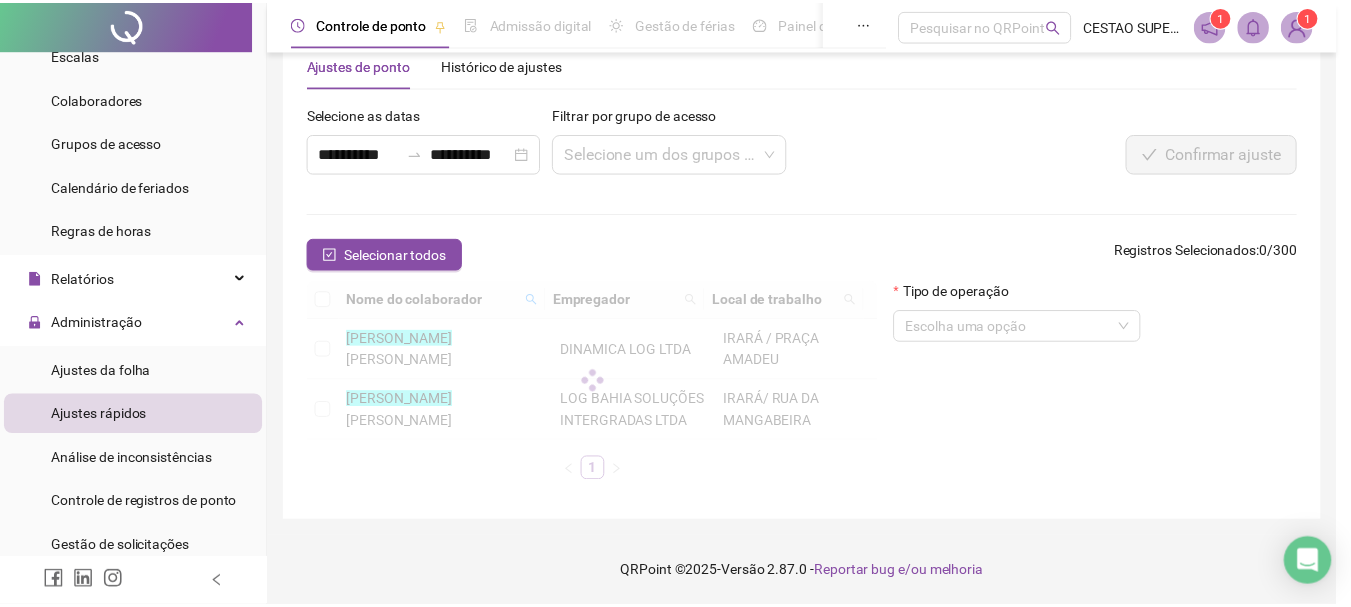scroll, scrollTop: 49, scrollLeft: 0, axis: vertical 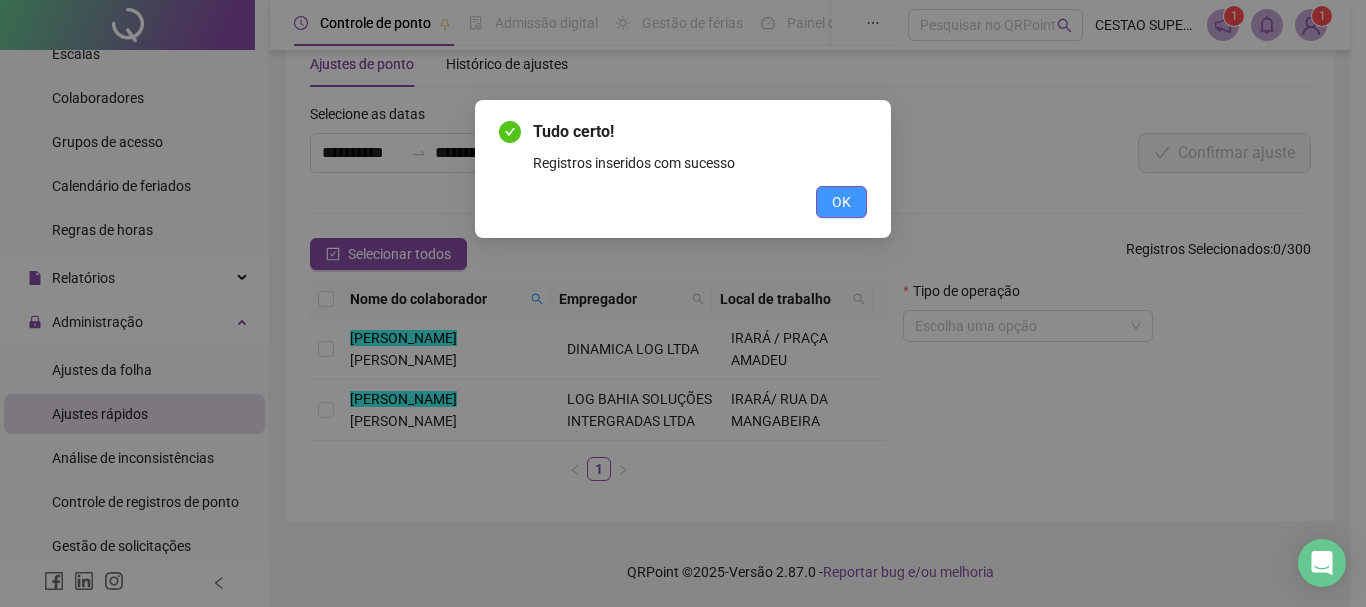 click on "OK" at bounding box center [841, 202] 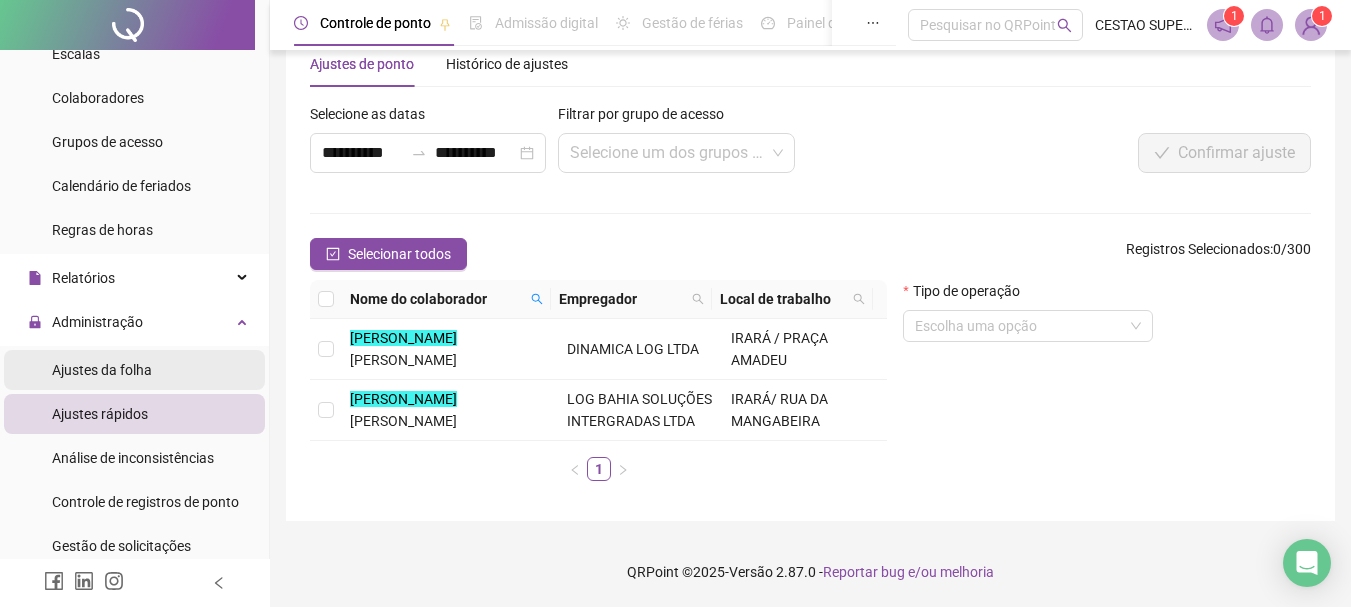 click on "Ajustes da folha" at bounding box center (102, 370) 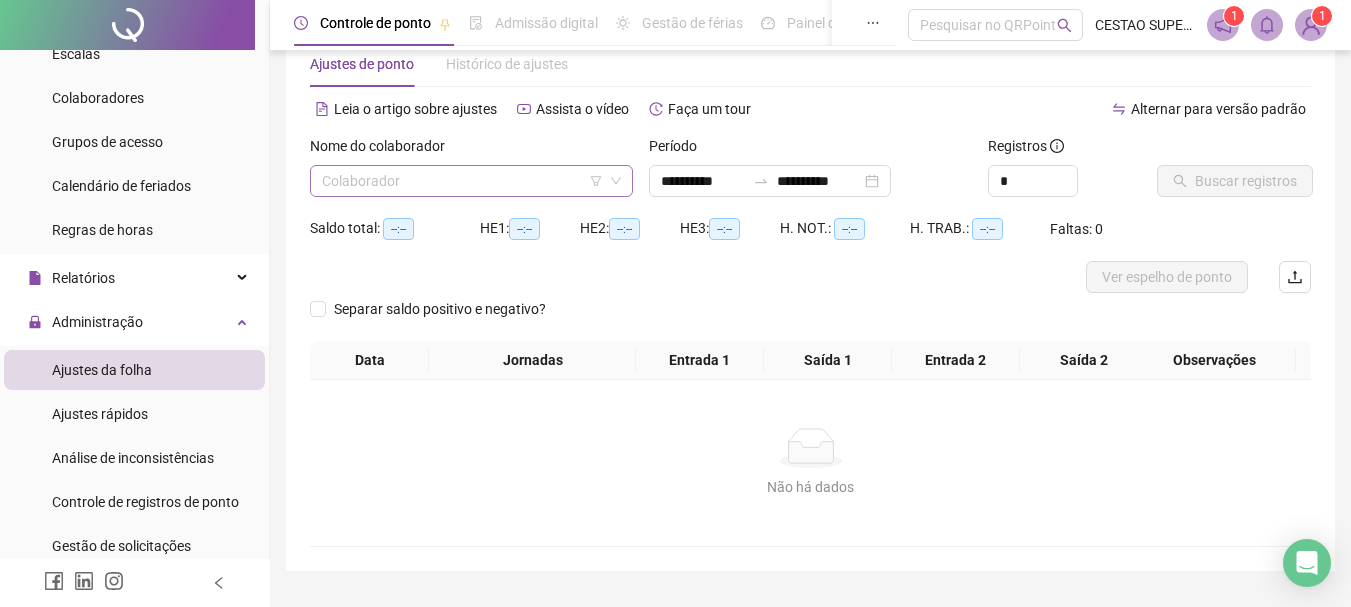 click at bounding box center [465, 181] 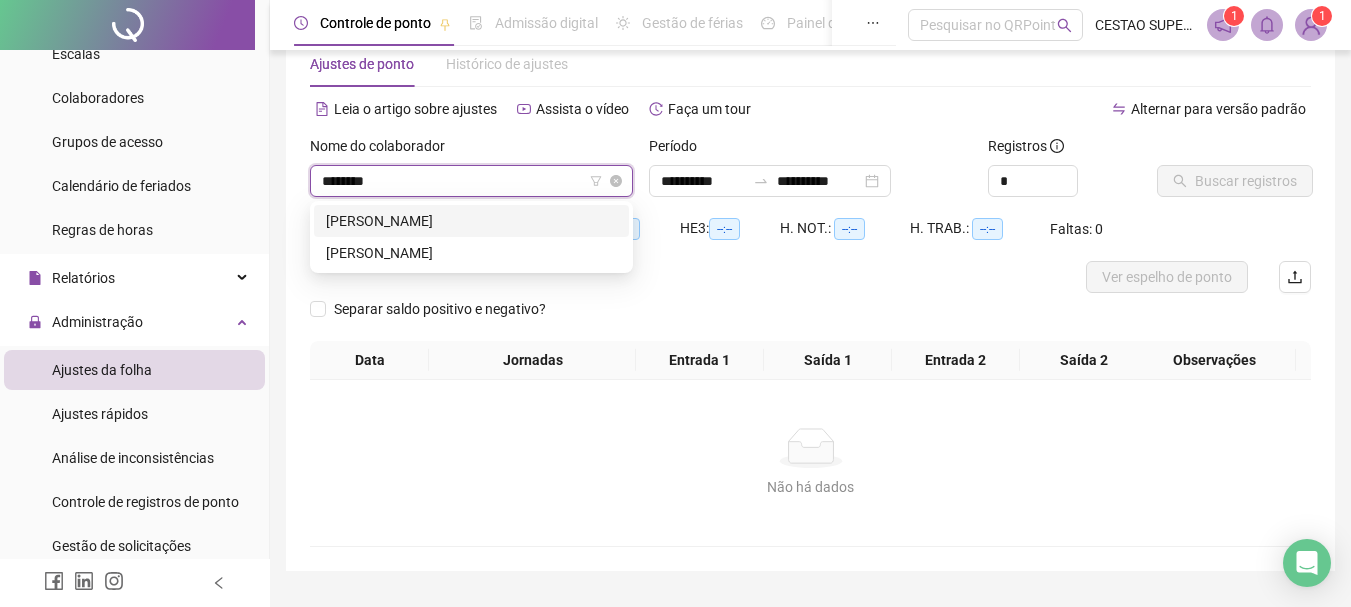 type on "*********" 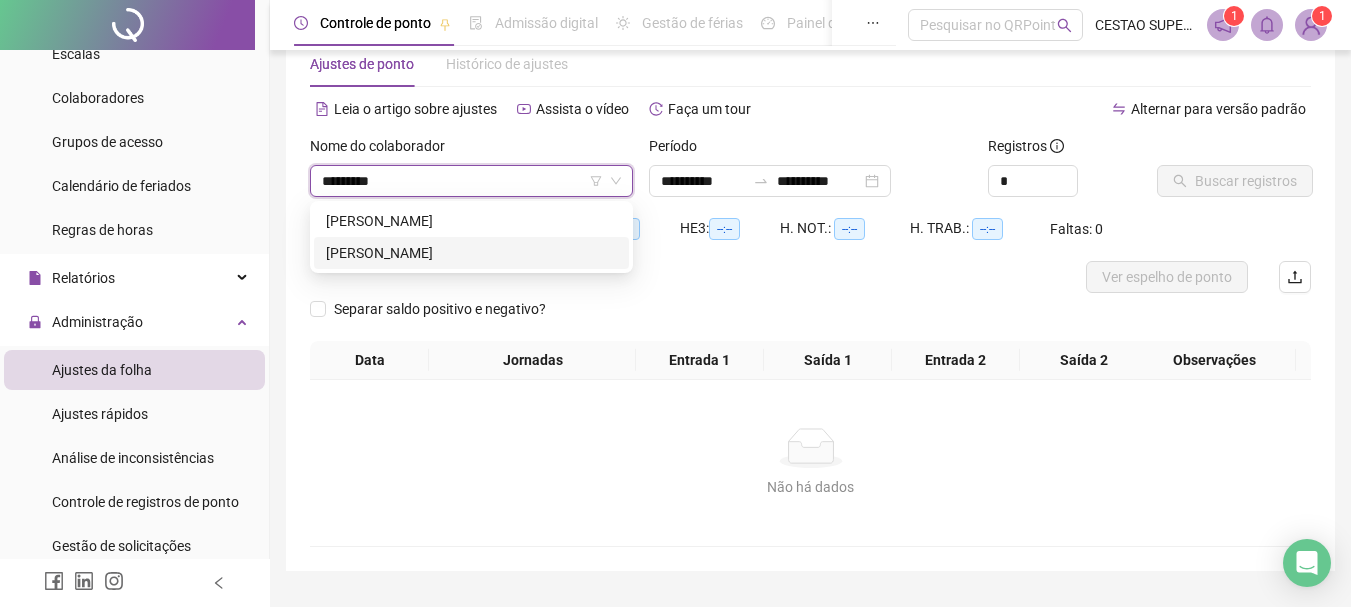 click on "REGINALDO DOS SANTOS MIRANDA" at bounding box center [471, 253] 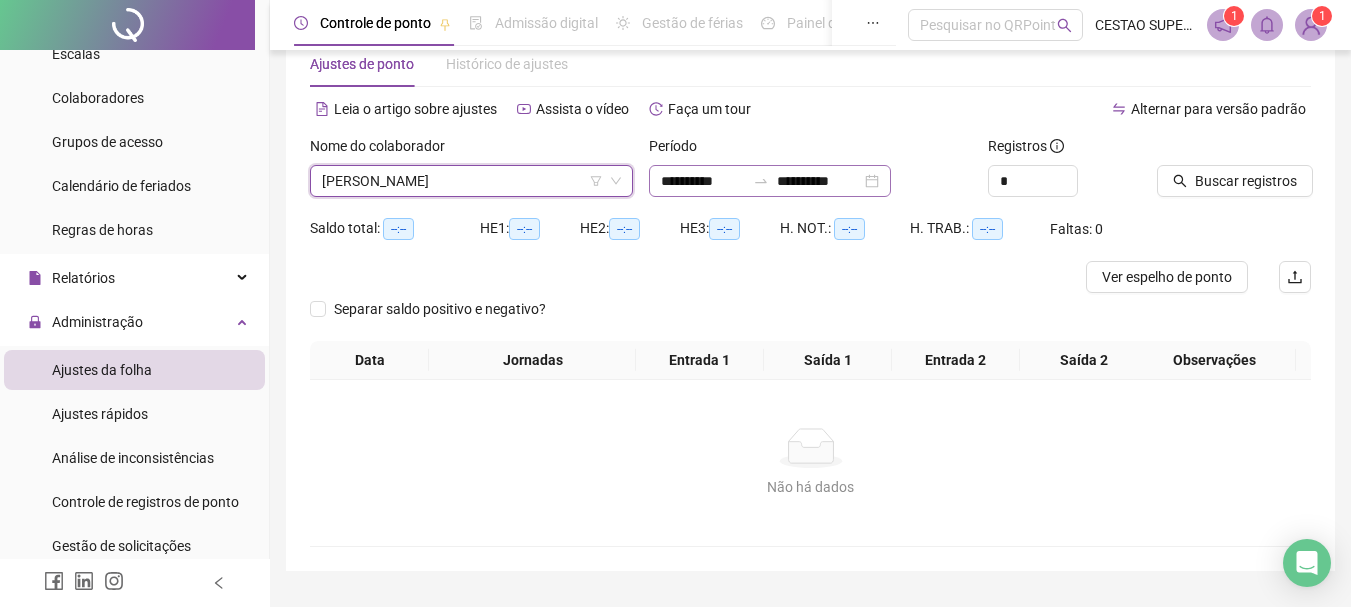 click on "**********" at bounding box center (770, 181) 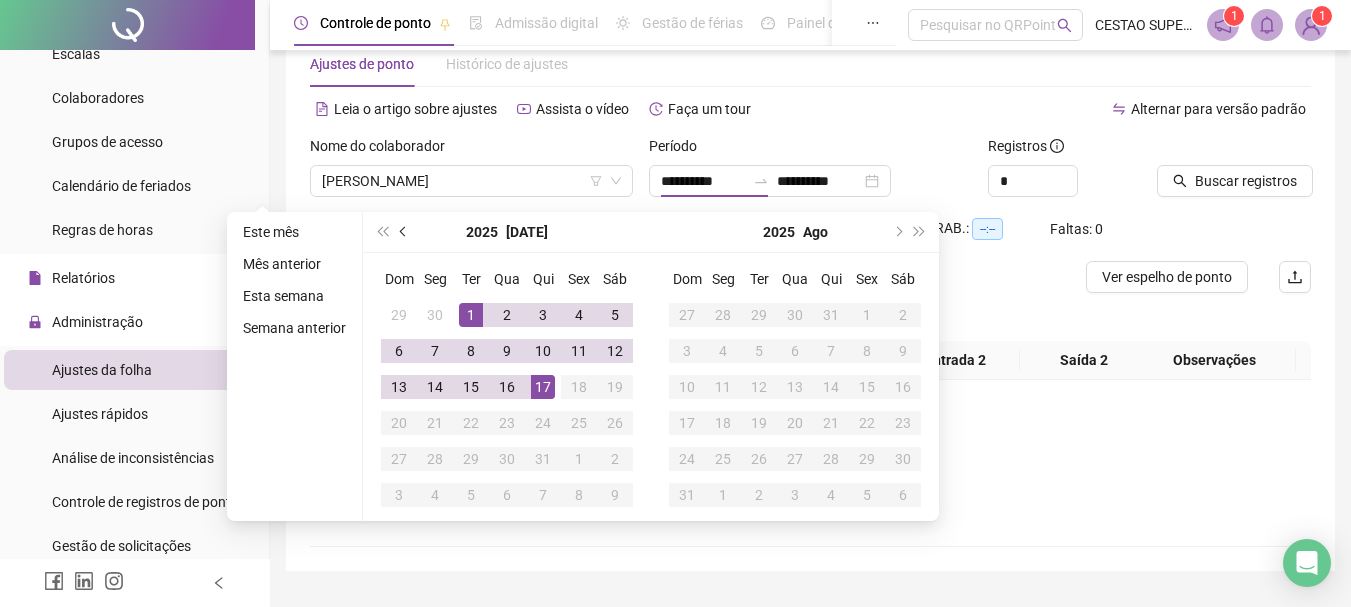 click at bounding box center (405, 232) 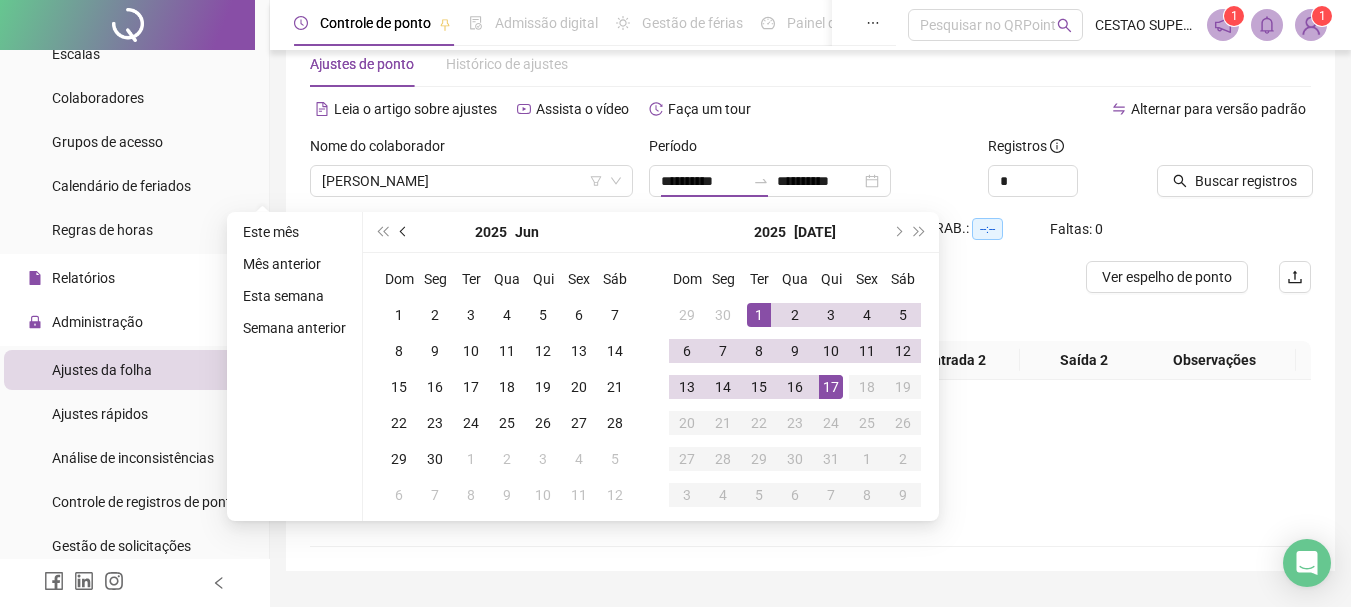 click at bounding box center [405, 232] 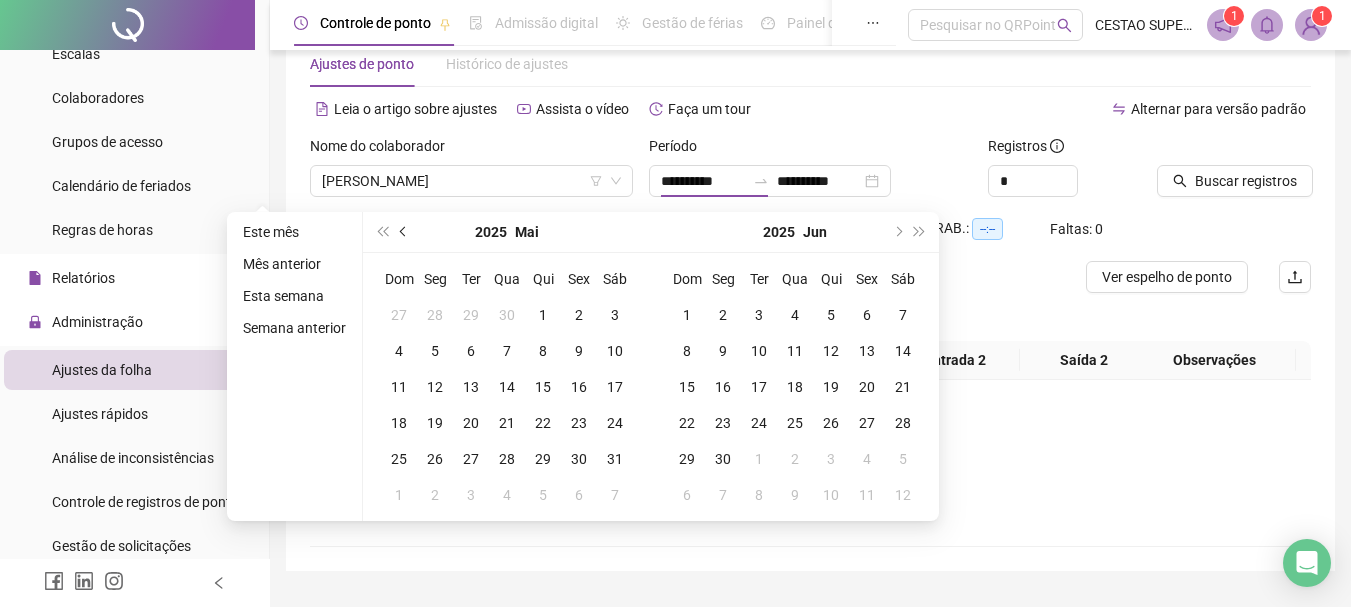 click at bounding box center (405, 232) 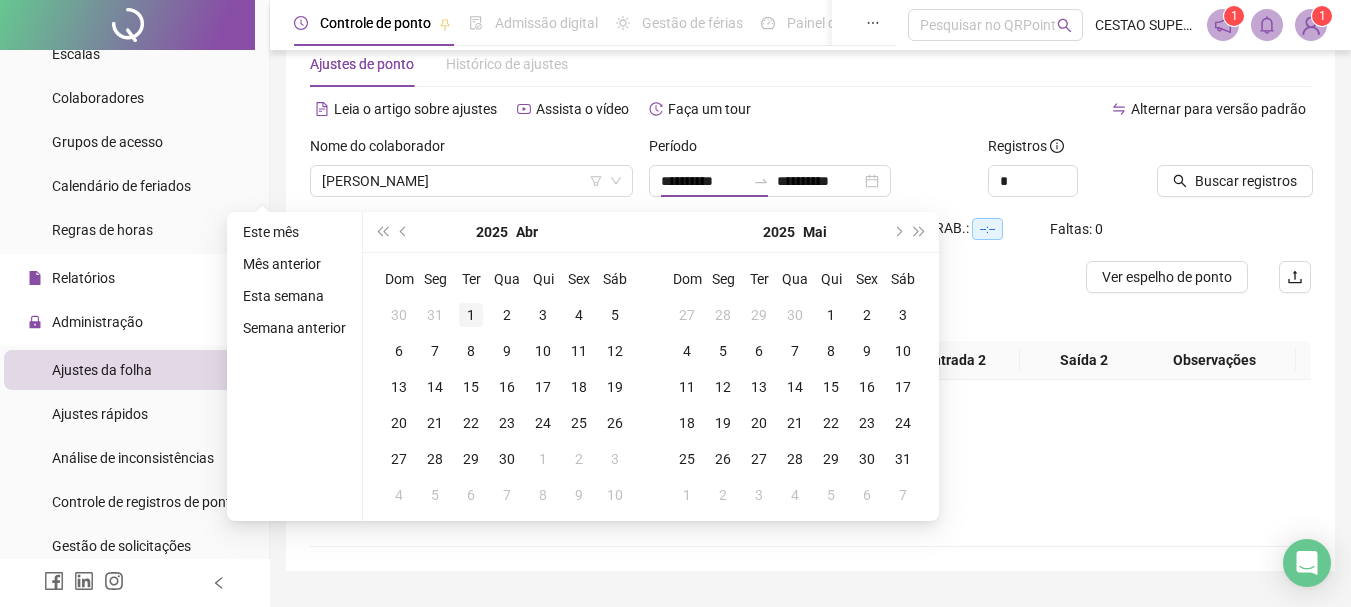 type on "**********" 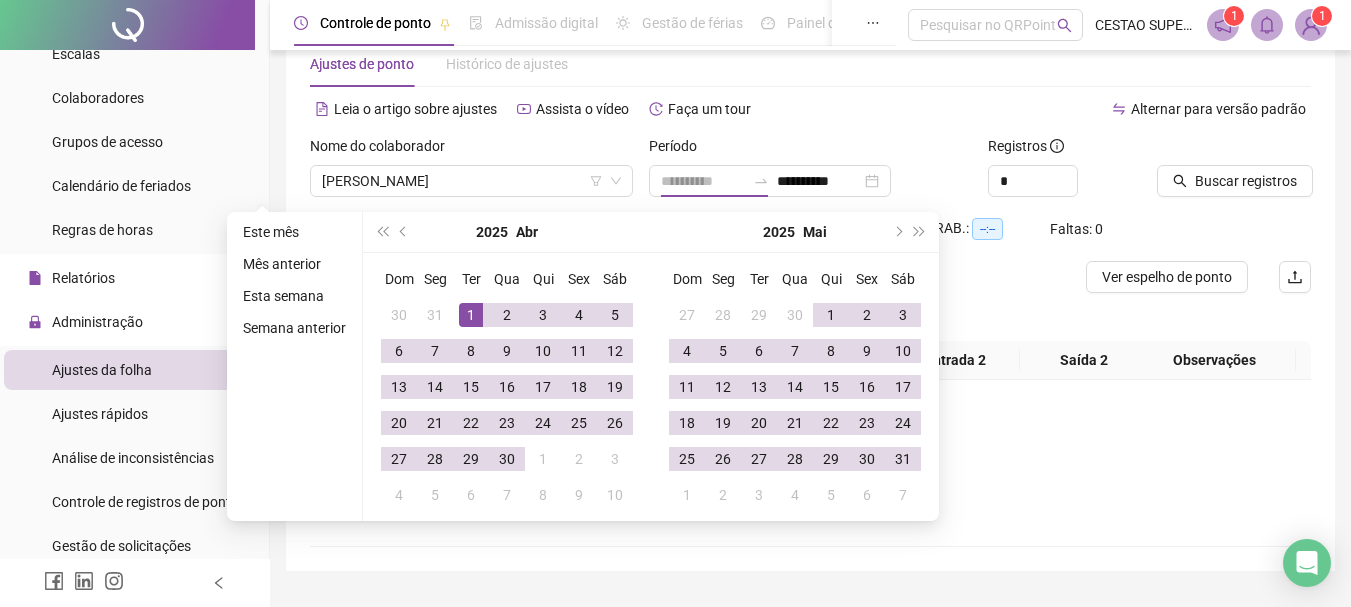 click on "1" at bounding box center (471, 315) 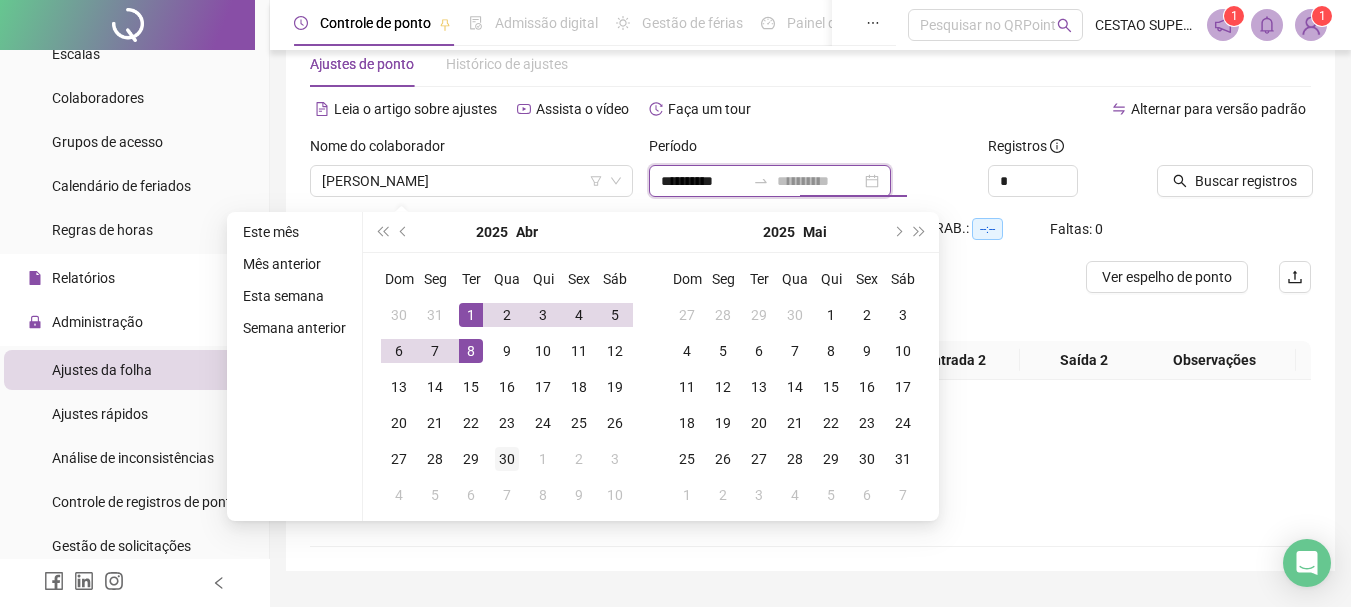 type on "**********" 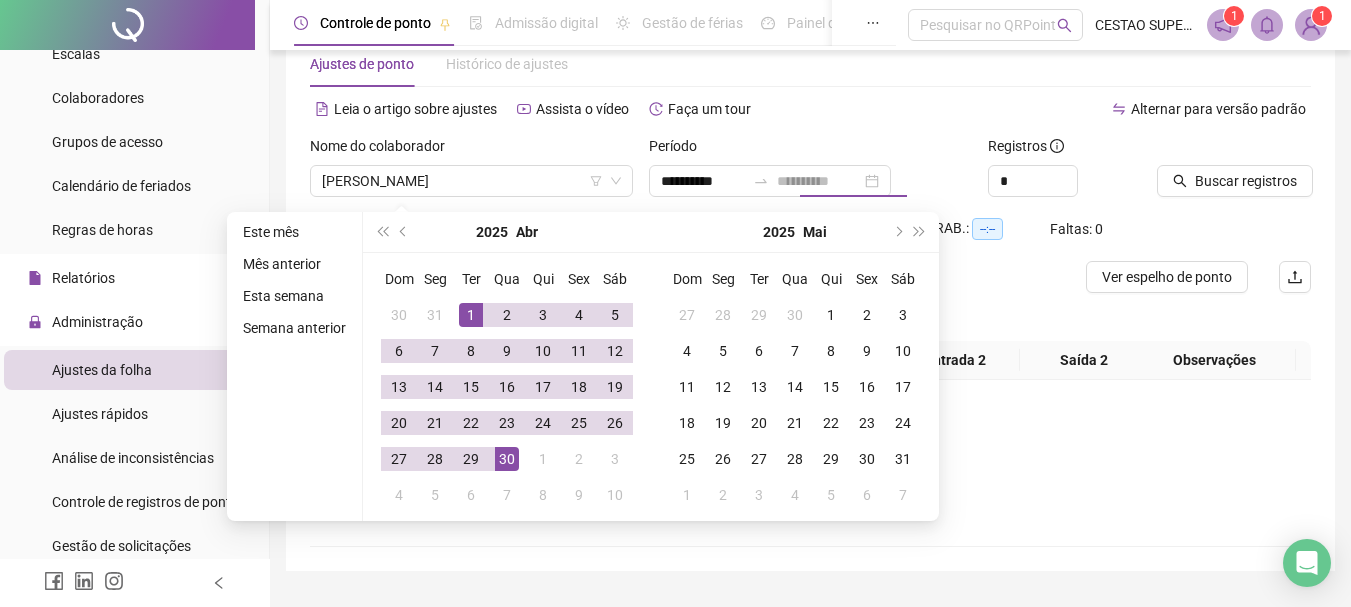 click on "30" at bounding box center [507, 459] 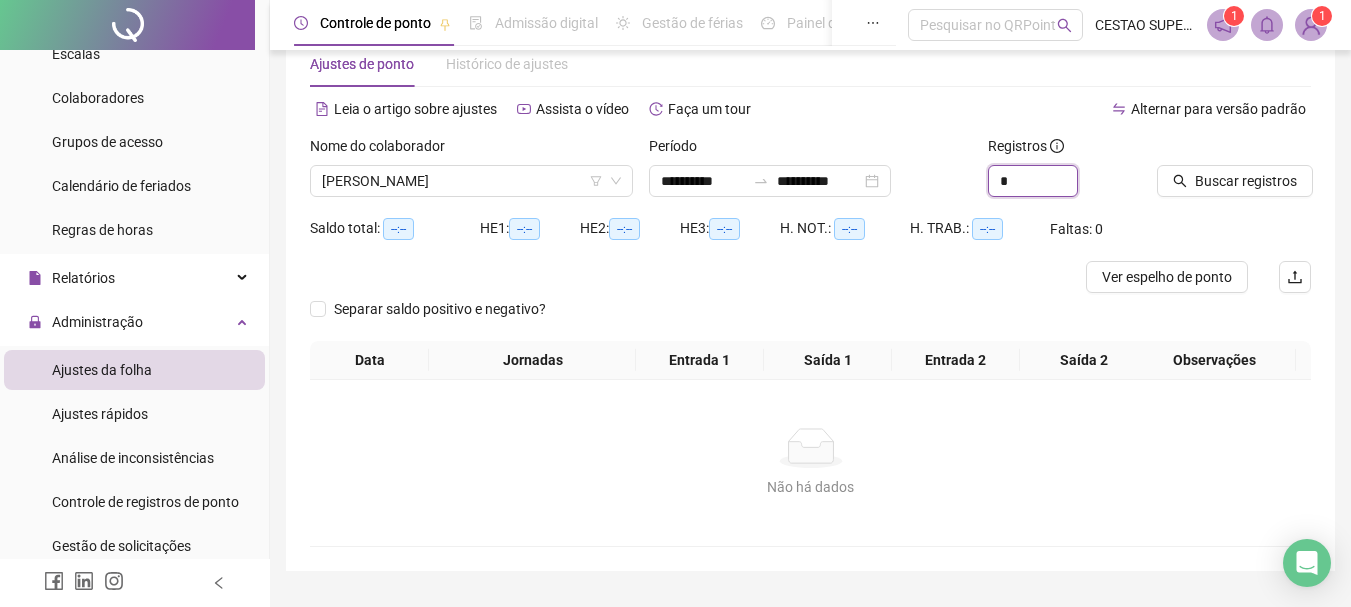 drag, startPoint x: 1025, startPoint y: 177, endPoint x: 875, endPoint y: 137, distance: 155.24174 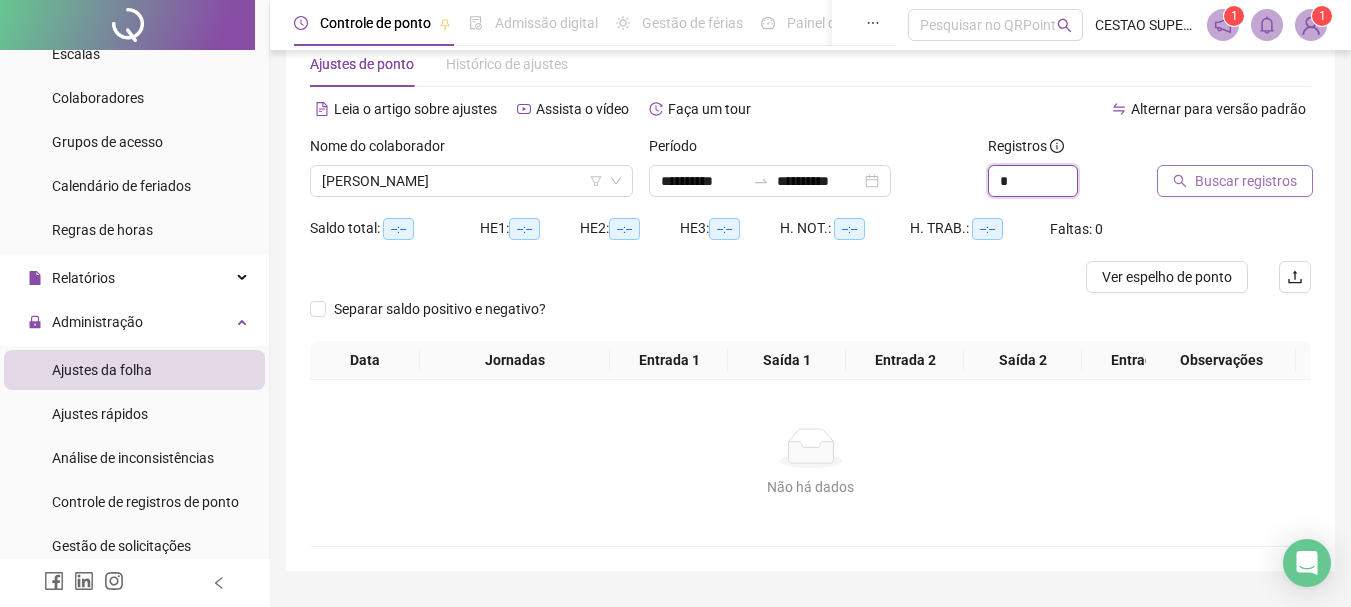 type on "*" 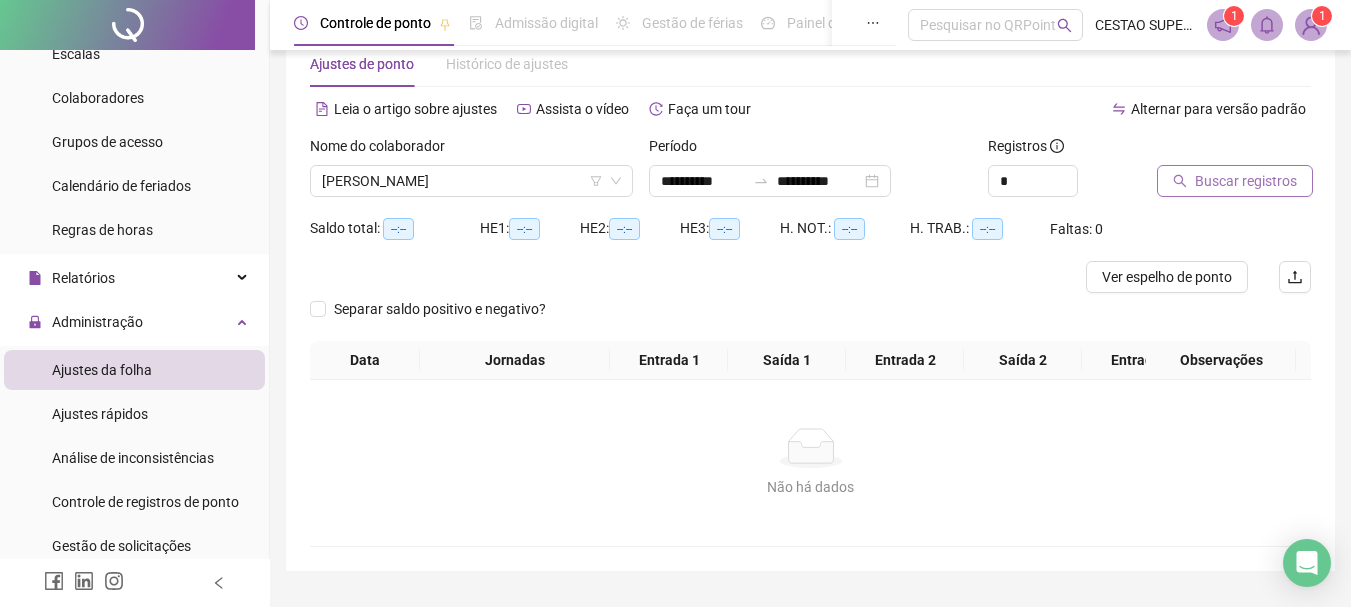 click on "Buscar registros" at bounding box center [1235, 181] 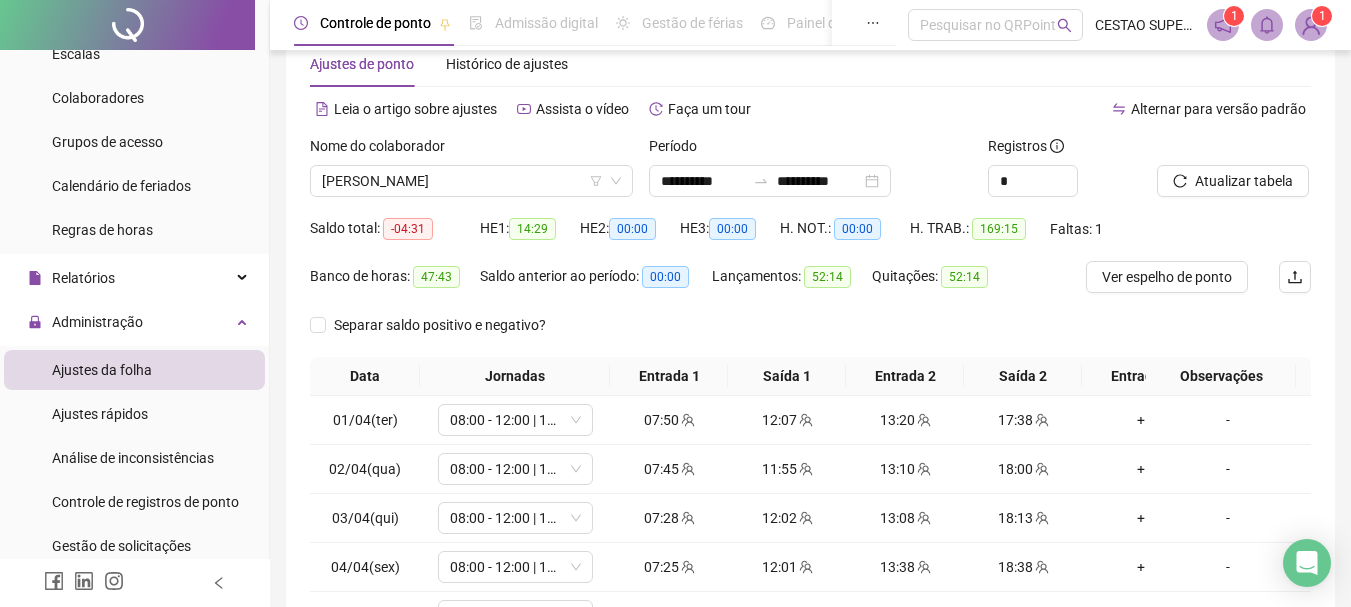 click on "00:00" at bounding box center [665, 277] 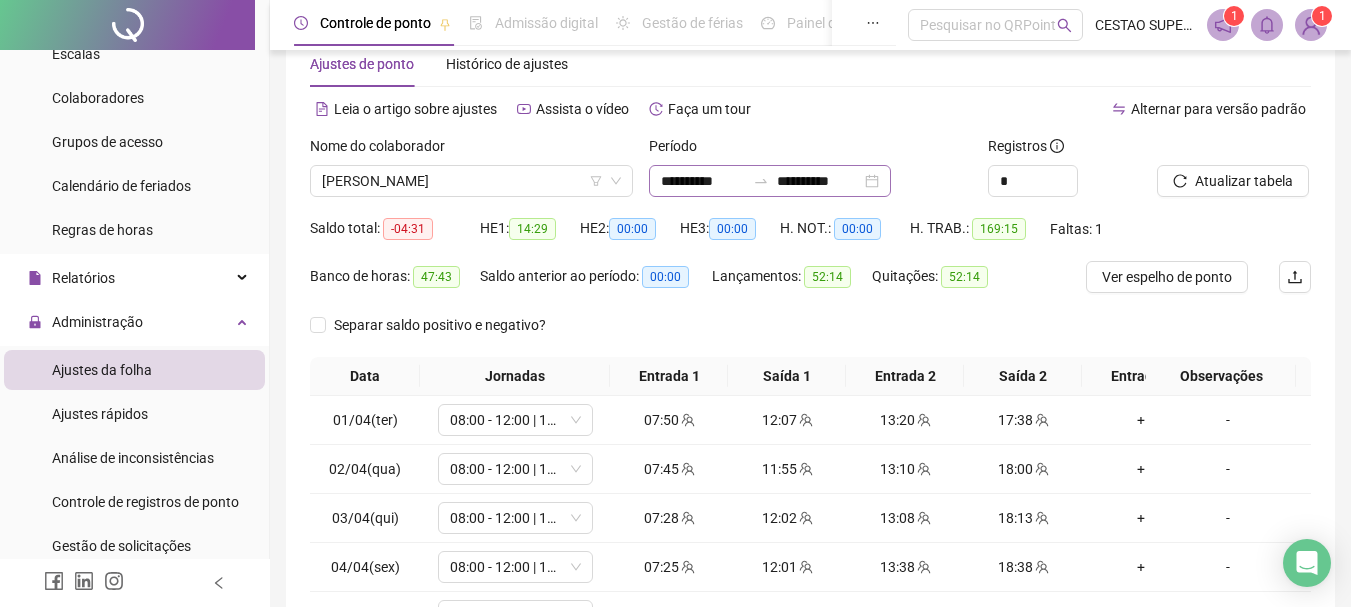 click on "**********" at bounding box center (770, 181) 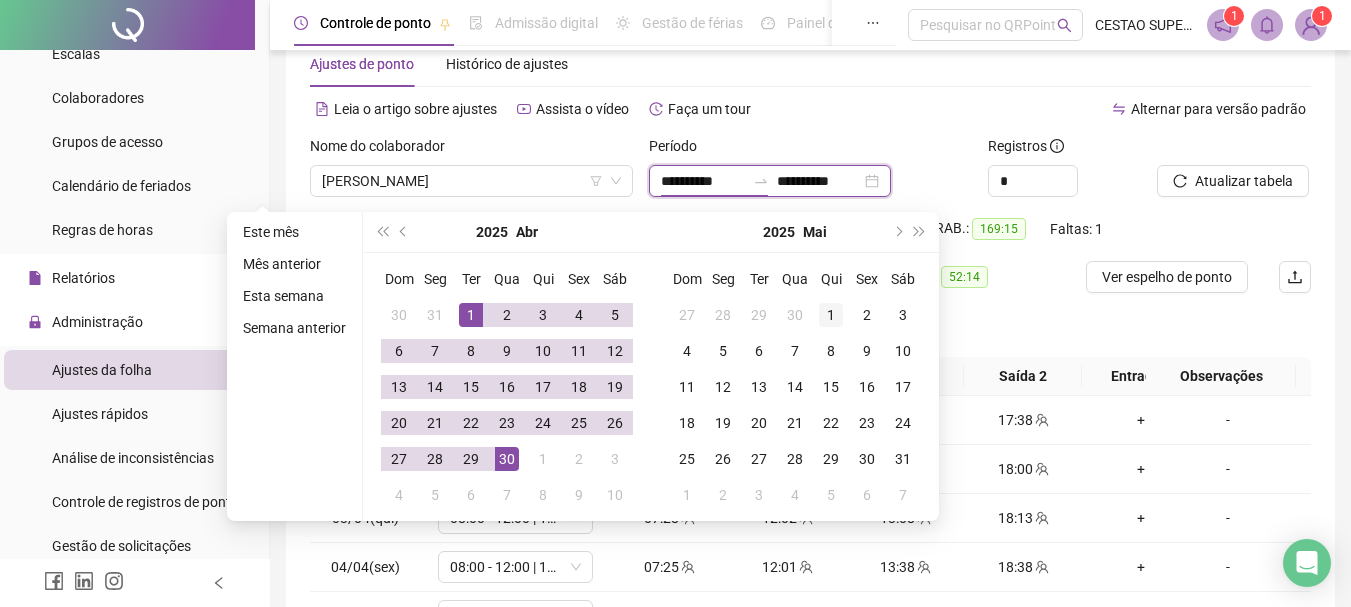 type on "**********" 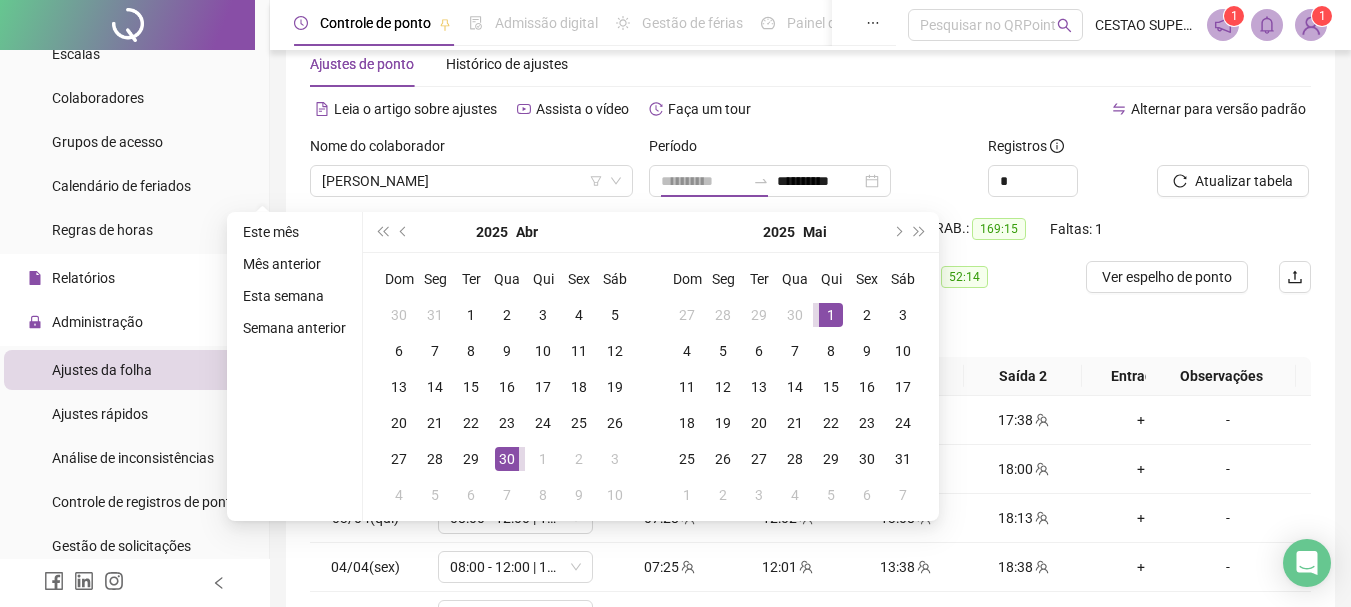 click on "1" at bounding box center (831, 315) 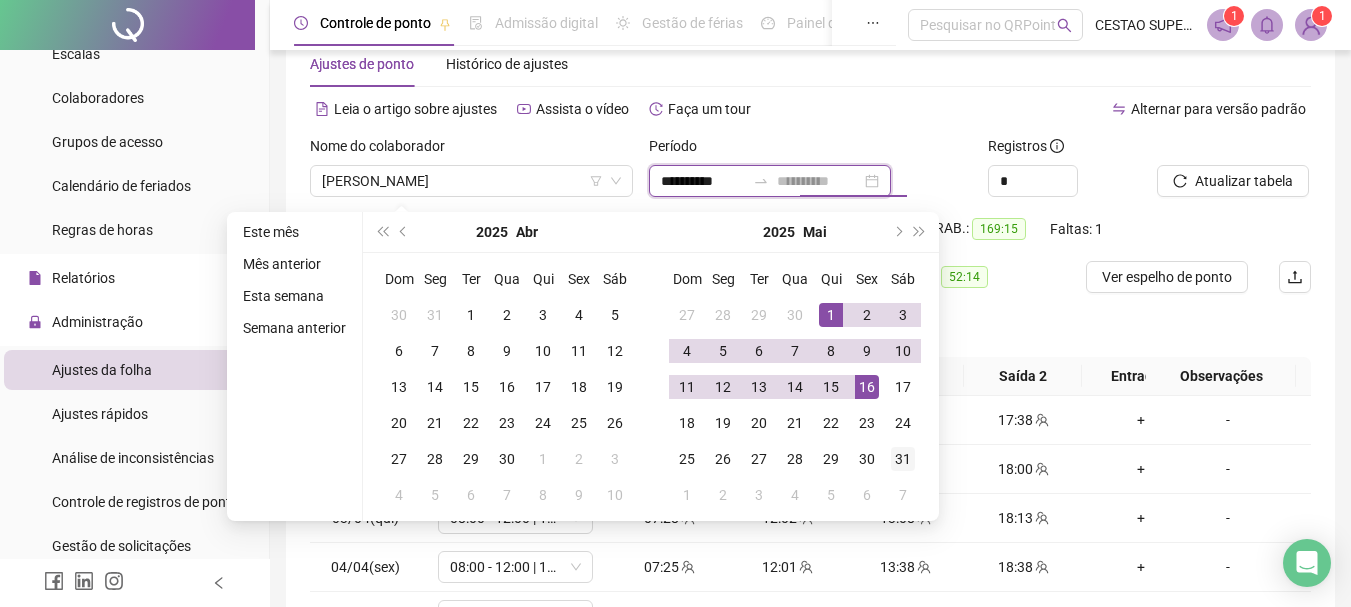 type on "**********" 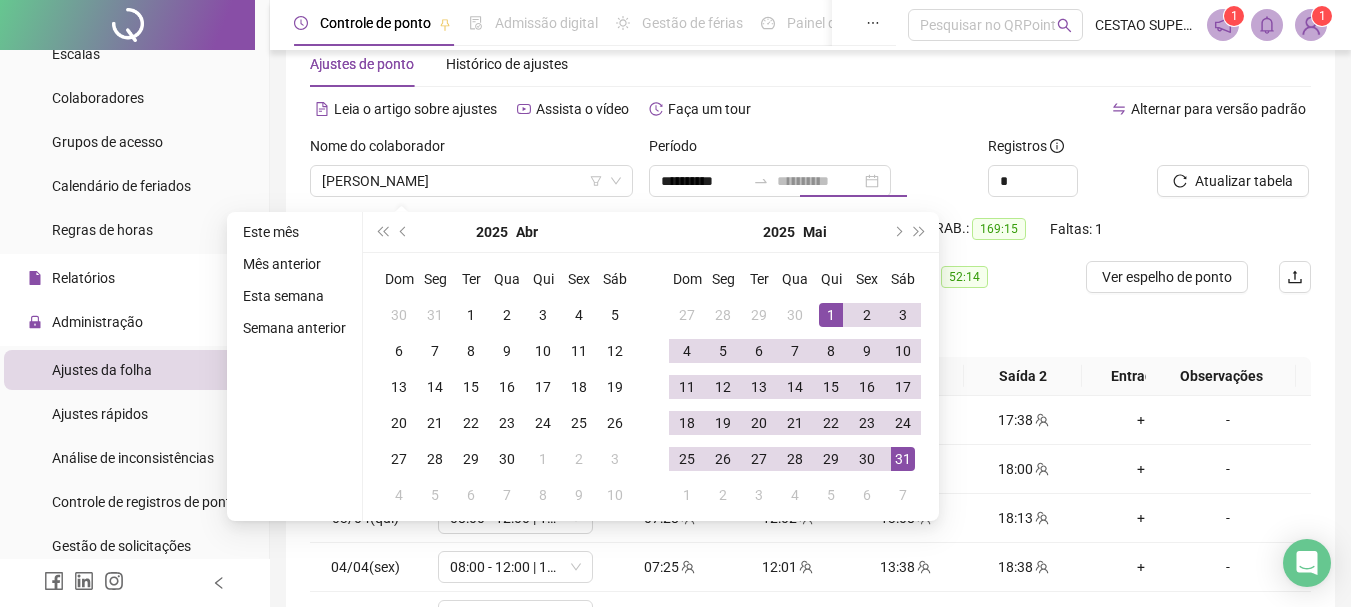 click on "31" at bounding box center (903, 459) 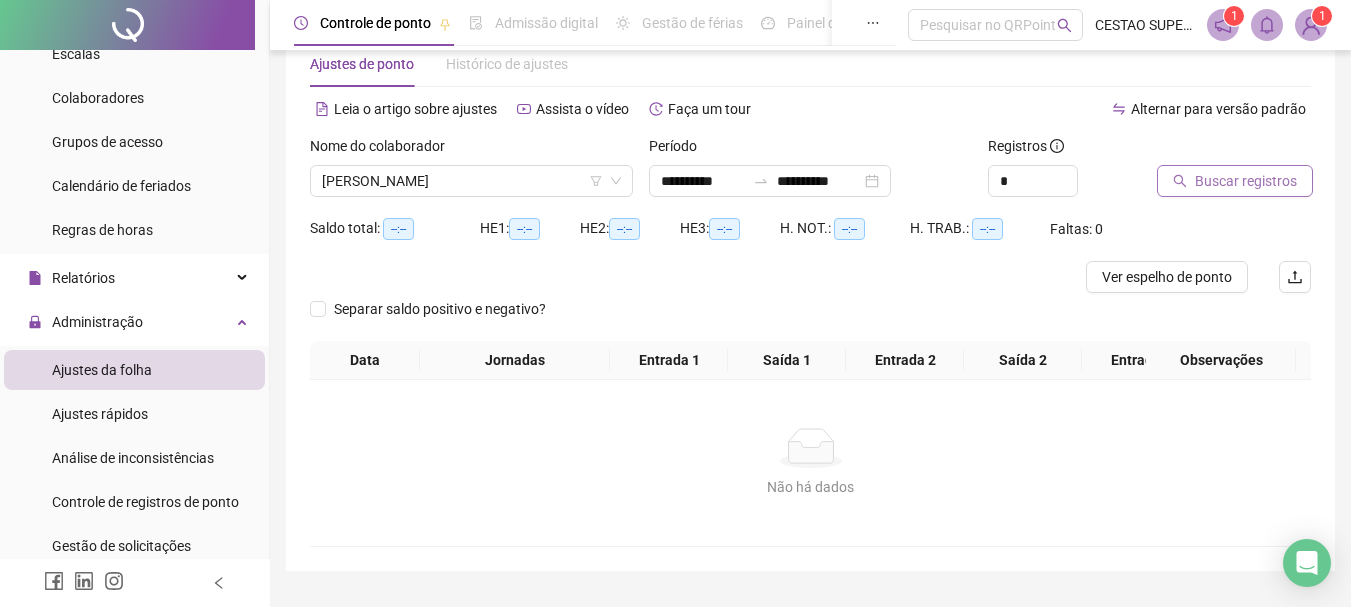 click on "Buscar registros" at bounding box center [1246, 181] 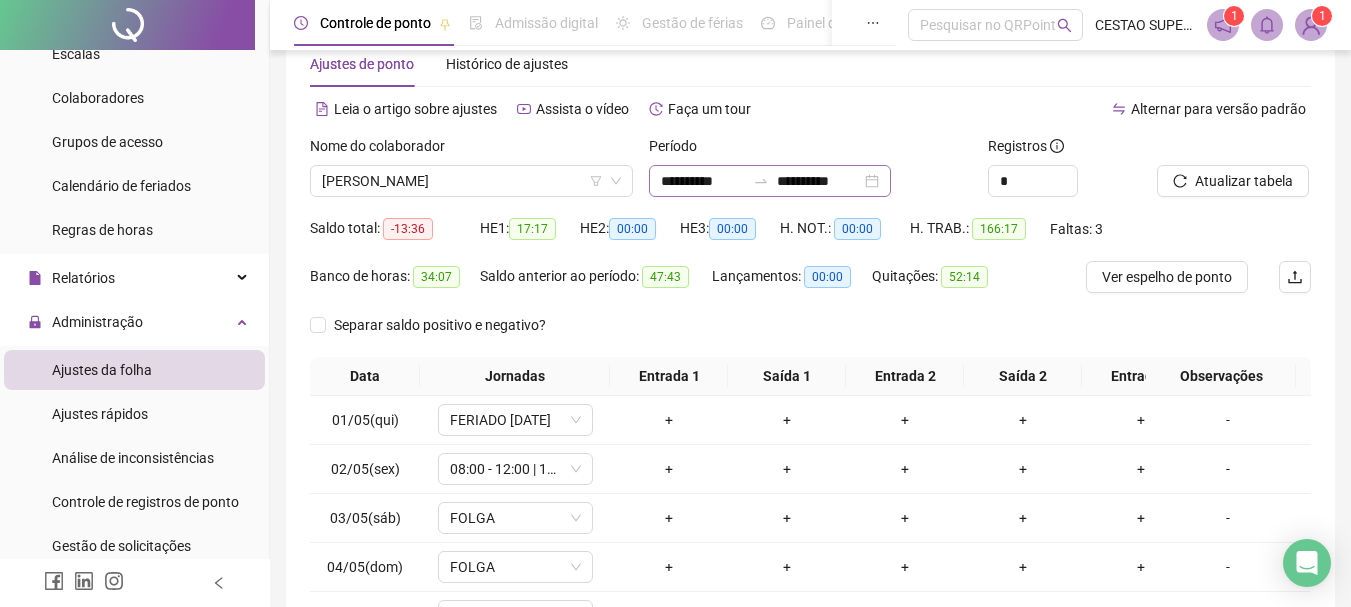 click on "**********" at bounding box center [770, 181] 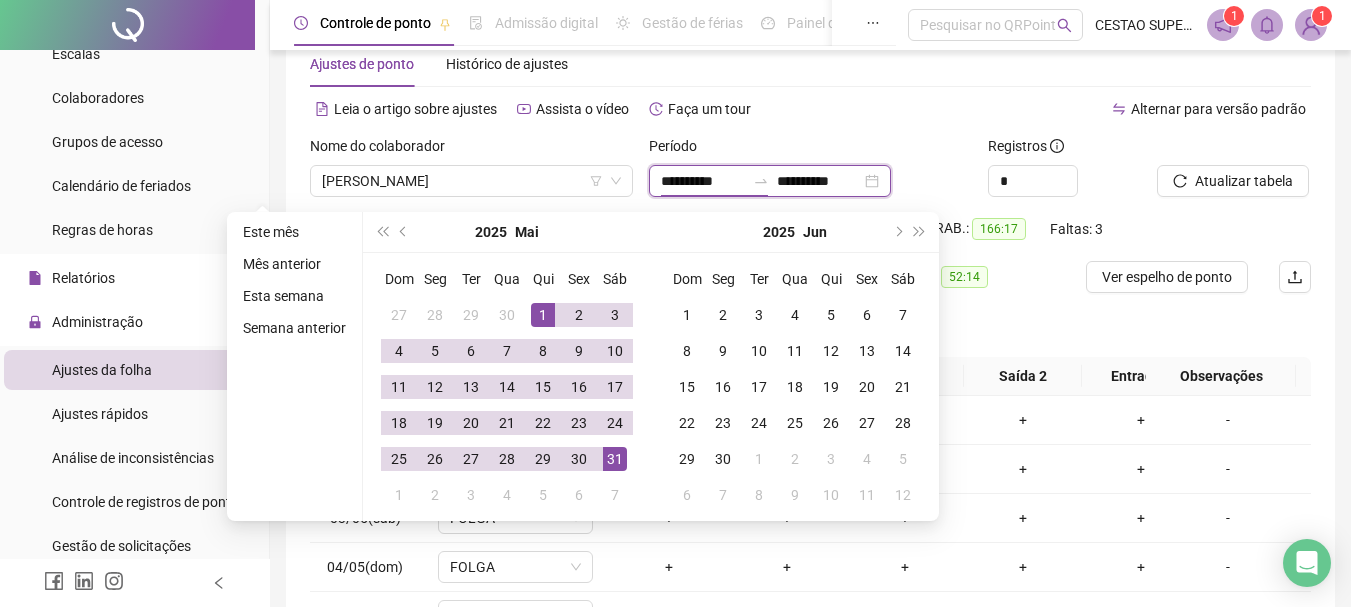 type on "**********" 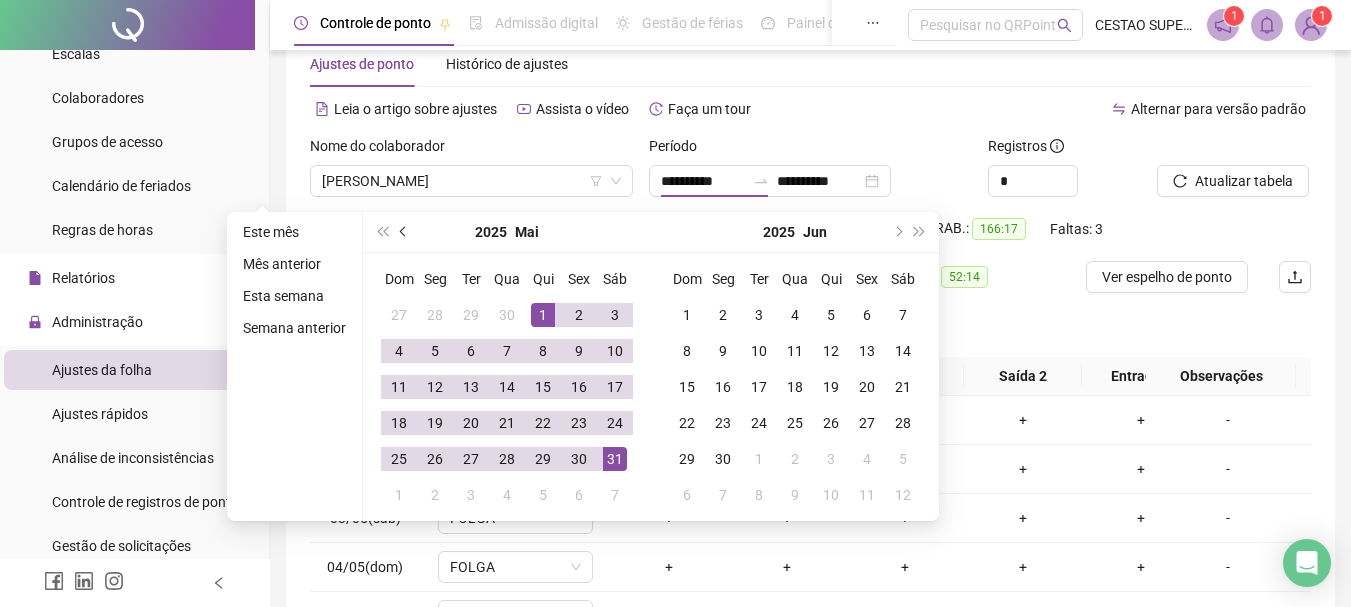 click at bounding box center (404, 232) 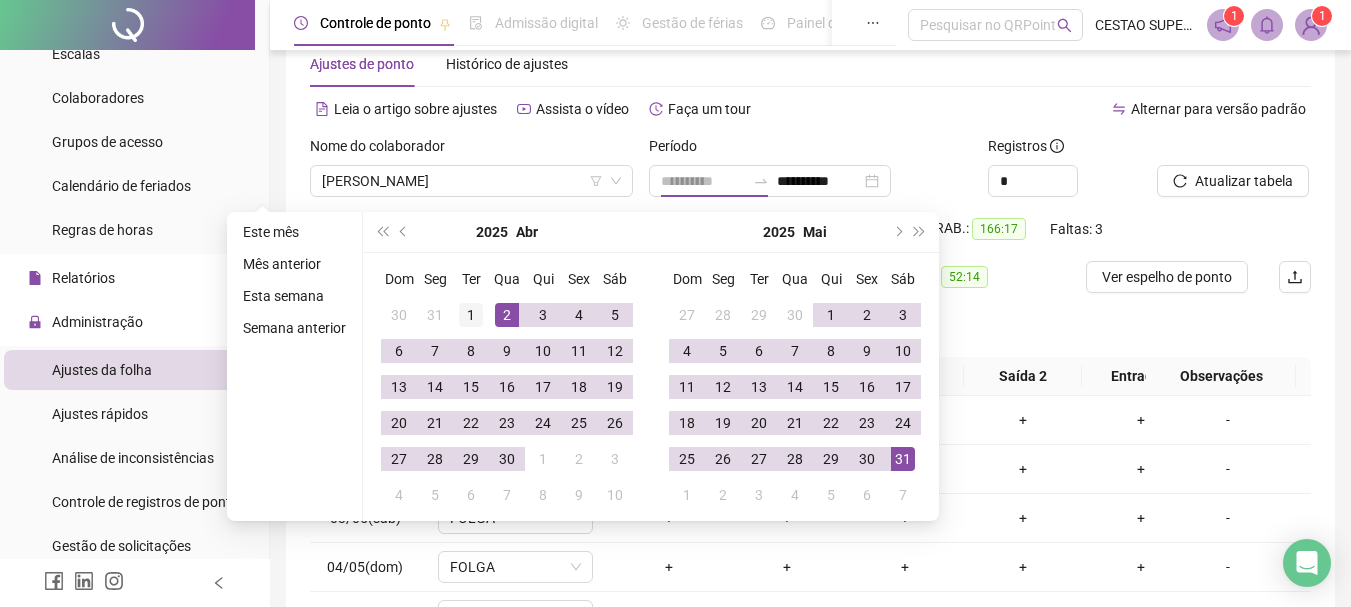 type on "**********" 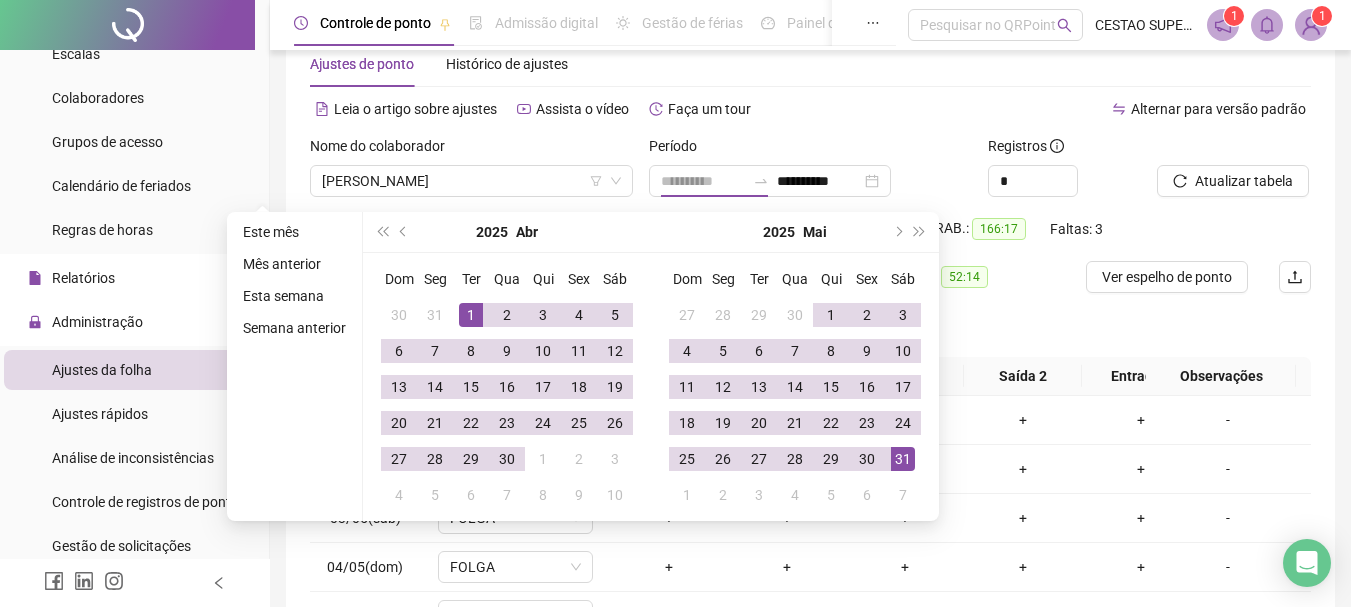 click on "1" at bounding box center [471, 315] 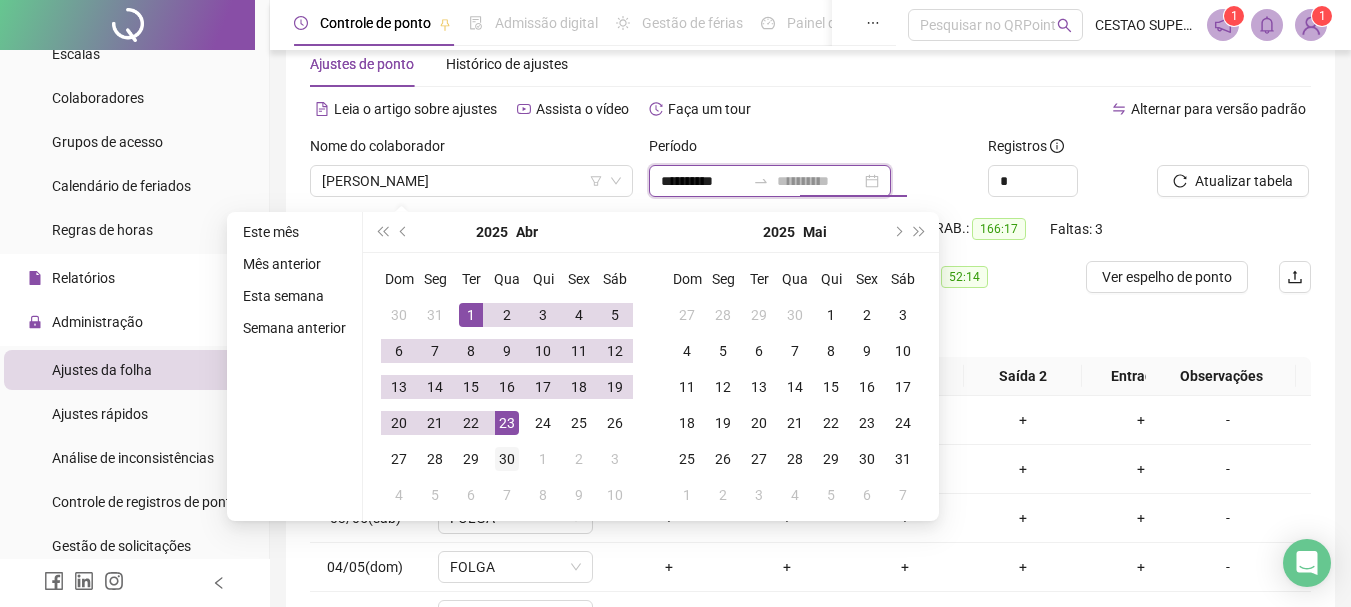 type on "**********" 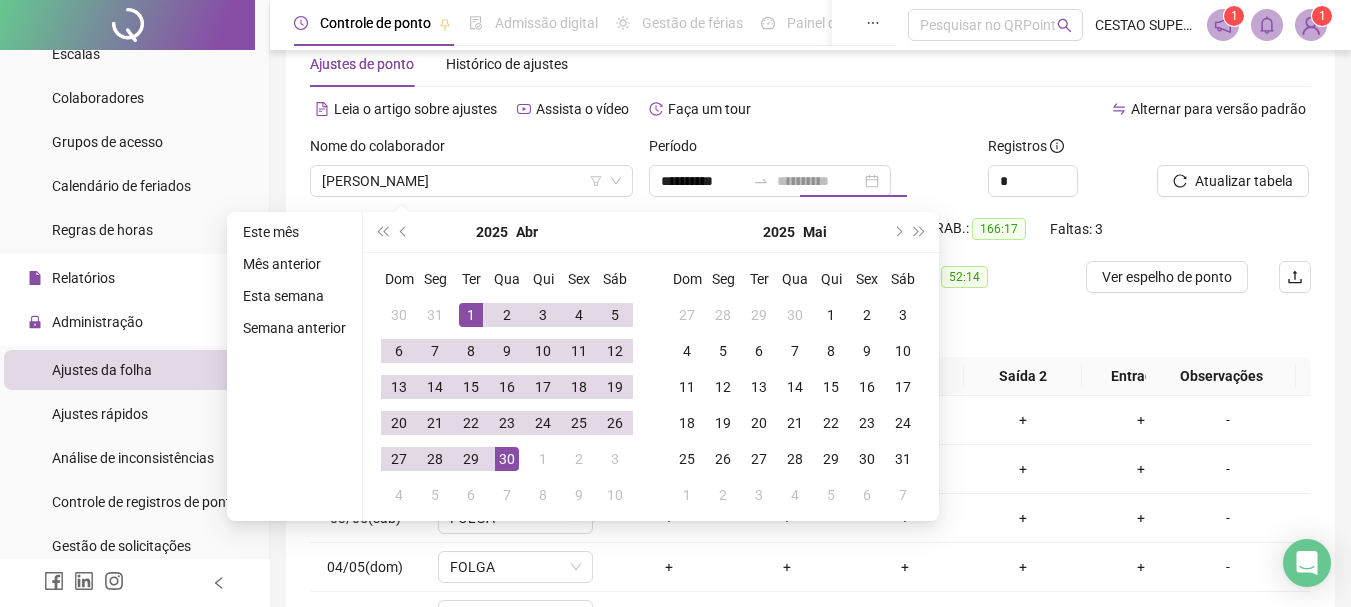 click on "30" at bounding box center [507, 459] 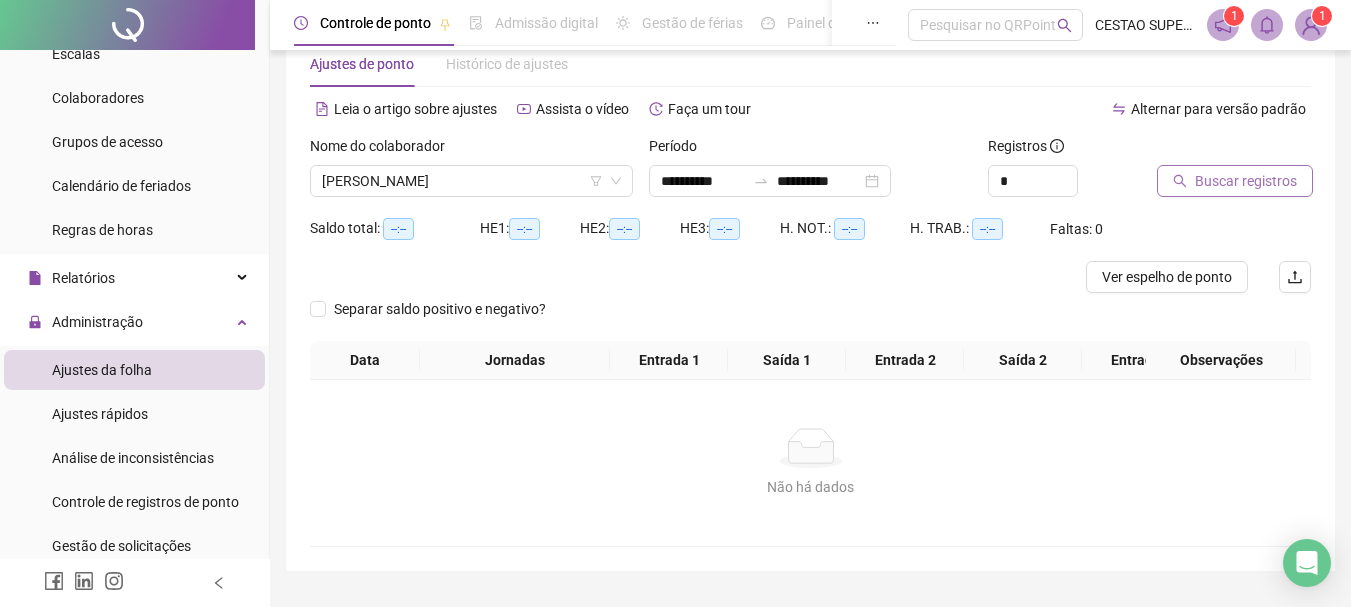 click on "Buscar registros" at bounding box center [1235, 181] 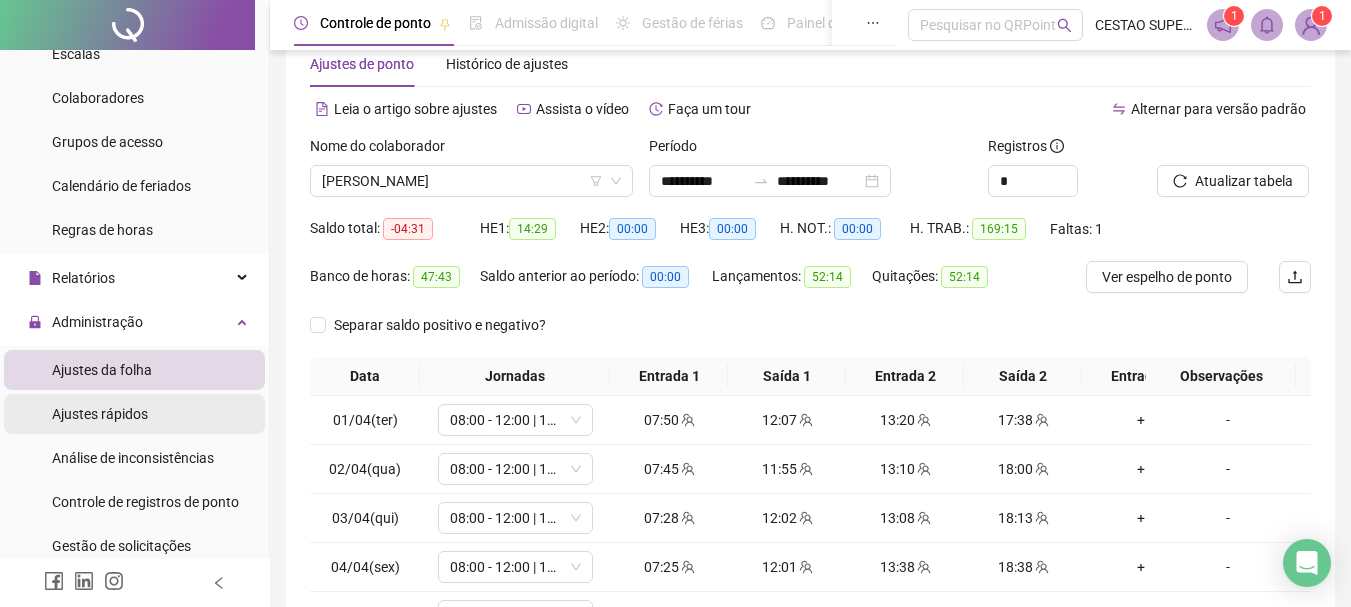 click on "Ajustes rápidos" at bounding box center (100, 414) 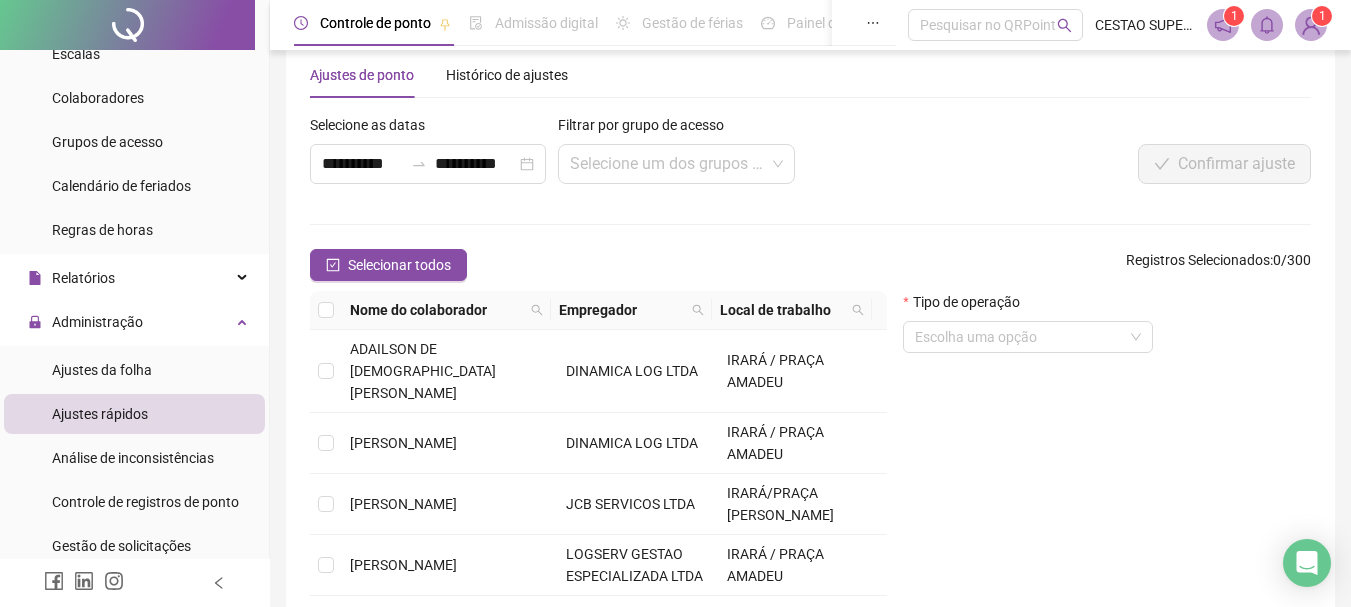 scroll, scrollTop: 49, scrollLeft: 0, axis: vertical 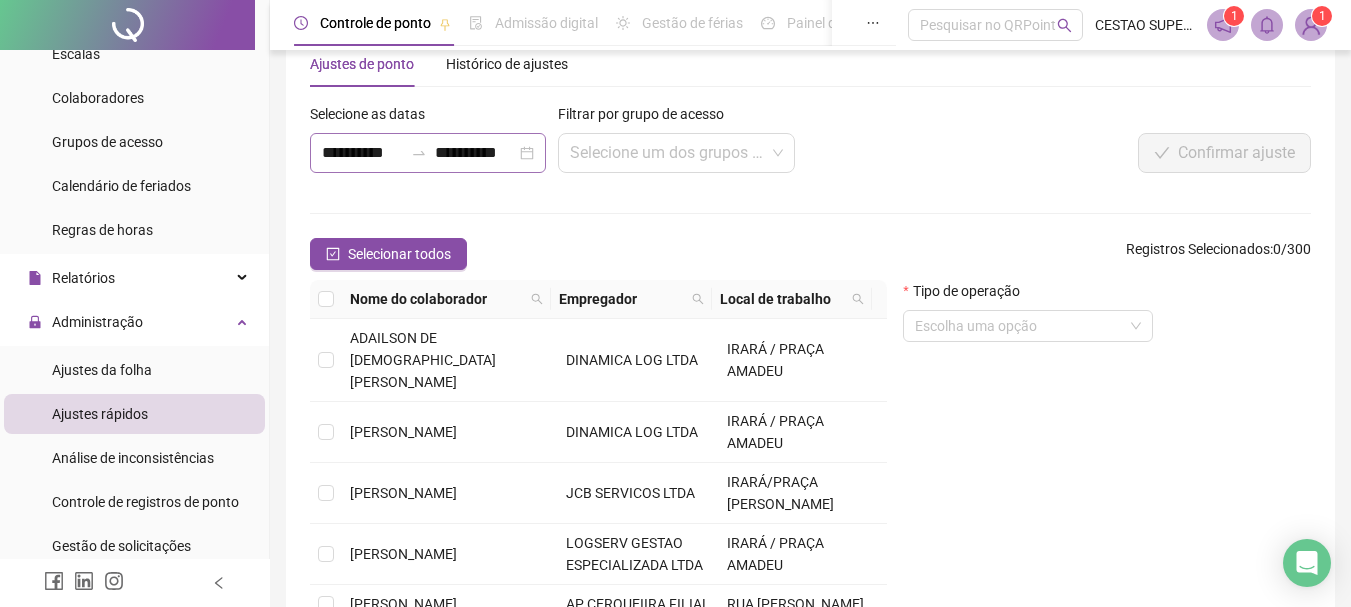 click on "**********" at bounding box center [428, 153] 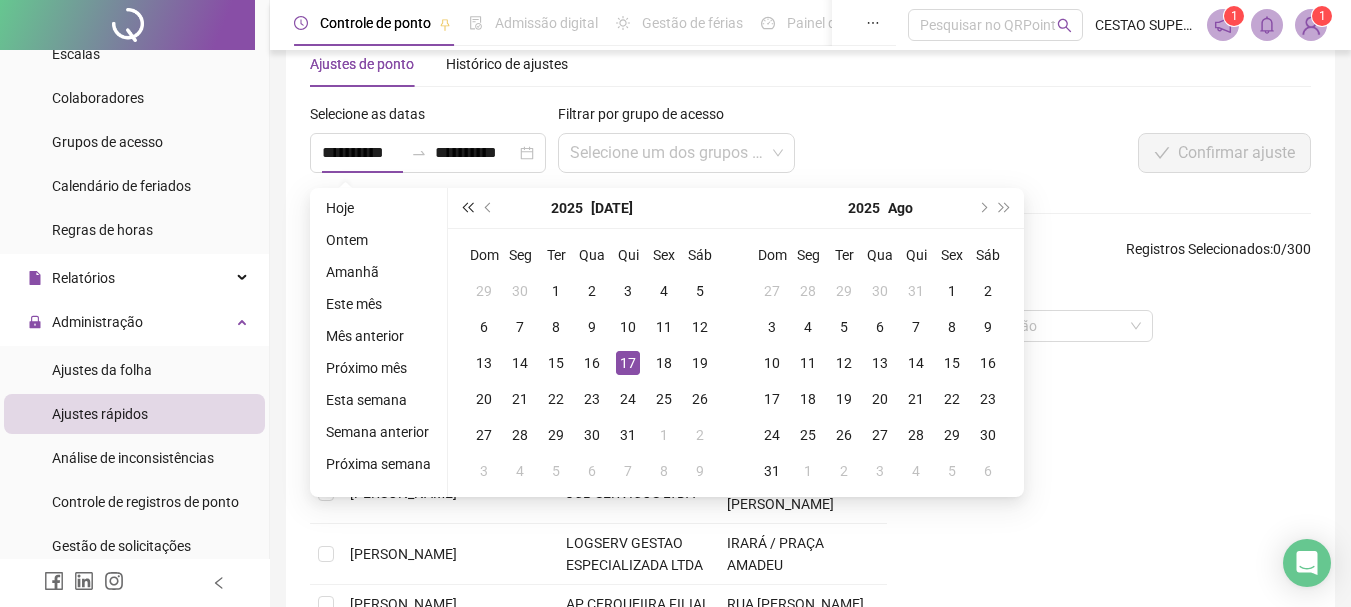 click at bounding box center (467, 208) 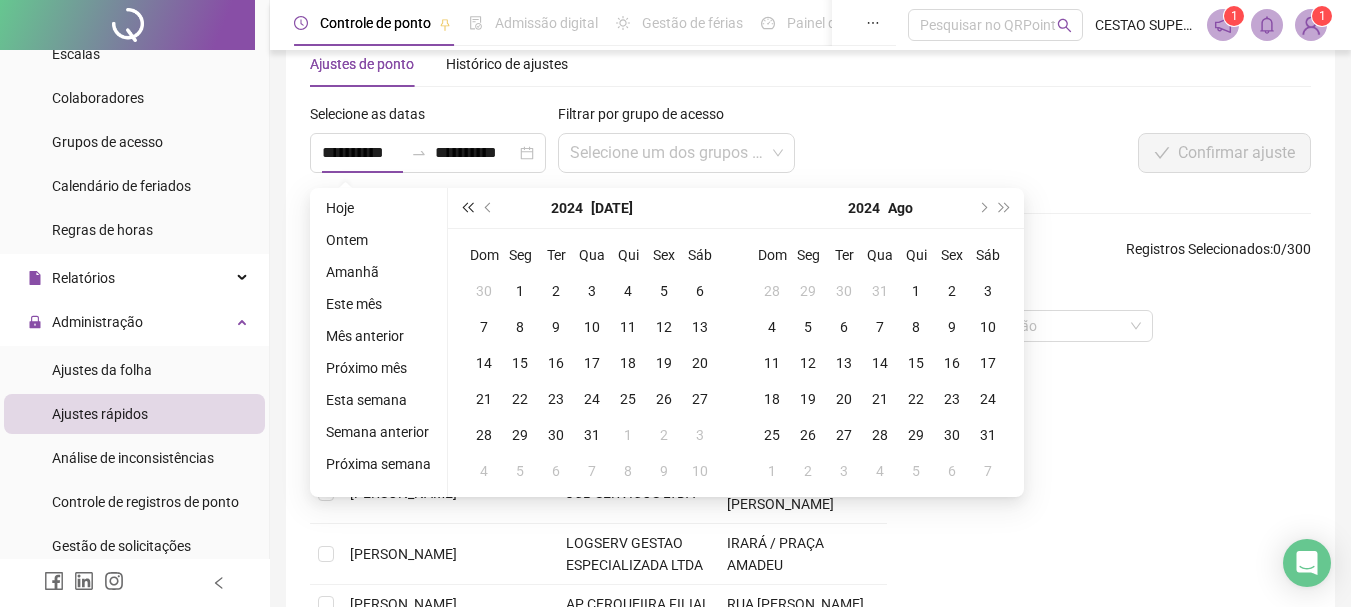 click at bounding box center [467, 208] 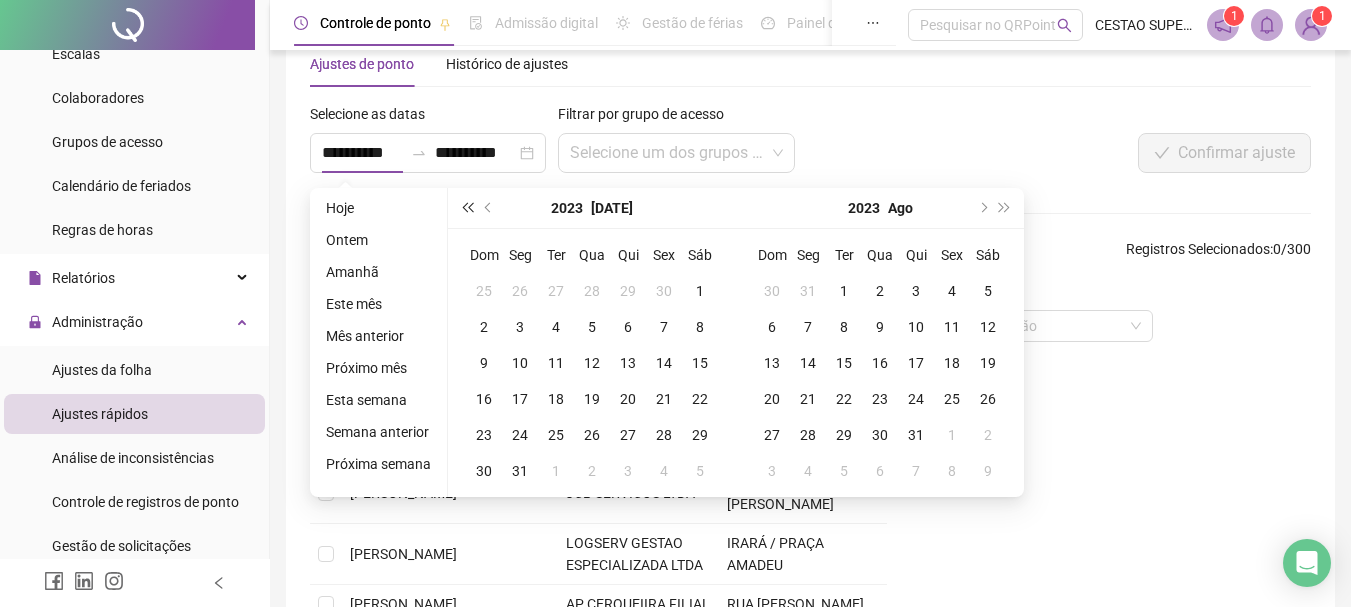 click at bounding box center [467, 208] 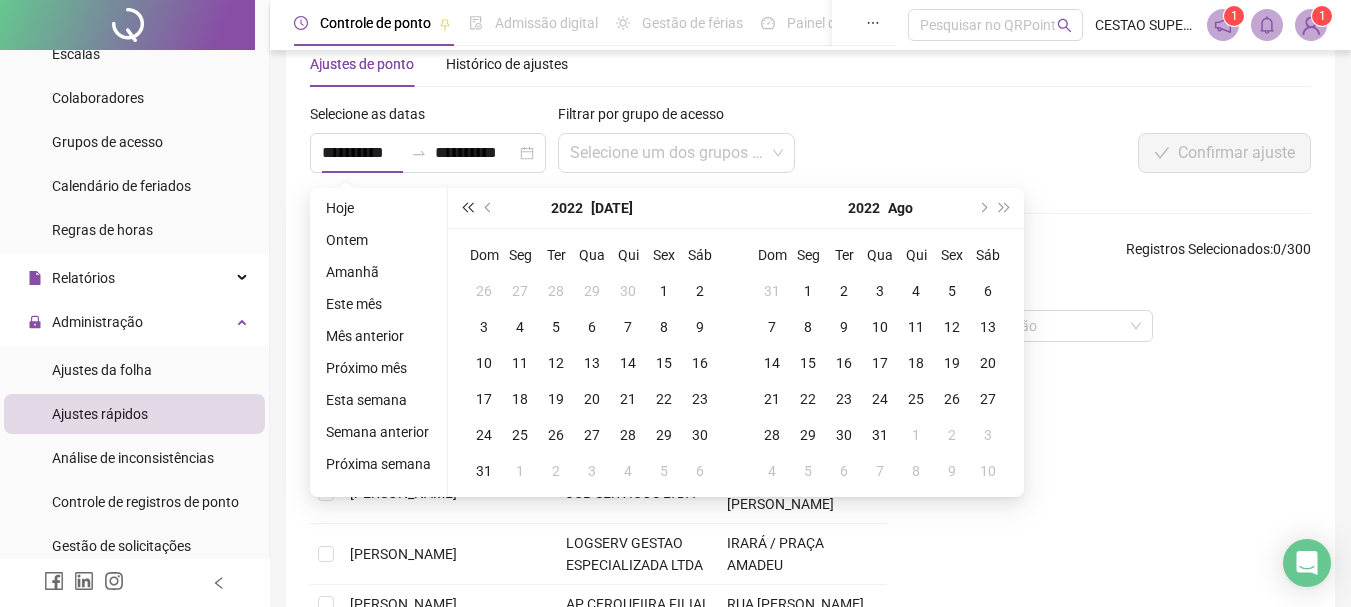 click at bounding box center [467, 208] 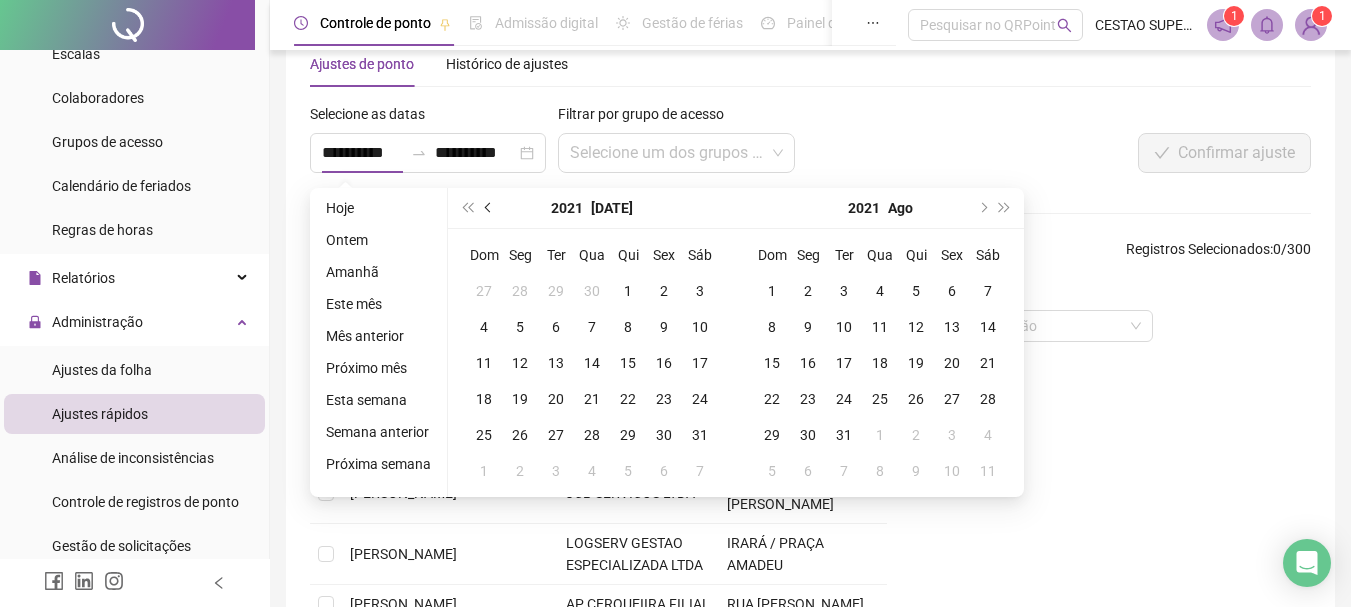click on "2021 Jul" at bounding box center (592, 208) 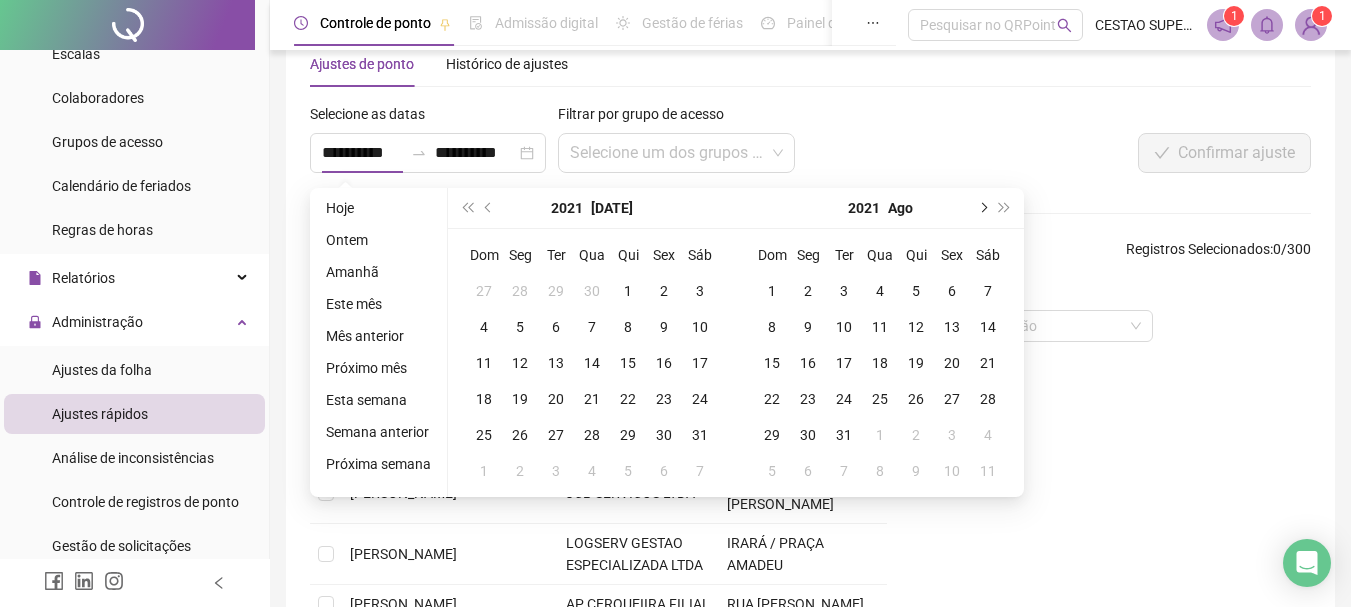 click at bounding box center (982, 208) 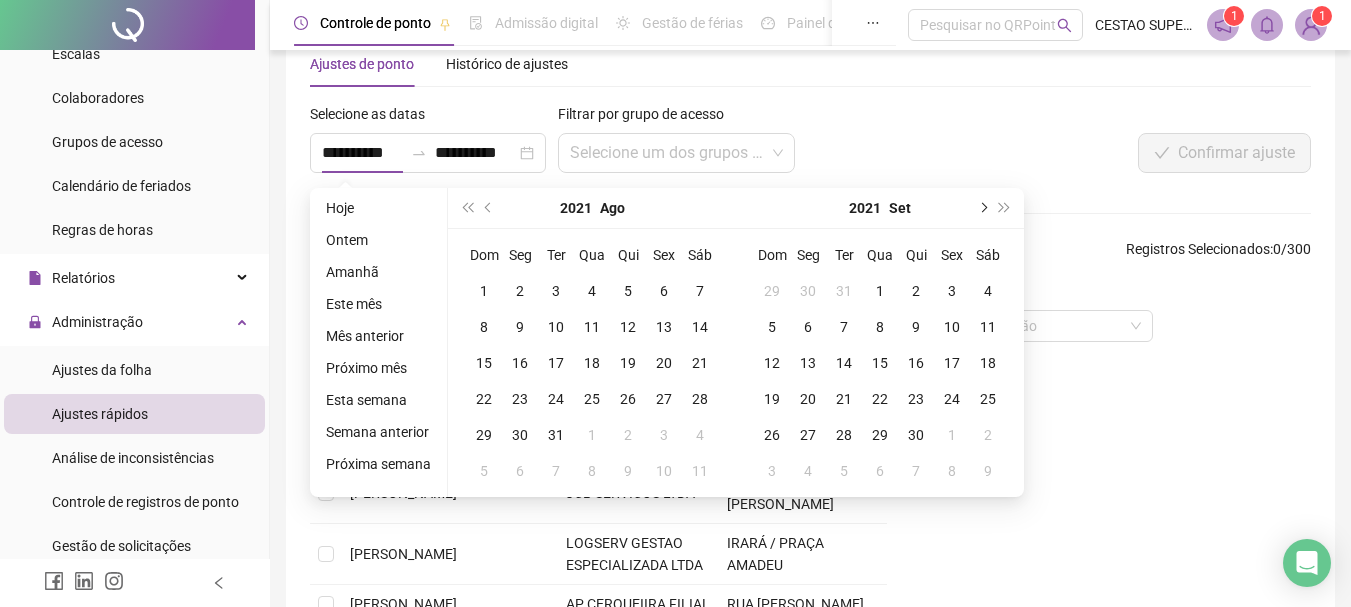 click at bounding box center [982, 208] 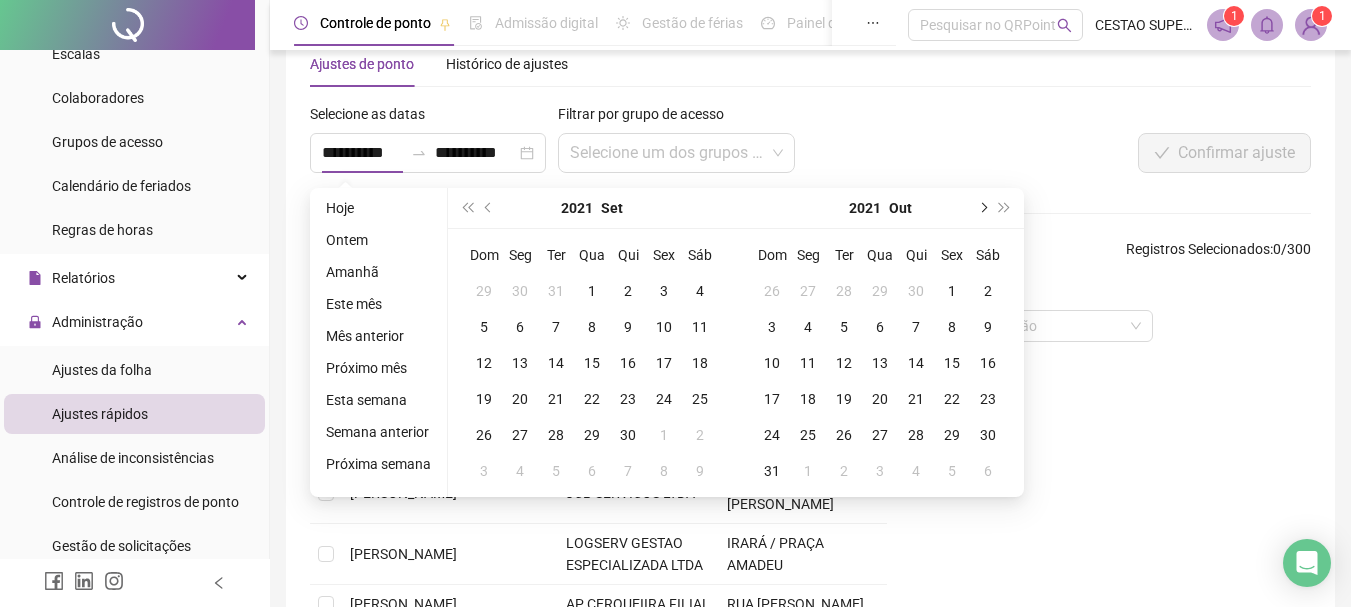 click at bounding box center (982, 208) 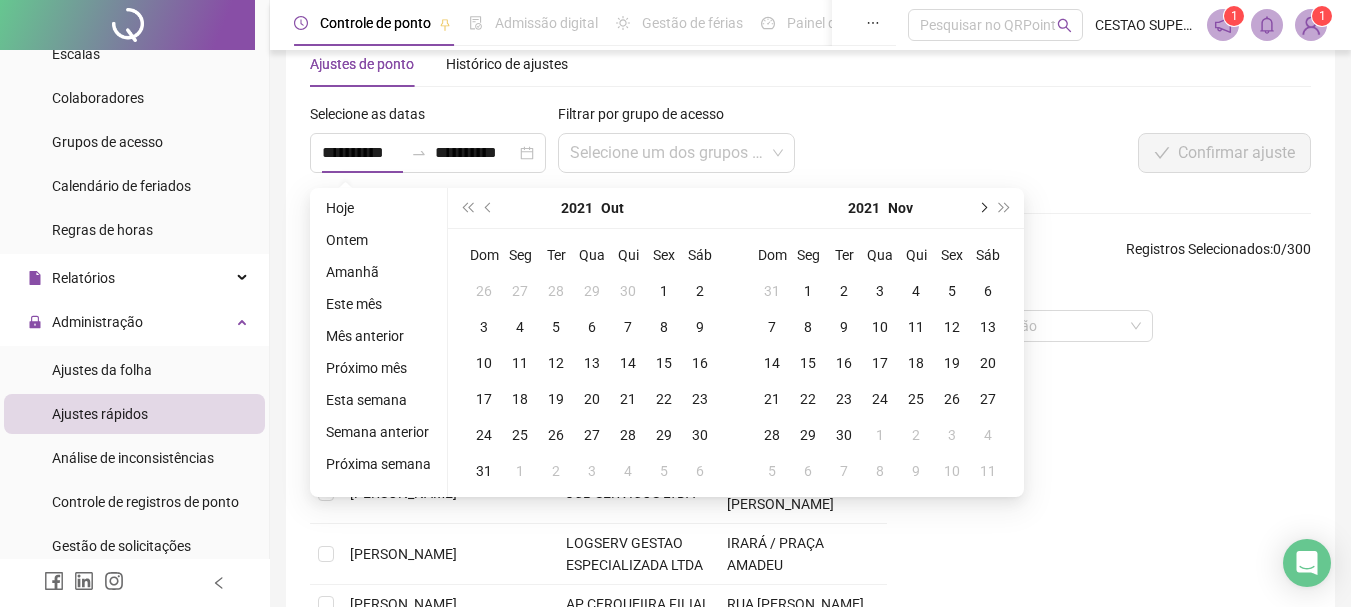 click at bounding box center [982, 208] 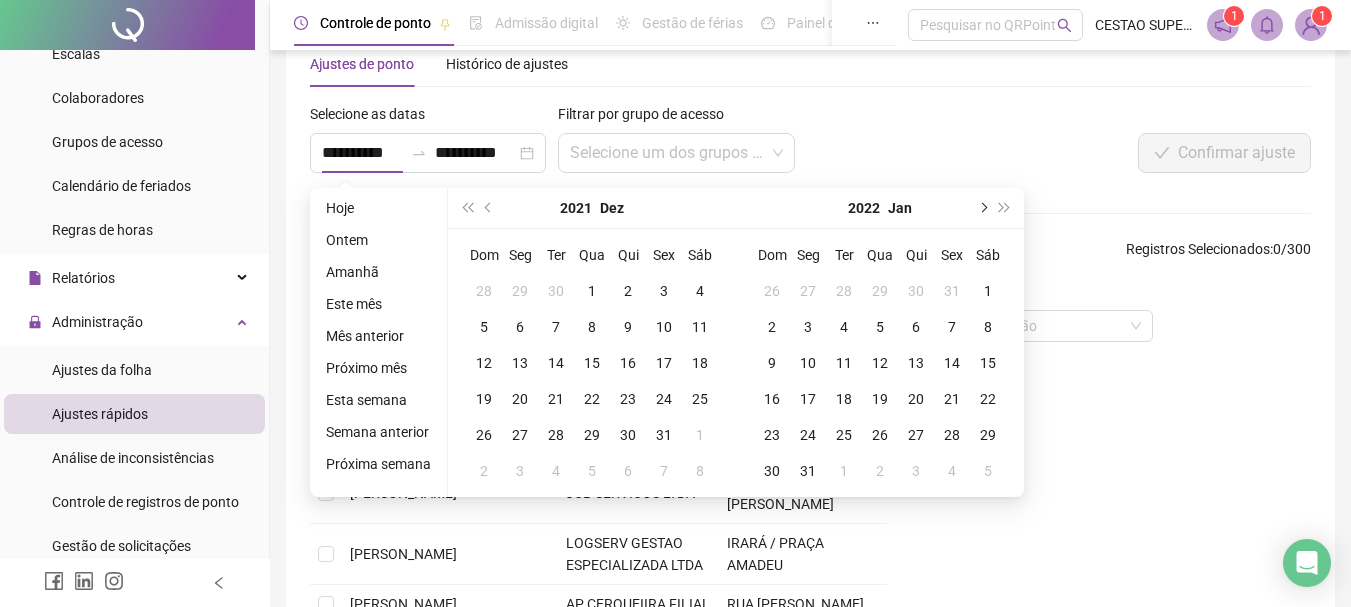 click at bounding box center (982, 208) 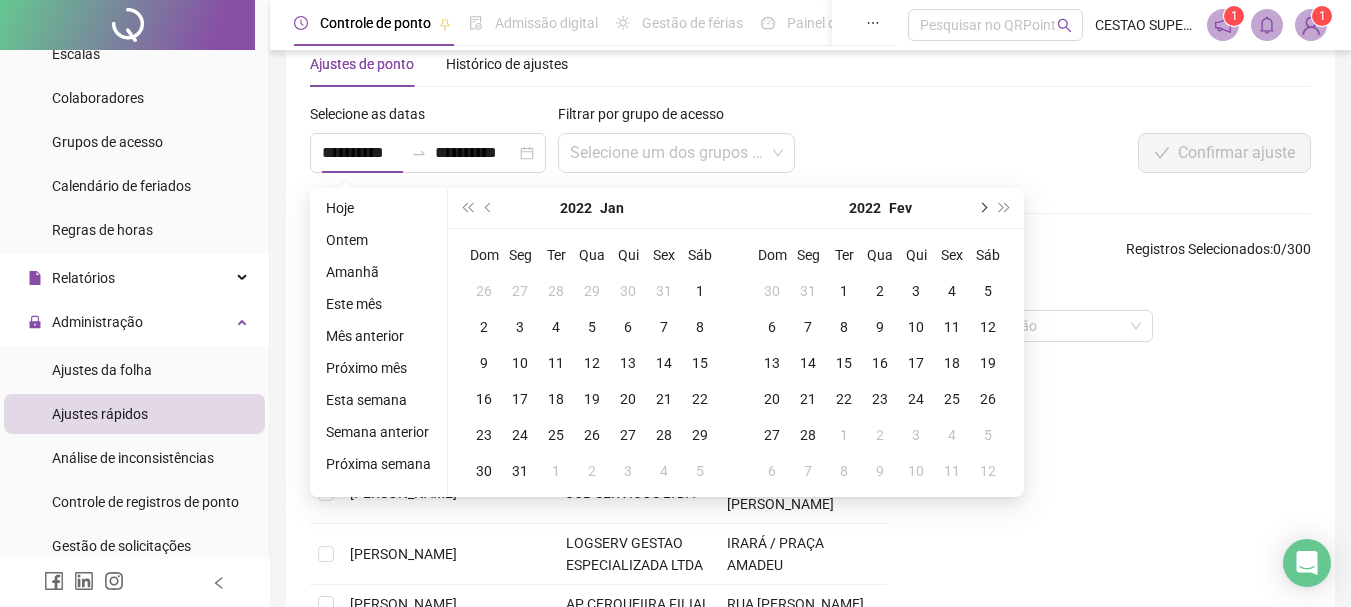click at bounding box center (982, 208) 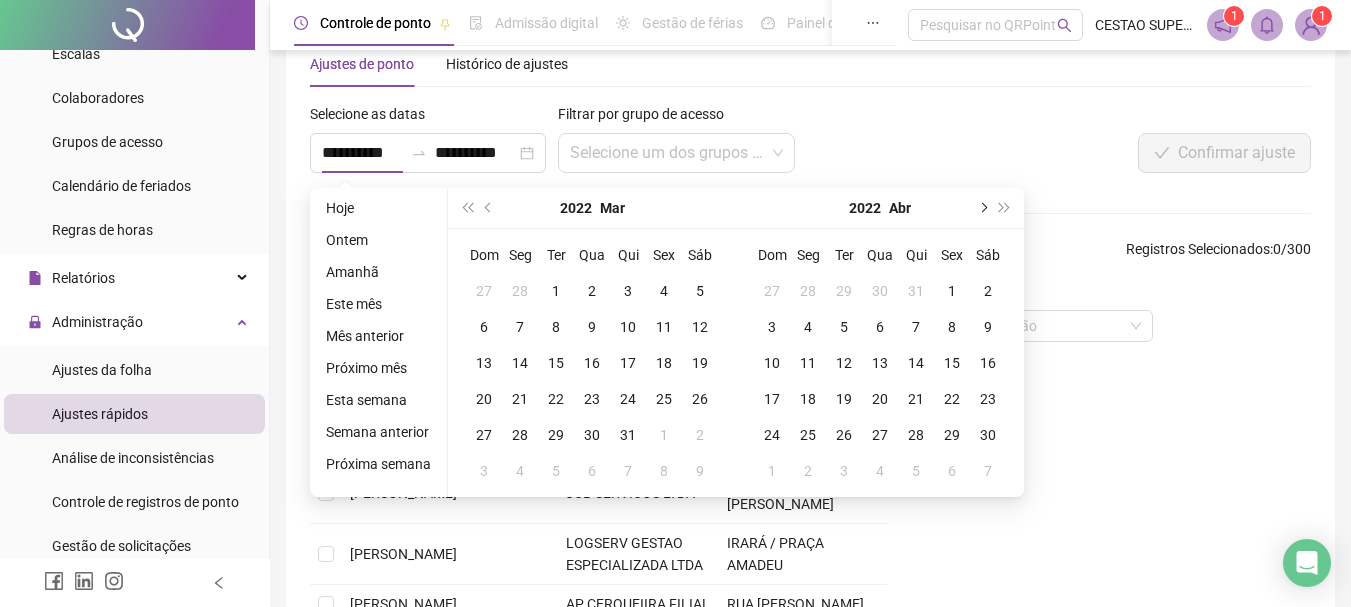 click at bounding box center [982, 208] 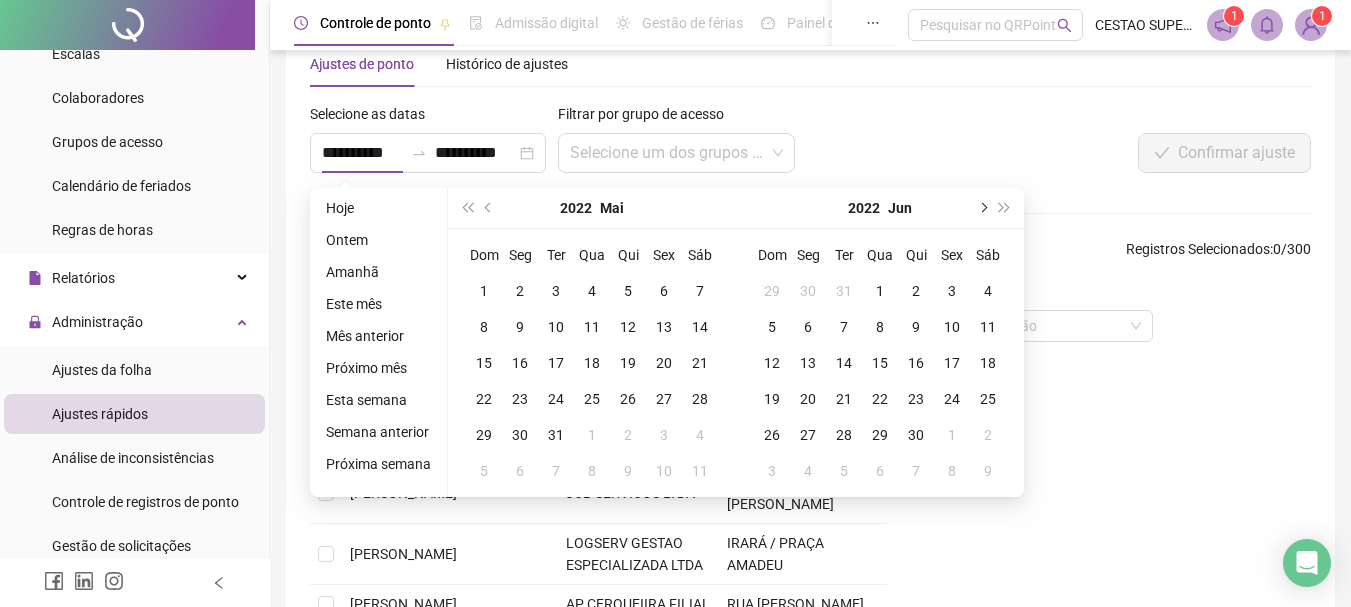 click at bounding box center (982, 208) 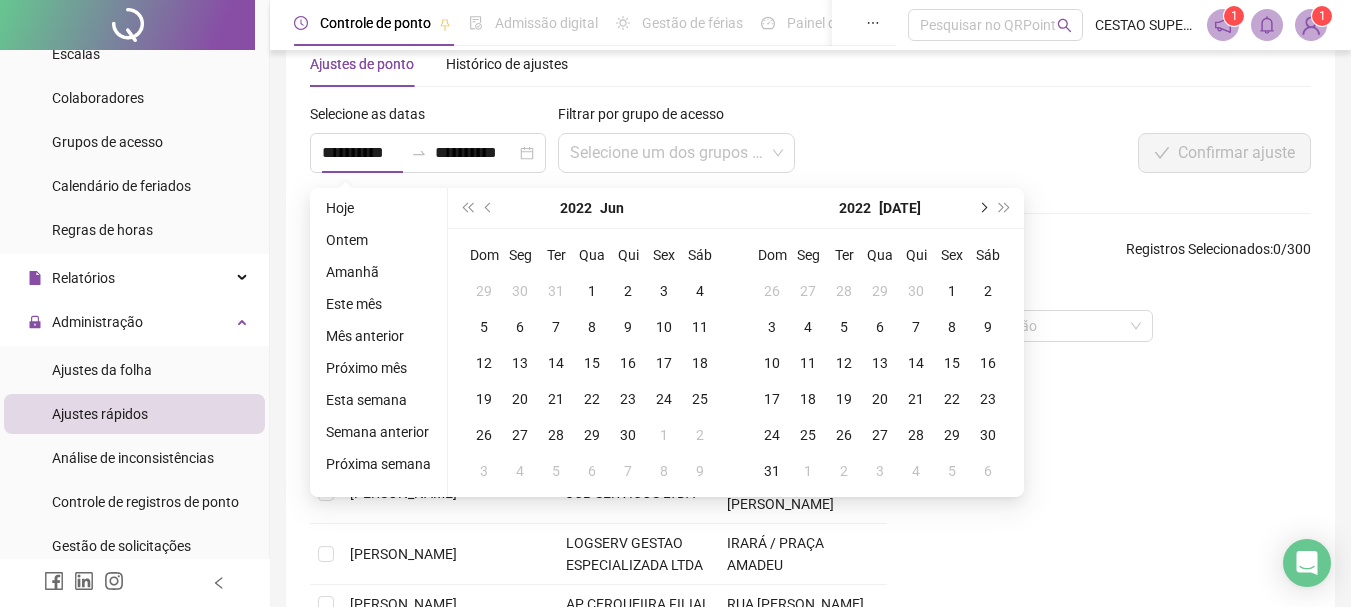 click at bounding box center [982, 208] 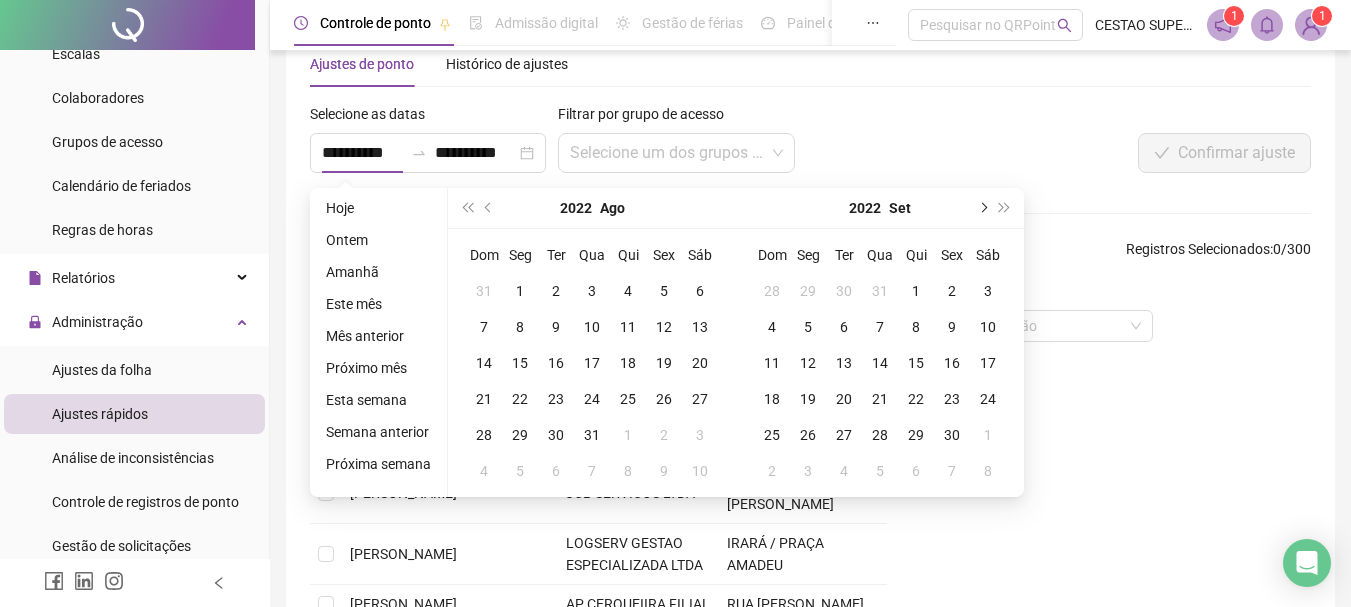 click at bounding box center [982, 208] 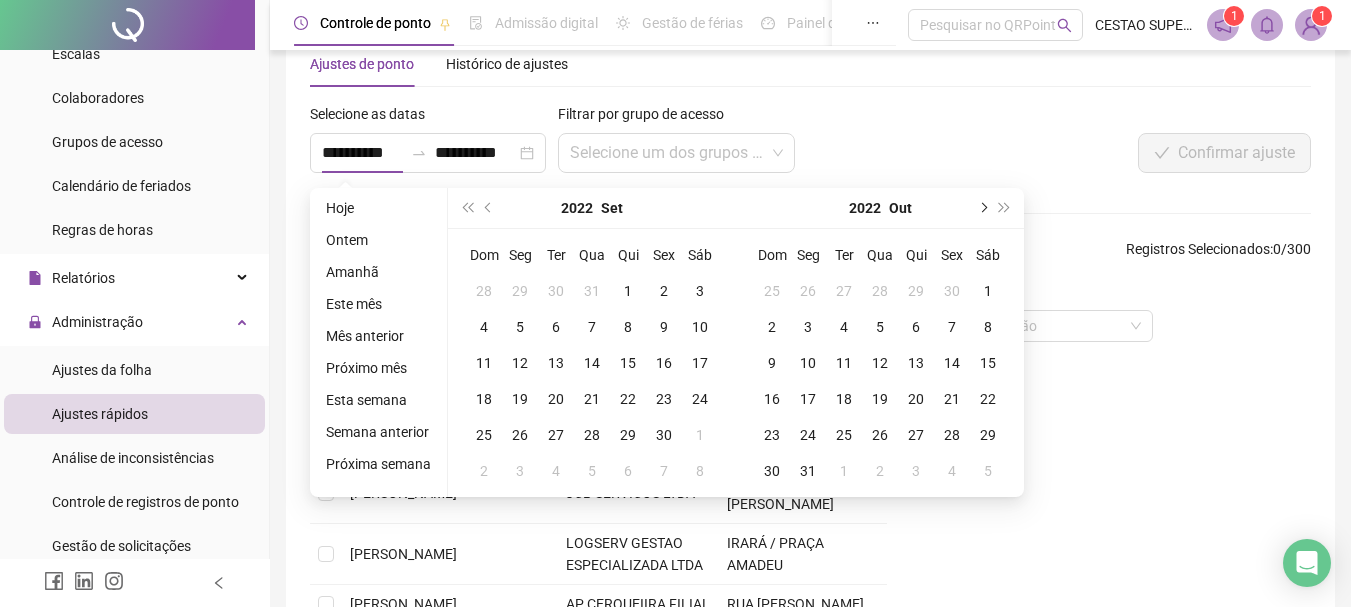 click at bounding box center (982, 208) 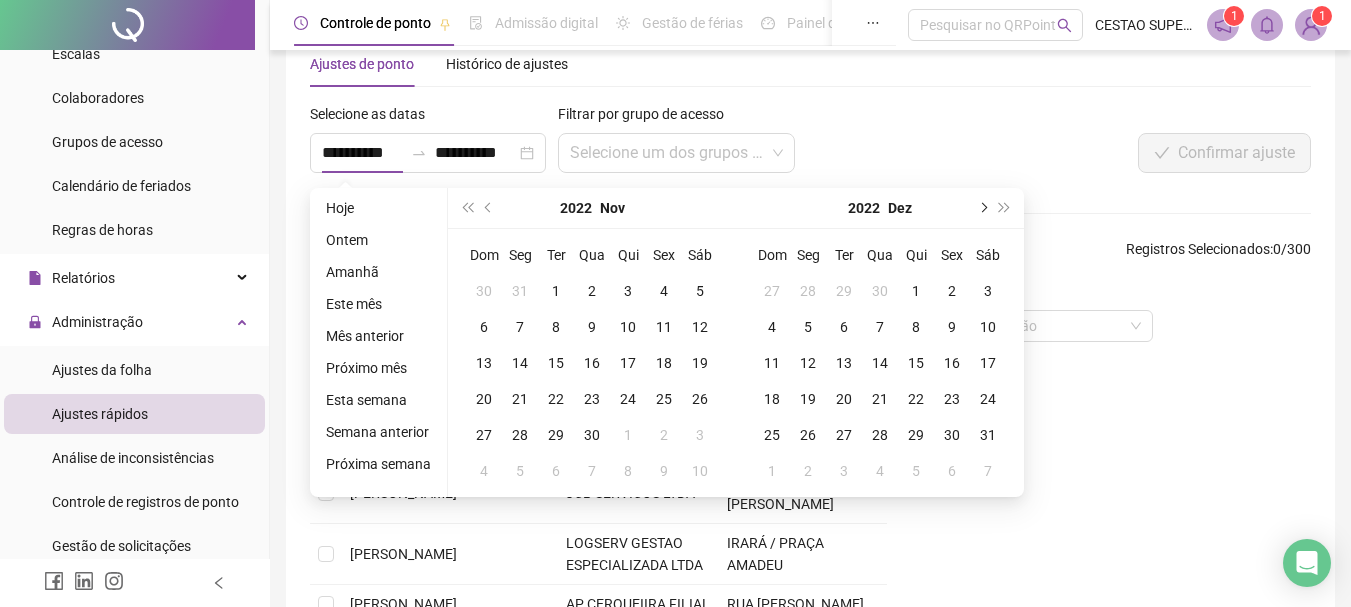 click at bounding box center [982, 208] 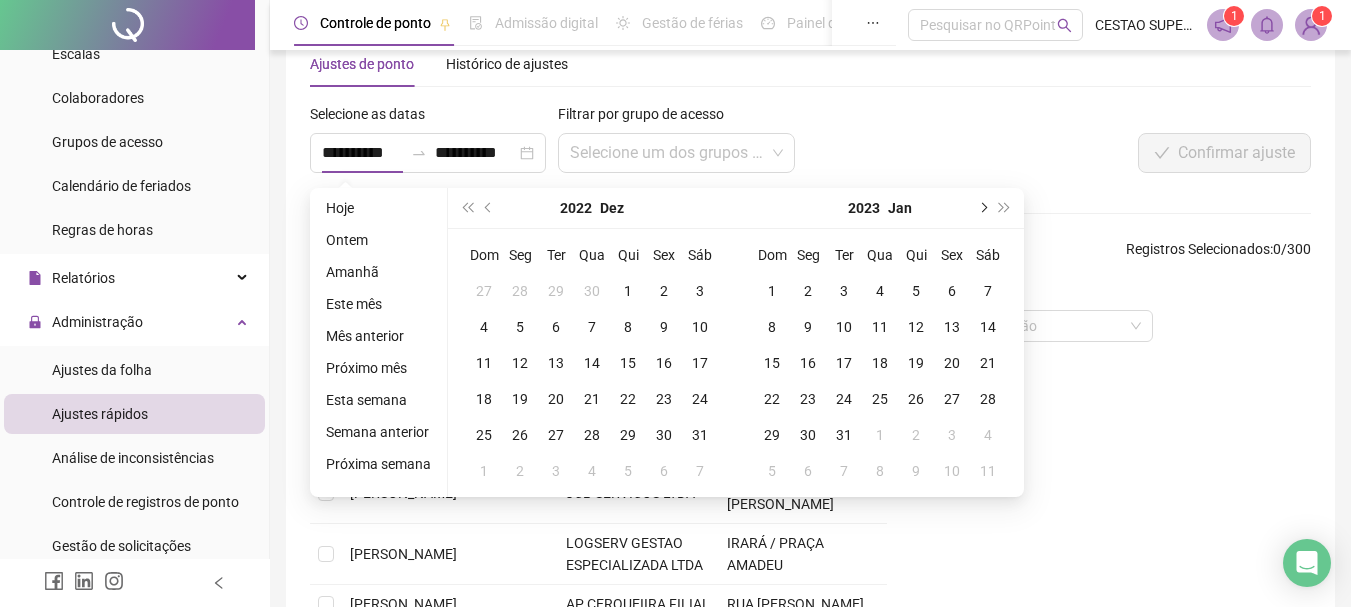 click at bounding box center [982, 208] 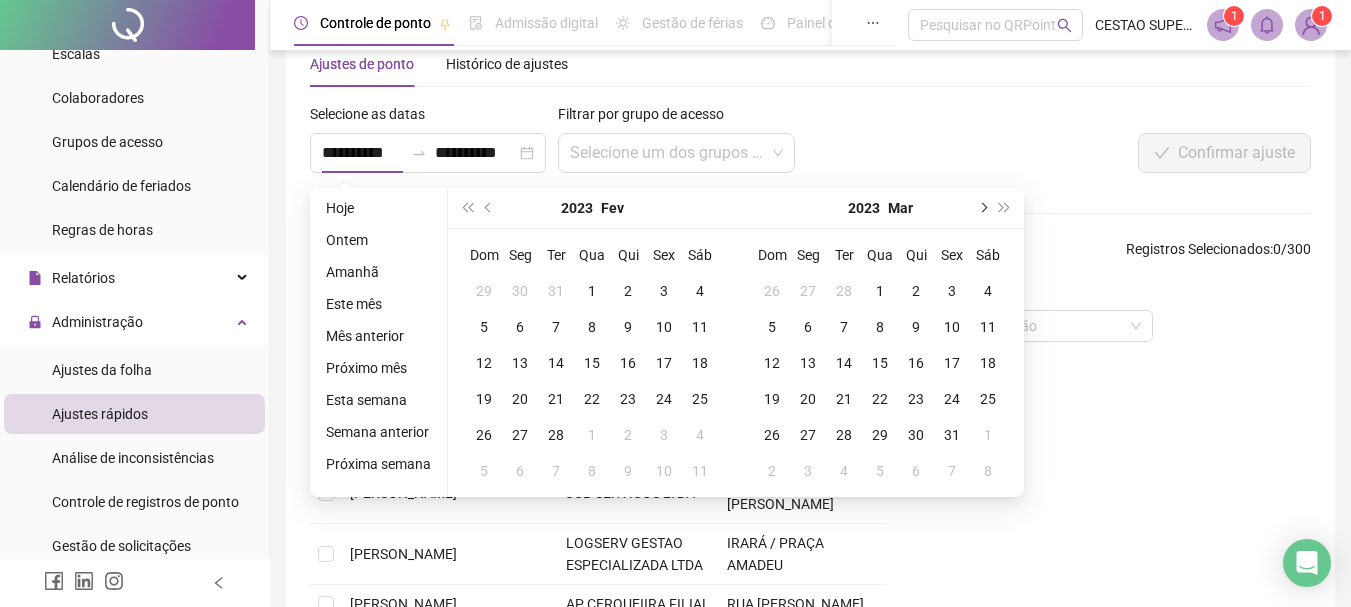 click at bounding box center (982, 208) 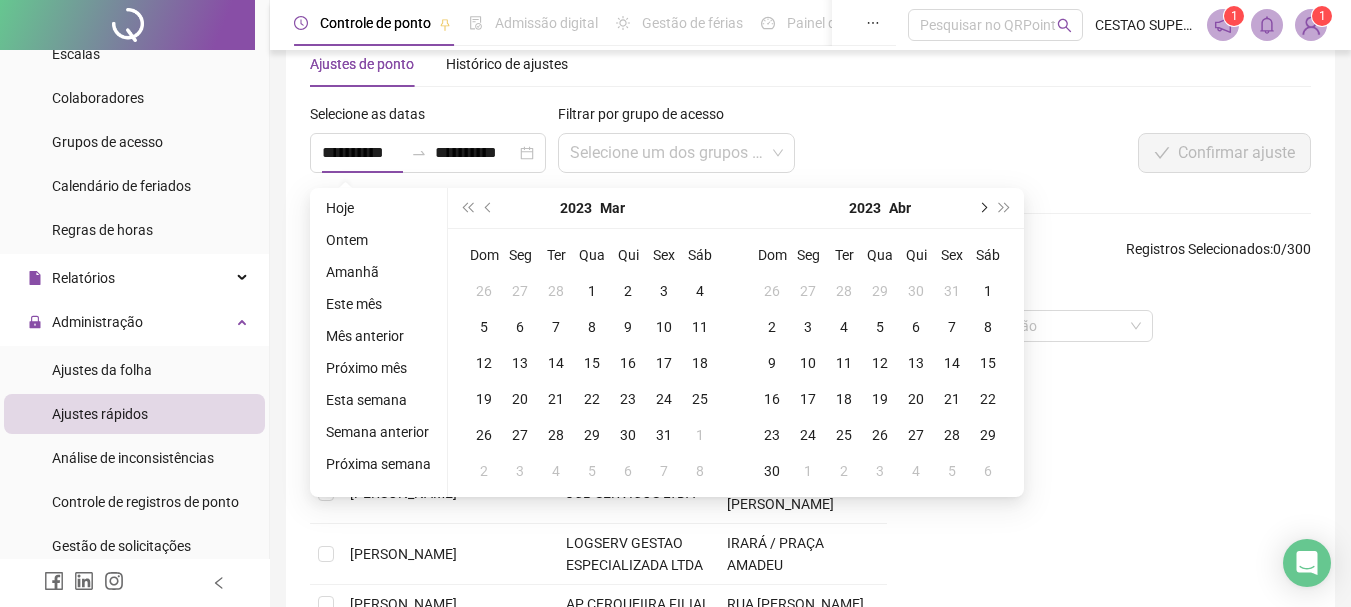 click at bounding box center (982, 208) 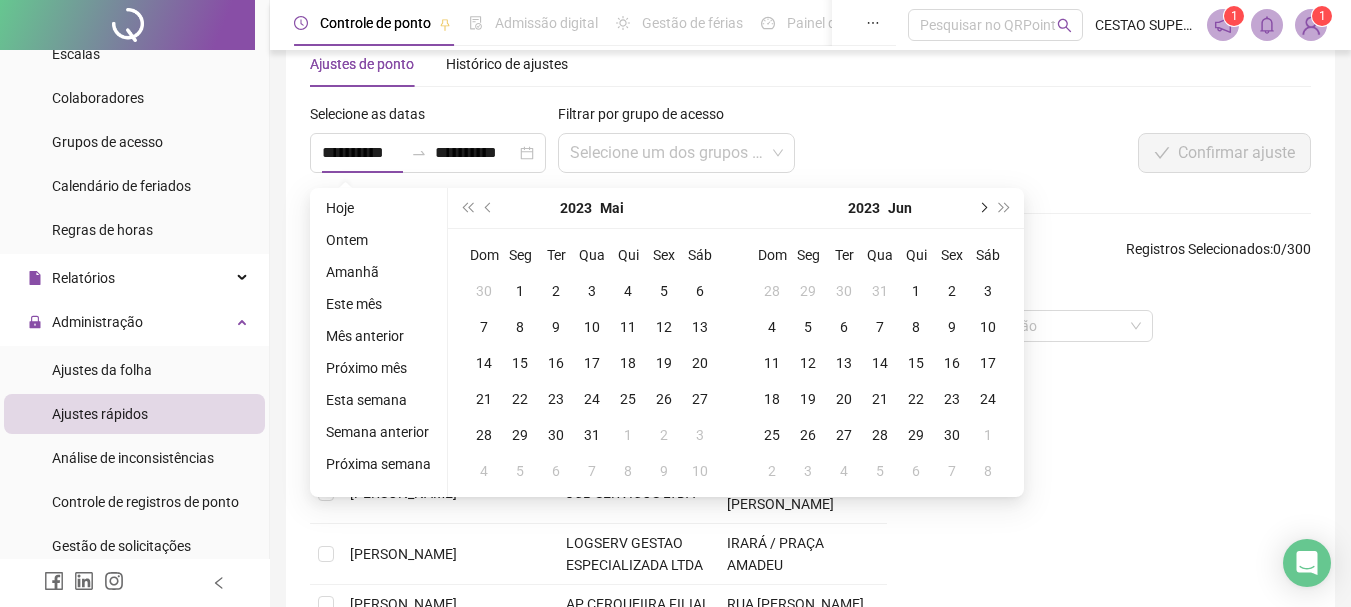 click at bounding box center [982, 208] 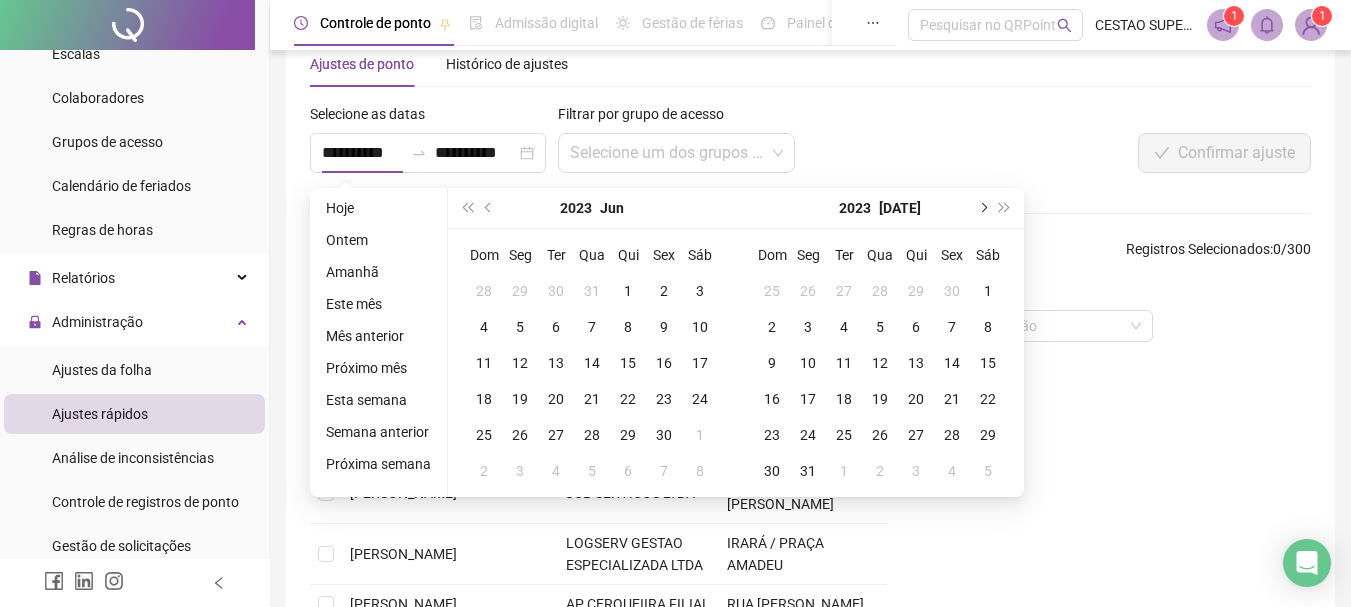 click at bounding box center (982, 208) 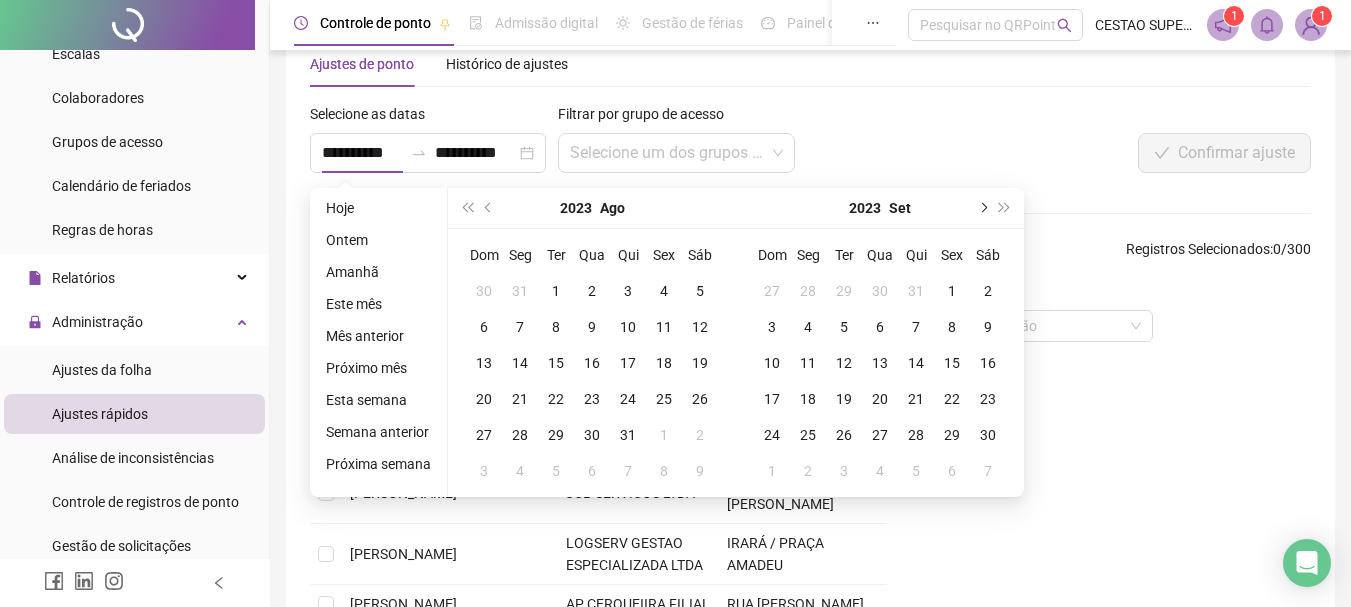 click at bounding box center [982, 208] 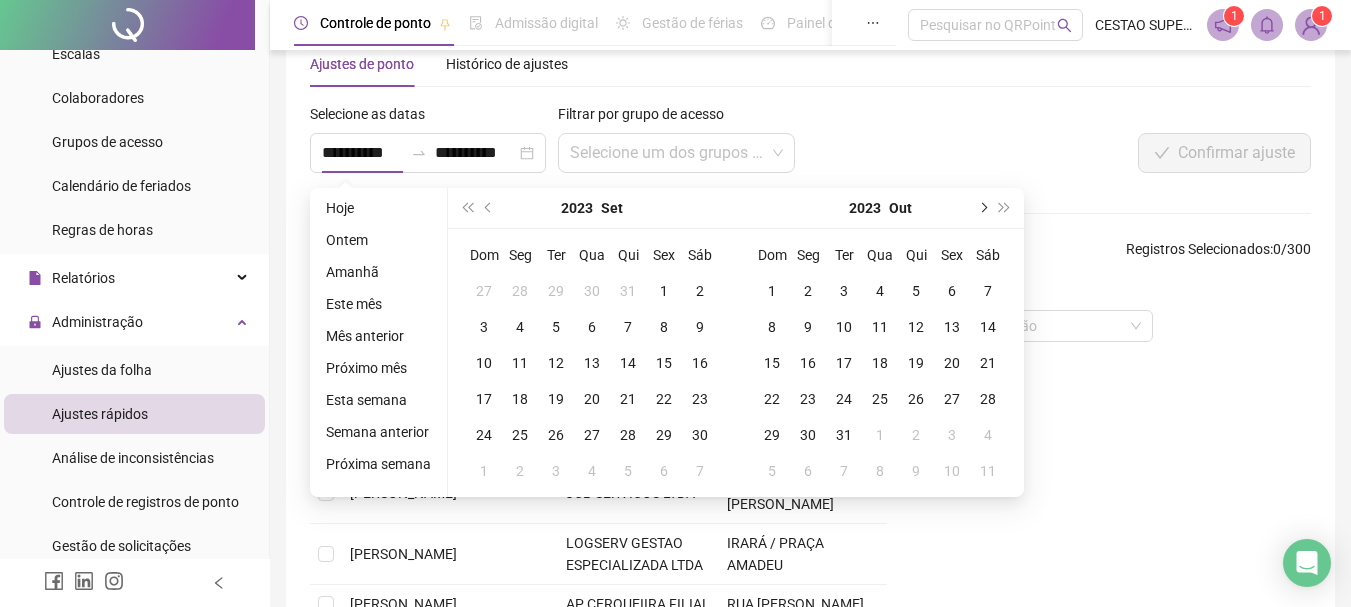 click at bounding box center [982, 208] 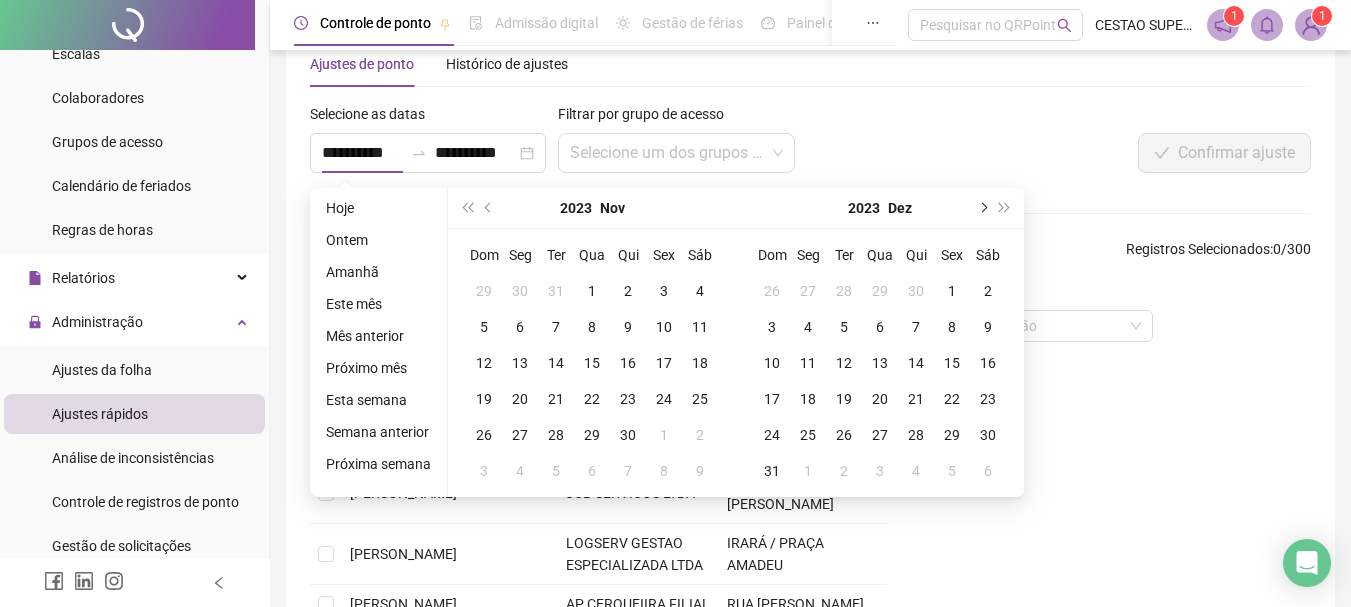 click at bounding box center [982, 208] 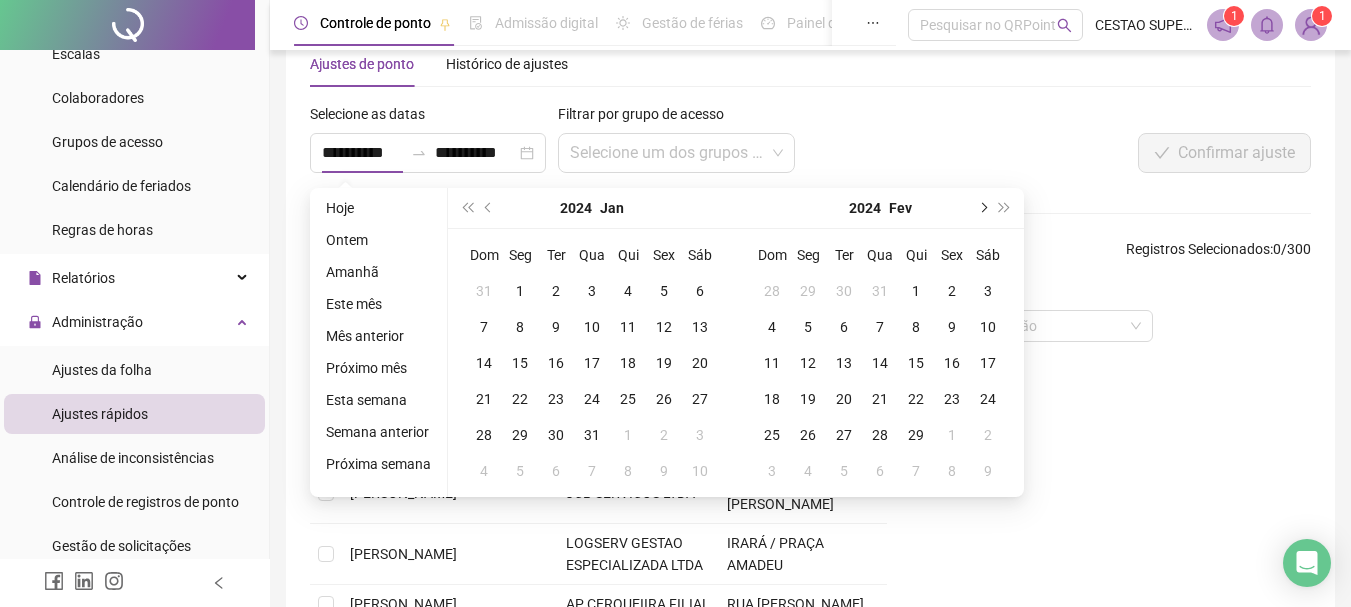 click at bounding box center (982, 208) 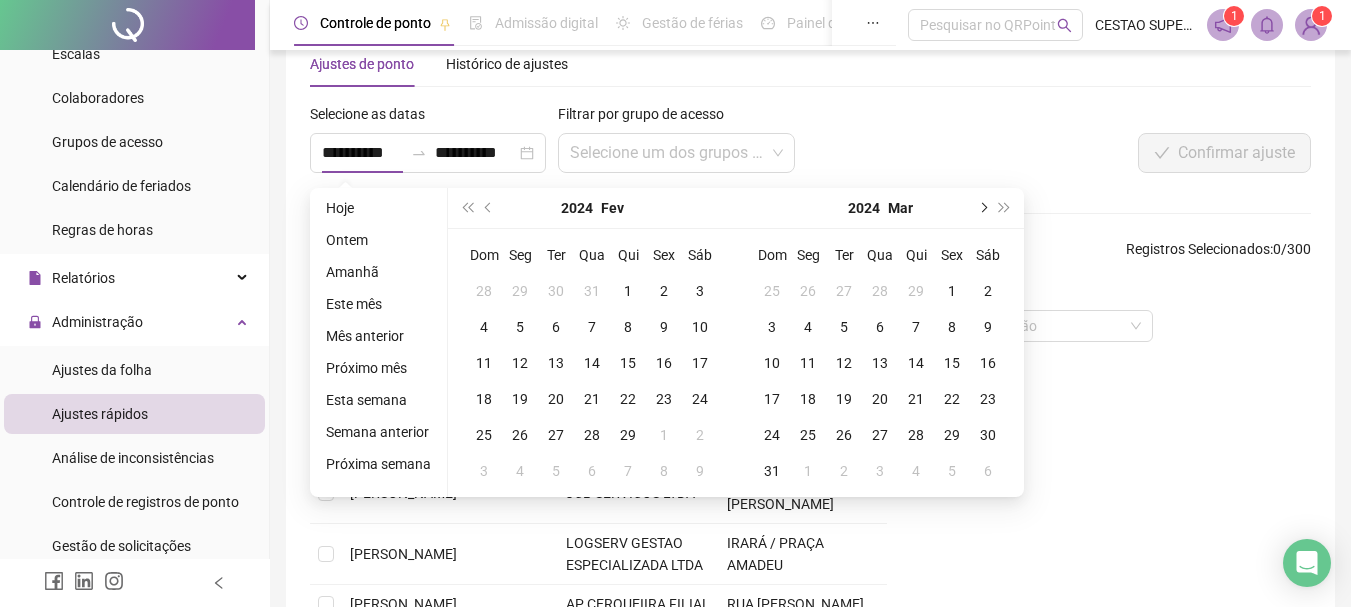 click at bounding box center (982, 208) 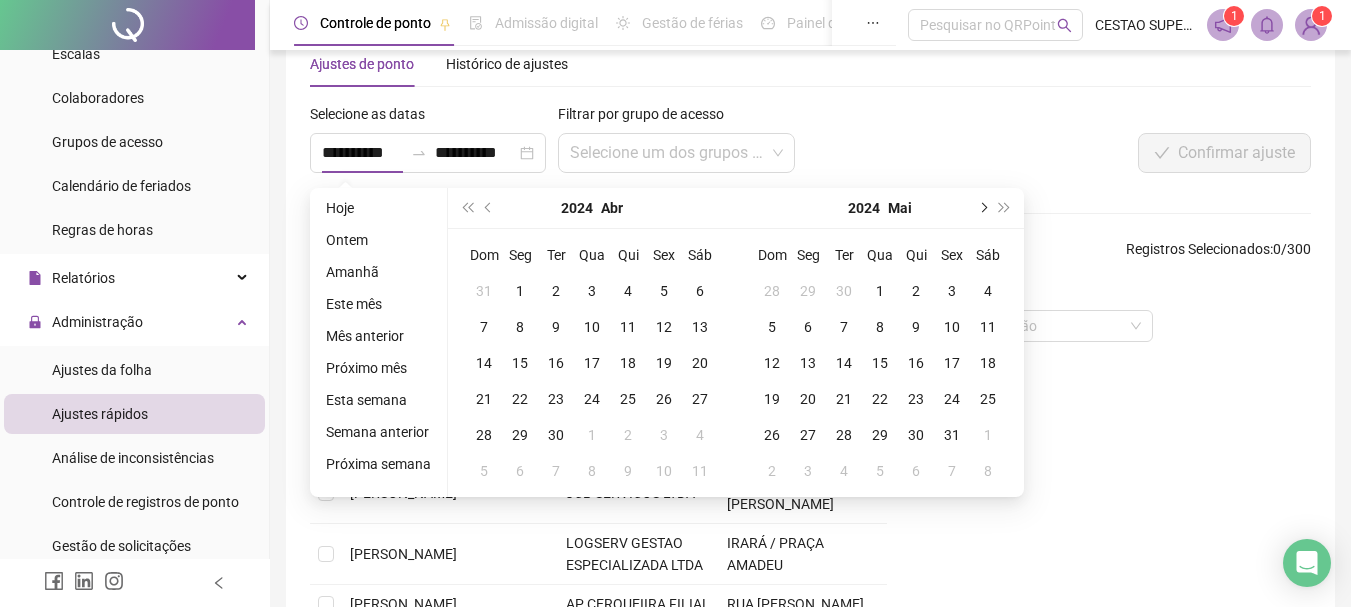 click at bounding box center [982, 208] 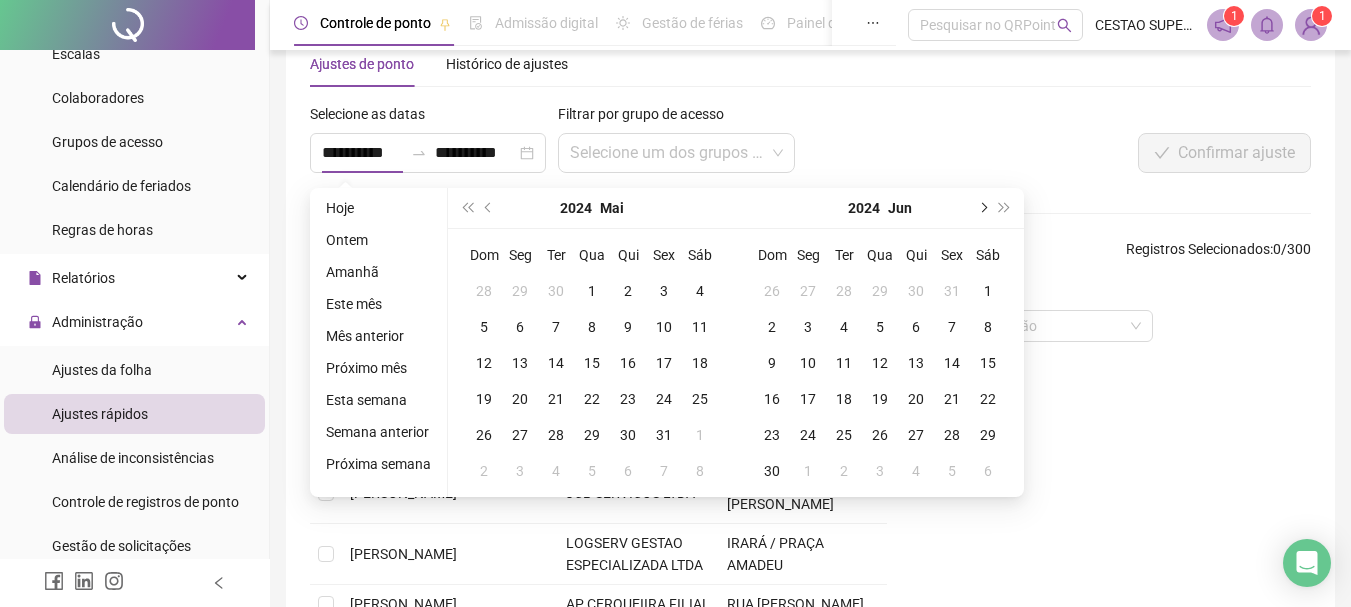 click at bounding box center [982, 208] 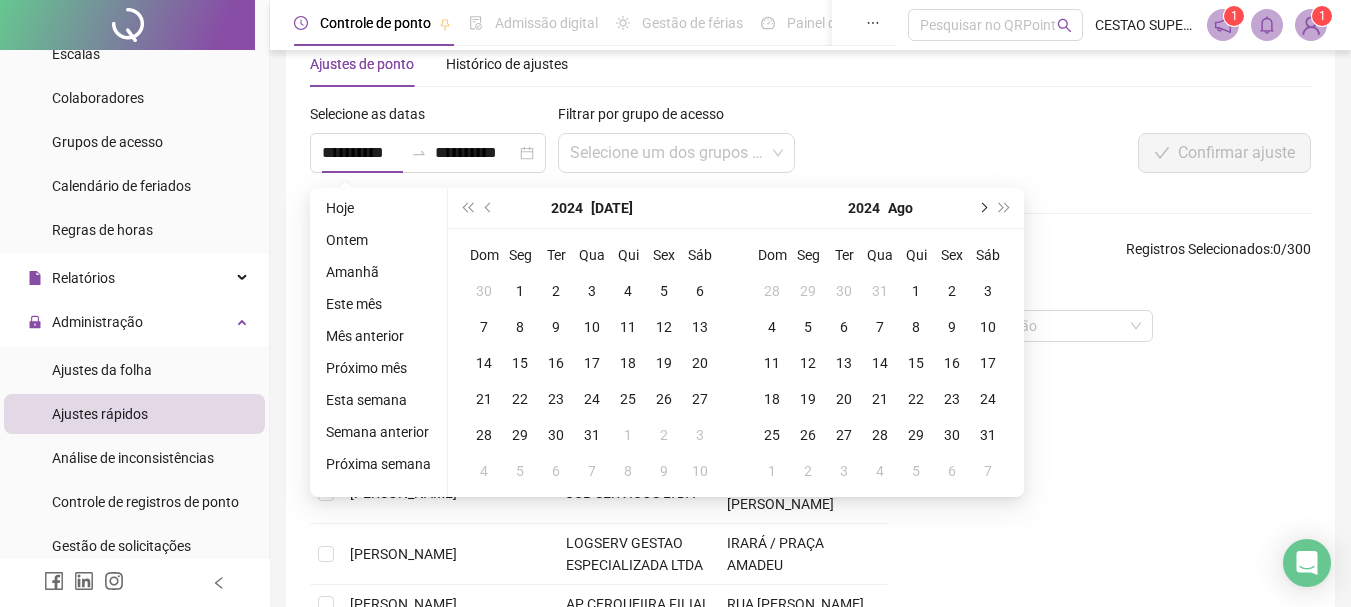 click at bounding box center (982, 208) 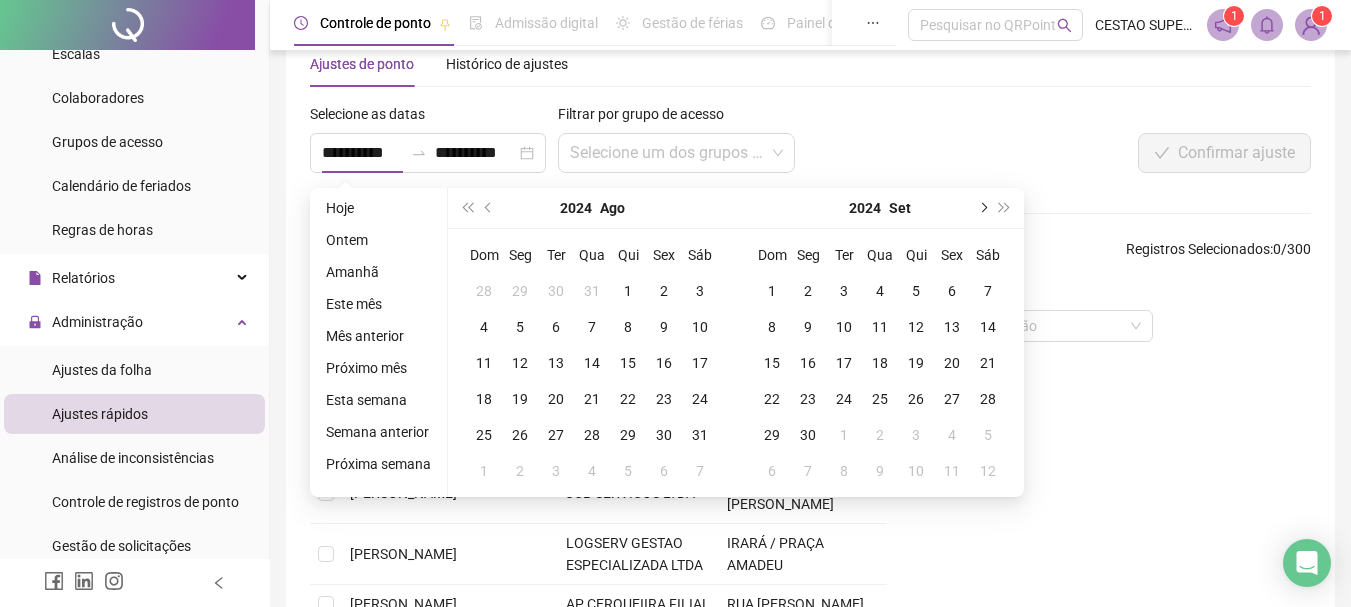 click at bounding box center (982, 208) 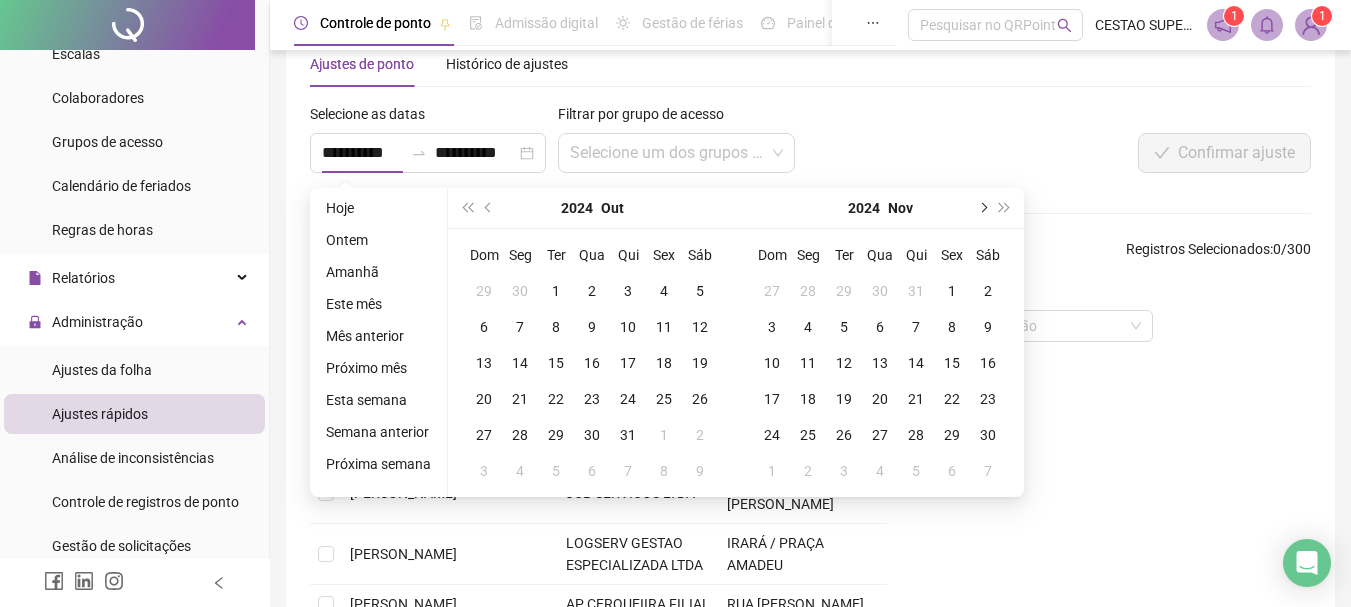 click at bounding box center [982, 208] 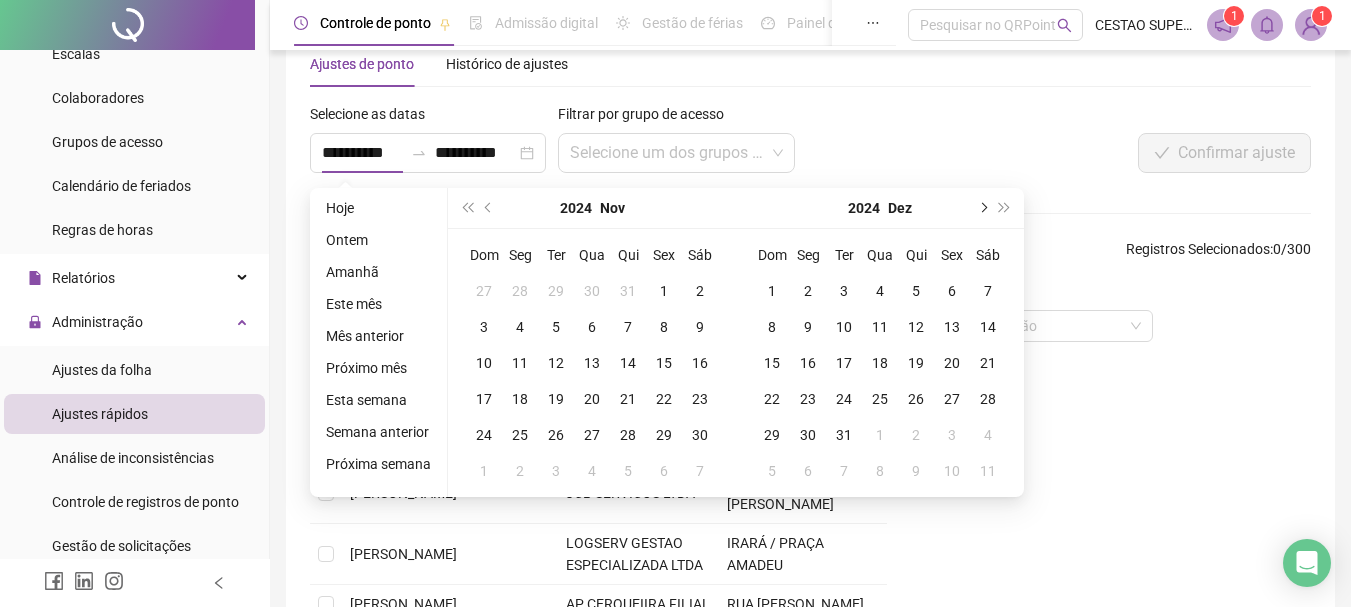 click at bounding box center (982, 208) 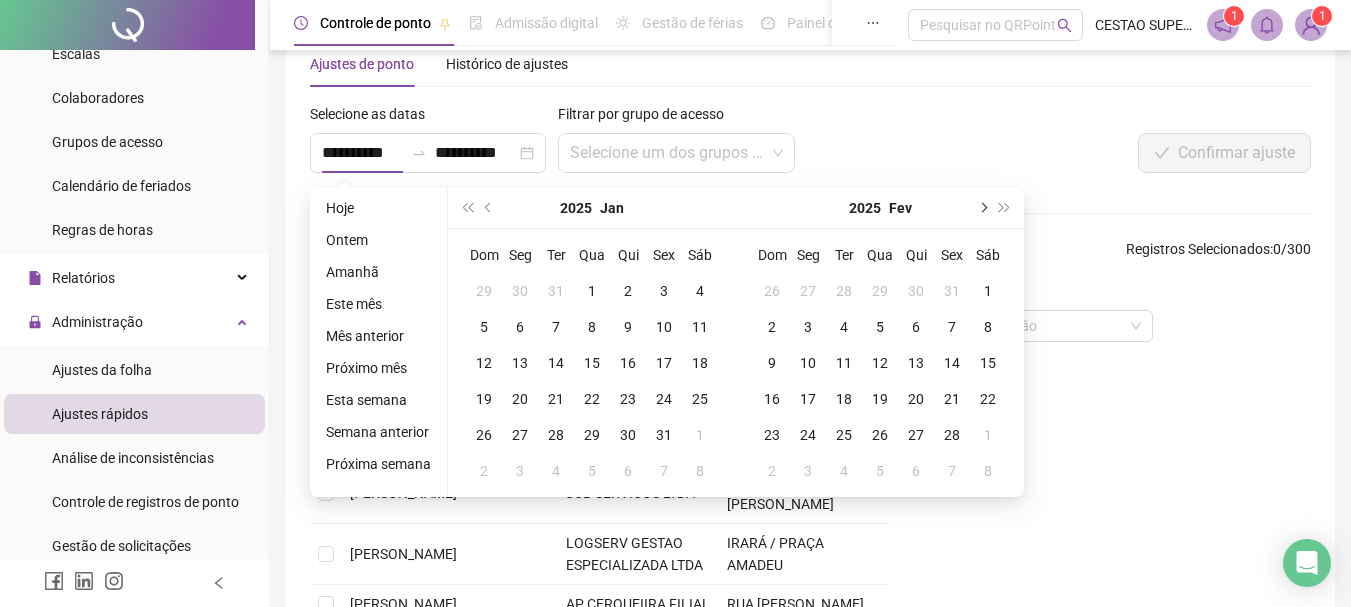 click at bounding box center [982, 208] 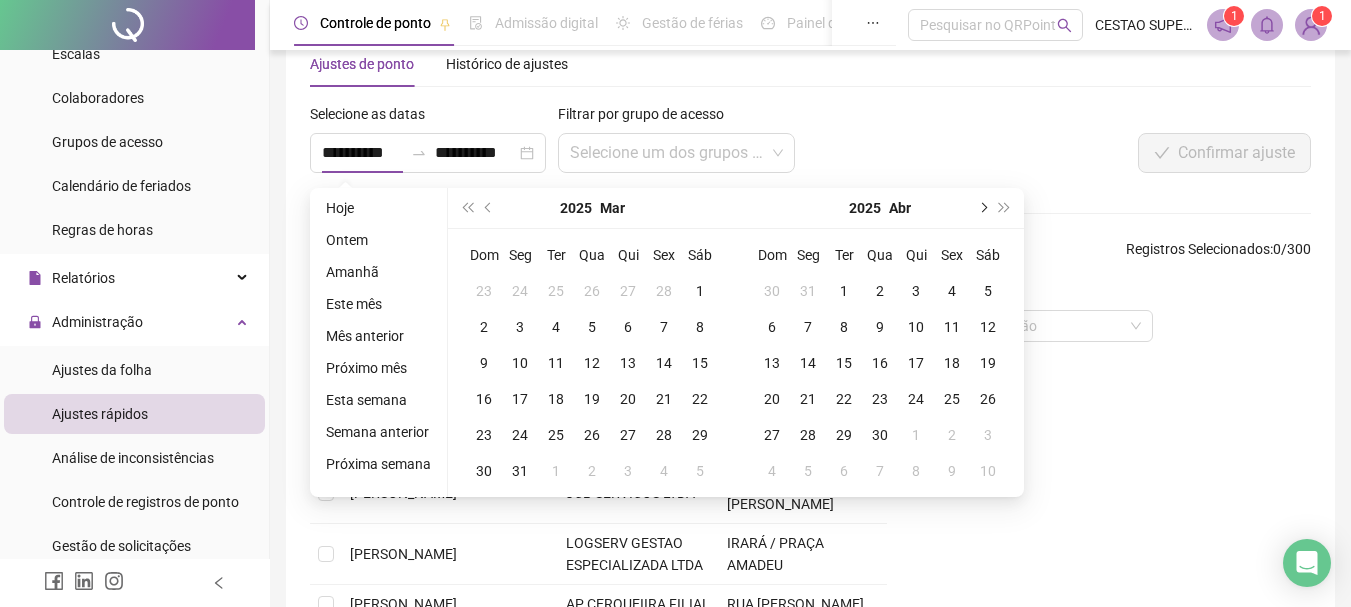 click at bounding box center [982, 208] 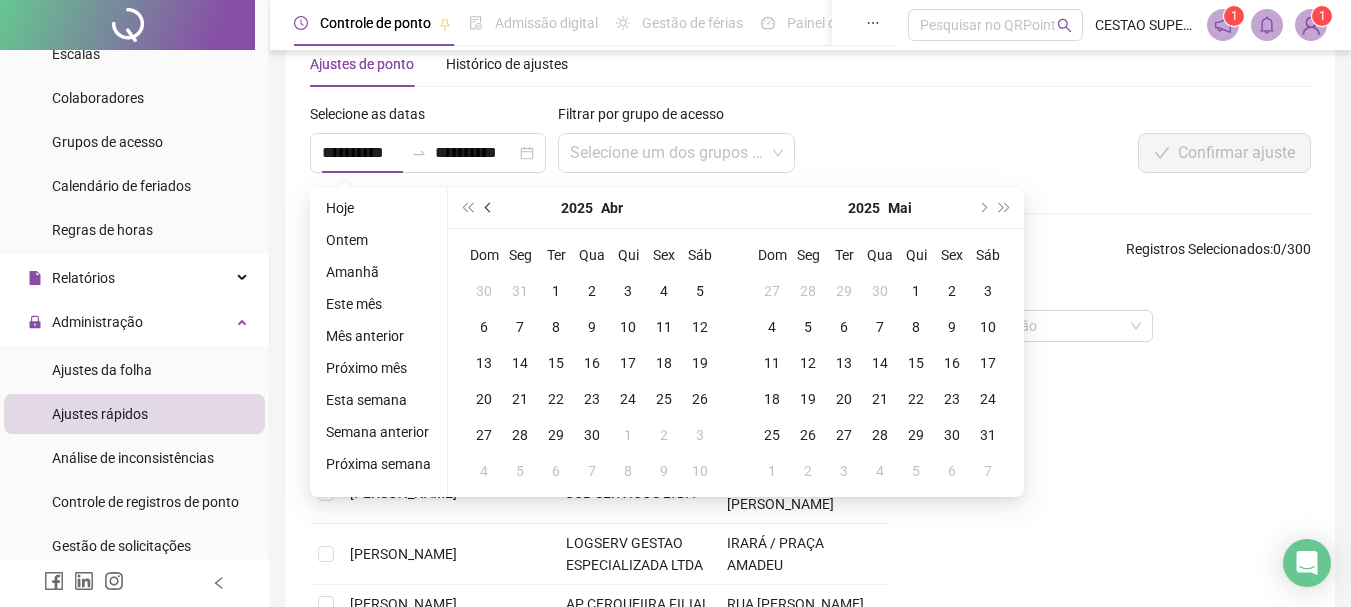click at bounding box center [489, 208] 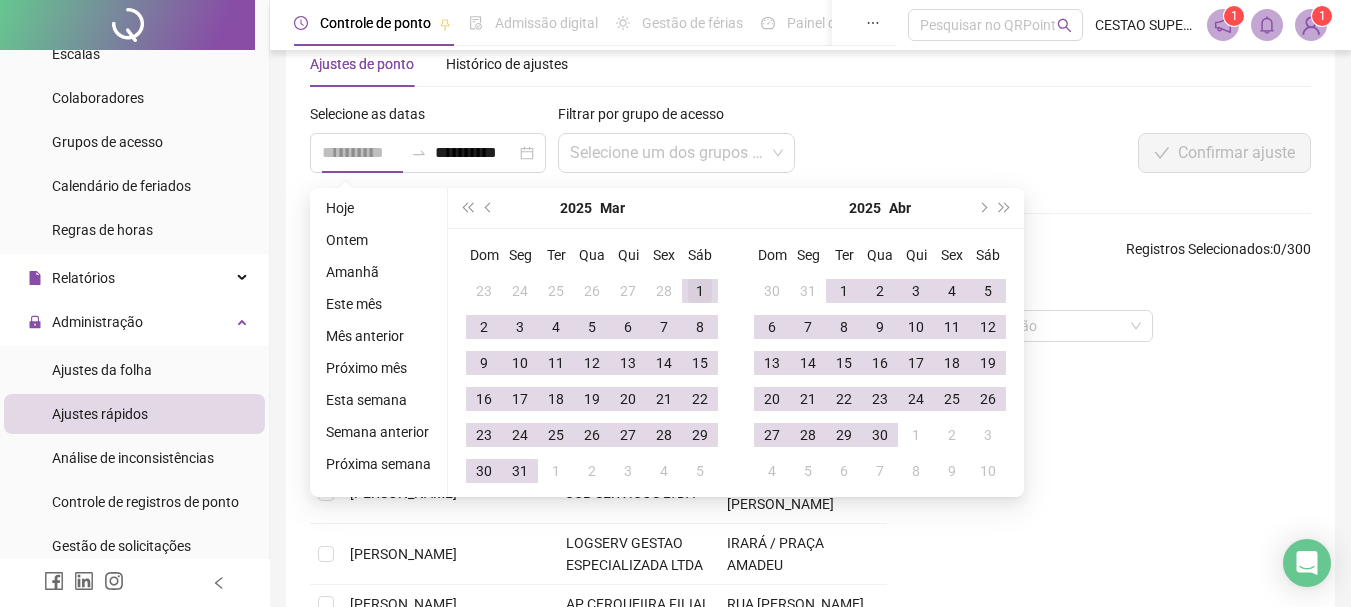 type on "**********" 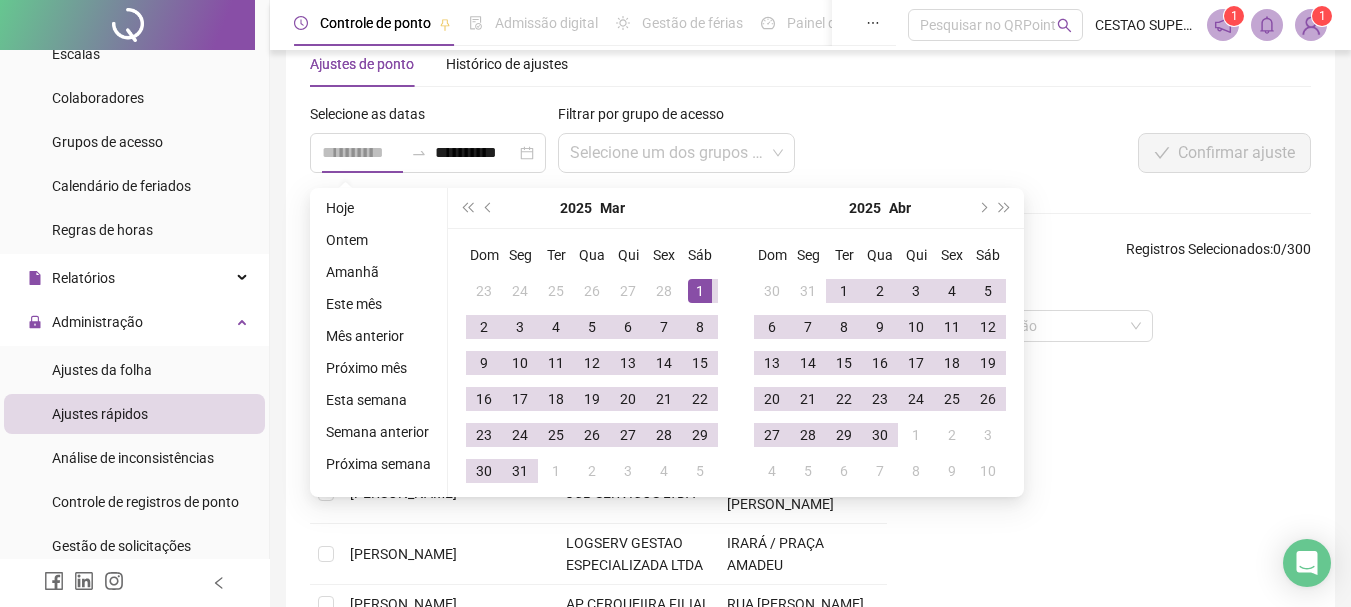 click on "1" at bounding box center (700, 291) 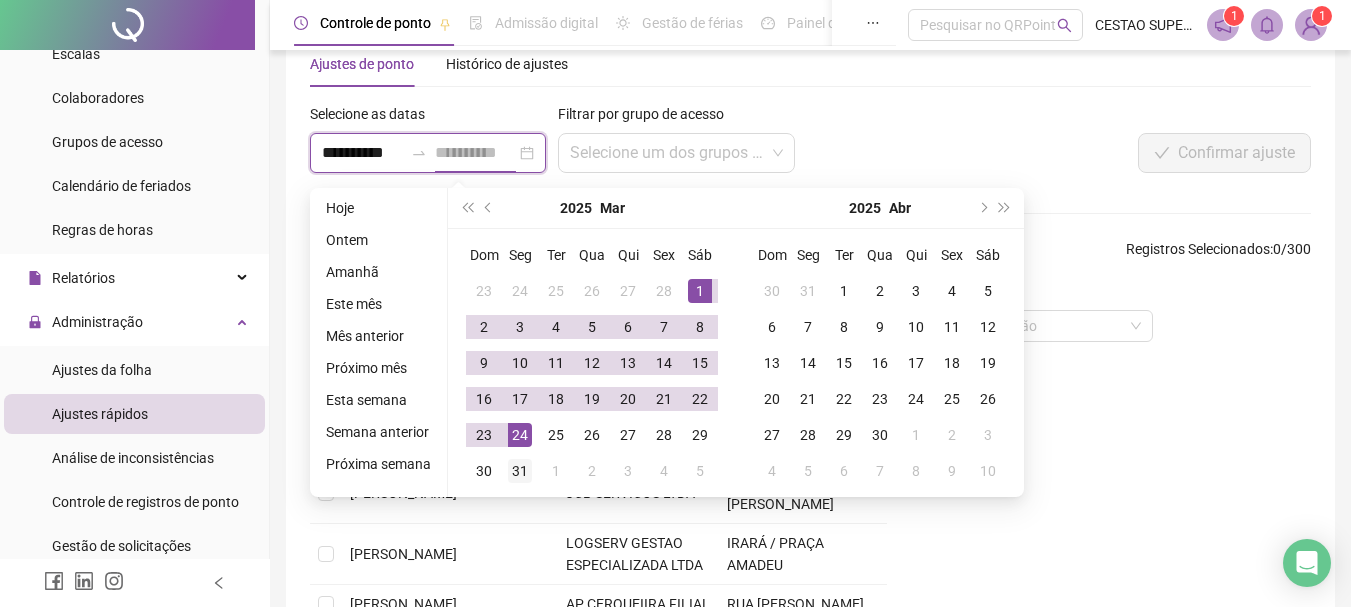 type on "**********" 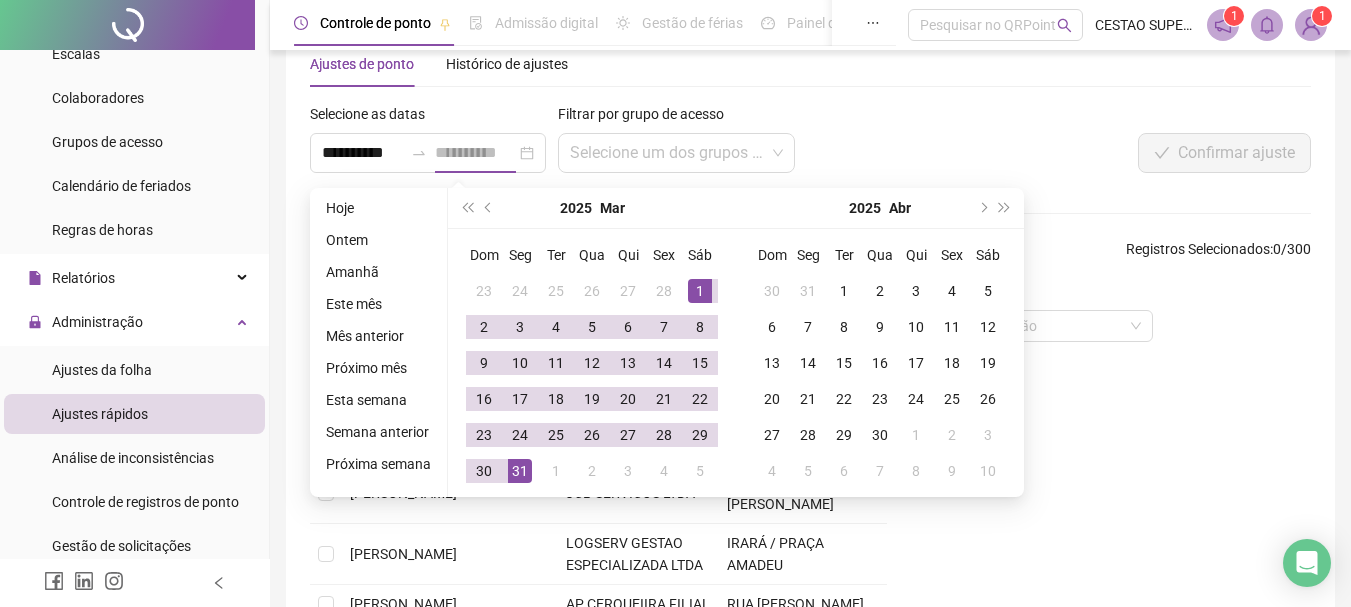 click on "31" at bounding box center (520, 471) 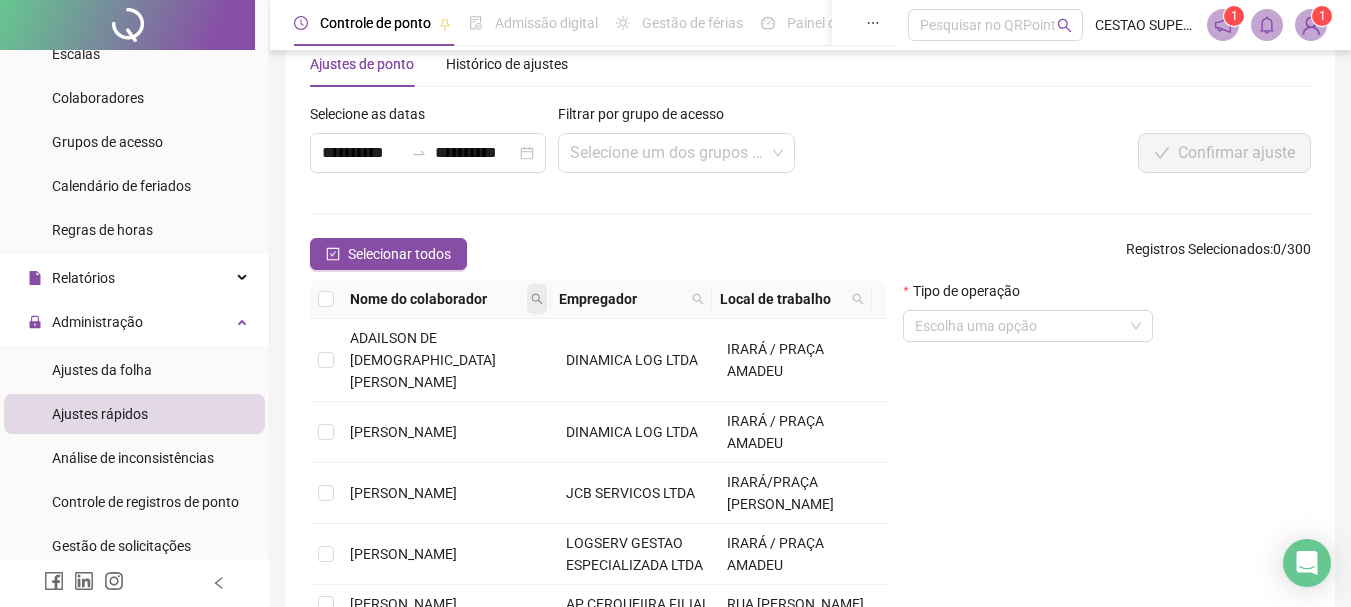click 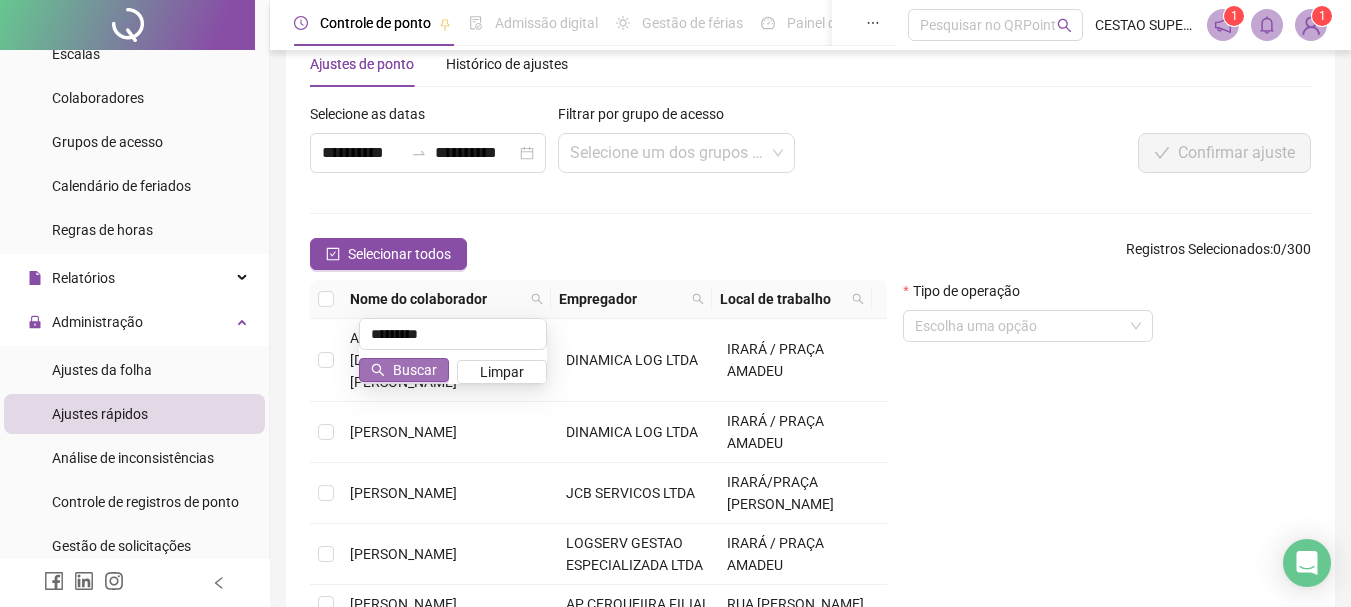 type on "*********" 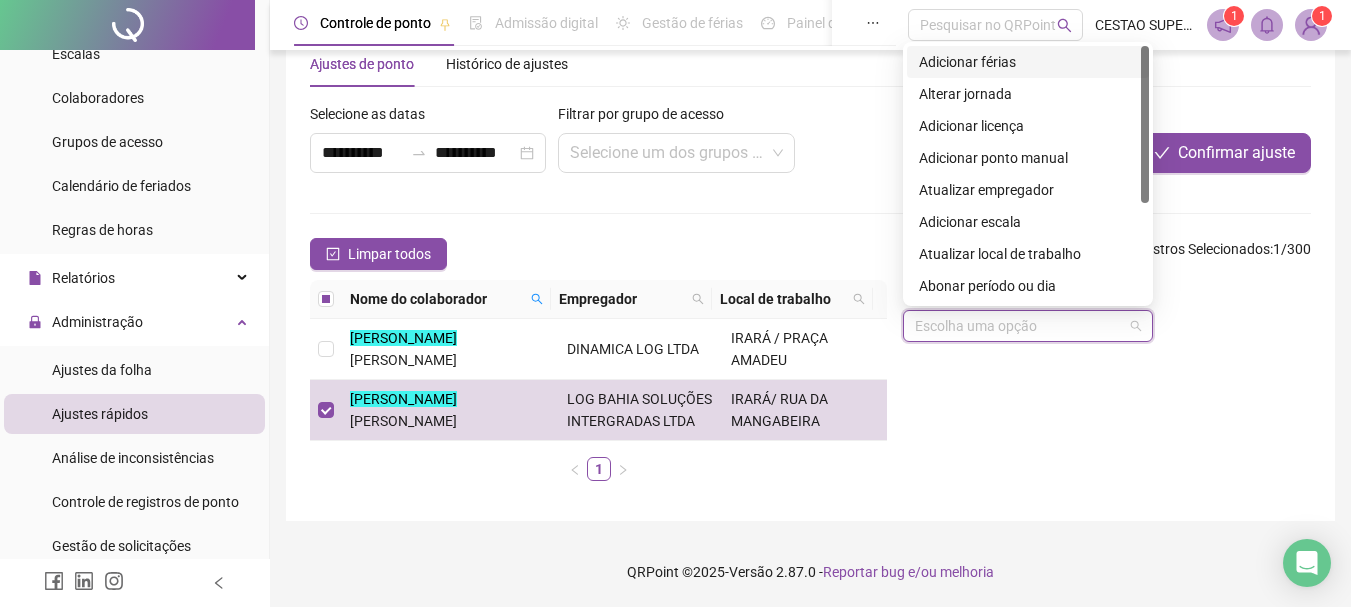 click at bounding box center (1022, 326) 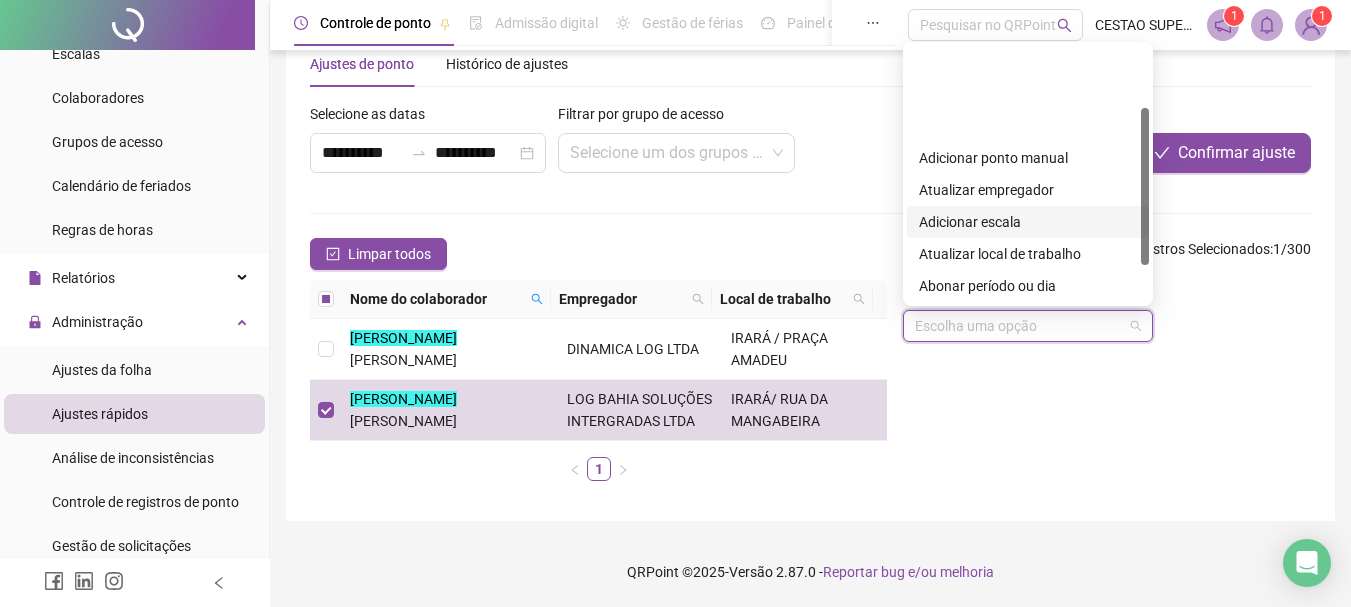 scroll, scrollTop: 100, scrollLeft: 0, axis: vertical 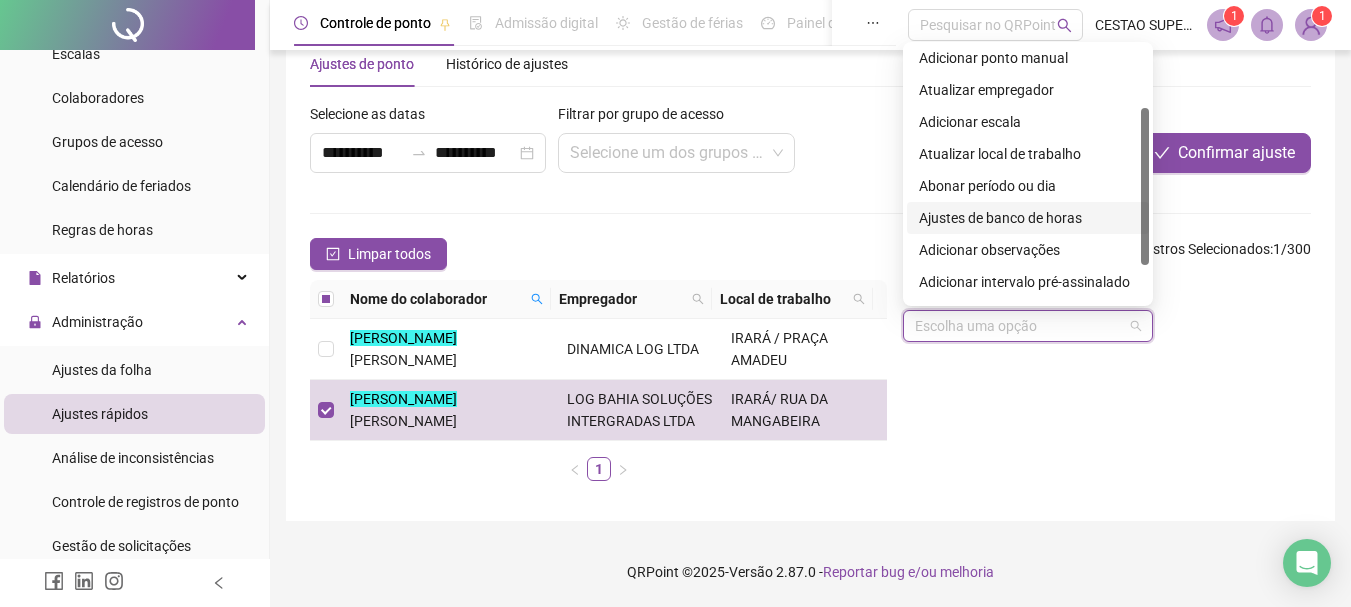 click on "Ajustes de banco de horas" at bounding box center (1028, 218) 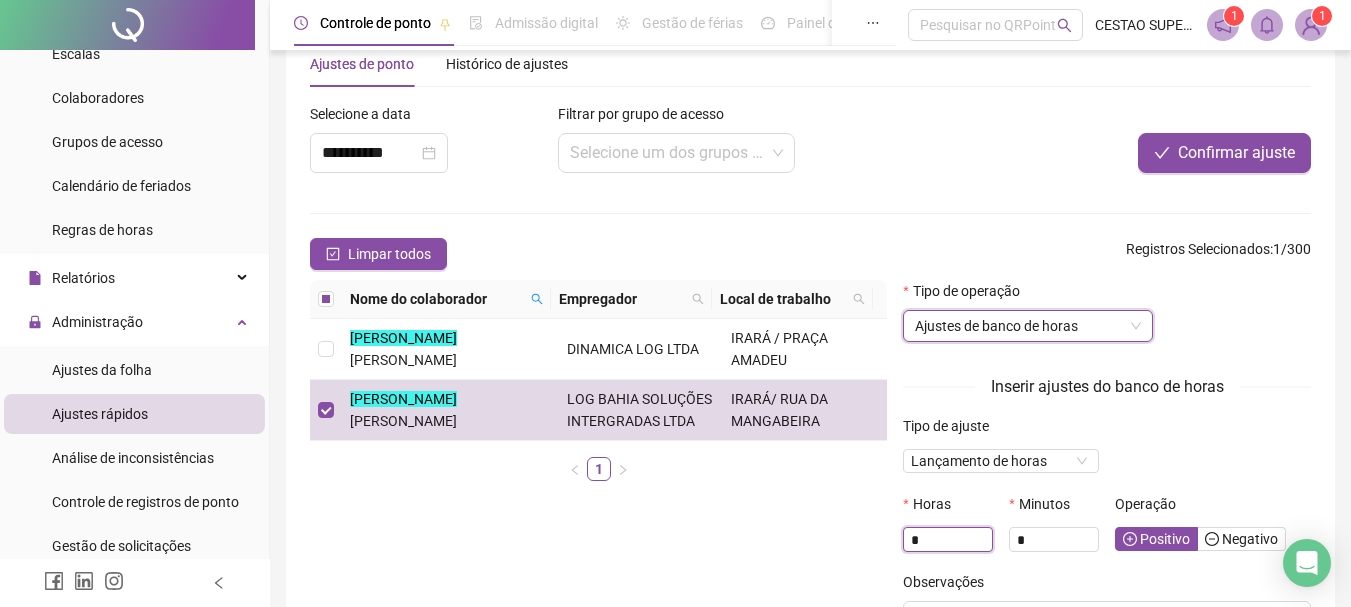 drag, startPoint x: 935, startPoint y: 539, endPoint x: 846, endPoint y: 540, distance: 89.005615 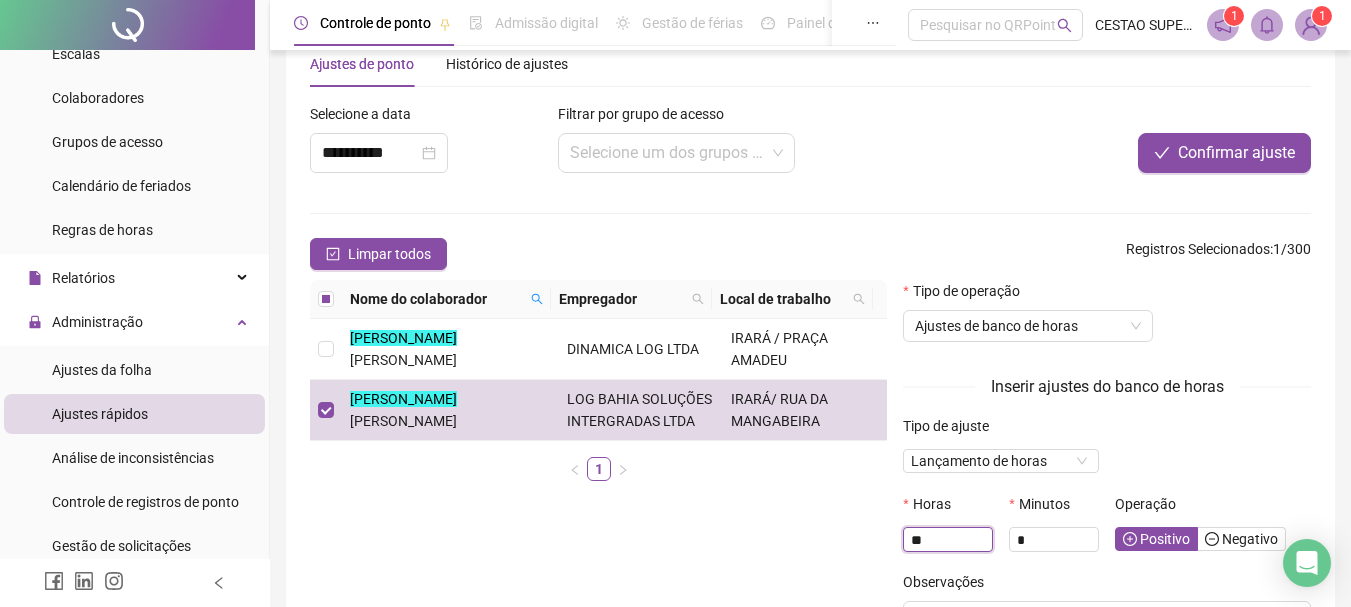 type on "**" 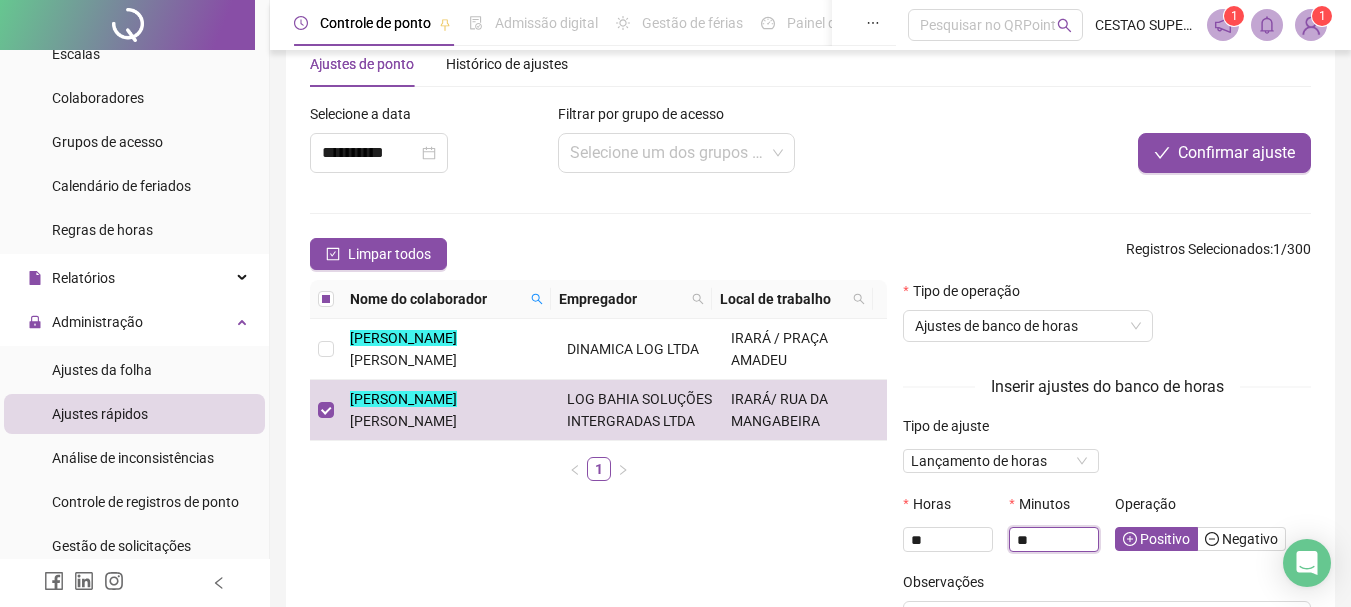 type on "**" 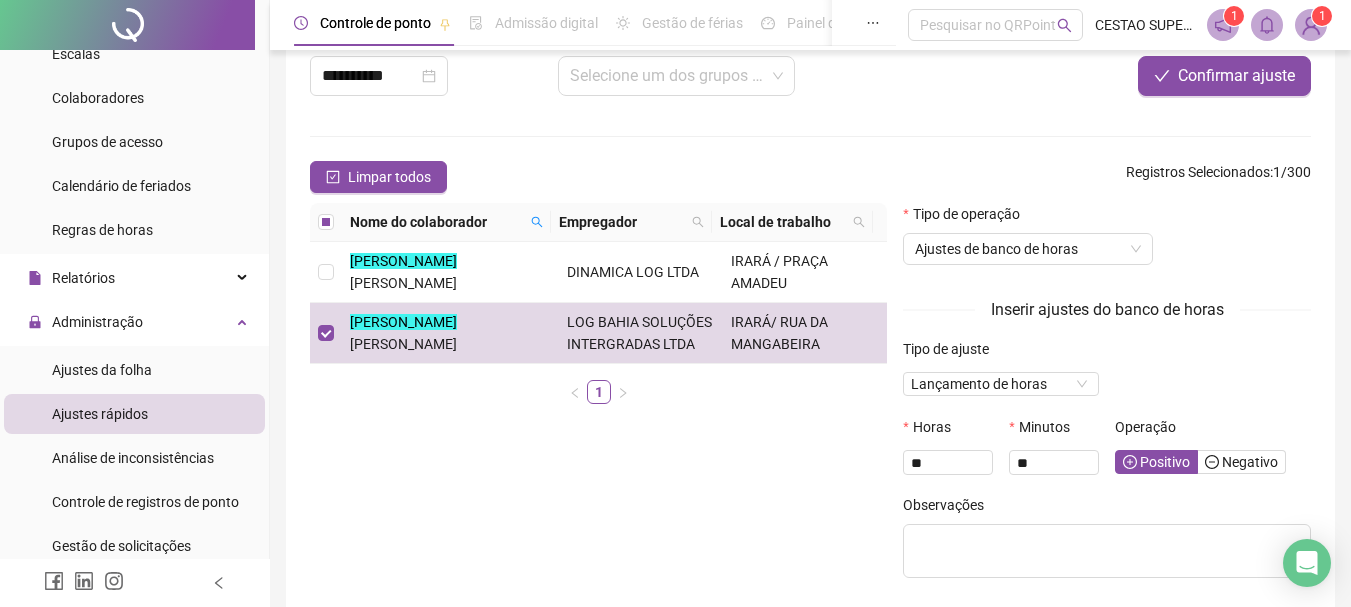 scroll, scrollTop: 223, scrollLeft: 0, axis: vertical 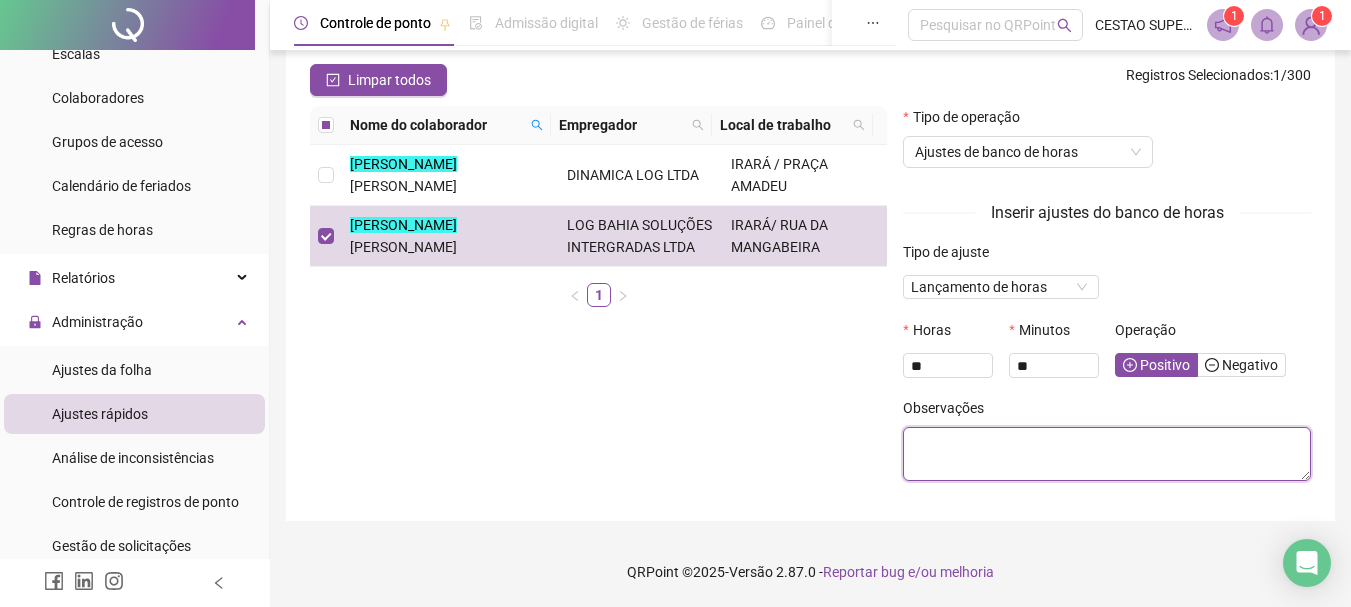 click at bounding box center [1107, 454] 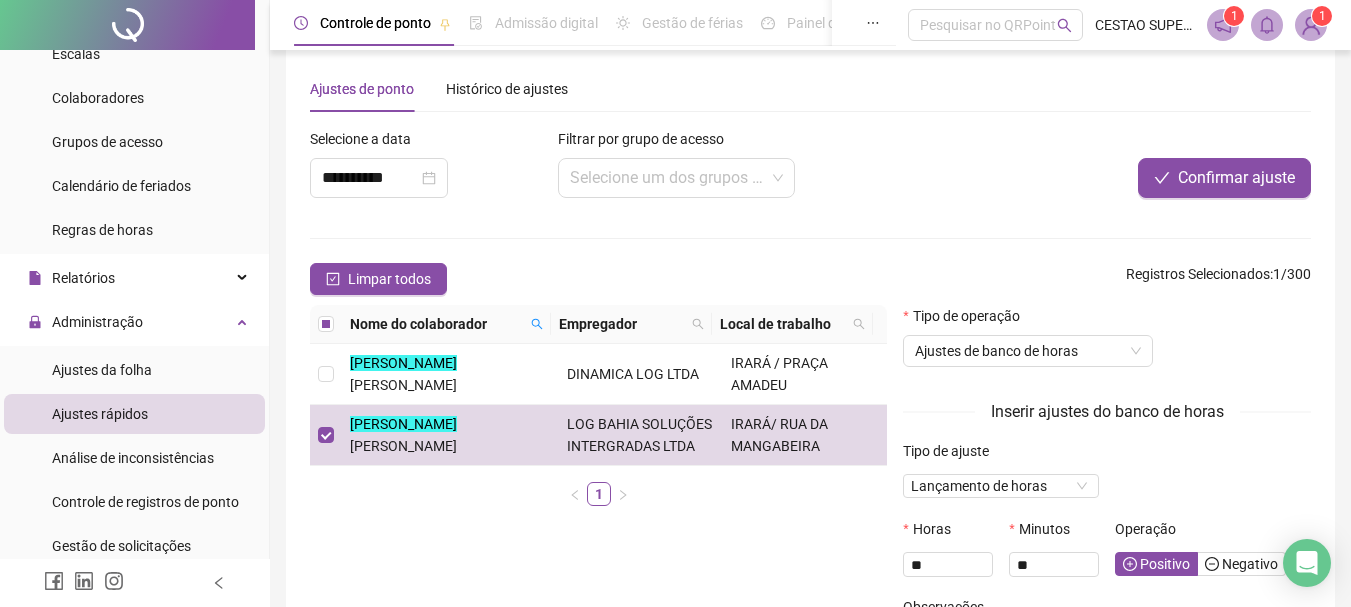 scroll, scrollTop: 23, scrollLeft: 0, axis: vertical 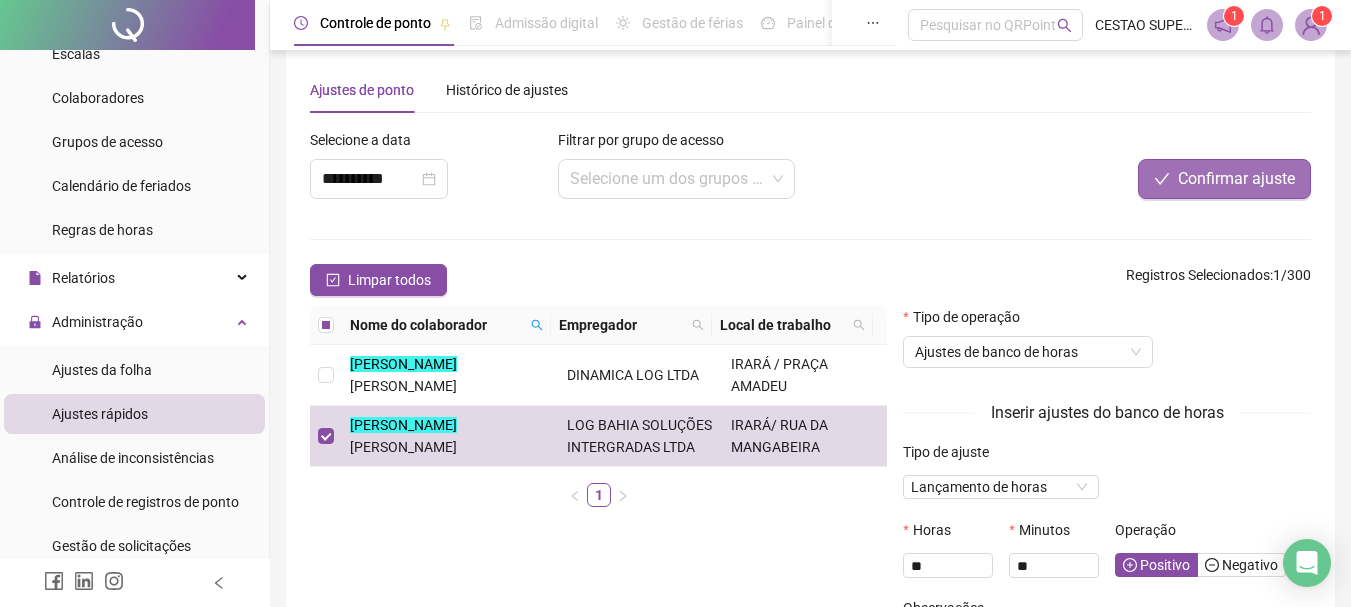 type on "**********" 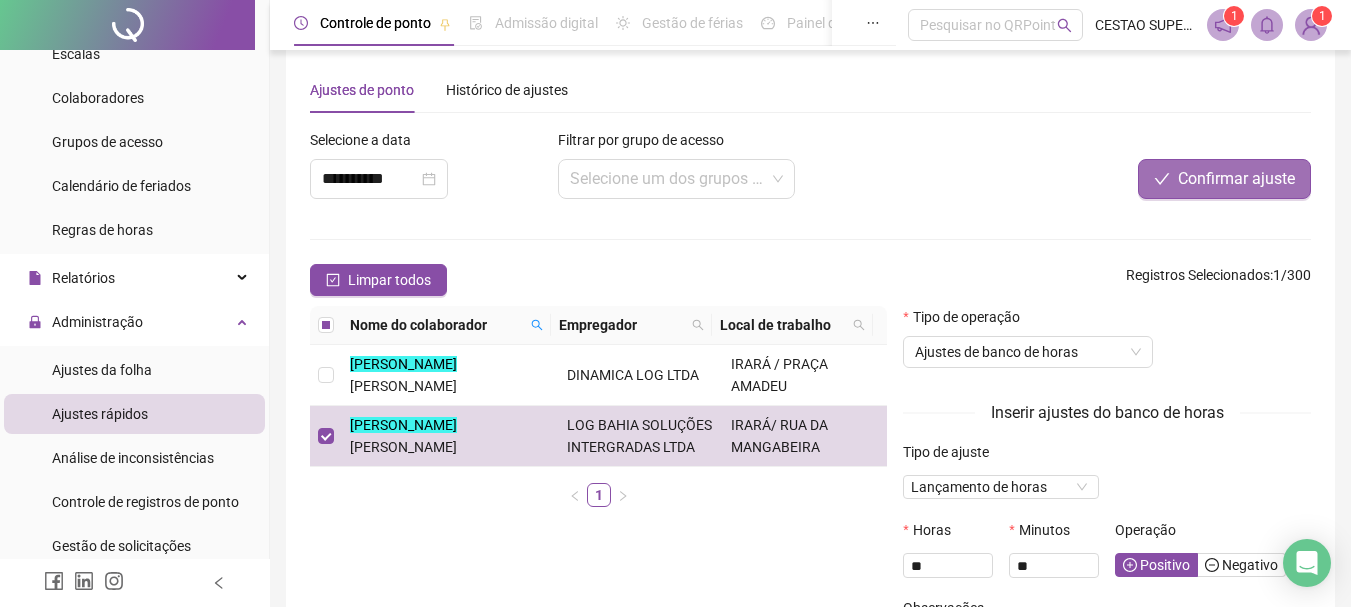 click on "Confirmar ajuste" at bounding box center [1236, 179] 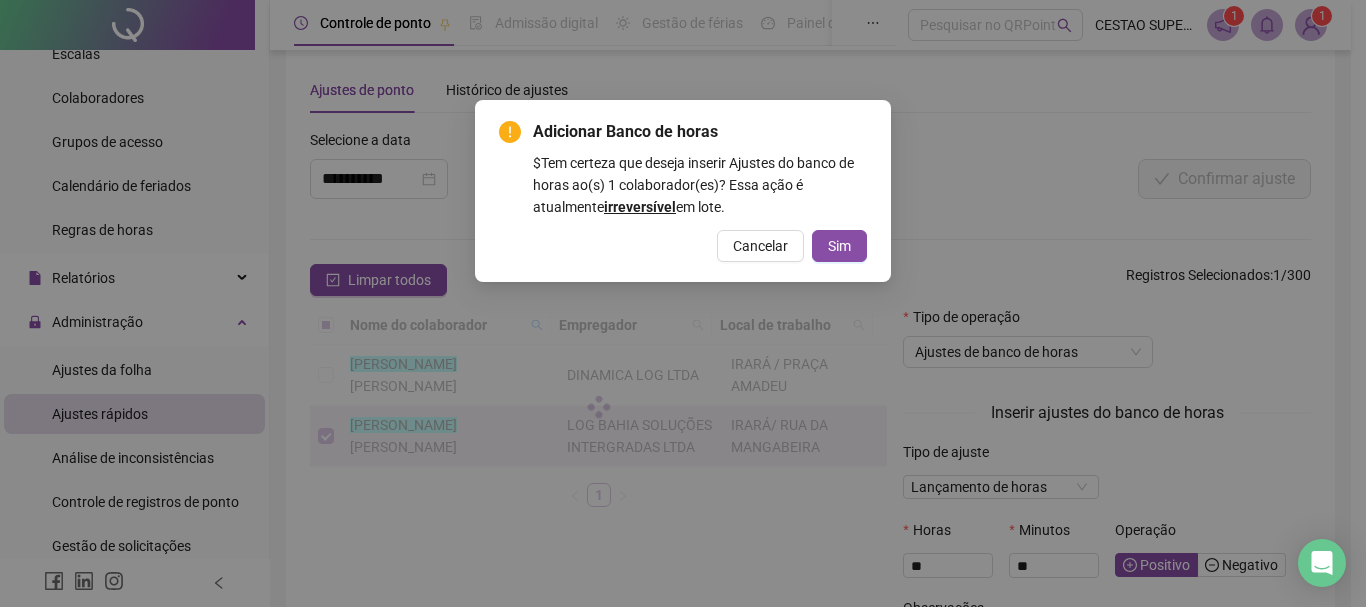 click on "Sim" at bounding box center (839, 246) 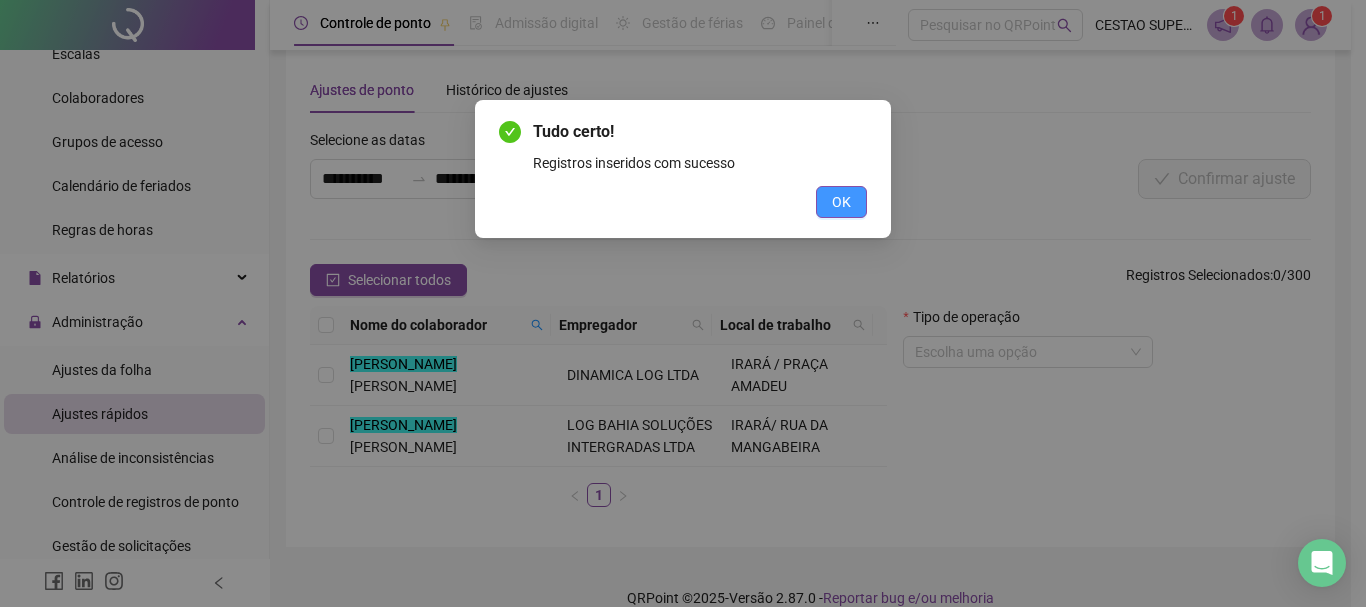 click on "OK" at bounding box center [841, 202] 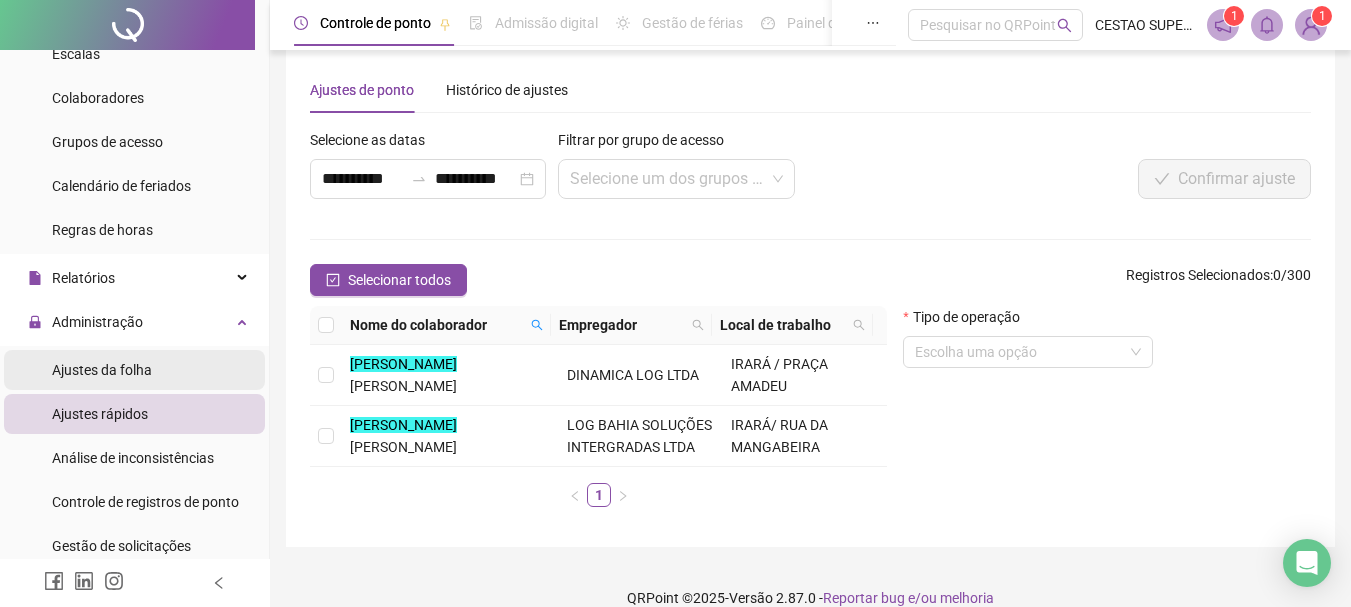 click on "Ajustes da folha" at bounding box center [102, 370] 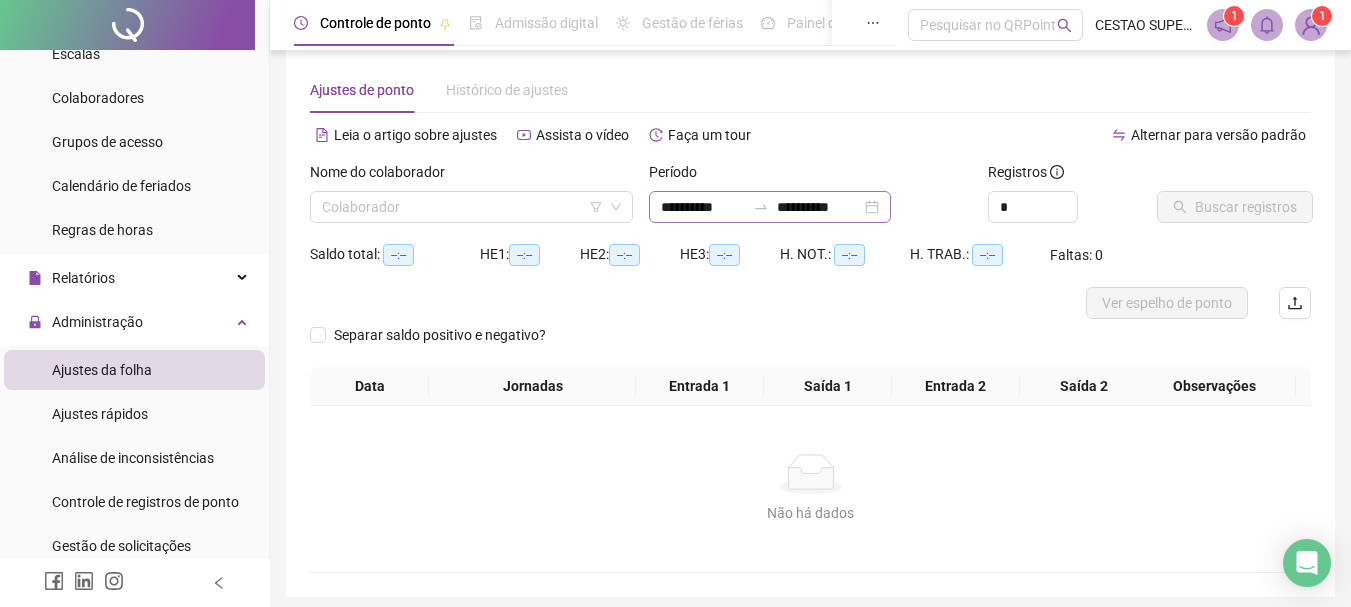 click on "**********" at bounding box center (770, 207) 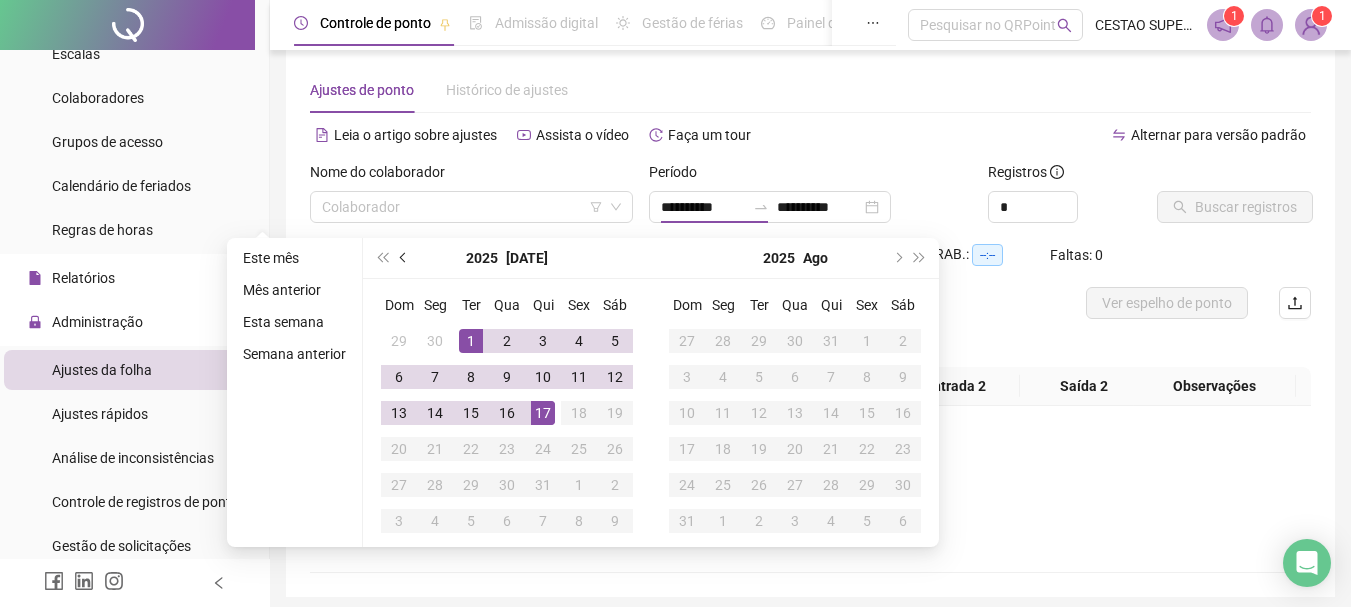 click at bounding box center [405, 258] 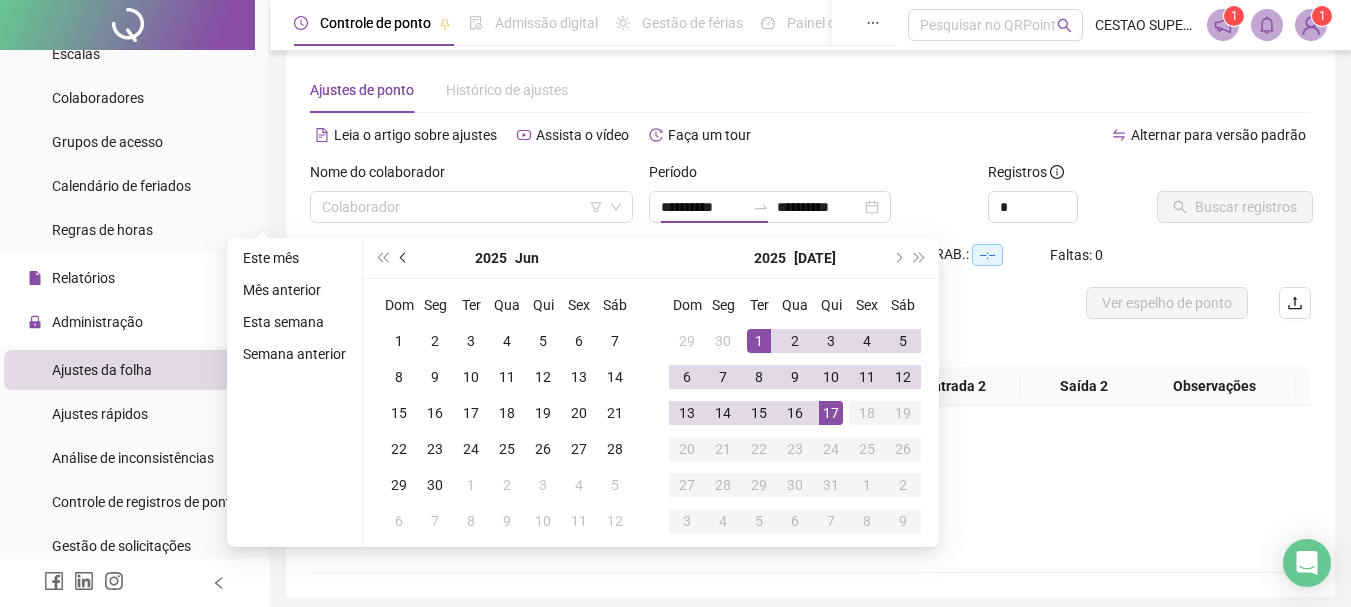 click at bounding box center (405, 258) 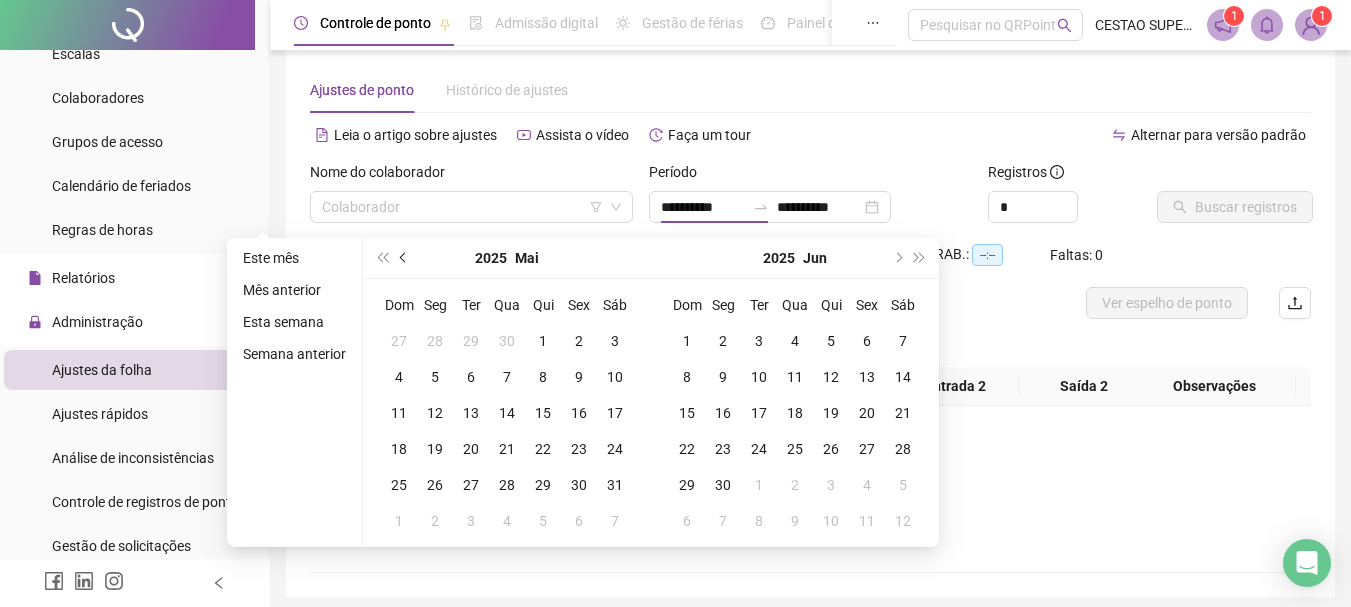 click at bounding box center (405, 258) 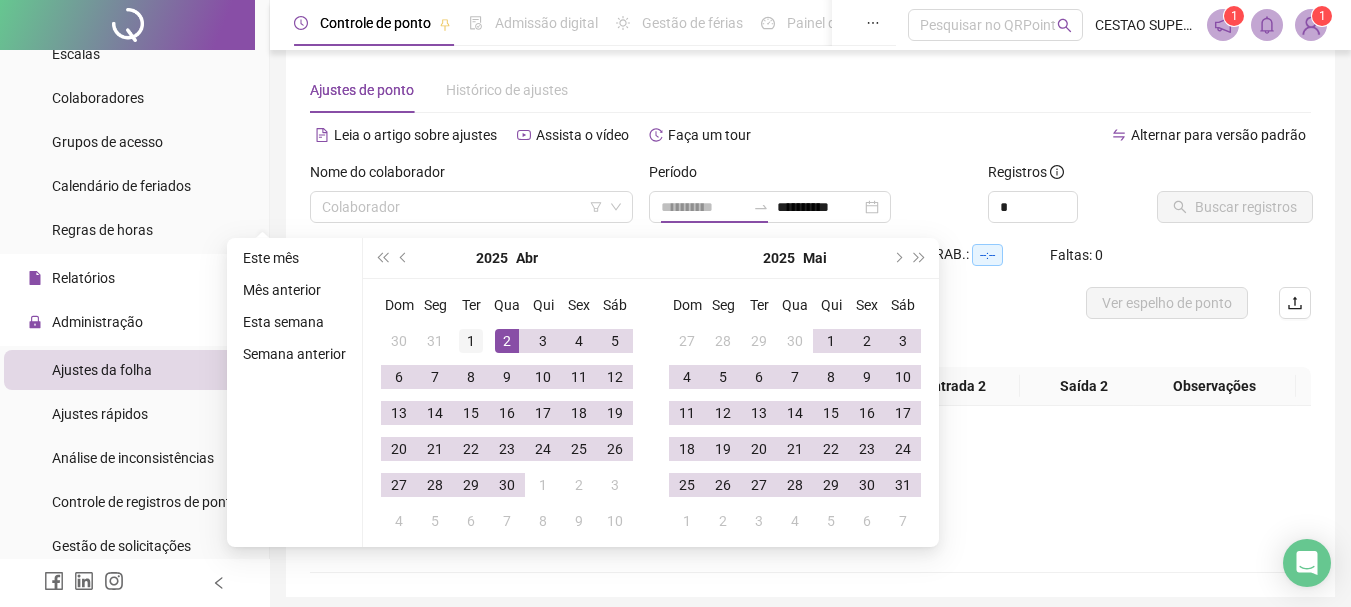 type on "**********" 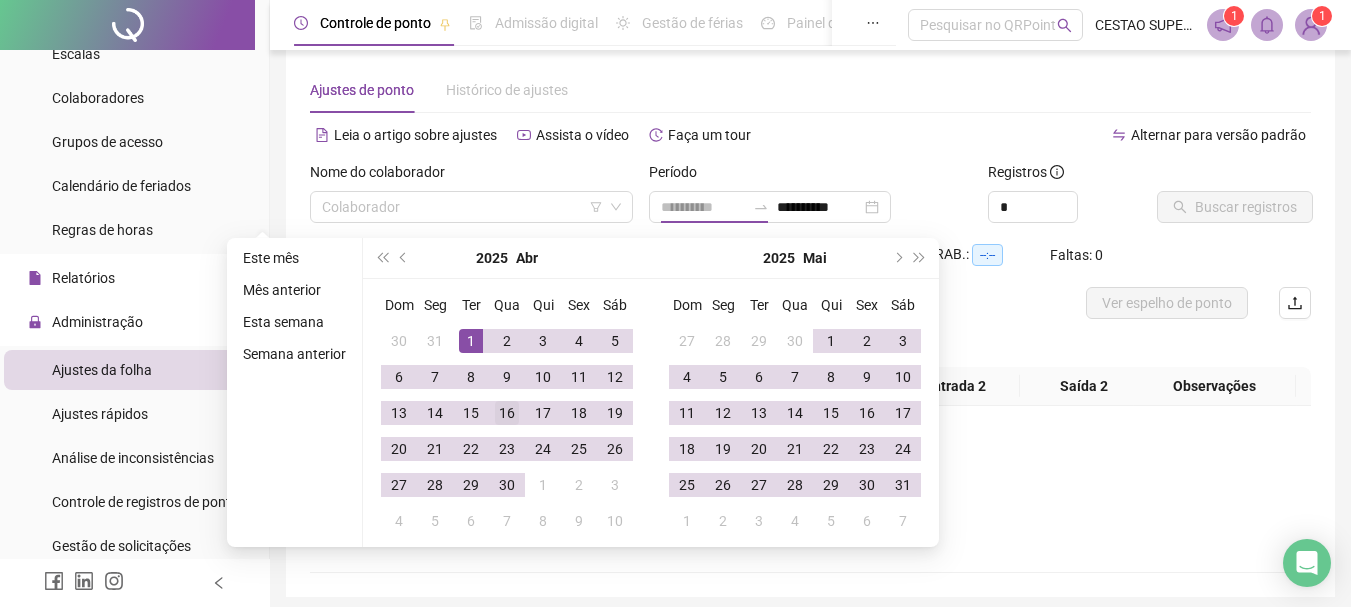 drag, startPoint x: 468, startPoint y: 340, endPoint x: 502, endPoint y: 401, distance: 69.83552 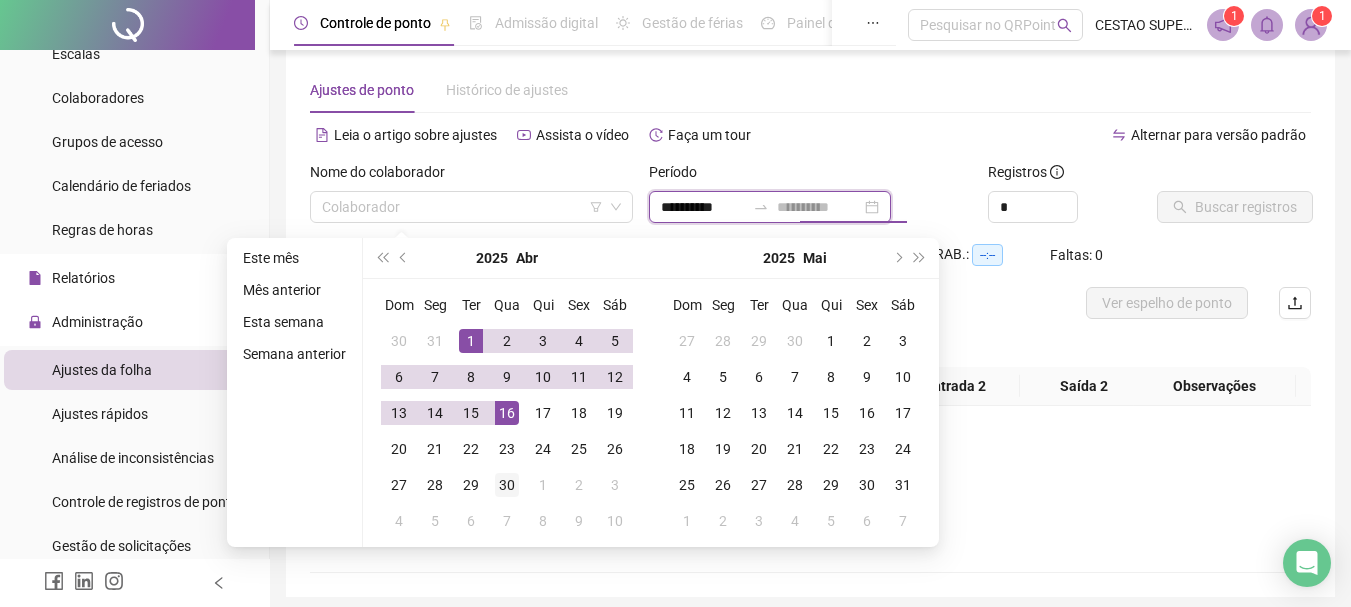 type on "**********" 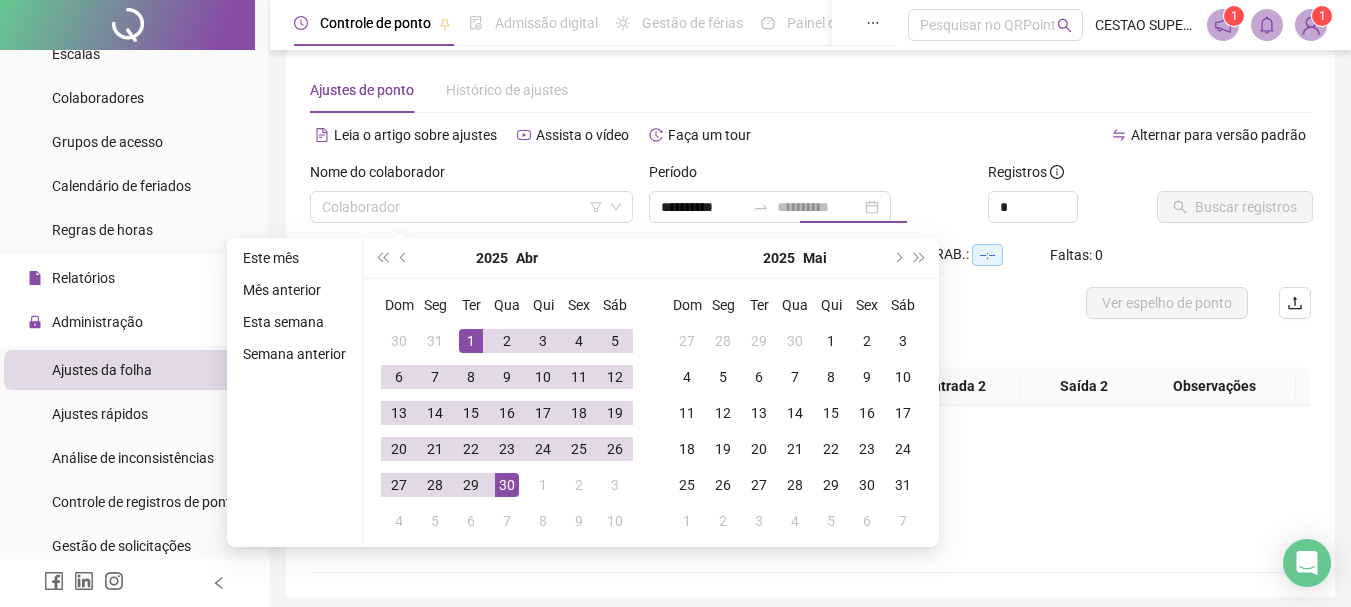 click on "30" at bounding box center [507, 485] 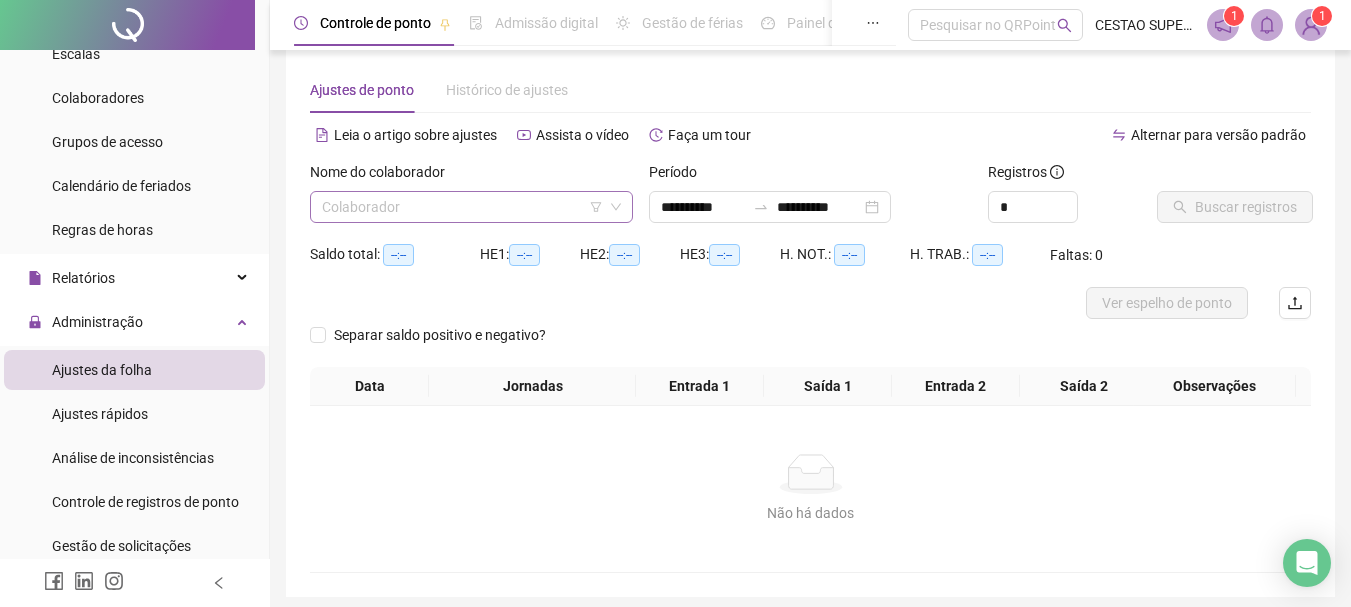 click at bounding box center (465, 207) 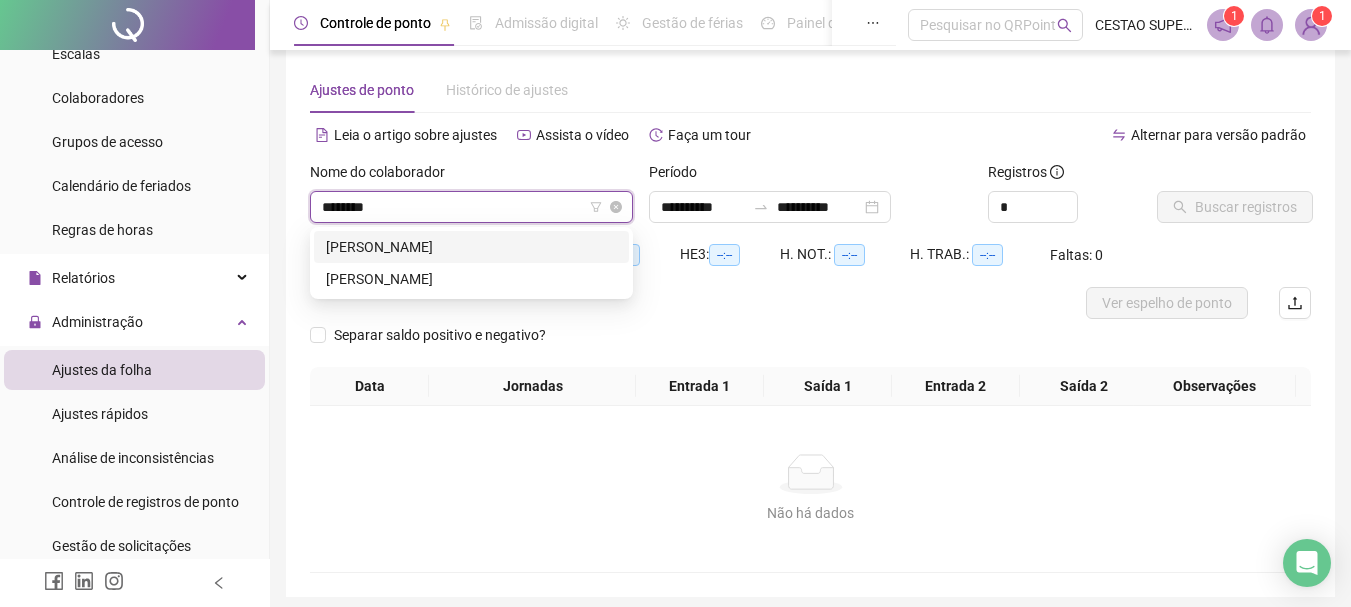 type on "*********" 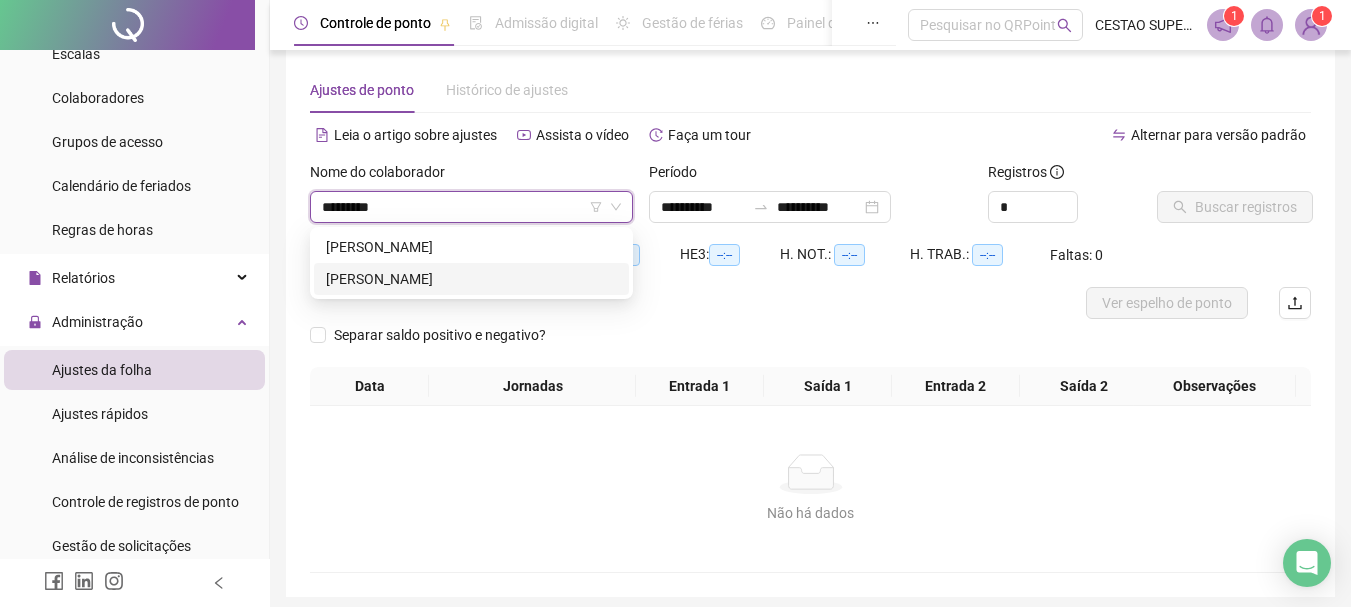 click on "REGINALDO DOS SANTOS MIRANDA" at bounding box center [471, 279] 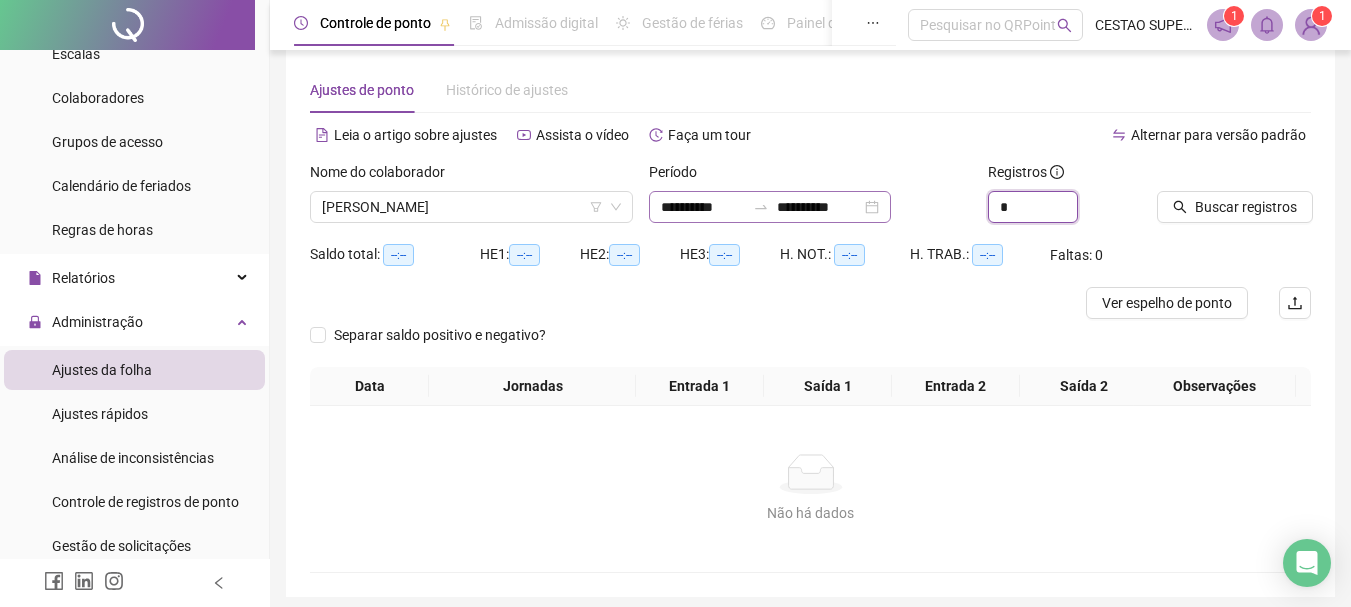 drag, startPoint x: 1016, startPoint y: 212, endPoint x: 933, endPoint y: 209, distance: 83.0542 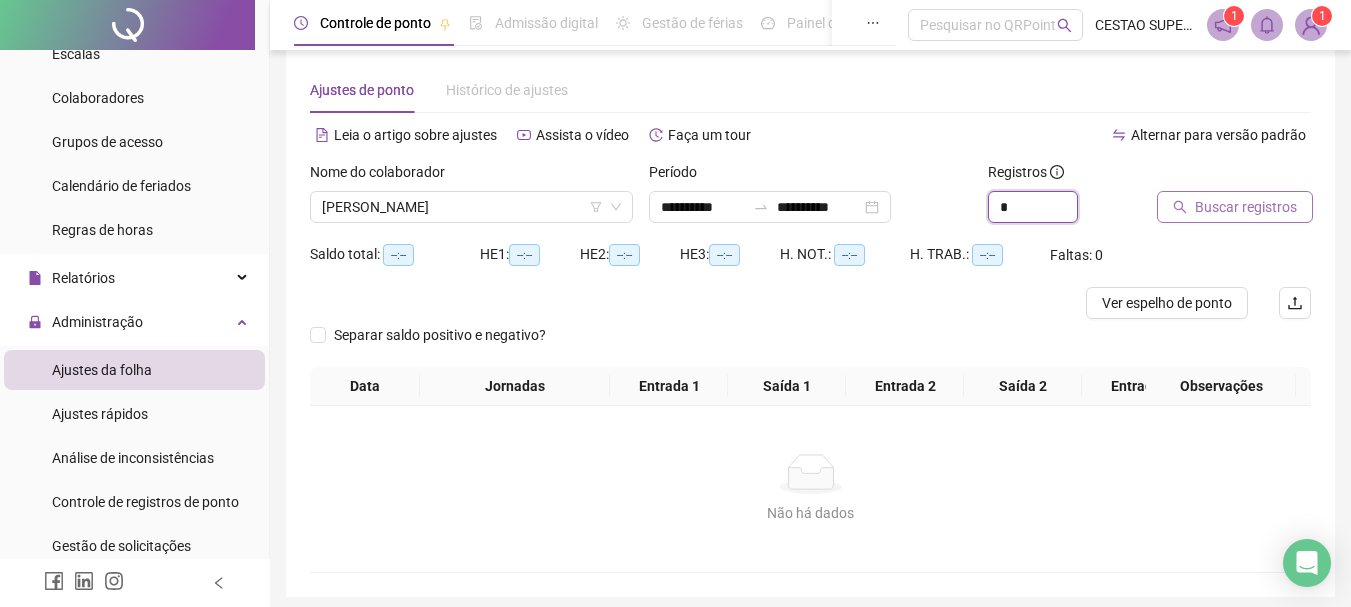 type on "*" 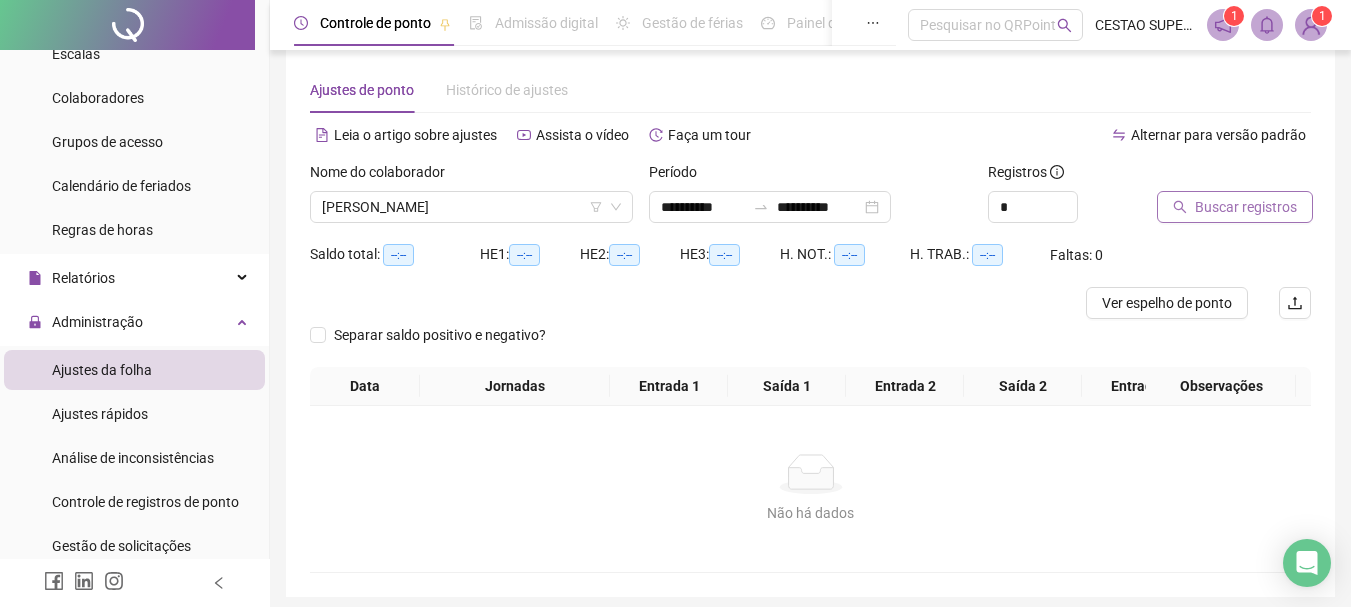 click on "Buscar registros" at bounding box center (1246, 207) 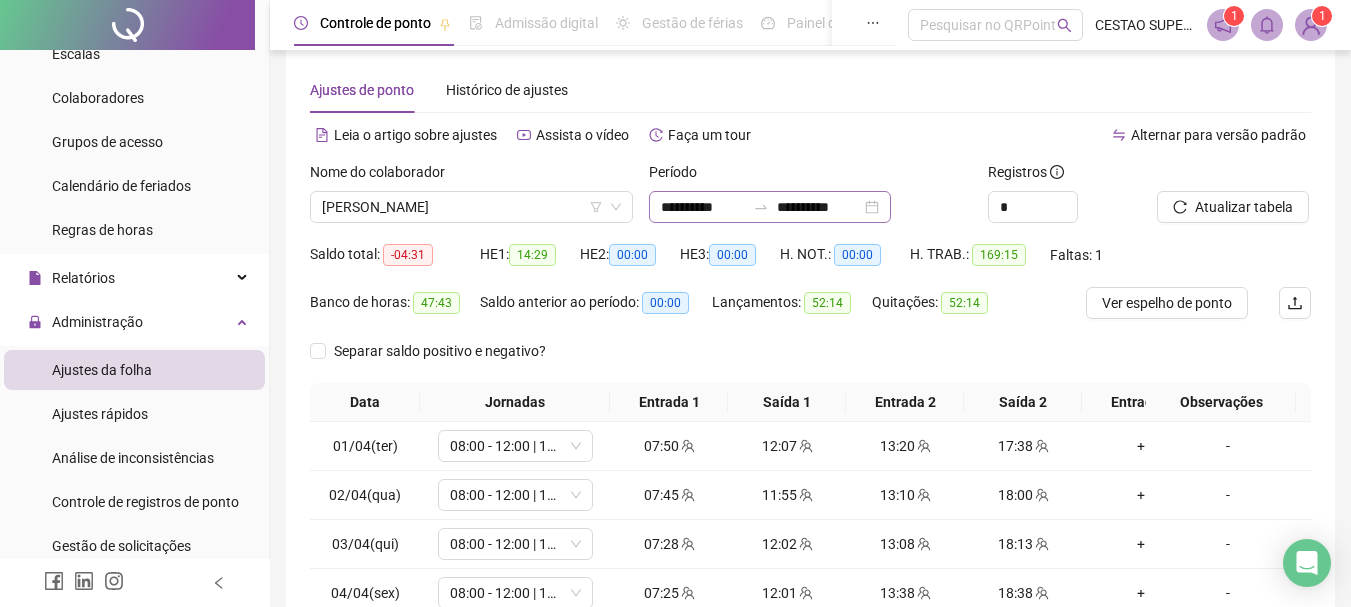 click on "**********" at bounding box center (770, 207) 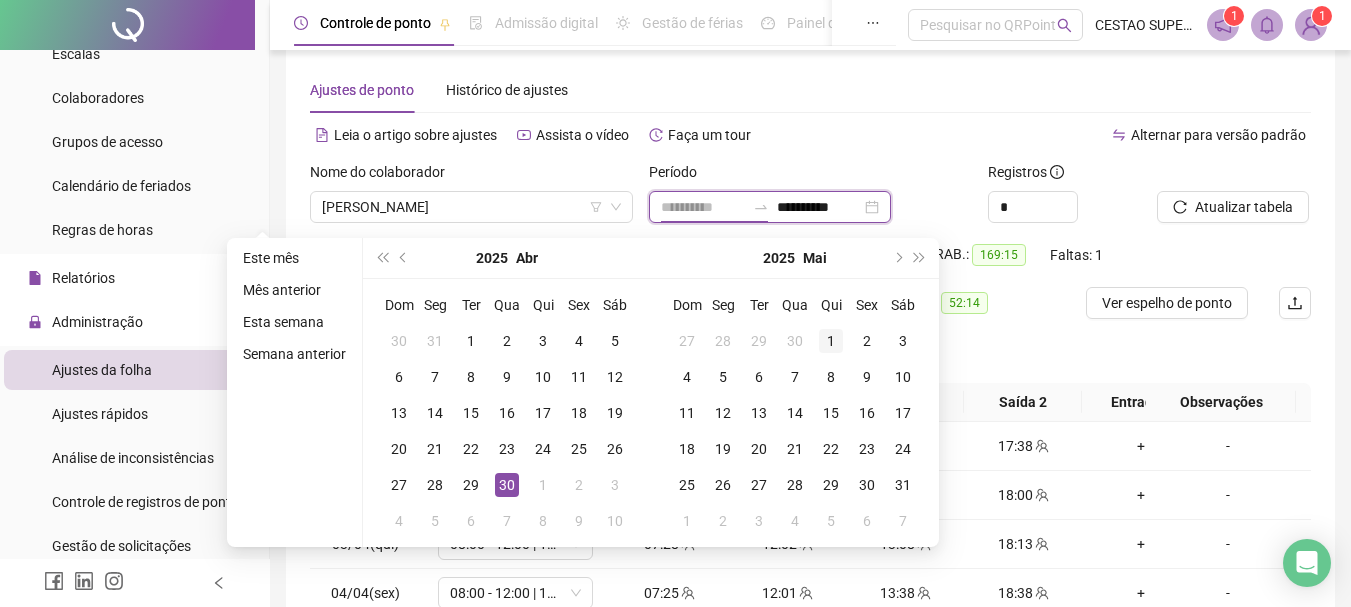 type on "**********" 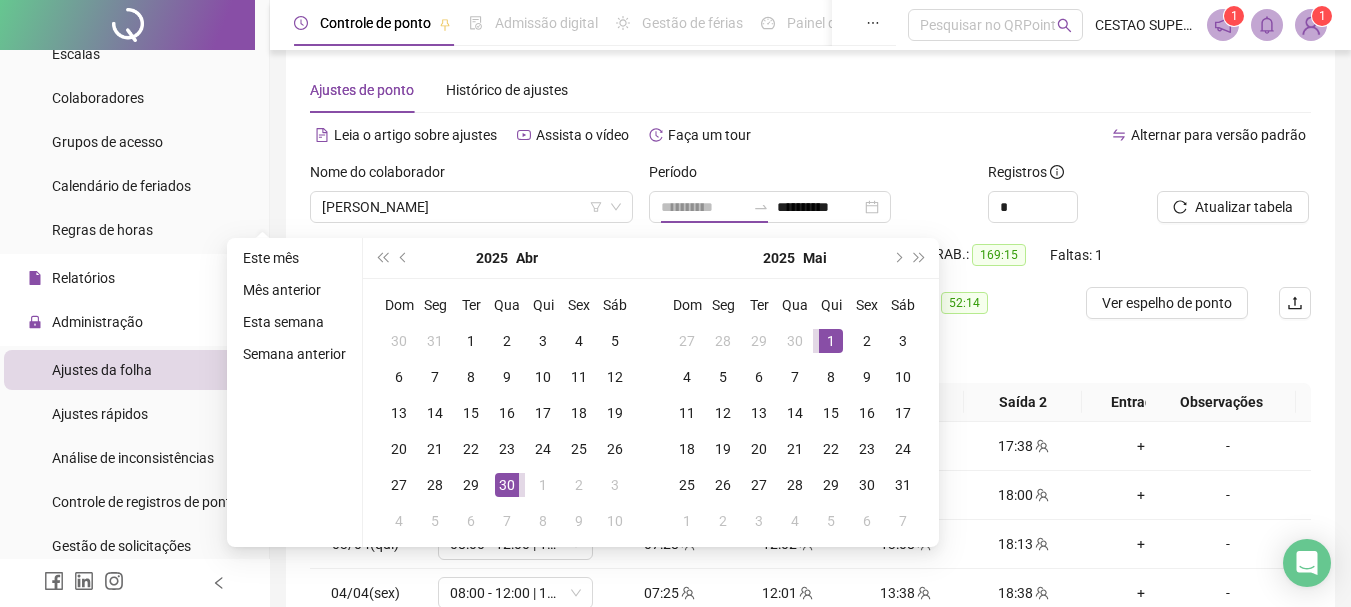 click on "1" at bounding box center [831, 341] 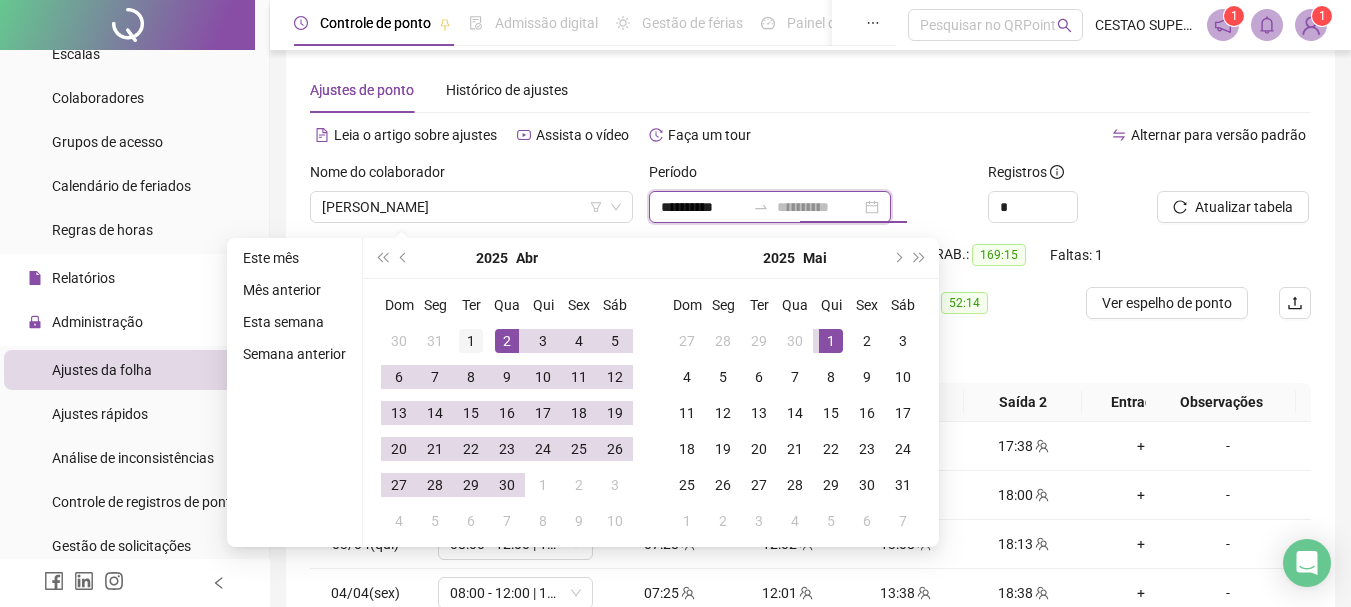 type on "**********" 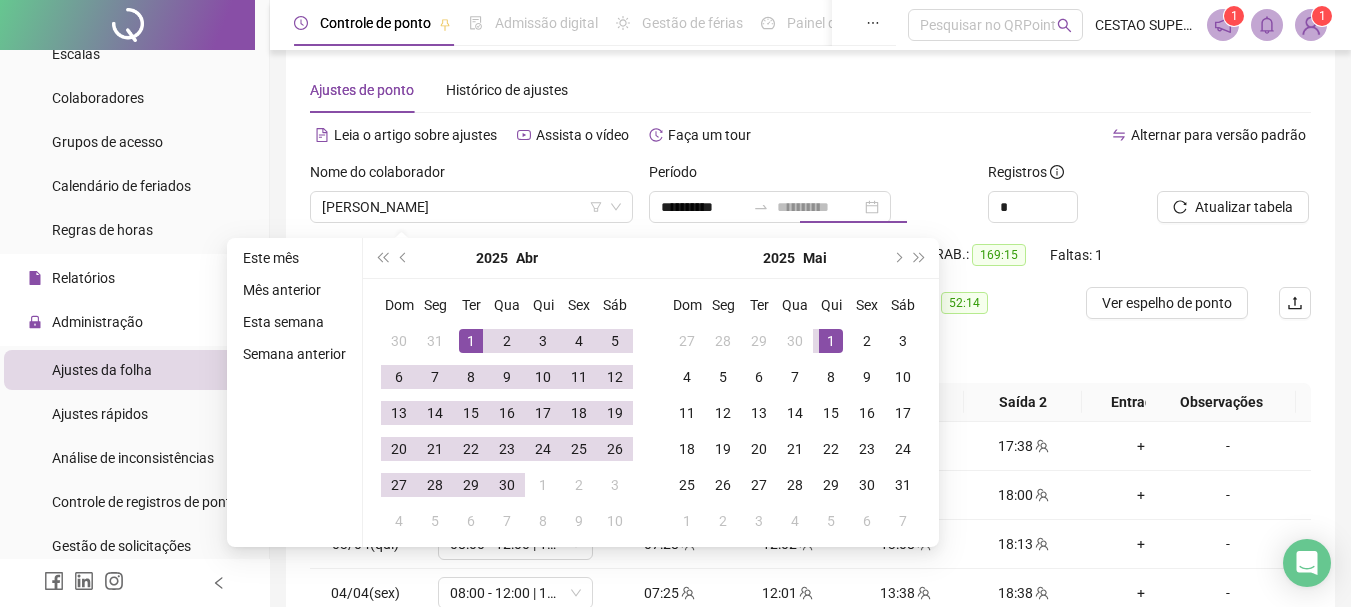 click on "1" at bounding box center [471, 341] 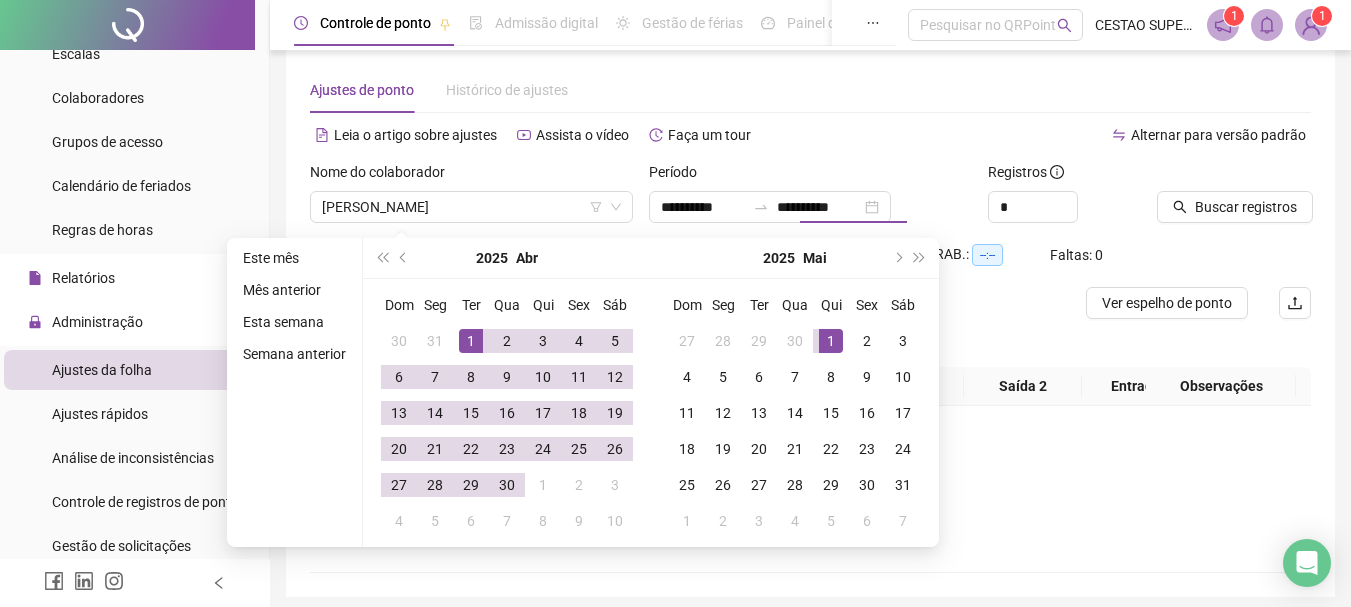 type on "**********" 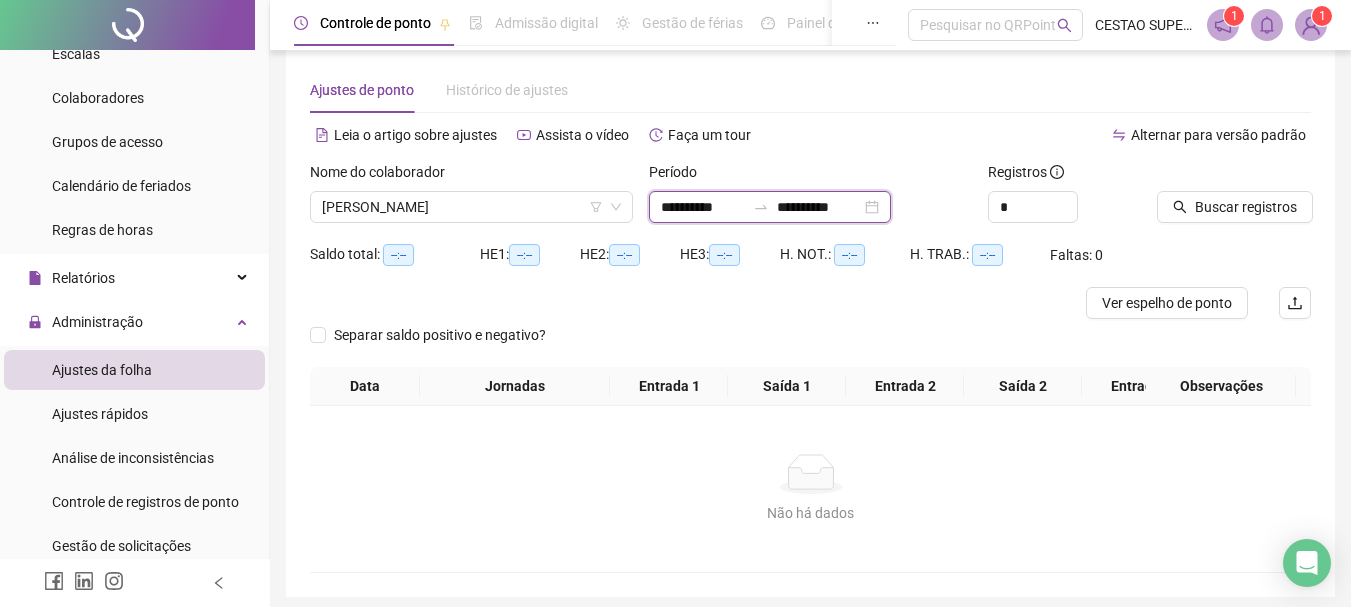 click on "**********" at bounding box center (819, 207) 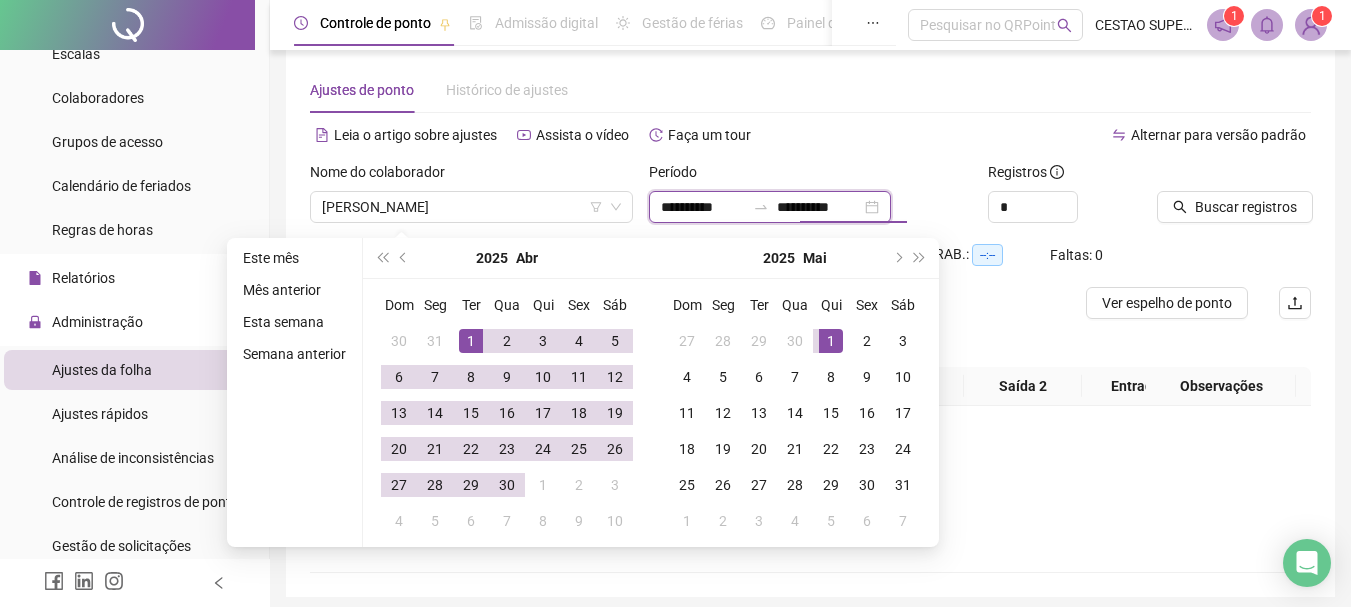 type on "**********" 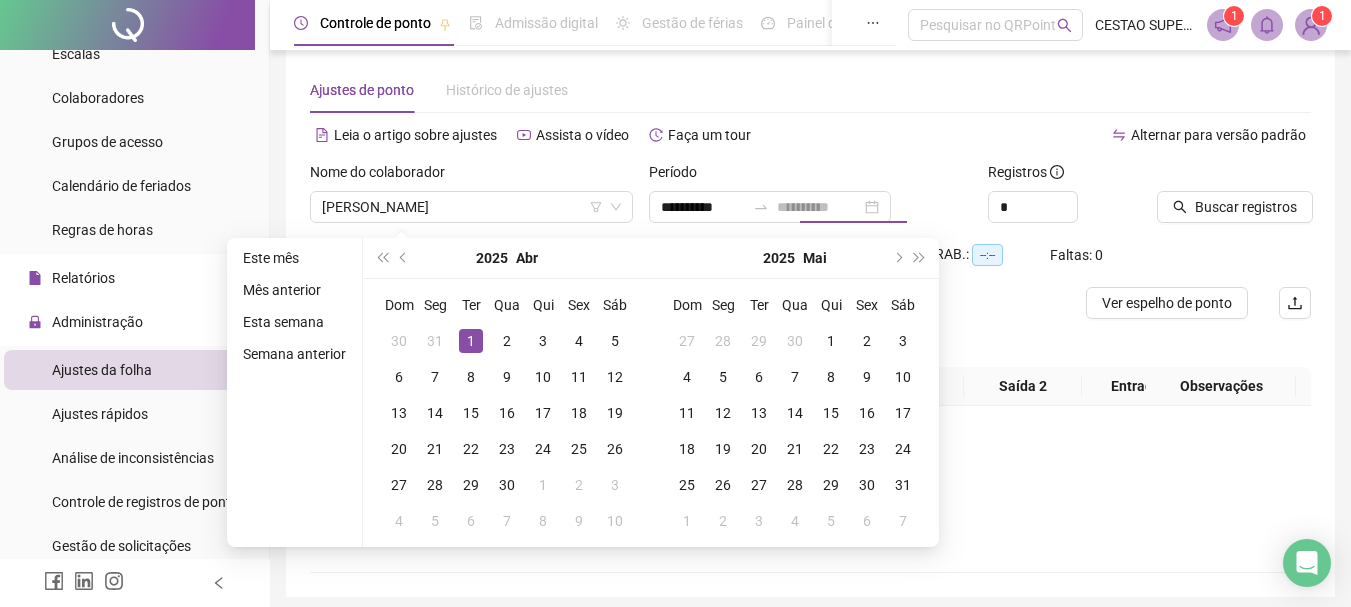 click on "1" at bounding box center [471, 341] 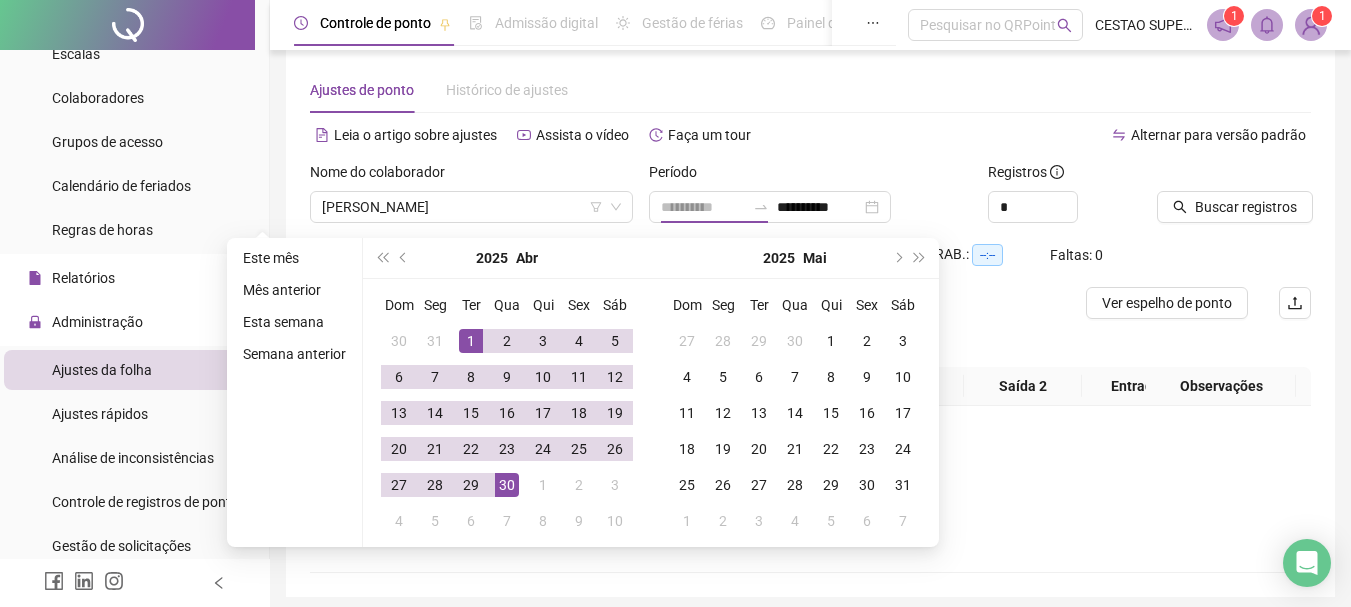 click on "30" at bounding box center [507, 485] 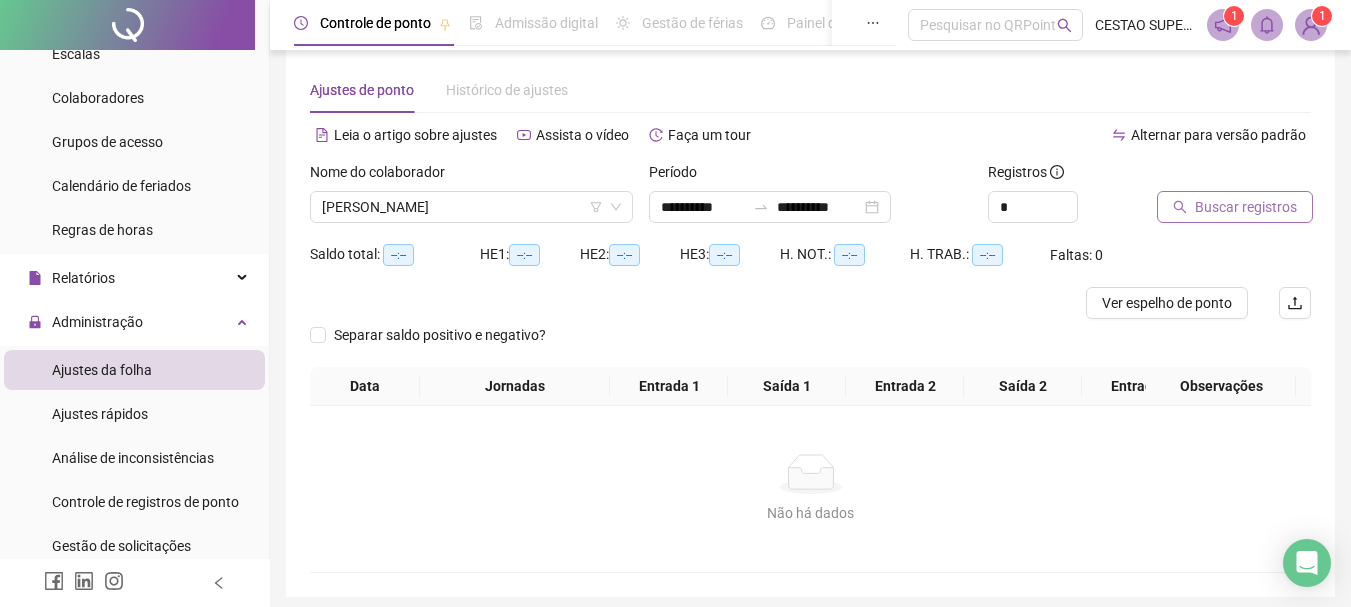click on "Buscar registros" at bounding box center [1246, 207] 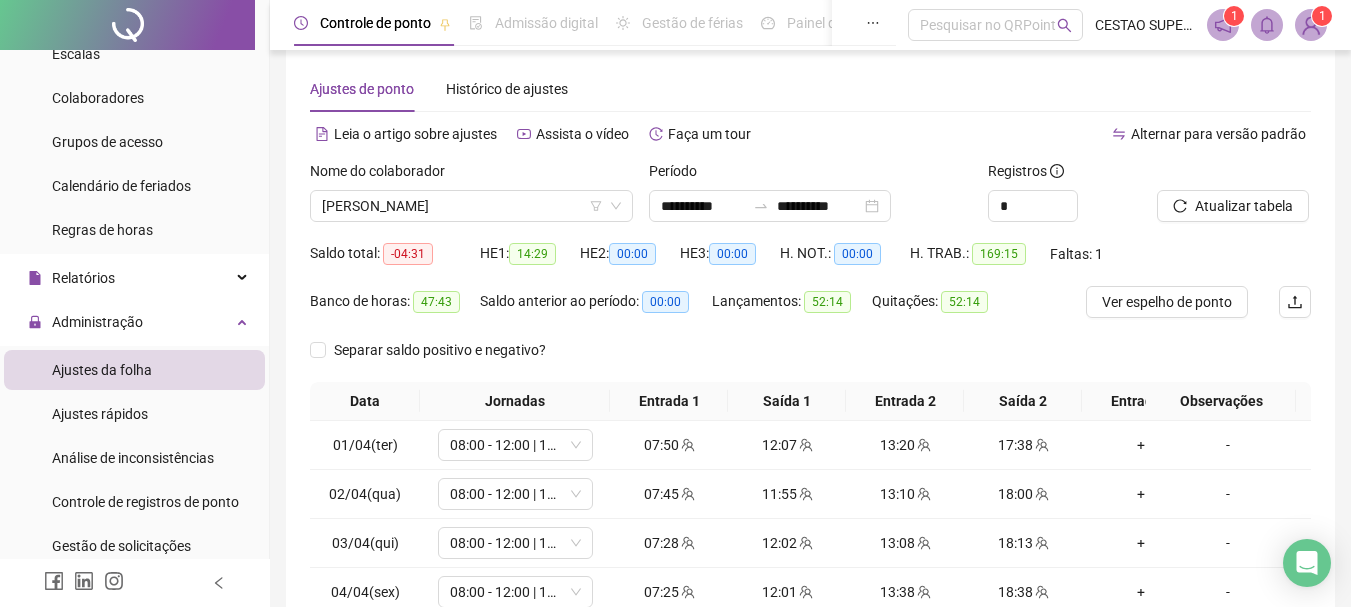scroll, scrollTop: 23, scrollLeft: 0, axis: vertical 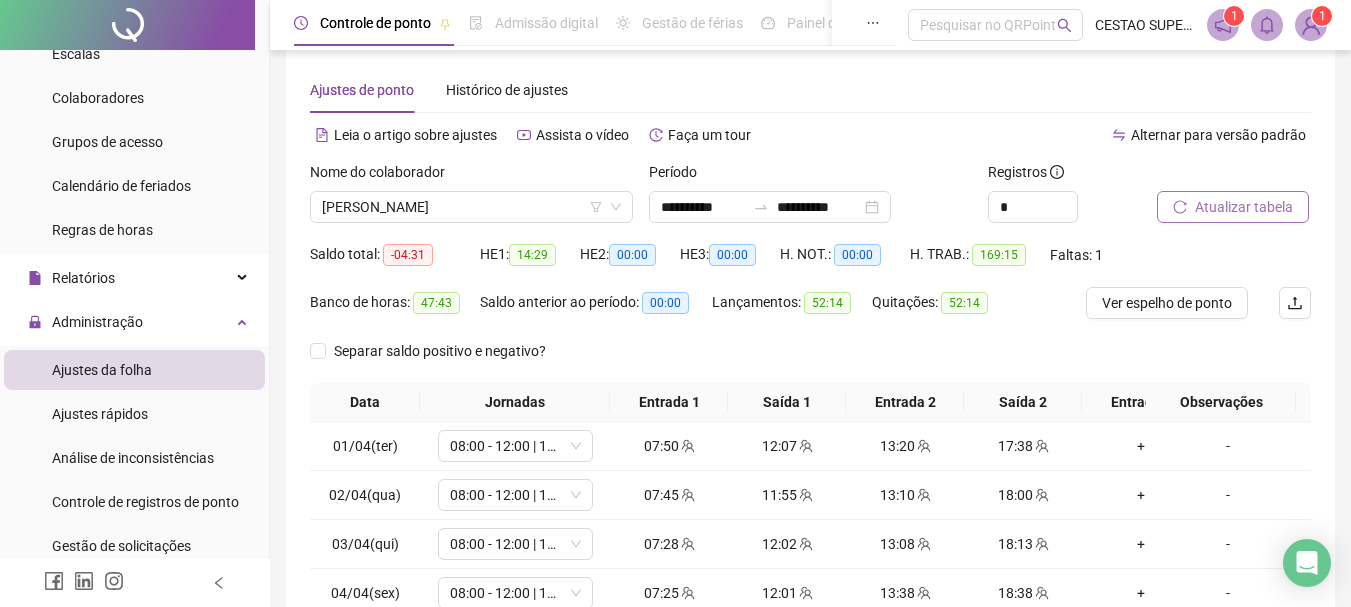 click on "Atualizar tabela" at bounding box center (1244, 207) 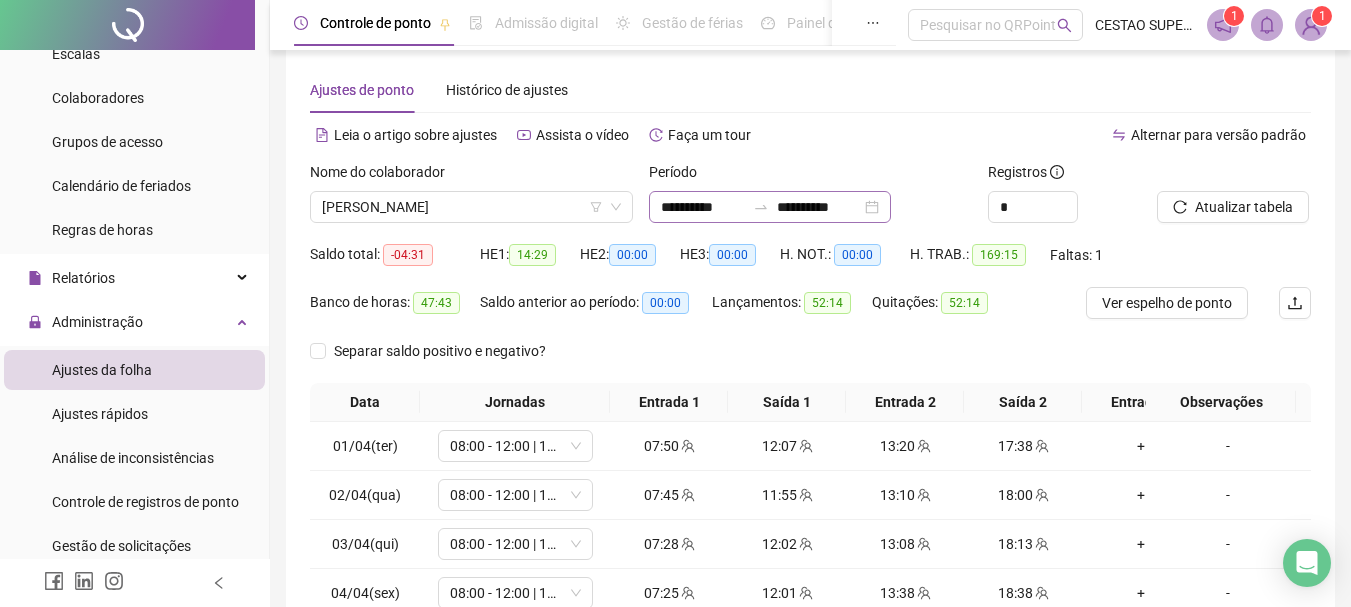 click on "**********" at bounding box center (770, 207) 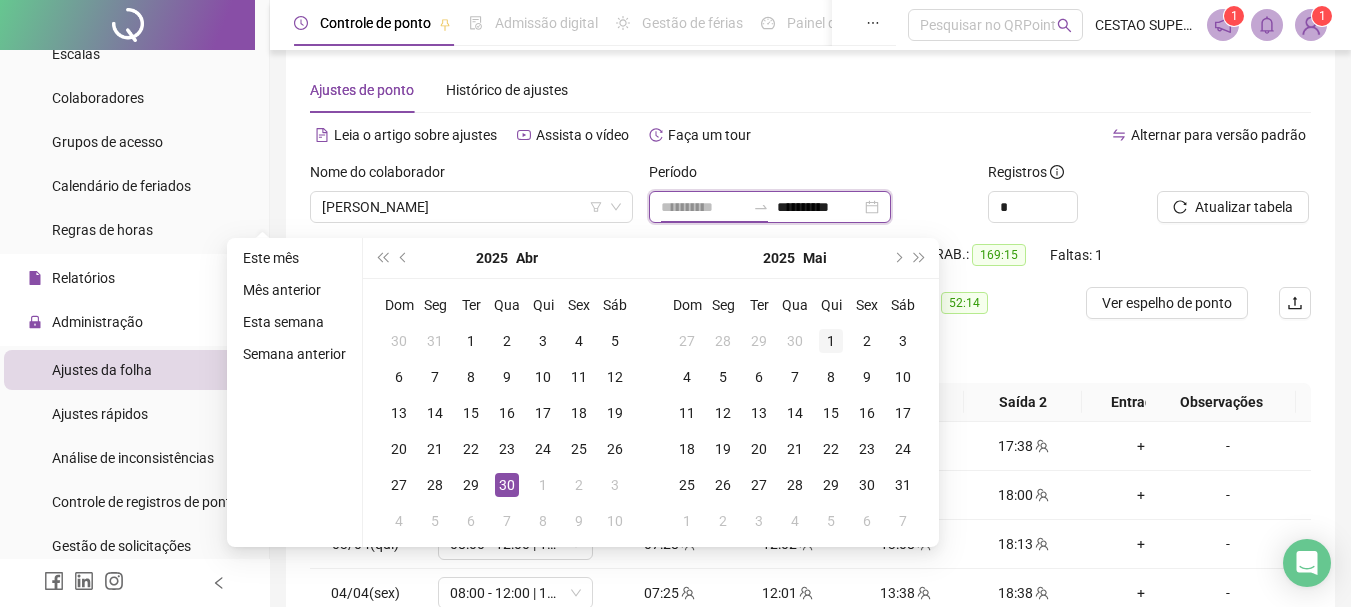 type on "**********" 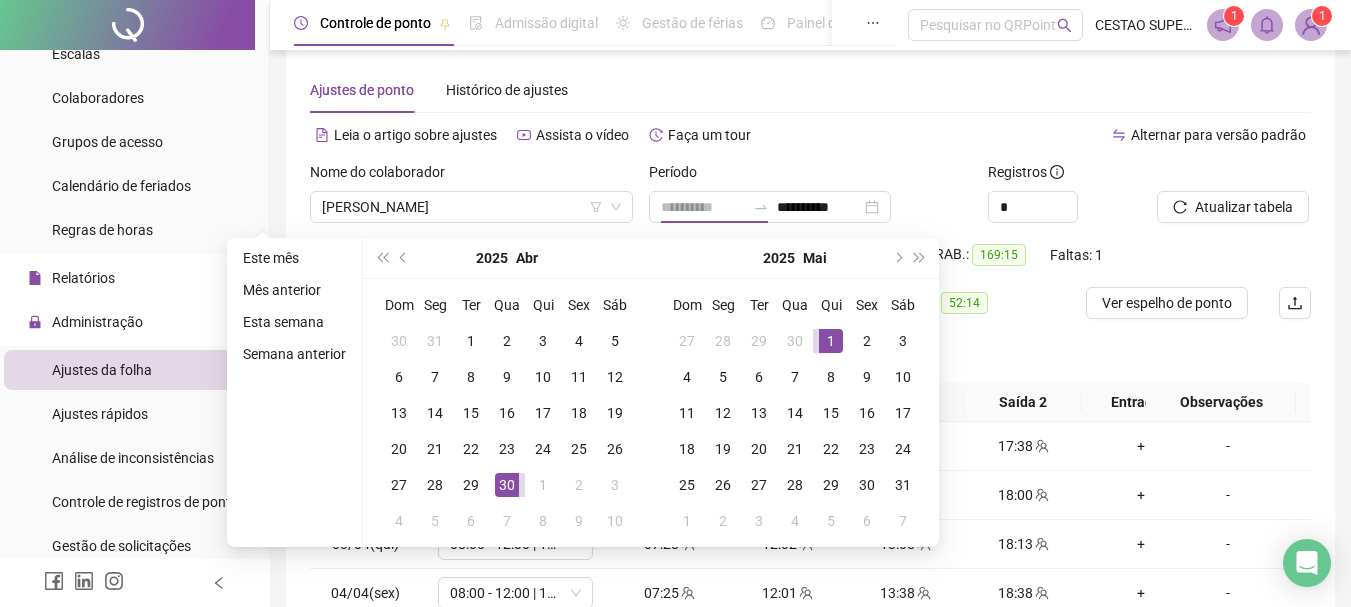 click on "1" at bounding box center [831, 341] 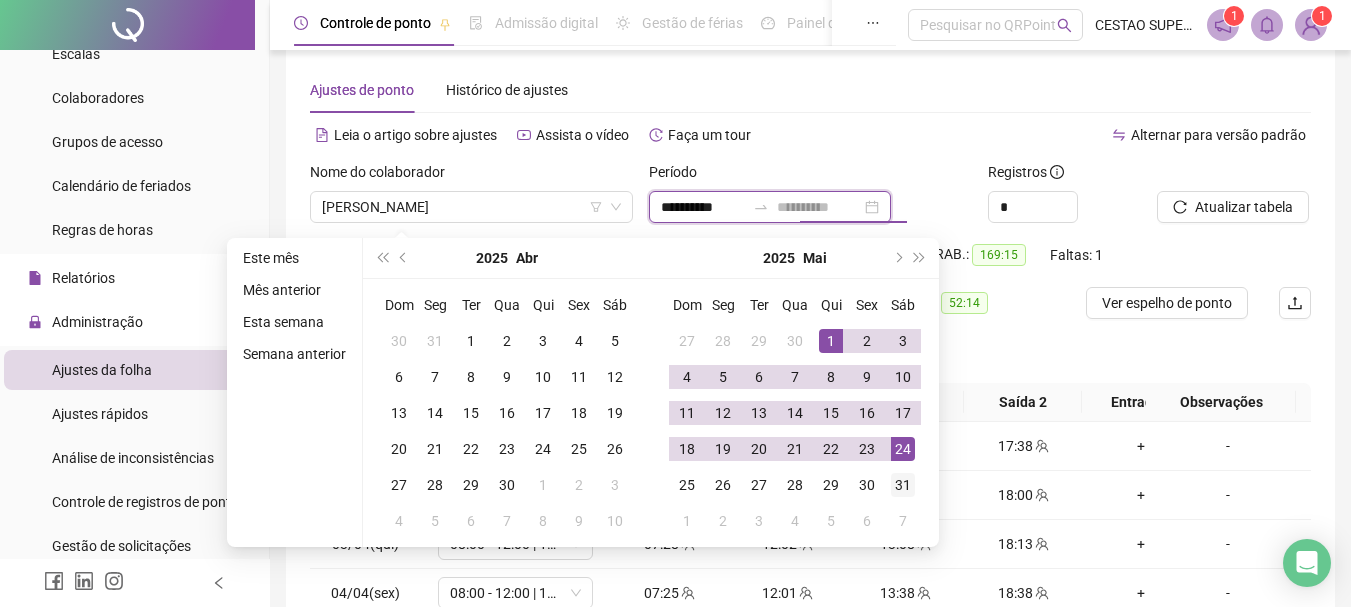 type on "**********" 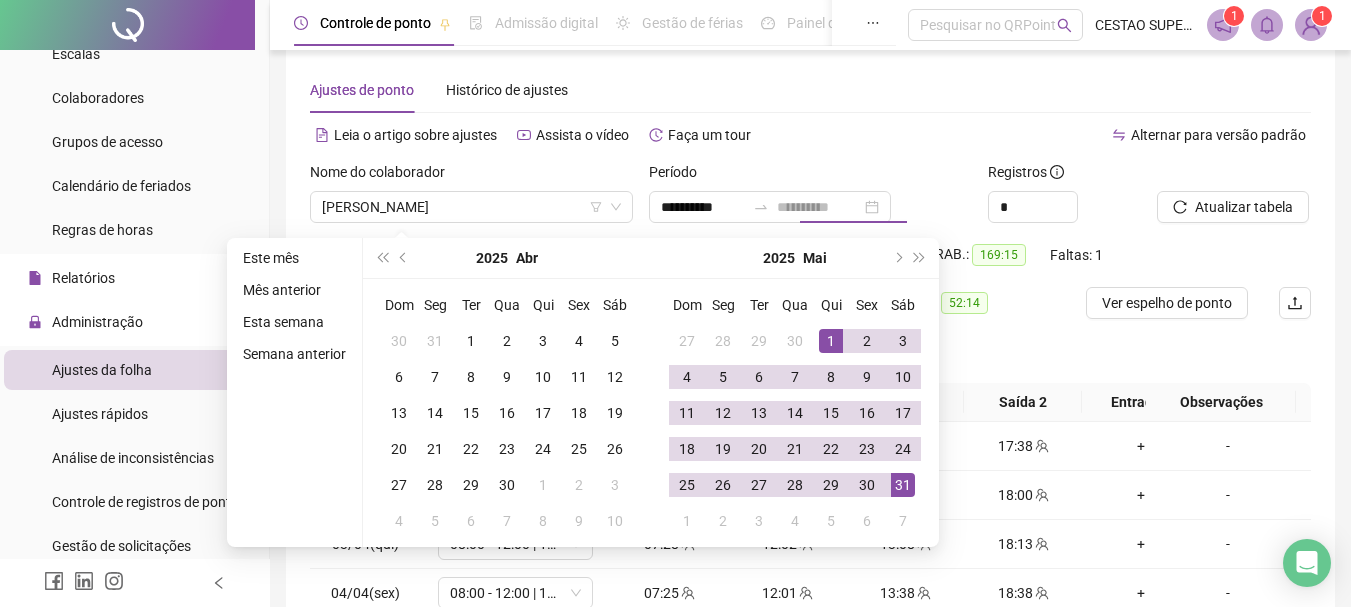 click on "31" at bounding box center [903, 485] 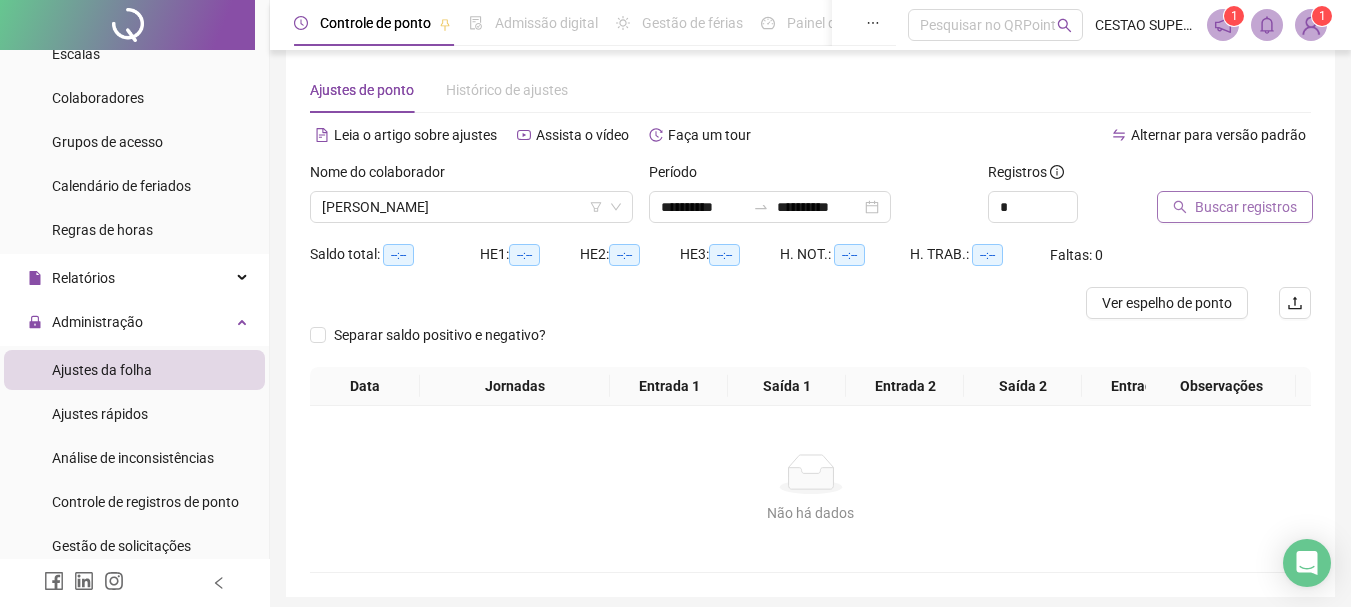 click 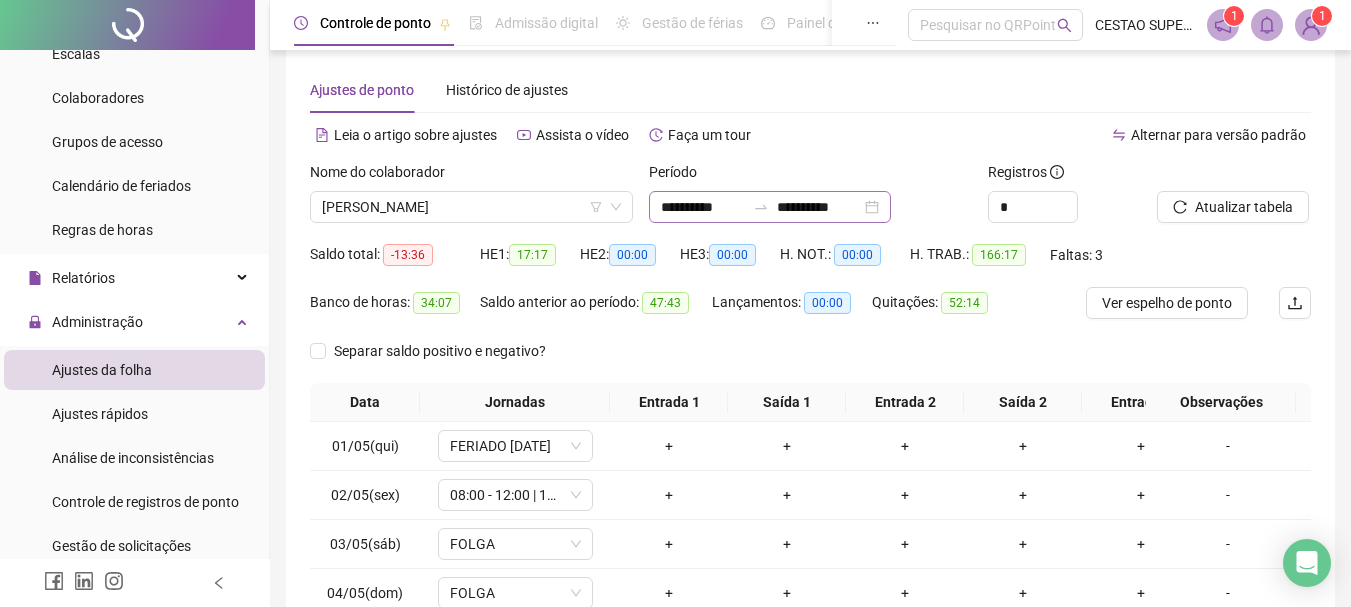 click on "**********" at bounding box center (770, 207) 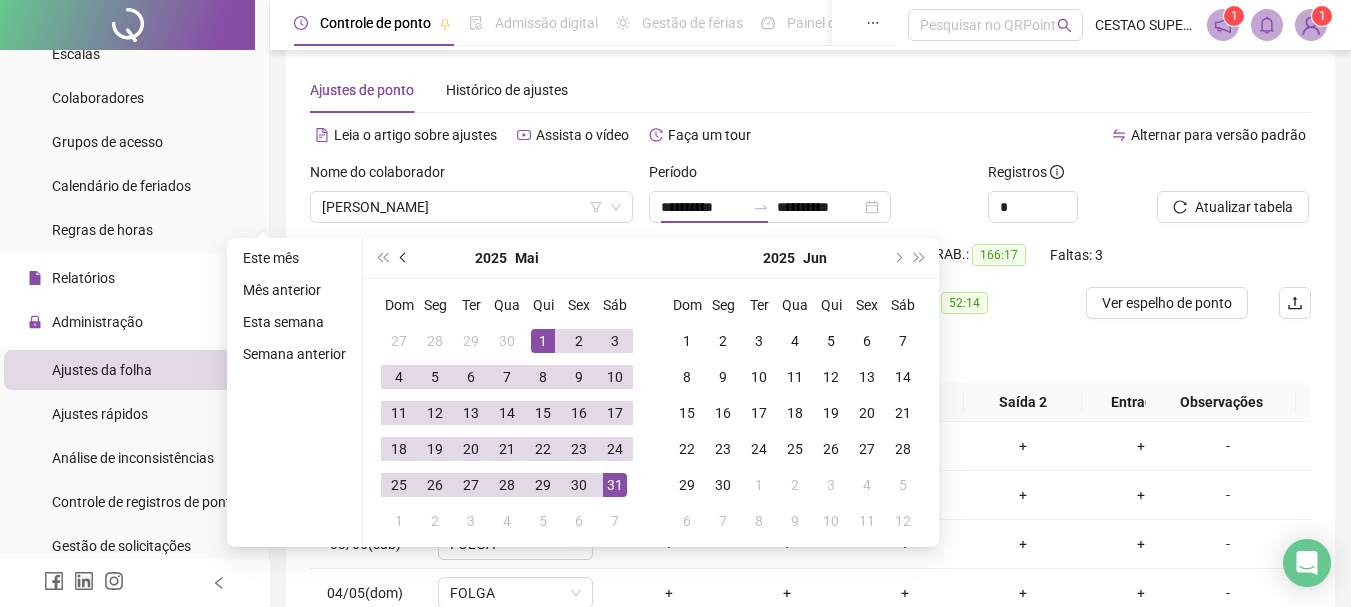click at bounding box center (405, 258) 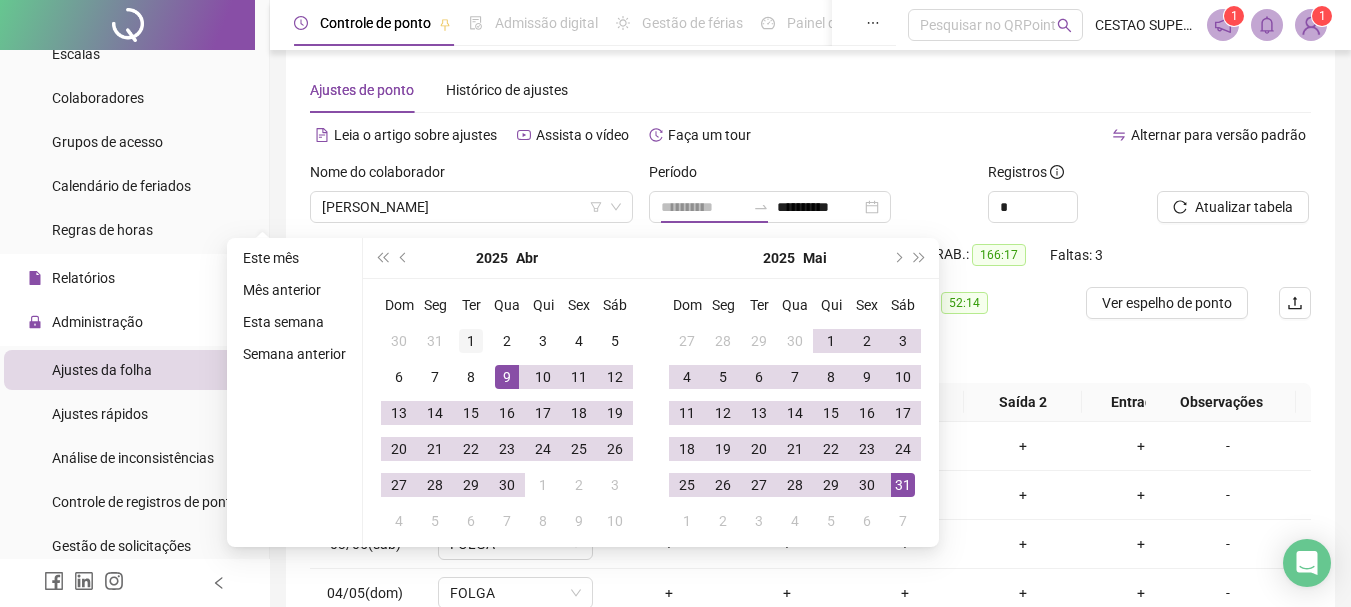 type on "**********" 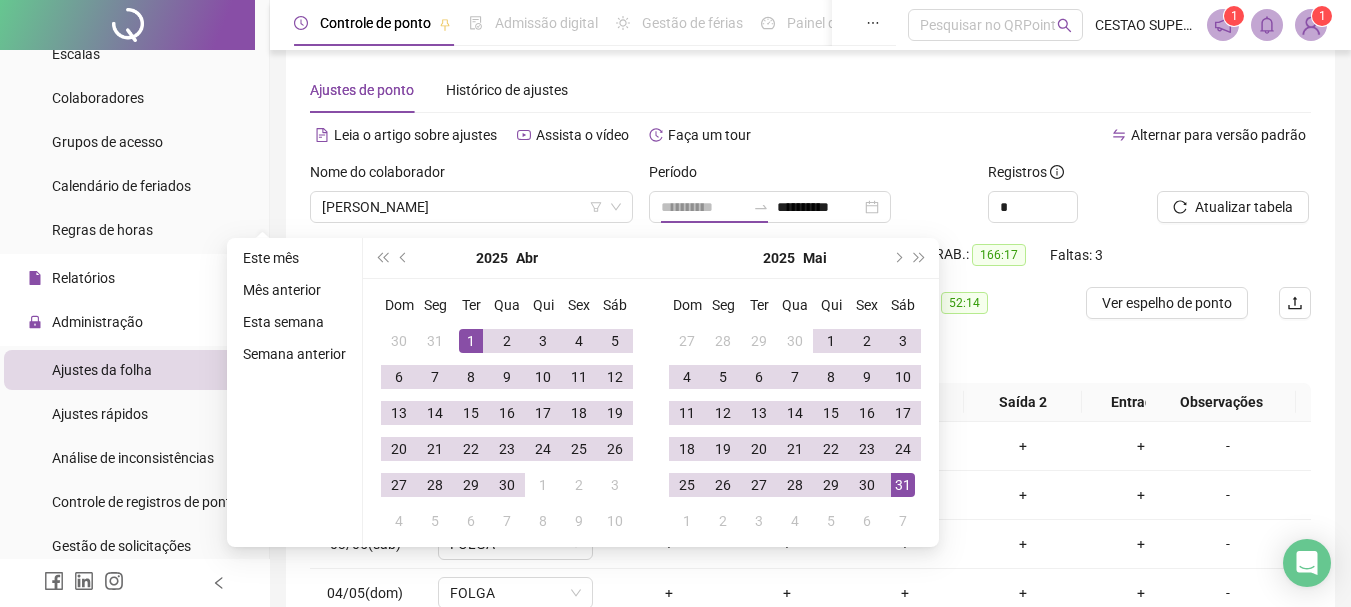 click on "1" at bounding box center [471, 341] 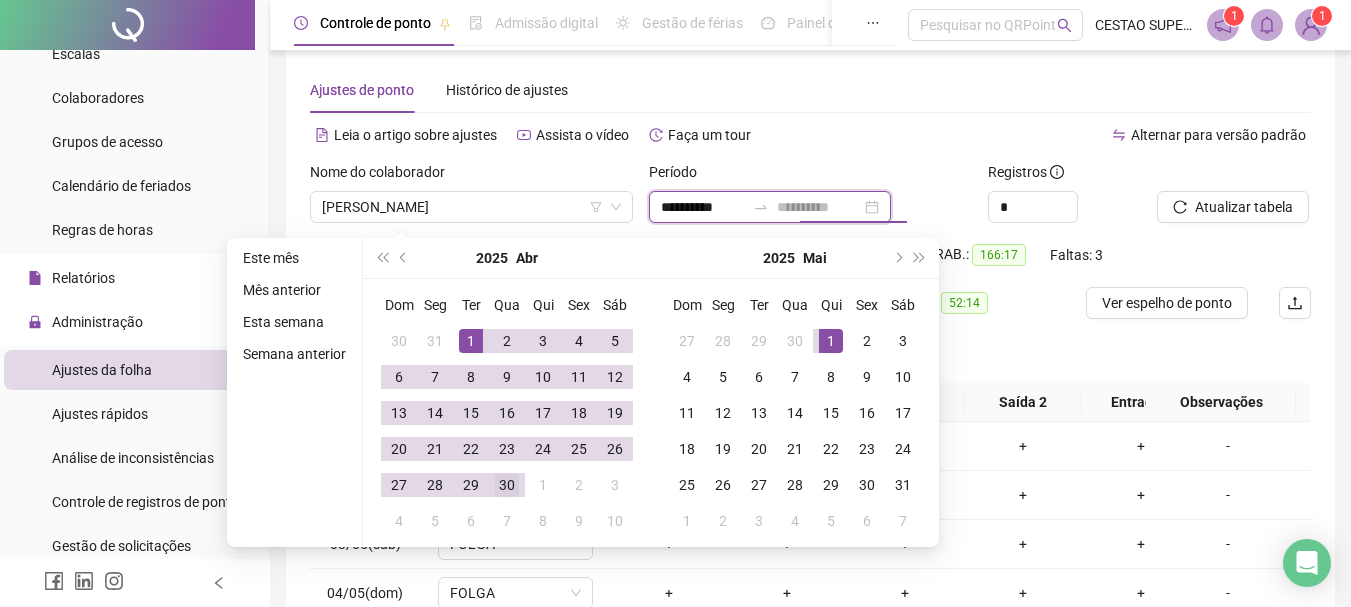 type on "**********" 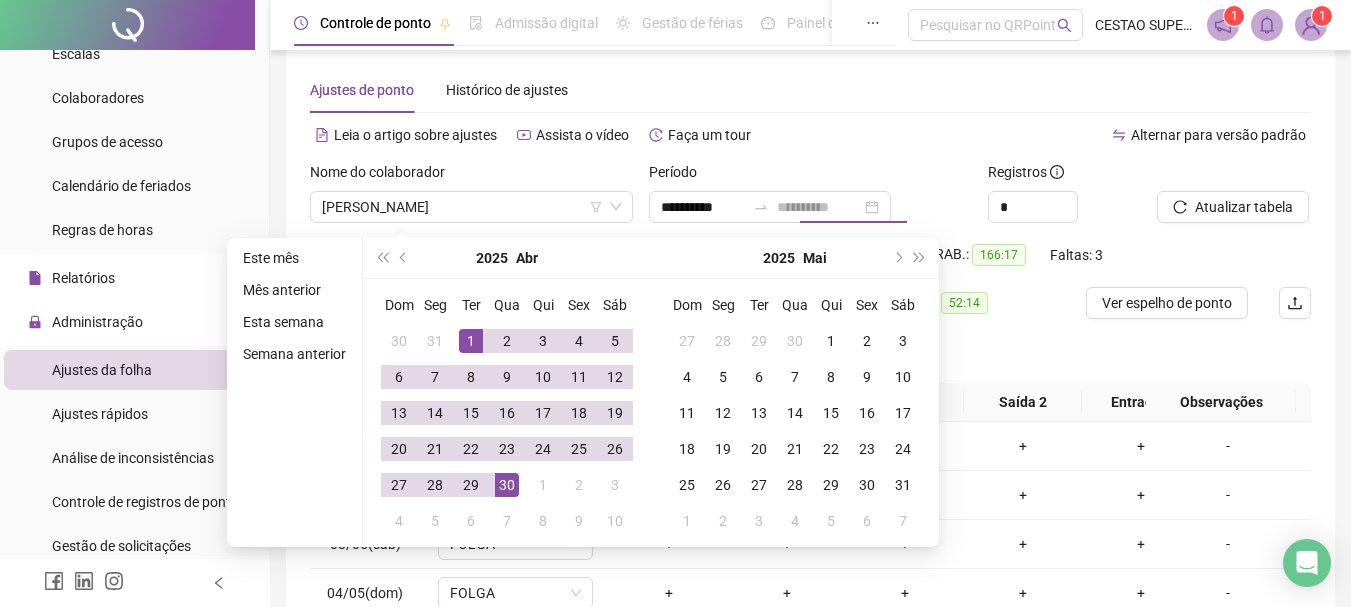 click on "30" at bounding box center (507, 485) 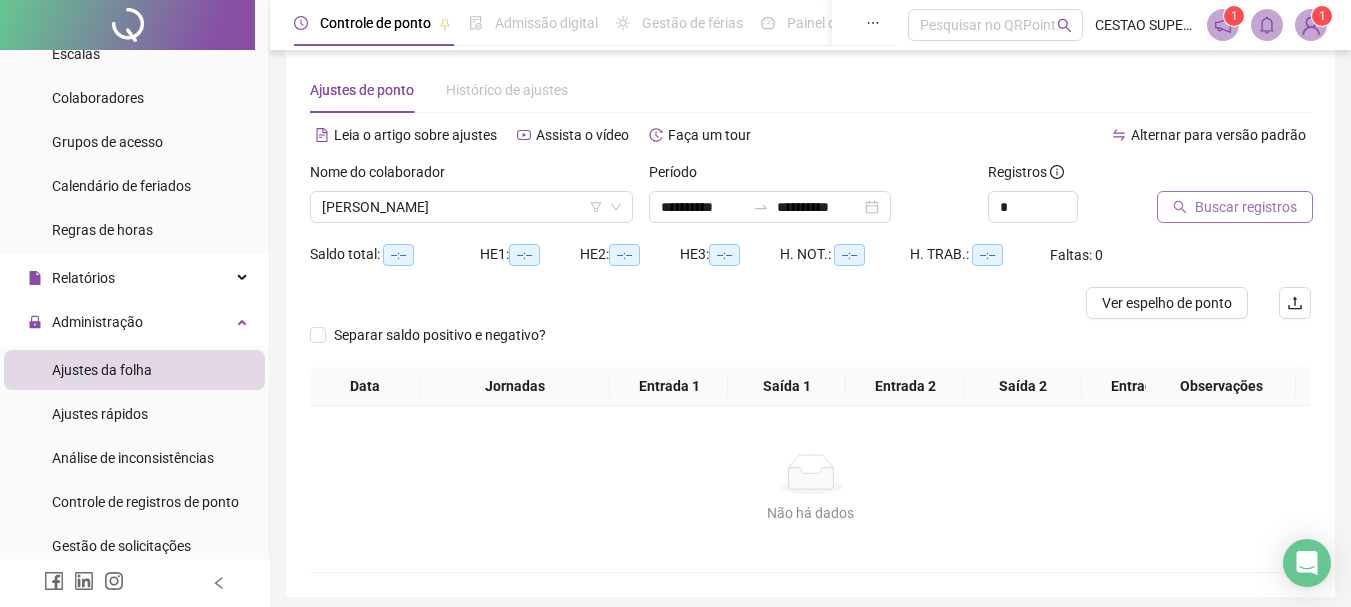 click on "Buscar registros" at bounding box center [1235, 207] 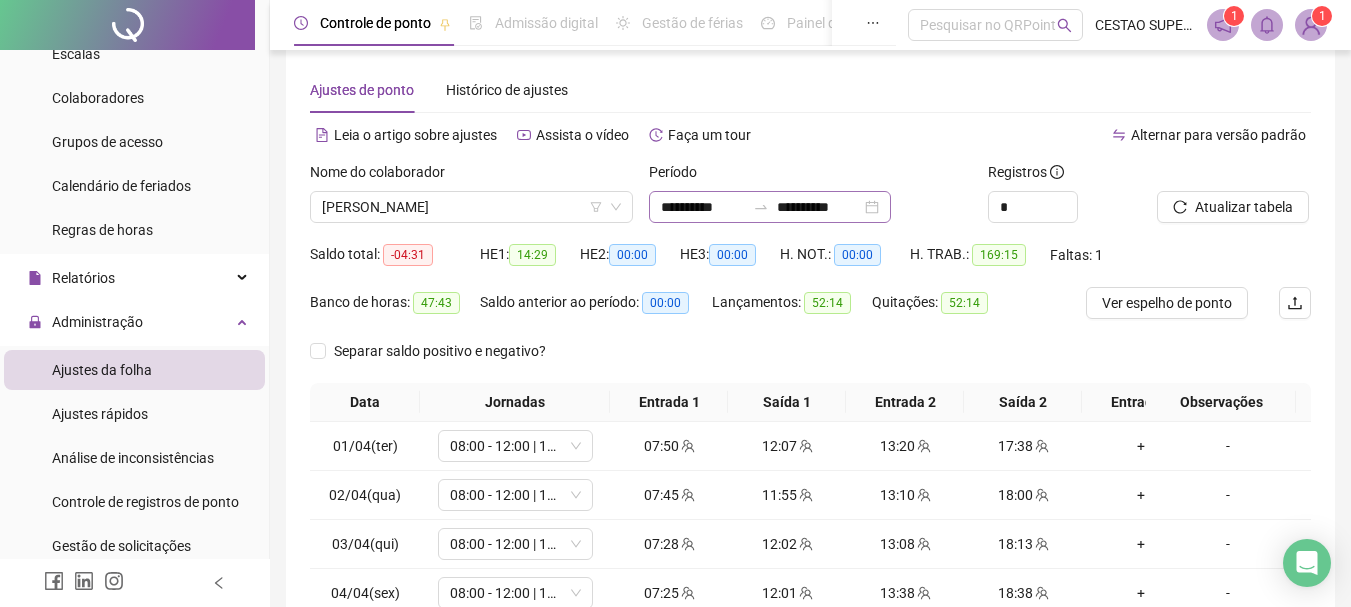 click on "**********" at bounding box center [770, 207] 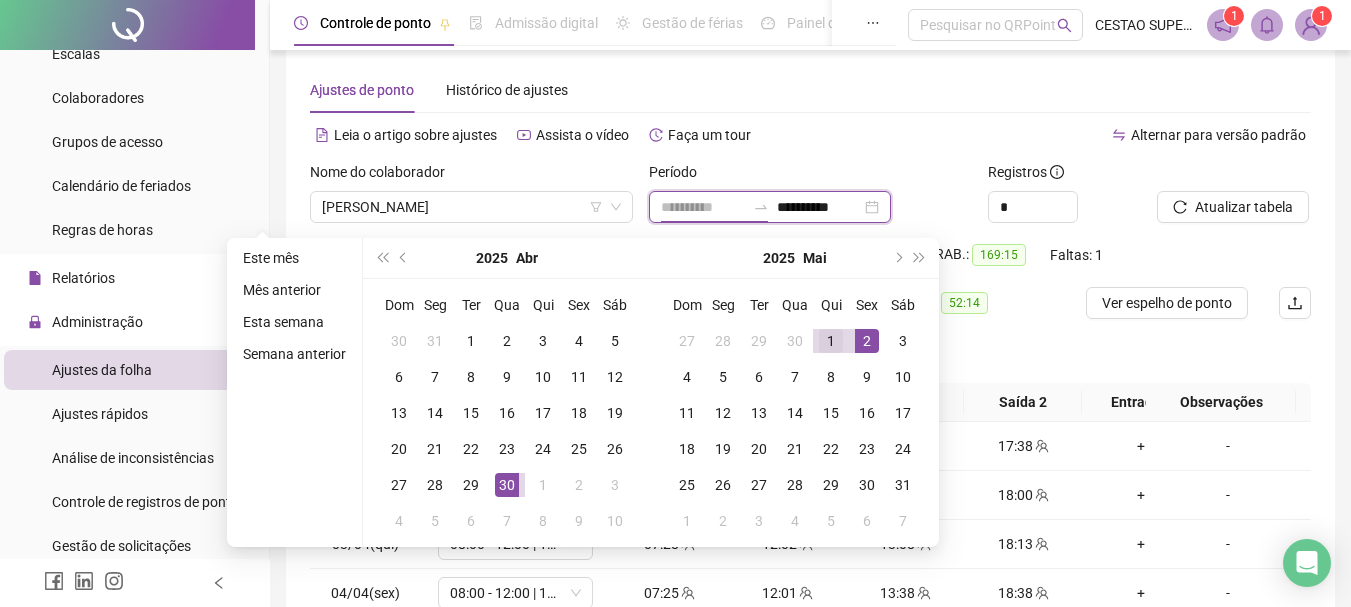 type on "**********" 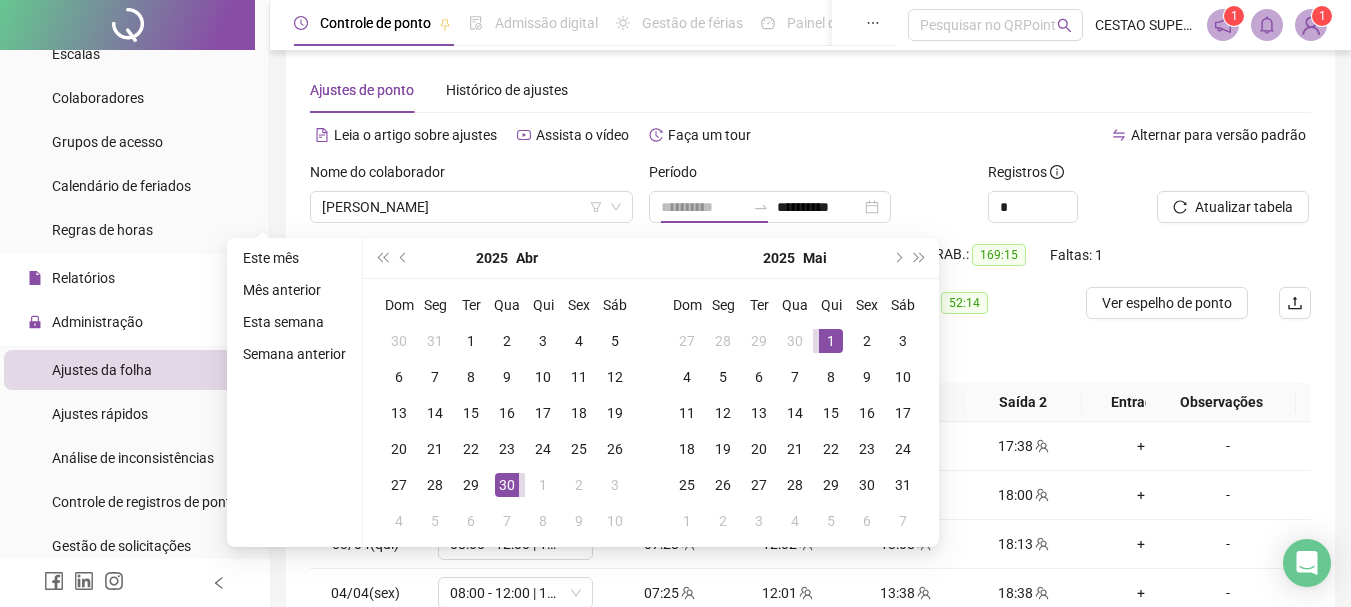 click on "1" at bounding box center [831, 341] 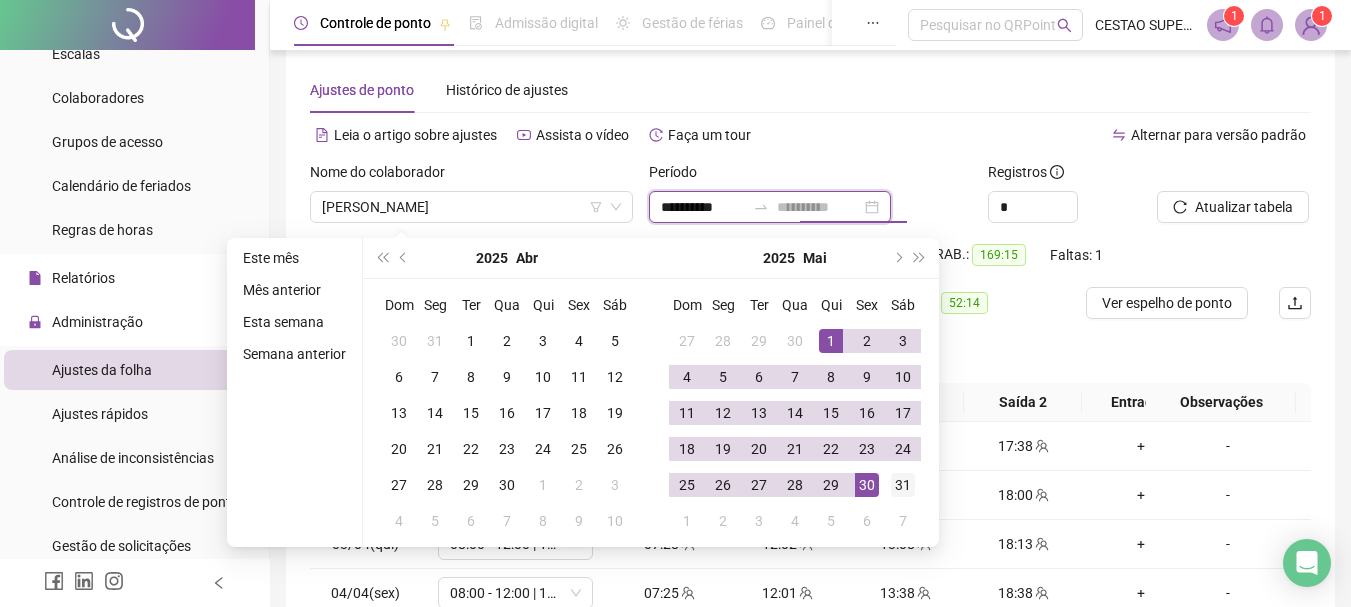 type on "**********" 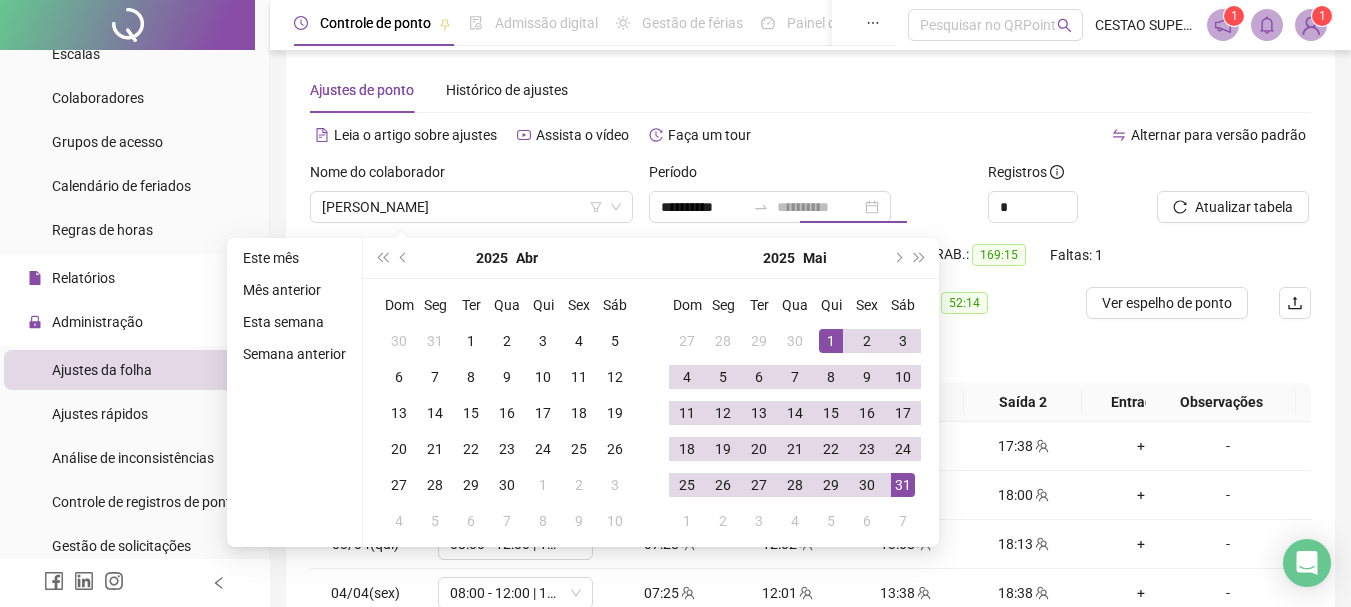 click on "31" at bounding box center [903, 485] 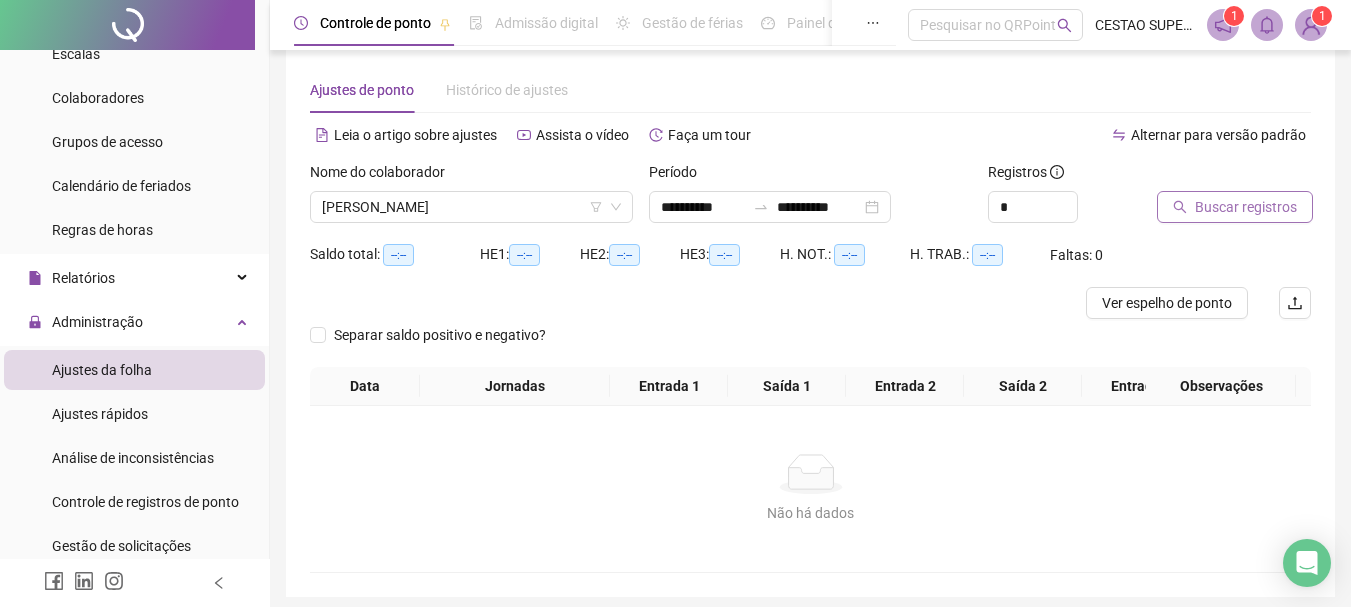click on "Buscar registros" at bounding box center (1246, 207) 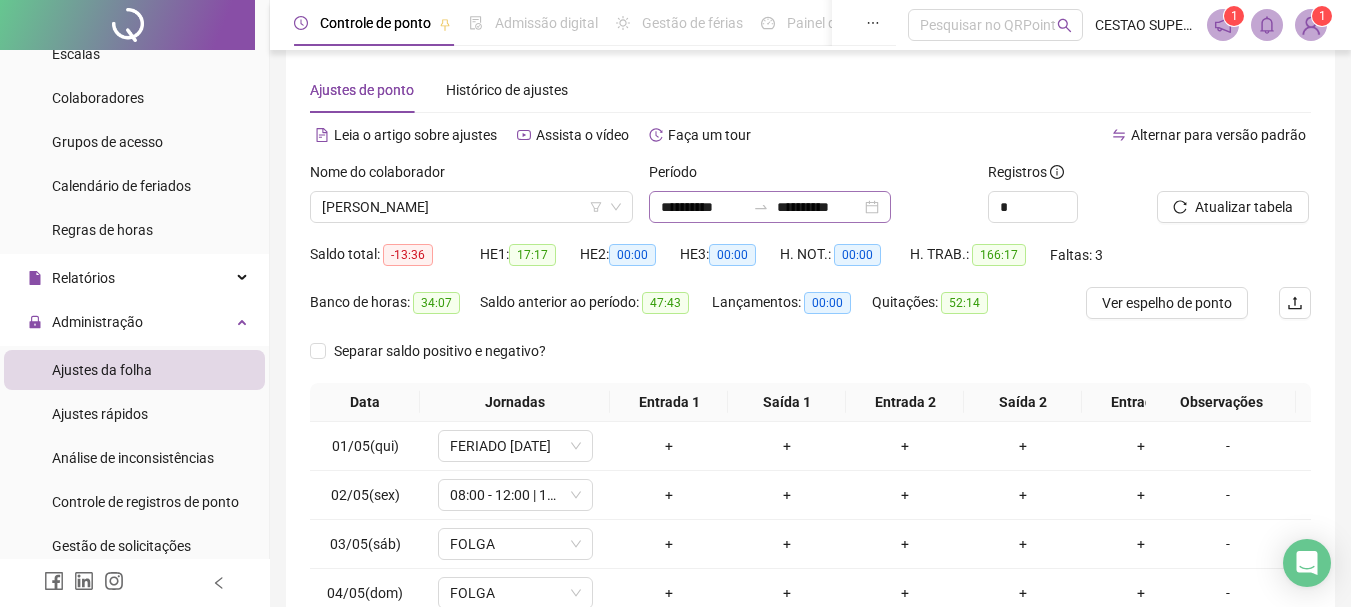 click on "**********" at bounding box center [770, 207] 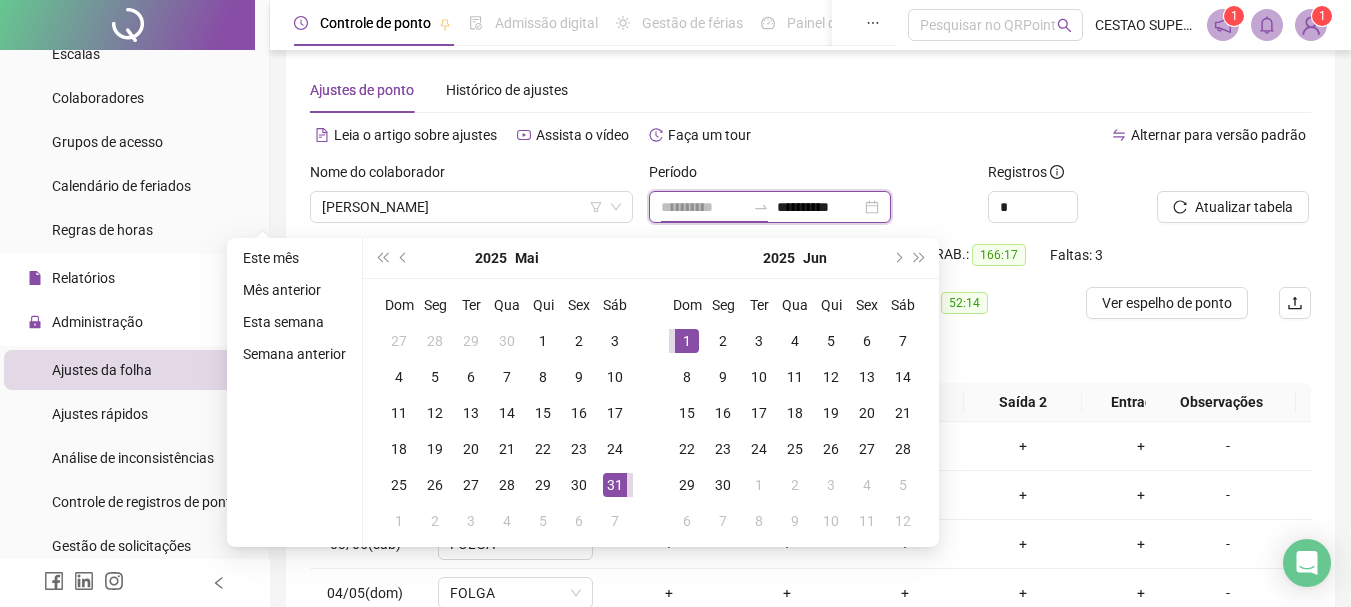 type on "**********" 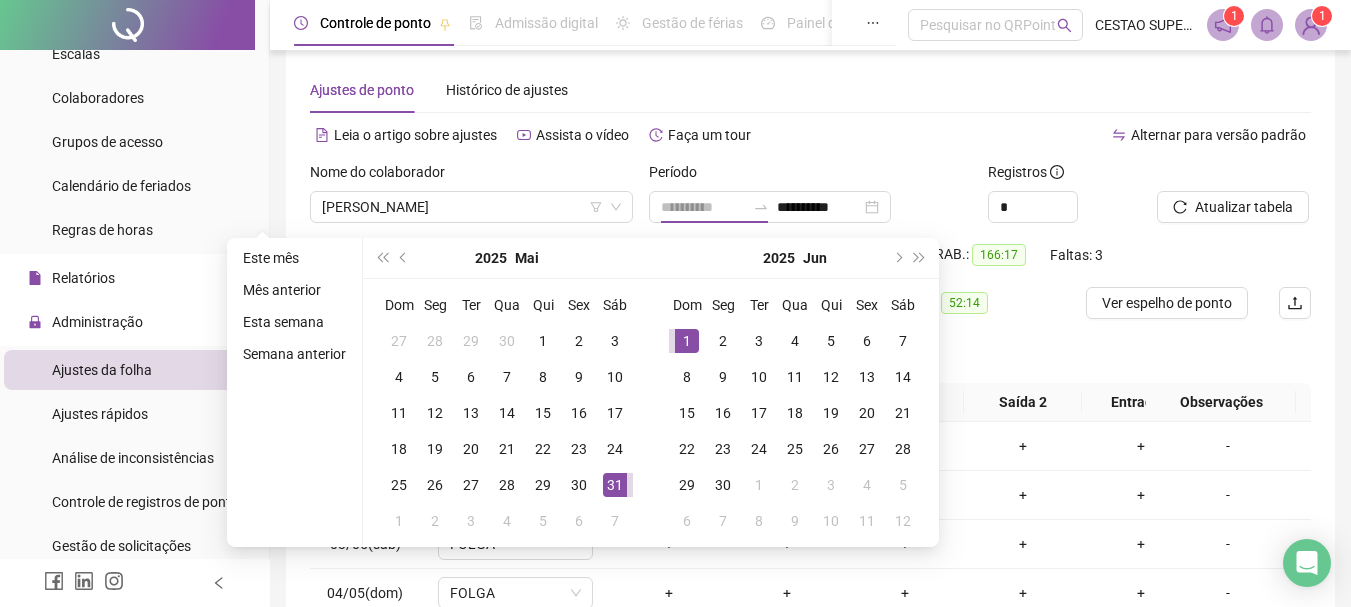 click on "1" at bounding box center [687, 341] 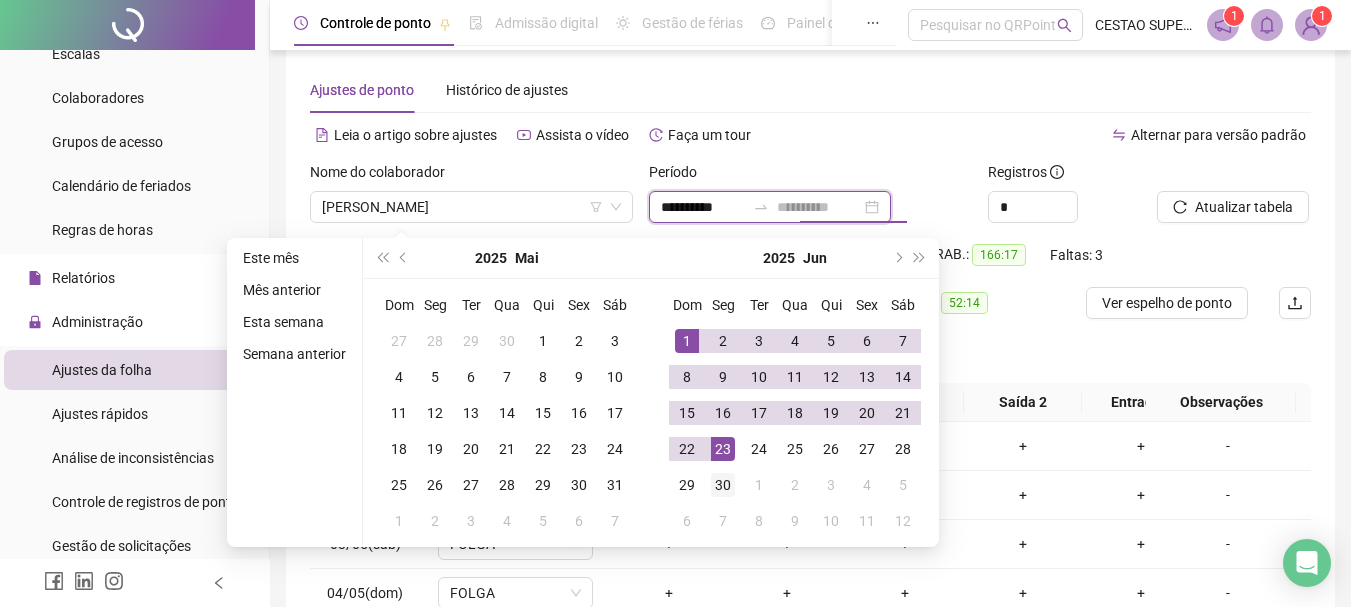 type on "**********" 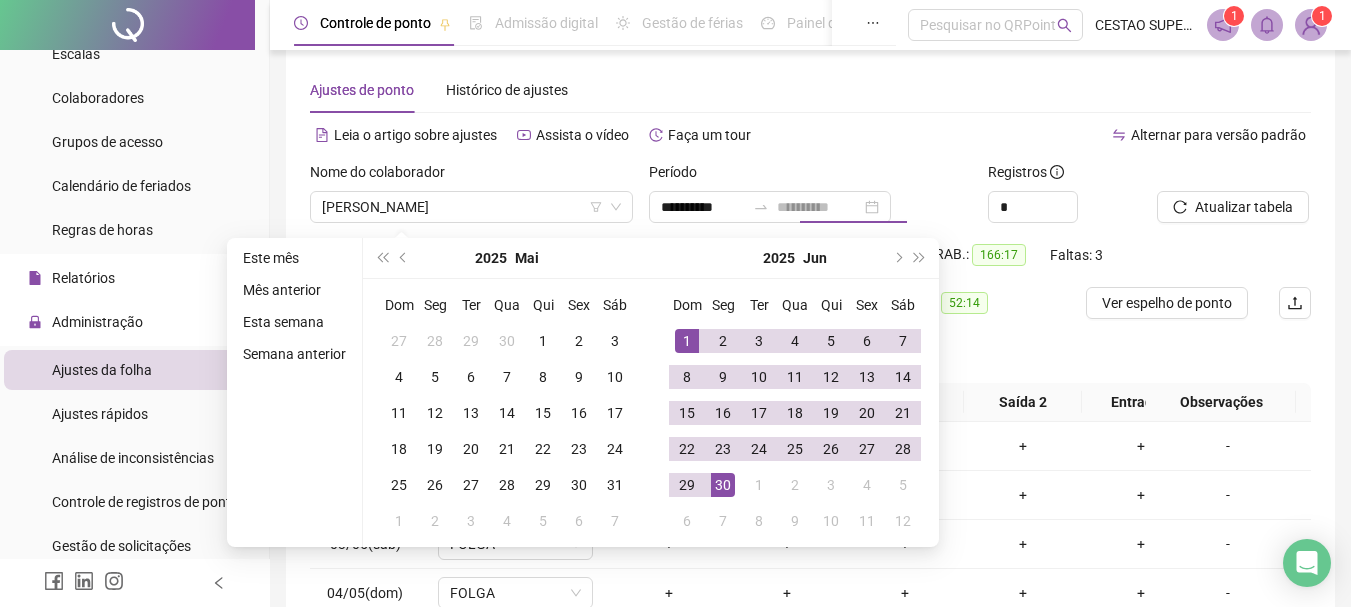 click on "30" at bounding box center [723, 485] 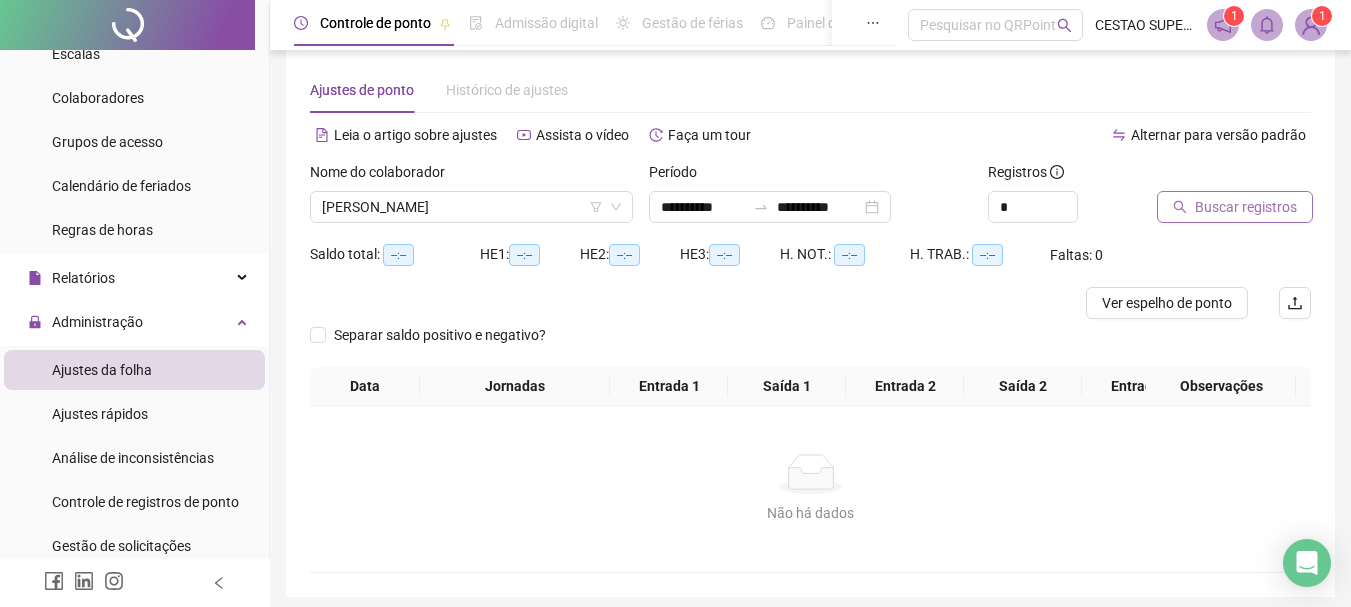 click on "Buscar registros" at bounding box center (1246, 207) 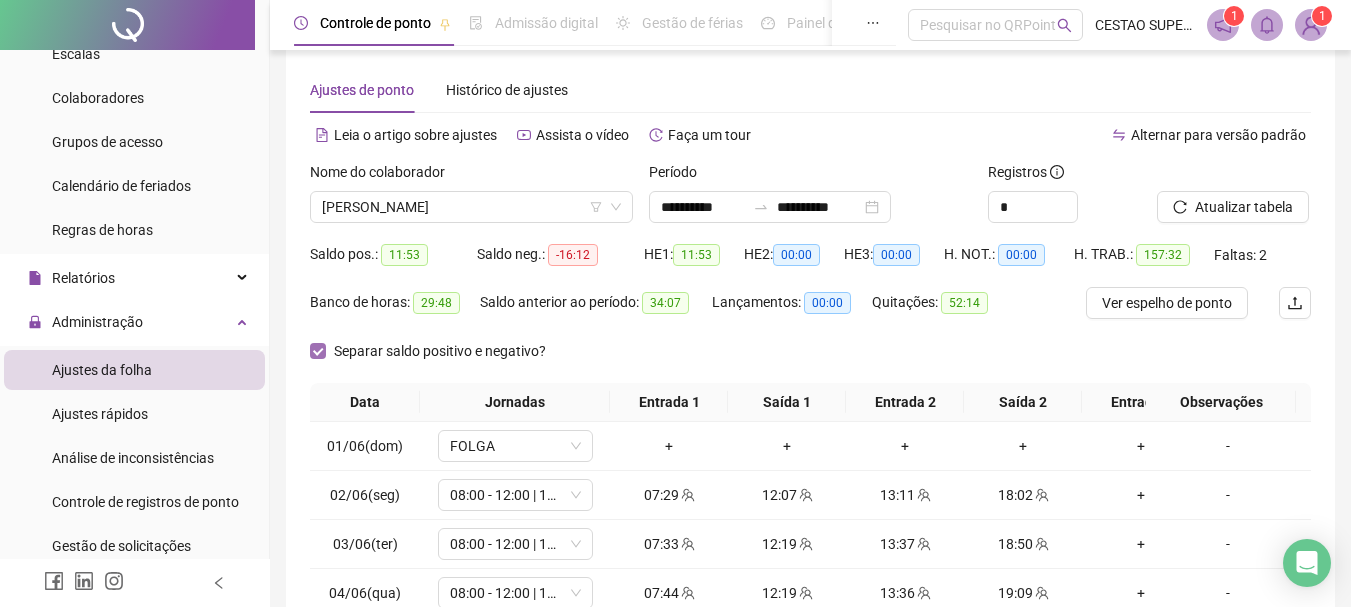 click on "Separar saldo positivo e negativo?" at bounding box center [440, 351] 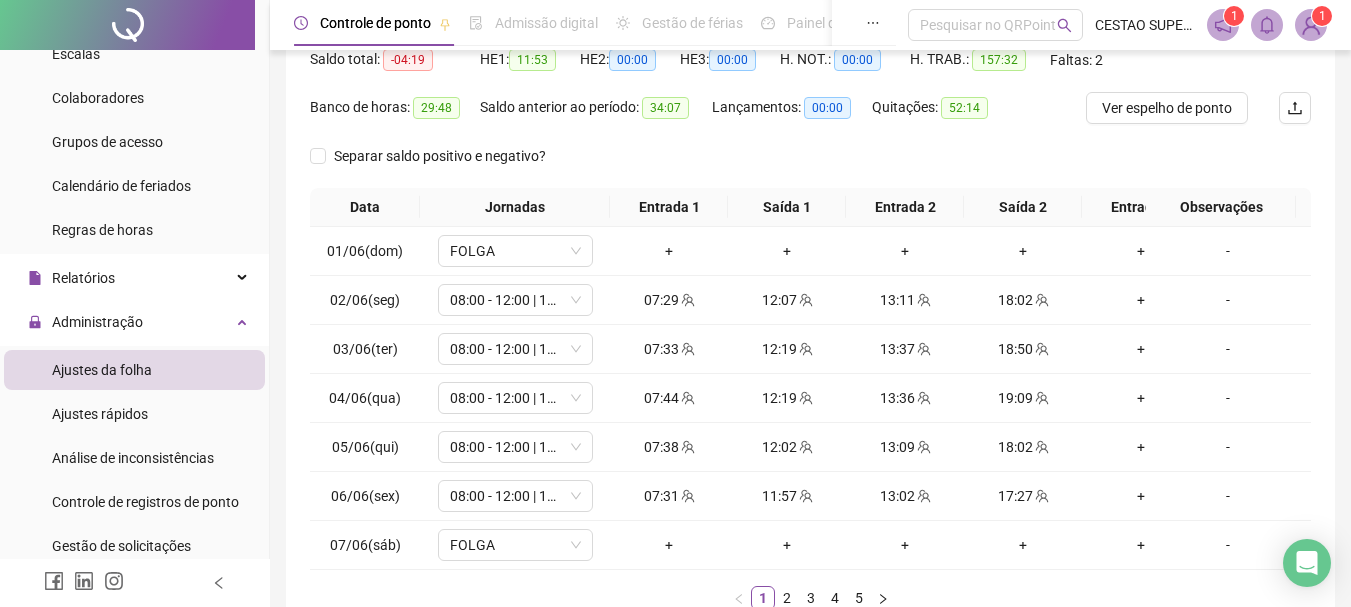 scroll, scrollTop: 223, scrollLeft: 0, axis: vertical 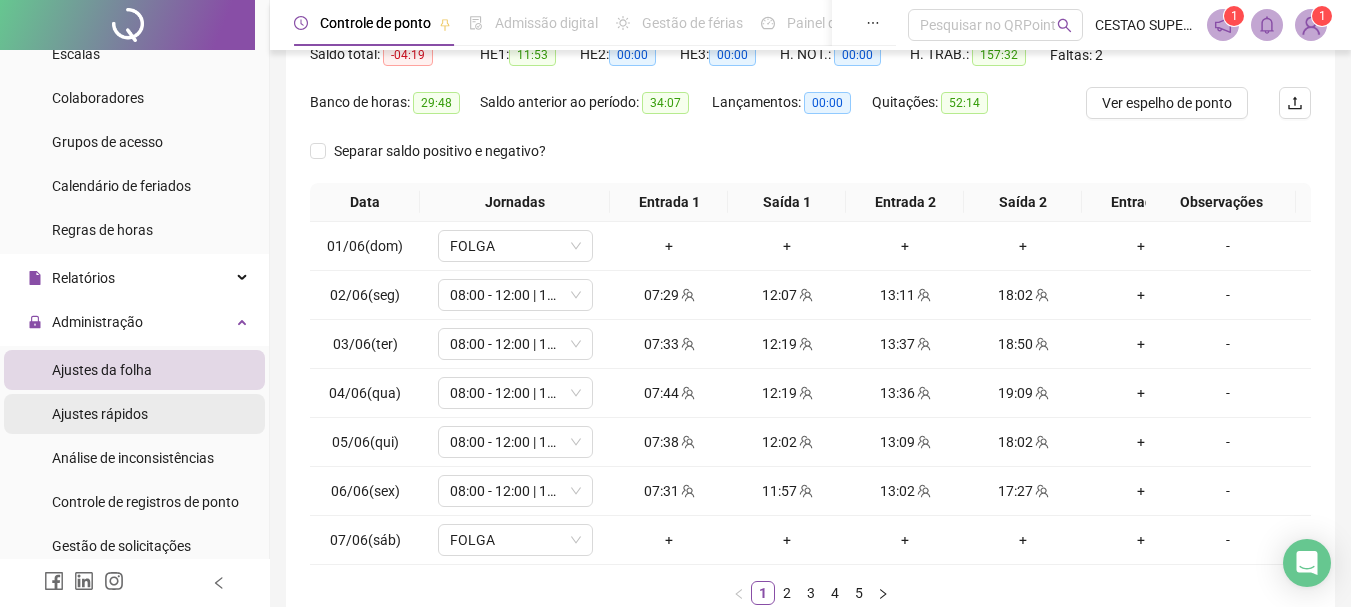 click on "Ajustes rápidos" at bounding box center (100, 414) 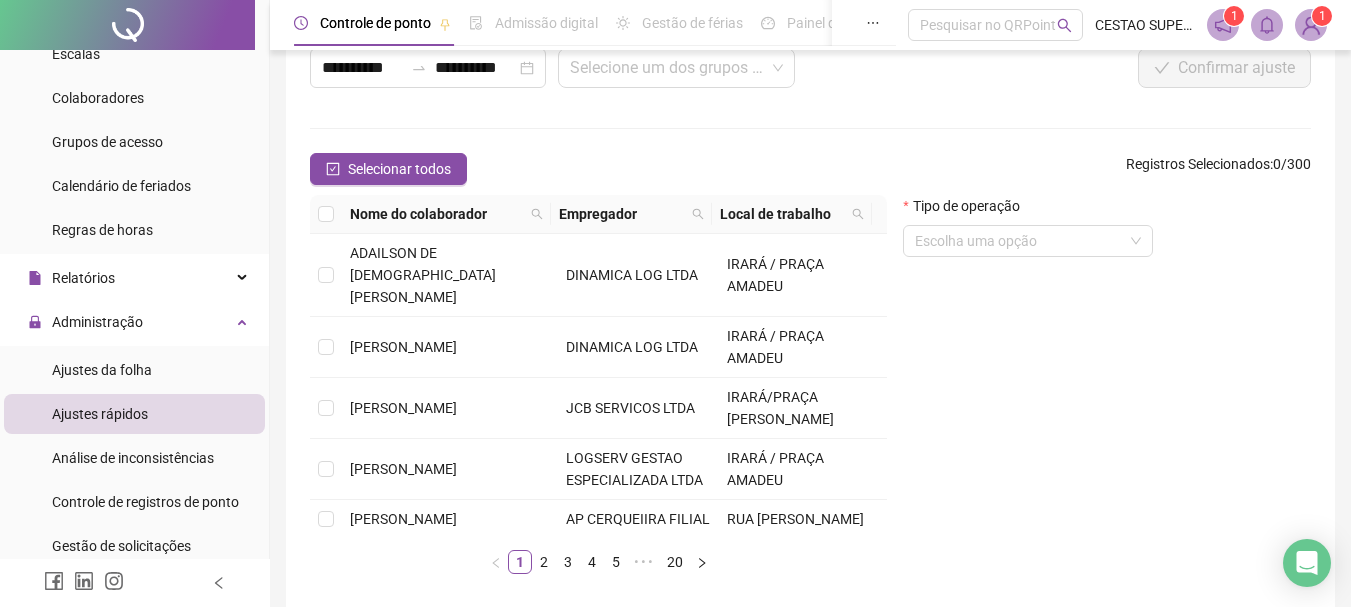 scroll, scrollTop: 23, scrollLeft: 0, axis: vertical 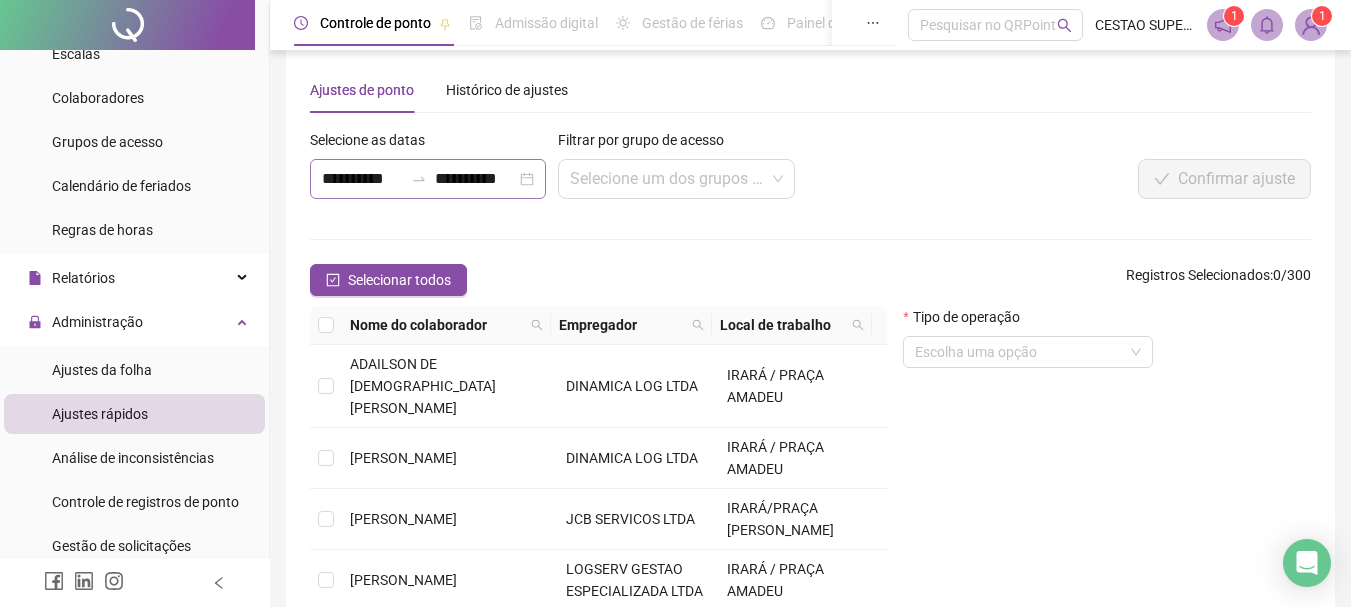 click on "**********" at bounding box center [428, 179] 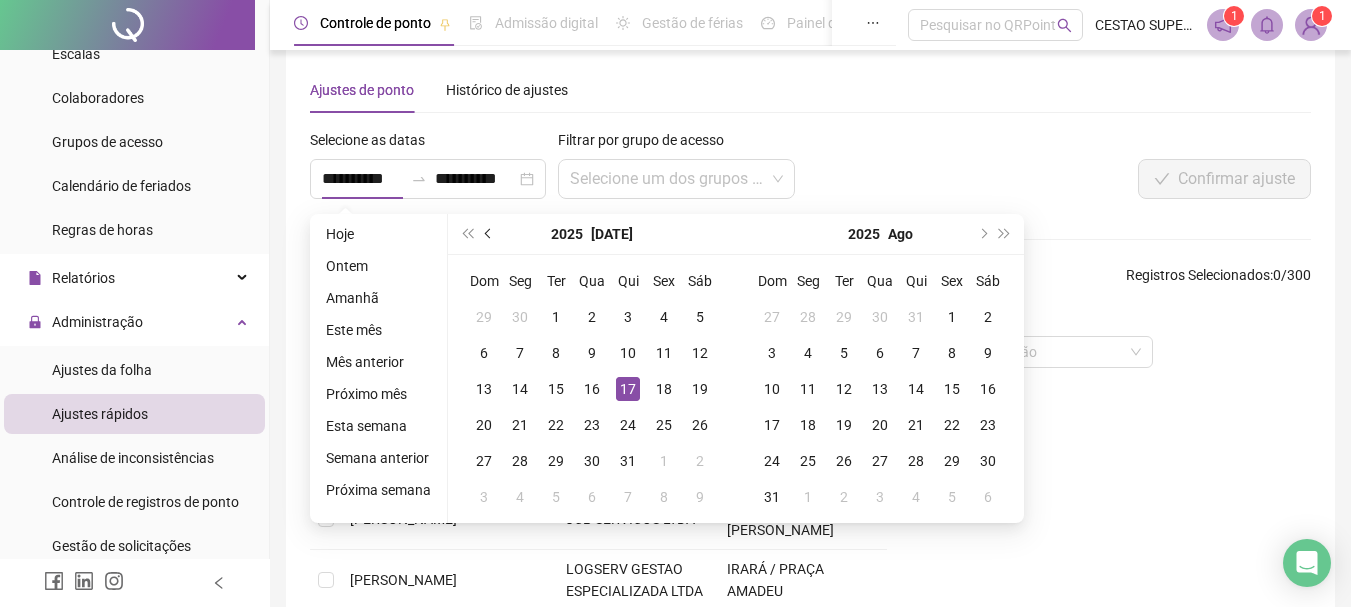 click at bounding box center [489, 234] 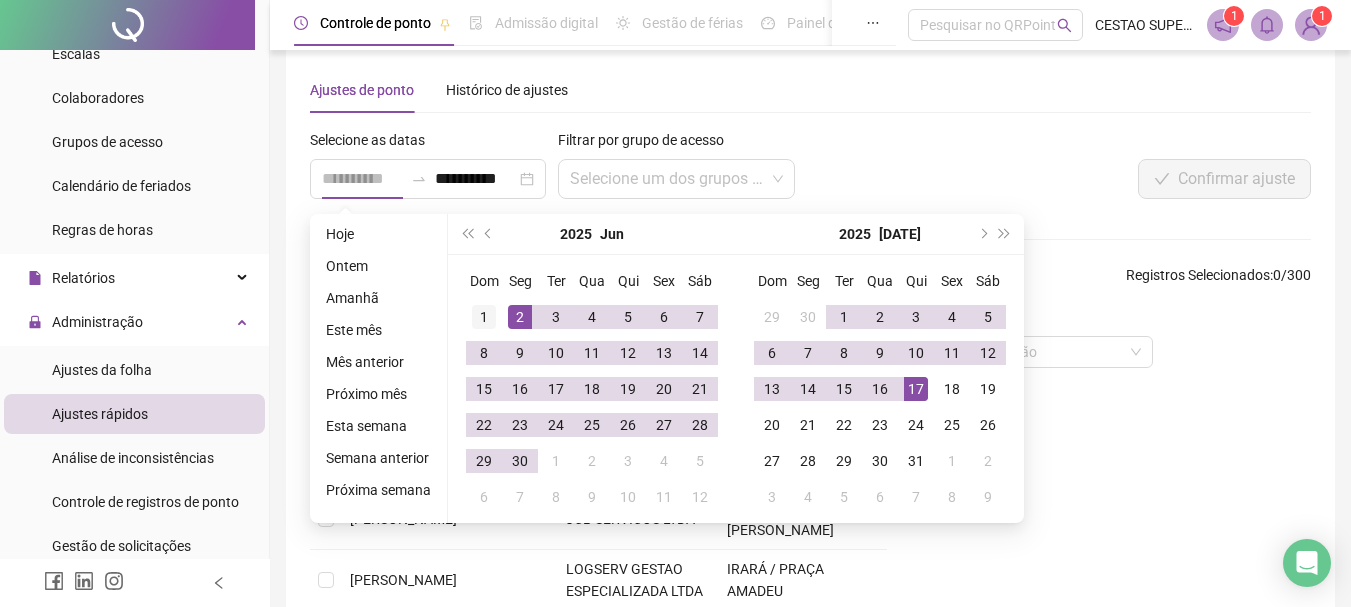 type on "**********" 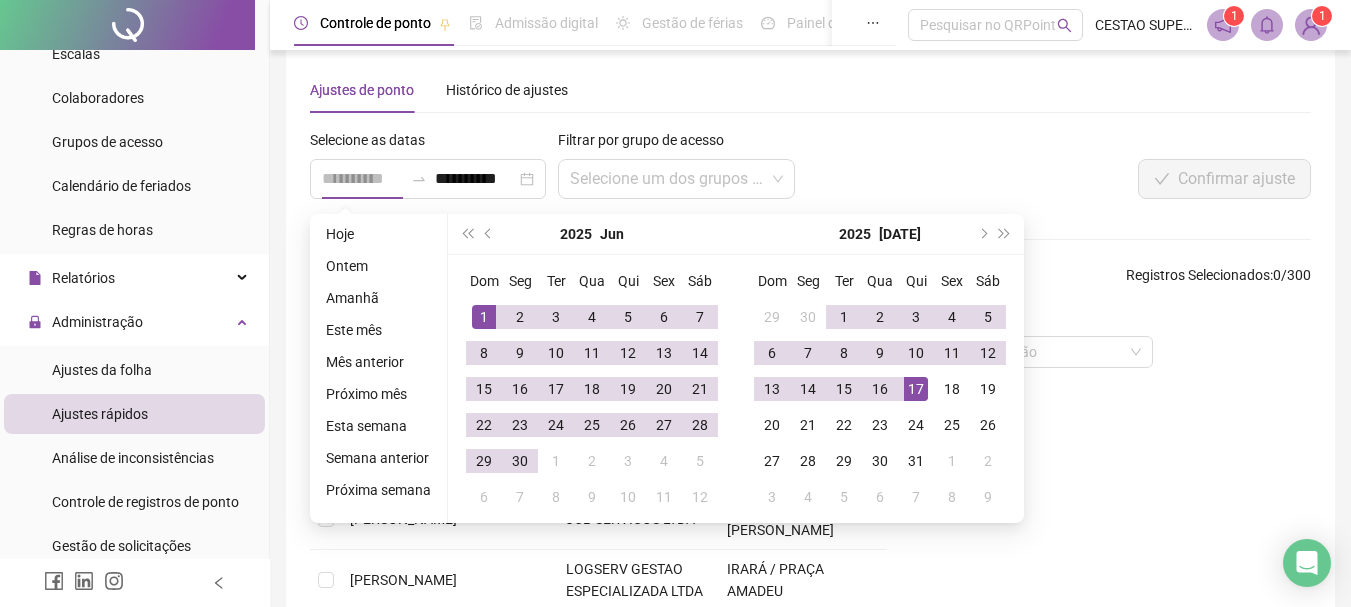 click on "1" at bounding box center (484, 317) 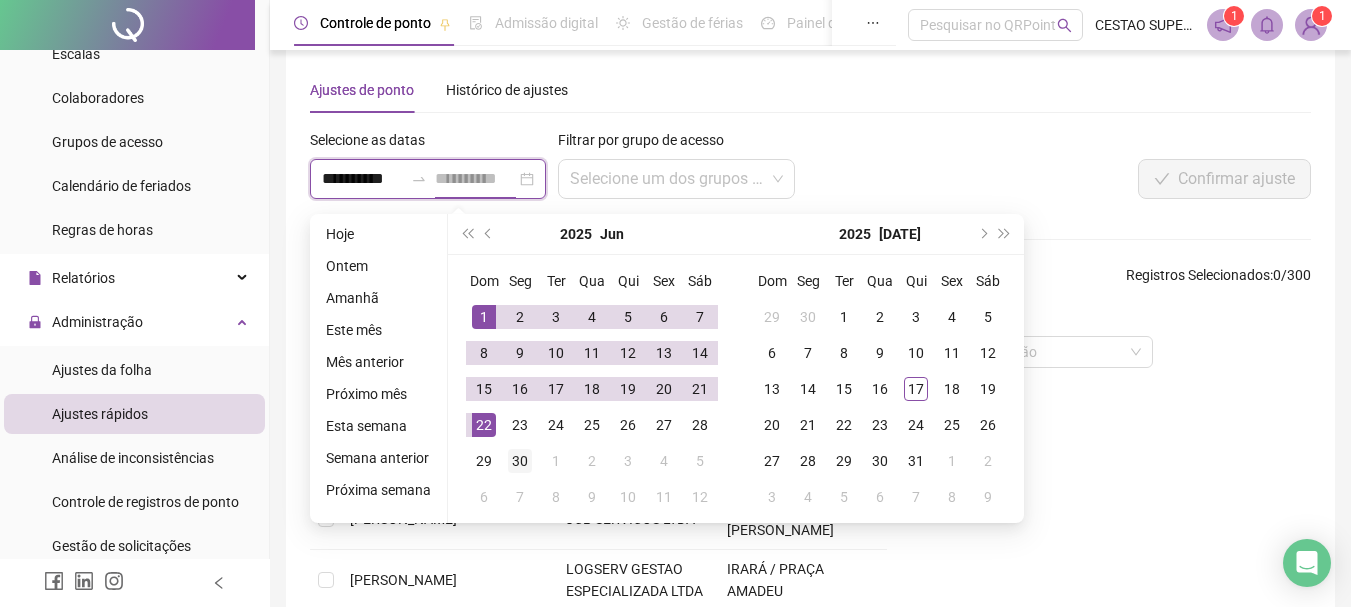 type on "**********" 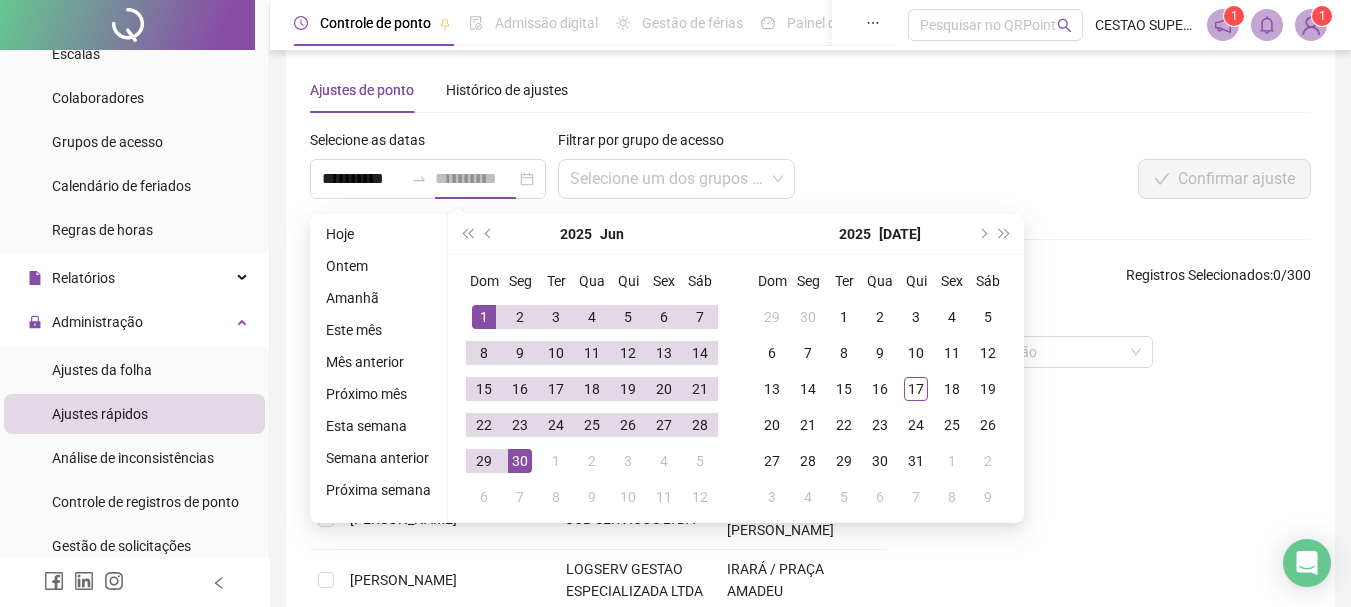 click on "30" at bounding box center [520, 461] 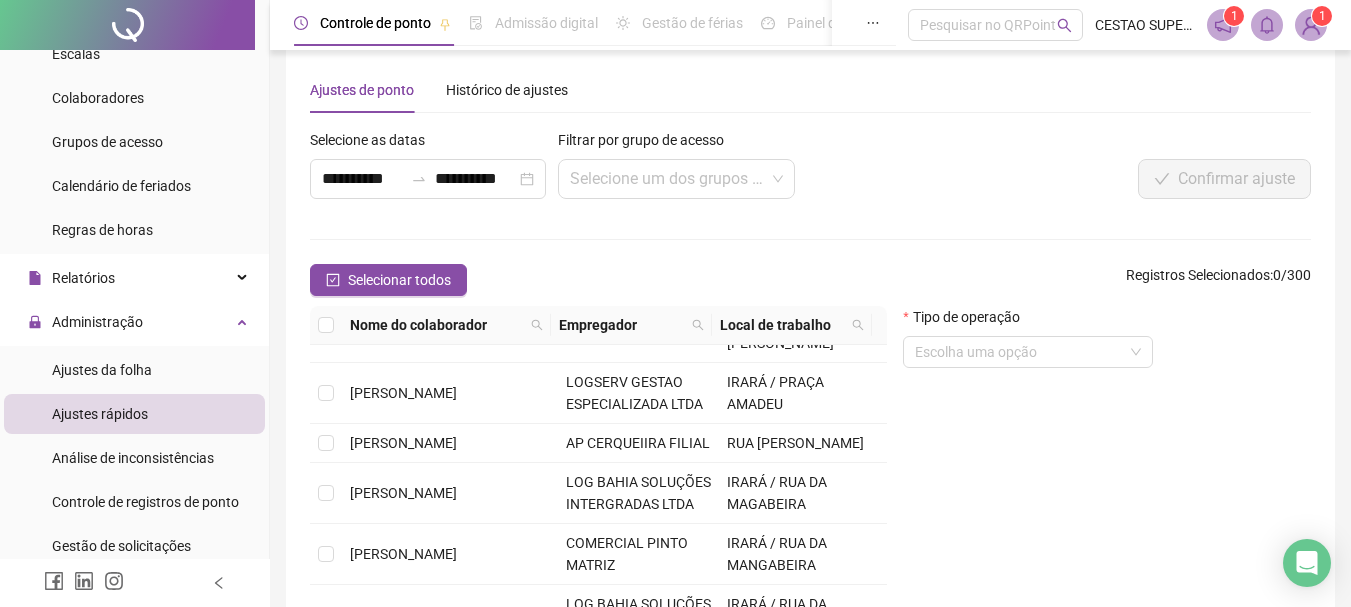 scroll, scrollTop: 200, scrollLeft: 0, axis: vertical 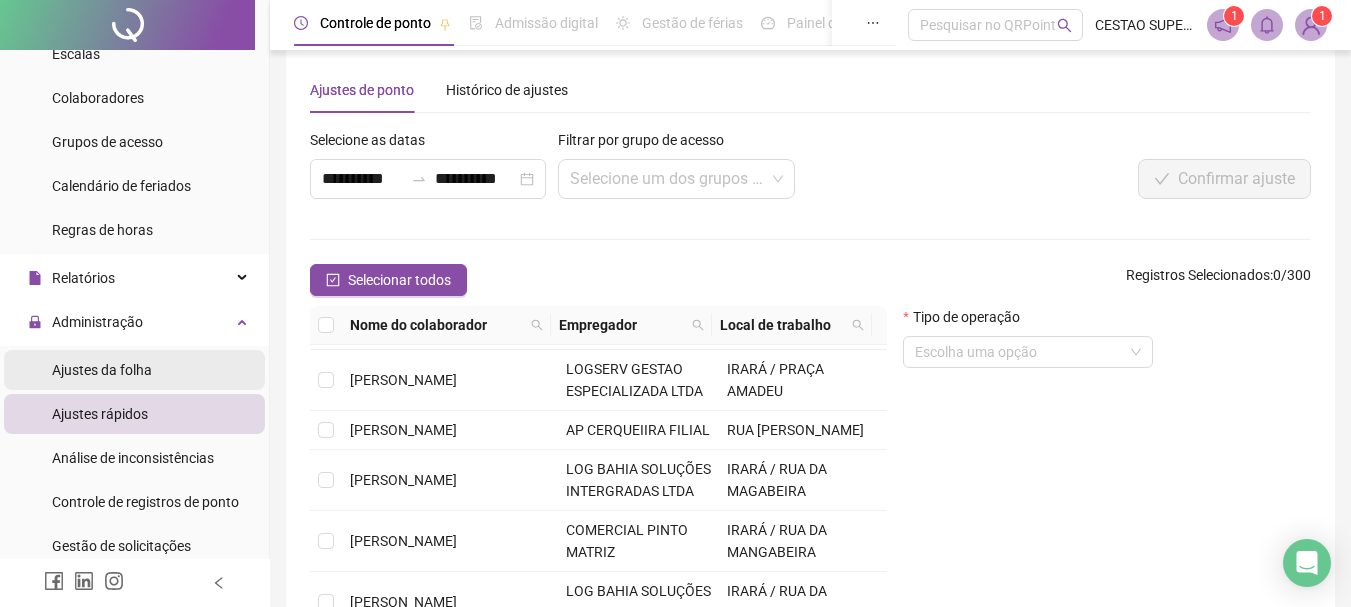 click on "Ajustes da folha" at bounding box center (102, 370) 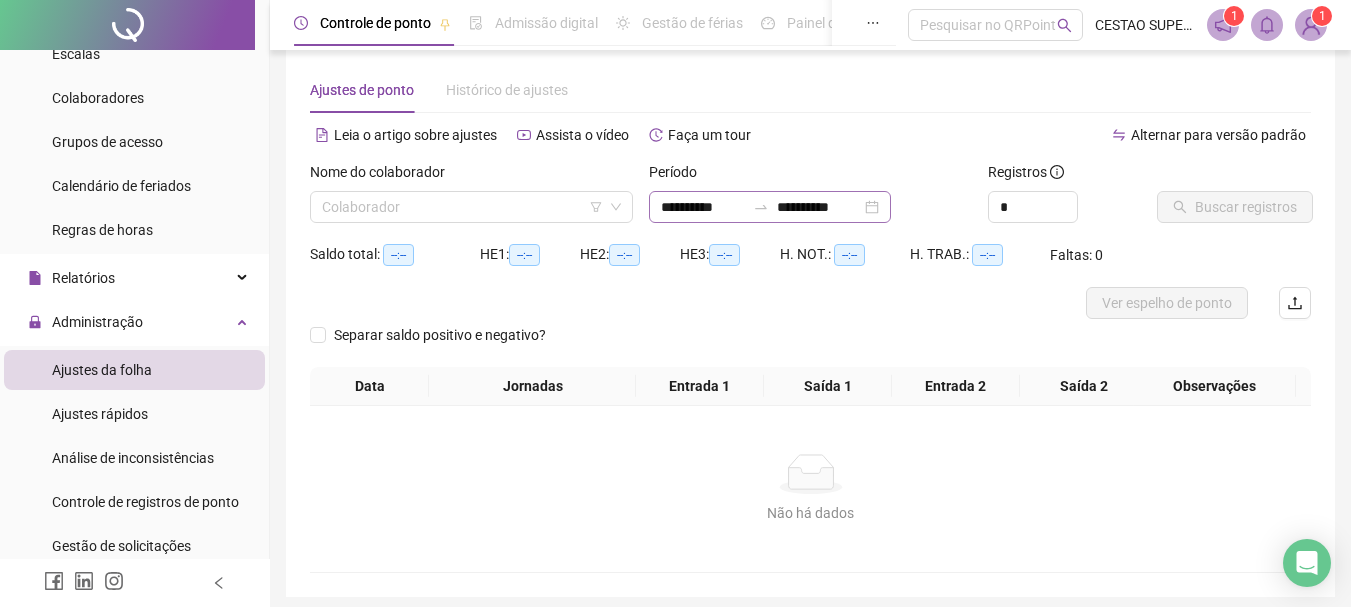 click on "**********" at bounding box center (770, 207) 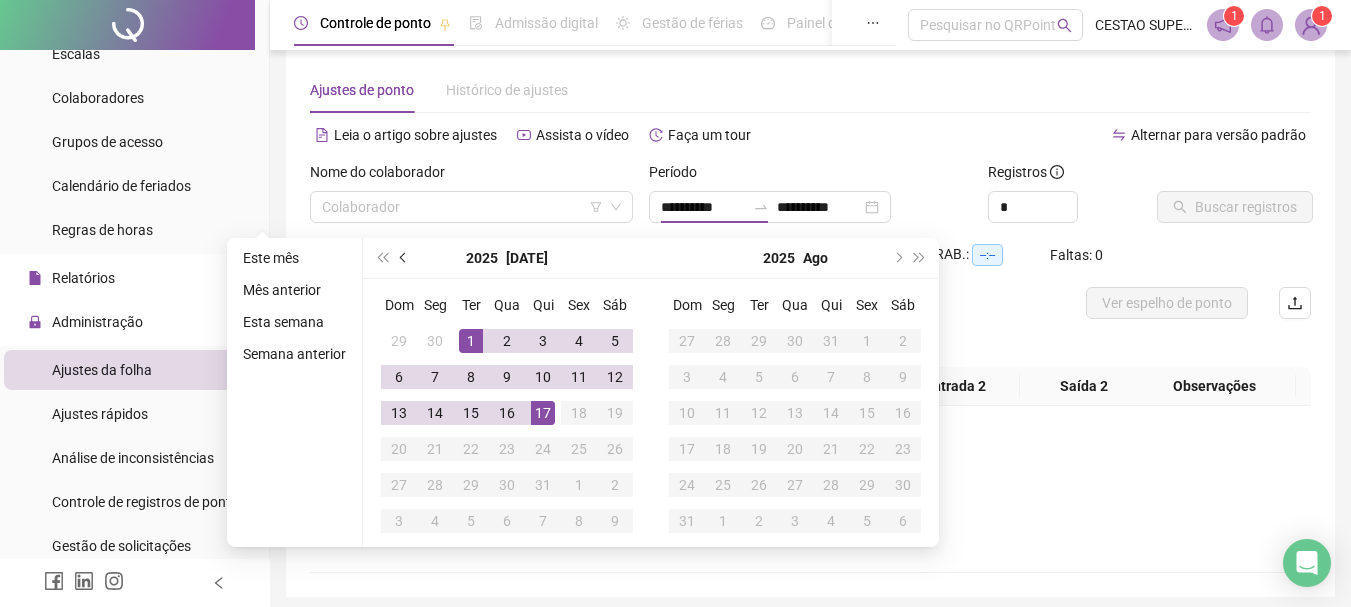 click at bounding box center [404, 258] 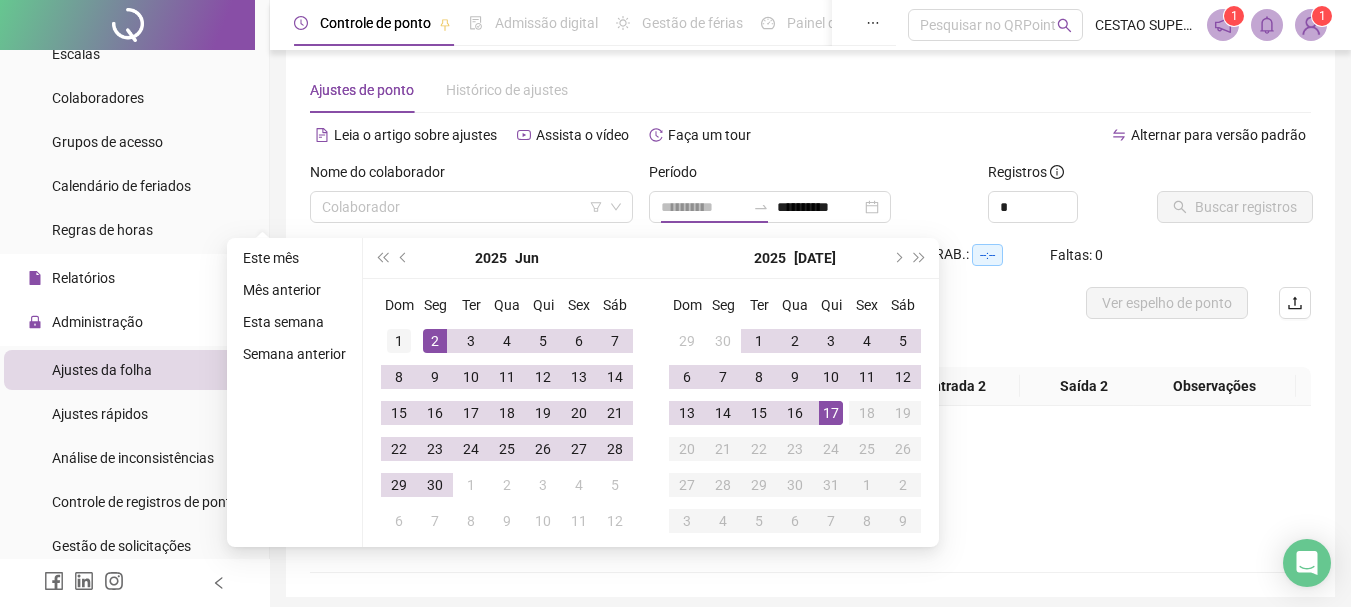 type on "**********" 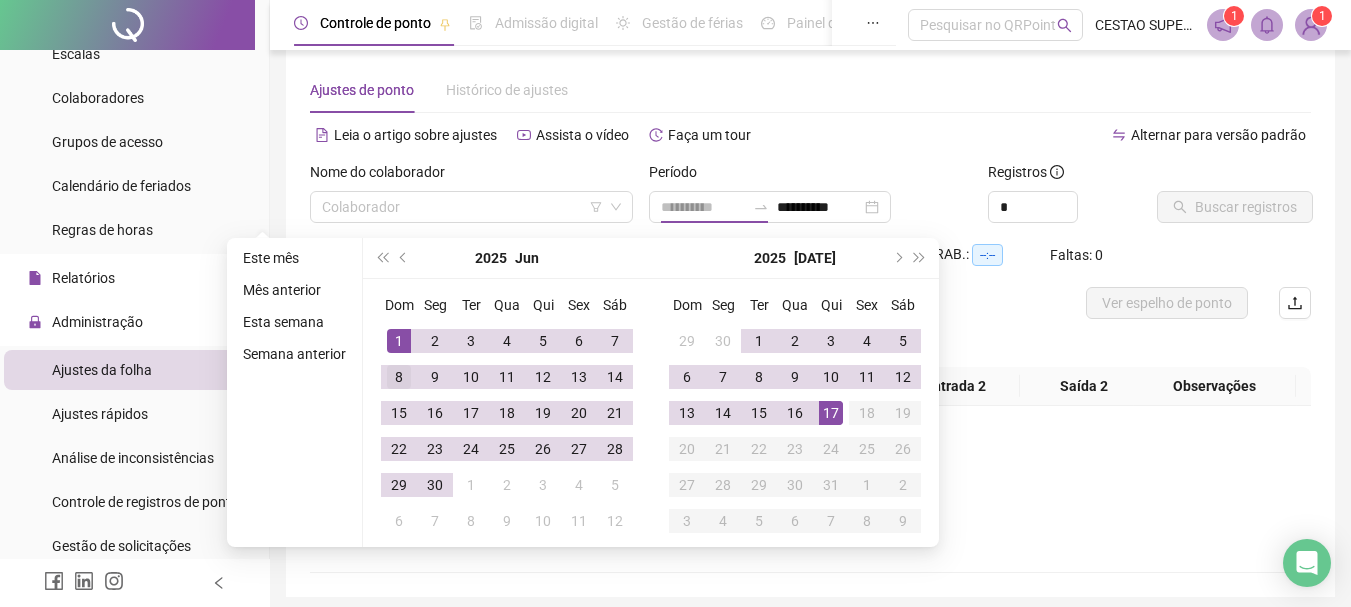 drag, startPoint x: 402, startPoint y: 344, endPoint x: 413, endPoint y: 389, distance: 46.32494 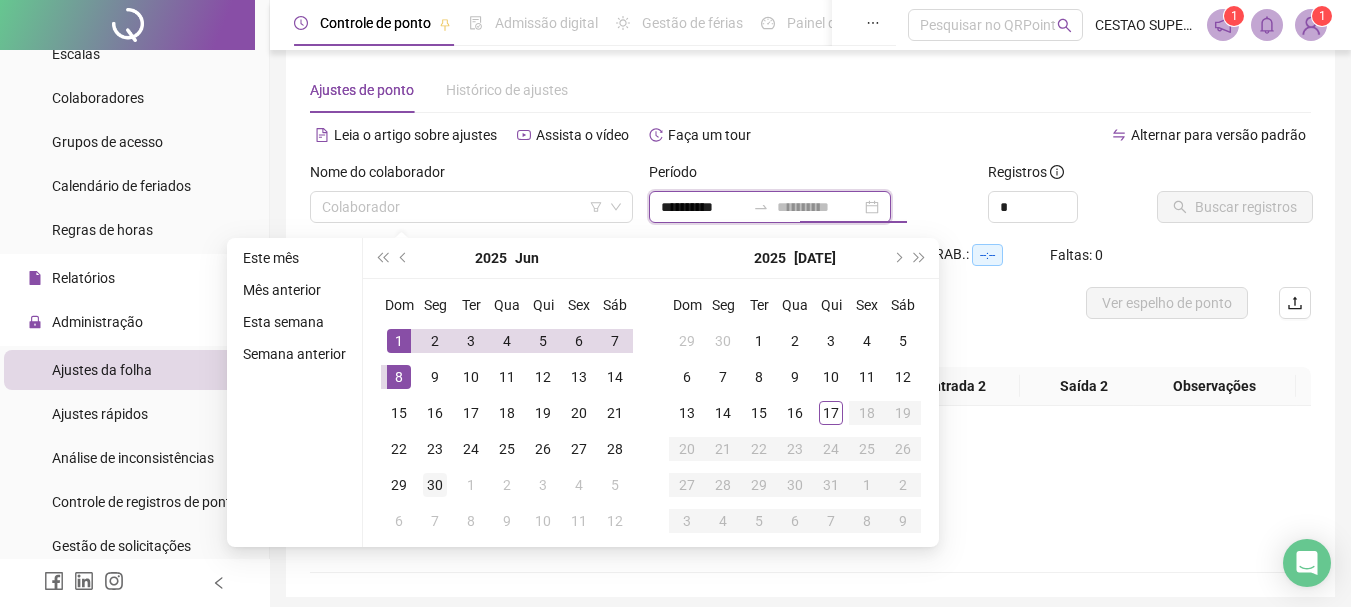 type on "**********" 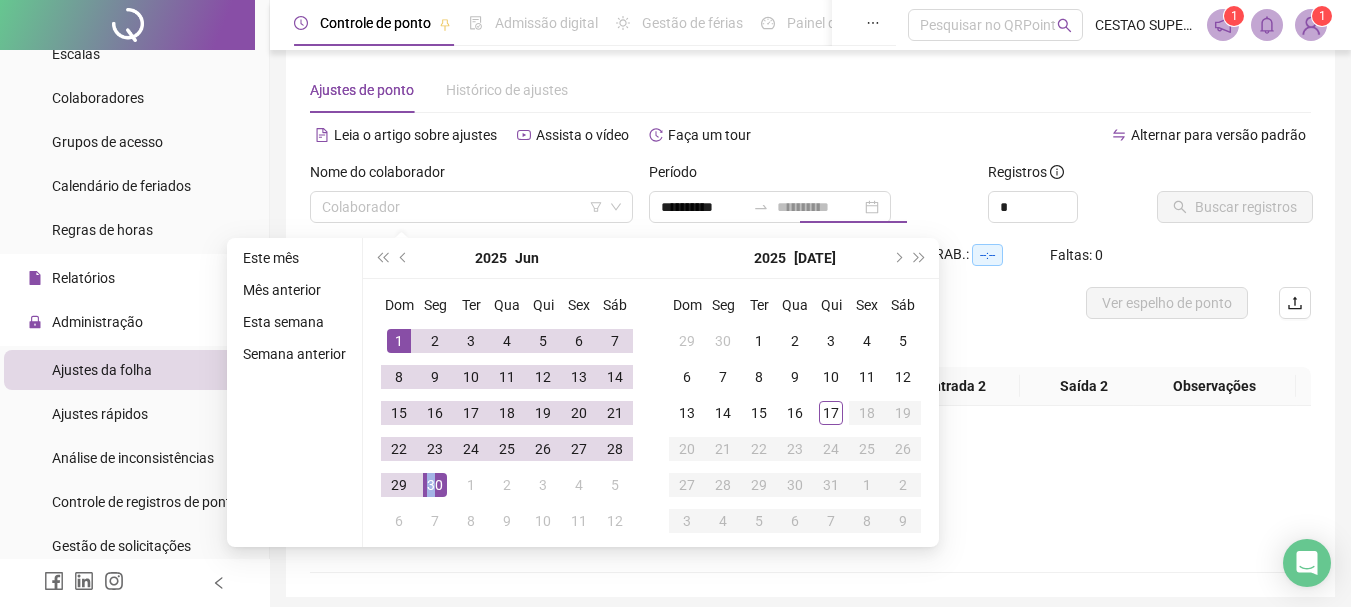 click on "30" at bounding box center [435, 485] 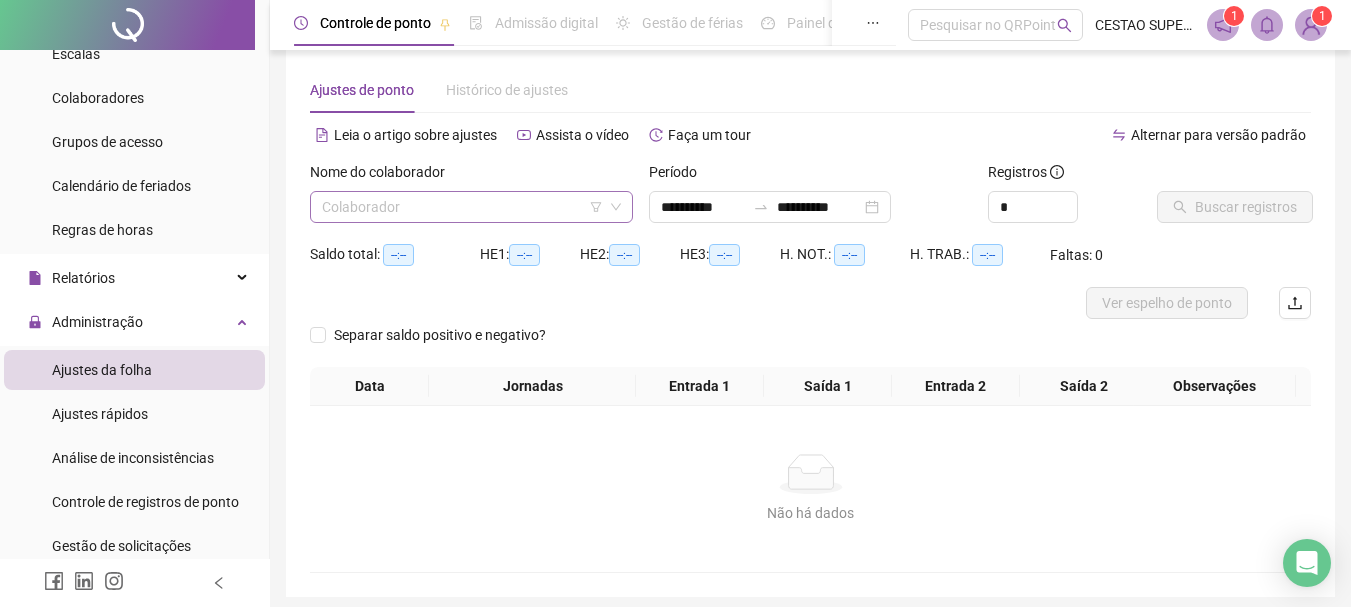 click on "Colaborador" at bounding box center (471, 207) 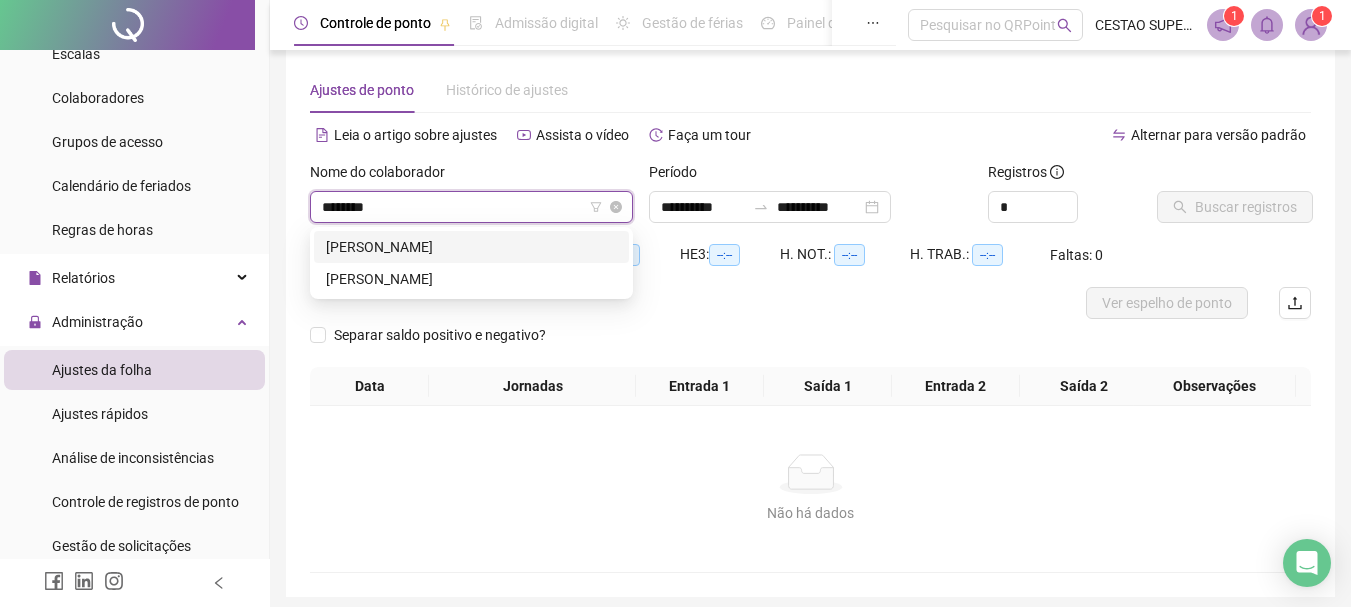 type on "*********" 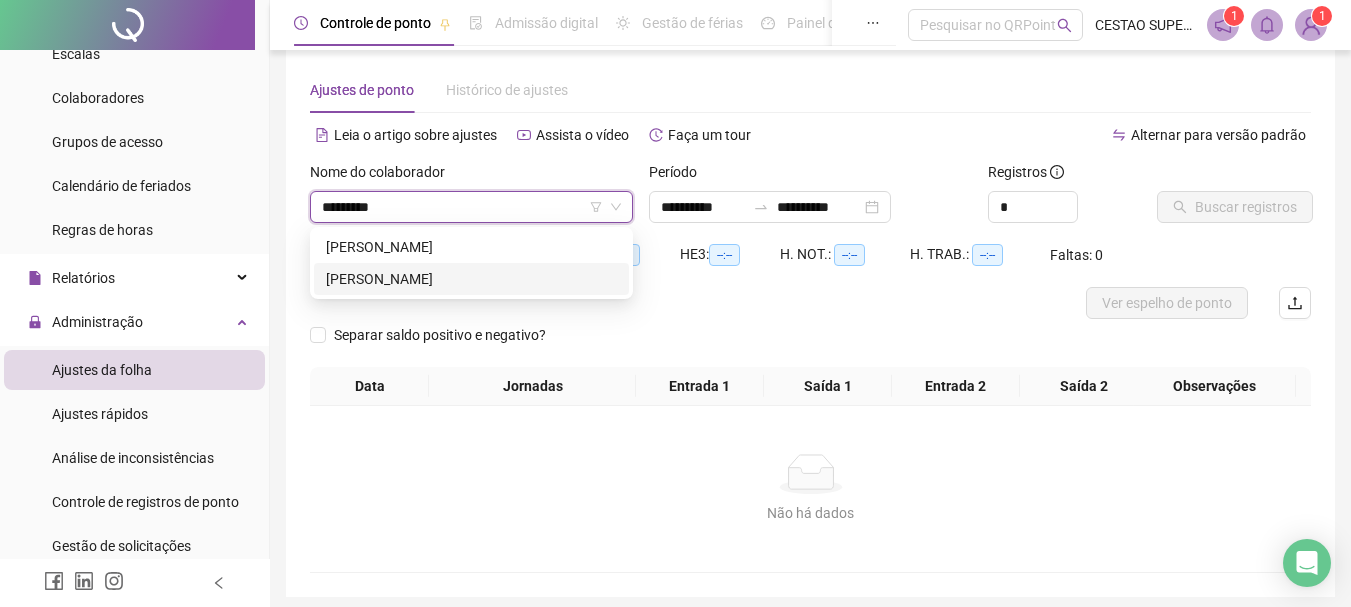 click on "REGINALDO DOS SANTOS MIRANDA" at bounding box center [471, 279] 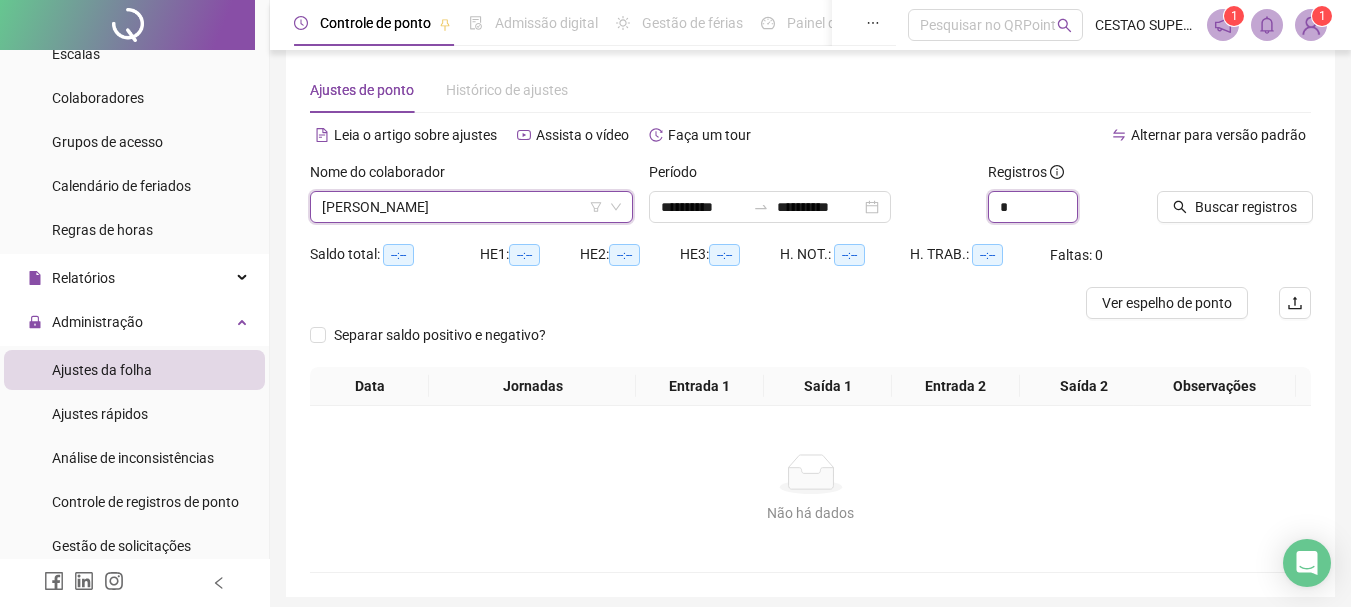 drag, startPoint x: 1017, startPoint y: 206, endPoint x: 955, endPoint y: 194, distance: 63.15061 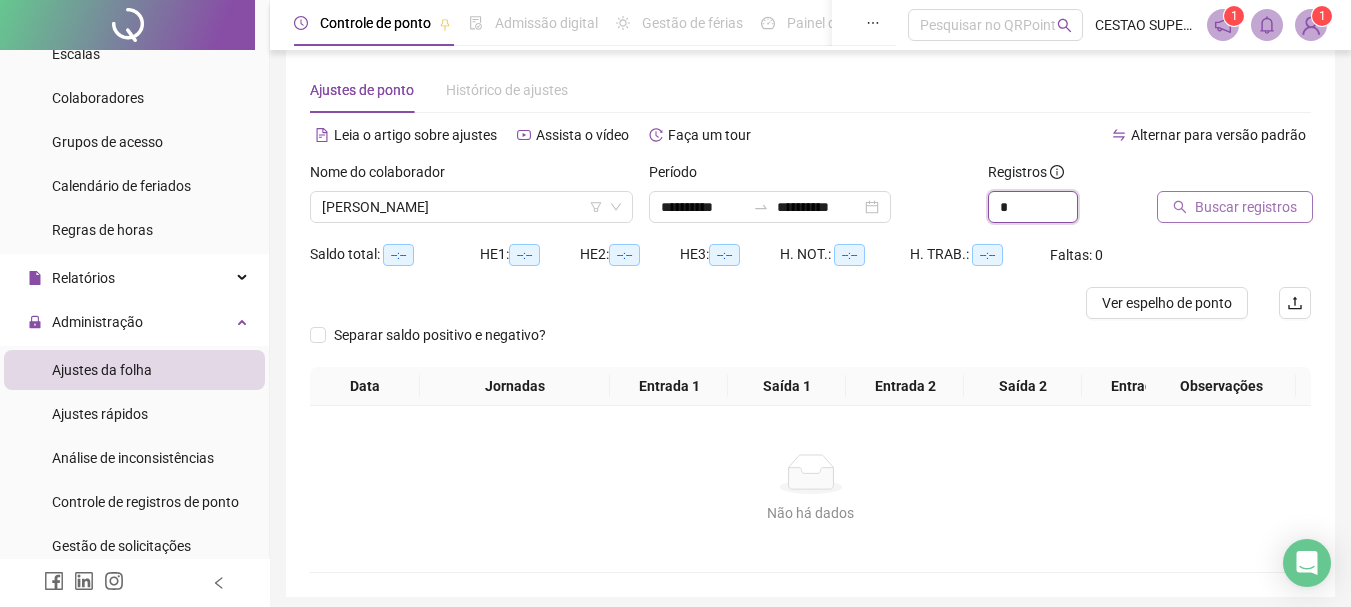 type on "*" 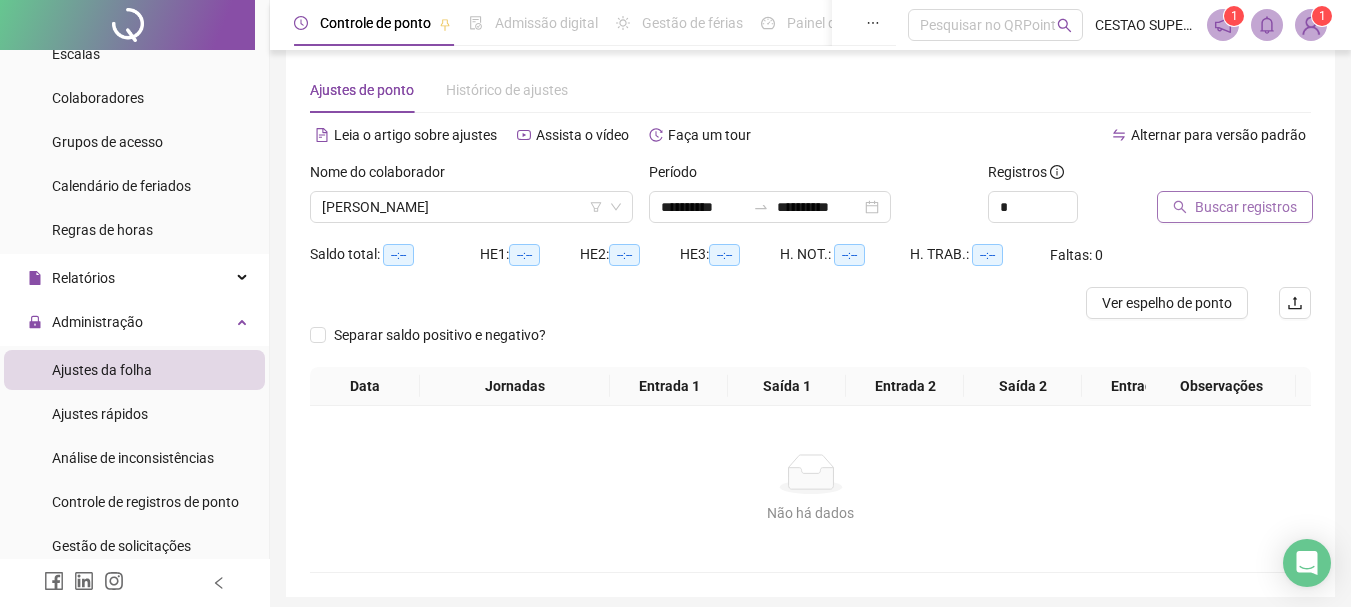 click on "Buscar registros" at bounding box center (1246, 207) 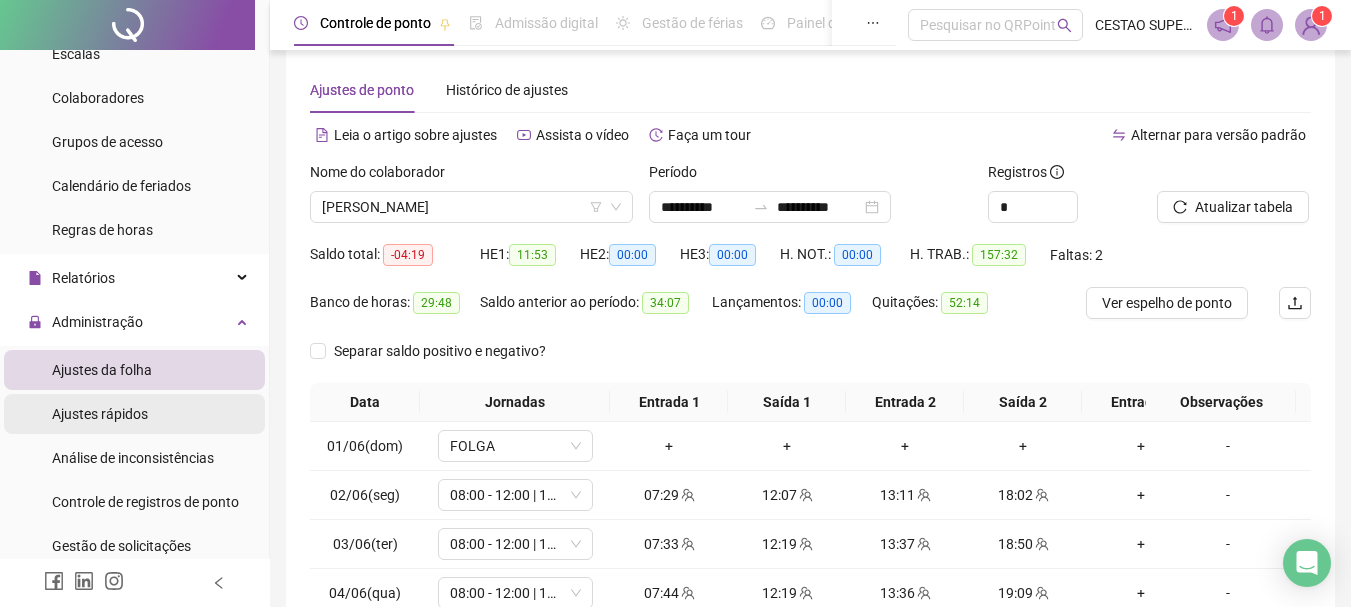 click on "Ajustes rápidos" at bounding box center (100, 414) 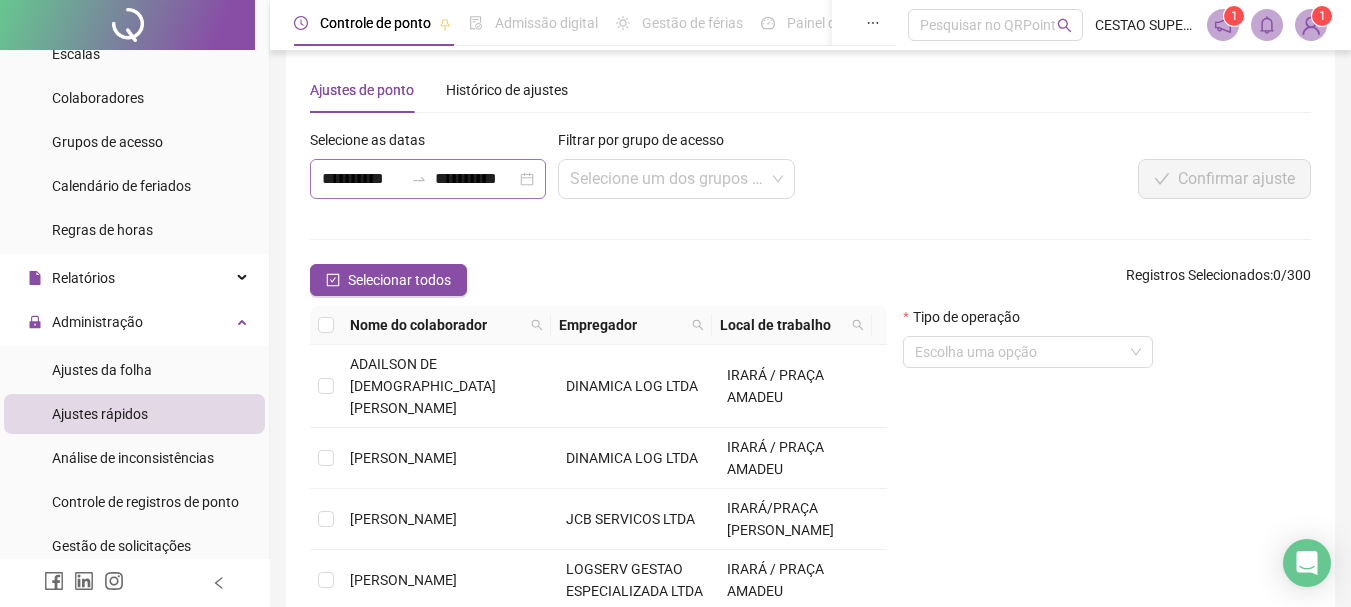click on "**********" at bounding box center (428, 179) 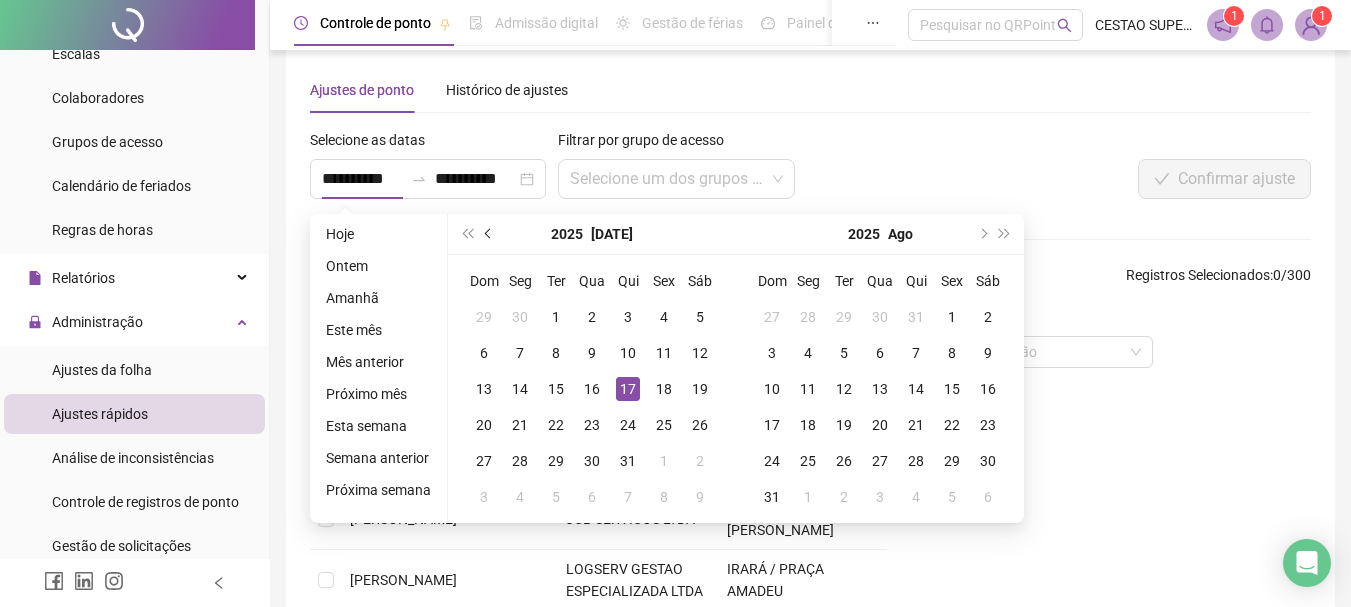 click at bounding box center (489, 234) 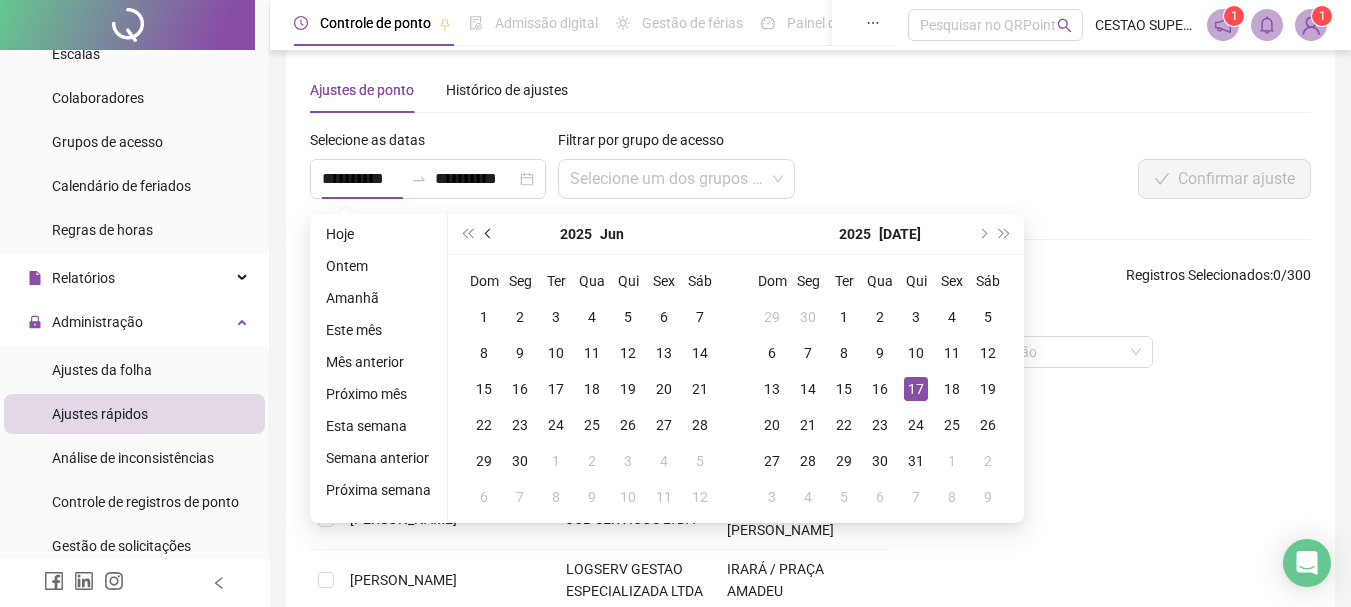 click at bounding box center [489, 234] 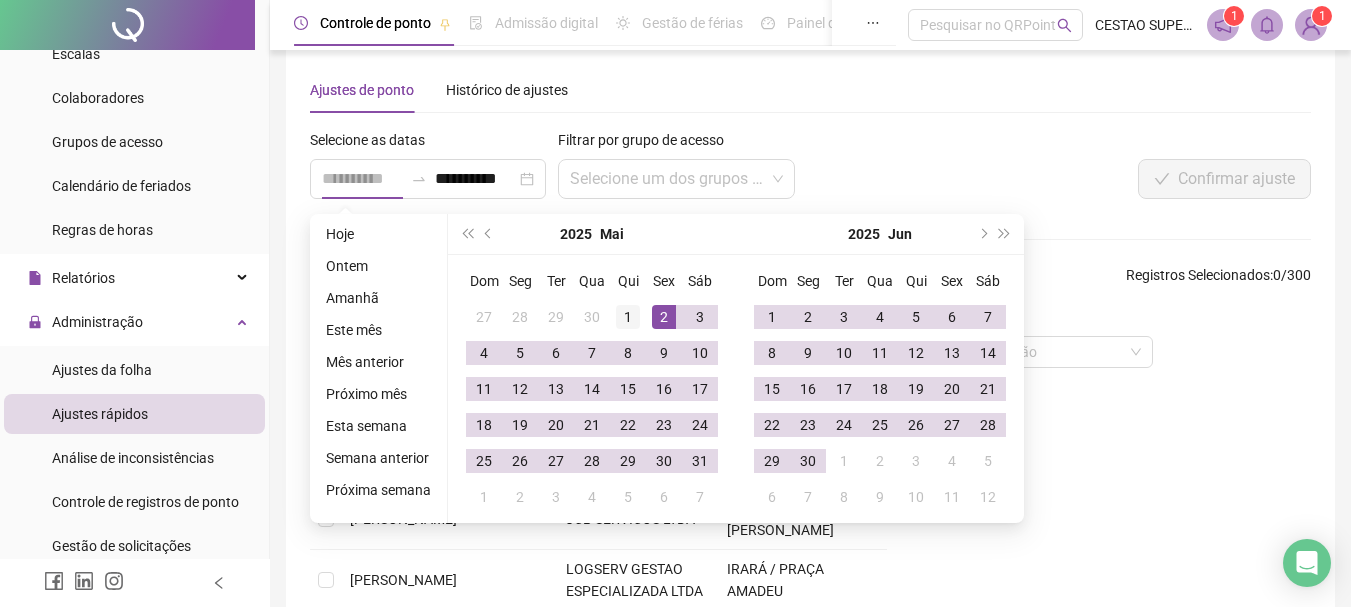 type on "**********" 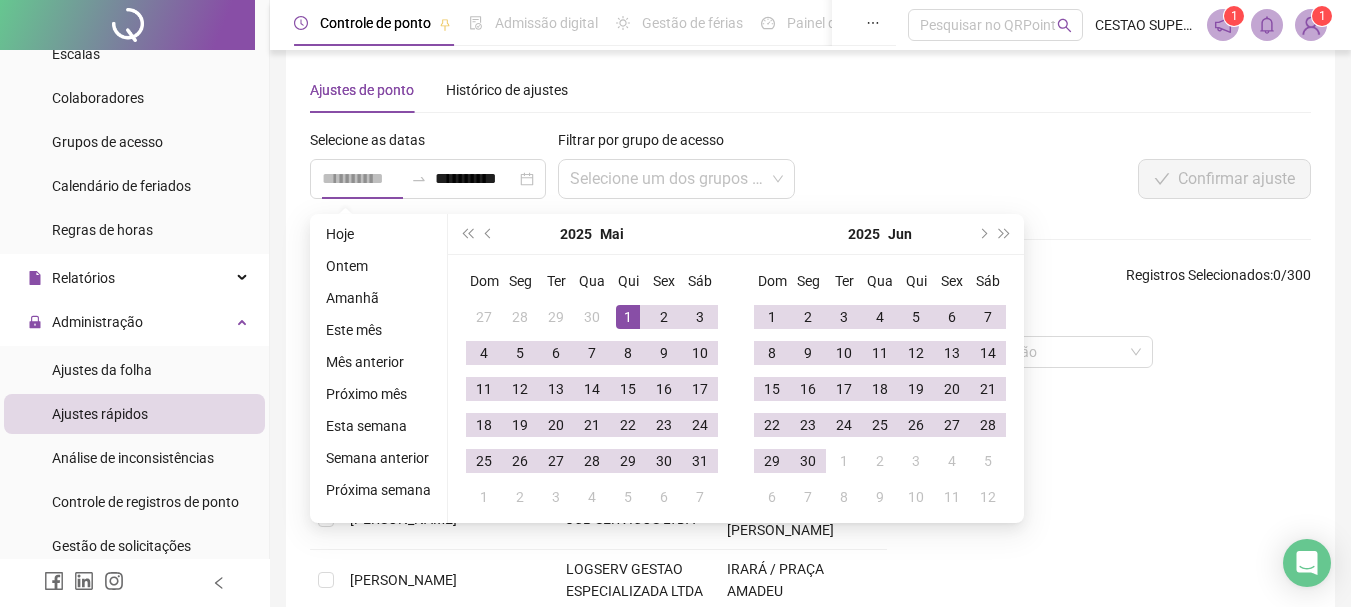 click on "1" at bounding box center (628, 317) 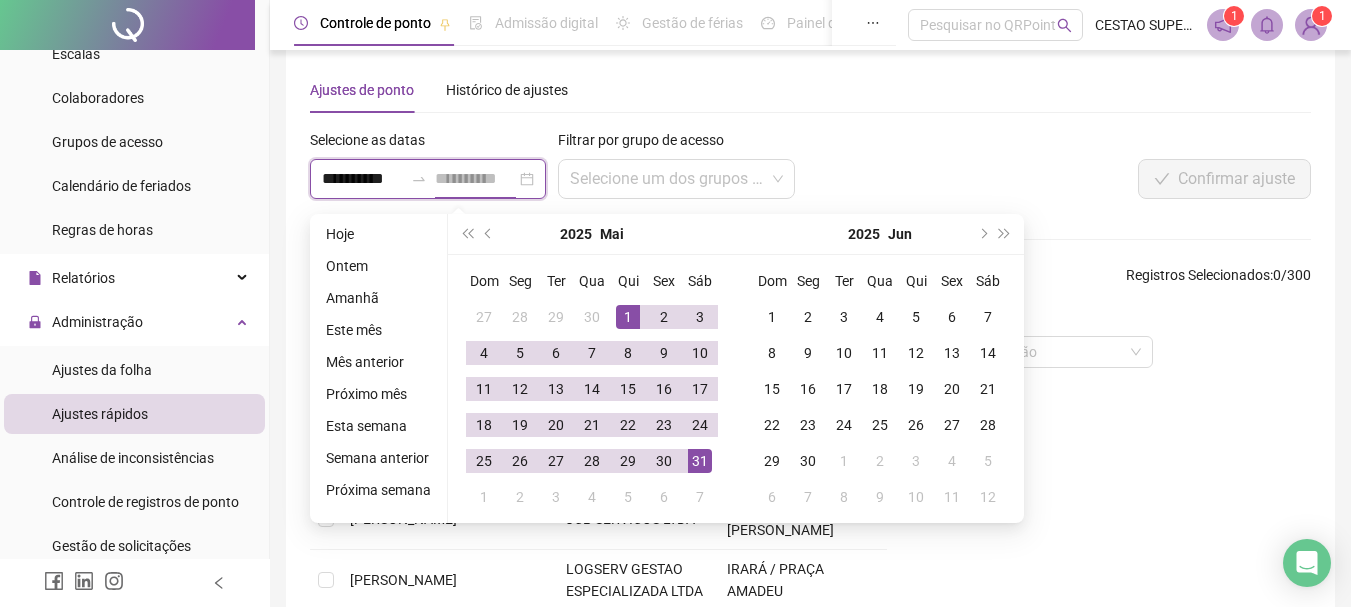 type on "**********" 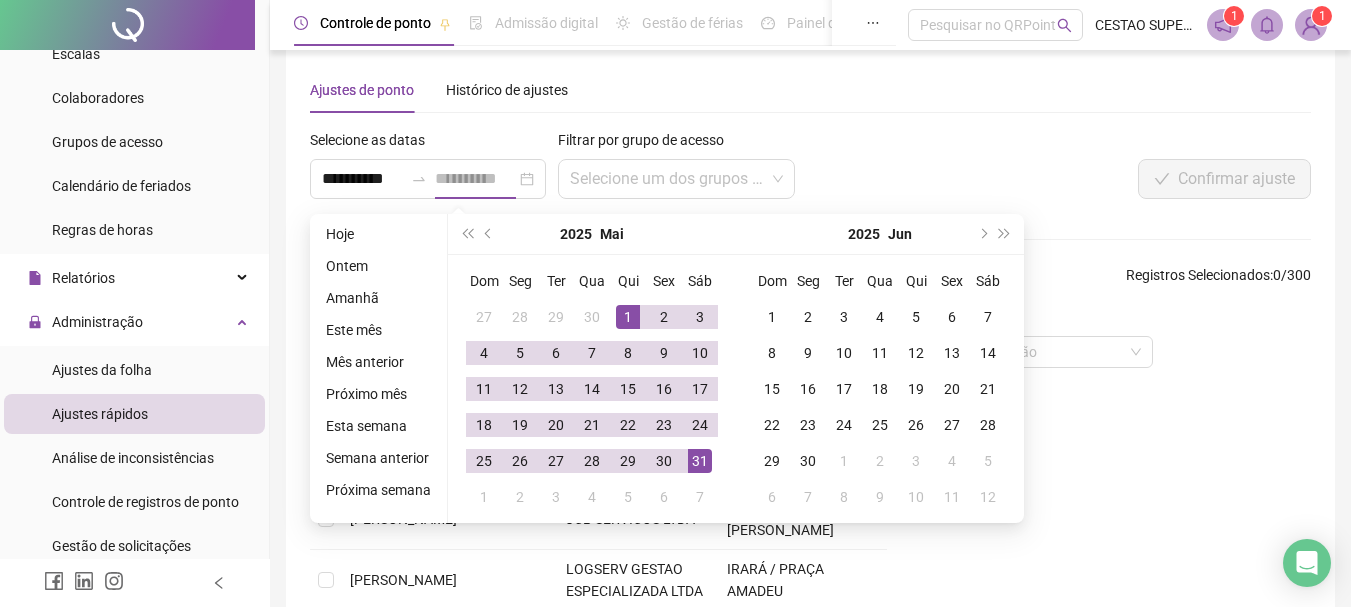 click on "31" at bounding box center [700, 461] 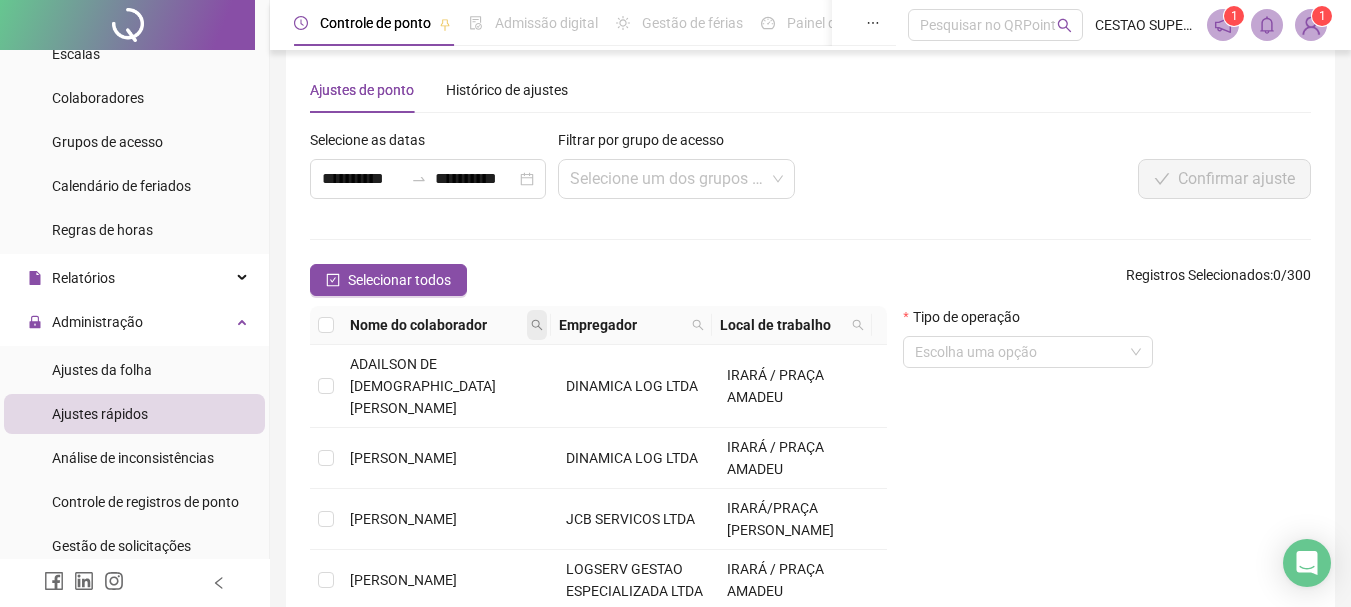 click 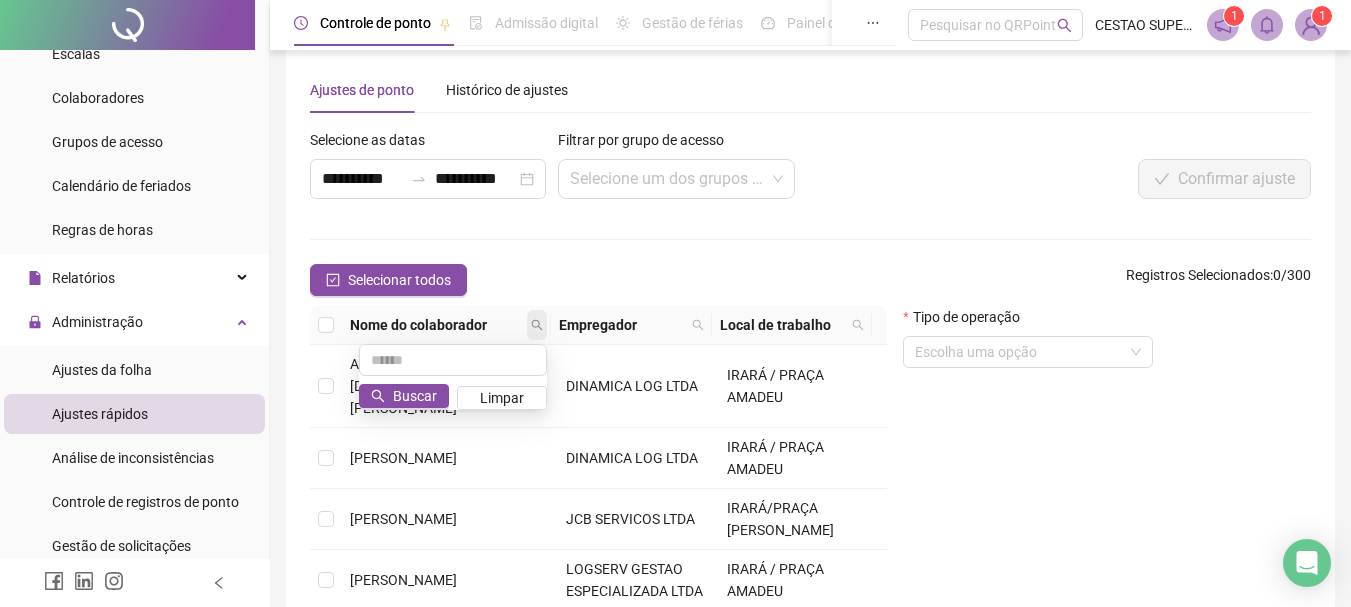 scroll, scrollTop: 123, scrollLeft: 0, axis: vertical 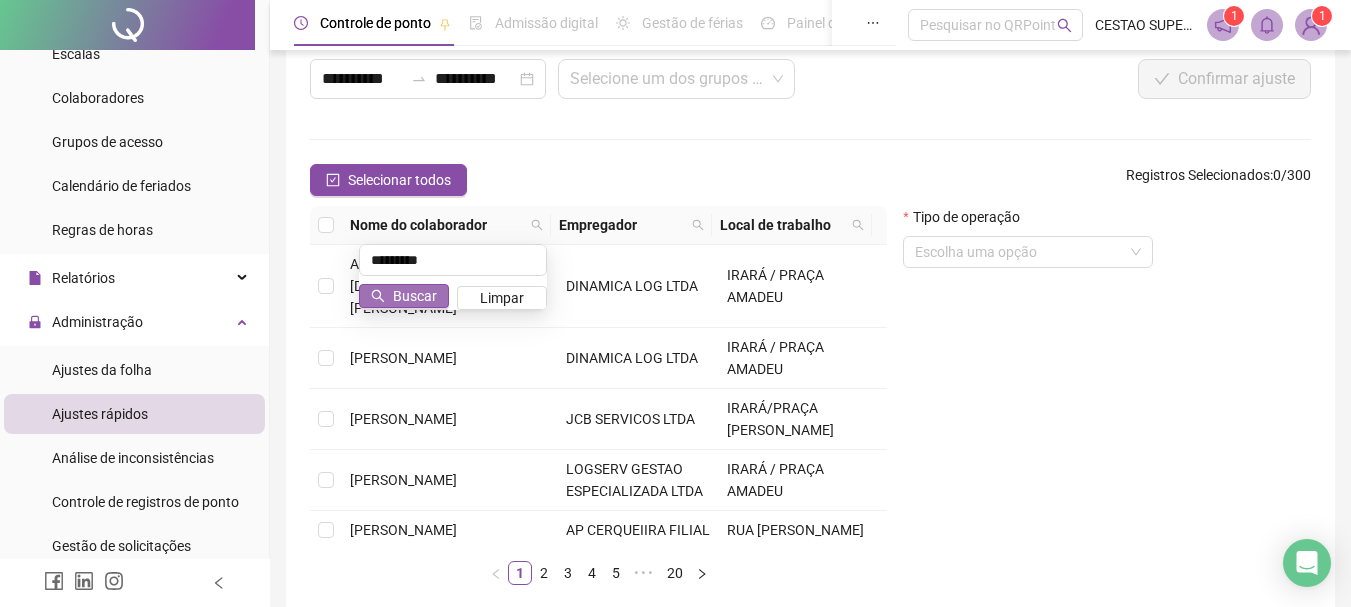 type on "*********" 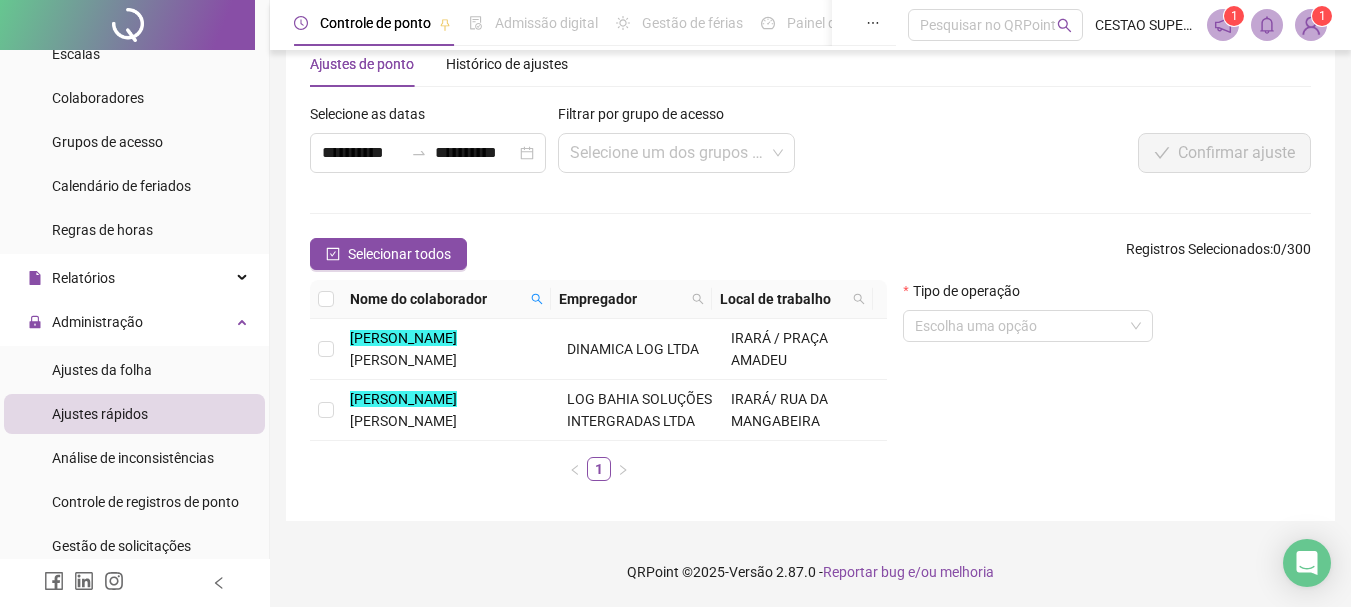 scroll, scrollTop: 49, scrollLeft: 0, axis: vertical 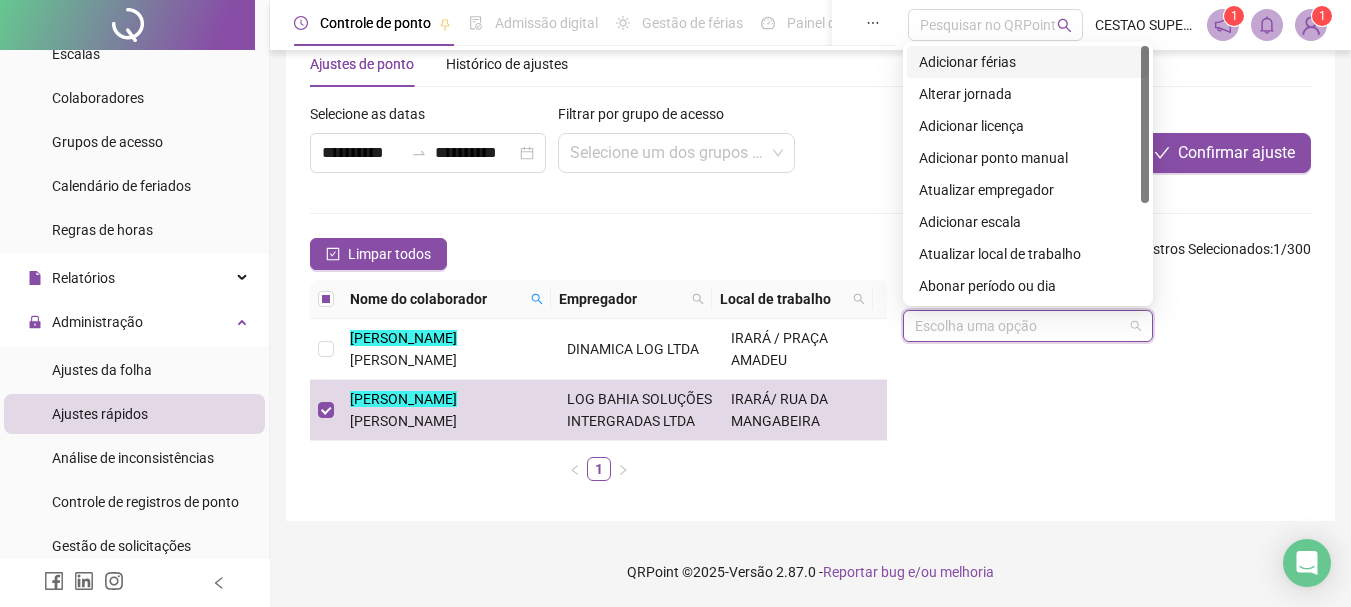 click at bounding box center (1022, 326) 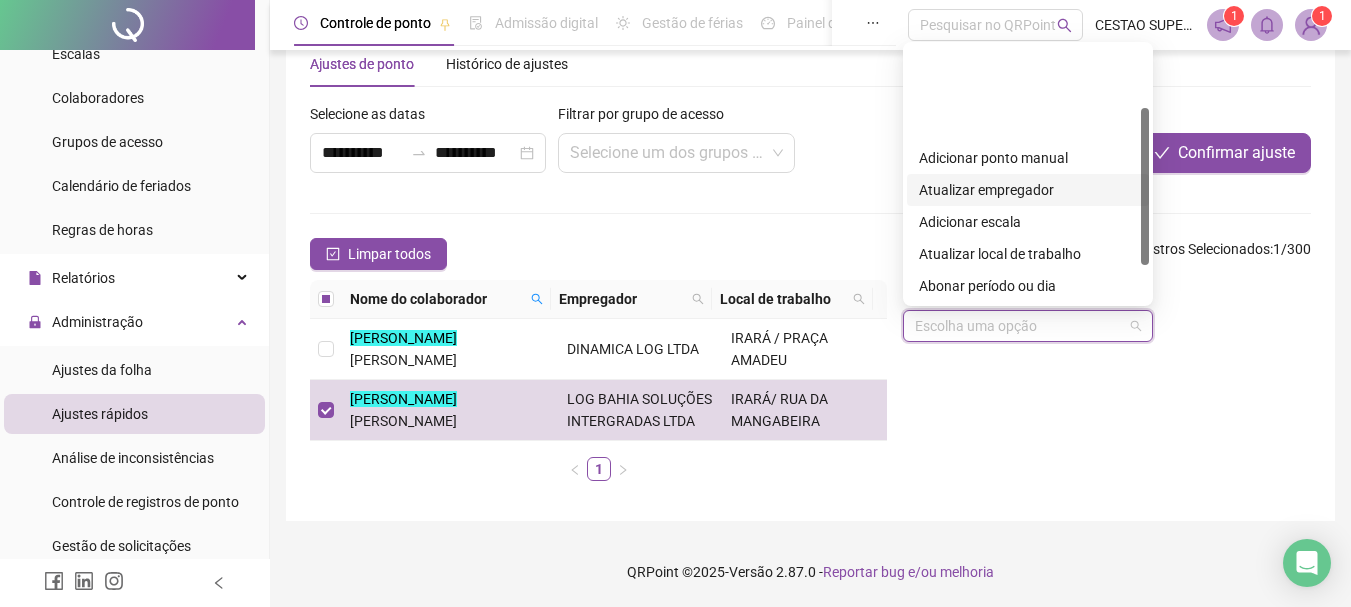 scroll, scrollTop: 100, scrollLeft: 0, axis: vertical 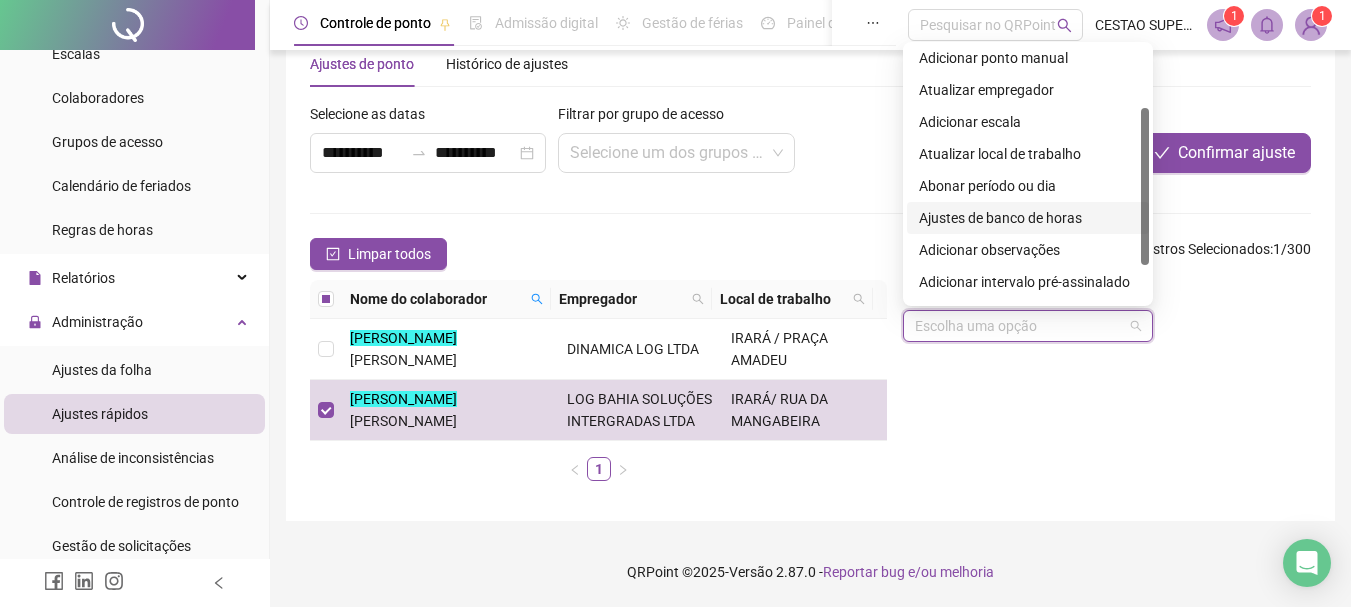 drag, startPoint x: 989, startPoint y: 225, endPoint x: 983, endPoint y: 239, distance: 15.231546 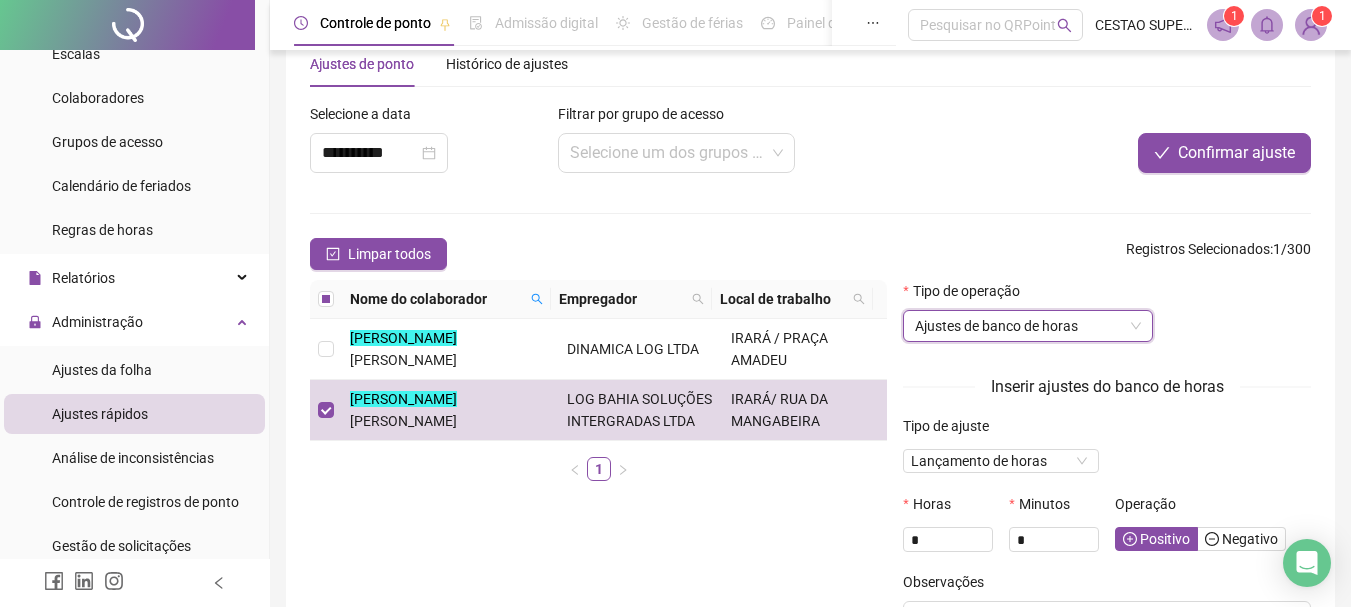 click on "Ajustes de banco de horas" at bounding box center (1028, 326) 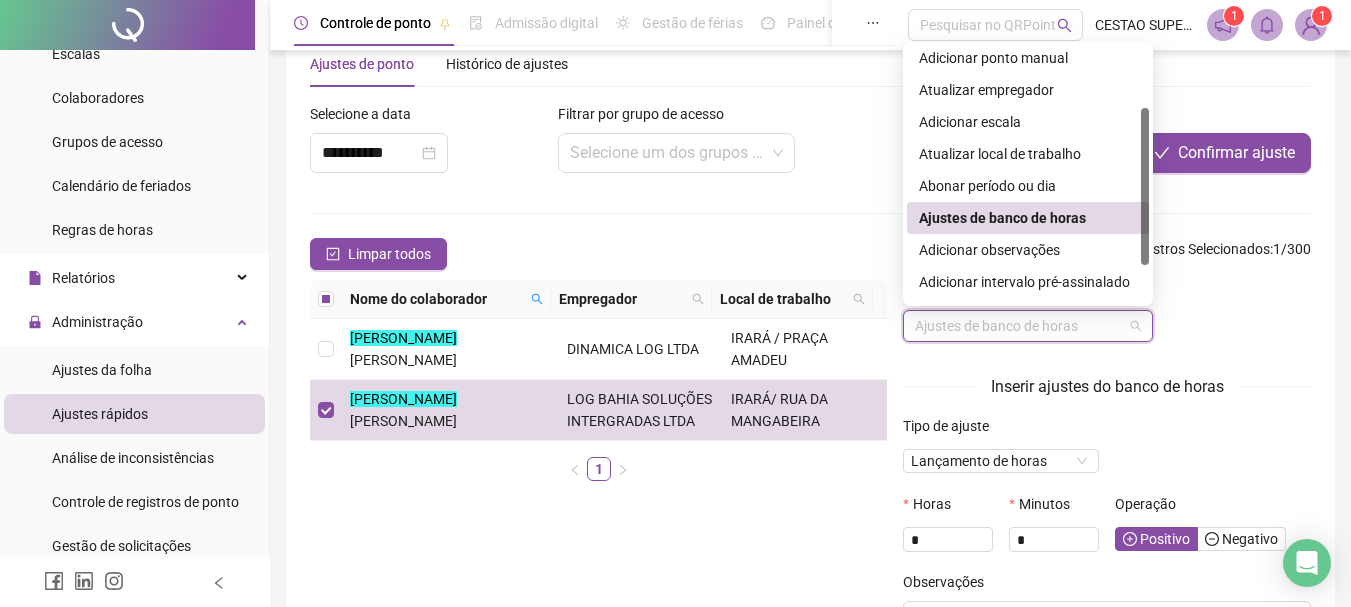 click on "Ajustes de banco de horas" at bounding box center [1028, 326] 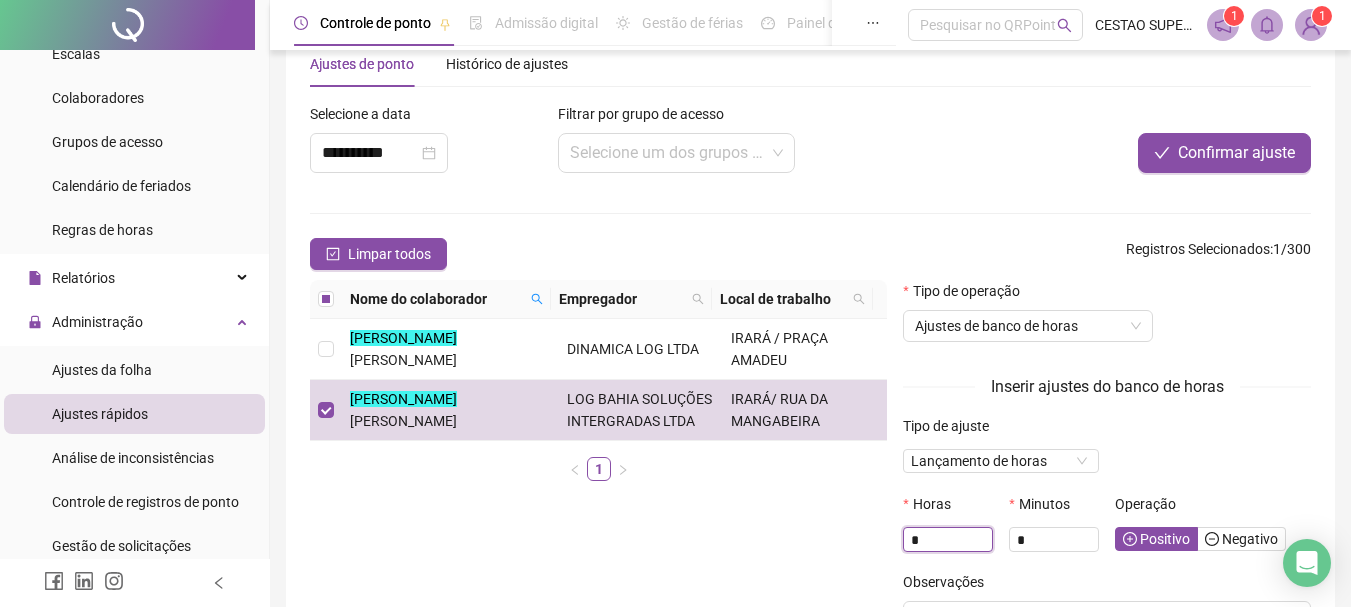 drag, startPoint x: 948, startPoint y: 542, endPoint x: 832, endPoint y: 555, distance: 116.72617 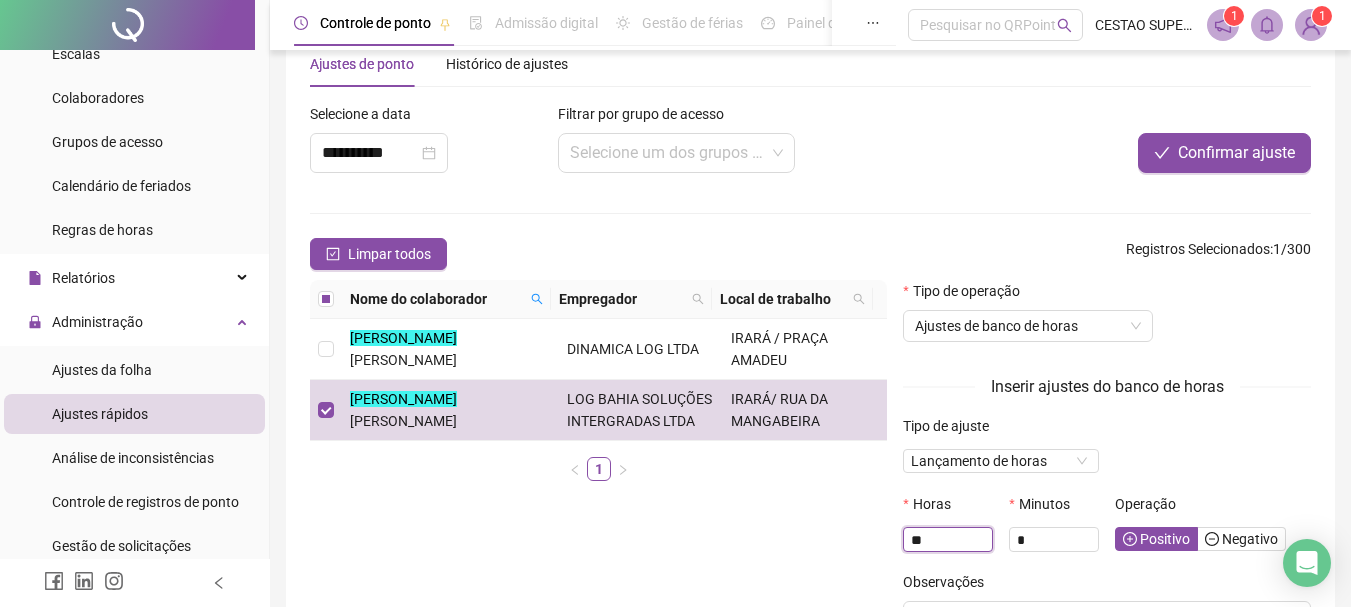 type on "**" 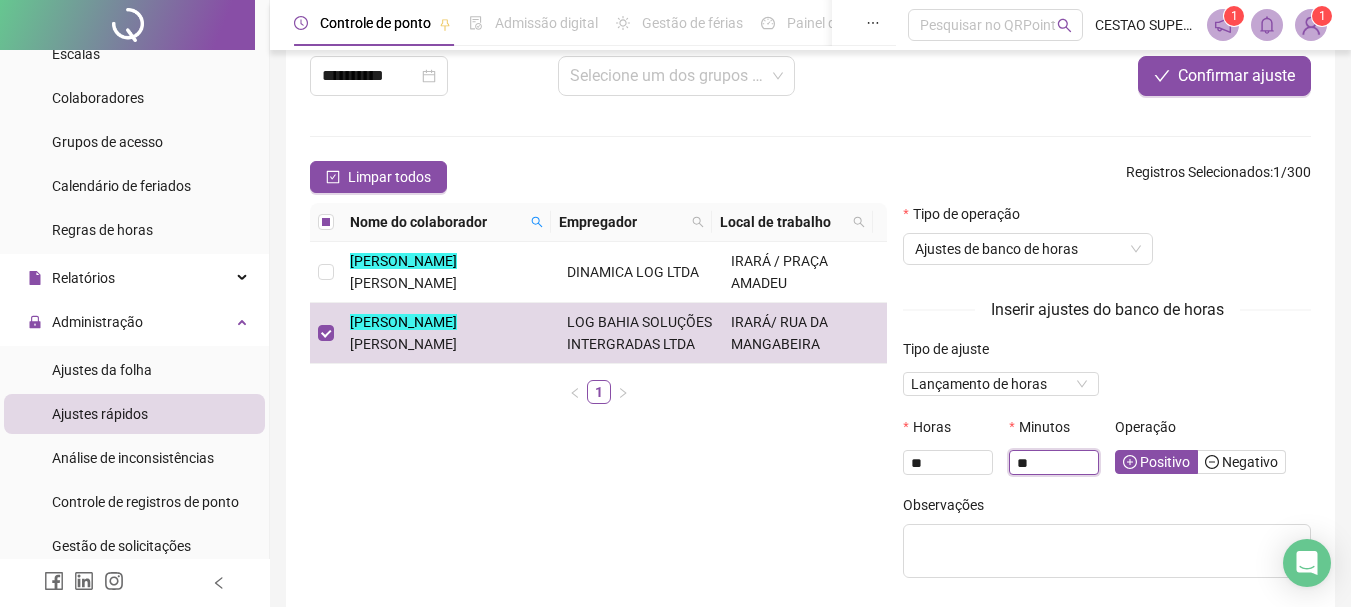 scroll, scrollTop: 223, scrollLeft: 0, axis: vertical 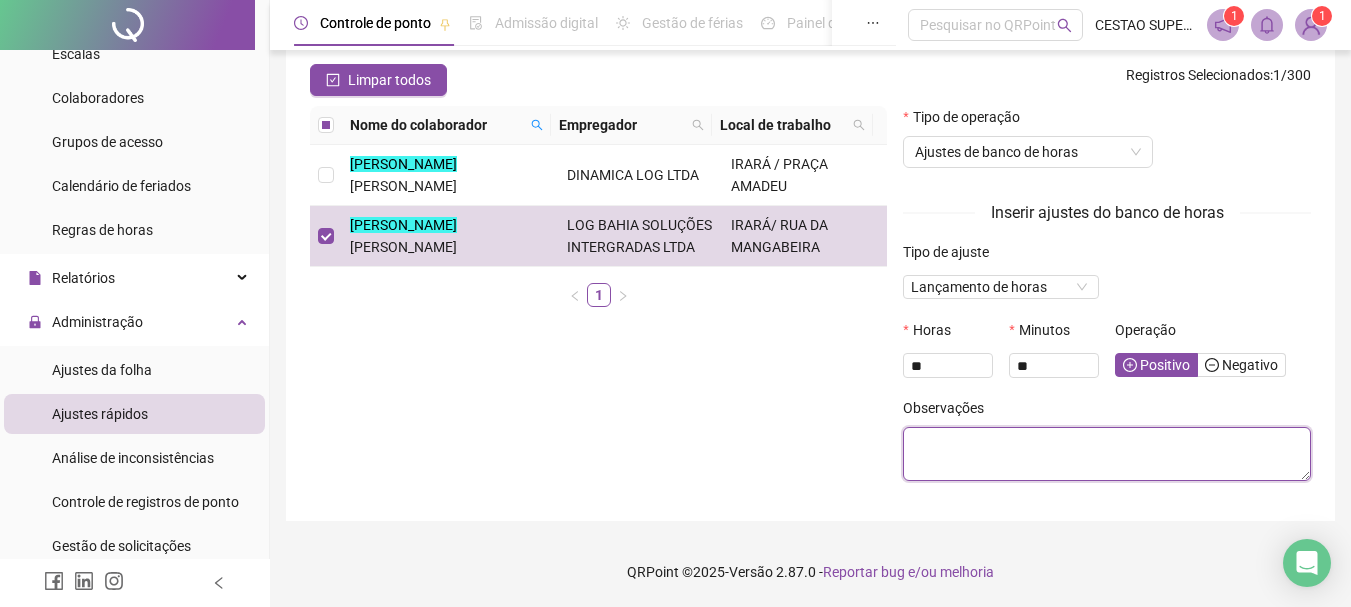 type on "*" 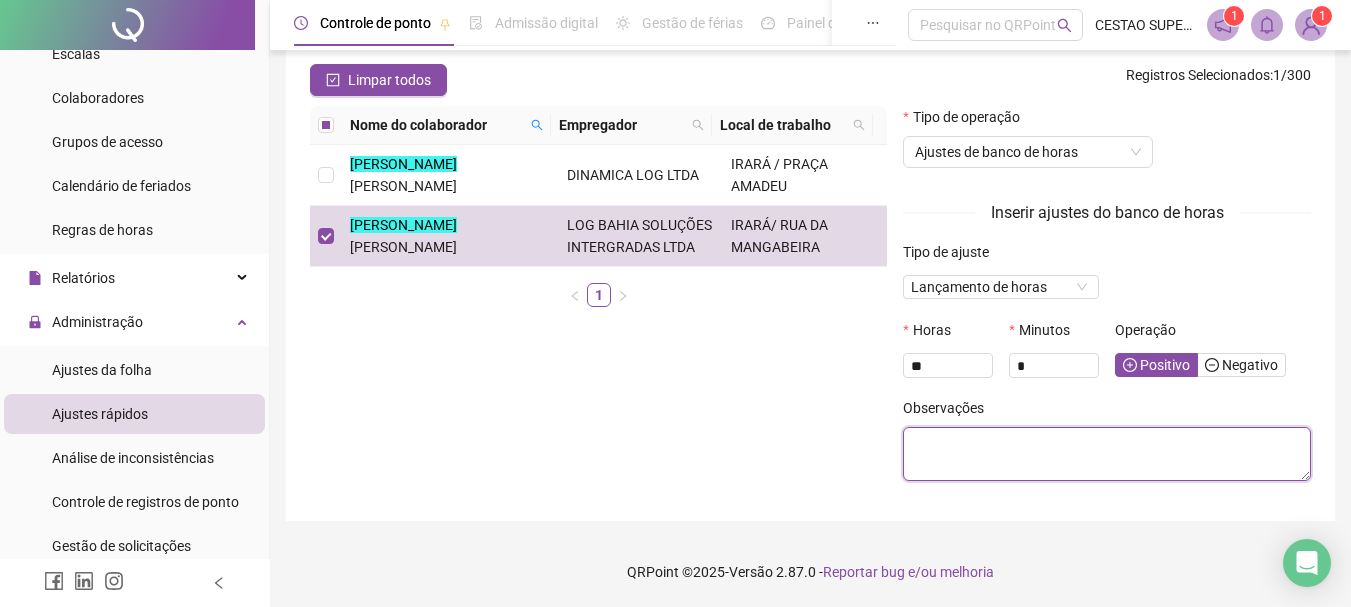 click at bounding box center [1107, 454] 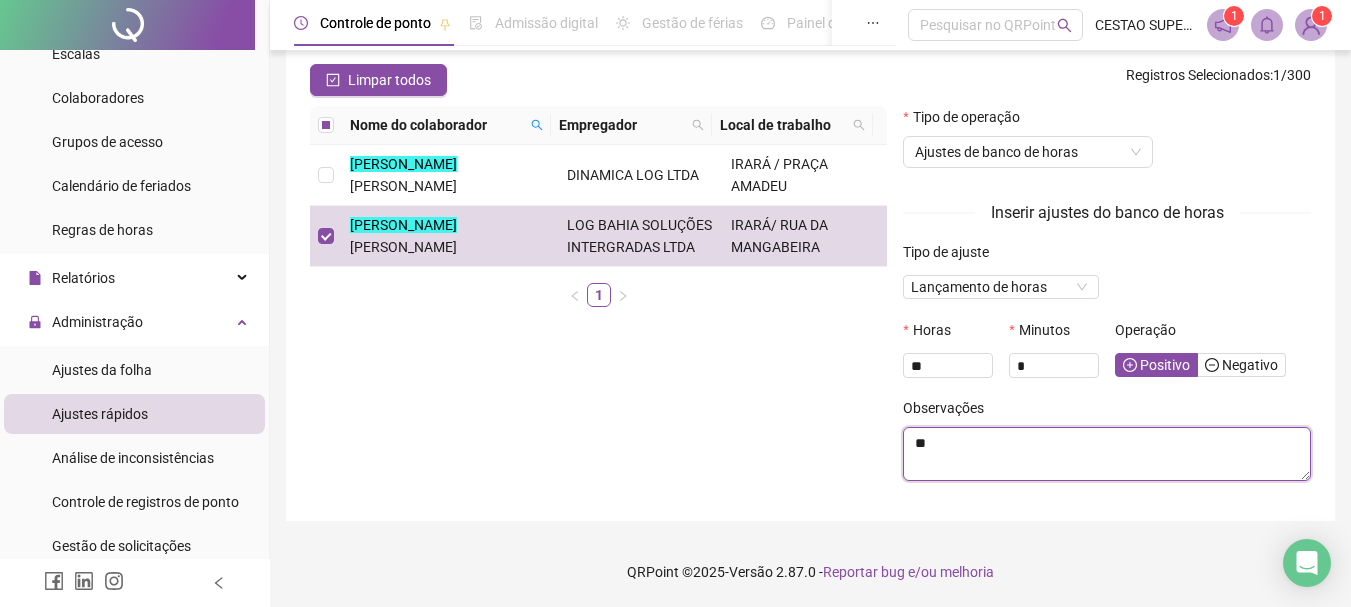 type on "*" 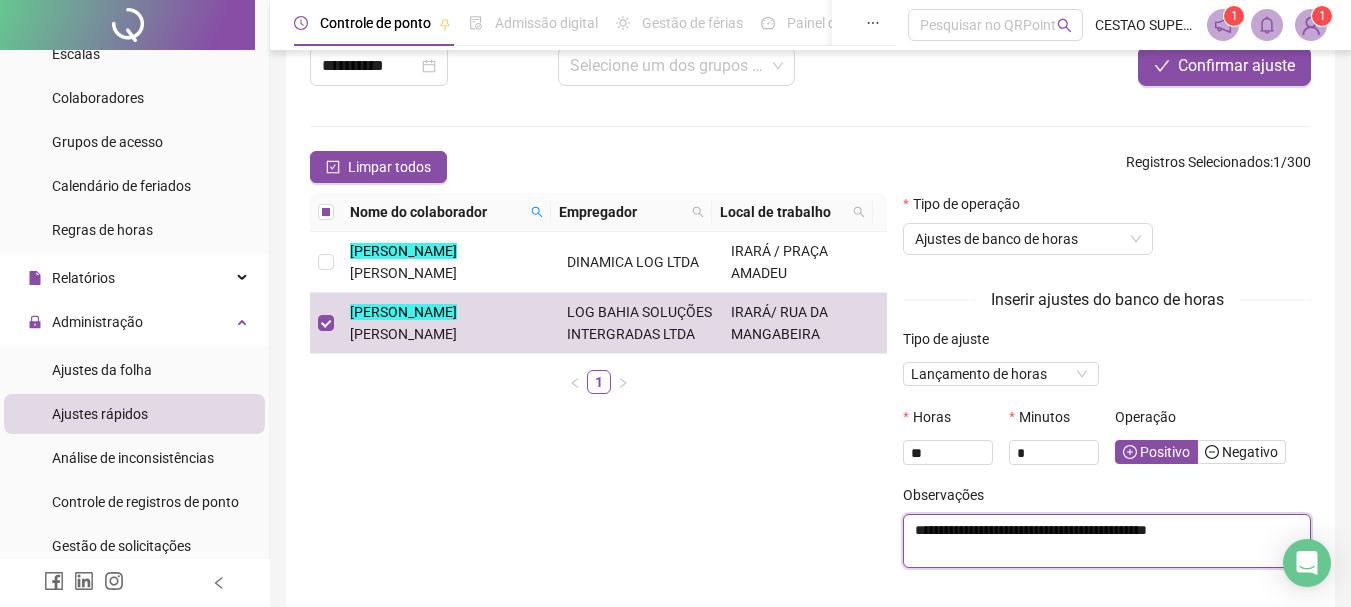 scroll, scrollTop: 23, scrollLeft: 0, axis: vertical 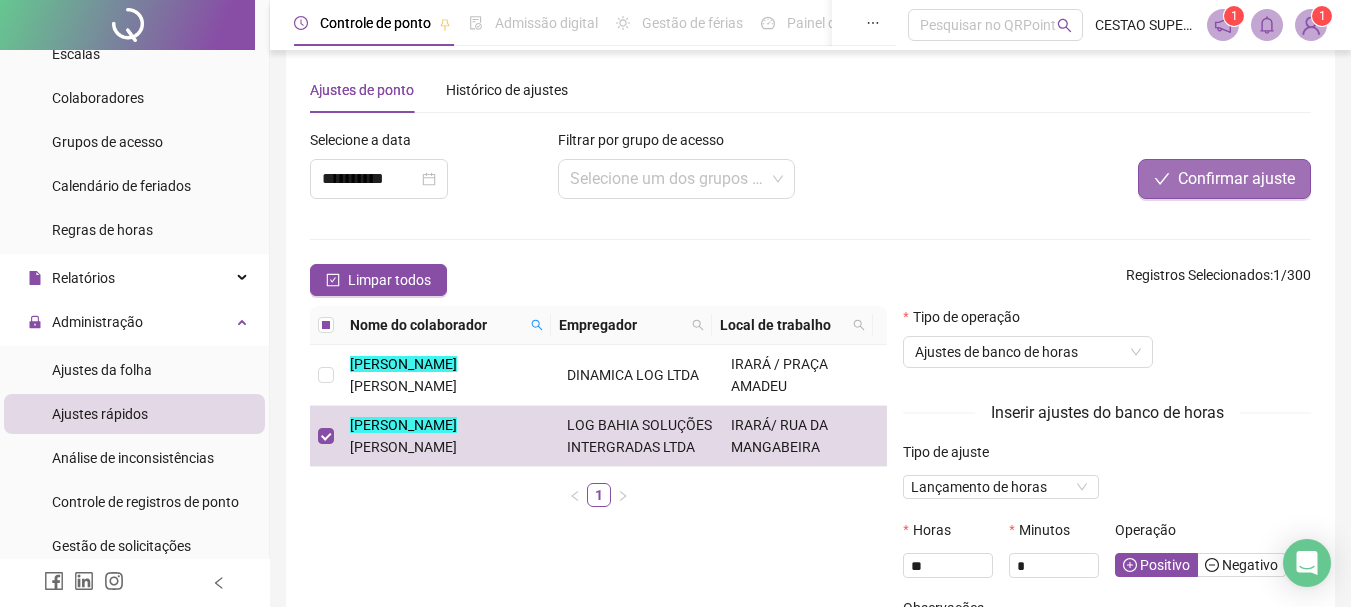 type on "**********" 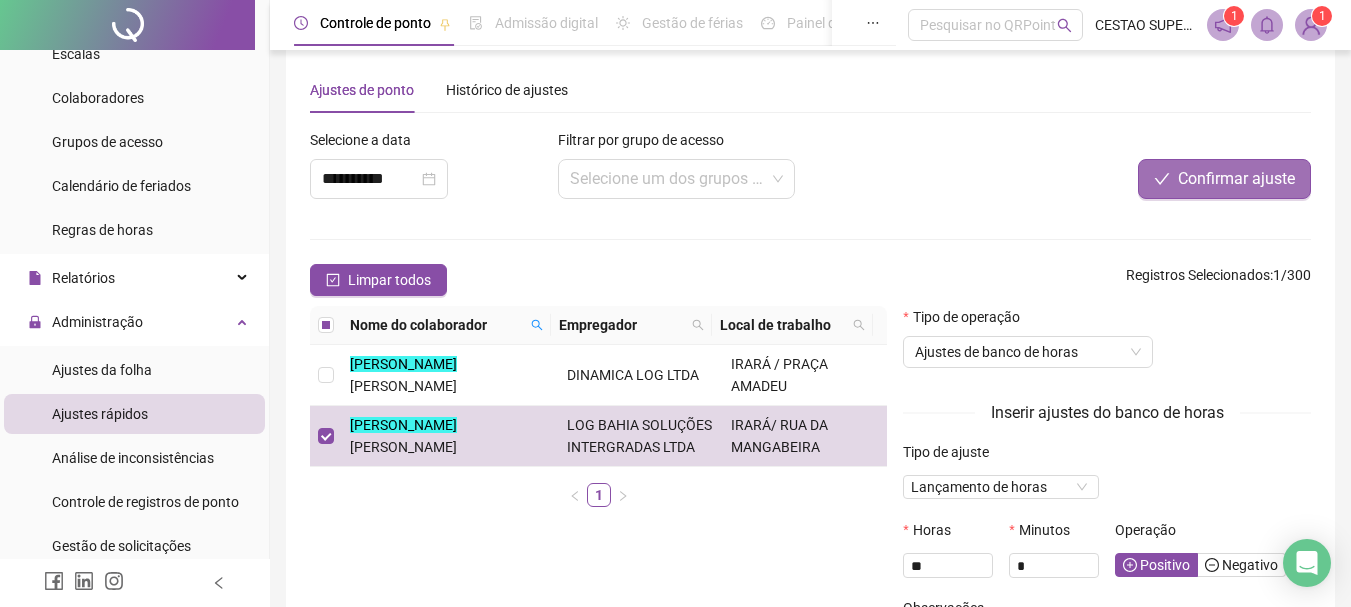 click on "Confirmar ajuste" at bounding box center [1236, 179] 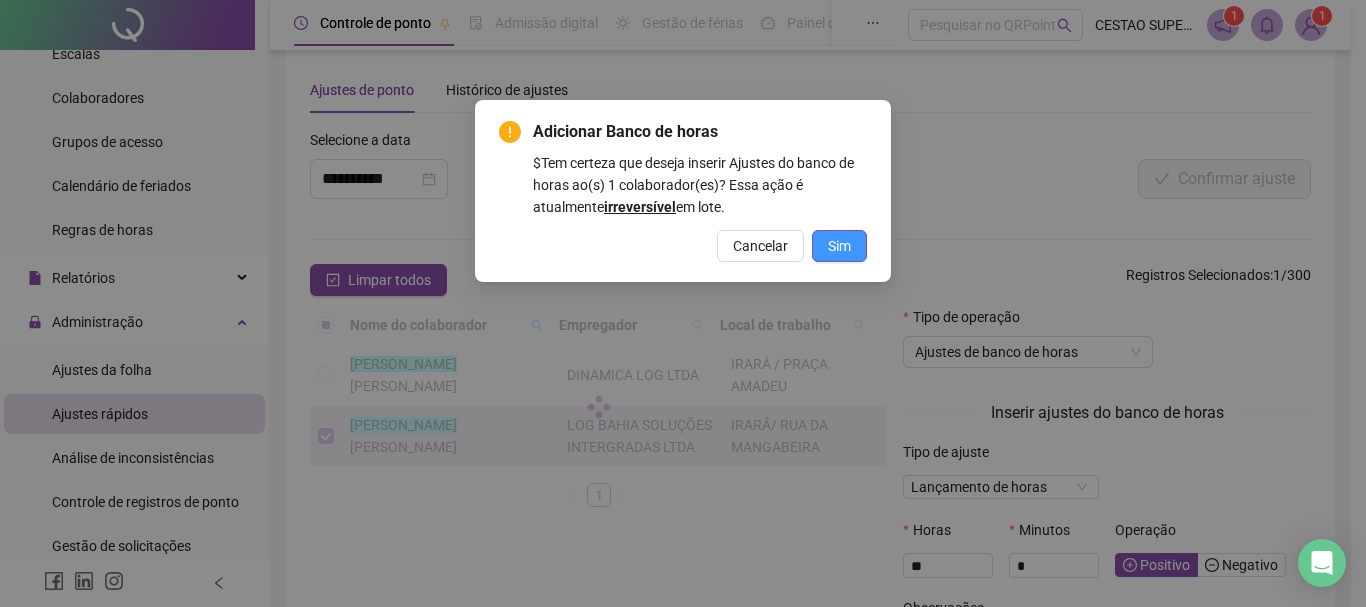 click on "Sim" at bounding box center (839, 246) 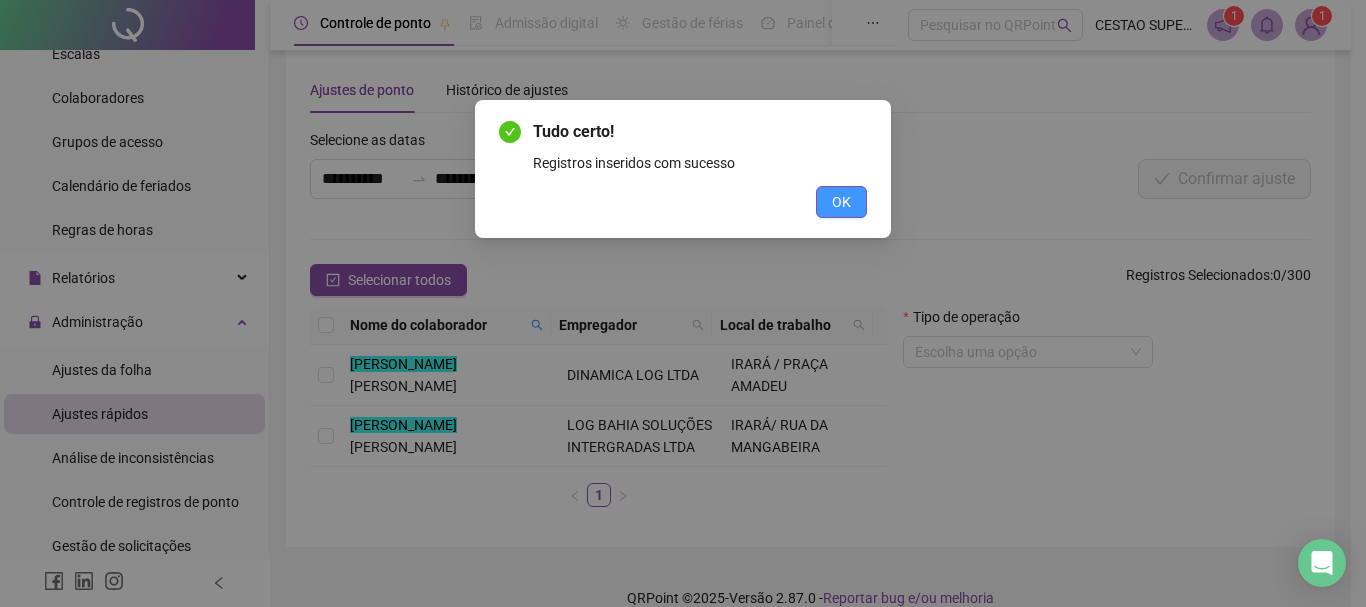 click on "OK" at bounding box center [841, 202] 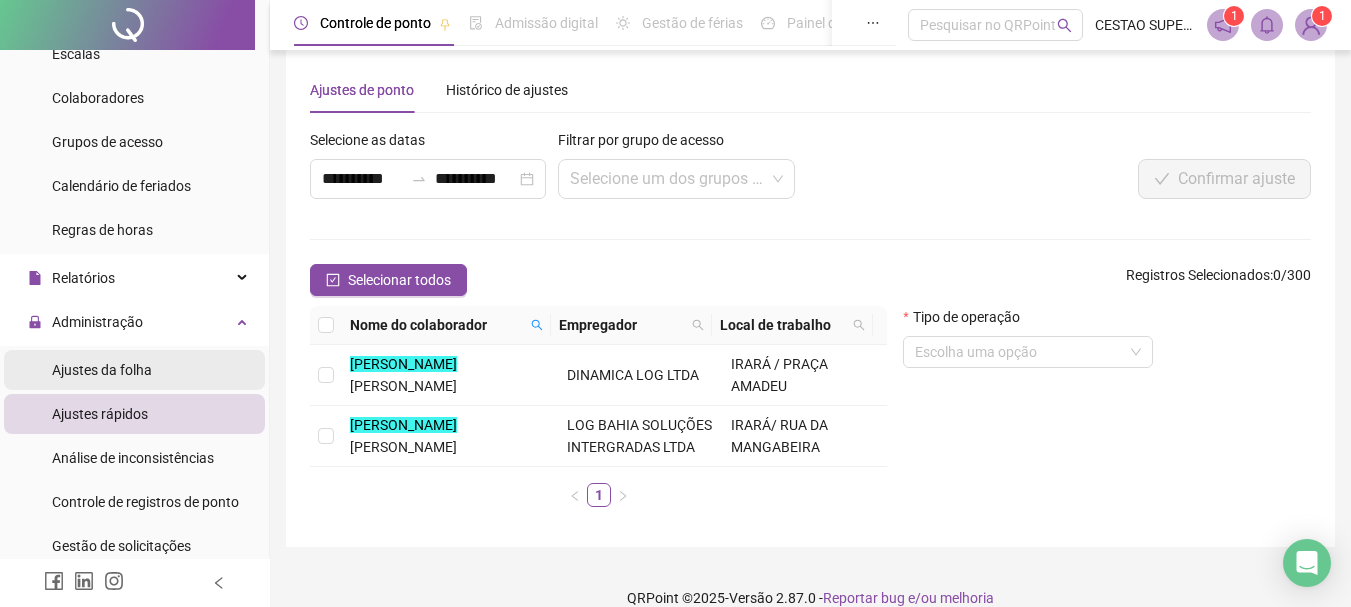 click on "Ajustes da folha" at bounding box center [102, 370] 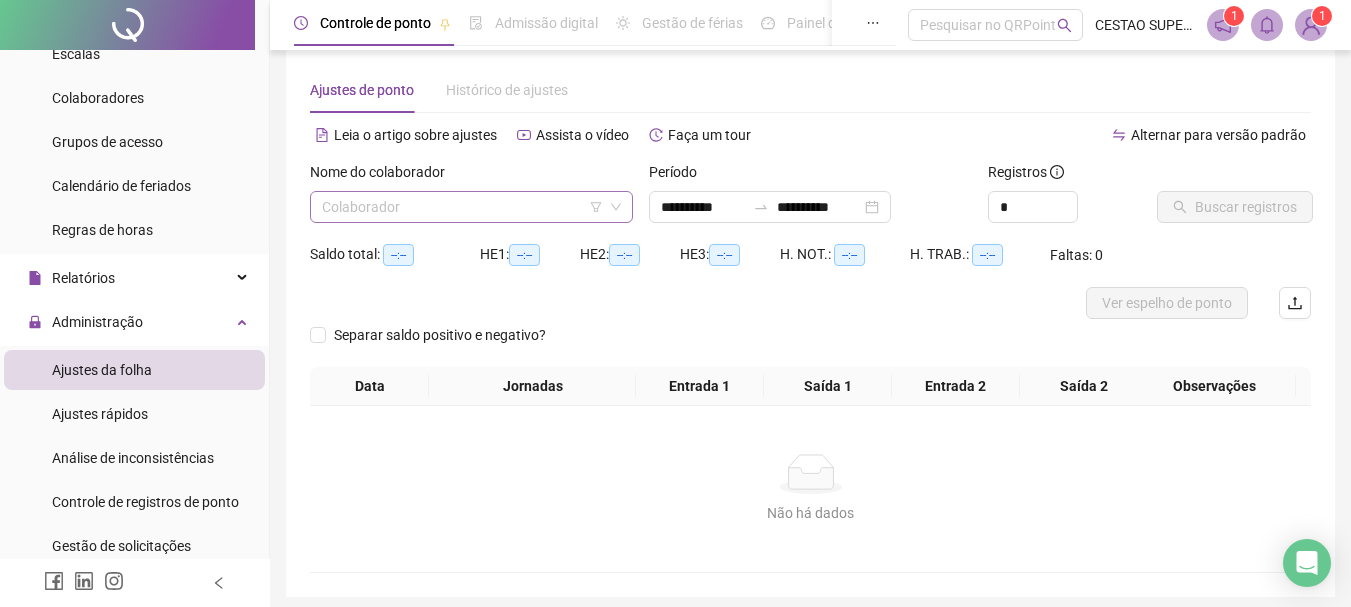 click at bounding box center [465, 207] 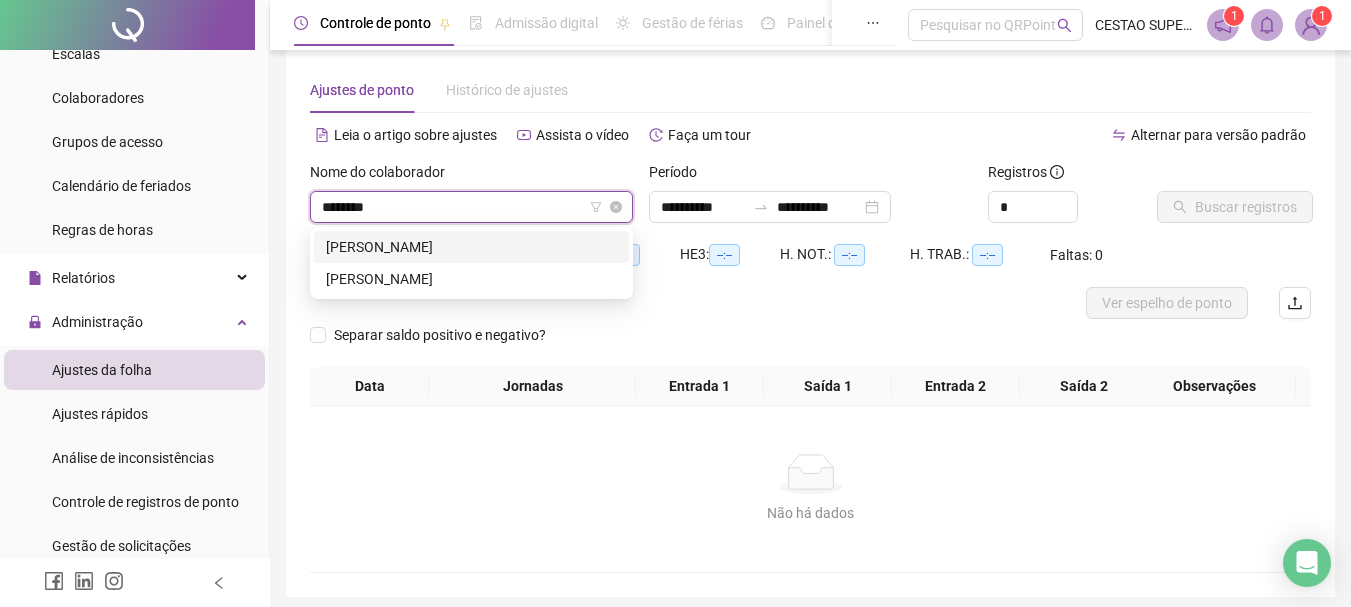 type on "*********" 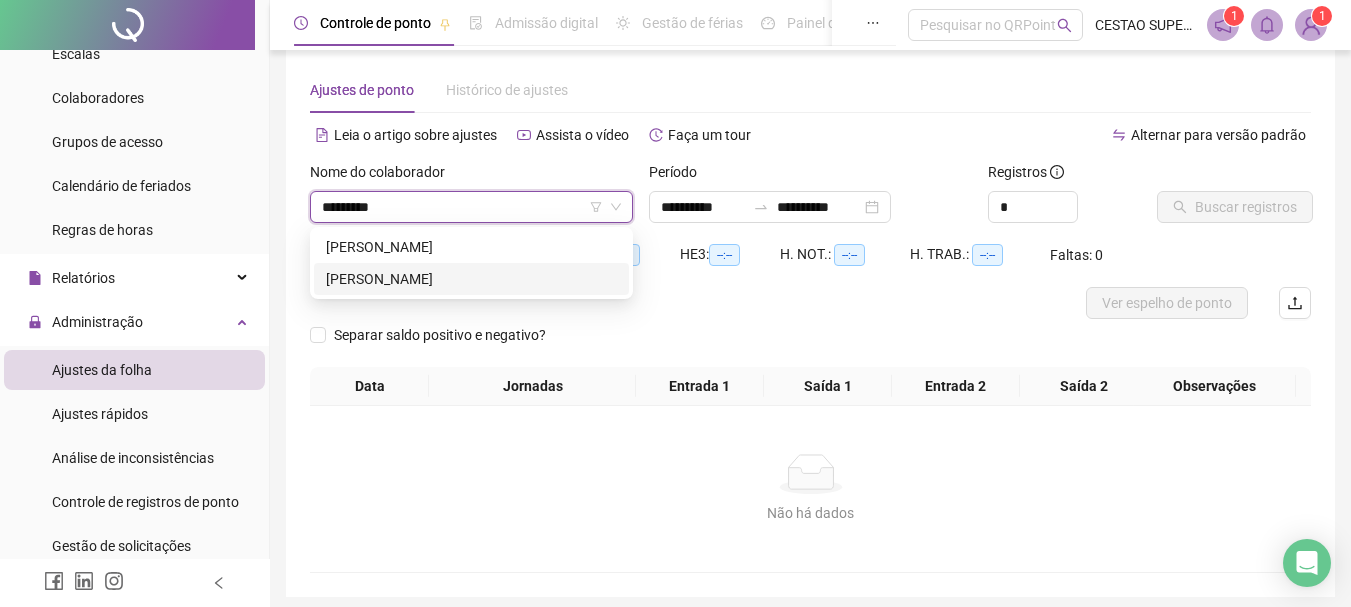 click on "REGINALDO DOS SANTOS MIRANDA" at bounding box center [471, 279] 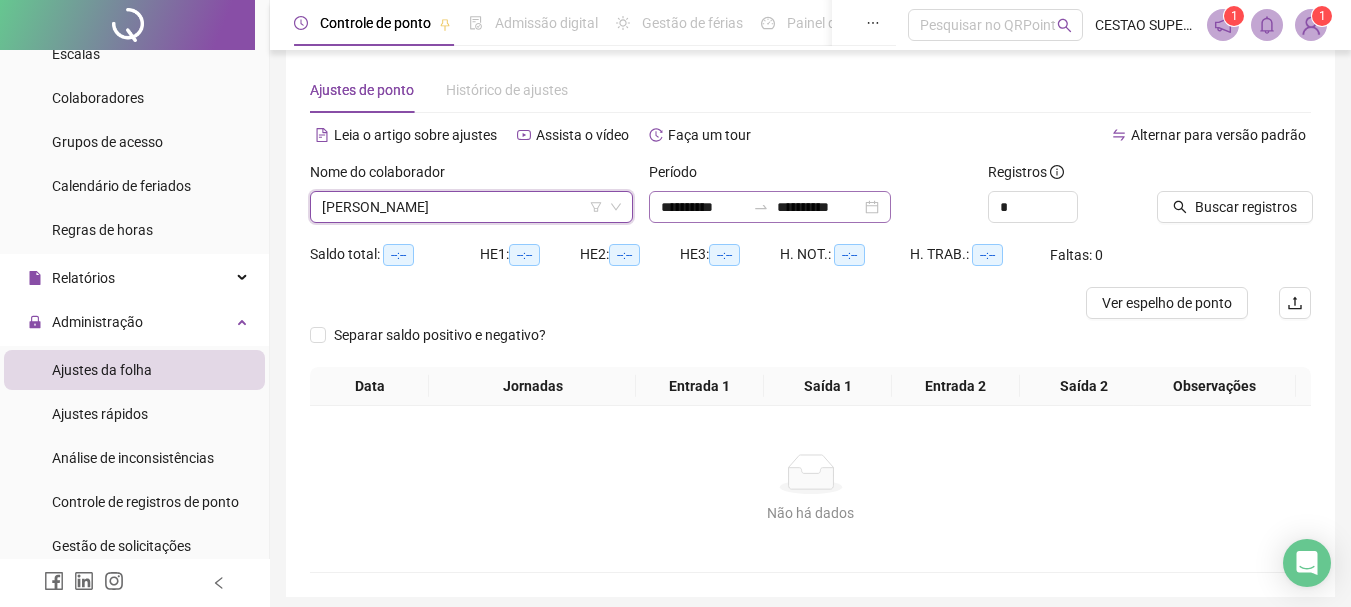 click on "**********" at bounding box center (770, 207) 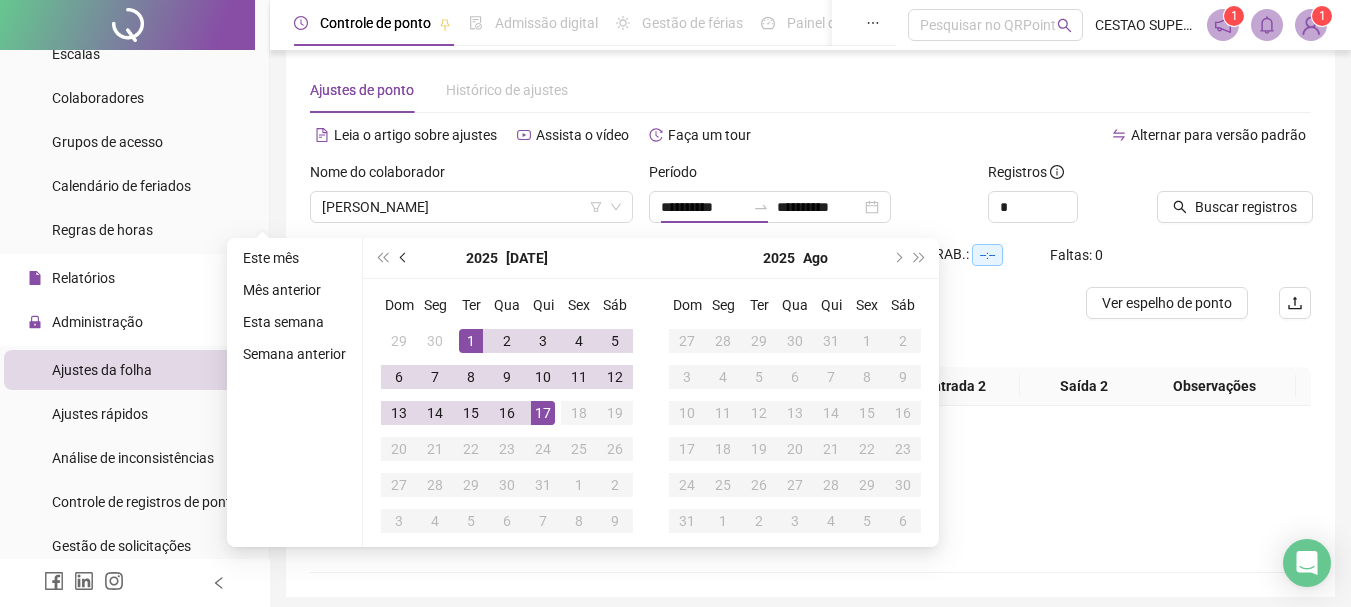 click at bounding box center [404, 258] 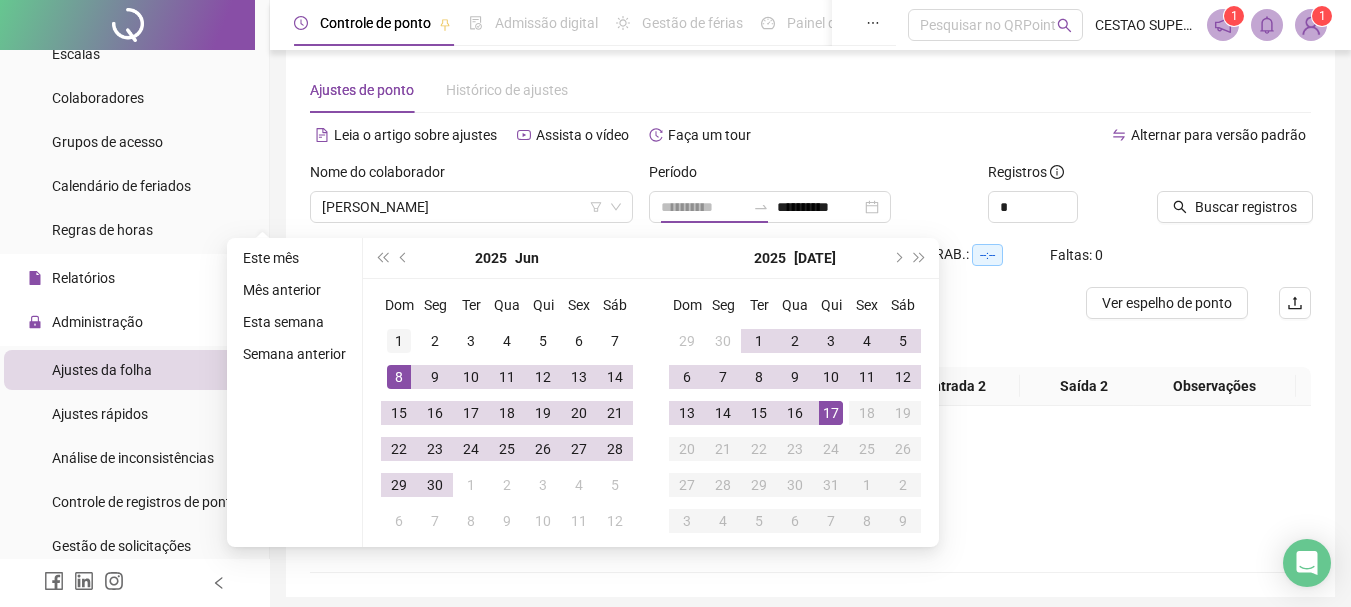 type on "**********" 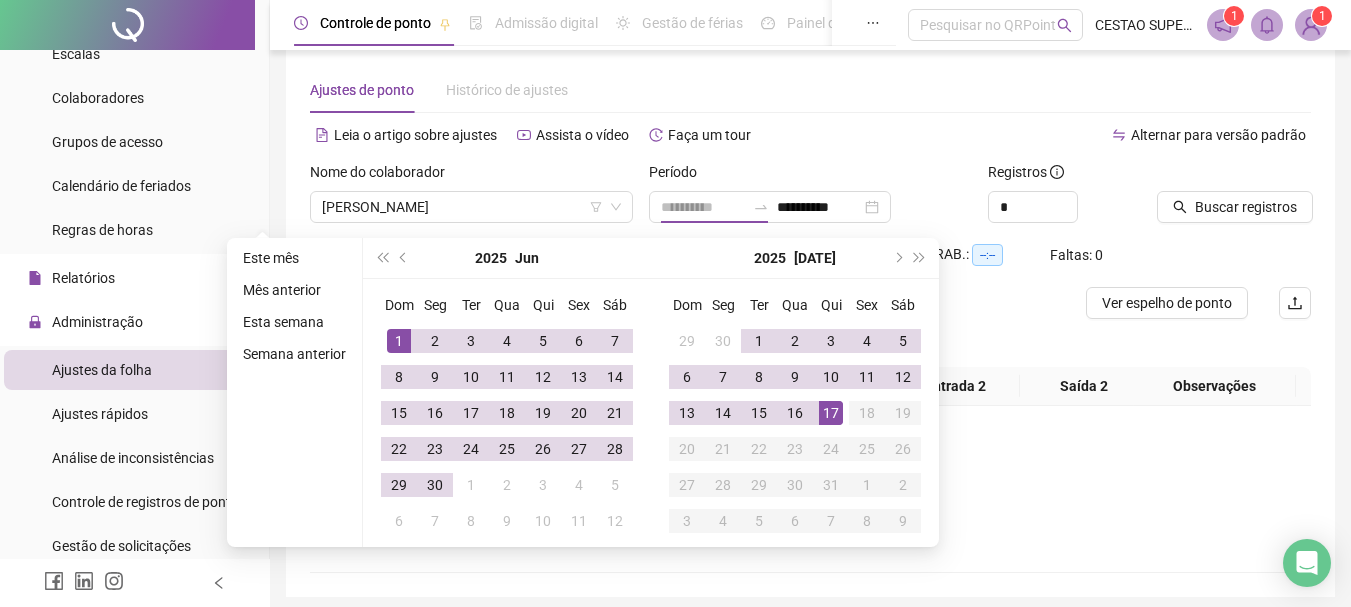click on "1" at bounding box center [399, 341] 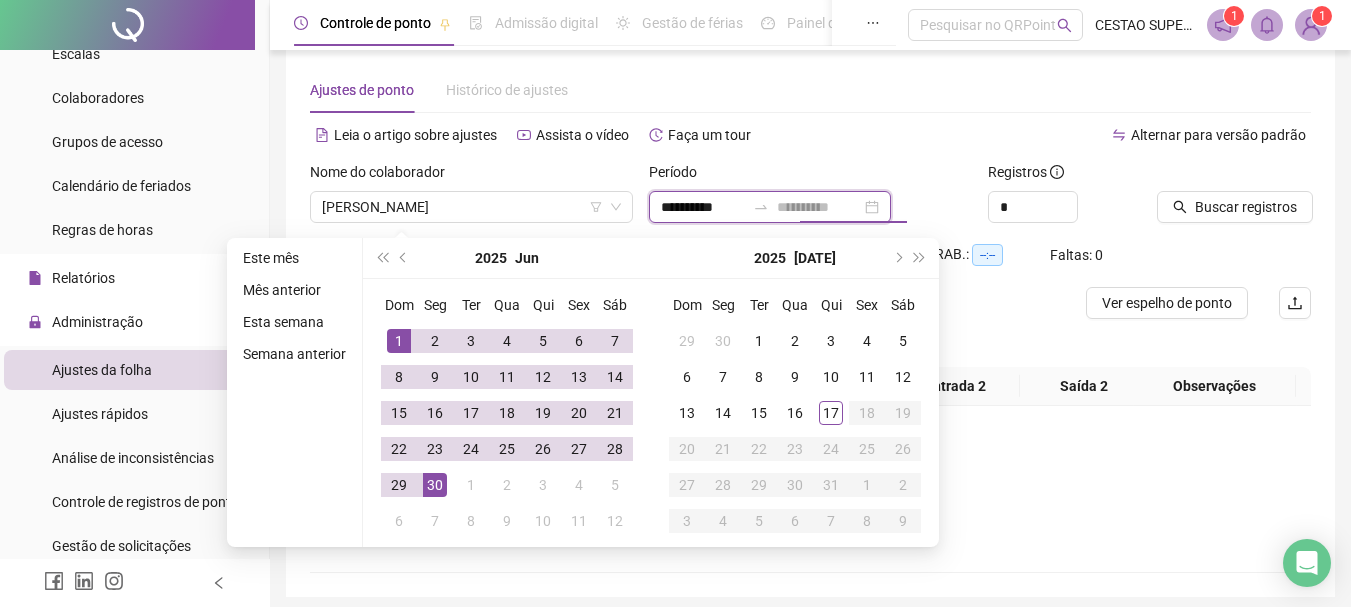 type on "**********" 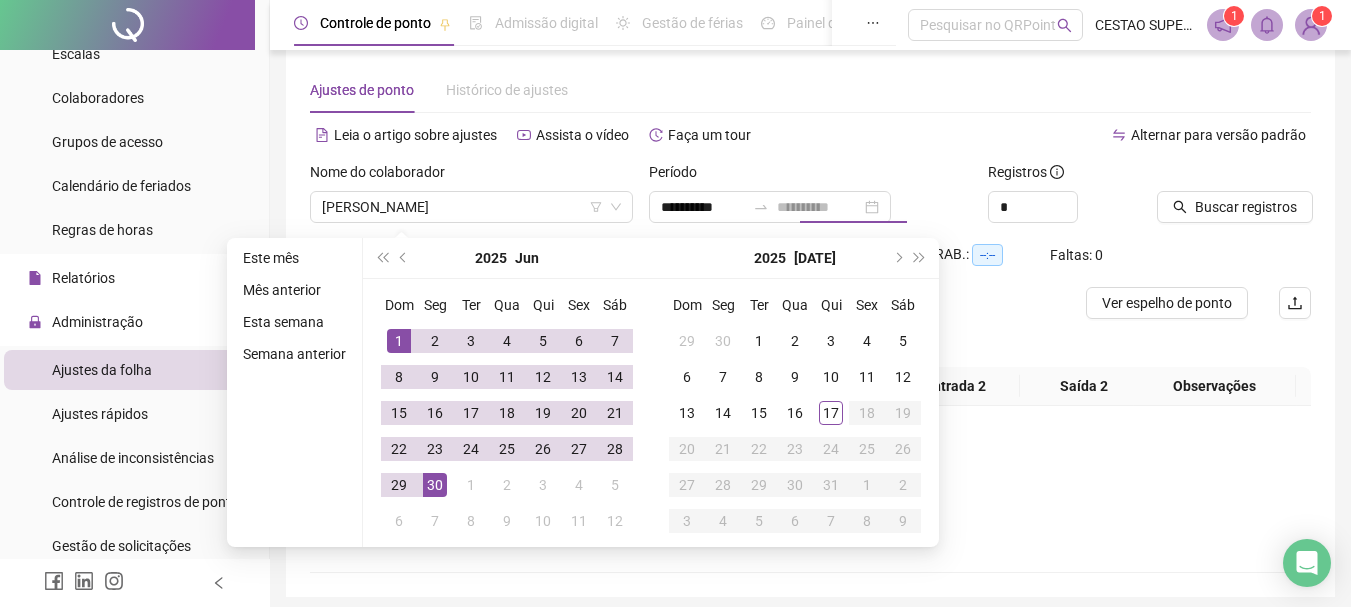 click on "30" at bounding box center [435, 485] 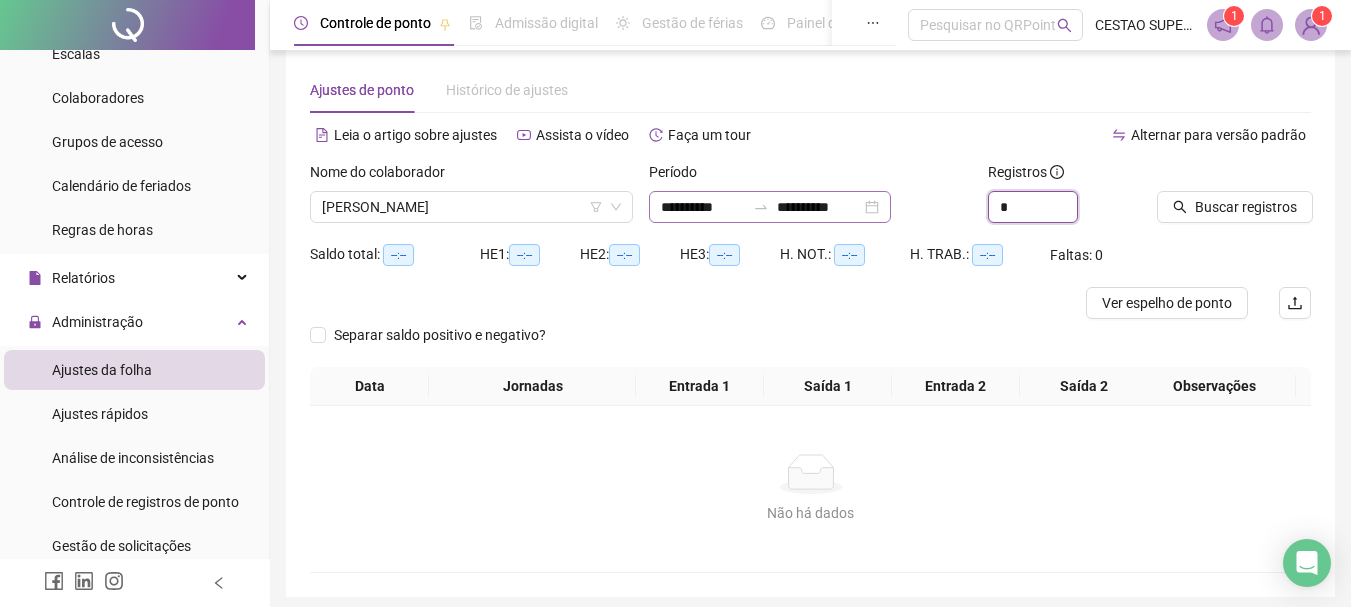 drag, startPoint x: 1029, startPoint y: 205, endPoint x: 915, endPoint y: 198, distance: 114.21471 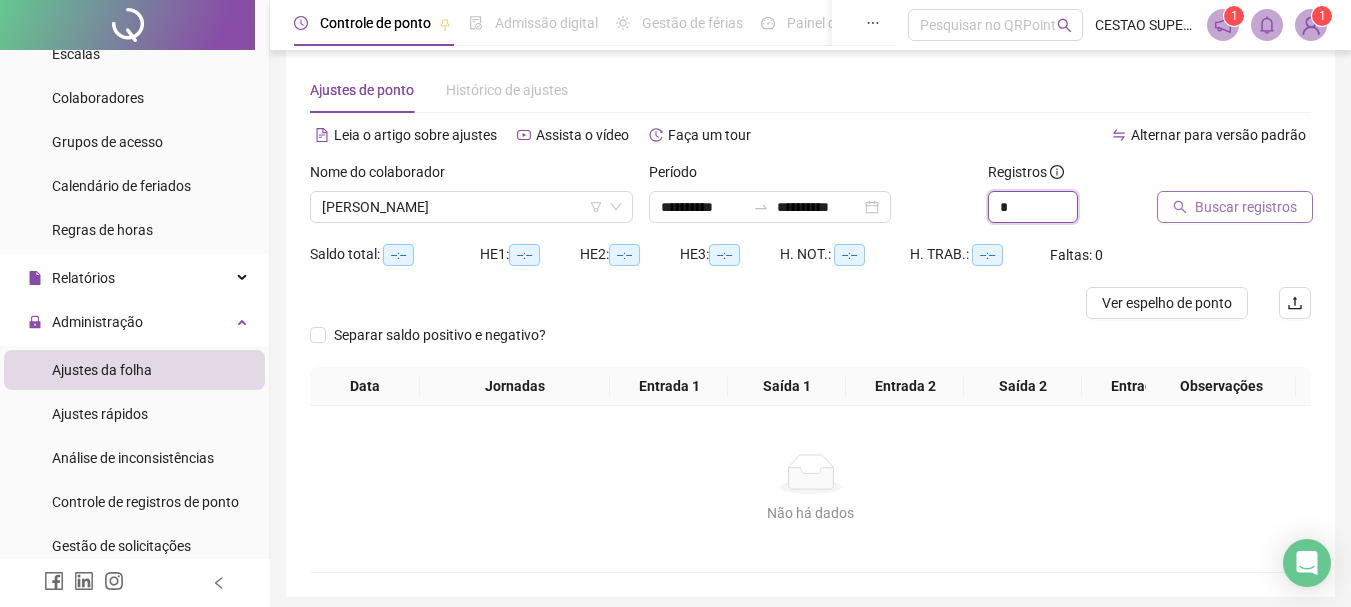 type on "*" 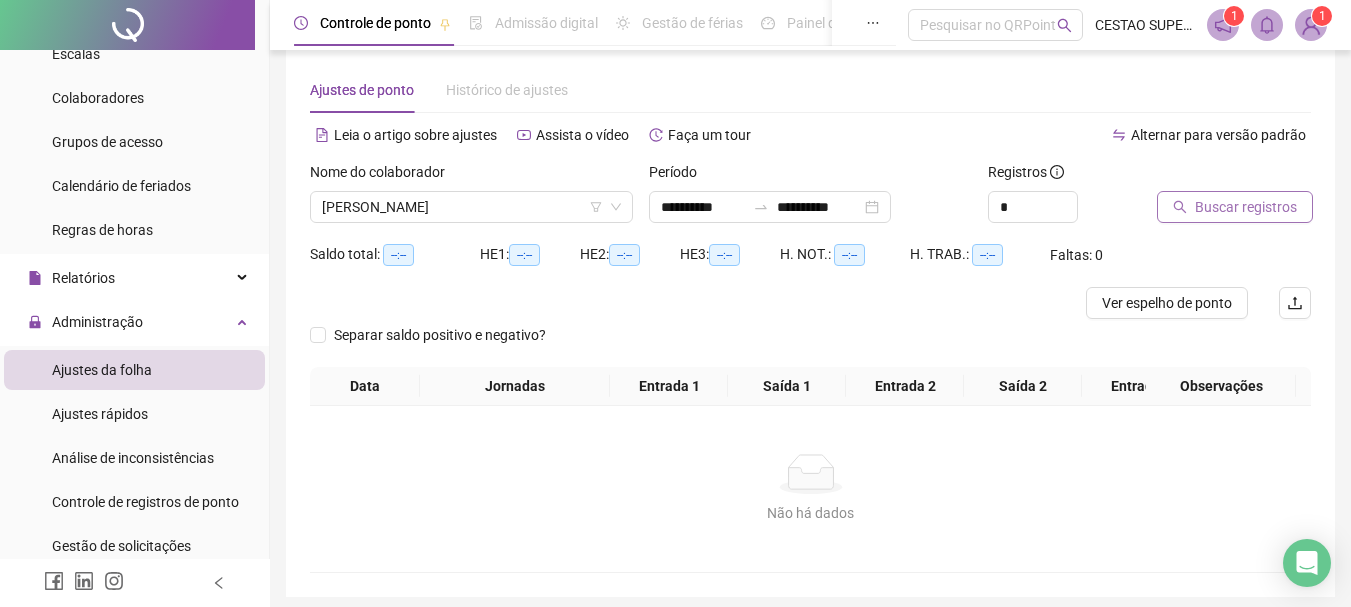 click on "Buscar registros" at bounding box center (1246, 207) 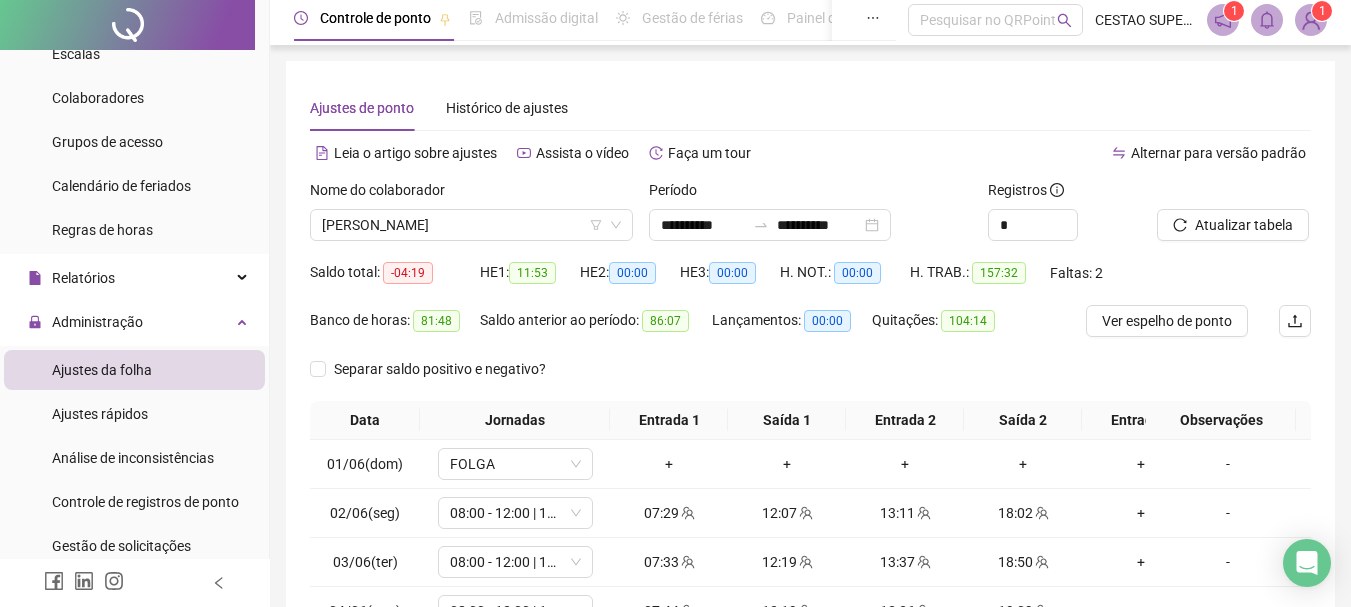 scroll, scrollTop: 0, scrollLeft: 0, axis: both 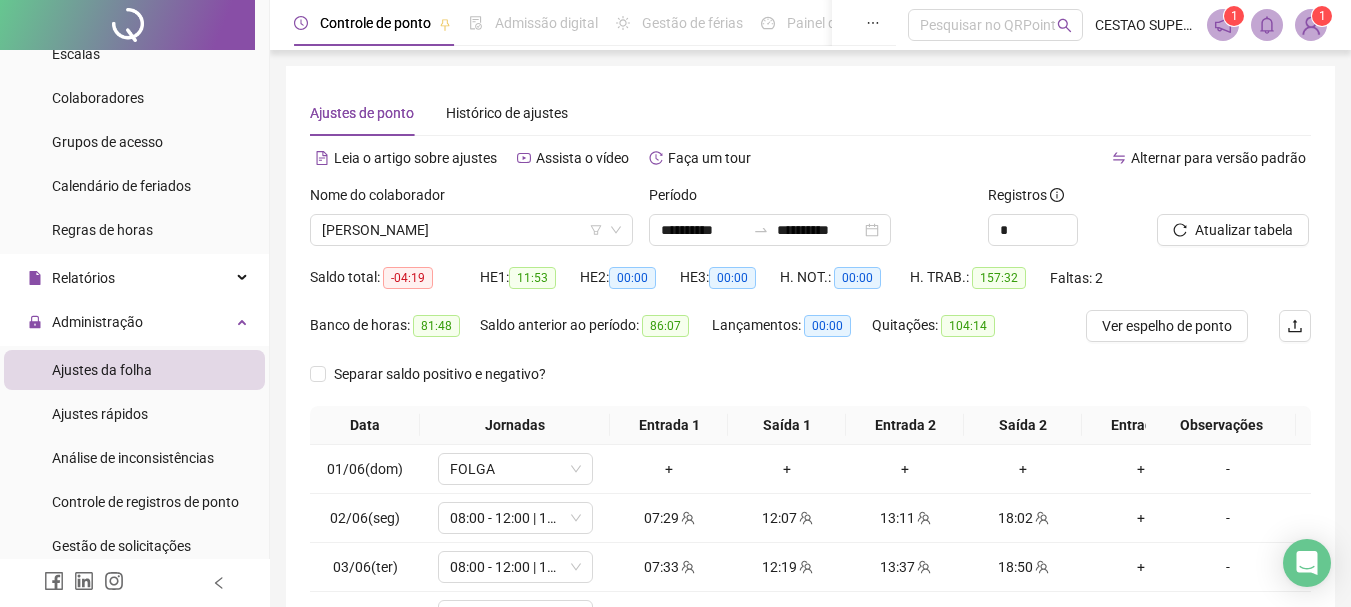 click on "104:14" at bounding box center [968, 326] 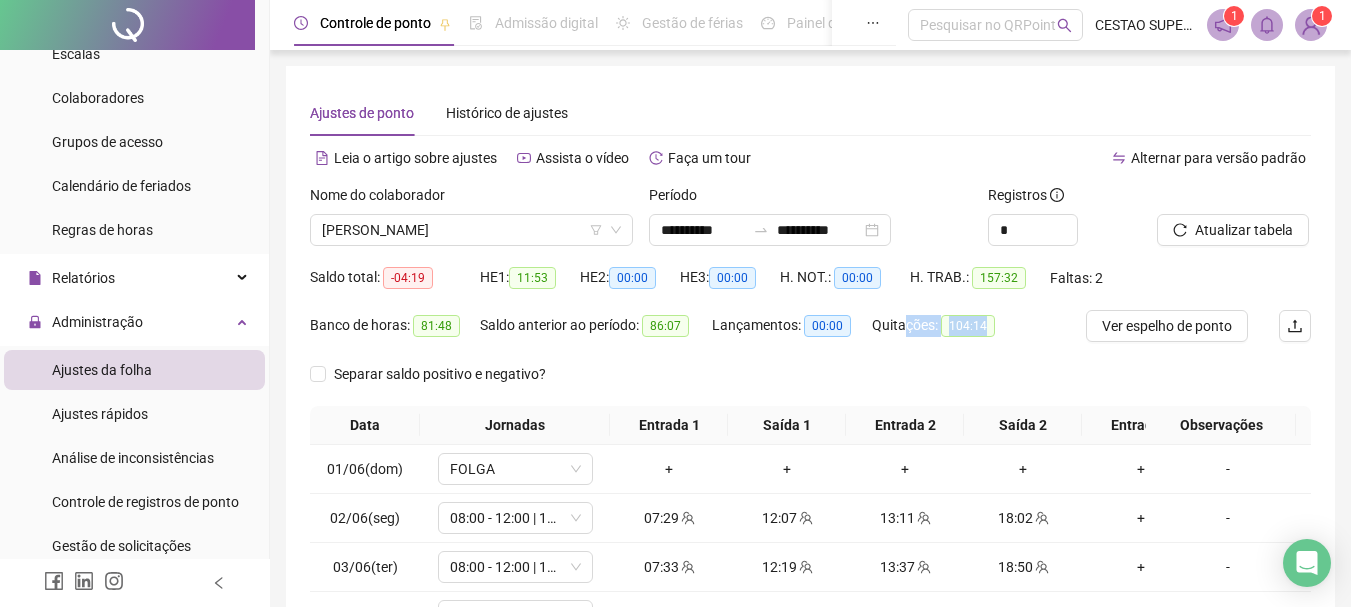 drag, startPoint x: 981, startPoint y: 326, endPoint x: 901, endPoint y: 331, distance: 80.1561 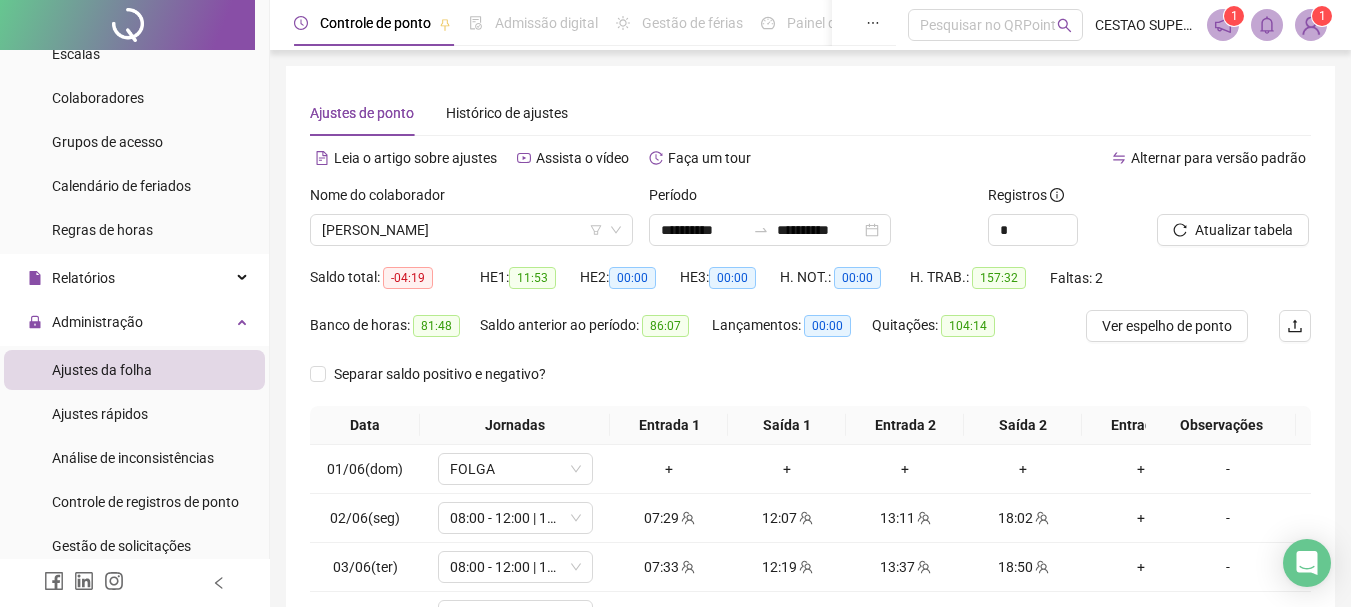 click on "Quitações:   104:14" at bounding box center (942, 334) 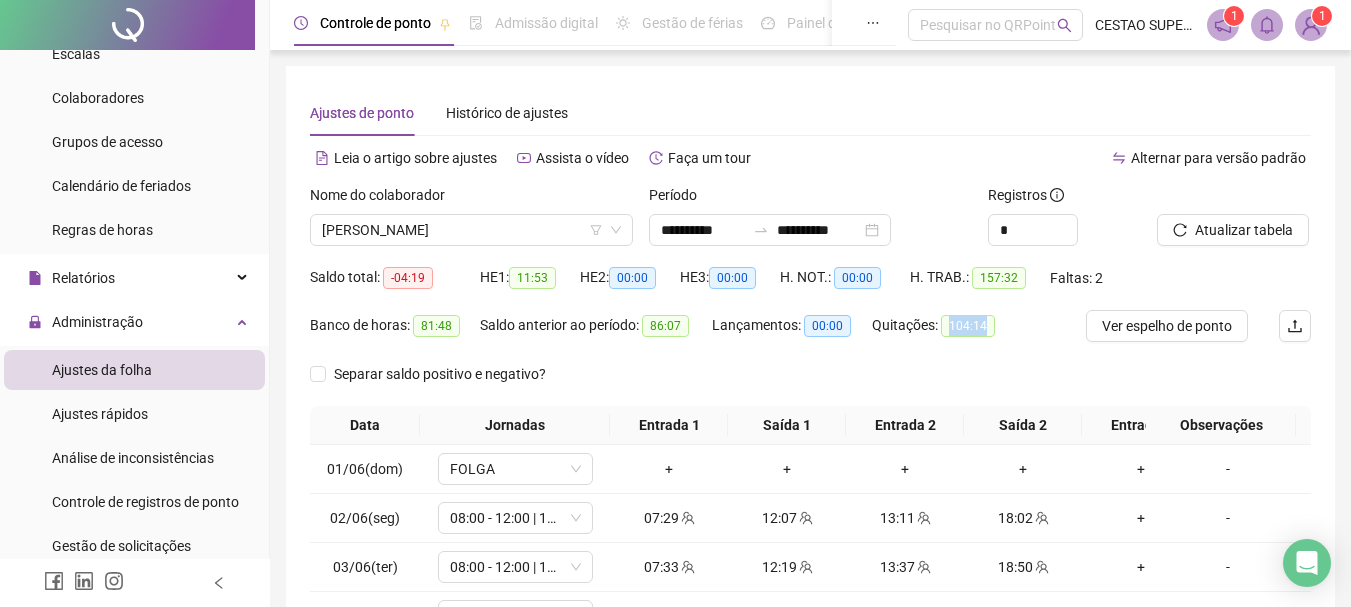 drag, startPoint x: 951, startPoint y: 332, endPoint x: 984, endPoint y: 329, distance: 33.13608 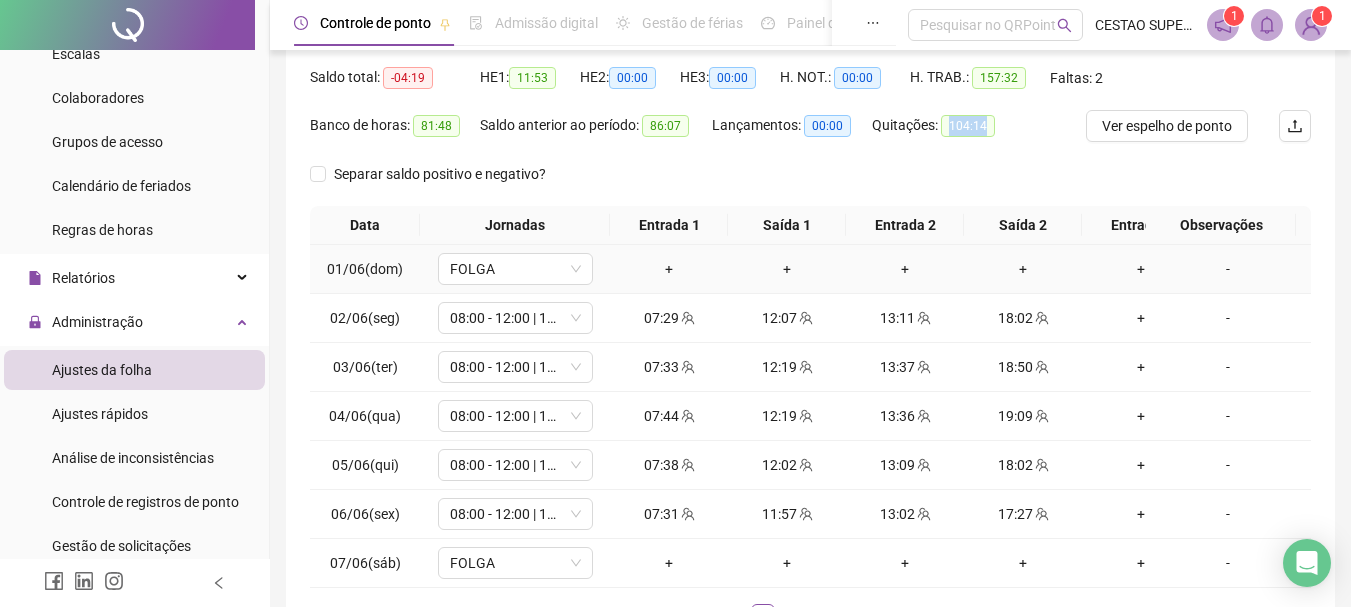 scroll, scrollTop: 362, scrollLeft: 0, axis: vertical 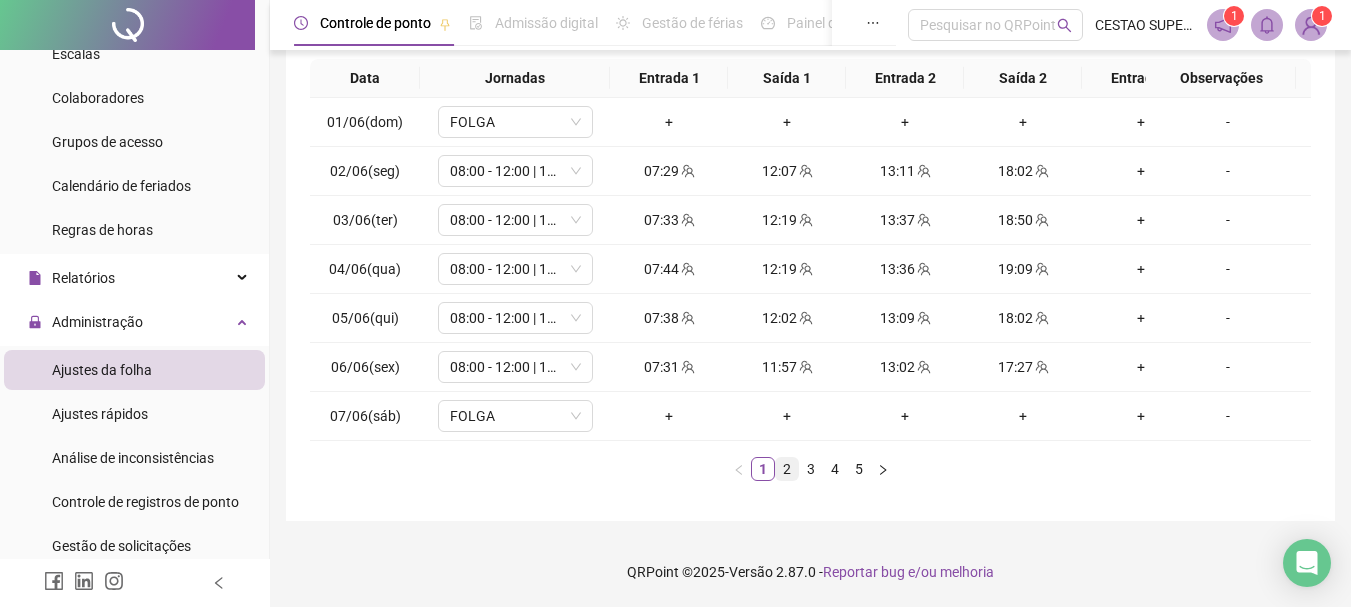 click on "2" at bounding box center [787, 469] 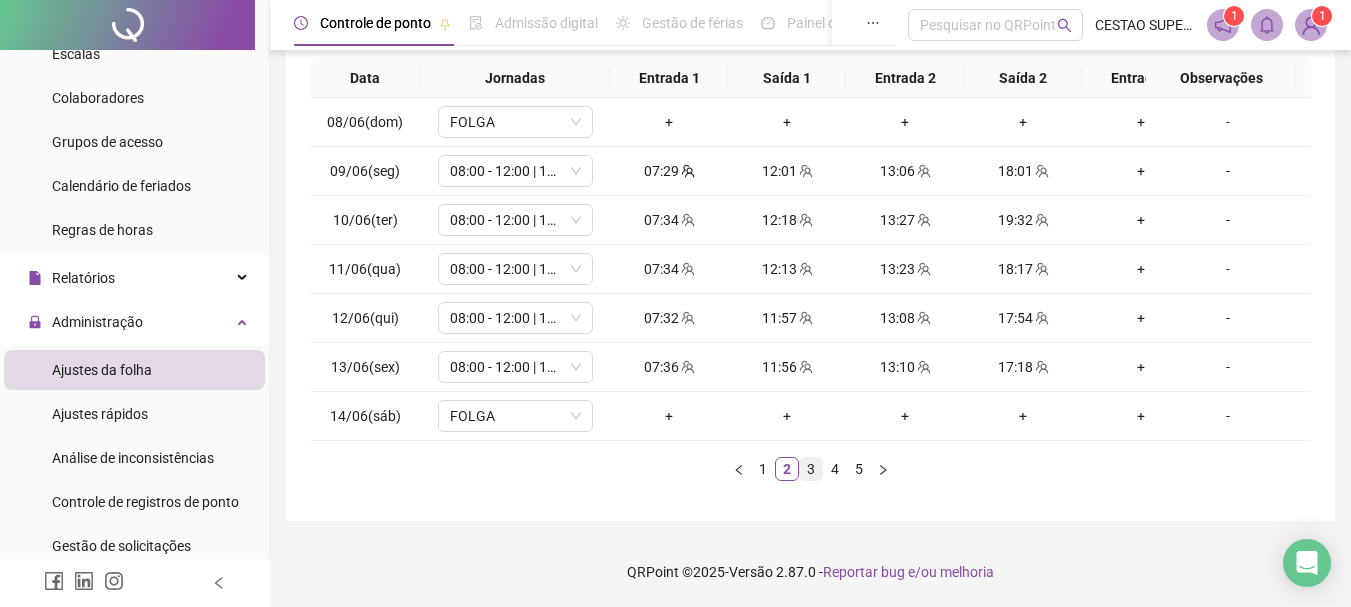 click on "3" at bounding box center (811, 469) 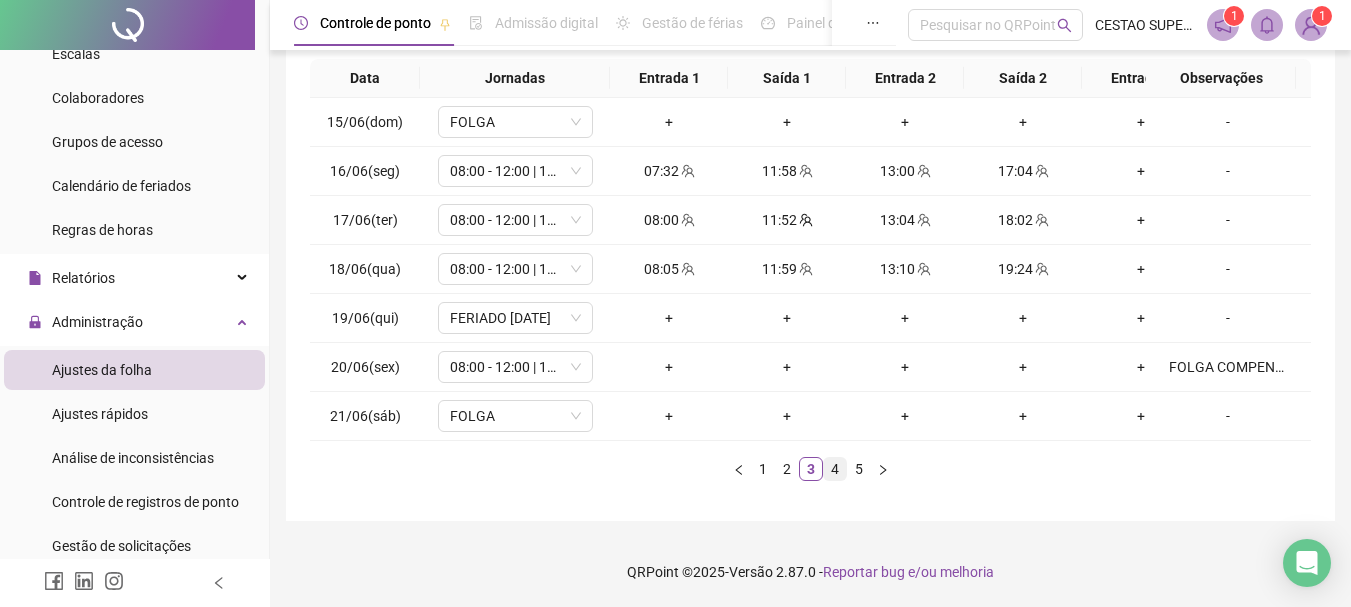 click on "4" at bounding box center [835, 469] 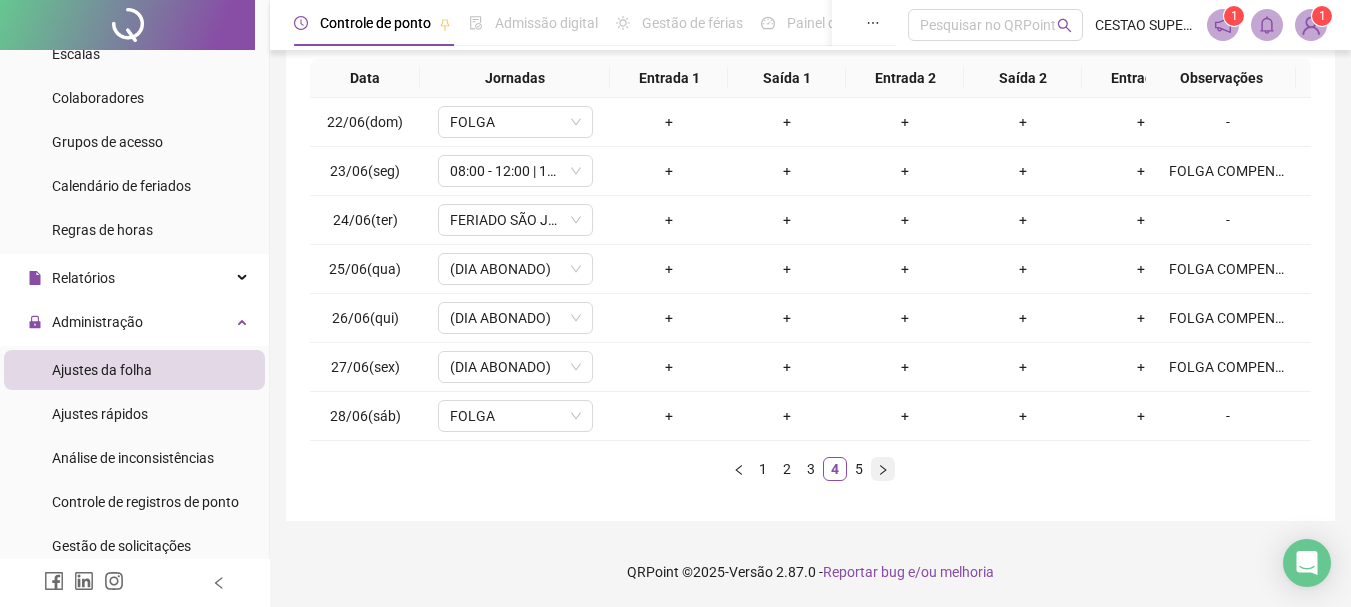 click at bounding box center [883, 469] 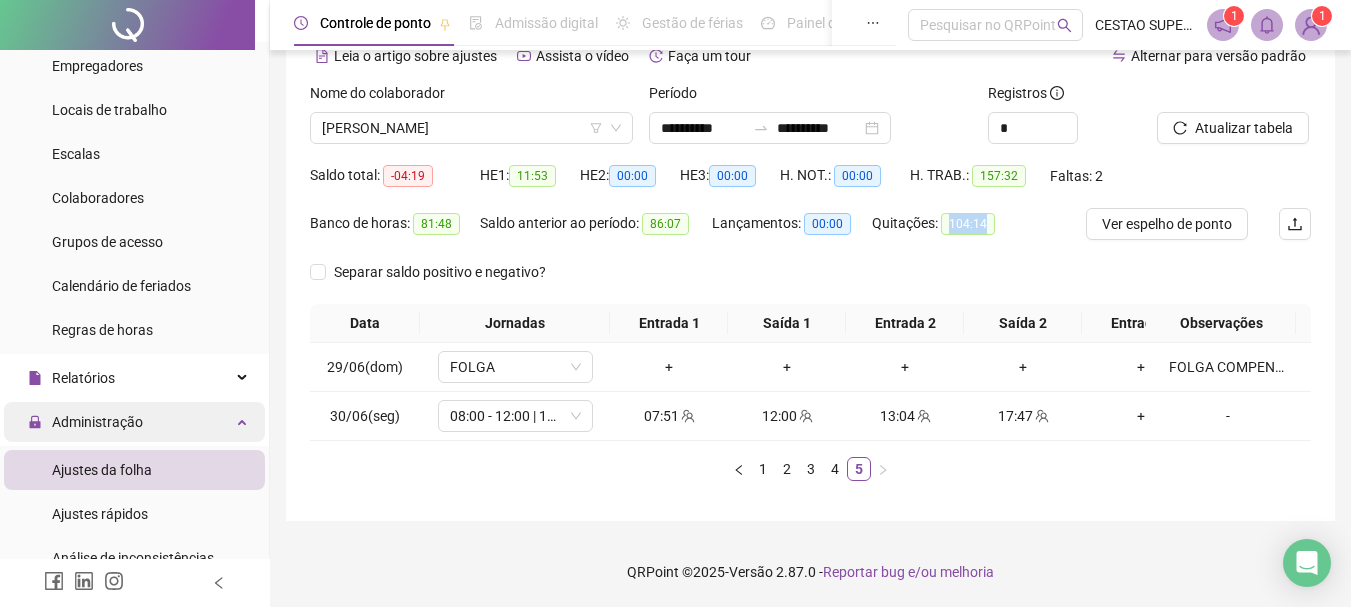 scroll, scrollTop: 0, scrollLeft: 0, axis: both 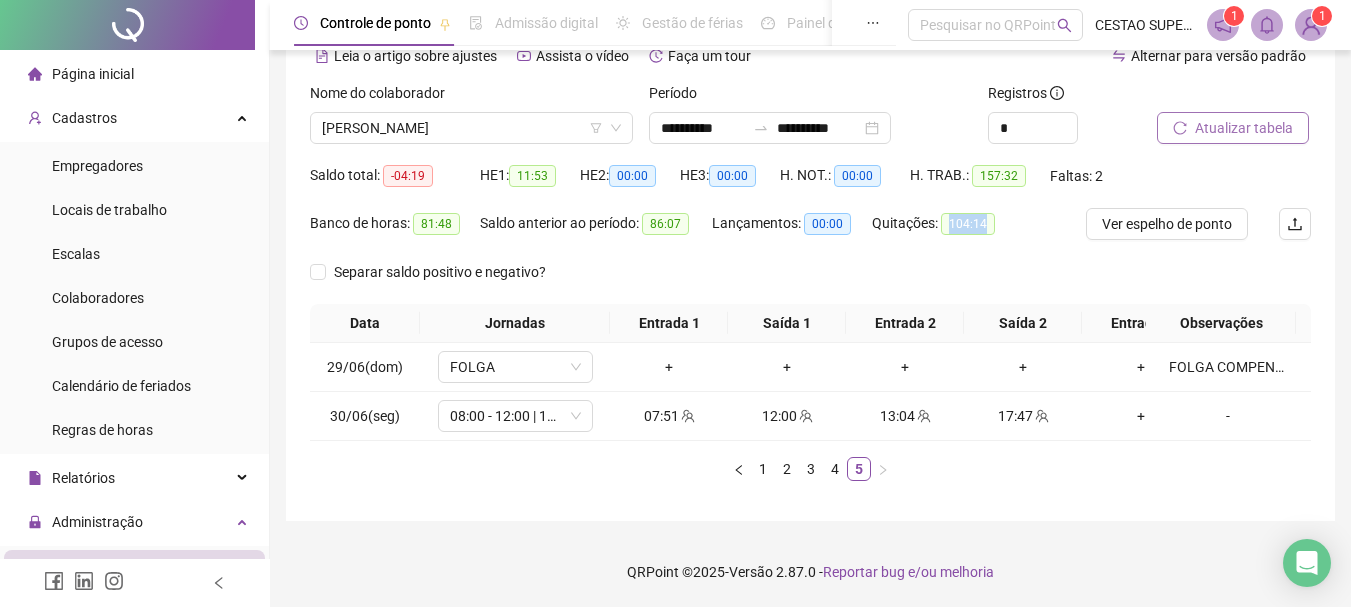 click on "Atualizar tabela" at bounding box center (1244, 128) 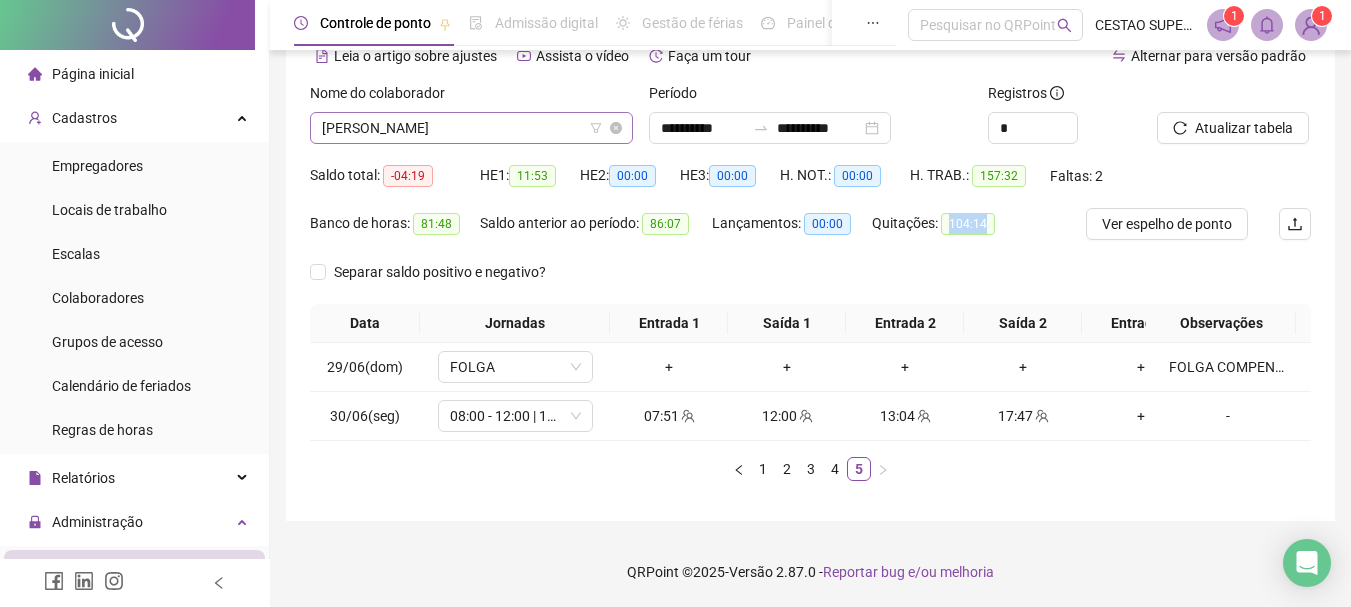 click on "REGINALDO DOS SANTOS MIRANDA" at bounding box center (471, 128) 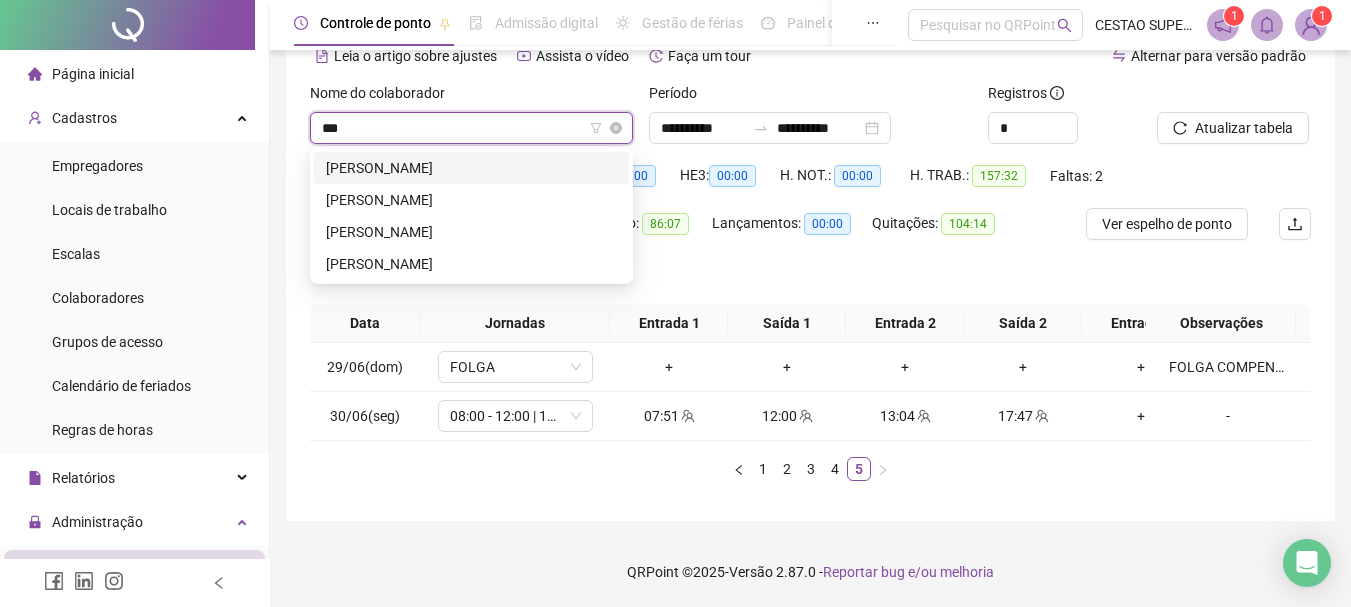scroll, scrollTop: 0, scrollLeft: 0, axis: both 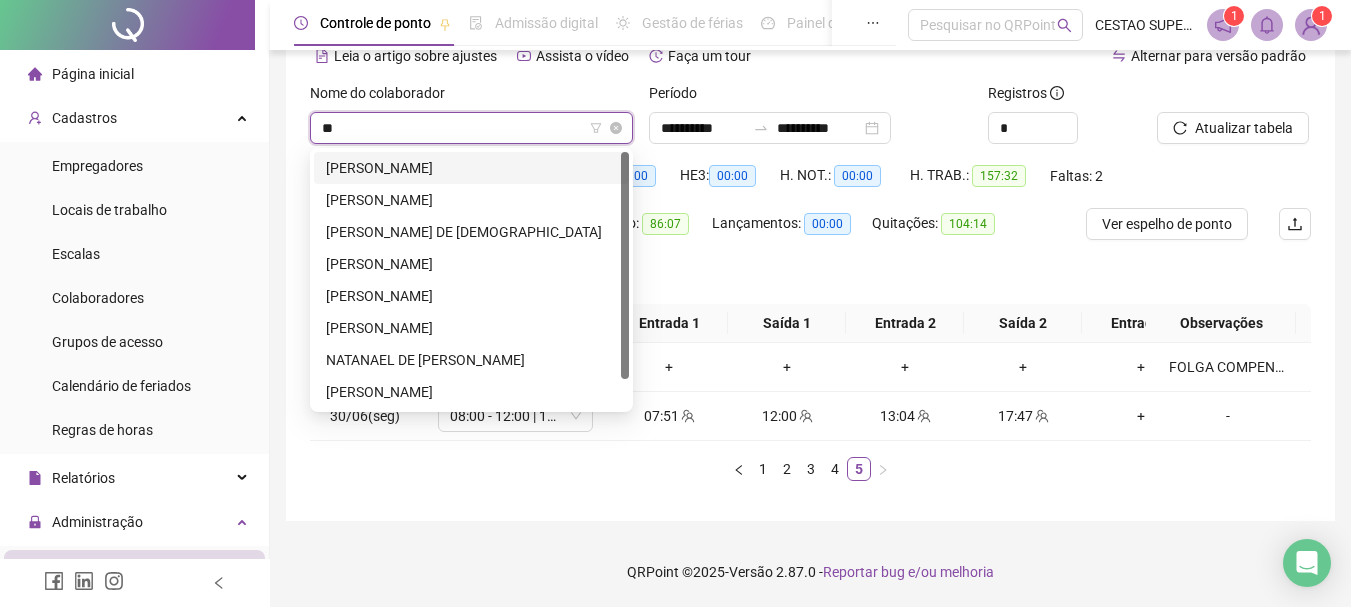 type on "*" 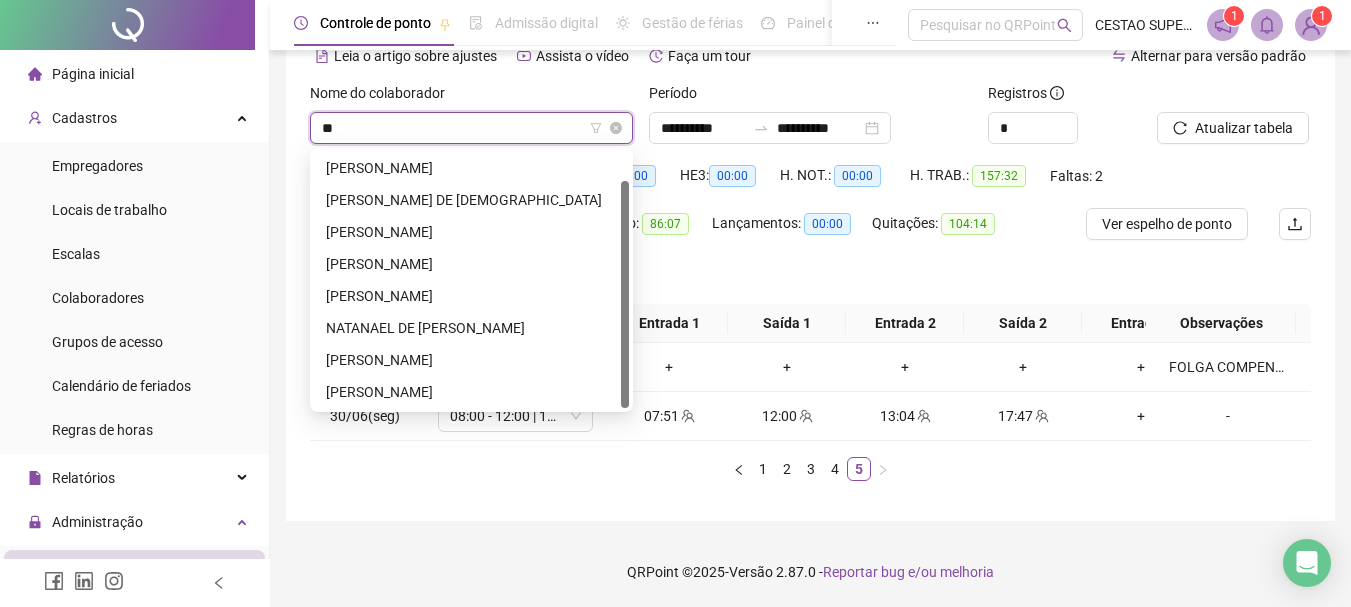 scroll, scrollTop: 32, scrollLeft: 0, axis: vertical 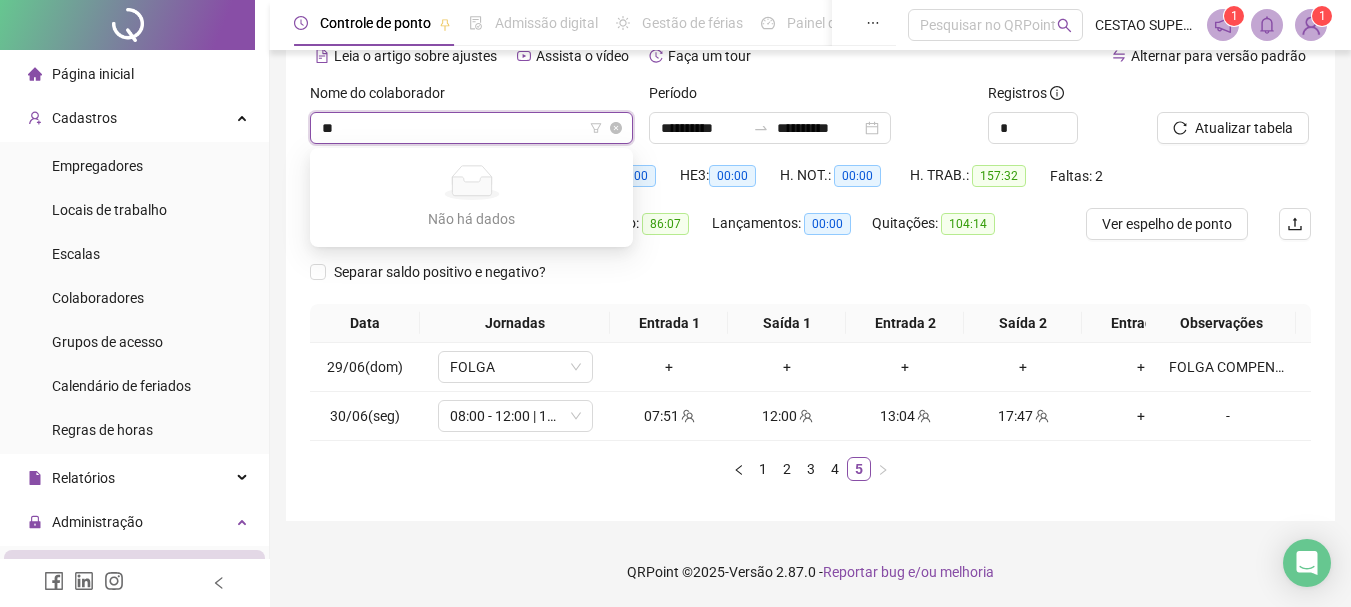 type on "*" 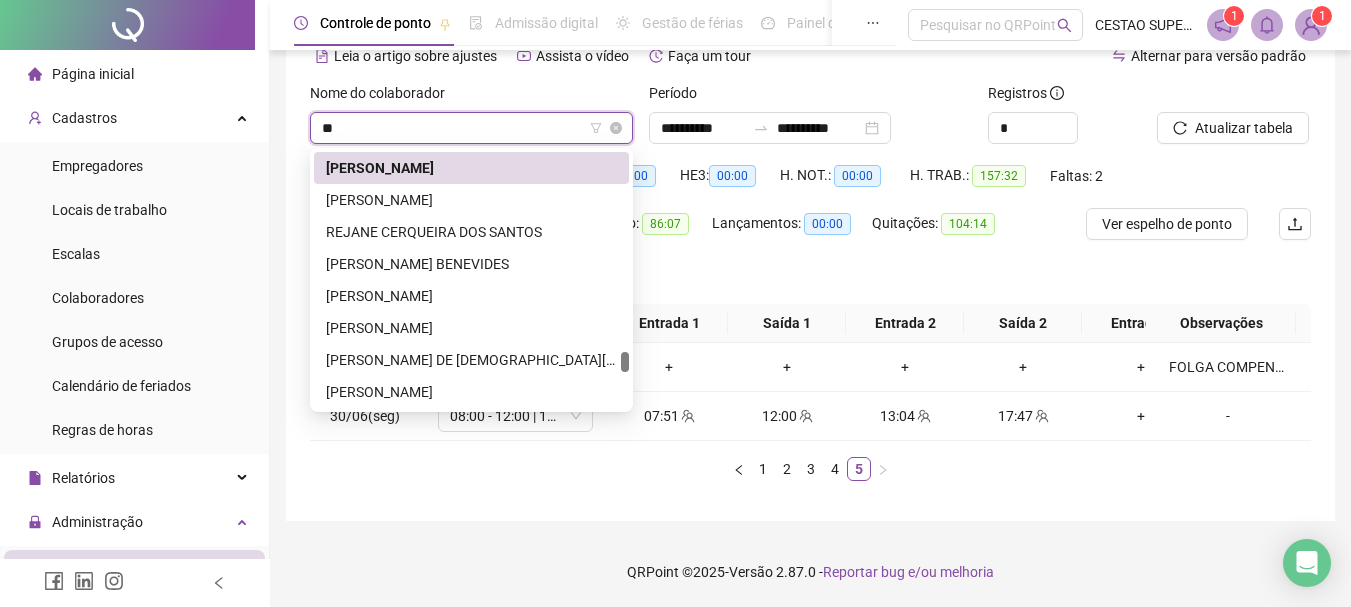 scroll, scrollTop: 32, scrollLeft: 0, axis: vertical 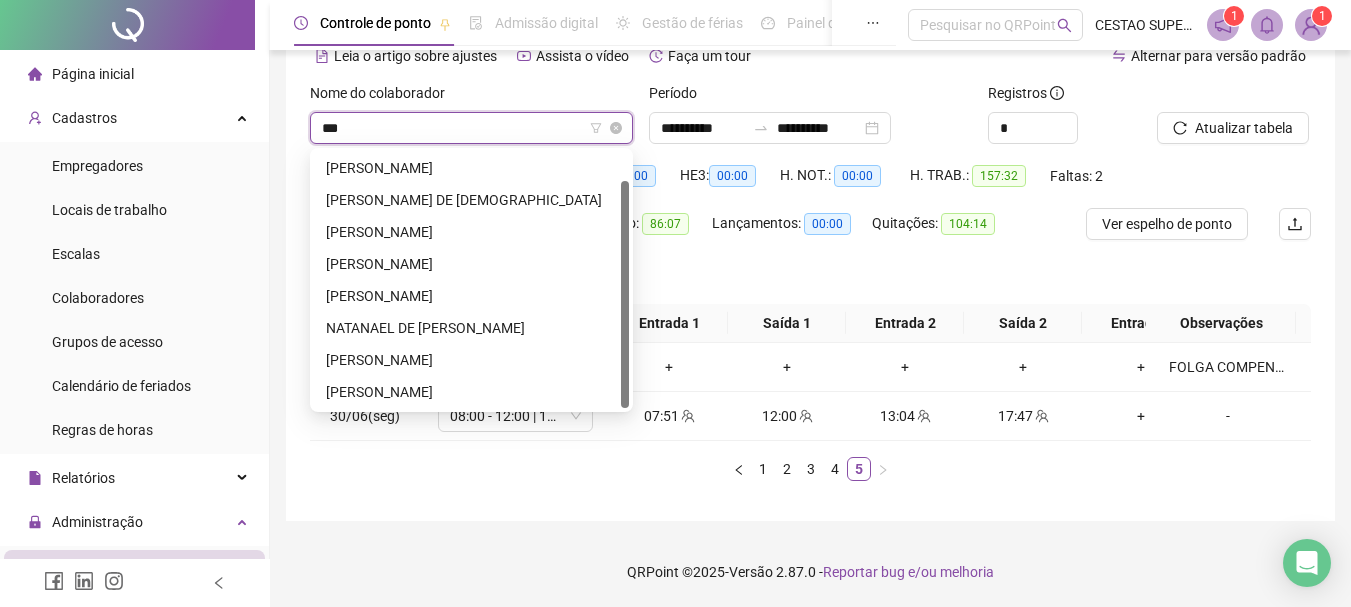 type on "****" 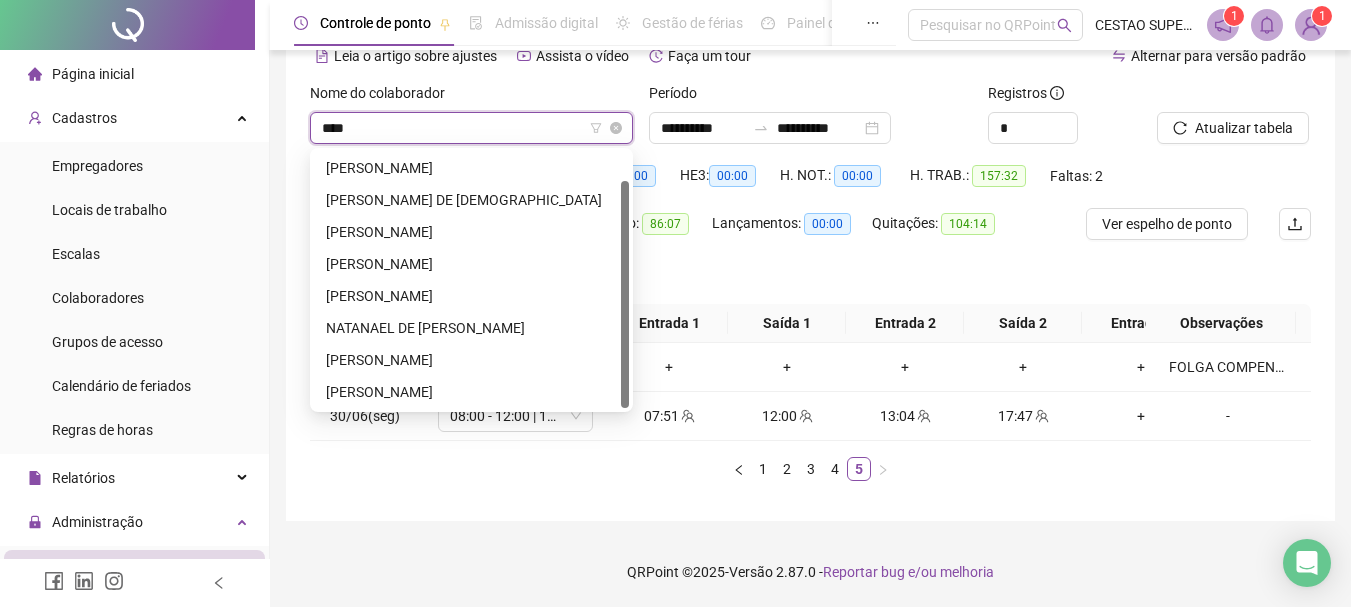 scroll, scrollTop: 0, scrollLeft: 0, axis: both 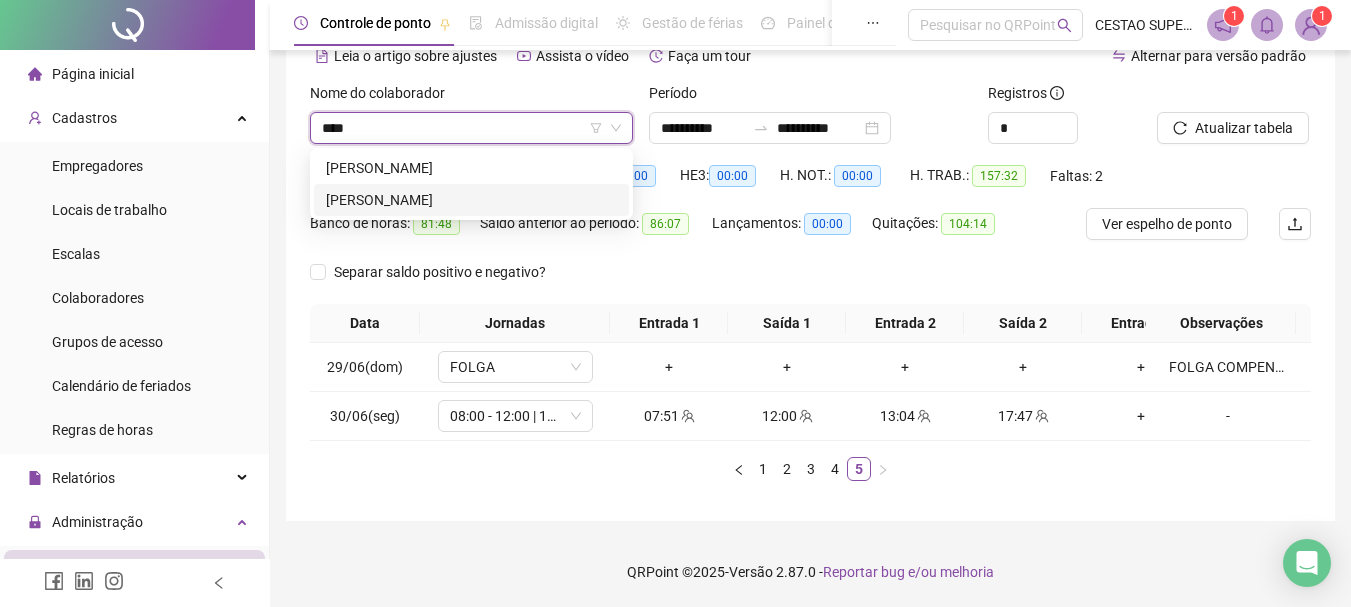 click on "IGOR ESTRELA ALVES MAIA" at bounding box center (471, 200) 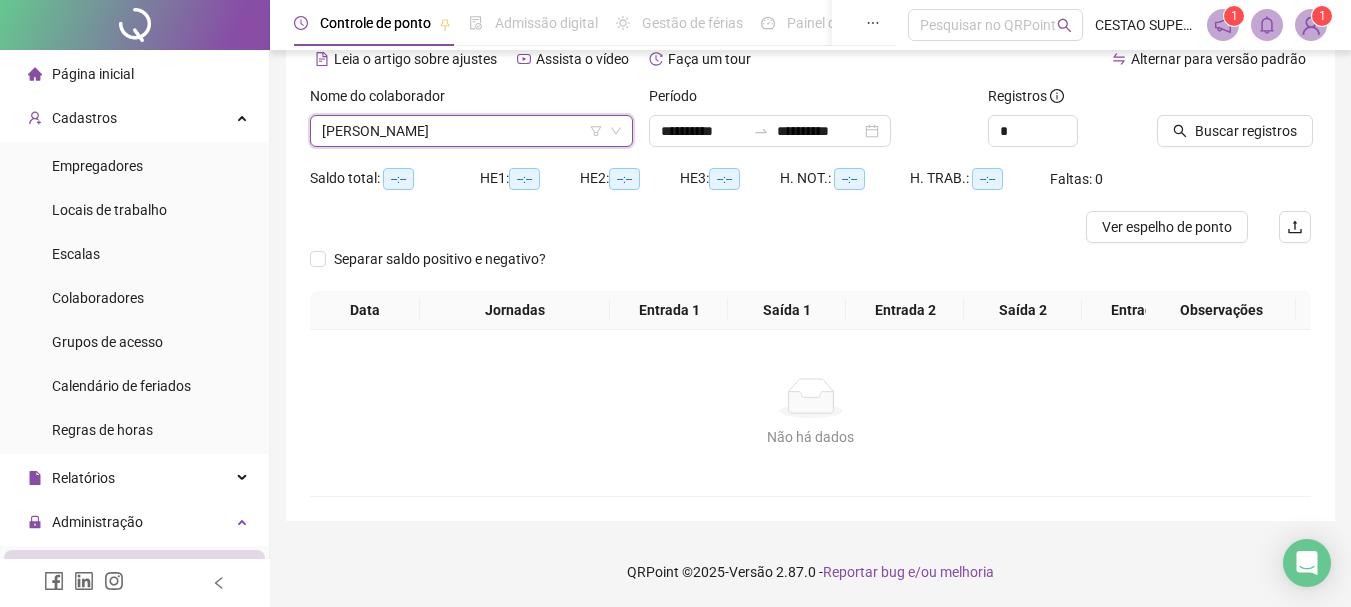 scroll, scrollTop: 114, scrollLeft: 0, axis: vertical 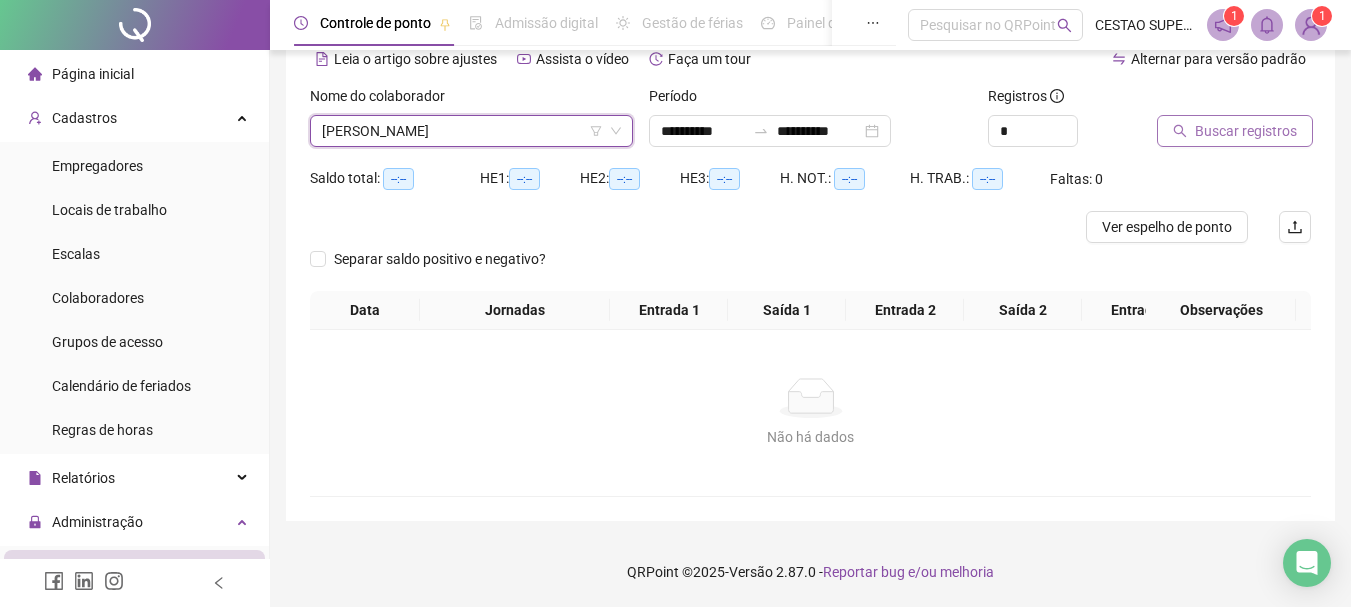 click on "Buscar registros" at bounding box center [1246, 131] 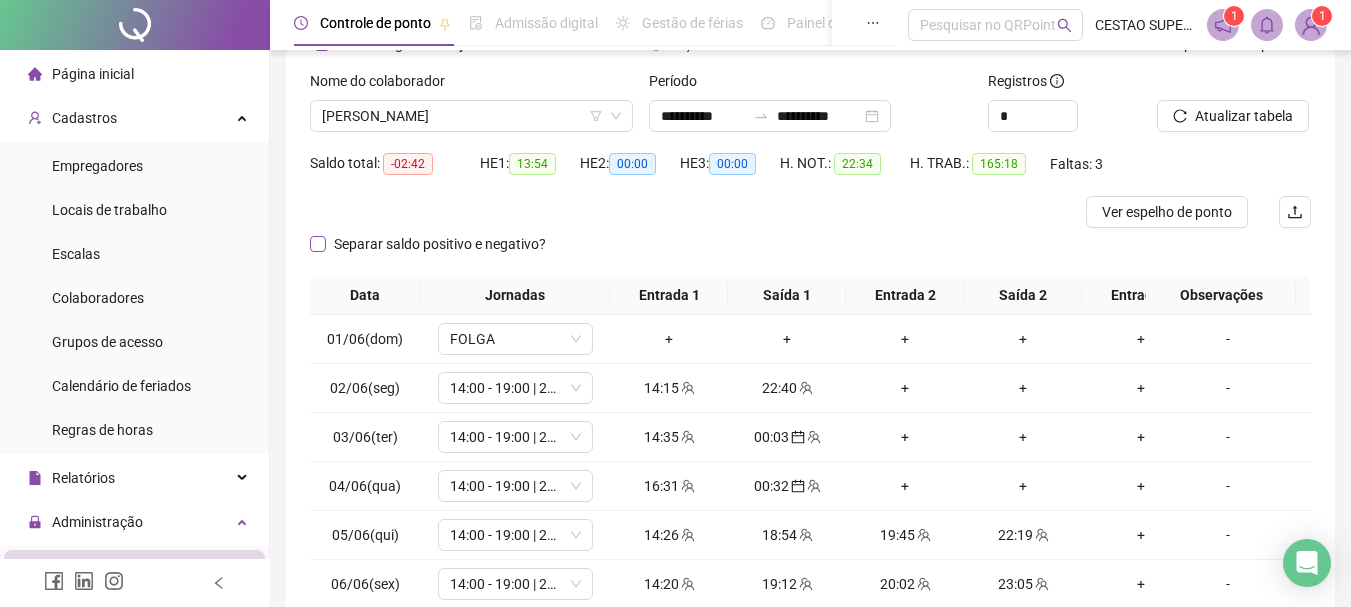 click on "Separar saldo positivo e negativo?" at bounding box center (440, 244) 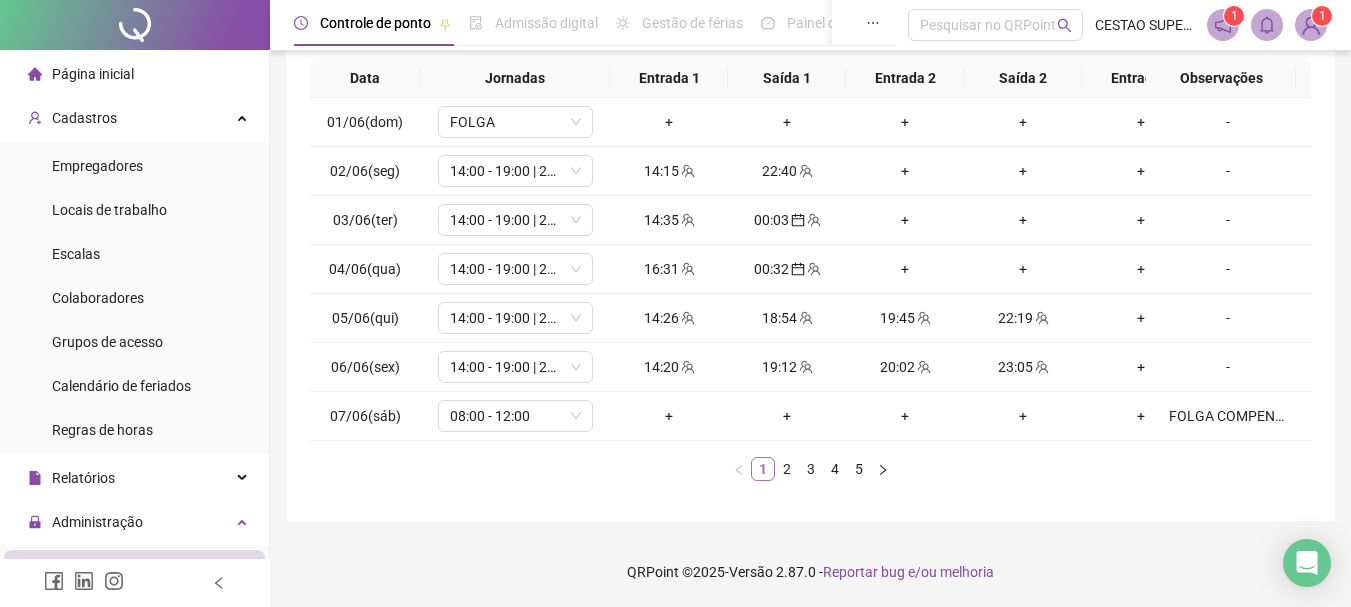 scroll, scrollTop: 346, scrollLeft: 0, axis: vertical 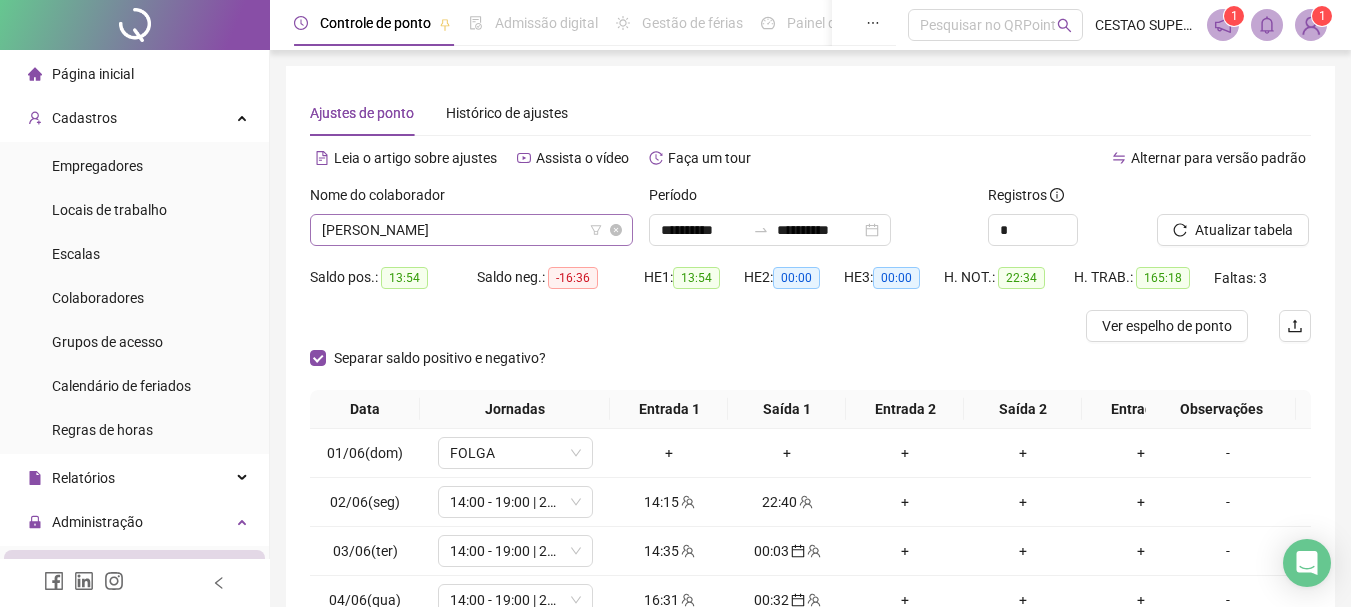 click on "IGOR ESTRELA ALVES MAIA" at bounding box center (471, 230) 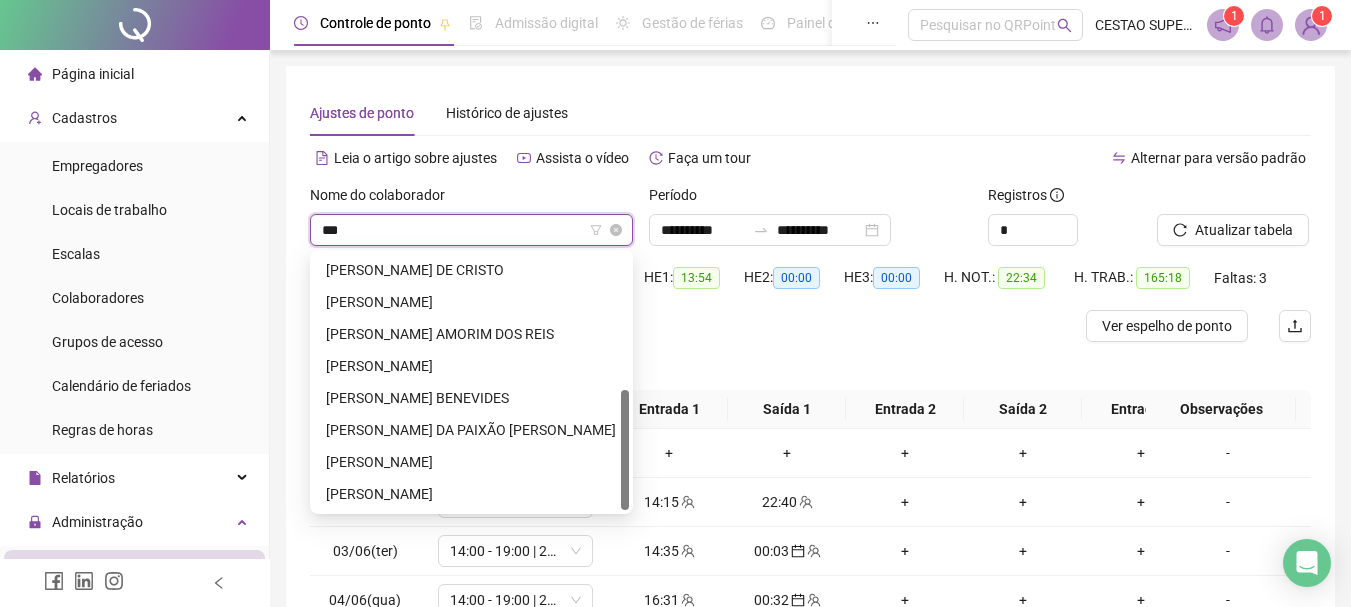 scroll, scrollTop: 0, scrollLeft: 0, axis: both 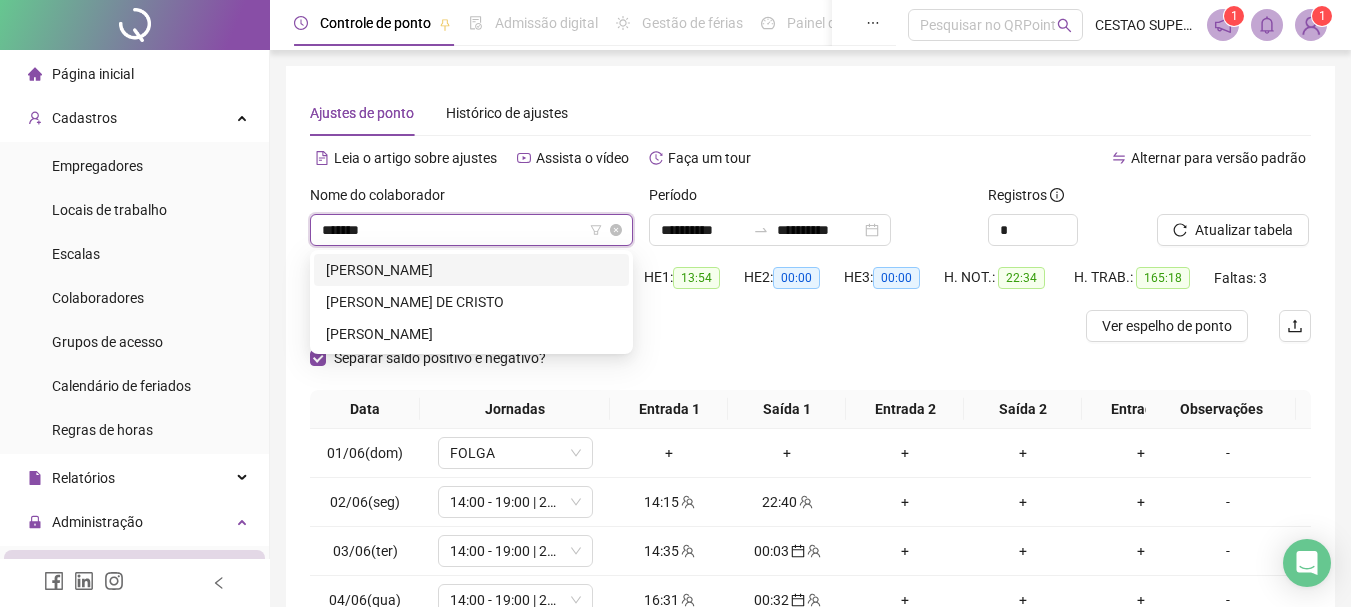 type on "********" 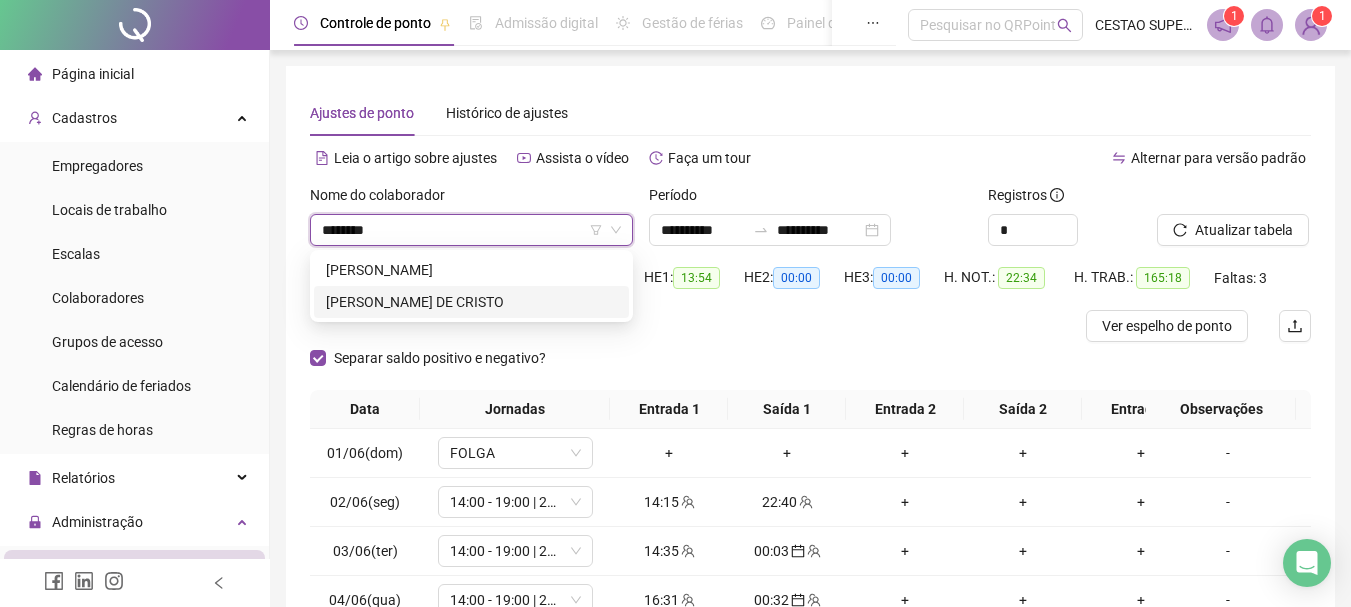 click on "PATRICIA ESTRELA DE CRISTO" at bounding box center (471, 302) 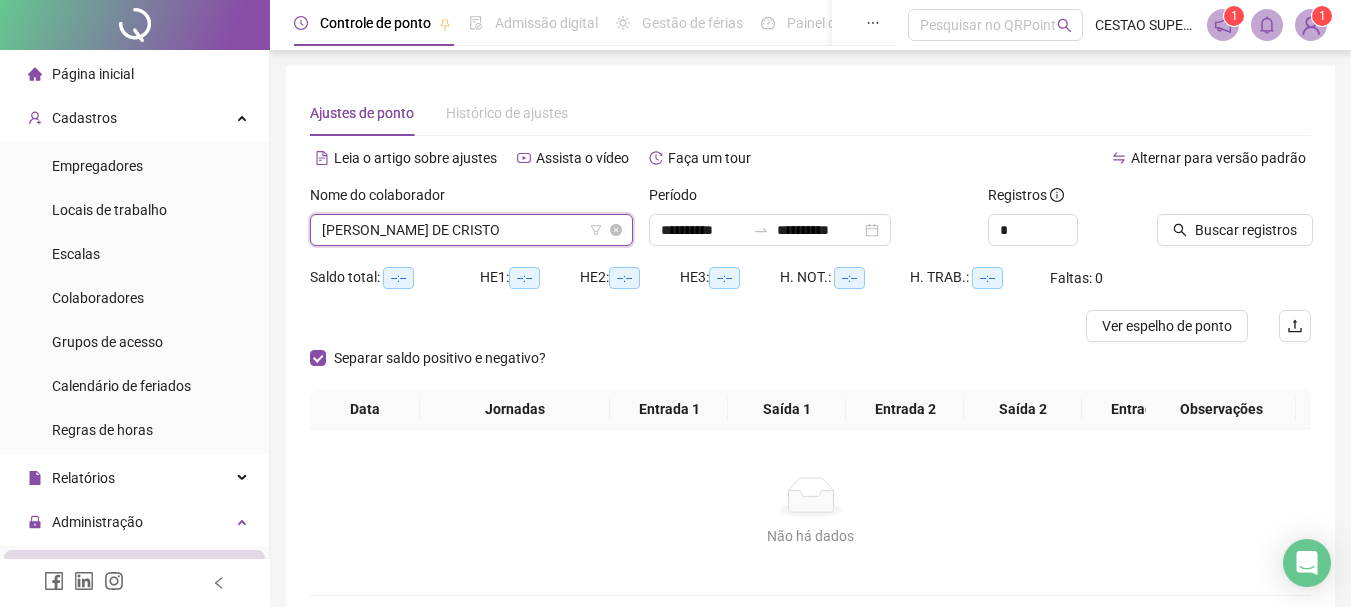 click on "PATRICIA ESTRELA DE CRISTO" at bounding box center (471, 230) 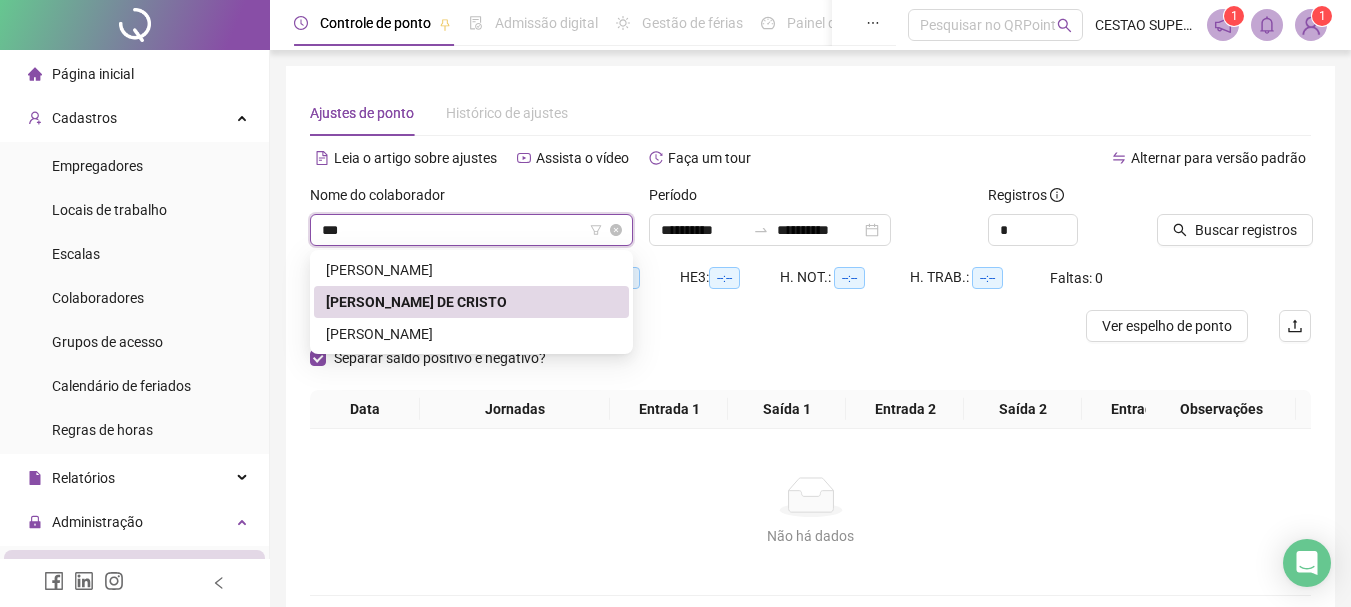 scroll, scrollTop: 0, scrollLeft: 0, axis: both 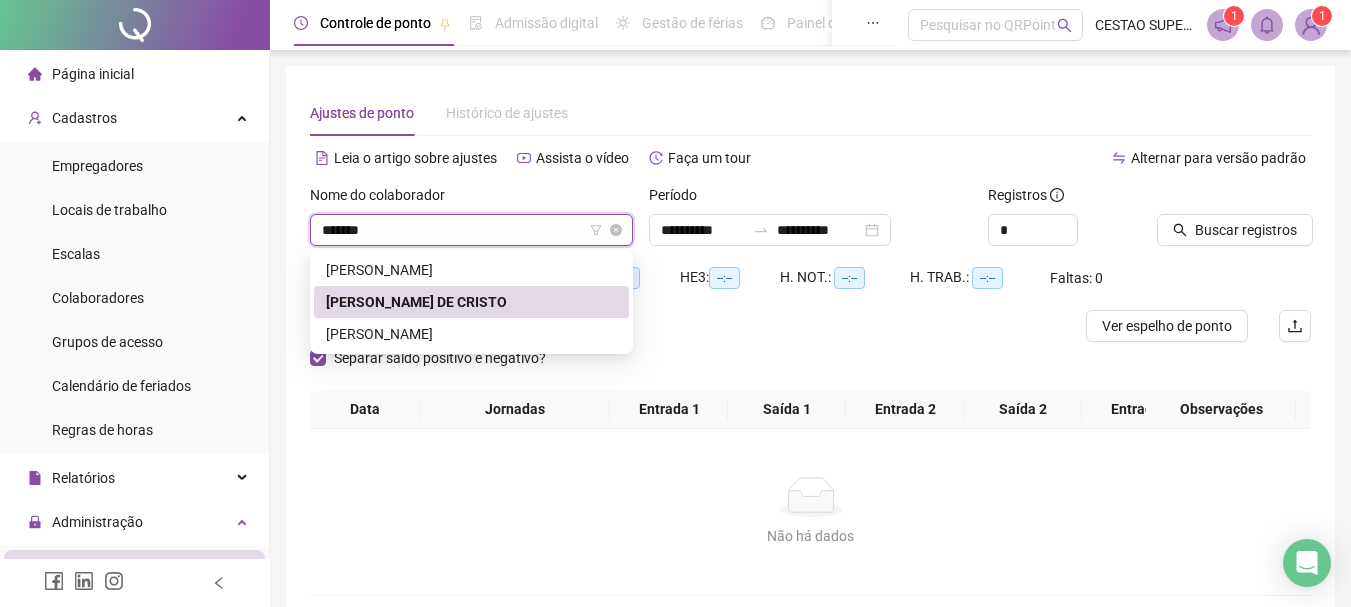 type on "********" 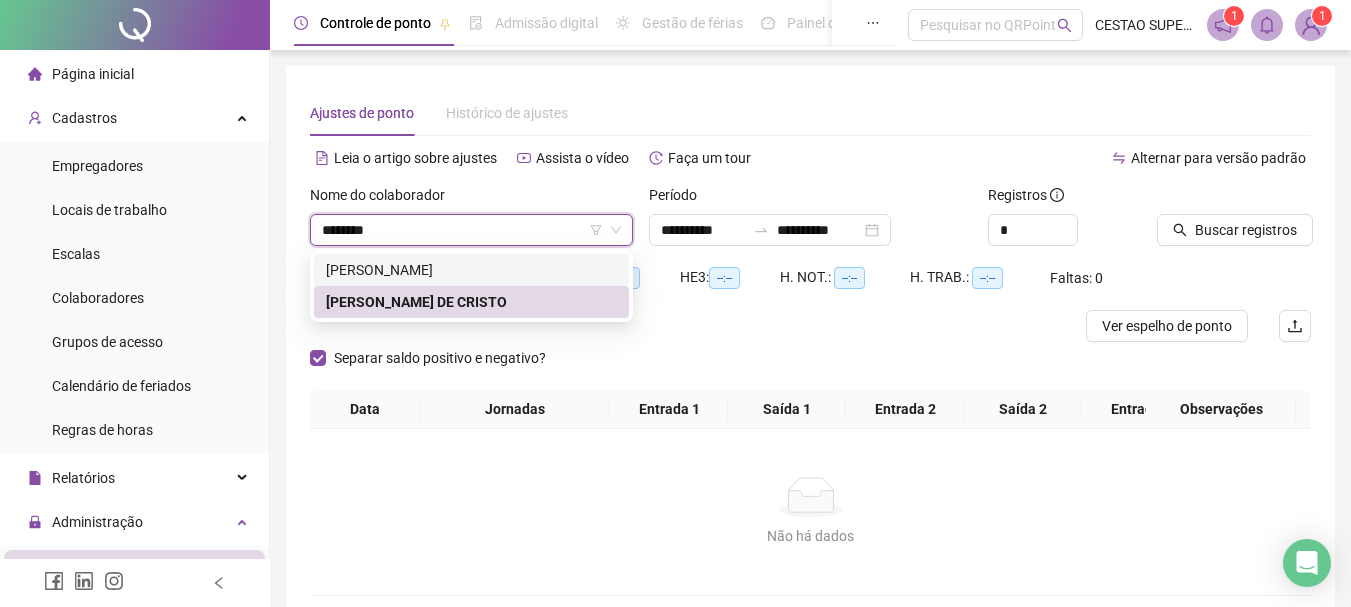 click on "[PERSON_NAME]" at bounding box center (471, 270) 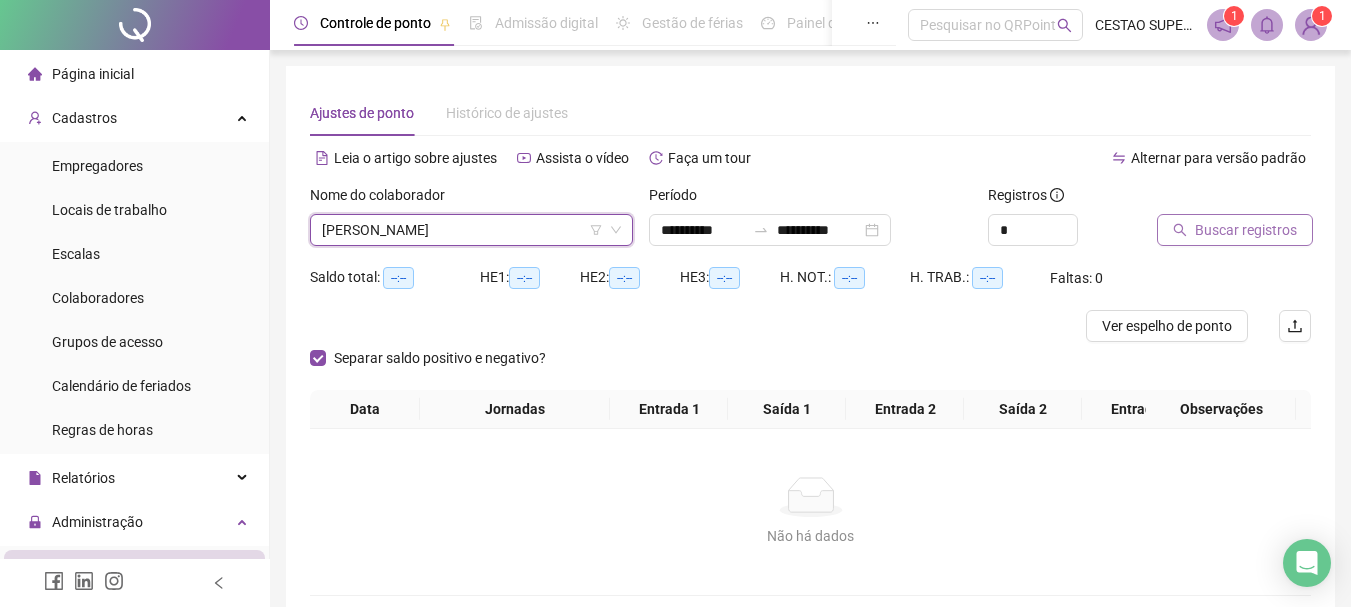click on "Buscar registros" at bounding box center [1246, 230] 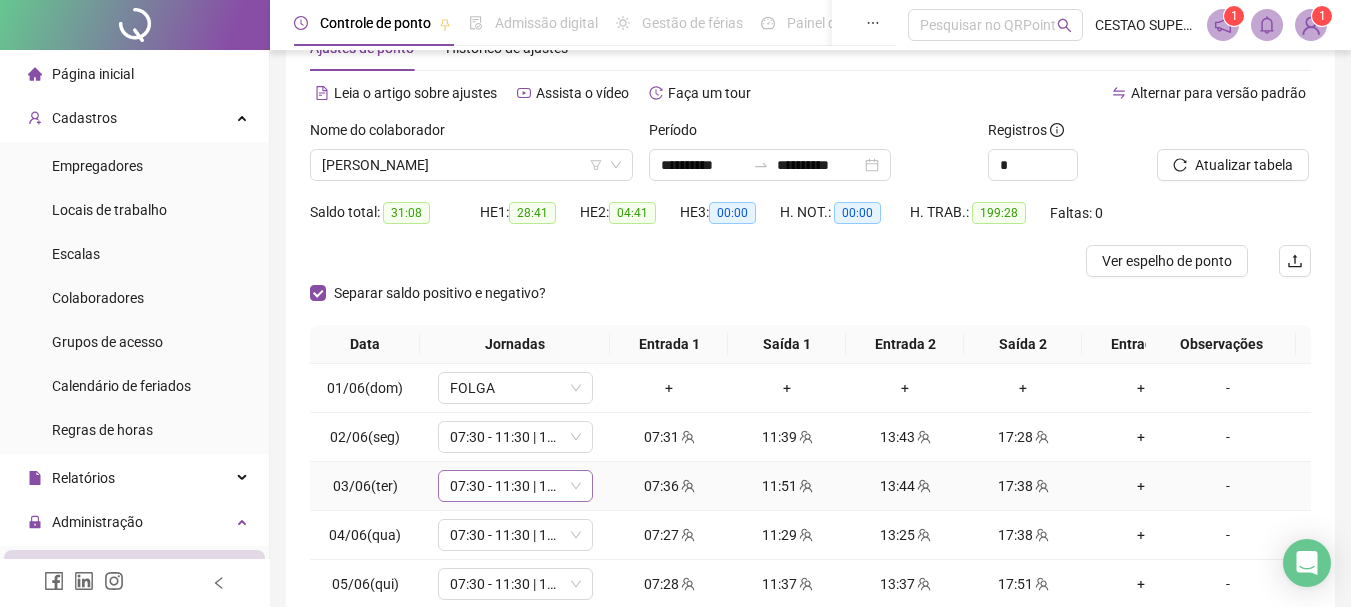 scroll, scrollTop: 100, scrollLeft: 0, axis: vertical 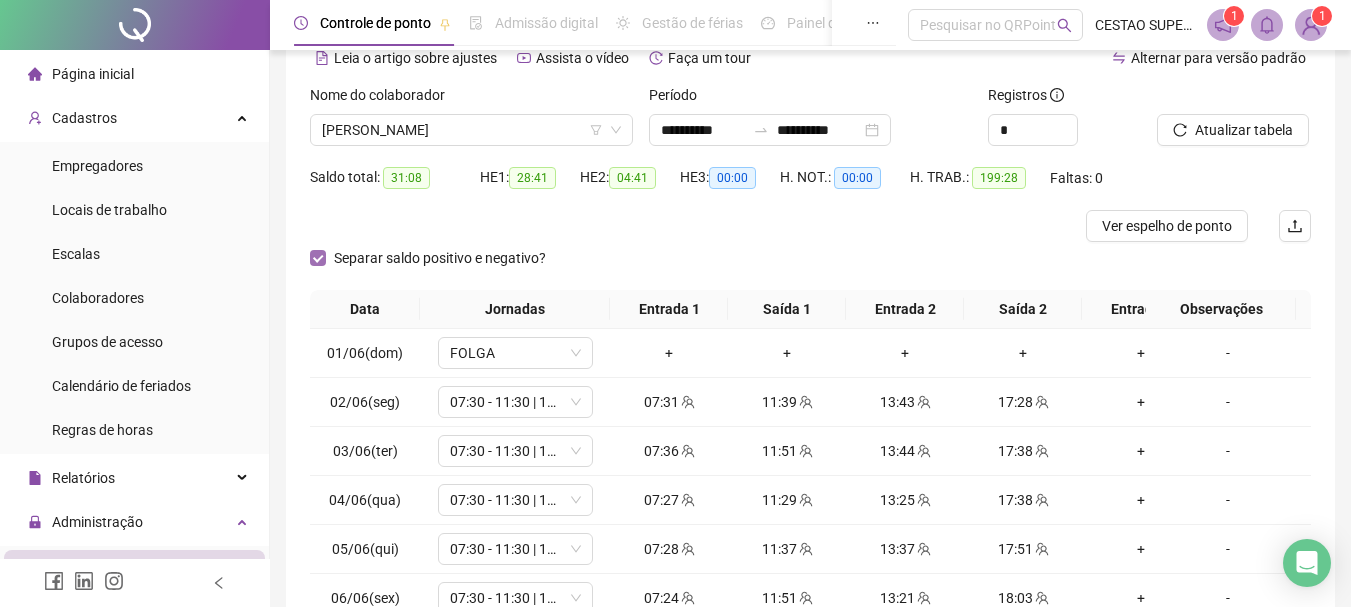 click at bounding box center [318, 258] 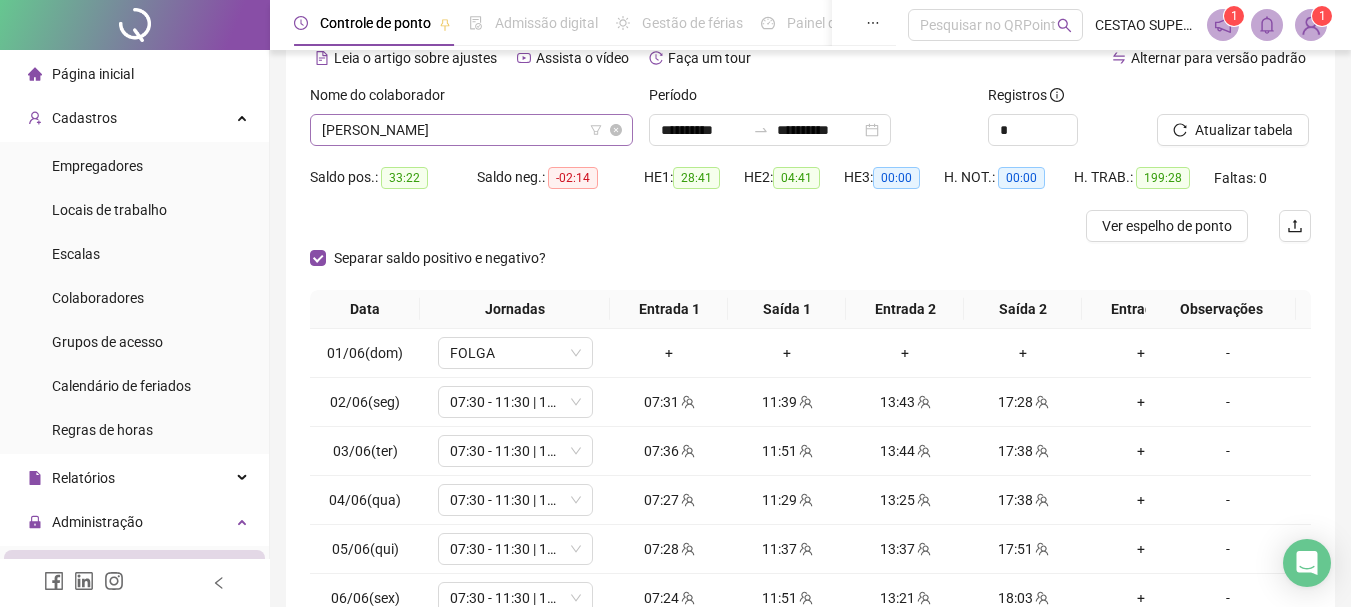 click on "[PERSON_NAME]" at bounding box center (471, 130) 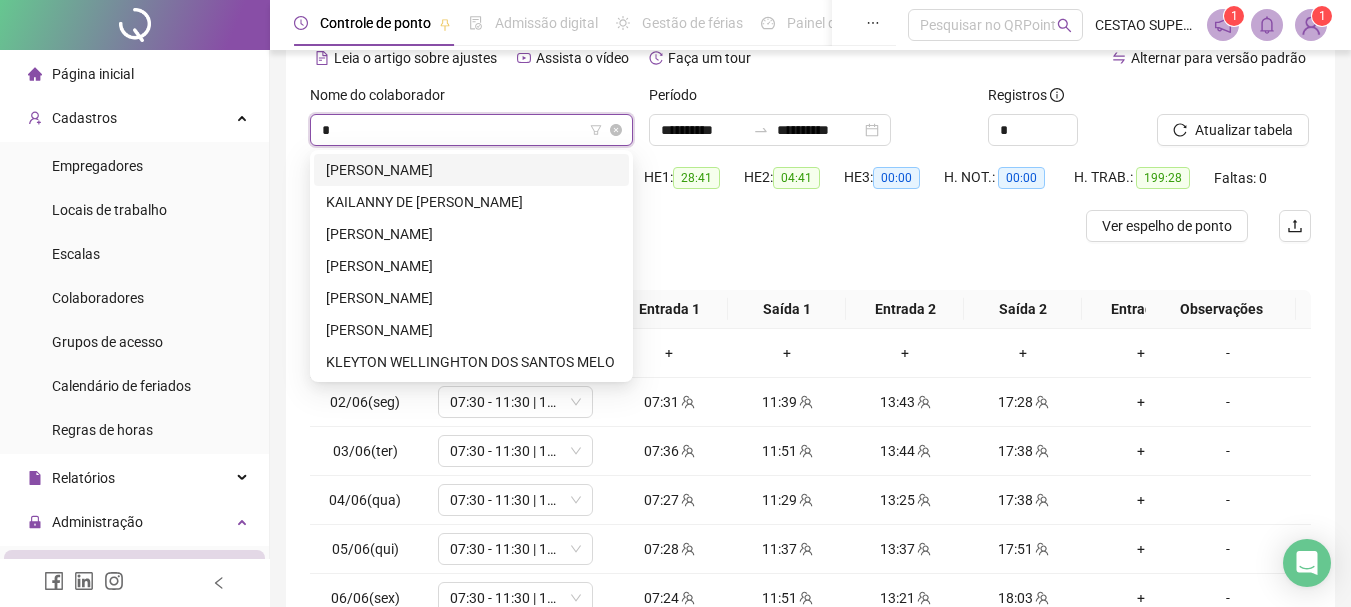 scroll, scrollTop: 0, scrollLeft: 0, axis: both 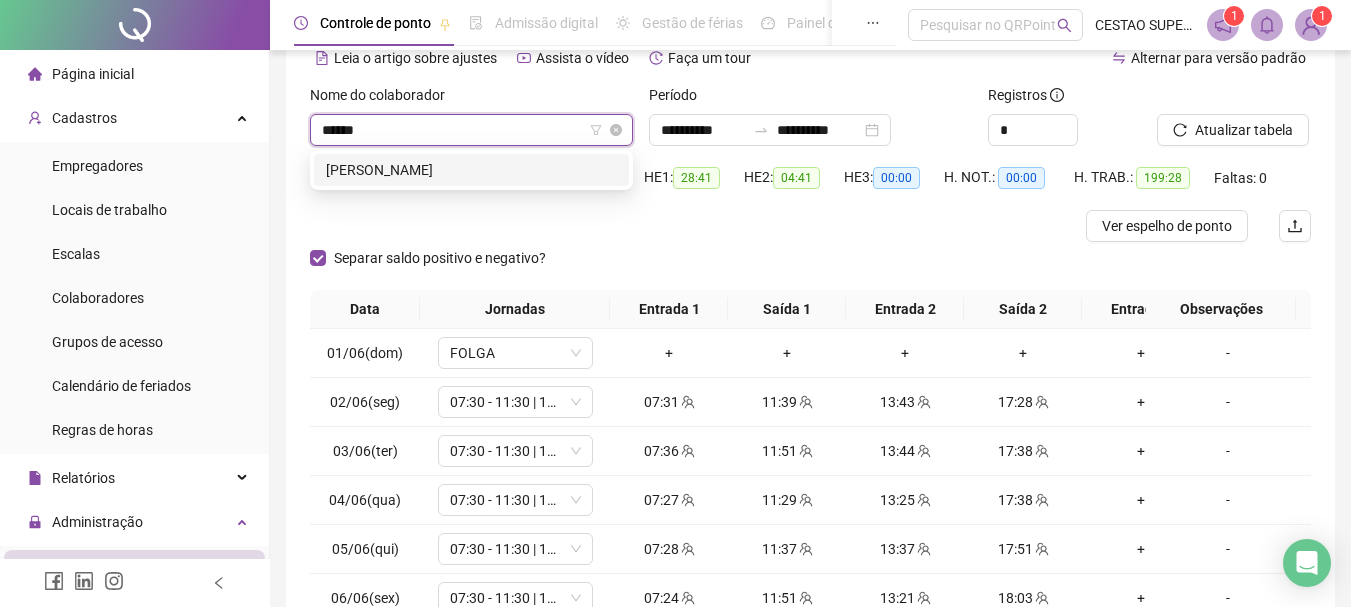 type on "*******" 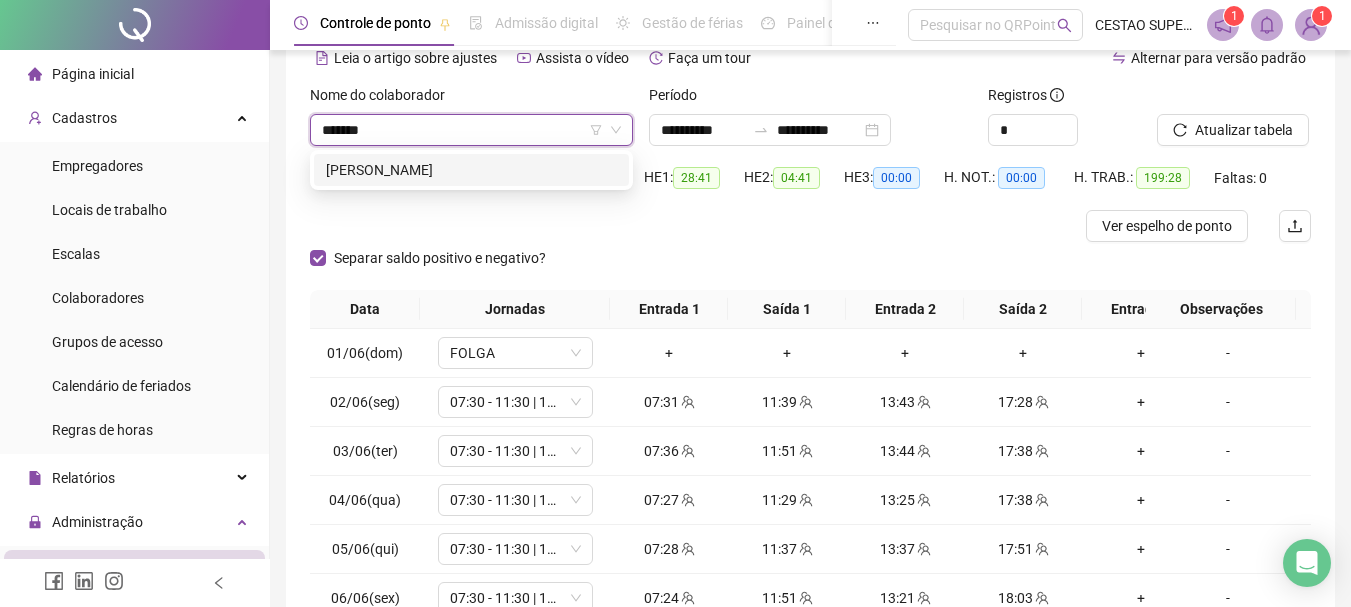 click on "KATIANE CERQUEIRA LOPES" at bounding box center (471, 170) 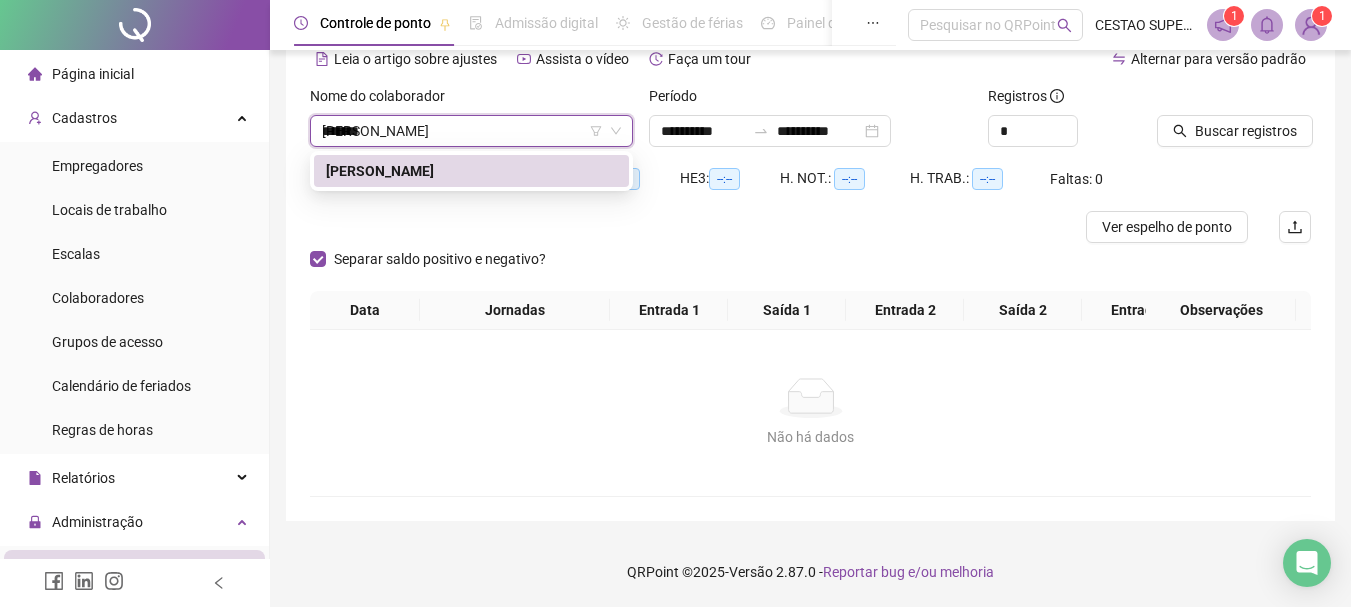 type 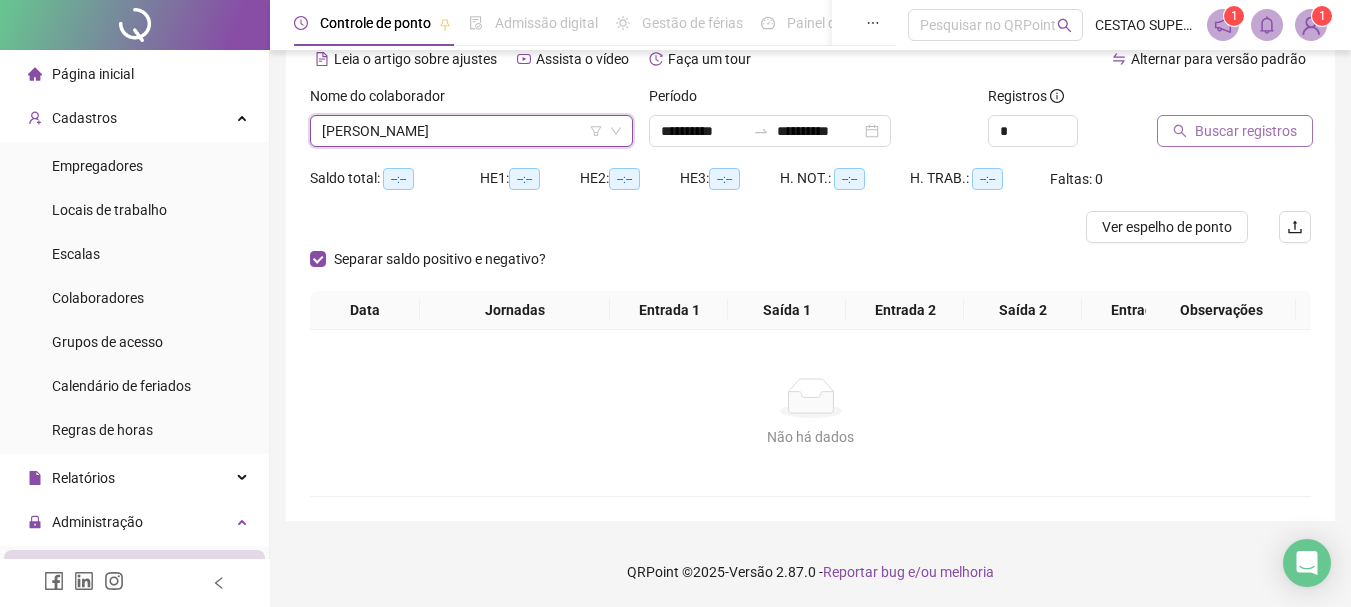click on "Buscar registros" at bounding box center (1246, 131) 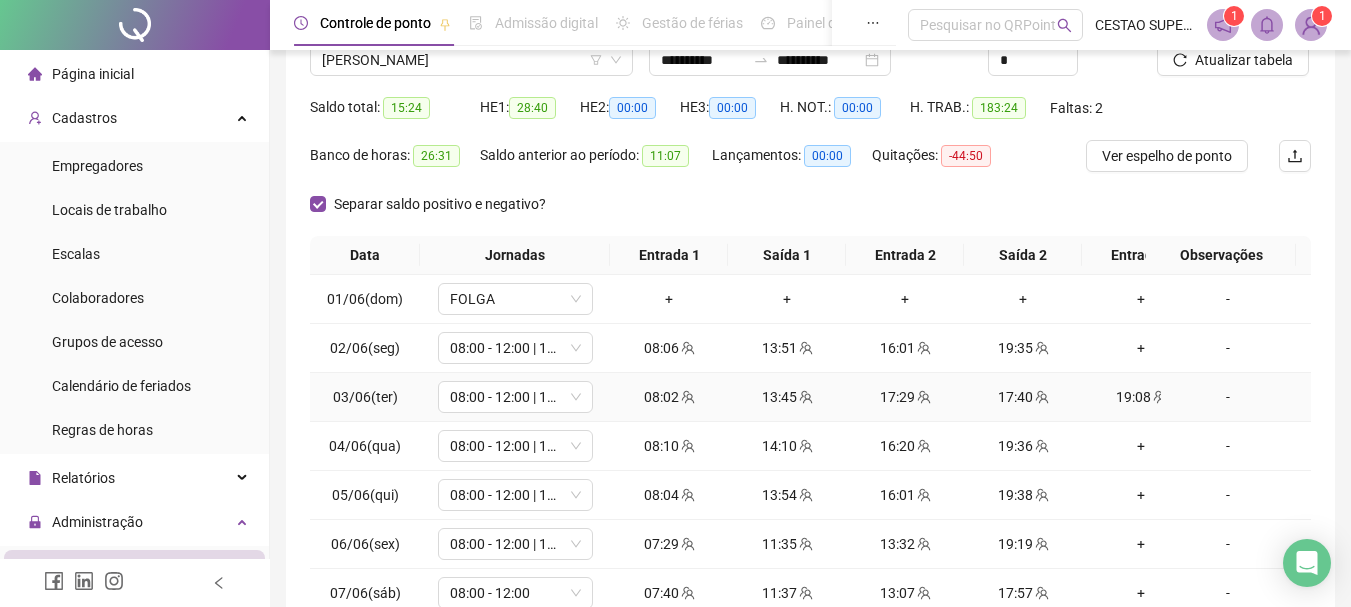 scroll, scrollTop: 362, scrollLeft: 0, axis: vertical 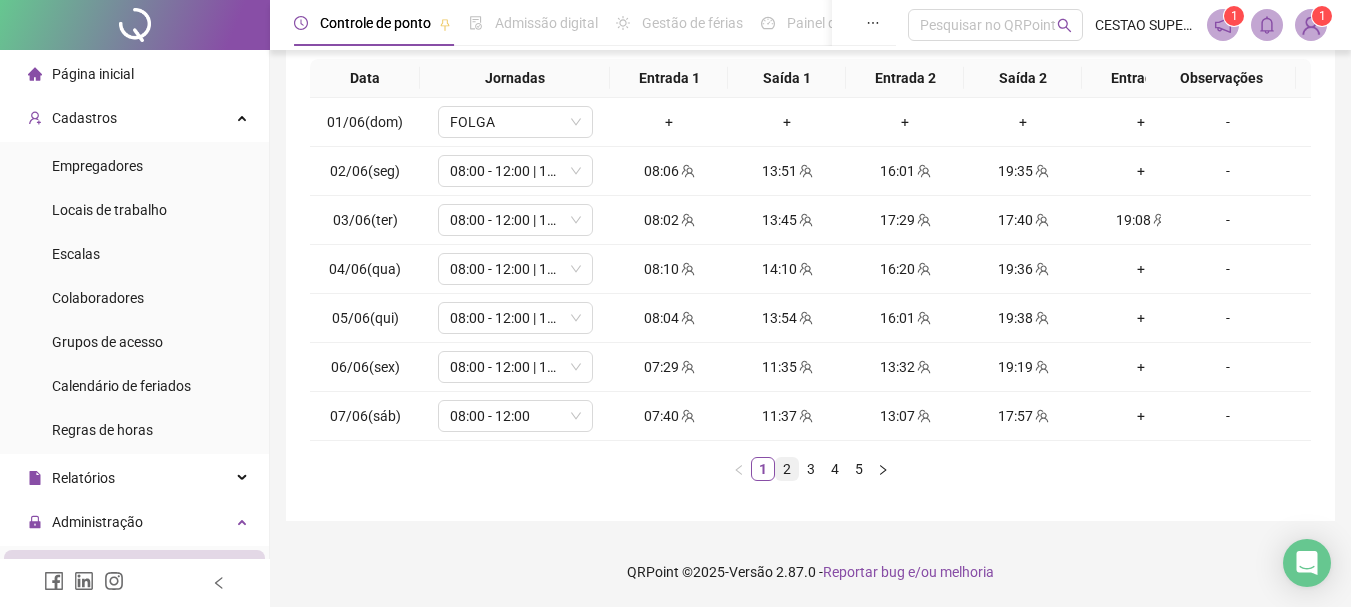 click on "2" at bounding box center (787, 469) 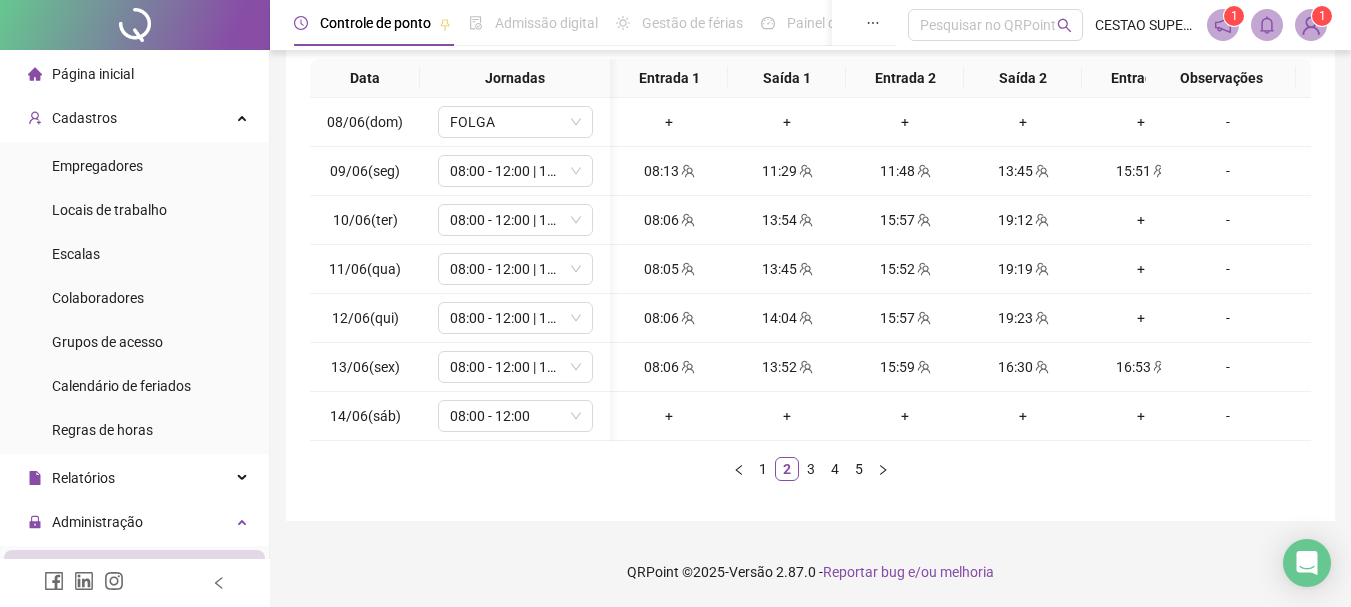 scroll, scrollTop: 0, scrollLeft: 71, axis: horizontal 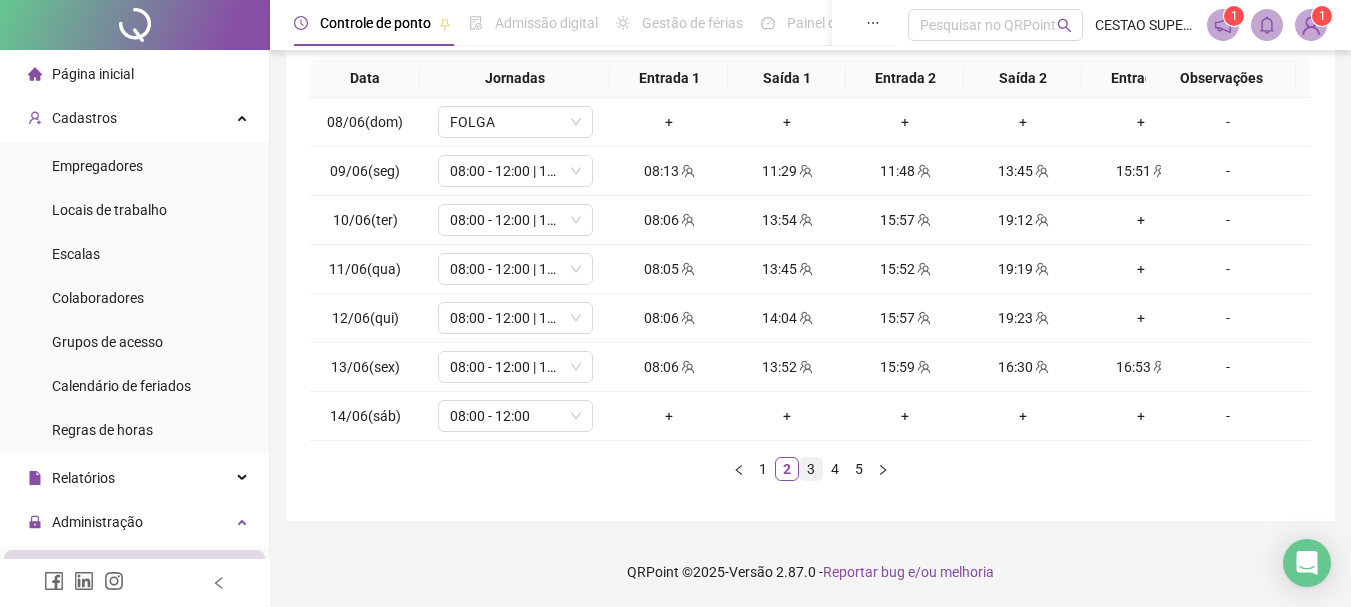click on "3" at bounding box center (811, 469) 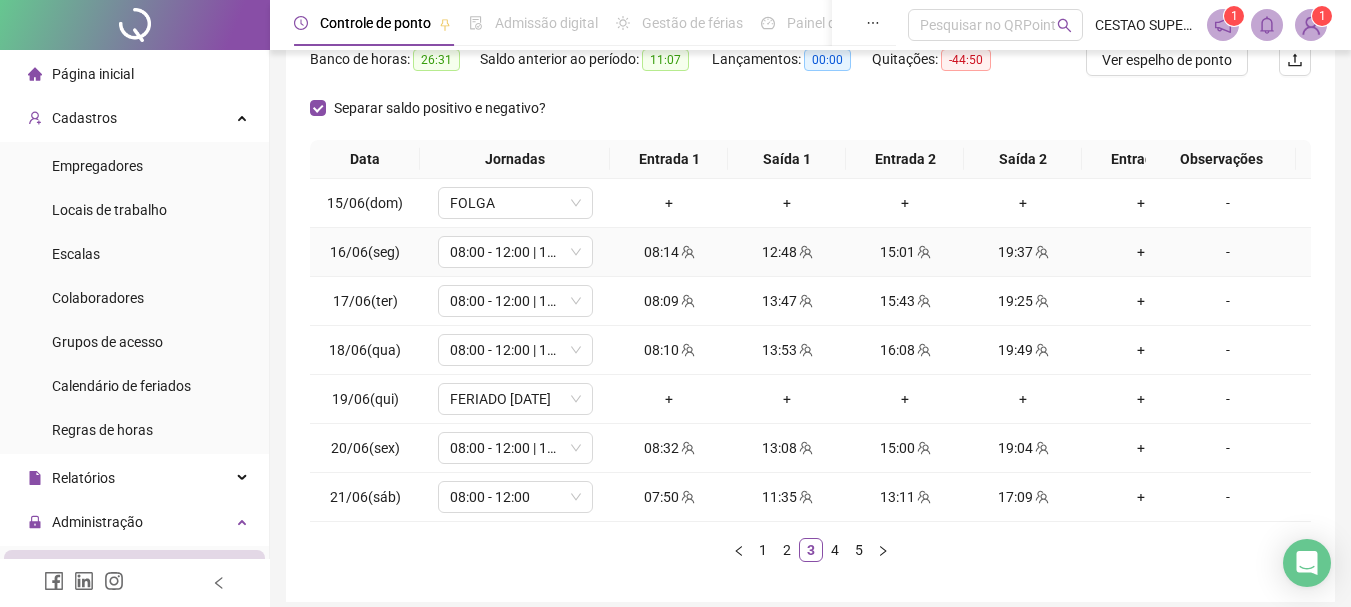 scroll, scrollTop: 362, scrollLeft: 0, axis: vertical 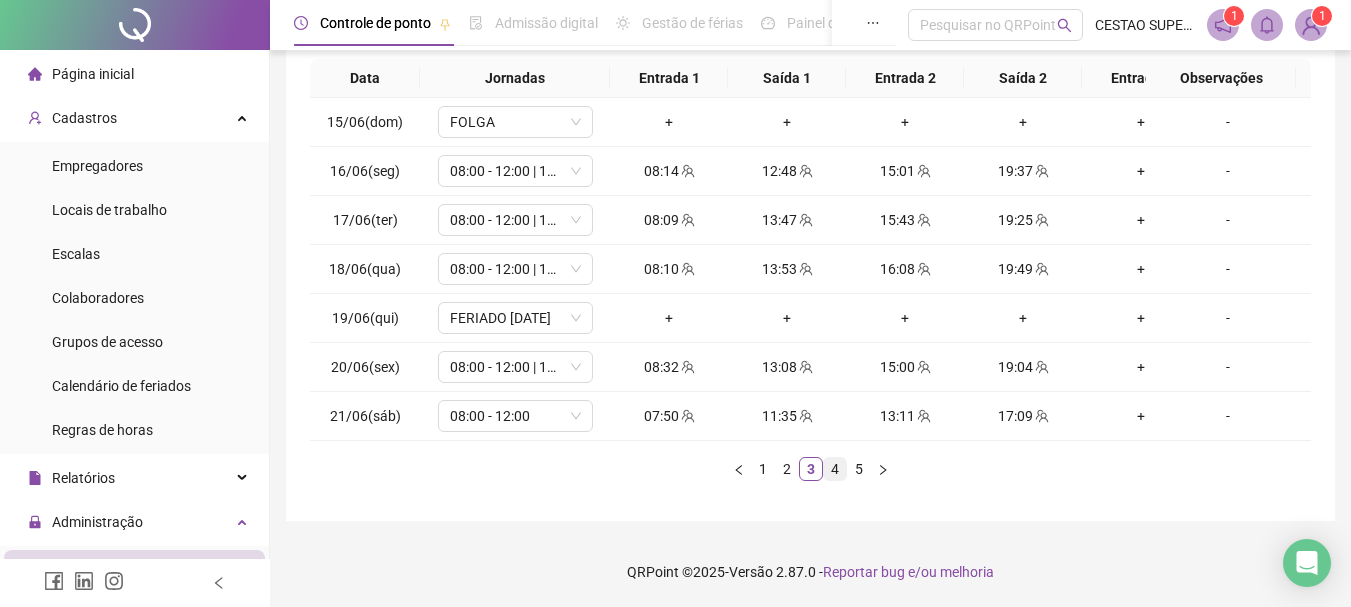 click on "4" at bounding box center (835, 469) 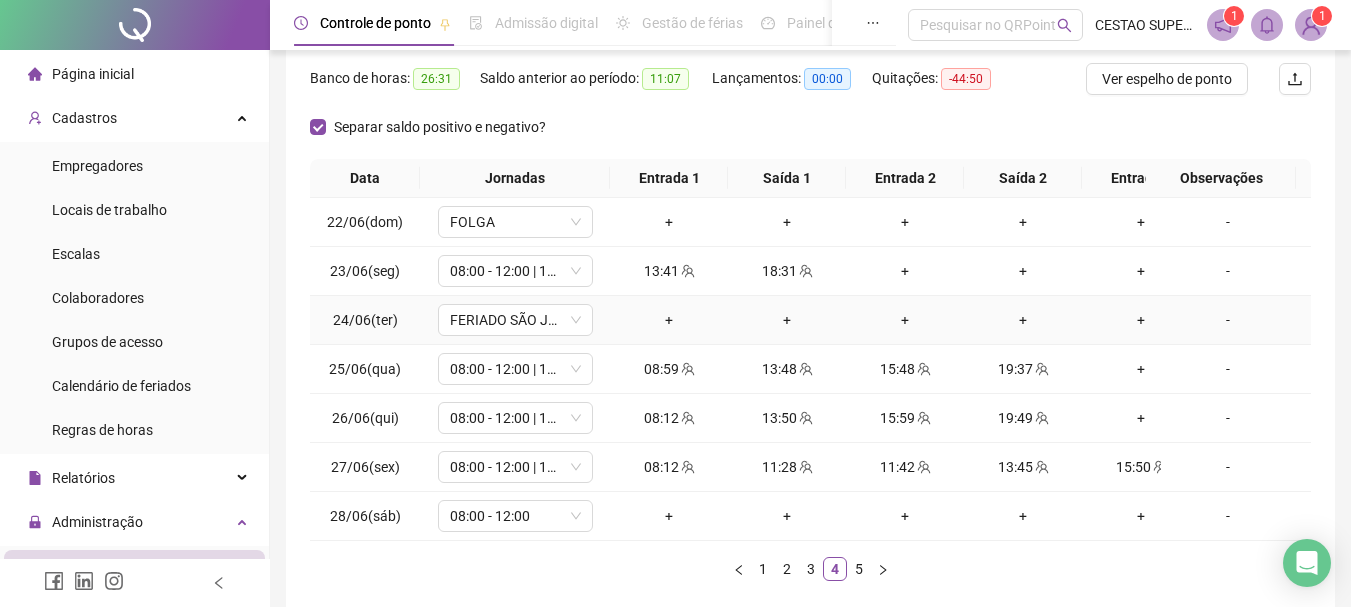 scroll, scrollTop: 362, scrollLeft: 0, axis: vertical 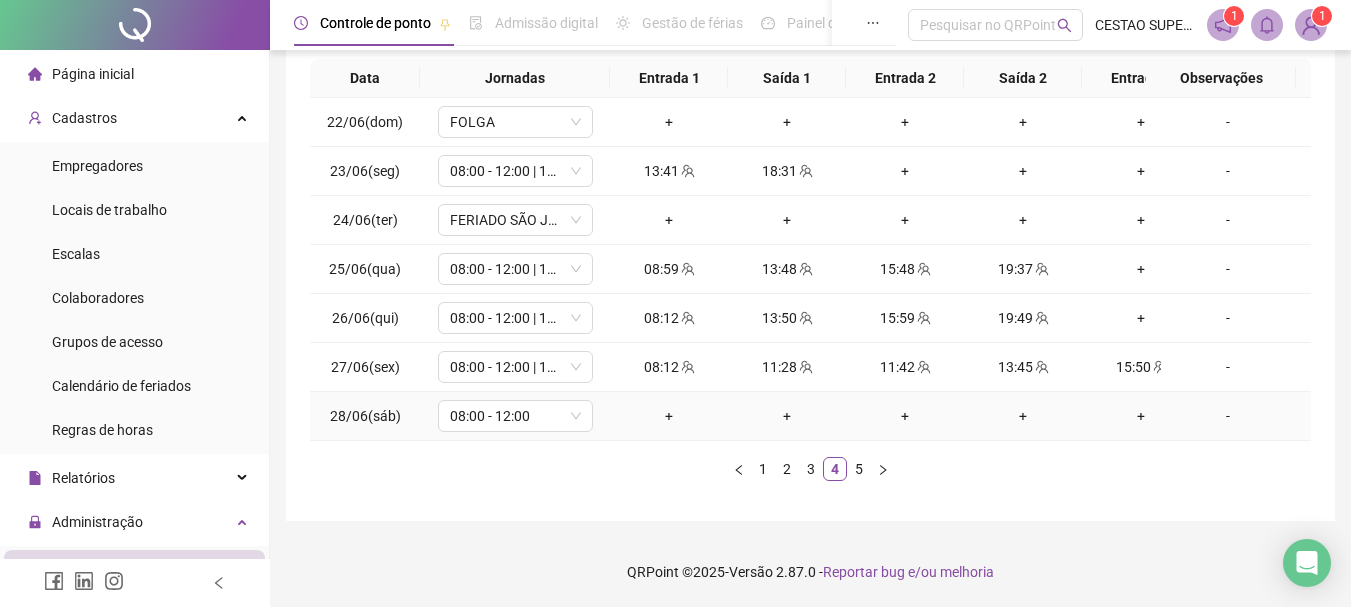 click on "-" at bounding box center (1228, 416) 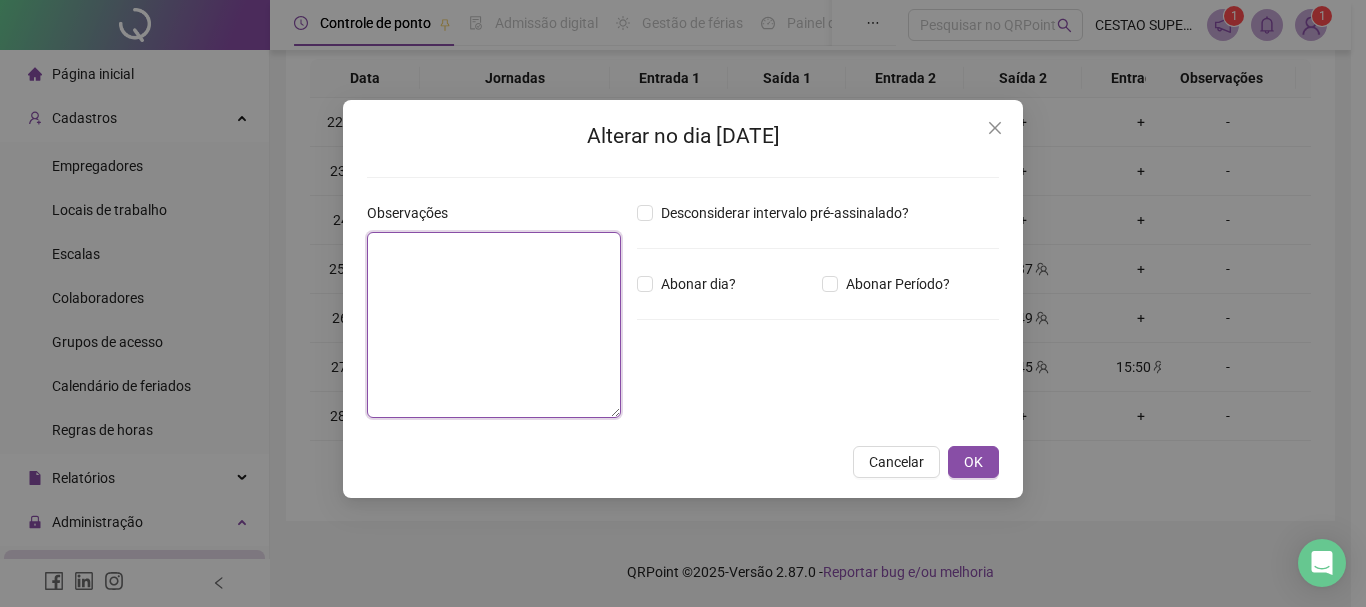 click at bounding box center (494, 325) 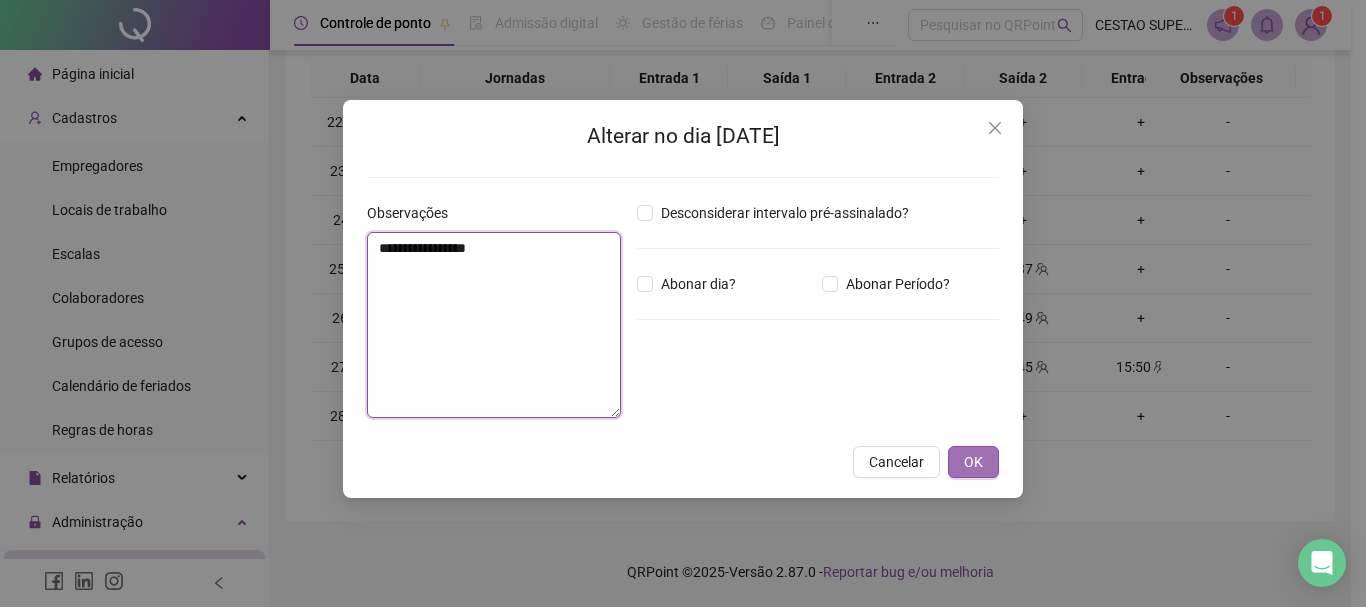 type on "**********" 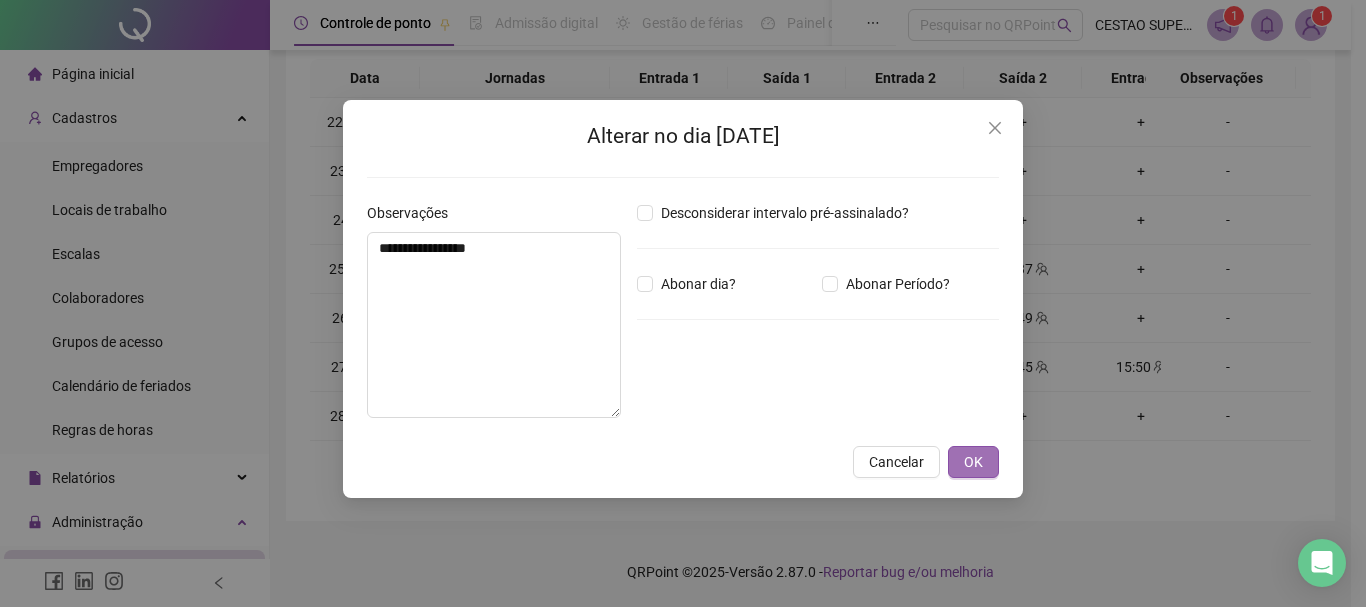 click on "OK" at bounding box center [973, 462] 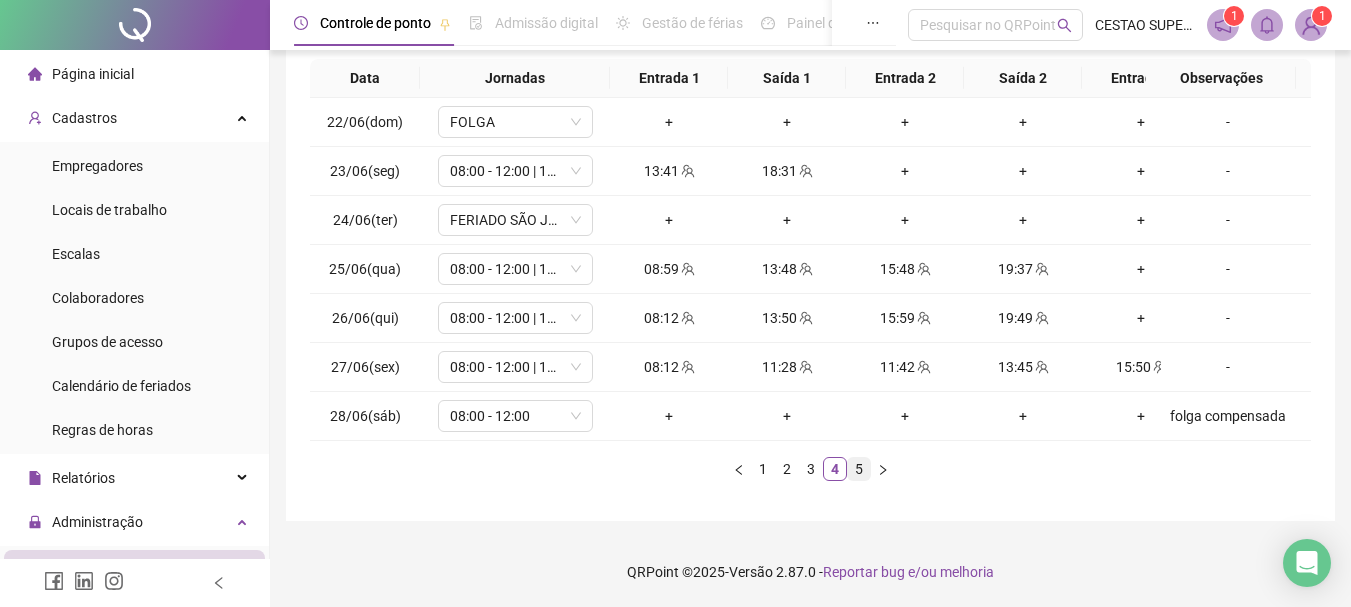 click on "5" at bounding box center [859, 469] 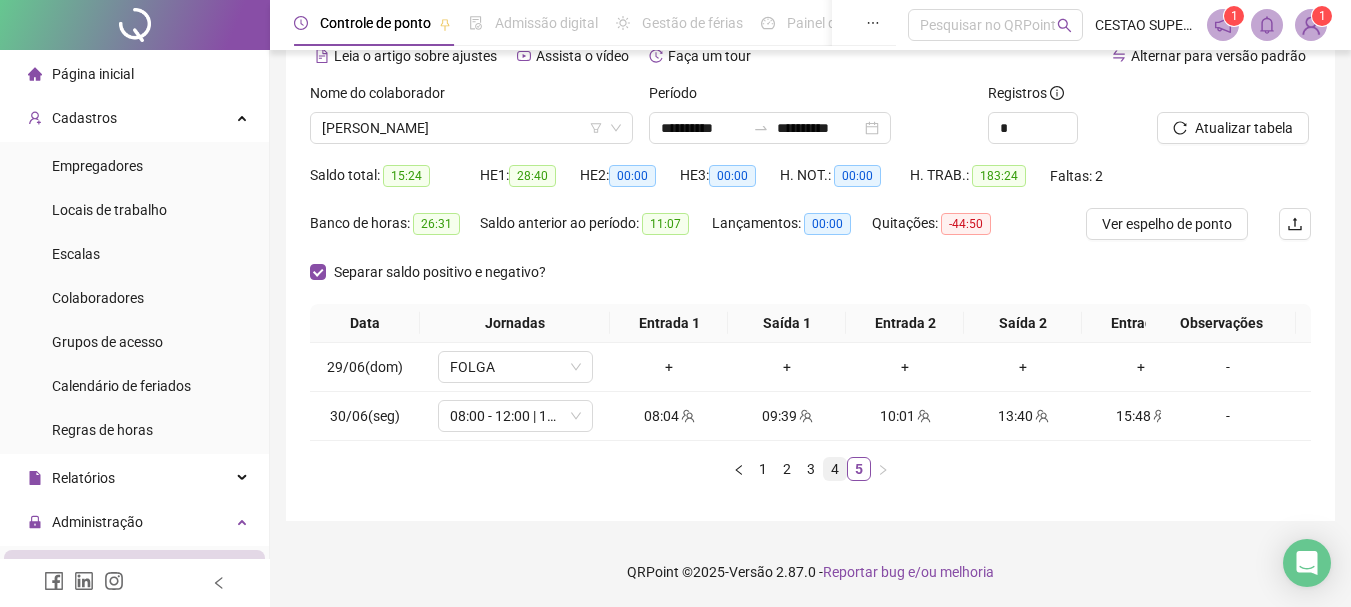 click on "4" at bounding box center (835, 469) 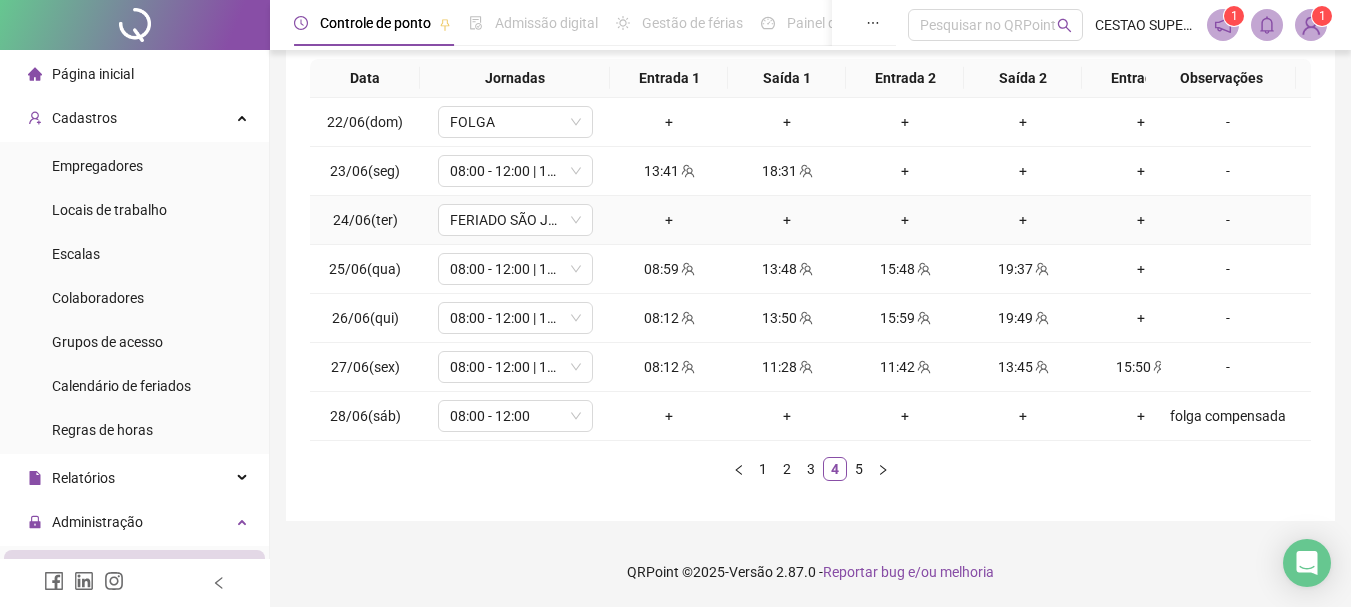 scroll, scrollTop: 362, scrollLeft: 0, axis: vertical 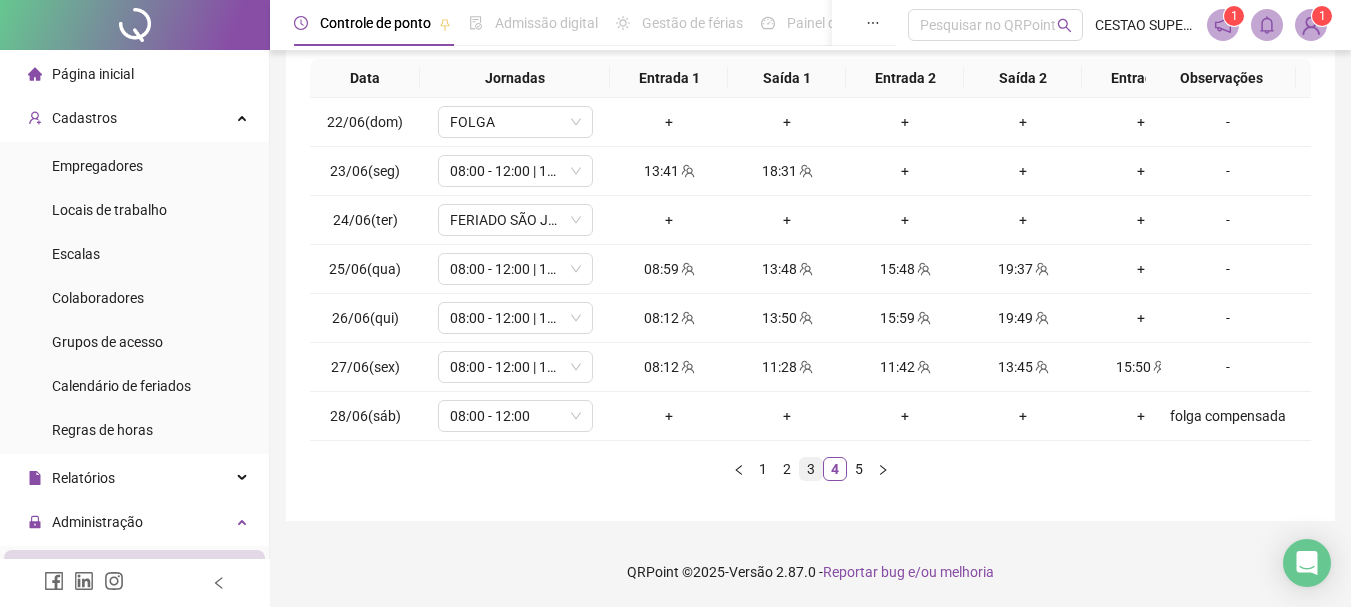 click on "3" at bounding box center [811, 469] 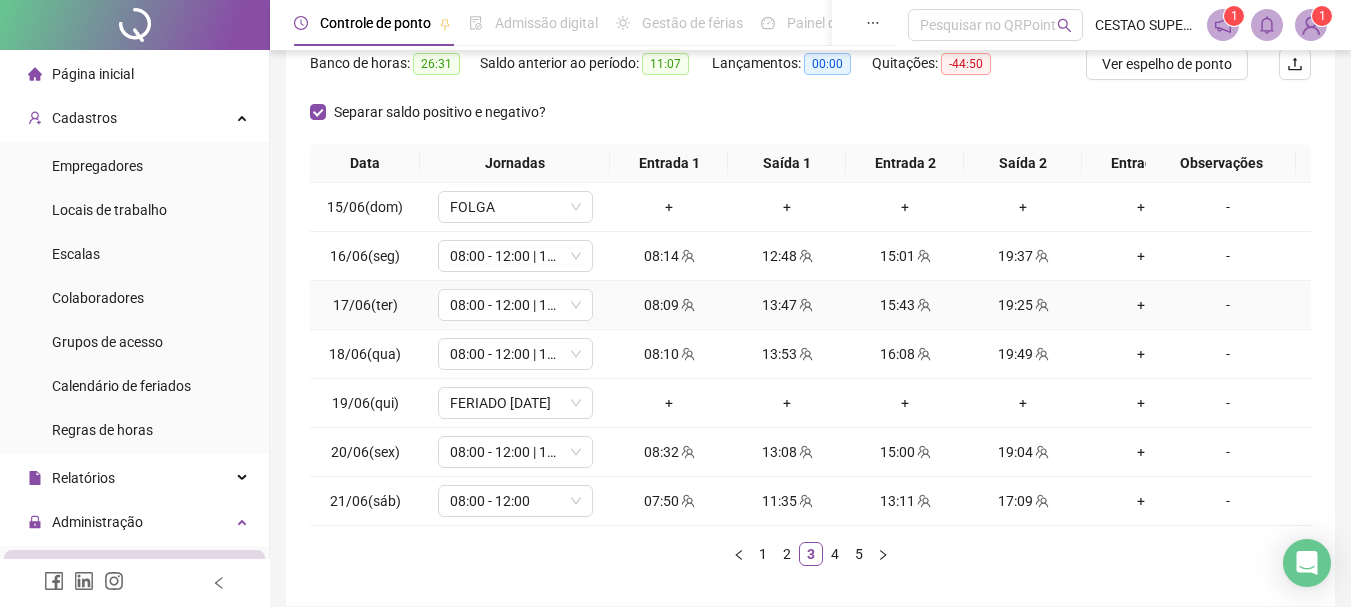 scroll, scrollTop: 362, scrollLeft: 0, axis: vertical 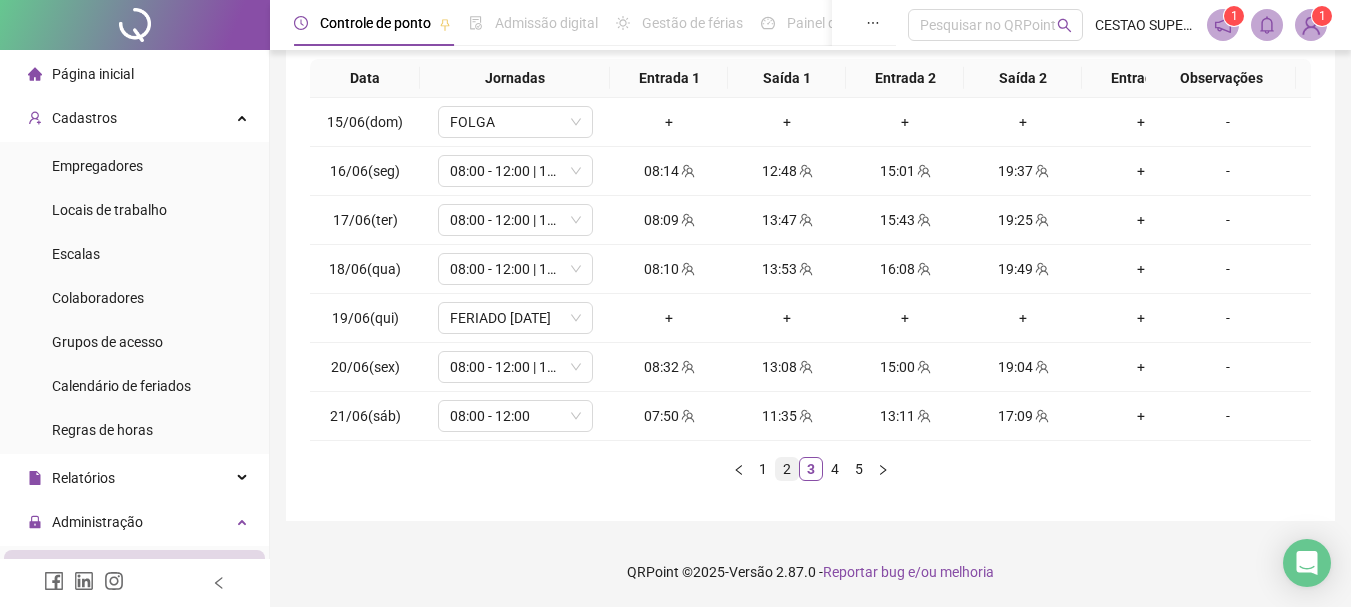 click on "2" at bounding box center (787, 469) 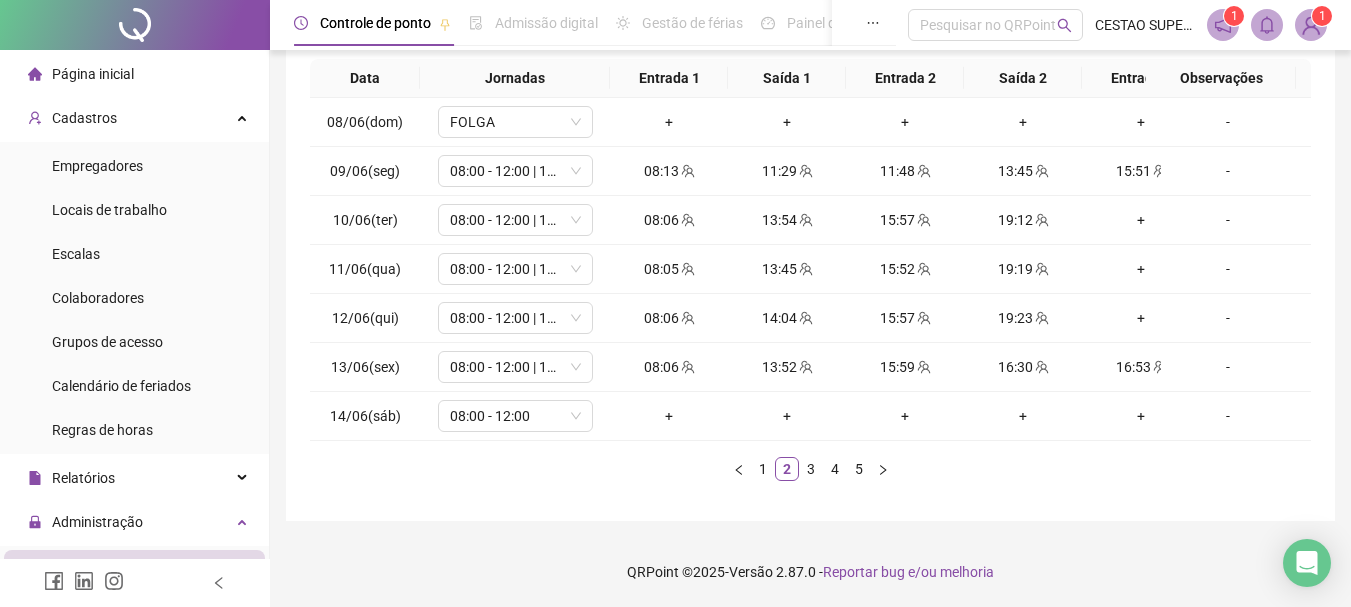 scroll, scrollTop: 0, scrollLeft: 113, axis: horizontal 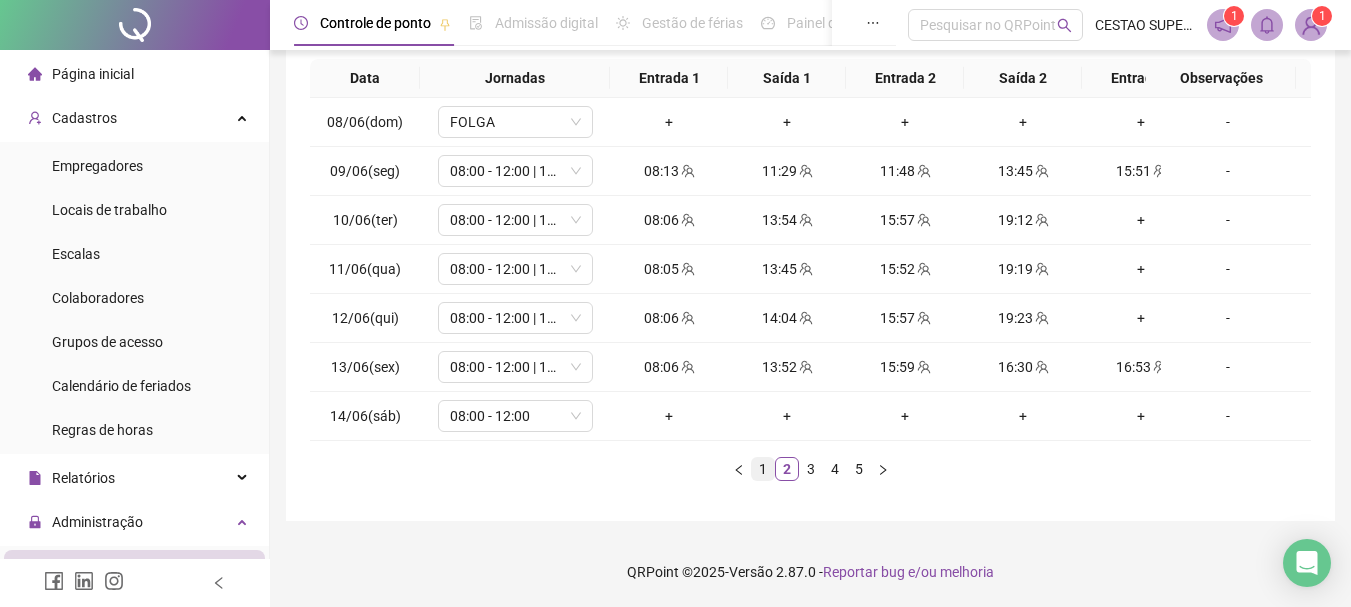 click on "1" at bounding box center [763, 469] 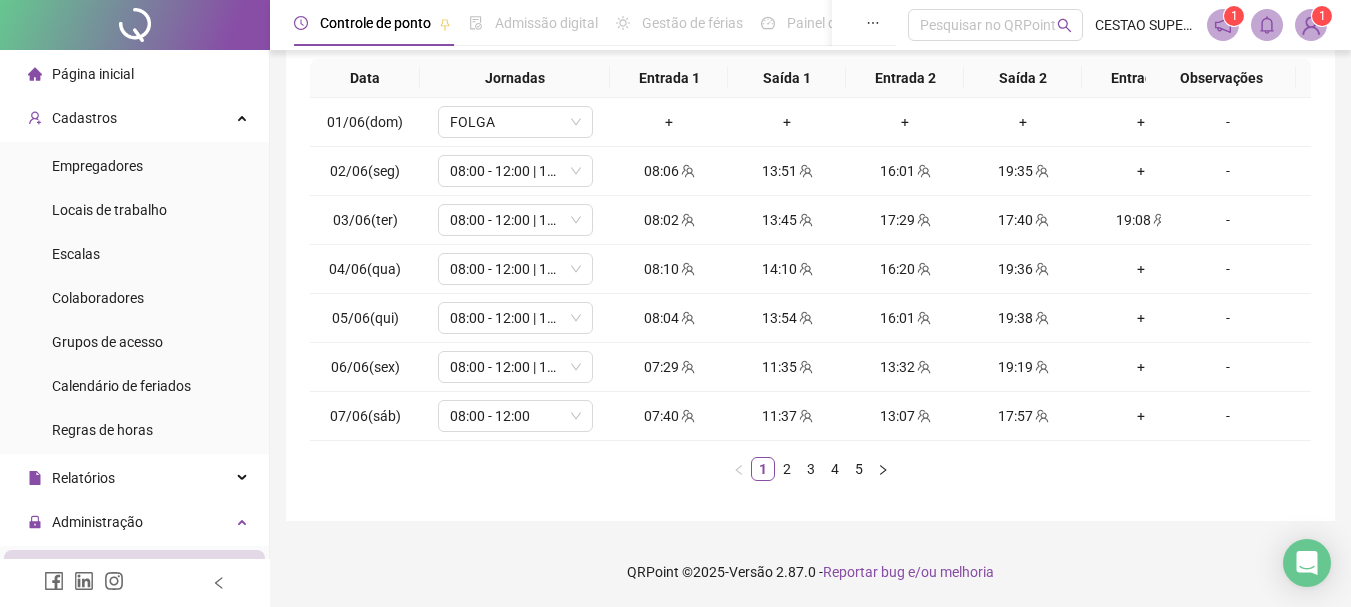 scroll, scrollTop: 0, scrollLeft: 172, axis: horizontal 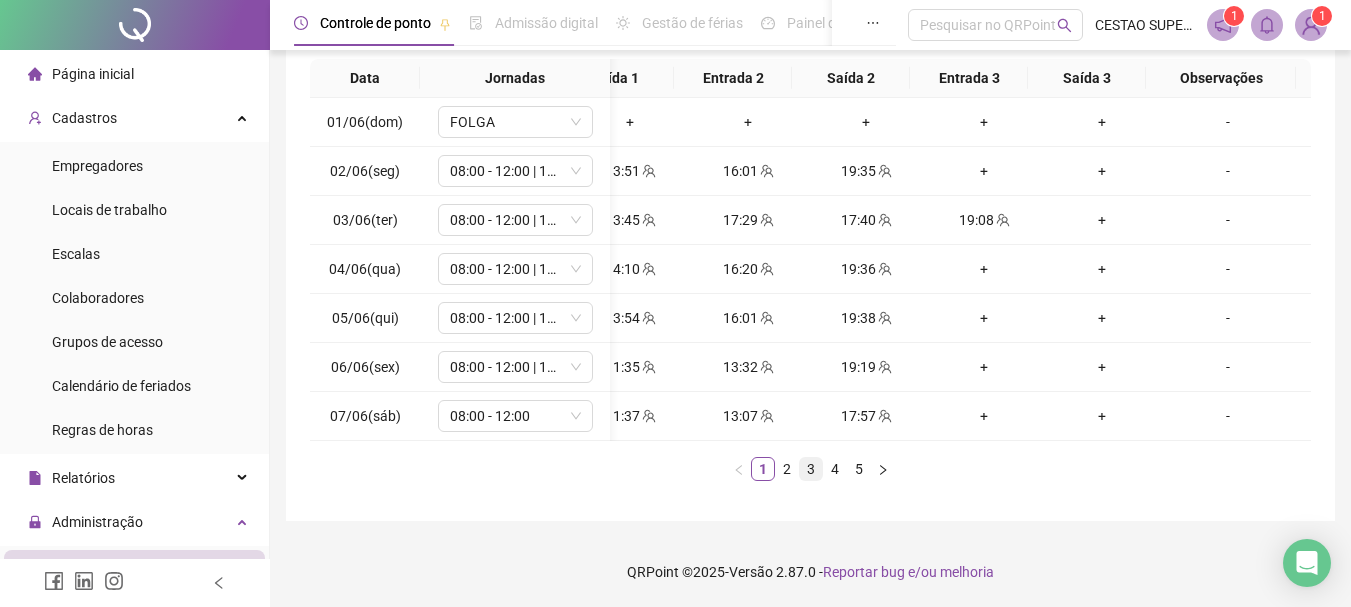 click on "3" at bounding box center (811, 469) 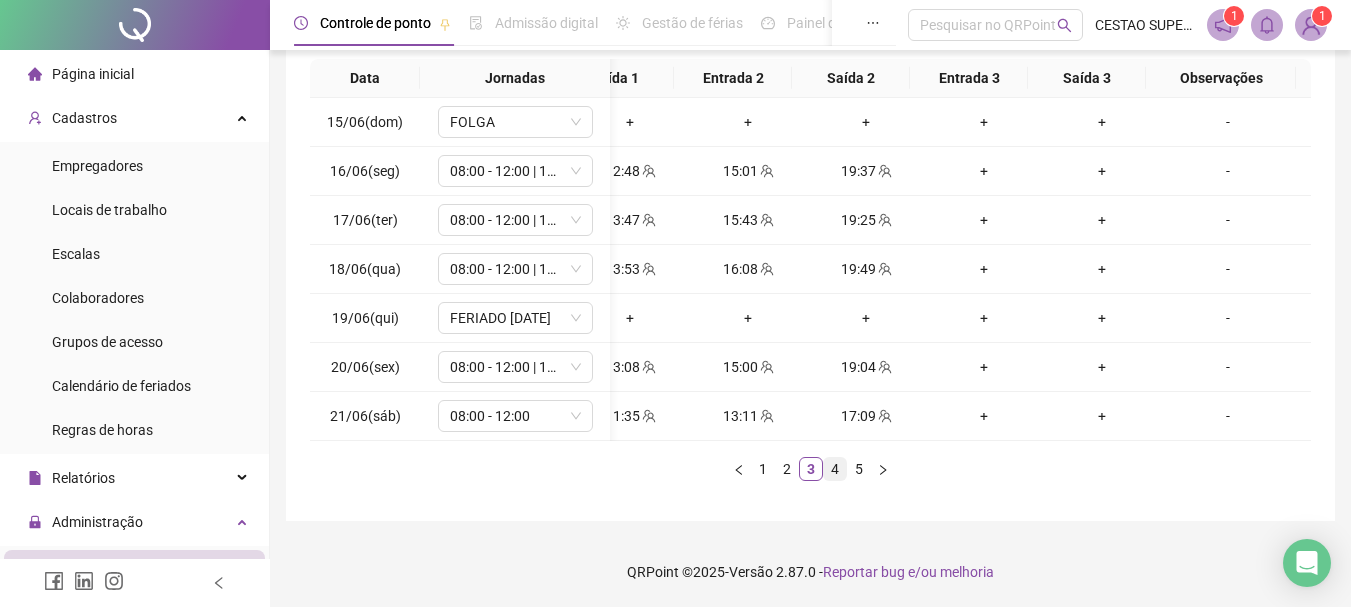 click on "4" at bounding box center [835, 469] 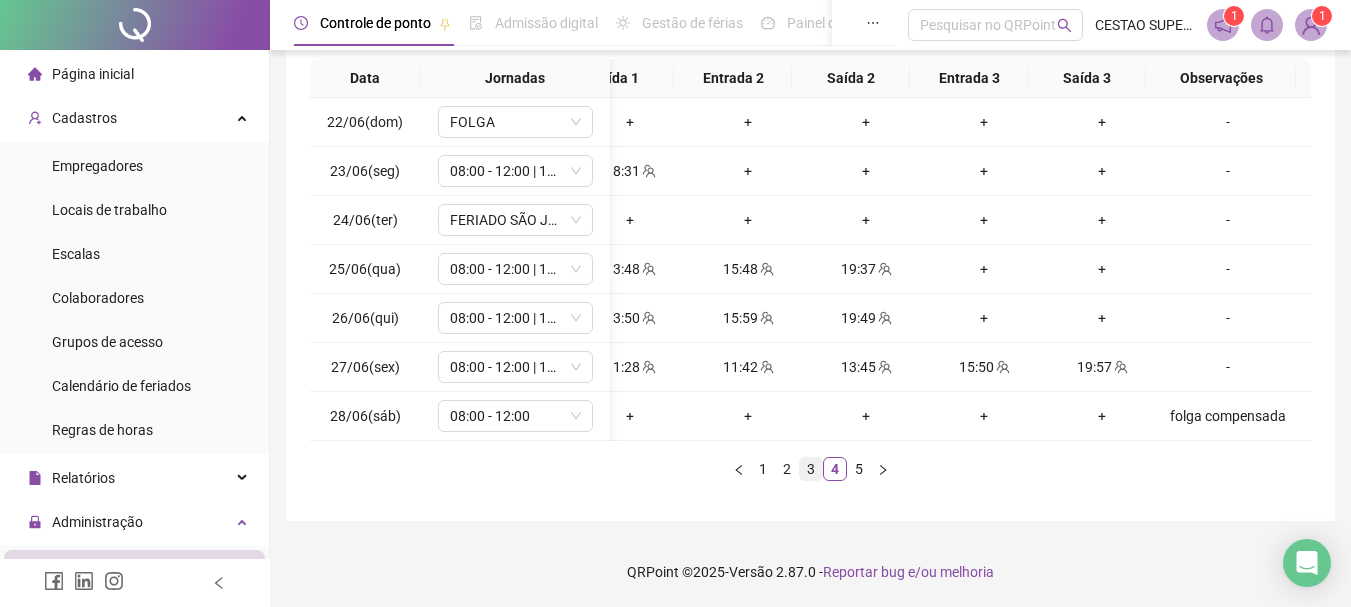 click on "3" at bounding box center (811, 469) 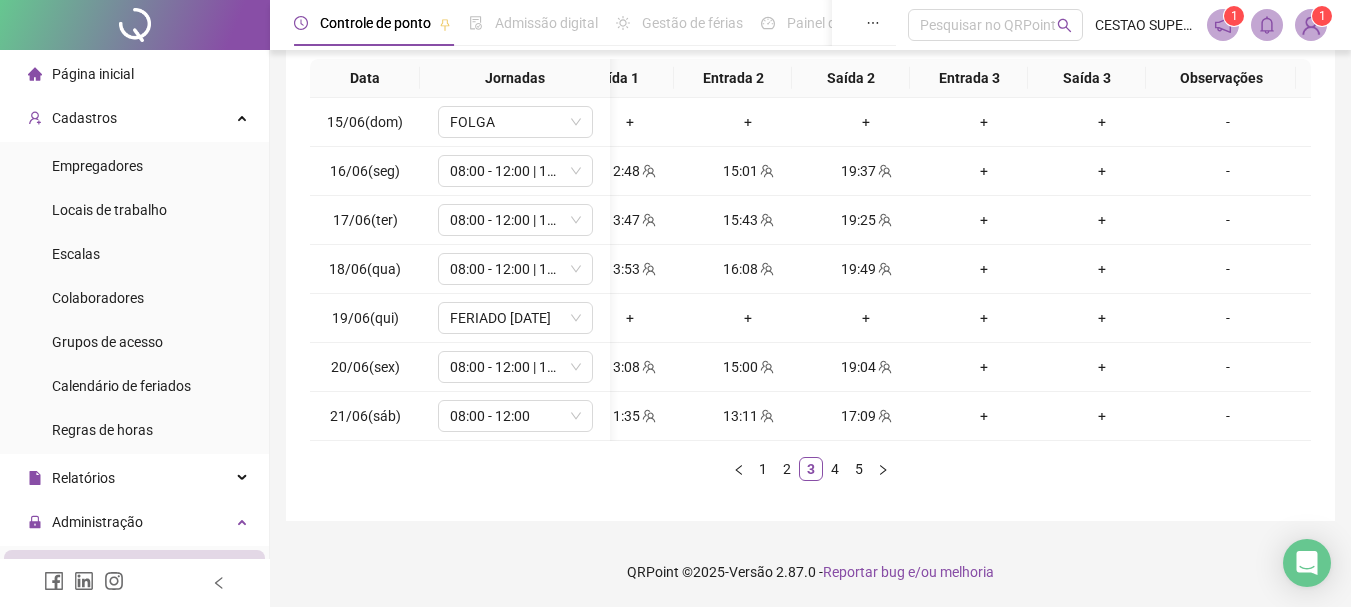 scroll, scrollTop: 0, scrollLeft: 43, axis: horizontal 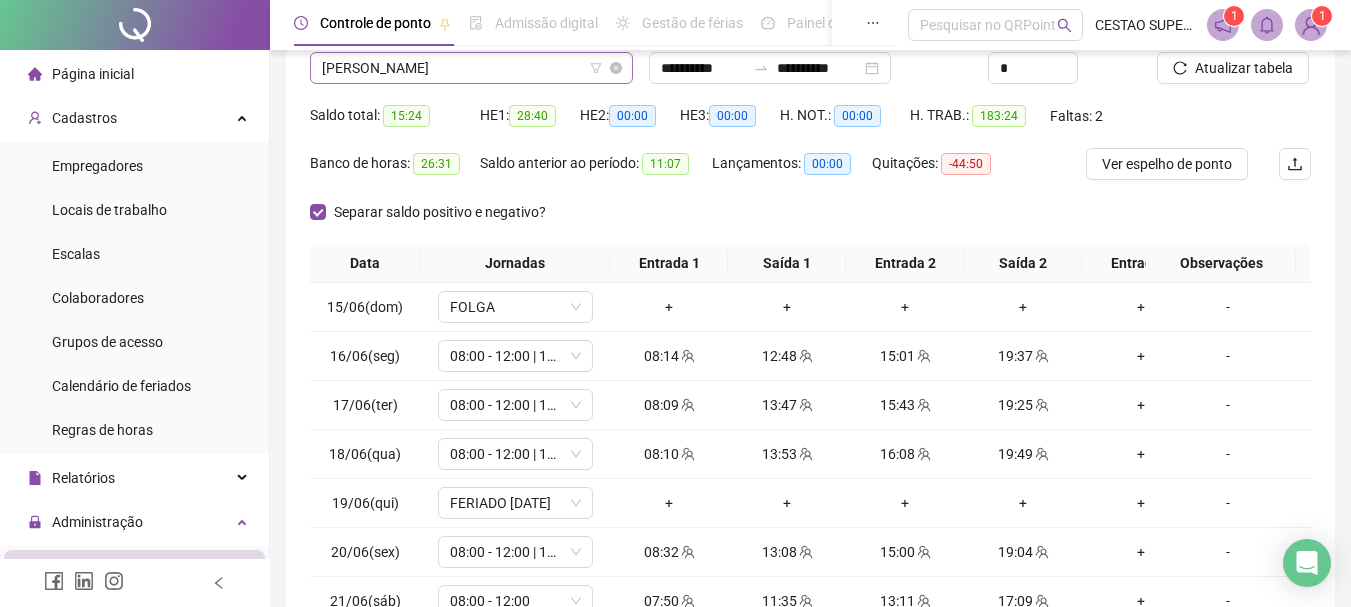 click on "KATIANE CERQUEIRA LOPES" at bounding box center [471, 68] 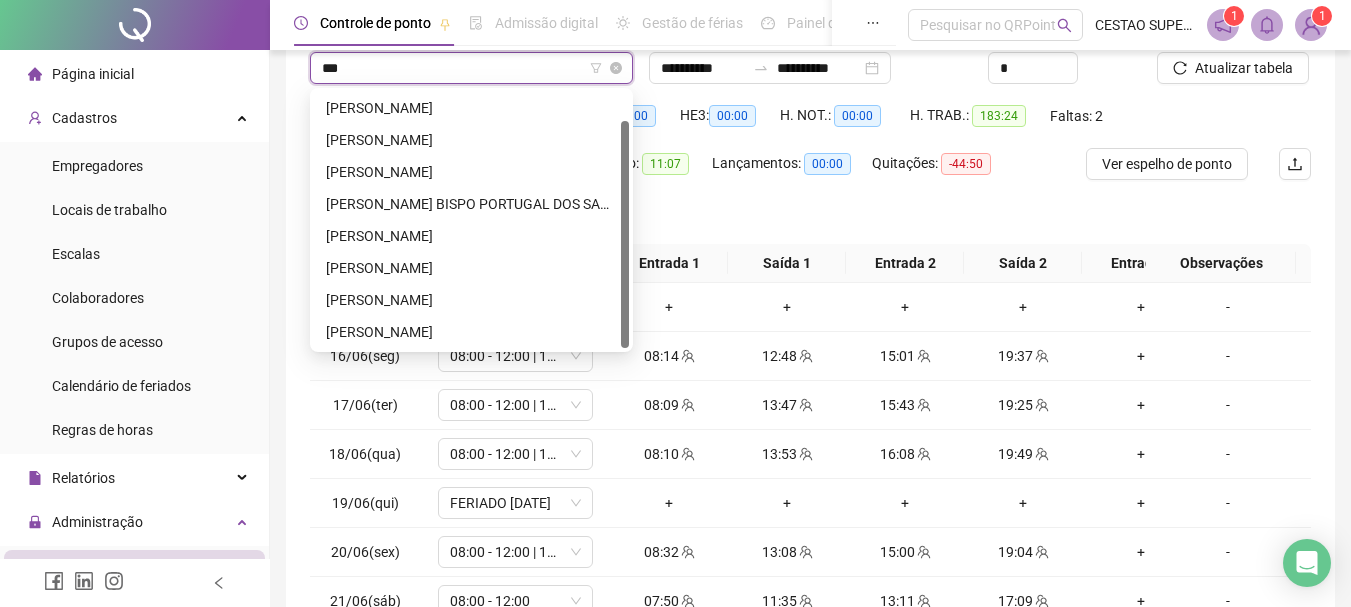 scroll, scrollTop: 0, scrollLeft: 0, axis: both 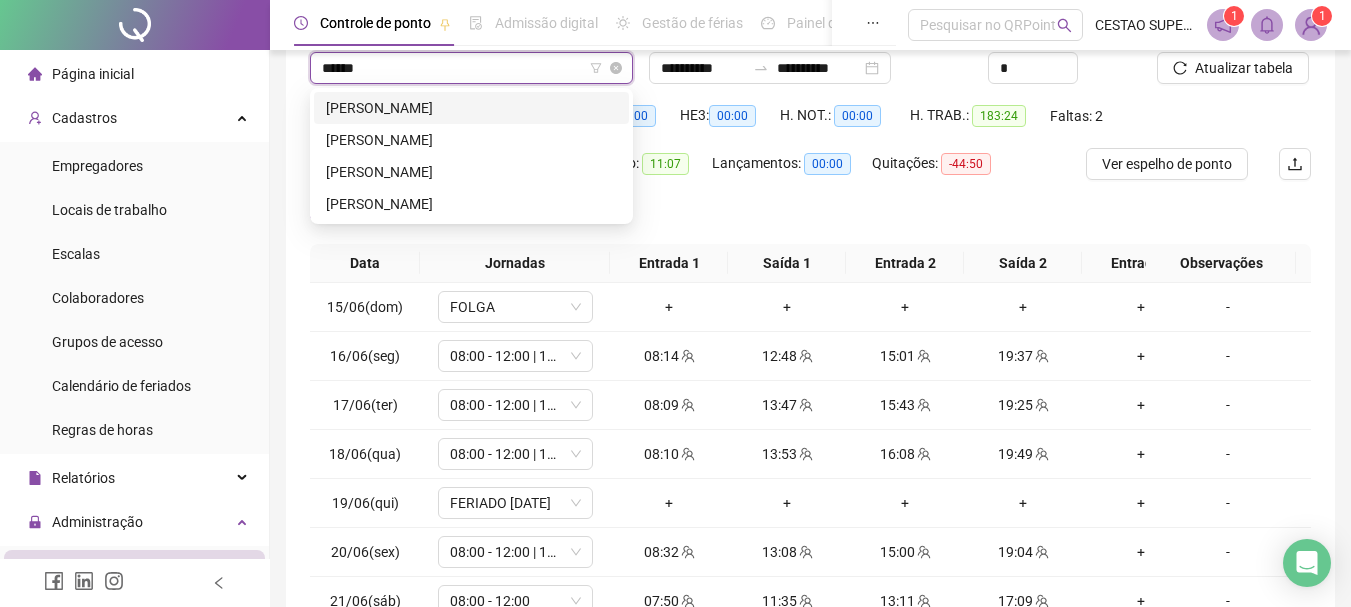 type on "*******" 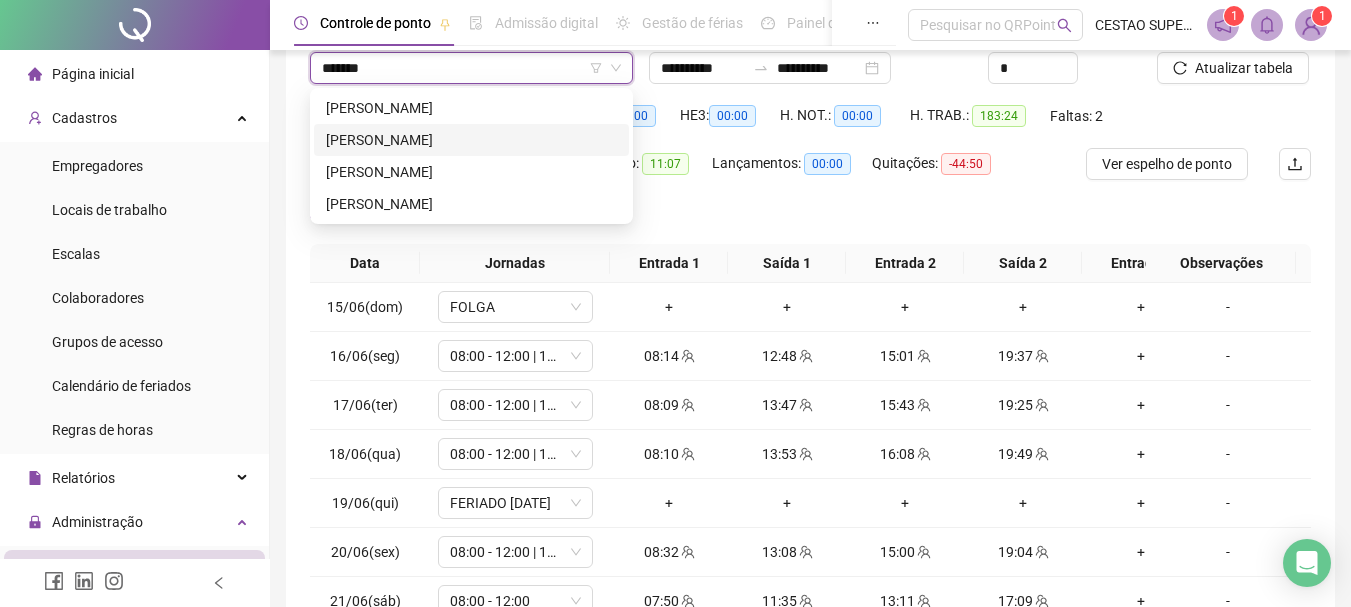 click on "GABRIEL JANUARIO DE QUEIROZ" at bounding box center (471, 140) 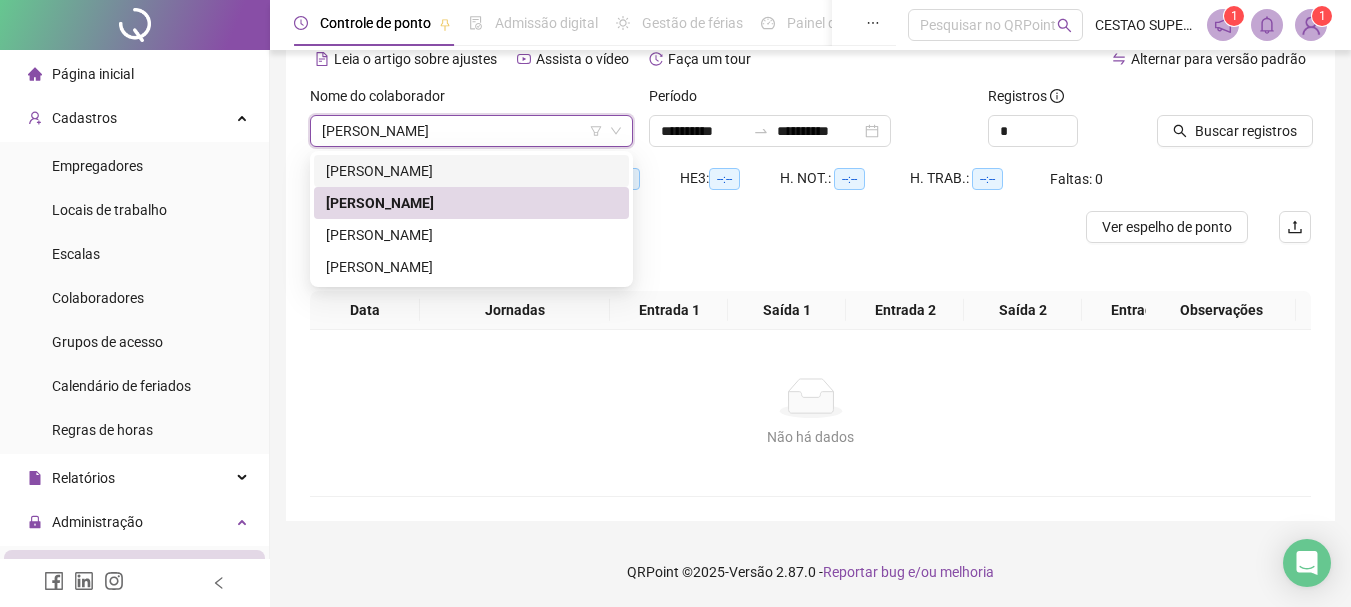 scroll, scrollTop: 114, scrollLeft: 0, axis: vertical 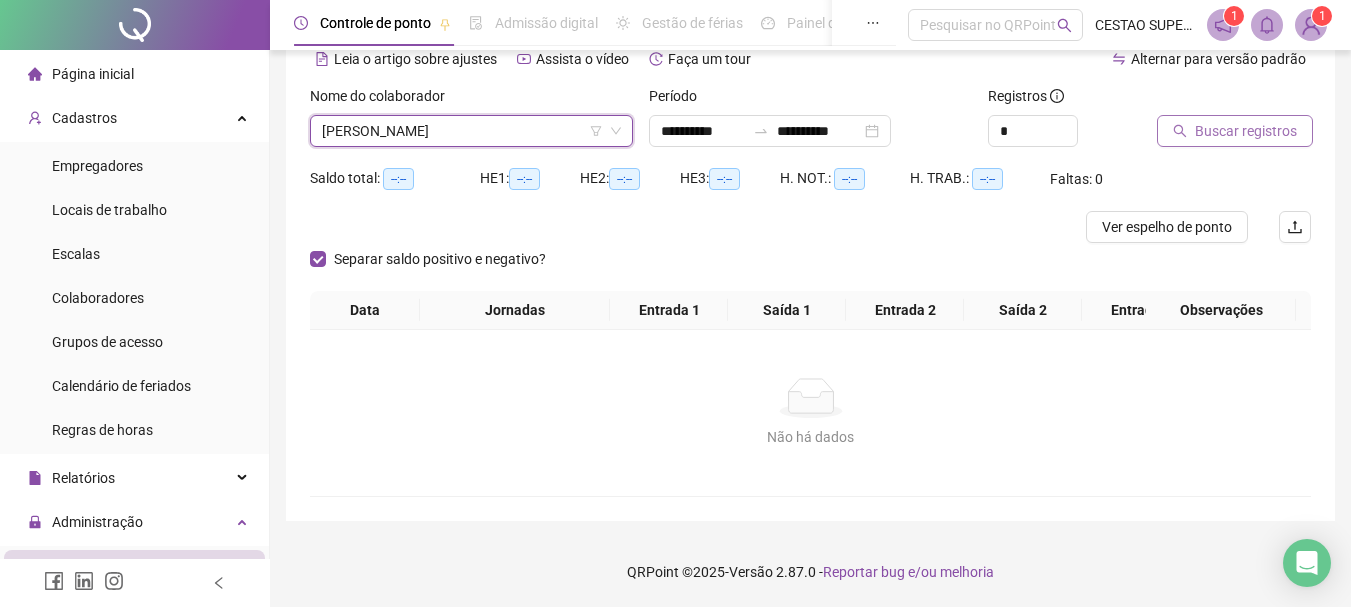 click on "Buscar registros" at bounding box center [1246, 131] 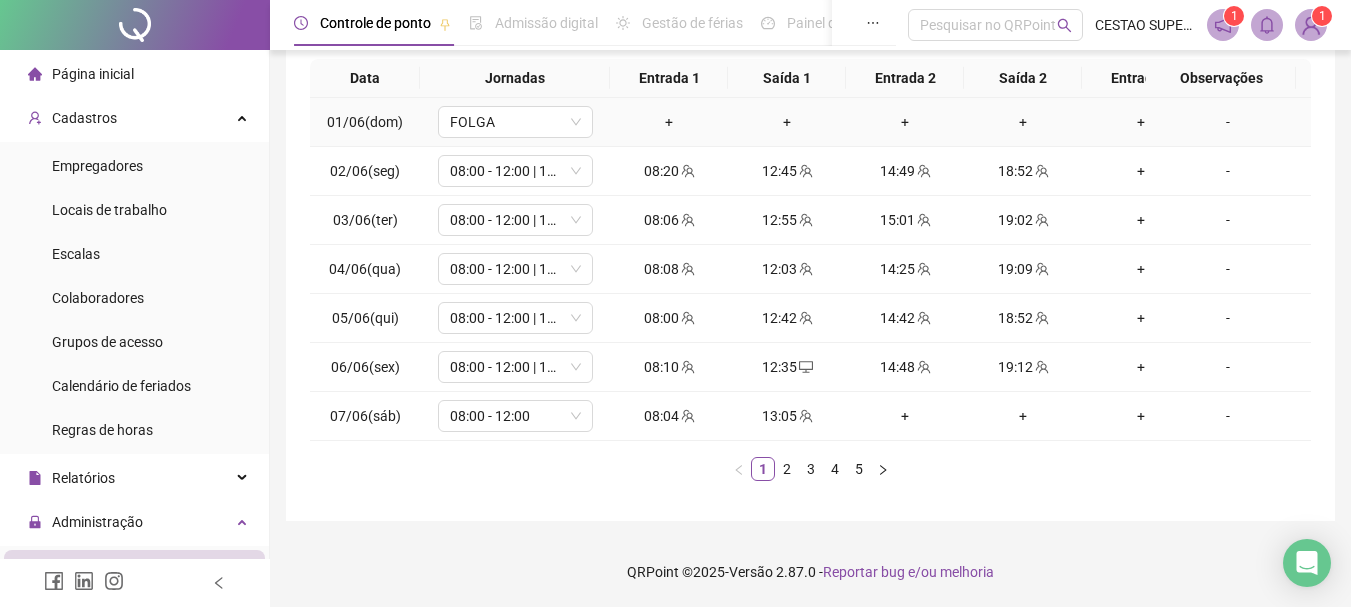 scroll, scrollTop: 362, scrollLeft: 0, axis: vertical 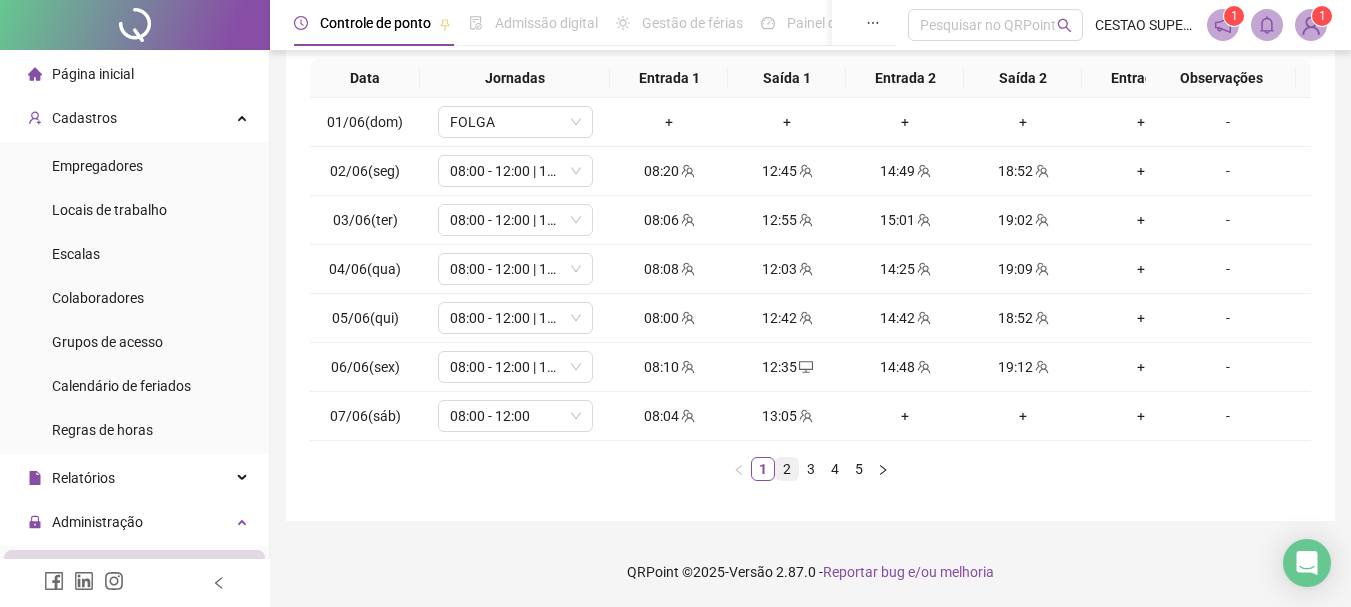 click on "2" at bounding box center (787, 469) 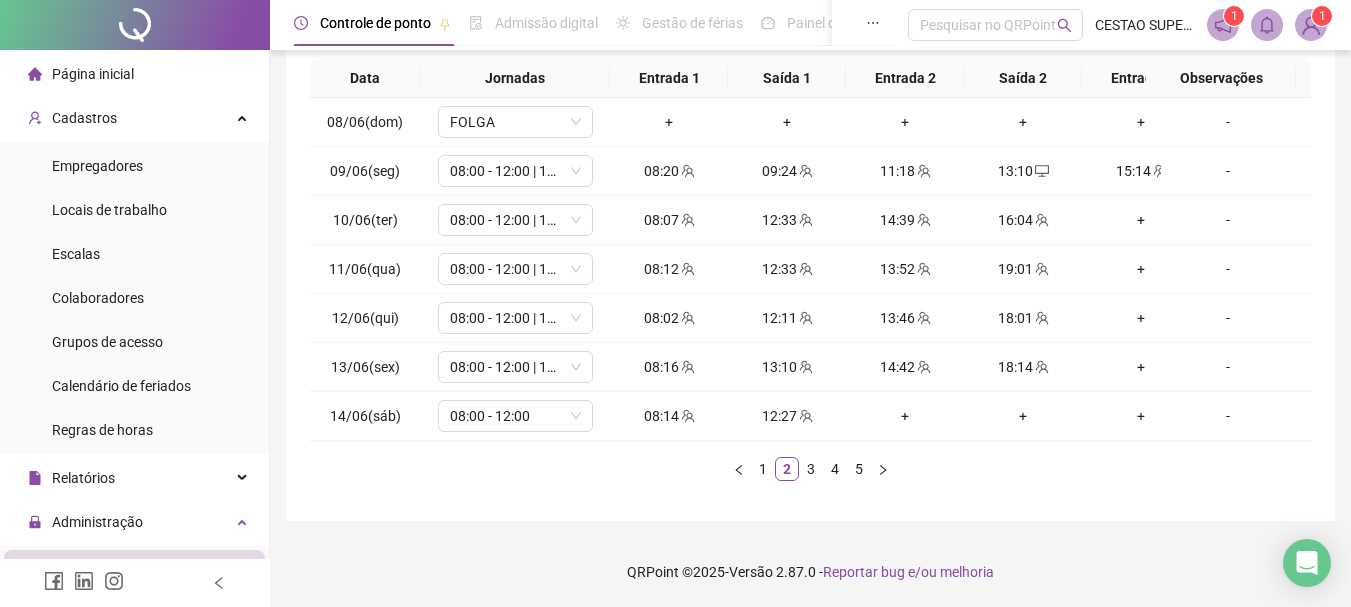 scroll, scrollTop: 0, scrollLeft: 59, axis: horizontal 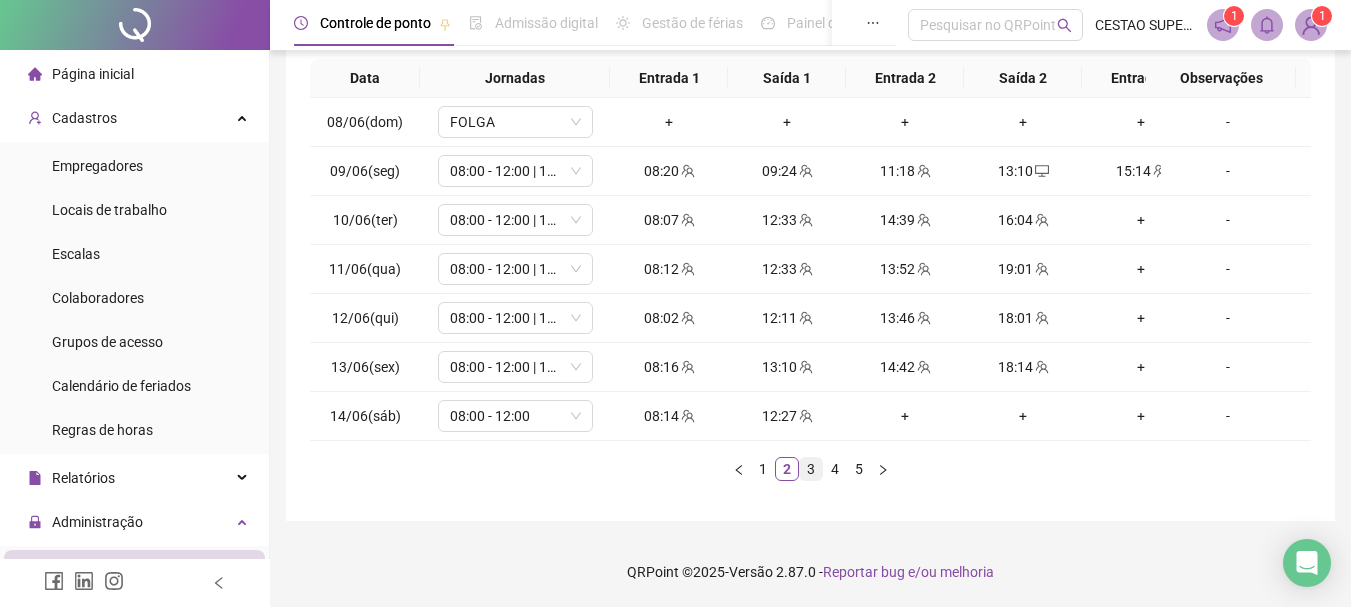 click on "3" at bounding box center (811, 469) 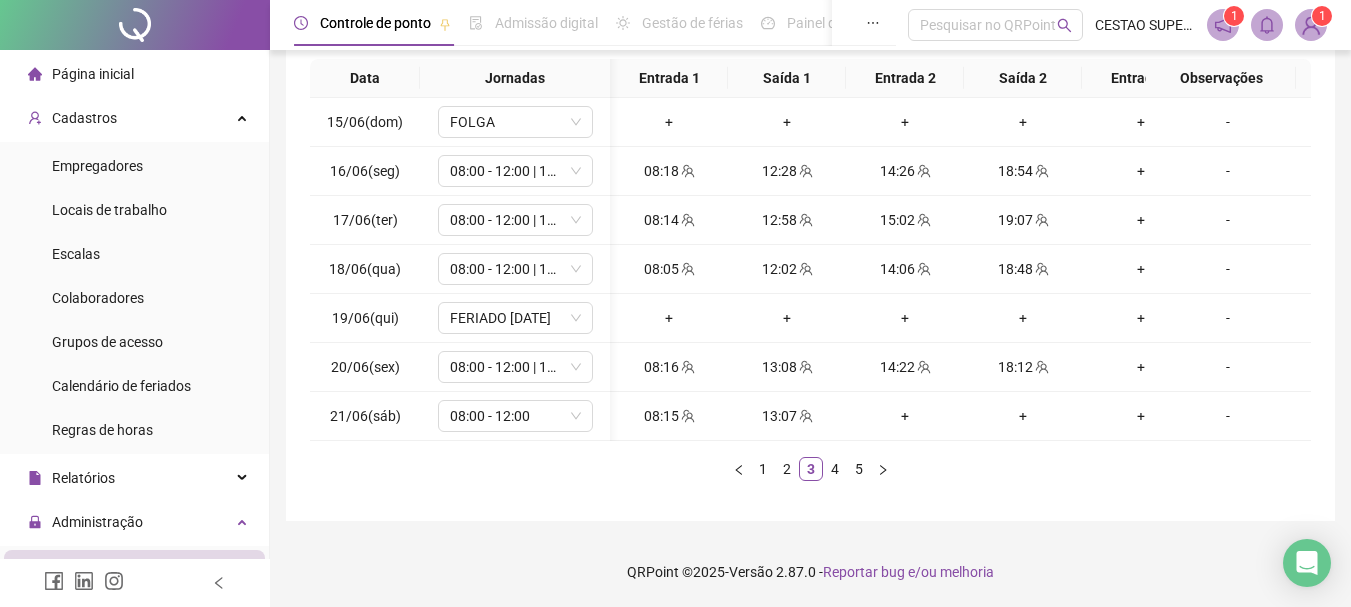 scroll, scrollTop: 0, scrollLeft: 172, axis: horizontal 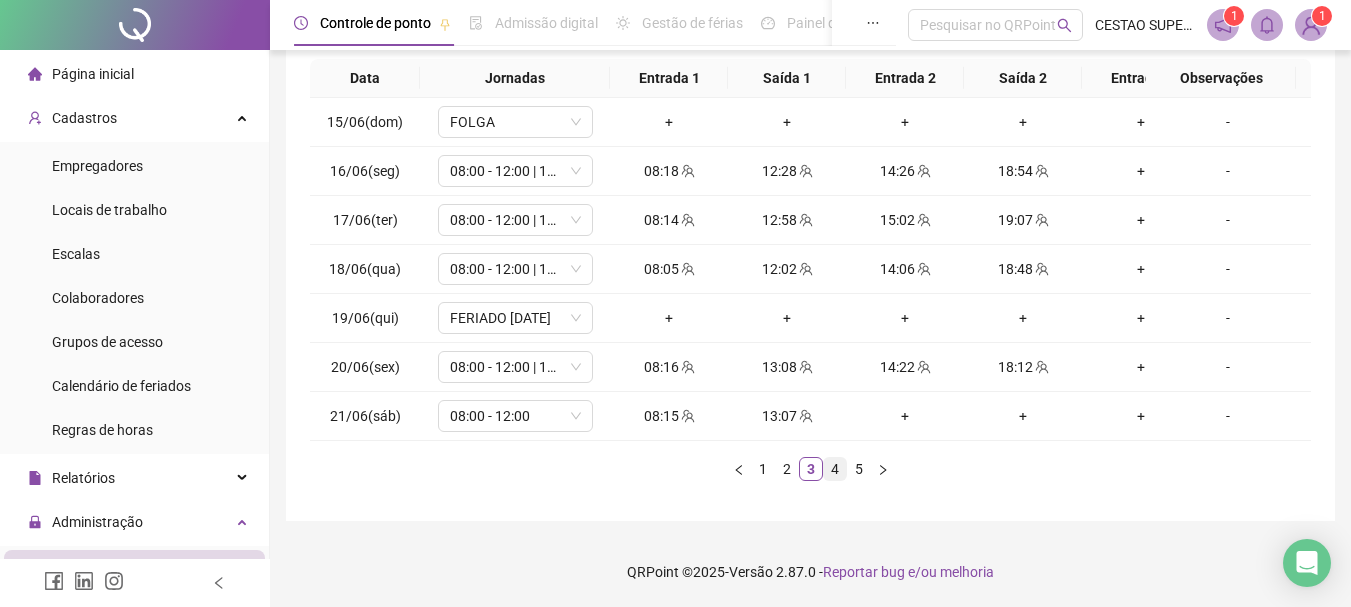 click on "4" at bounding box center [835, 469] 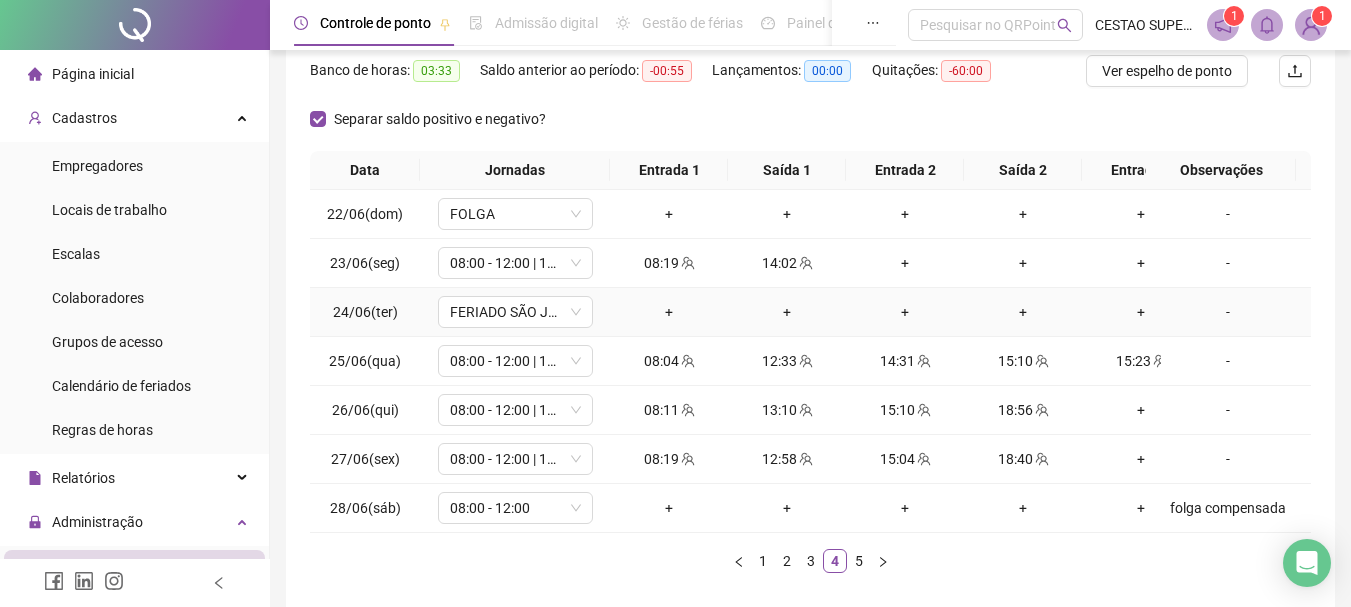 scroll, scrollTop: 362, scrollLeft: 0, axis: vertical 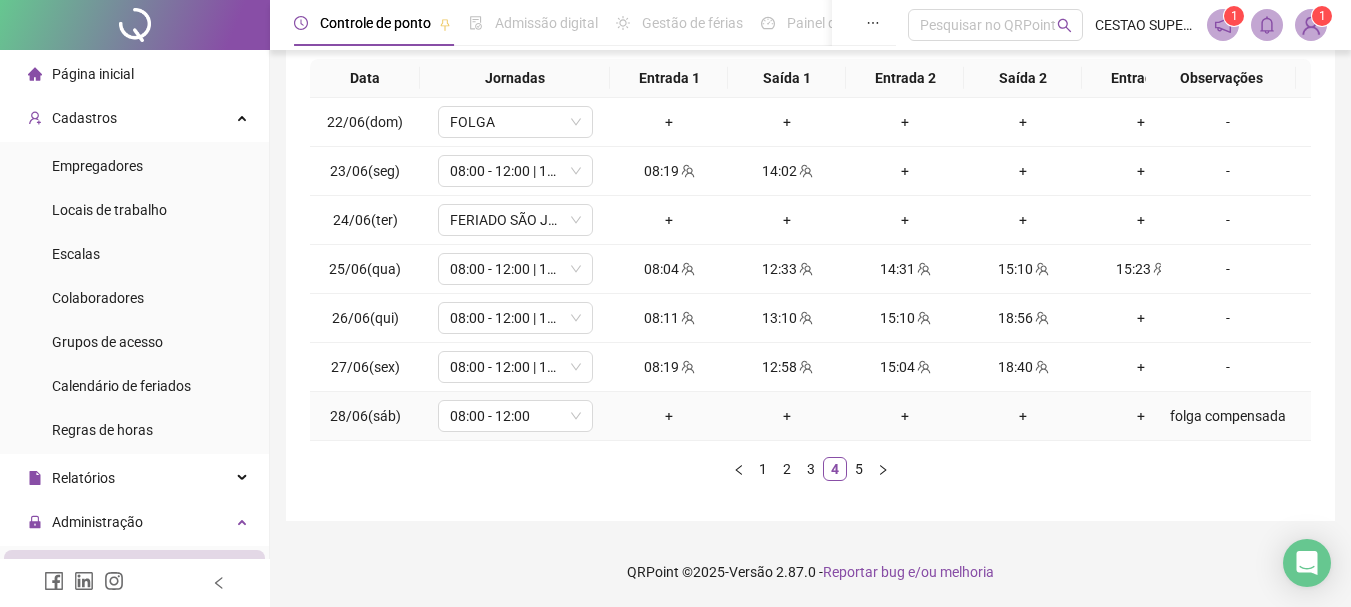 click on "+" at bounding box center [905, 416] 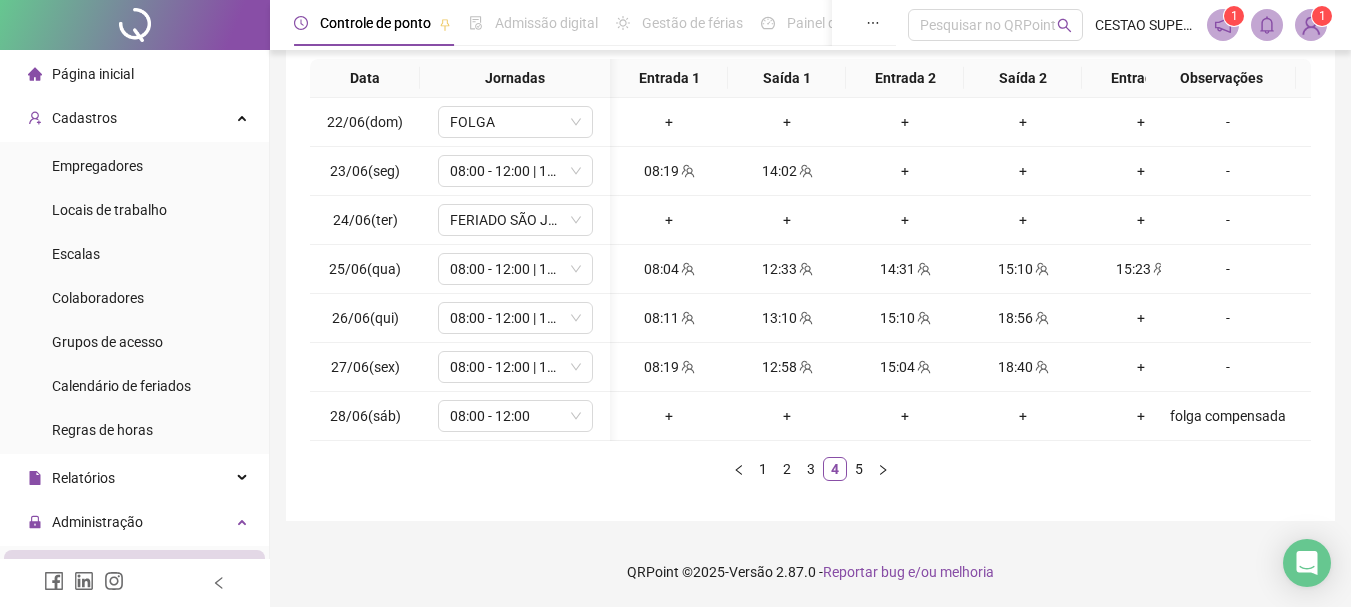 scroll, scrollTop: 0, scrollLeft: 62, axis: horizontal 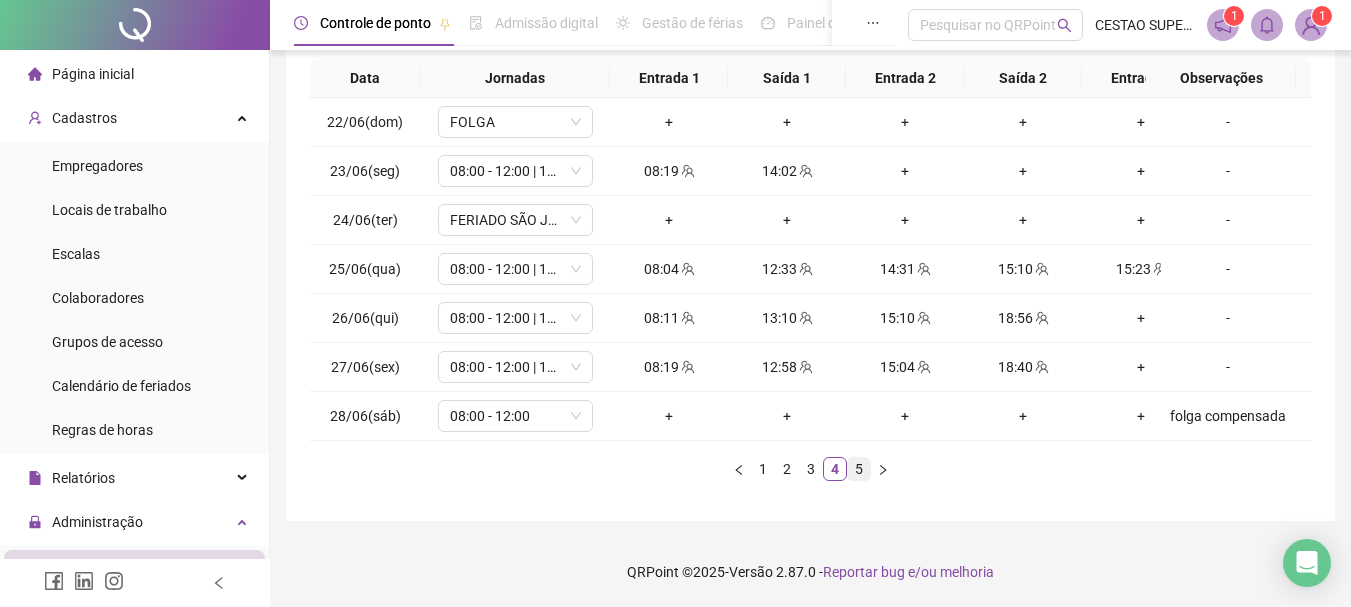 click on "5" at bounding box center (859, 469) 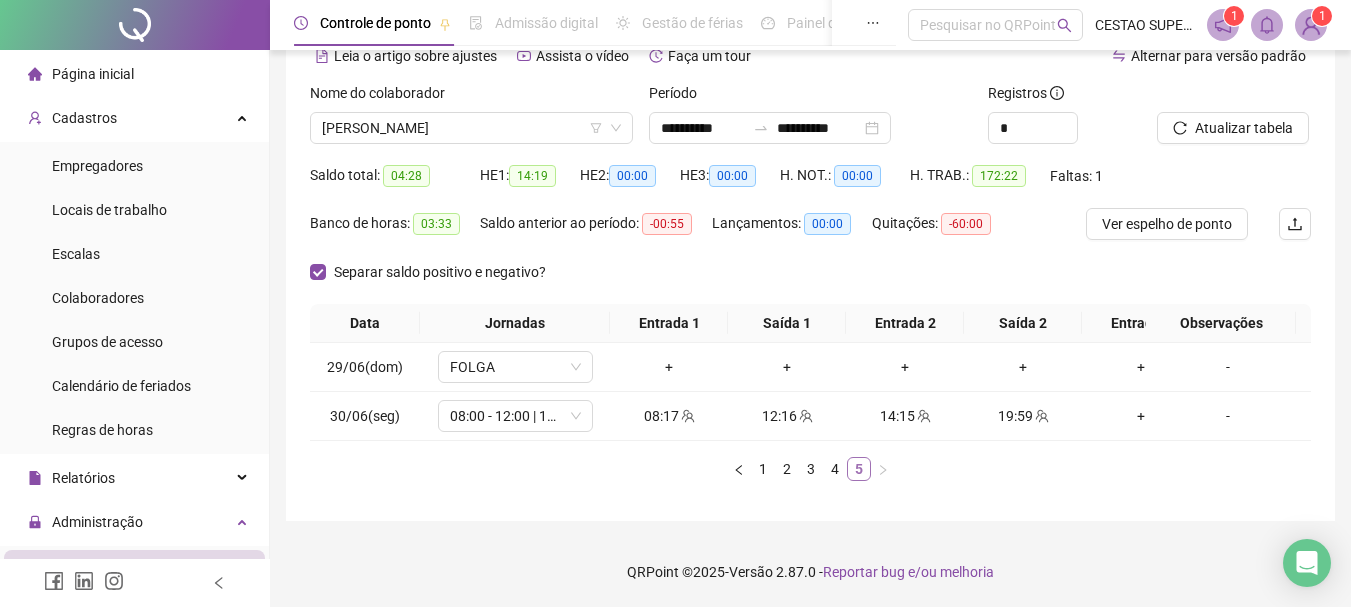 scroll, scrollTop: 117, scrollLeft: 0, axis: vertical 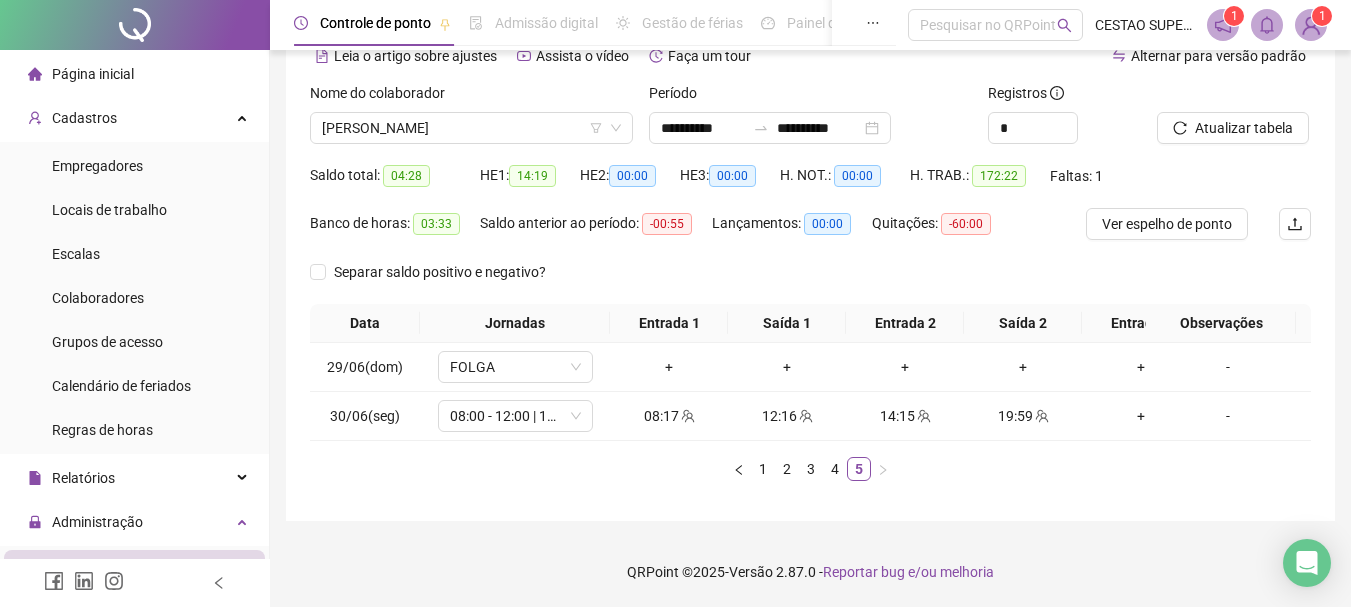 click on "Separar saldo positivo e negativo?" at bounding box center [810, 280] 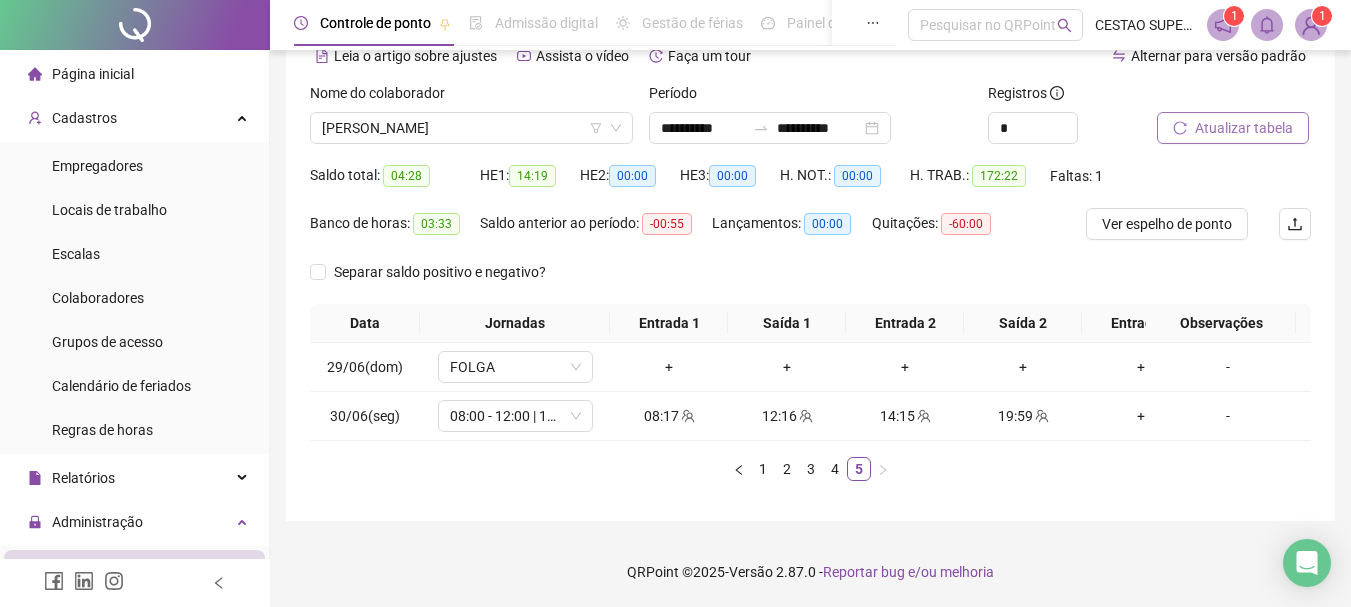 click on "Atualizar tabela" at bounding box center (1244, 128) 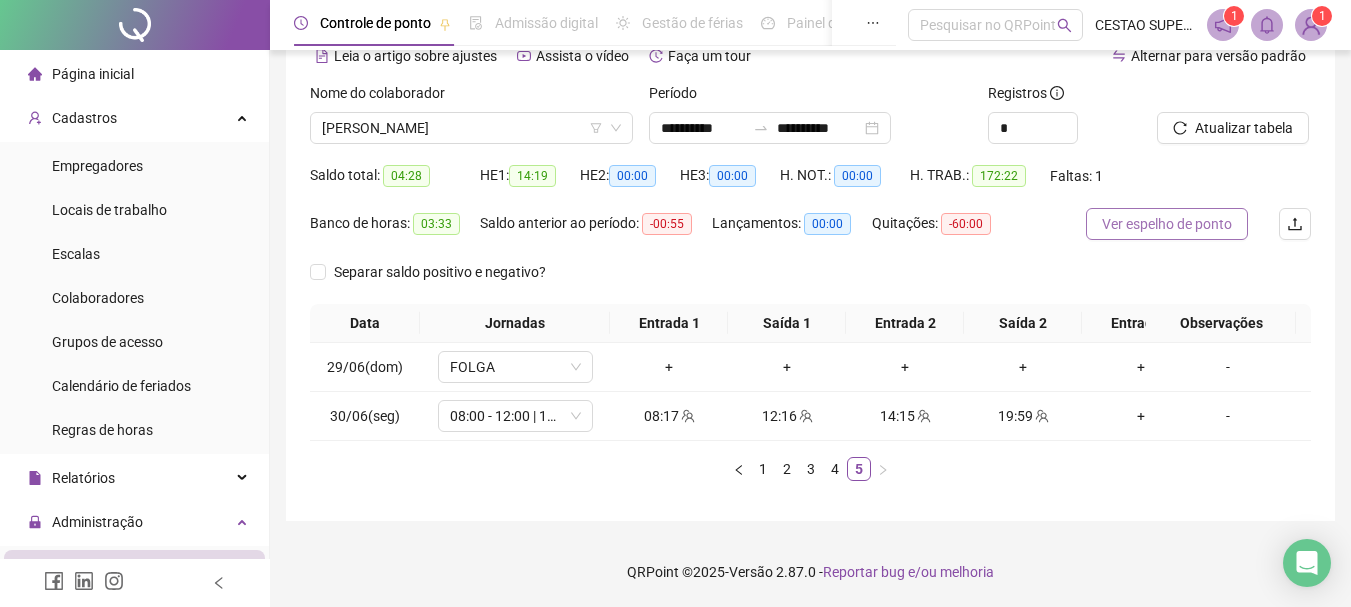 click on "Ver espelho de ponto" at bounding box center [1167, 224] 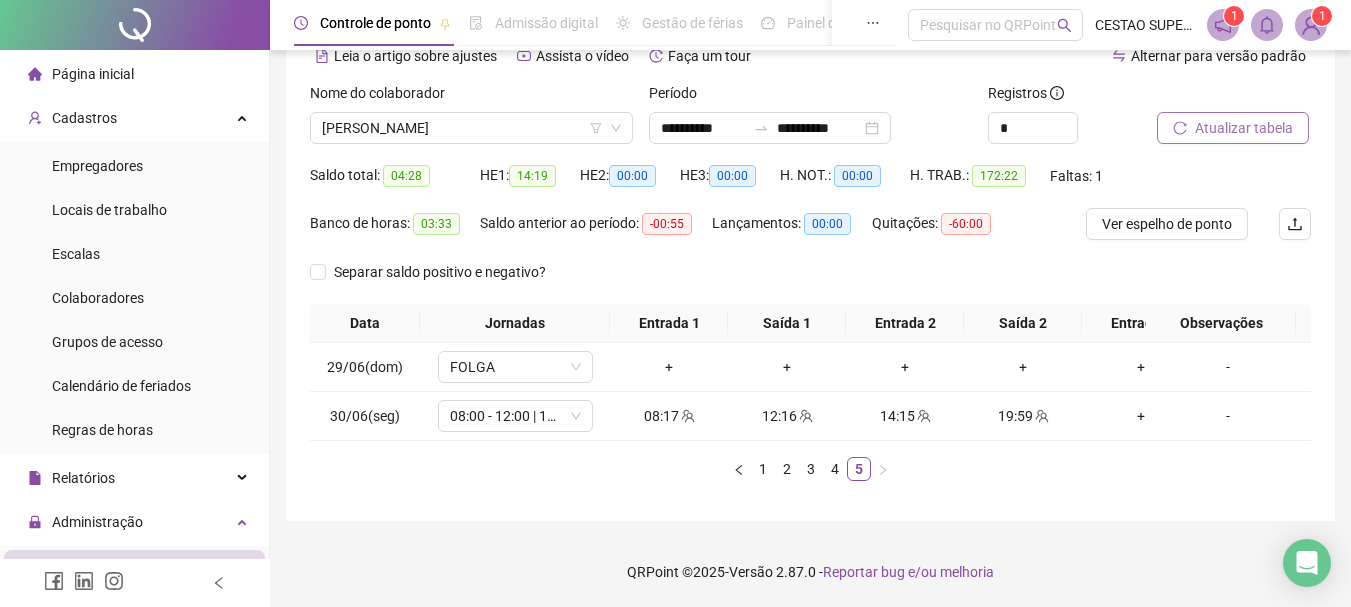 click on "Atualizar tabela" at bounding box center (1244, 128) 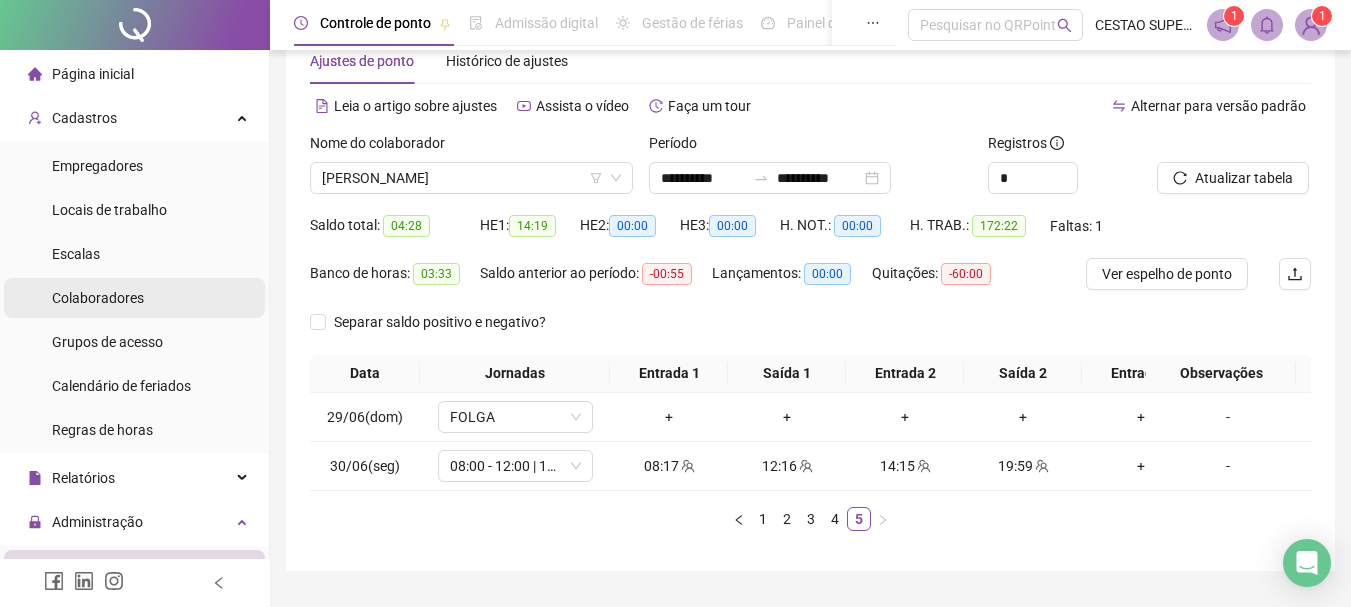 scroll, scrollTop: 17, scrollLeft: 0, axis: vertical 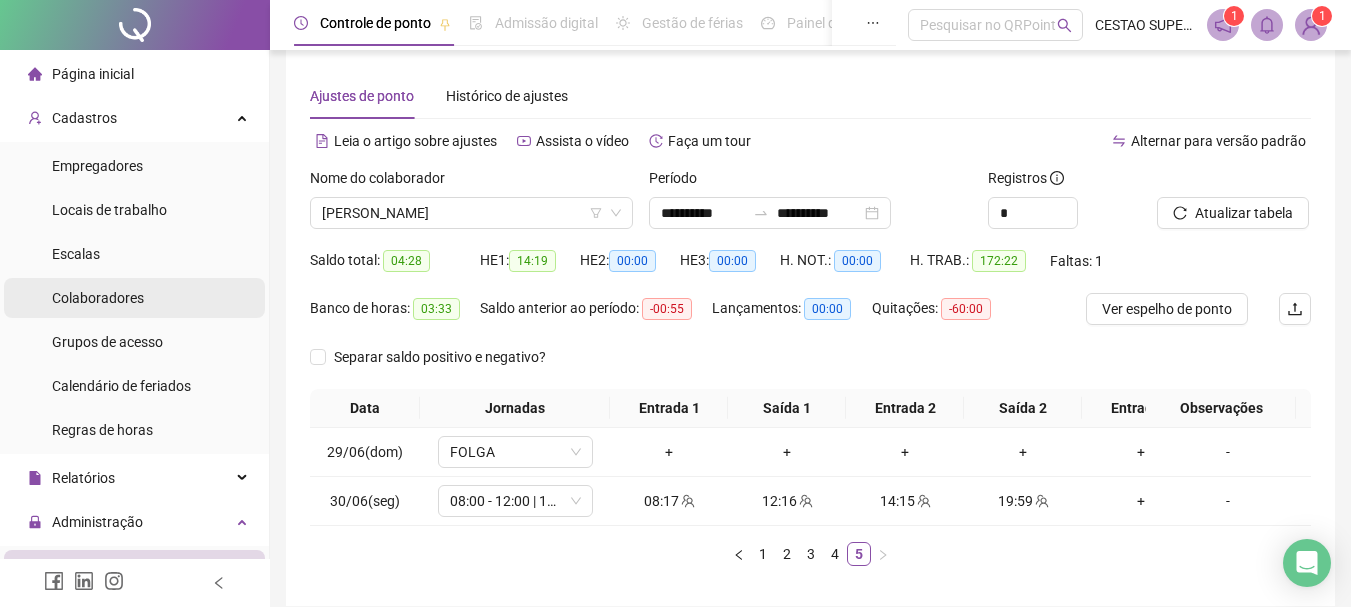click on "Colaboradores" at bounding box center (98, 298) 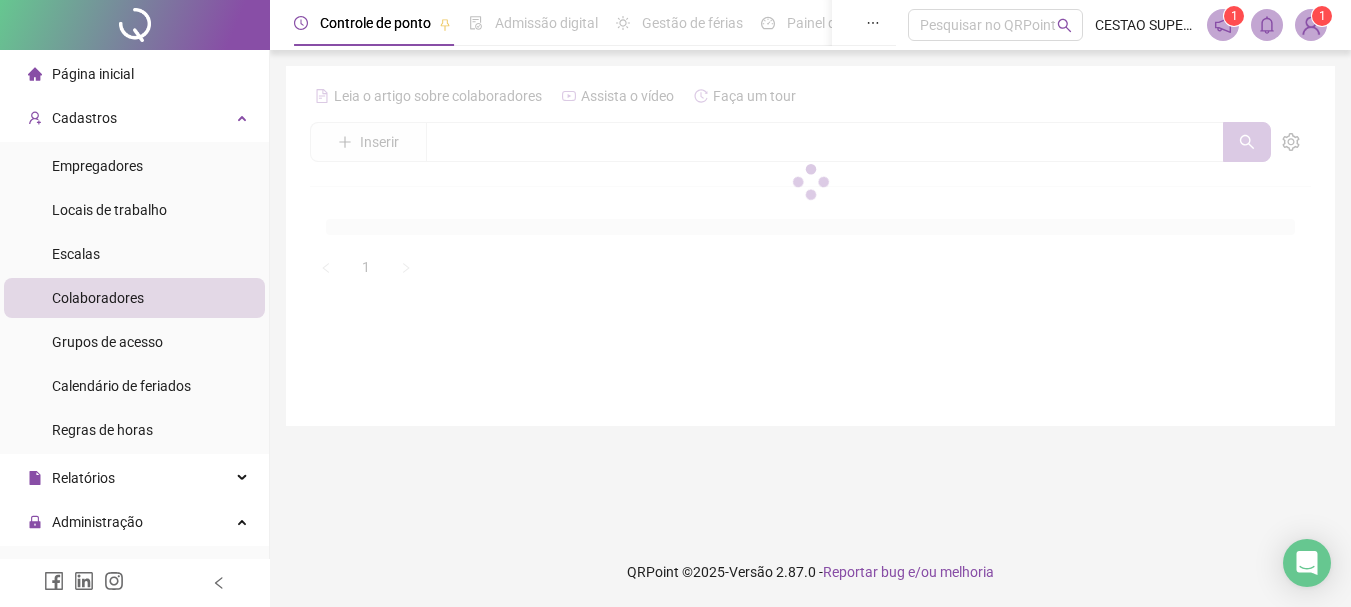 scroll, scrollTop: 0, scrollLeft: 0, axis: both 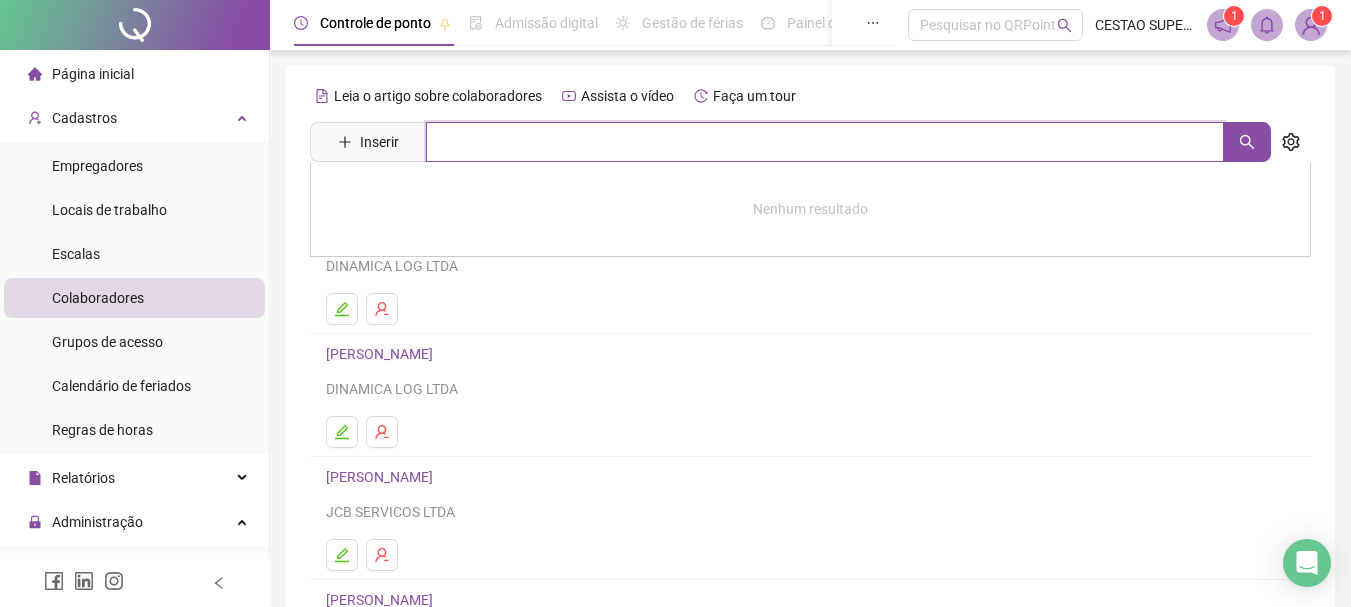 click at bounding box center (825, 142) 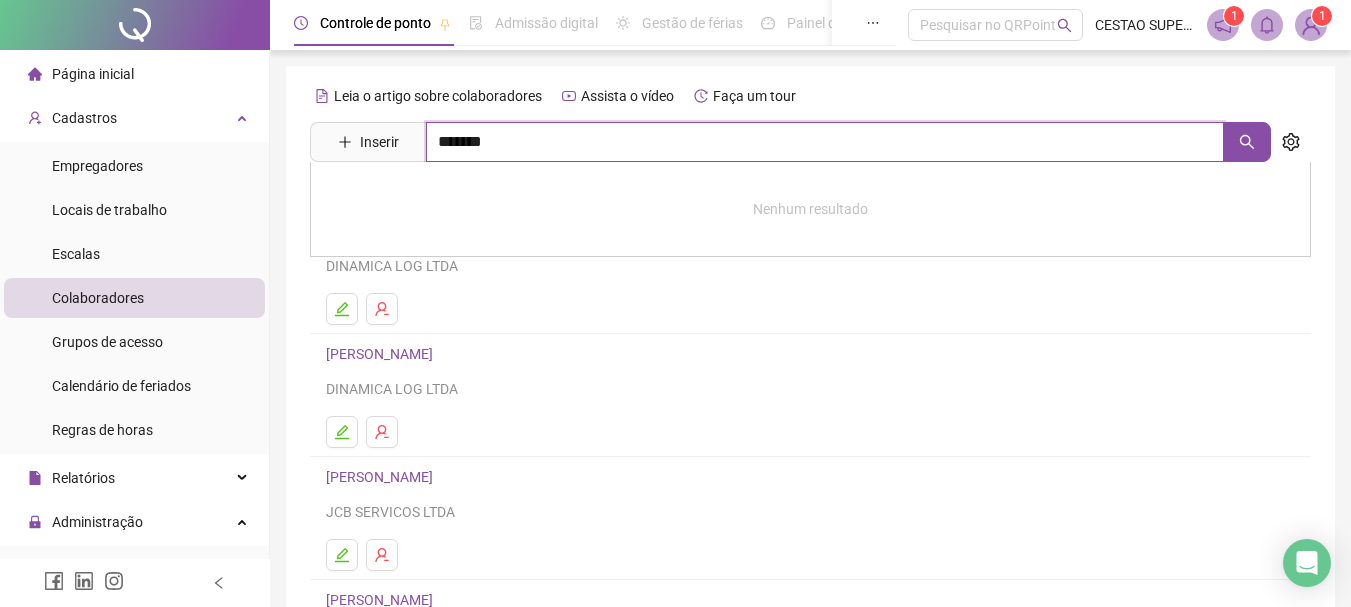 type on "*******" 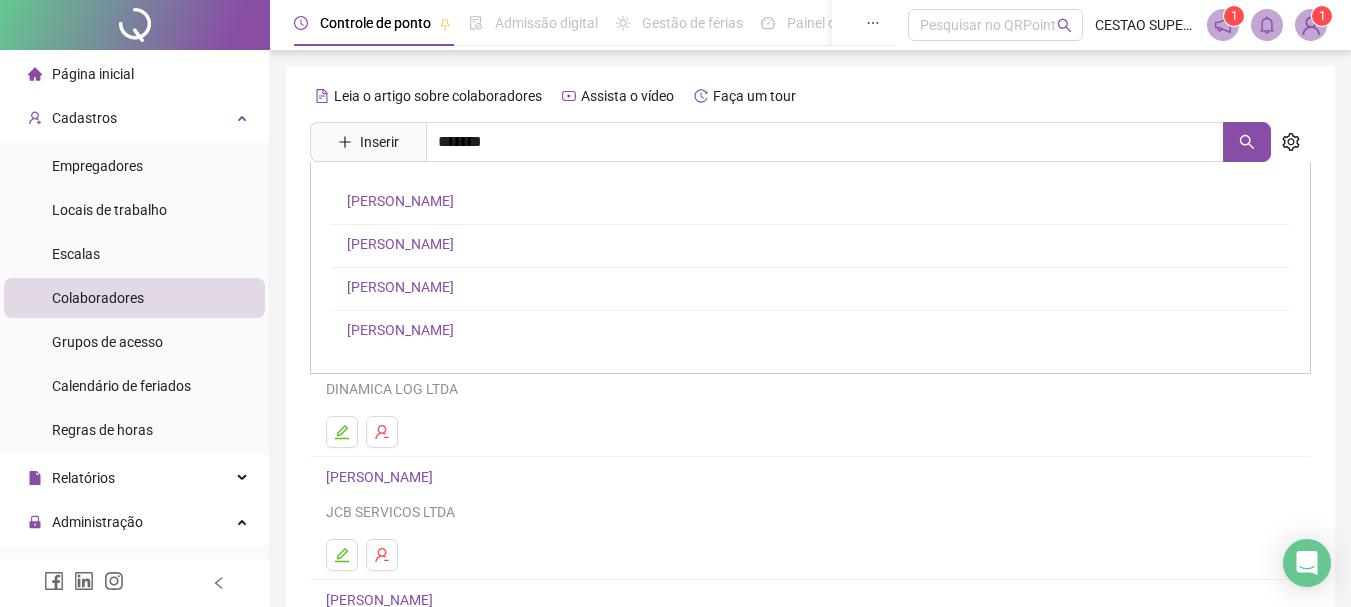 click on "GABRIEL JANUARIO DE QUEIROZ" at bounding box center (400, 244) 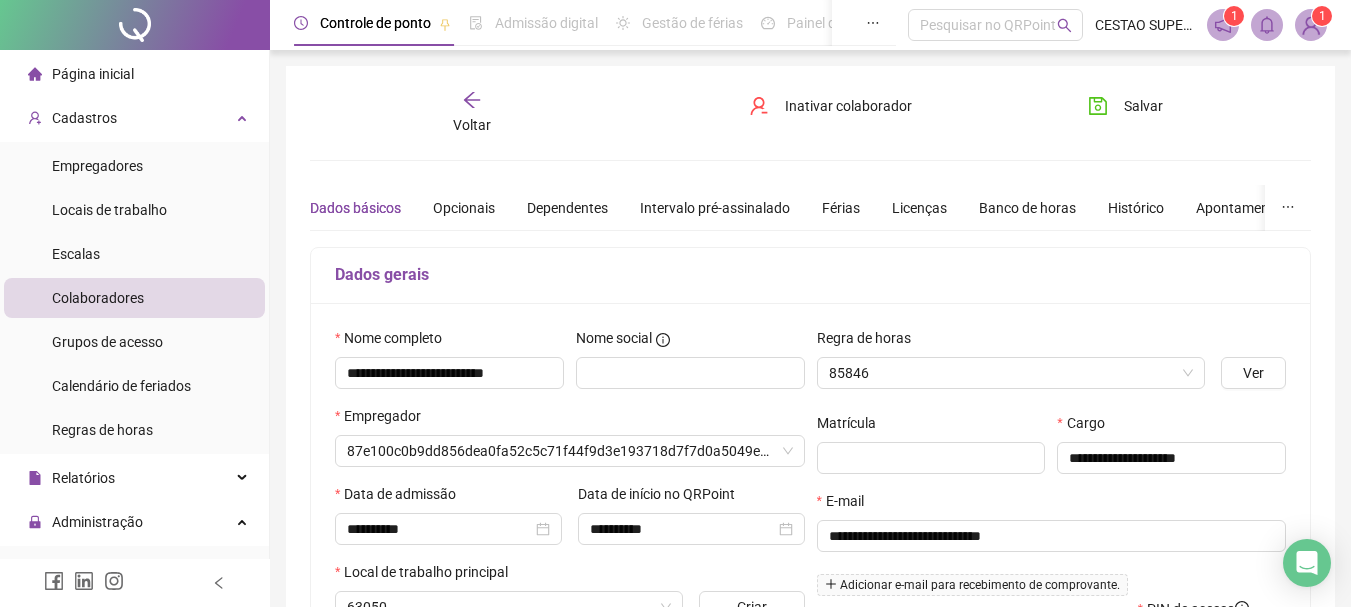 type on "**********" 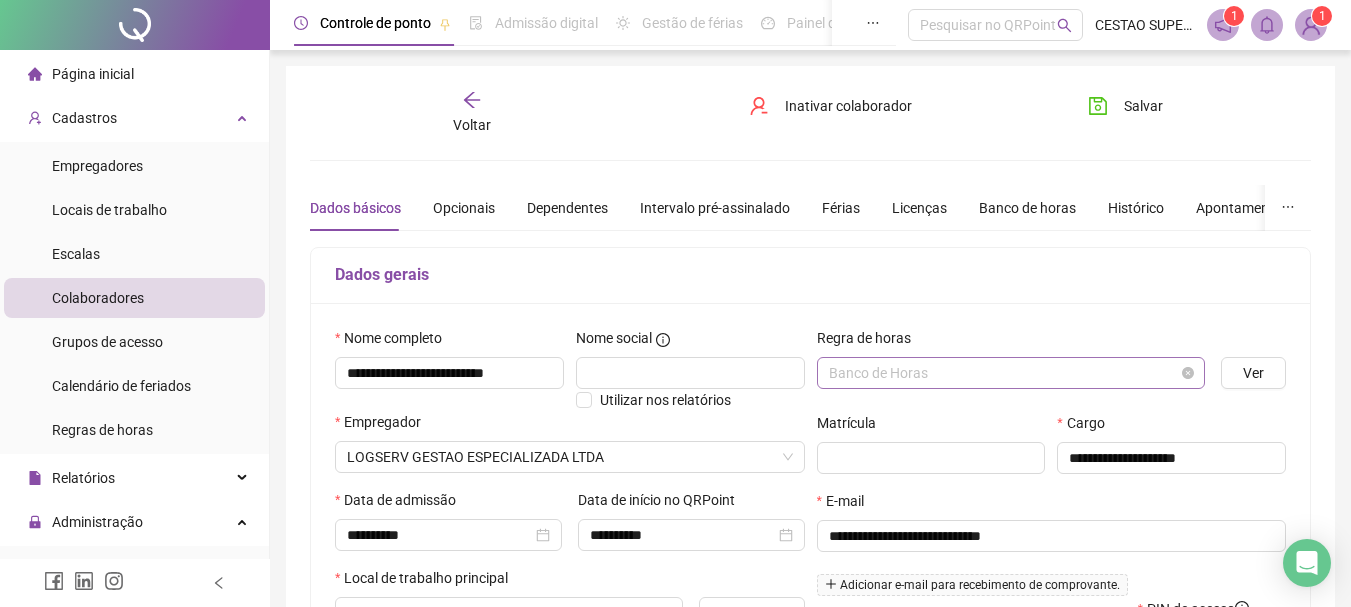click on "Banco de Horas" at bounding box center (1011, 373) 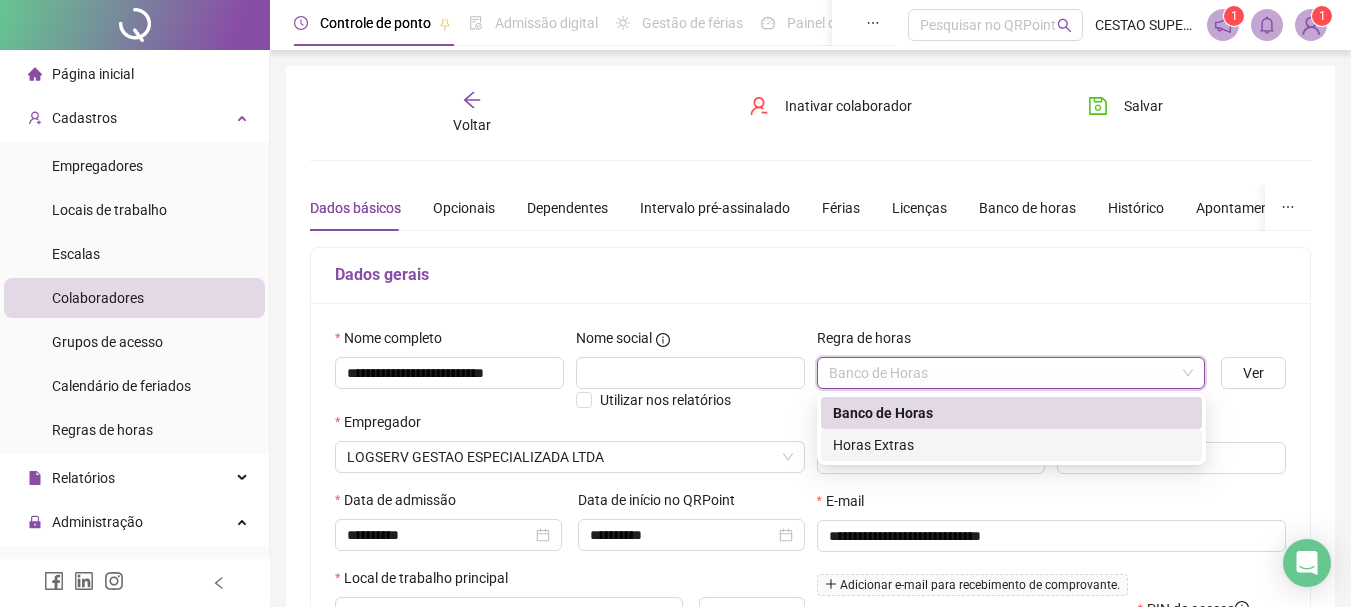 click on "Horas Extras" at bounding box center [1011, 445] 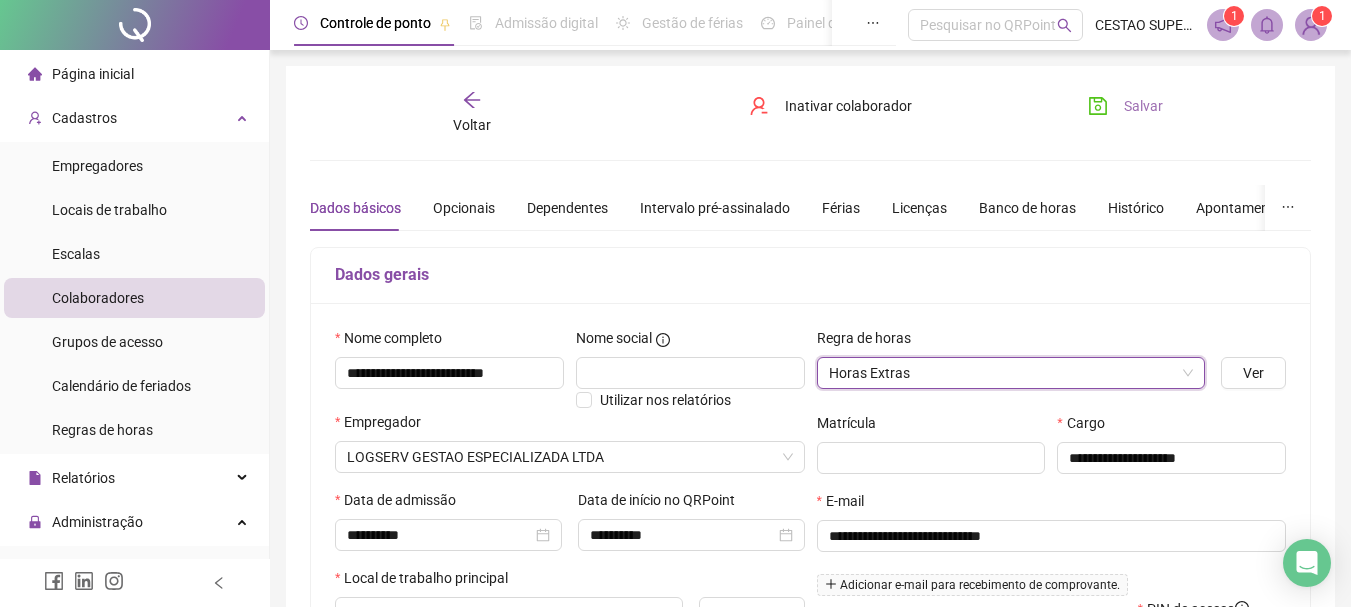 click on "Salvar" at bounding box center (1143, 106) 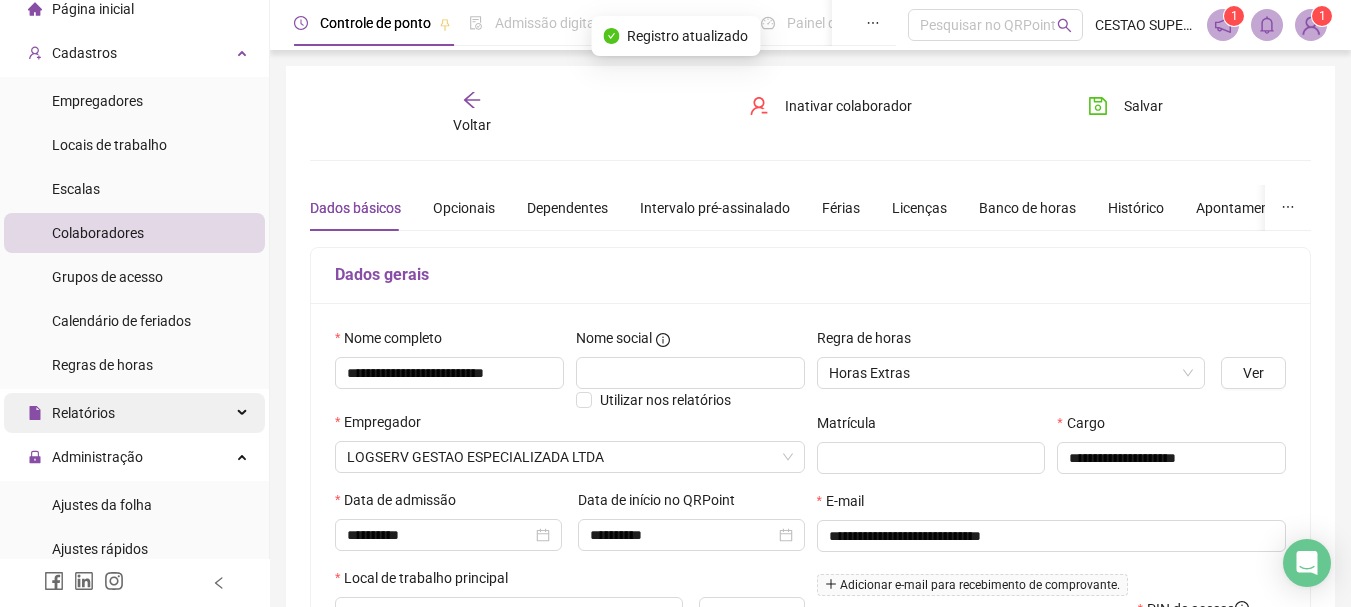 scroll, scrollTop: 100, scrollLeft: 0, axis: vertical 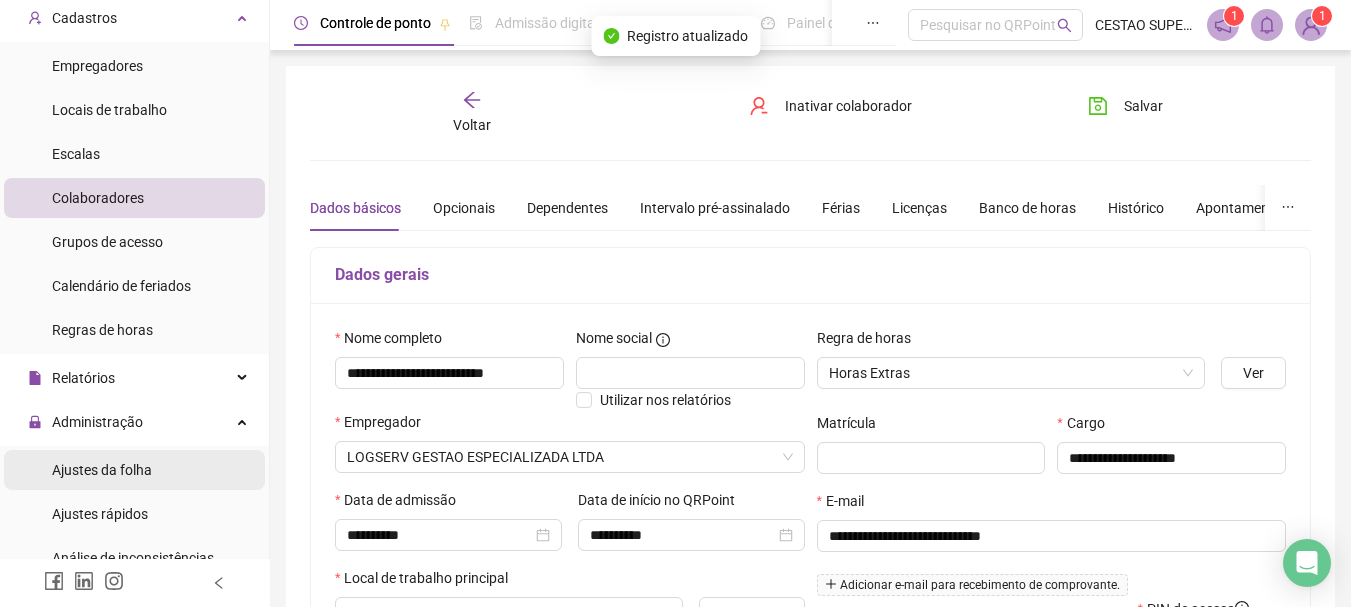 click on "Ajustes da folha" at bounding box center (102, 470) 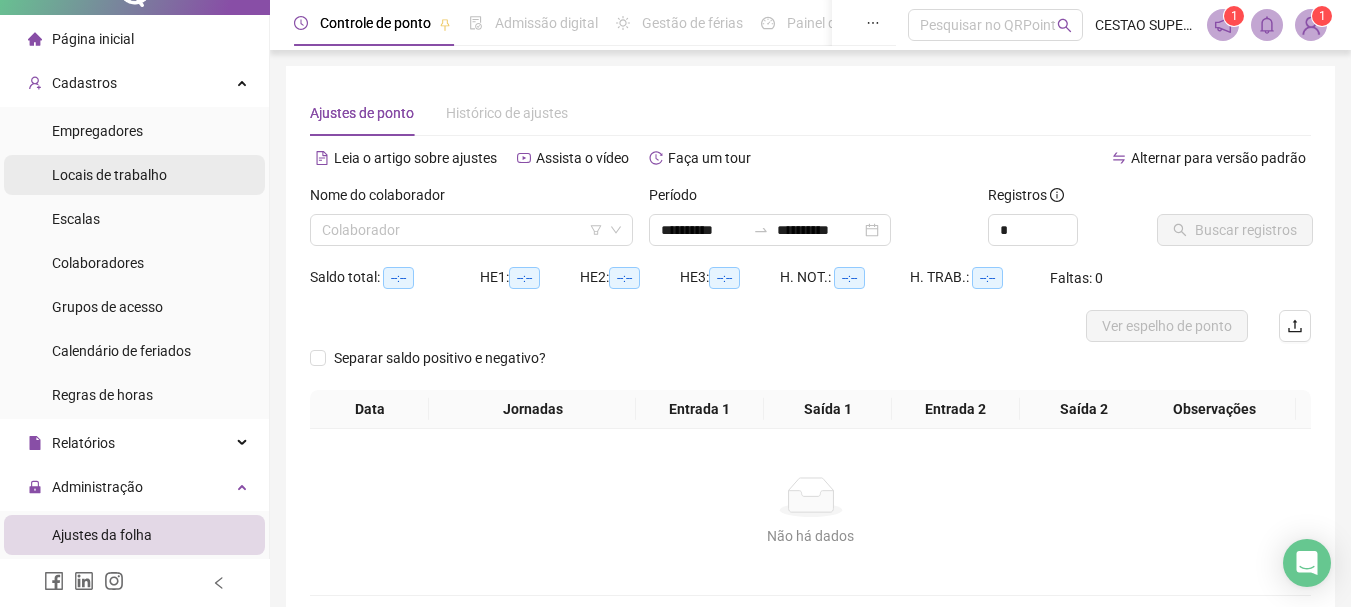 scroll, scrollTop: 0, scrollLeft: 0, axis: both 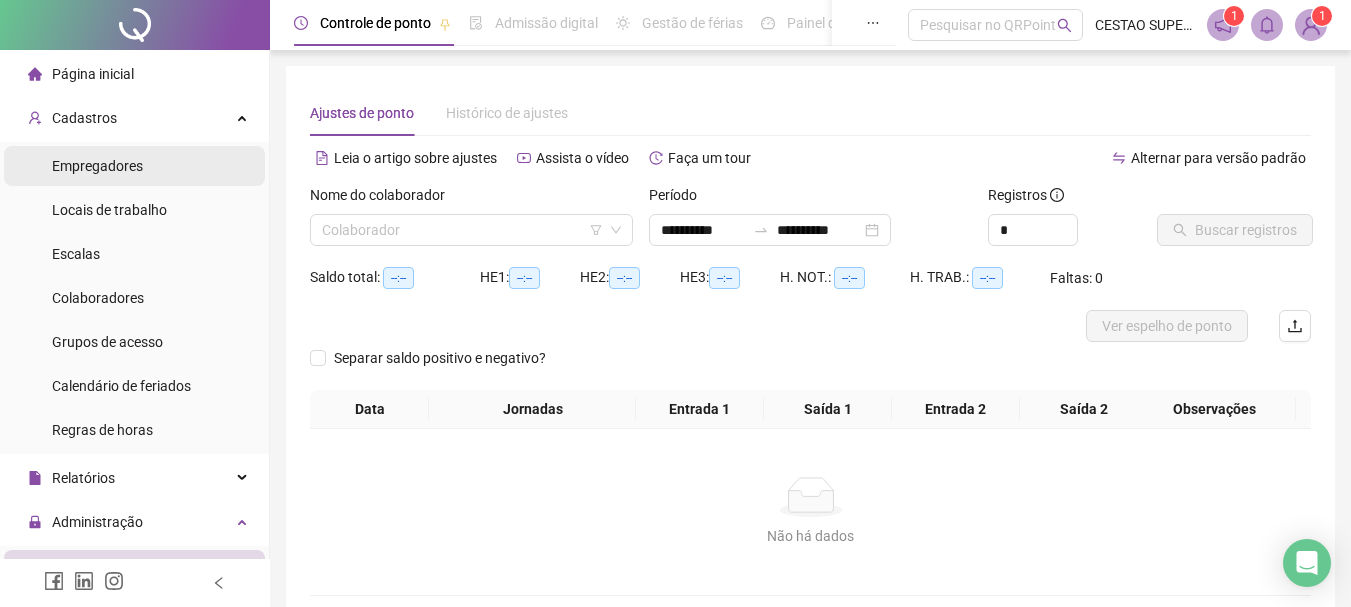click on "Empregadores" at bounding box center [97, 166] 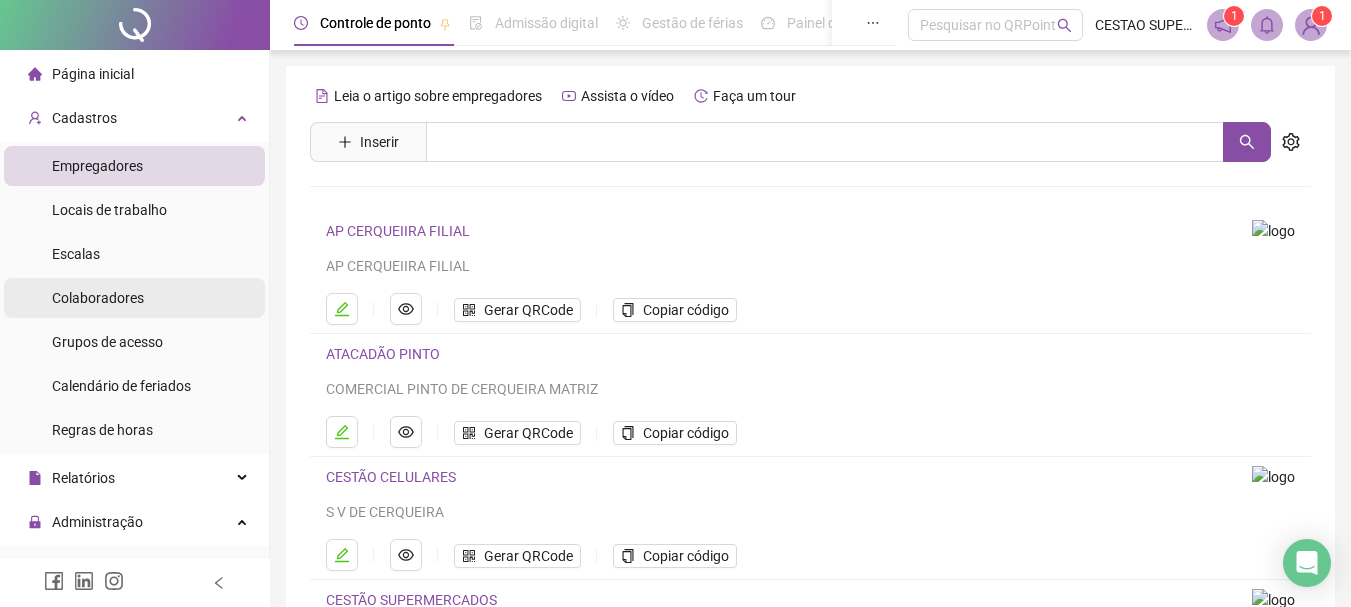click on "Colaboradores" at bounding box center [98, 298] 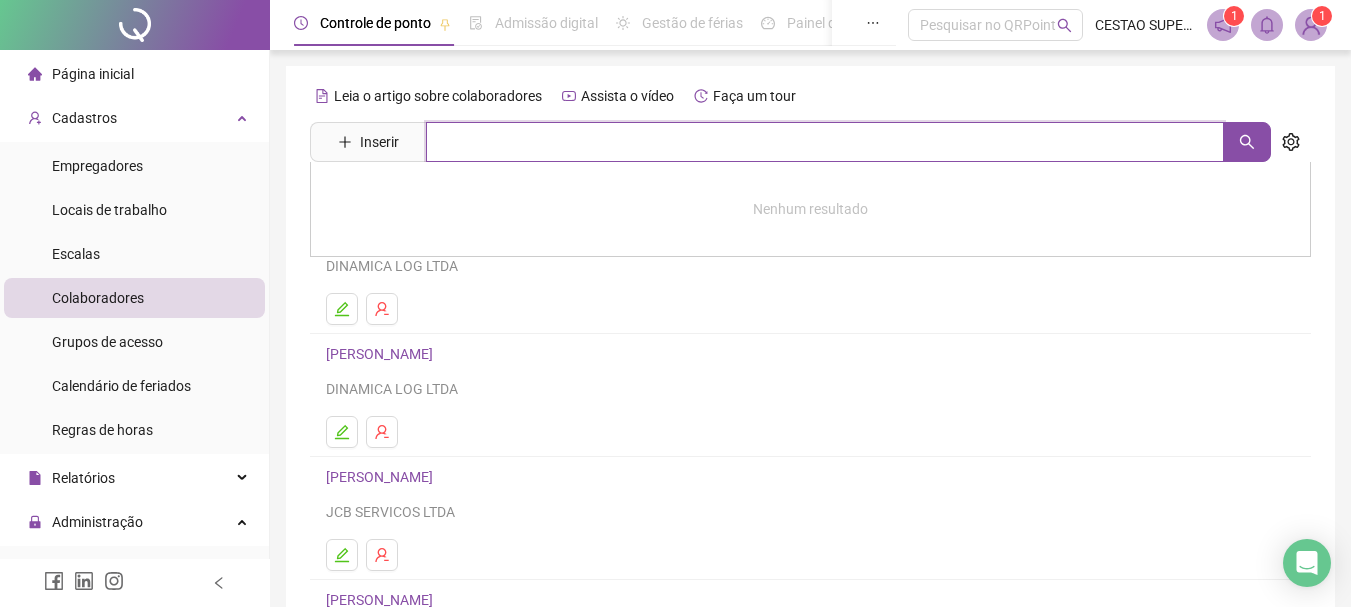 click at bounding box center [825, 142] 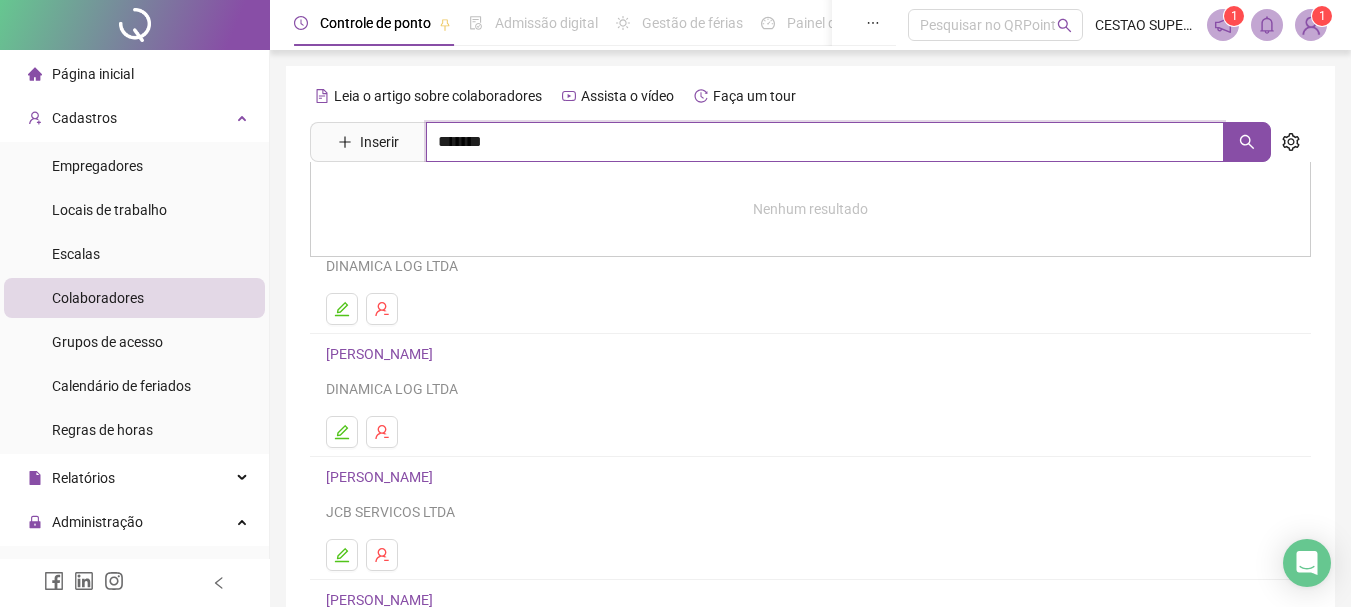 type on "*******" 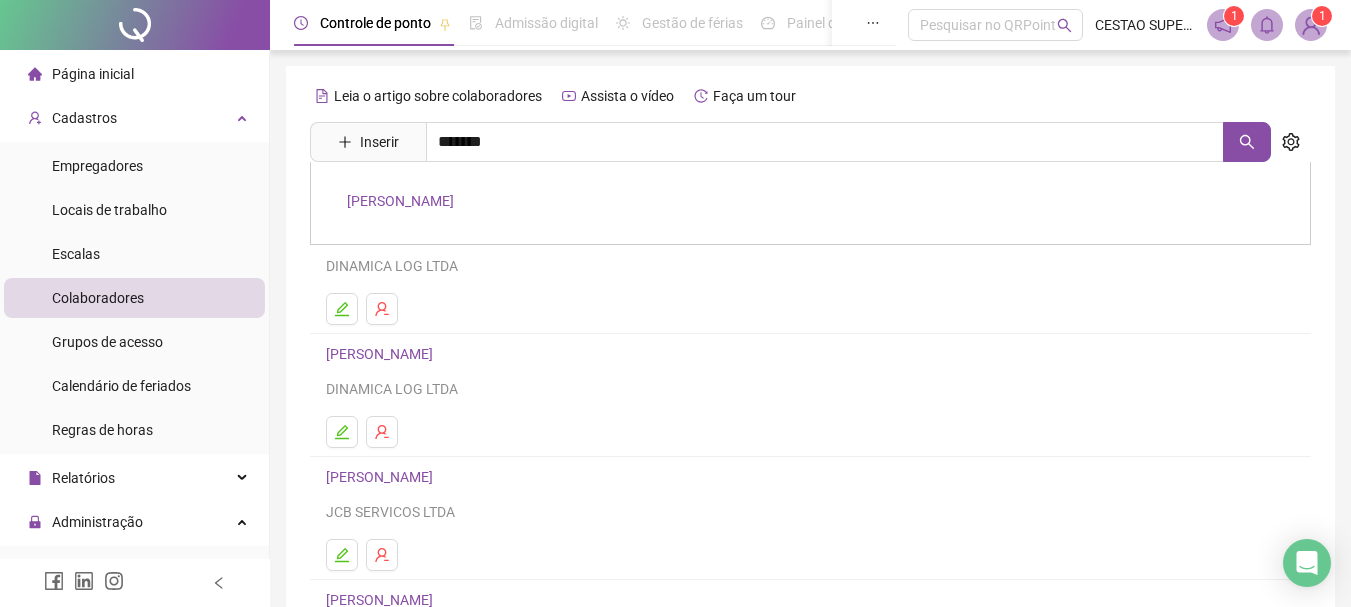 click on "KATIANE CERQUEIRA LOPES" at bounding box center (400, 201) 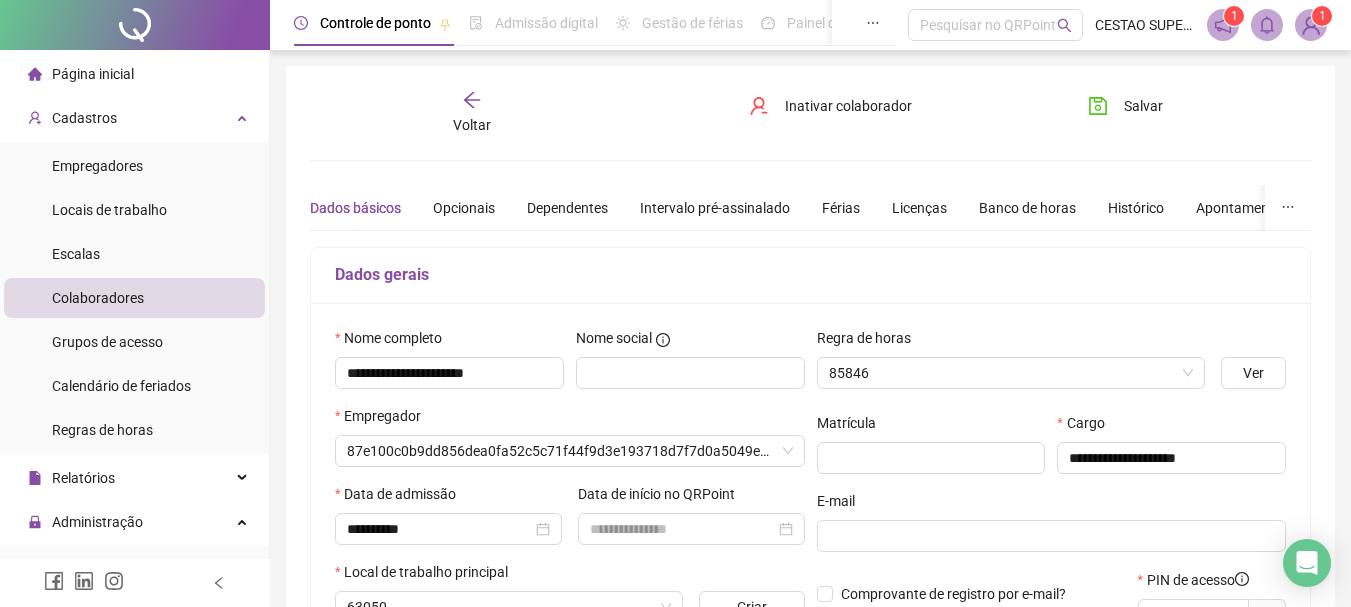type on "**********" 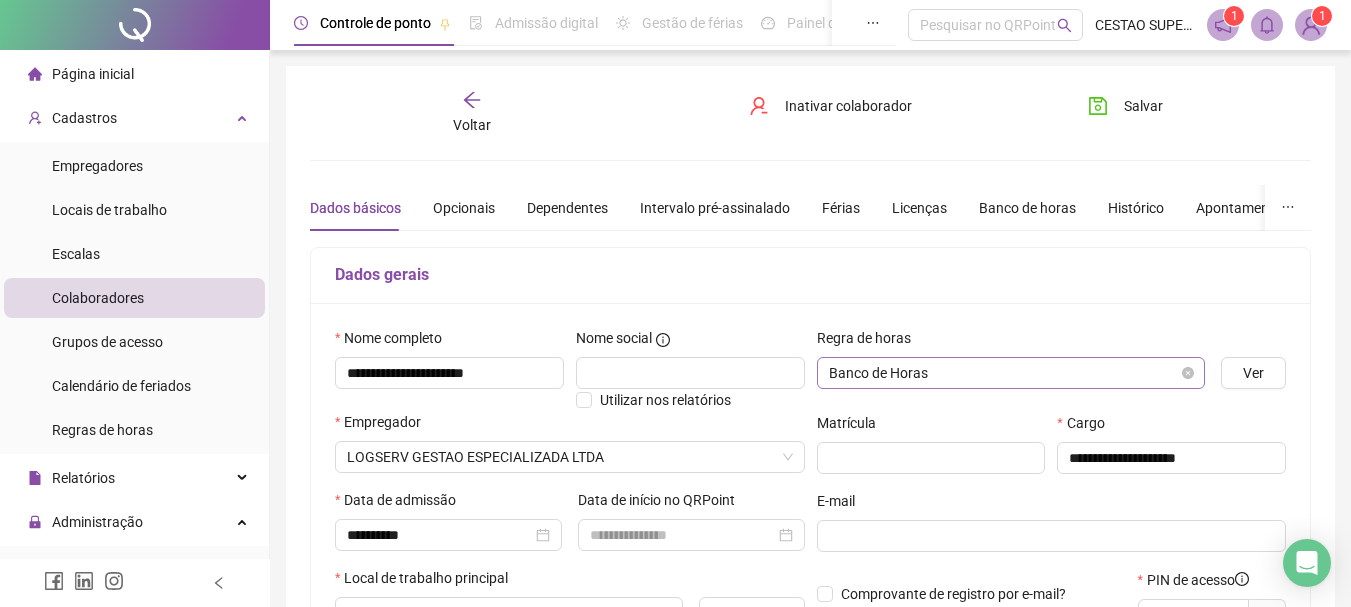 click on "Banco de Horas" at bounding box center (1011, 373) 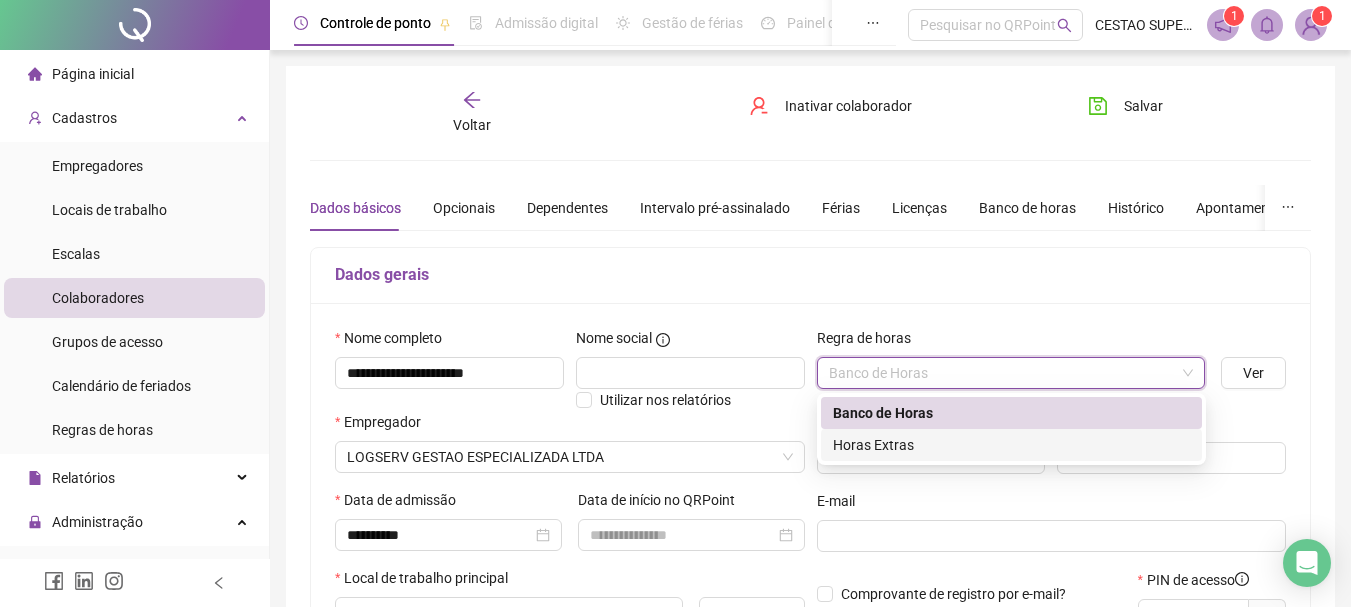 click on "Horas Extras" at bounding box center [1011, 445] 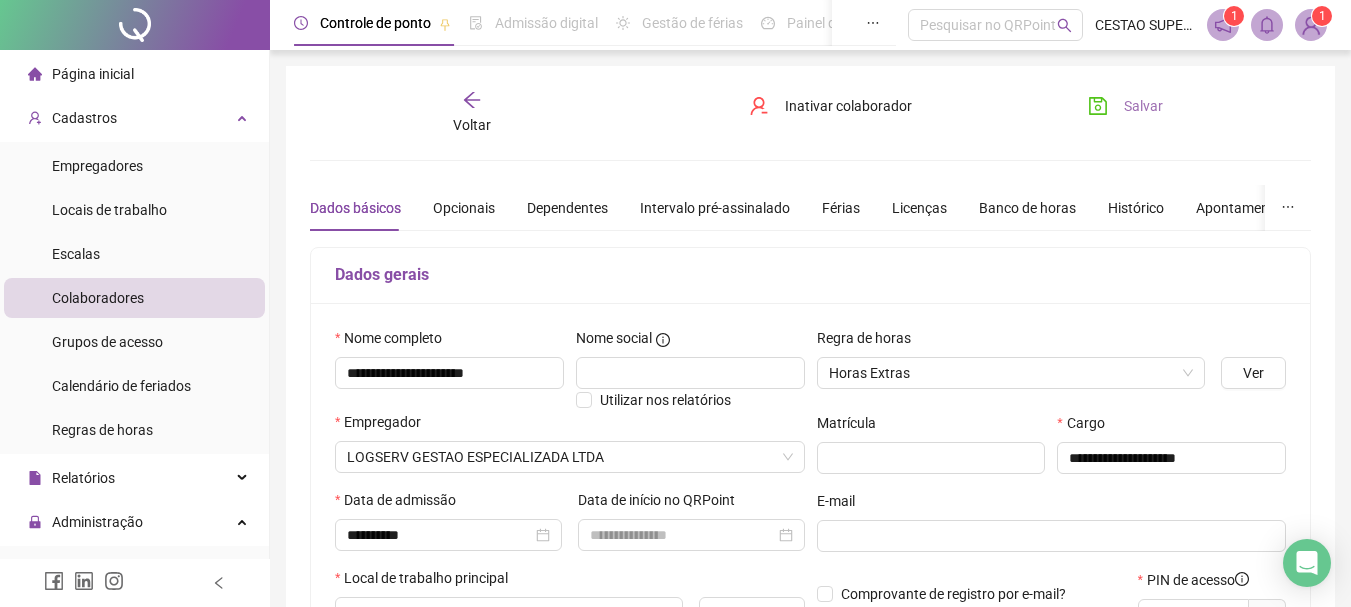 click on "Salvar" at bounding box center (1143, 106) 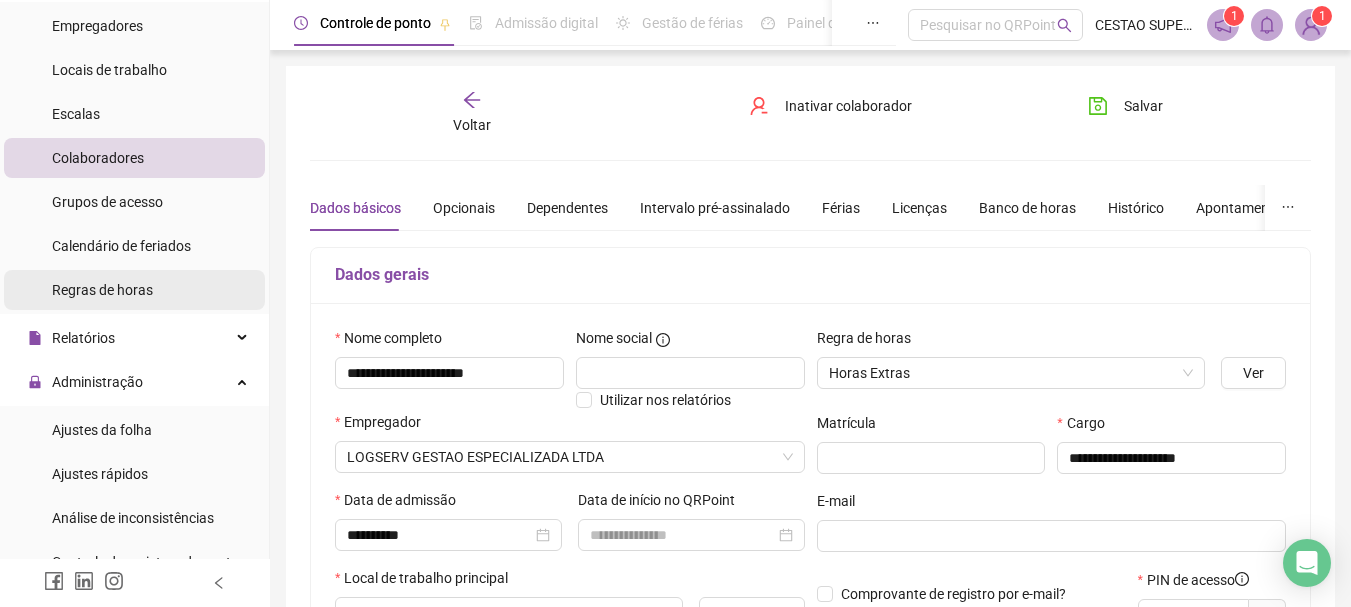scroll, scrollTop: 200, scrollLeft: 0, axis: vertical 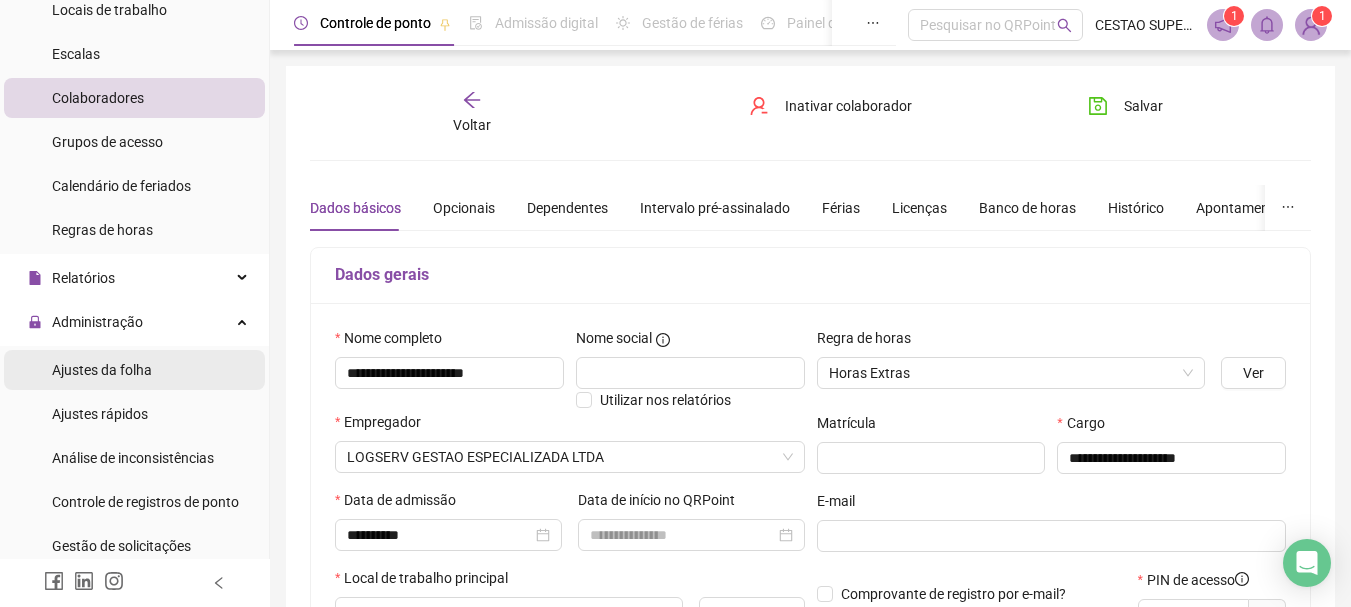 click on "Ajustes da folha" at bounding box center (102, 370) 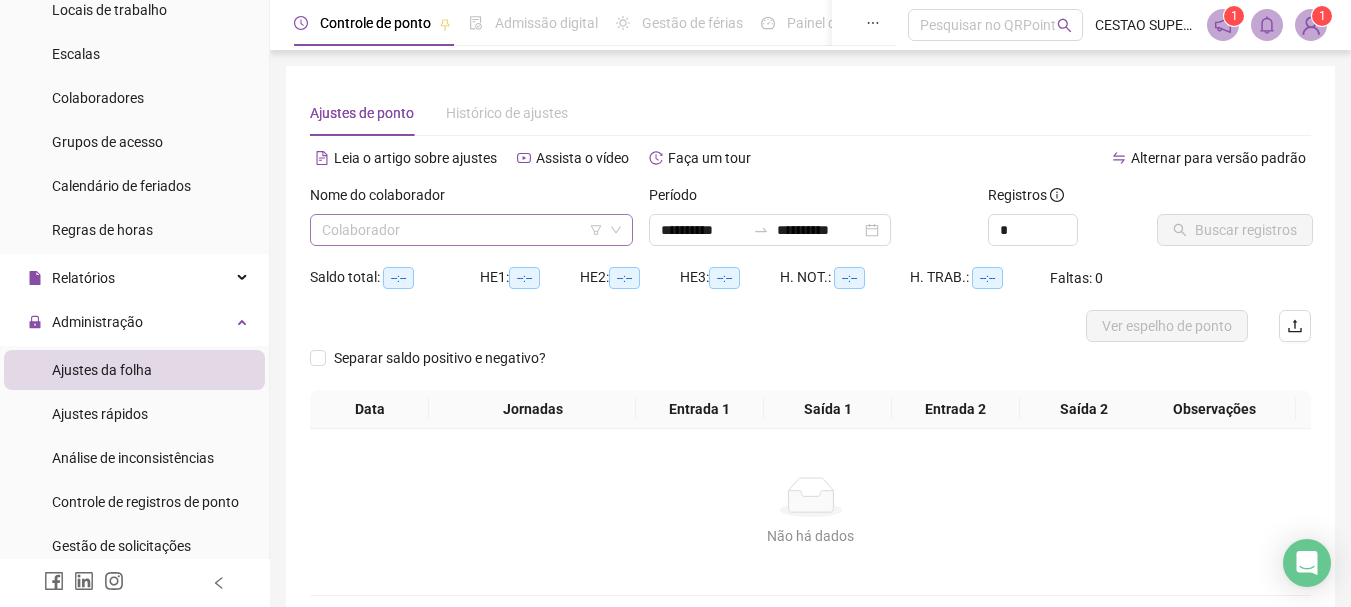 click at bounding box center (465, 230) 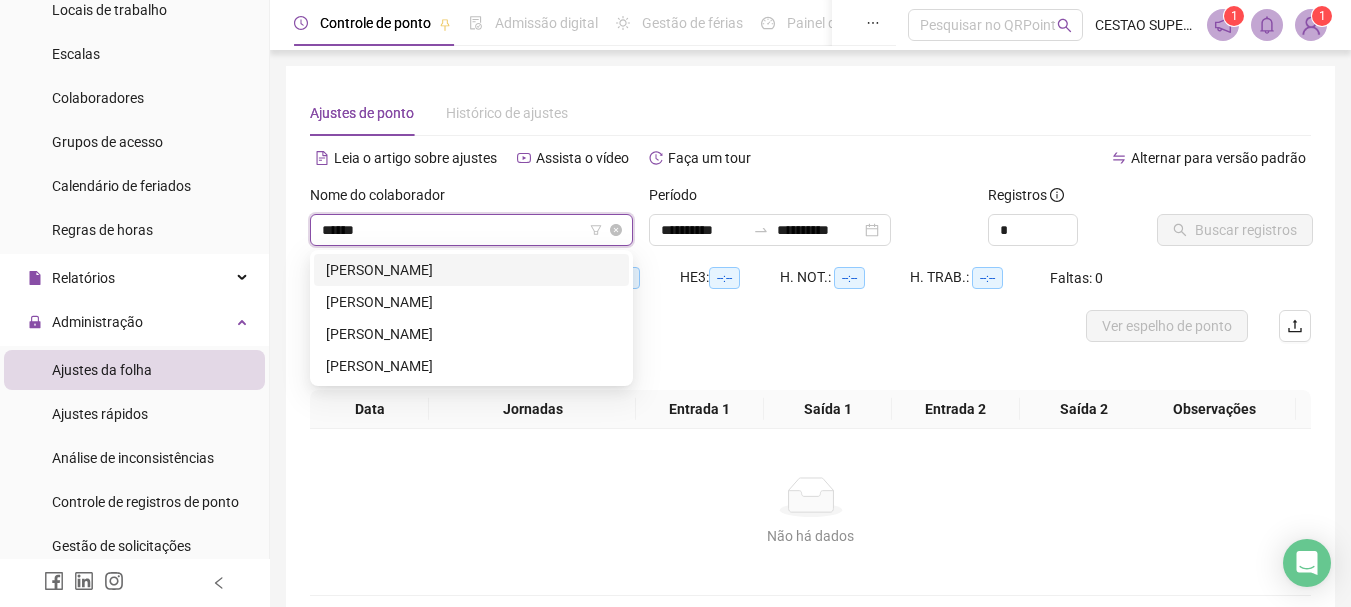 type on "*******" 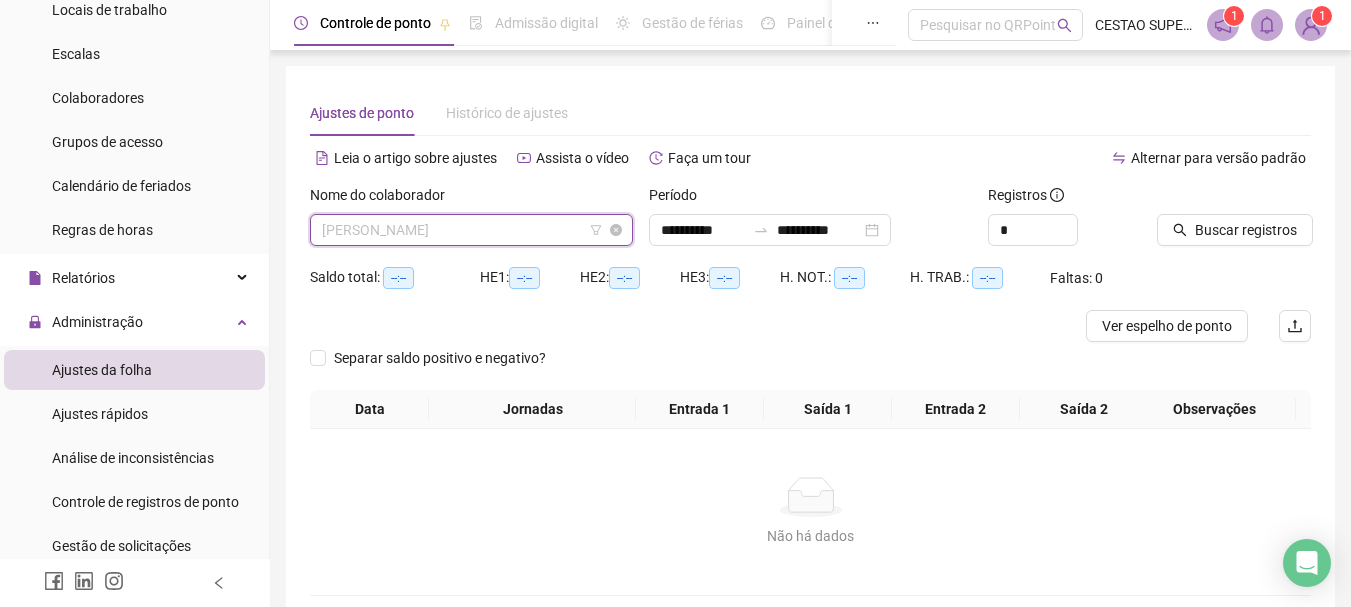 click on "FELIPE GABRIEL SANTOS BATISTA" at bounding box center [471, 230] 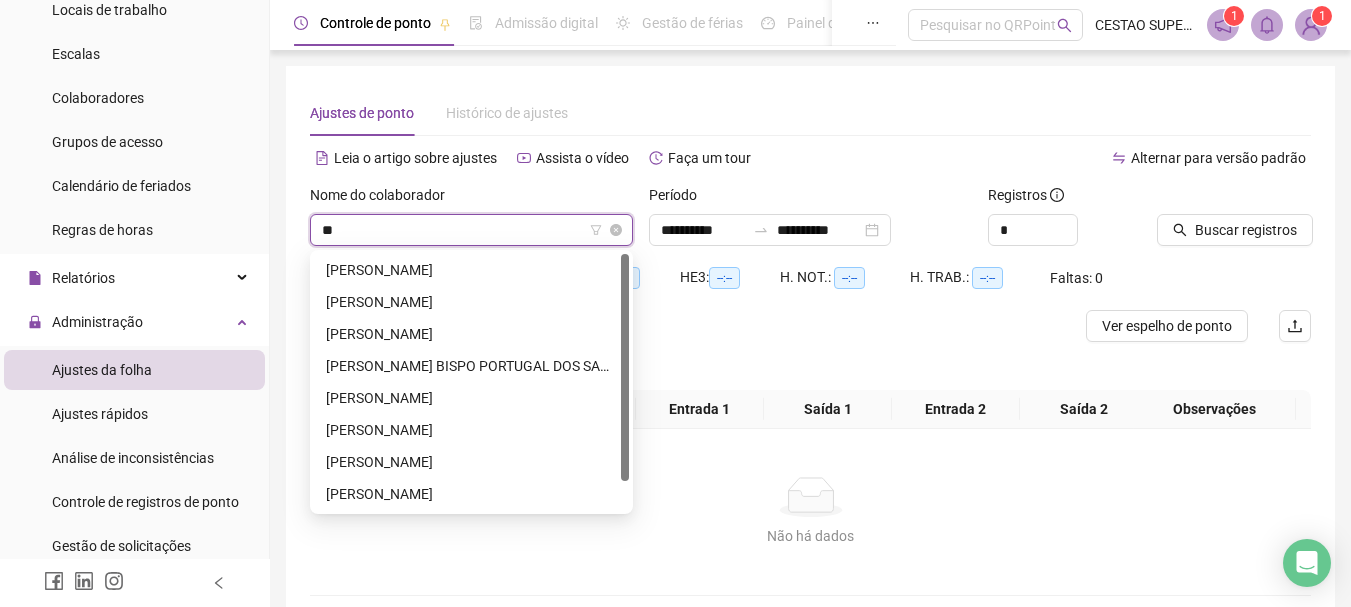 scroll, scrollTop: 0, scrollLeft: 0, axis: both 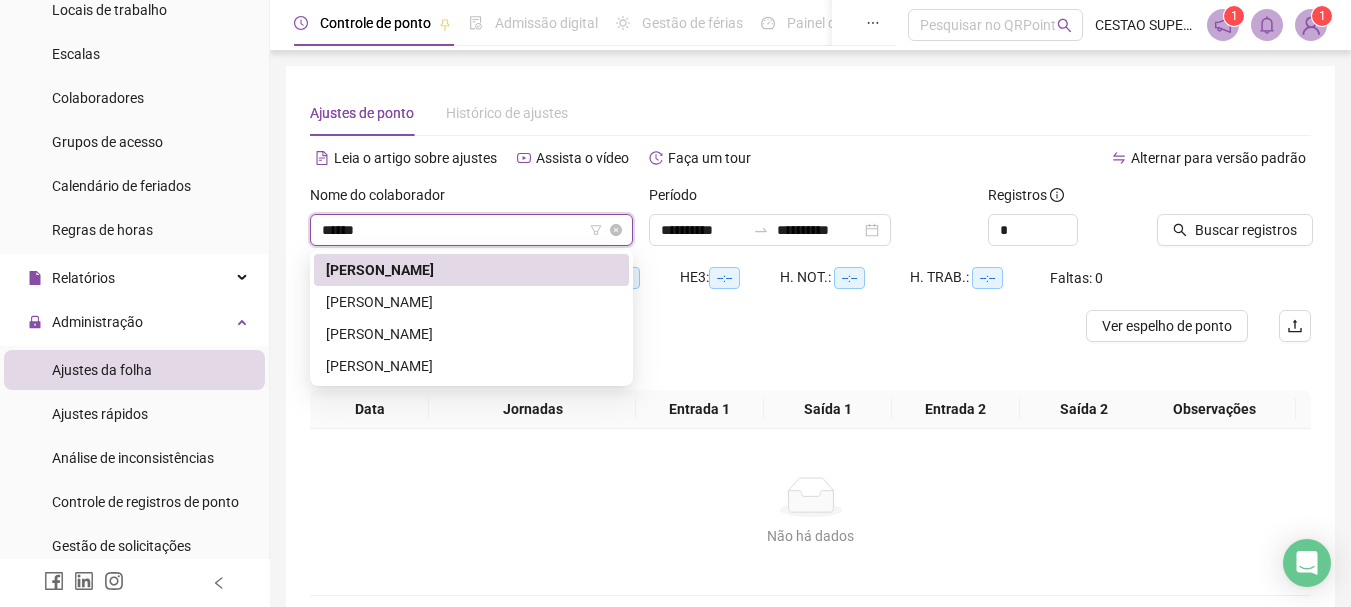 type on "*******" 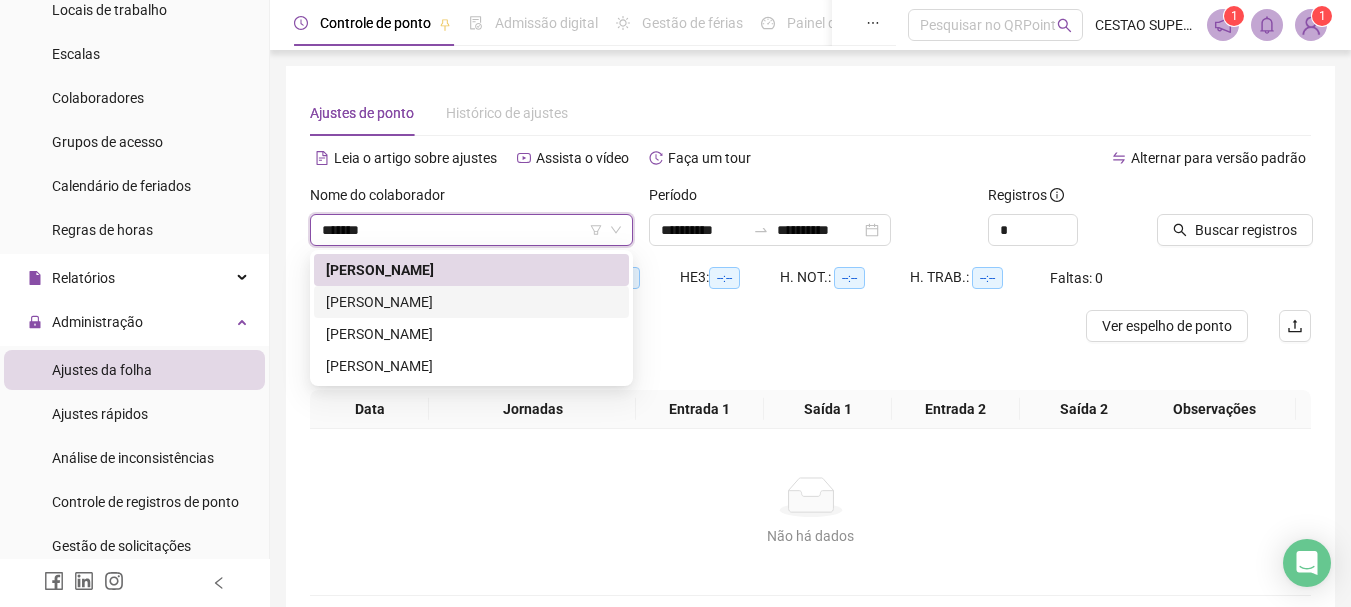 click on "GABRIEL JANUARIO DE QUEIROZ" at bounding box center [471, 302] 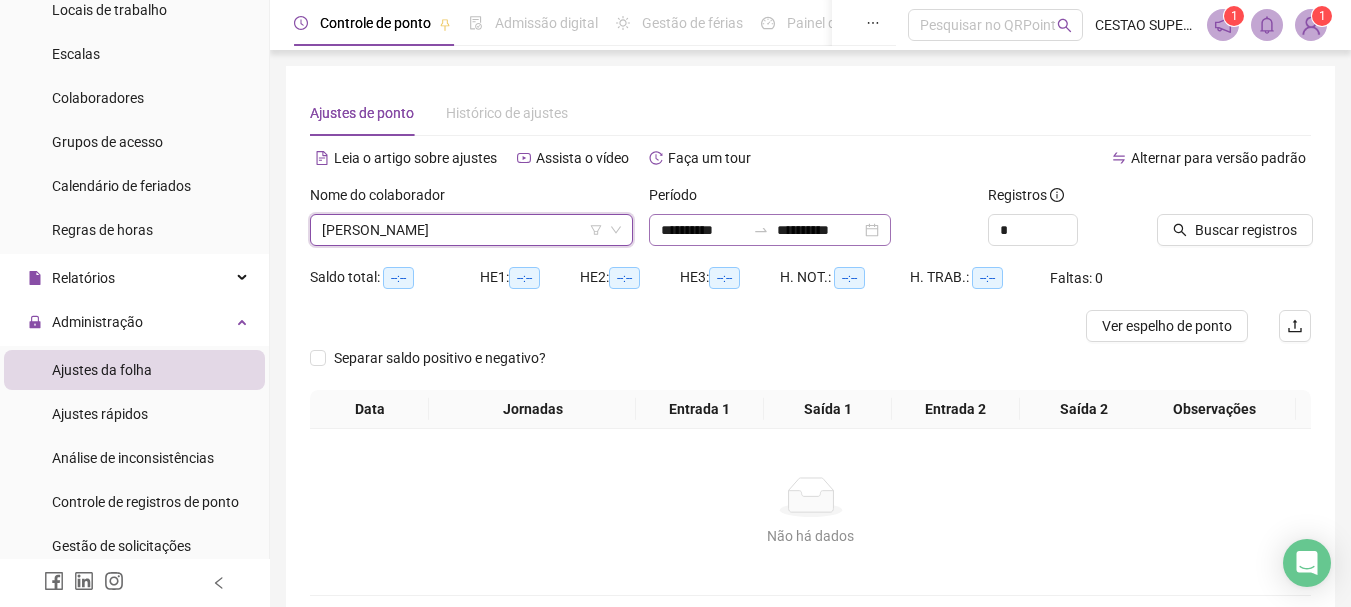 click on "**********" at bounding box center [770, 230] 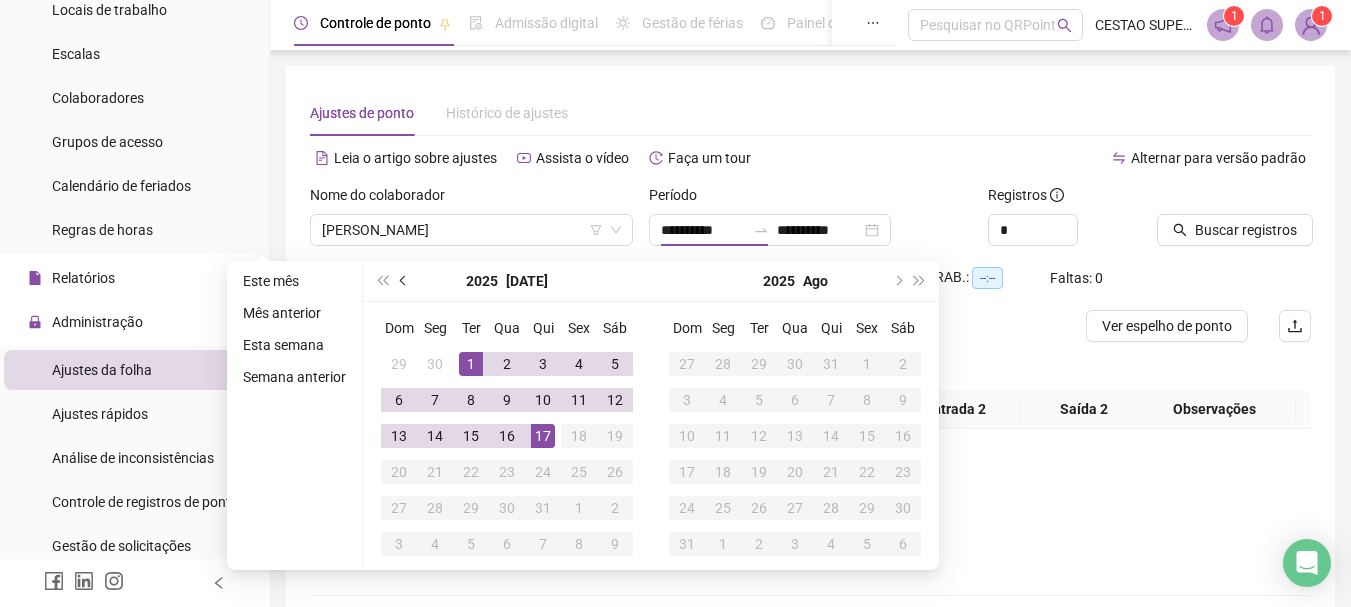 click at bounding box center (404, 281) 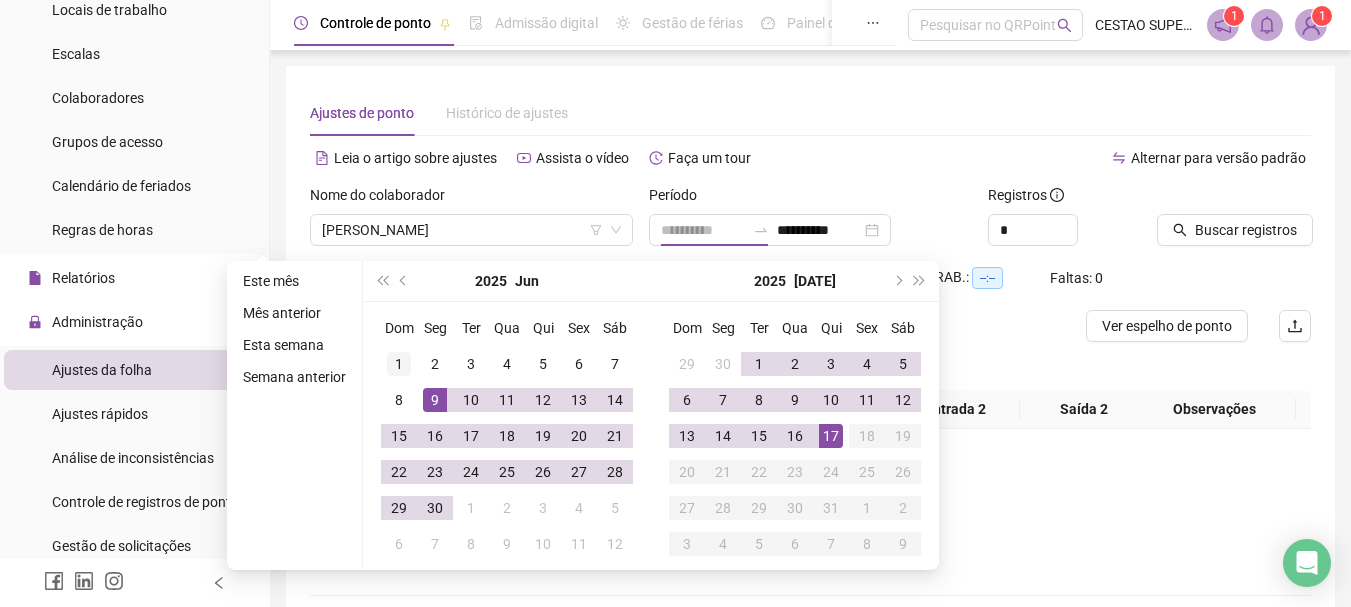 type on "**********" 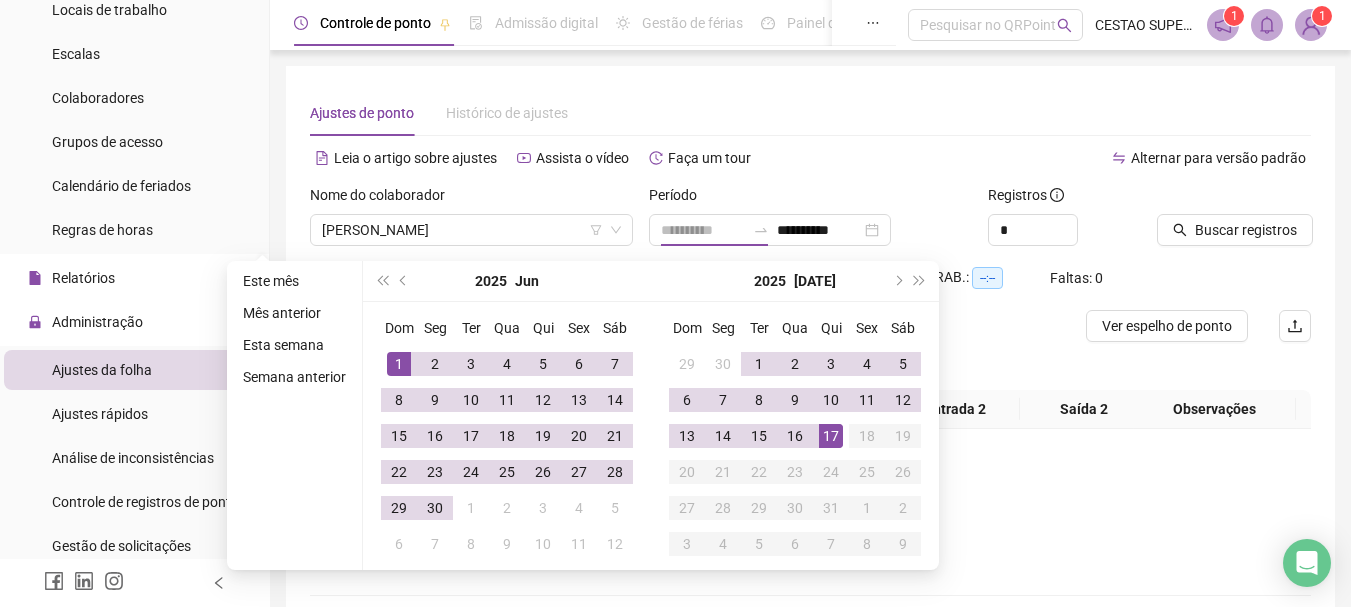 click on "1" at bounding box center (399, 364) 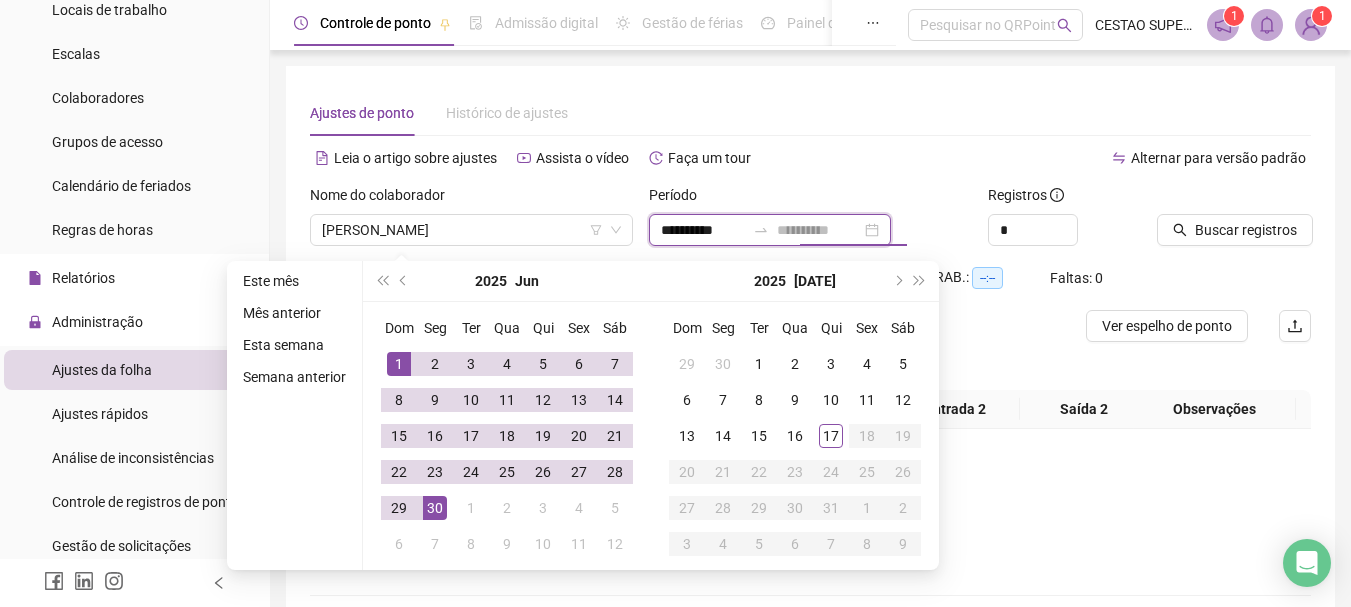 type on "**********" 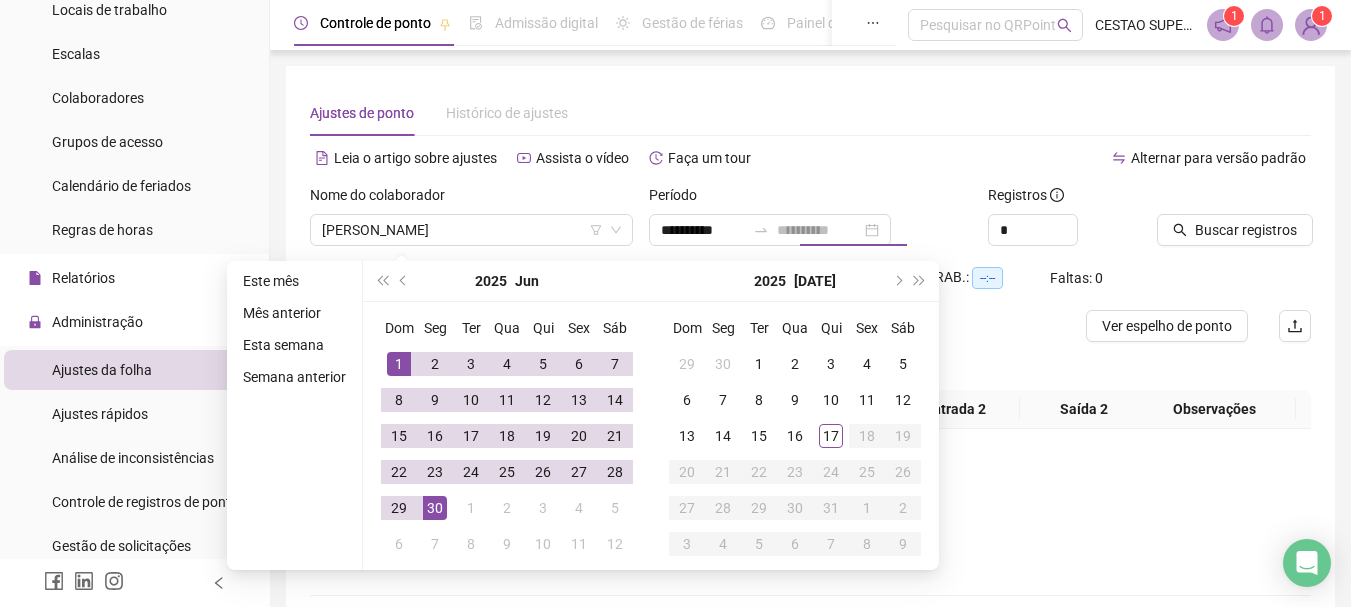 click on "30" at bounding box center (435, 508) 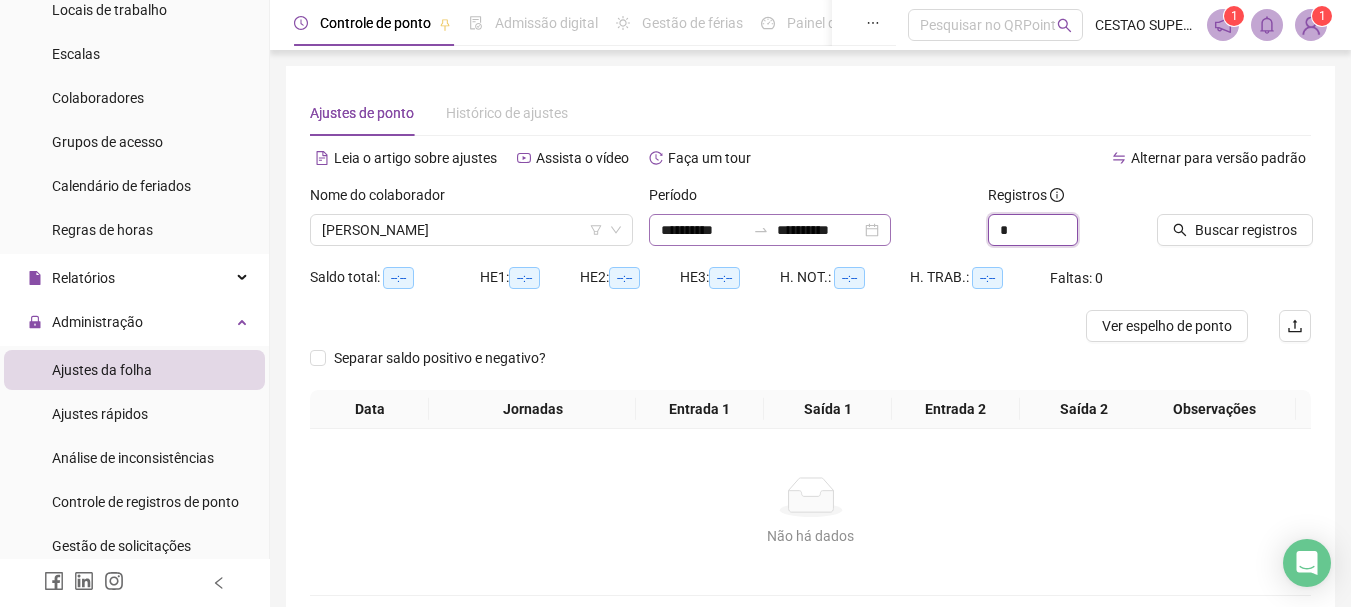 drag, startPoint x: 1027, startPoint y: 232, endPoint x: 932, endPoint y: 237, distance: 95.131485 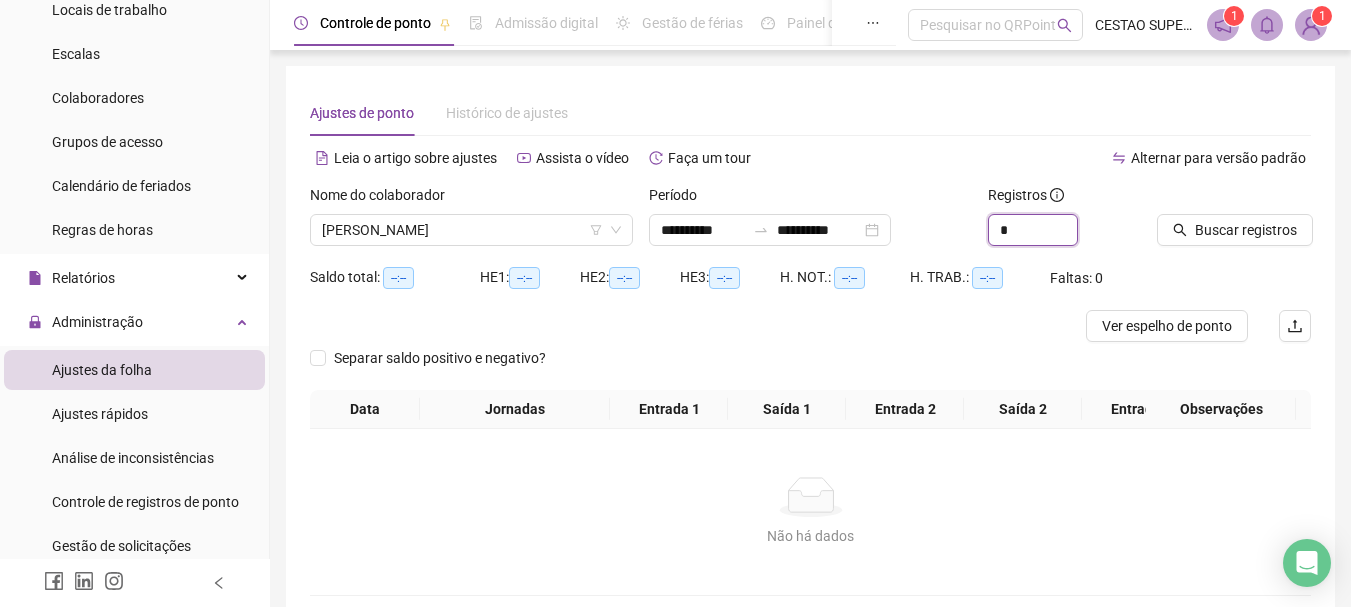 type on "*" 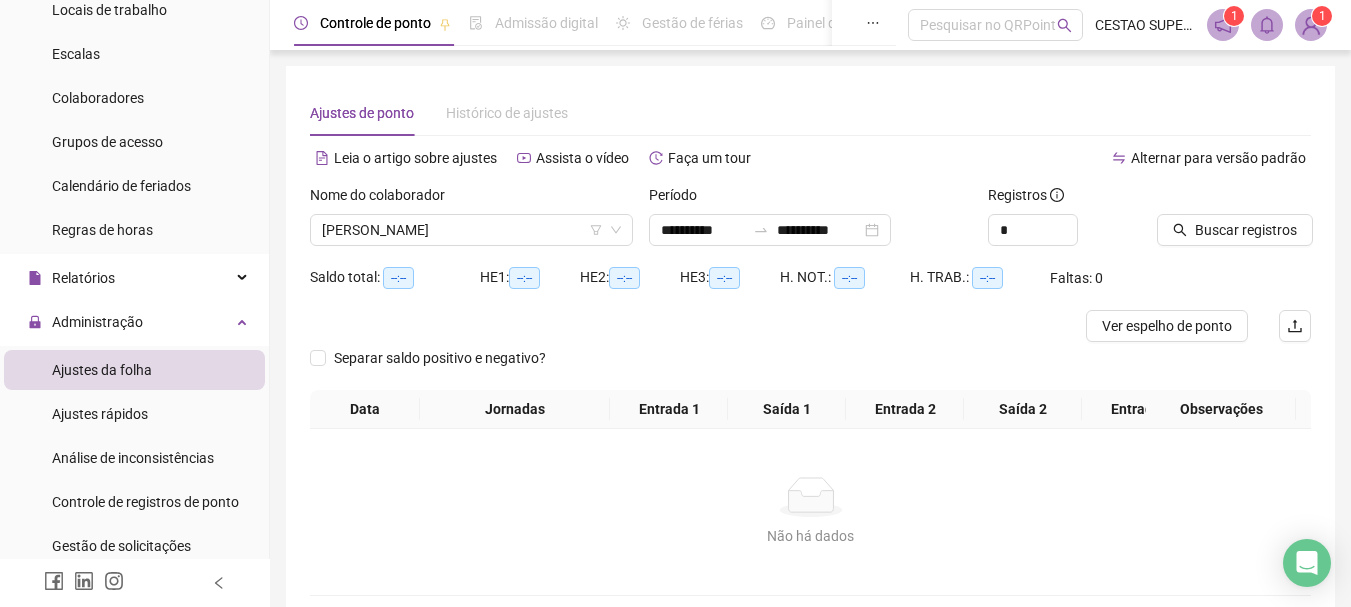 click at bounding box center (1209, 199) 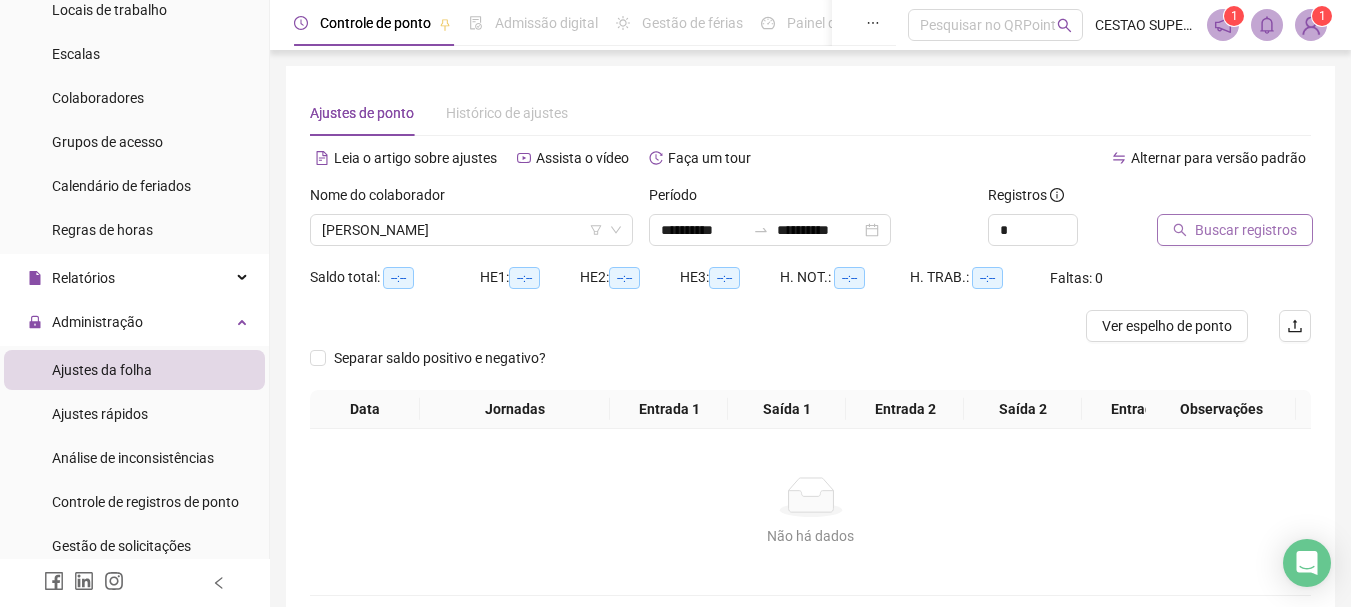 click on "Buscar registros" at bounding box center [1246, 230] 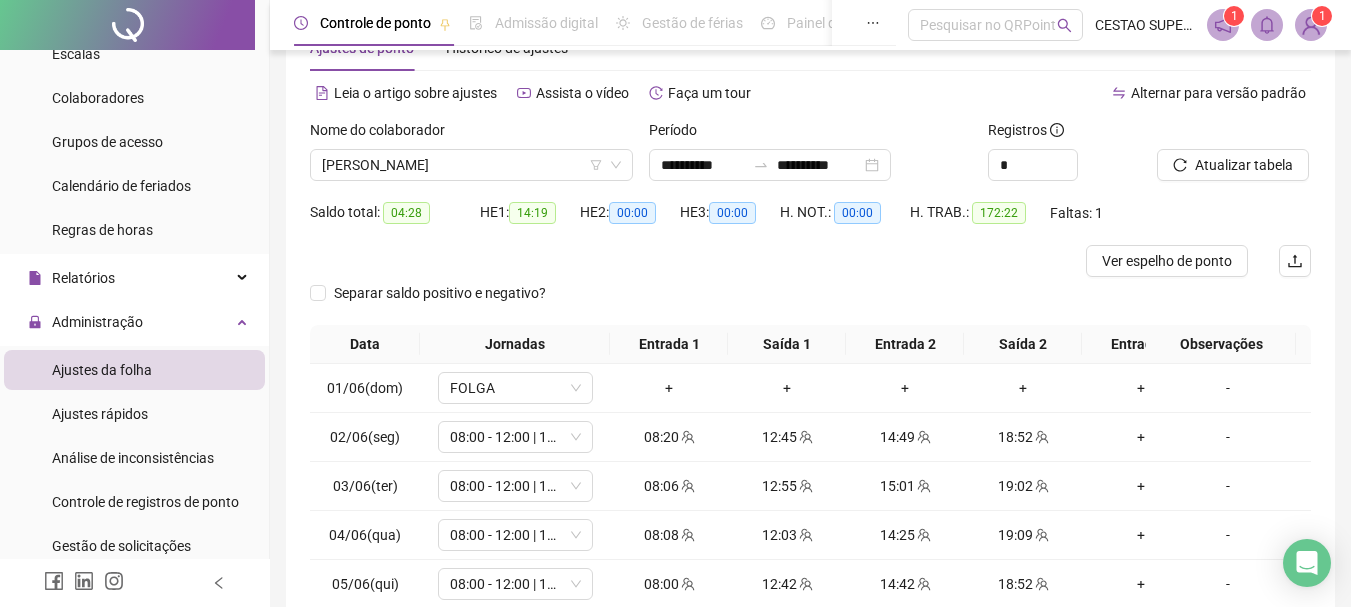 scroll, scrollTop: 100, scrollLeft: 0, axis: vertical 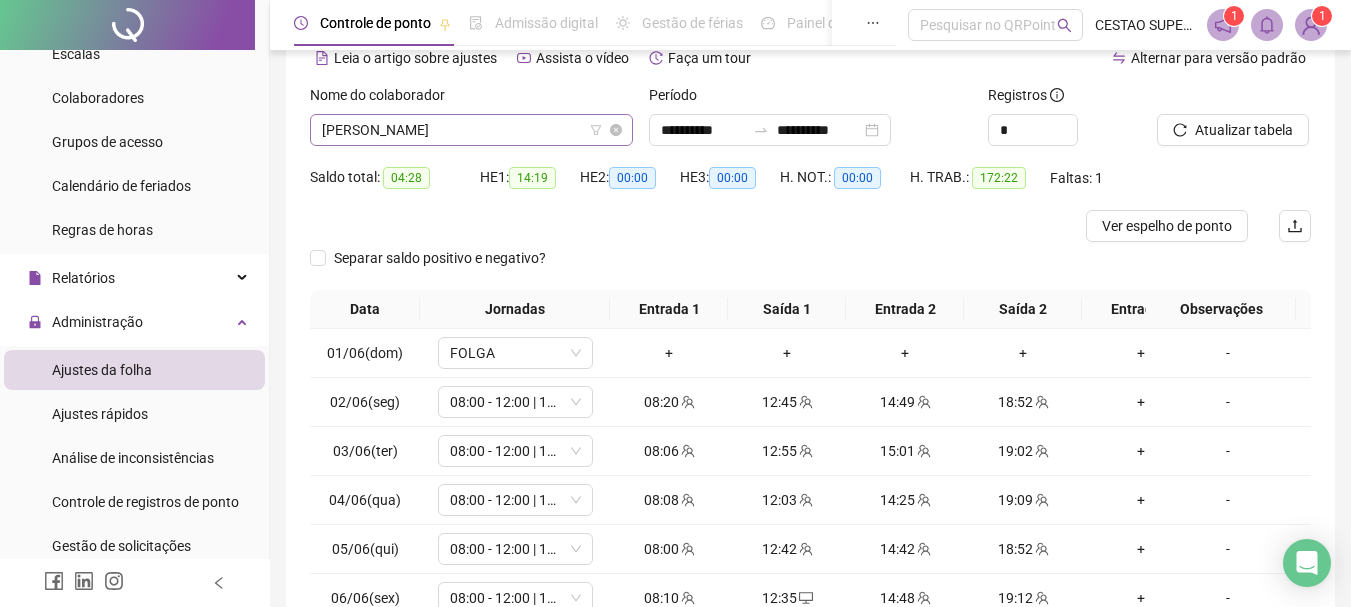 click on "GABRIEL JANUARIO DE QUEIROZ" at bounding box center (471, 130) 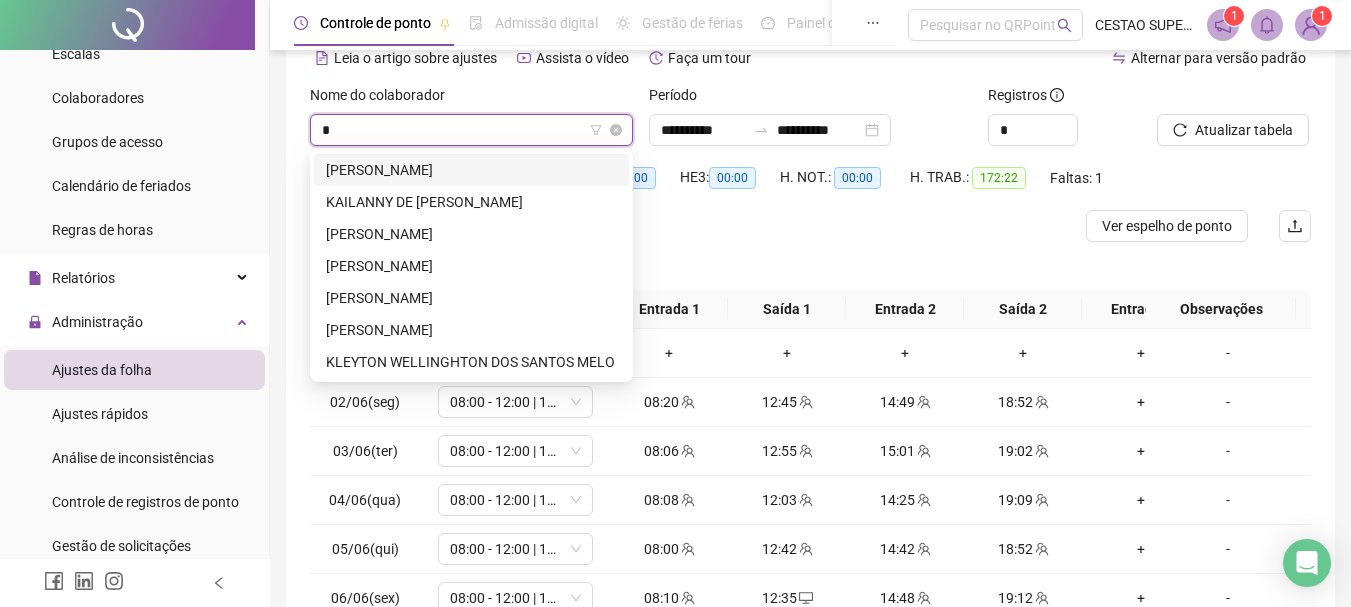 scroll, scrollTop: 0, scrollLeft: 0, axis: both 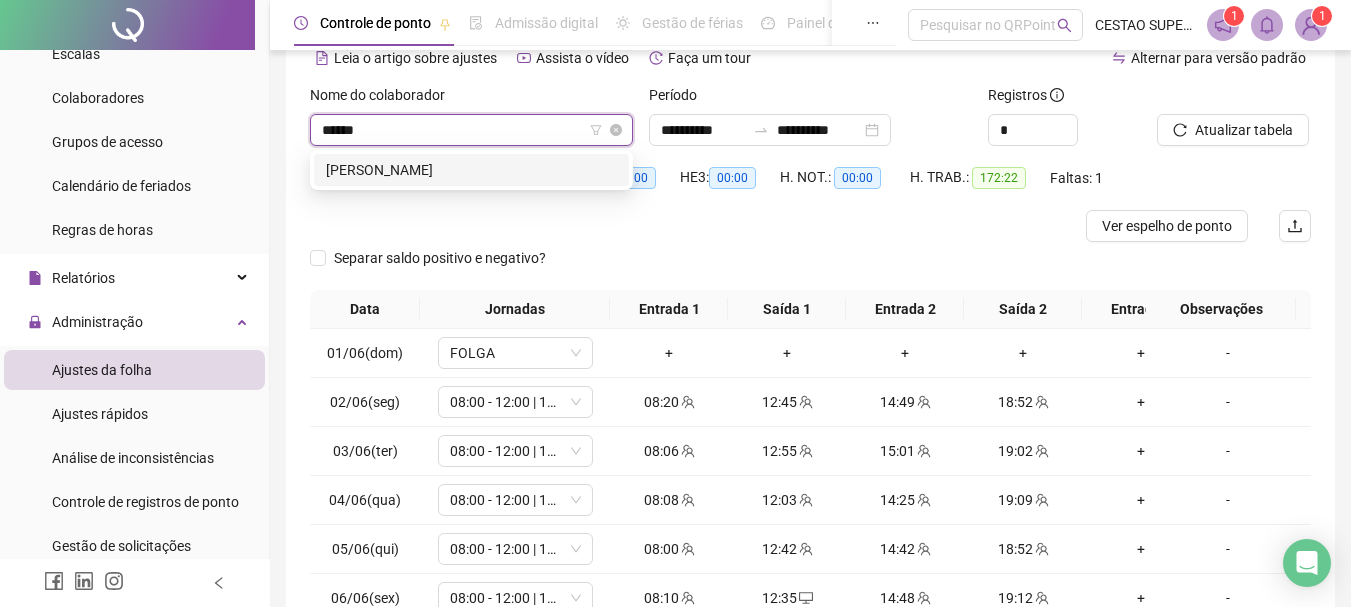 type on "*******" 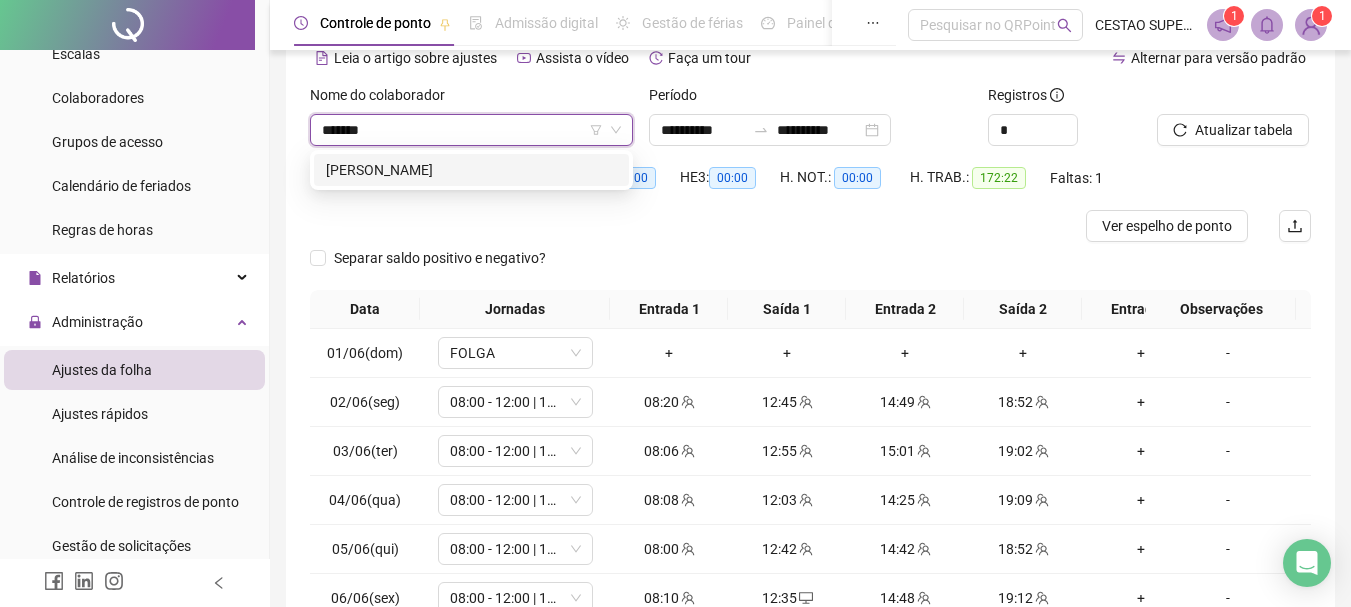 click on "KATIANE CERQUEIRA LOPES" at bounding box center [471, 170] 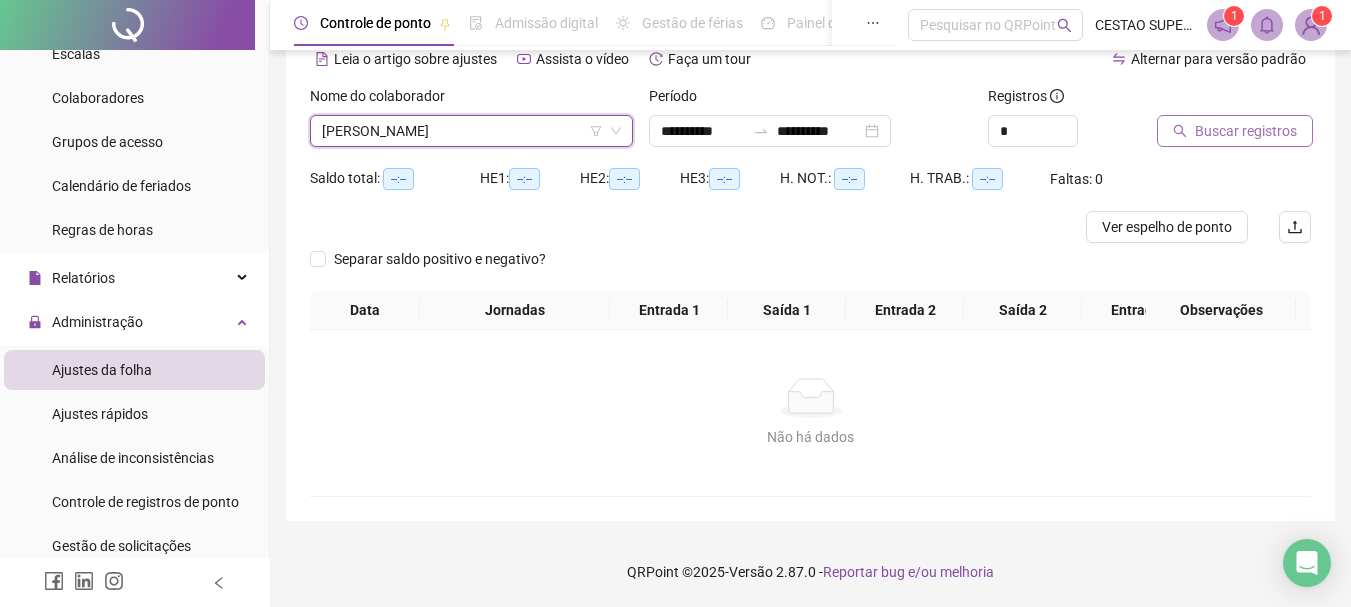 click on "Buscar registros" at bounding box center (1246, 131) 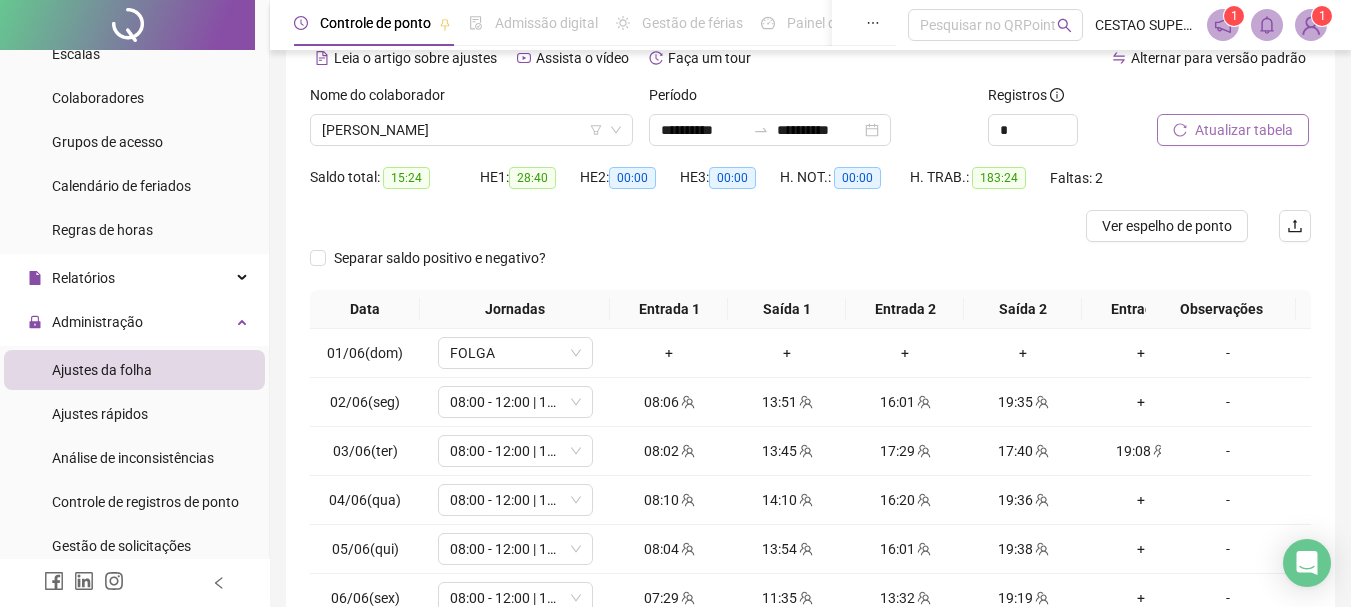 click on "Atualizar tabela" at bounding box center (1244, 130) 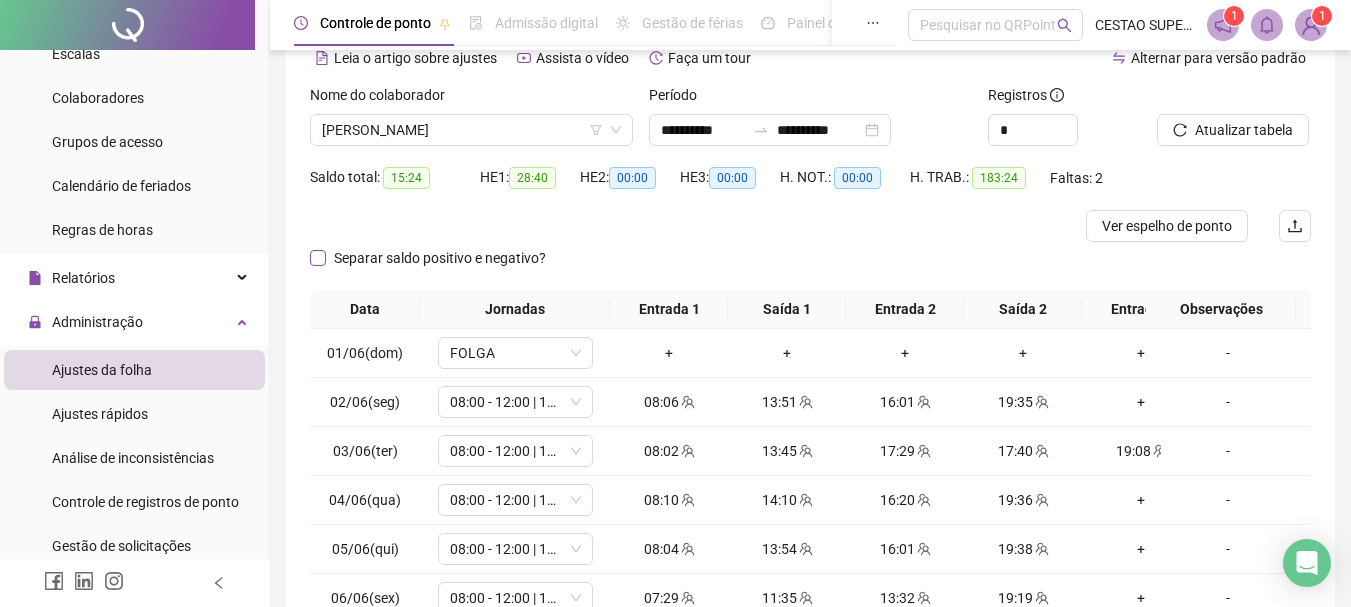 click at bounding box center [318, 258] 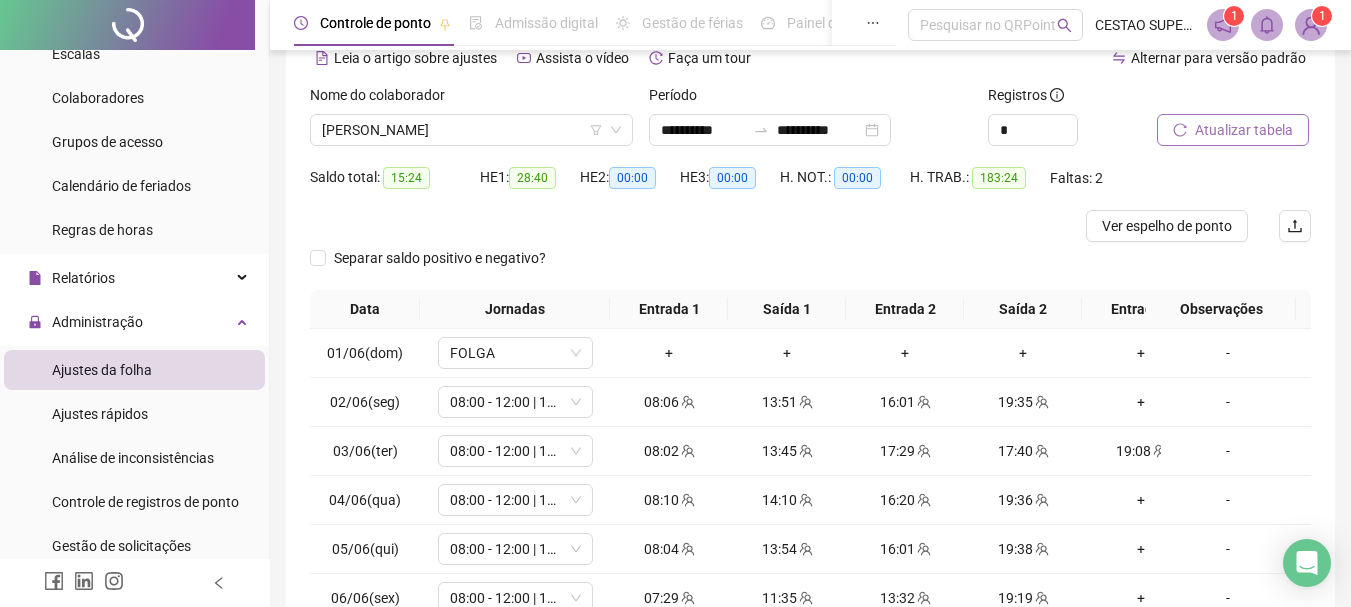click on "Atualizar tabela" at bounding box center (1244, 130) 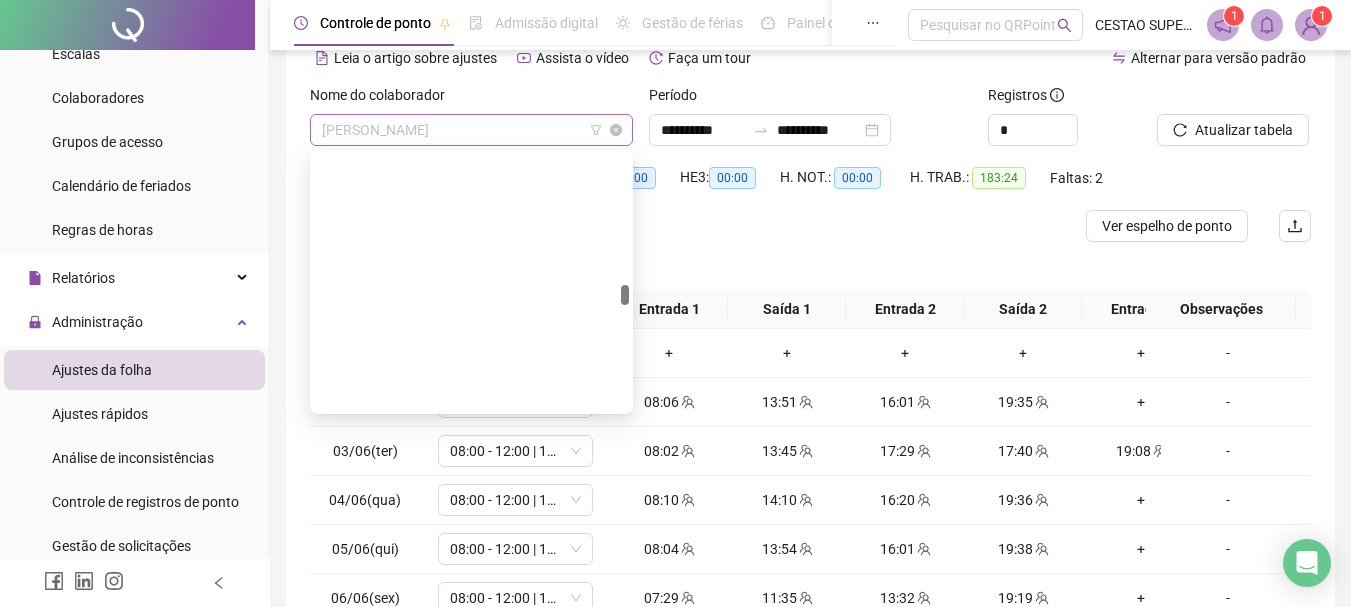 click on "KATIANE CERQUEIRA LOPES" at bounding box center (471, 130) 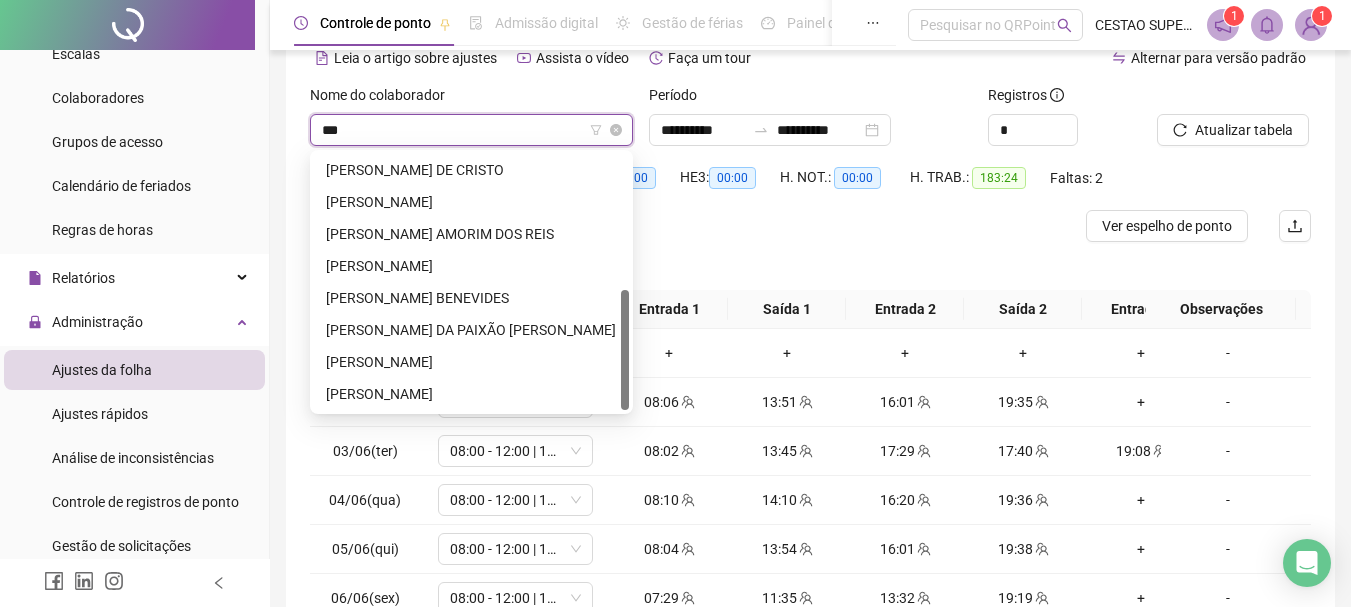 scroll, scrollTop: 0, scrollLeft: 0, axis: both 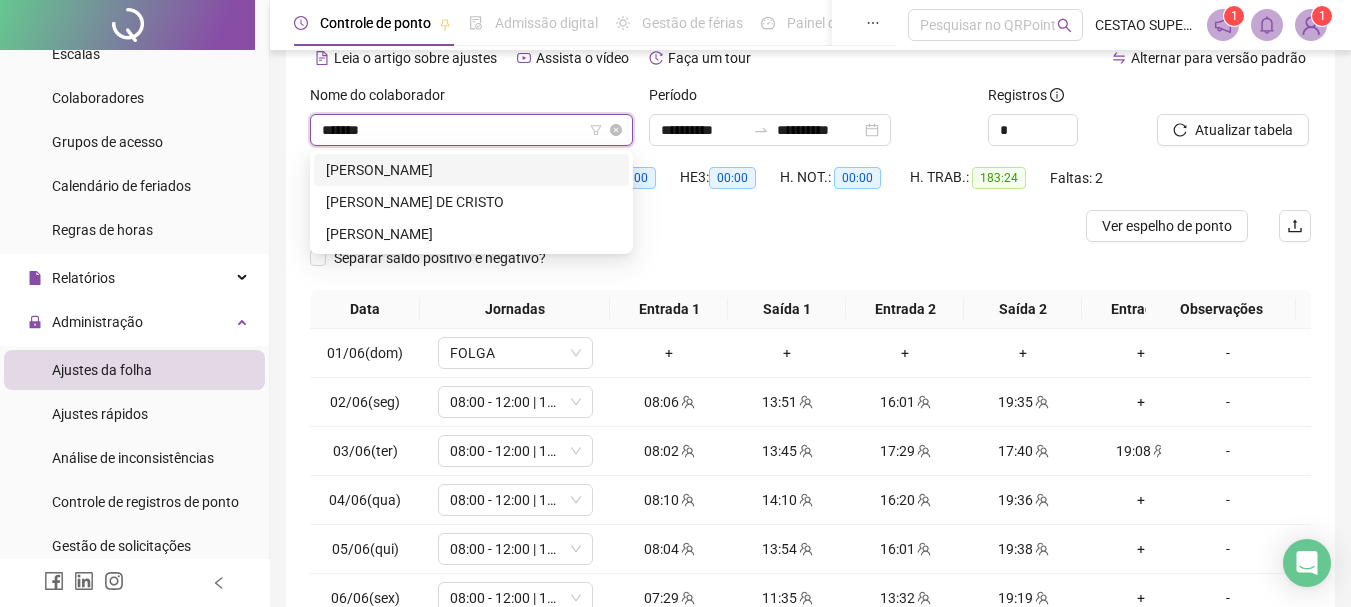 type on "********" 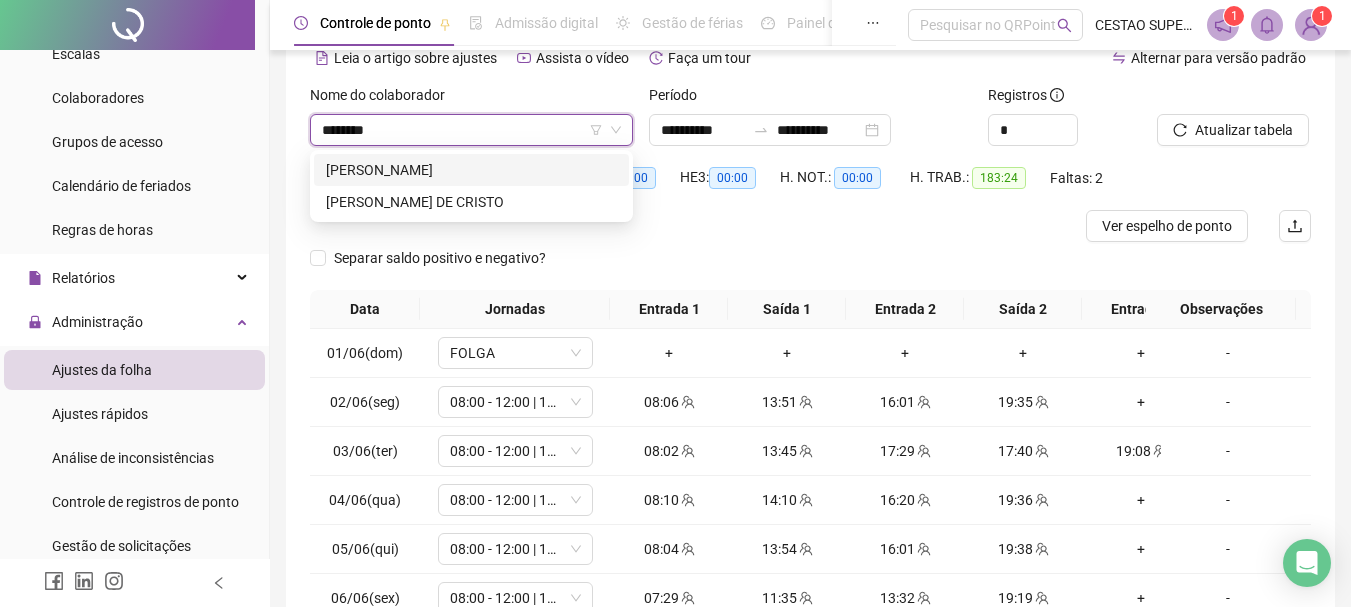 click on "[PERSON_NAME]" at bounding box center [471, 170] 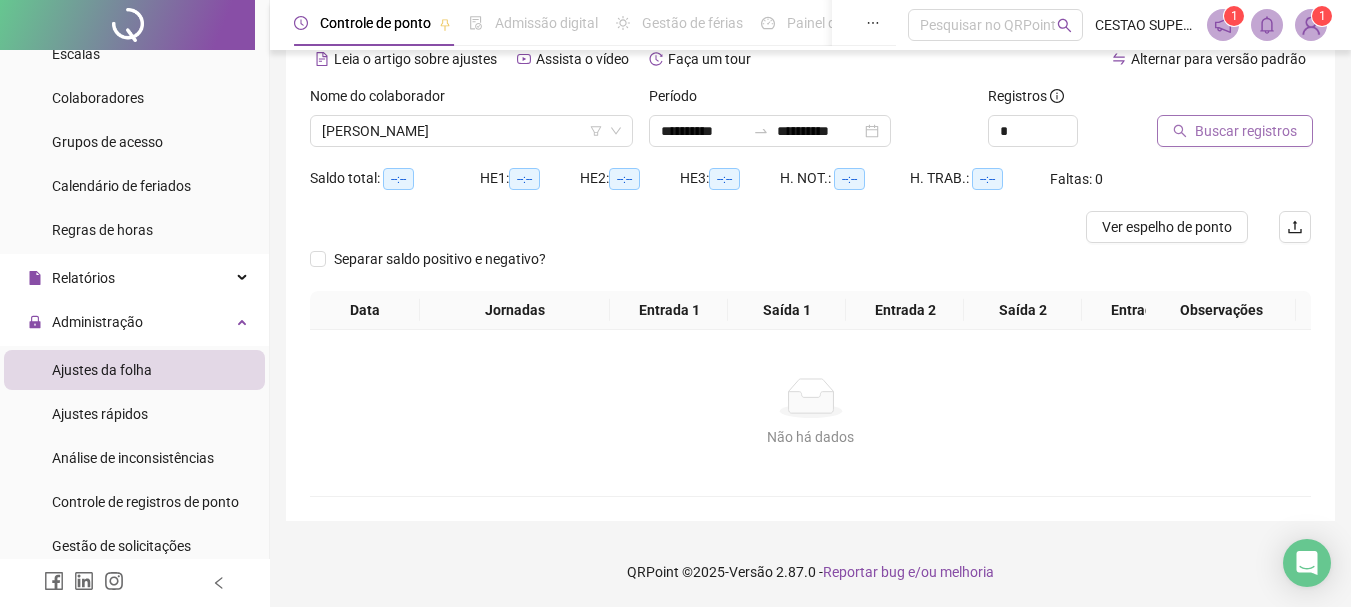click on "Buscar registros" at bounding box center [1246, 131] 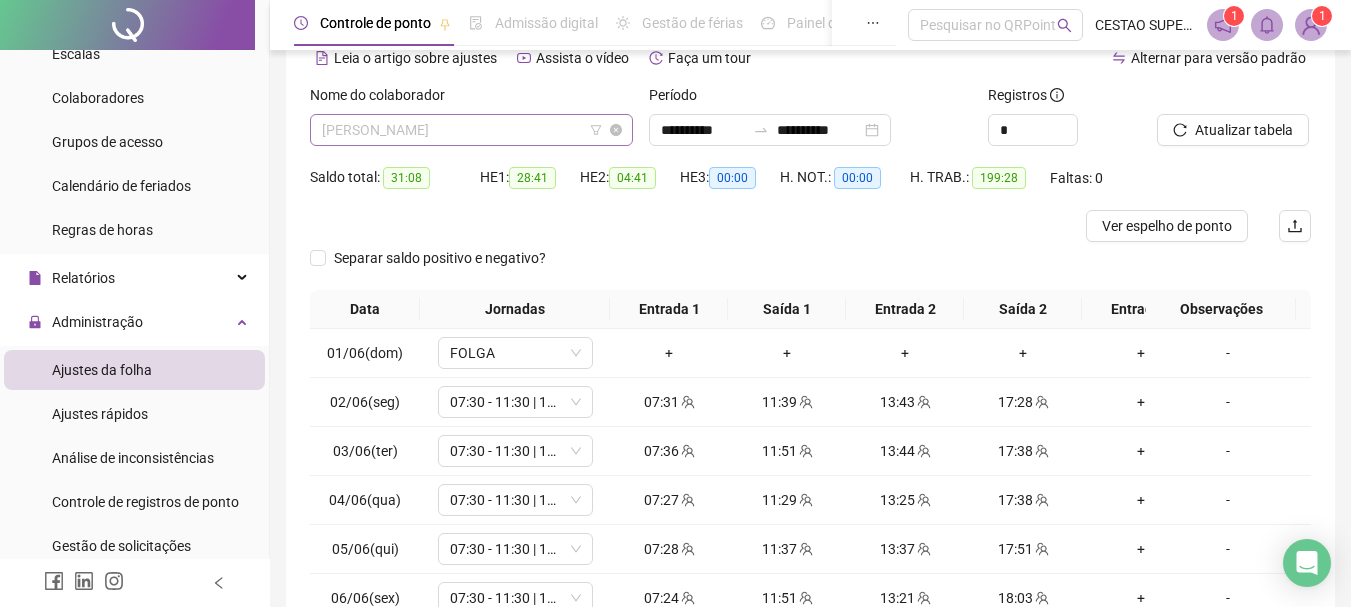 click on "[PERSON_NAME]" at bounding box center (471, 130) 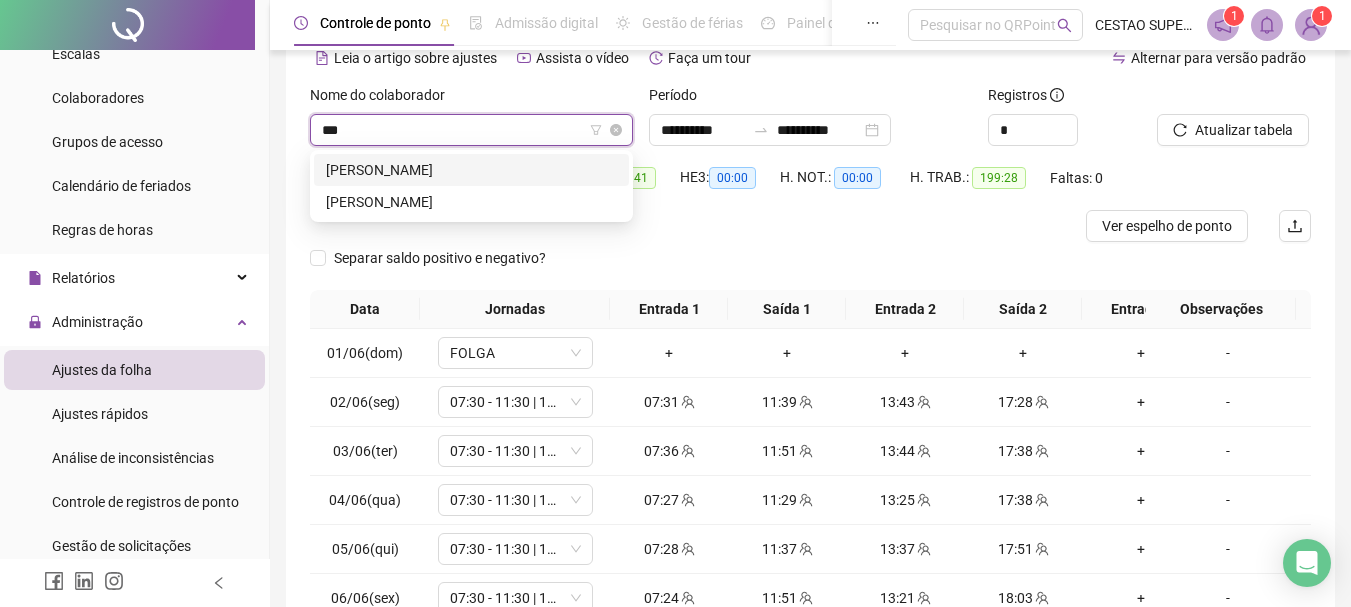 scroll, scrollTop: 0, scrollLeft: 0, axis: both 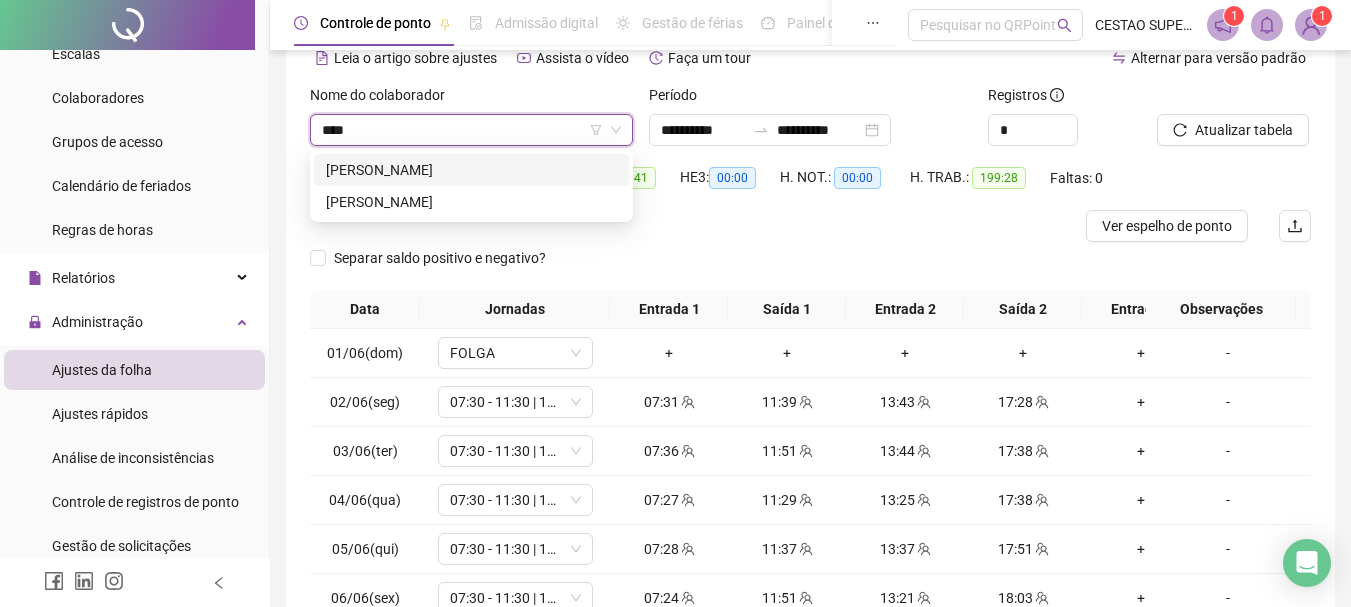 click on "JOÃO CARLOS BARRETO DE SANTANA" at bounding box center [471, 170] 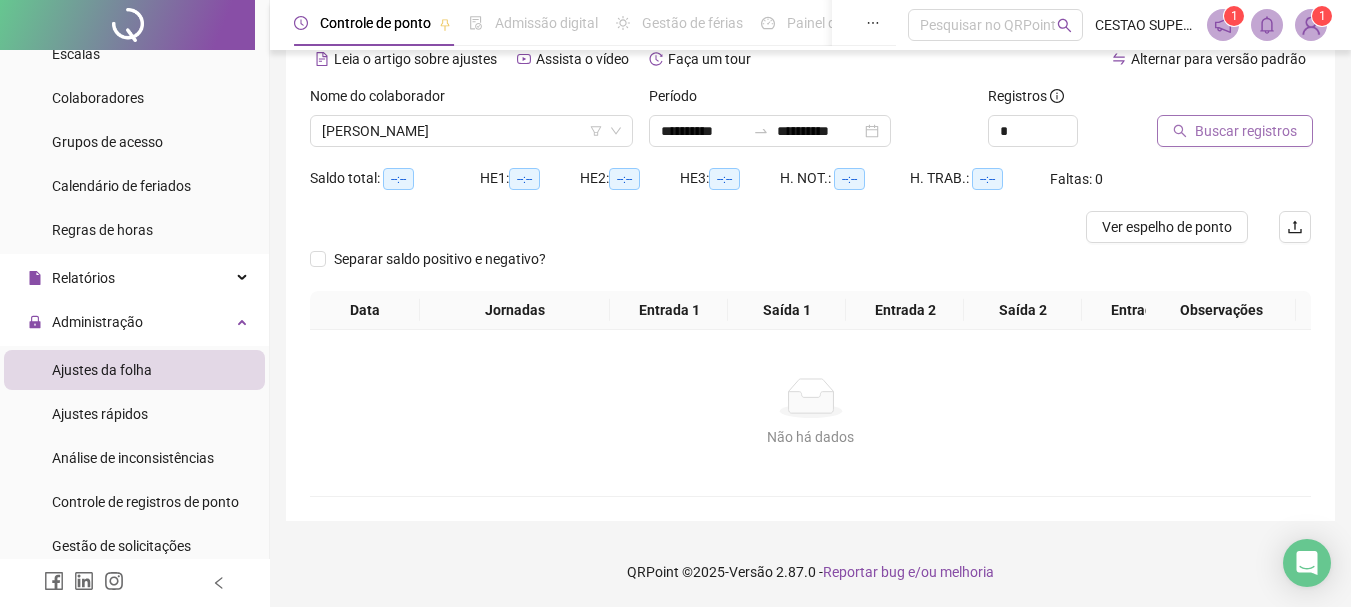 click on "Buscar registros" at bounding box center [1246, 131] 